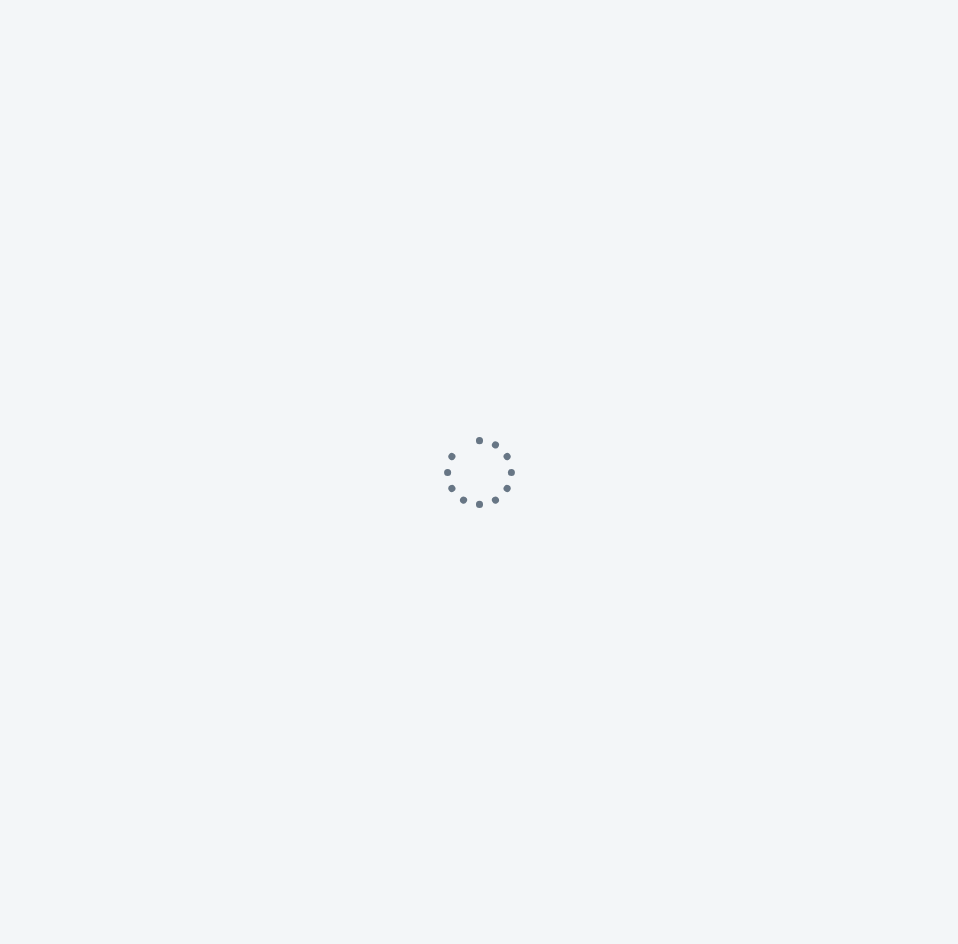 scroll, scrollTop: 0, scrollLeft: 0, axis: both 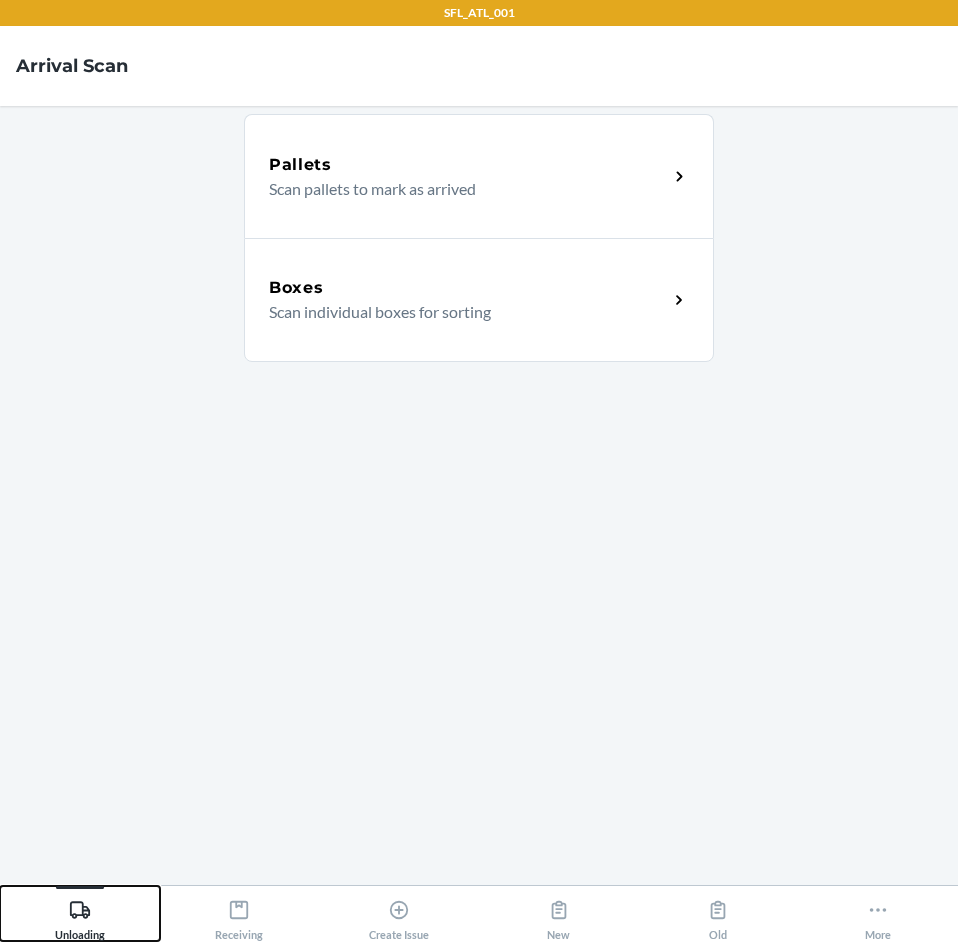 click 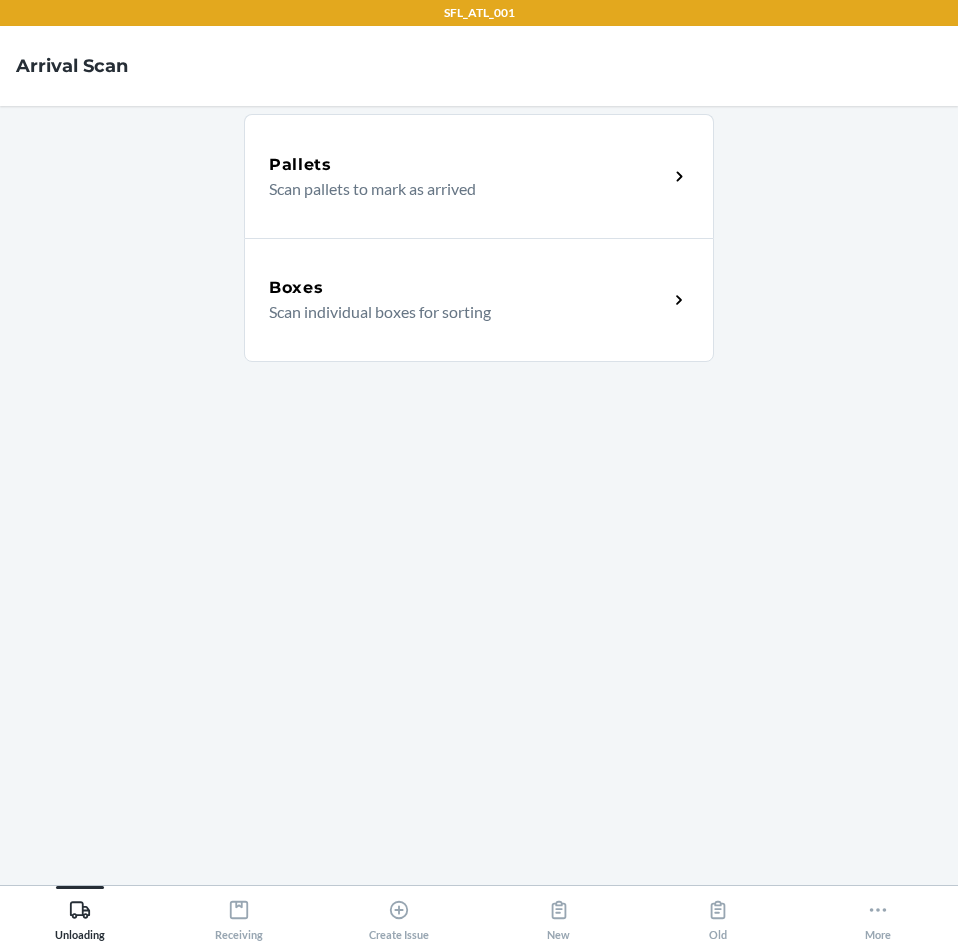 click on "Boxes" at bounding box center (468, 288) 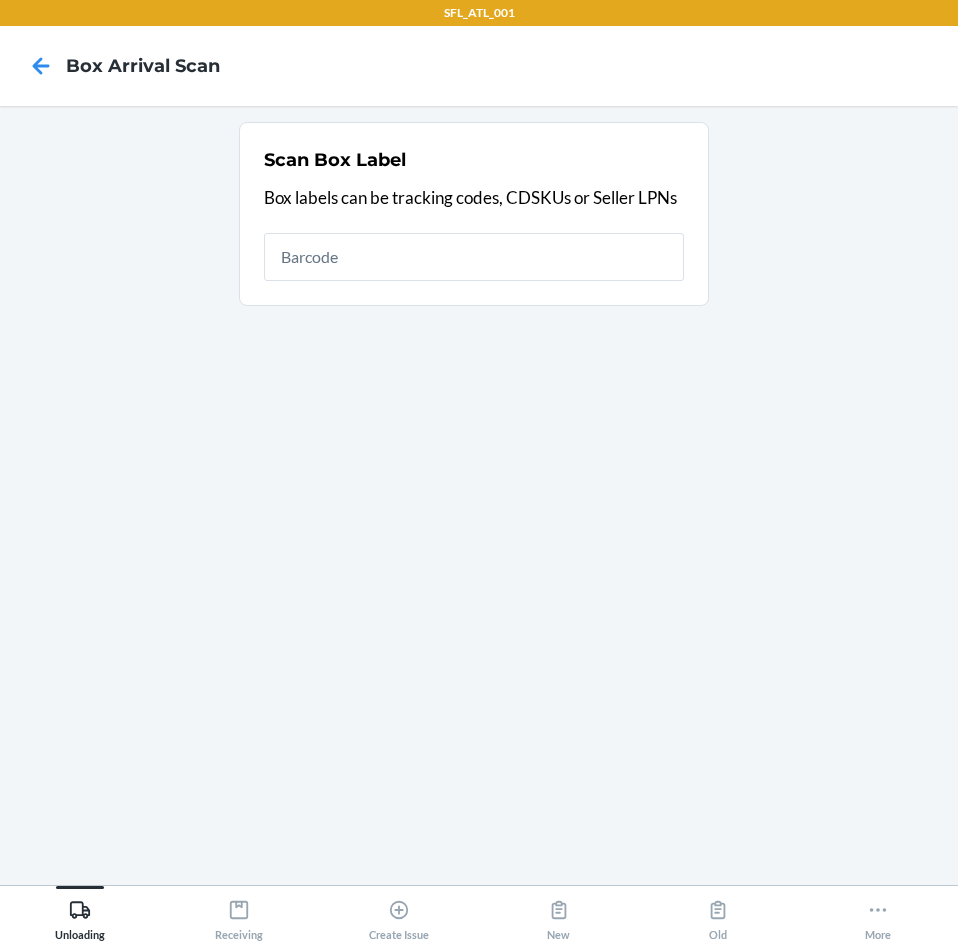click at bounding box center (474, 257) 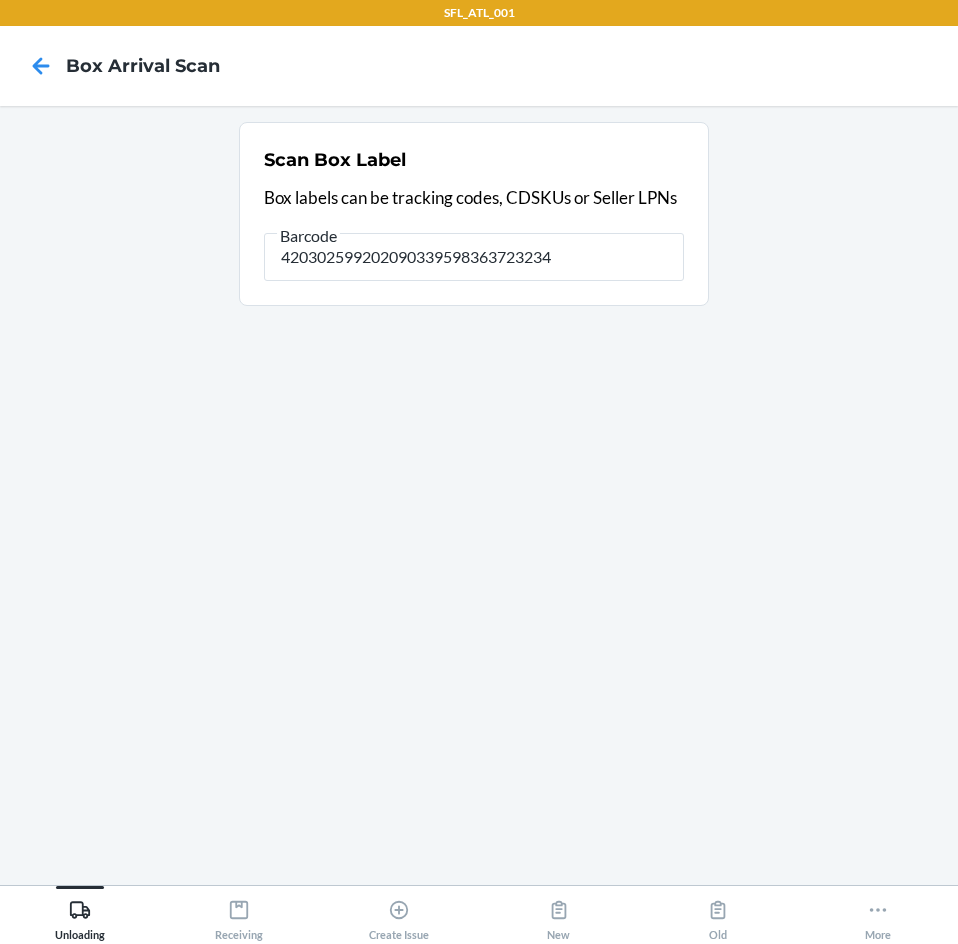 type on "420302599202090339598363723234" 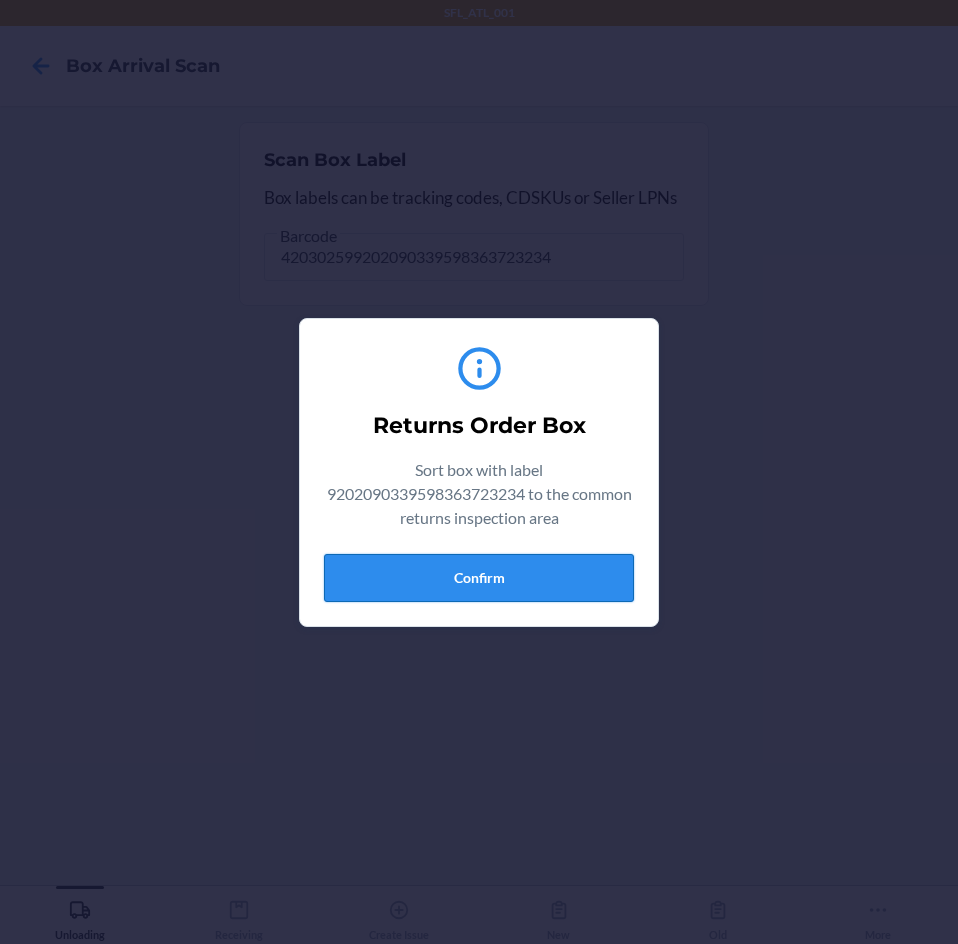click on "Confirm" at bounding box center [479, 578] 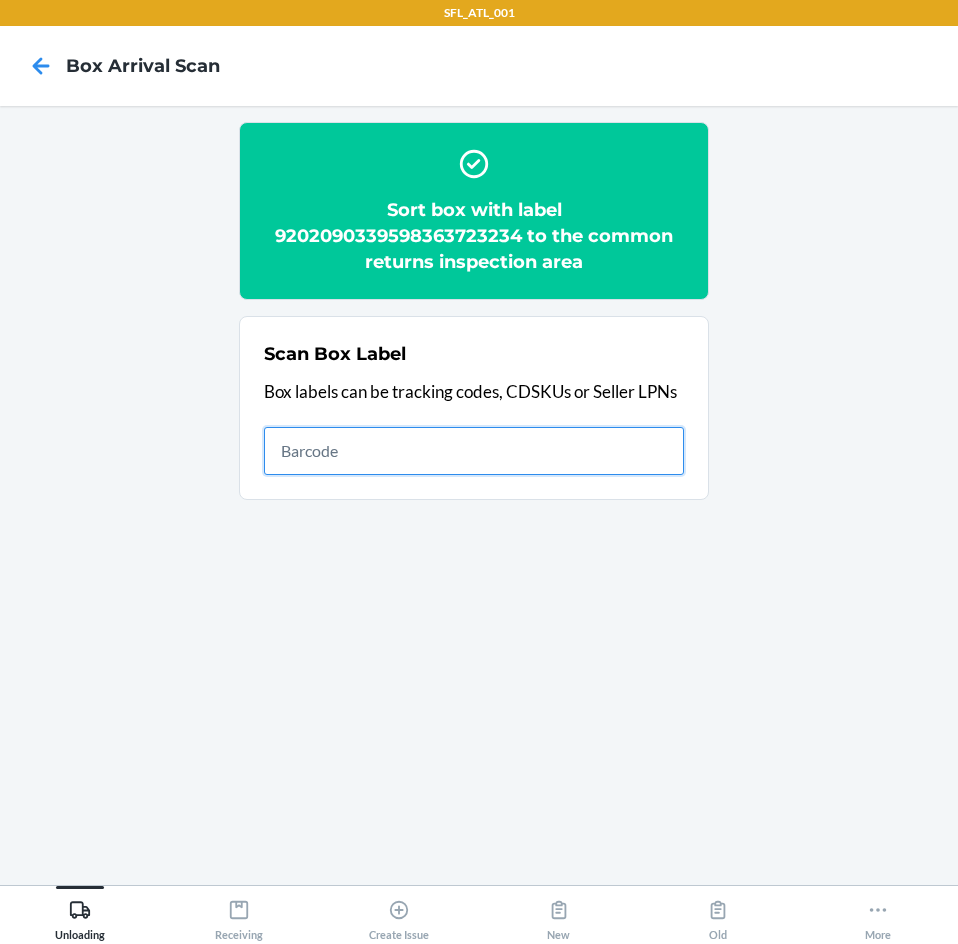 click at bounding box center (474, 451) 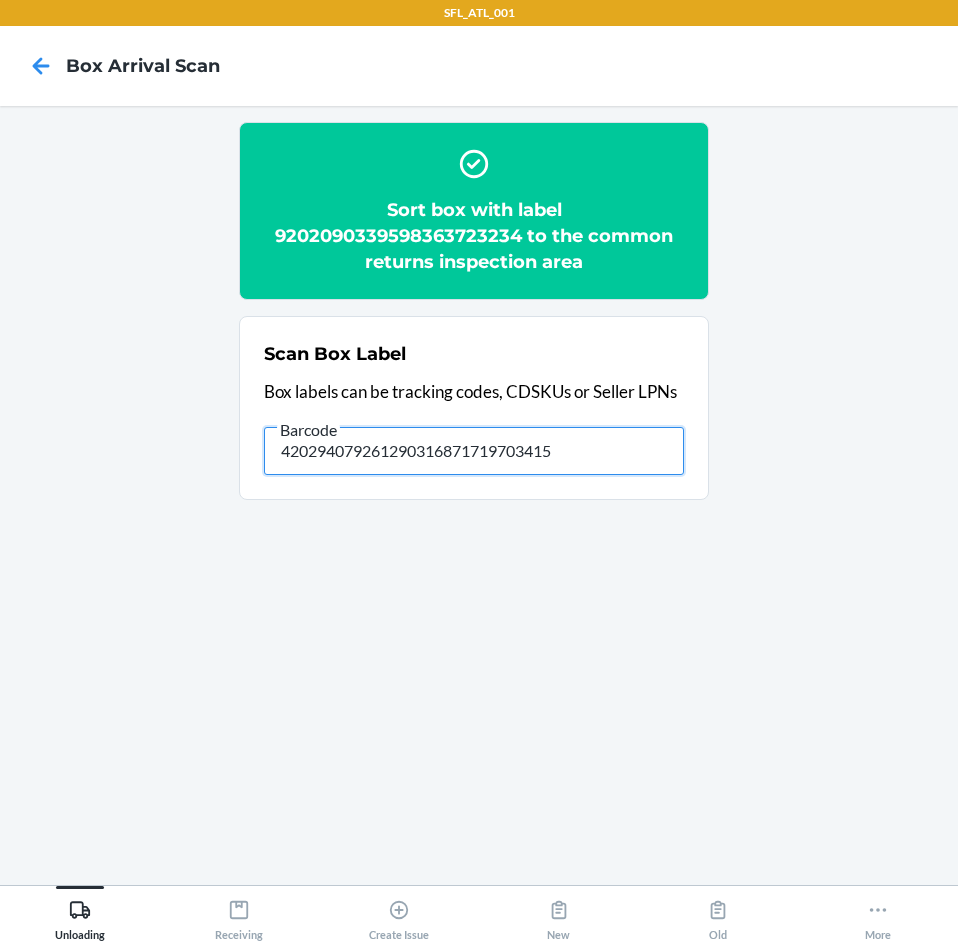 type on "420294079261290316871719703415" 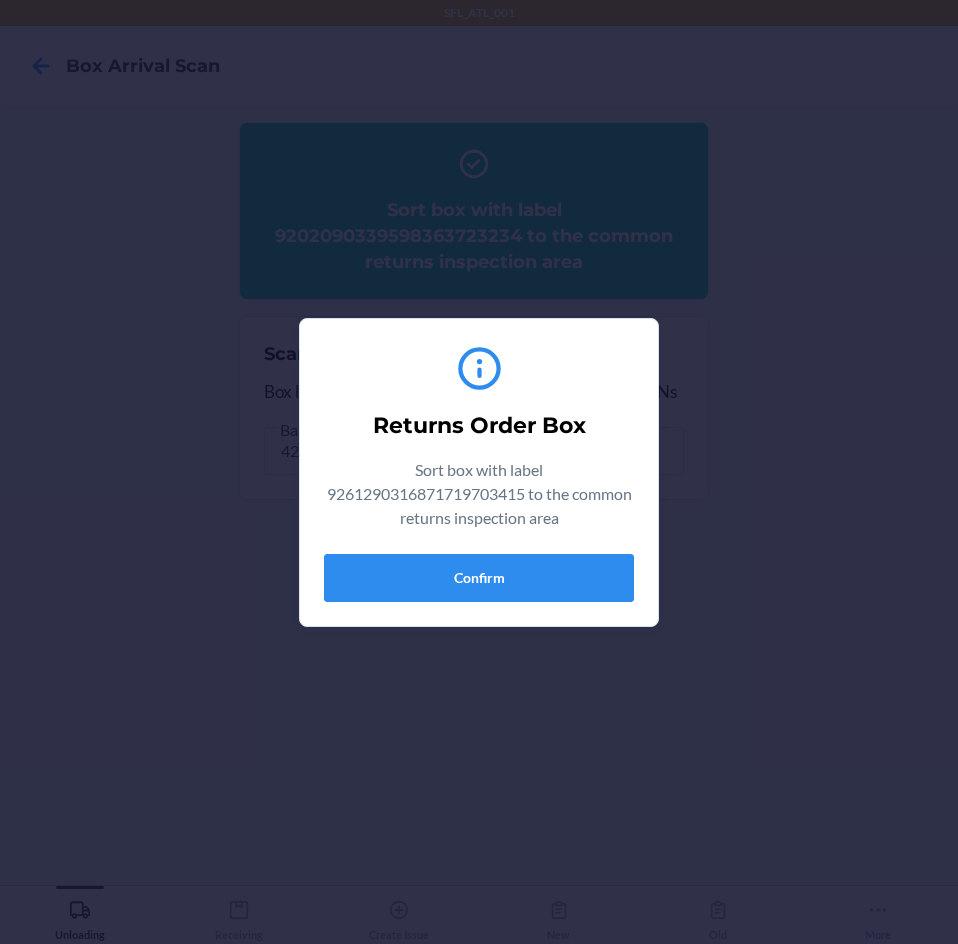 click on "Returns Order Box Sort box with label 9261290316871719703415 to the common returns inspection area Confirm" at bounding box center [479, 472] 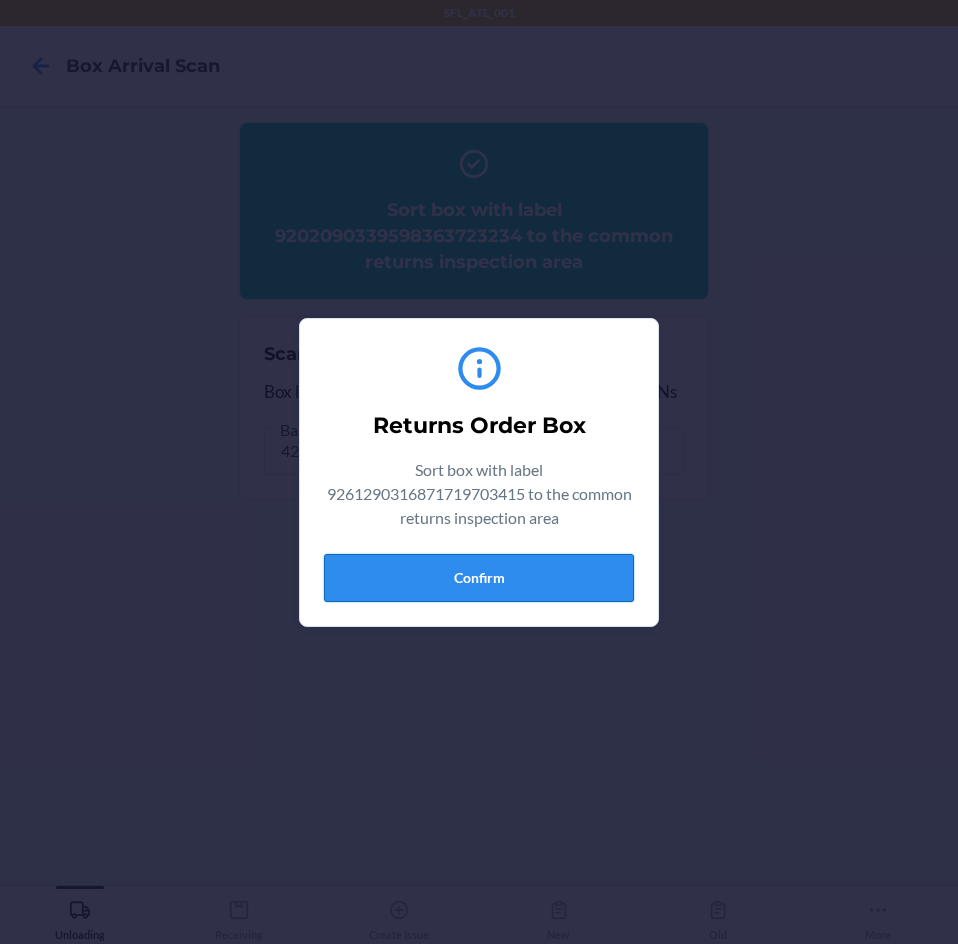 click on "Confirm" at bounding box center [479, 578] 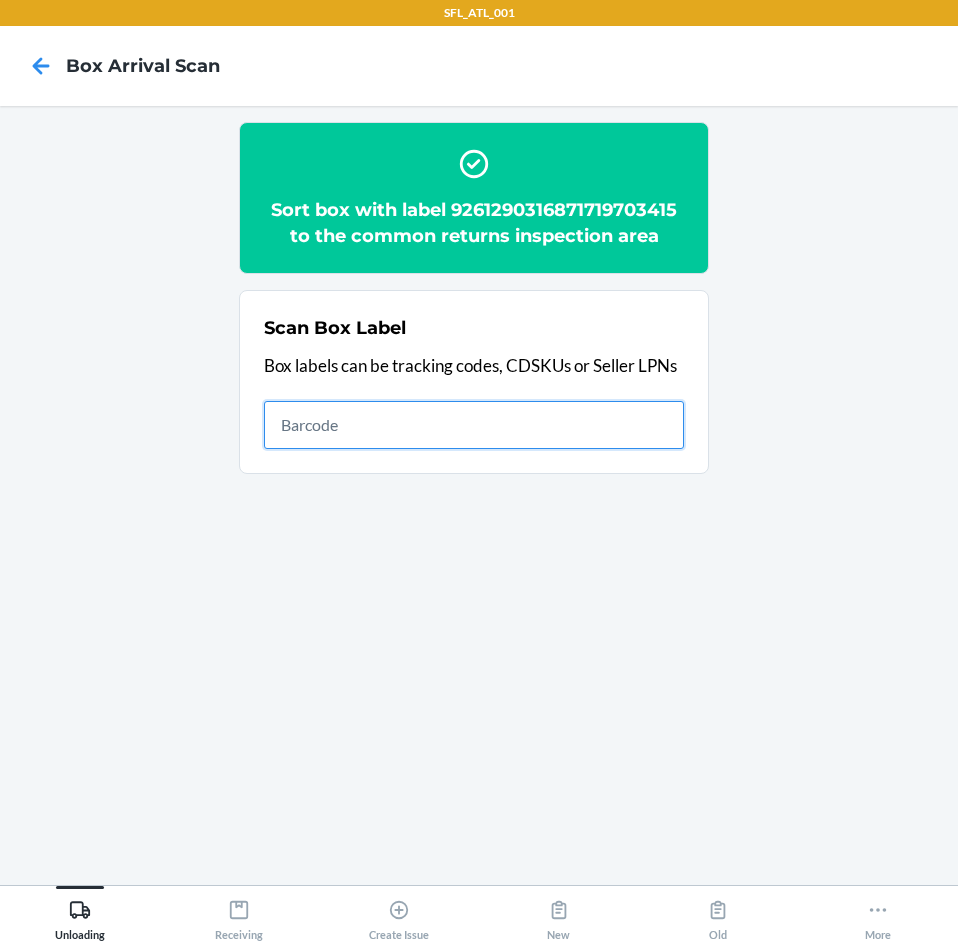 click at bounding box center (474, 425) 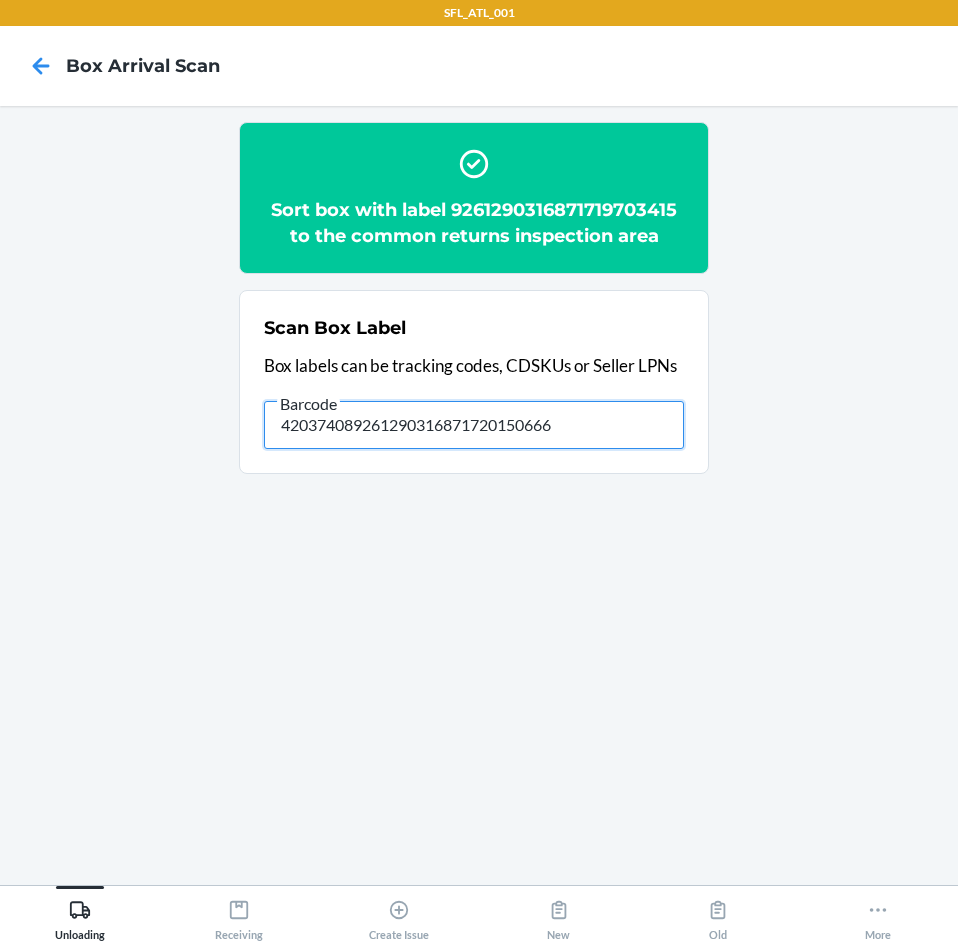 type on "420374089261290316871720150666" 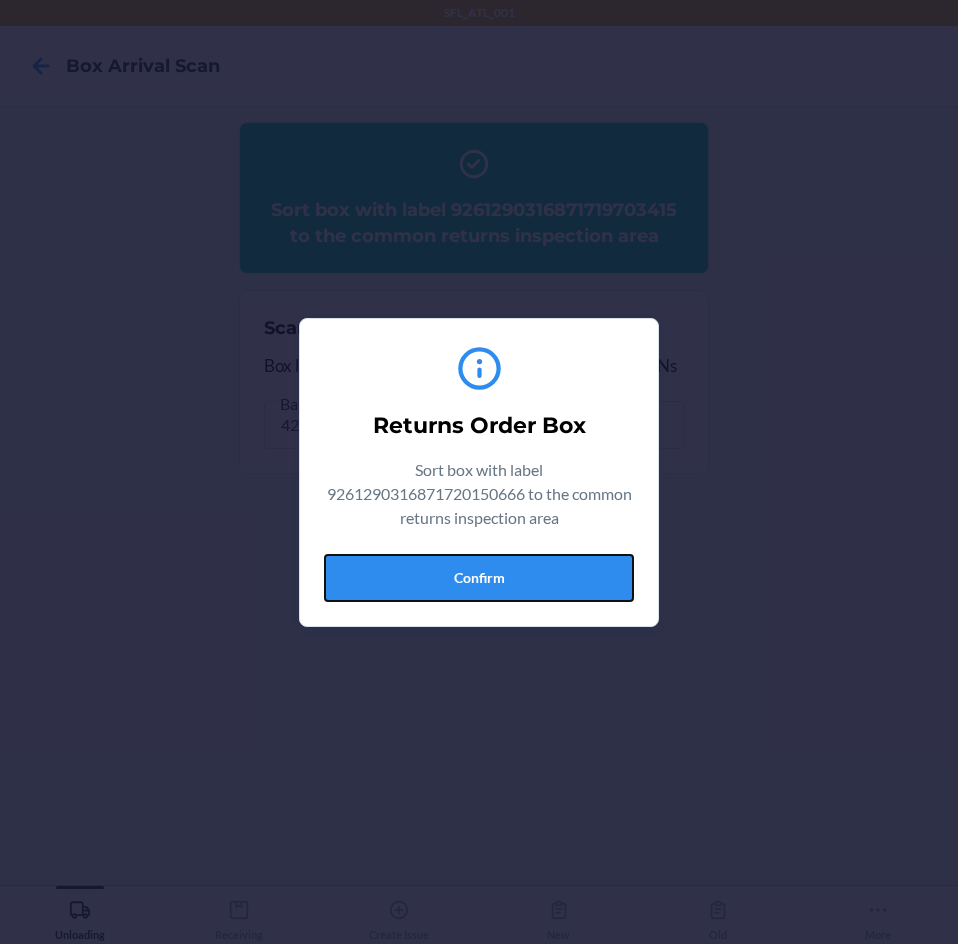 drag, startPoint x: 490, startPoint y: 561, endPoint x: 540, endPoint y: 583, distance: 54.626 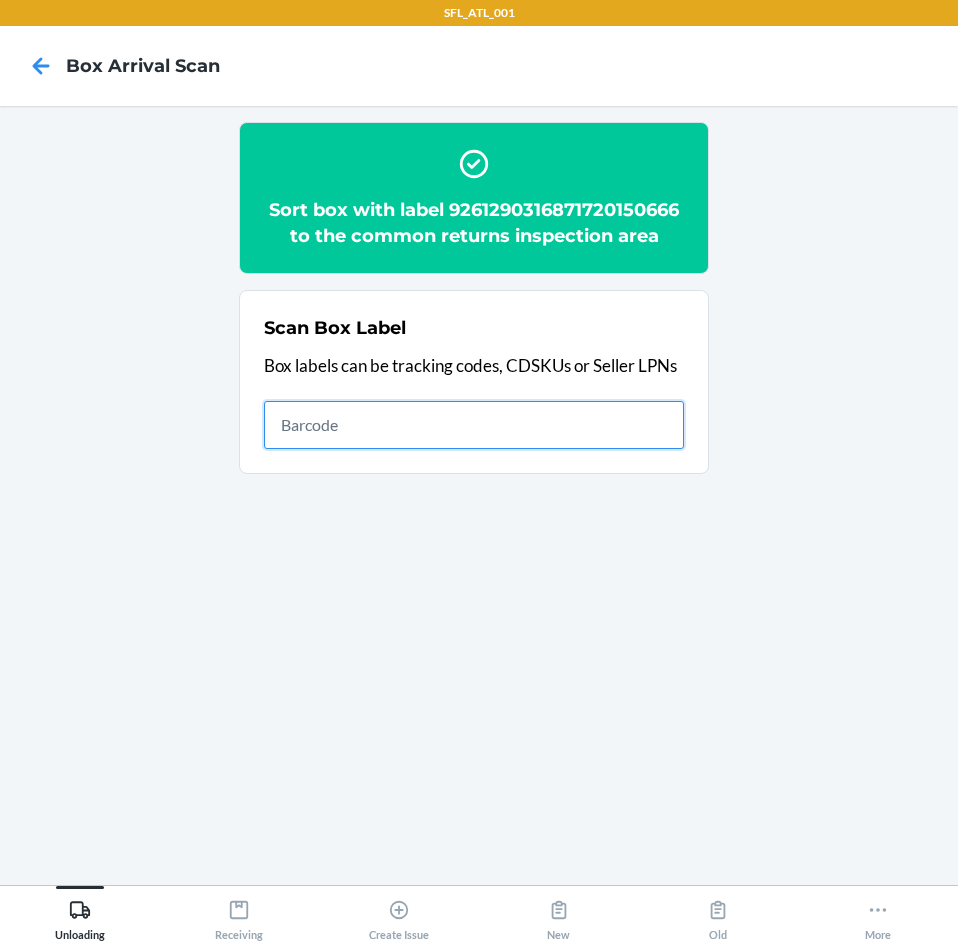 click at bounding box center (474, 425) 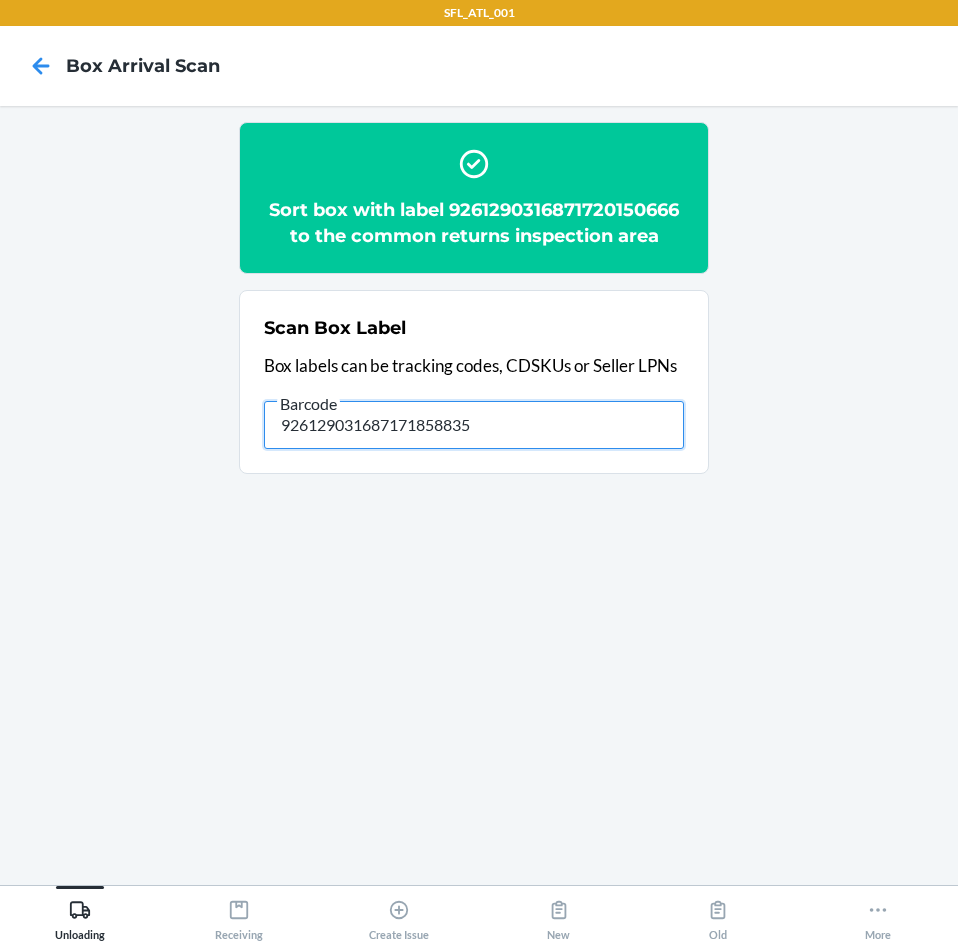 type on "926129031687171858835" 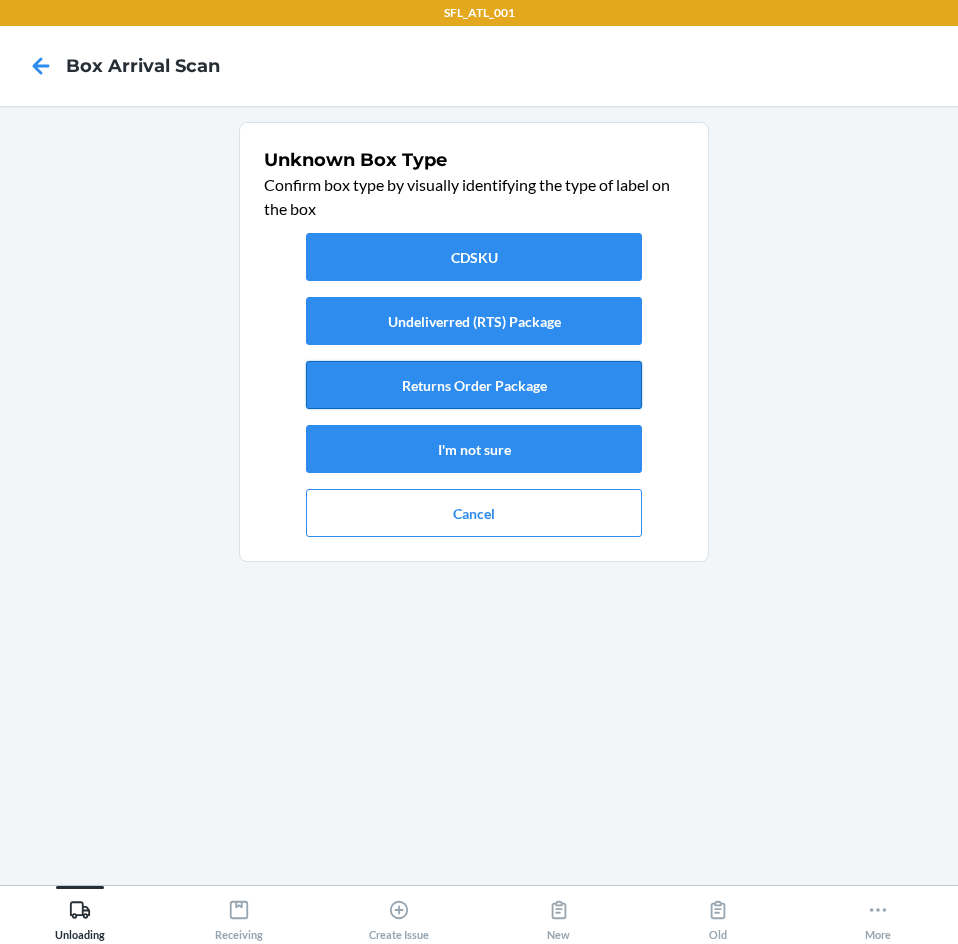 click on "Returns Order Package" at bounding box center (474, 385) 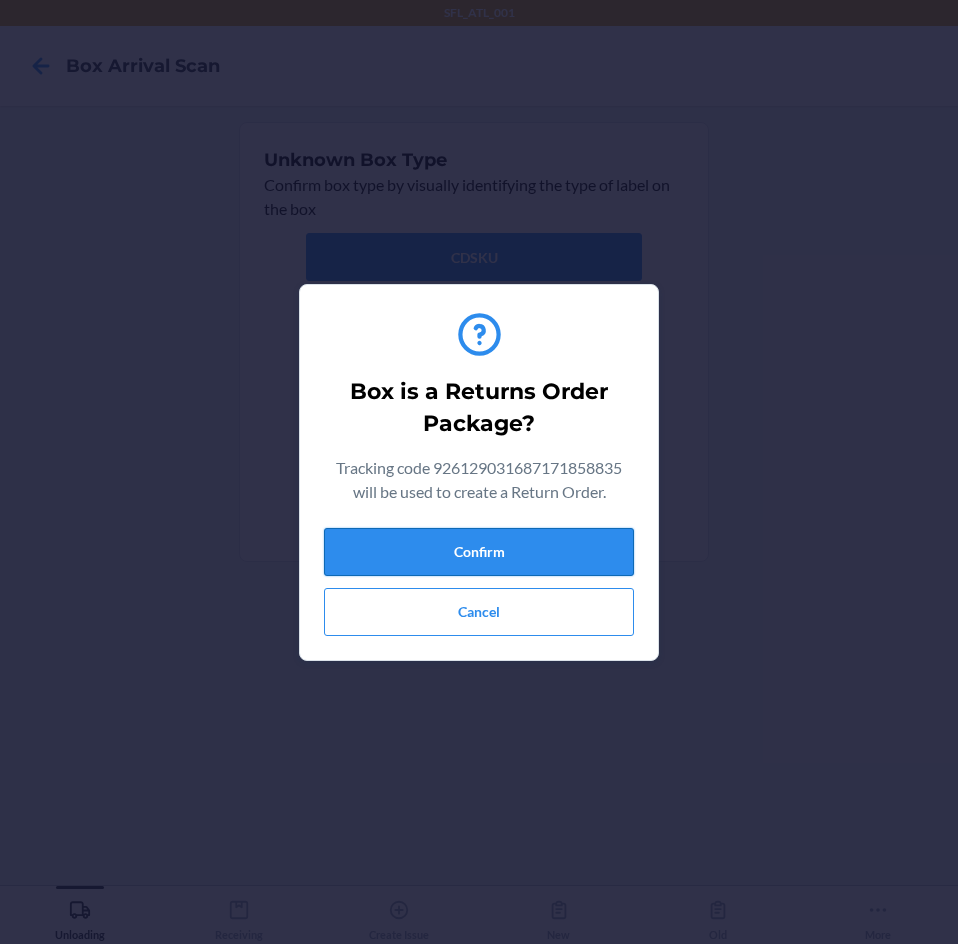 click on "Confirm" at bounding box center (479, 552) 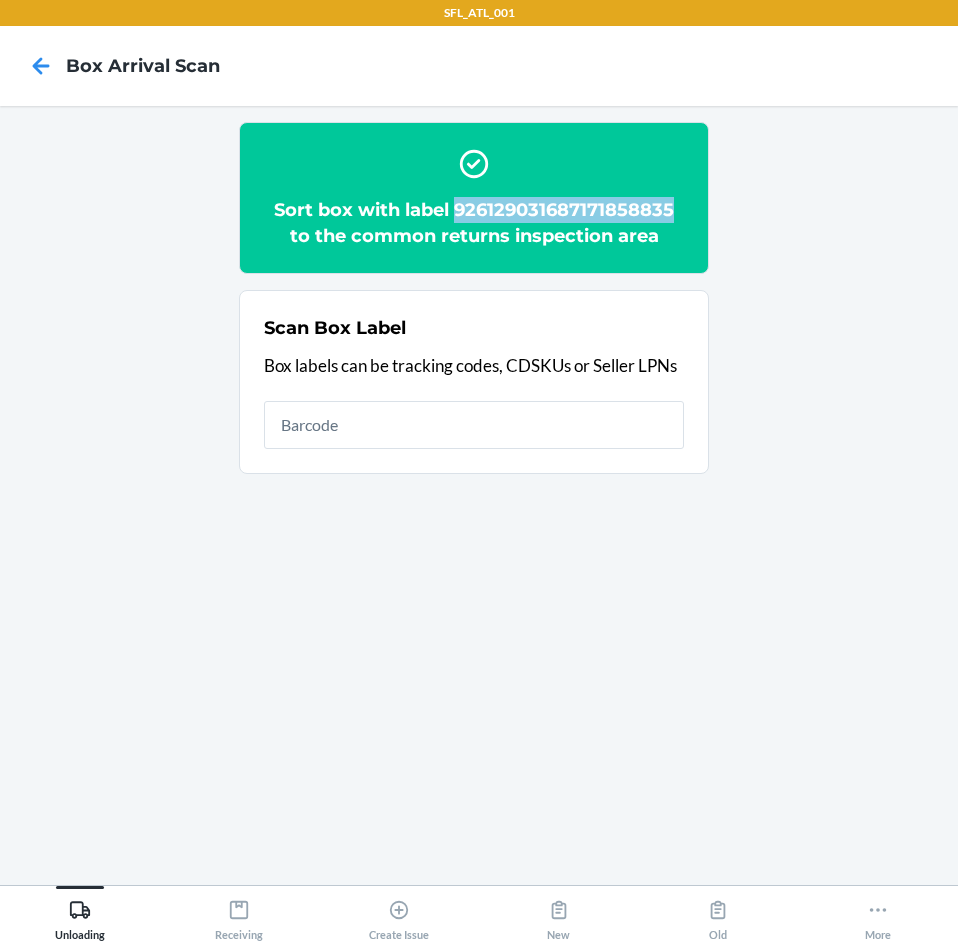 drag, startPoint x: 458, startPoint y: 205, endPoint x: 679, endPoint y: 205, distance: 221 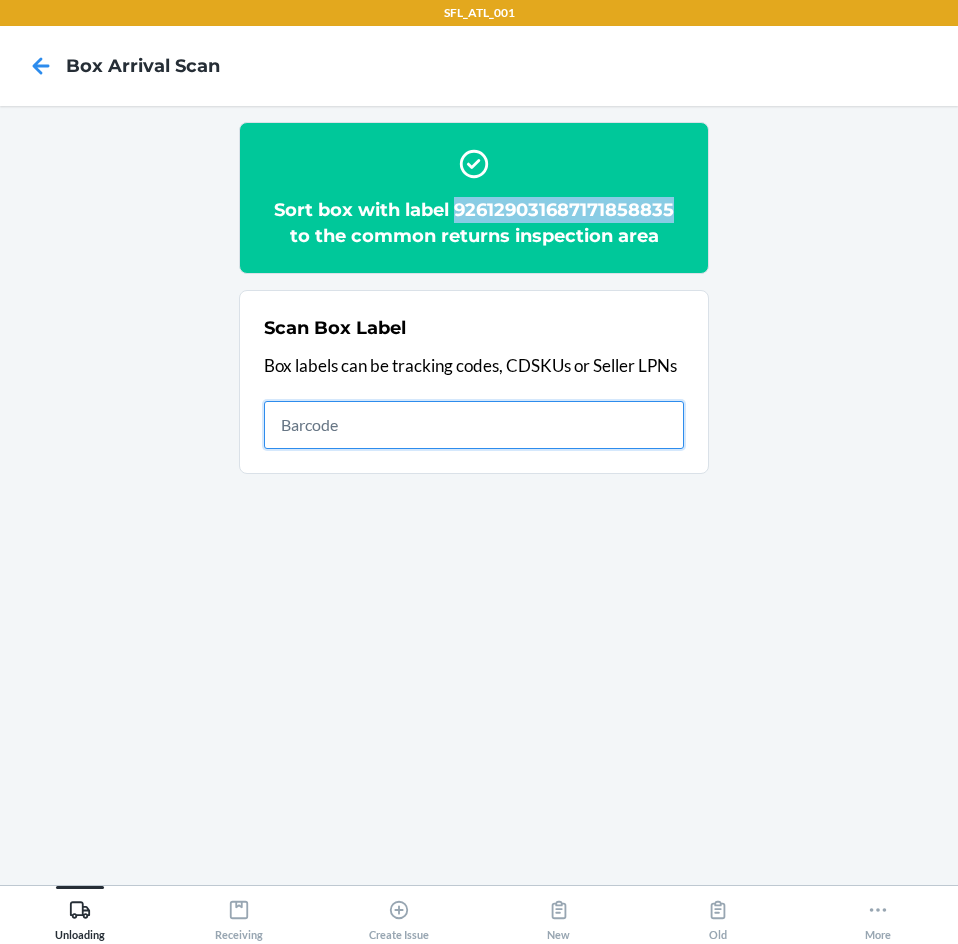 click at bounding box center (474, 425) 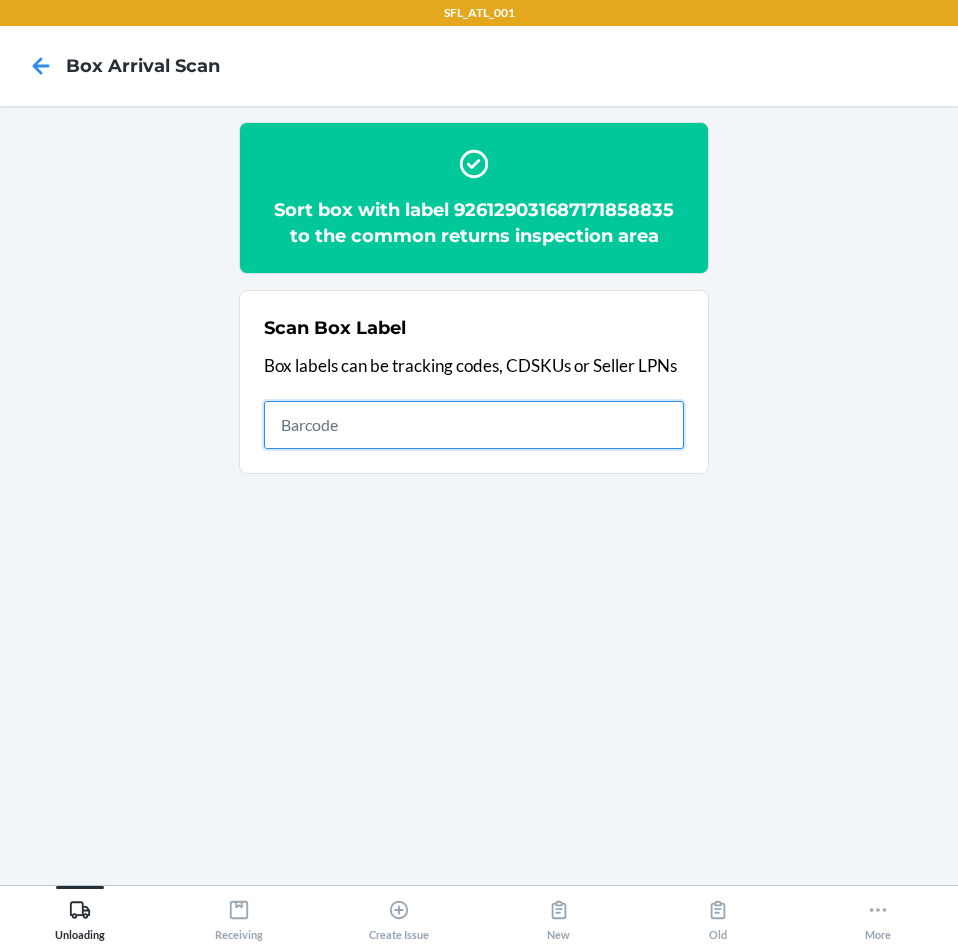 click at bounding box center [474, 425] 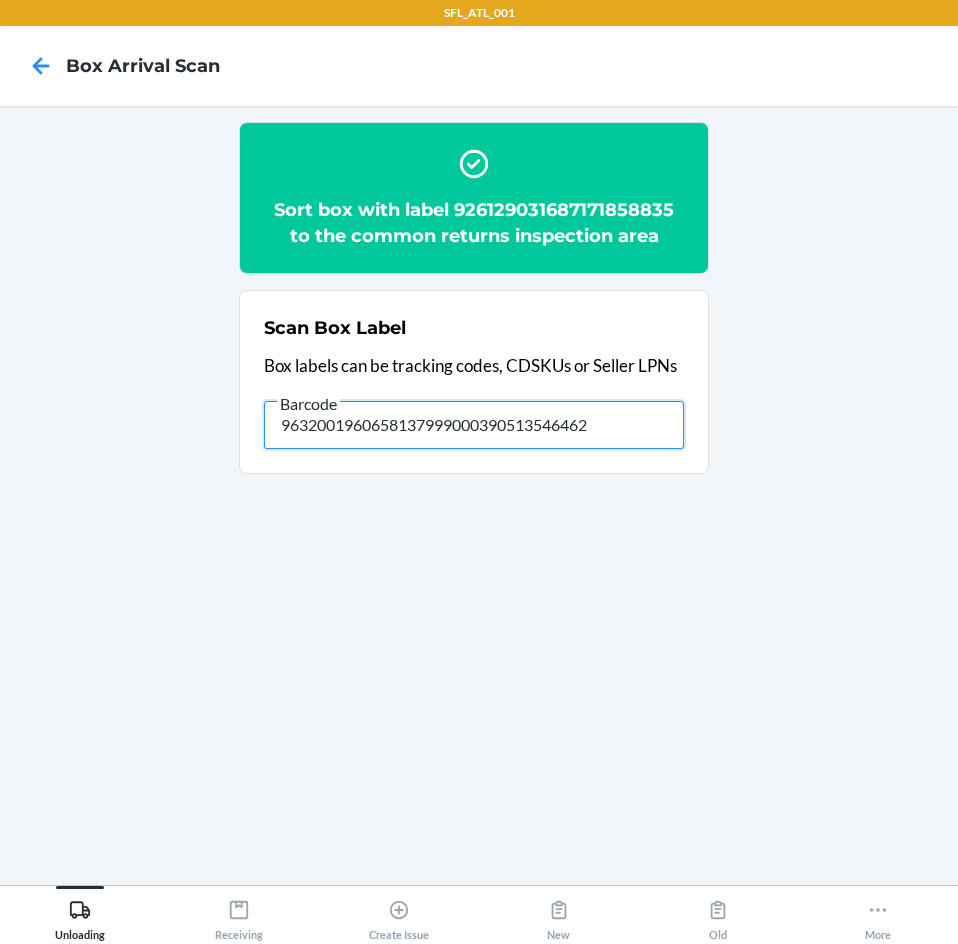 type on "9632001960658137999000390513546462" 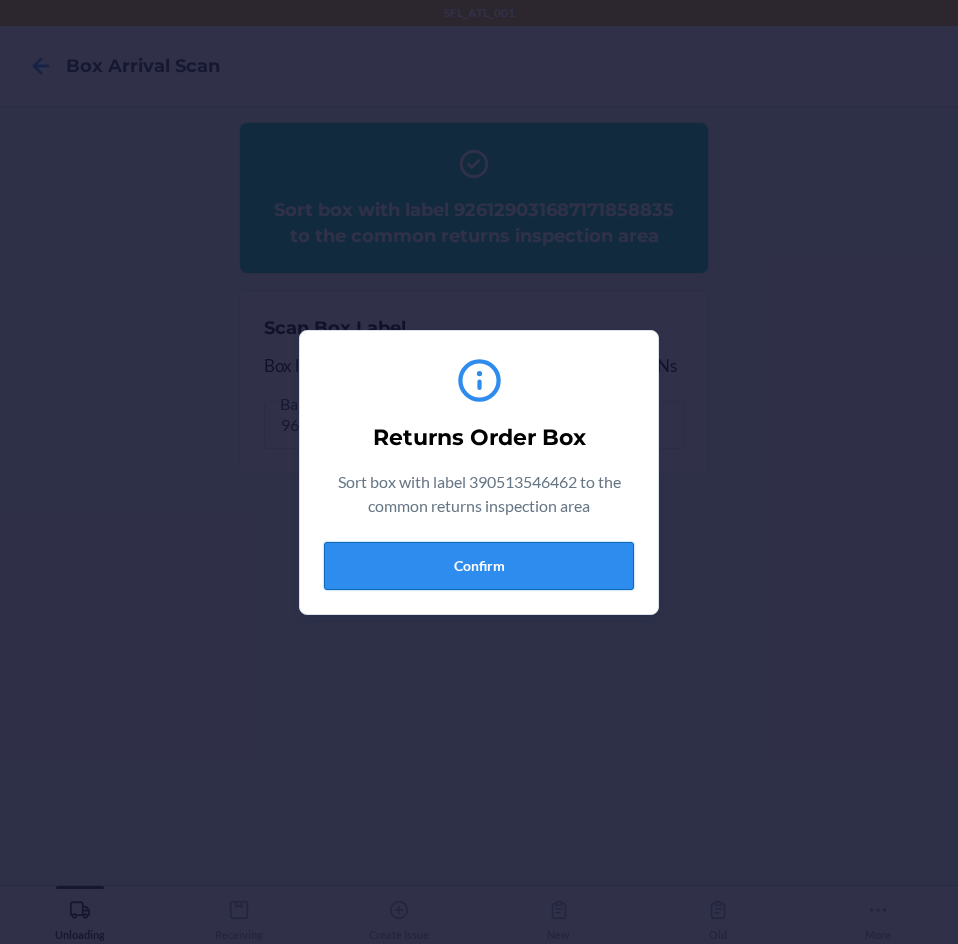 click on "Confirm" at bounding box center (479, 566) 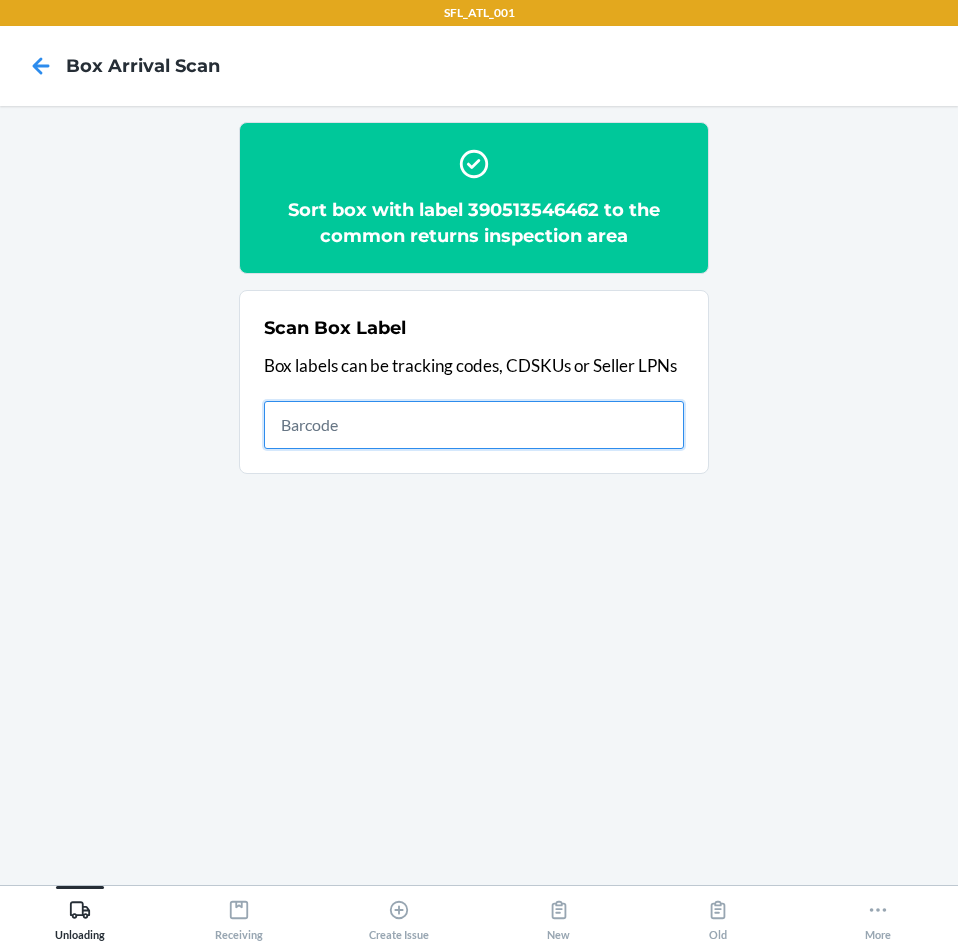 click at bounding box center [474, 425] 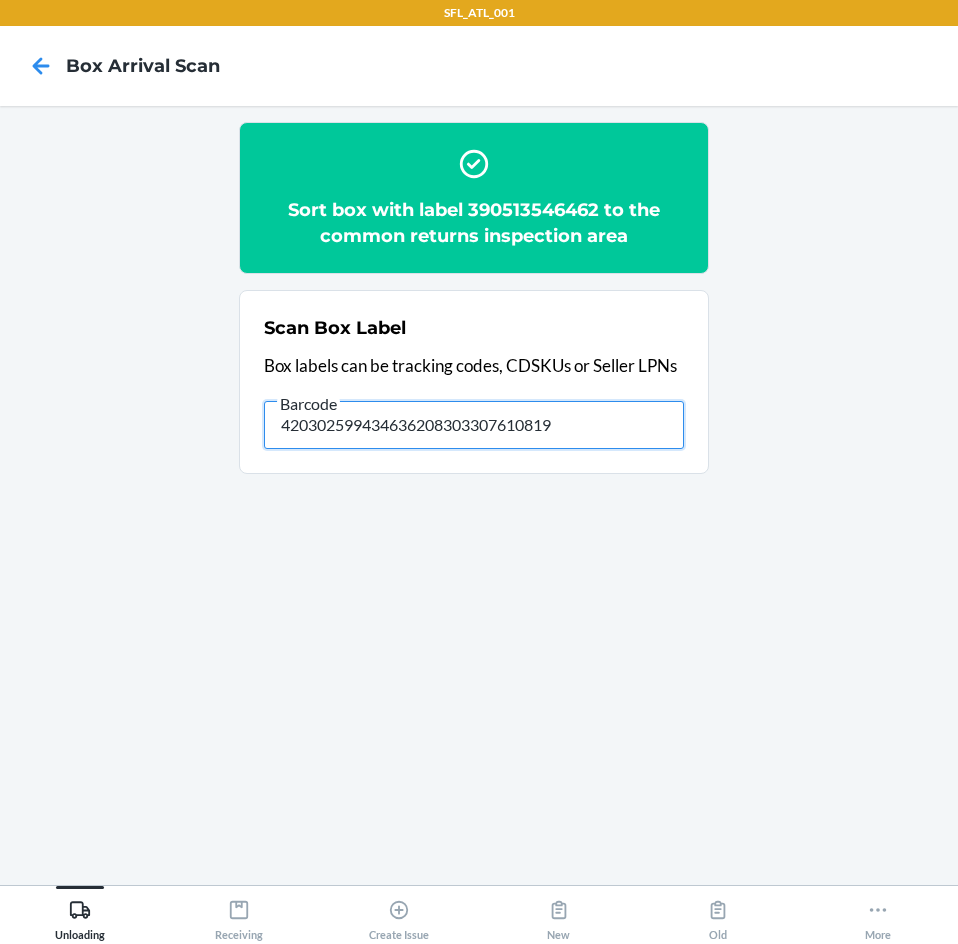 type on "420302599434636208303307610819" 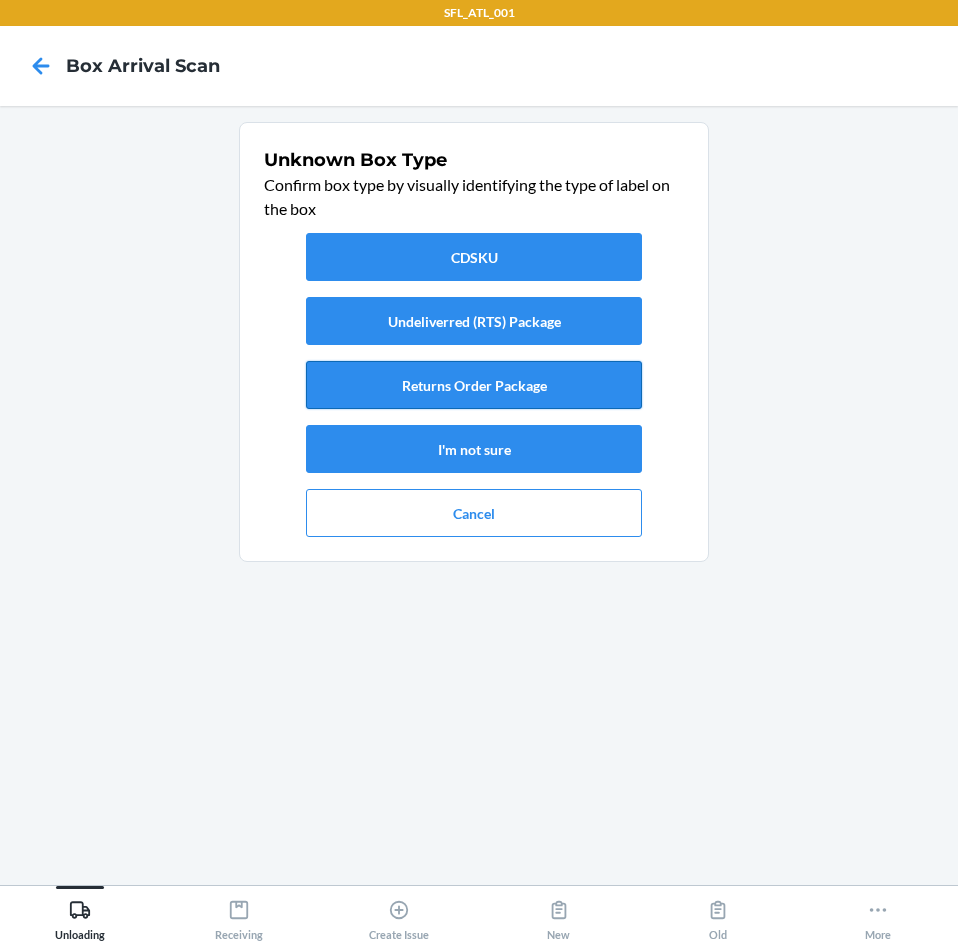 click on "Returns Order Package" at bounding box center [474, 385] 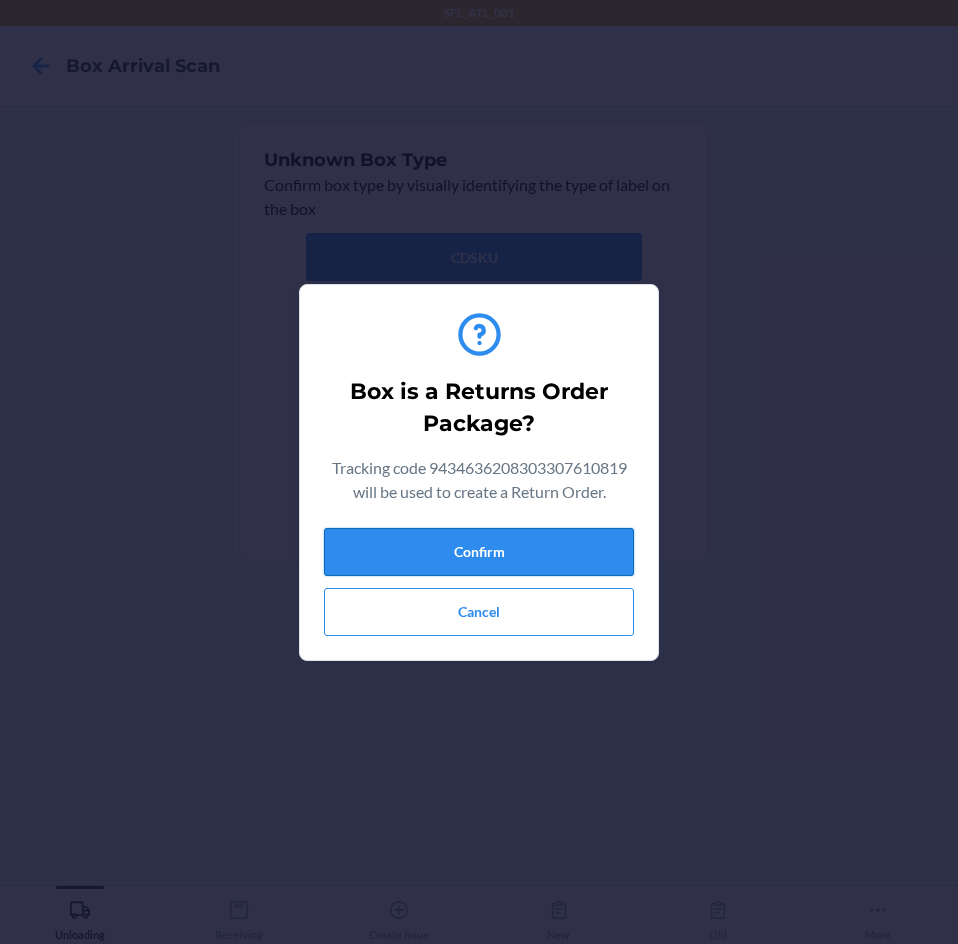 click on "Confirm" at bounding box center (479, 552) 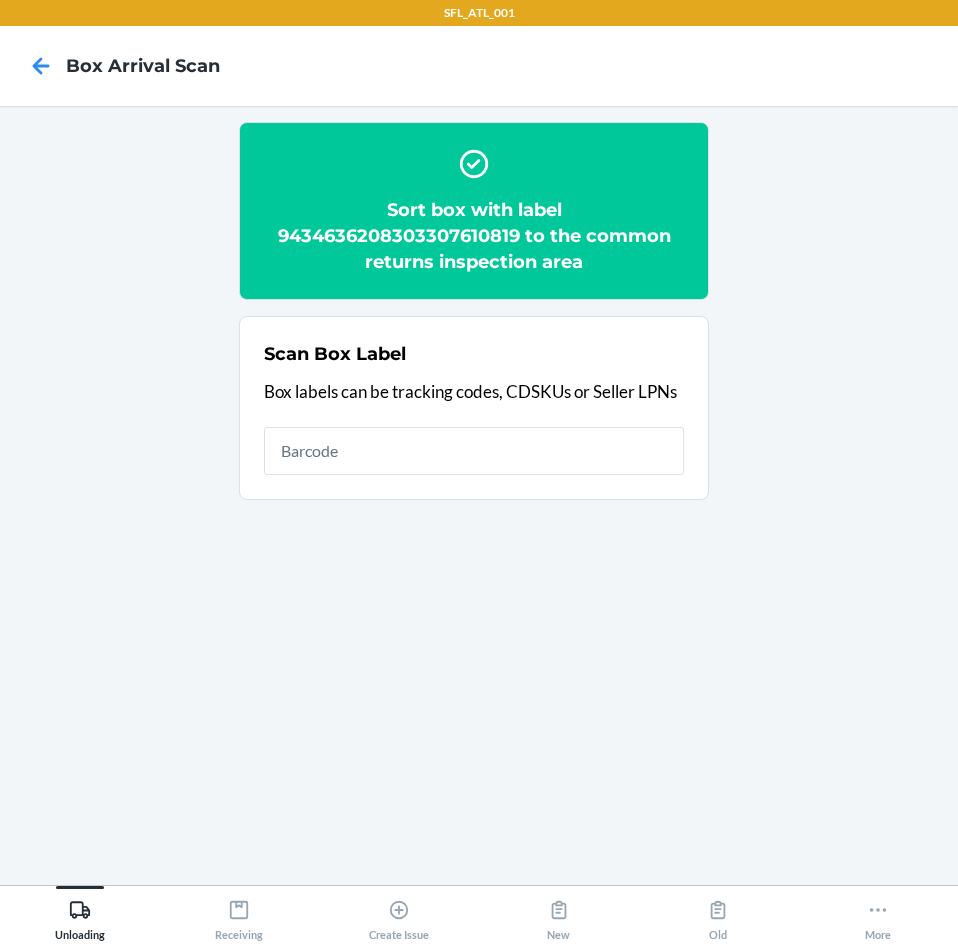 click on "Sort box with label 9434636208303307610819 to the common returns inspection area Scan Box Label Box labels can be tracking codes, CDSKUs or Seller LPNs" at bounding box center [479, 495] 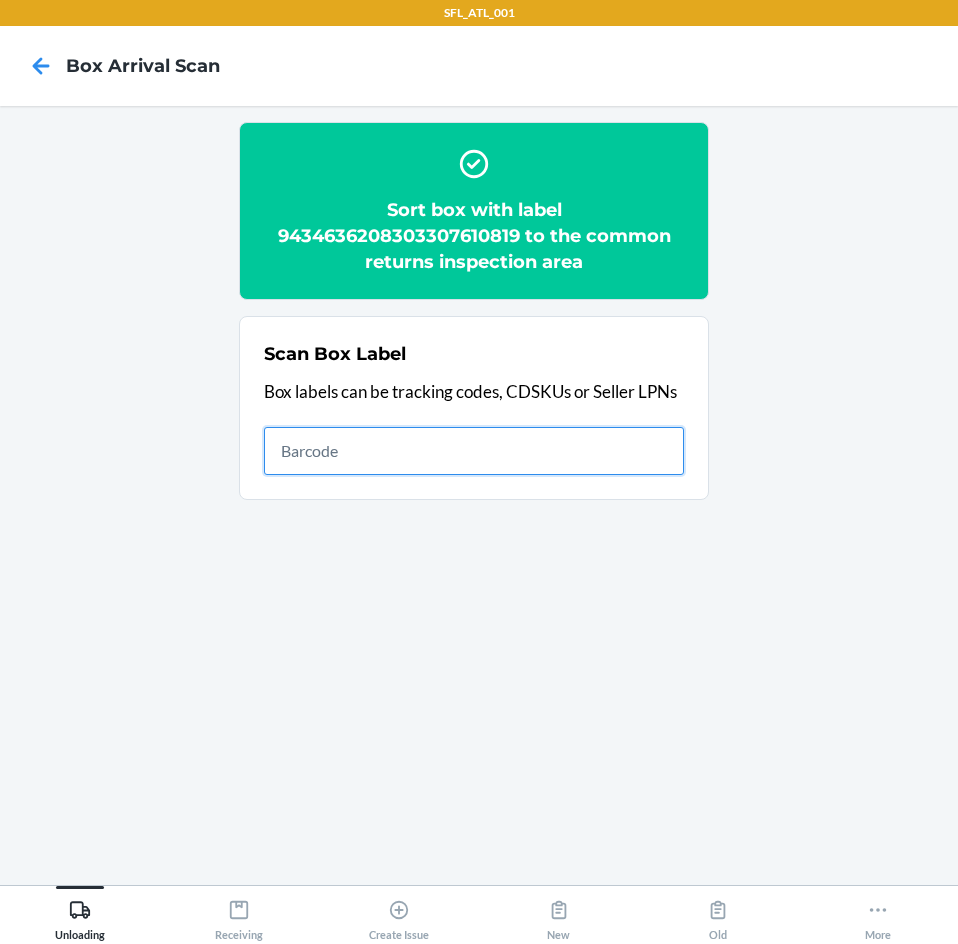 click at bounding box center (474, 451) 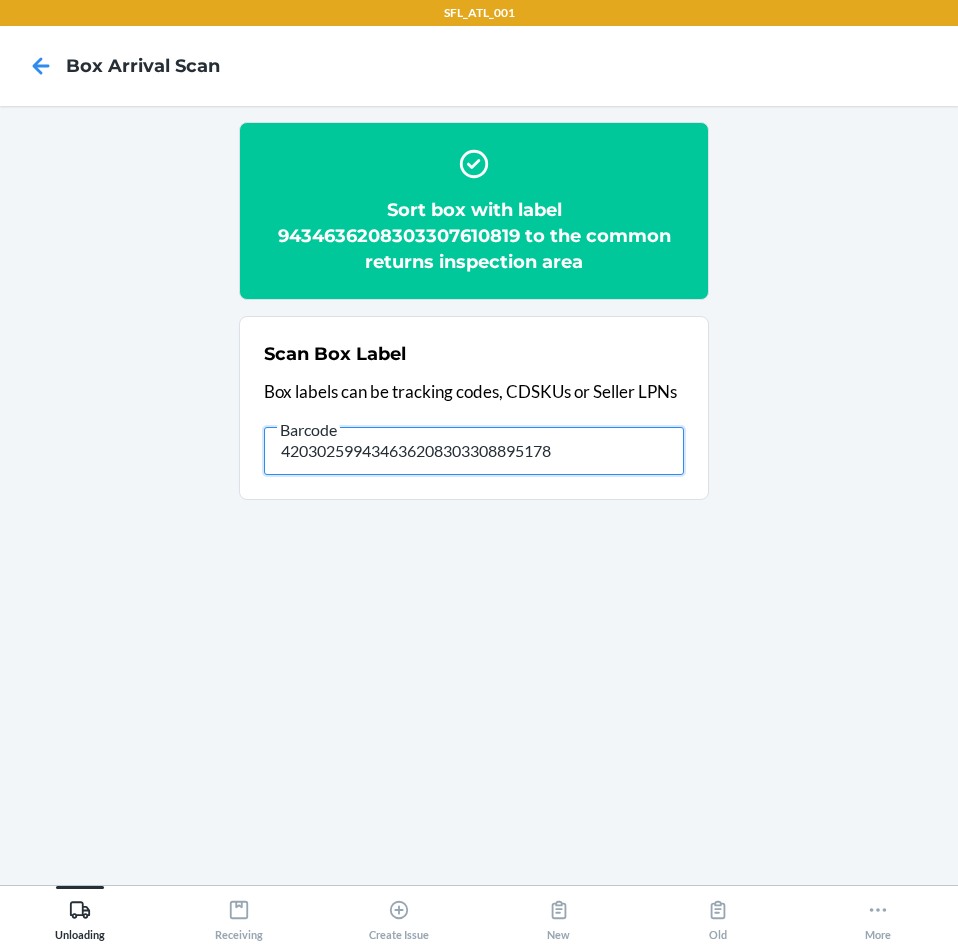 type on "420302599434636208303308895178" 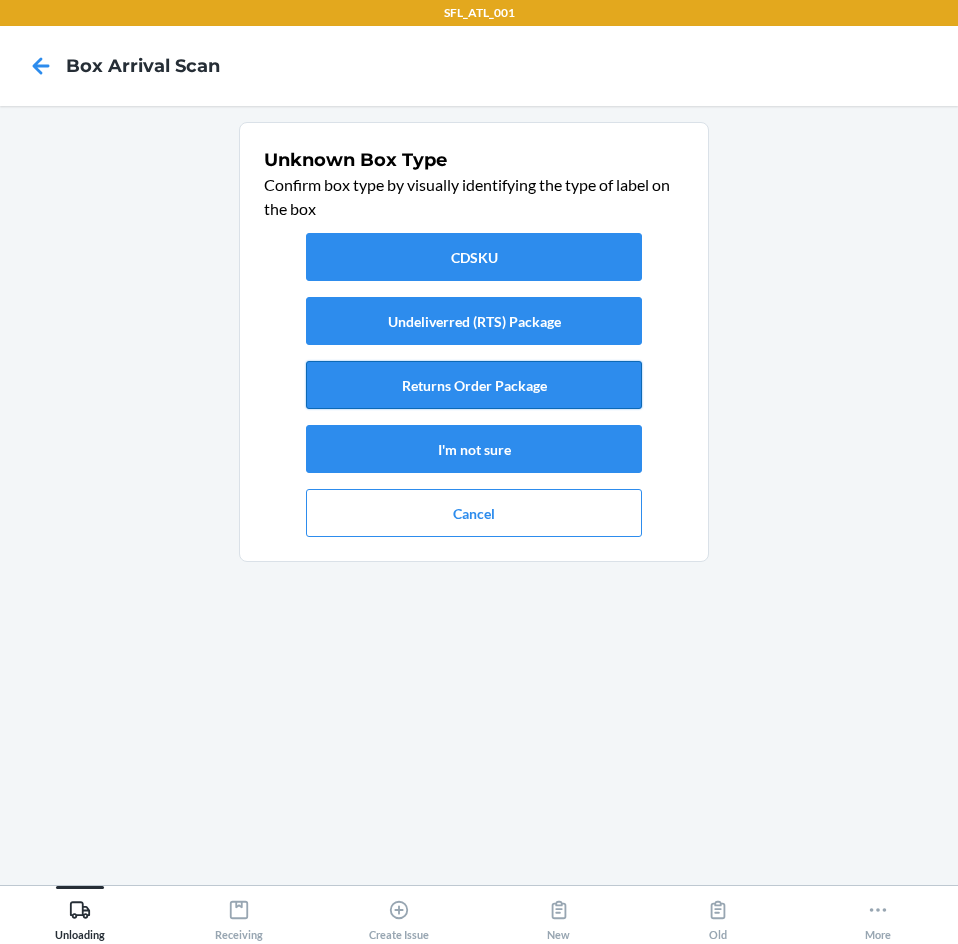 click on "Returns Order Package" at bounding box center [474, 385] 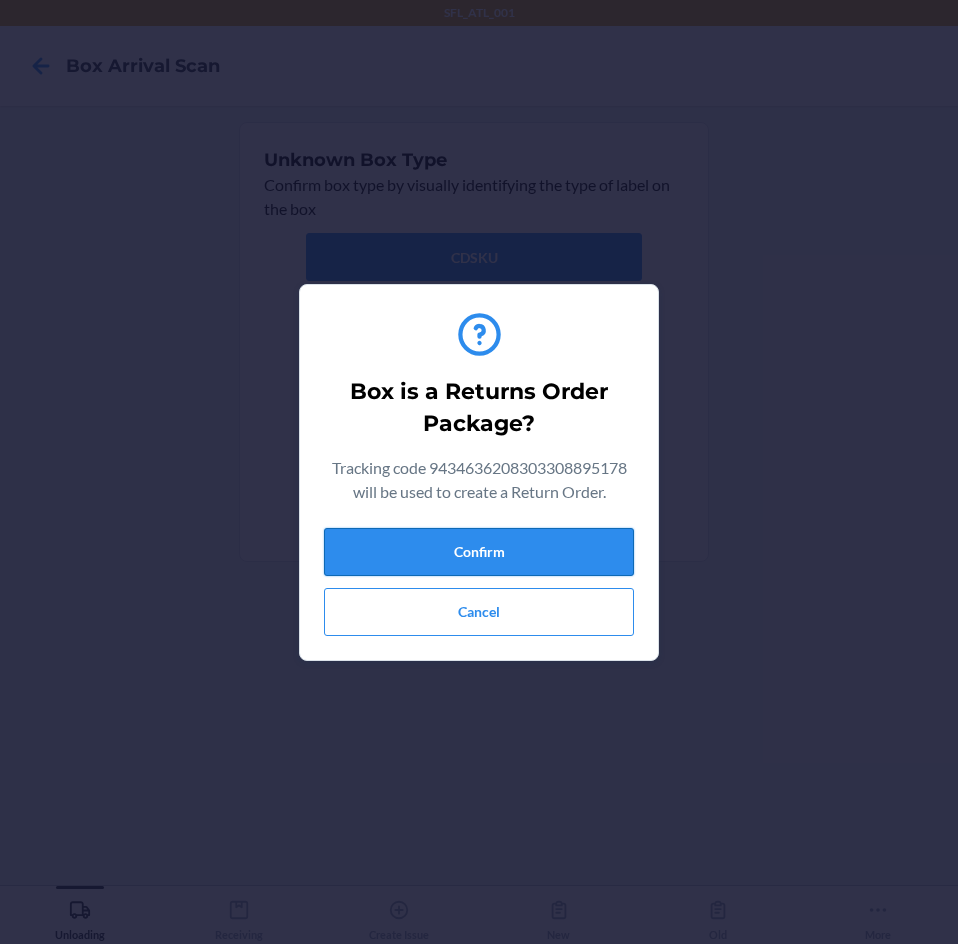 click on "Confirm" at bounding box center [479, 552] 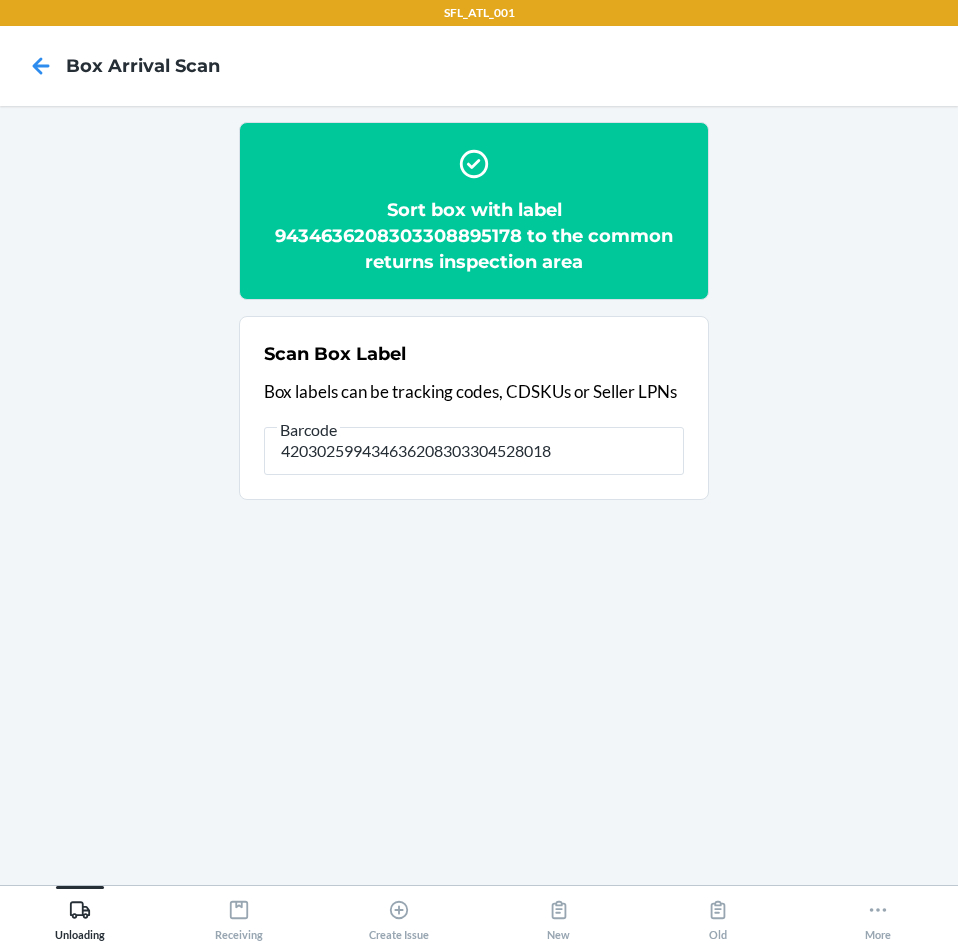 type on "420302599434636208303304528018" 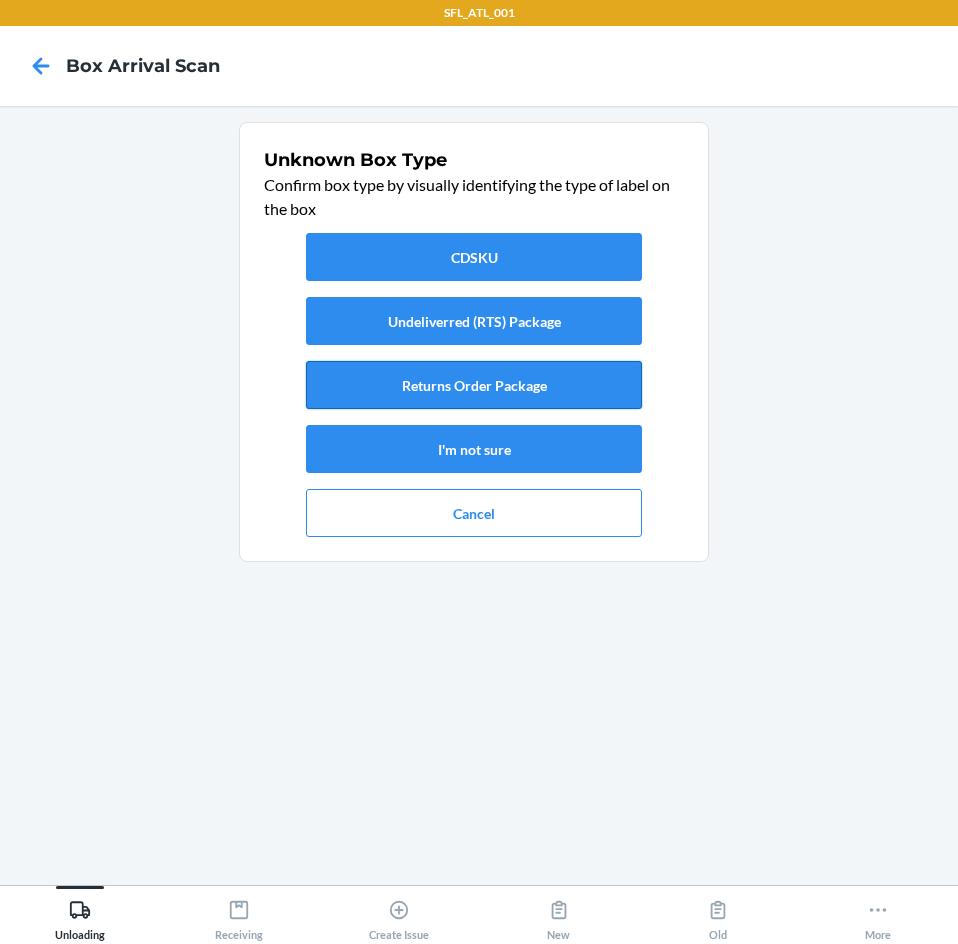 click on "Returns Order Package" at bounding box center [474, 385] 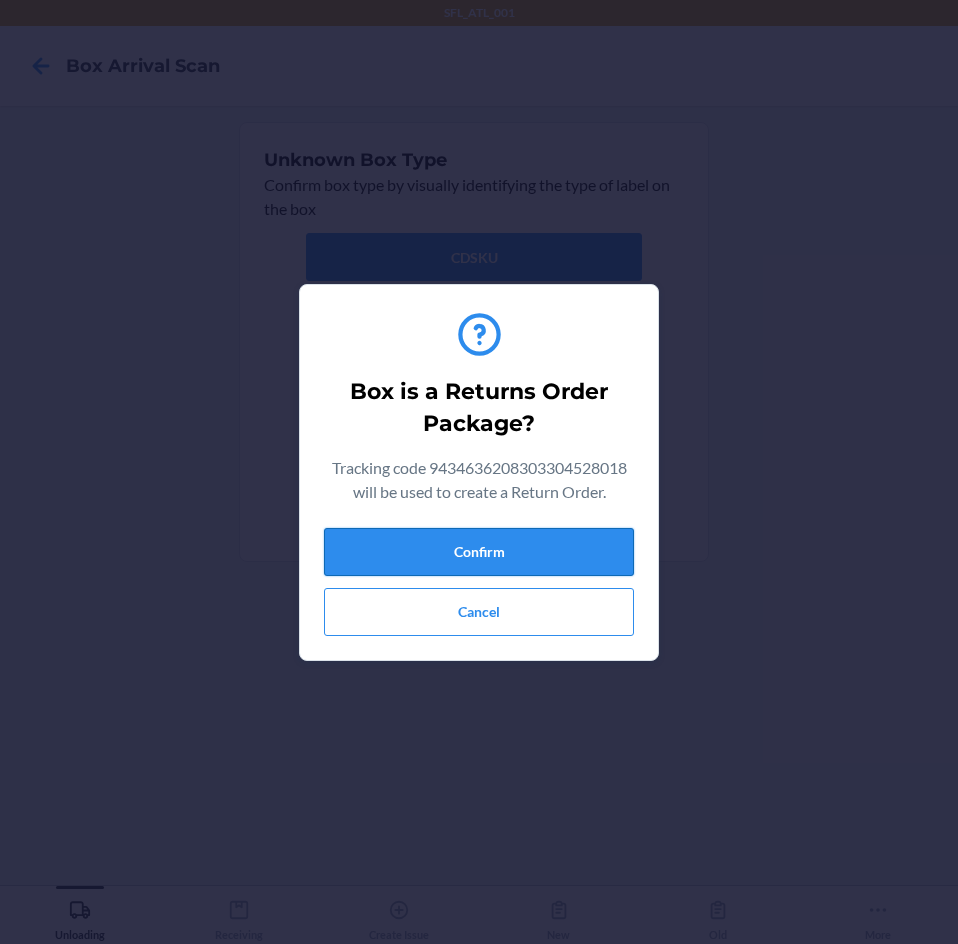 click on "Confirm" at bounding box center (479, 552) 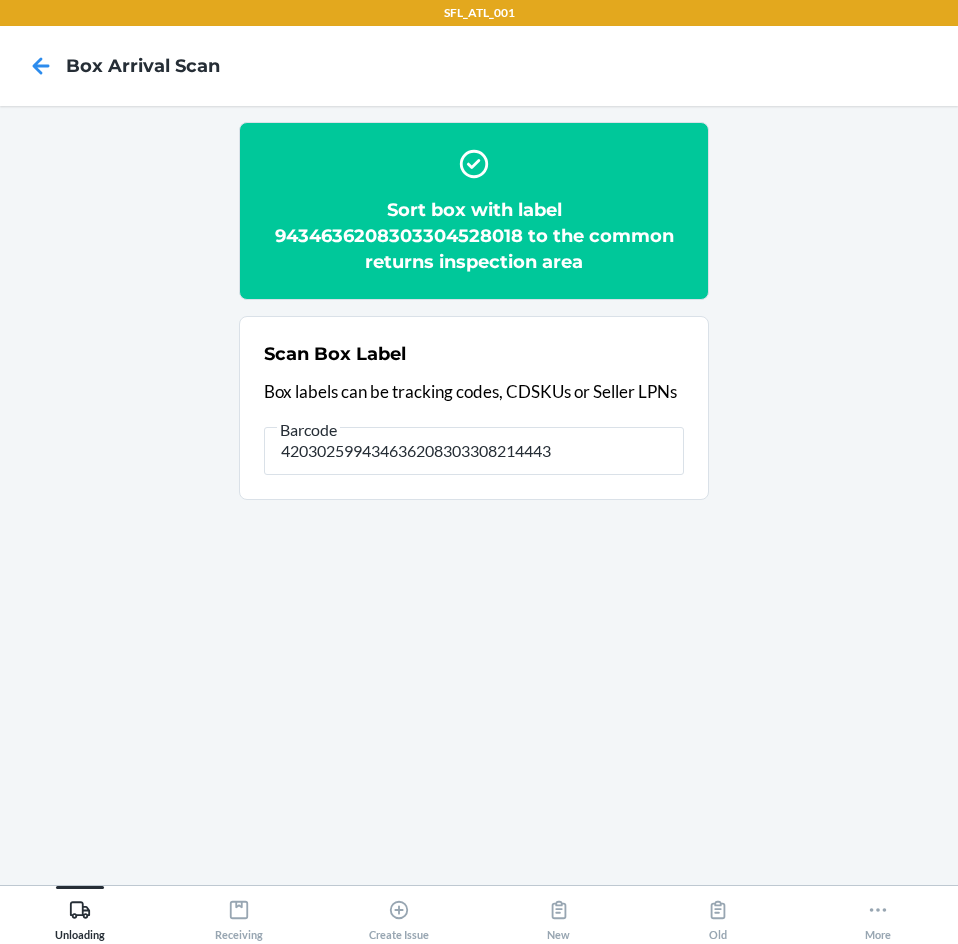 type on "420302599434636208303308214443" 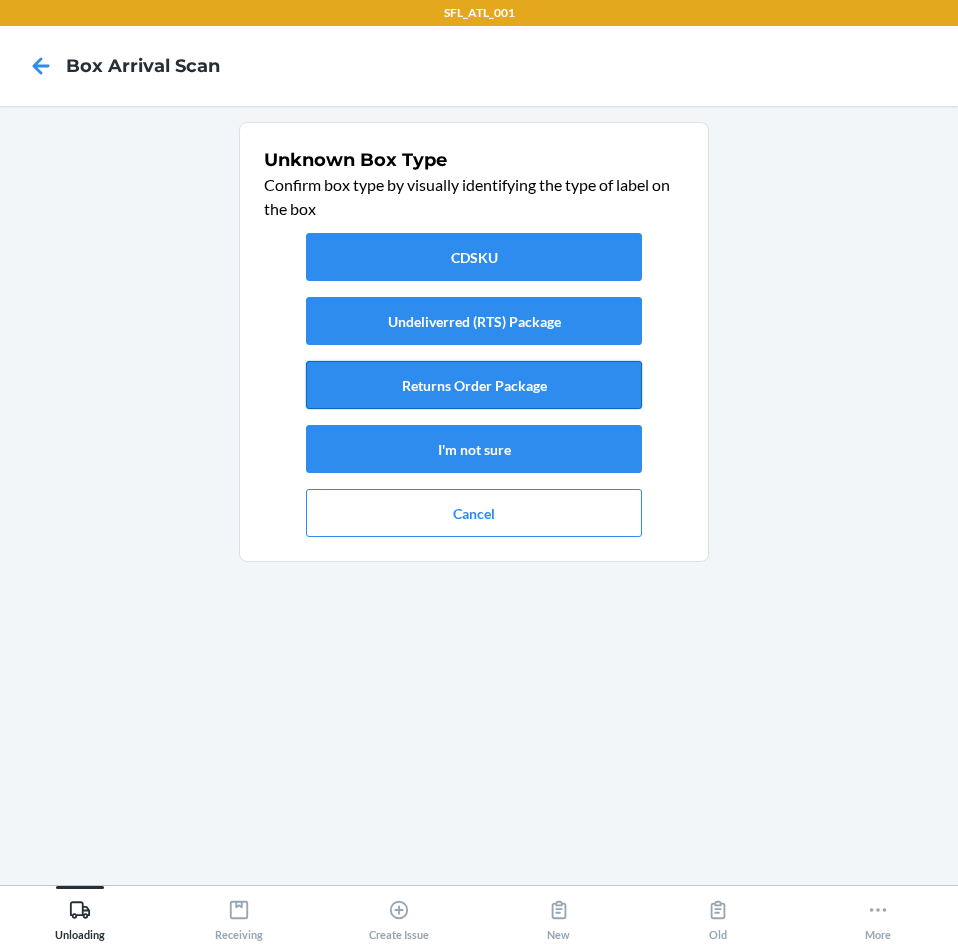 click on "Returns Order Package" at bounding box center [474, 385] 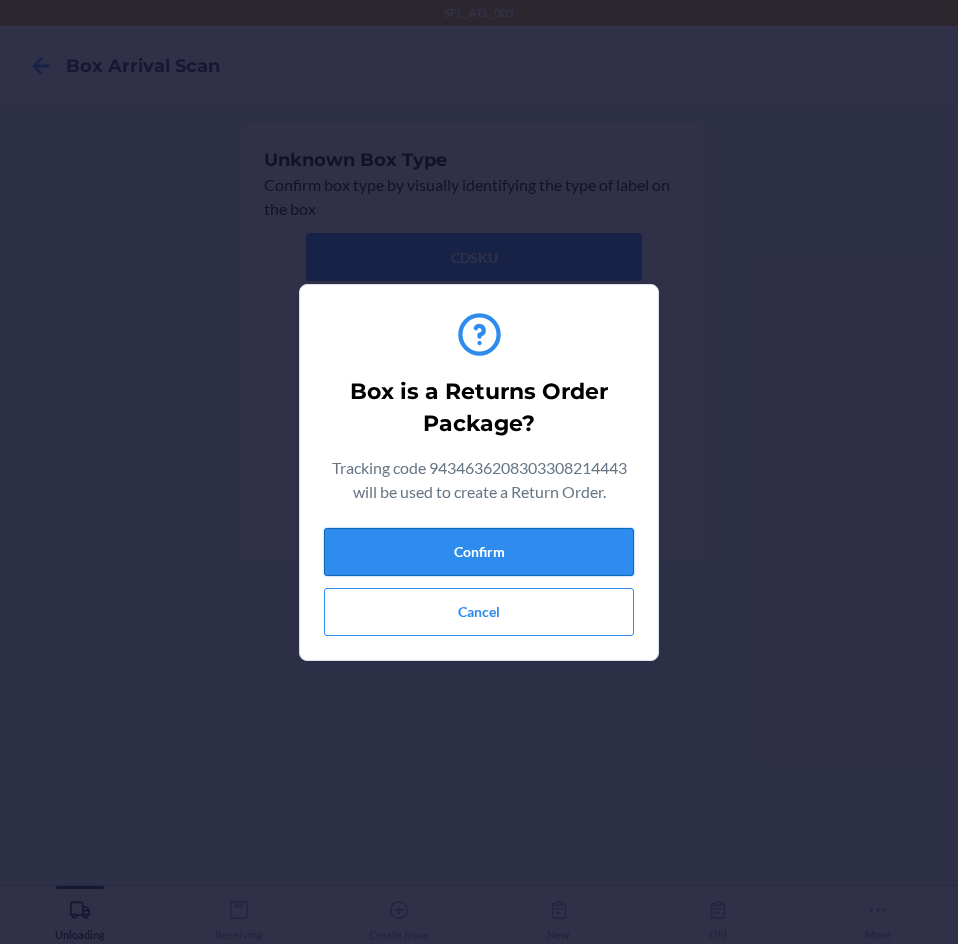 click on "Confirm" at bounding box center (479, 552) 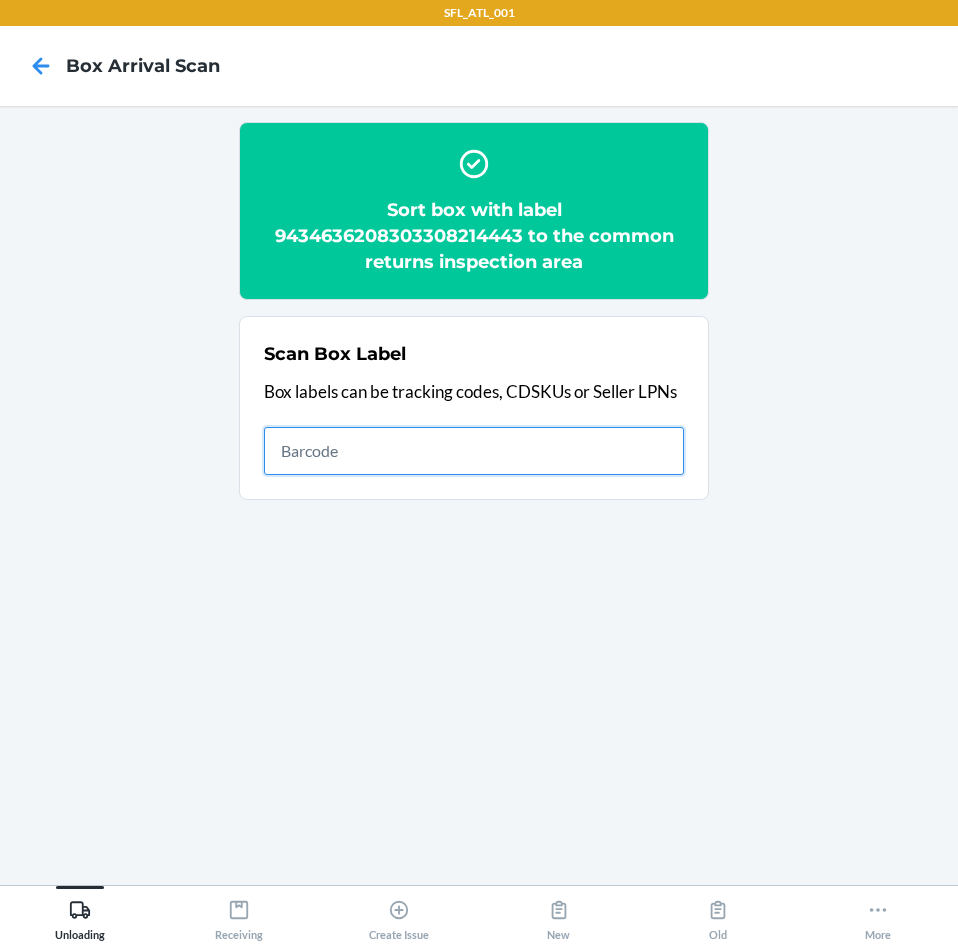 drag, startPoint x: 340, startPoint y: 464, endPoint x: 372, endPoint y: 464, distance: 32 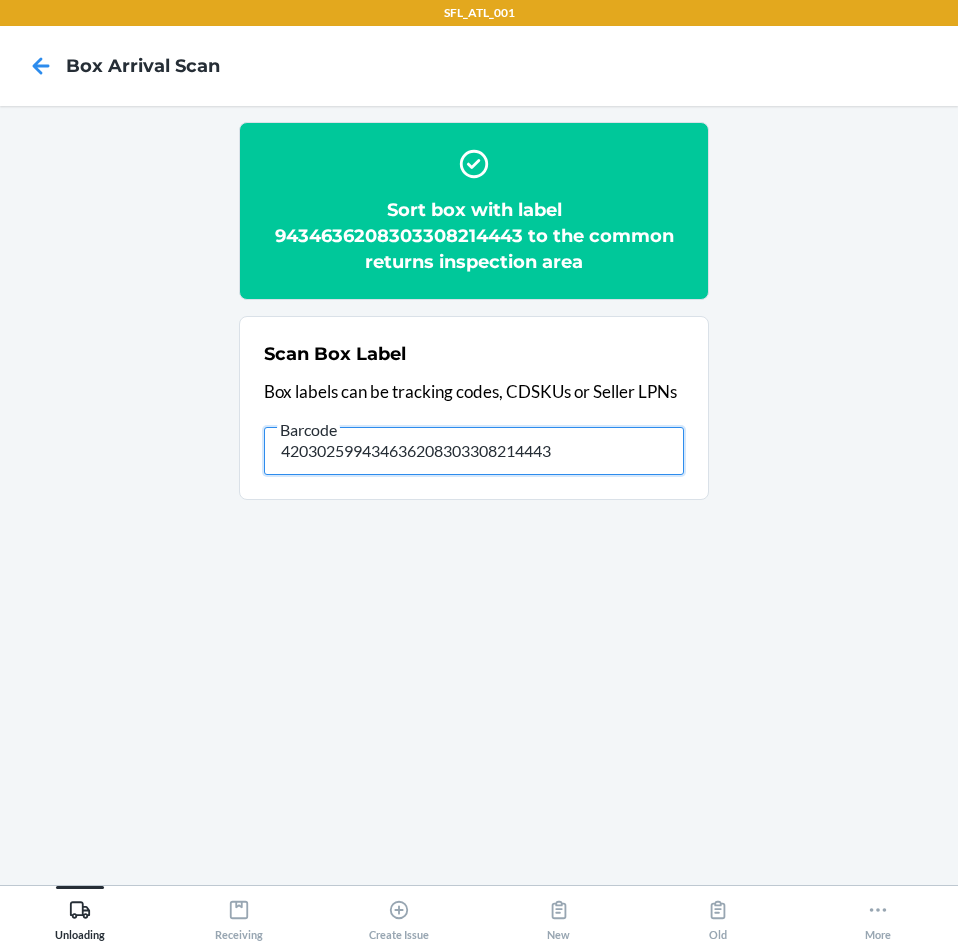 type on "420302599434636208303308214443" 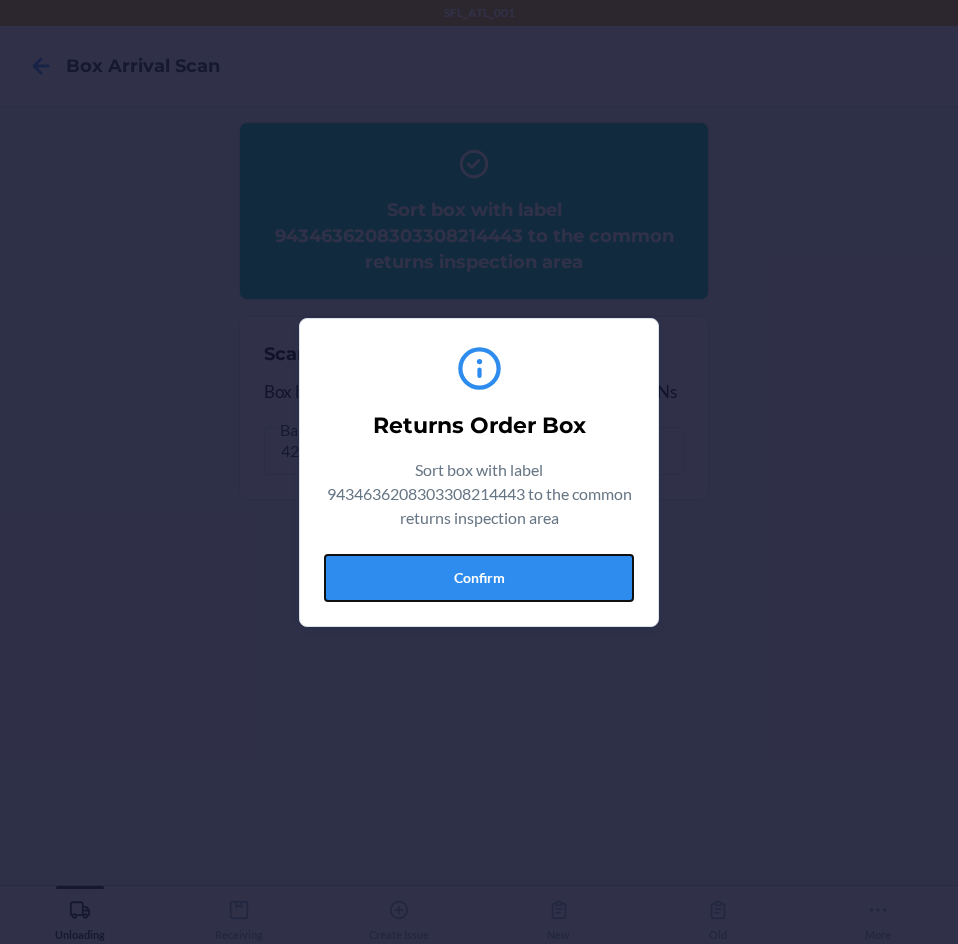 drag, startPoint x: 528, startPoint y: 580, endPoint x: 719, endPoint y: 576, distance: 191.04189 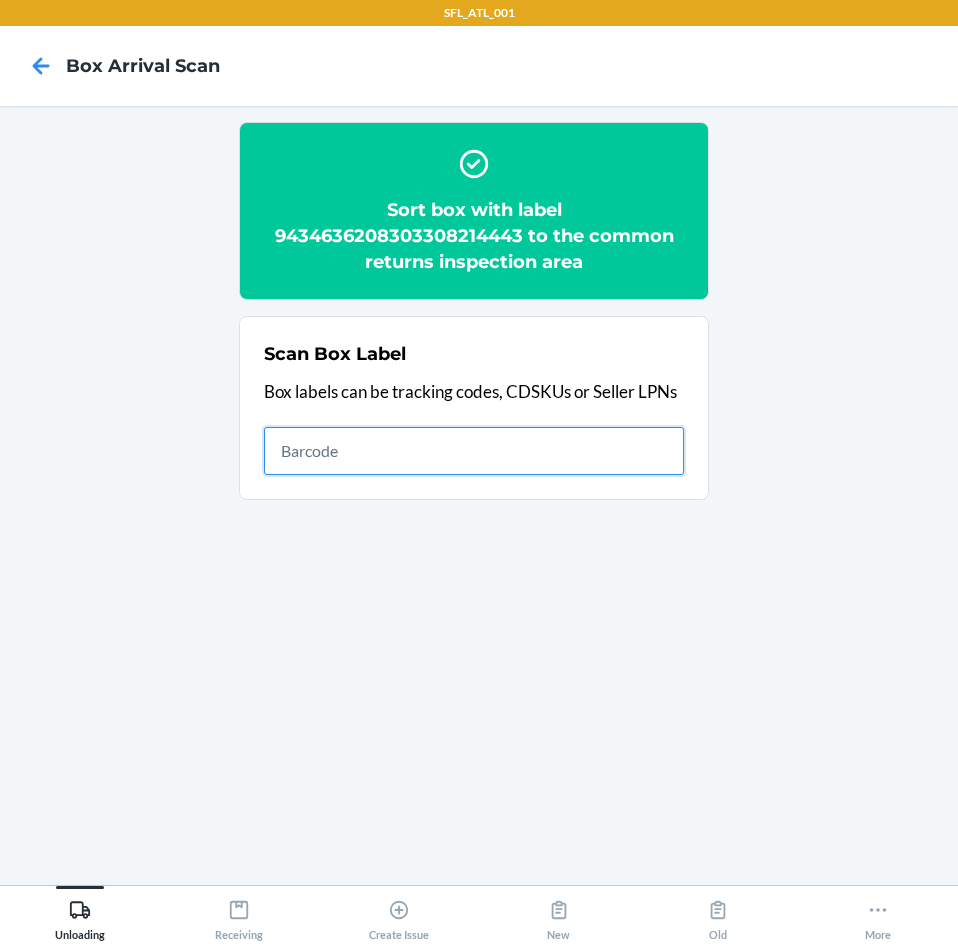 click at bounding box center [474, 451] 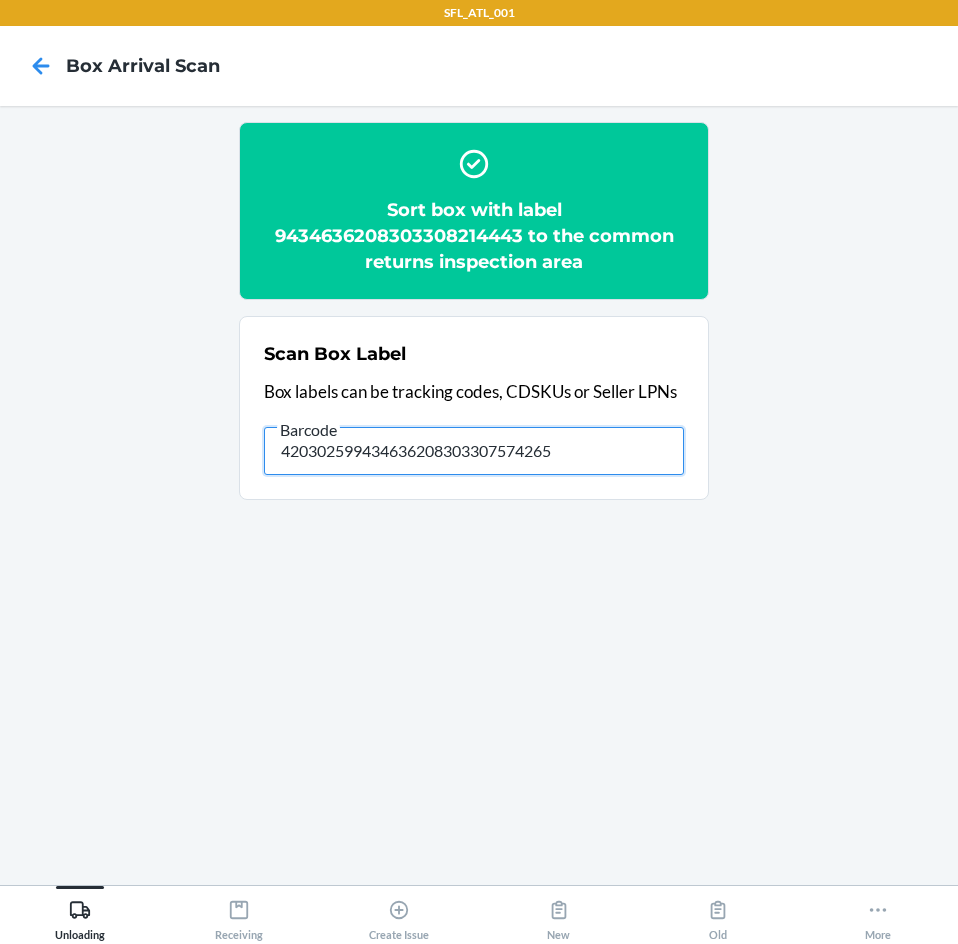 type on "420302599434636208303307574265" 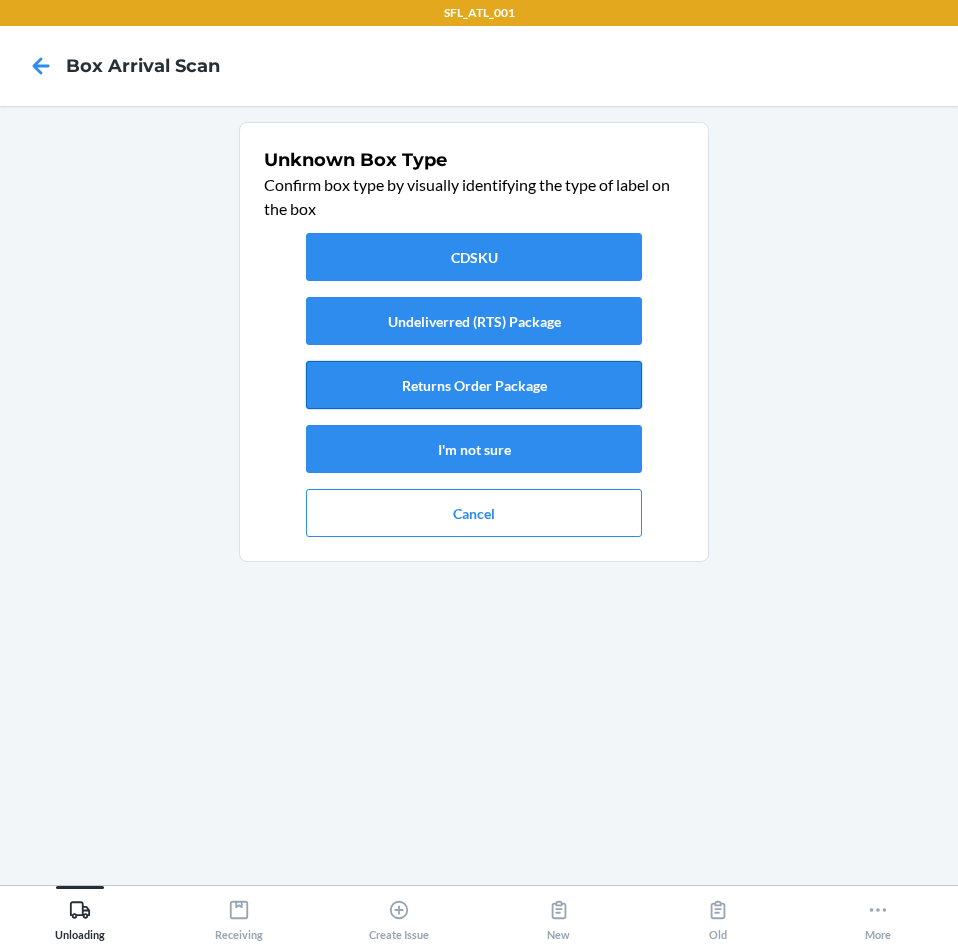 click on "Returns Order Package" at bounding box center (474, 385) 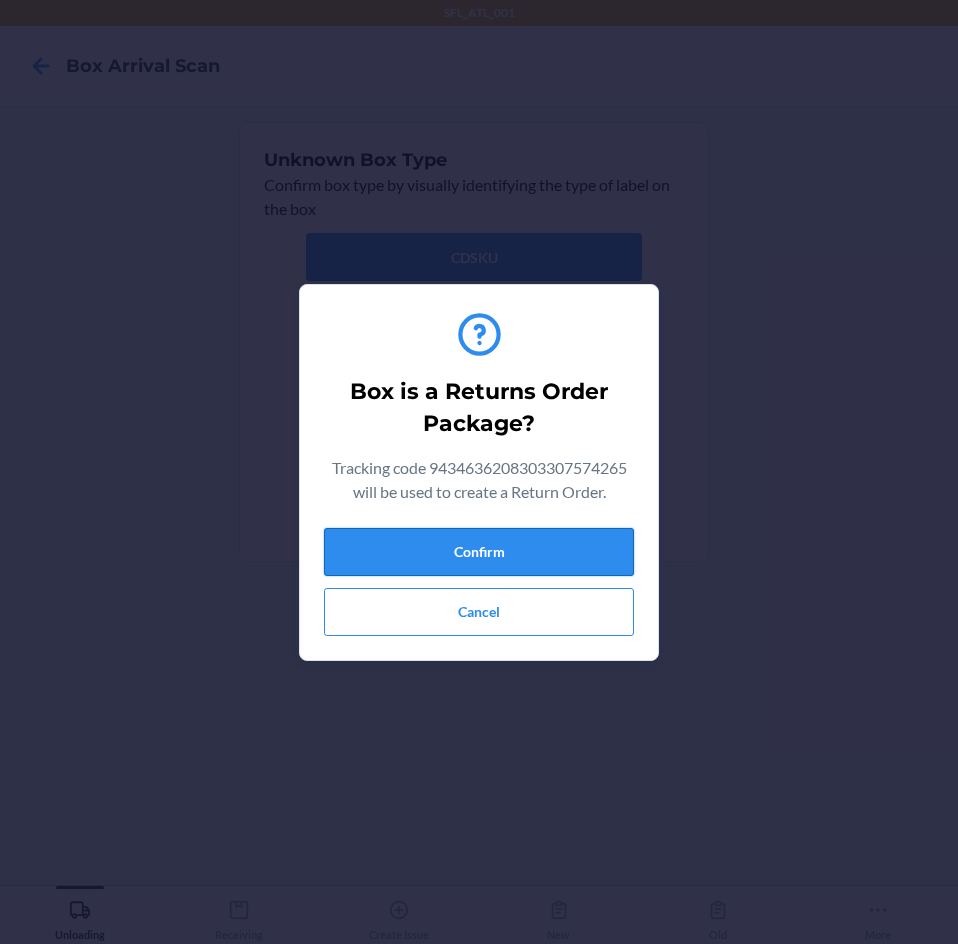 click on "Confirm" at bounding box center (479, 552) 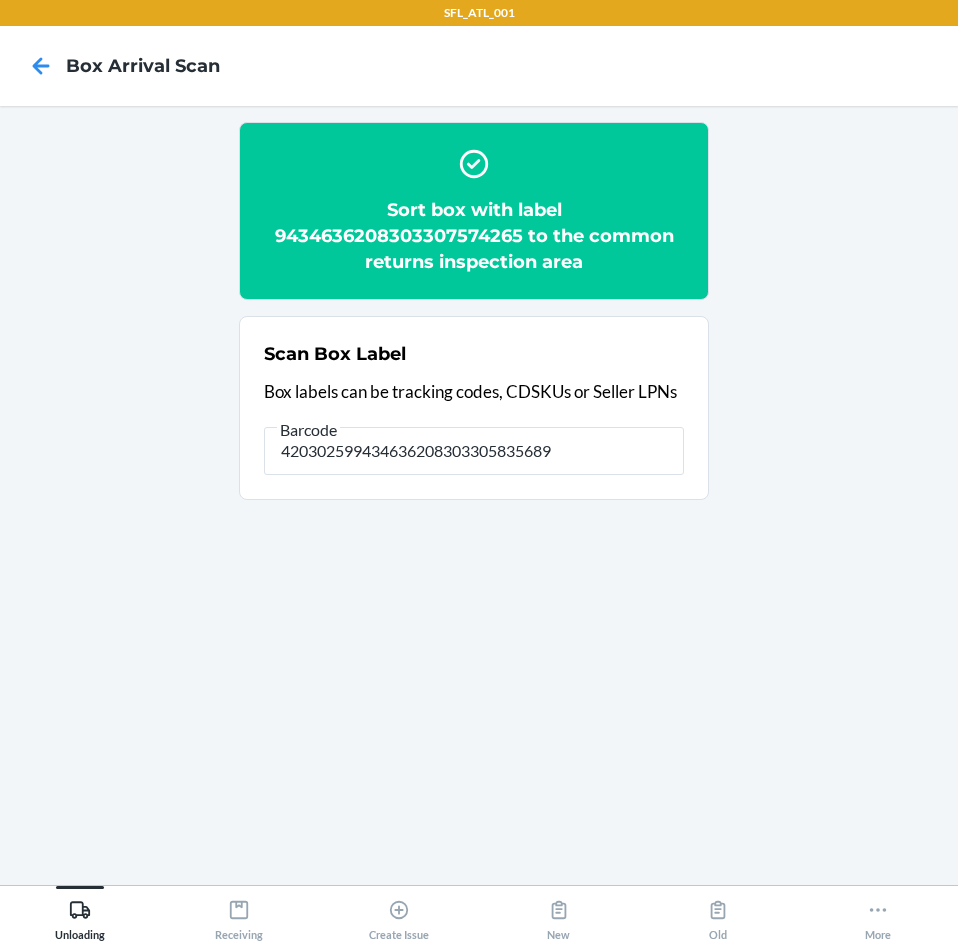 type on "420302599434636208303305835689" 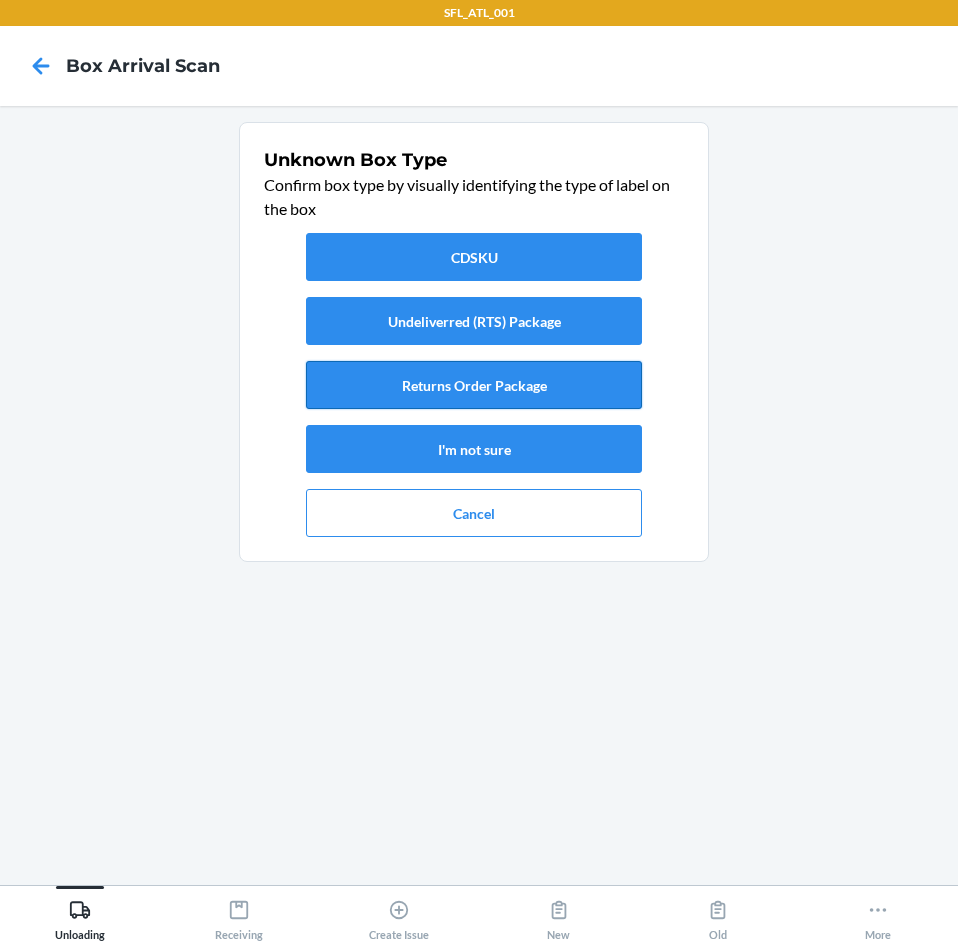 click on "Returns Order Package" at bounding box center (474, 385) 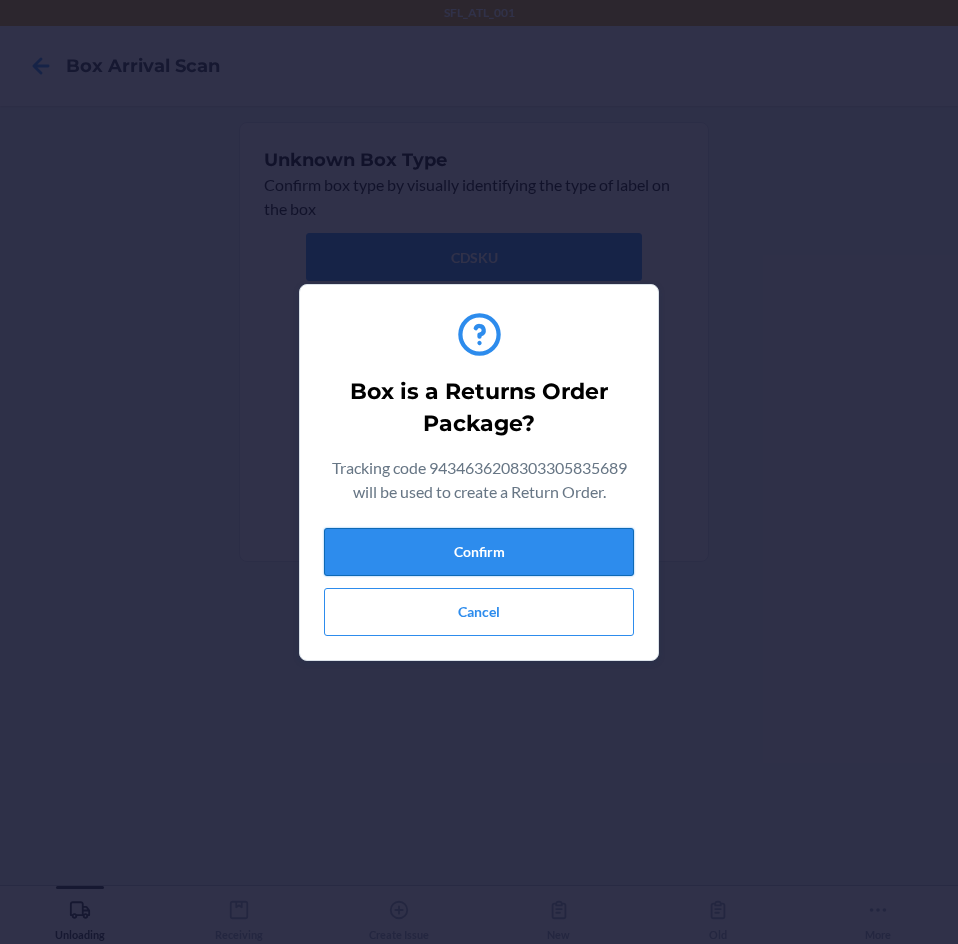 drag, startPoint x: 530, startPoint y: 541, endPoint x: 621, endPoint y: 556, distance: 92.22798 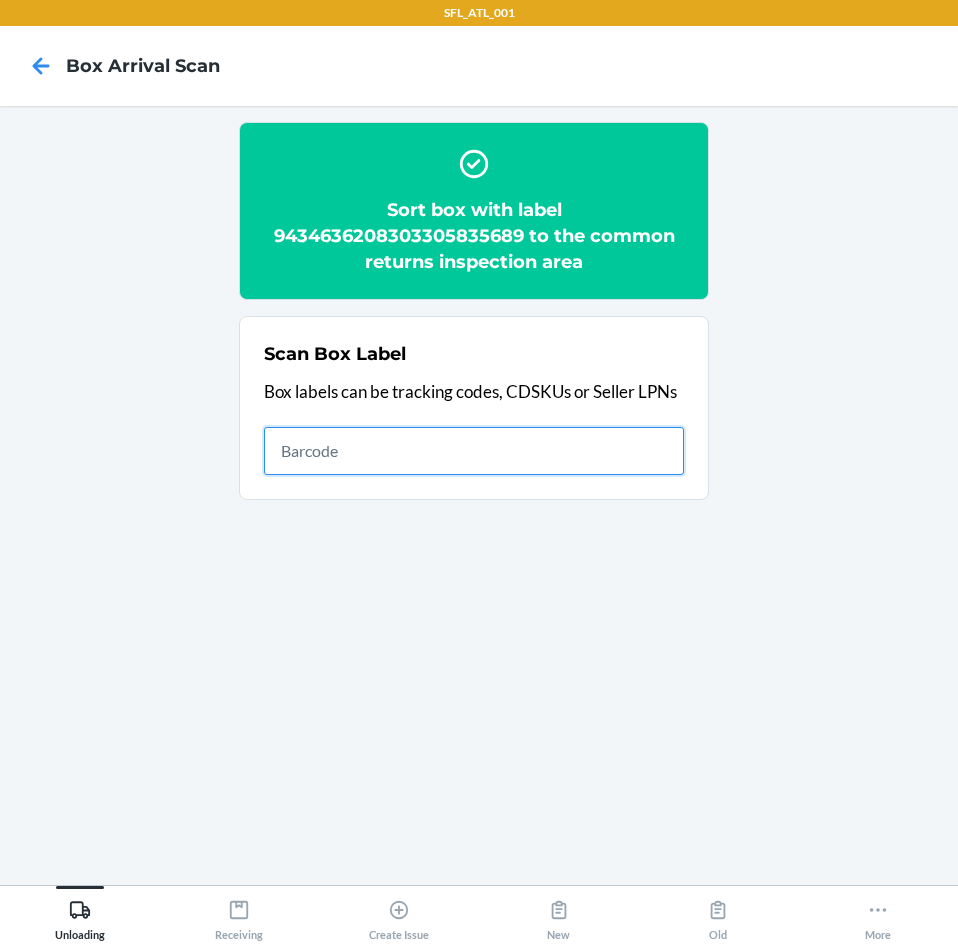 click at bounding box center [474, 451] 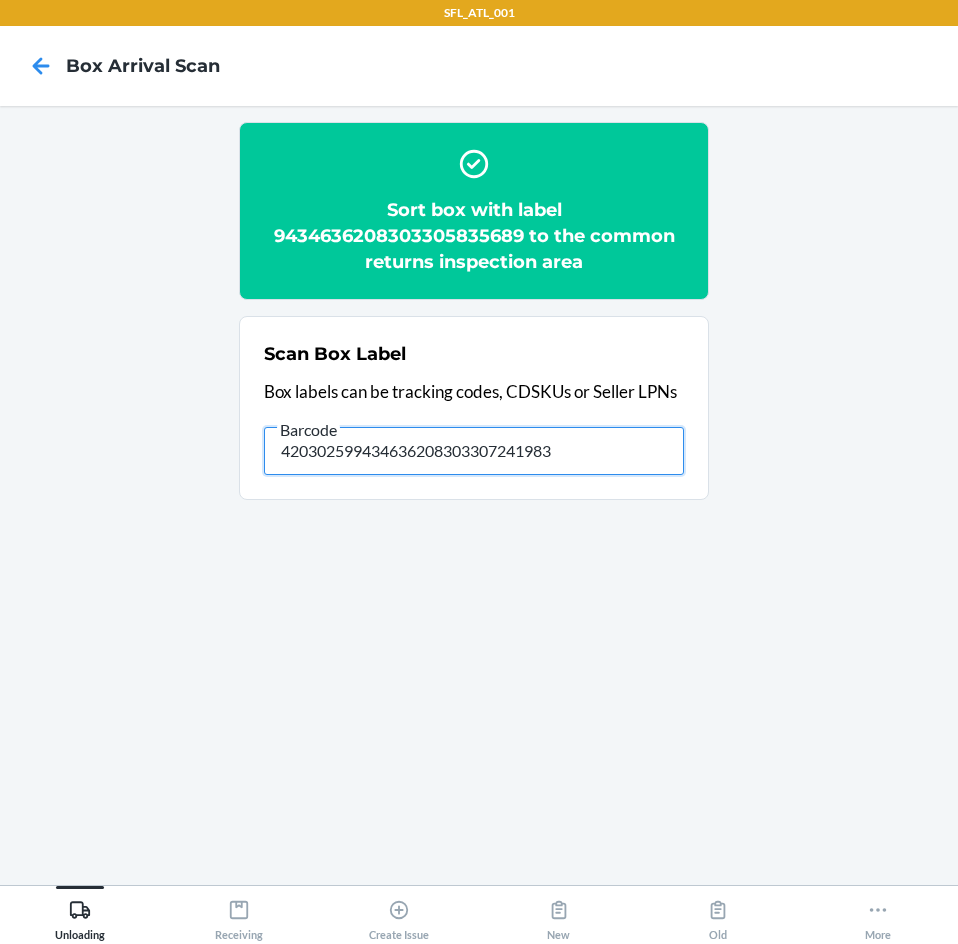 type on "420302599434636208303307241983" 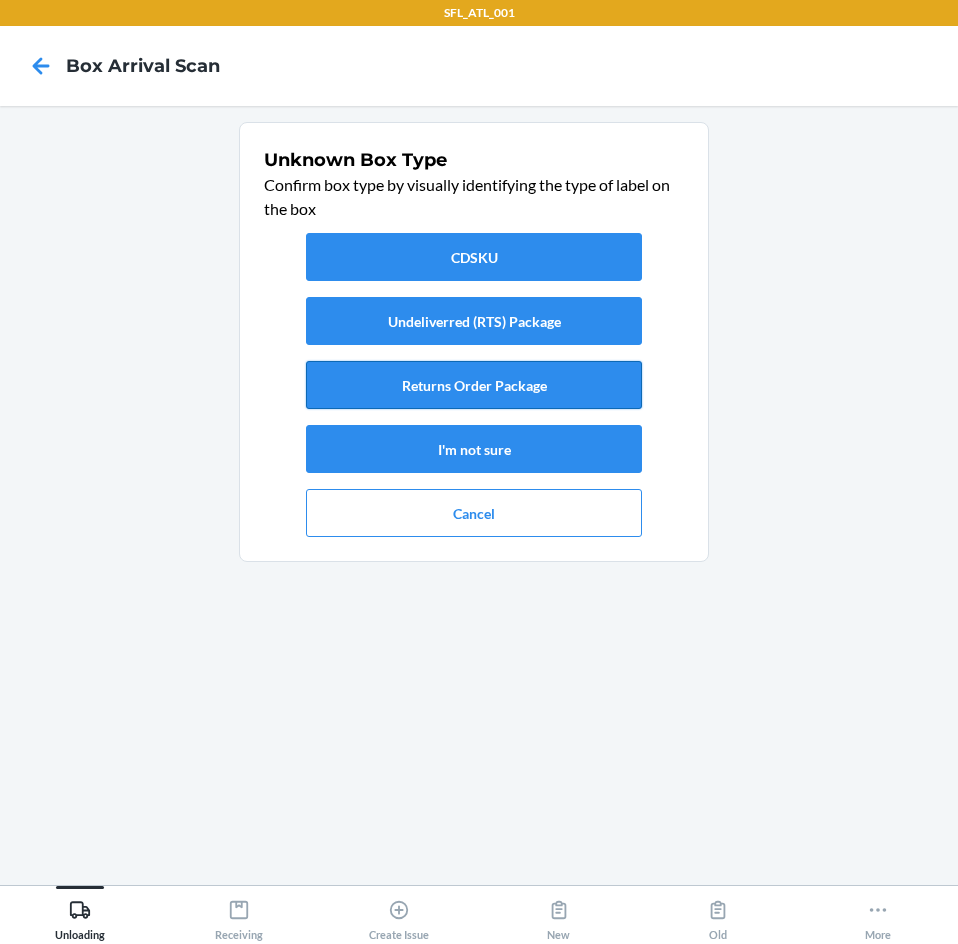 click on "Returns Order Package" at bounding box center [474, 385] 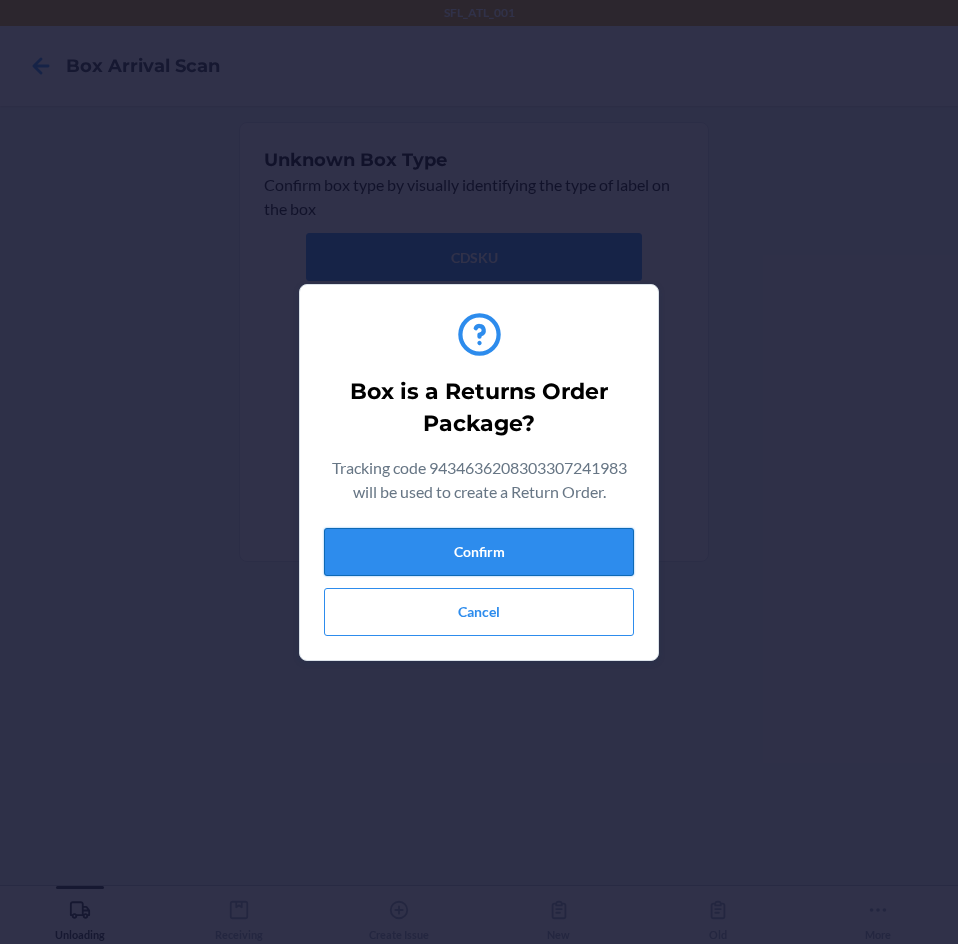 drag, startPoint x: 544, startPoint y: 571, endPoint x: 579, endPoint y: 554, distance: 38.910152 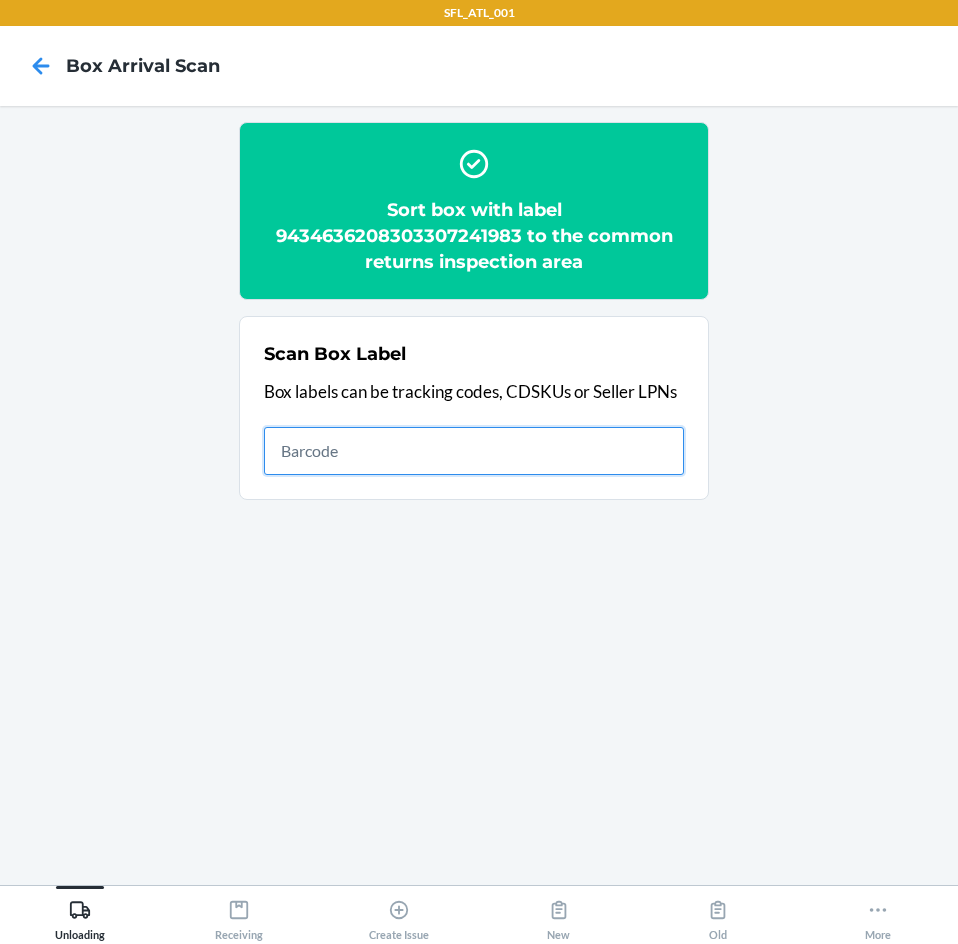 click at bounding box center [474, 451] 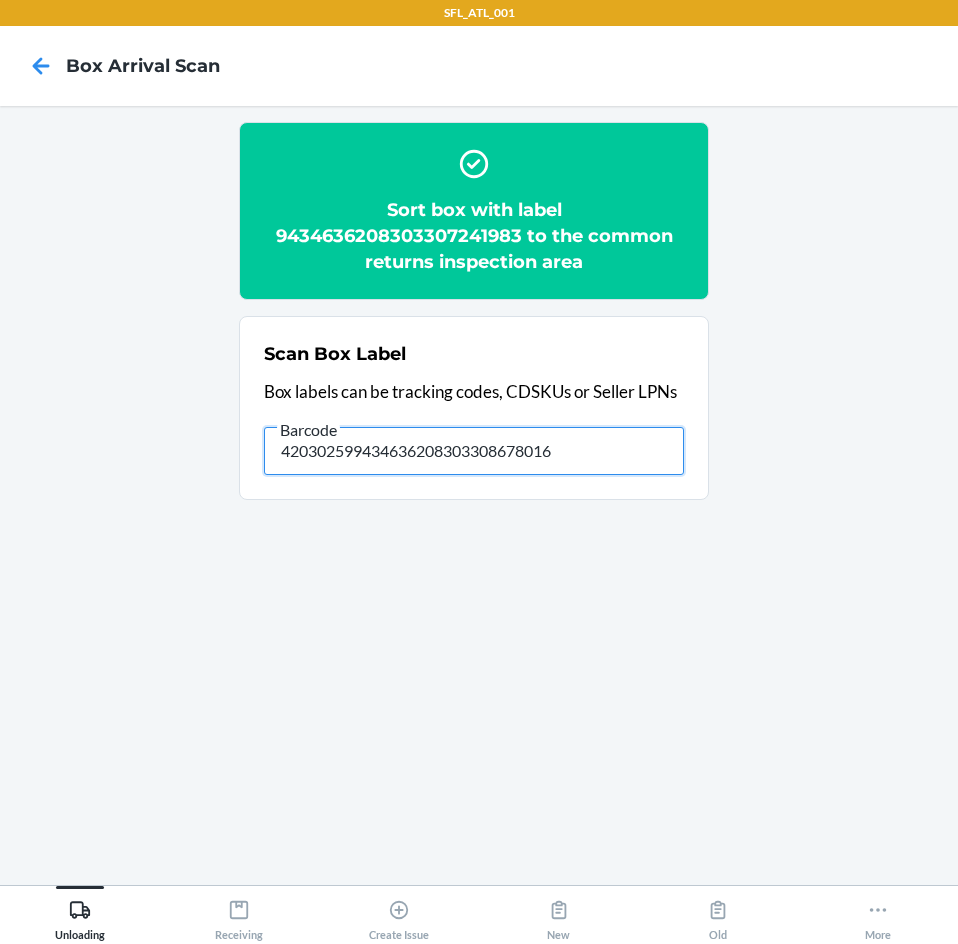 type on "420302599434636208303308678016" 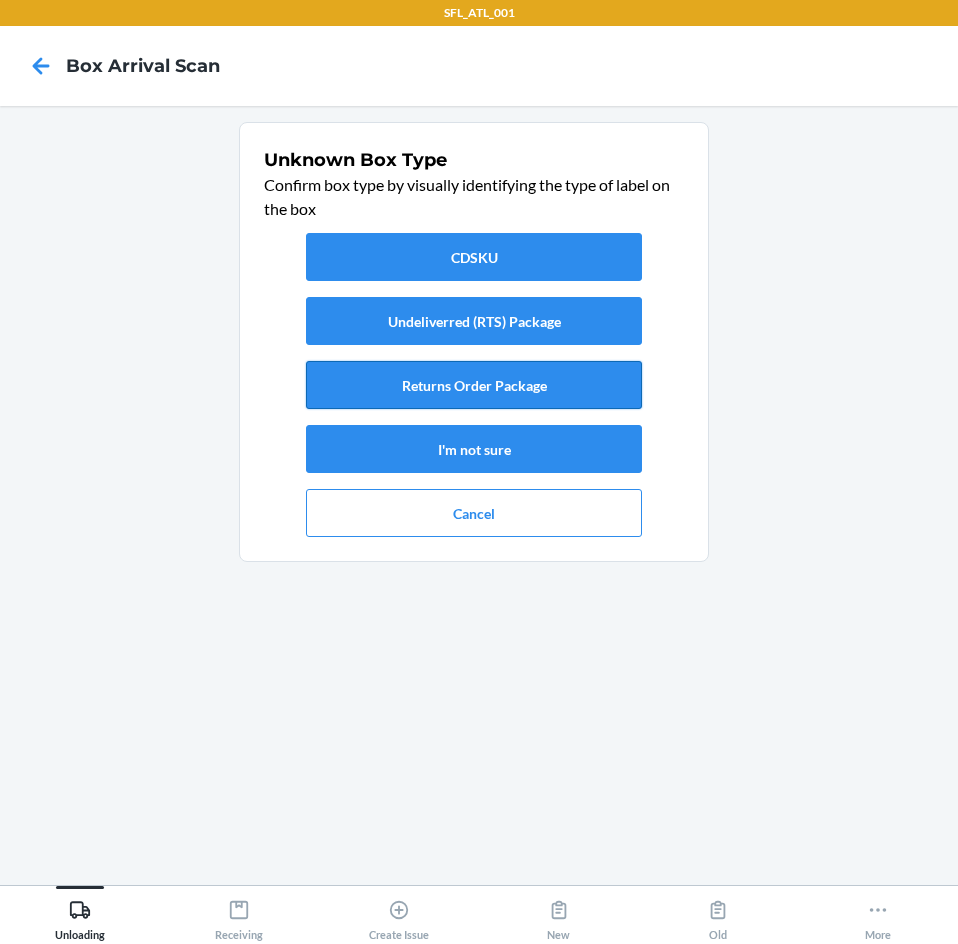 click on "Returns Order Package" at bounding box center [474, 385] 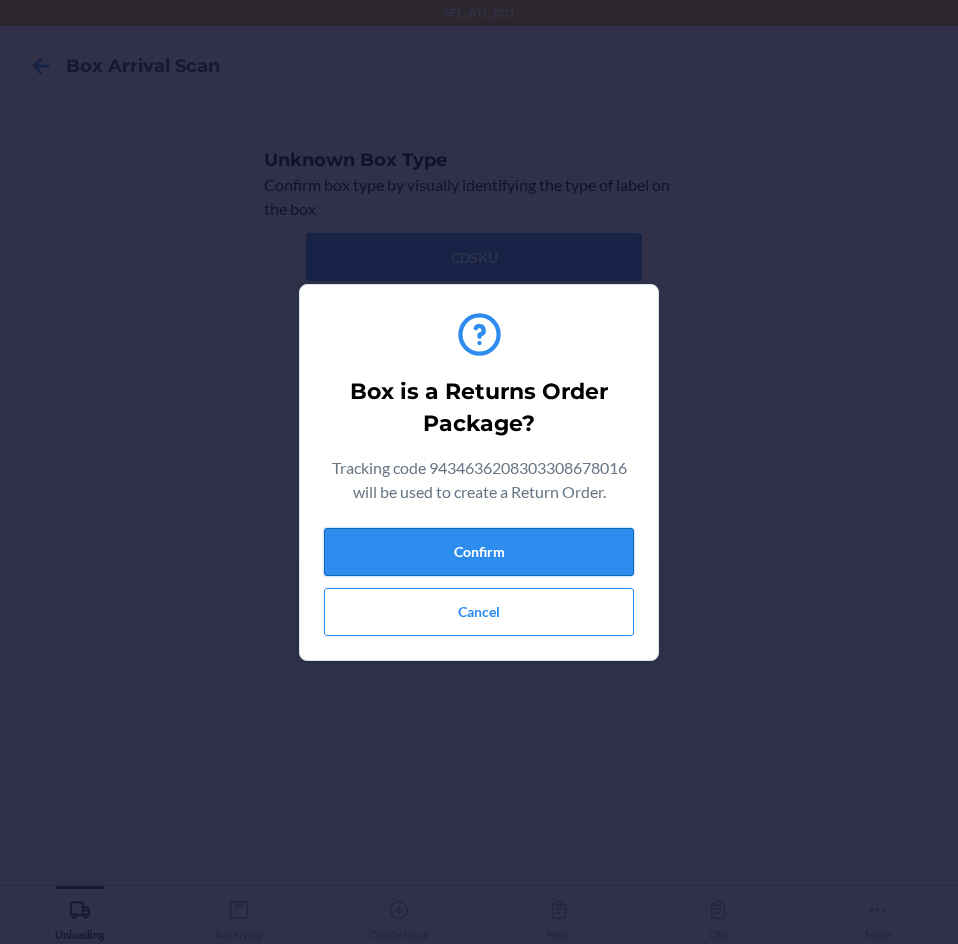 click on "Confirm" at bounding box center (479, 552) 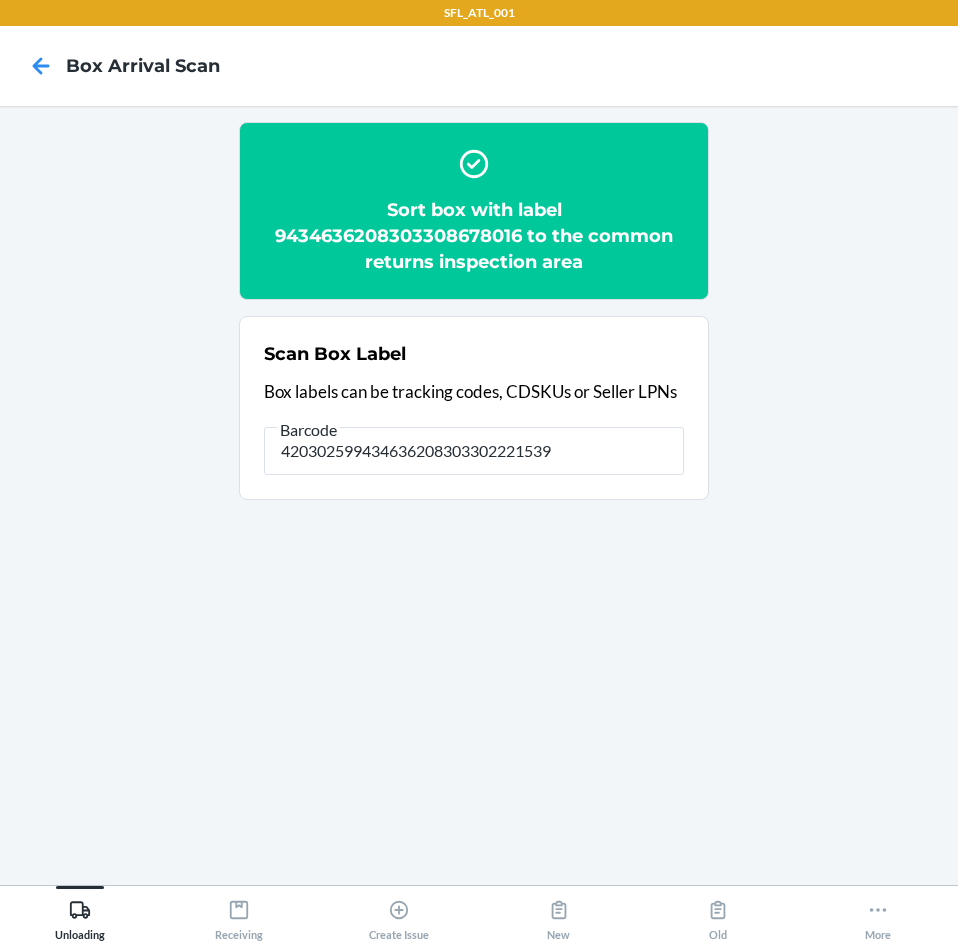 type on "420302599434636208303302221539" 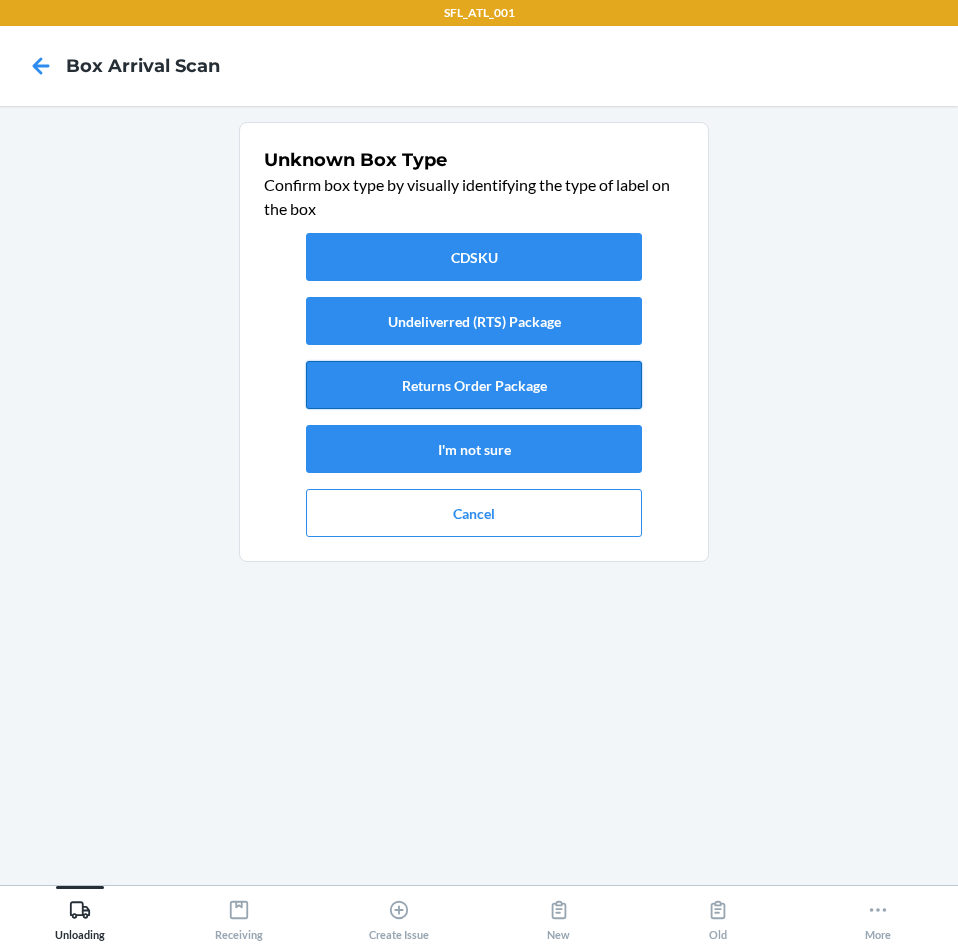 click on "Returns Order Package" at bounding box center (474, 385) 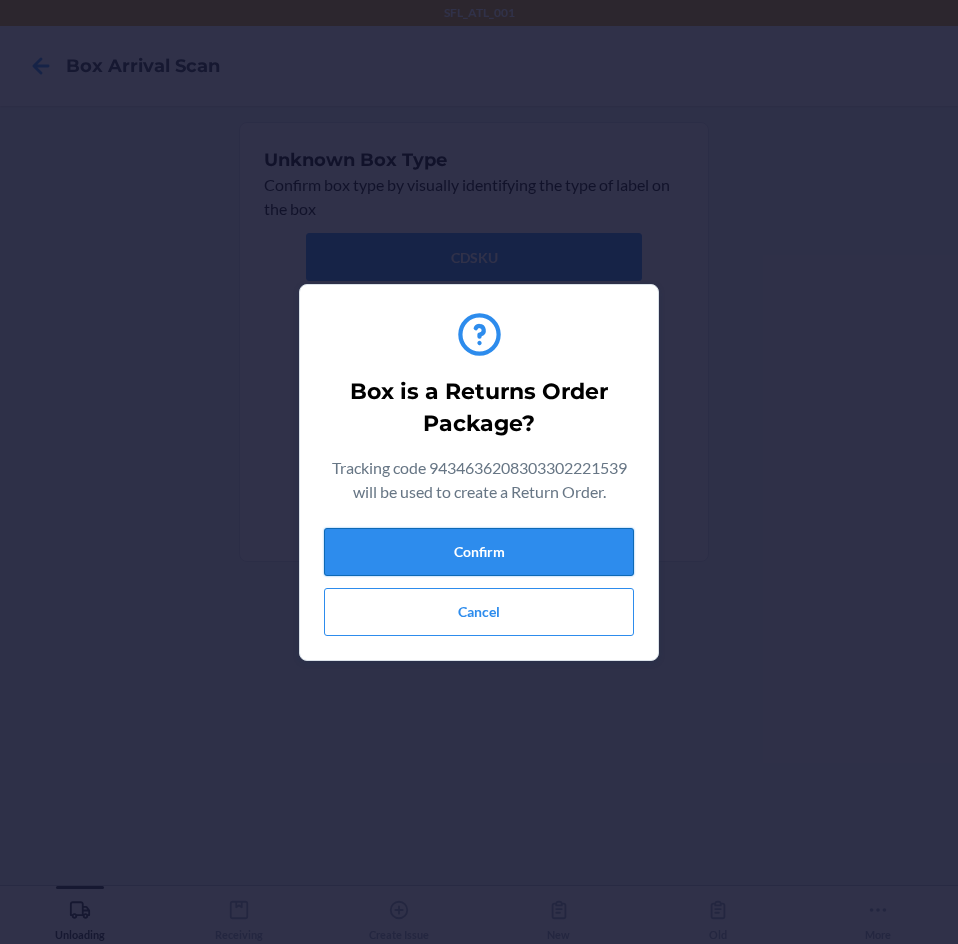 click on "Confirm" at bounding box center [479, 552] 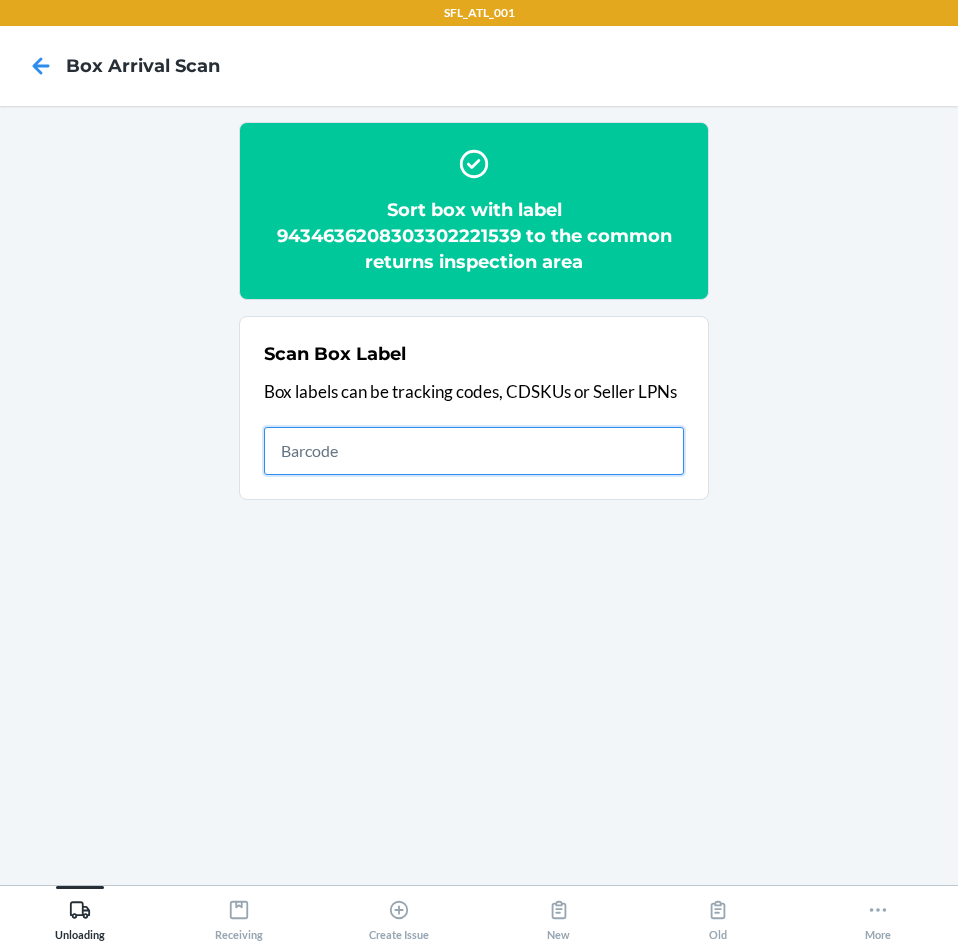 click at bounding box center [474, 451] 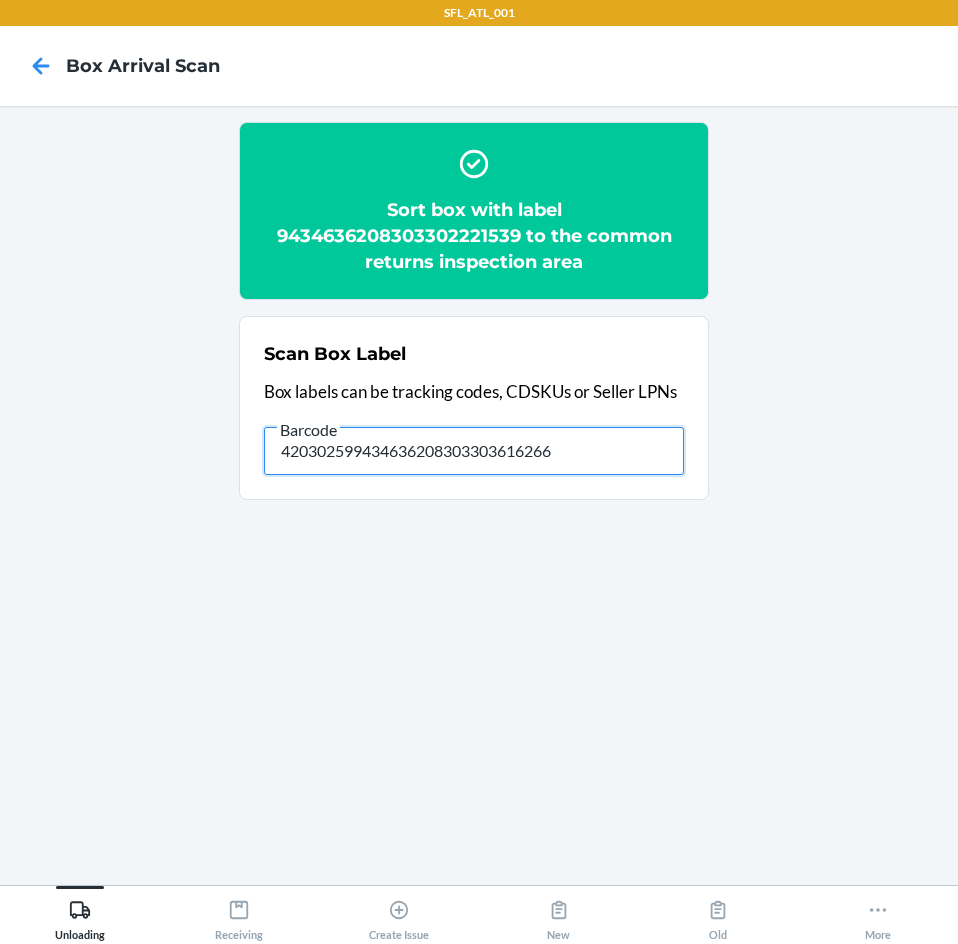 type on "420302599434636208303303616266" 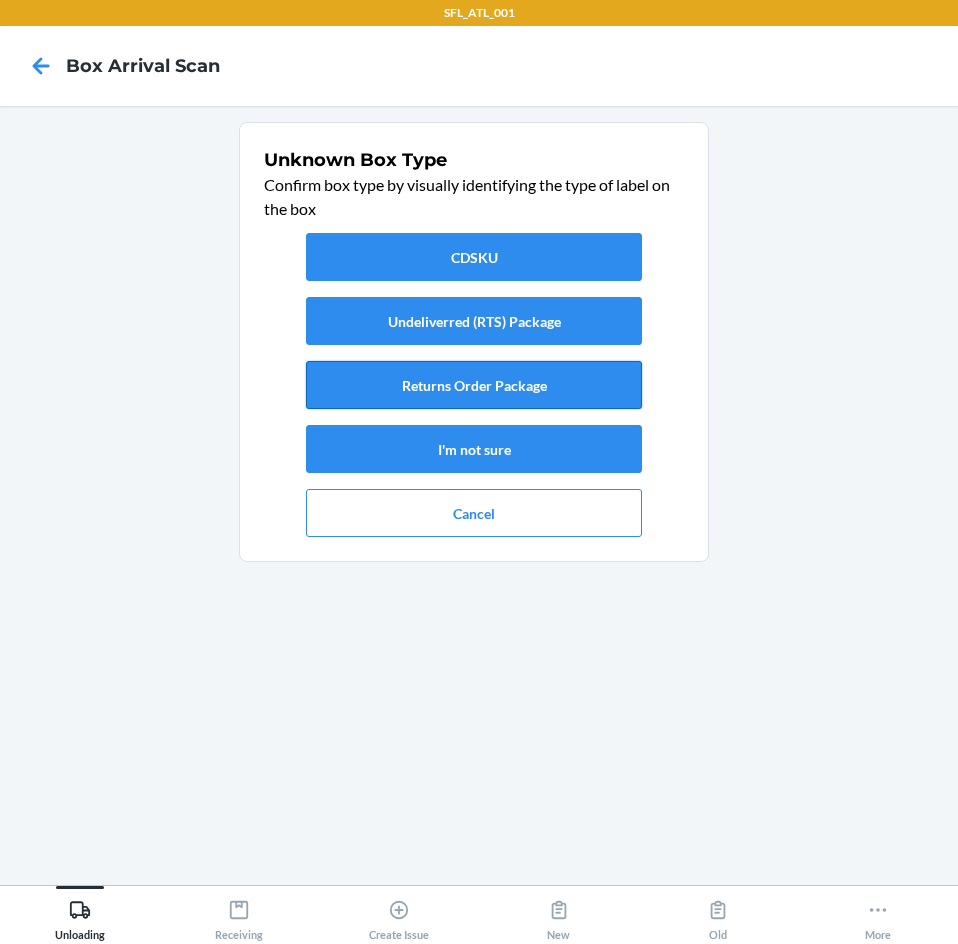 click on "Returns Order Package" at bounding box center (474, 385) 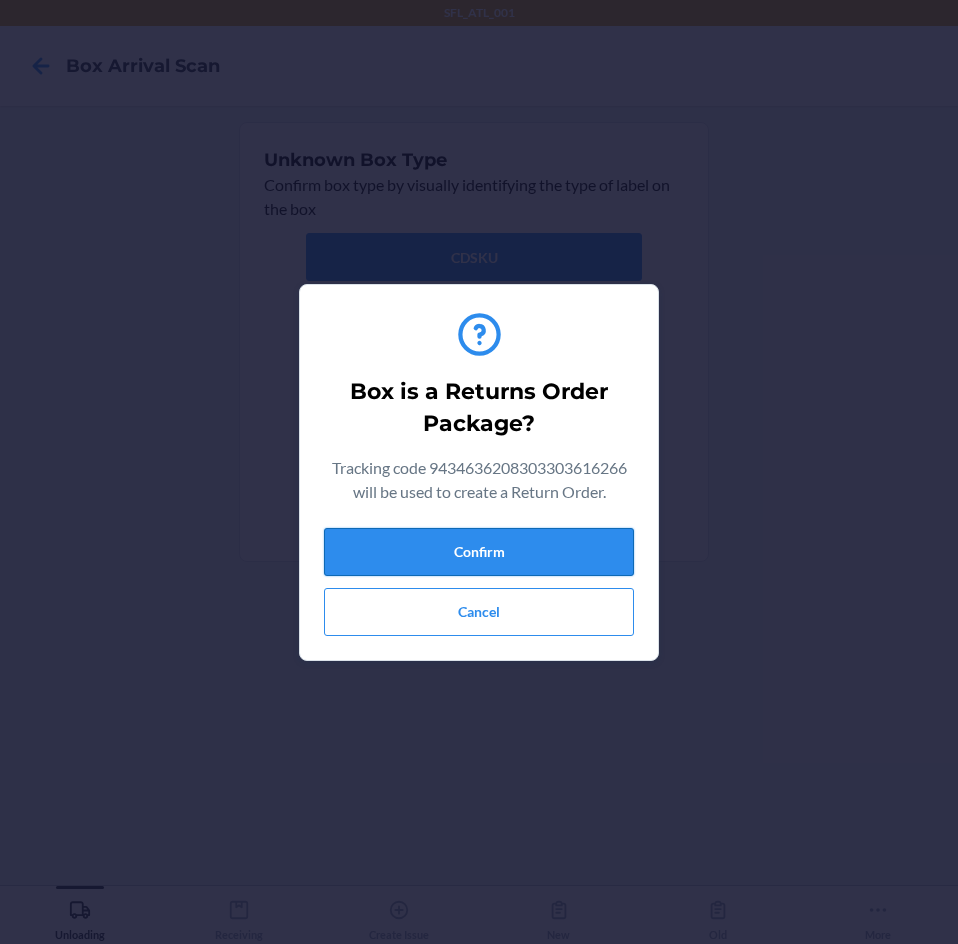 click on "Confirm" at bounding box center (479, 552) 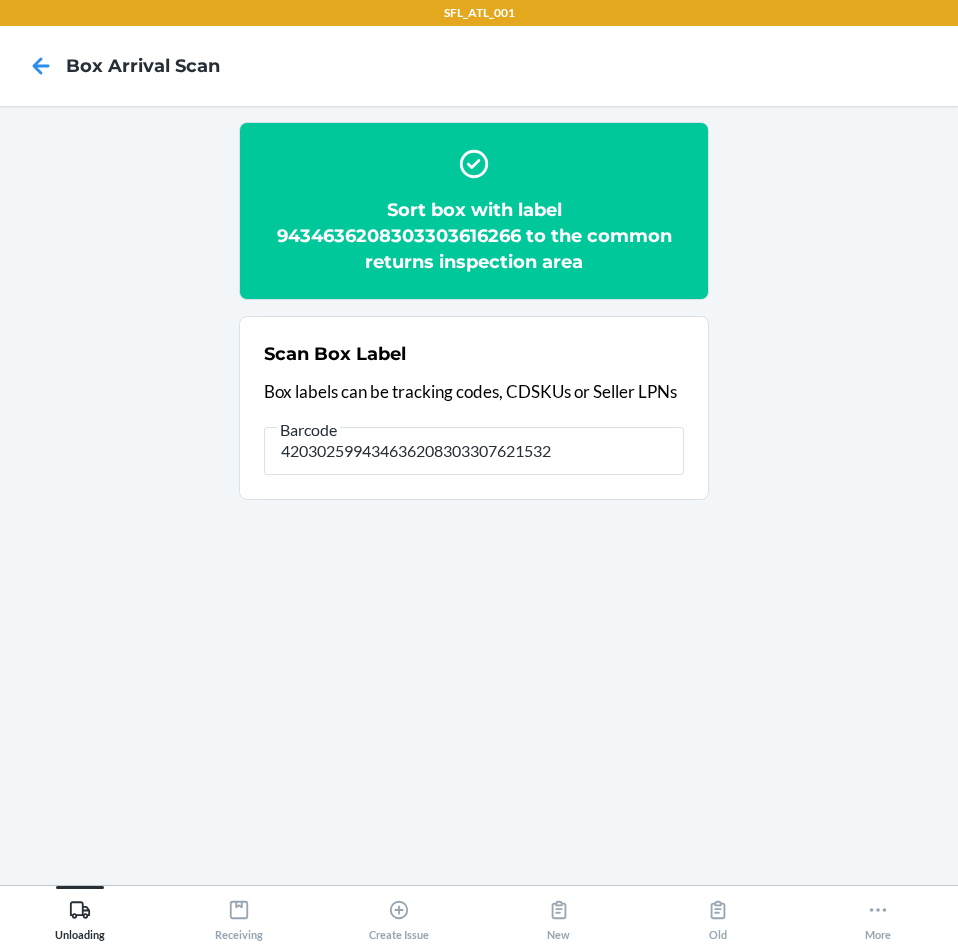 type on "420302599434636208303307621532" 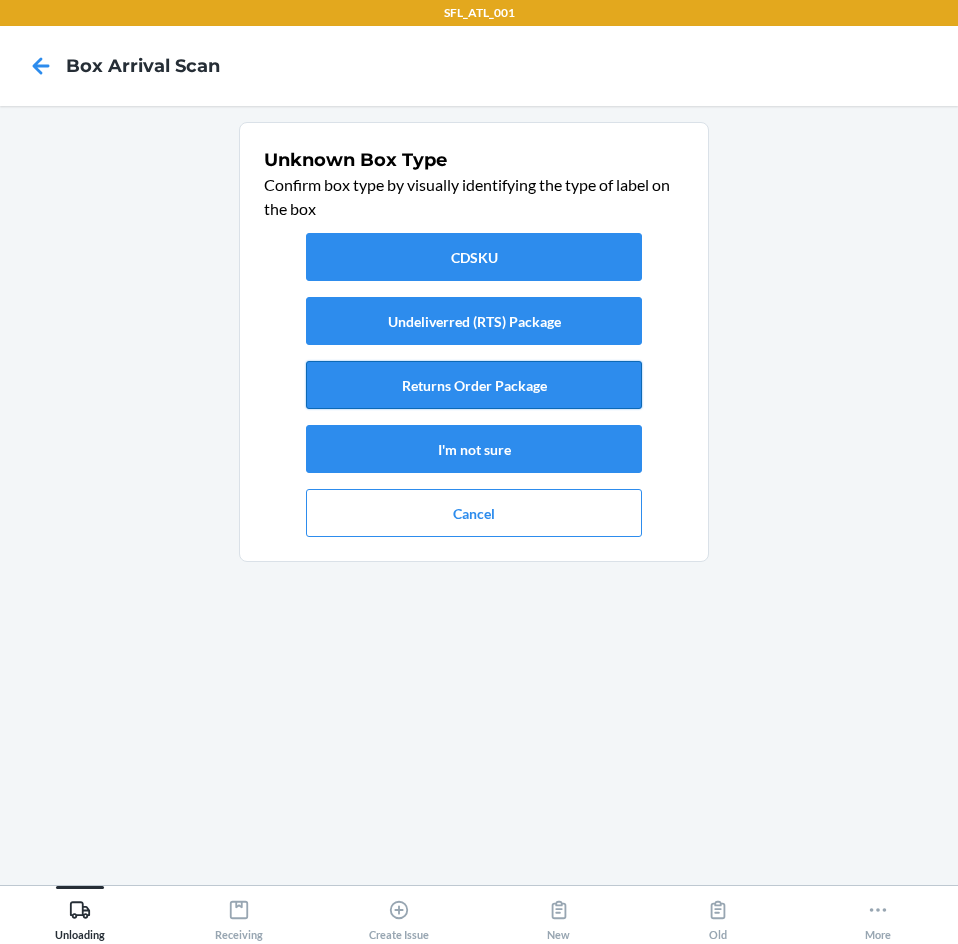click on "Returns Order Package" at bounding box center (474, 385) 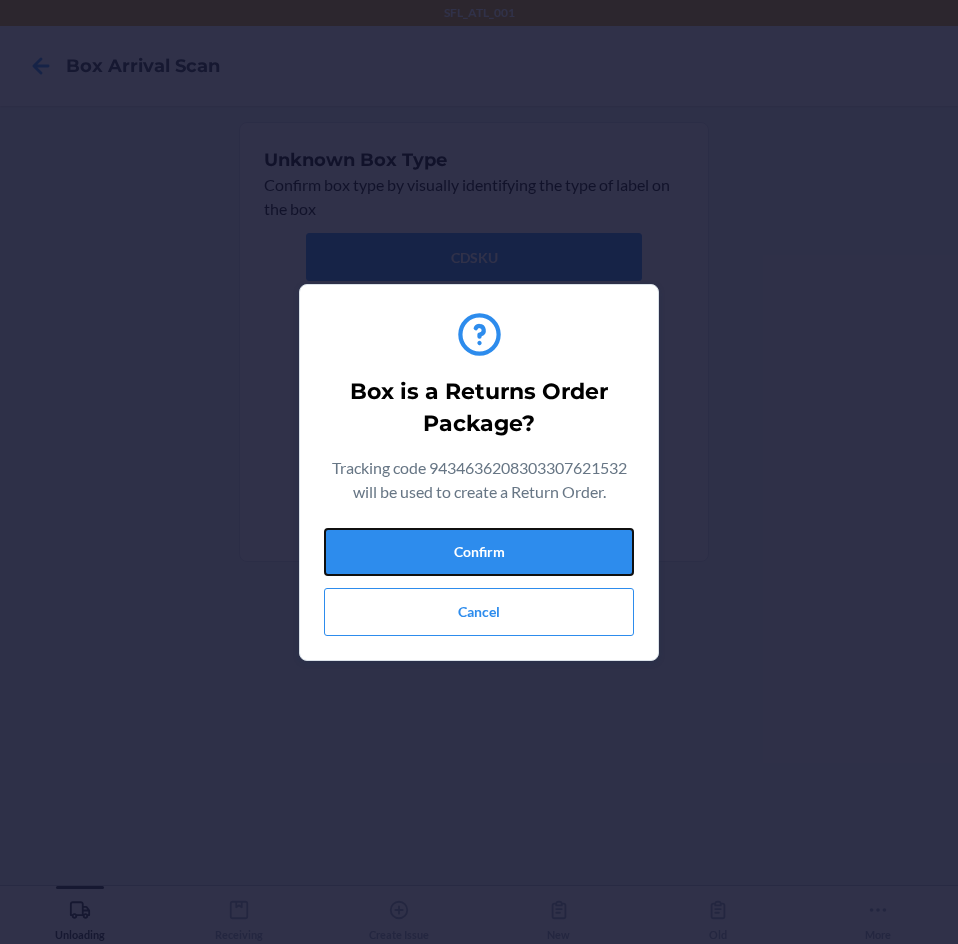 click on "Confirm" at bounding box center (479, 552) 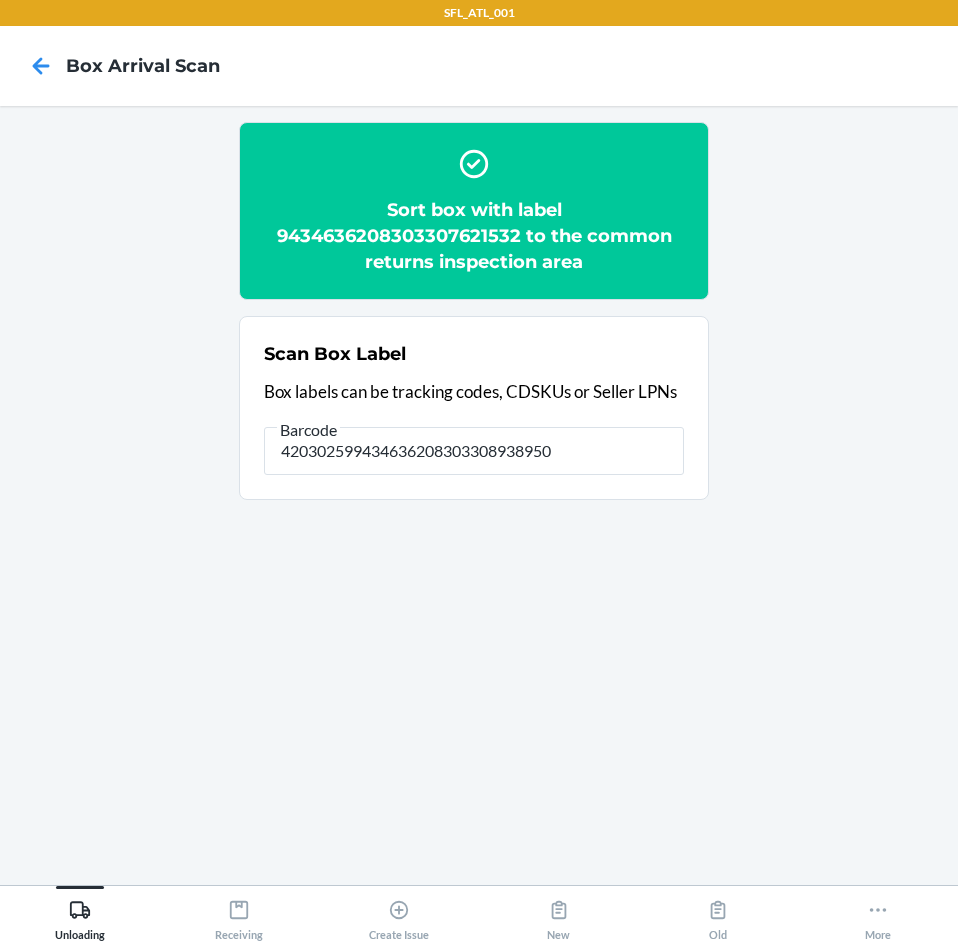 type on "420302599434636208303308938950" 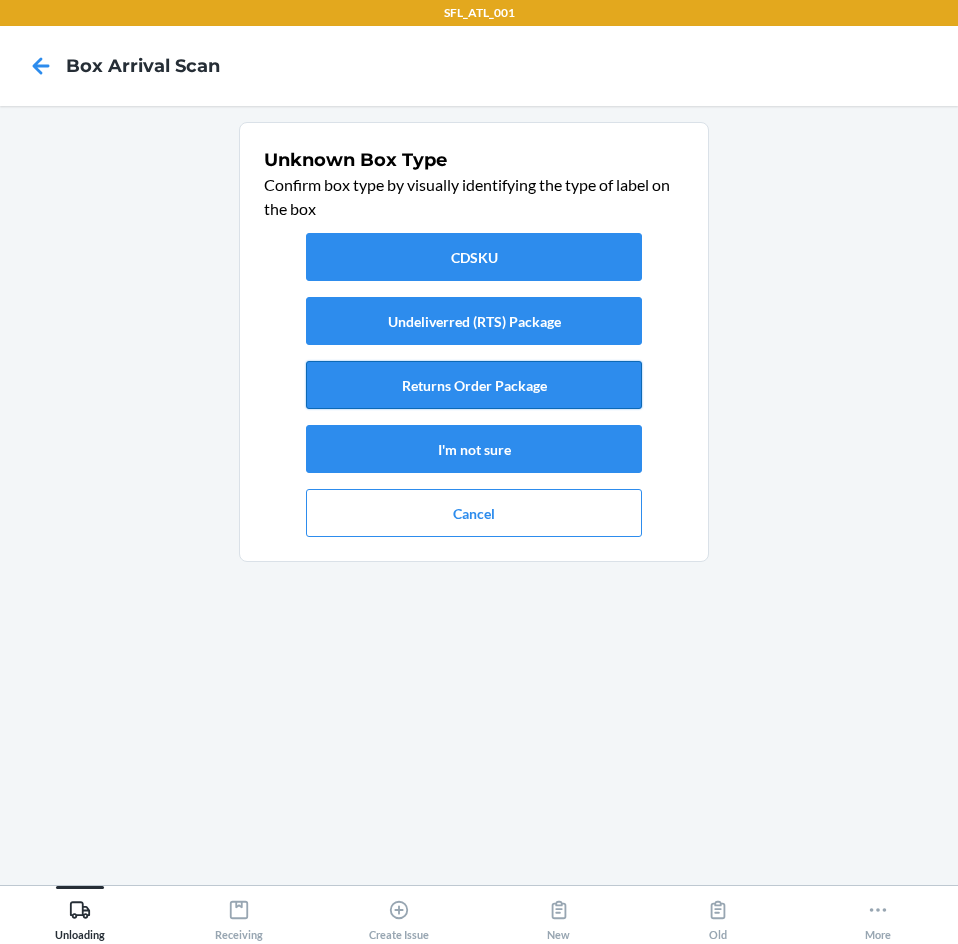 click on "Returns Order Package" at bounding box center [474, 385] 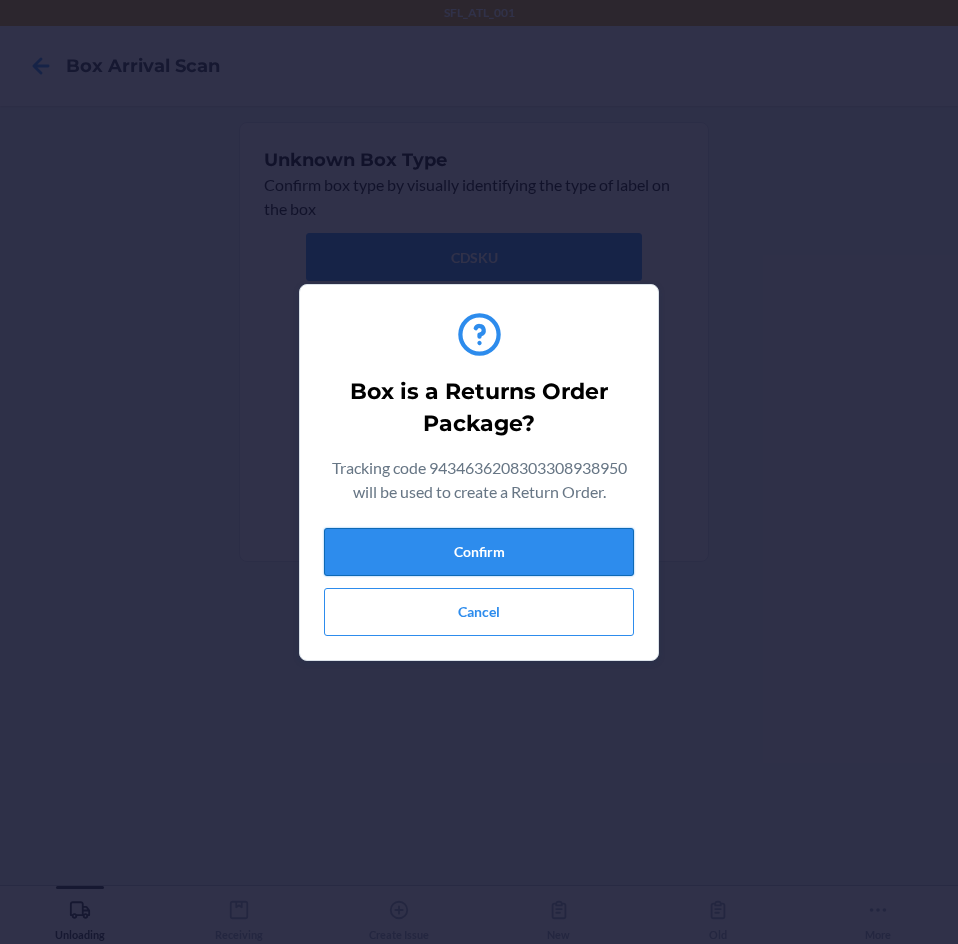 click on "Confirm" at bounding box center [479, 552] 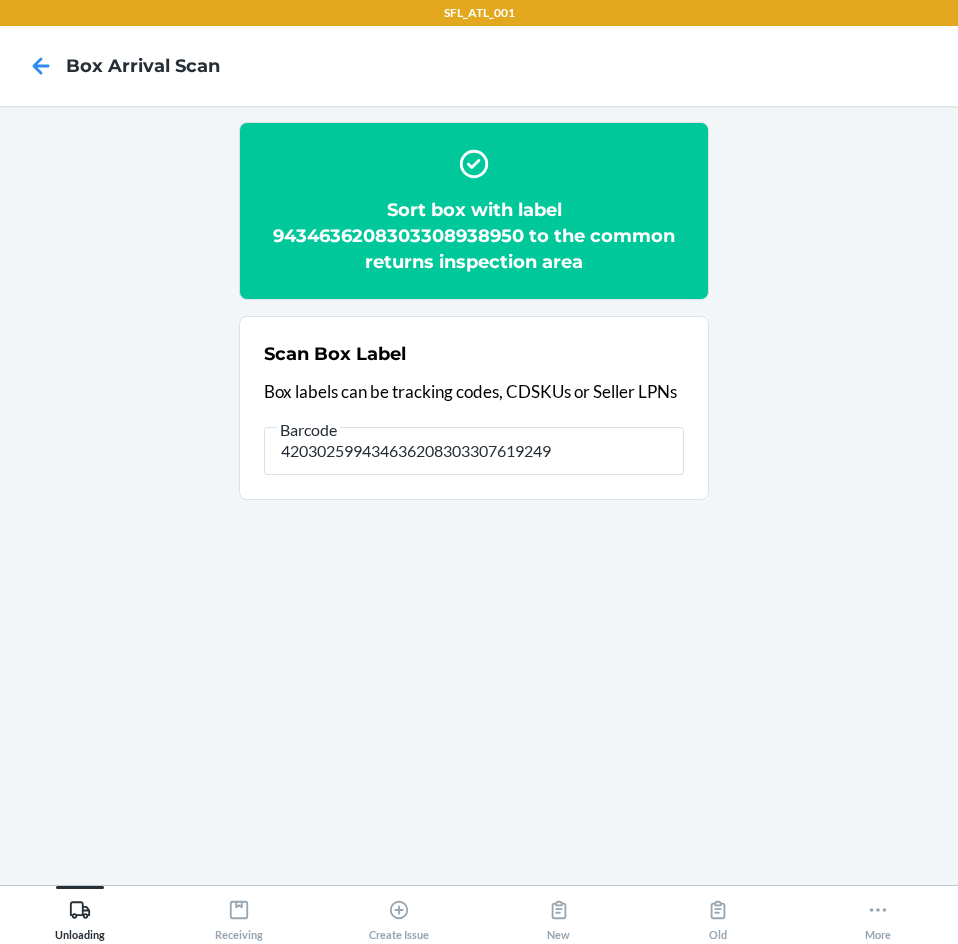 type on "420302599434636208303307619249" 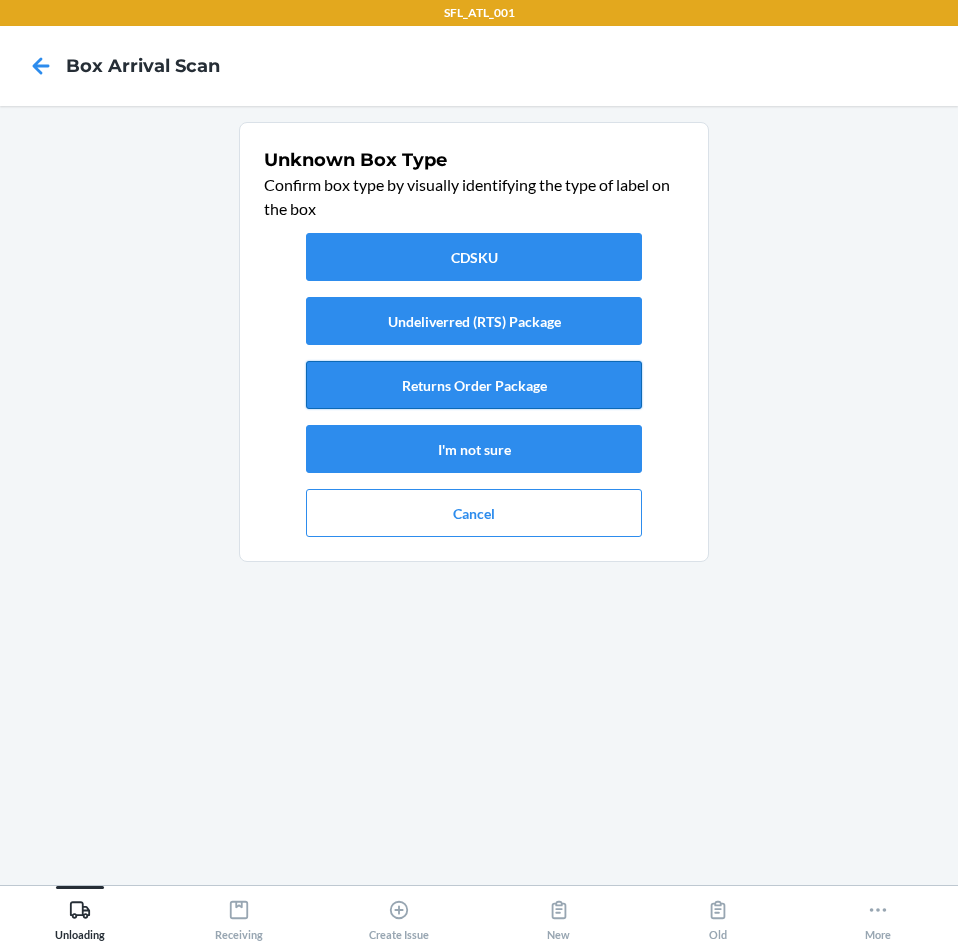 click on "Returns Order Package" at bounding box center (474, 385) 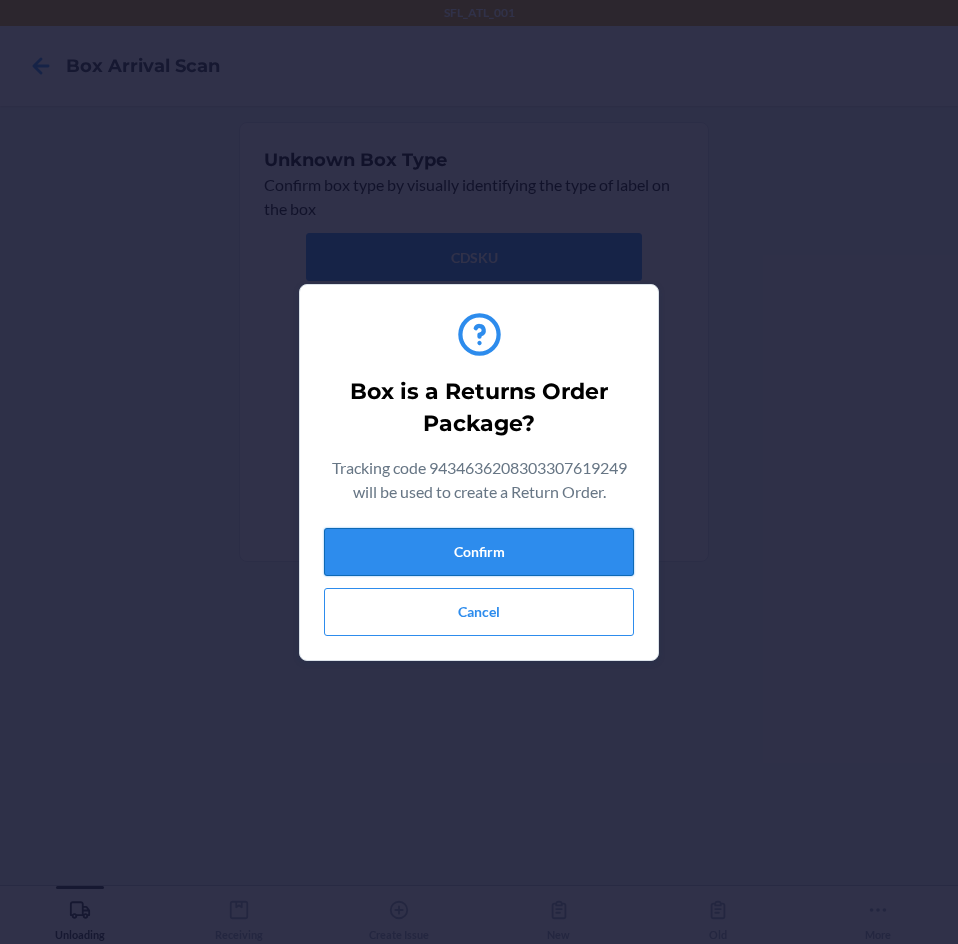 click on "Confirm" at bounding box center (479, 552) 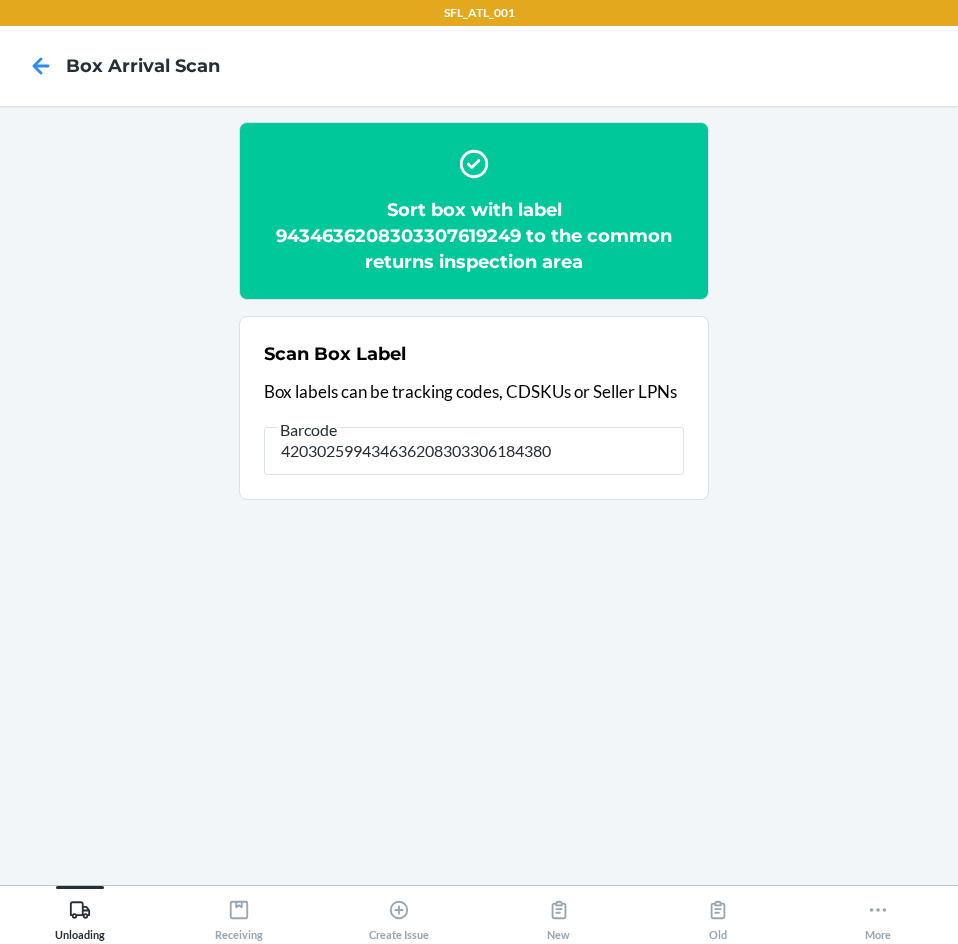 type on "420302599434636208303306184380" 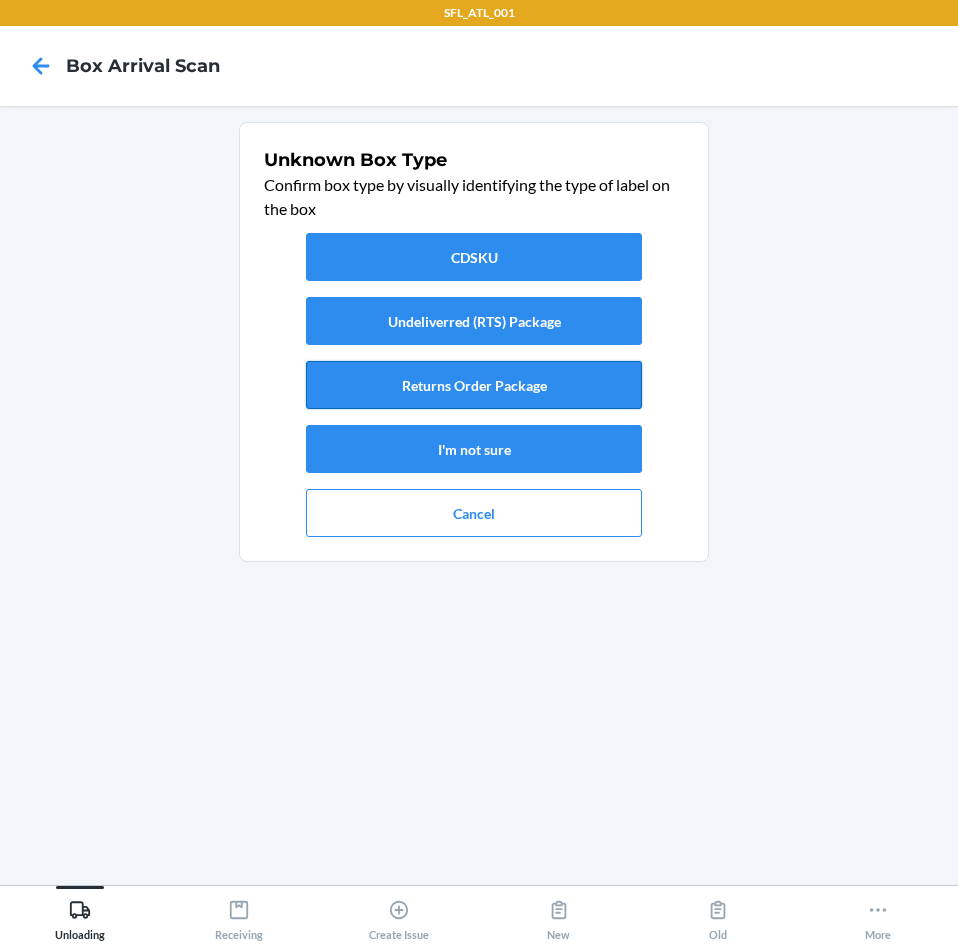 click on "Returns Order Package" at bounding box center [474, 385] 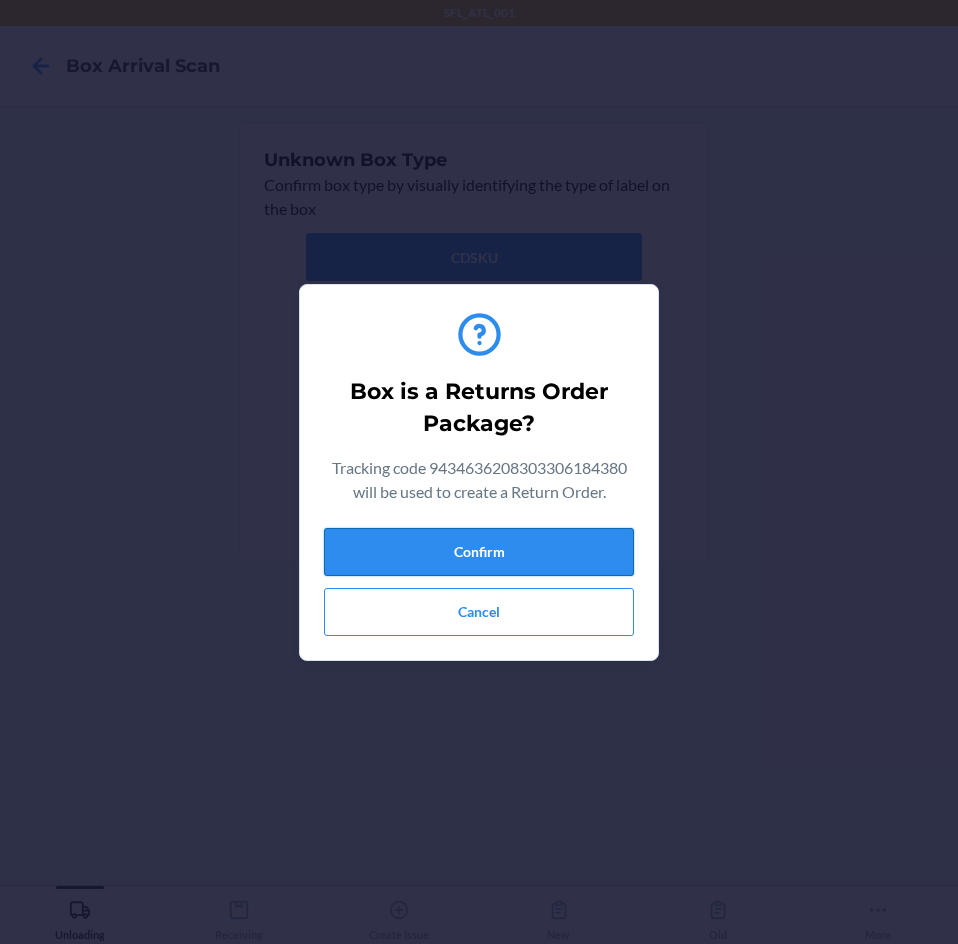 click on "Confirm" at bounding box center [479, 552] 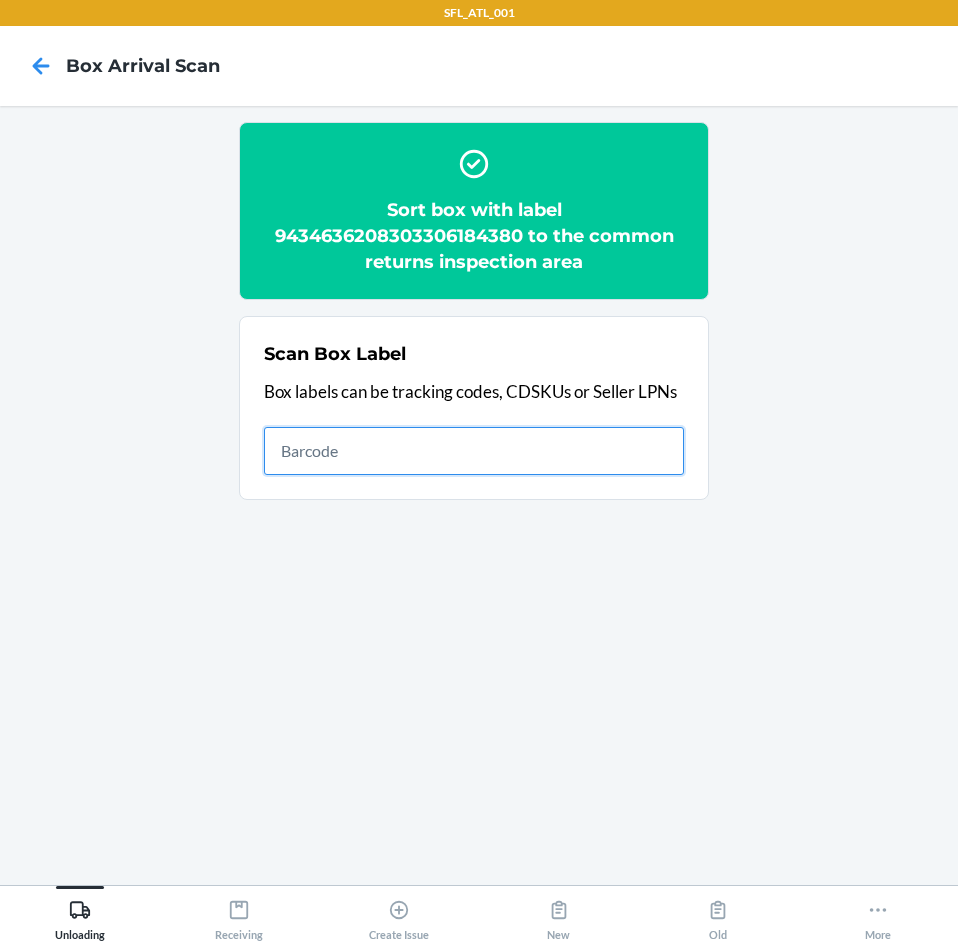 click at bounding box center (474, 451) 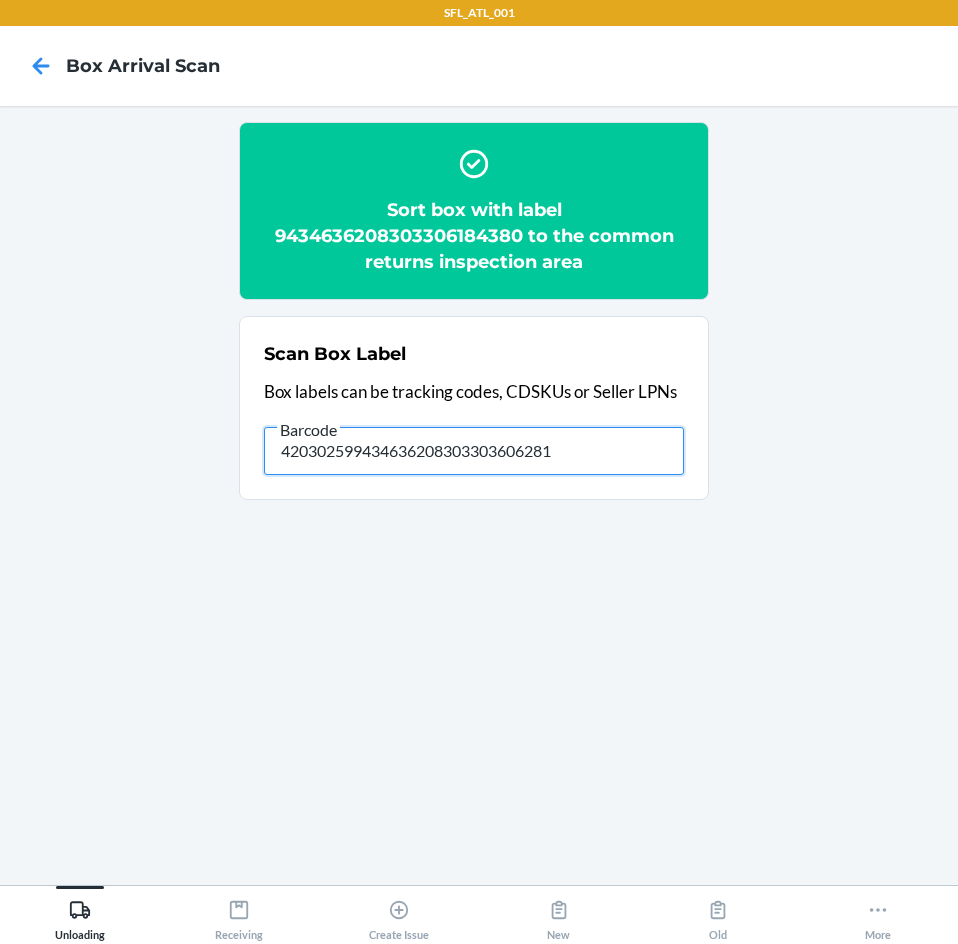 type on "420302599434636208303303606281" 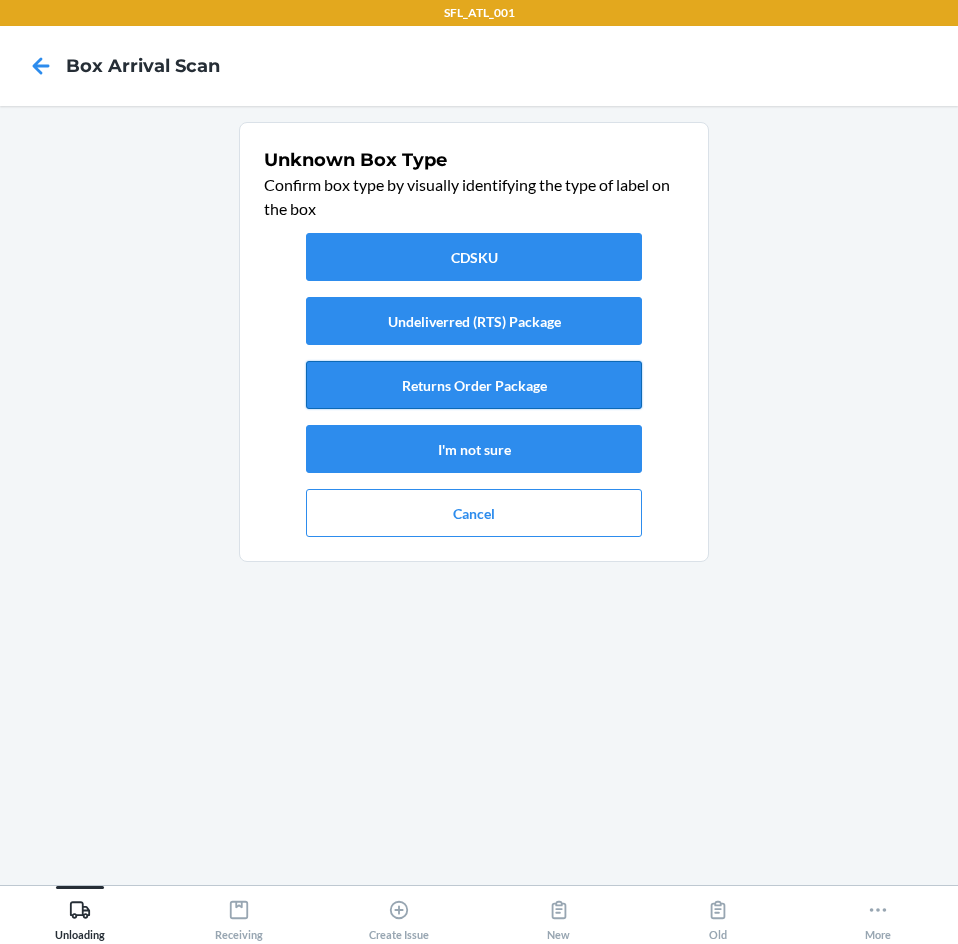 drag, startPoint x: 505, startPoint y: 381, endPoint x: 505, endPoint y: 400, distance: 19 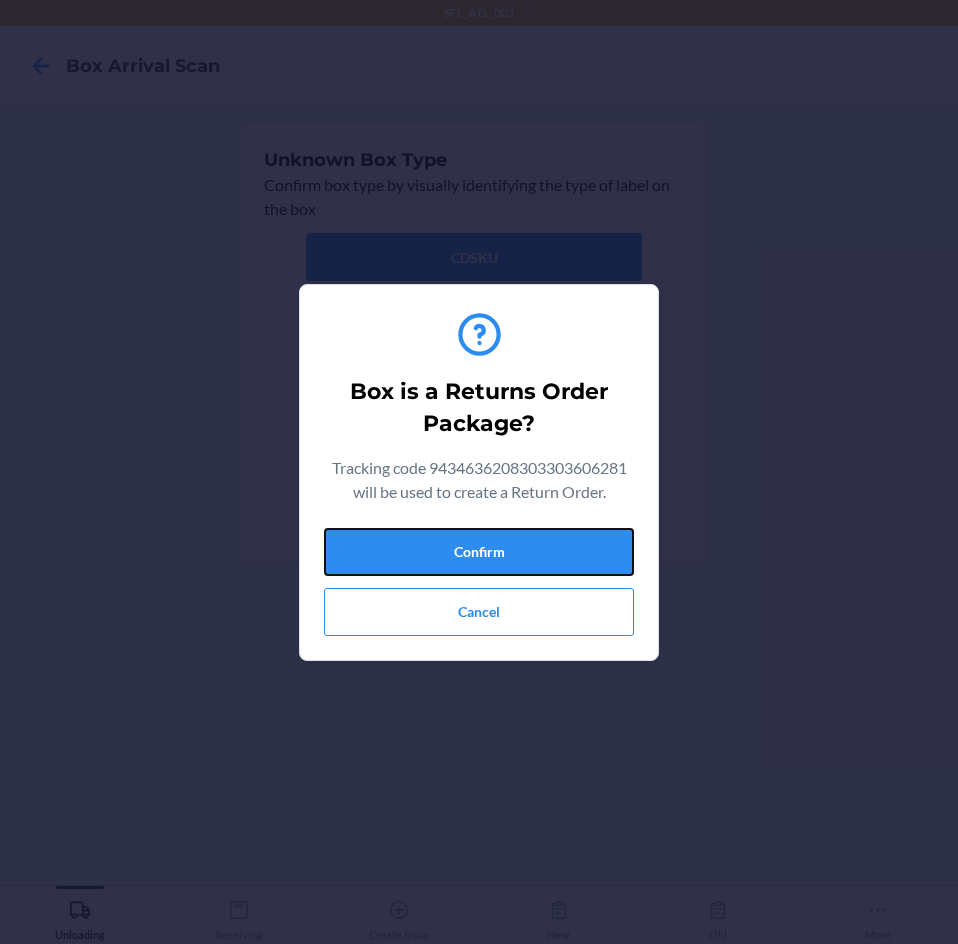 drag, startPoint x: 522, startPoint y: 548, endPoint x: 938, endPoint y: 568, distance: 416.4805 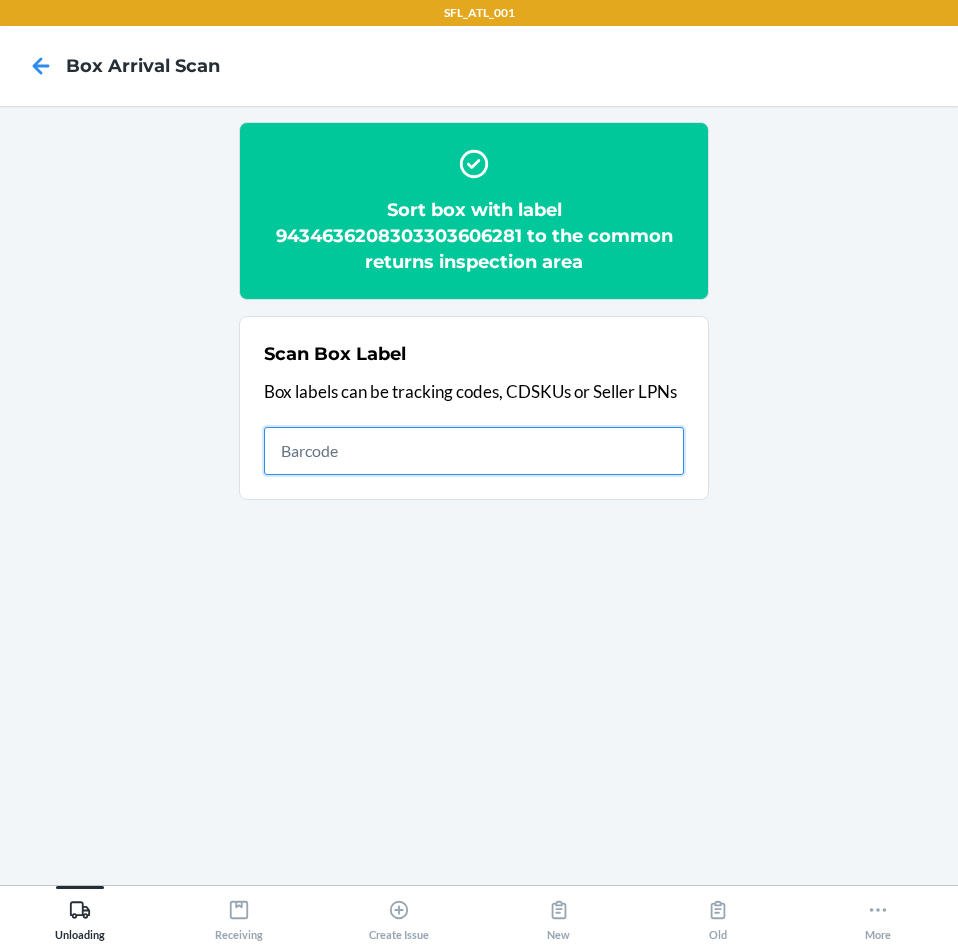 click at bounding box center (474, 451) 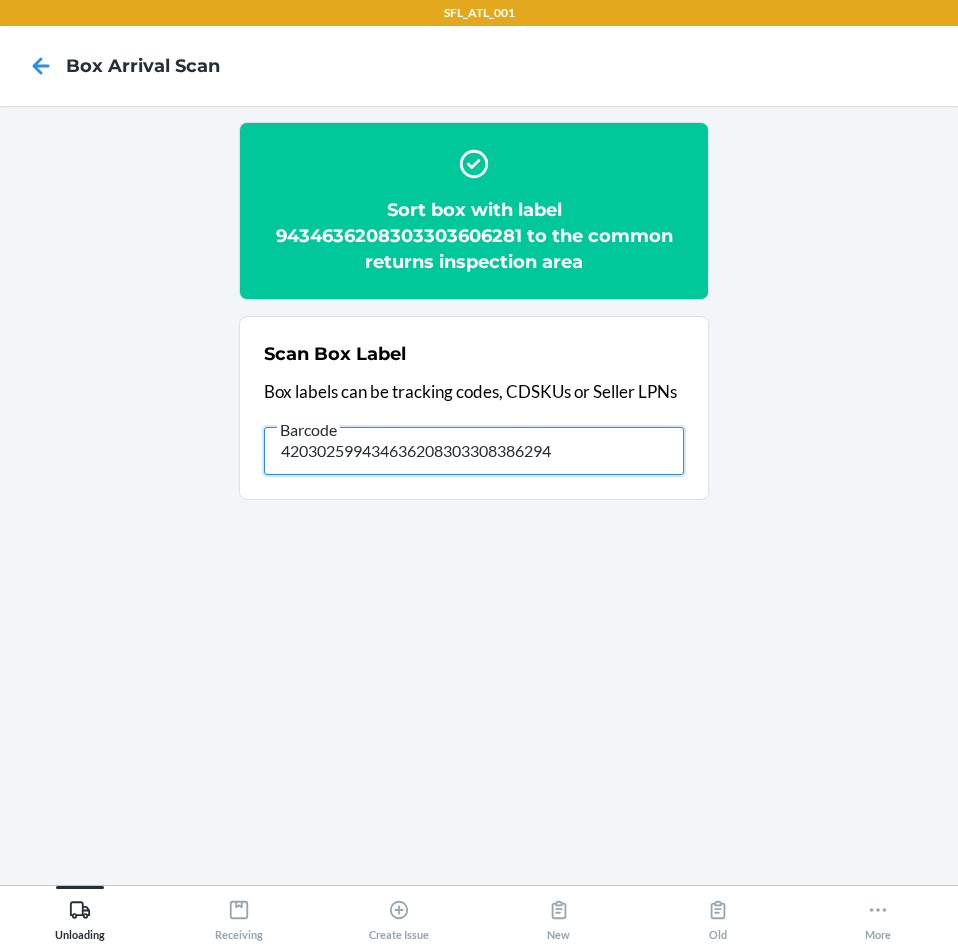 type on "420302599434636208303308386294" 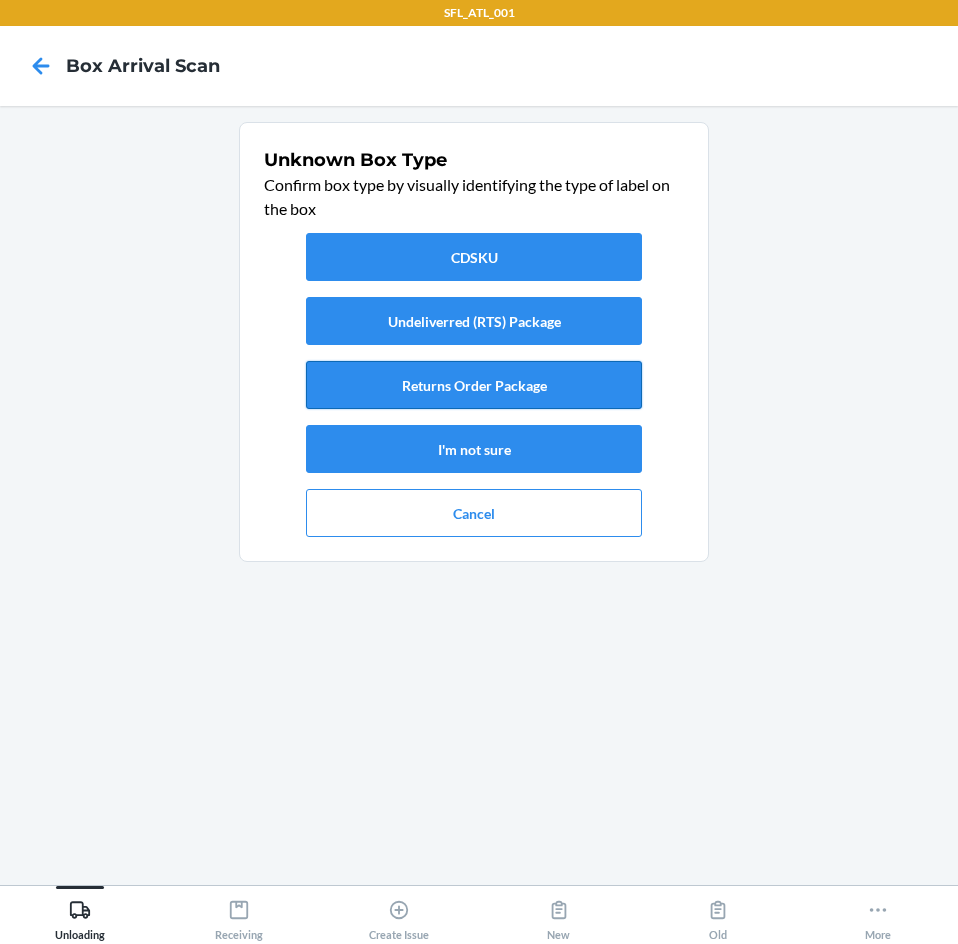 click on "Returns Order Package" at bounding box center (474, 385) 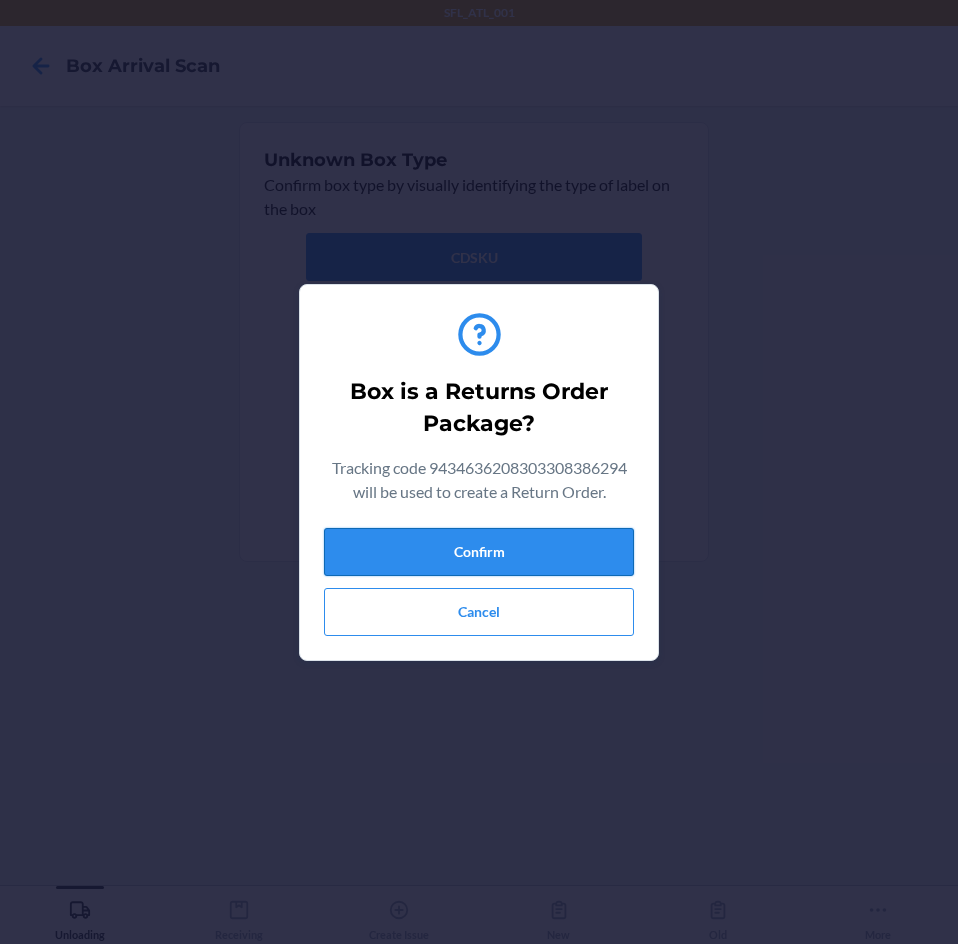 click on "Confirm" at bounding box center [479, 552] 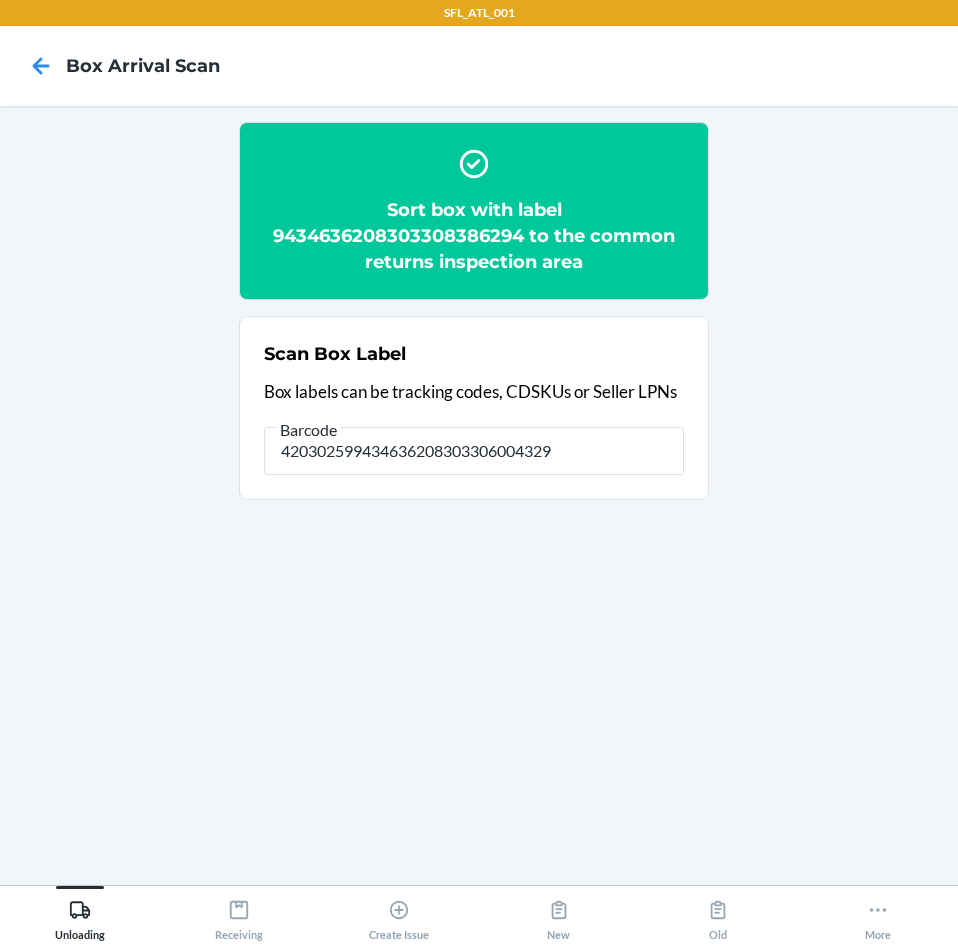 type on "420302599434636208303306004329" 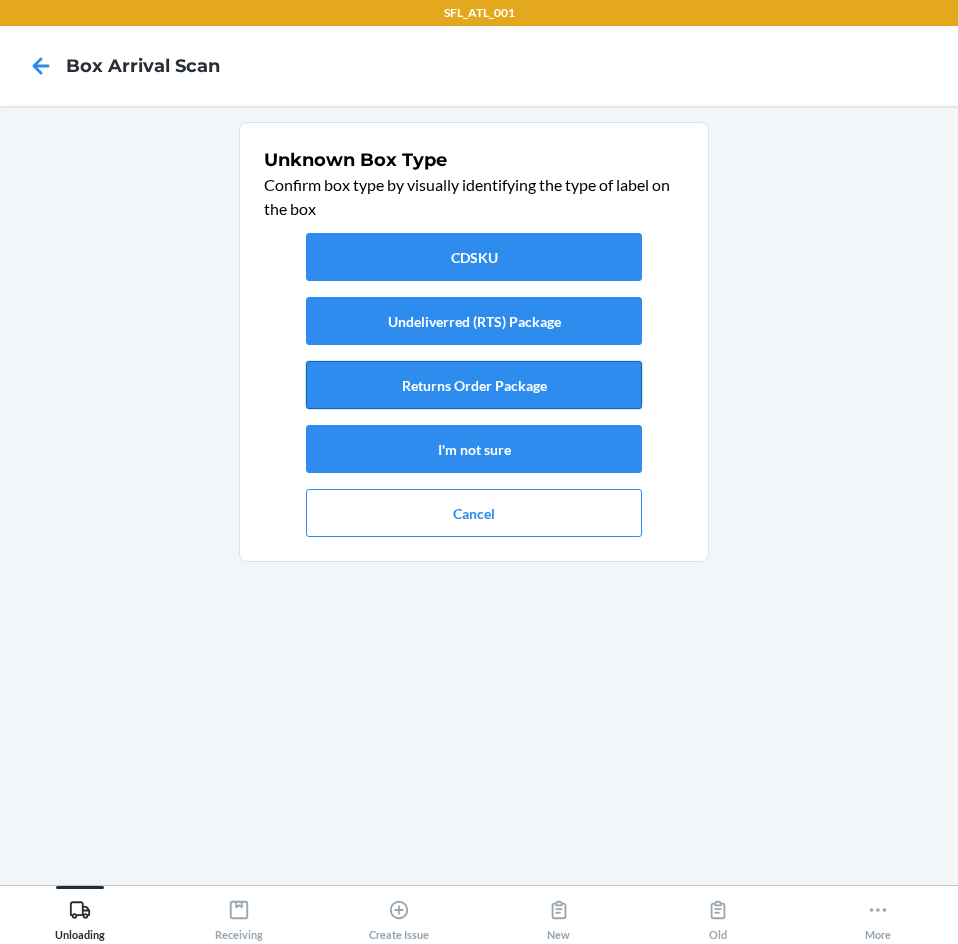 click on "Returns Order Package" at bounding box center [474, 385] 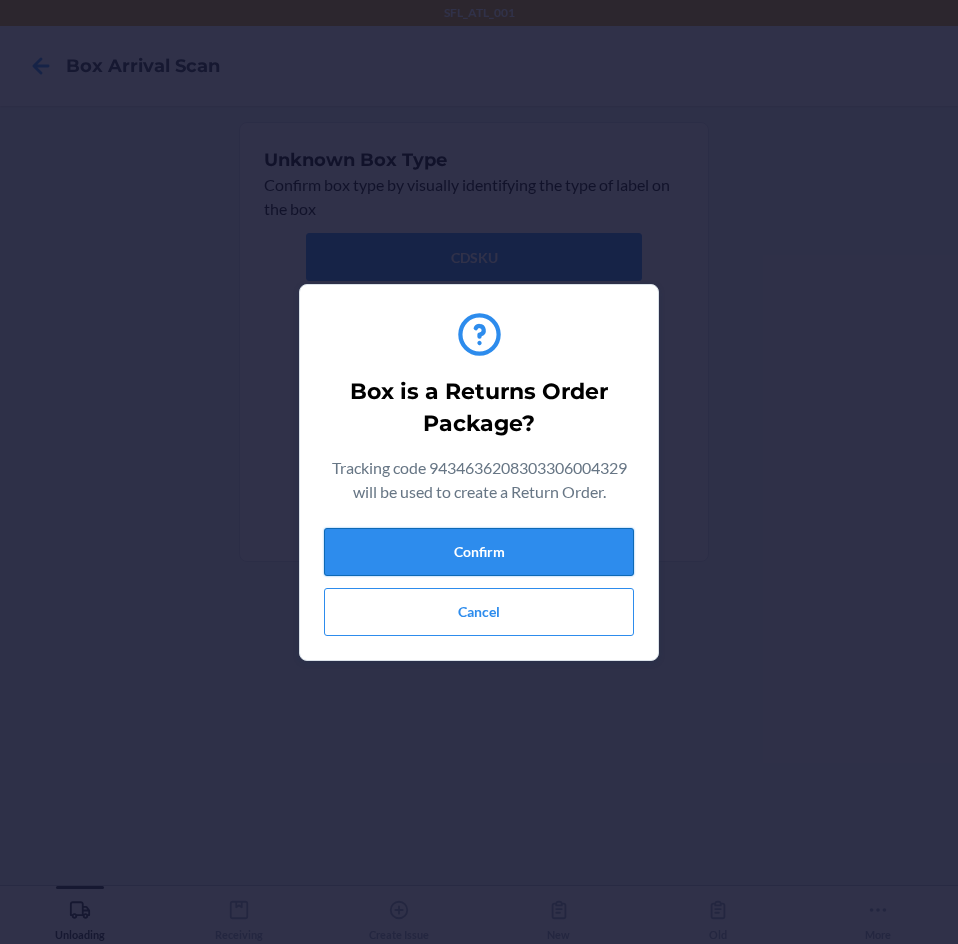 click on "Confirm" at bounding box center (479, 552) 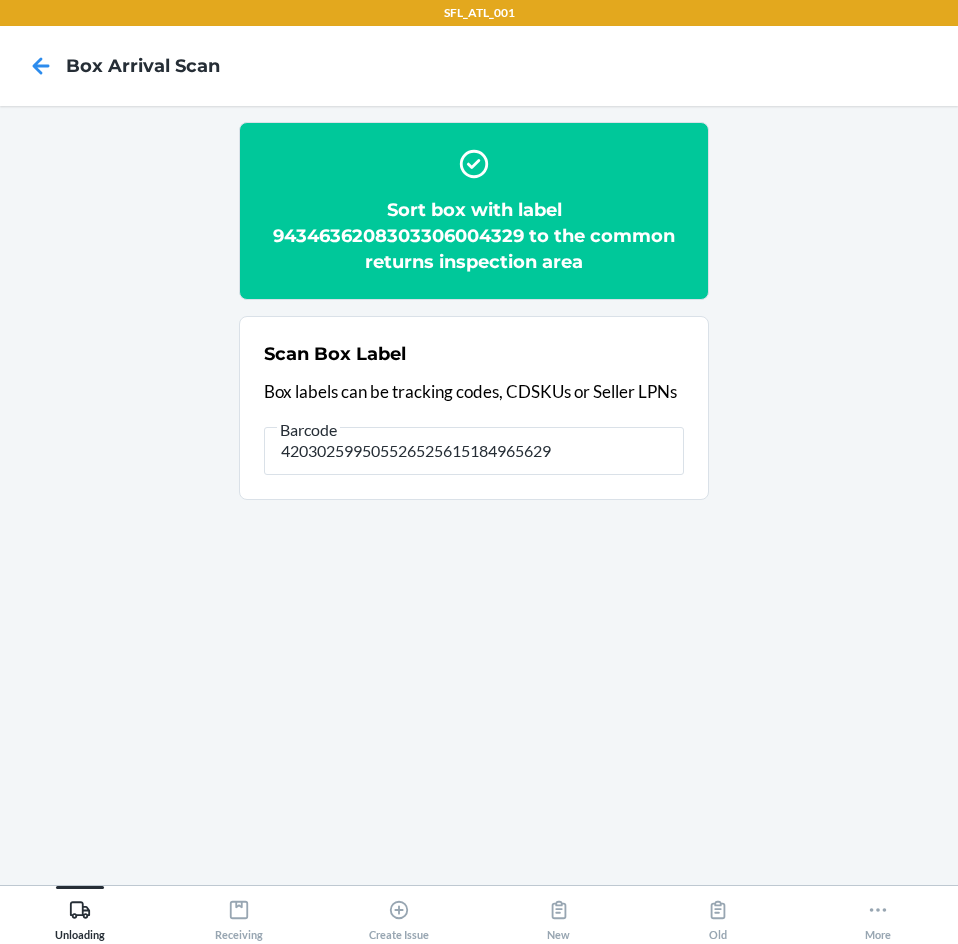 type on "420302599505526525615184965629" 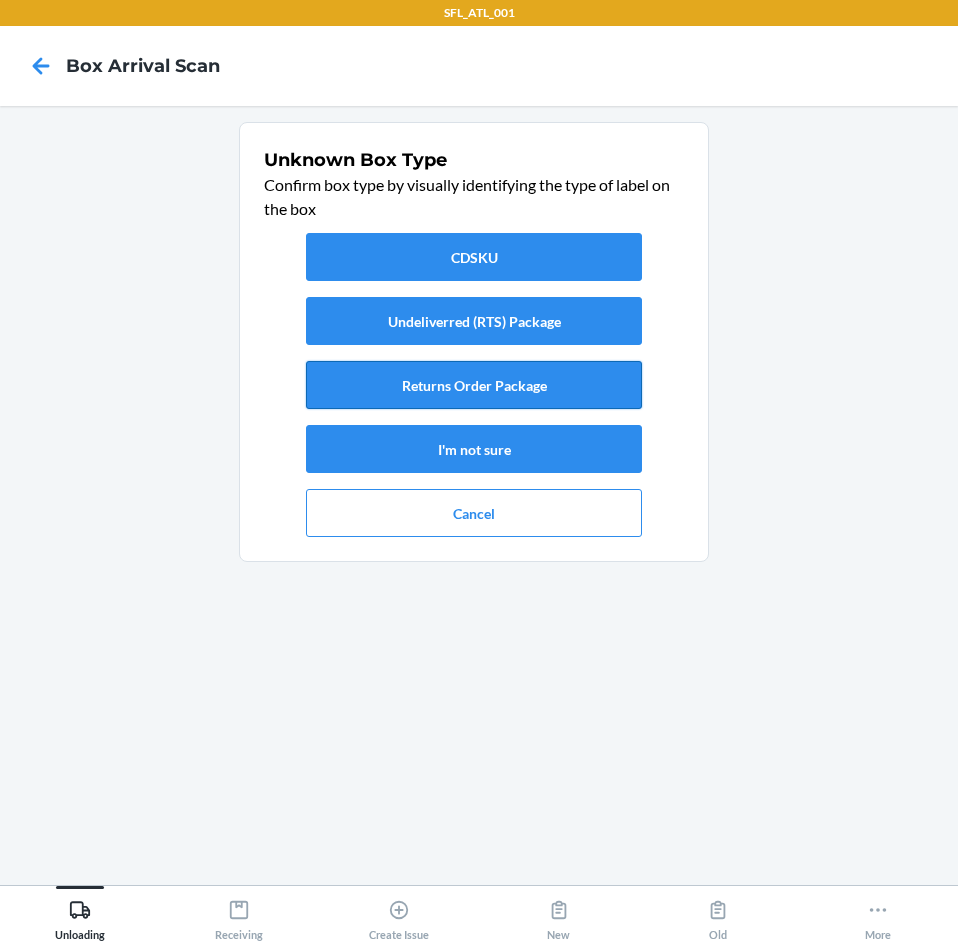 click on "Returns Order Package" at bounding box center (474, 385) 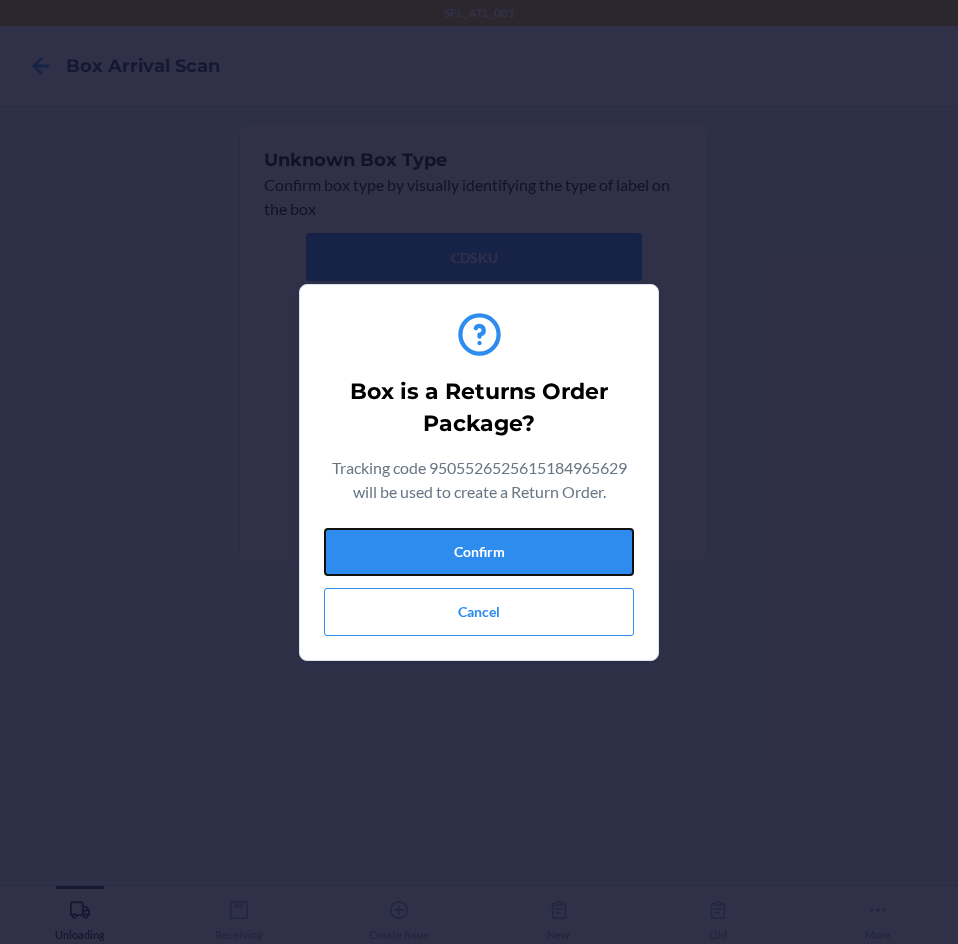 drag, startPoint x: 555, startPoint y: 538, endPoint x: 402, endPoint y: 442, distance: 180.62392 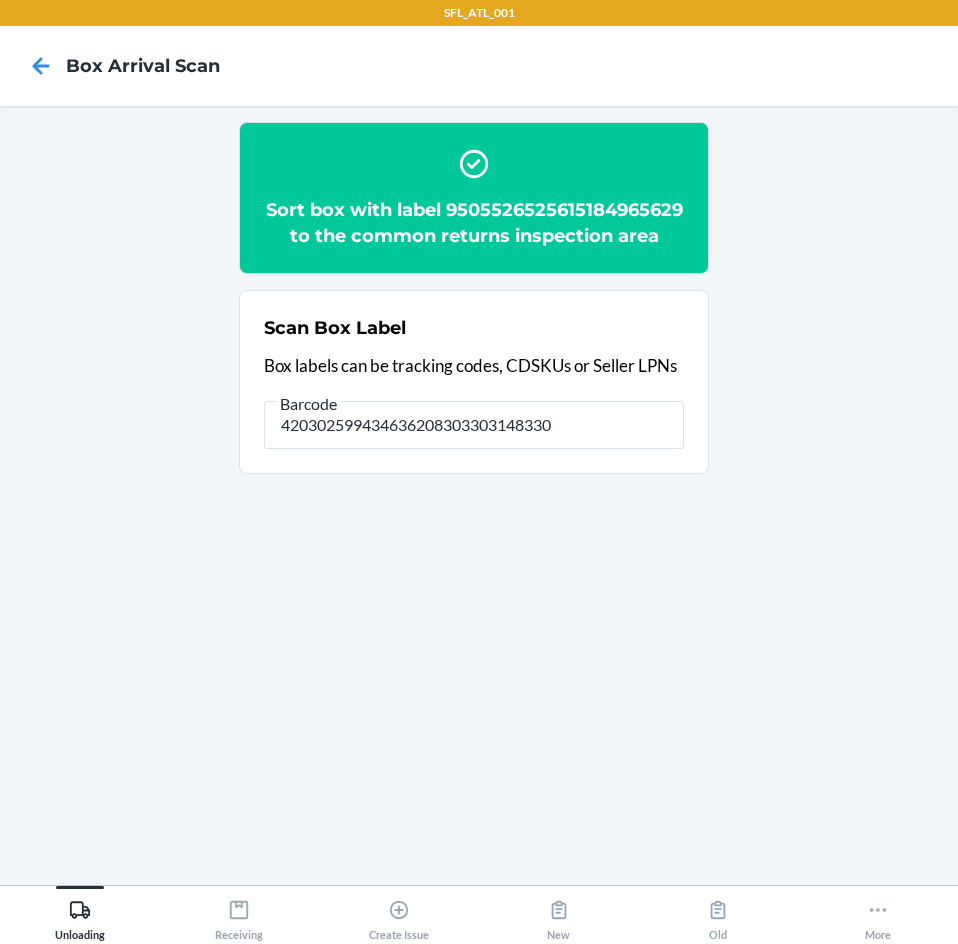type on "420302599434636208303303148330" 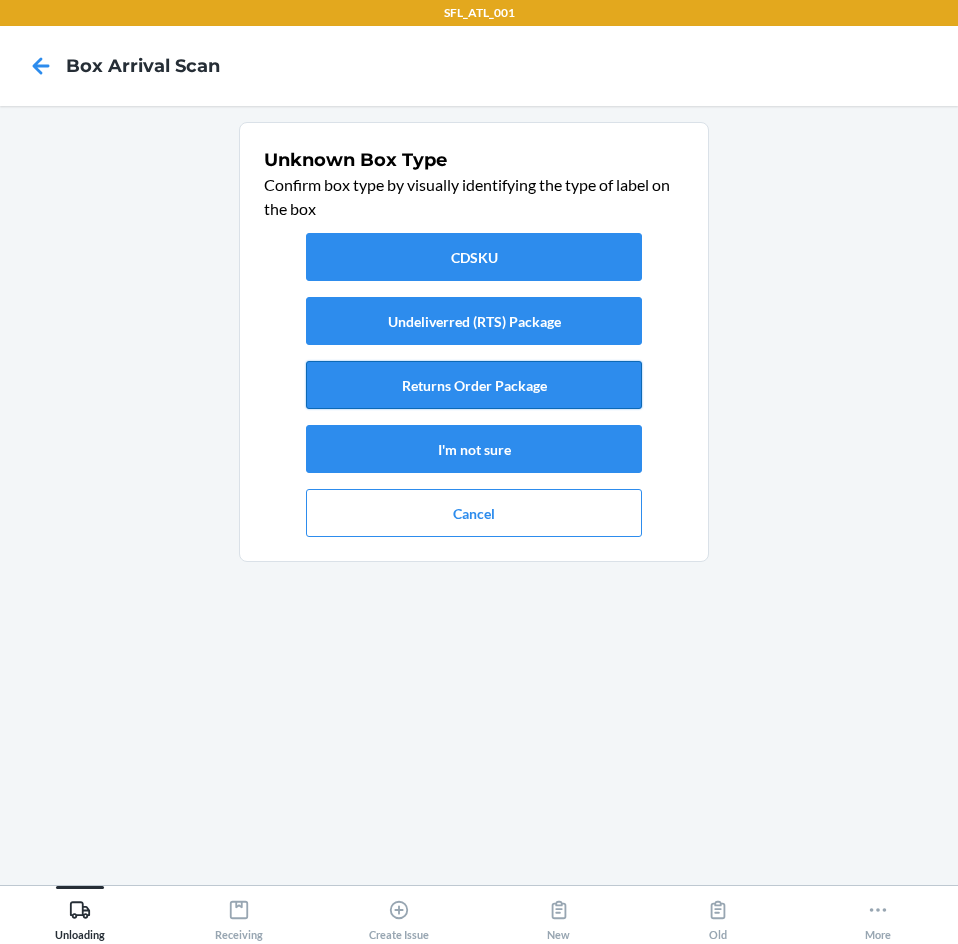 click on "Returns Order Package" at bounding box center (474, 385) 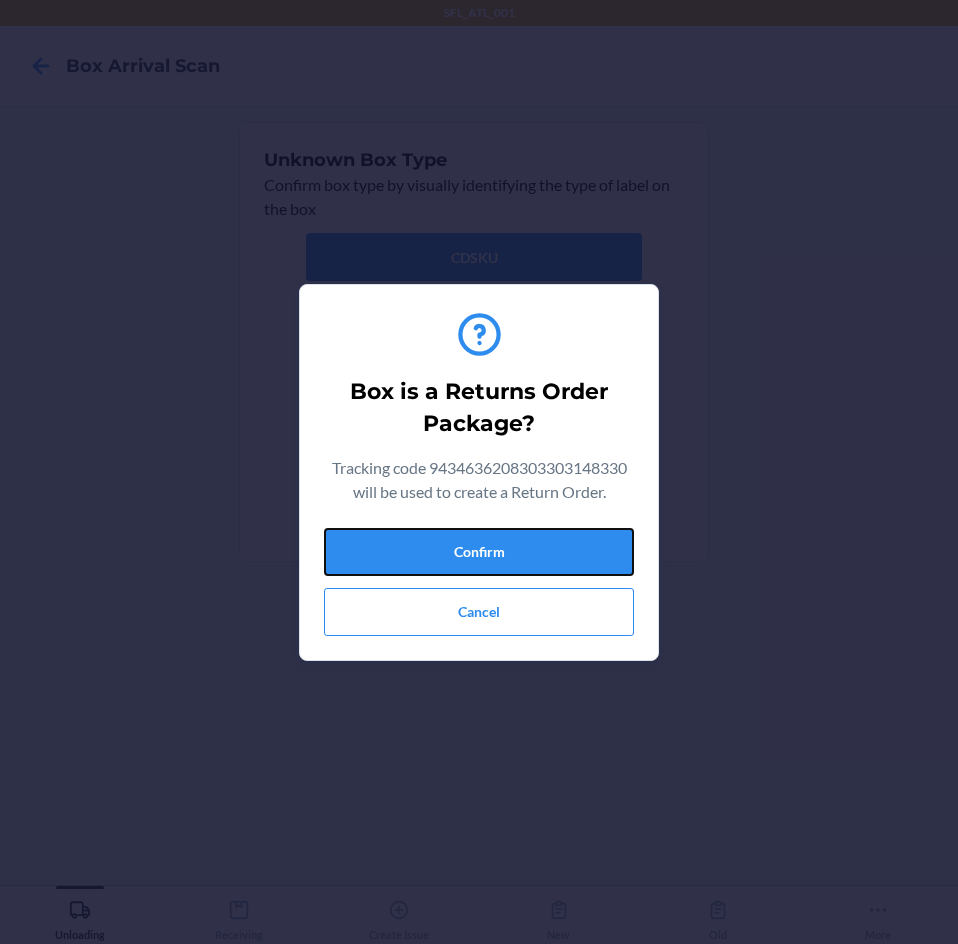 drag, startPoint x: 531, startPoint y: 550, endPoint x: 939, endPoint y: 558, distance: 408.07843 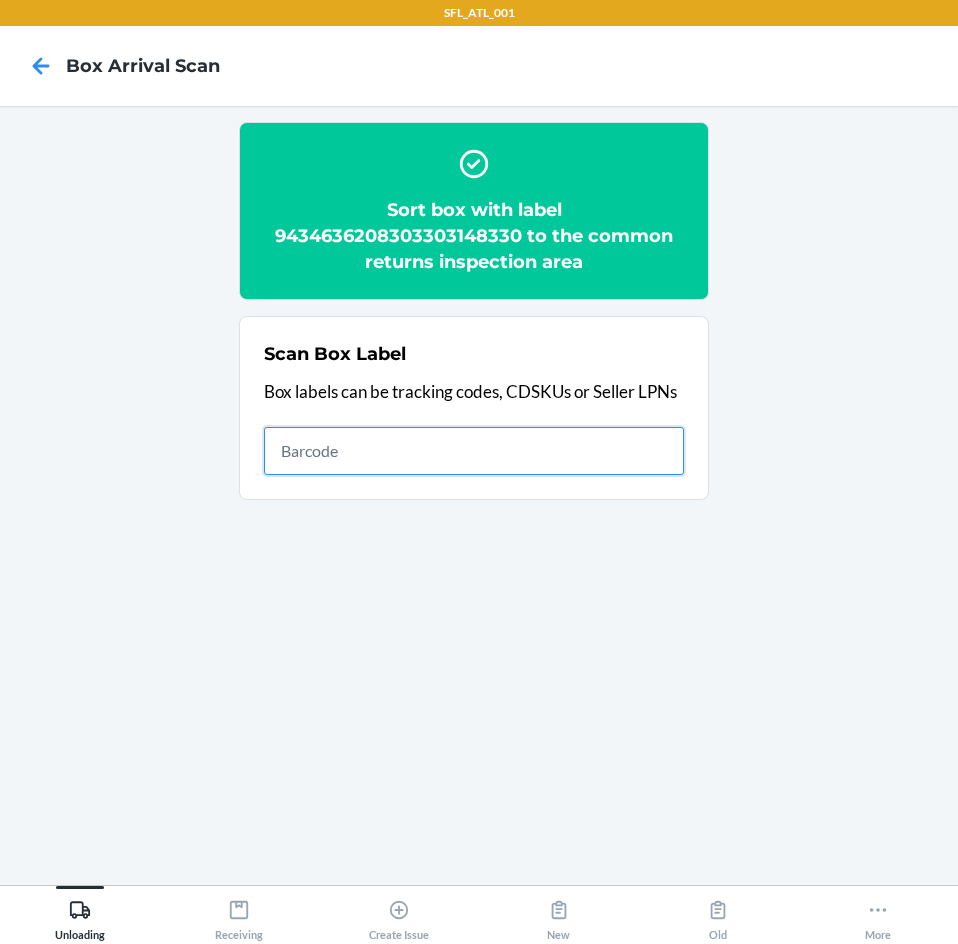 click at bounding box center (474, 451) 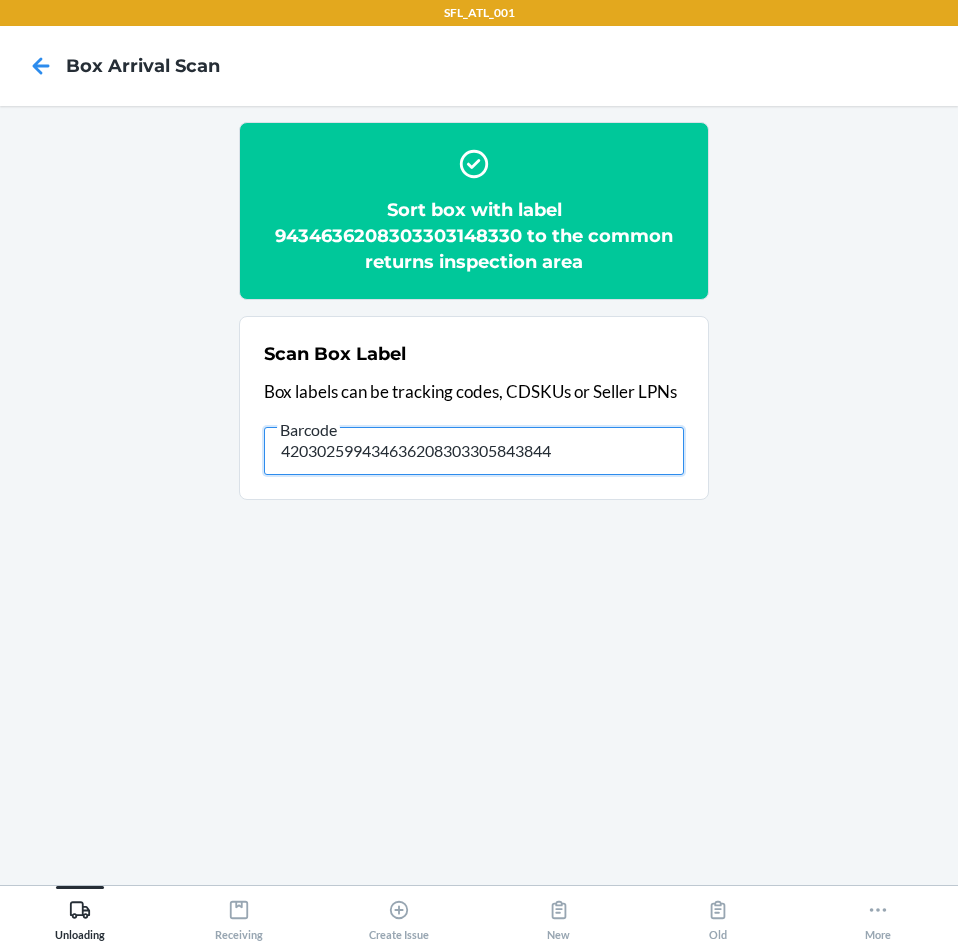 type on "420302599434636208303305843844" 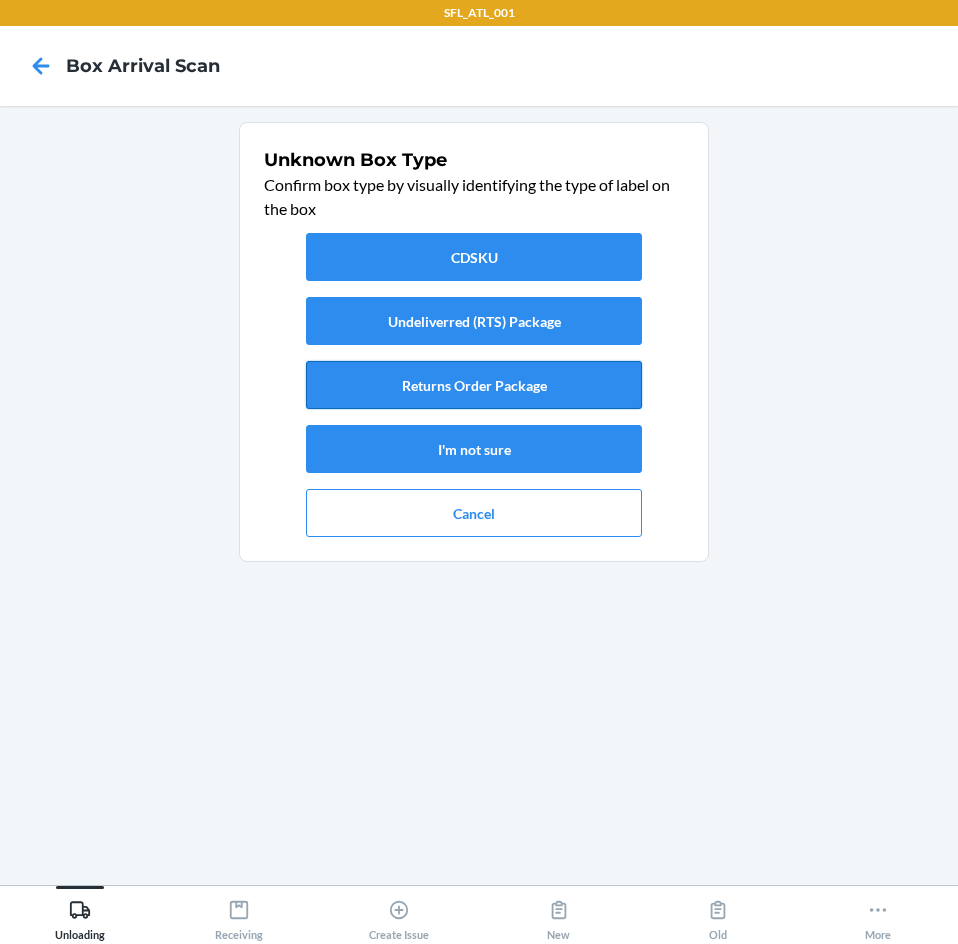 click on "Returns Order Package" at bounding box center [474, 385] 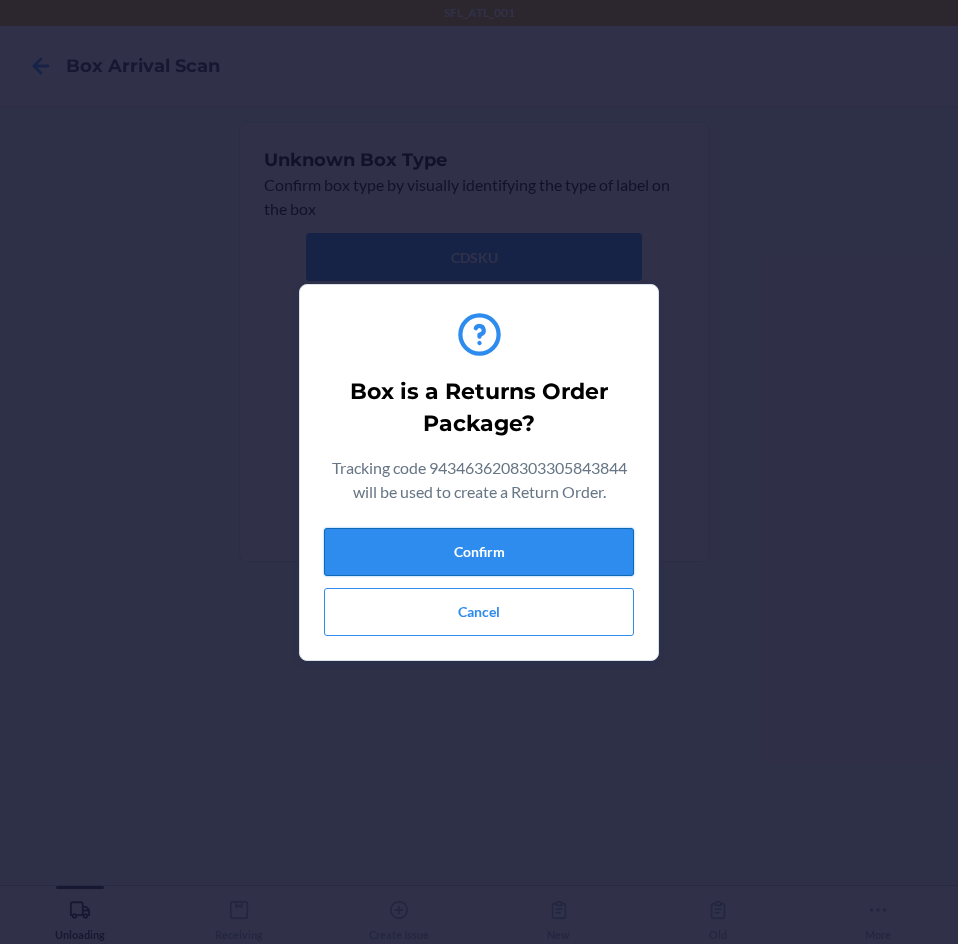 click on "Confirm" at bounding box center (479, 552) 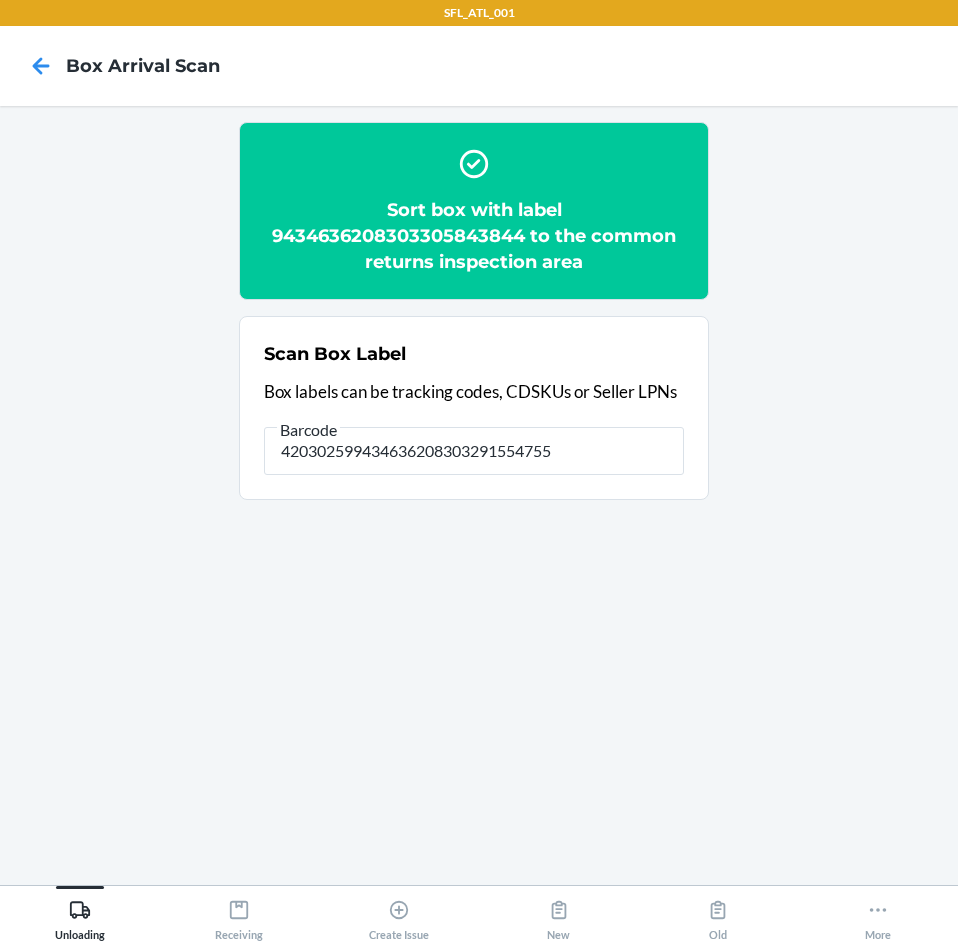 type on "420302599434636208303291554755" 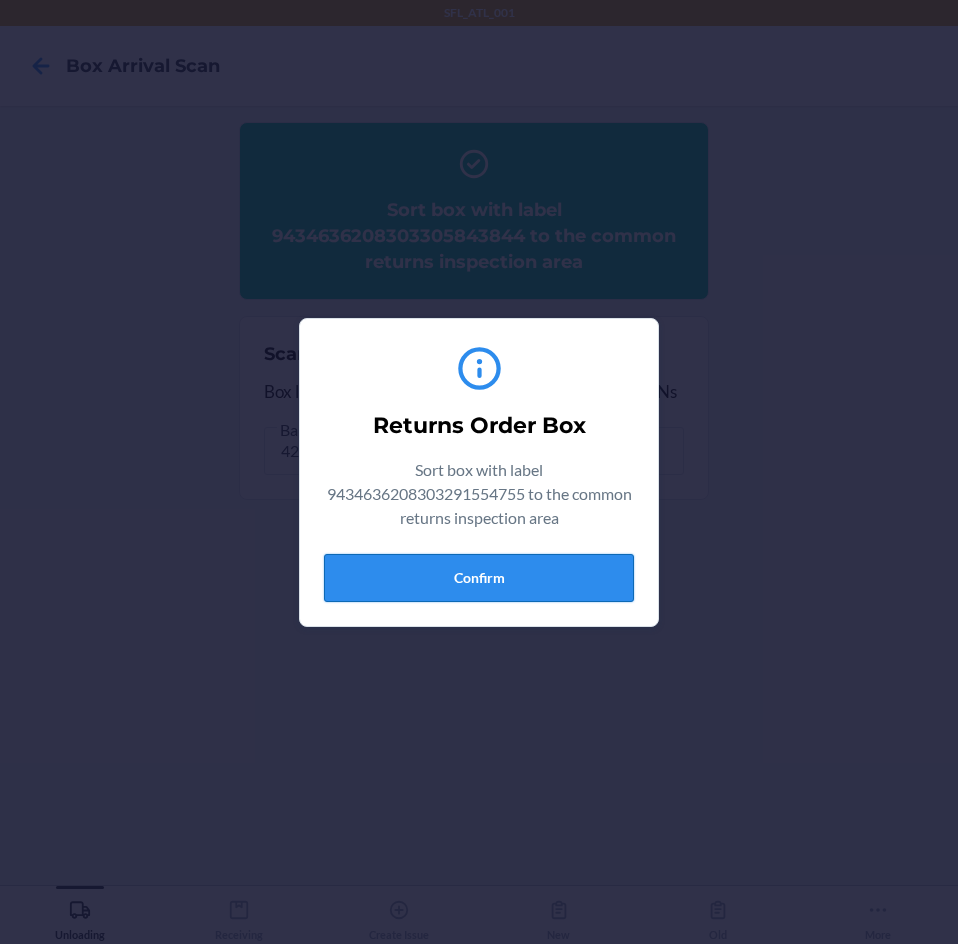 click on "Confirm" at bounding box center (479, 578) 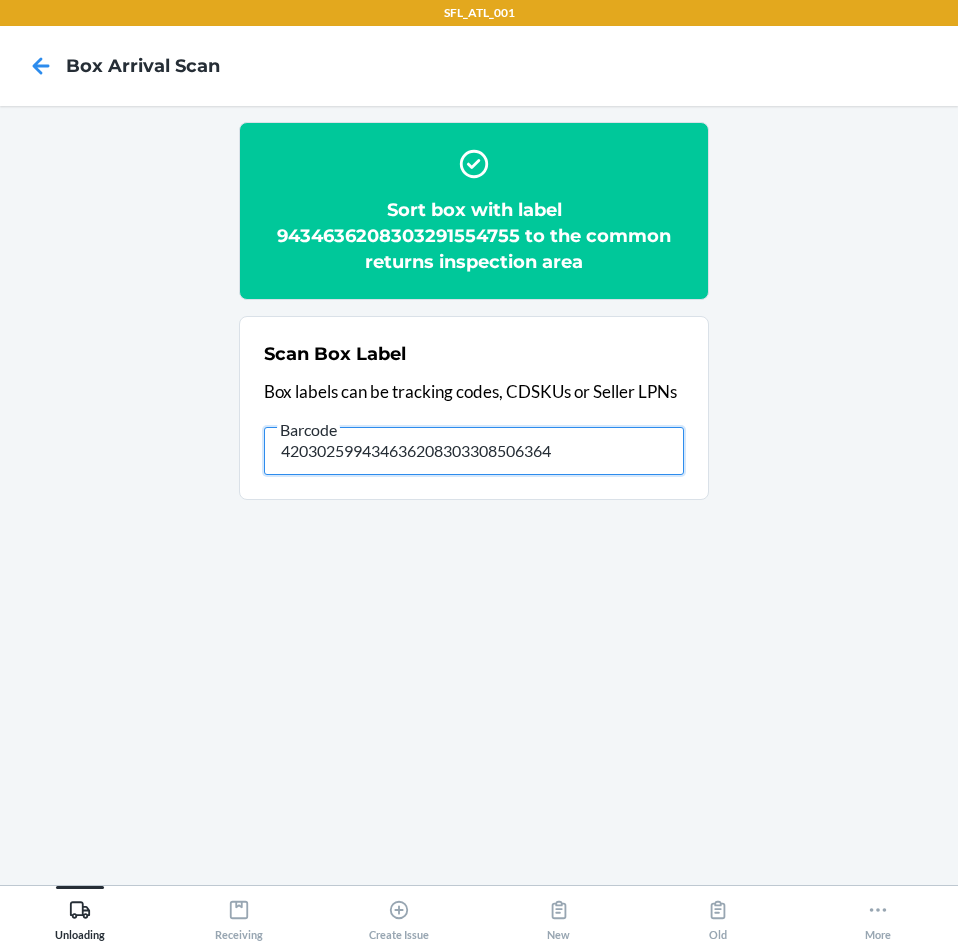 type on "420302599434636208303308506364" 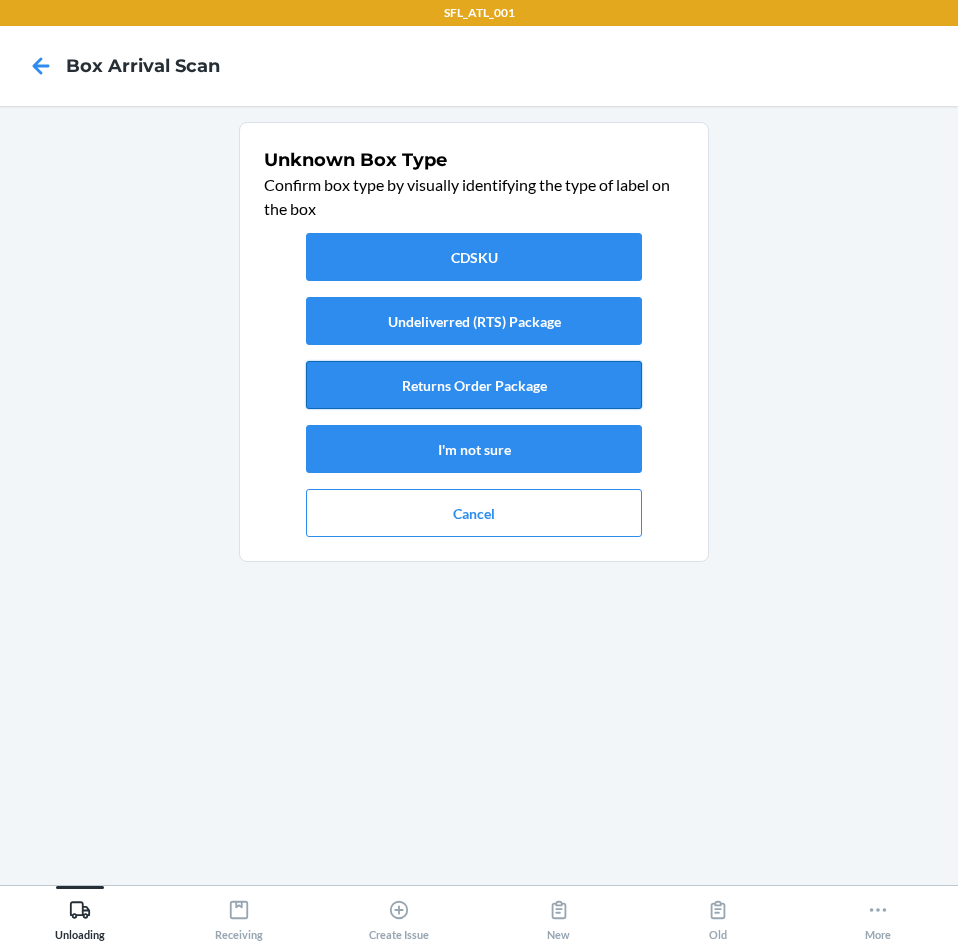 click on "Returns Order Package" at bounding box center (474, 385) 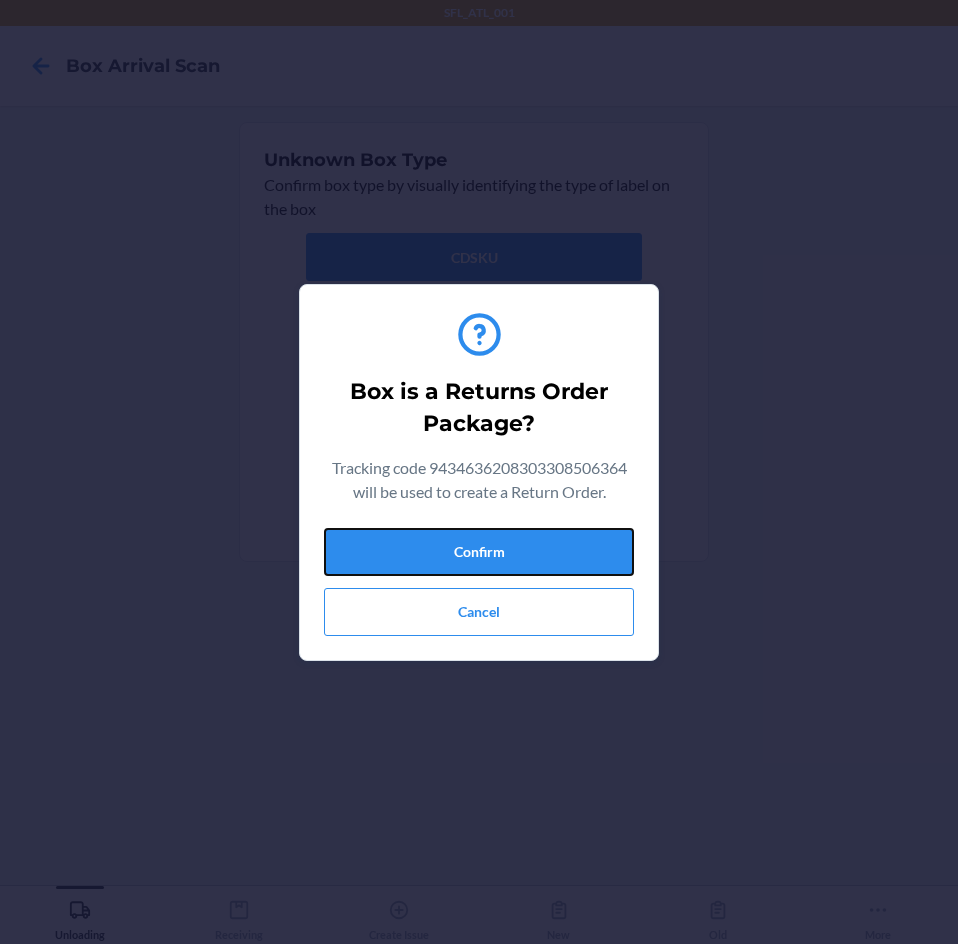 click on "Confirm" at bounding box center [479, 552] 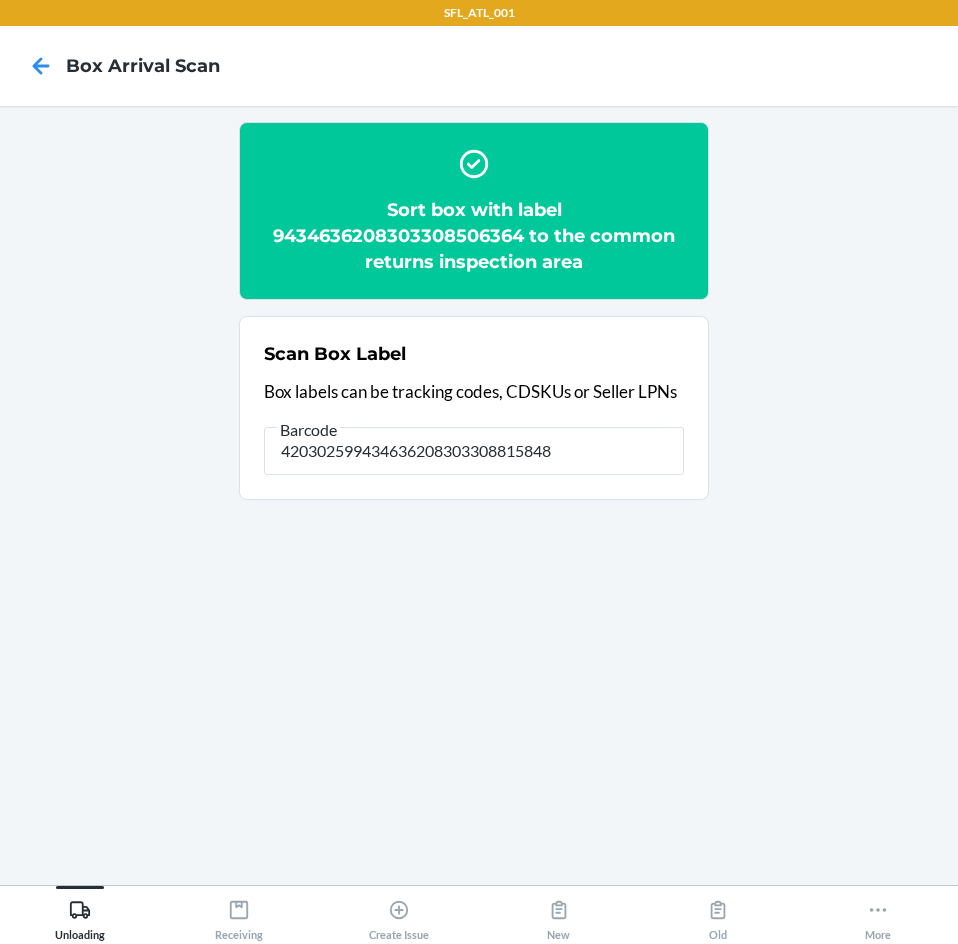 type on "420302599434636208303308815848" 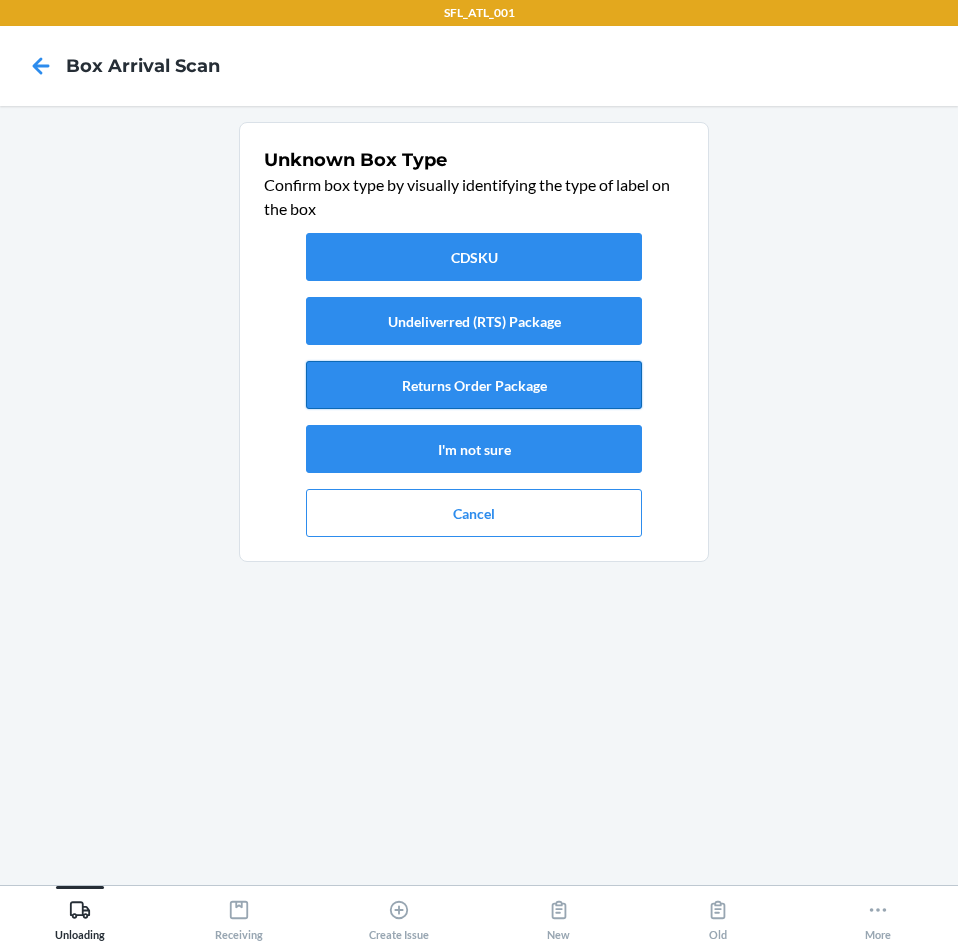click on "Returns Order Package" at bounding box center (474, 385) 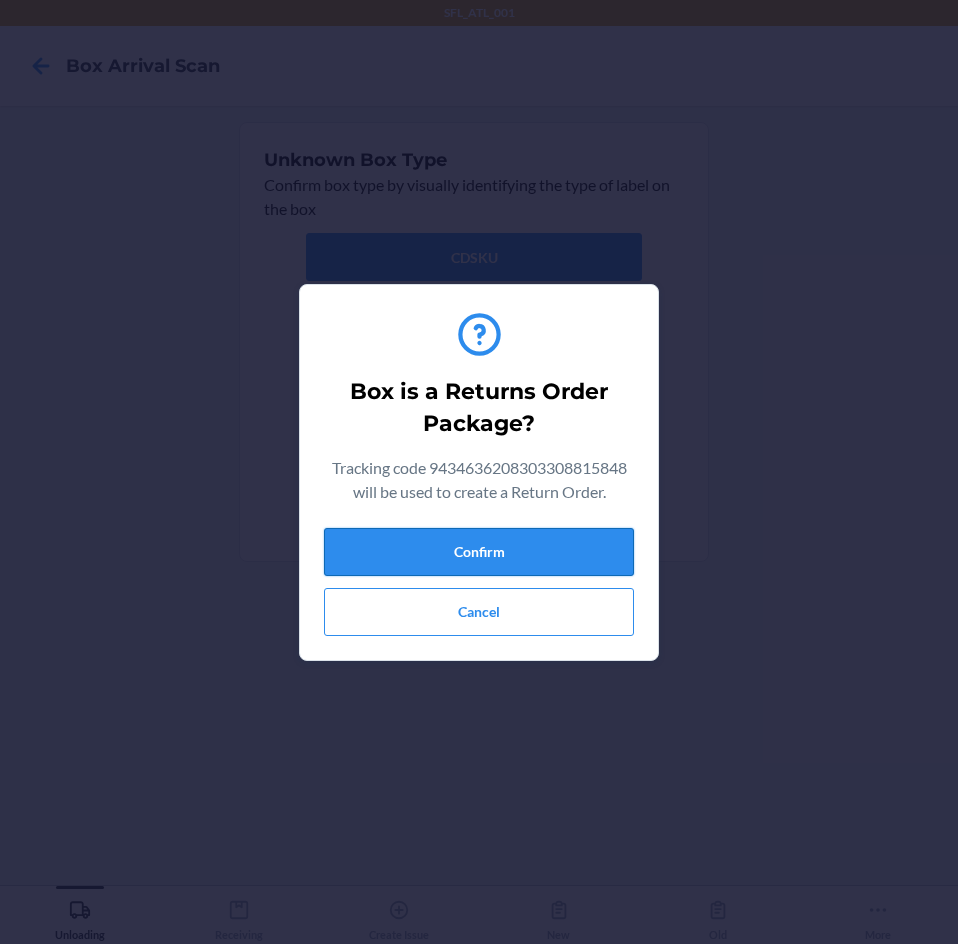 click on "Confirm" at bounding box center [479, 552] 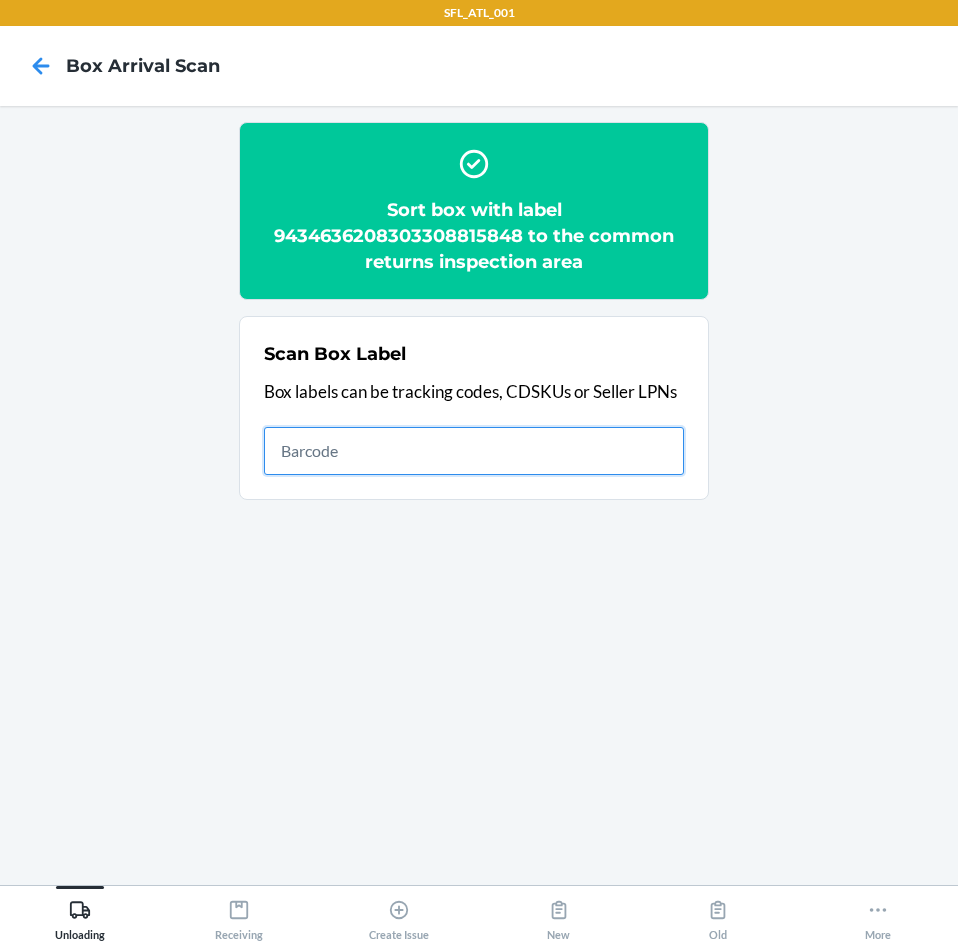 click at bounding box center [474, 451] 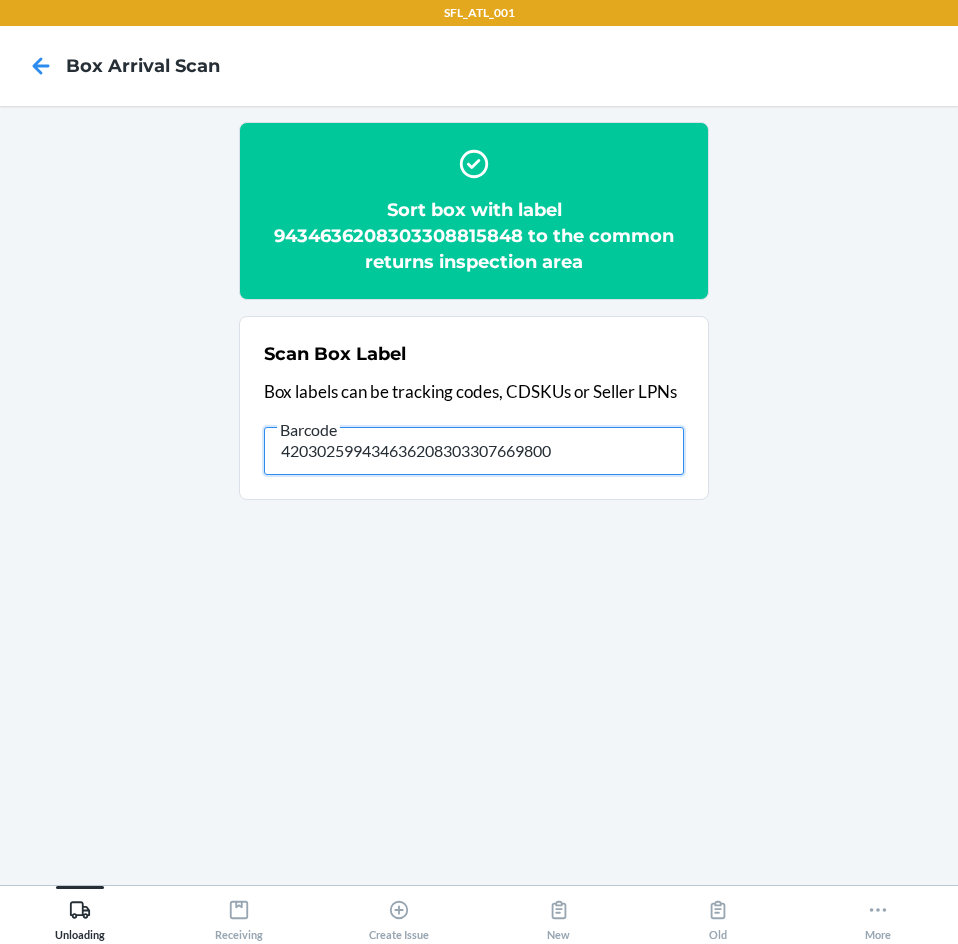 type on "420302599434636208303307669800" 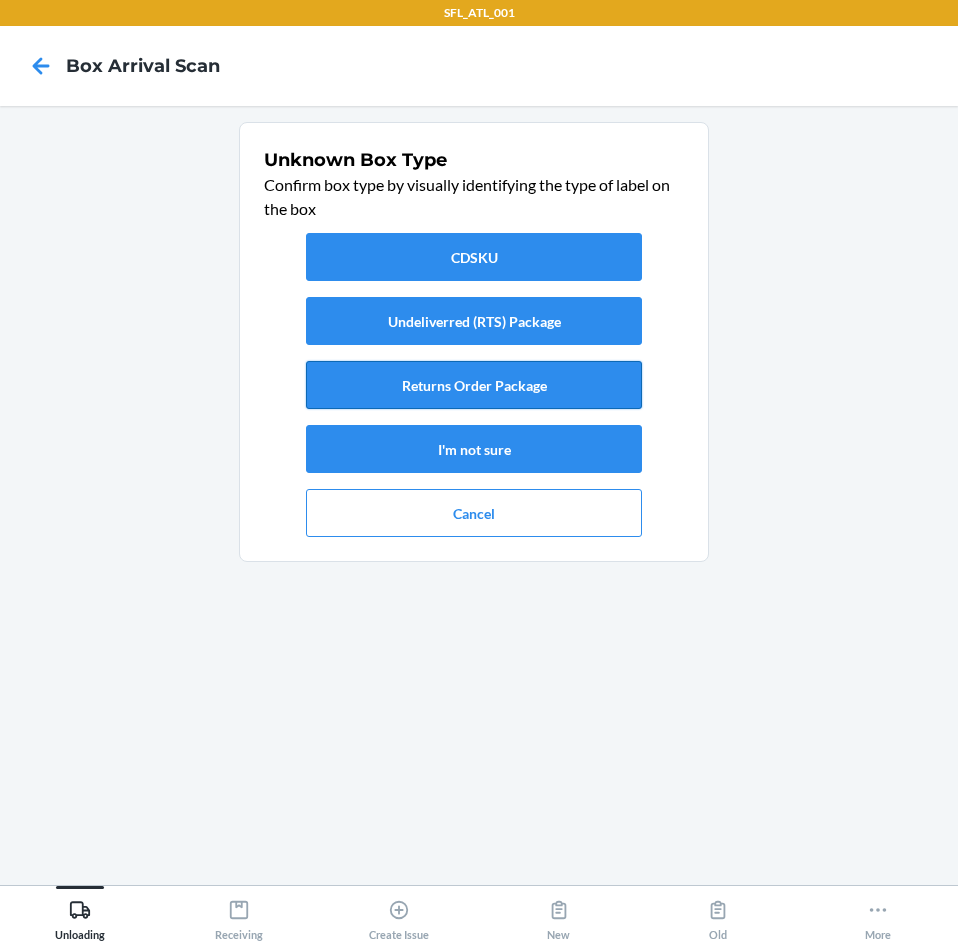 click on "Returns Order Package" at bounding box center [474, 385] 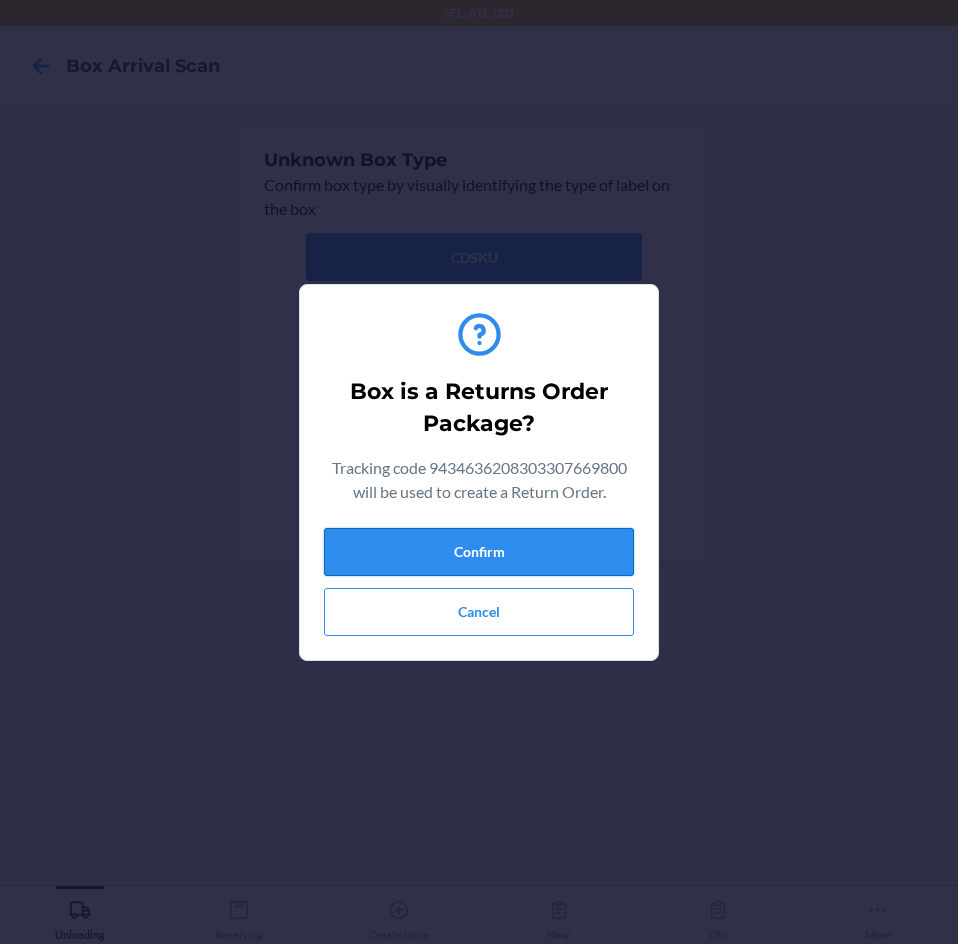 click on "Confirm" at bounding box center (479, 552) 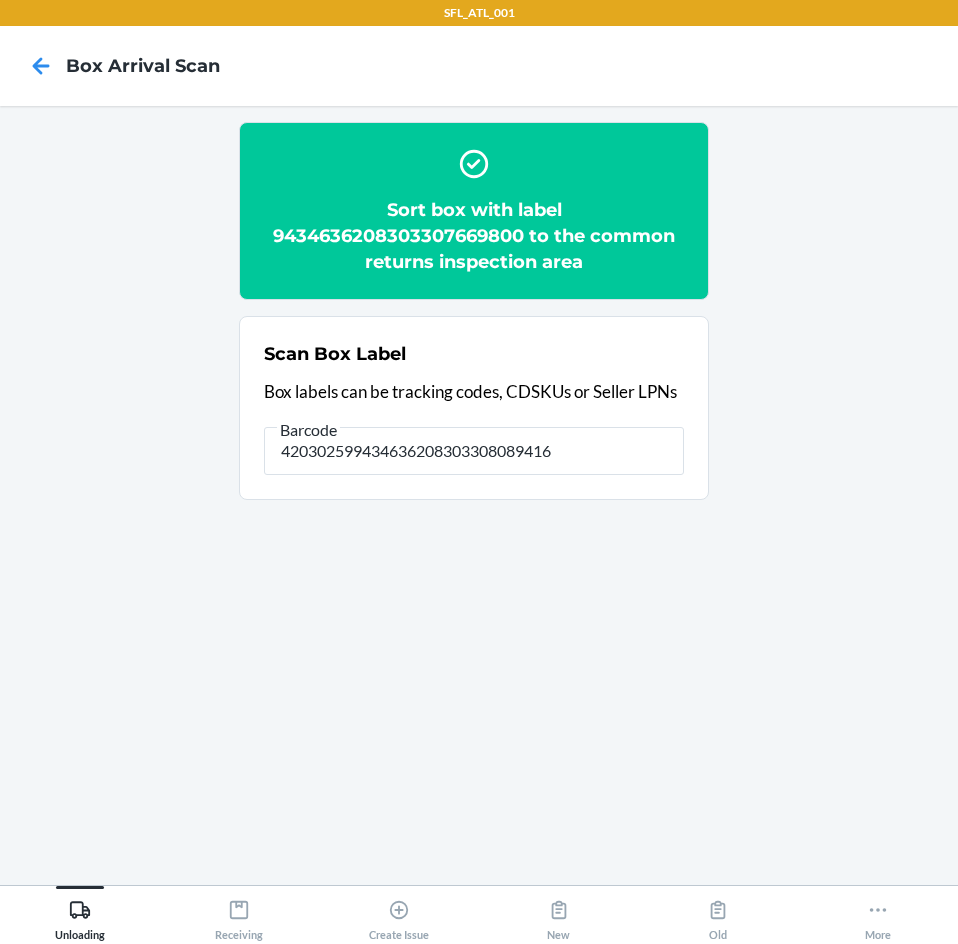 type on "420302599434636208303308089416" 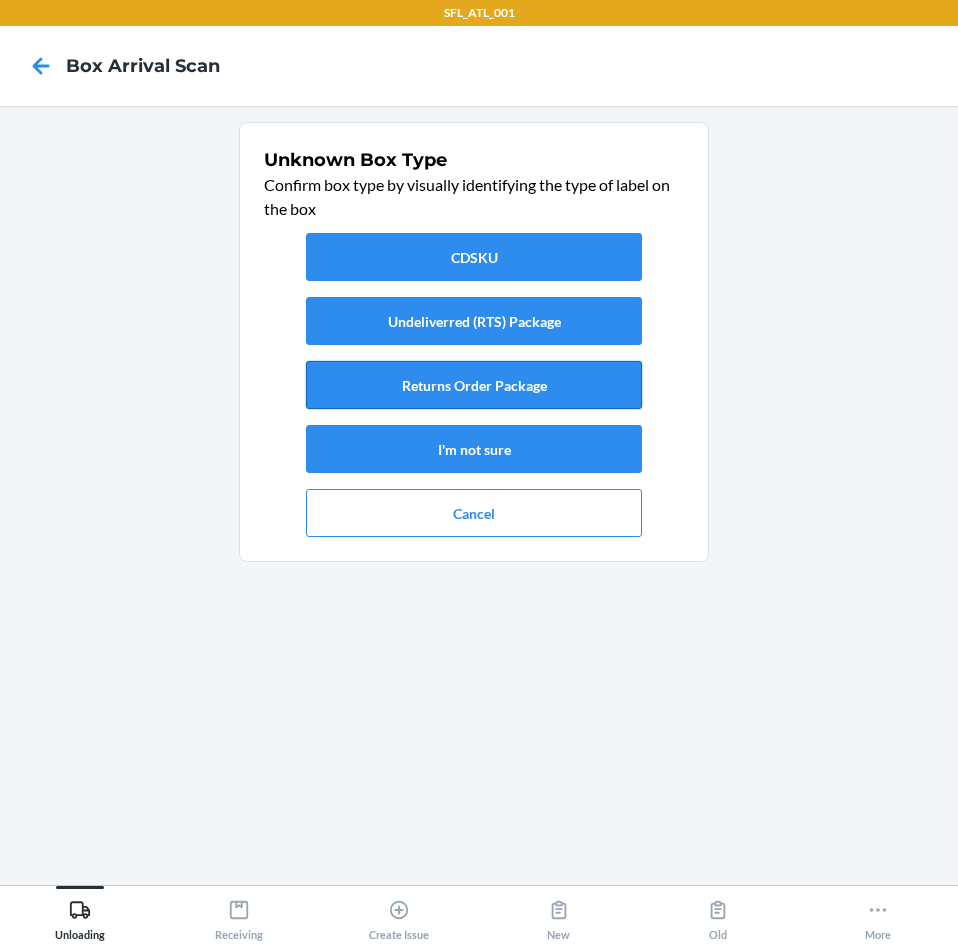 click on "Returns Order Package" at bounding box center (474, 385) 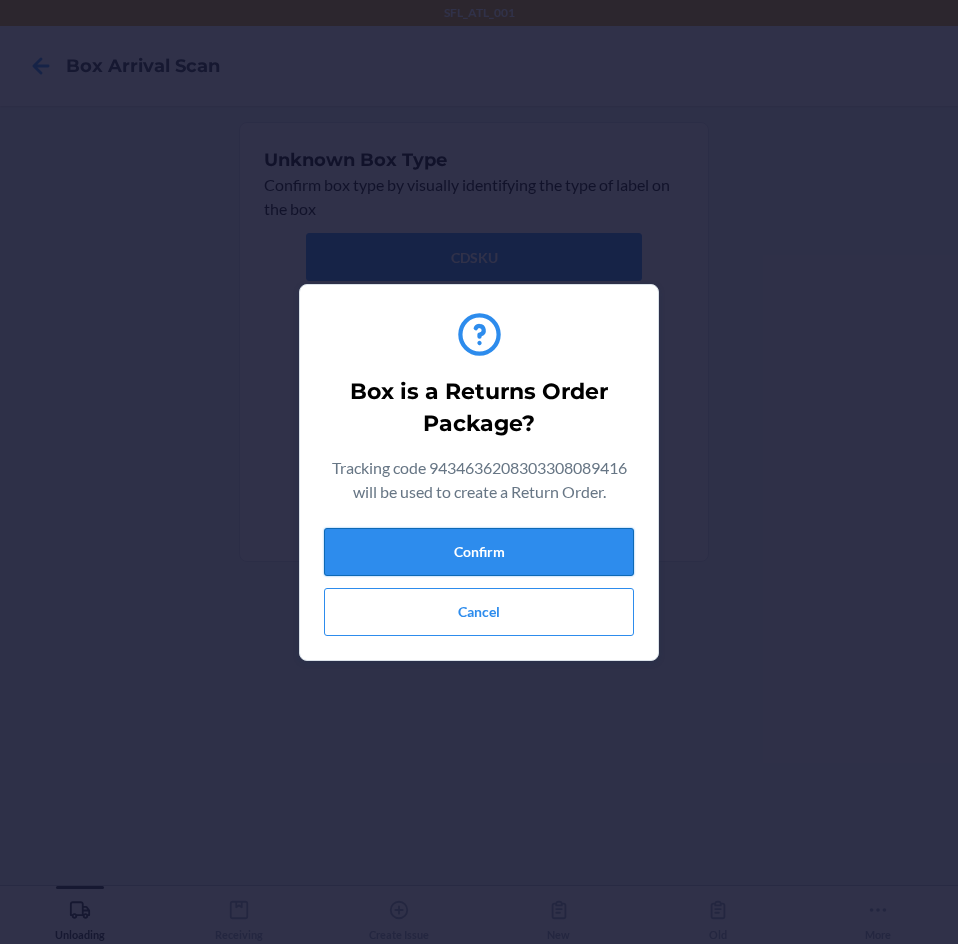 click on "Confirm" at bounding box center [479, 552] 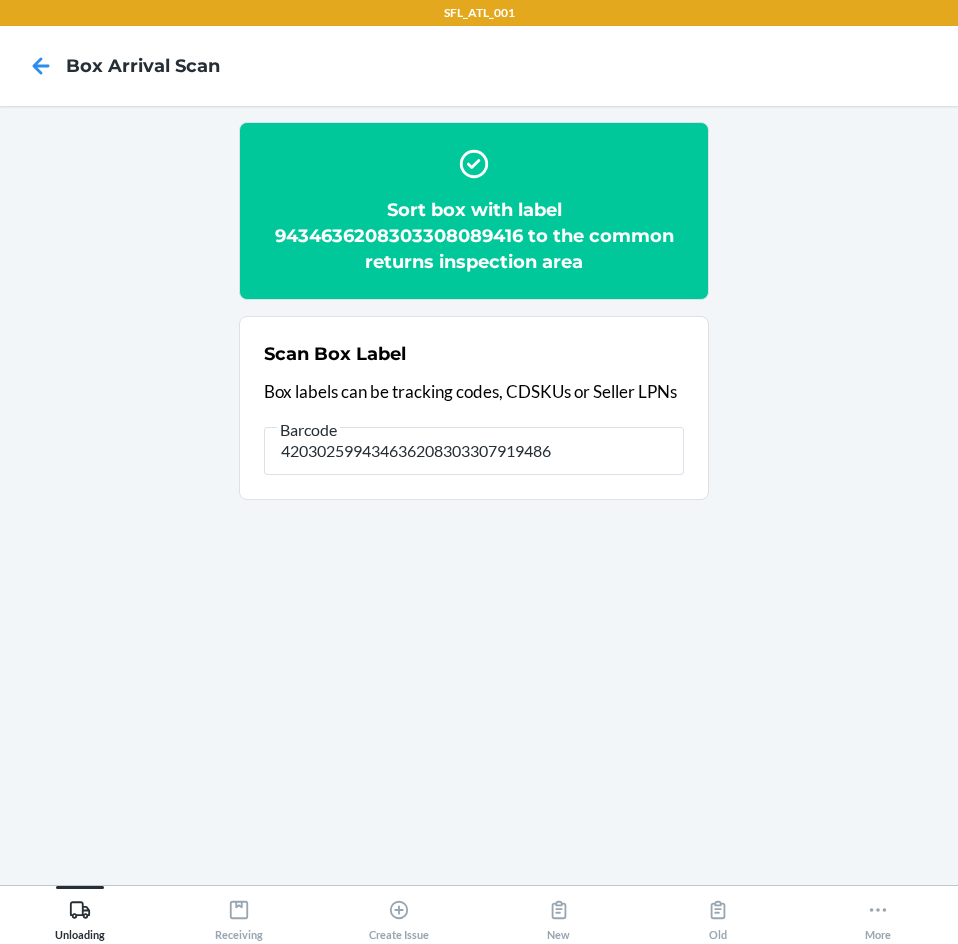 type on "420302599434636208303307919486" 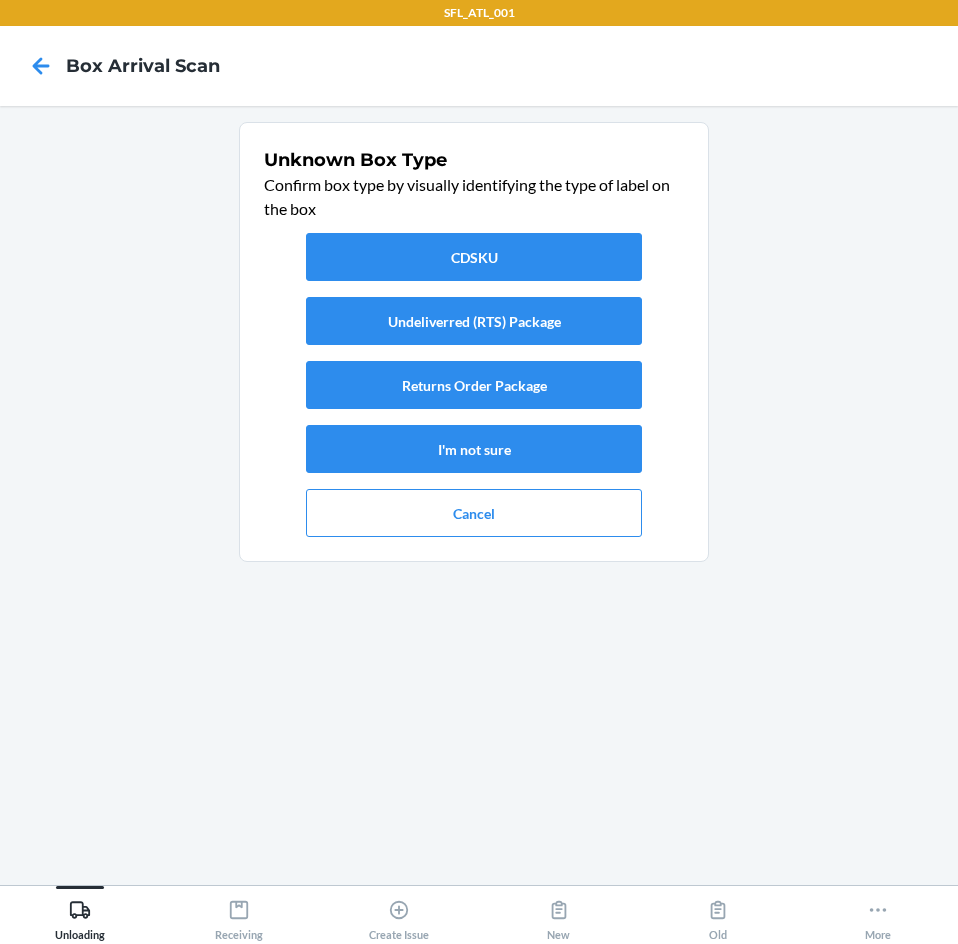 click on "CDSKU Undeliverred (RTS) Package Returns Order Package I'm not sure Cancel" at bounding box center [474, 385] 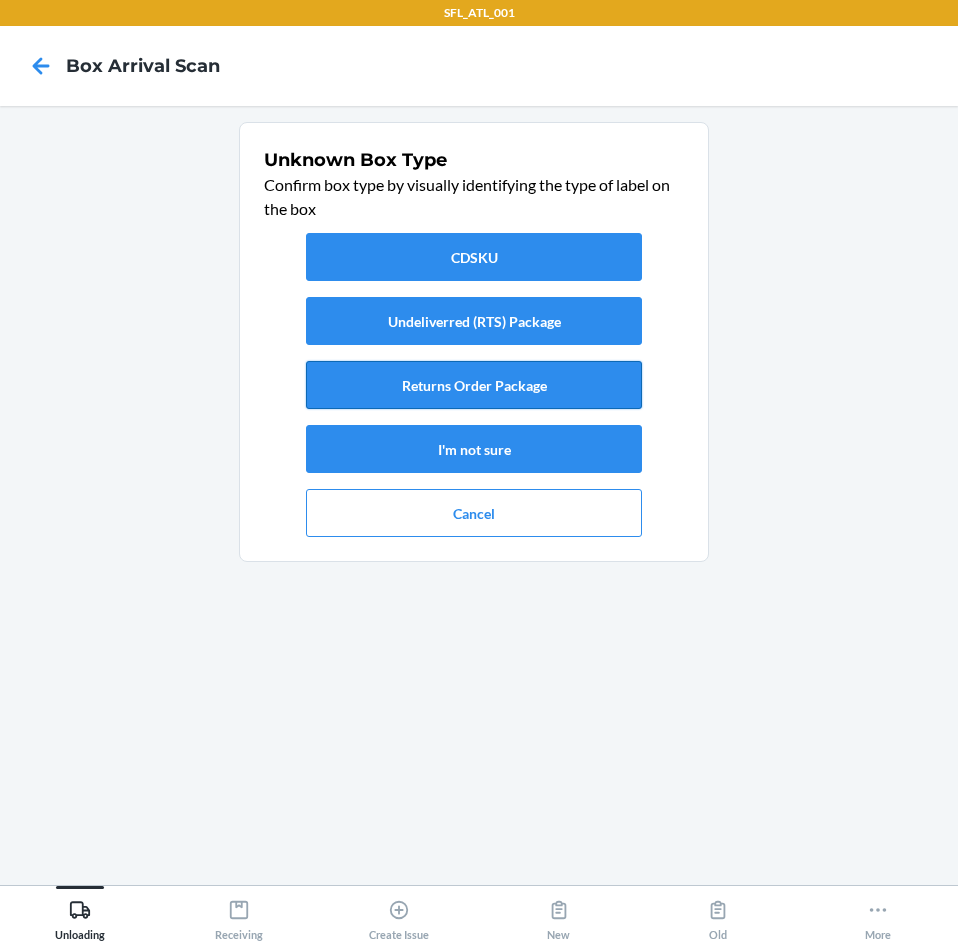 click on "Returns Order Package" at bounding box center [474, 385] 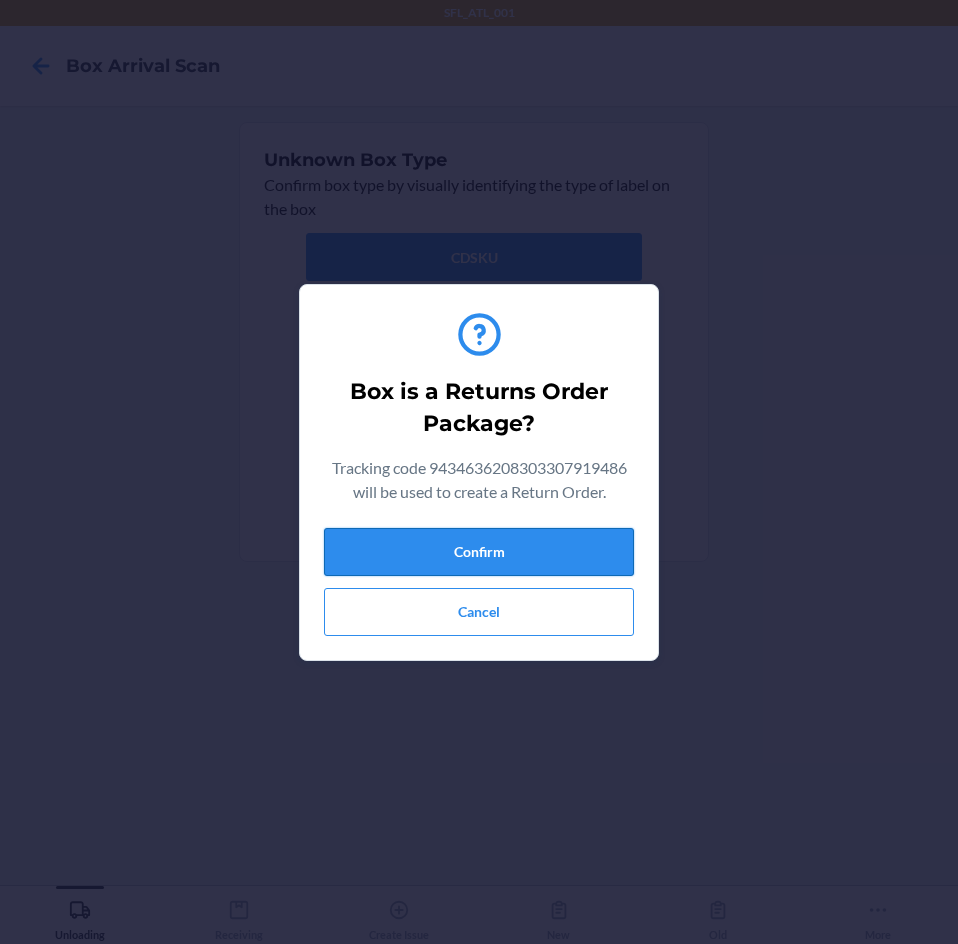 click on "Confirm" at bounding box center [479, 552] 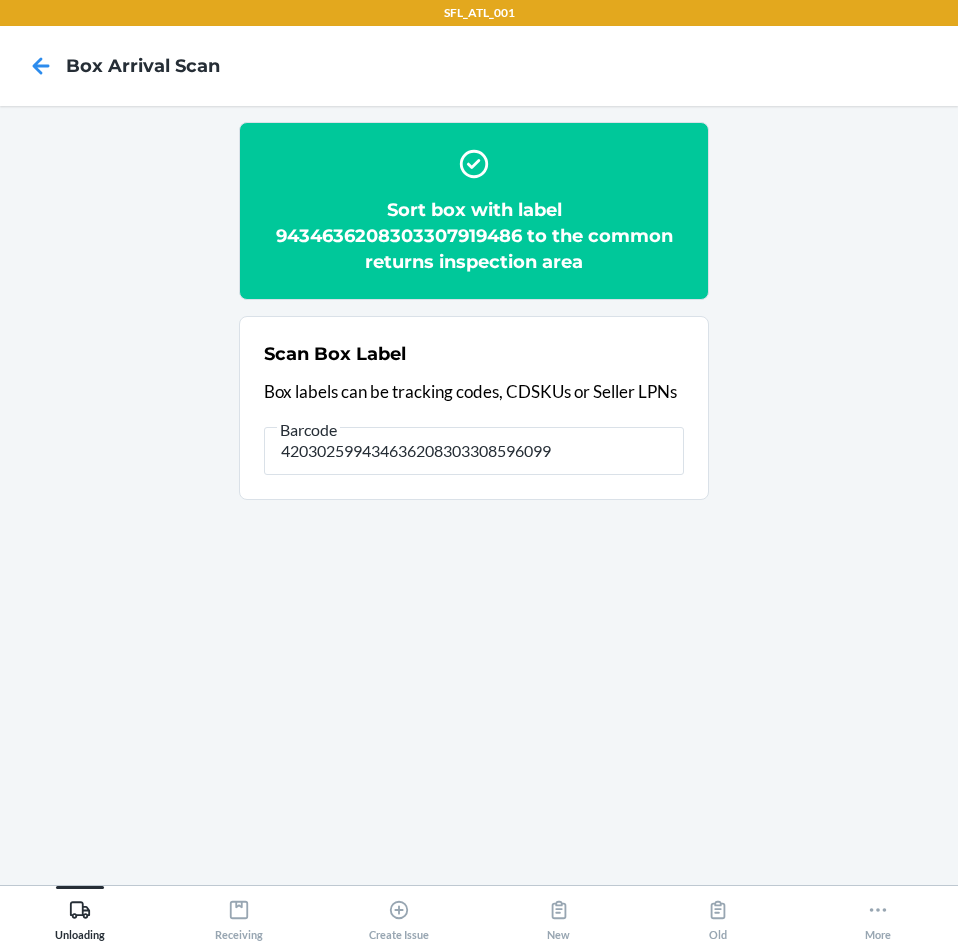 type on "420302599434636208303308596099" 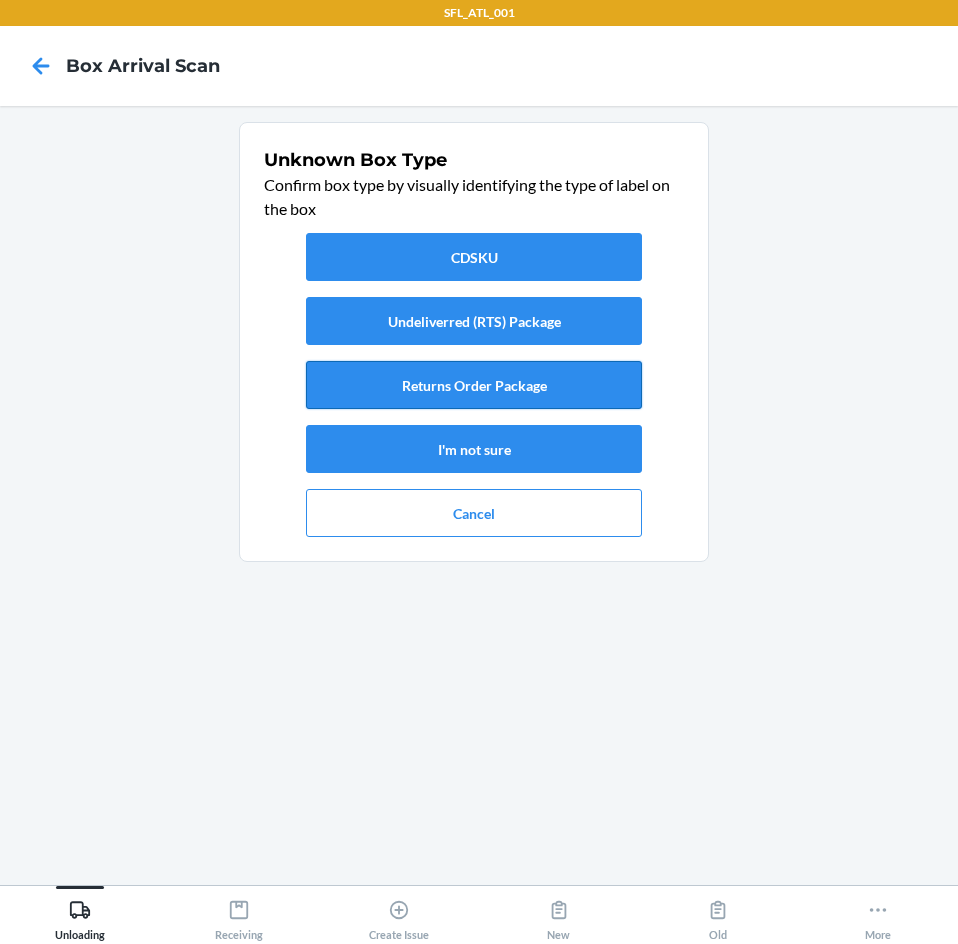 drag, startPoint x: 551, startPoint y: 378, endPoint x: 556, endPoint y: 402, distance: 24.5153 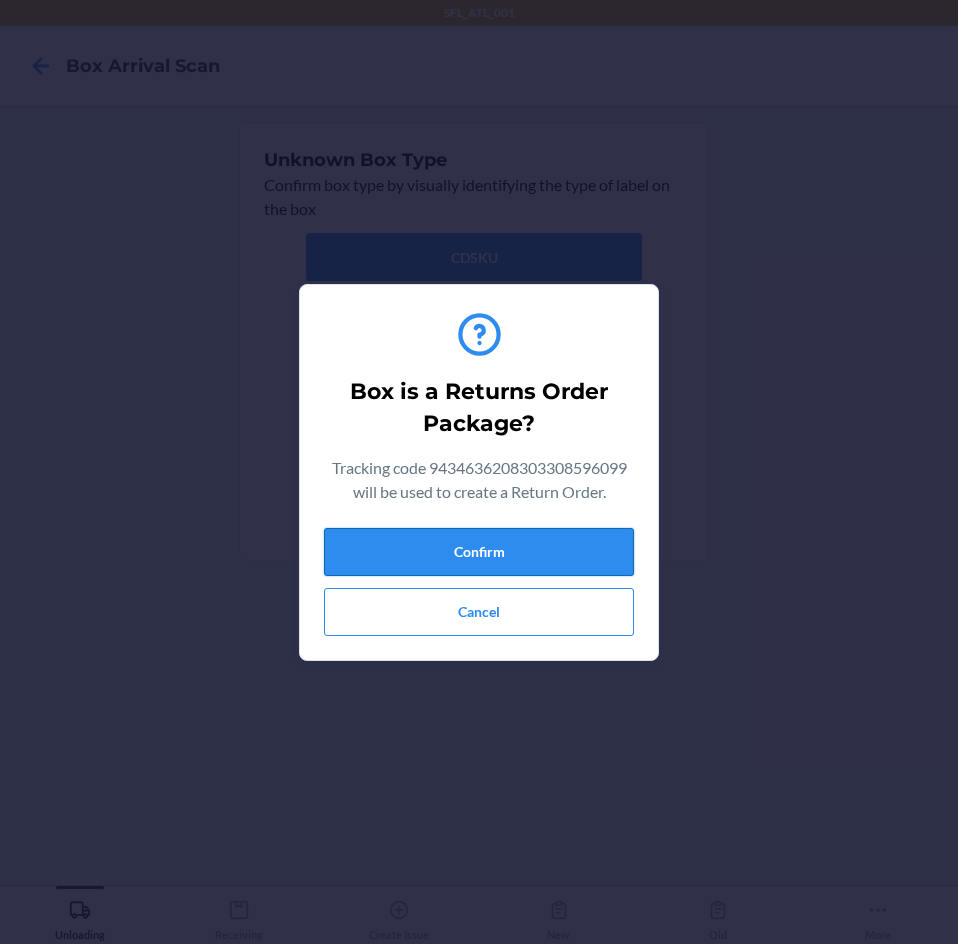 click on "Confirm" at bounding box center [479, 552] 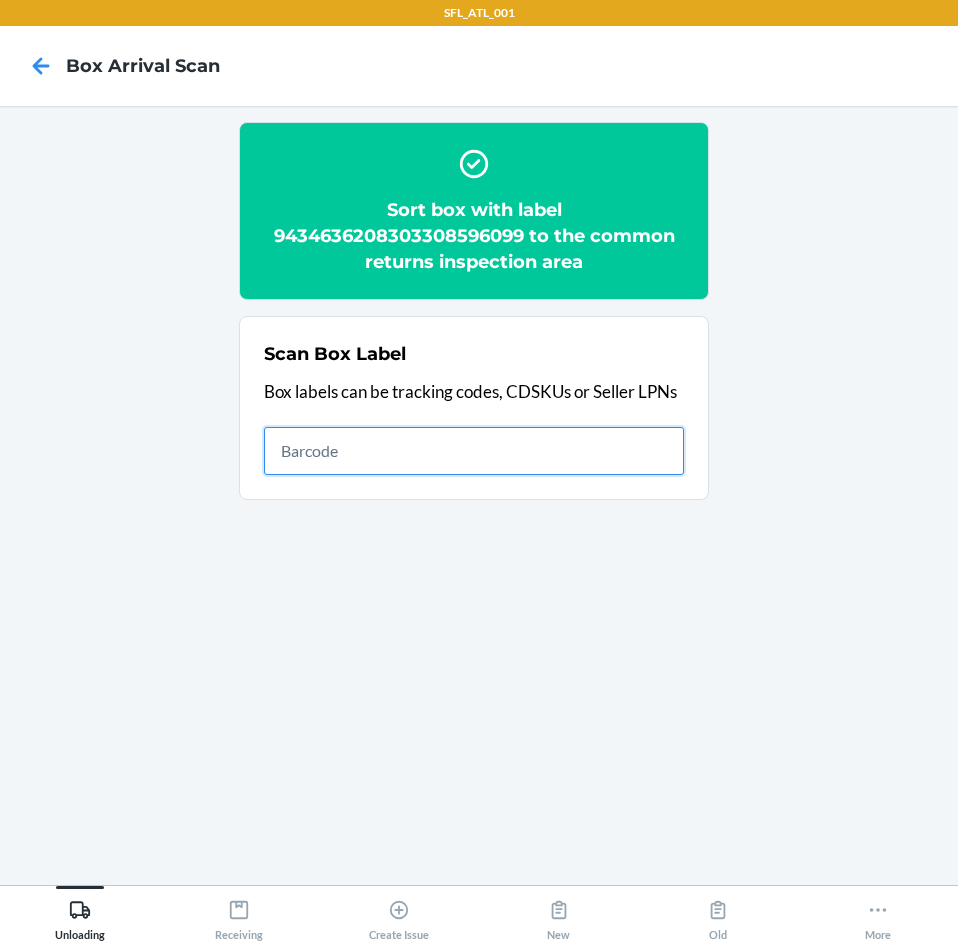 click at bounding box center (474, 451) 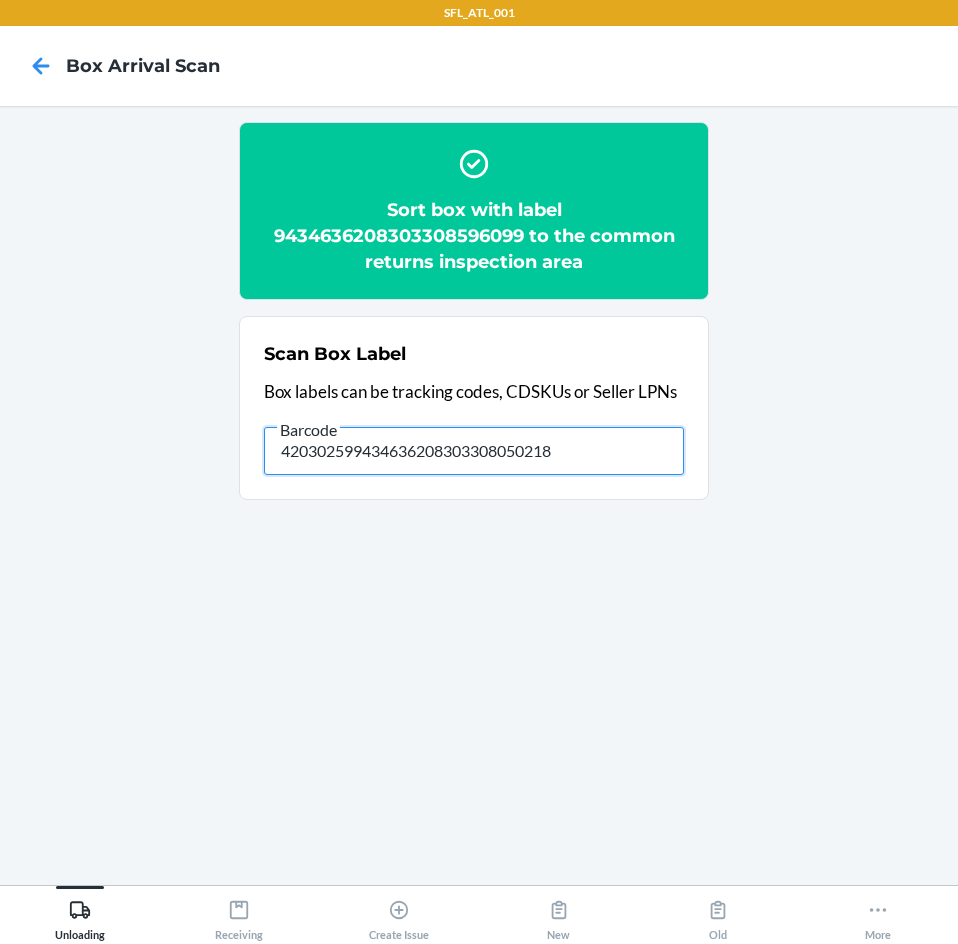 type on "420302599434636208303308050218" 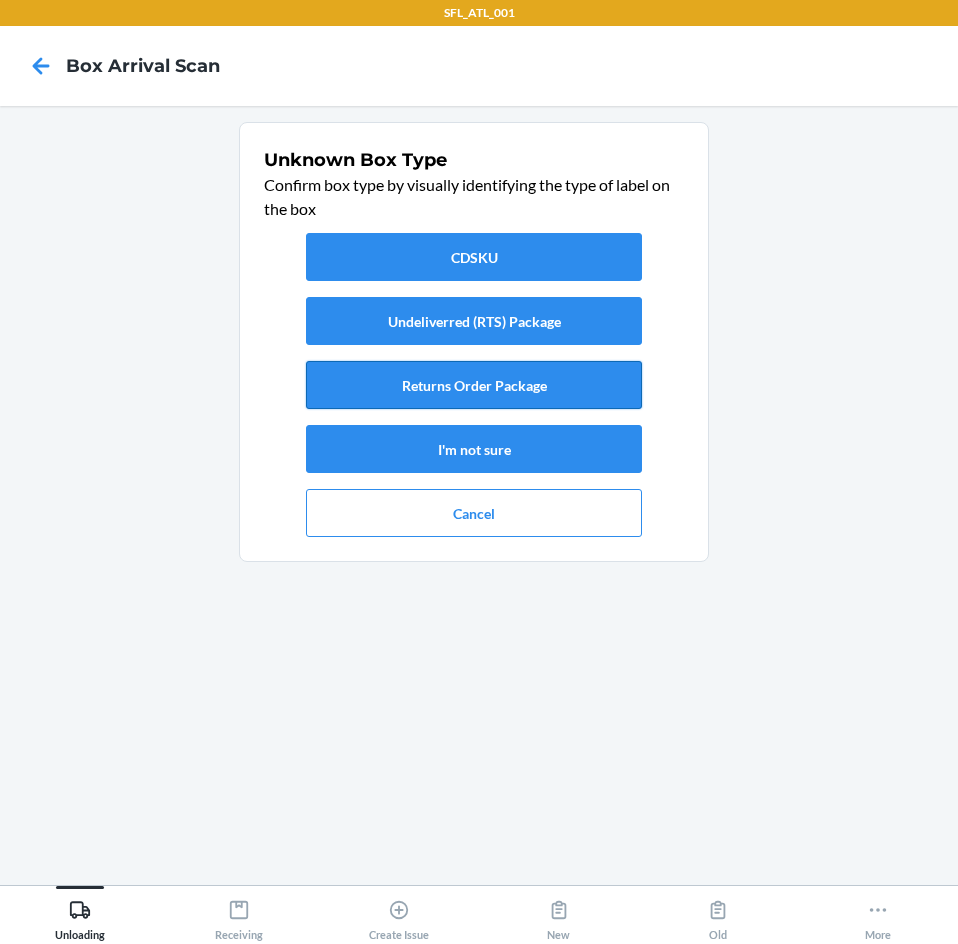 click on "Returns Order Package" at bounding box center (474, 385) 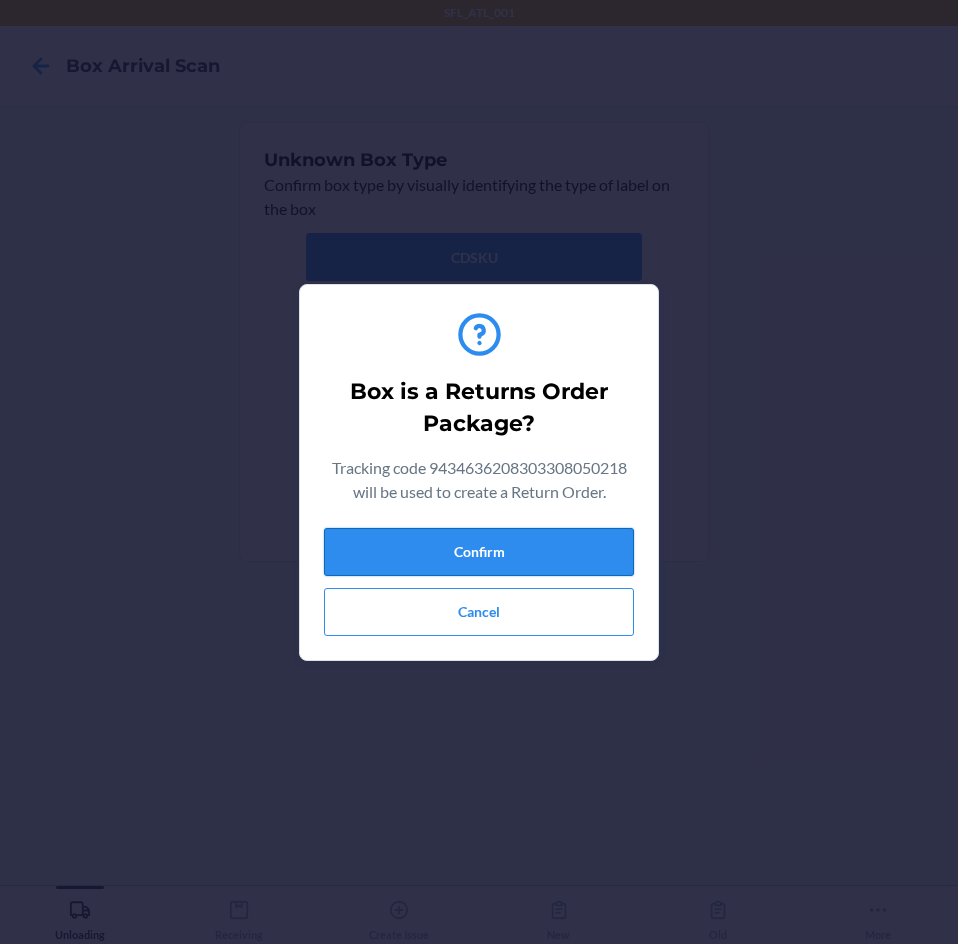 click on "Confirm" at bounding box center (479, 552) 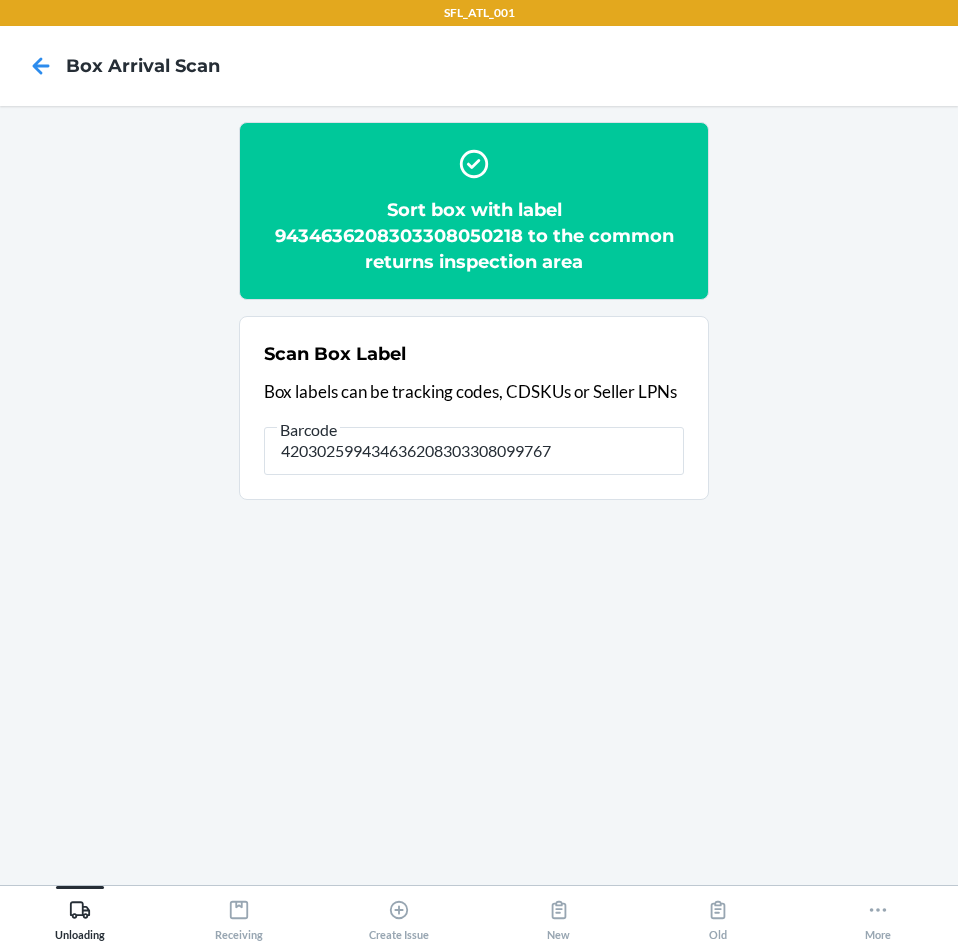 type on "420302599434636208303308099767" 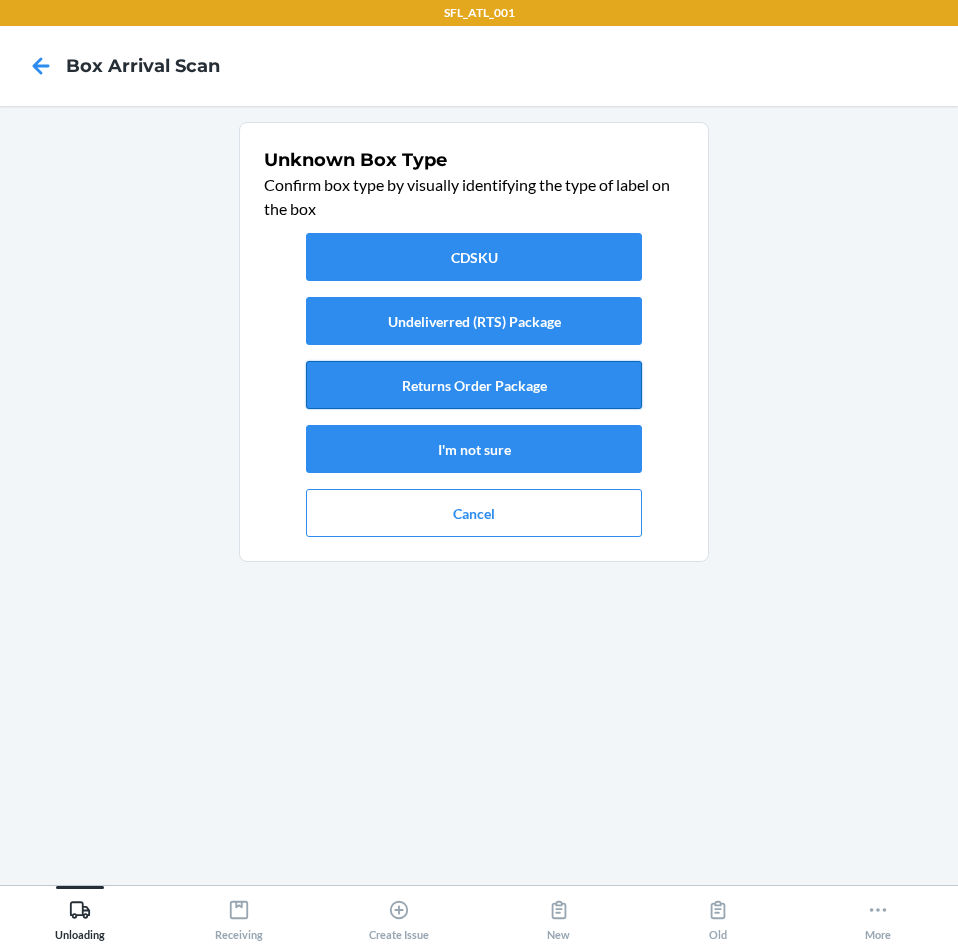 click on "Returns Order Package" at bounding box center [474, 385] 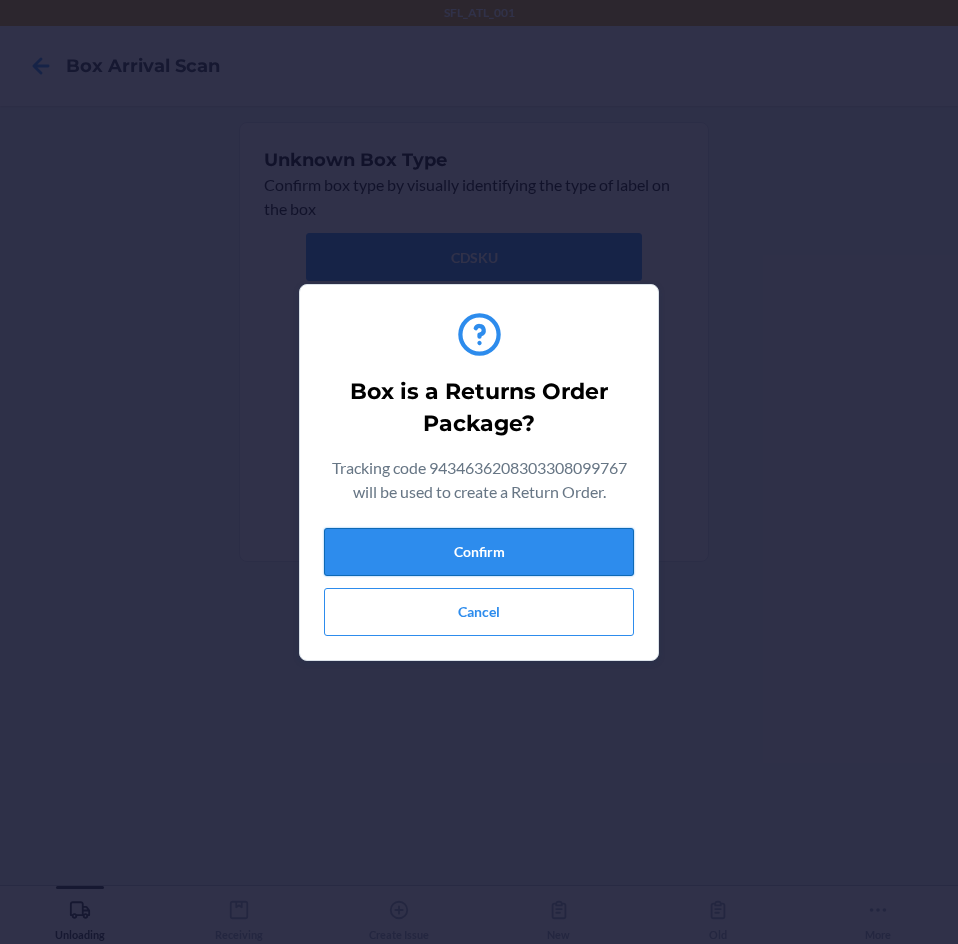 click on "Confirm" at bounding box center [479, 552] 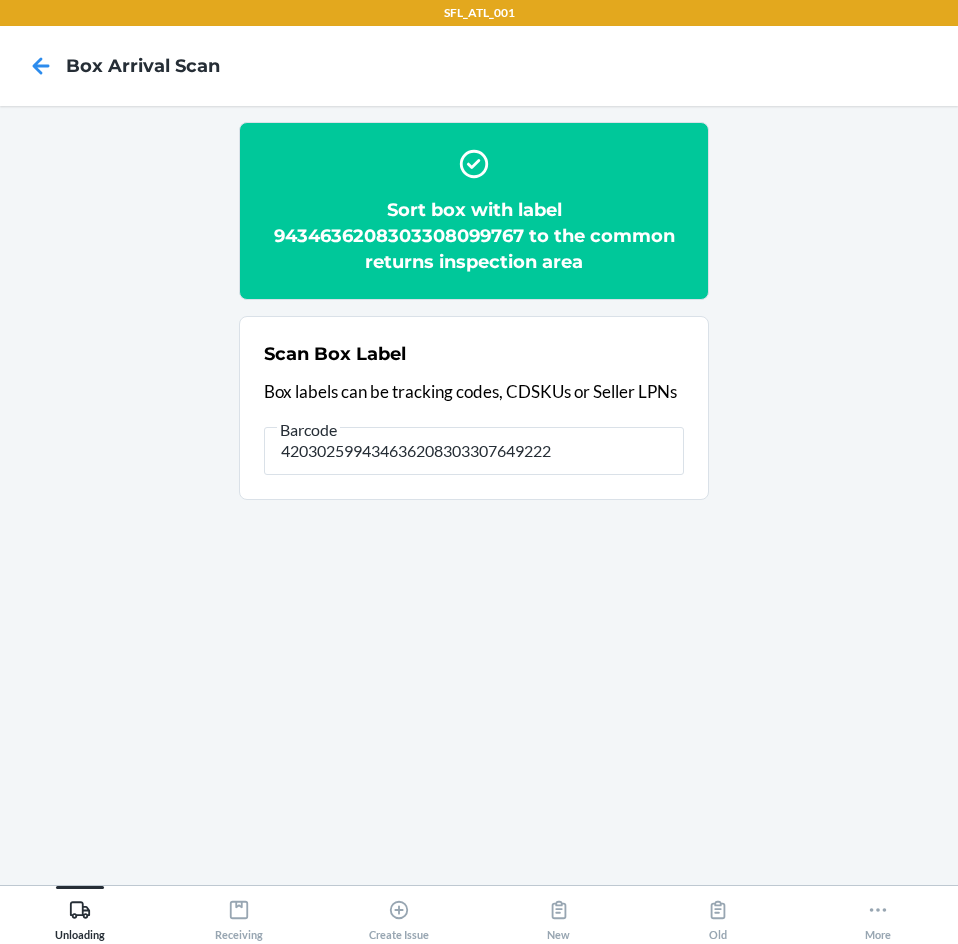 type on "420302599434636208303307649222" 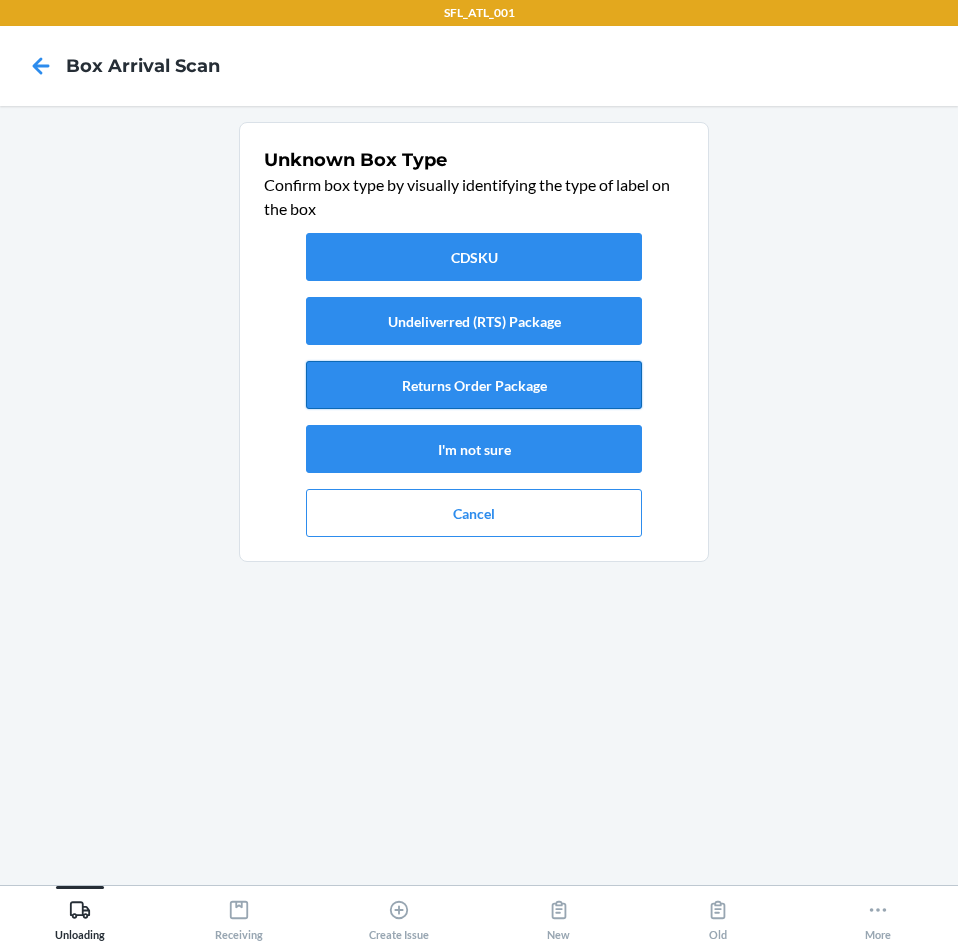 click on "Returns Order Package" at bounding box center [474, 385] 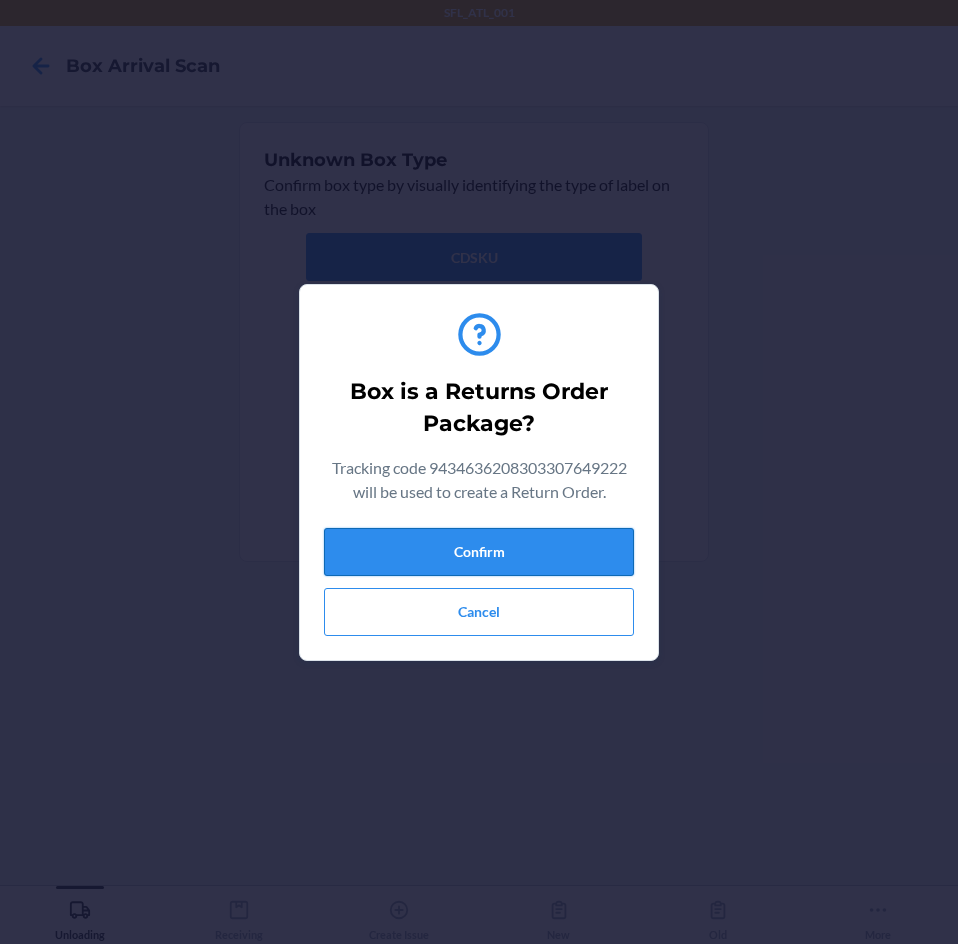 drag, startPoint x: 517, startPoint y: 542, endPoint x: 550, endPoint y: 527, distance: 36.249138 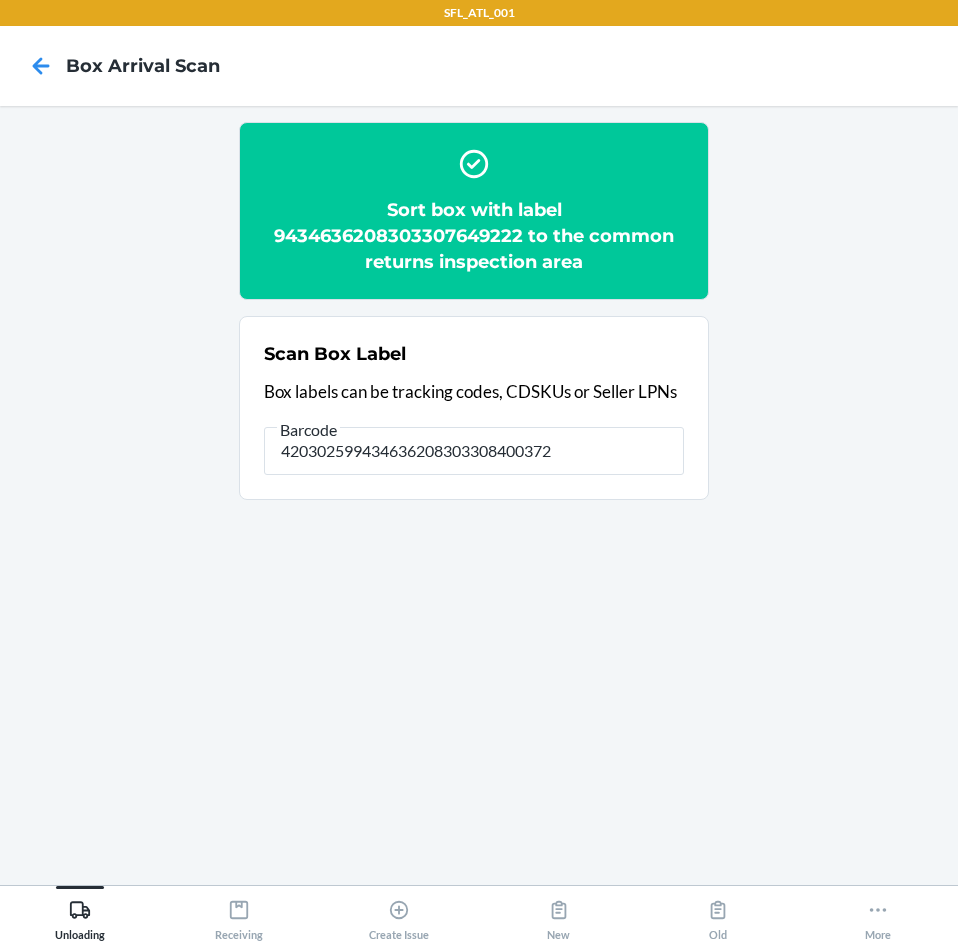 type on "420302599434636208303308400372" 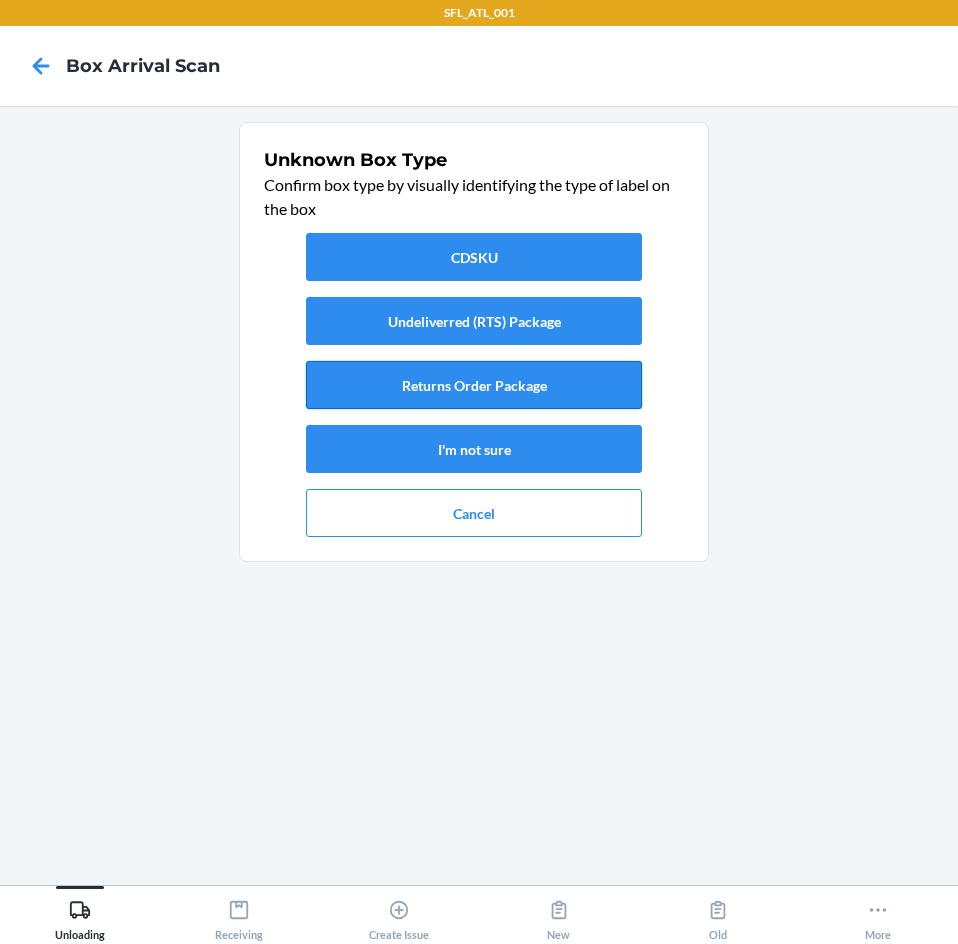 click on "Returns Order Package" at bounding box center (474, 385) 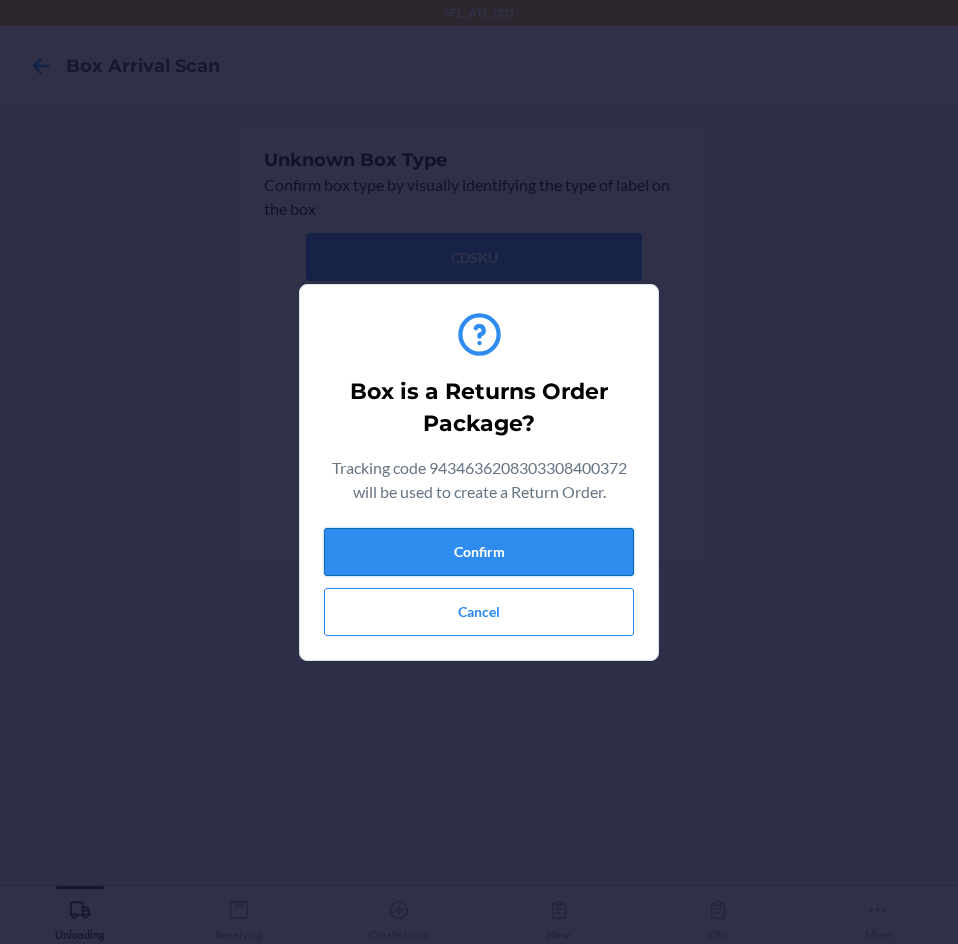 click on "Confirm" at bounding box center (479, 552) 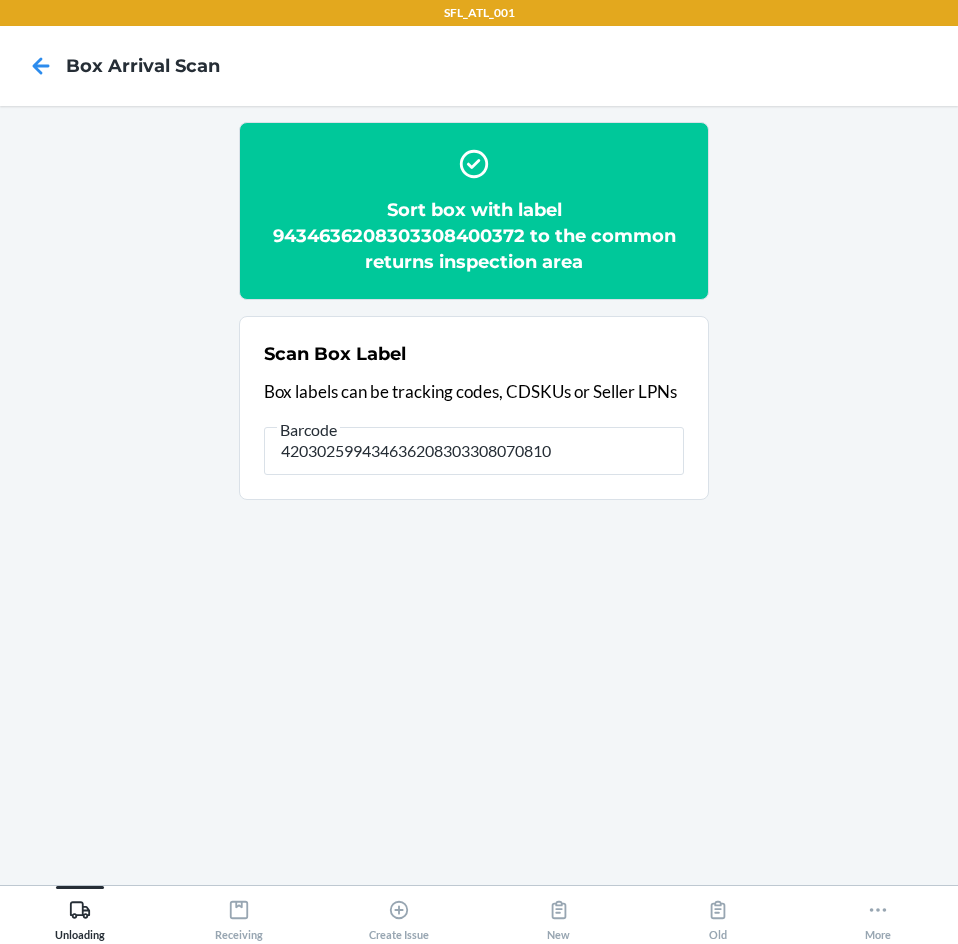 type on "420302599434636208303308070810" 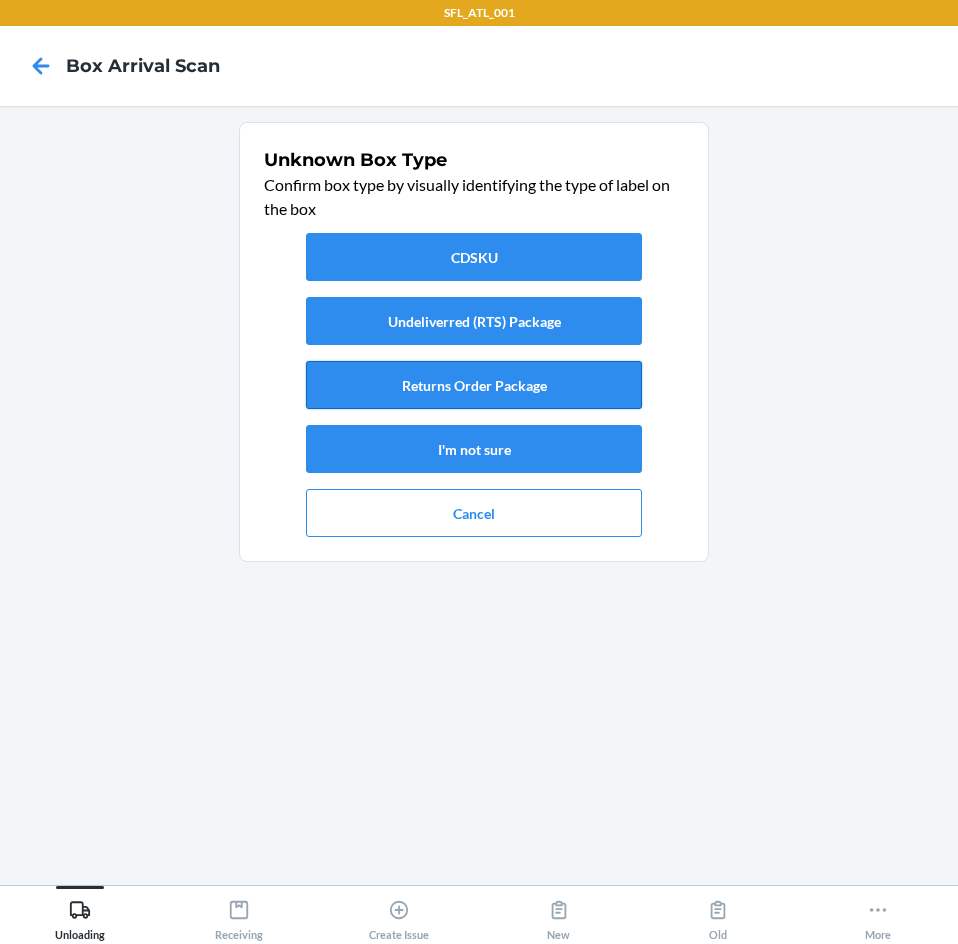 click on "Returns Order Package" at bounding box center (474, 385) 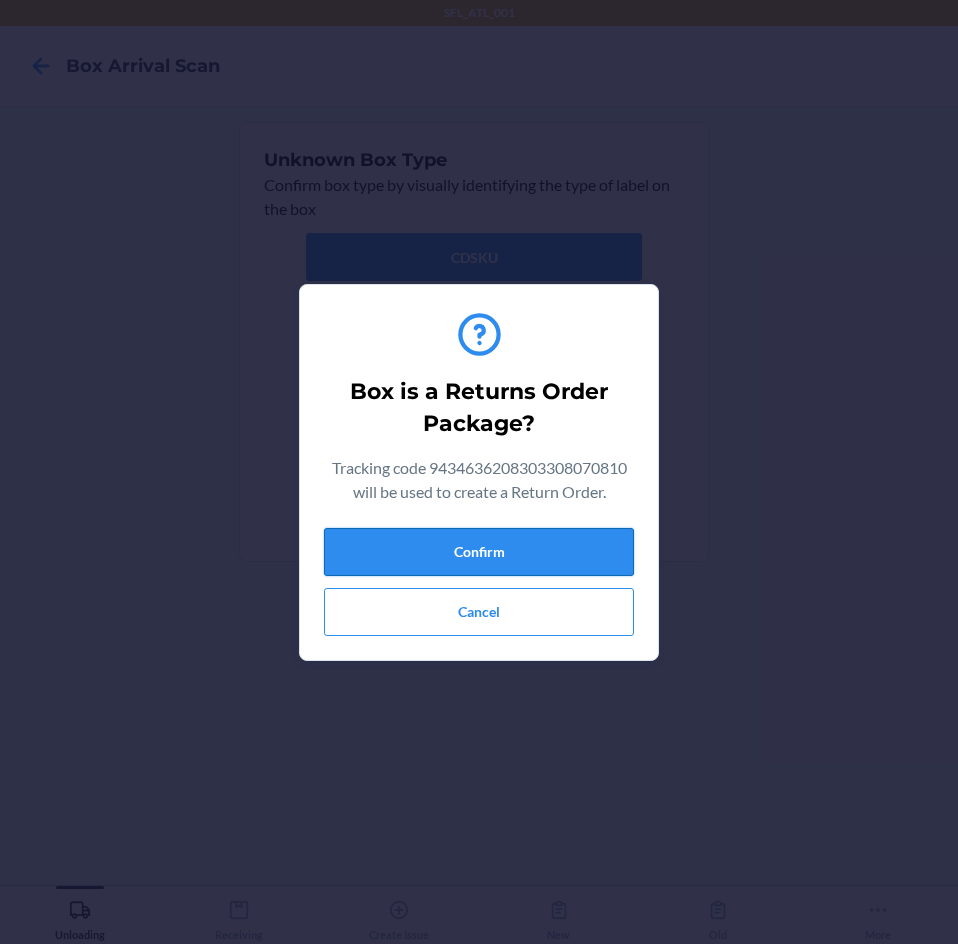 drag, startPoint x: 499, startPoint y: 559, endPoint x: 515, endPoint y: 552, distance: 17.464249 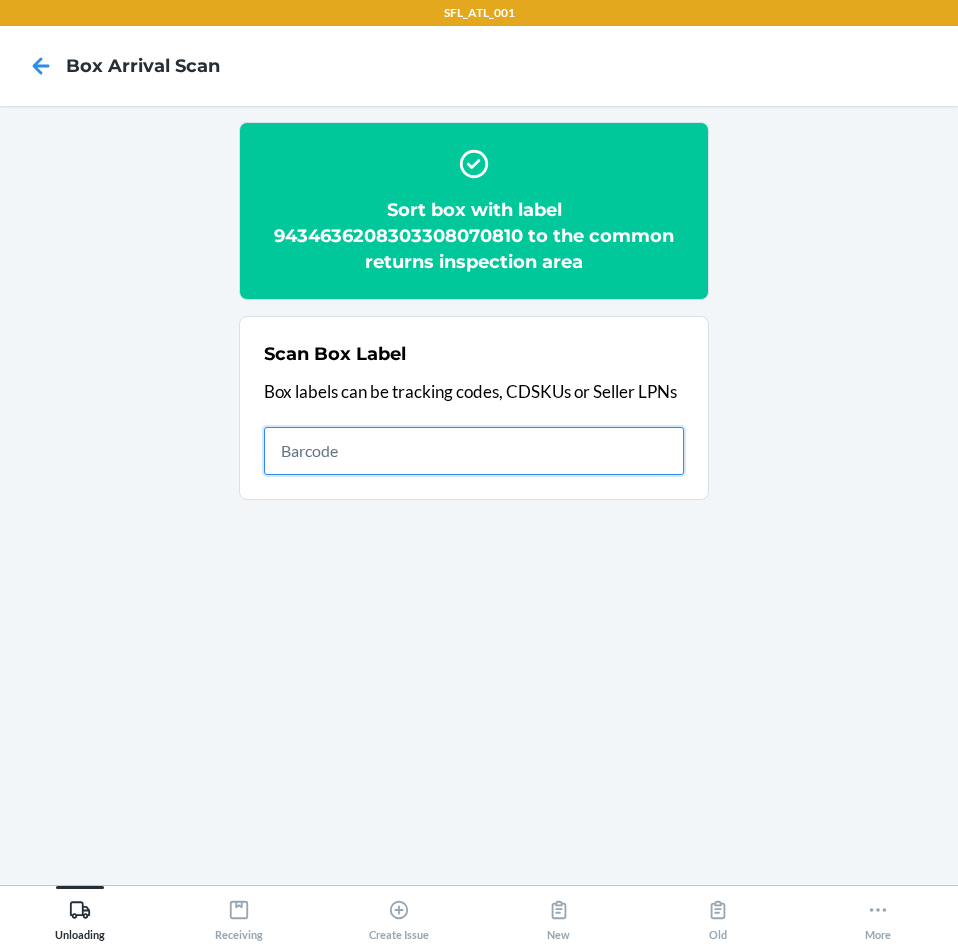 click at bounding box center [474, 451] 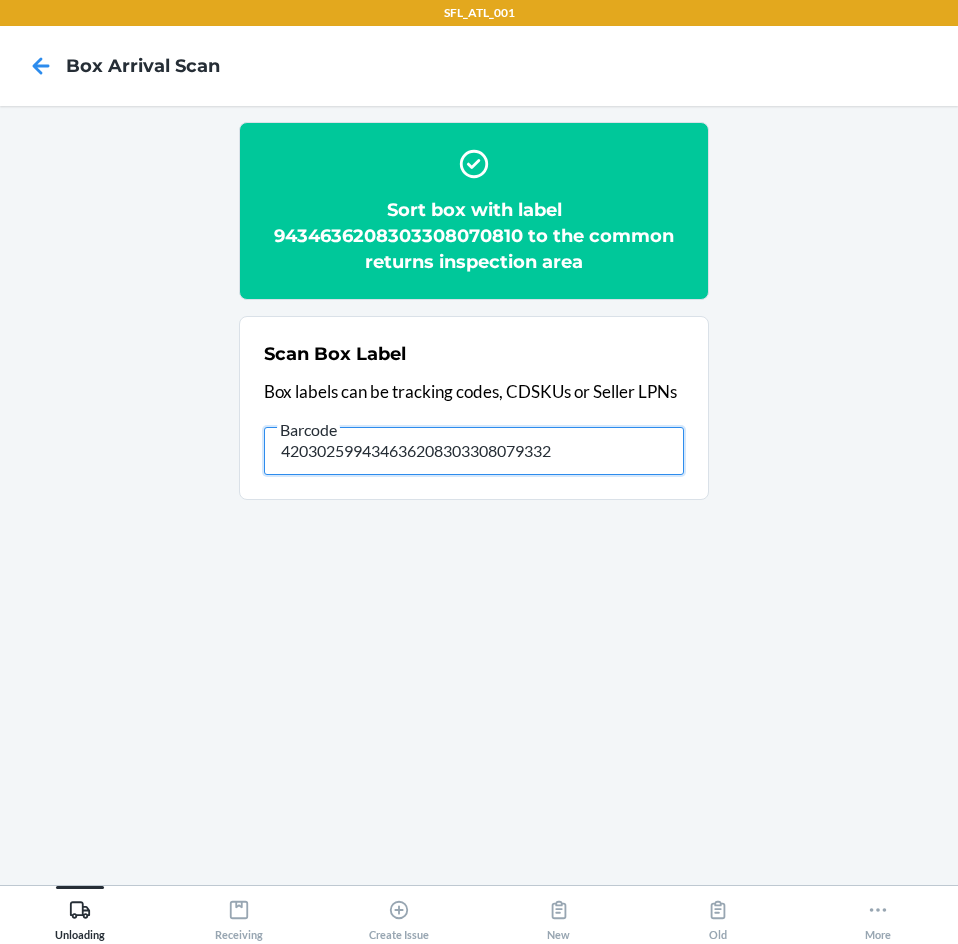 type on "420302599434636208303308079332" 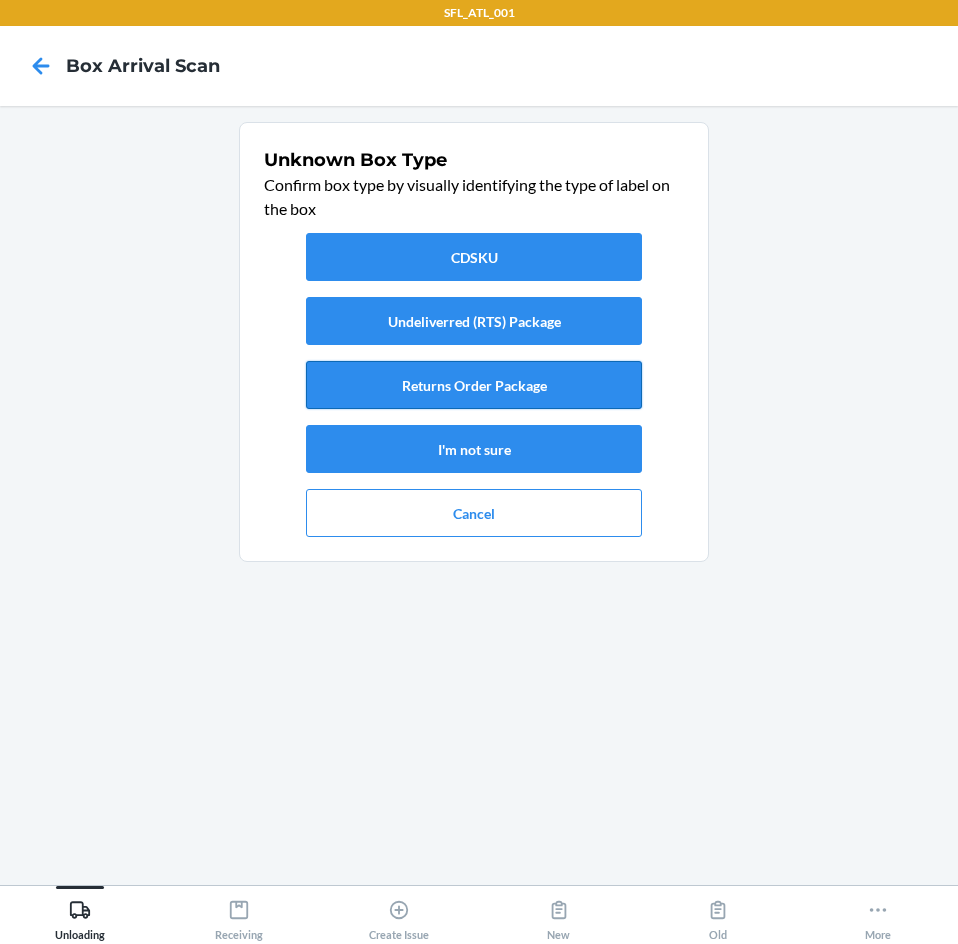 click on "Returns Order Package" at bounding box center (474, 385) 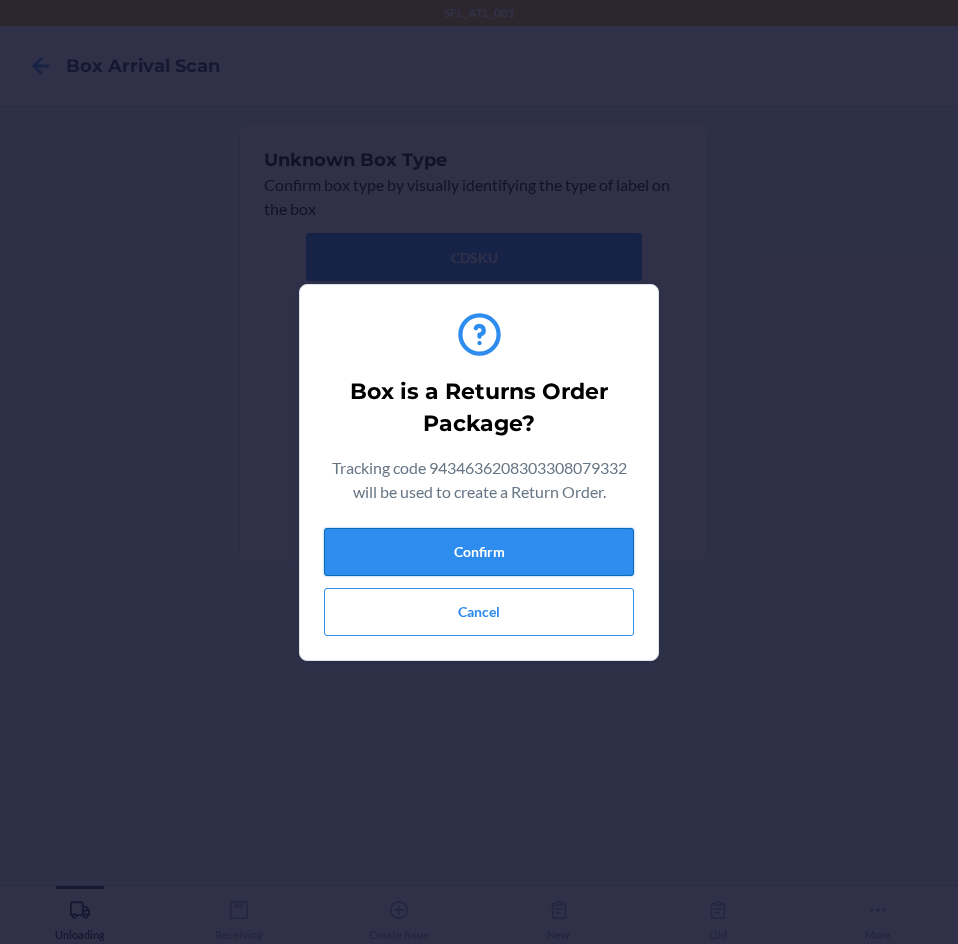 click on "Confirm" at bounding box center [479, 552] 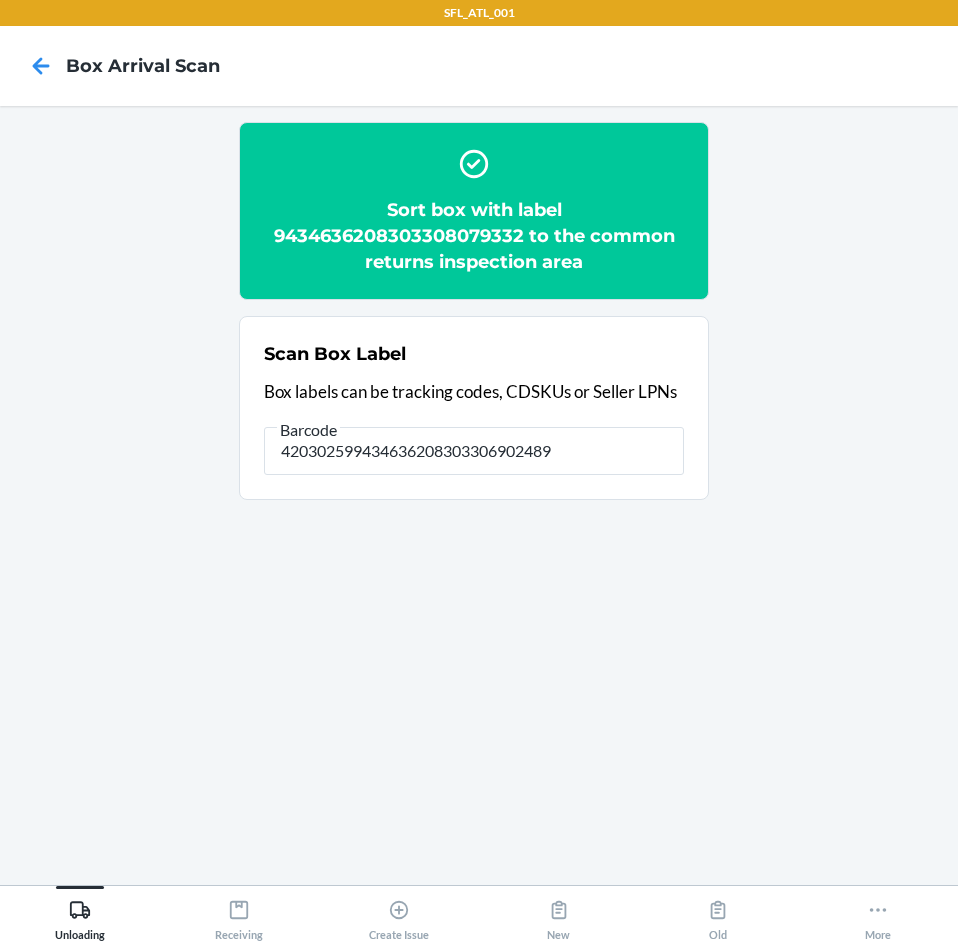 type on "420302599434636208303306902489" 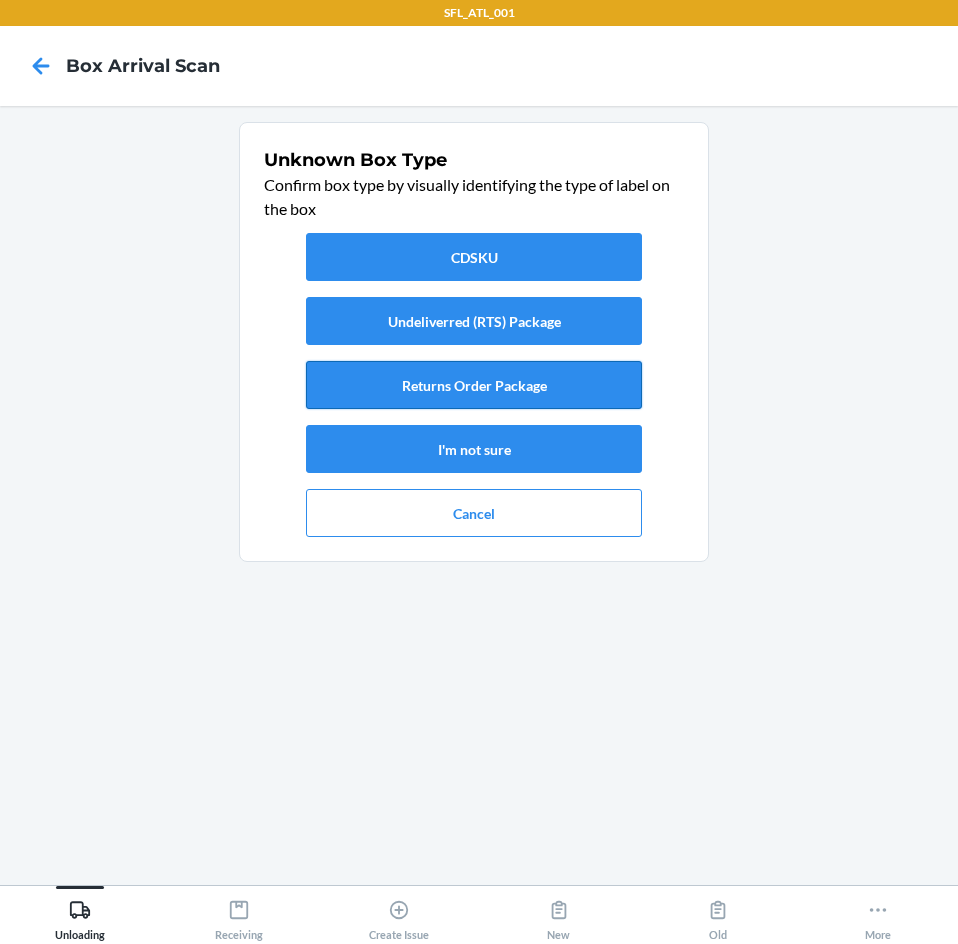 click on "Returns Order Package" at bounding box center (474, 385) 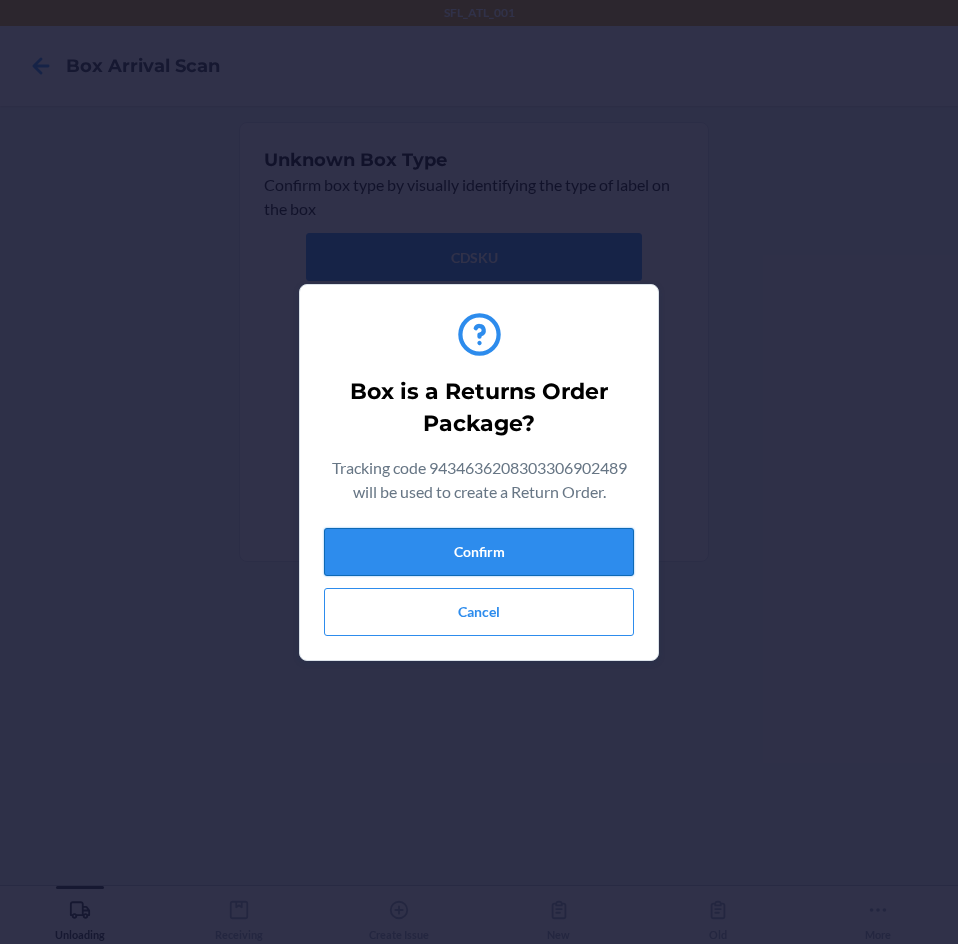 click on "Confirm" at bounding box center [479, 552] 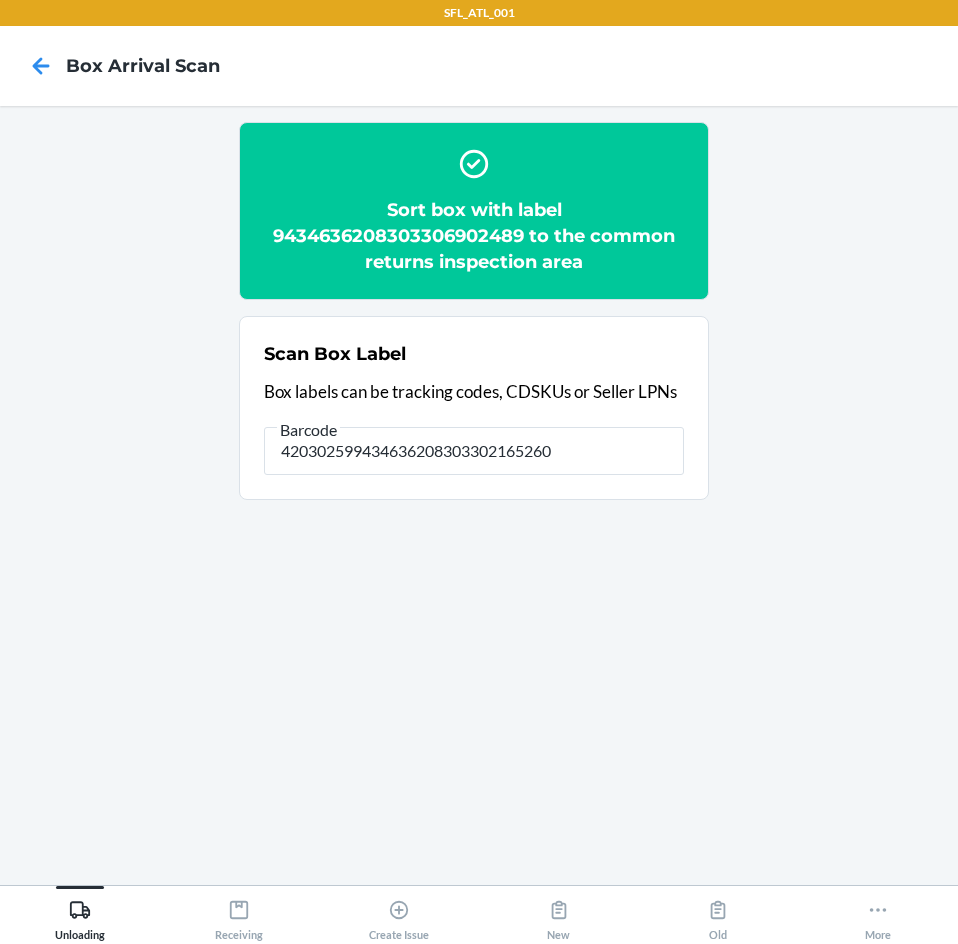 type on "420302599434636208303302165260" 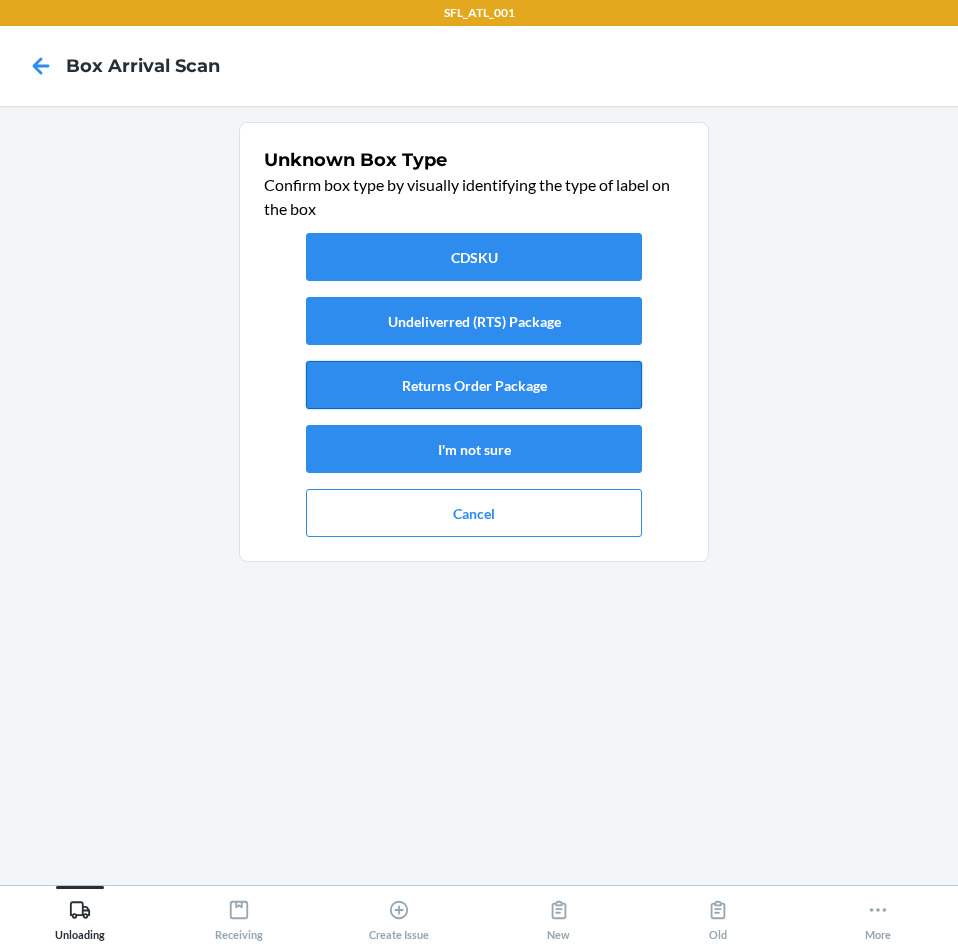 click on "Returns Order Package" at bounding box center [474, 385] 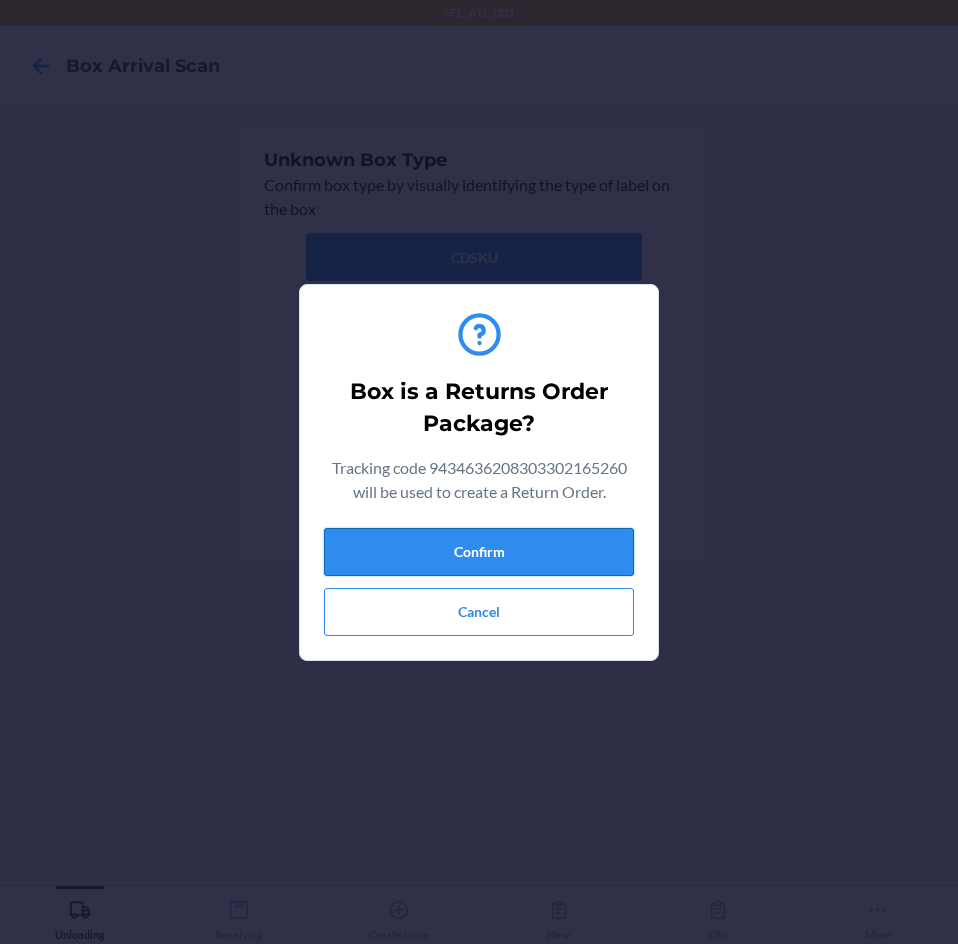click on "Confirm" at bounding box center [479, 552] 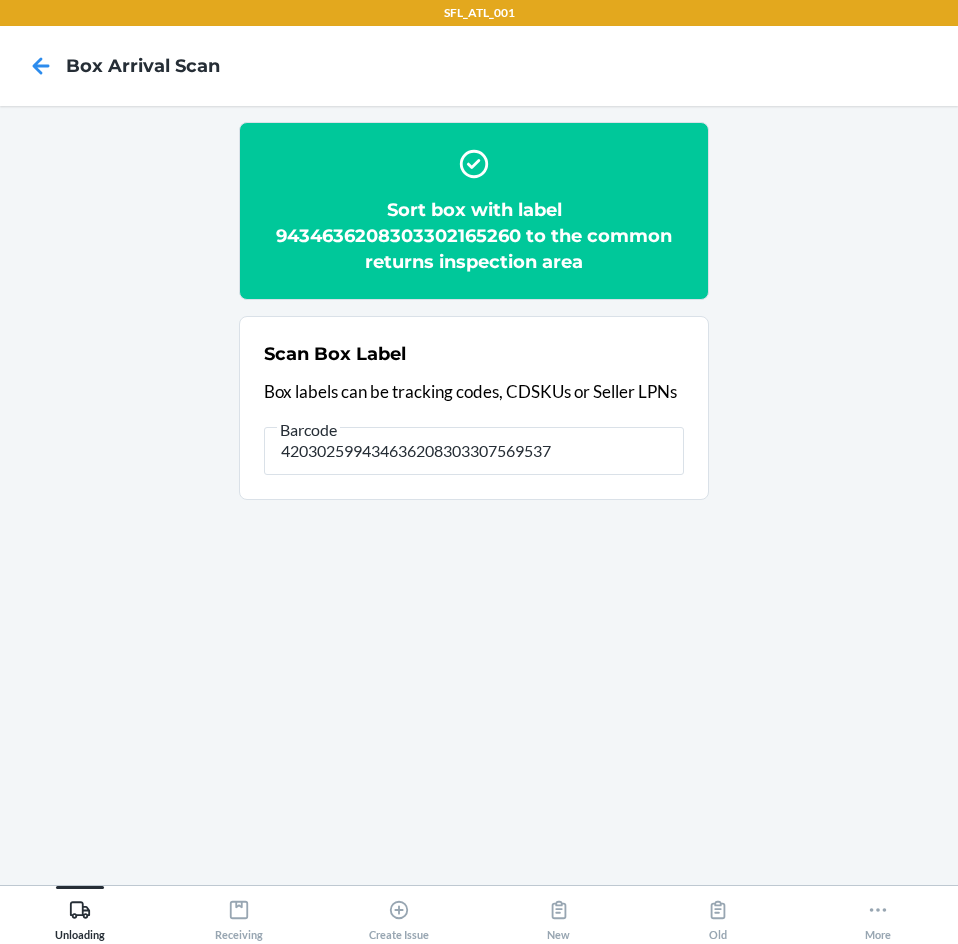 type on "420302599434636208303307569537" 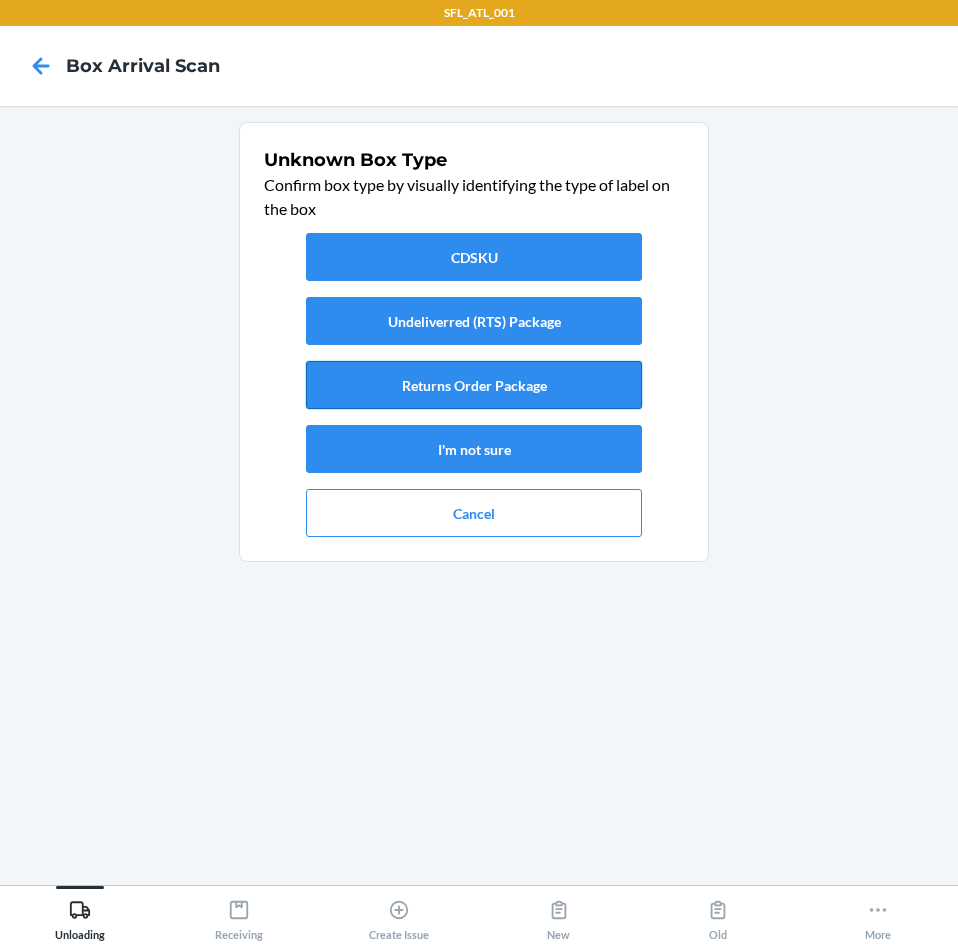 click on "Returns Order Package" at bounding box center (474, 385) 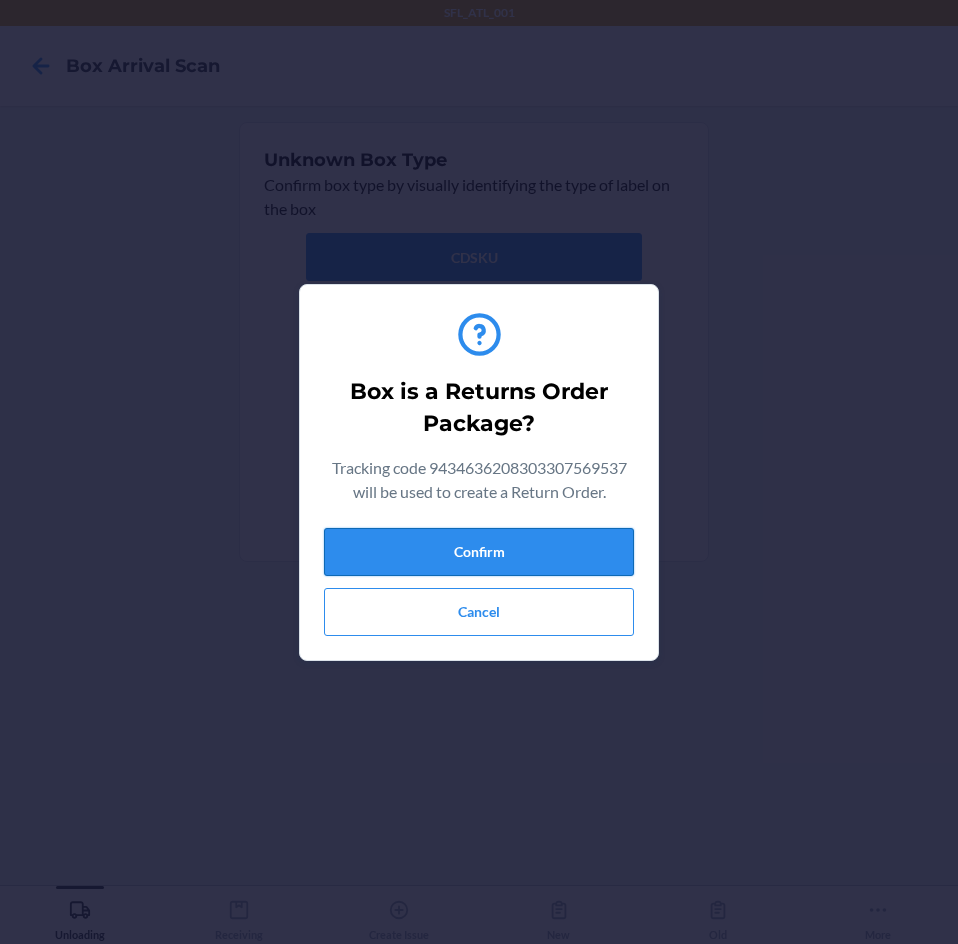 click on "Confirm" at bounding box center [479, 552] 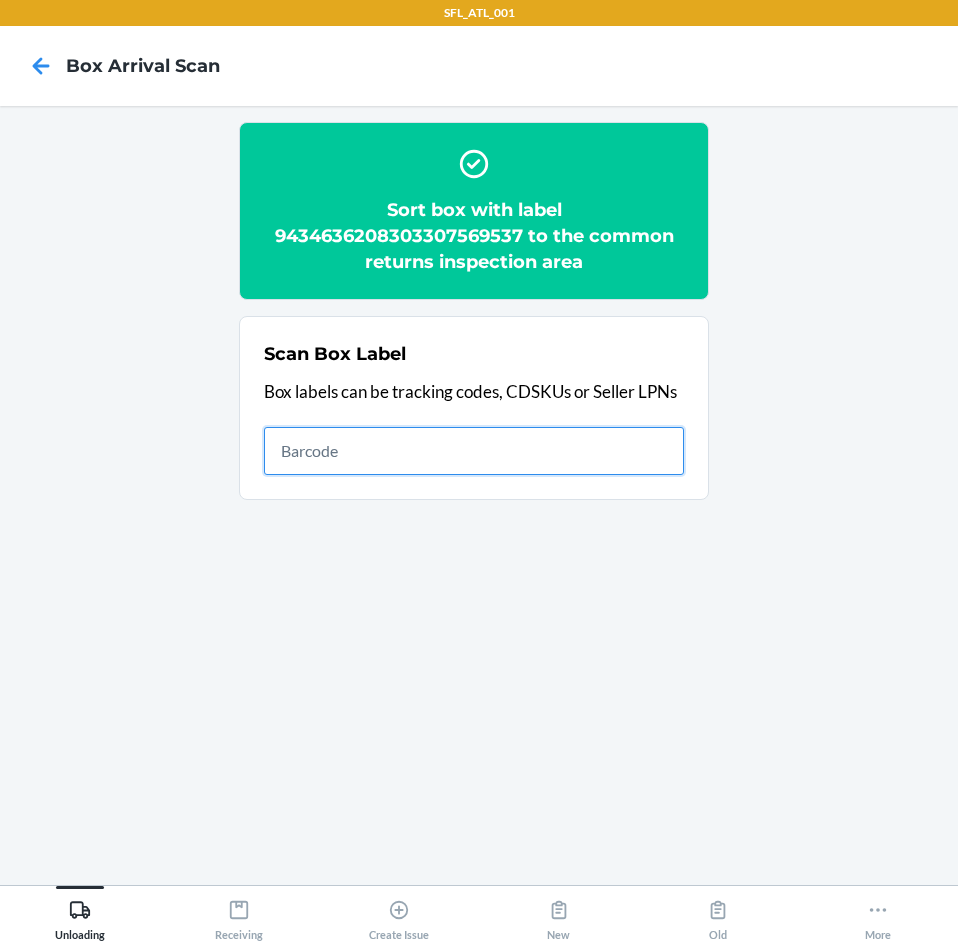 click at bounding box center (474, 451) 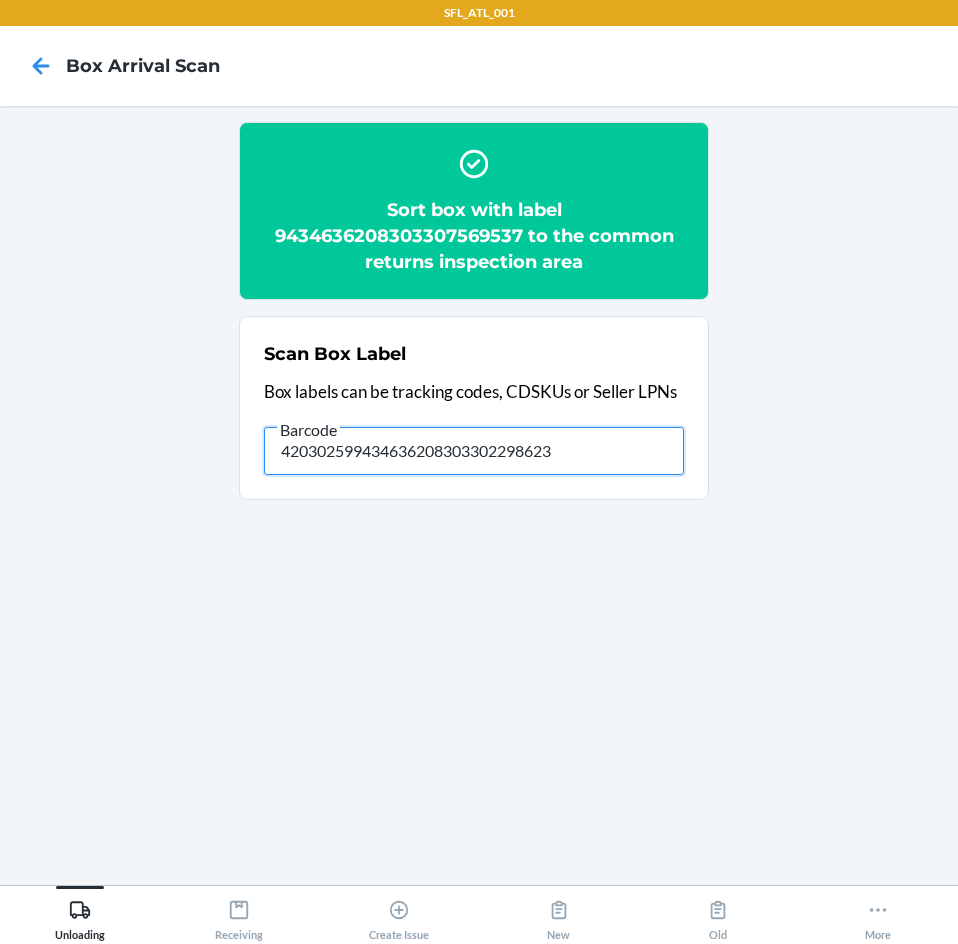 type on "420302599434636208303302298623" 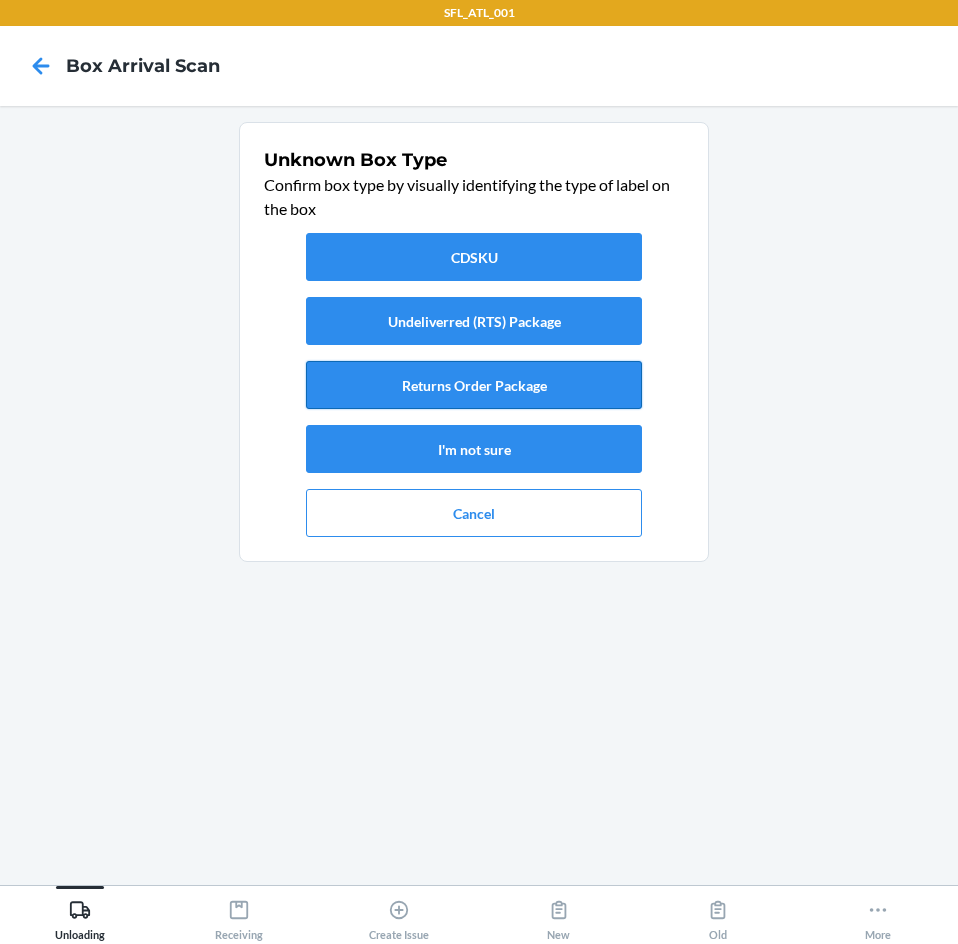 click on "Returns Order Package" at bounding box center [474, 385] 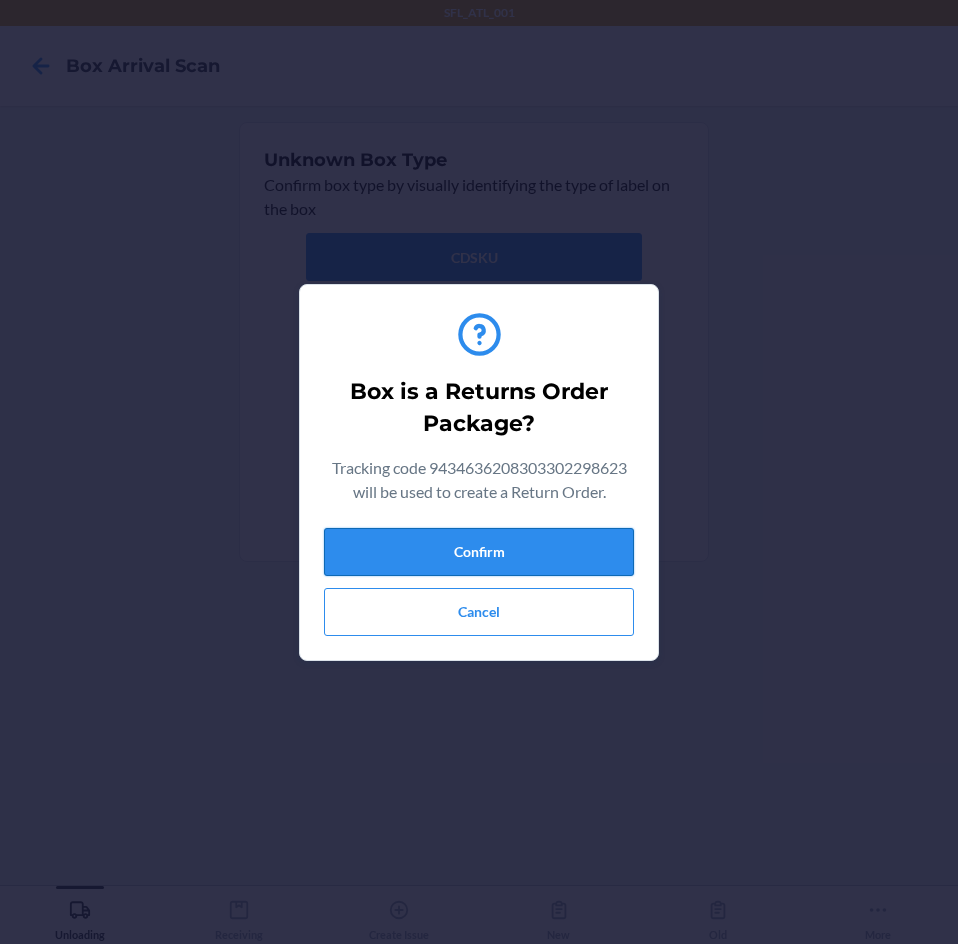 click on "Confirm" at bounding box center (479, 552) 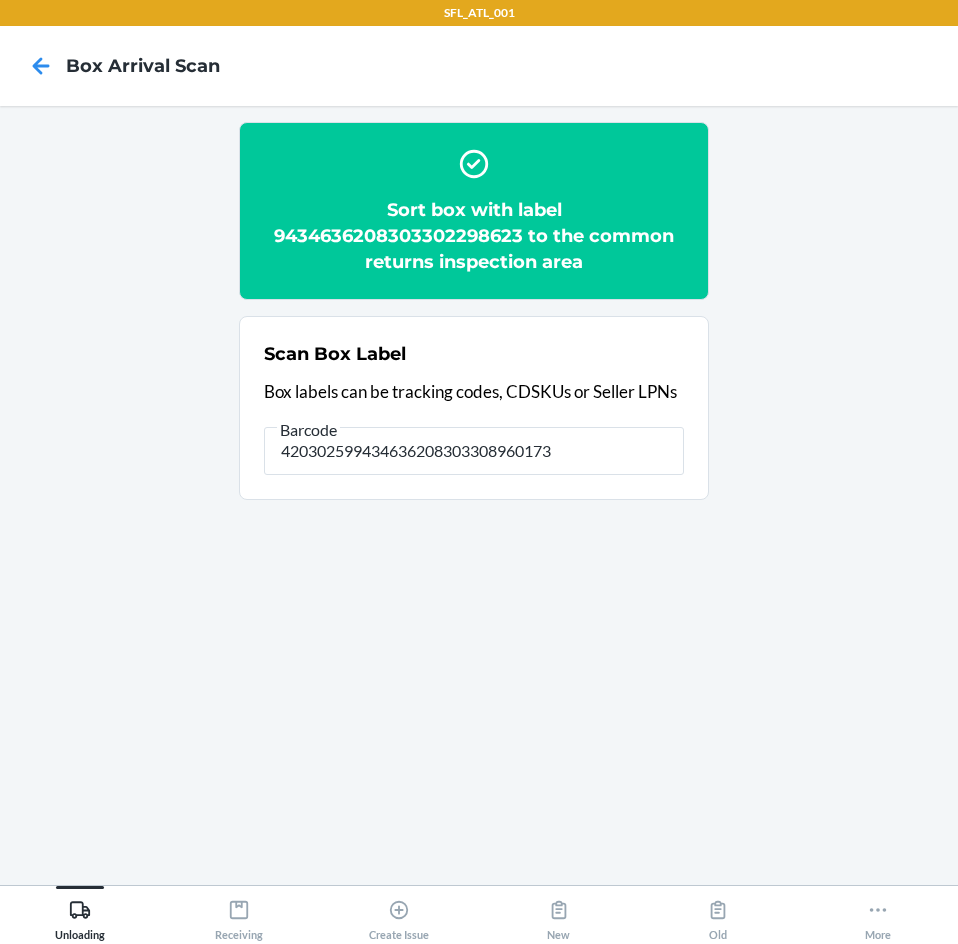 type on "420302599434636208303308960173" 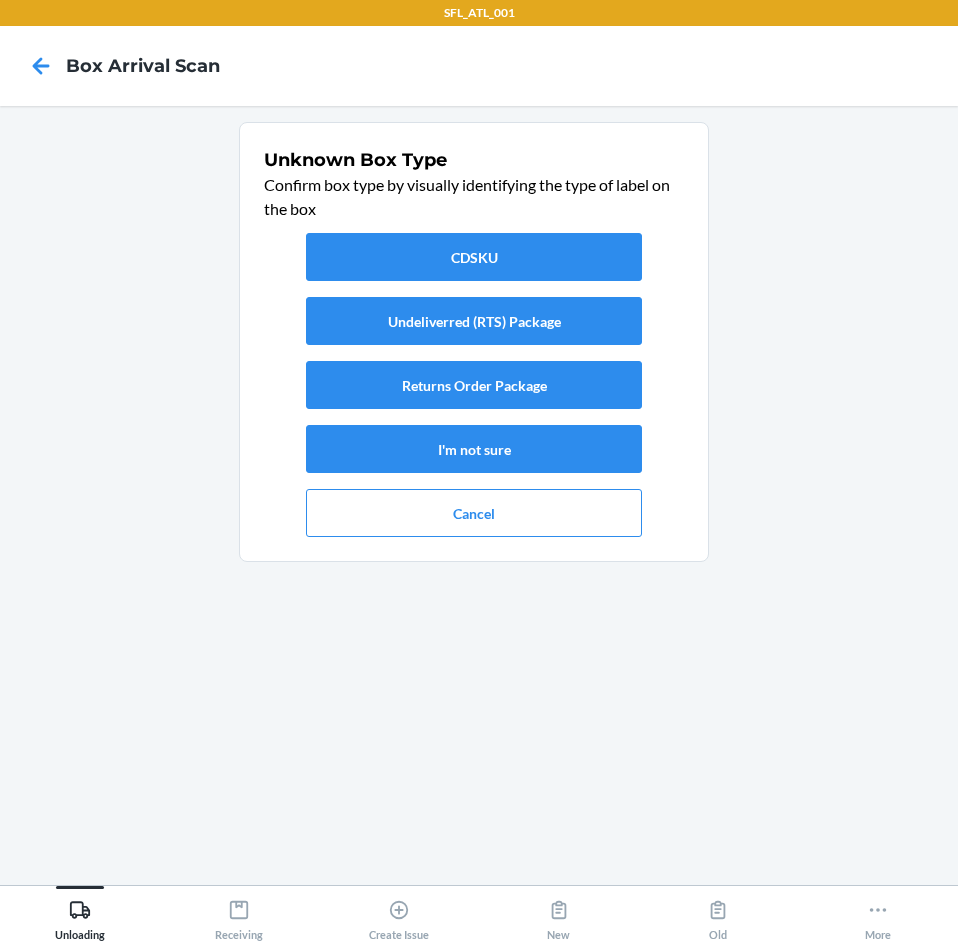 click on "CDSKU Undeliverred (RTS) Package Returns Order Package I'm not sure Cancel" at bounding box center (474, 385) 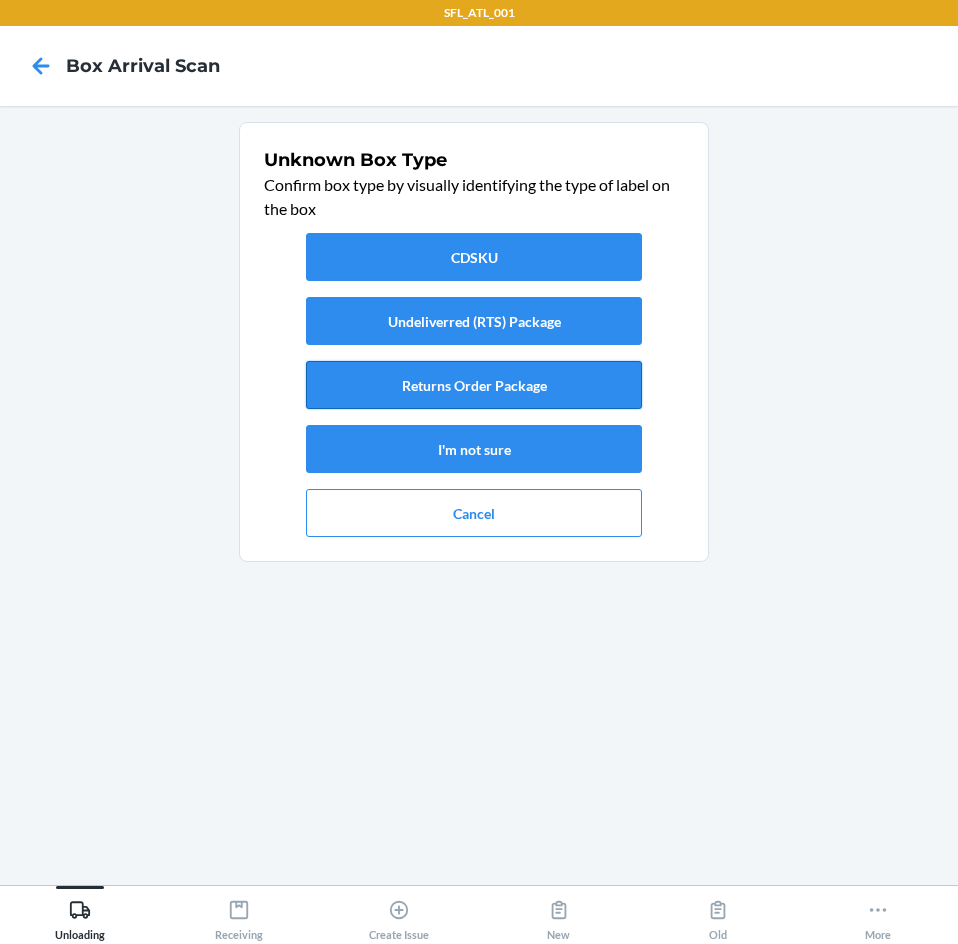 click on "Returns Order Package" at bounding box center (474, 385) 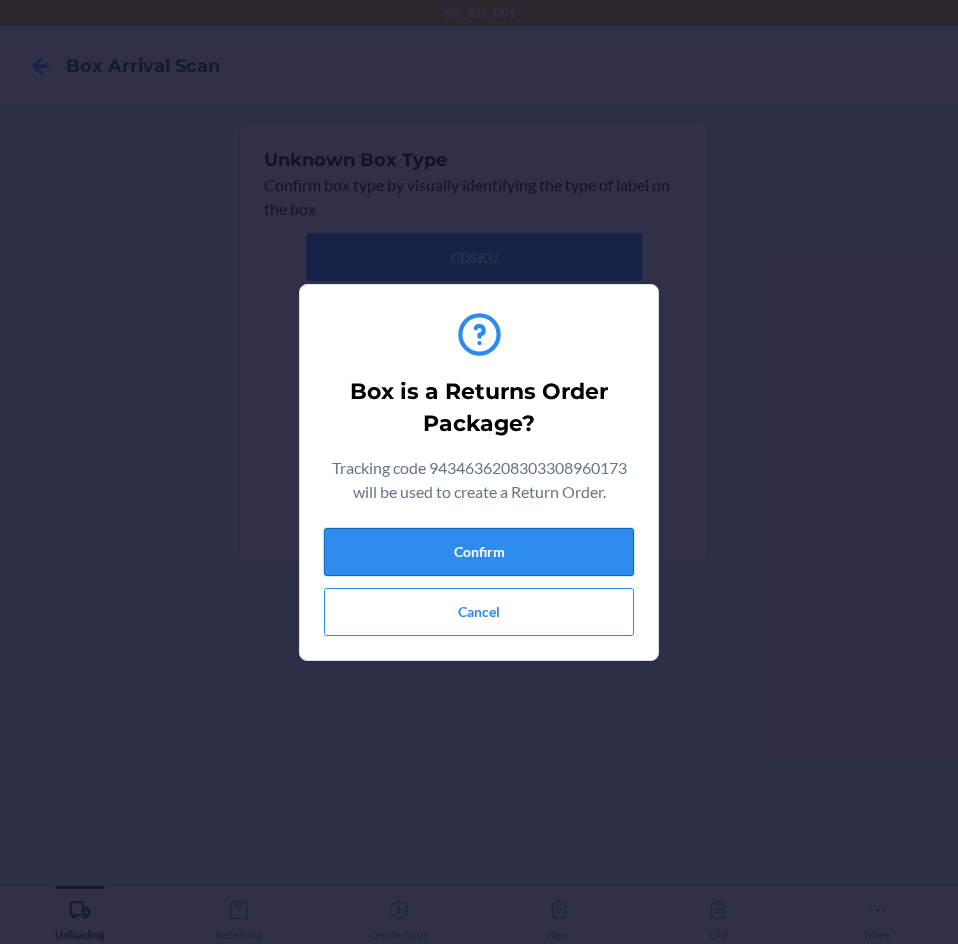 click on "Confirm" at bounding box center [479, 552] 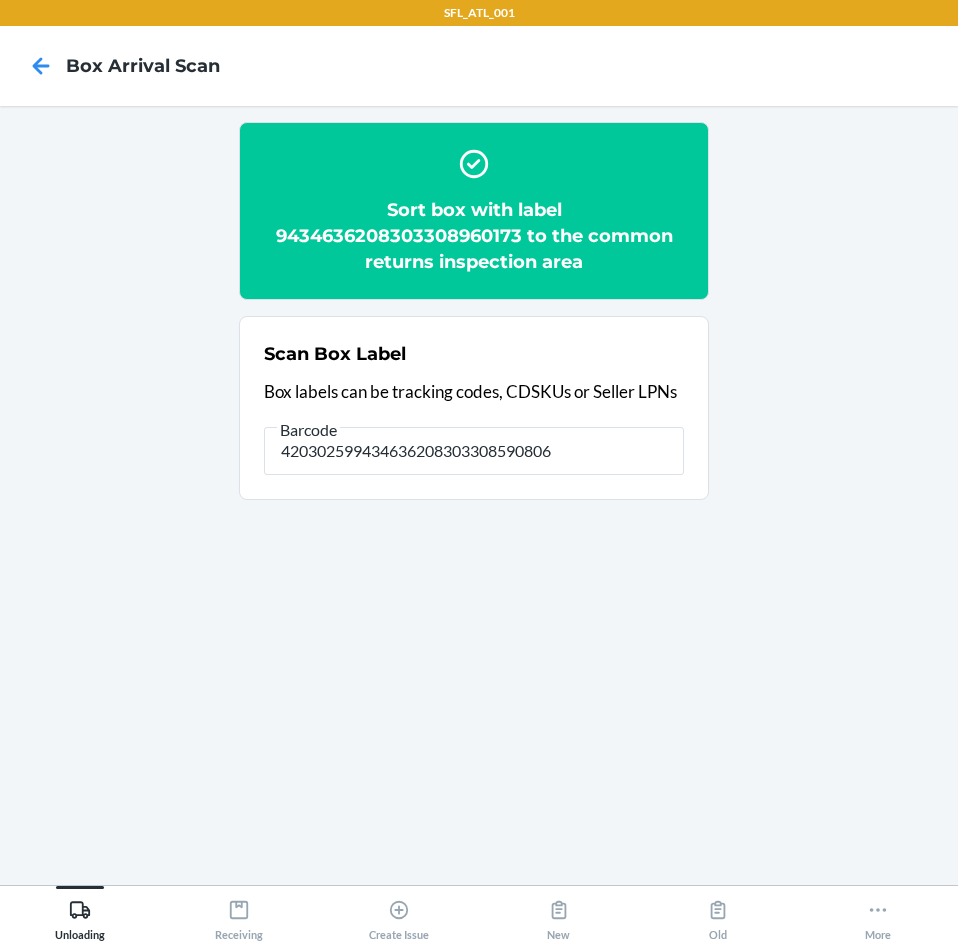 type on "420302599434636208303308590806" 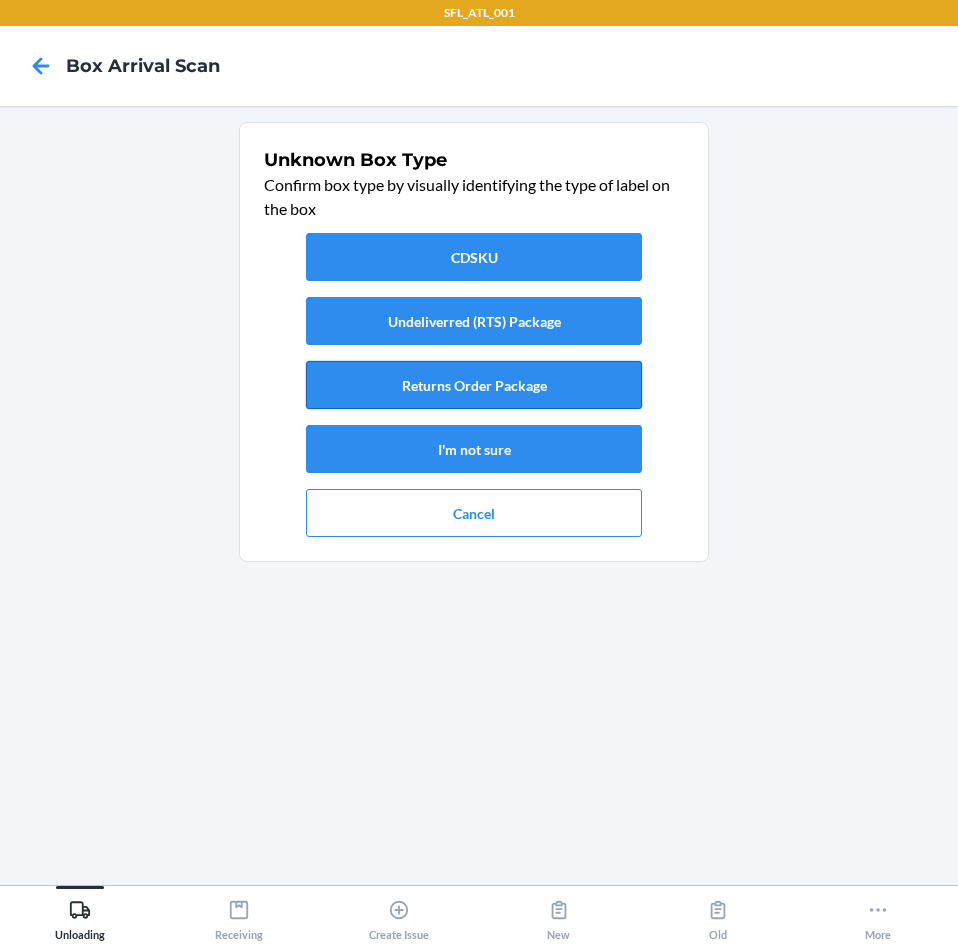click on "Returns Order Package" at bounding box center (474, 385) 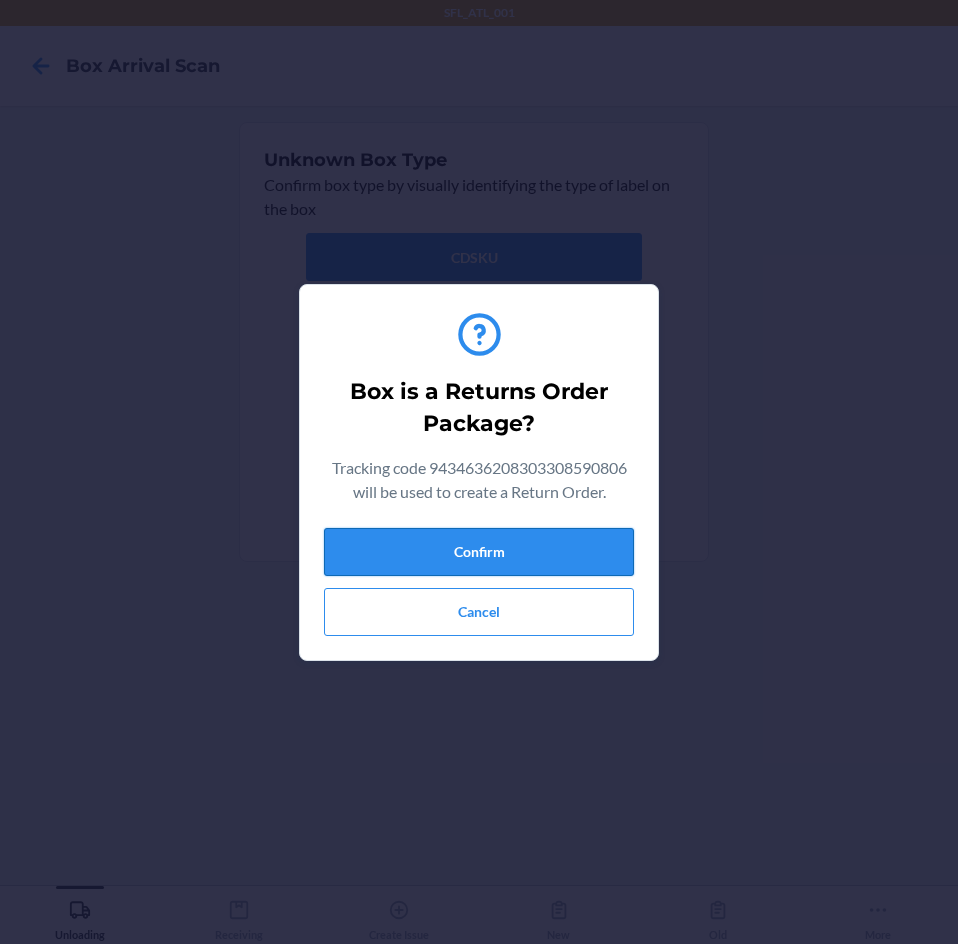 click on "Confirm" at bounding box center [479, 552] 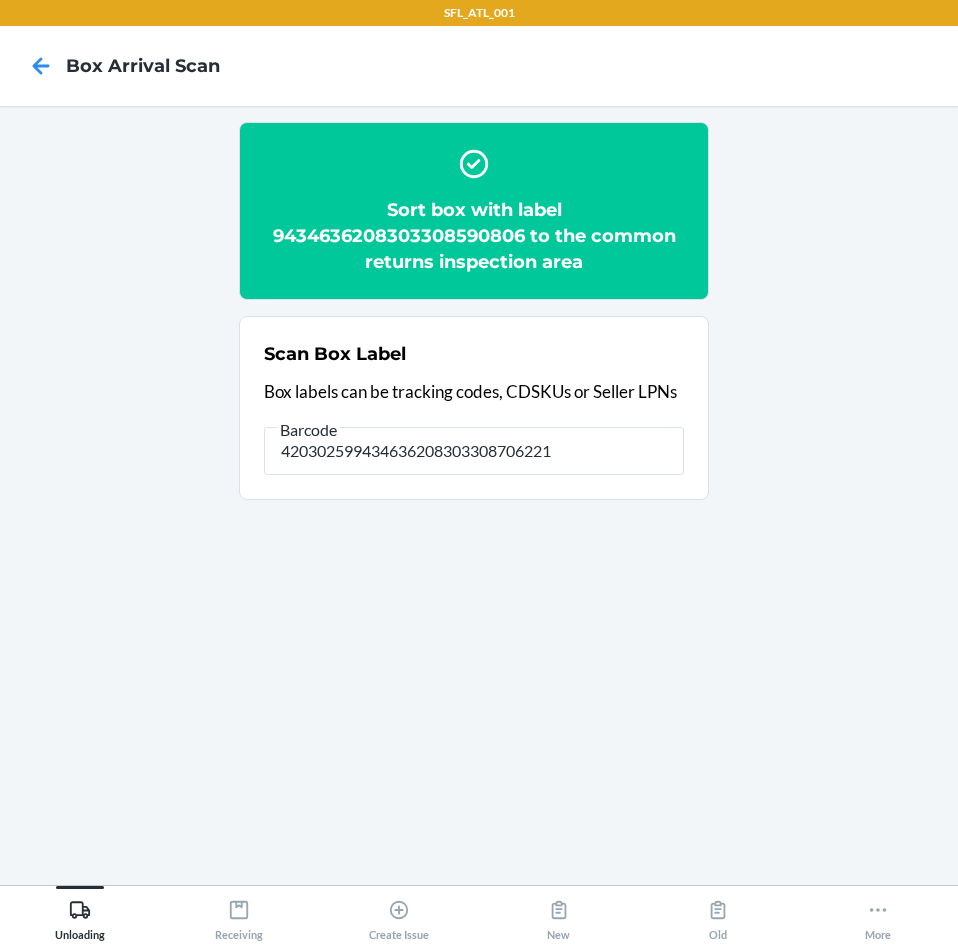type on "420302599434636208303308706221" 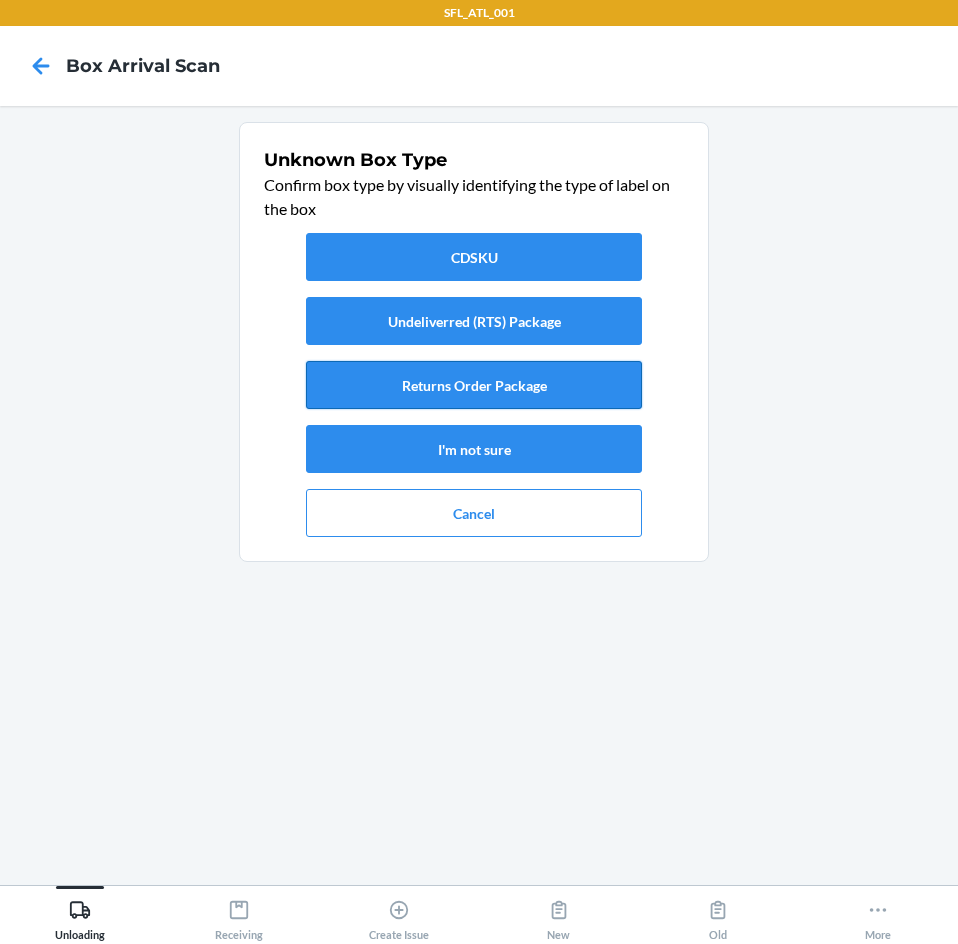click on "Returns Order Package" at bounding box center [474, 385] 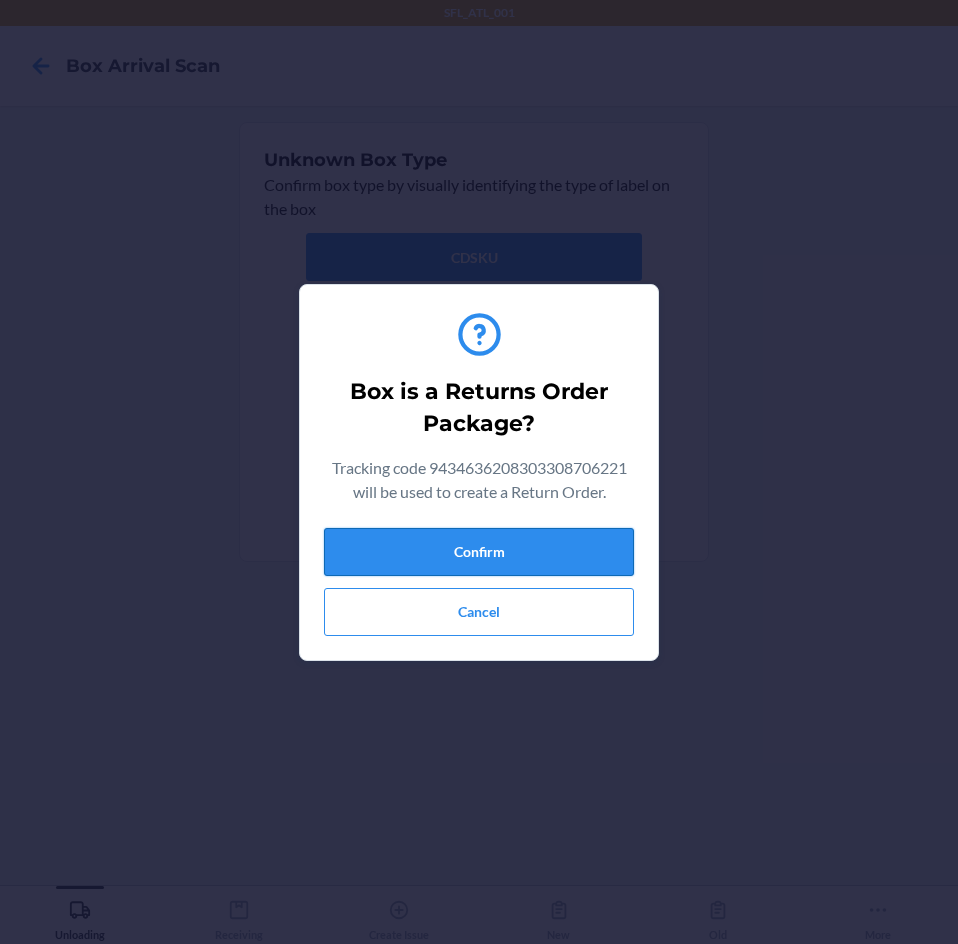click on "Confirm" at bounding box center [479, 552] 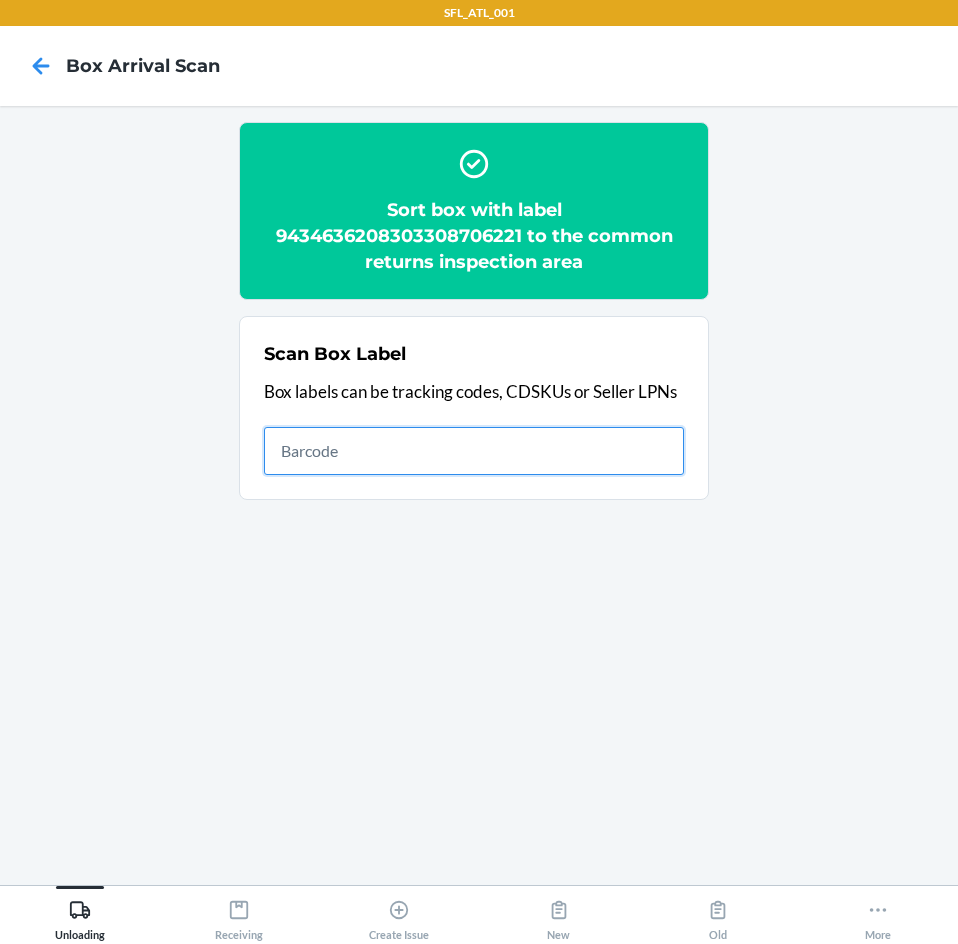 drag, startPoint x: 340, startPoint y: 443, endPoint x: 350, endPoint y: 420, distance: 25.079872 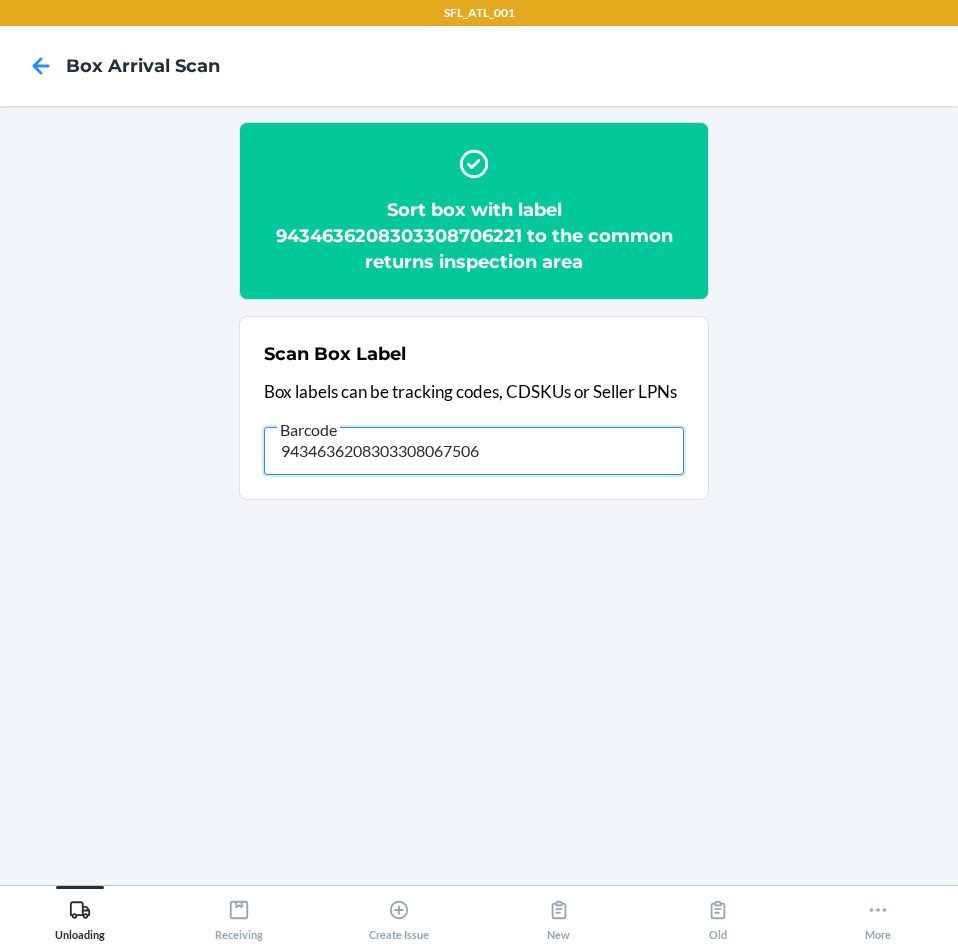 type on "9434636208303308067506" 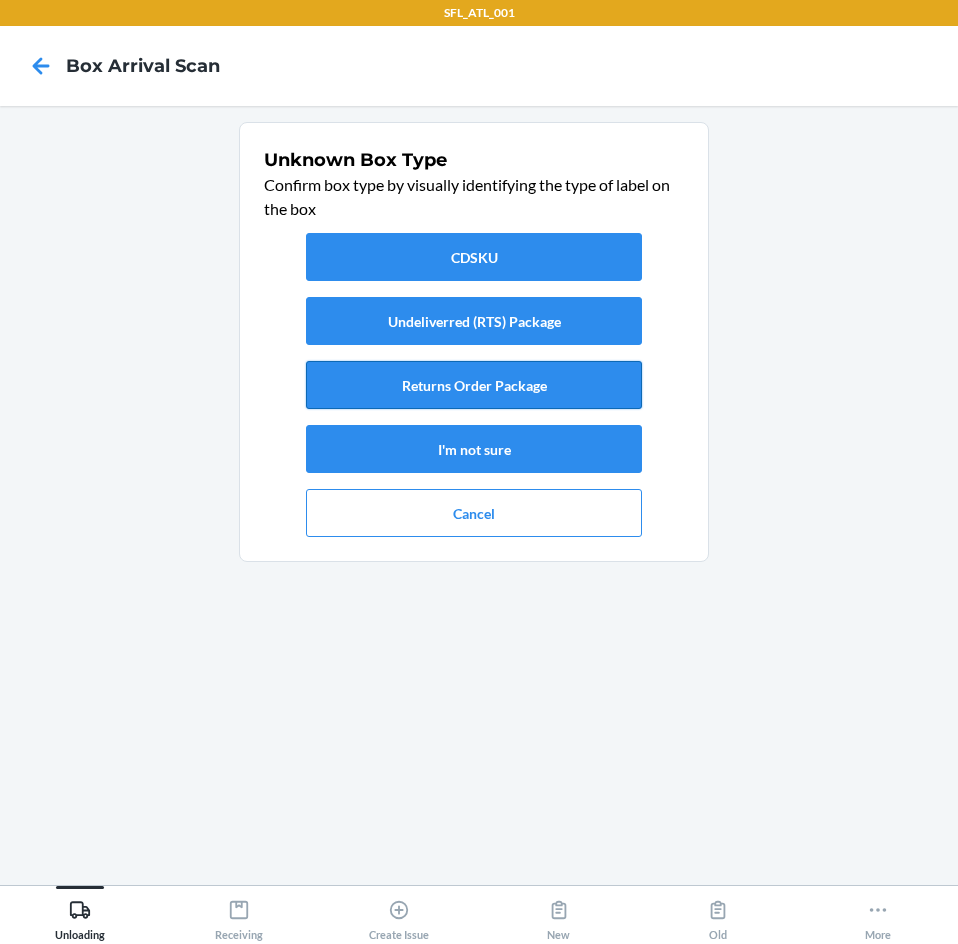 click on "Returns Order Package" at bounding box center [474, 385] 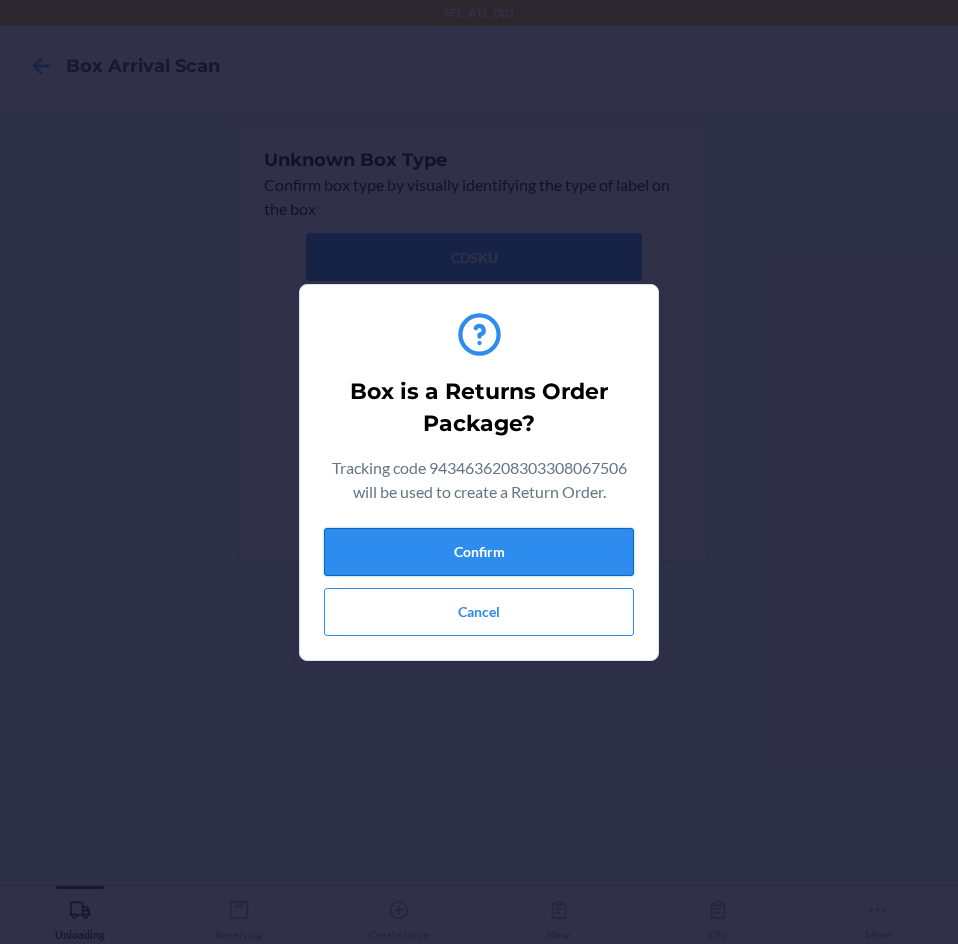 click on "Confirm" at bounding box center (479, 552) 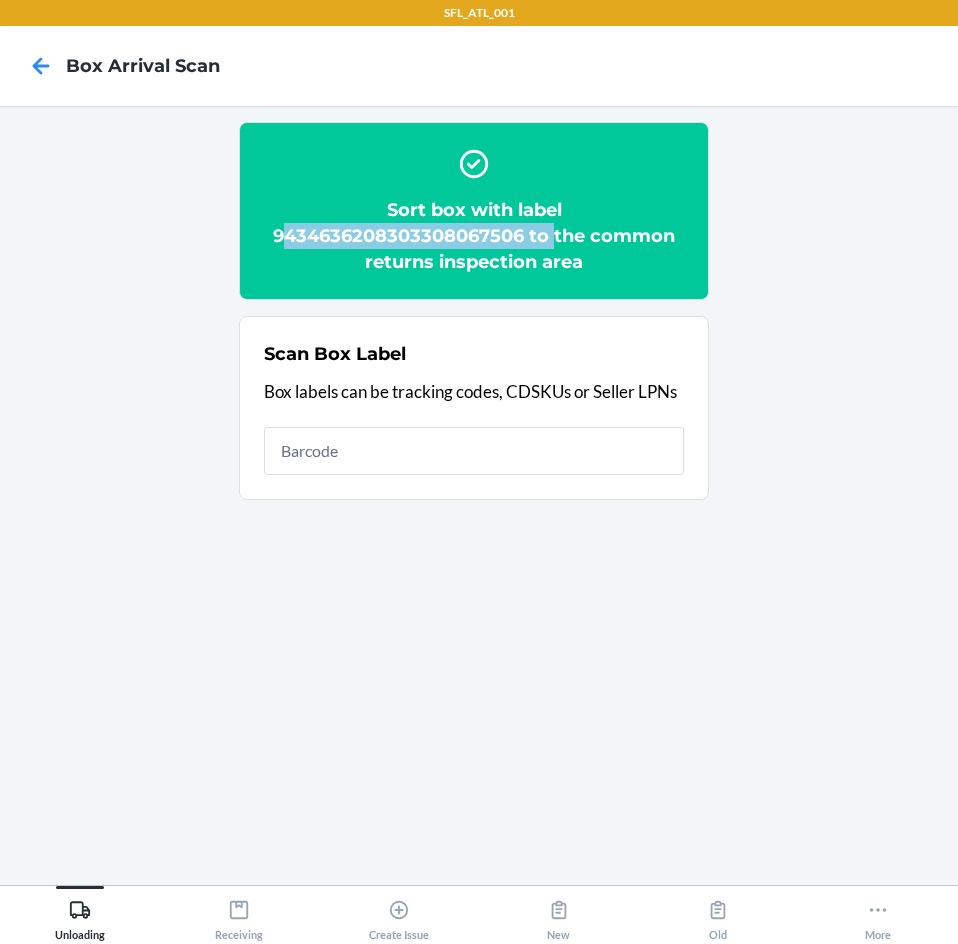 drag, startPoint x: 279, startPoint y: 236, endPoint x: 498, endPoint y: 213, distance: 220.20445 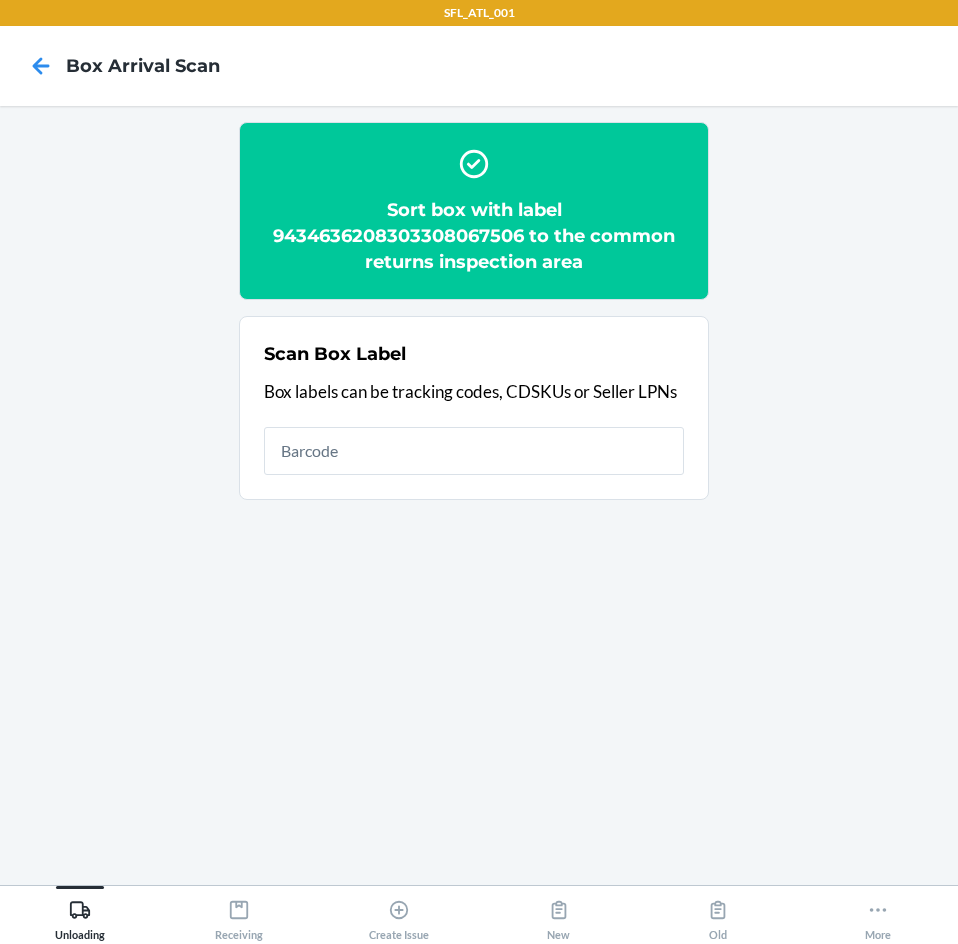 drag, startPoint x: 253, startPoint y: 245, endPoint x: 263, endPoint y: 242, distance: 10.440307 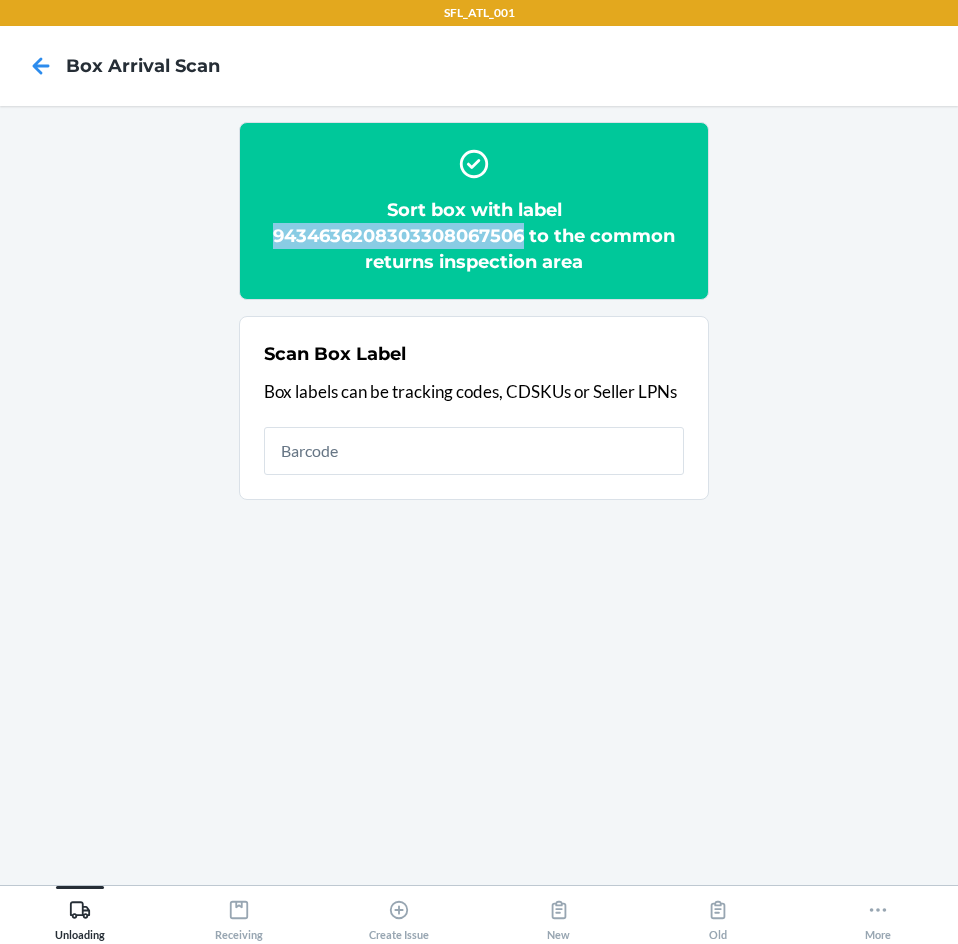 drag, startPoint x: 273, startPoint y: 230, endPoint x: 499, endPoint y: 233, distance: 226.01991 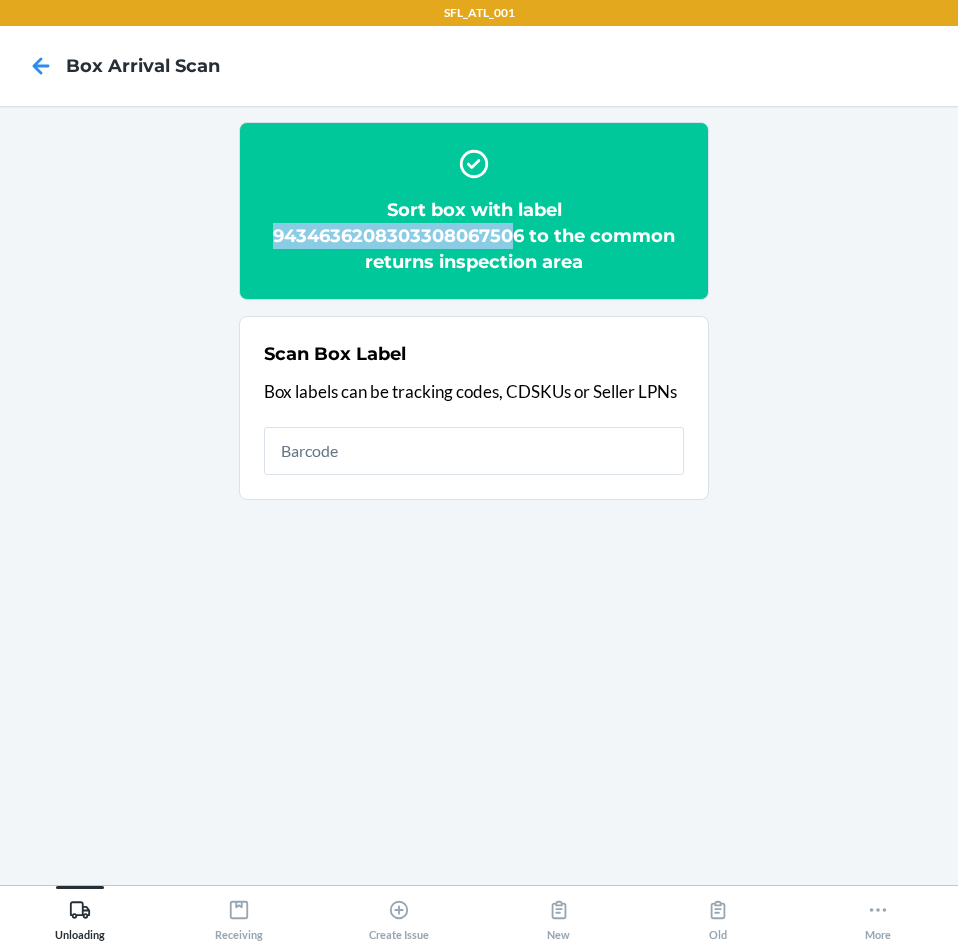 click on "Sort box with label 9434636208303308067506 to the common returns inspection area" at bounding box center (474, 236) 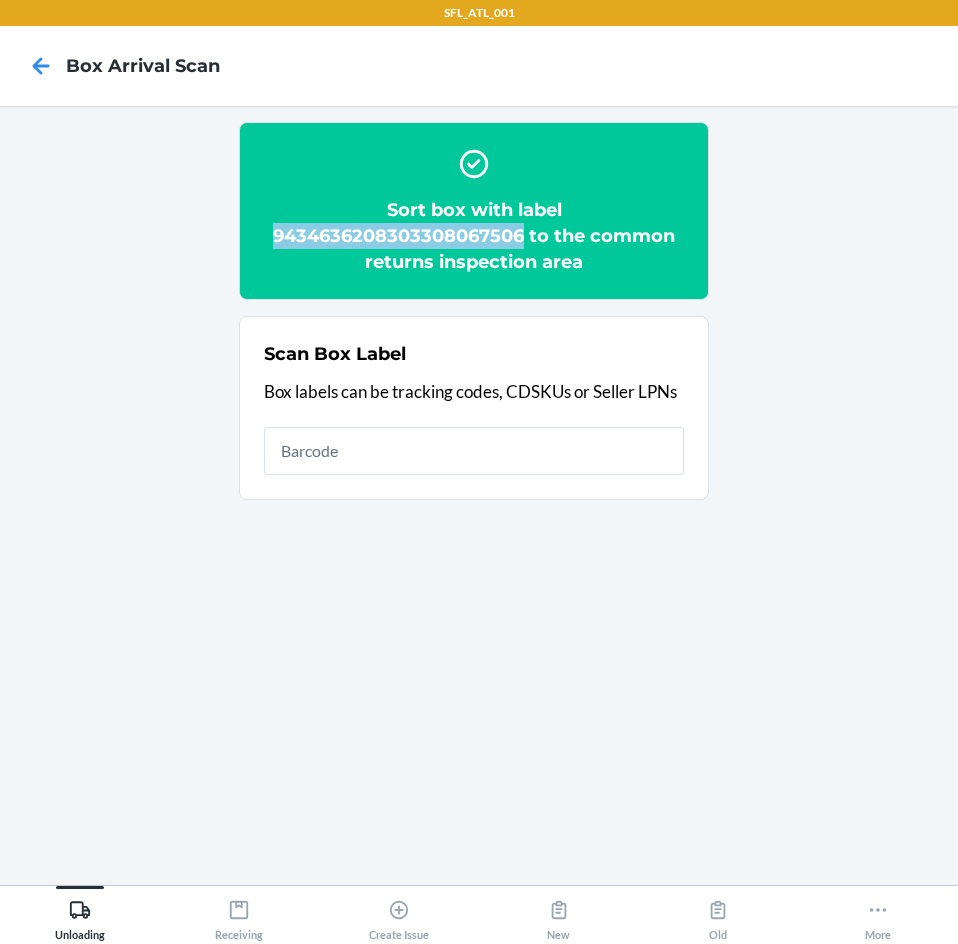 drag, startPoint x: 274, startPoint y: 238, endPoint x: 522, endPoint y: 235, distance: 248.01814 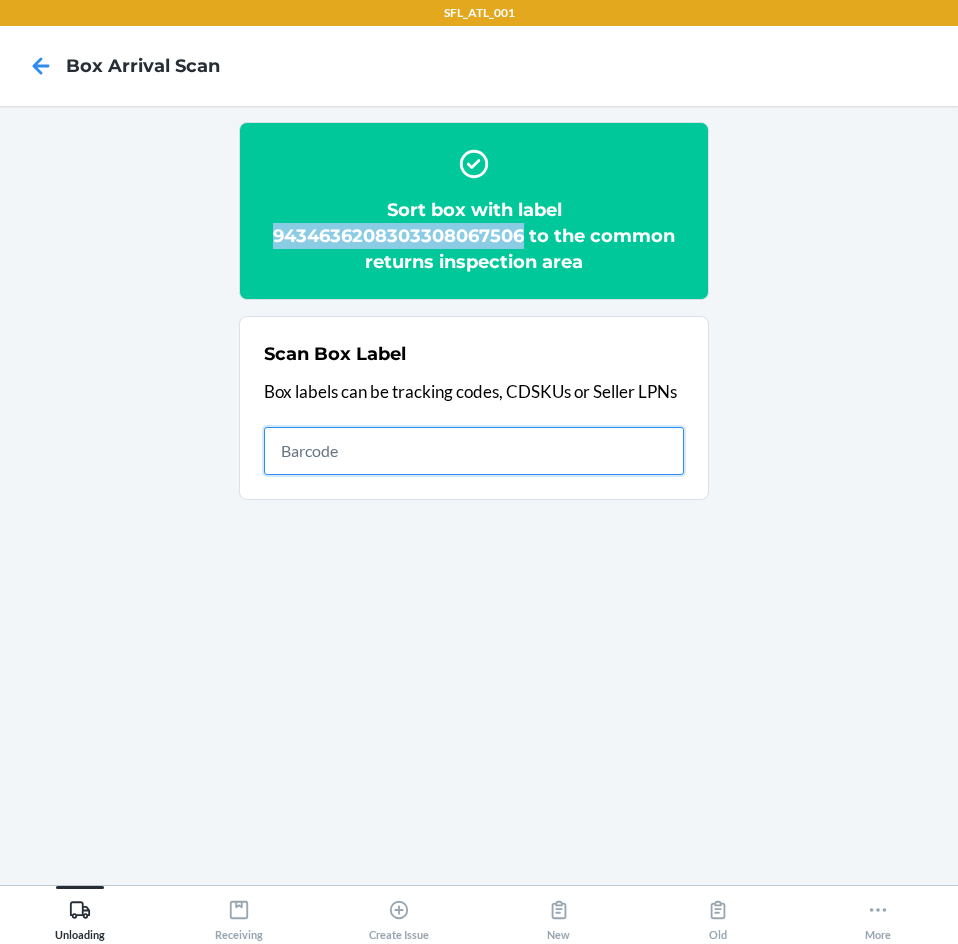 click at bounding box center [474, 451] 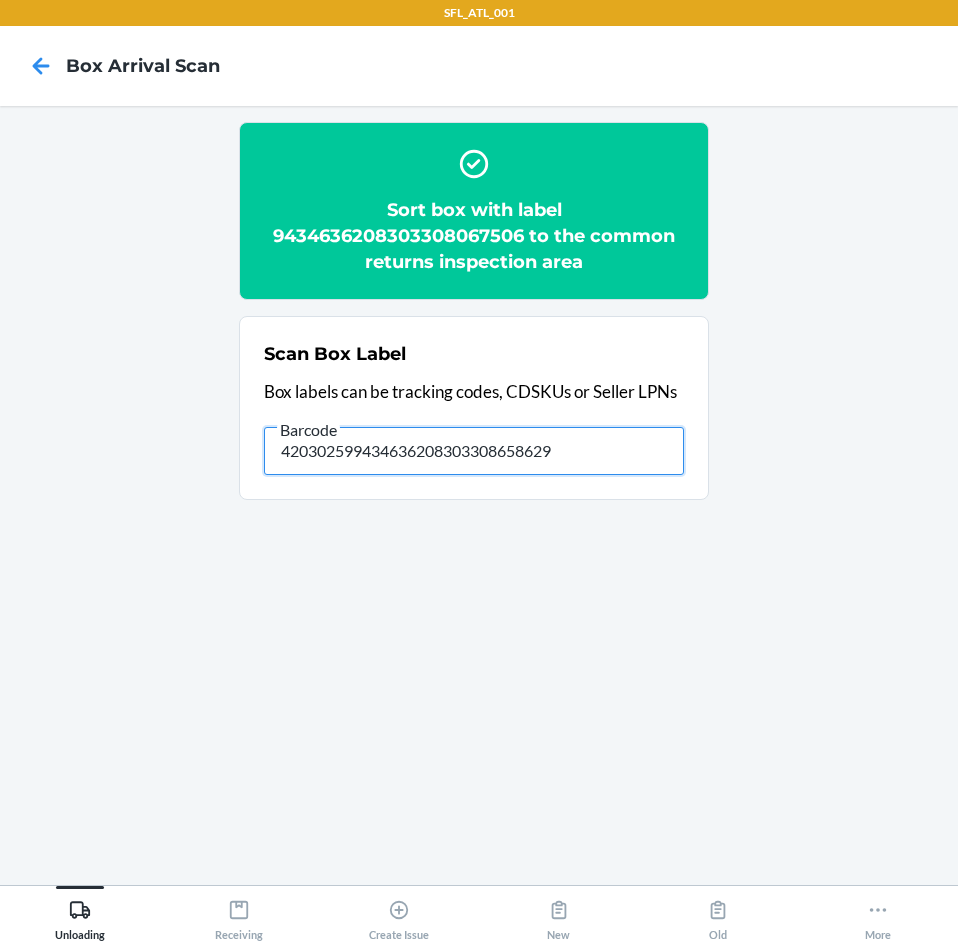 type on "420302599434636208303308658629" 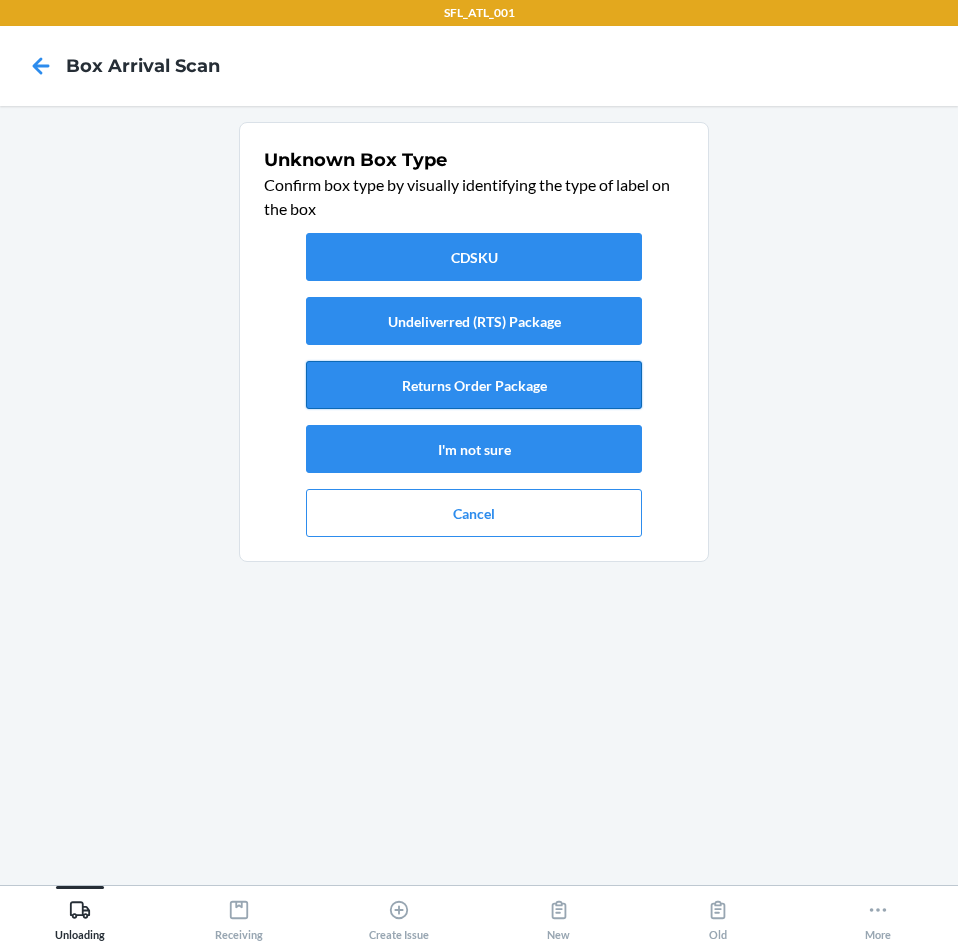 click on "Returns Order Package" at bounding box center (474, 385) 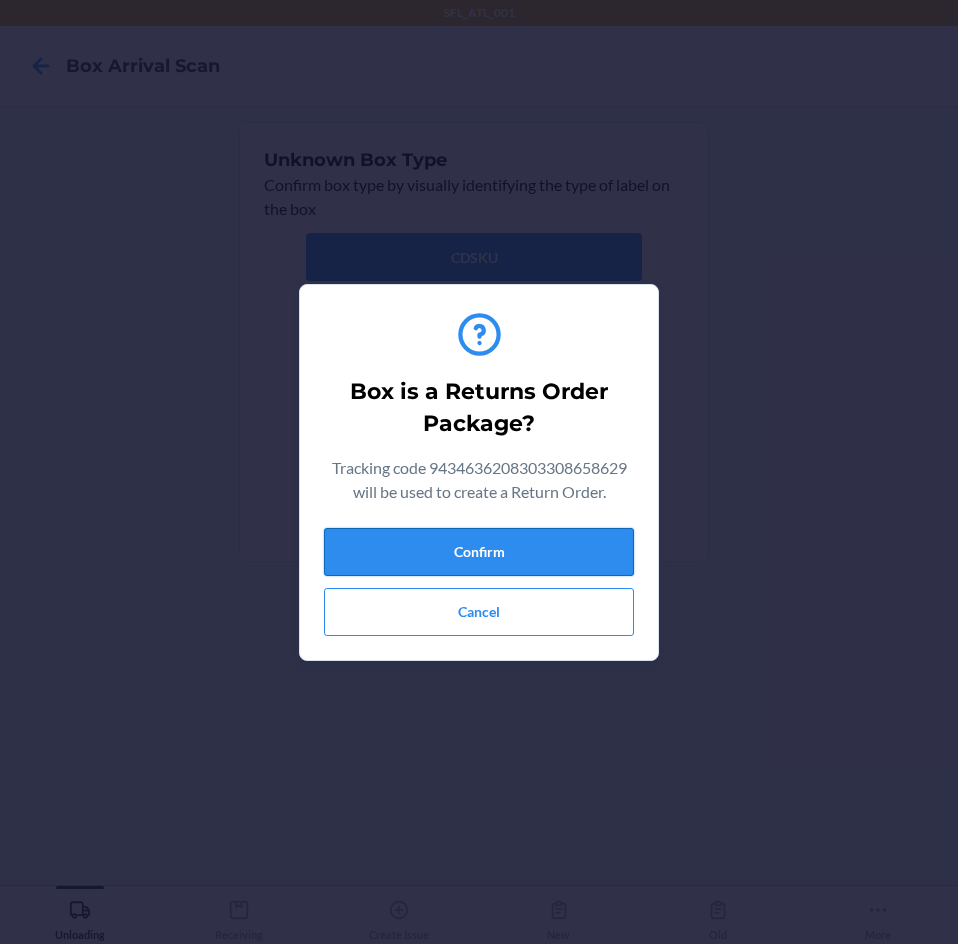 click on "Confirm" at bounding box center (479, 552) 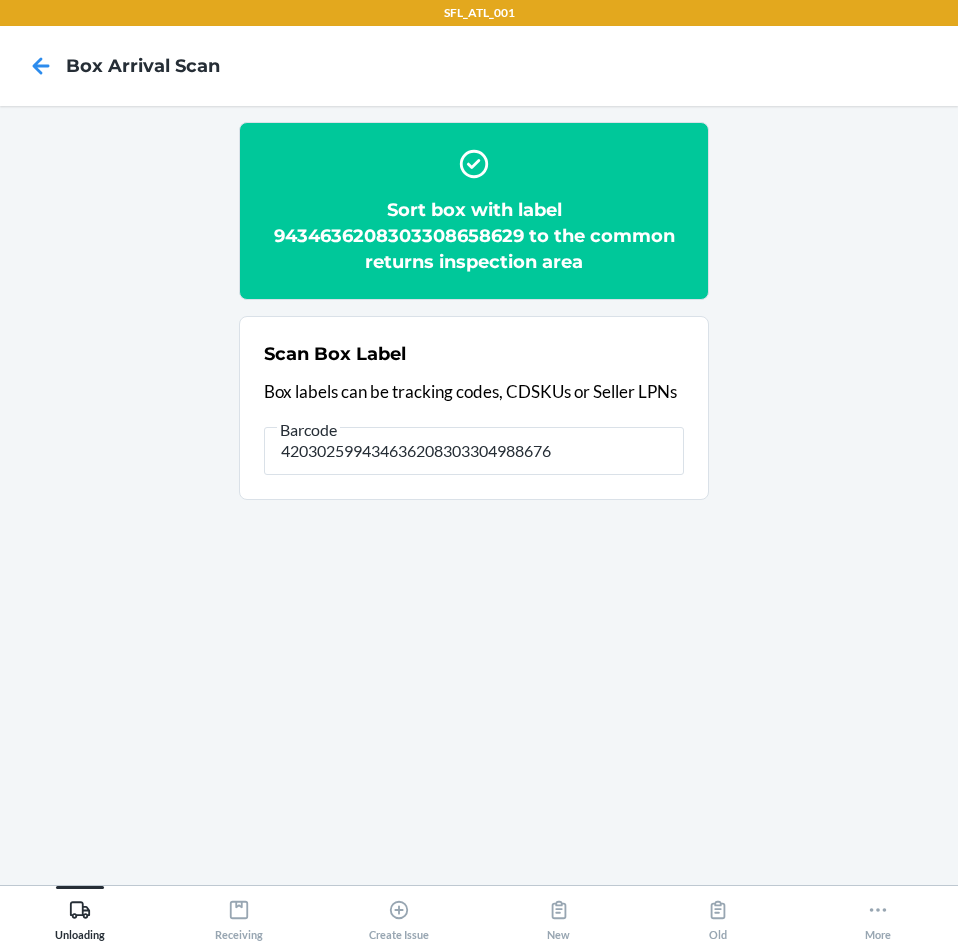 type on "420302599434636208303304988676" 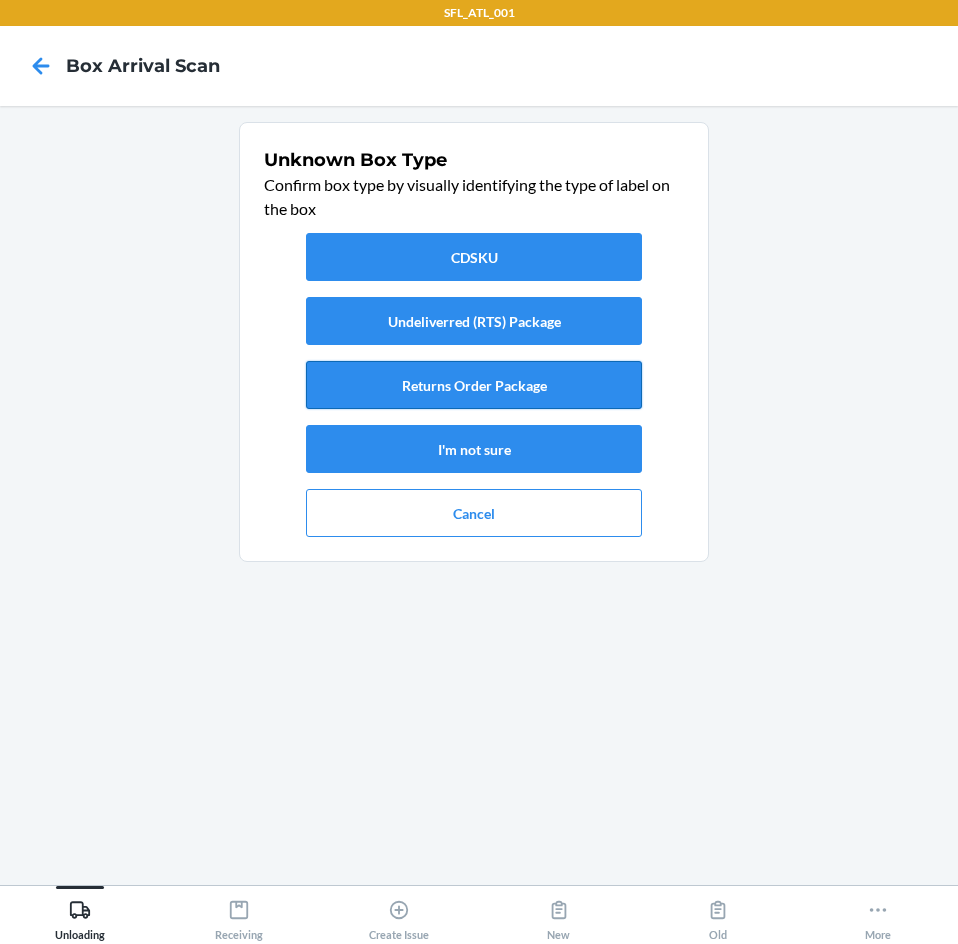 click on "Returns Order Package" at bounding box center (474, 385) 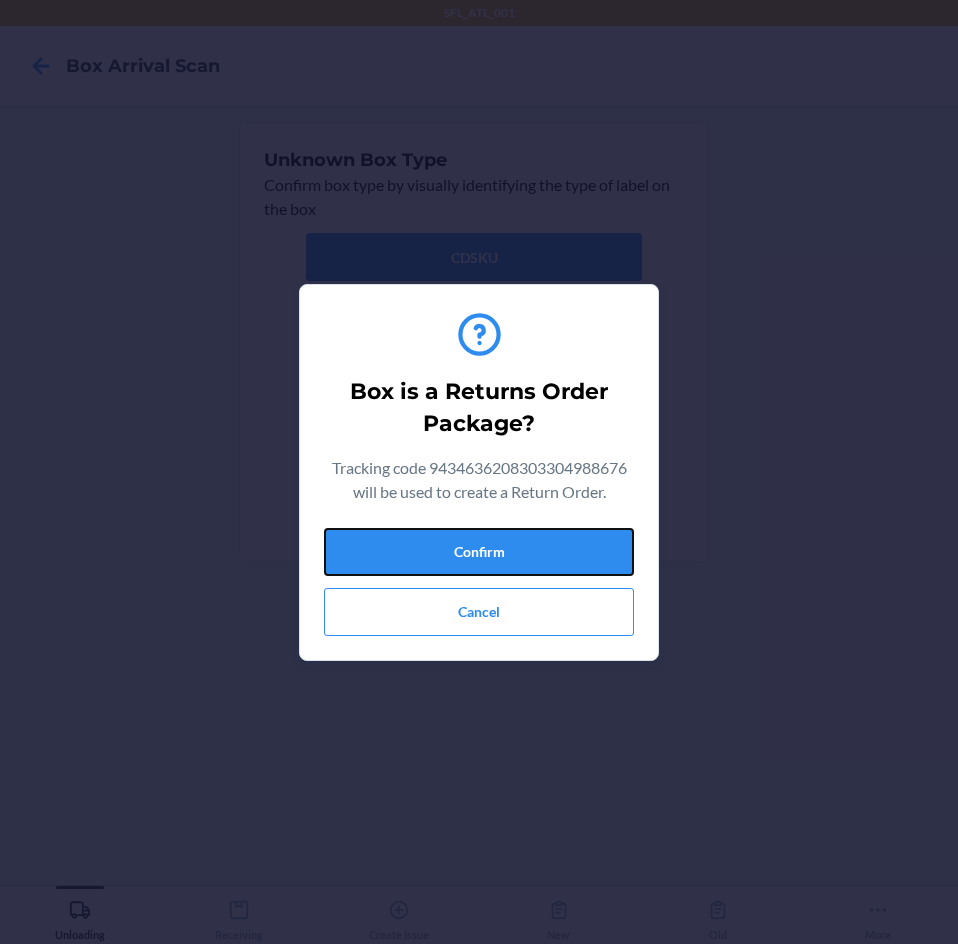 drag, startPoint x: 519, startPoint y: 550, endPoint x: 508, endPoint y: 526, distance: 26.400757 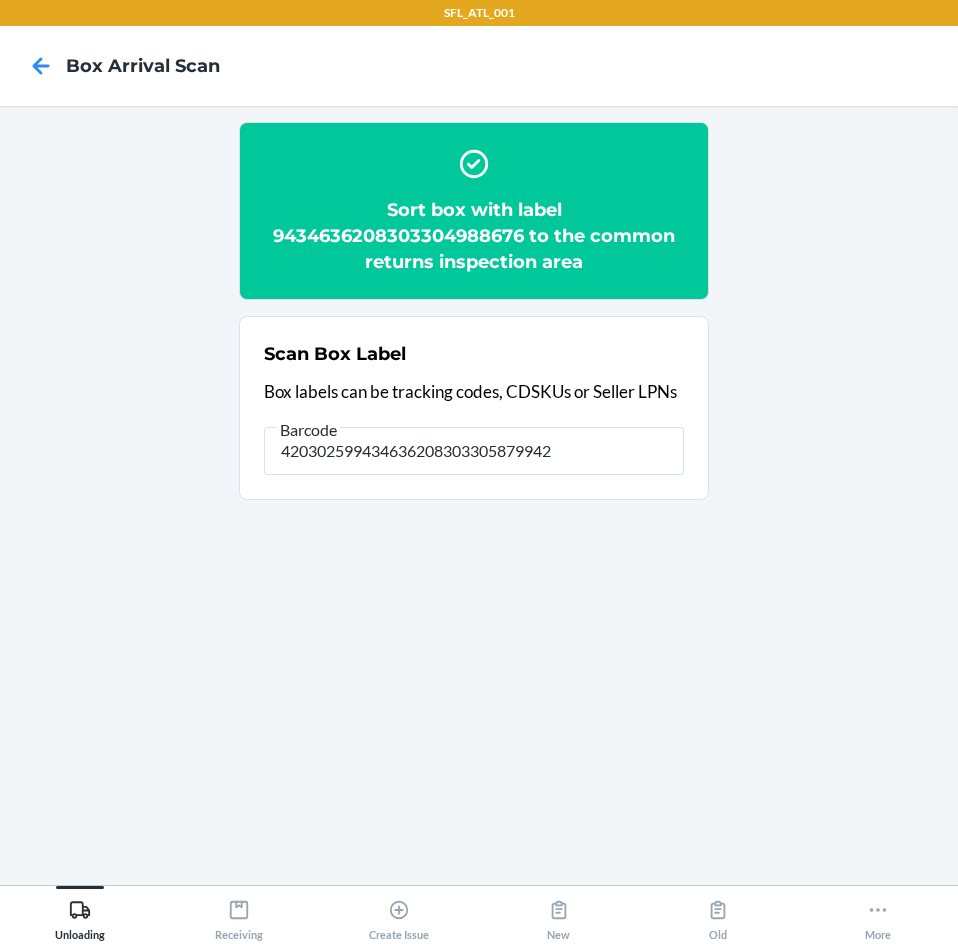 type on "420302599434636208303305879942" 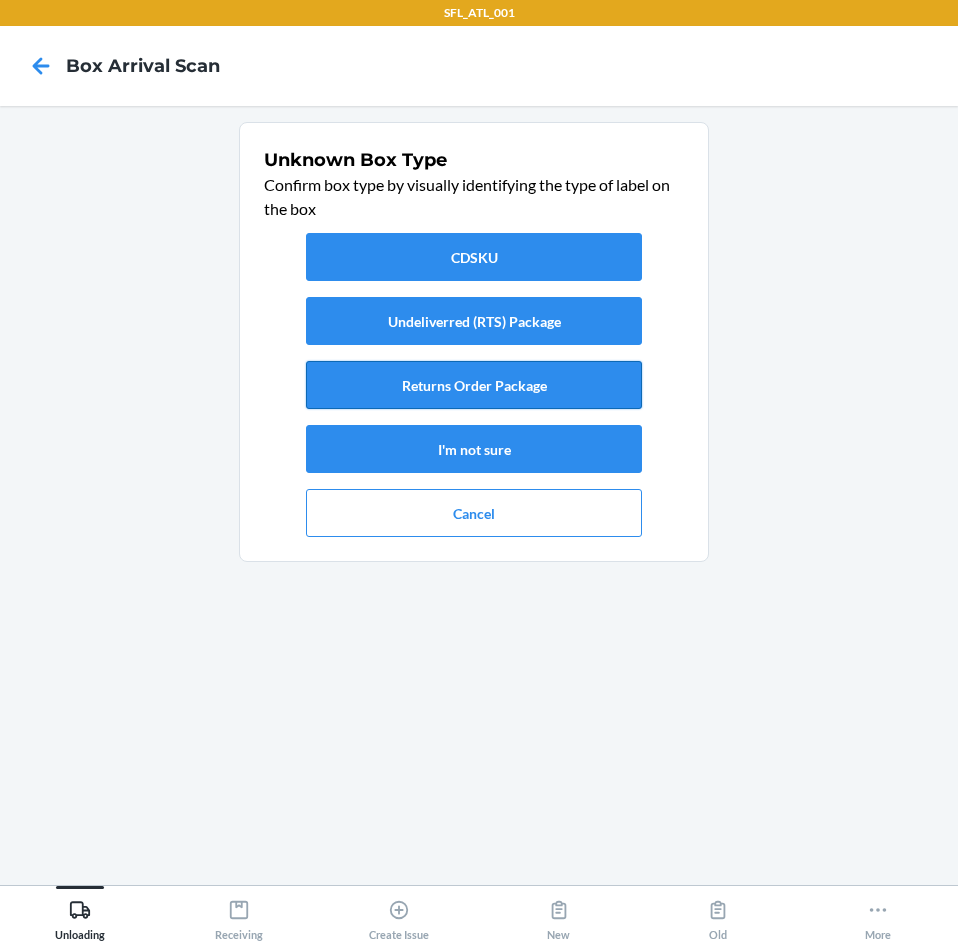 click on "Returns Order Package" at bounding box center [474, 385] 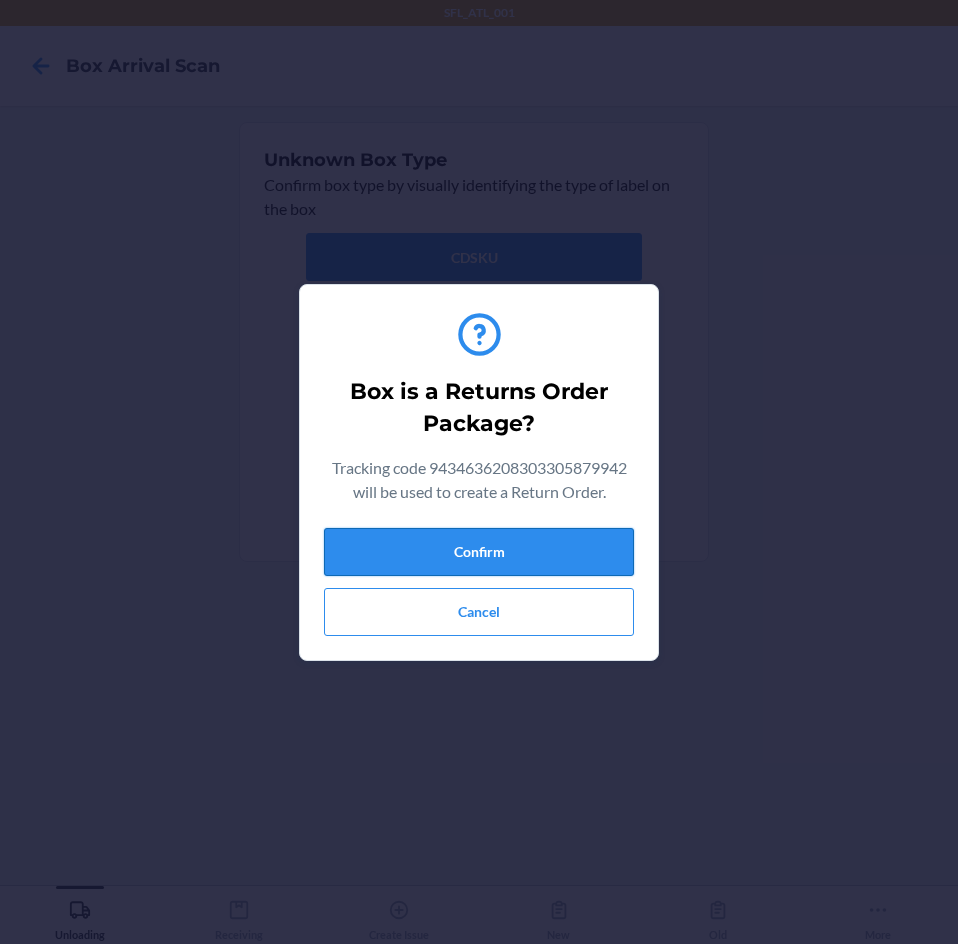 click on "Confirm" at bounding box center (479, 552) 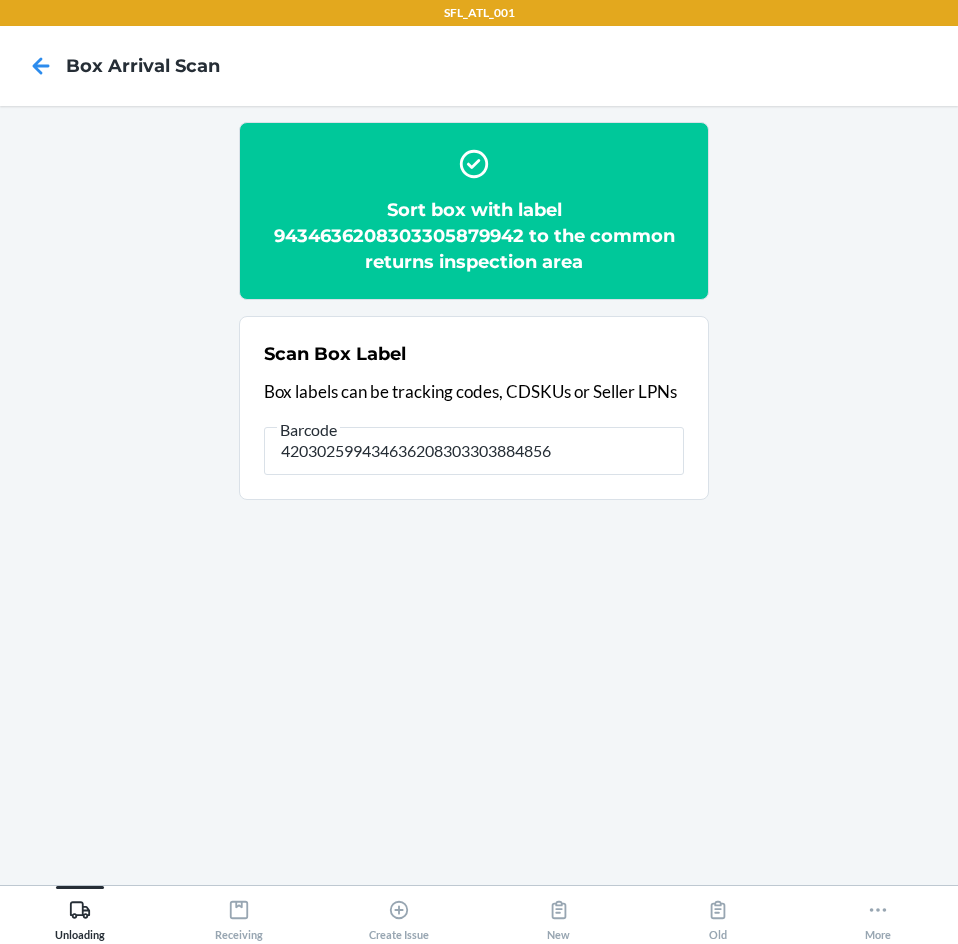 type on "420302599434636208303303884856" 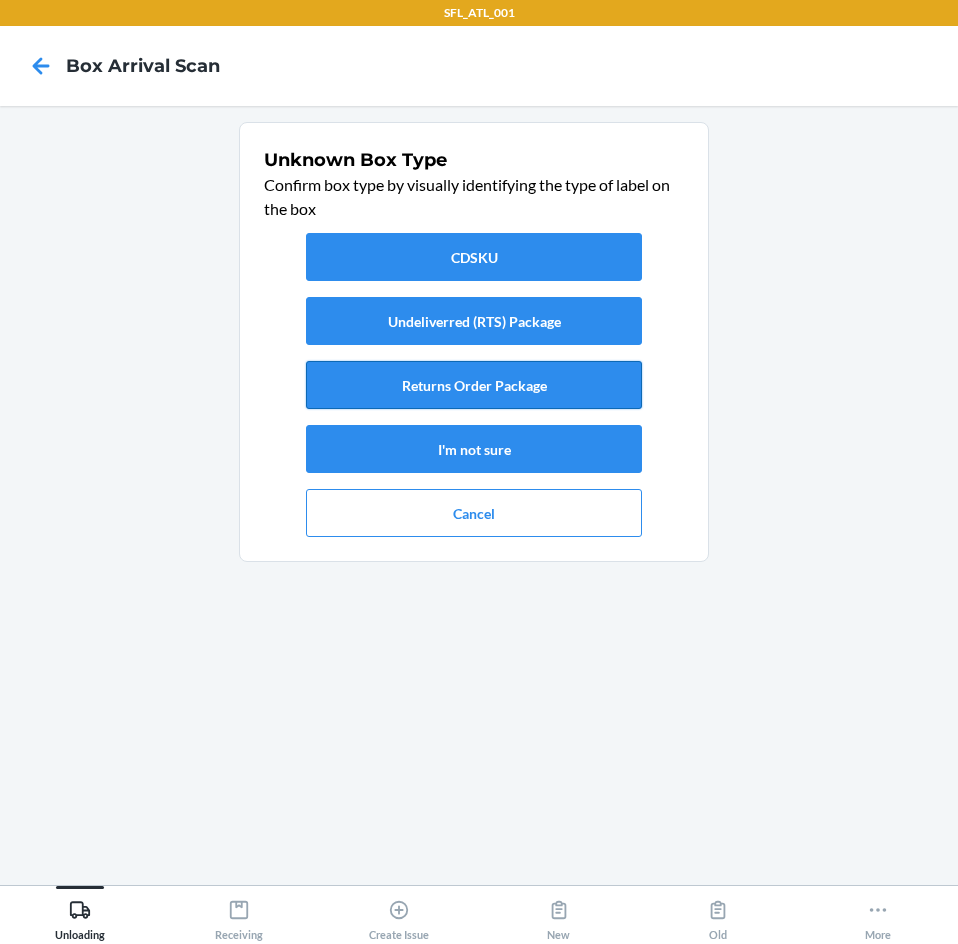 click on "Returns Order Package" at bounding box center (474, 385) 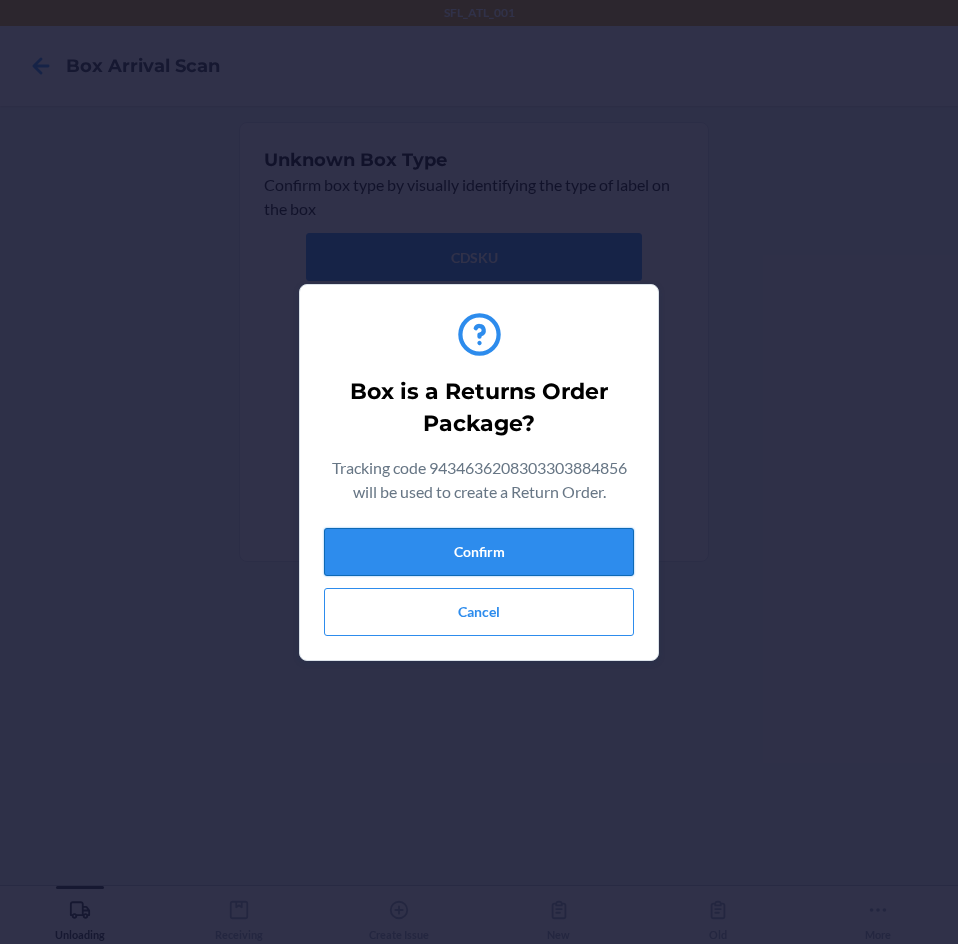 click on "Confirm" at bounding box center [479, 552] 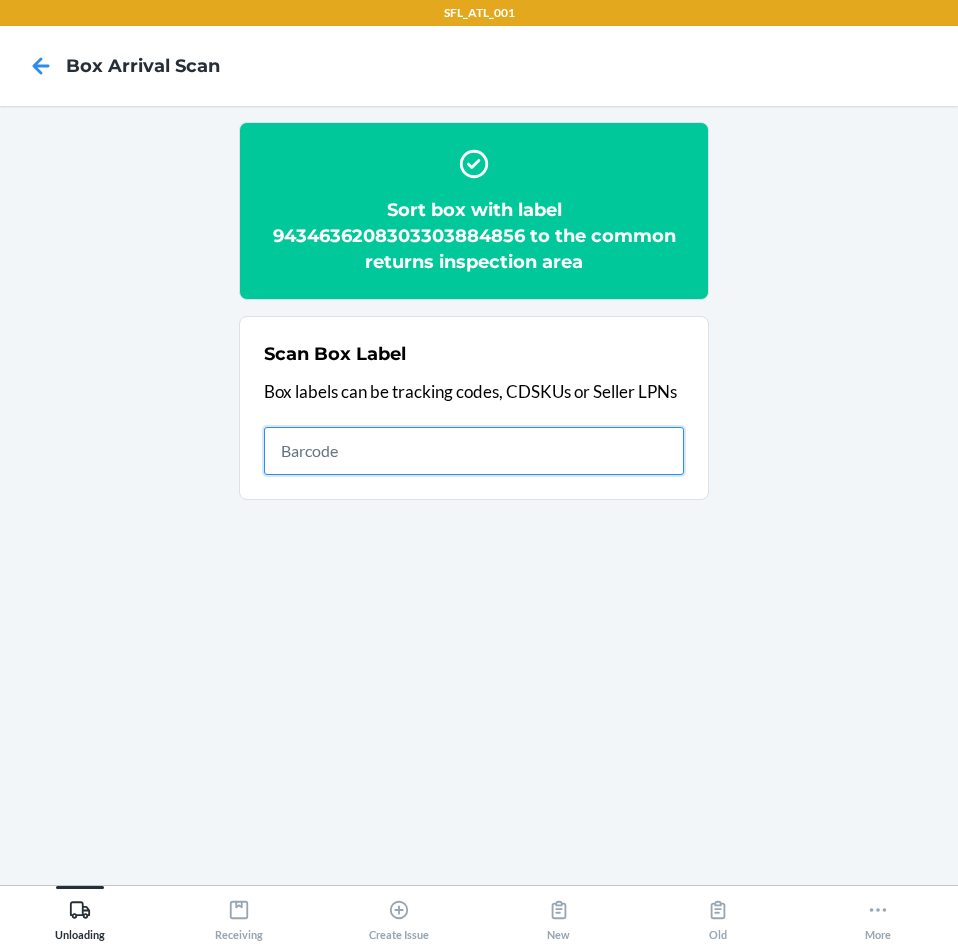 drag, startPoint x: 370, startPoint y: 442, endPoint x: 402, endPoint y: 448, distance: 32.55764 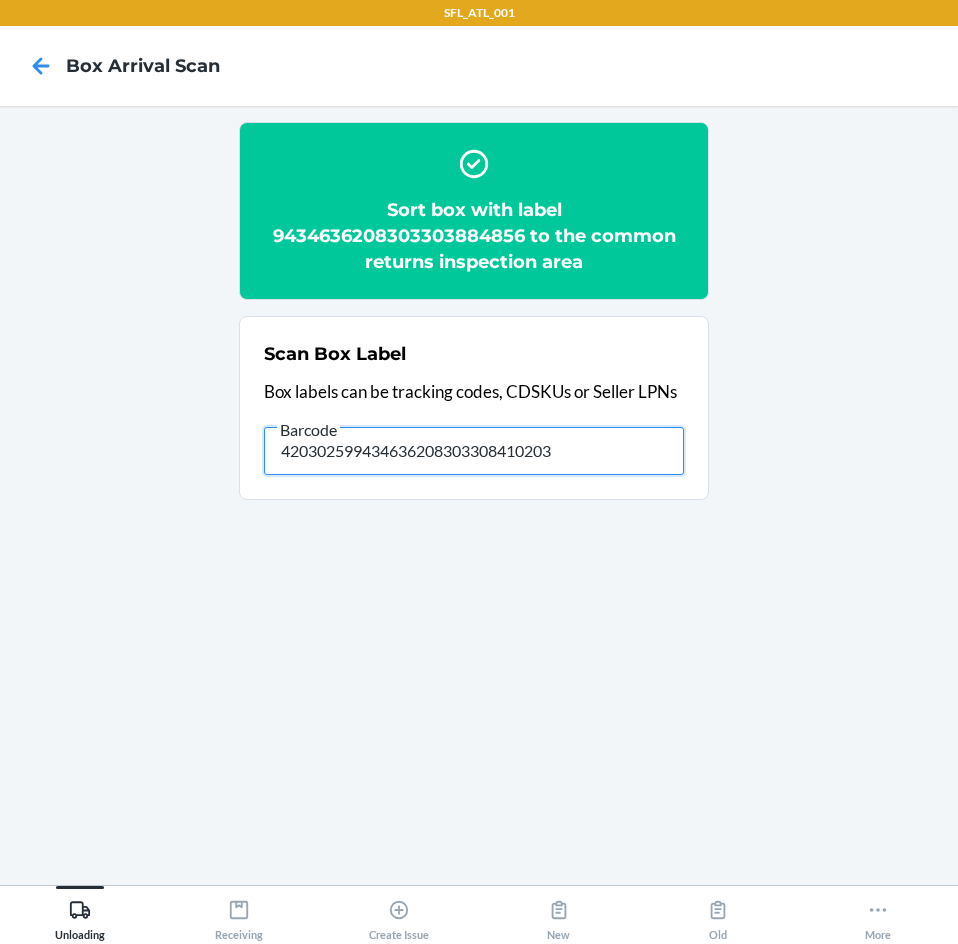 type on "420302599434636208303308410203" 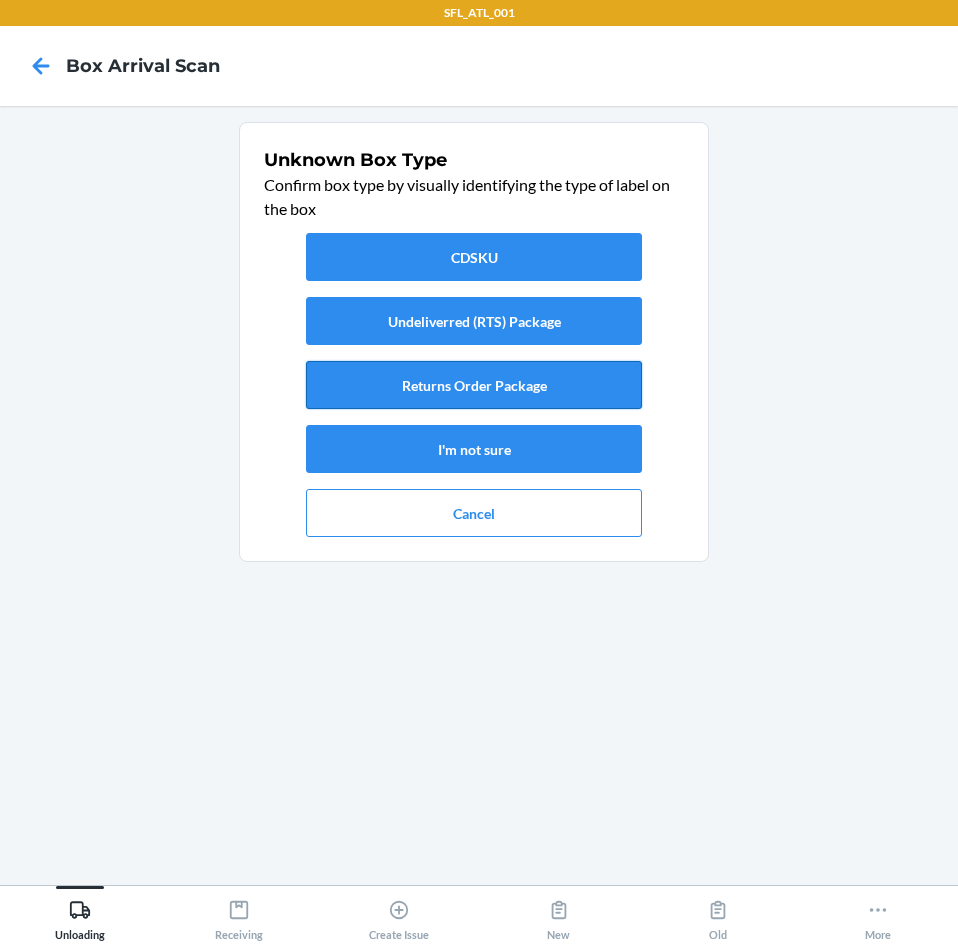 click on "Returns Order Package" at bounding box center (474, 385) 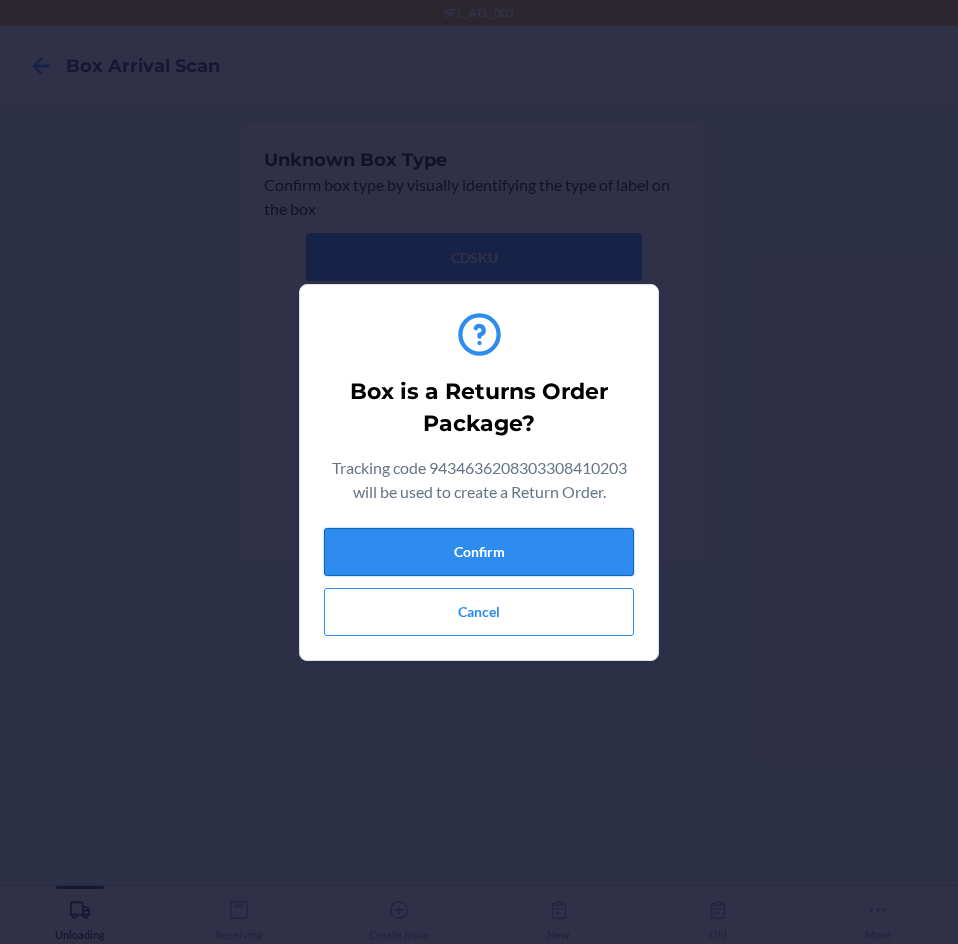 click on "Confirm" at bounding box center [479, 552] 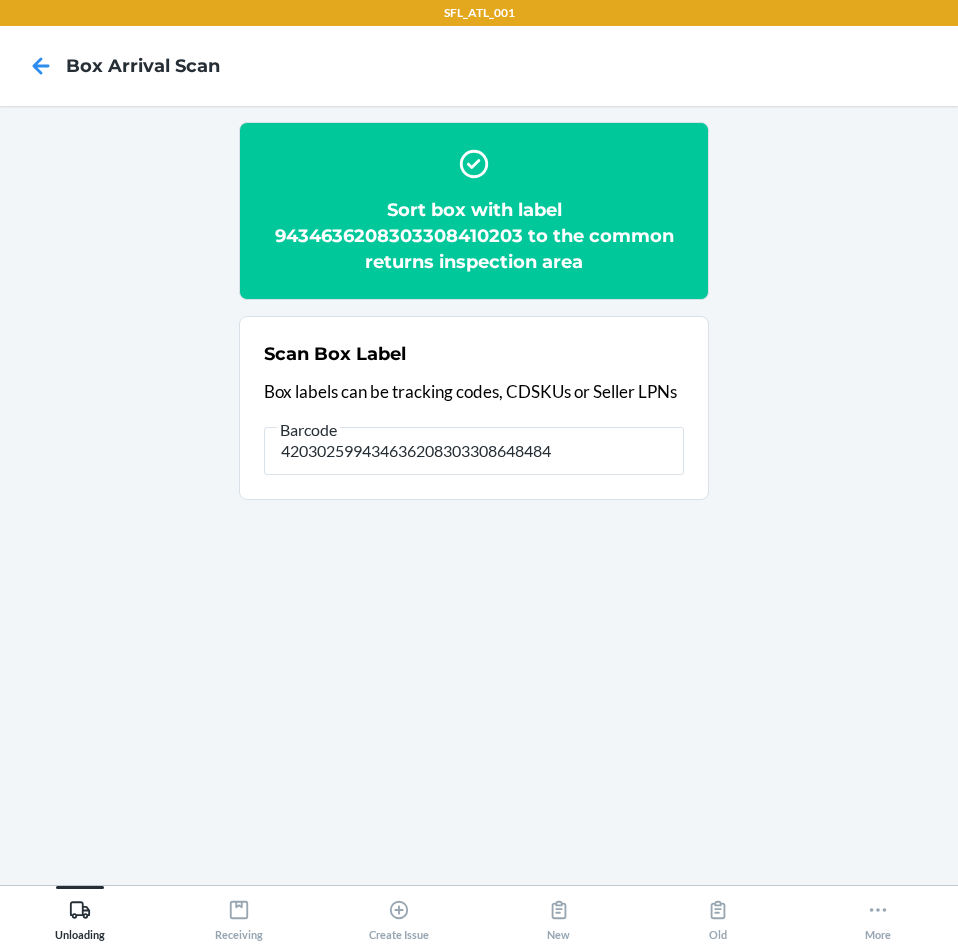 type on "420302599434636208303308648484" 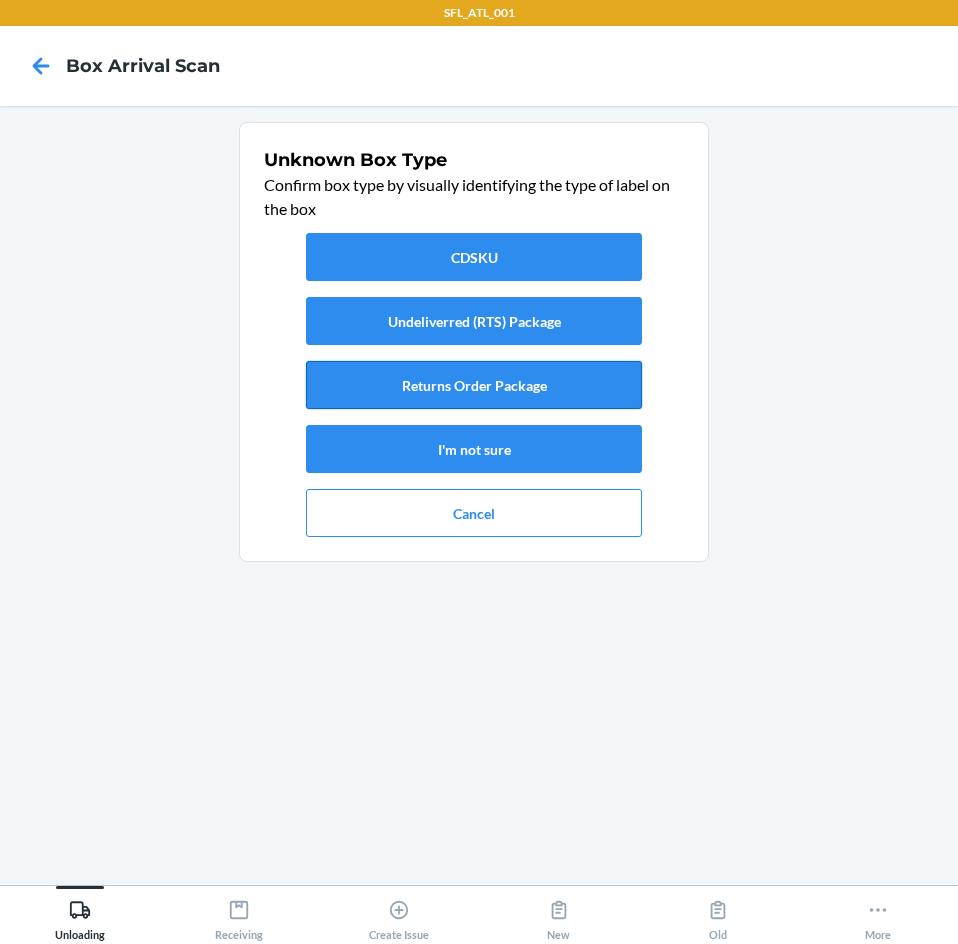 click on "Returns Order Package" at bounding box center (474, 385) 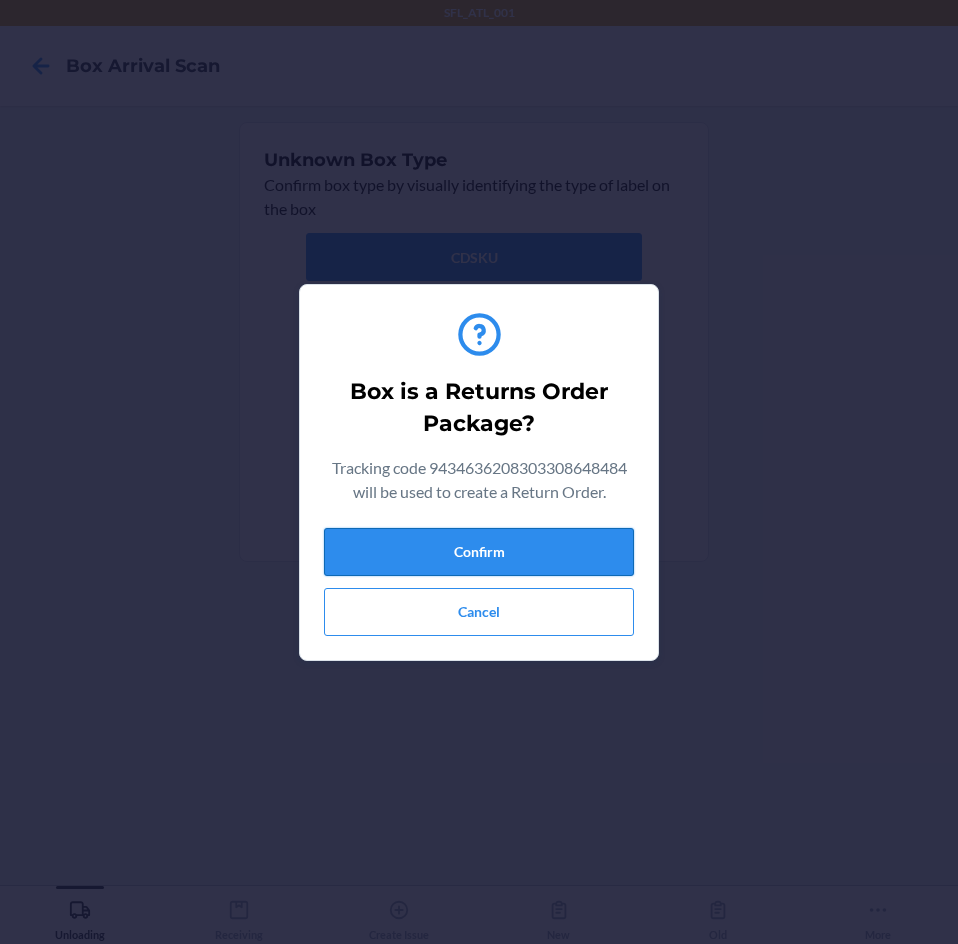 click on "Confirm" at bounding box center [479, 552] 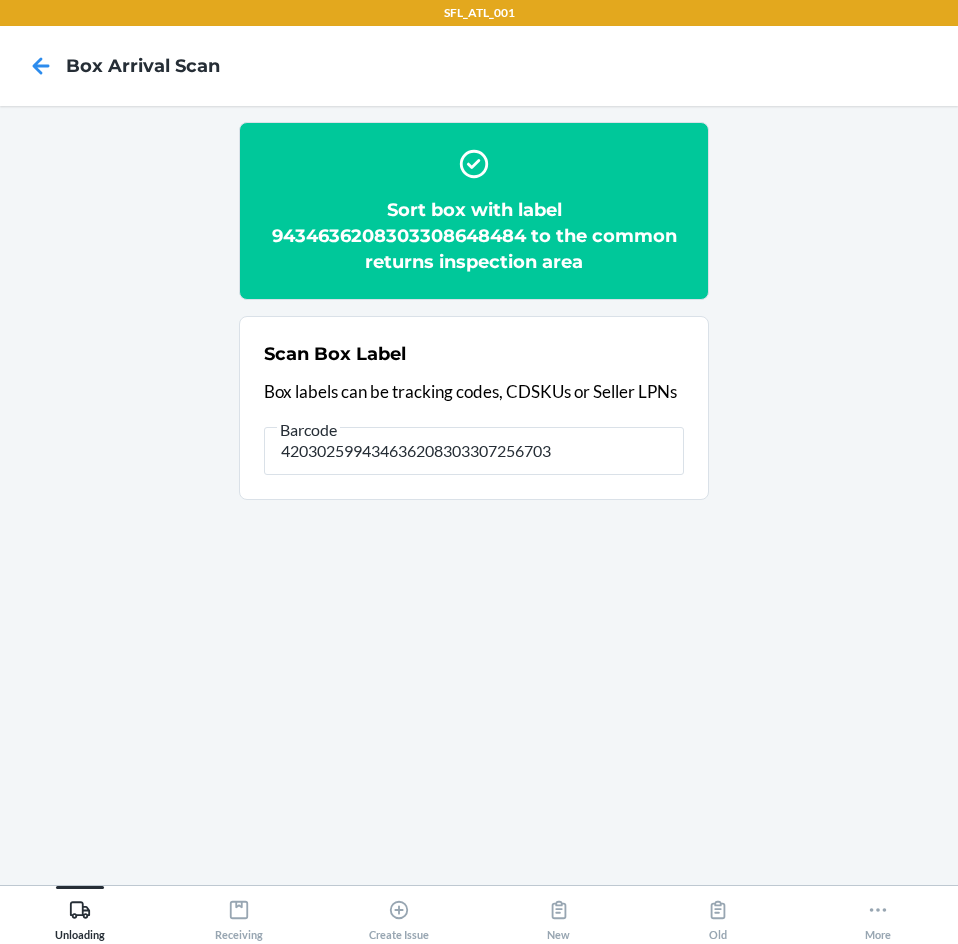 type on "420302599434636208303307256703" 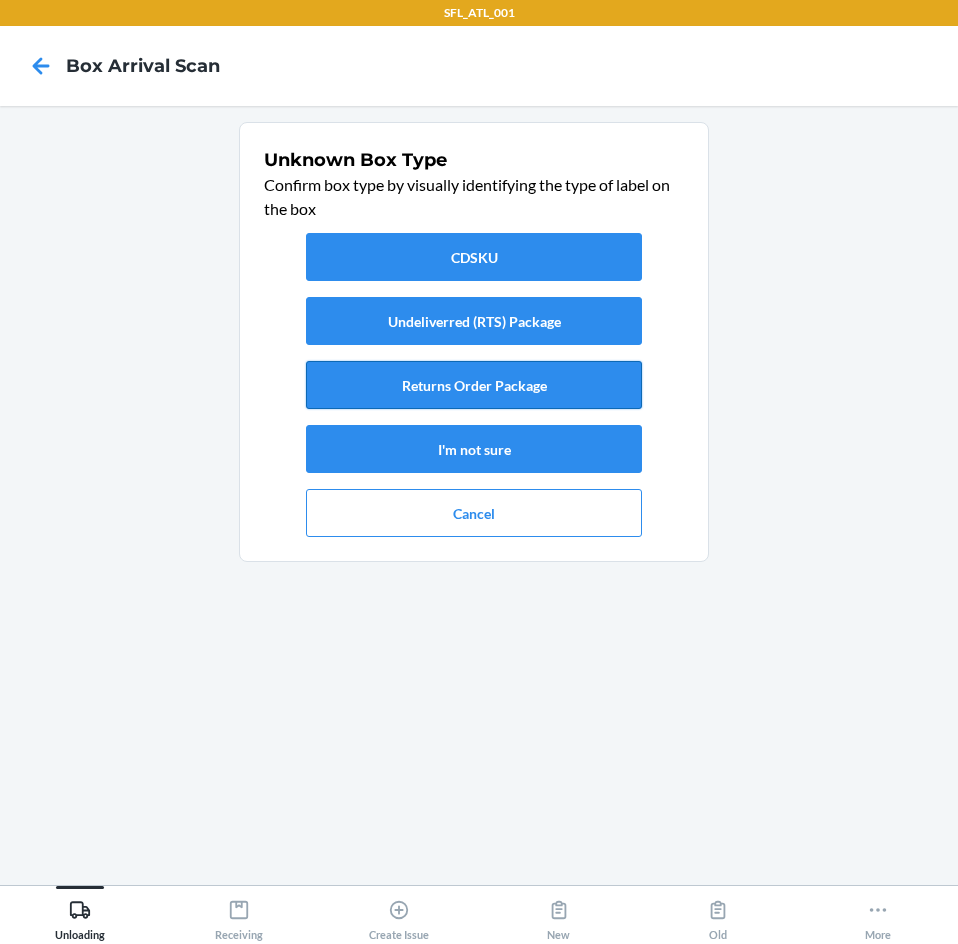 click on "Returns Order Package" at bounding box center [474, 385] 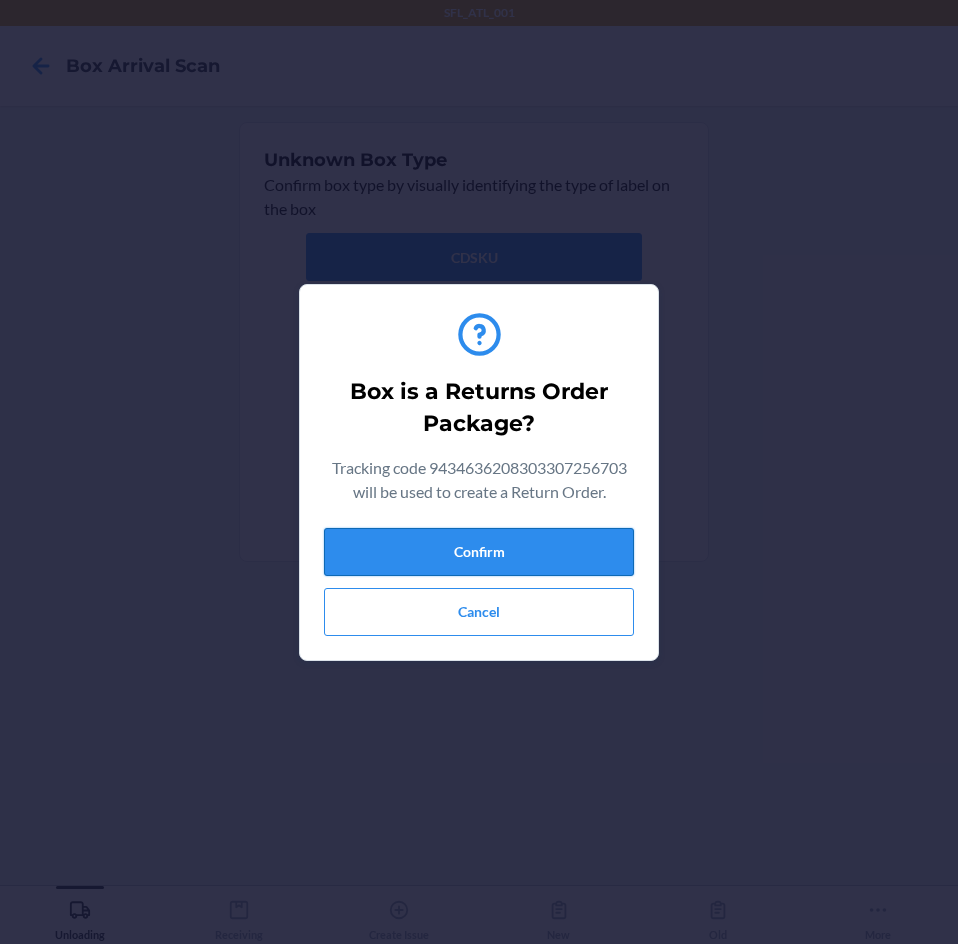 drag, startPoint x: 535, startPoint y: 573, endPoint x: 543, endPoint y: 563, distance: 12.806249 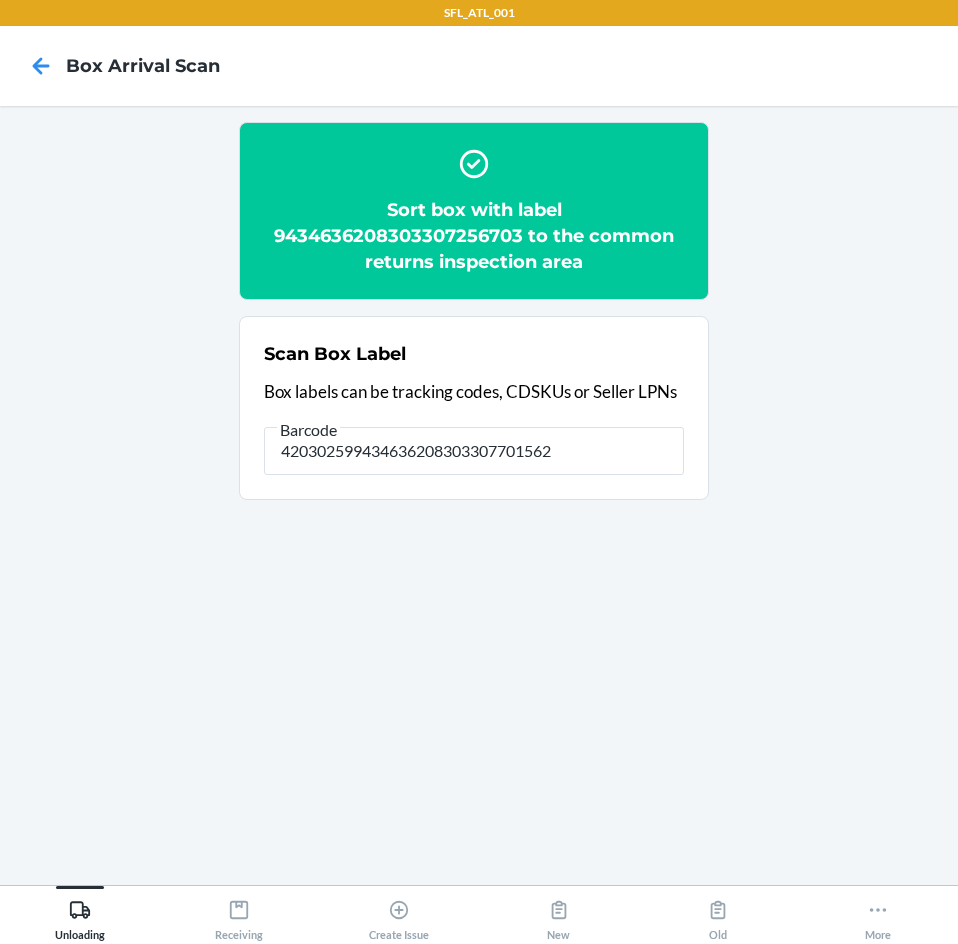 type on "420302599434636208303307701562" 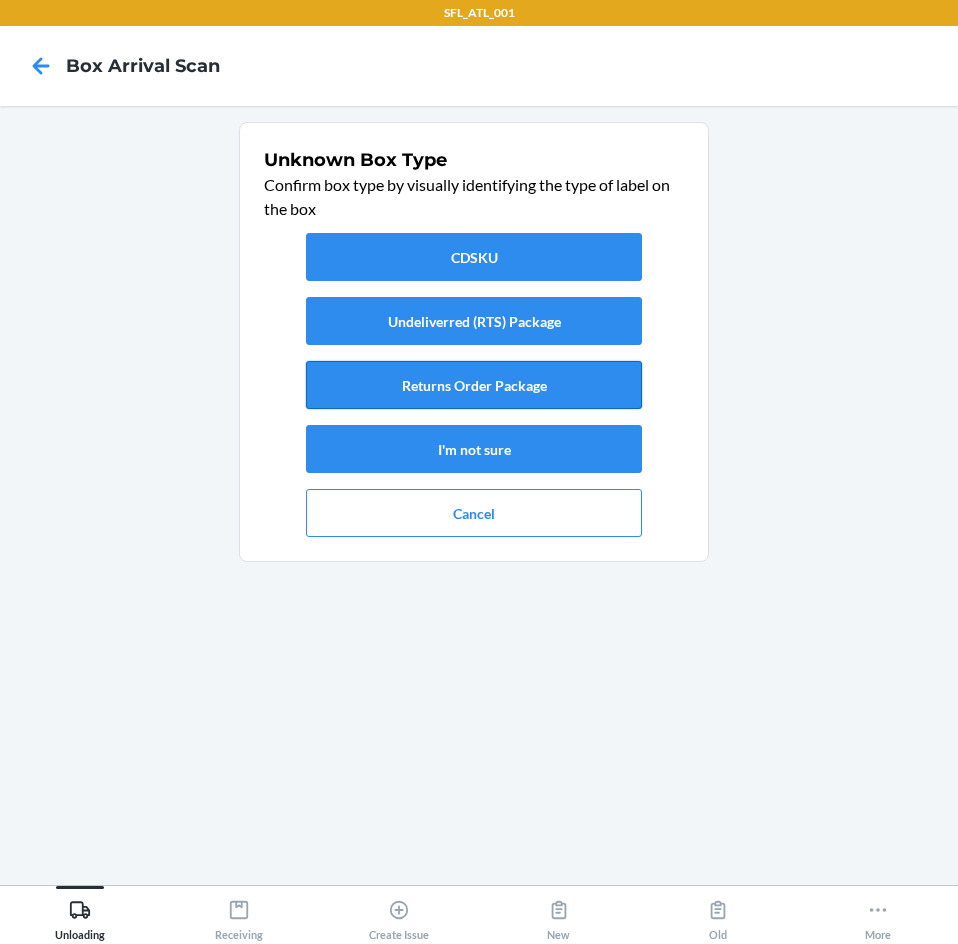 click on "Returns Order Package" at bounding box center (474, 385) 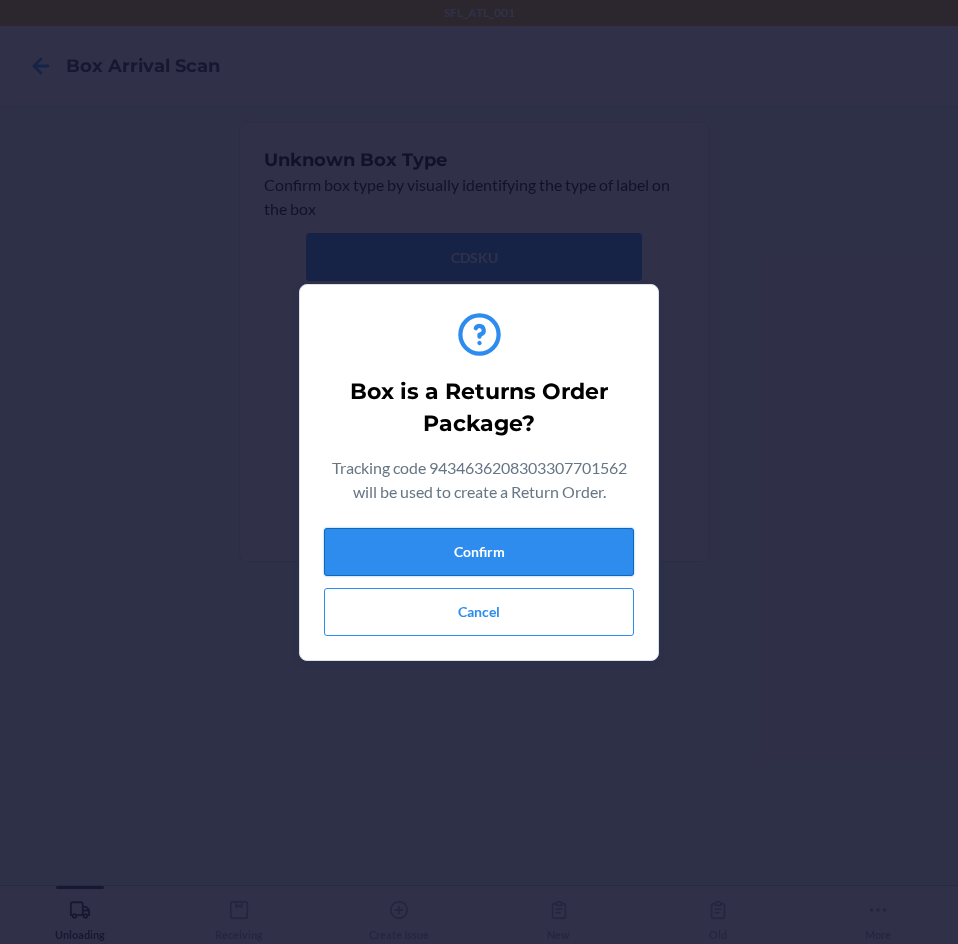 click on "Confirm" at bounding box center [479, 552] 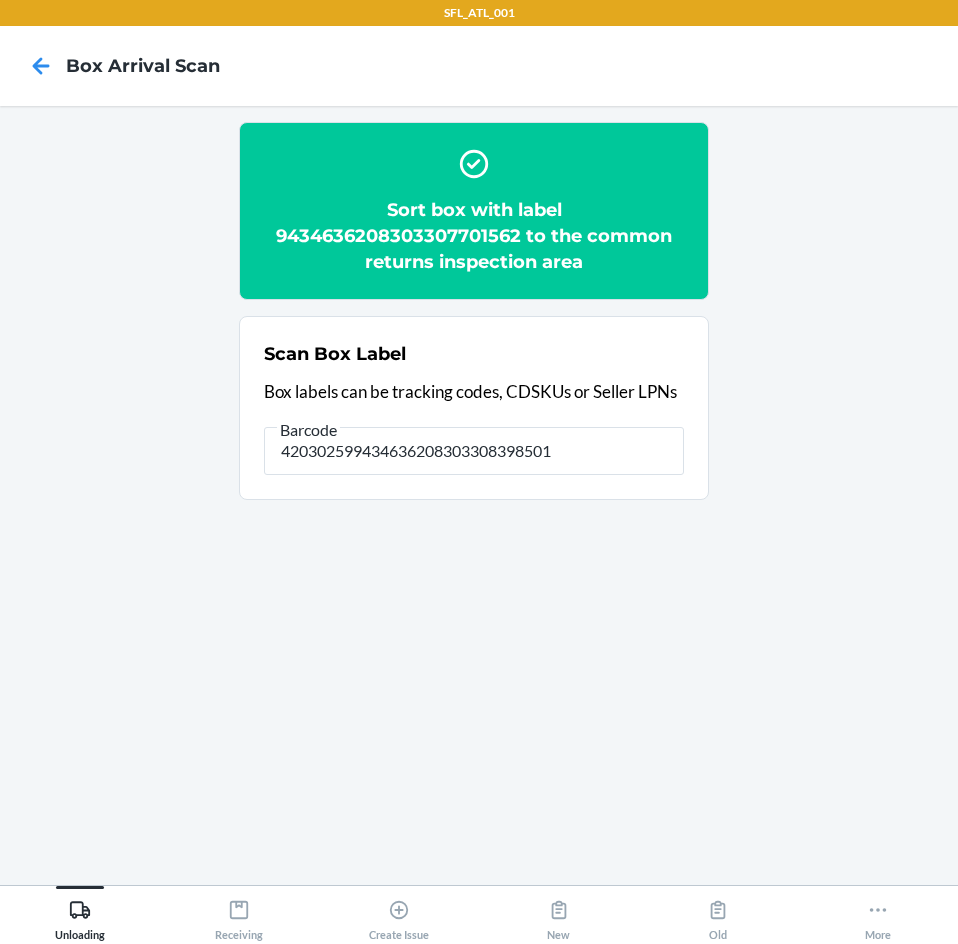 type on "420302599434636208303308398501" 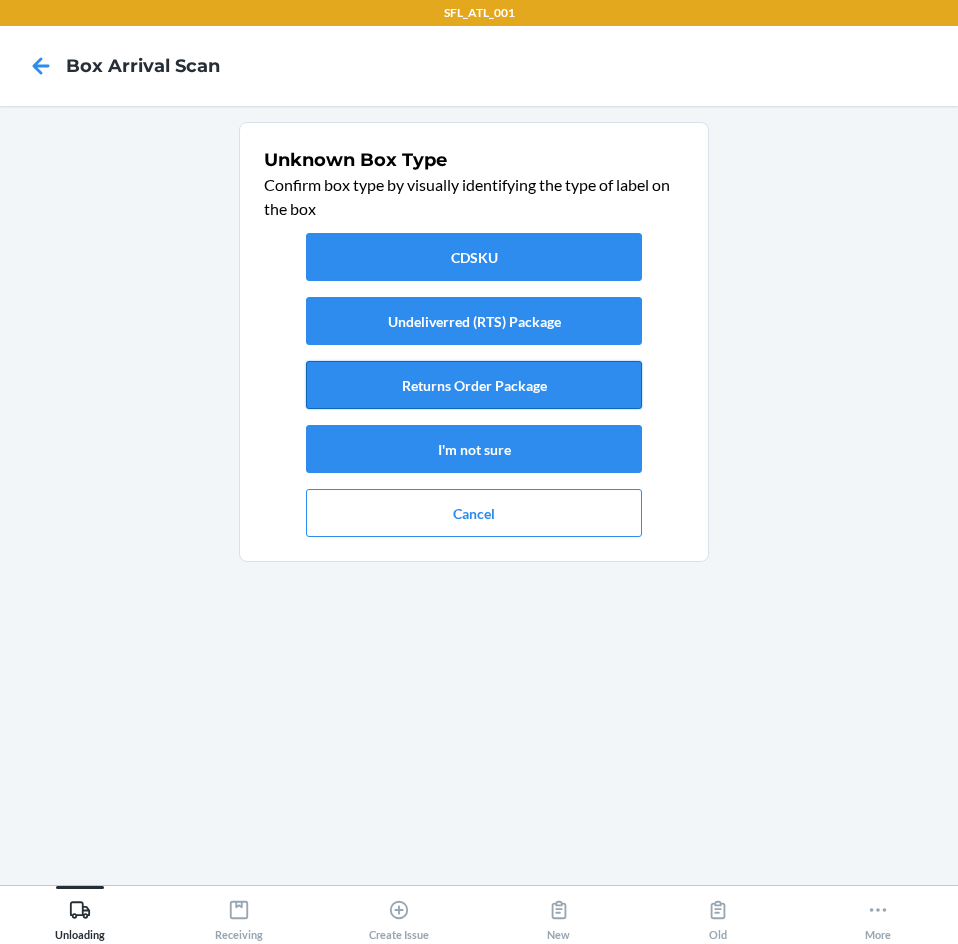 click on "Returns Order Package" at bounding box center (474, 385) 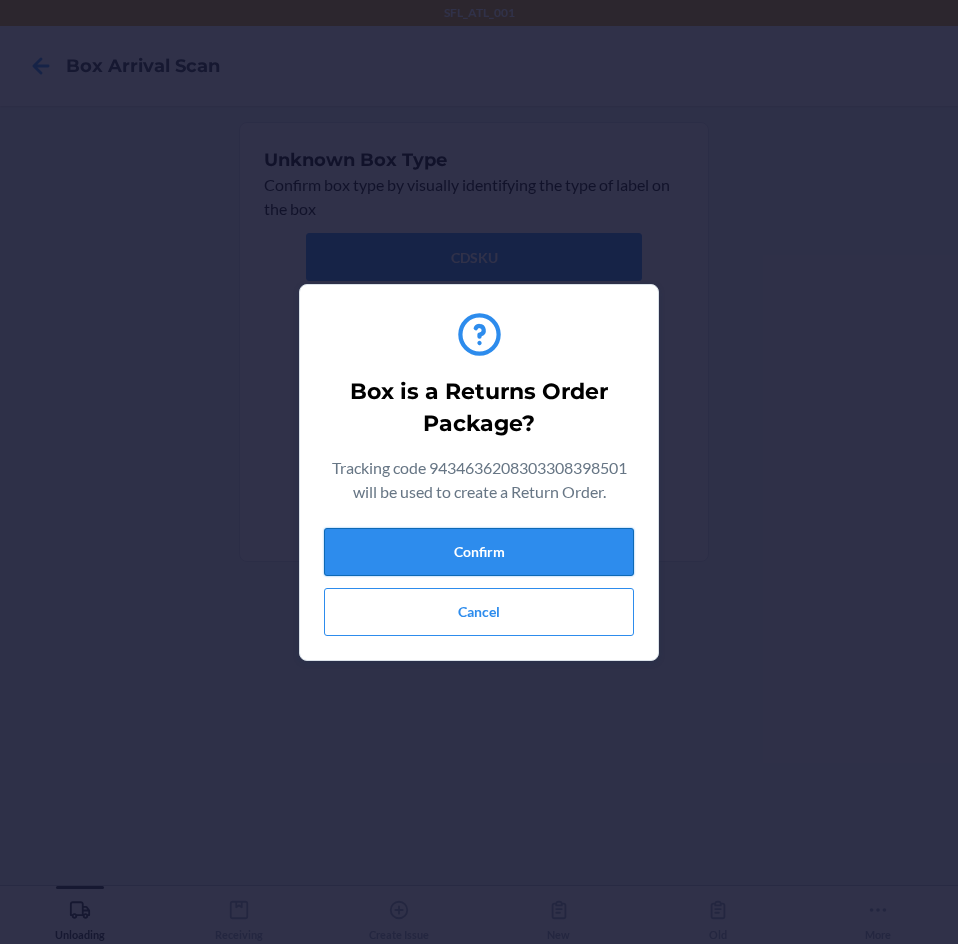 drag, startPoint x: 520, startPoint y: 561, endPoint x: 567, endPoint y: 543, distance: 50.32892 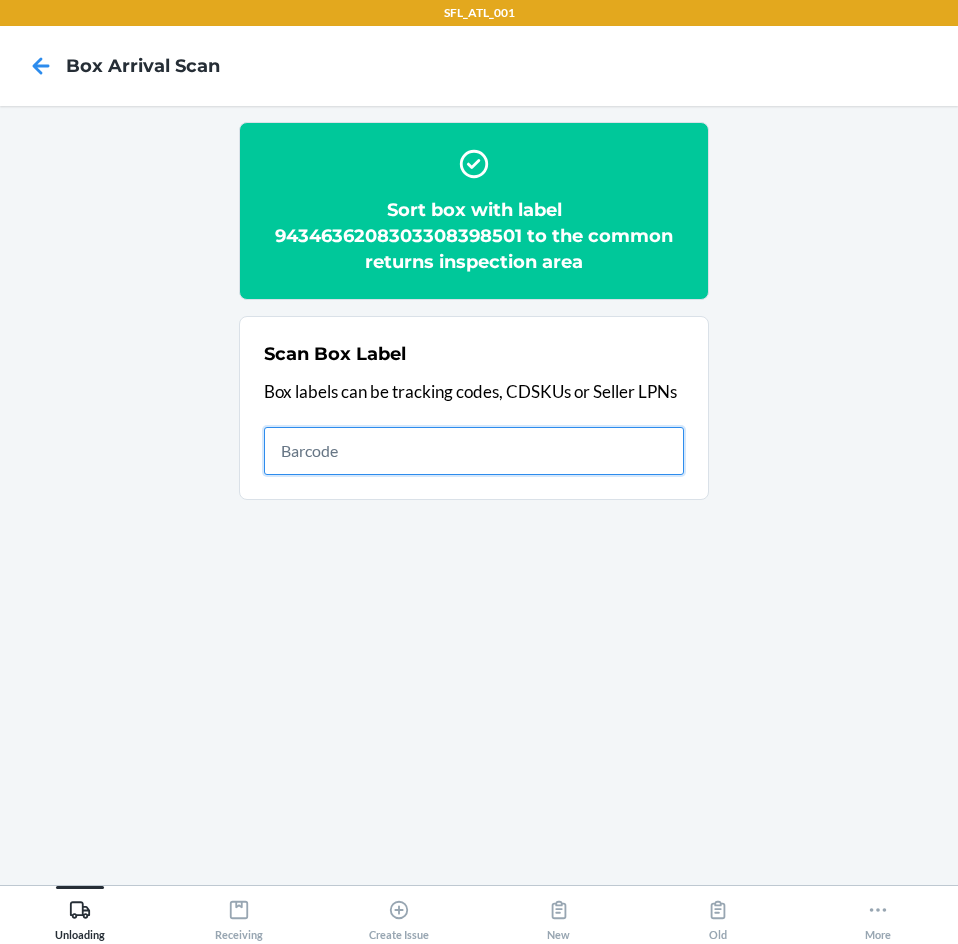 click at bounding box center [474, 451] 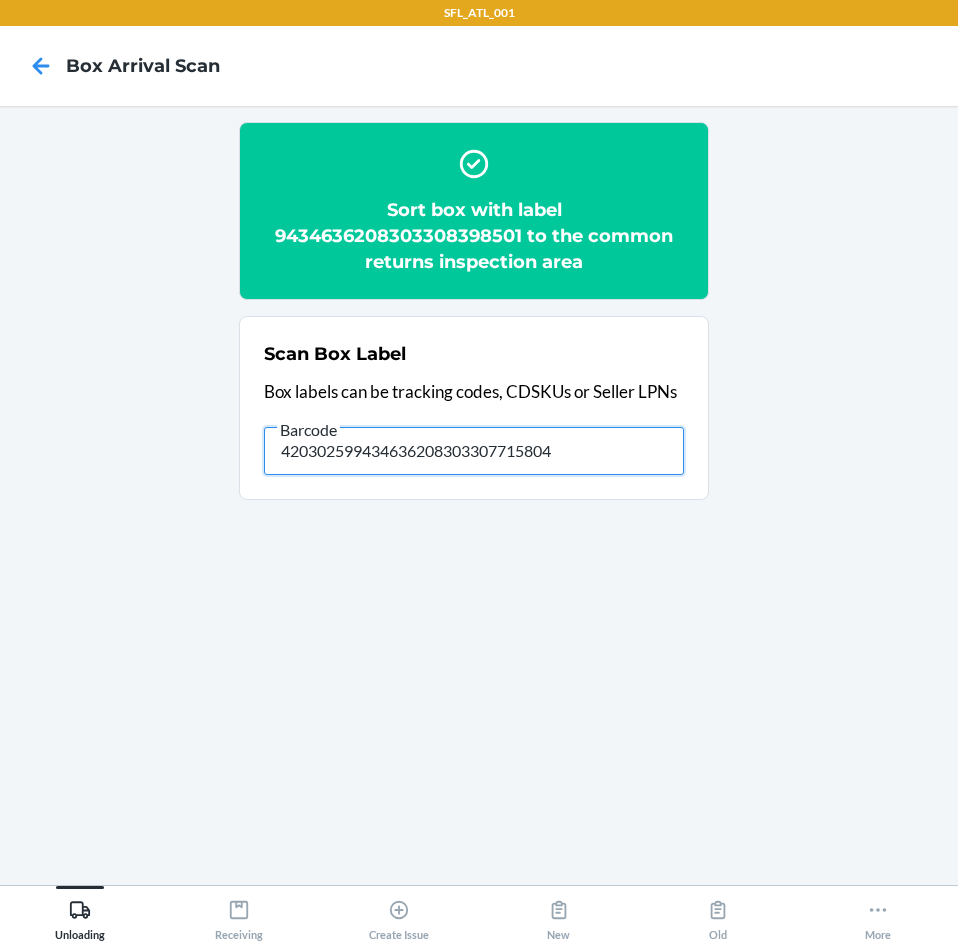 type on "420302599434636208303307715804" 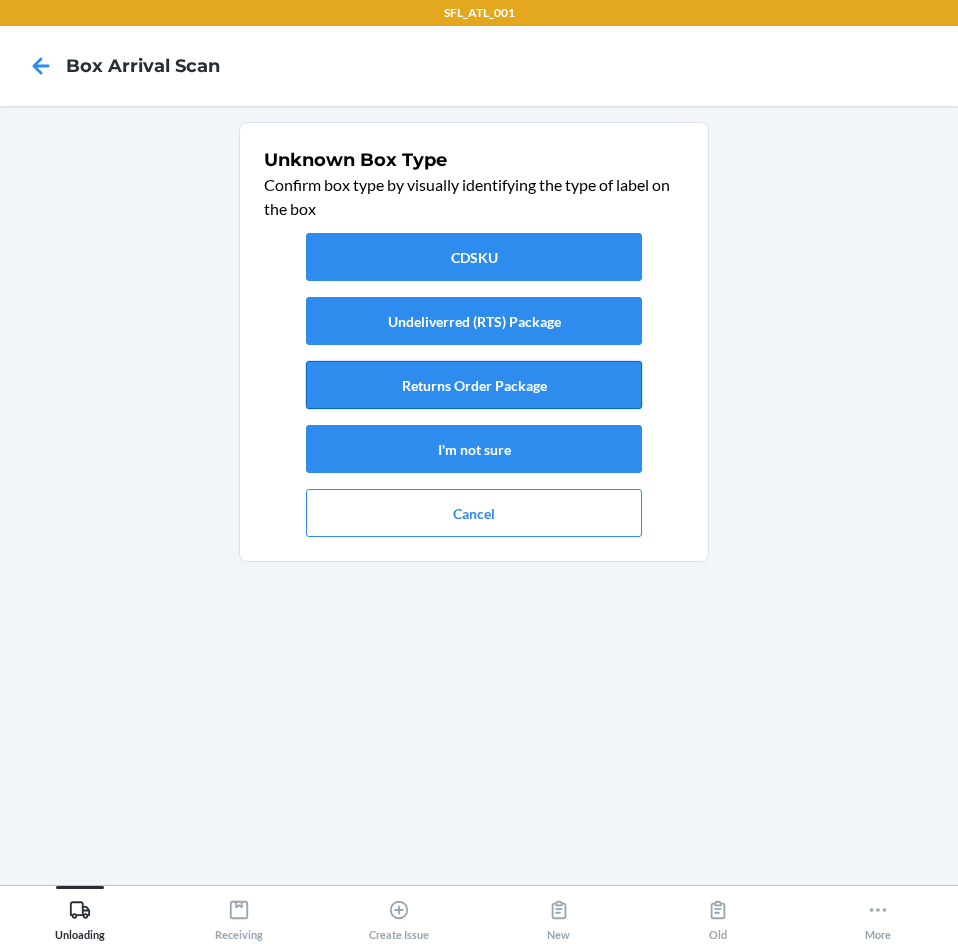 click on "Returns Order Package" at bounding box center (474, 385) 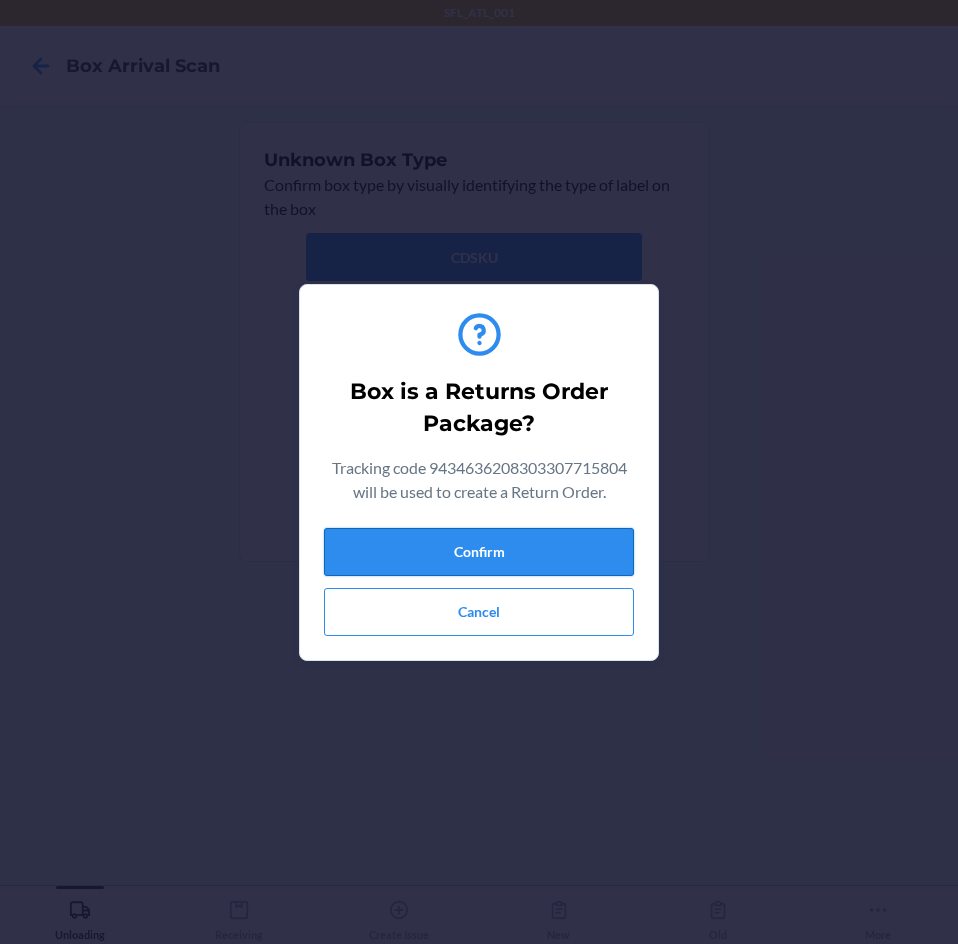 click on "Confirm" at bounding box center (479, 552) 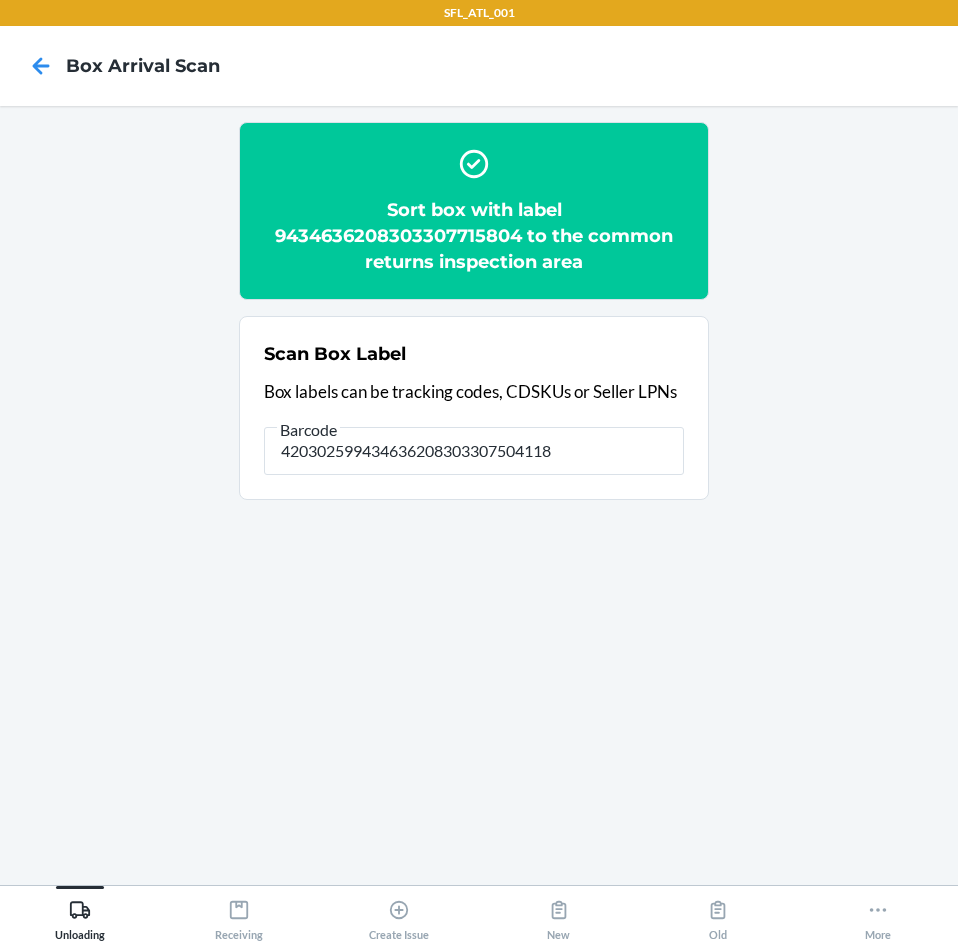 type on "420302599434636208303307504118" 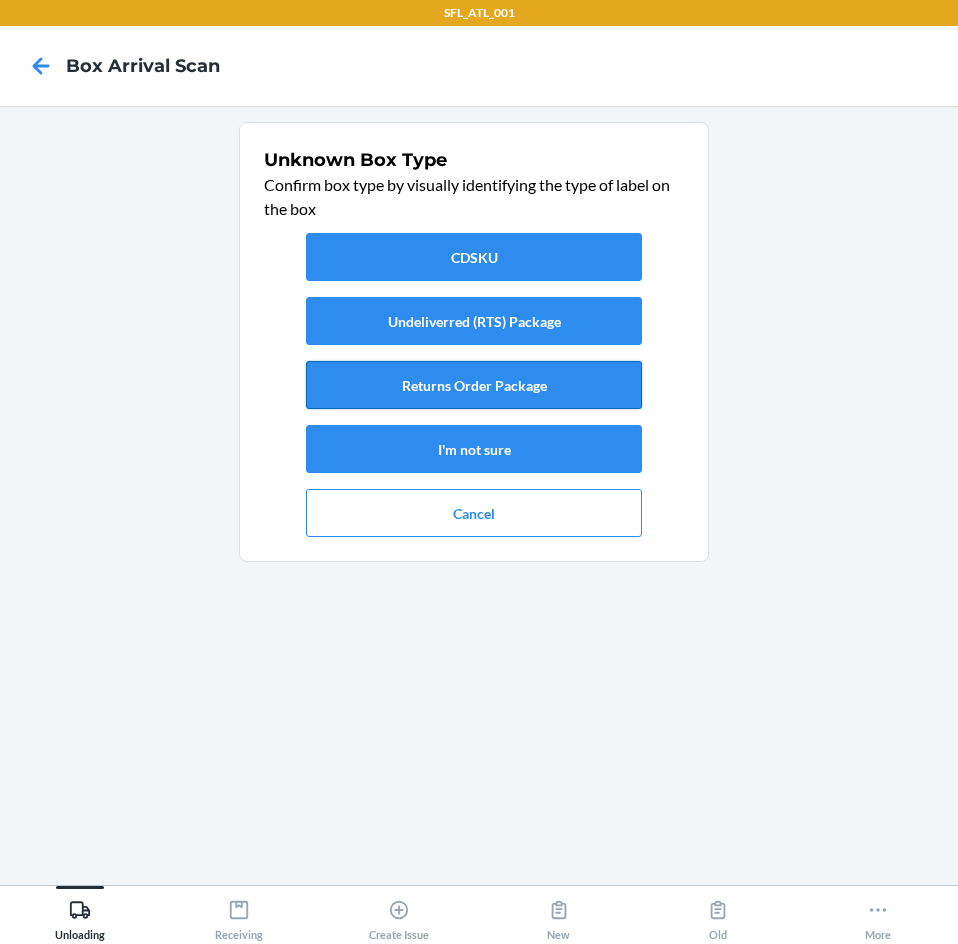 click on "Returns Order Package" at bounding box center [474, 385] 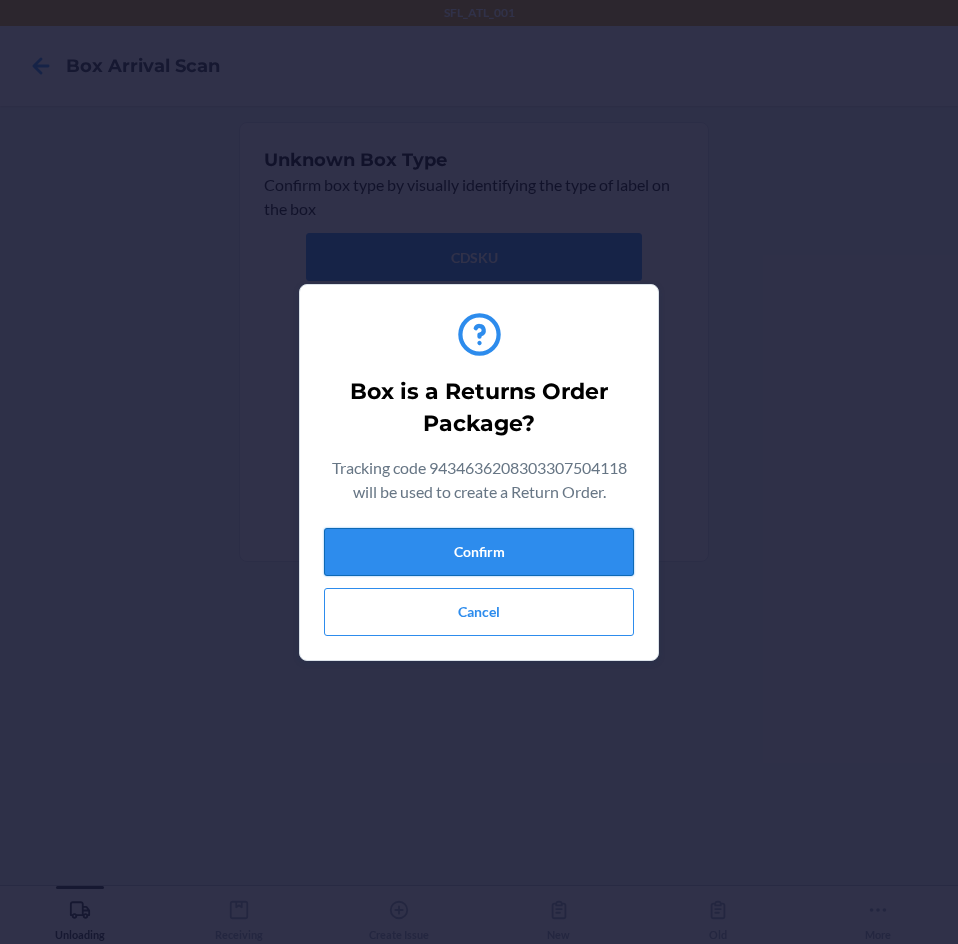 click on "Confirm" at bounding box center [479, 552] 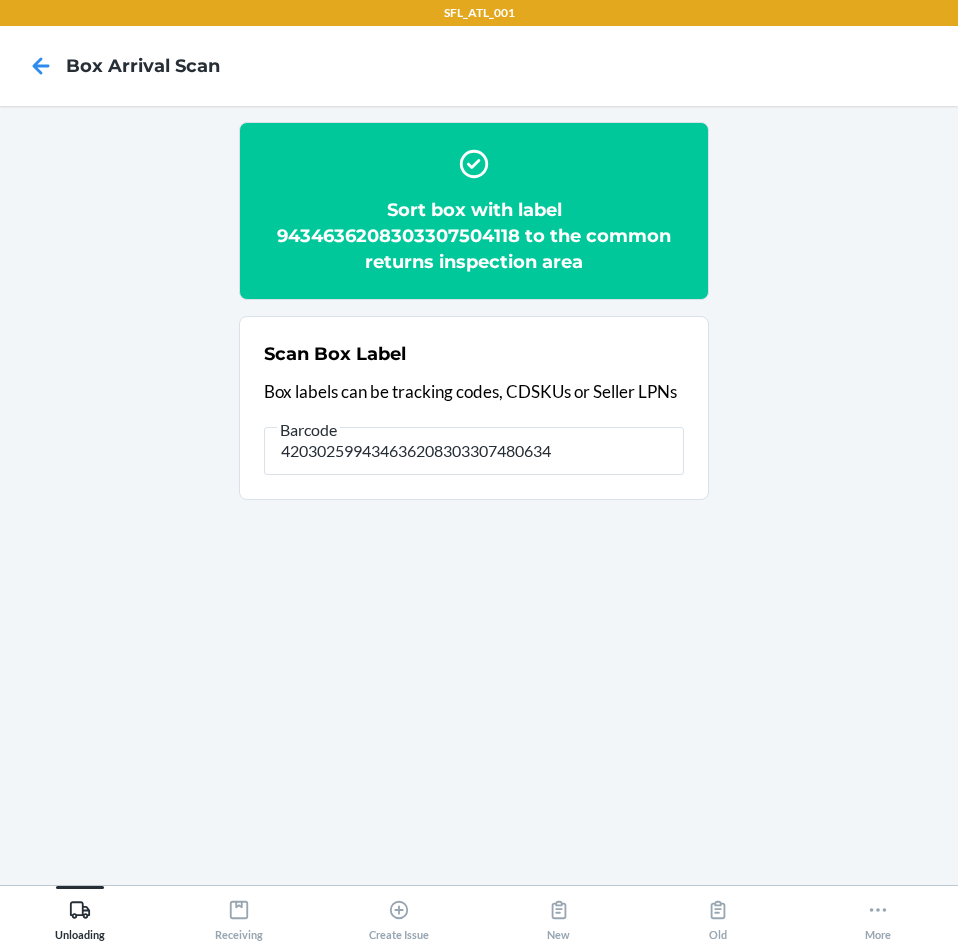 type on "420302599434636208303307480634" 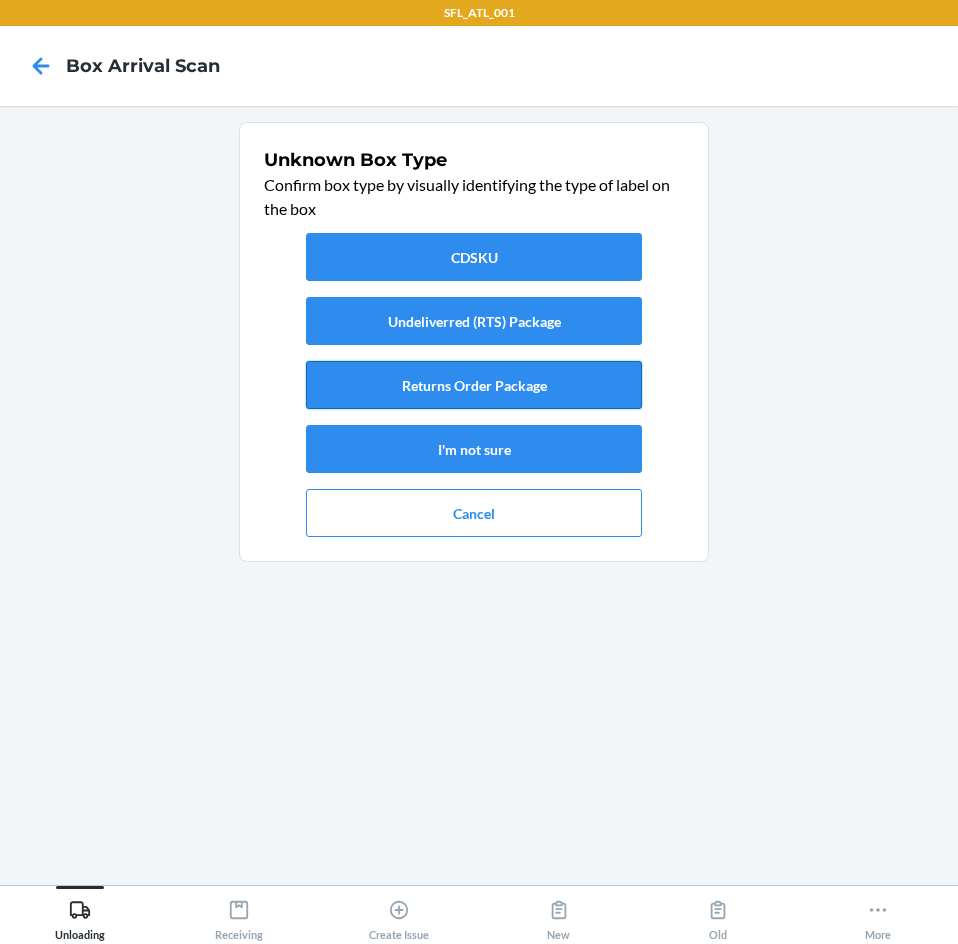 click on "Returns Order Package" at bounding box center [474, 385] 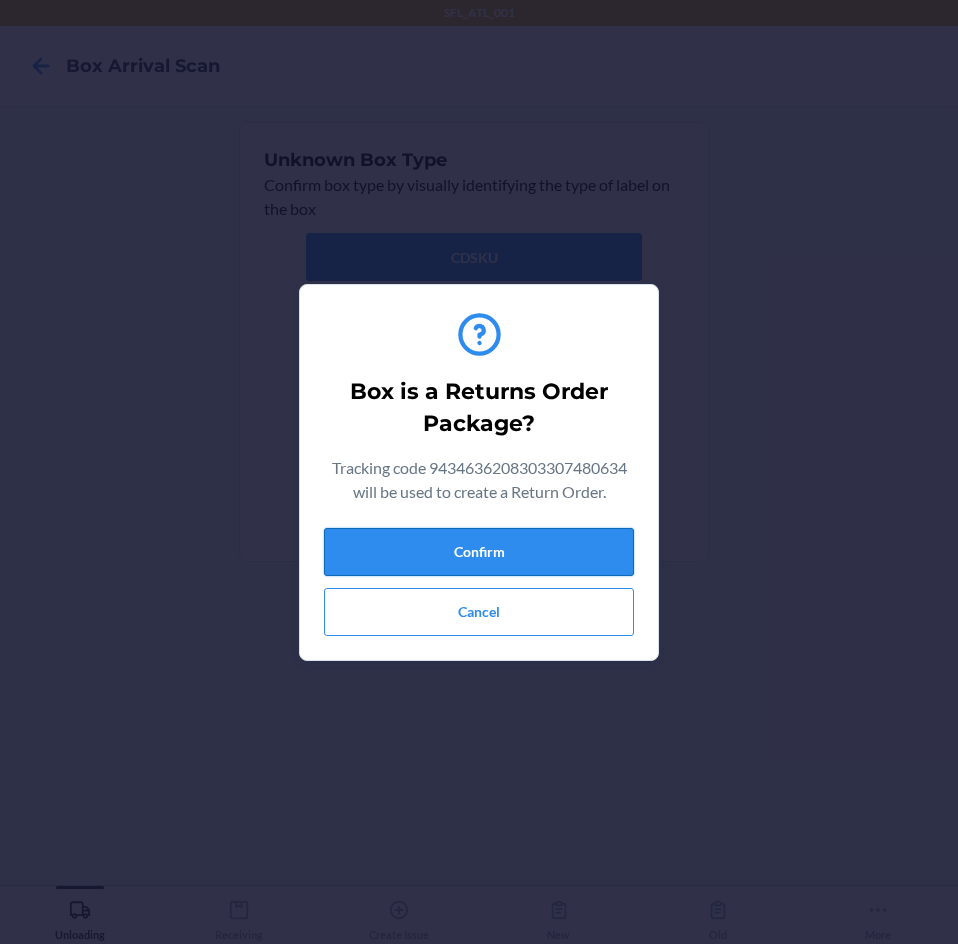 click on "Confirm" at bounding box center [479, 552] 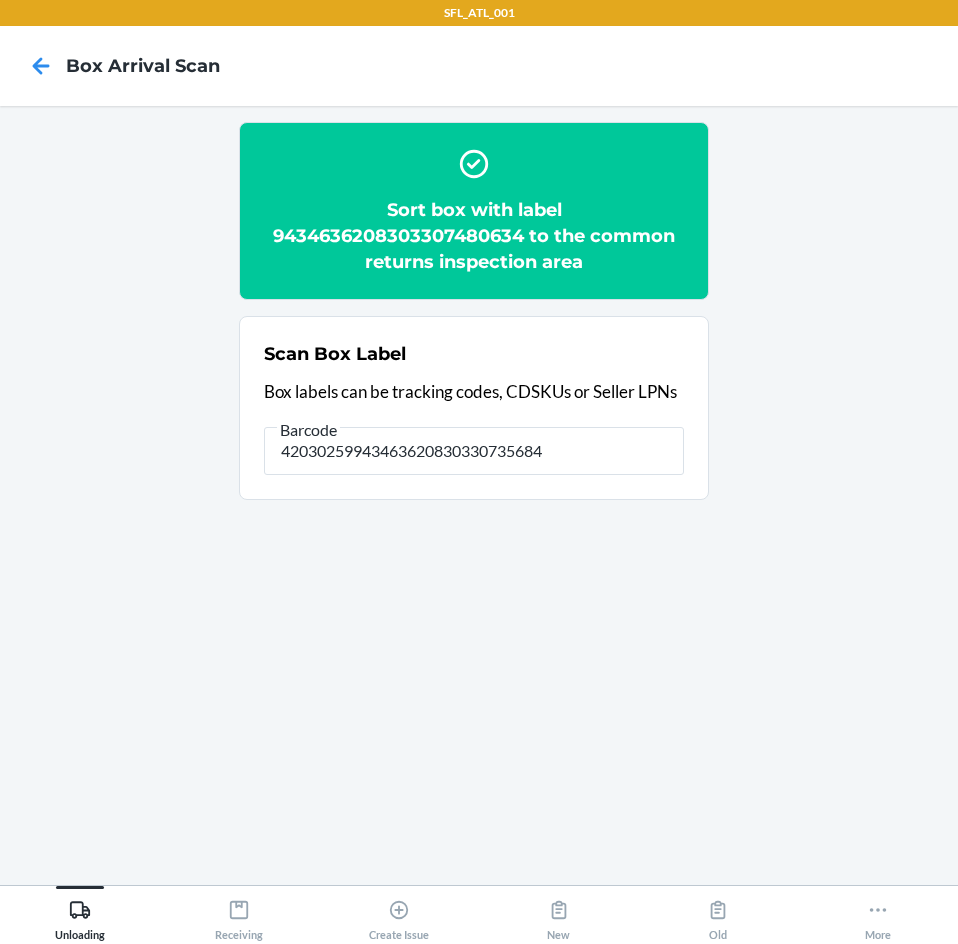 type on "420302599434636208303307356847" 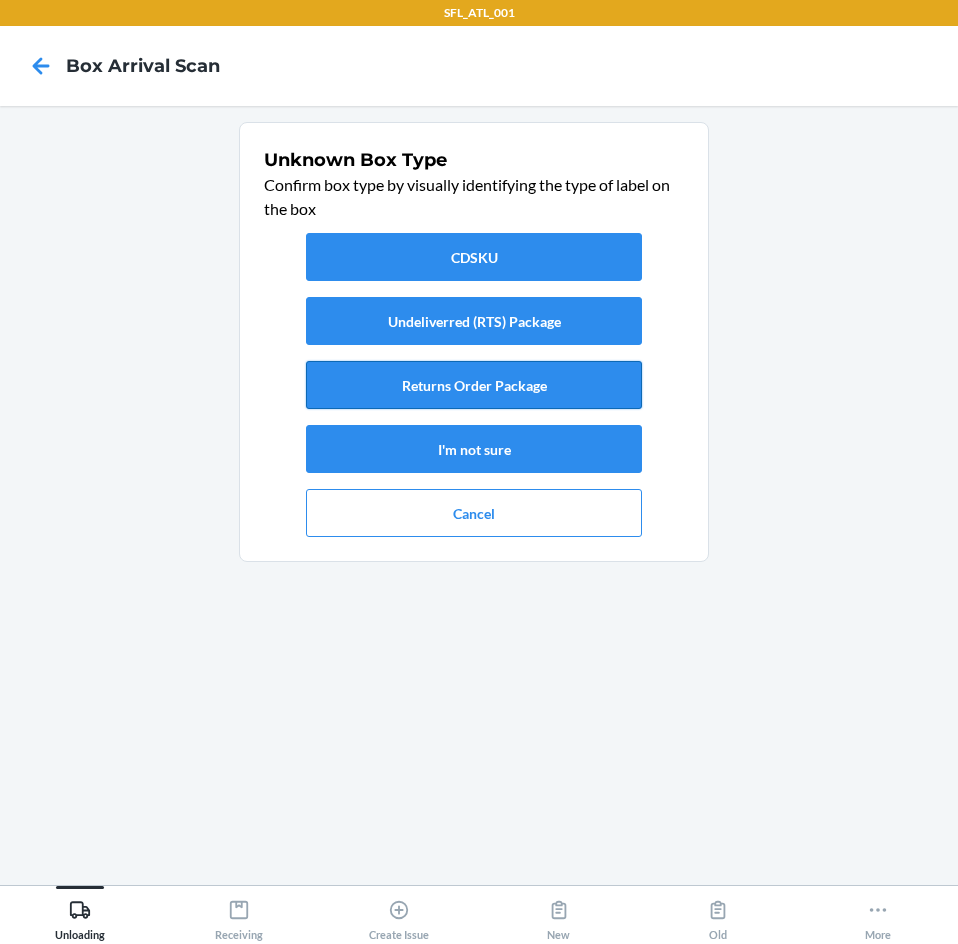 click on "Returns Order Package" at bounding box center (474, 385) 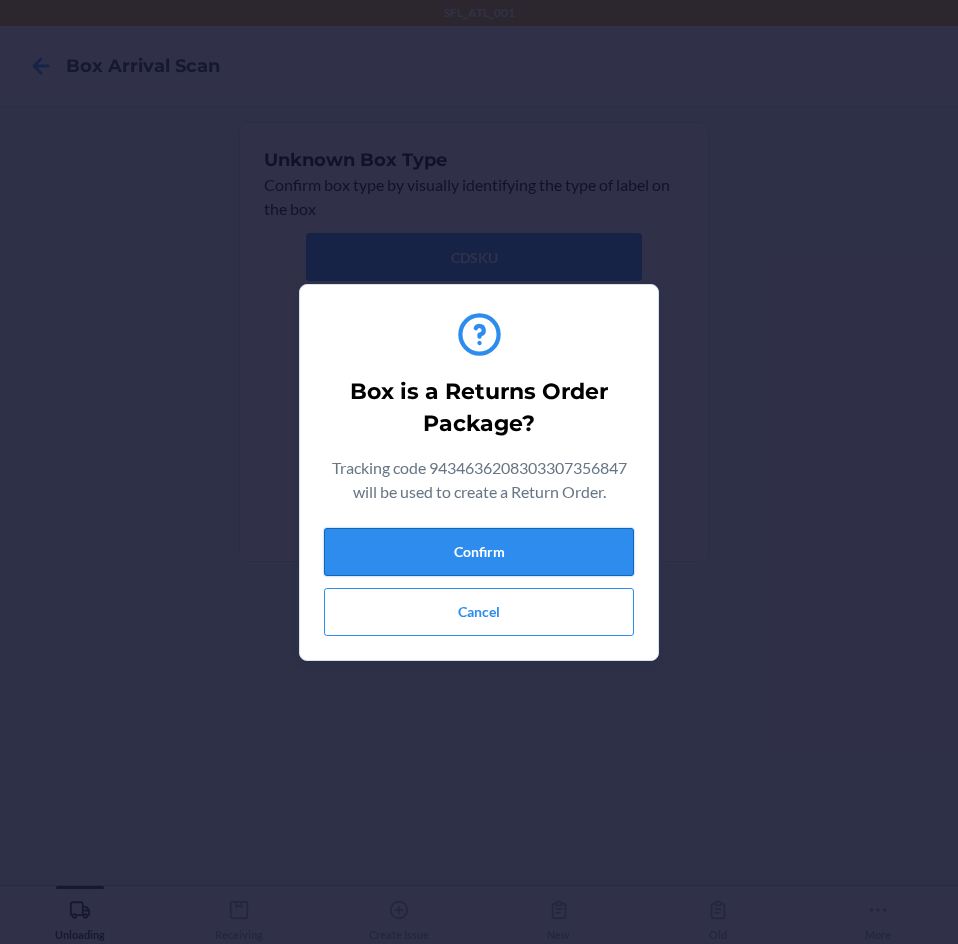 click on "Confirm" at bounding box center [479, 552] 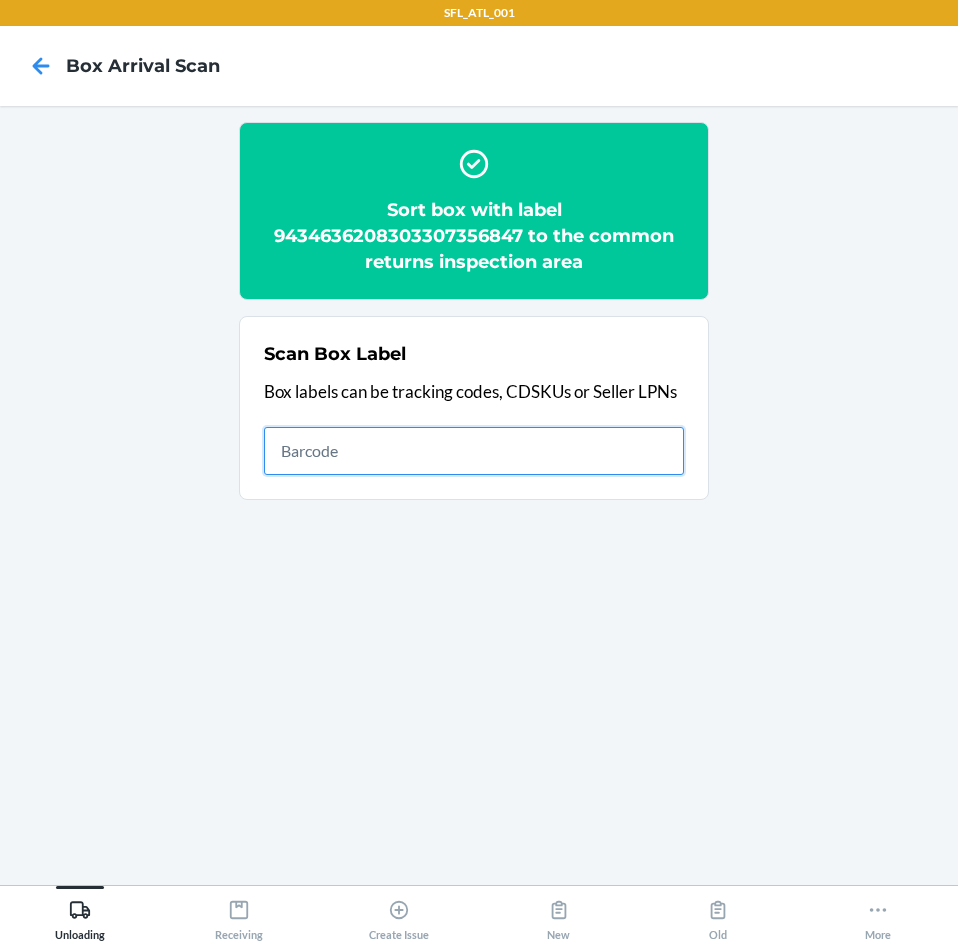 drag, startPoint x: 533, startPoint y: 453, endPoint x: 491, endPoint y: 451, distance: 42.047592 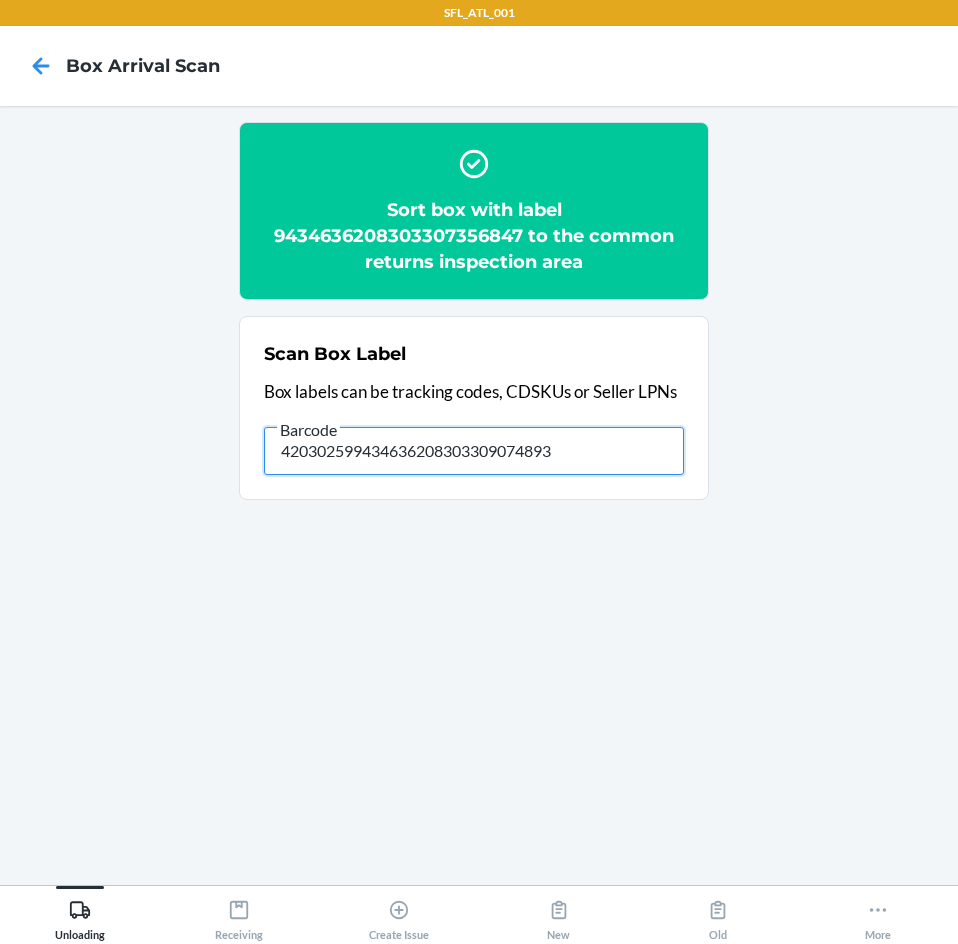 type on "420302599434636208303309074893" 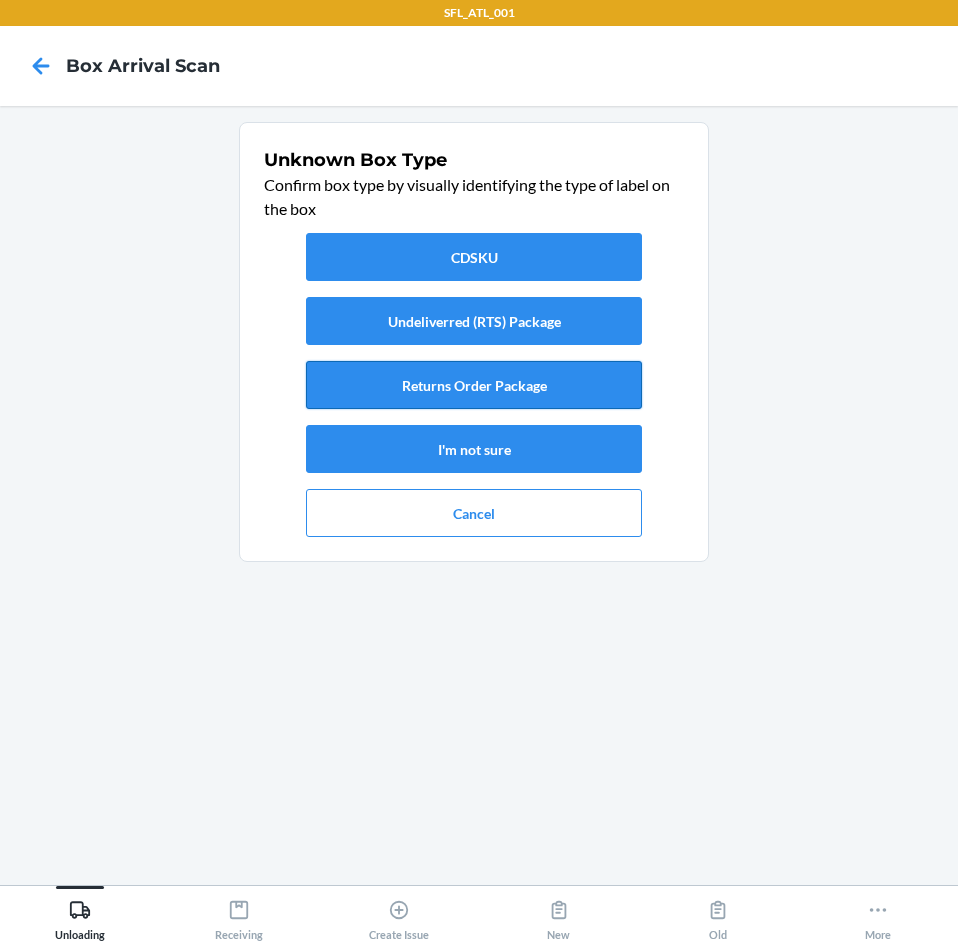 click on "Returns Order Package" at bounding box center [474, 385] 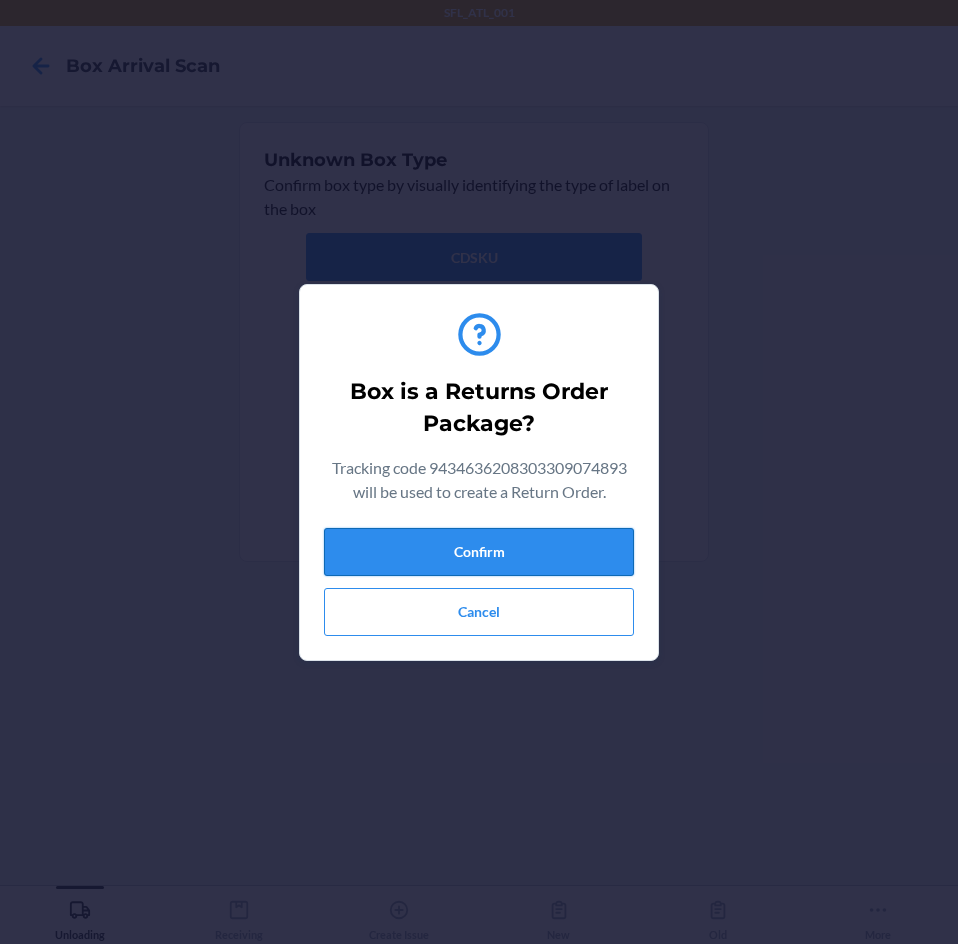 click on "Confirm" at bounding box center [479, 552] 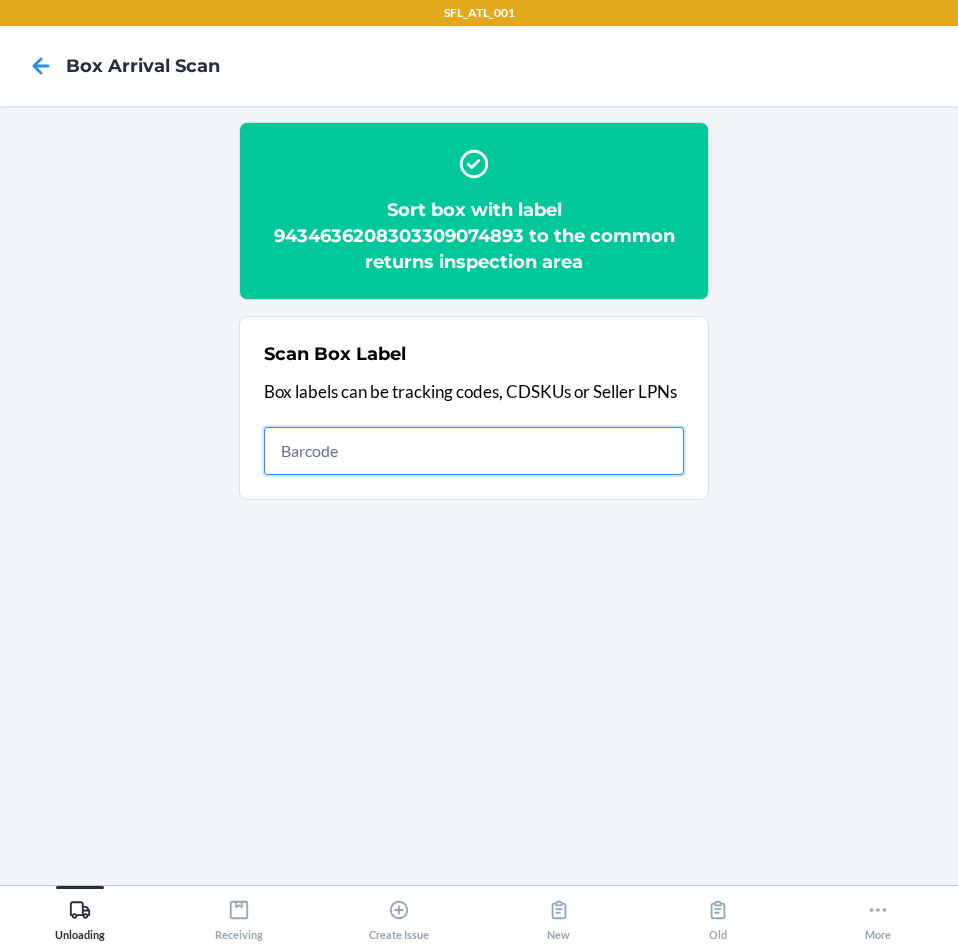 drag, startPoint x: 429, startPoint y: 437, endPoint x: 440, endPoint y: 438, distance: 11.045361 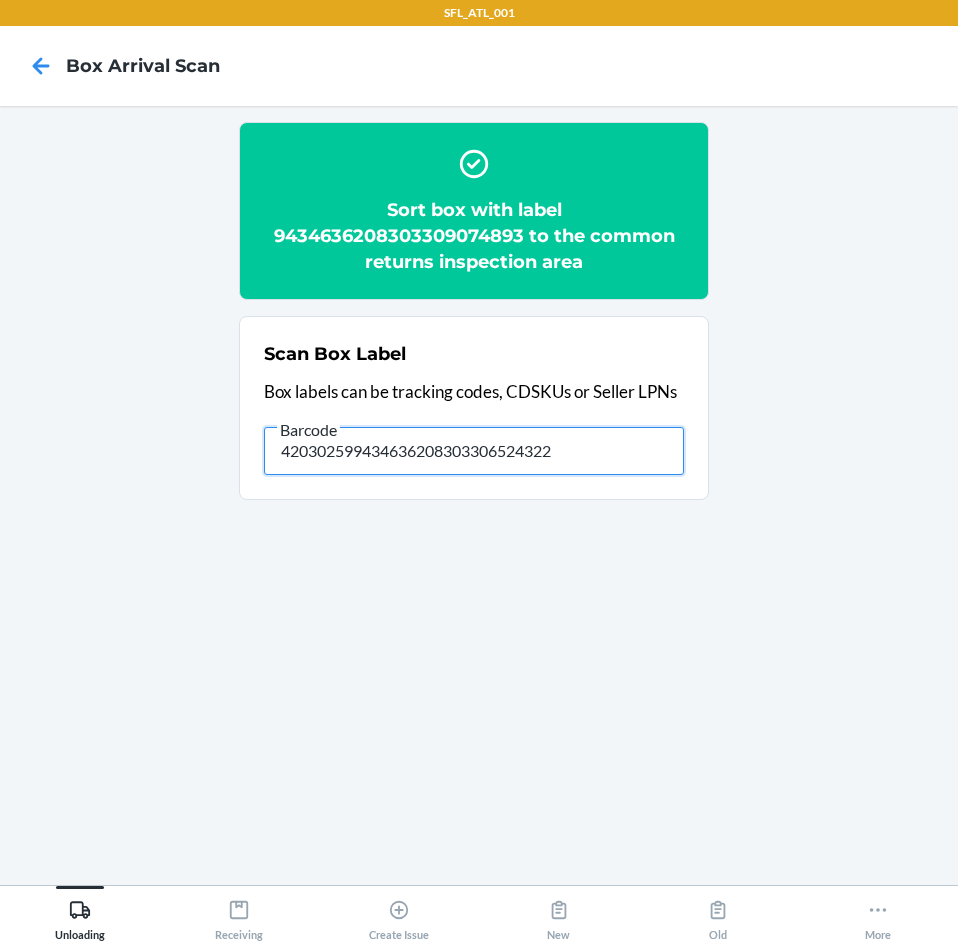 type on "420302599434636208303306524322" 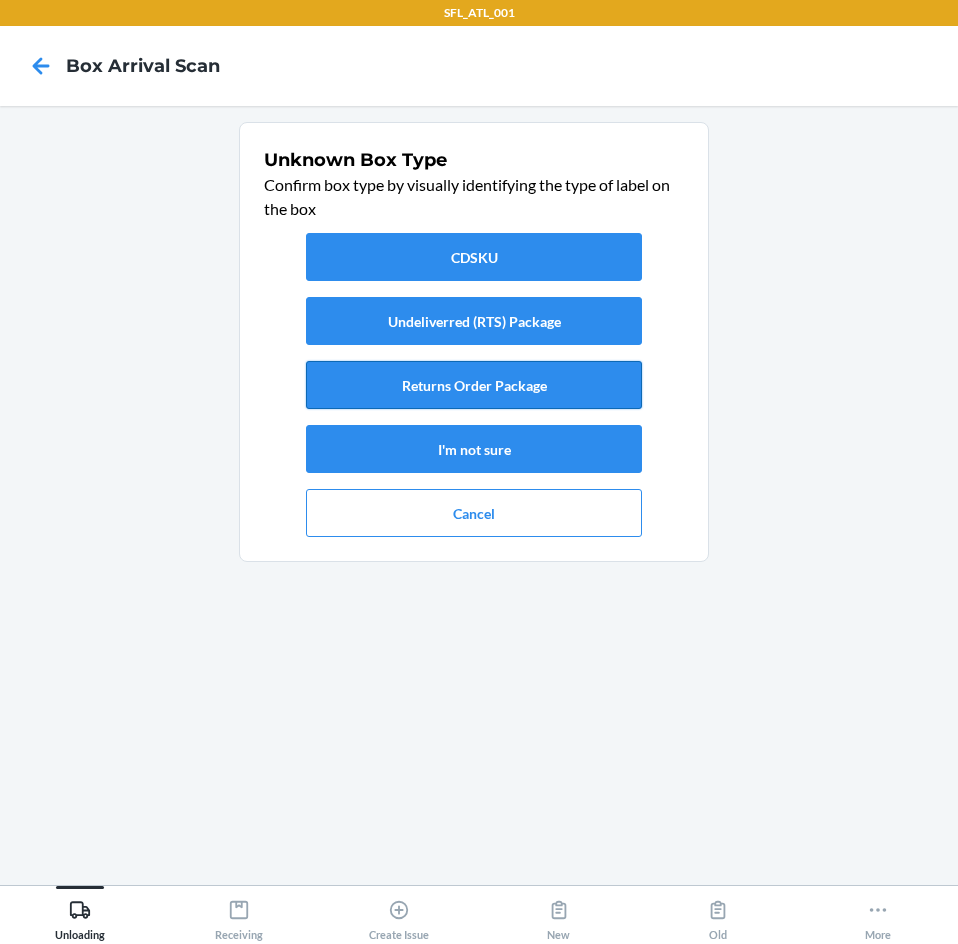 click on "Returns Order Package" at bounding box center [474, 385] 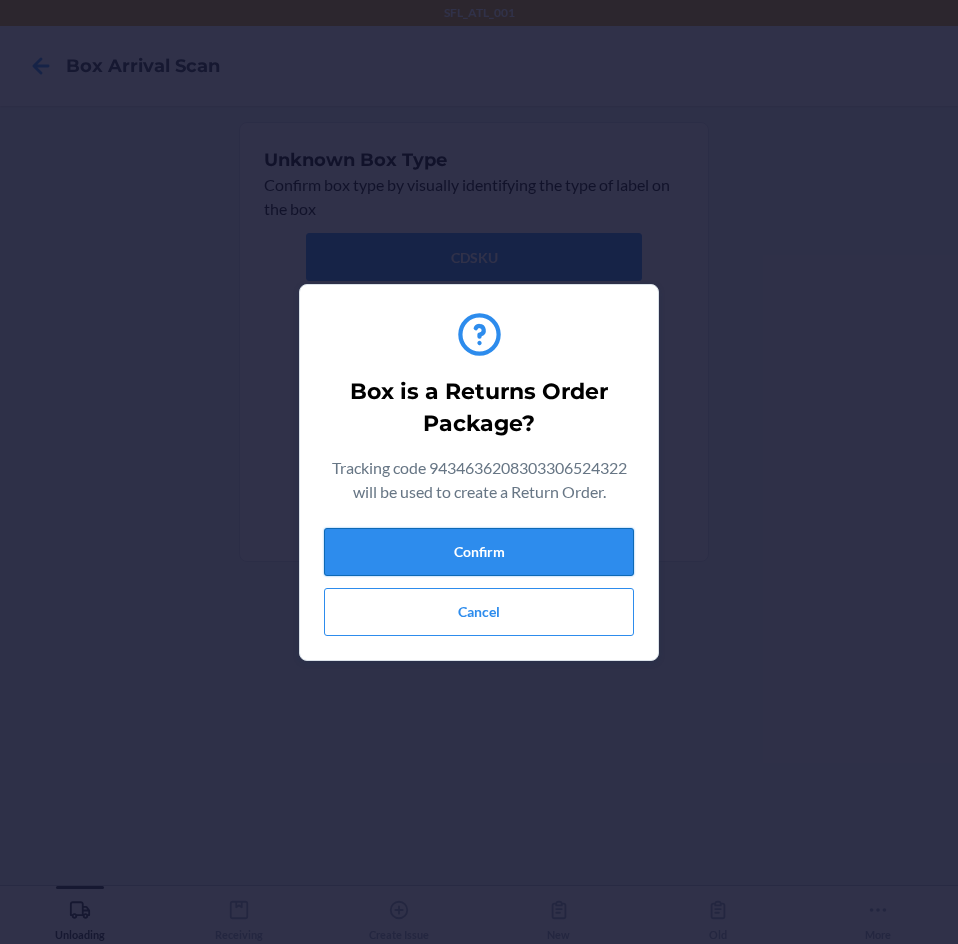 click on "Confirm" at bounding box center (479, 552) 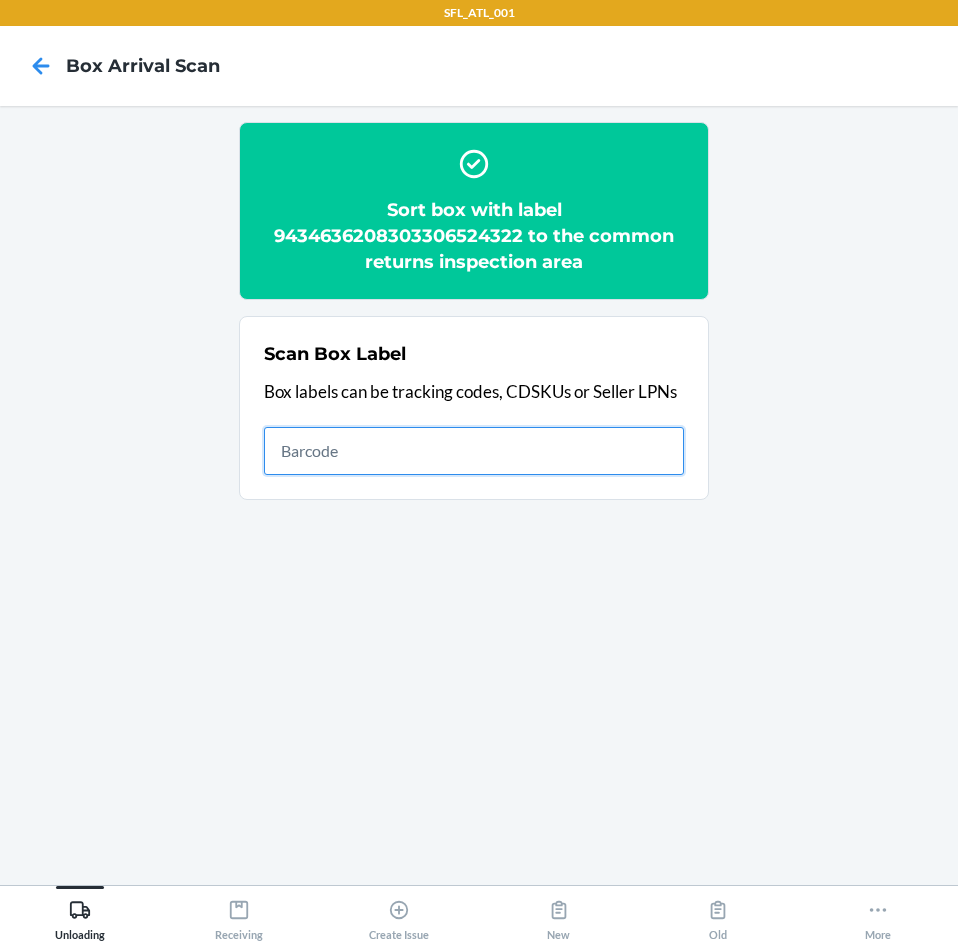 drag, startPoint x: 362, startPoint y: 453, endPoint x: 342, endPoint y: 400, distance: 56.648037 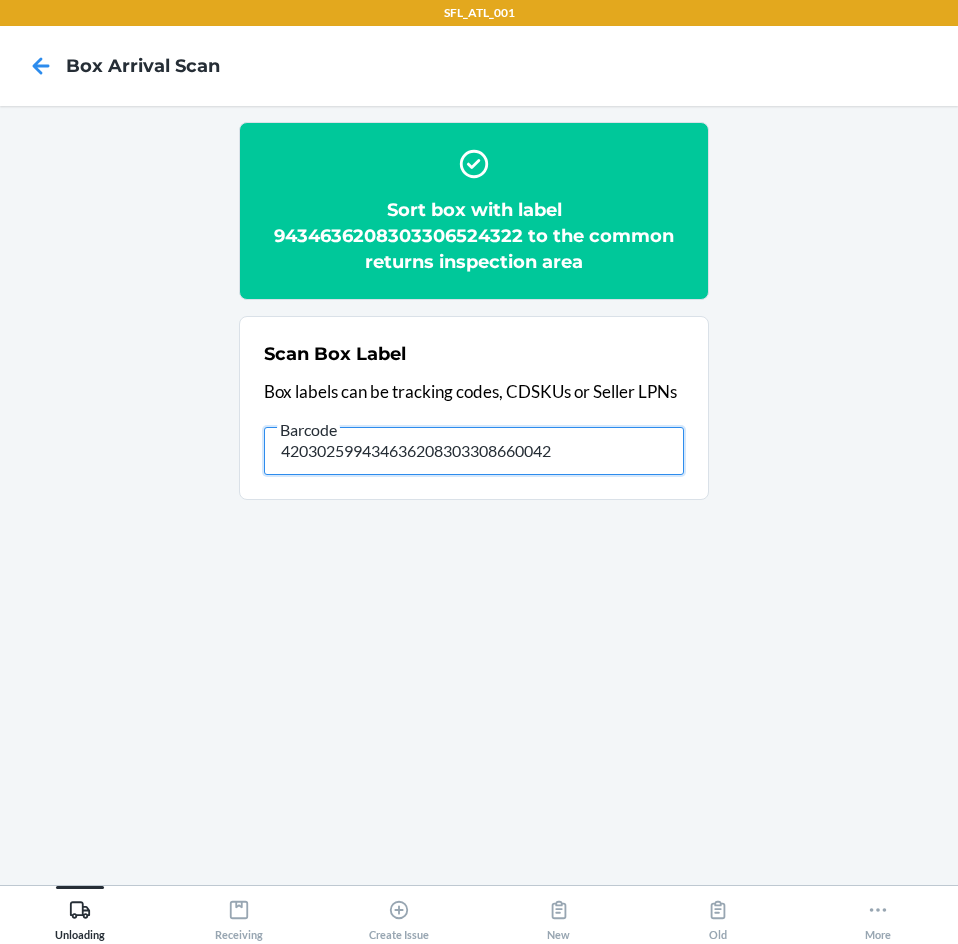 type on "420302599434636208303308660042" 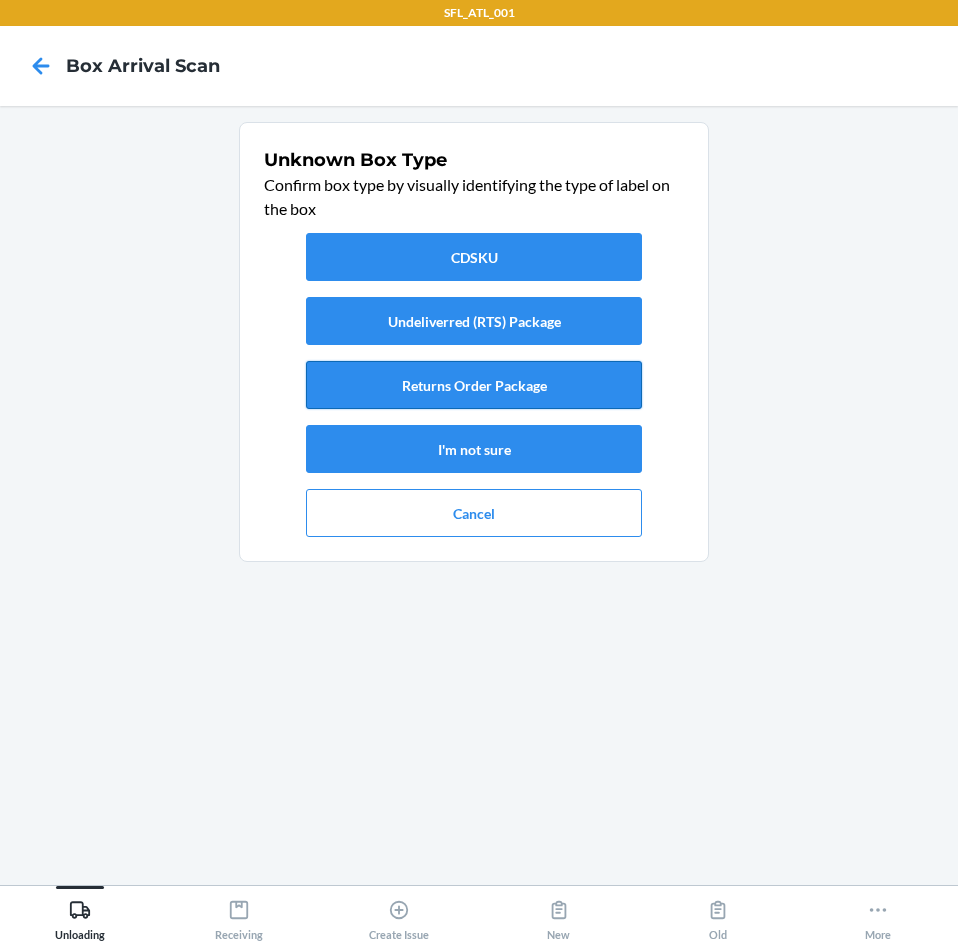 click on "Returns Order Package" at bounding box center (474, 385) 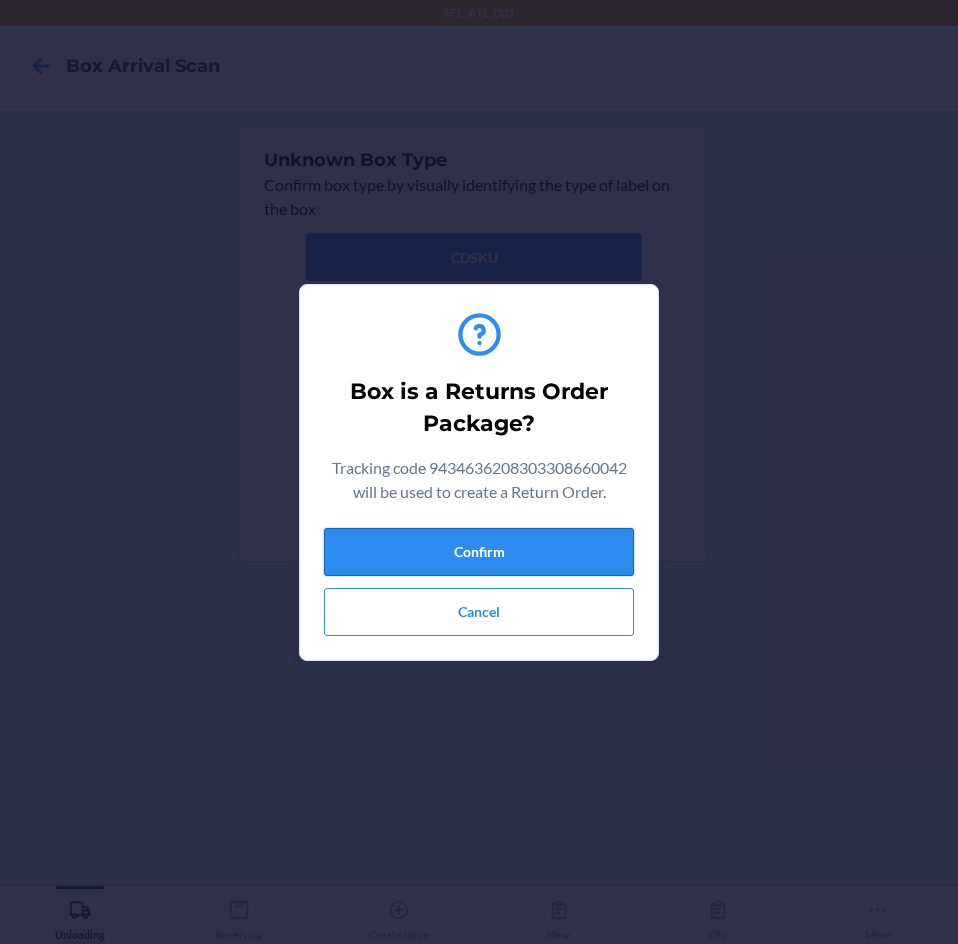 drag, startPoint x: 553, startPoint y: 544, endPoint x: 726, endPoint y: 555, distance: 173.34937 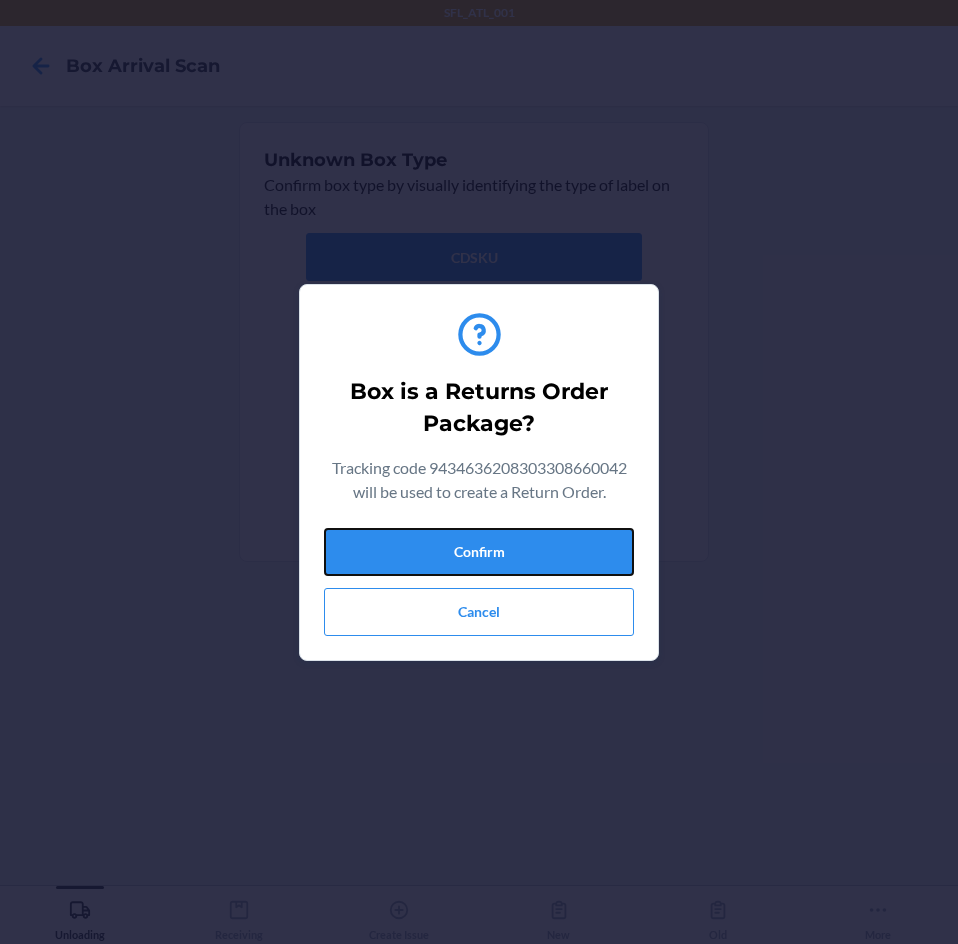 click on "Confirm" at bounding box center (479, 552) 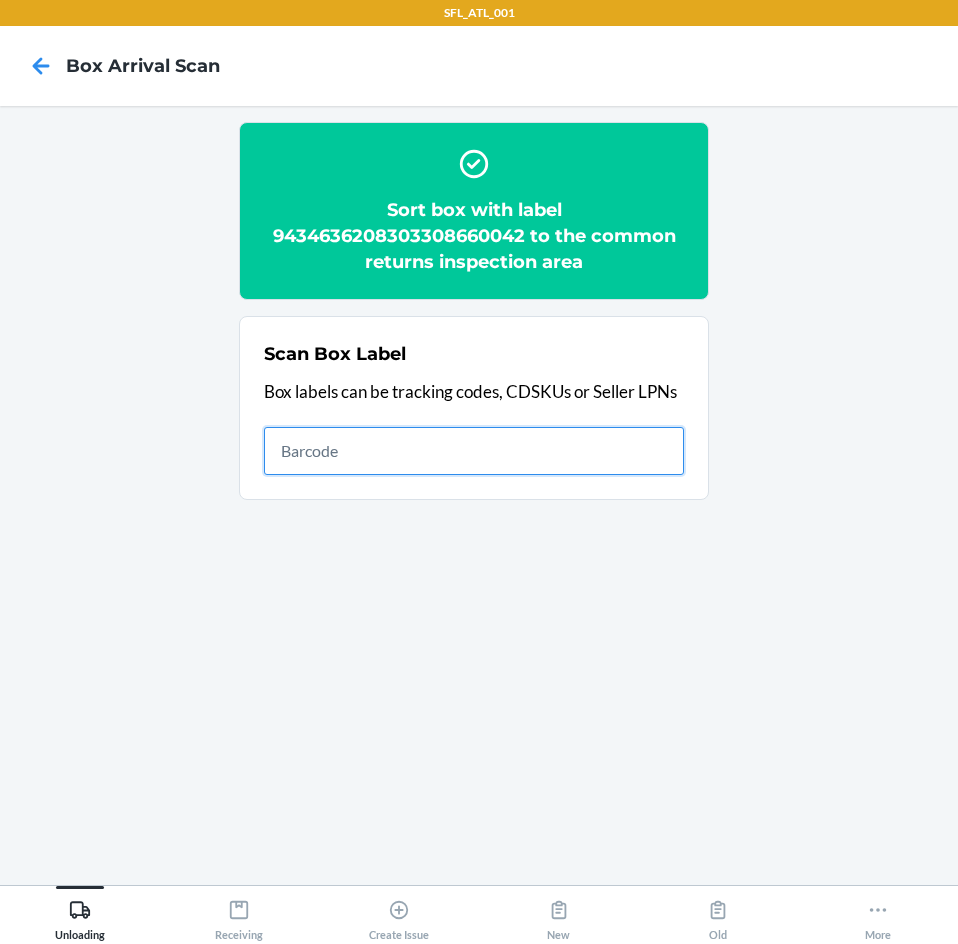 click at bounding box center (474, 451) 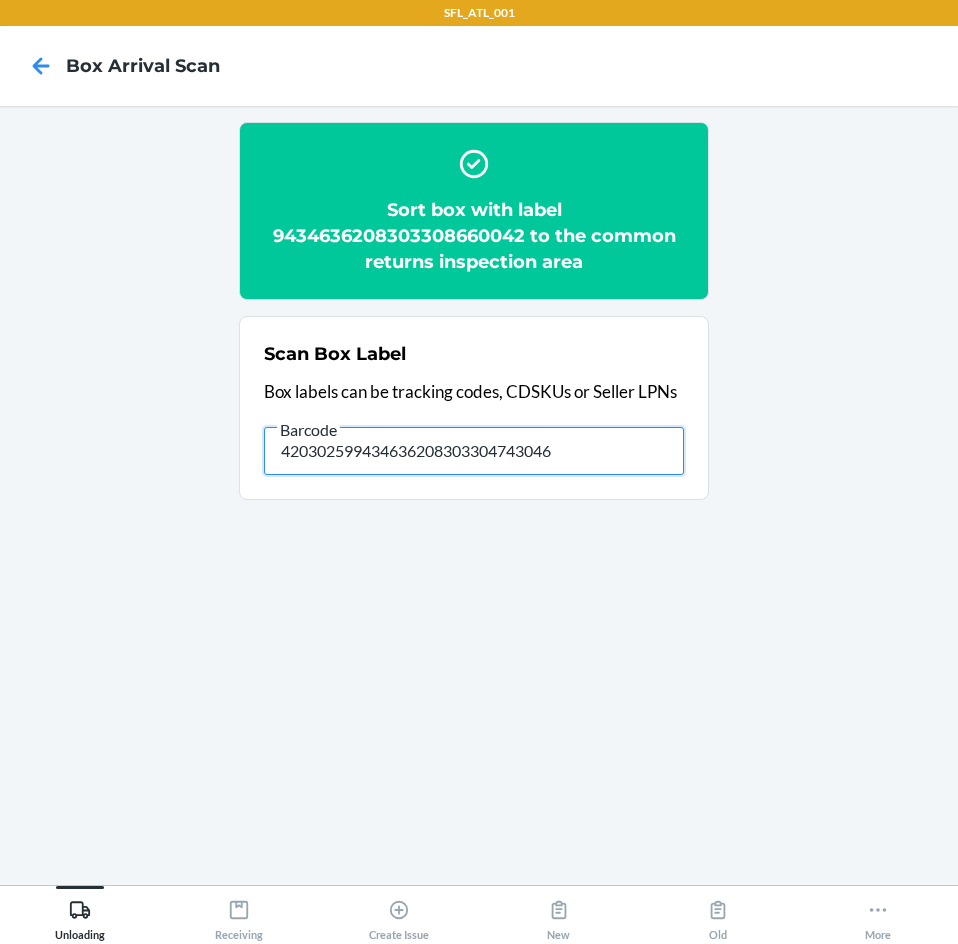 type on "420302599434636208303304743046" 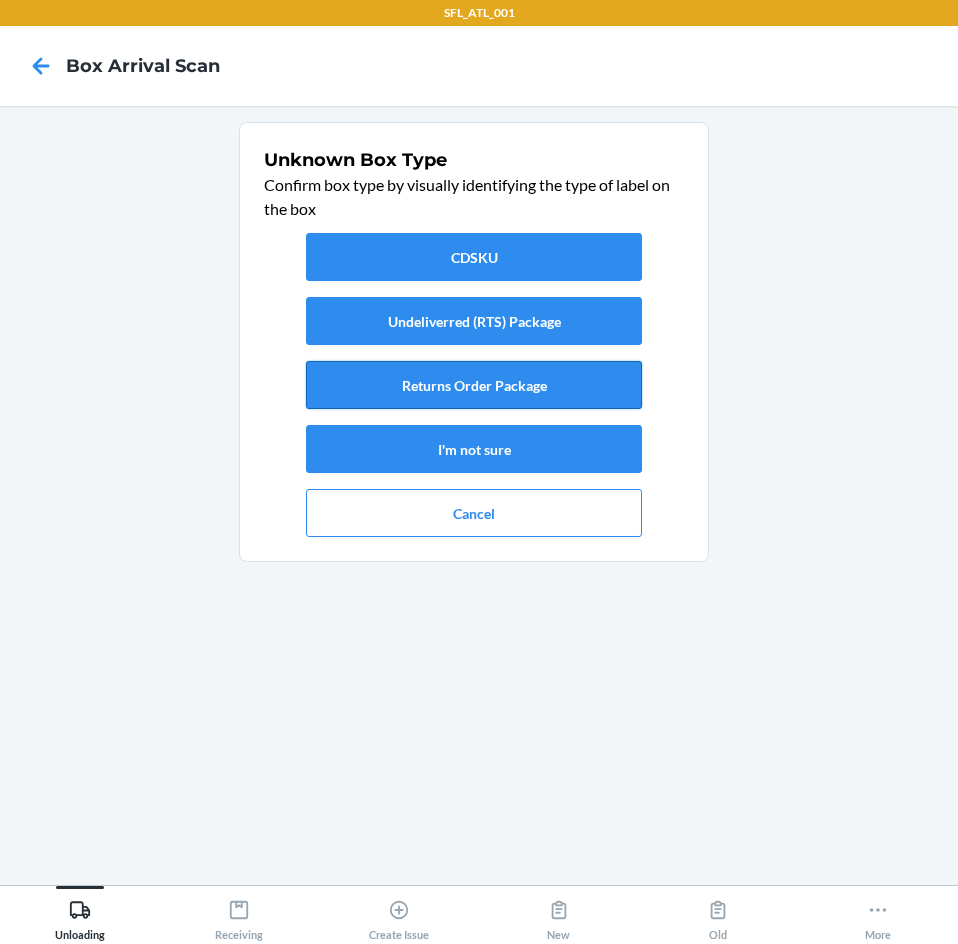 click on "Returns Order Package" at bounding box center [474, 385] 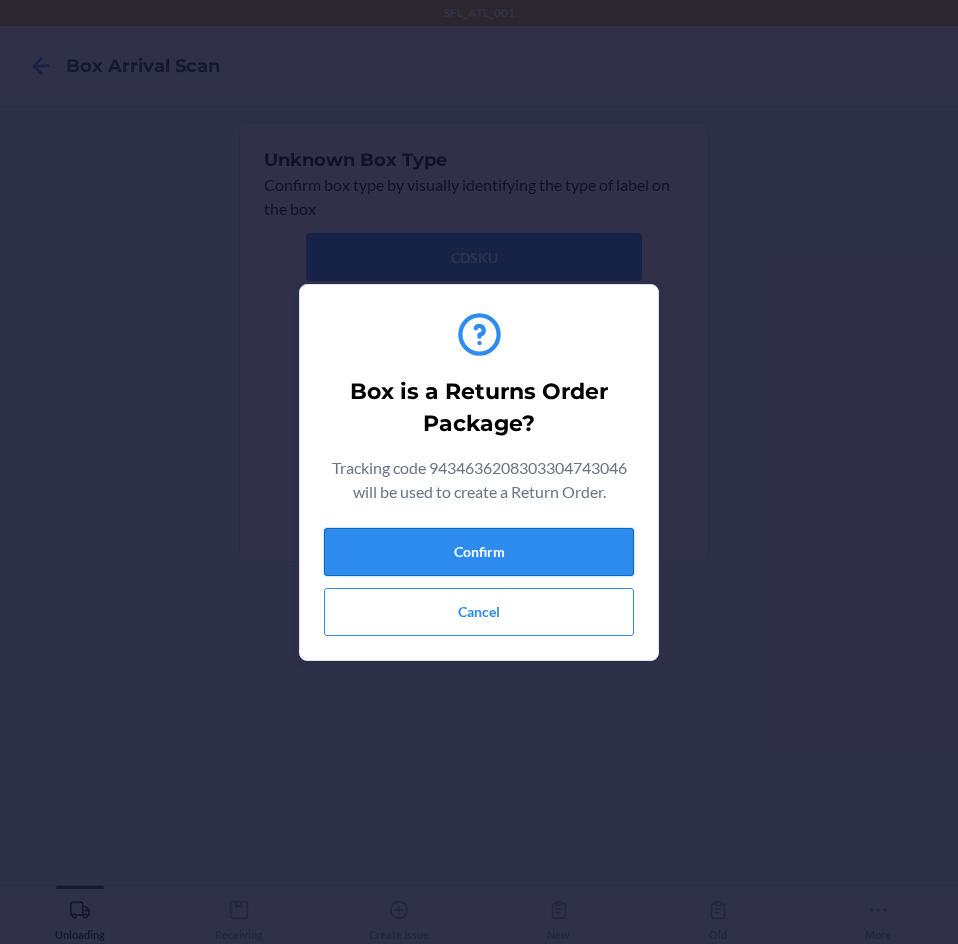 drag, startPoint x: 510, startPoint y: 555, endPoint x: 495, endPoint y: 542, distance: 19.849434 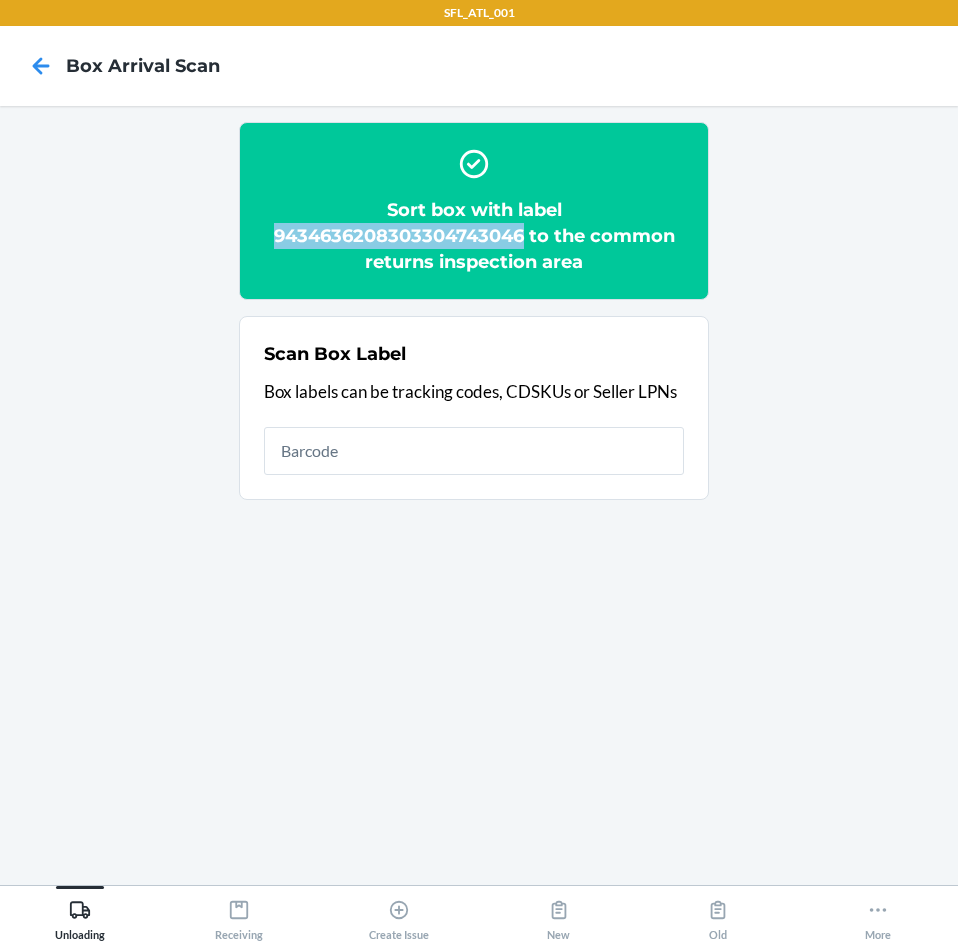 drag, startPoint x: 275, startPoint y: 230, endPoint x: 512, endPoint y: 240, distance: 237.21088 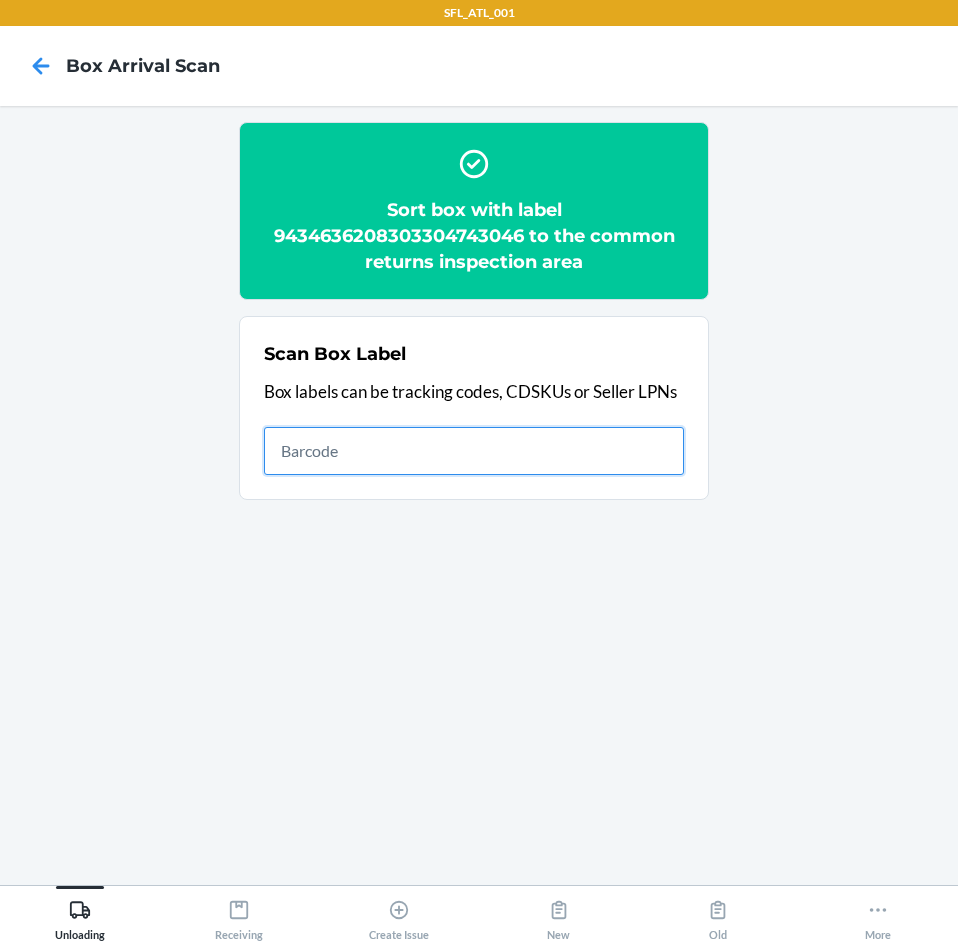 click at bounding box center (474, 451) 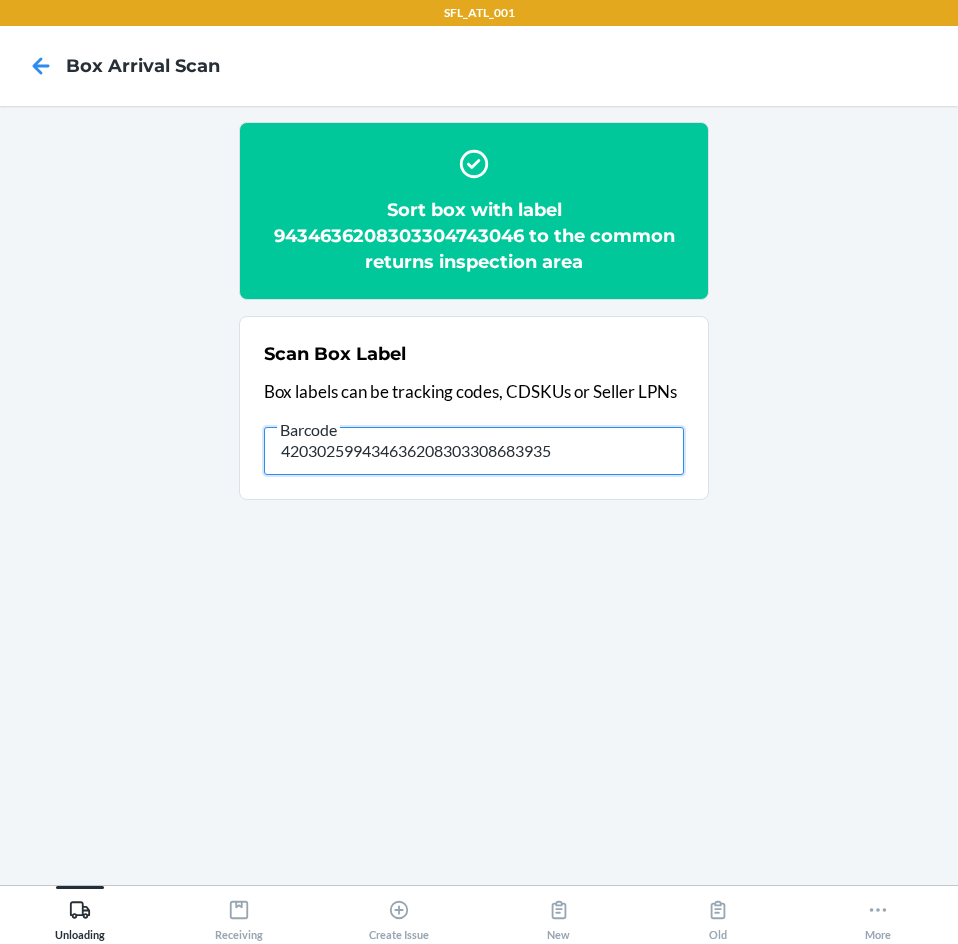 type on "420302599434636208303308683935" 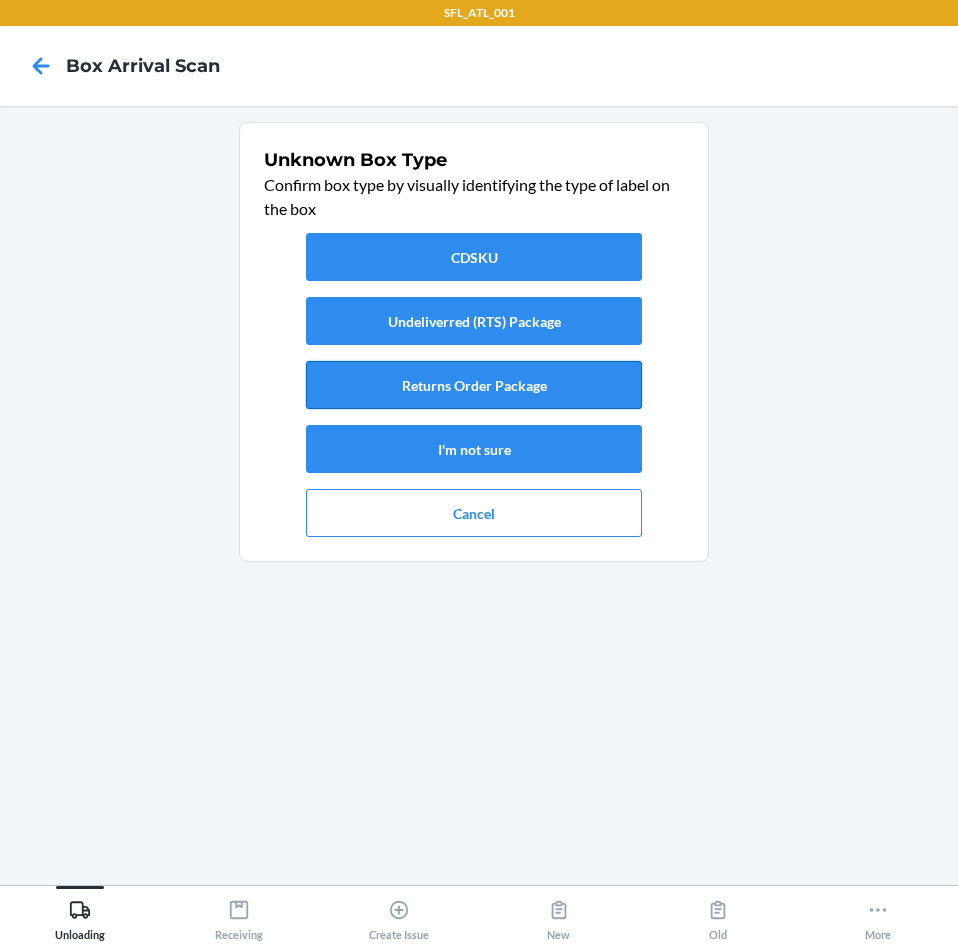 click on "Returns Order Package" at bounding box center (474, 385) 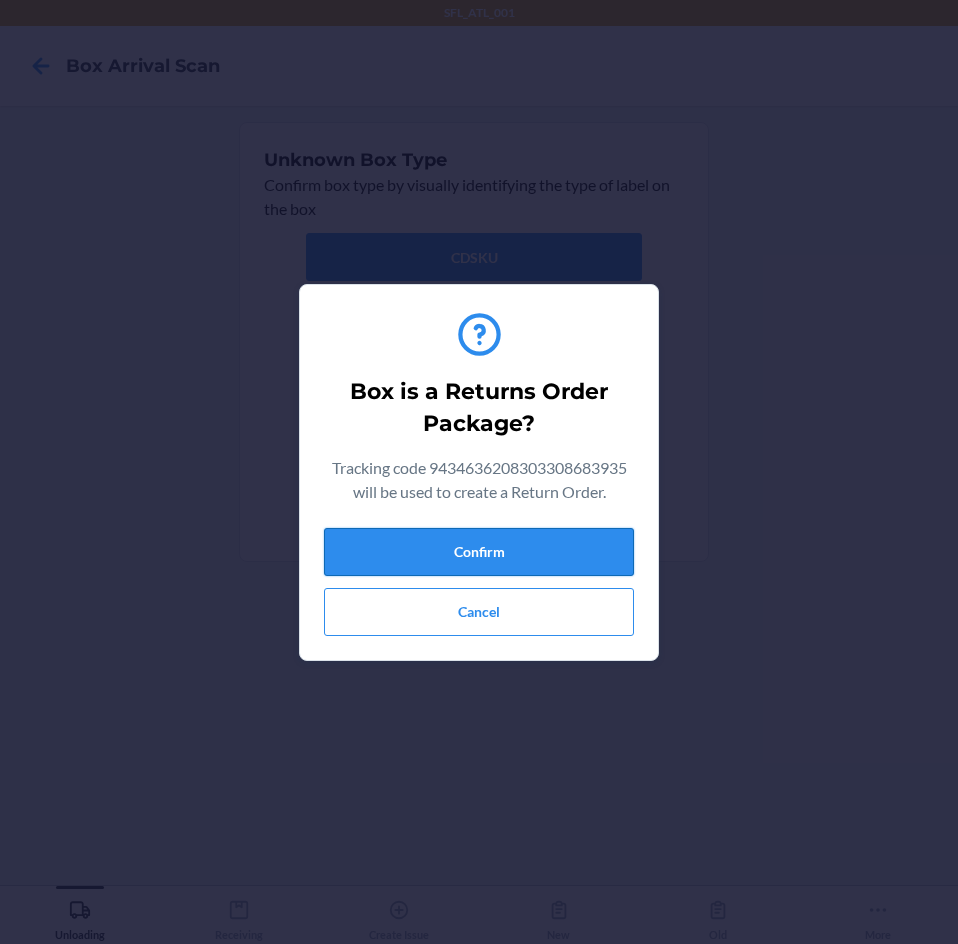 click on "Confirm" at bounding box center [479, 552] 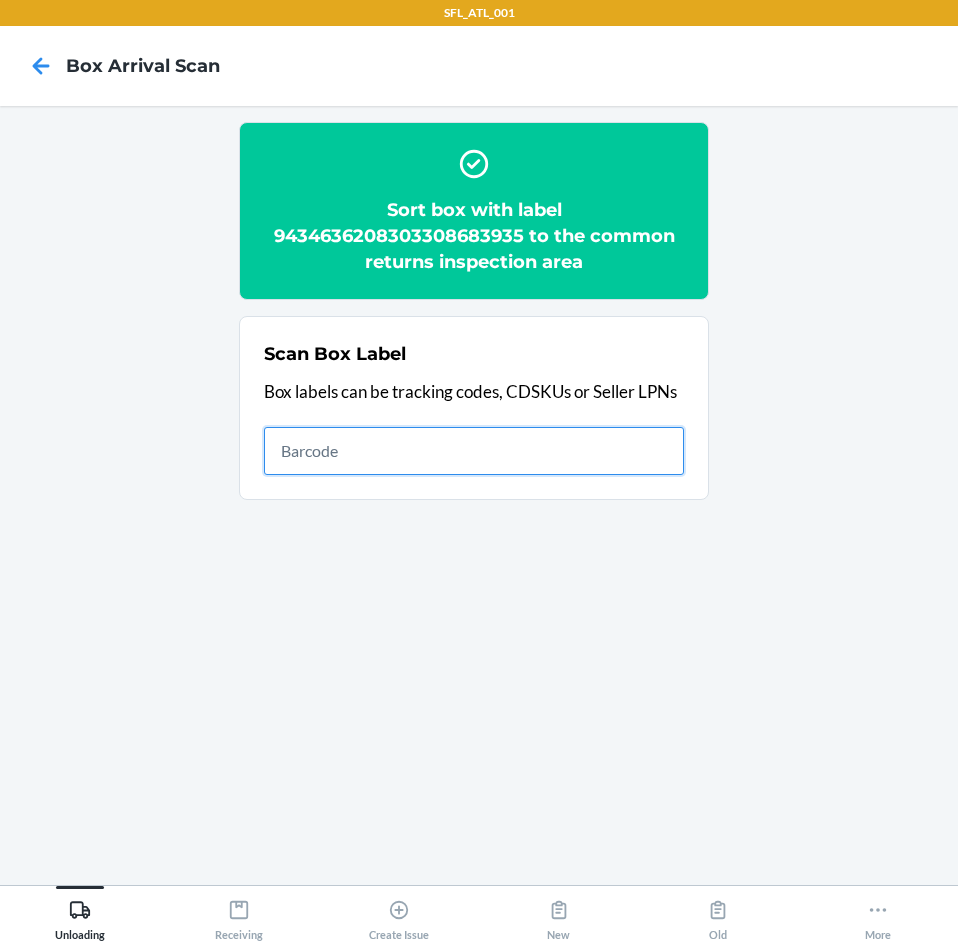 click at bounding box center (474, 451) 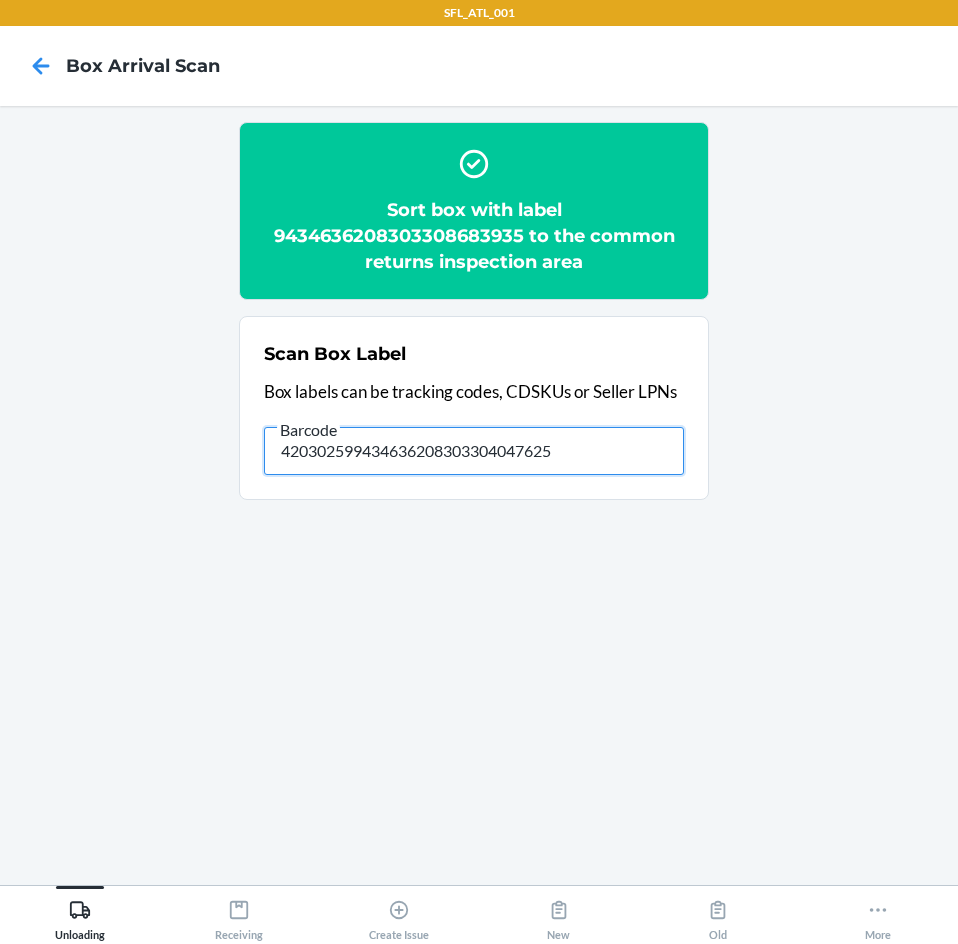 type on "420302599434636208303304047625" 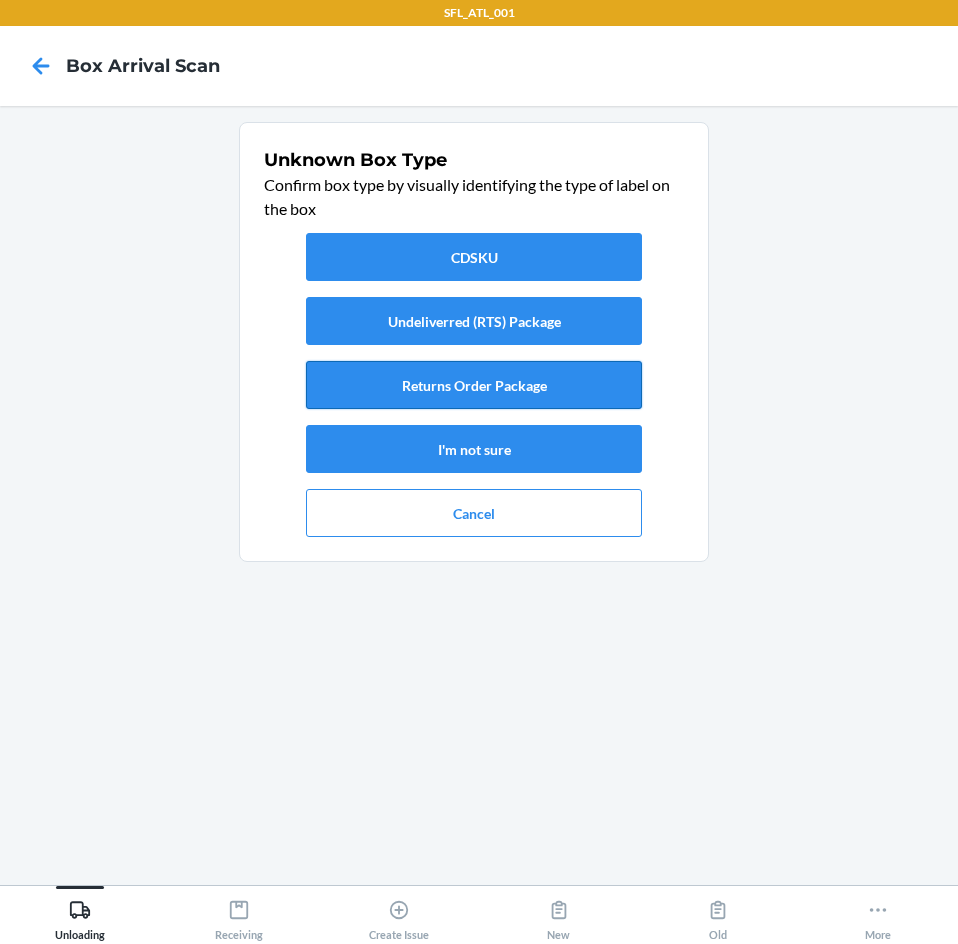 click on "Returns Order Package" at bounding box center [474, 385] 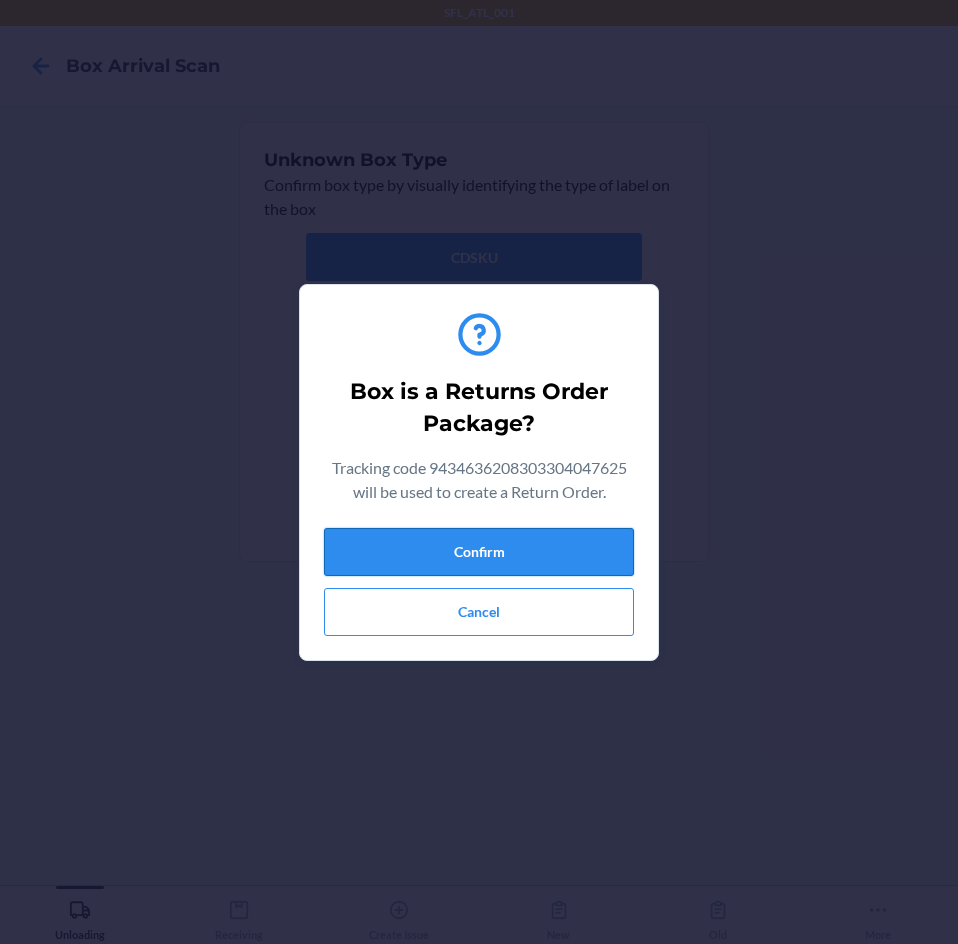 click on "Confirm" at bounding box center [479, 552] 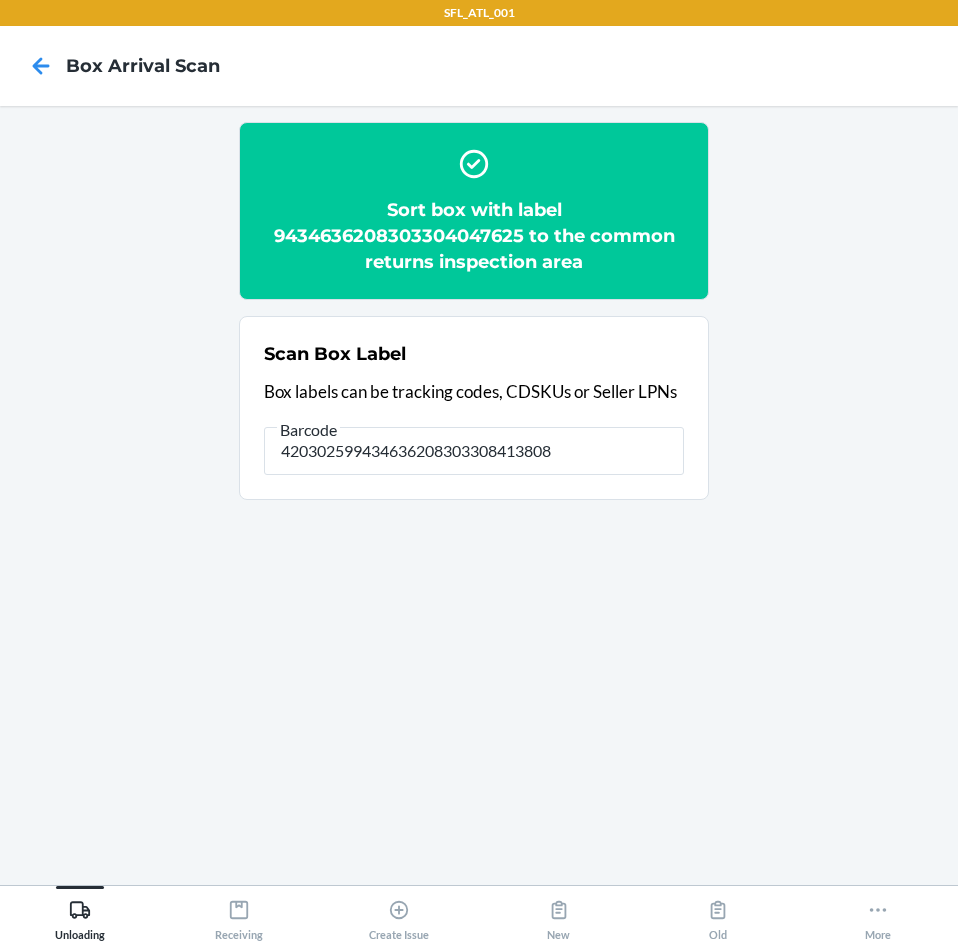 type on "420302599434636208303308413808" 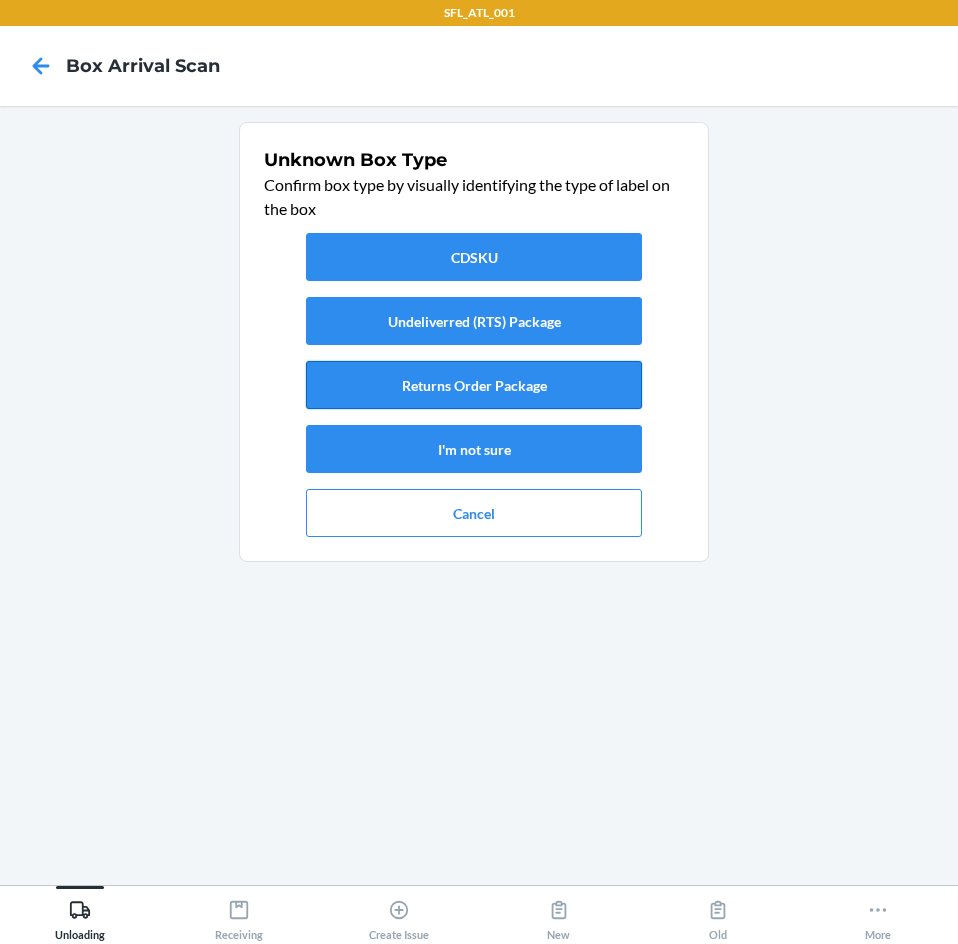 click on "Returns Order Package" at bounding box center [474, 385] 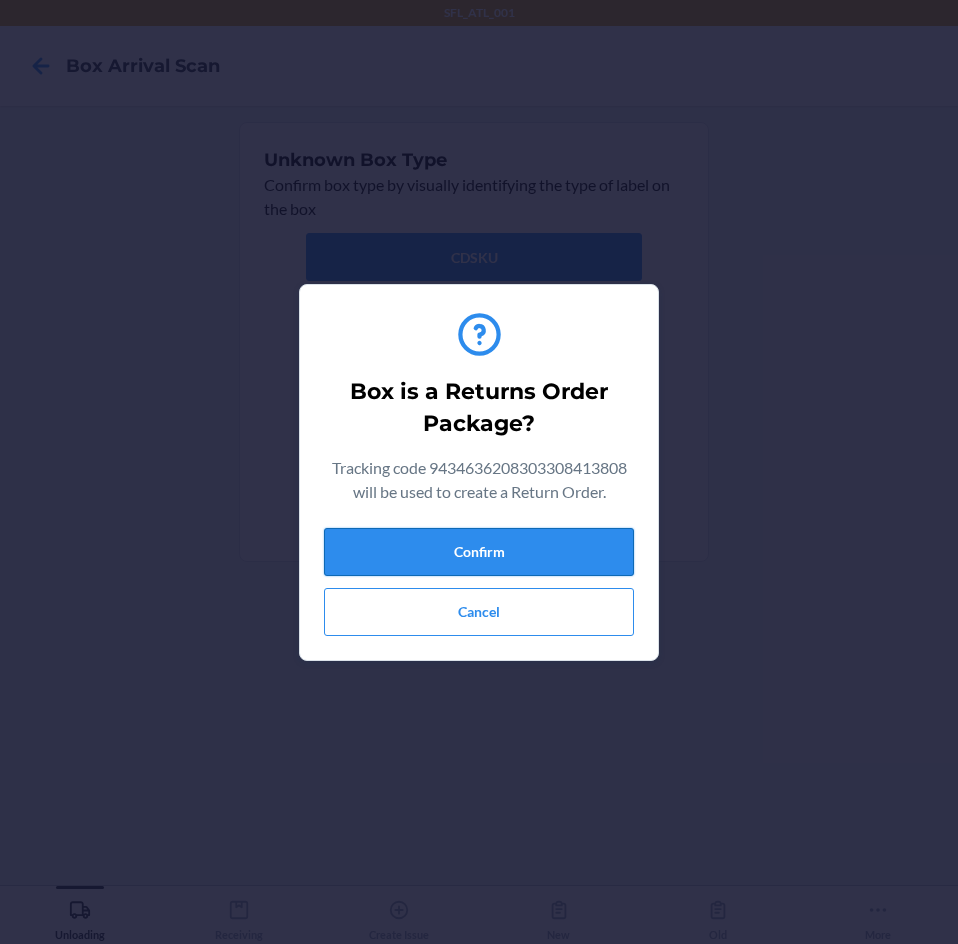 click on "Confirm" at bounding box center (479, 552) 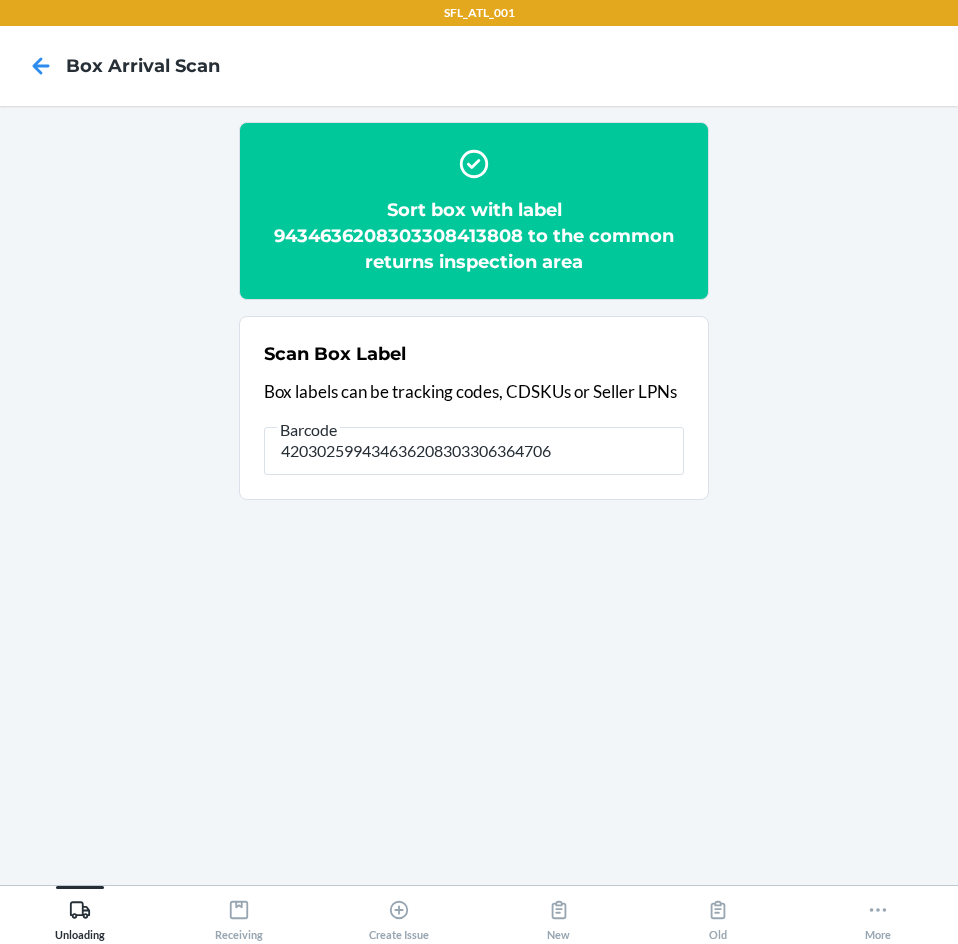 type on "420302599434636208303306364706" 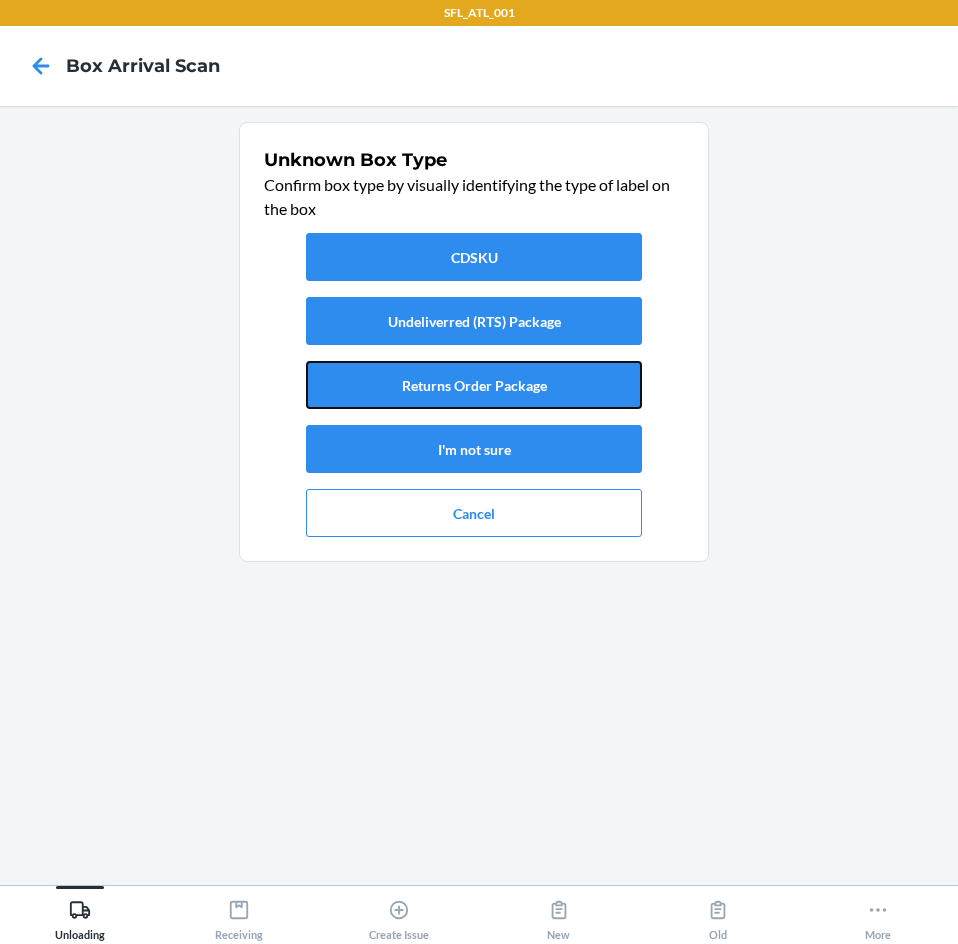 click on "Returns Order Package" at bounding box center [474, 385] 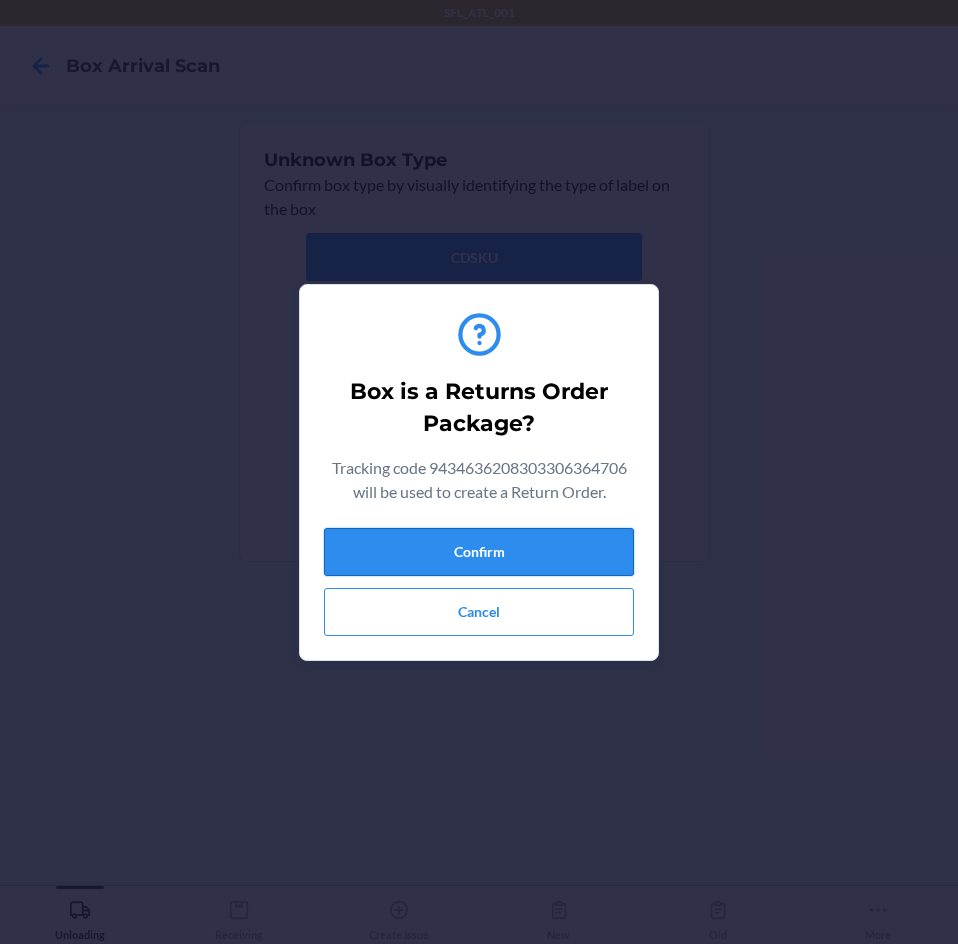 click on "Confirm" at bounding box center [479, 552] 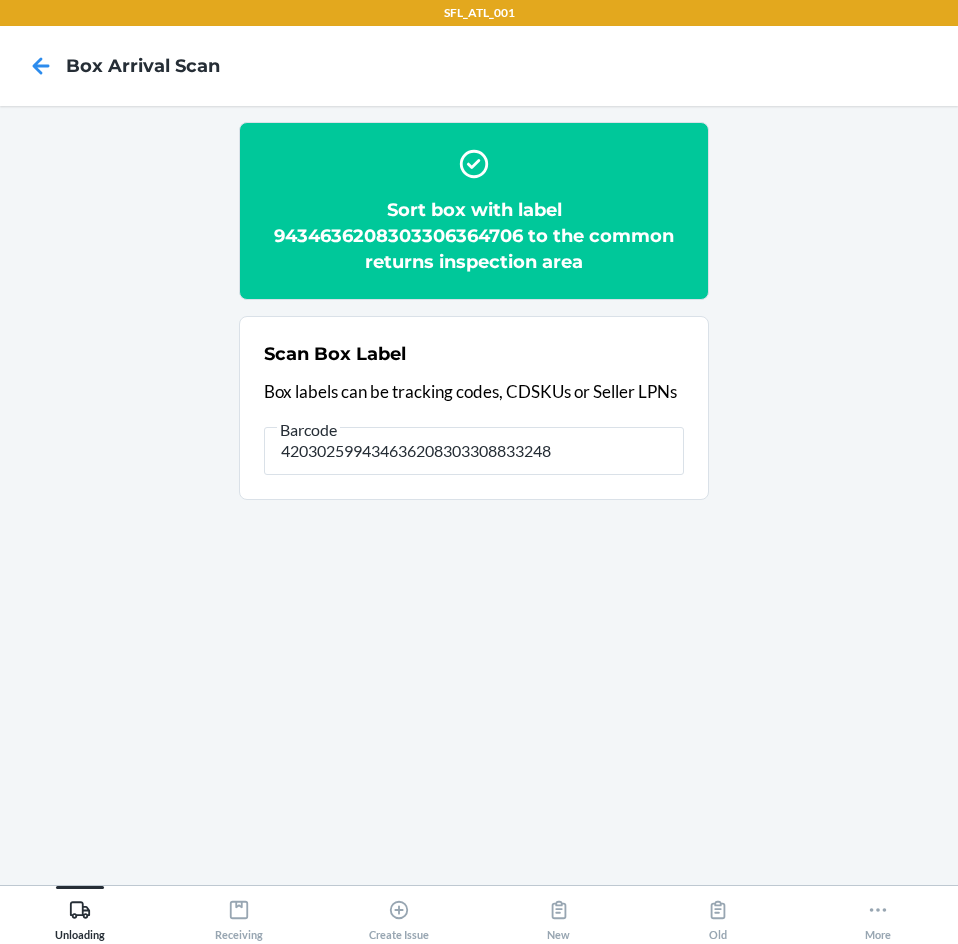 type on "420302599434636208303308833248" 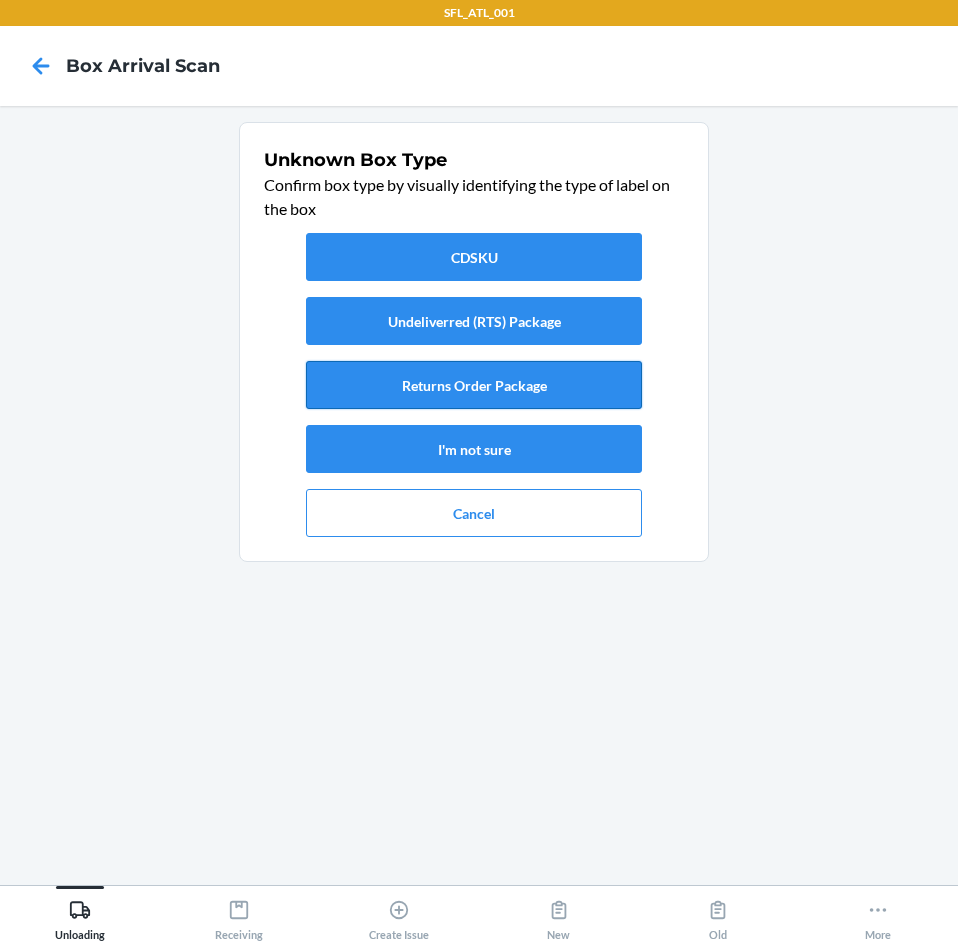 click on "Returns Order Package" at bounding box center [474, 385] 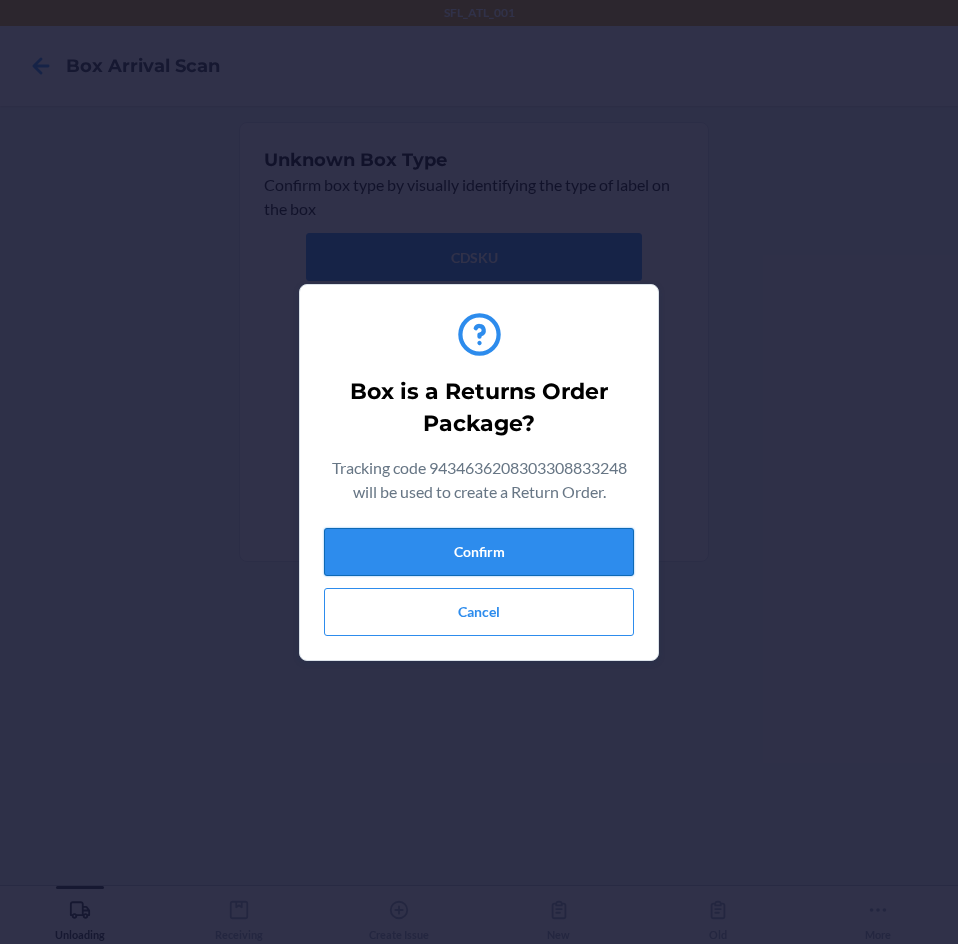 click on "Confirm" at bounding box center [479, 552] 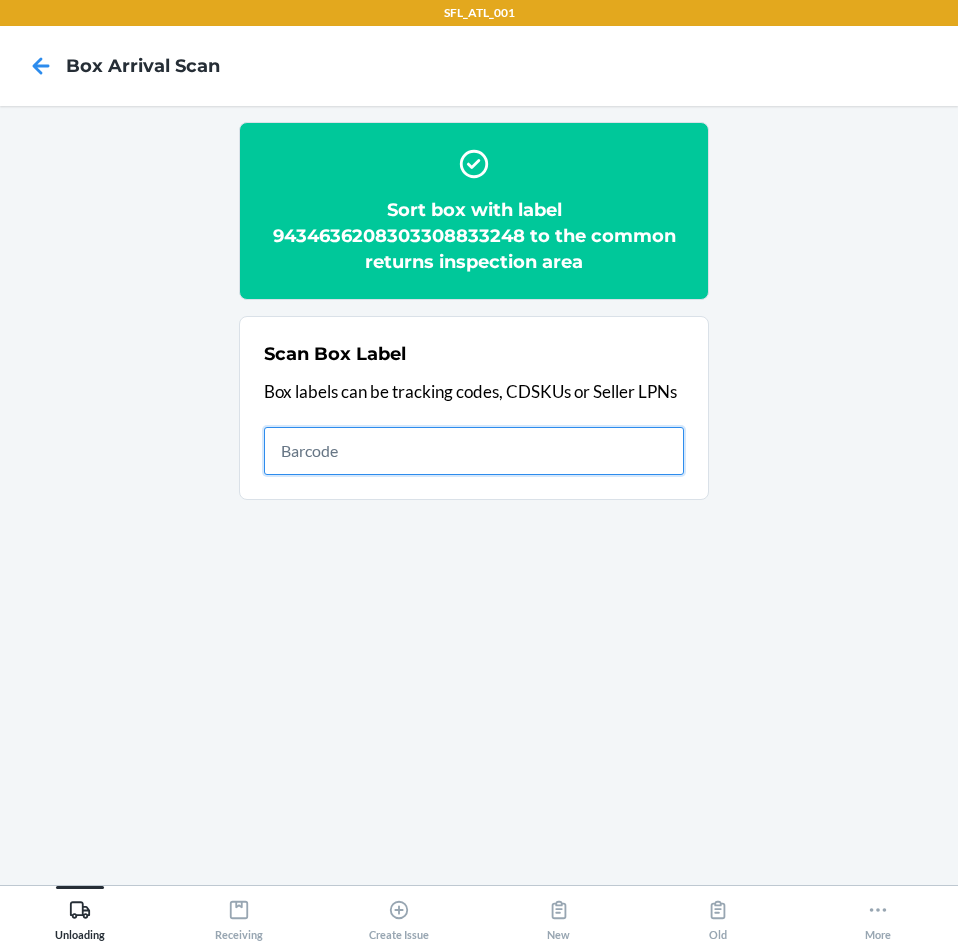 click at bounding box center [474, 451] 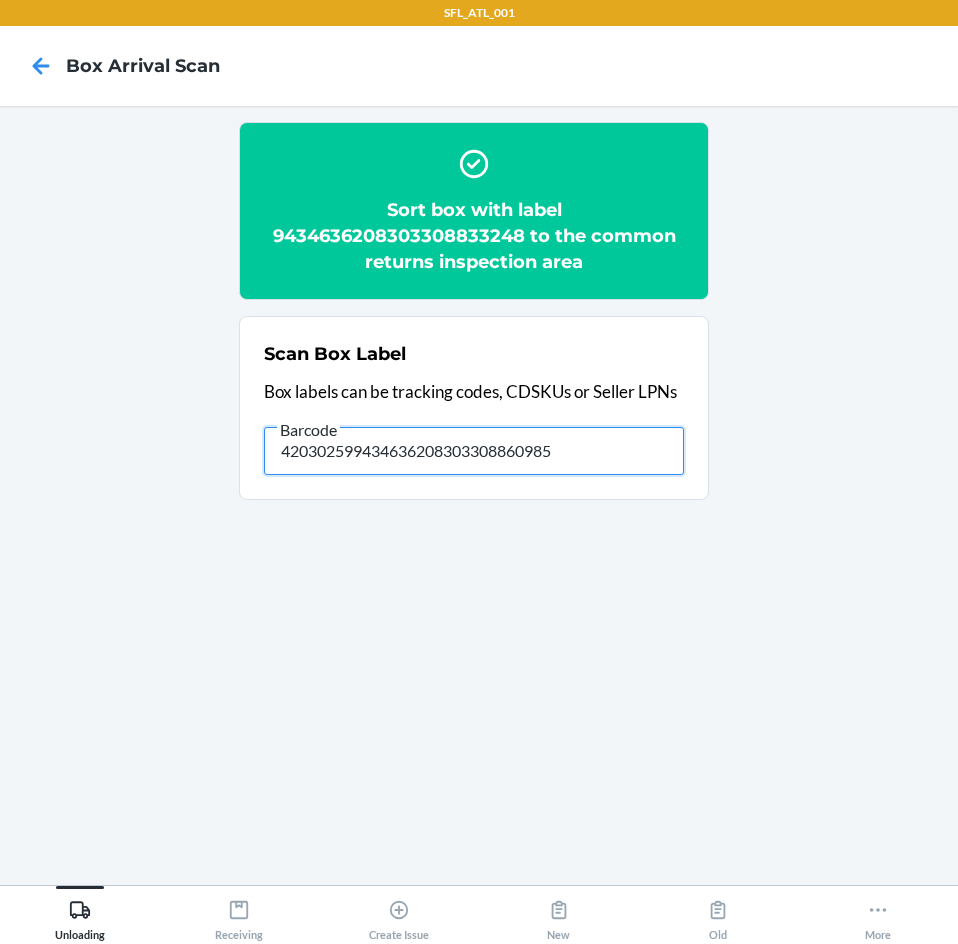type on "420302599434636208303308860985" 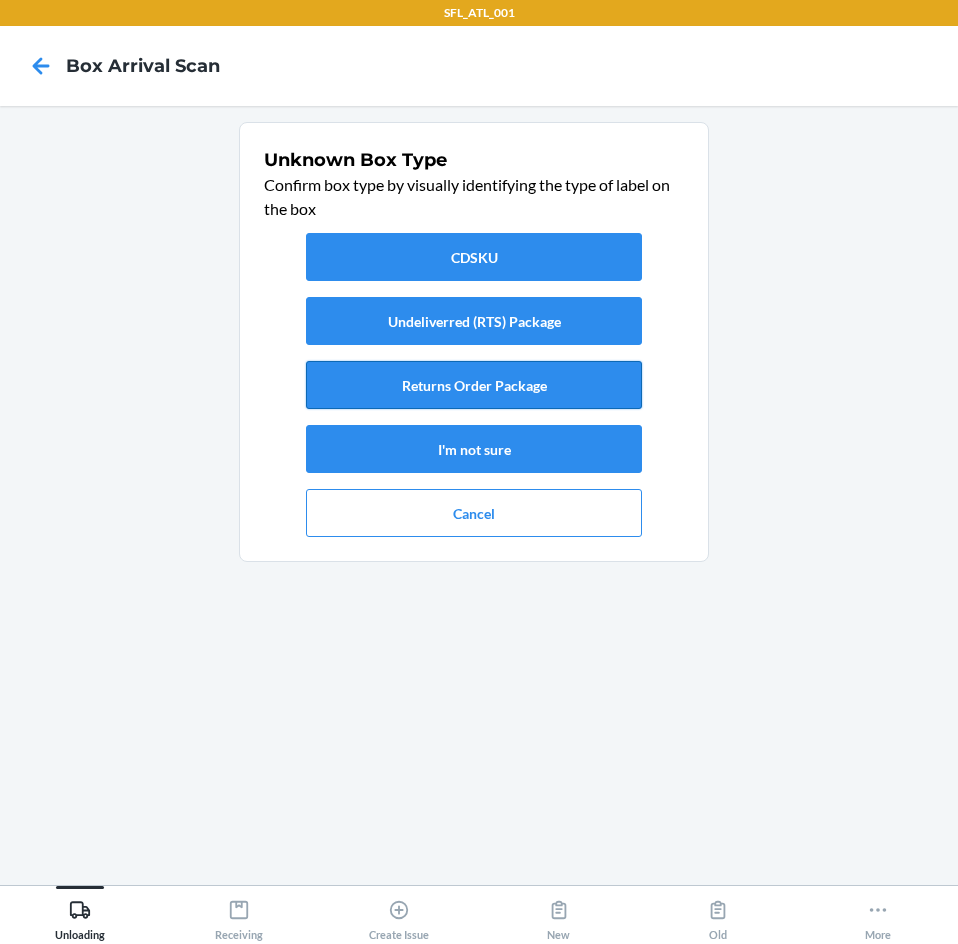 click on "Returns Order Package" at bounding box center (474, 385) 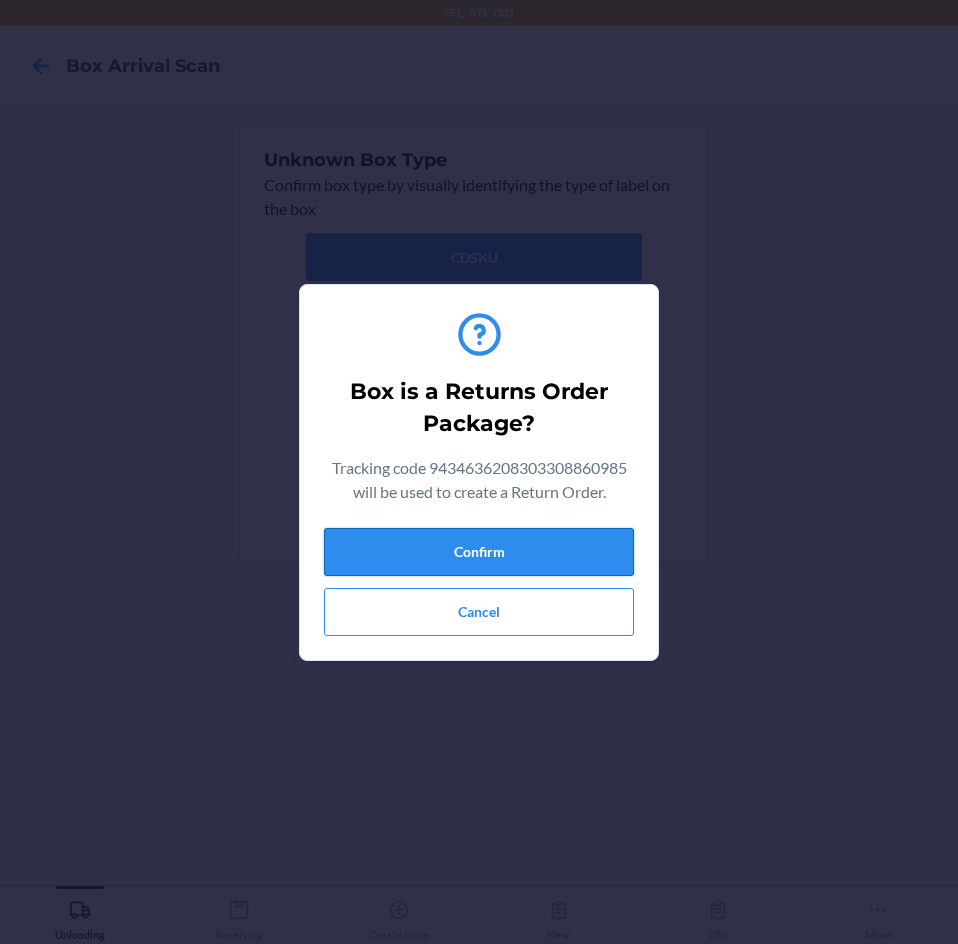 click on "Confirm" at bounding box center [479, 552] 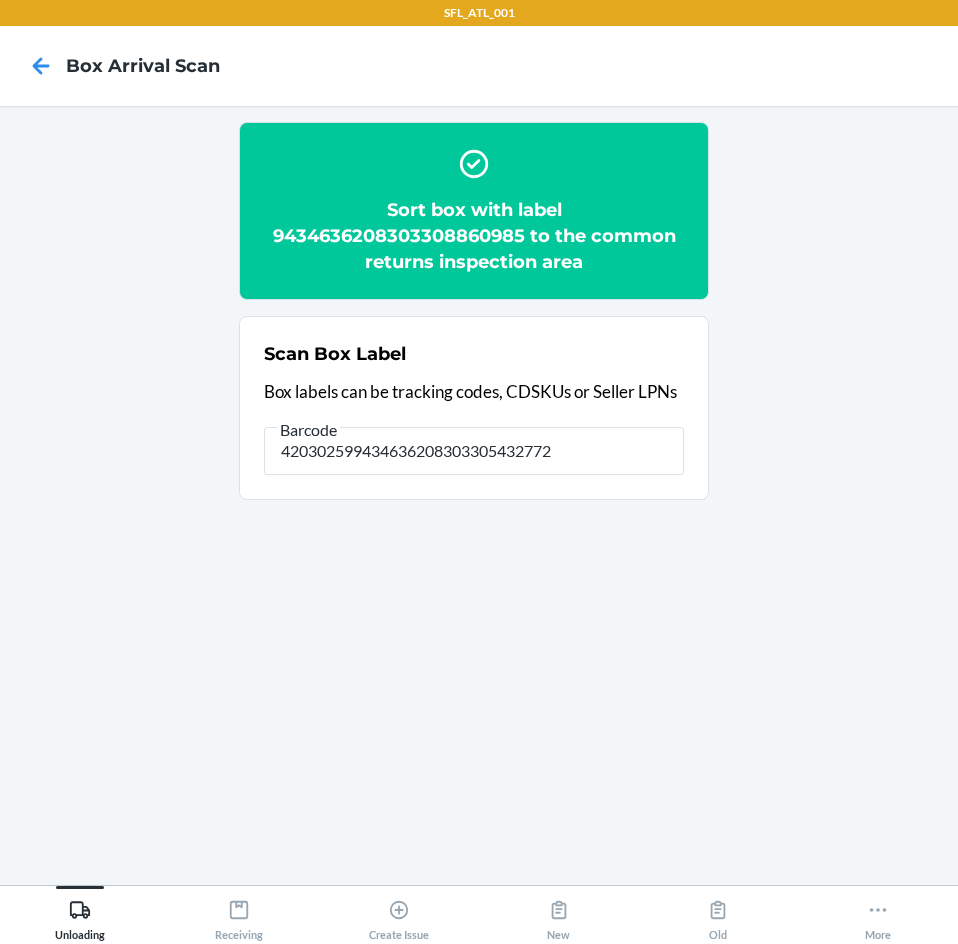 type on "420302599434636208303305432772" 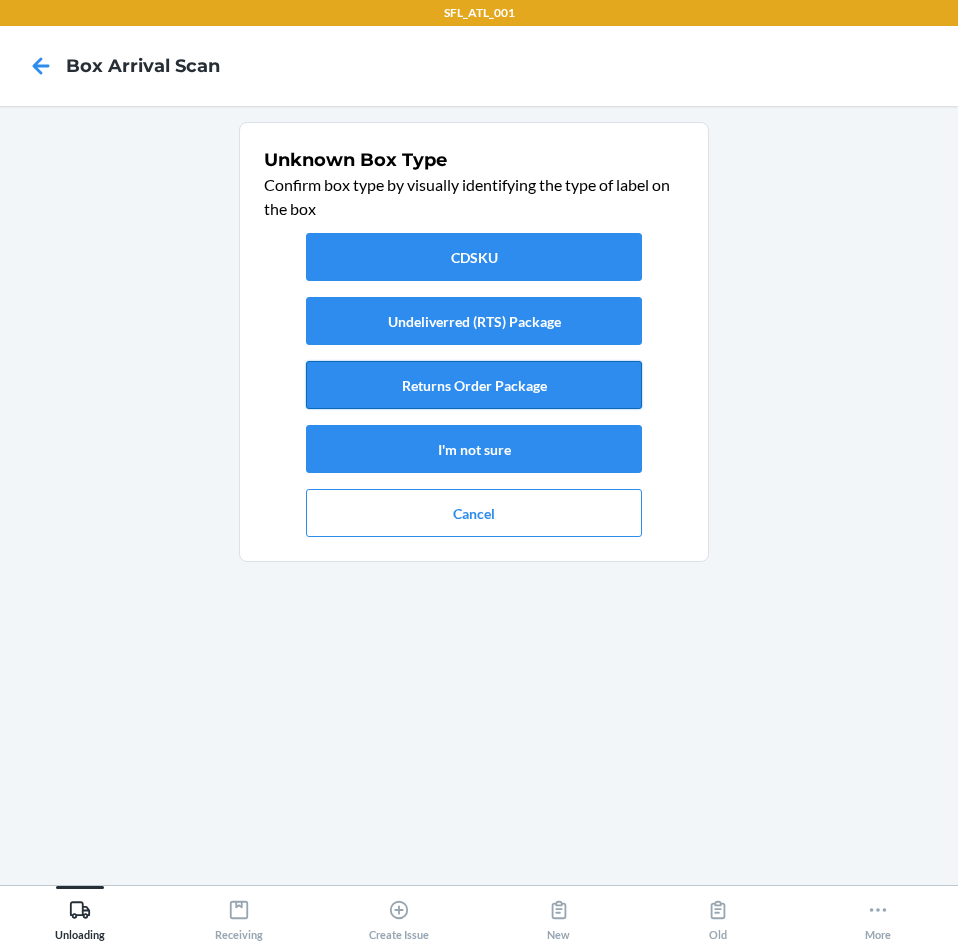 click on "Returns Order Package" at bounding box center [474, 385] 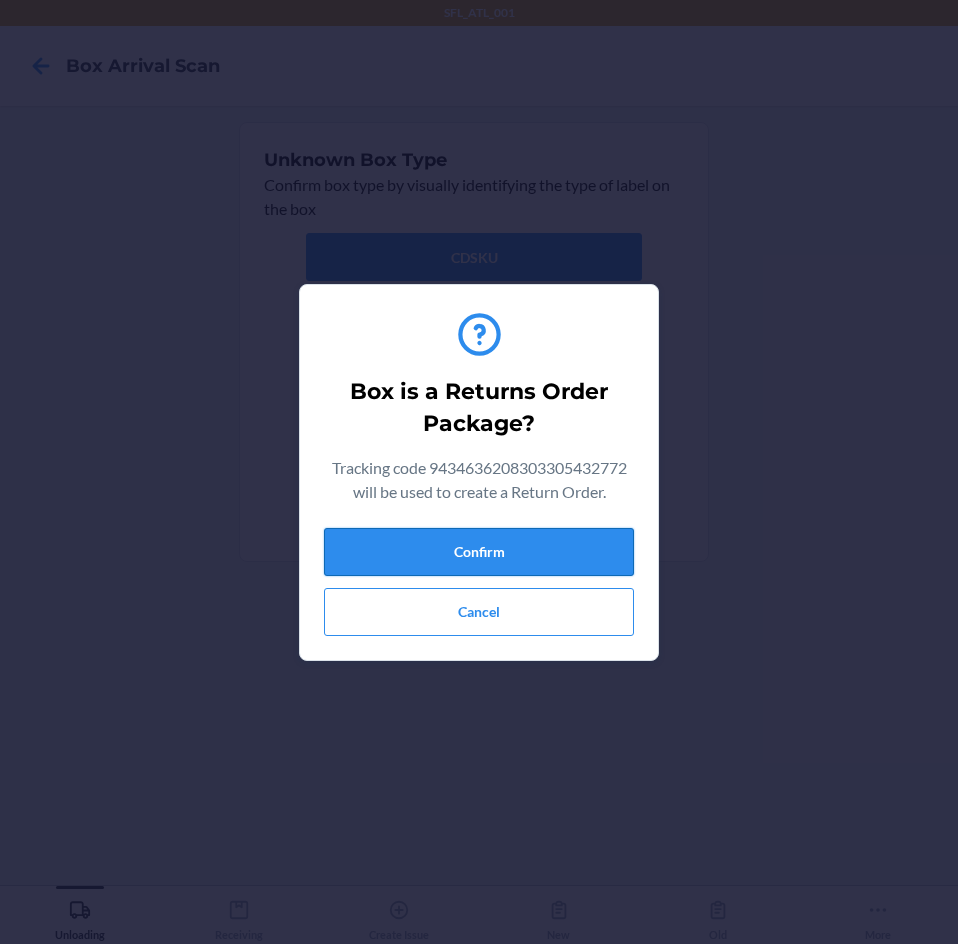 click on "Confirm" at bounding box center [479, 552] 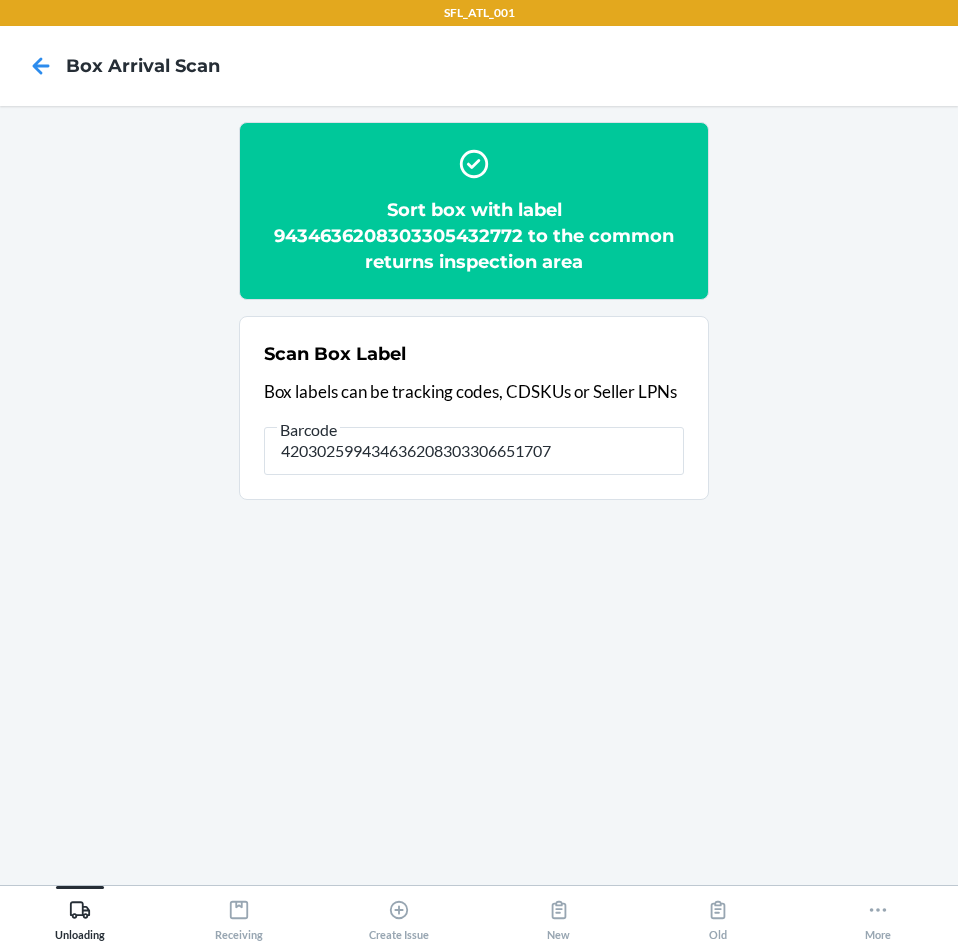 type on "420302599434636208303306651707" 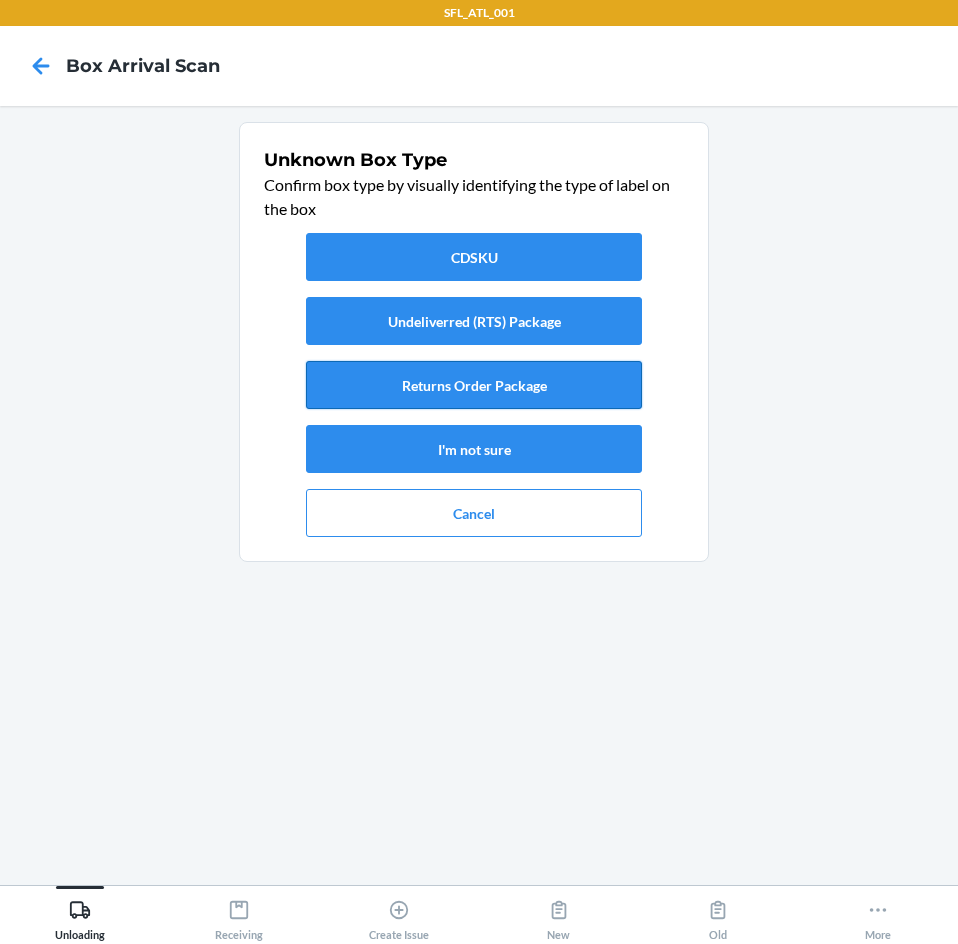 click on "Returns Order Package" at bounding box center [474, 385] 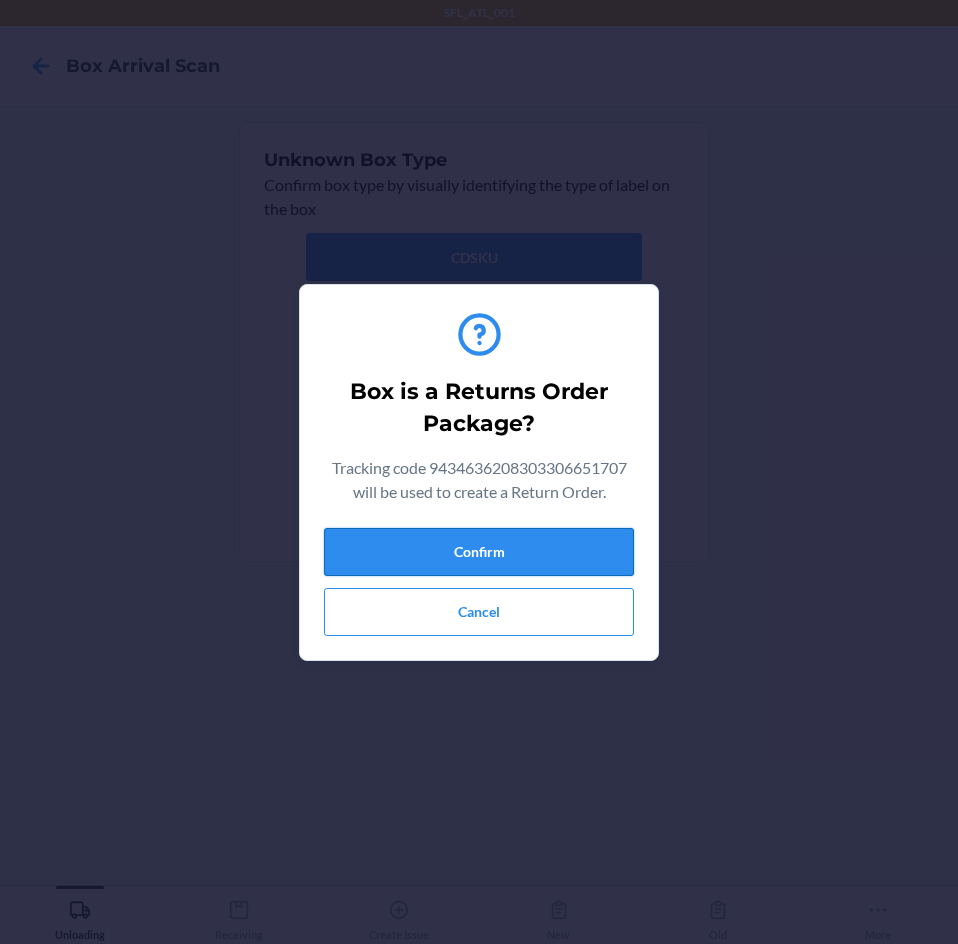 click on "Confirm" at bounding box center [479, 552] 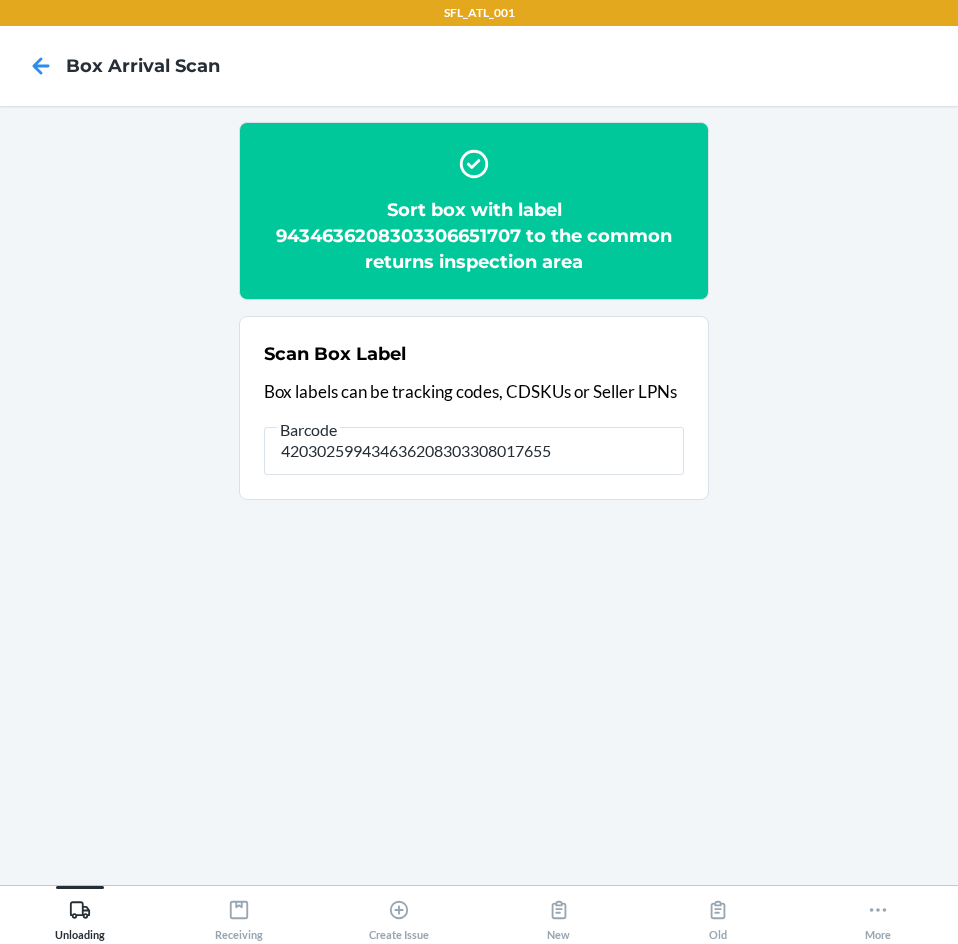 type on "420302599434636208303308017655" 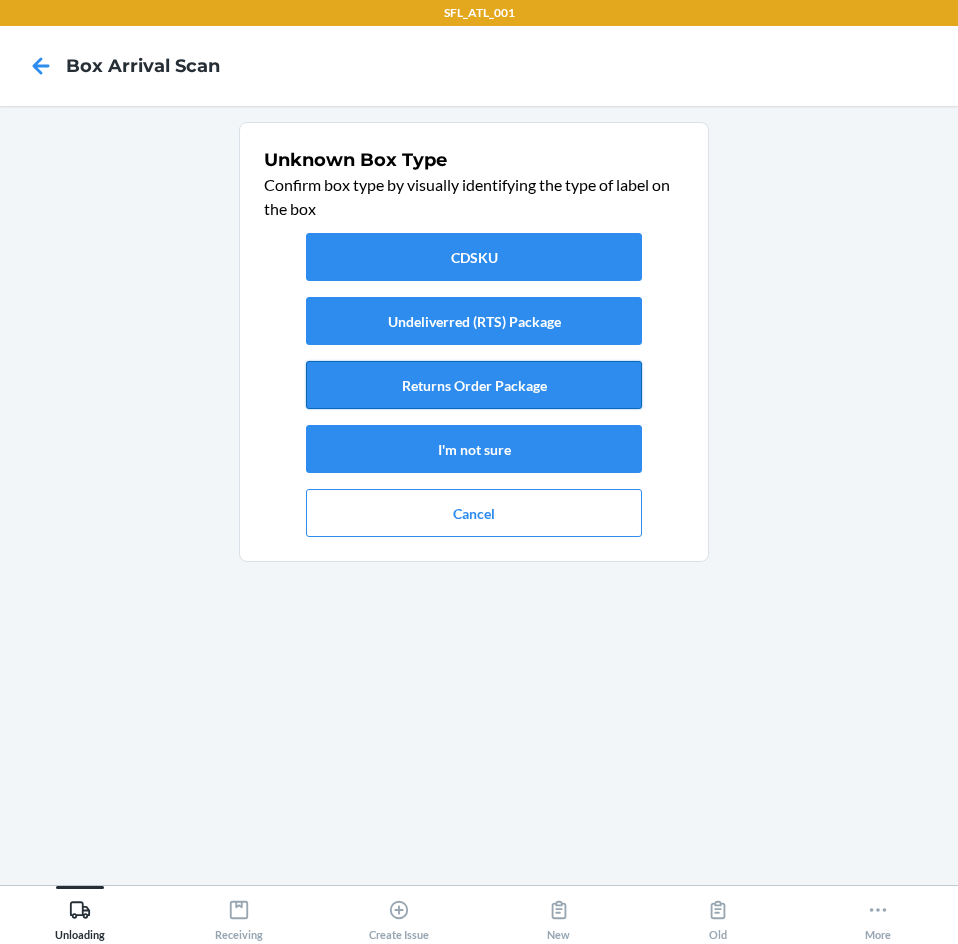 drag, startPoint x: 496, startPoint y: 383, endPoint x: 512, endPoint y: 399, distance: 22.627417 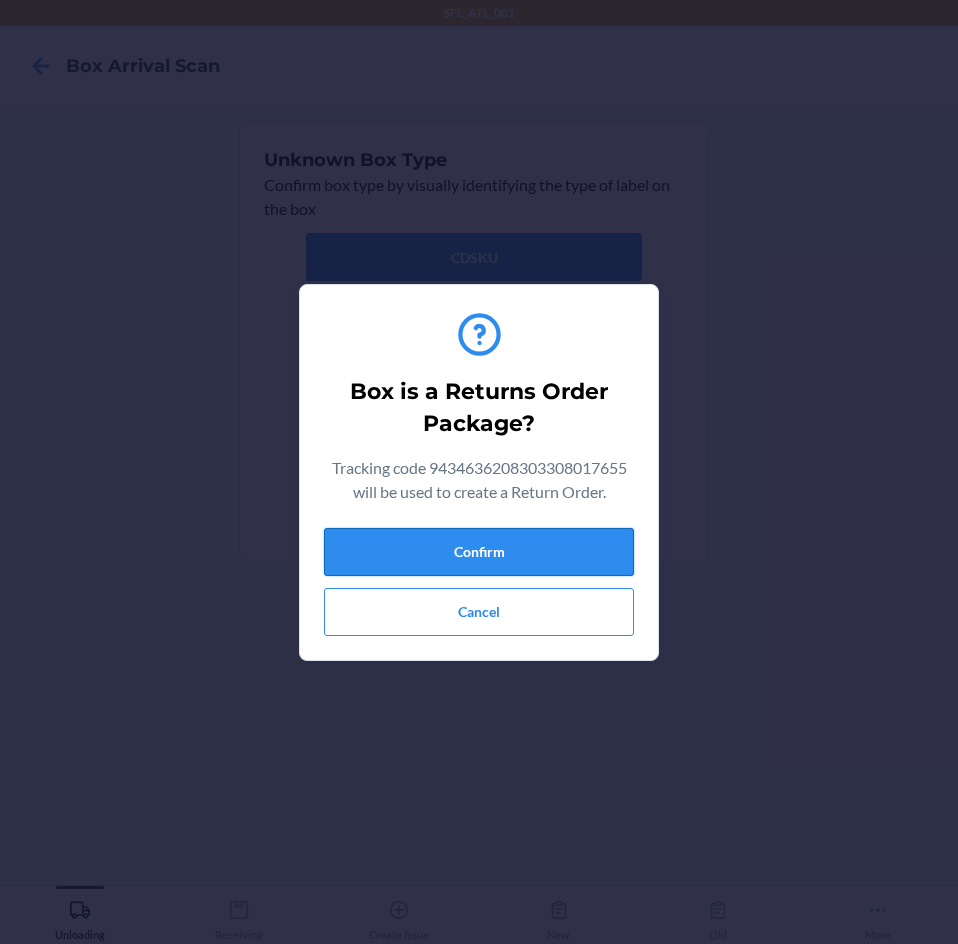 click on "Confirm" at bounding box center (479, 552) 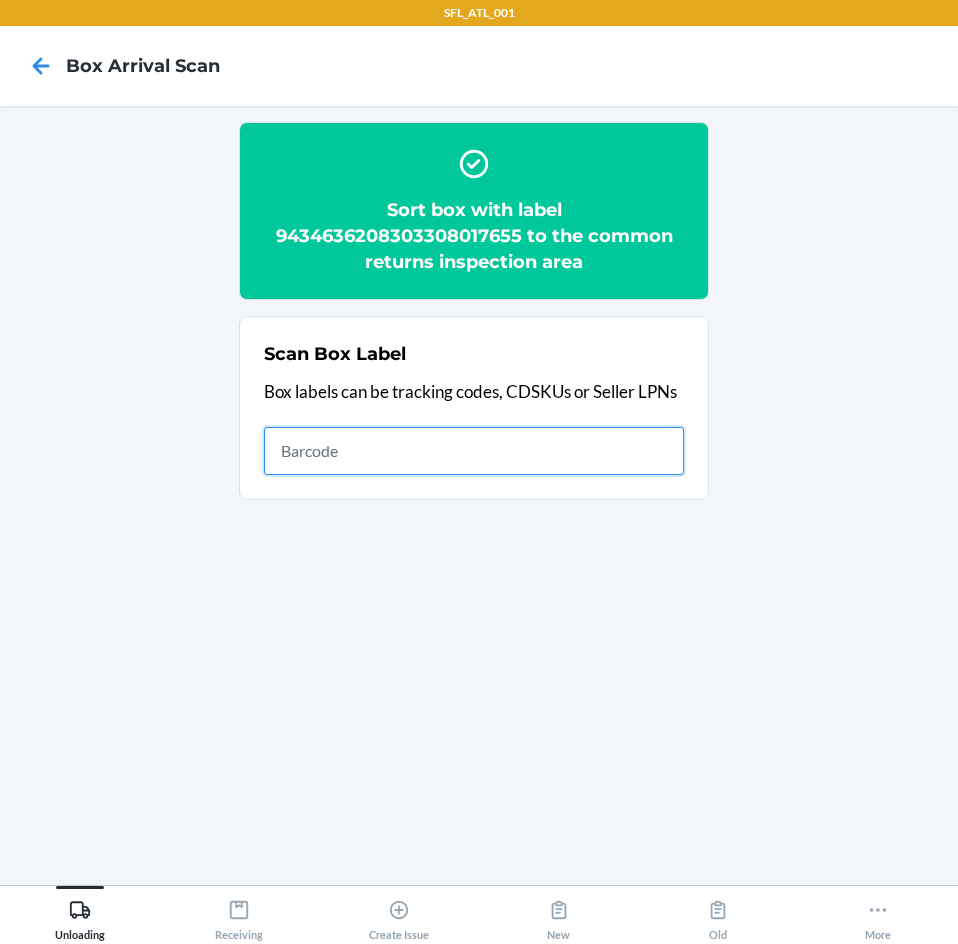 click at bounding box center (474, 451) 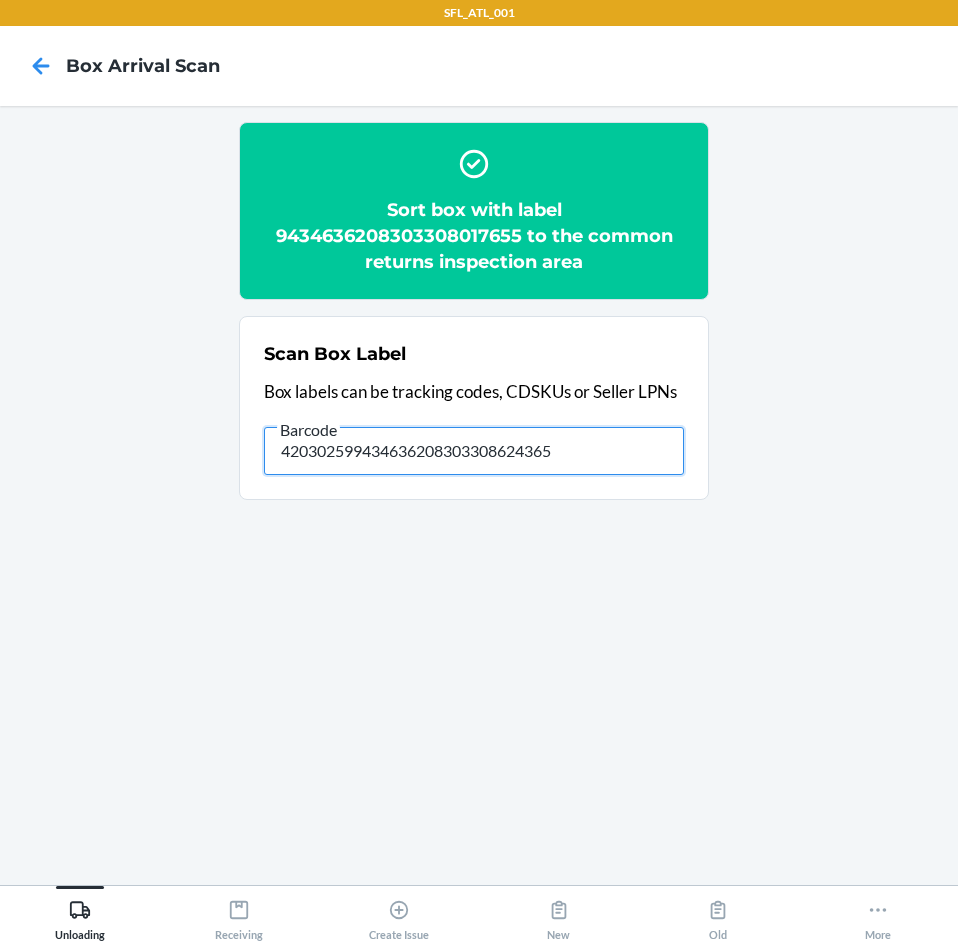 type on "420302599434636208303308624365" 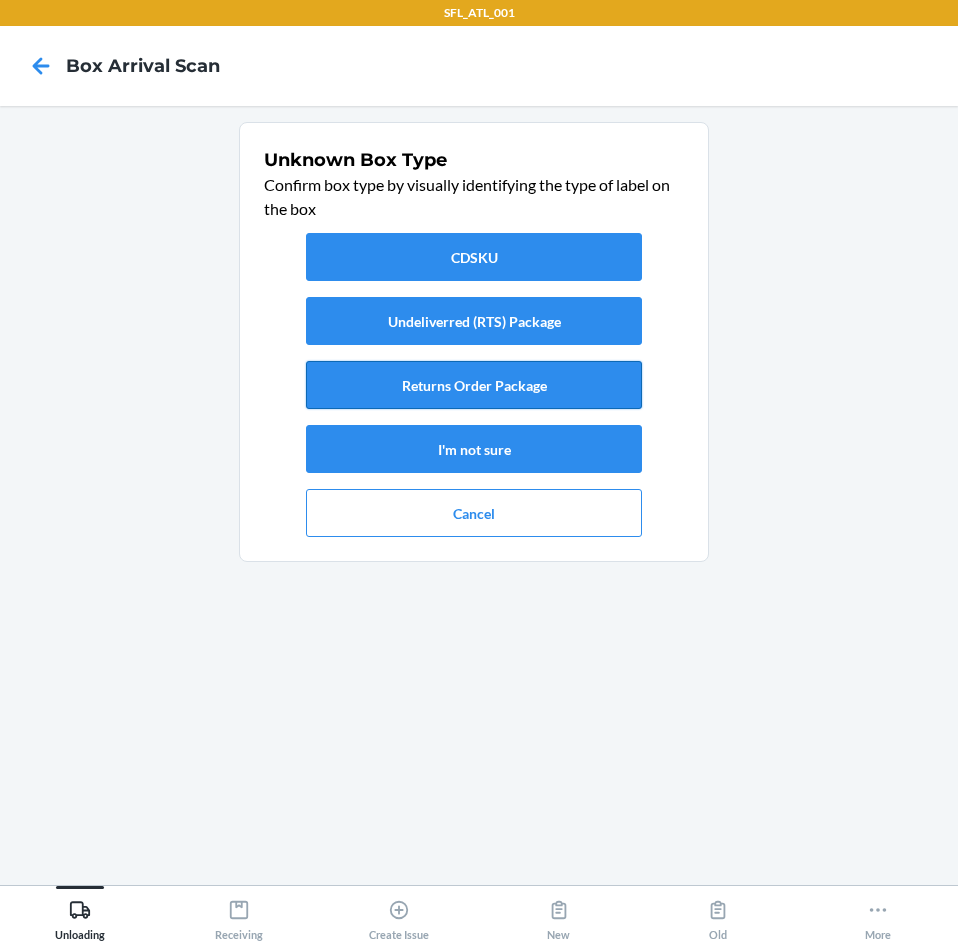 click on "Returns Order Package" at bounding box center [474, 385] 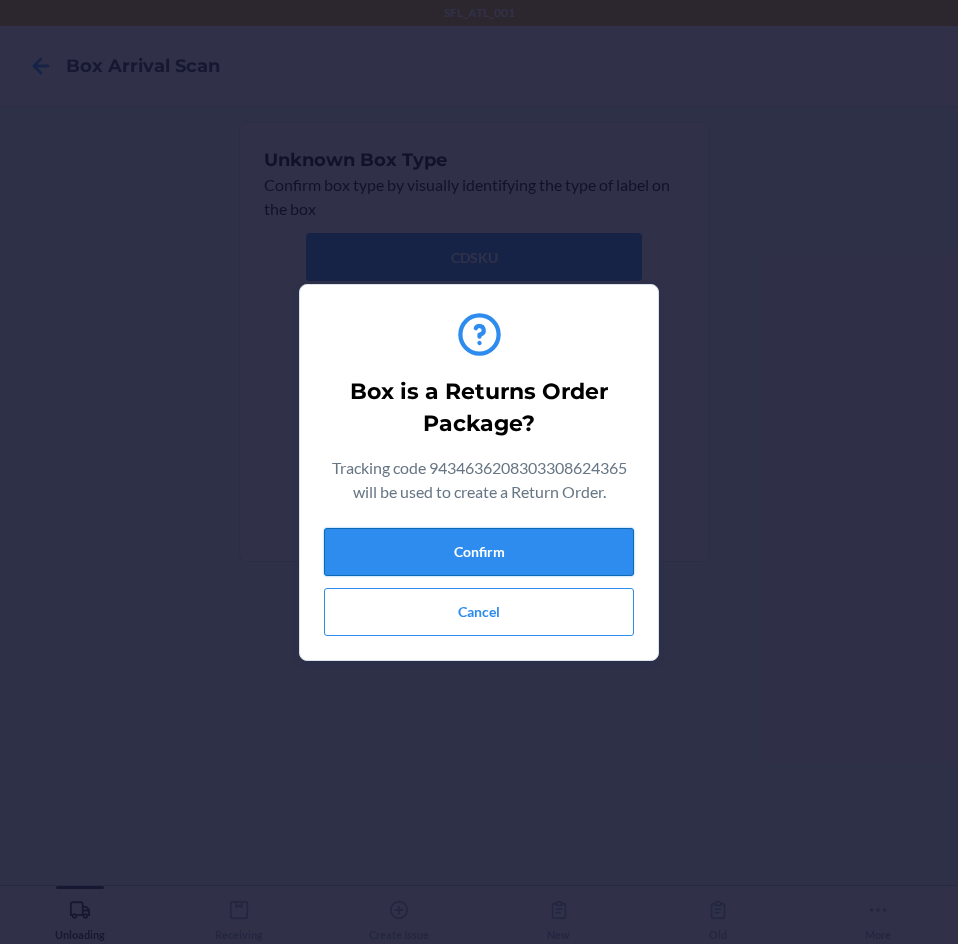 click on "Confirm" at bounding box center [479, 552] 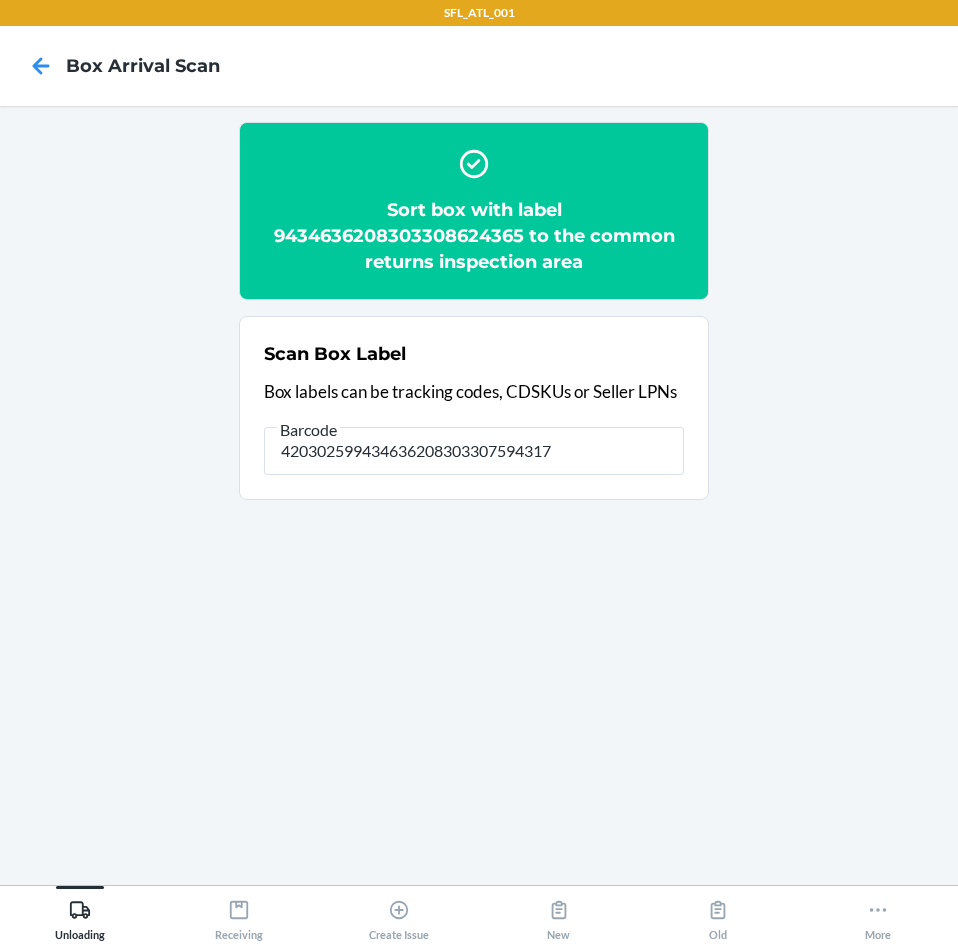 type on "420302599434636208303307594317" 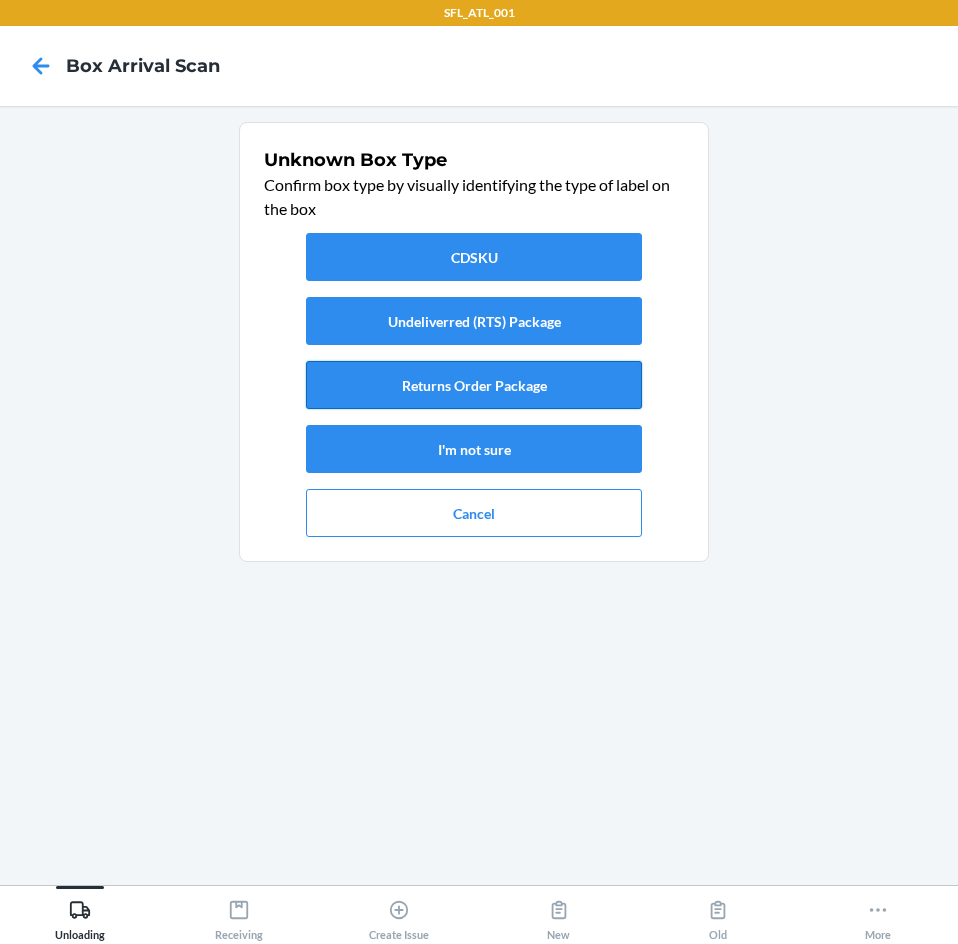 click on "Returns Order Package" at bounding box center [474, 385] 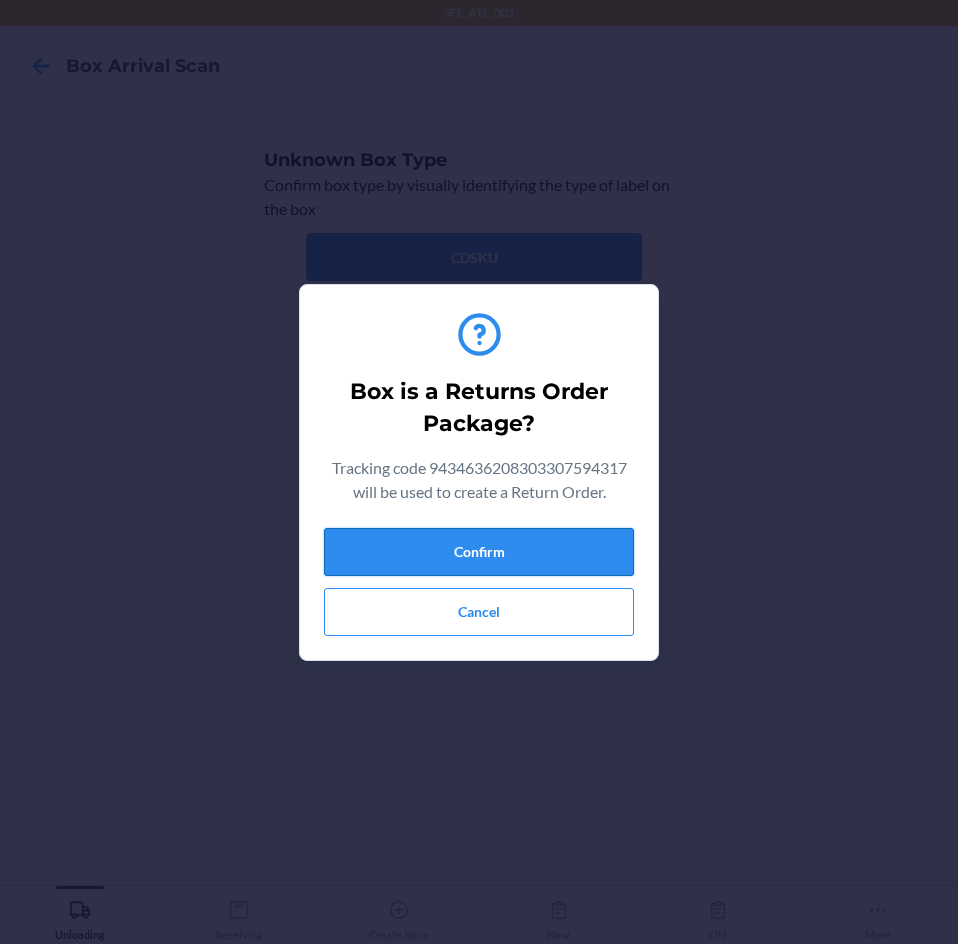 click on "Confirm" at bounding box center [479, 552] 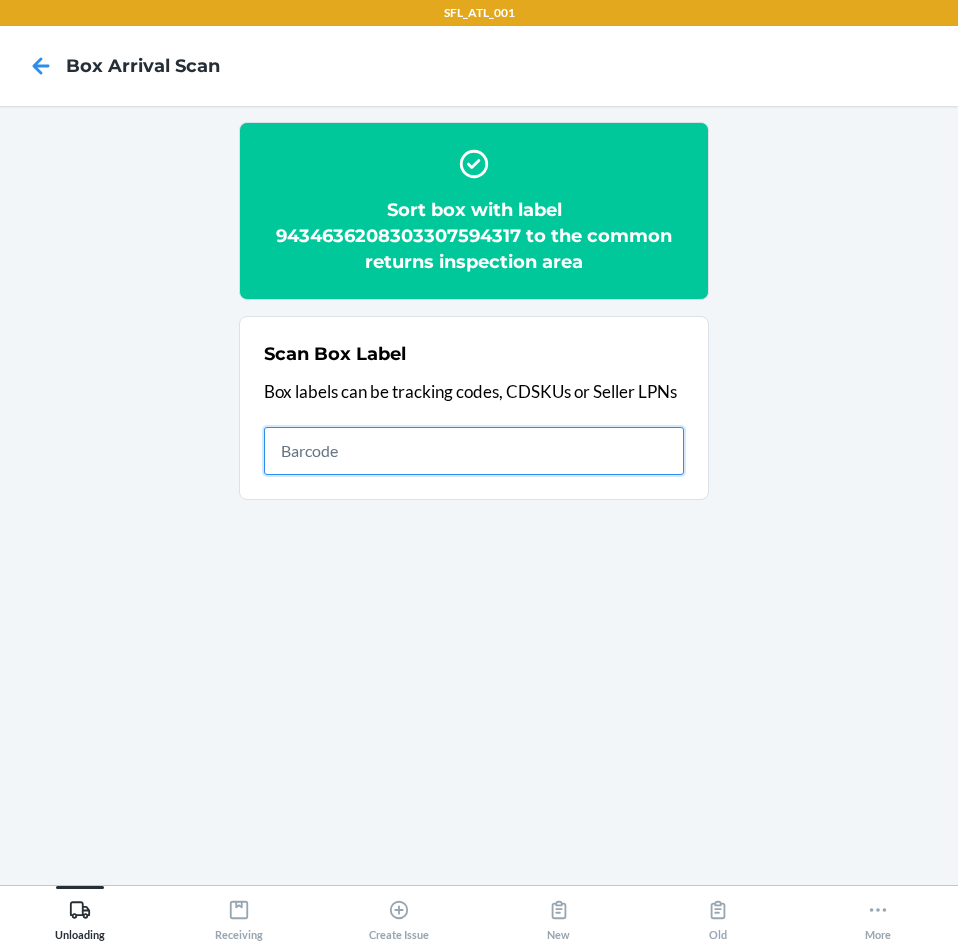 drag, startPoint x: 416, startPoint y: 462, endPoint x: 427, endPoint y: 460, distance: 11.18034 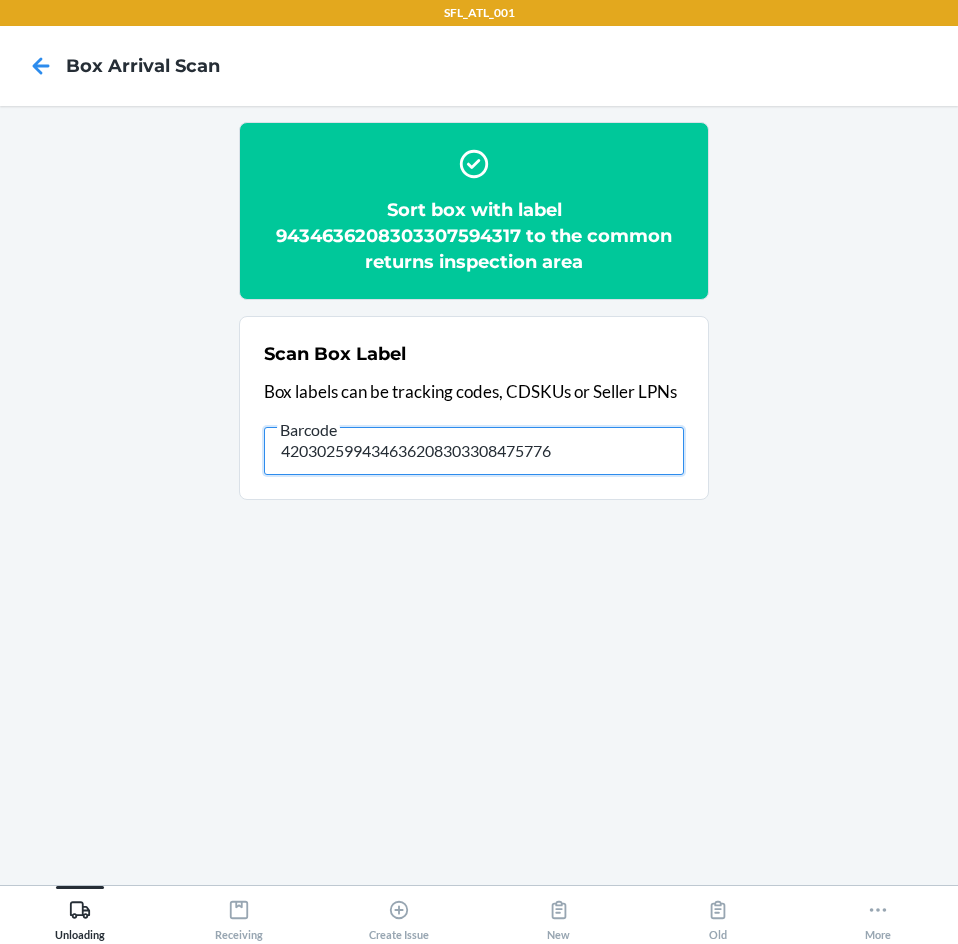 type on "420302599434636208303308475776" 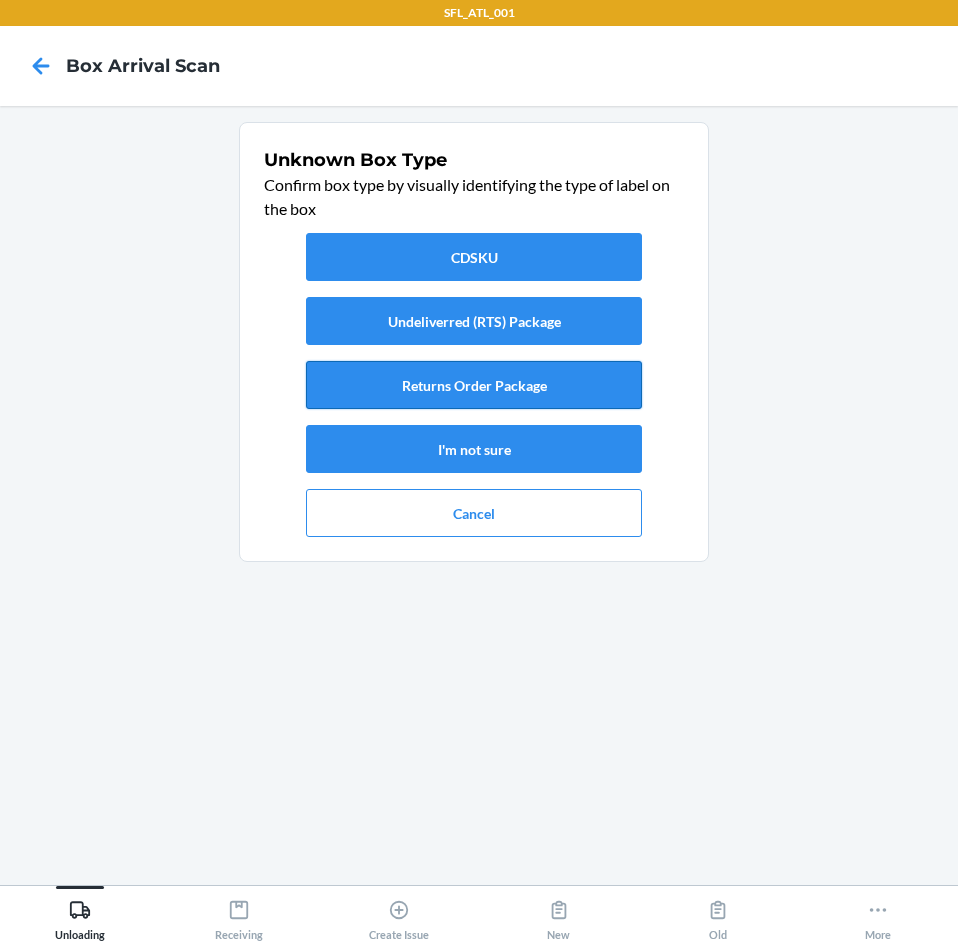 click on "Returns Order Package" at bounding box center (474, 385) 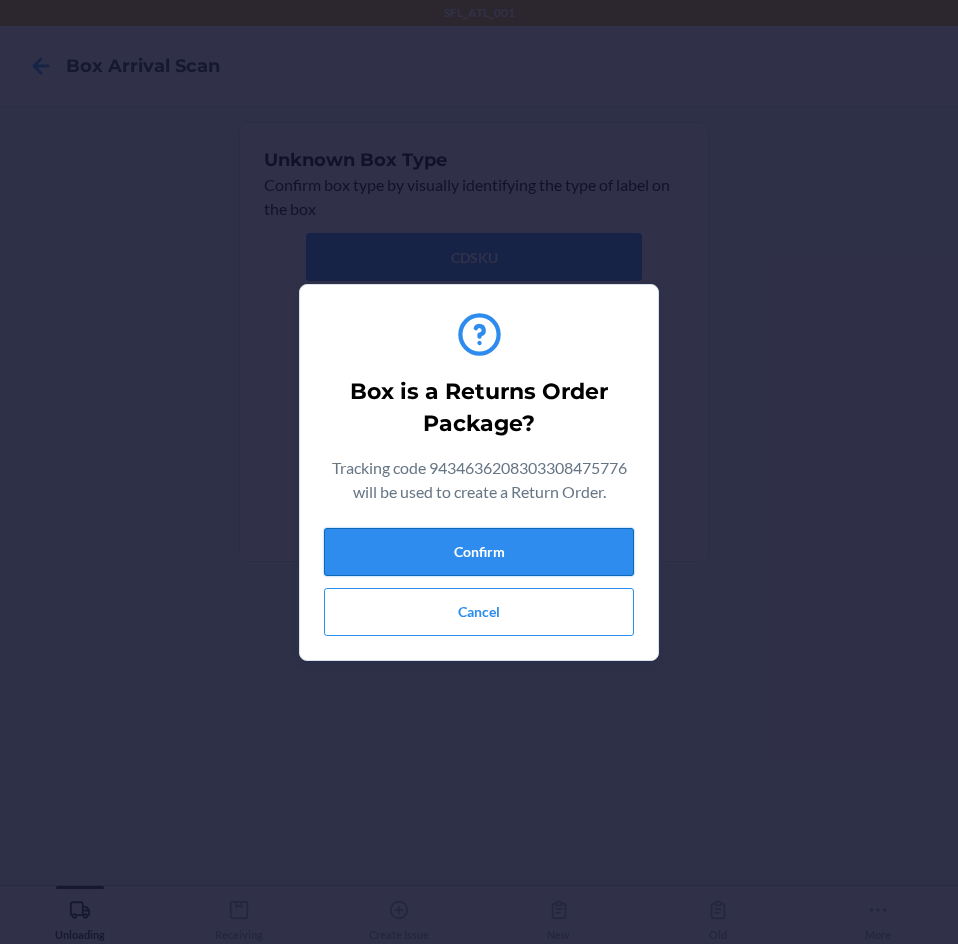 drag, startPoint x: 578, startPoint y: 544, endPoint x: 586, endPoint y: 536, distance: 11.313708 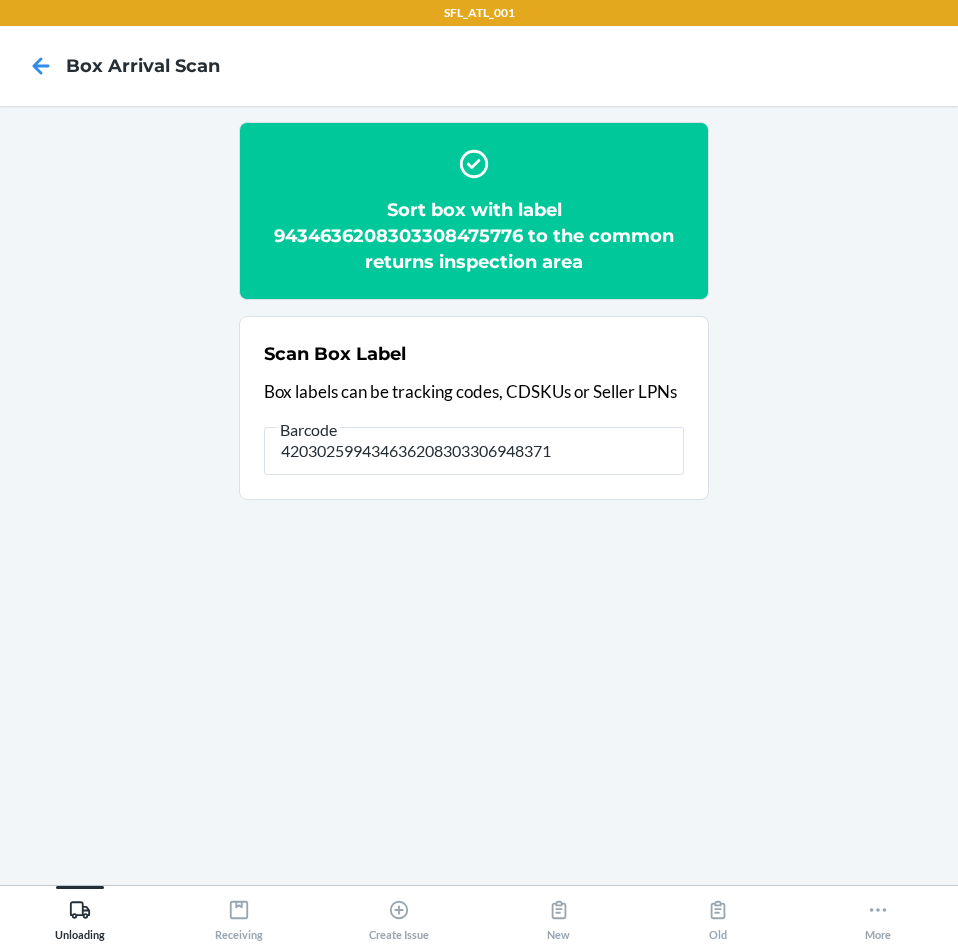 type on "420302599434636208303306948371" 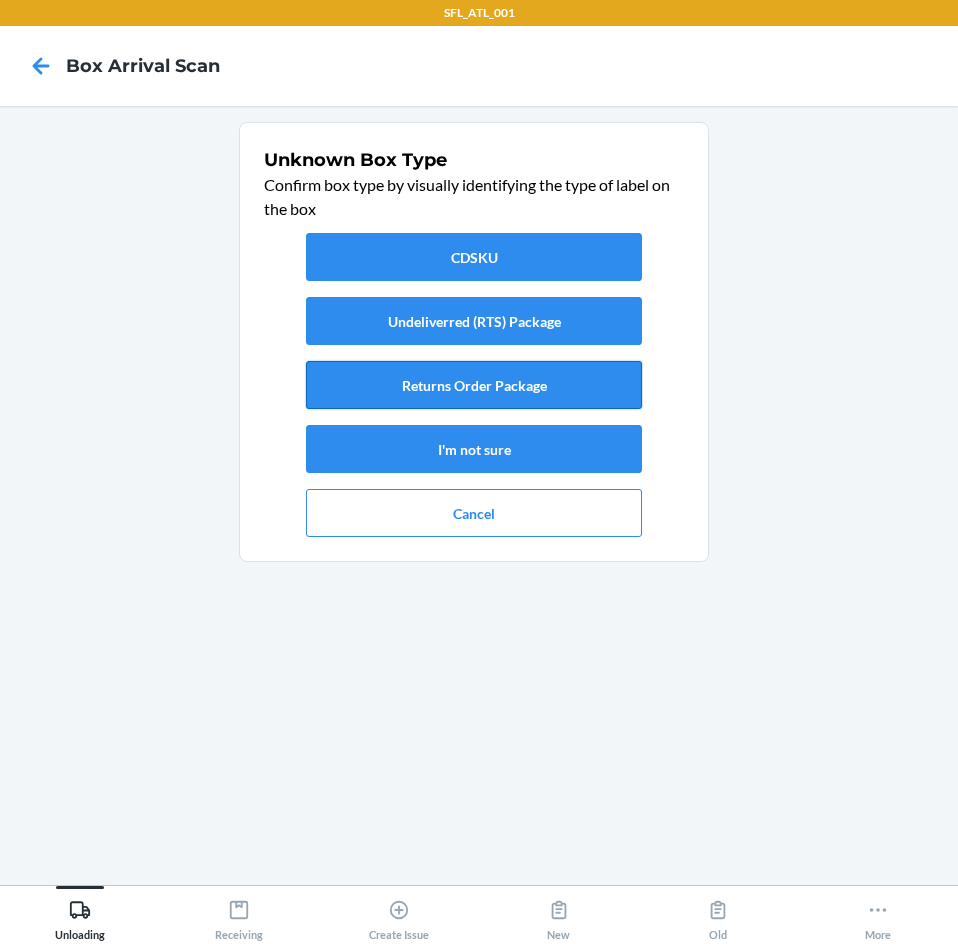 click on "Returns Order Package" at bounding box center (474, 385) 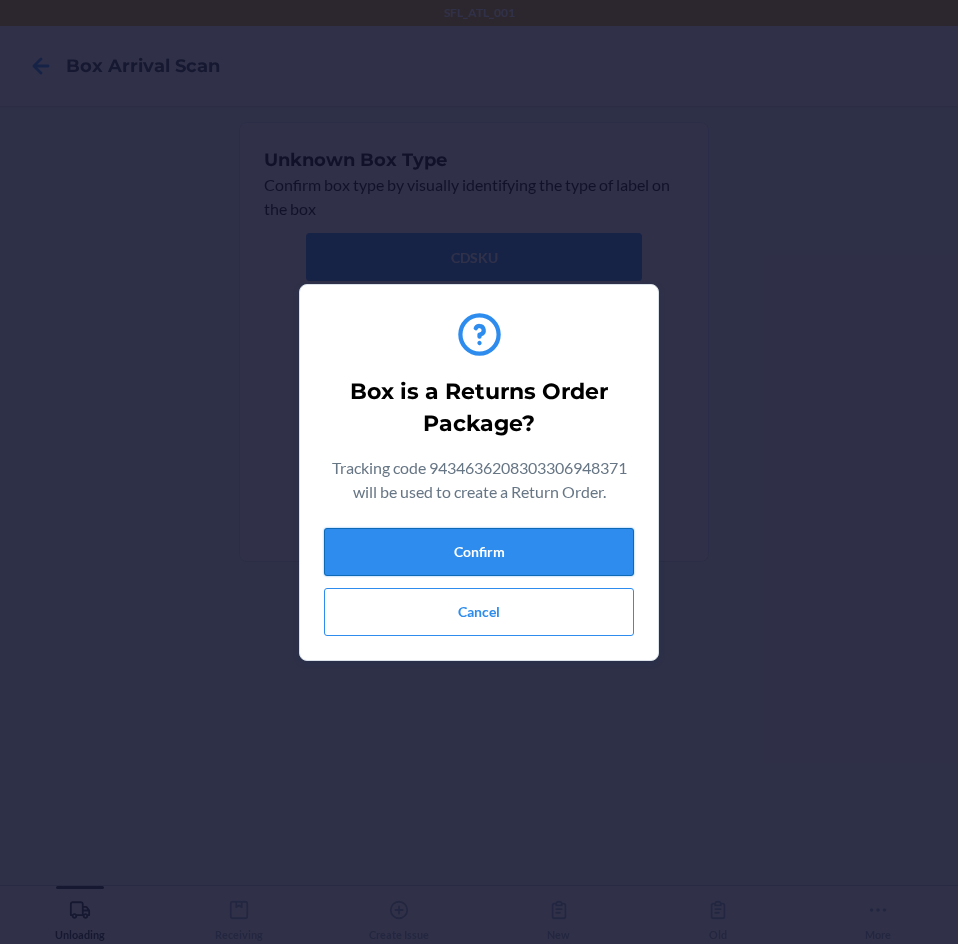 drag, startPoint x: 560, startPoint y: 549, endPoint x: 561, endPoint y: 530, distance: 19.026299 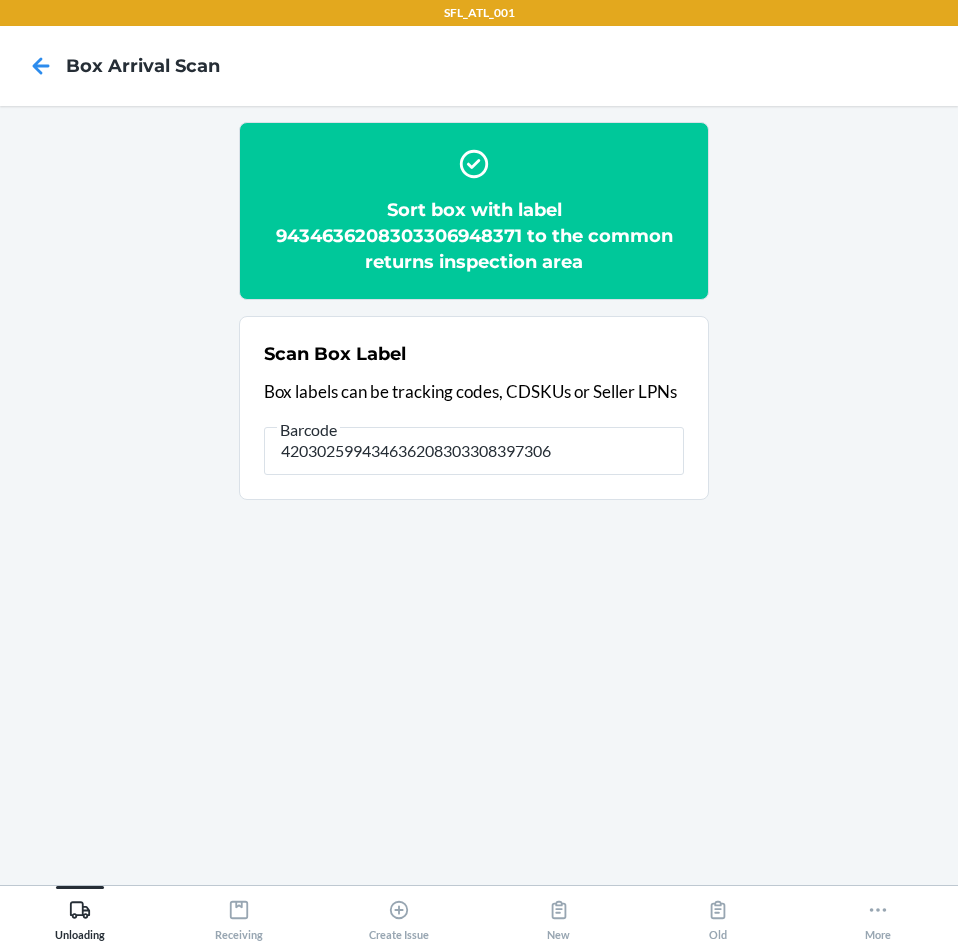 type on "420302599434636208303308397306" 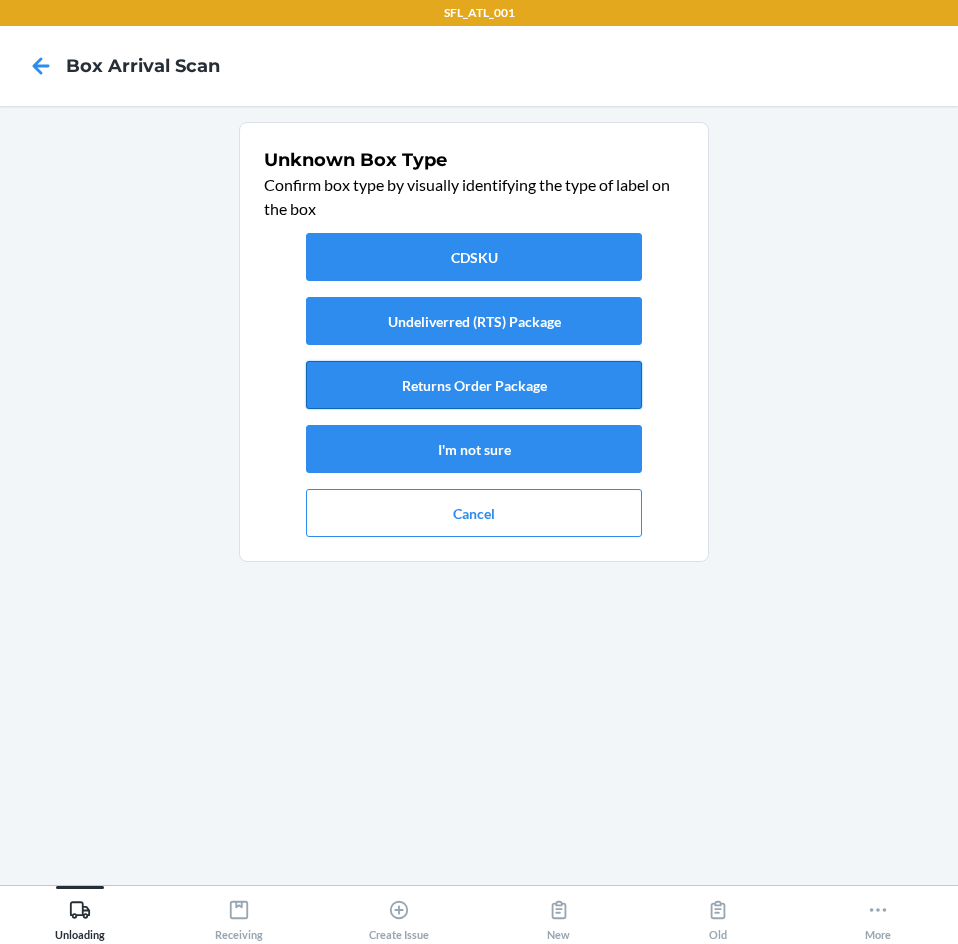 click on "Returns Order Package" at bounding box center [474, 385] 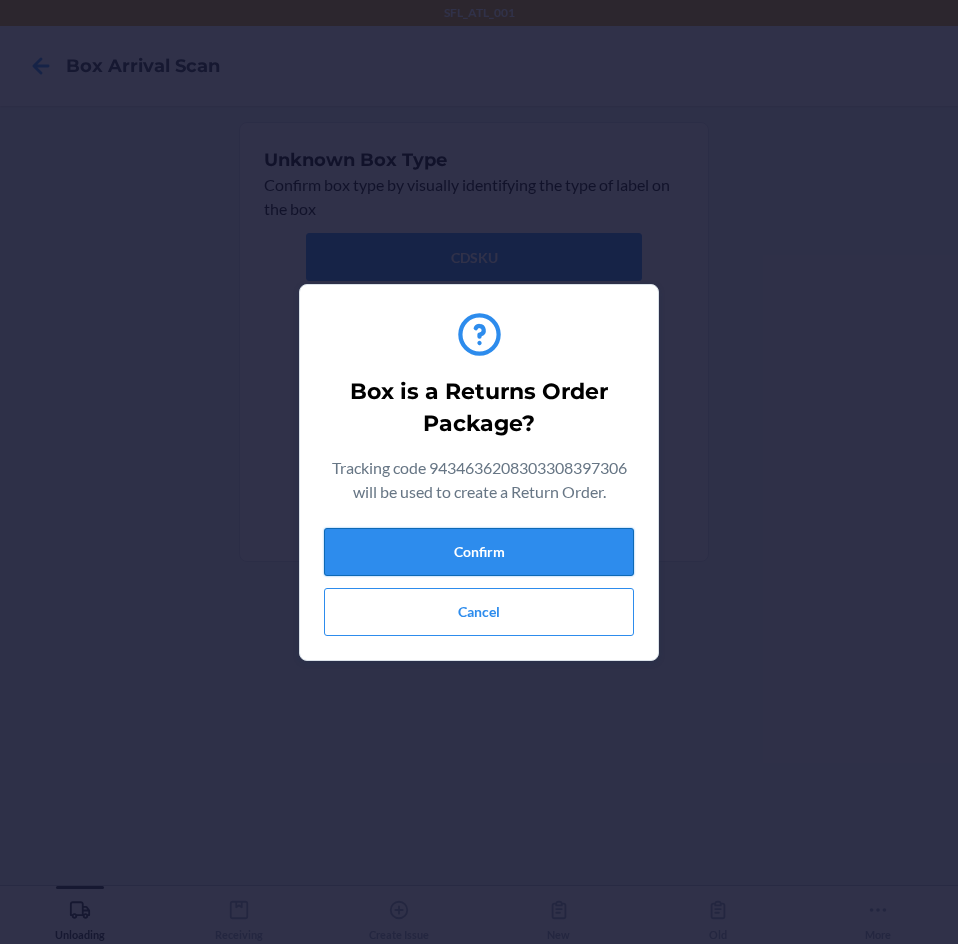 click on "Confirm" at bounding box center [479, 552] 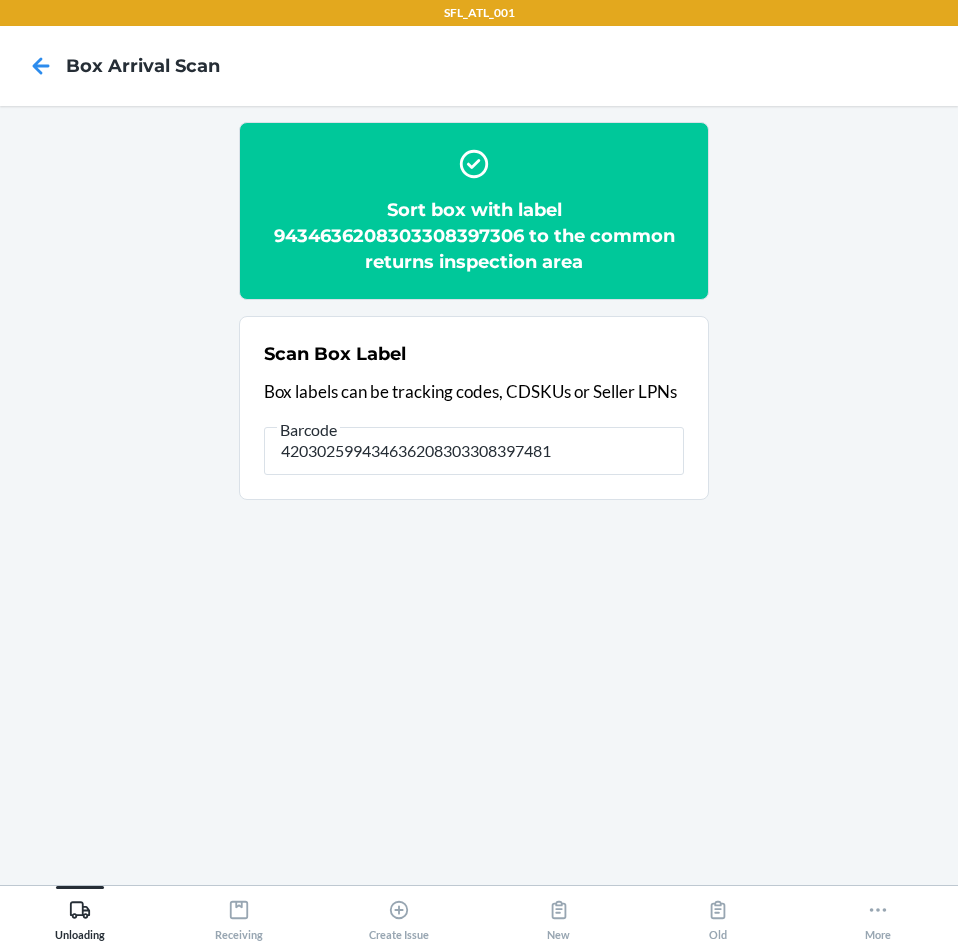 type on "420302599434636208303308397481" 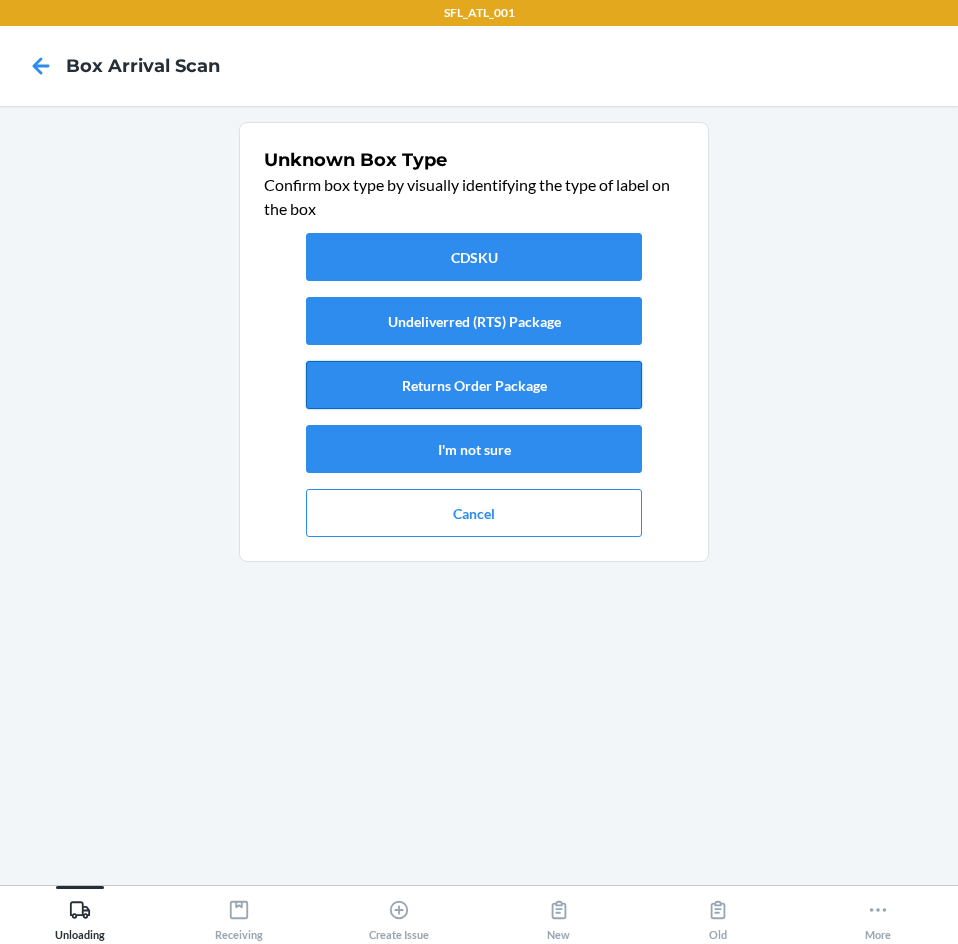click on "Returns Order Package" at bounding box center (474, 385) 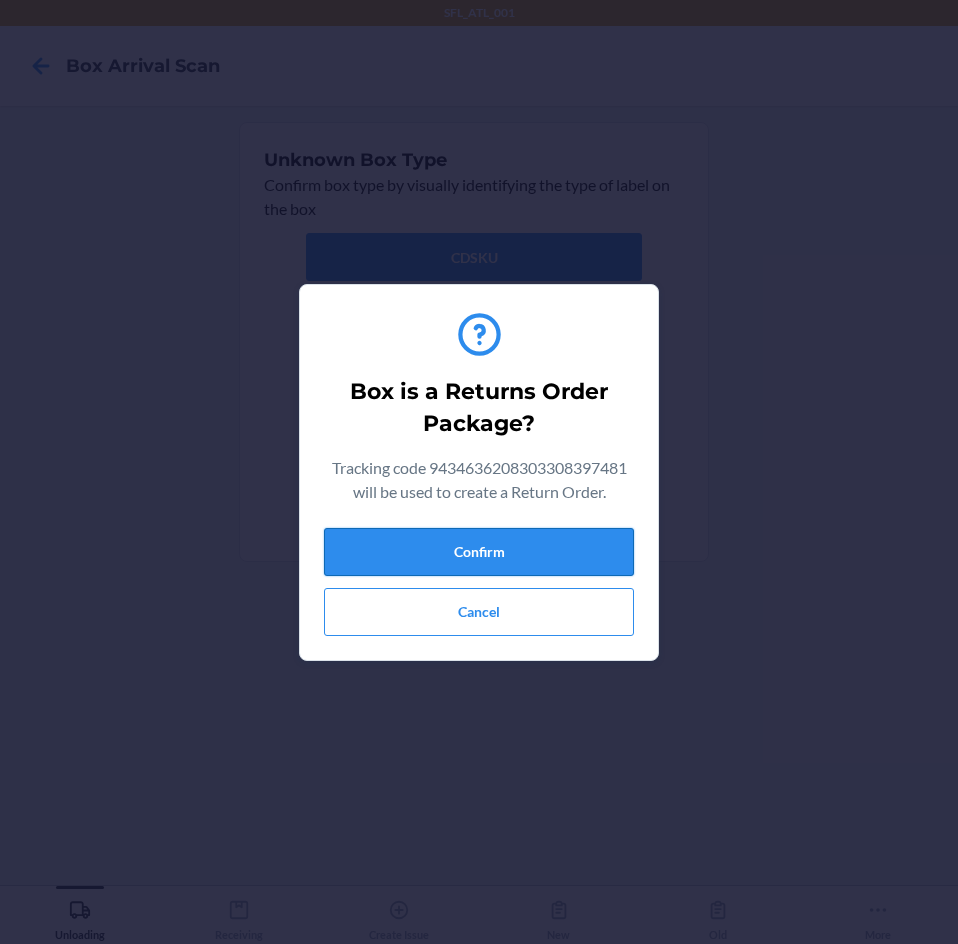 click on "Confirm" at bounding box center (479, 552) 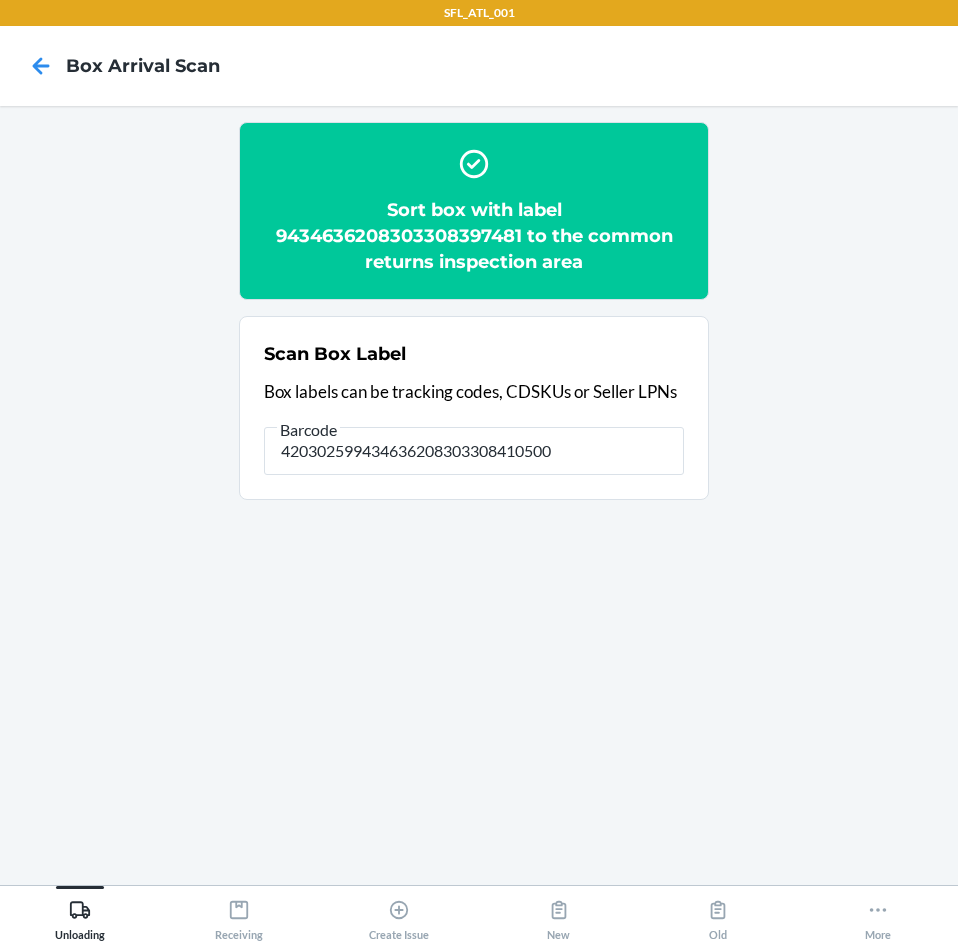 type on "420302599434636208303308410500" 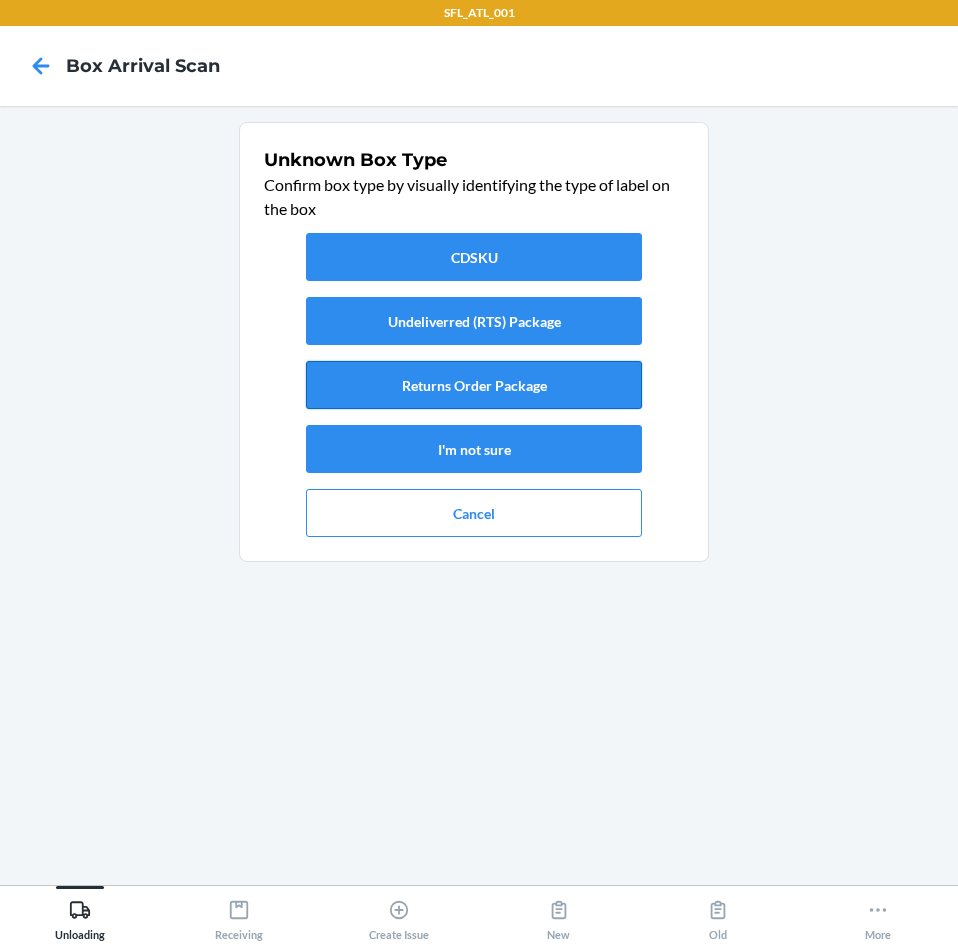 click on "Returns Order Package" at bounding box center [474, 385] 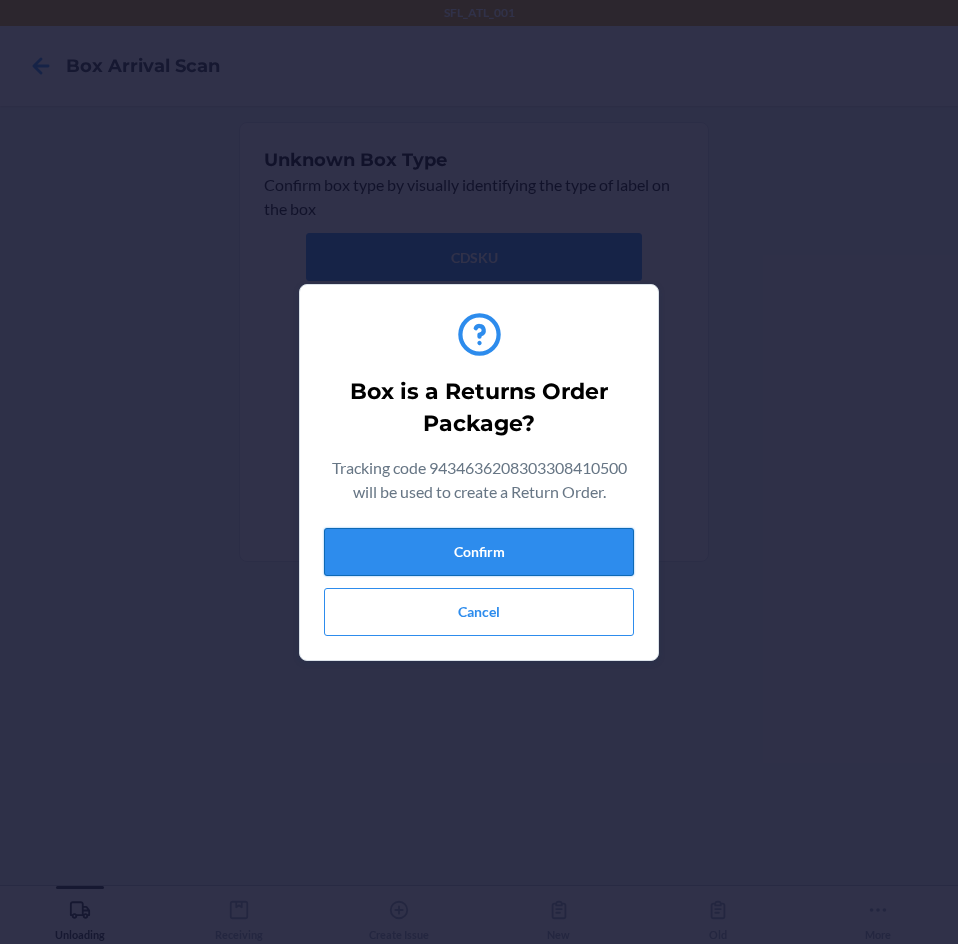 click on "Confirm" at bounding box center (479, 552) 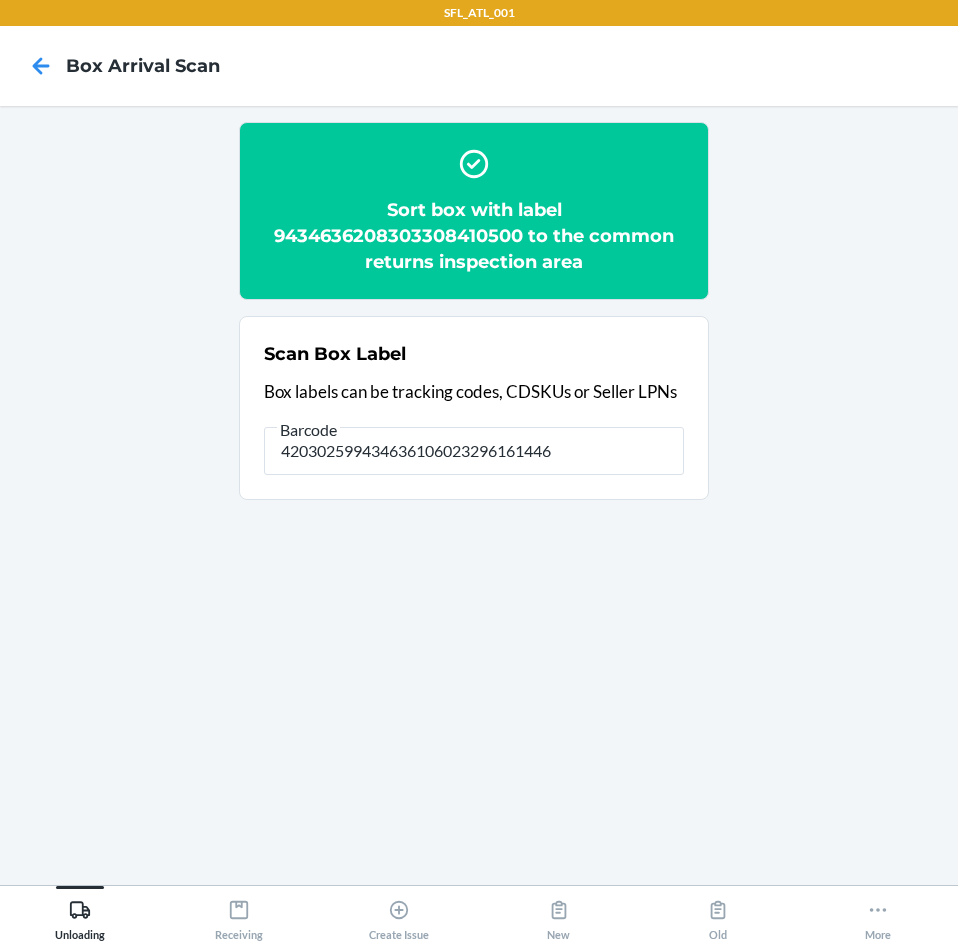 type on "420302599434636106023296161446" 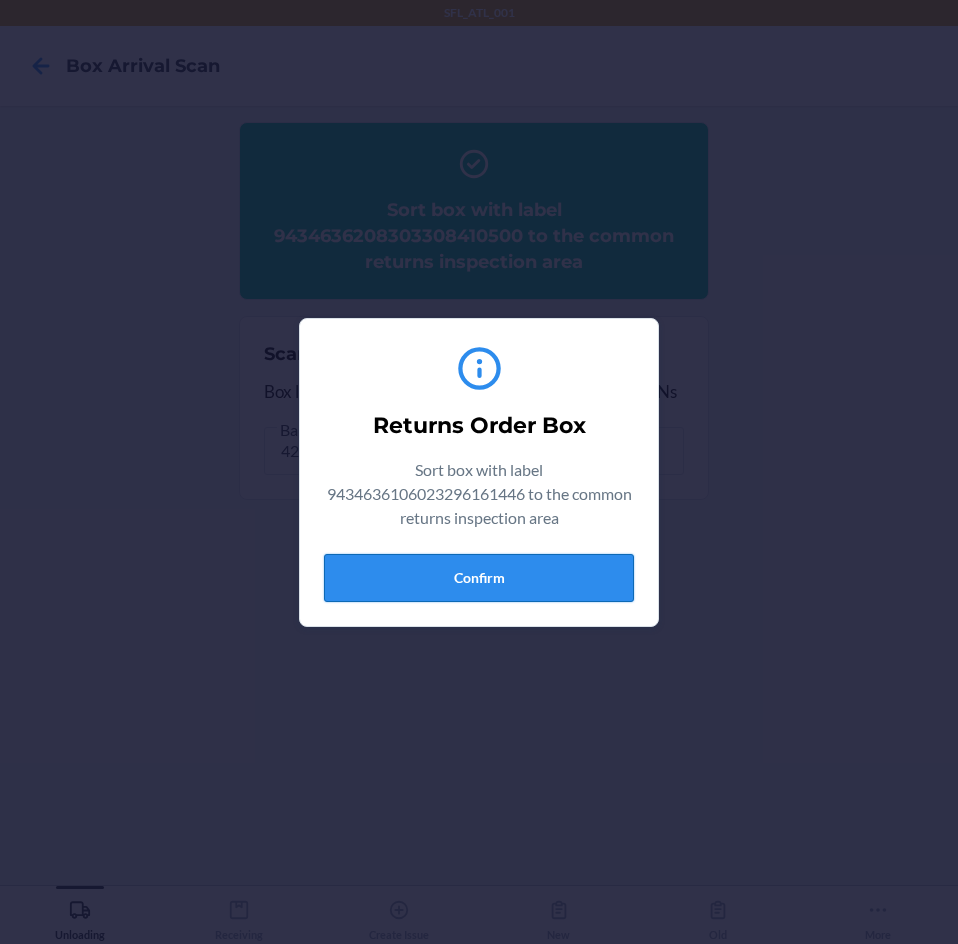 click on "Confirm" at bounding box center [479, 578] 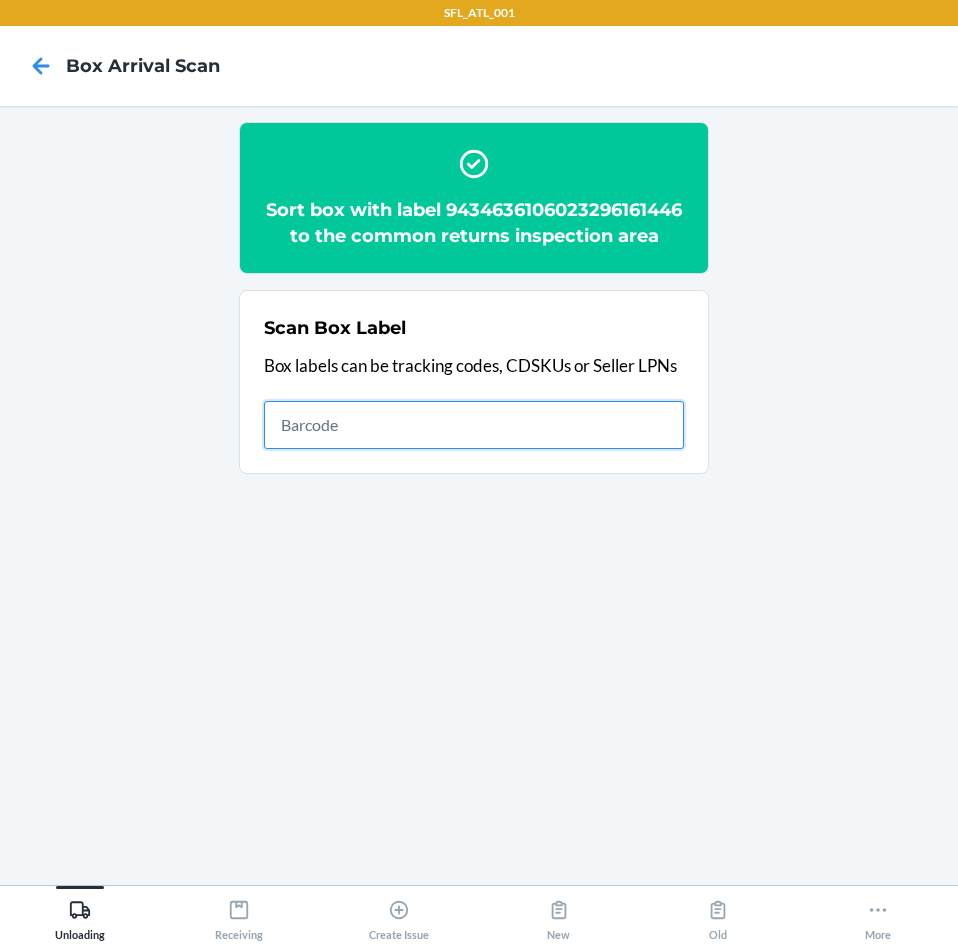 click at bounding box center [474, 425] 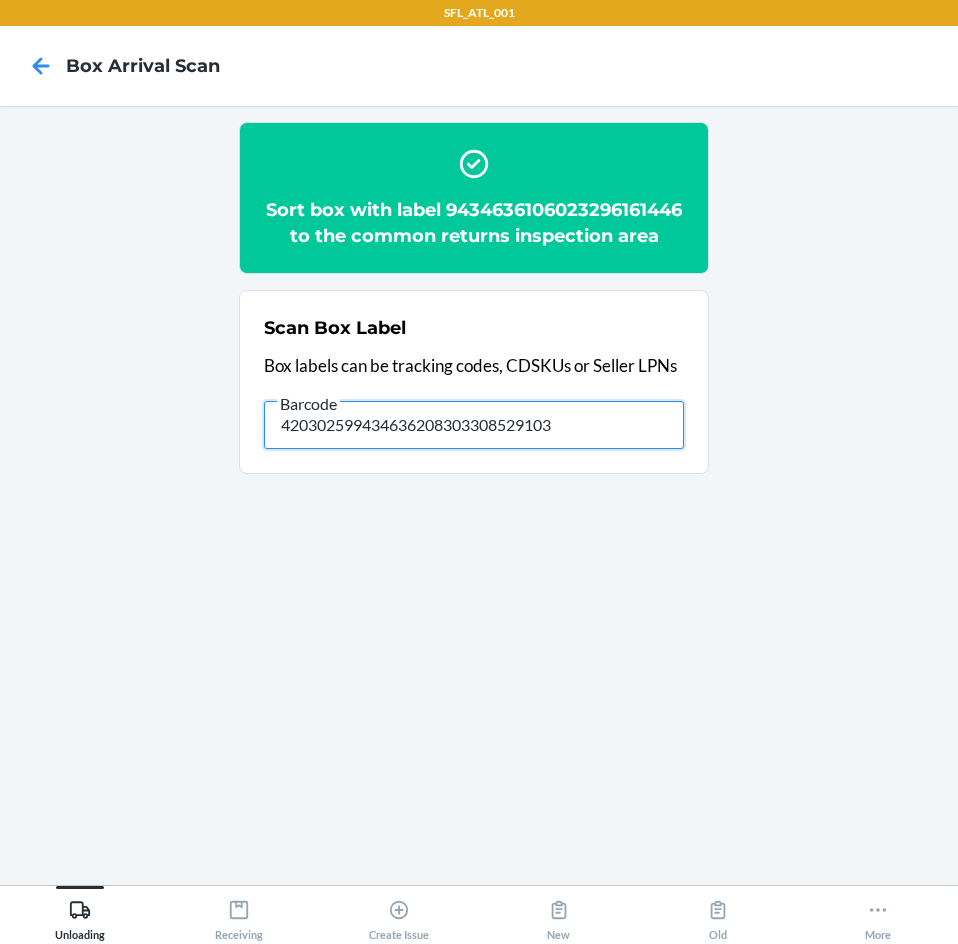type on "420302599434636208303308529103" 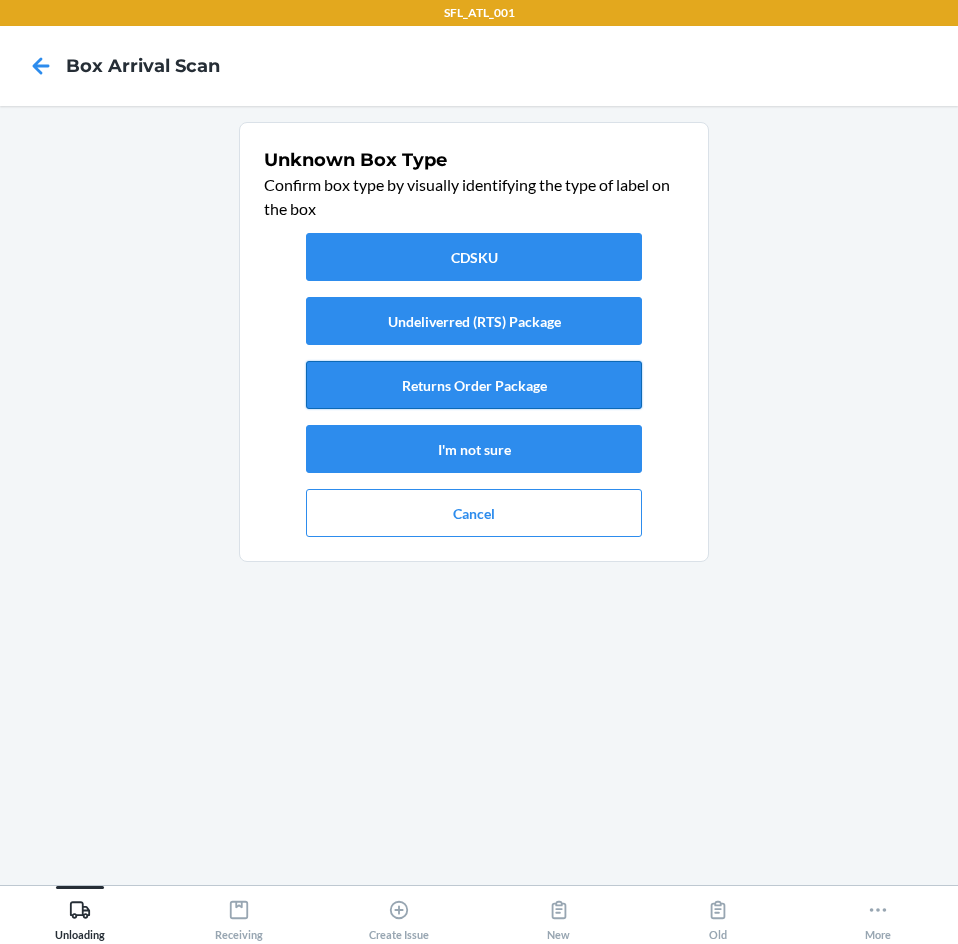 click on "Returns Order Package" at bounding box center [474, 385] 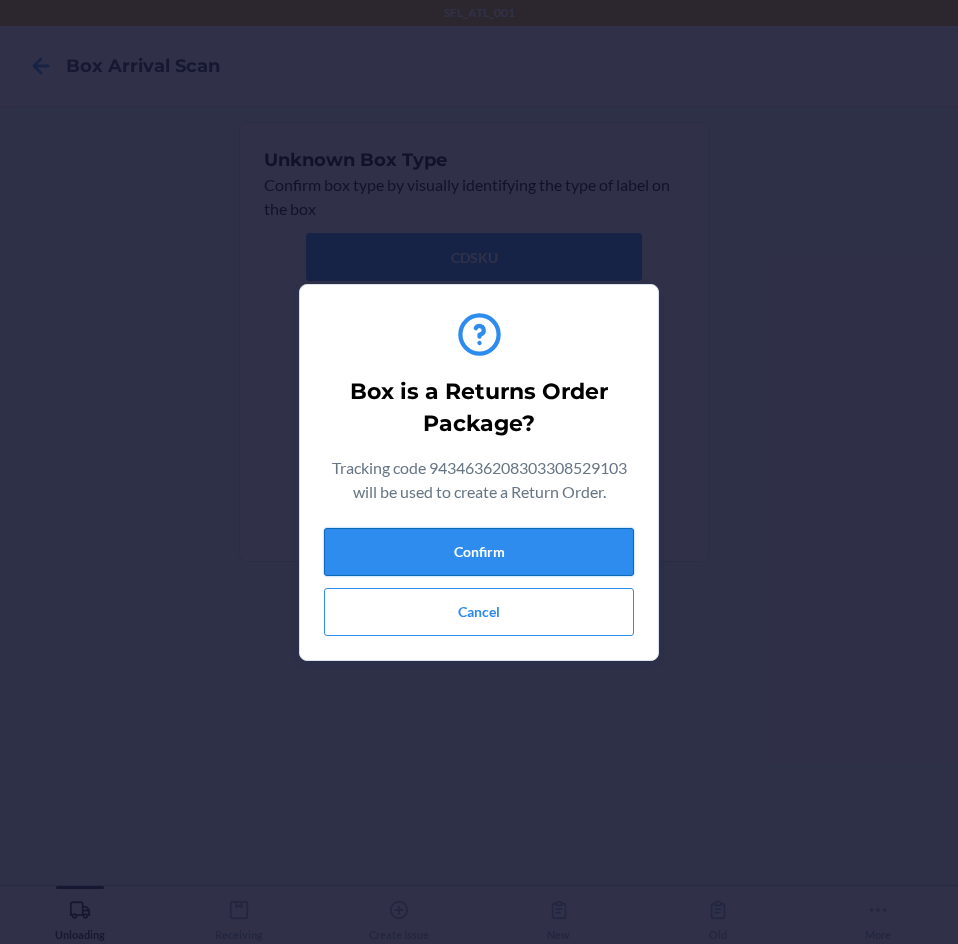 drag, startPoint x: 596, startPoint y: 559, endPoint x: 624, endPoint y: 539, distance: 34.4093 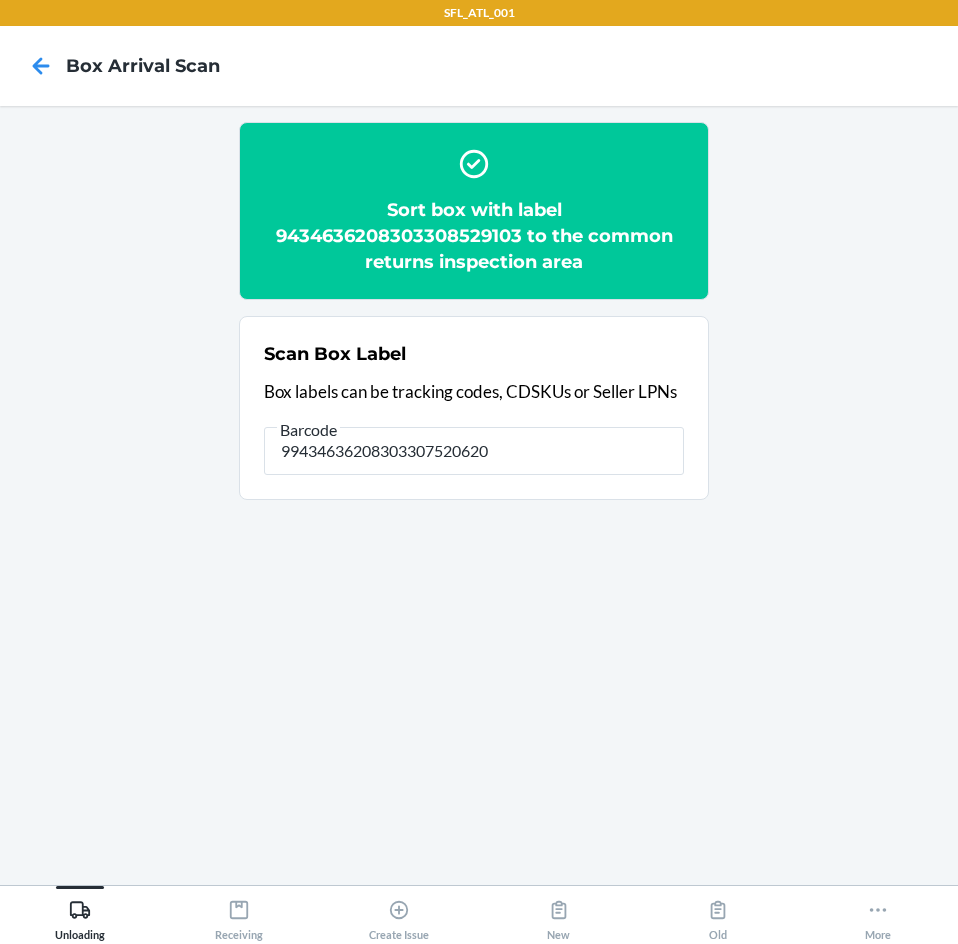 type on "99434636208303307520620" 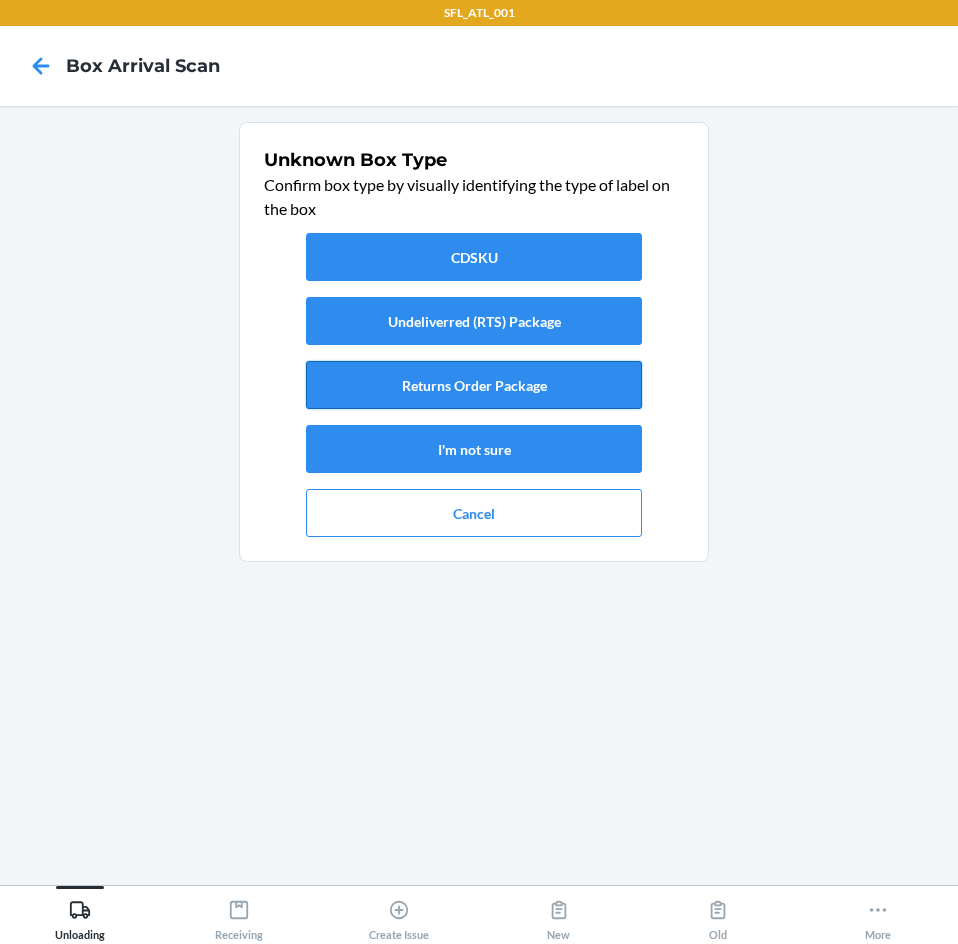 click on "Returns Order Package" at bounding box center [474, 385] 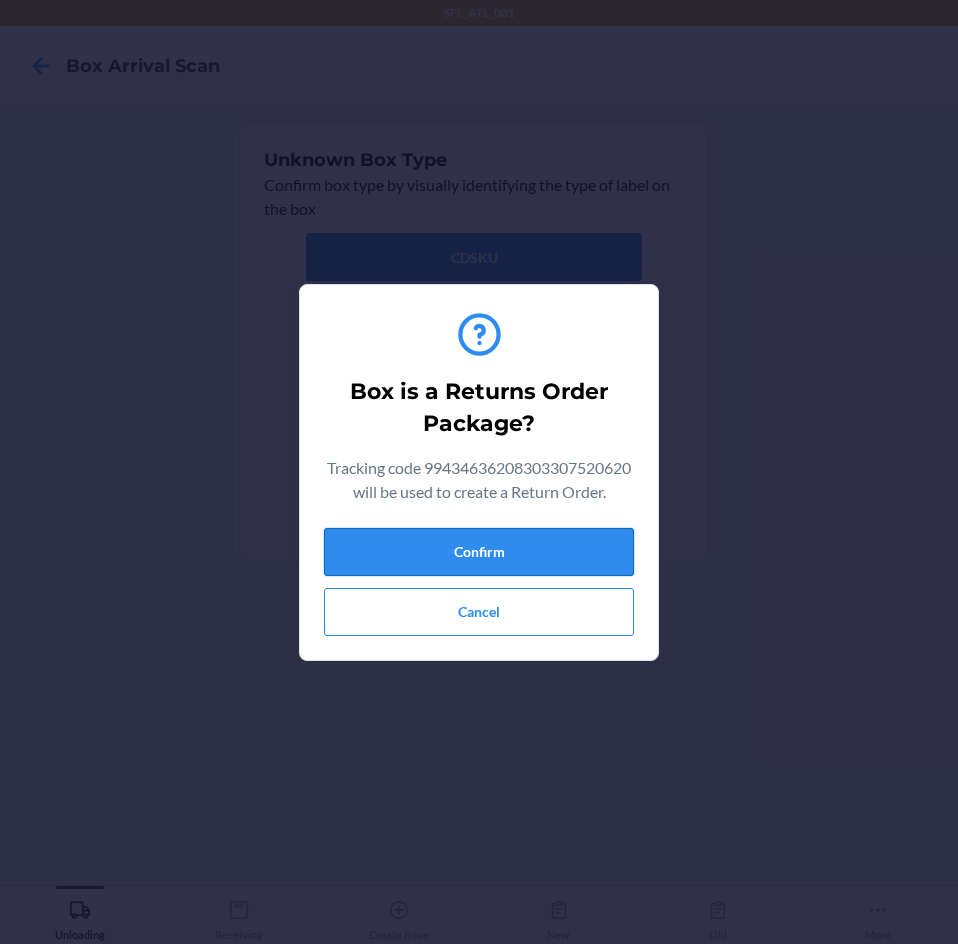 click on "Confirm" at bounding box center [479, 552] 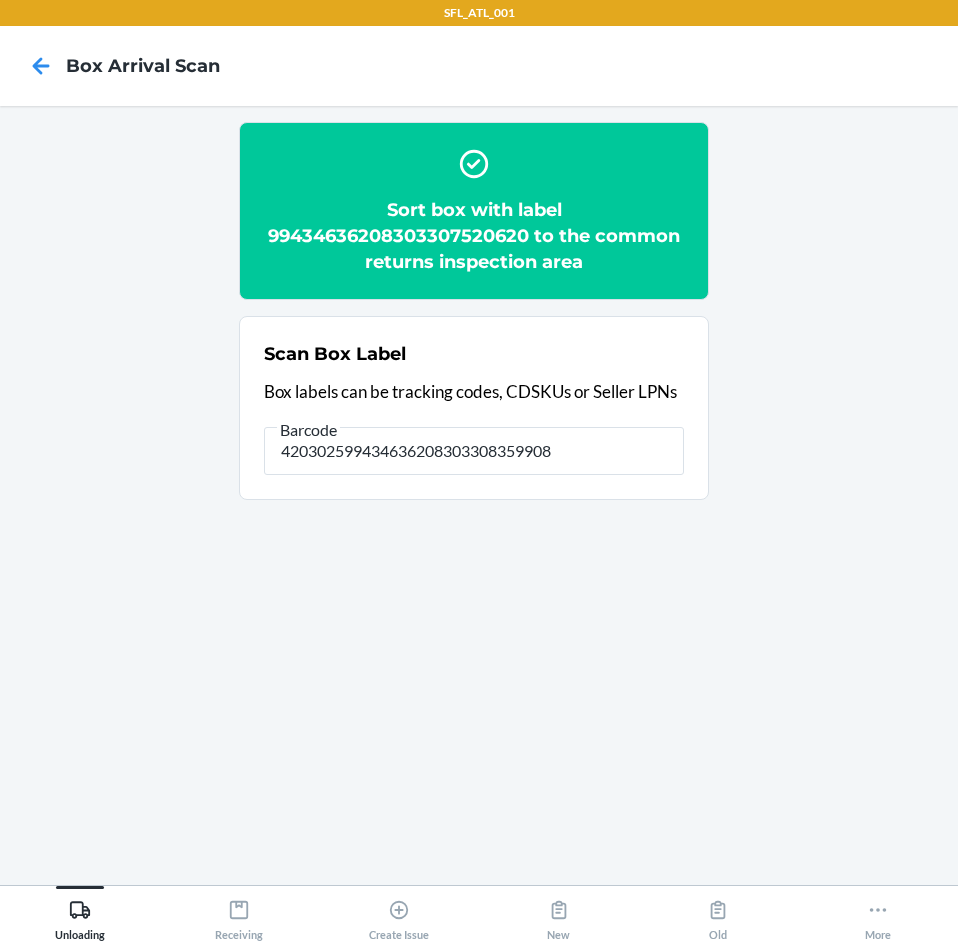 type on "420302599434636208303308359908" 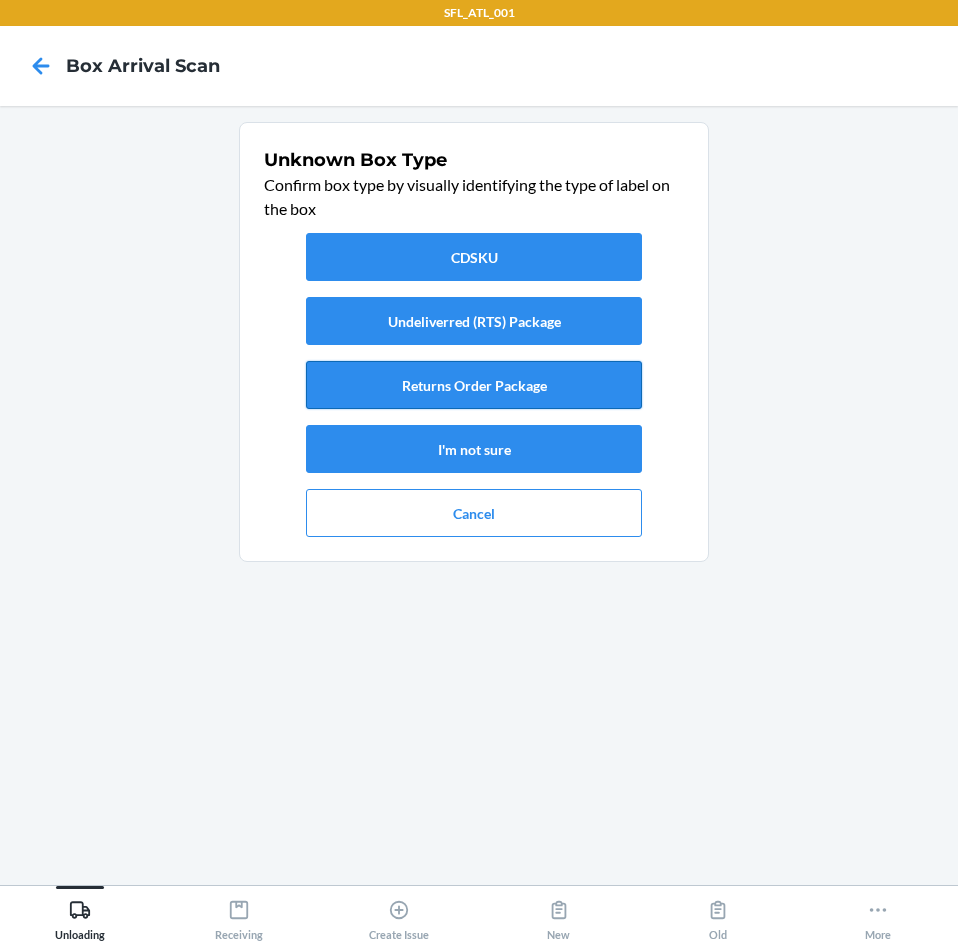 click on "Returns Order Package" at bounding box center [474, 385] 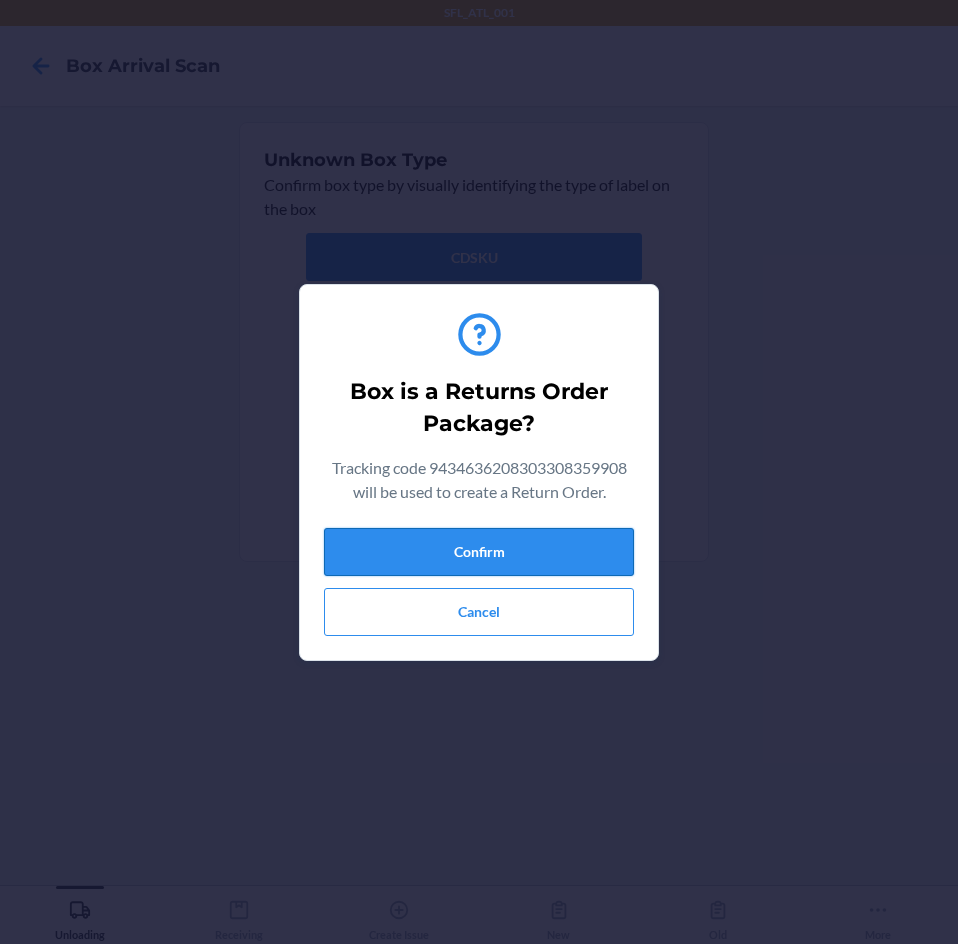 click on "Confirm" at bounding box center [479, 552] 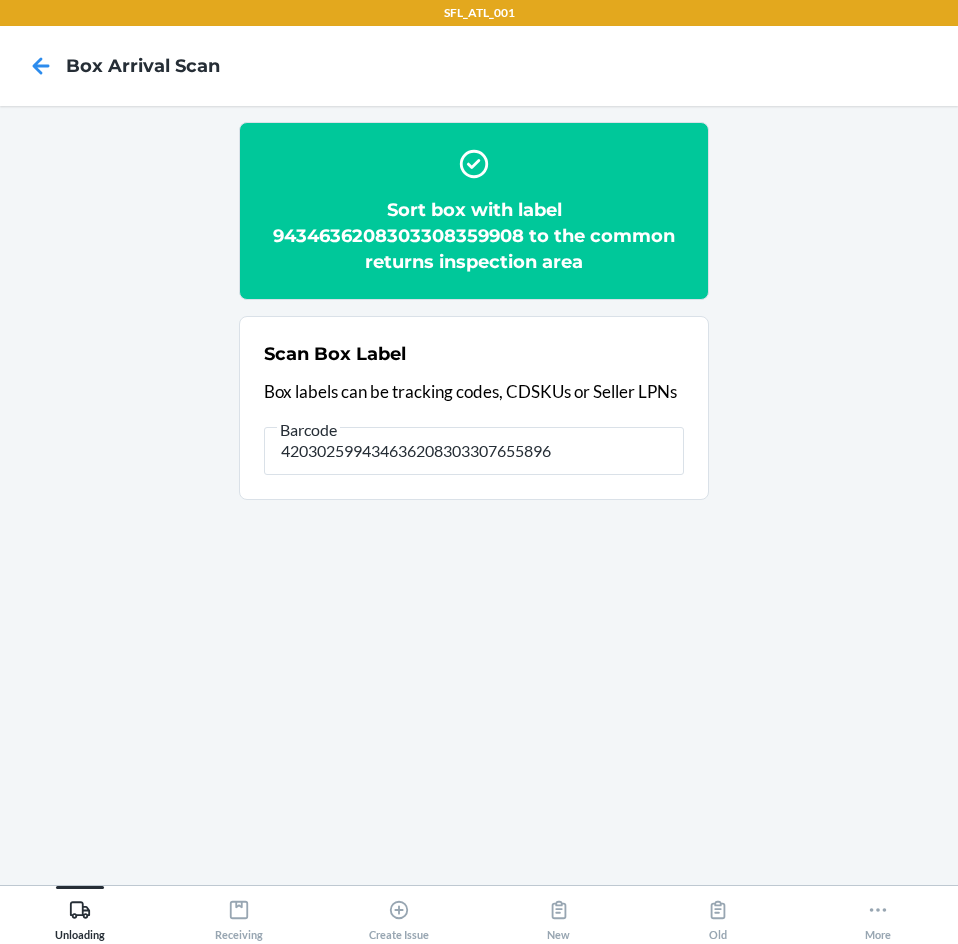 type on "420302599434636208303307655896" 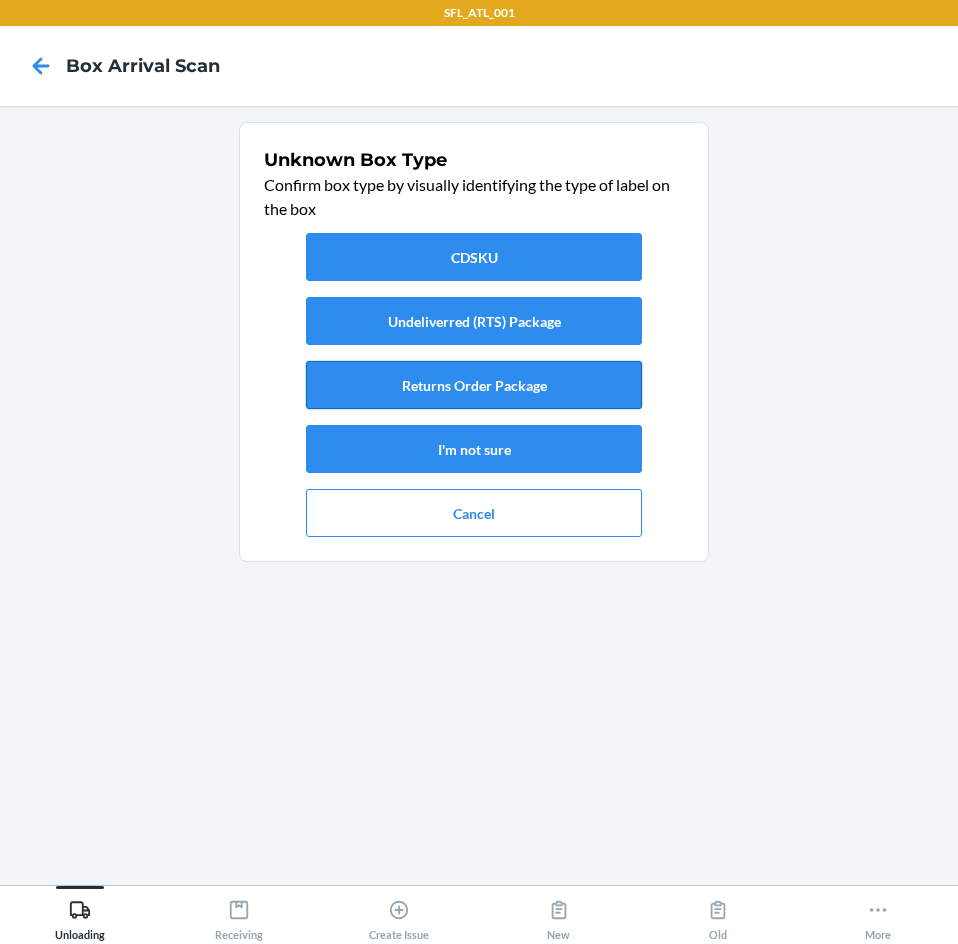 click on "Returns Order Package" at bounding box center [474, 385] 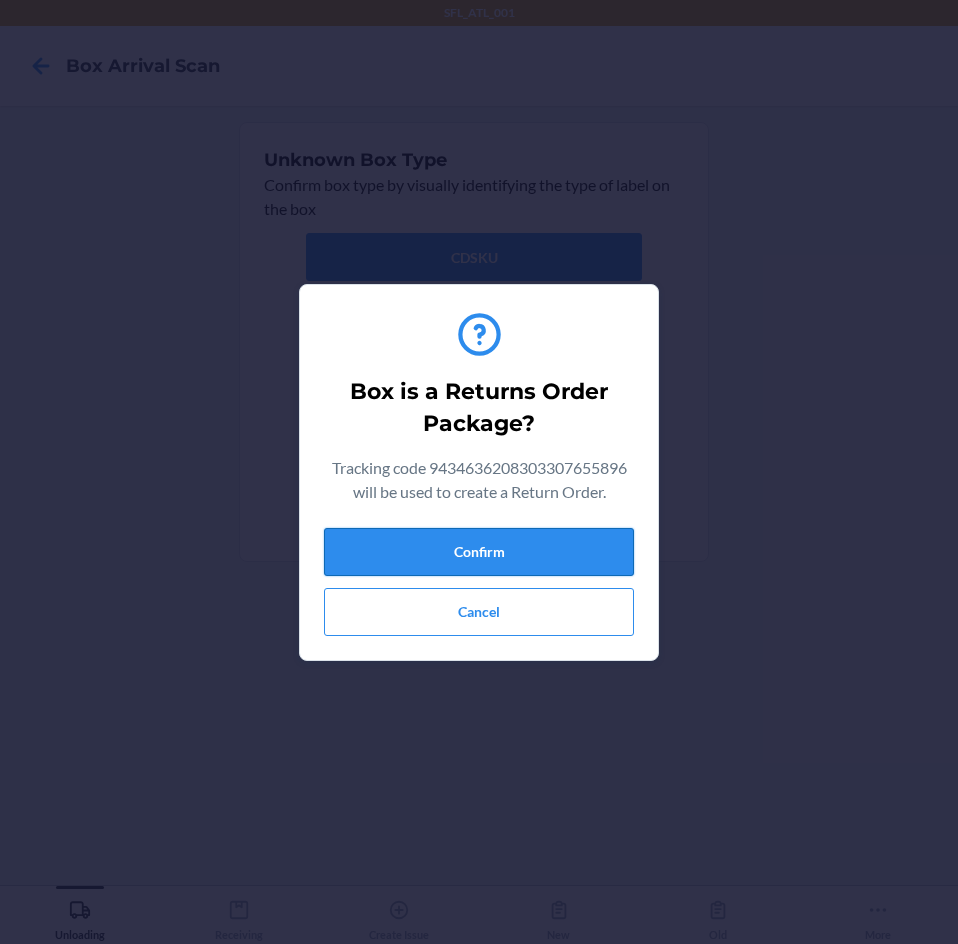 click on "Confirm" at bounding box center (479, 552) 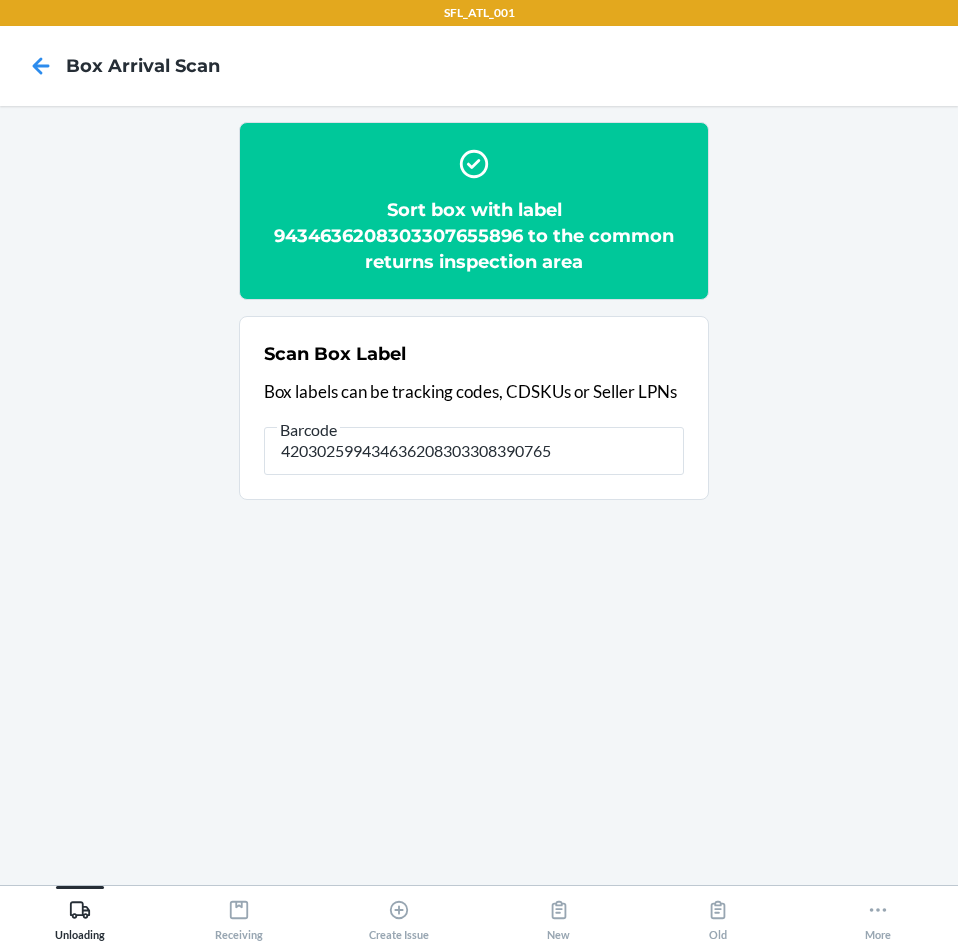 type on "420302599434636208303308390765" 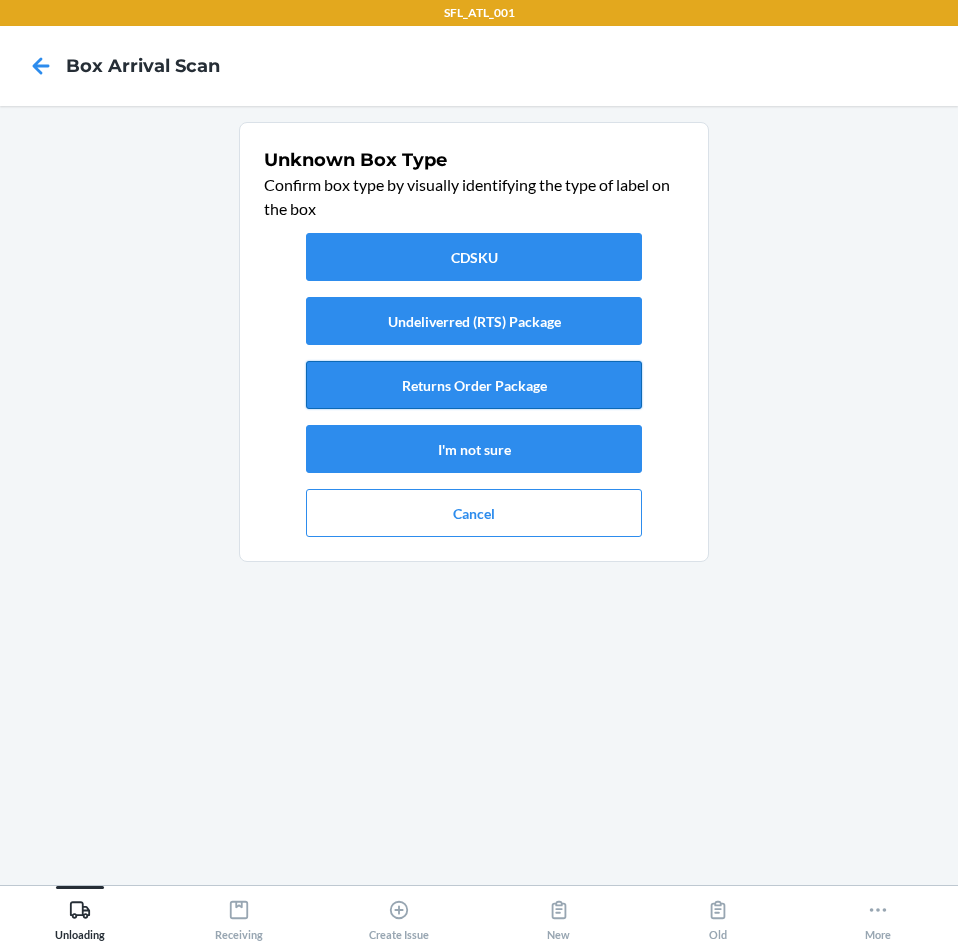 click on "Returns Order Package" at bounding box center (474, 385) 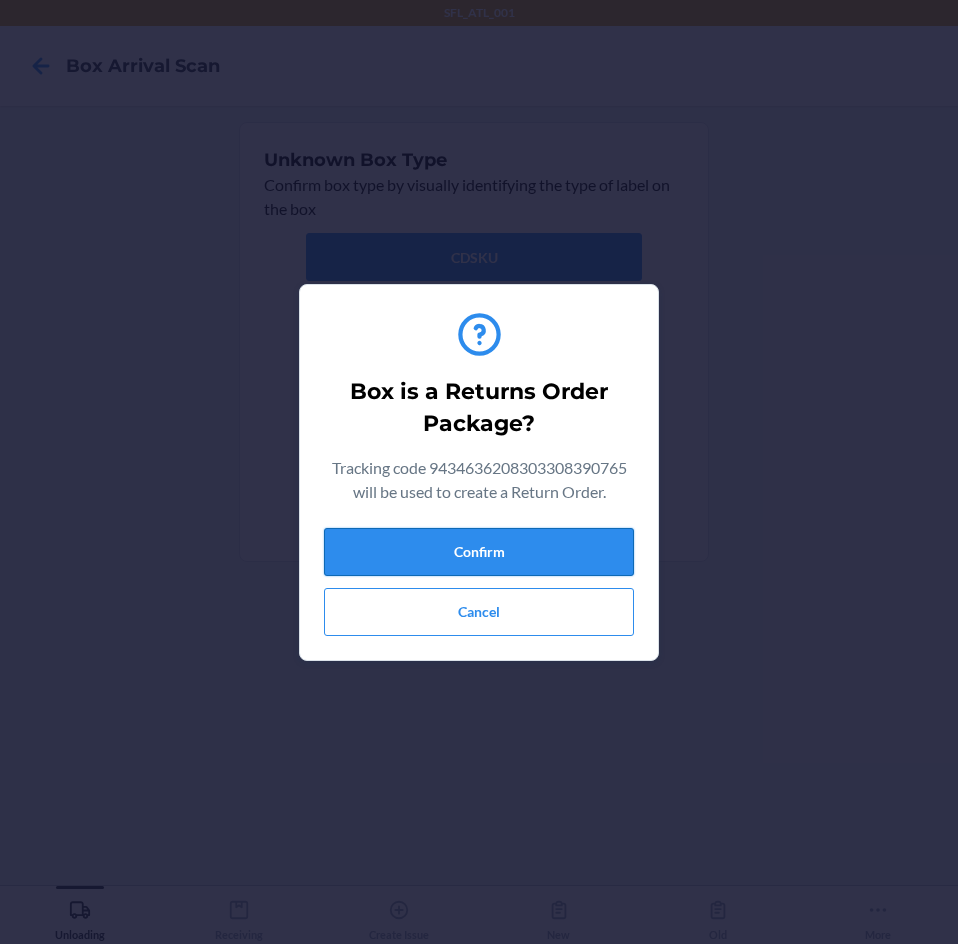 drag, startPoint x: 539, startPoint y: 551, endPoint x: 152, endPoint y: 530, distance: 387.56934 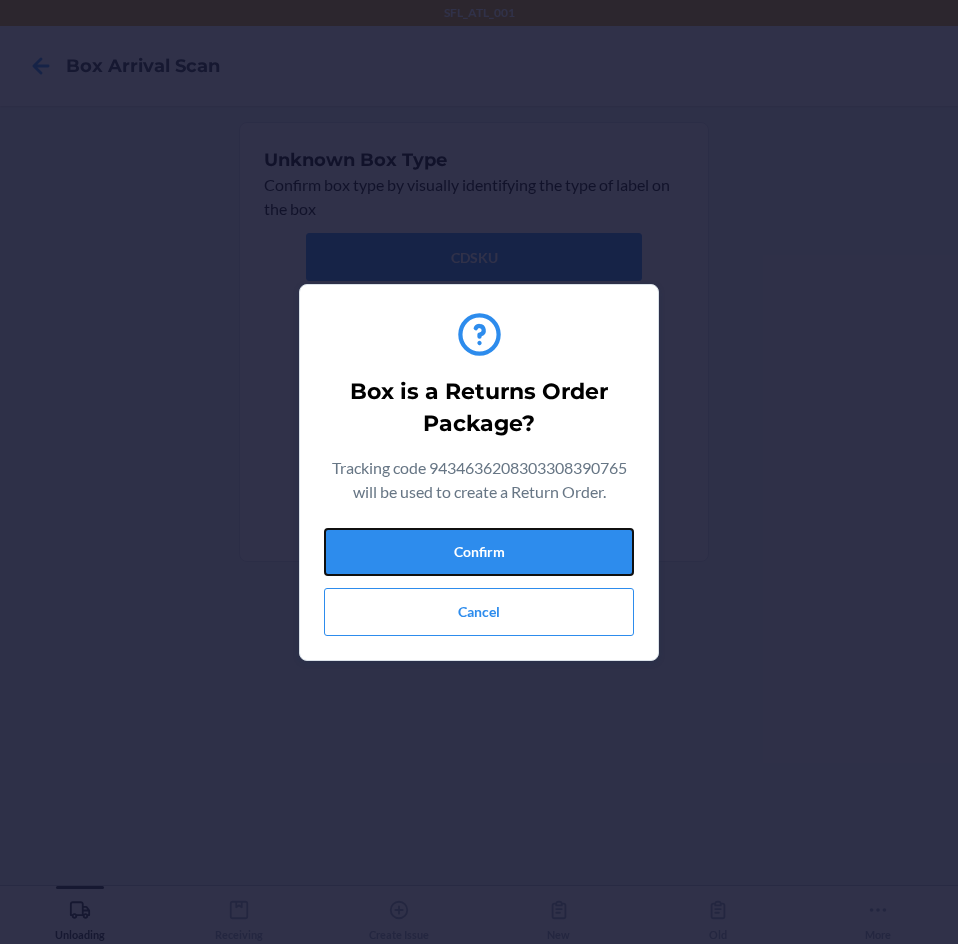 click on "Confirm" at bounding box center (479, 552) 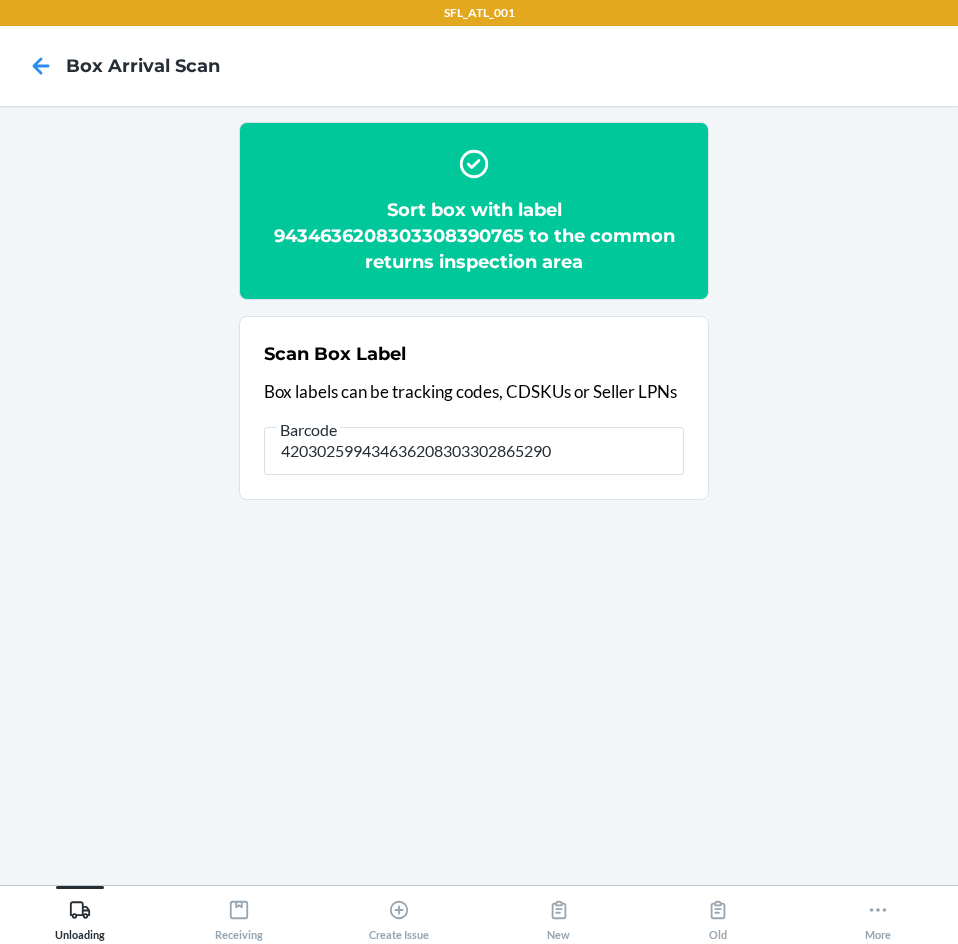 type on "420302599434636208303302865290" 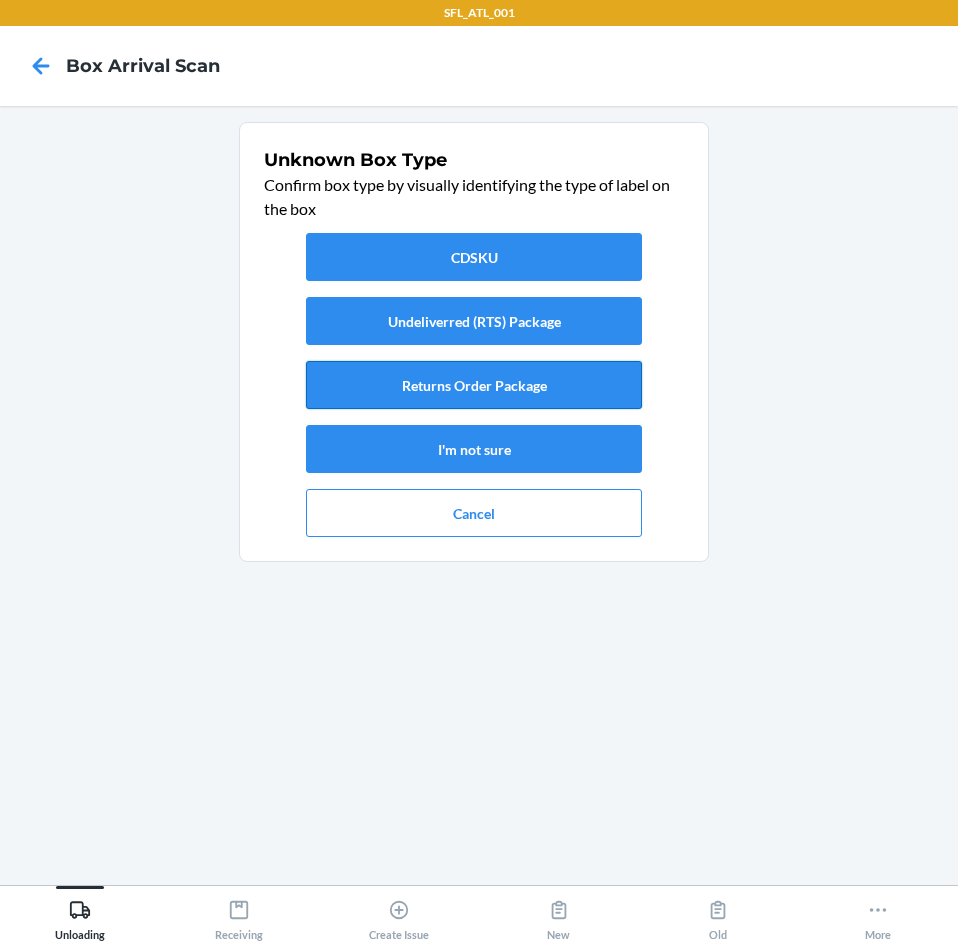 click on "Returns Order Package" at bounding box center [474, 385] 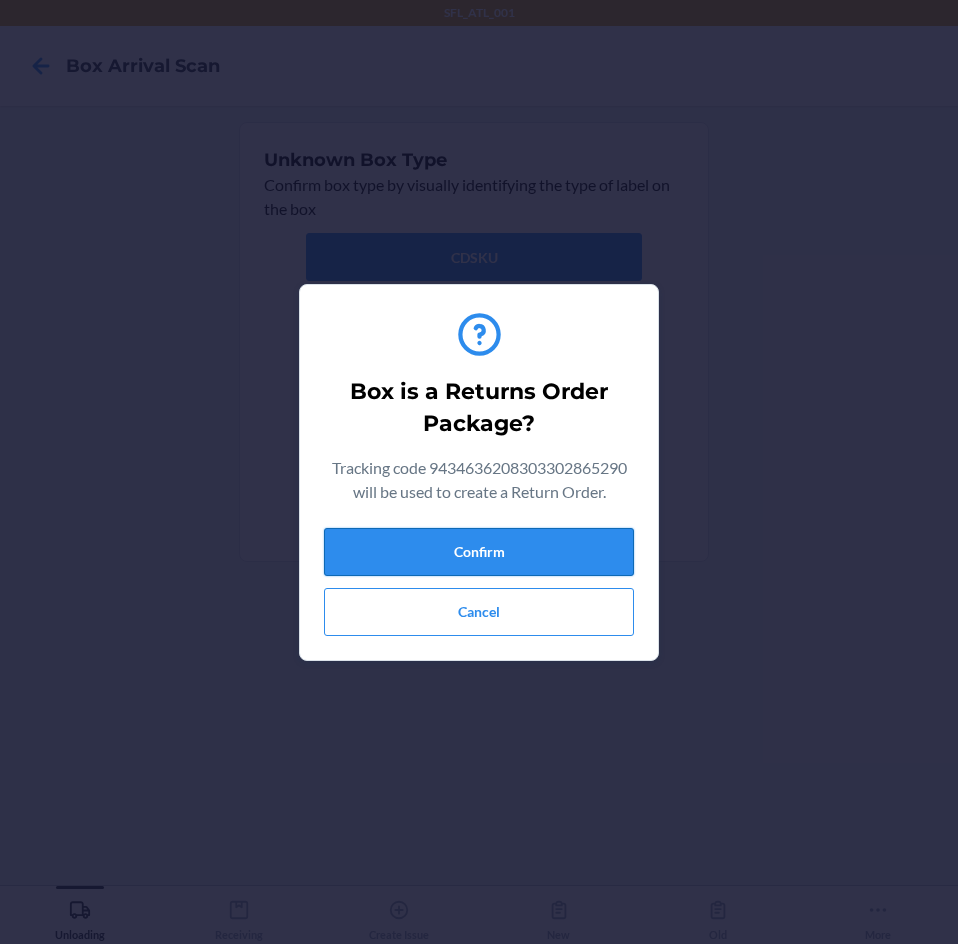 drag, startPoint x: 455, startPoint y: 546, endPoint x: 708, endPoint y: 559, distance: 253.33377 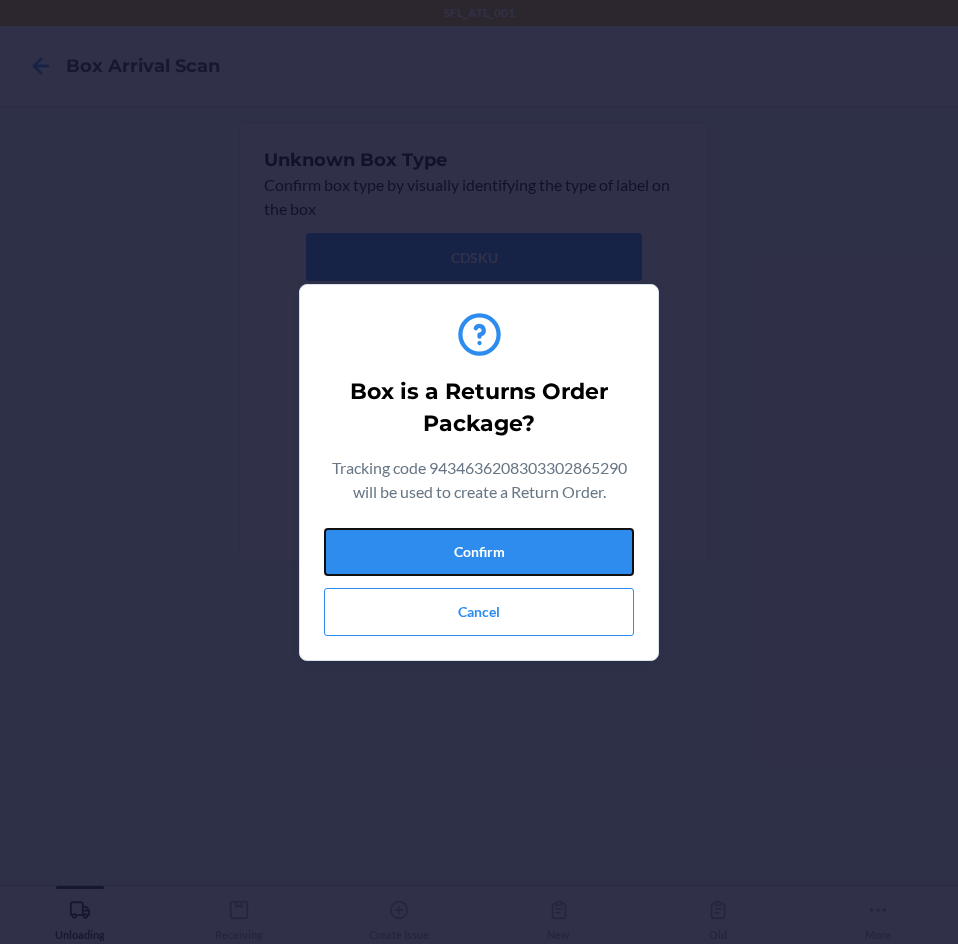 click on "Confirm" at bounding box center (479, 552) 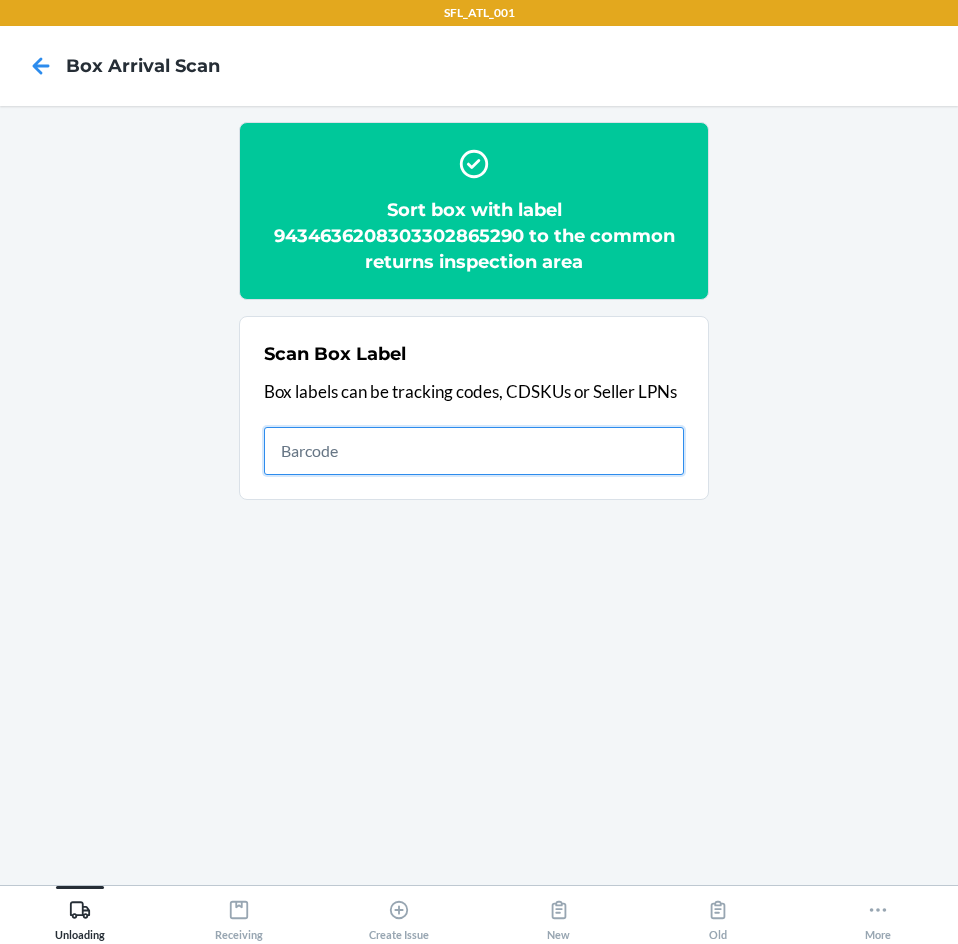 click at bounding box center (474, 451) 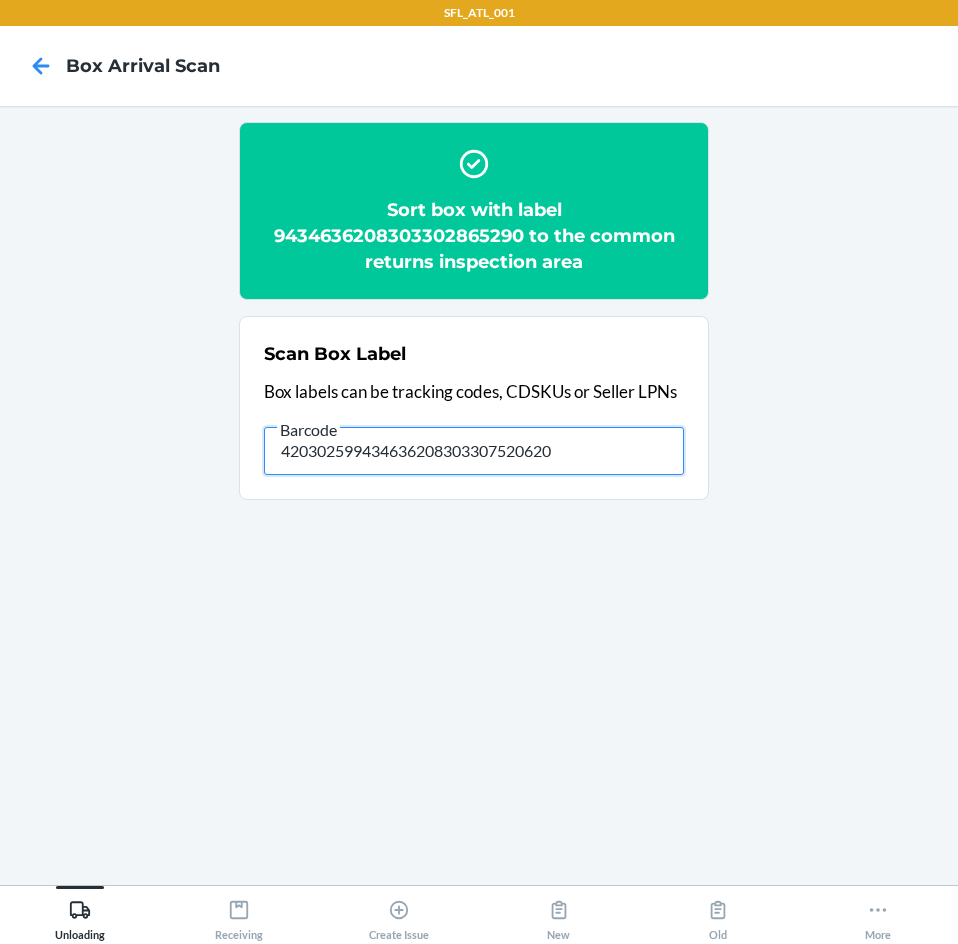 type on "420302599434636208303307520620" 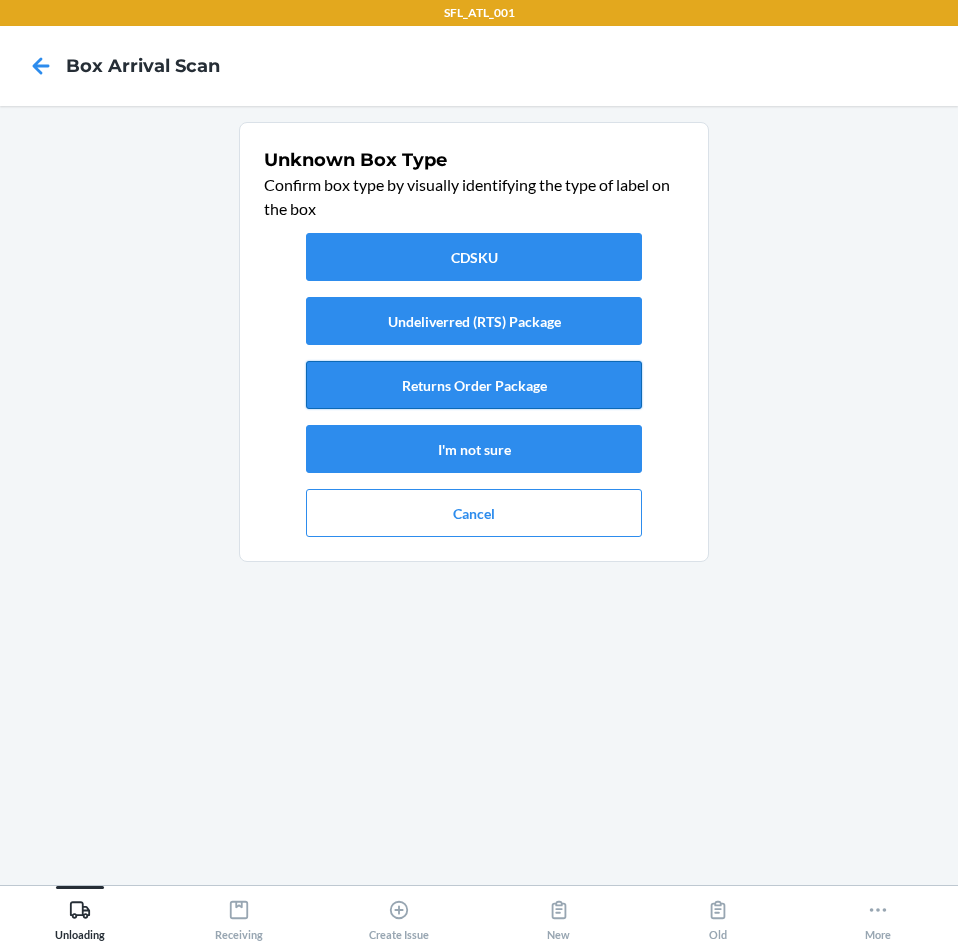 click on "Returns Order Package" at bounding box center [474, 385] 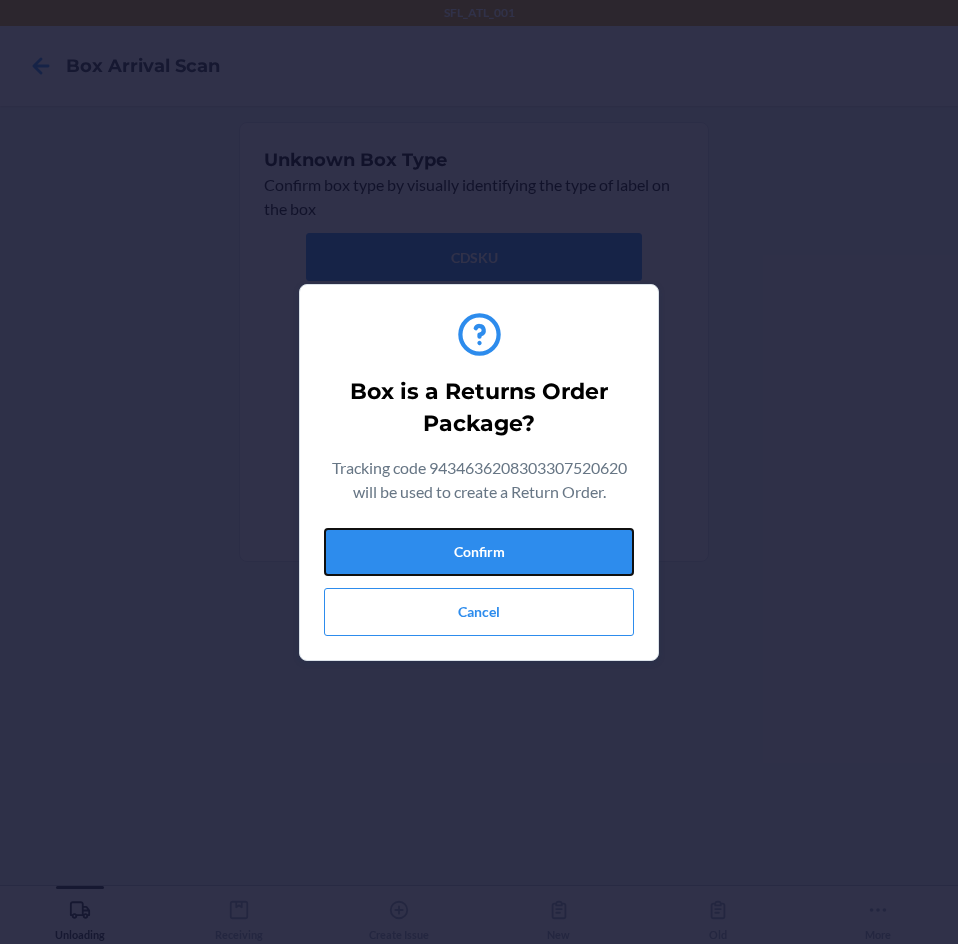 drag, startPoint x: 579, startPoint y: 537, endPoint x: 749, endPoint y: 535, distance: 170.01176 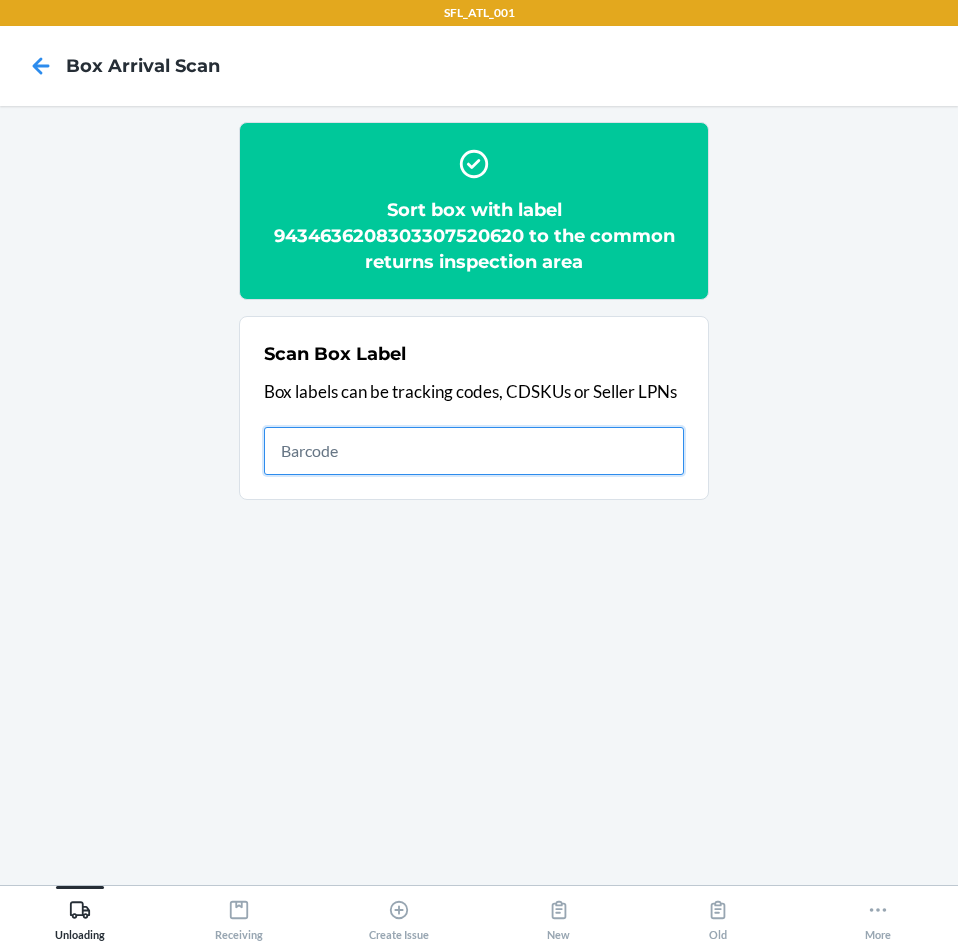click at bounding box center (474, 451) 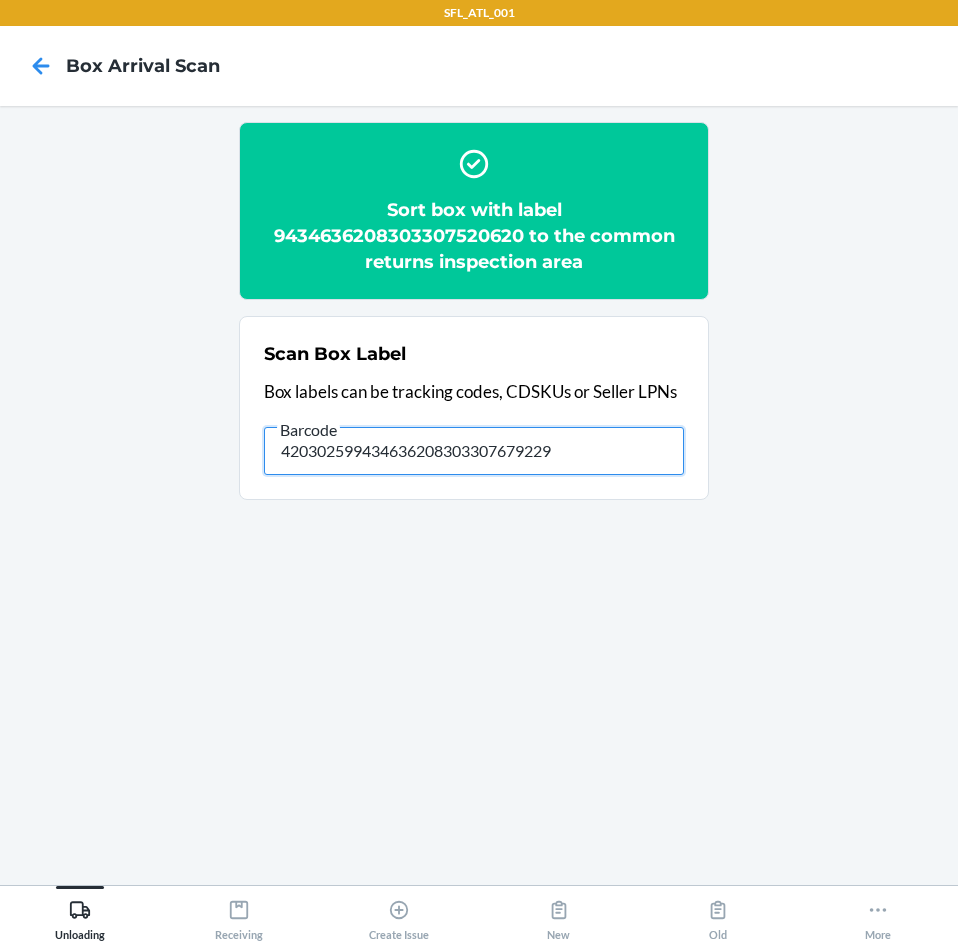 type on "420302599434636208303307679229" 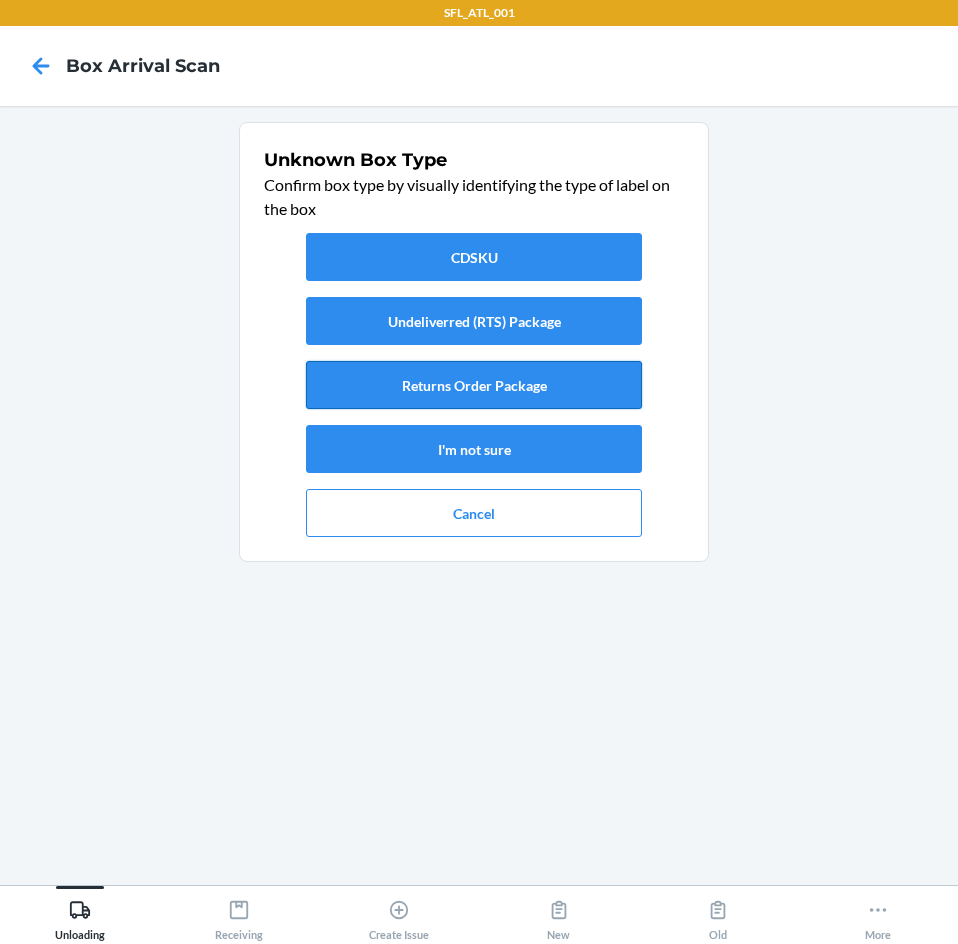 click on "Returns Order Package" at bounding box center (474, 385) 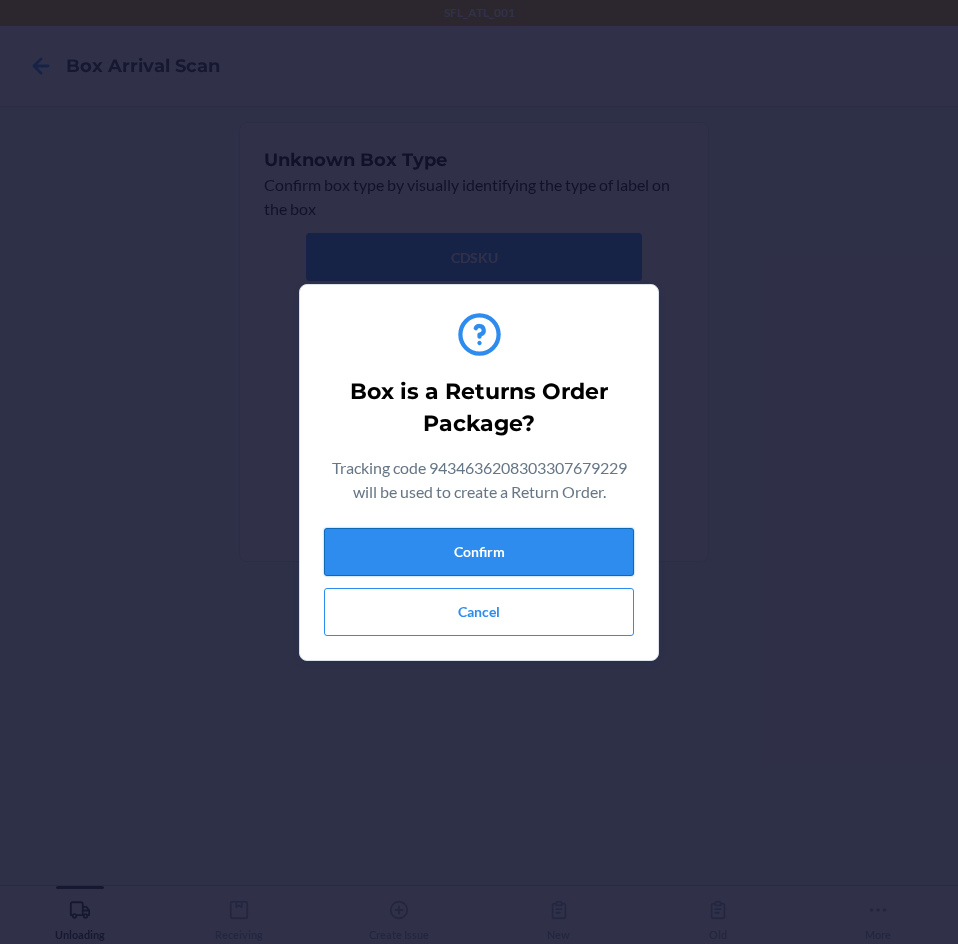 click on "Confirm" at bounding box center (479, 552) 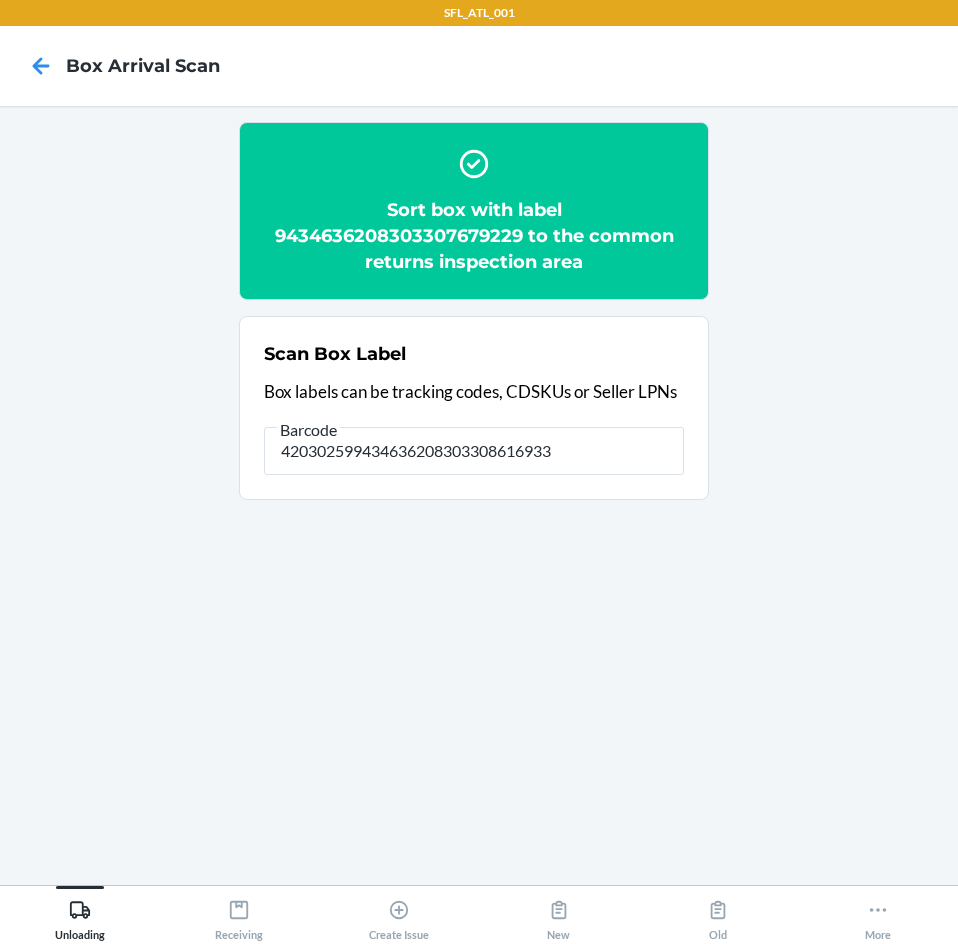 type on "420302599434636208303308616933" 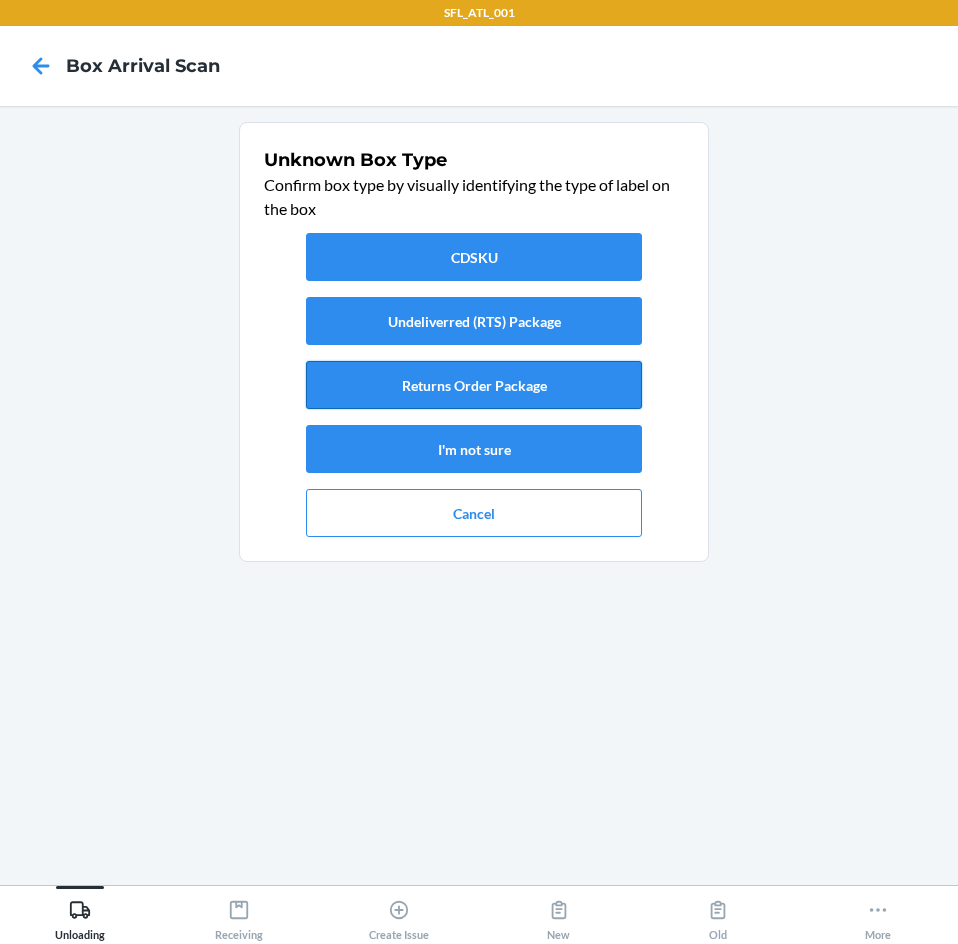 click on "Returns Order Package" at bounding box center (474, 385) 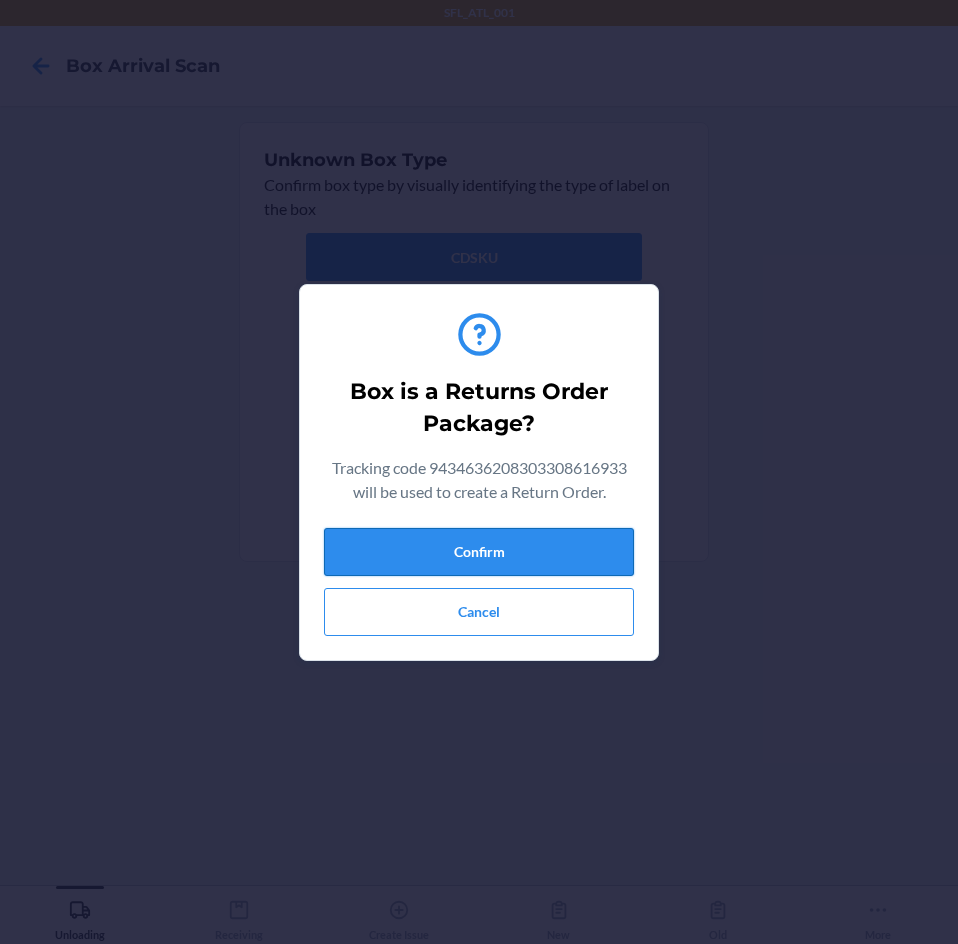 click on "Confirm" at bounding box center (479, 552) 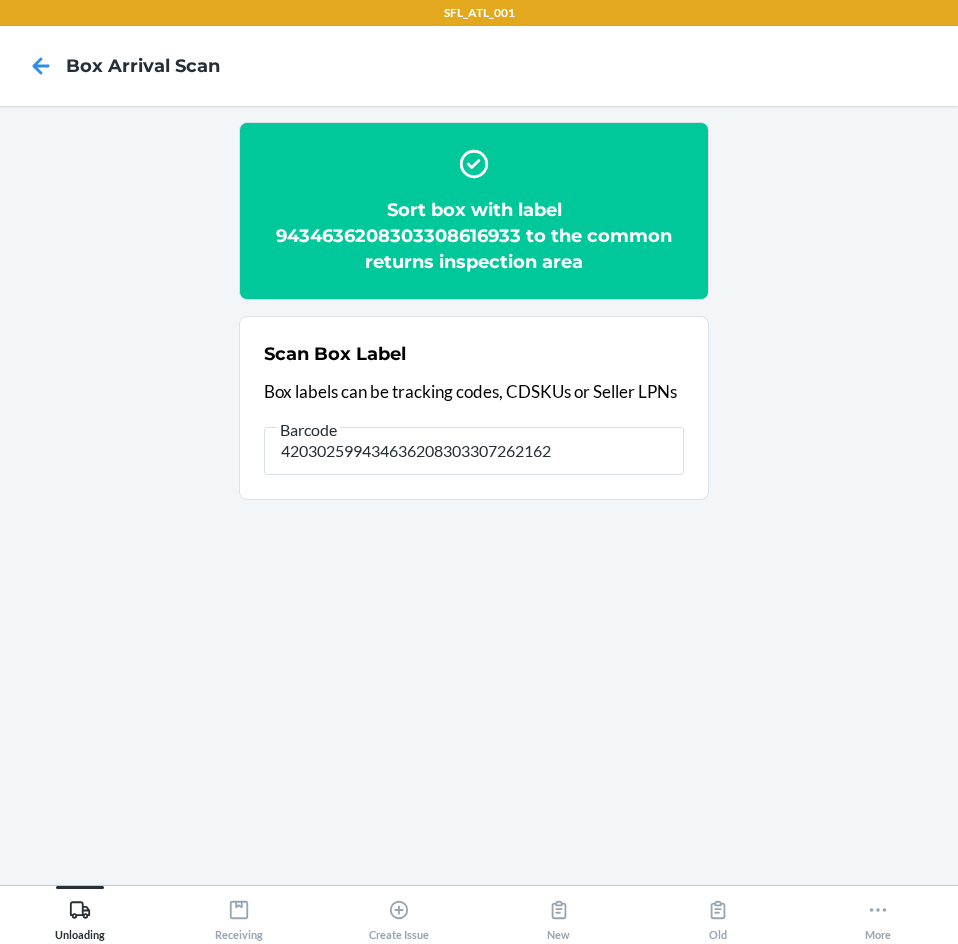 type on "420302599434636208303307262162" 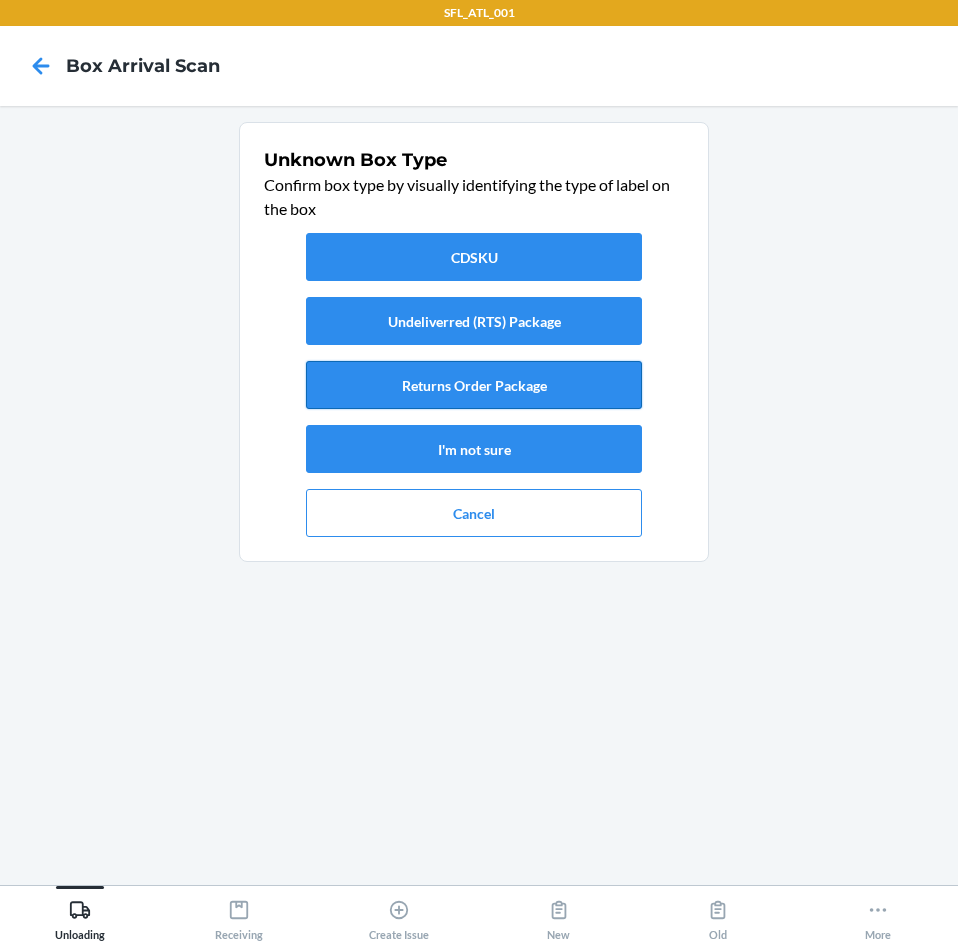 click on "Returns Order Package" at bounding box center [474, 385] 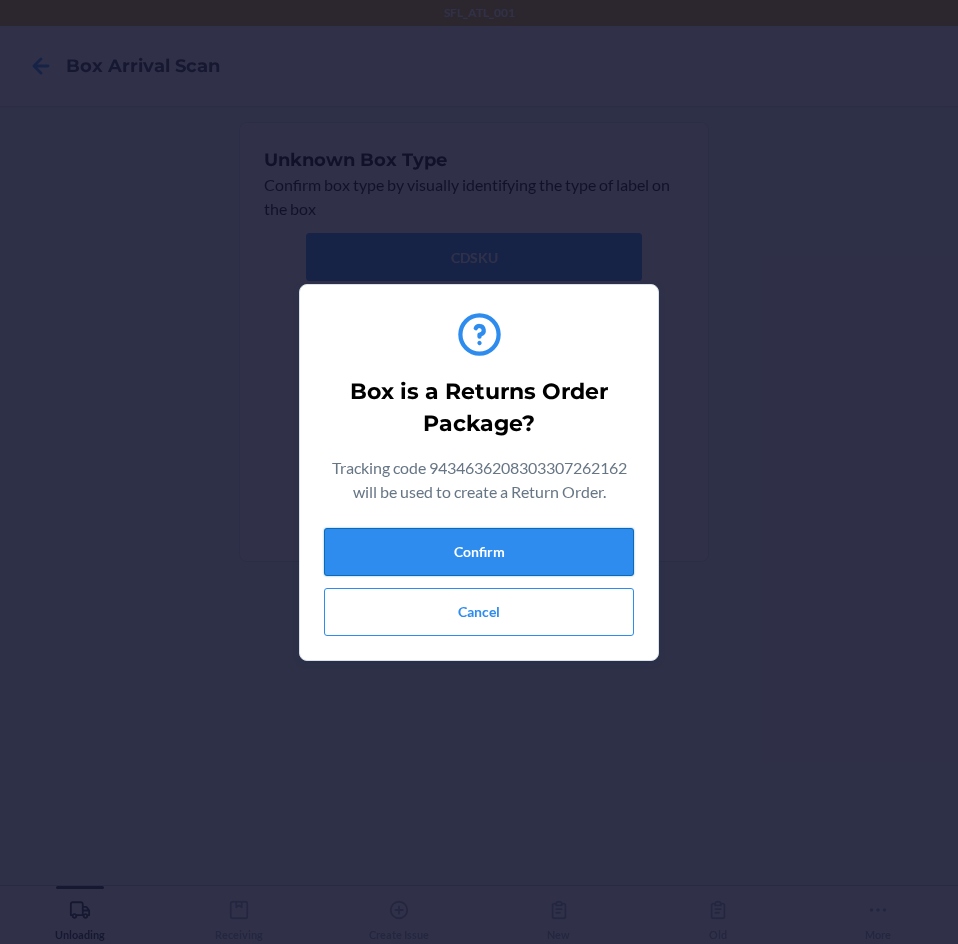 click on "Confirm" at bounding box center (479, 552) 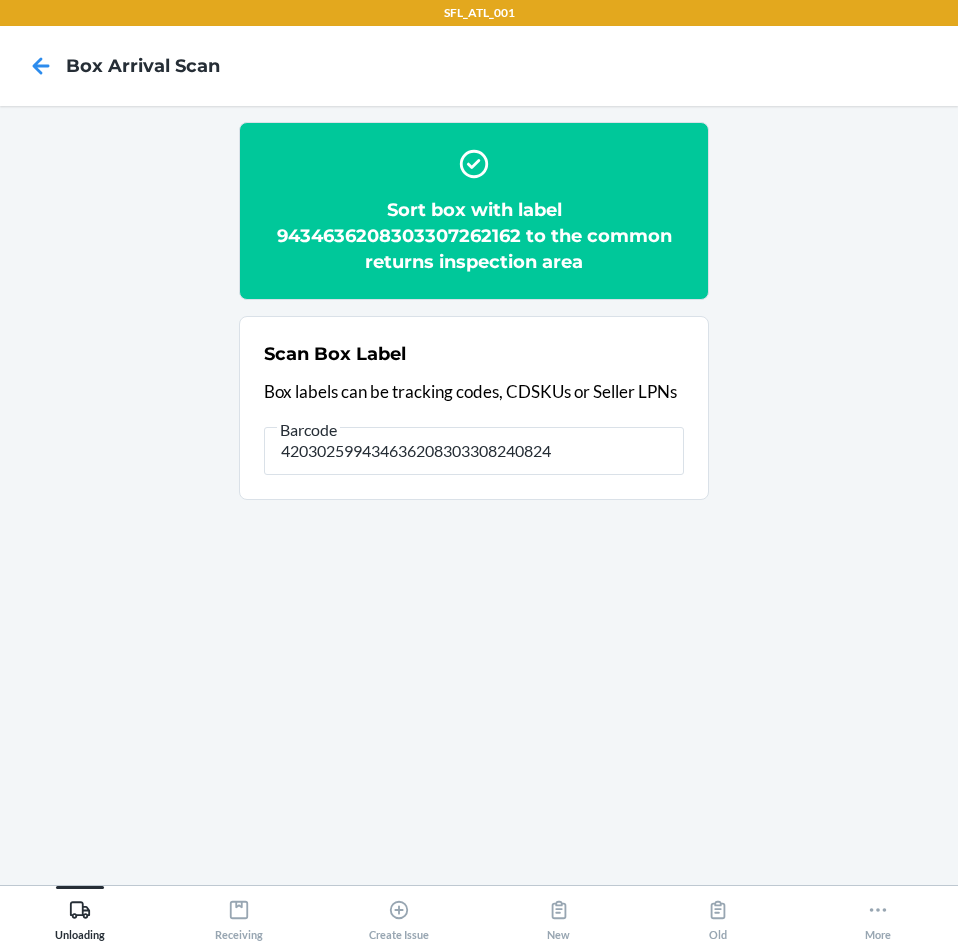 type on "420302599434636208303308240824" 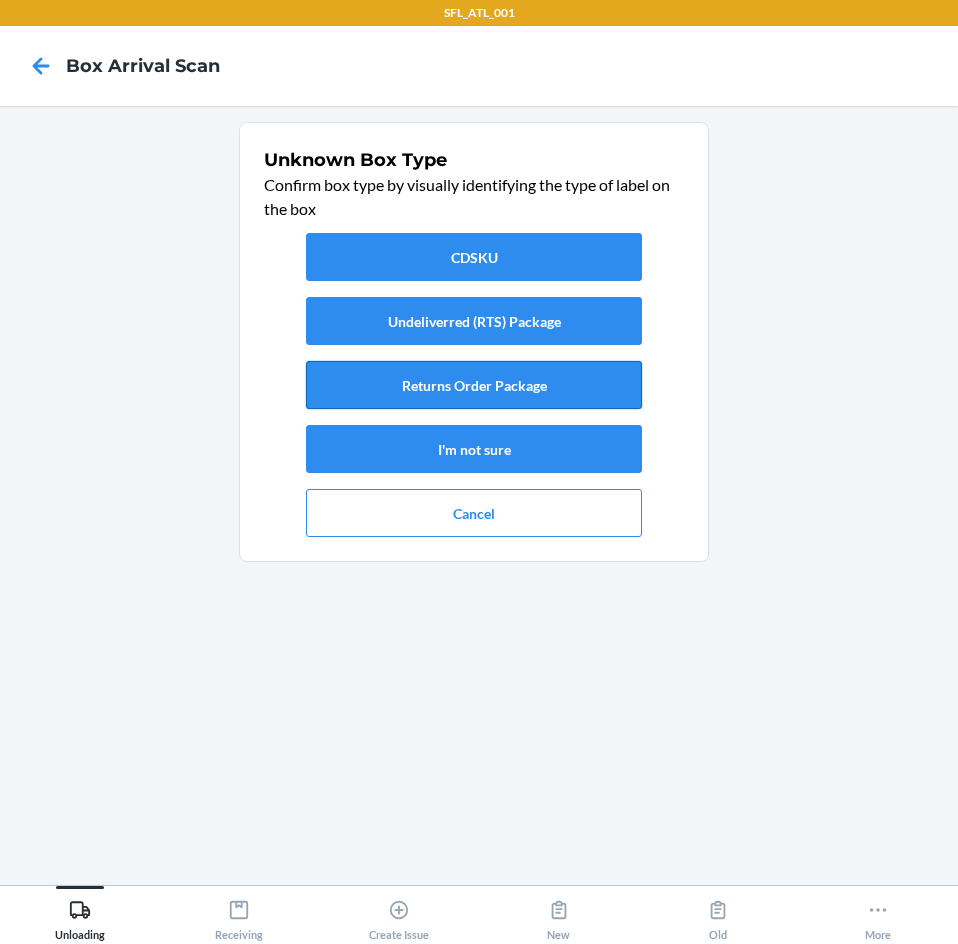 click on "Returns Order Package" at bounding box center [474, 385] 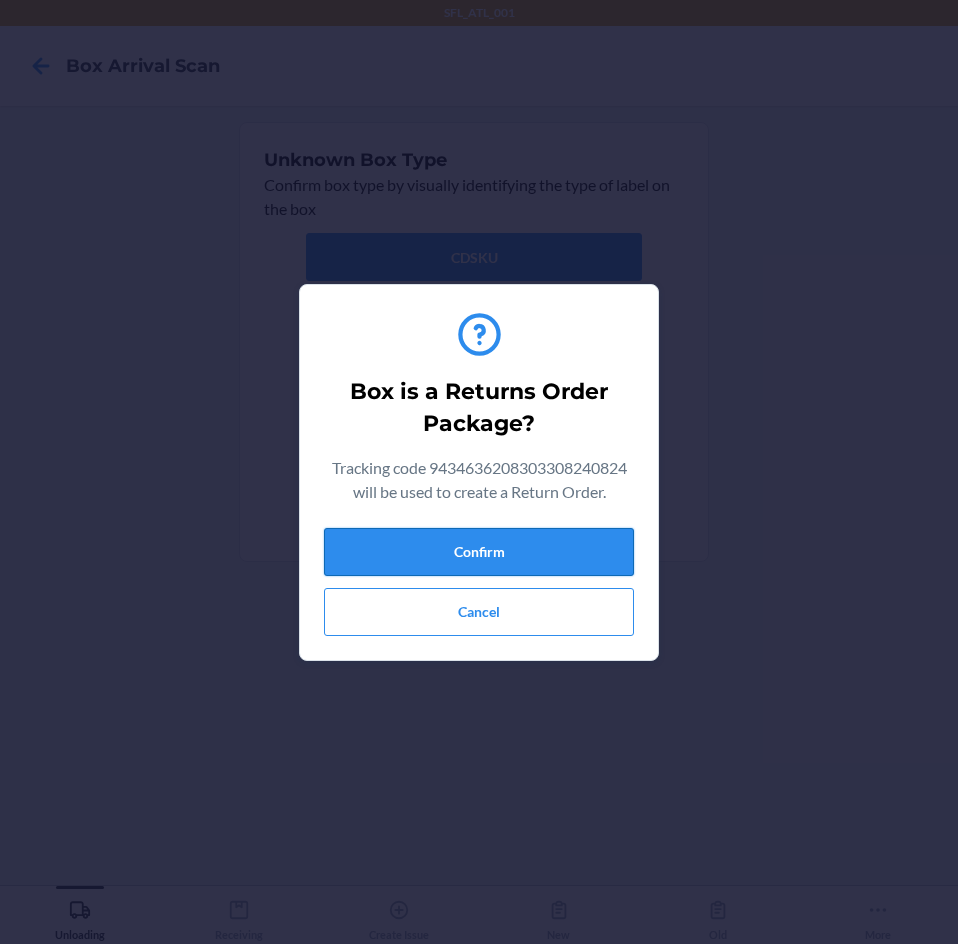 click on "Confirm" at bounding box center [479, 552] 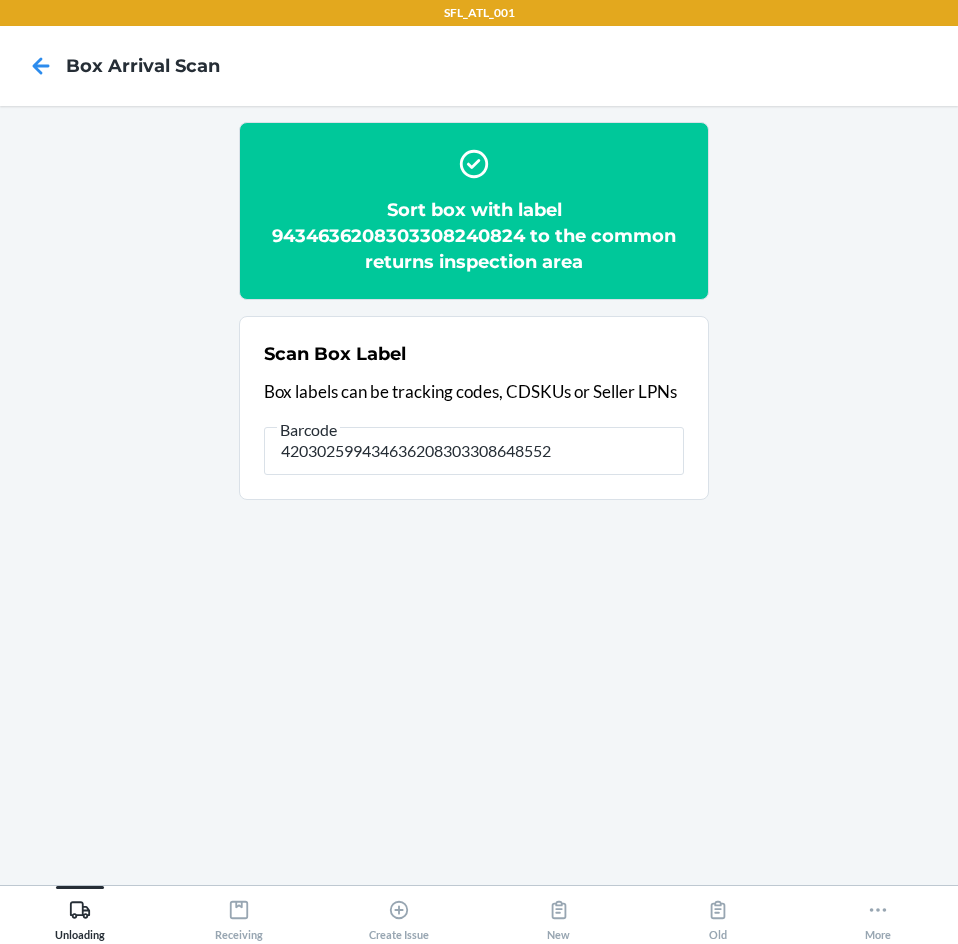 type on "420302599434636208303308648552" 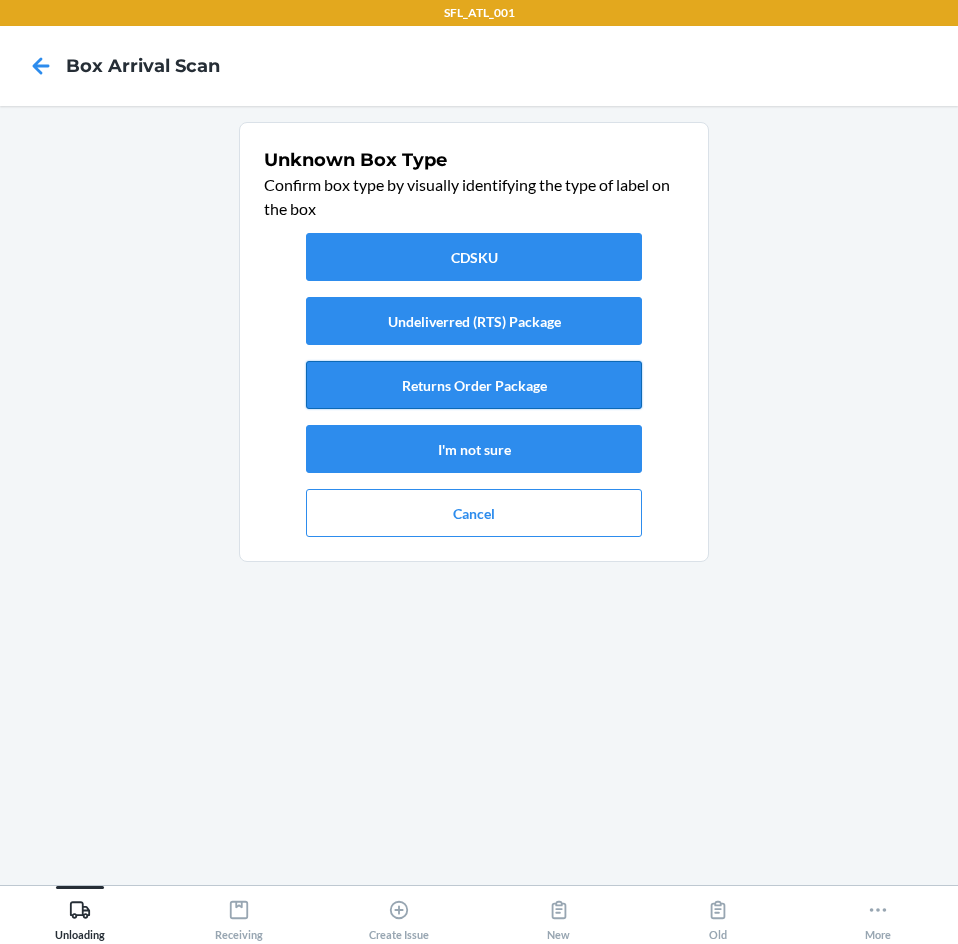 drag, startPoint x: 554, startPoint y: 390, endPoint x: 558, endPoint y: 400, distance: 10.770329 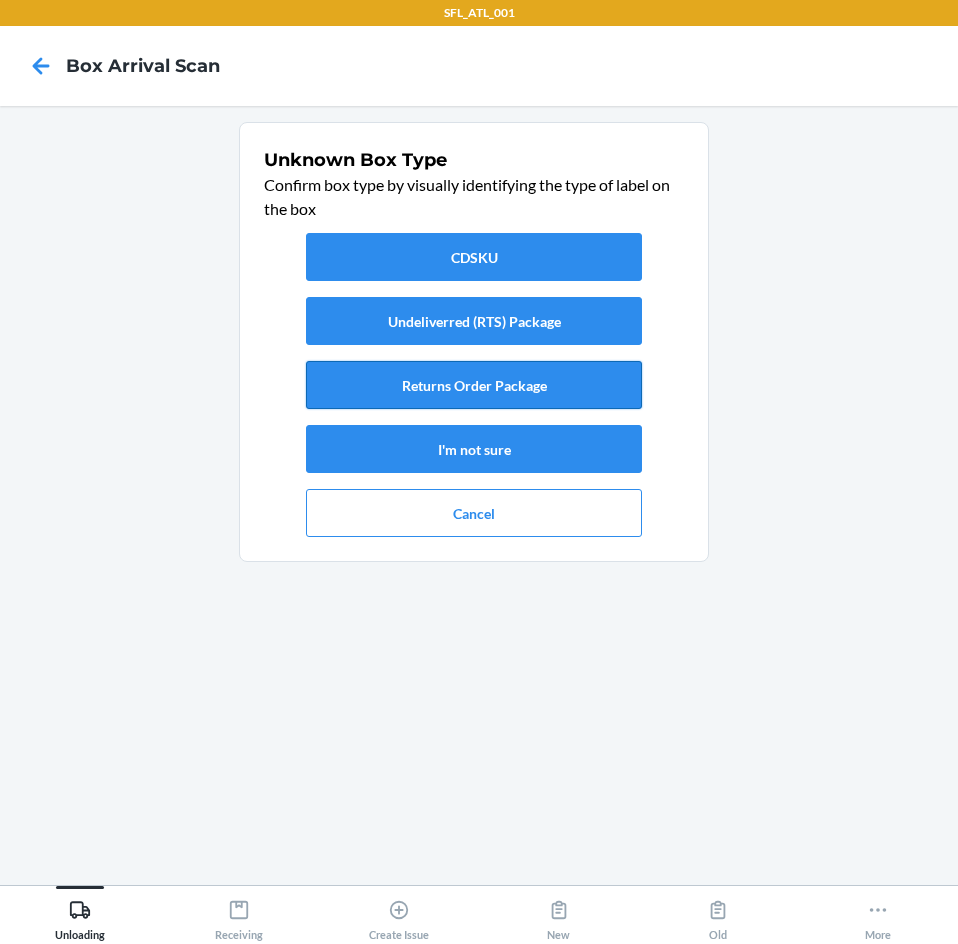 click on "Returns Order Package" at bounding box center (474, 385) 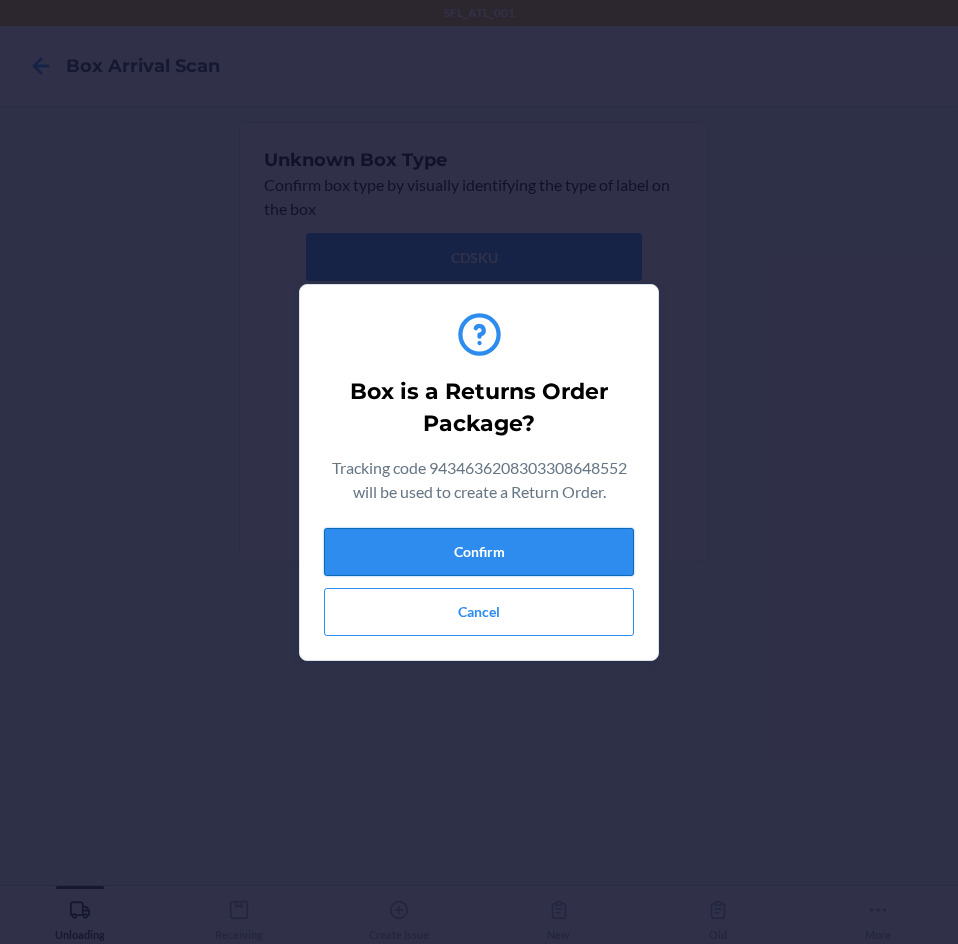 click on "Confirm" at bounding box center (479, 552) 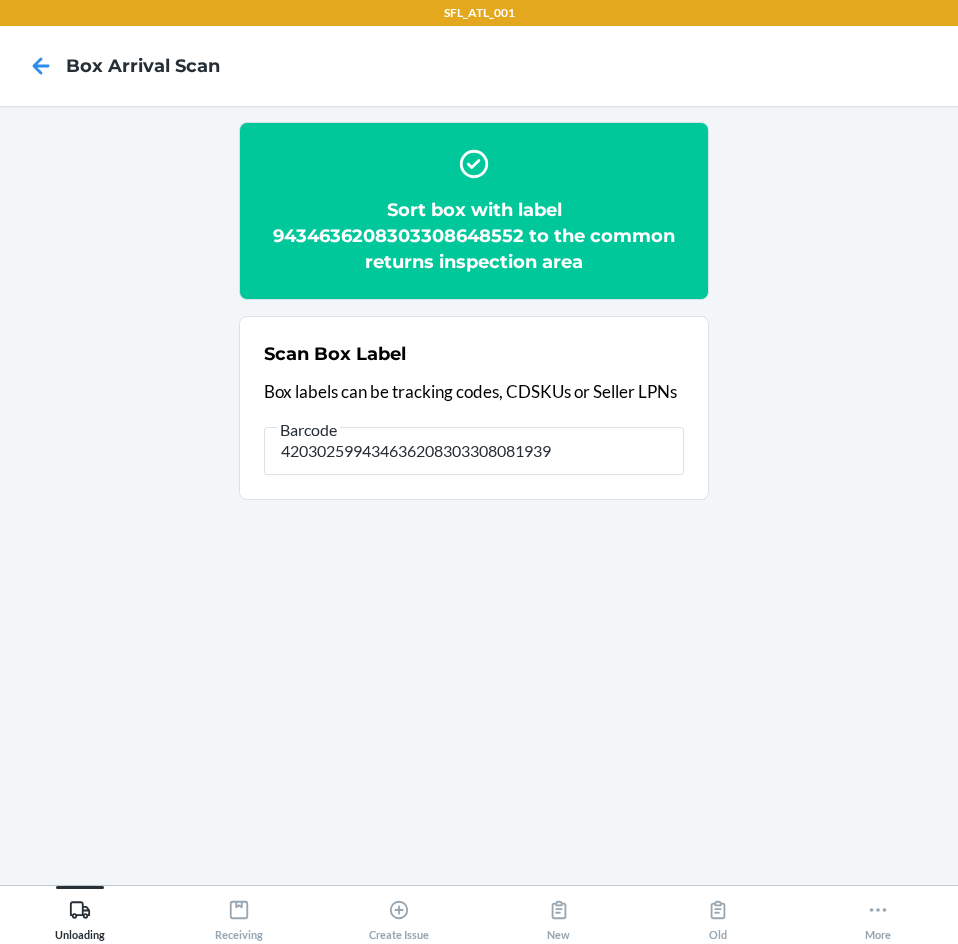 type on "420302599434636208303308081939" 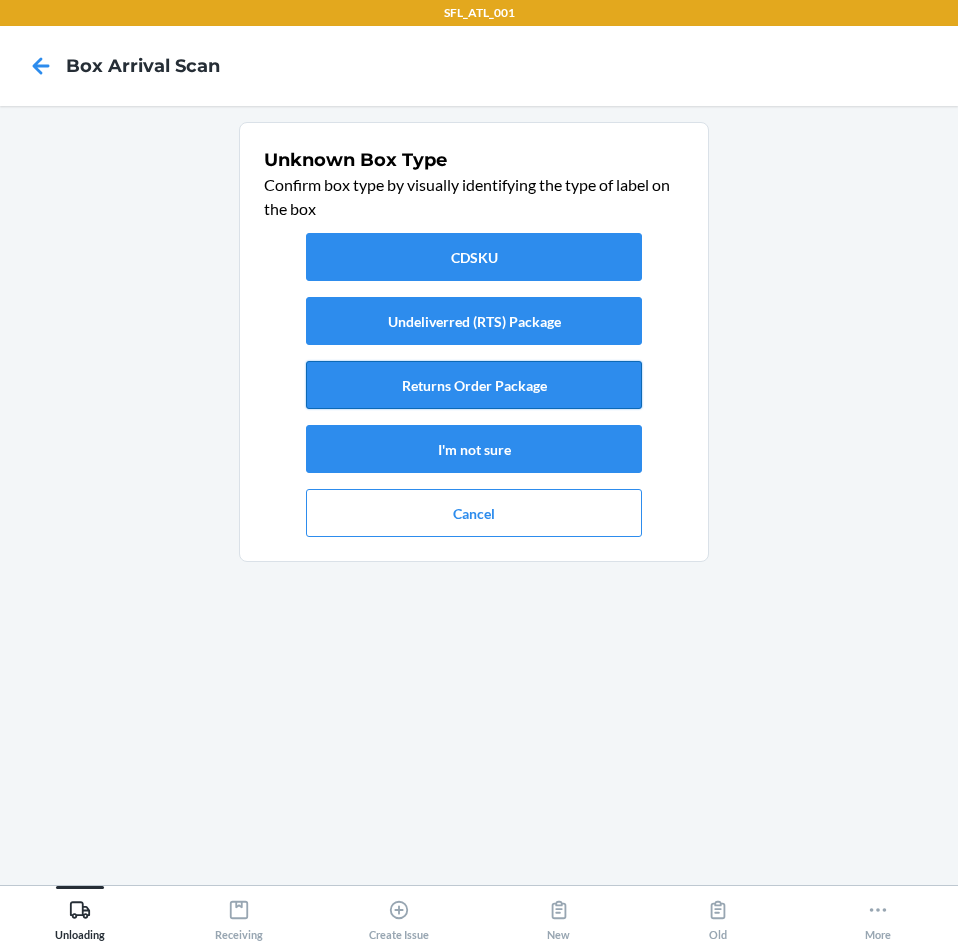 click on "Returns Order Package" at bounding box center (474, 385) 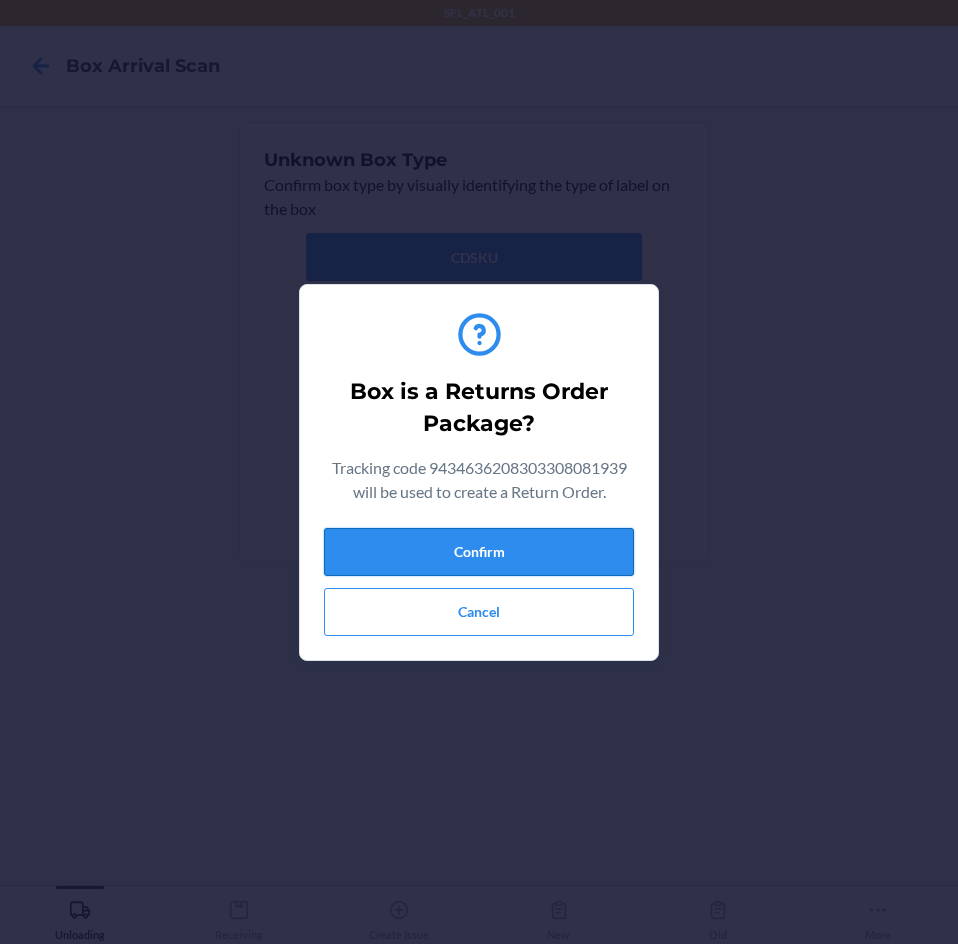 click on "Confirm" at bounding box center [479, 552] 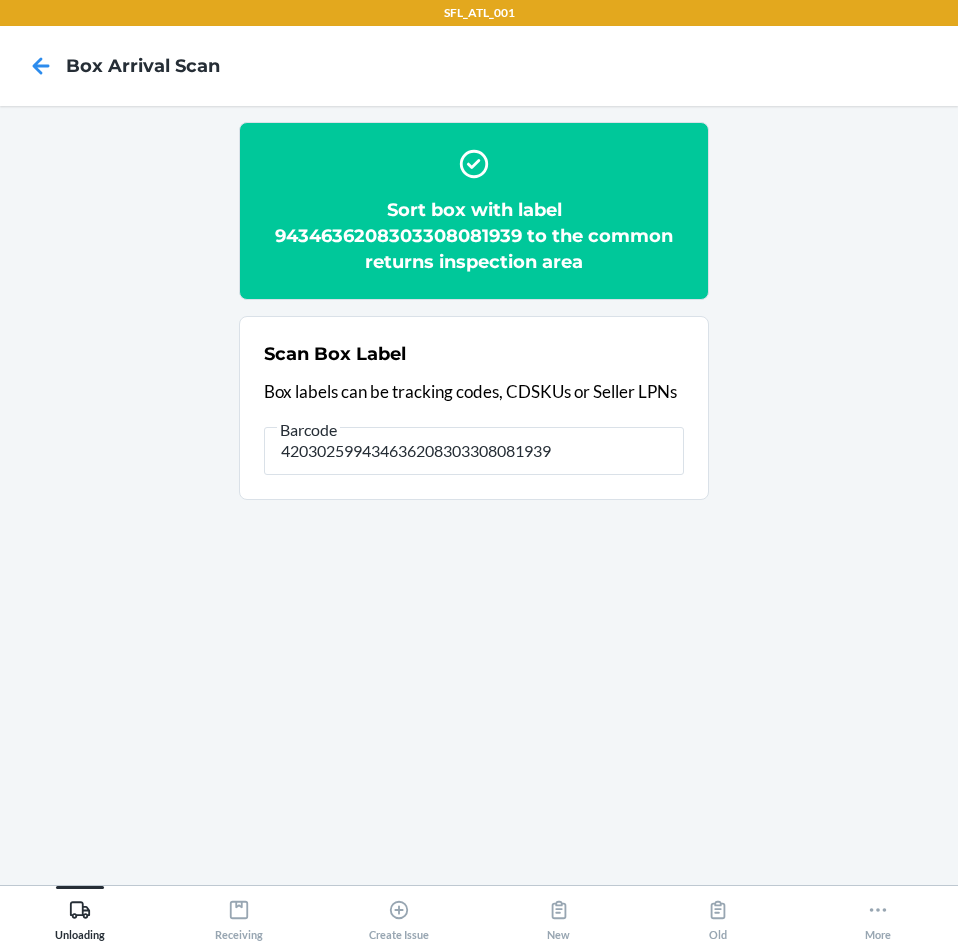 type on "420302599434636208303308081939" 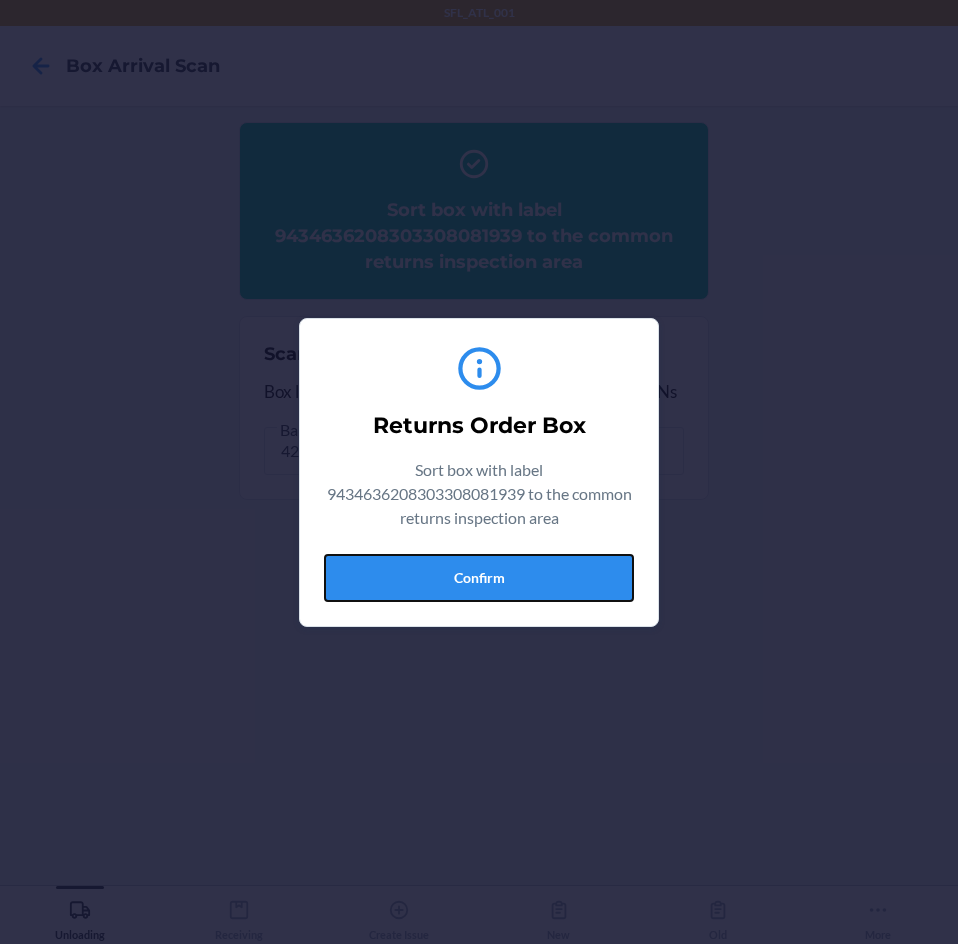 click on "Confirm" at bounding box center (479, 578) 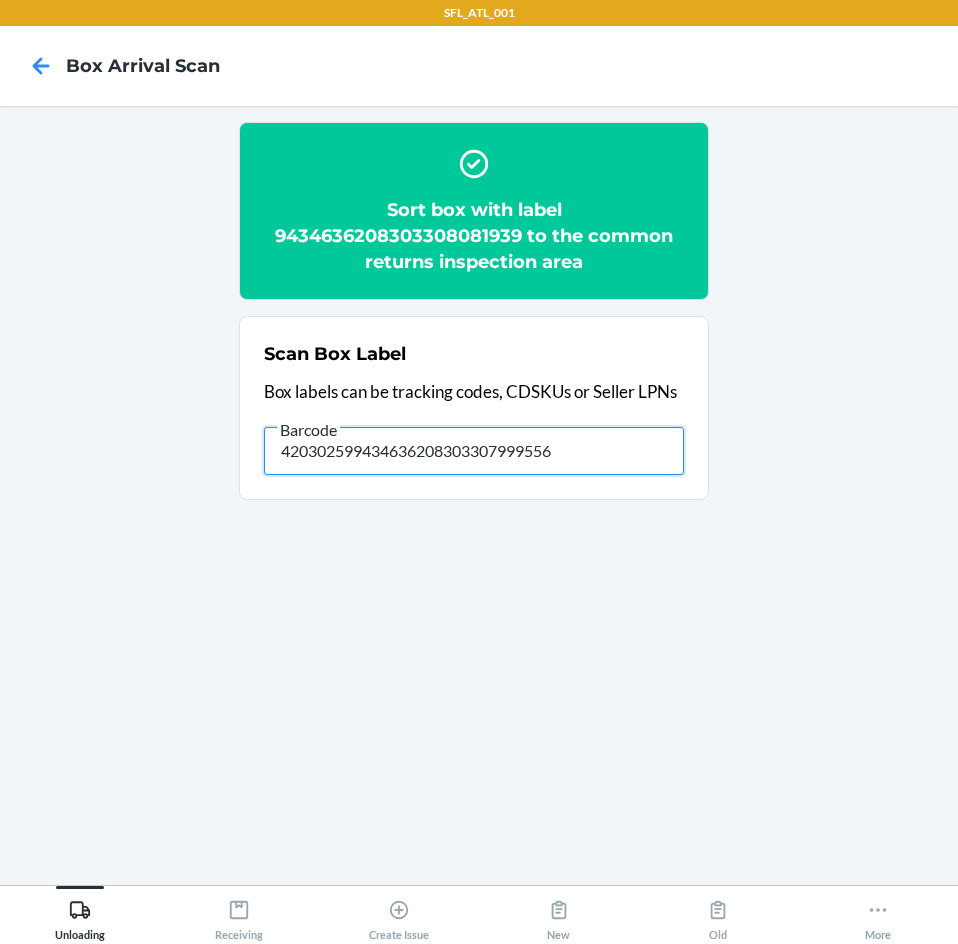 type on "420302599434636208303307999556" 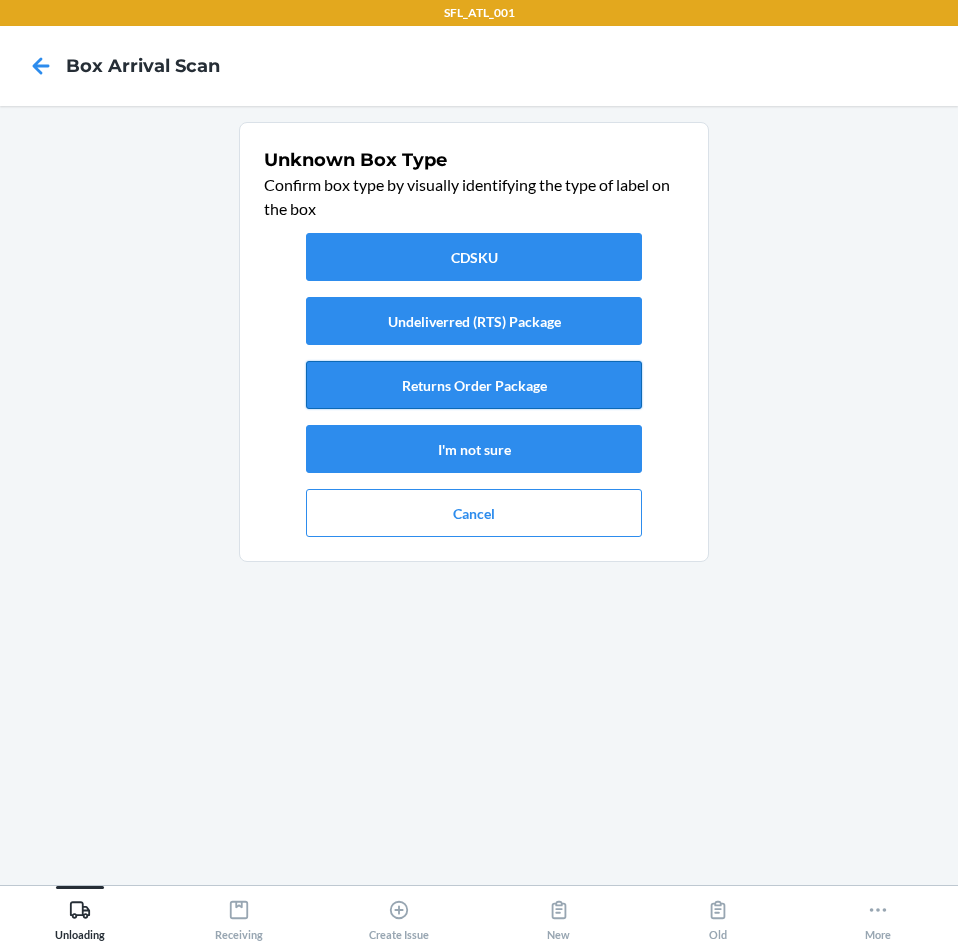 click on "Returns Order Package" at bounding box center [474, 385] 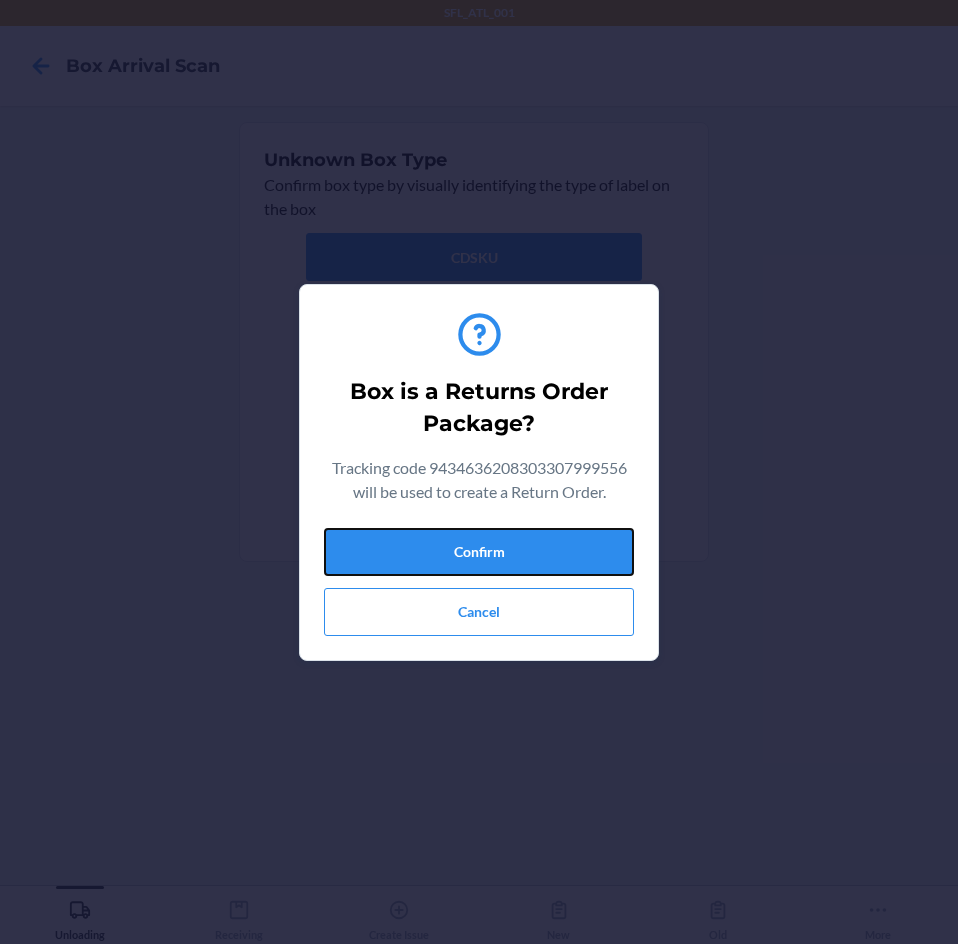 drag, startPoint x: 556, startPoint y: 550, endPoint x: 743, endPoint y: 558, distance: 187.17105 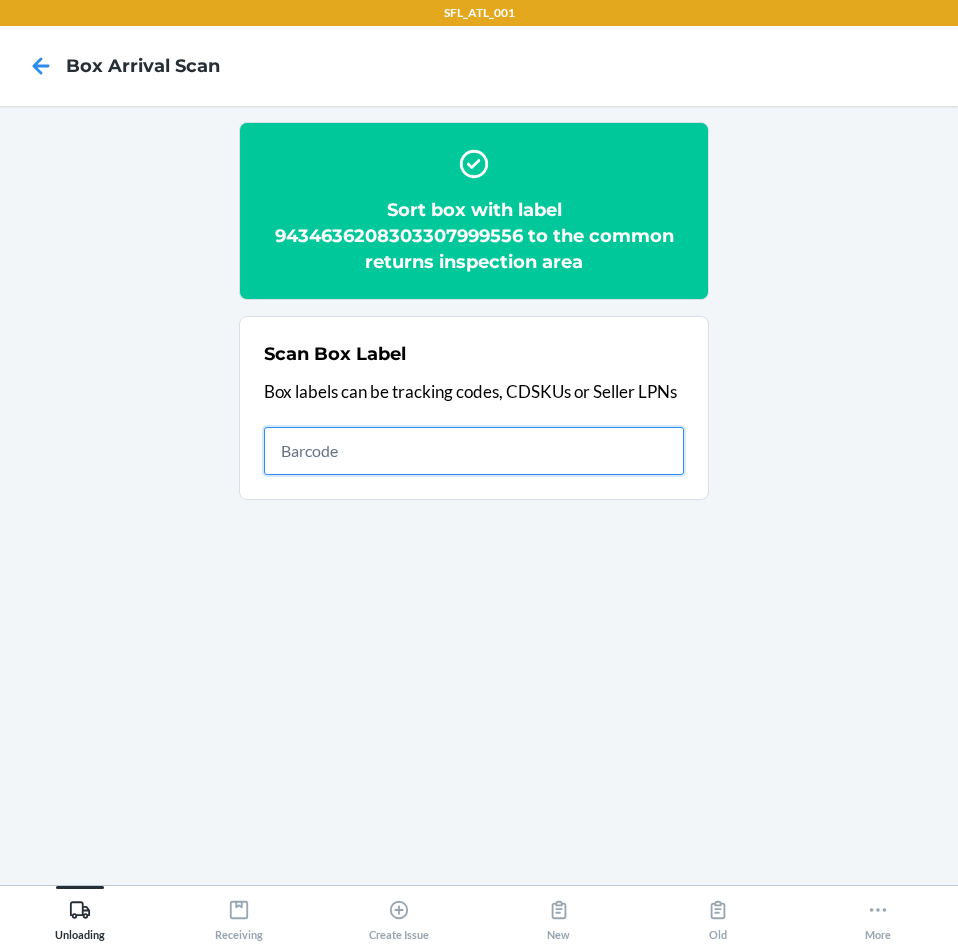 click at bounding box center (474, 451) 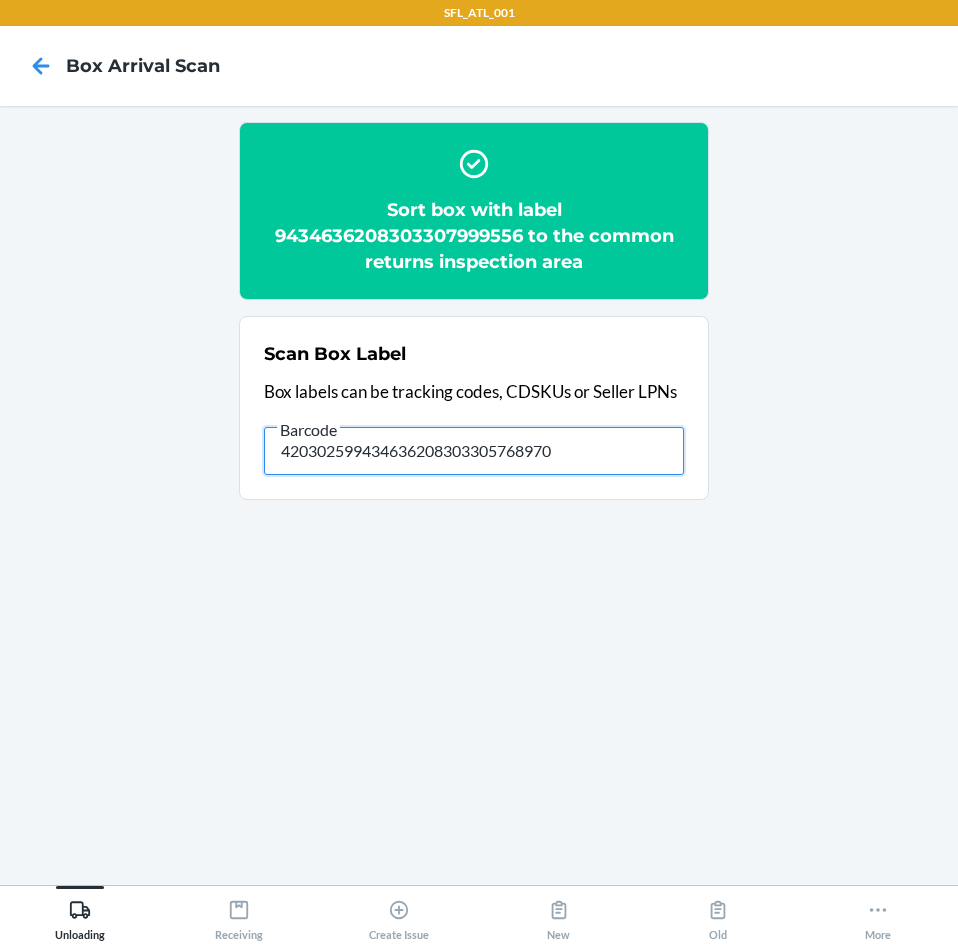 type on "420302599434636208303305768970" 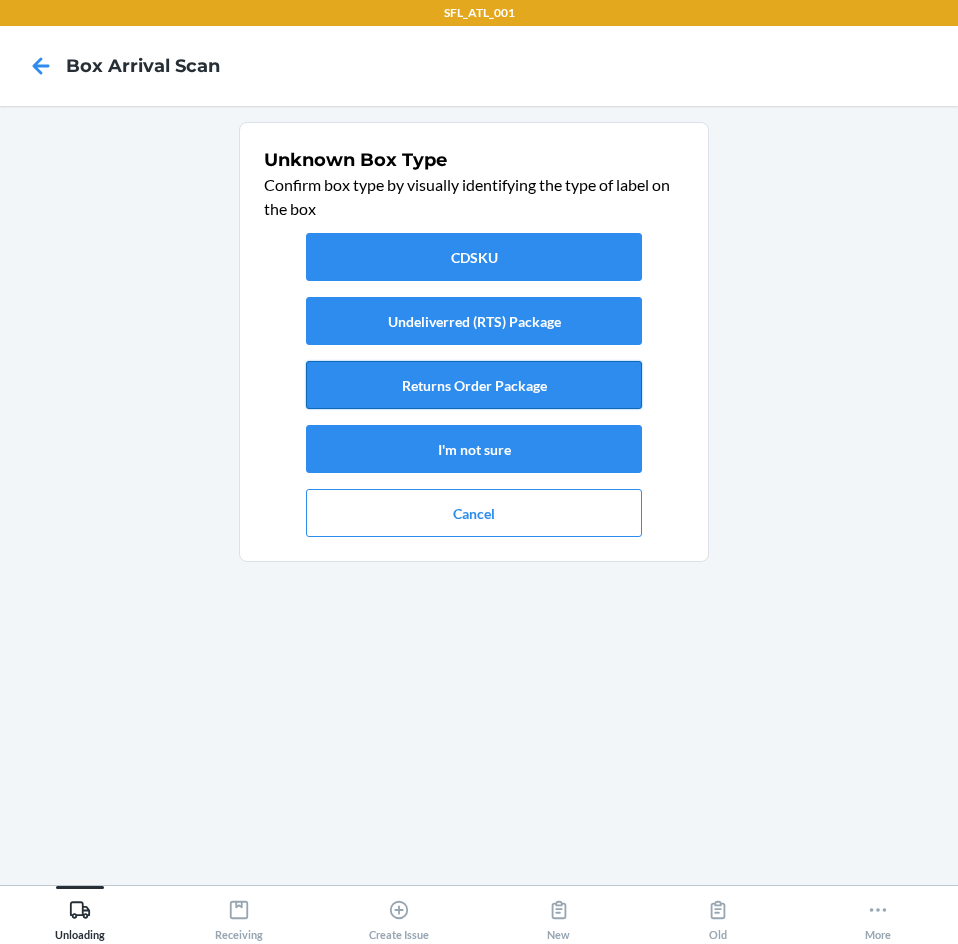 click on "Returns Order Package" at bounding box center (474, 385) 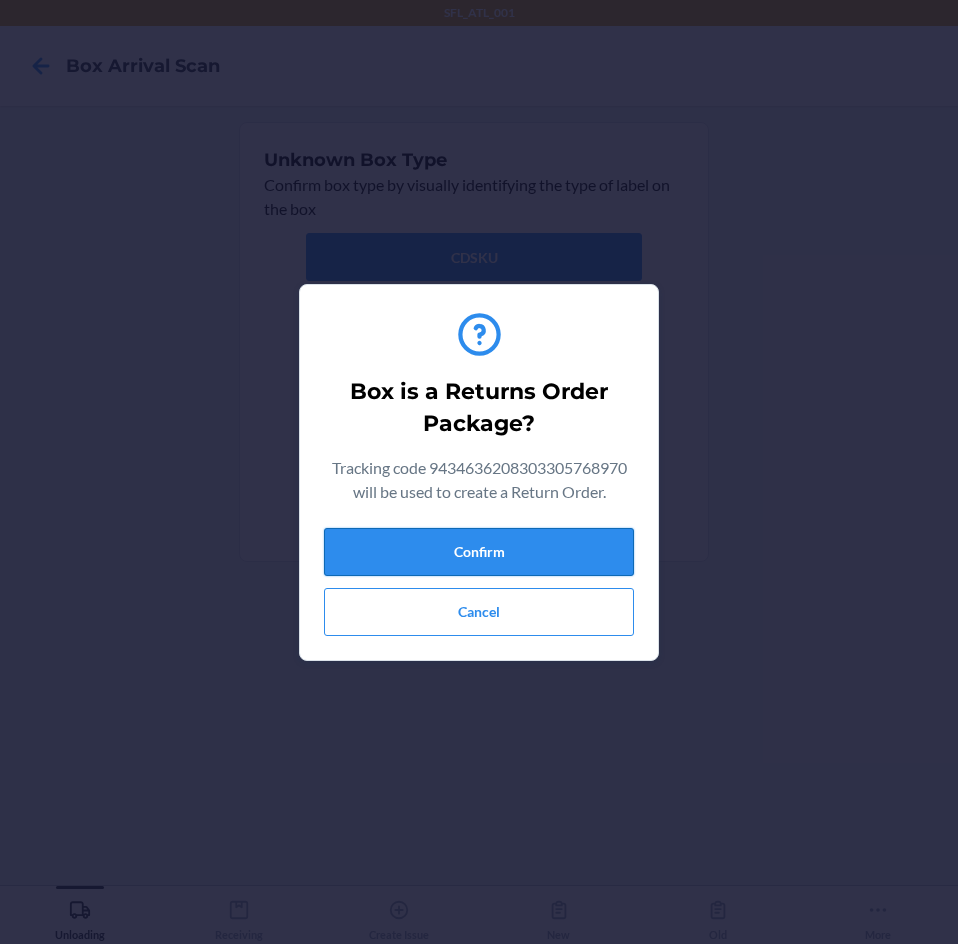 click on "Confirm" at bounding box center (479, 552) 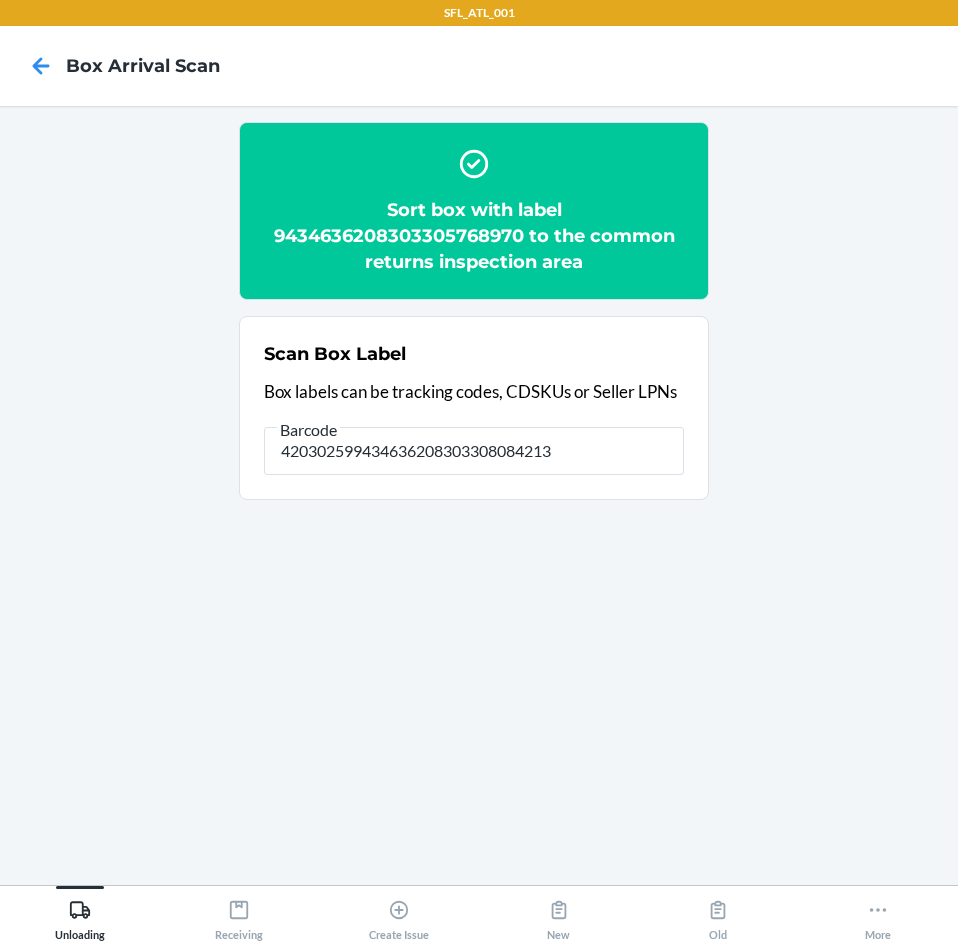 type on "420302599434636208303308084213" 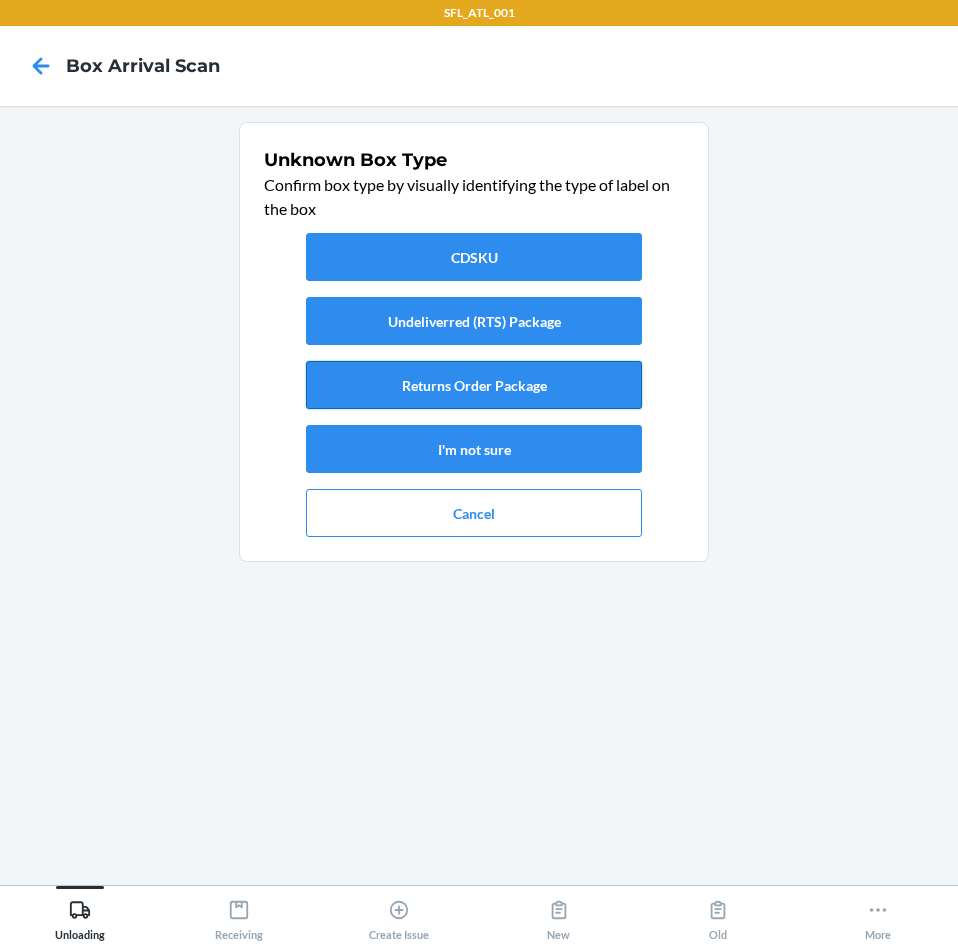 click on "Returns Order Package" at bounding box center (474, 385) 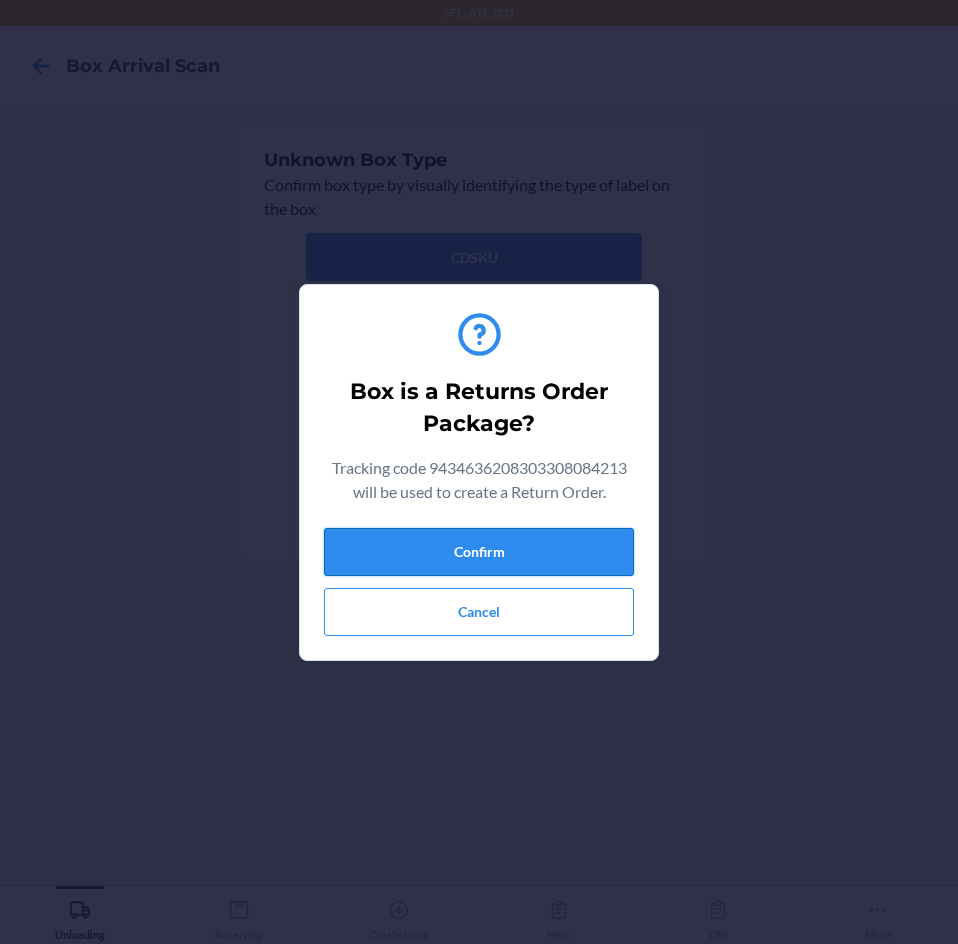 click on "Confirm" at bounding box center (479, 552) 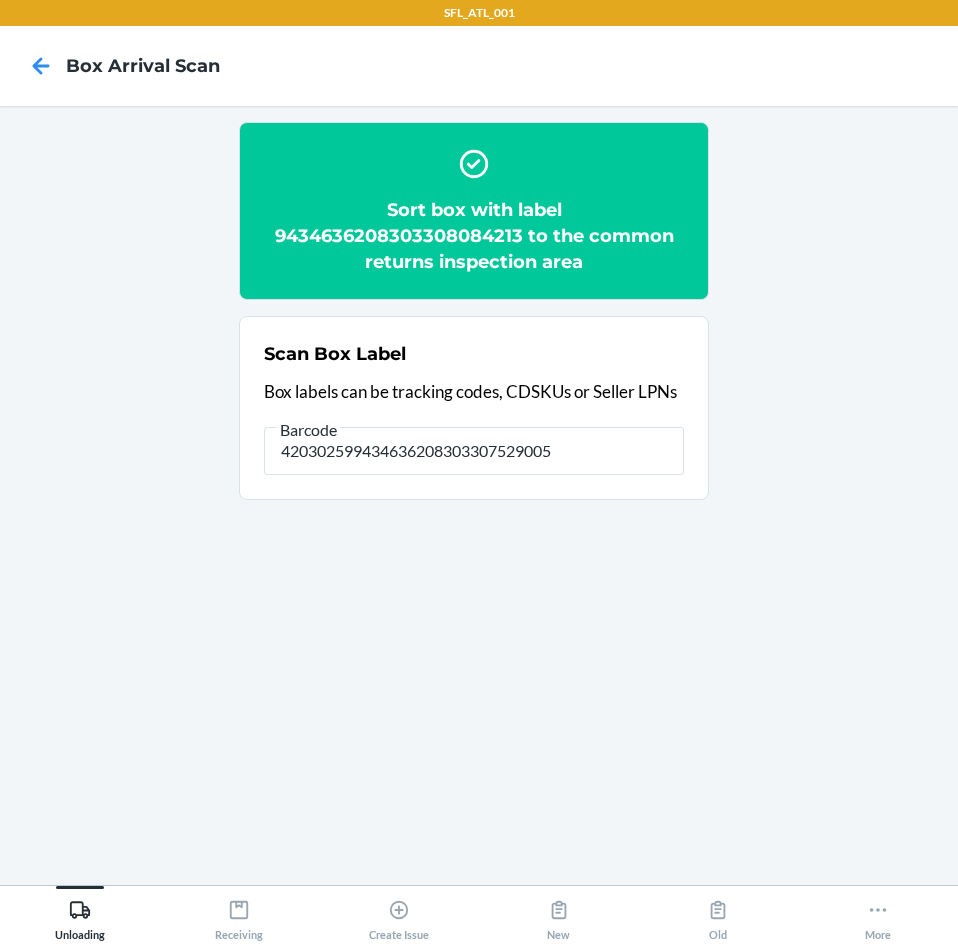 type on "420302599434636208303307529005" 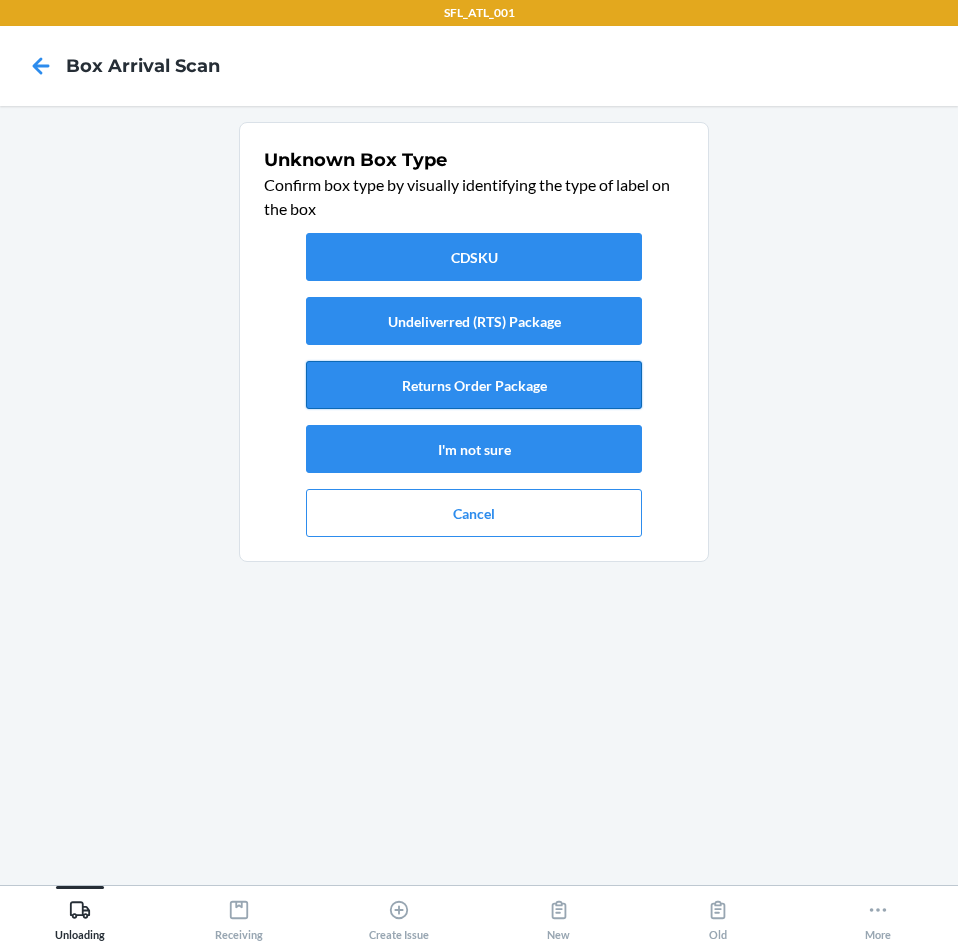 click on "Returns Order Package" at bounding box center (474, 385) 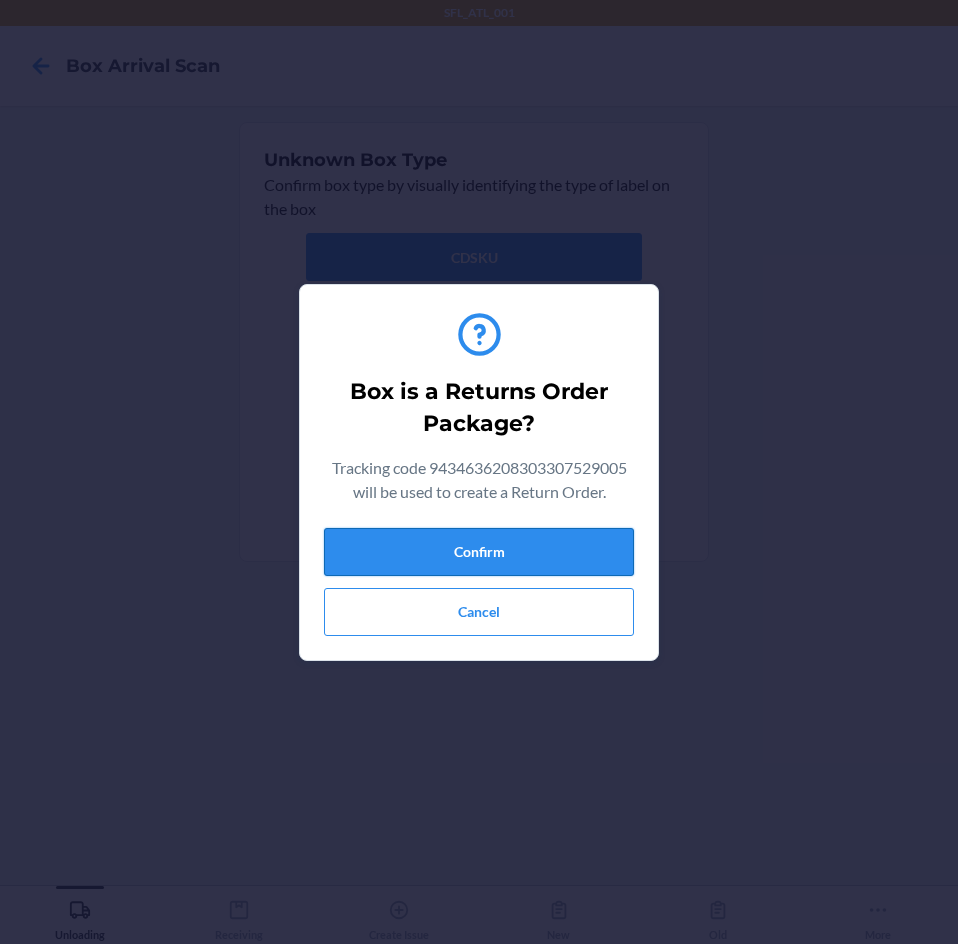 click on "Confirm" at bounding box center [479, 552] 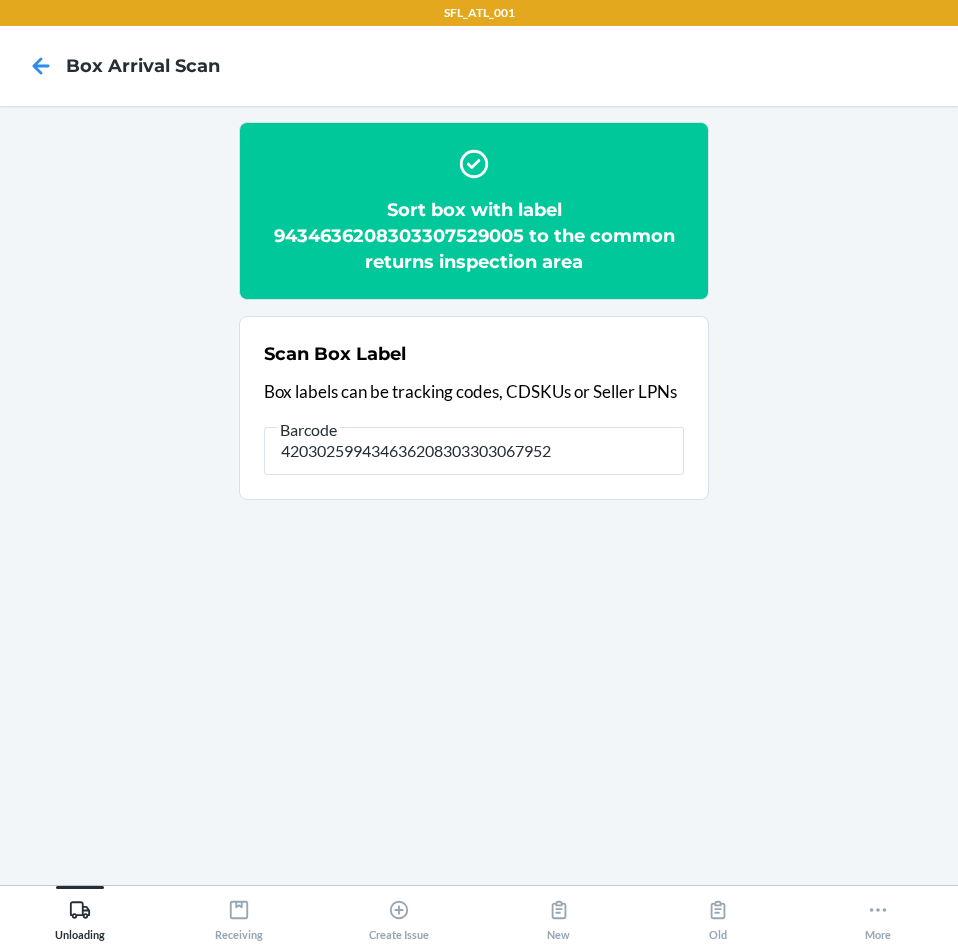 type on "420302599434636208303303067952" 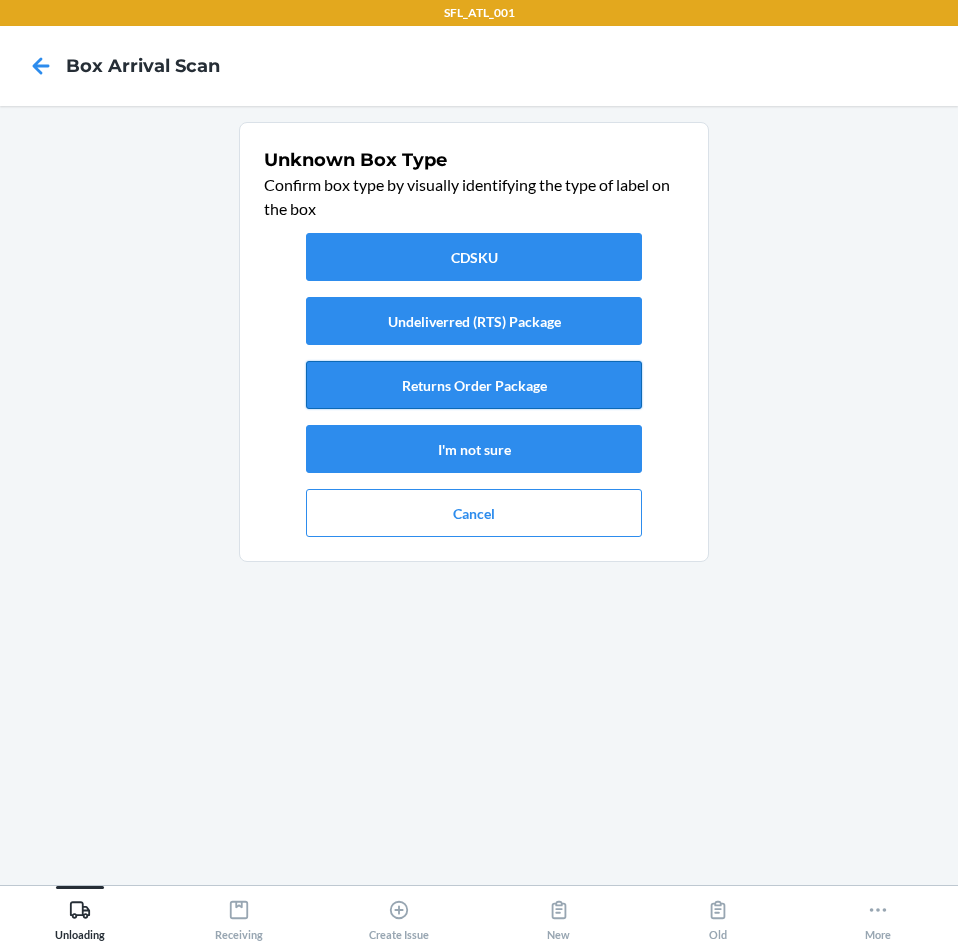 click on "Returns Order Package" at bounding box center [474, 385] 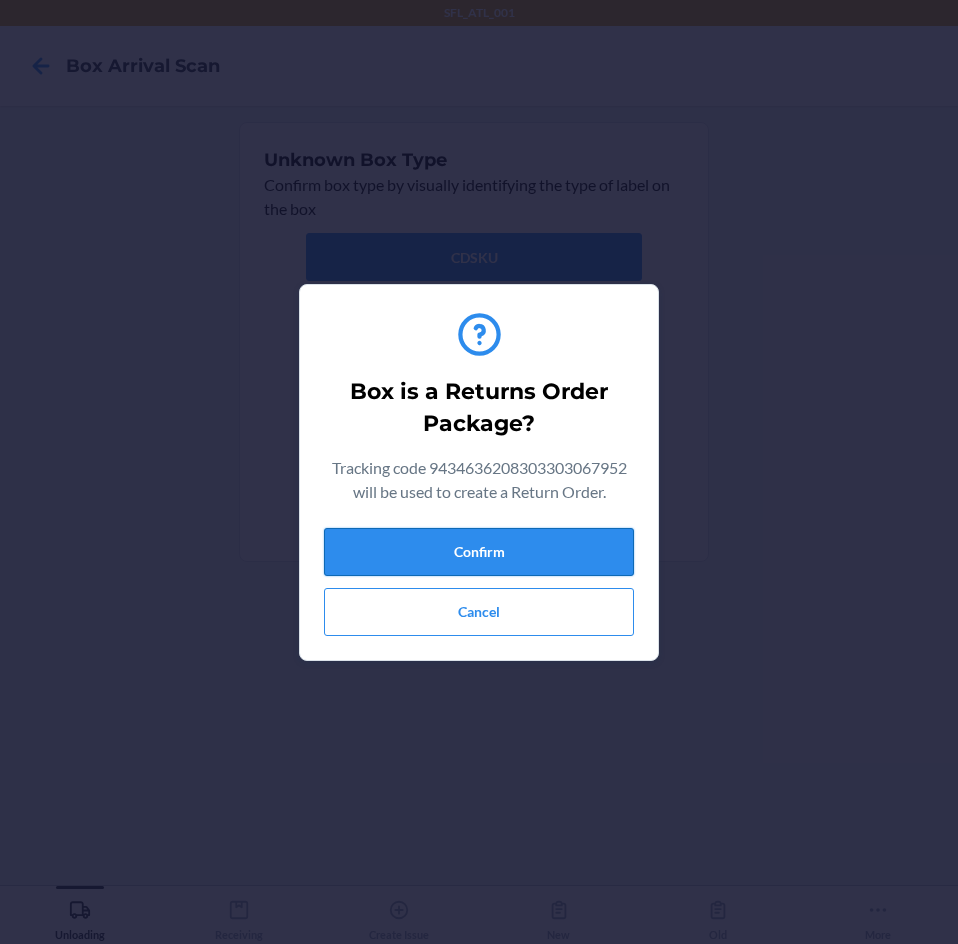 click on "Confirm" at bounding box center [479, 552] 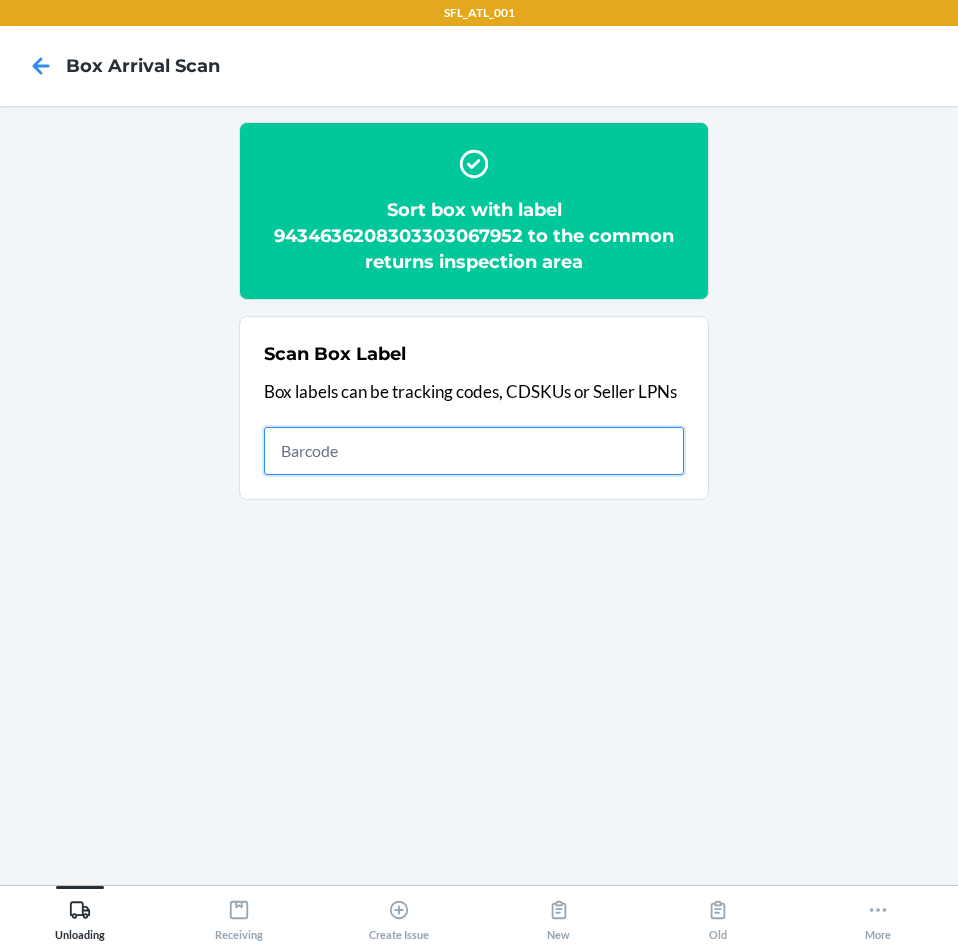 click at bounding box center [474, 451] 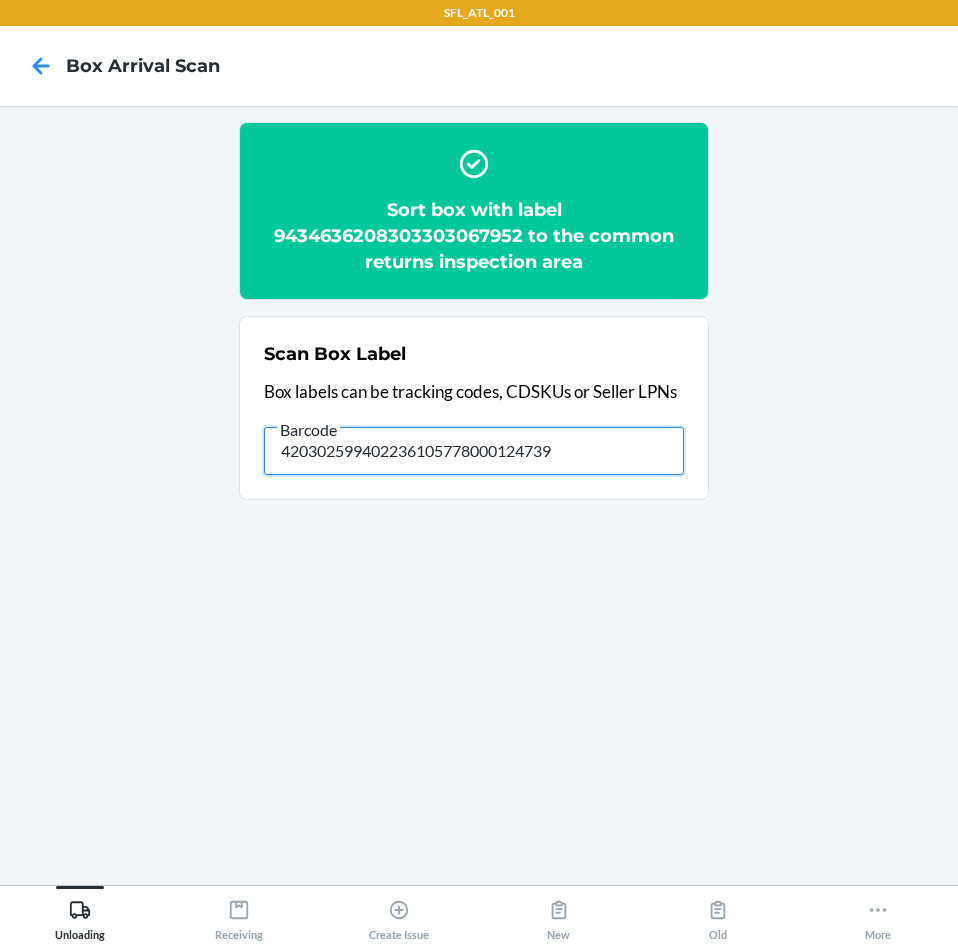 type on "420302599402236105778000124739" 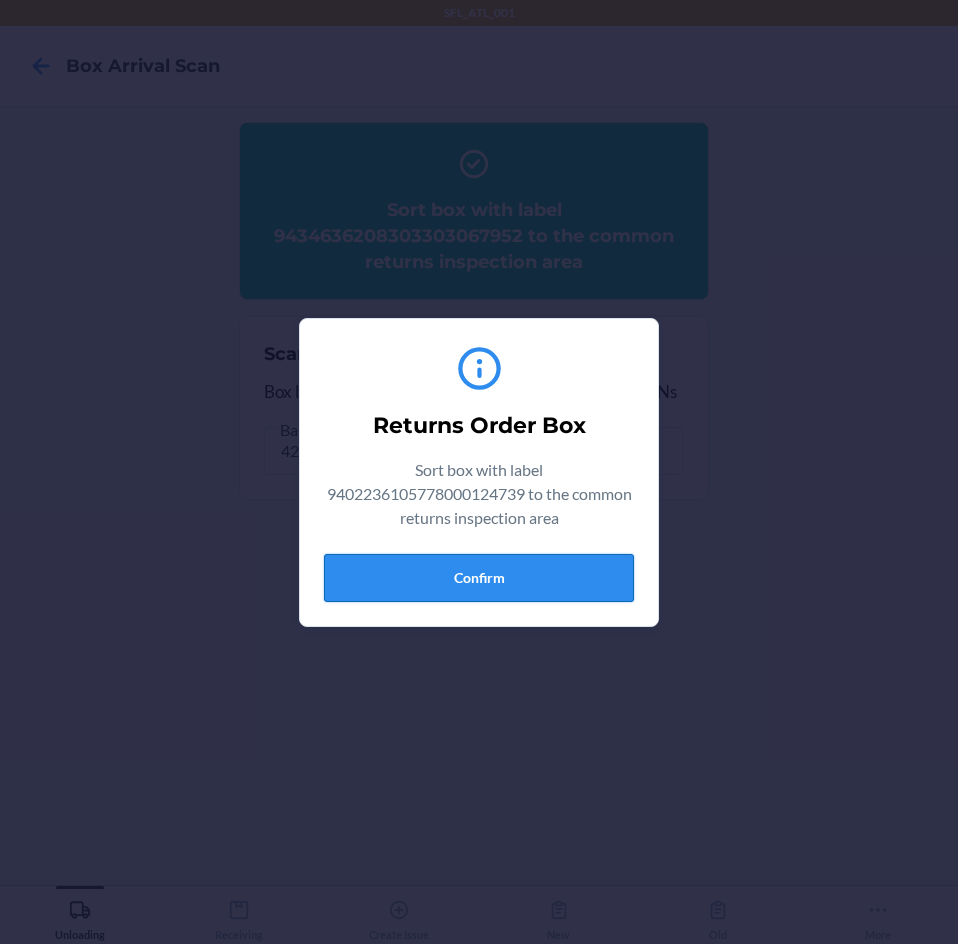 click on "Confirm" at bounding box center [479, 578] 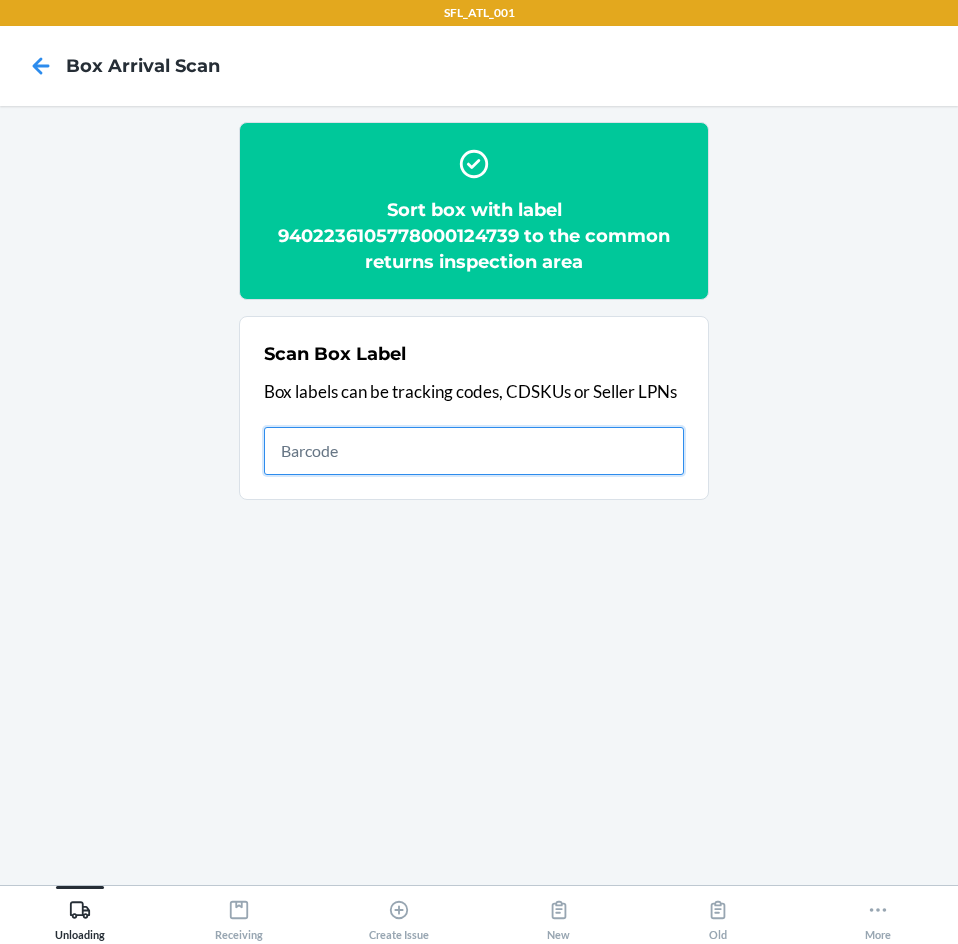 click at bounding box center [474, 451] 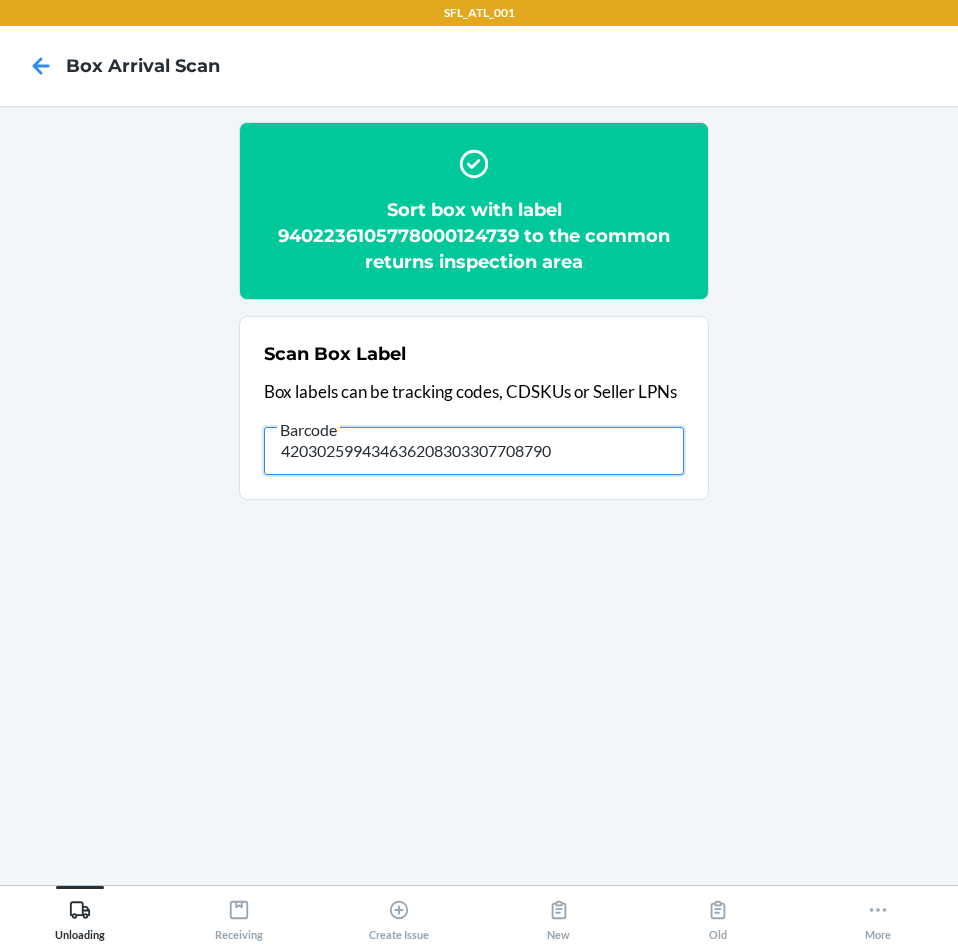 type on "420302599434636208303307708790" 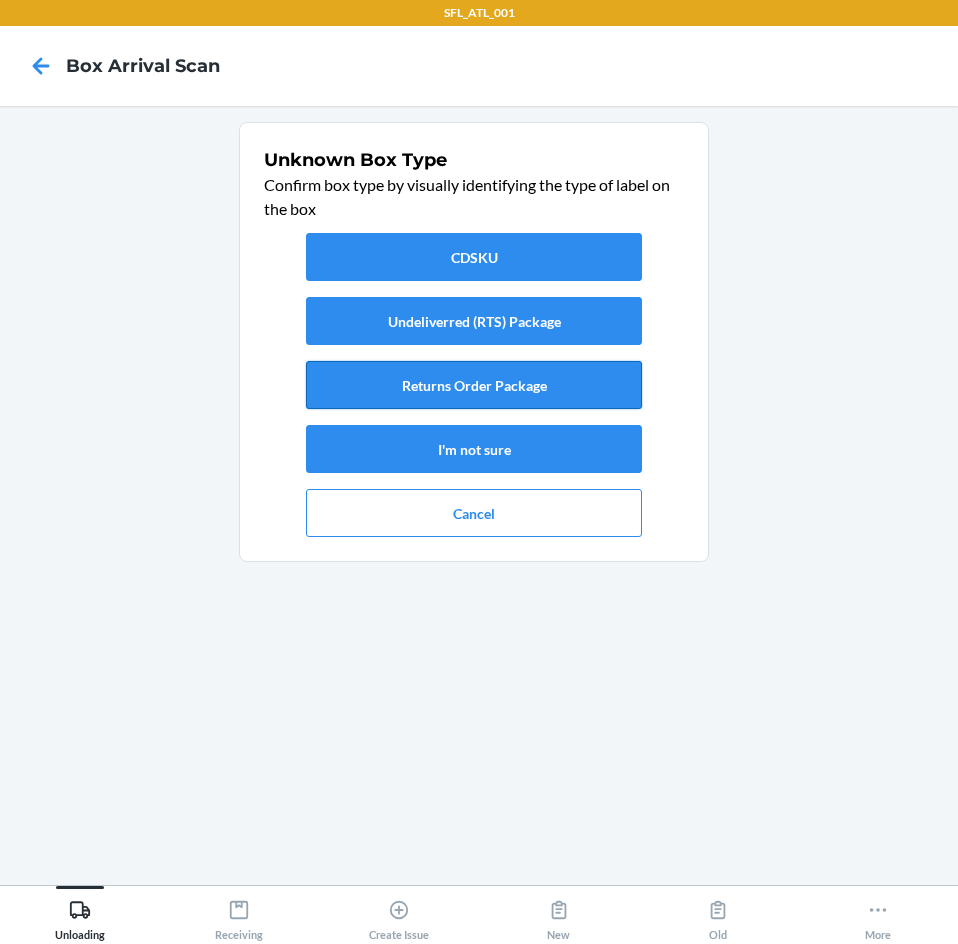 click on "Returns Order Package" at bounding box center (474, 385) 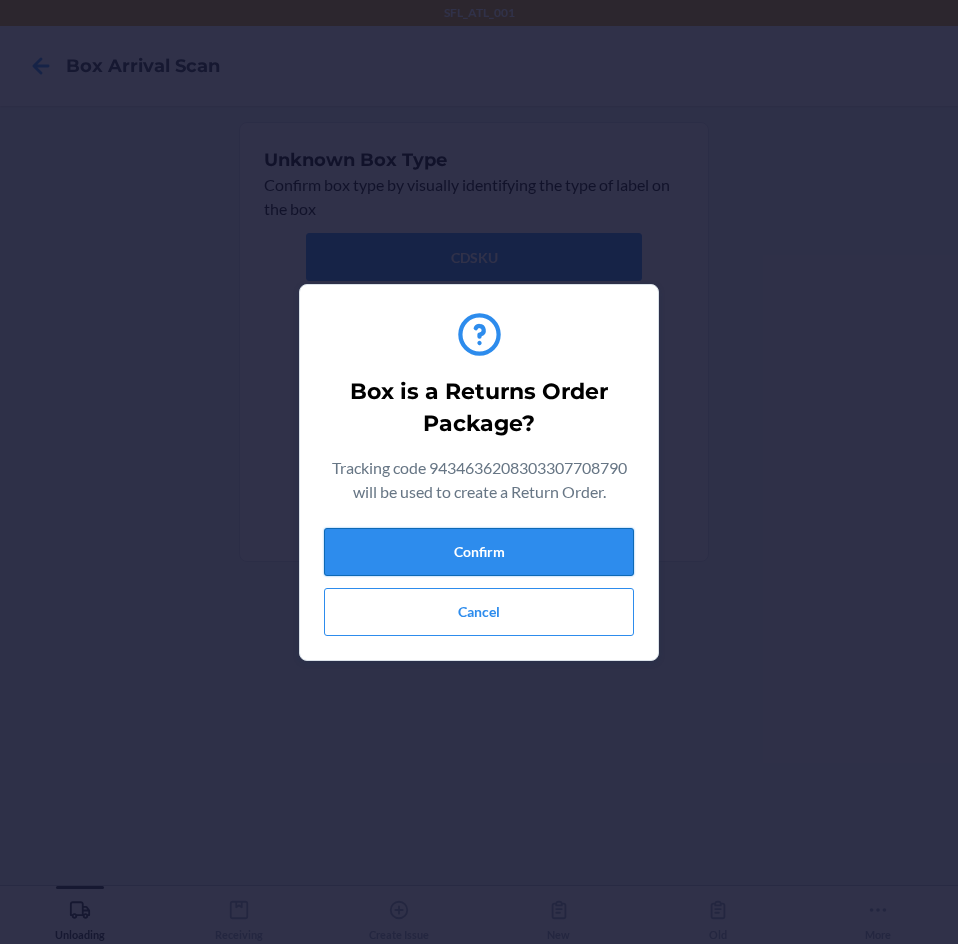 click on "Confirm" at bounding box center [479, 552] 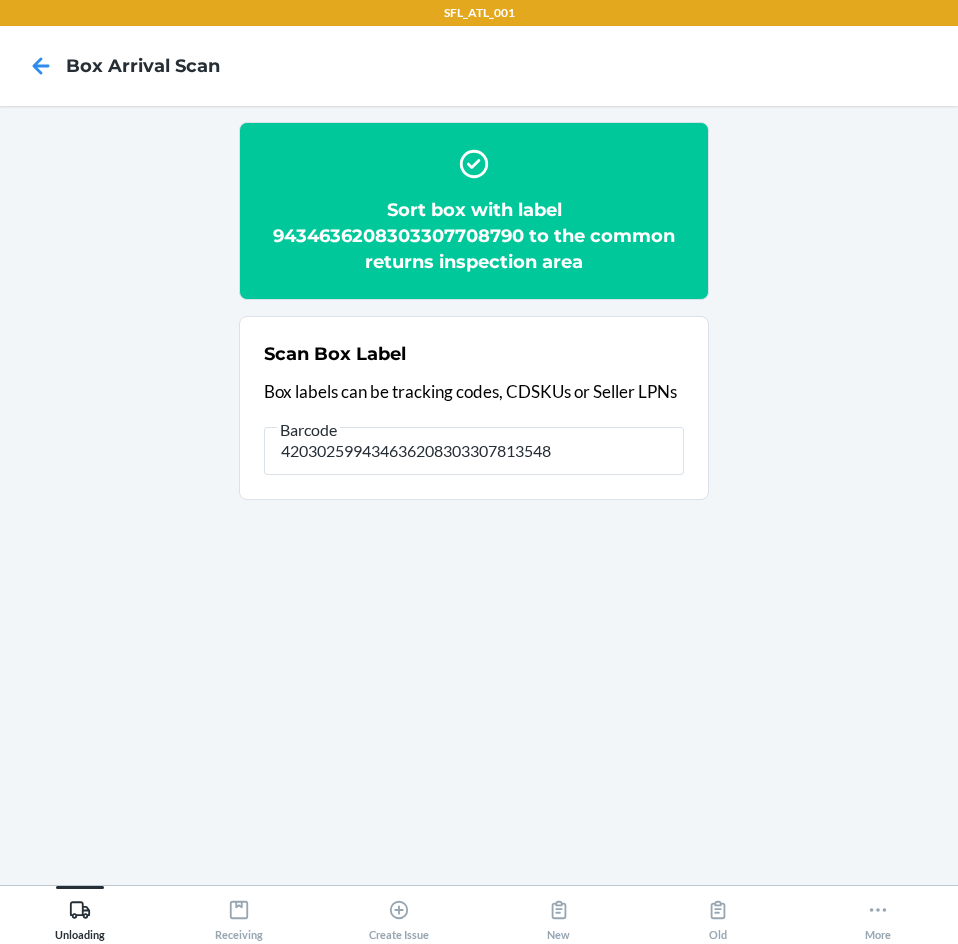 type on "420302599434636208303307813548" 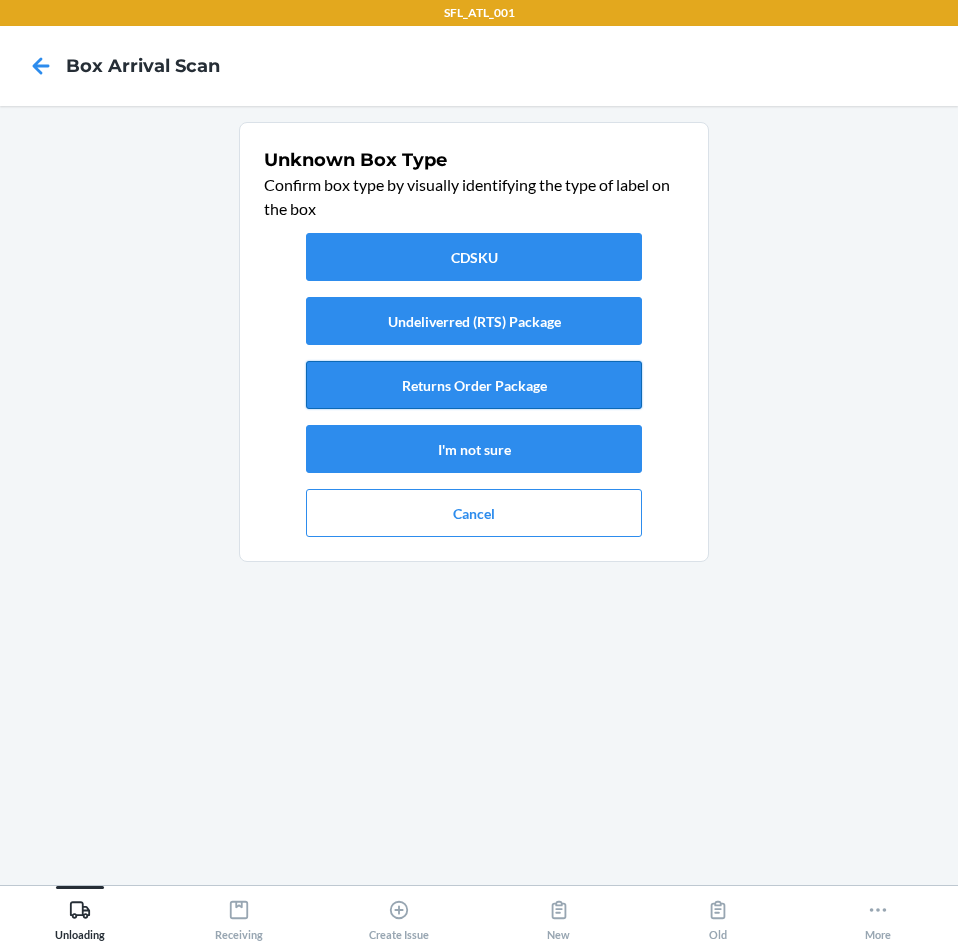 click on "Returns Order Package" at bounding box center (474, 385) 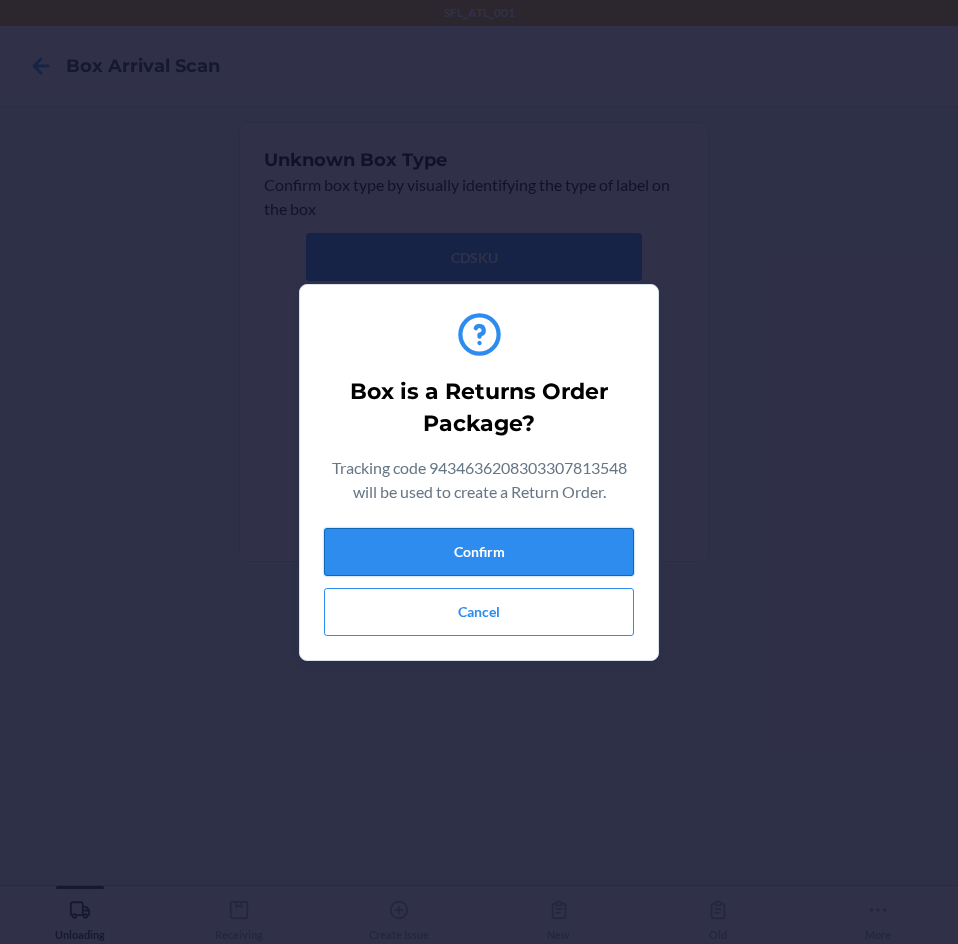 click on "Confirm" at bounding box center (479, 552) 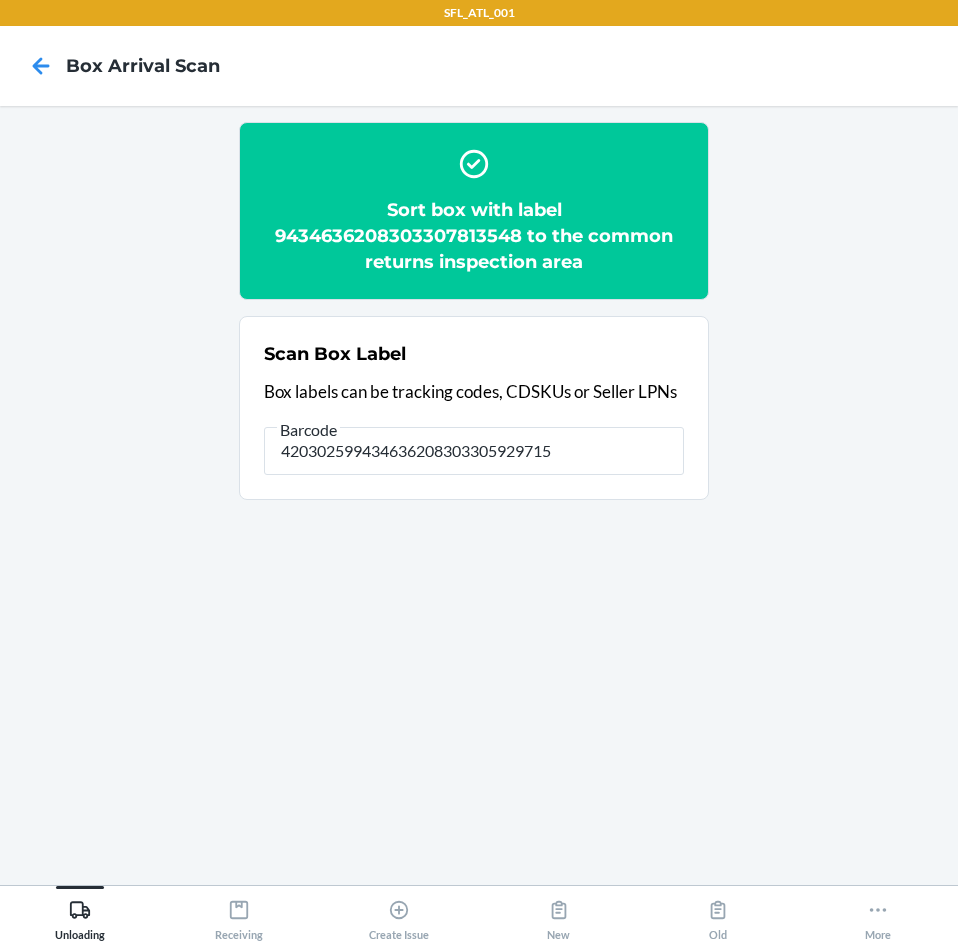 type on "420302599434636208303305929715" 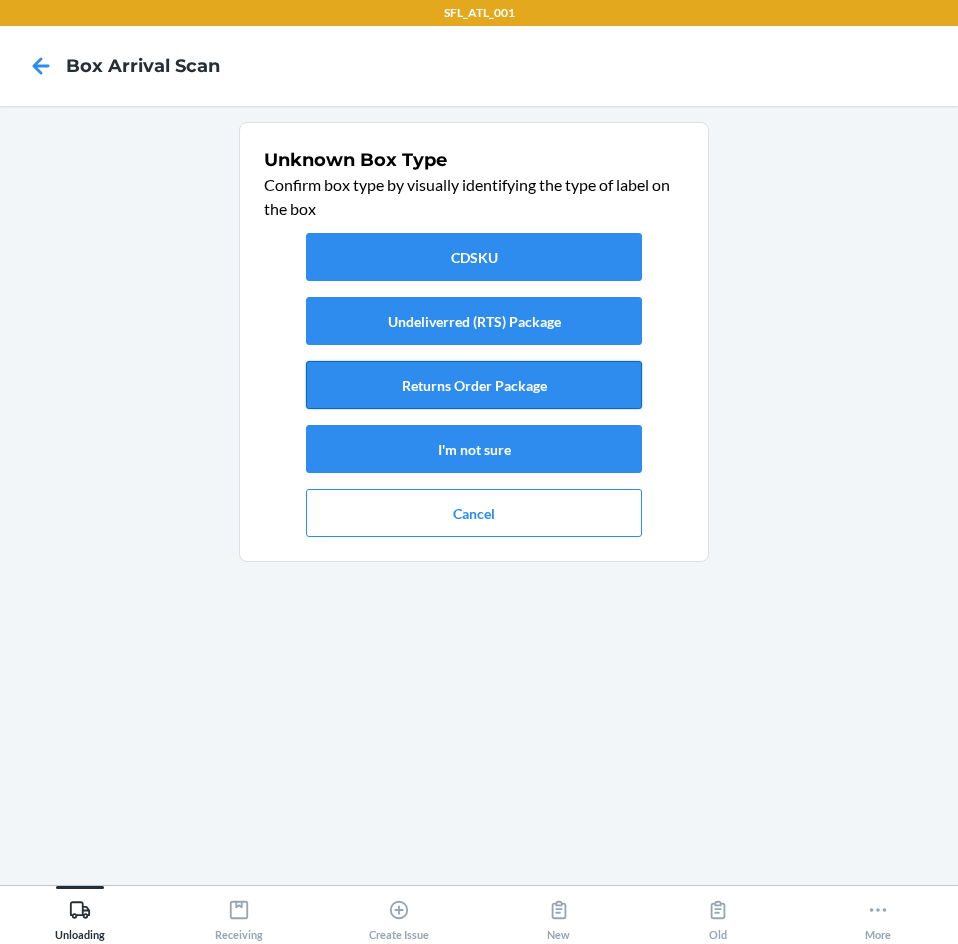 click on "Returns Order Package" at bounding box center [474, 385] 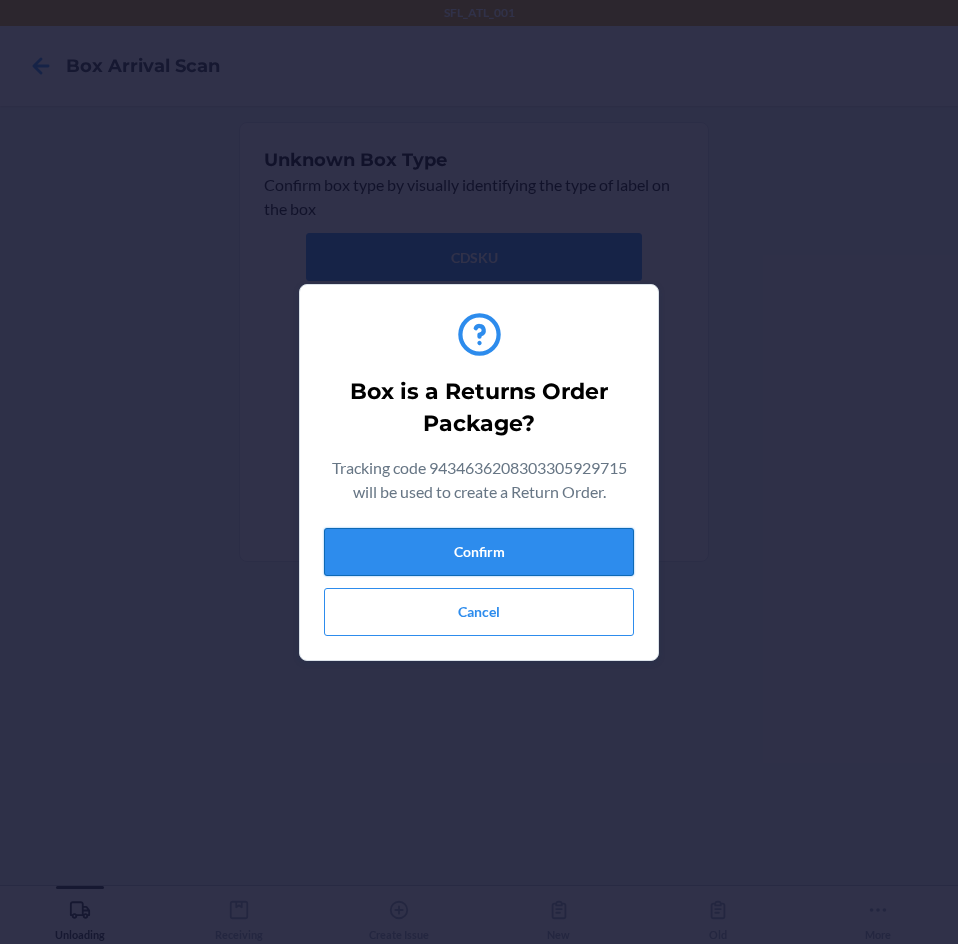 click on "Confirm" at bounding box center (479, 552) 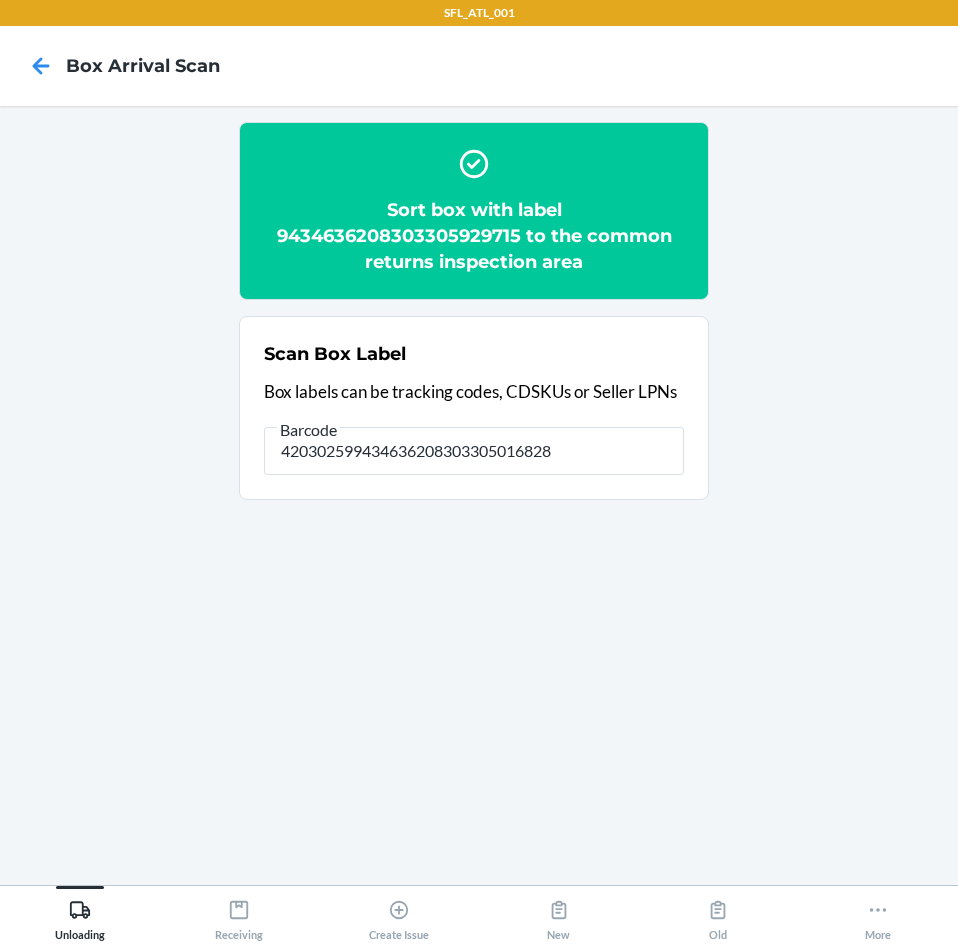 type on "420302599434636208303305016828" 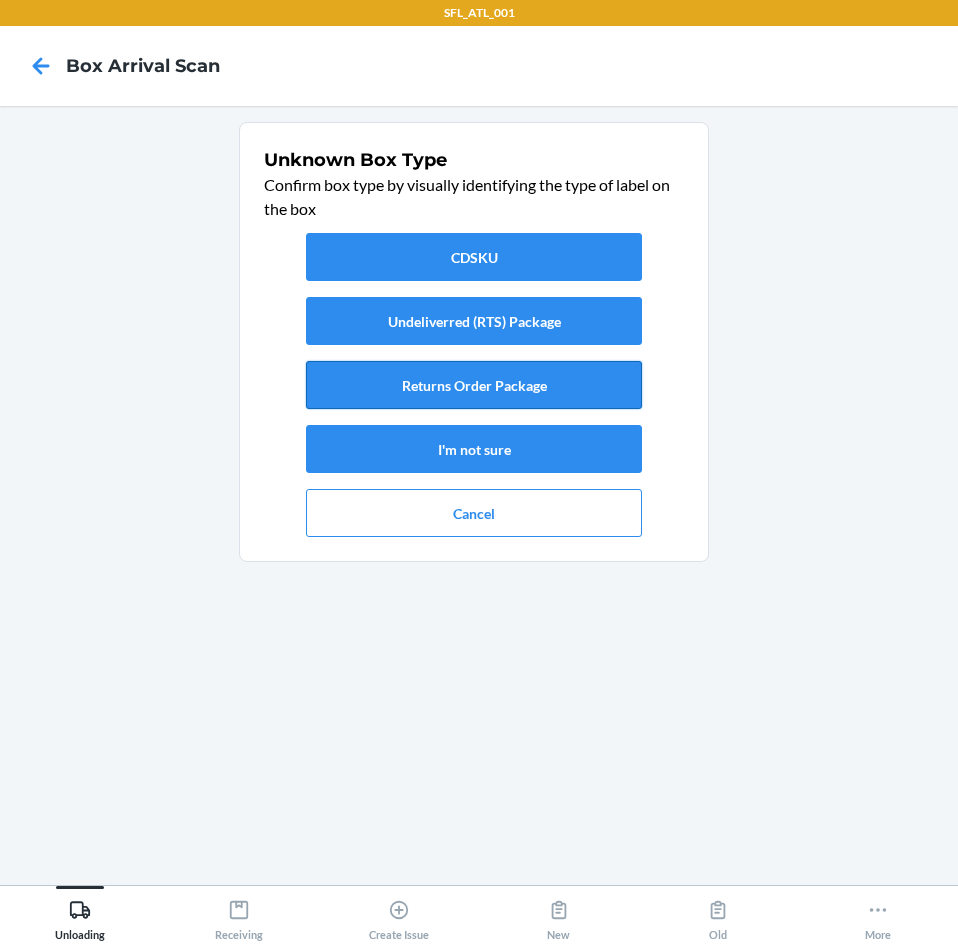 click on "Returns Order Package" at bounding box center (474, 385) 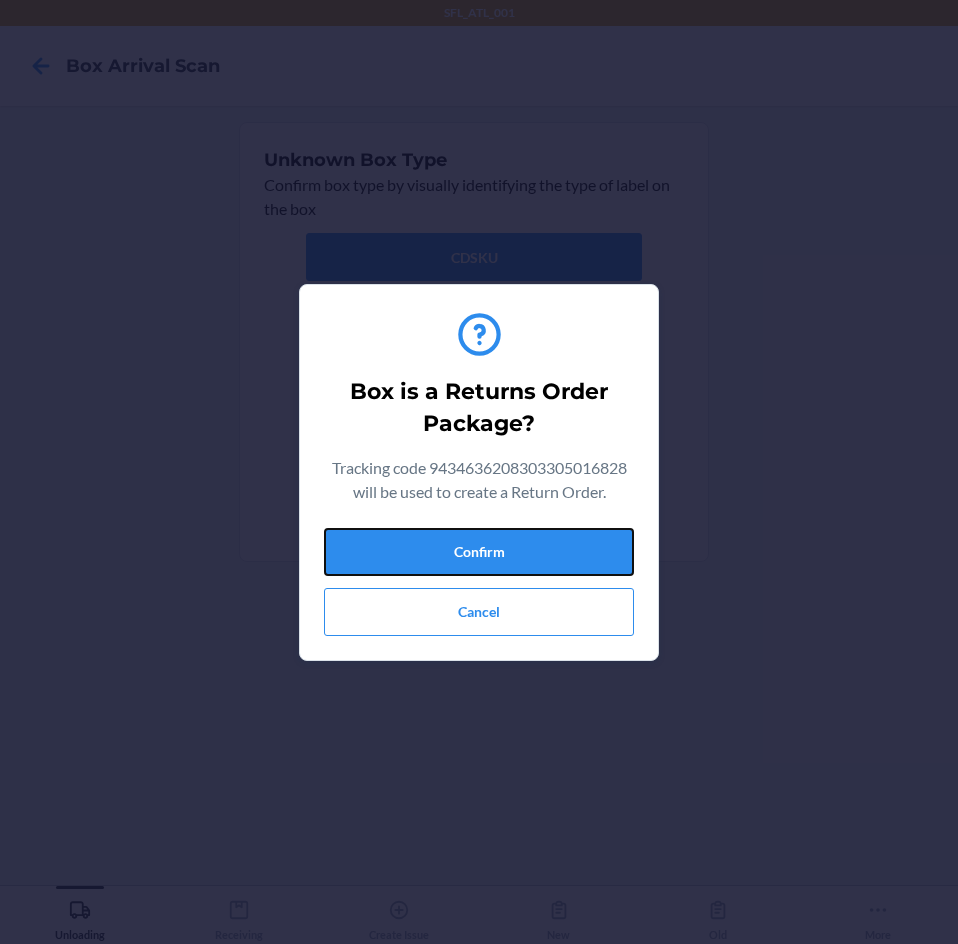 drag, startPoint x: 558, startPoint y: 547, endPoint x: 906, endPoint y: 544, distance: 348.01294 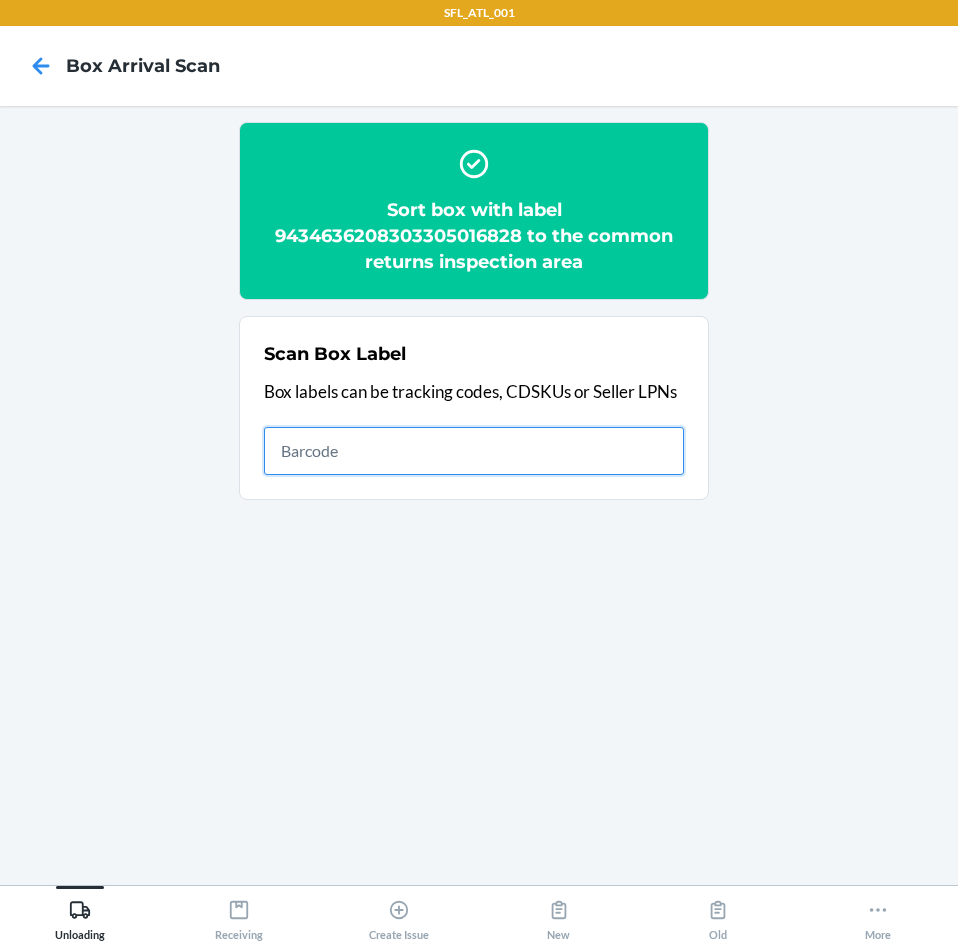click at bounding box center [474, 451] 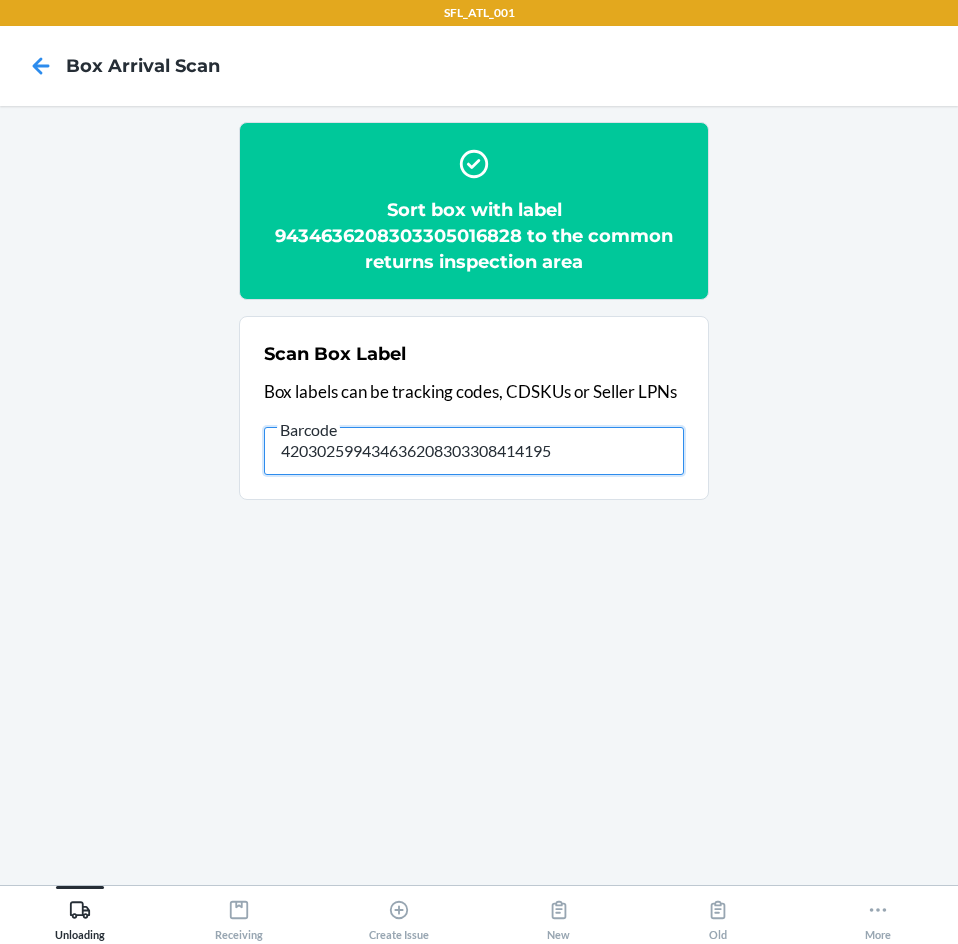 type on "420302599434636208303308414195" 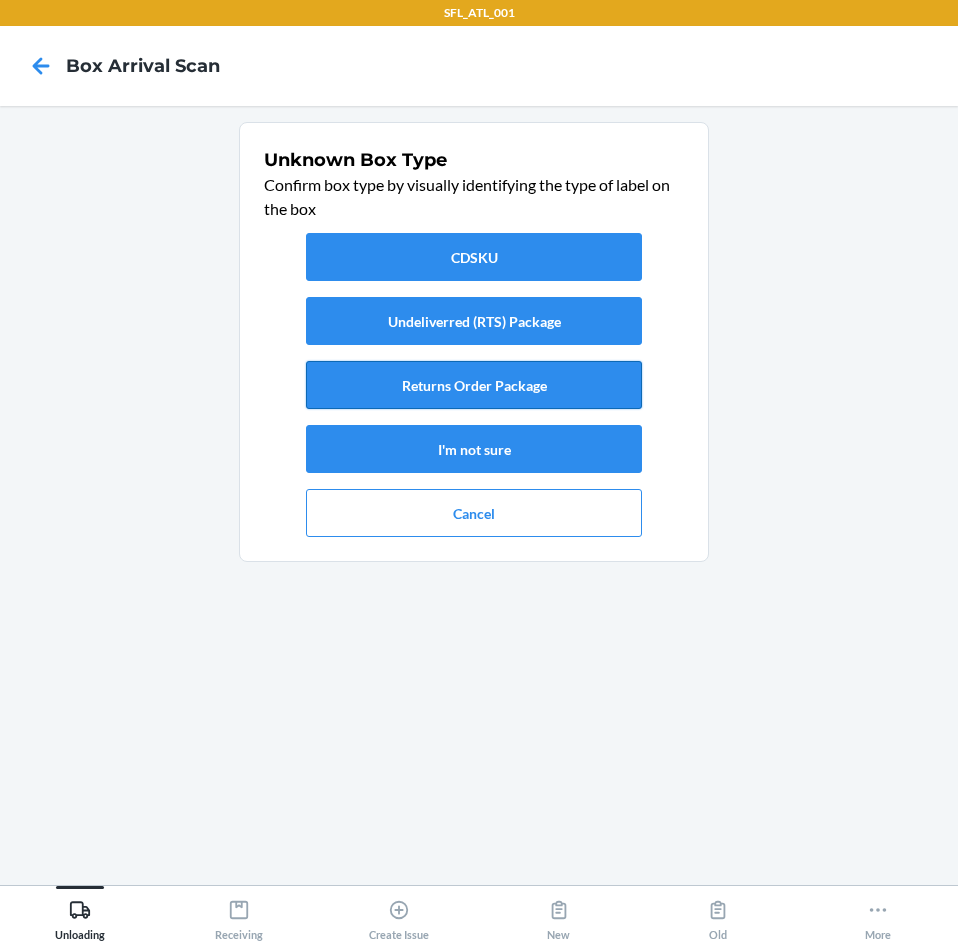click on "Returns Order Package" at bounding box center [474, 385] 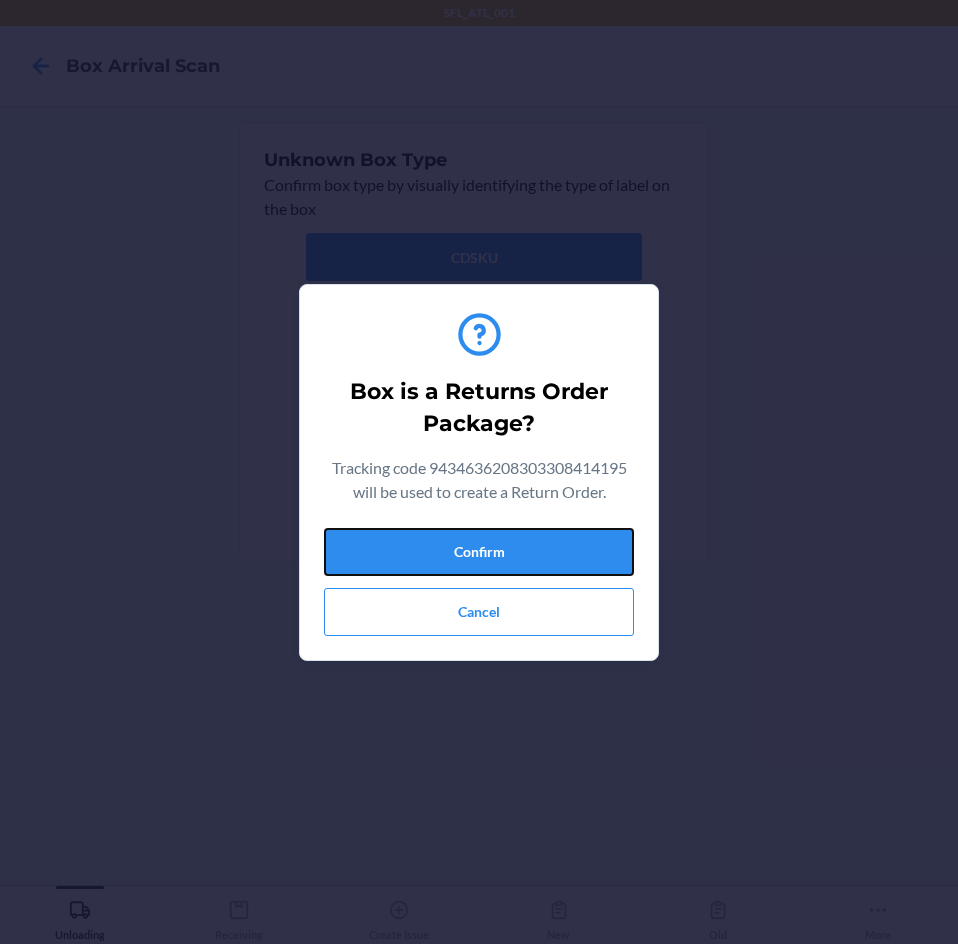 drag, startPoint x: 562, startPoint y: 559, endPoint x: 729, endPoint y: 550, distance: 167.24234 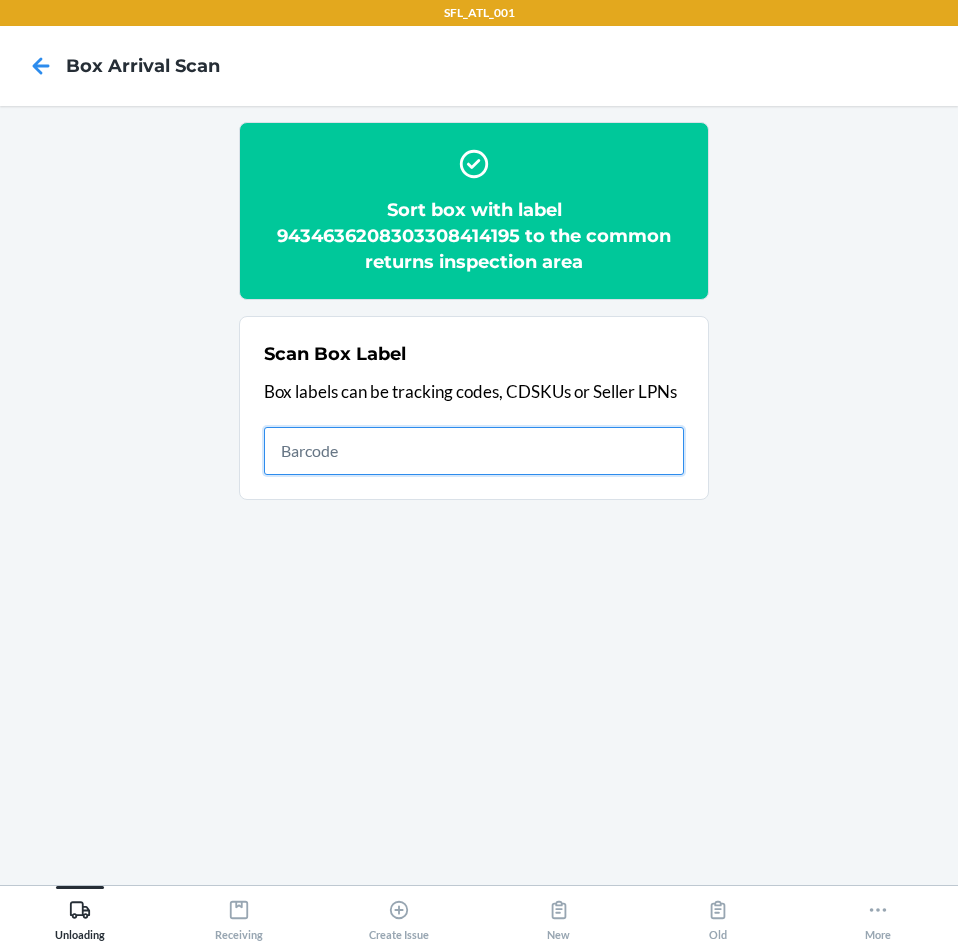 click at bounding box center [474, 451] 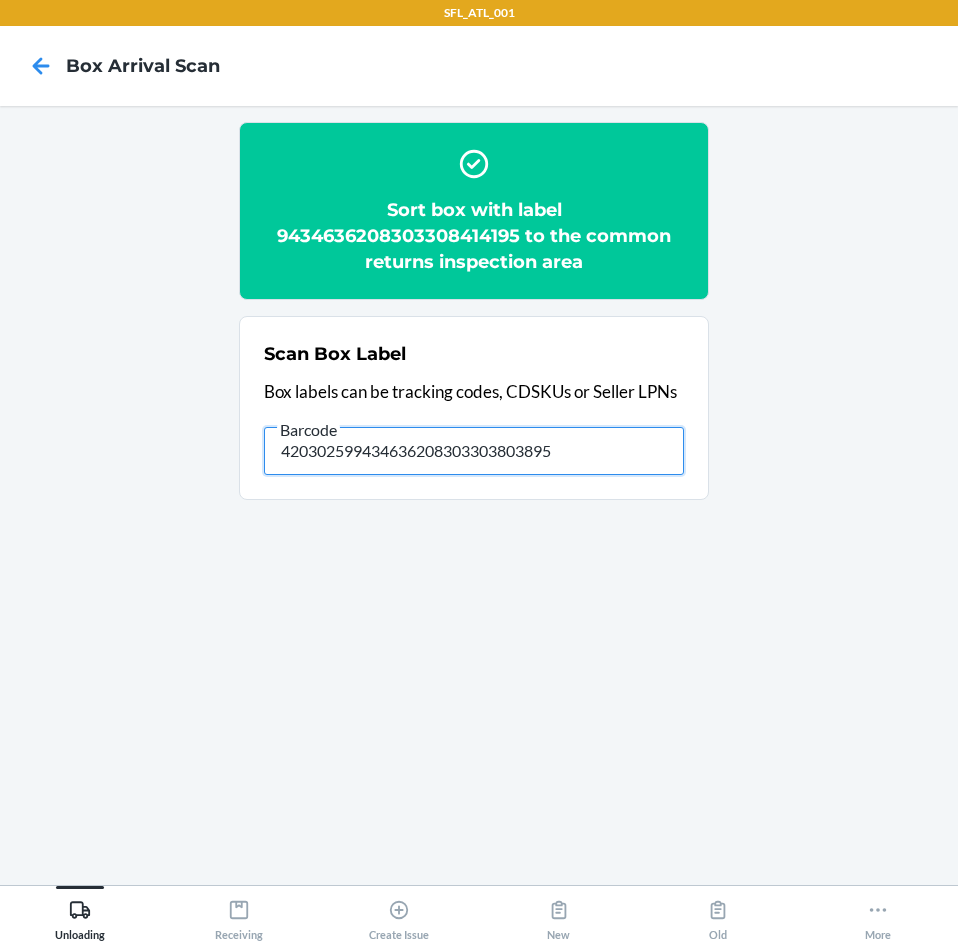type on "420302599434636208303303803895" 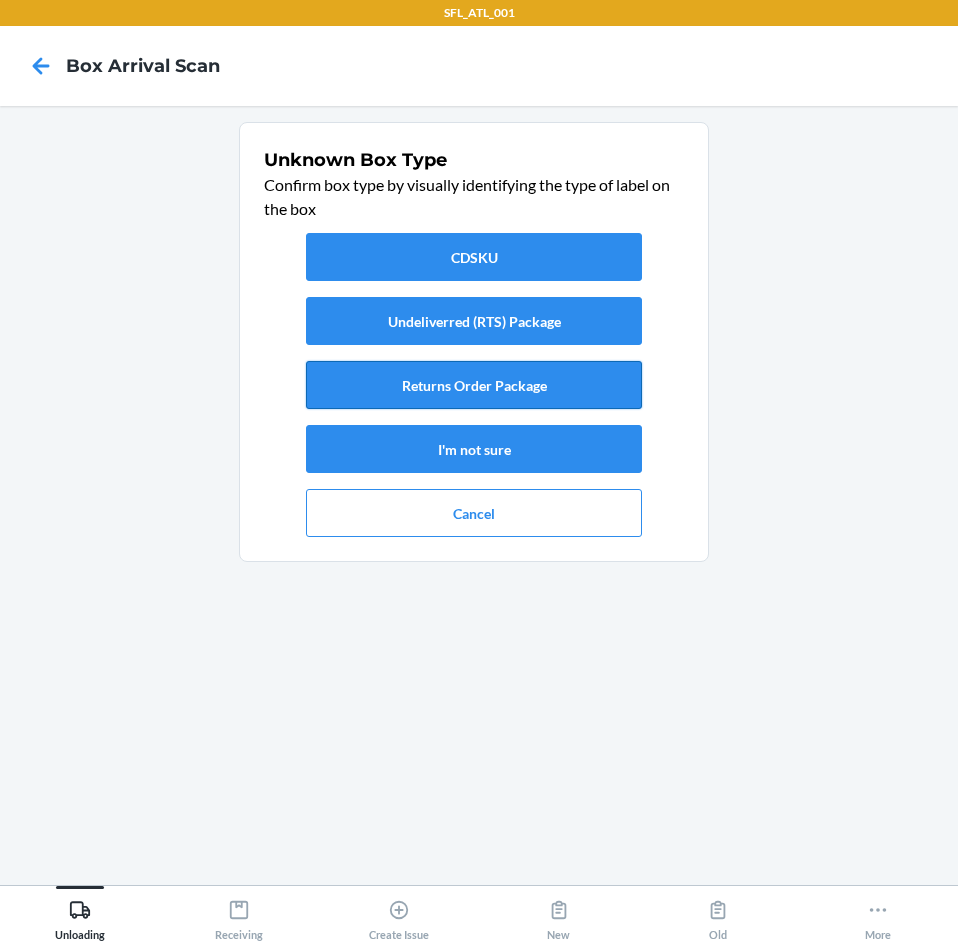 click on "Returns Order Package" at bounding box center (474, 385) 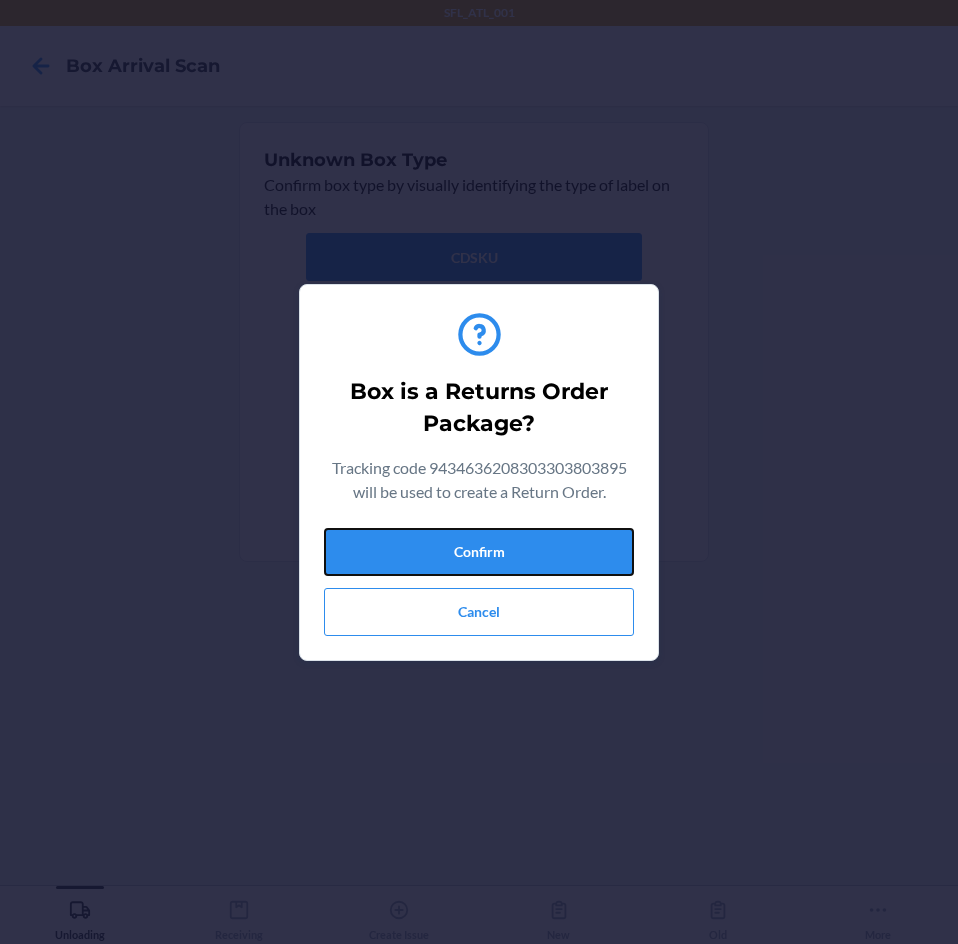 drag, startPoint x: 556, startPoint y: 549, endPoint x: 769, endPoint y: 531, distance: 213.75922 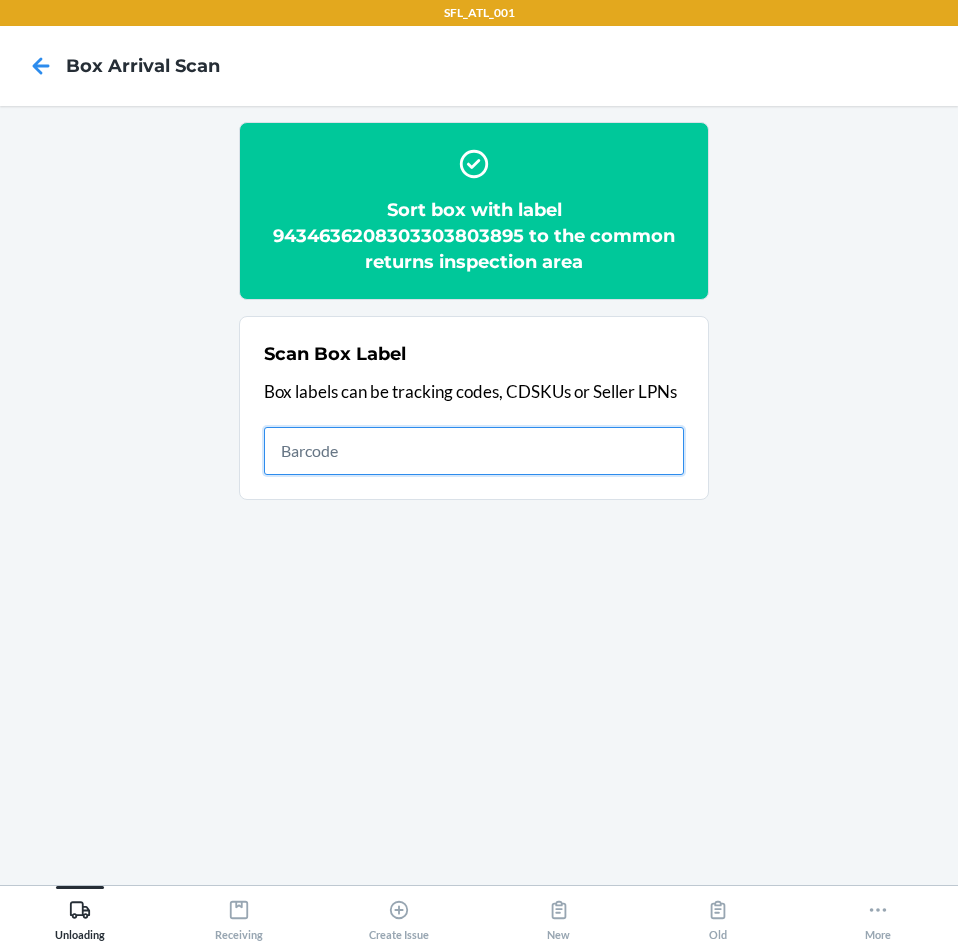drag, startPoint x: 363, startPoint y: 463, endPoint x: 376, endPoint y: 466, distance: 13.341664 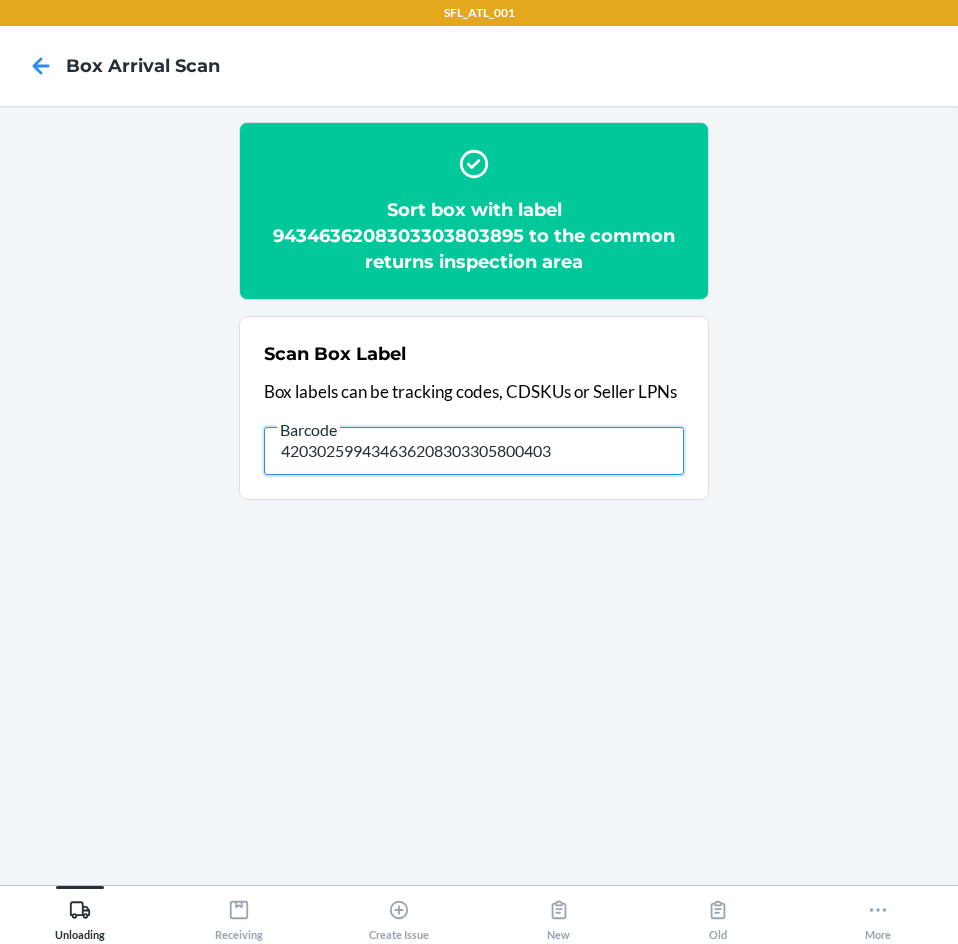 type on "420302599434636208303305800403" 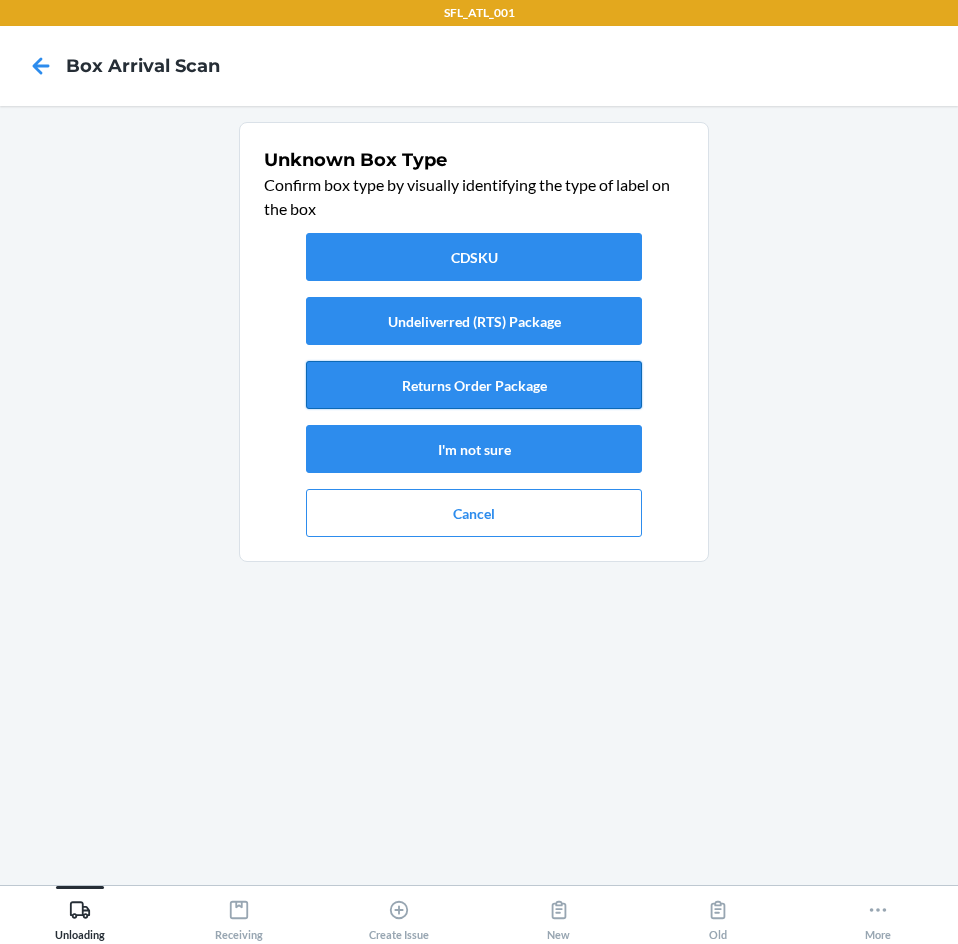 click on "Returns Order Package" at bounding box center [474, 385] 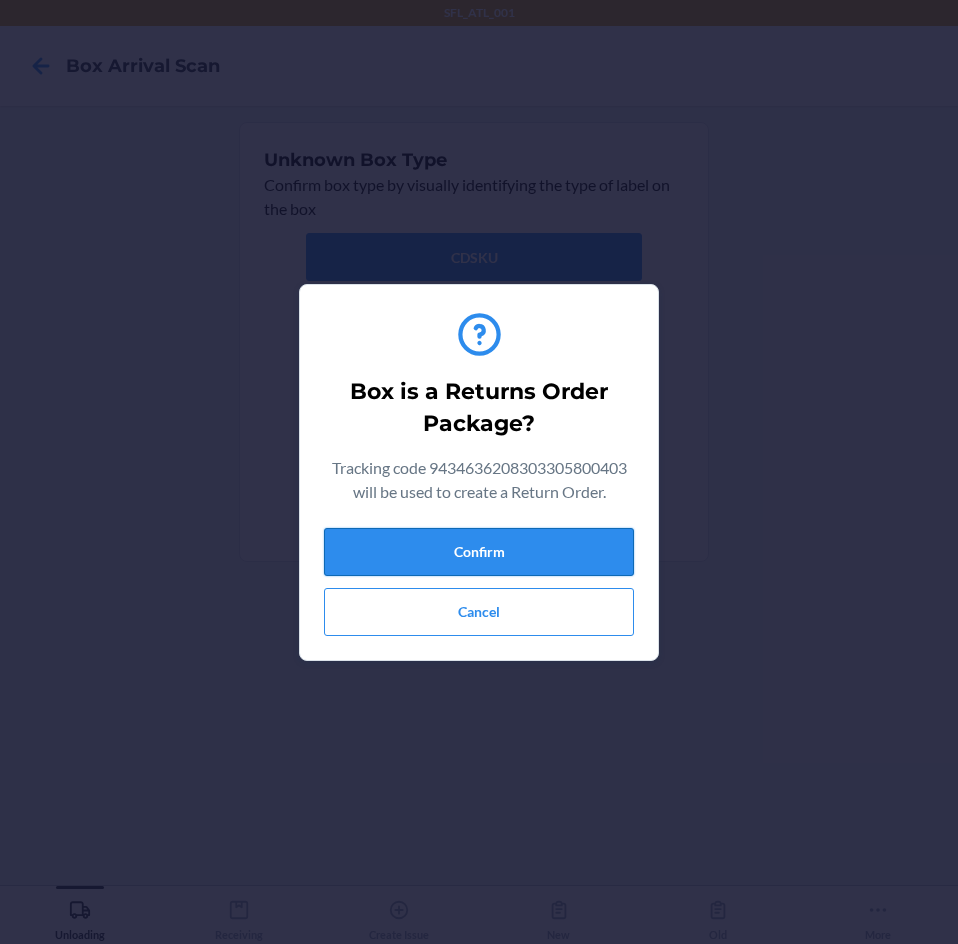 click on "Confirm" at bounding box center [479, 552] 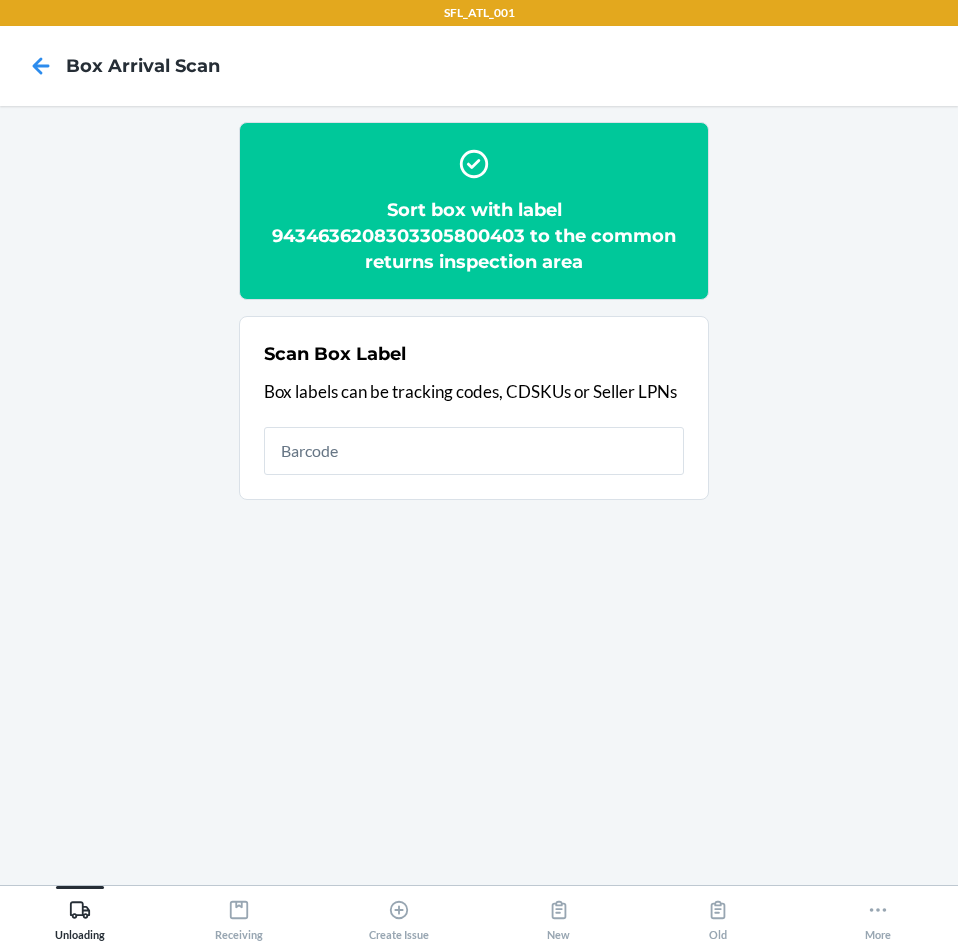 click at bounding box center (474, 451) 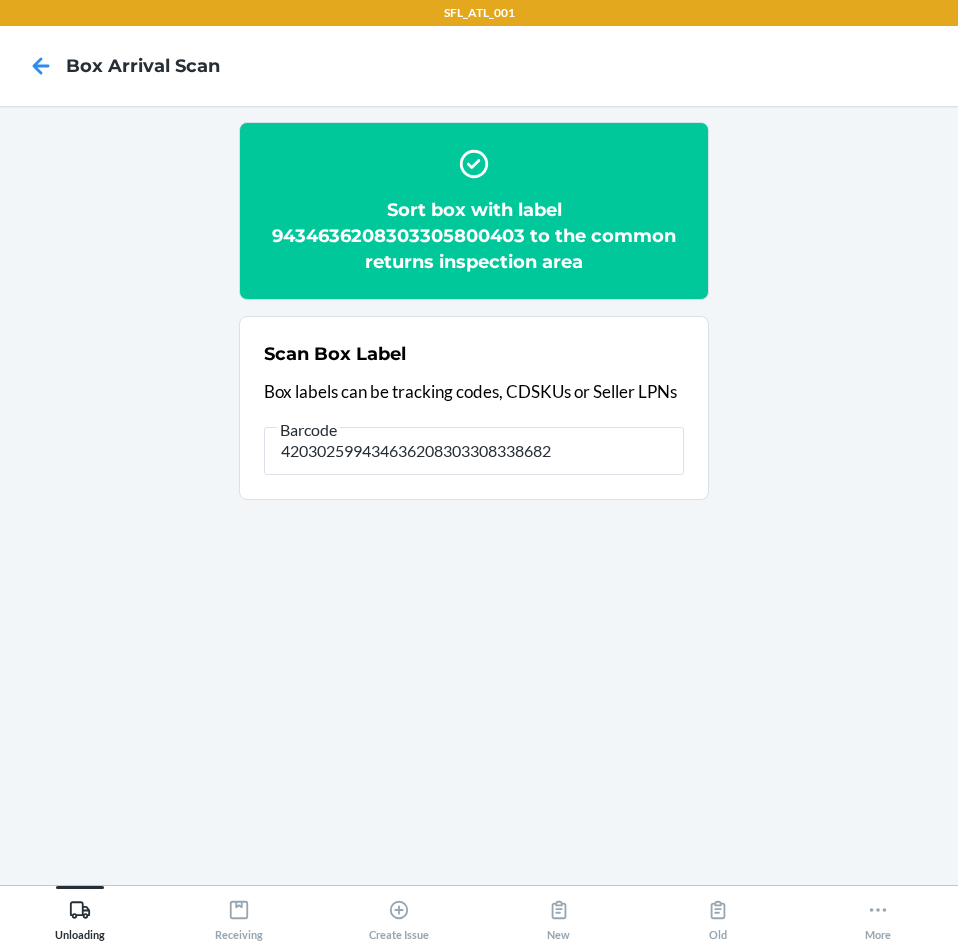 type on "420302599434636208303308338682" 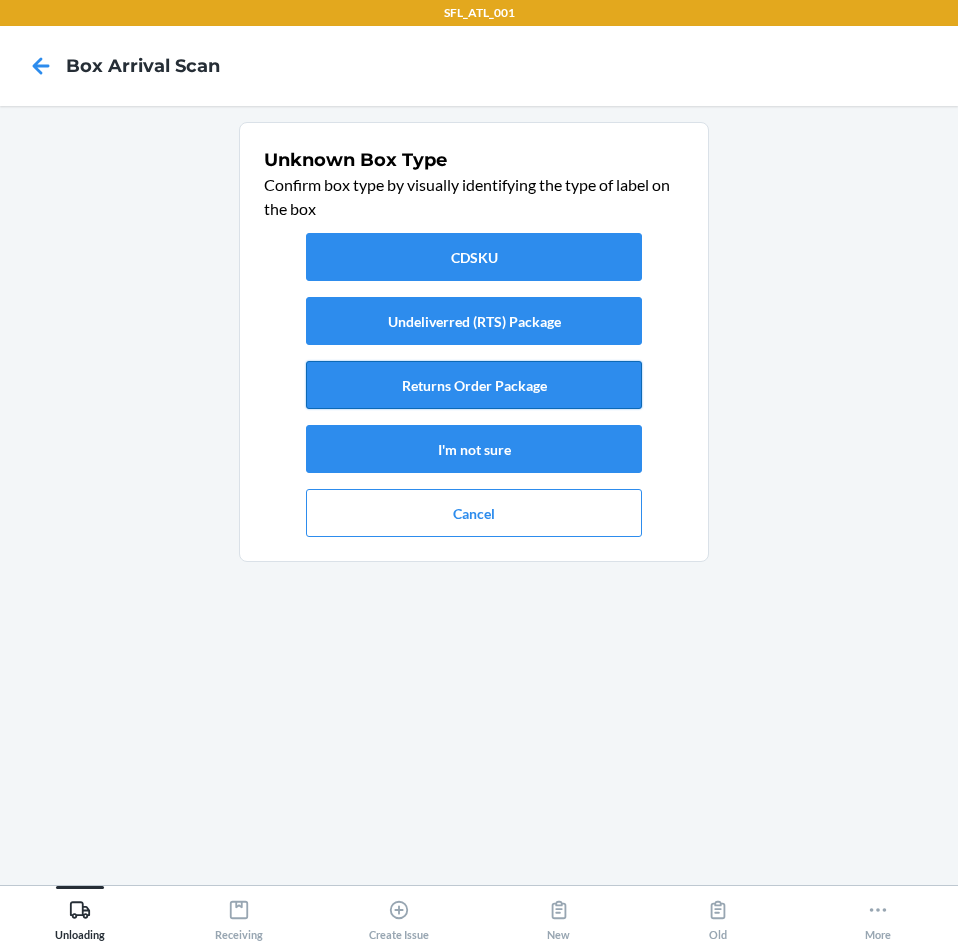 click on "Returns Order Package" at bounding box center [474, 385] 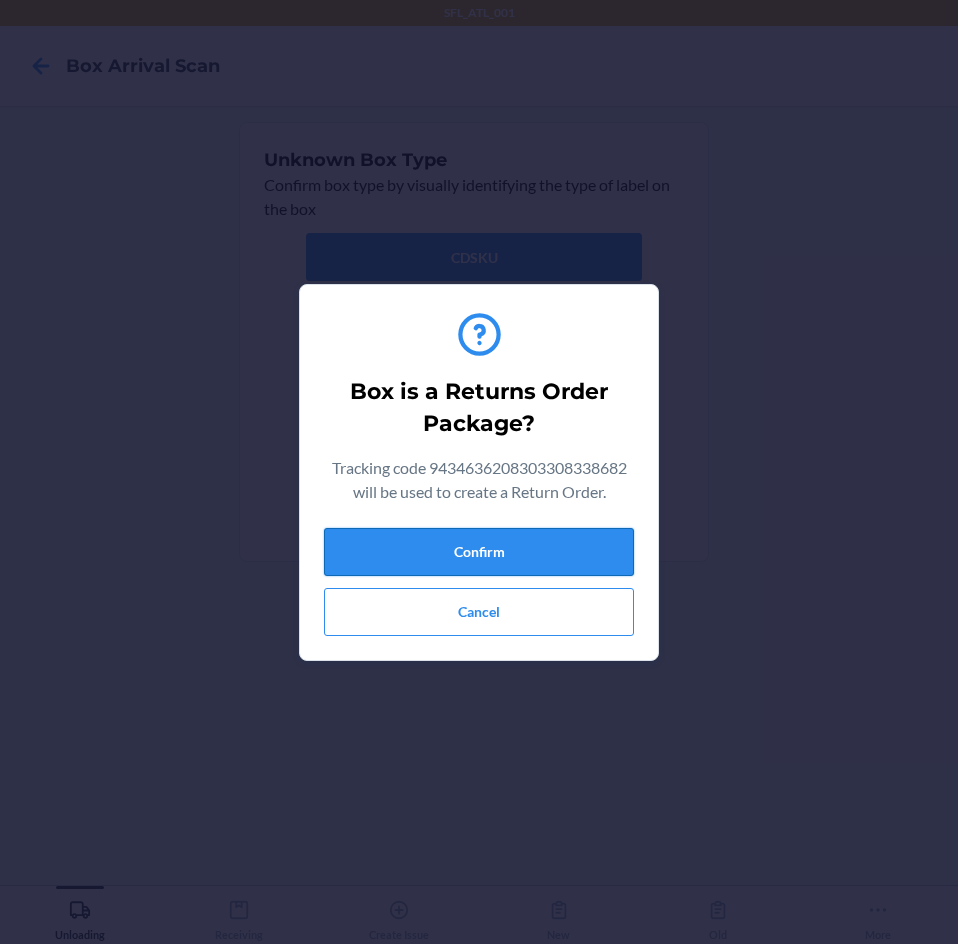 click on "Confirm" at bounding box center [479, 552] 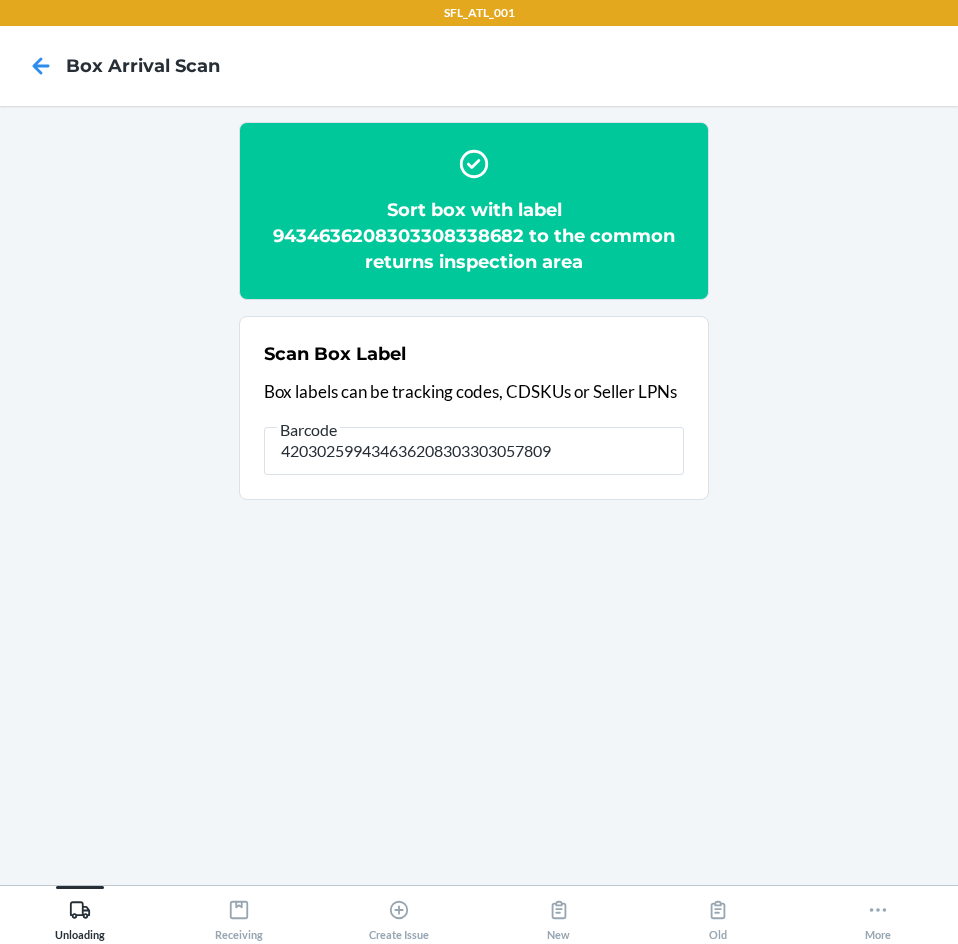 type on "420302599434636208303303057809" 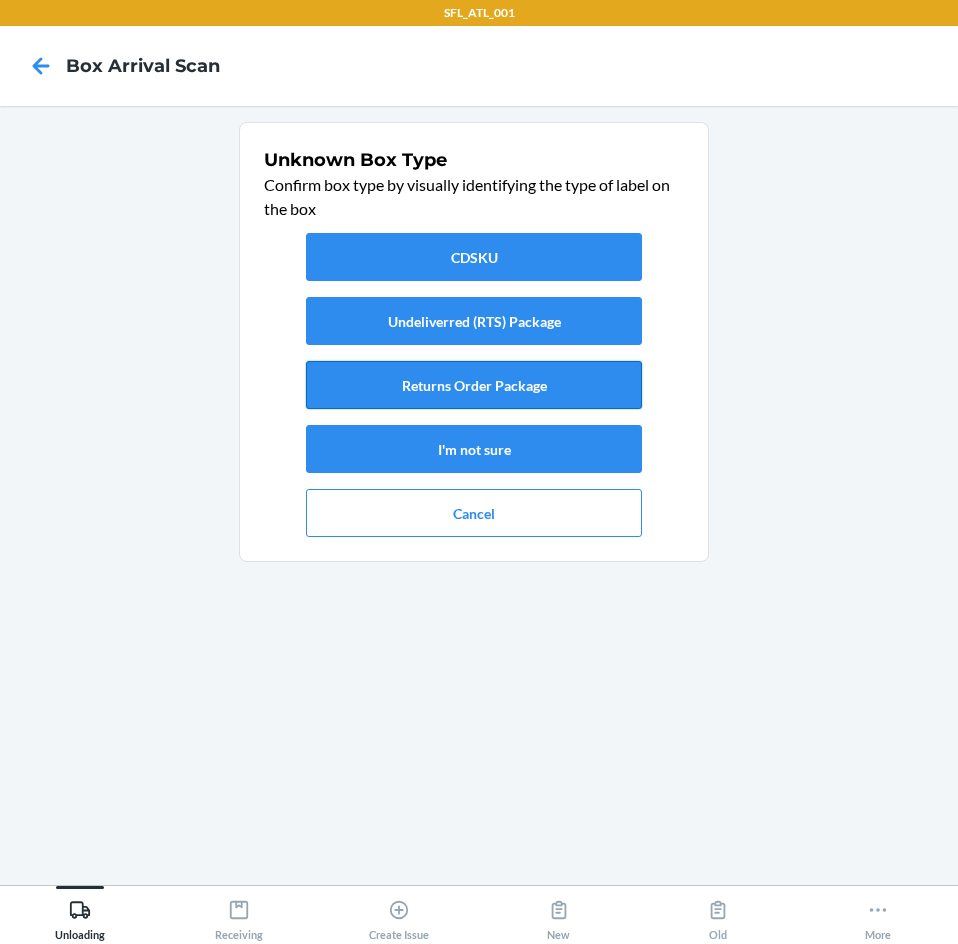click on "Returns Order Package" at bounding box center (474, 385) 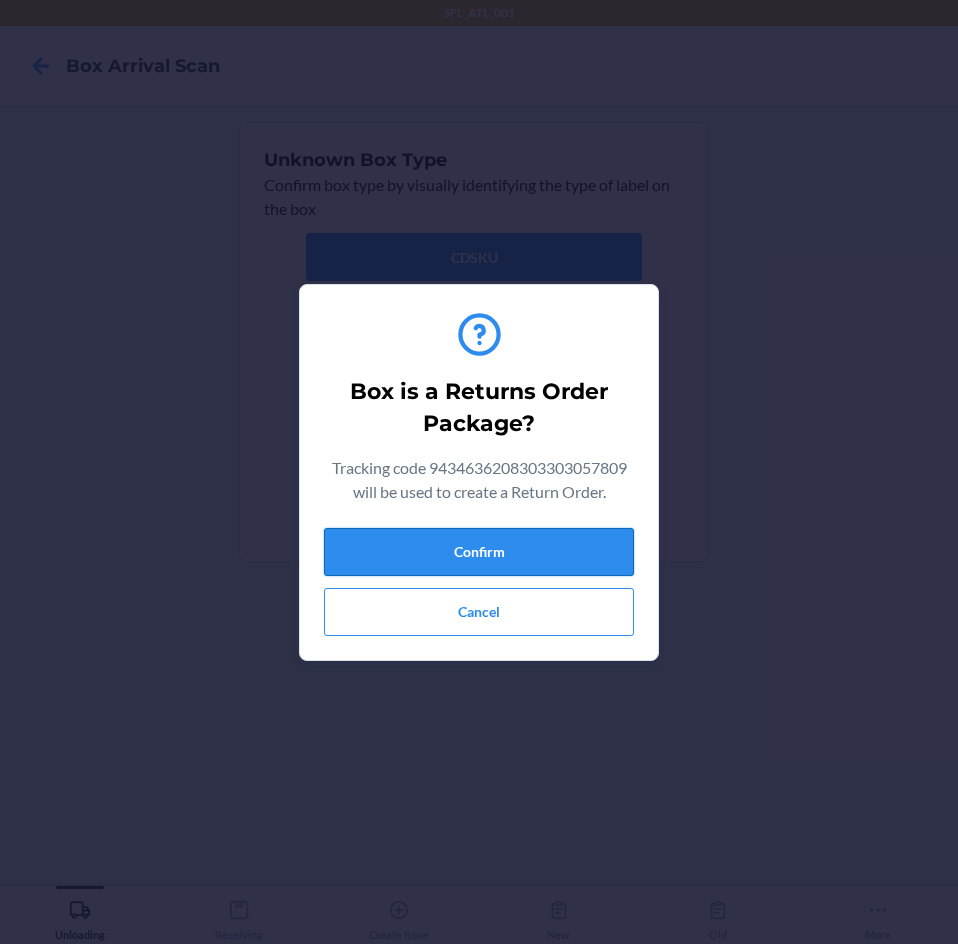 click on "Confirm" at bounding box center [479, 552] 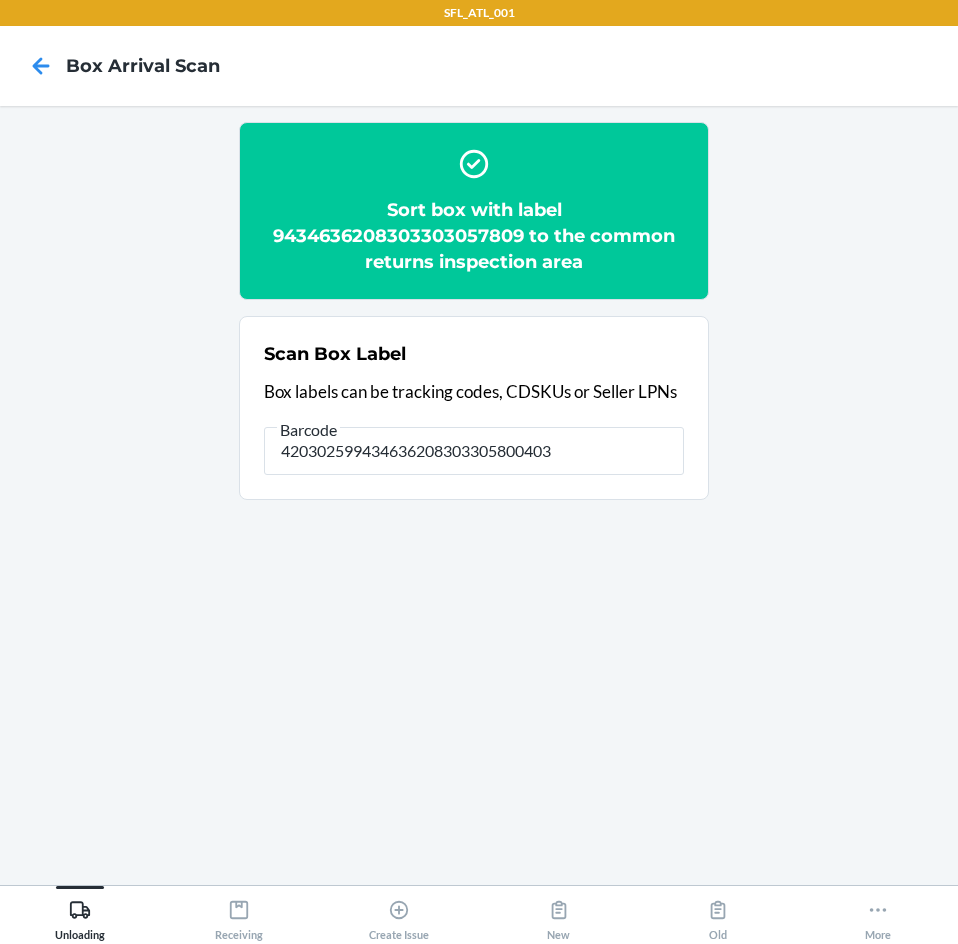 type on "420302599434636208303305800403" 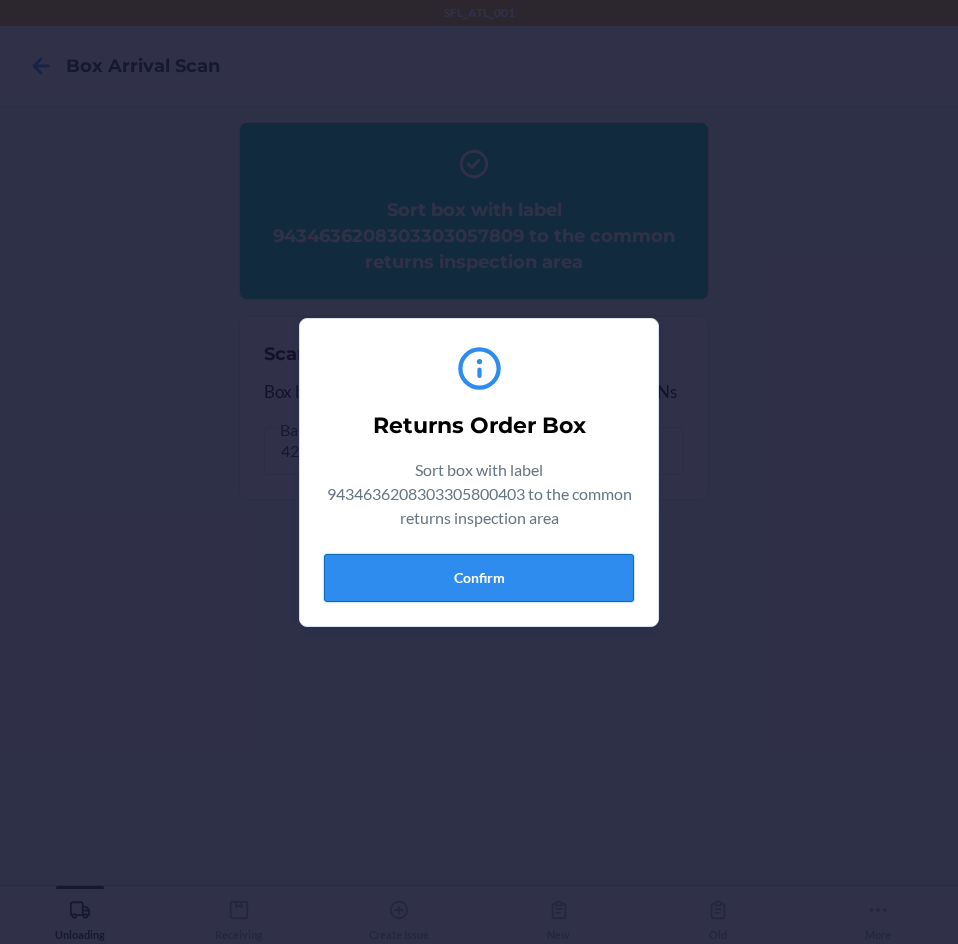 click on "Confirm" at bounding box center (479, 578) 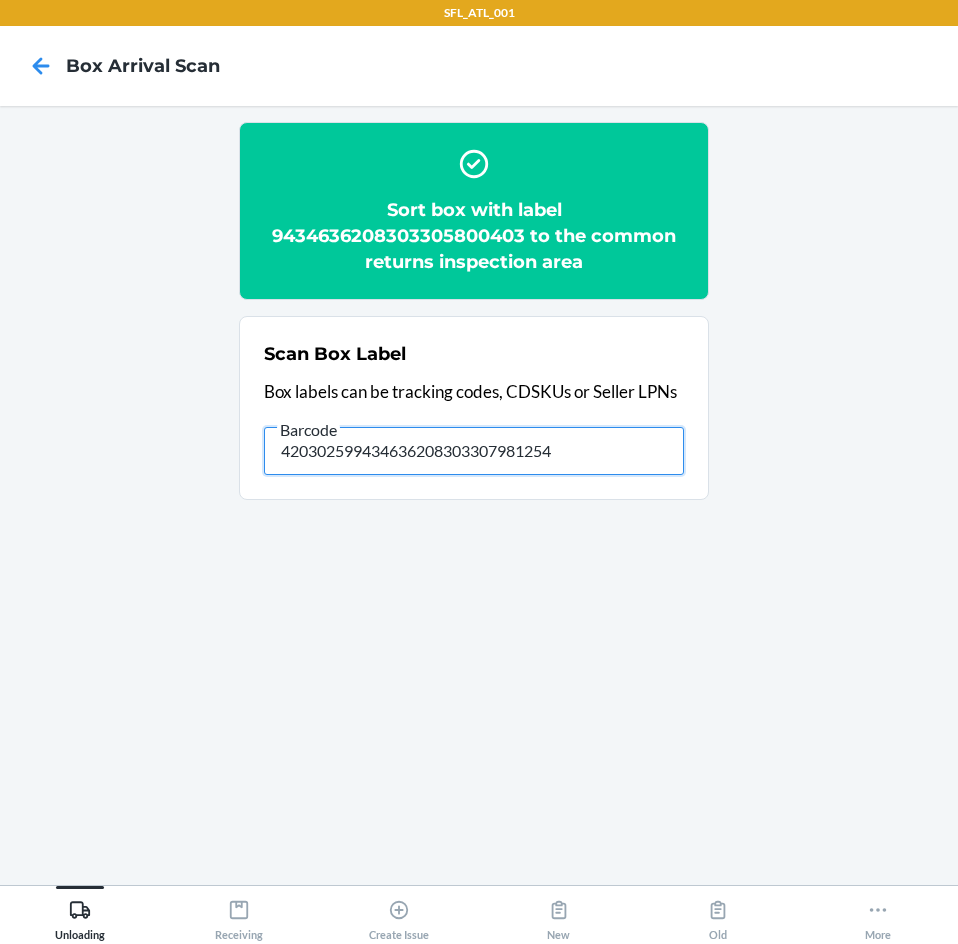 type on "420302599434636208303307981254" 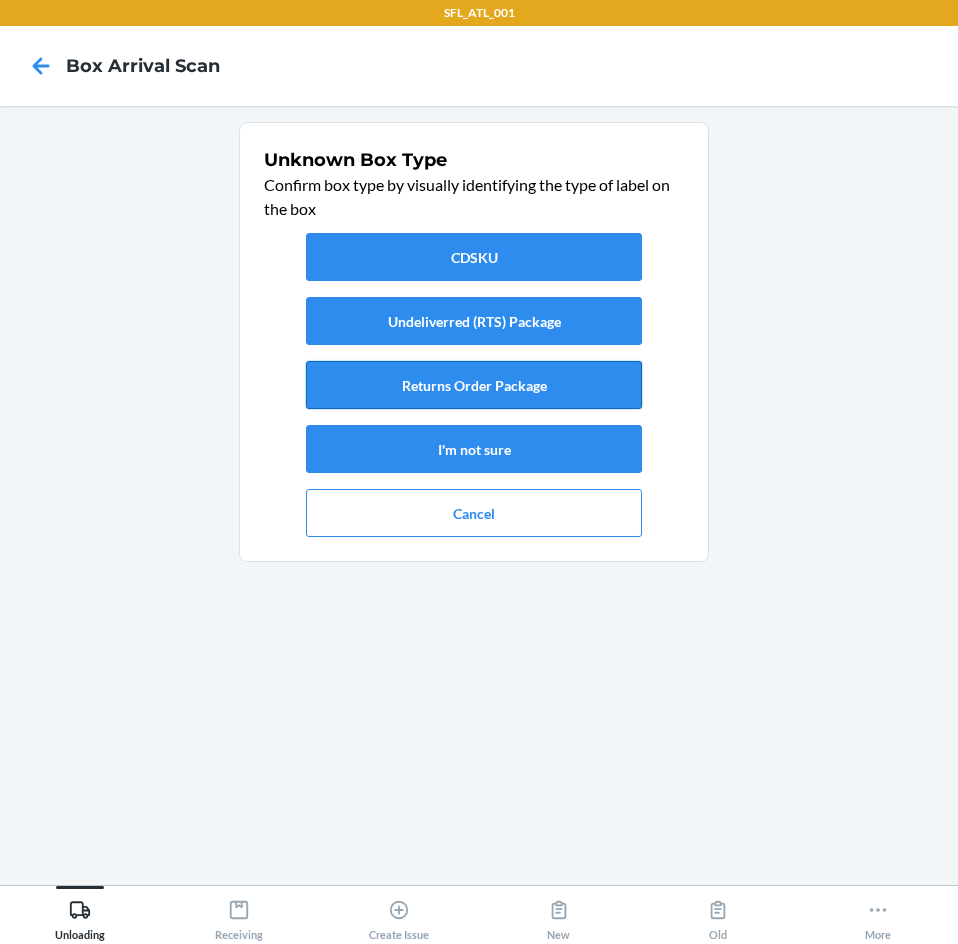 click on "Returns Order Package" at bounding box center [474, 385] 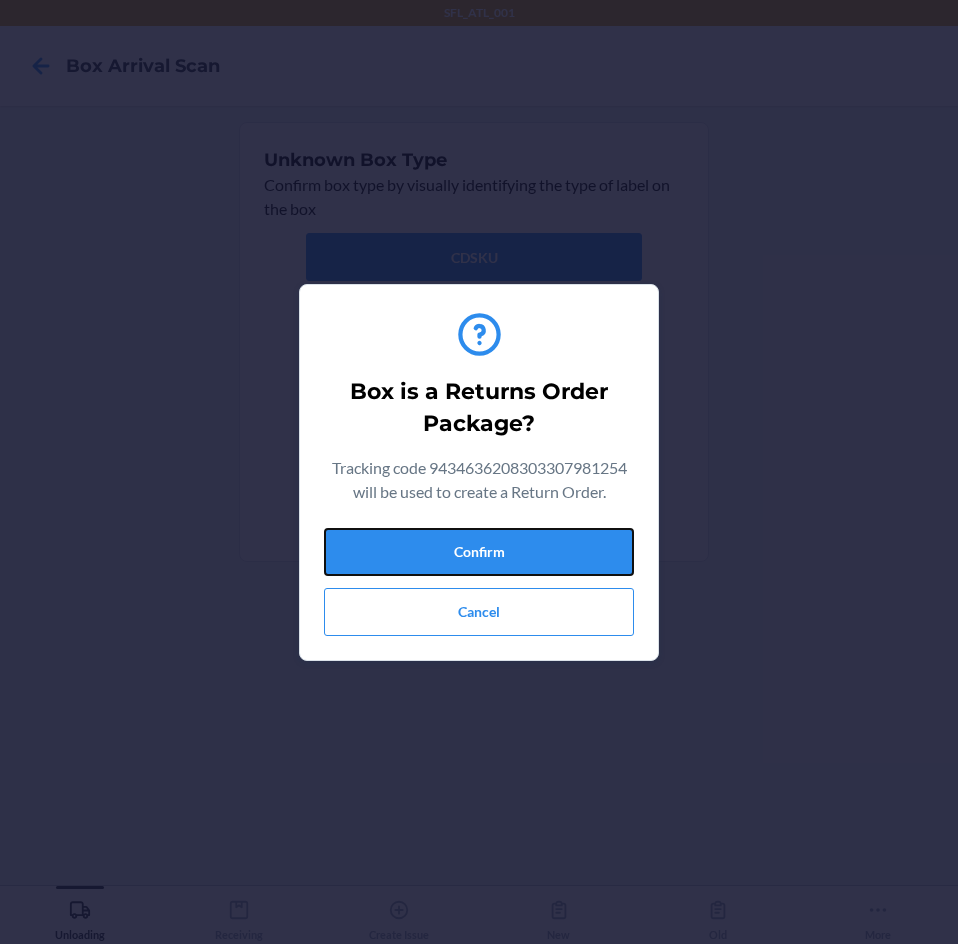 drag, startPoint x: 510, startPoint y: 546, endPoint x: 398, endPoint y: 518, distance: 115.44696 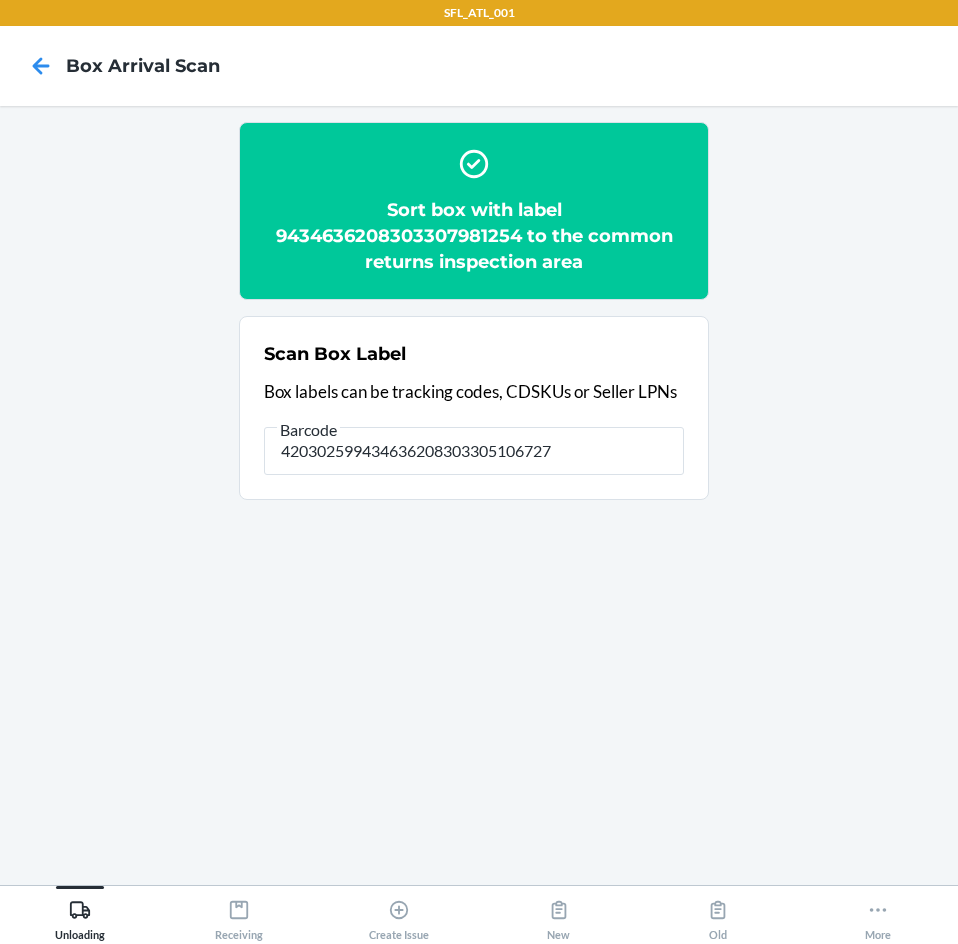 type on "420302599434636208303305106727" 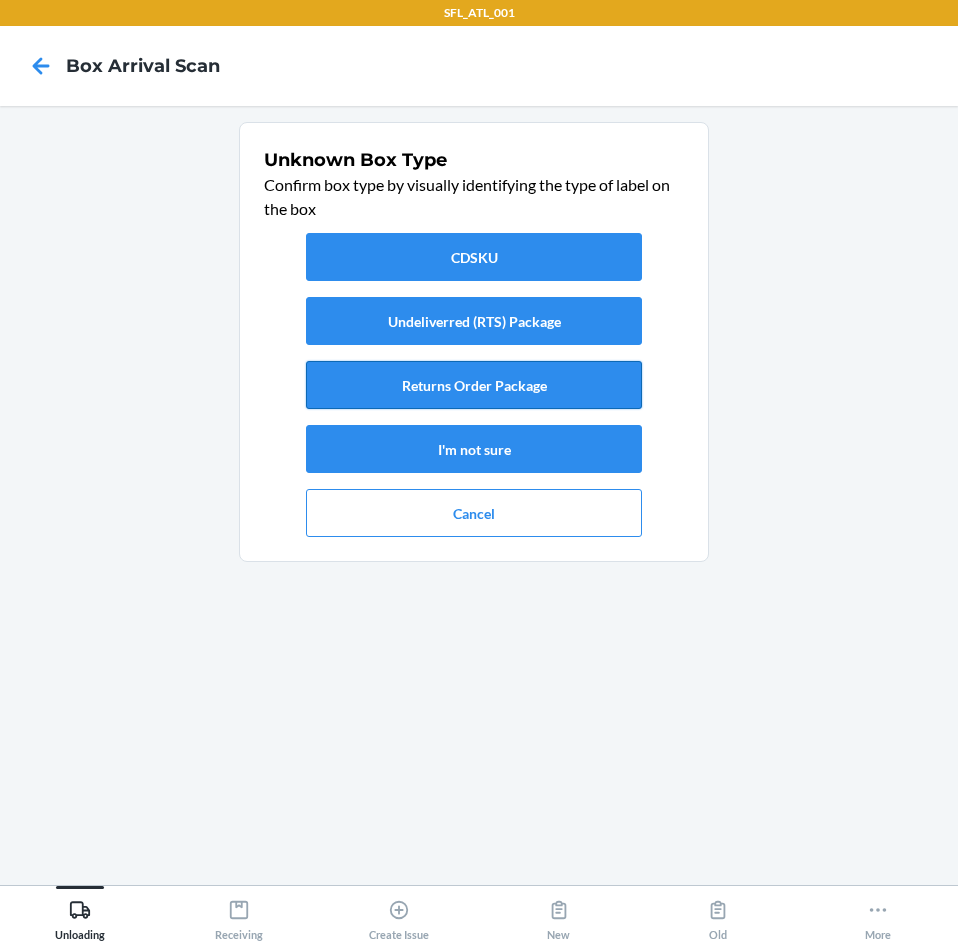 click on "Returns Order Package" at bounding box center (474, 385) 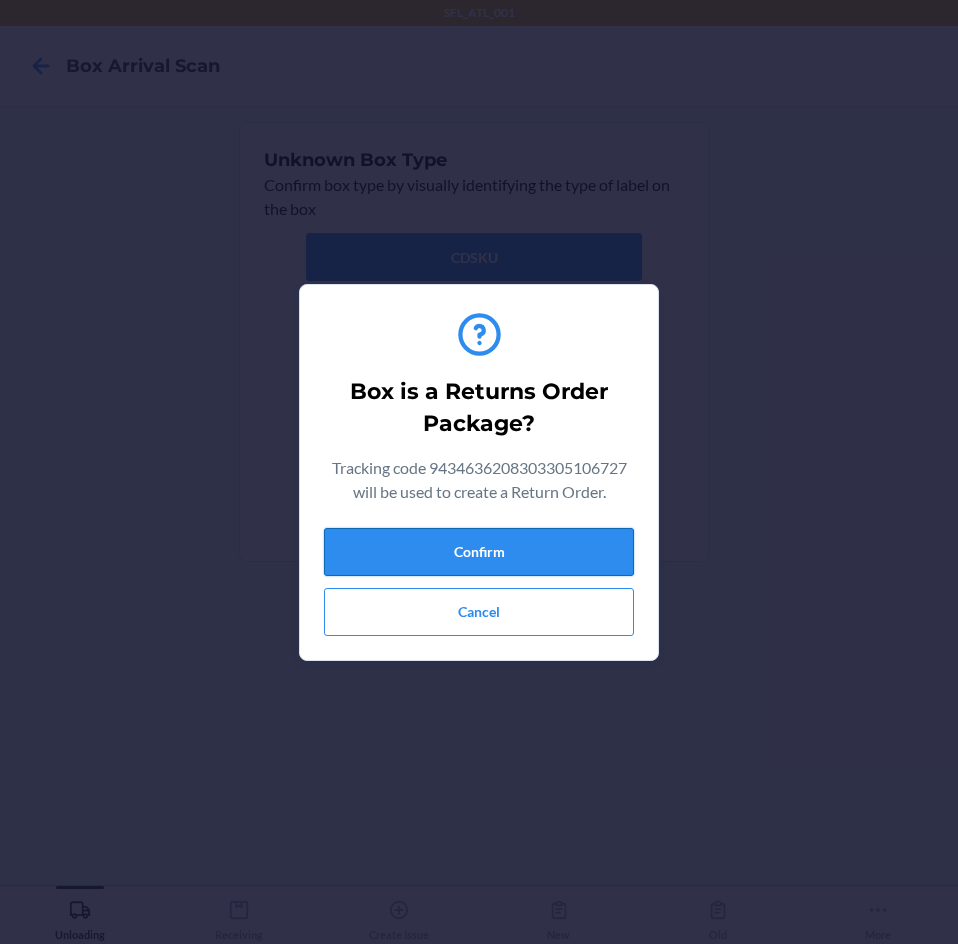 click on "Confirm" at bounding box center [479, 552] 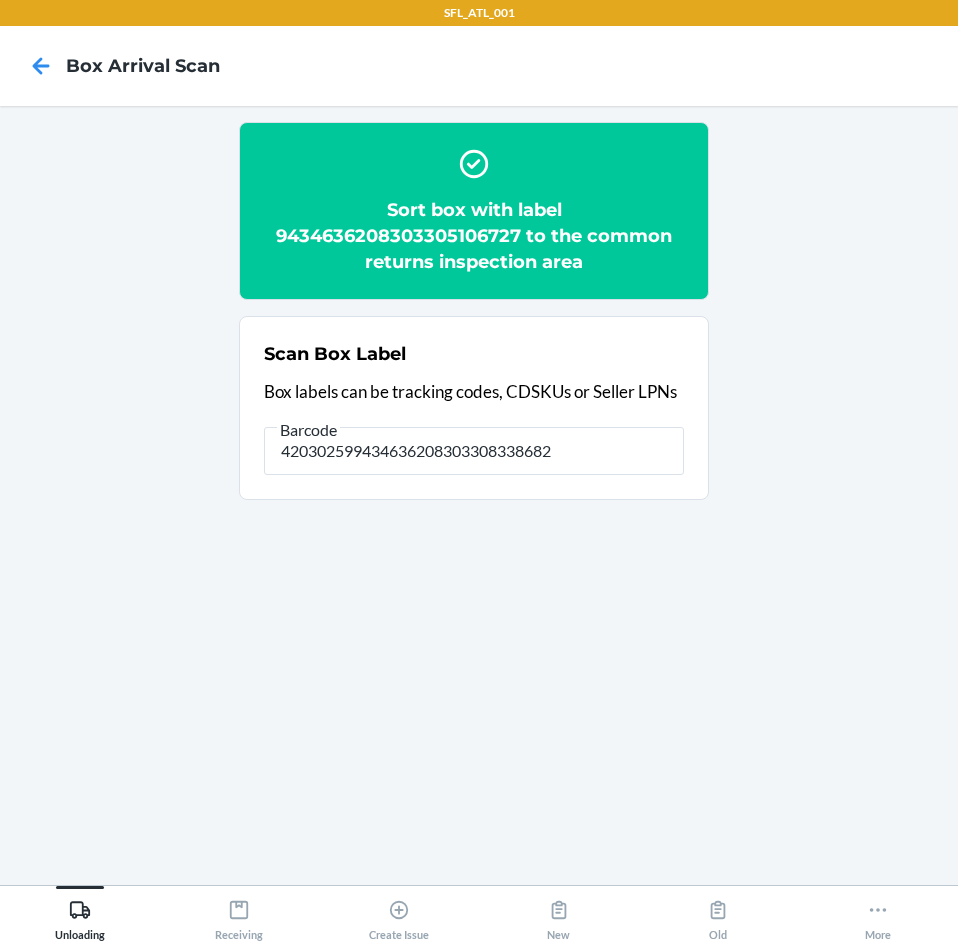 type on "420302599434636208303308338682" 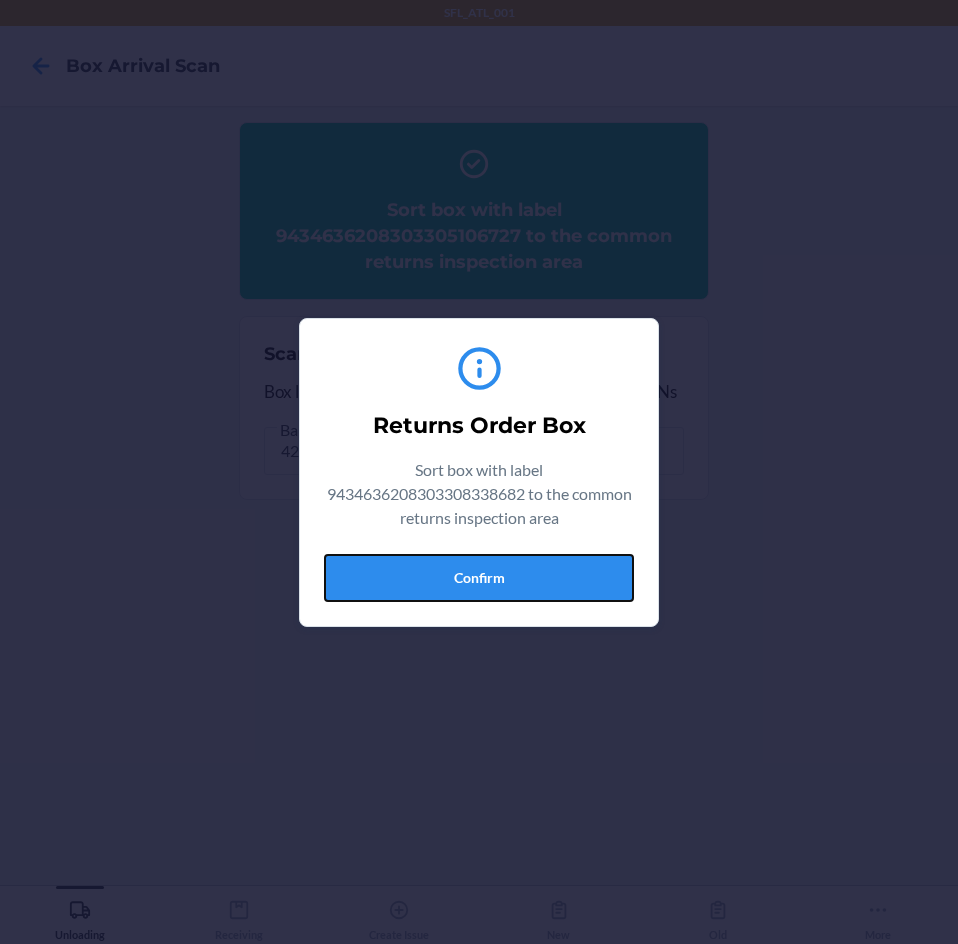 drag, startPoint x: 535, startPoint y: 581, endPoint x: 951, endPoint y: 604, distance: 416.63535 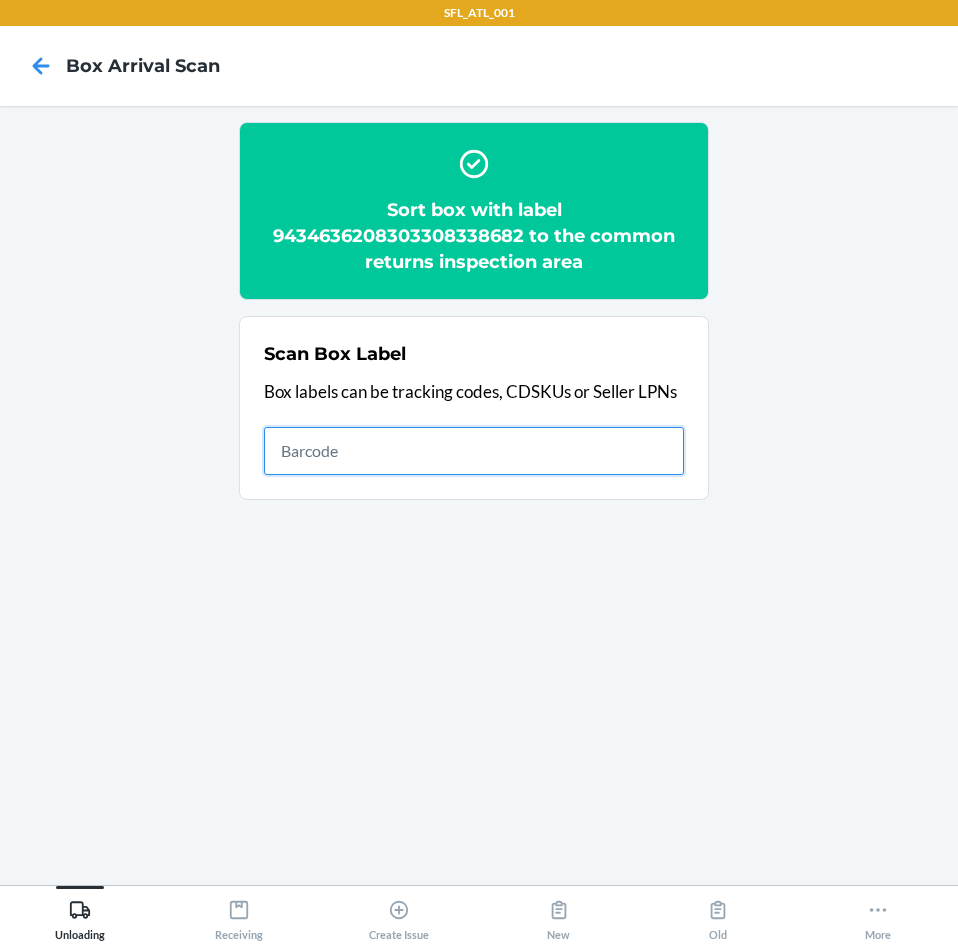 click at bounding box center [474, 451] 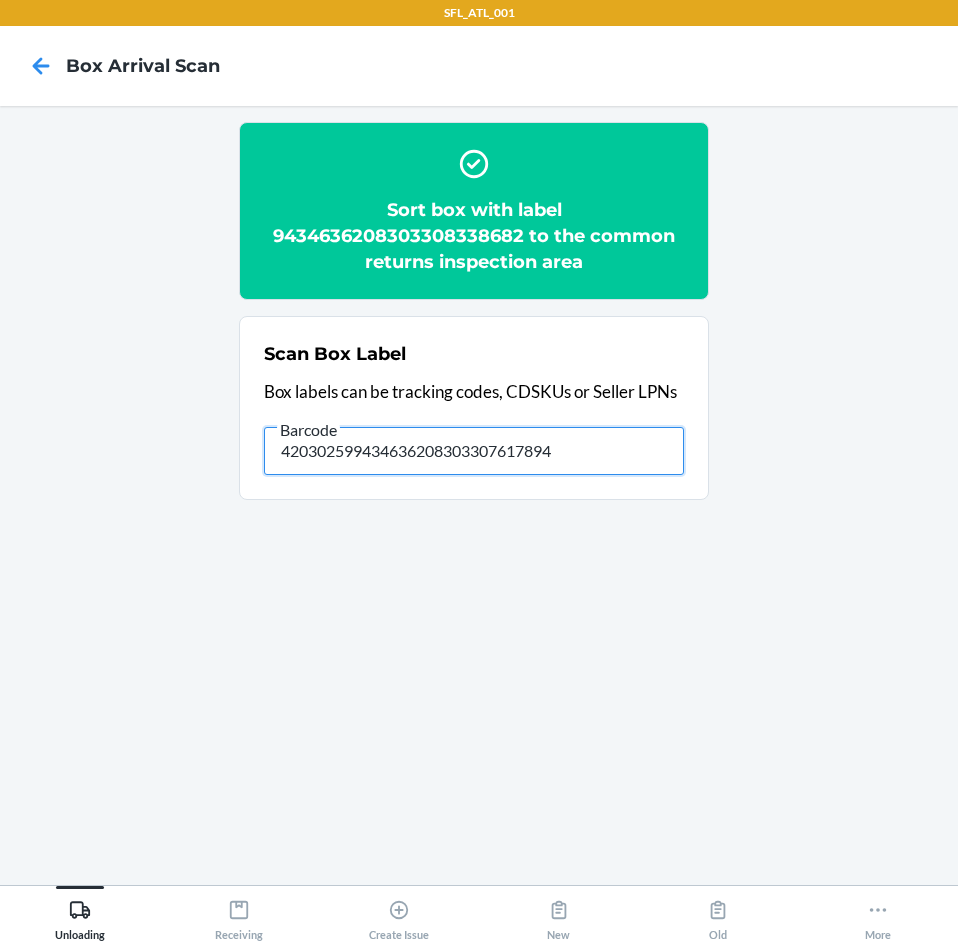 type on "420302599434636208303307617894" 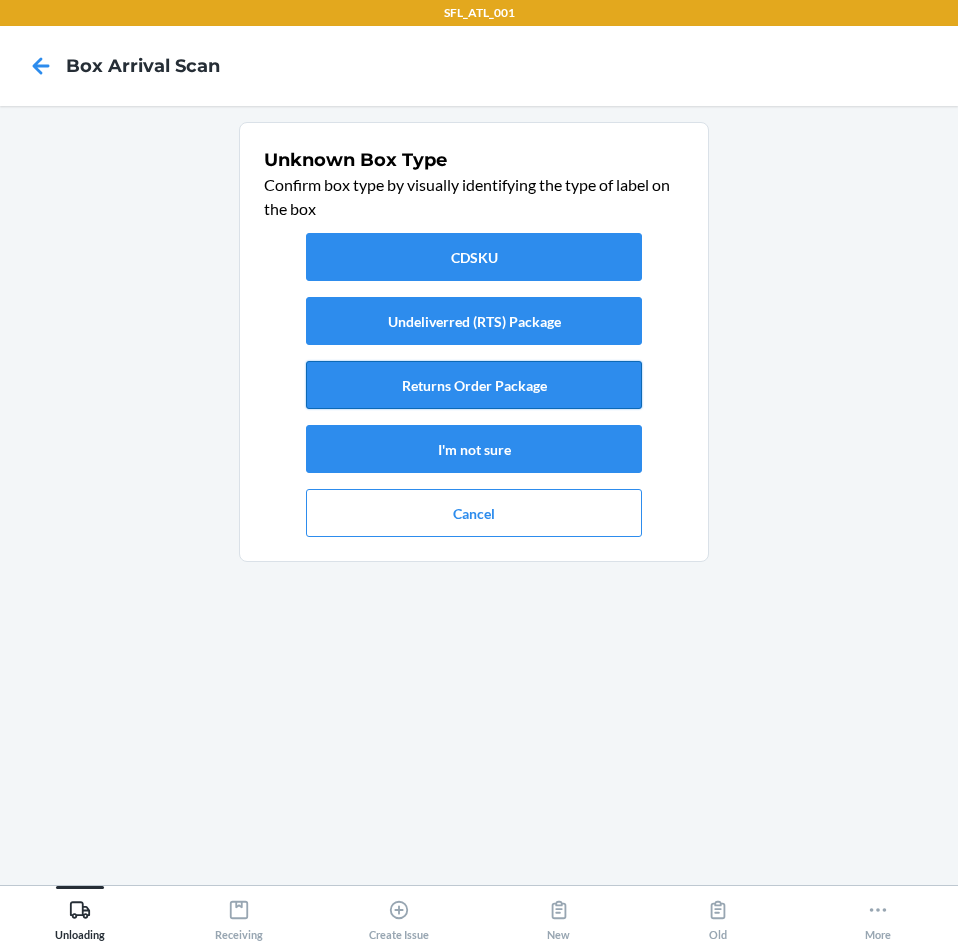 click on "Returns Order Package" at bounding box center (474, 385) 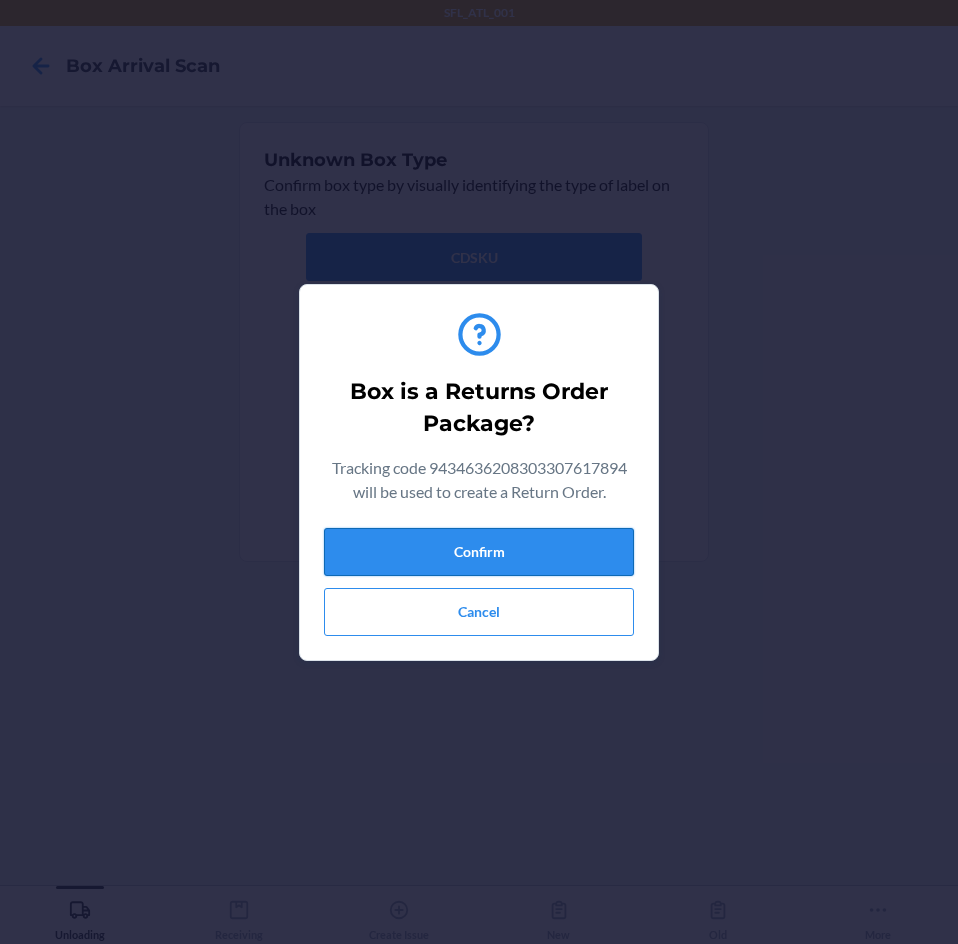click on "Confirm" at bounding box center (479, 552) 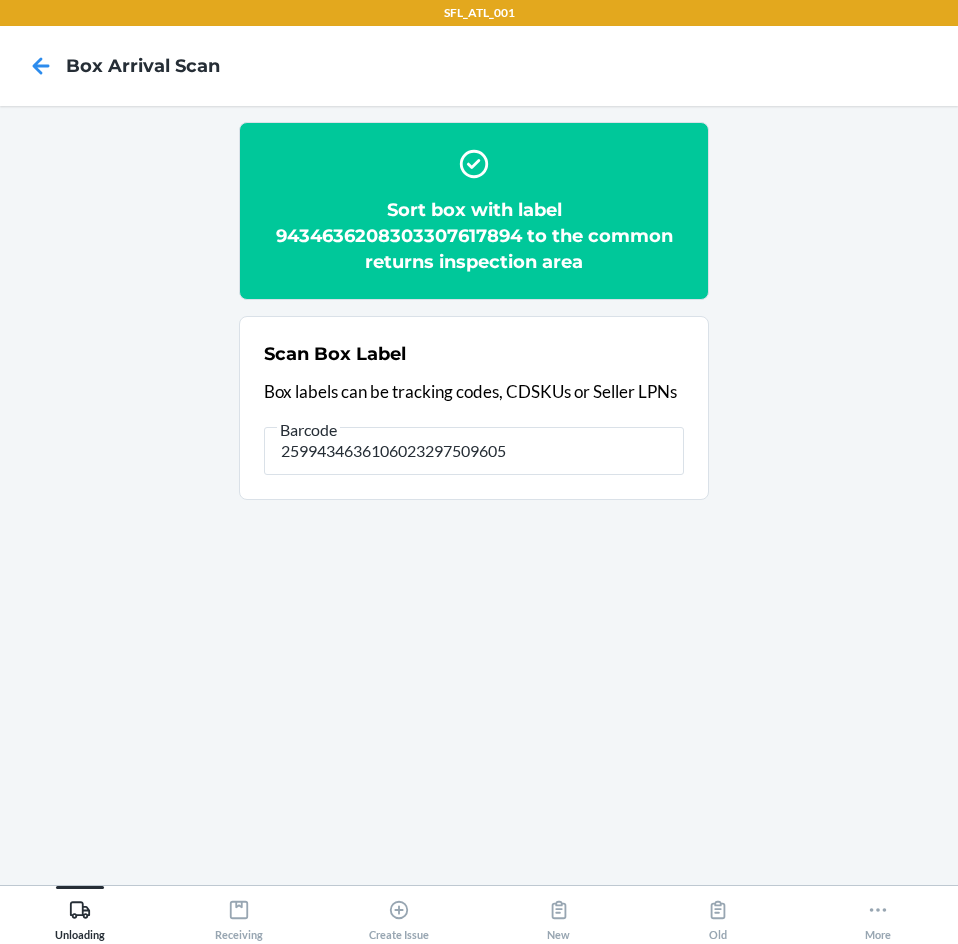 type on "2599434636106023297509605" 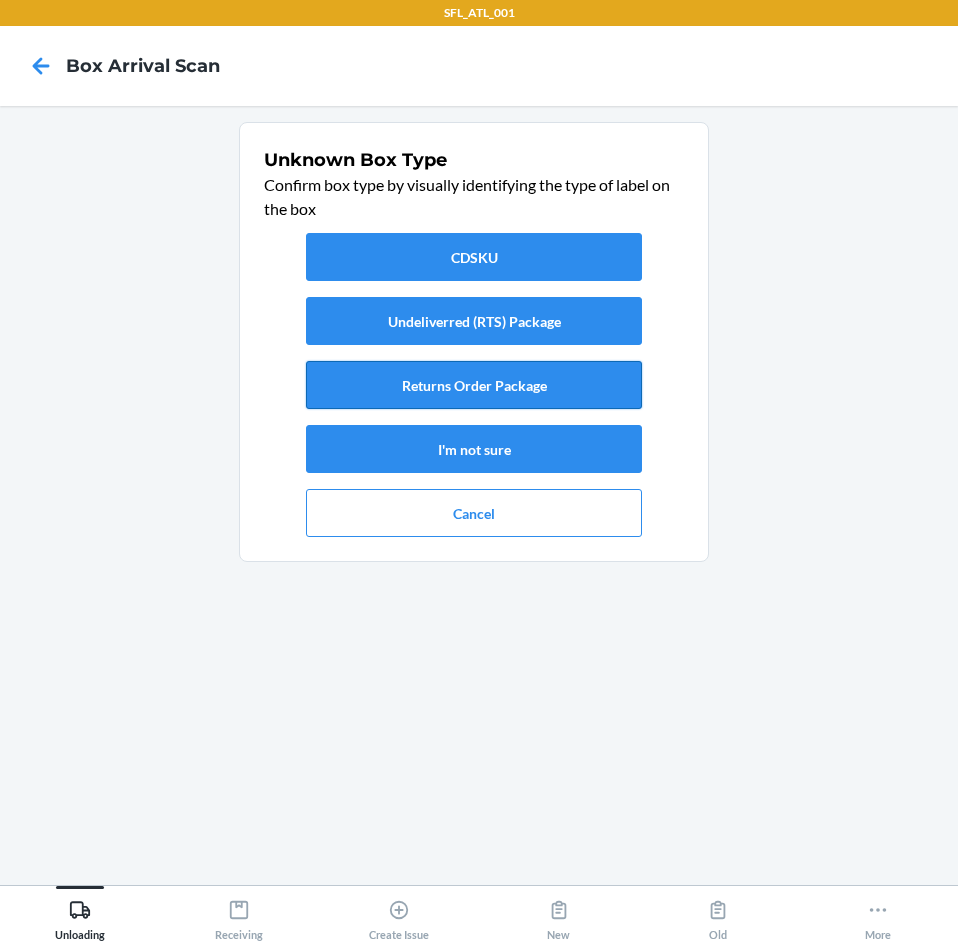 click on "Returns Order Package" at bounding box center (474, 385) 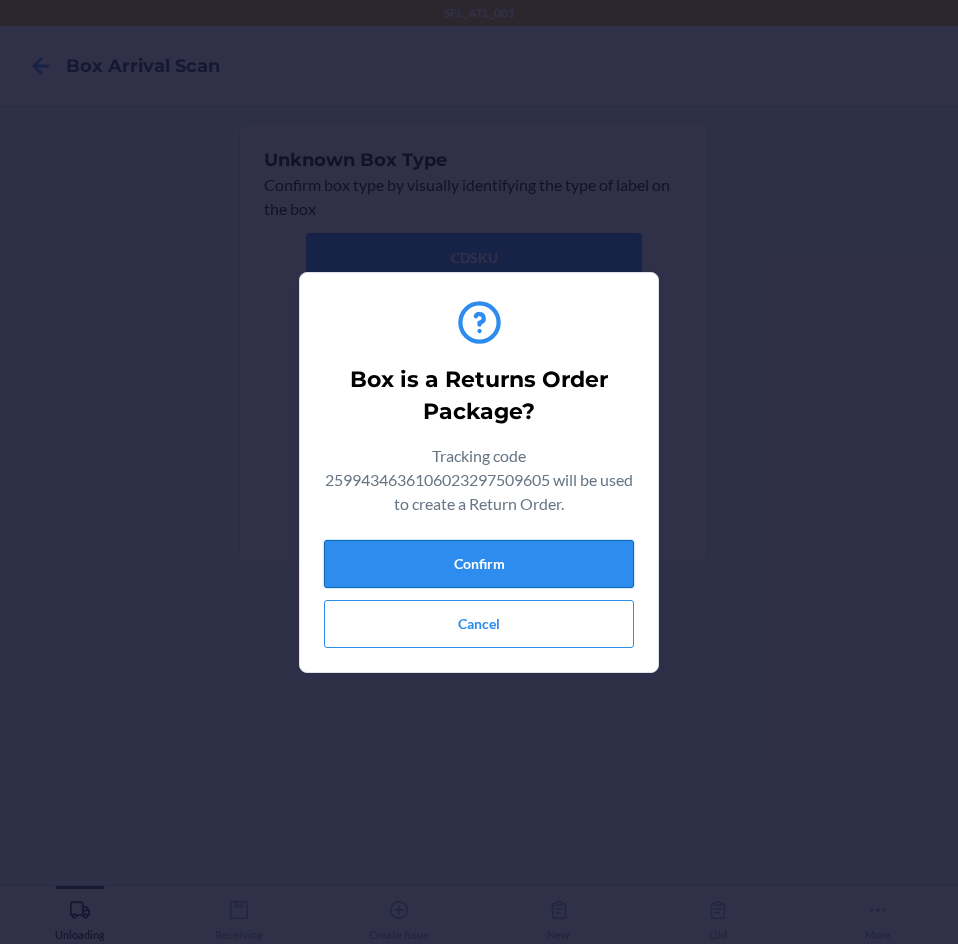 drag, startPoint x: 546, startPoint y: 533, endPoint x: 548, endPoint y: 552, distance: 19.104973 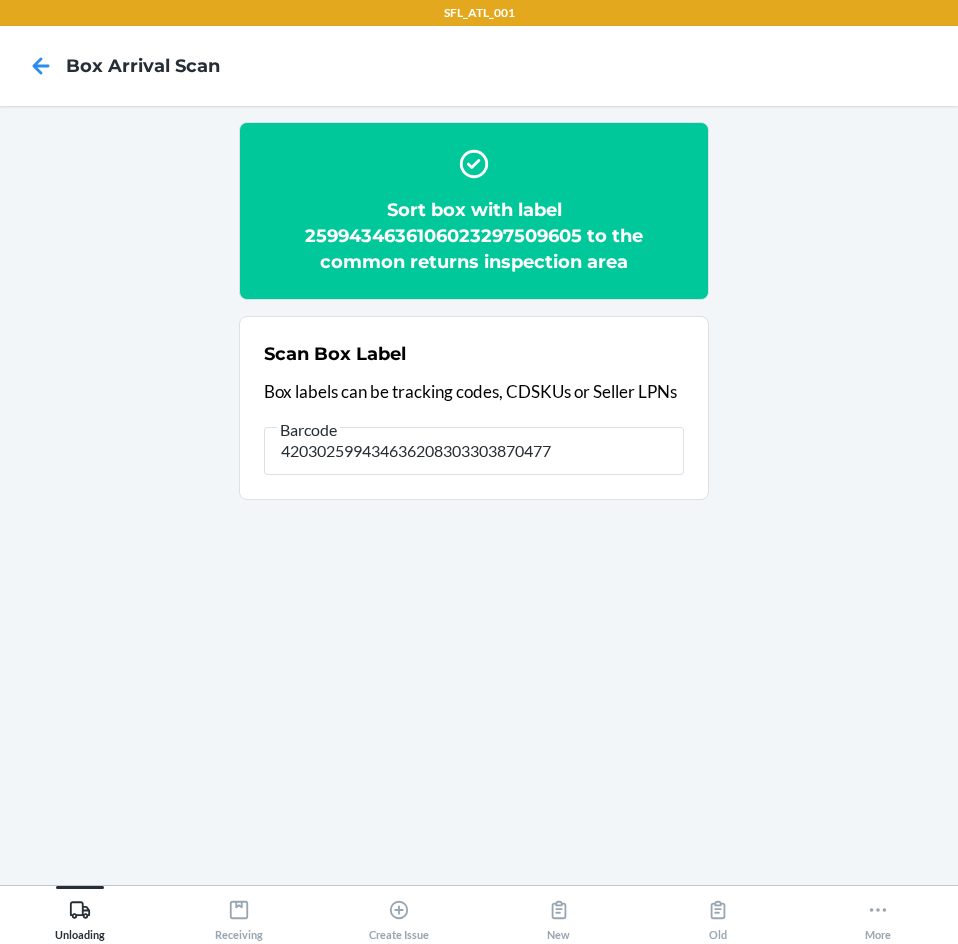 type on "420302599434636208303303870477" 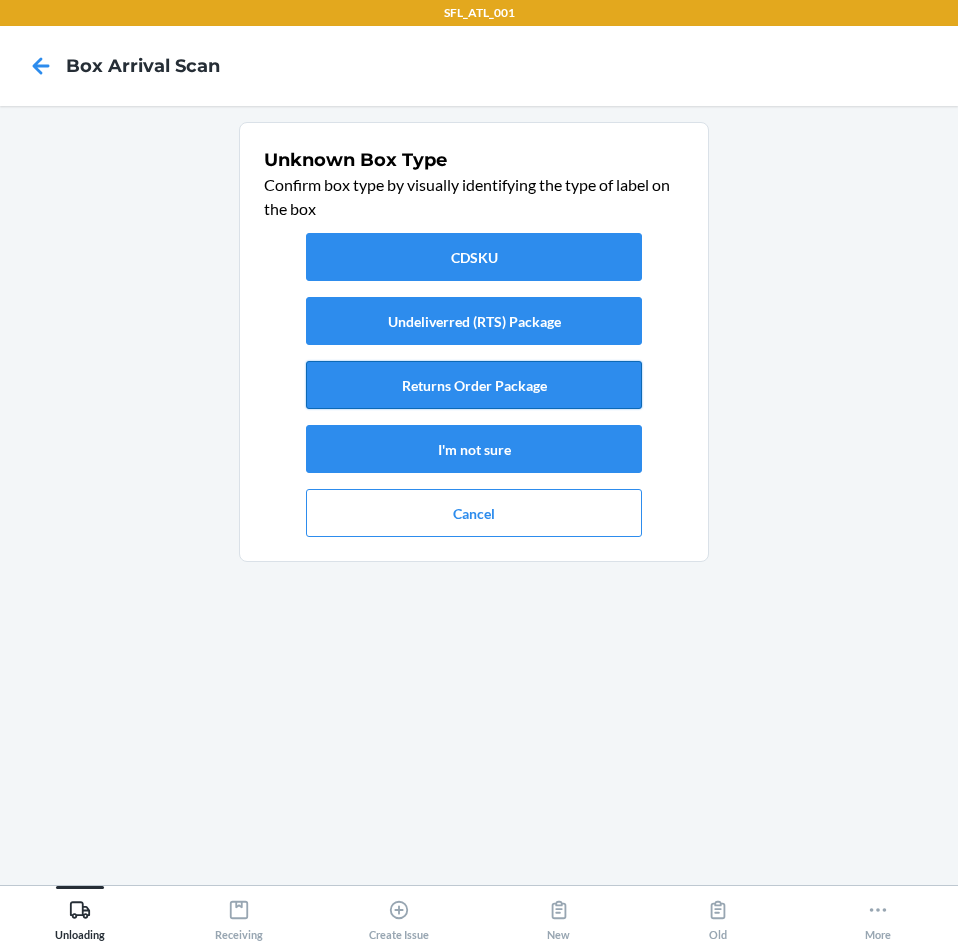 click on "Returns Order Package" at bounding box center (474, 385) 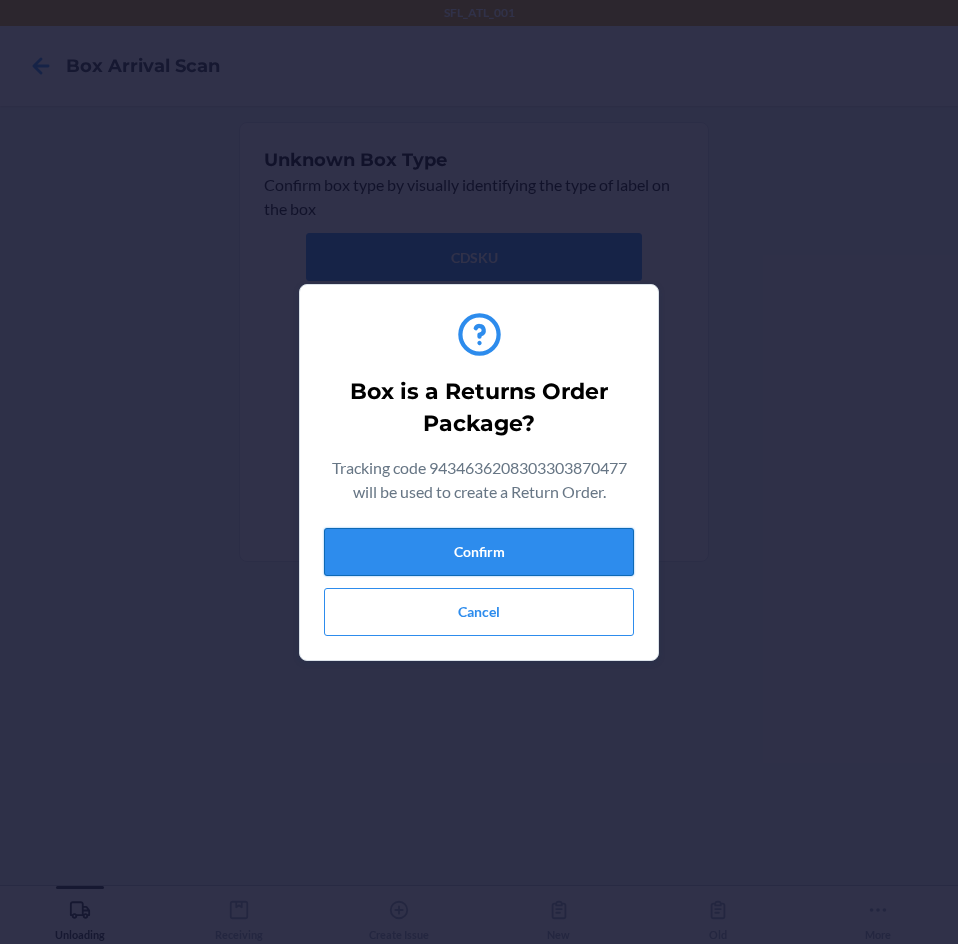 click on "Confirm" at bounding box center [479, 552] 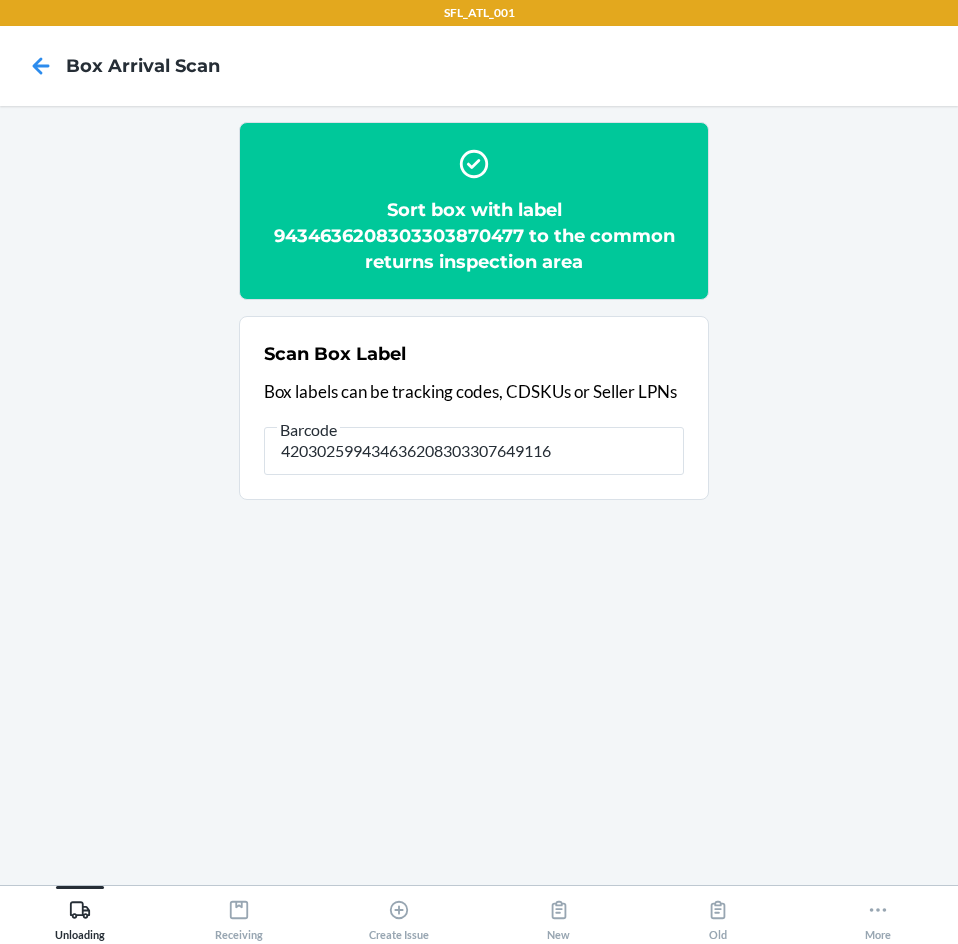 type on "420302599434636208303307649116" 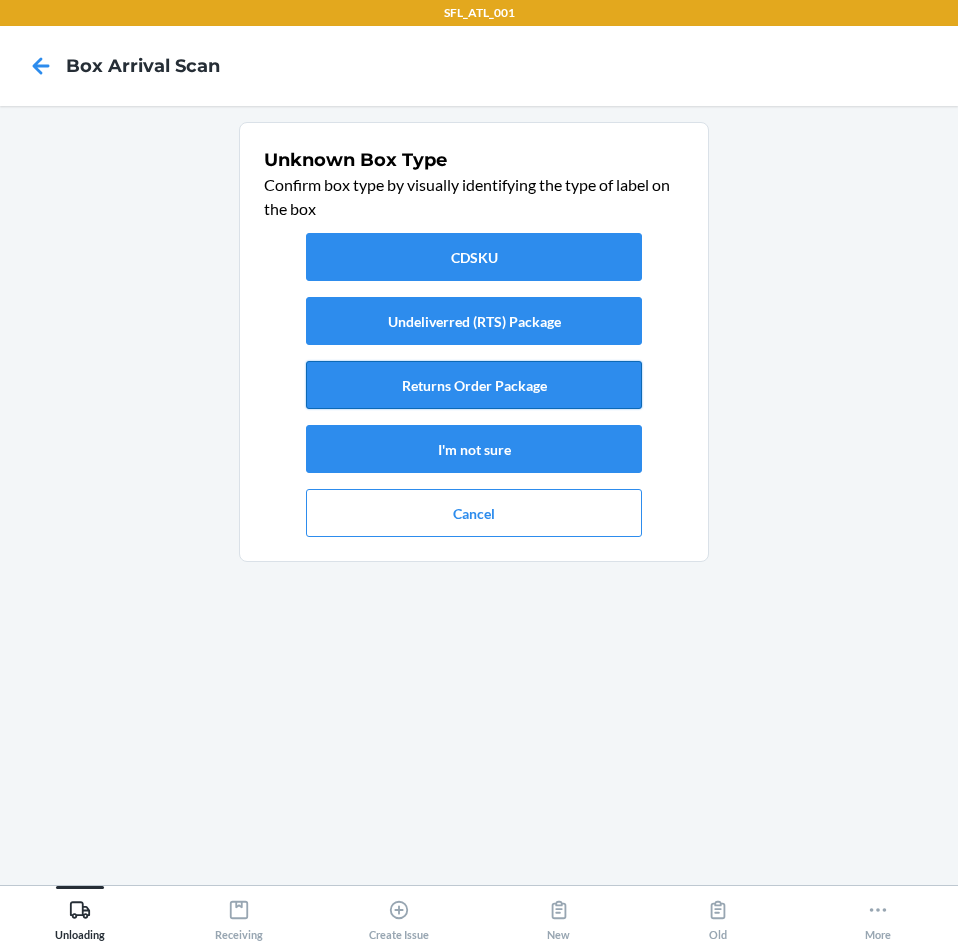 click on "Returns Order Package" at bounding box center [474, 385] 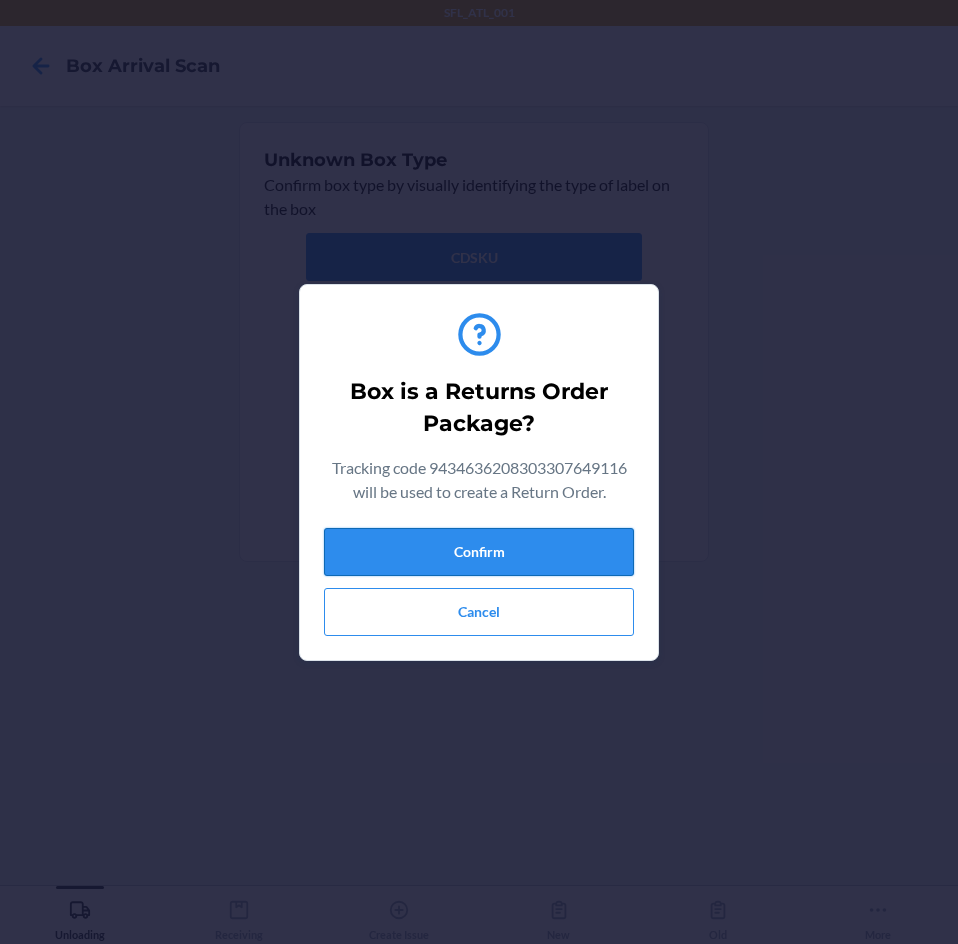 click on "Confirm" at bounding box center [479, 552] 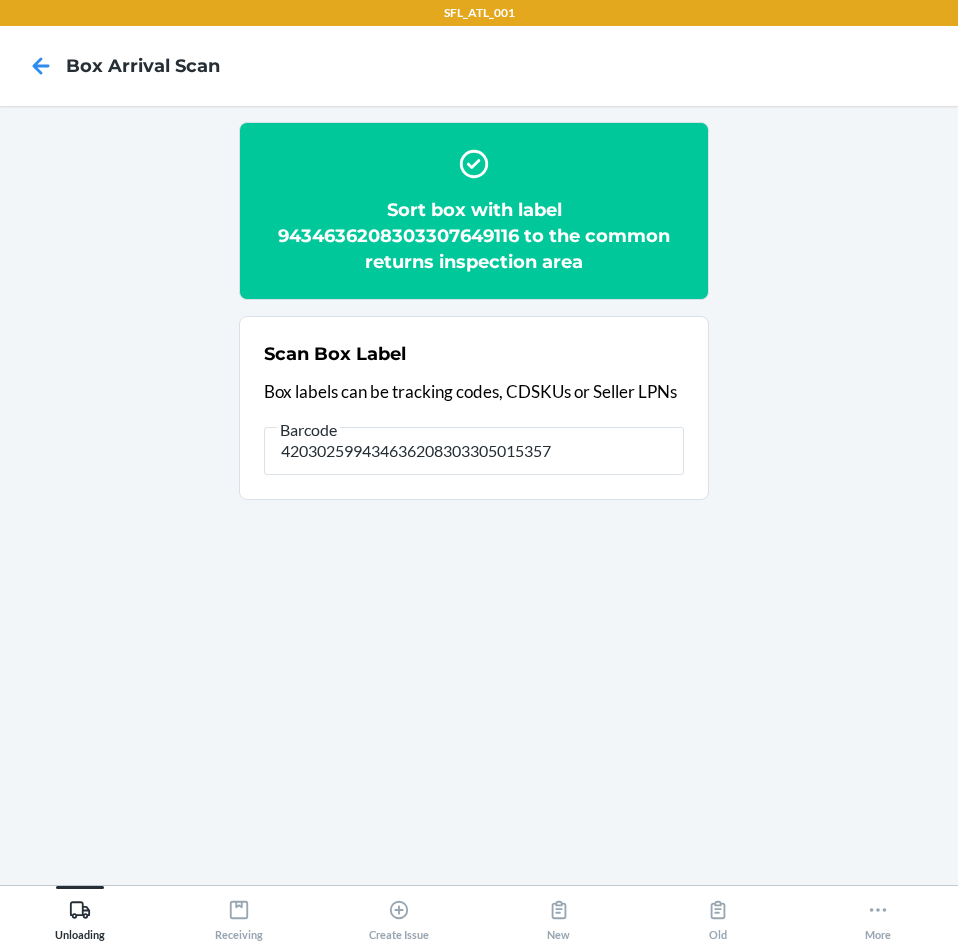 type on "420302599434636208303305015357" 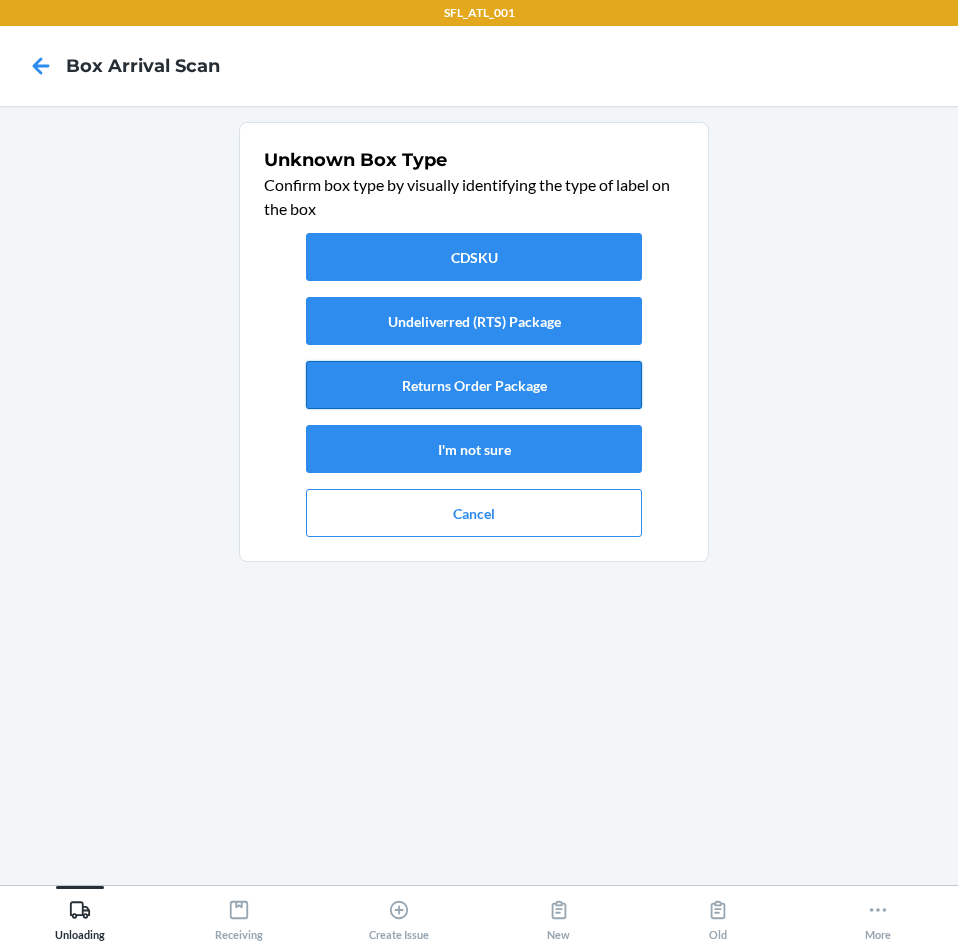 click on "Returns Order Package" at bounding box center (474, 385) 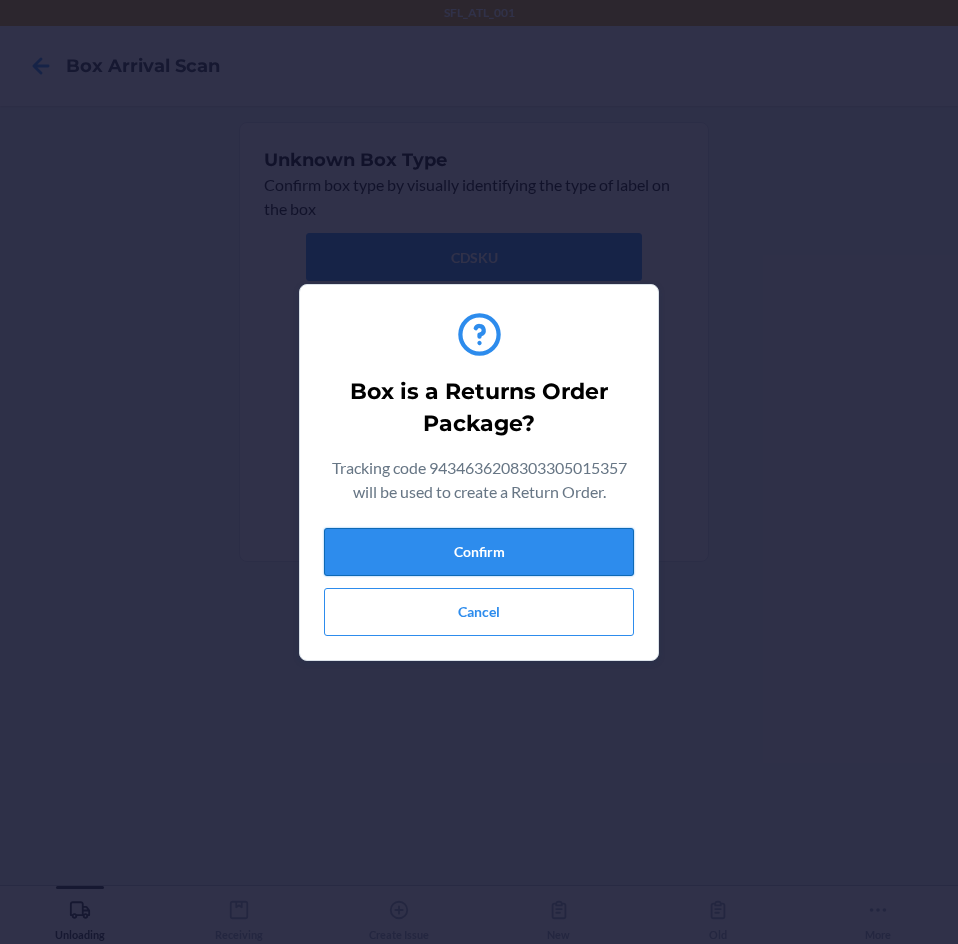 click on "Confirm" at bounding box center [479, 552] 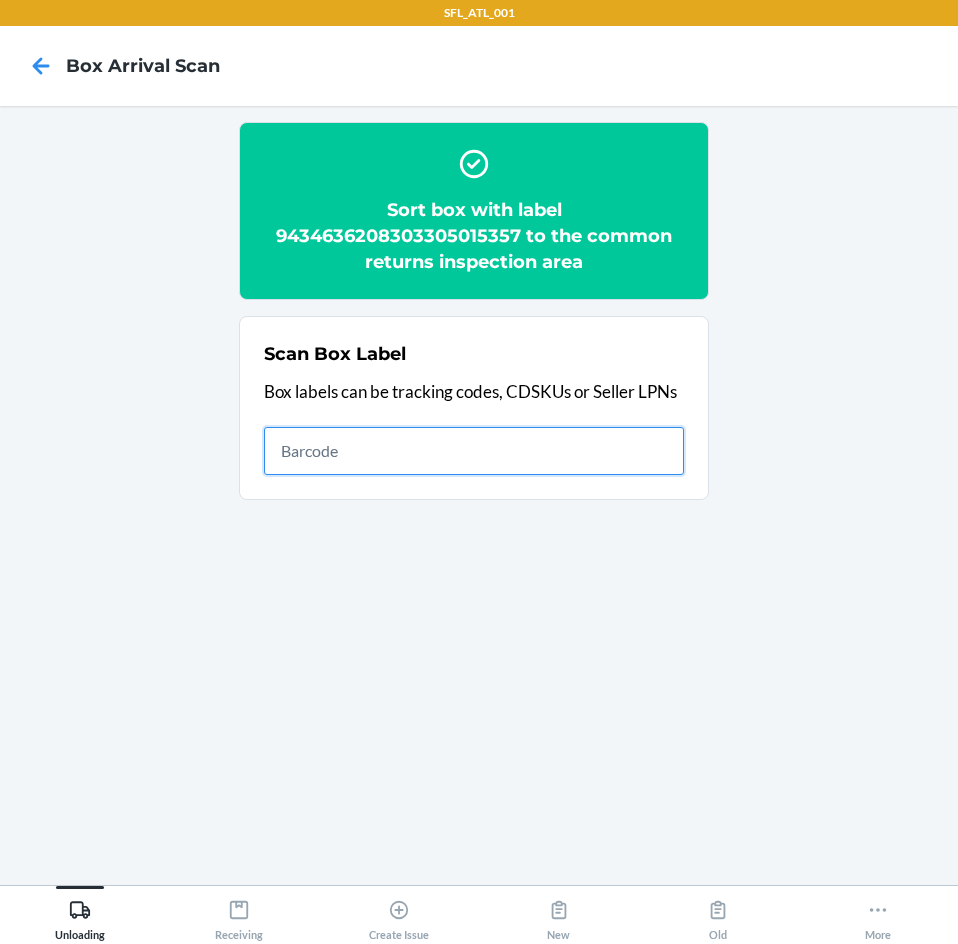 click at bounding box center [474, 451] 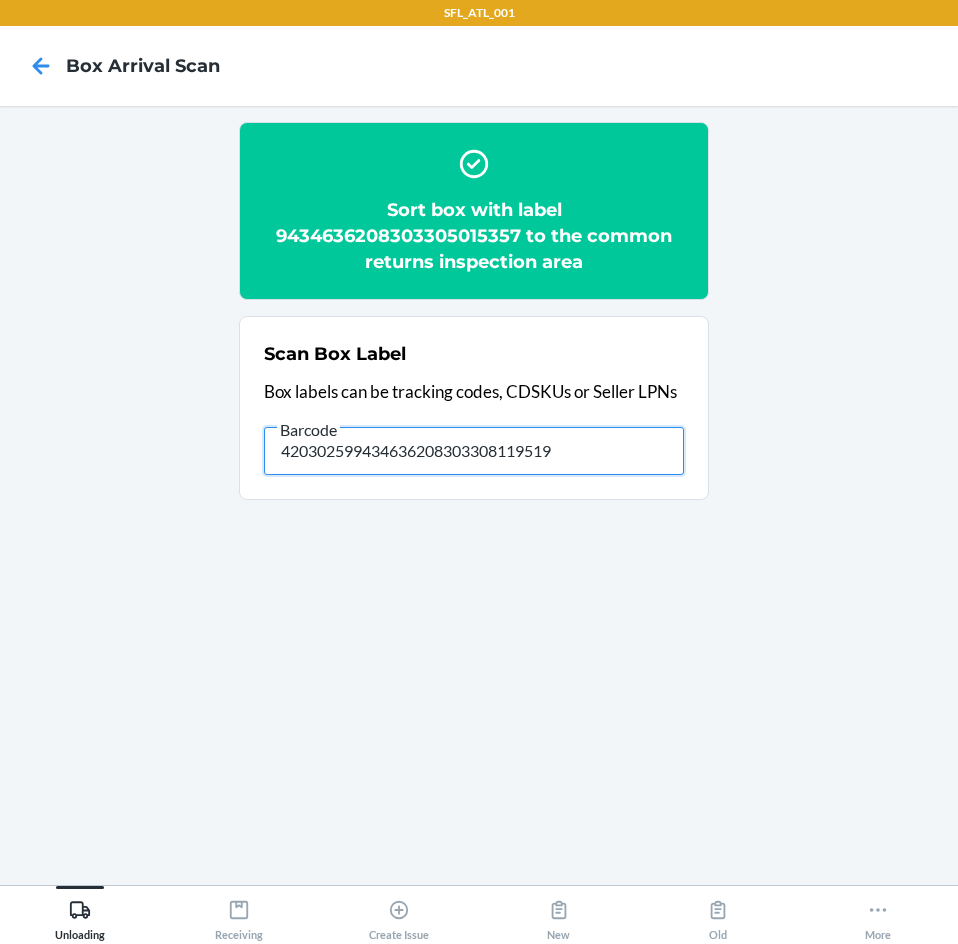 type on "420302599434636208303308119519" 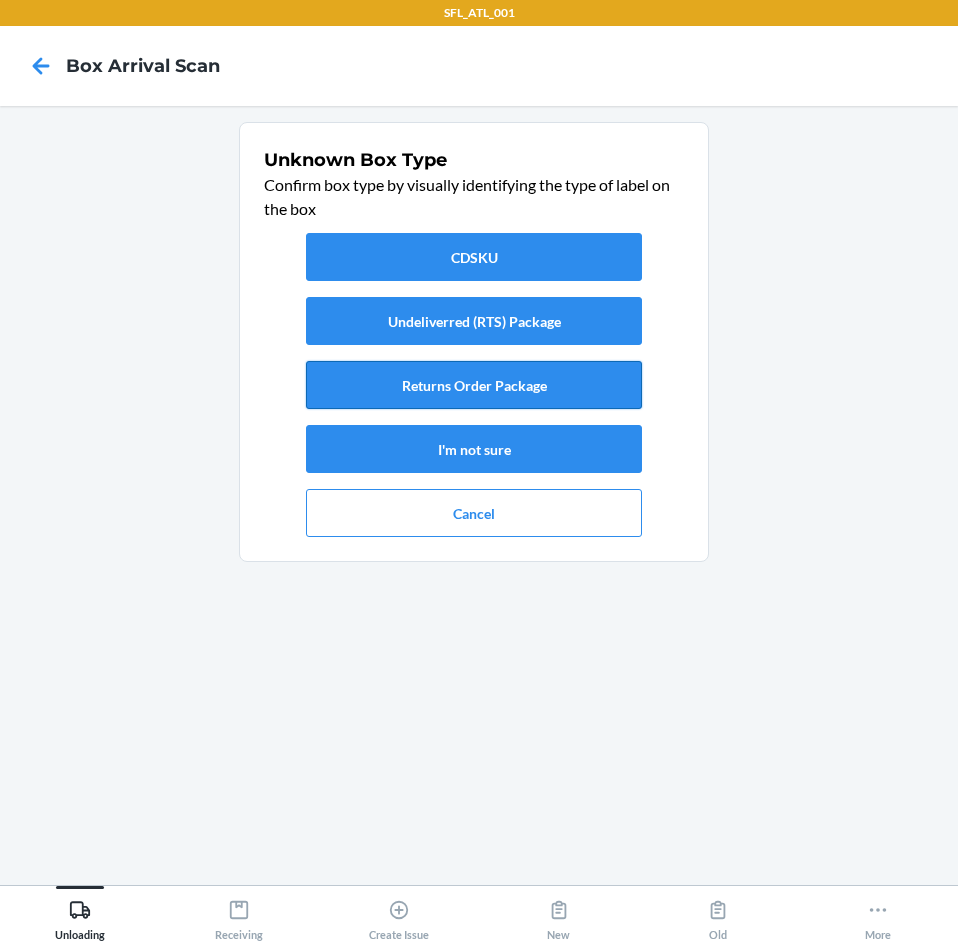 click on "Returns Order Package" at bounding box center [474, 385] 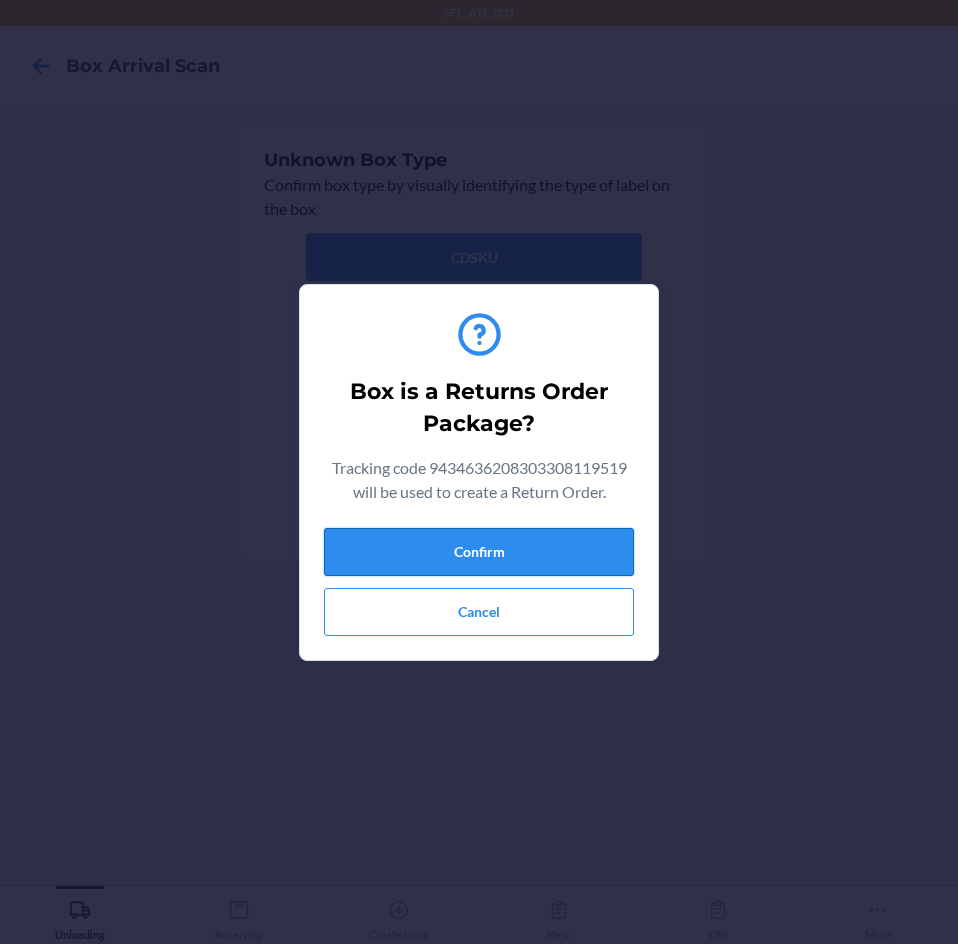 click on "Confirm" at bounding box center (479, 552) 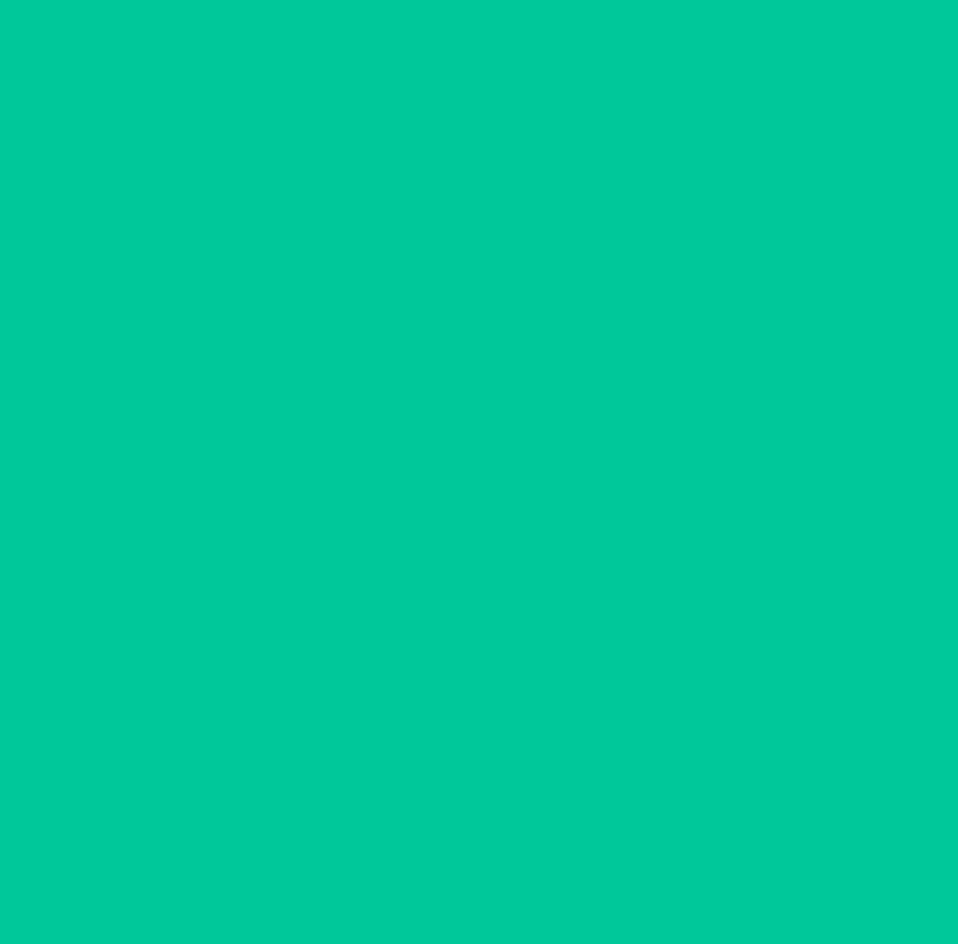 type on "303308190419" 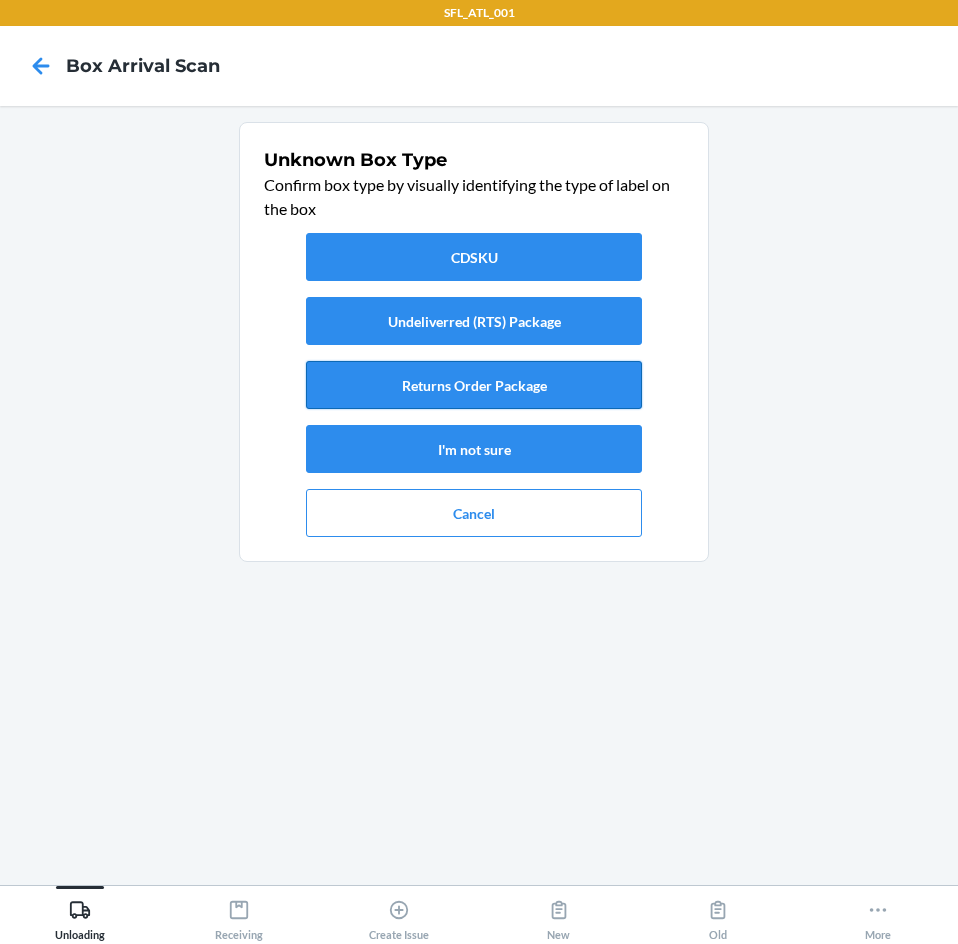 click on "Returns Order Package" at bounding box center (474, 385) 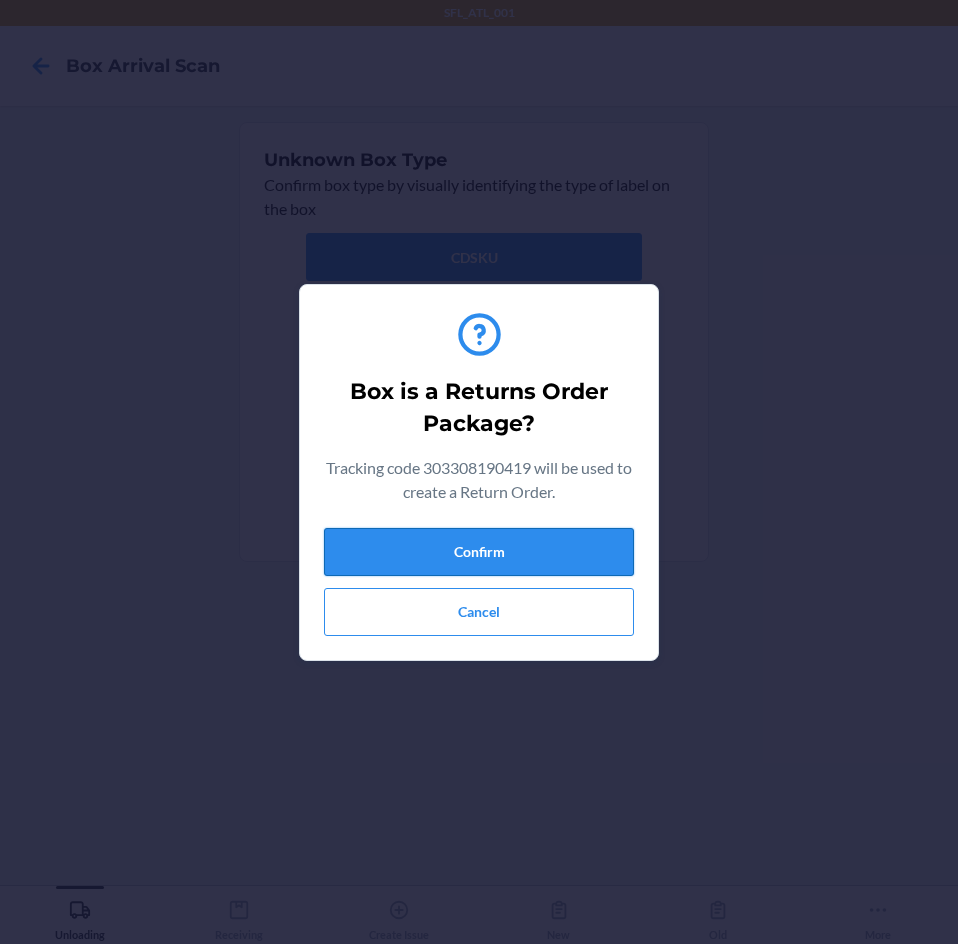 click on "Confirm" at bounding box center (479, 552) 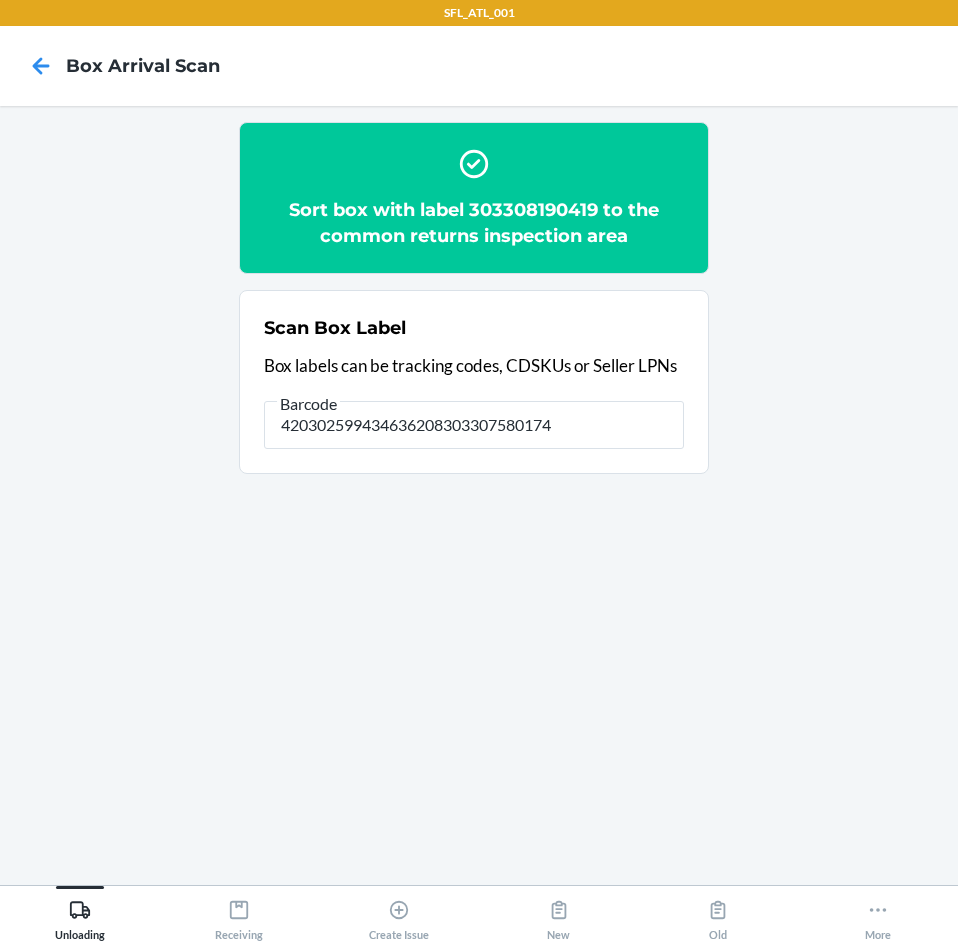 type on "420302599434636208303307580174" 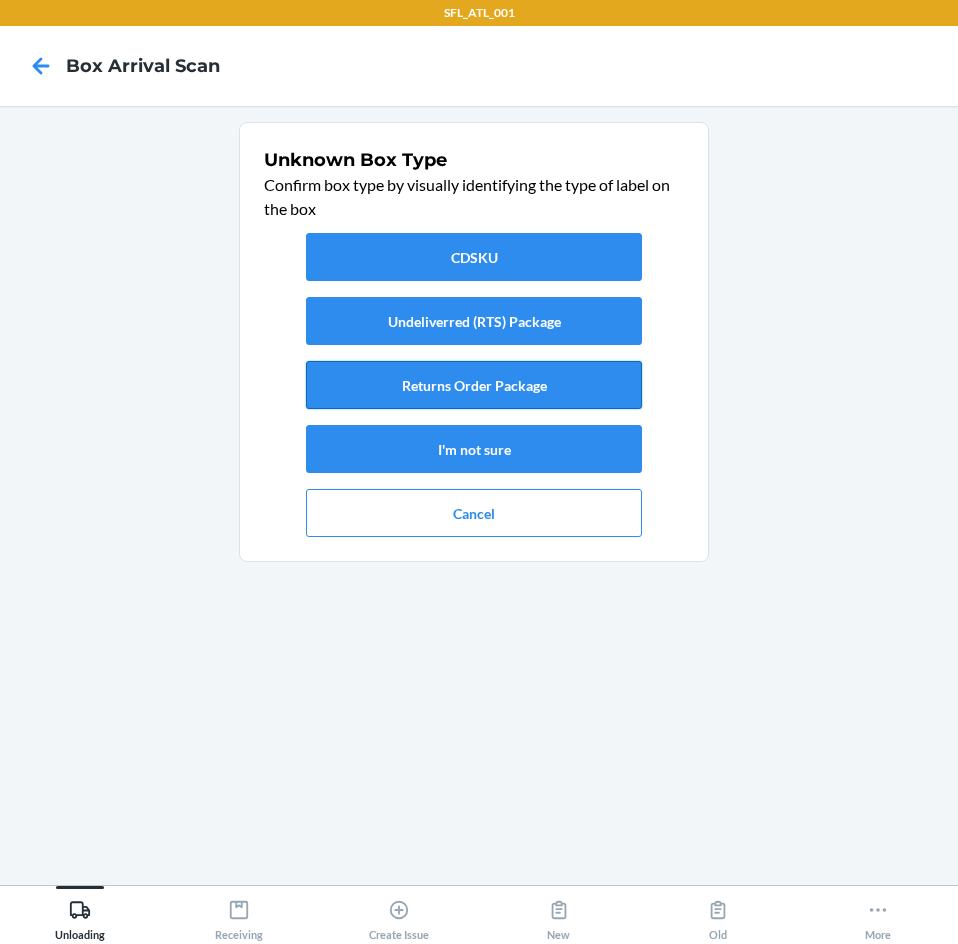 click on "Returns Order Package" at bounding box center (474, 385) 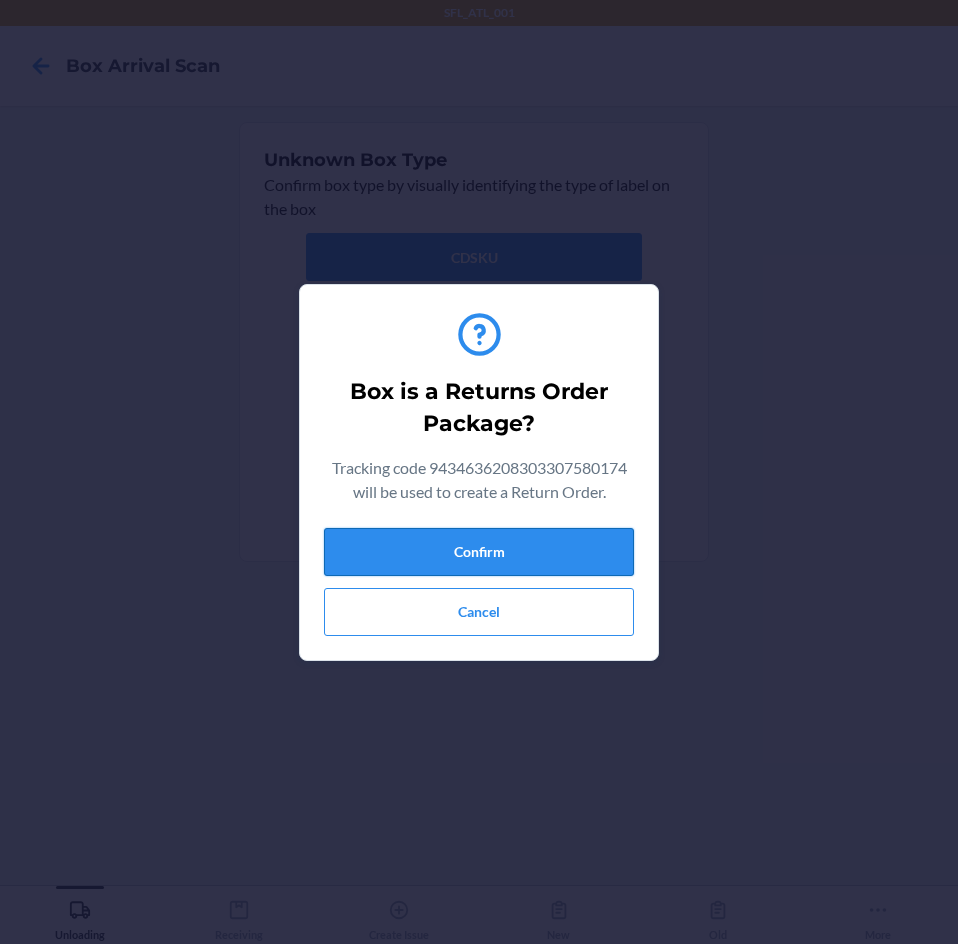 click on "Confirm" at bounding box center [479, 552] 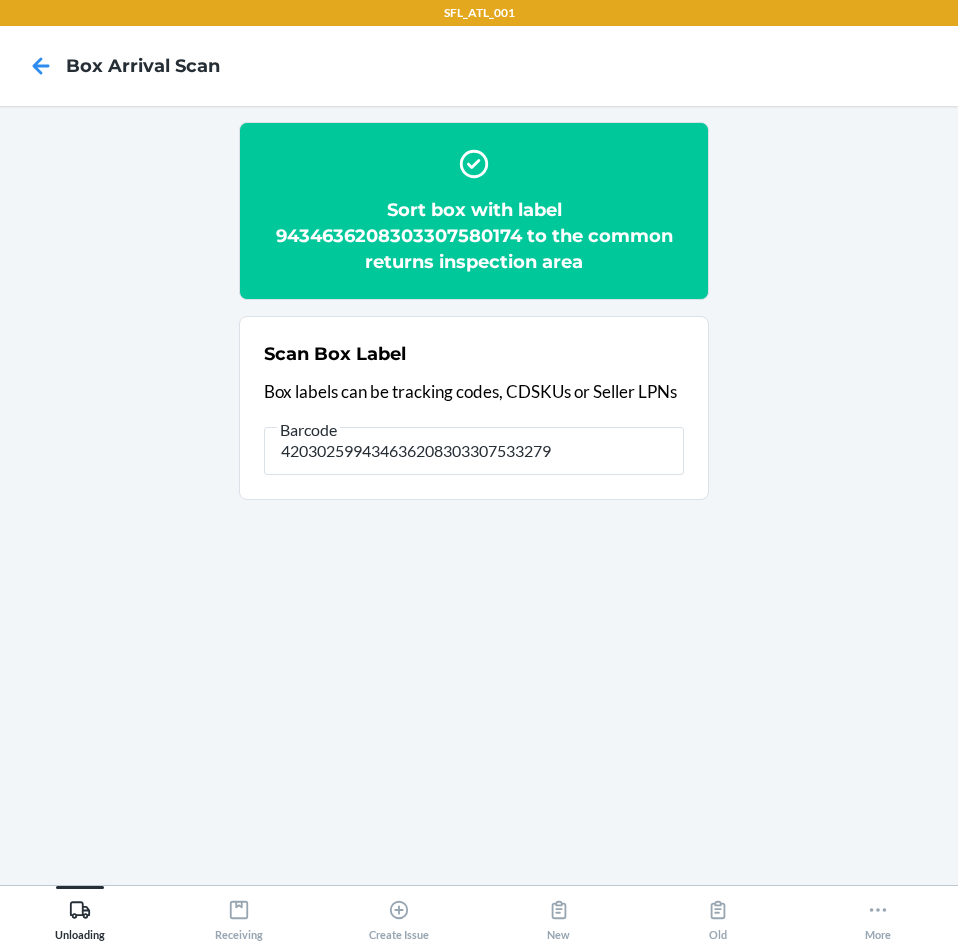 type on "420302599434636208303307533279" 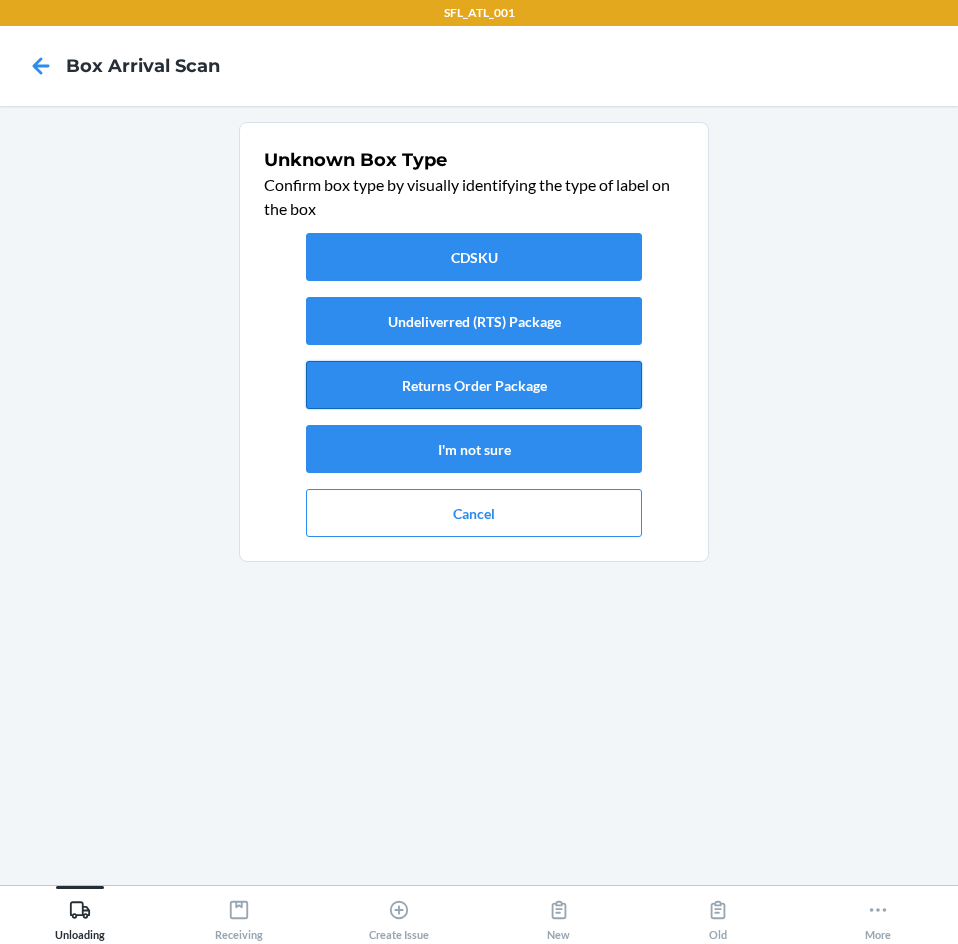 click on "Returns Order Package" at bounding box center [474, 385] 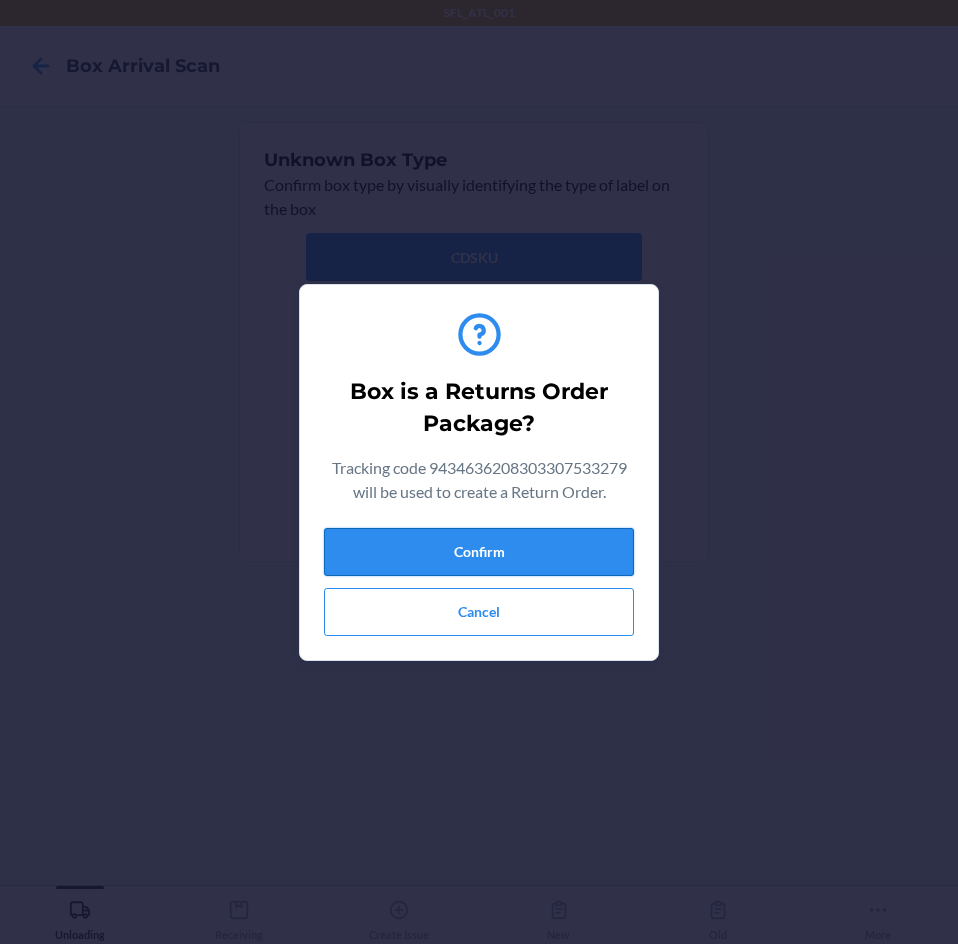click on "Confirm" at bounding box center (479, 552) 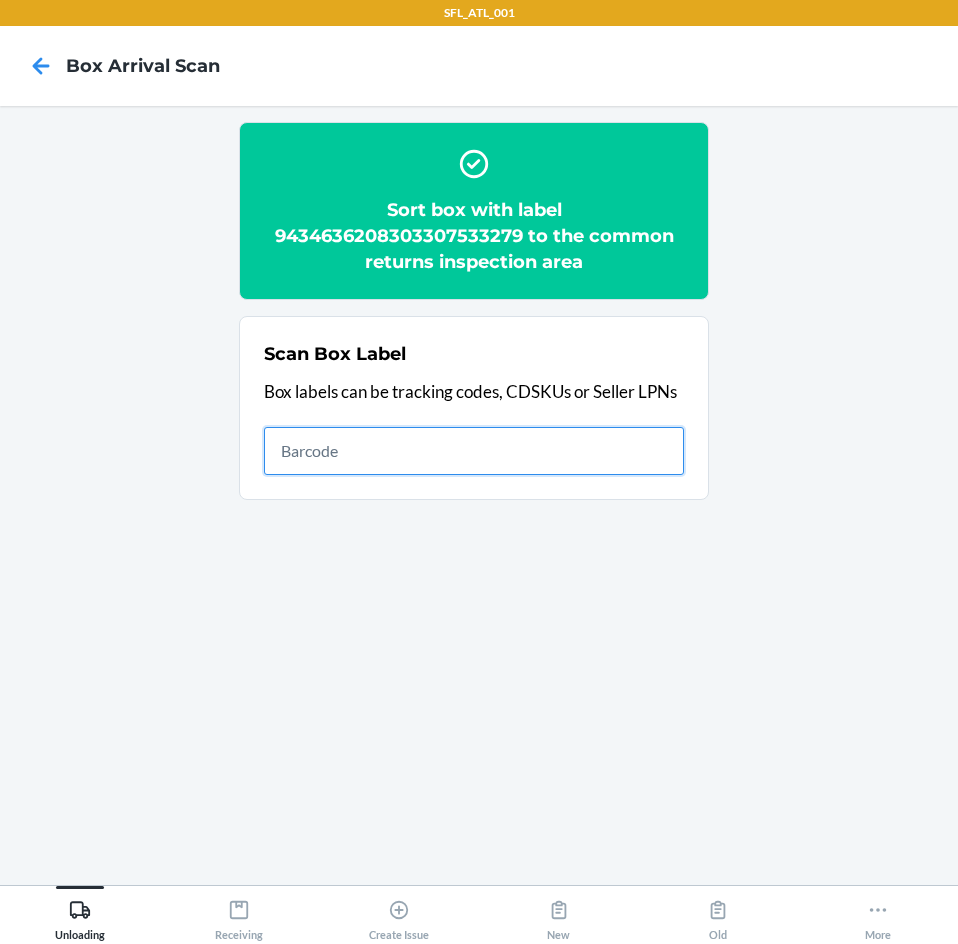 click at bounding box center [474, 451] 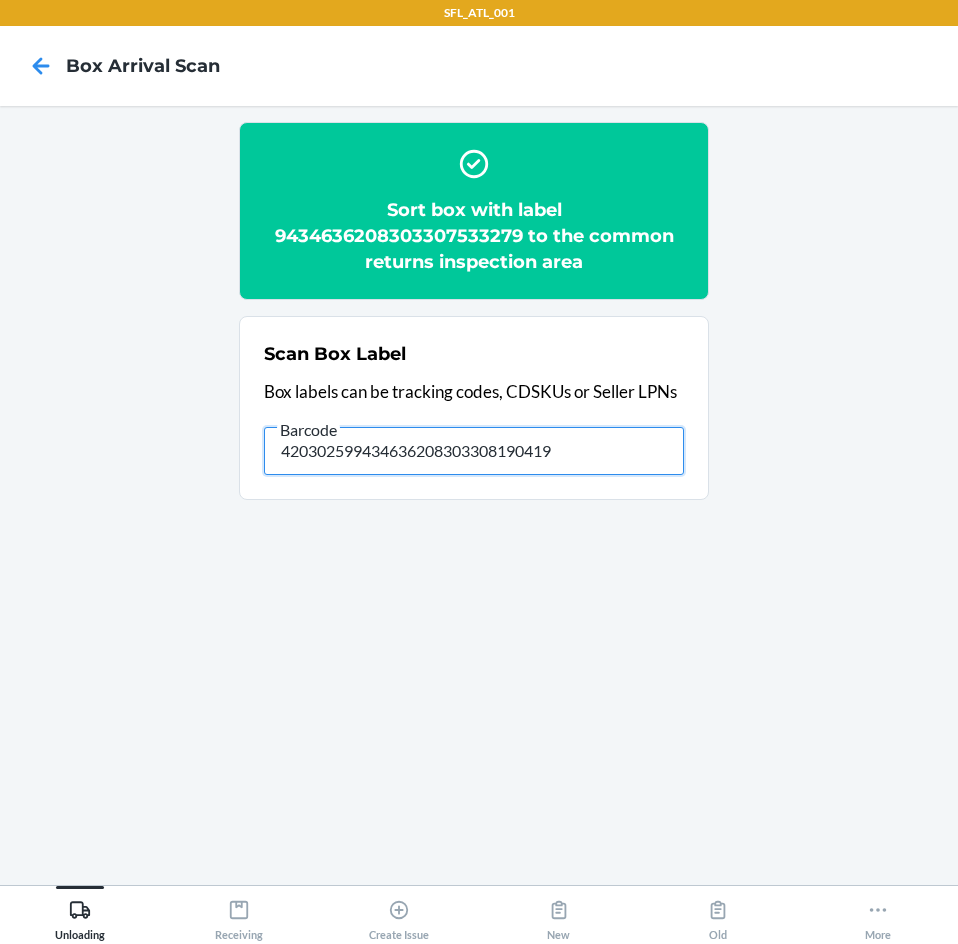type on "420302599434636208303308190419" 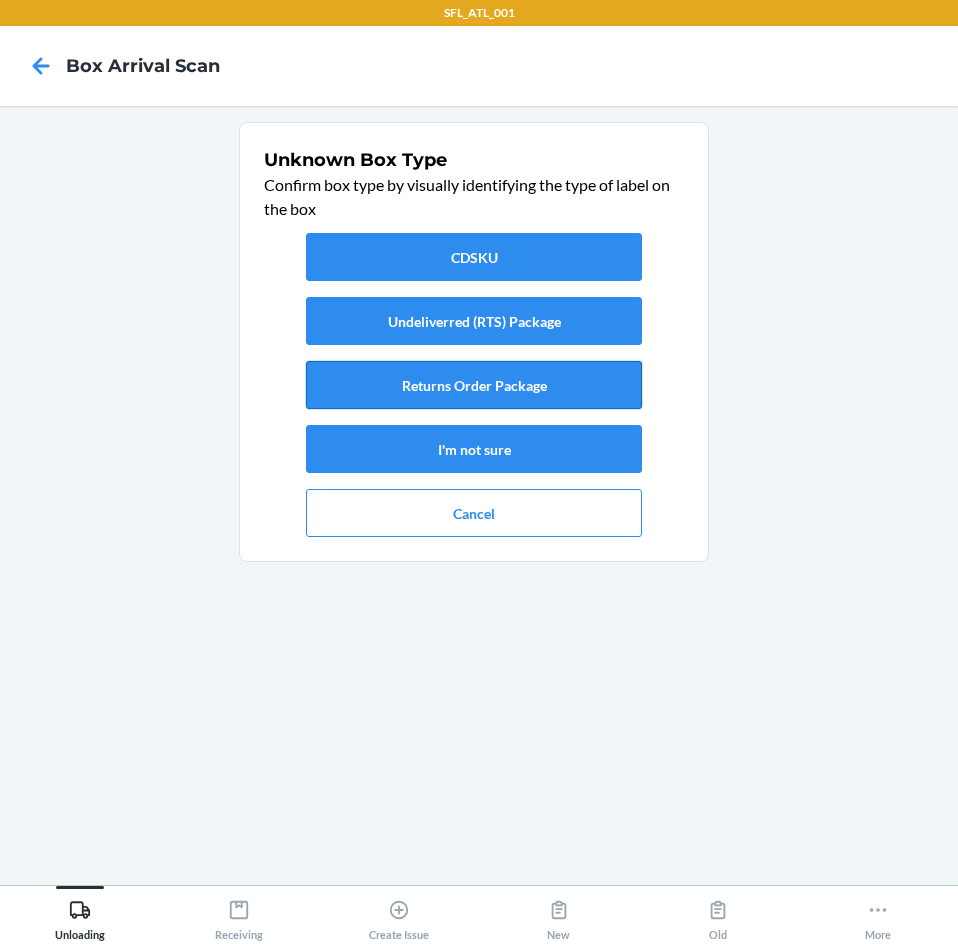 click on "Returns Order Package" at bounding box center [474, 385] 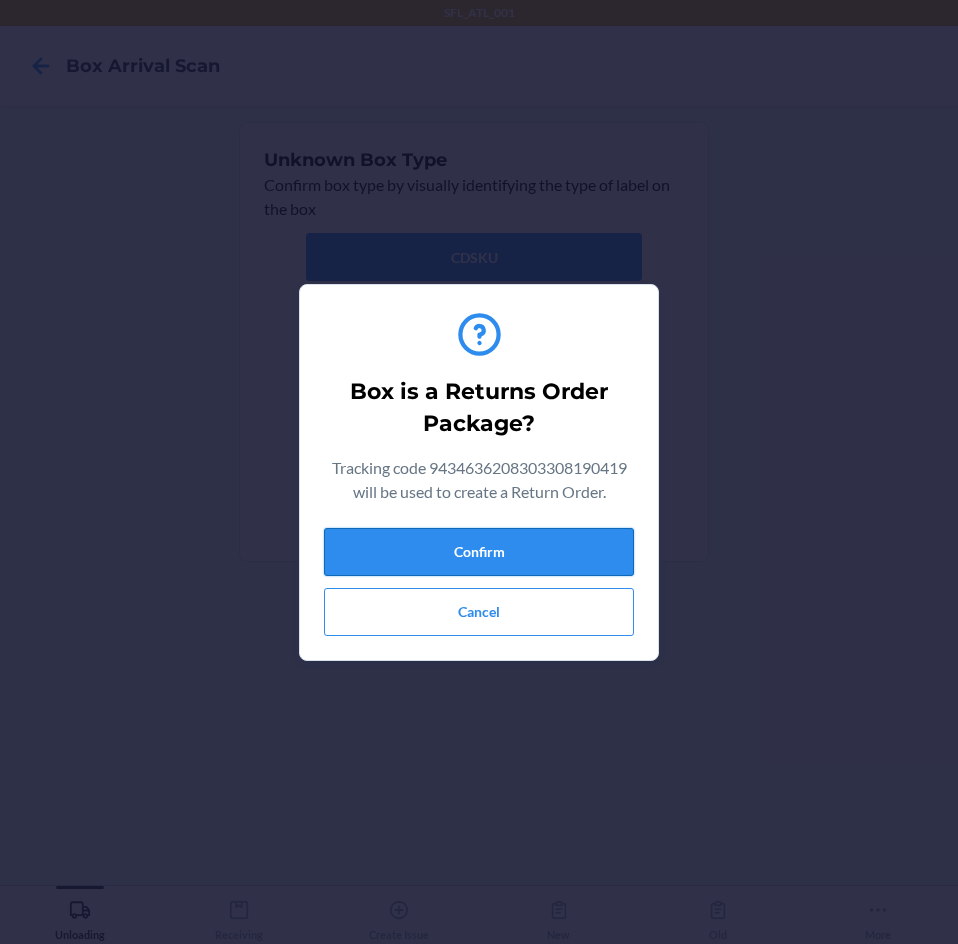 click on "Confirm" at bounding box center (479, 552) 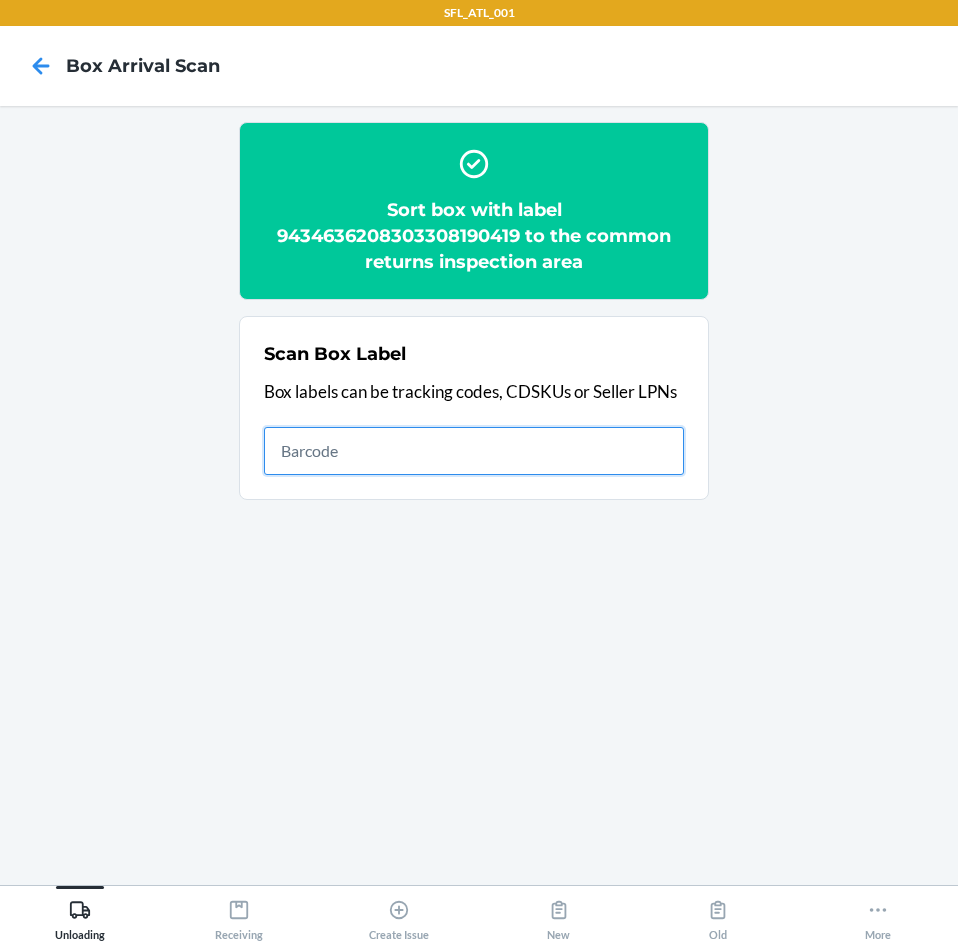 drag, startPoint x: 347, startPoint y: 448, endPoint x: 360, endPoint y: 448, distance: 13 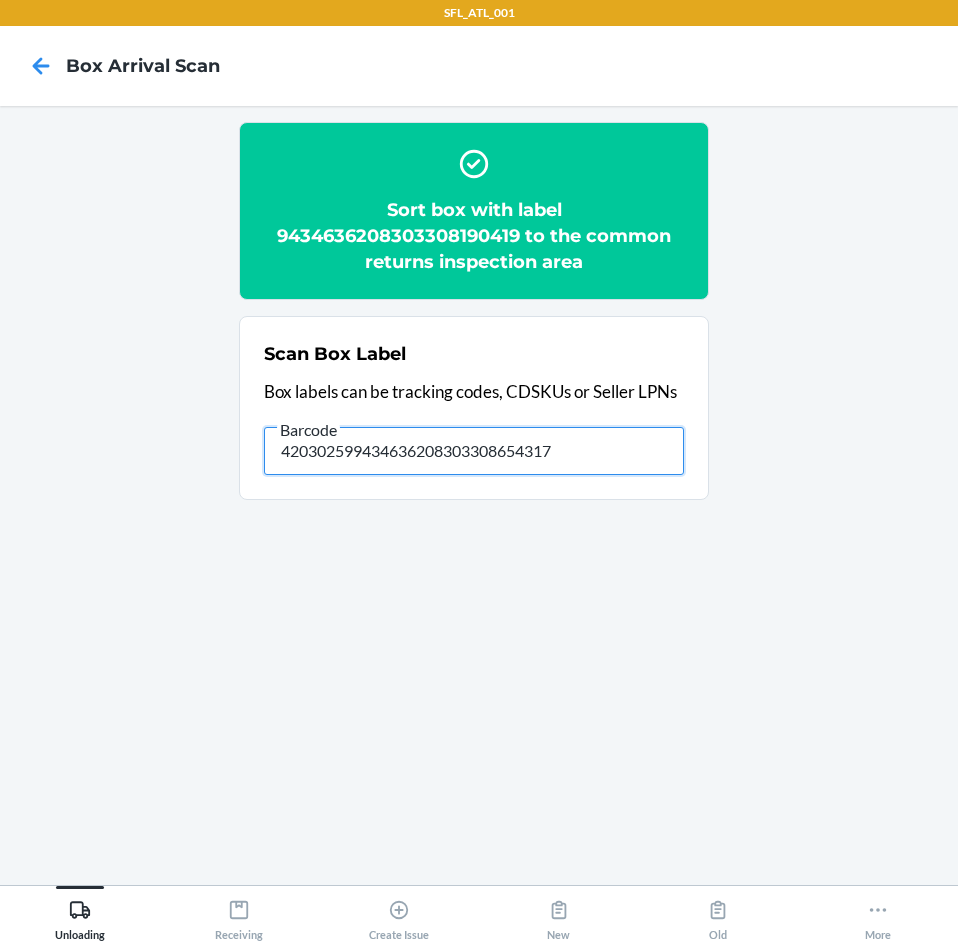 type on "420302599434636208303308654317" 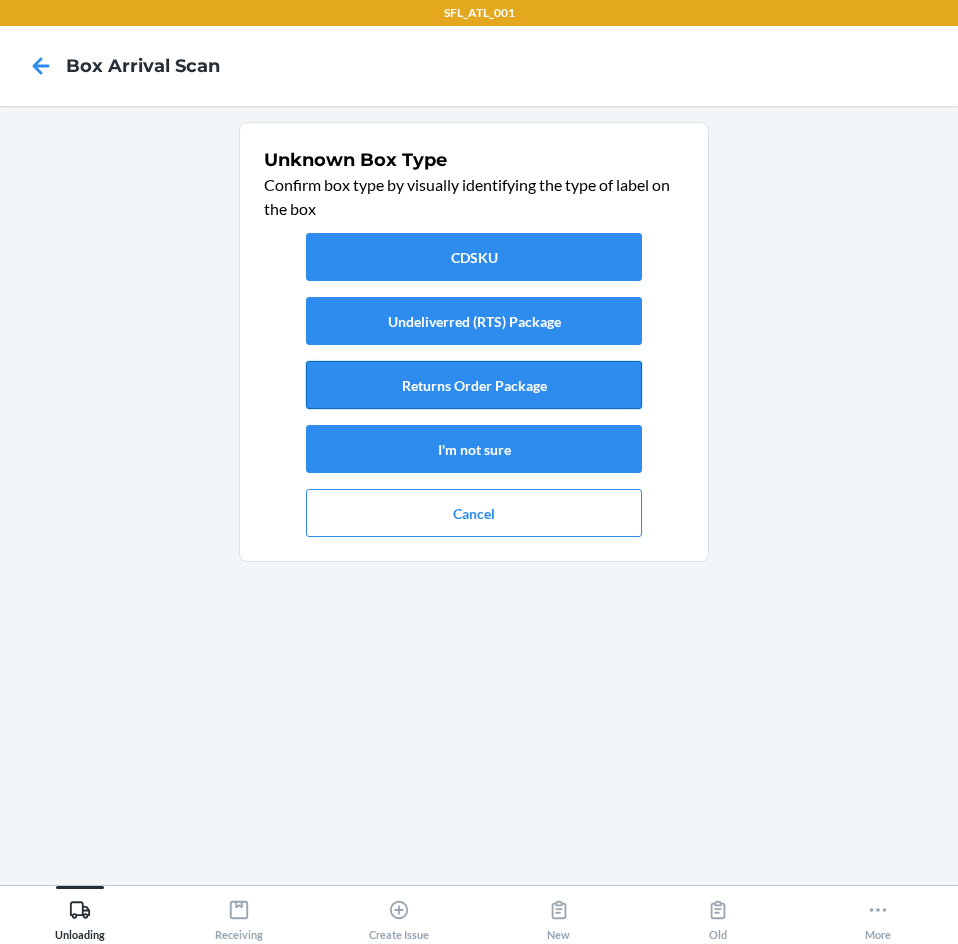 click on "Returns Order Package" at bounding box center (474, 385) 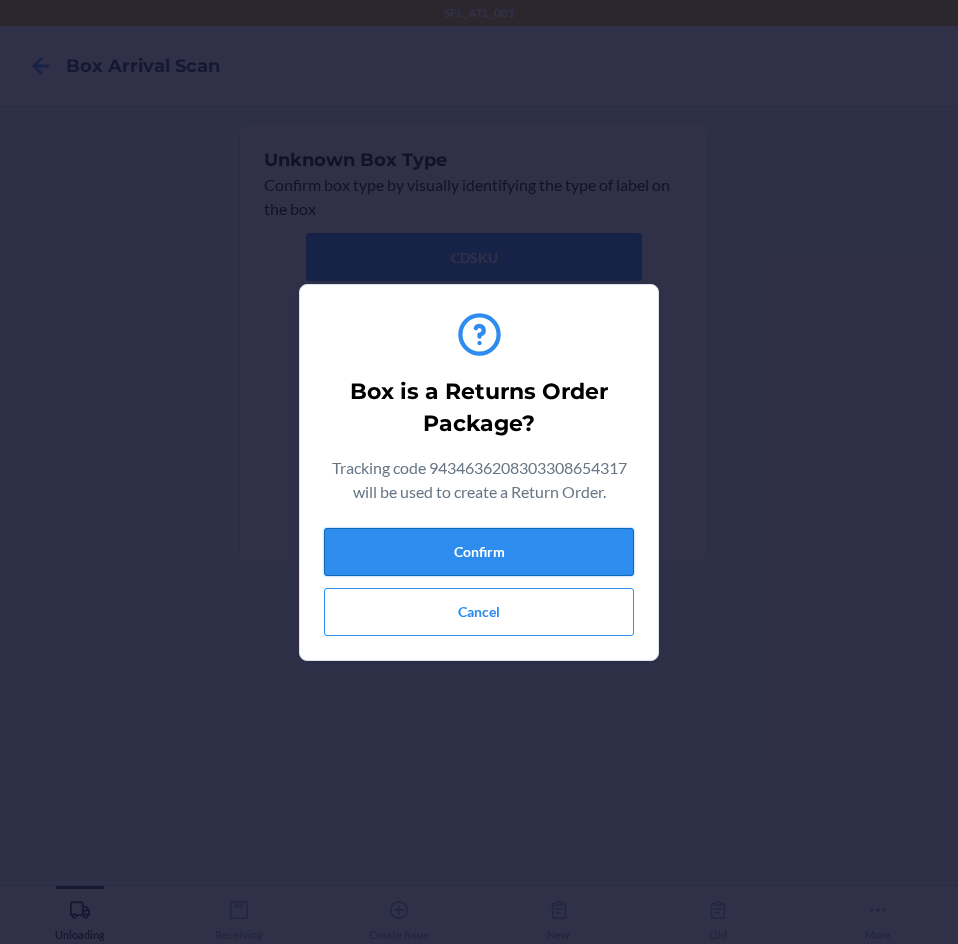 click on "Confirm" at bounding box center [479, 552] 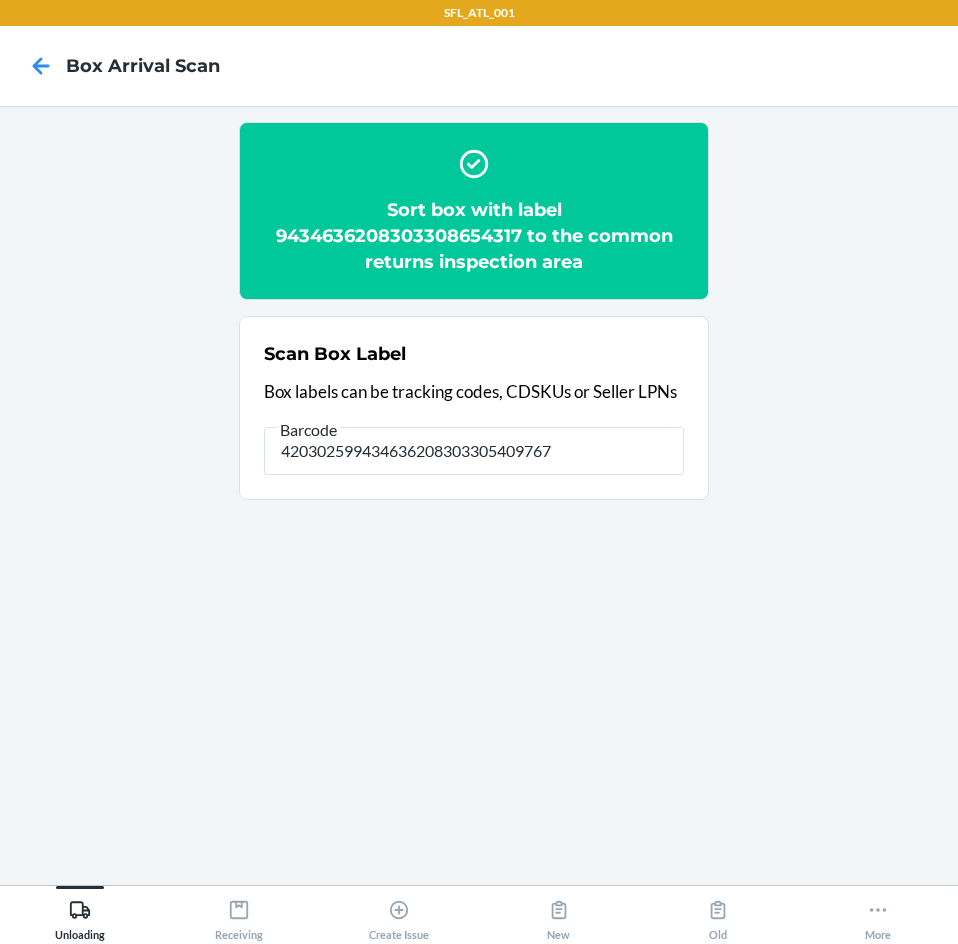 type on "420302599434636208303305409767" 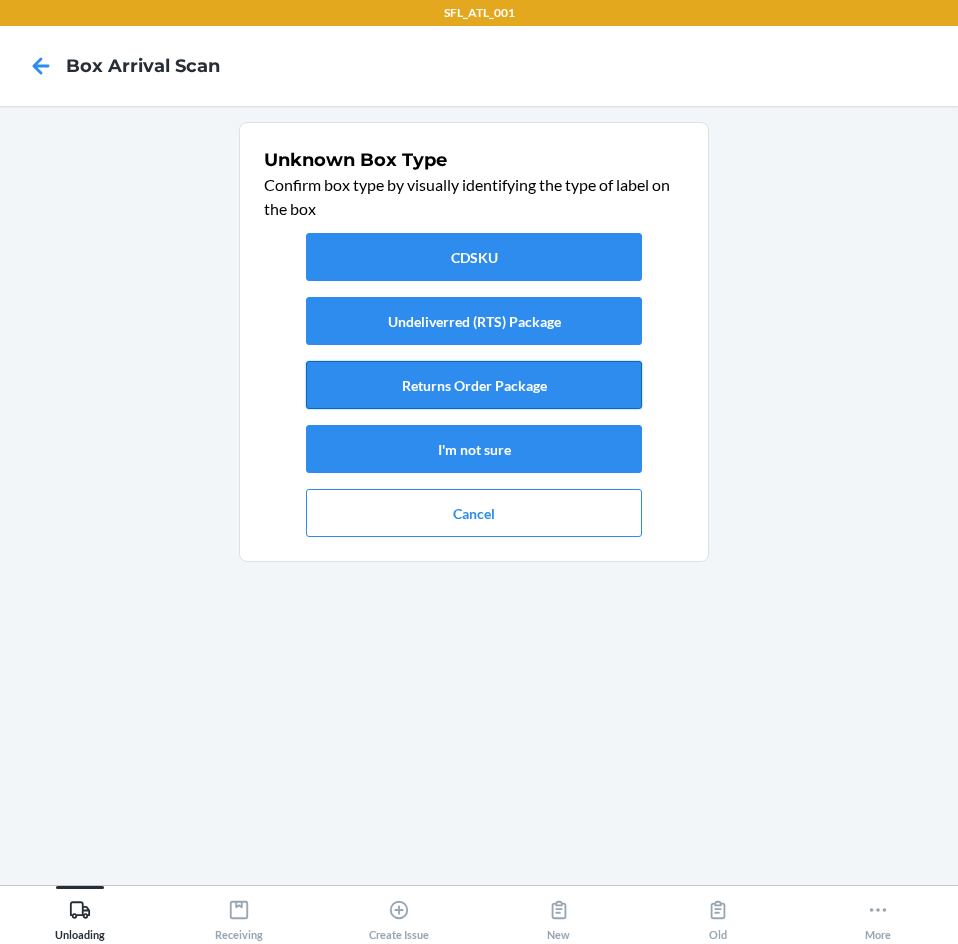 click on "Returns Order Package" at bounding box center [474, 385] 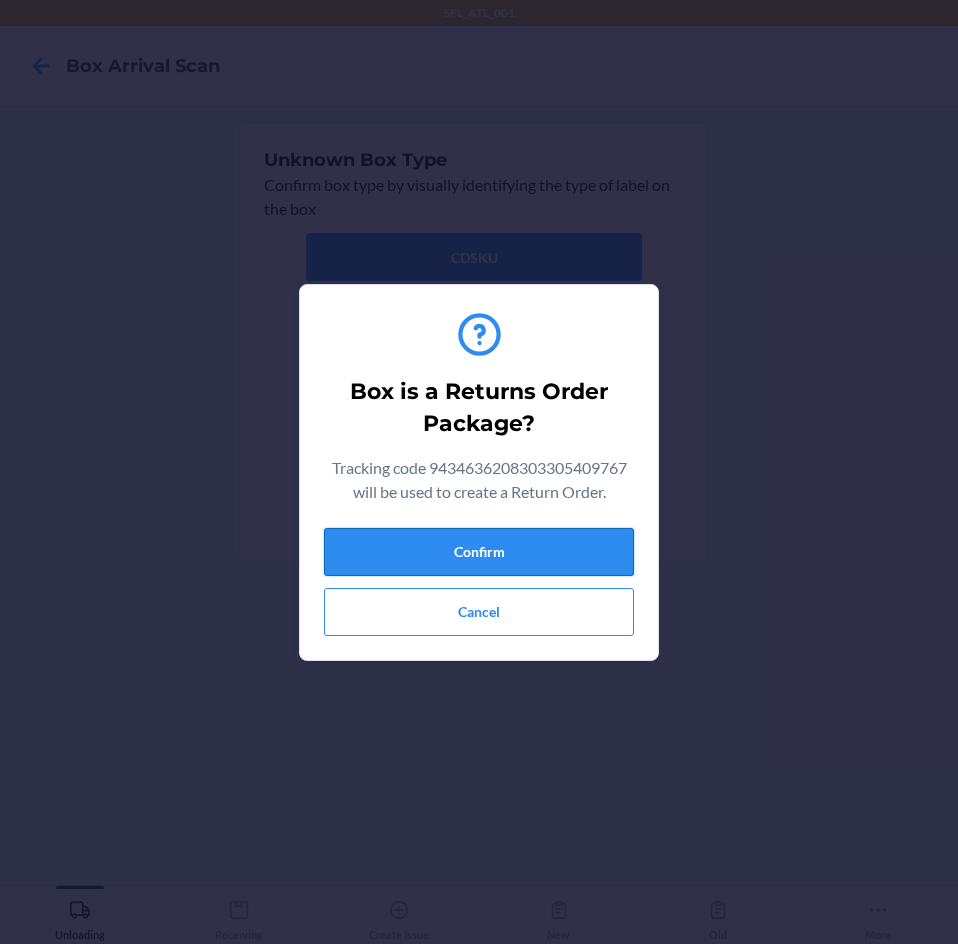 click on "Confirm" at bounding box center (479, 552) 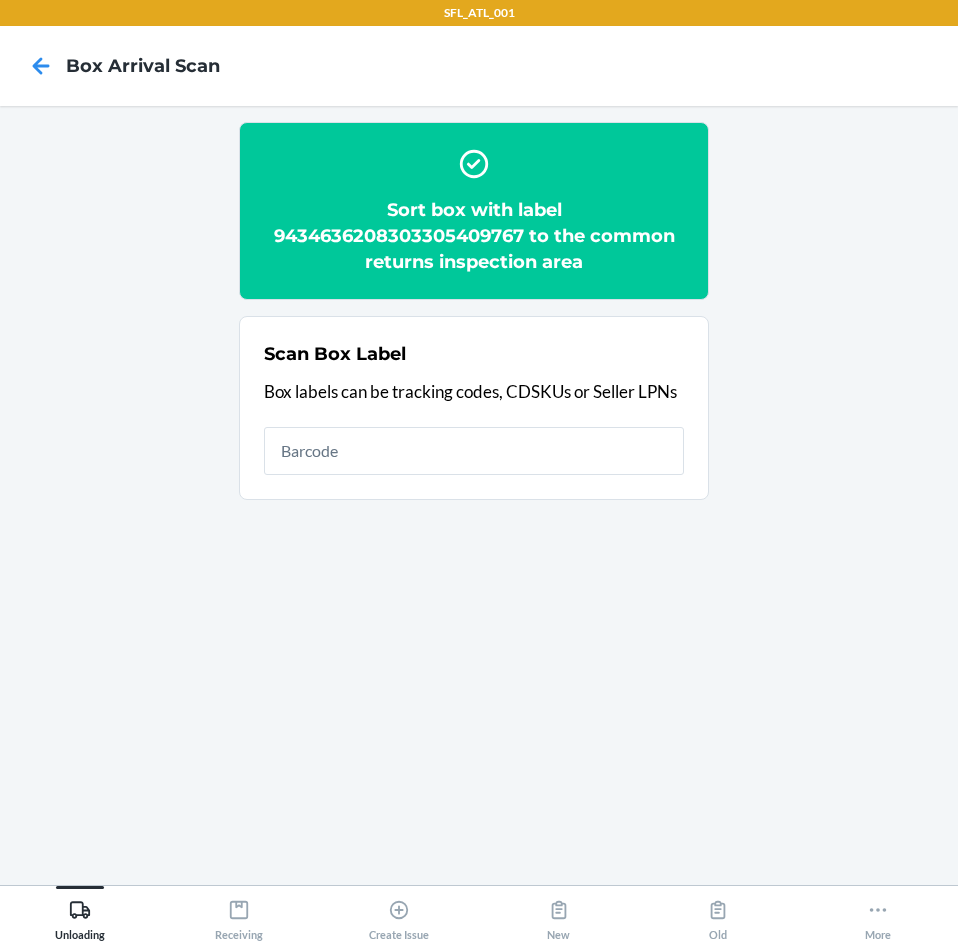 click at bounding box center (474, 451) 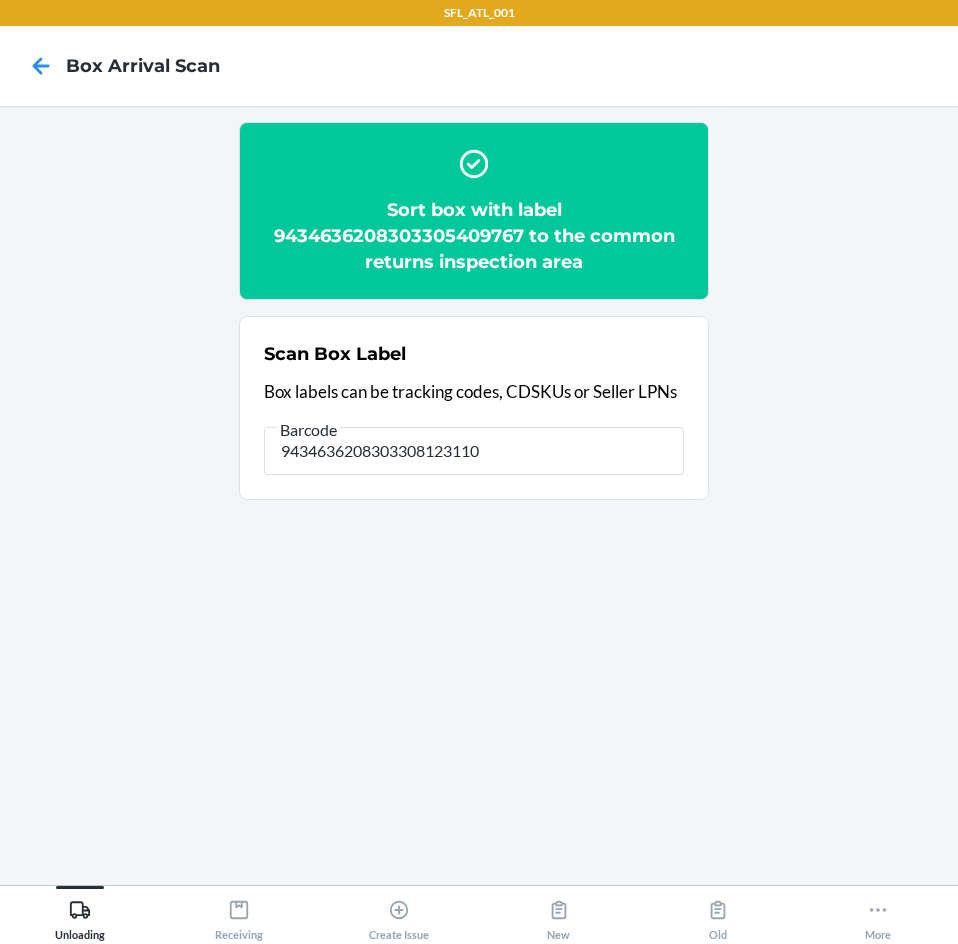 type on "9434636208303308123110" 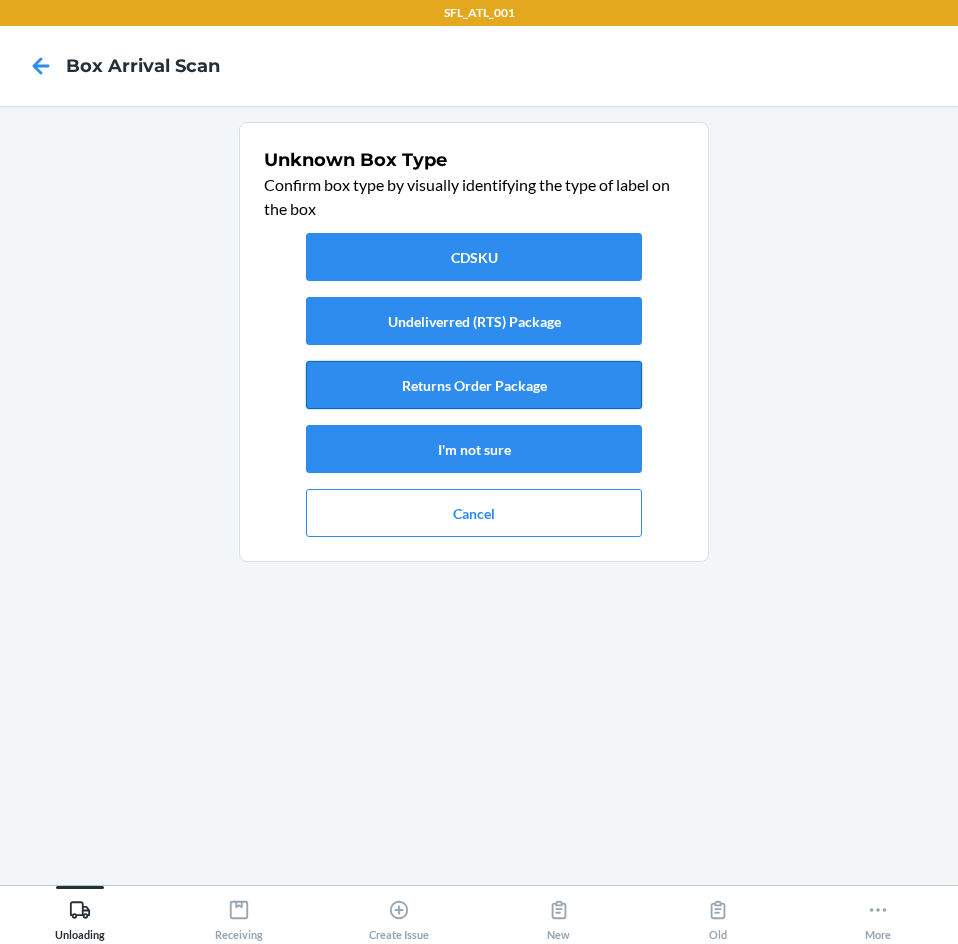 click on "Returns Order Package" at bounding box center [474, 385] 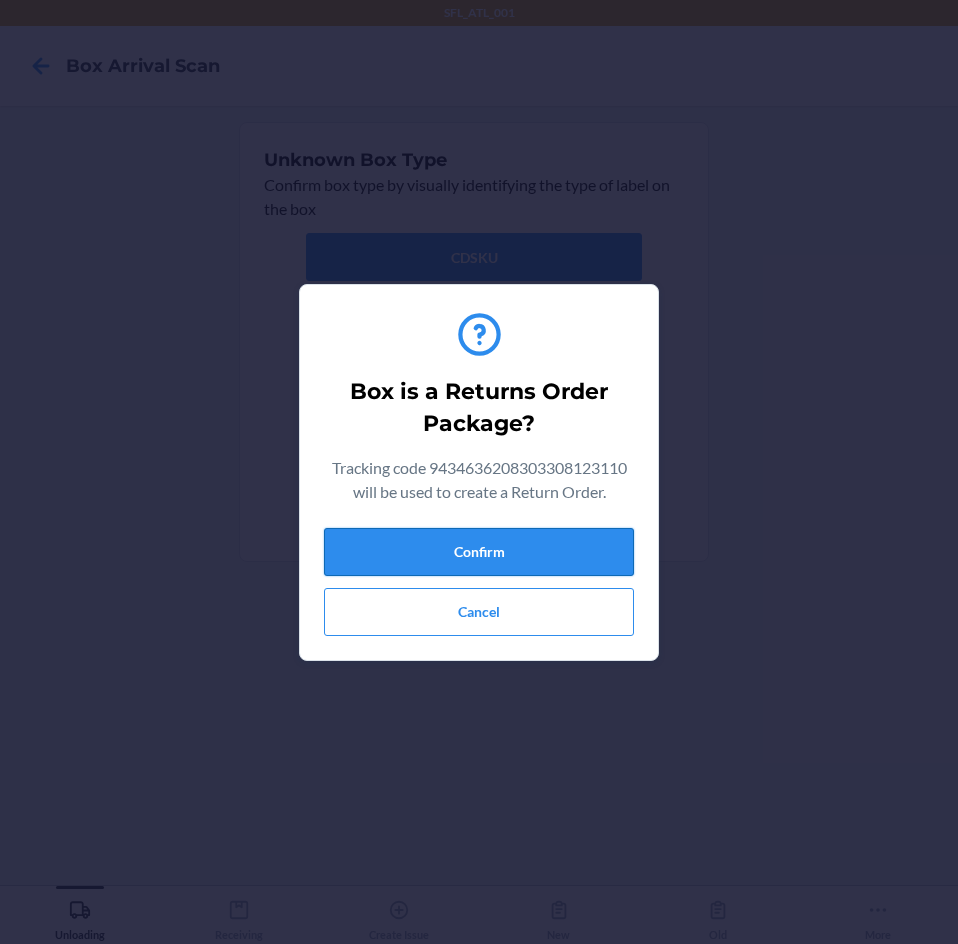 click on "Confirm" at bounding box center (479, 552) 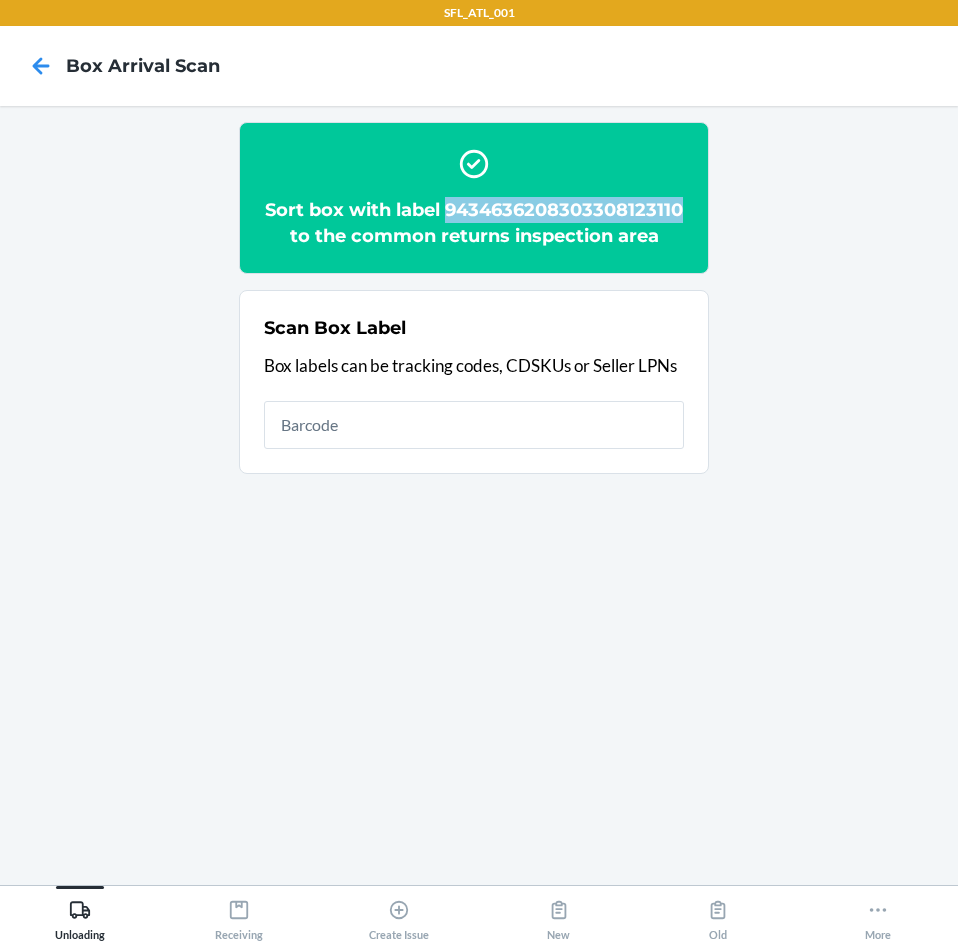 drag, startPoint x: 282, startPoint y: 232, endPoint x: 415, endPoint y: 232, distance: 133 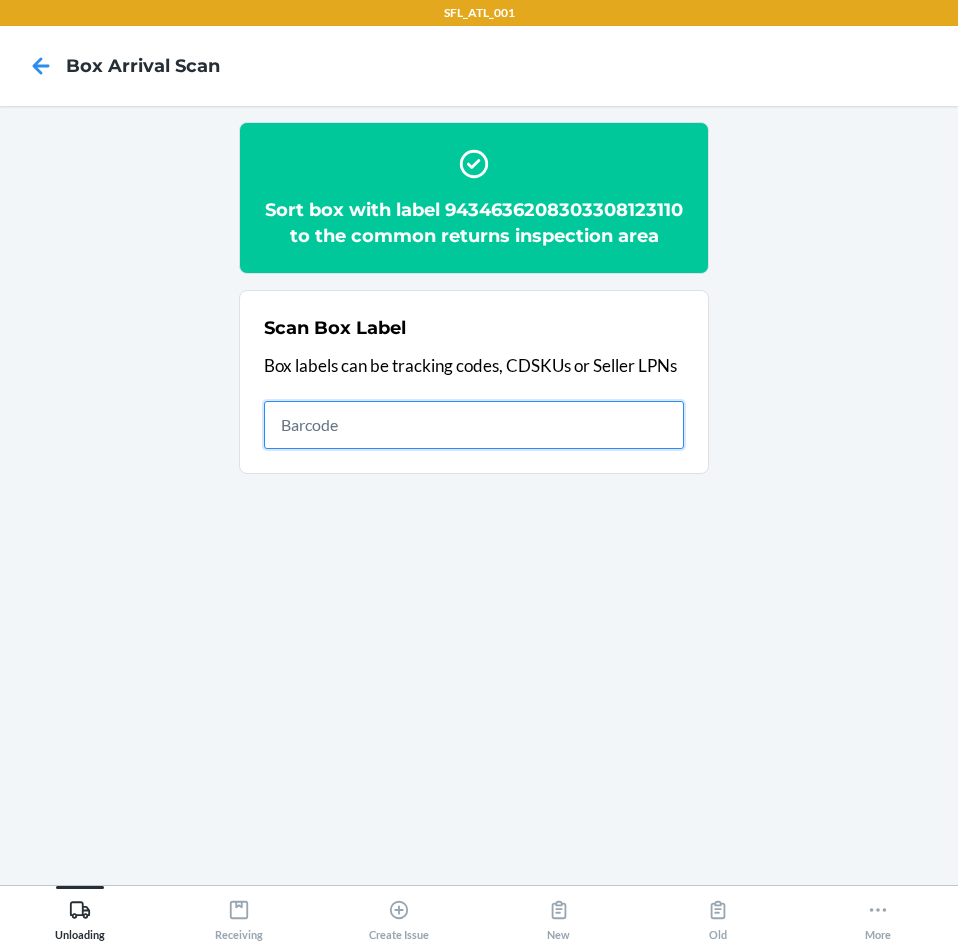 click at bounding box center (474, 425) 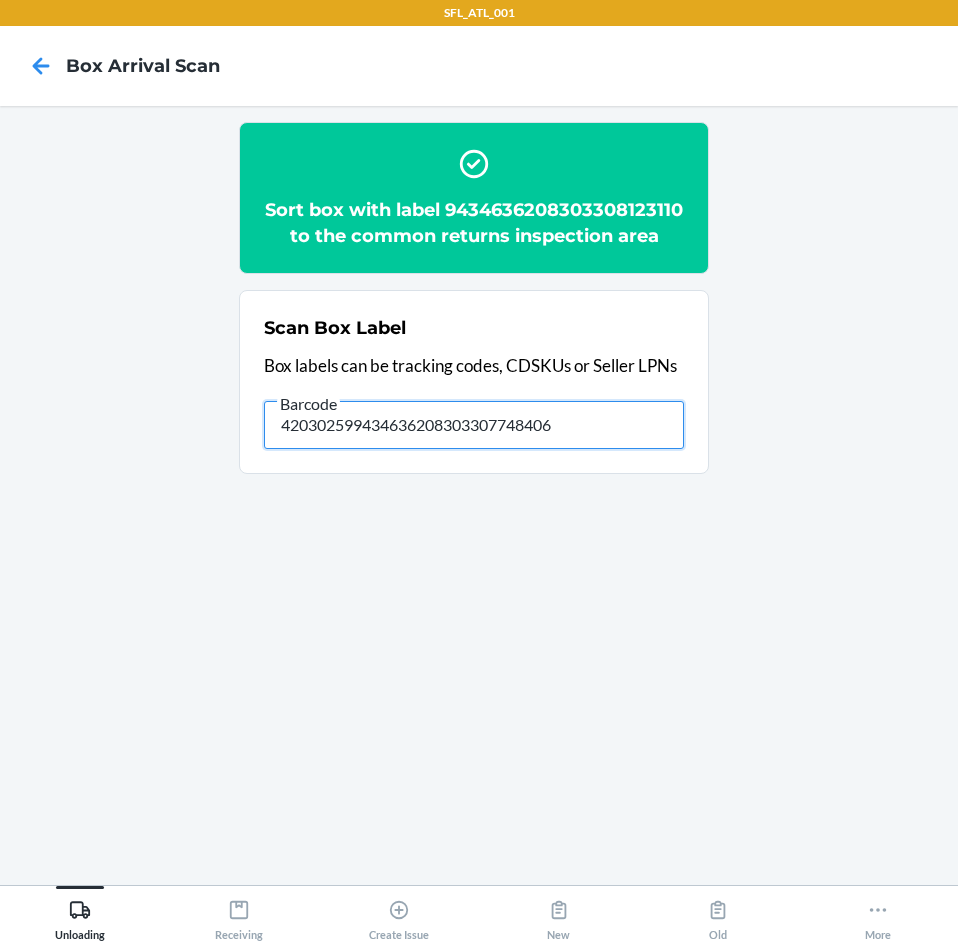 type on "420302599434636208303307748406" 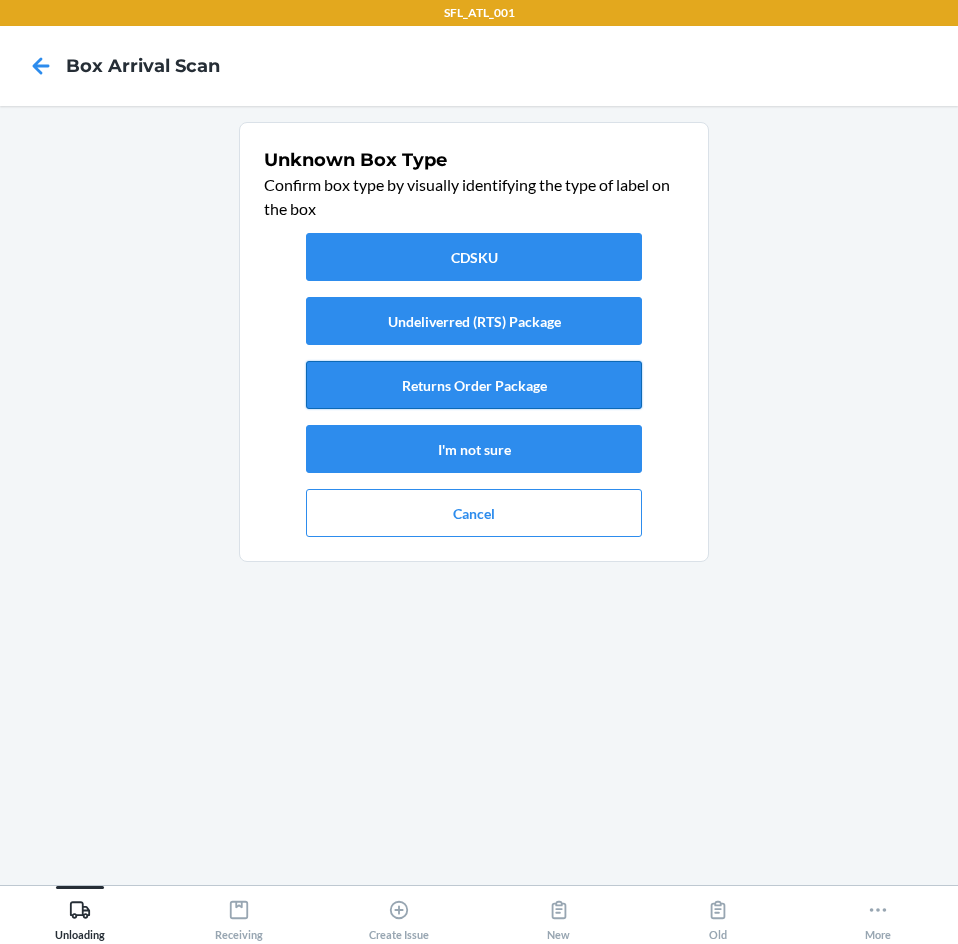 click on "Returns Order Package" at bounding box center (474, 385) 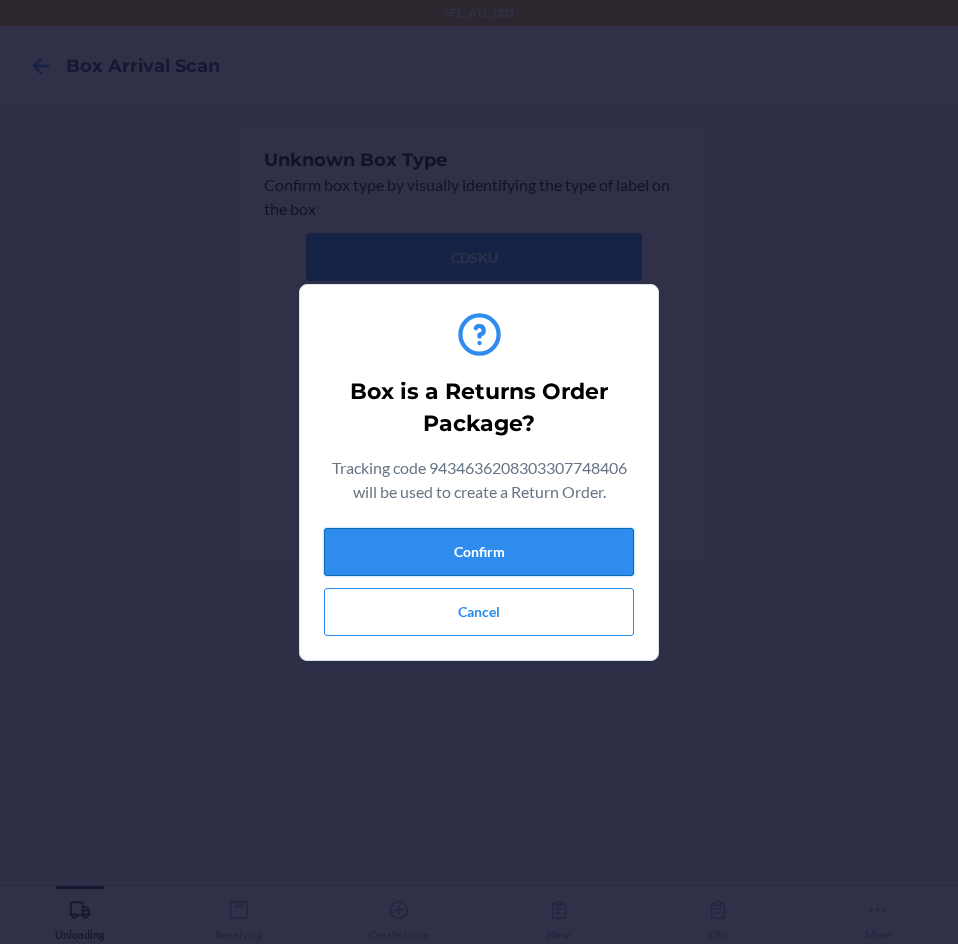 click on "Confirm" at bounding box center (479, 552) 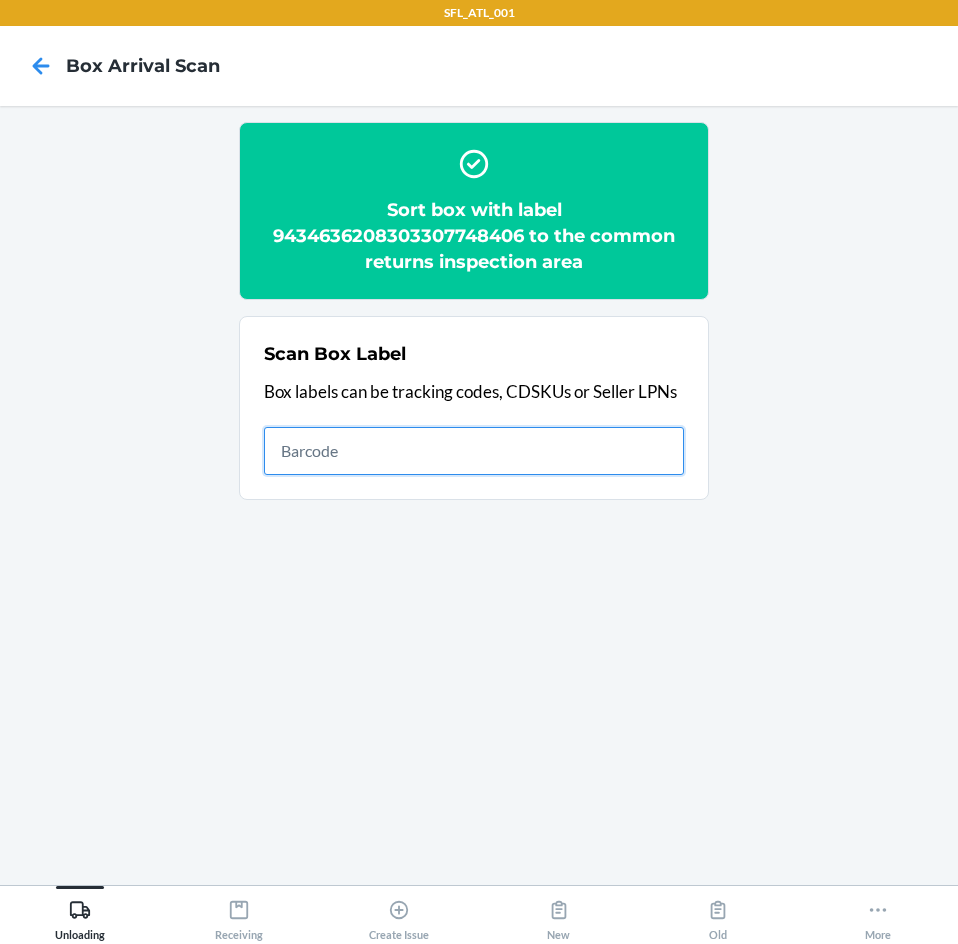 click at bounding box center (474, 451) 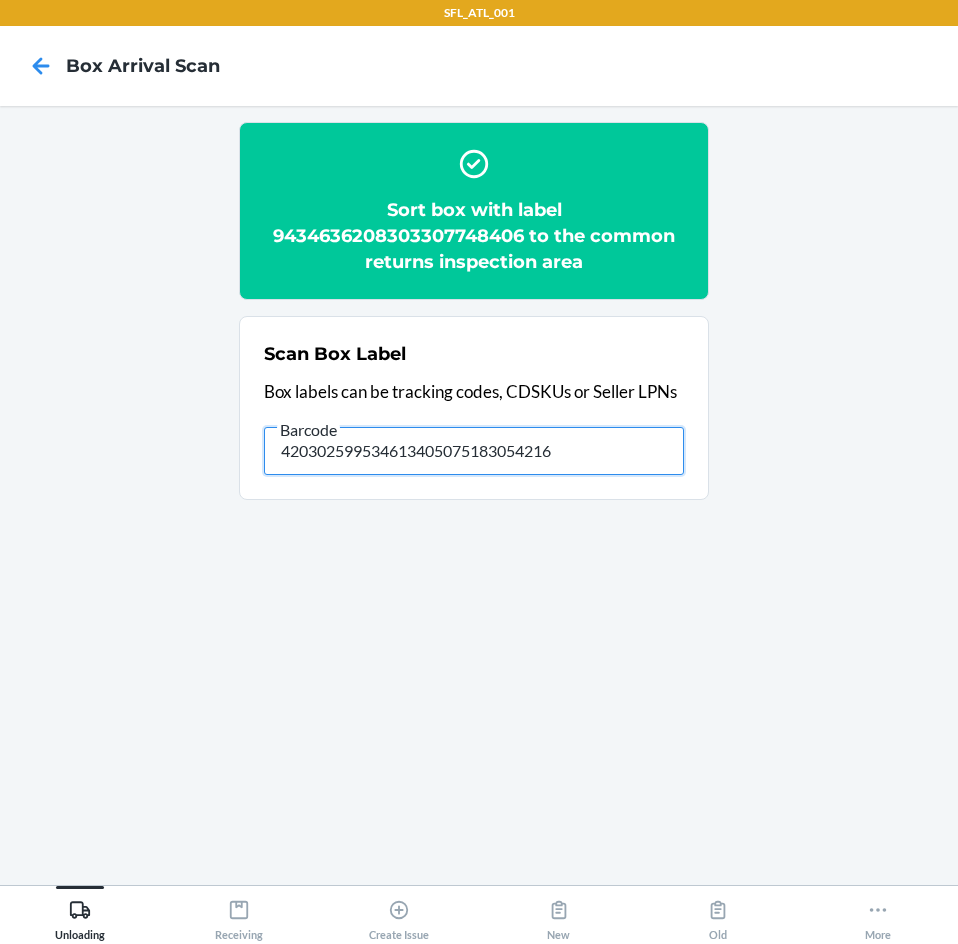 type on "420302599534613405075183054216" 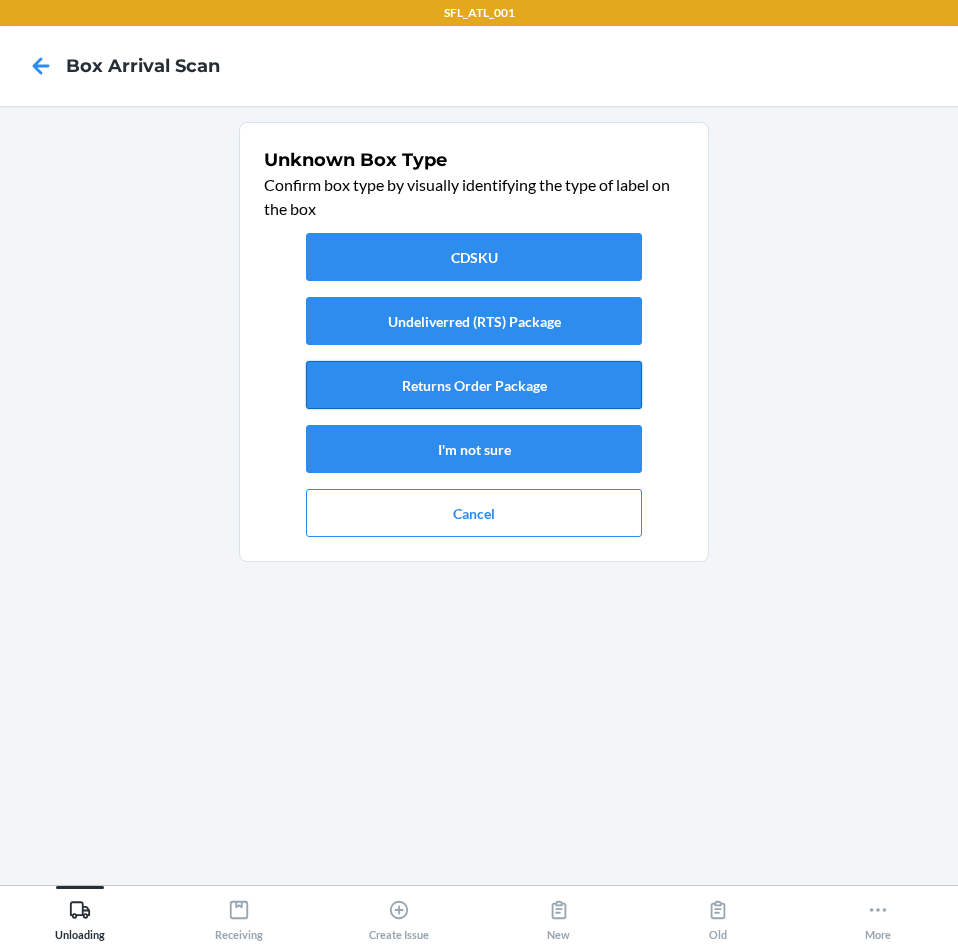 click on "Returns Order Package" at bounding box center (474, 385) 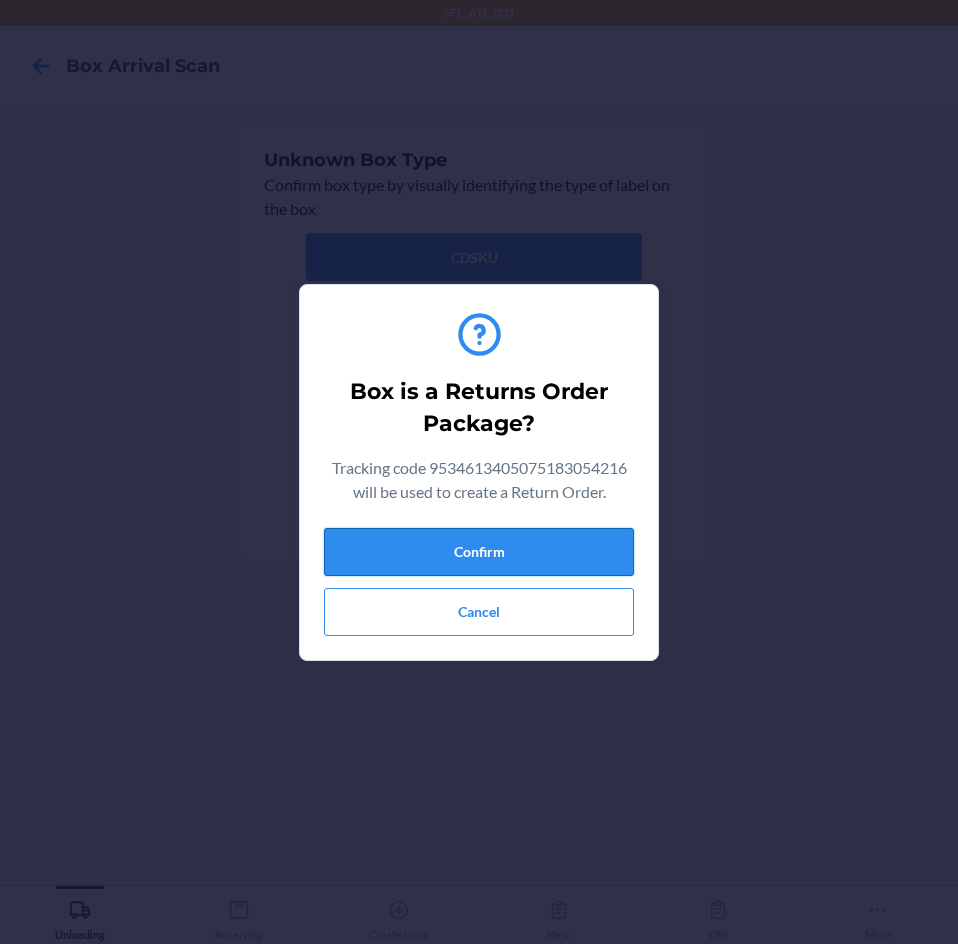 drag, startPoint x: 523, startPoint y: 550, endPoint x: 584, endPoint y: 554, distance: 61.13101 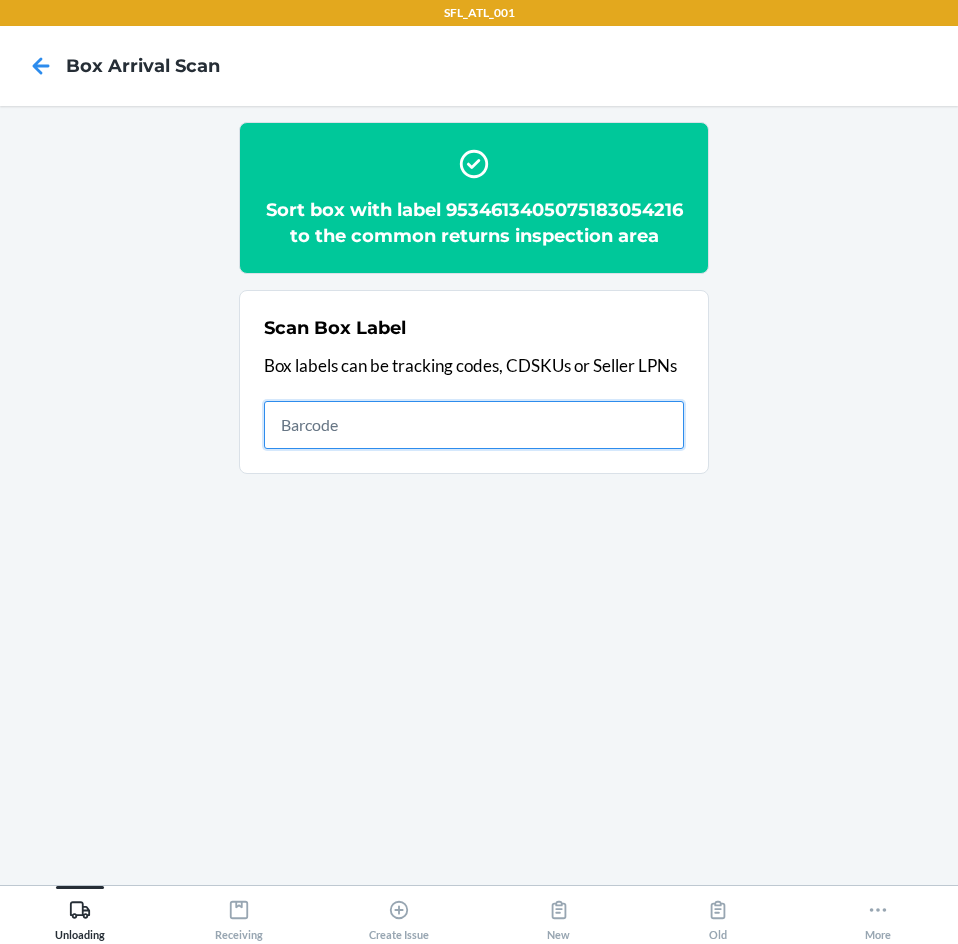 click at bounding box center (474, 425) 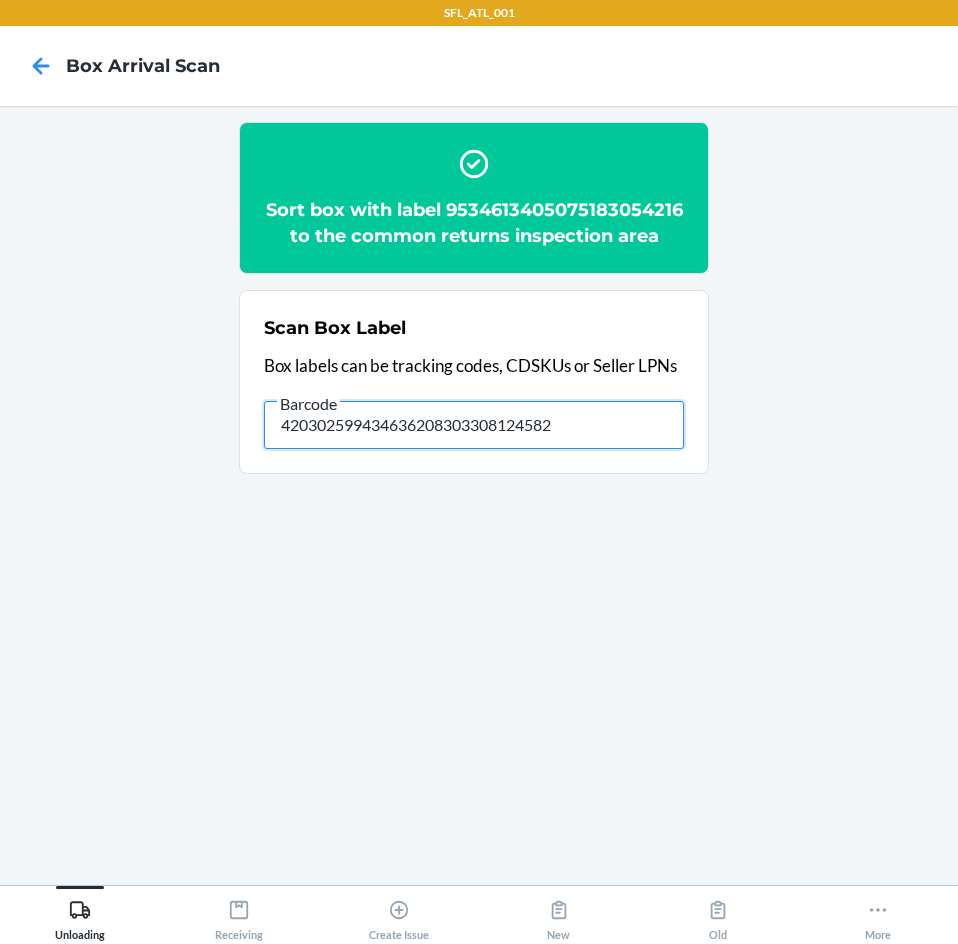 type on "420302599434636208303308124582" 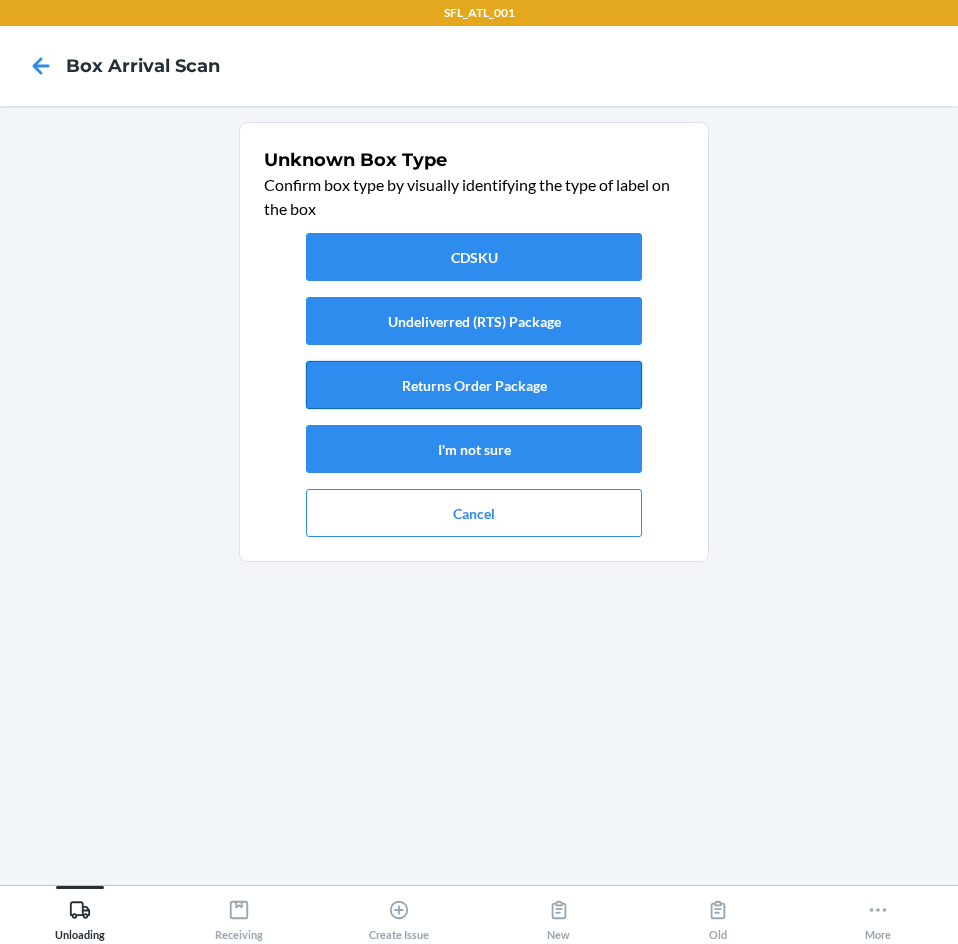 click on "Returns Order Package" at bounding box center [474, 385] 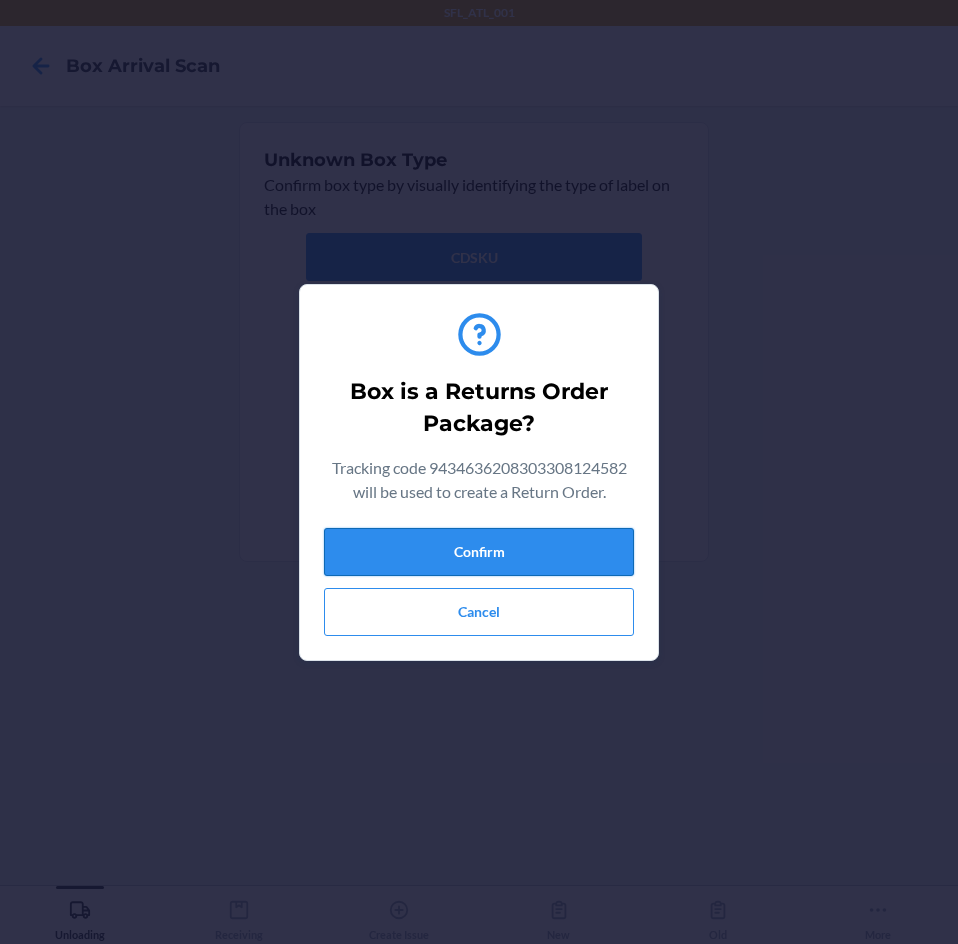 click on "Confirm" at bounding box center (479, 552) 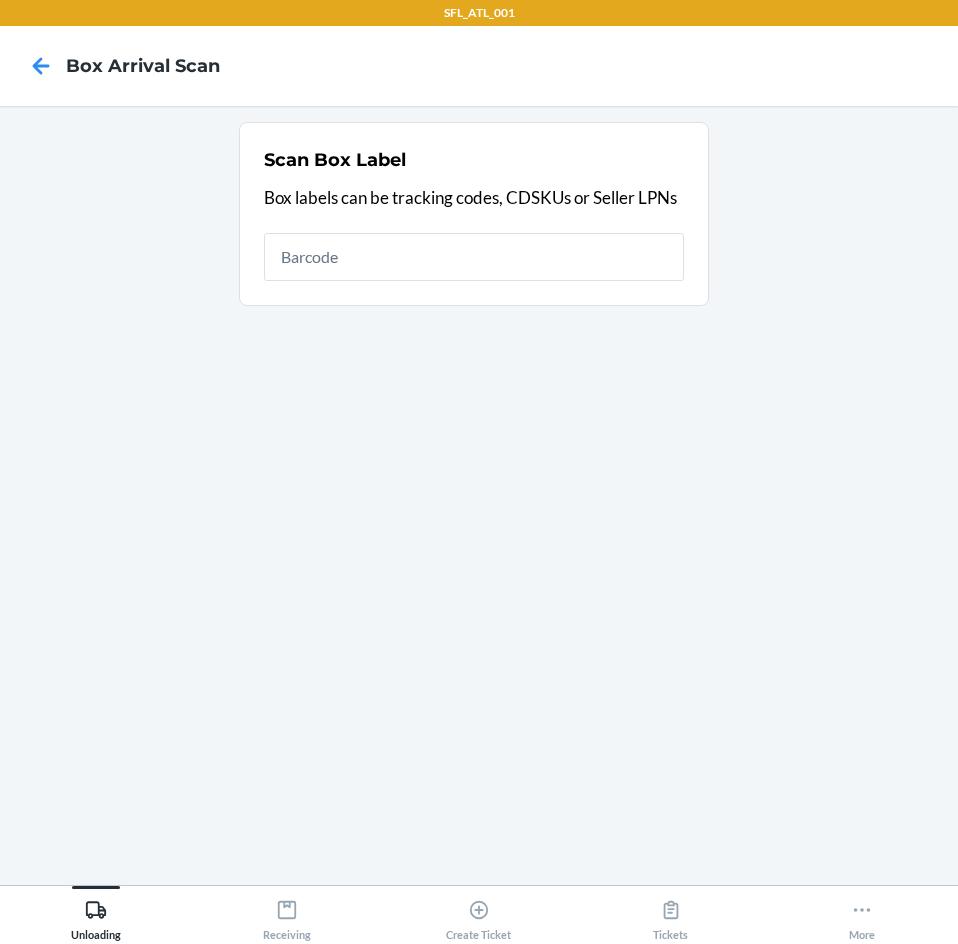 scroll, scrollTop: 0, scrollLeft: 0, axis: both 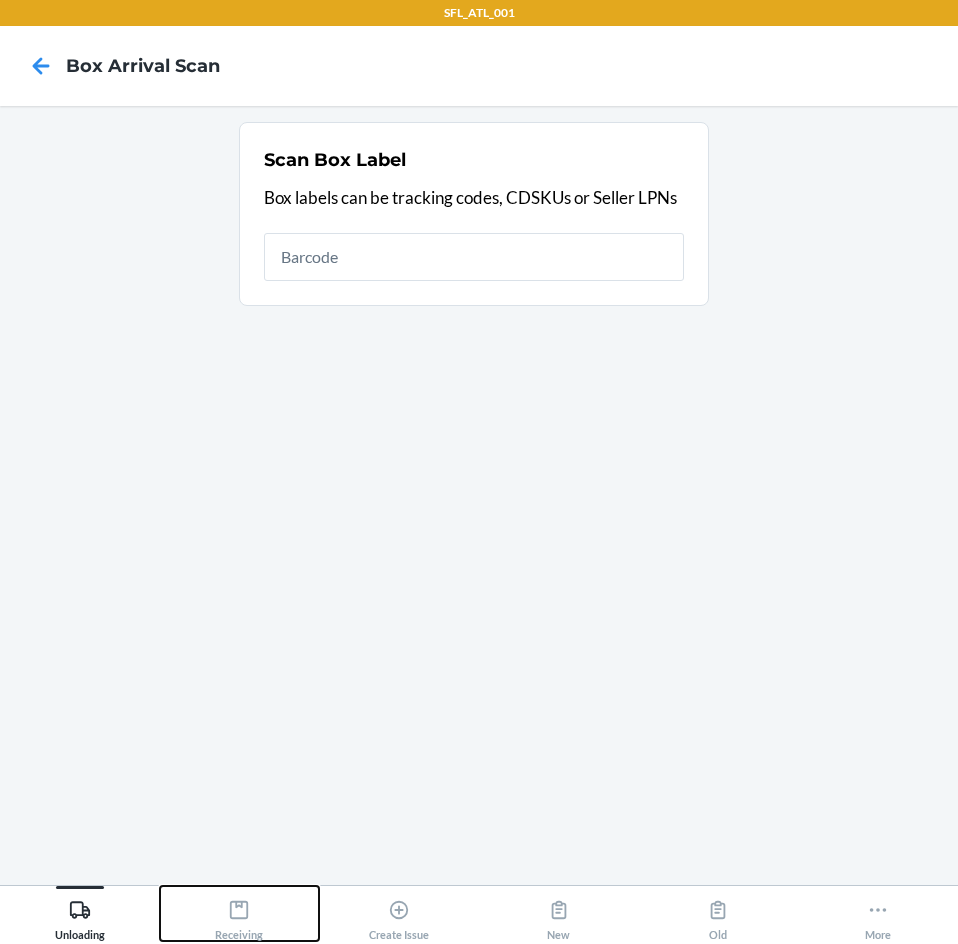 click 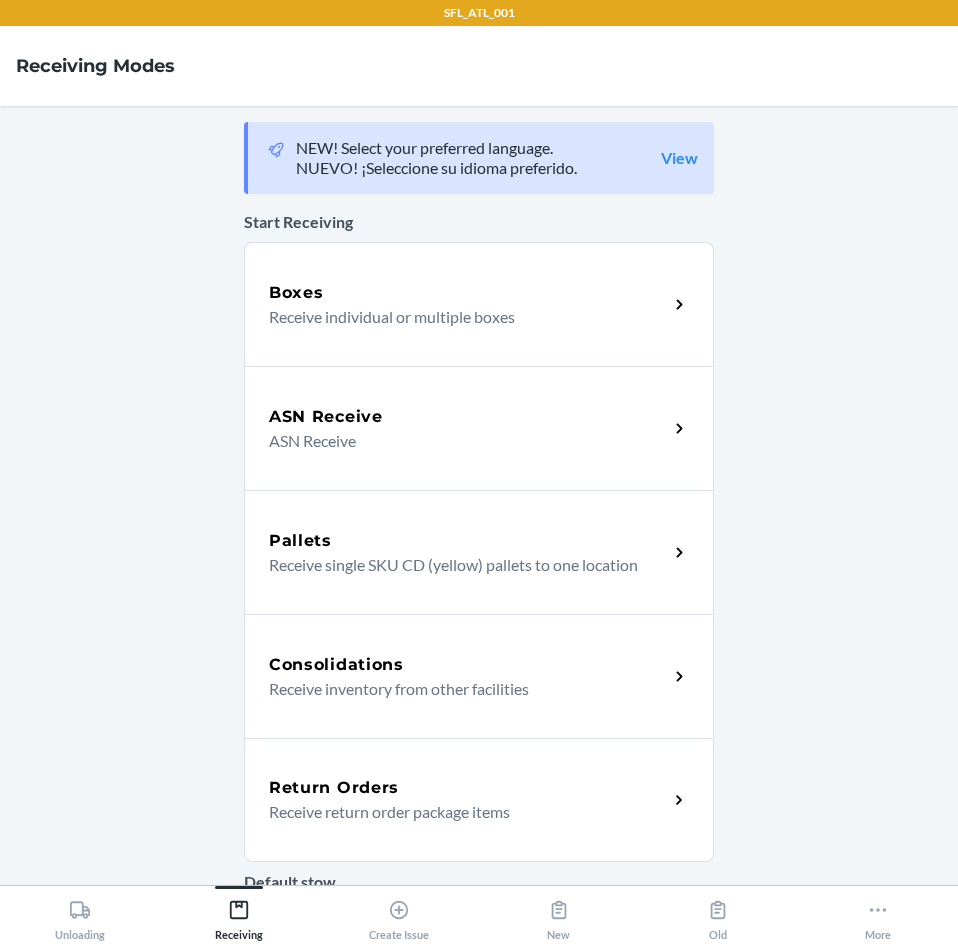 click on "Receive return order package items" at bounding box center [460, 812] 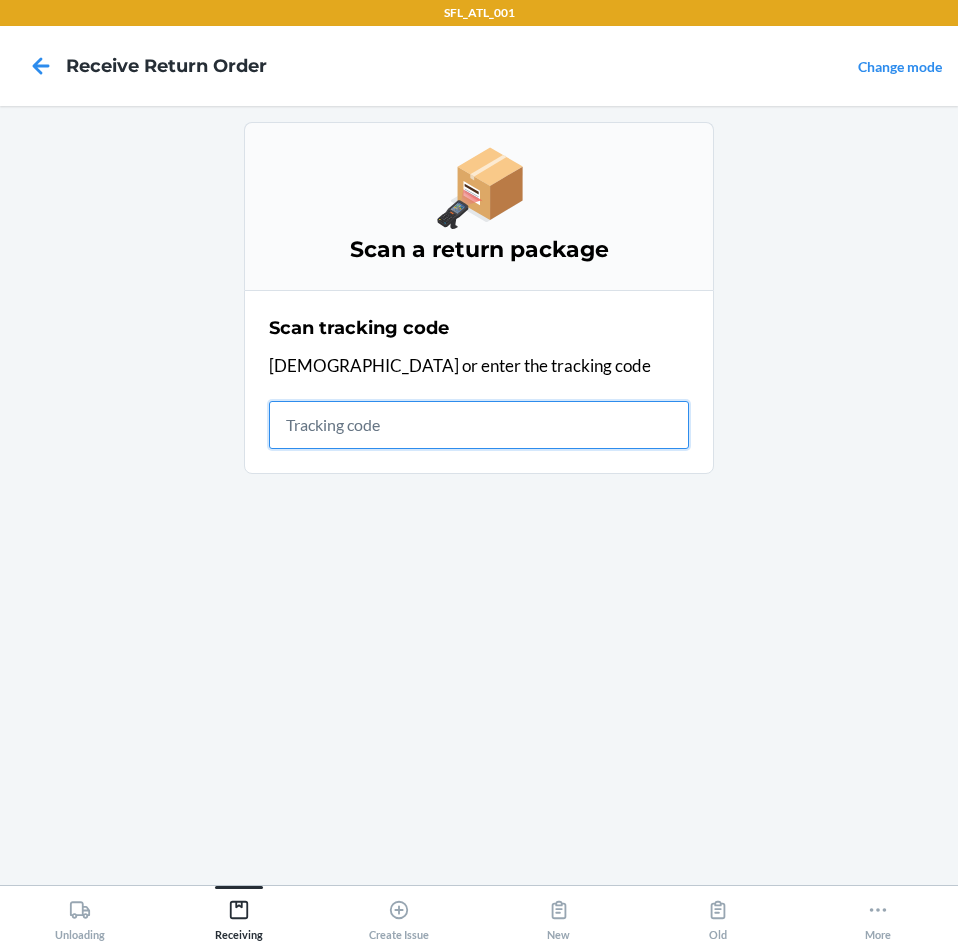 click at bounding box center [479, 425] 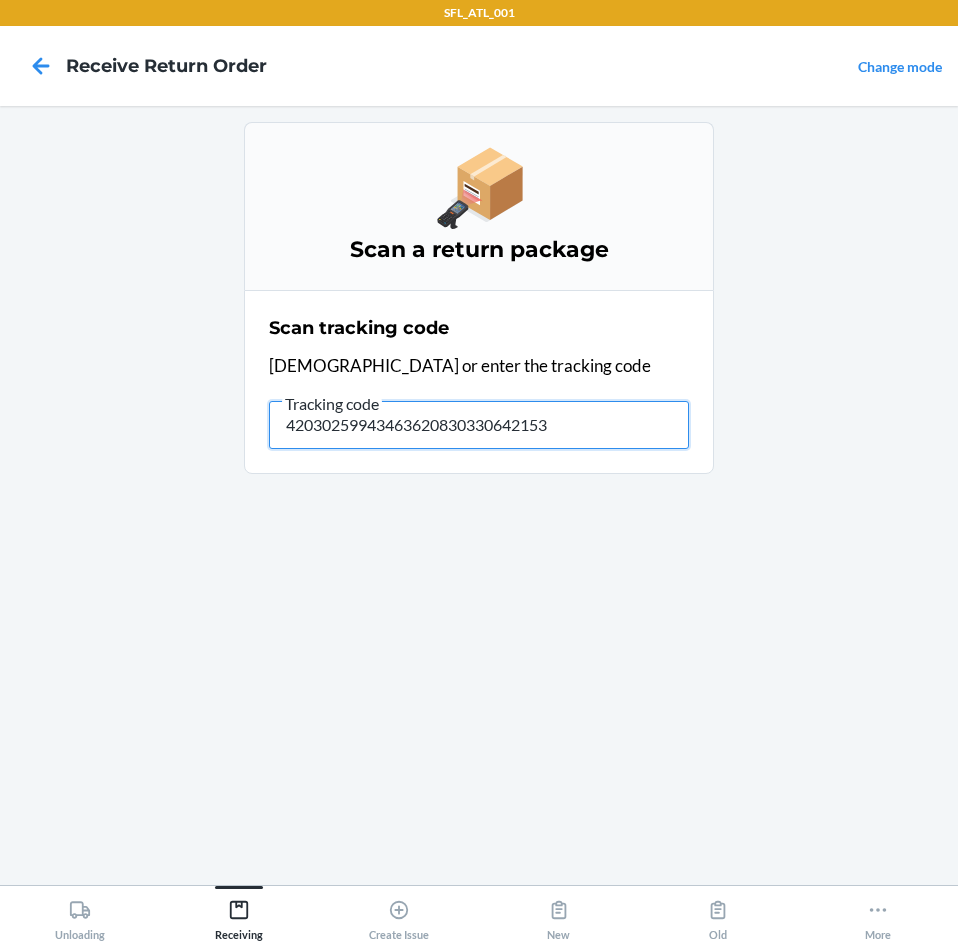 type on "420302599434636208303306421539" 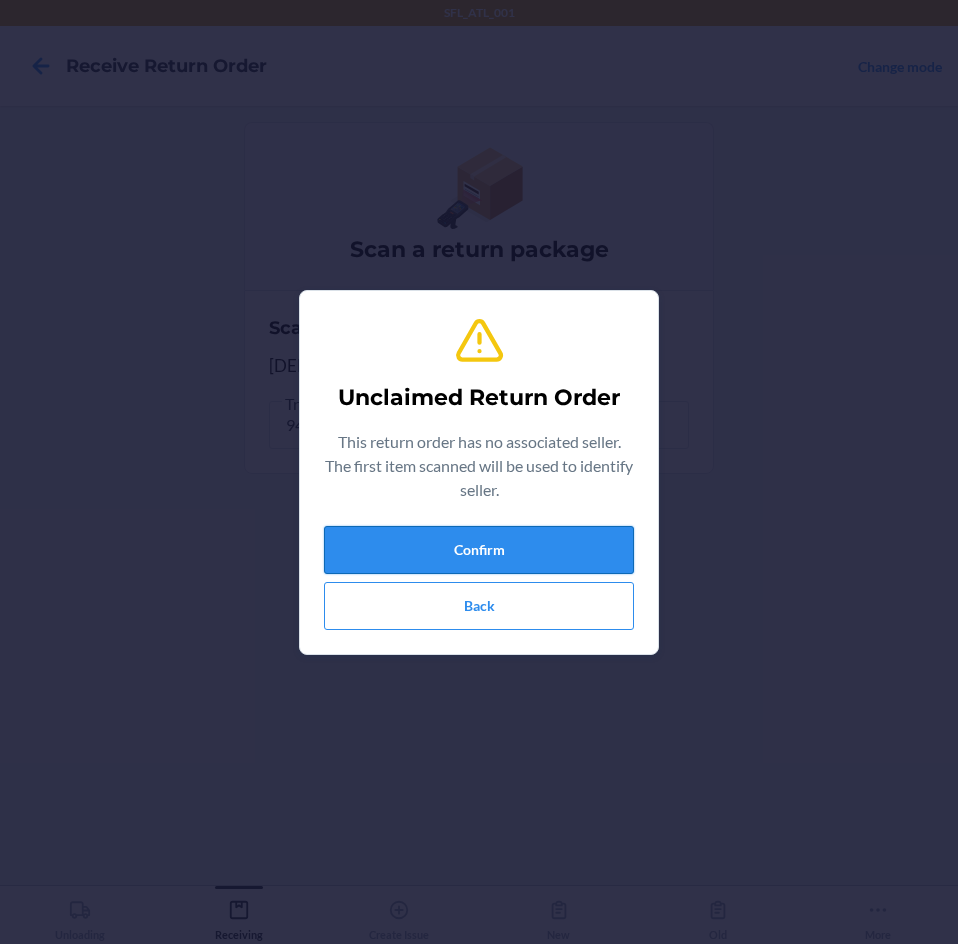 click on "Confirm" at bounding box center [479, 550] 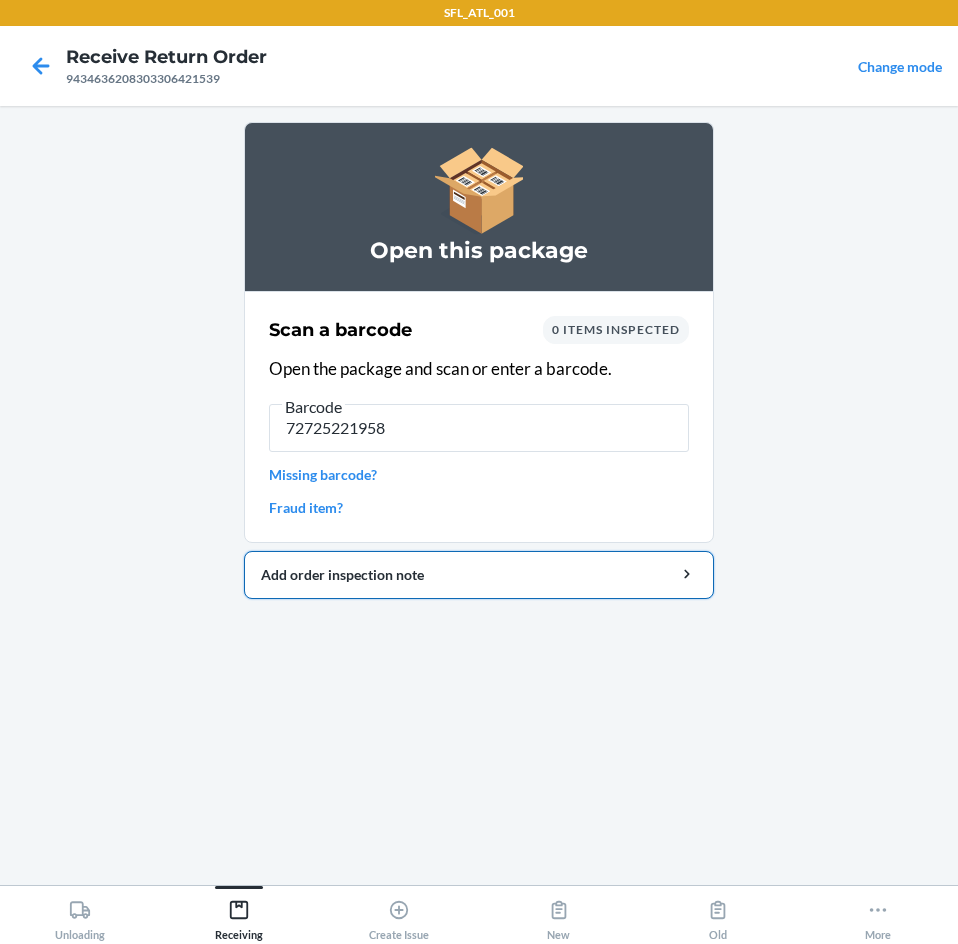 type on "727252219584" 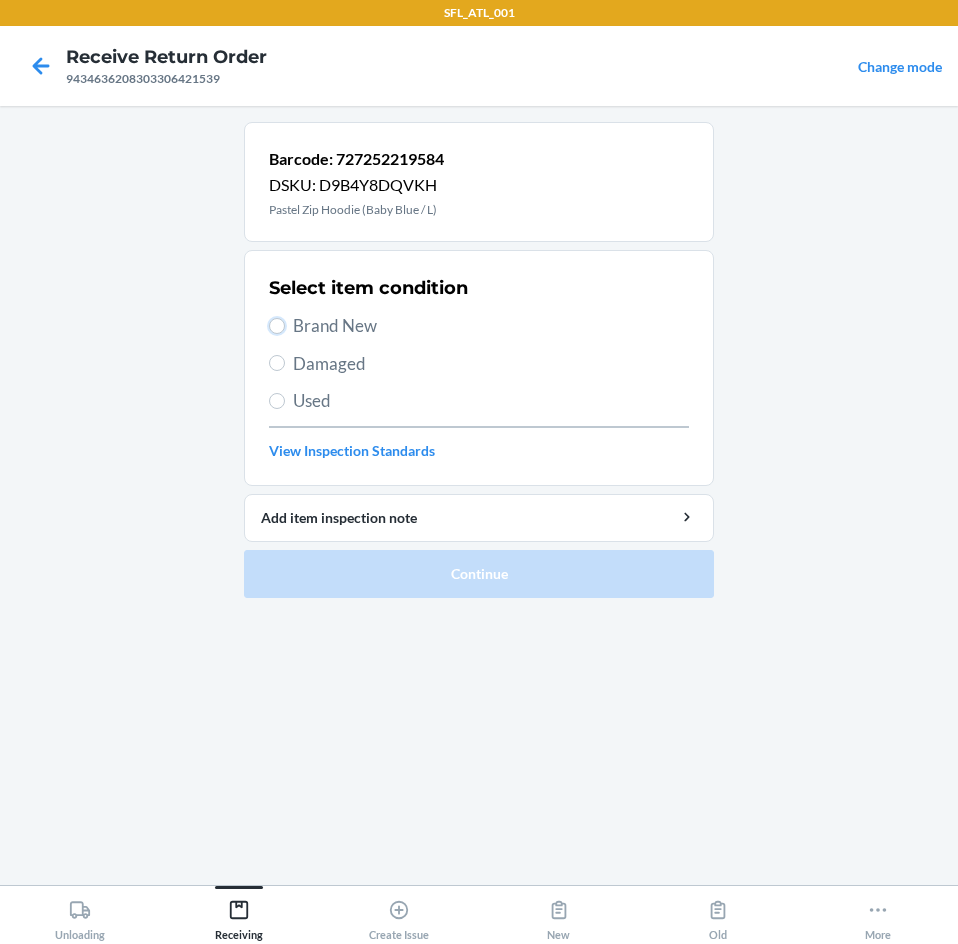 click on "Brand New" at bounding box center (479, 326) 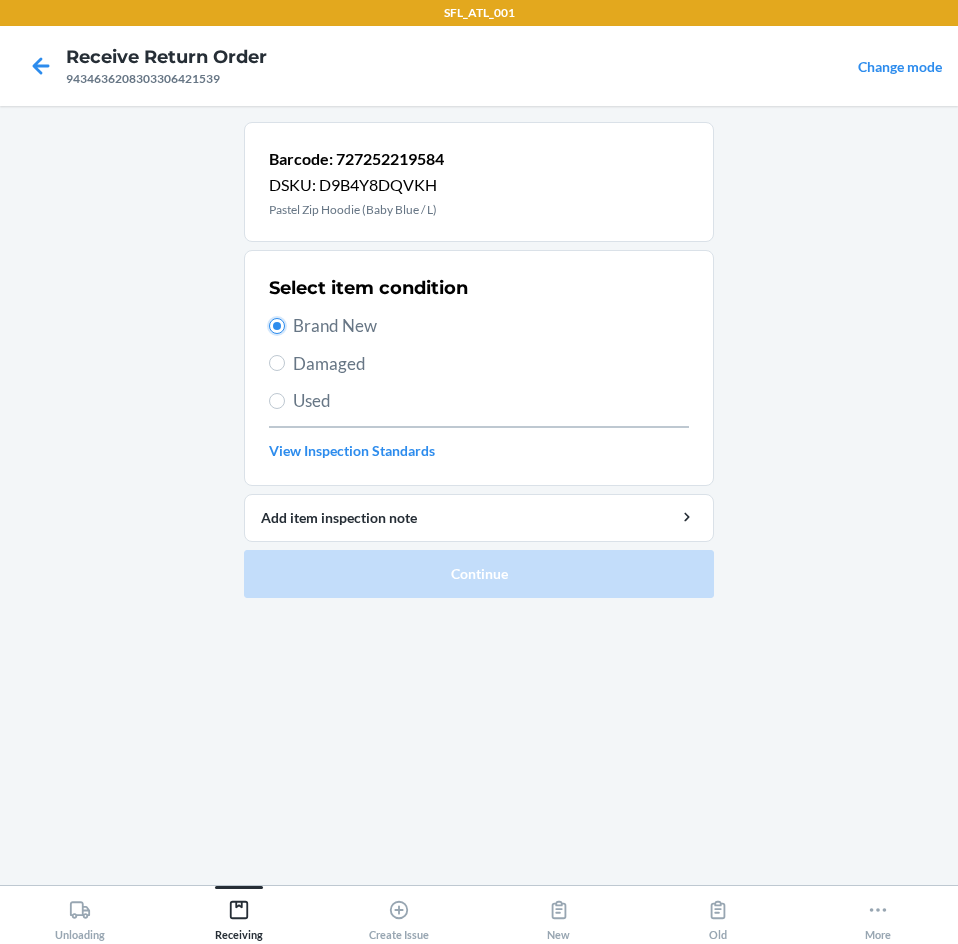 radio on "true" 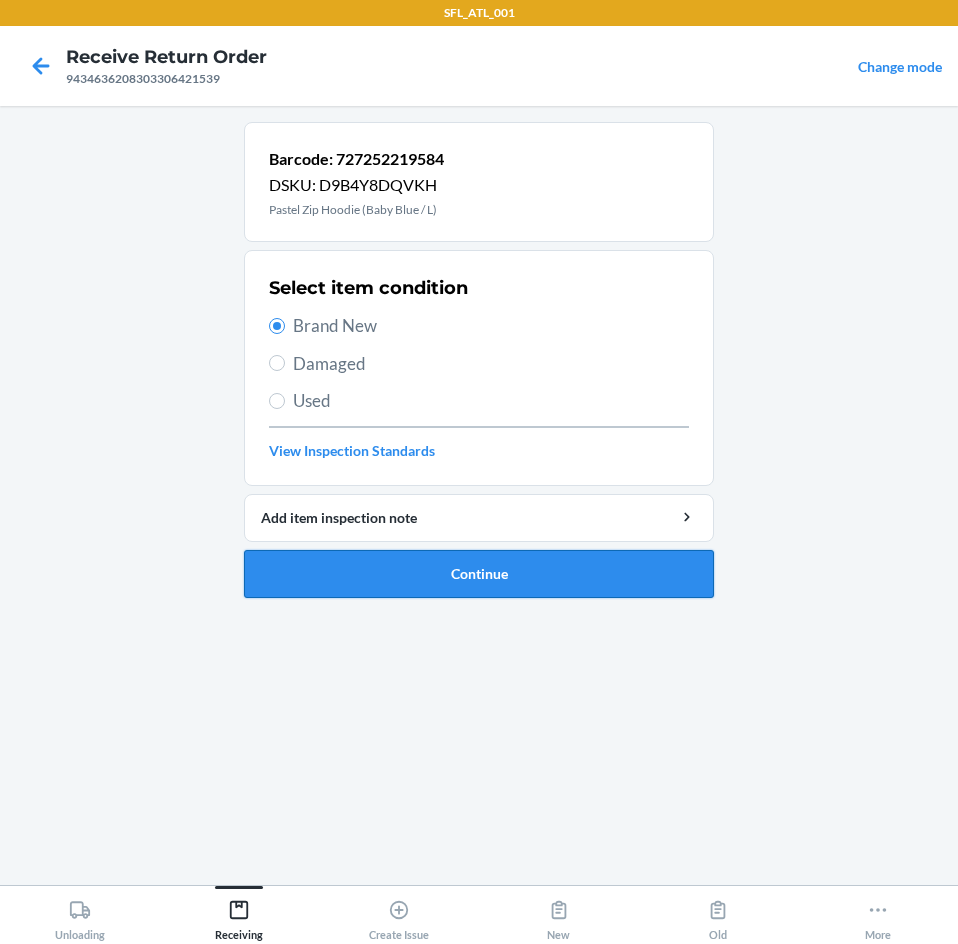 click on "Continue" at bounding box center [479, 574] 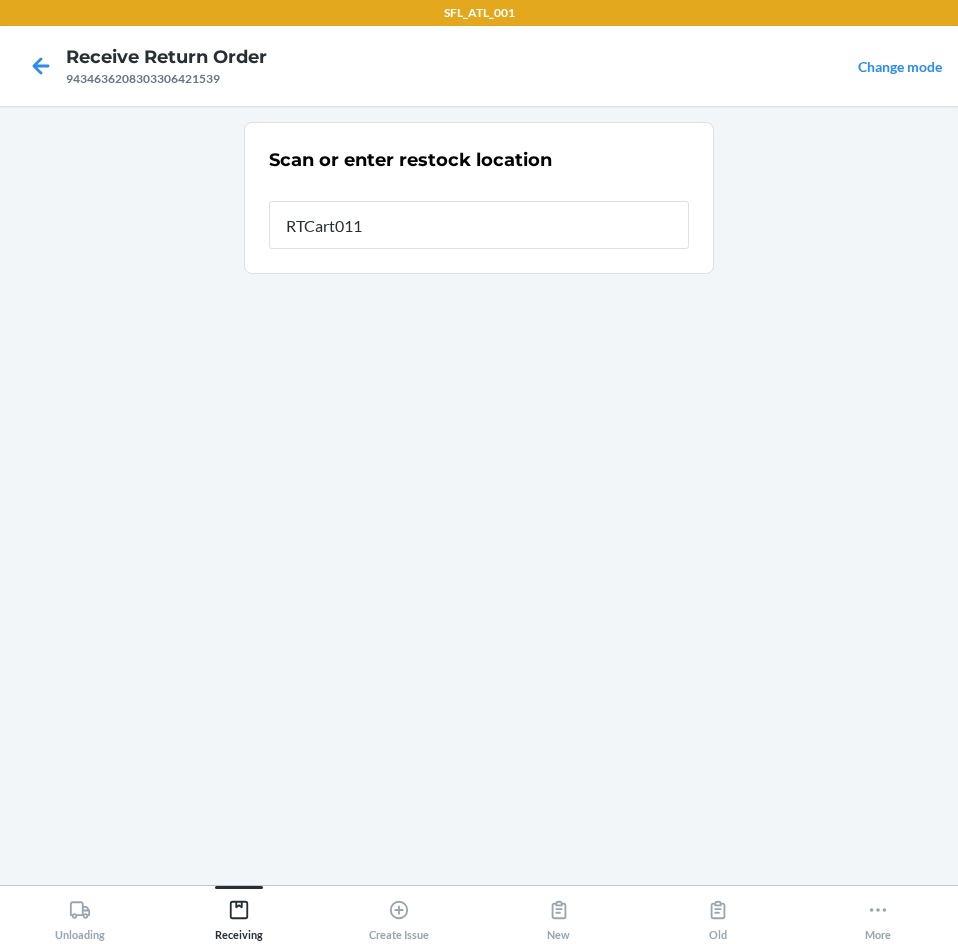 type on "RTCart011" 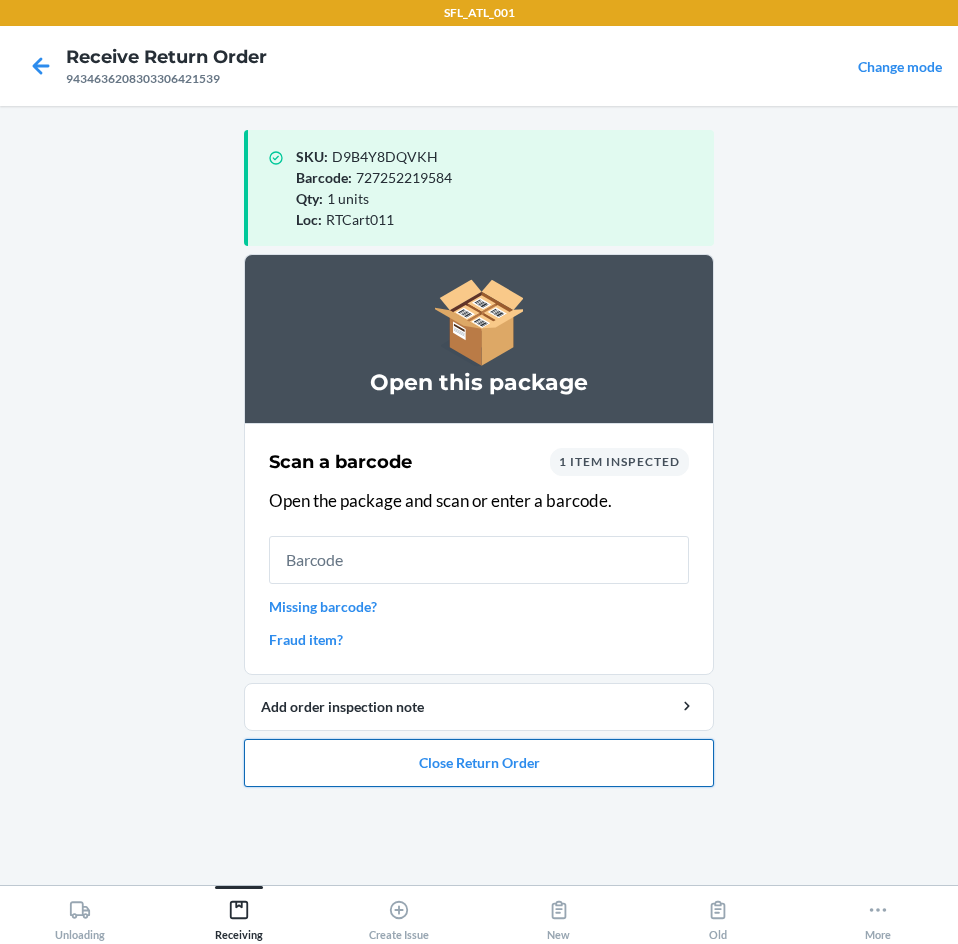 click on "Close Return Order" at bounding box center (479, 763) 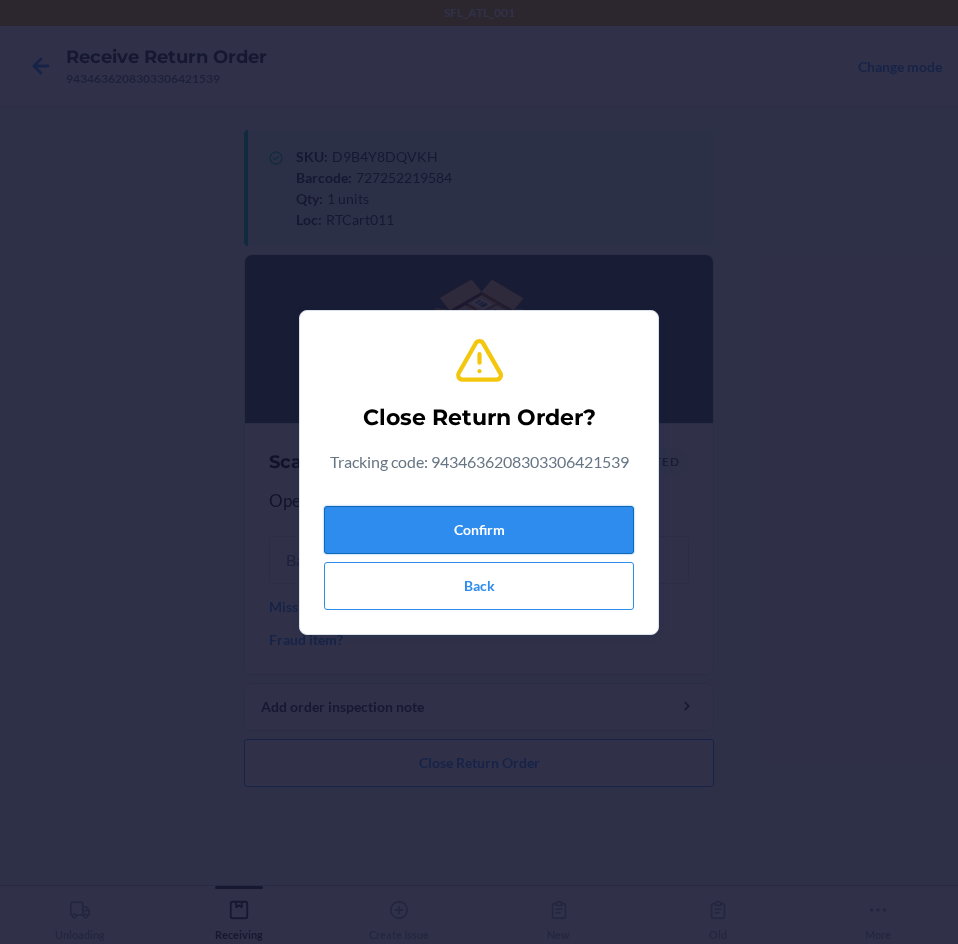click on "Confirm" at bounding box center [479, 530] 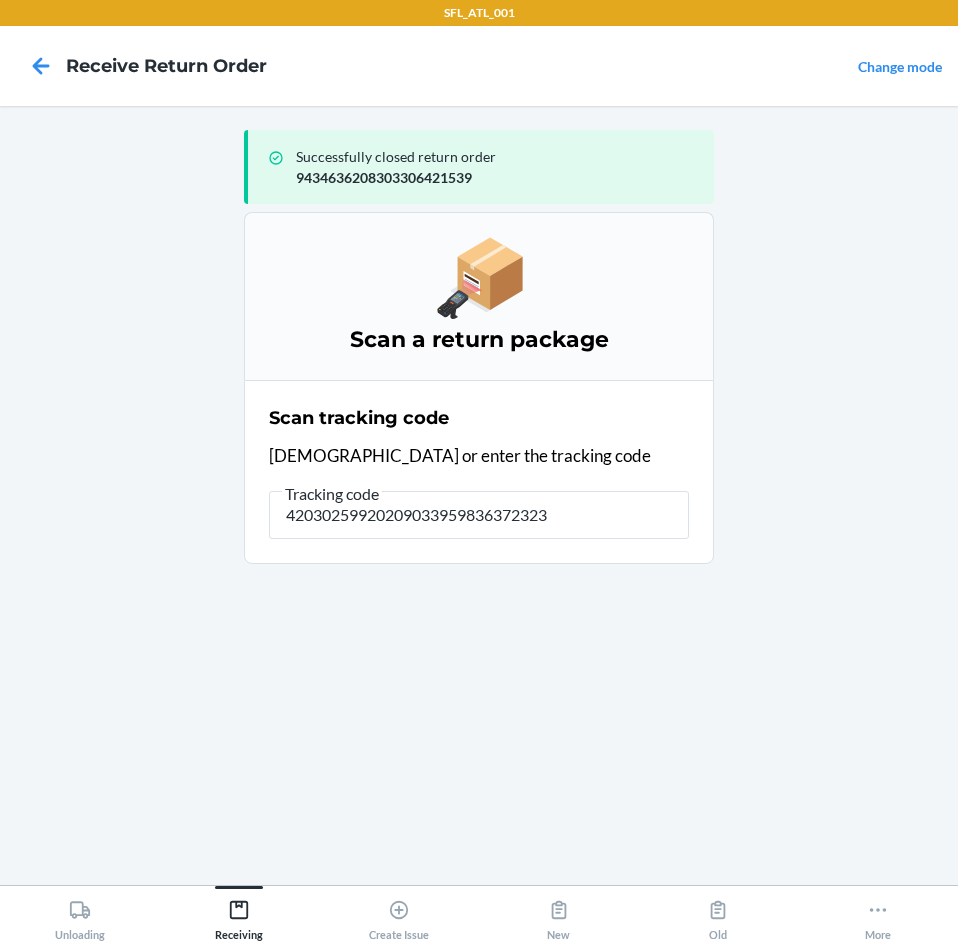 type on "420302599202090339598363723234" 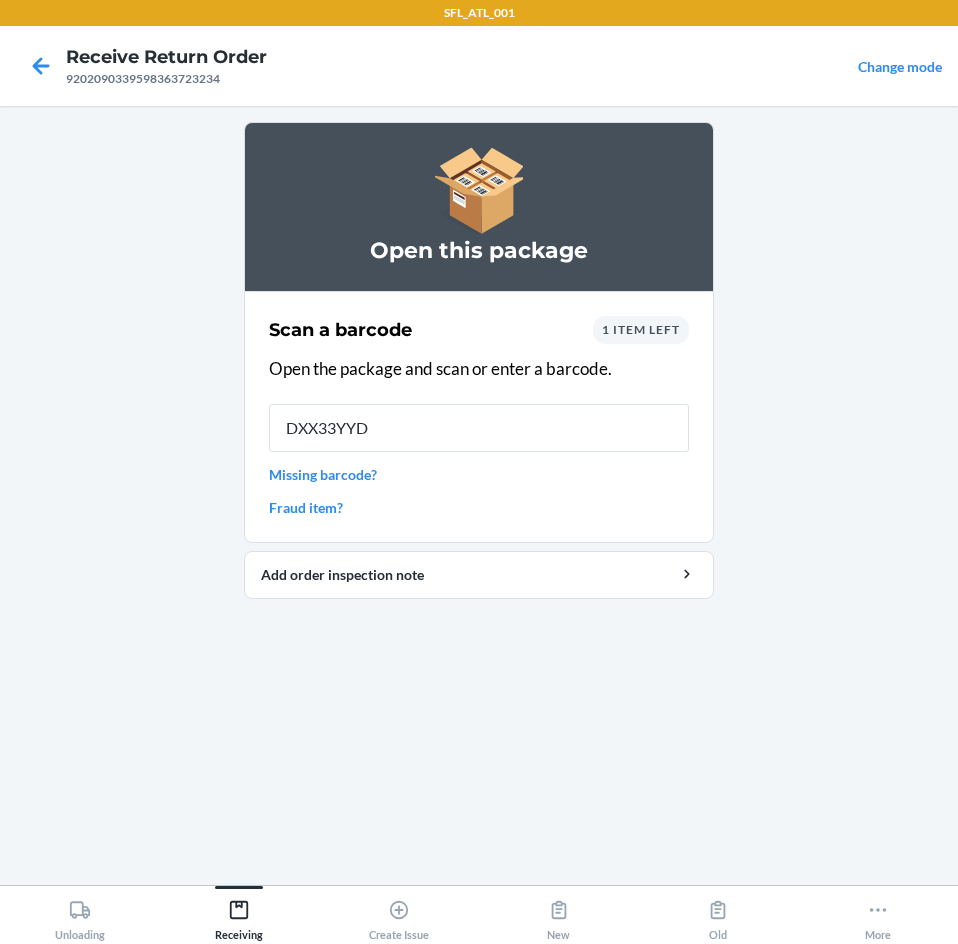 type on "DXX33YYDK" 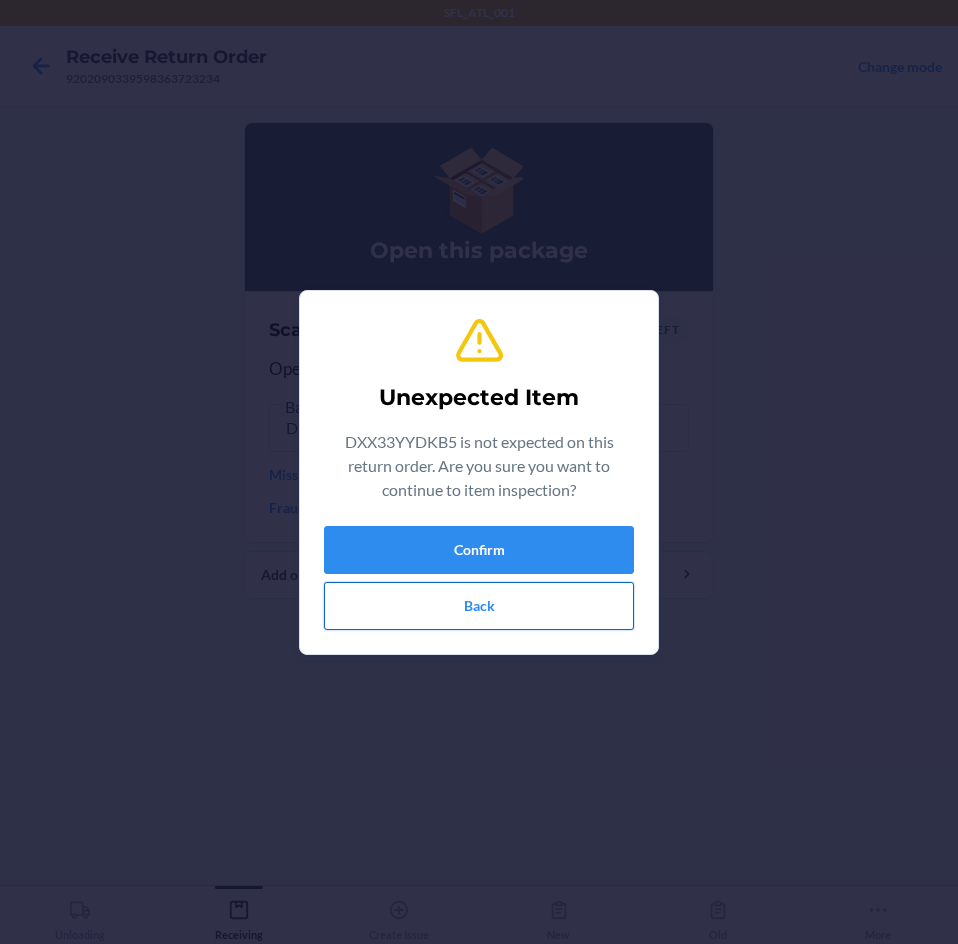 click on "Back" at bounding box center (479, 606) 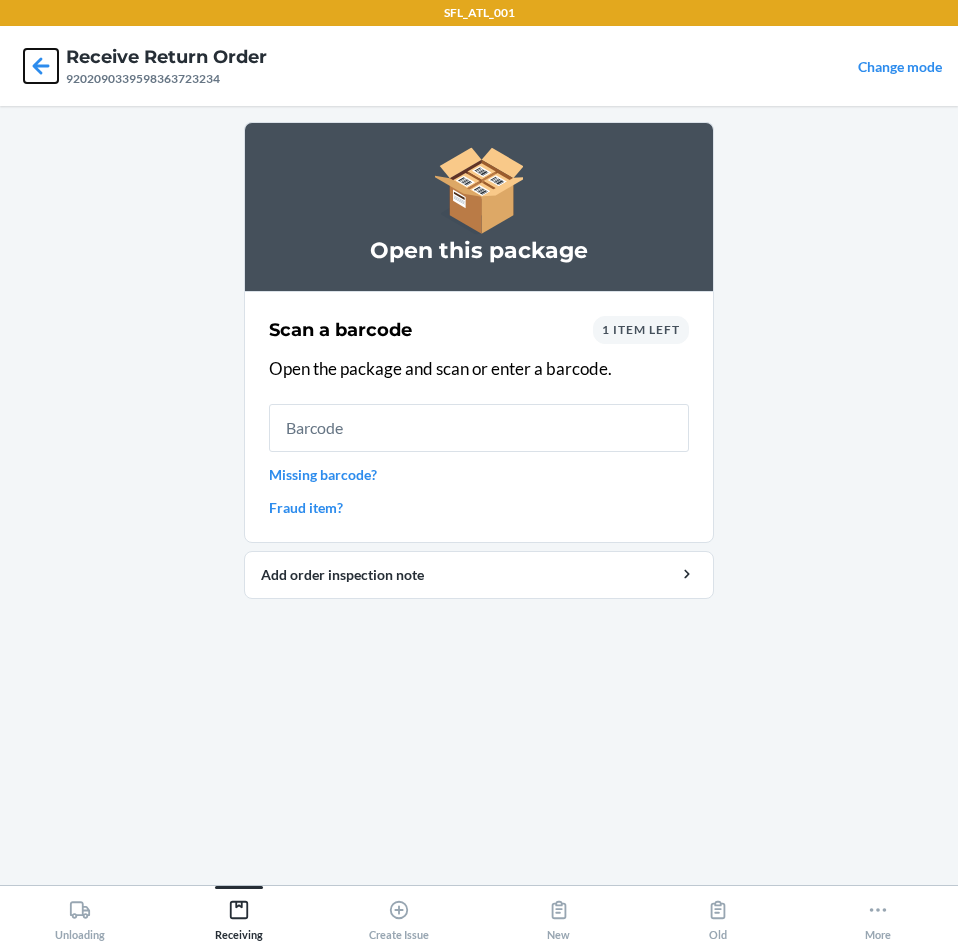 drag, startPoint x: 33, startPoint y: 58, endPoint x: 51, endPoint y: 71, distance: 22.203604 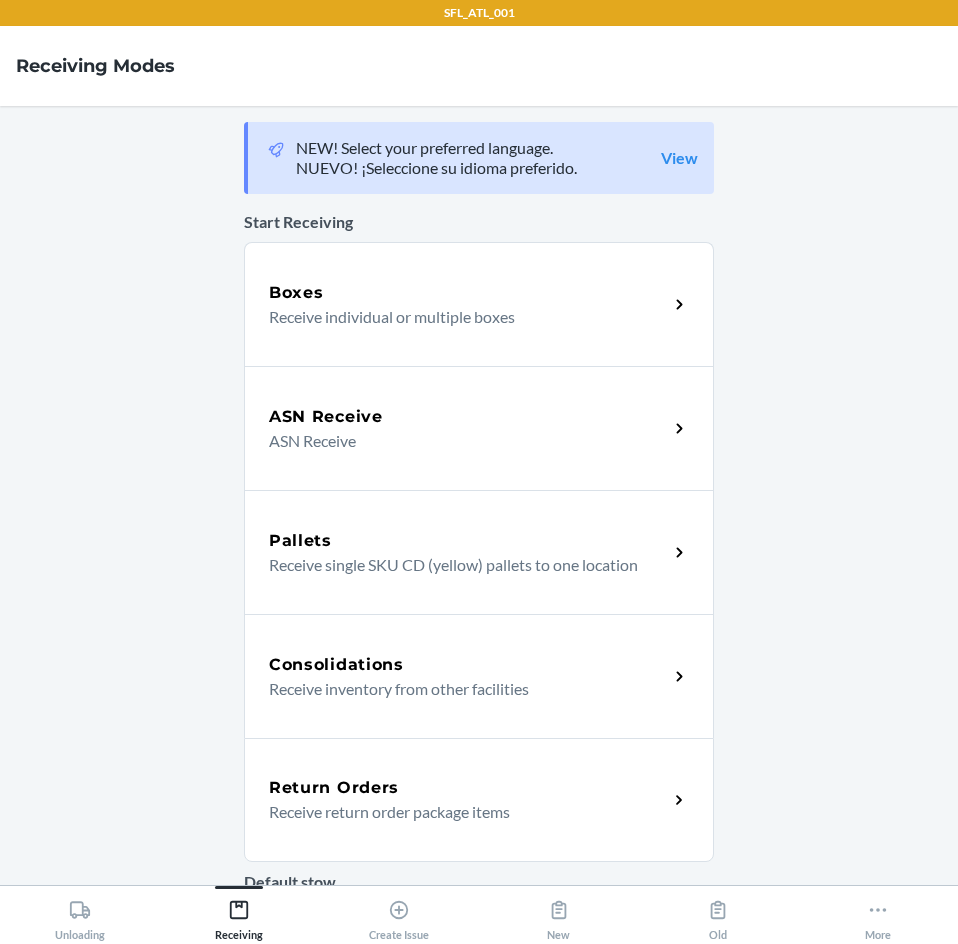 click on "Return Orders" at bounding box center (468, 788) 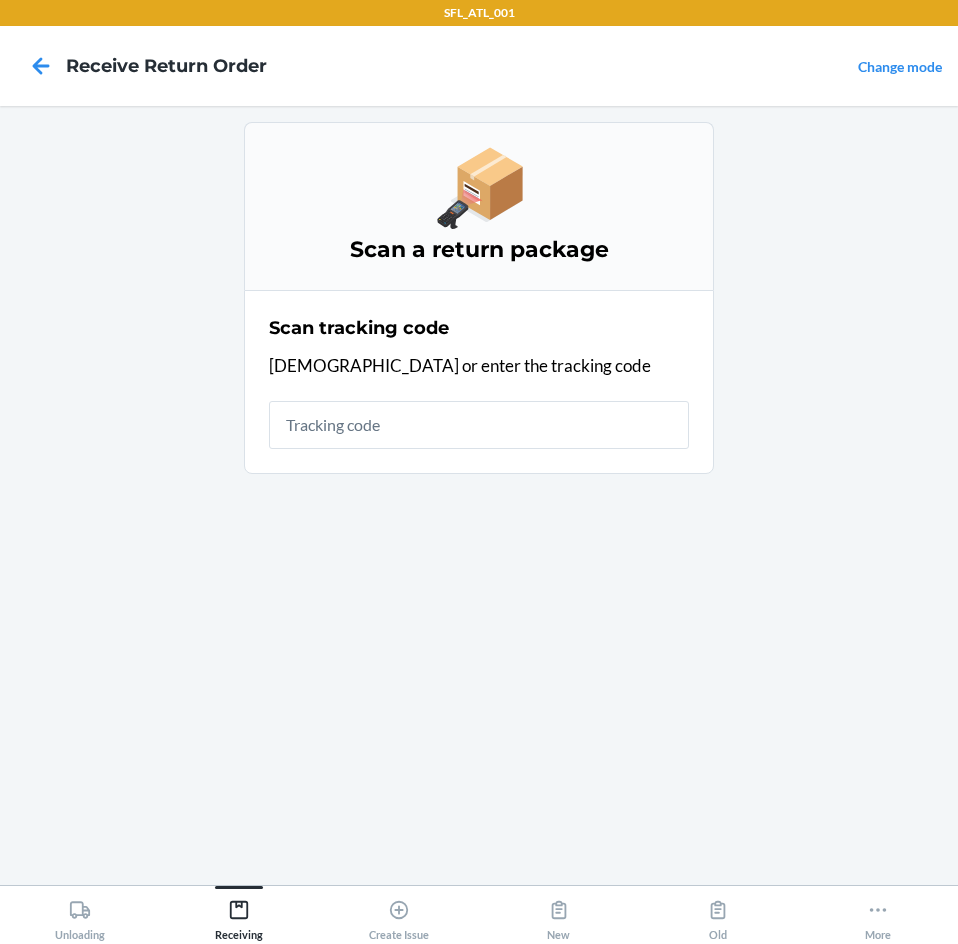 click at bounding box center [479, 425] 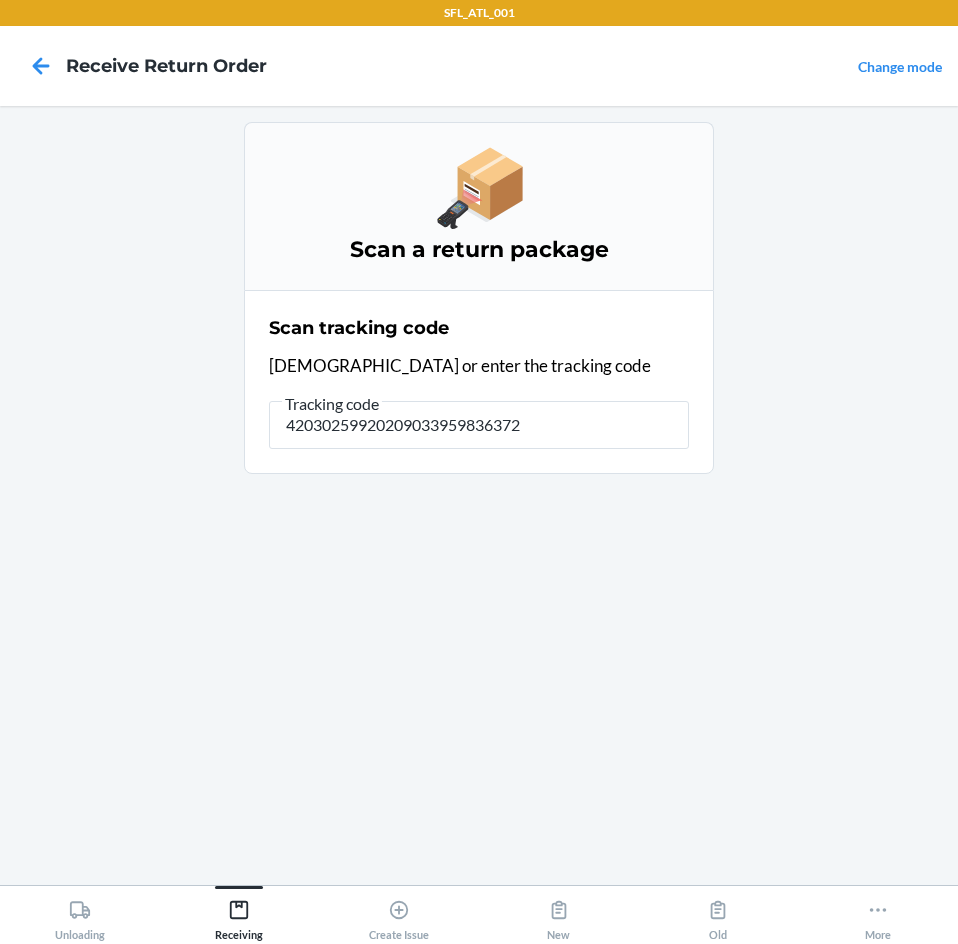type on "420302599202090339598363723" 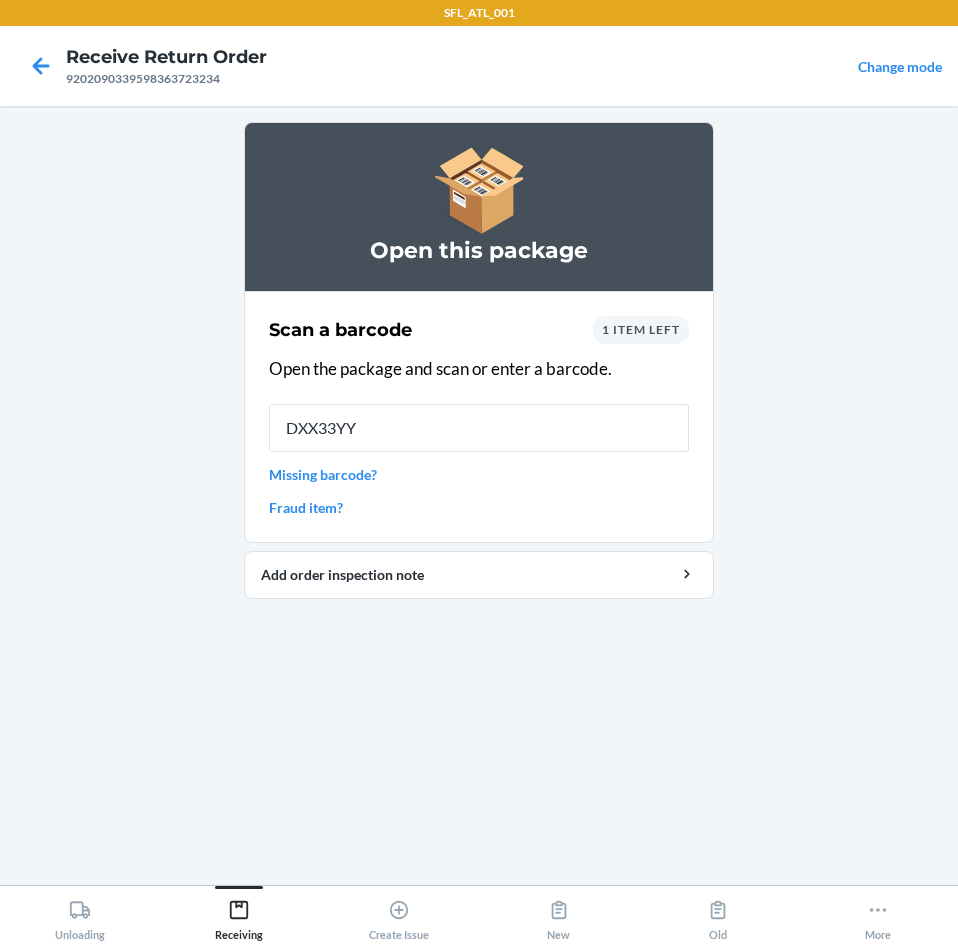type on "DXX33YYD" 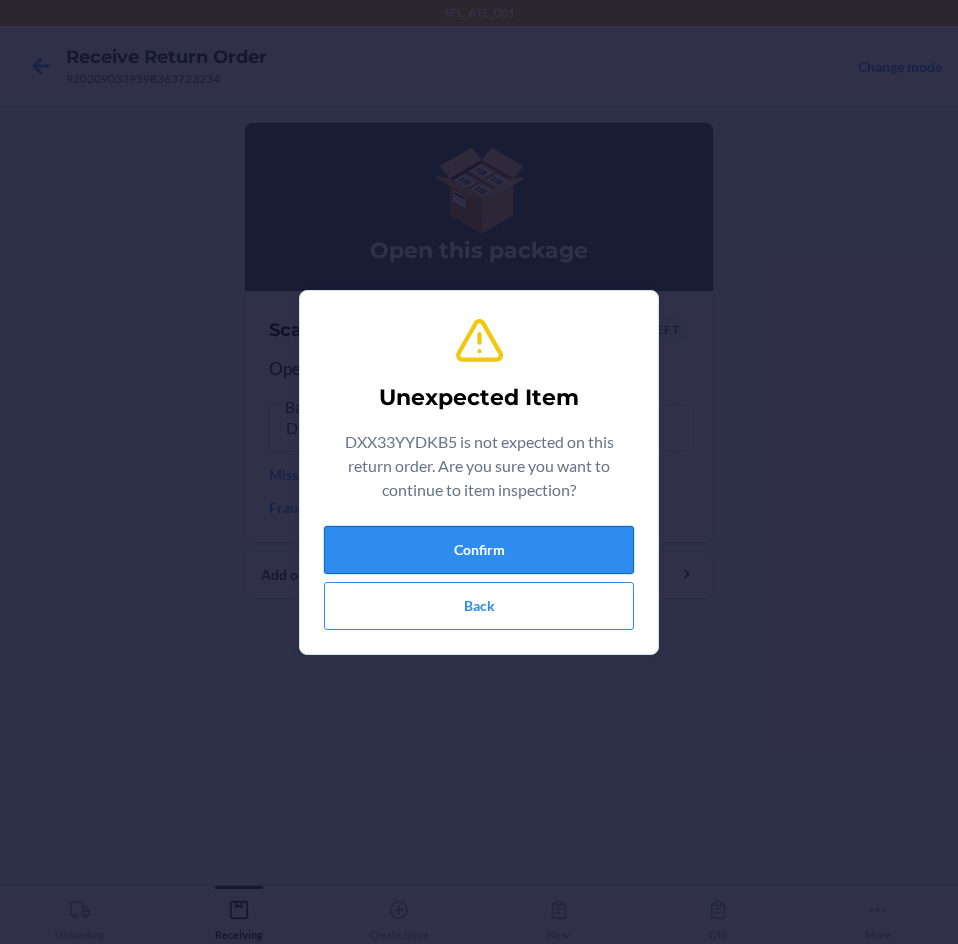 click on "Confirm" at bounding box center (479, 550) 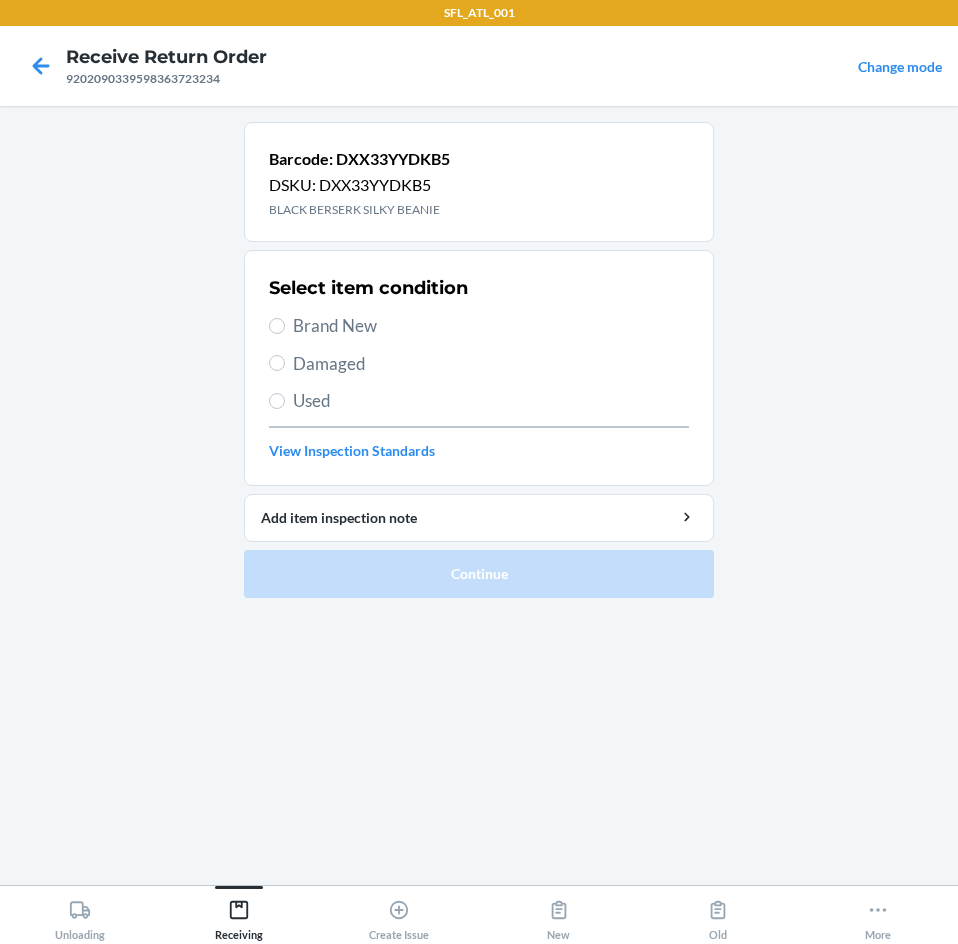 drag, startPoint x: 359, startPoint y: 332, endPoint x: 382, endPoint y: 332, distance: 23 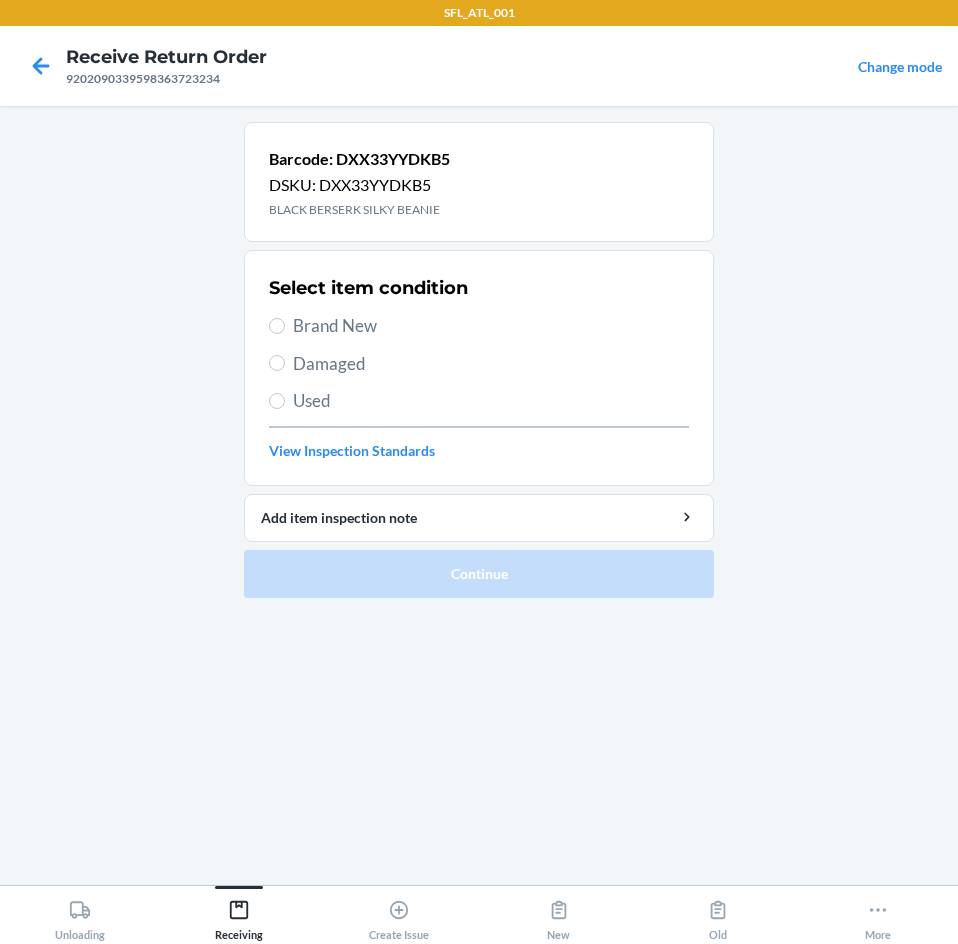 drag, startPoint x: 289, startPoint y: 330, endPoint x: 307, endPoint y: 329, distance: 18.027756 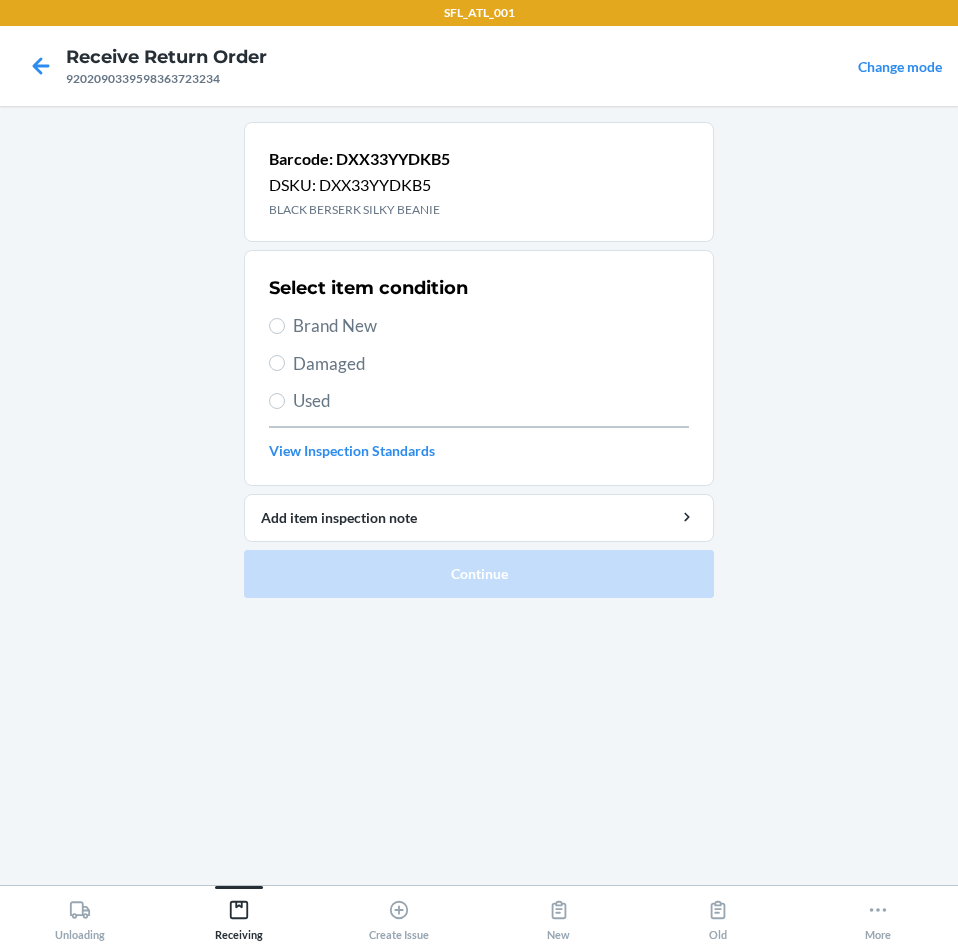 click on "Brand New" at bounding box center [479, 326] 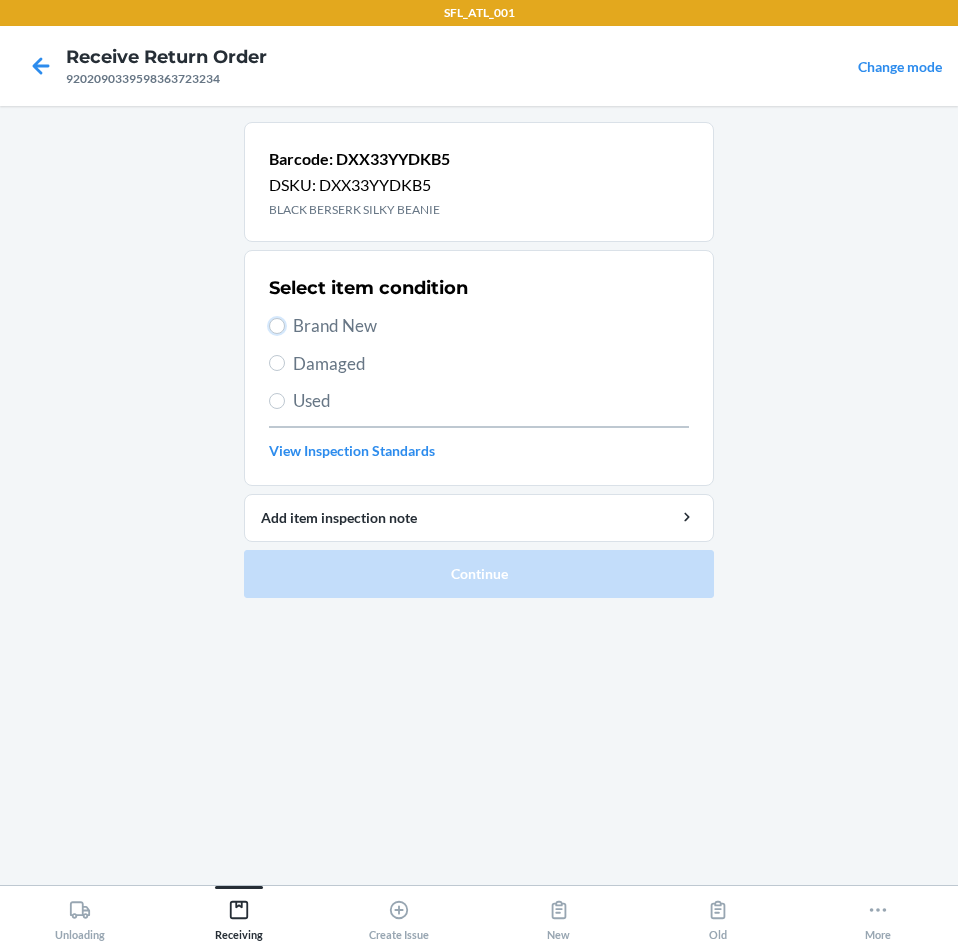 click on "Brand New" at bounding box center (277, 326) 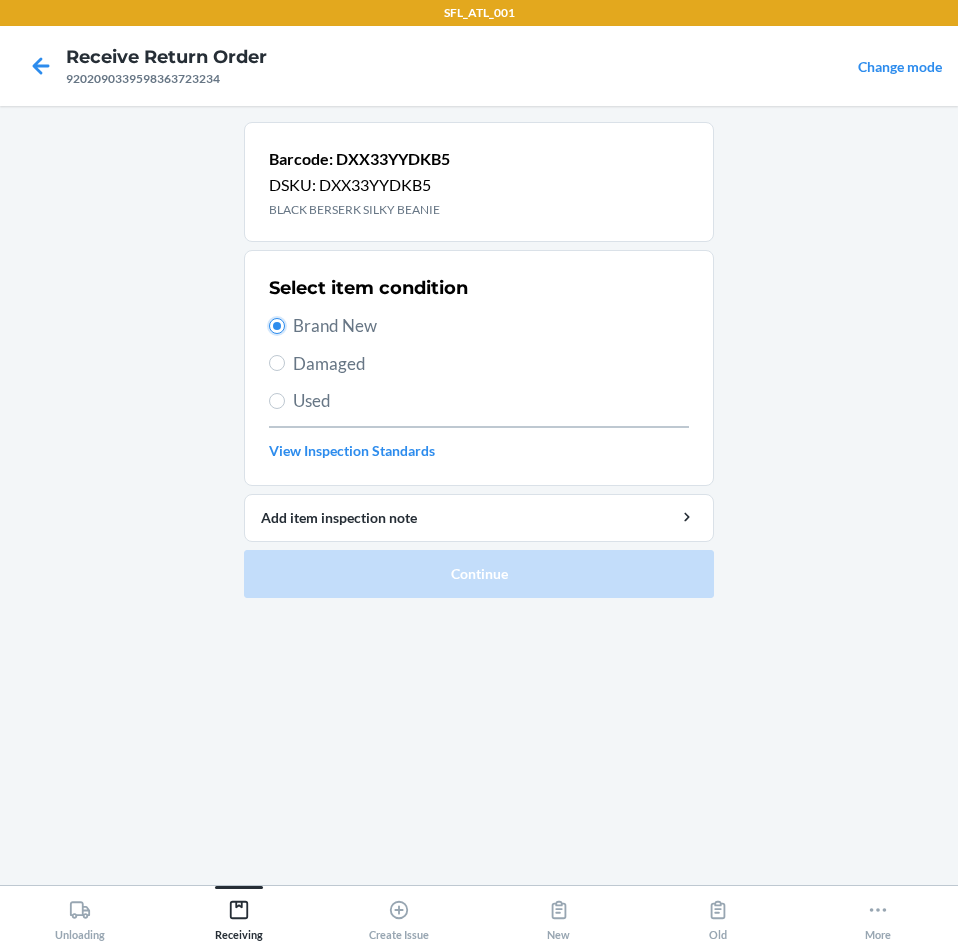 radio on "true" 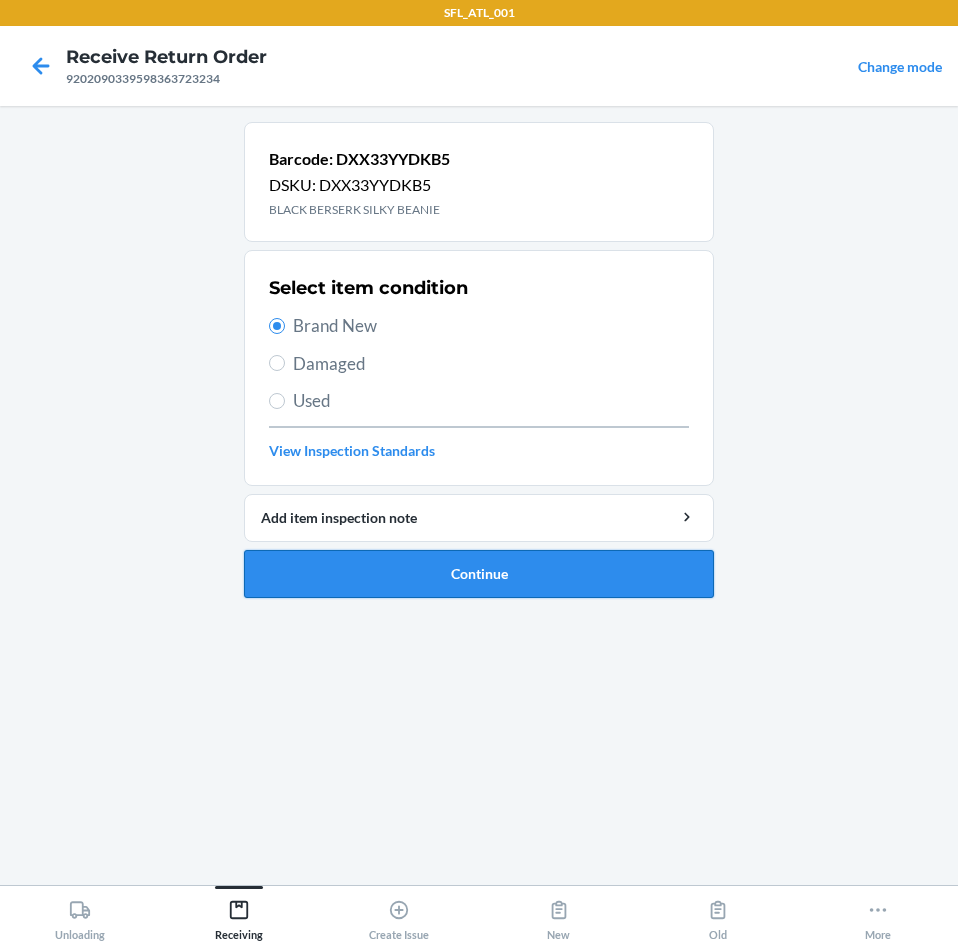 click on "Continue" at bounding box center [479, 574] 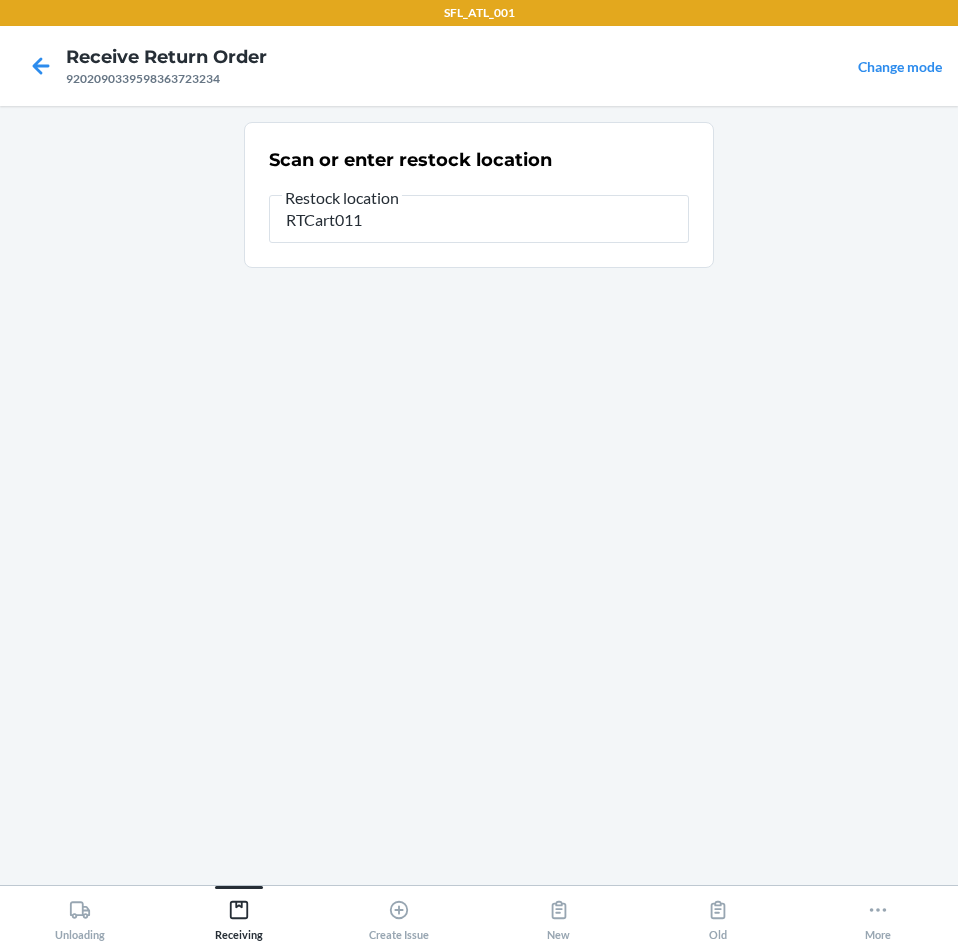 type on "RTCart011" 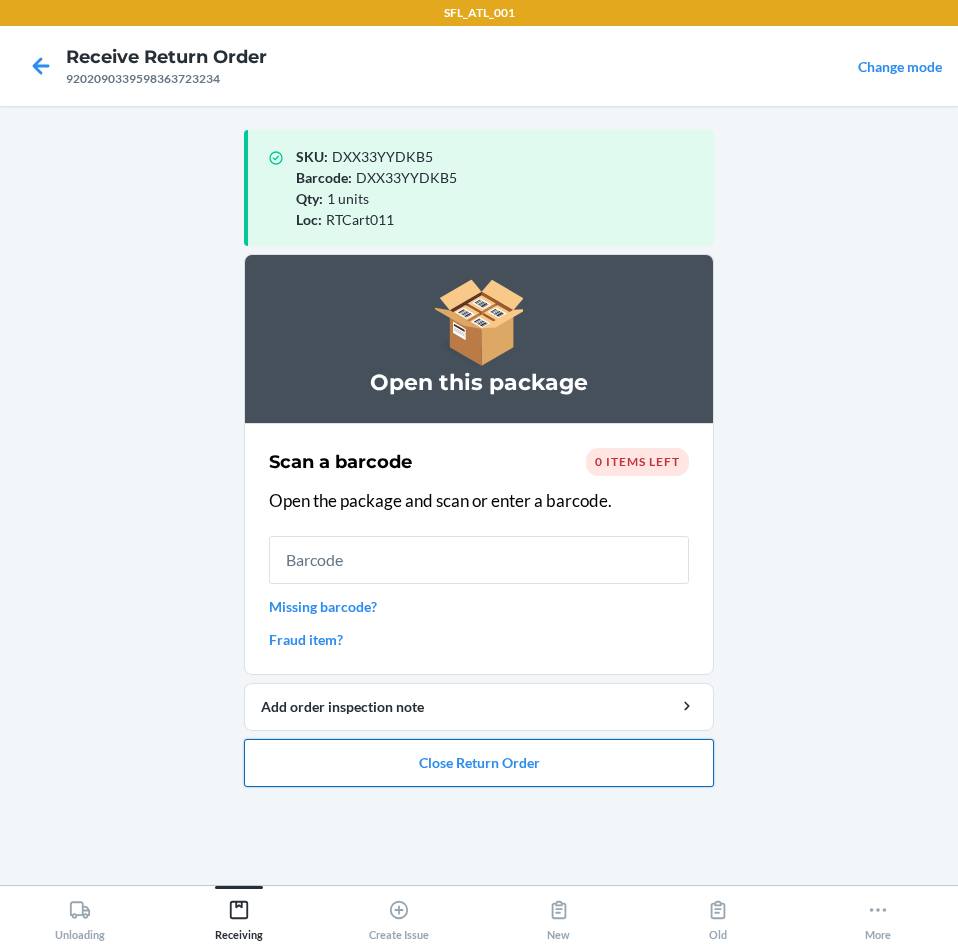 click on "Close Return Order" at bounding box center [479, 763] 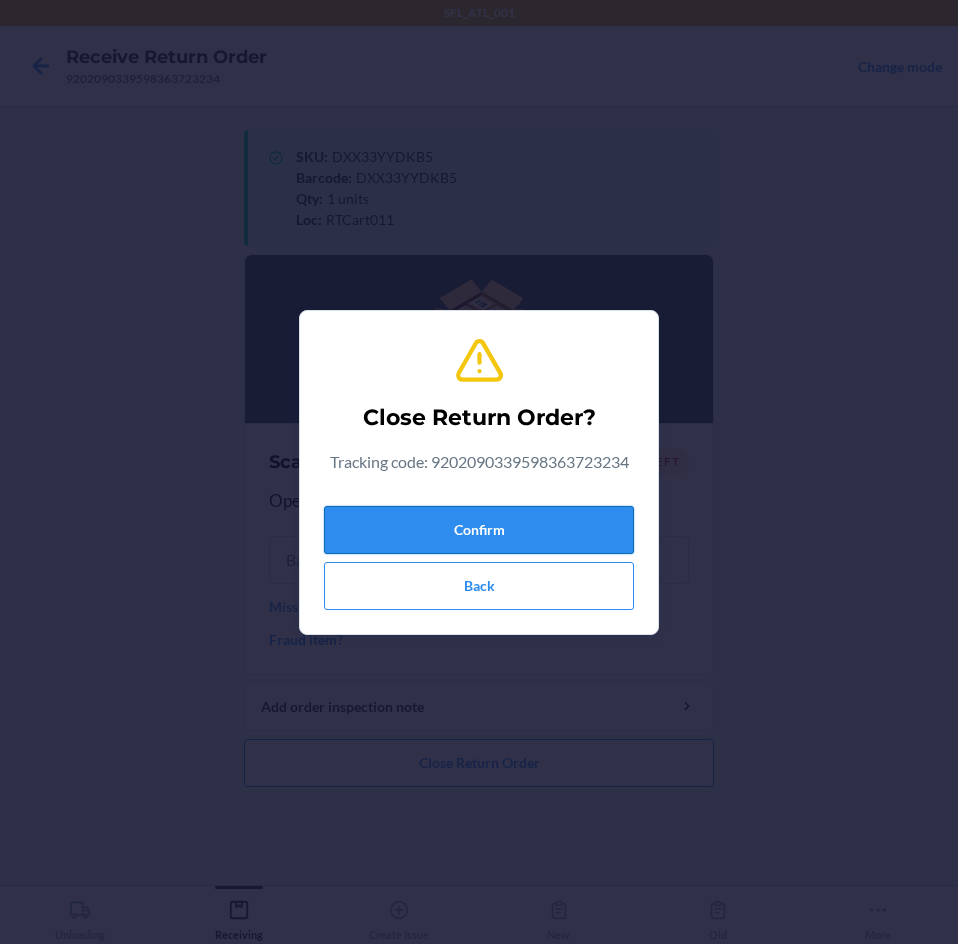 click on "Confirm" at bounding box center (479, 530) 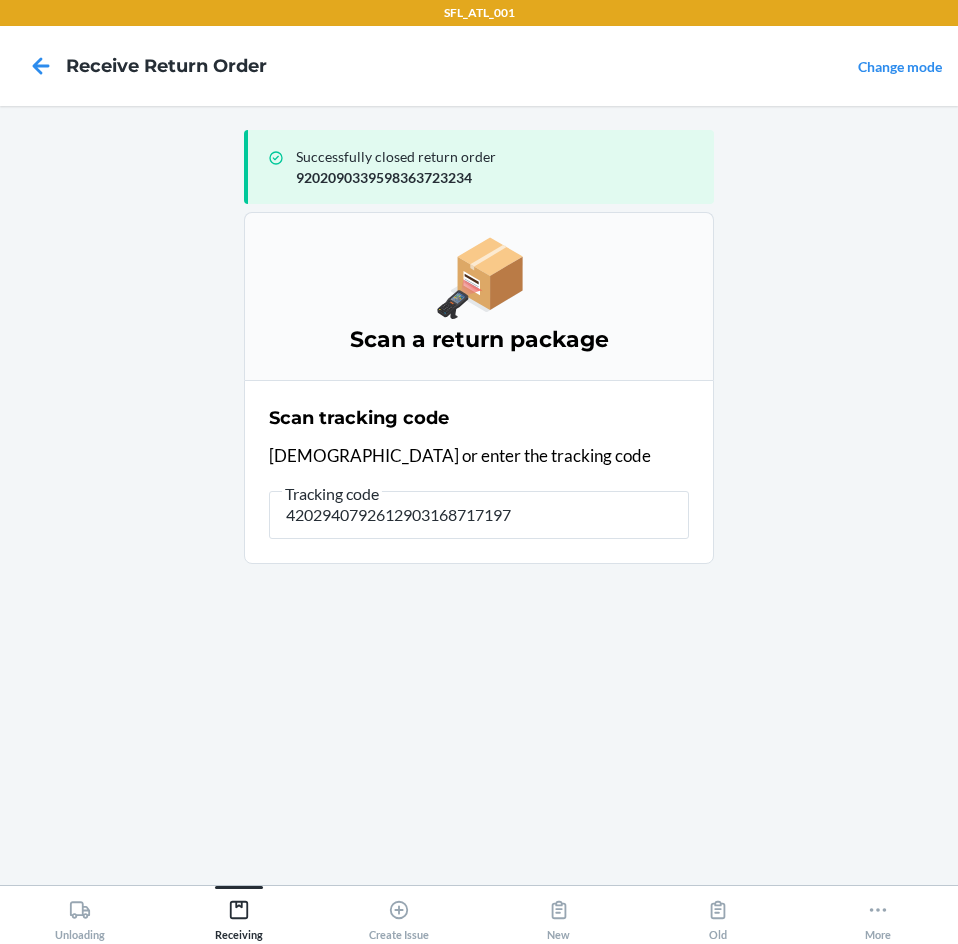 type on "42029407926129031687171970" 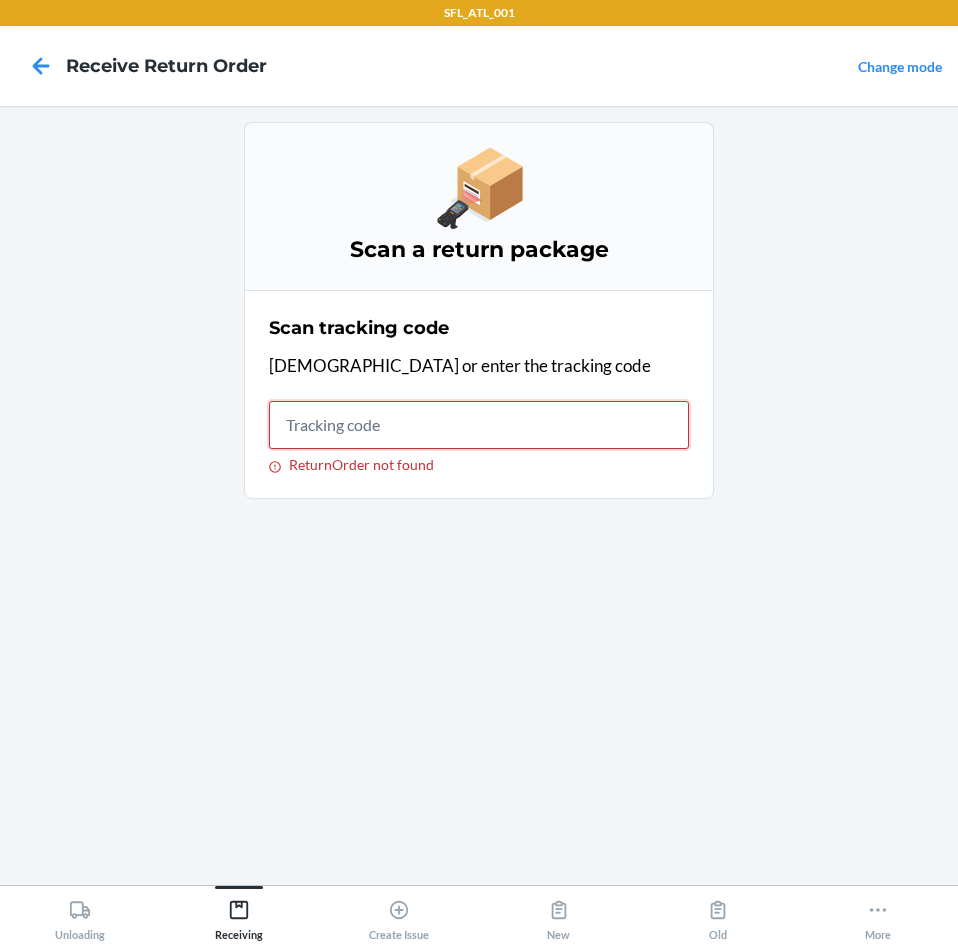 click on "ReturnOrder not found" at bounding box center [479, 425] 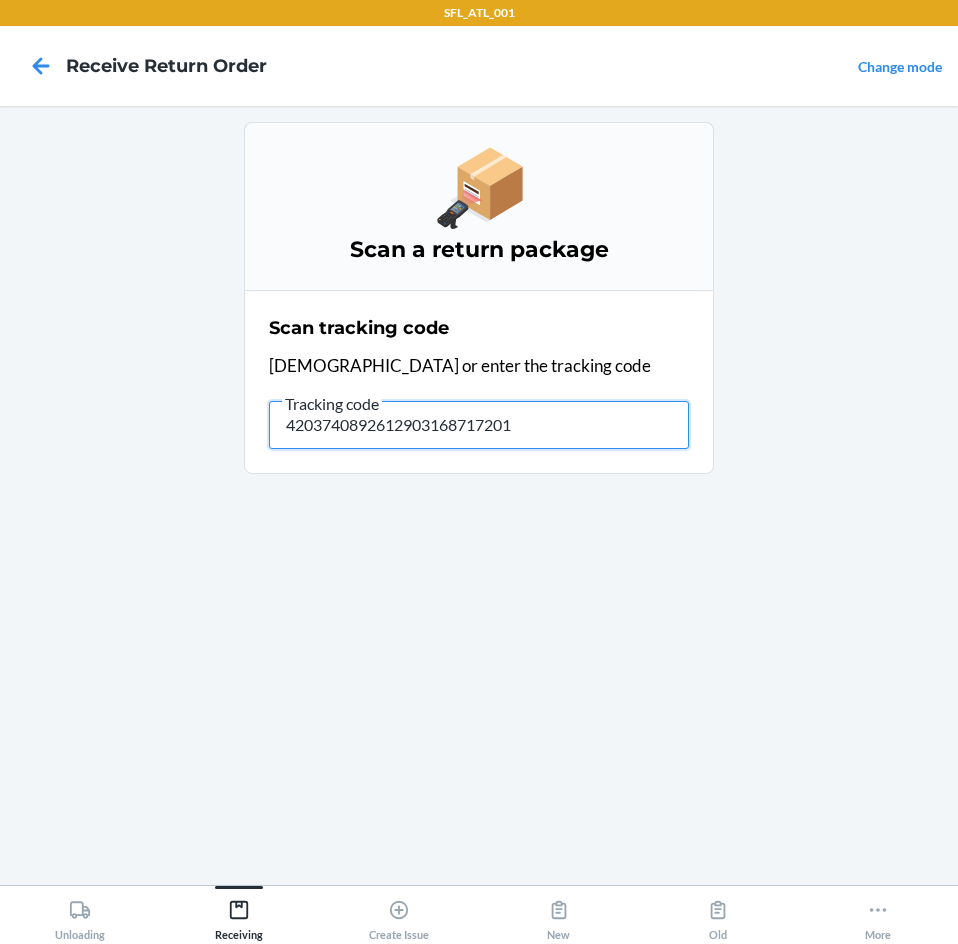 type on "42037408926129031687172015" 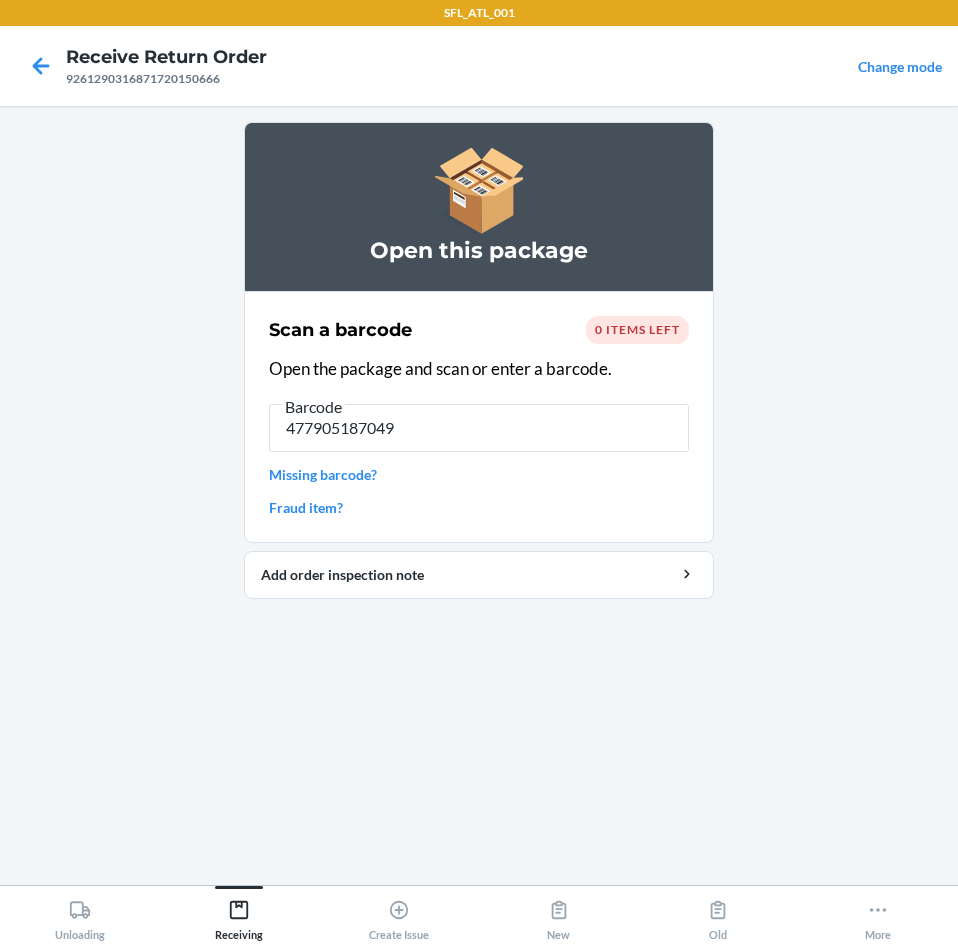 type on "4779051870493" 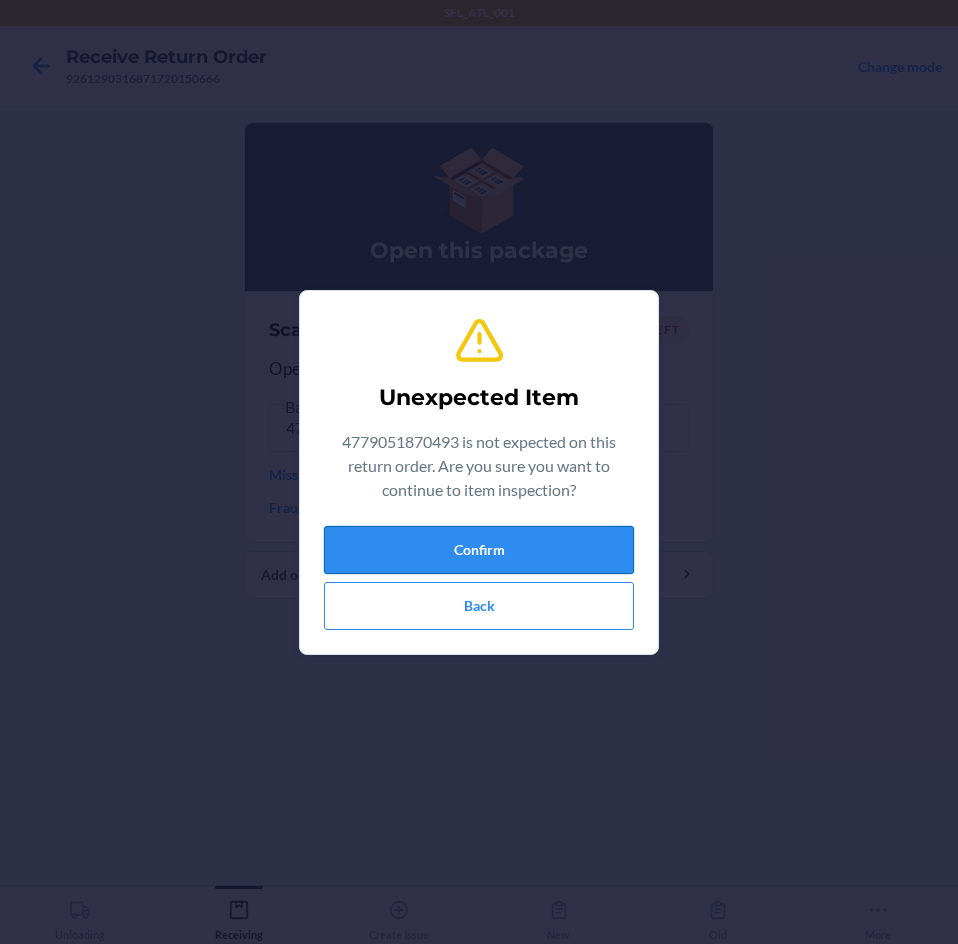 click on "Confirm" at bounding box center (479, 550) 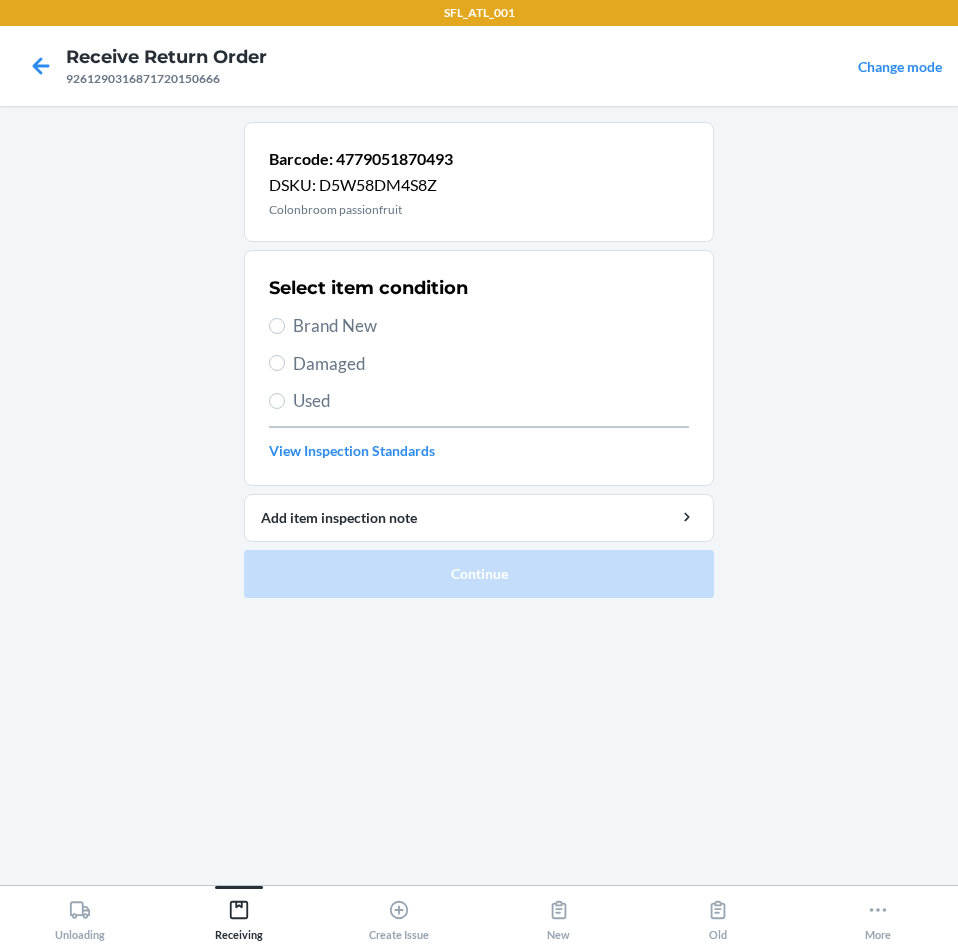 click on "Damaged" at bounding box center [479, 364] 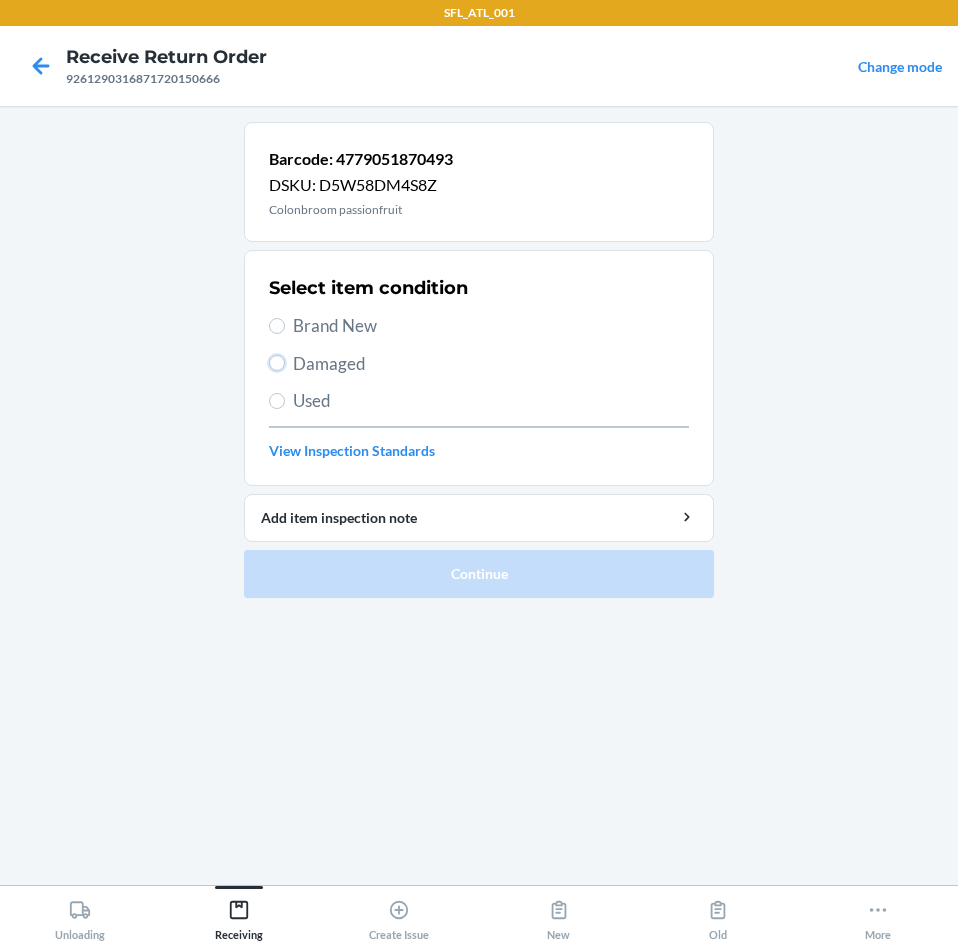 click on "Damaged" at bounding box center (277, 363) 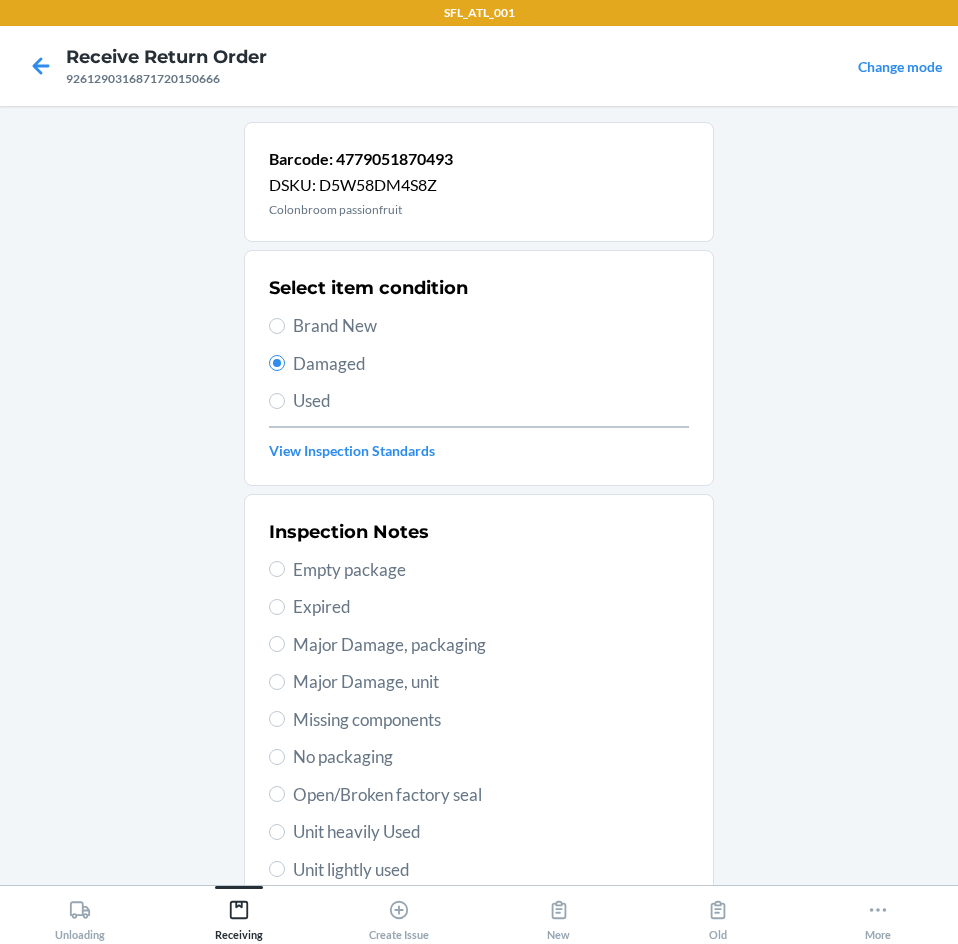 click on "Major Damage, unit" at bounding box center [491, 682] 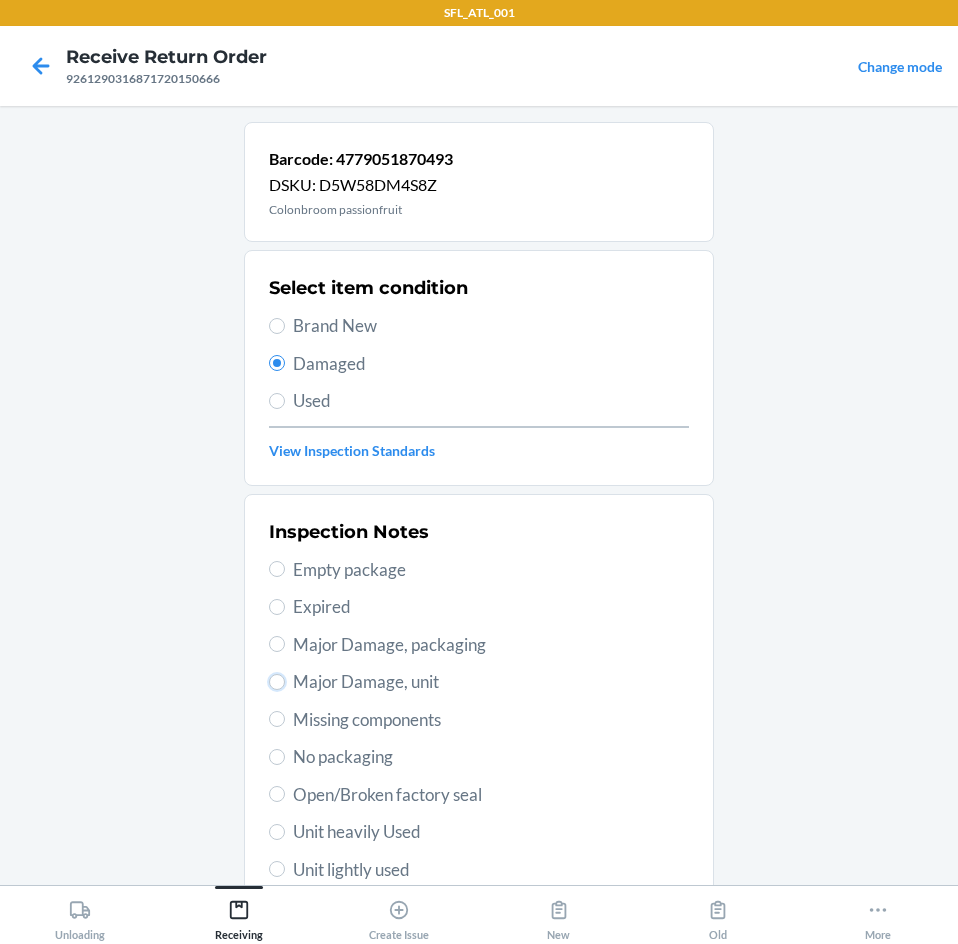 click on "Major Damage, unit" at bounding box center (277, 682) 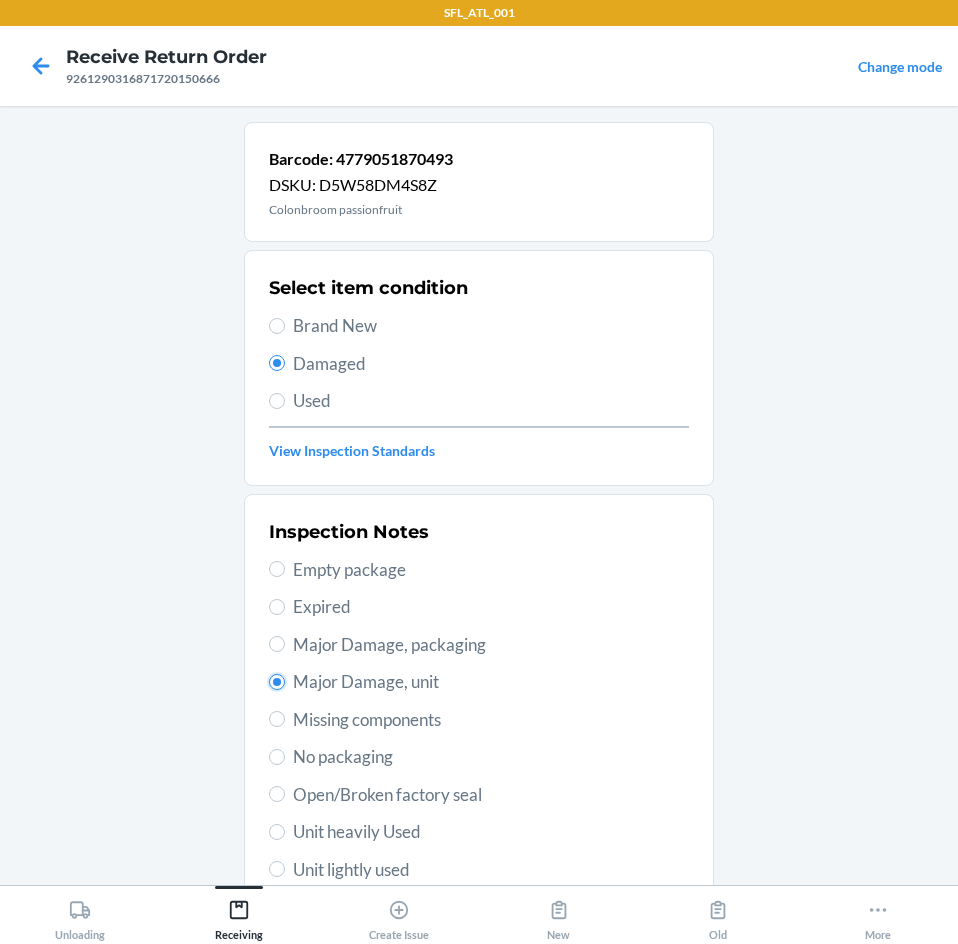 radio on "true" 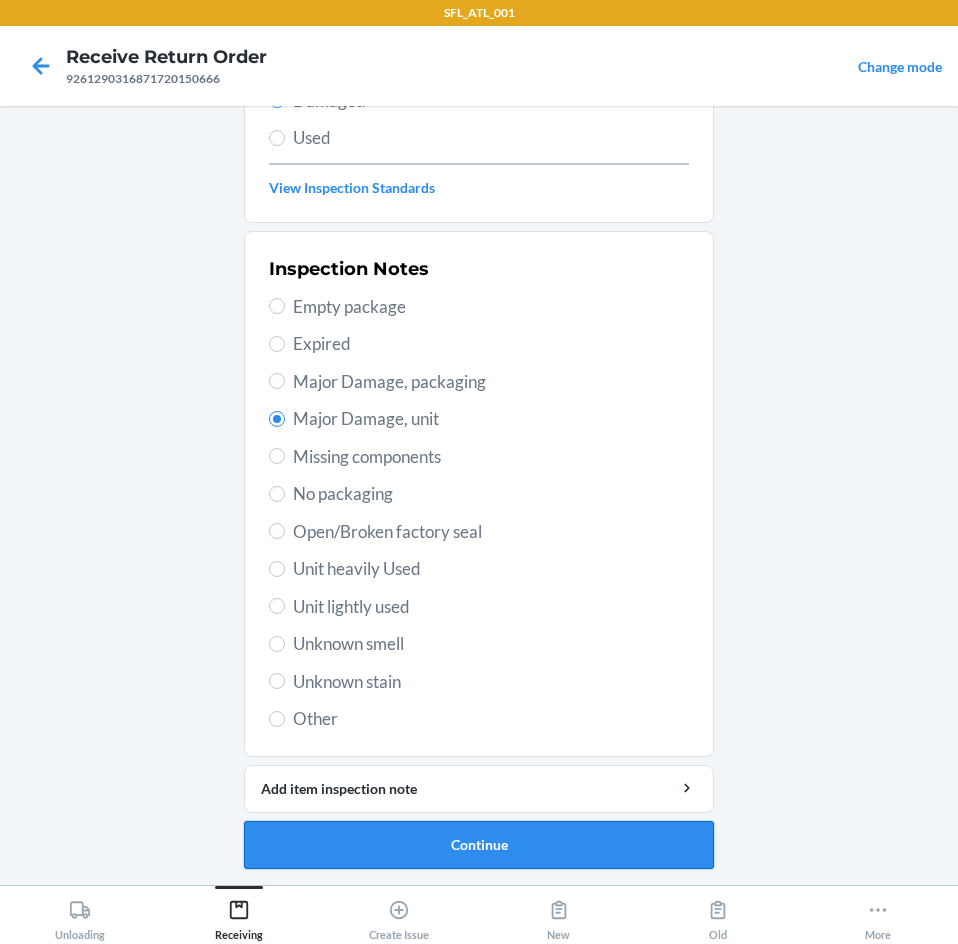 click on "Continue" at bounding box center [479, 845] 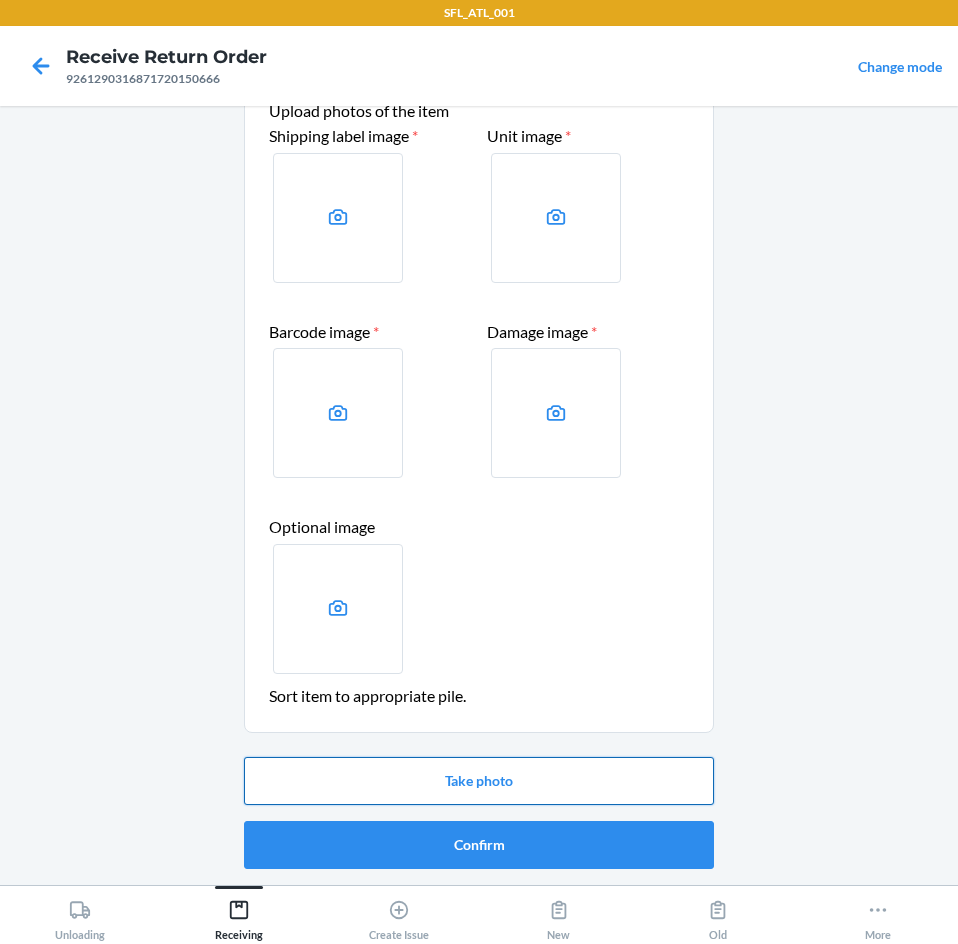 click on "Take photo" at bounding box center (479, 781) 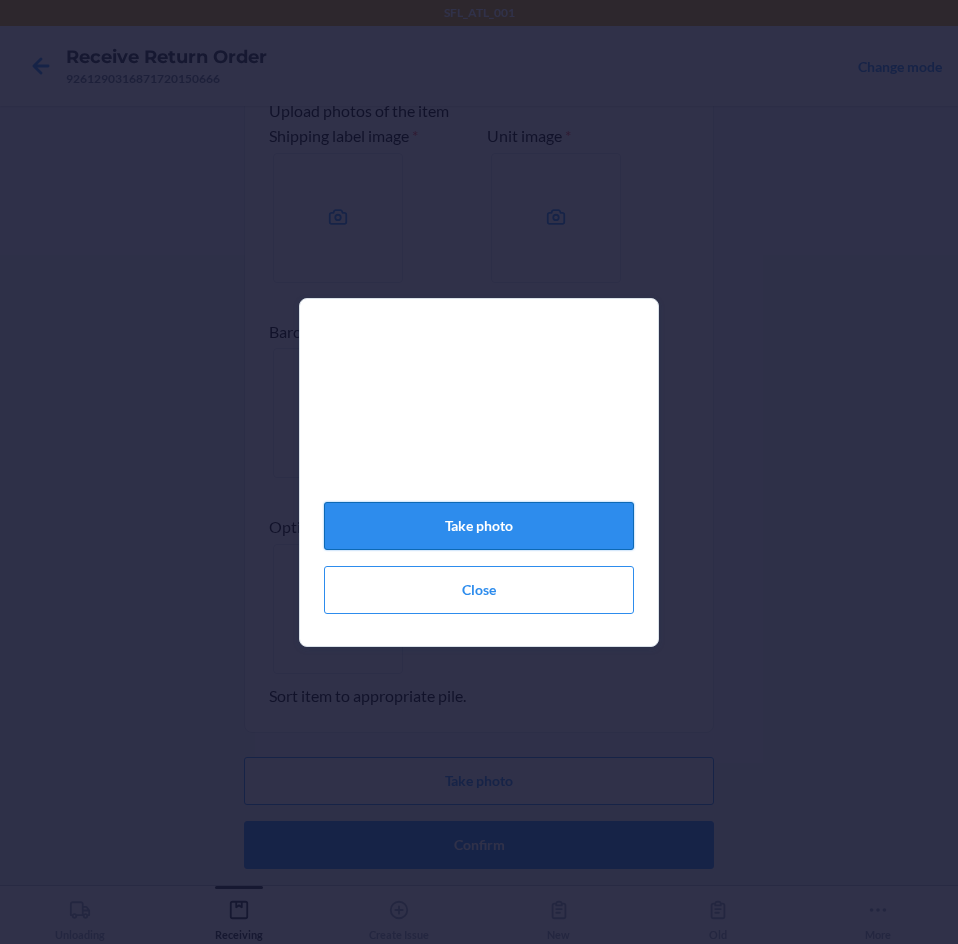 click on "Take photo" 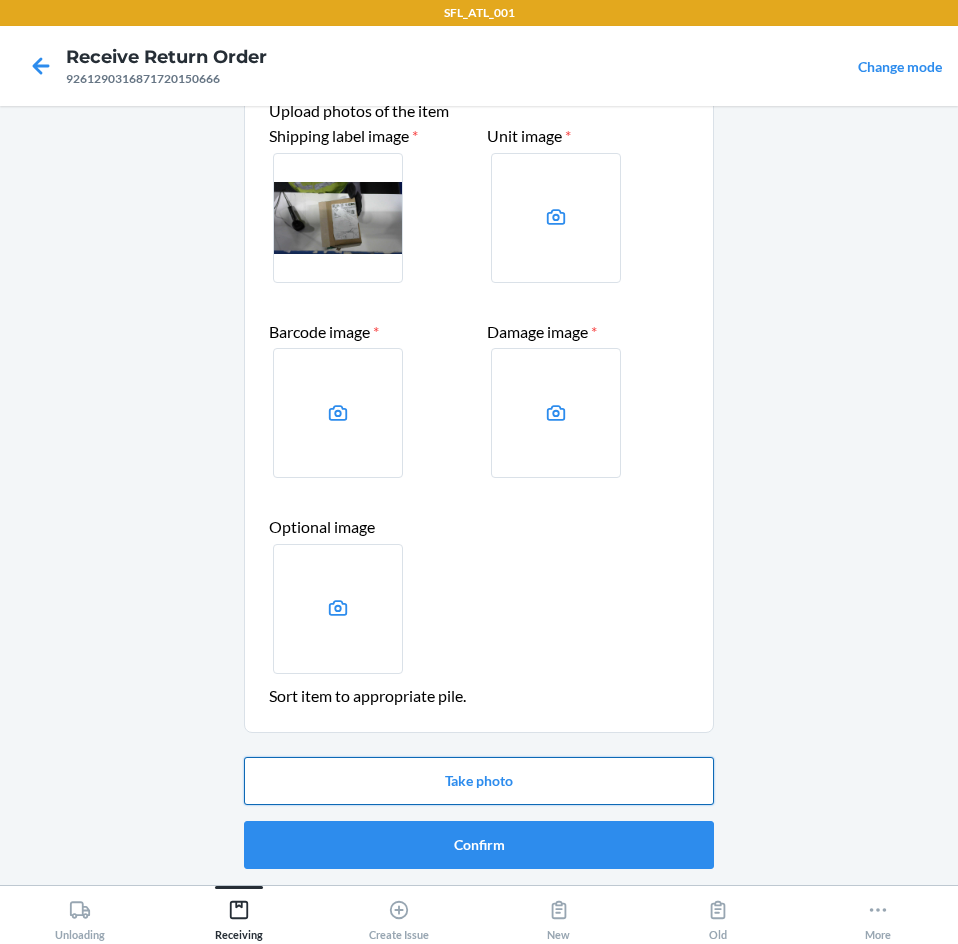 click on "Take photo" at bounding box center [479, 781] 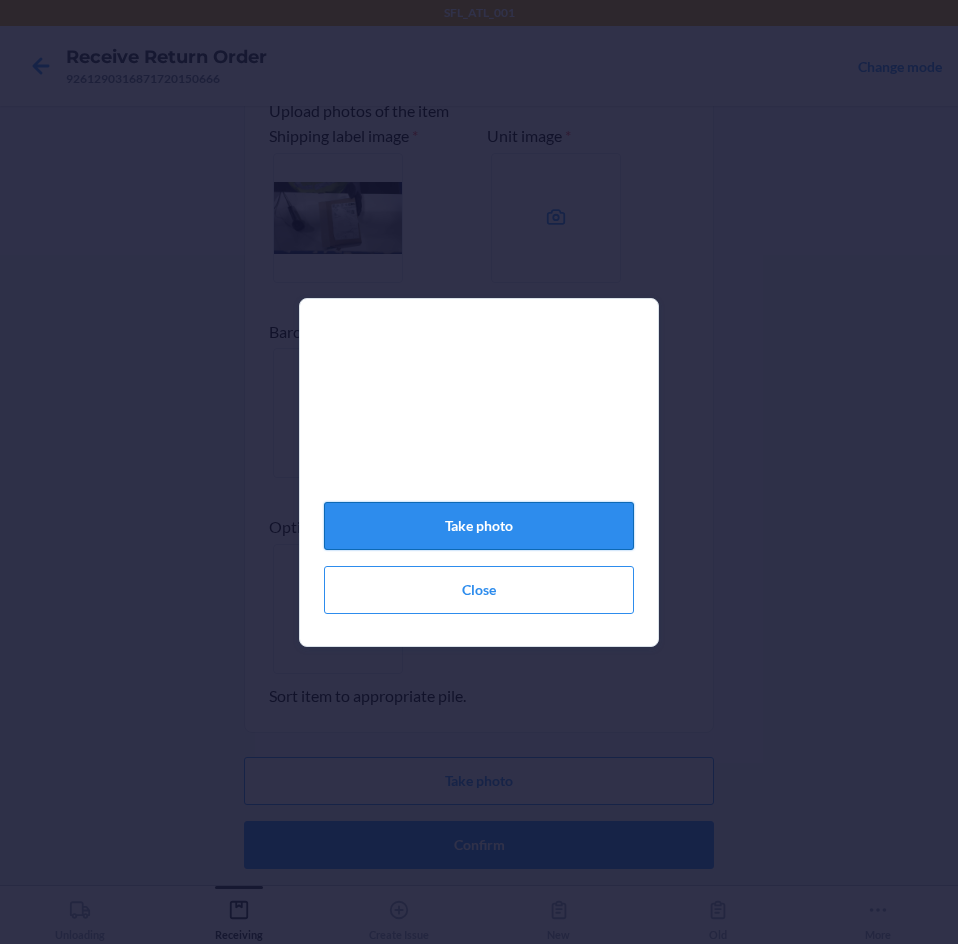 click on "Take photo" 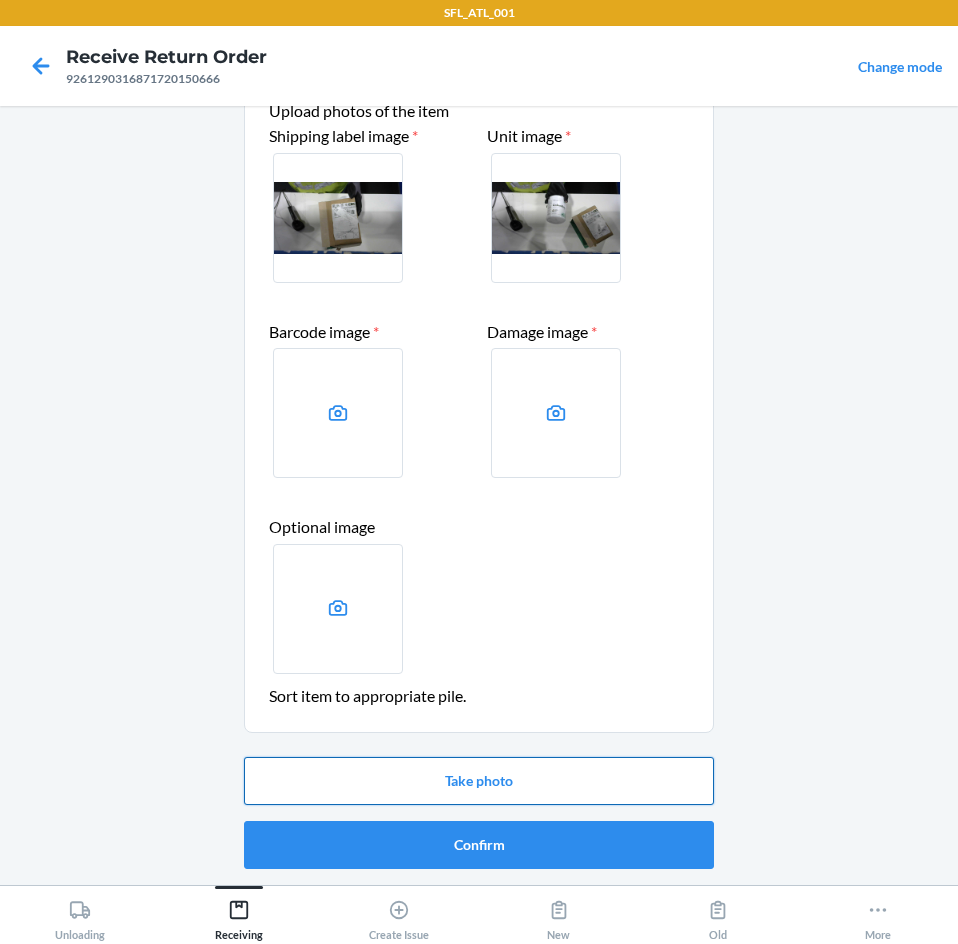 click on "Take photo" at bounding box center (479, 781) 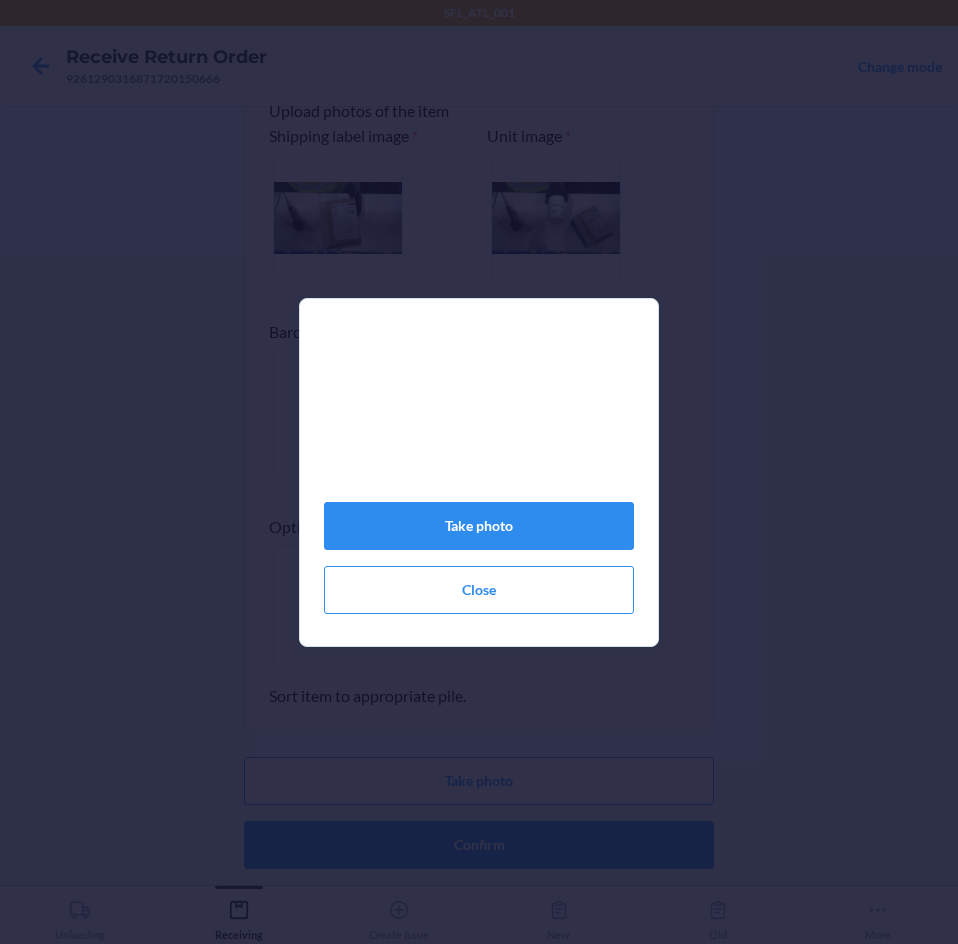 click on "Take photo Close" at bounding box center [479, 480] 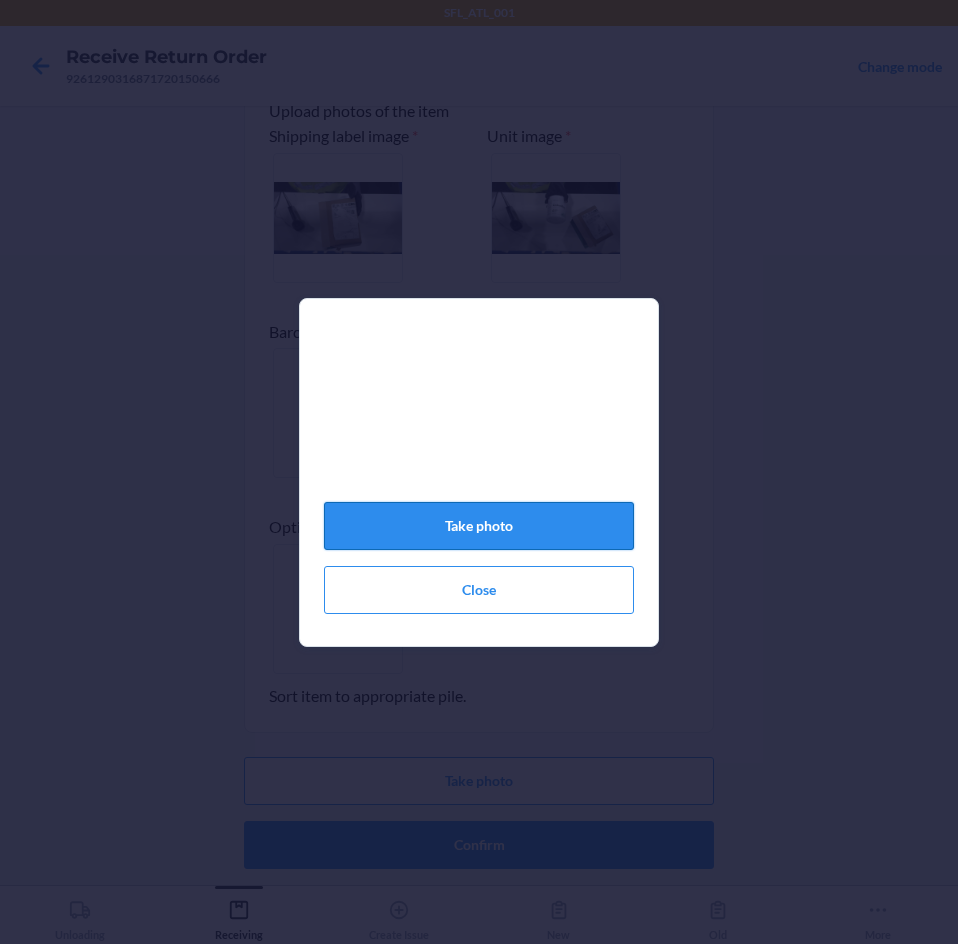 click on "Take photo" 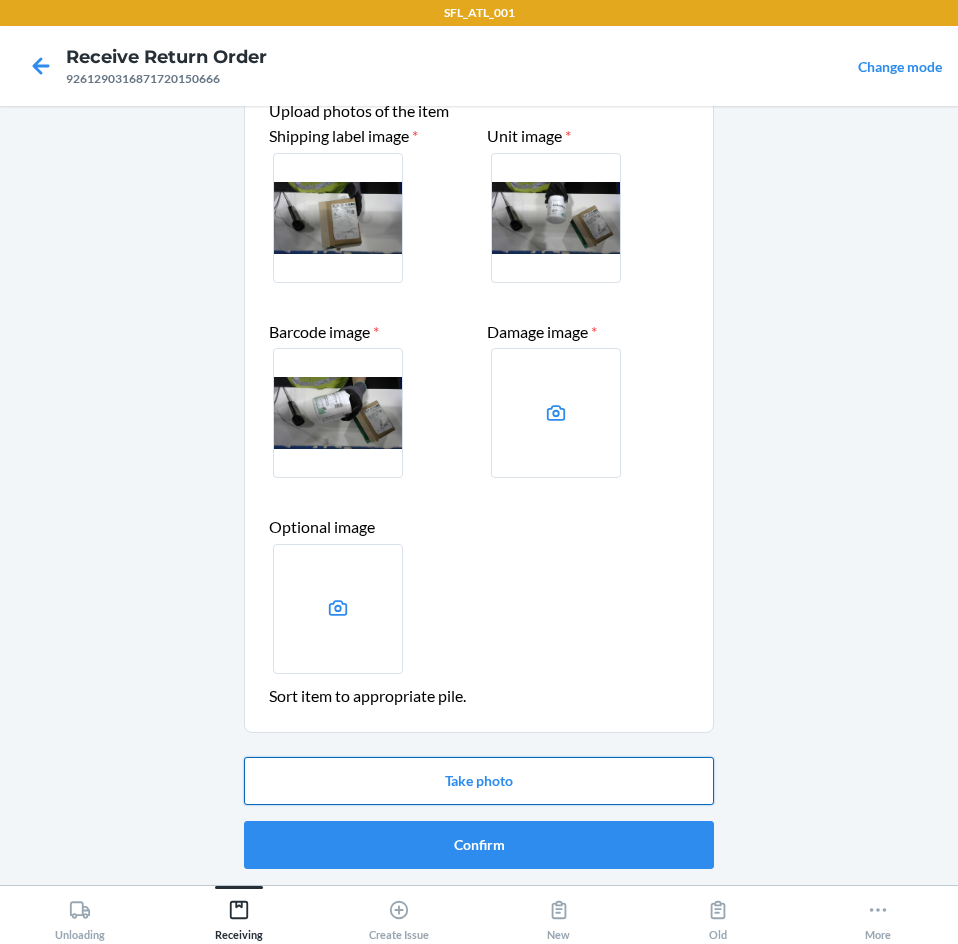 click on "Take photo" at bounding box center (479, 781) 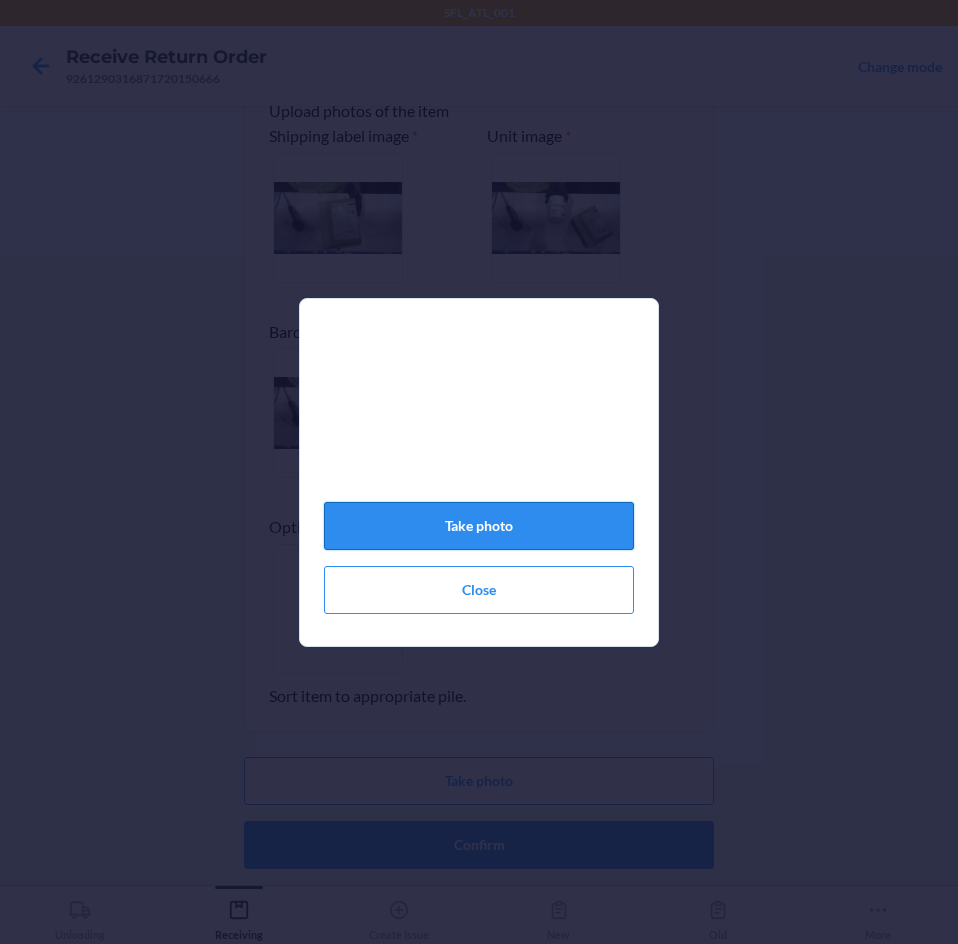 click on "Take photo" 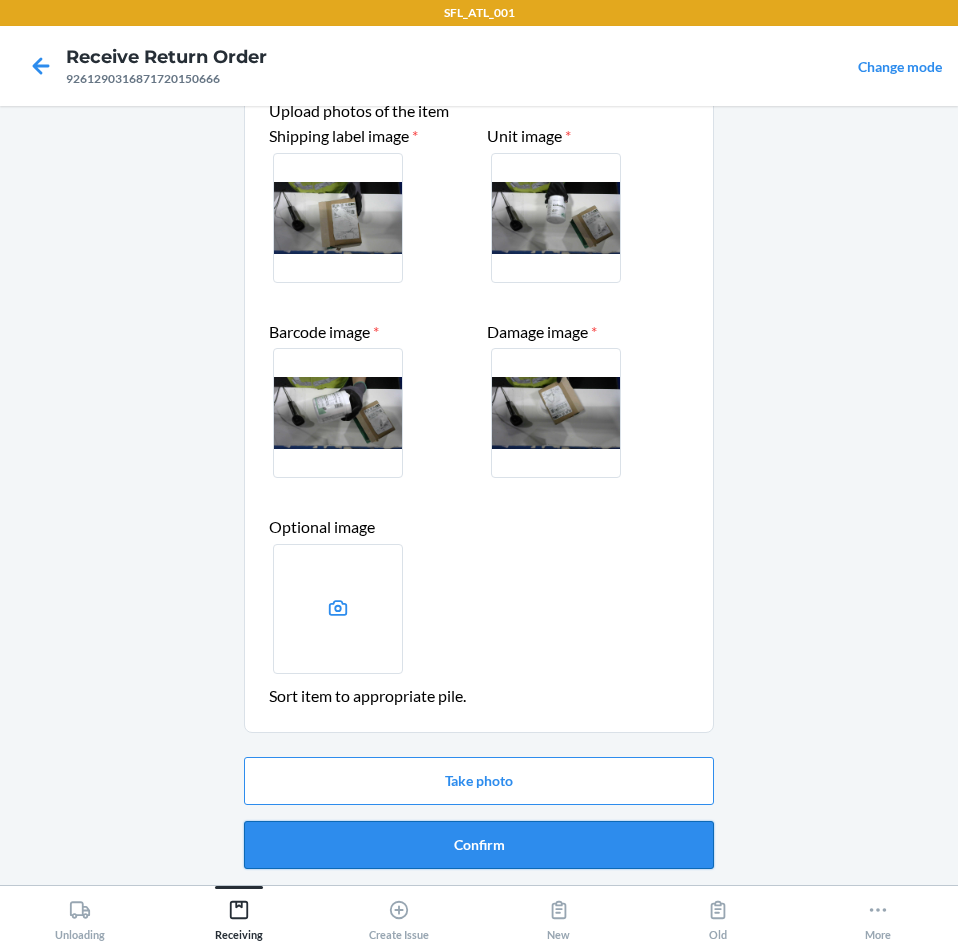 click on "Confirm" at bounding box center (479, 845) 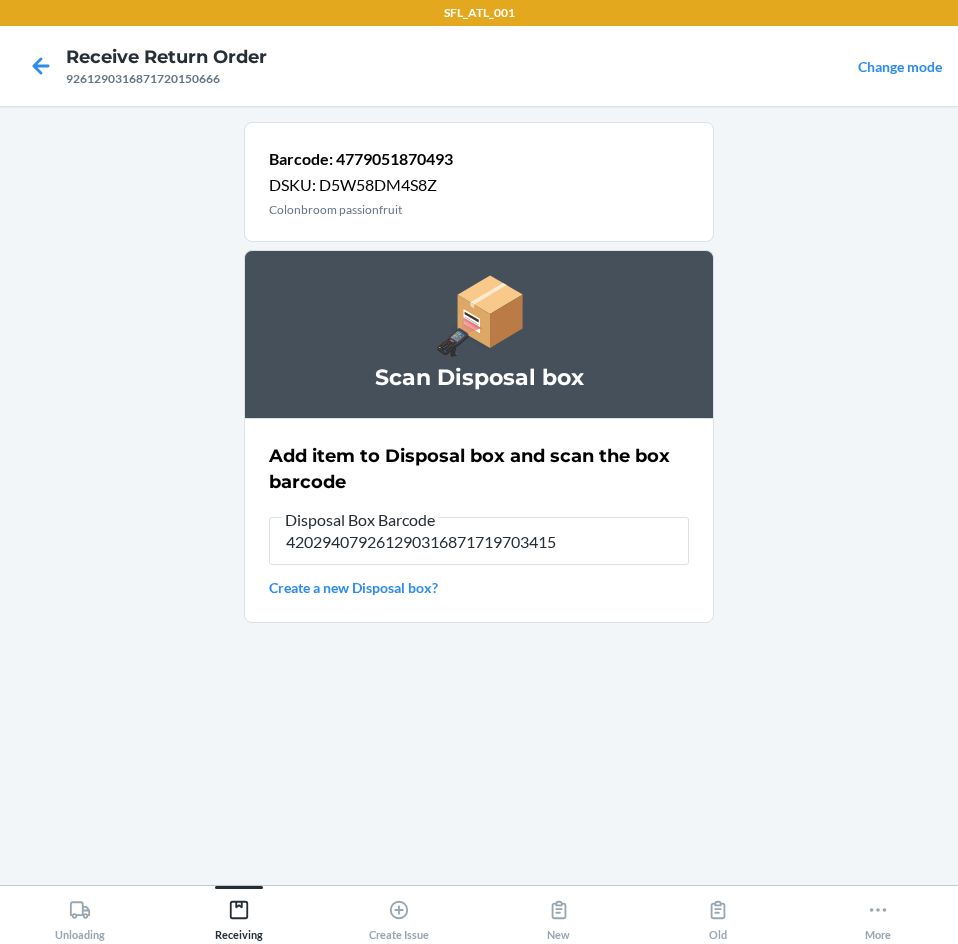 type on "420294079261290316871719703415" 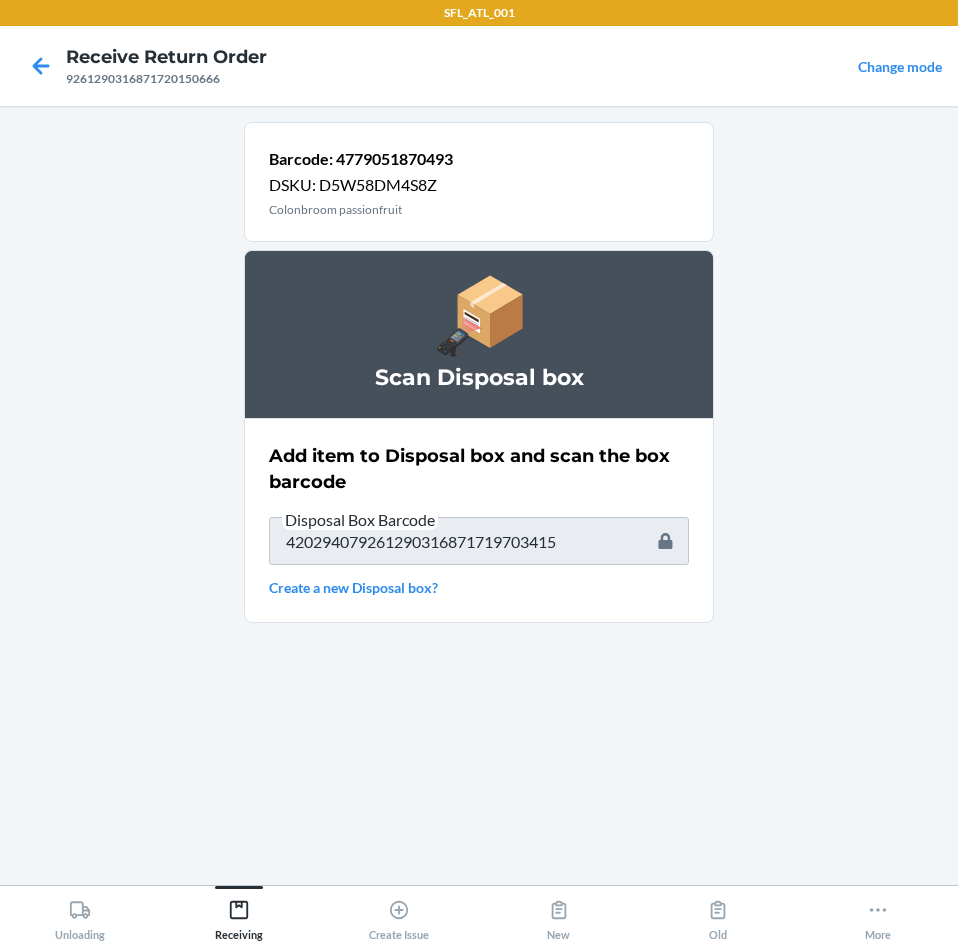 type 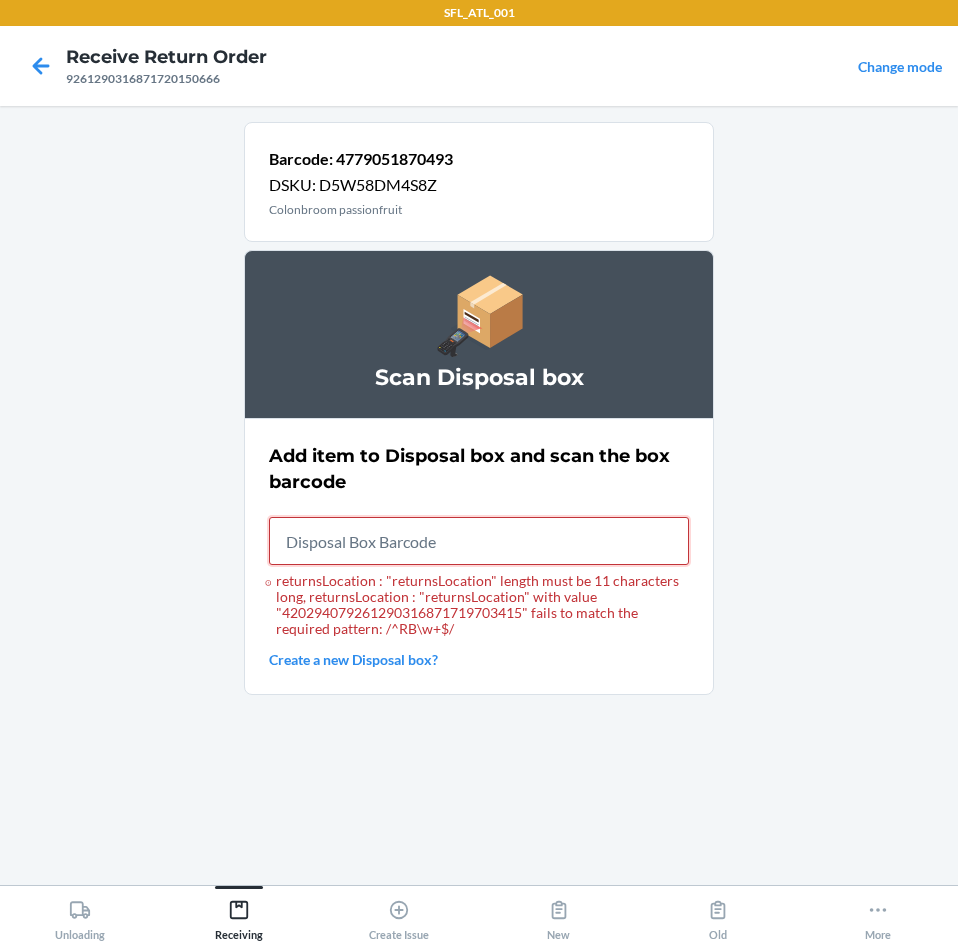 click on "returnsLocation : "returnsLocation" length must be 11 characters long, returnsLocation : "returnsLocation" with value "420294079261290316871719703415" fails to match the required pattern: /^RB\w+$/" at bounding box center [479, 541] 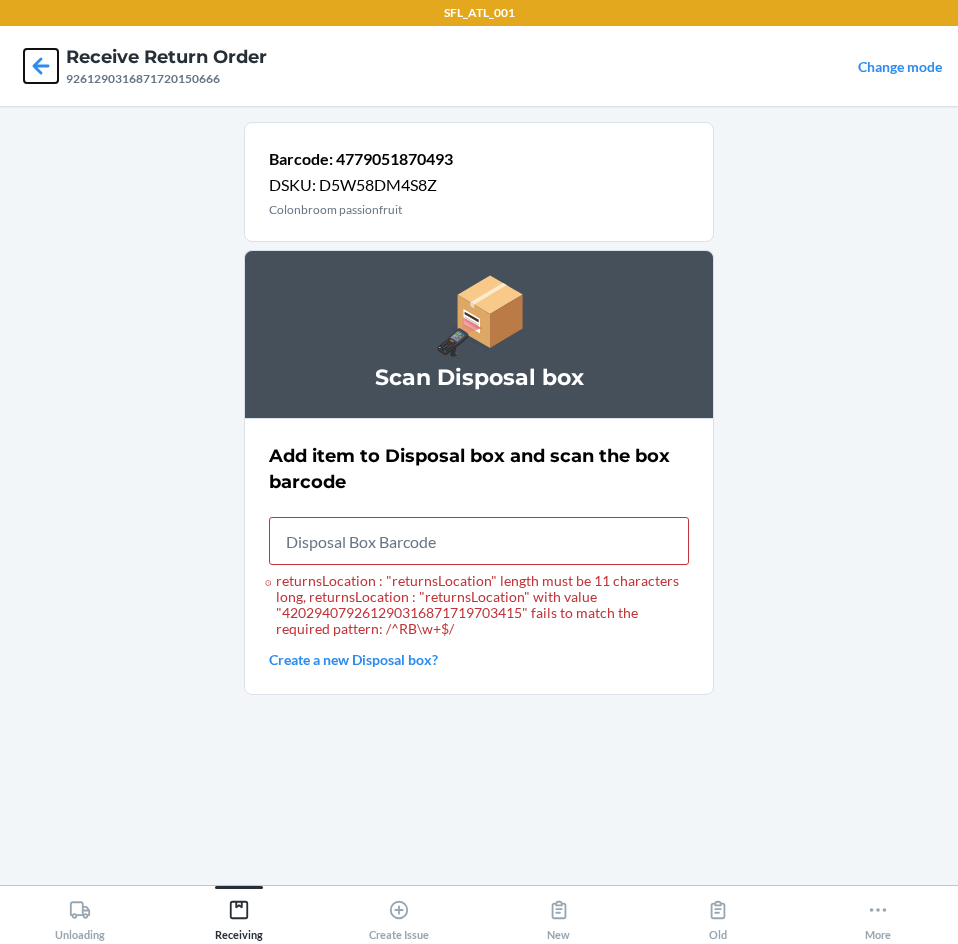 click 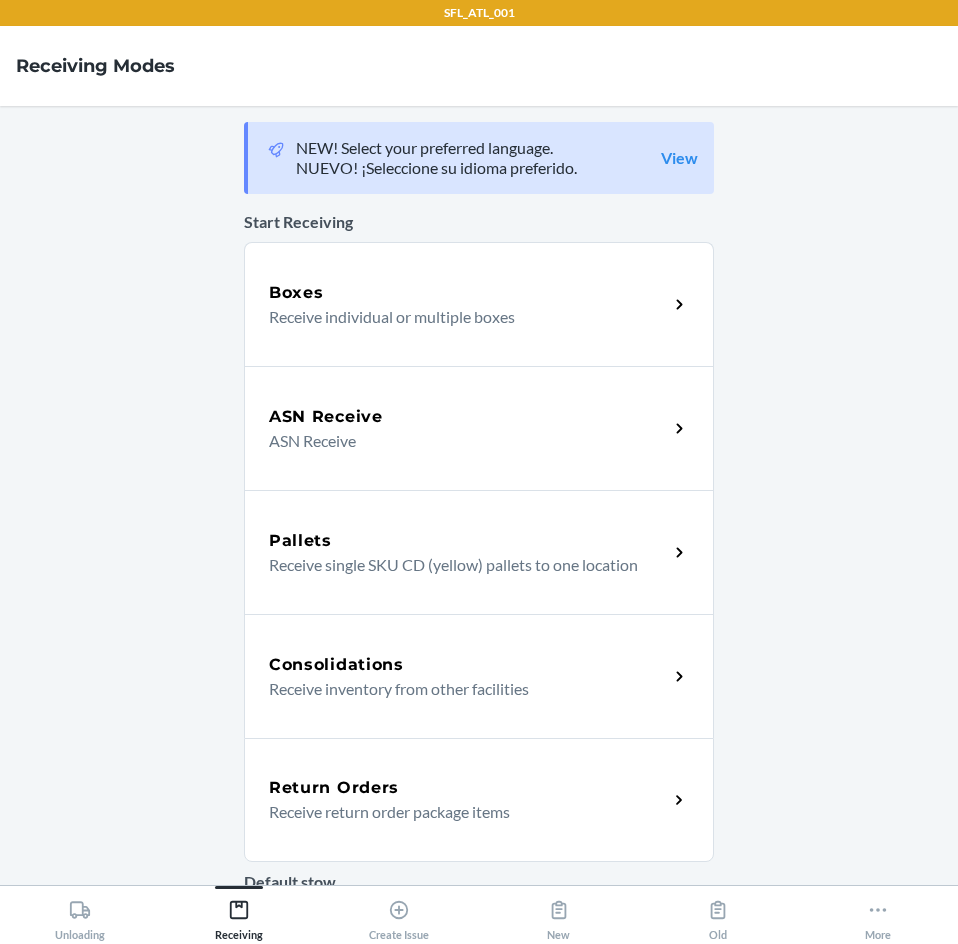 click on "Return Orders" at bounding box center (468, 788) 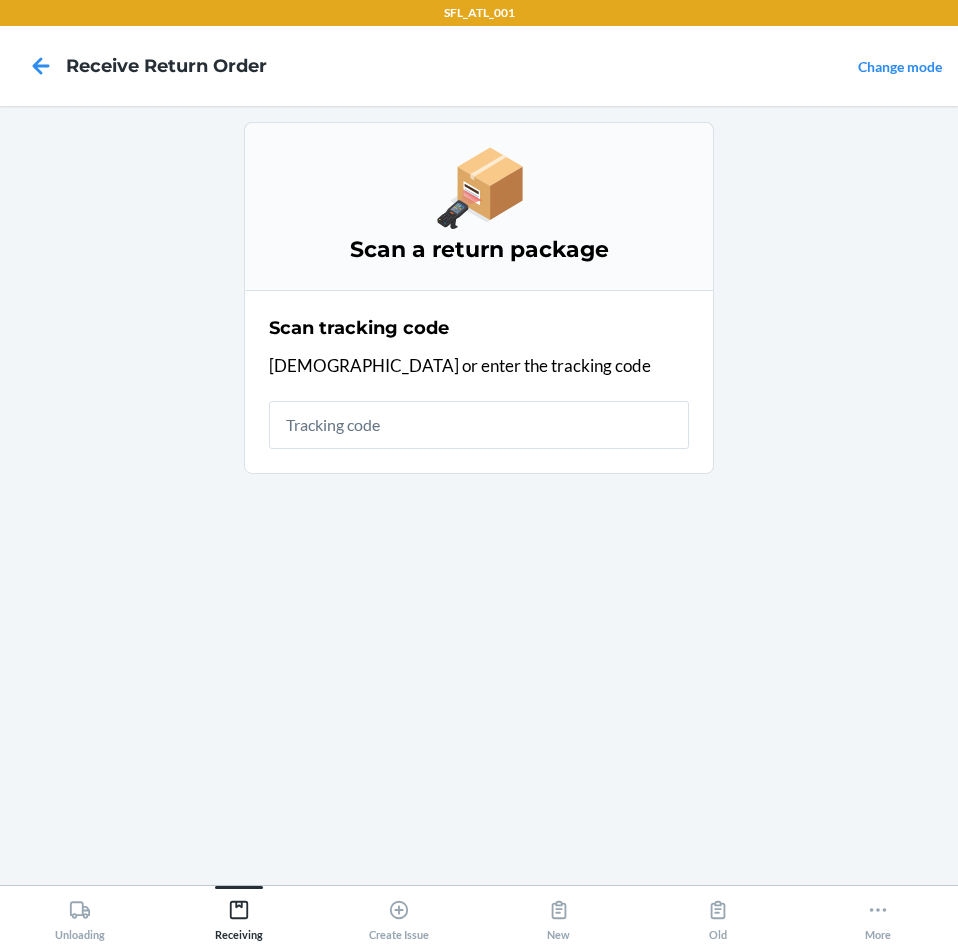 click at bounding box center (479, 425) 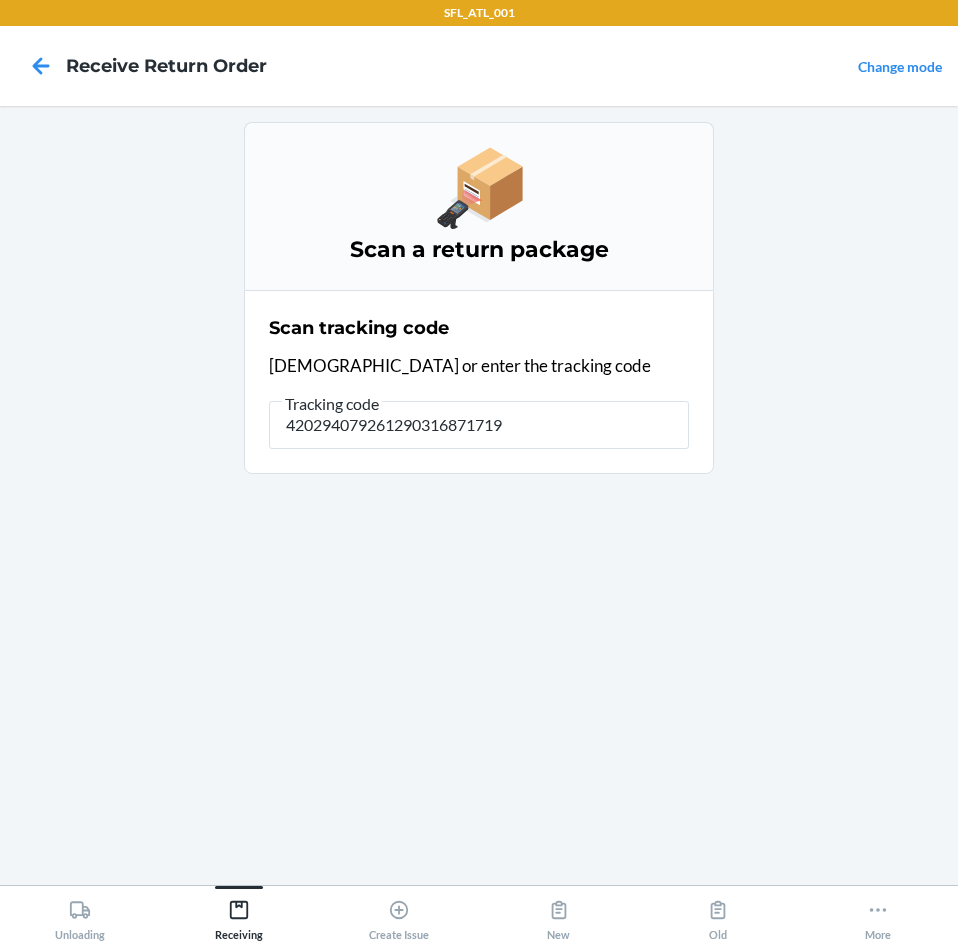 type on "4202940792612903168717197" 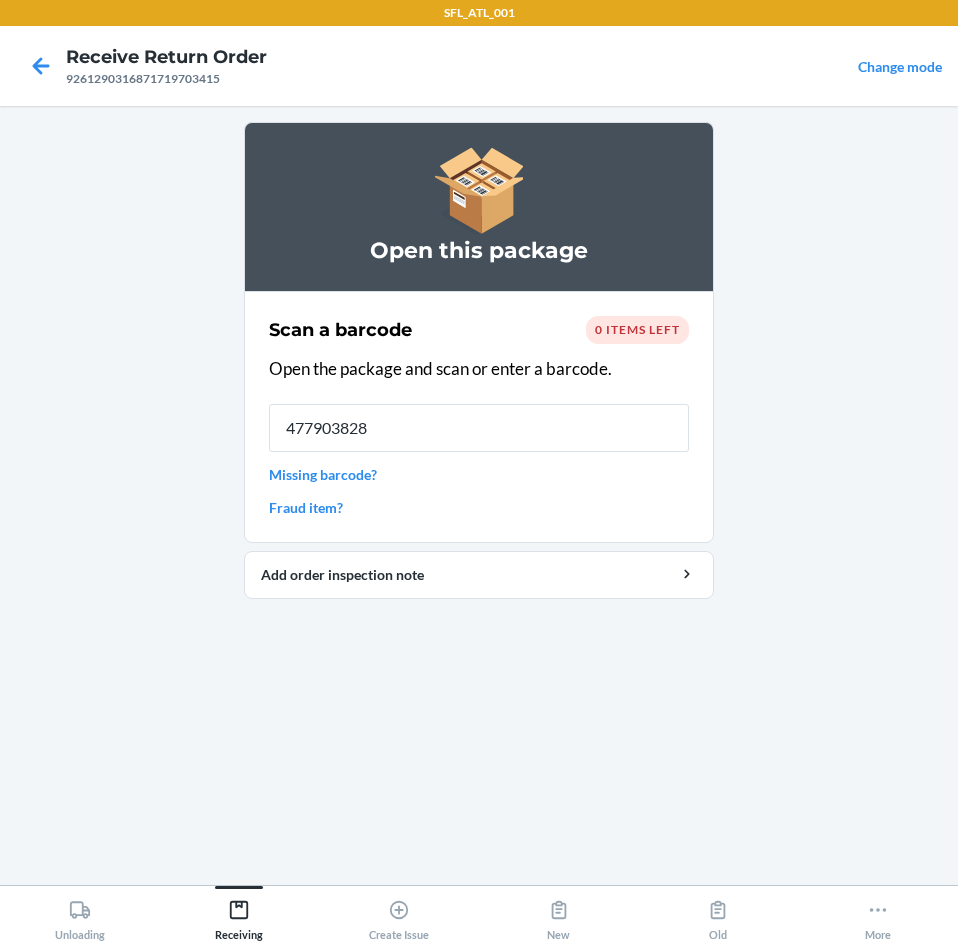type on "4779038281" 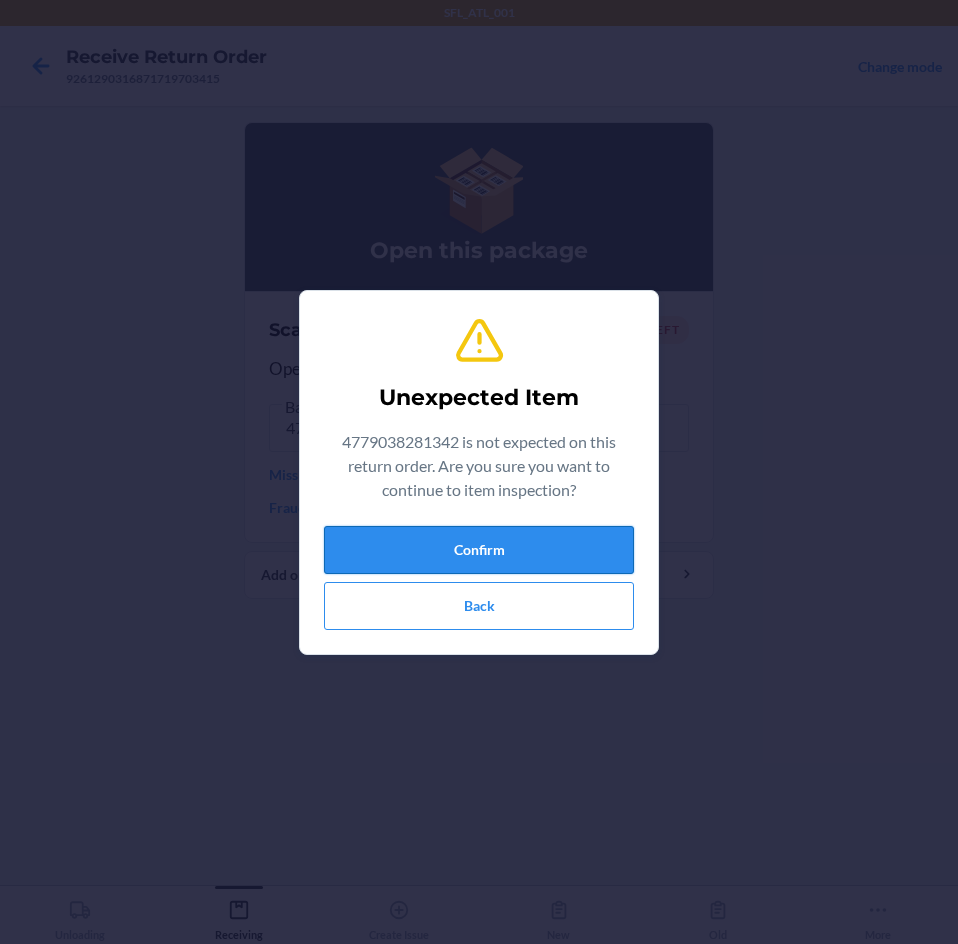 click on "Confirm" at bounding box center (479, 550) 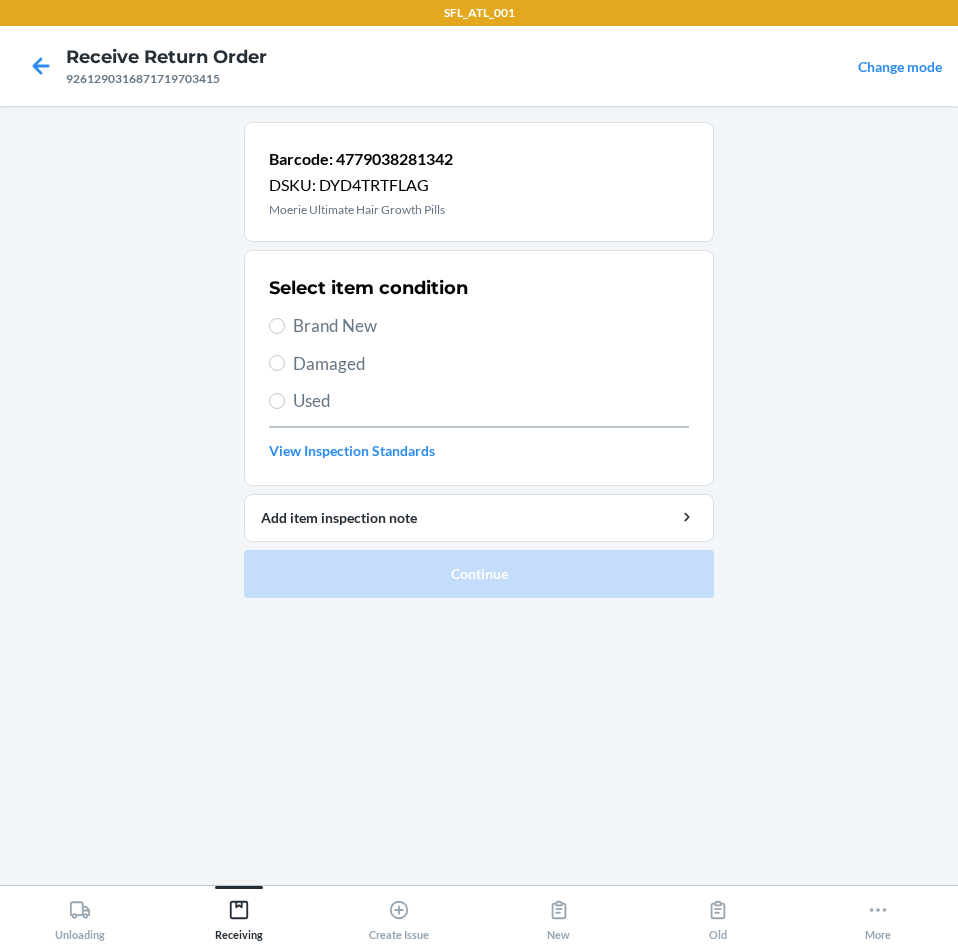 click on "Used" at bounding box center [479, 401] 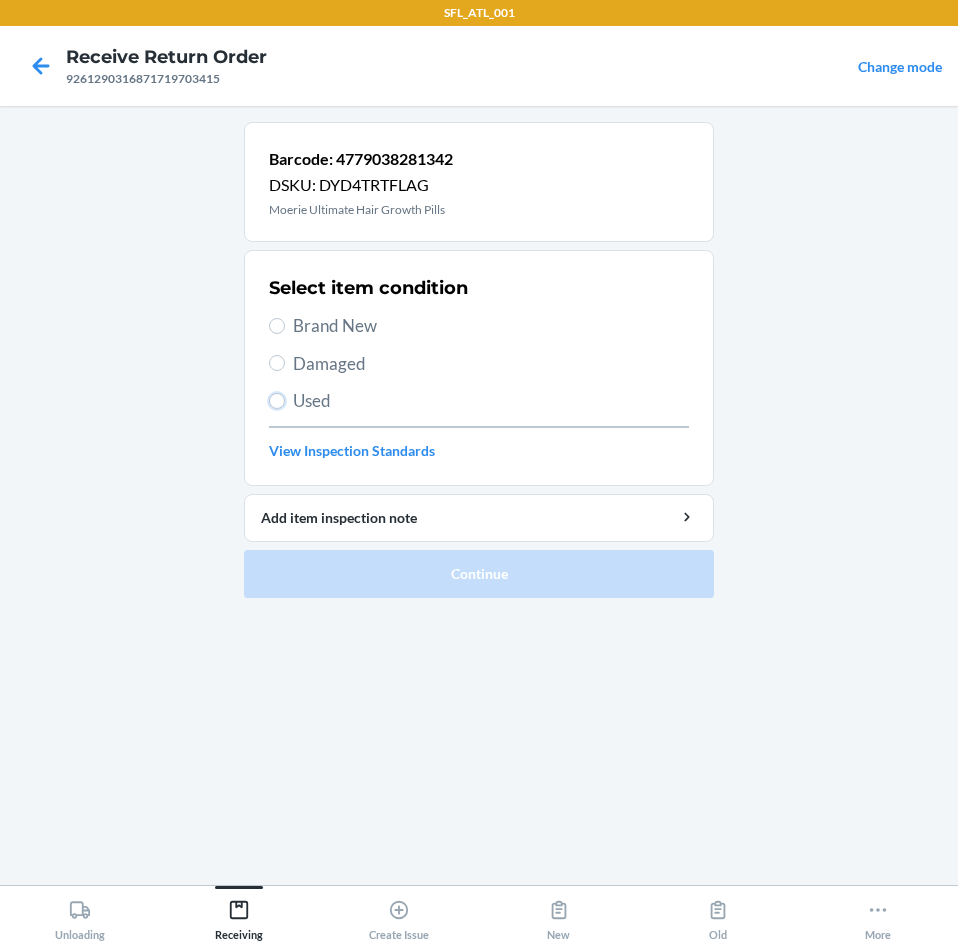 click on "Used" at bounding box center [277, 401] 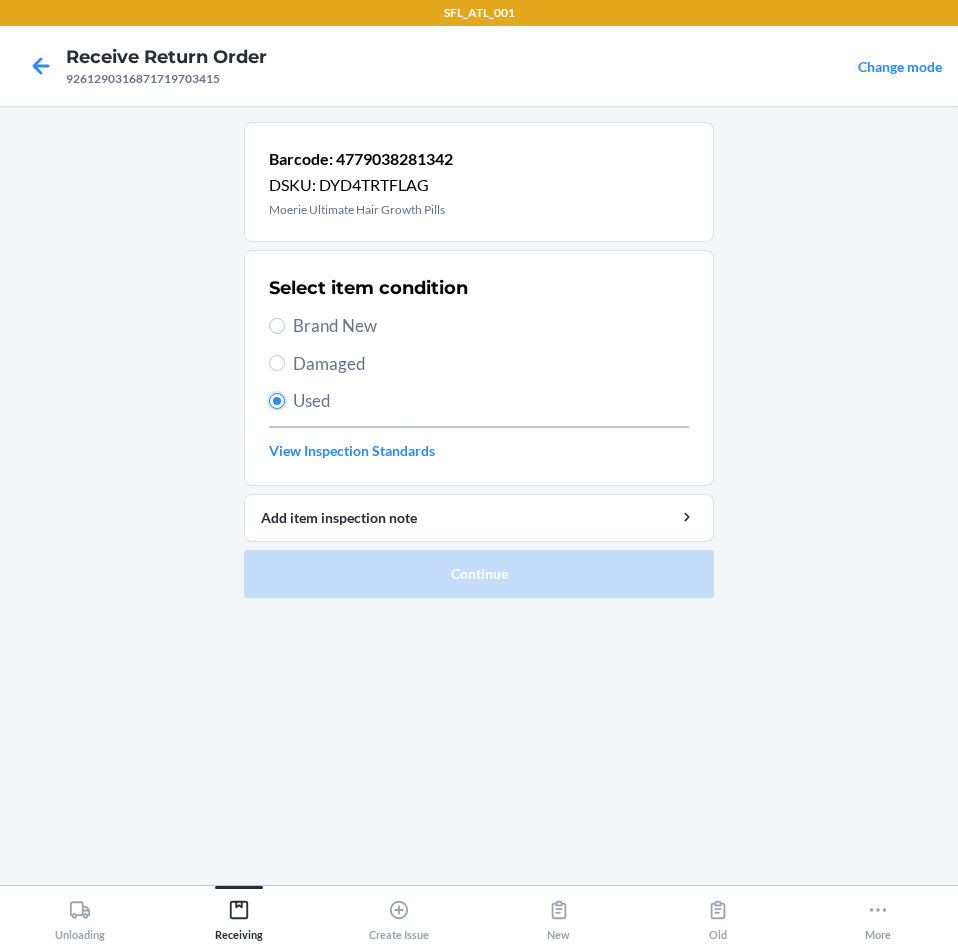 radio on "true" 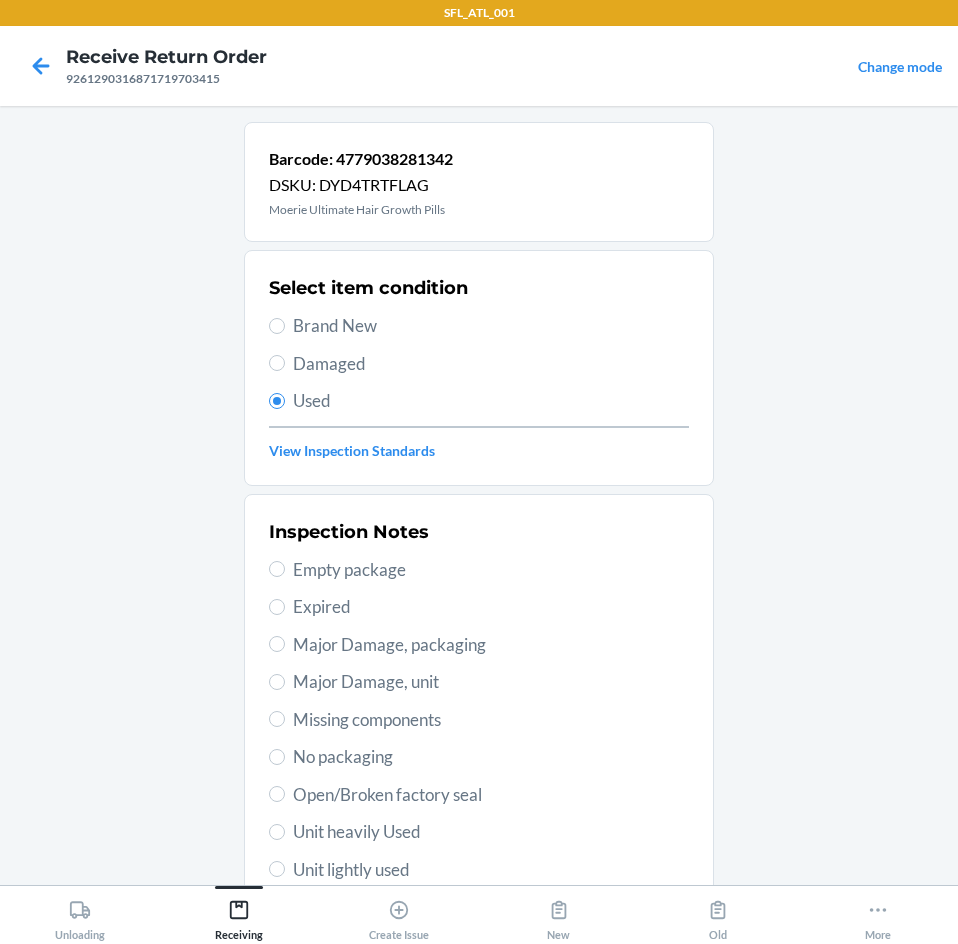 click on "Major Damage, packaging" at bounding box center (491, 645) 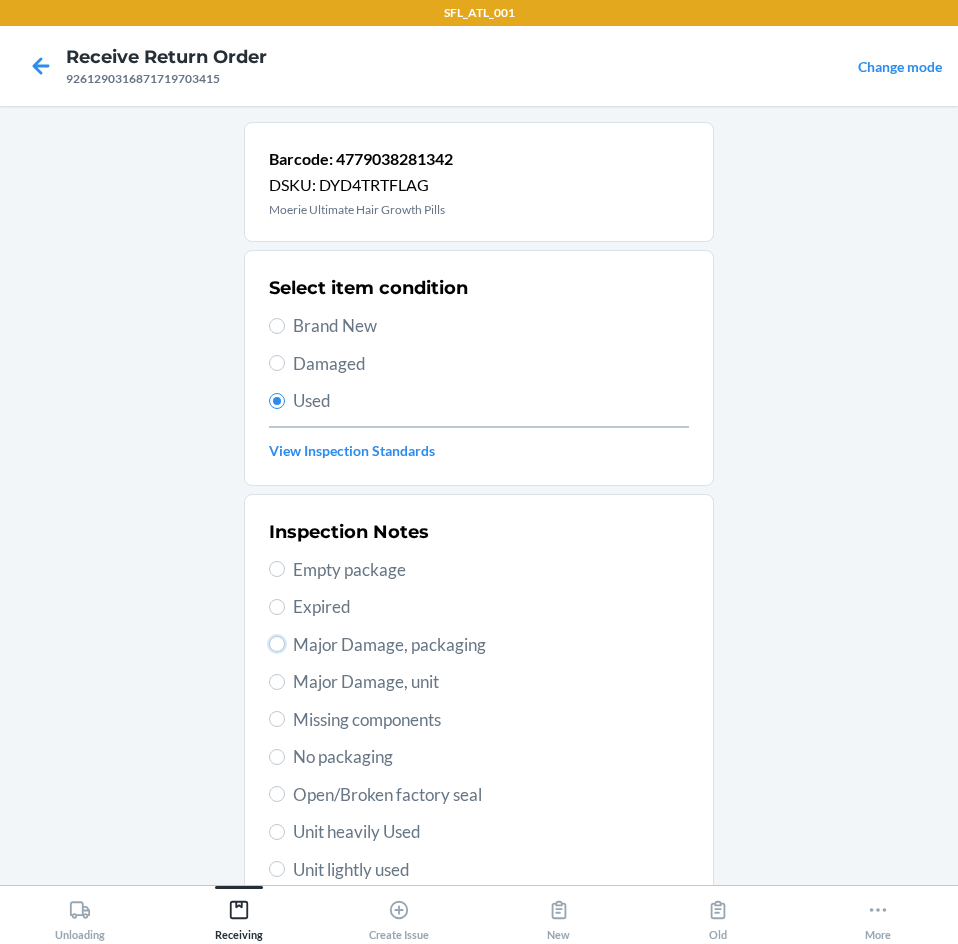 click on "Major Damage, packaging" at bounding box center [277, 644] 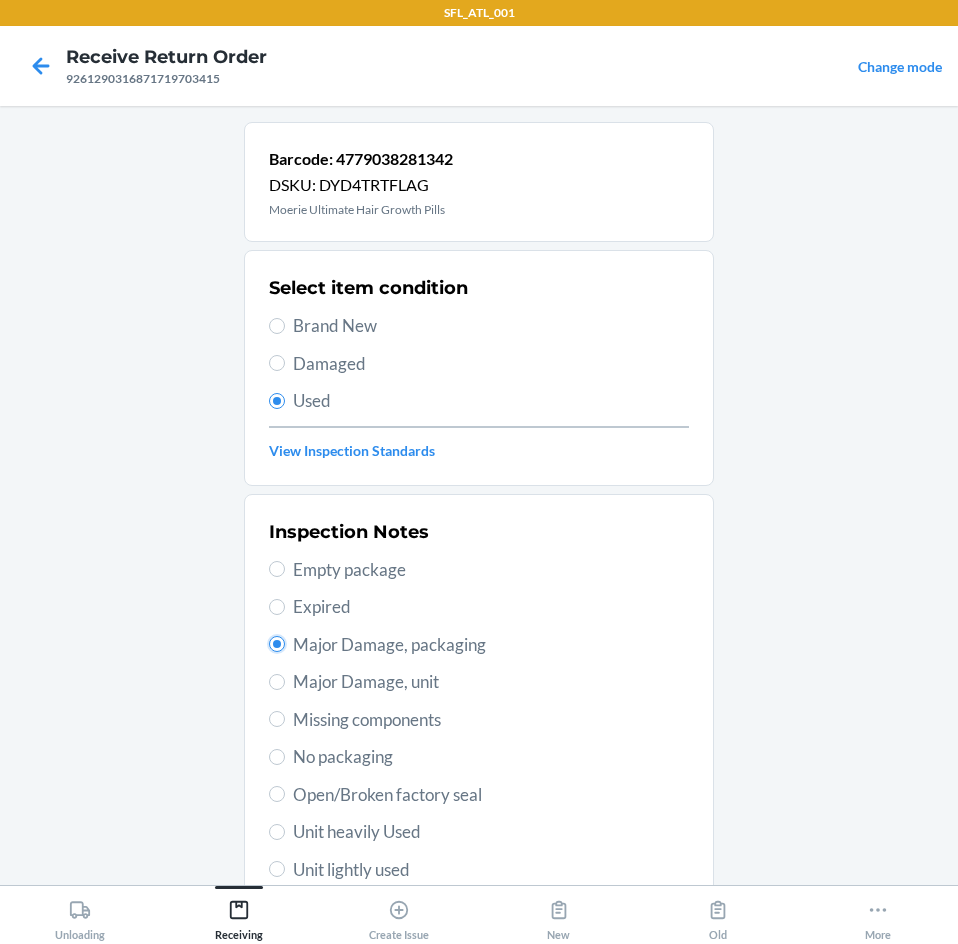 radio on "true" 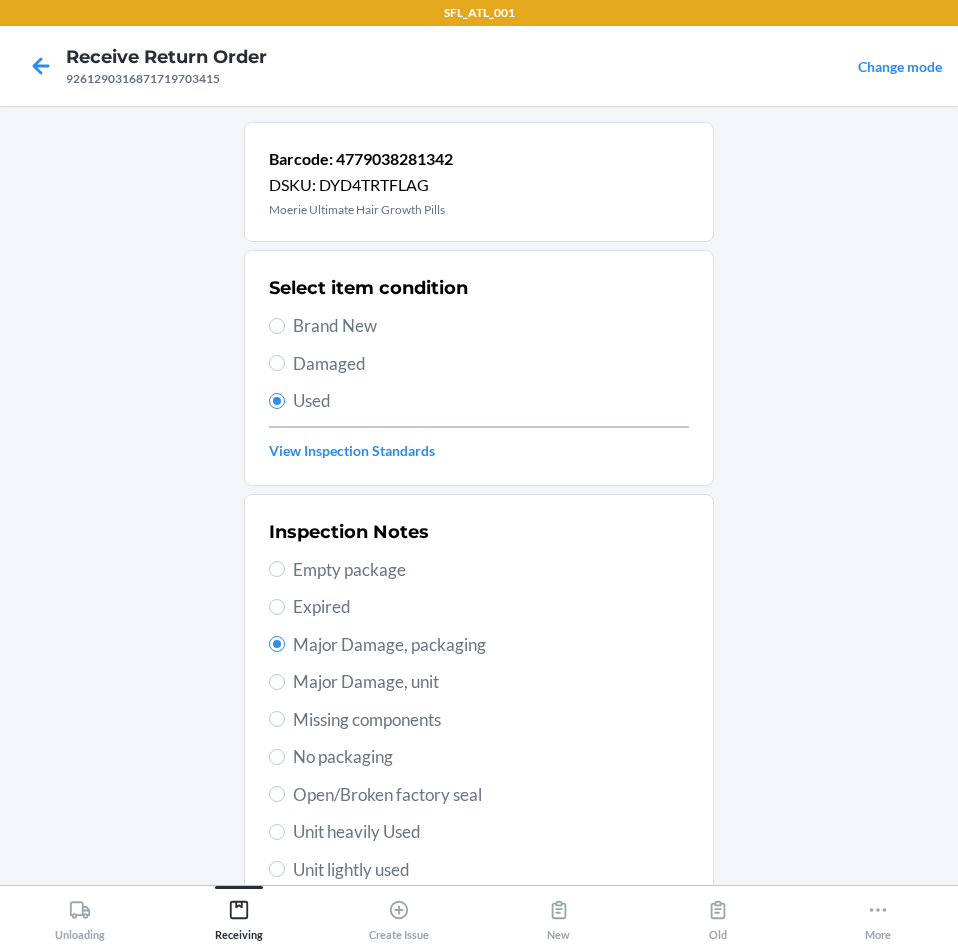 click on "Major Damage, unit" at bounding box center (491, 682) 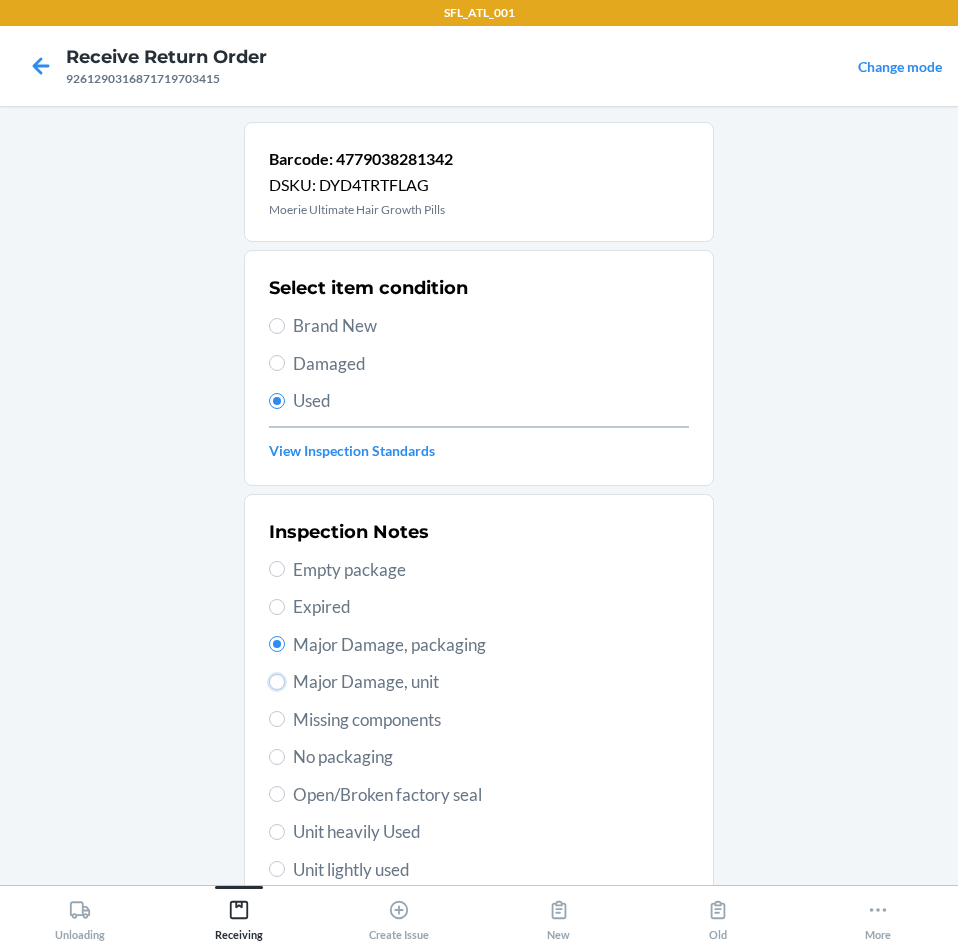 click on "Major Damage, unit" at bounding box center (277, 682) 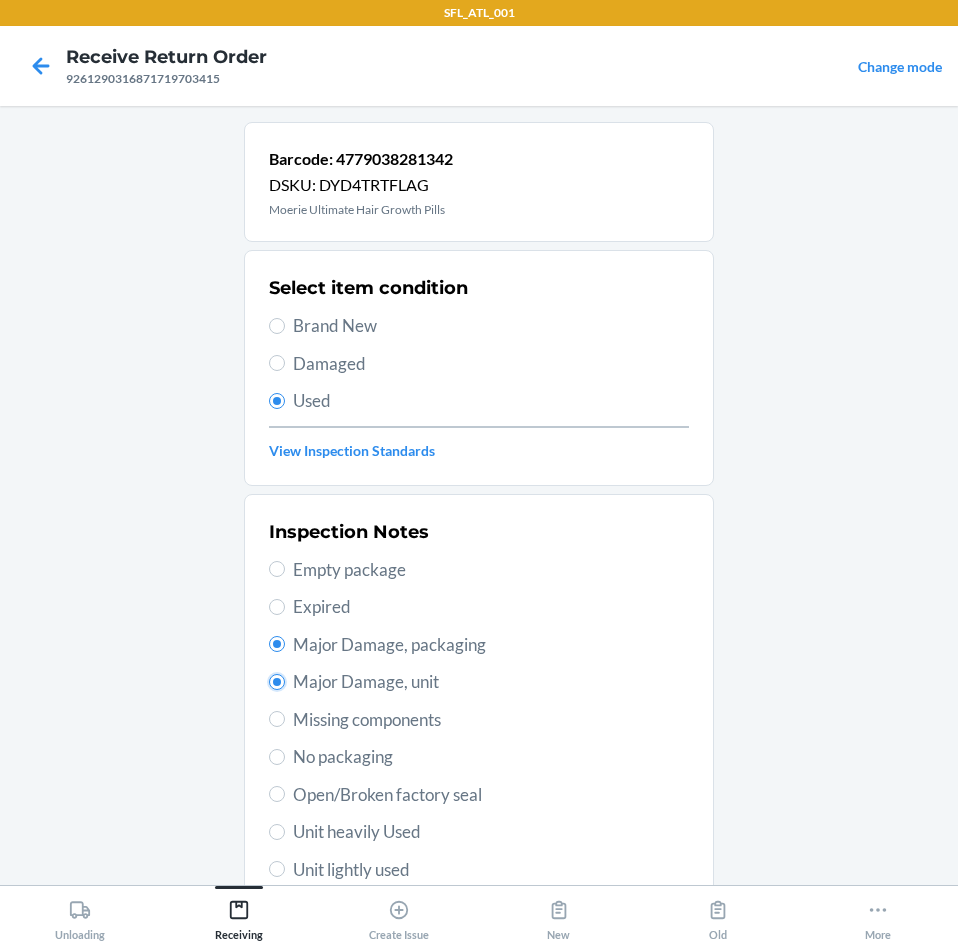 radio on "true" 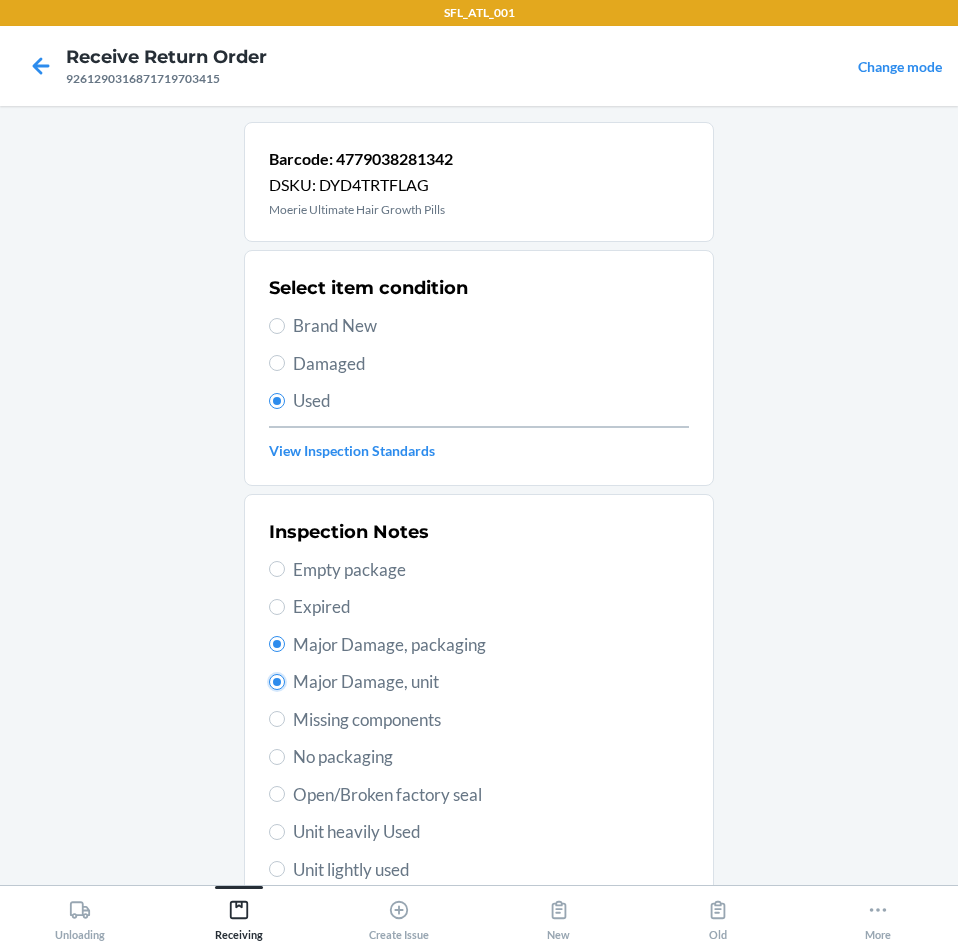 radio on "false" 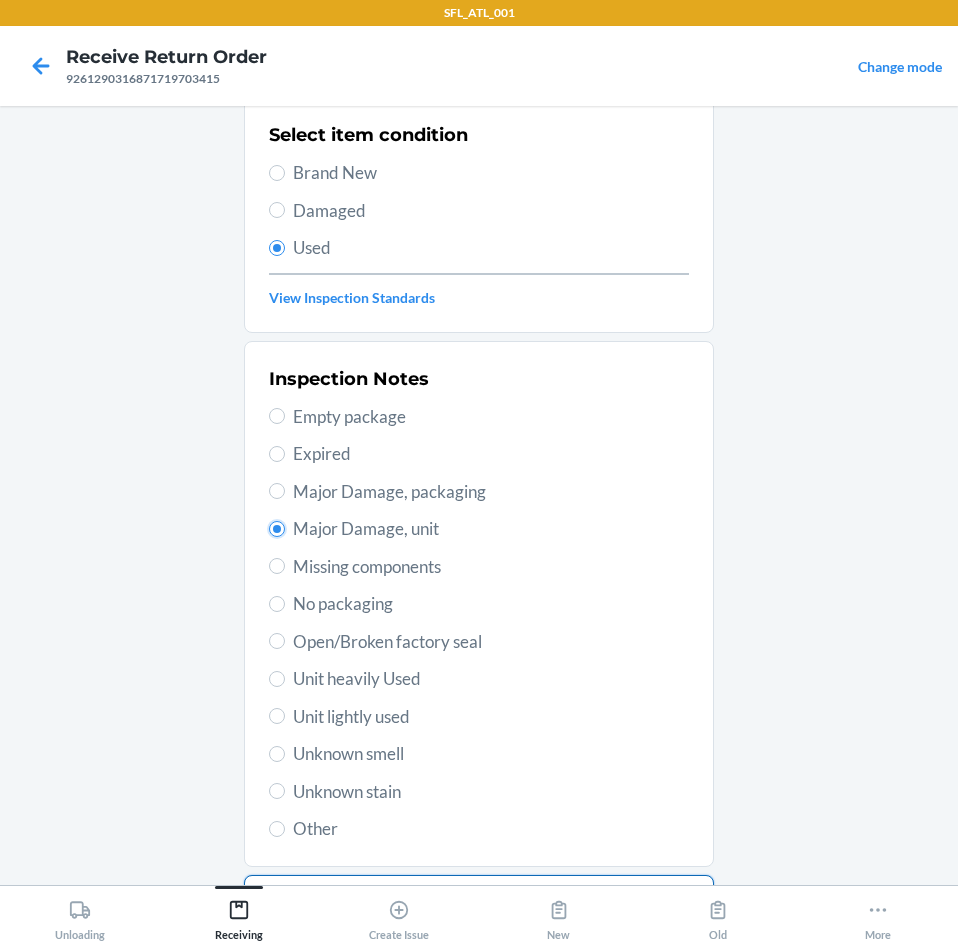 scroll, scrollTop: 263, scrollLeft: 0, axis: vertical 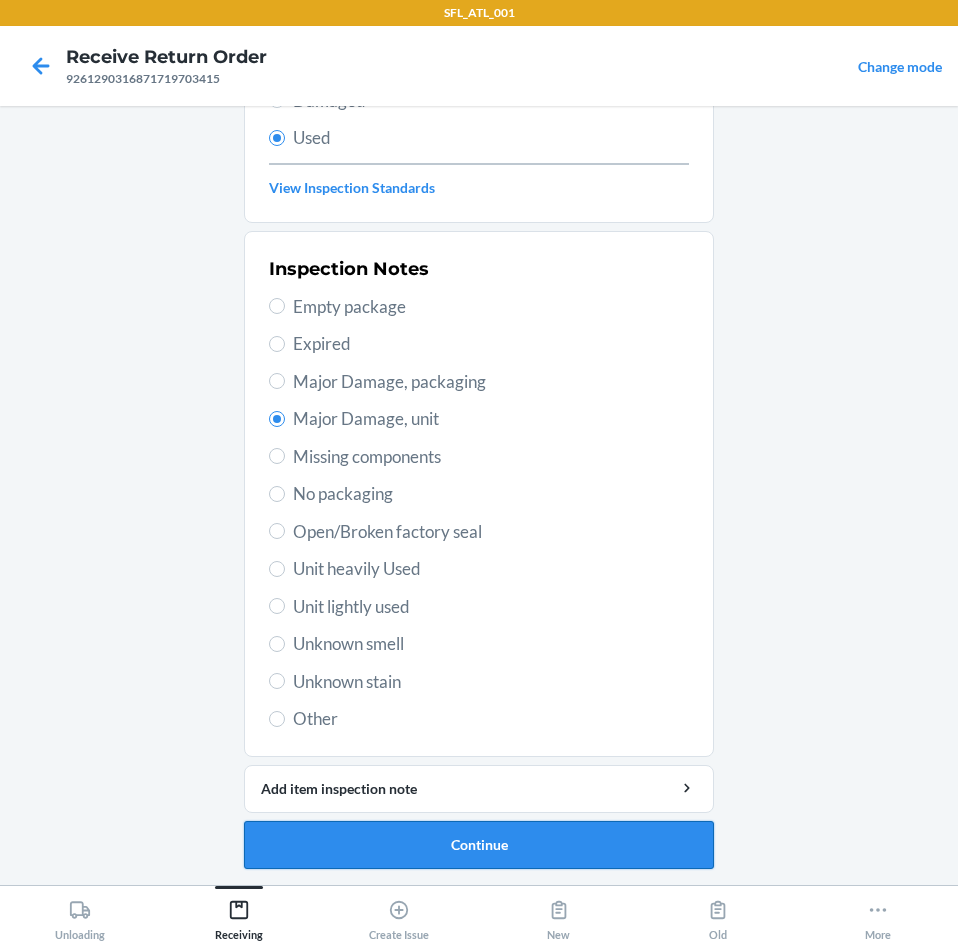 click on "Continue" at bounding box center (479, 845) 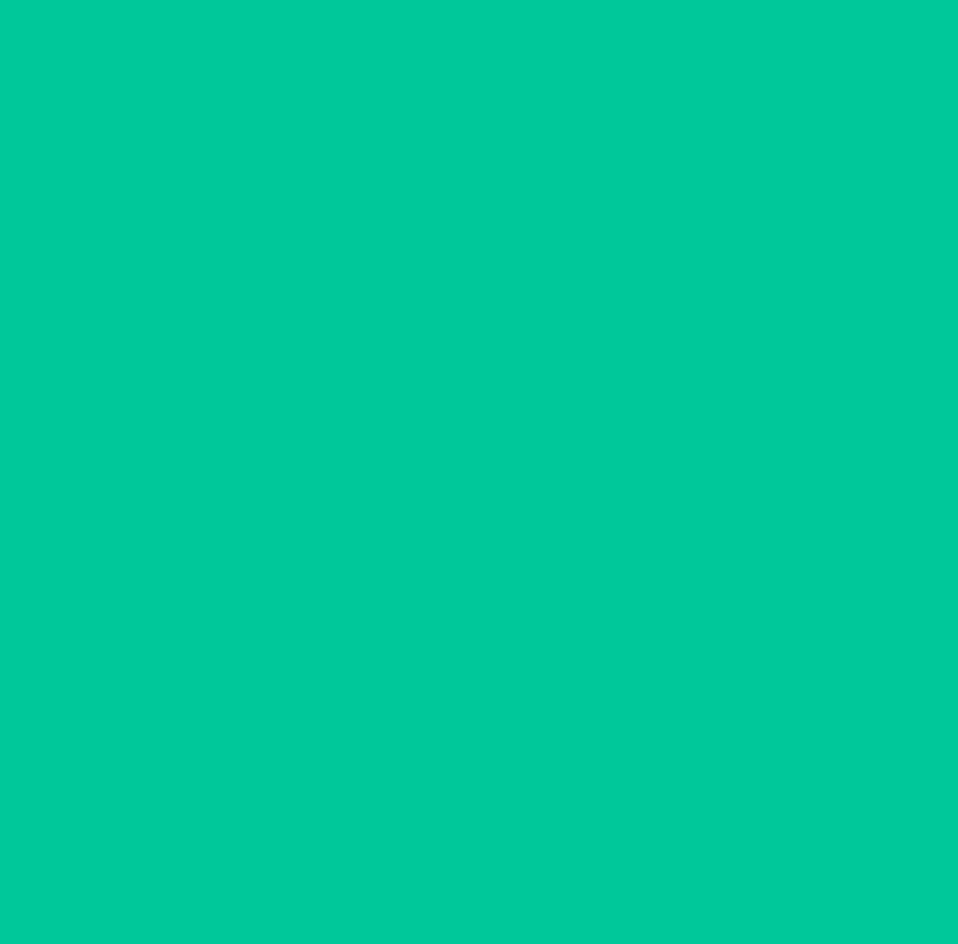 scroll, scrollTop: 0, scrollLeft: 0, axis: both 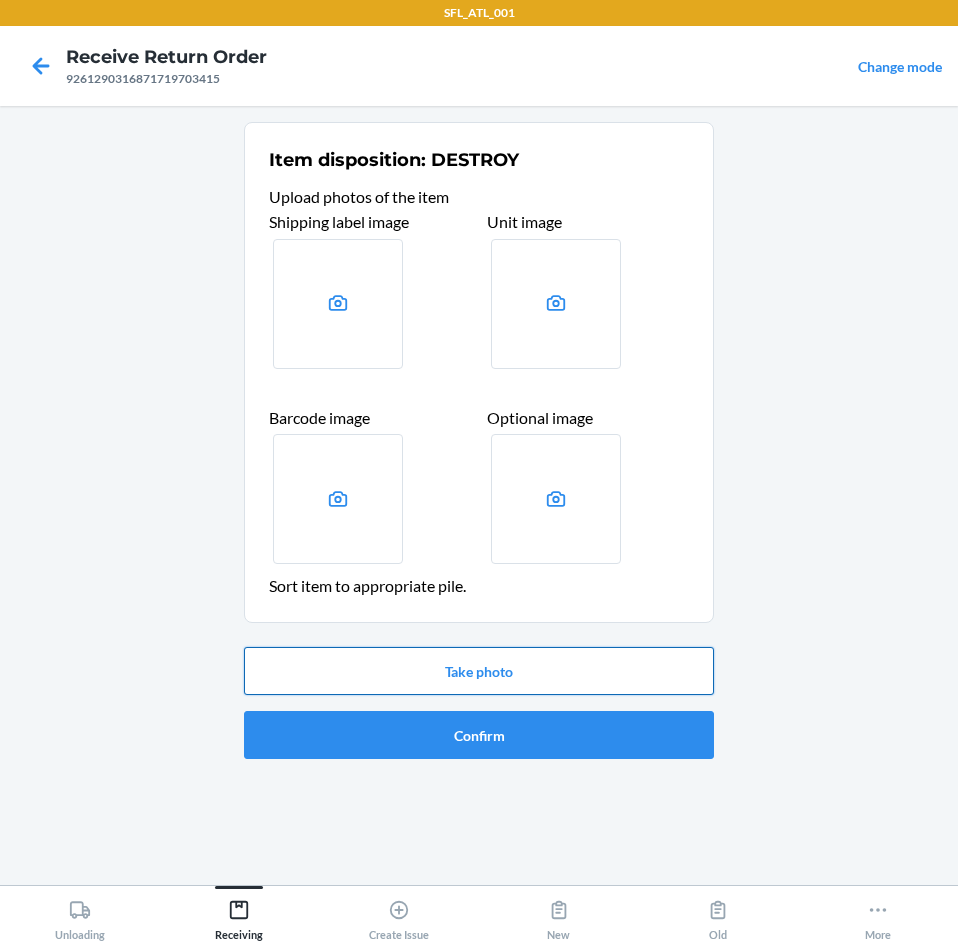 click on "Take photo" at bounding box center (479, 671) 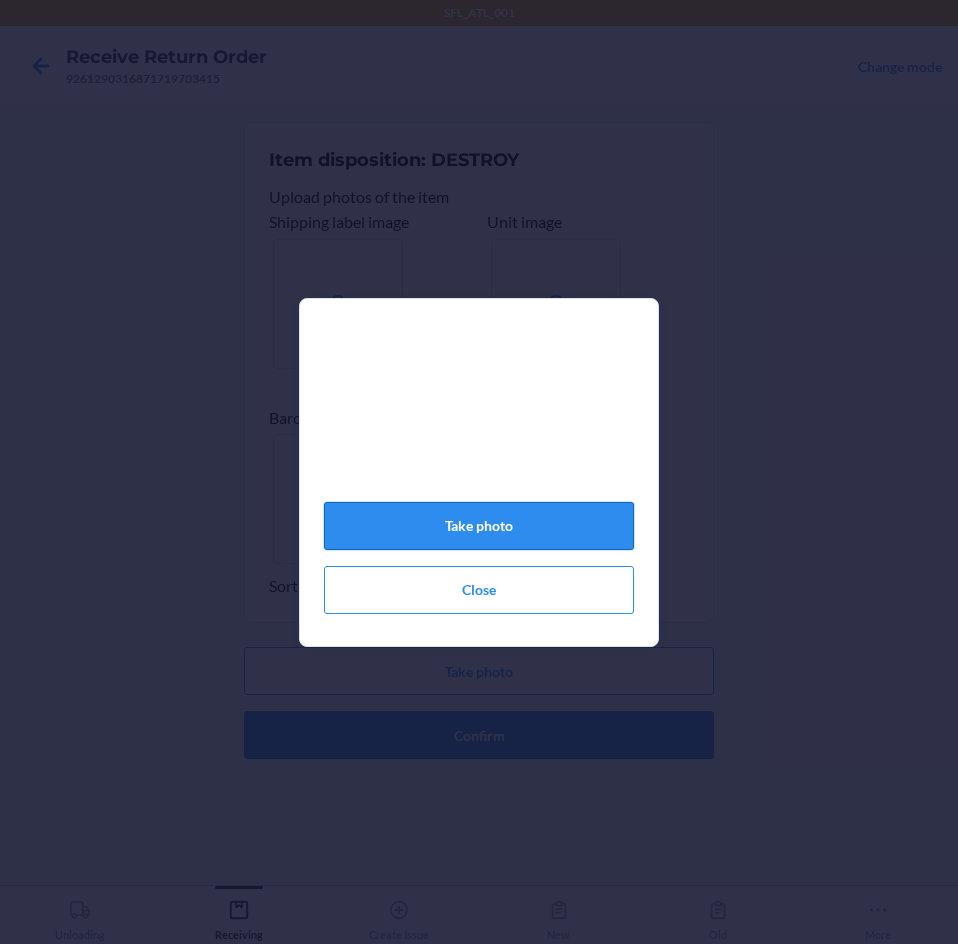 click on "Take photo" 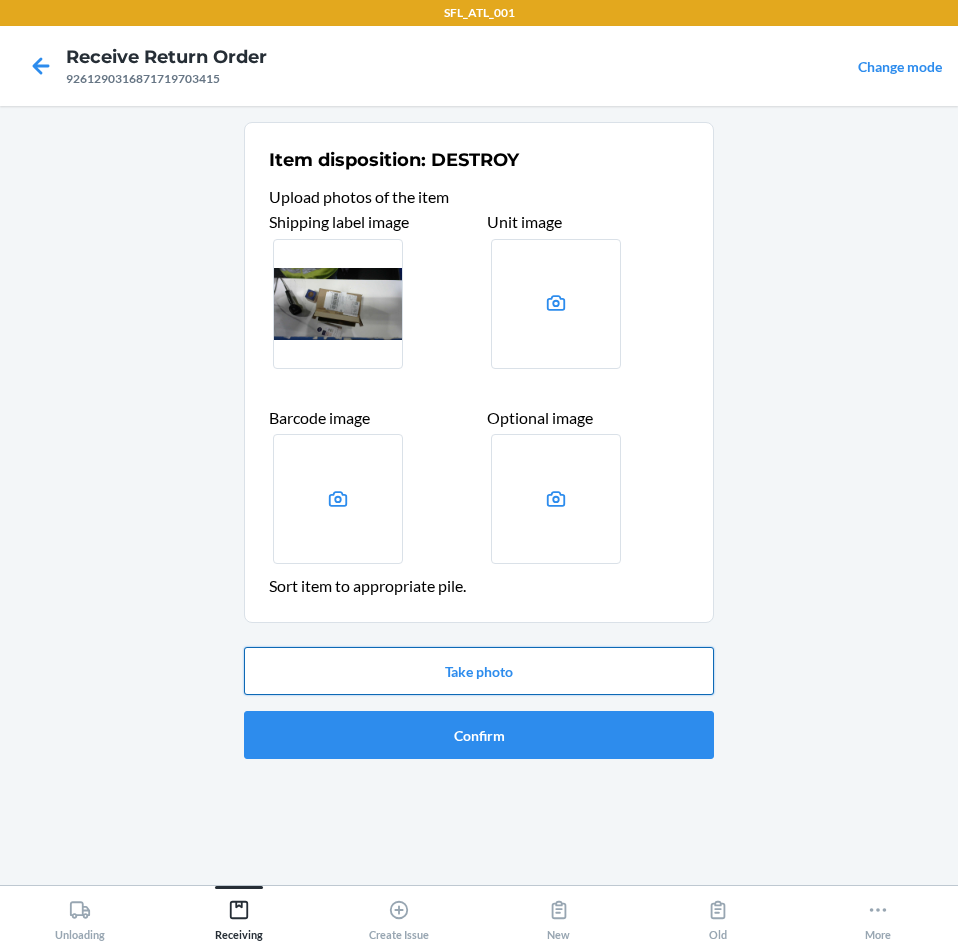 click on "Take photo" at bounding box center [479, 671] 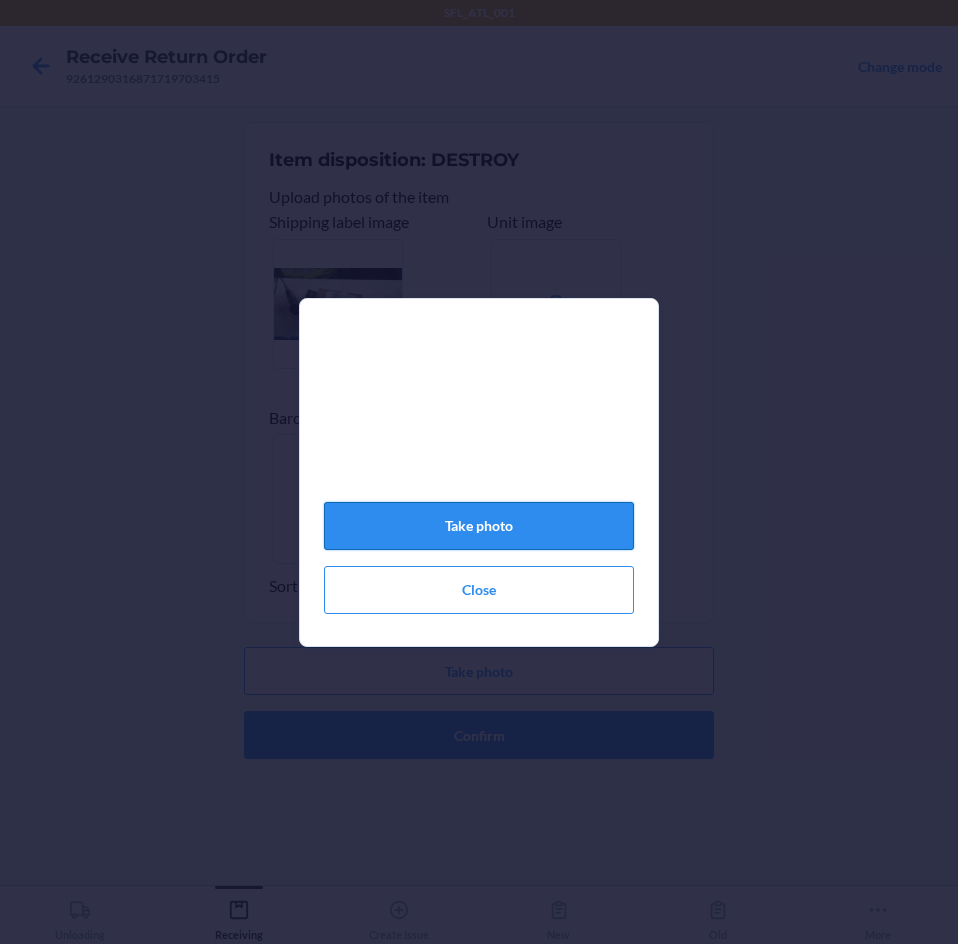 click on "Take photo" 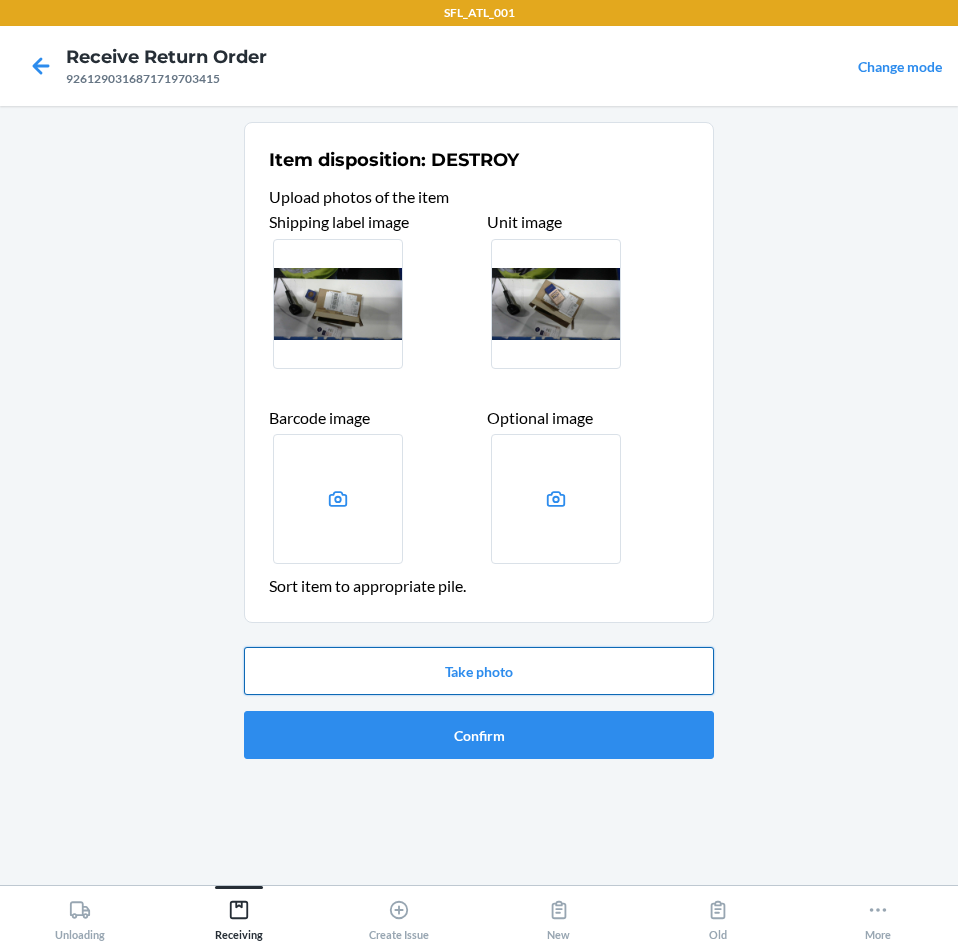 click on "Take photo" at bounding box center [479, 671] 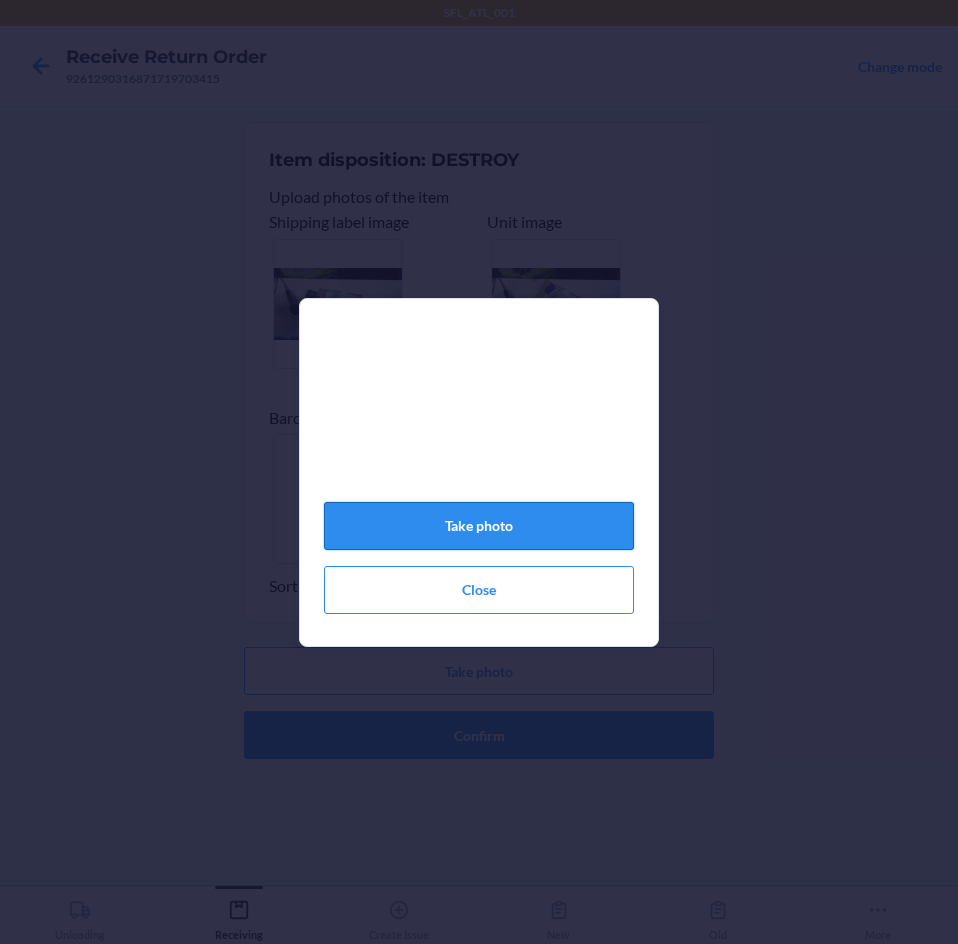 click on "Take photo" 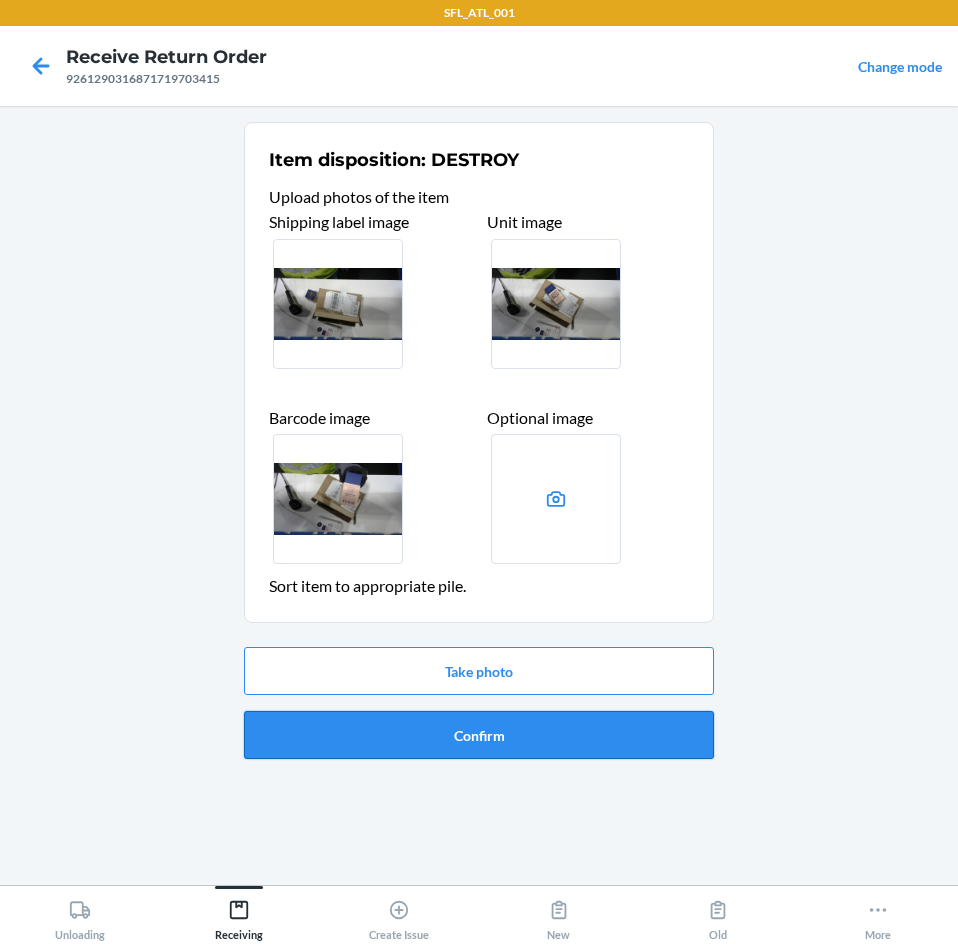 click on "Confirm" at bounding box center [479, 735] 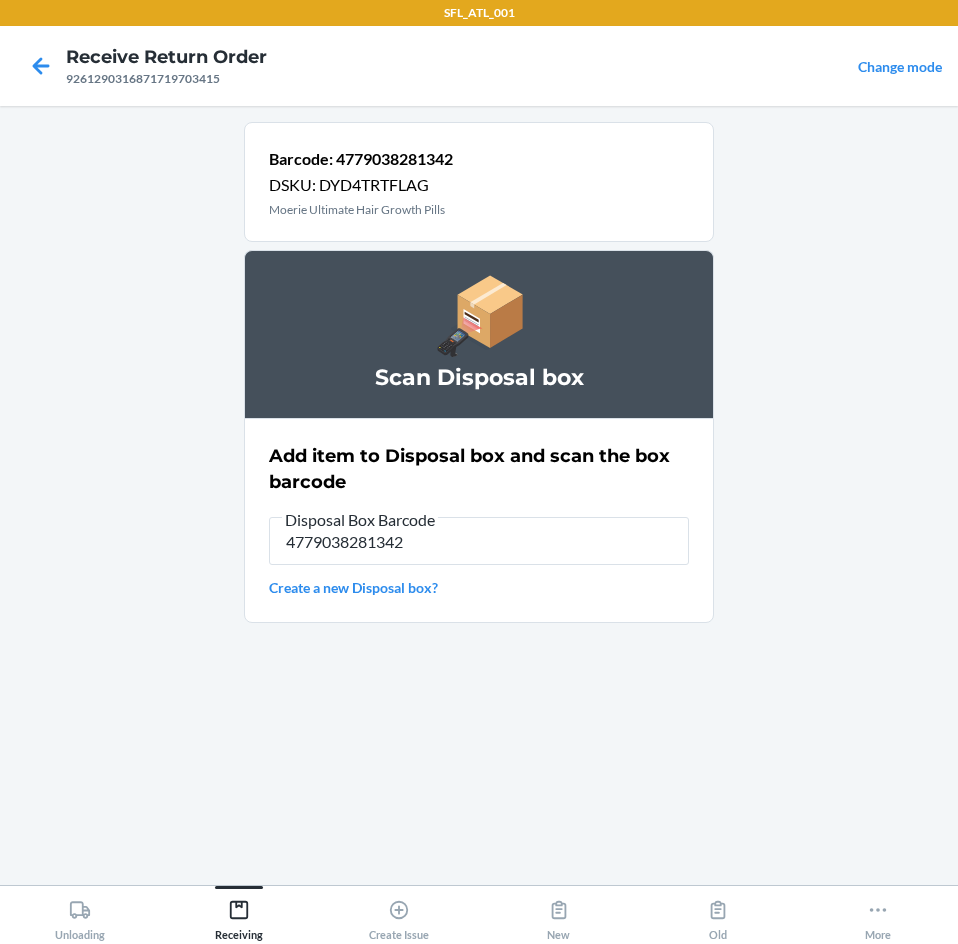 type on "4779038281342" 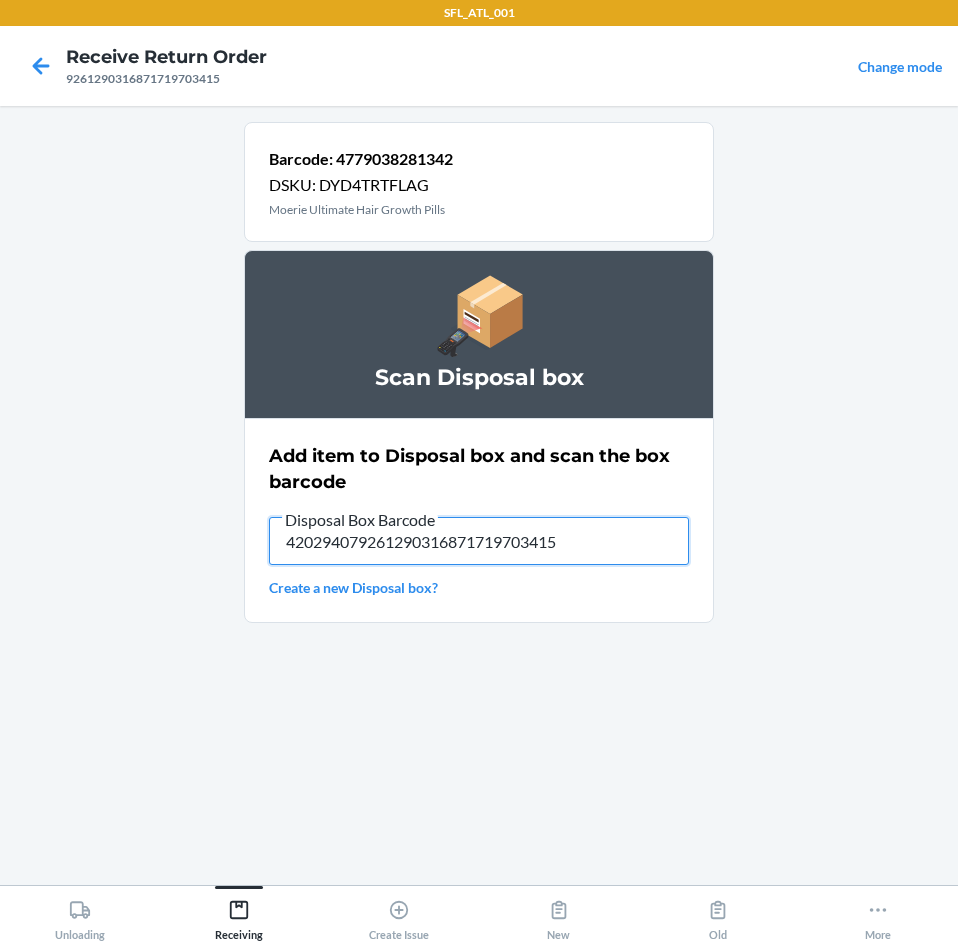 type on "420294079261290316871719703415" 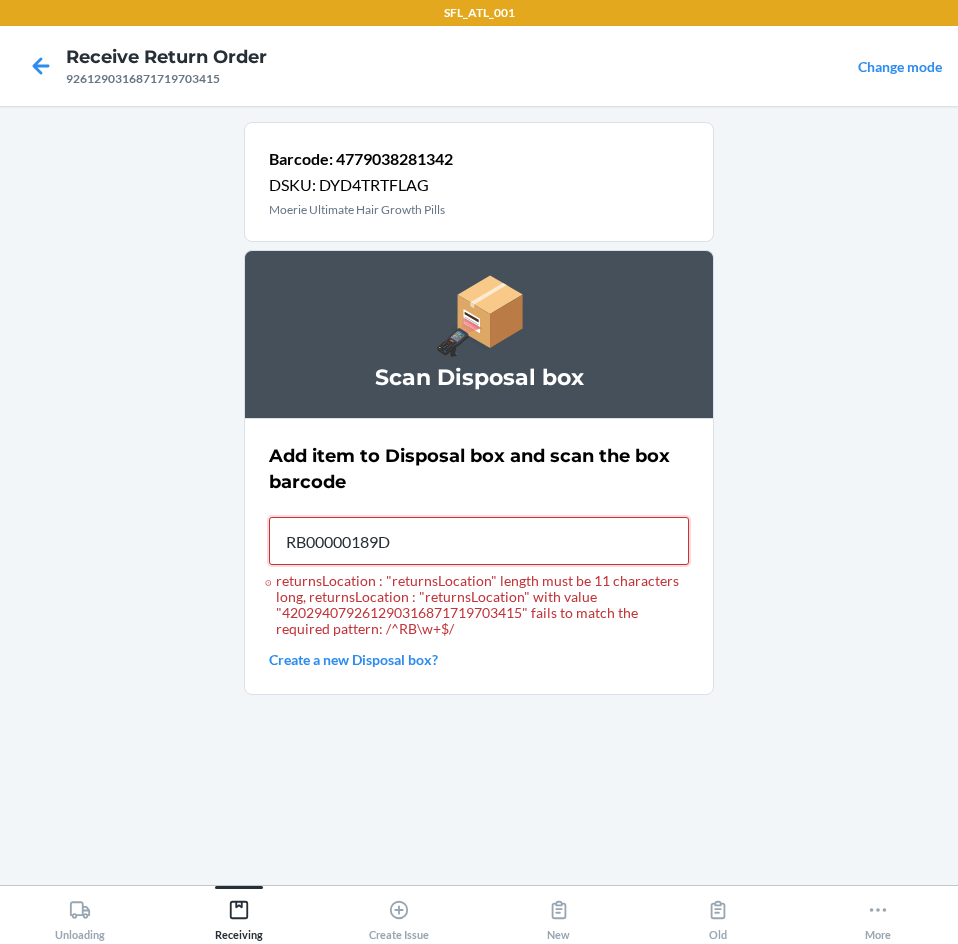type on "RB00000189D" 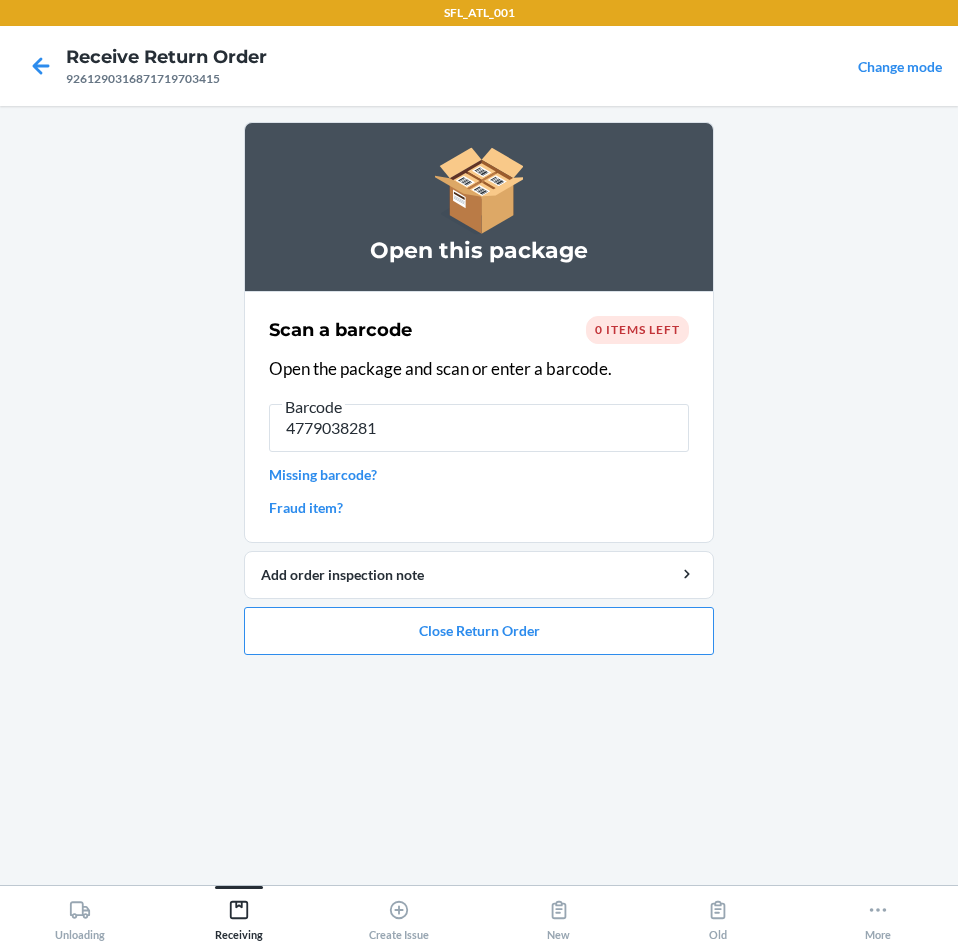 type on "47790382813" 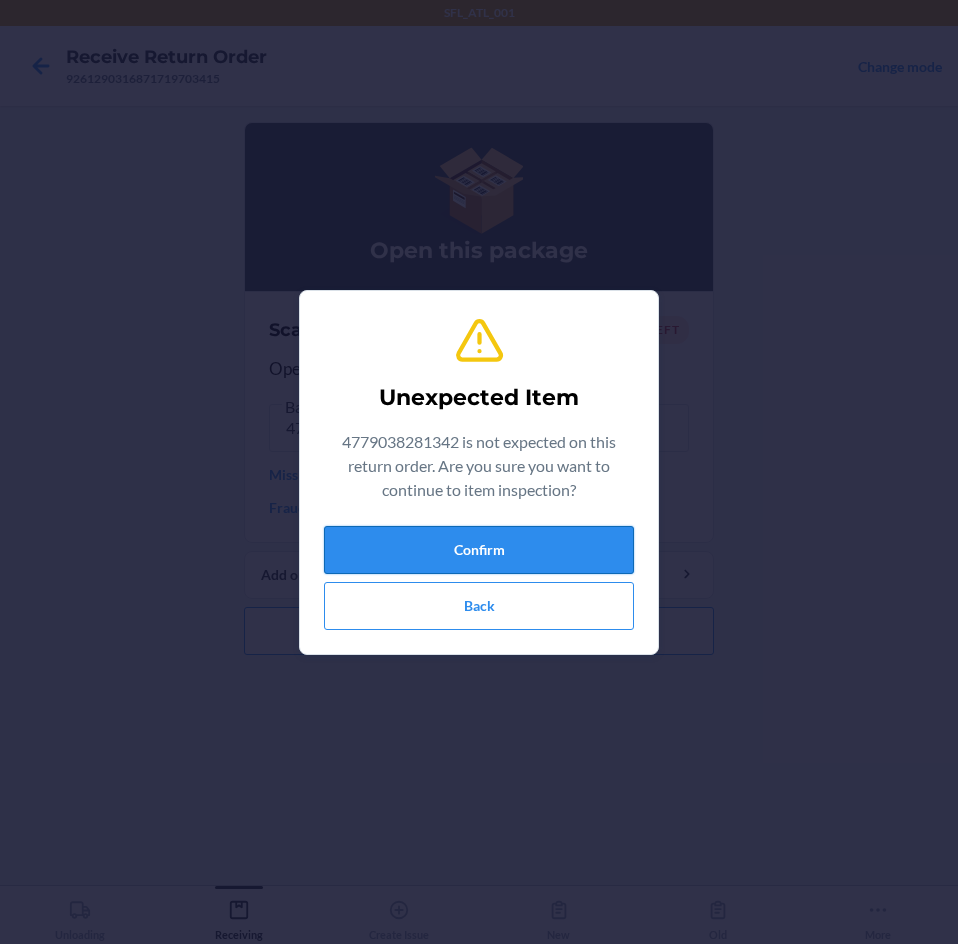 click on "Confirm" at bounding box center [479, 550] 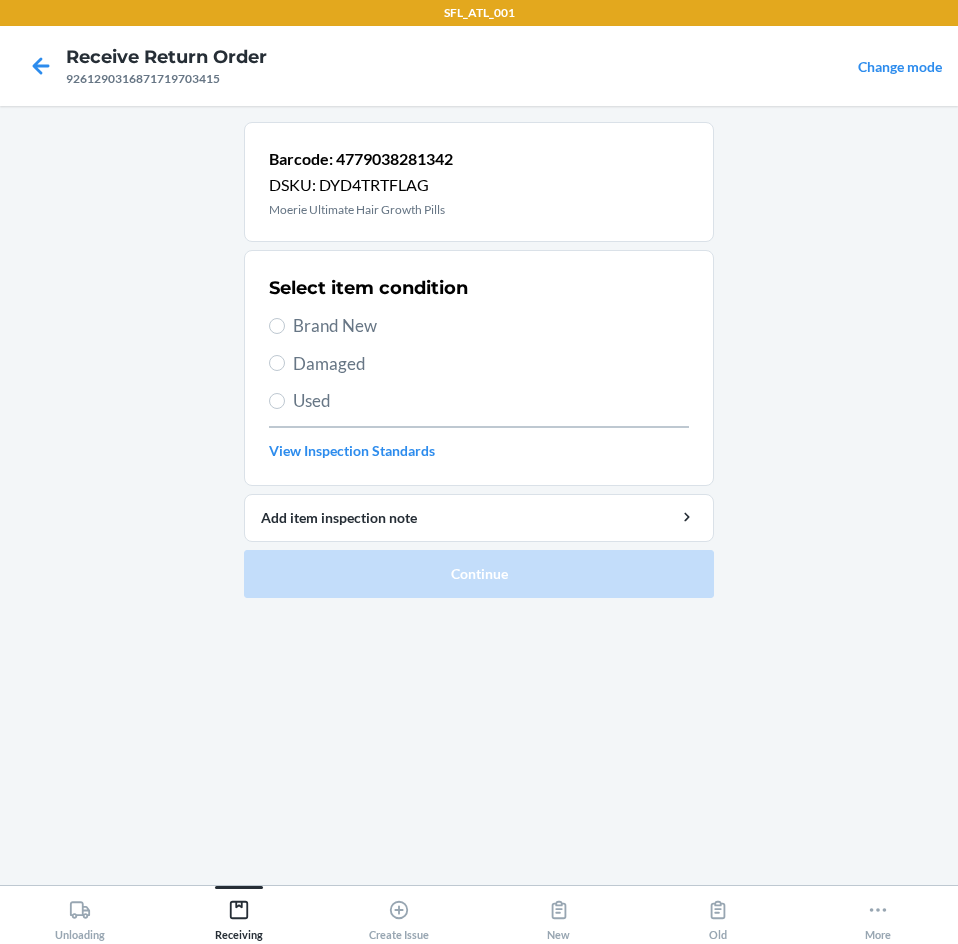 drag, startPoint x: 293, startPoint y: 394, endPoint x: 313, endPoint y: 419, distance: 32.01562 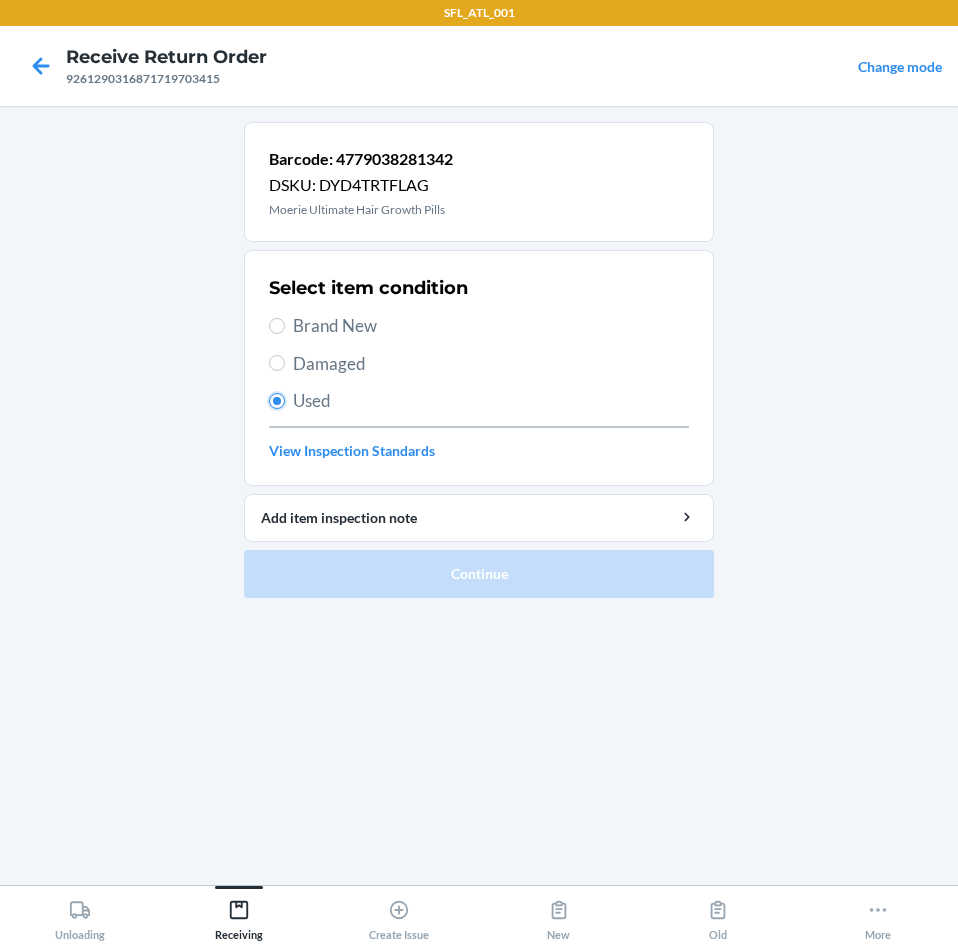 radio on "true" 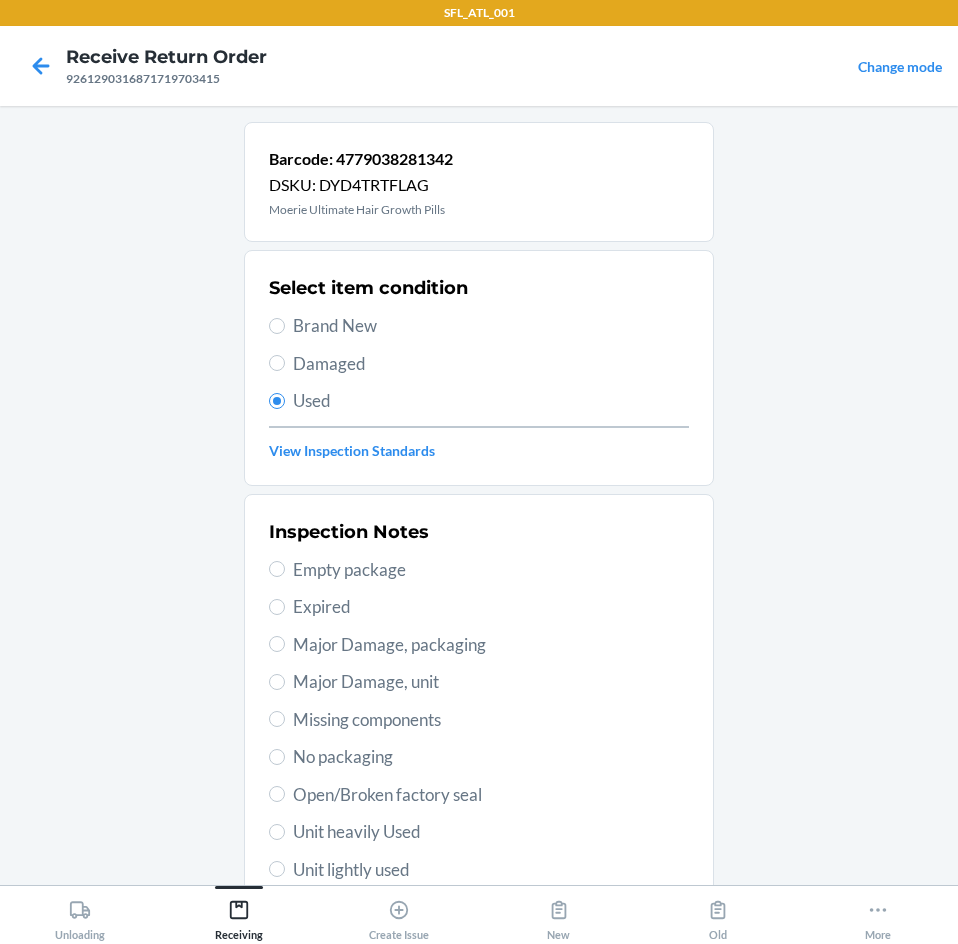 click on "Major Damage, unit" at bounding box center (491, 682) 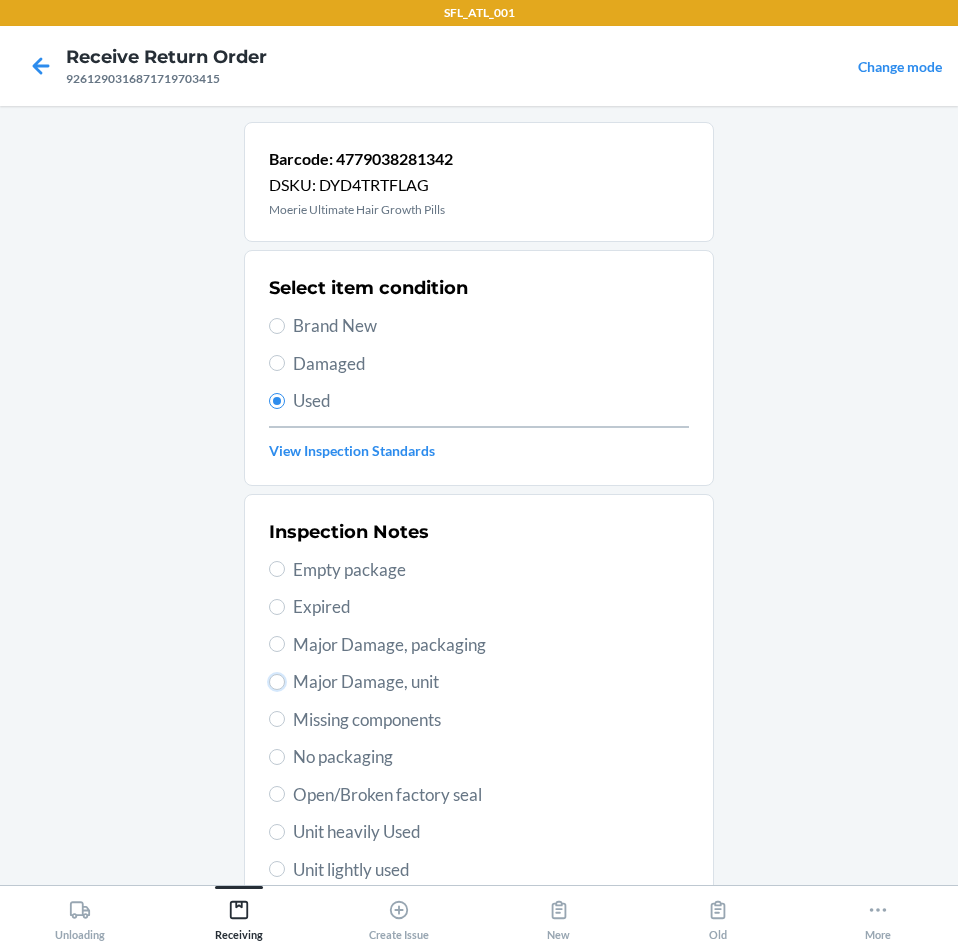 click on "Major Damage, unit" at bounding box center (277, 682) 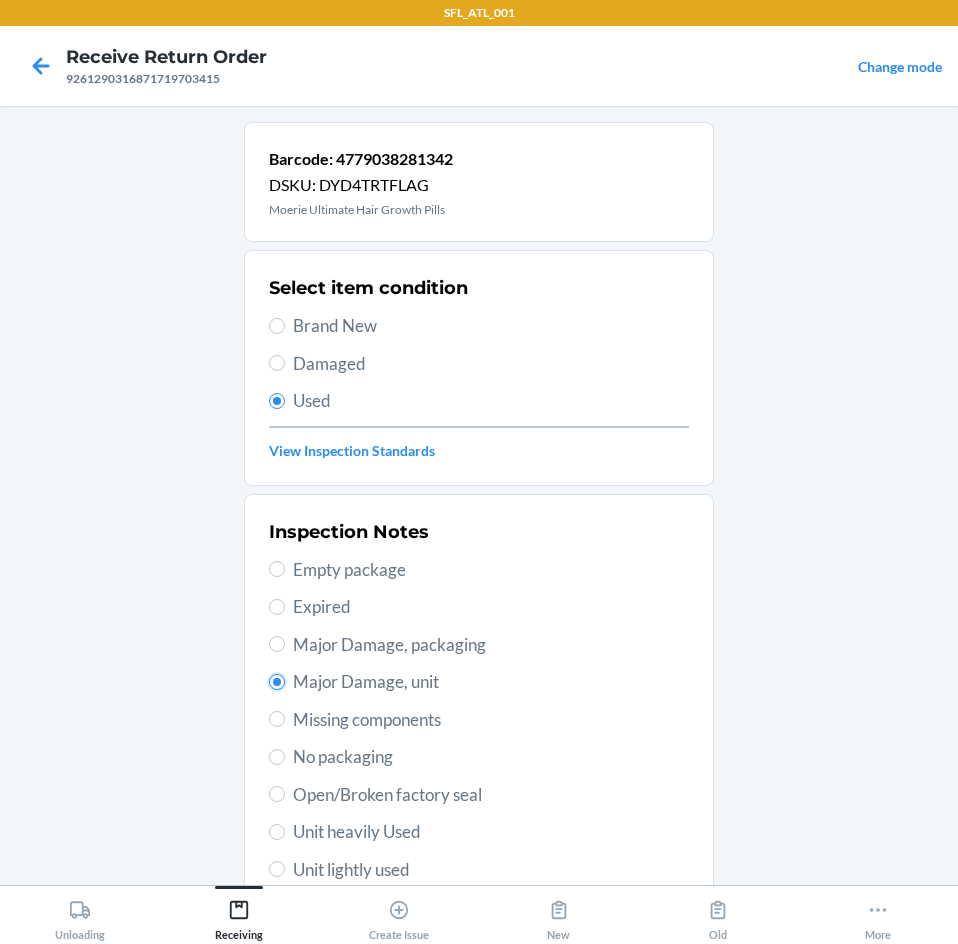 radio on "true" 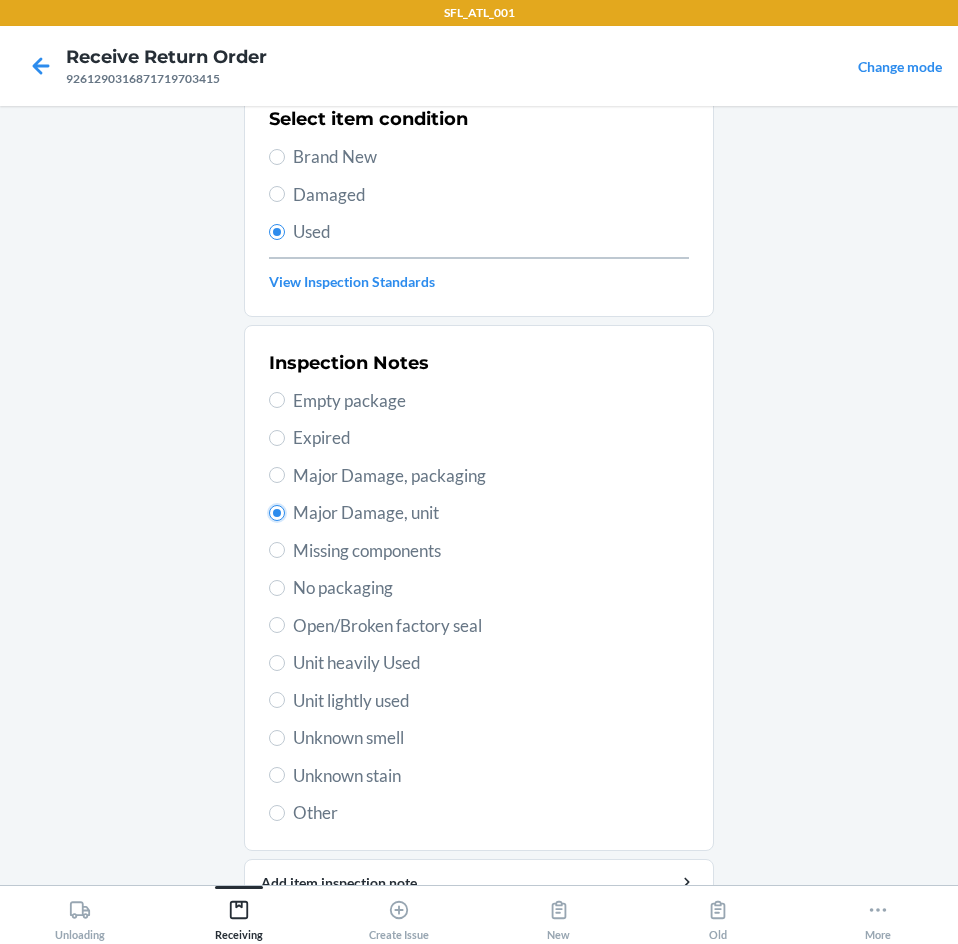 scroll, scrollTop: 263, scrollLeft: 0, axis: vertical 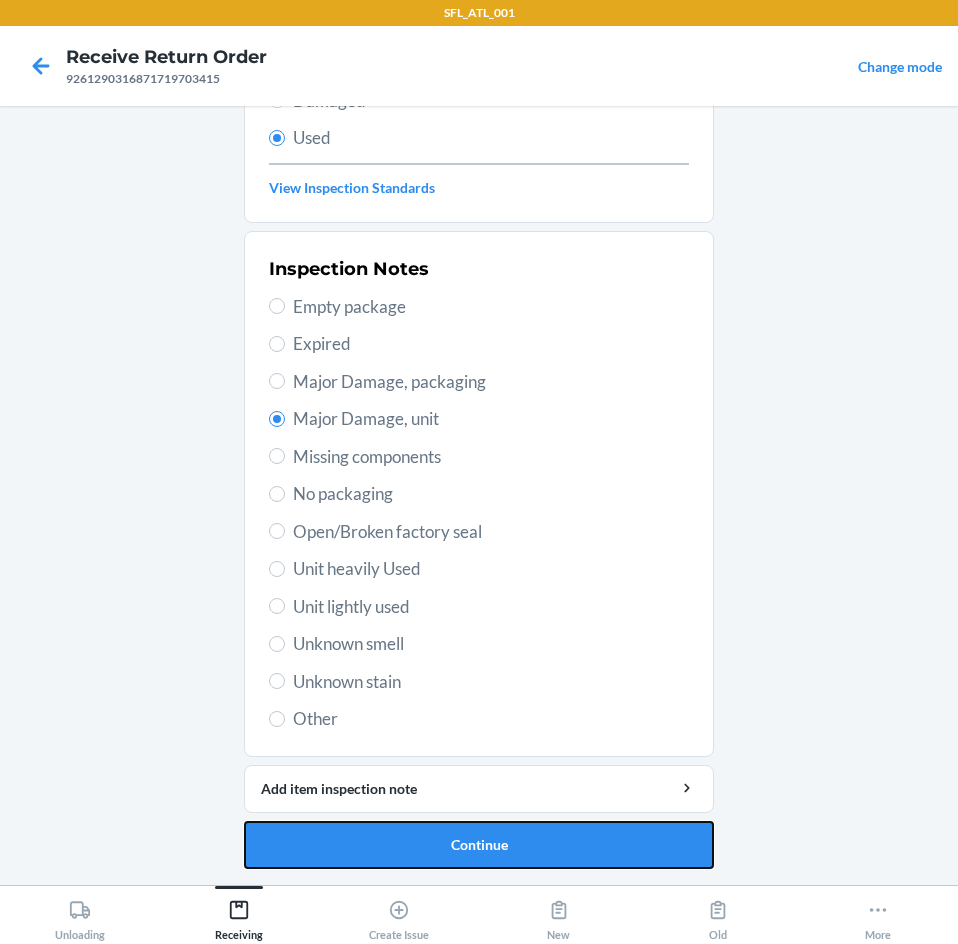 click on "Continue" at bounding box center (479, 845) 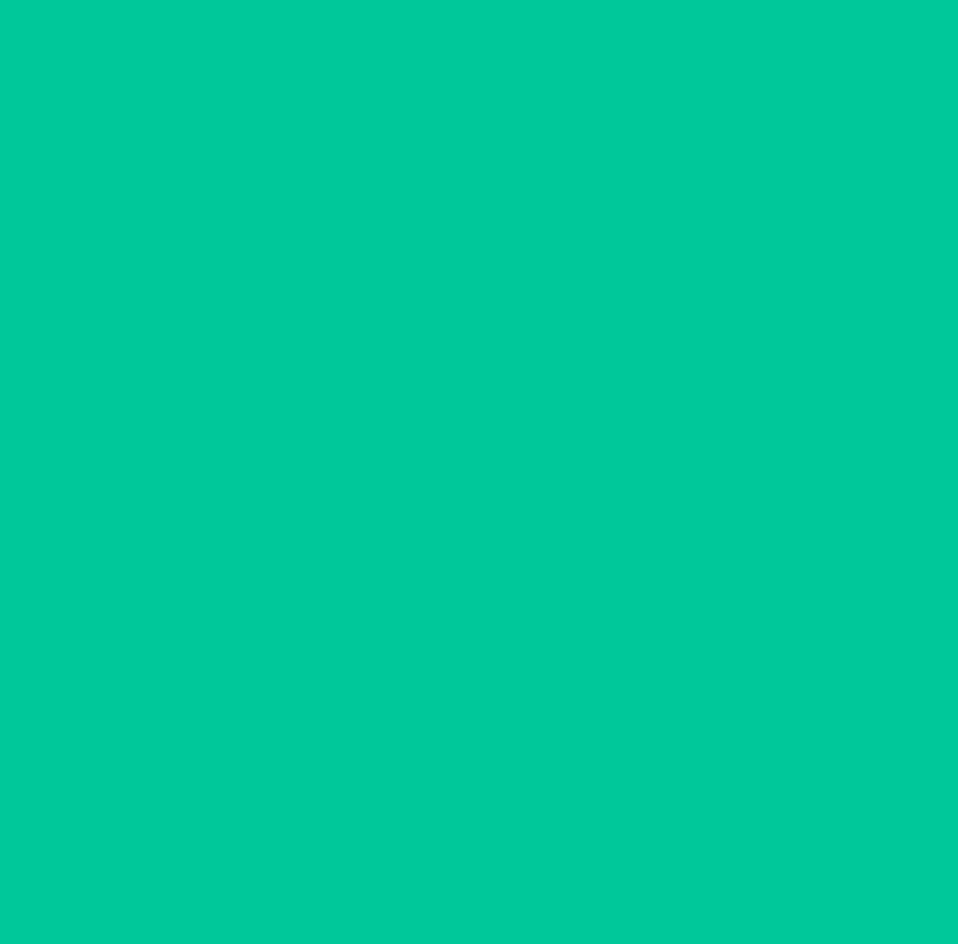 scroll, scrollTop: 0, scrollLeft: 0, axis: both 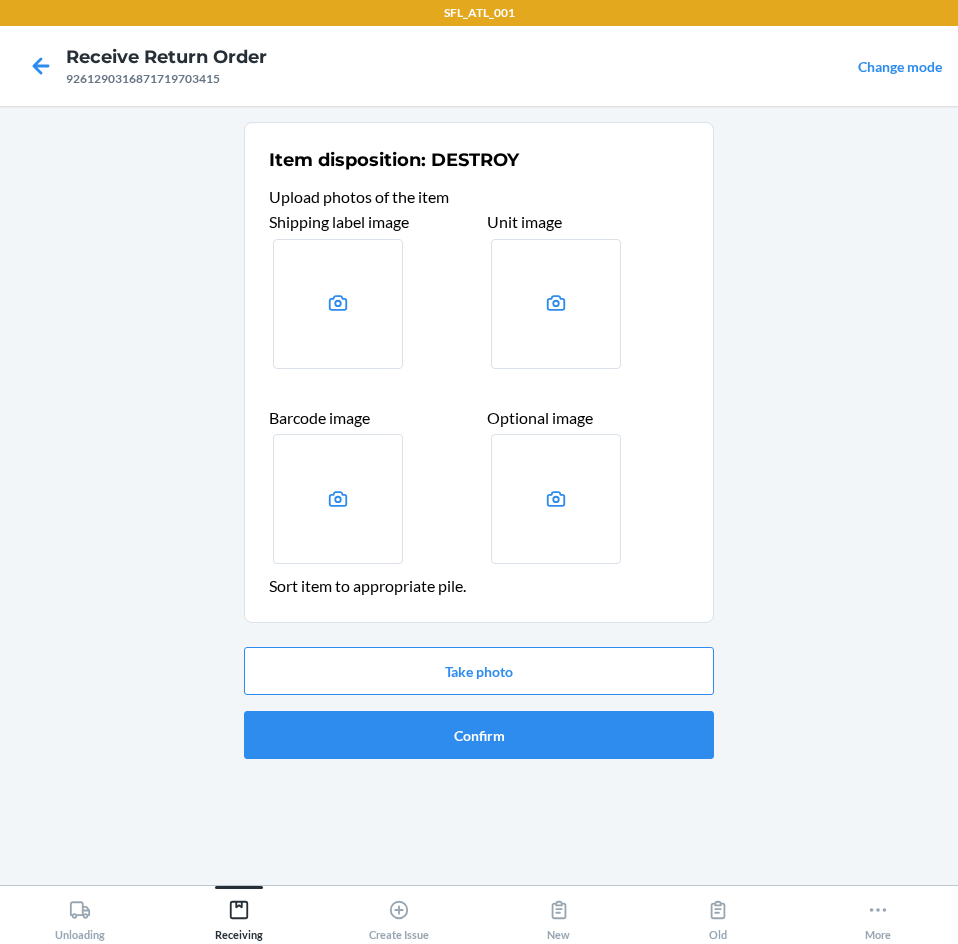 click on "Take photo Confirm" at bounding box center [479, 703] 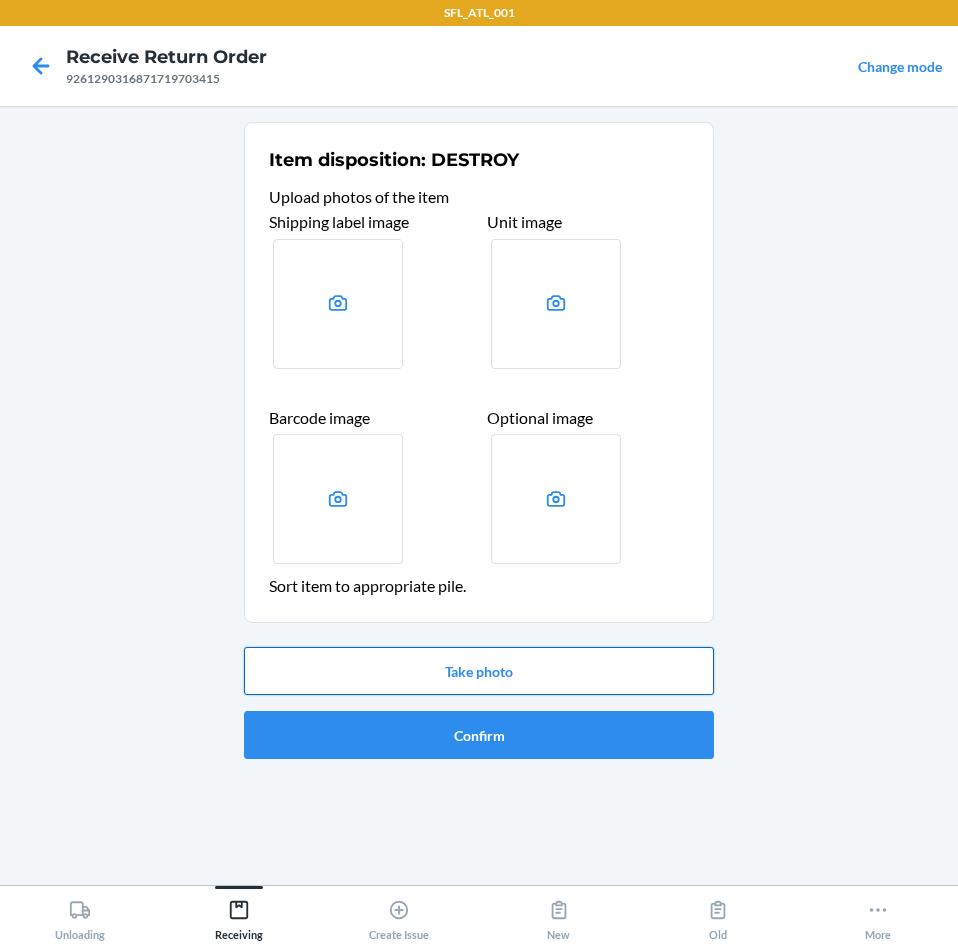 click on "Take photo" at bounding box center [479, 671] 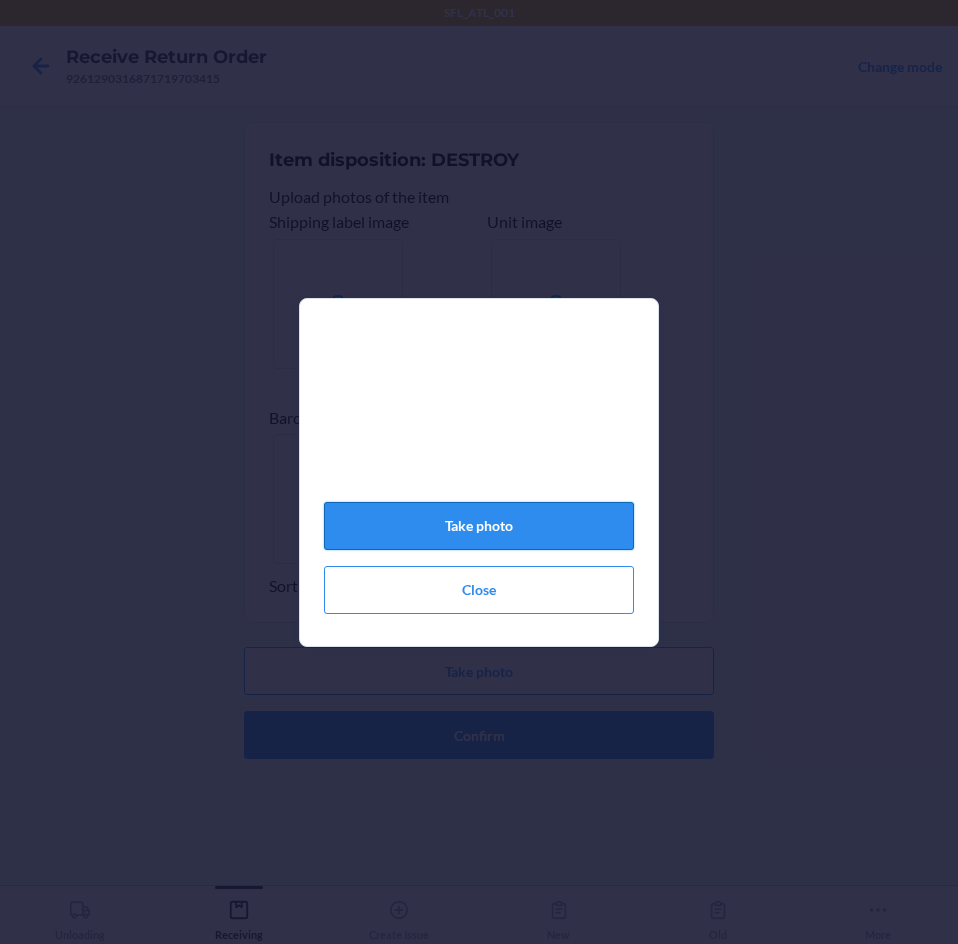 click on "Take photo" 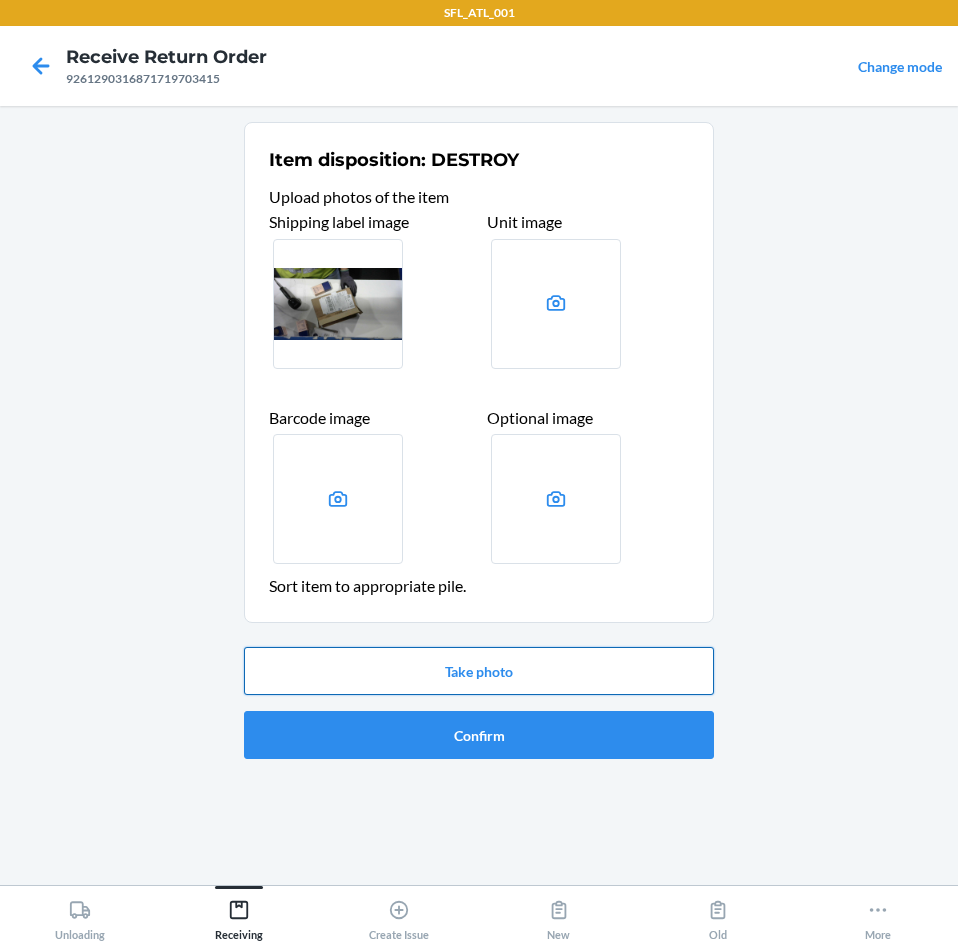 click on "Take photo" at bounding box center [479, 671] 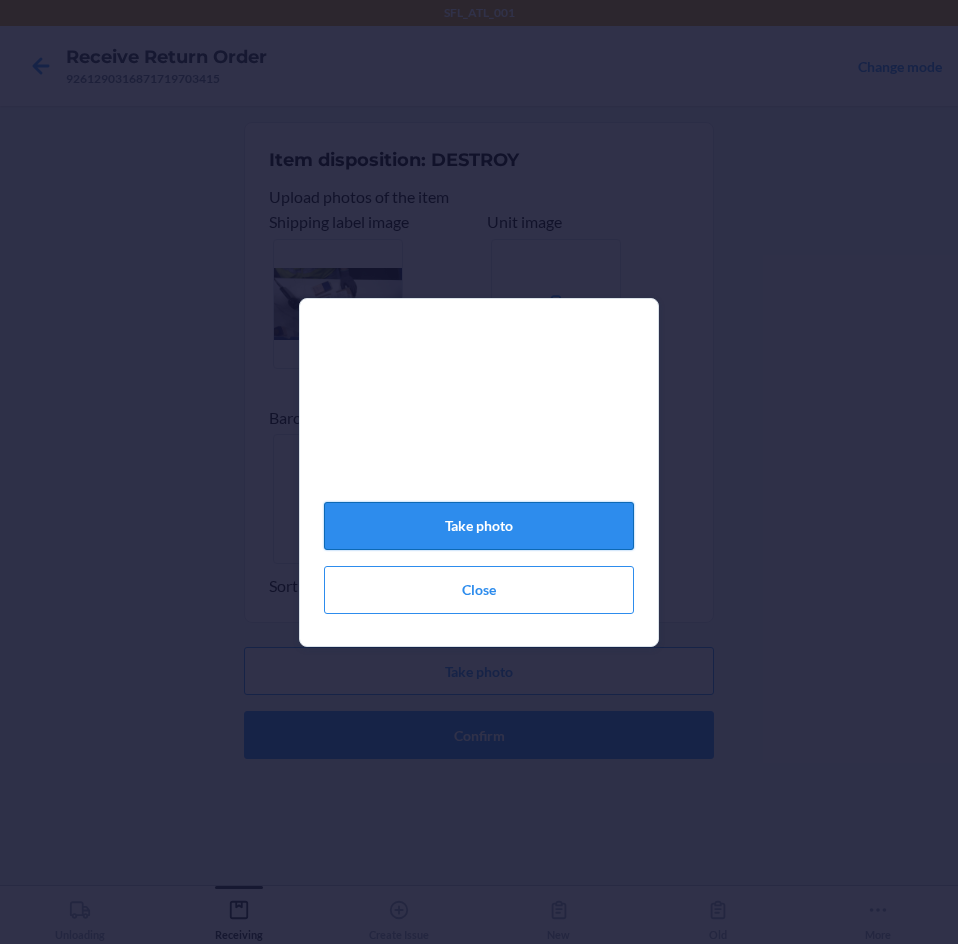 click on "Take photo" 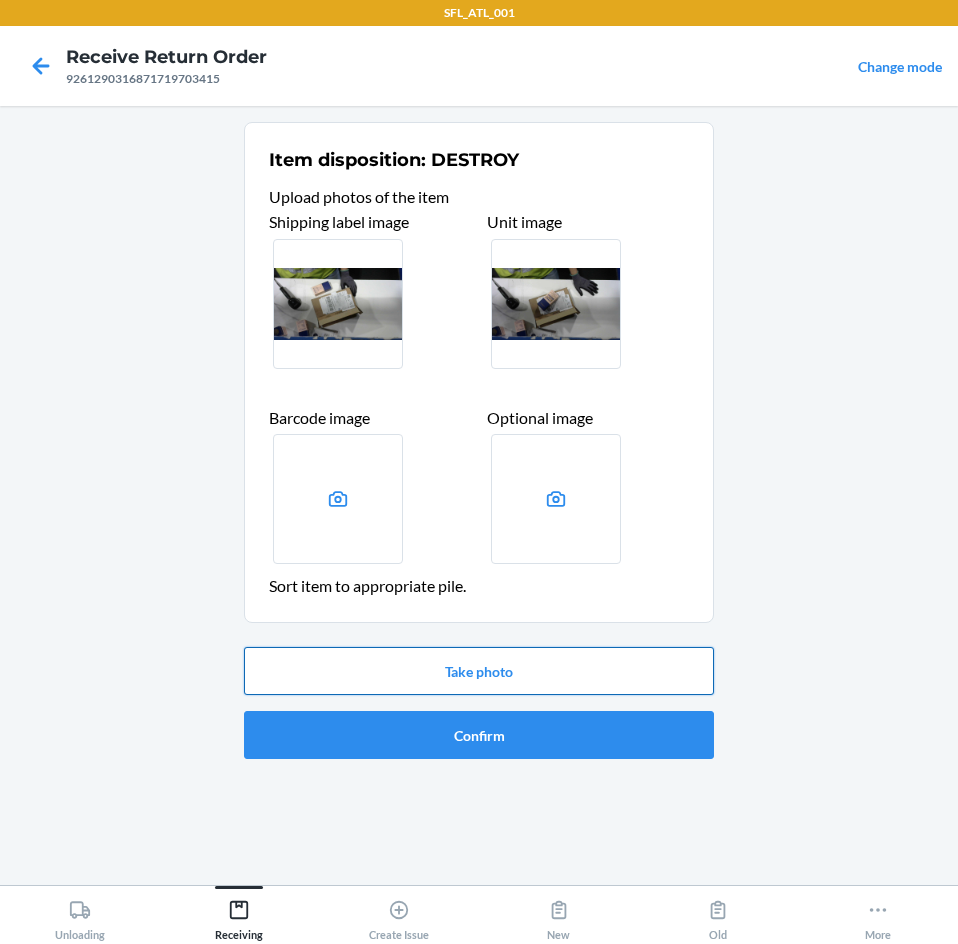 click on "Take photo" at bounding box center (479, 671) 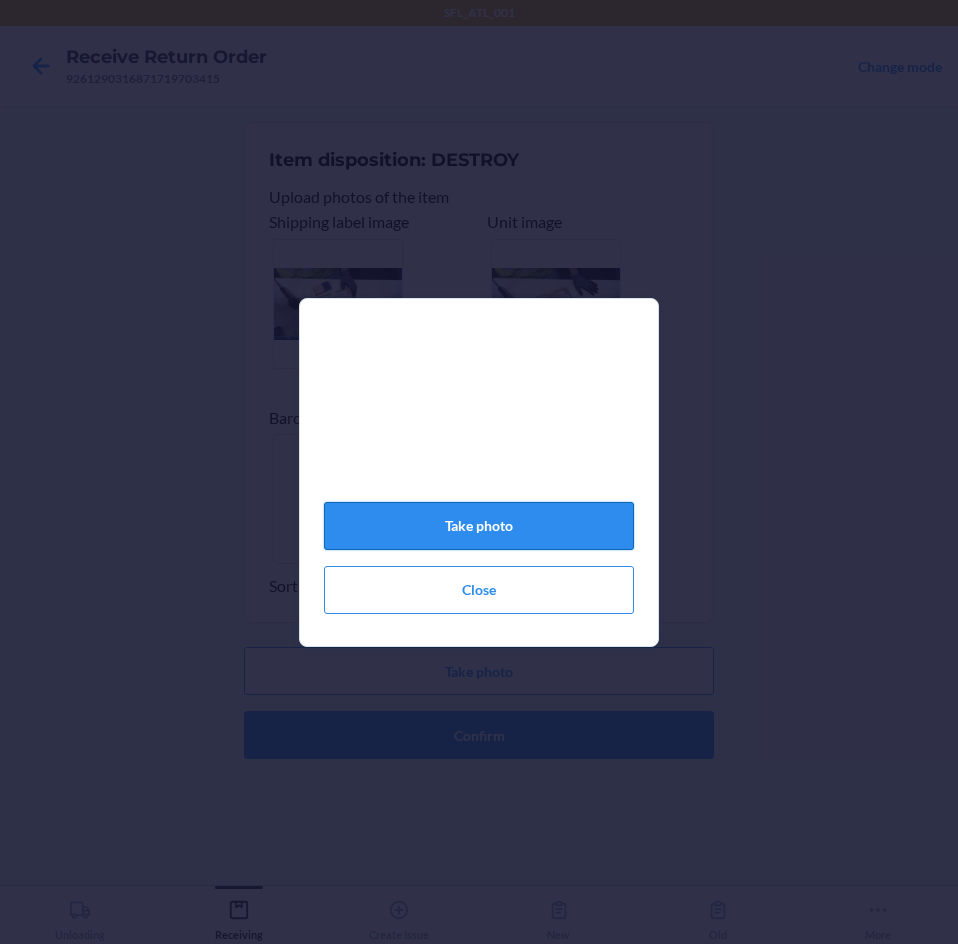 click on "Take photo" 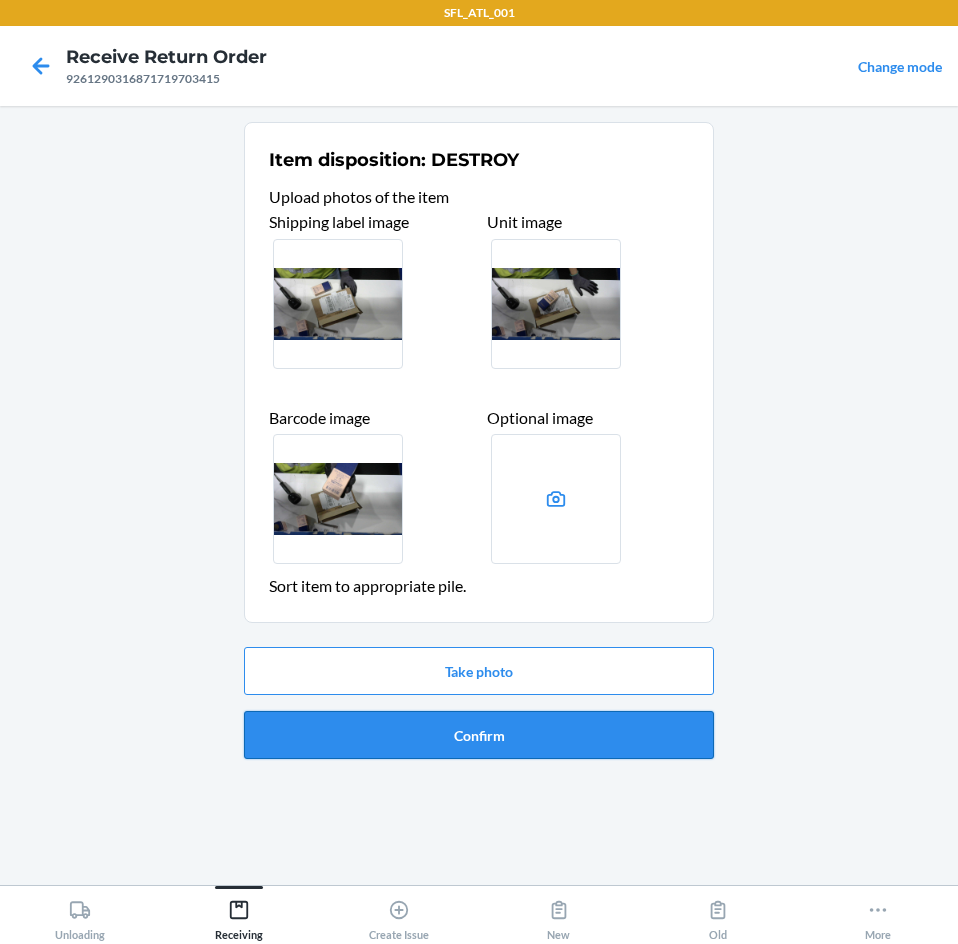 click on "Confirm" at bounding box center [479, 735] 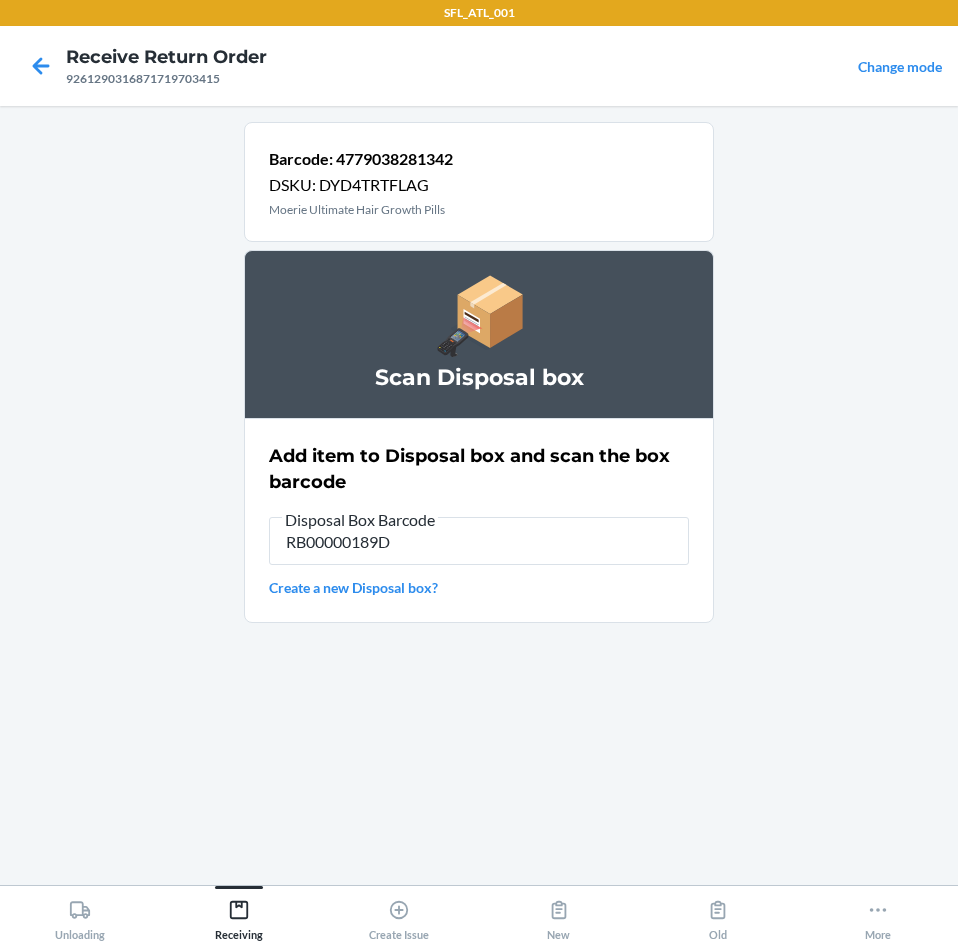 type on "RB00000189D" 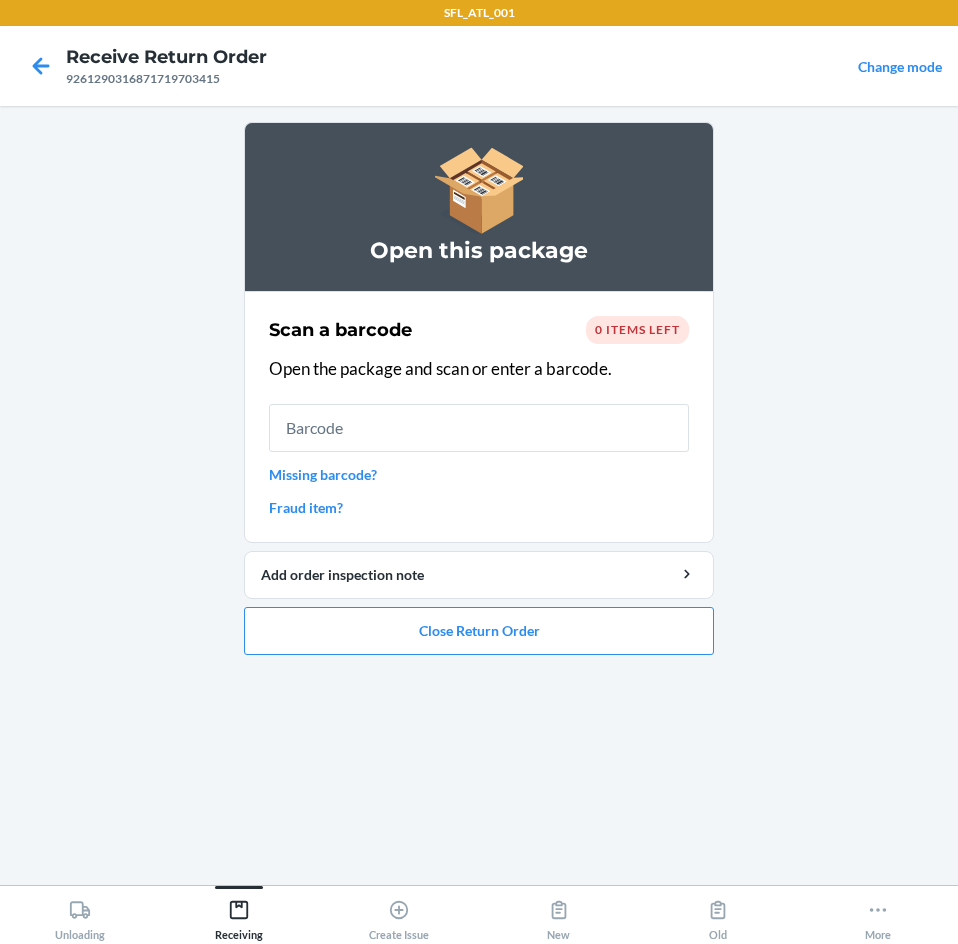 click at bounding box center (479, 428) 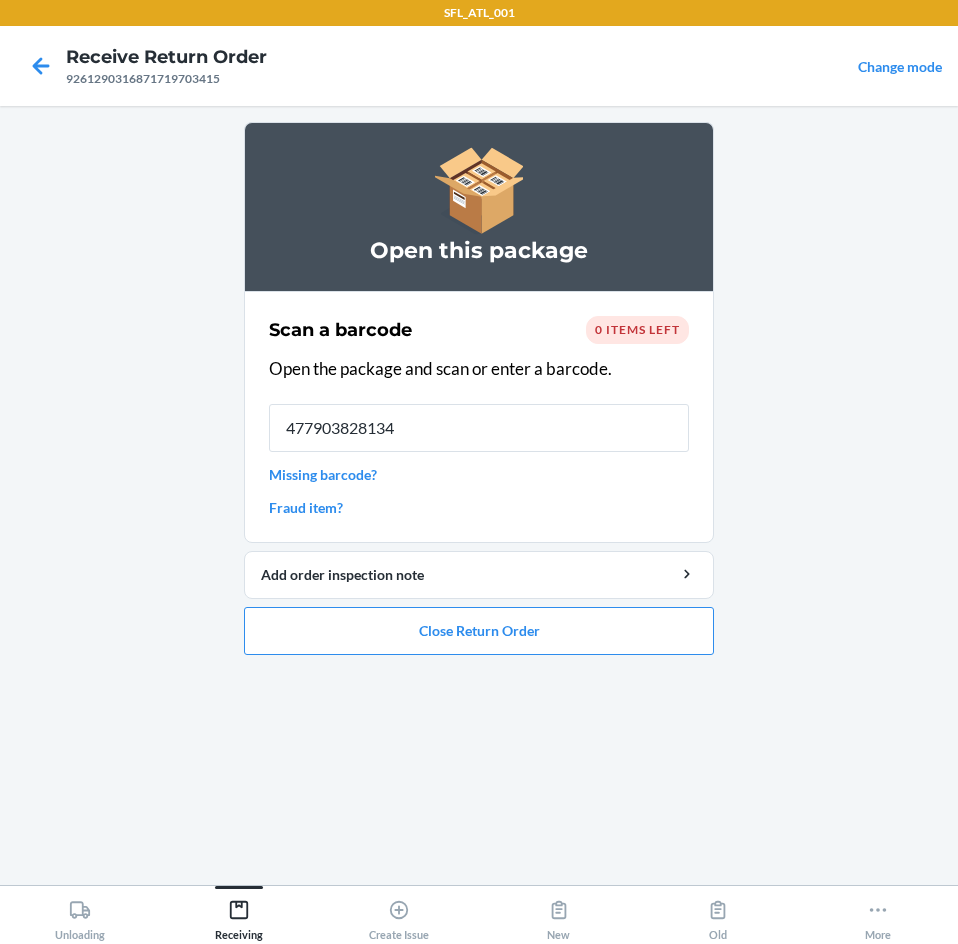 type on "4779038281342" 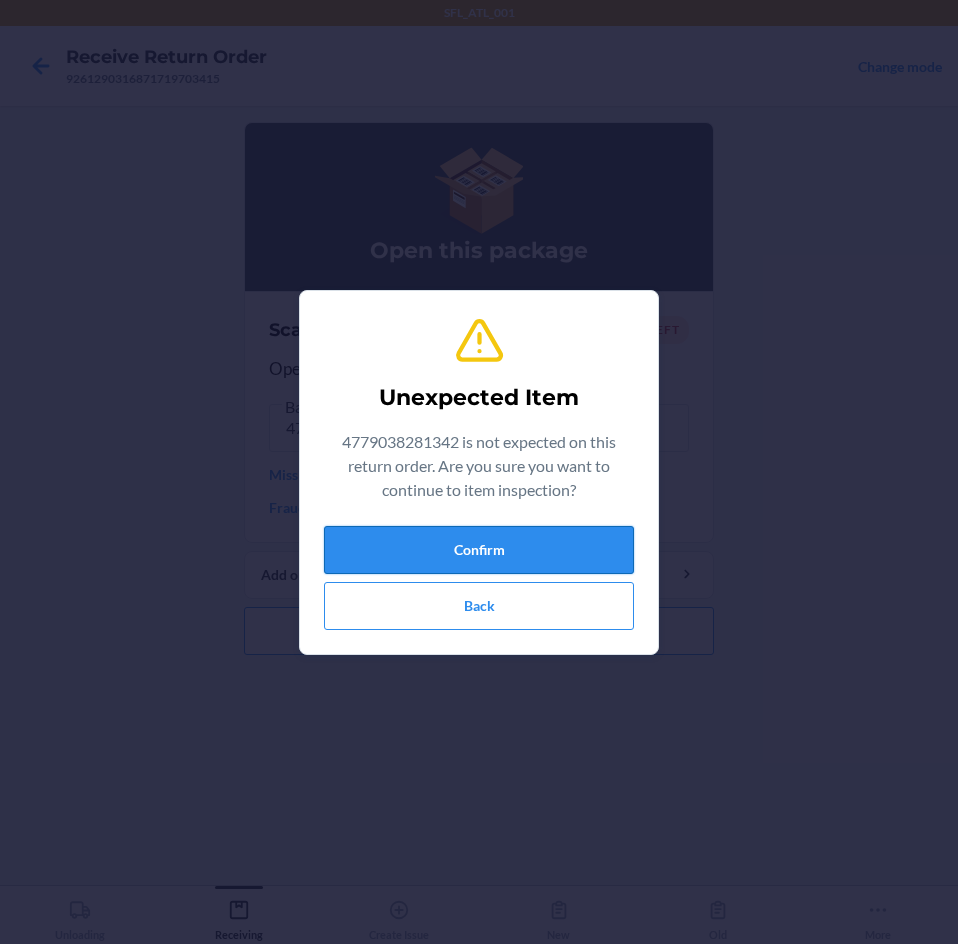 click on "Confirm" at bounding box center [479, 550] 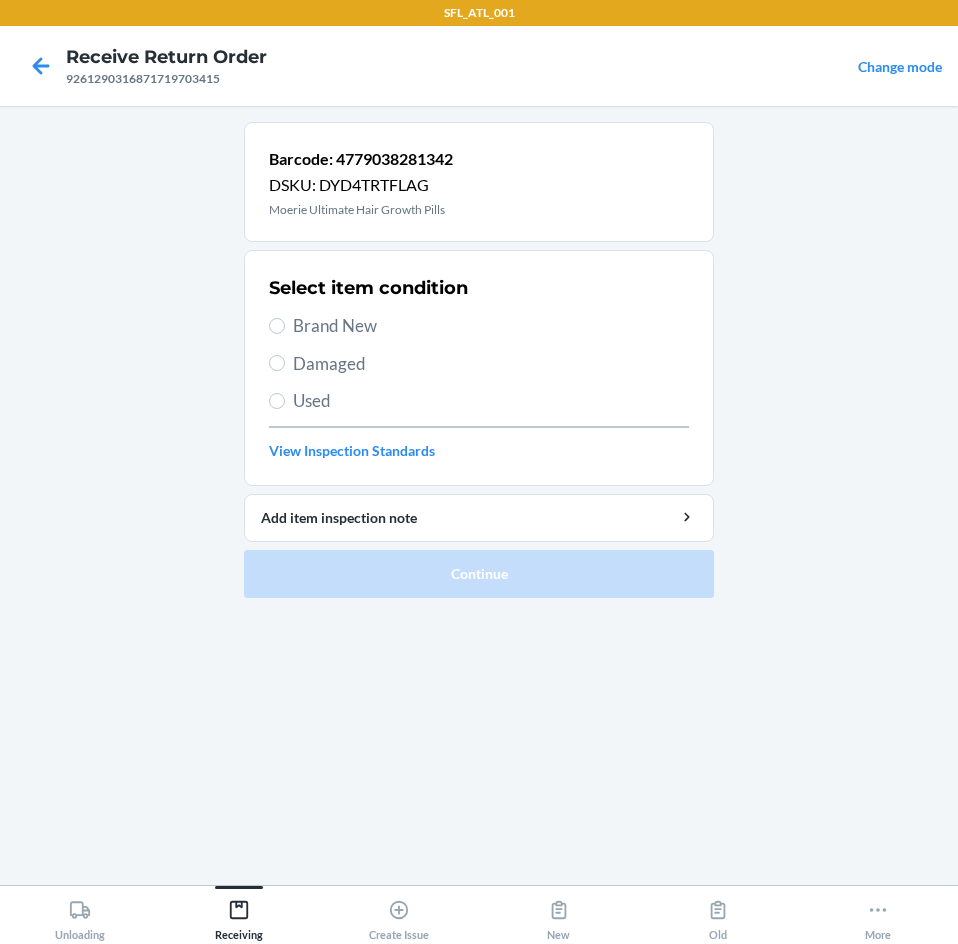 click on "Damaged" at bounding box center (491, 364) 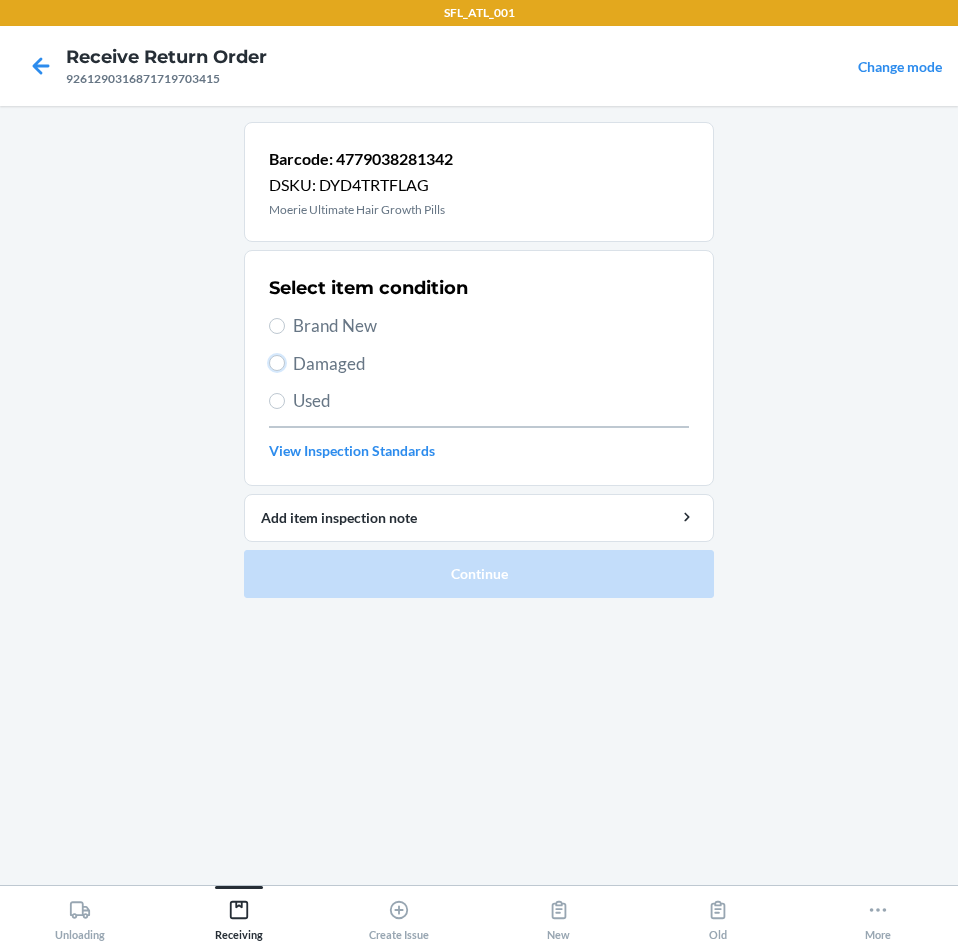 click on "Damaged" at bounding box center (277, 363) 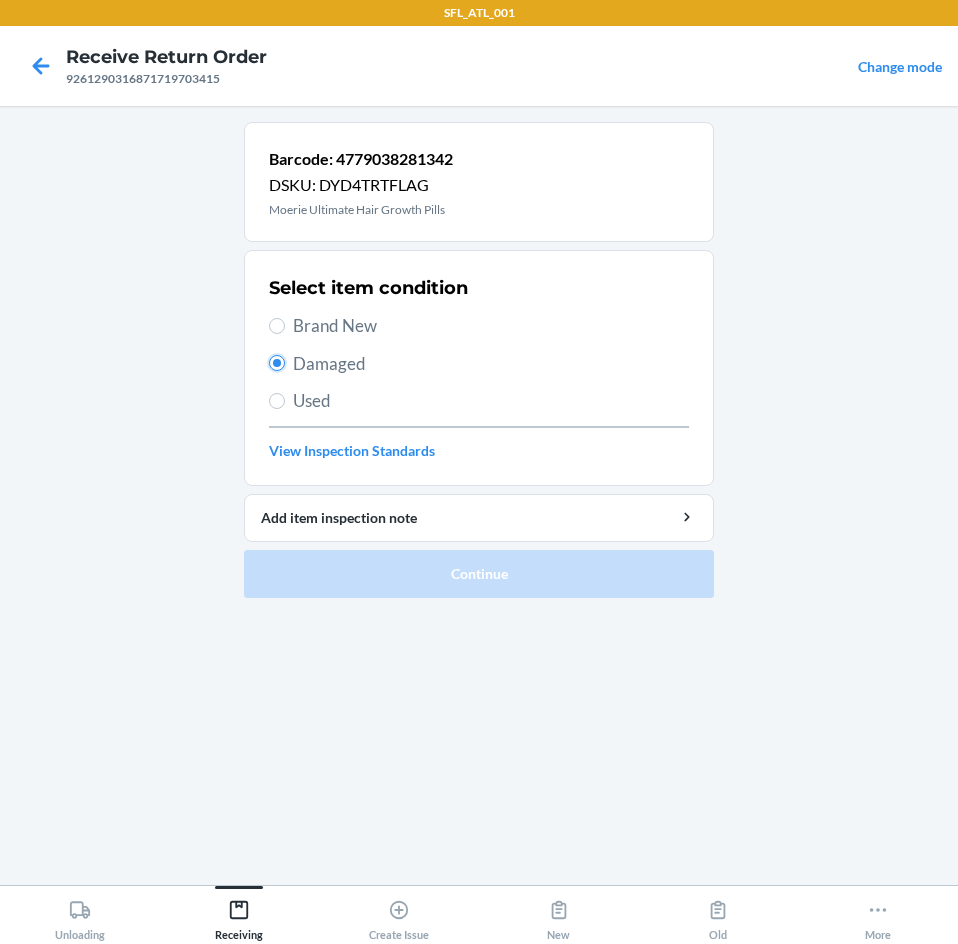 radio on "true" 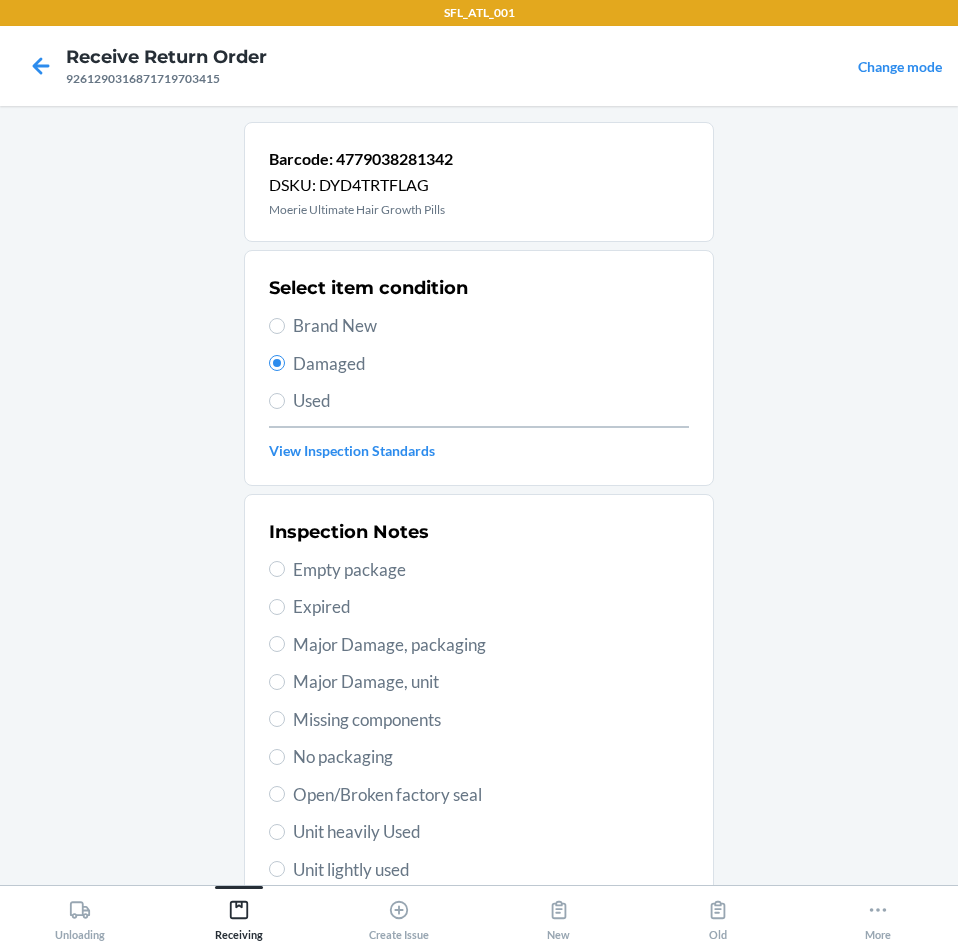 click on "Select item condition Brand New Damaged Used View Inspection Standards" at bounding box center (479, 368) 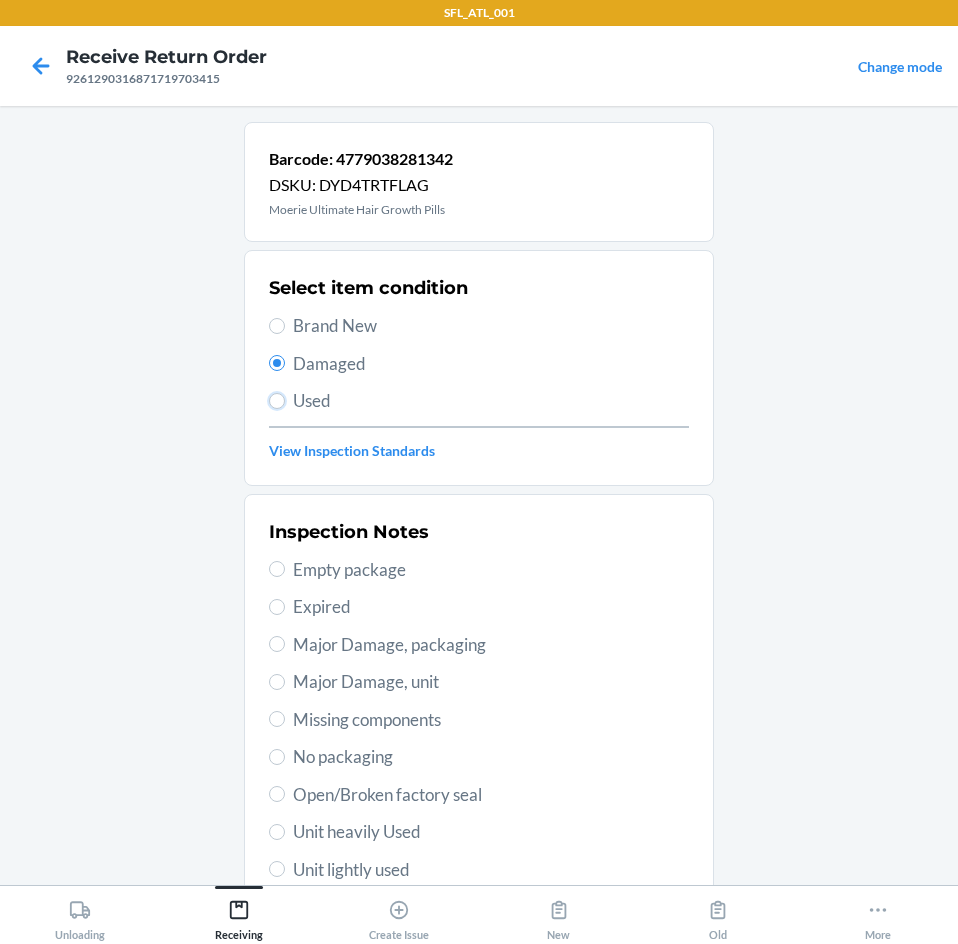 click on "Used" at bounding box center [277, 401] 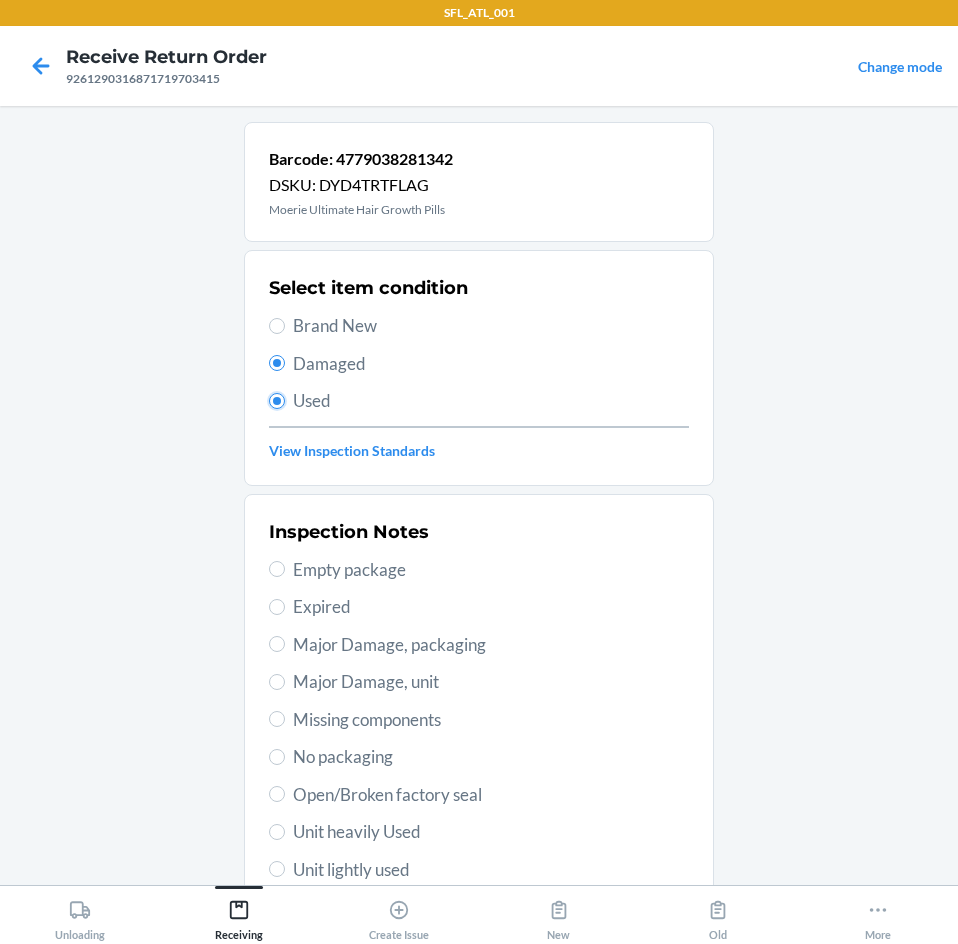 radio on "true" 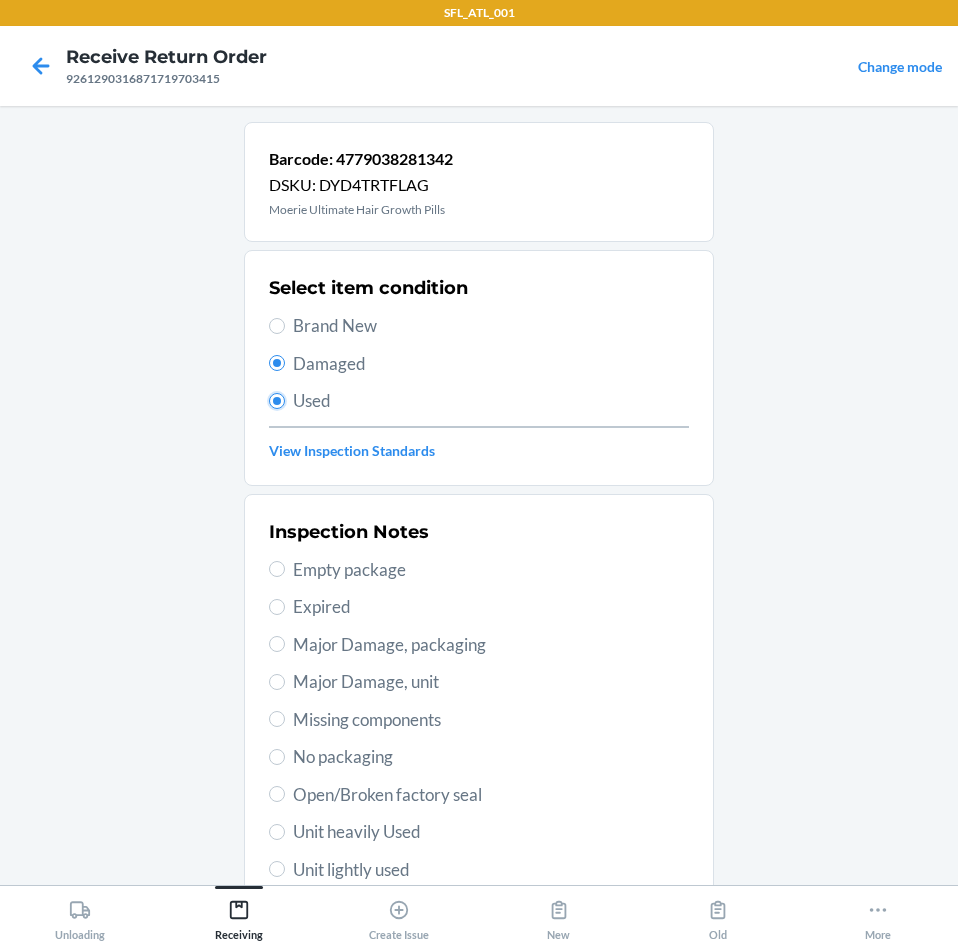 radio on "false" 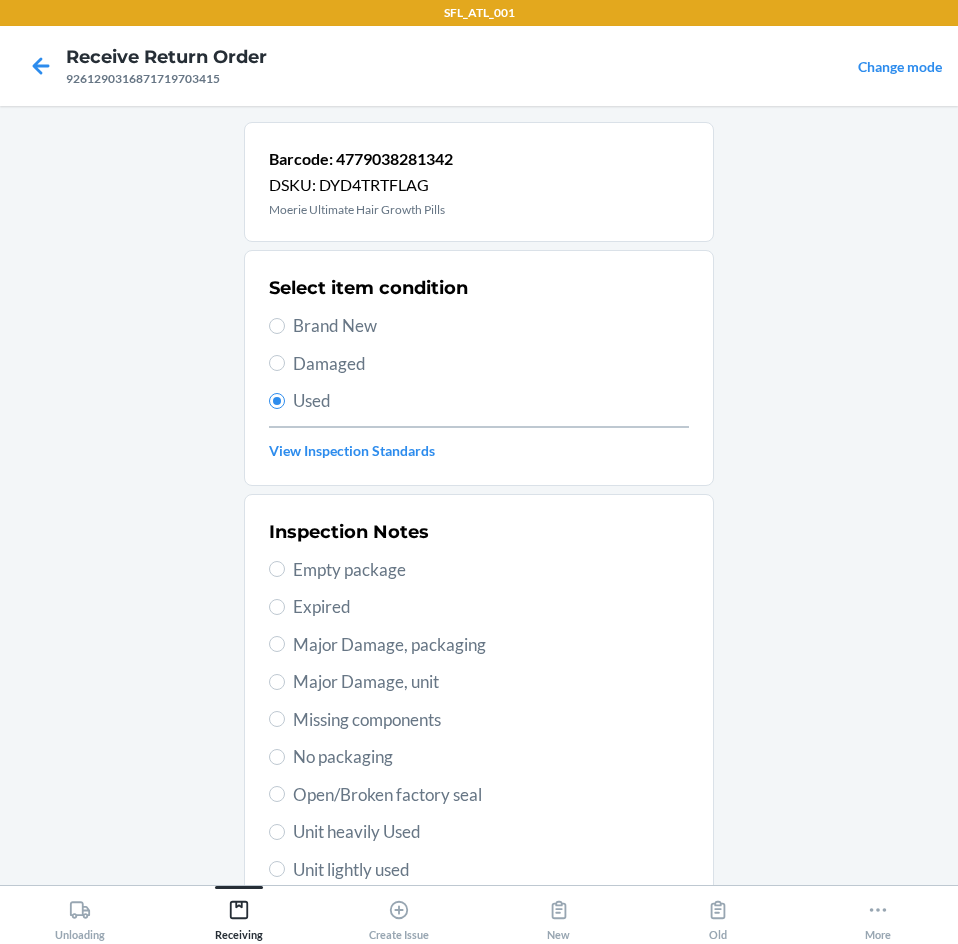 click on "Major Damage, unit" at bounding box center (491, 682) 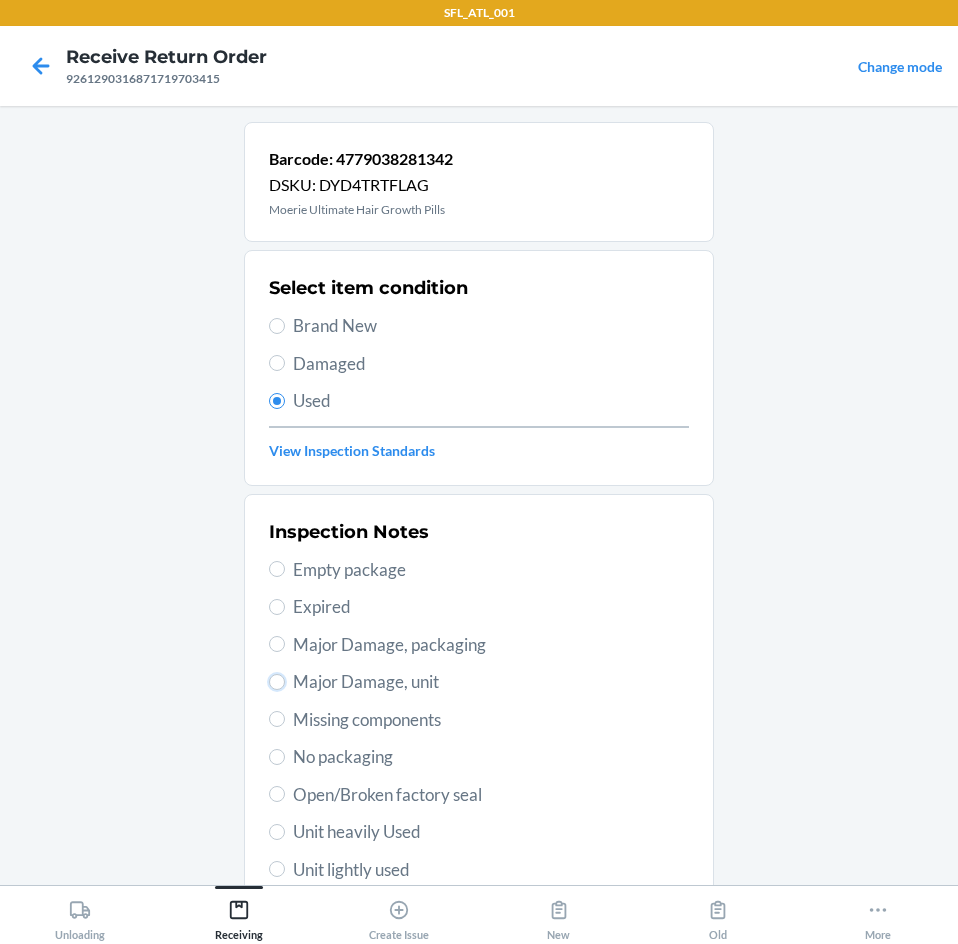 click on "Major Damage, unit" at bounding box center [277, 682] 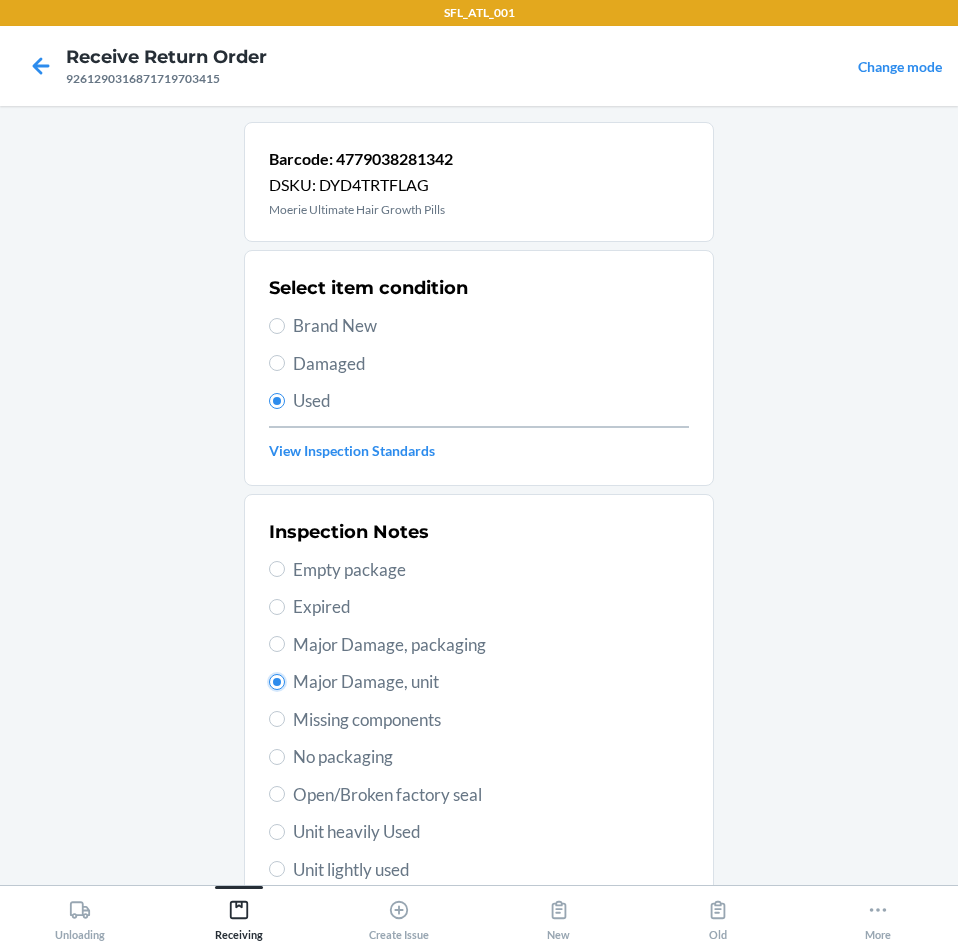 radio on "true" 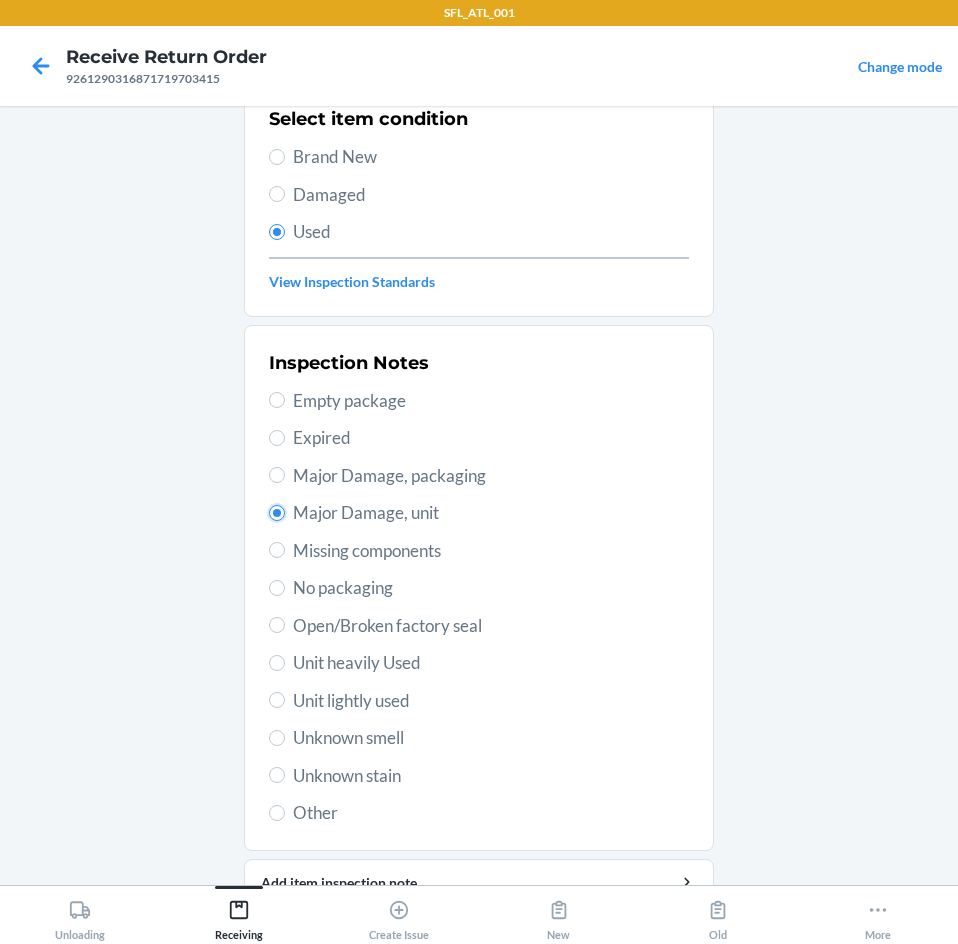 scroll, scrollTop: 263, scrollLeft: 0, axis: vertical 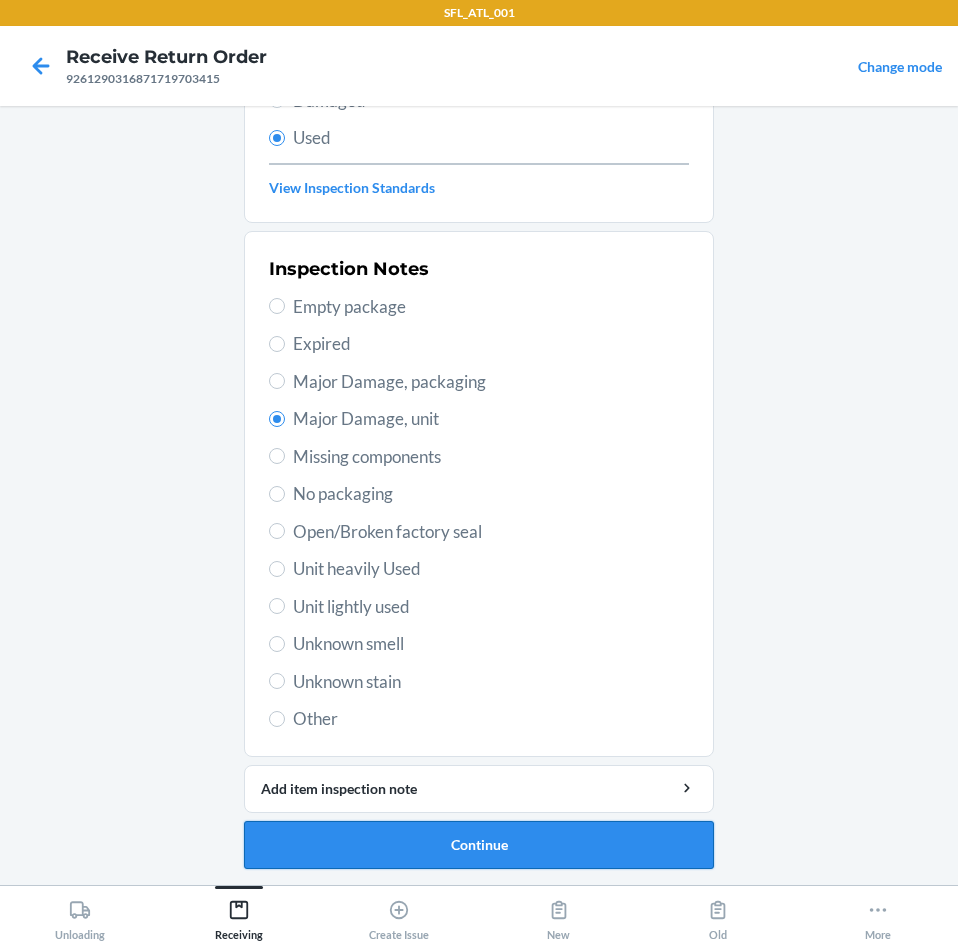 click on "Continue" at bounding box center [479, 845] 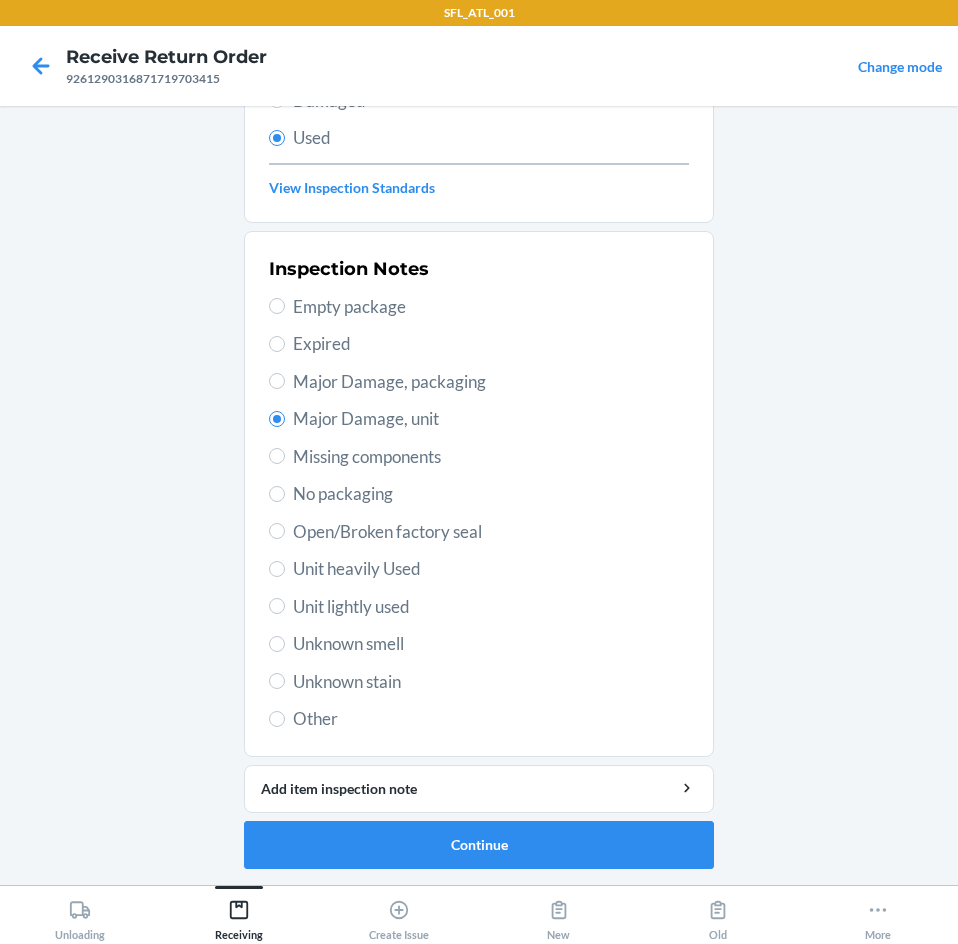 scroll, scrollTop: 0, scrollLeft: 0, axis: both 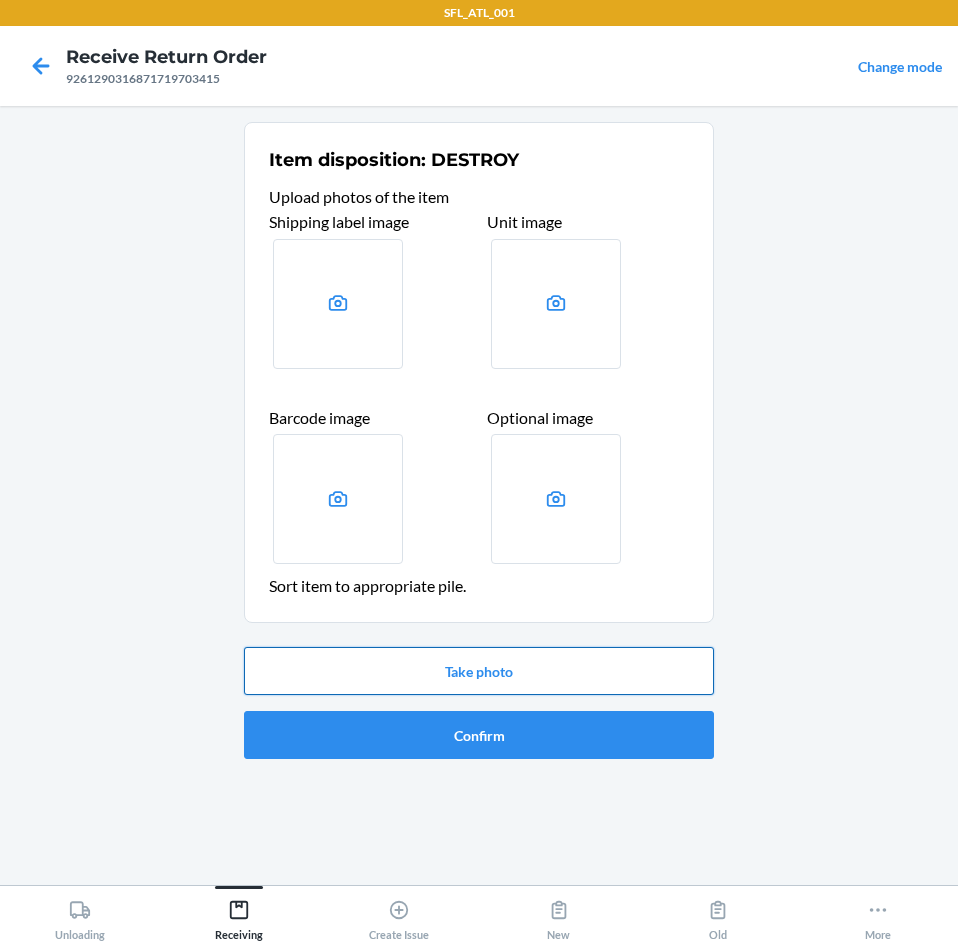 click on "Take photo" at bounding box center (479, 671) 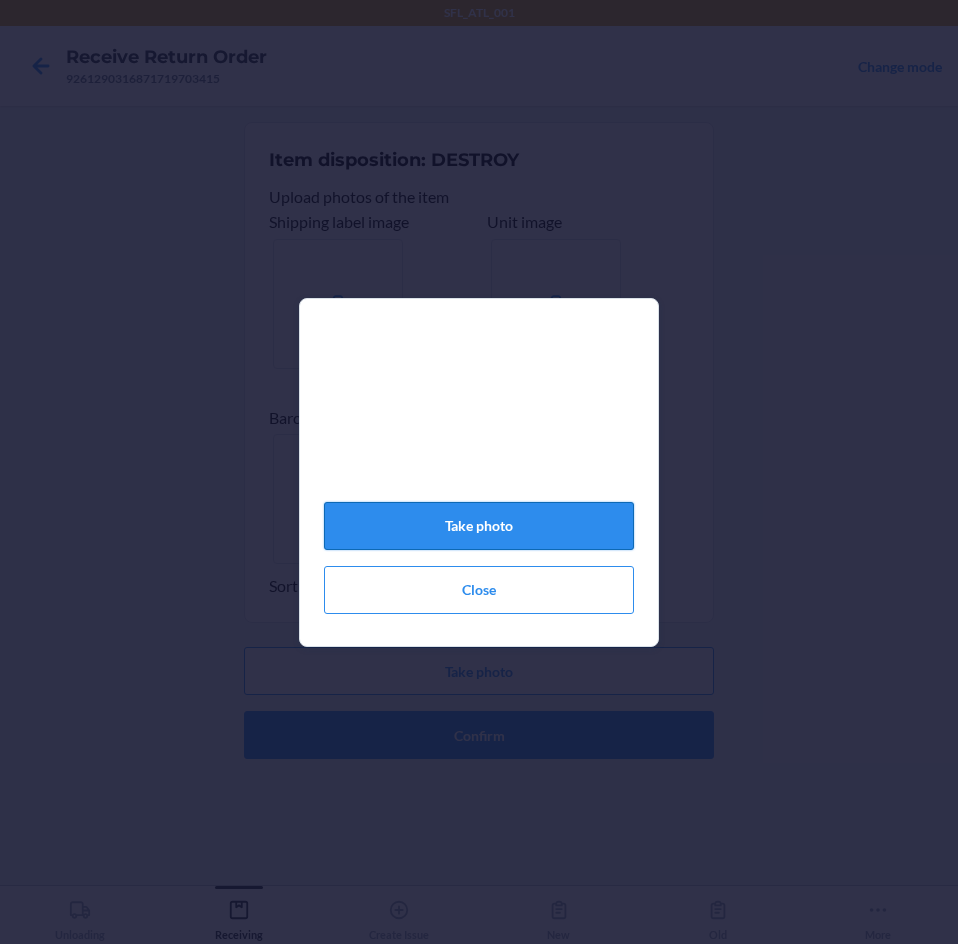 click on "Take photo" 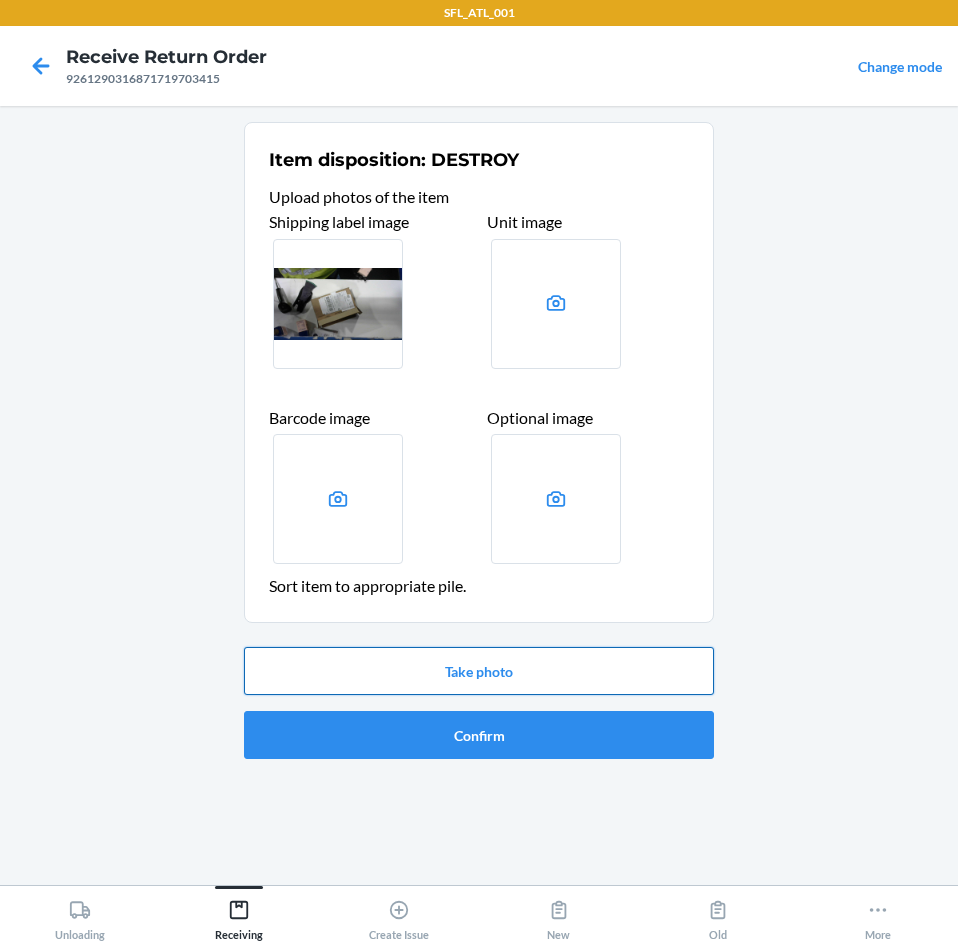 click on "Take photo" at bounding box center [479, 671] 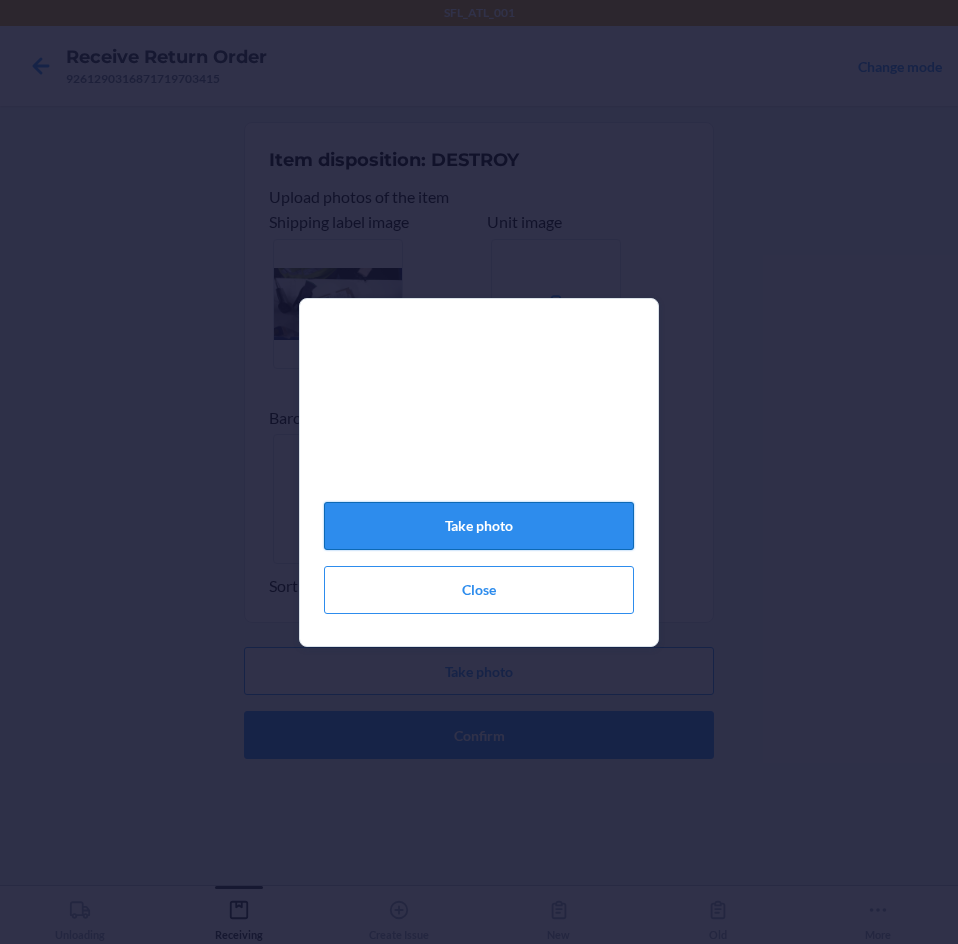 click on "Take photo" 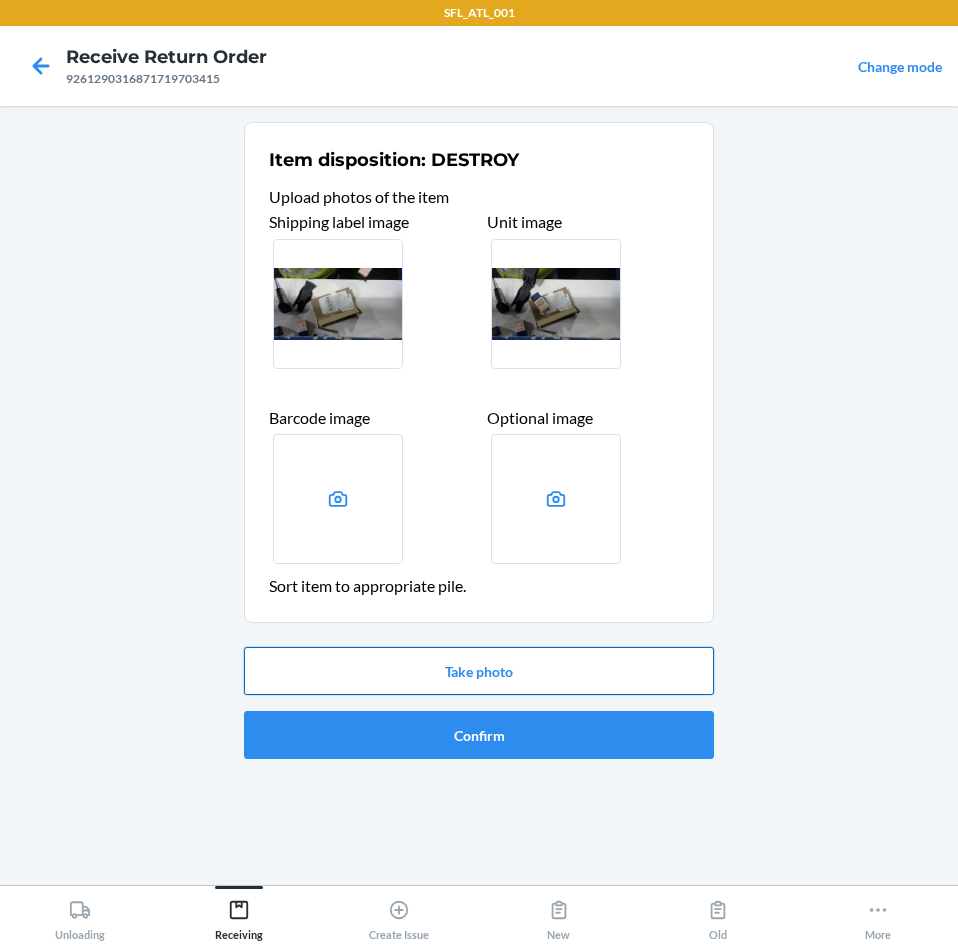 click on "Take photo" at bounding box center [479, 671] 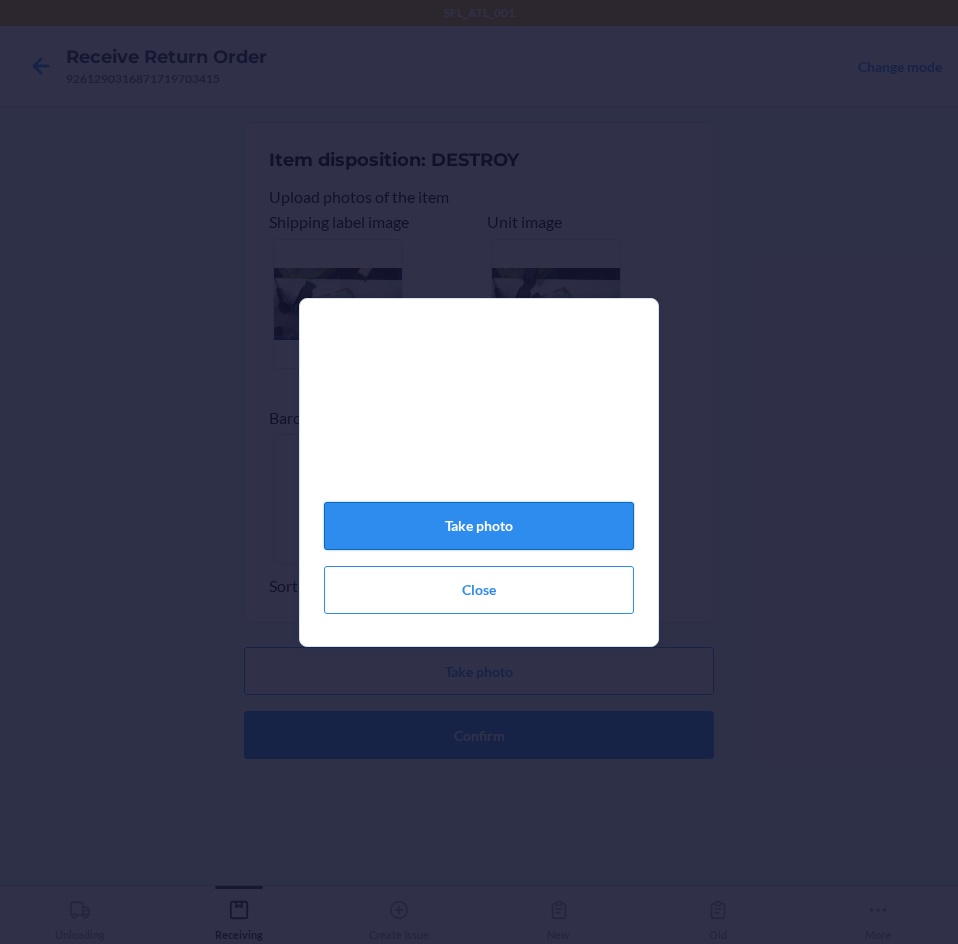 click on "Take photo" 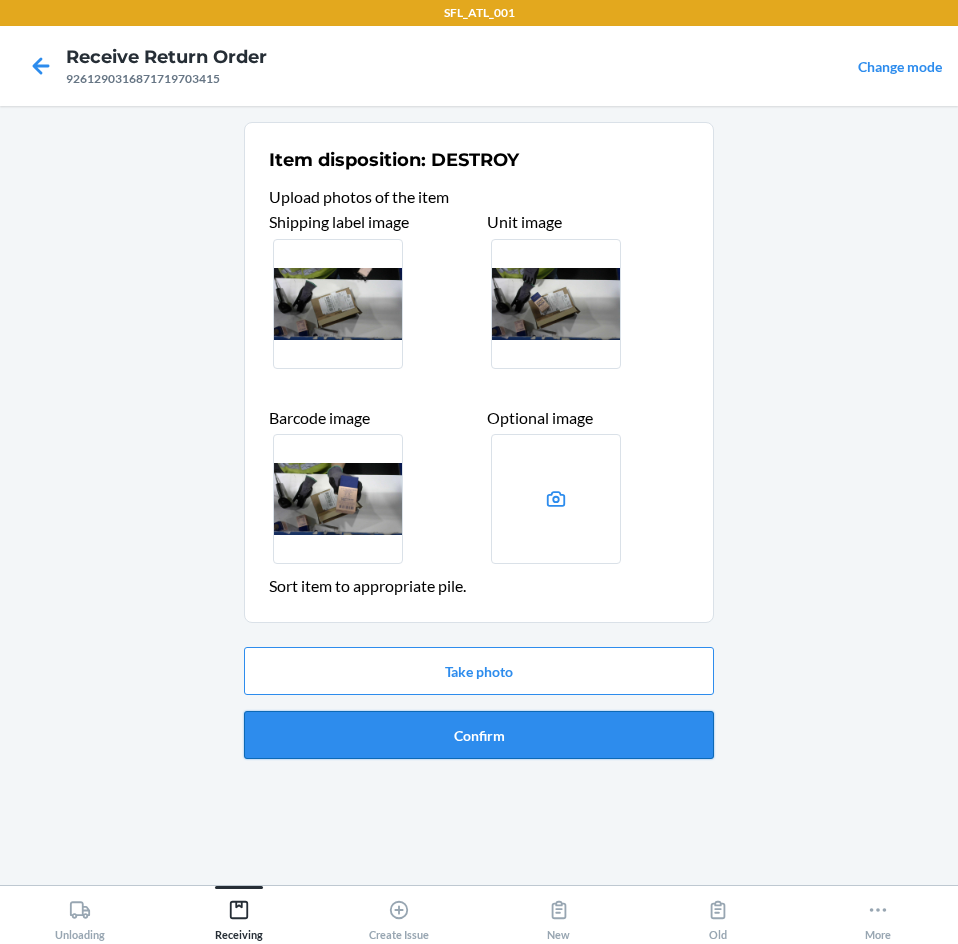click on "Confirm" at bounding box center [479, 735] 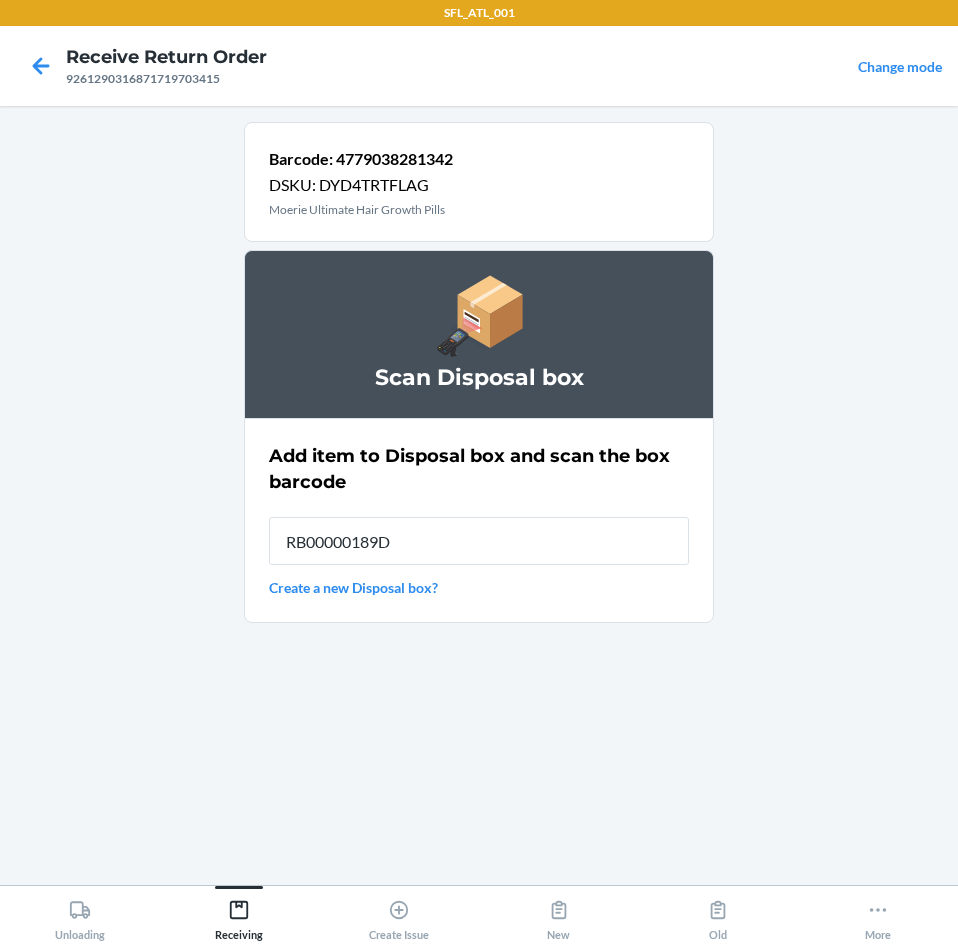 type on "RB00000189D" 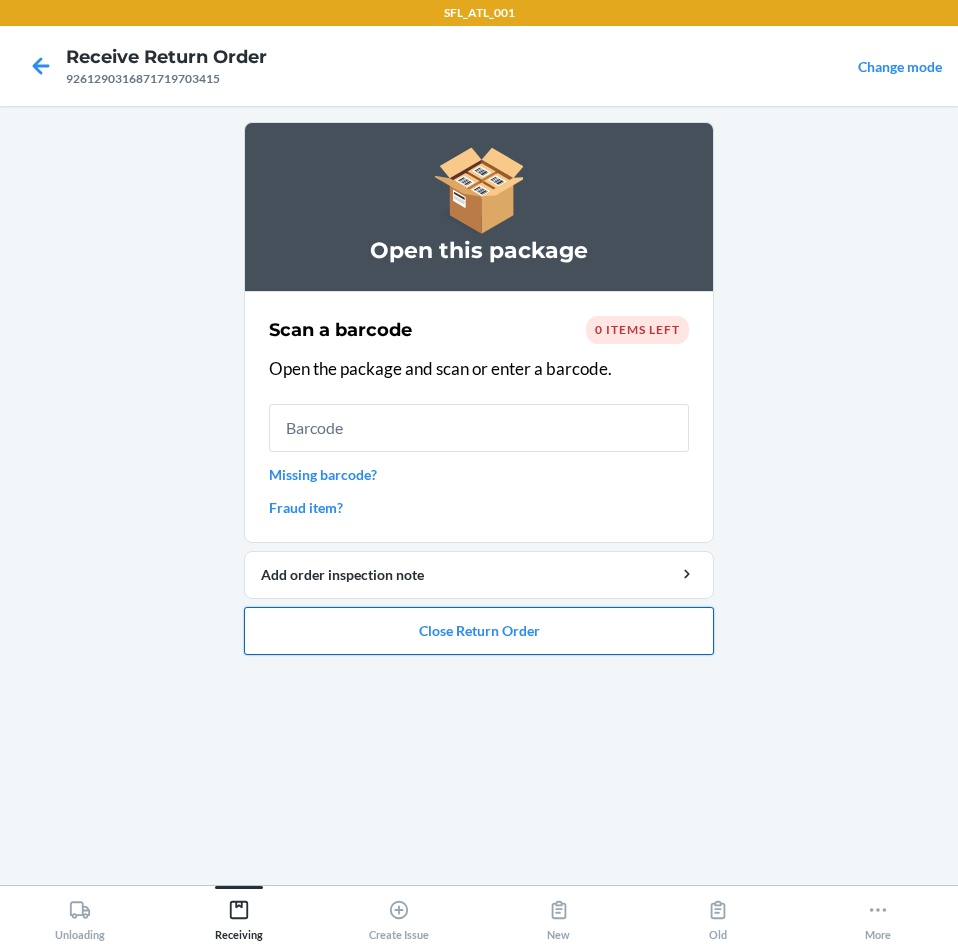 click on "Close Return Order" at bounding box center (479, 631) 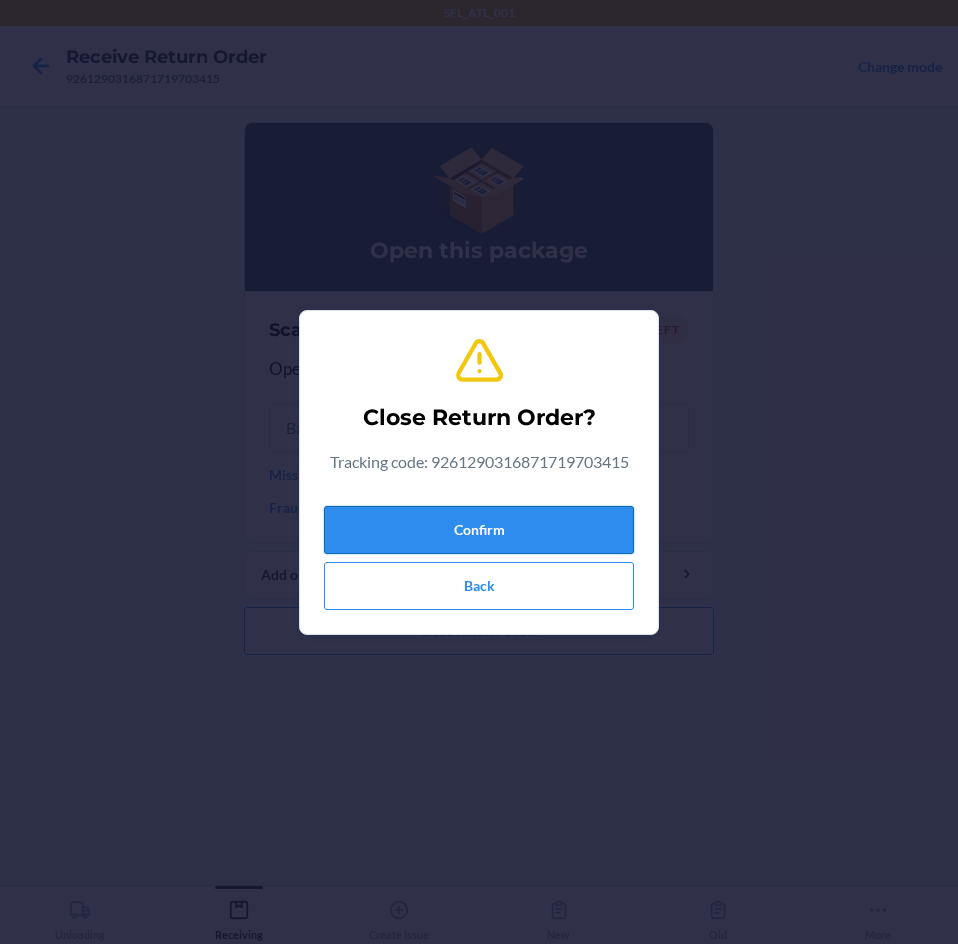 click on "Confirm" at bounding box center [479, 530] 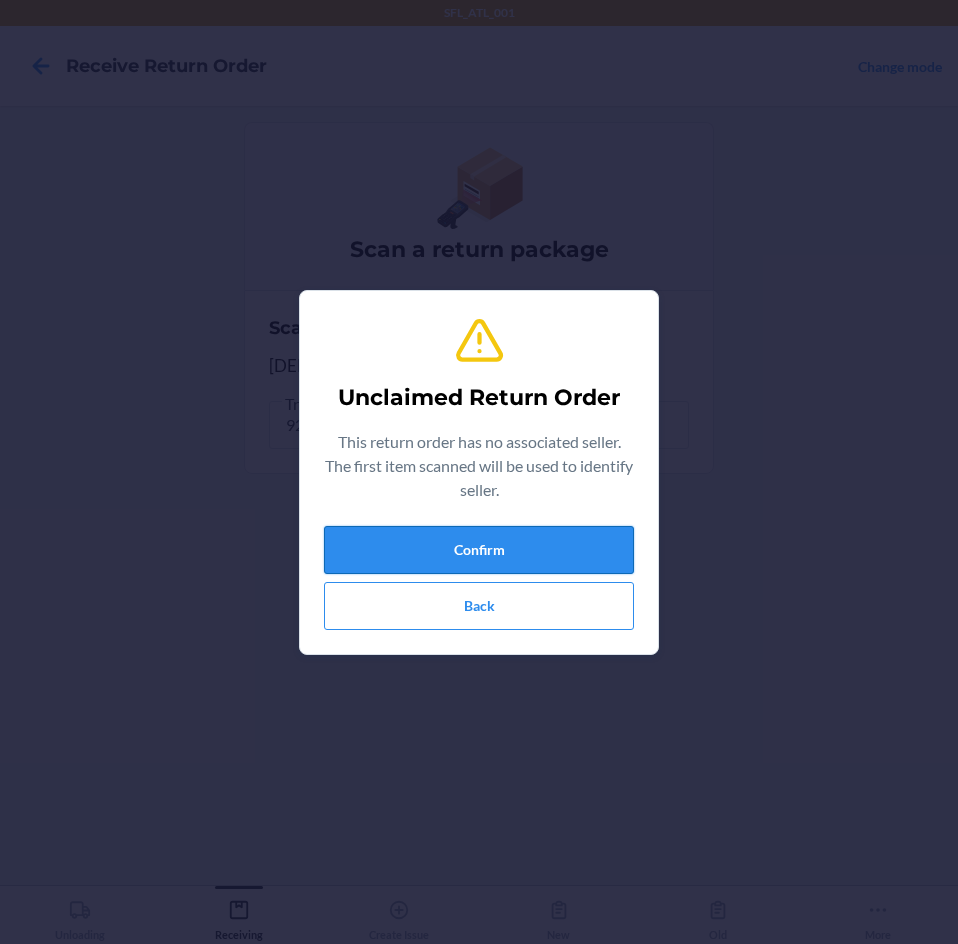 click on "Confirm" at bounding box center [479, 550] 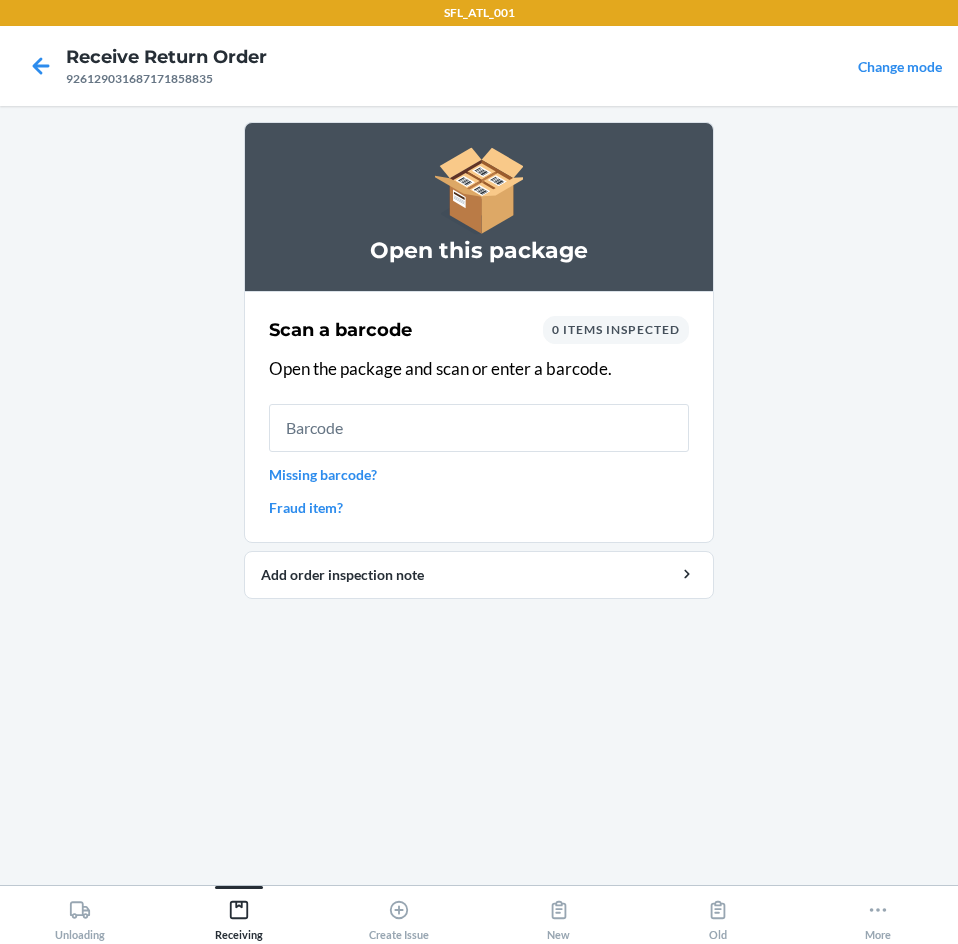 click at bounding box center [479, 428] 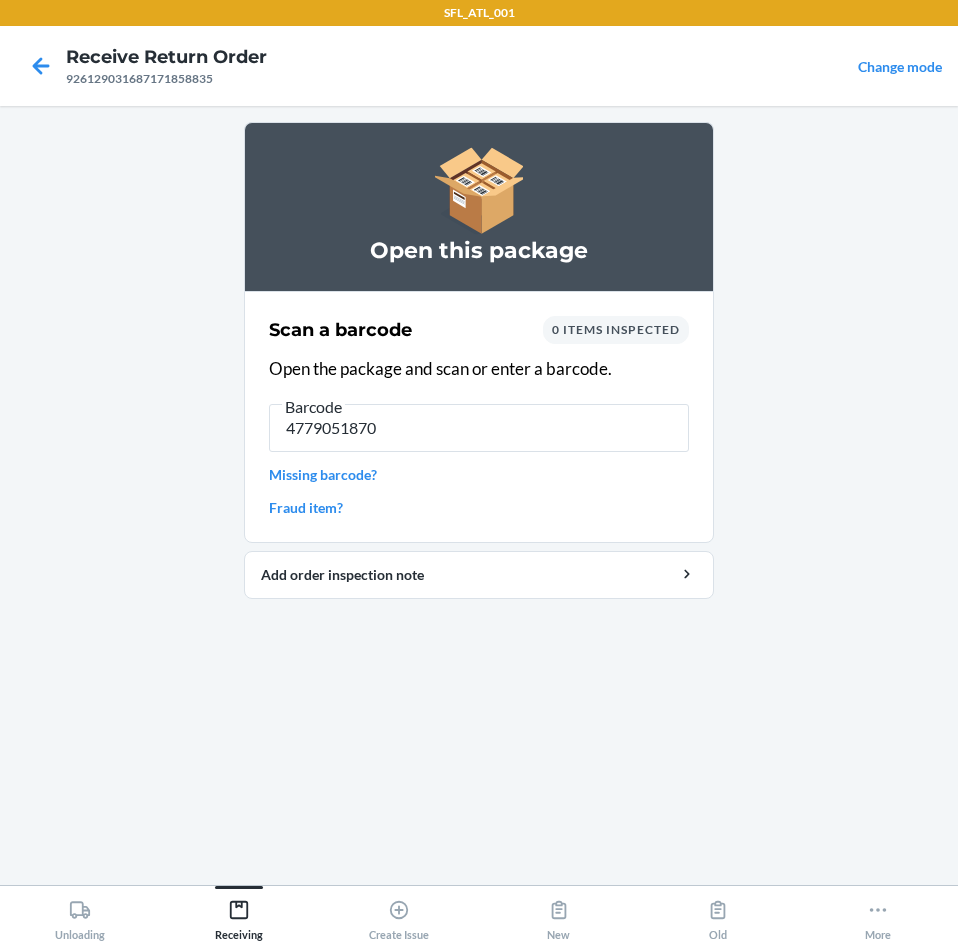 type on "47790518709" 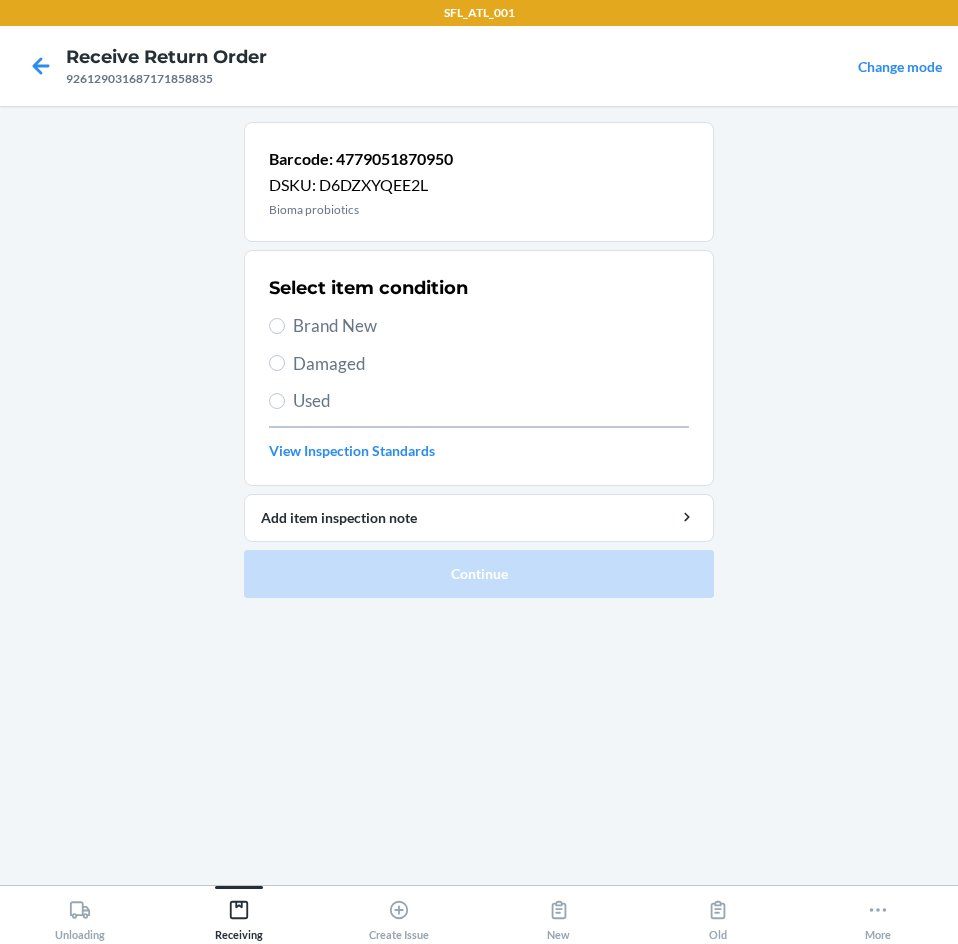 click on "Used" at bounding box center [491, 401] 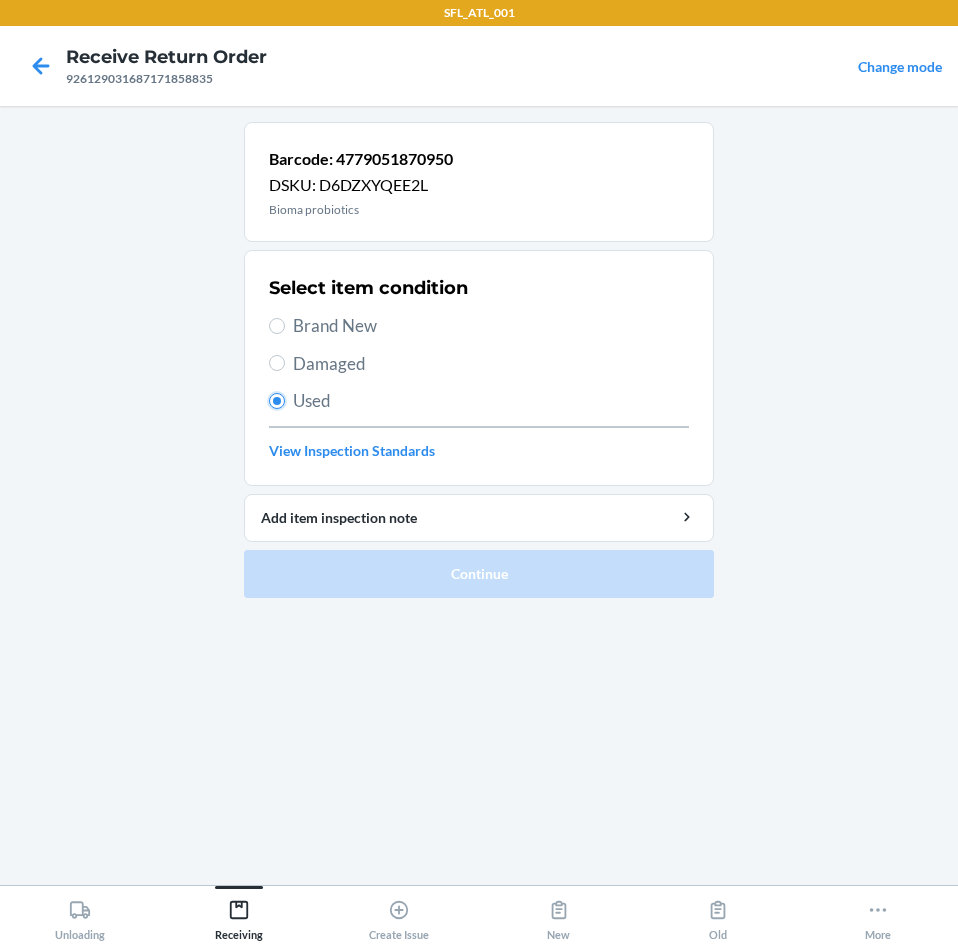 radio on "true" 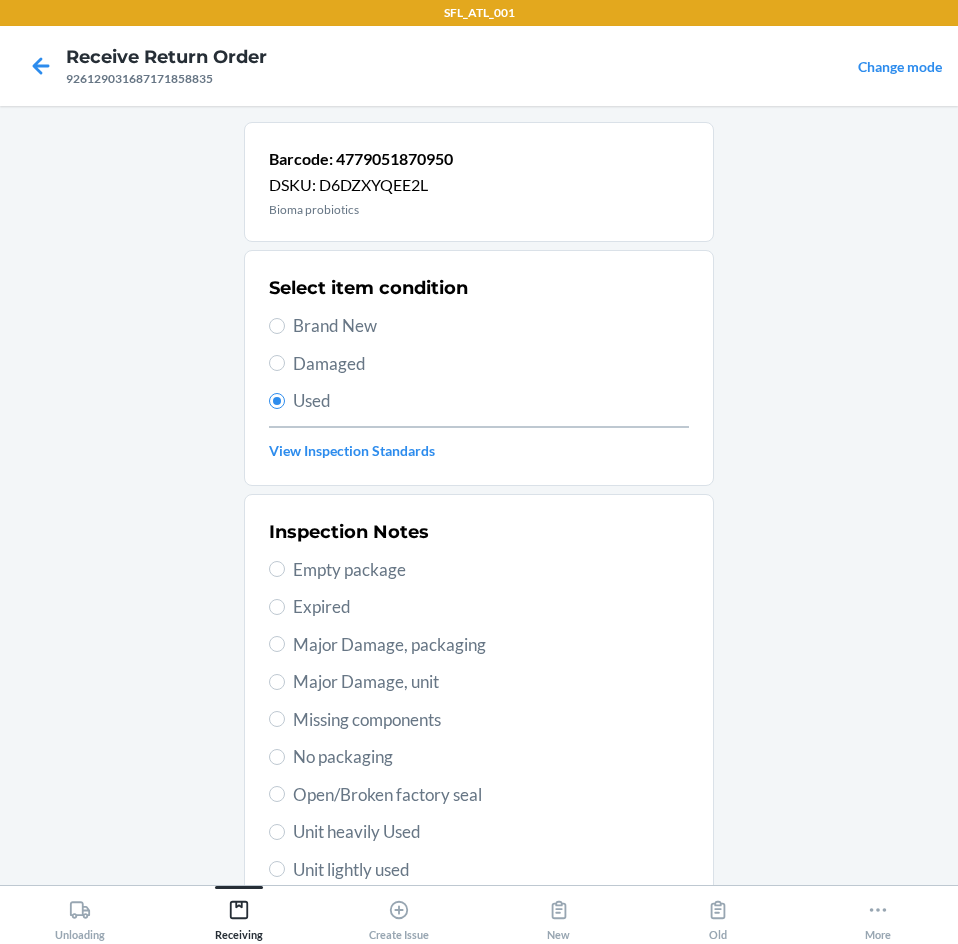 click on "Major Damage, unit" at bounding box center [491, 682] 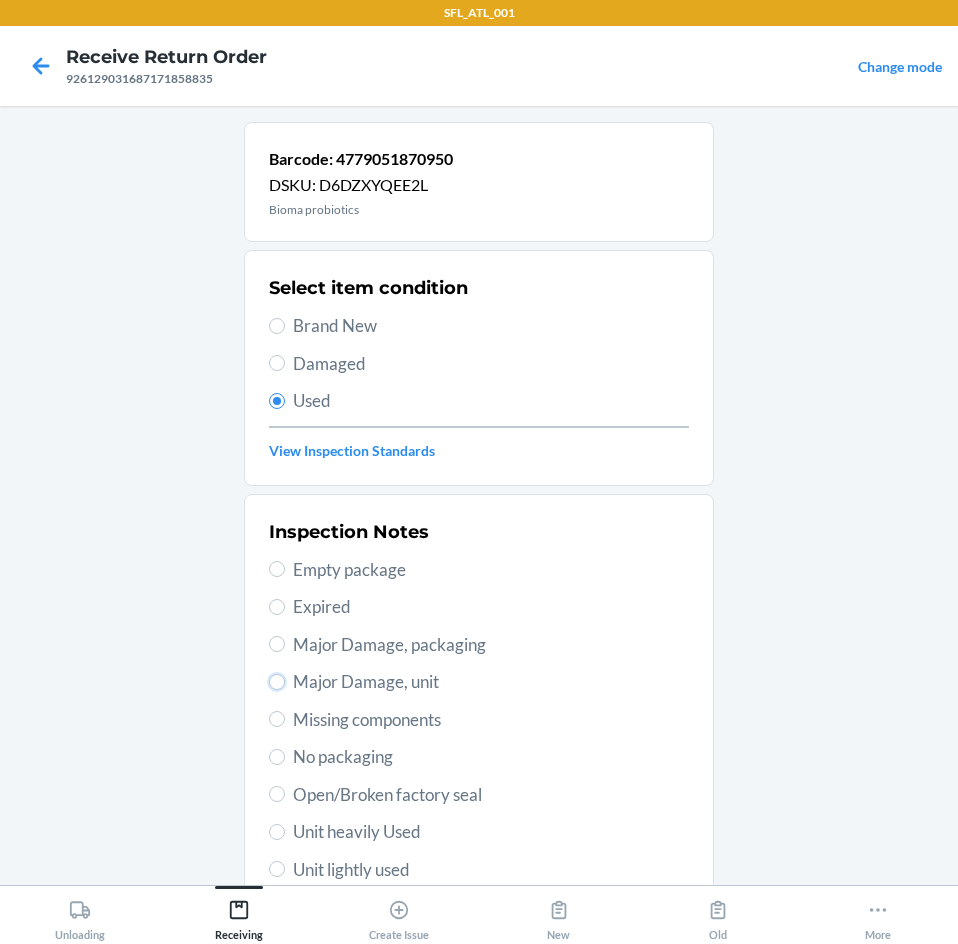 click on "Major Damage, unit" at bounding box center (277, 682) 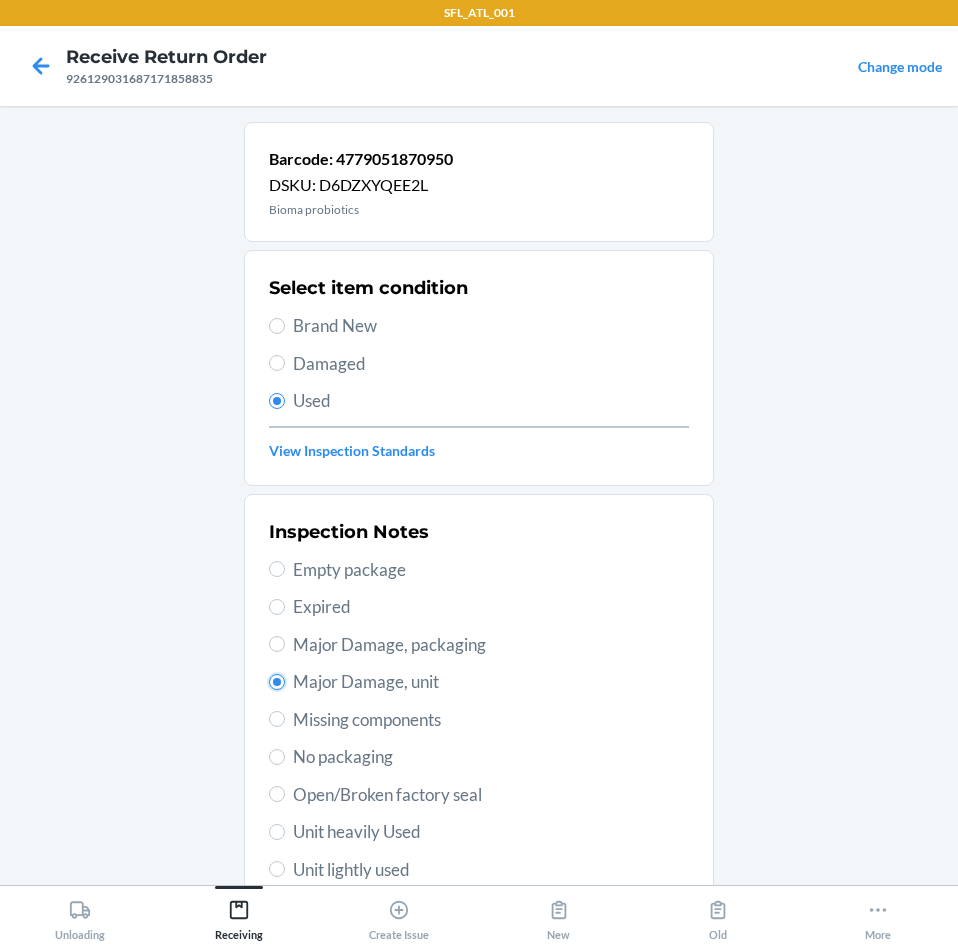 radio on "true" 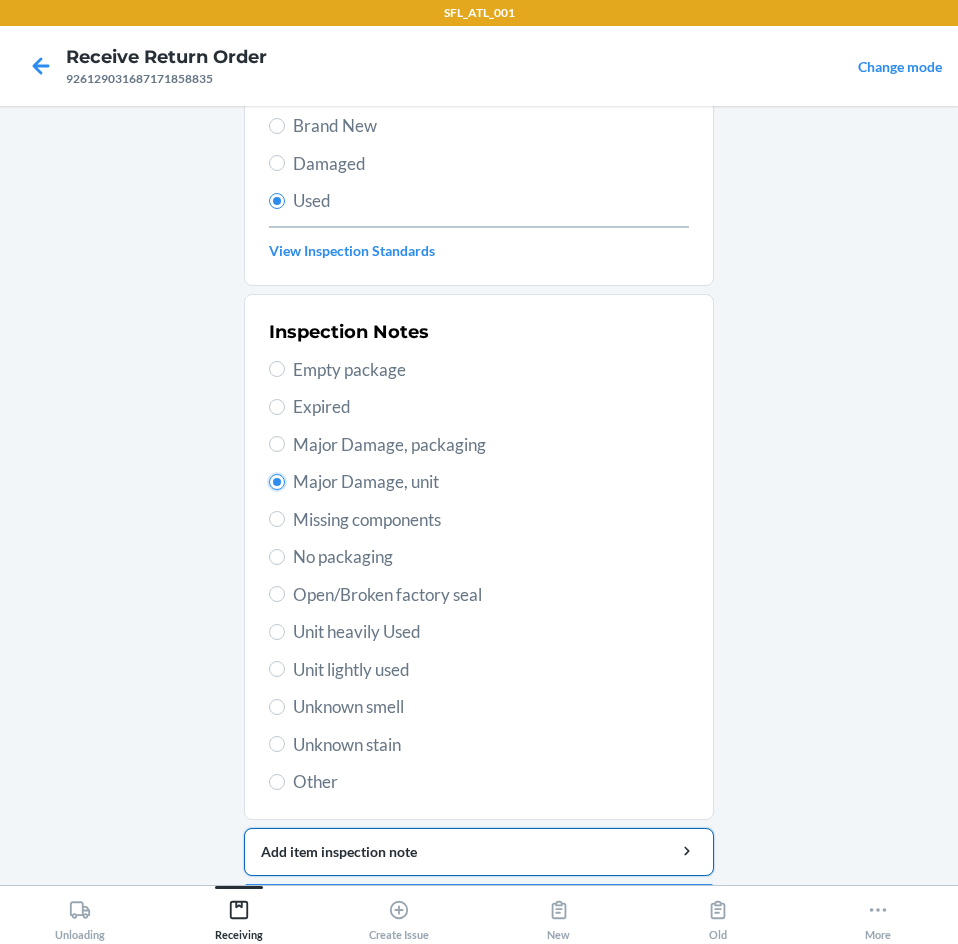 scroll, scrollTop: 263, scrollLeft: 0, axis: vertical 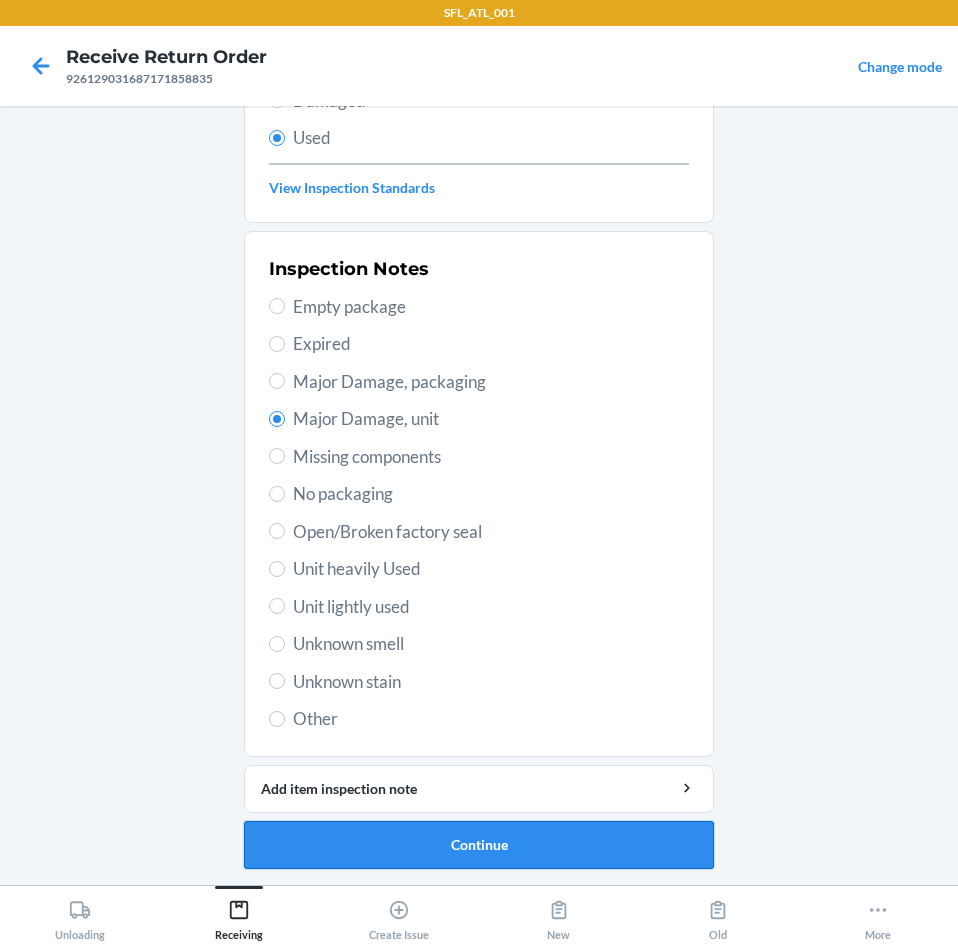 click on "Continue" at bounding box center (479, 845) 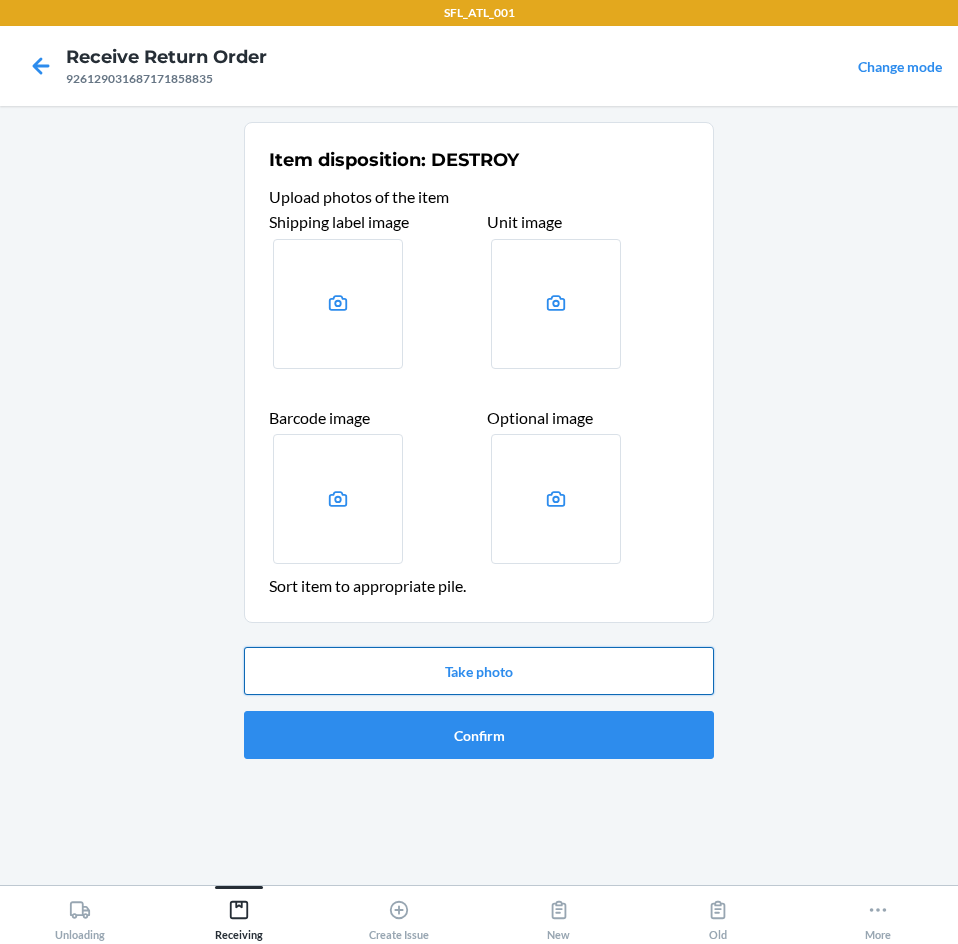click on "Take photo" at bounding box center (479, 671) 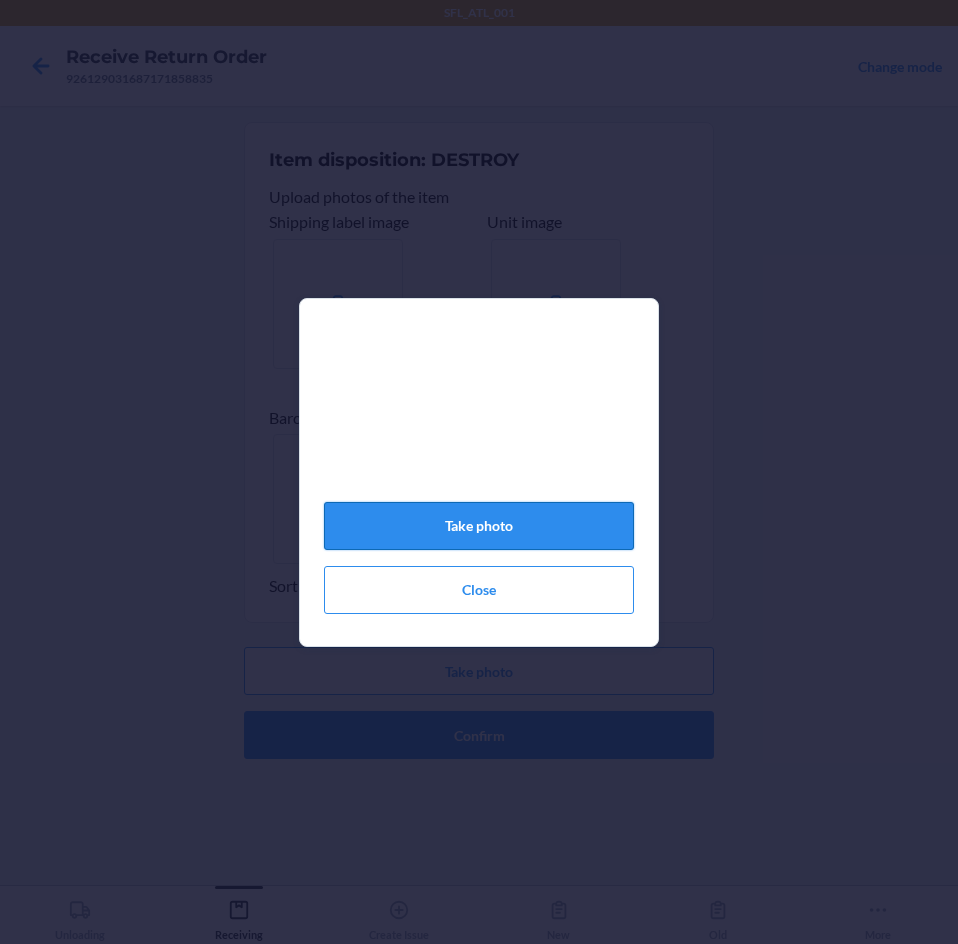 click on "Take photo" 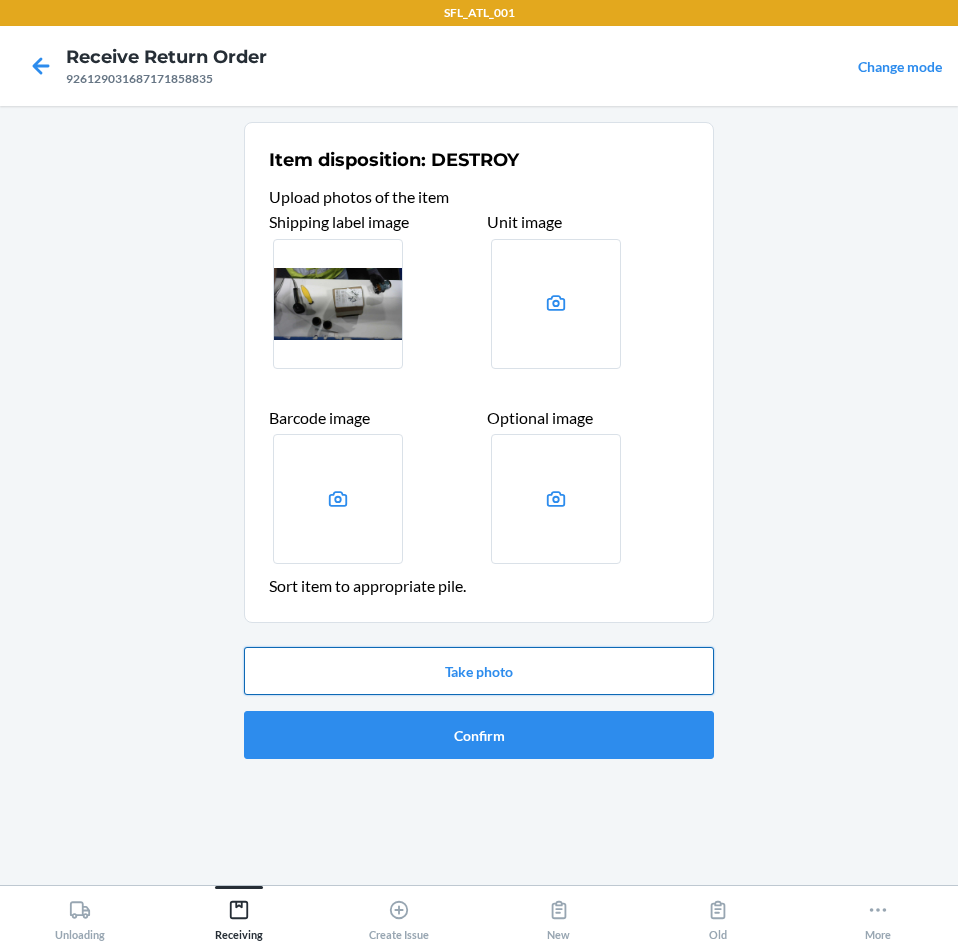 click on "Take photo" at bounding box center [479, 671] 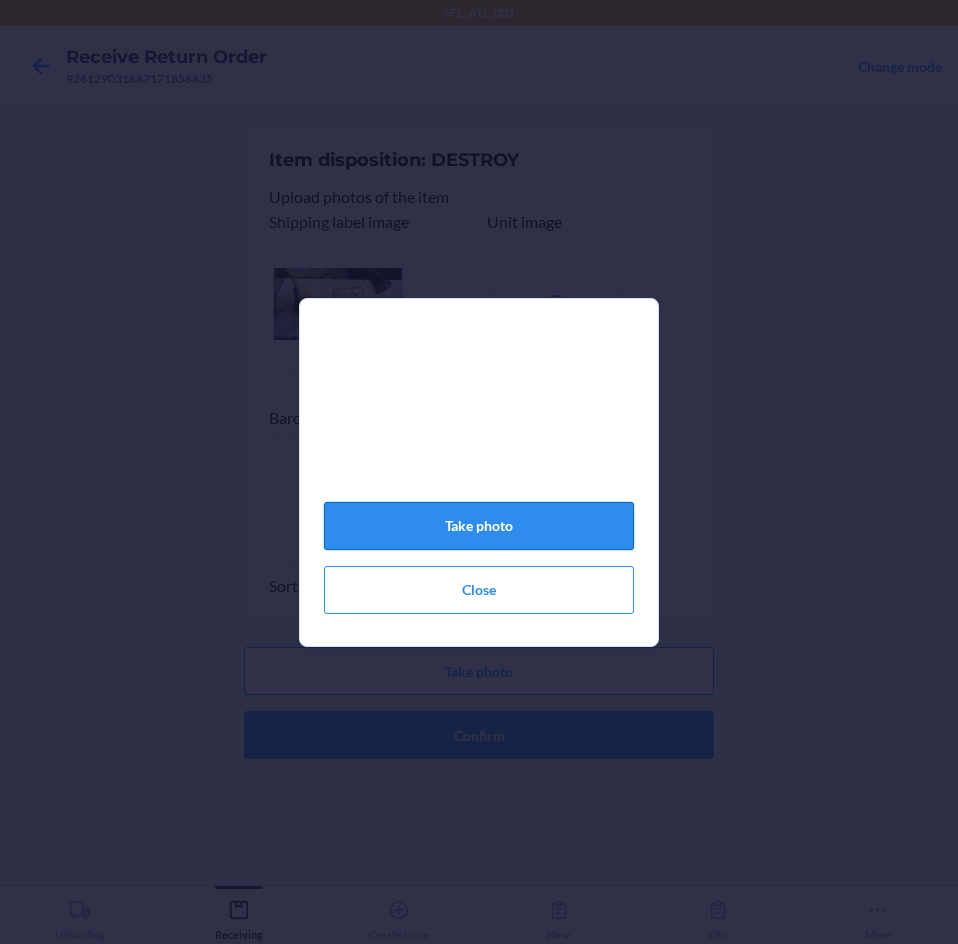 click on "Take photo" 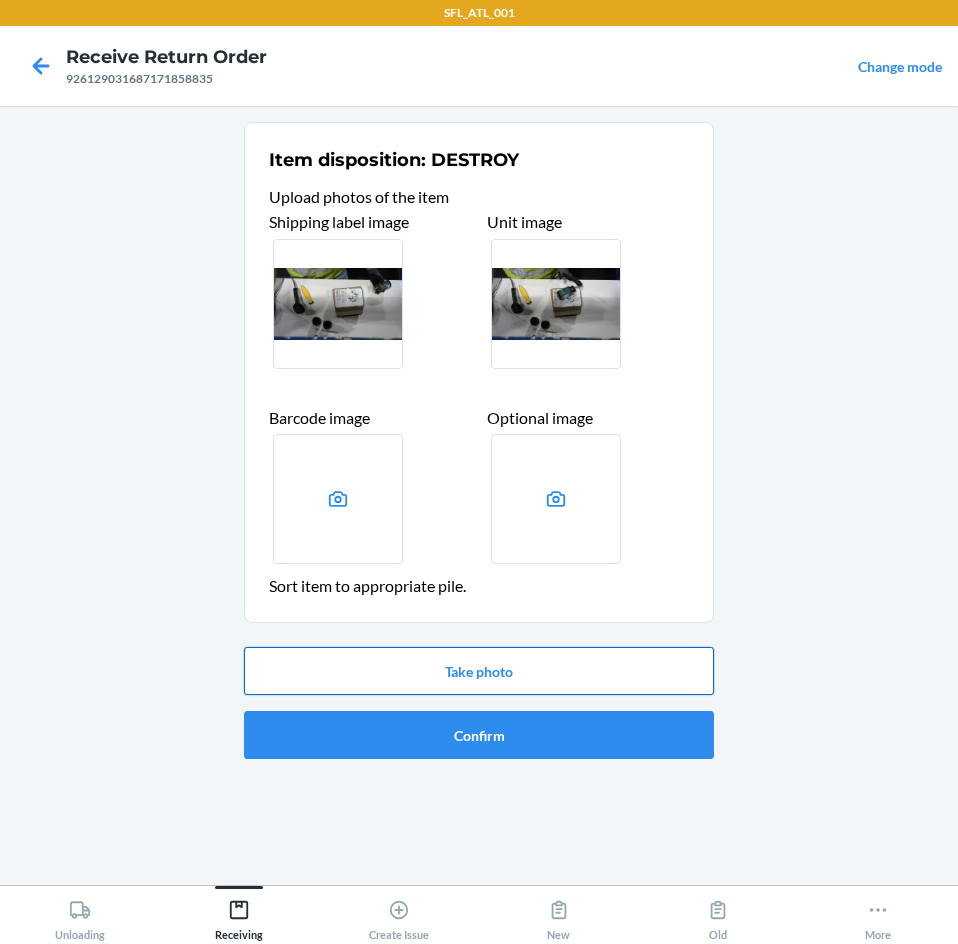 click on "Take photo" at bounding box center [479, 671] 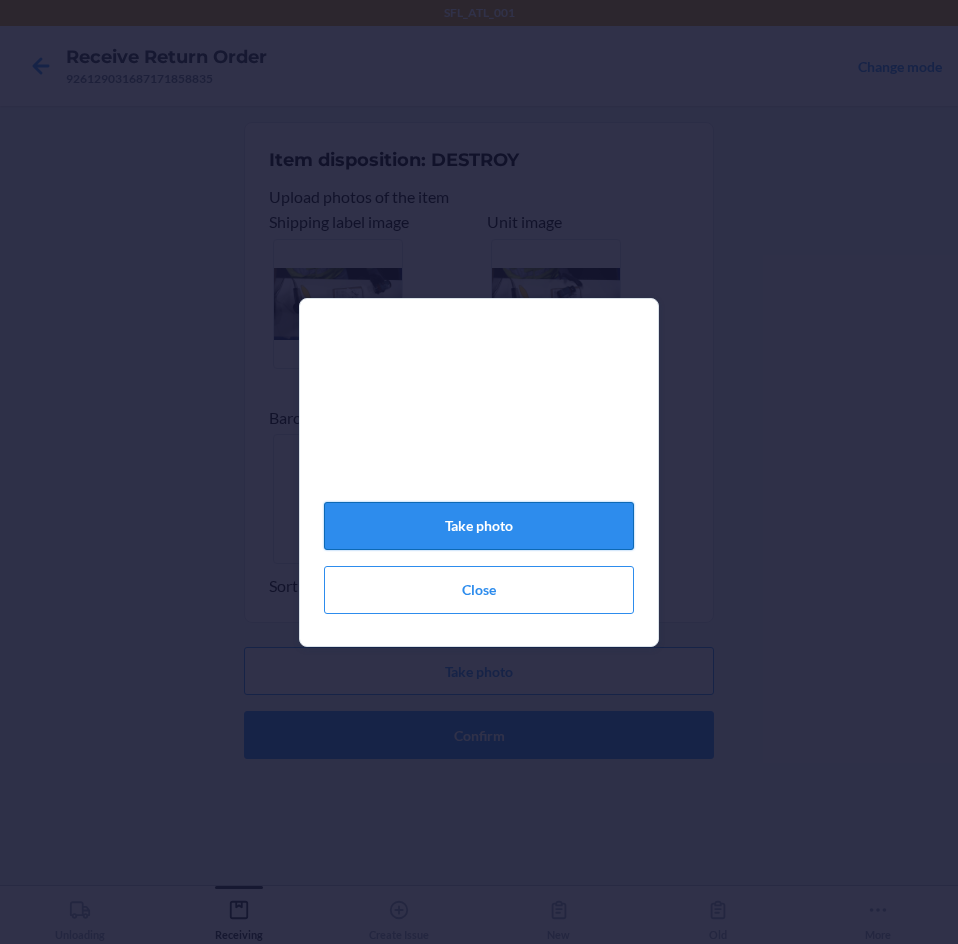 click on "Take photo" 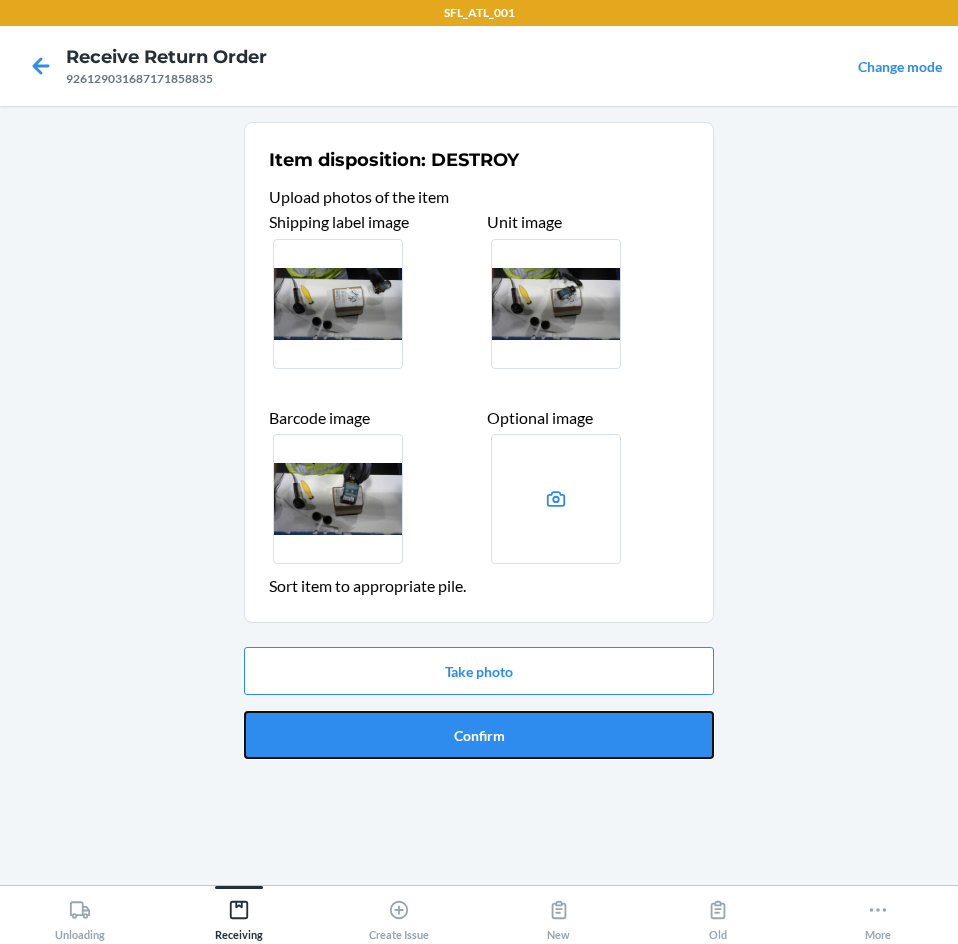 click on "Confirm" at bounding box center [479, 735] 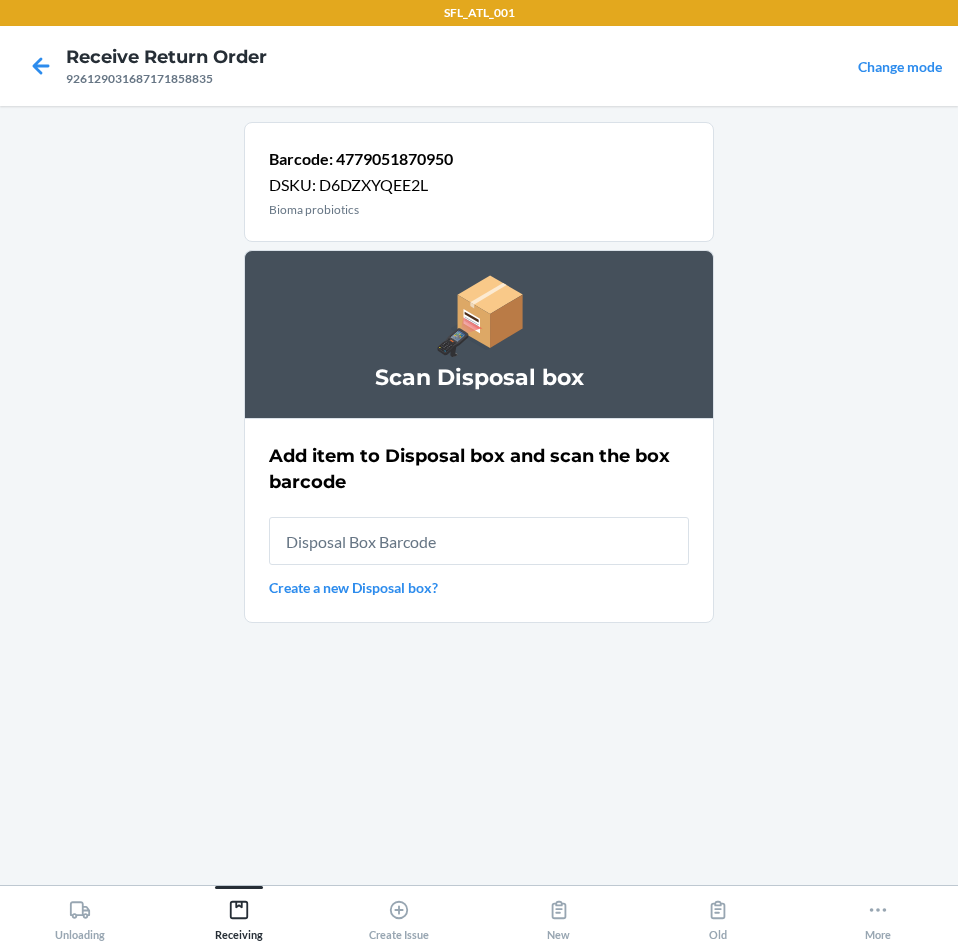 click at bounding box center (479, 541) 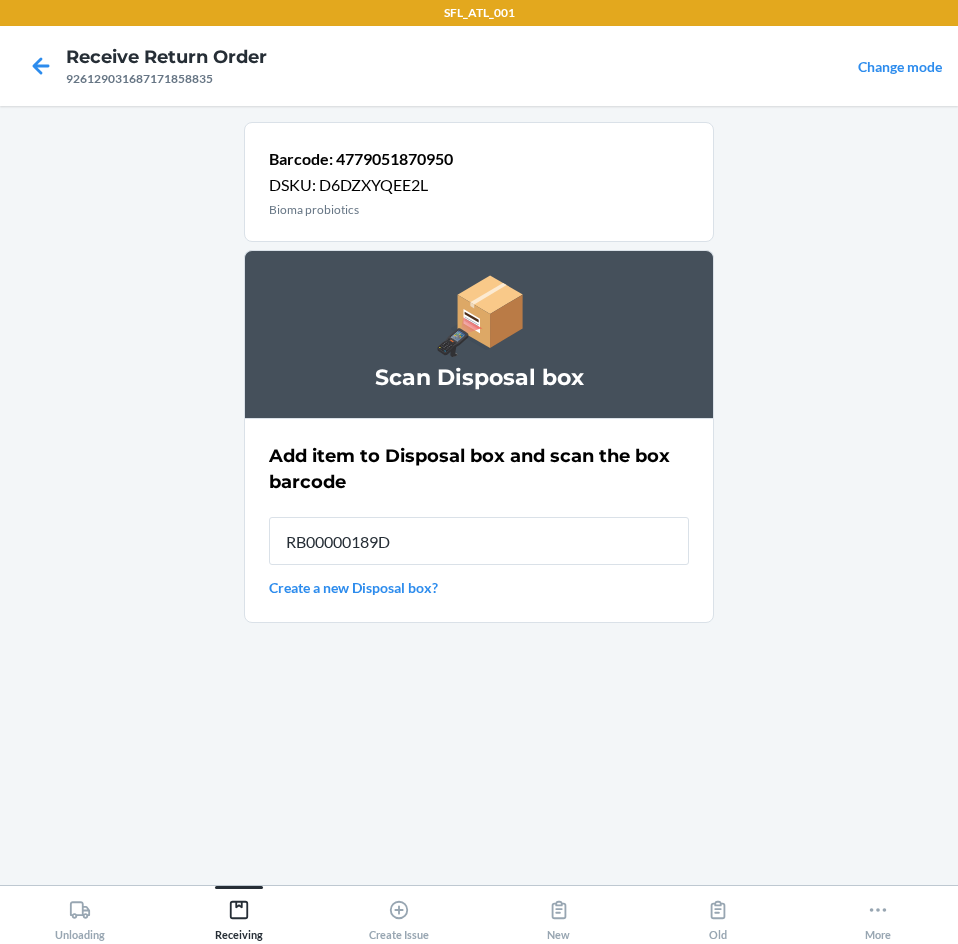 type on "RB00000189D" 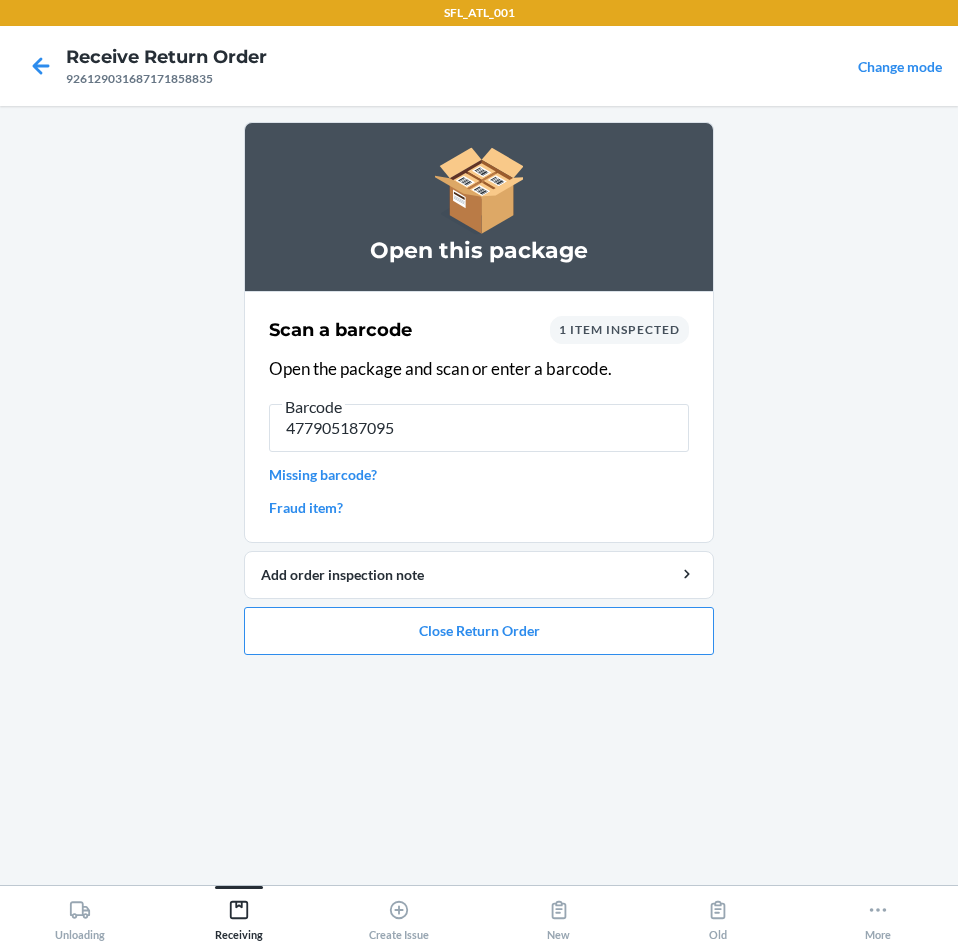 type on "4779051870950" 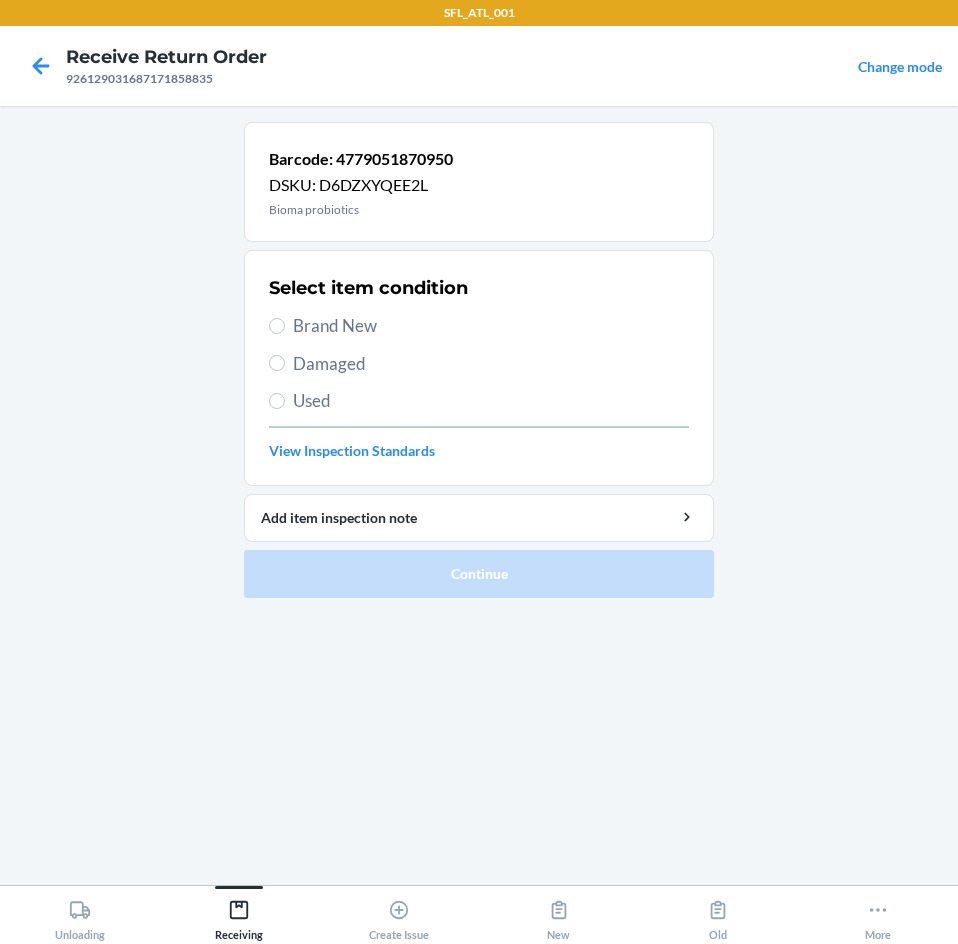 click on "Used" at bounding box center [491, 401] 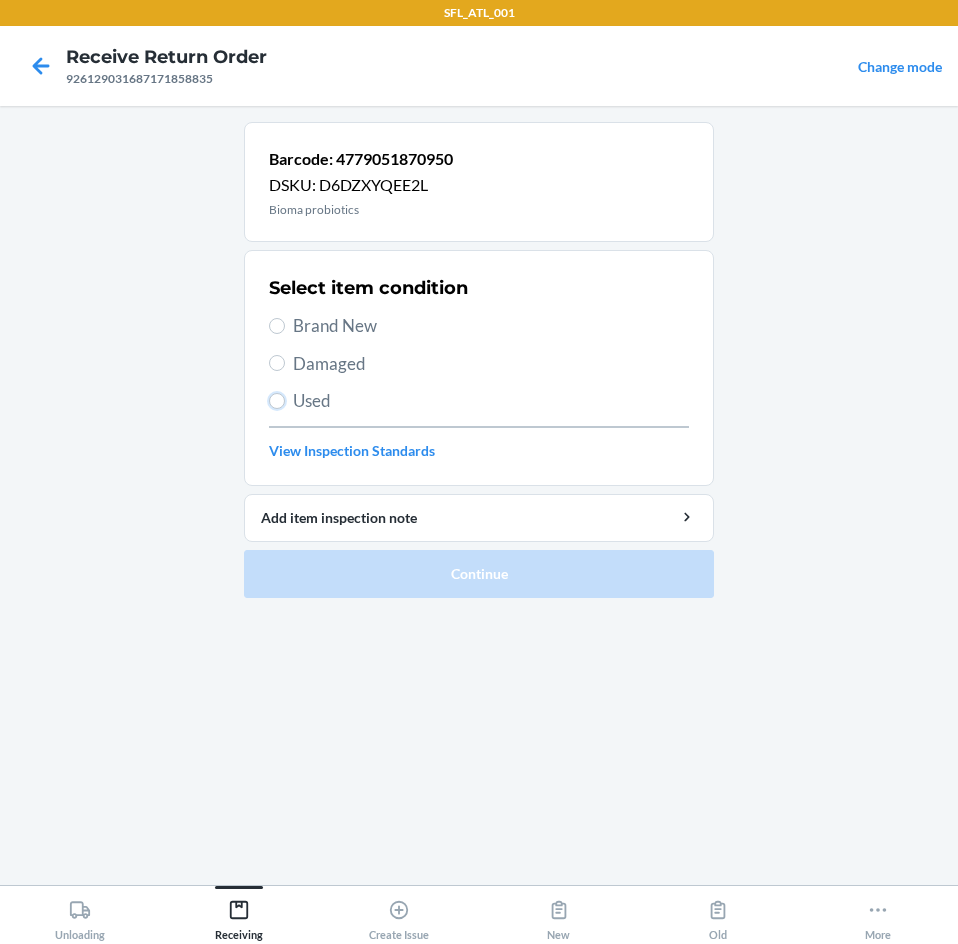 click on "Used" at bounding box center (277, 401) 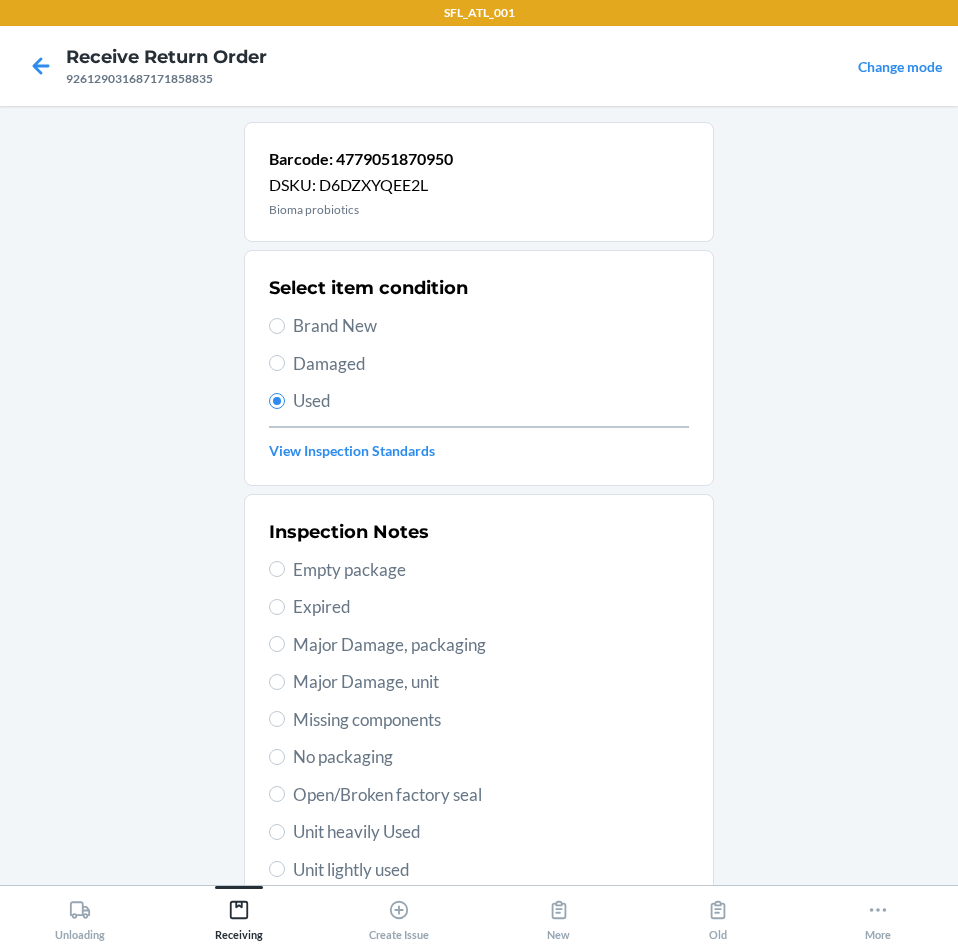 click on "Major Damage, unit" at bounding box center (491, 682) 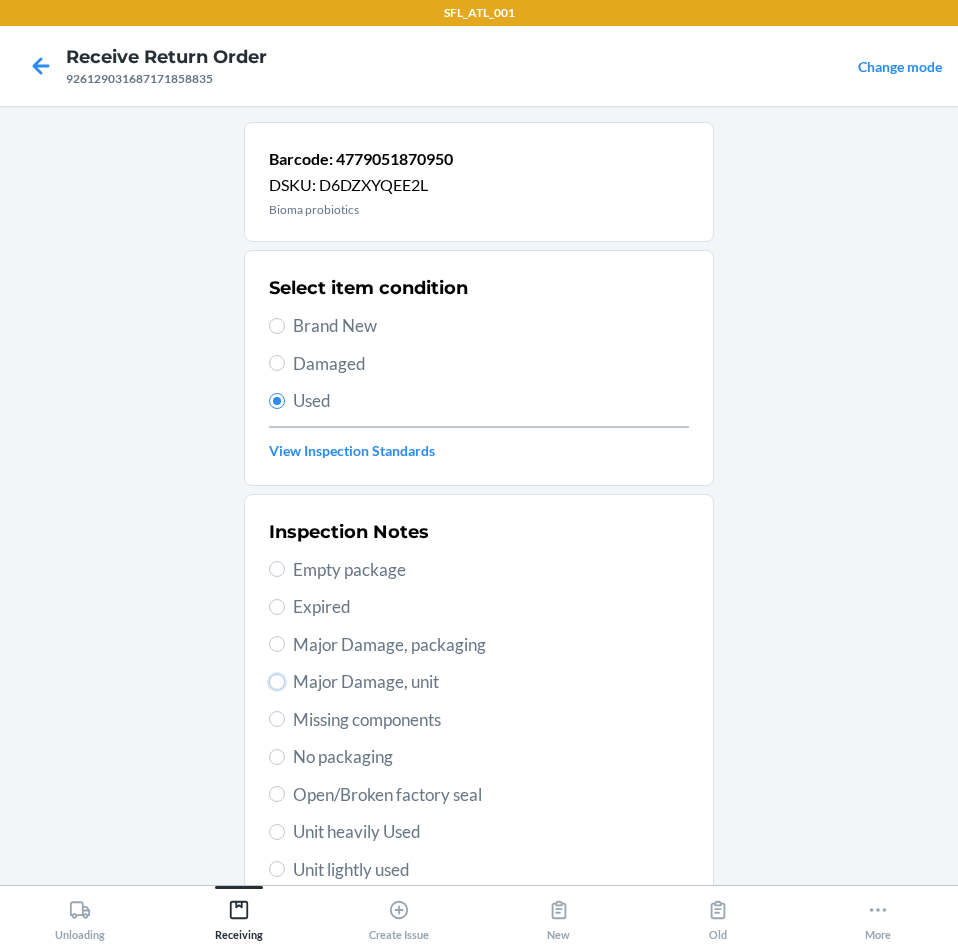 click on "Major Damage, unit" at bounding box center (277, 682) 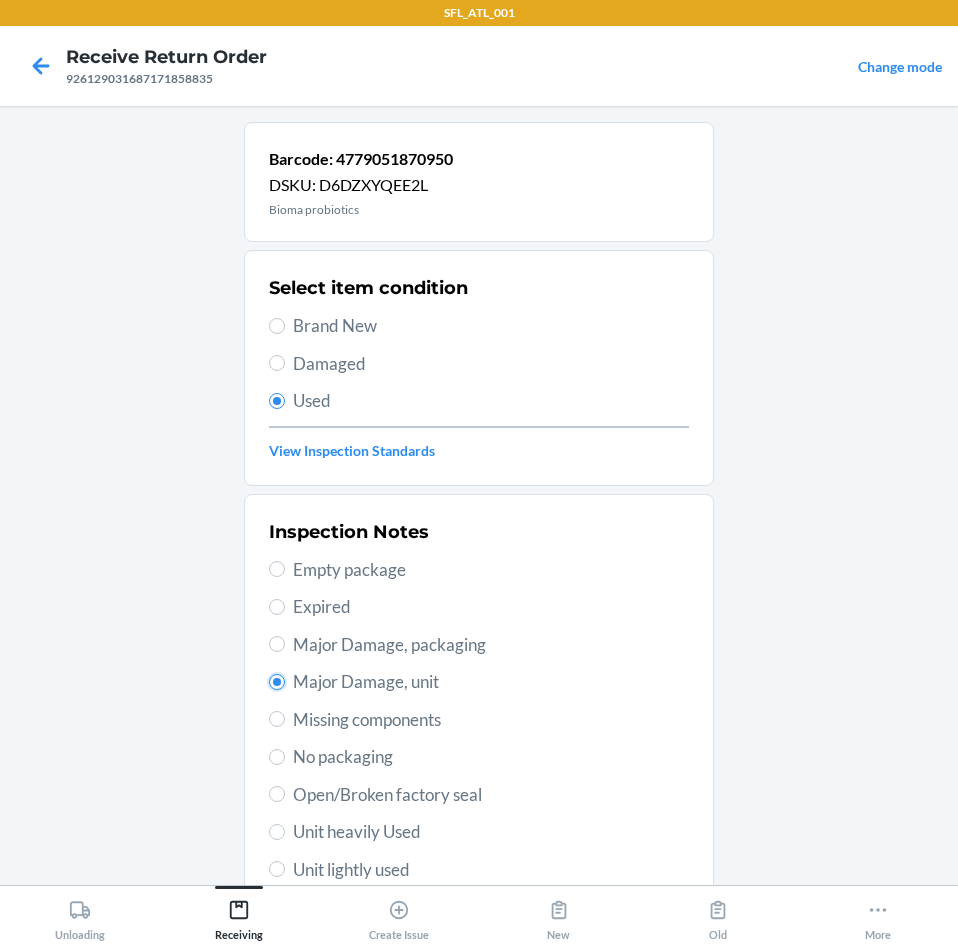 radio on "true" 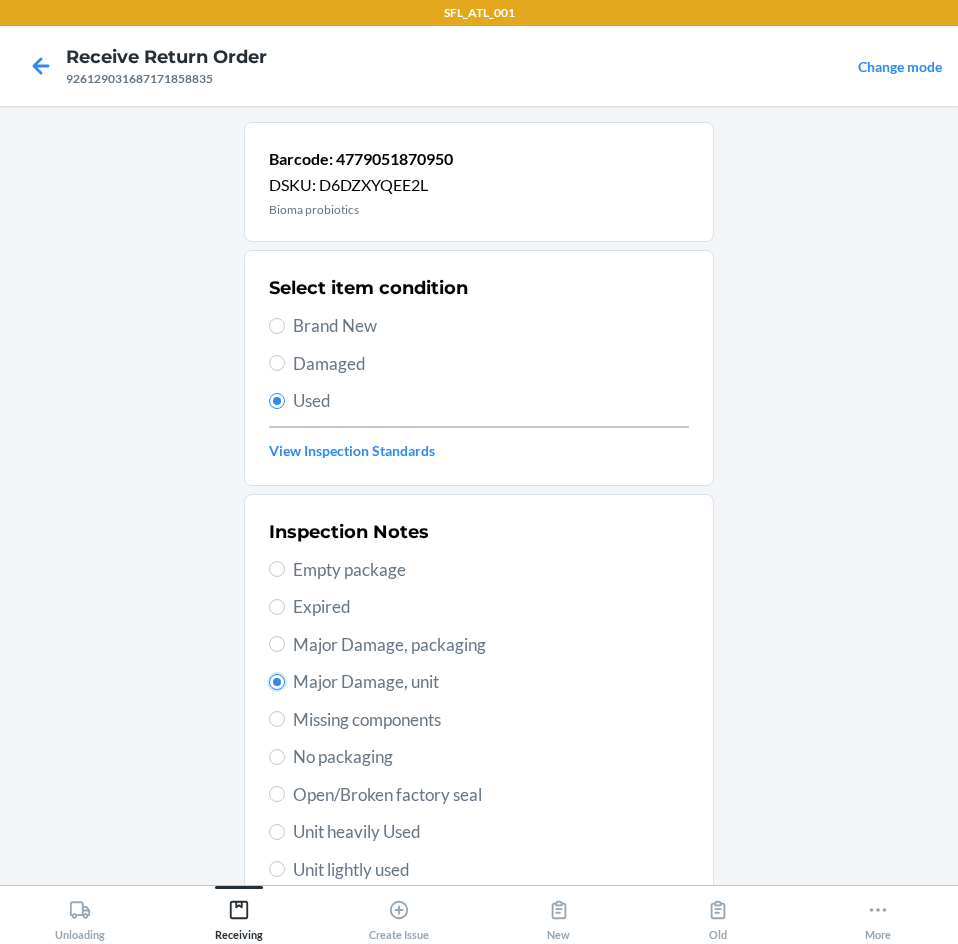 scroll, scrollTop: 263, scrollLeft: 0, axis: vertical 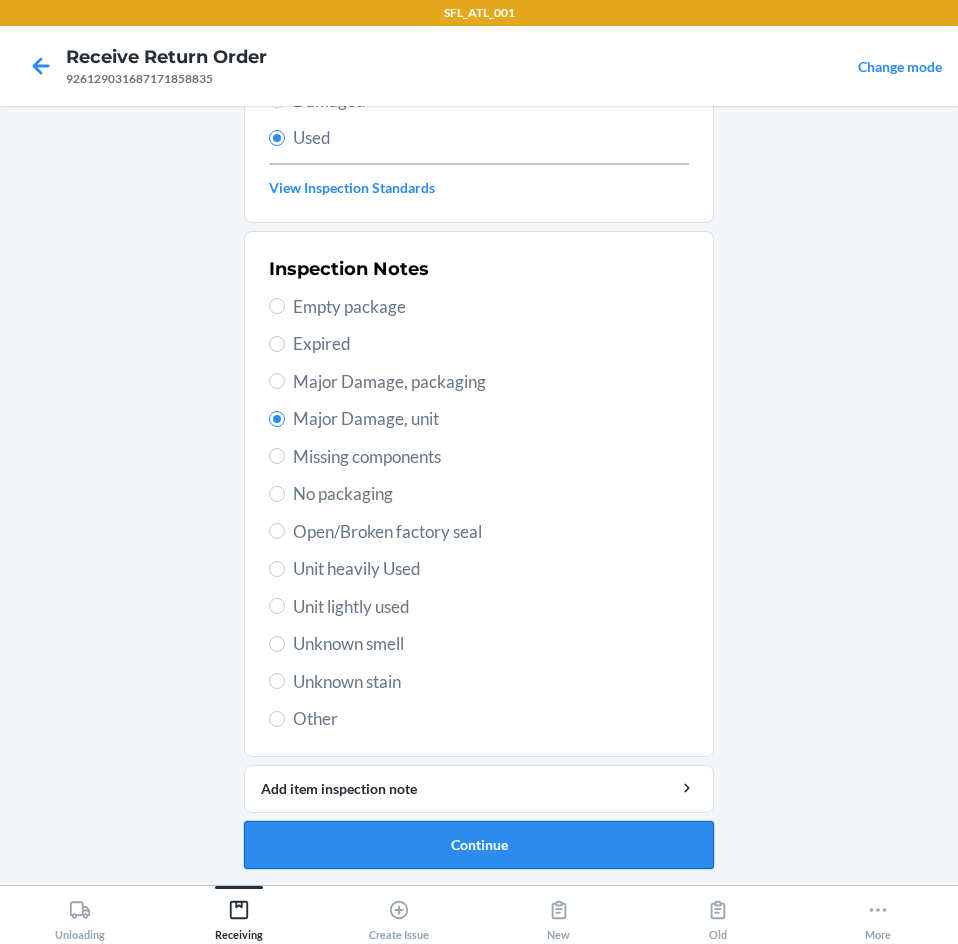 click on "Continue" at bounding box center (479, 845) 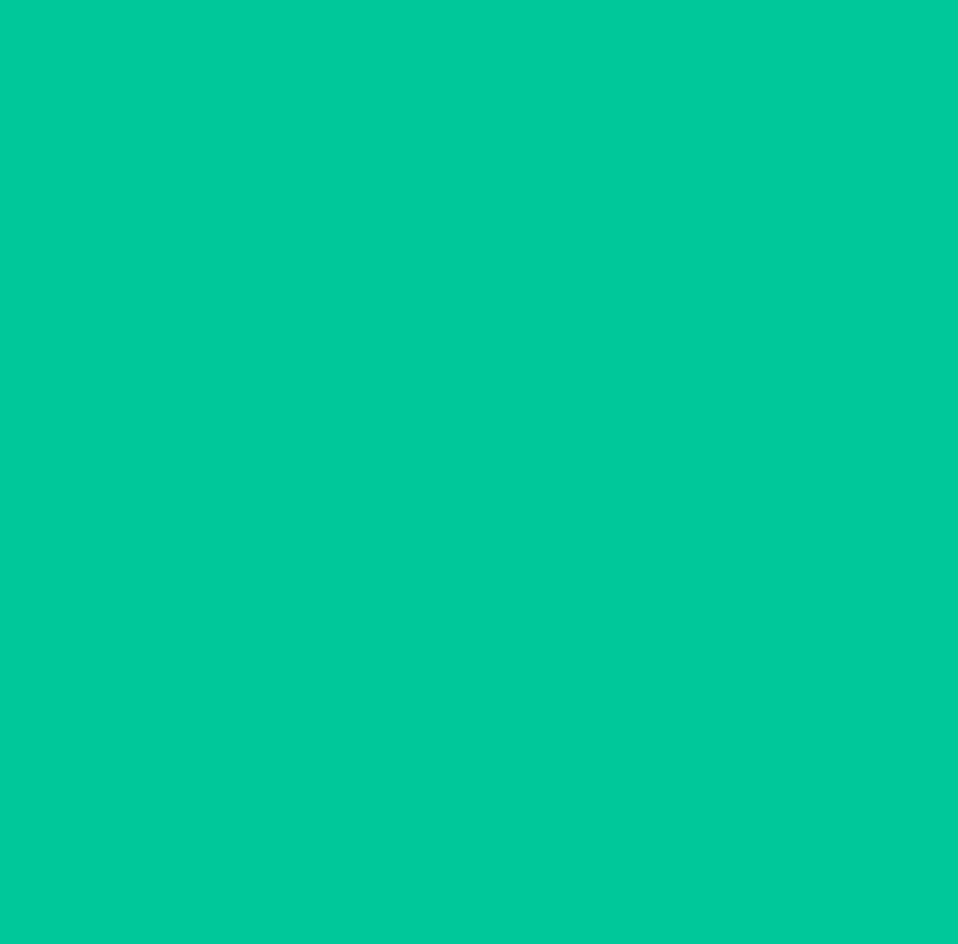 scroll, scrollTop: 0, scrollLeft: 0, axis: both 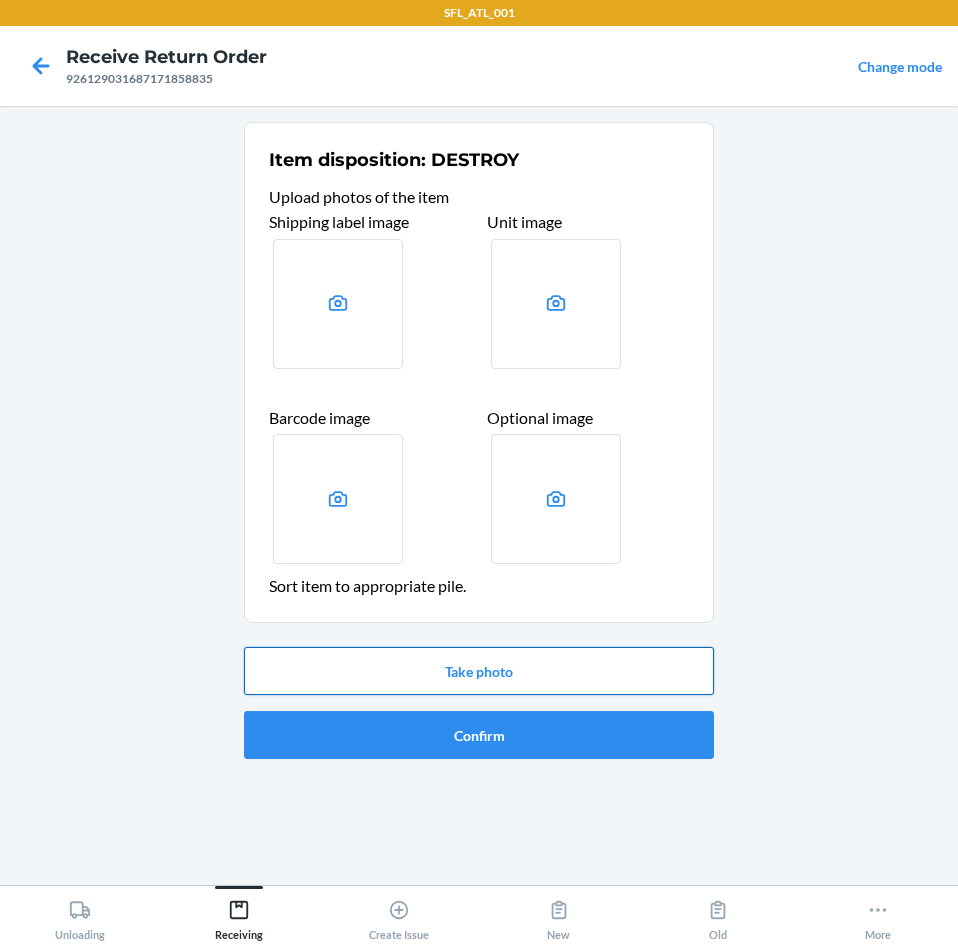 click on "Take photo" at bounding box center (479, 671) 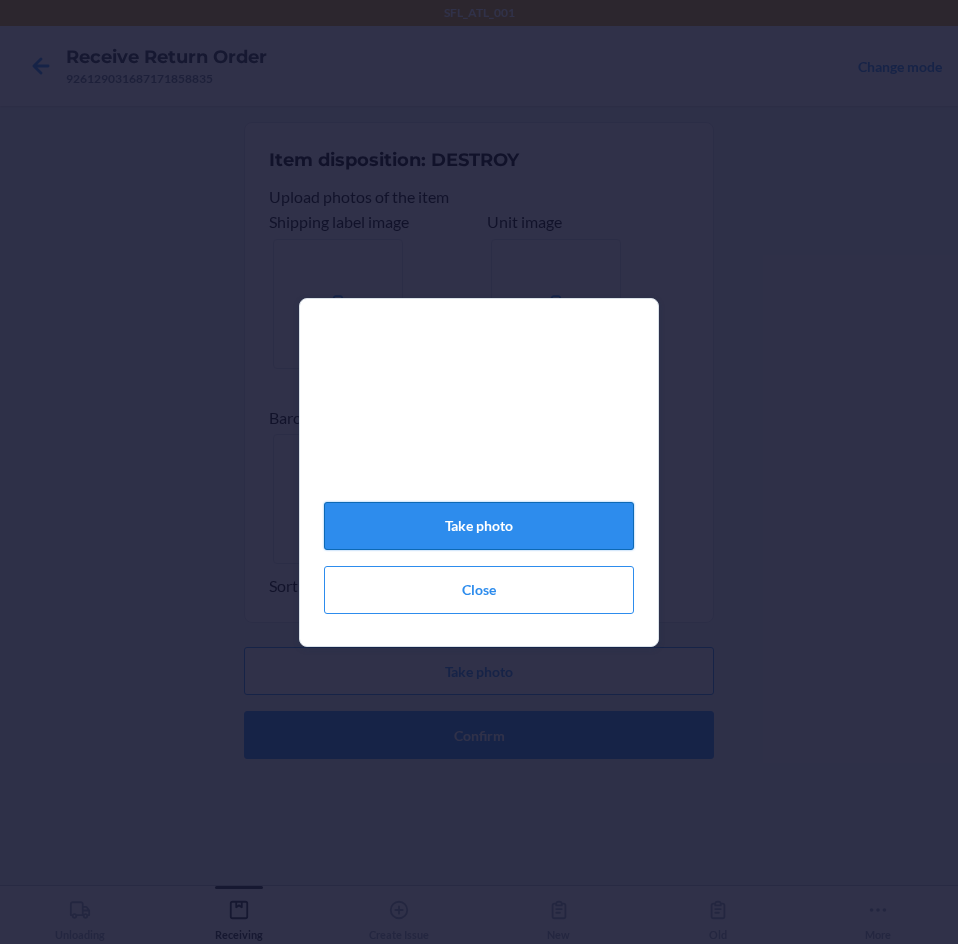 click on "Take photo" 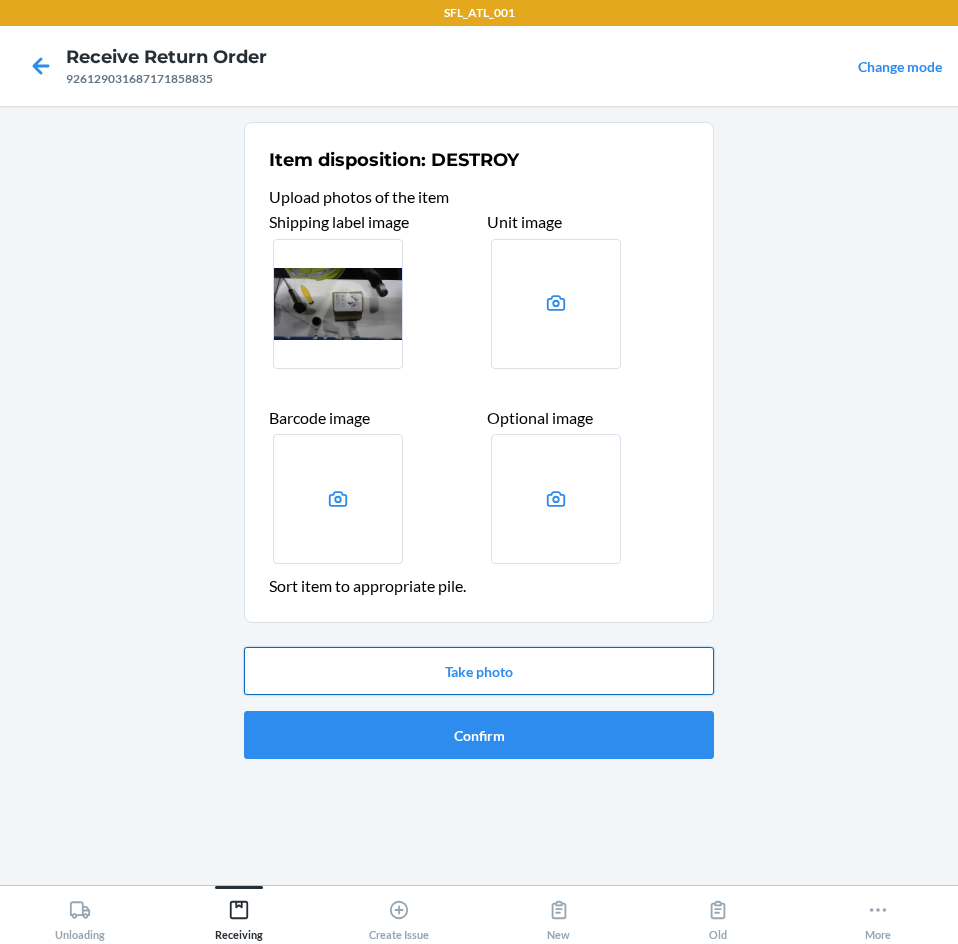 click on "Take photo" at bounding box center (479, 671) 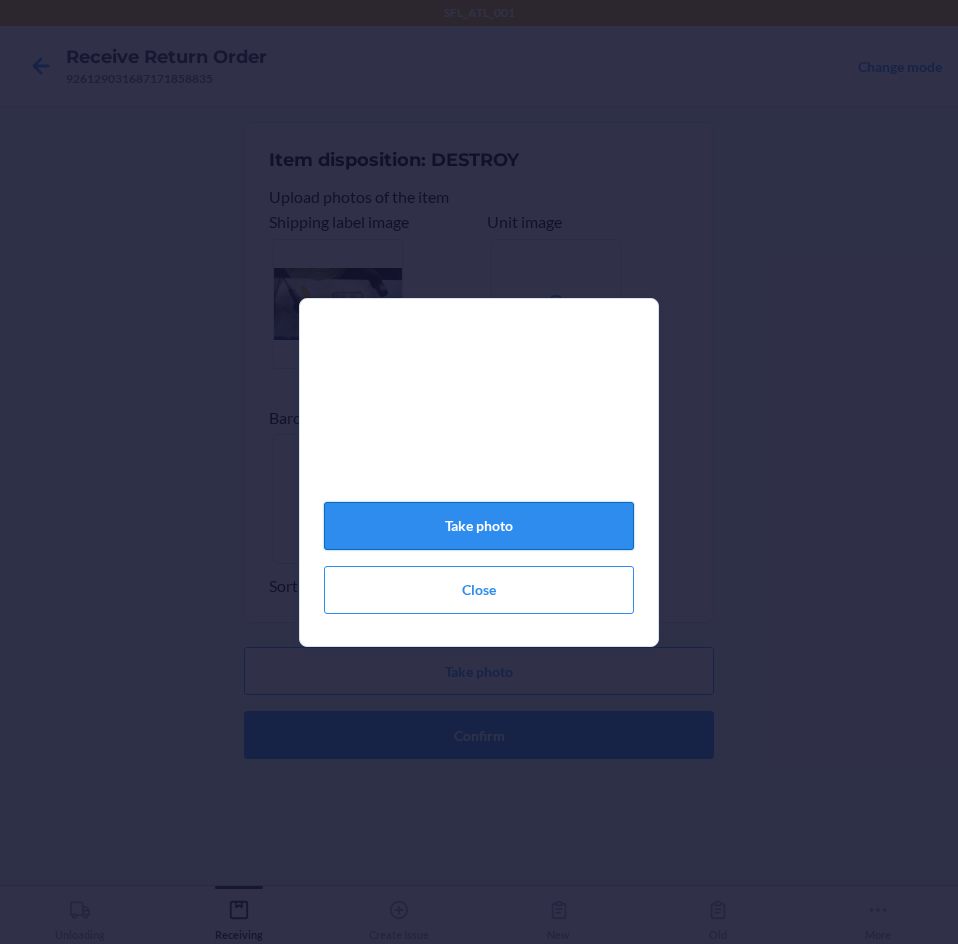 click on "Take photo" 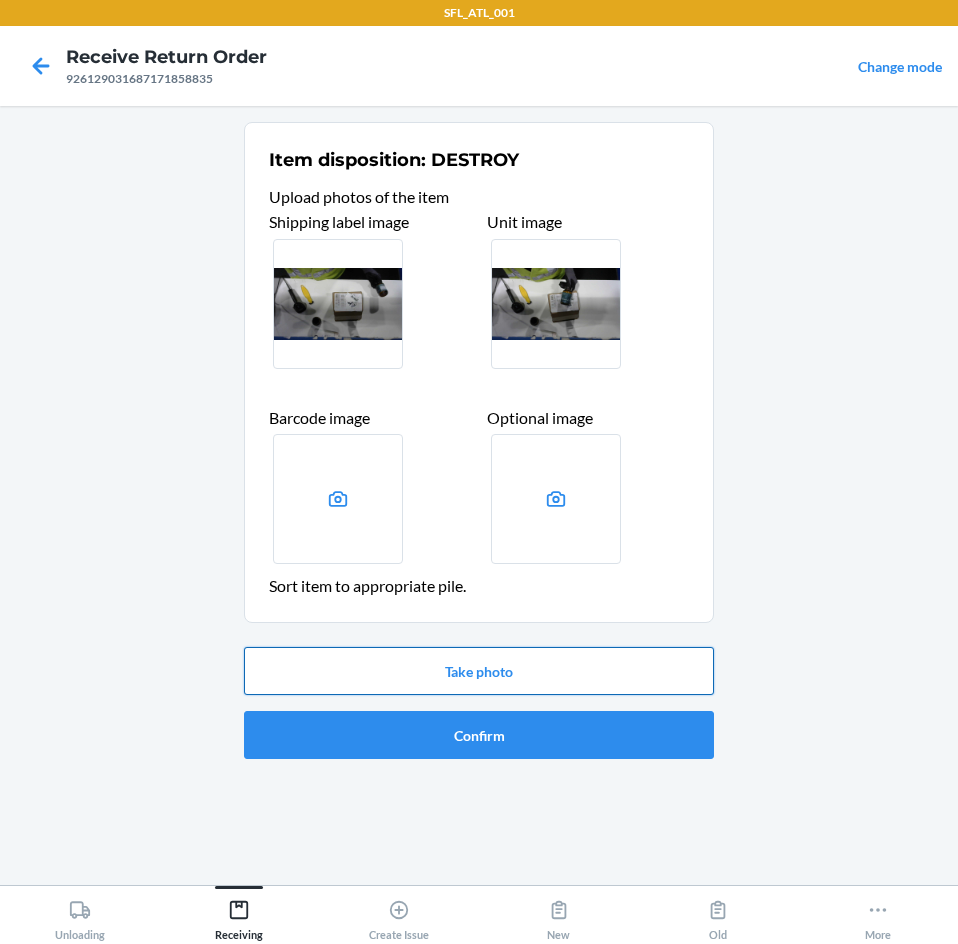 click on "Take photo" at bounding box center (479, 671) 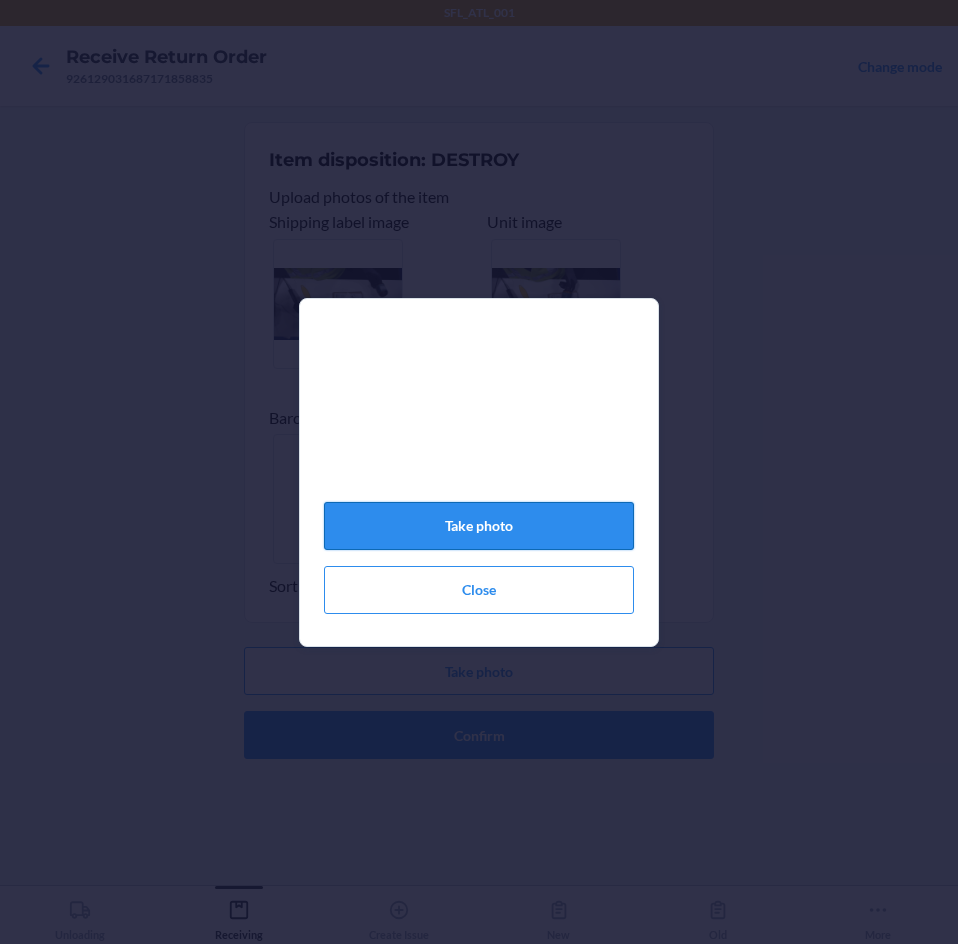 click on "Take photo" 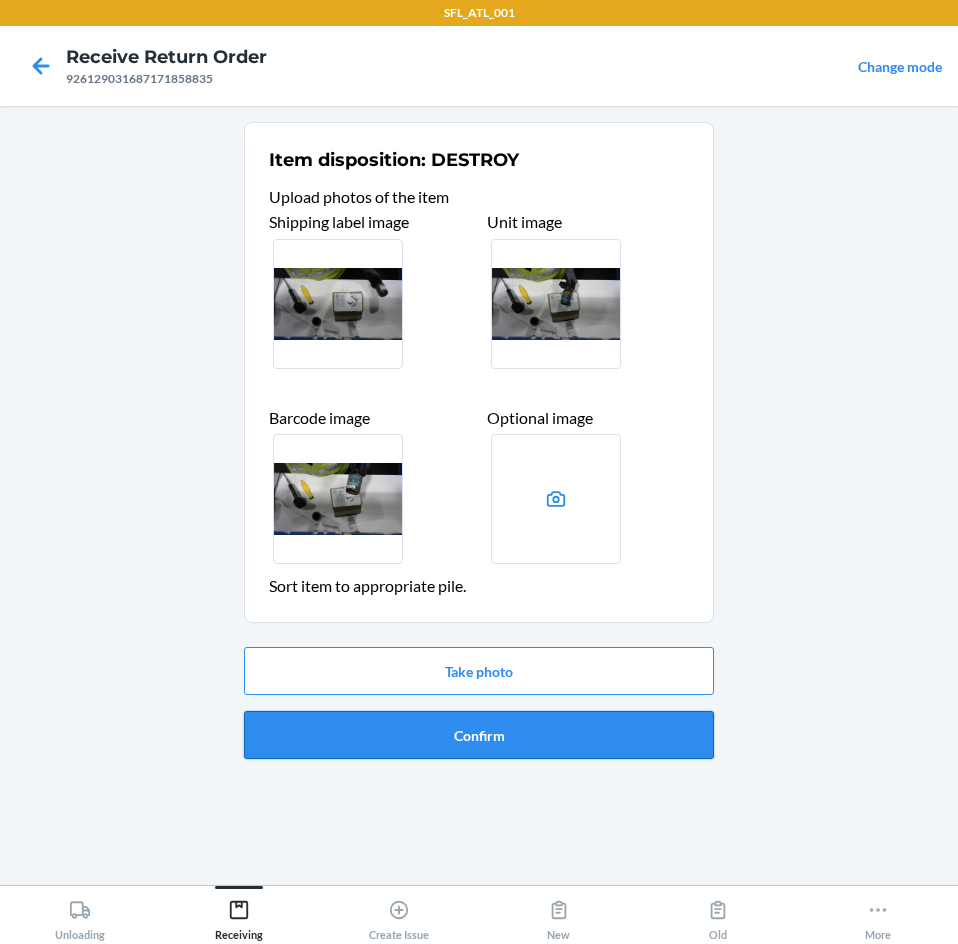click on "Confirm" at bounding box center [479, 735] 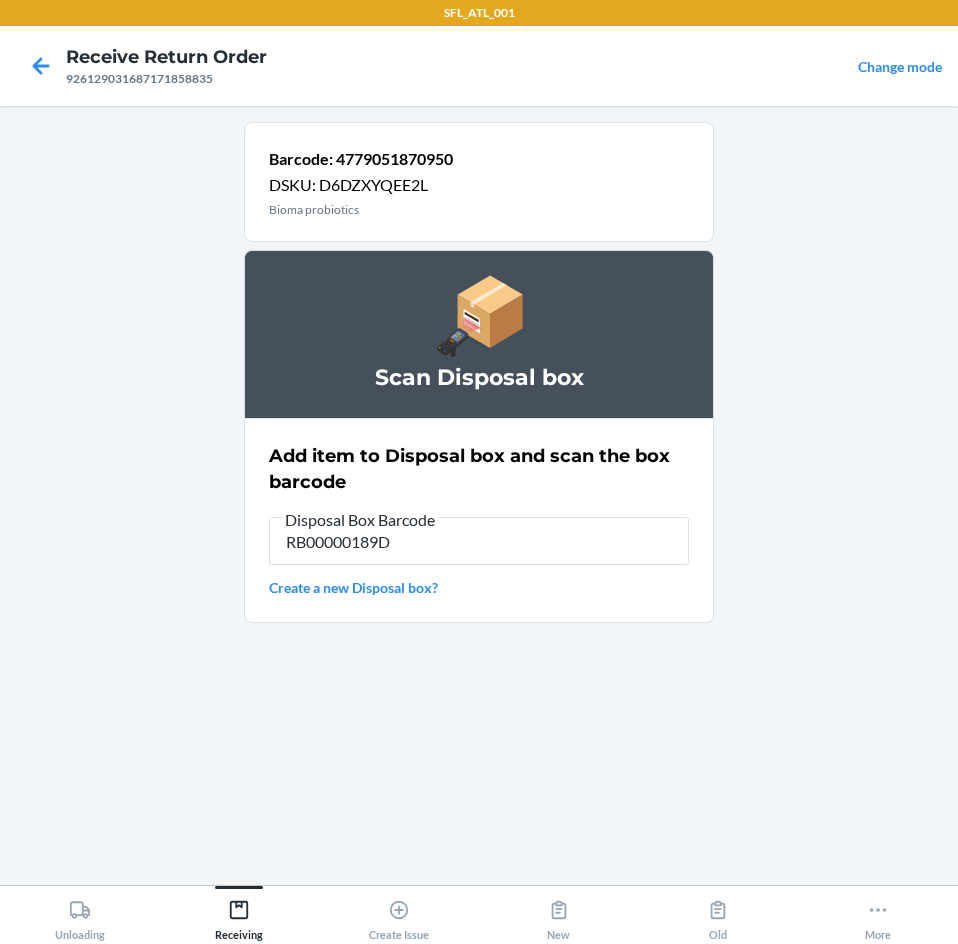 type on "RB00000189D" 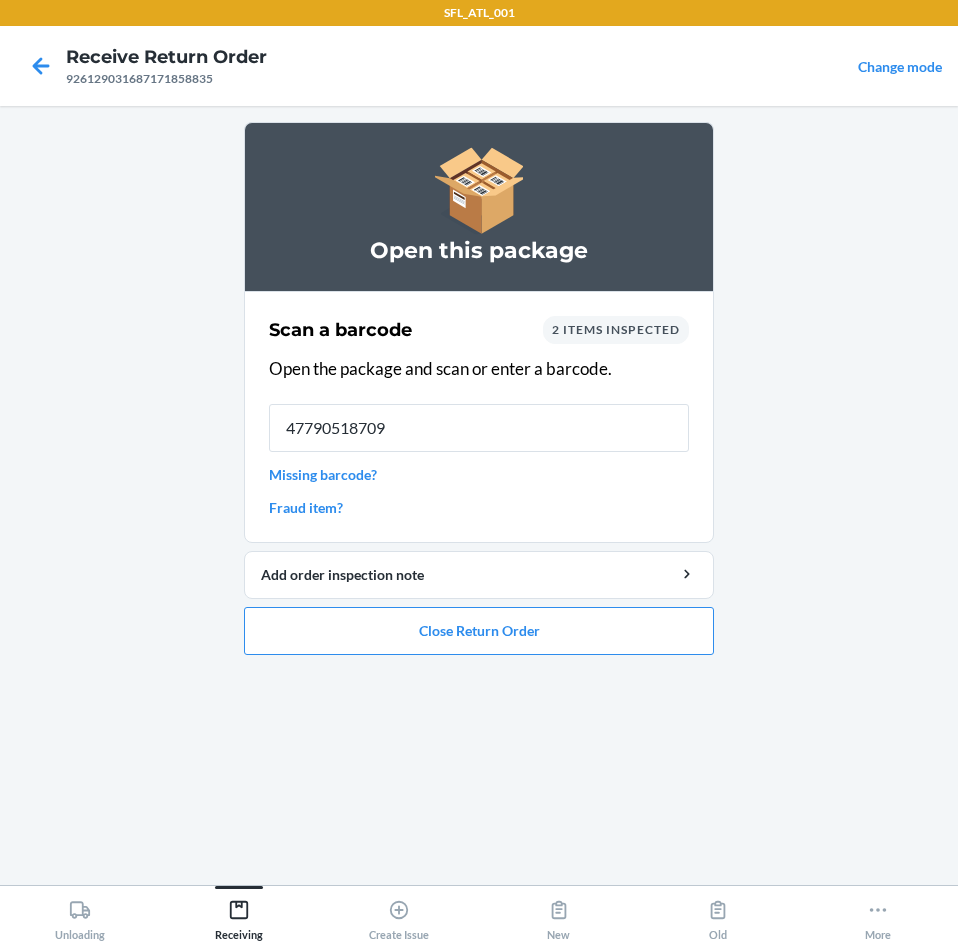 type on "477905187095" 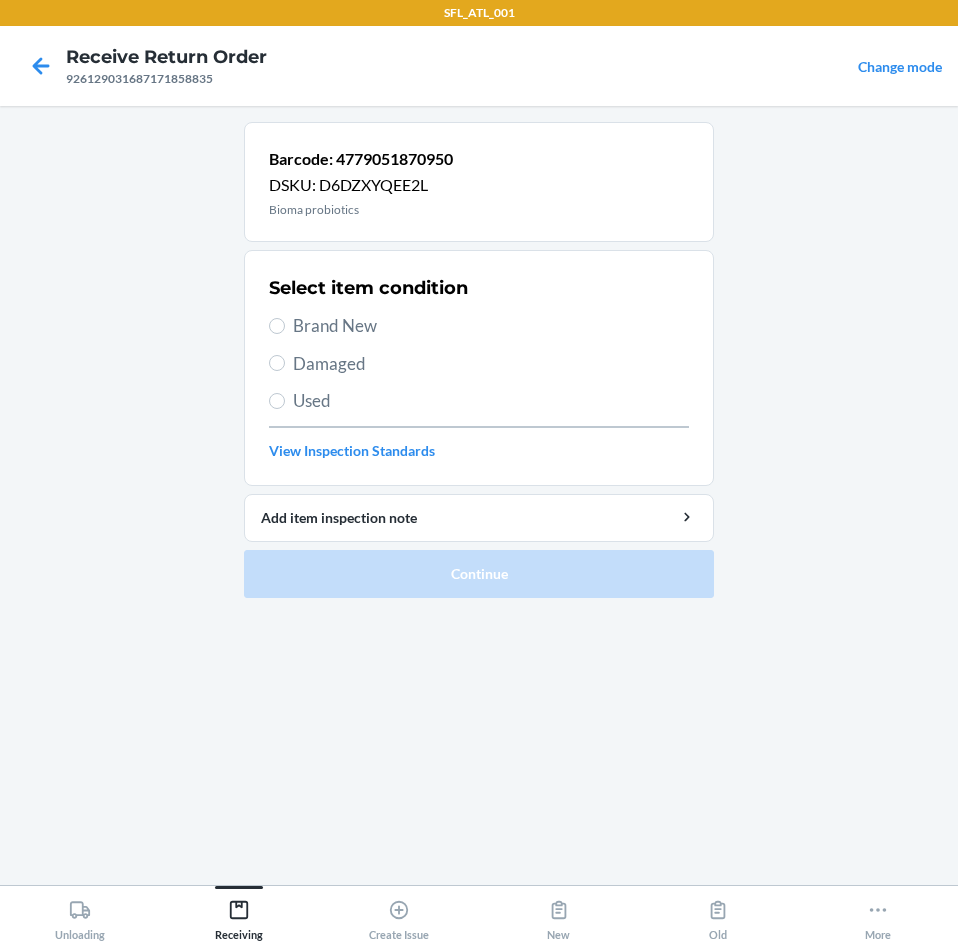 click on "Used" at bounding box center (491, 401) 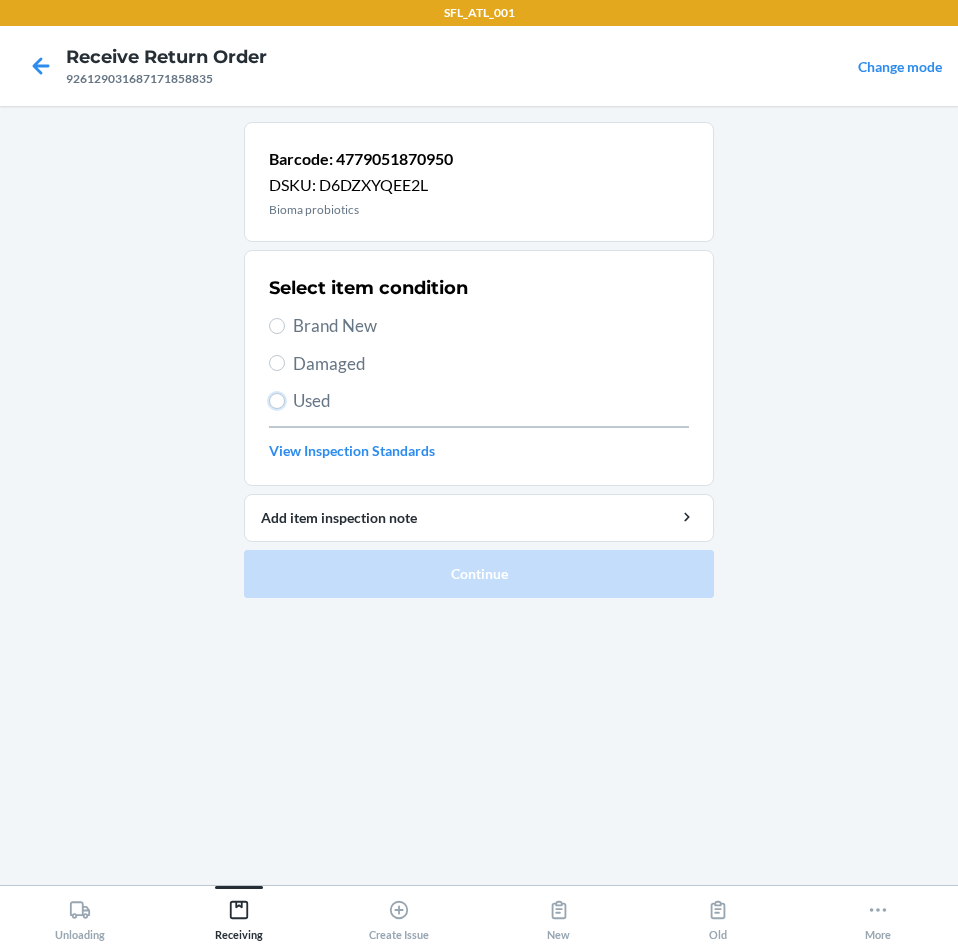click on "Used" at bounding box center (277, 401) 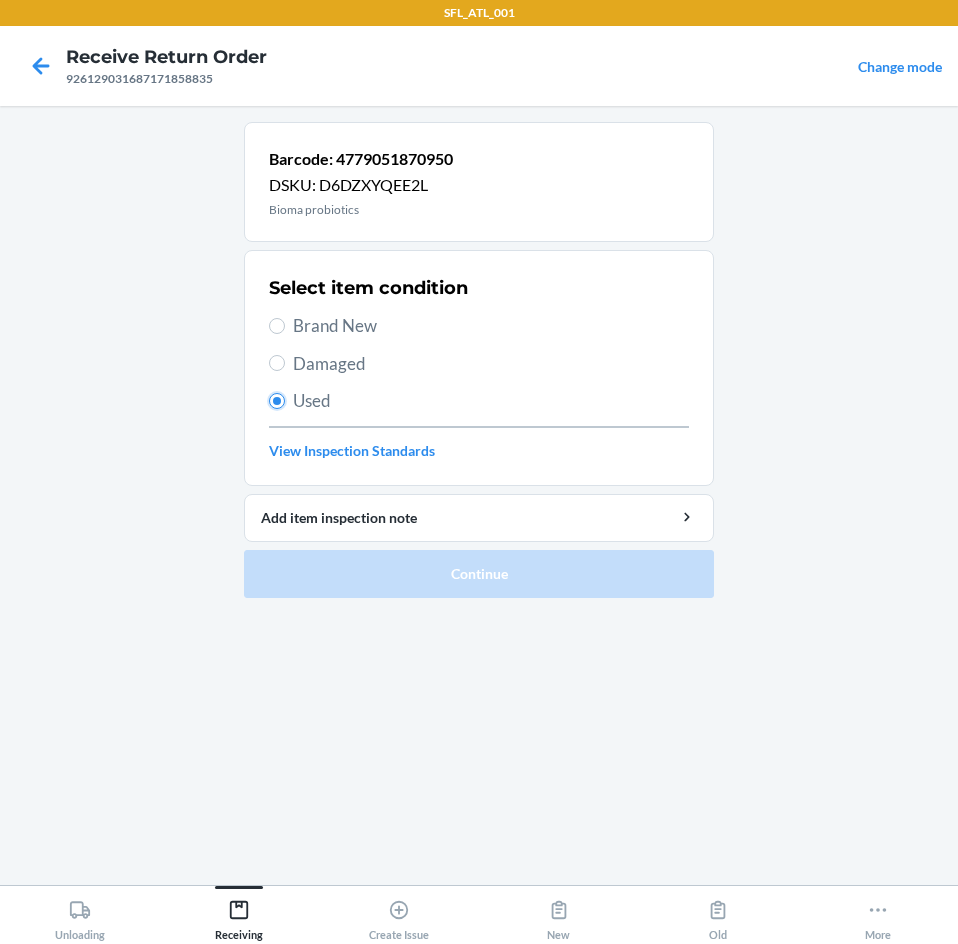radio on "true" 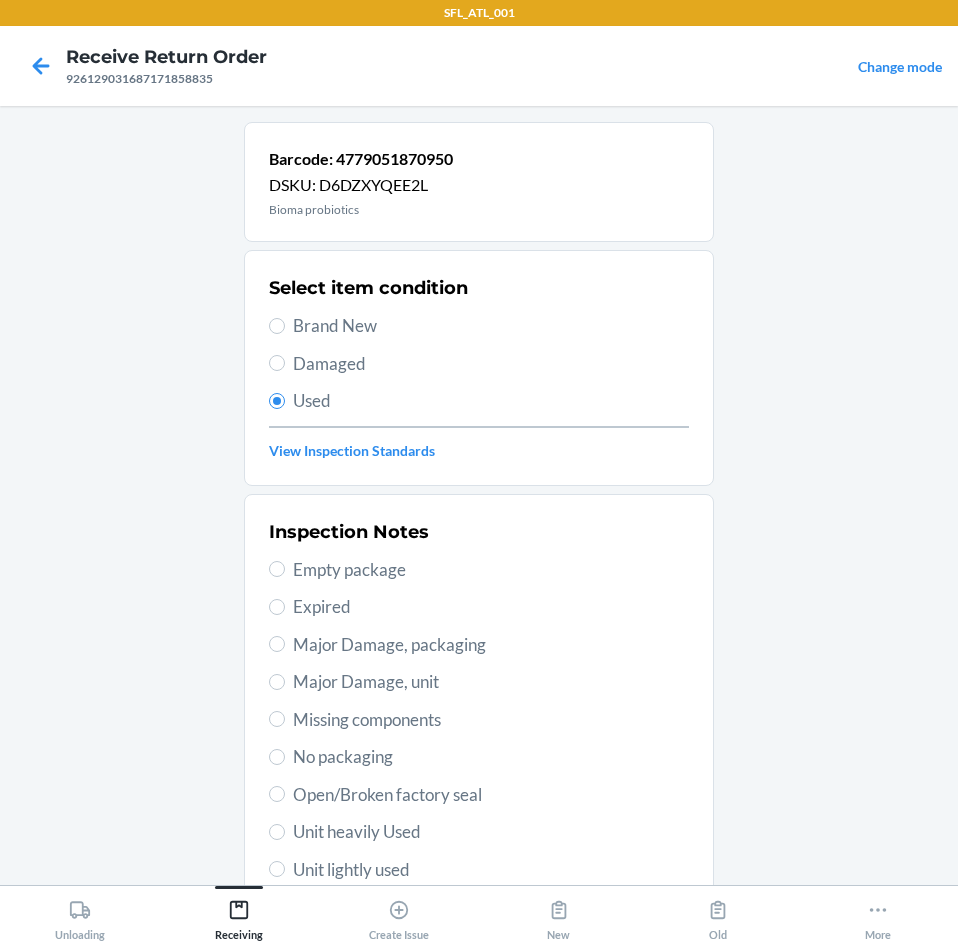 click on "Major Damage, unit" at bounding box center [491, 682] 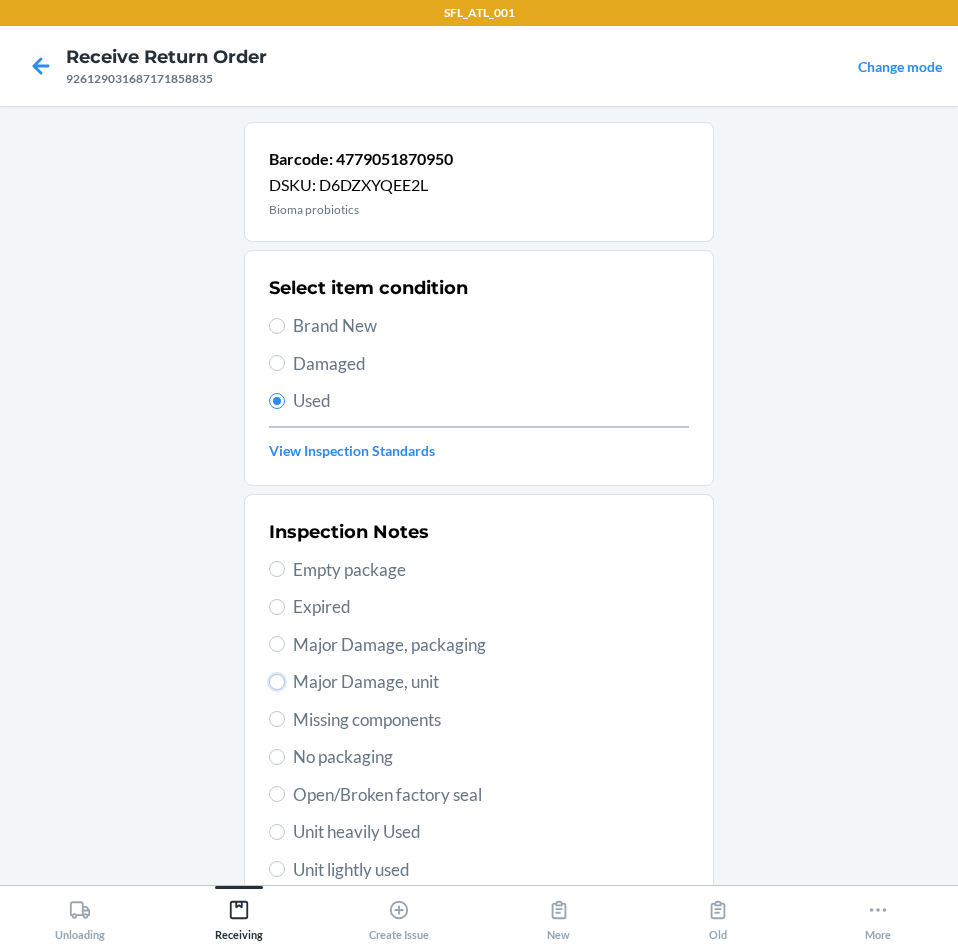click on "Major Damage, unit" at bounding box center (277, 682) 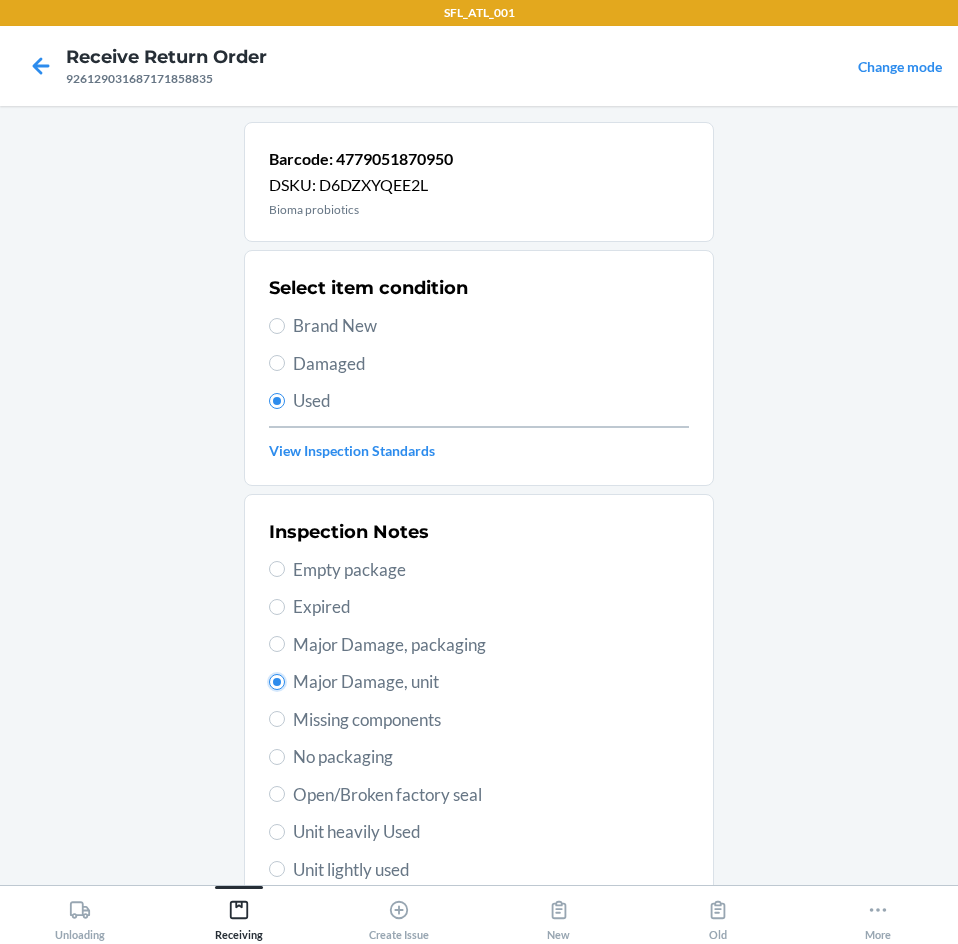 radio on "true" 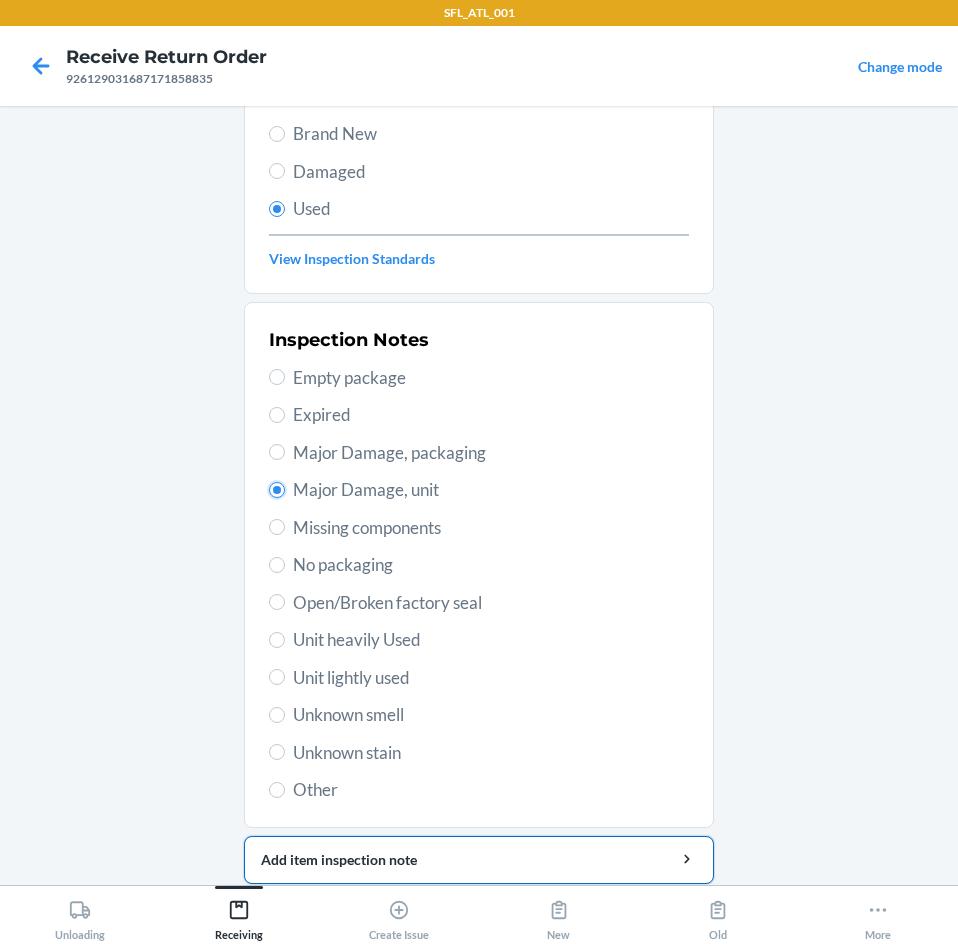 scroll, scrollTop: 263, scrollLeft: 0, axis: vertical 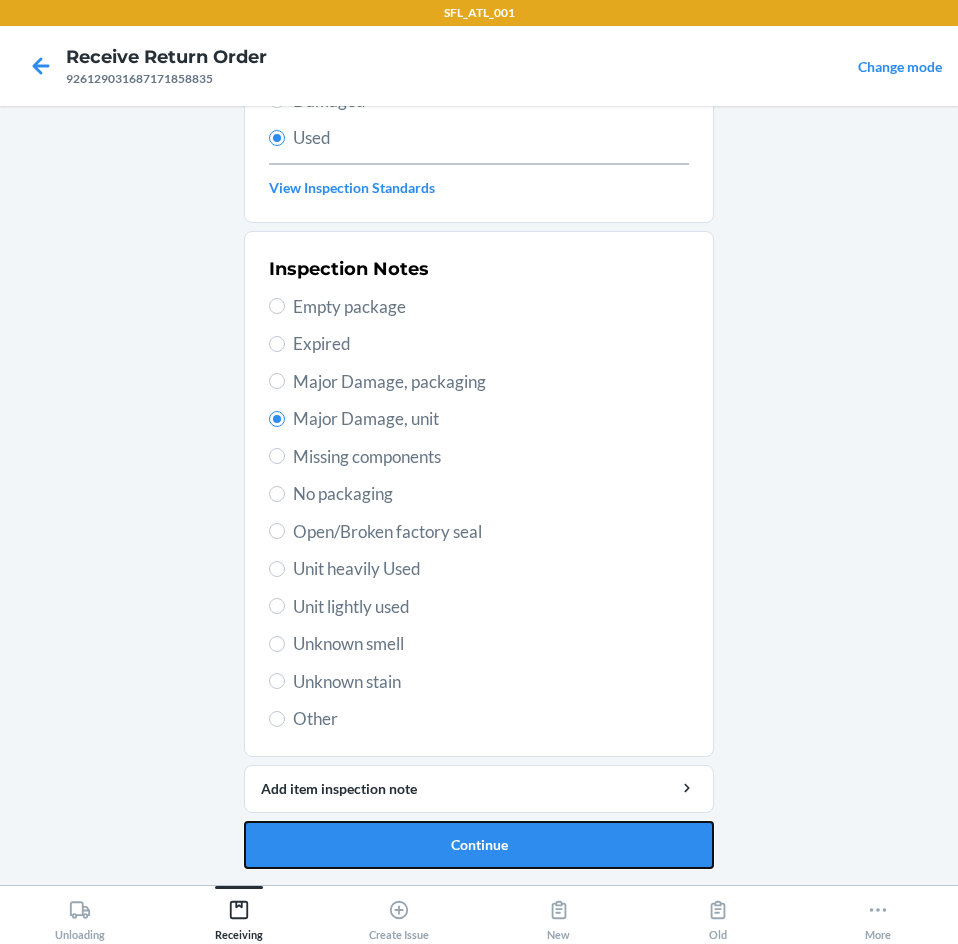 click on "Continue" at bounding box center (479, 845) 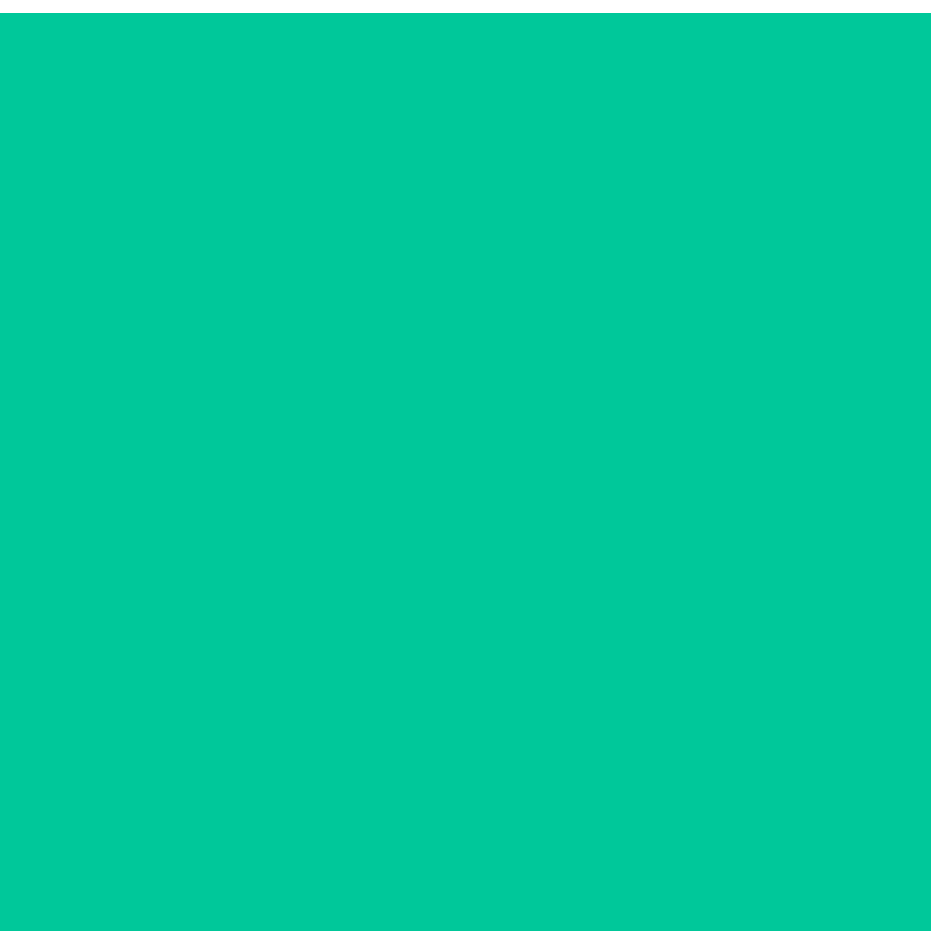 scroll, scrollTop: 0, scrollLeft: 0, axis: both 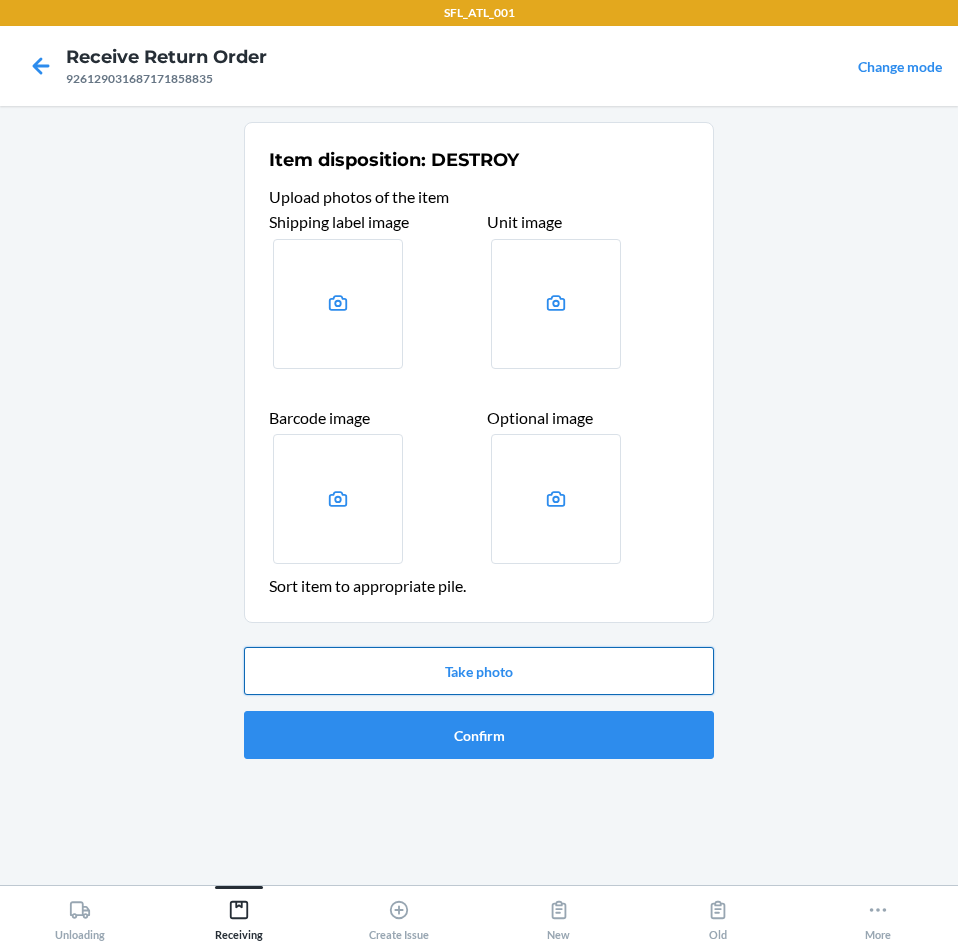 click on "Take photo" at bounding box center [479, 671] 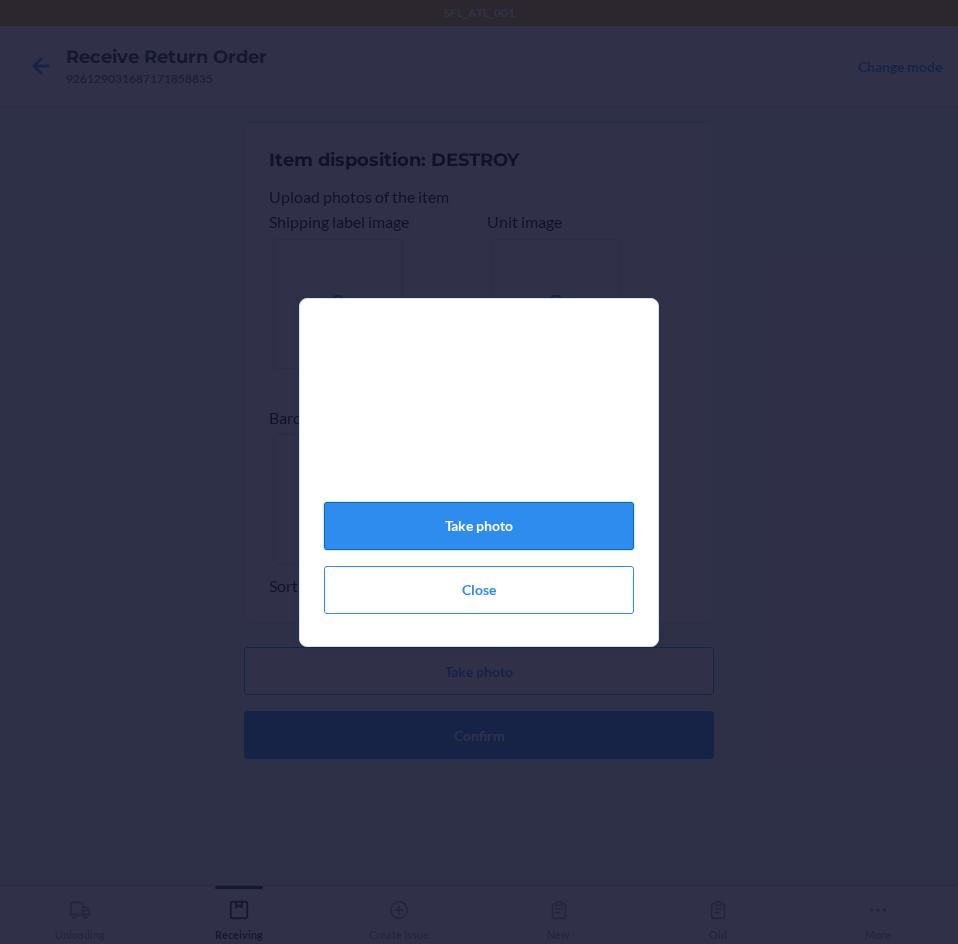 click on "Take photo" 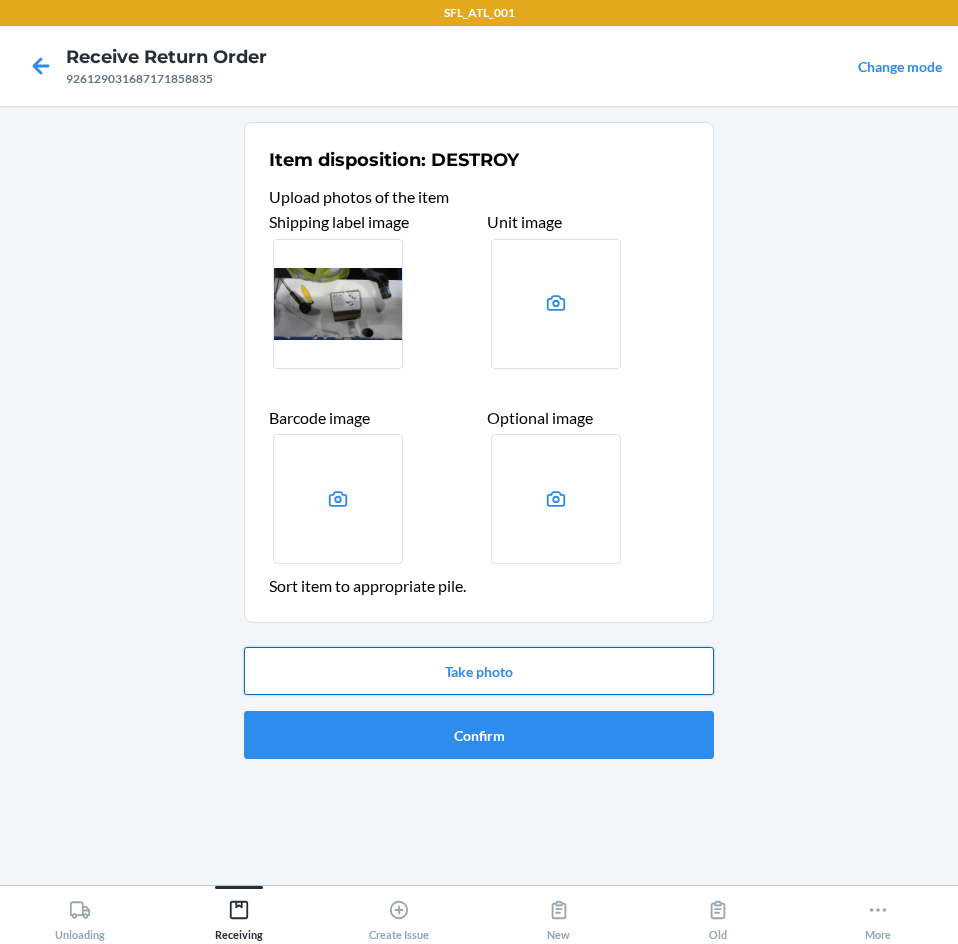 click on "Take photo" at bounding box center (479, 671) 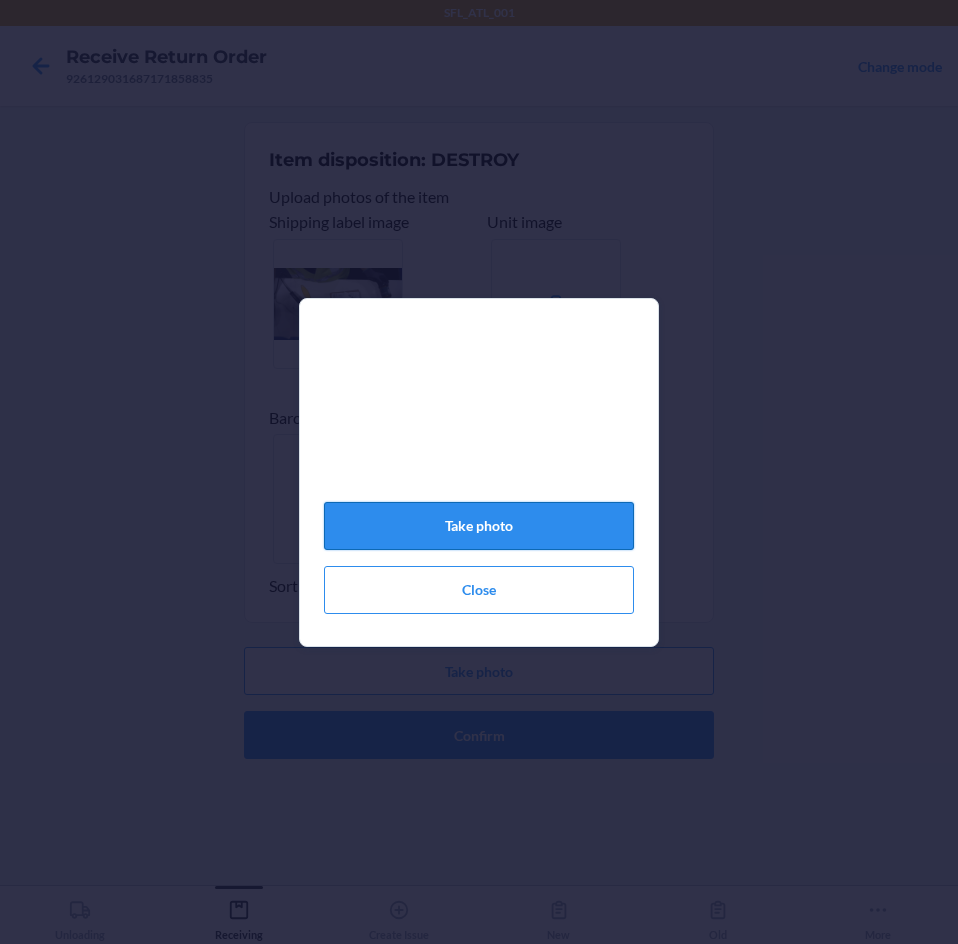 click on "Take photo" 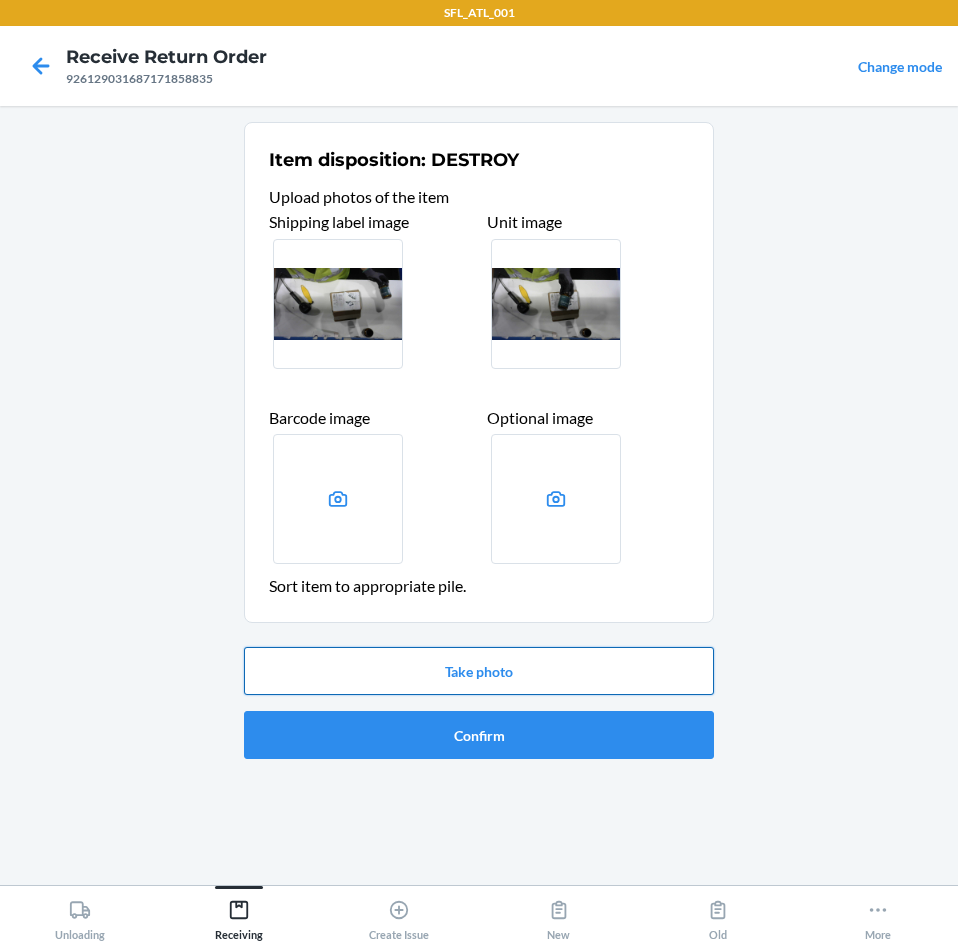 click on "Take photo" at bounding box center [479, 671] 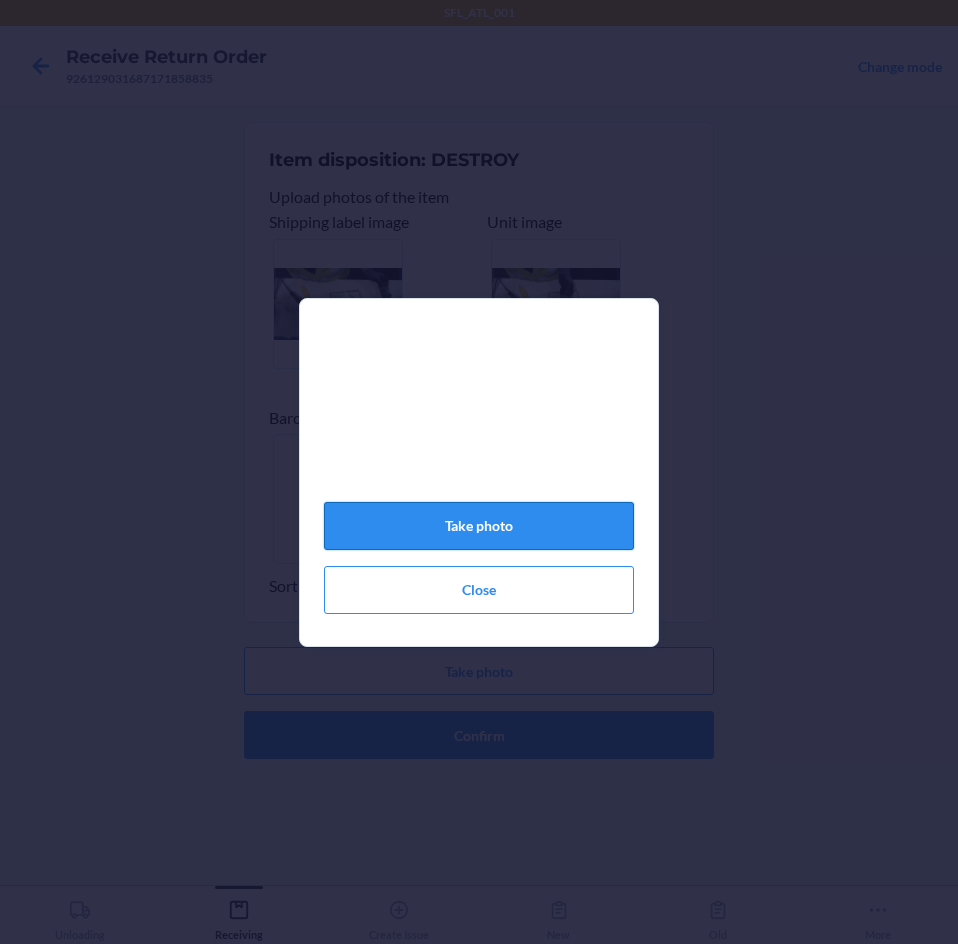 click on "Take photo" 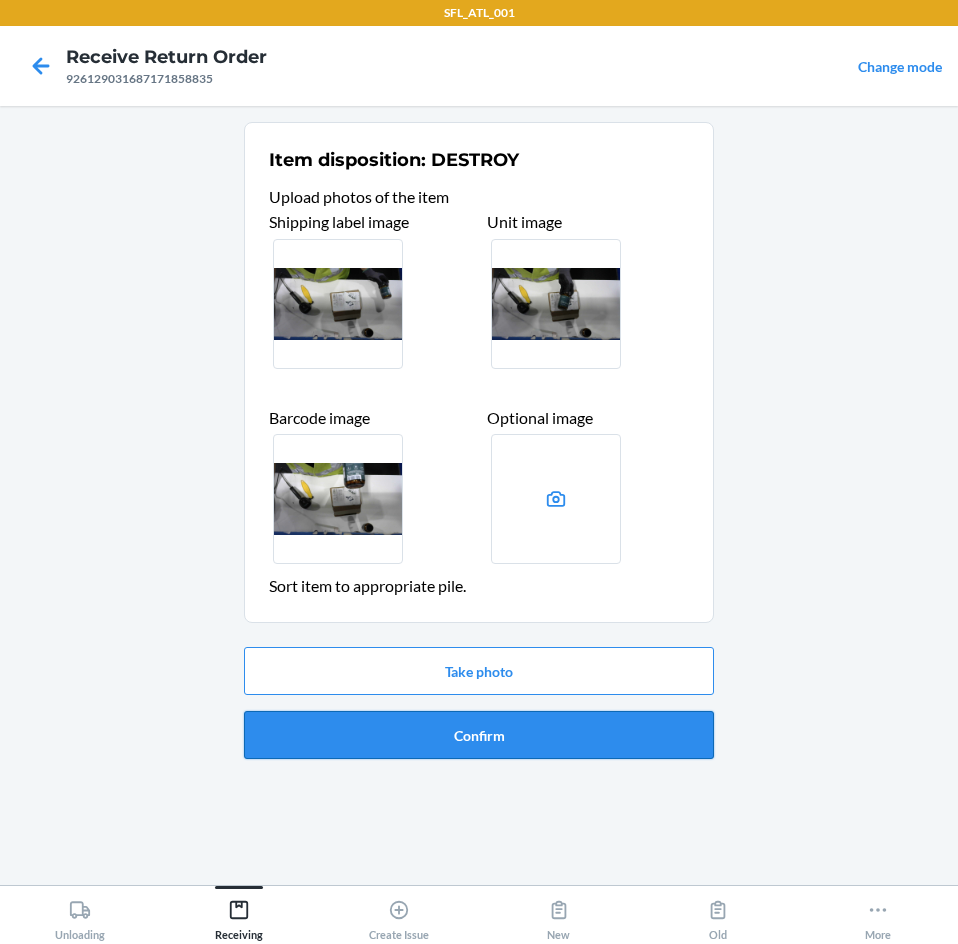 click on "Confirm" at bounding box center [479, 735] 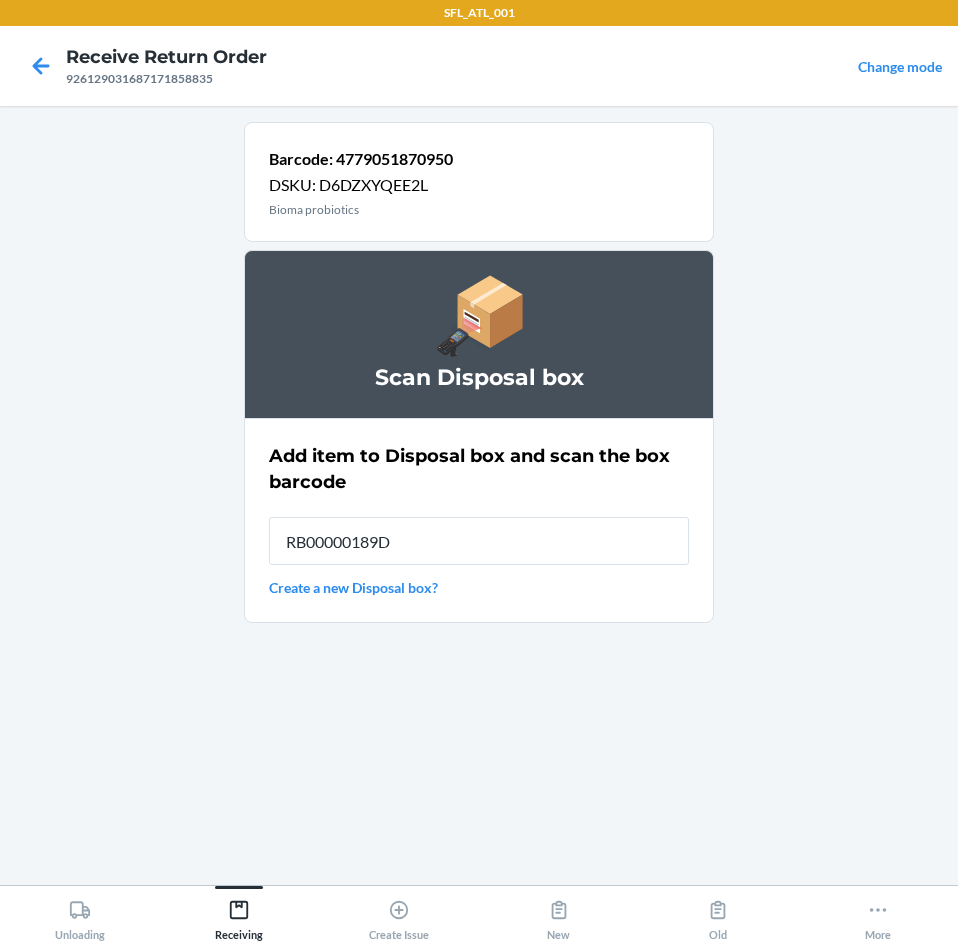 type on "RB00000189D" 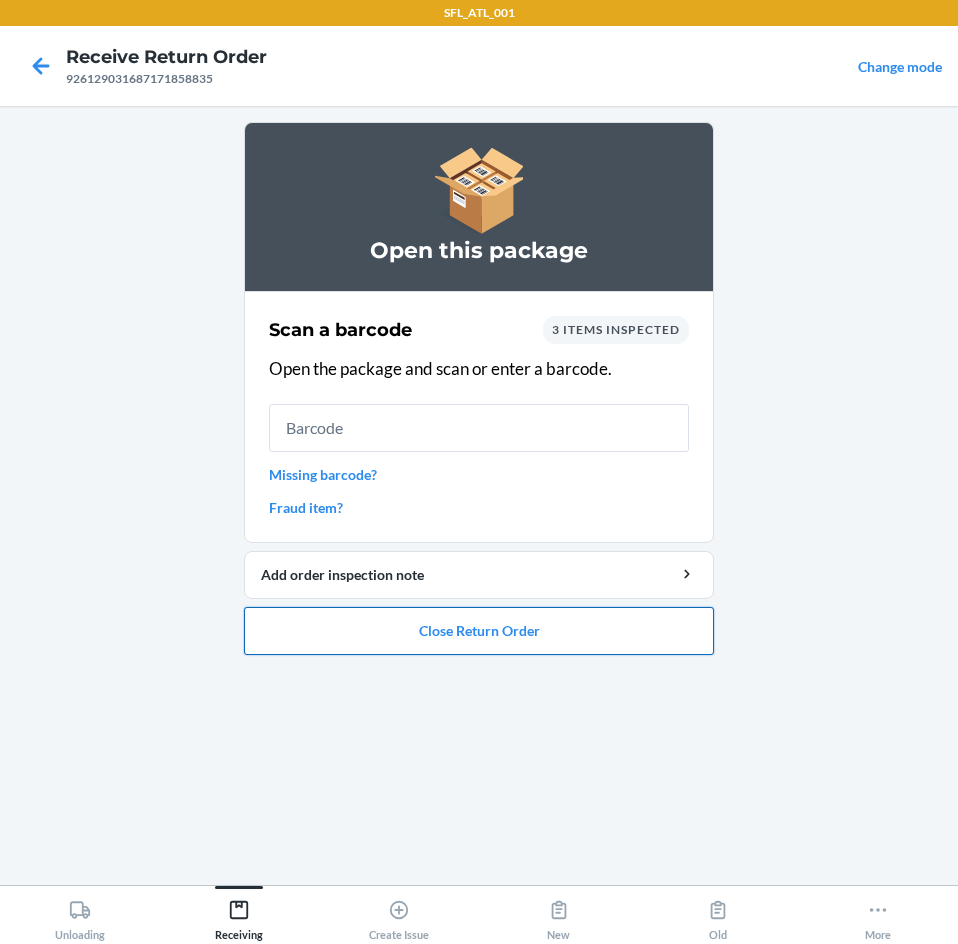 click on "Close Return Order" at bounding box center (479, 631) 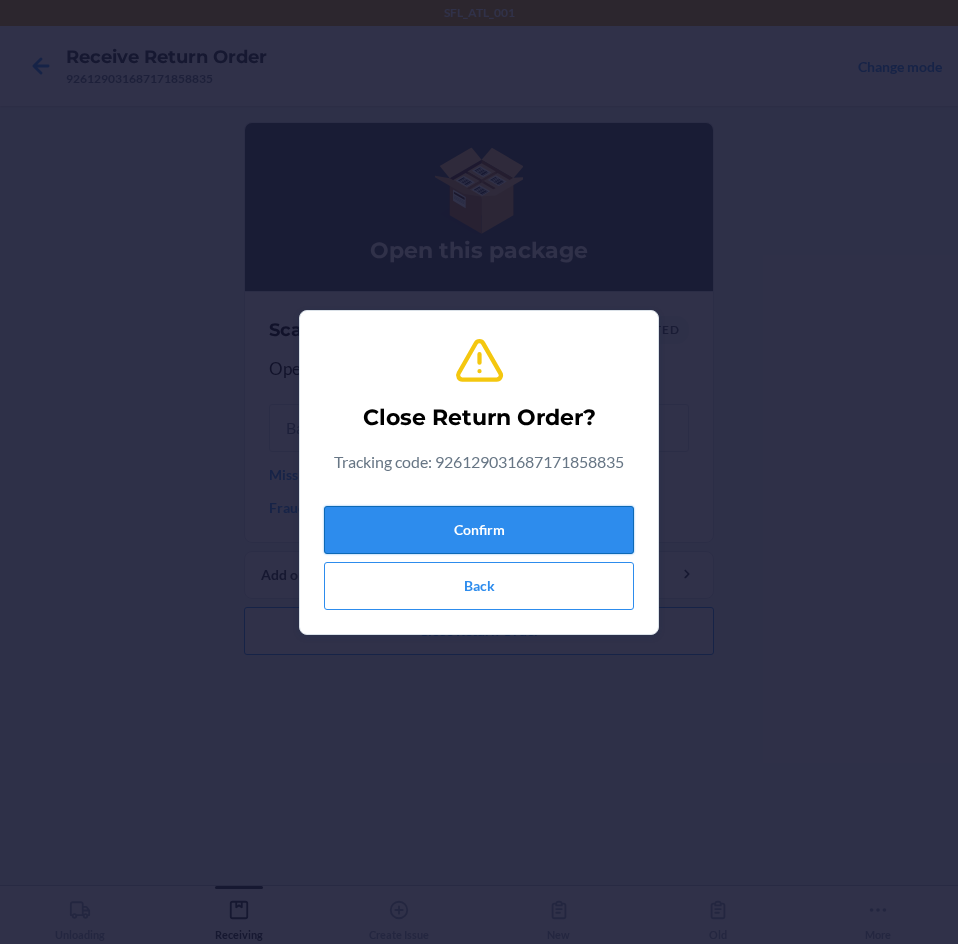 click on "Confirm" at bounding box center (479, 530) 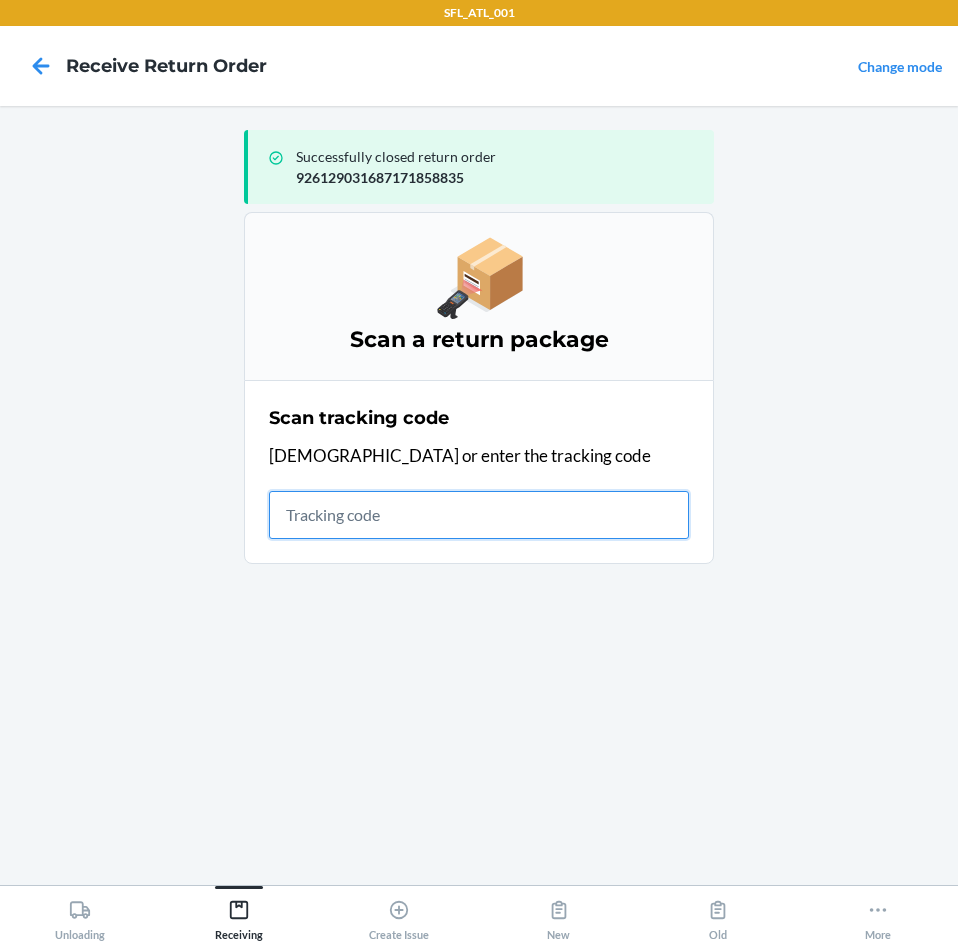 click at bounding box center [479, 515] 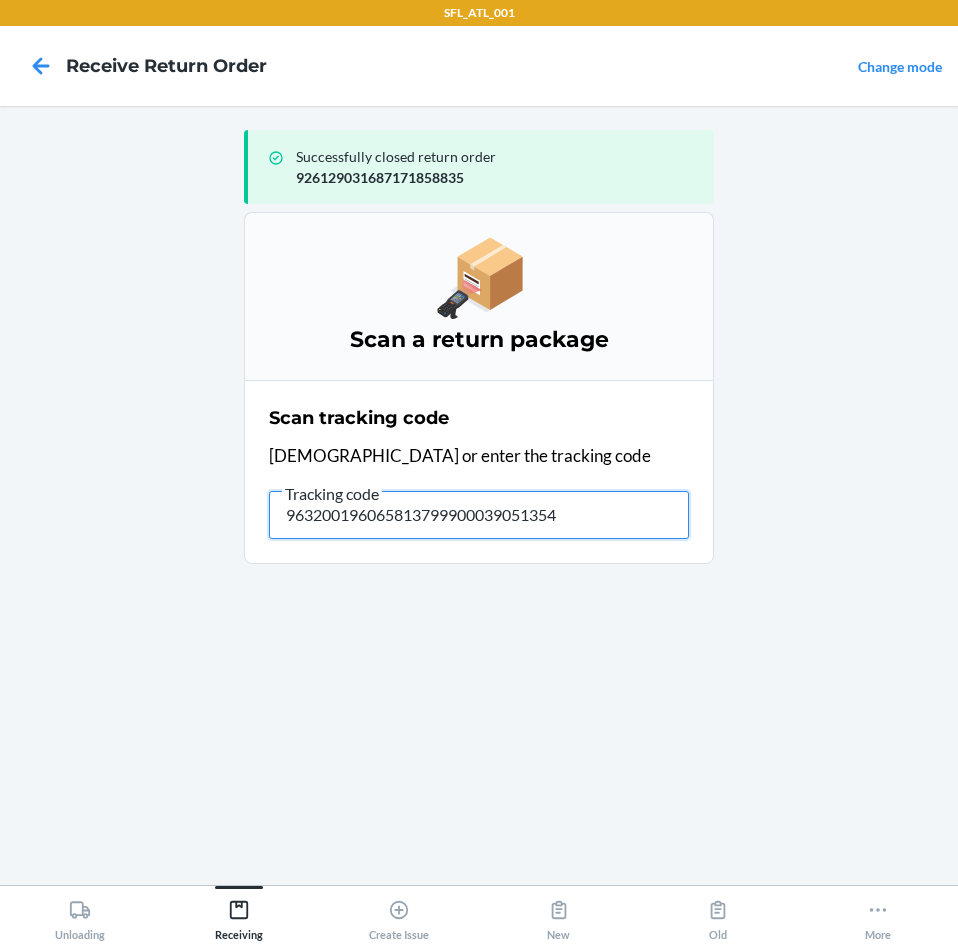 type on "9632001960658137999000390513546" 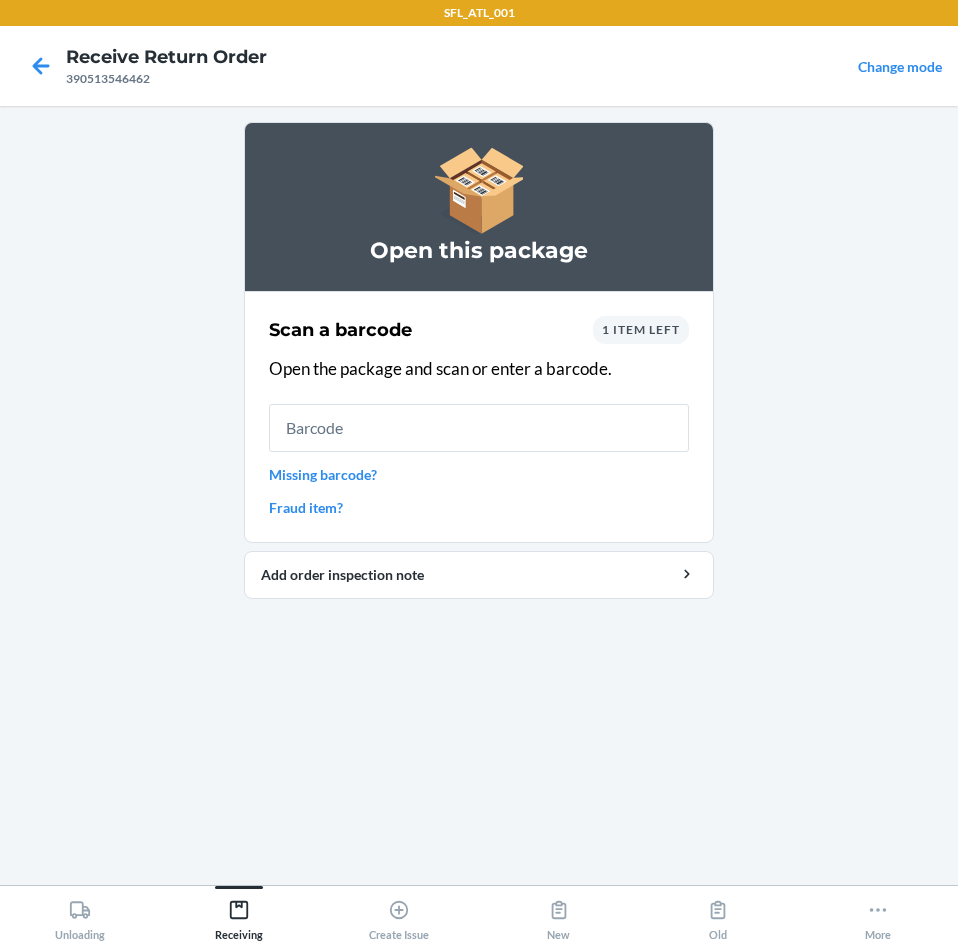 click on "Open this package Scan a barcode 1 item left Open the package and scan or enter a barcode. Missing barcode? Fraud item? Add order inspection note" at bounding box center [479, 495] 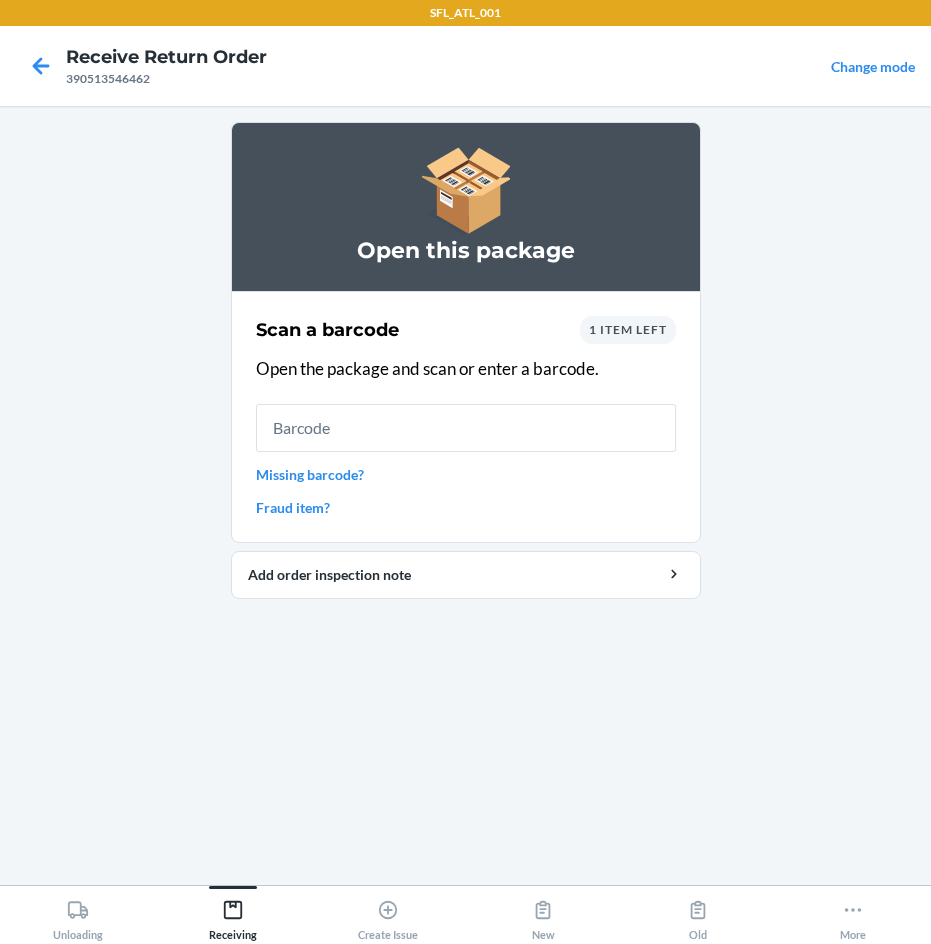 drag, startPoint x: 412, startPoint y: 760, endPoint x: 175, endPoint y: 497, distance: 354.03107 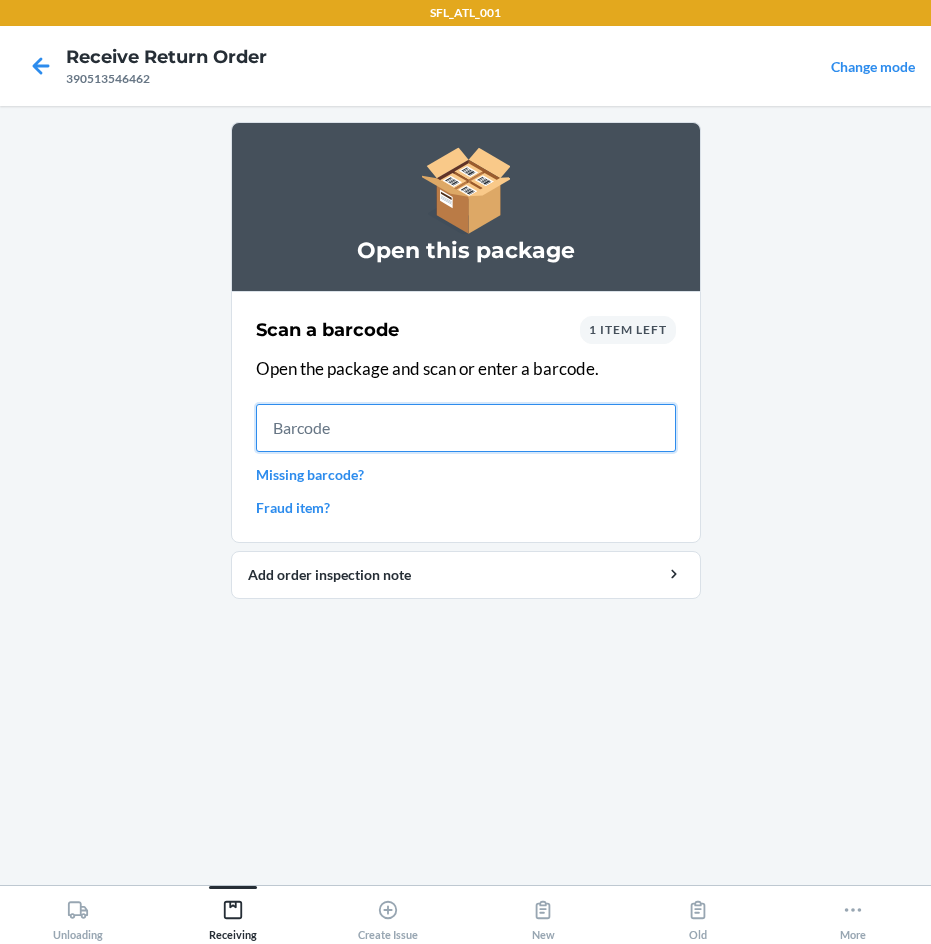 click at bounding box center (466, 428) 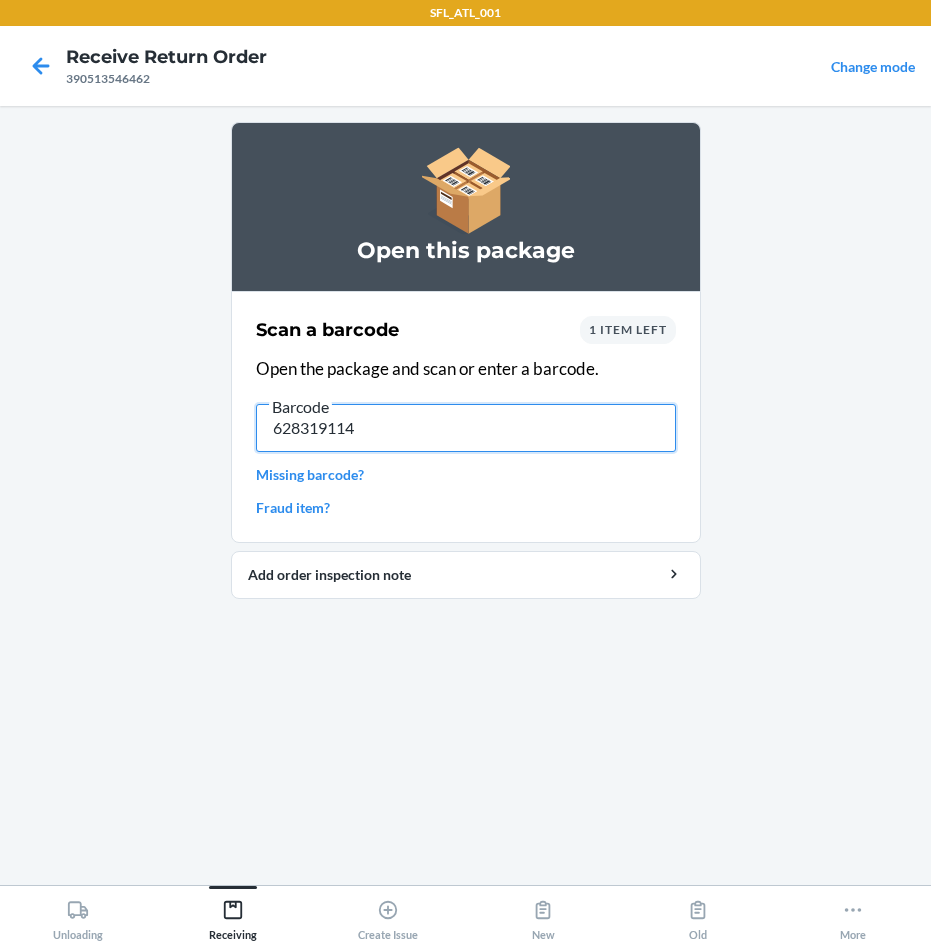 type on "6283191146" 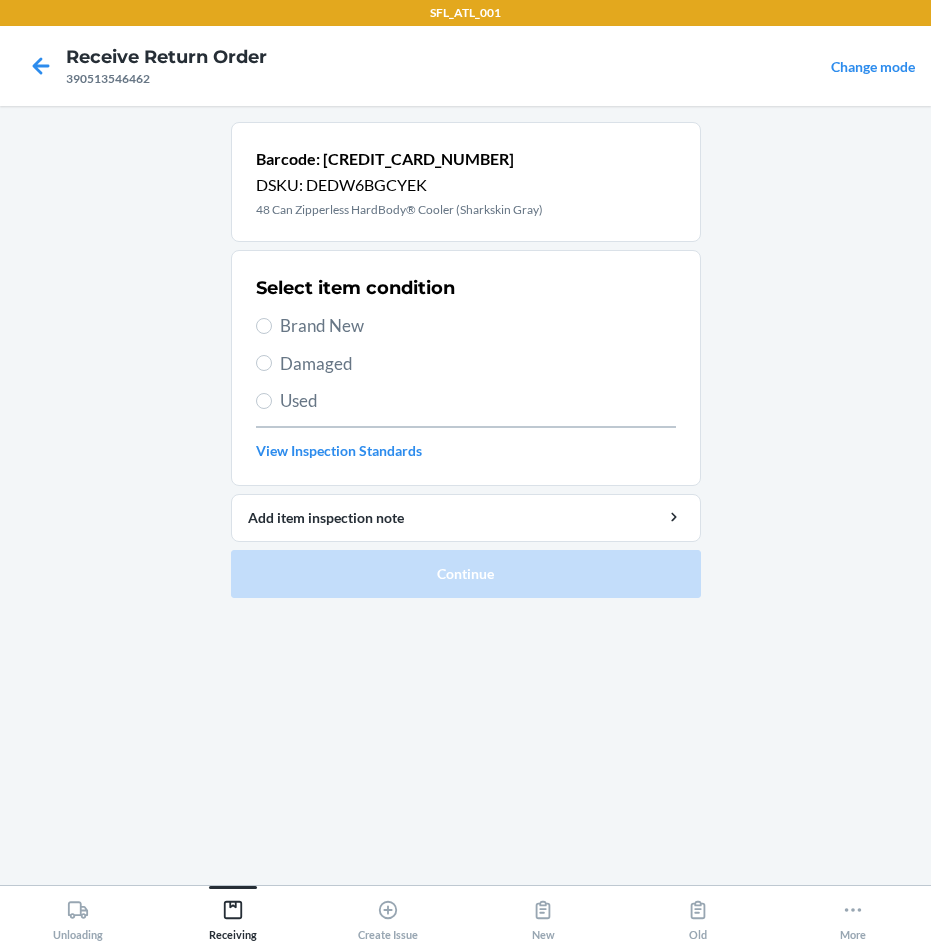 click on "Brand New" at bounding box center [478, 326] 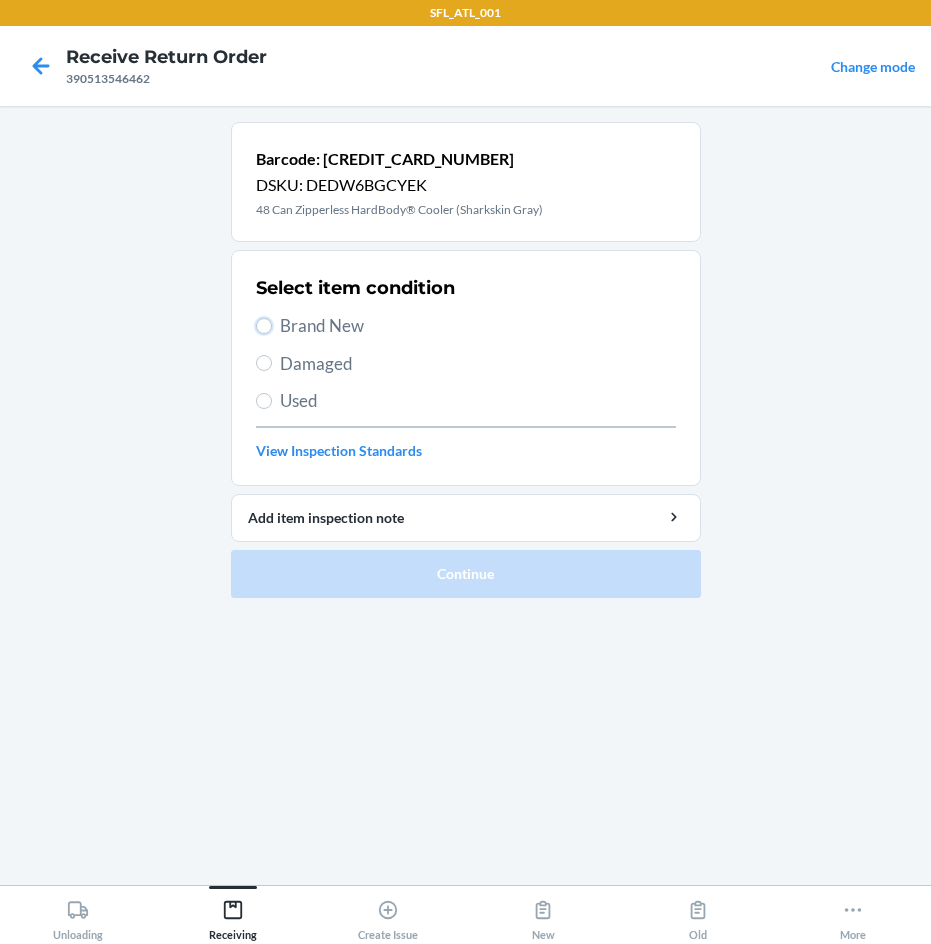 click on "Brand New" at bounding box center (264, 326) 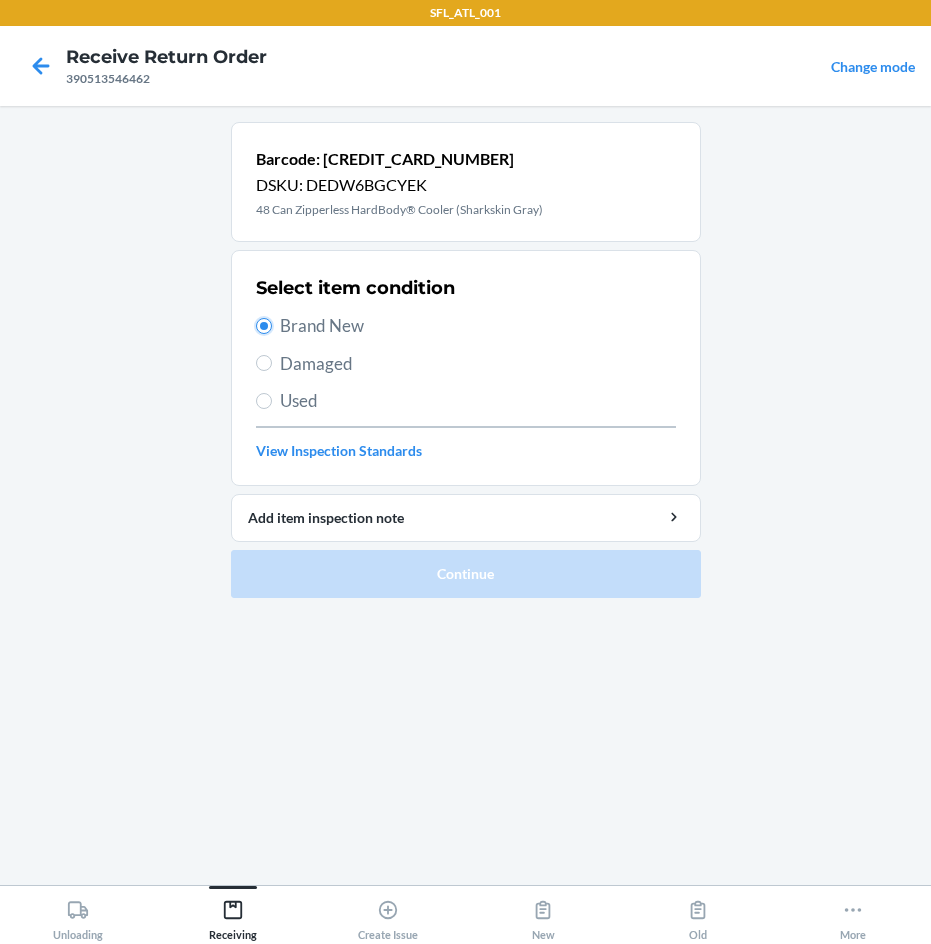 radio on "true" 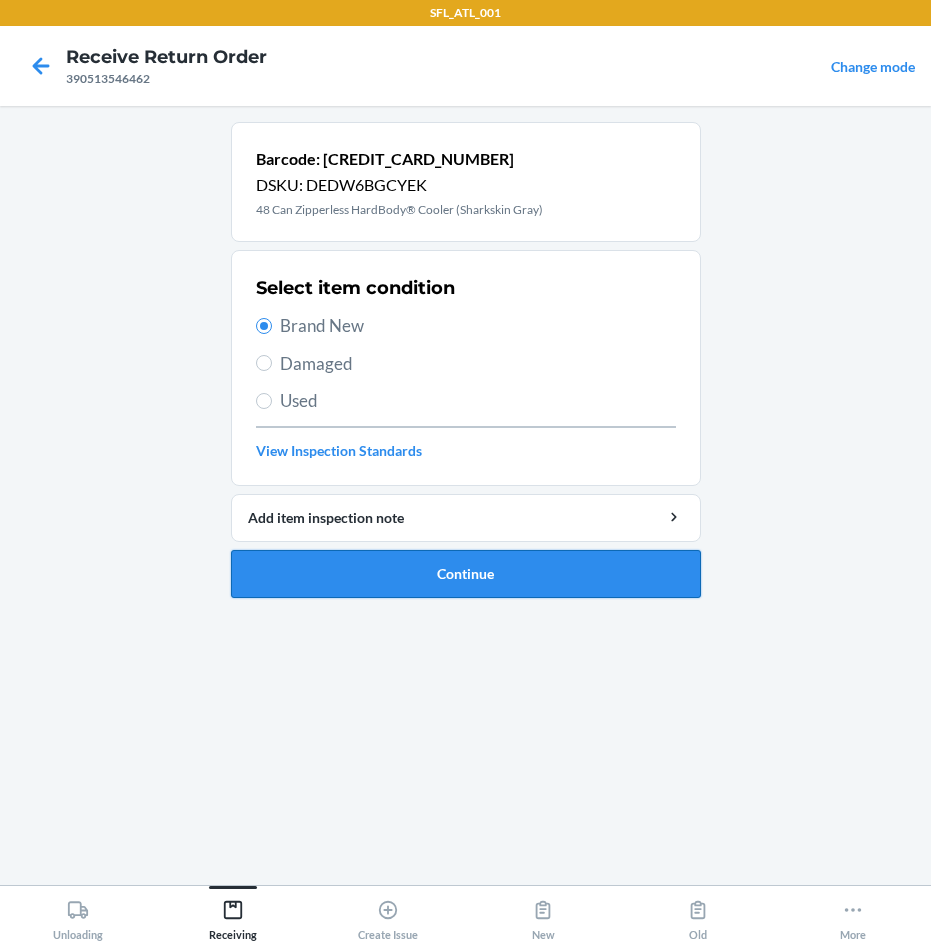 click on "Continue" at bounding box center [466, 574] 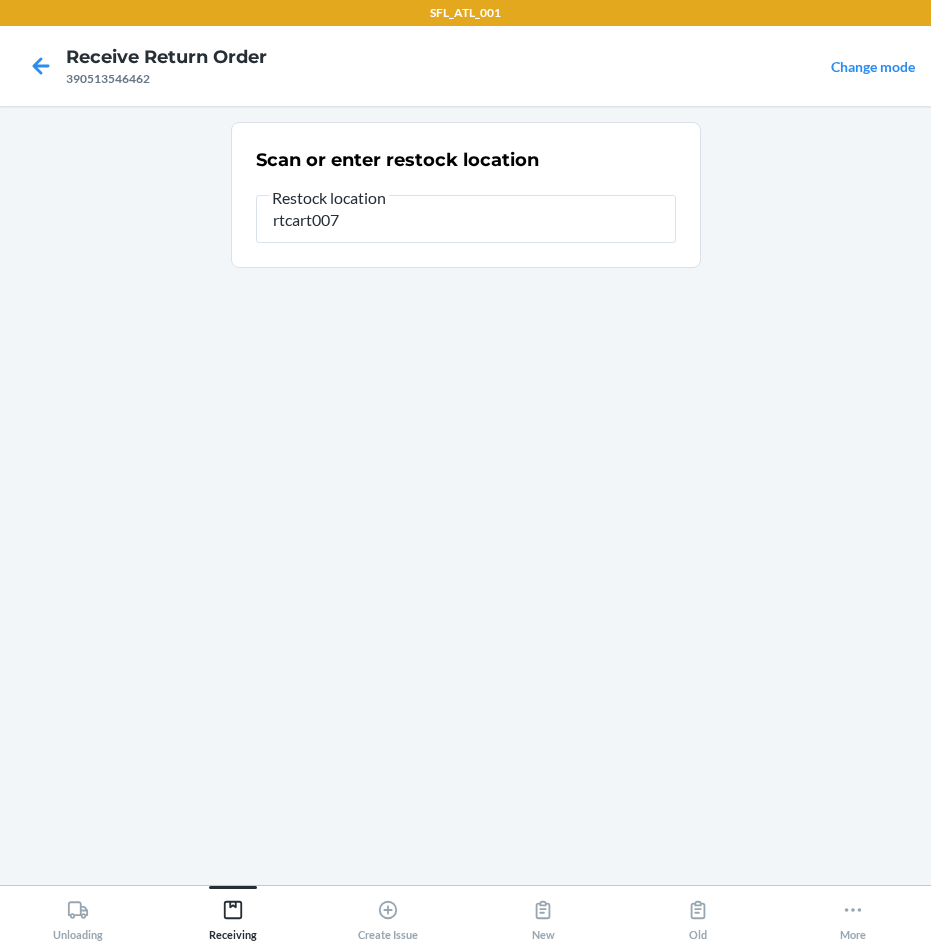 type on "rtcart007" 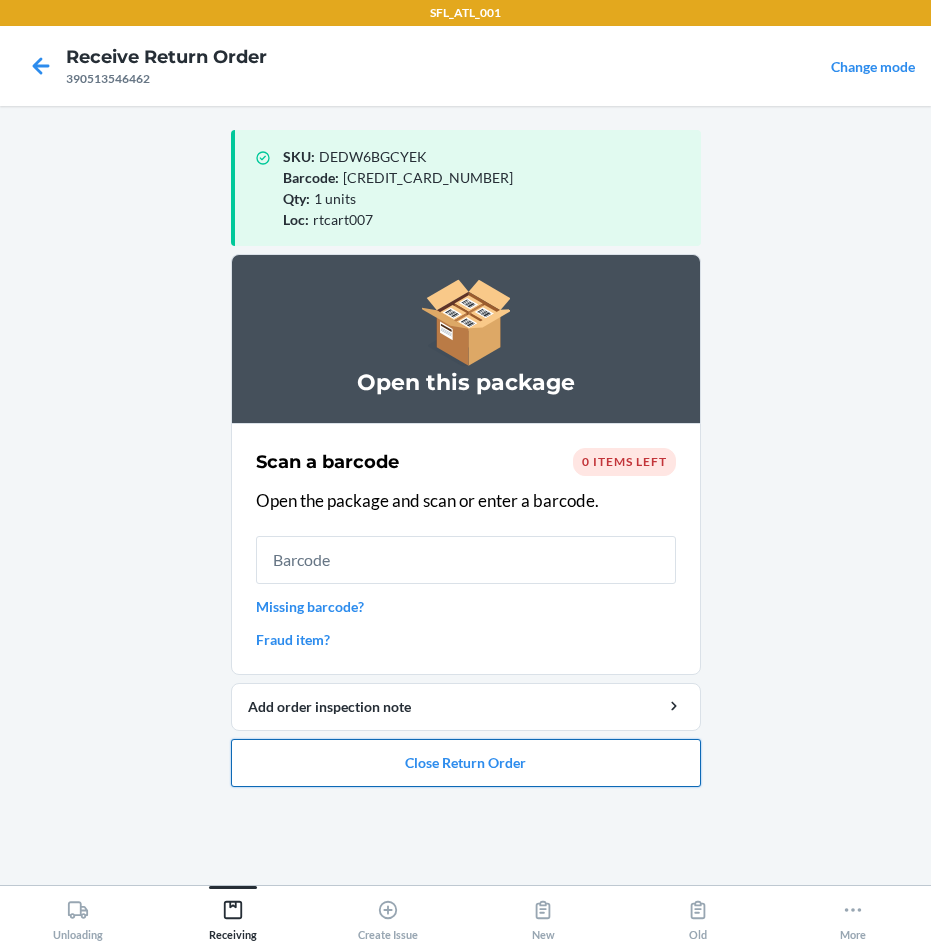 click on "Close Return Order" at bounding box center [466, 763] 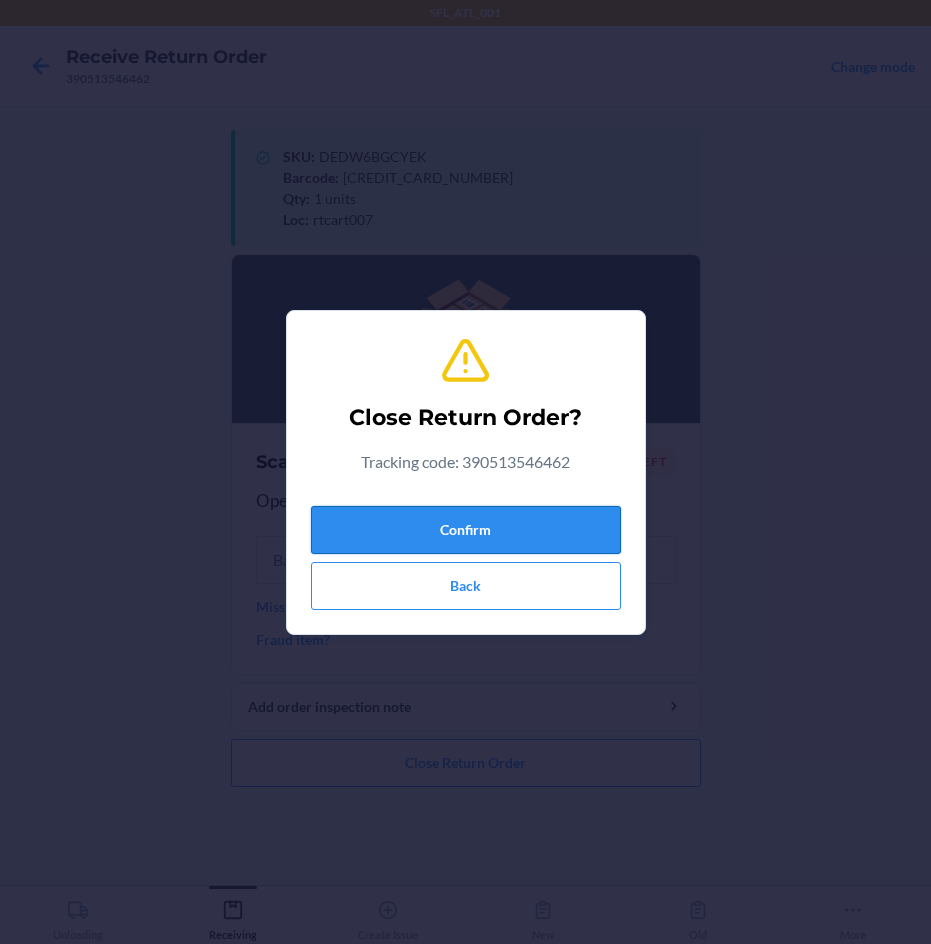 click on "Confirm" at bounding box center (466, 530) 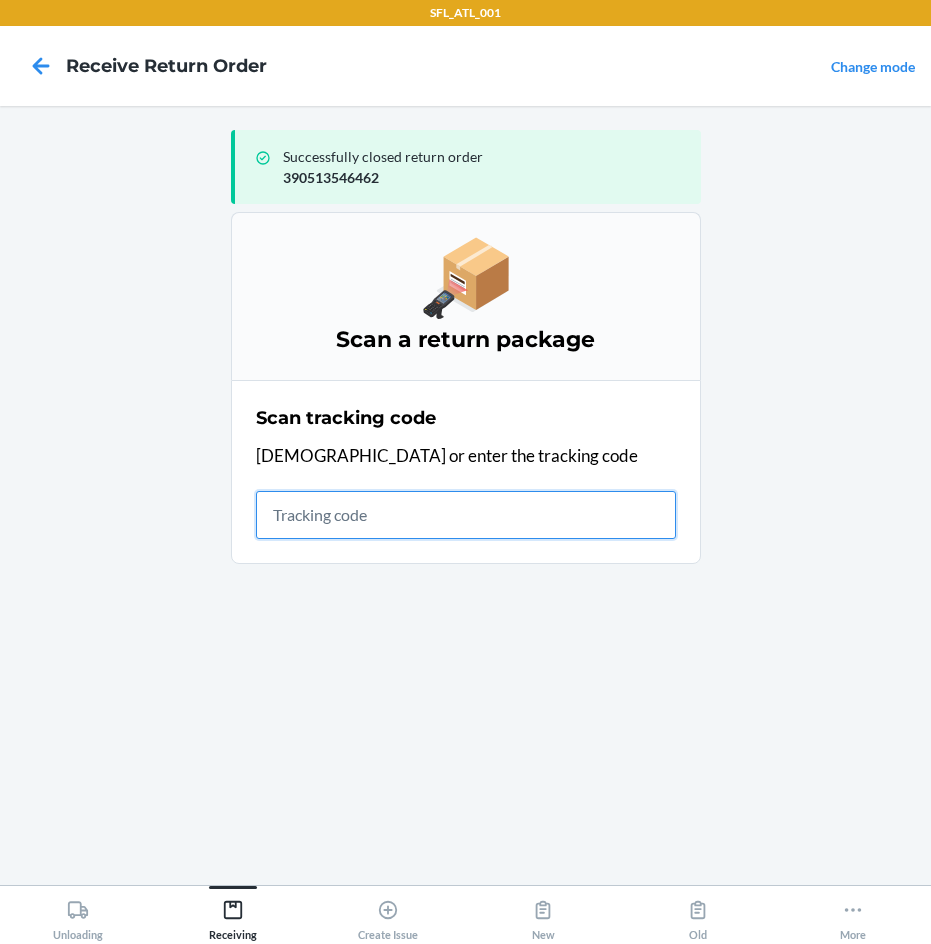 click at bounding box center (466, 515) 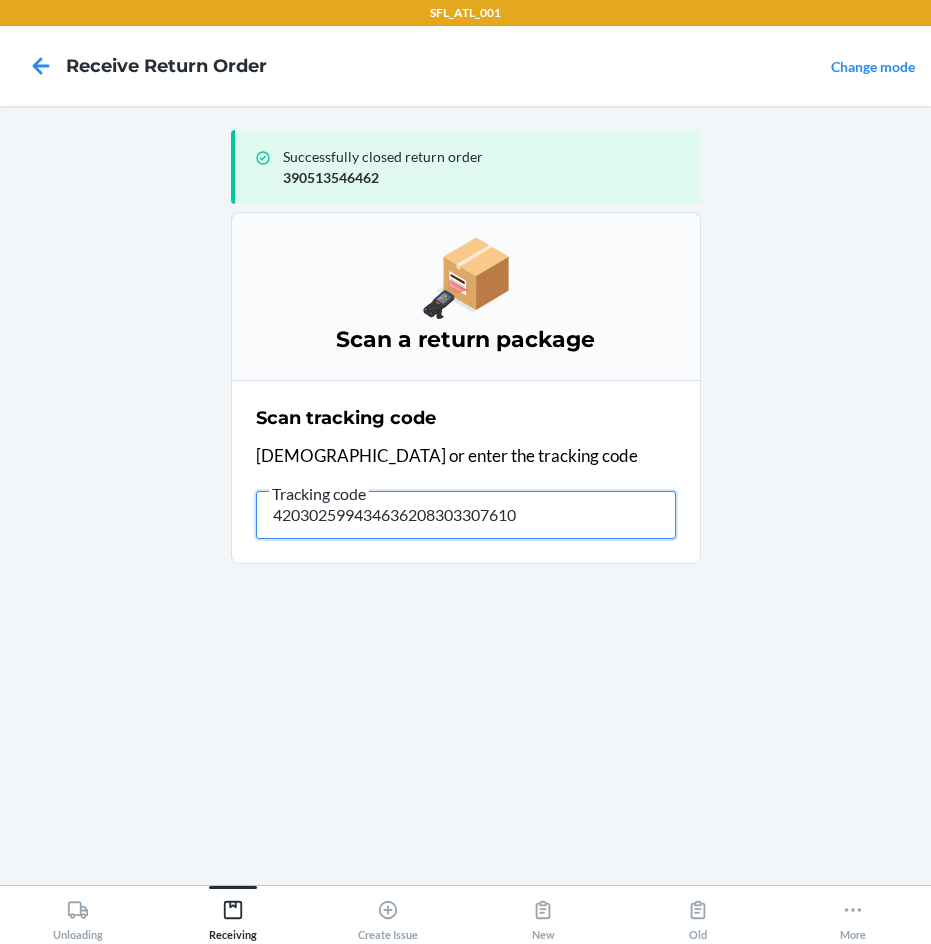 type on "4203025994346362083033076108" 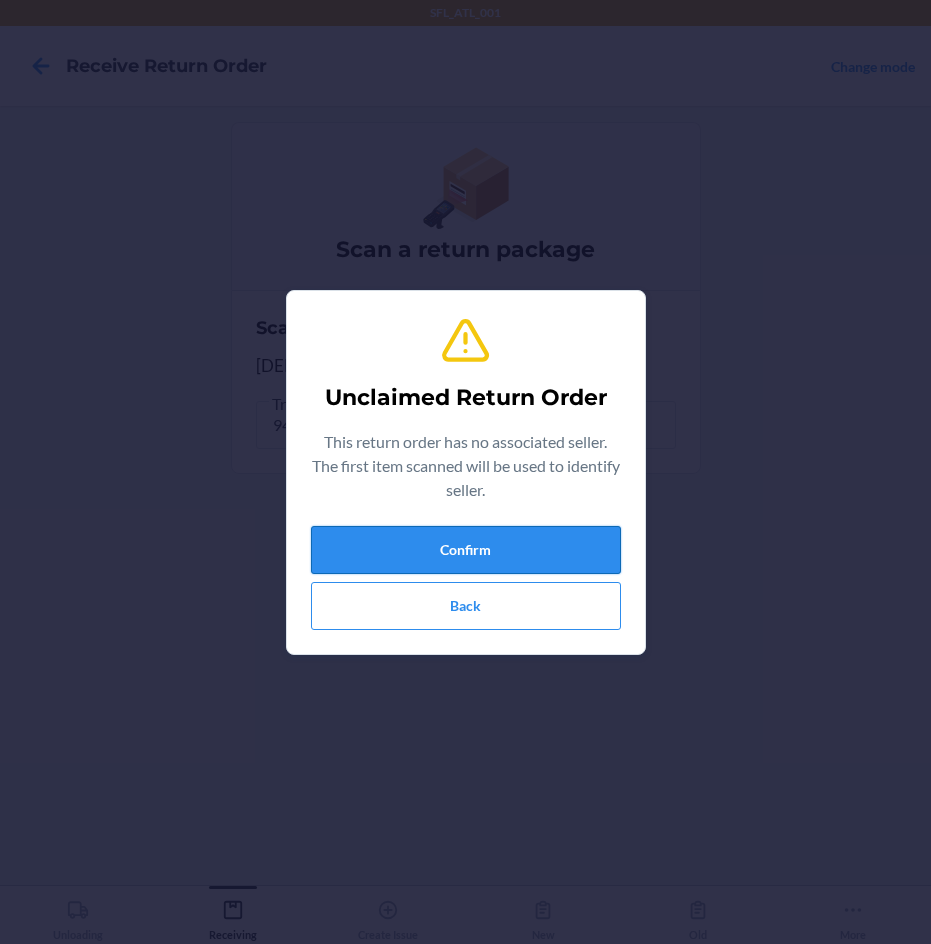 click on "Confirm" at bounding box center [466, 550] 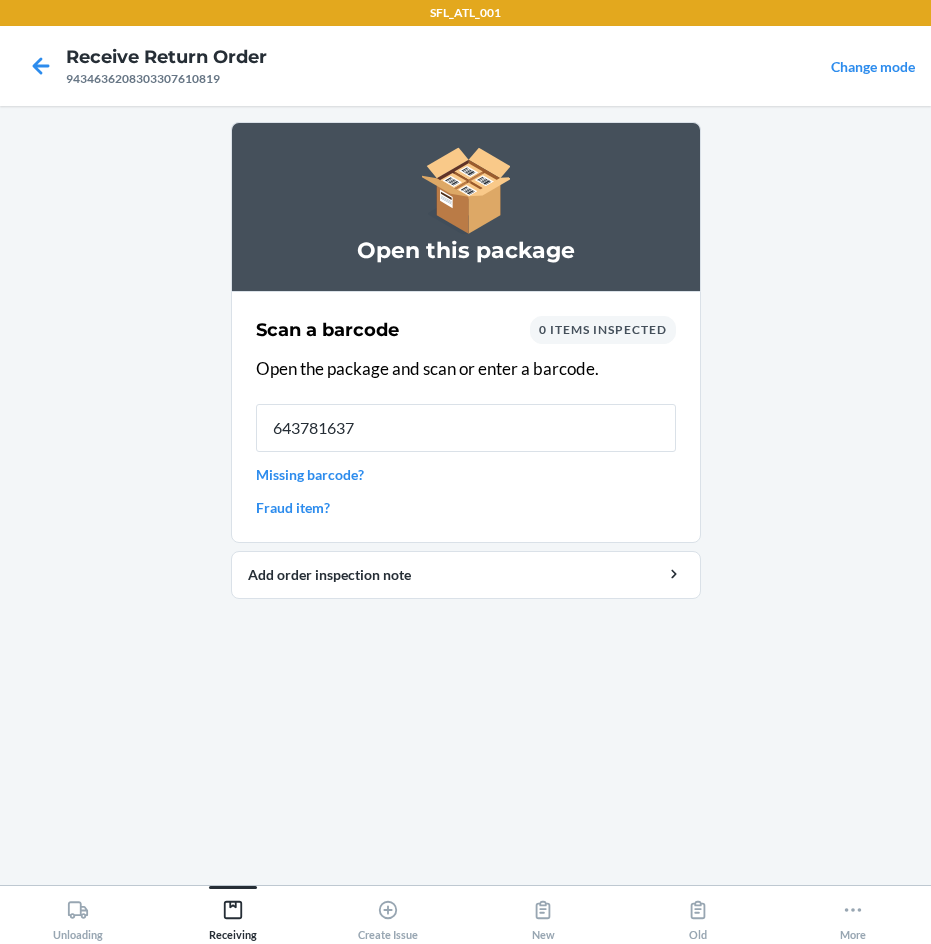 type on "6437816372" 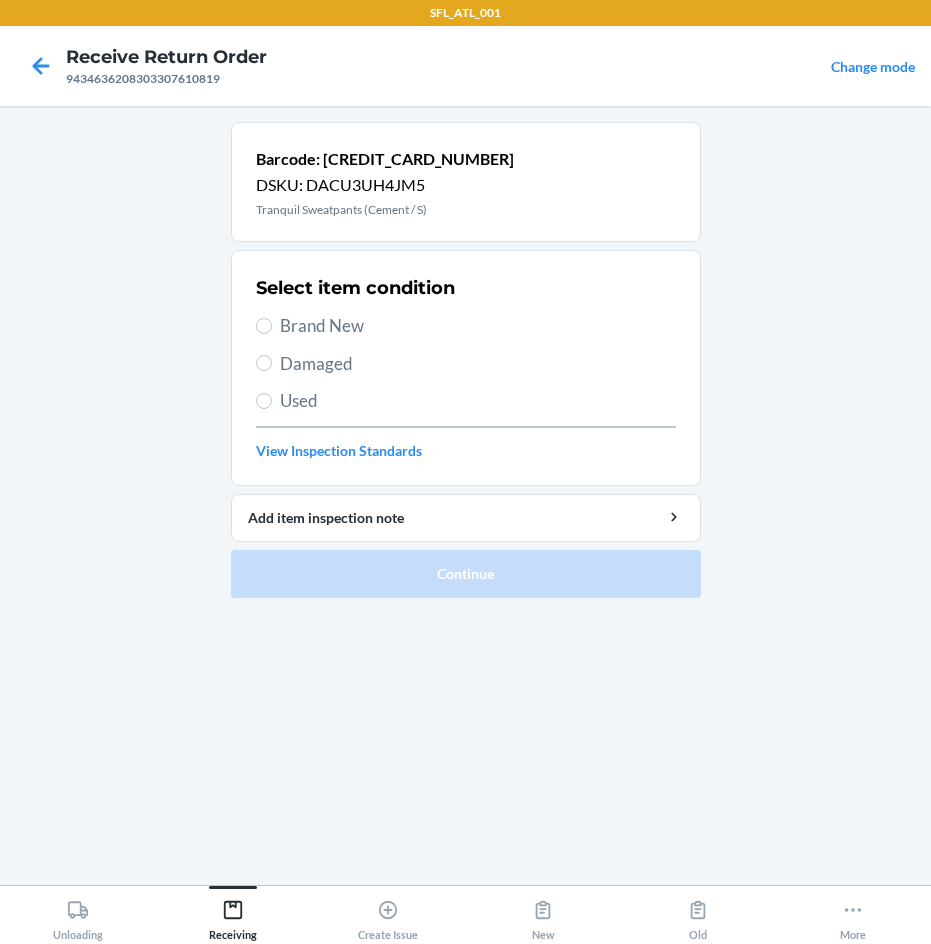 drag, startPoint x: 306, startPoint y: 319, endPoint x: 305, endPoint y: 331, distance: 12.0415945 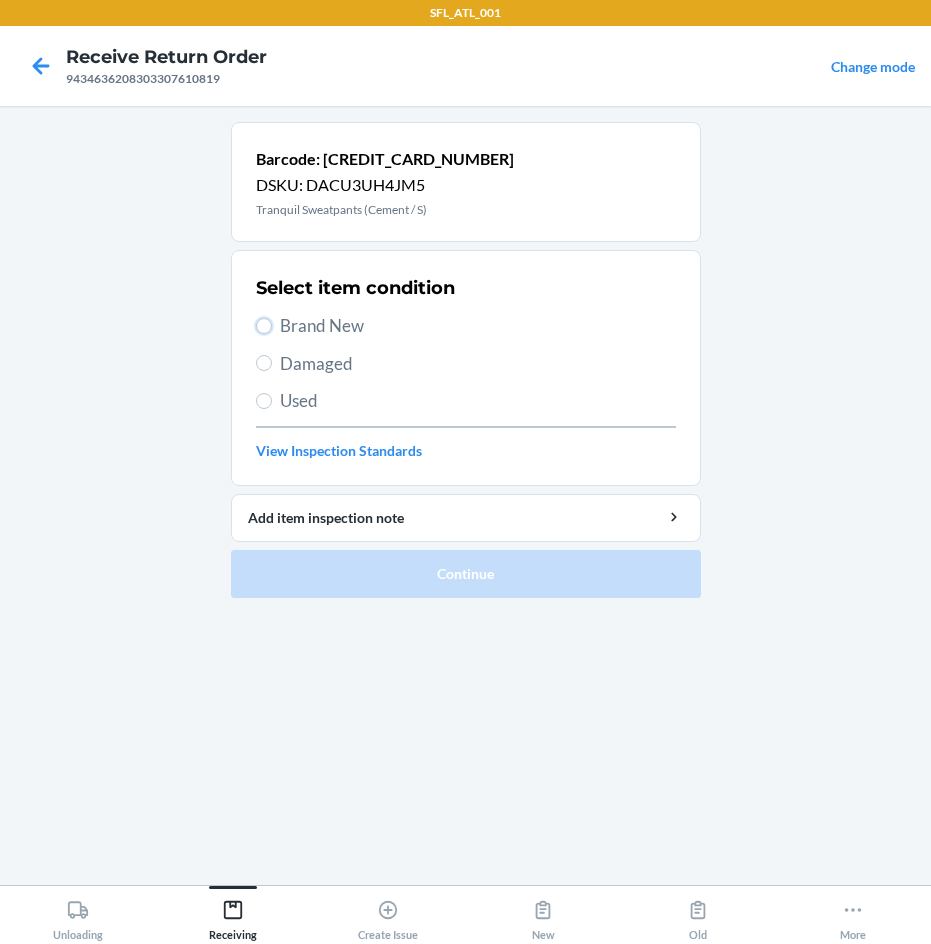 click on "Brand New" at bounding box center (264, 326) 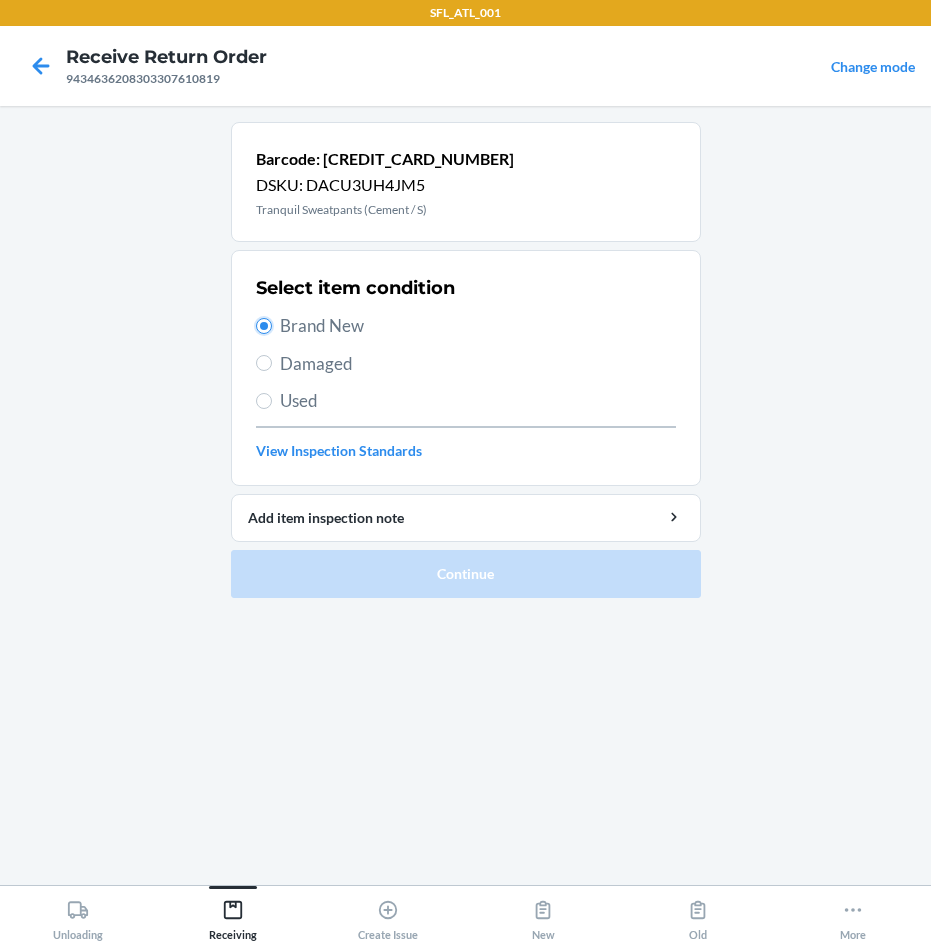 radio on "true" 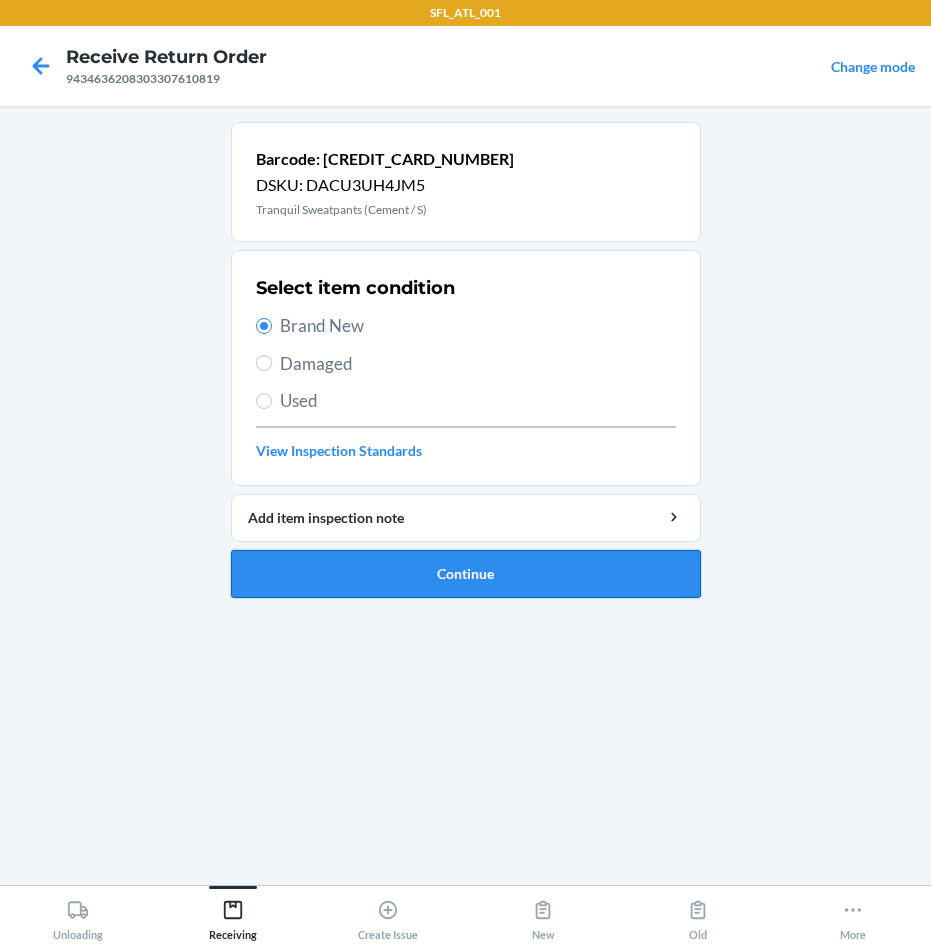 click on "Continue" at bounding box center (466, 574) 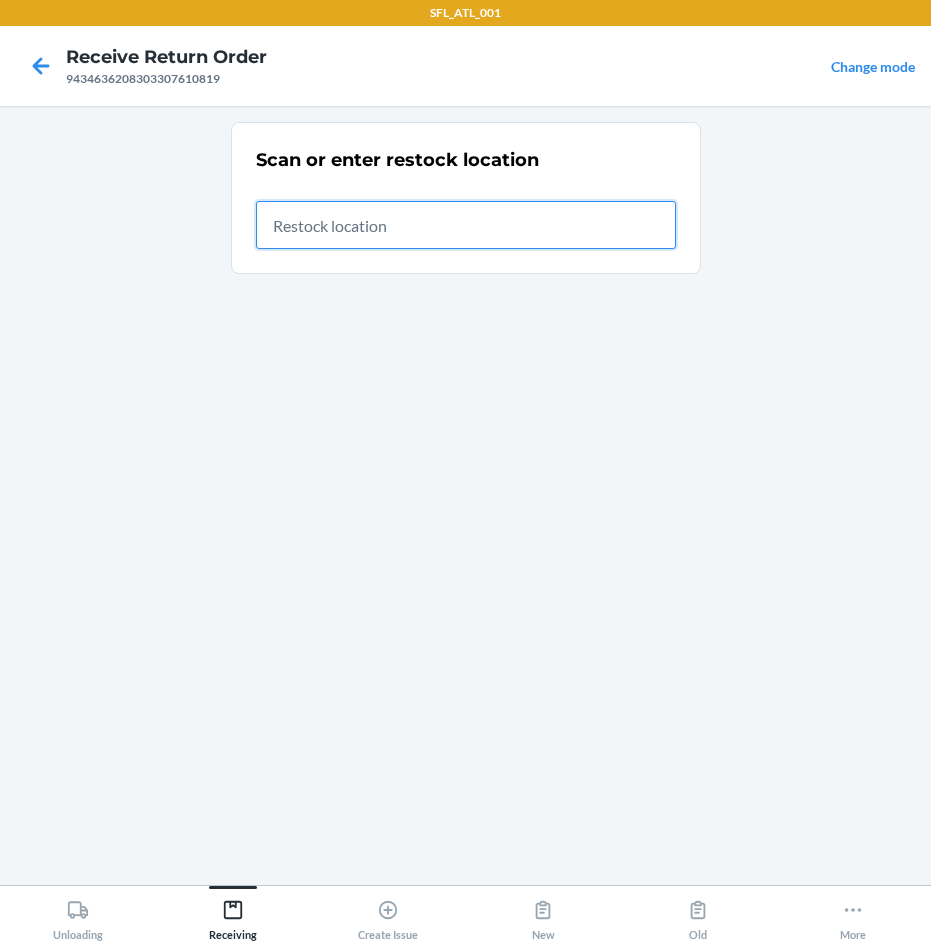 drag, startPoint x: 276, startPoint y: 216, endPoint x: 257, endPoint y: 292, distance: 78.339005 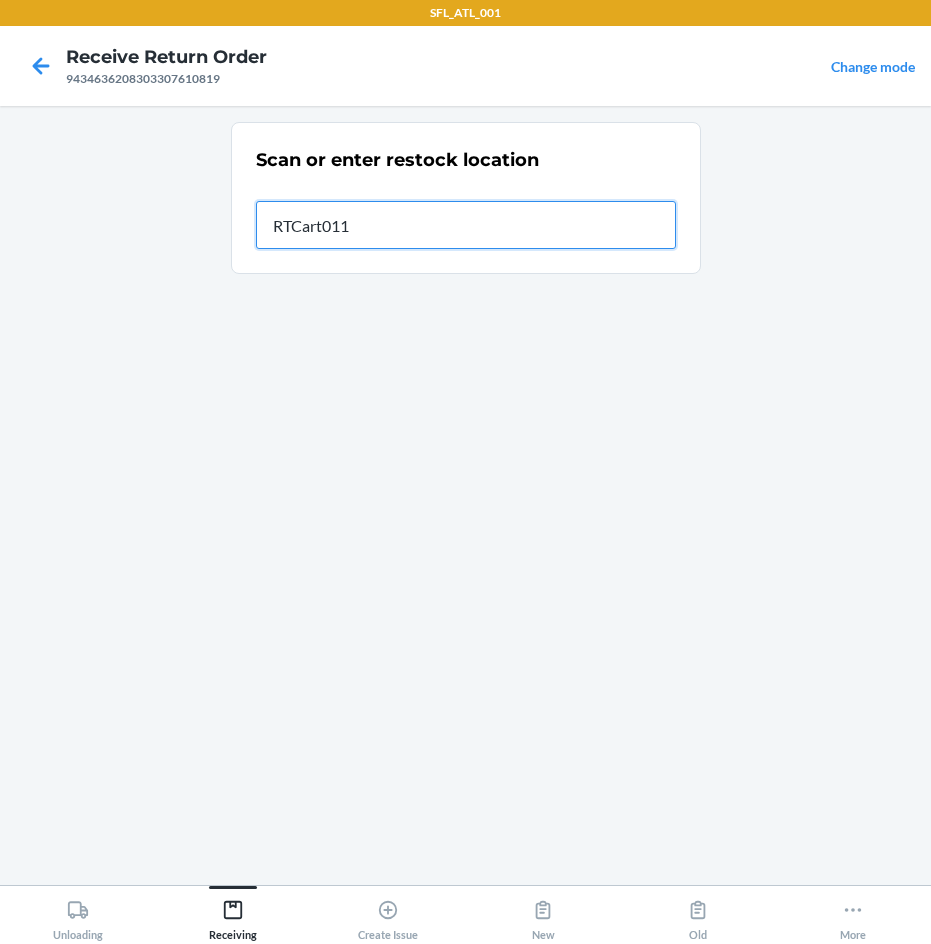 type on "RTCart011" 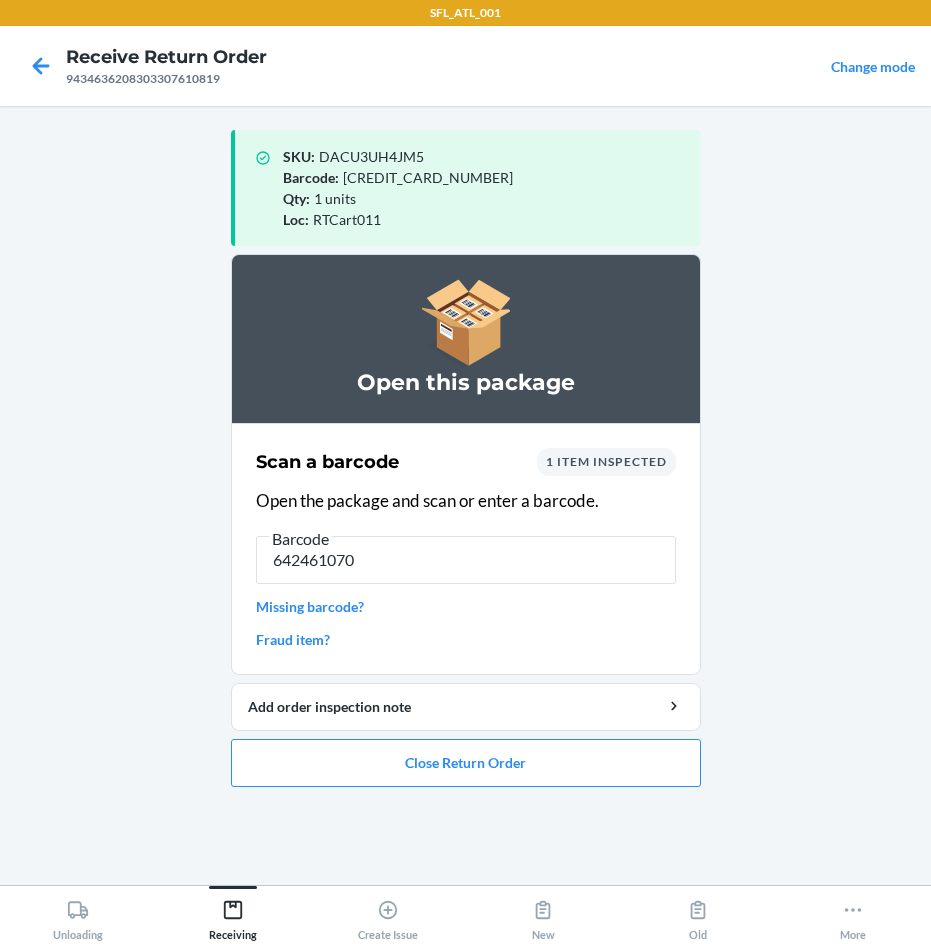 type on "6424610703" 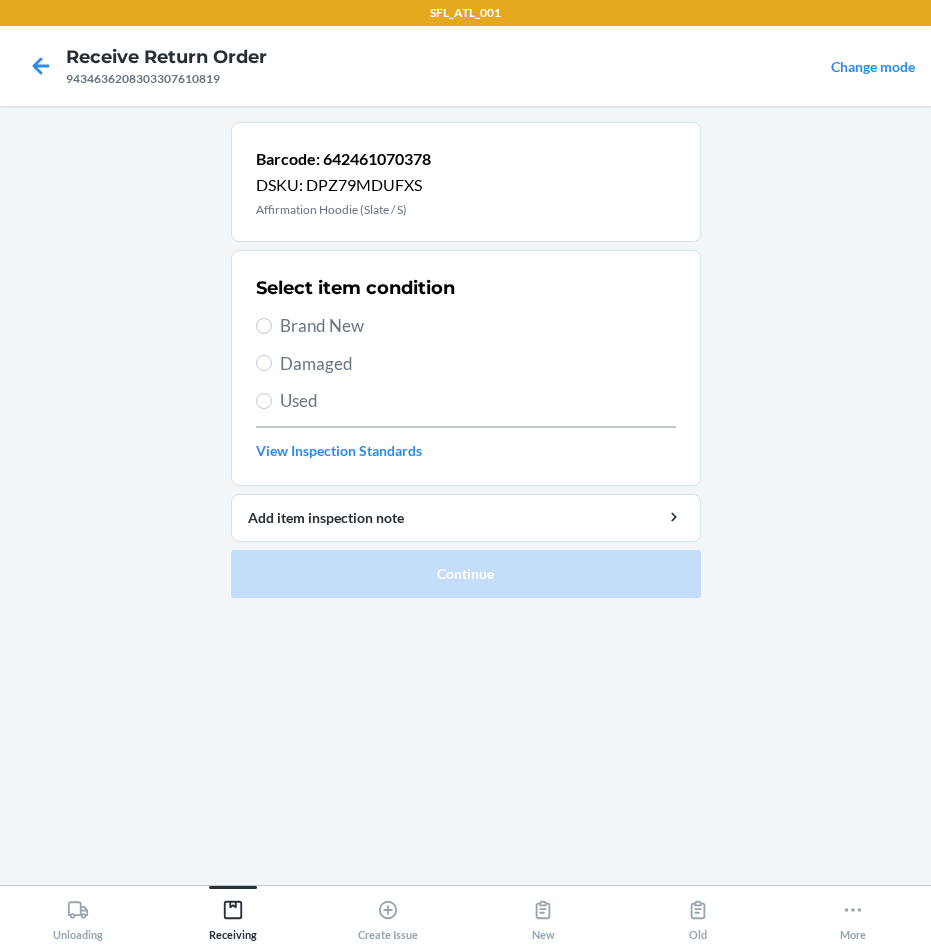 click on "Brand New" at bounding box center (478, 326) 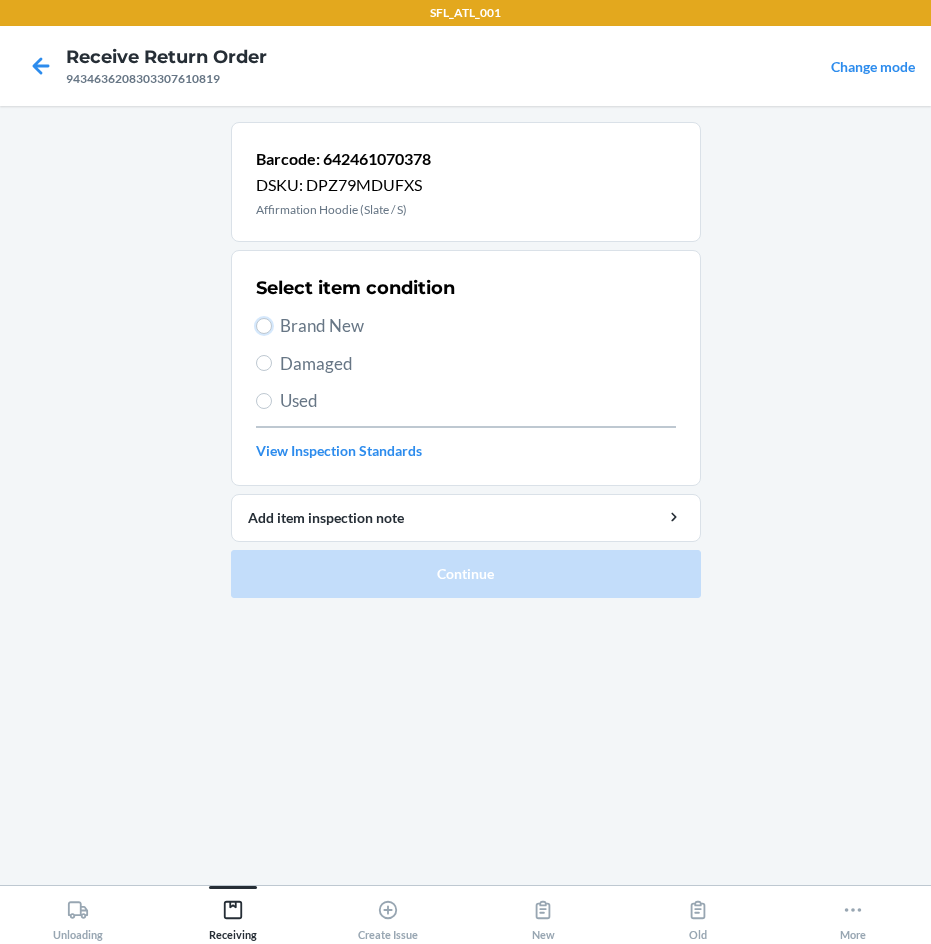 click on "Brand New" at bounding box center (264, 326) 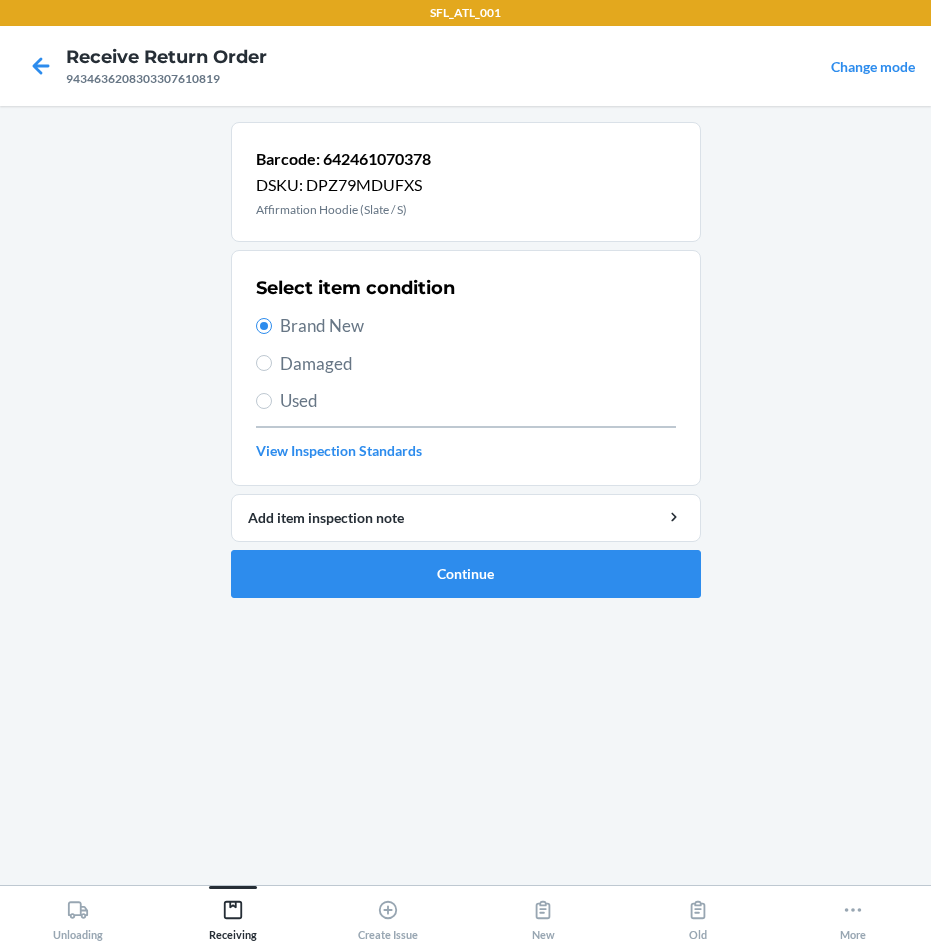 click on "Barcode: 642461070378 DSKU: DPZ79MDUFXS Affirmation Hoodie (Slate / S) Select item condition Brand New Damaged Used View Inspection Standards Add item inspection note Continue" at bounding box center [466, 368] 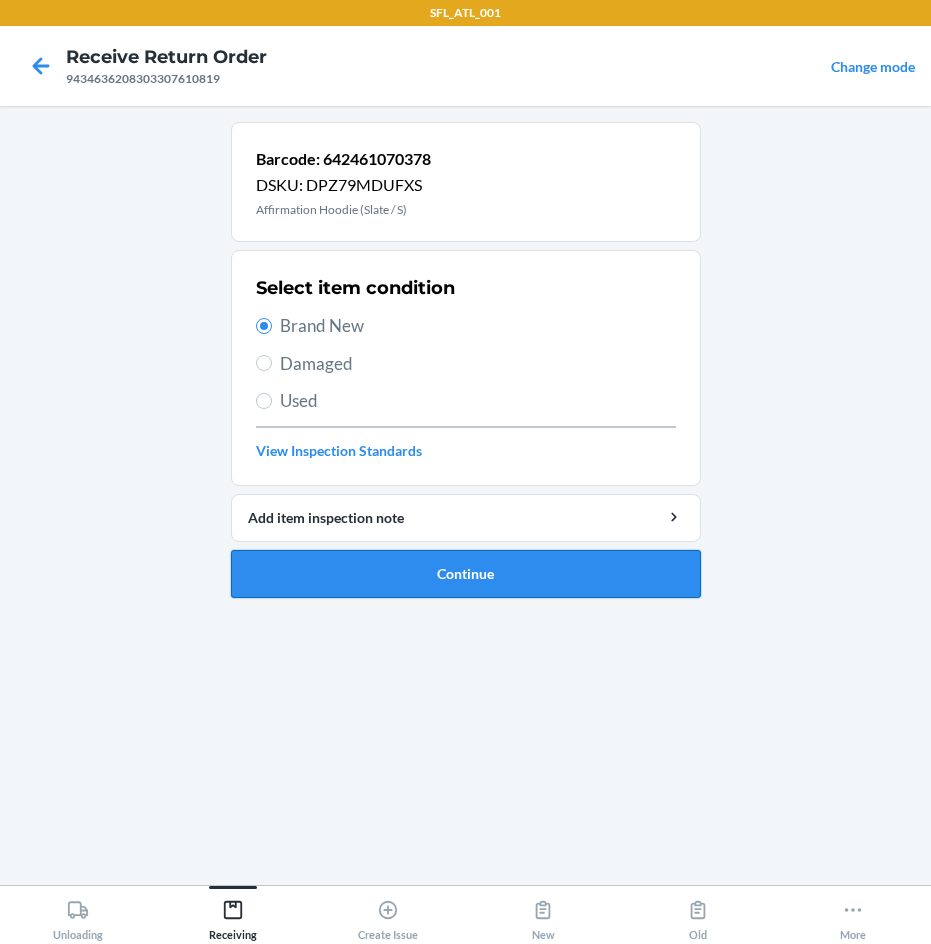 click on "Continue" at bounding box center [466, 574] 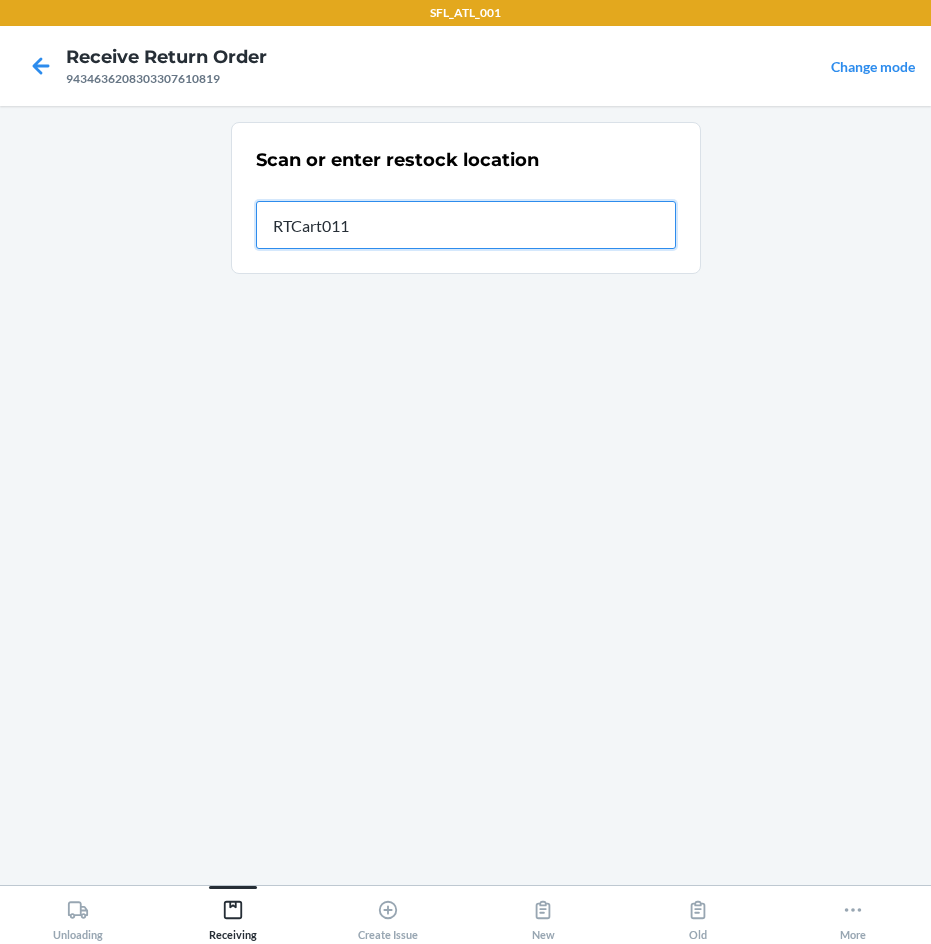 type on "RTCart011" 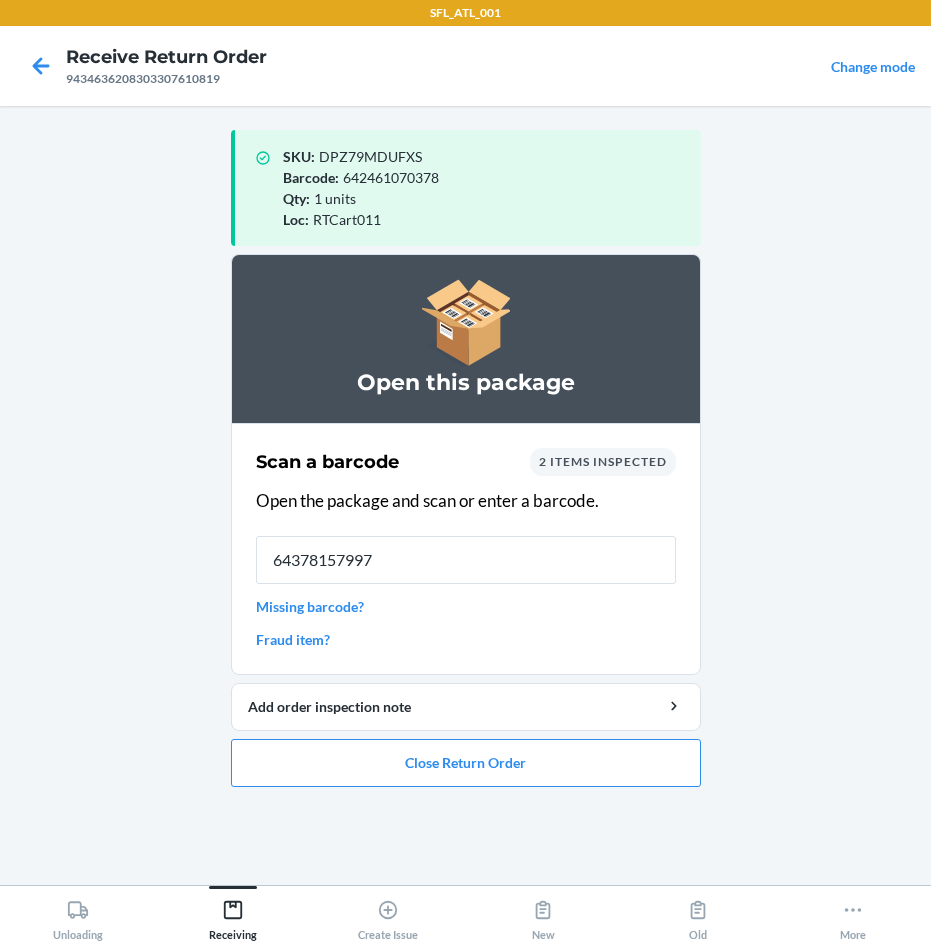 type on "643781579978" 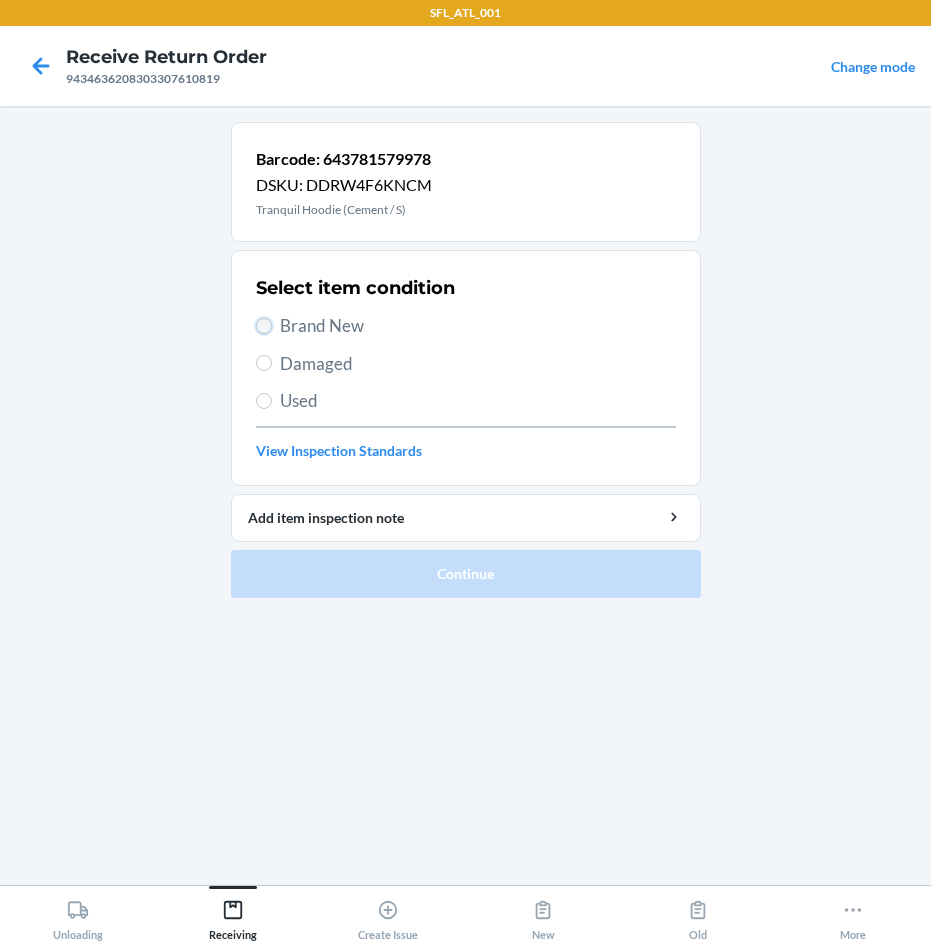 click on "Brand New" at bounding box center (264, 326) 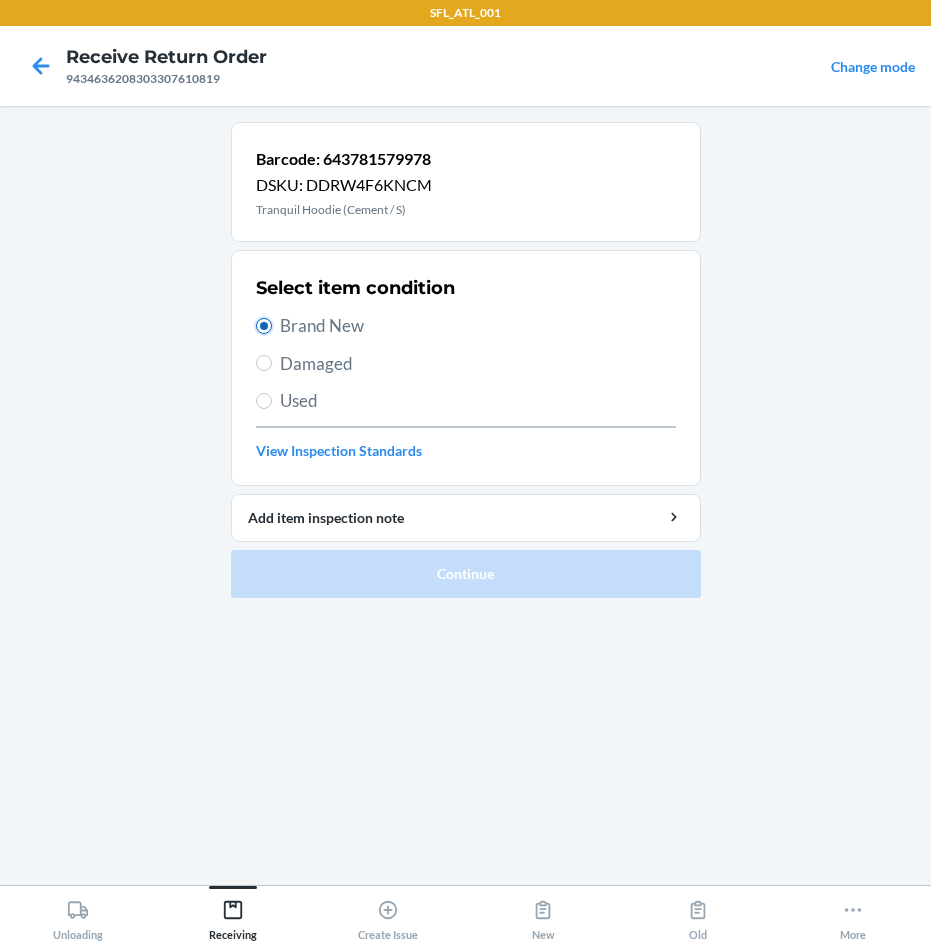 radio on "true" 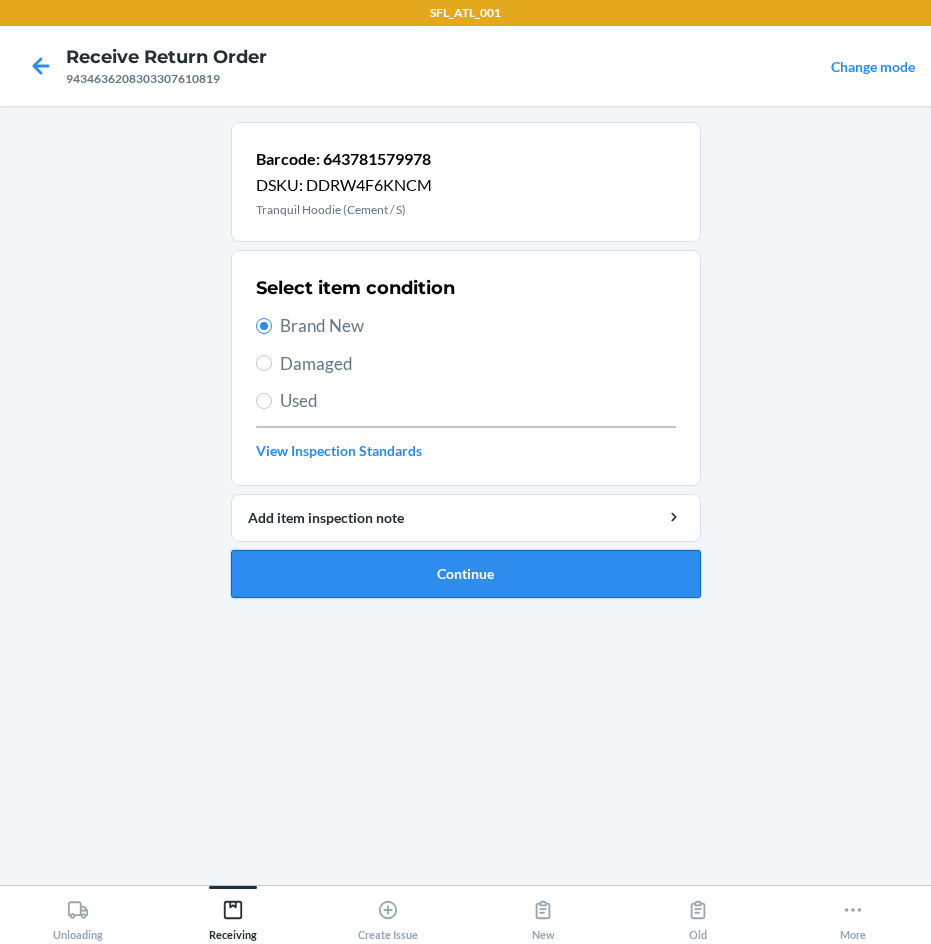 click on "Continue" at bounding box center (466, 574) 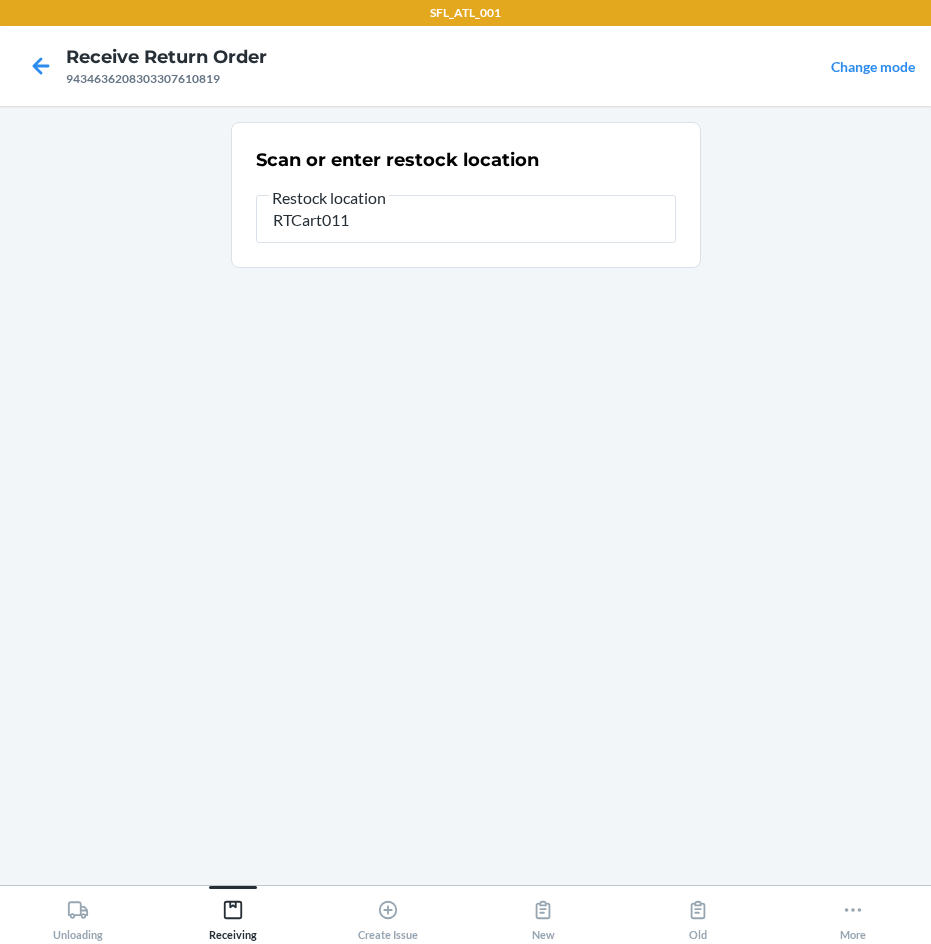 type on "RTCart011" 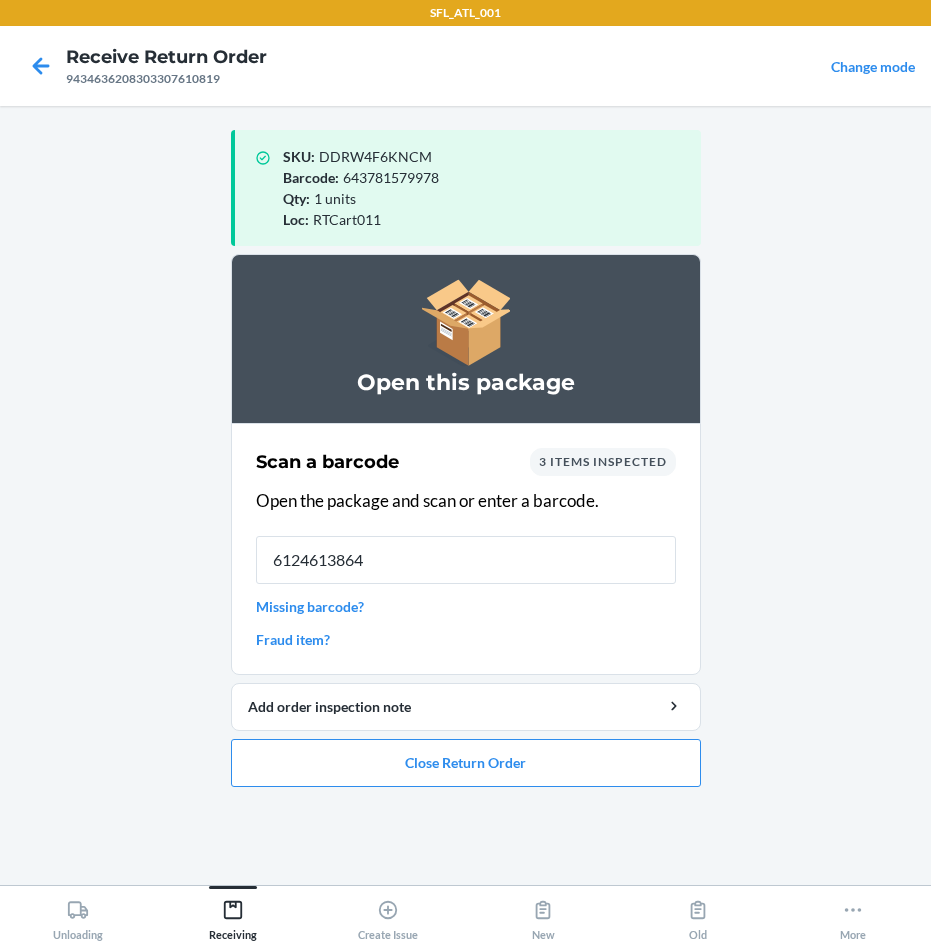 type on "61246138648" 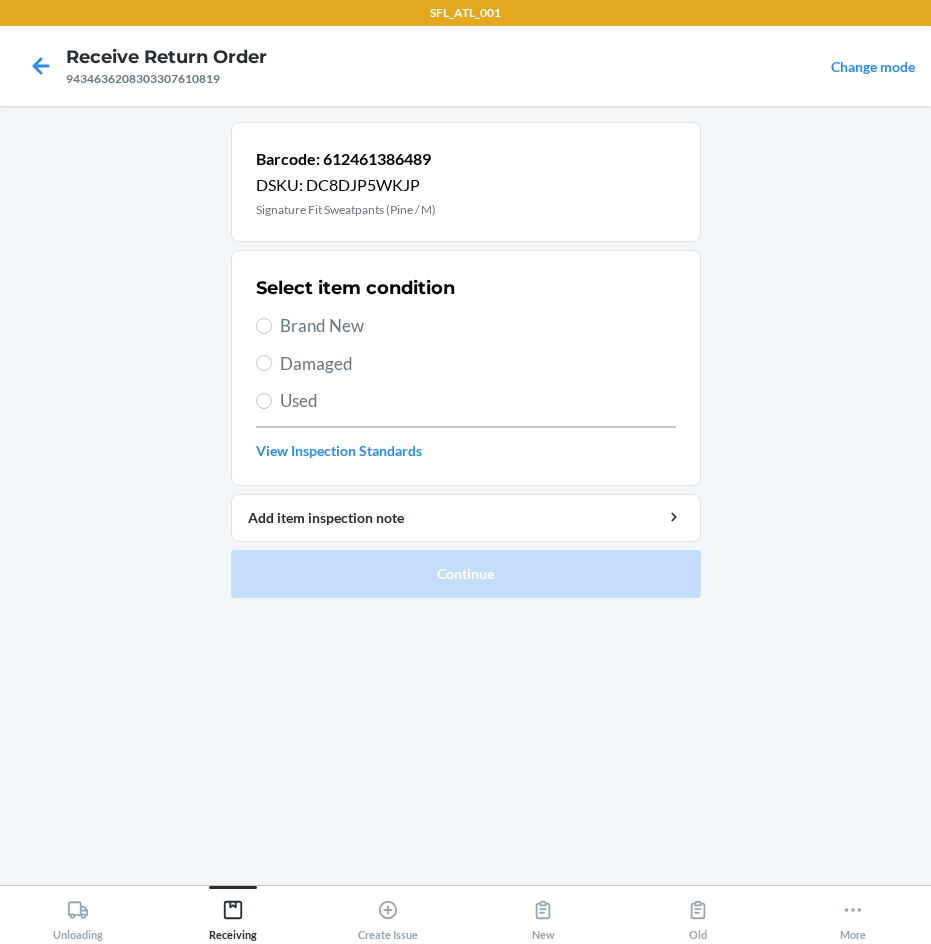 click on "Brand New" at bounding box center (478, 326) 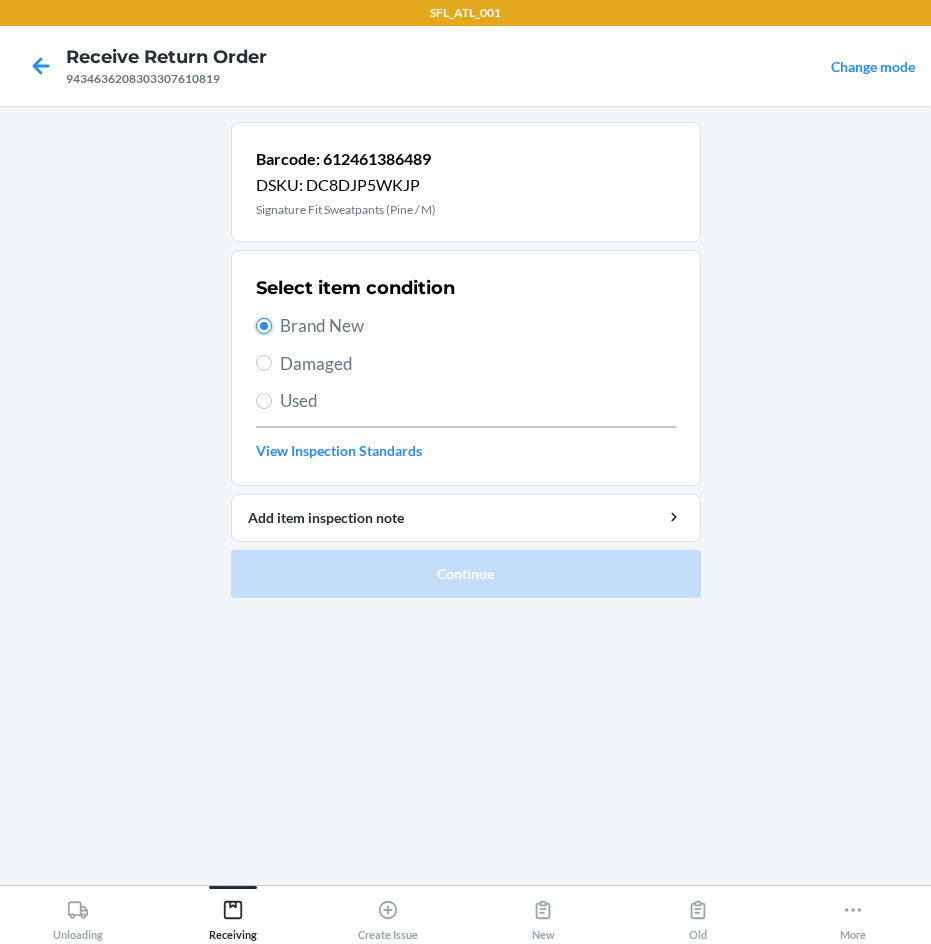 radio on "true" 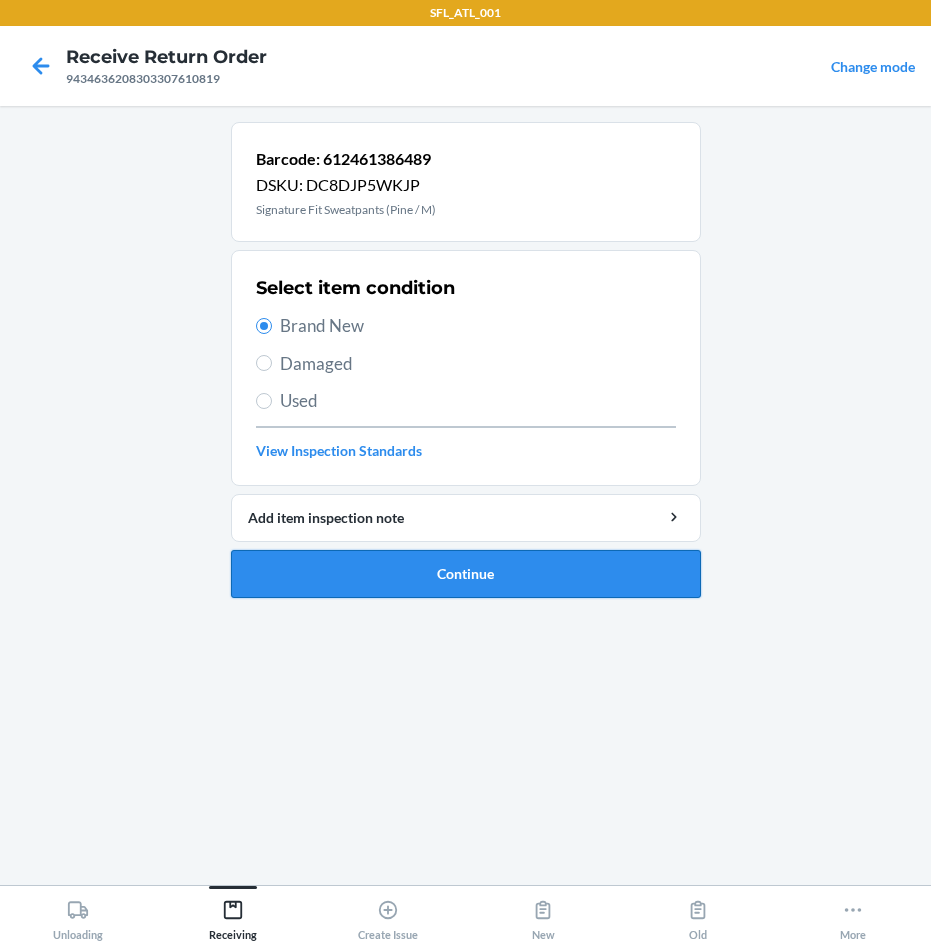 click on "Continue" at bounding box center [466, 574] 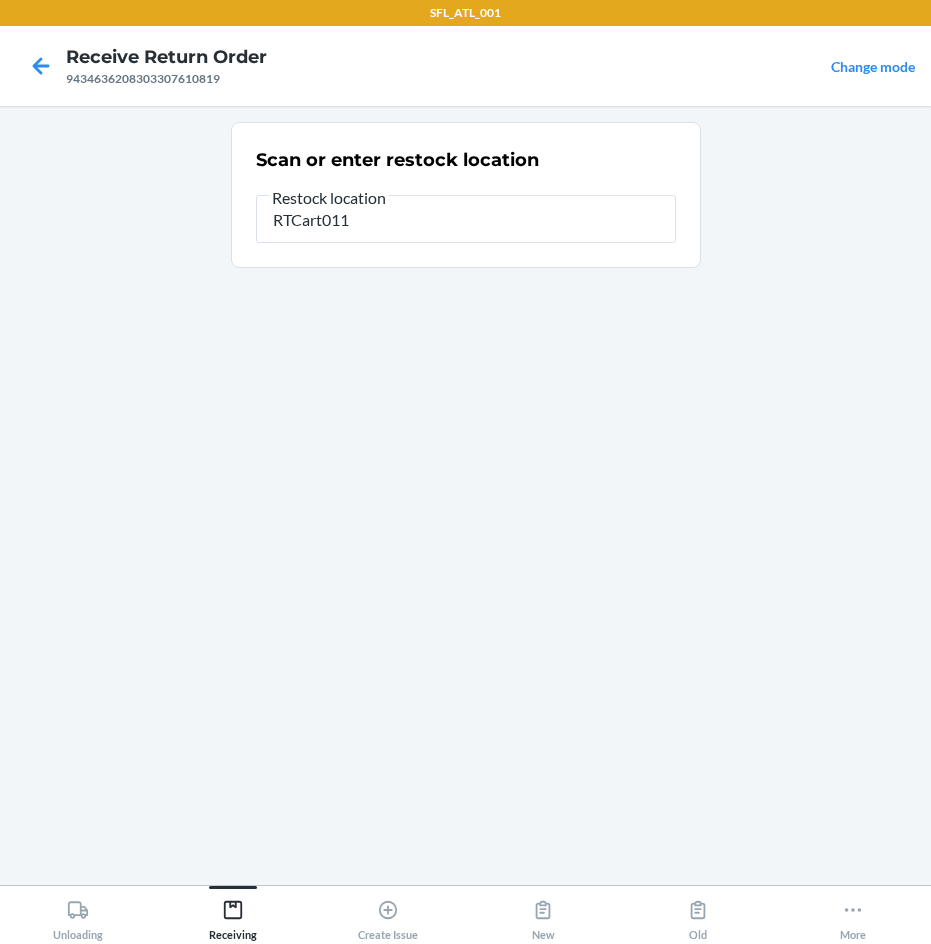 type on "RTCart011" 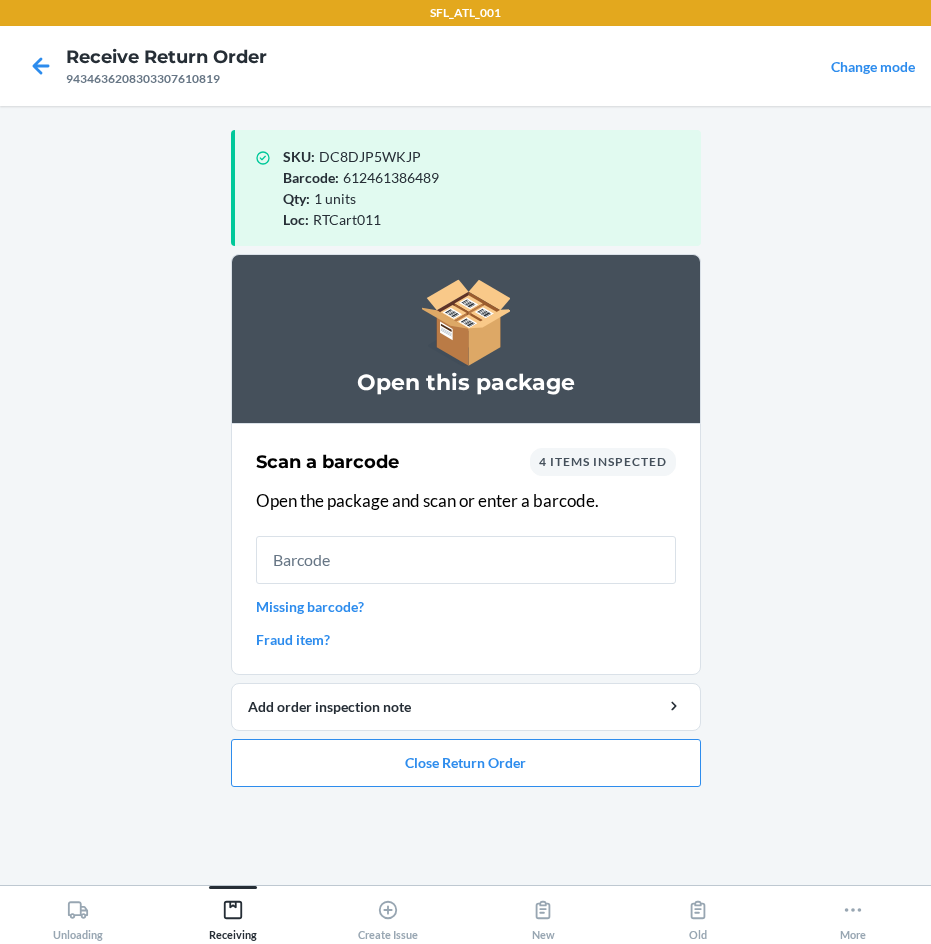 click on "Missing barcode?" at bounding box center (466, 606) 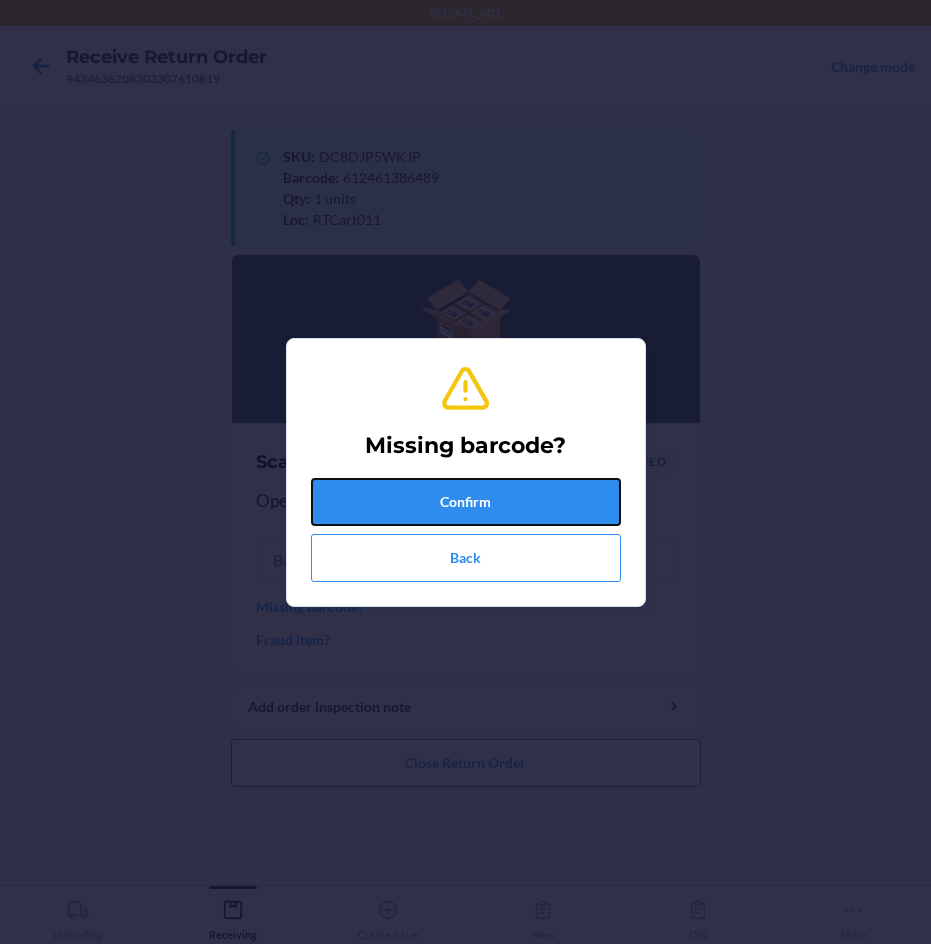 click on "Confirm" at bounding box center (466, 502) 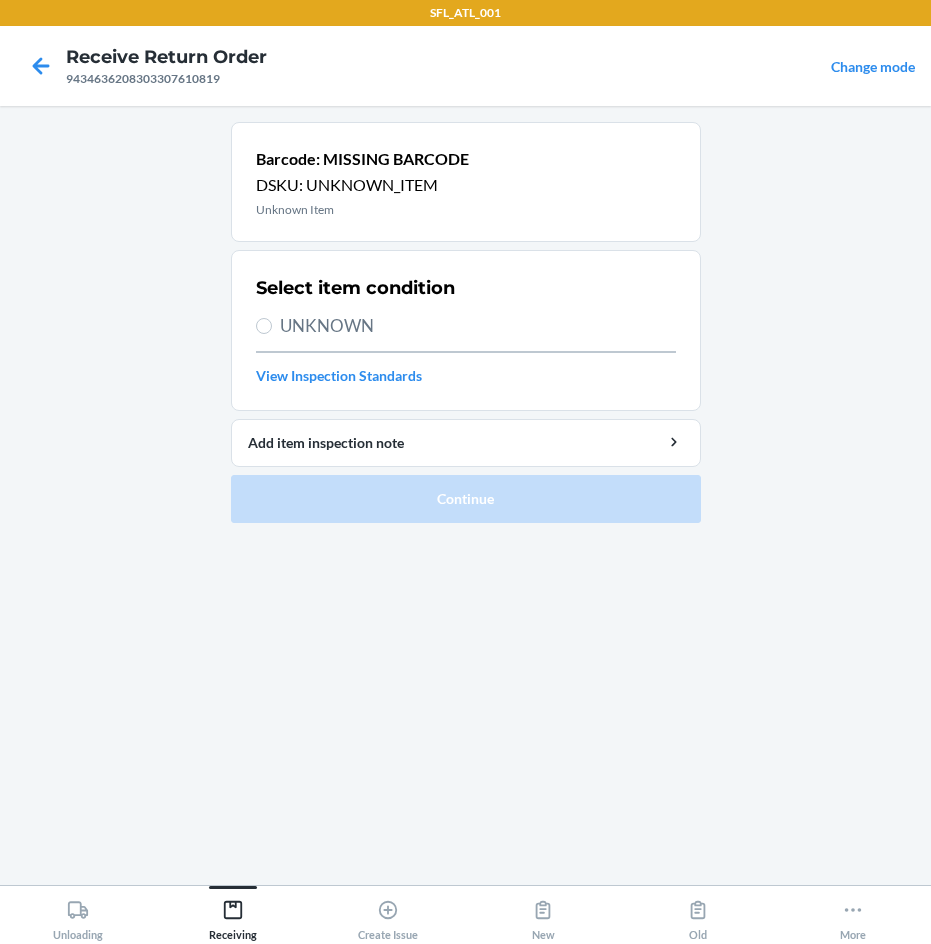 click on "UNKNOWN" at bounding box center [478, 326] 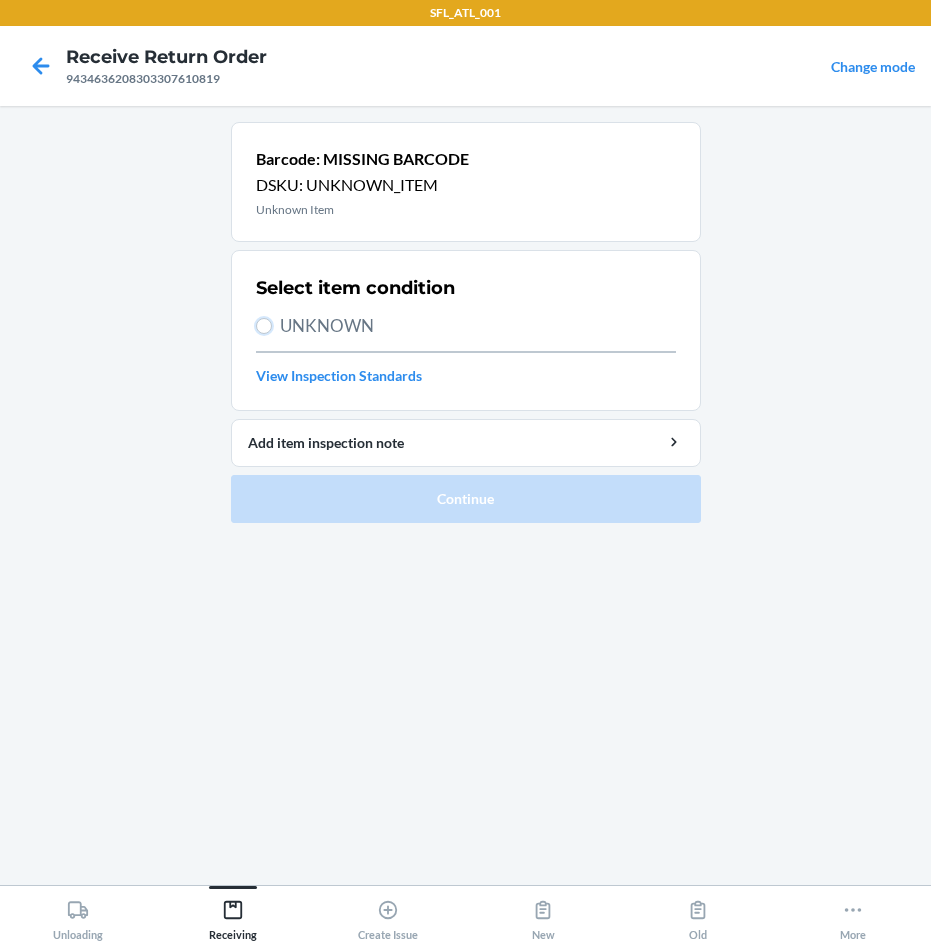 click on "UNKNOWN" at bounding box center (264, 326) 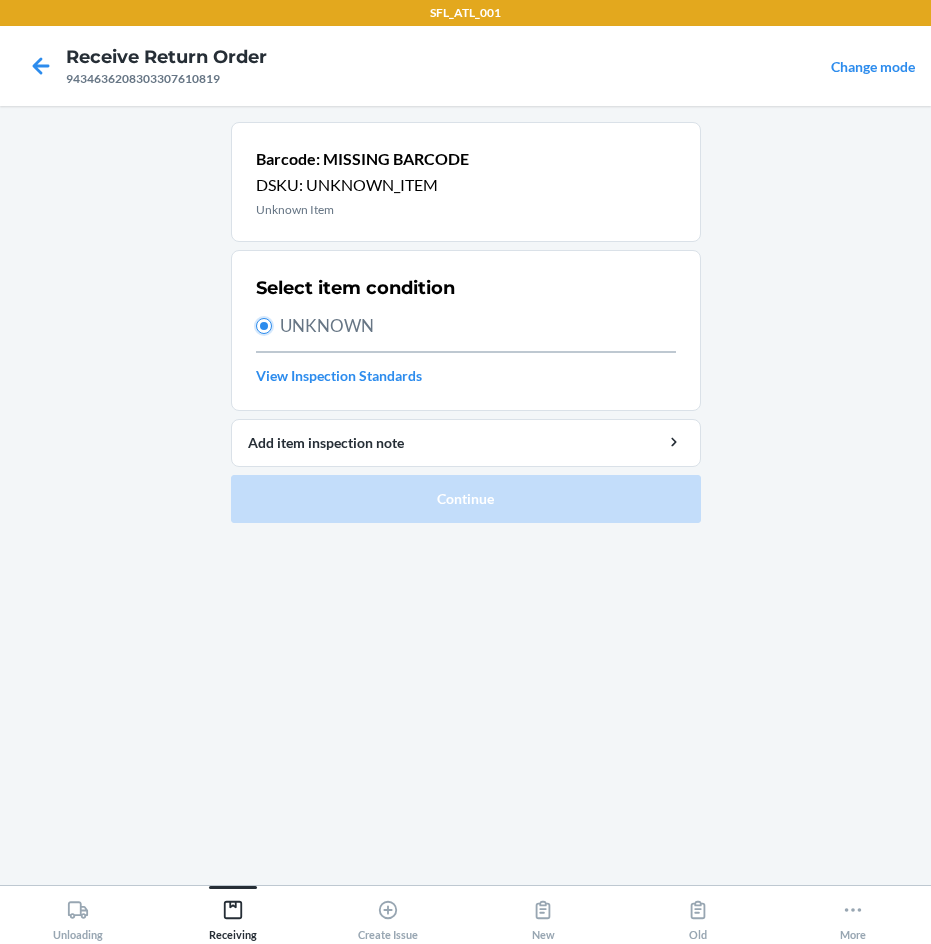 radio on "true" 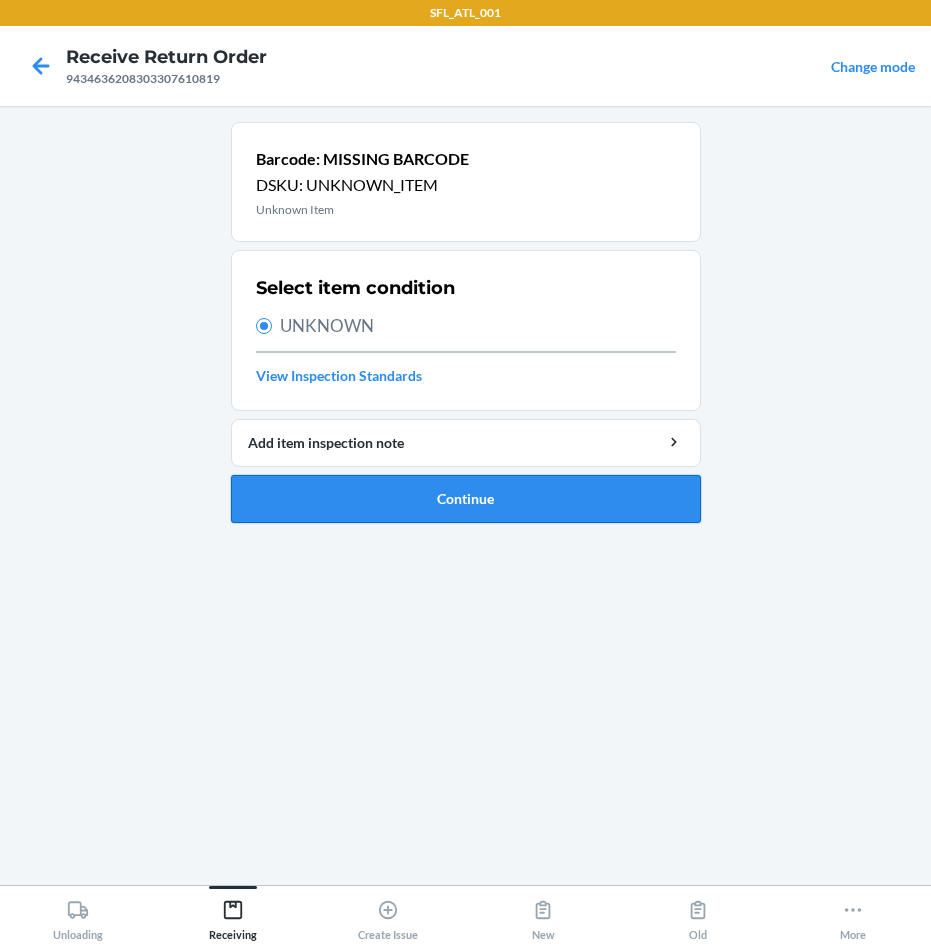 click on "Continue" at bounding box center (466, 499) 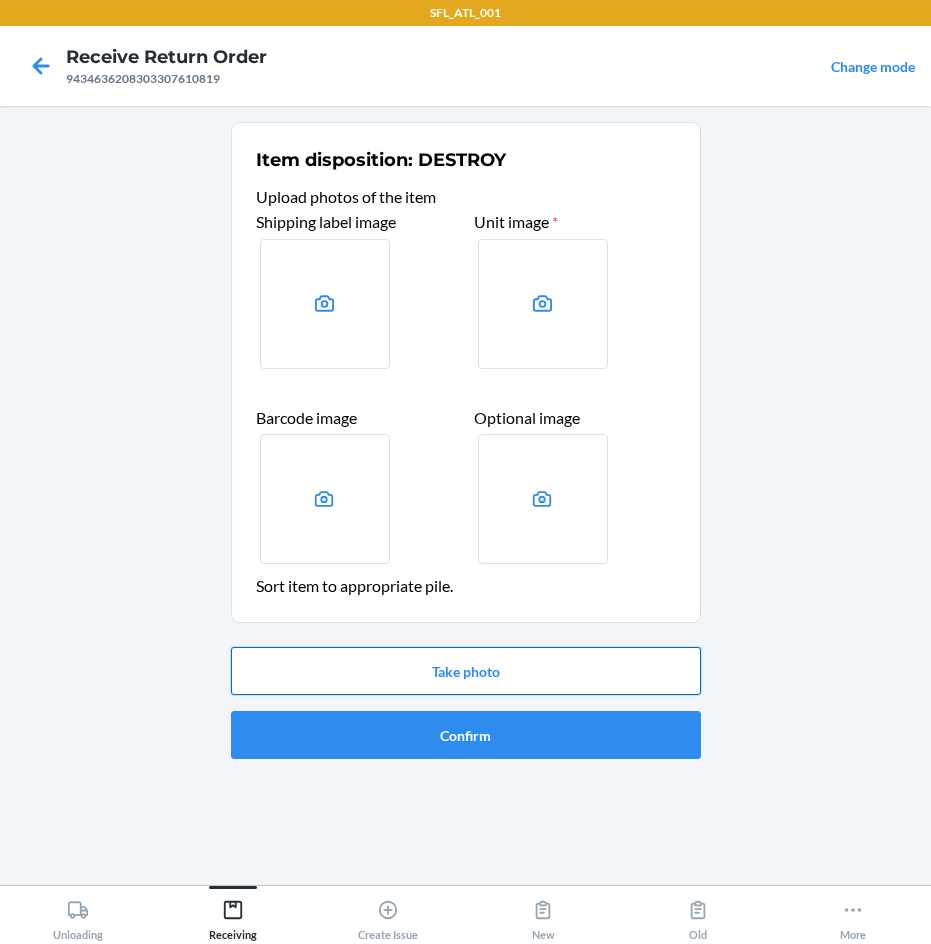 click on "Take photo" at bounding box center (466, 671) 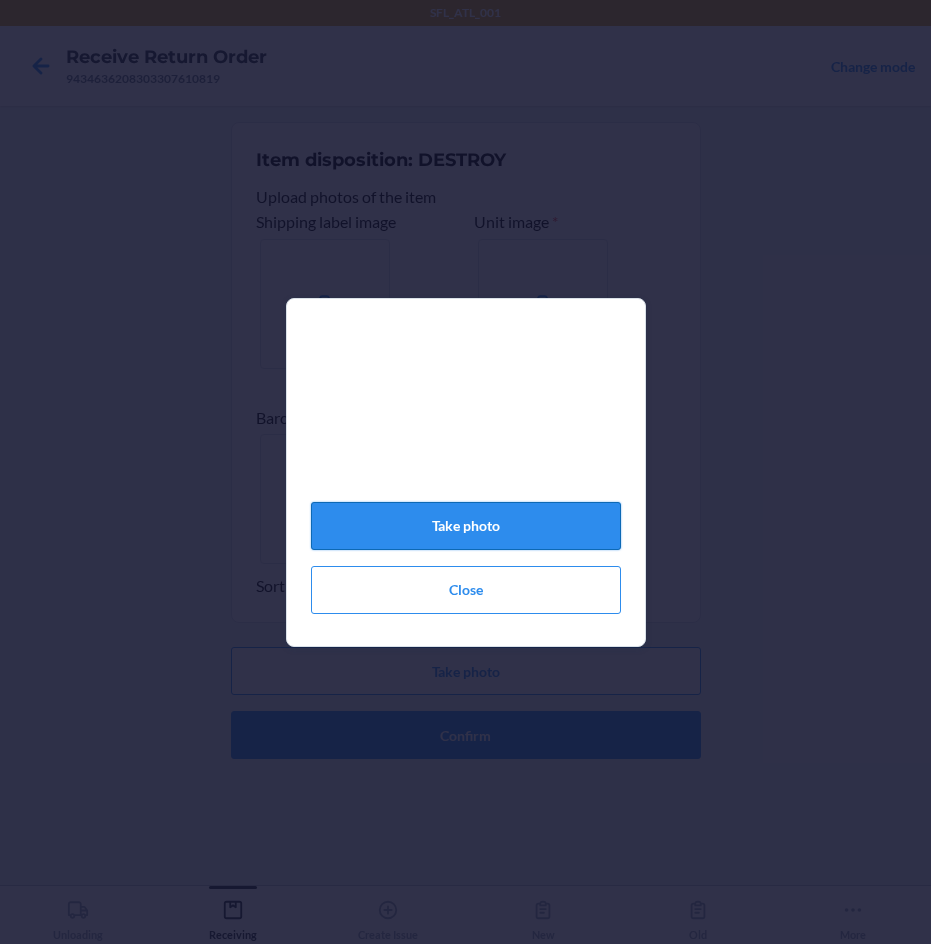 click on "Take photo" 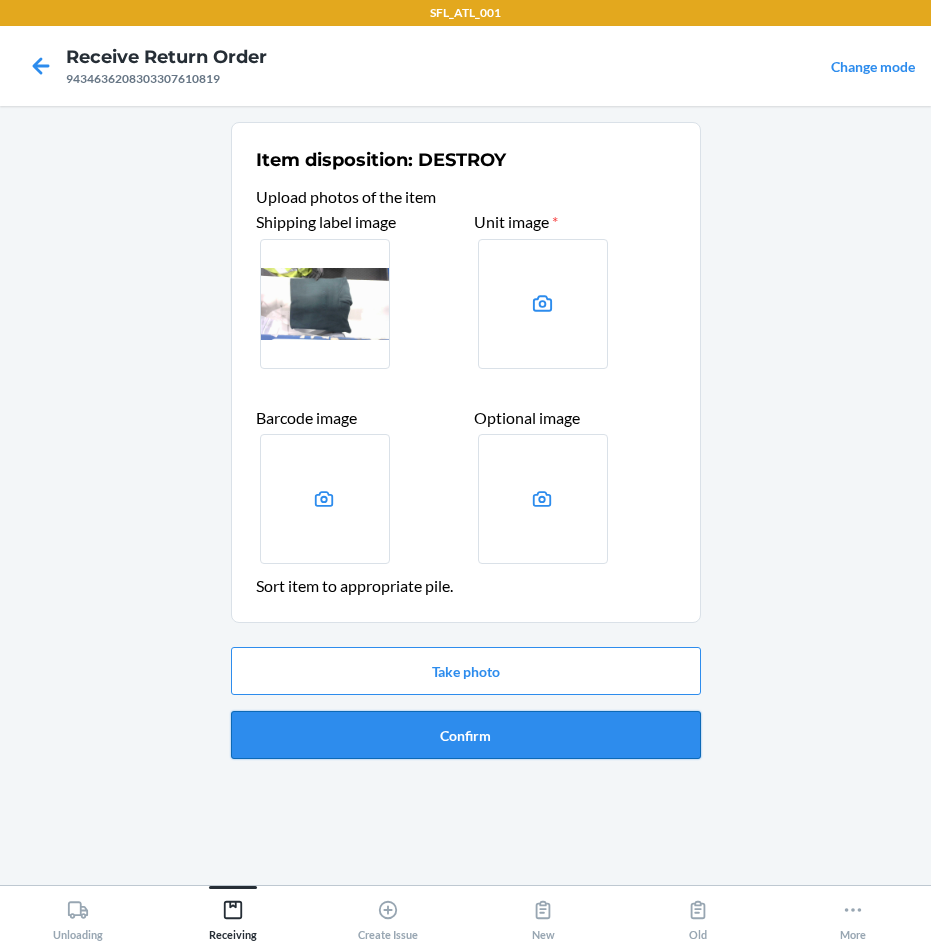 click on "Confirm" at bounding box center [466, 735] 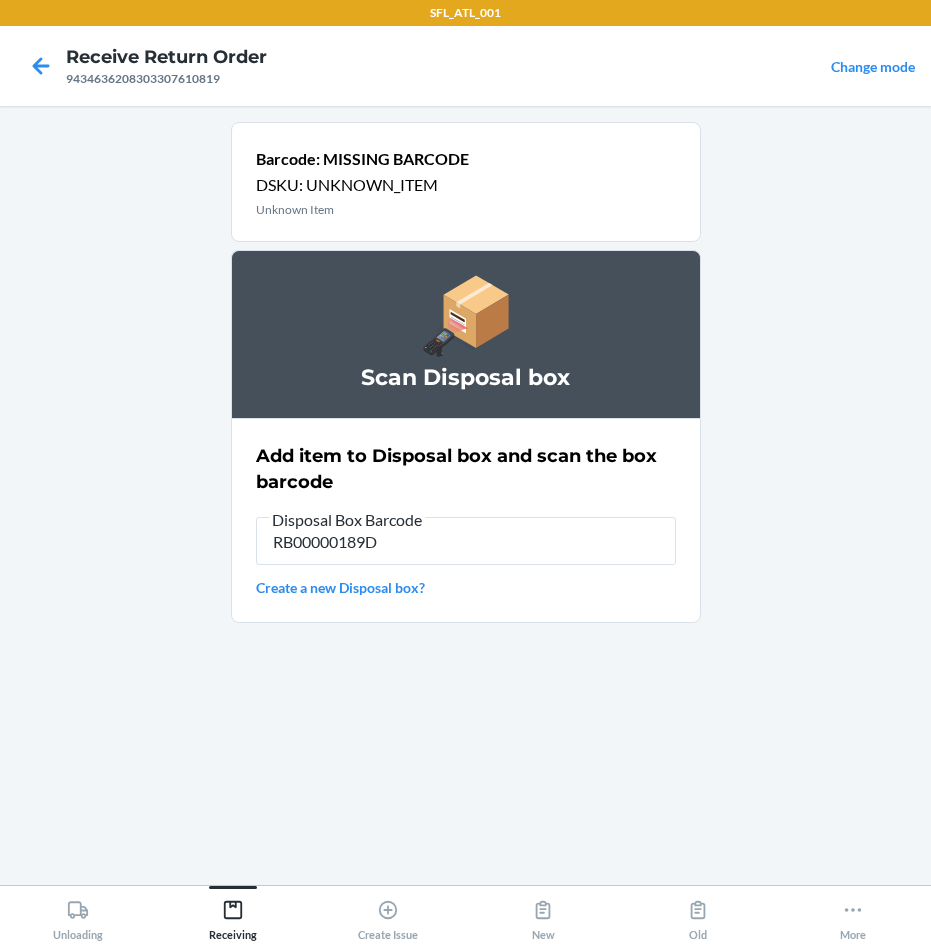 type on "RB00000189D" 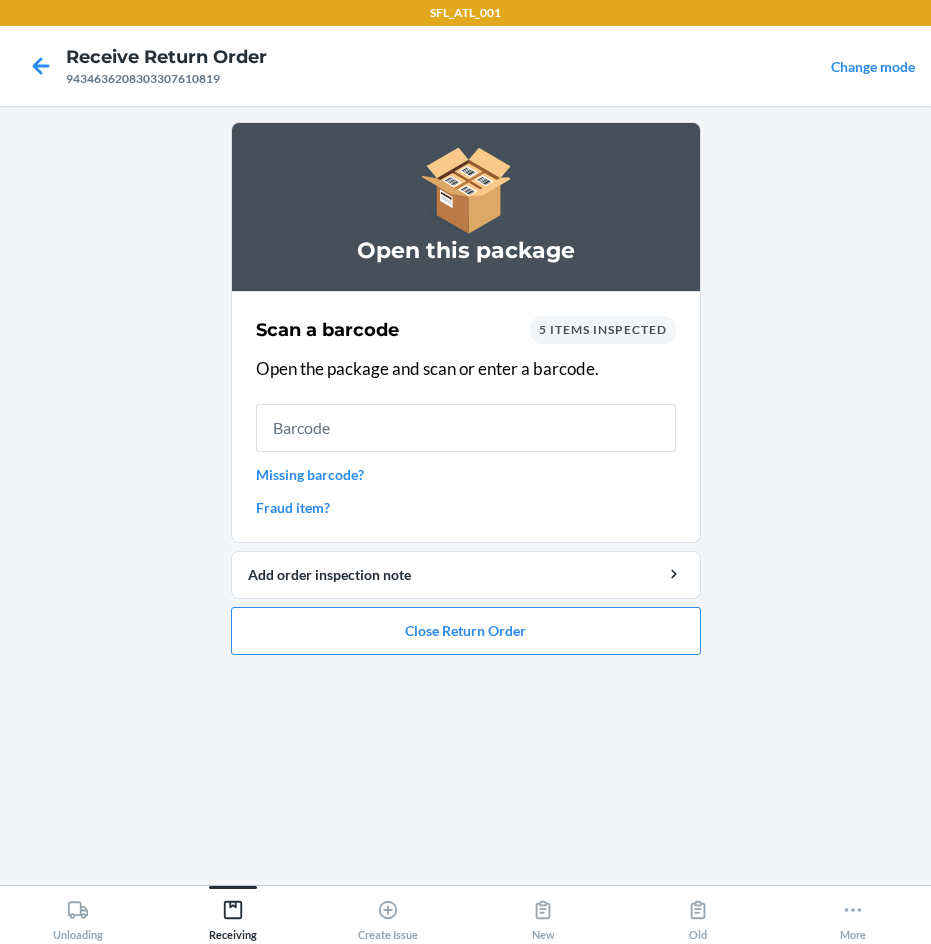 click on "Missing barcode?" at bounding box center (466, 474) 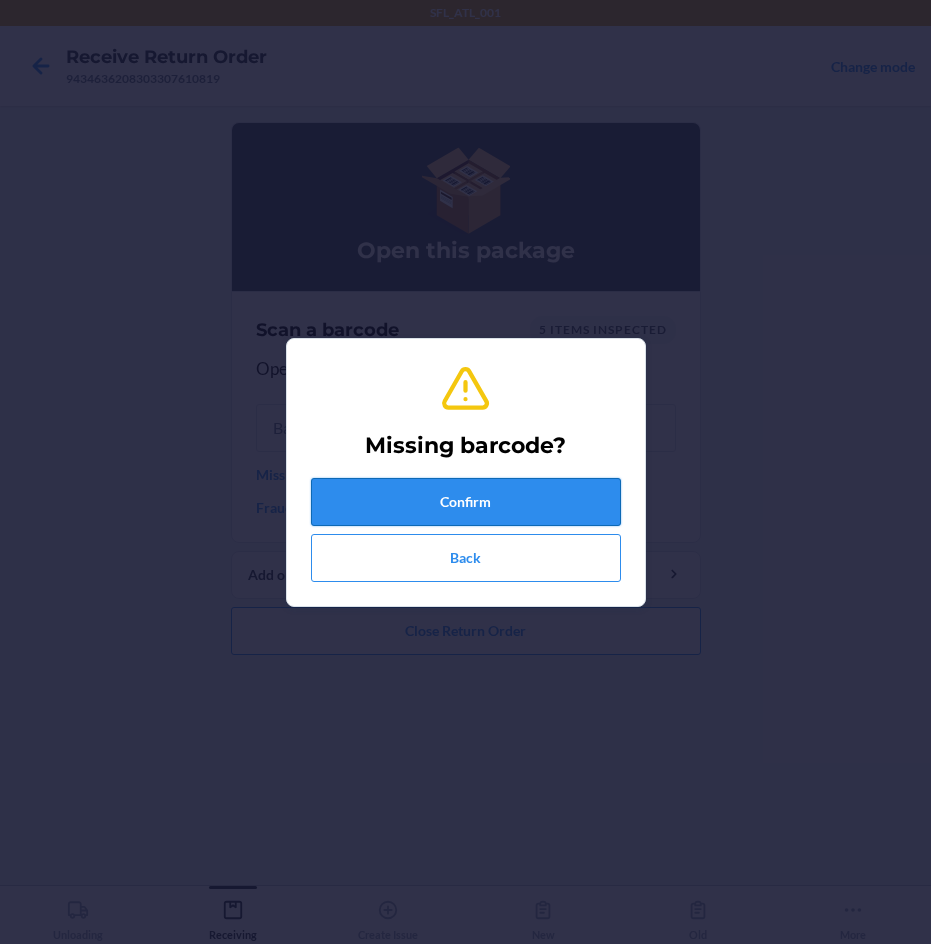 click on "Confirm" at bounding box center (466, 502) 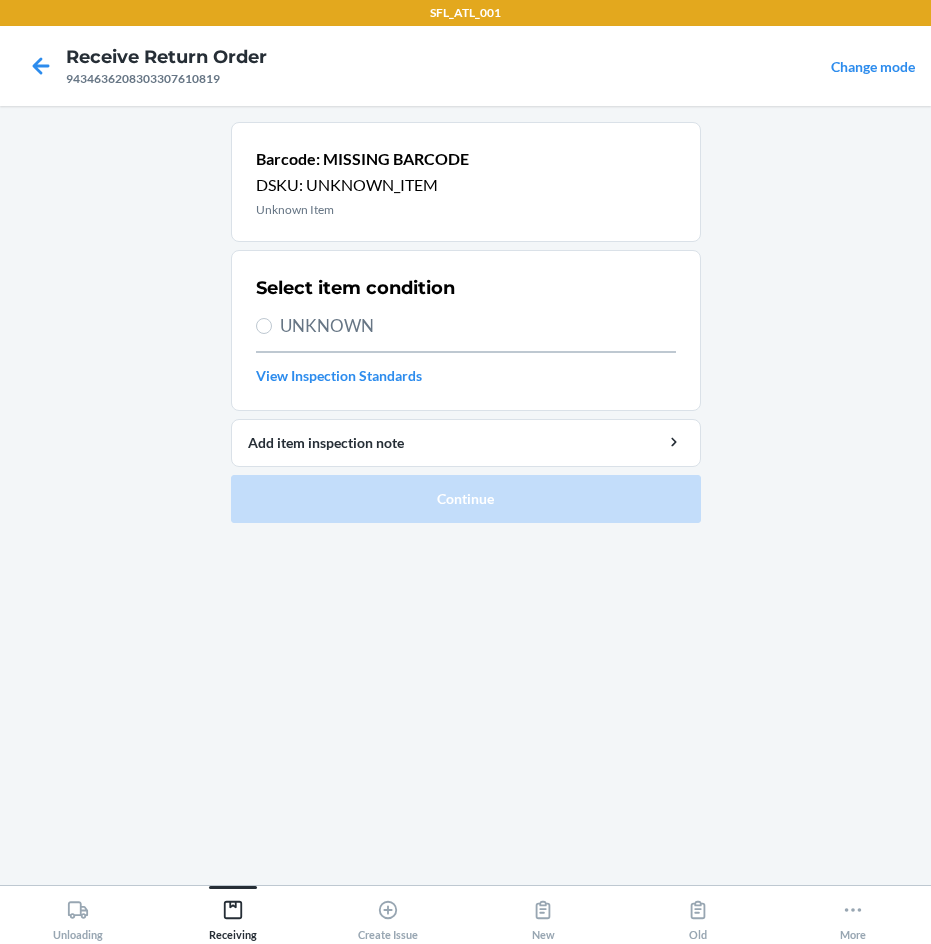 click on "UNKNOWN" at bounding box center [478, 326] 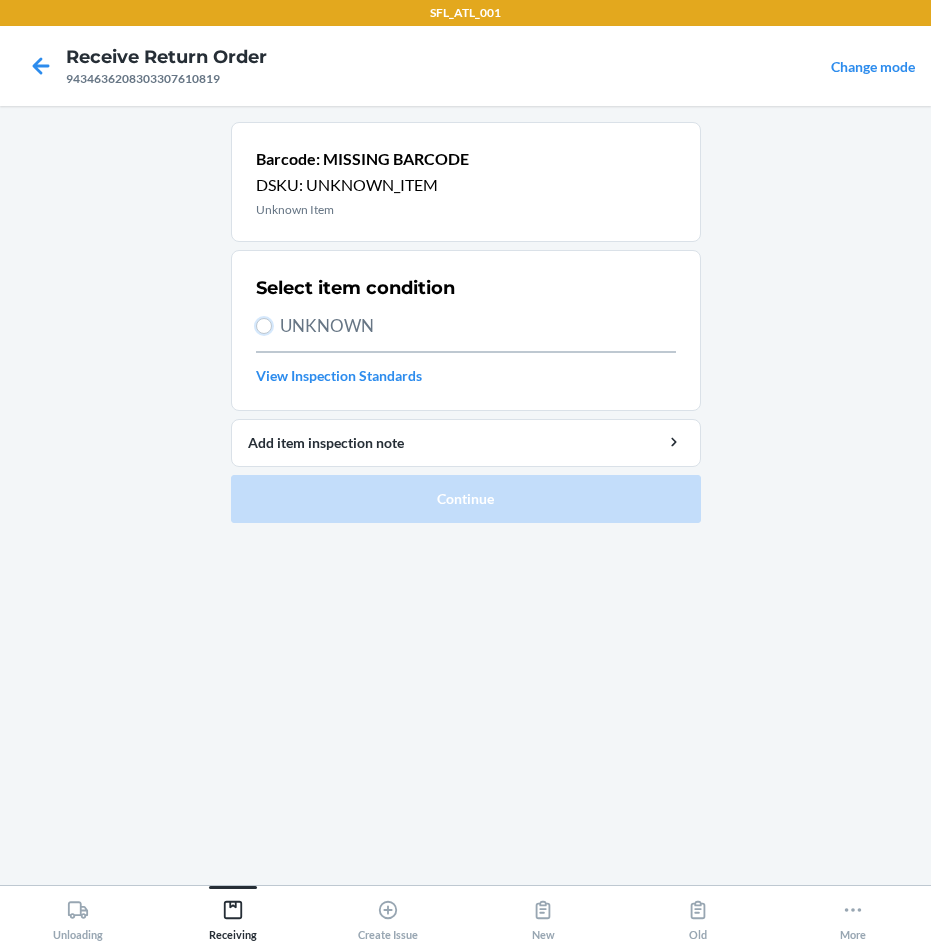 click on "UNKNOWN" at bounding box center (264, 326) 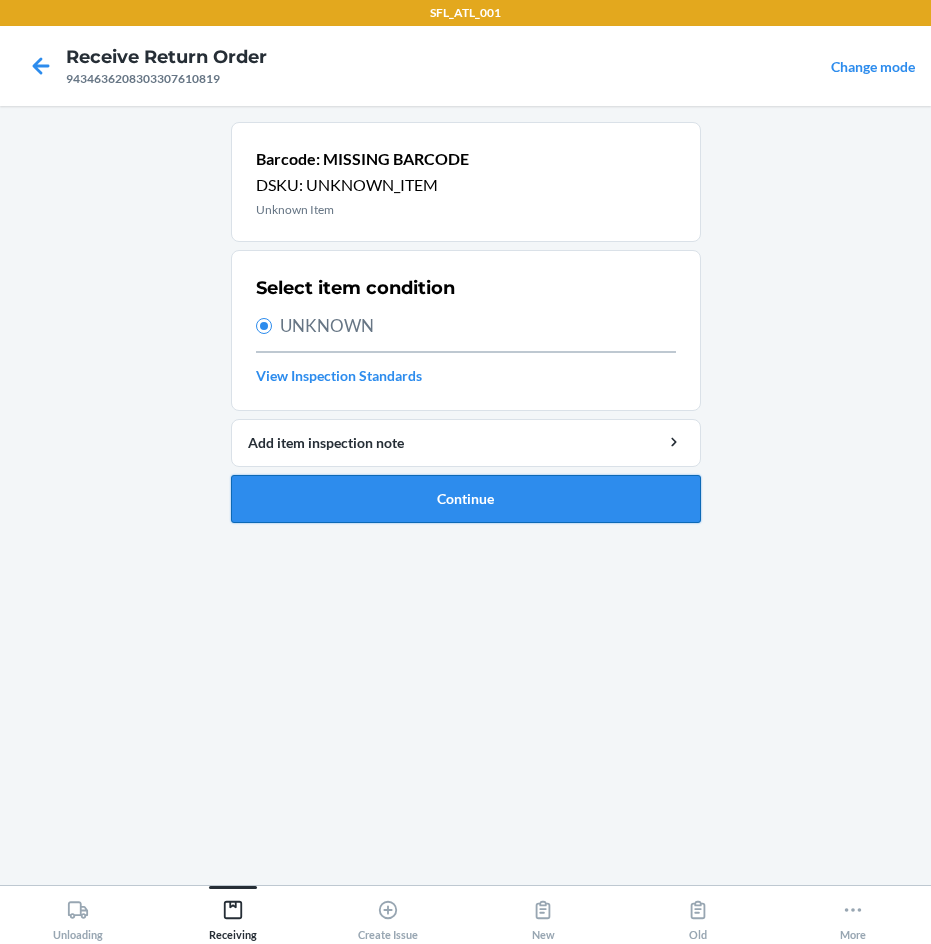 click on "Continue" at bounding box center (466, 499) 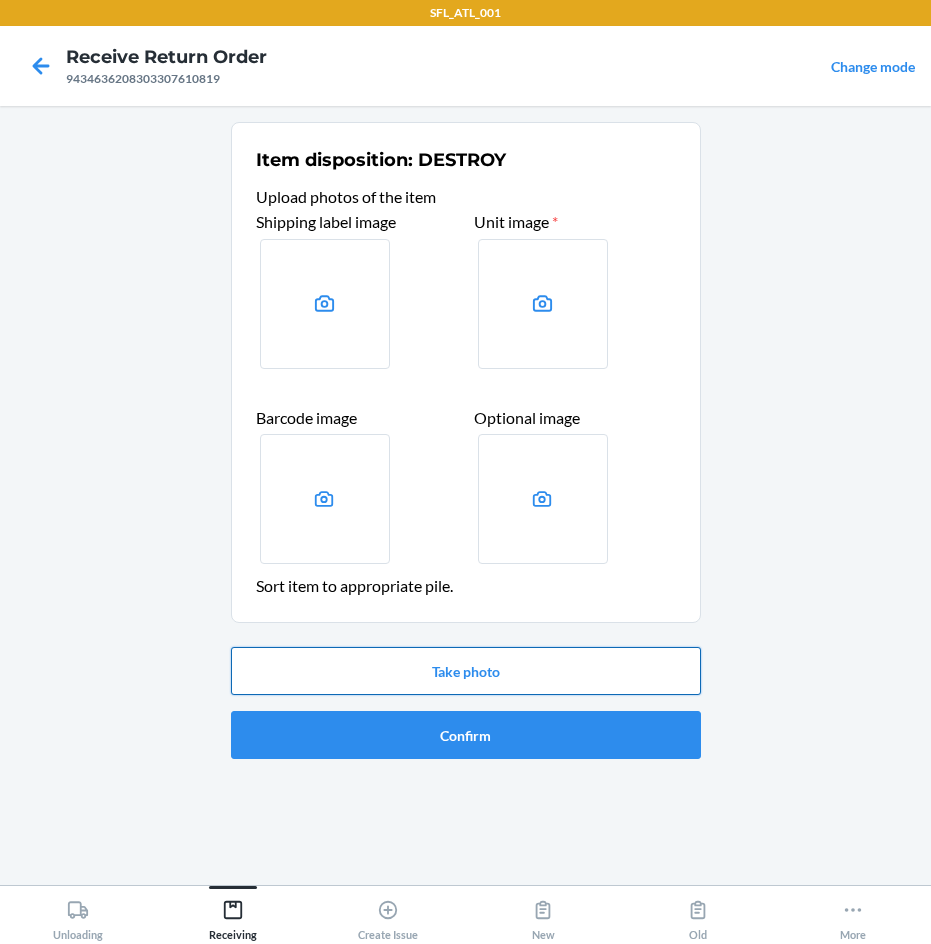click on "Take photo" at bounding box center [466, 671] 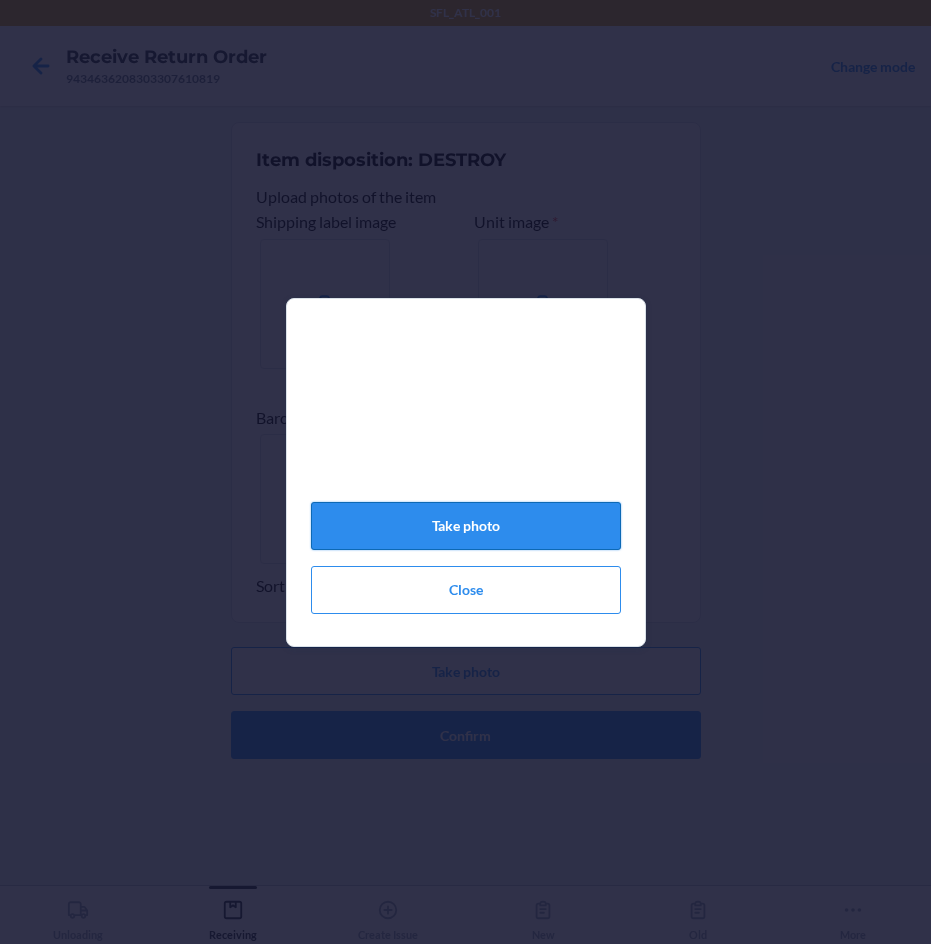 click on "Take photo" 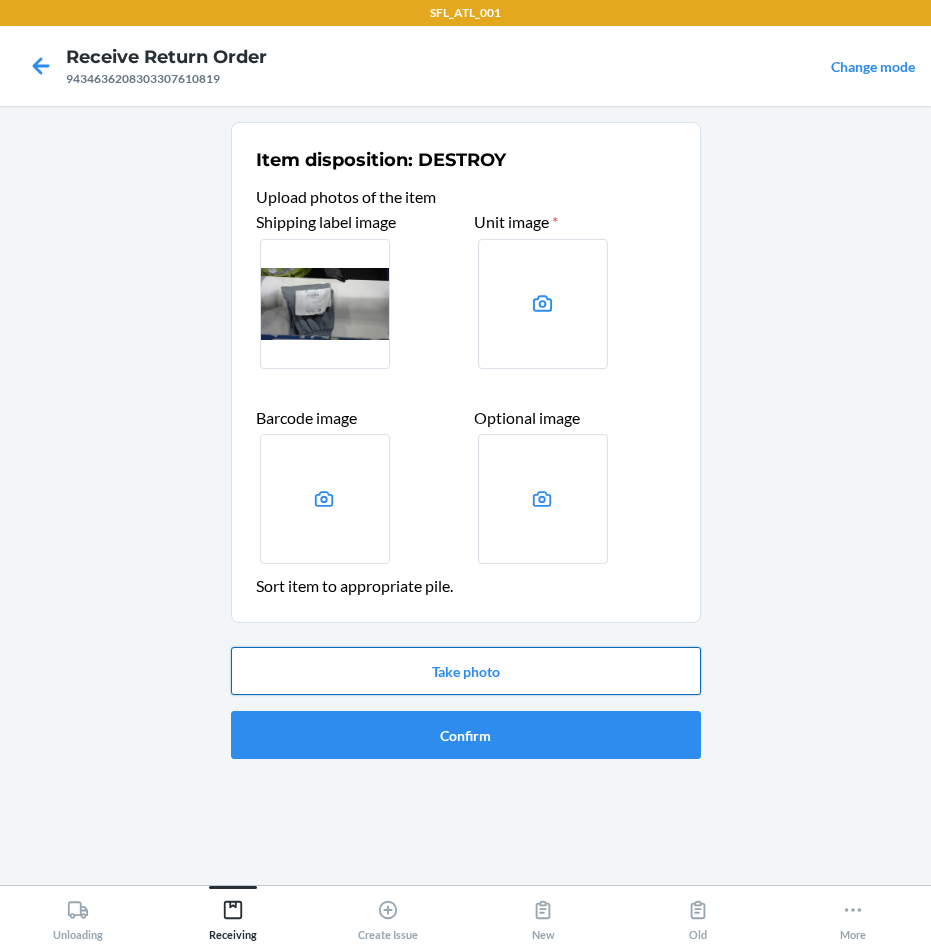 click on "Take photo" at bounding box center (466, 671) 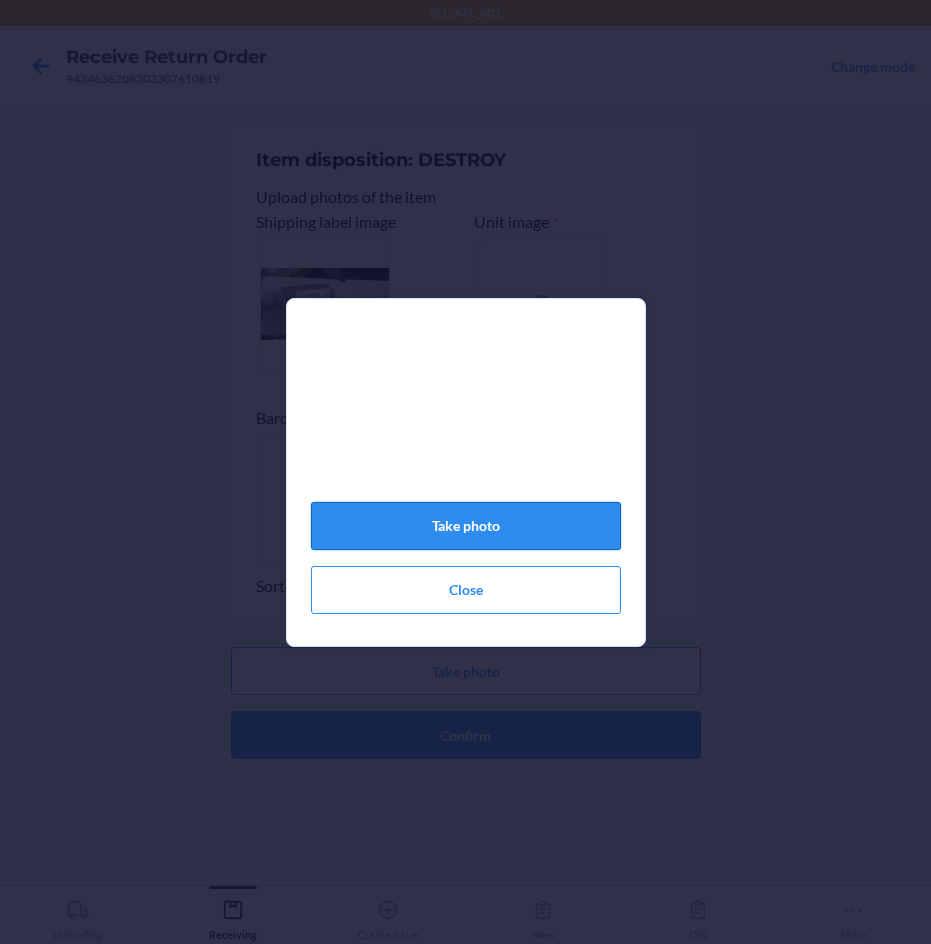 click on "Take photo" 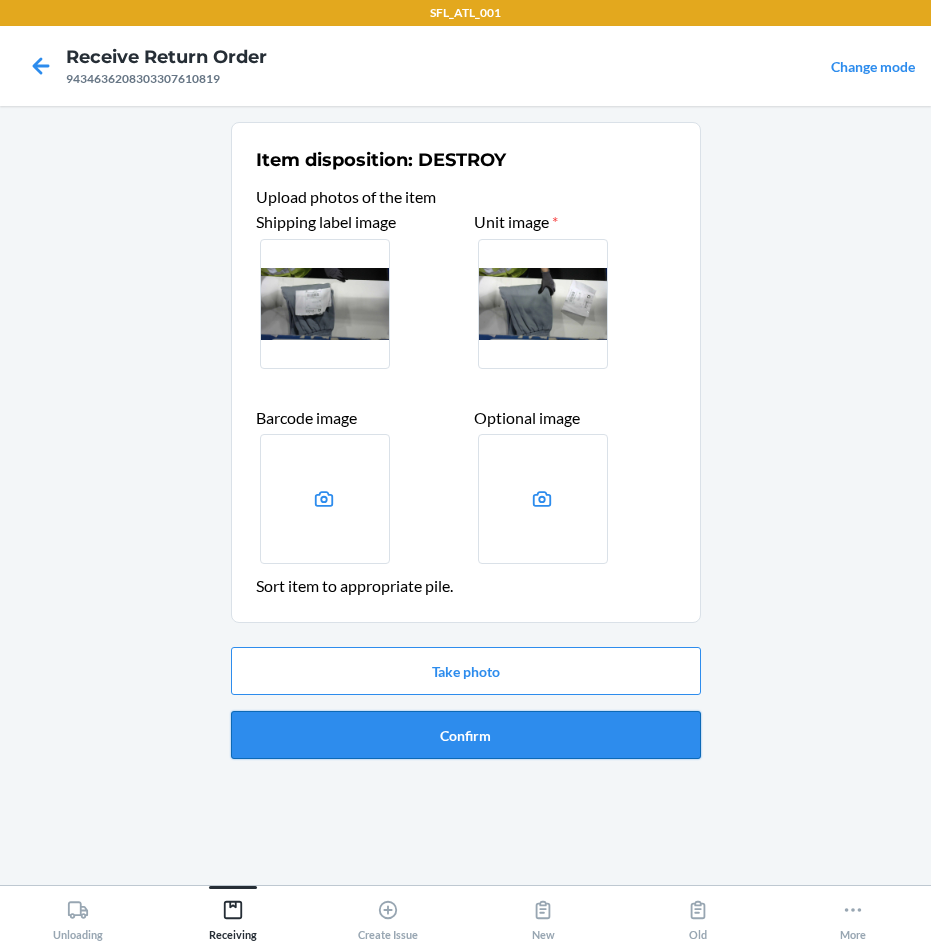 click on "Confirm" at bounding box center [466, 735] 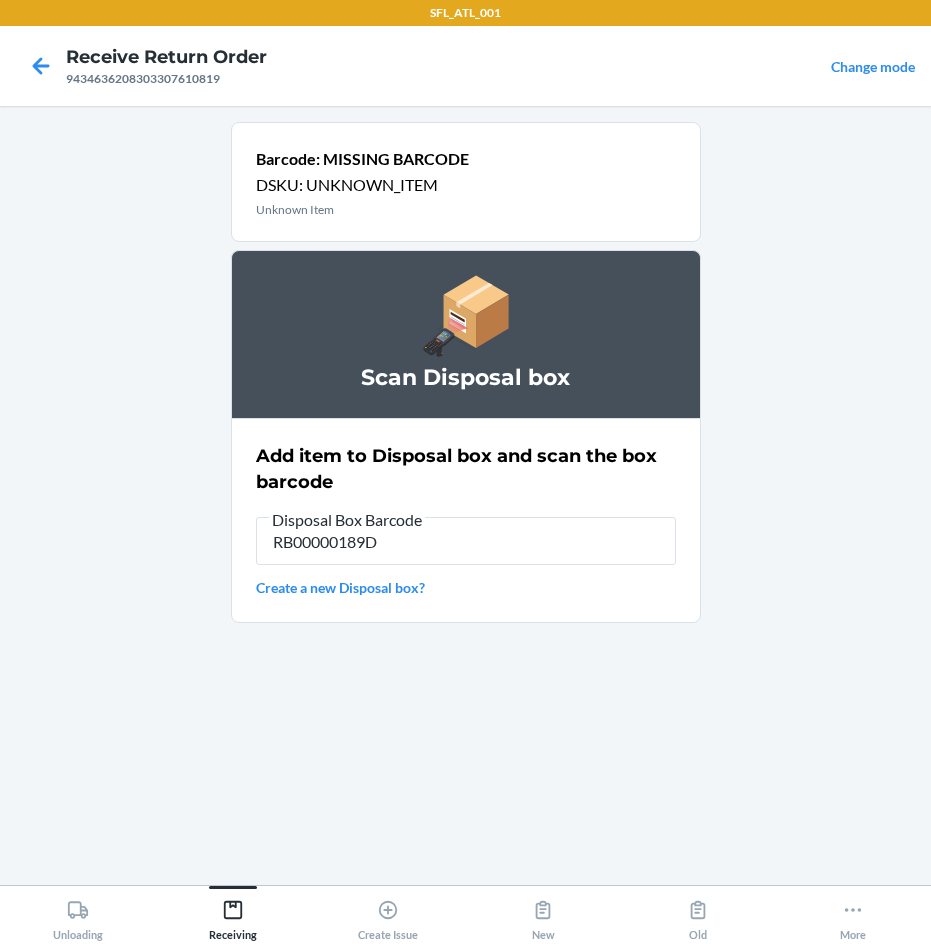 type on "RB00000189D" 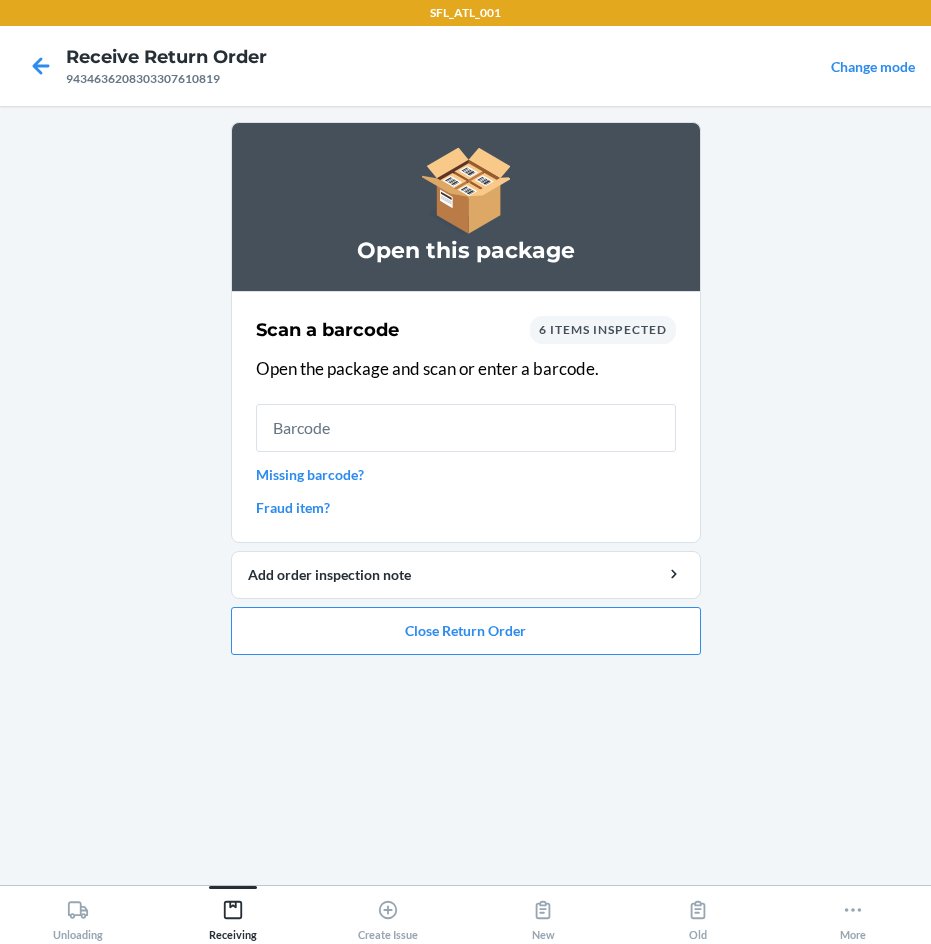 click on "Fraud item?" at bounding box center [466, 507] 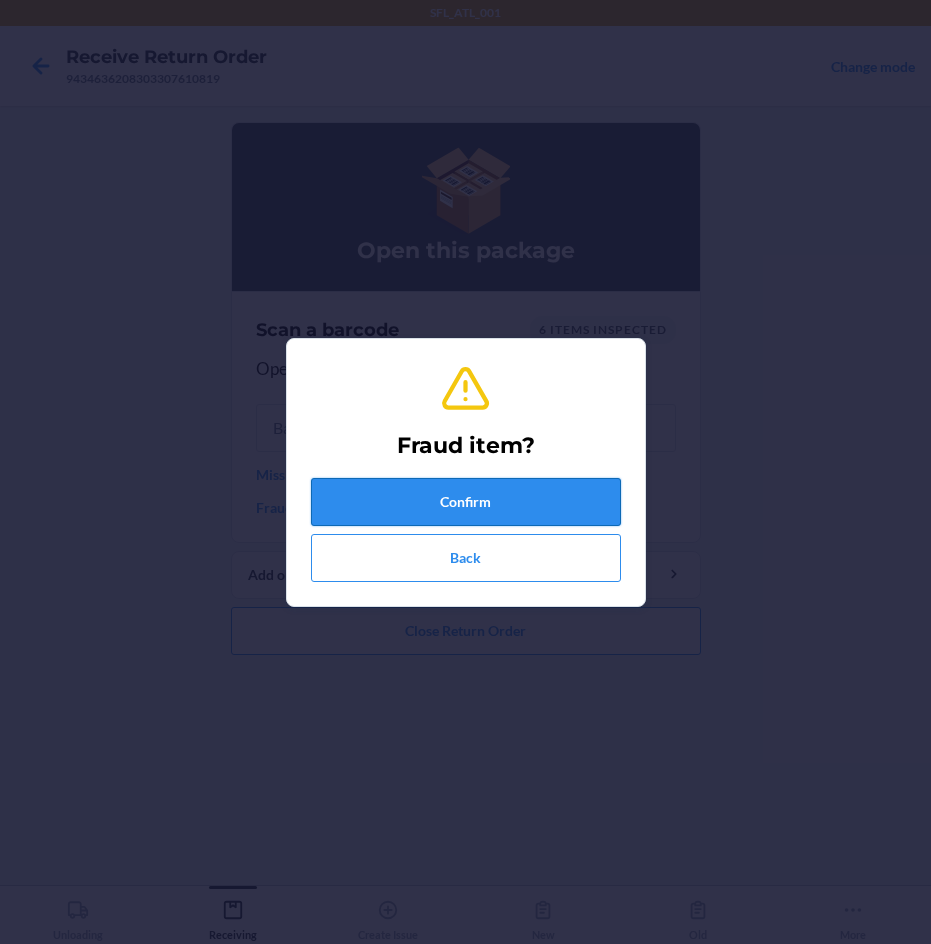 click on "Confirm" at bounding box center (466, 502) 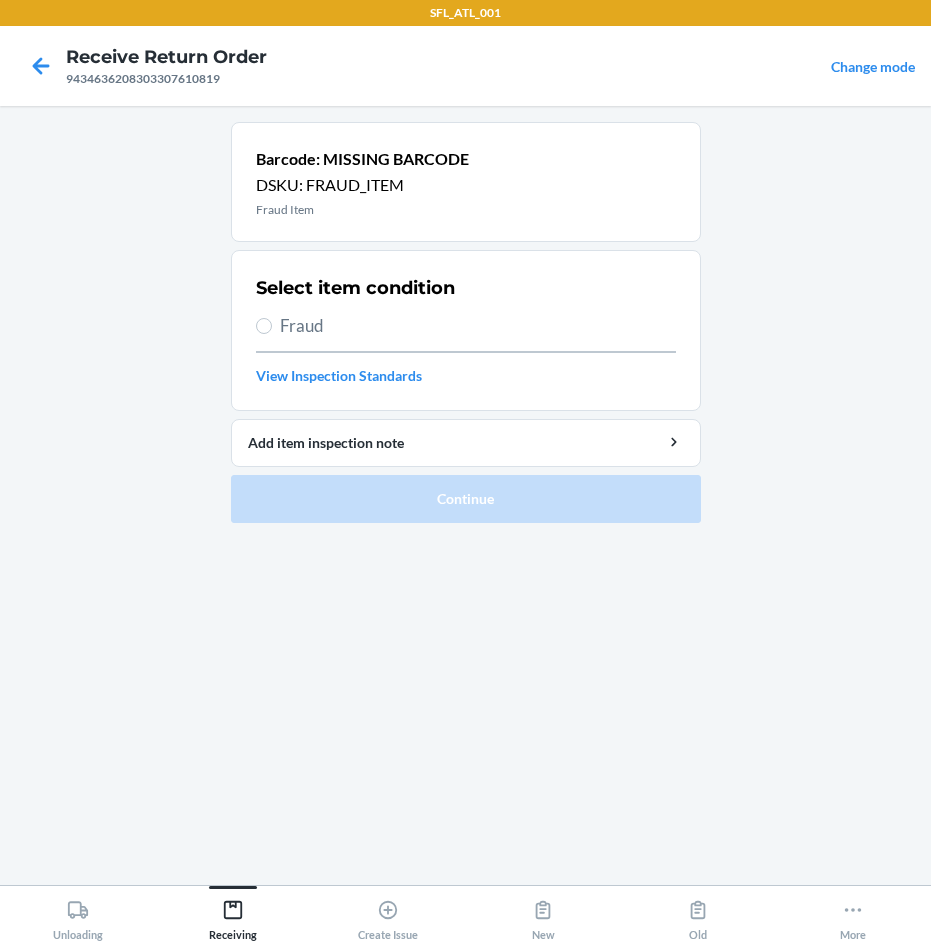 drag, startPoint x: 248, startPoint y: 322, endPoint x: 276, endPoint y: 321, distance: 28.01785 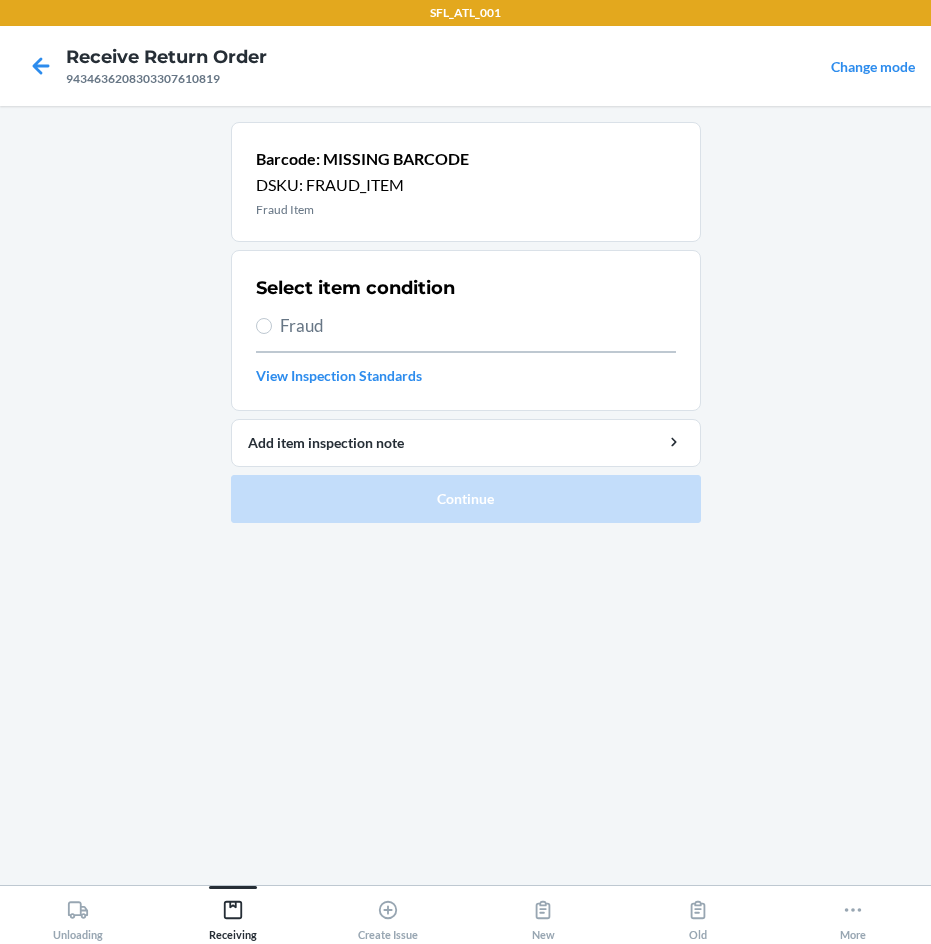 click on "Select item condition Fraud View Inspection Standards" at bounding box center (466, 330) 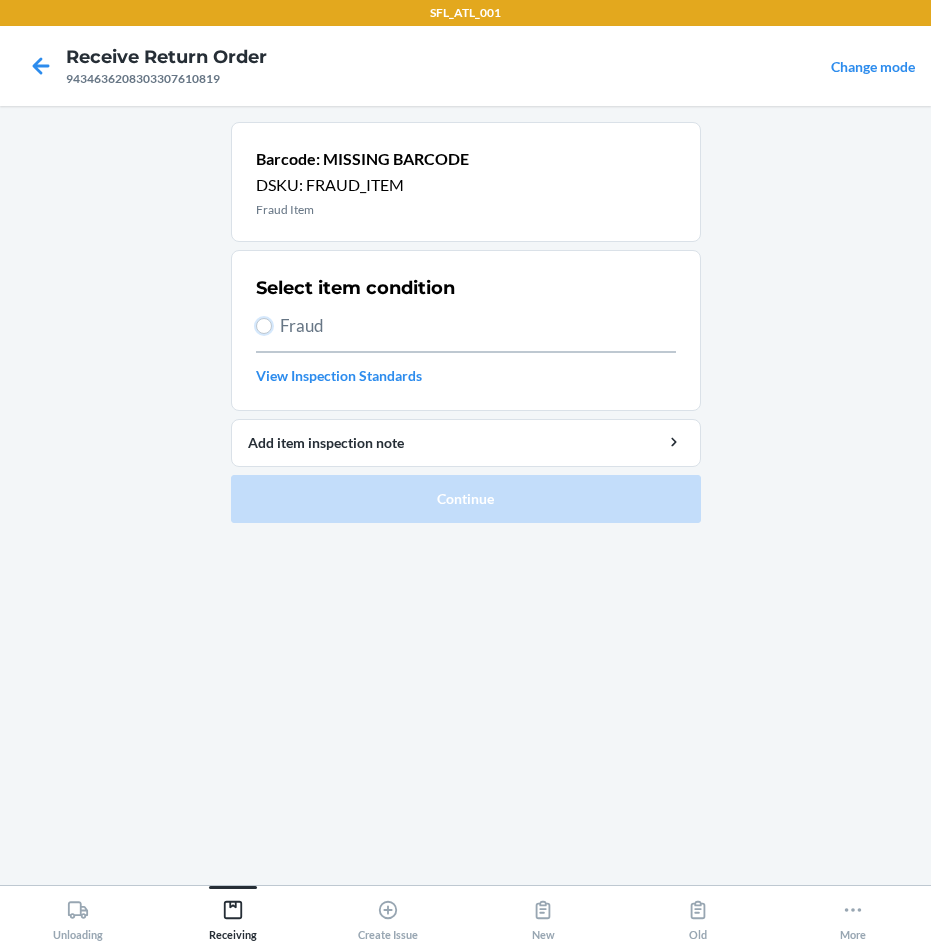 click on "Fraud" at bounding box center (264, 326) 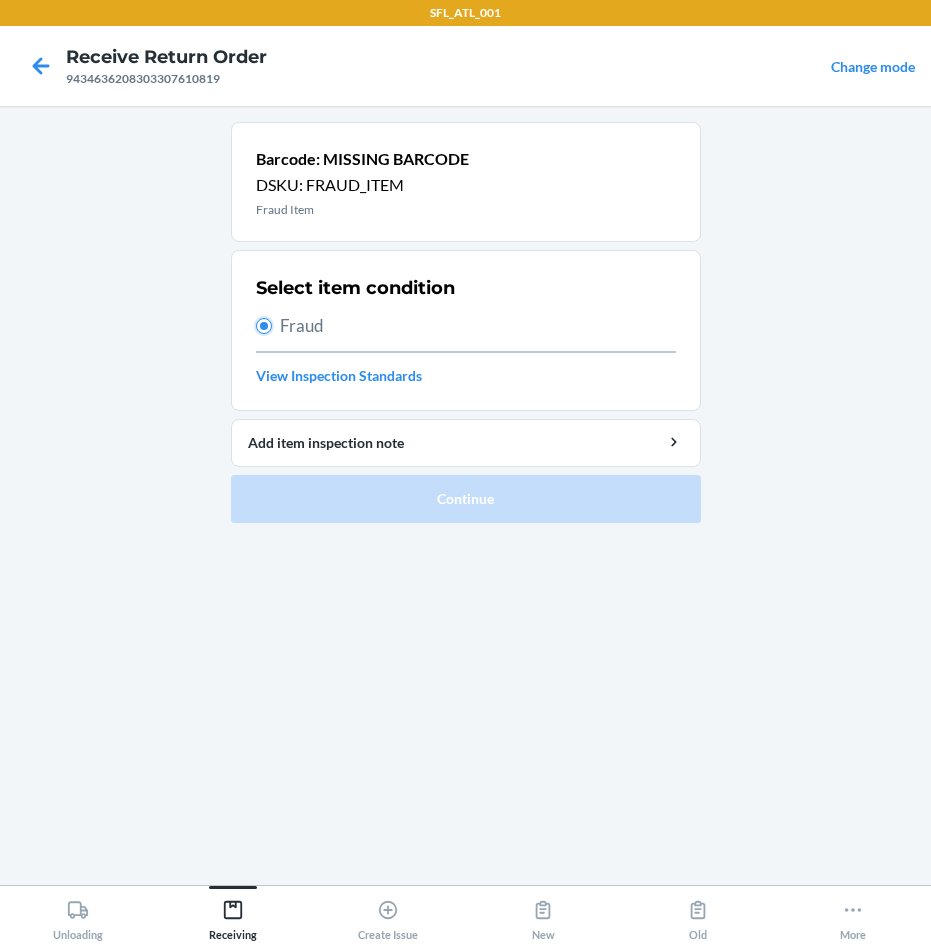 radio on "true" 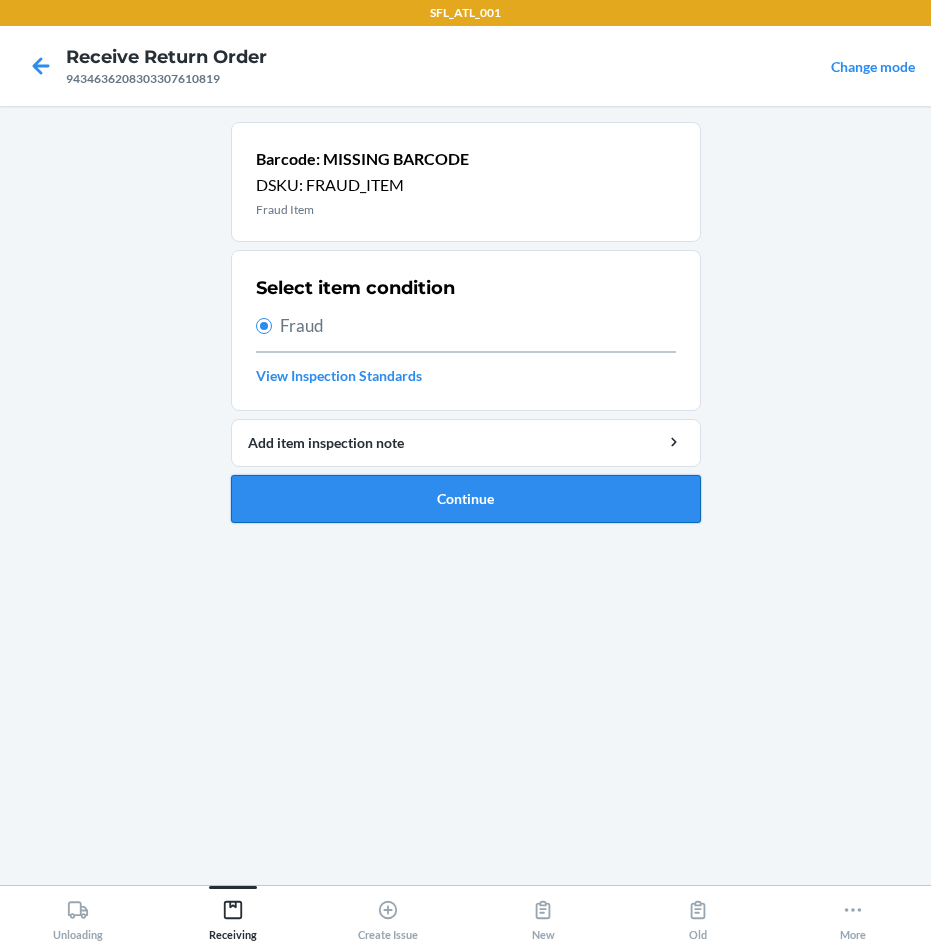 click on "Continue" at bounding box center (466, 499) 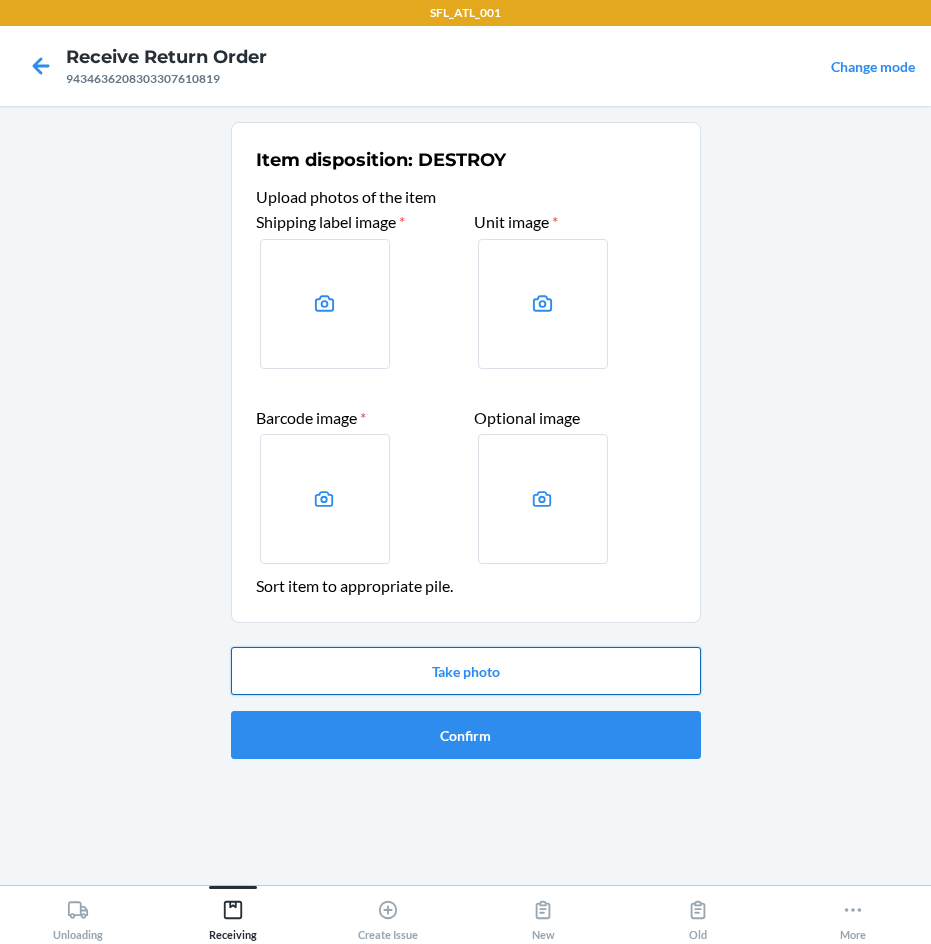 click on "Take photo" at bounding box center (466, 671) 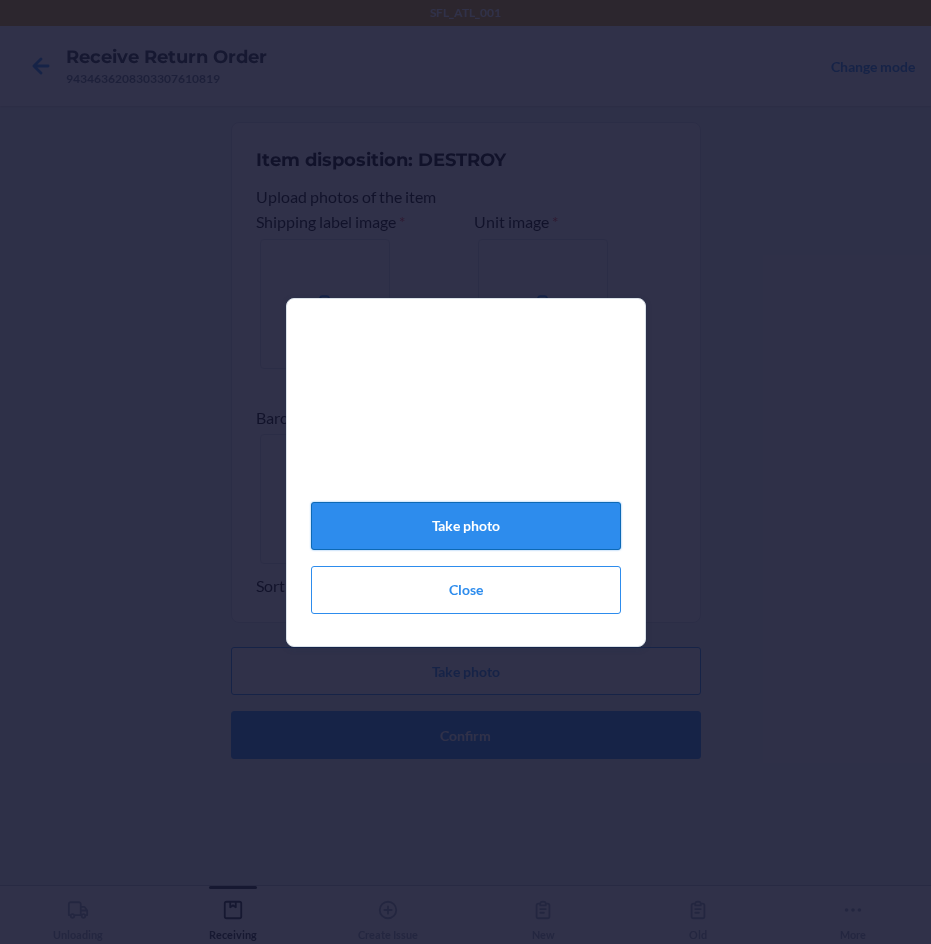 click on "Take photo" 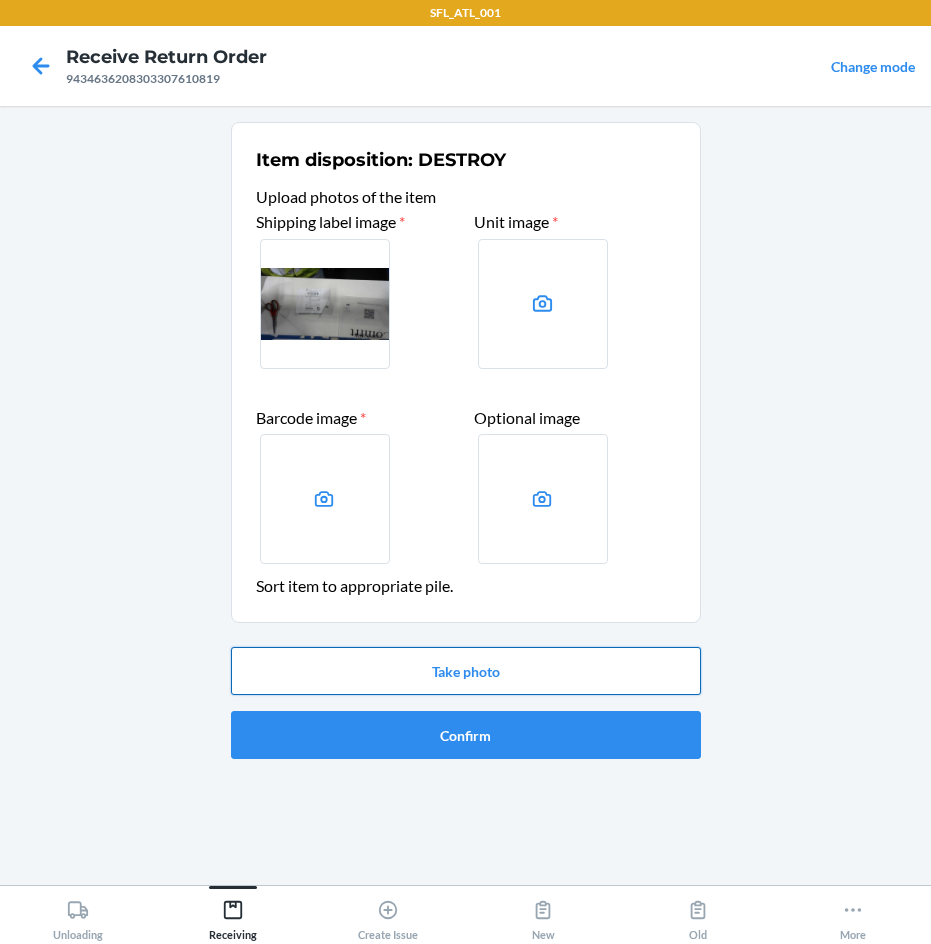 click on "Take photo" at bounding box center (466, 671) 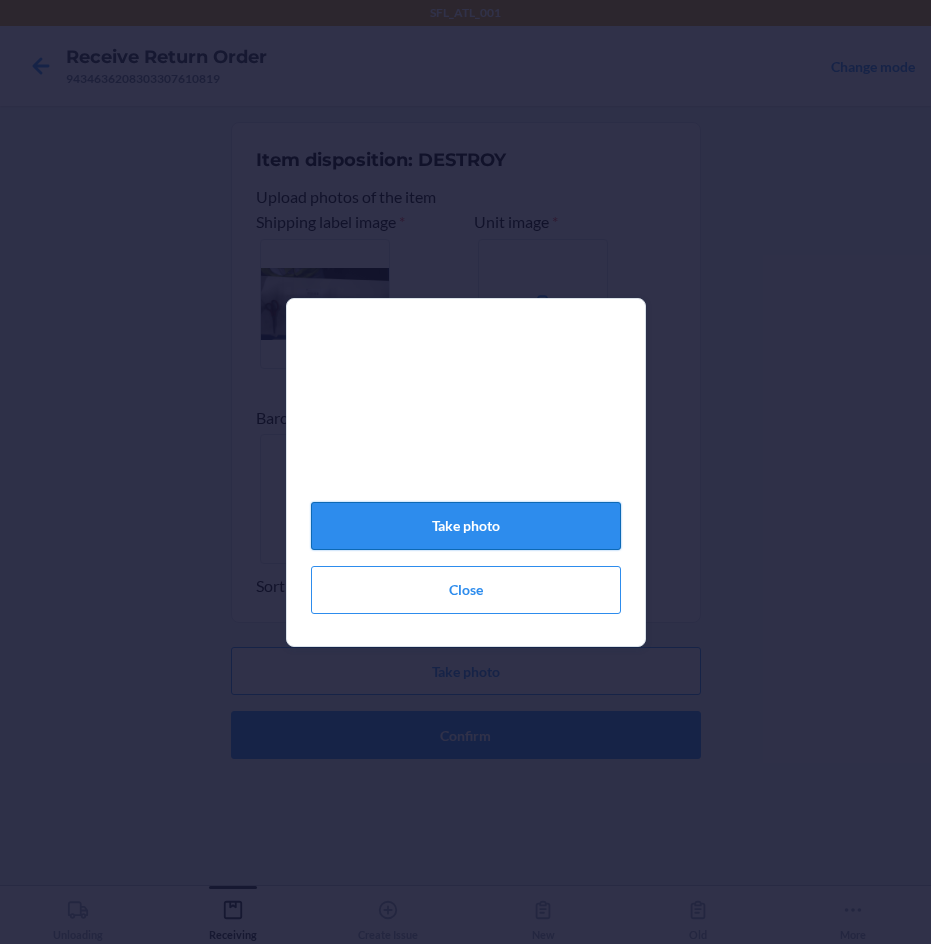 click on "Take photo" 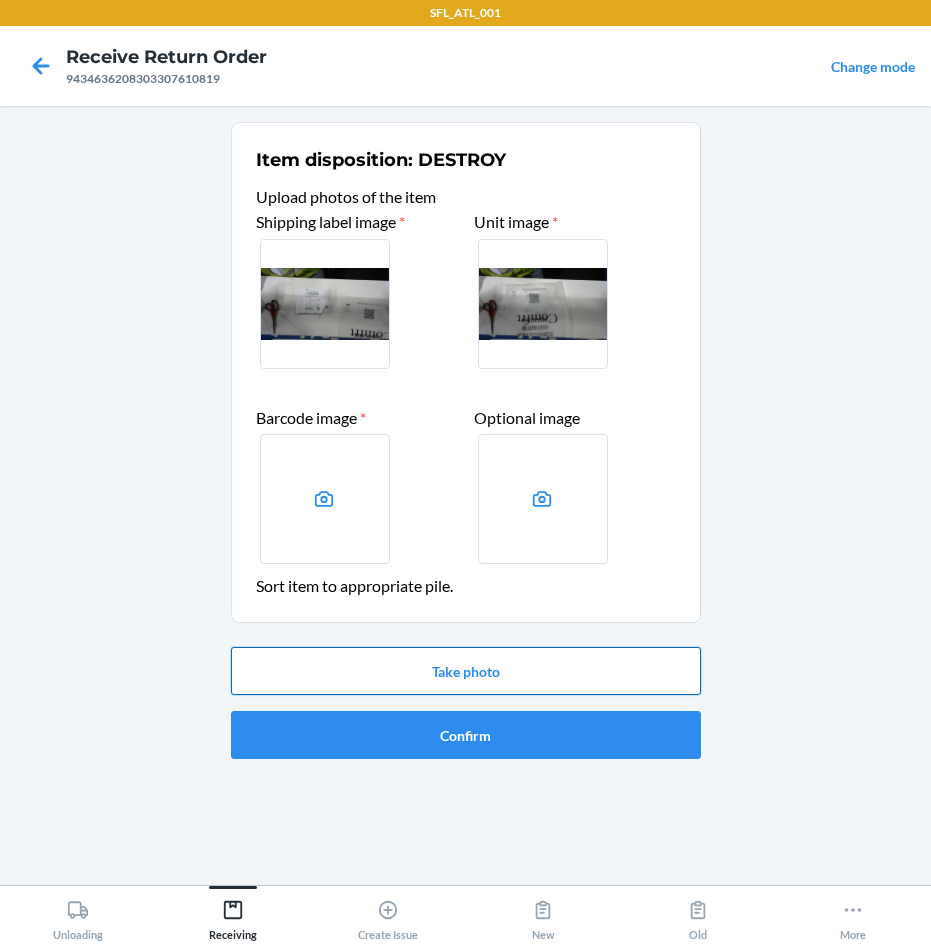 click on "Take photo" at bounding box center [466, 671] 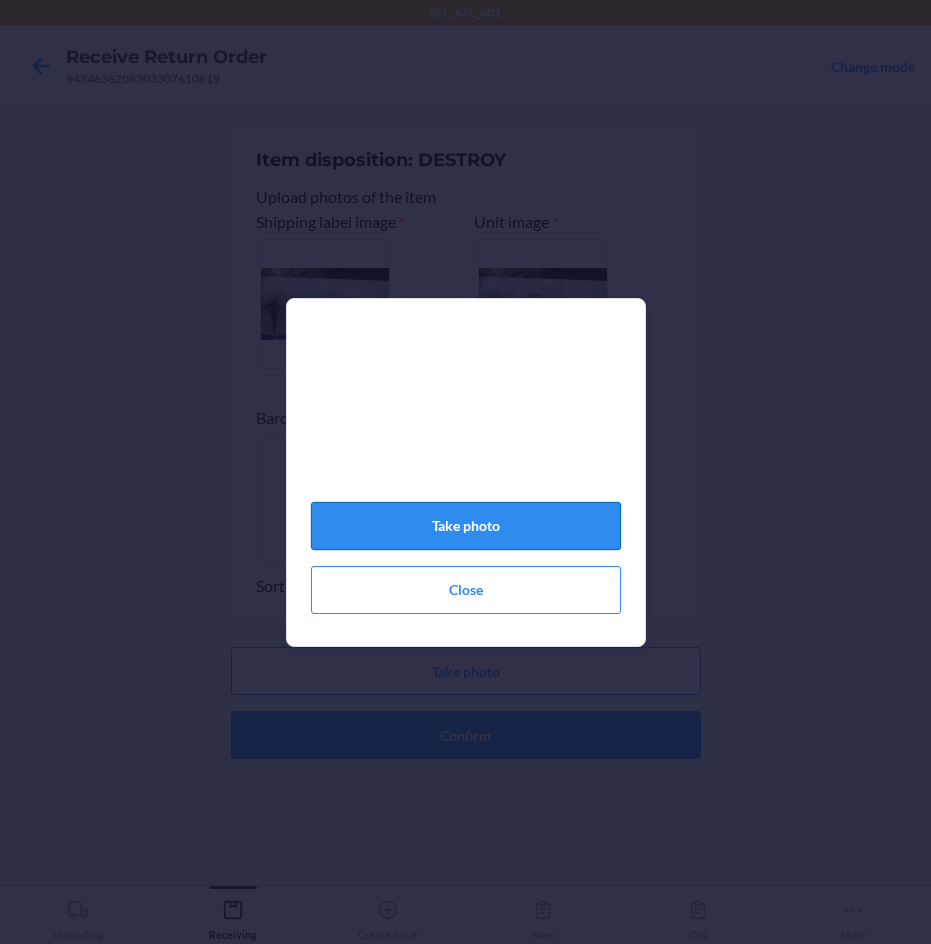 click on "Take photo" 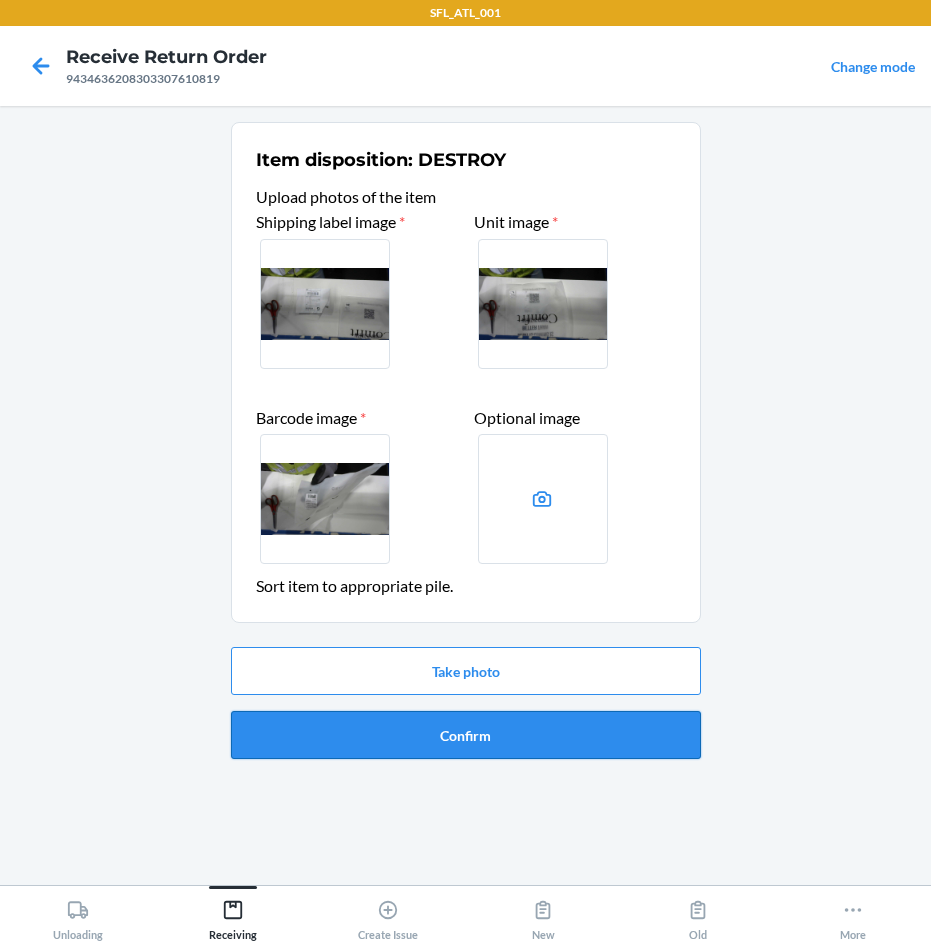 click on "Confirm" at bounding box center [466, 735] 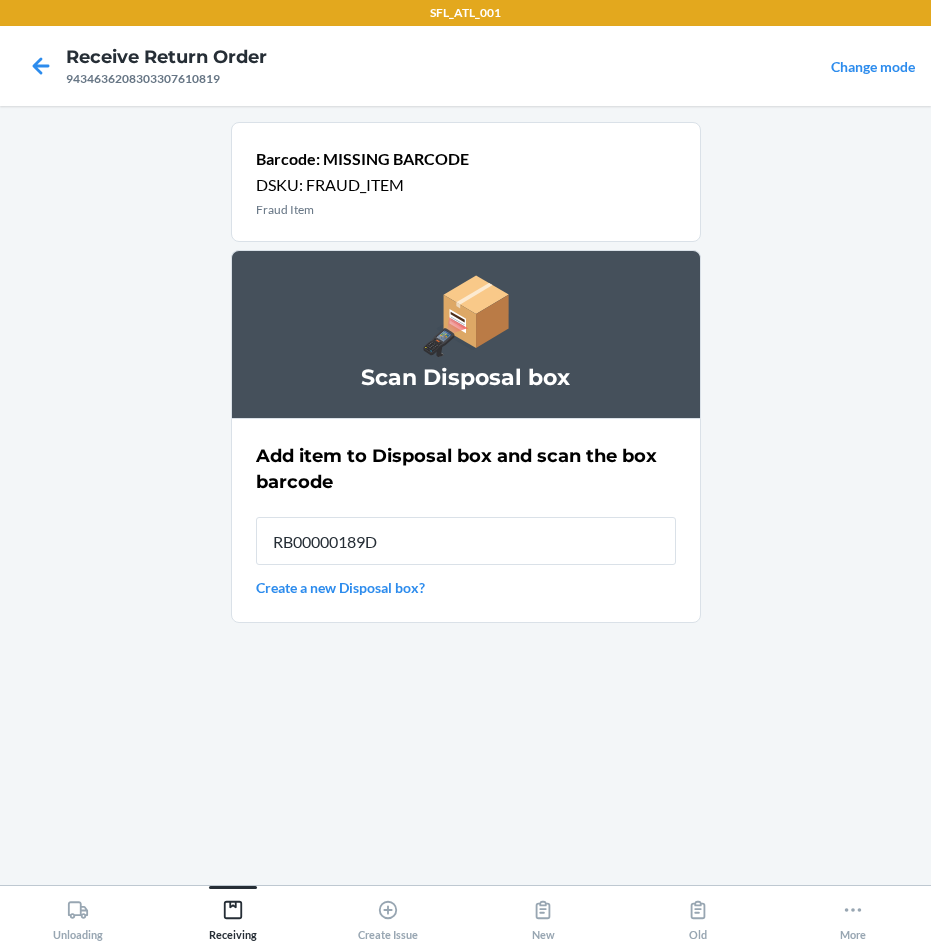 type on "RB00000189D" 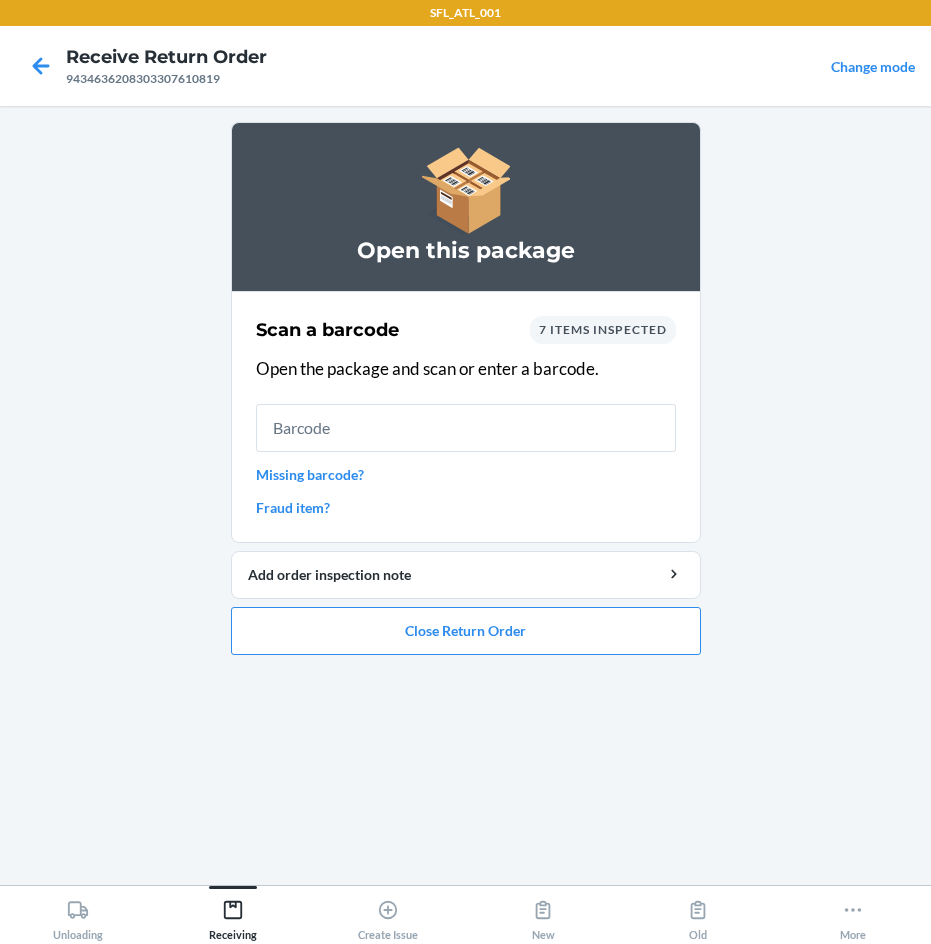 click on "Fraud item?" at bounding box center (466, 507) 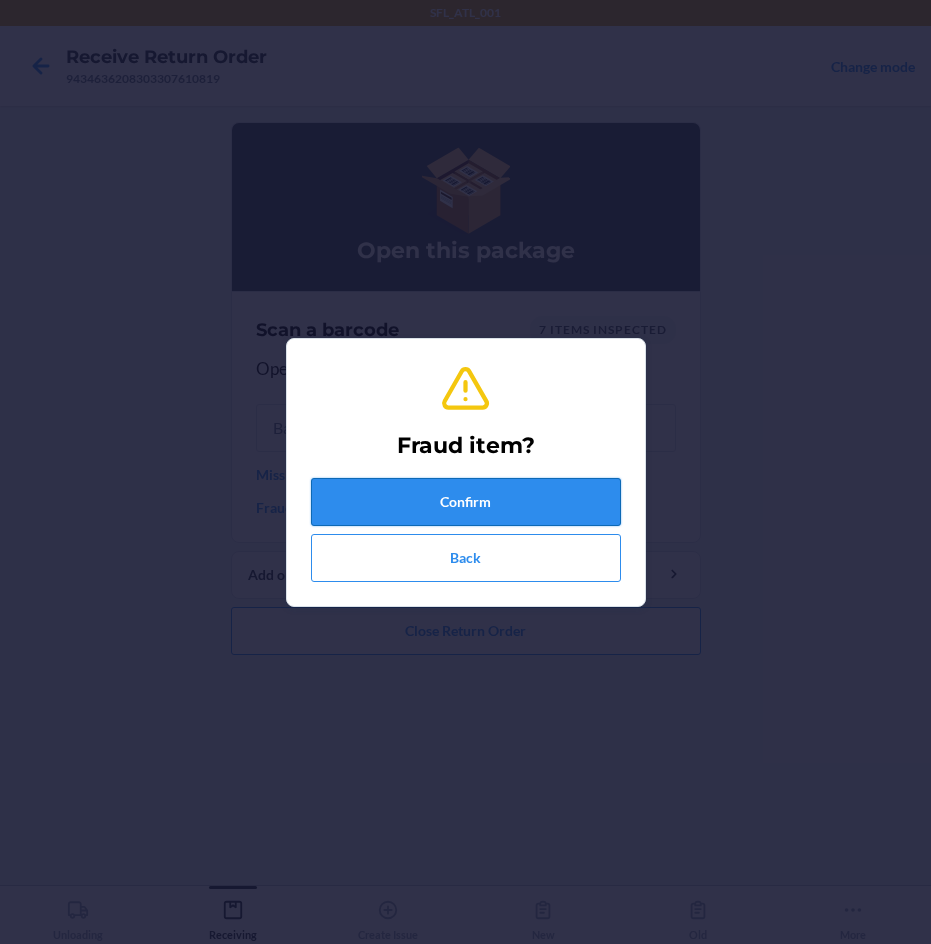 click on "Confirm" at bounding box center (466, 502) 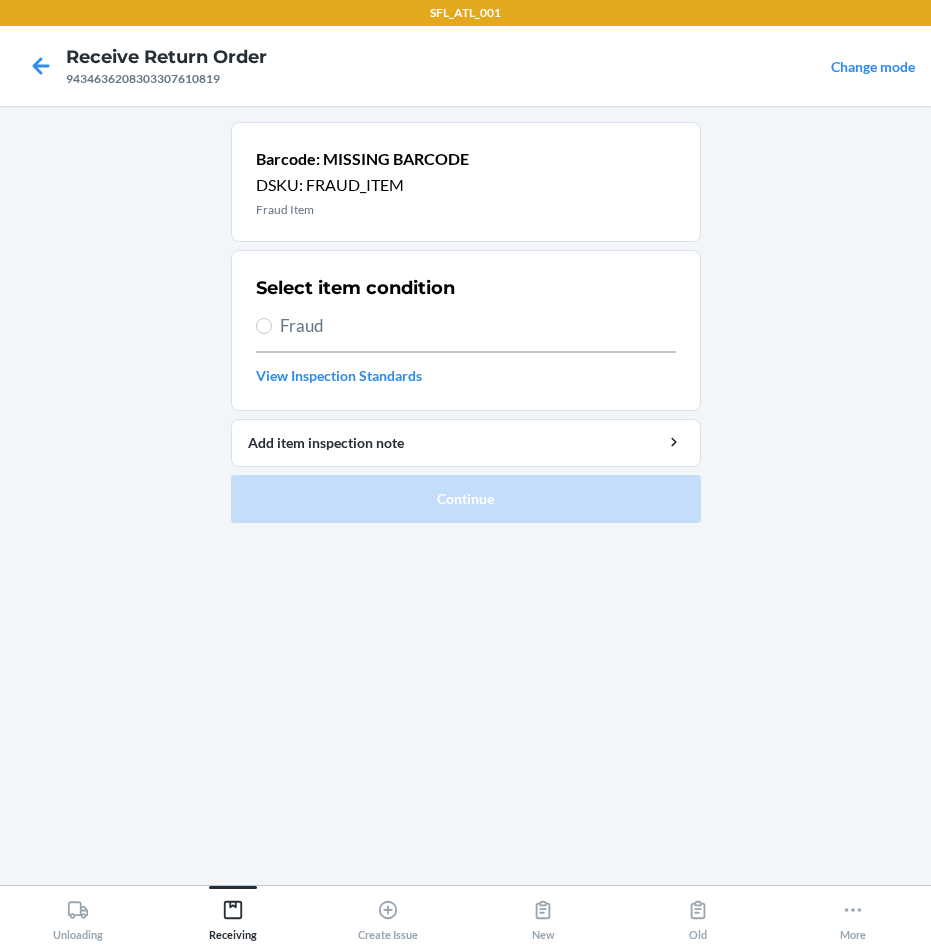 drag, startPoint x: 305, startPoint y: 330, endPoint x: 330, endPoint y: 401, distance: 75.272835 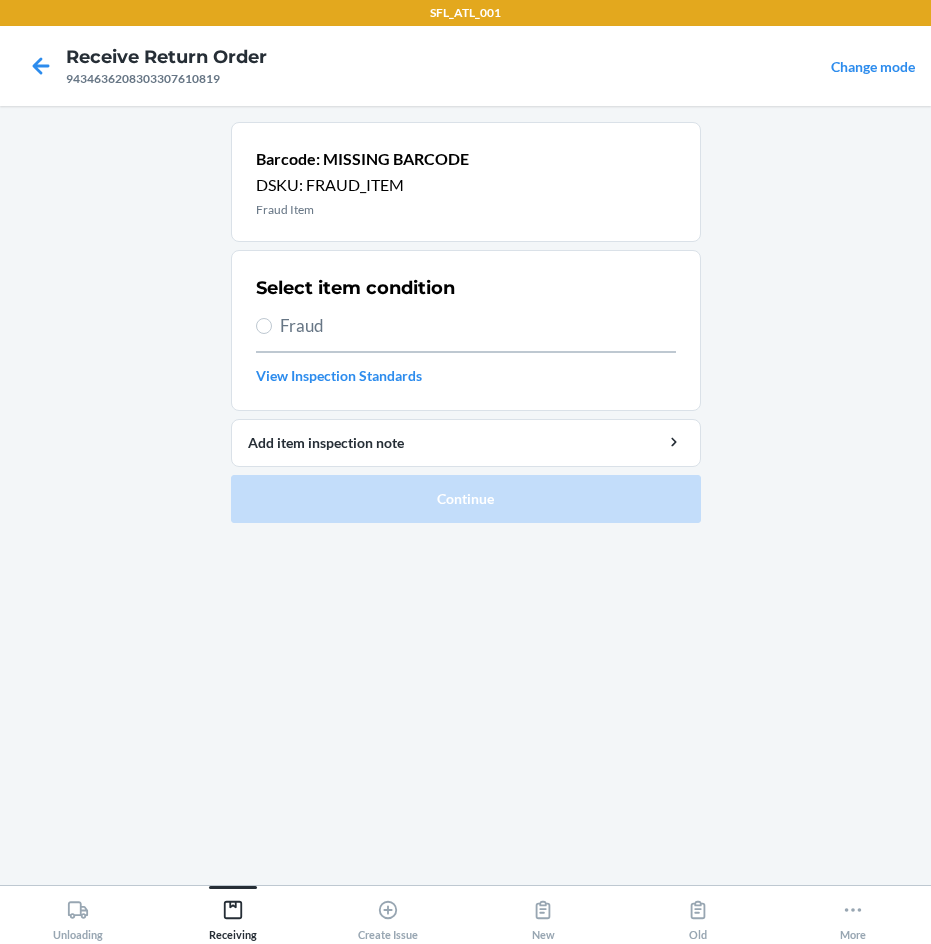 click on "Fraud" at bounding box center (478, 326) 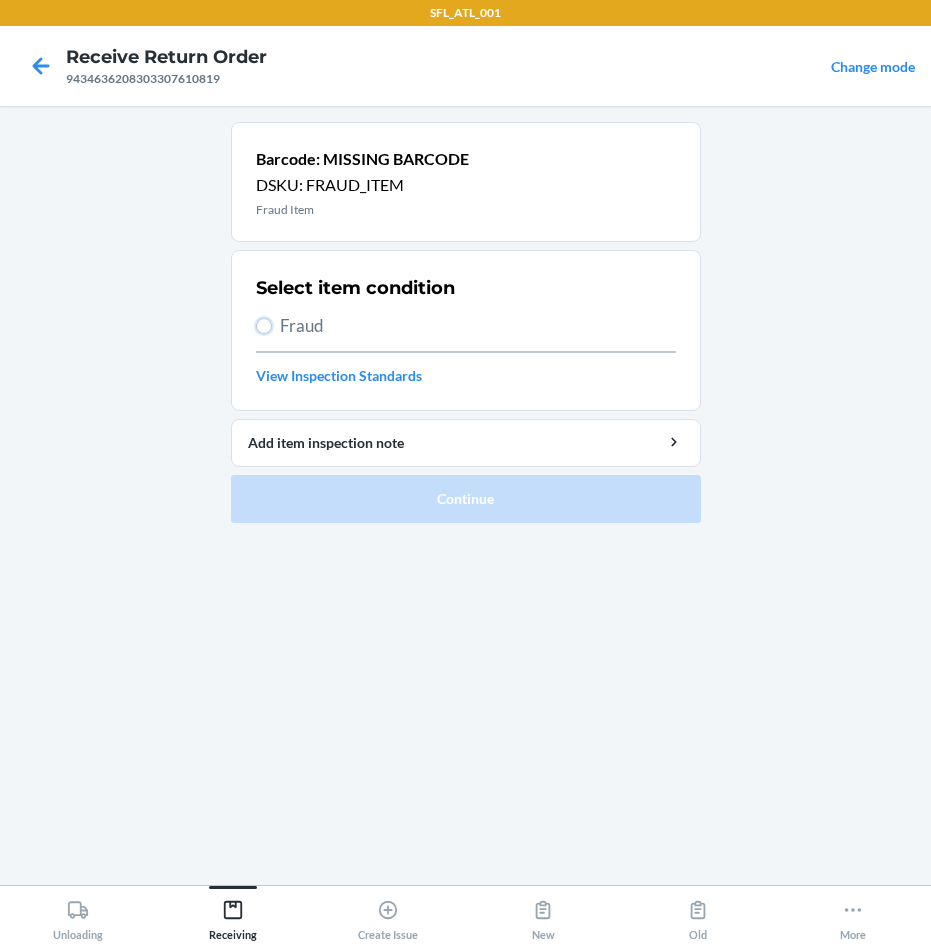 radio on "true" 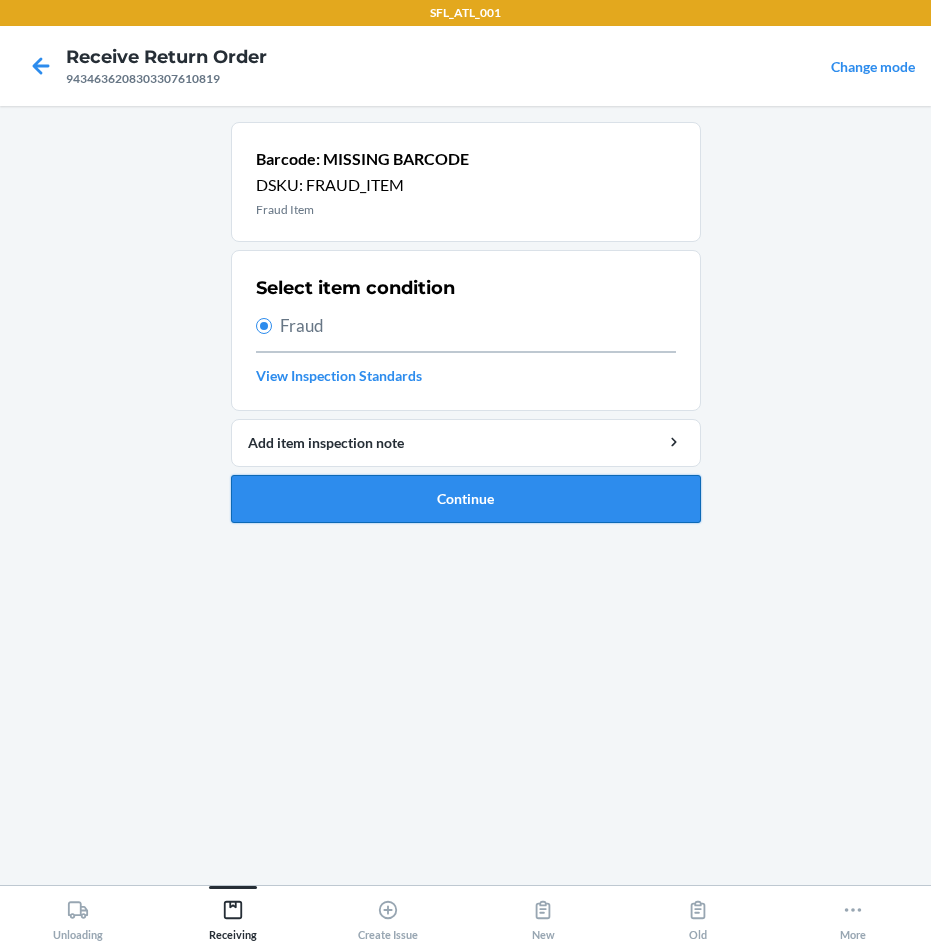 click on "Continue" at bounding box center (466, 499) 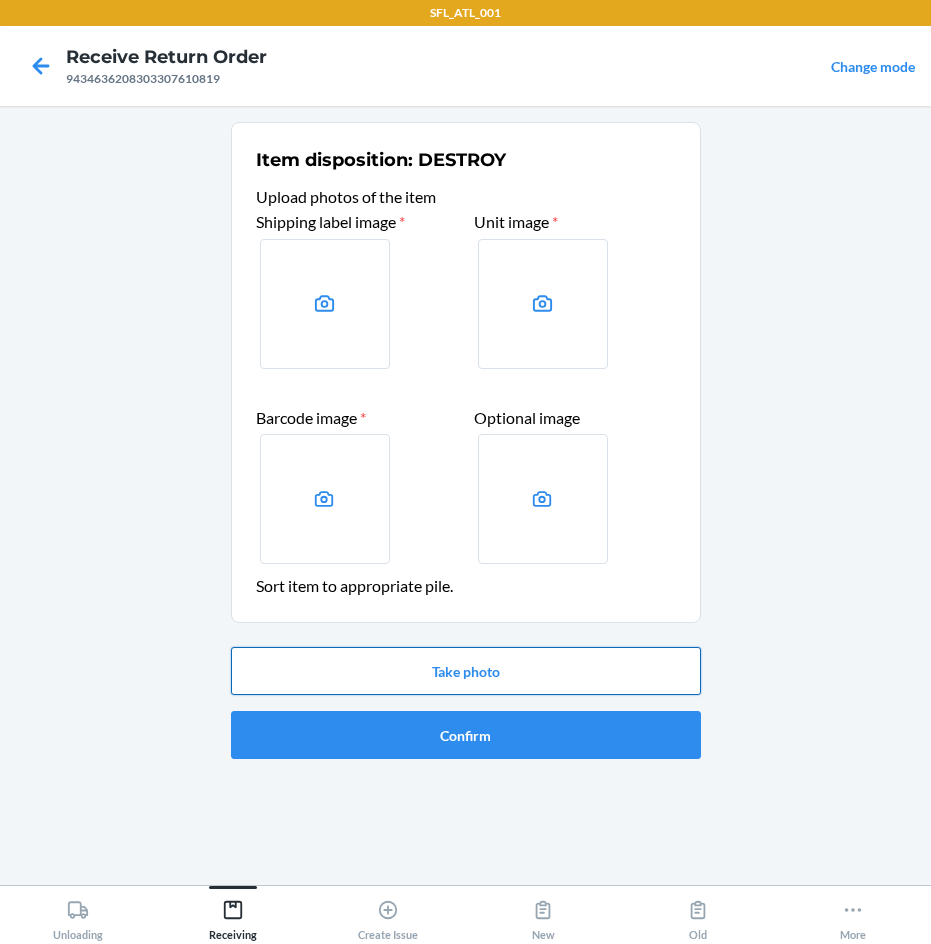click on "Take photo" at bounding box center (466, 671) 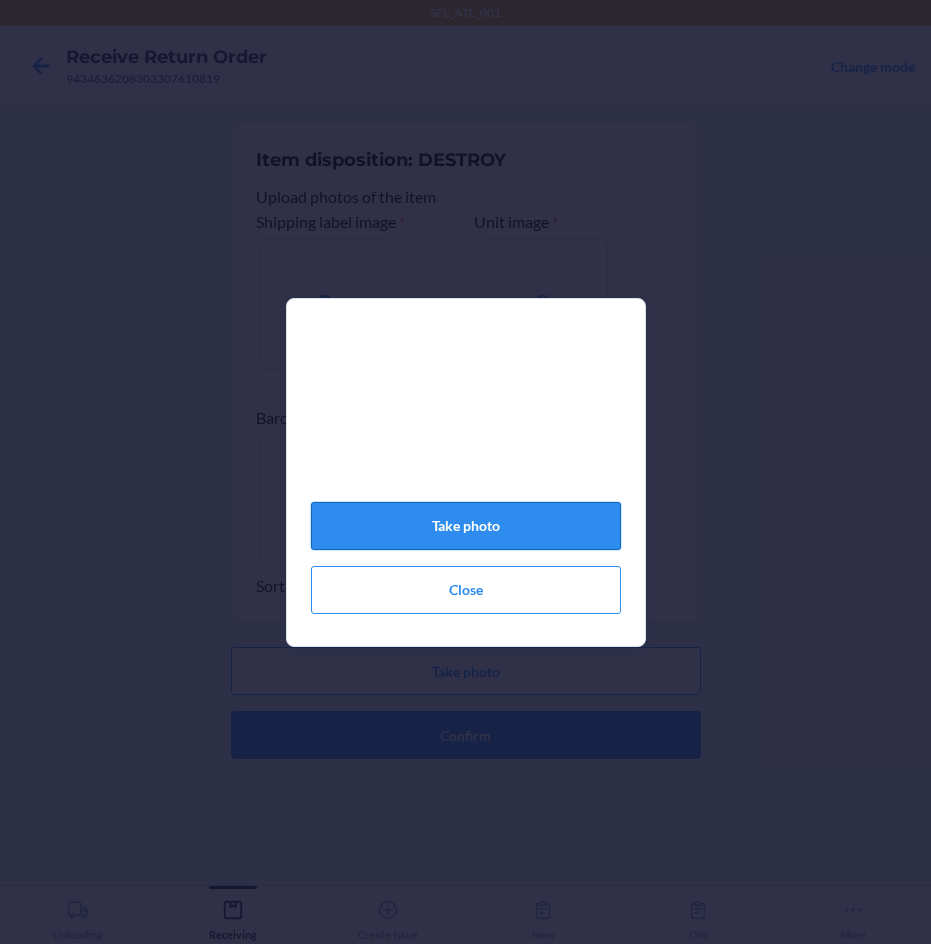 click on "Take photo" 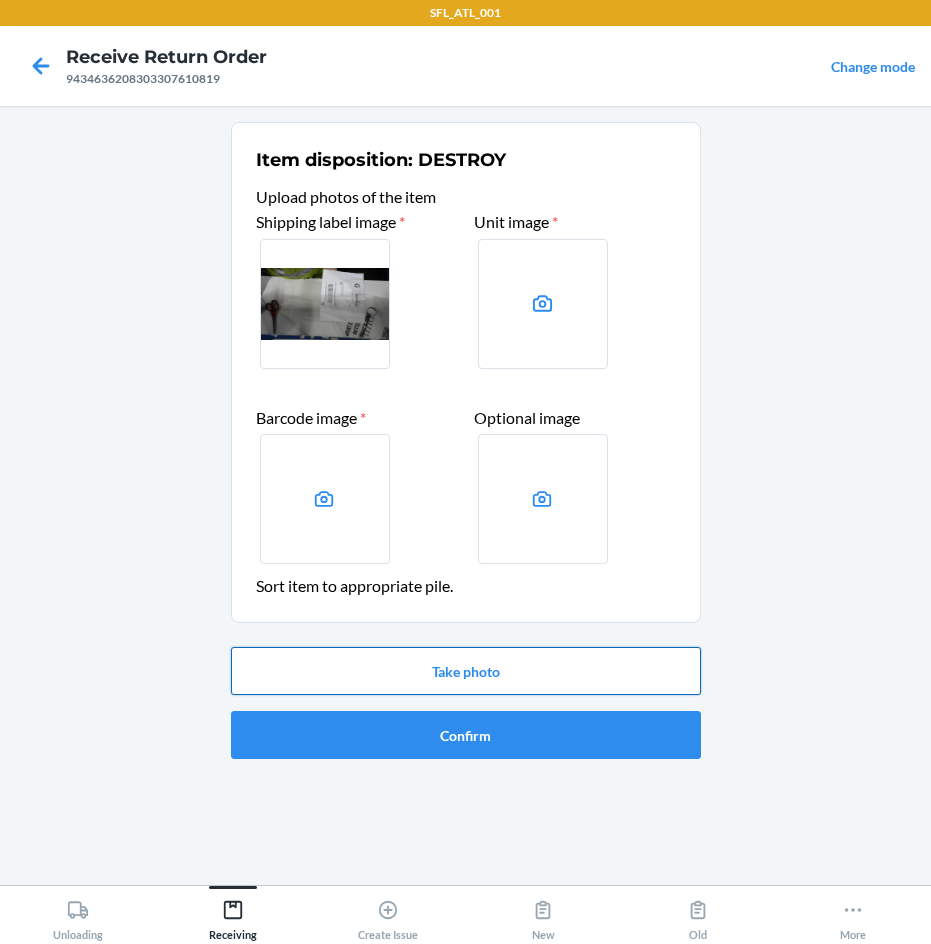 click on "Take photo" at bounding box center (466, 671) 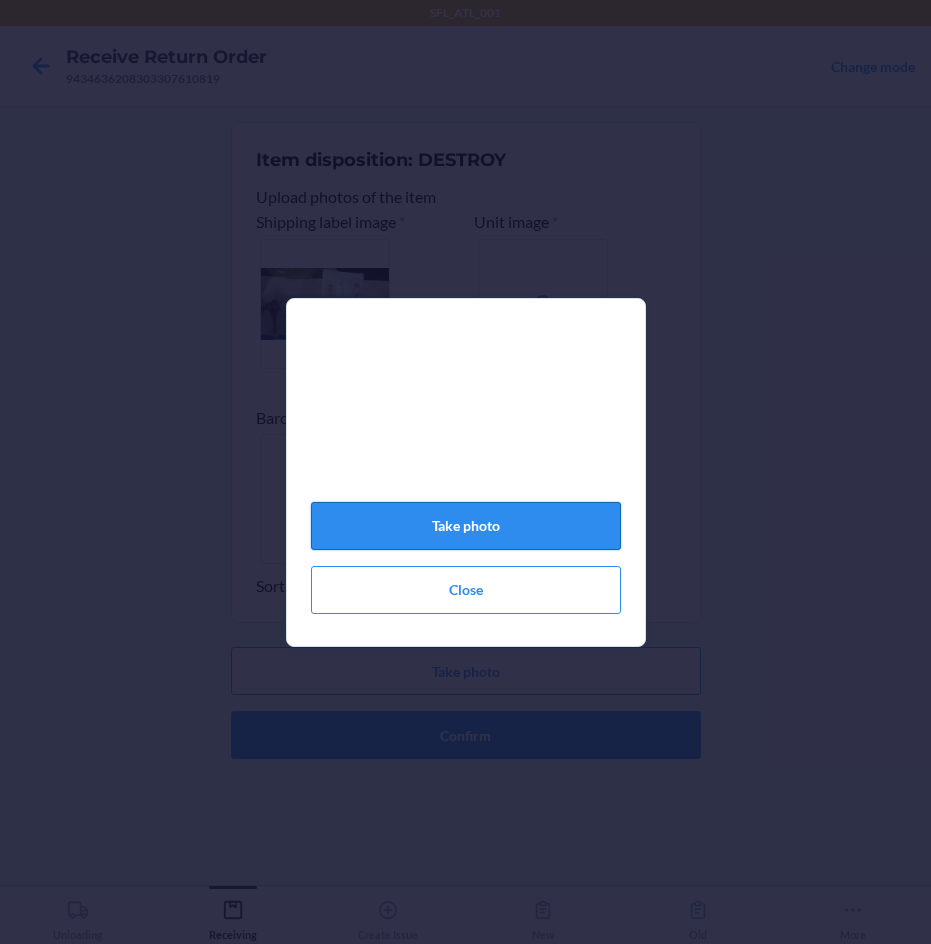 click on "Take photo" 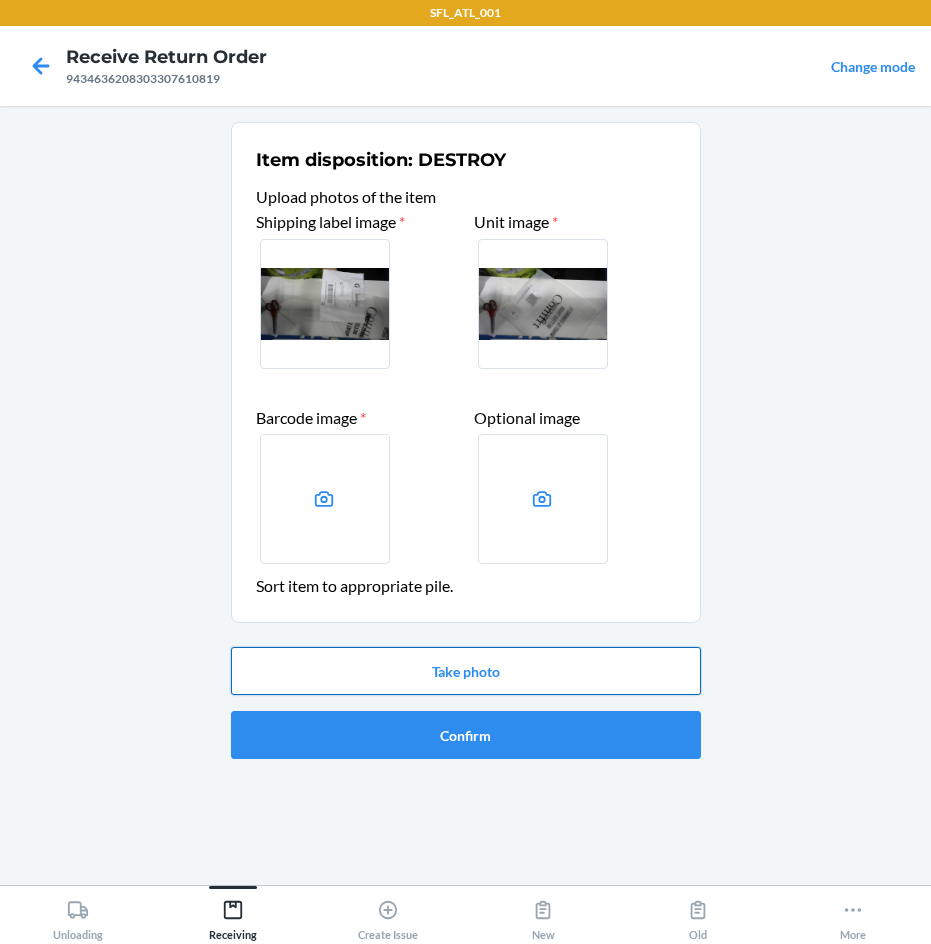 click on "Take photo" at bounding box center [466, 671] 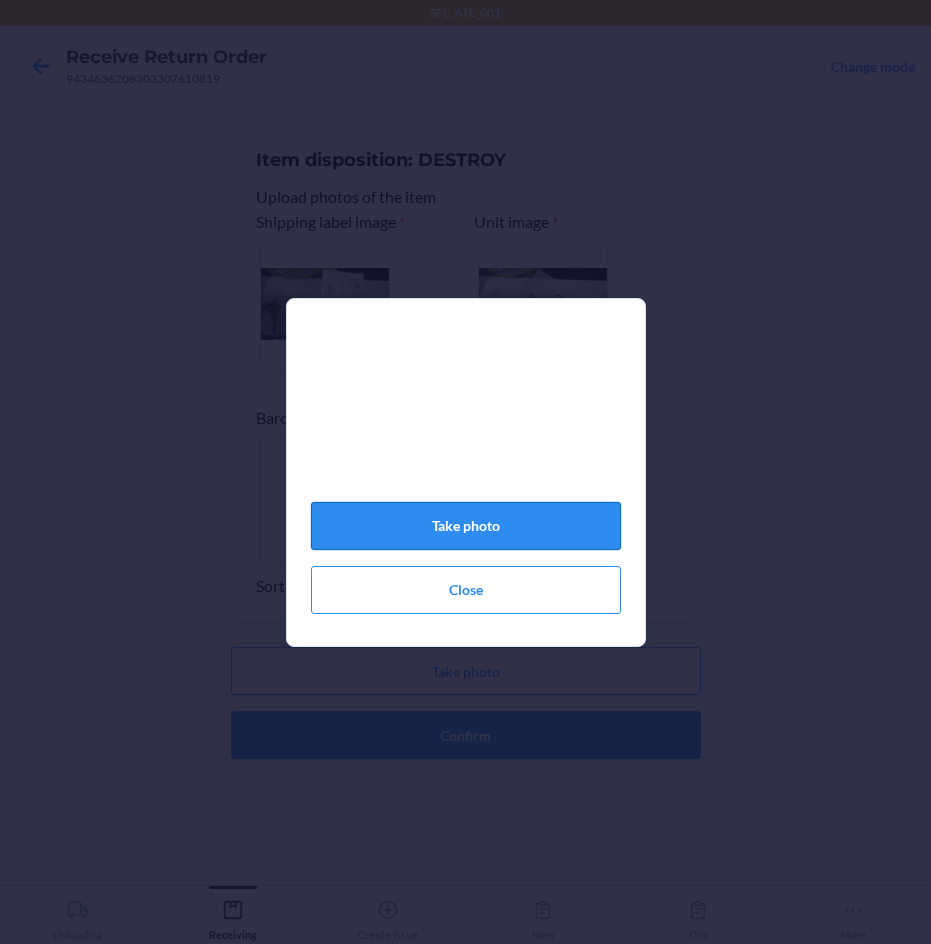 click on "Take photo" 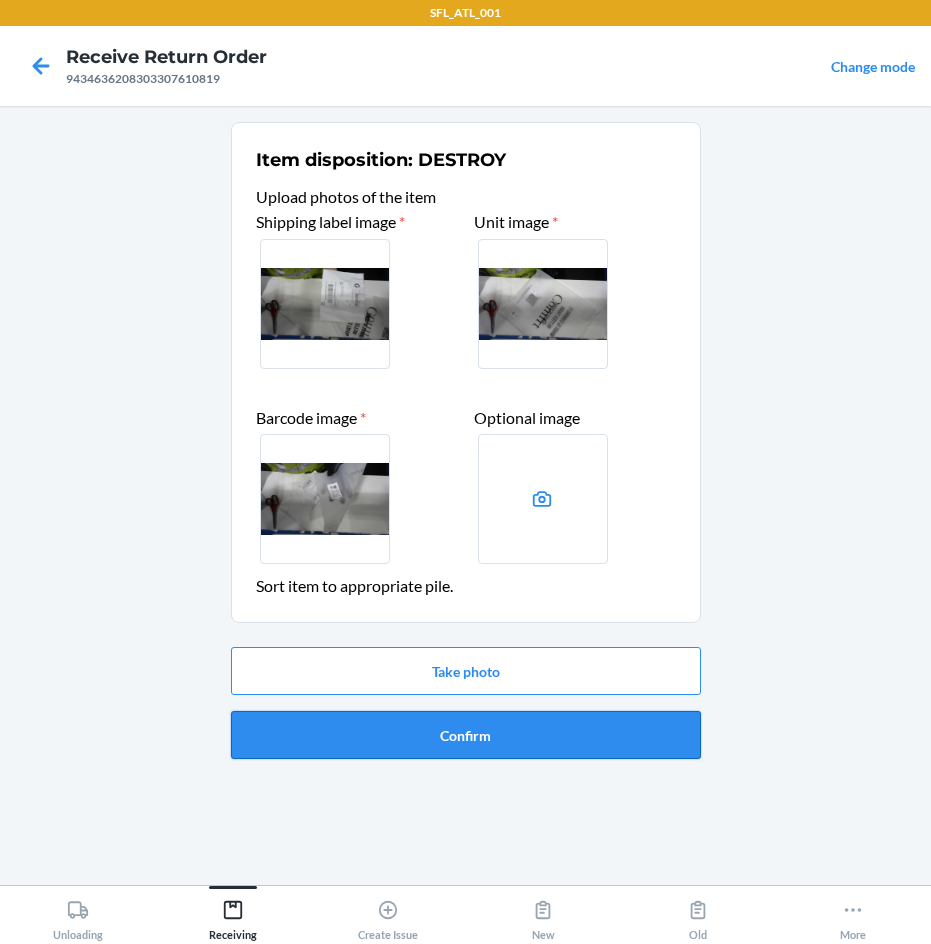 click on "Confirm" at bounding box center (466, 735) 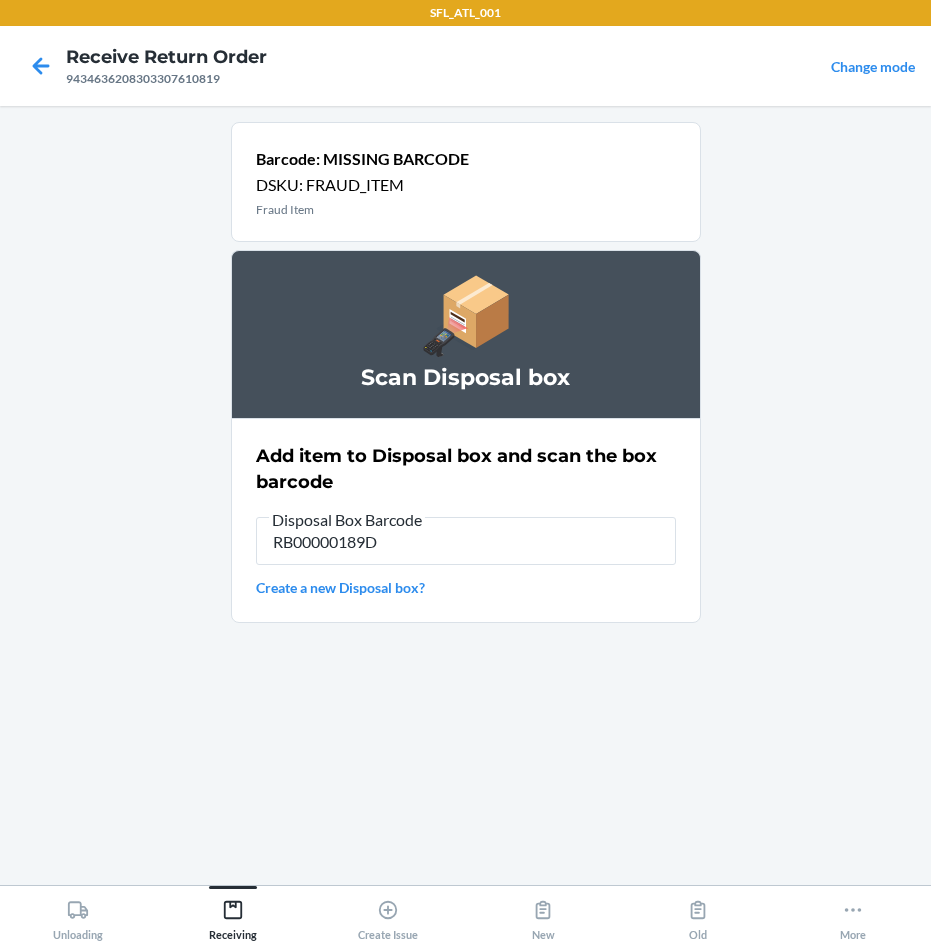 type on "RB00000189D" 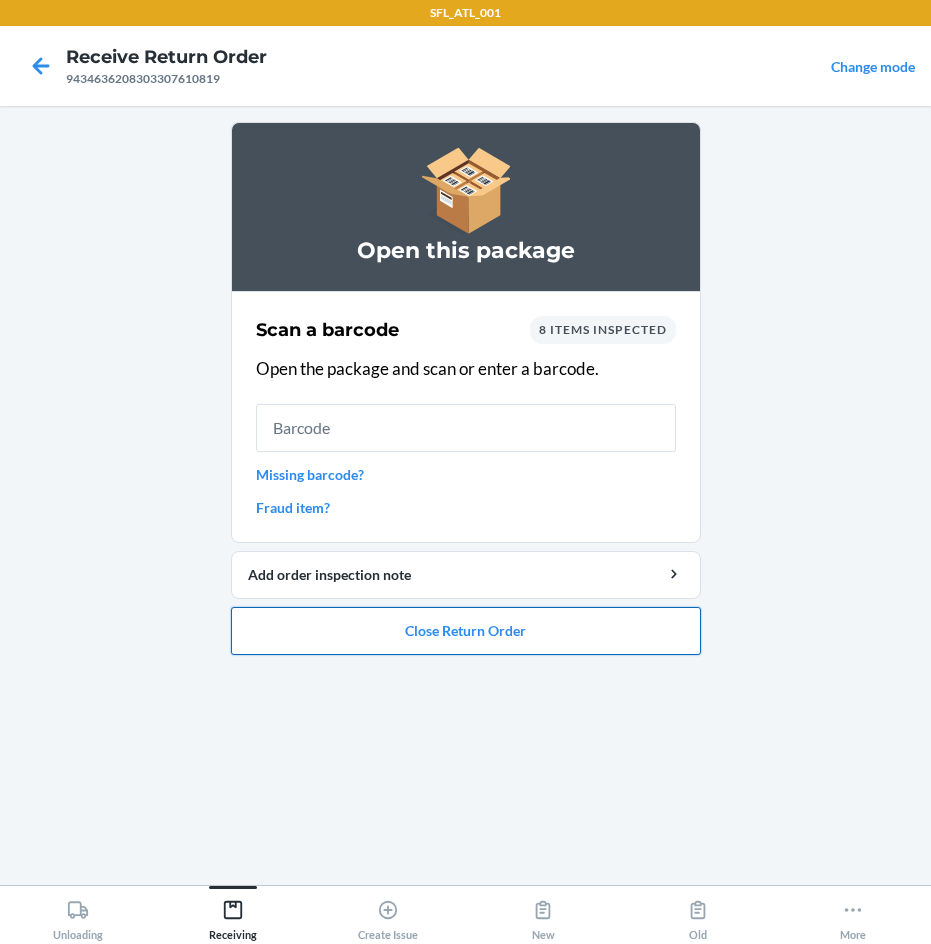 click on "Close Return Order" at bounding box center (466, 631) 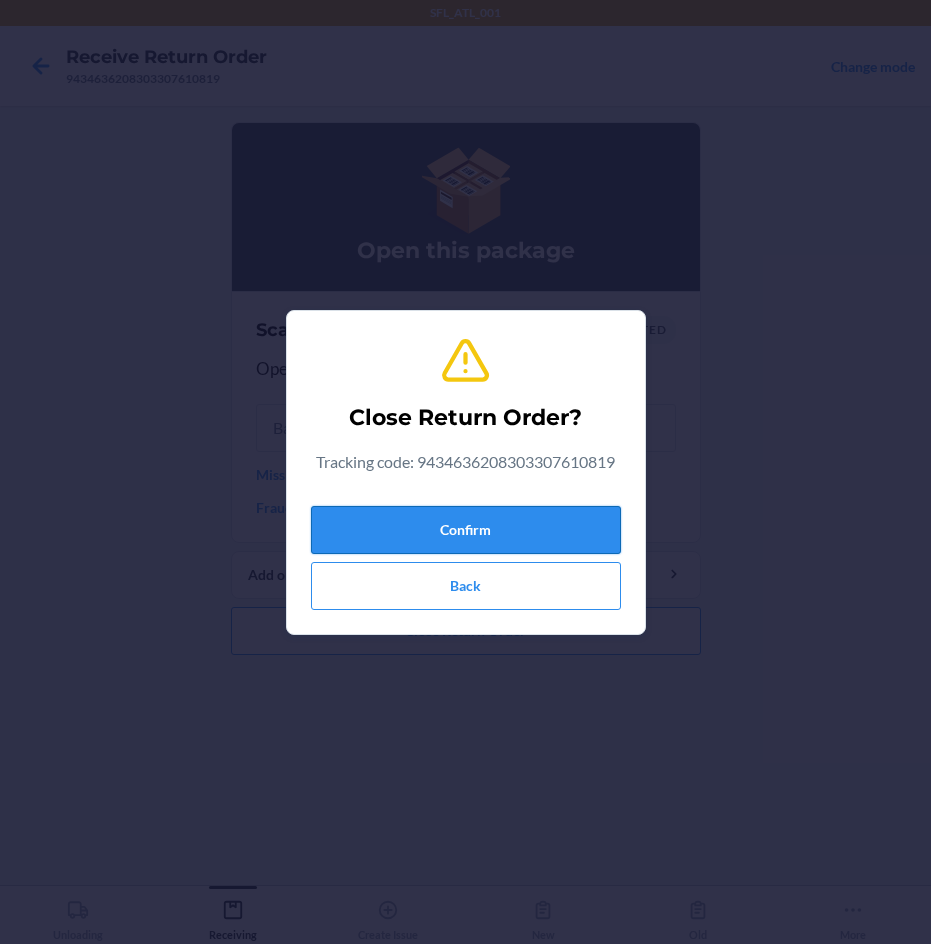 click on "Confirm" at bounding box center [466, 530] 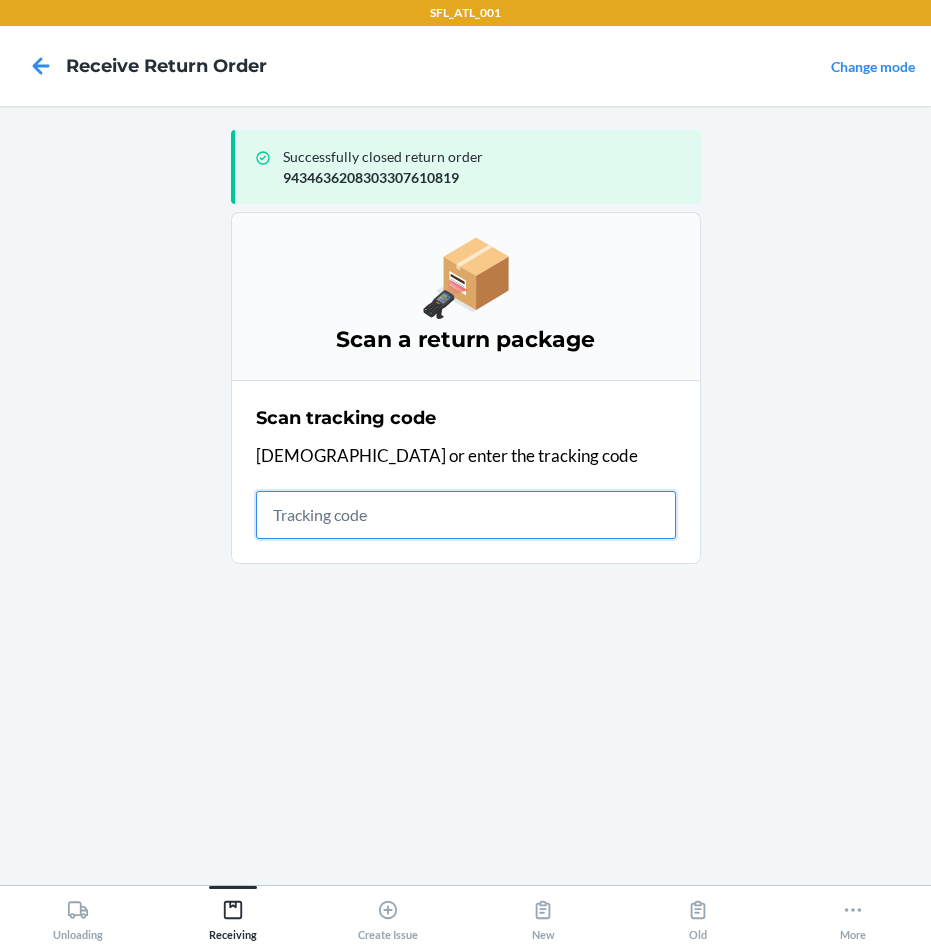 drag, startPoint x: 420, startPoint y: 528, endPoint x: 405, endPoint y: 523, distance: 15.811388 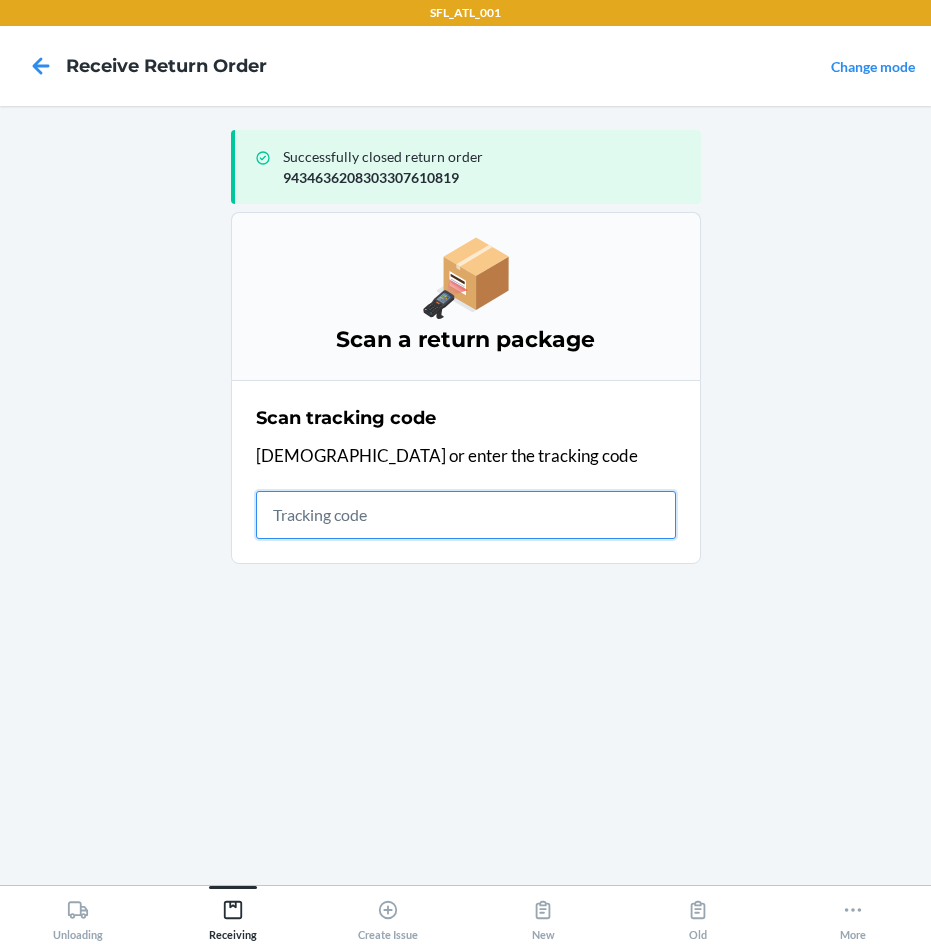 drag, startPoint x: 390, startPoint y: 521, endPoint x: 413, endPoint y: 511, distance: 25.079872 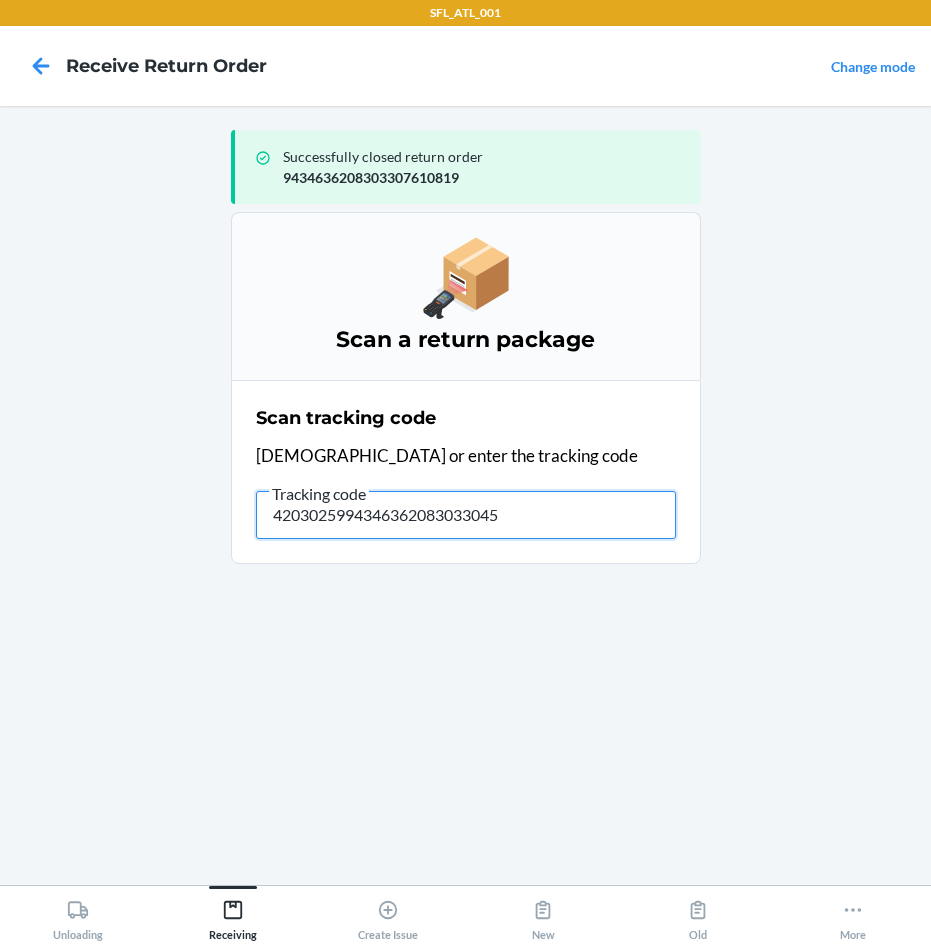type on "42030259943463620830330452" 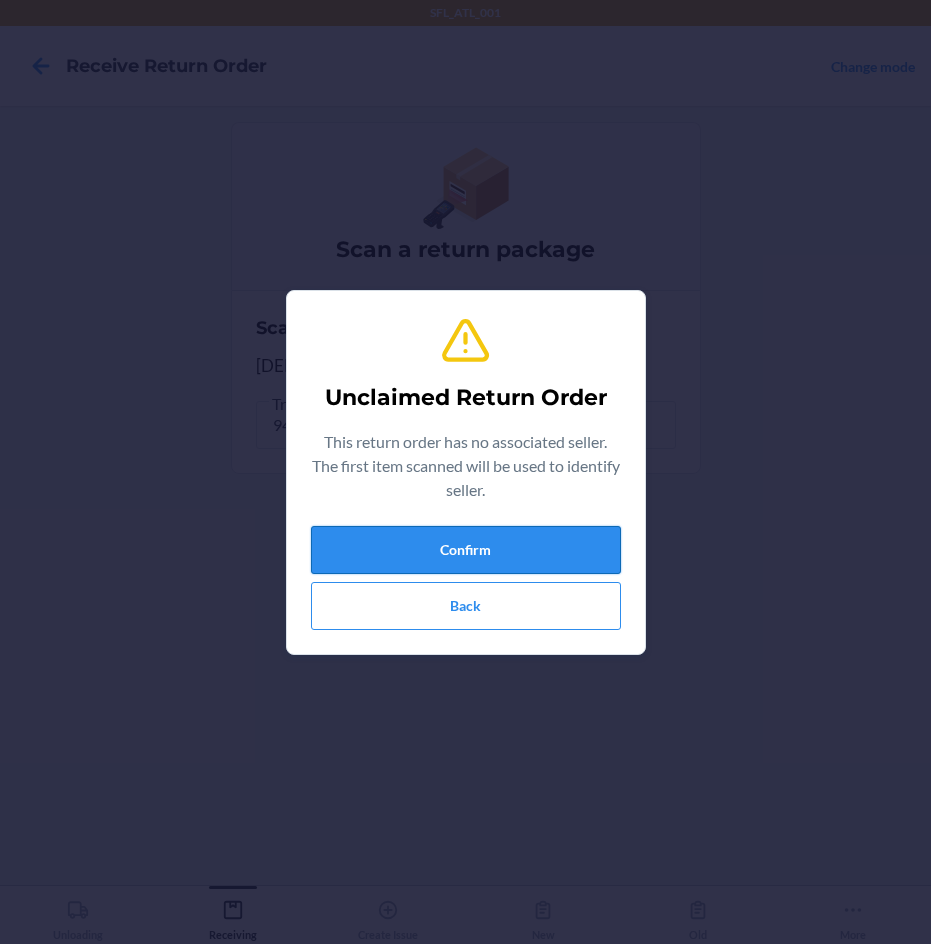 click on "Confirm" at bounding box center [466, 550] 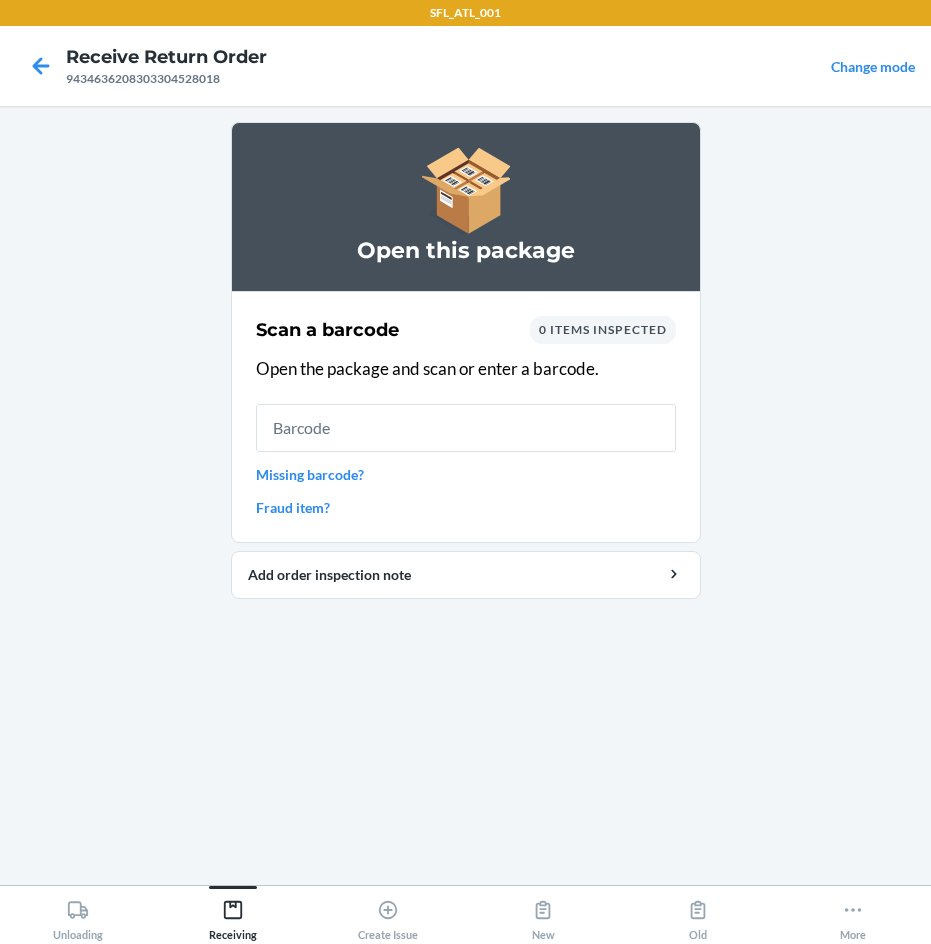 click on "Missing barcode?" at bounding box center (466, 474) 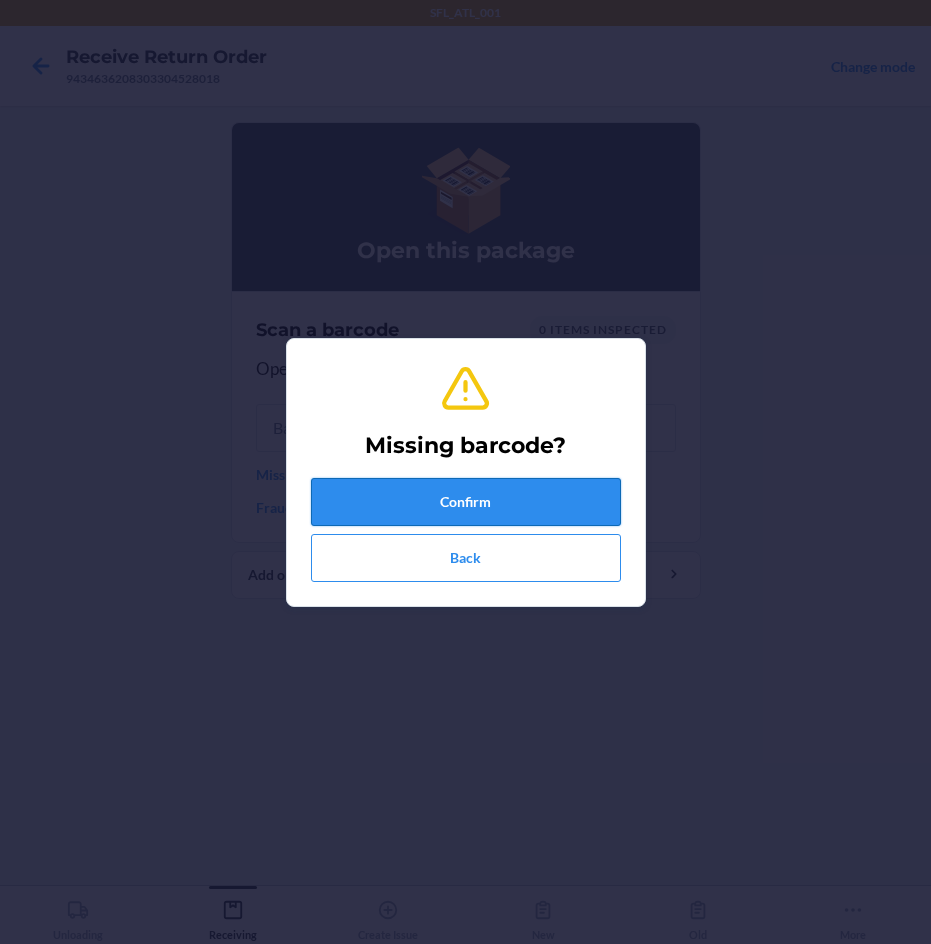 click on "Confirm" at bounding box center [466, 502] 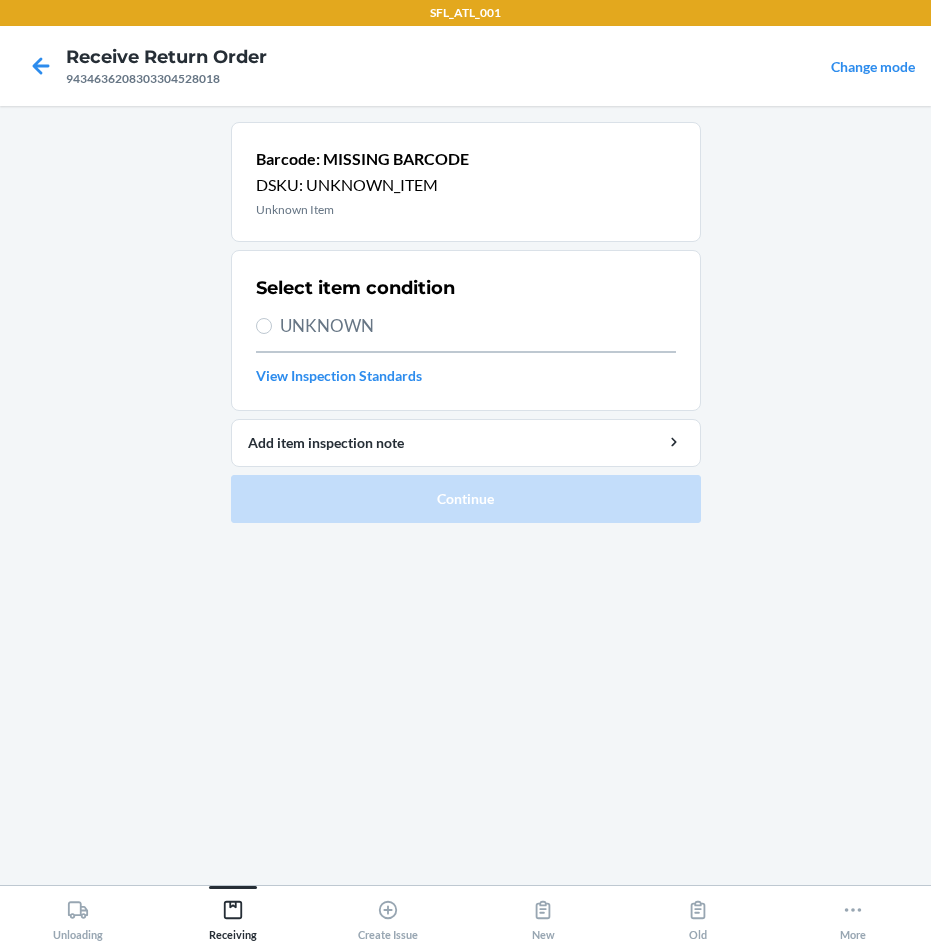 click on "UNKNOWN" at bounding box center [478, 326] 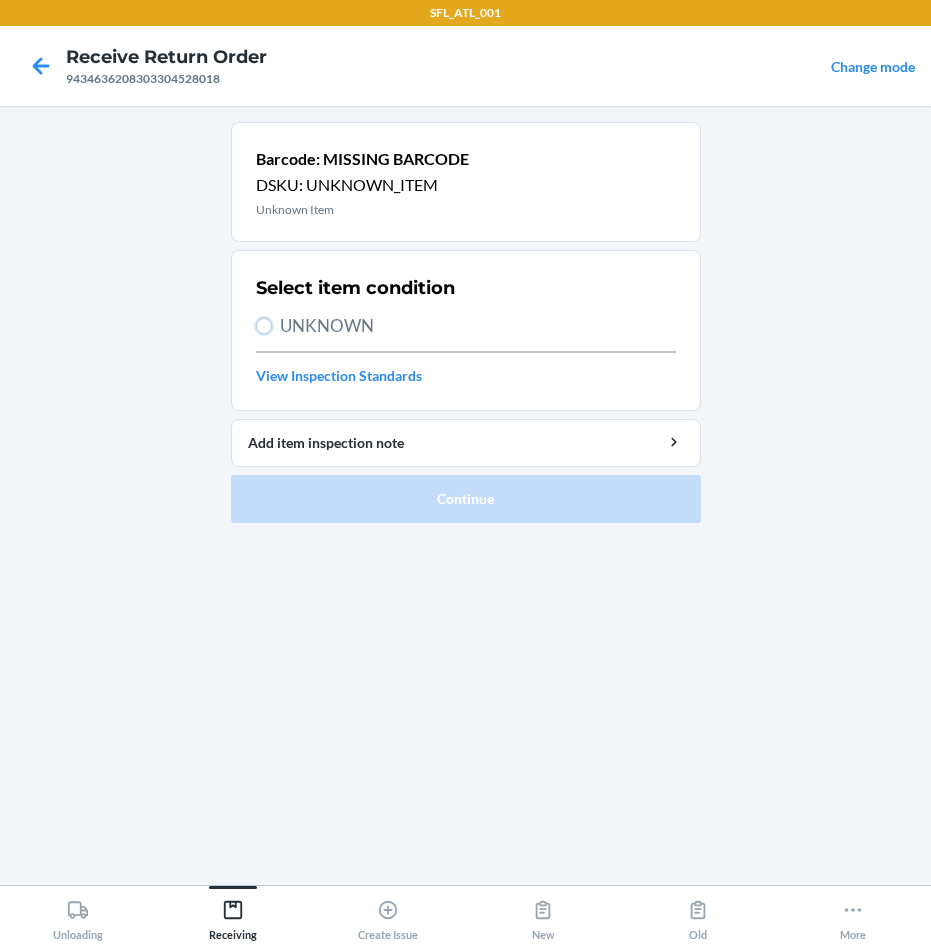 click on "UNKNOWN" at bounding box center [264, 326] 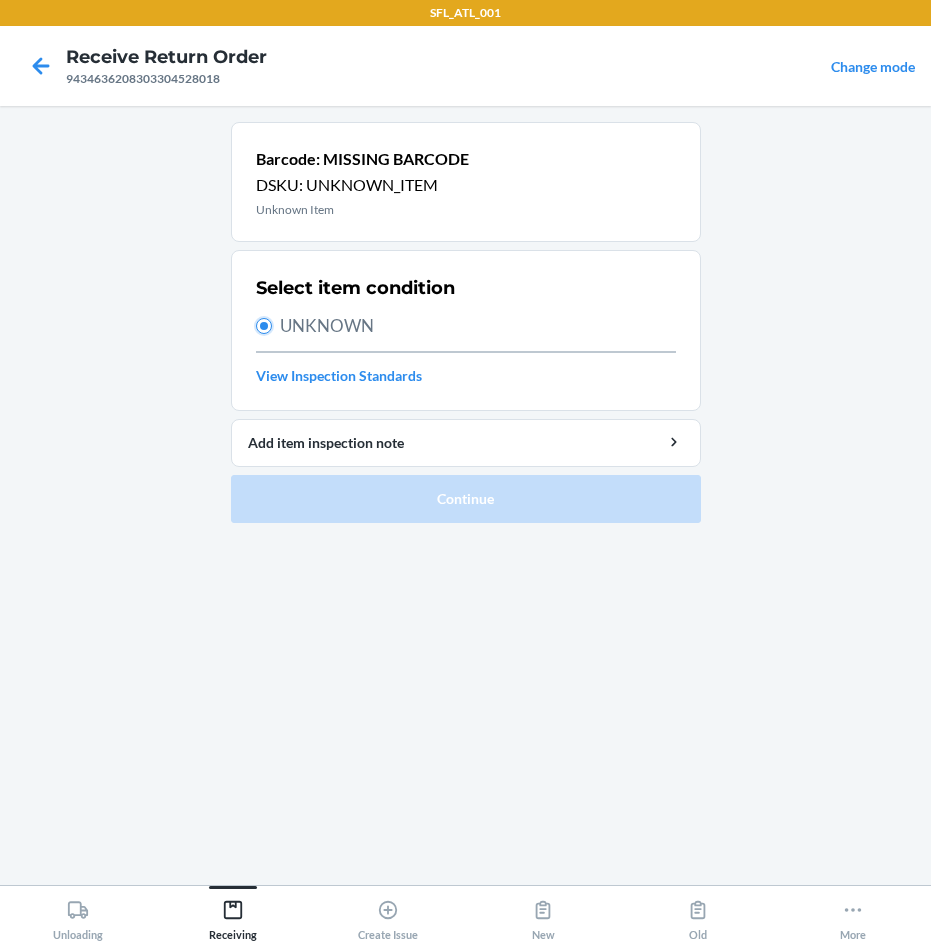 radio on "true" 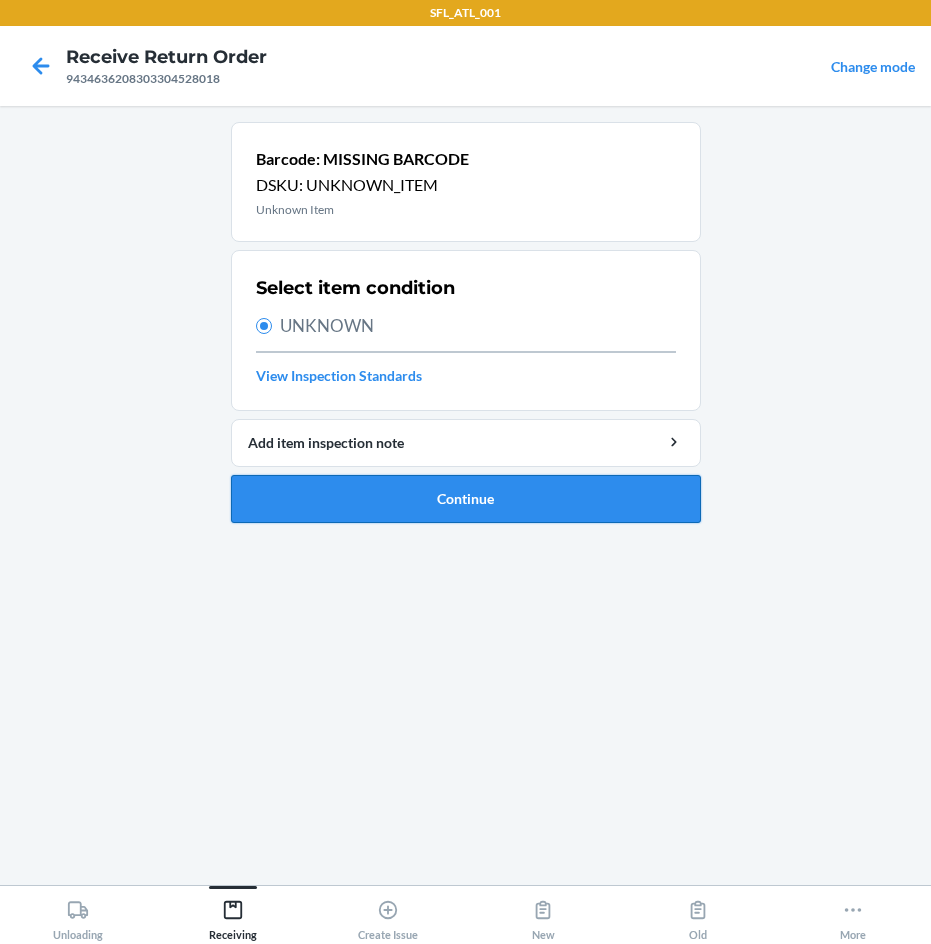 click on "Continue" at bounding box center [466, 499] 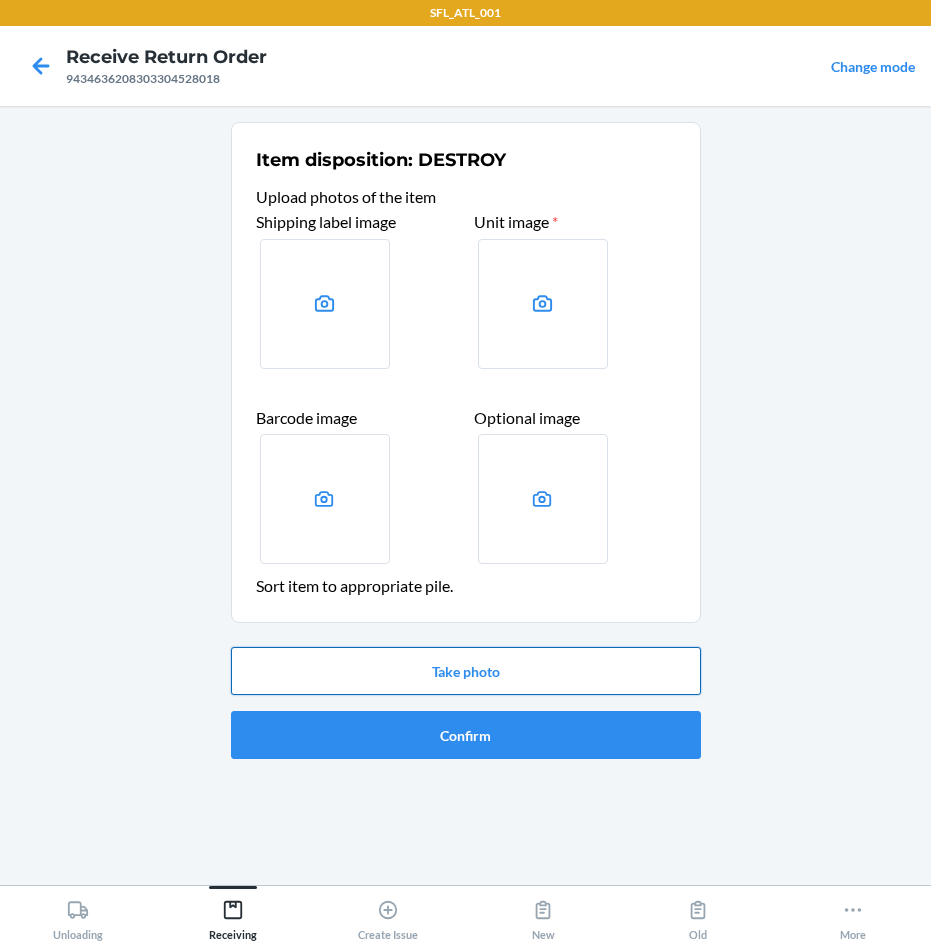 click on "Take photo" at bounding box center (466, 671) 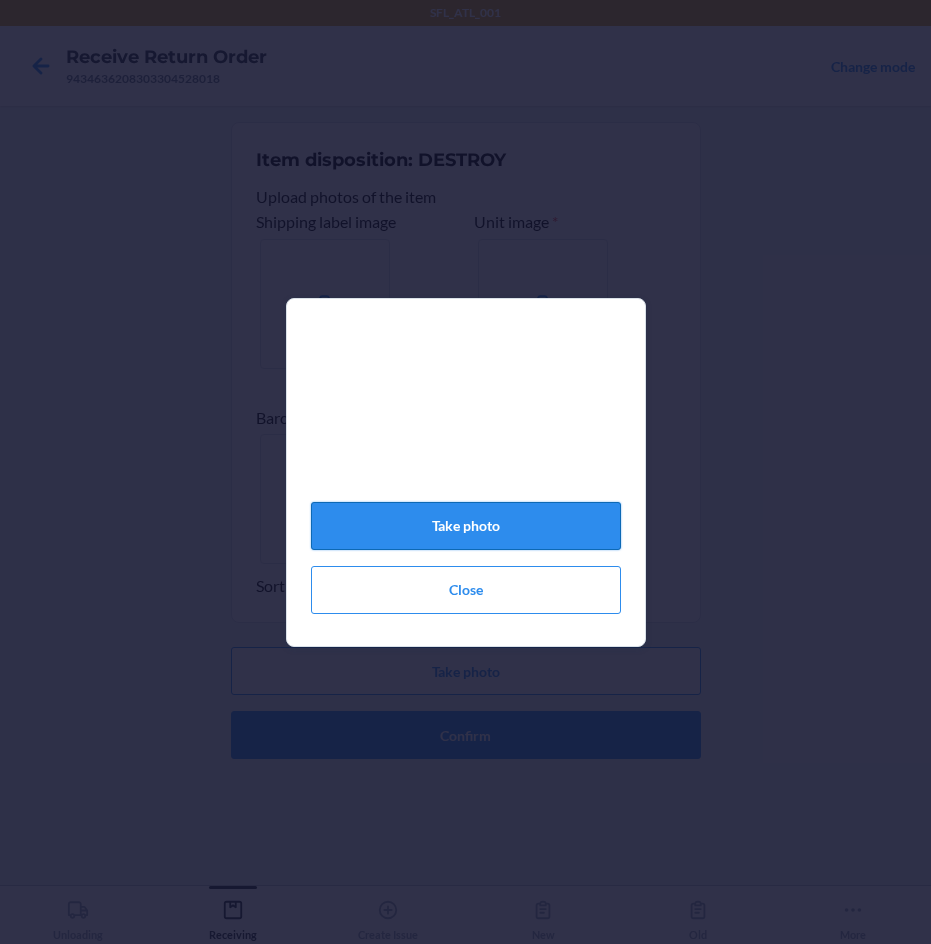 click on "Take photo" 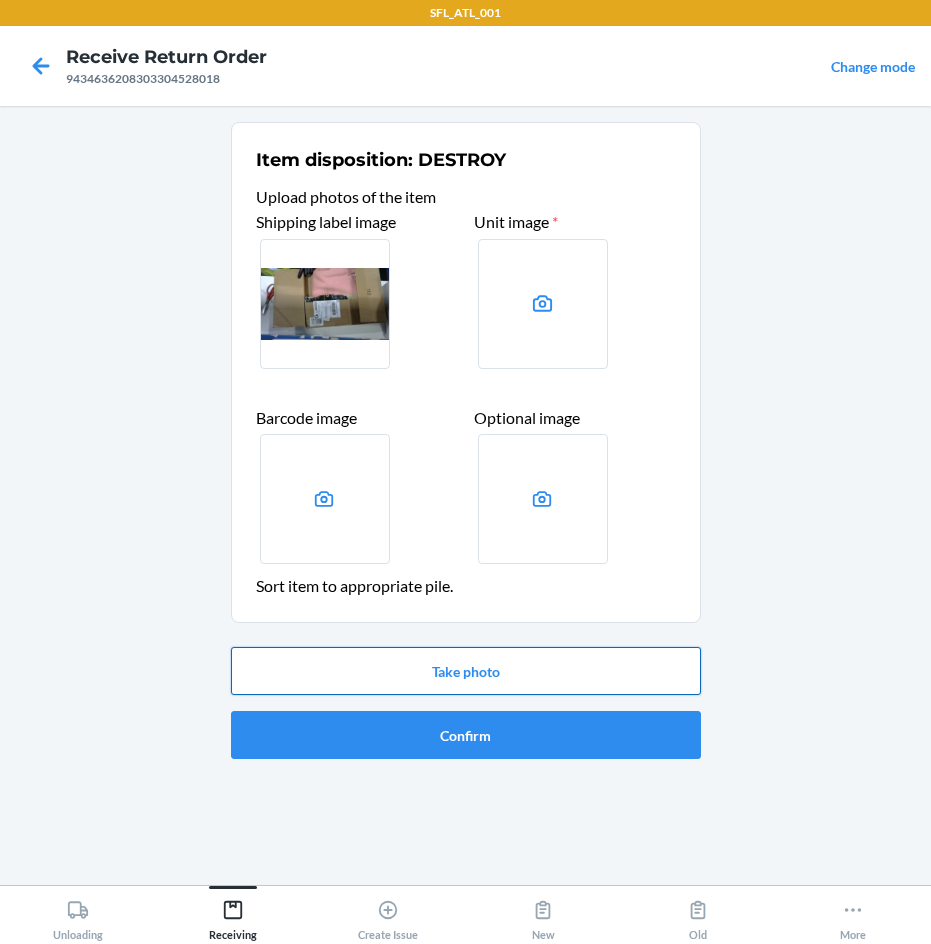click on "Take photo" at bounding box center (466, 671) 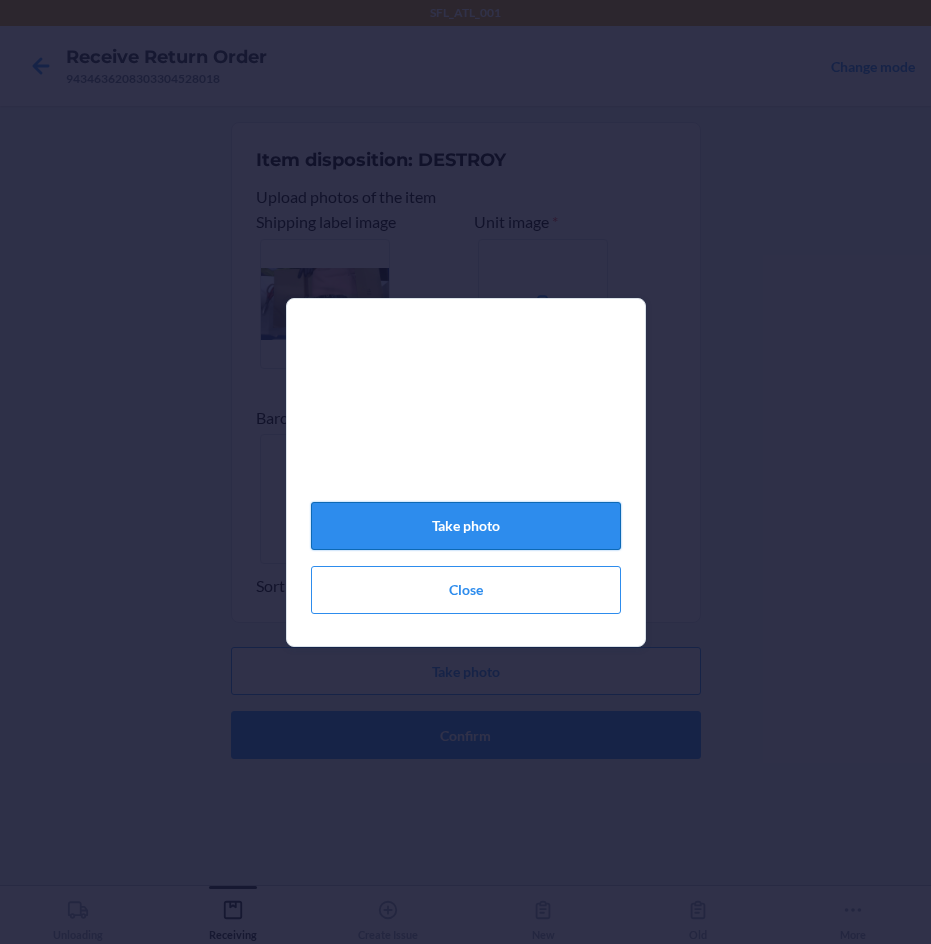 click on "Take photo" 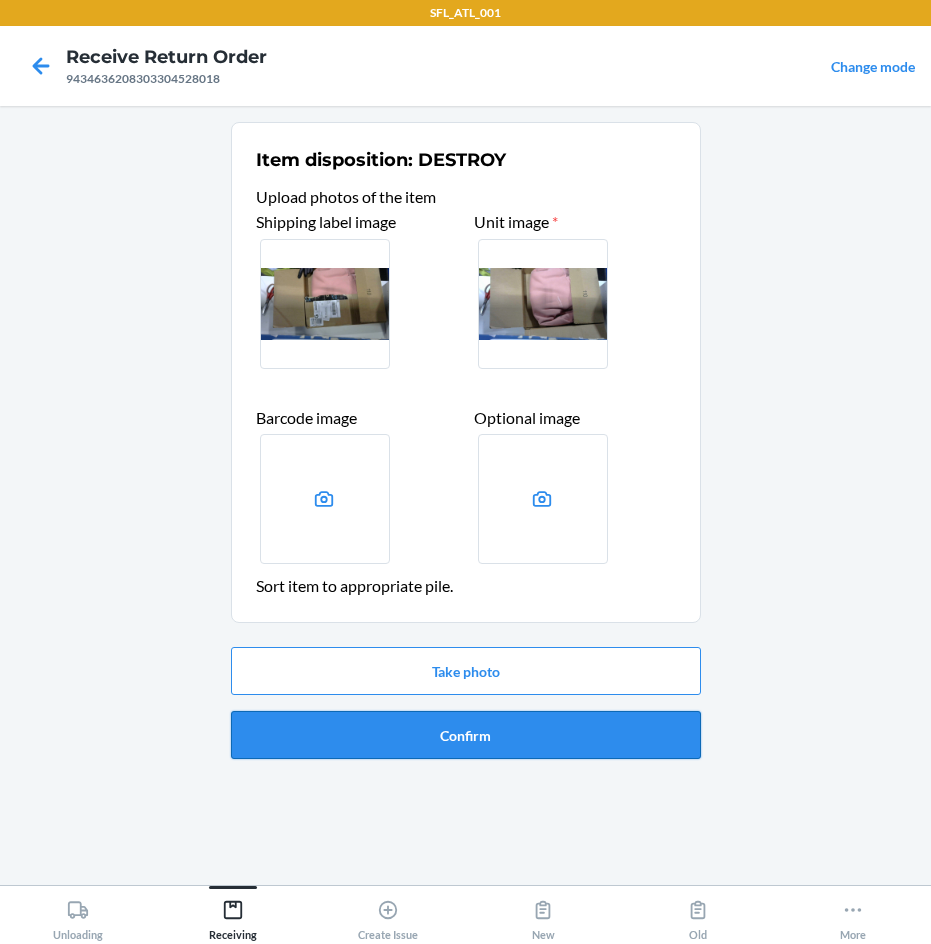 click on "Confirm" at bounding box center [466, 735] 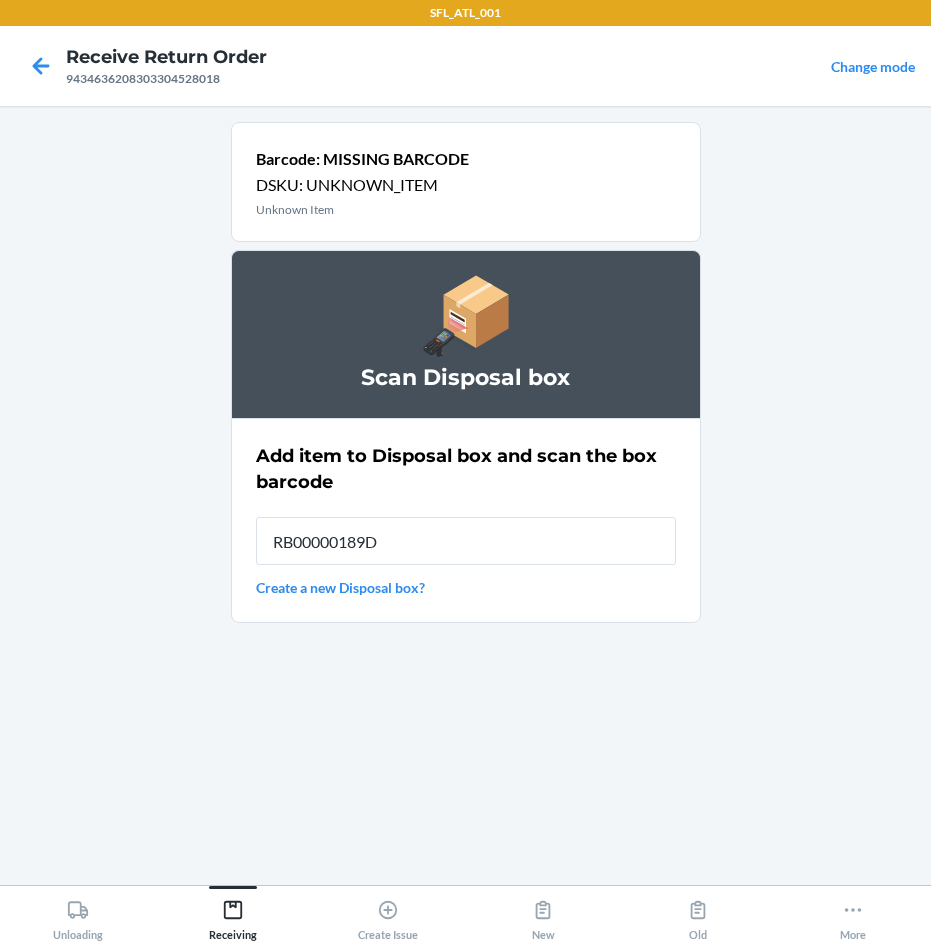 type on "RB00000189D" 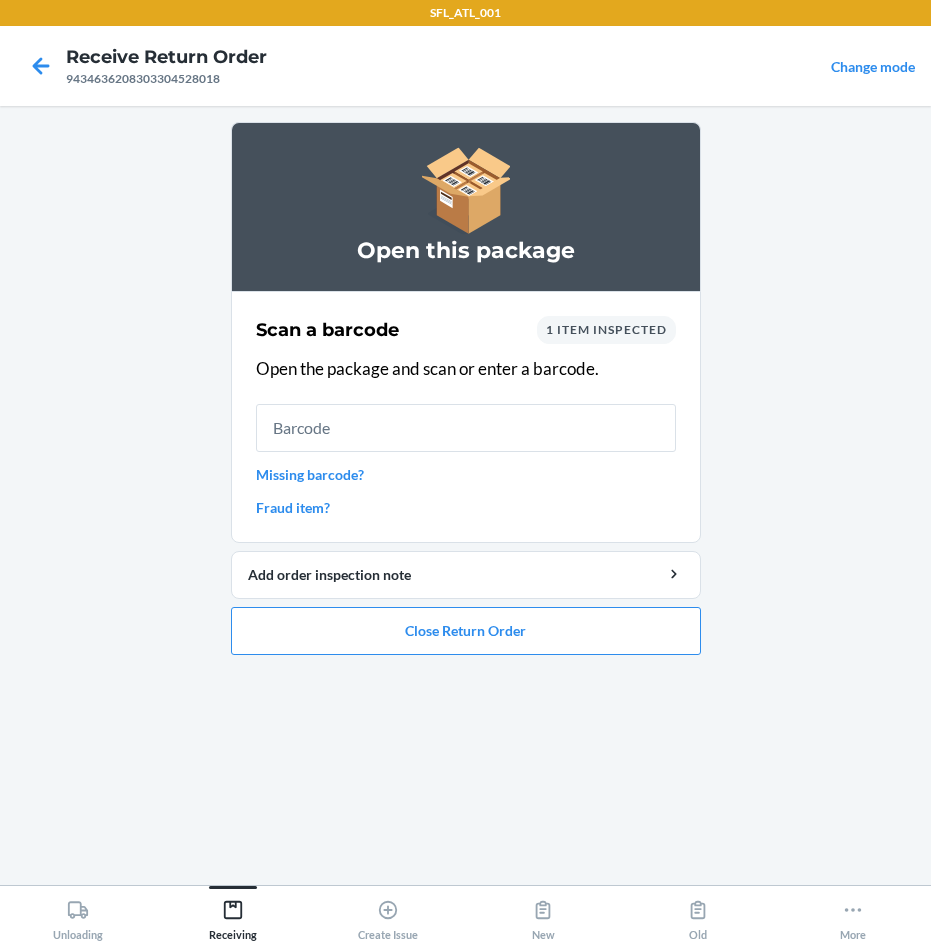 drag, startPoint x: 526, startPoint y: 665, endPoint x: 525, endPoint y: 643, distance: 22.022715 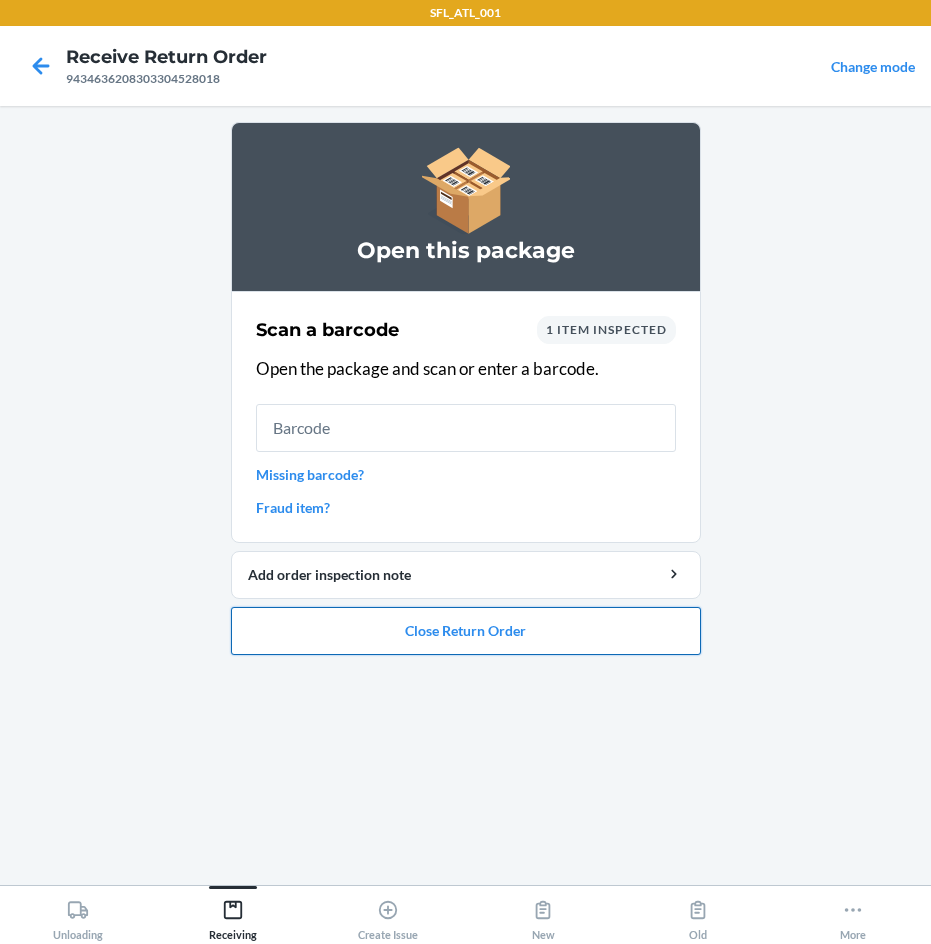 click on "Open this package Scan a barcode 1 item inspected Open the package and scan or enter a barcode. Missing barcode? Fraud item? Add order inspection note Close Return Order" at bounding box center [466, 396] 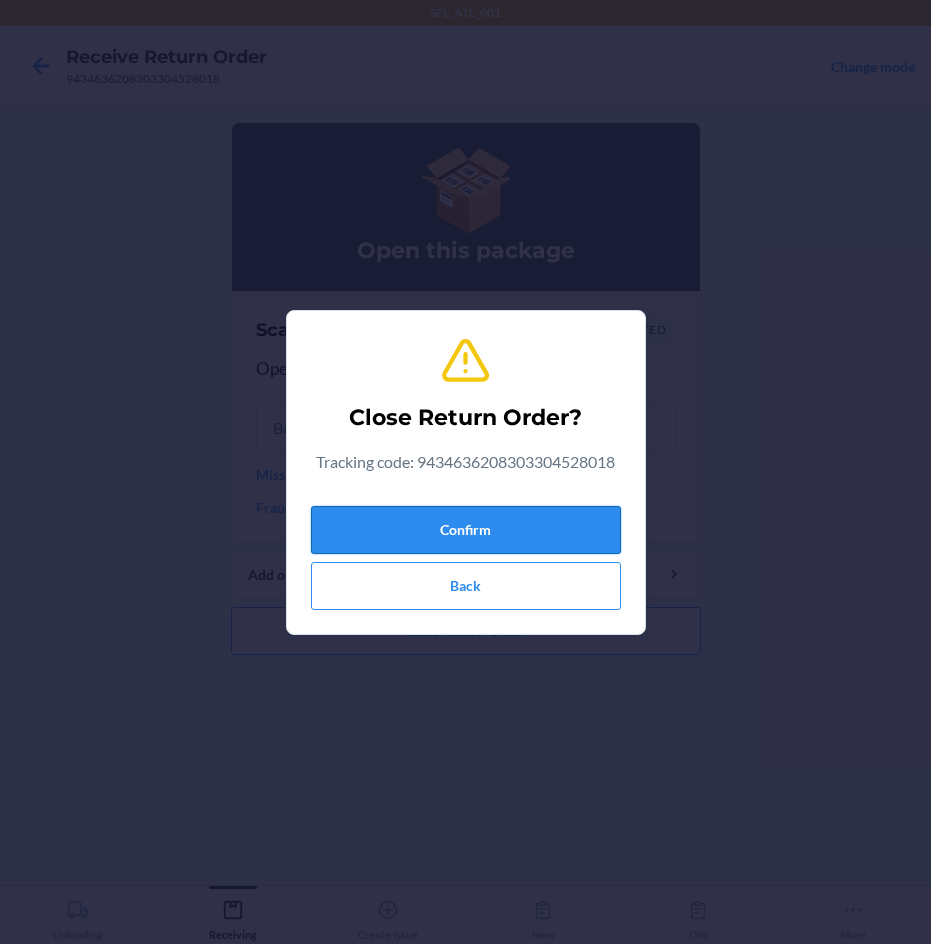 click on "Confirm" at bounding box center [466, 530] 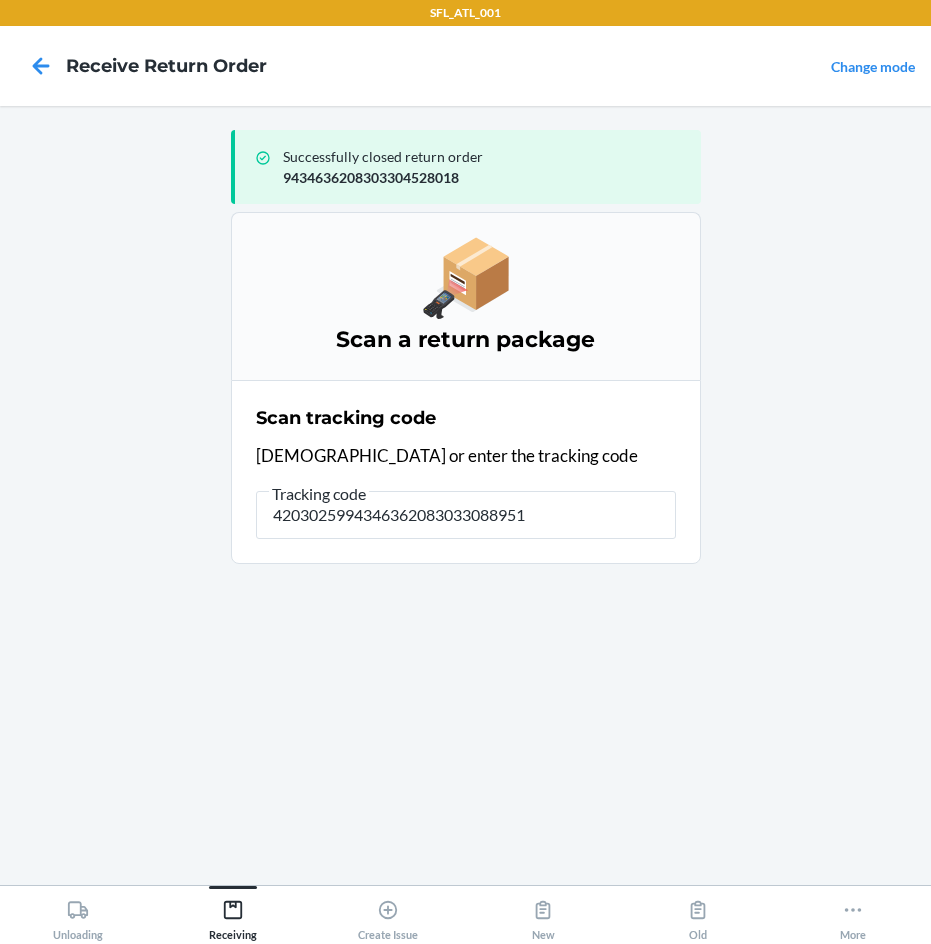 type on "42030259943463620830330889517" 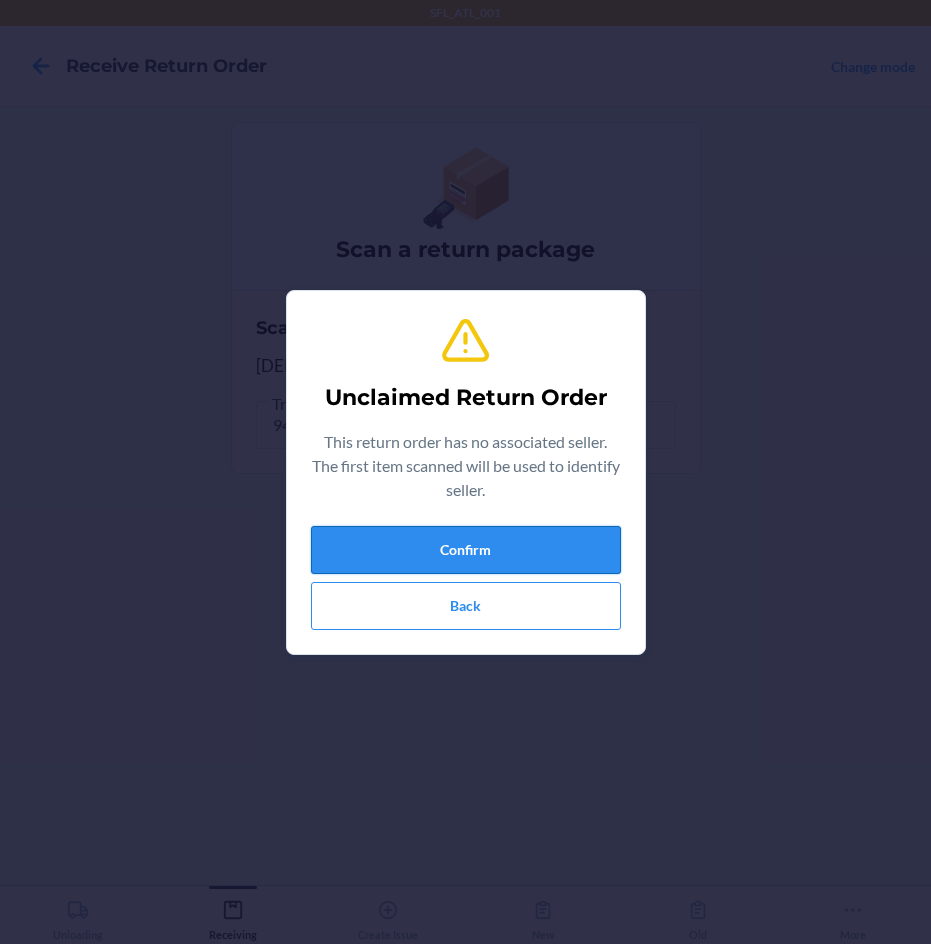 click on "Confirm" at bounding box center (466, 550) 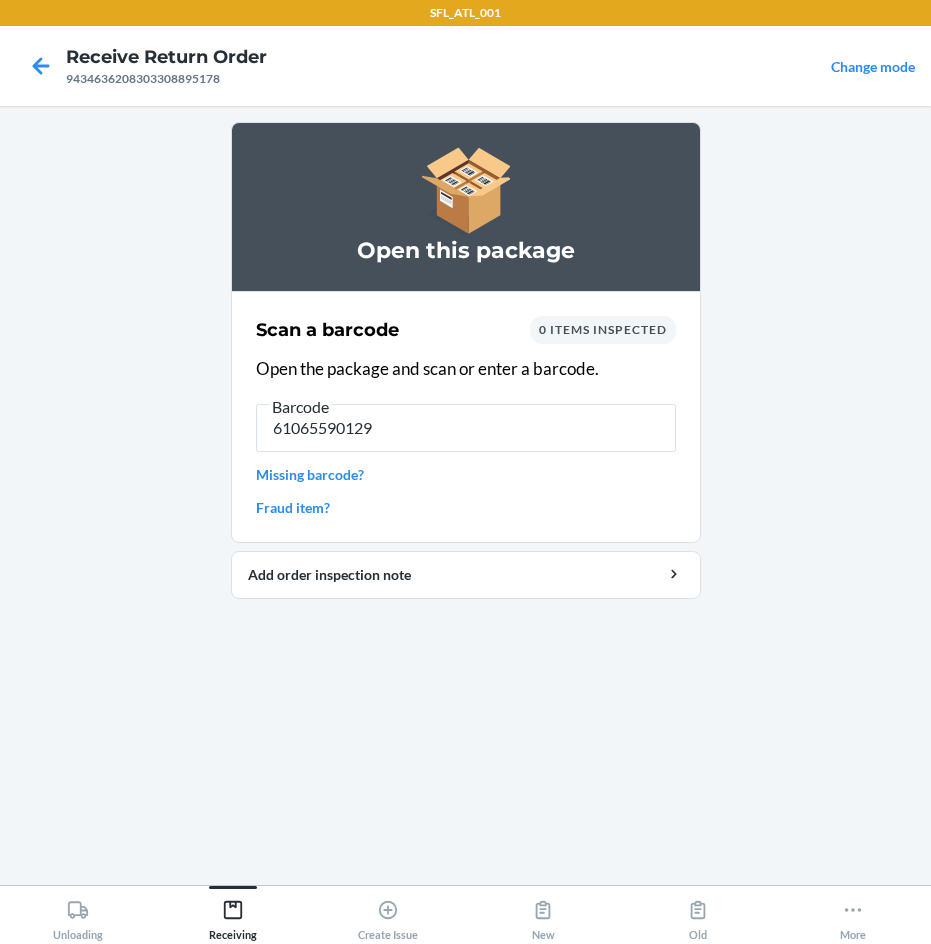 type on "610655901296" 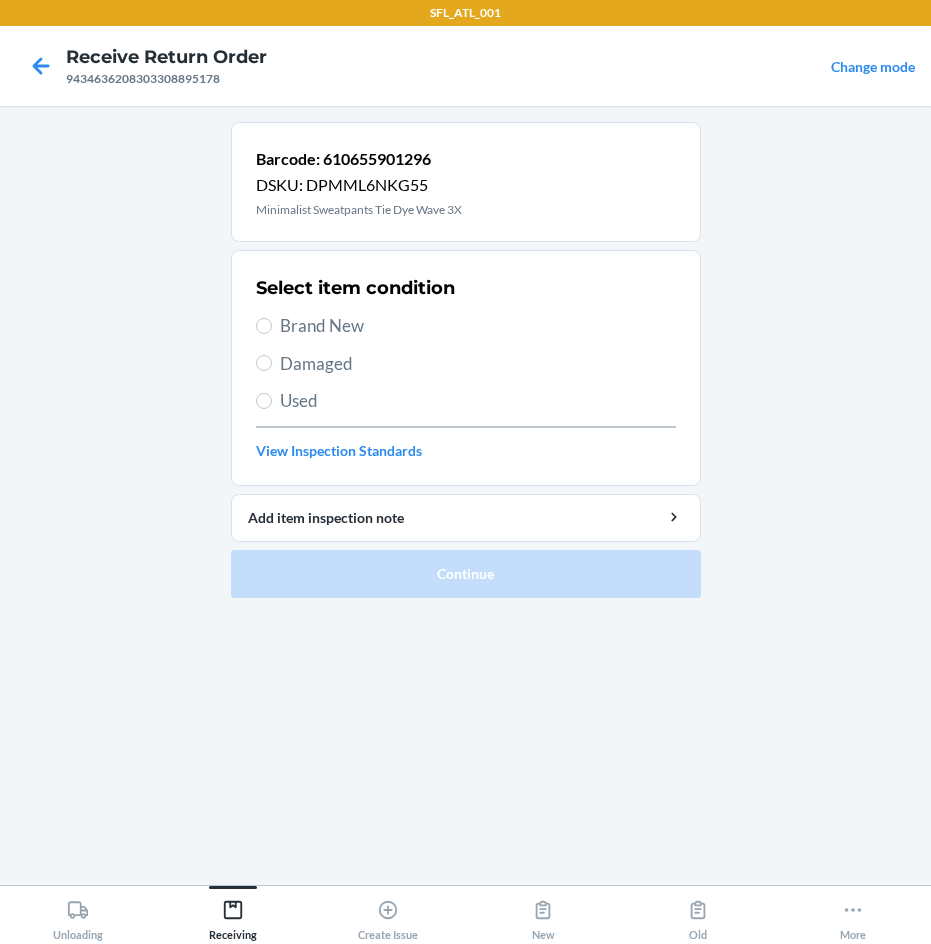 click on "Brand New" at bounding box center [478, 326] 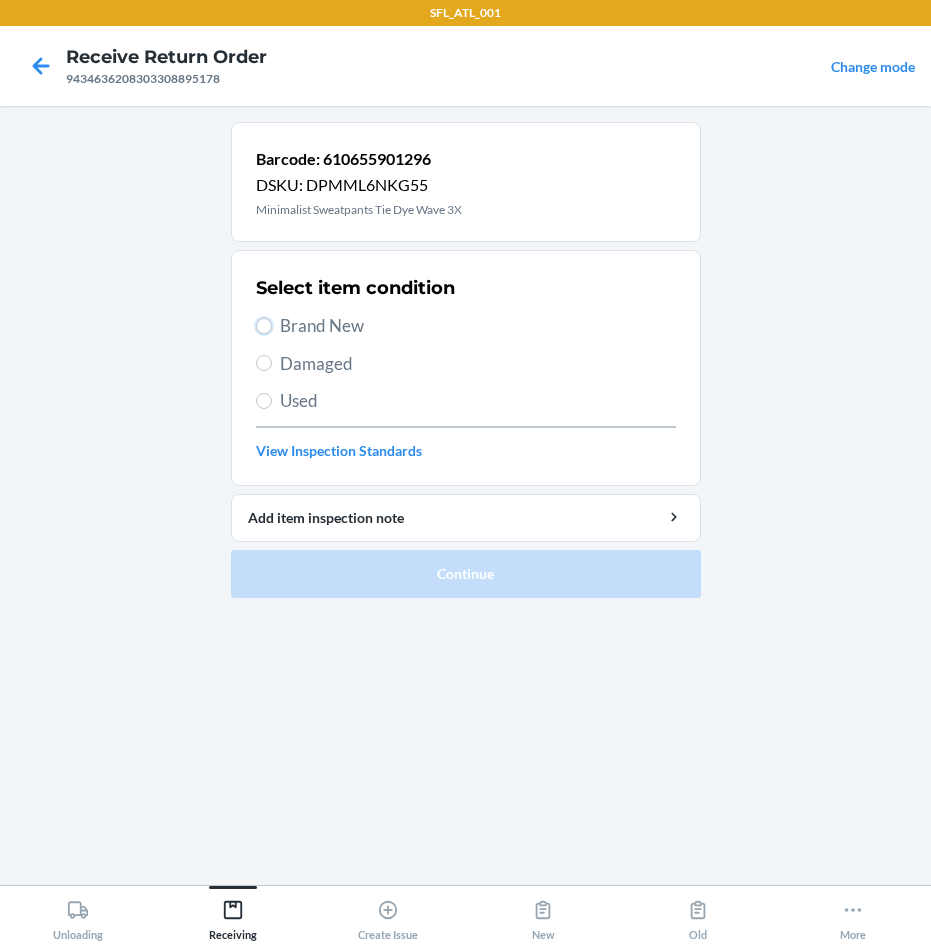 click on "Brand New" at bounding box center (264, 326) 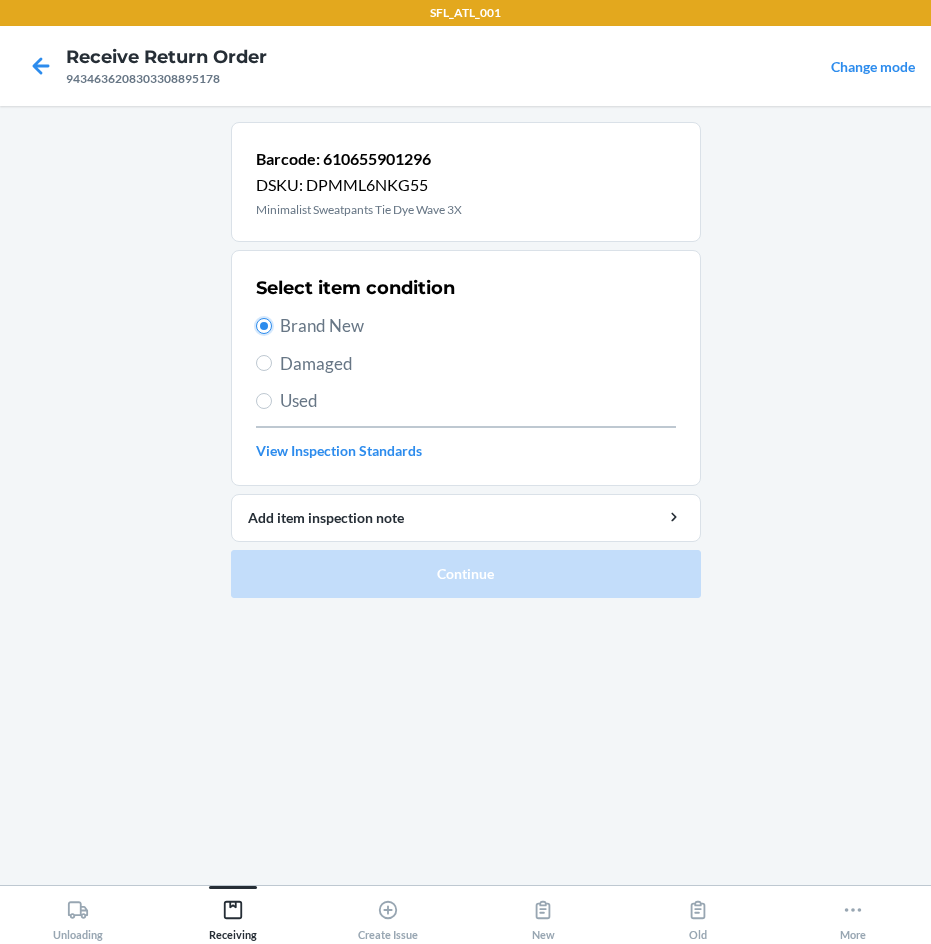 radio on "true" 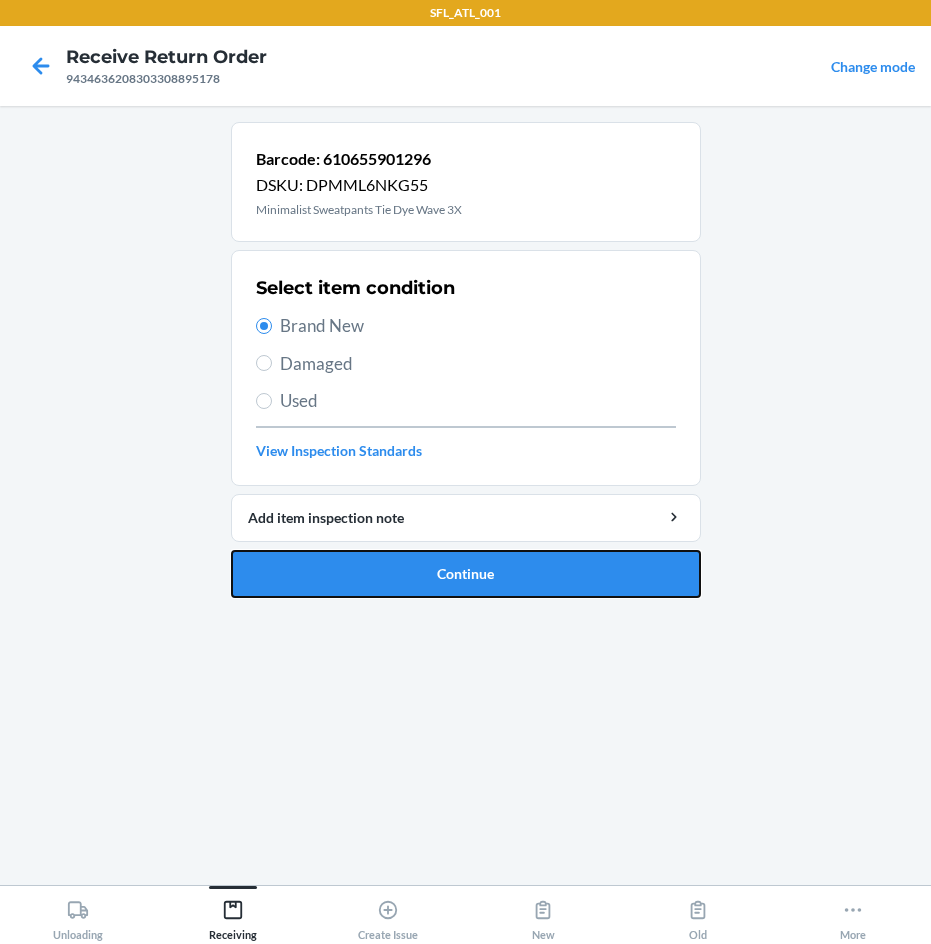 drag, startPoint x: 505, startPoint y: 585, endPoint x: 552, endPoint y: 540, distance: 65.06919 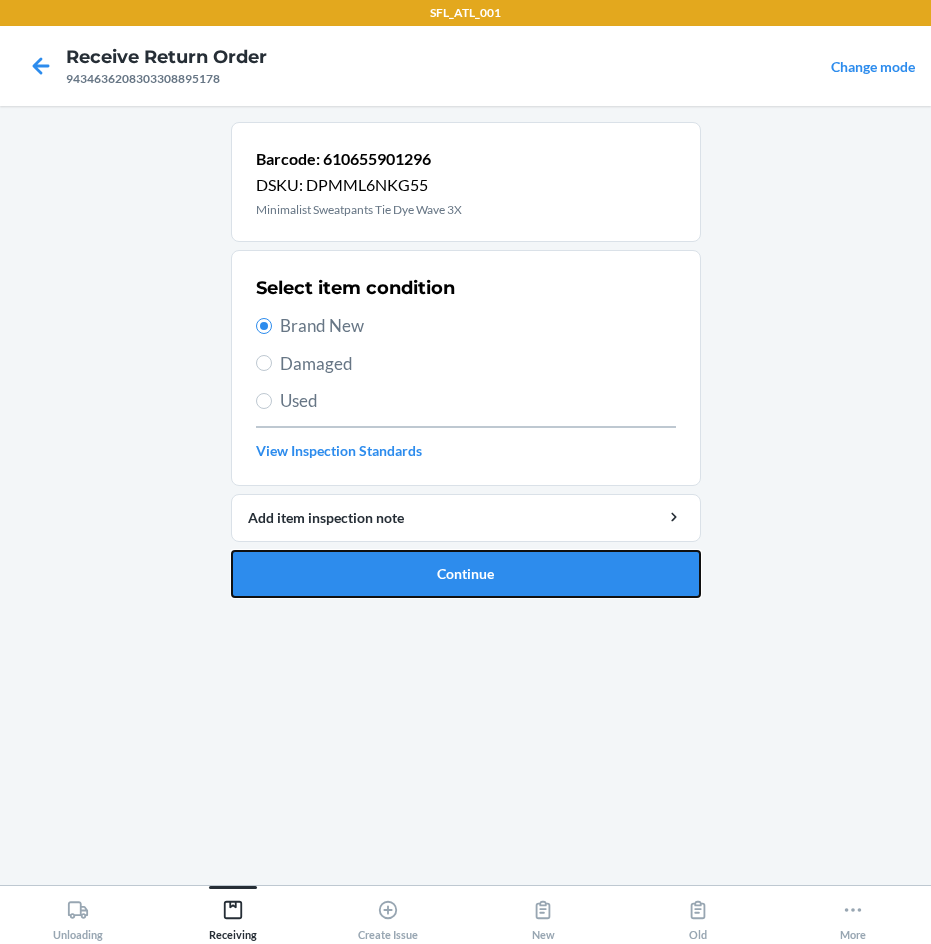 click on "Continue" at bounding box center (466, 574) 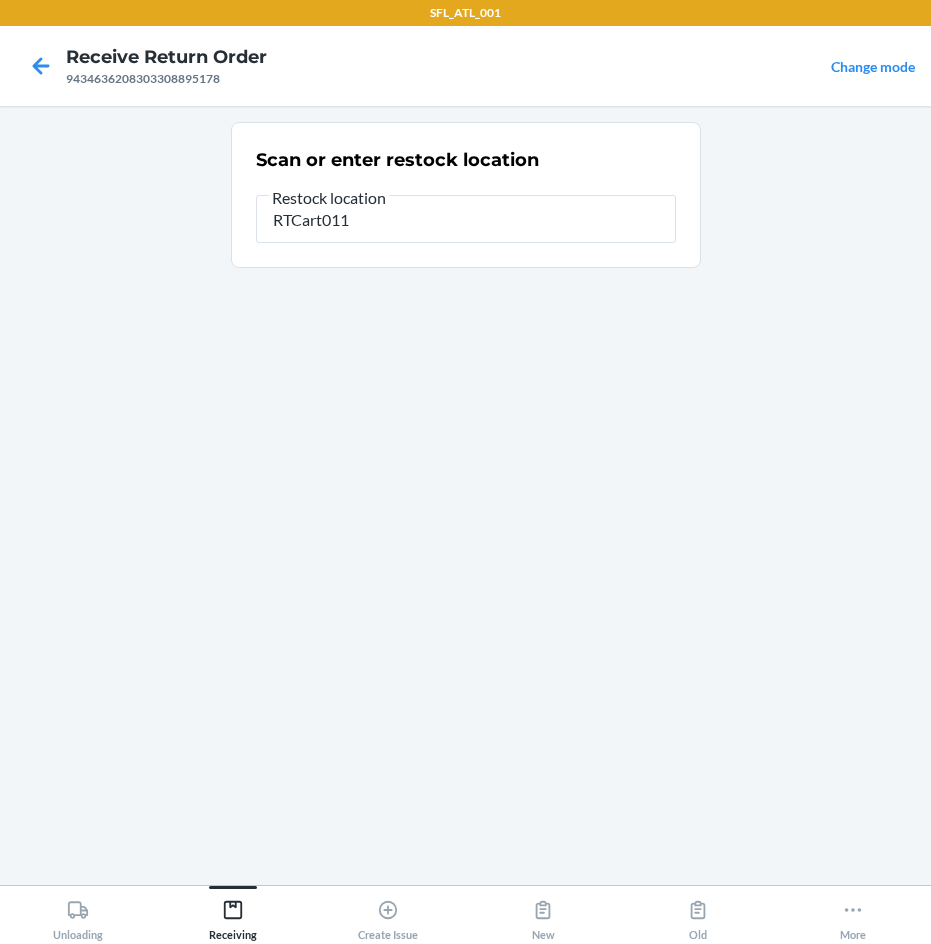 type on "RTCart011" 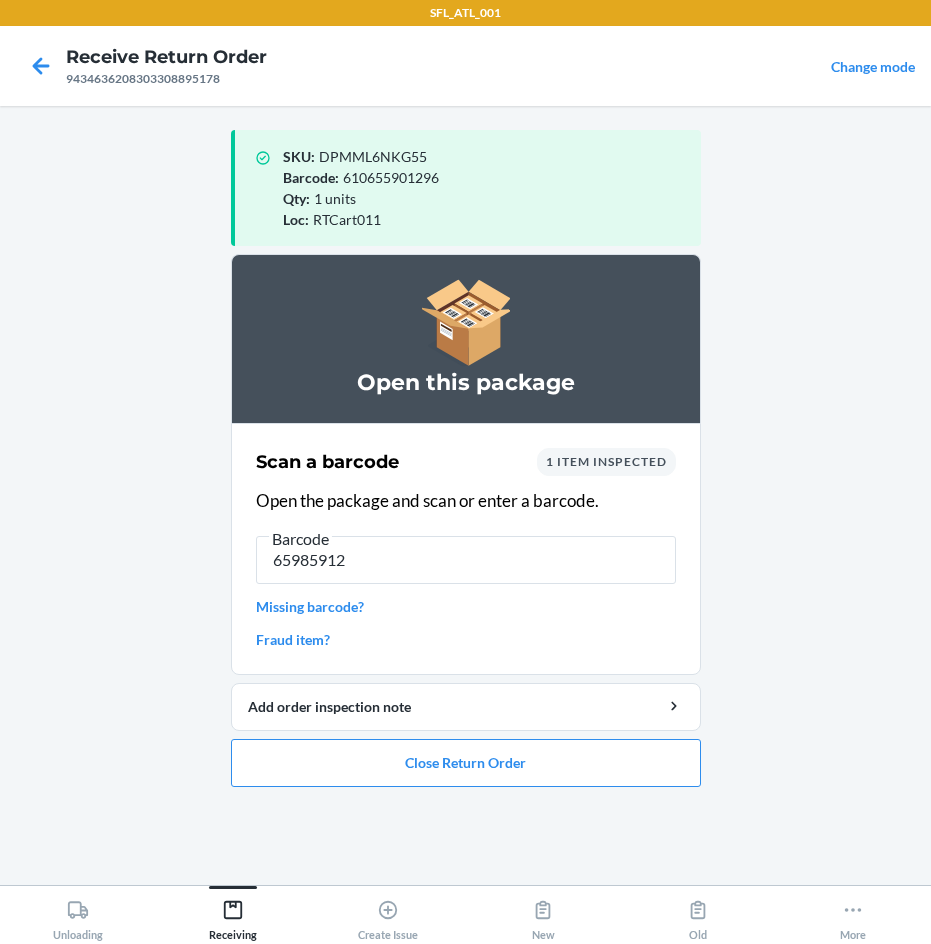type on "659859127" 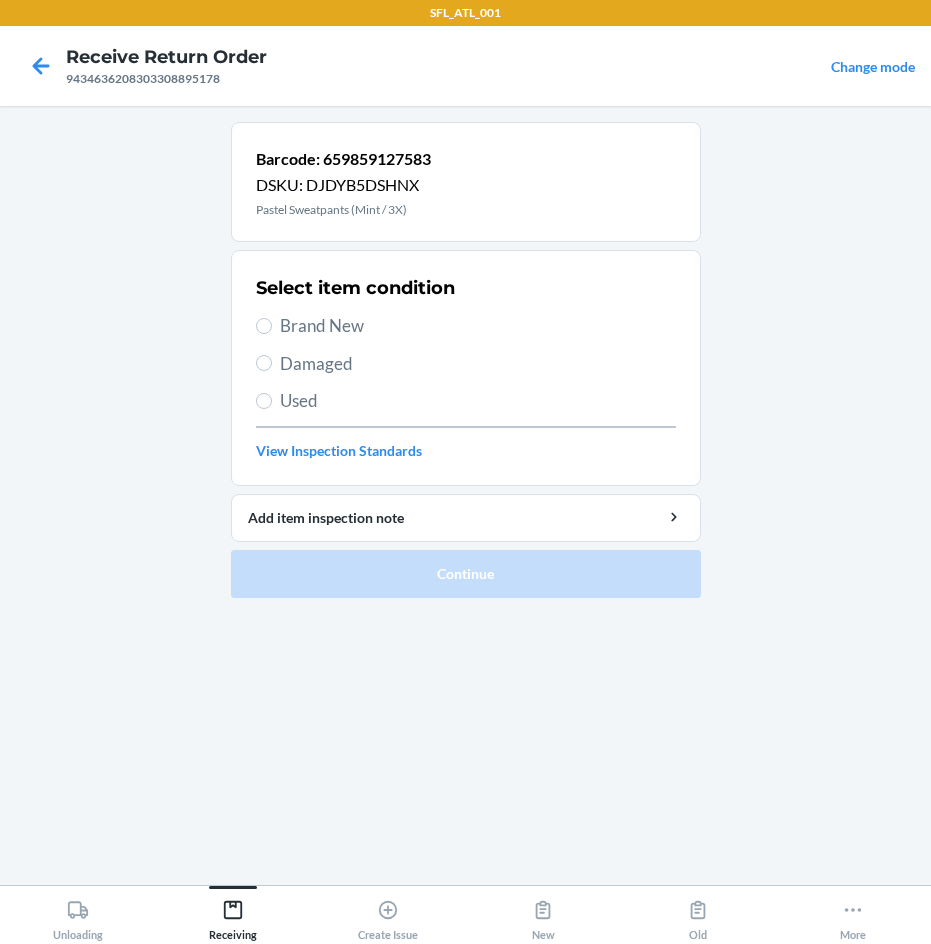click on "Select item condition Brand New Damaged Used View Inspection Standards" at bounding box center [466, 368] 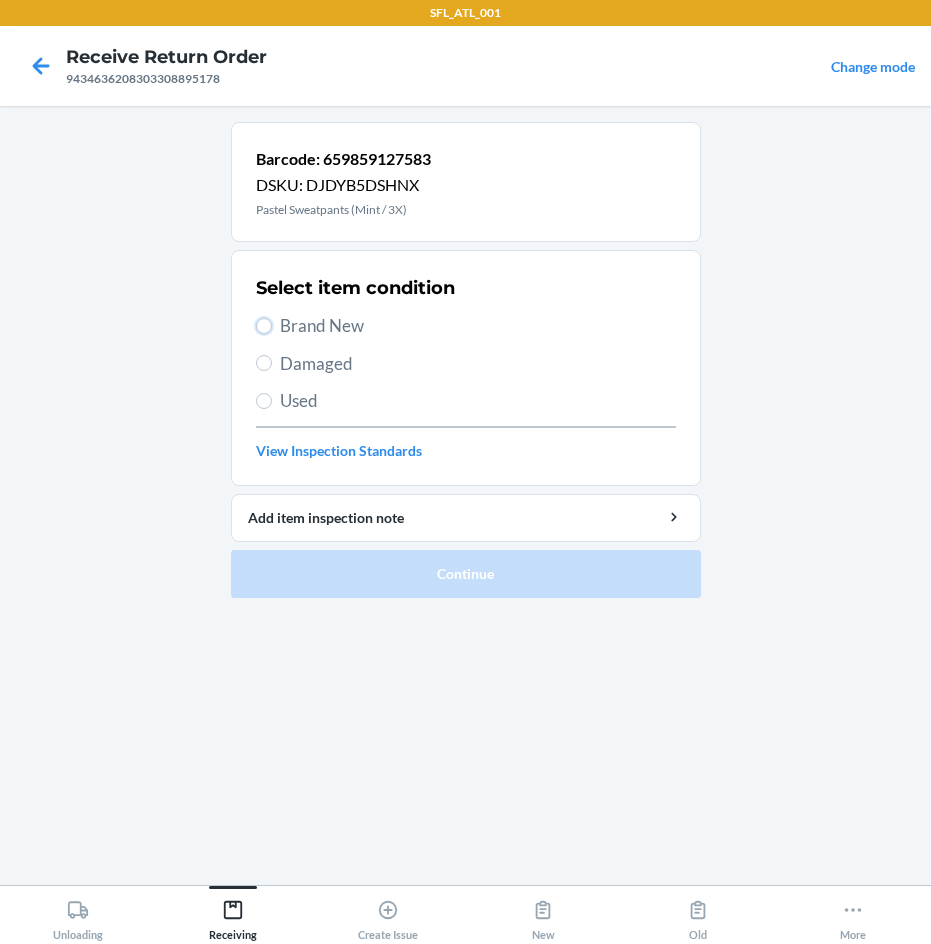 click on "Brand New" at bounding box center (264, 326) 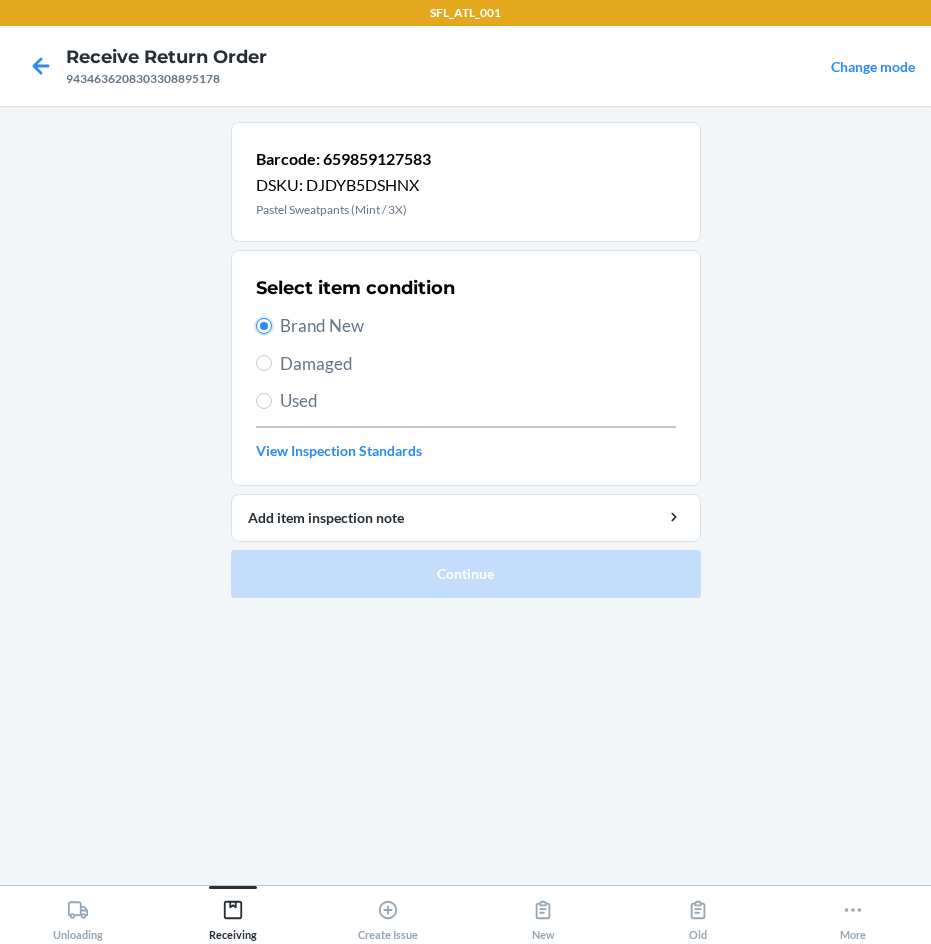 radio on "true" 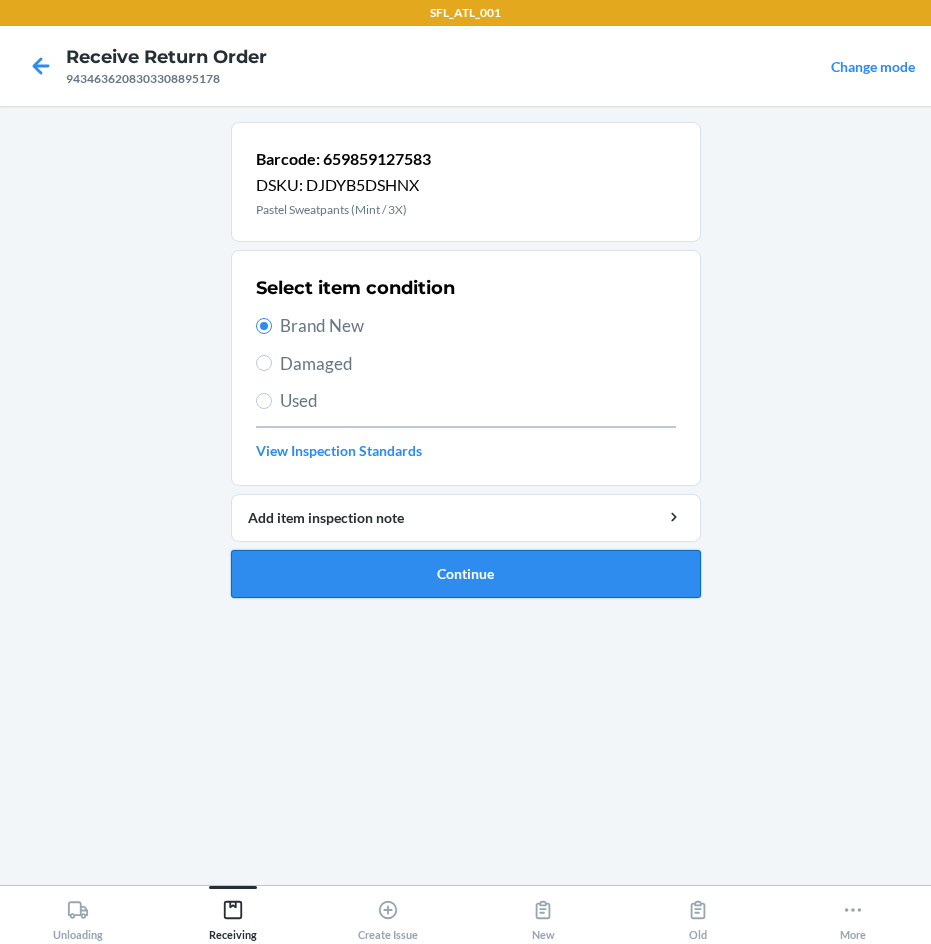 click on "Continue" at bounding box center (466, 574) 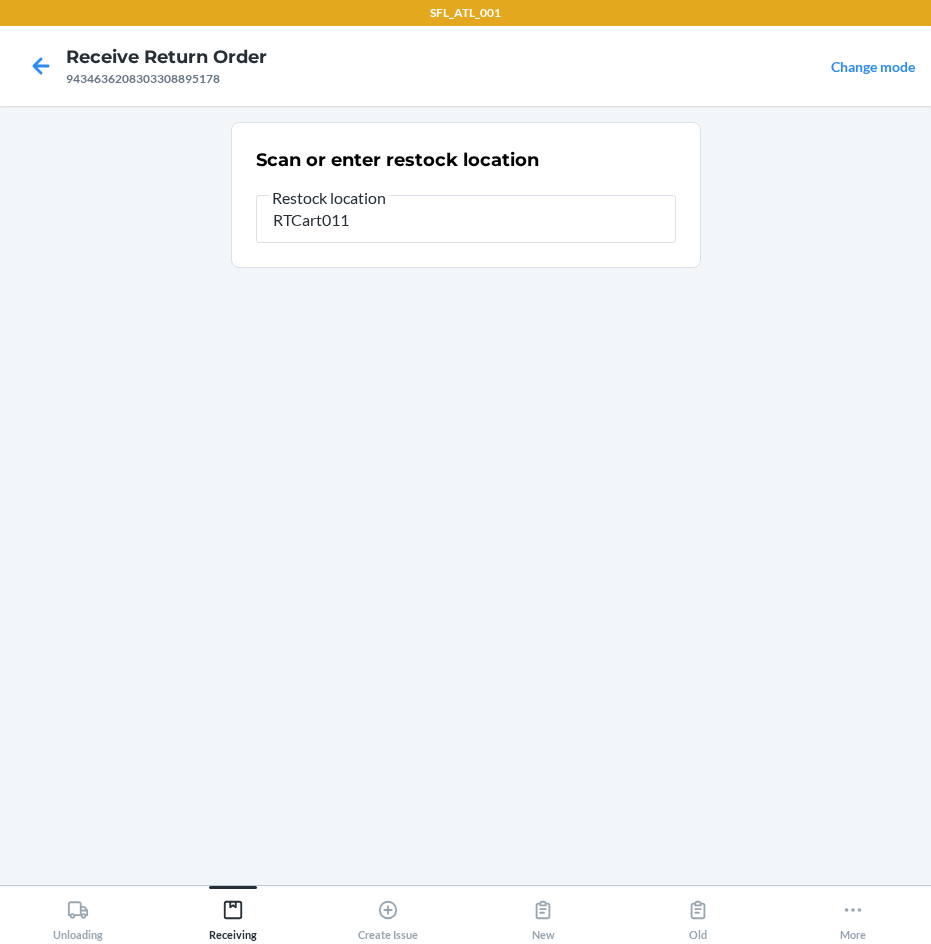 type on "RTCart011" 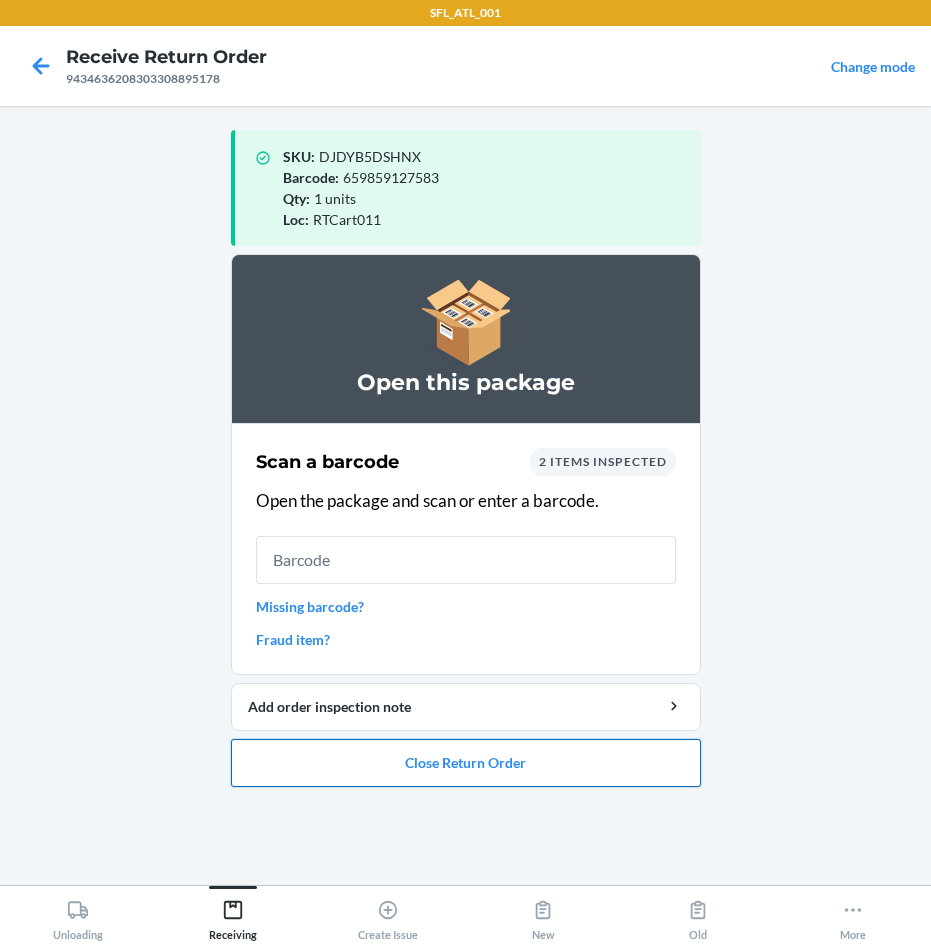 click on "Close Return Order" at bounding box center (466, 763) 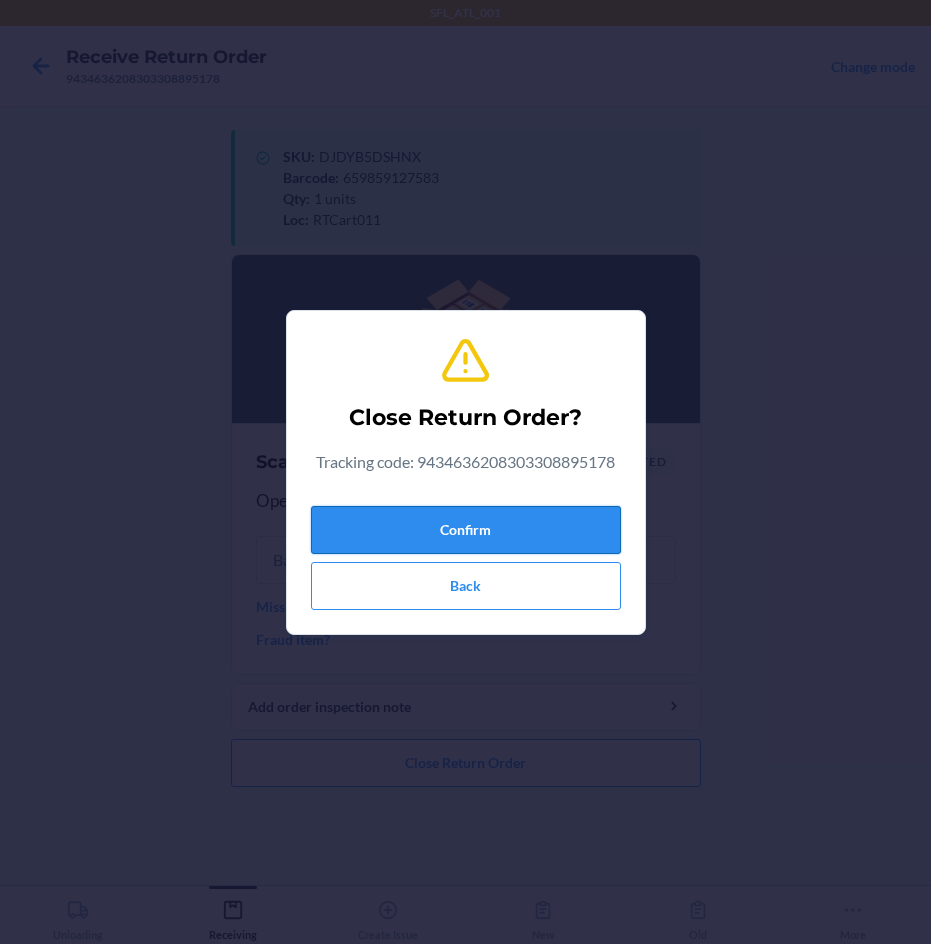 drag, startPoint x: 468, startPoint y: 539, endPoint x: 348, endPoint y: 541, distance: 120.01666 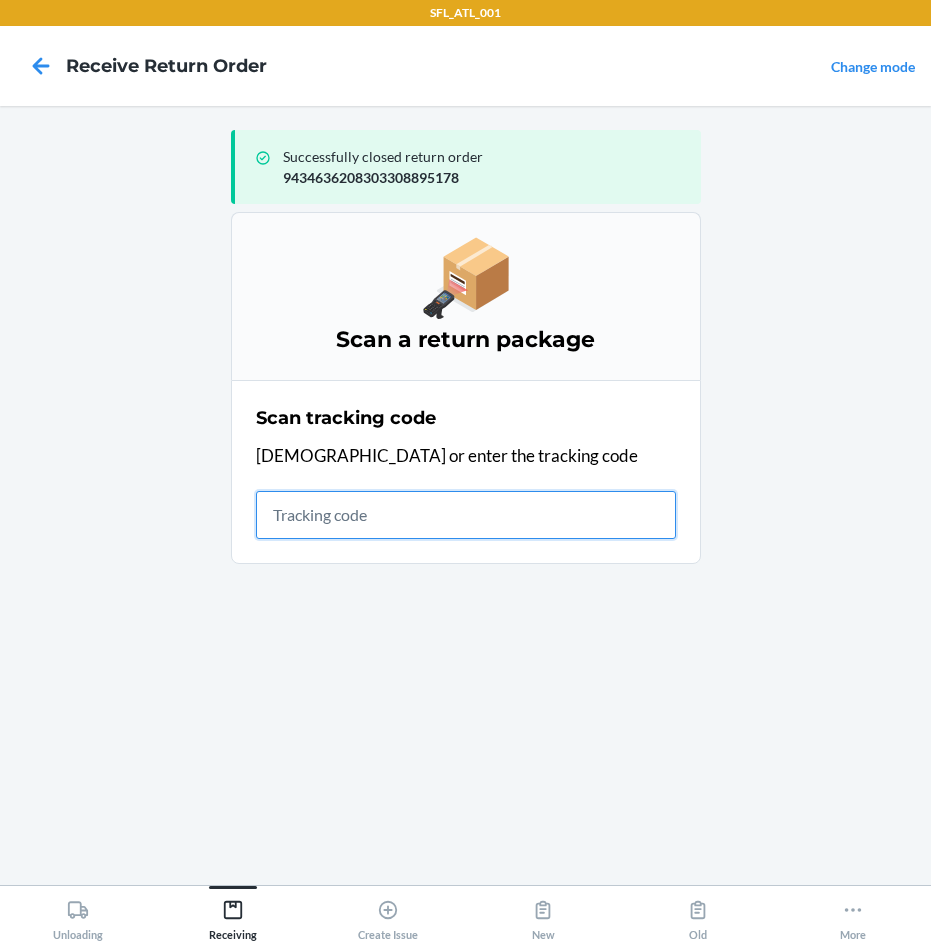 click at bounding box center (466, 515) 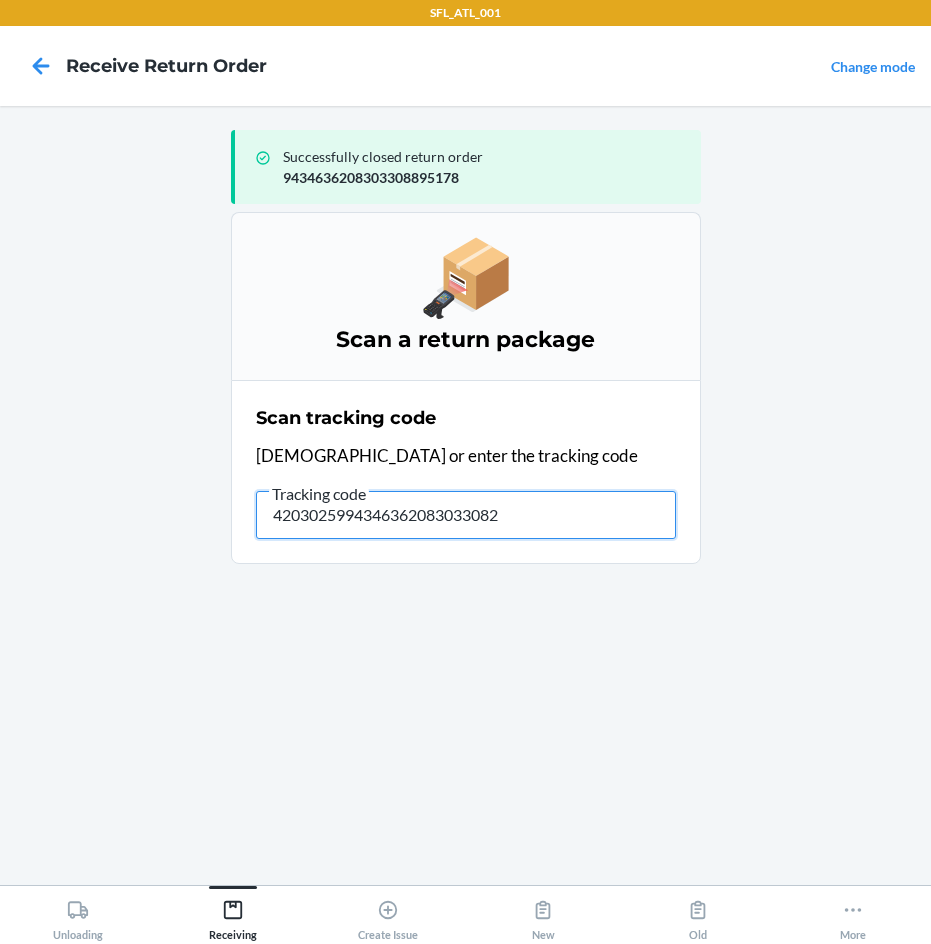 type on "42030259943463620830330821" 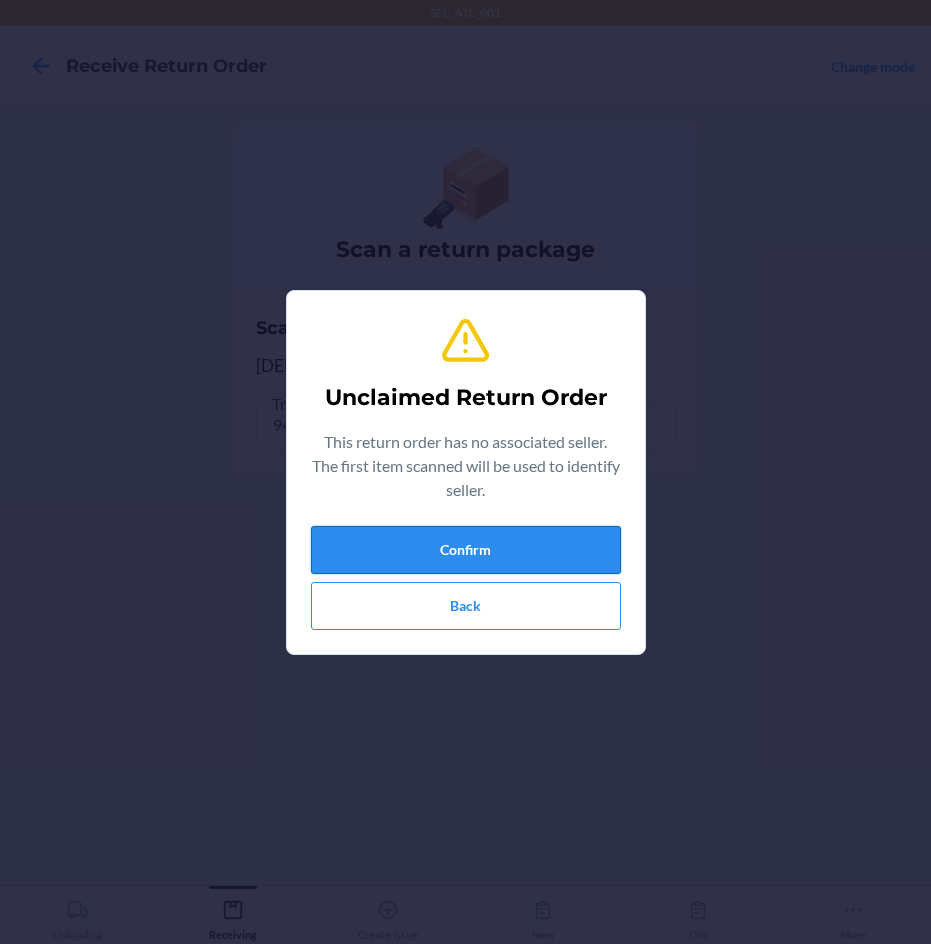 click on "Confirm" at bounding box center (466, 550) 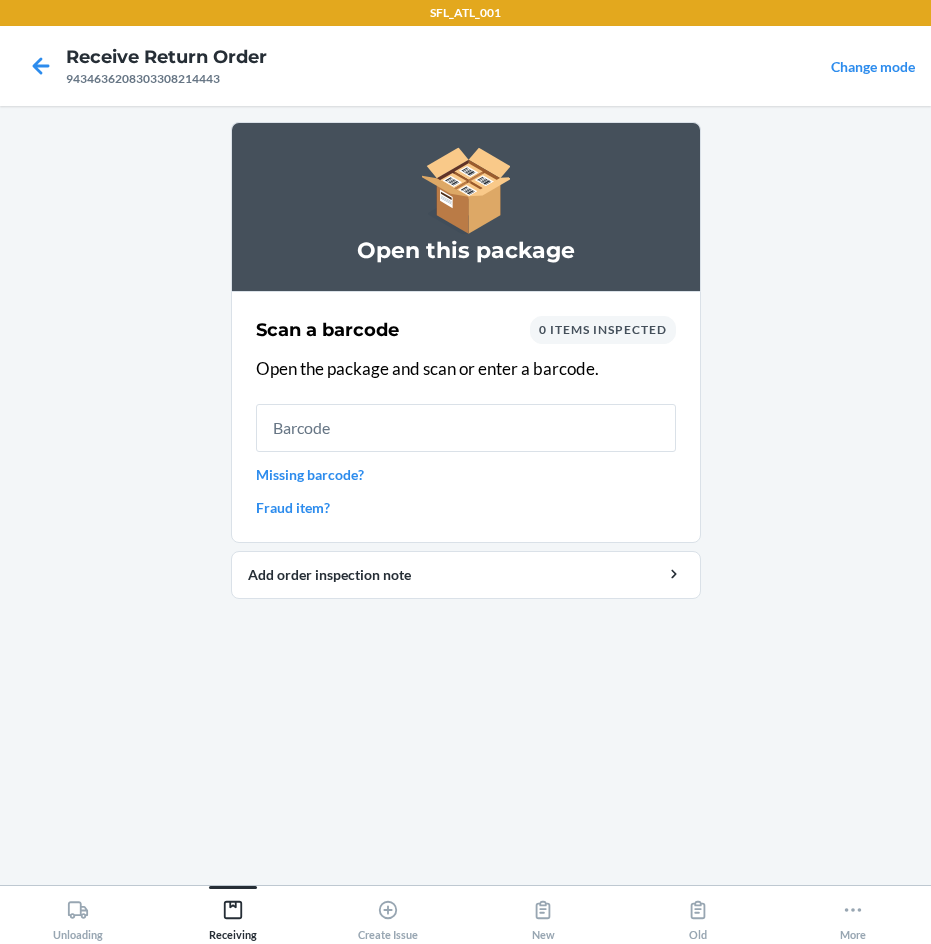 click at bounding box center [466, 428] 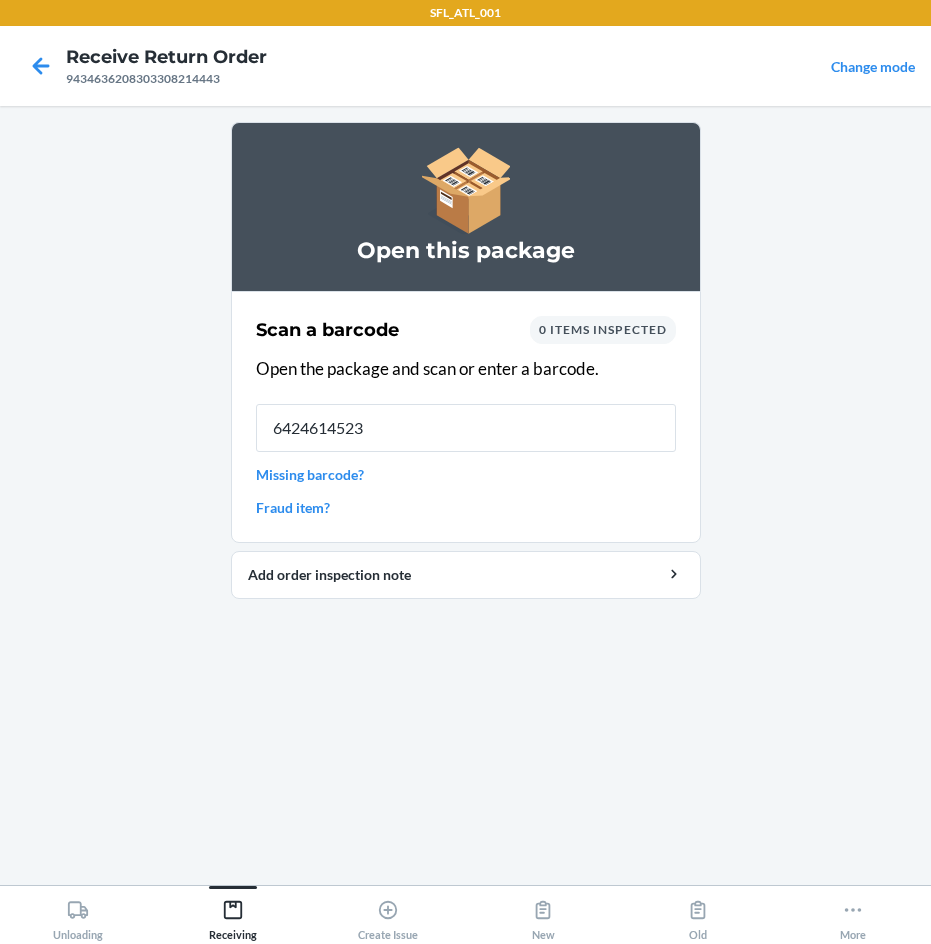 type on "64246145230" 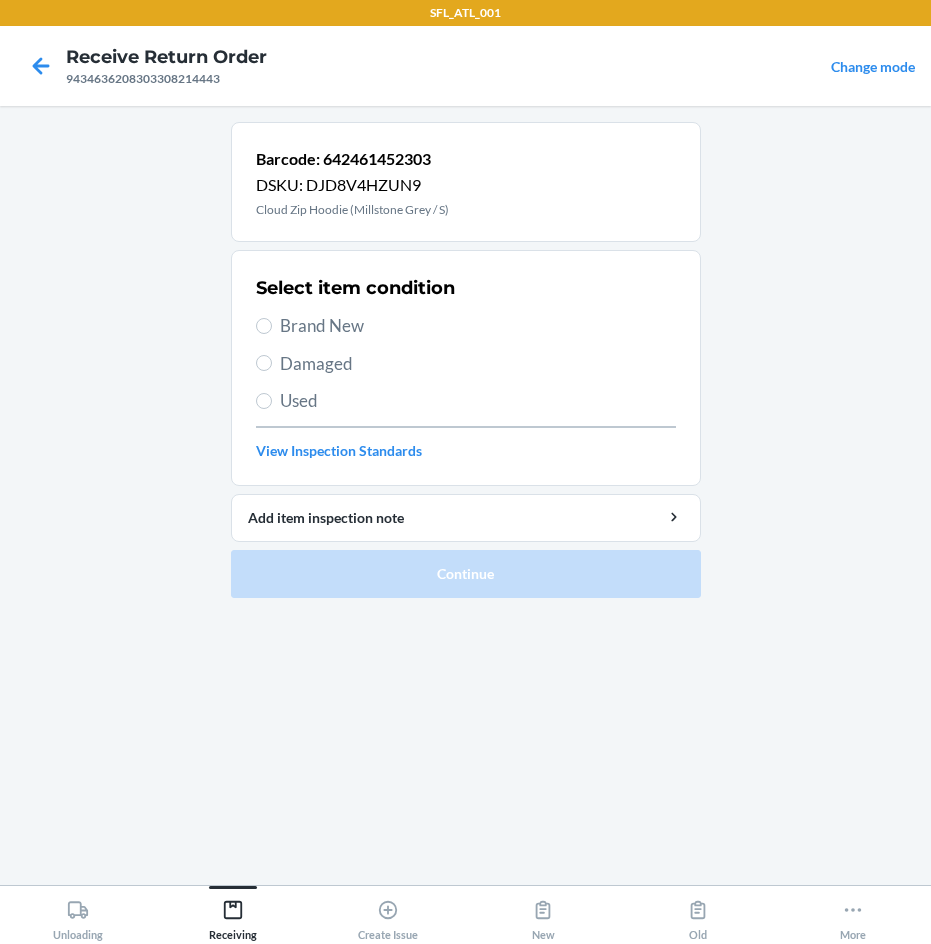 drag, startPoint x: 327, startPoint y: 321, endPoint x: 493, endPoint y: 499, distance: 243.39268 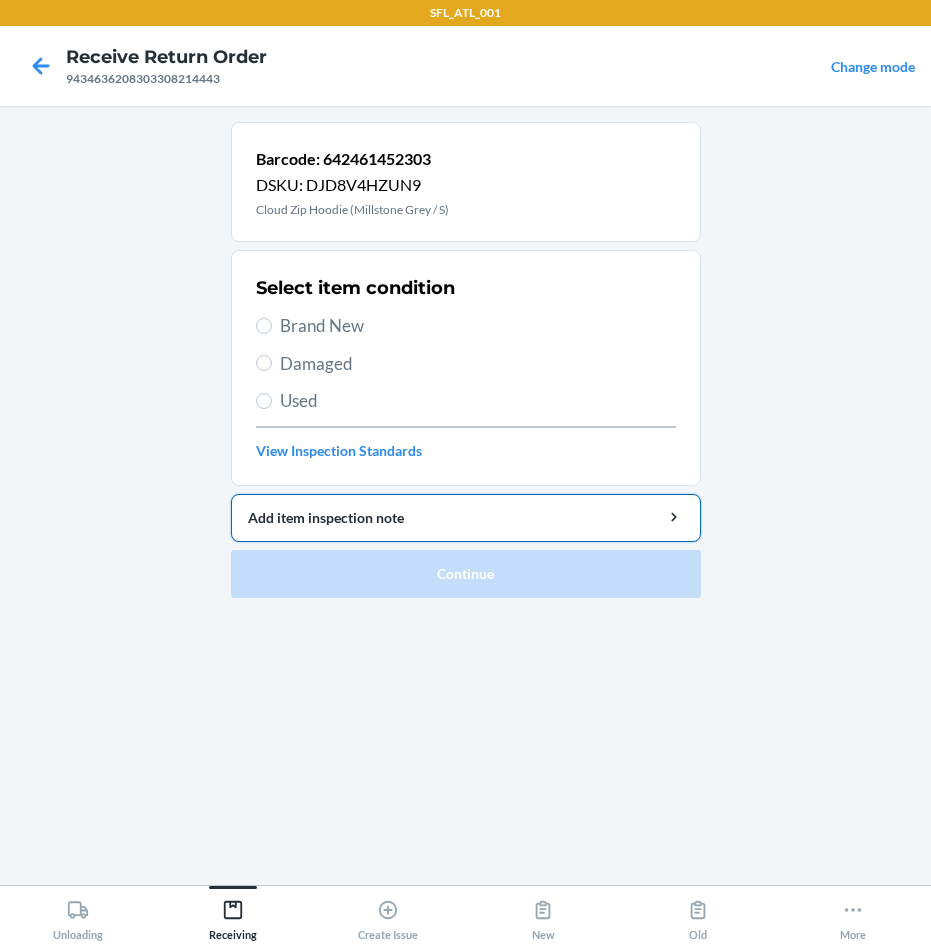 click on "Brand New" at bounding box center [478, 326] 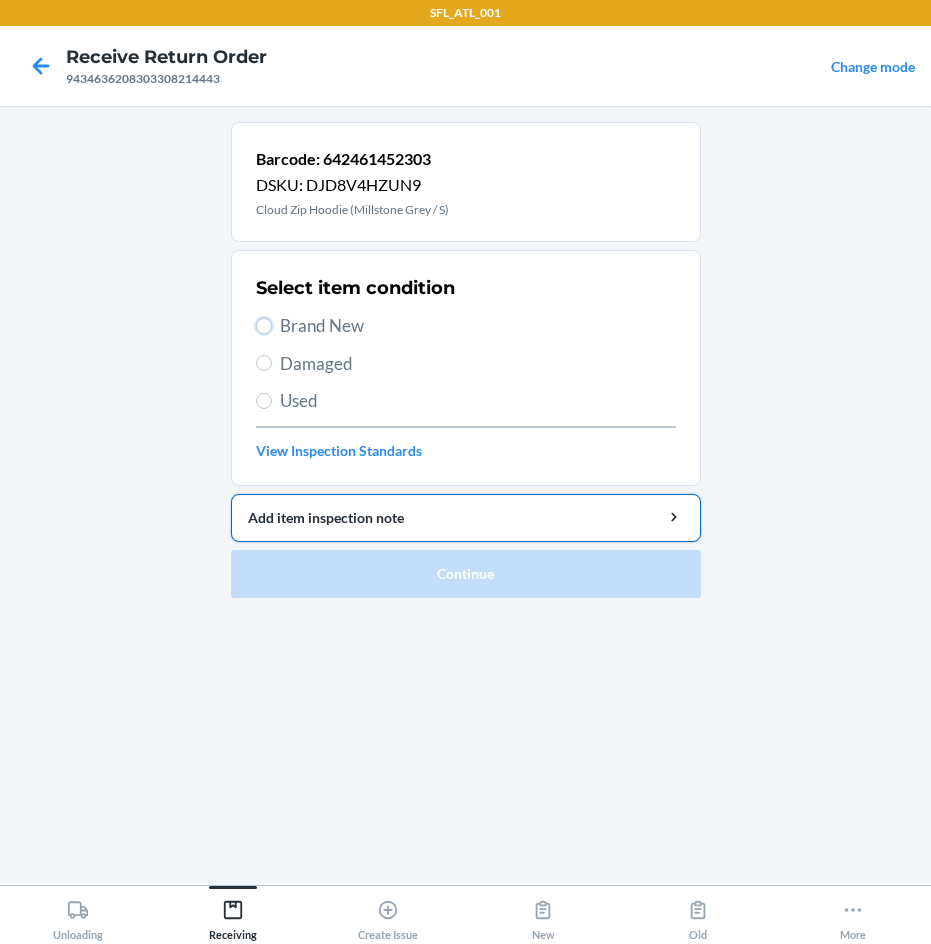 click on "Brand New" at bounding box center [264, 326] 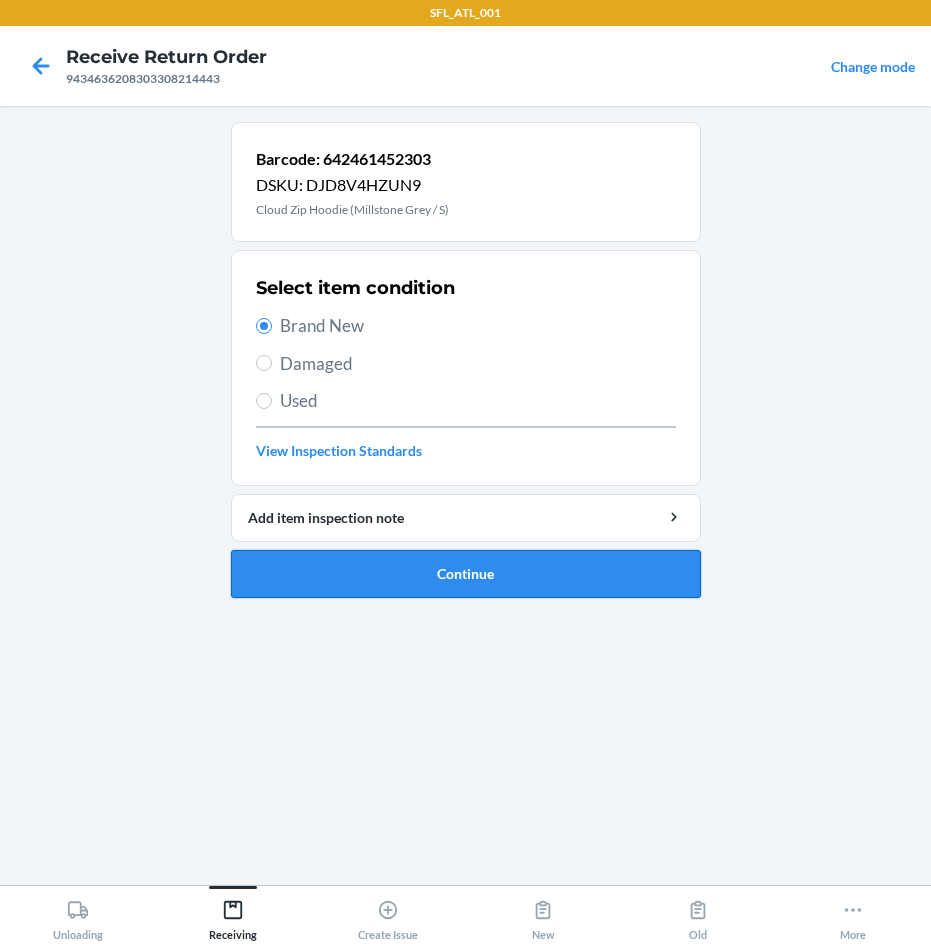 drag, startPoint x: 524, startPoint y: 581, endPoint x: 466, endPoint y: 545, distance: 68.26419 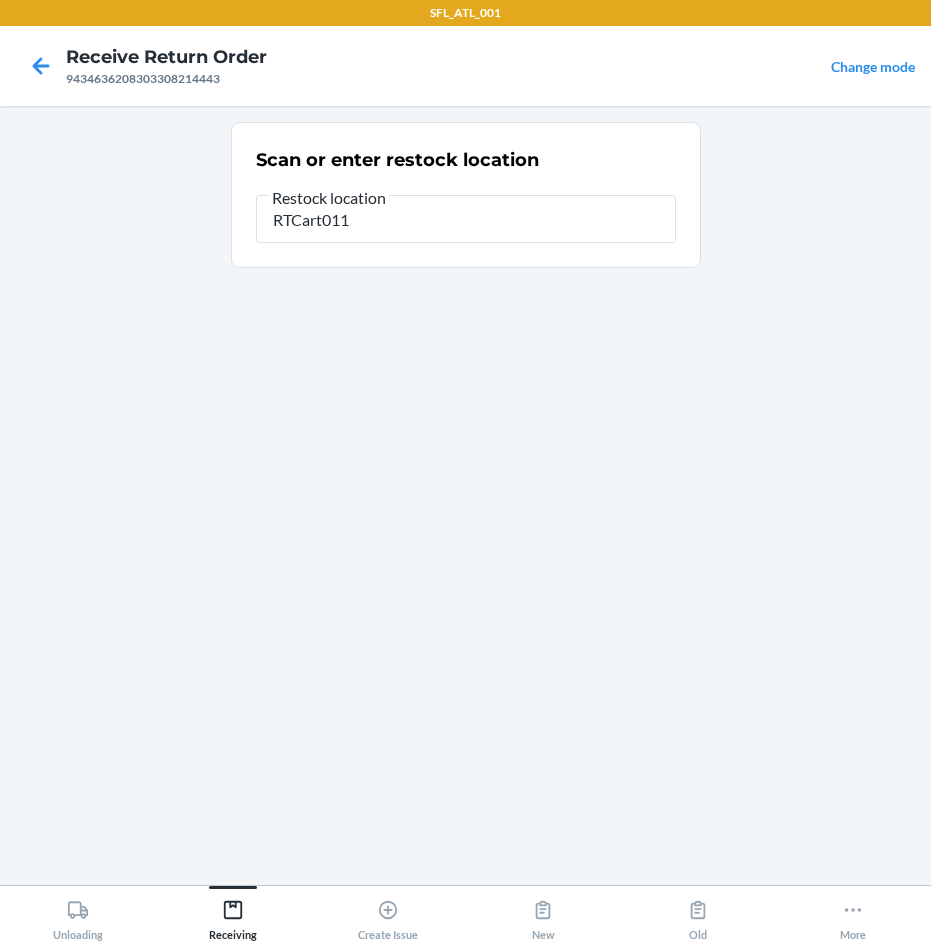 type on "RTCart011" 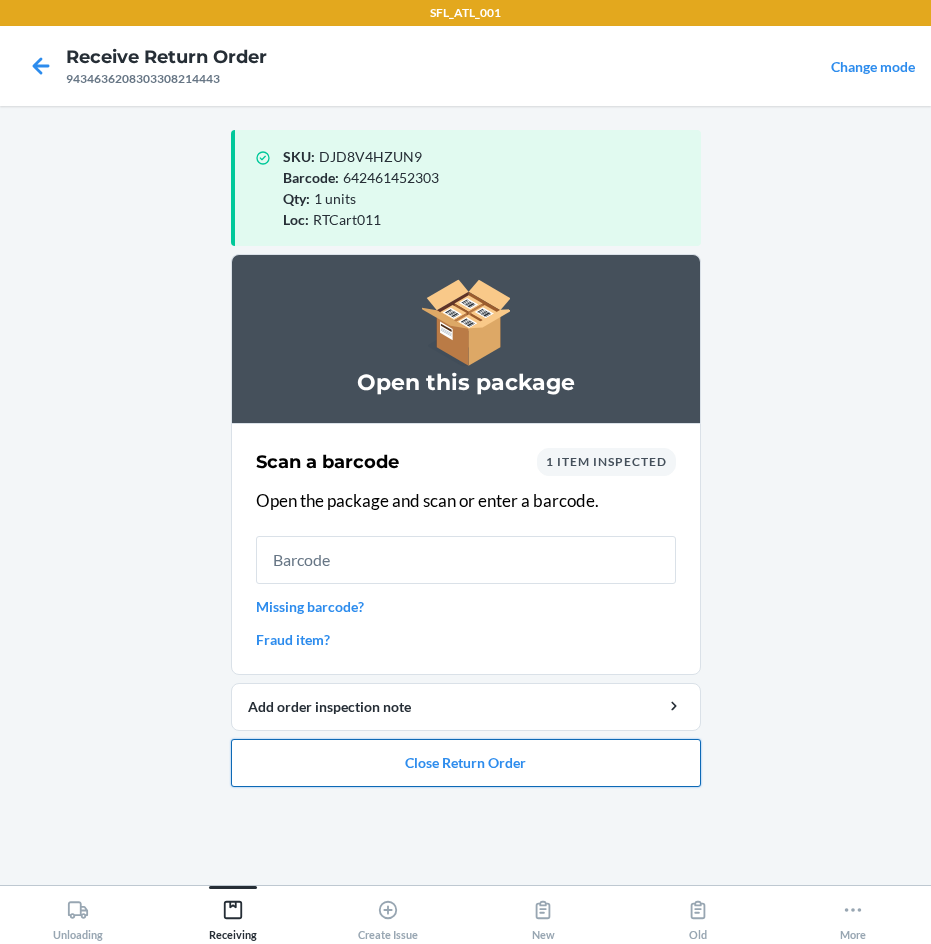 click on "Close Return Order" at bounding box center (466, 763) 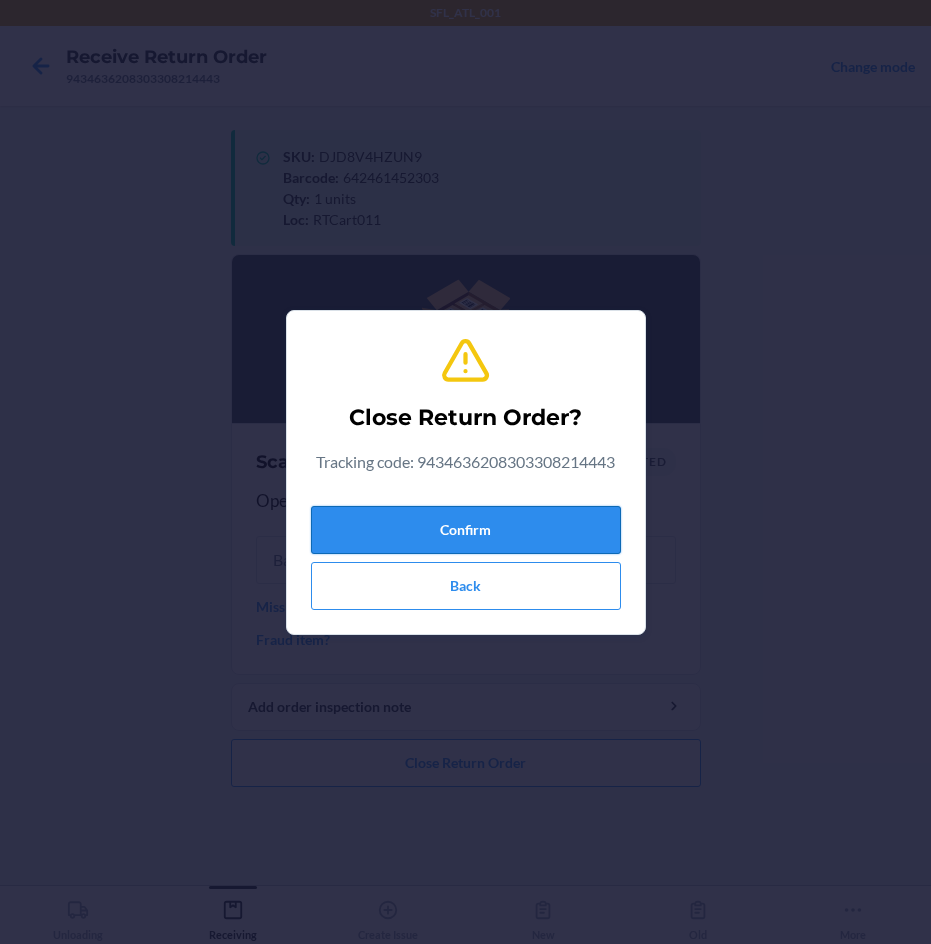 click on "Confirm" at bounding box center [466, 530] 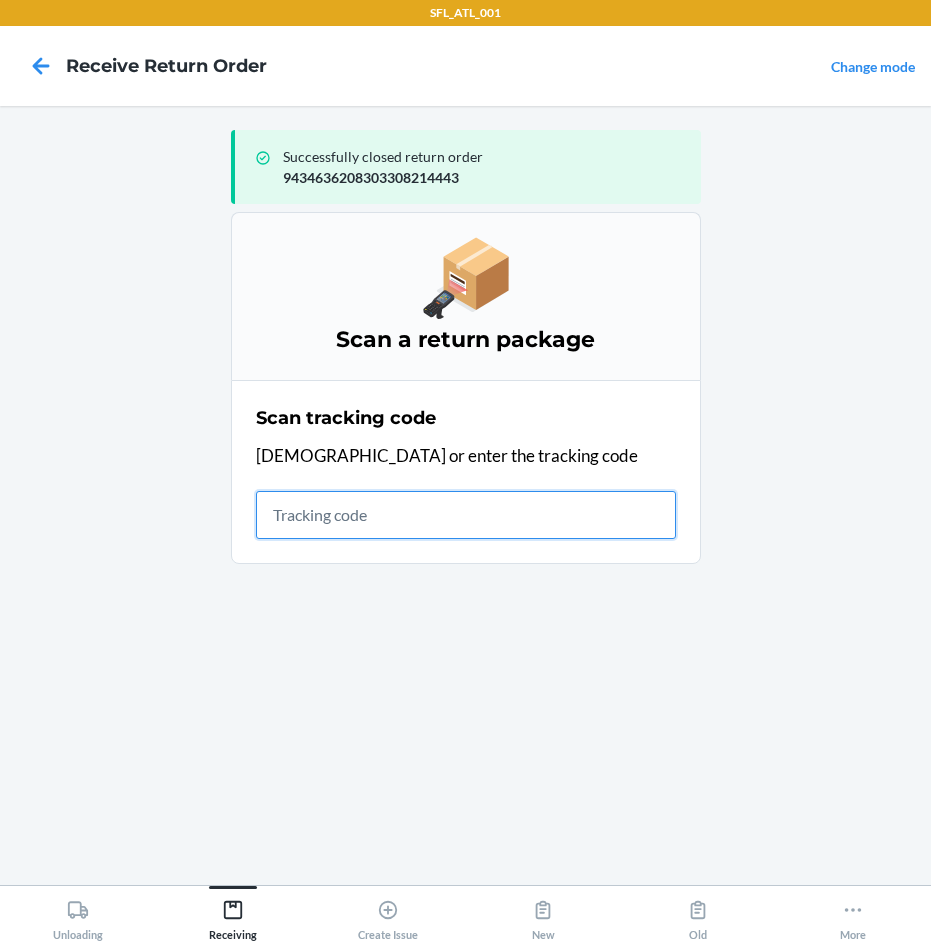 click at bounding box center [466, 515] 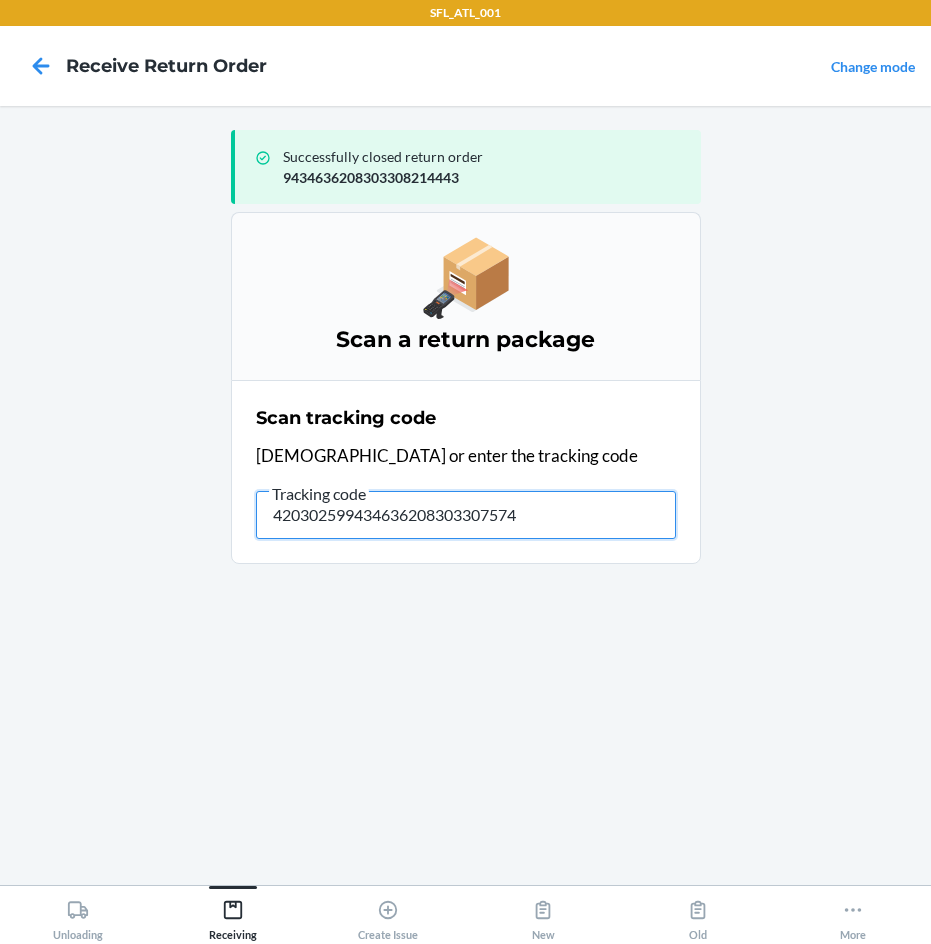type on "4203025994346362083033075742" 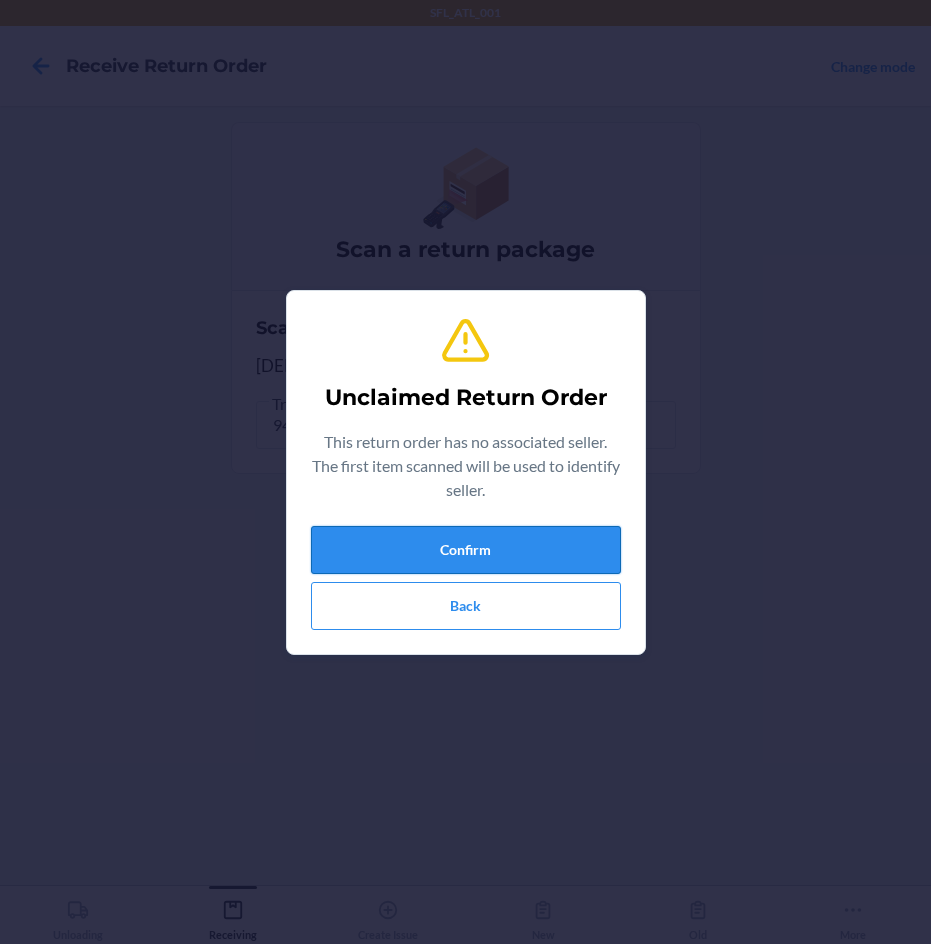 click on "Confirm" at bounding box center (466, 550) 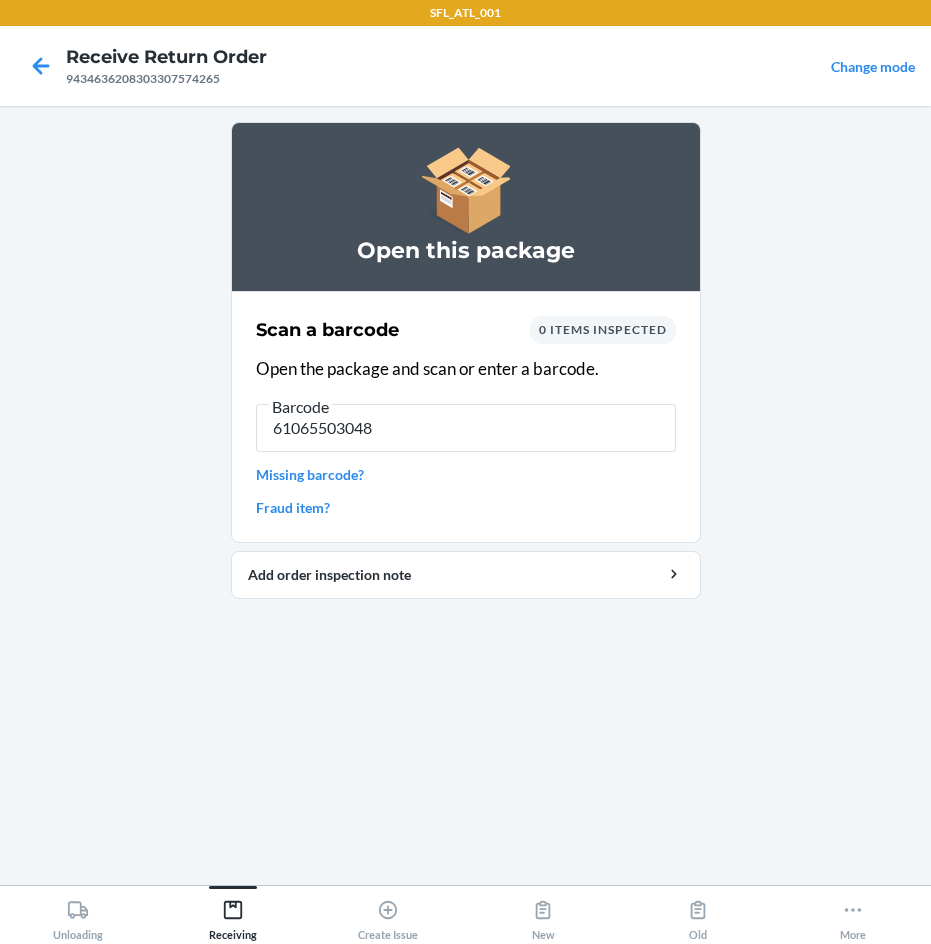 type on "610655030484" 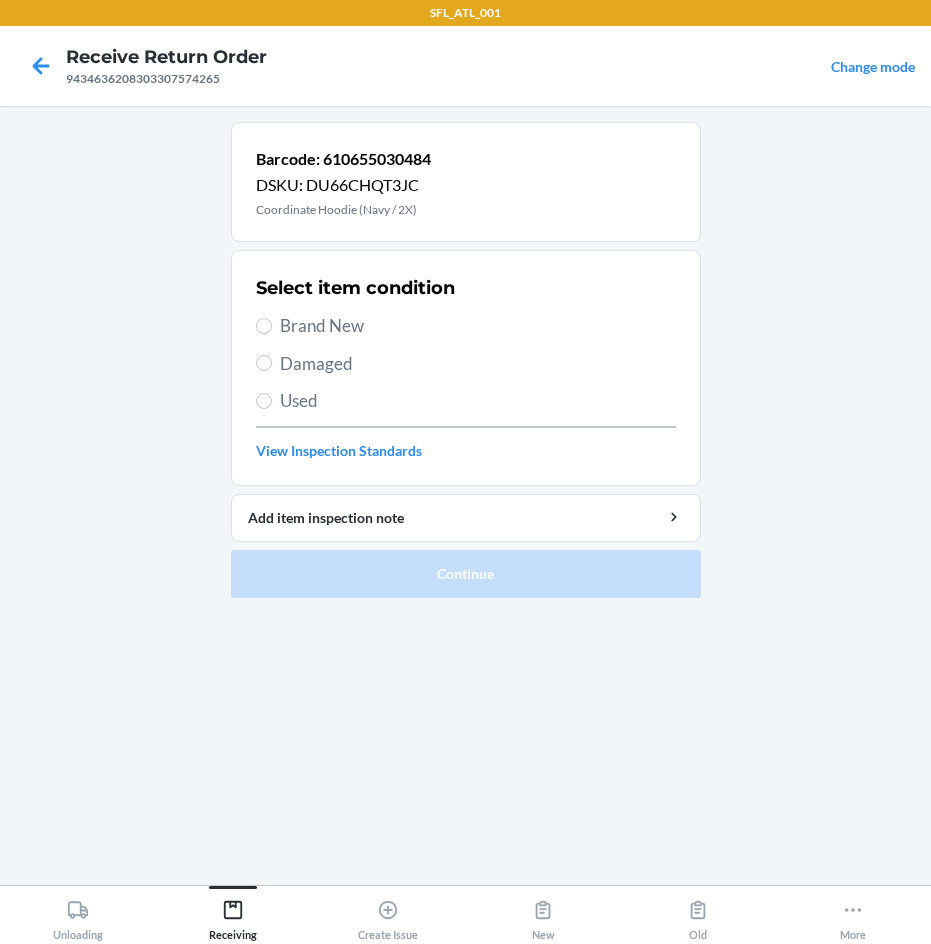 click on "Brand New" at bounding box center (478, 326) 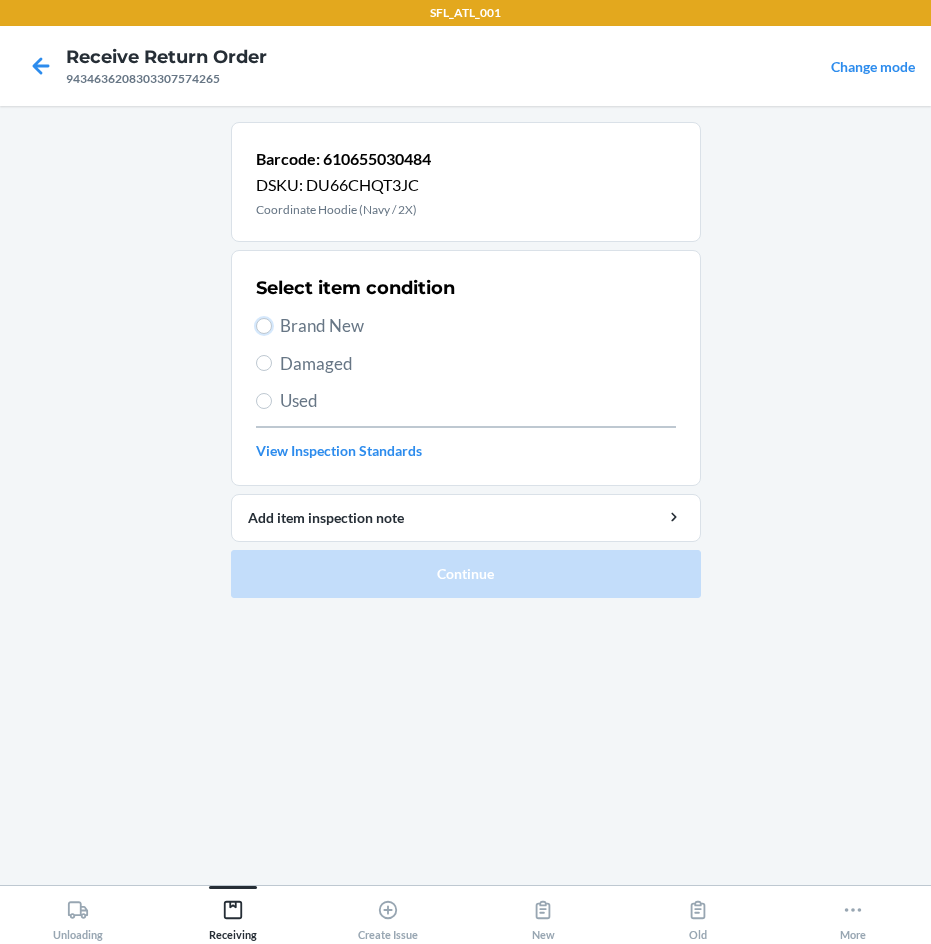 click on "Brand New" at bounding box center (264, 326) 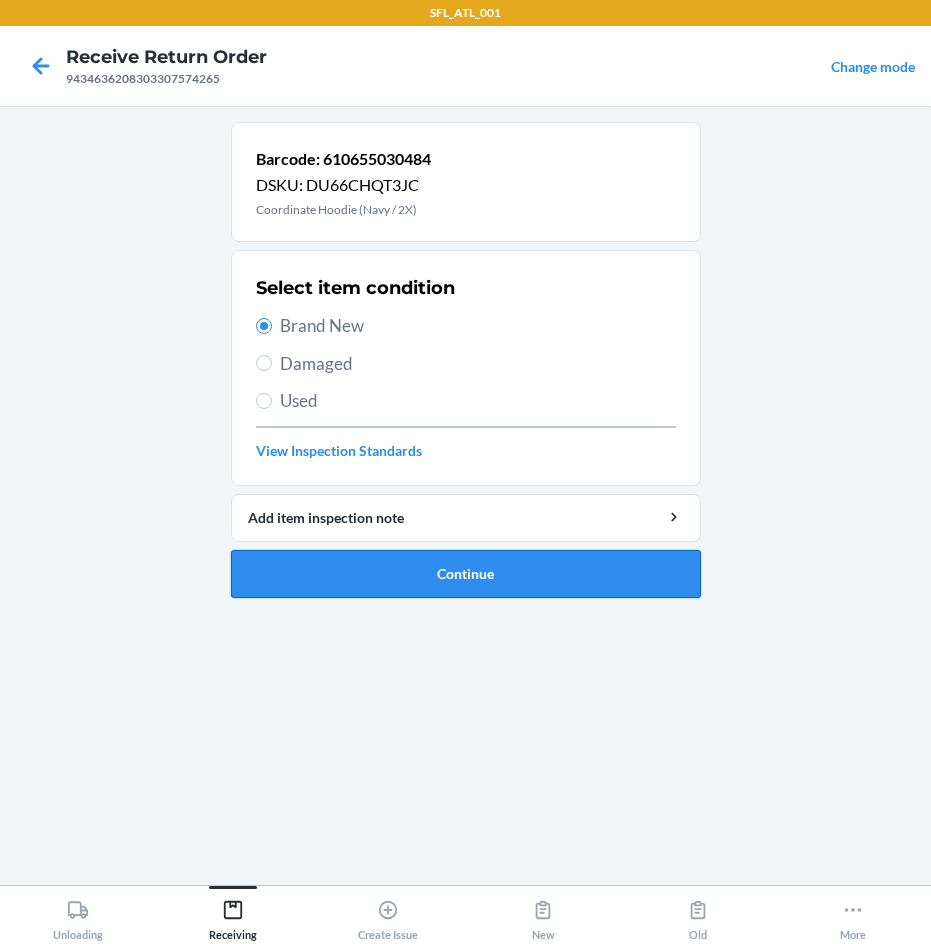 click on "Continue" at bounding box center (466, 574) 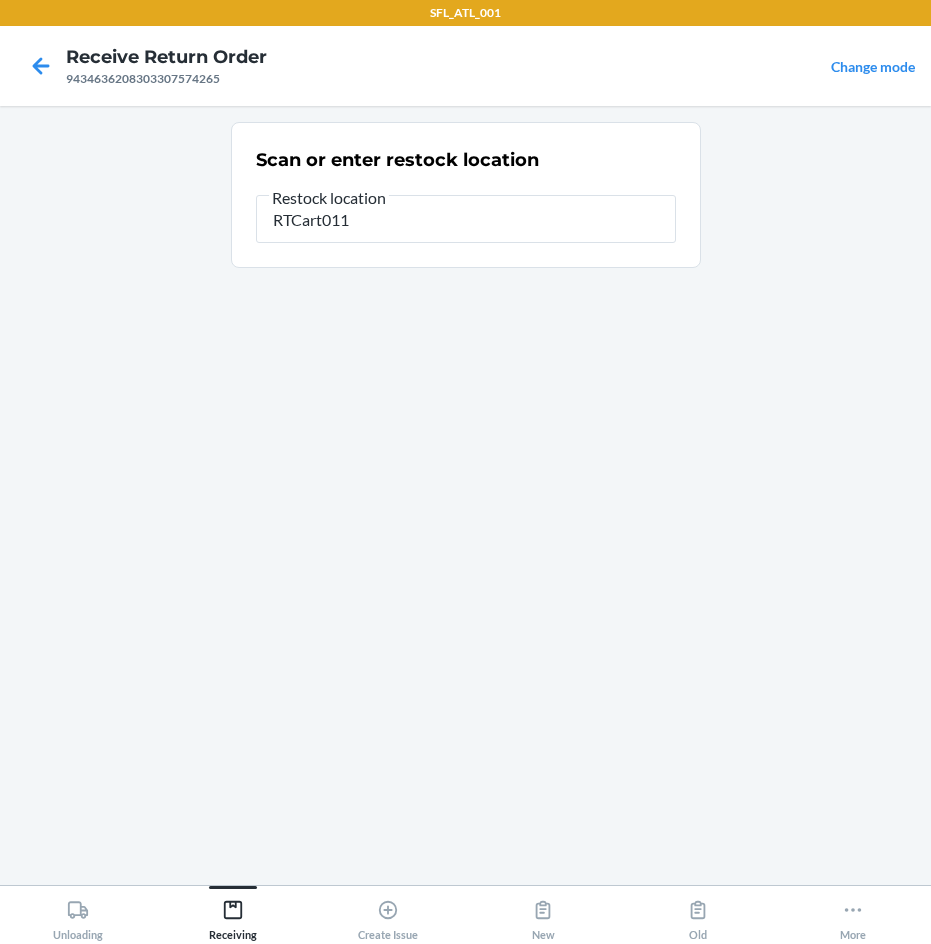 type on "RTCart011" 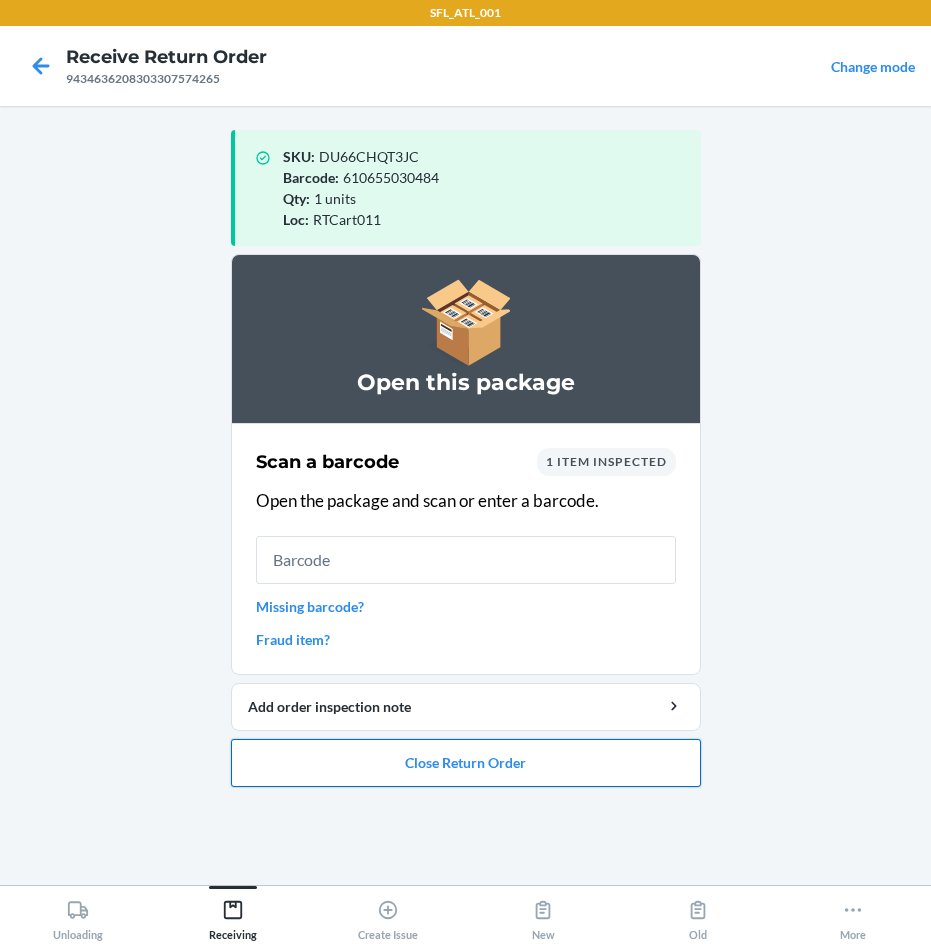 click on "Close Return Order" at bounding box center [466, 763] 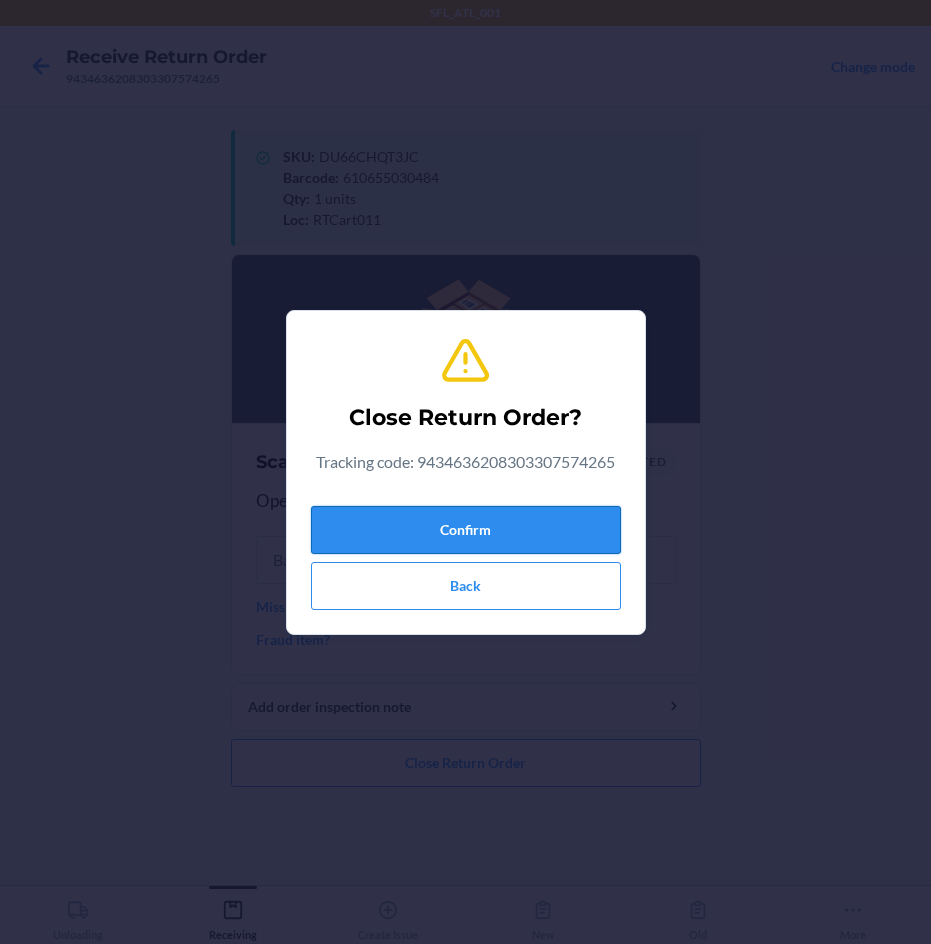 click on "Confirm" at bounding box center [466, 530] 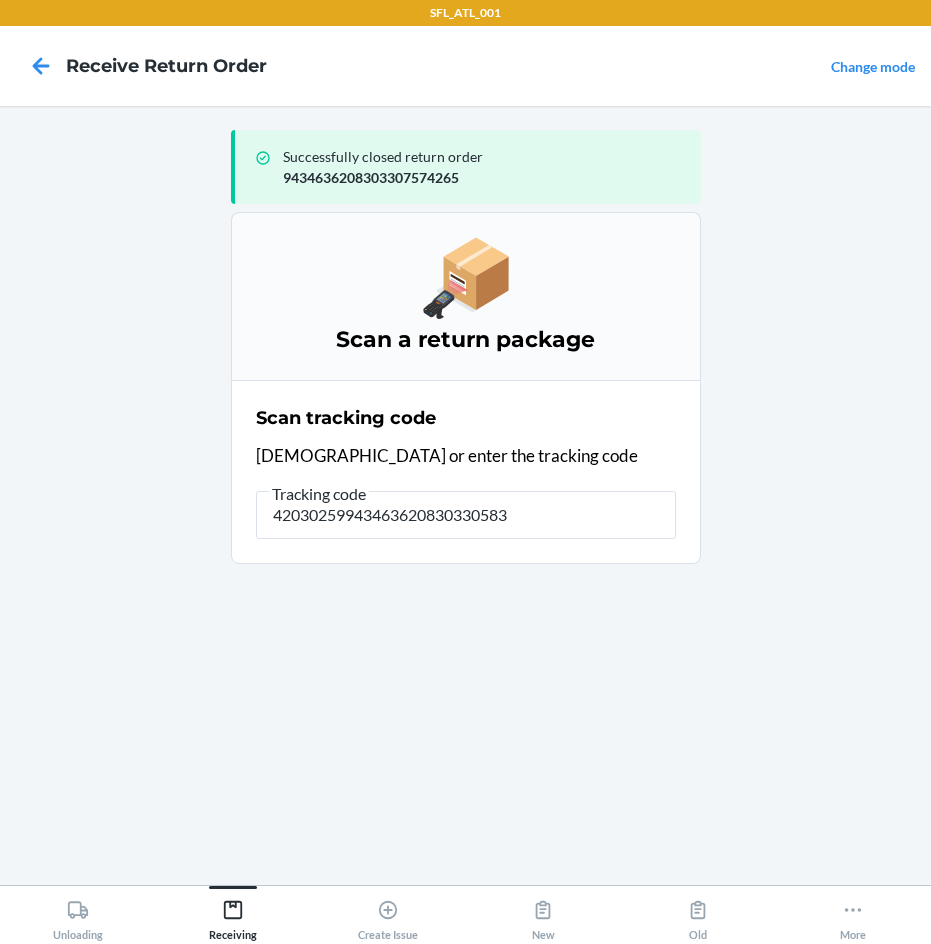 type on "420302599434636208303305835" 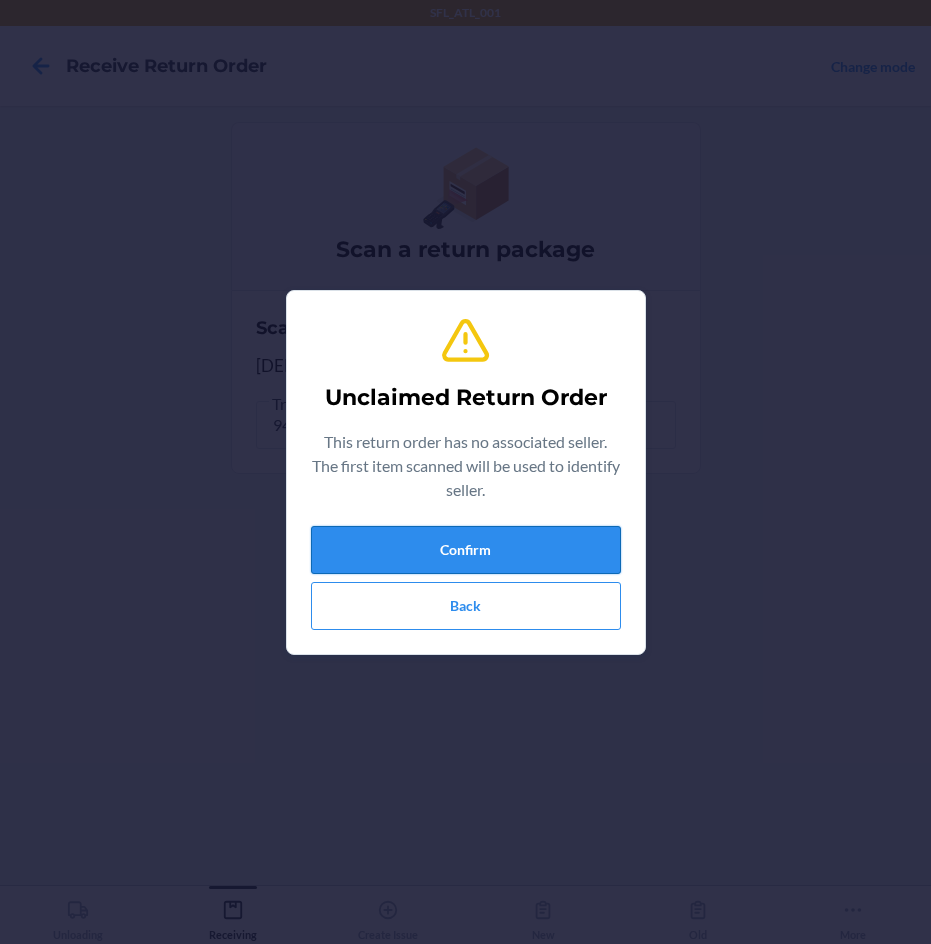 click on "Confirm" at bounding box center [466, 550] 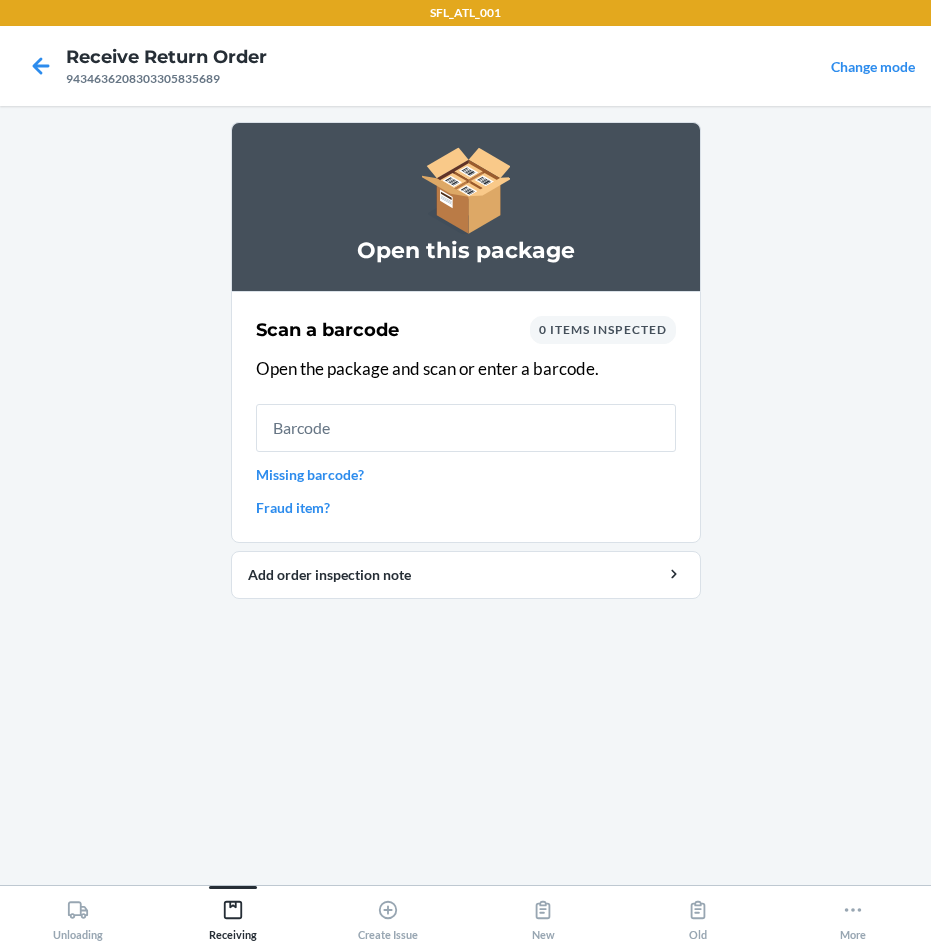 click at bounding box center [466, 428] 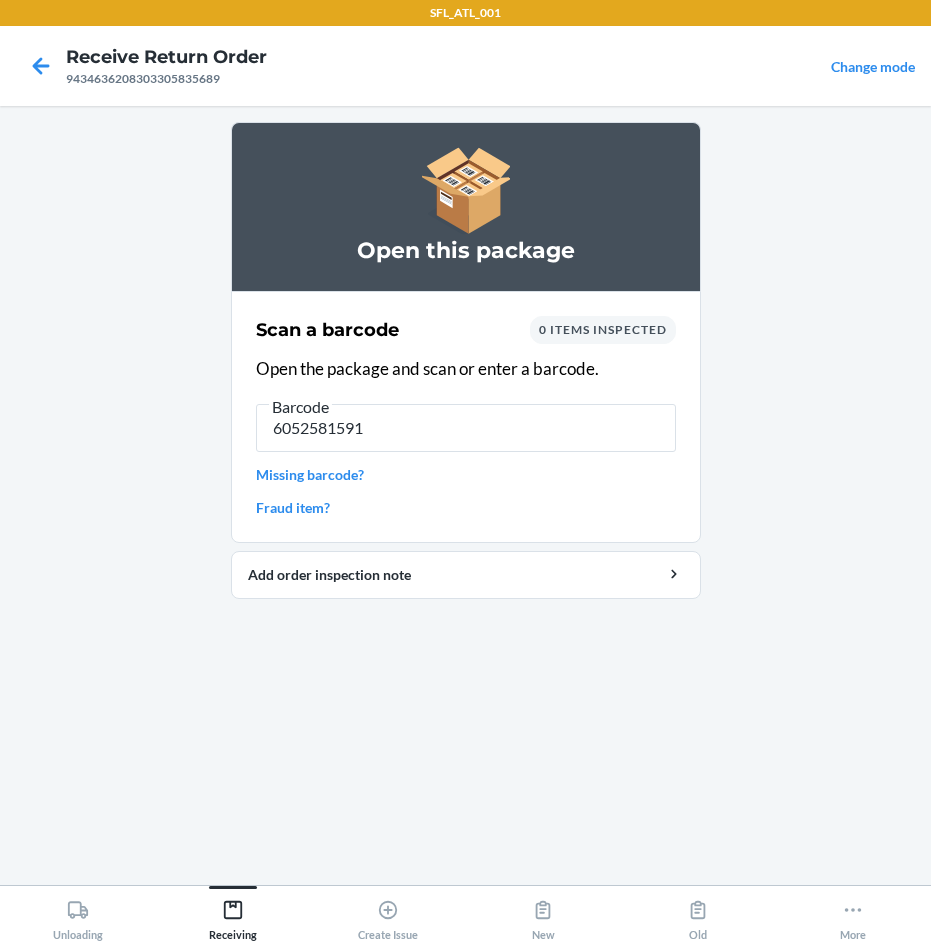 type on "60525815912" 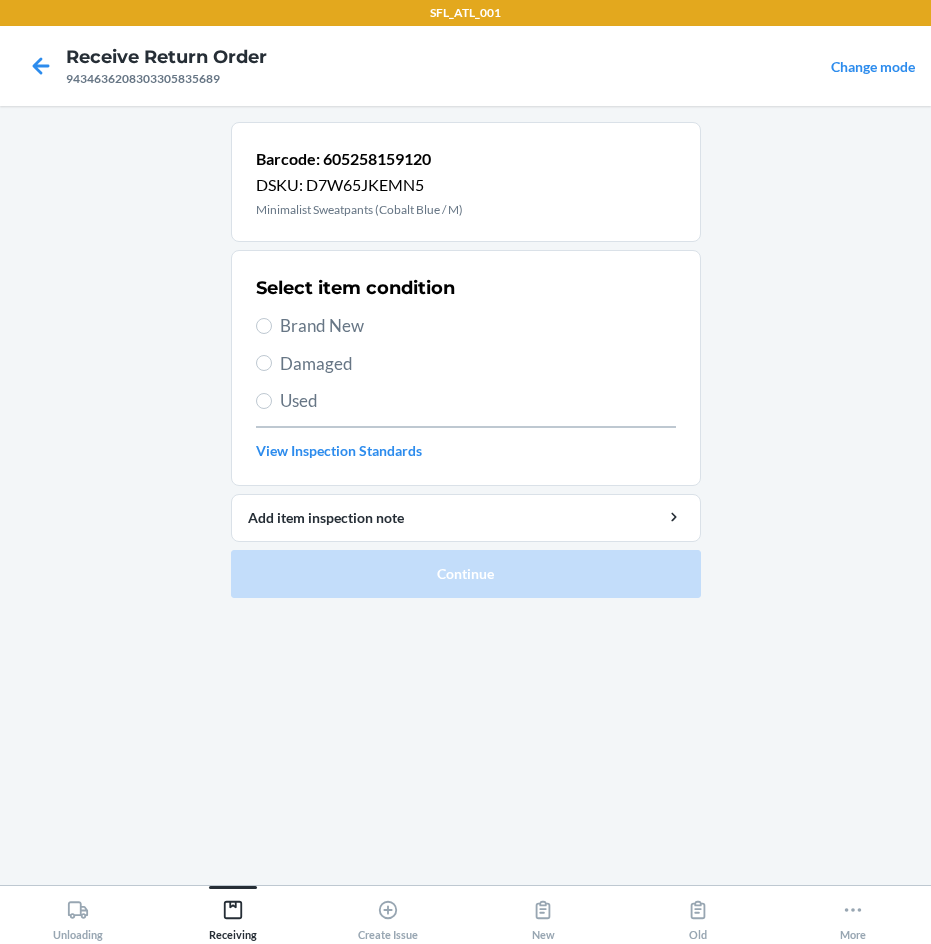 click on "Brand New" at bounding box center (478, 326) 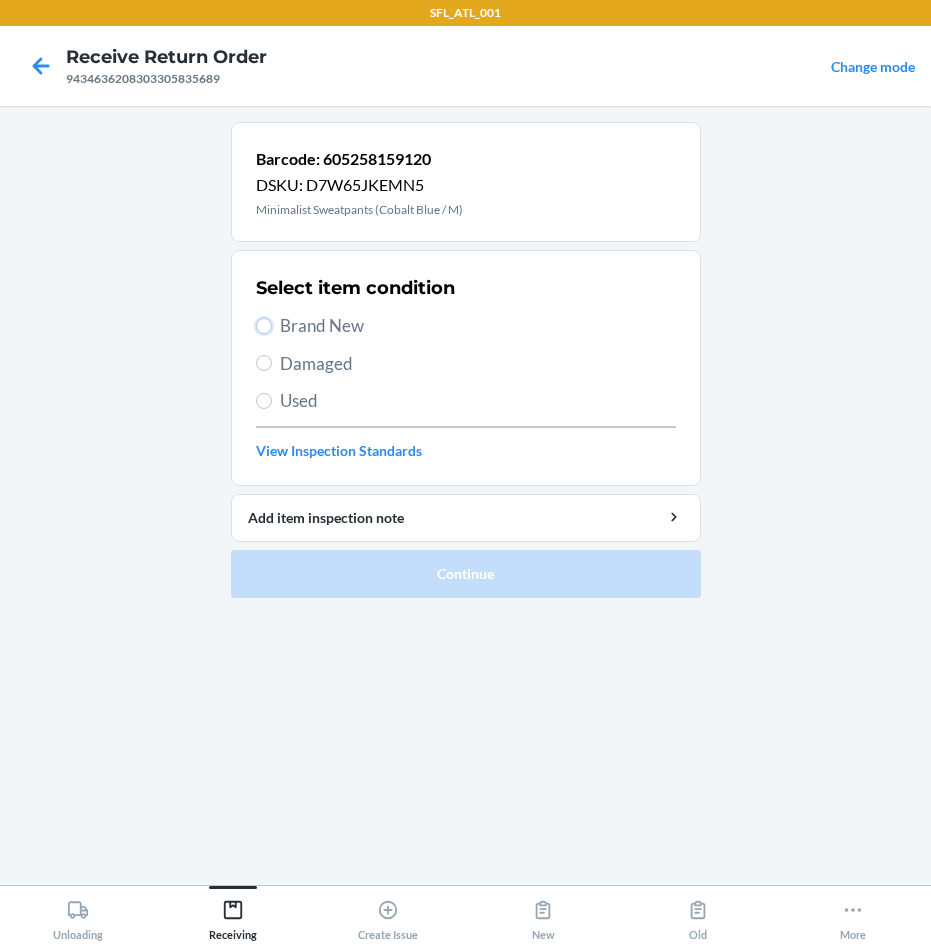 click on "Brand New" at bounding box center [264, 326] 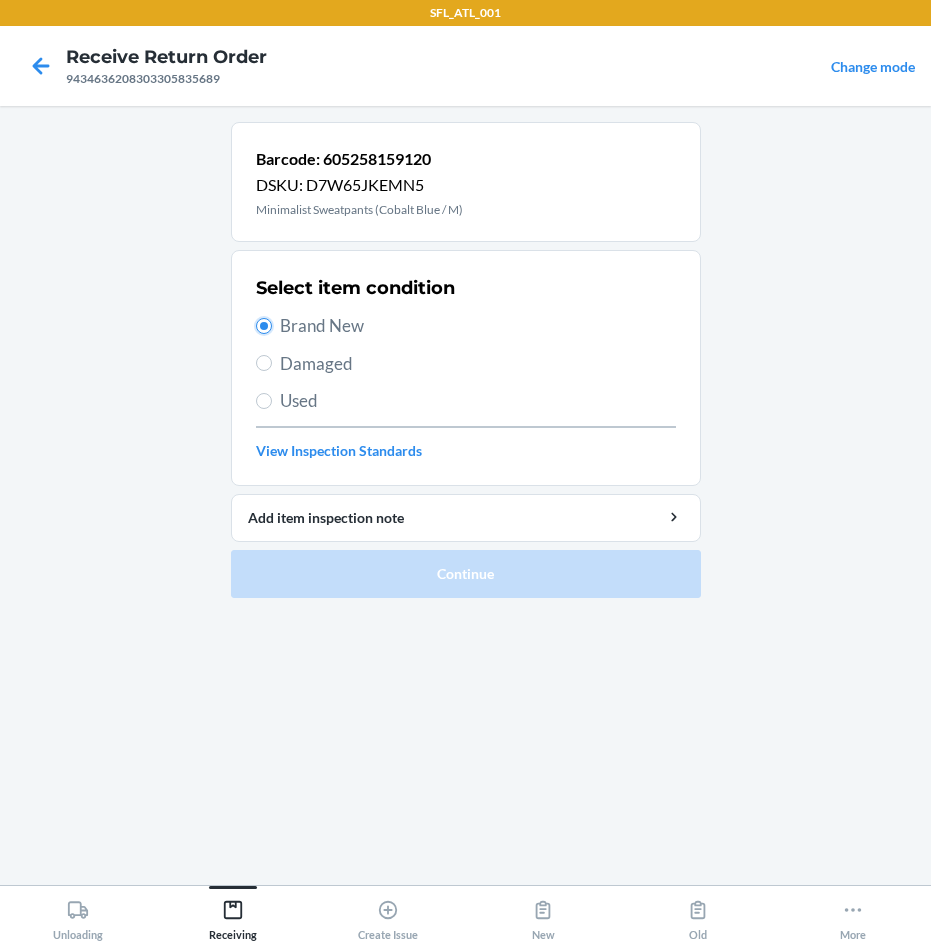 radio on "true" 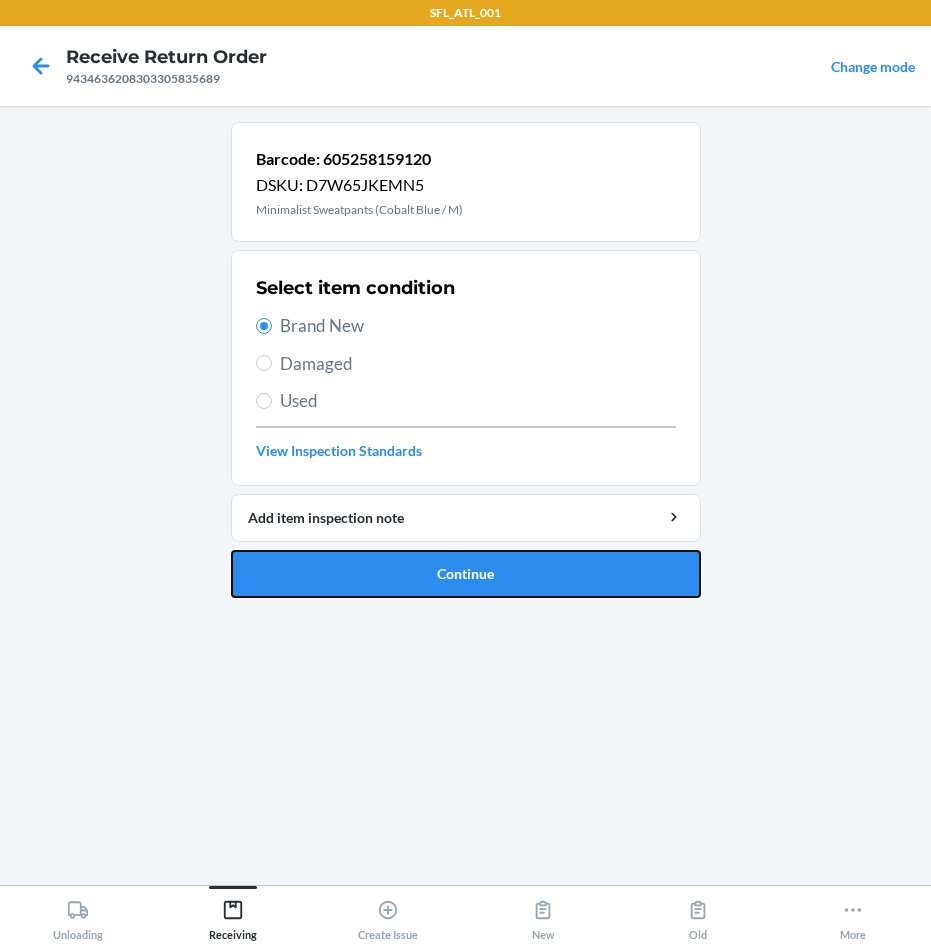 drag, startPoint x: 487, startPoint y: 581, endPoint x: 481, endPoint y: 557, distance: 24.738634 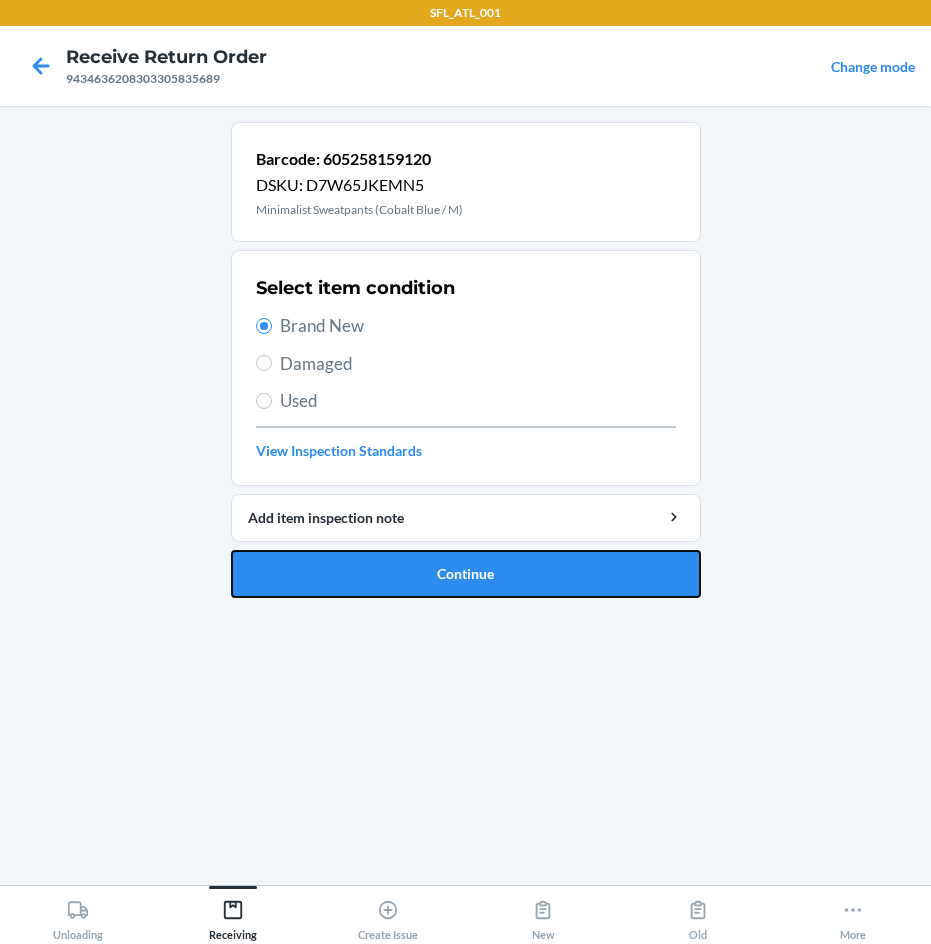 click on "Continue" at bounding box center [466, 574] 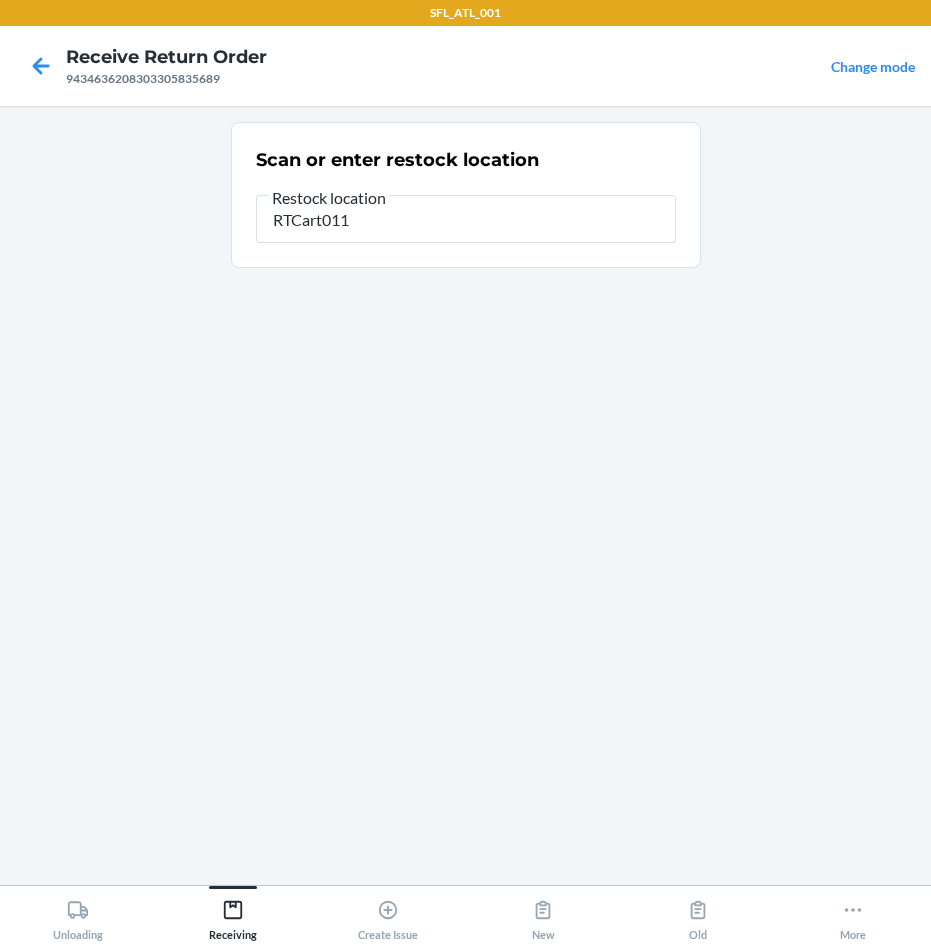 type on "RTCart011" 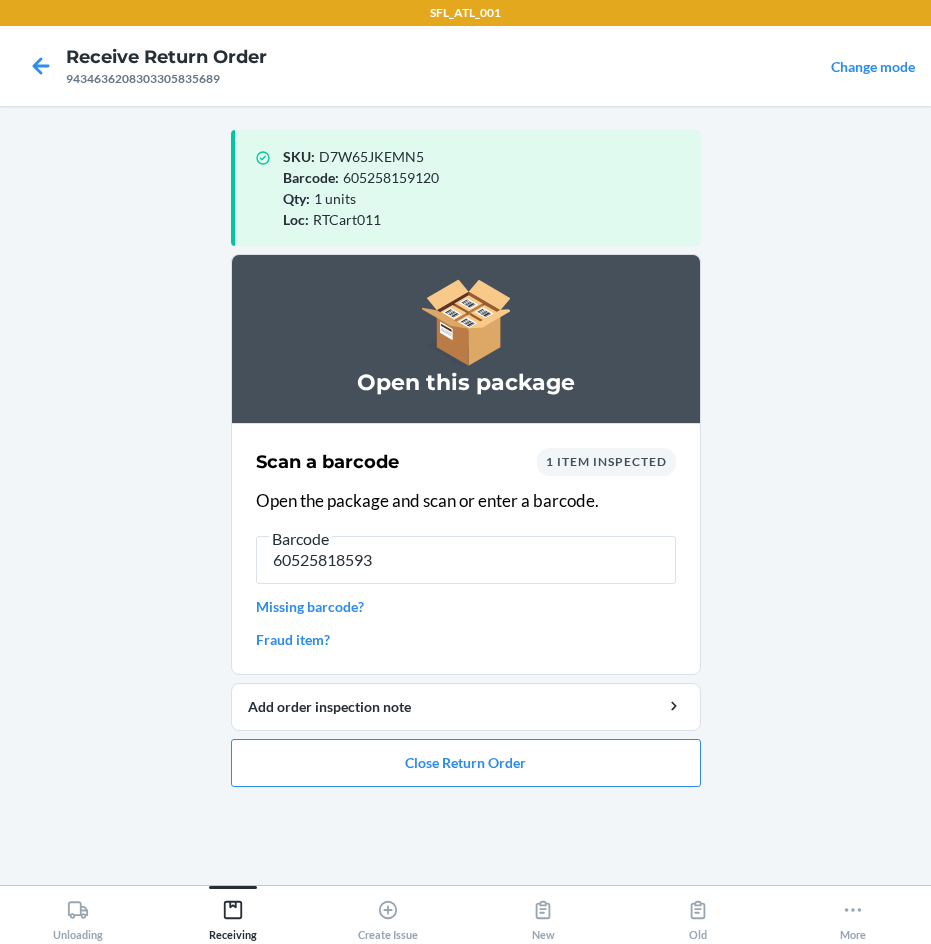 type on "605258185938" 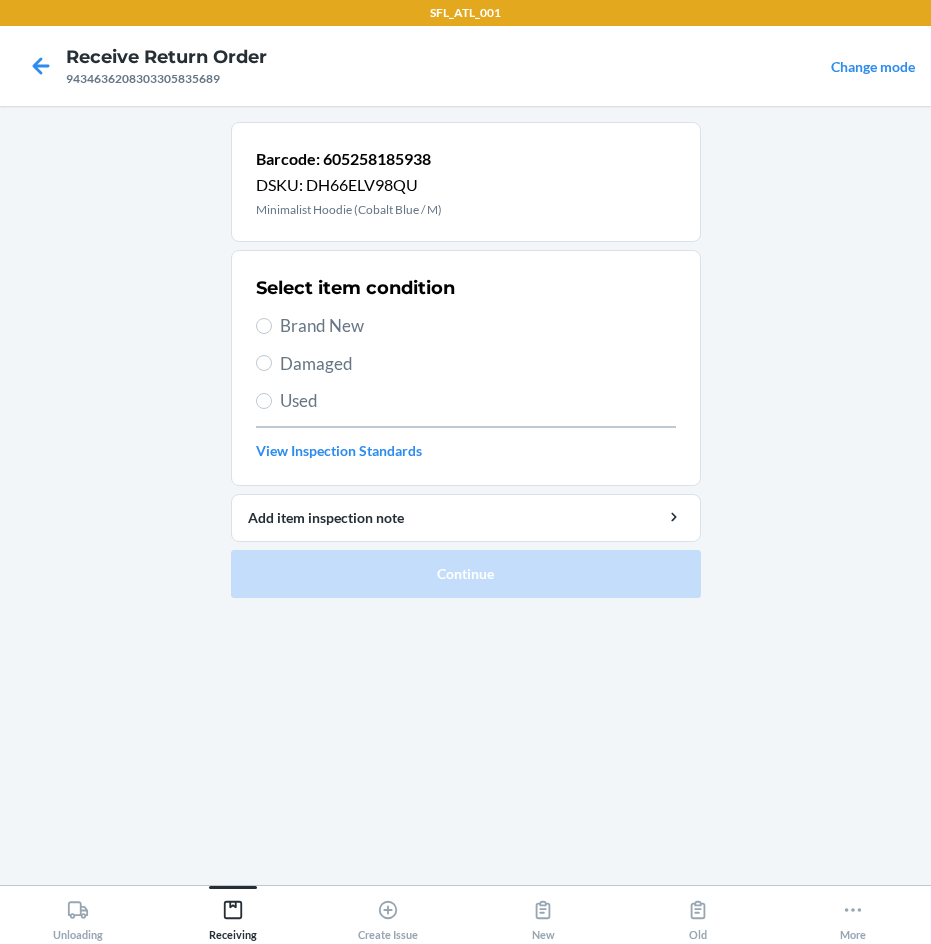 click on "Brand New" at bounding box center [478, 326] 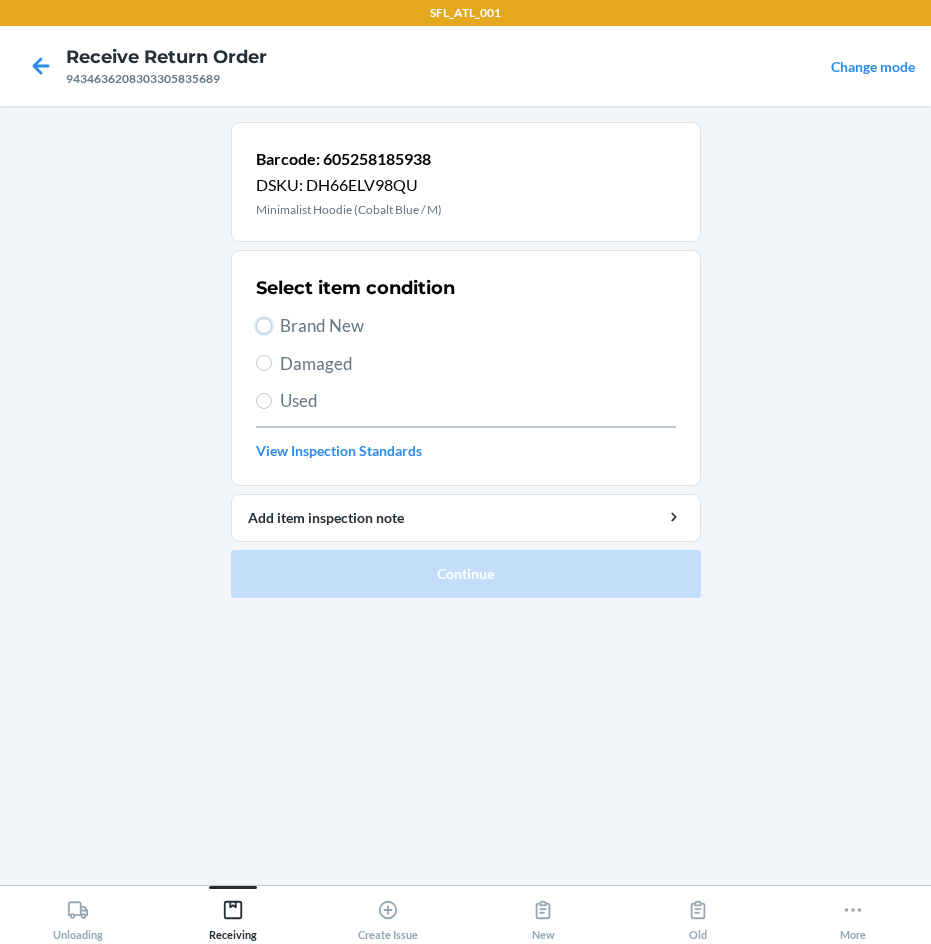 click on "Brand New" at bounding box center (264, 326) 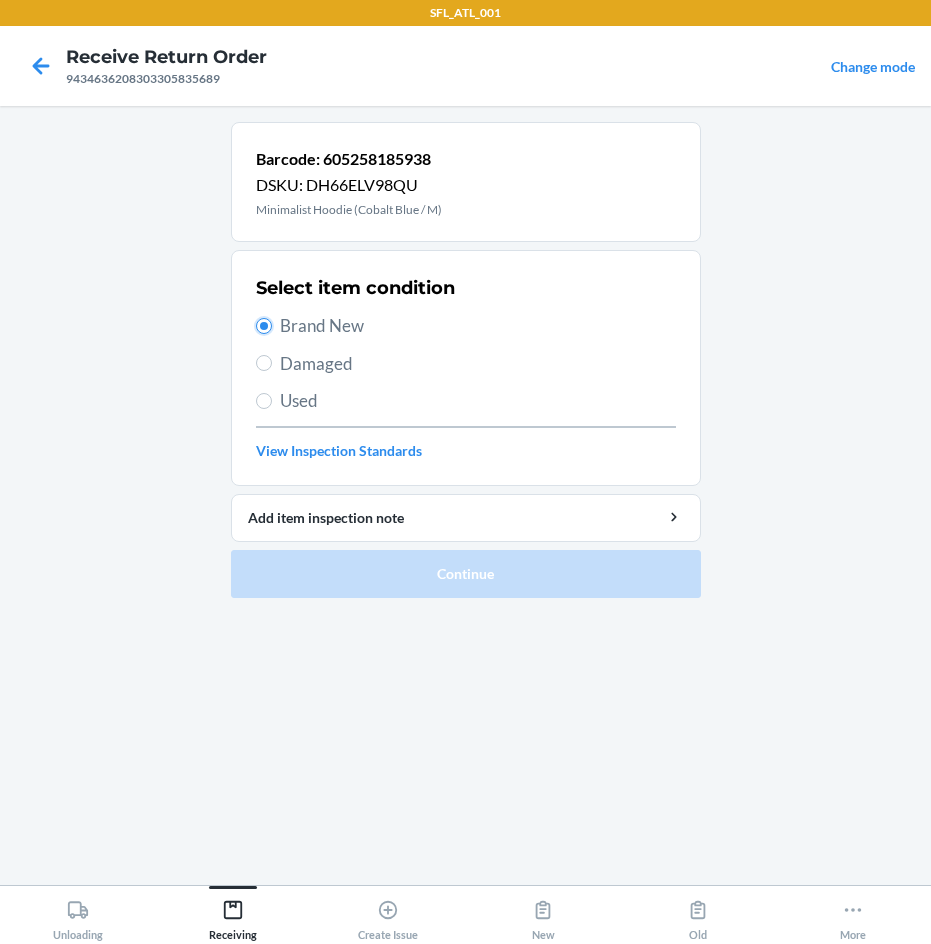 radio on "true" 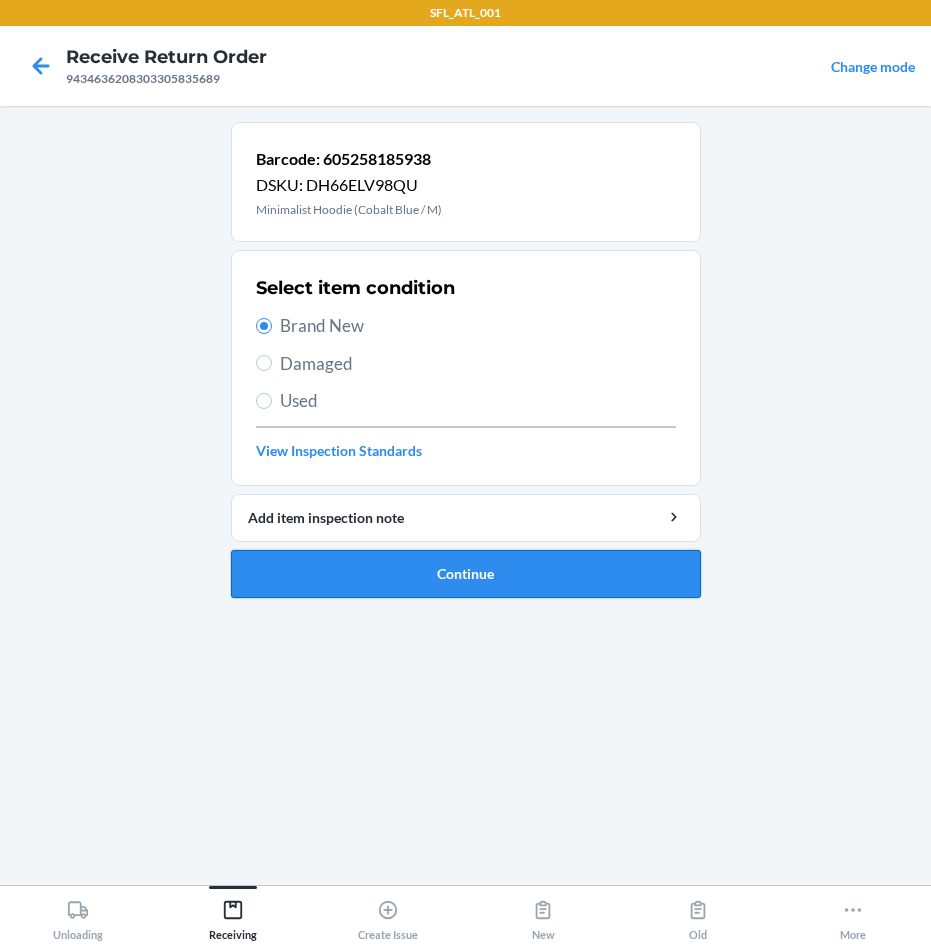 click on "Continue" at bounding box center (466, 574) 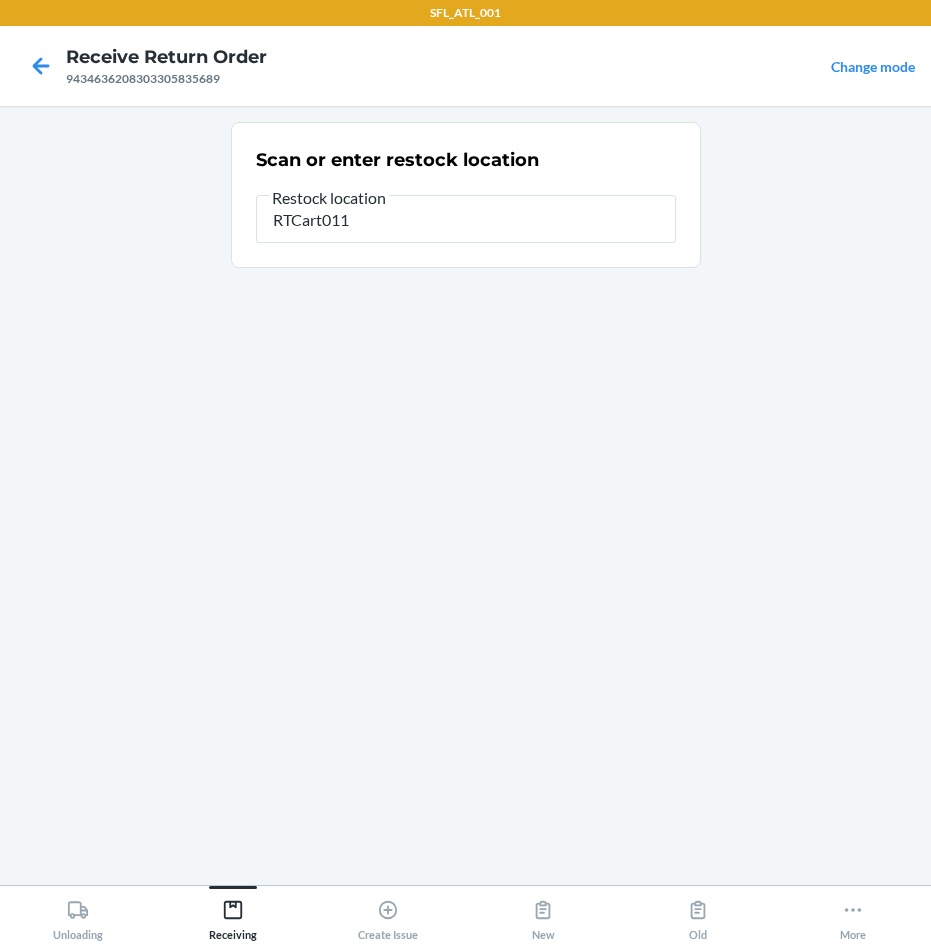 type on "RTCart011" 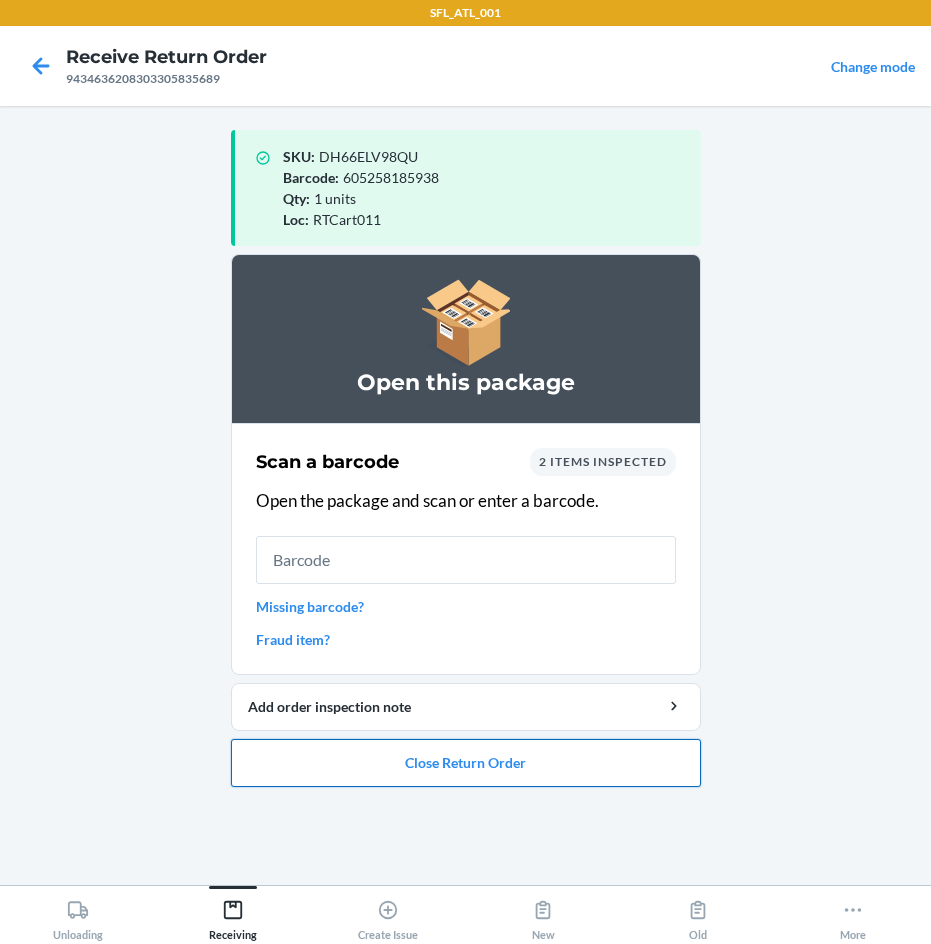 click on "Close Return Order" at bounding box center (466, 763) 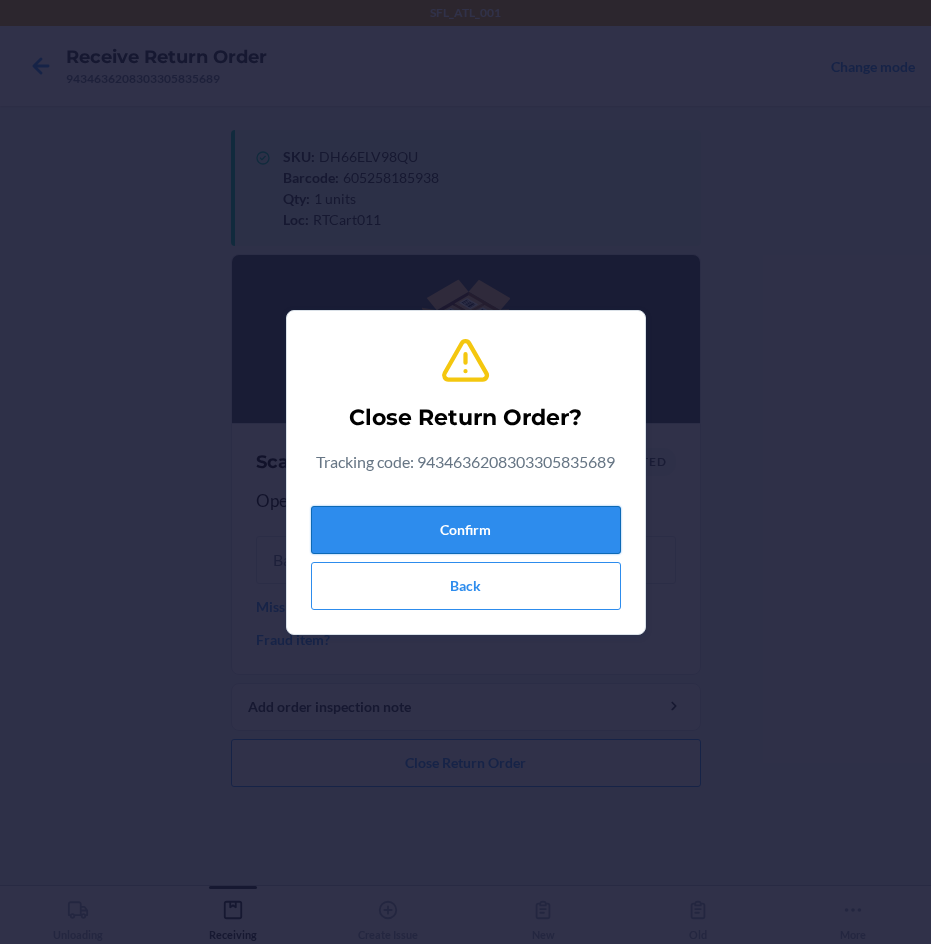 click on "Confirm" at bounding box center (466, 530) 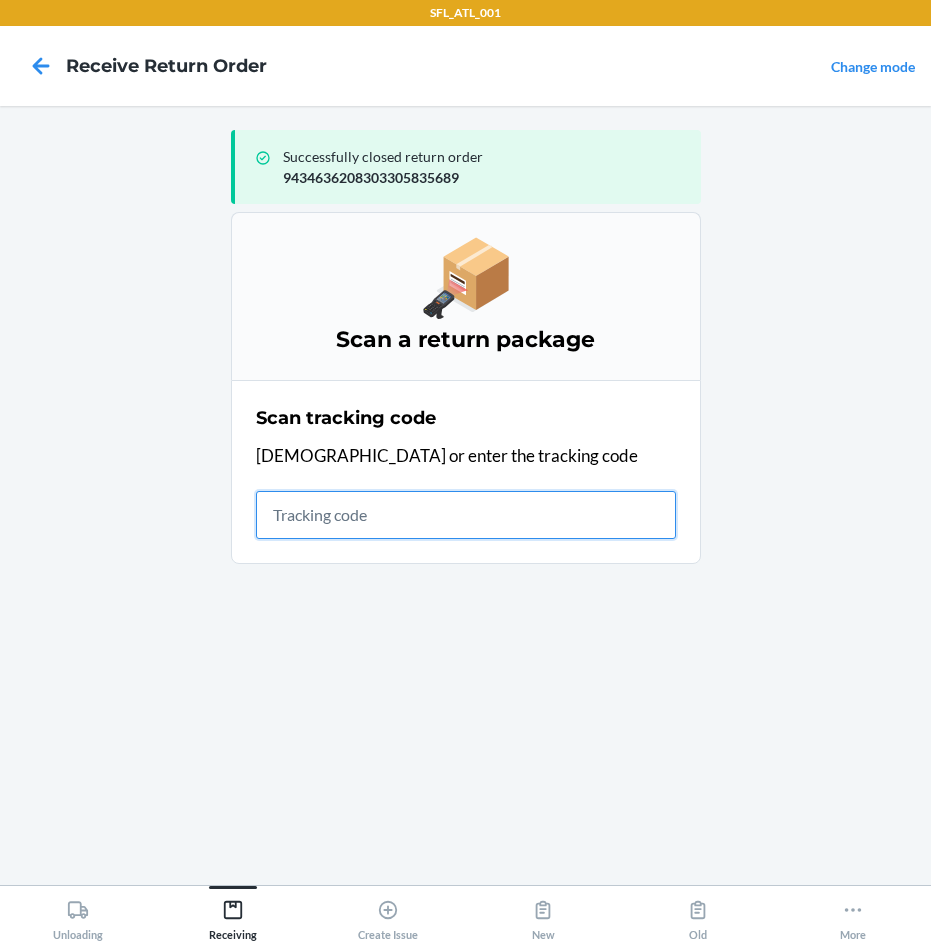 click at bounding box center [466, 515] 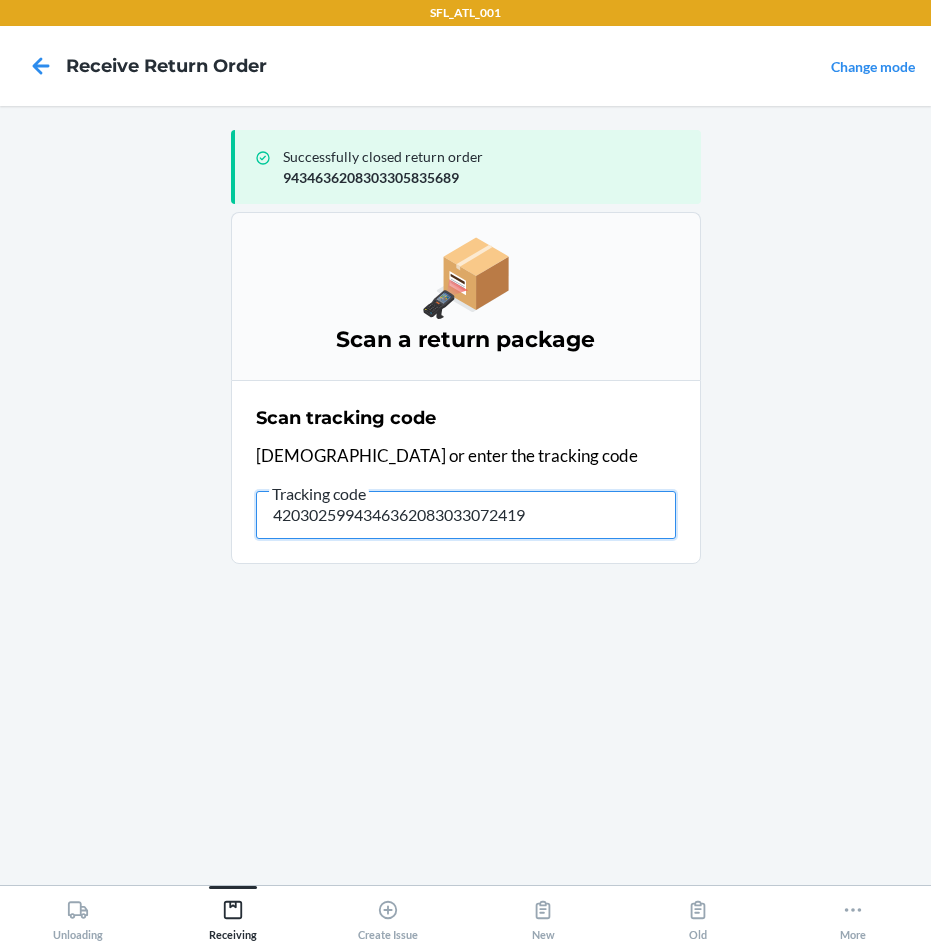 type on "42030259943463620830330724198" 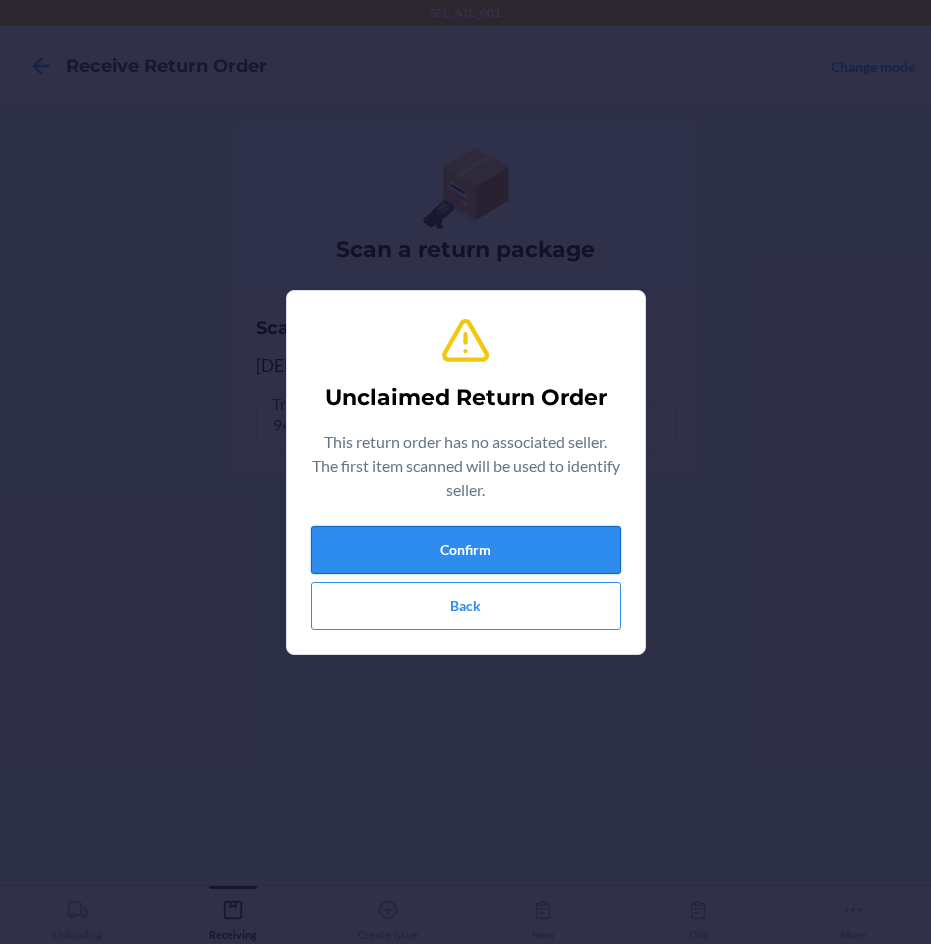 click on "Confirm" at bounding box center [466, 550] 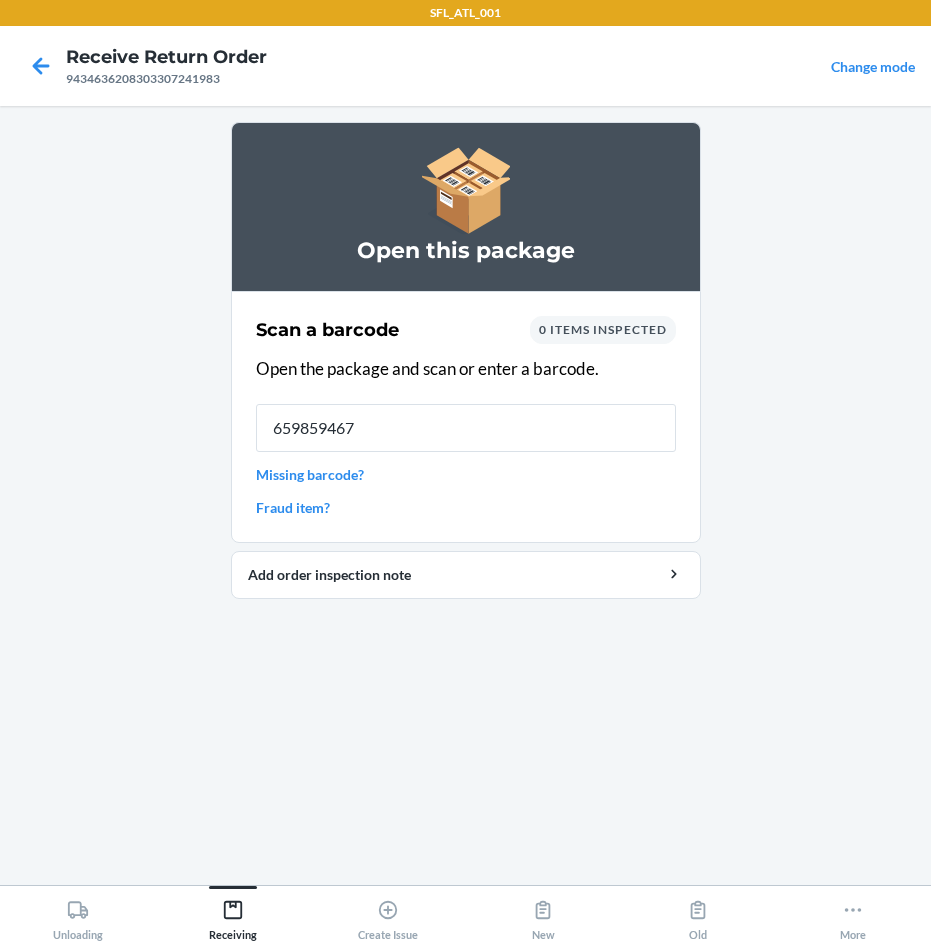 type on "6598594675" 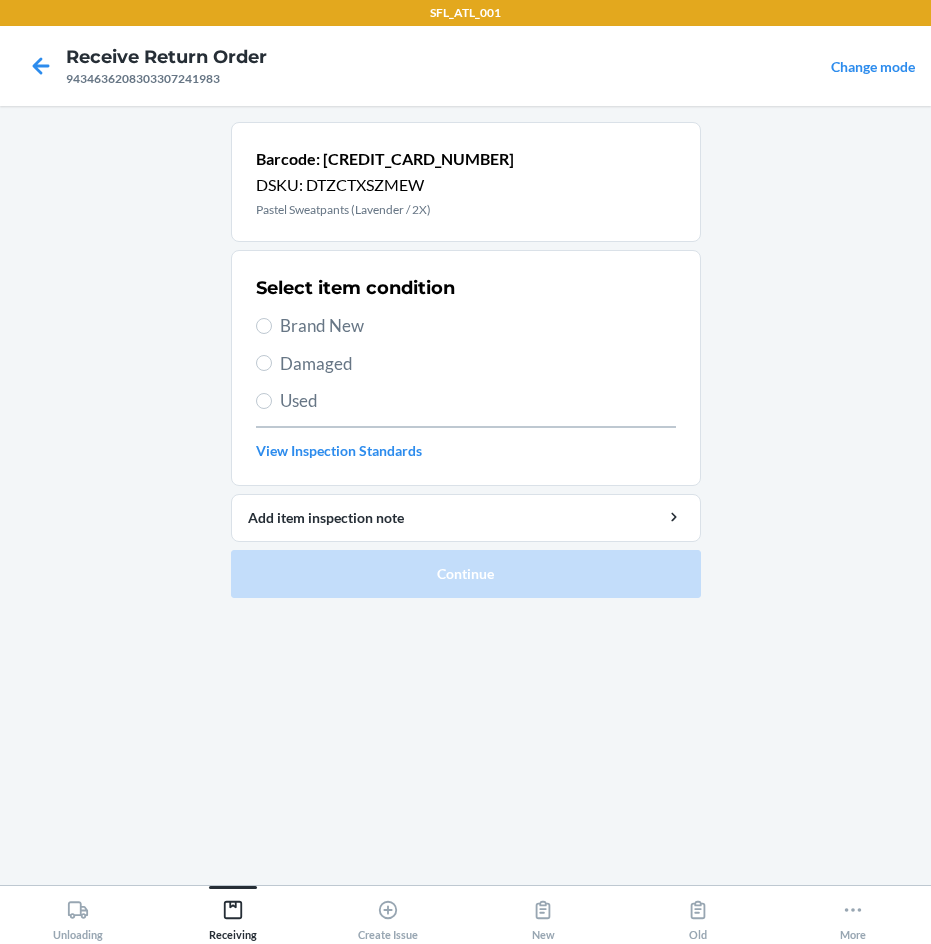 click on "Brand New" at bounding box center (478, 326) 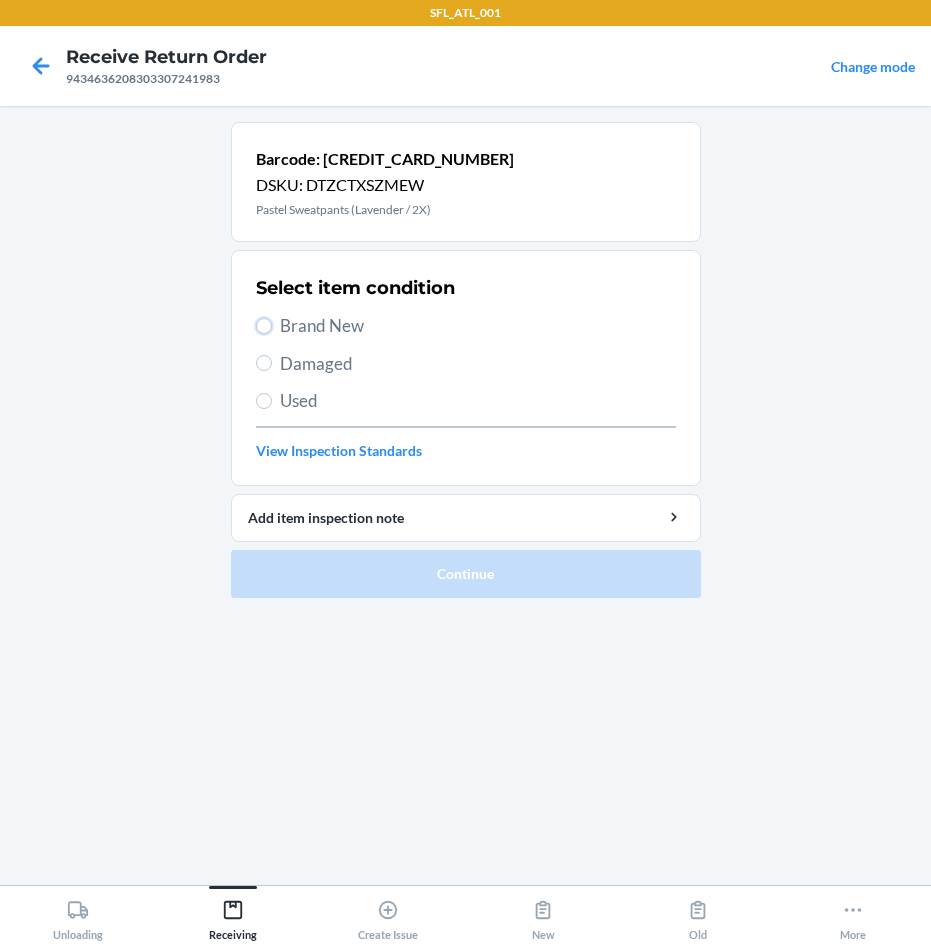 click on "Brand New" at bounding box center [264, 326] 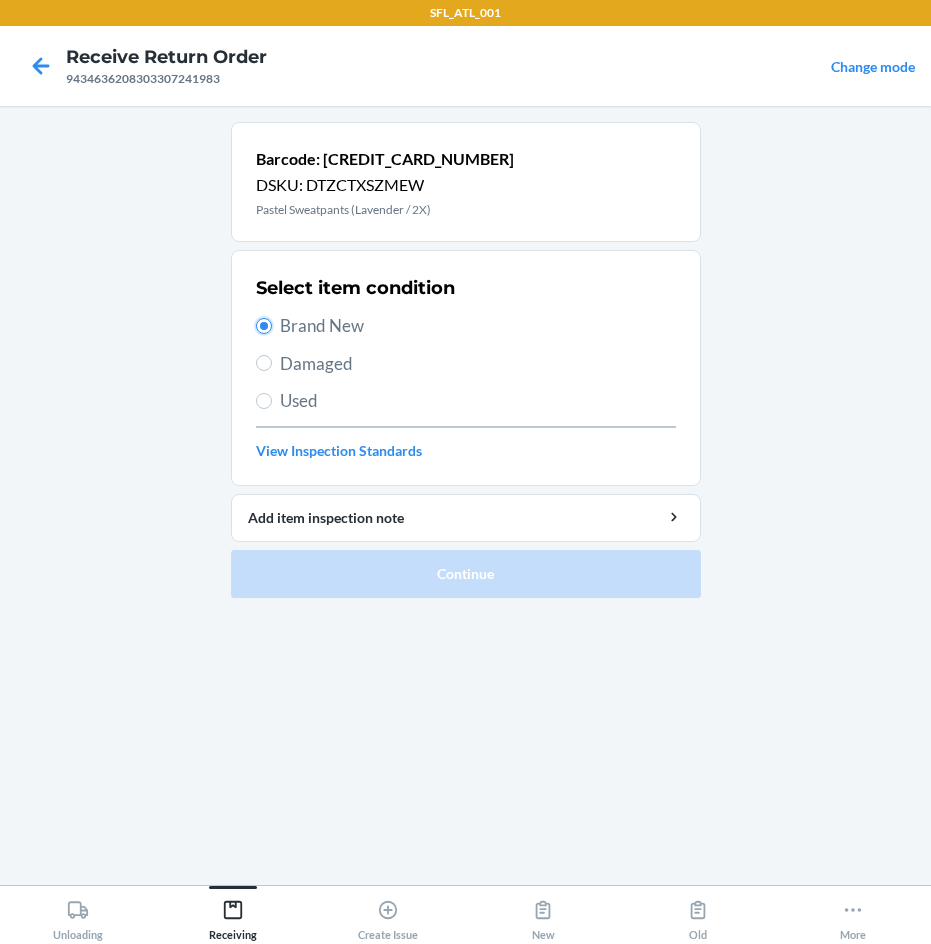 radio on "true" 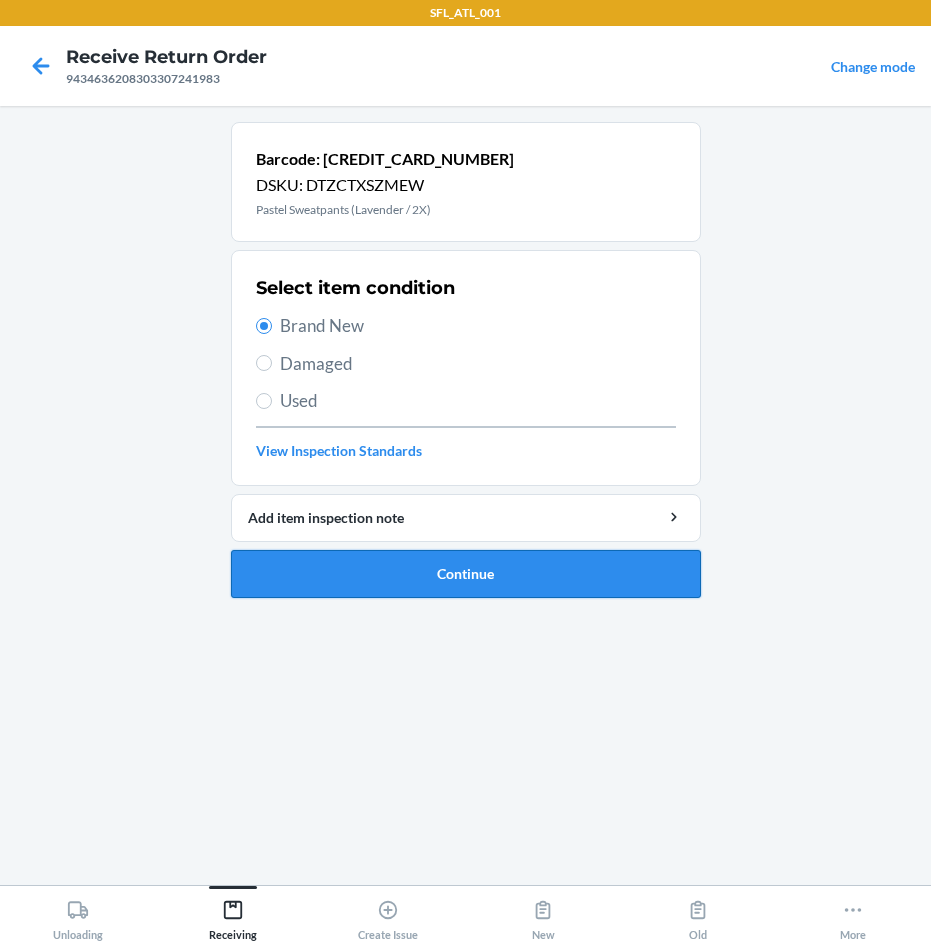 click on "Continue" at bounding box center (466, 574) 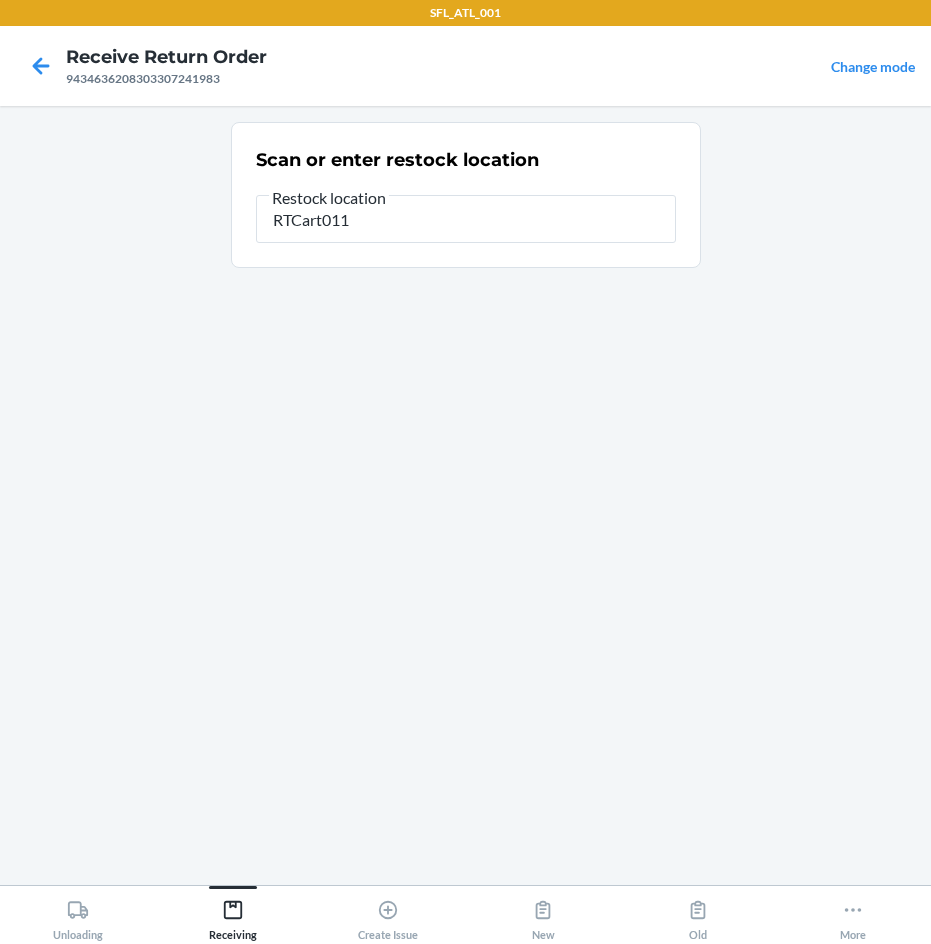 type on "RTCart011" 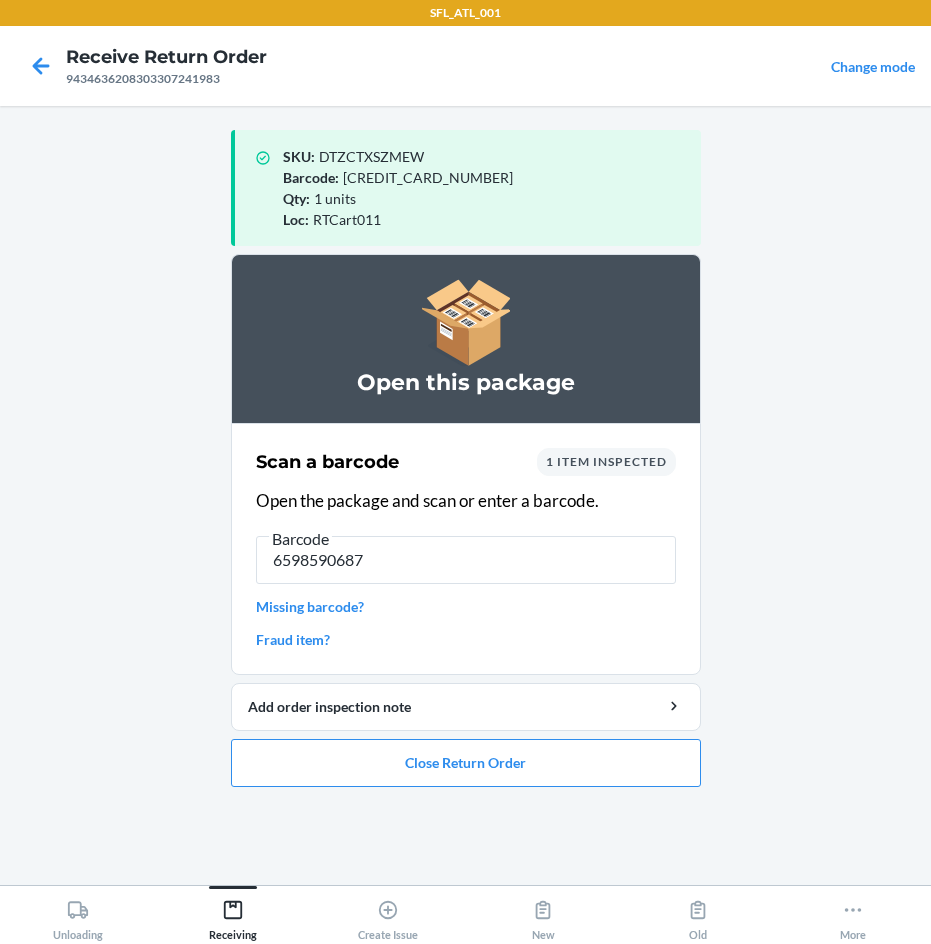 type on "65985906873" 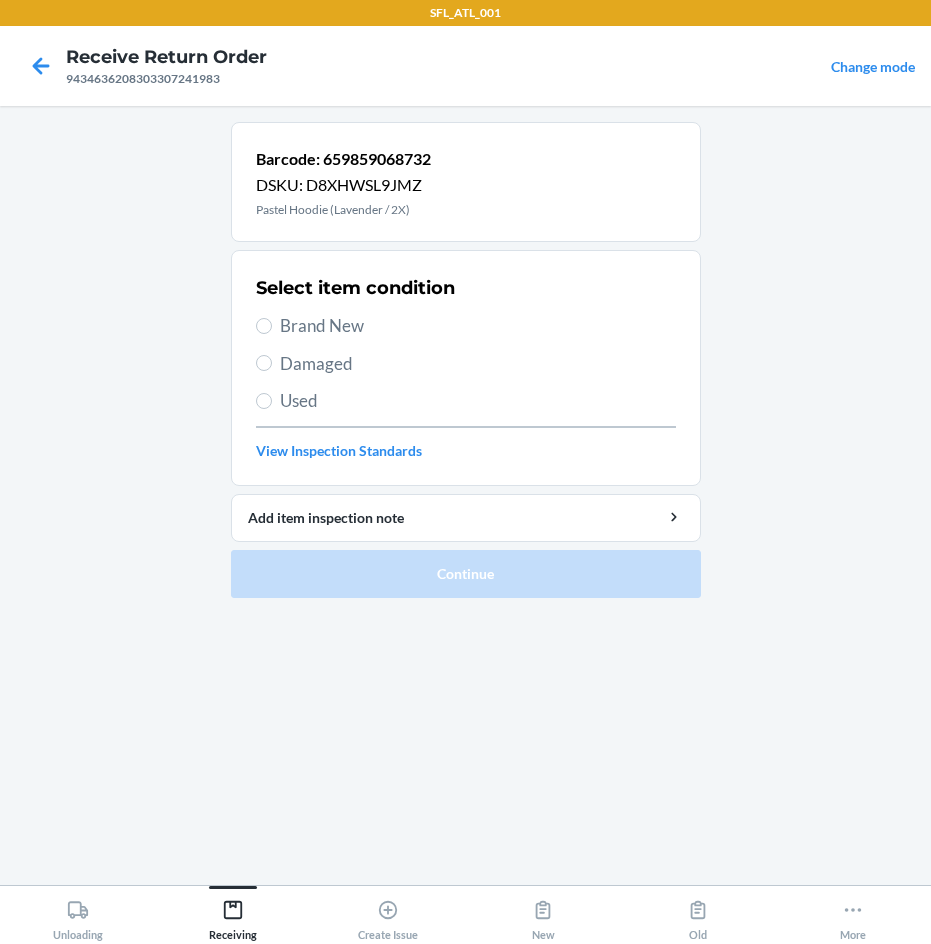click on "Brand New" at bounding box center (478, 326) 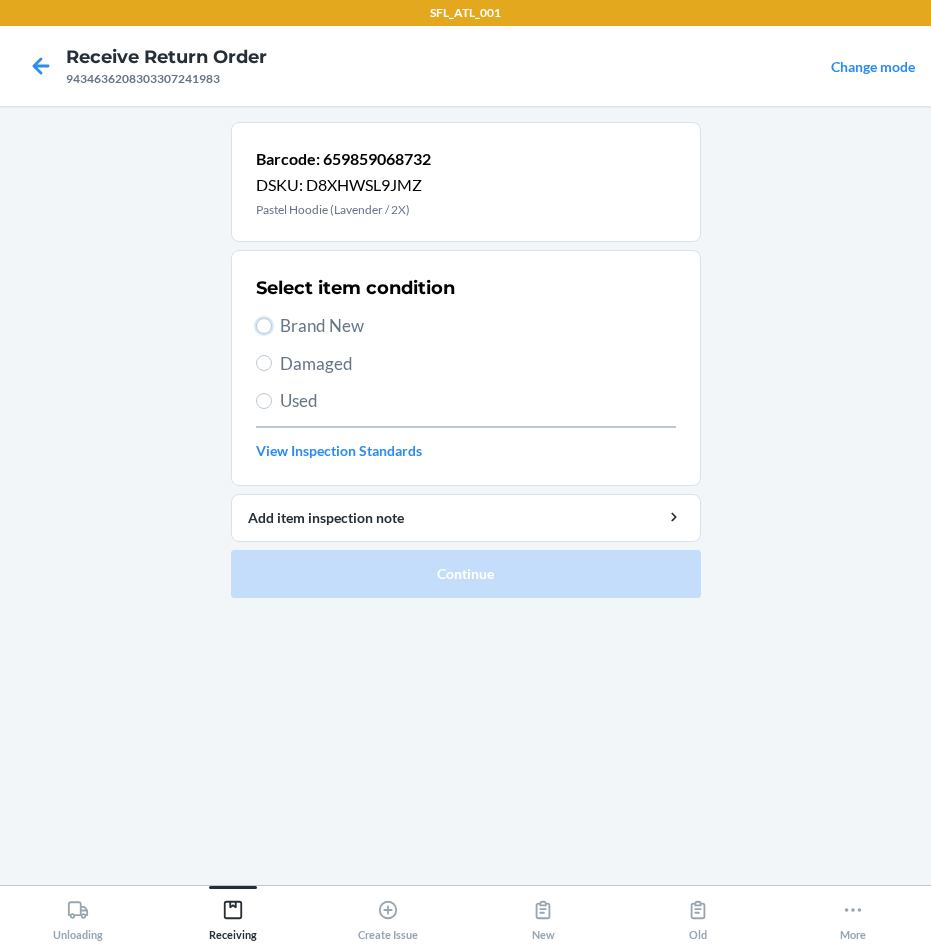 click on "Brand New" at bounding box center [264, 326] 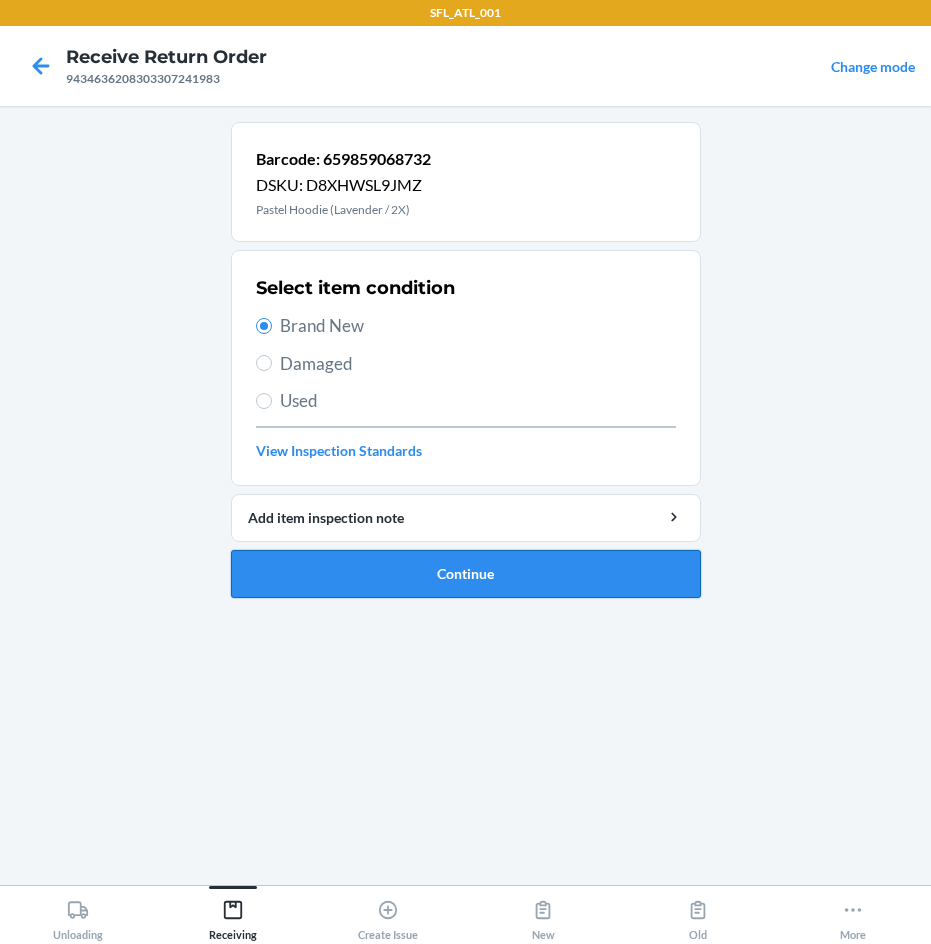 click on "Continue" at bounding box center (466, 574) 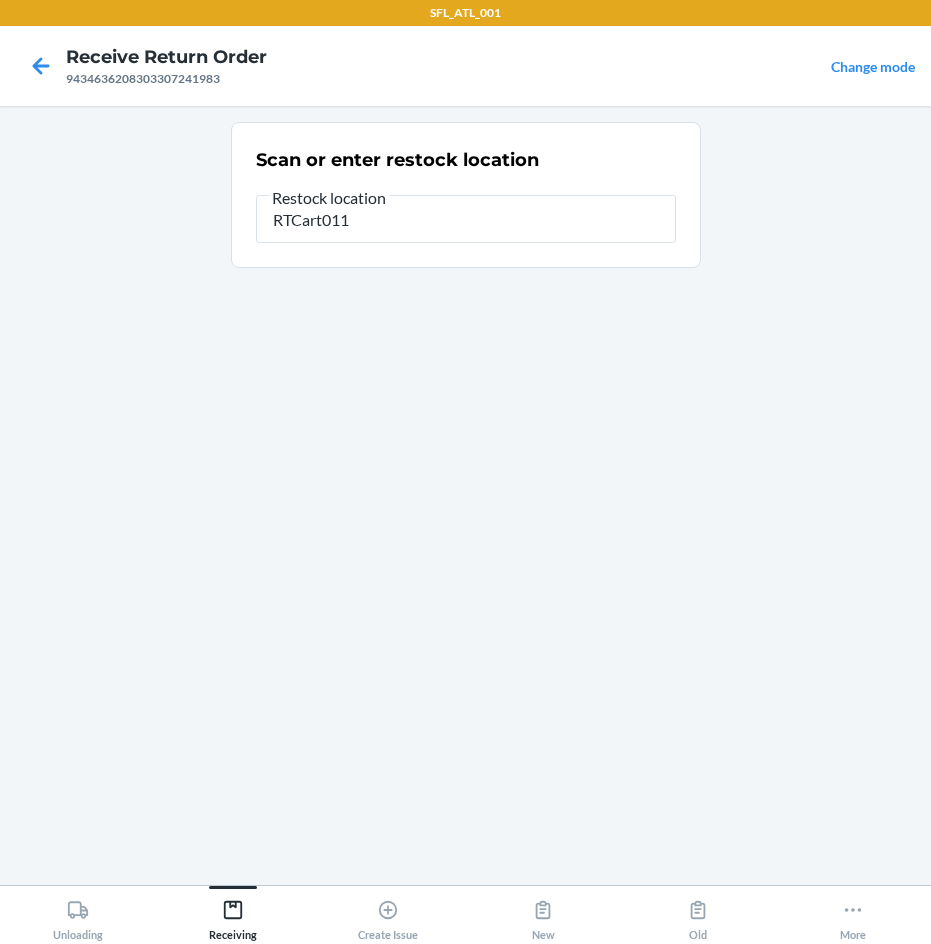 type on "RTCart011" 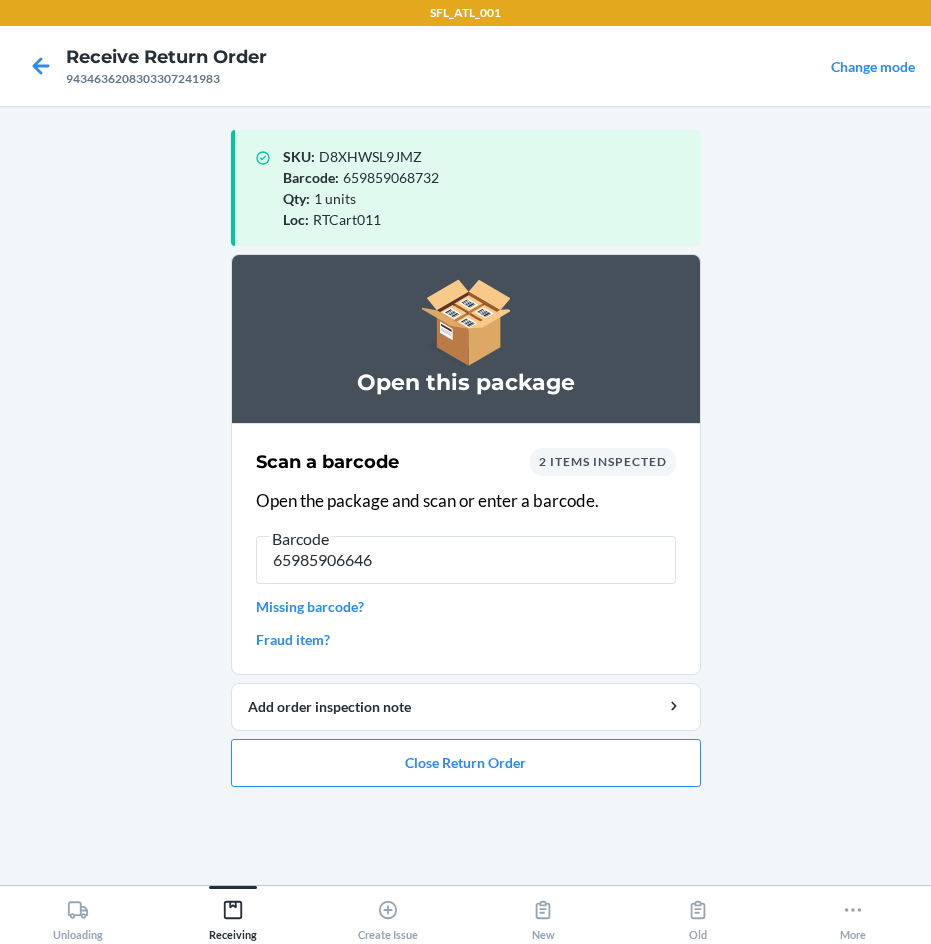 type on "659859066462" 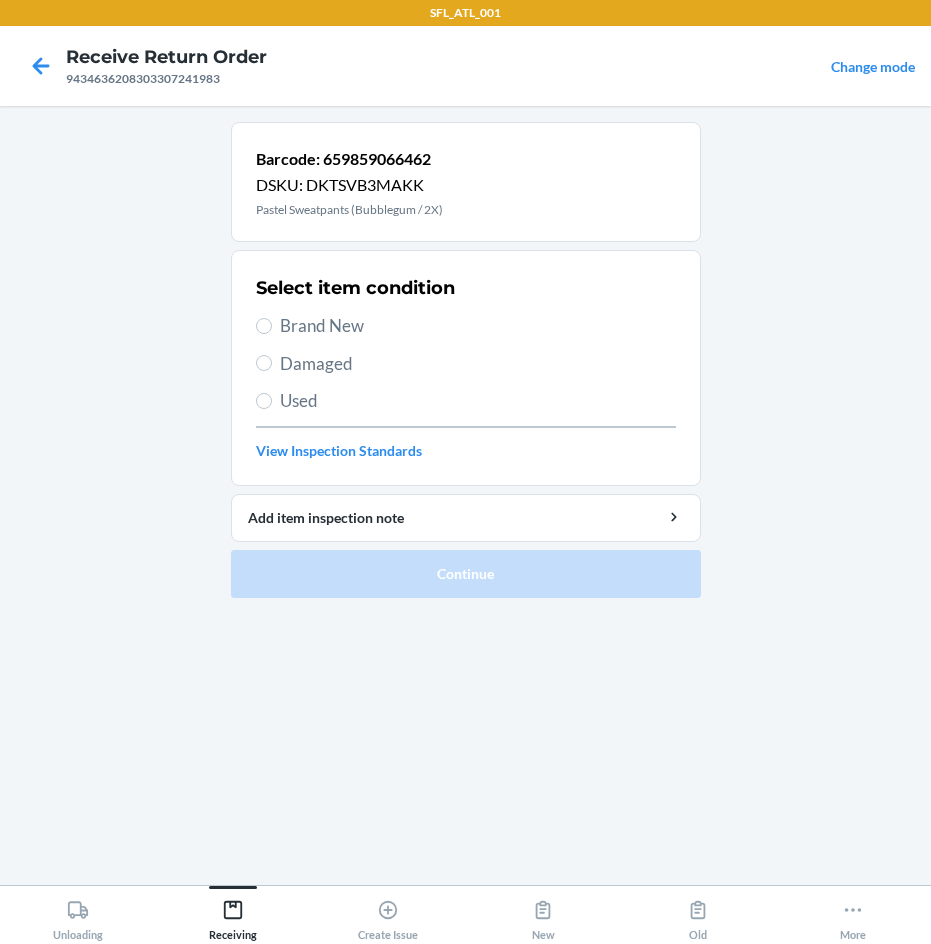 drag, startPoint x: 344, startPoint y: 317, endPoint x: 359, endPoint y: 358, distance: 43.65776 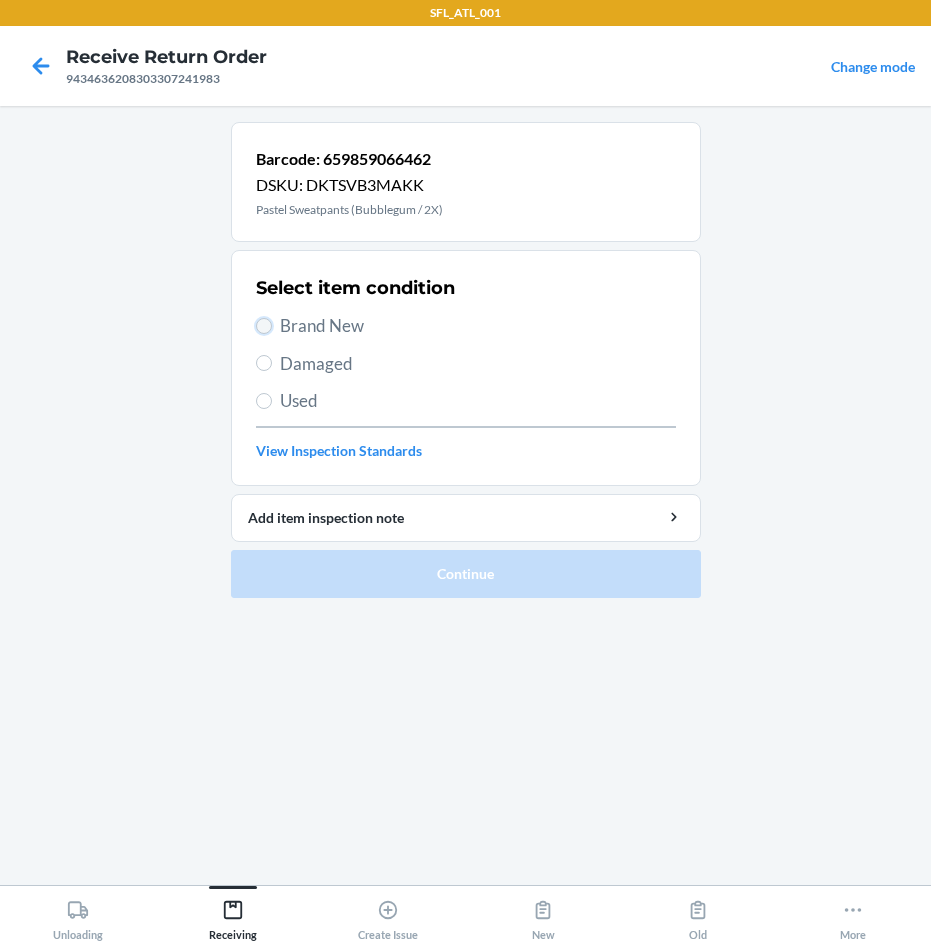click on "Brand New" at bounding box center [264, 326] 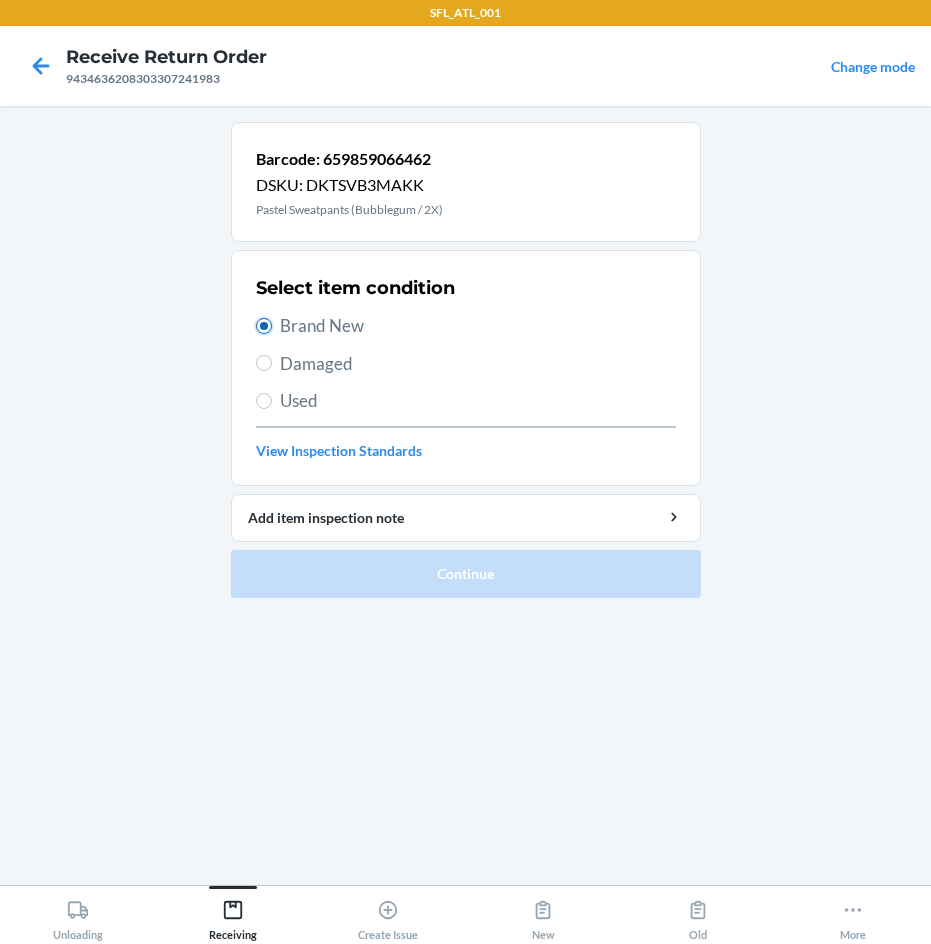 radio on "true" 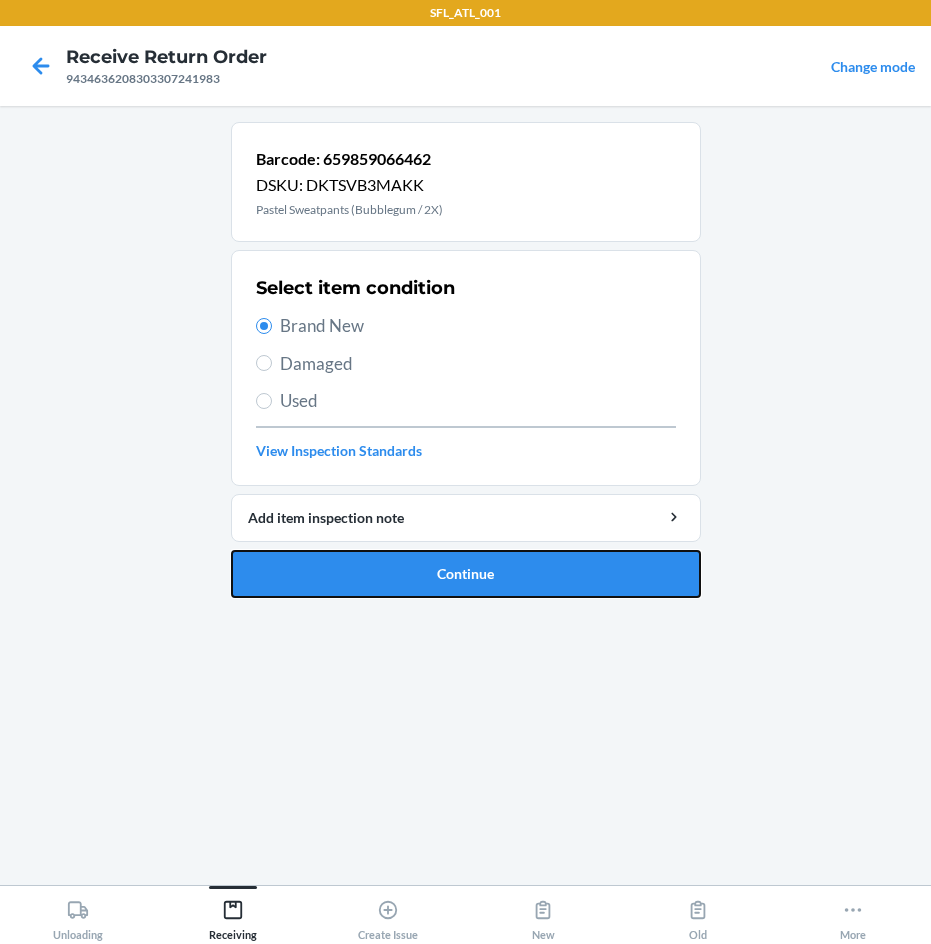 click on "Continue" at bounding box center (466, 574) 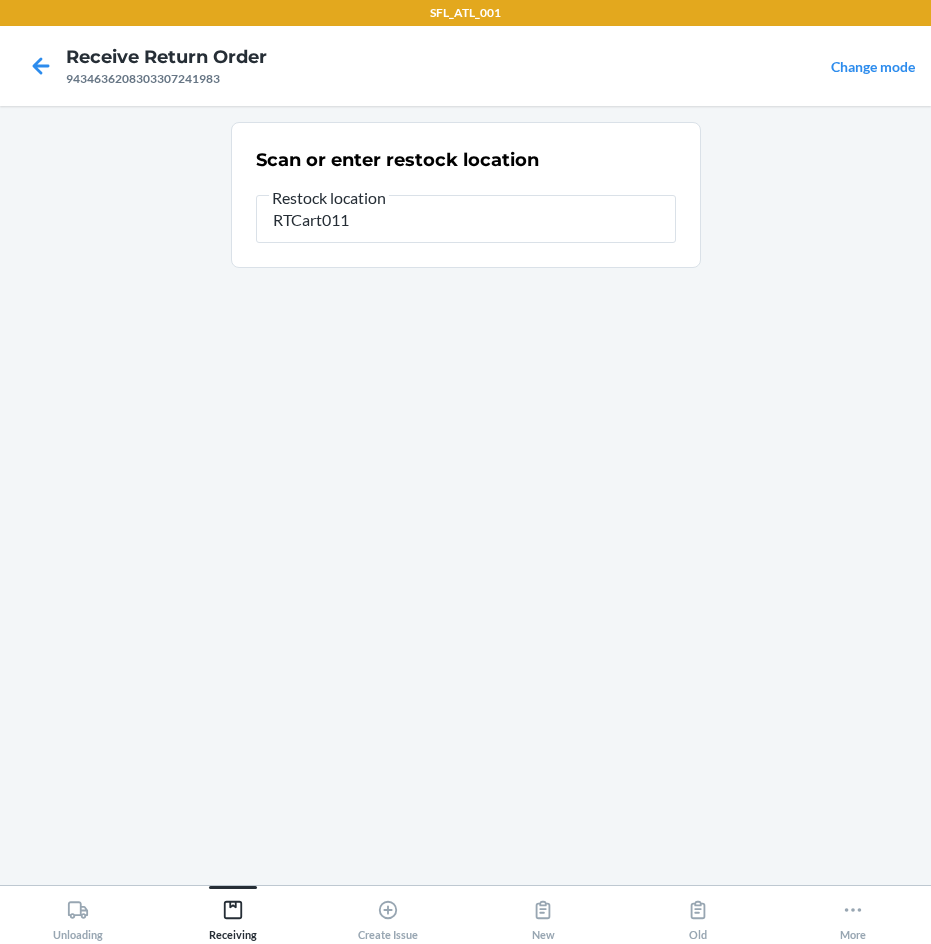 type on "RTCart011" 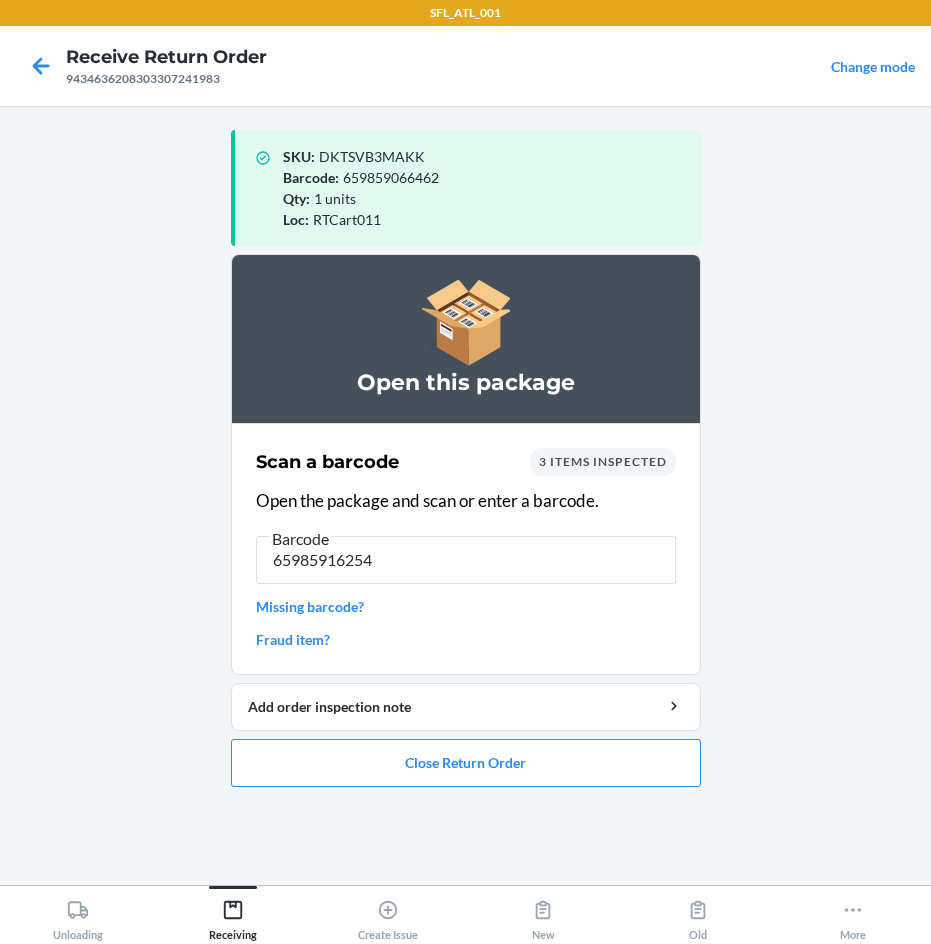 type on "659859162546" 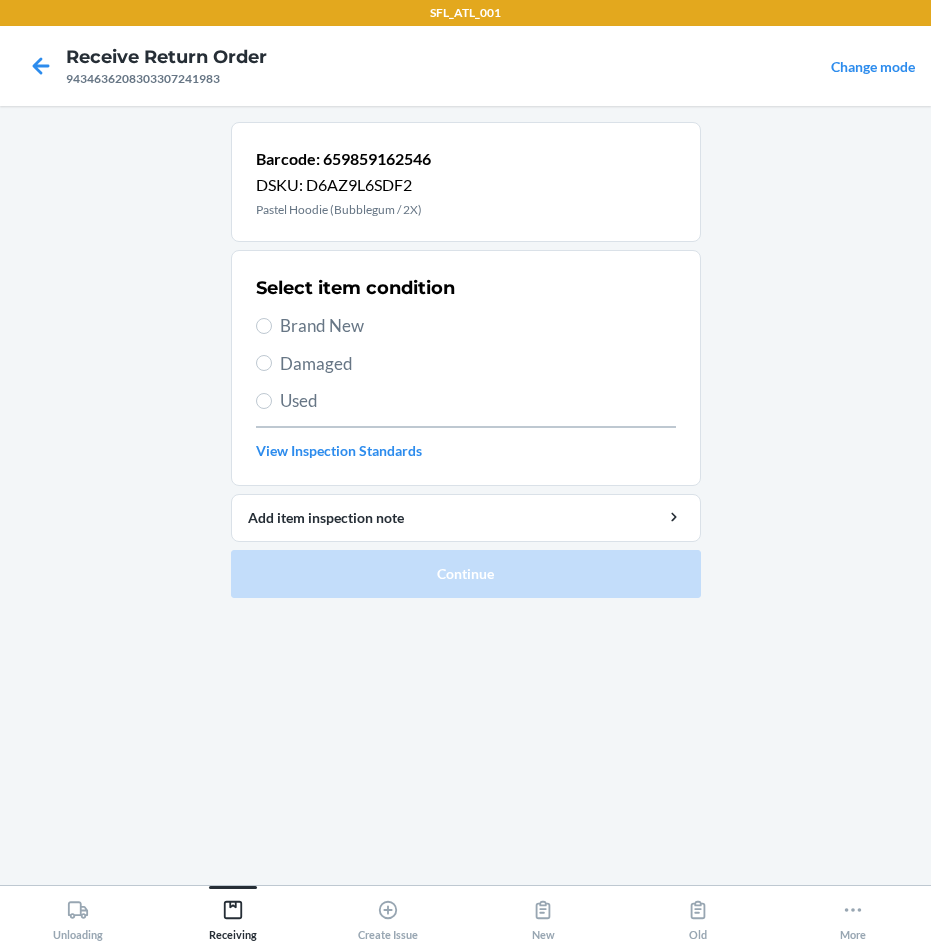 click on "Brand New" at bounding box center [478, 326] 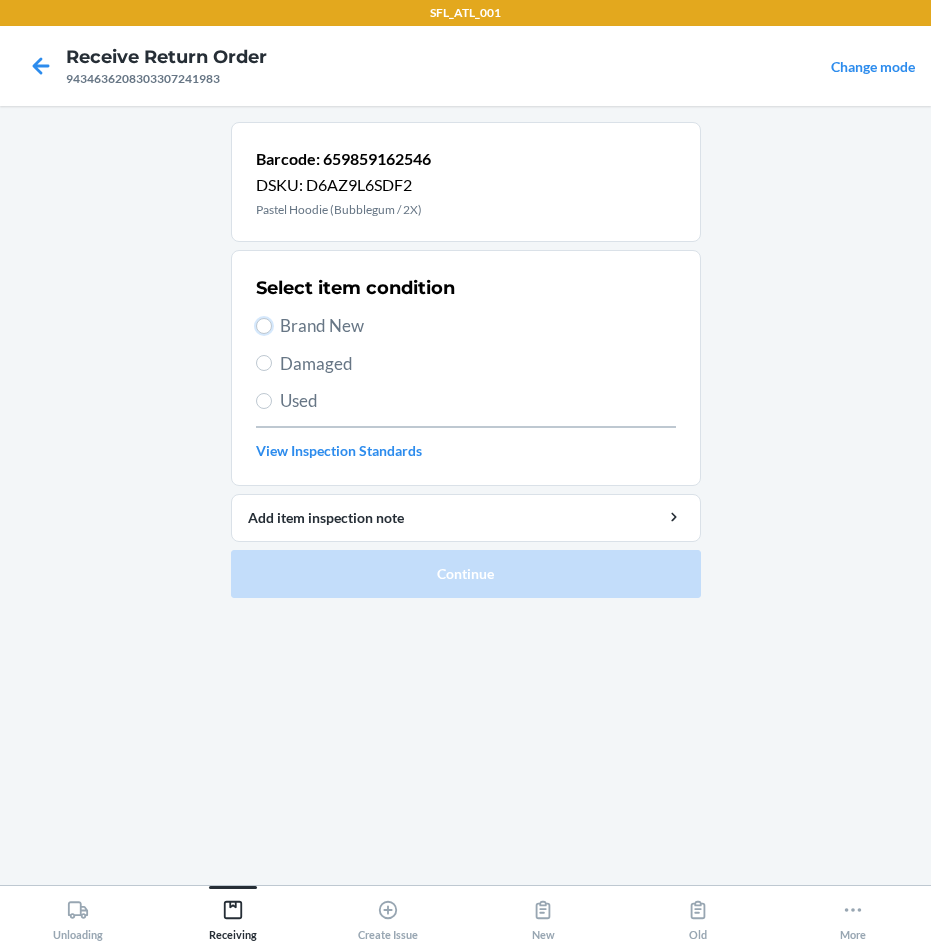 click on "Brand New" at bounding box center (264, 326) 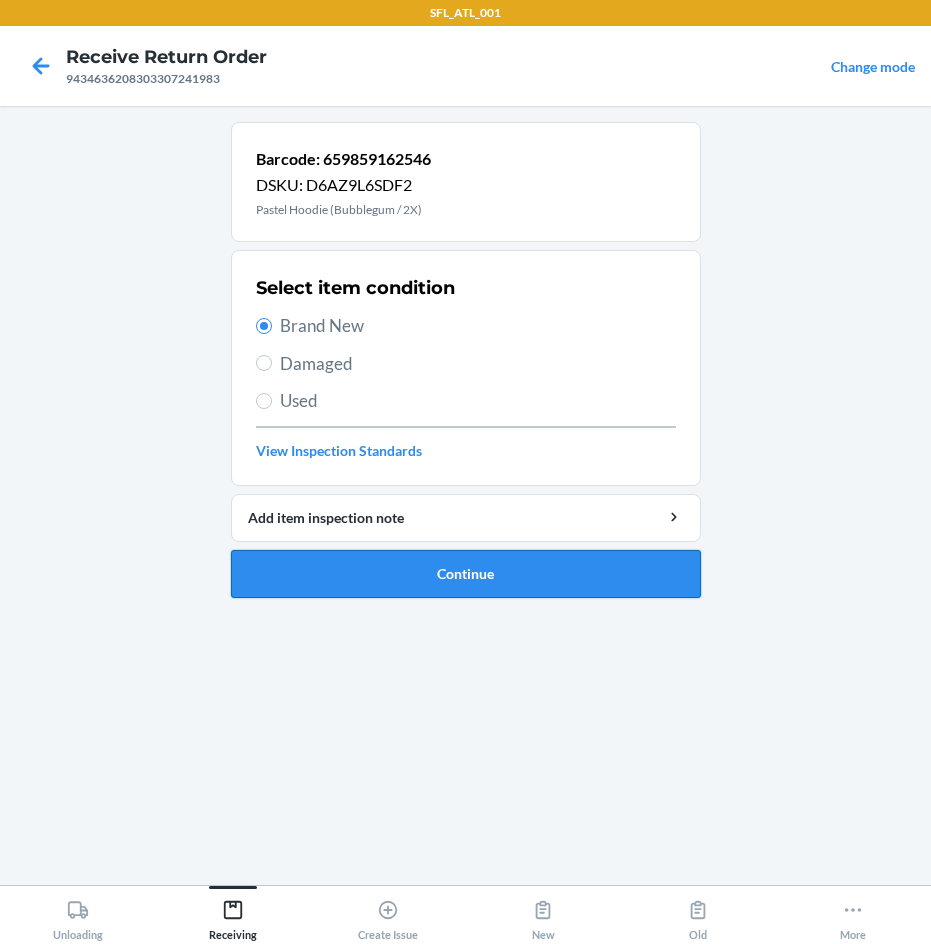 click on "Continue" at bounding box center [466, 574] 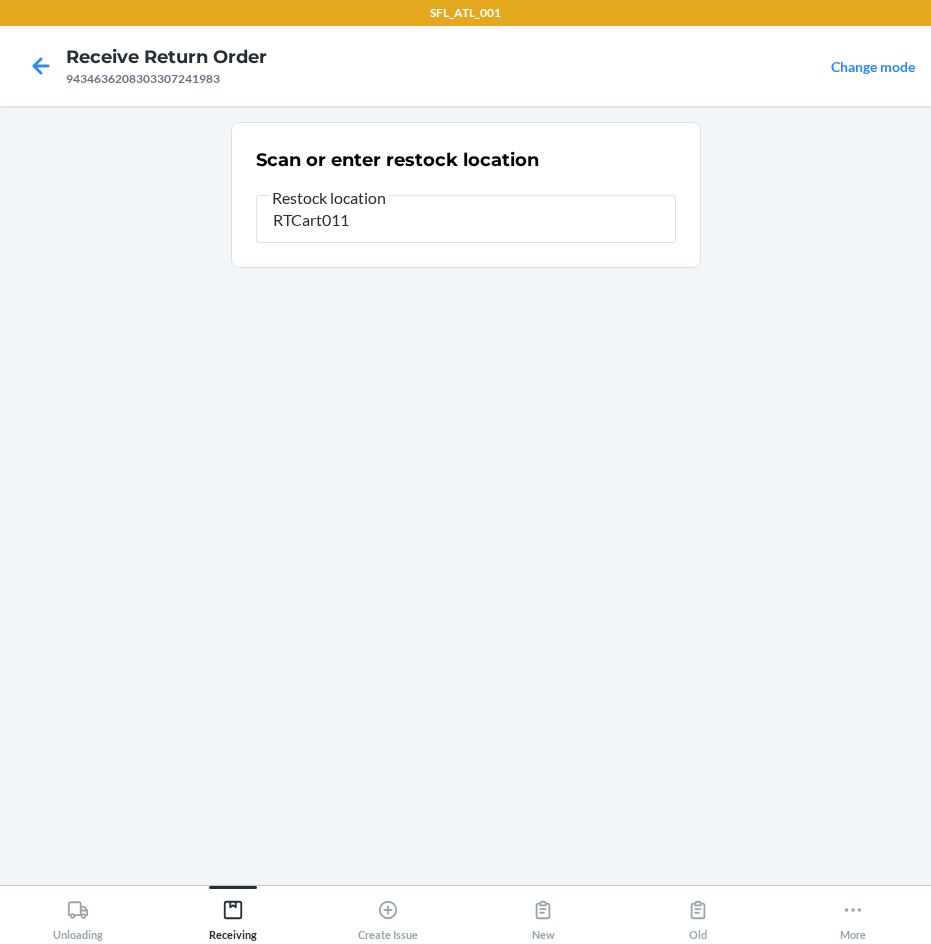 type on "RTCart011" 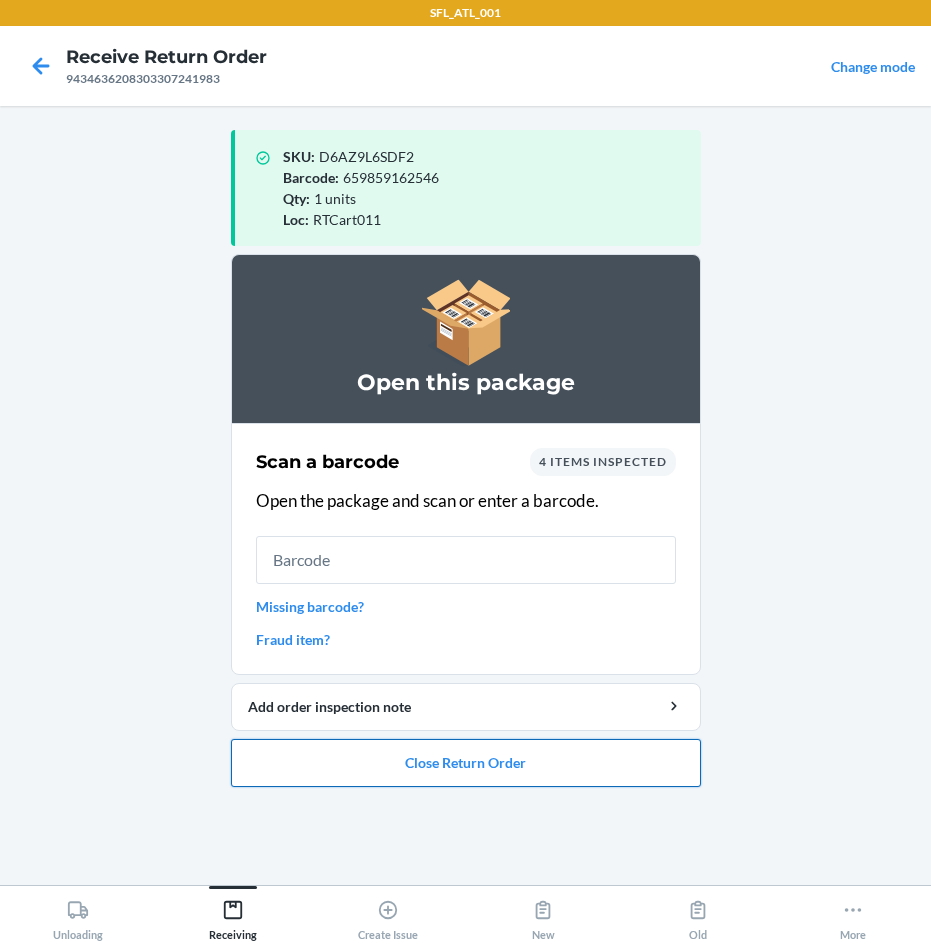 click on "Close Return Order" at bounding box center [466, 763] 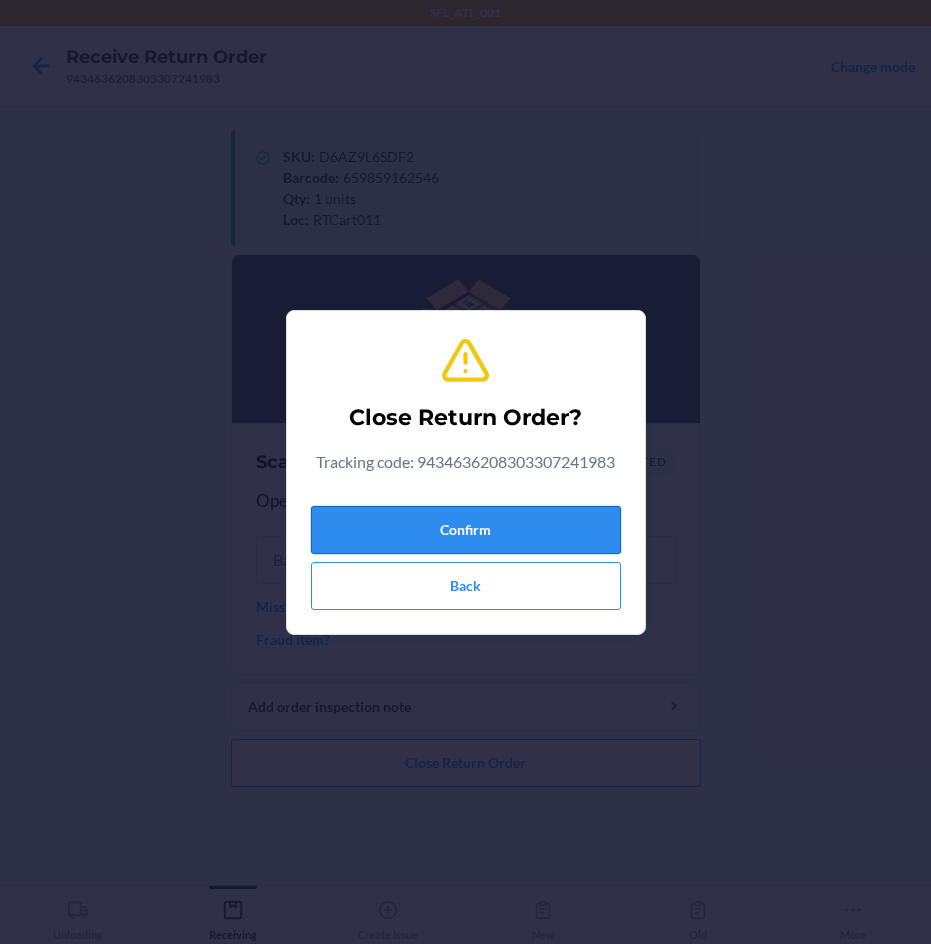 drag, startPoint x: 402, startPoint y: 512, endPoint x: 406, endPoint y: 528, distance: 16.492422 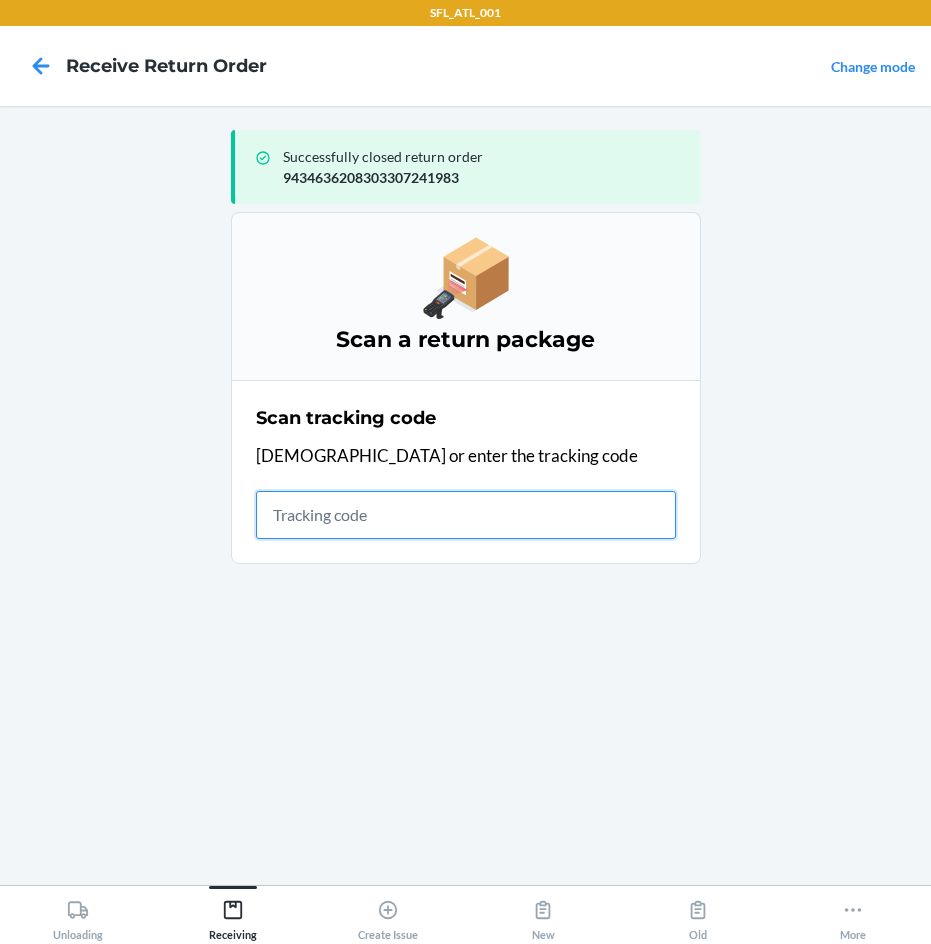 click at bounding box center [466, 515] 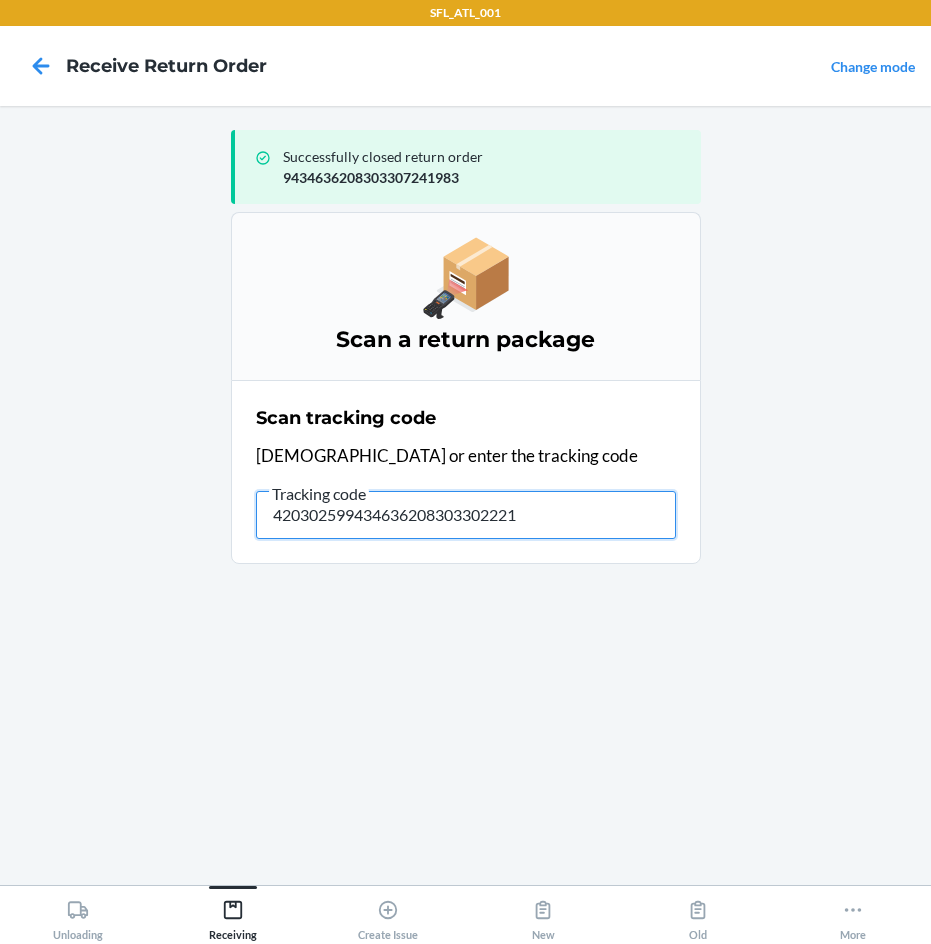 type on "4203025994346362083033022215" 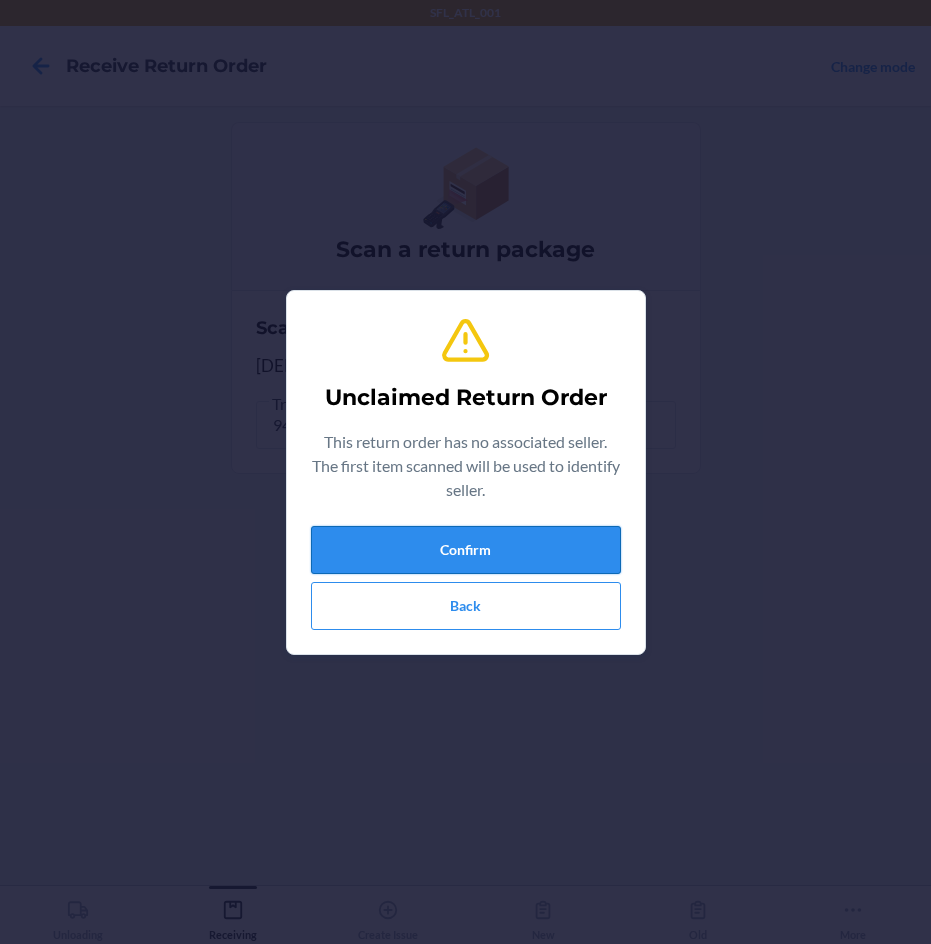 click on "Confirm" at bounding box center (466, 550) 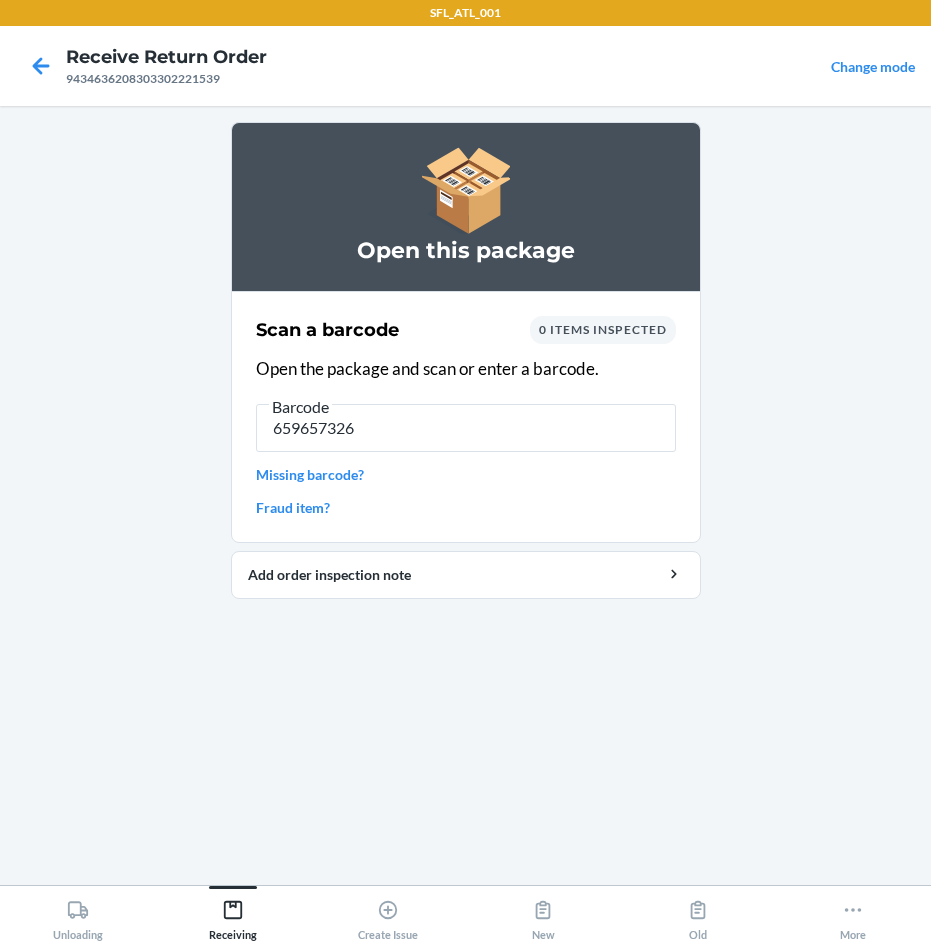 type on "6596573265" 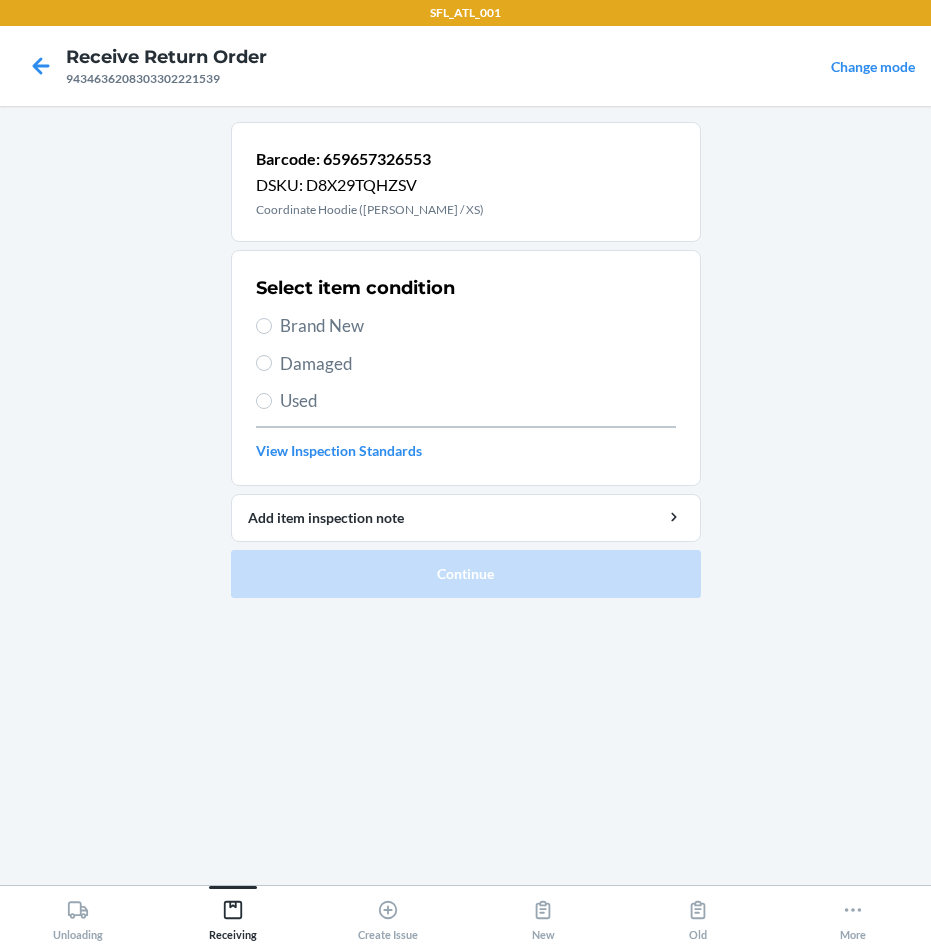click on "Brand New" at bounding box center [478, 326] 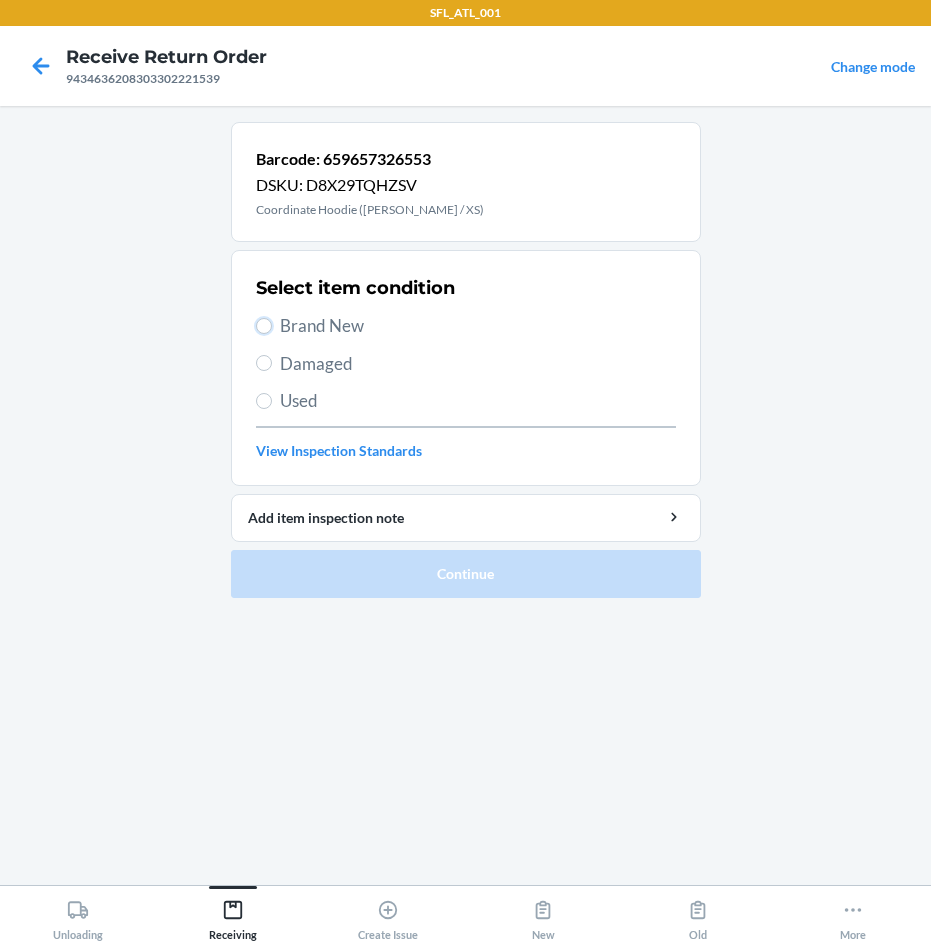 click on "Brand New" at bounding box center [264, 326] 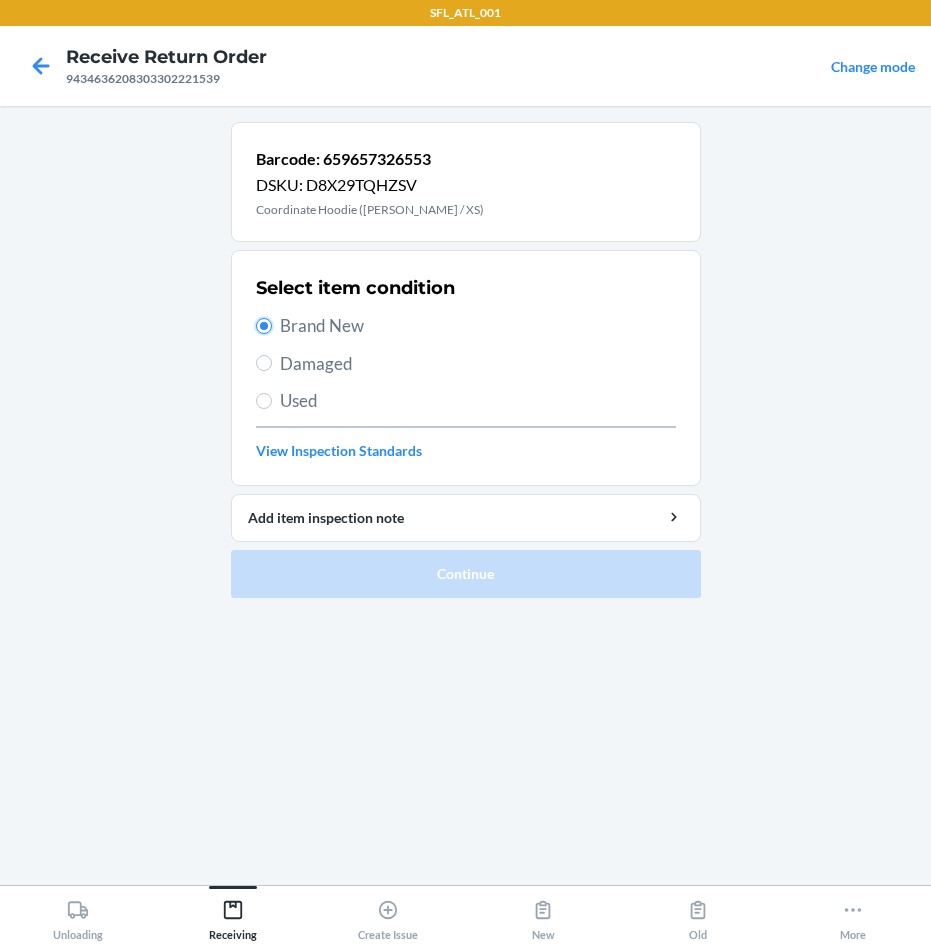 radio on "true" 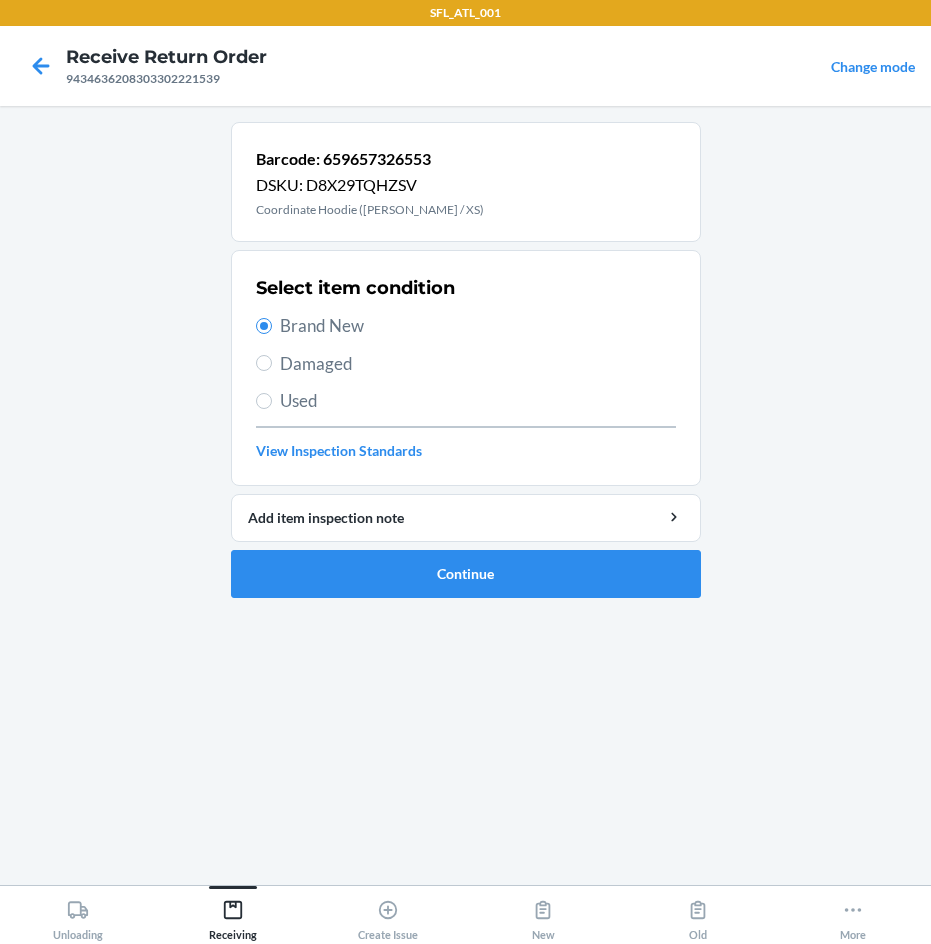 click on "Barcode: 659657326553 DSKU: D8X29TQHZSV Coordinate Hoodie ([PERSON_NAME] / XS) Select item condition Brand New Damaged Used View Inspection Standards Add item inspection note Continue" at bounding box center (466, 368) 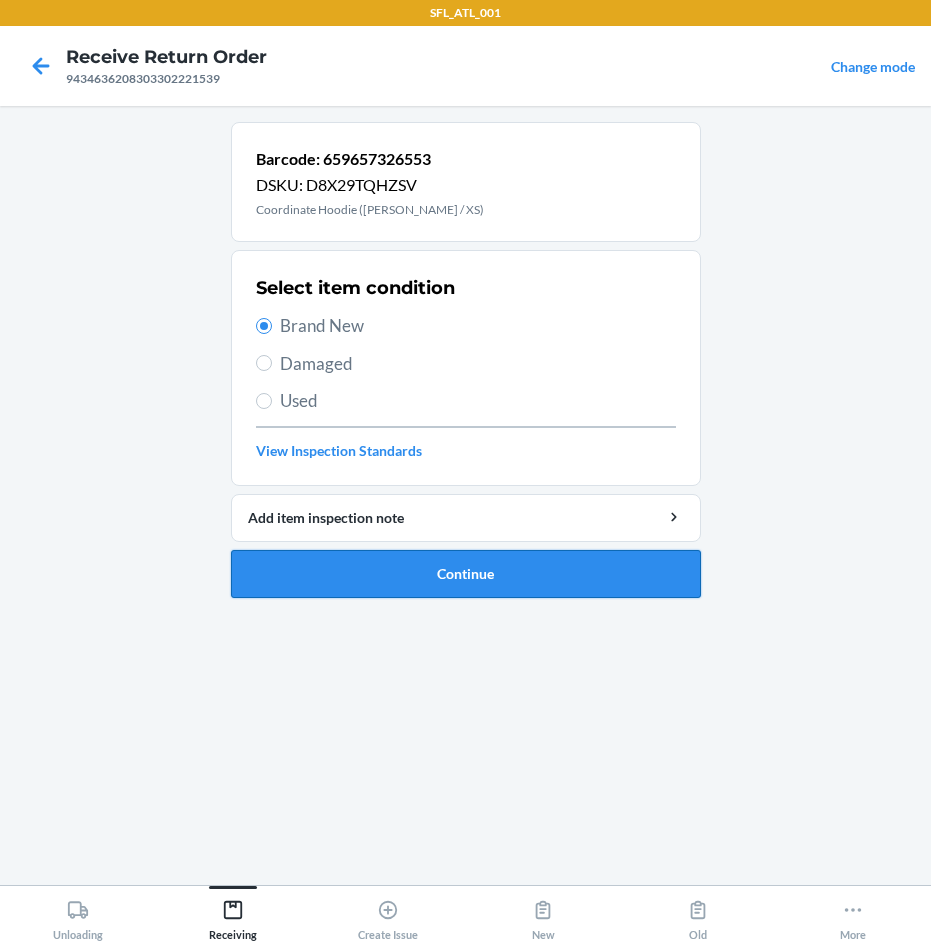 click on "Continue" at bounding box center (466, 574) 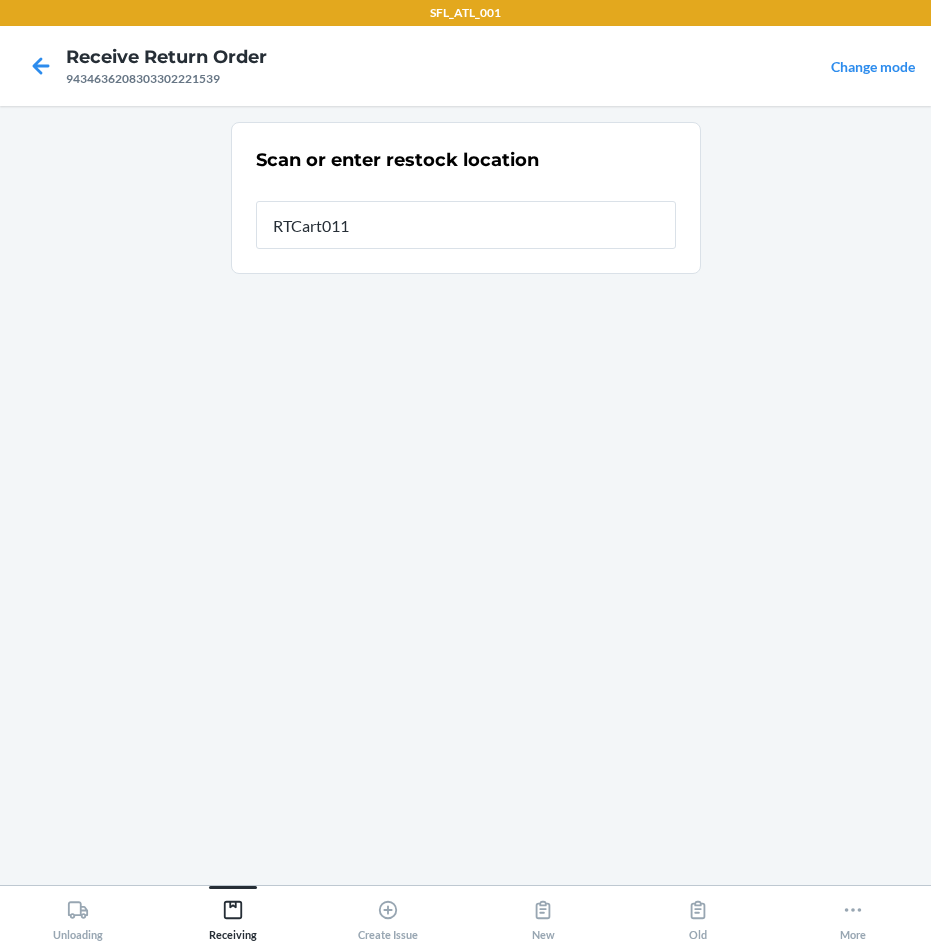 type on "RTCart011" 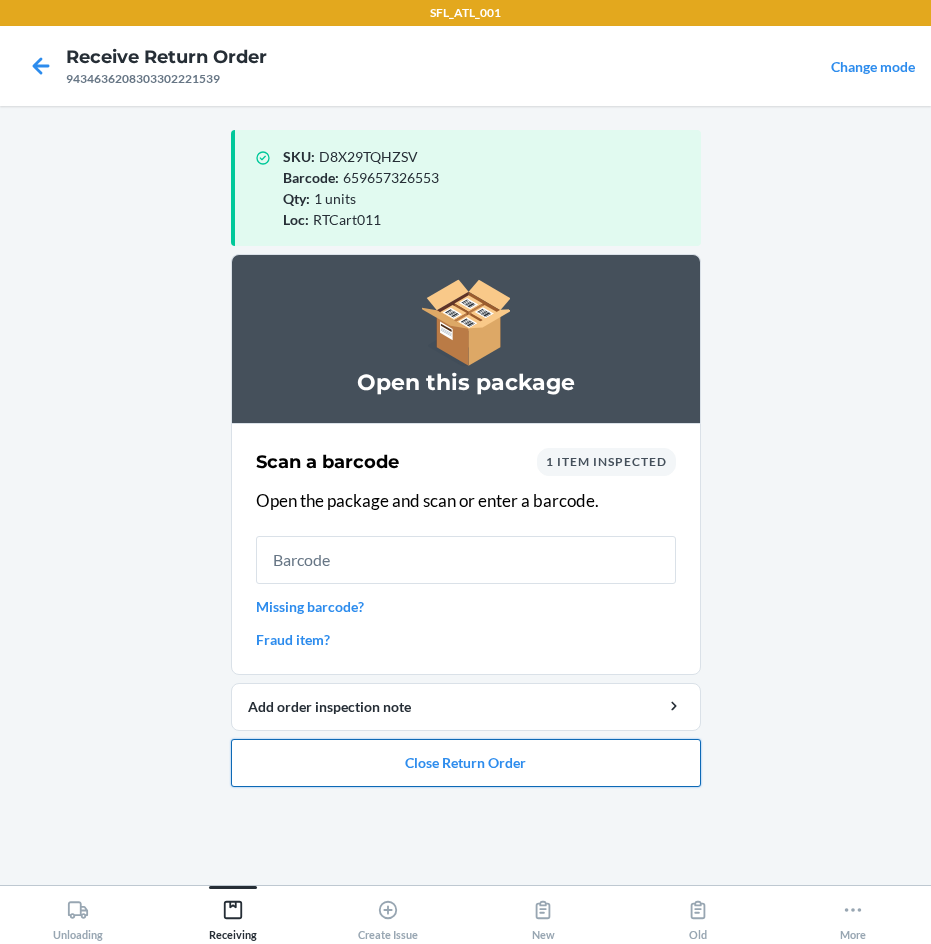 click on "Close Return Order" at bounding box center [466, 763] 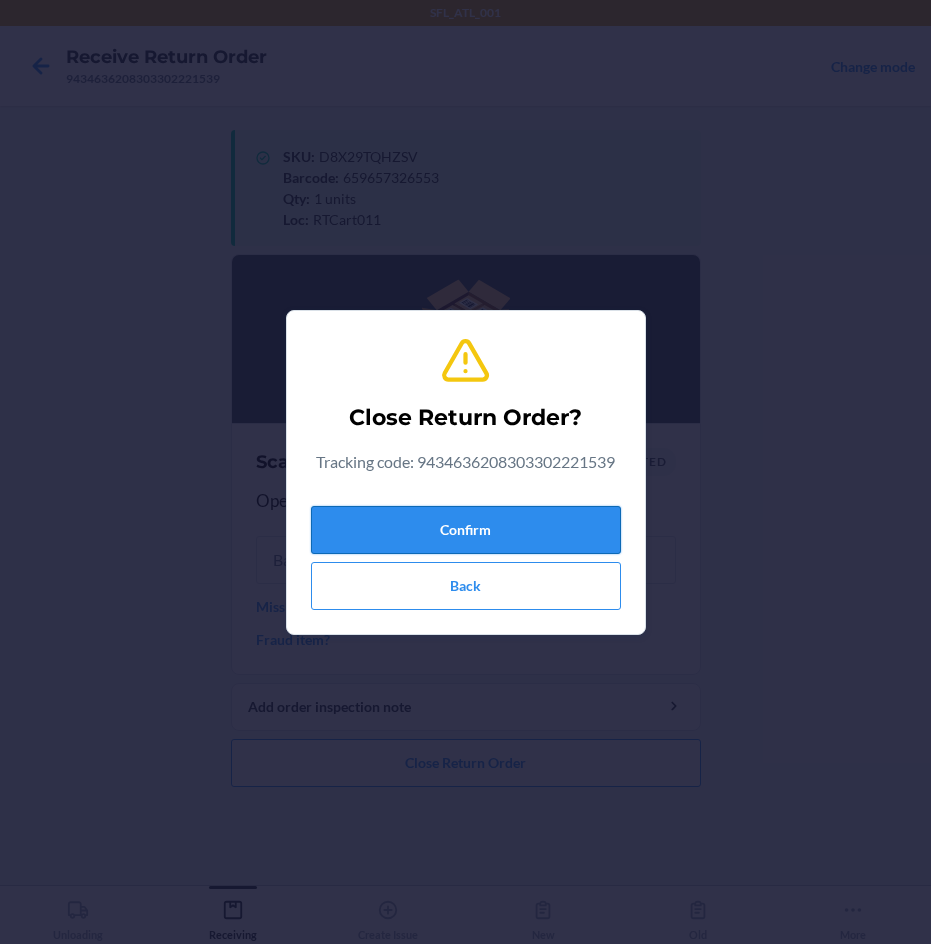 click on "Confirm" at bounding box center (466, 530) 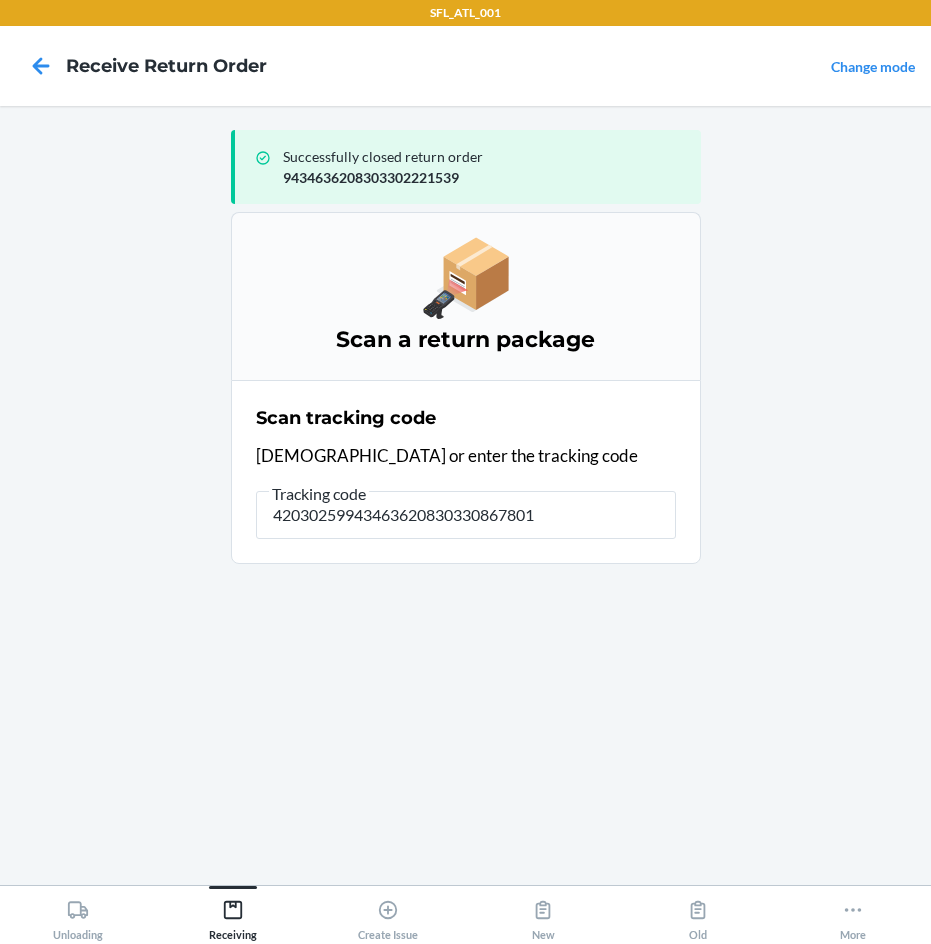 type on "420302599434636208303308678016" 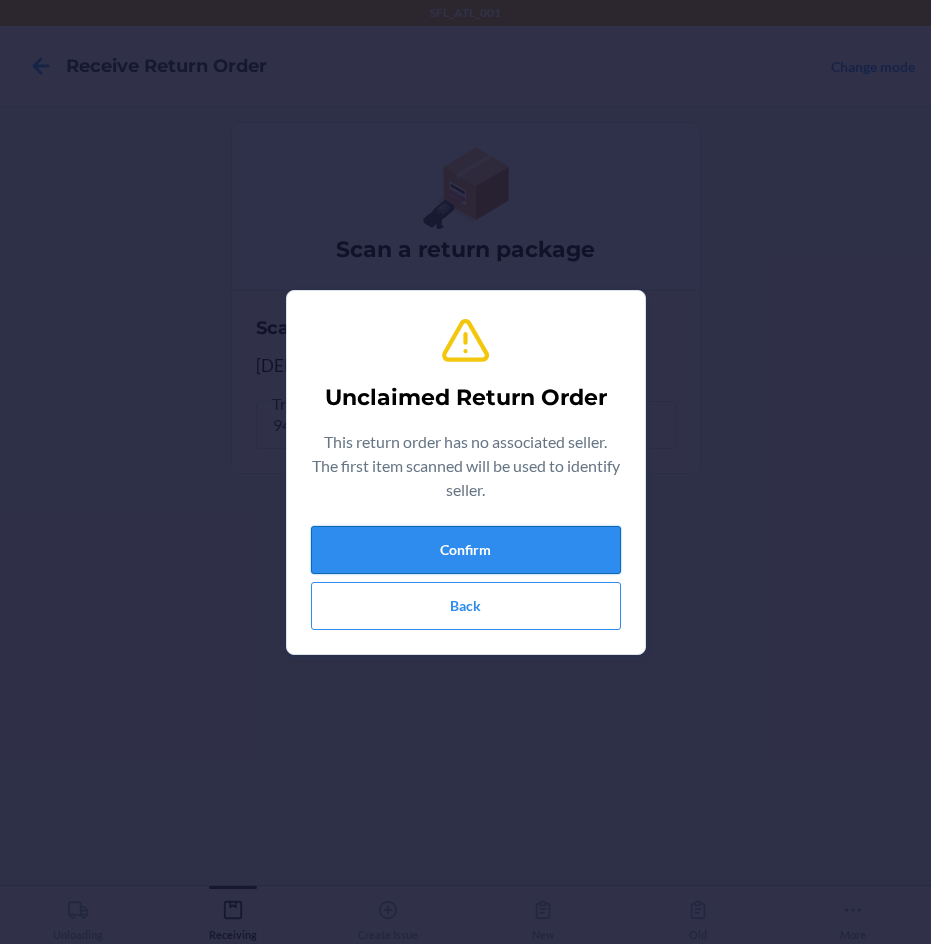 click on "Confirm" at bounding box center [466, 550] 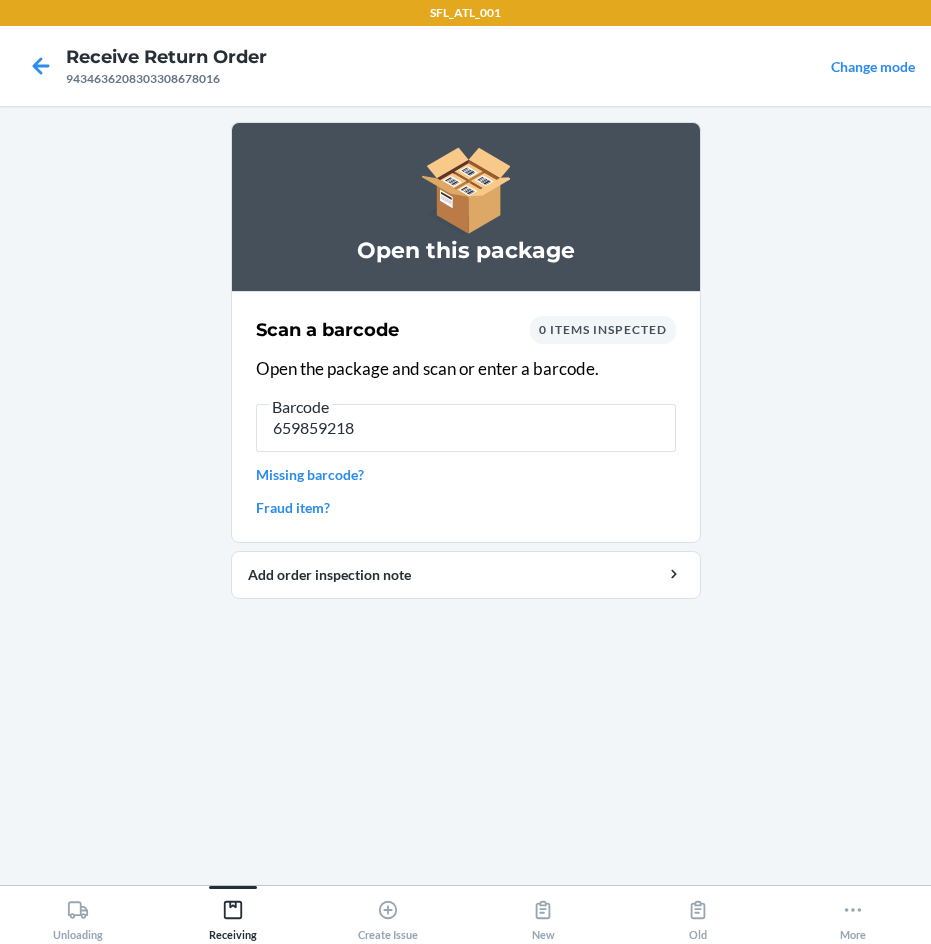 type on "6598592183" 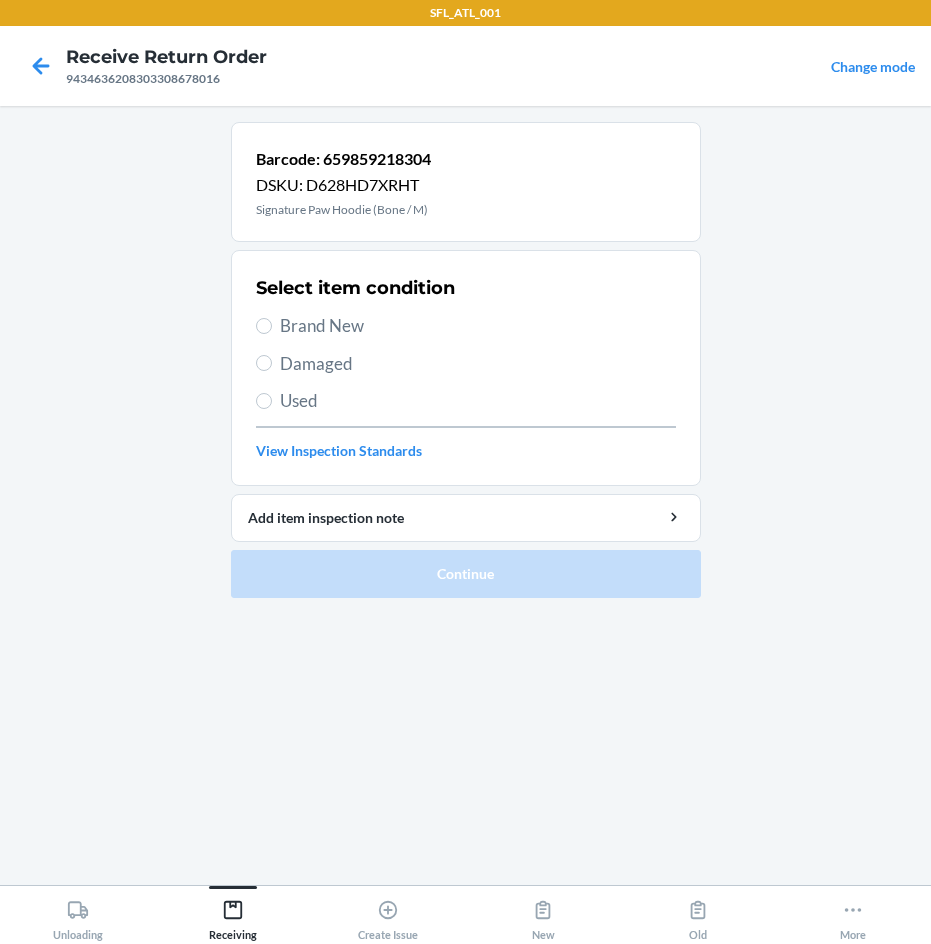 drag, startPoint x: 309, startPoint y: 328, endPoint x: 345, endPoint y: 334, distance: 36.496574 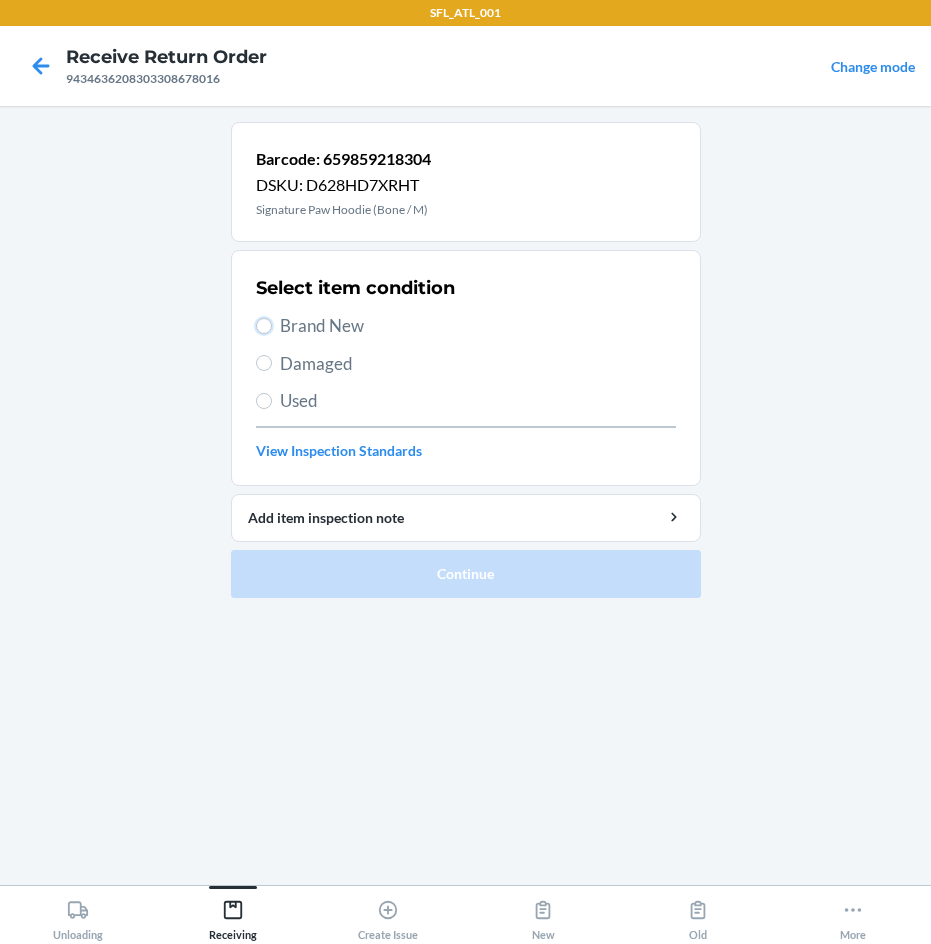click on "Brand New" at bounding box center [264, 326] 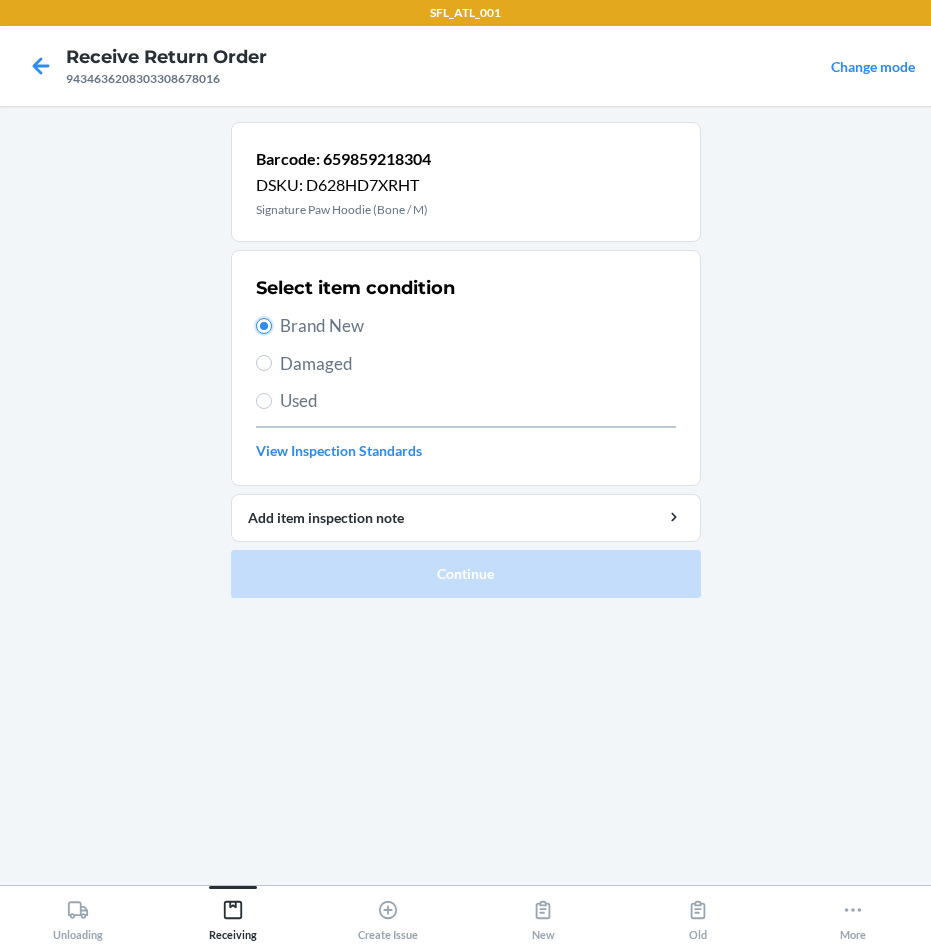 radio on "true" 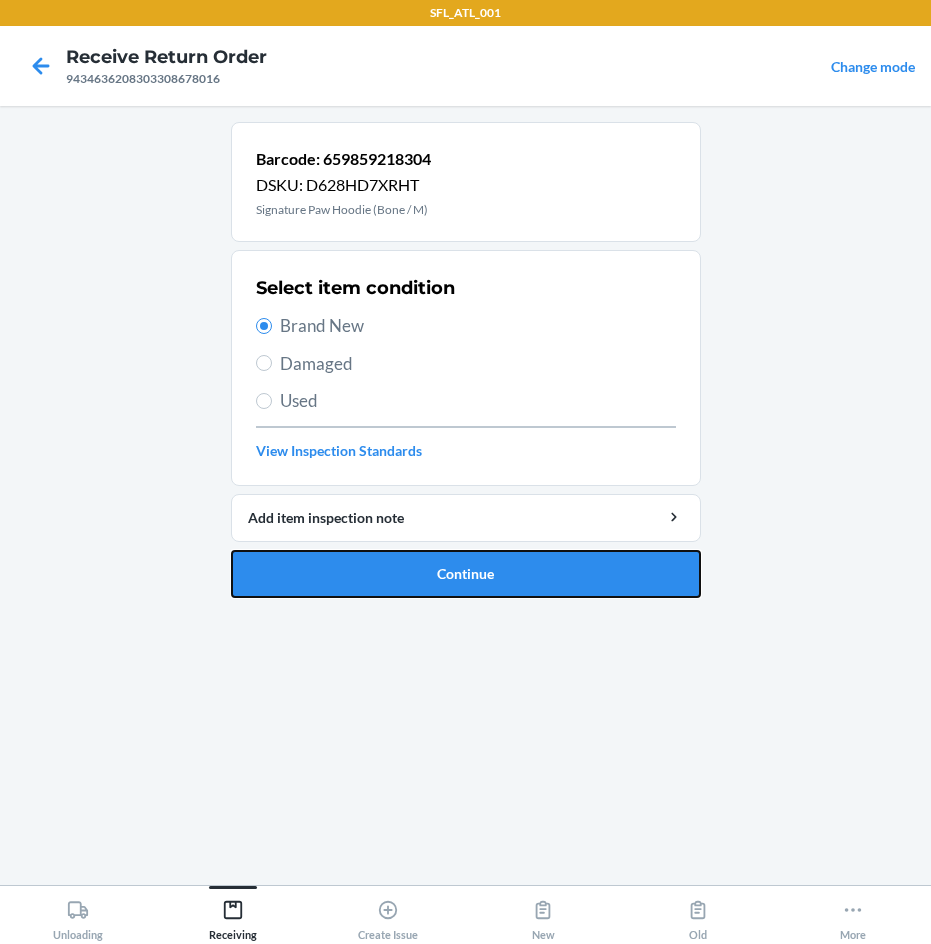 drag, startPoint x: 504, startPoint y: 575, endPoint x: 521, endPoint y: 575, distance: 17 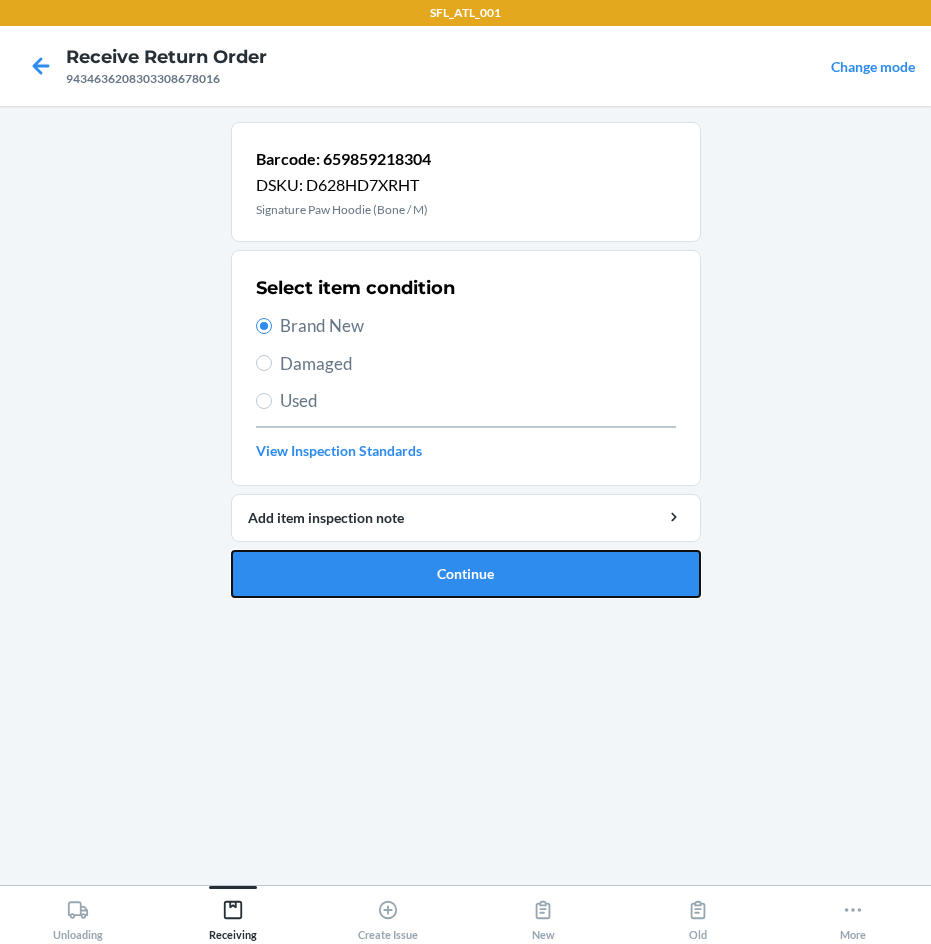 click on "Continue" at bounding box center (466, 574) 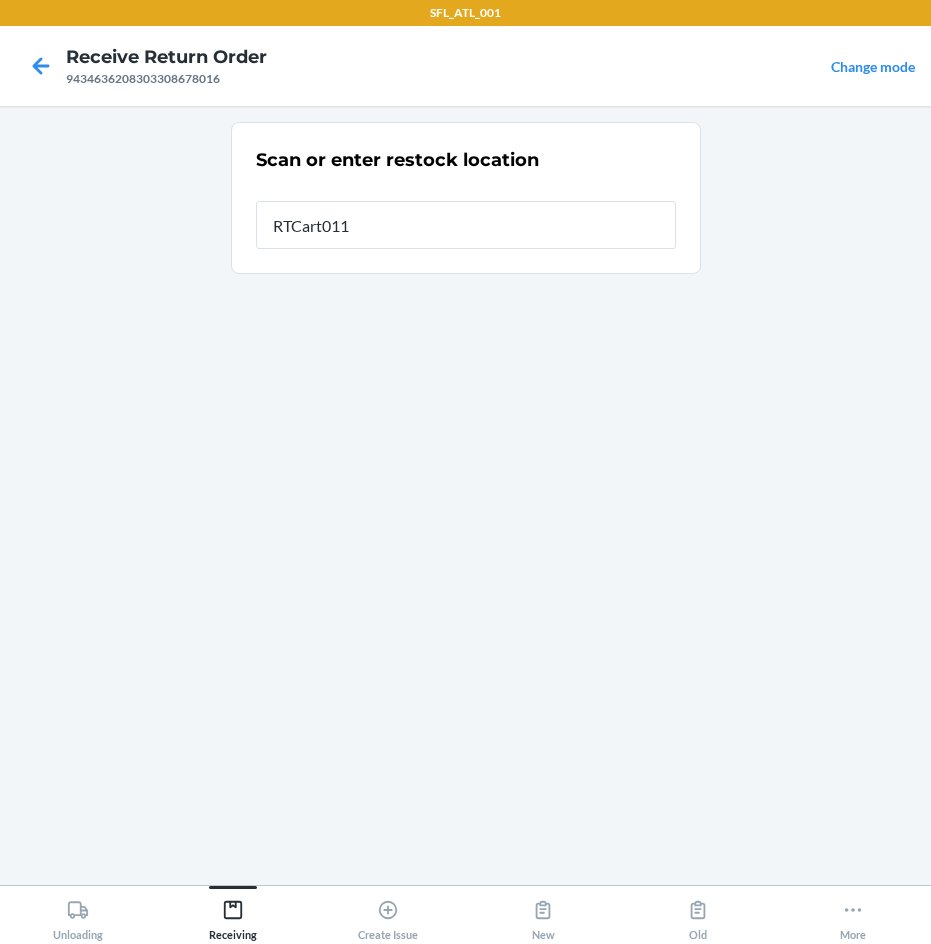 type on "RTCart011" 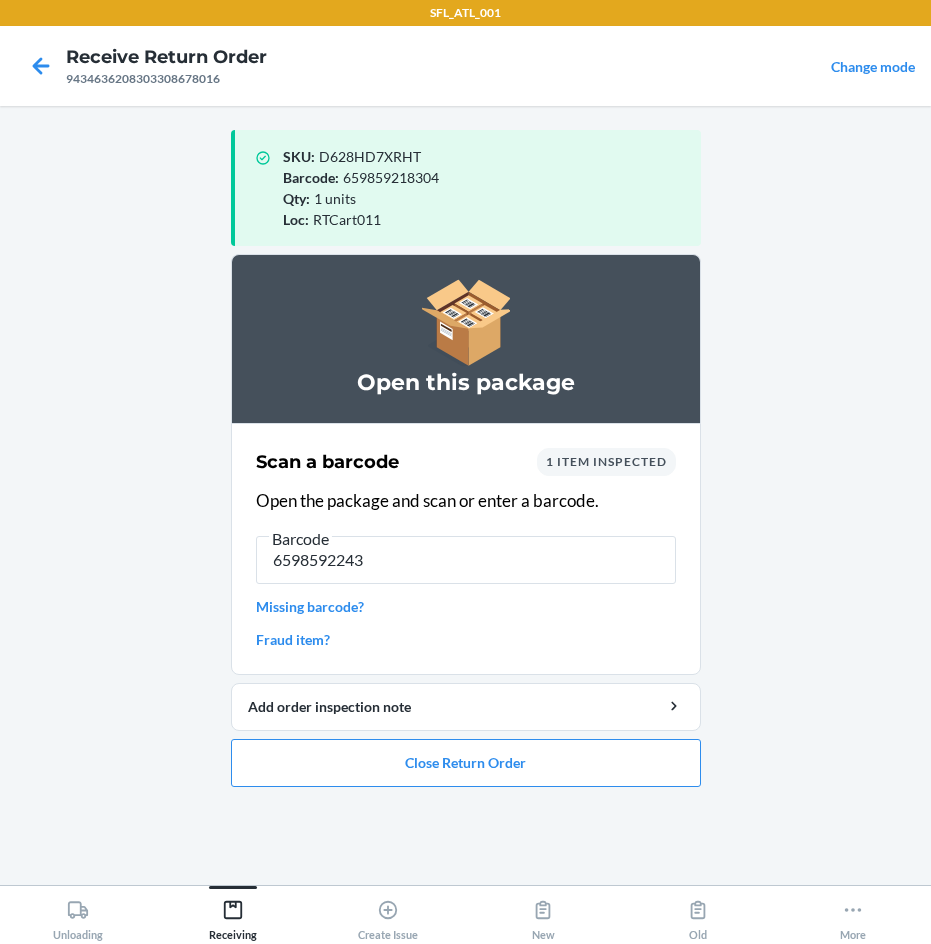 type on "65985922437" 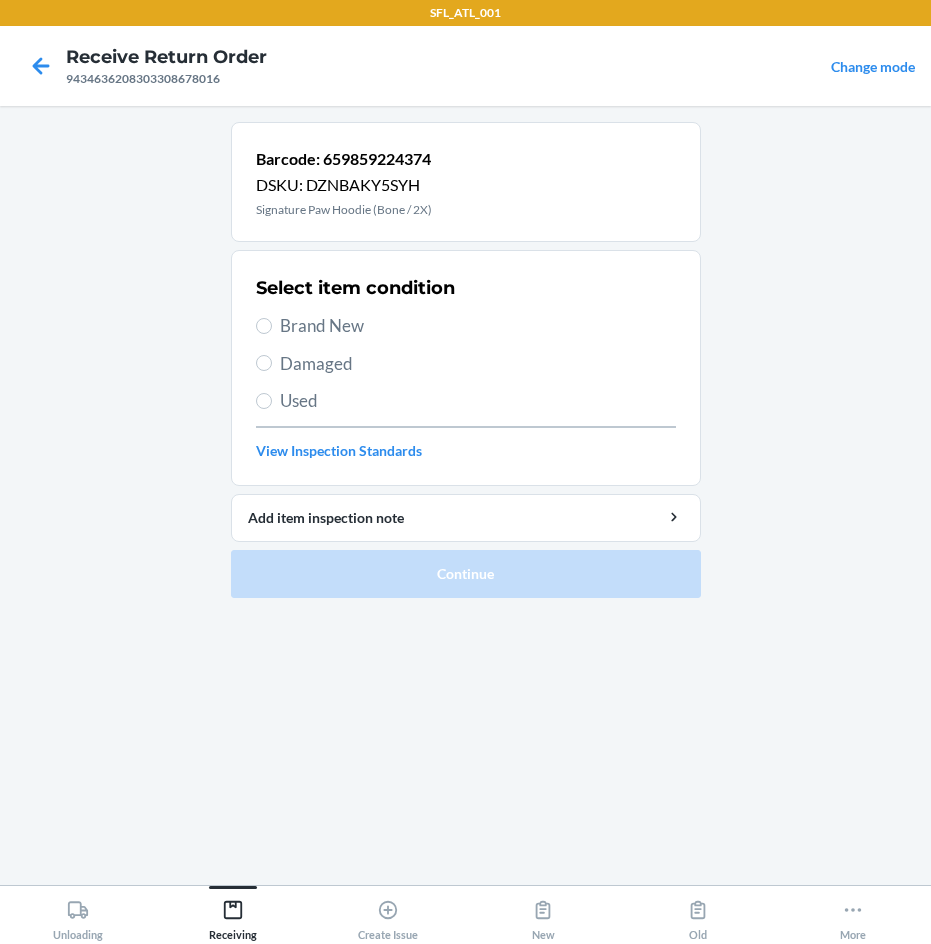 click on "Brand New" at bounding box center (478, 326) 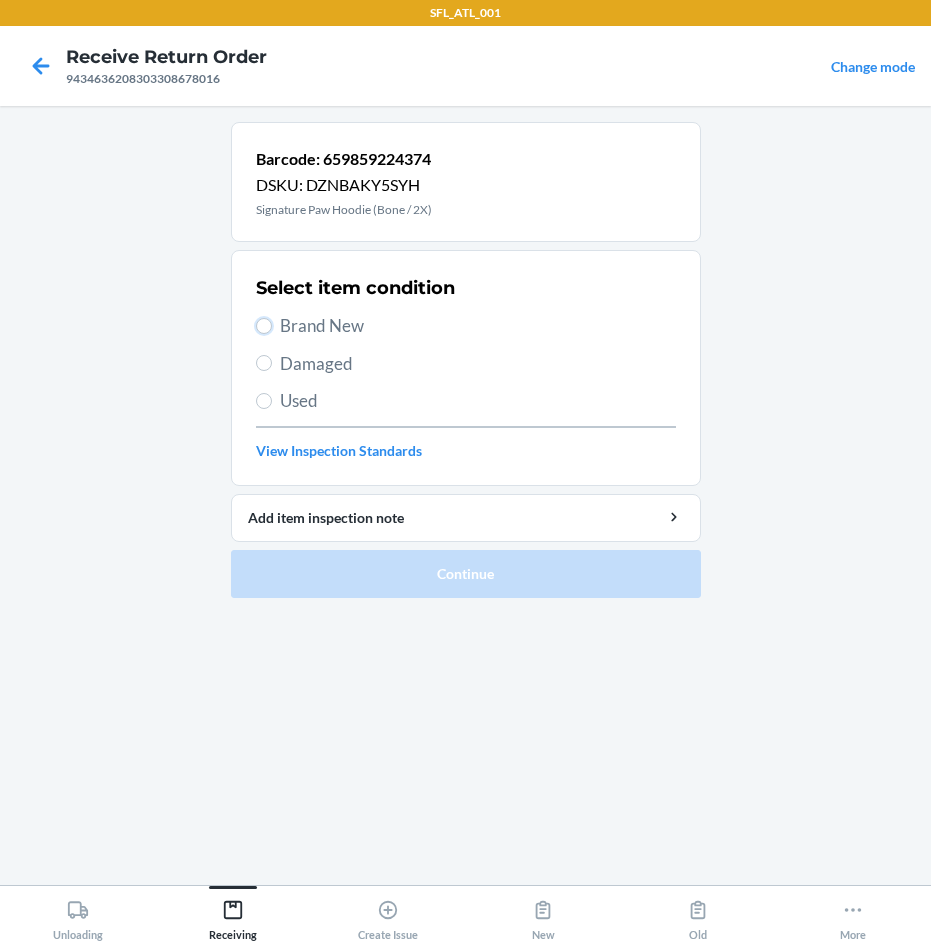 click on "Brand New" at bounding box center [264, 326] 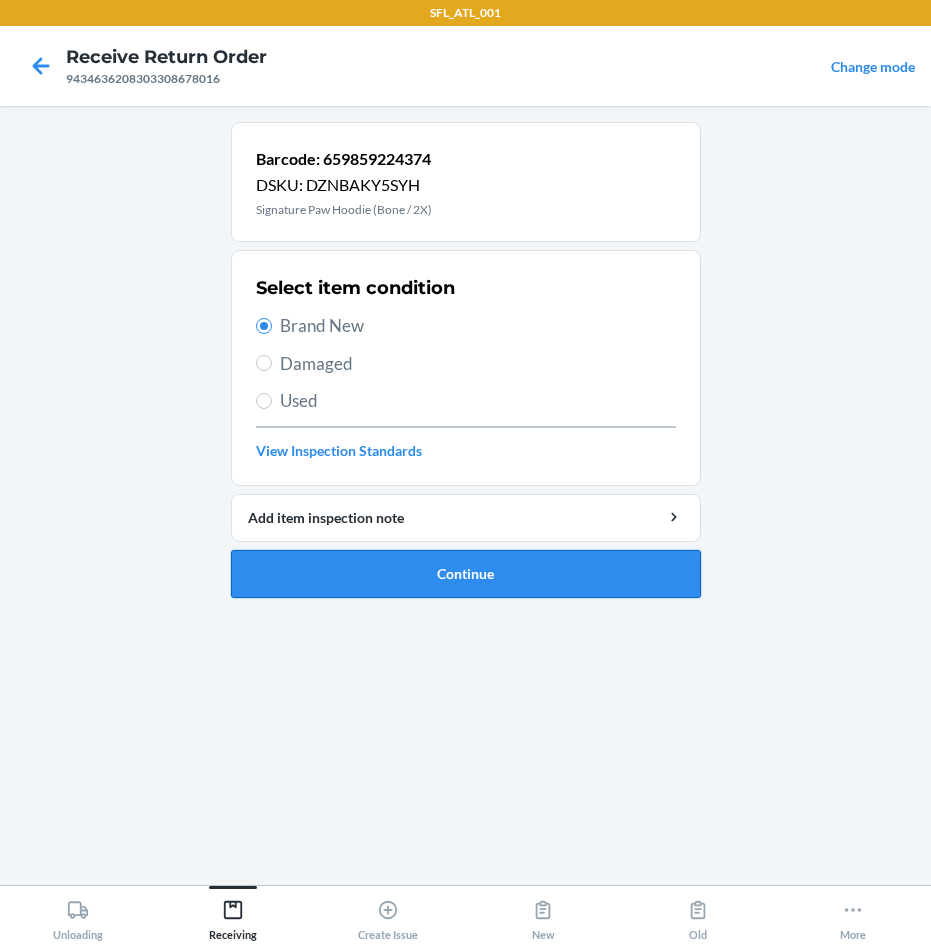 click on "Continue" at bounding box center (466, 574) 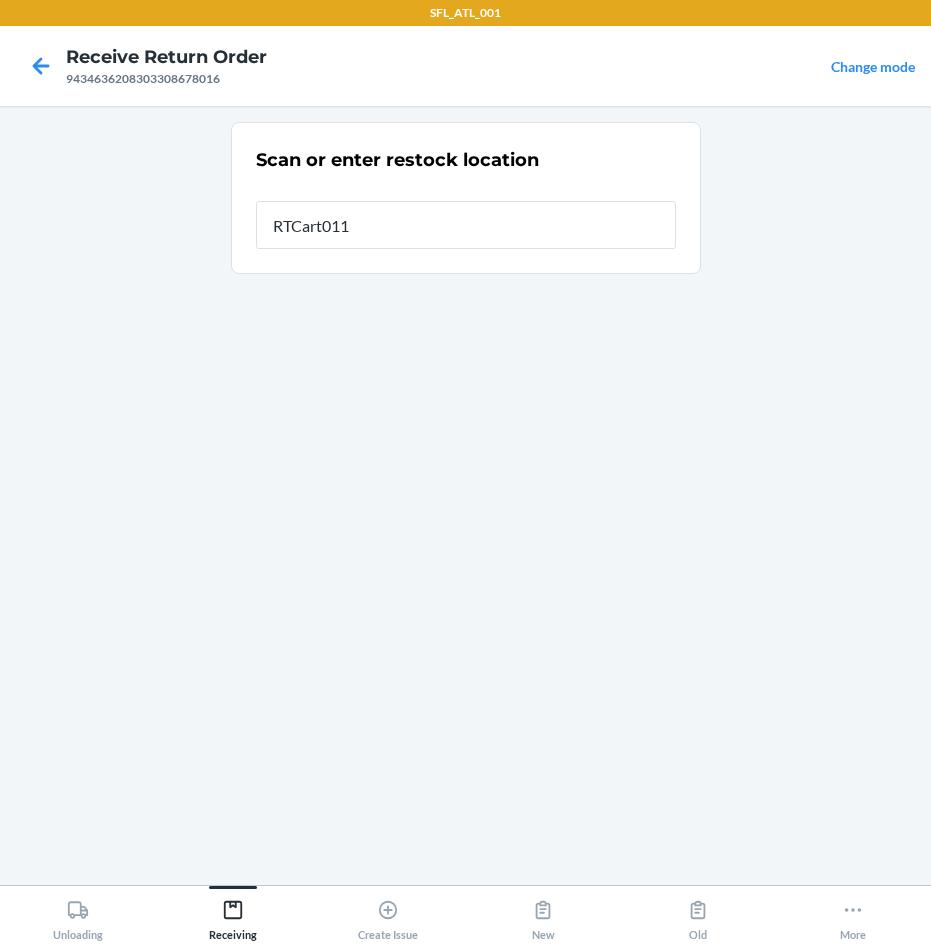 type on "RTCart011" 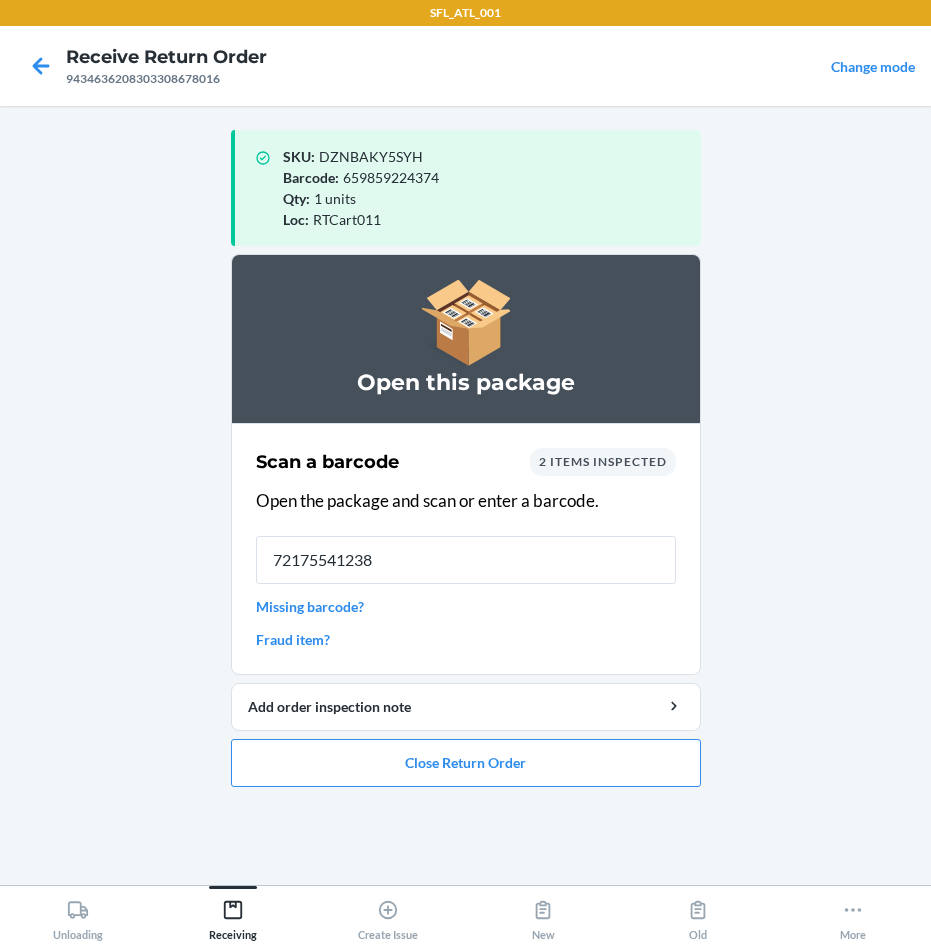 type on "721755412381" 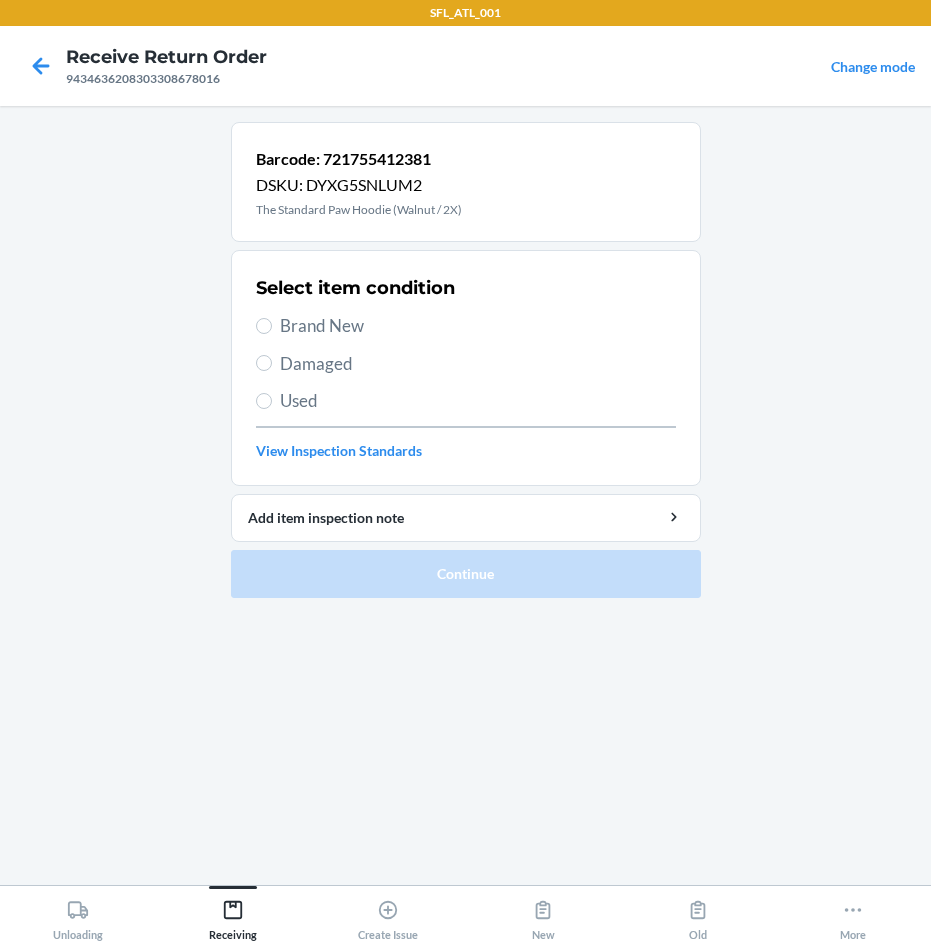 click on "Brand New" at bounding box center [478, 326] 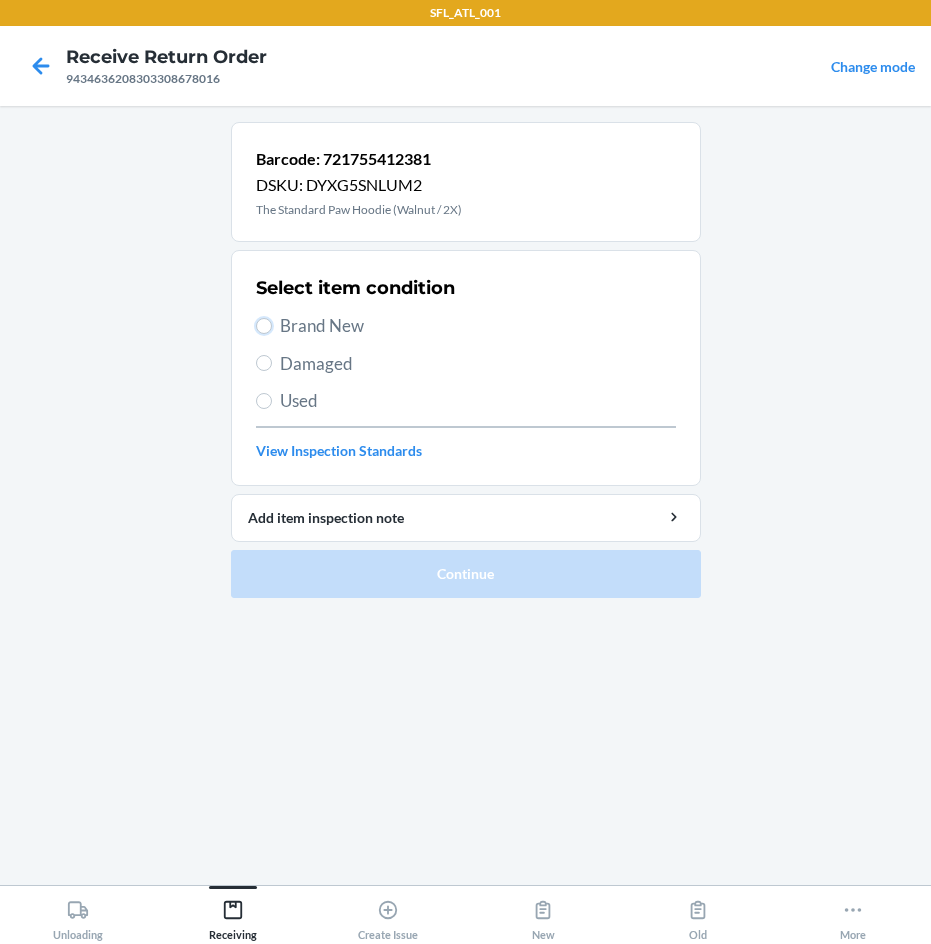 click on "Brand New" at bounding box center (264, 326) 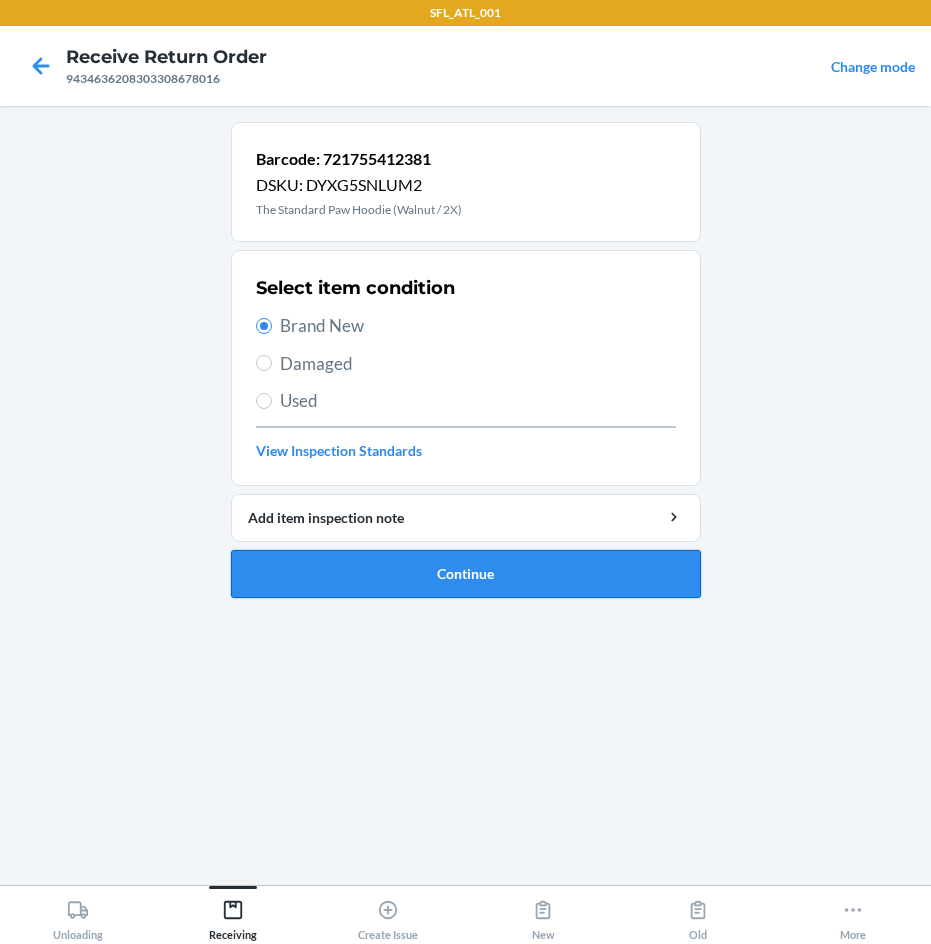 click on "Continue" at bounding box center [466, 574] 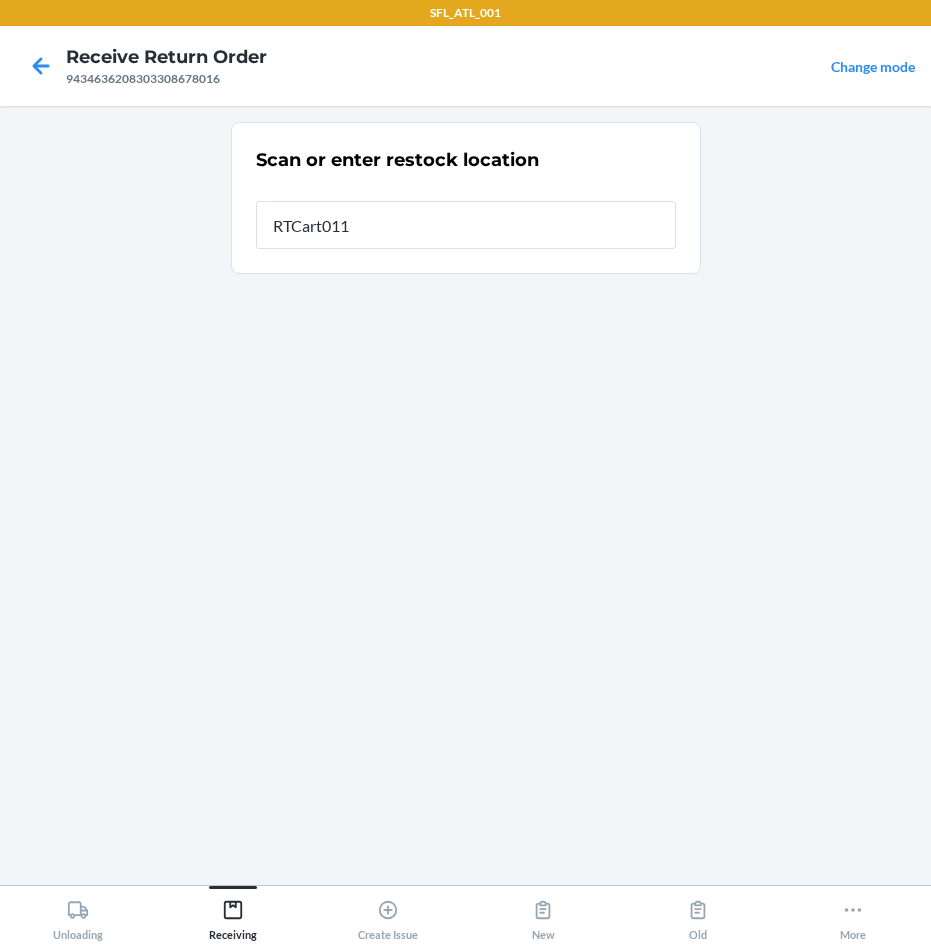 type on "RTCart011" 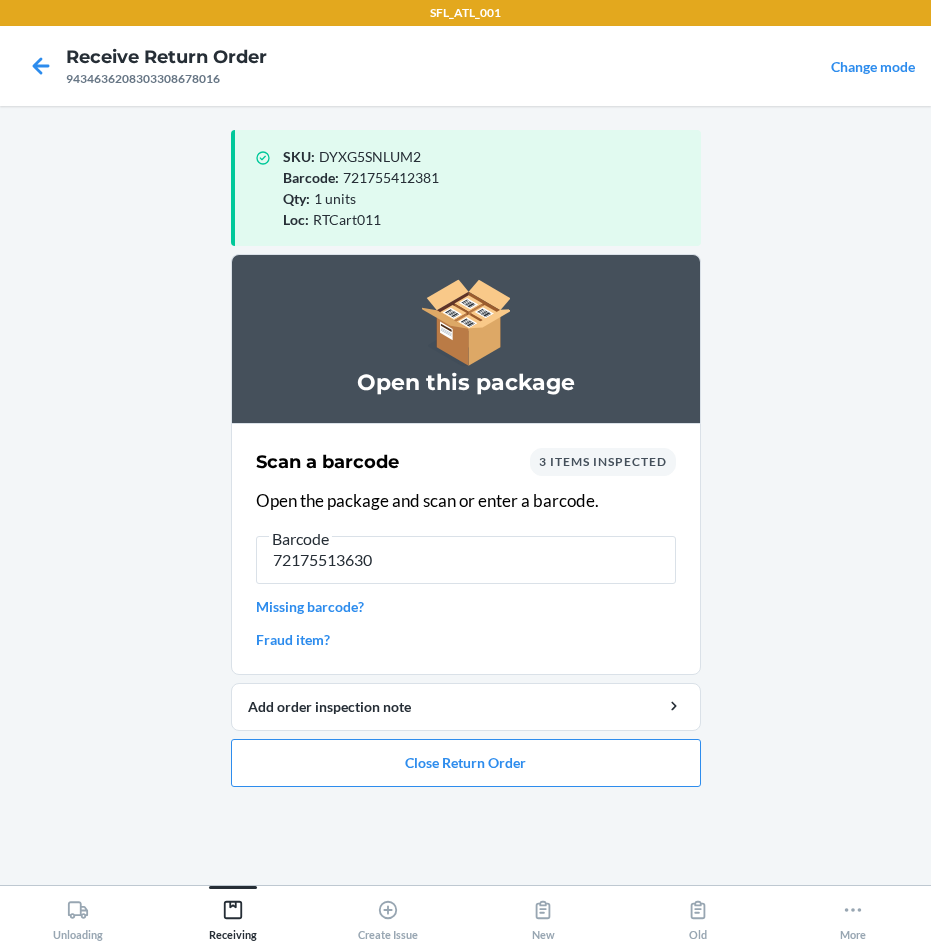 type on "721755136300" 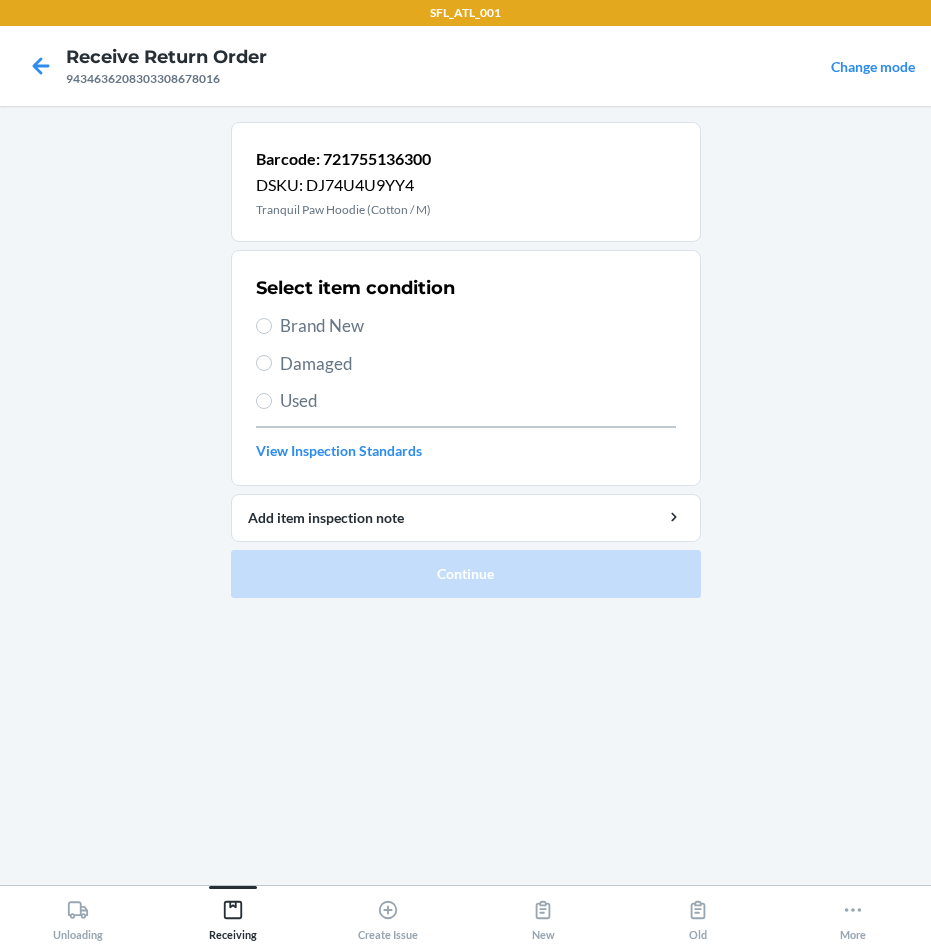 click on "Select item condition Brand New Damaged Used View Inspection Standards" at bounding box center (466, 368) 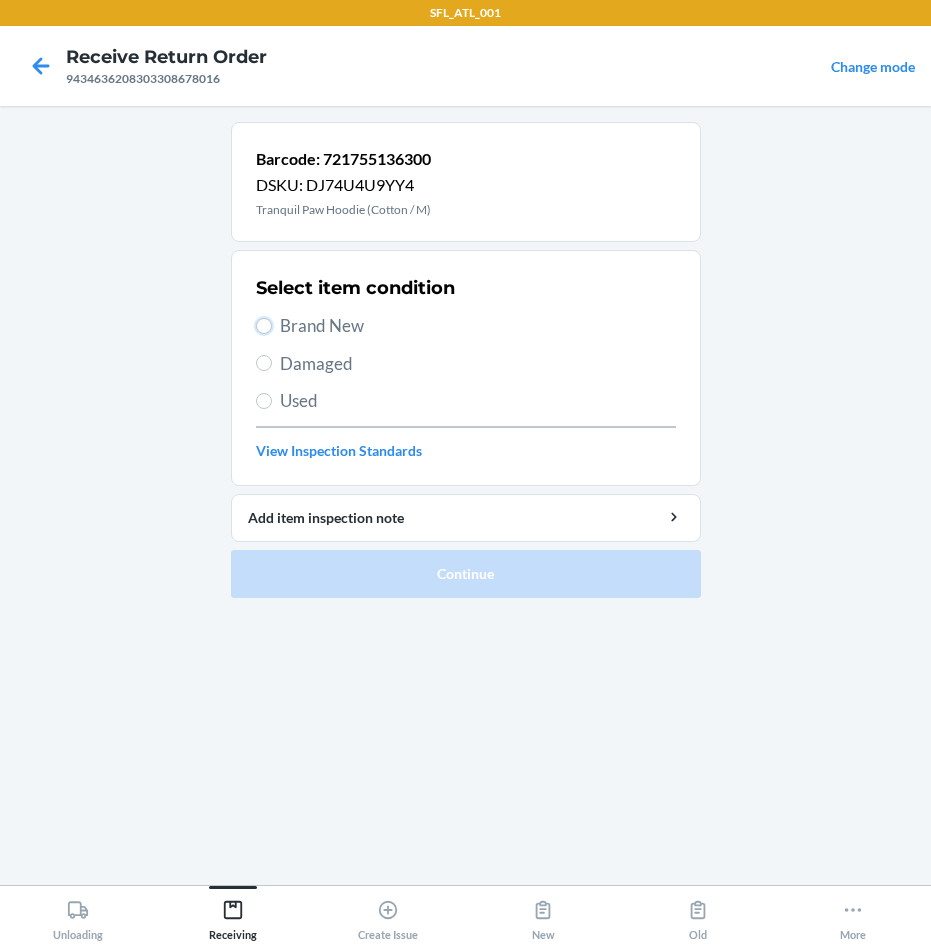 click on "Brand New" at bounding box center (264, 326) 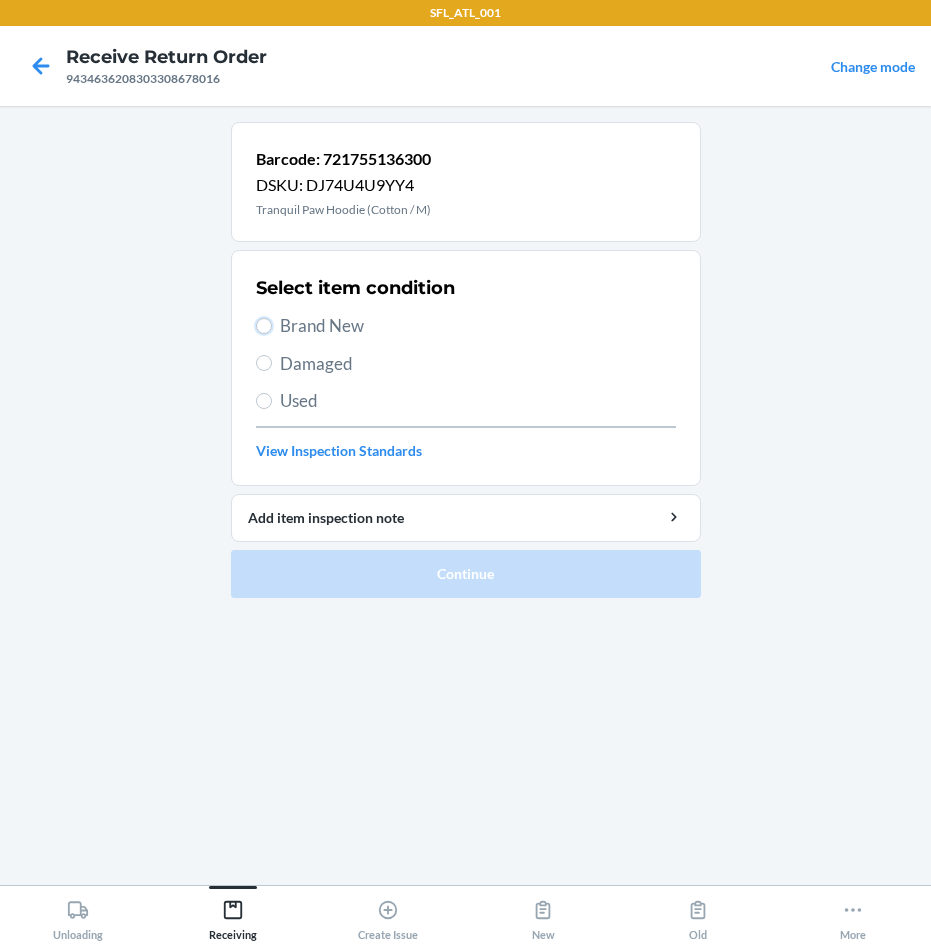 radio on "true" 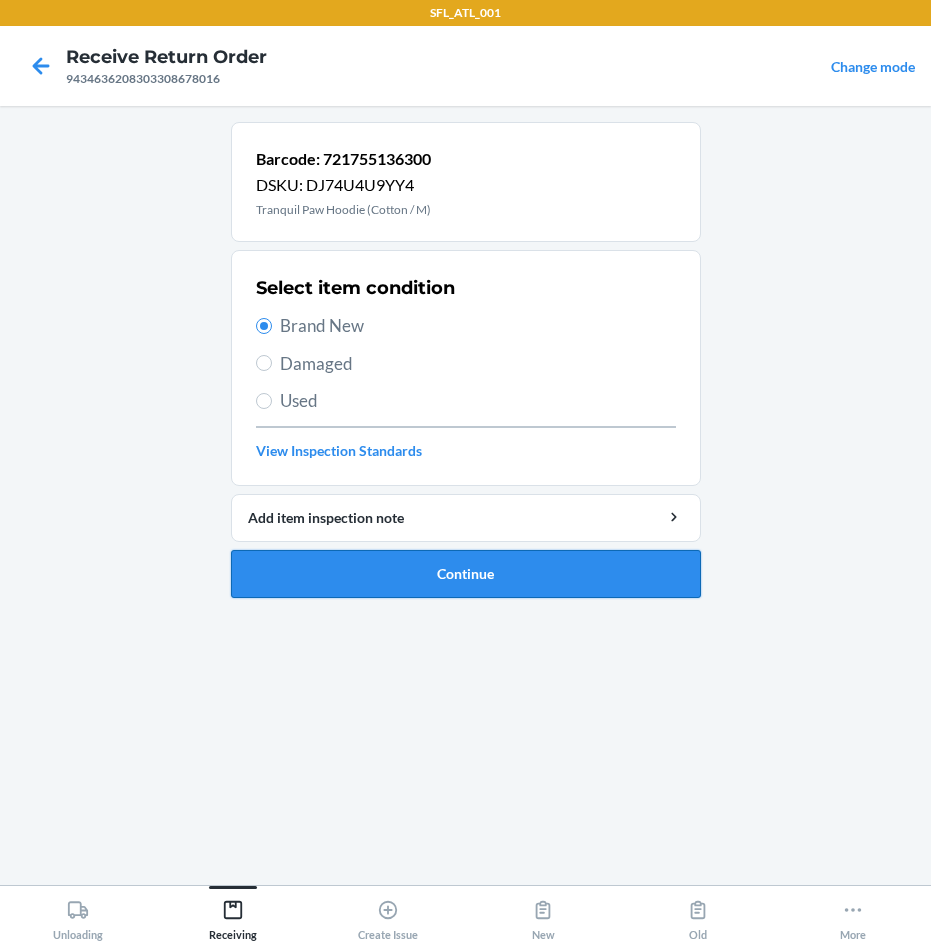 click on "Continue" at bounding box center (466, 574) 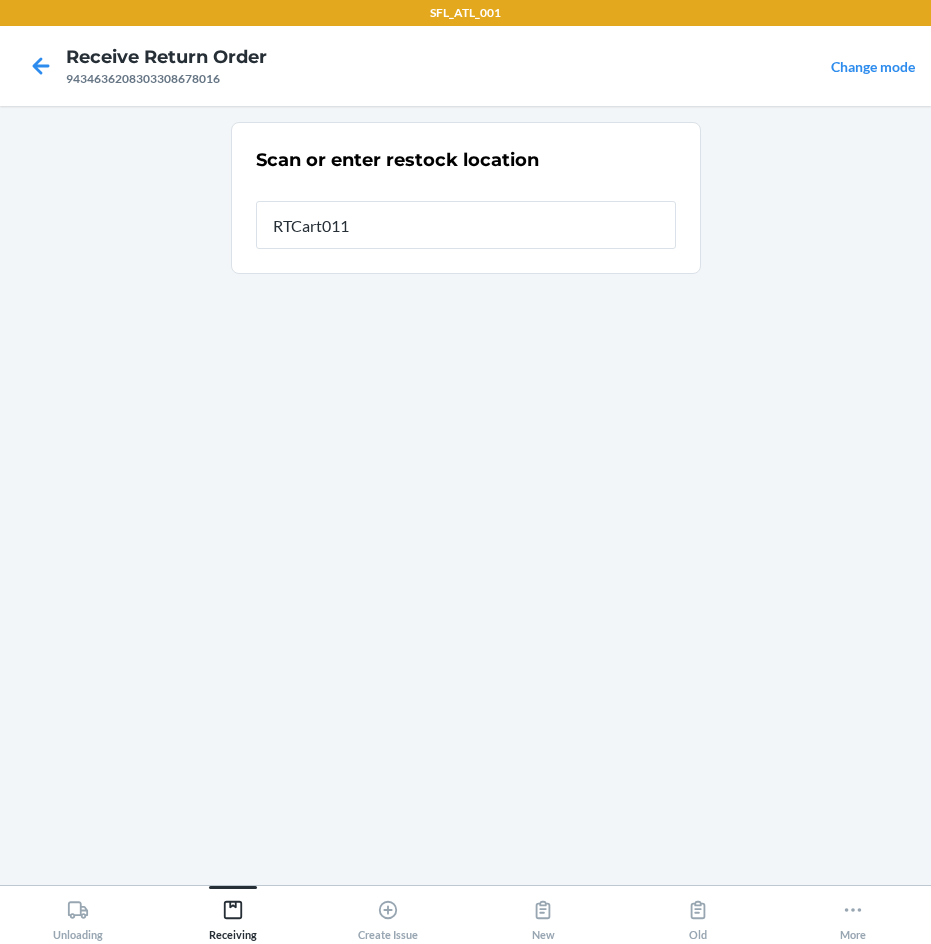 type on "RTCart011" 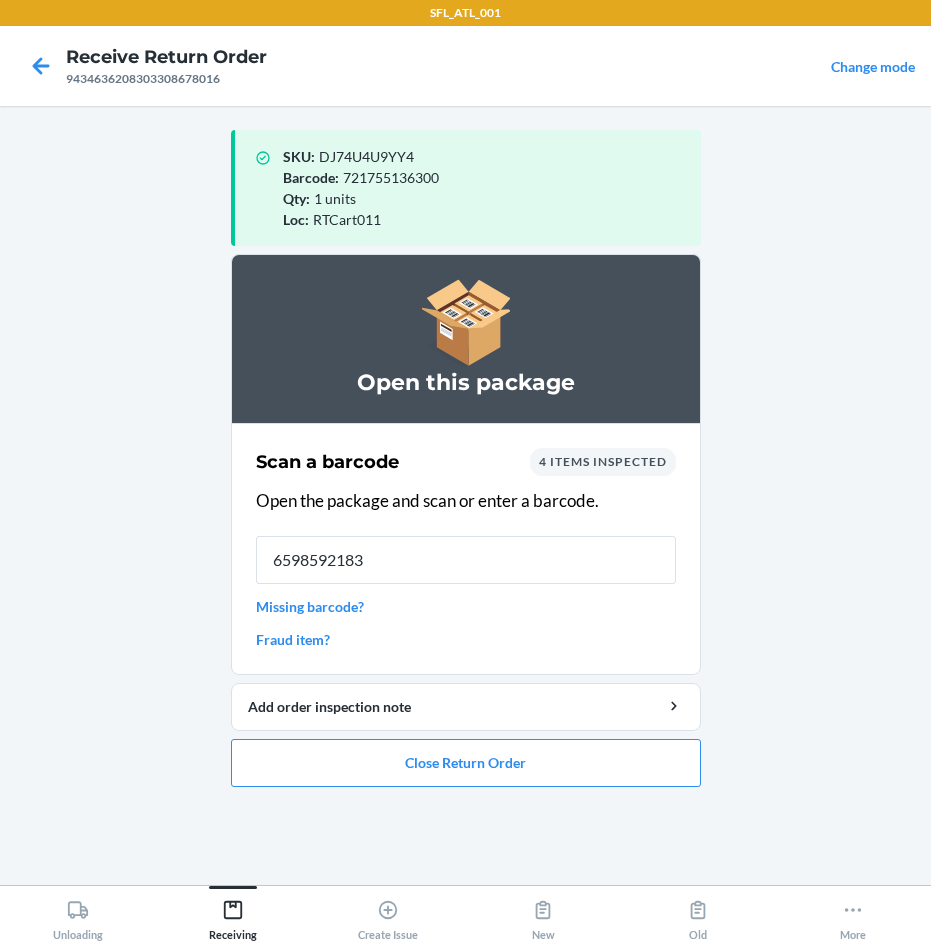 type on "65985921830" 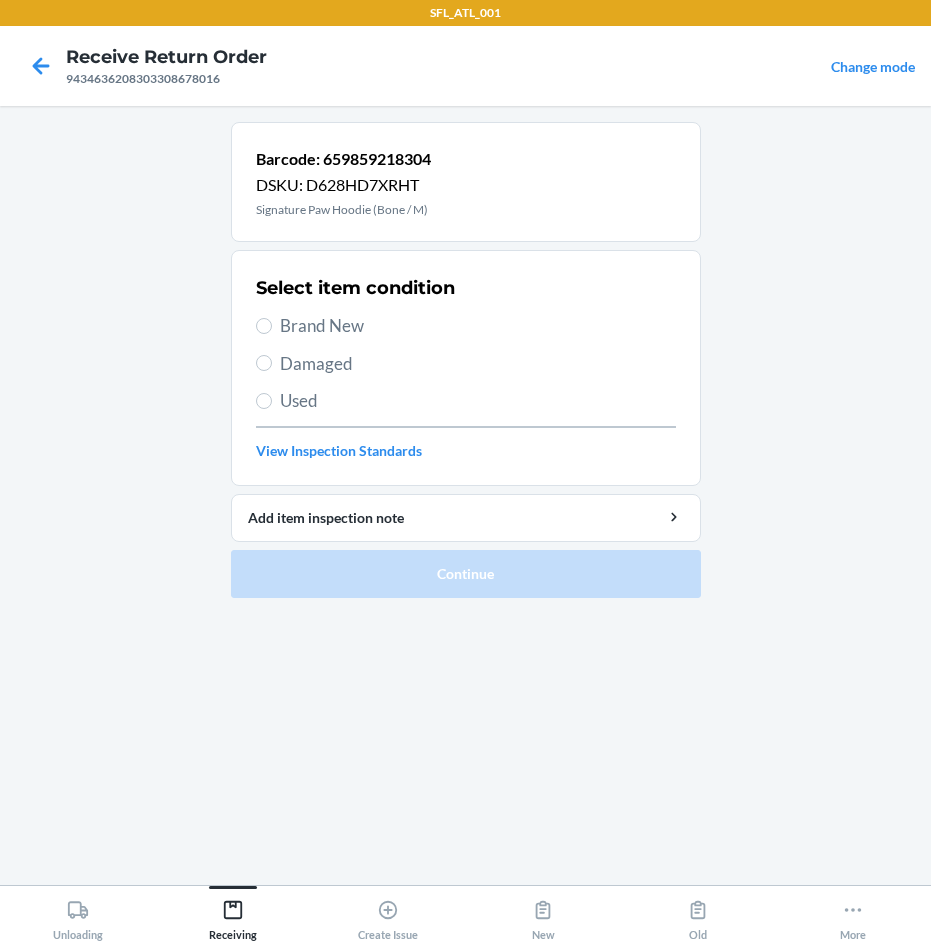 click on "Select item condition Brand New Damaged Used View Inspection Standards" at bounding box center (466, 368) 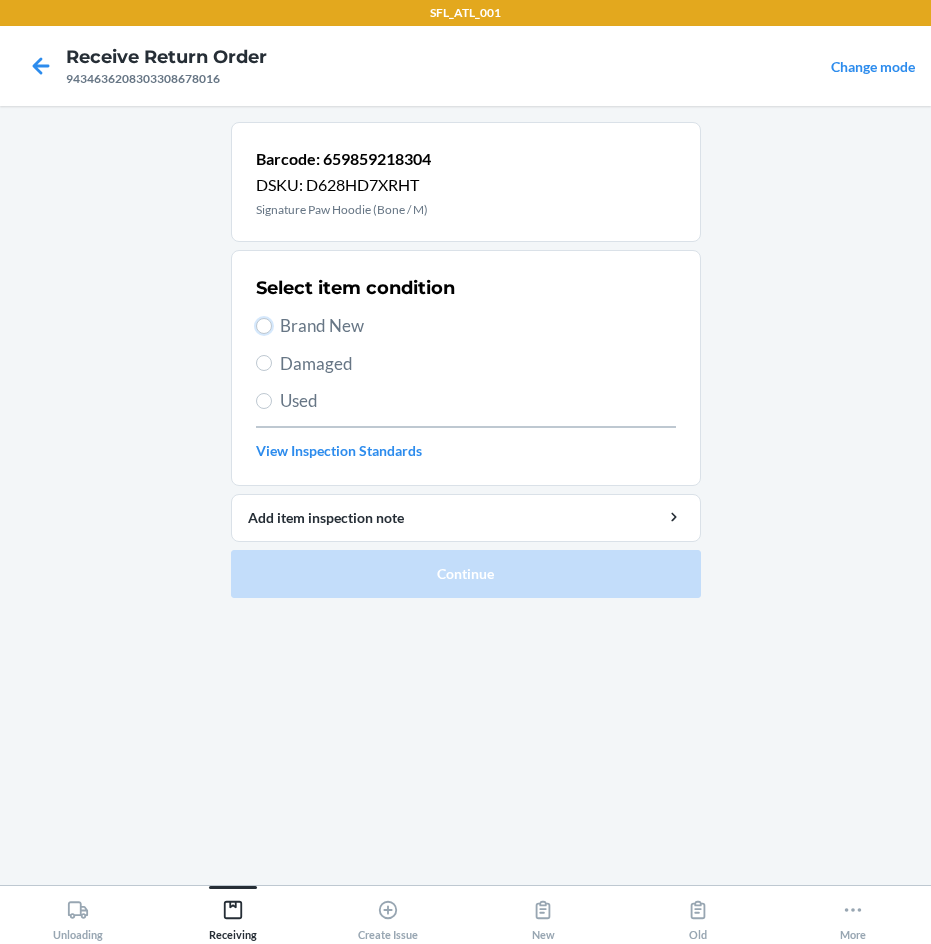 click on "Brand New" at bounding box center (264, 326) 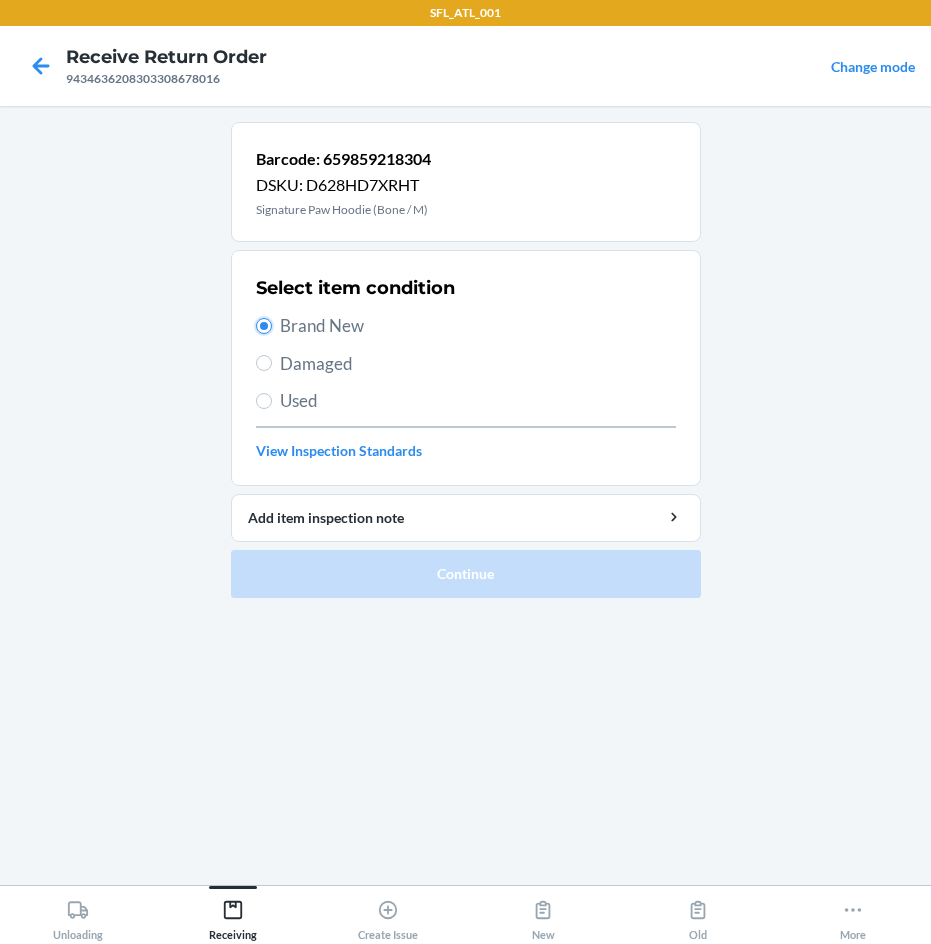 radio on "true" 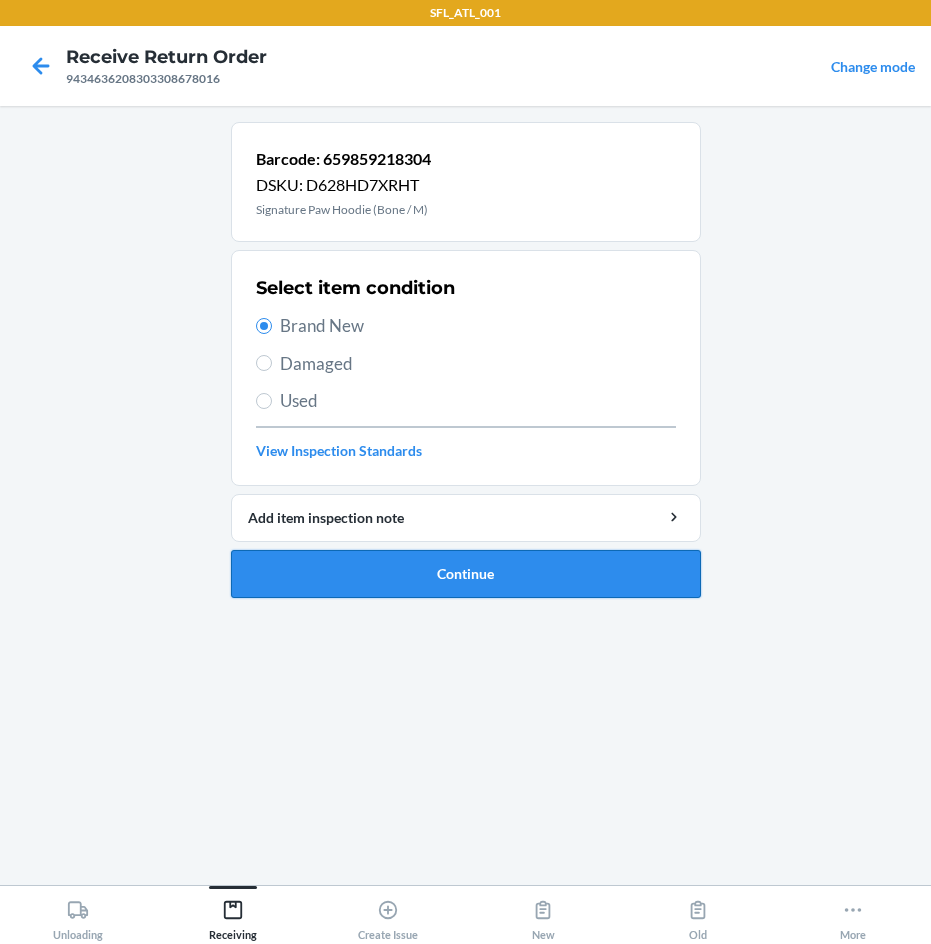 click on "Continue" at bounding box center (466, 574) 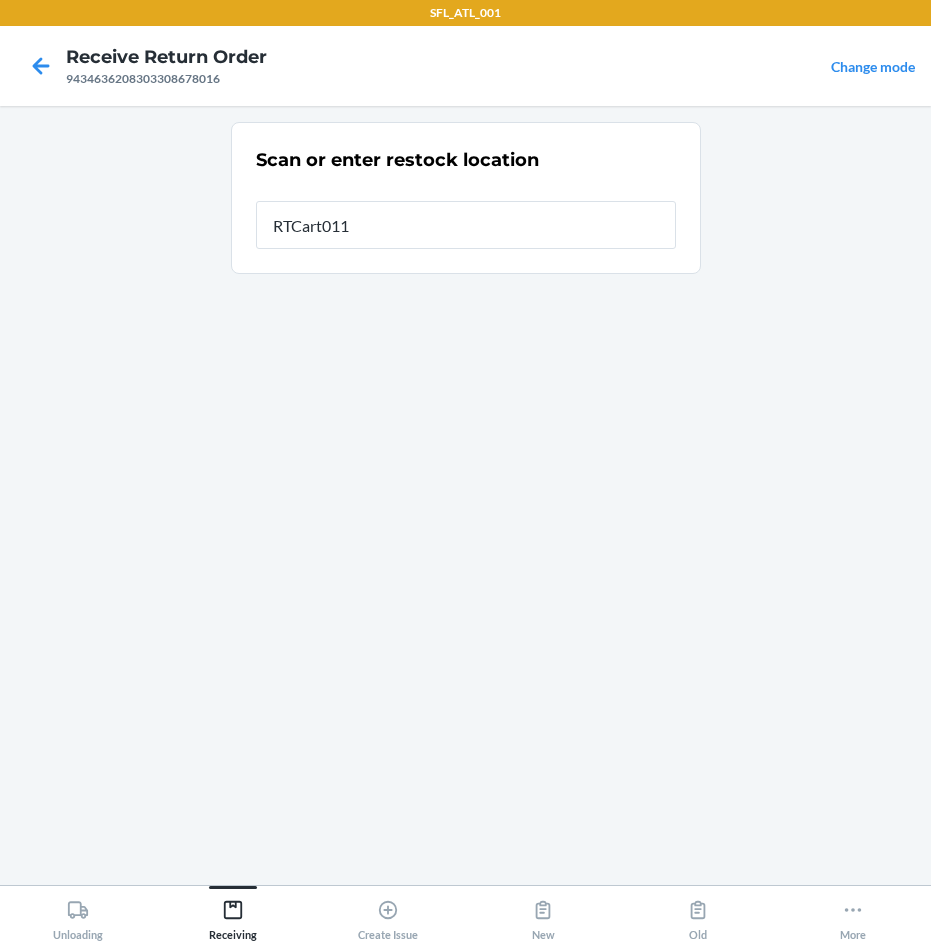 type on "RTCart011" 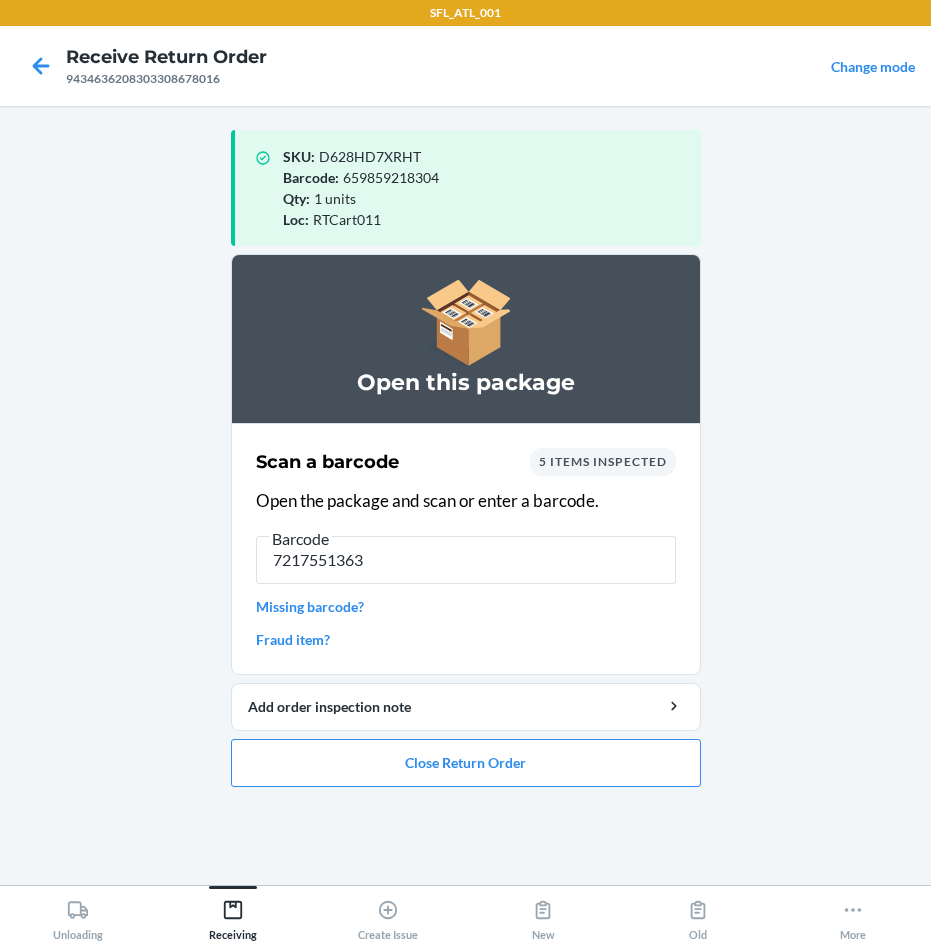 type on "72175513630" 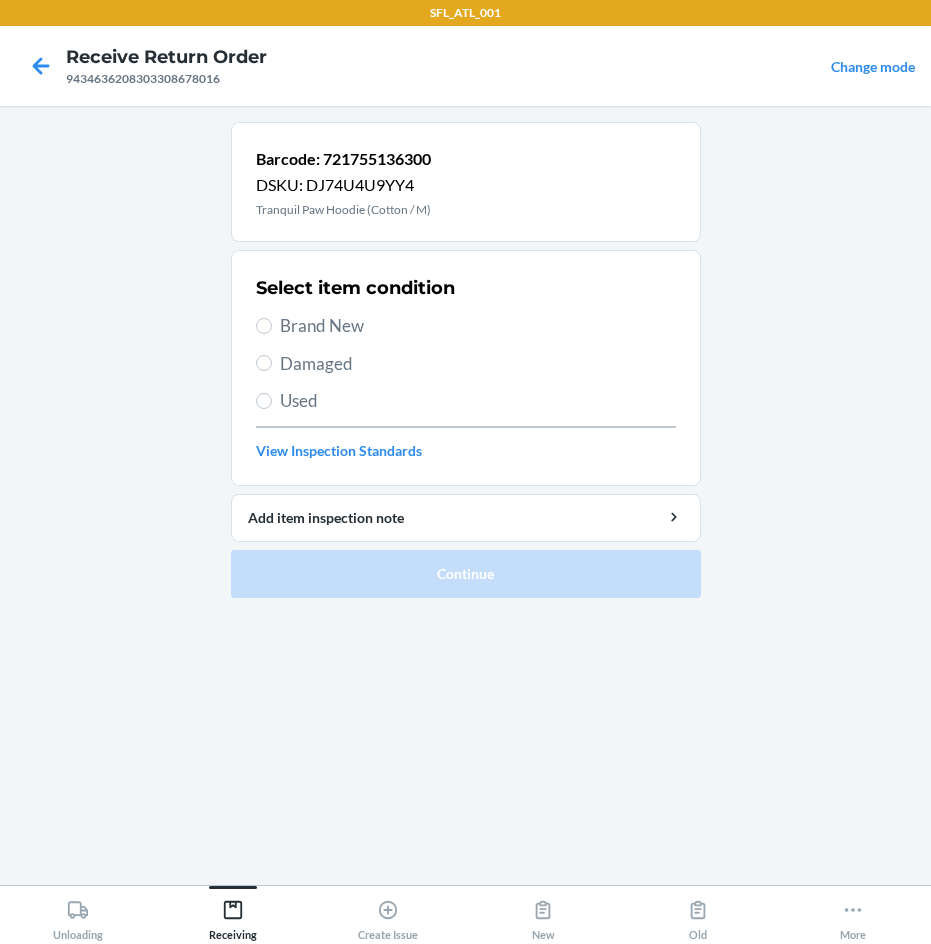 click on "Select item condition Brand New Damaged Used View Inspection Standards" at bounding box center [466, 368] 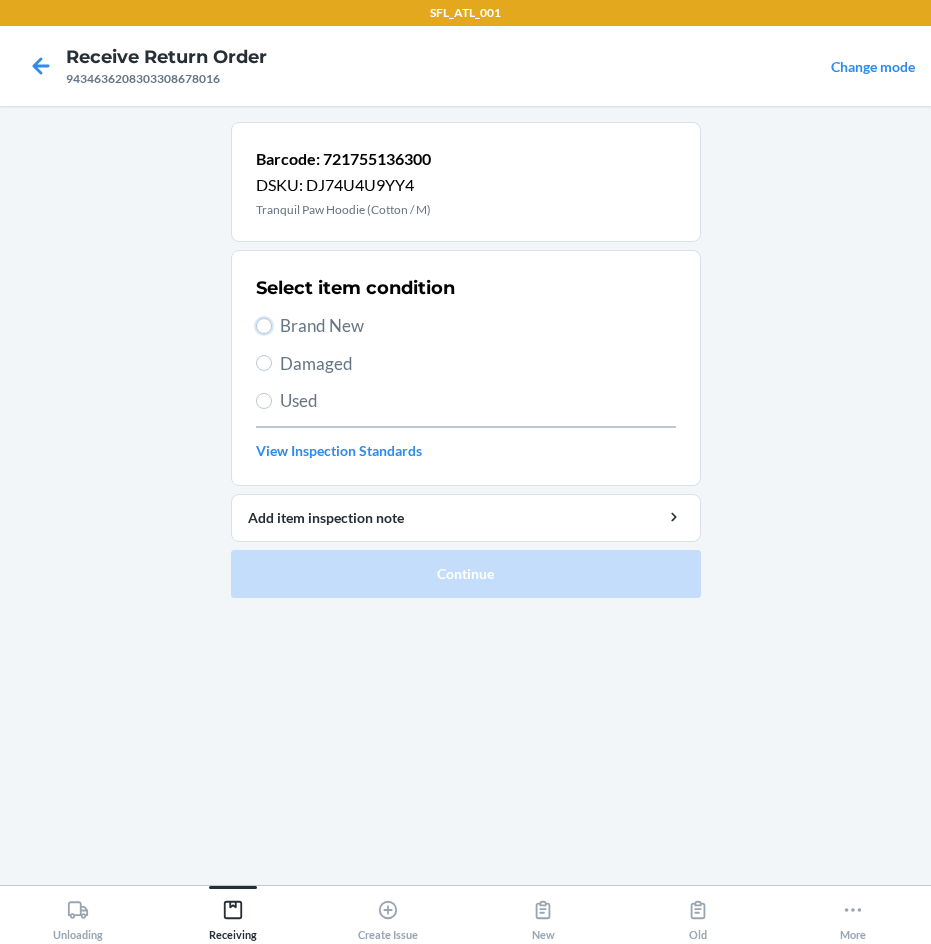 click on "Brand New" at bounding box center [264, 326] 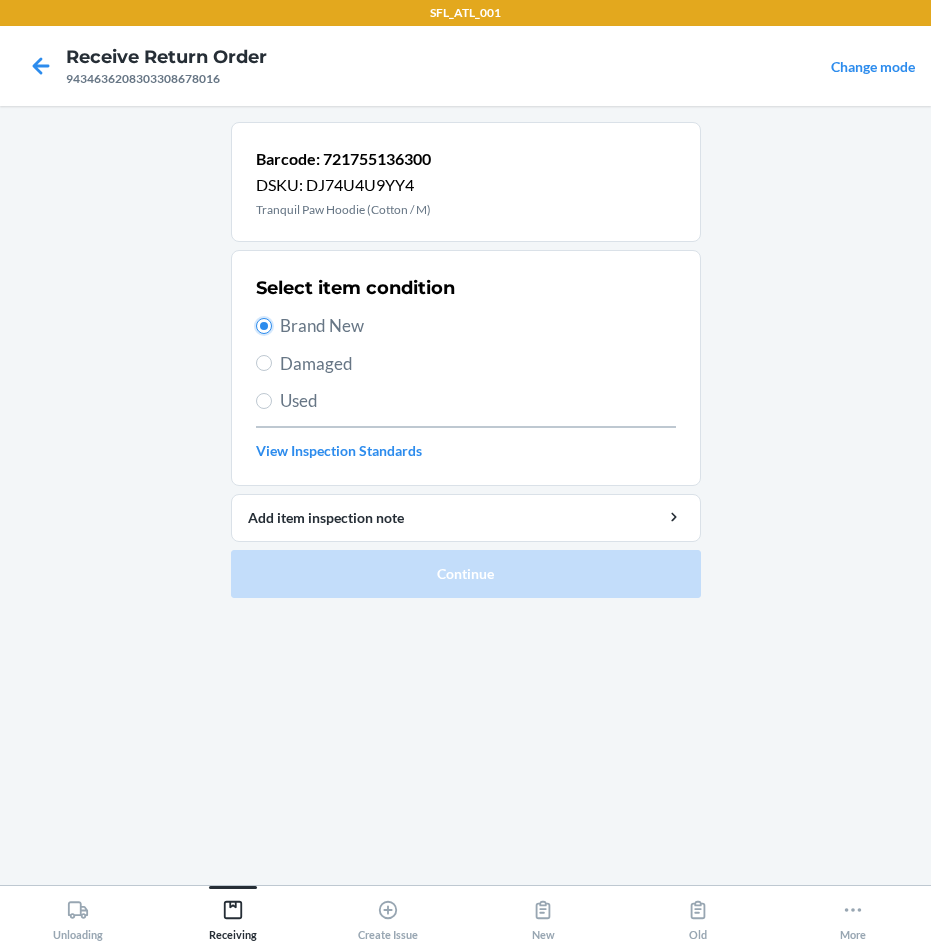 radio on "true" 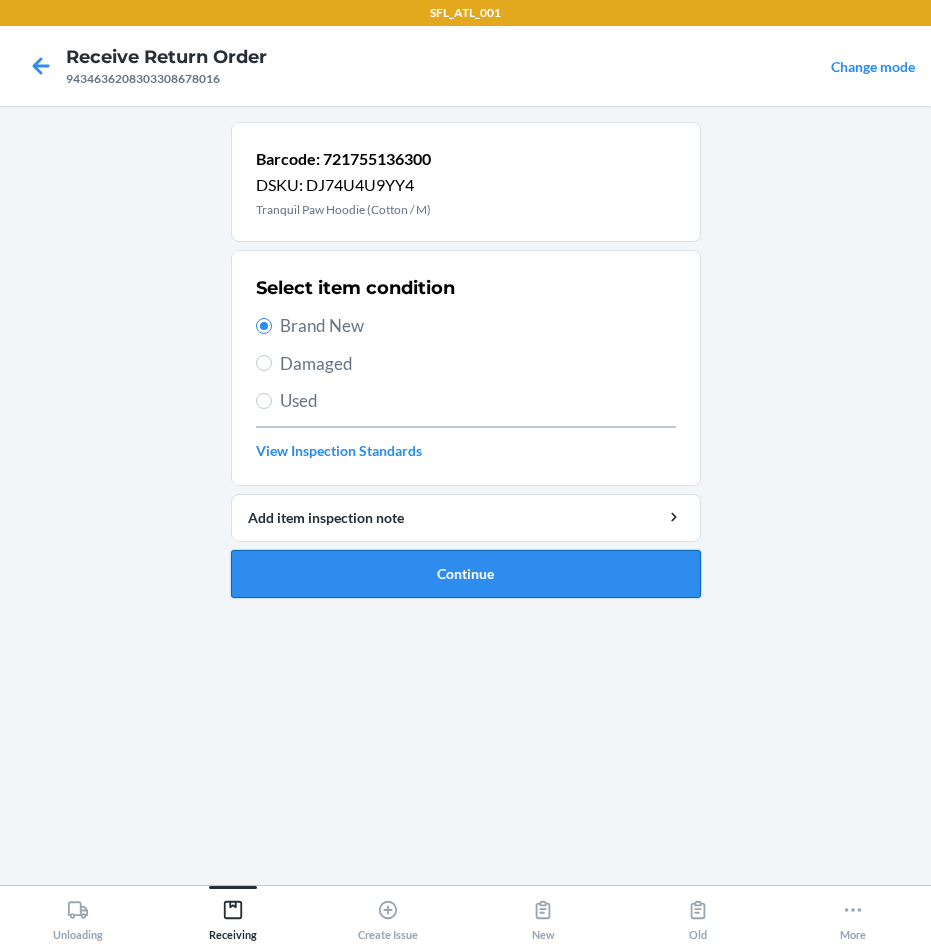 click on "Continue" at bounding box center [466, 574] 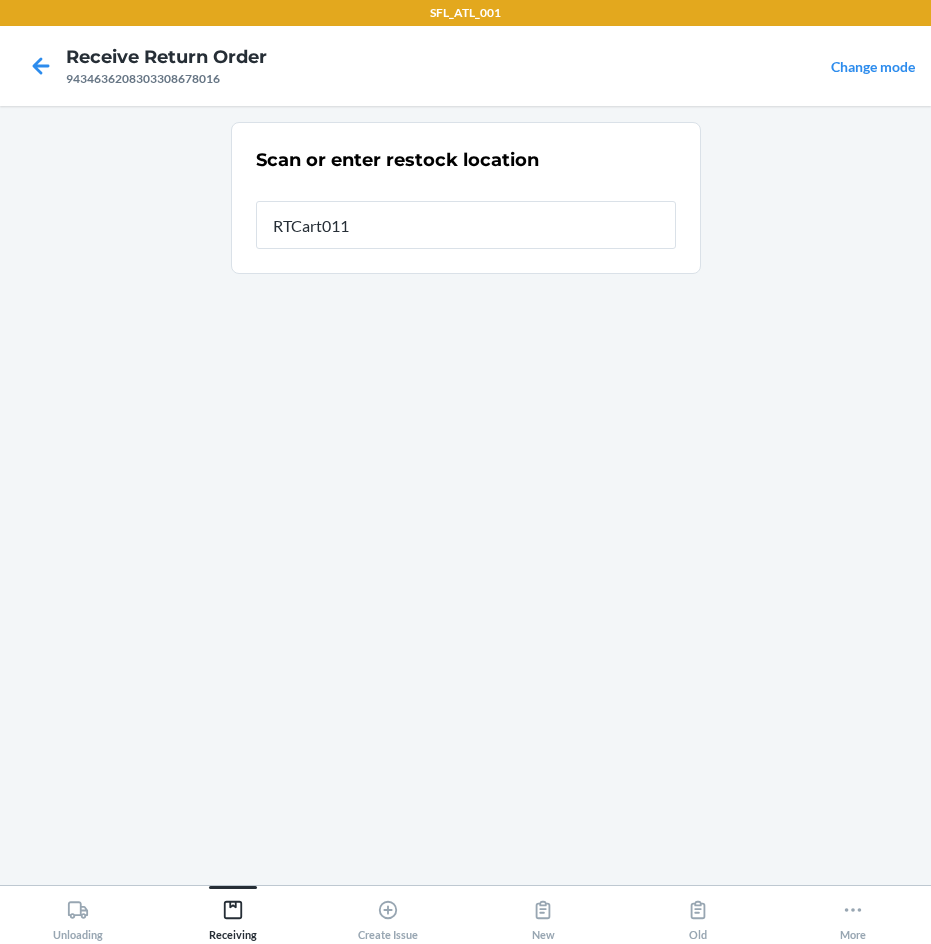 type on "RTCart011" 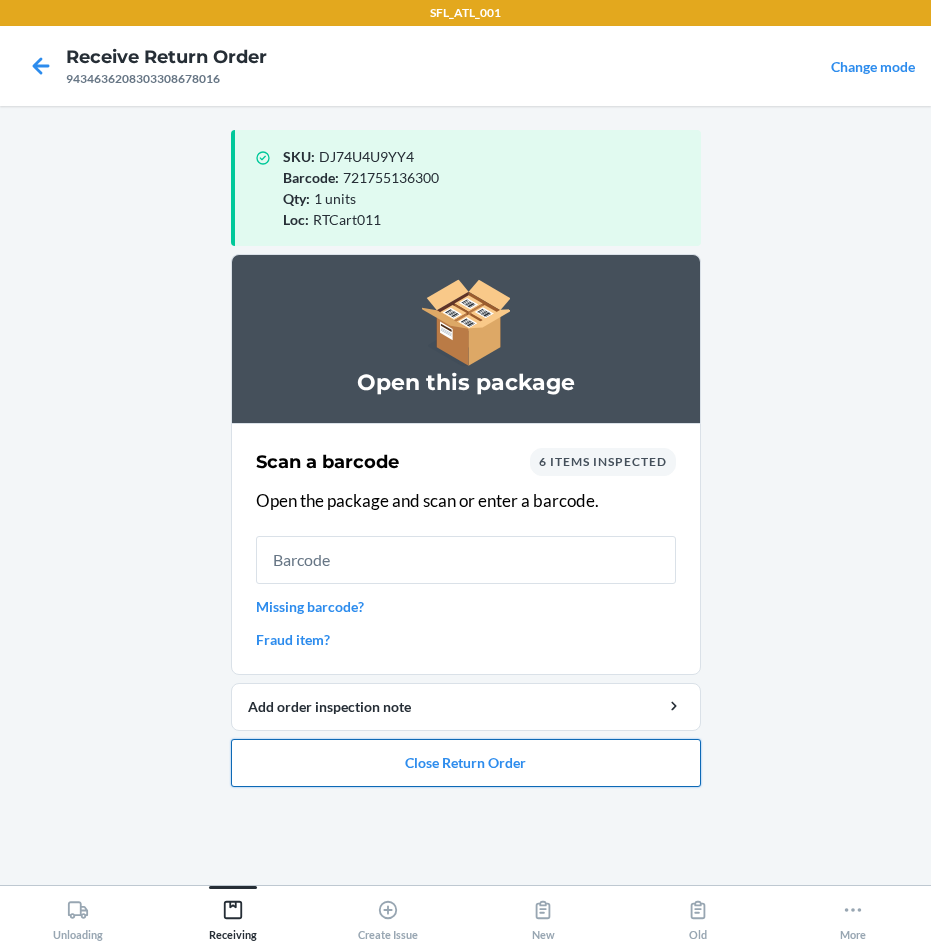 click on "Close Return Order" at bounding box center [466, 763] 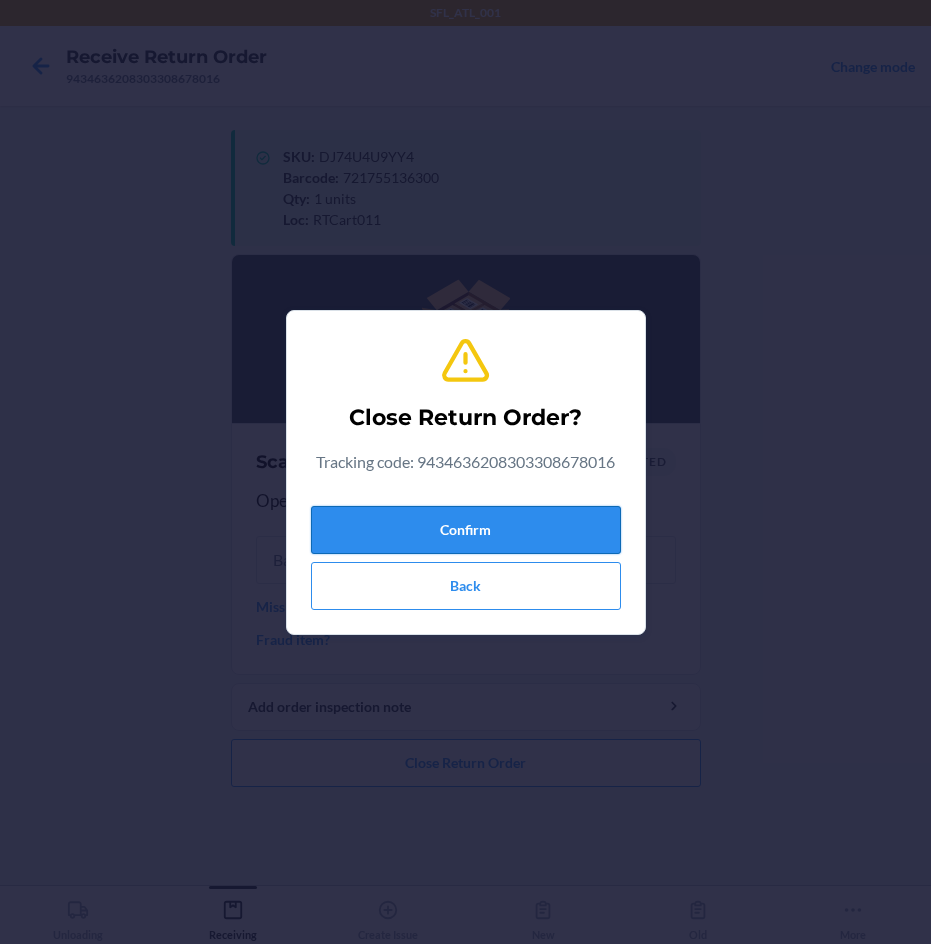 click on "Confirm" at bounding box center (466, 530) 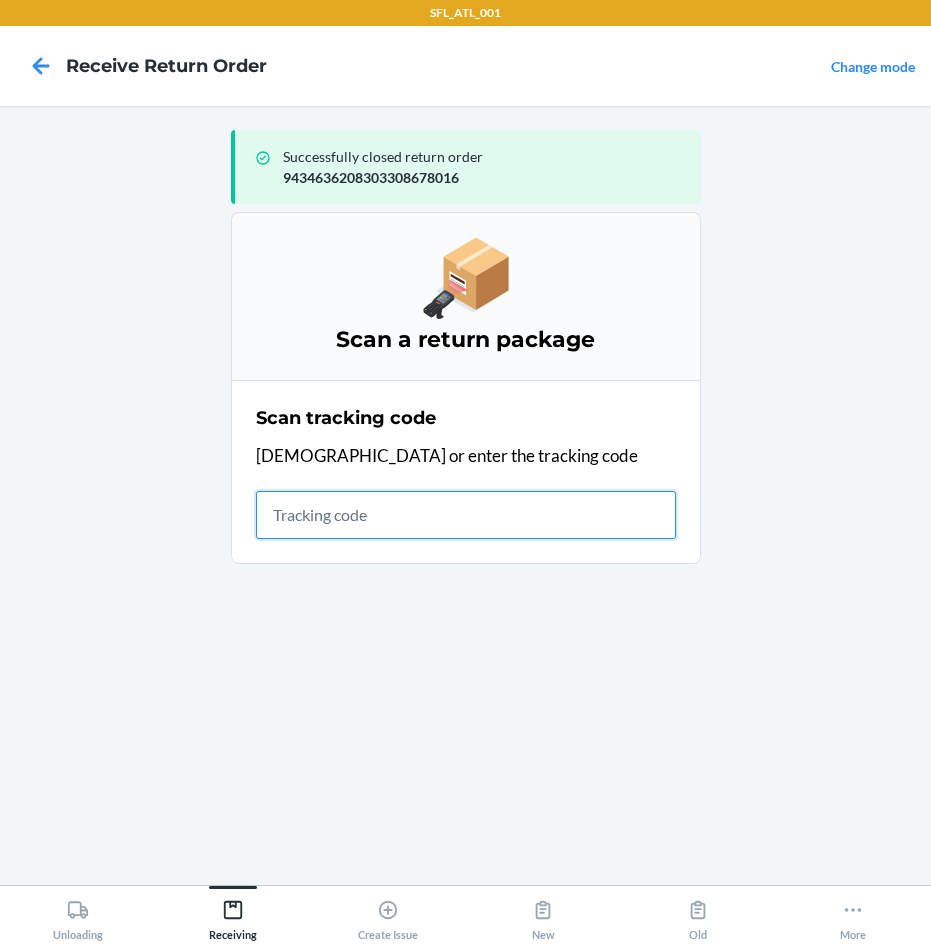 click at bounding box center (466, 515) 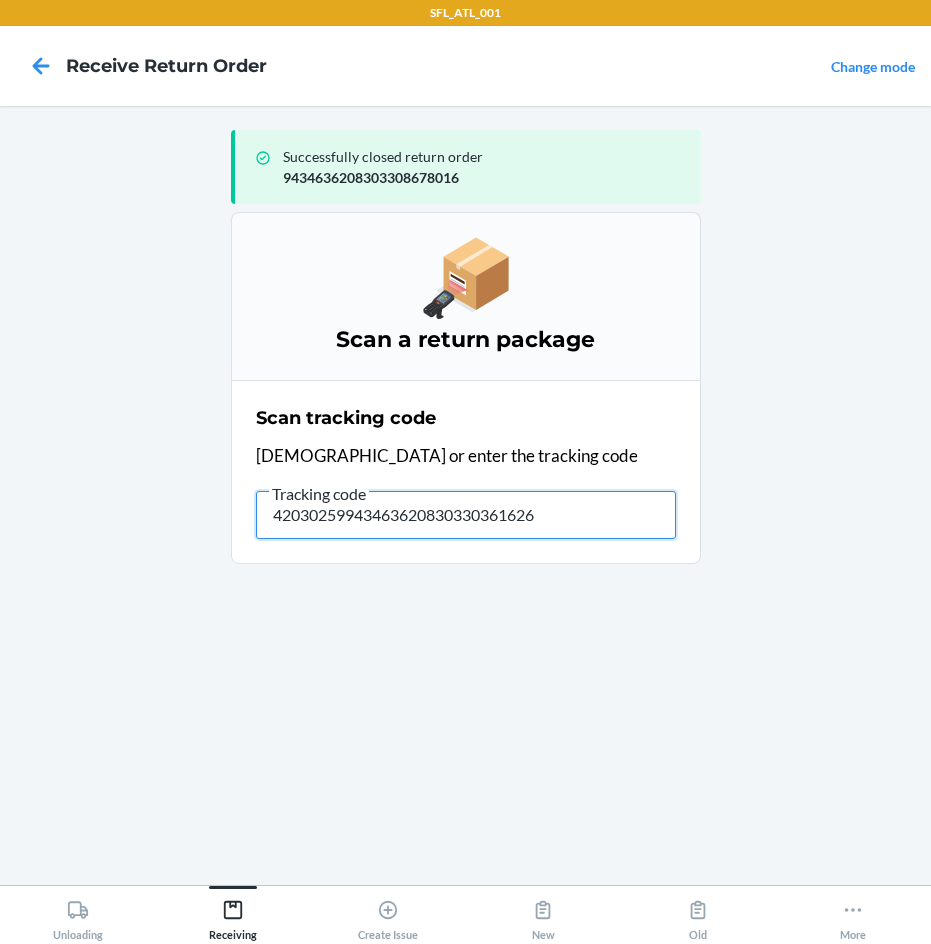 type on "420302599434636208303303616266" 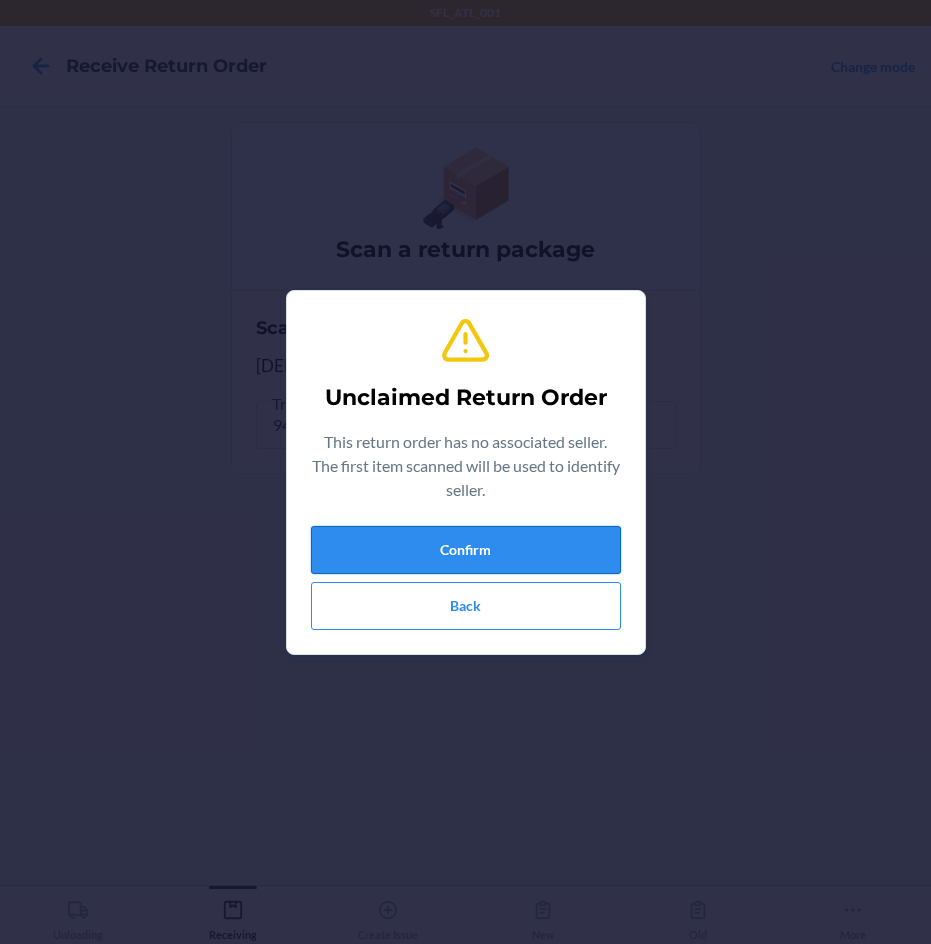 click on "Confirm" at bounding box center (466, 550) 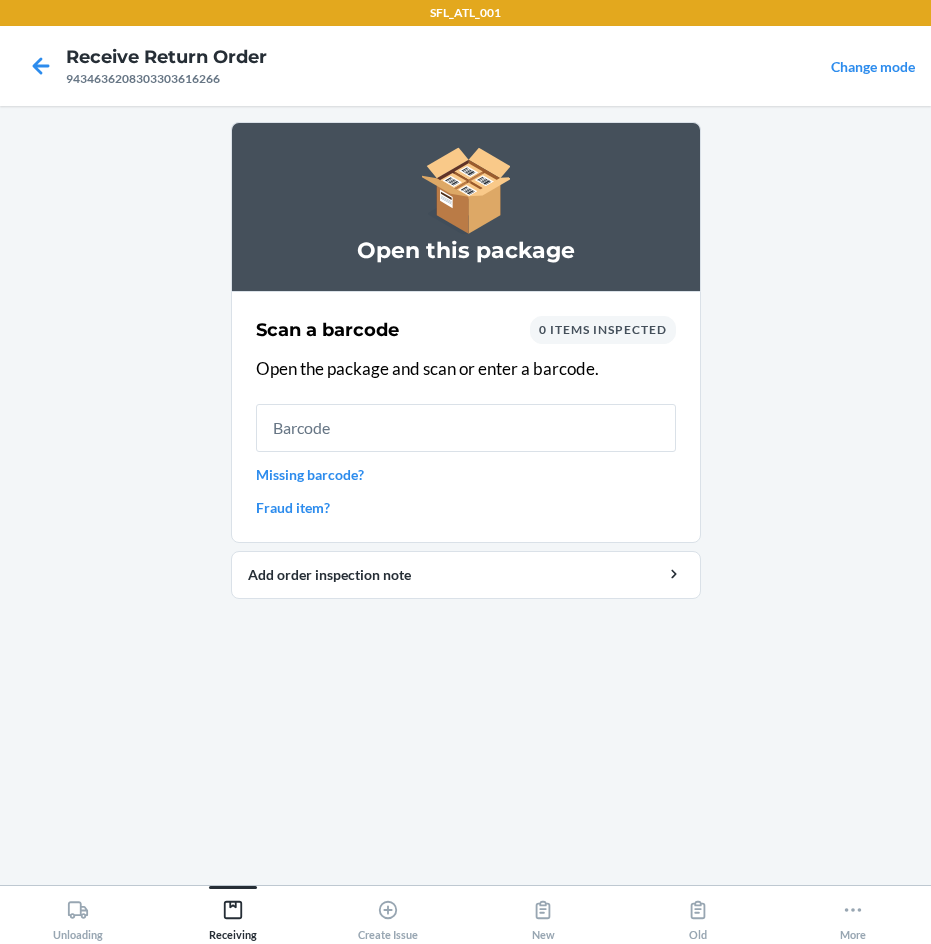 click at bounding box center [466, 428] 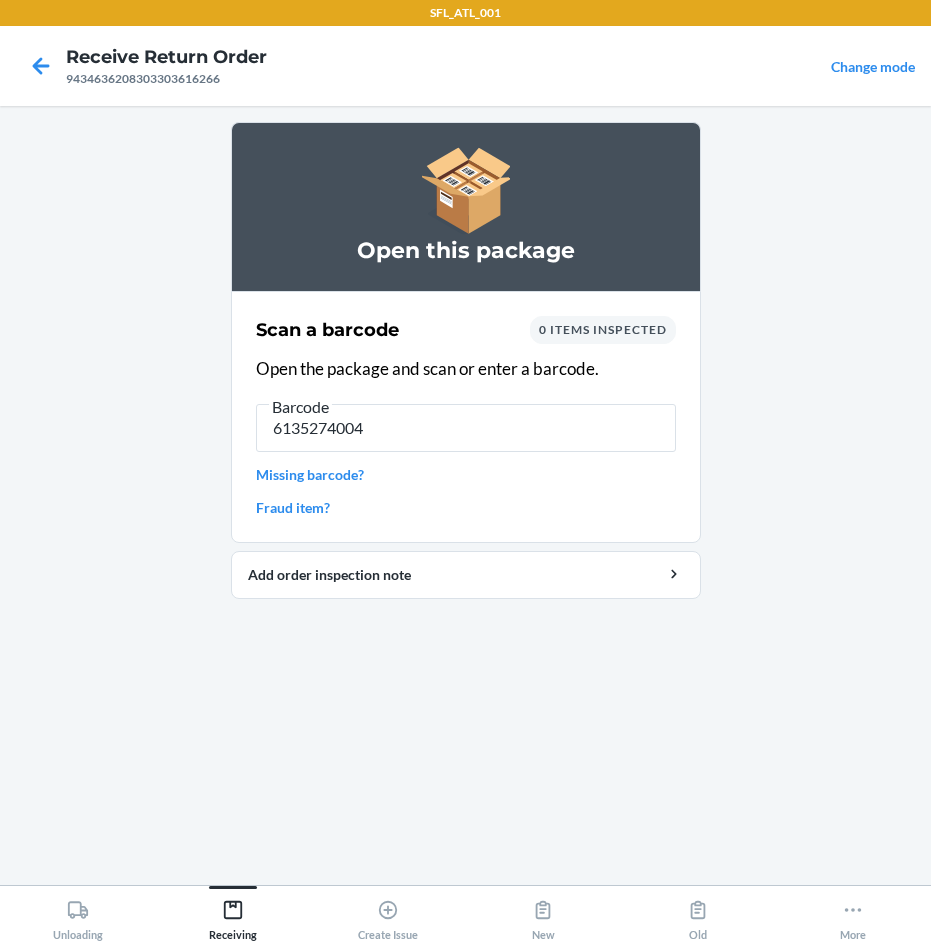 type on "61352740046" 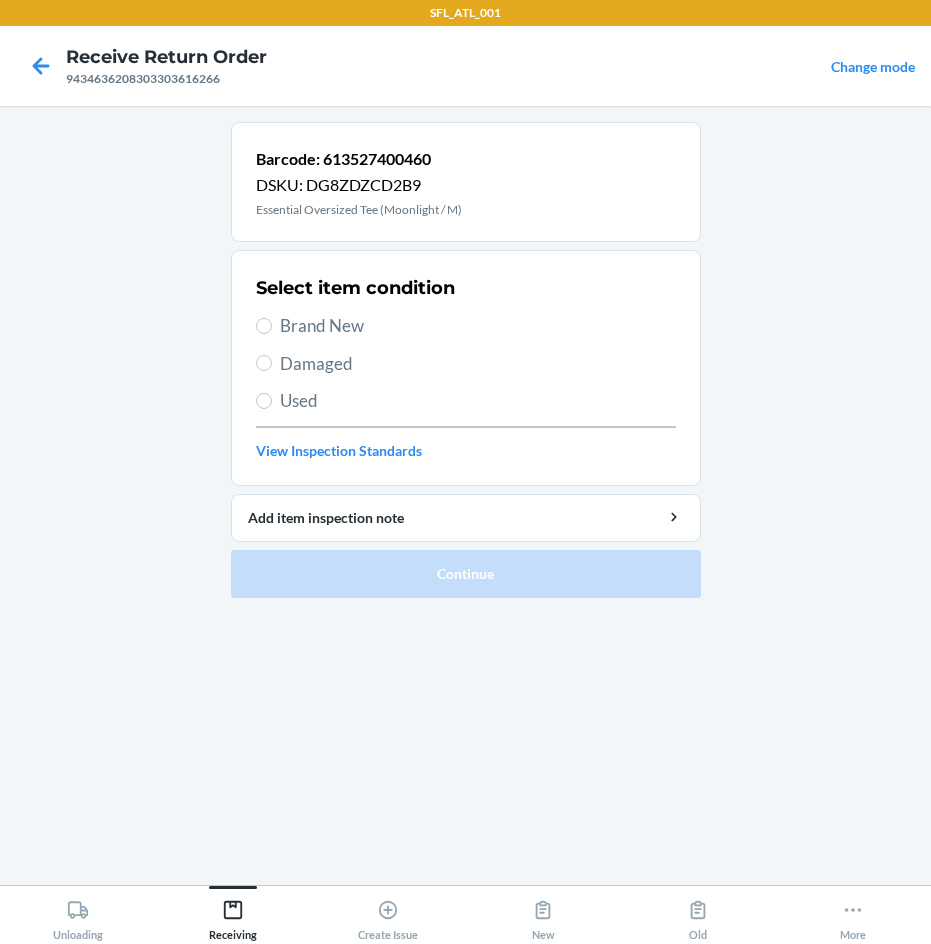 drag, startPoint x: 315, startPoint y: 364, endPoint x: 376, endPoint y: 374, distance: 61.81424 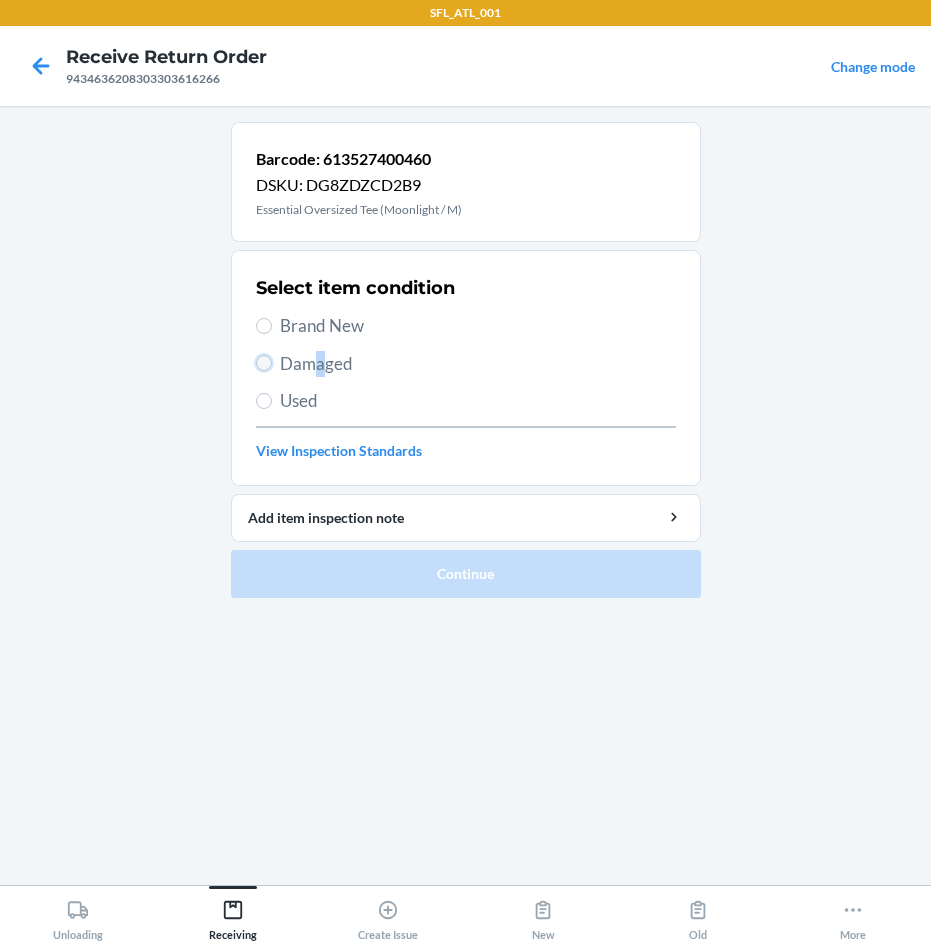 click on "Damaged" at bounding box center [264, 363] 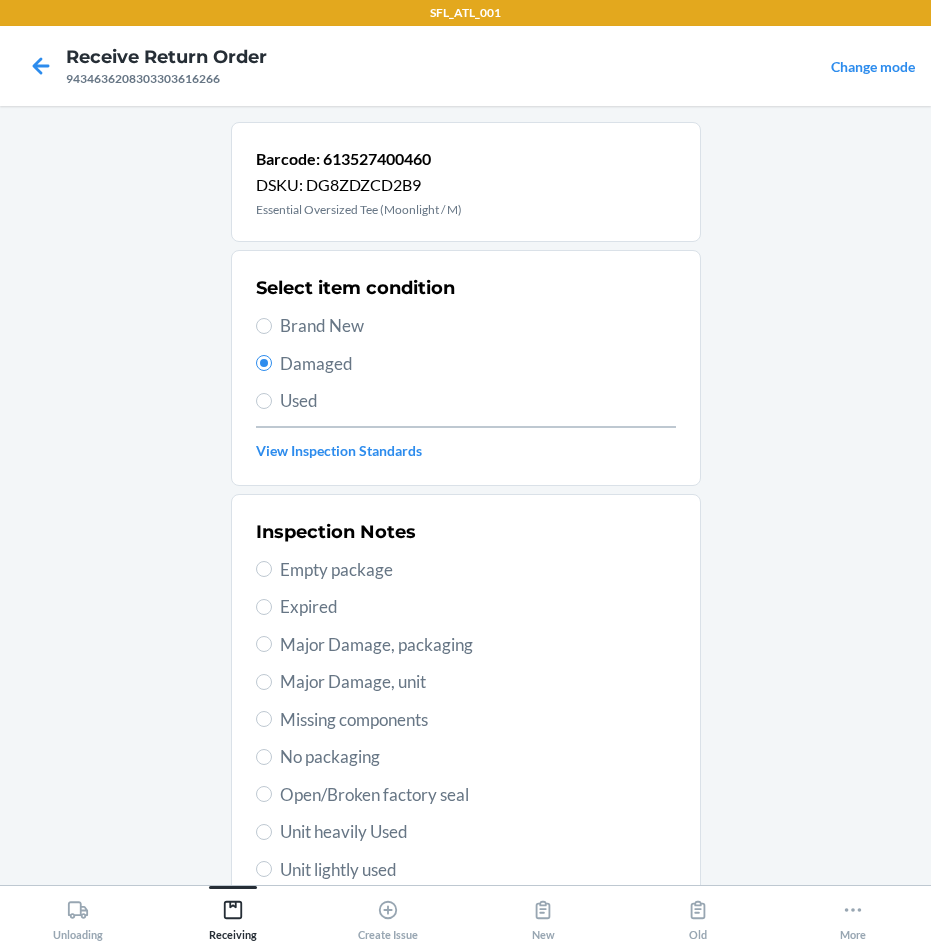 click on "Major Damage, packaging" at bounding box center [478, 645] 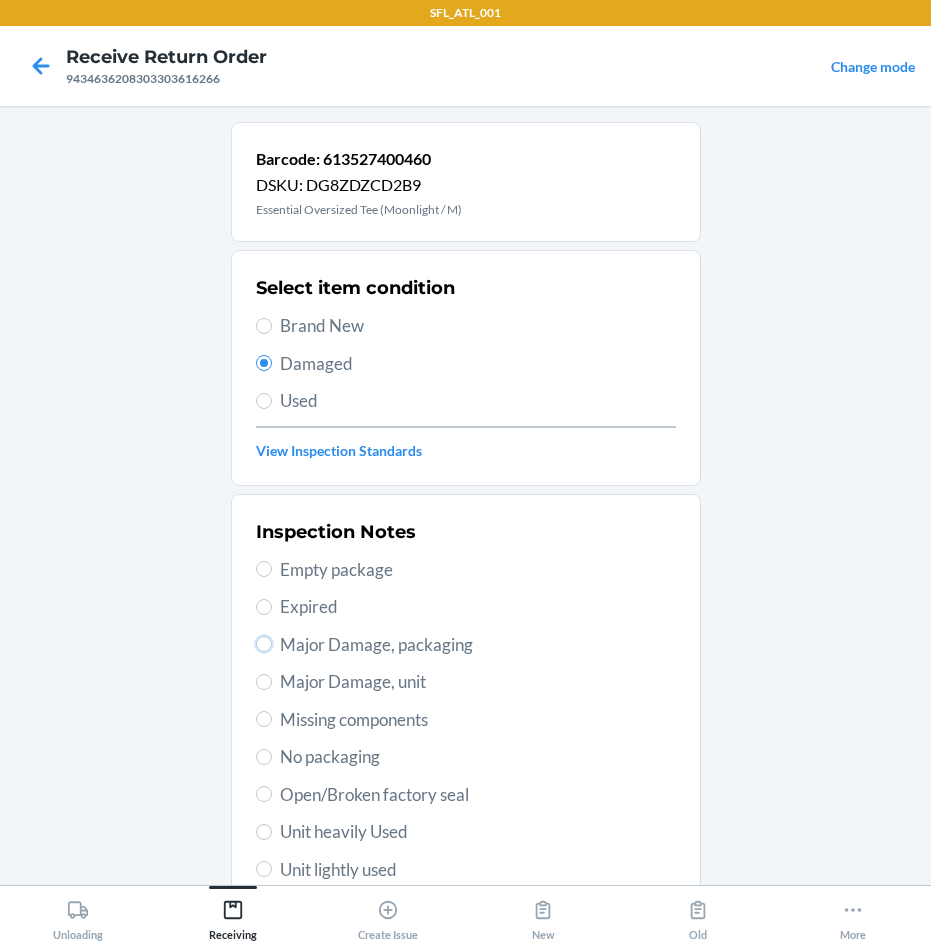 click on "Major Damage, packaging" at bounding box center (264, 644) 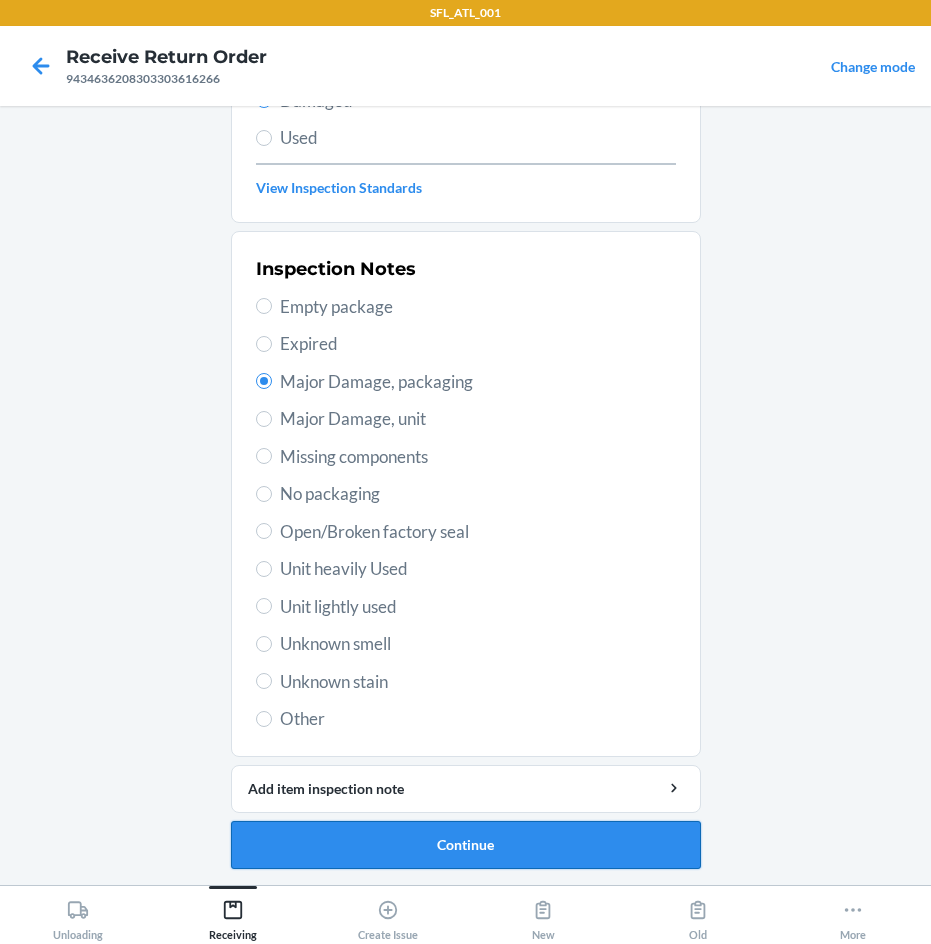 click on "Continue" at bounding box center [466, 845] 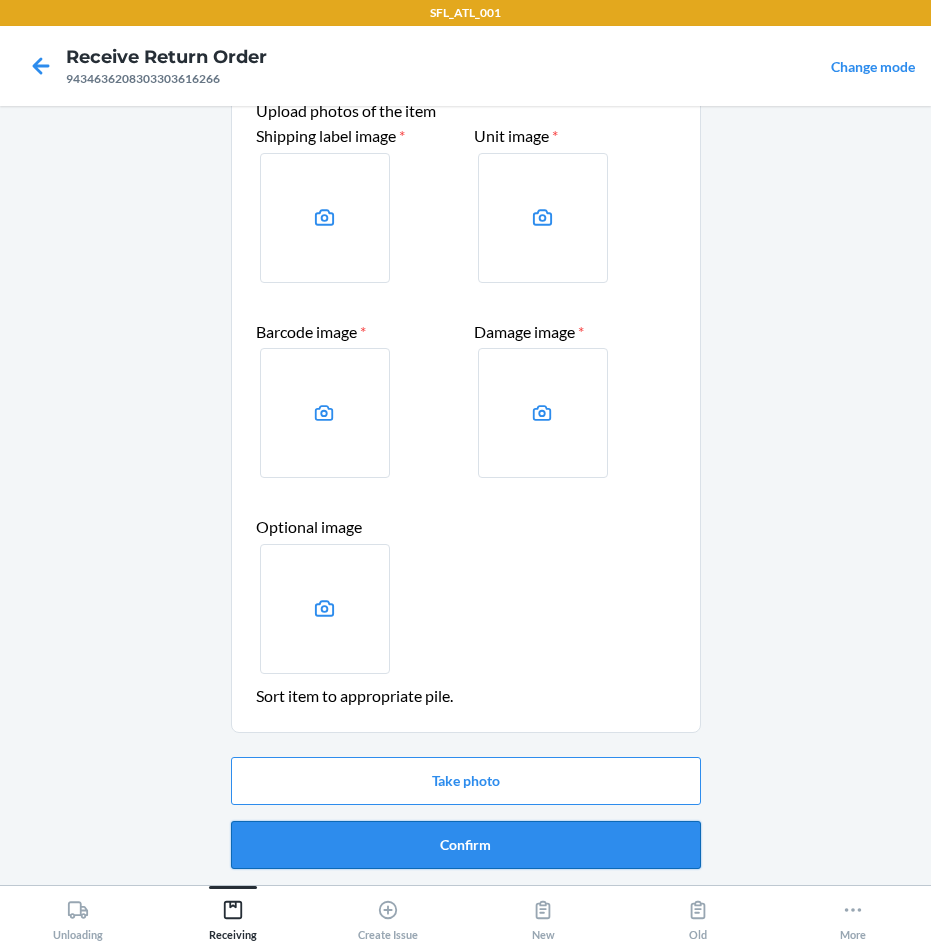 click on "Confirm" at bounding box center [466, 845] 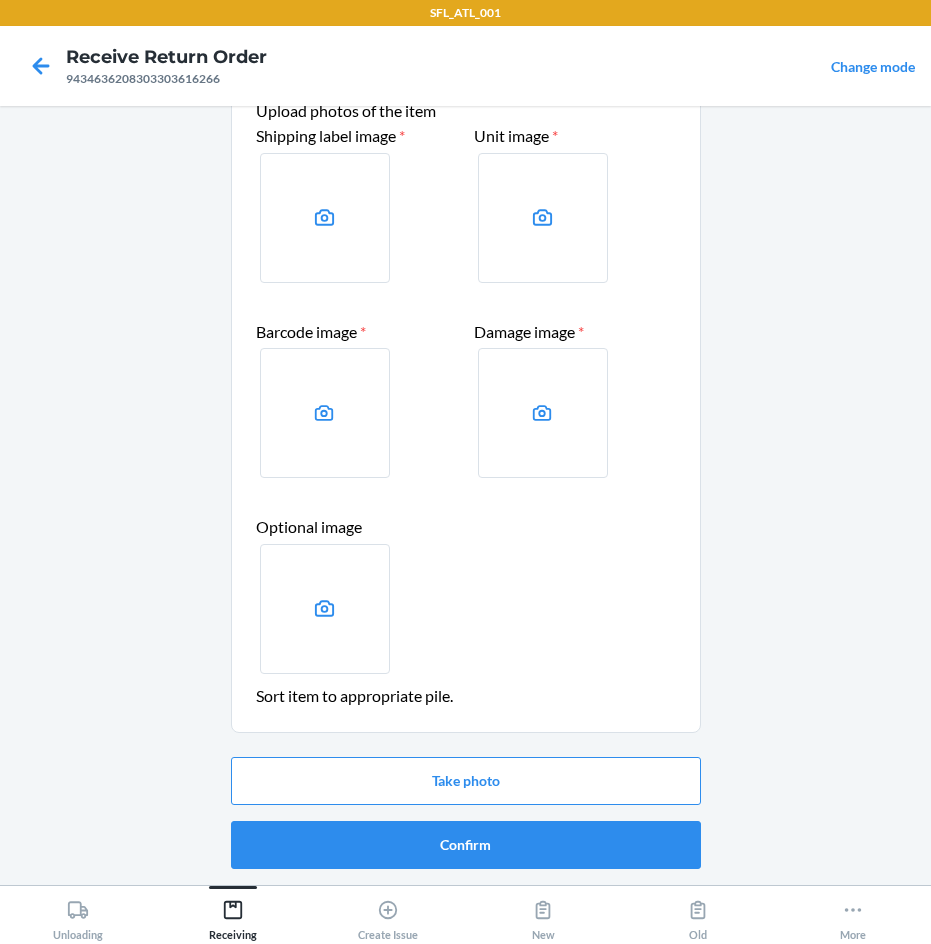 scroll, scrollTop: 0, scrollLeft: 0, axis: both 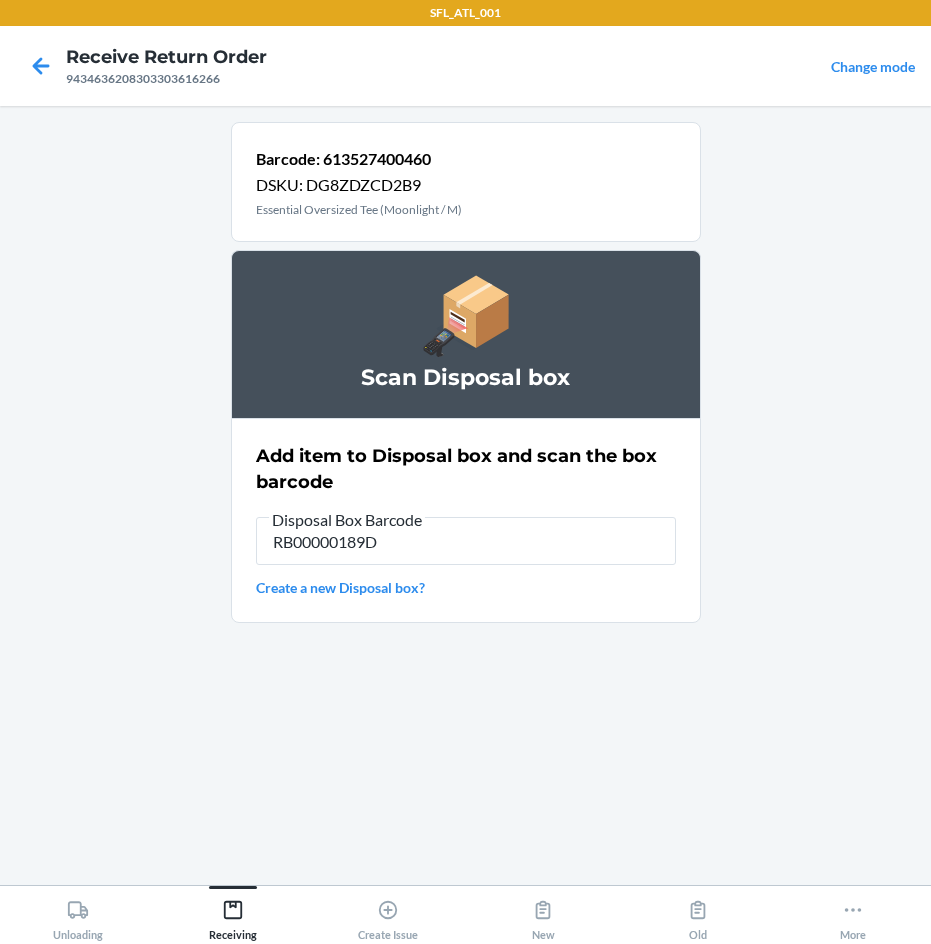 type on "RB00000189D" 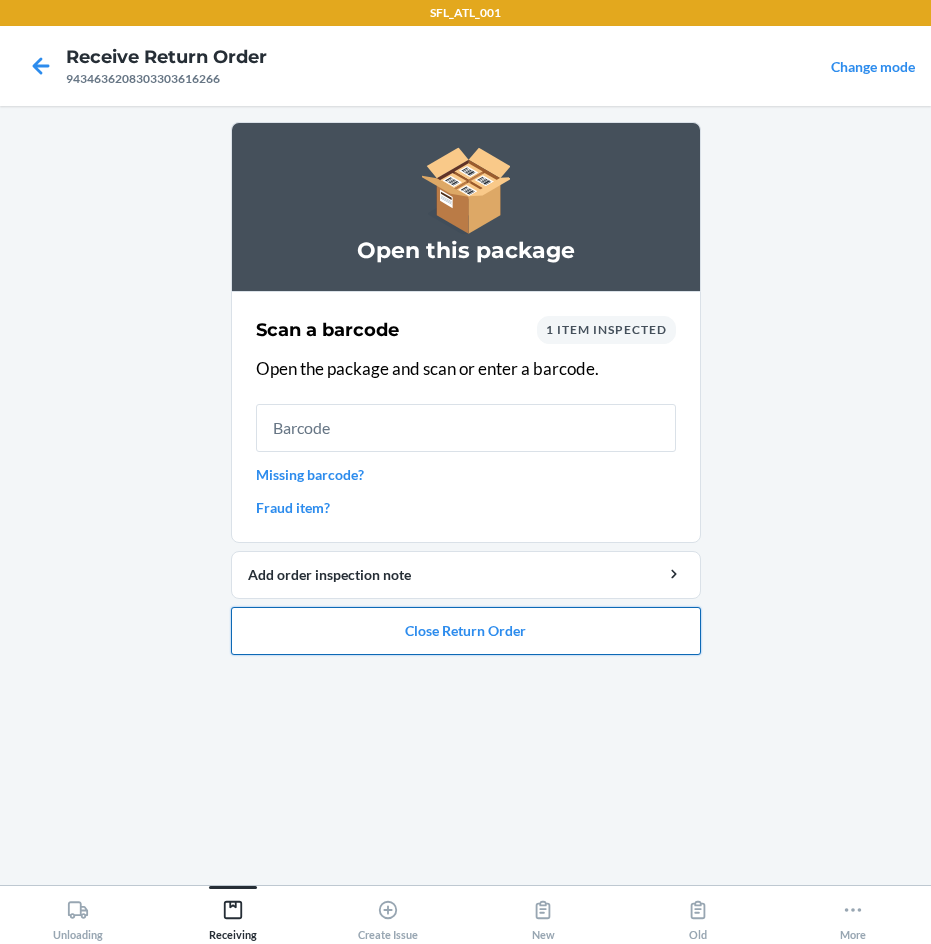 click on "Close Return Order" at bounding box center (466, 631) 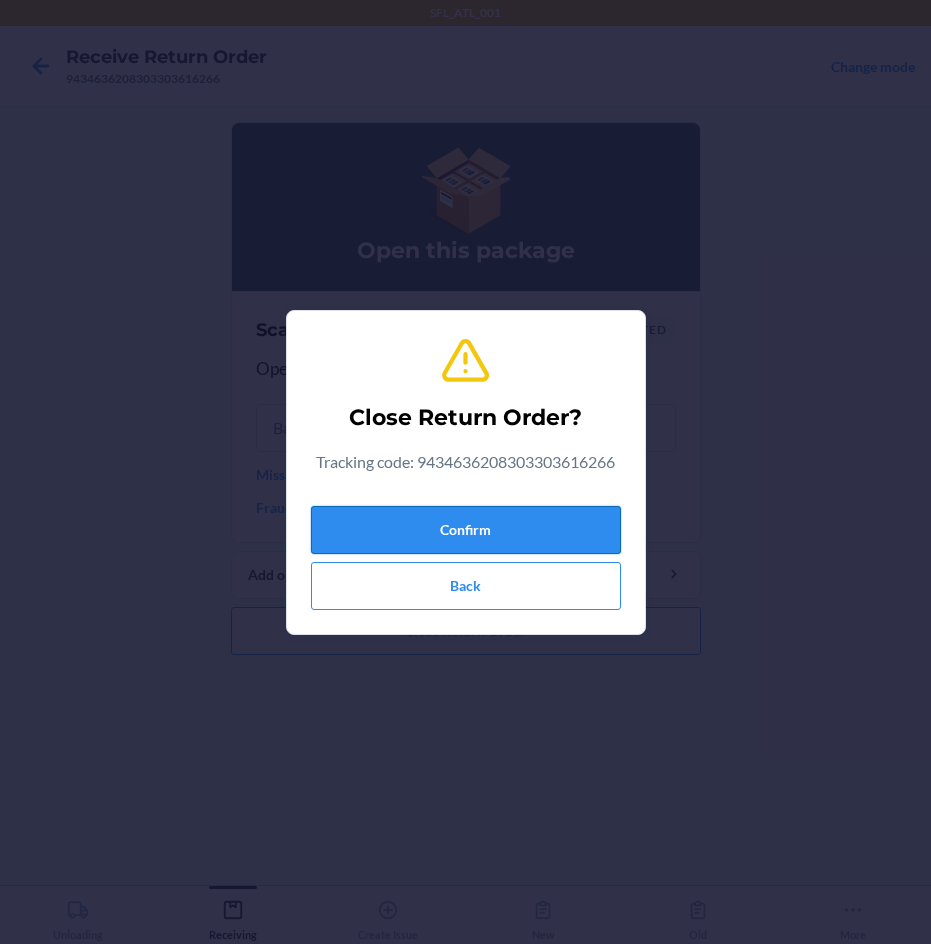 click on "Confirm" at bounding box center [466, 530] 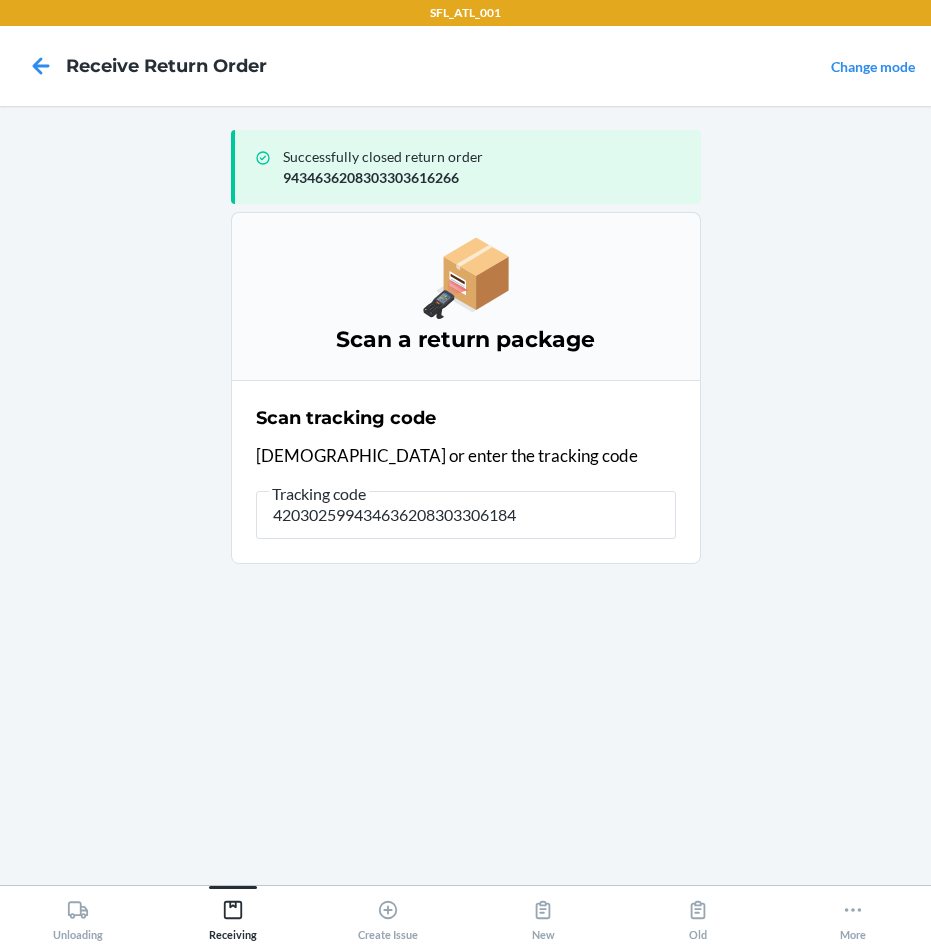 type on "4203025994346362083033061843" 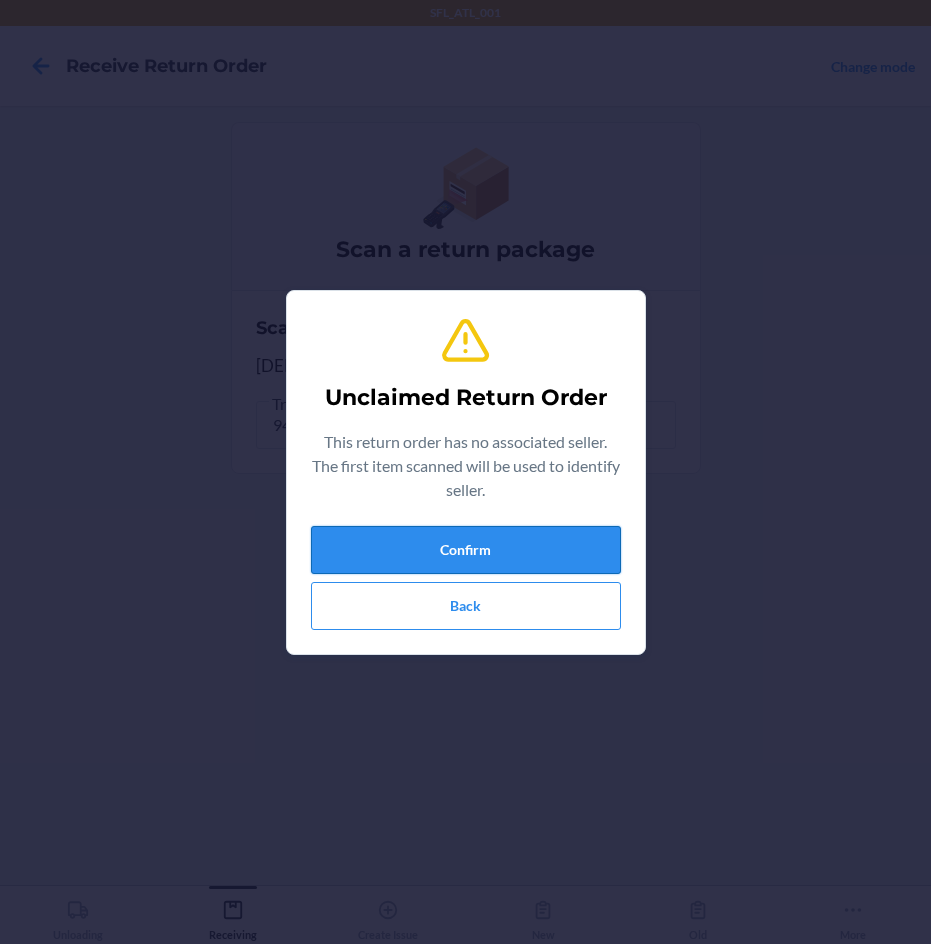 click on "Confirm" at bounding box center (466, 550) 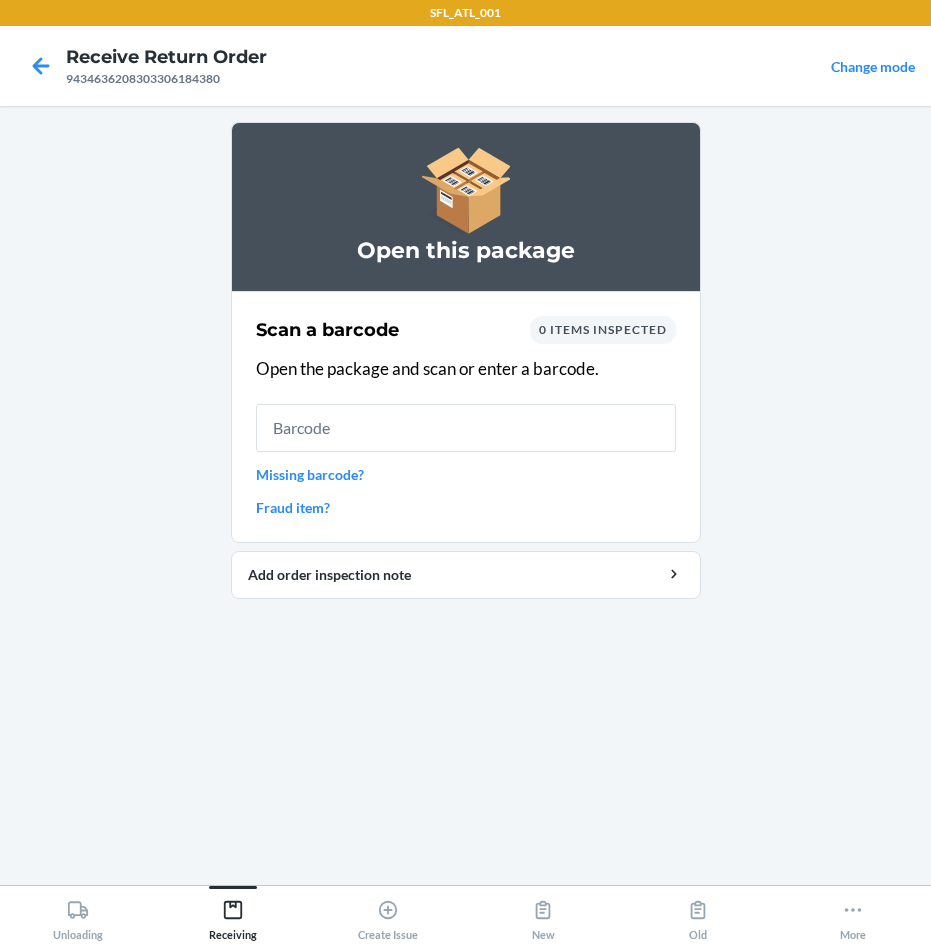 click on "Missing barcode?" at bounding box center [466, 474] 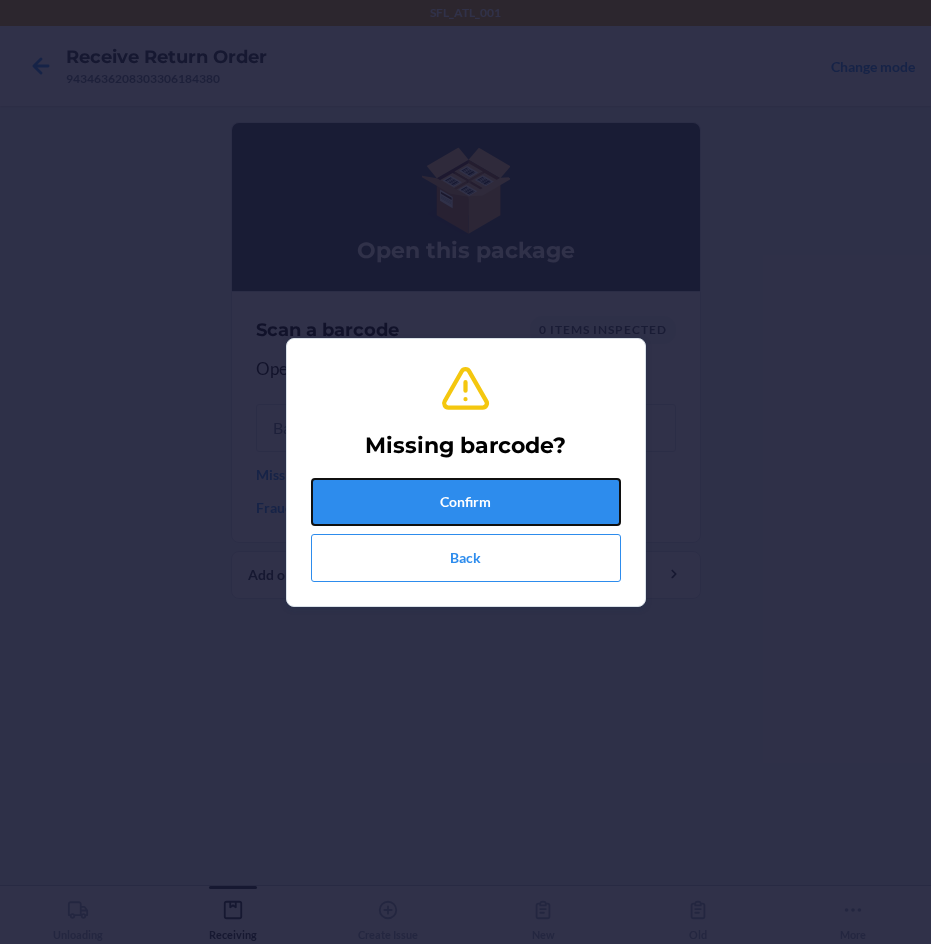 click on "Confirm" at bounding box center (466, 502) 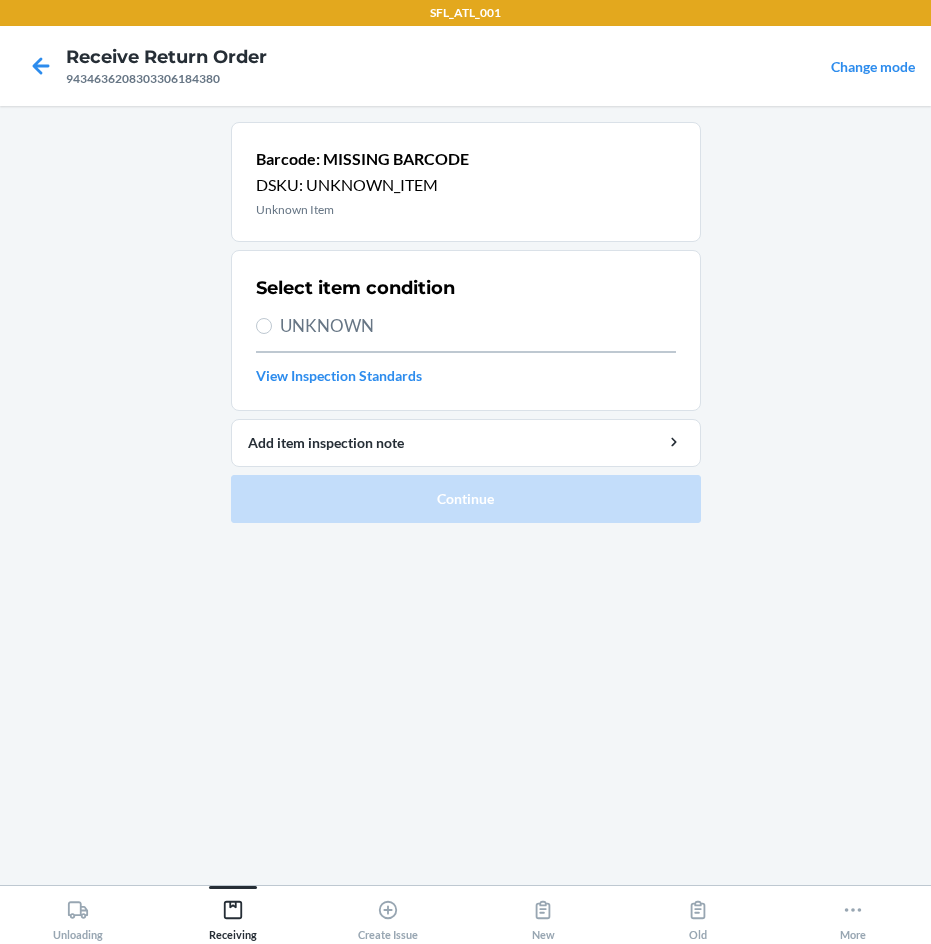 click on "UNKNOWN" at bounding box center [478, 326] 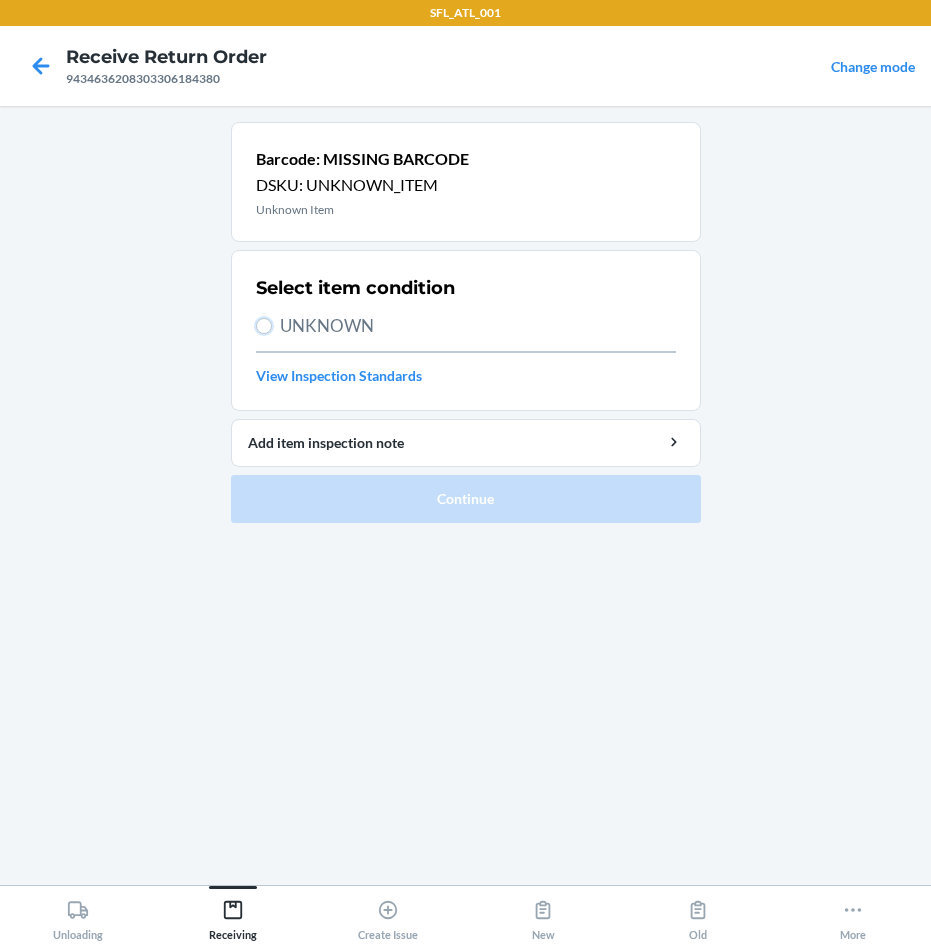 click on "UNKNOWN" at bounding box center [264, 326] 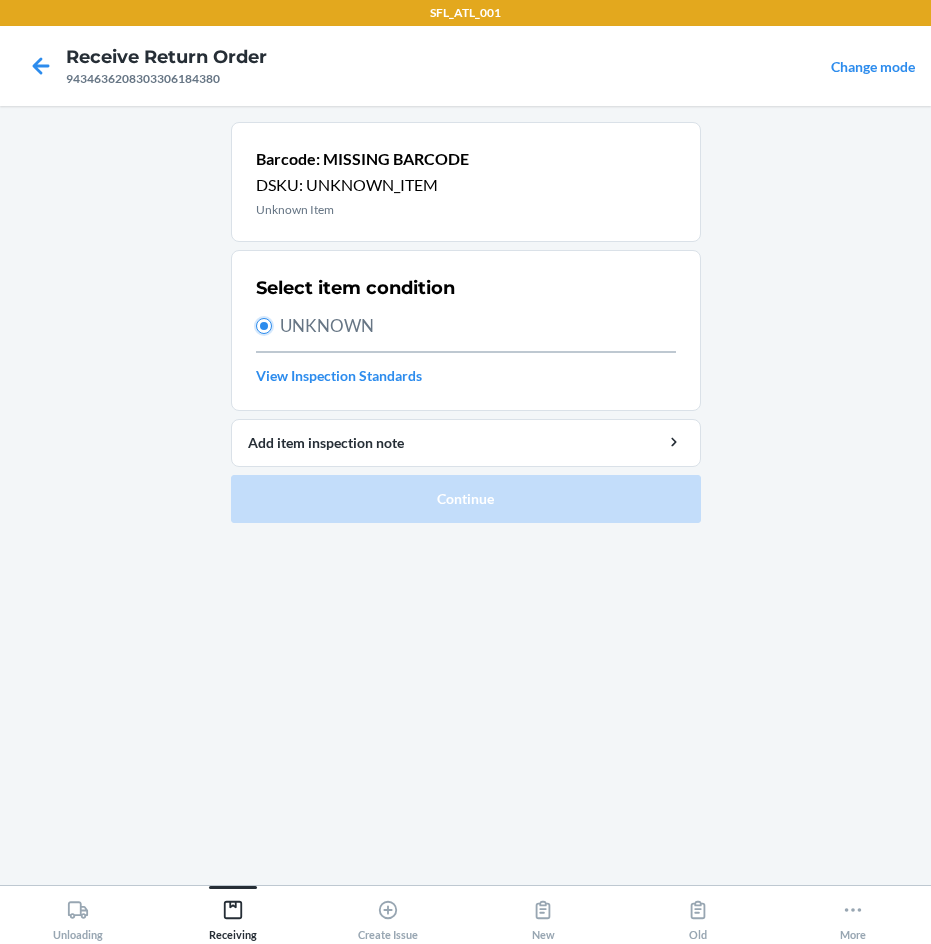 radio on "true" 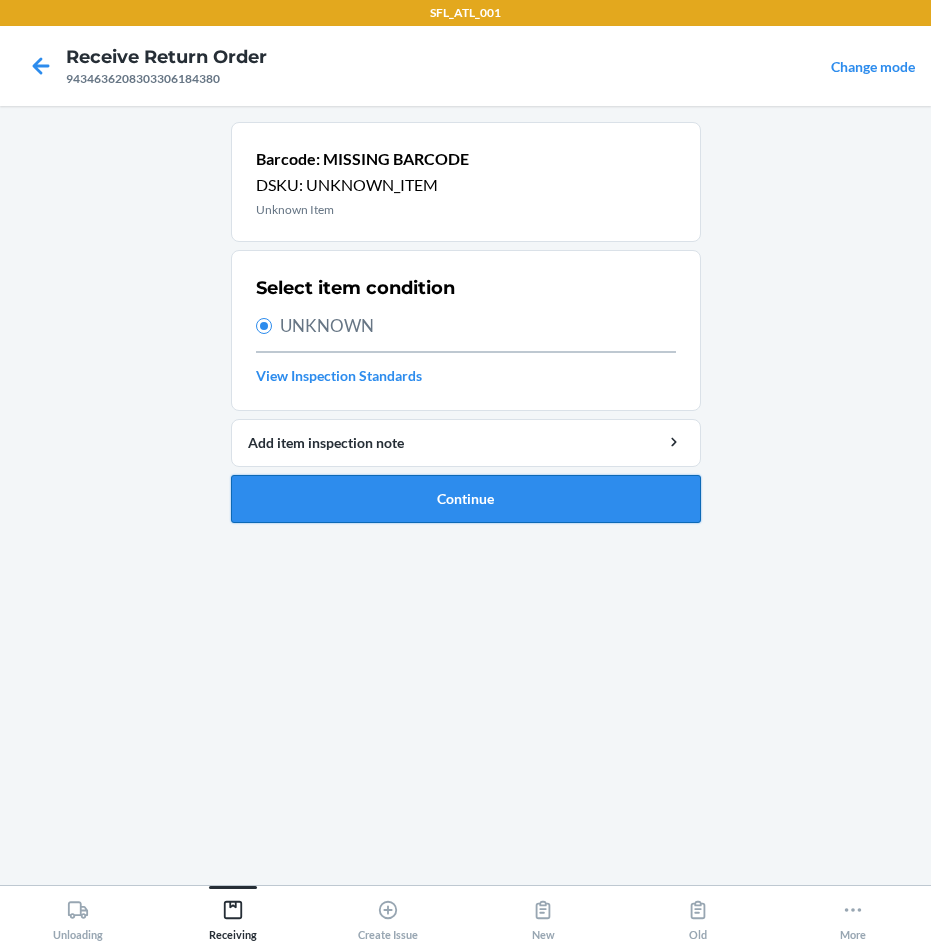 click on "Continue" at bounding box center [466, 499] 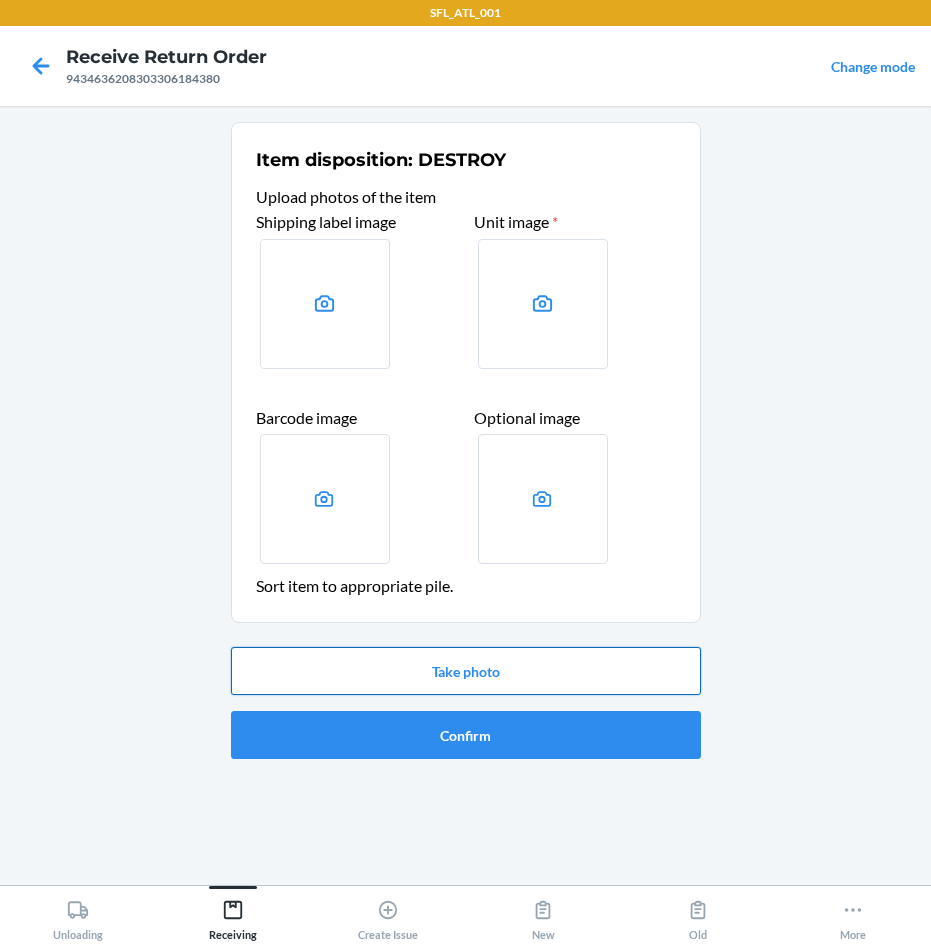 click on "Take photo" at bounding box center [466, 671] 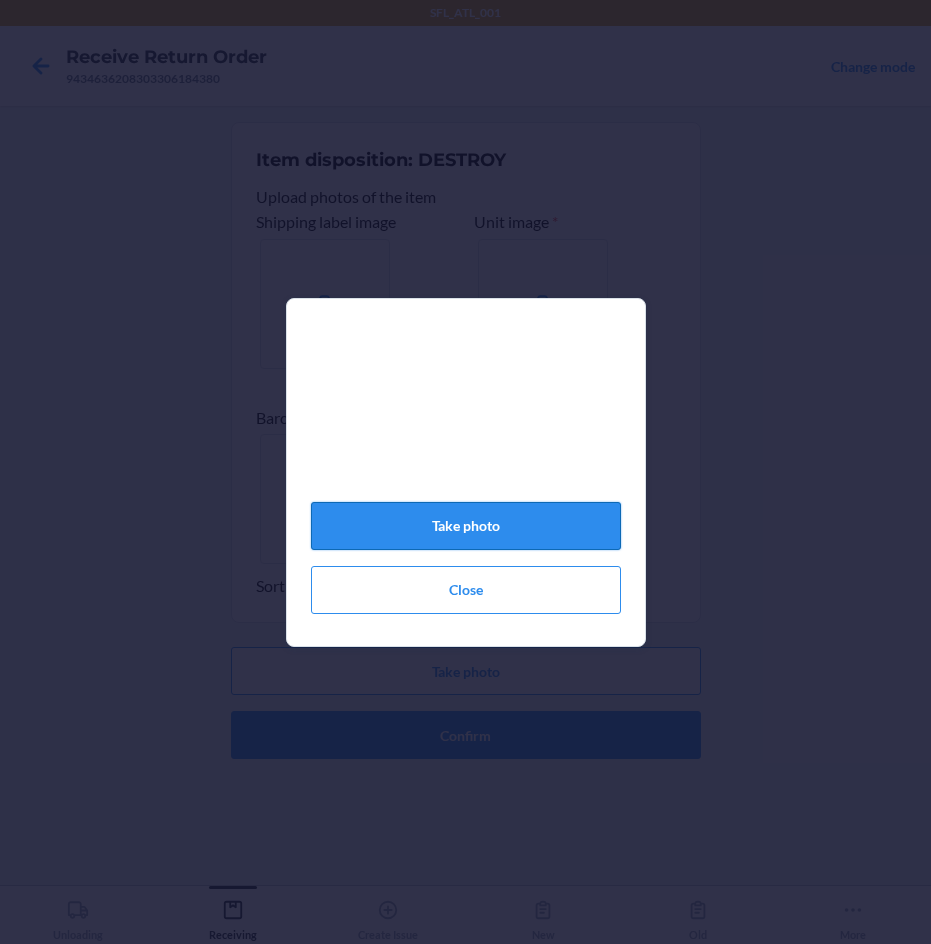 click on "Take photo" 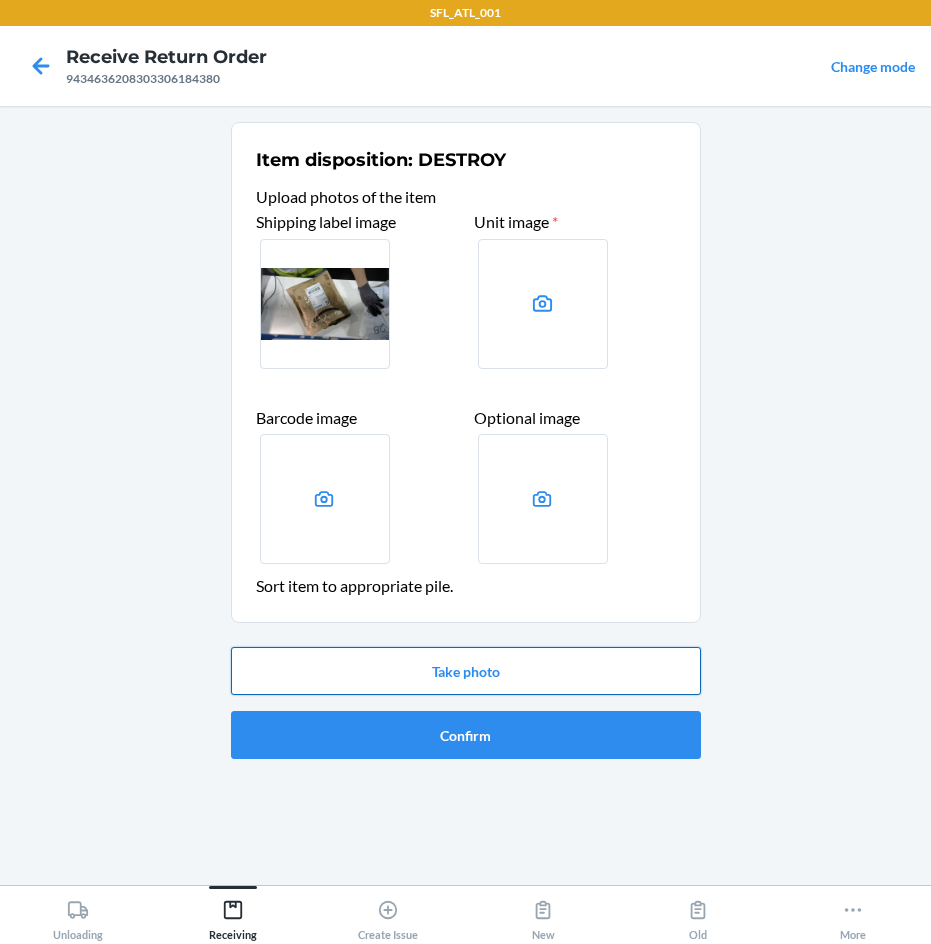 click on "Take photo" at bounding box center (466, 671) 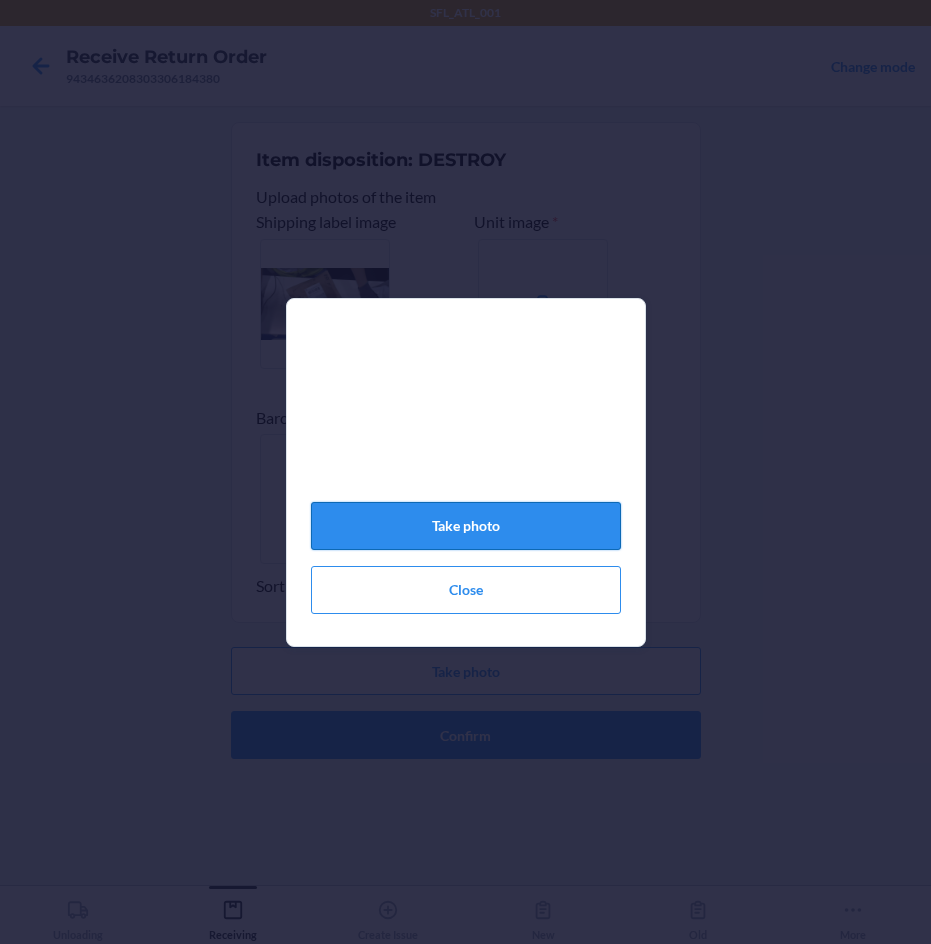 click on "Take photo" 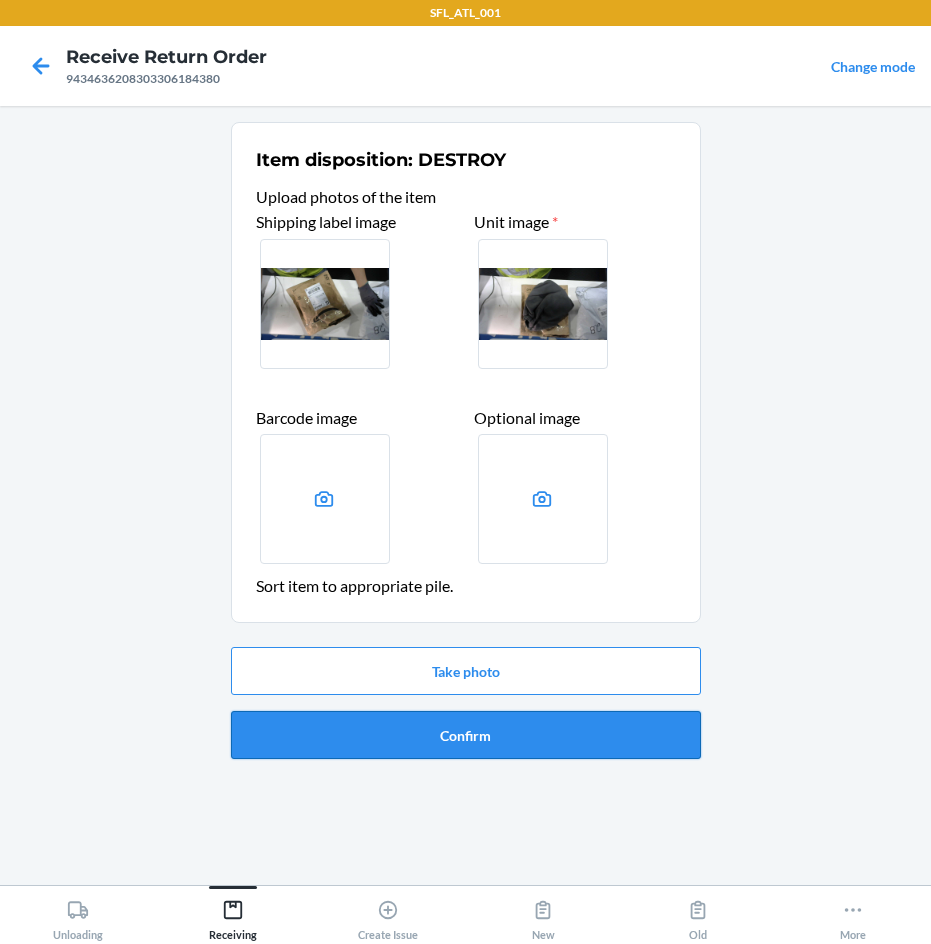 click on "Confirm" at bounding box center (466, 735) 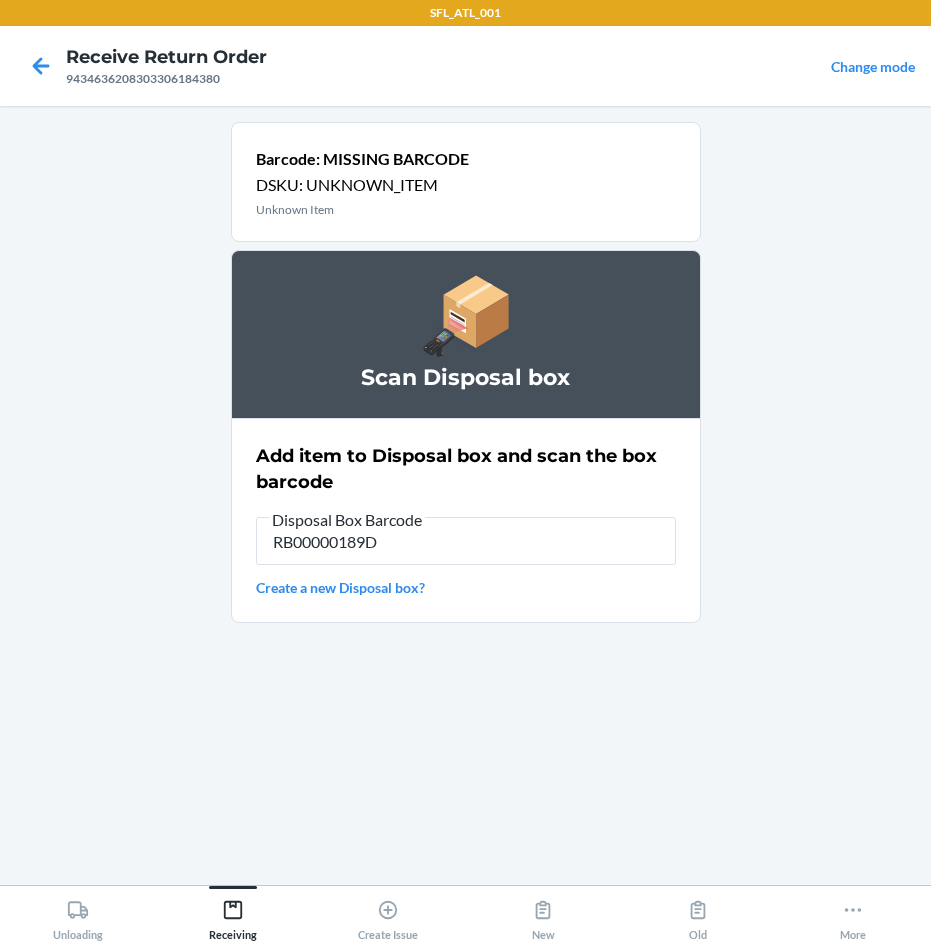 type on "RB00000189D" 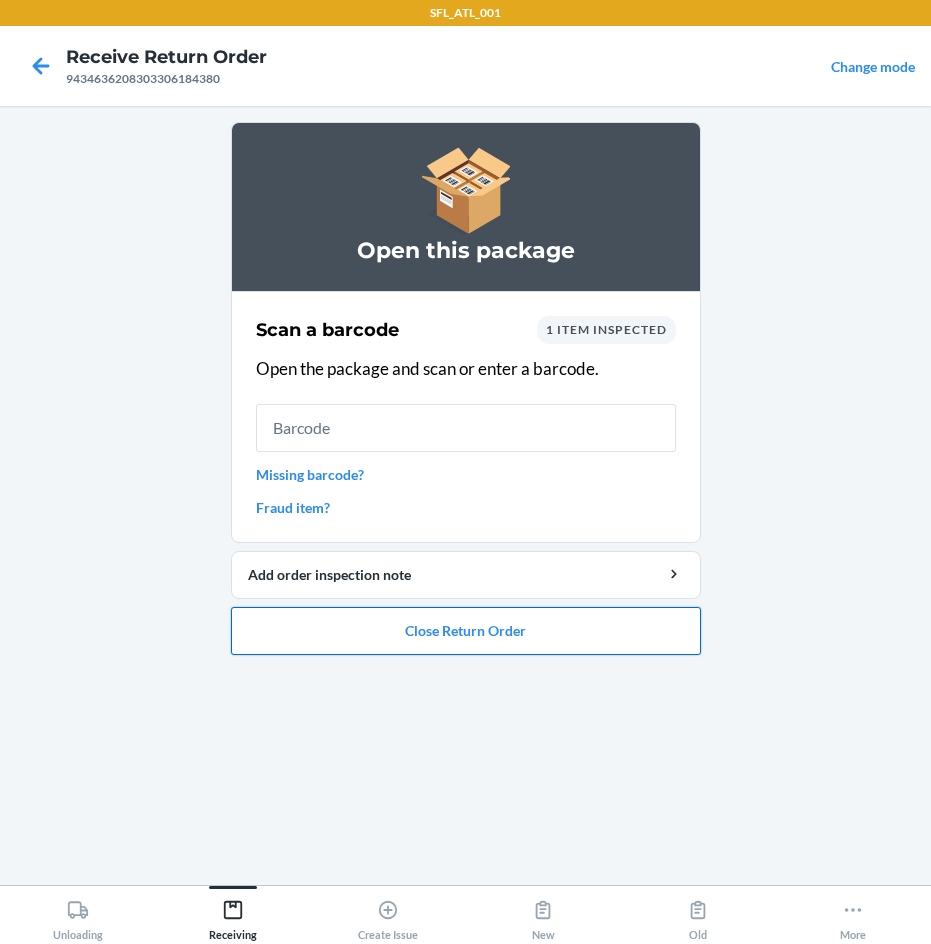 click on "Close Return Order" at bounding box center [466, 631] 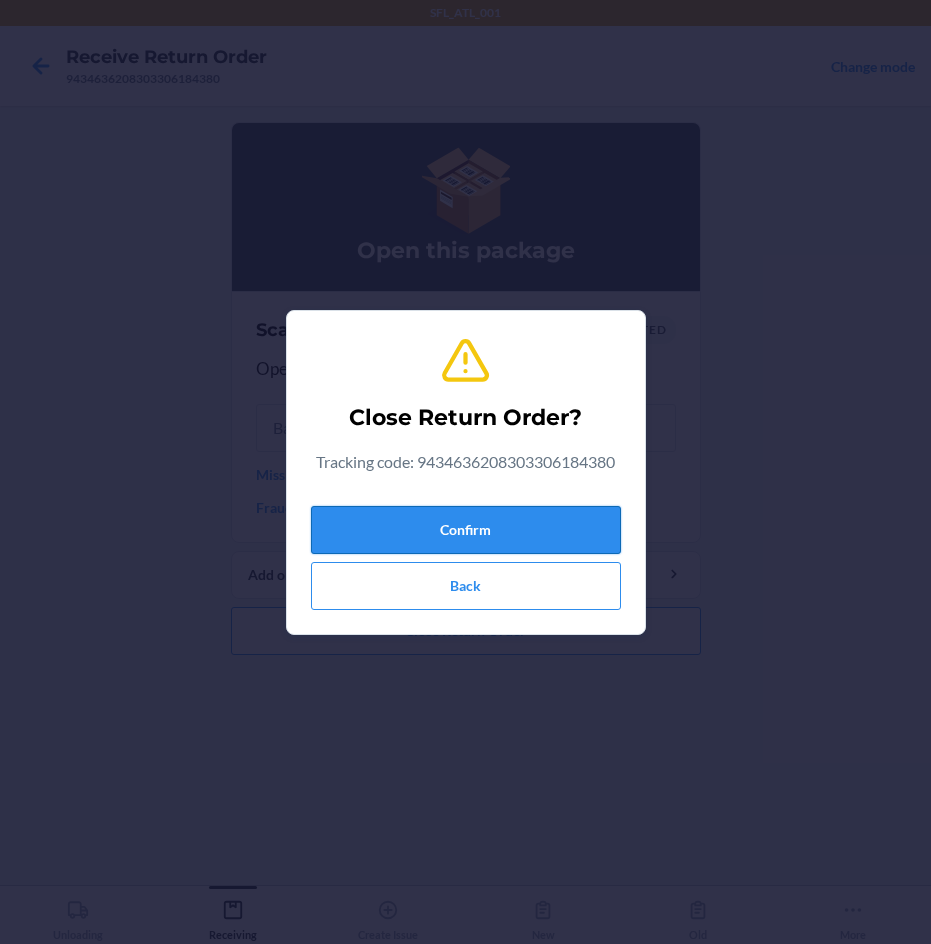 click on "Confirm" at bounding box center [466, 530] 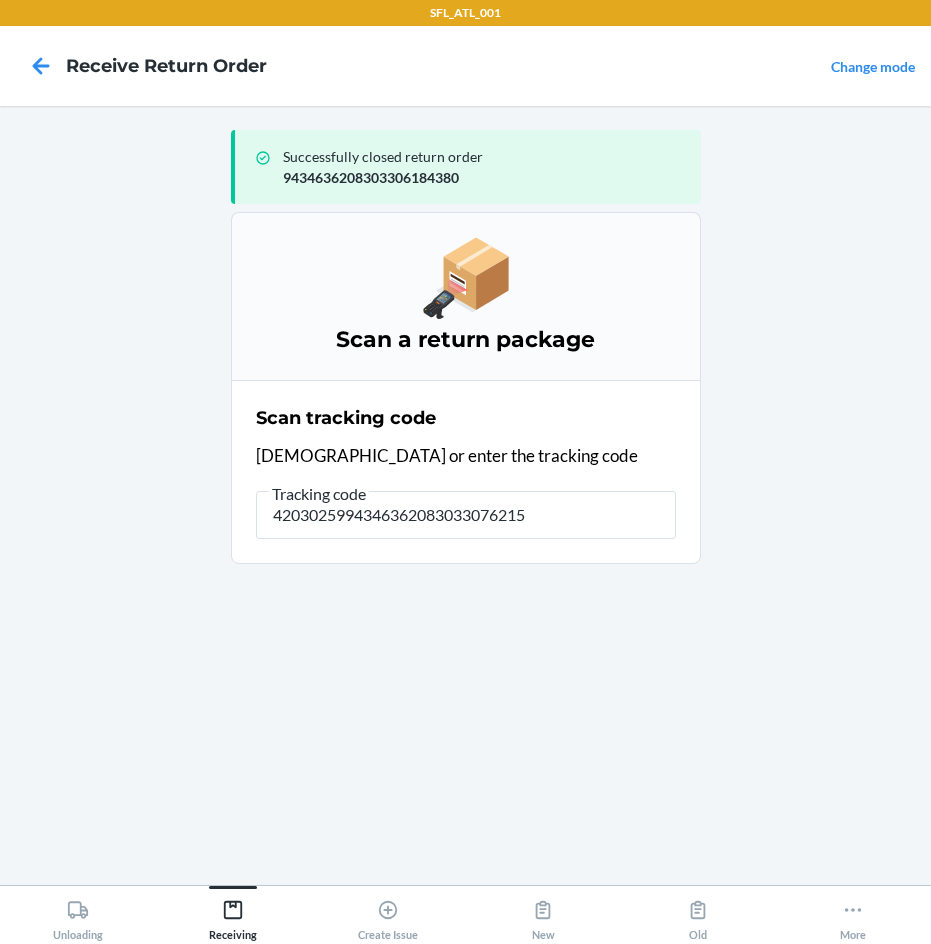 type on "42030259943463620830330762153" 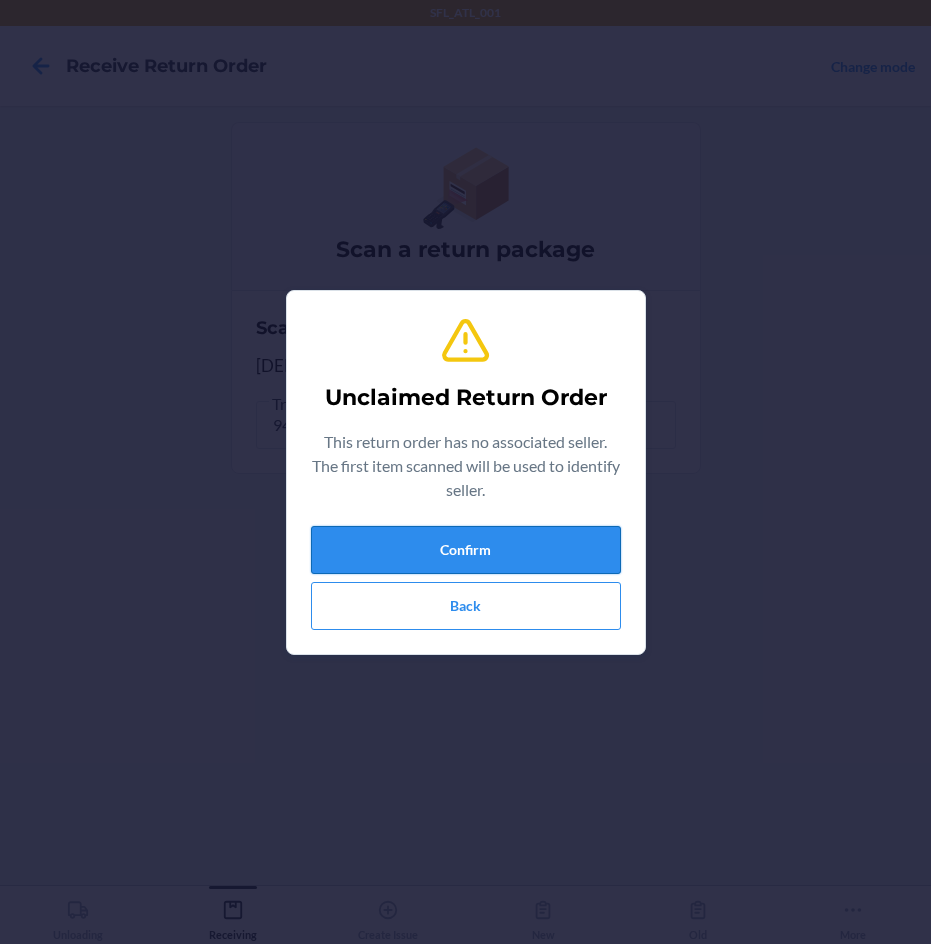 click on "Confirm" at bounding box center [466, 550] 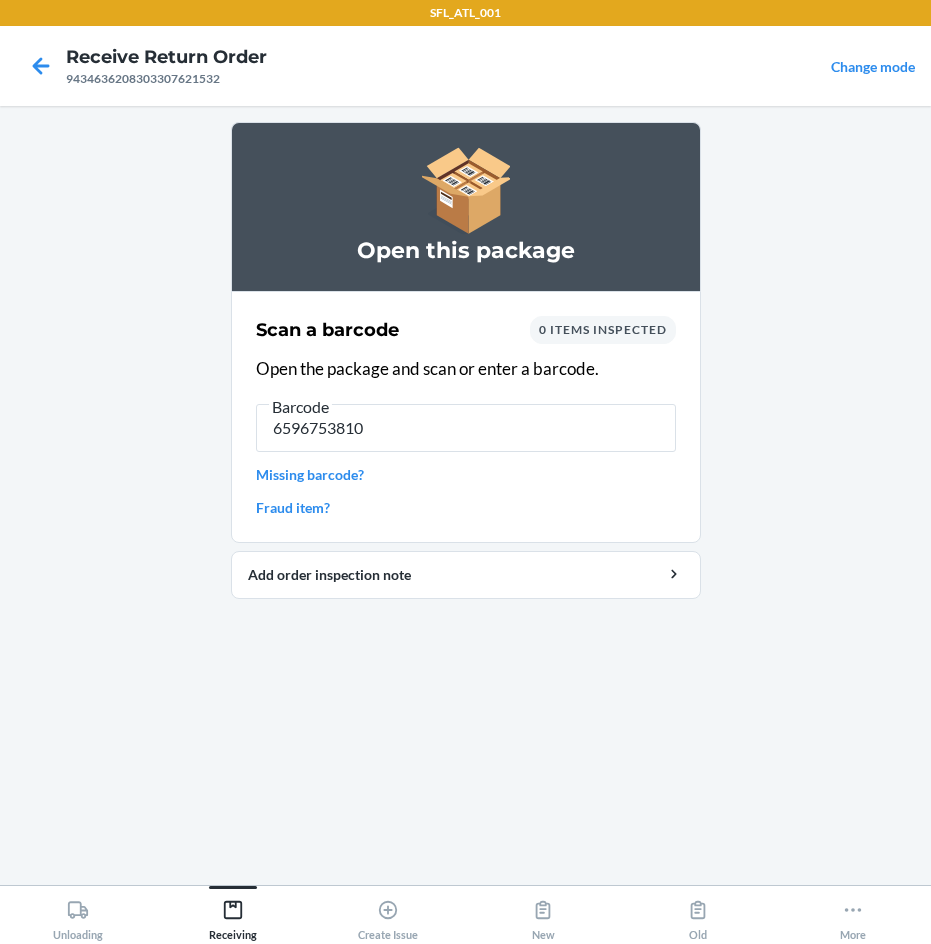 type on "65967538101" 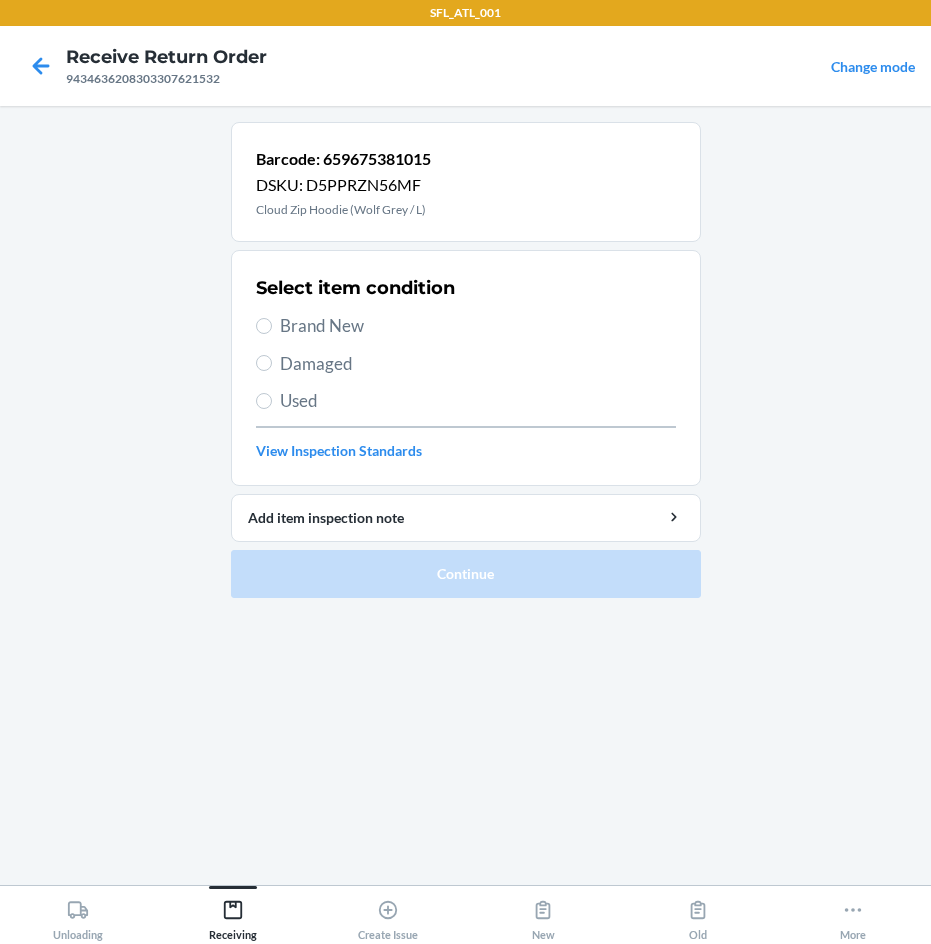 click on "Brand New" at bounding box center (478, 326) 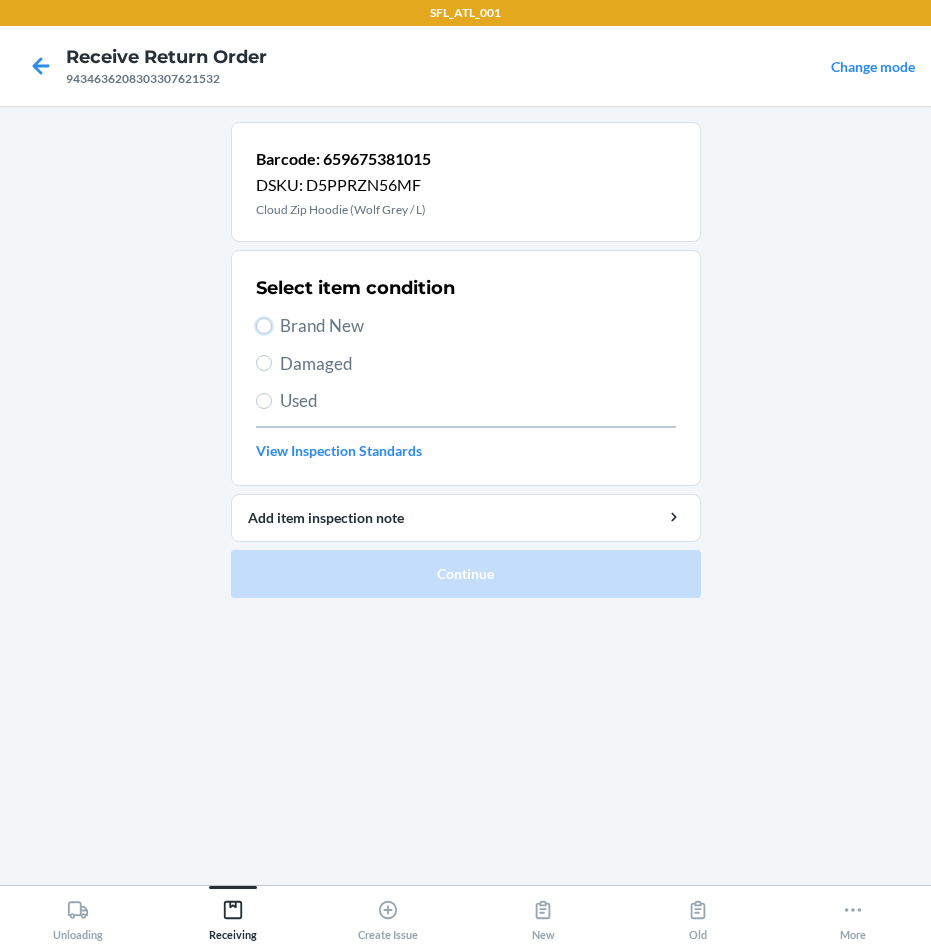 click on "Brand New" at bounding box center (264, 326) 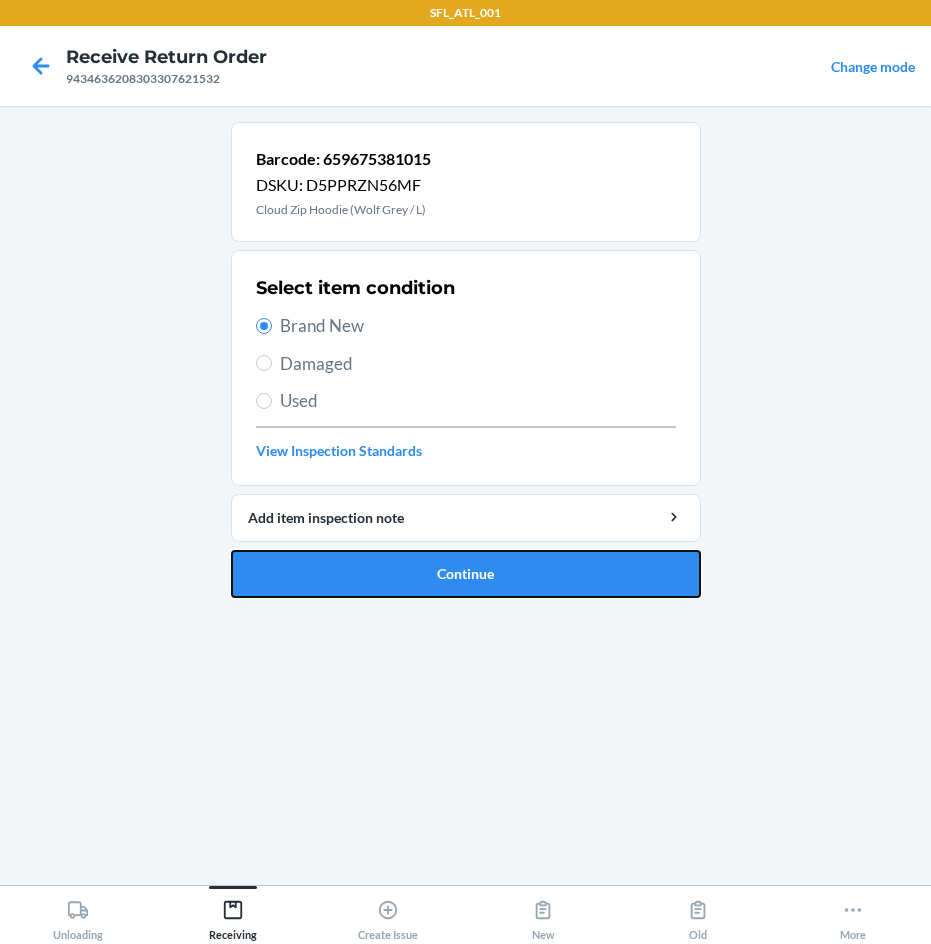 drag, startPoint x: 422, startPoint y: 583, endPoint x: 395, endPoint y: 557, distance: 37.48333 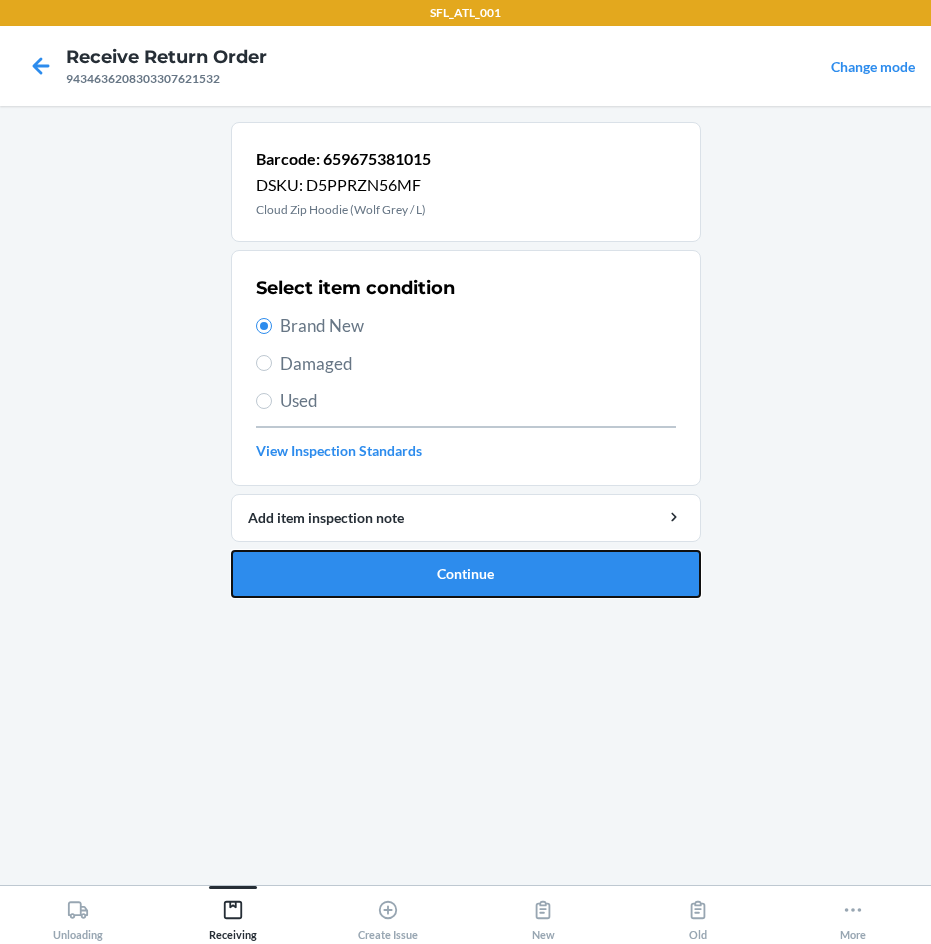 click on "Continue" at bounding box center [466, 574] 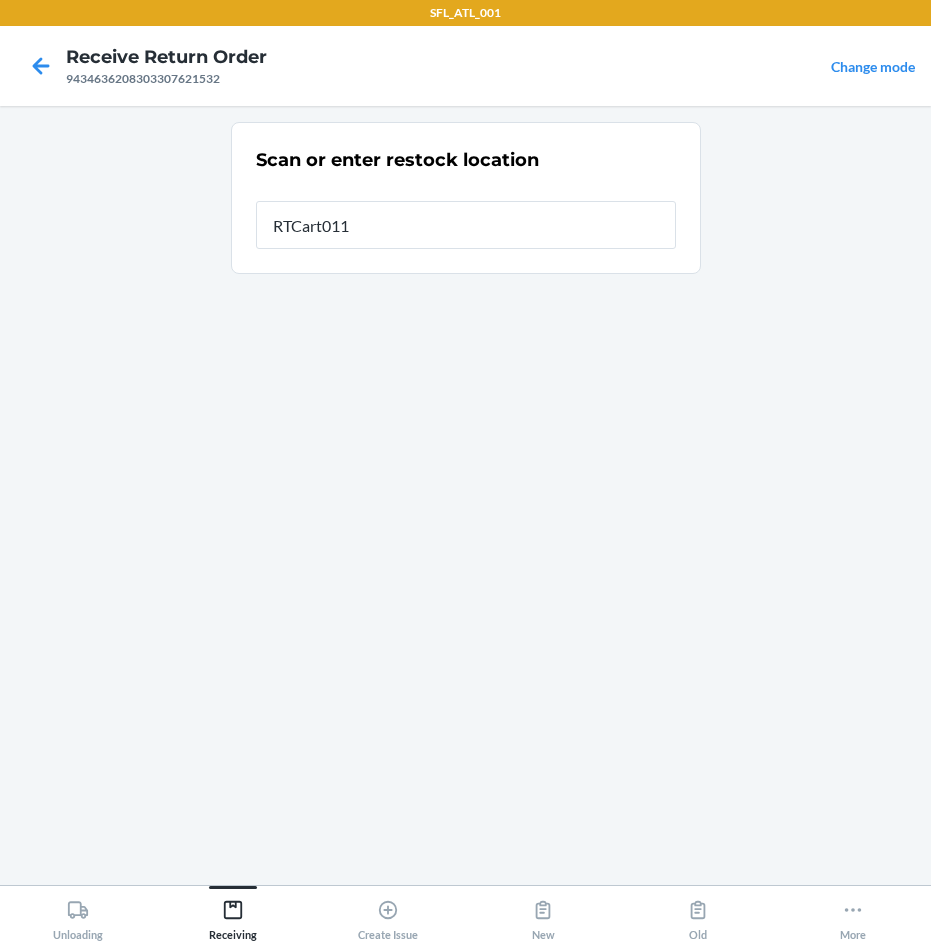type on "RTCart011" 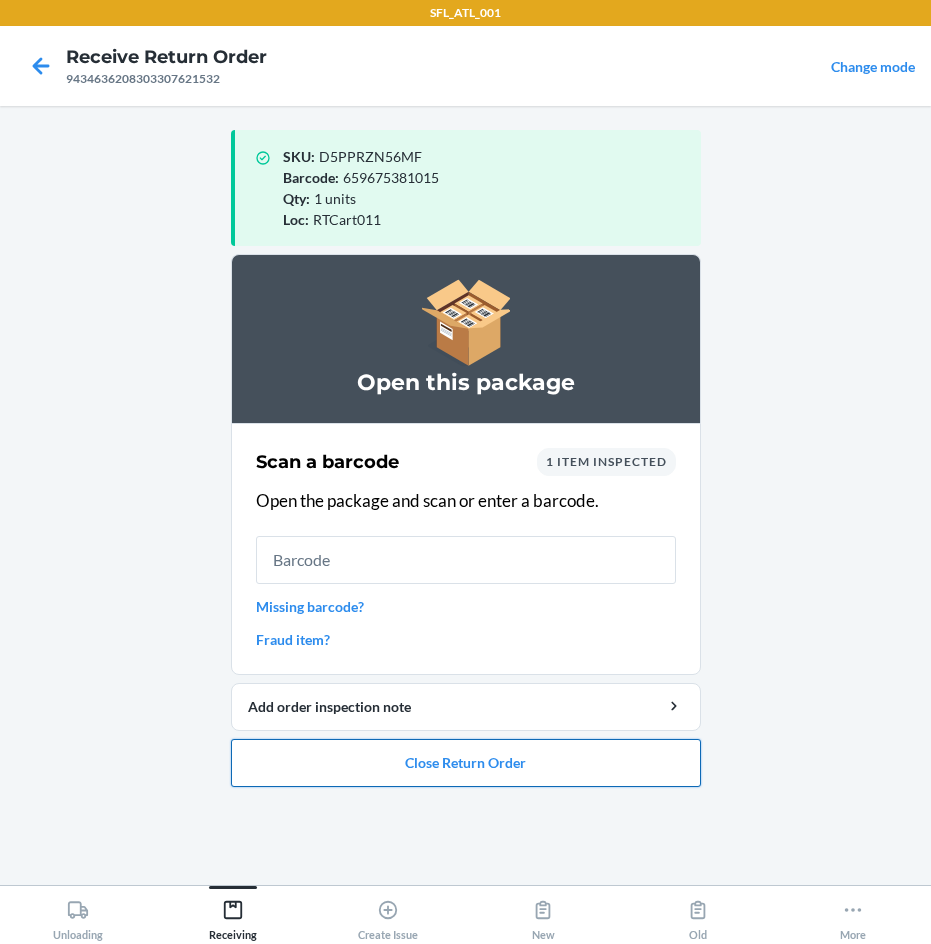 click on "Close Return Order" at bounding box center (466, 763) 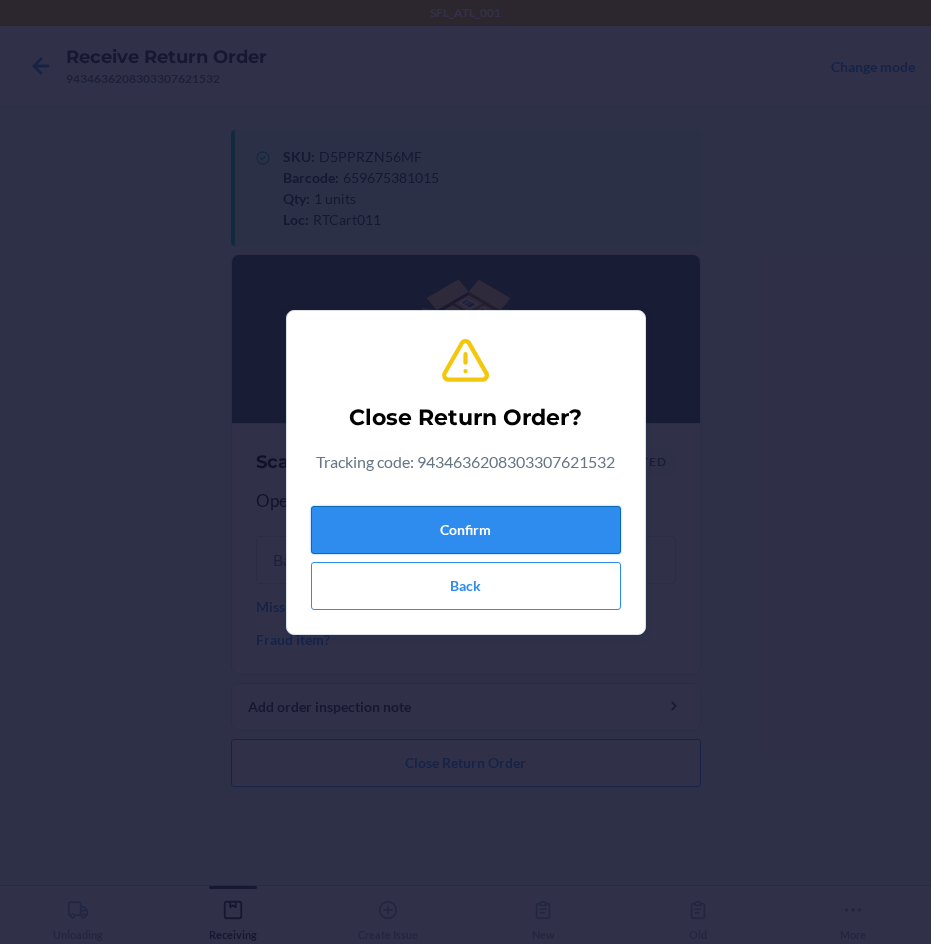 click on "Confirm" at bounding box center [466, 530] 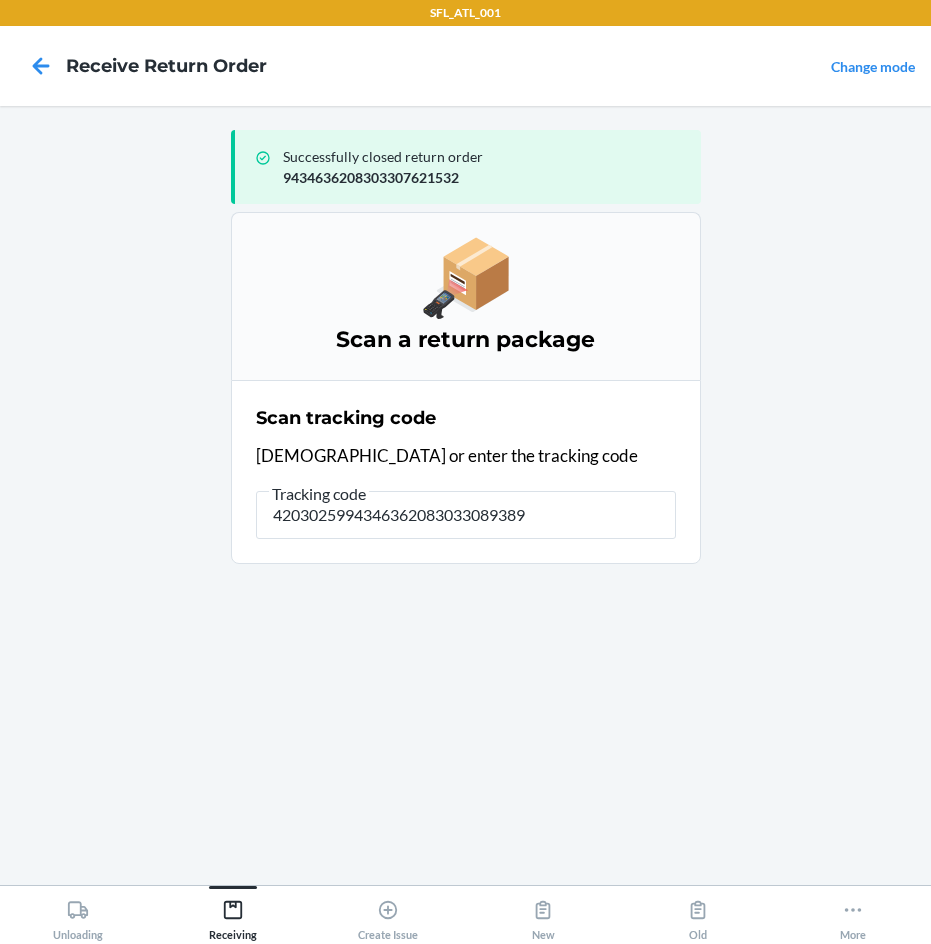 type on "42030259943463620830330893895" 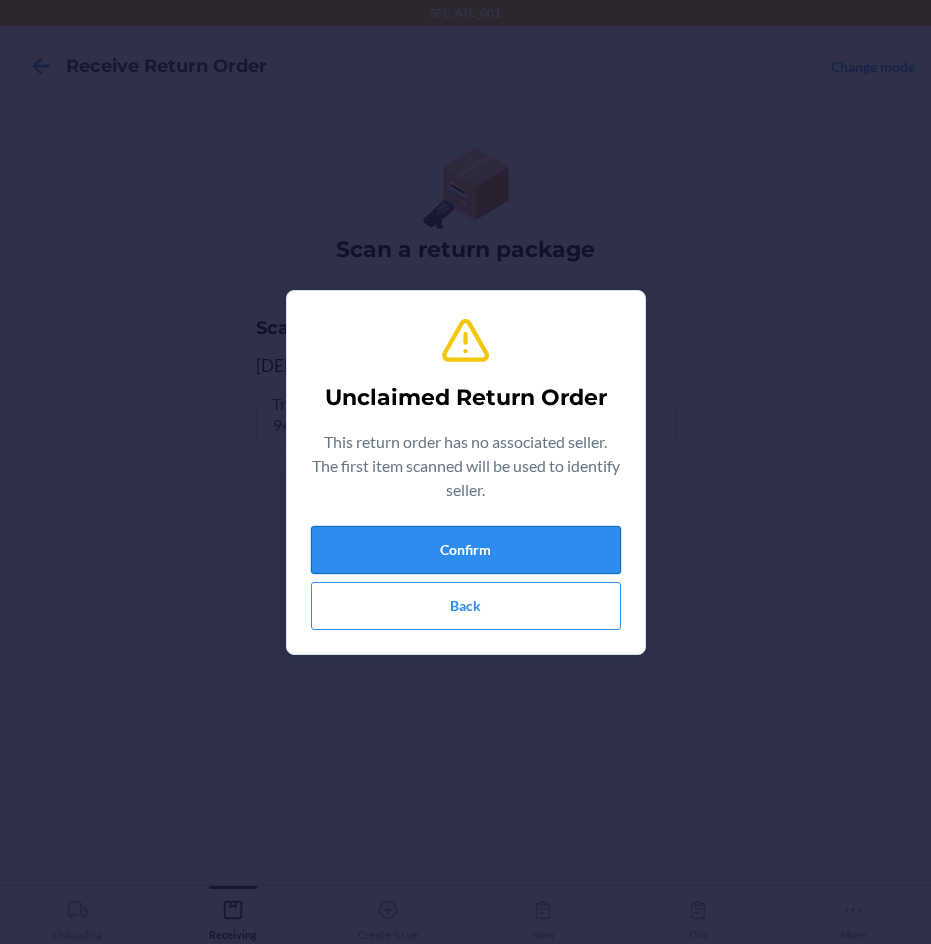 click on "Confirm" at bounding box center (466, 550) 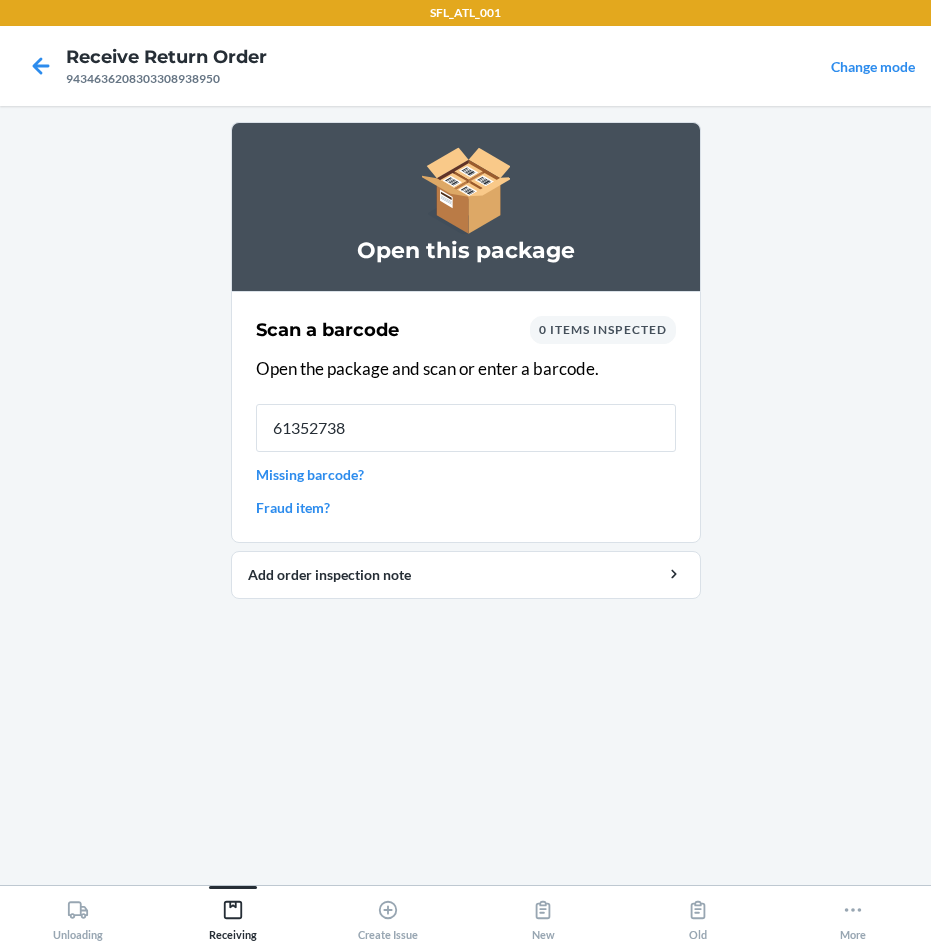 type on "613527386" 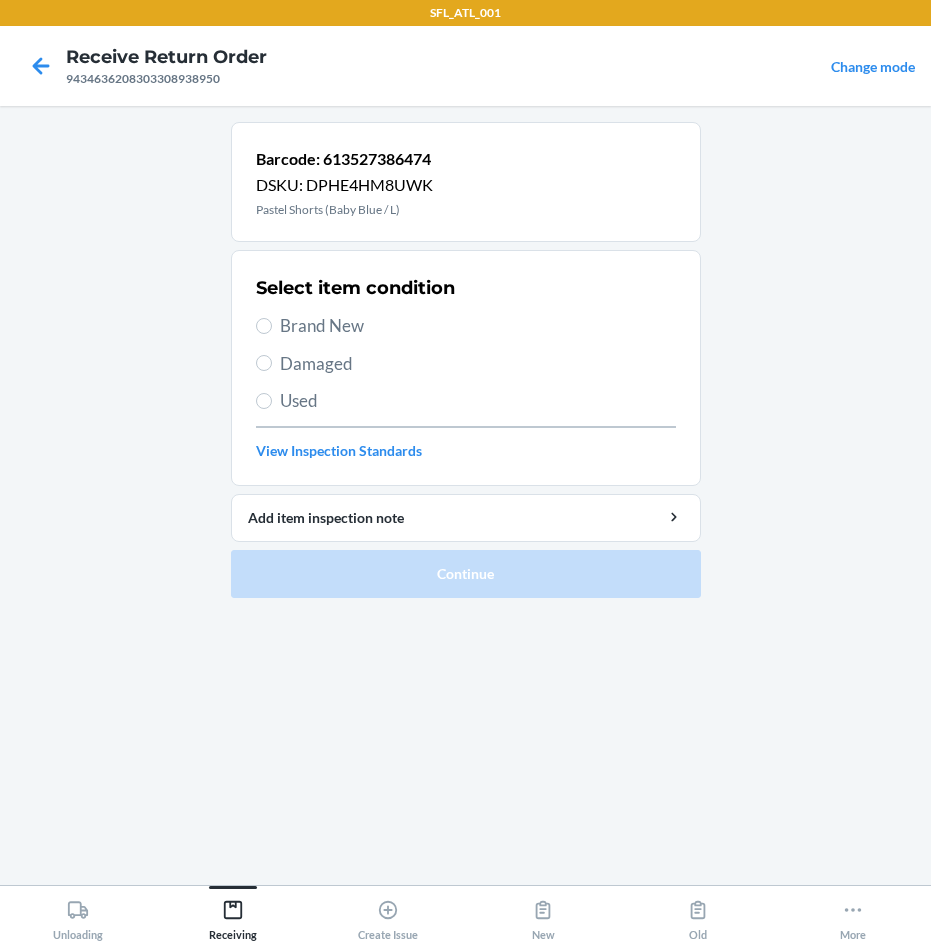 click on "Brand New" at bounding box center (478, 326) 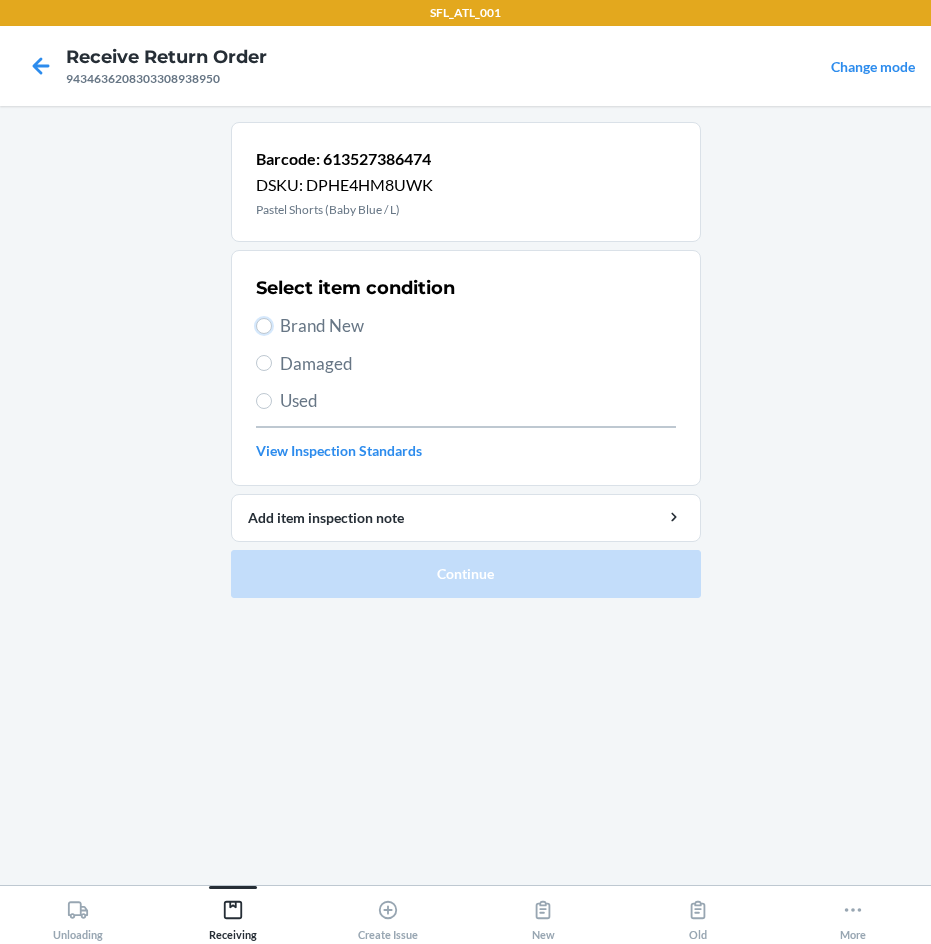 click on "Brand New" at bounding box center [264, 326] 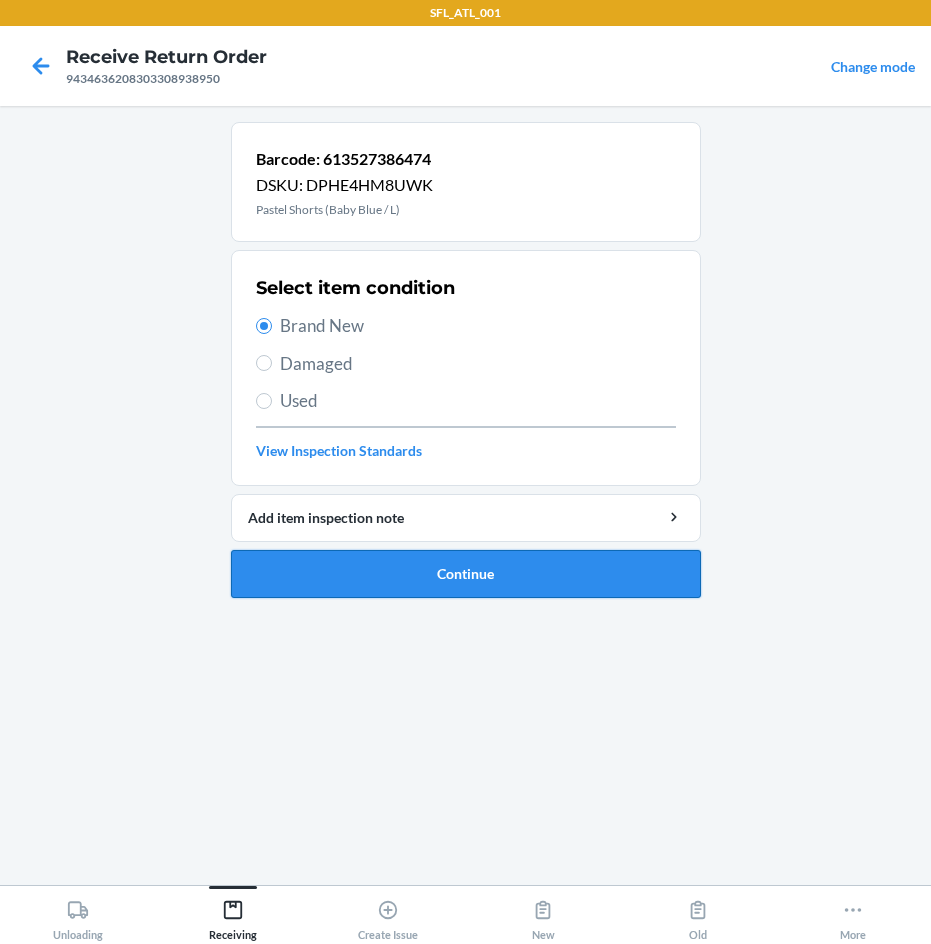 click on "Continue" at bounding box center (466, 574) 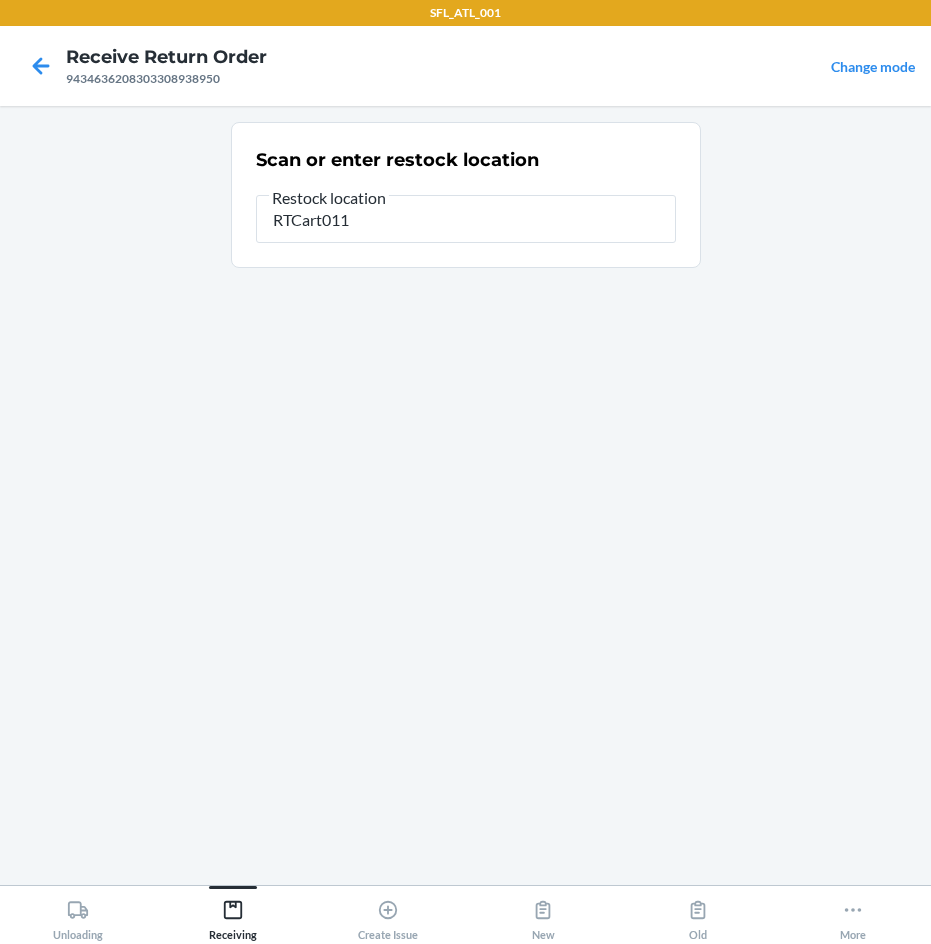 type on "RTCart011" 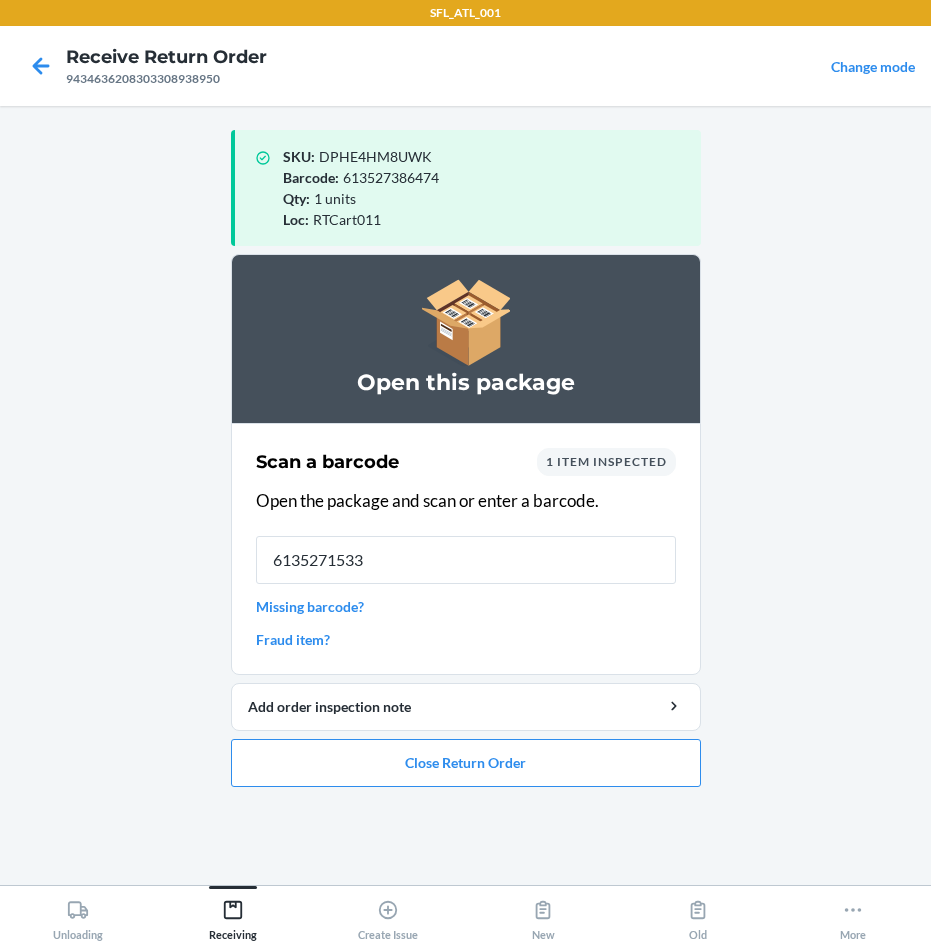 type on "61352715334" 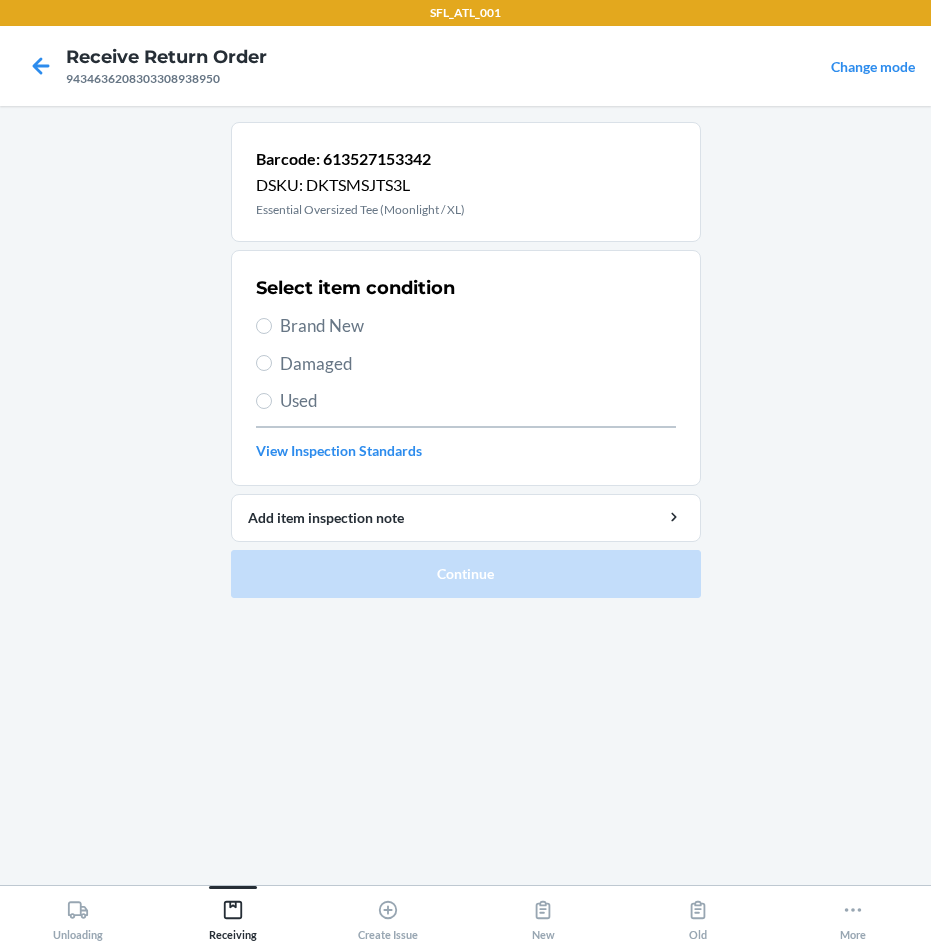 click on "Brand New" at bounding box center (478, 326) 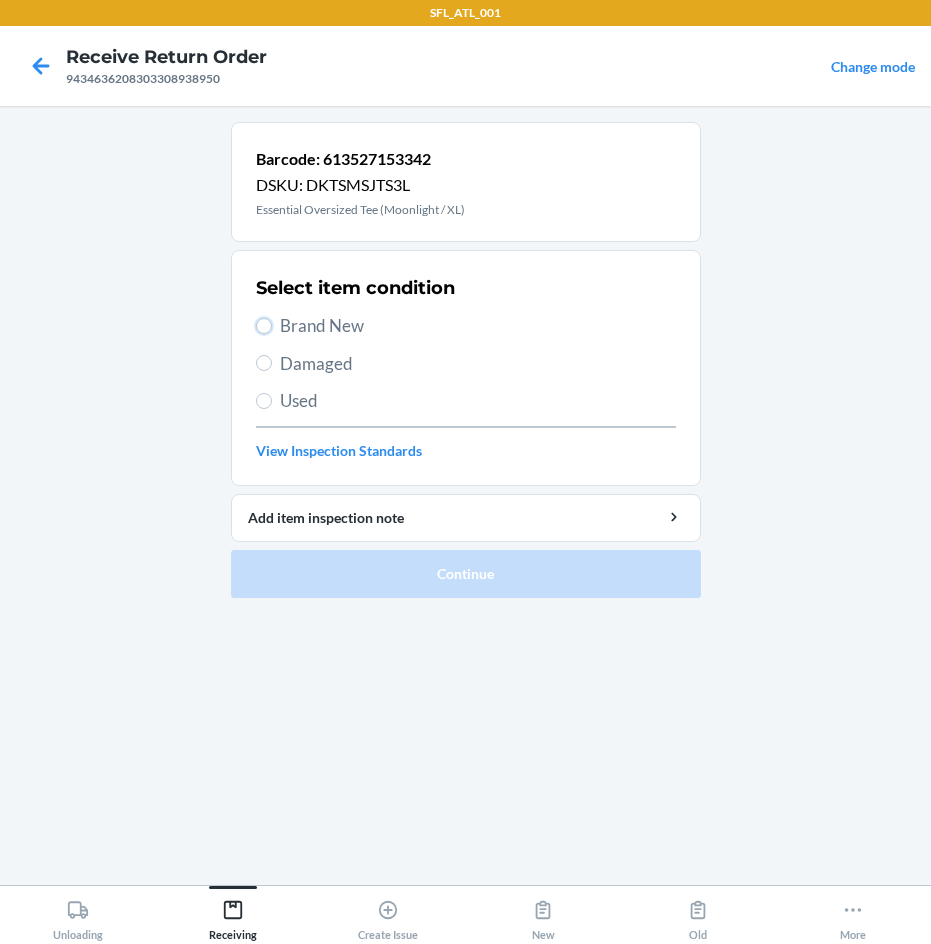 click on "Brand New" at bounding box center (264, 326) 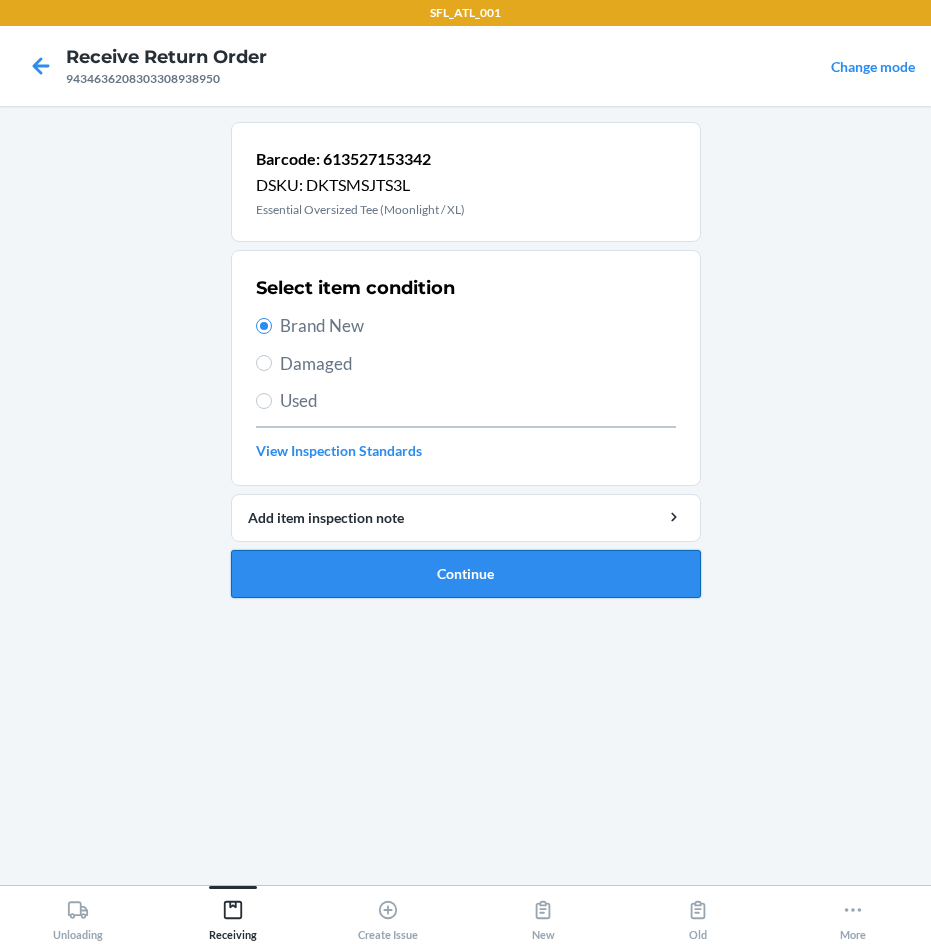 click on "Continue" at bounding box center (466, 574) 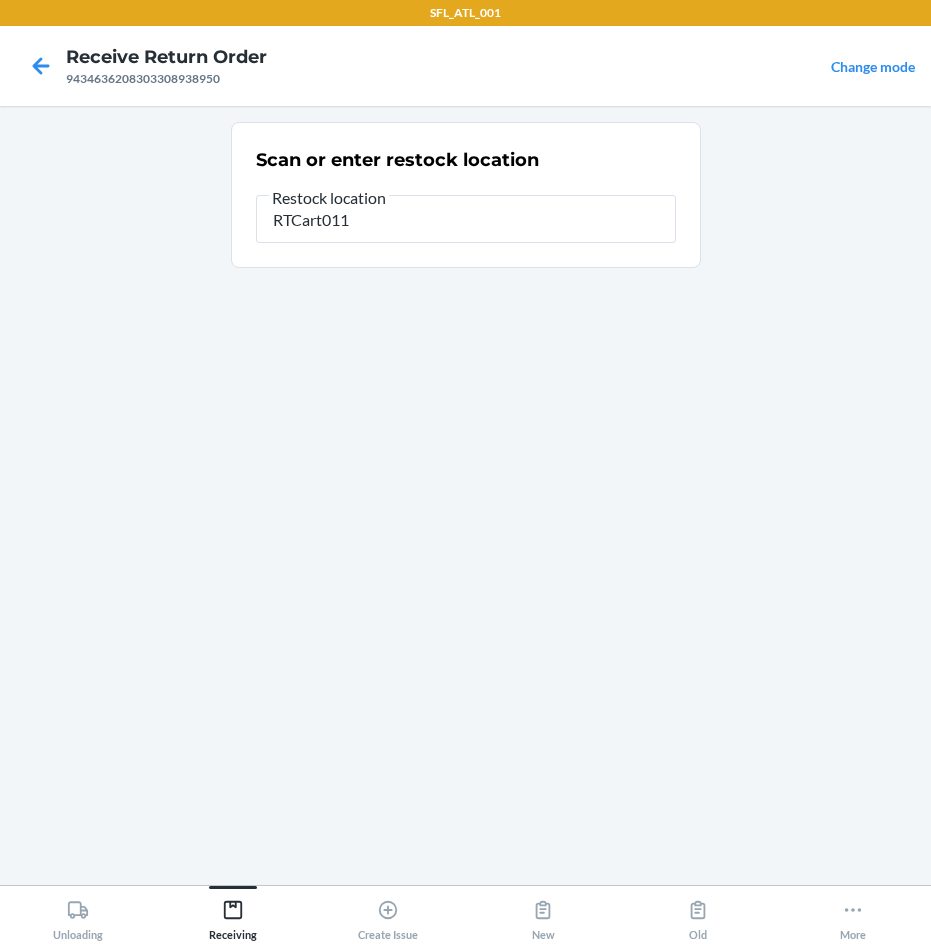 type on "RTCart011" 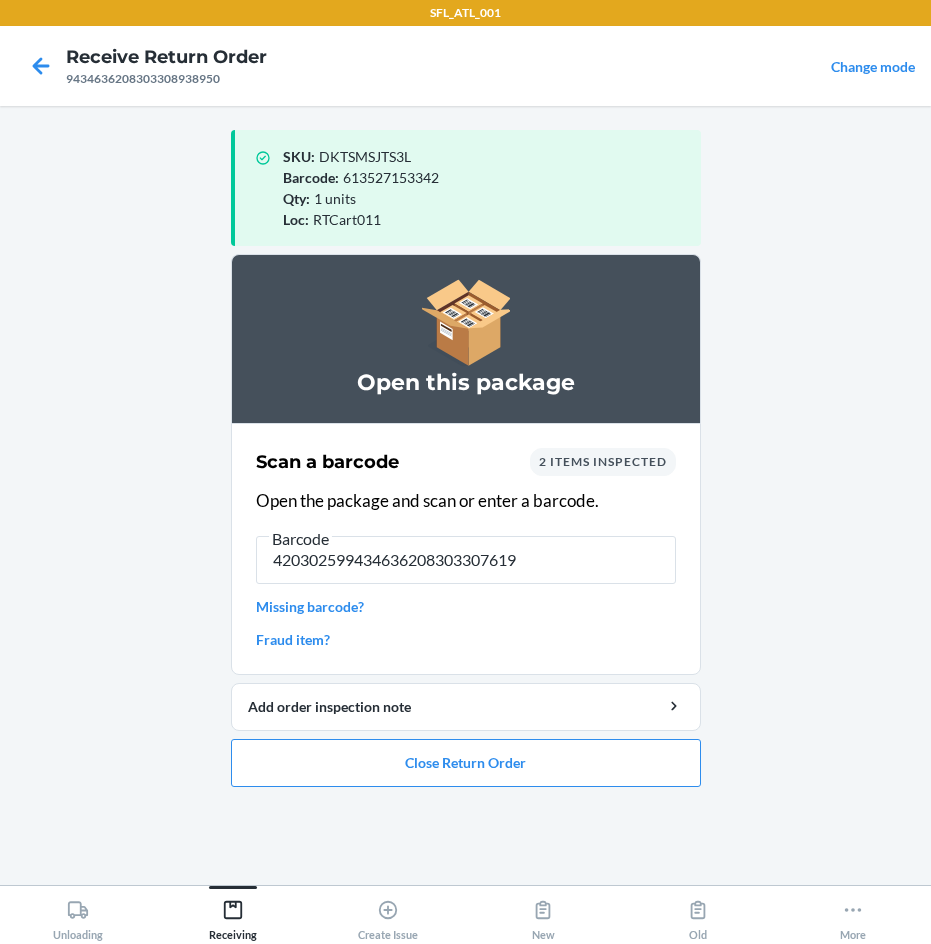 type on "4203025994346362083033076192" 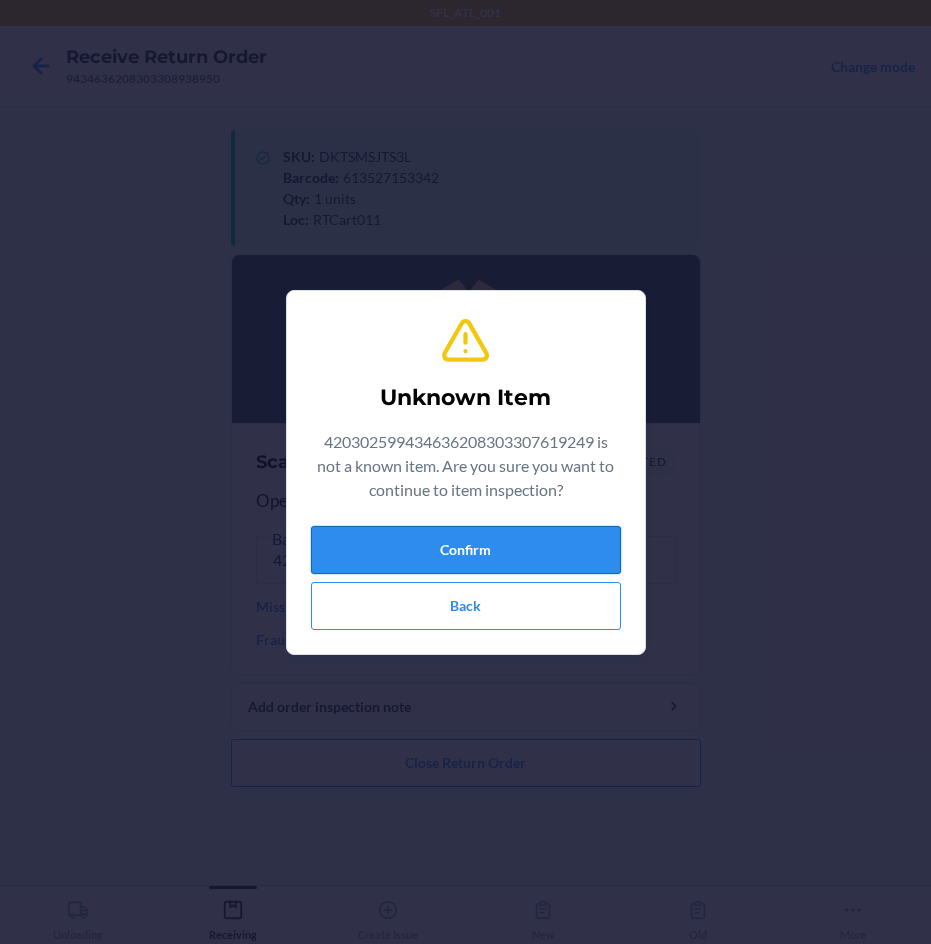 click on "Confirm" at bounding box center [466, 550] 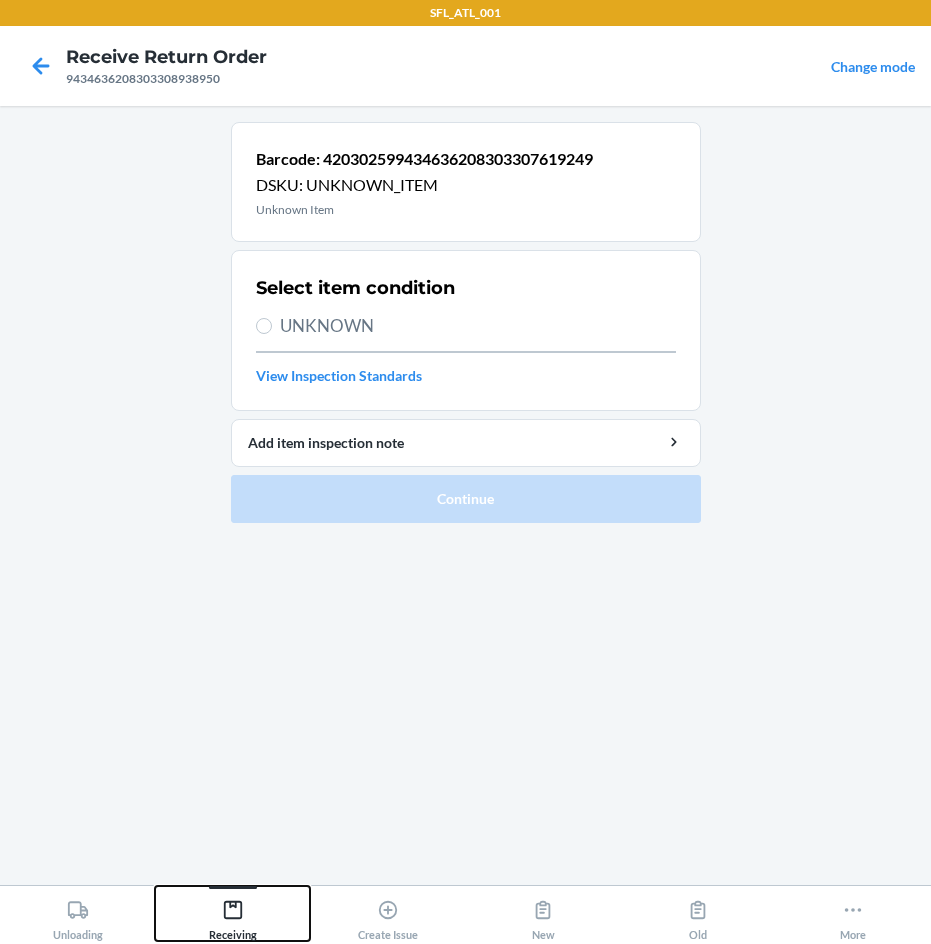 drag, startPoint x: 221, startPoint y: 924, endPoint x: 237, endPoint y: 869, distance: 57.280014 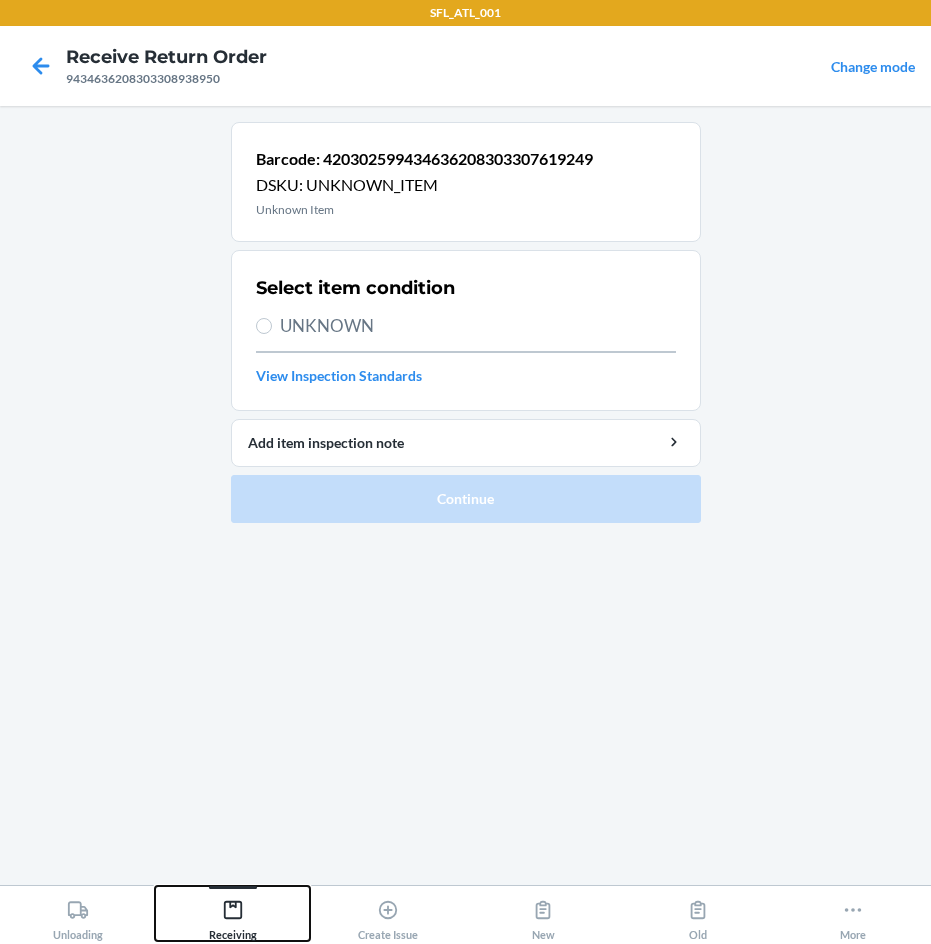 click on "Receiving" at bounding box center (233, 916) 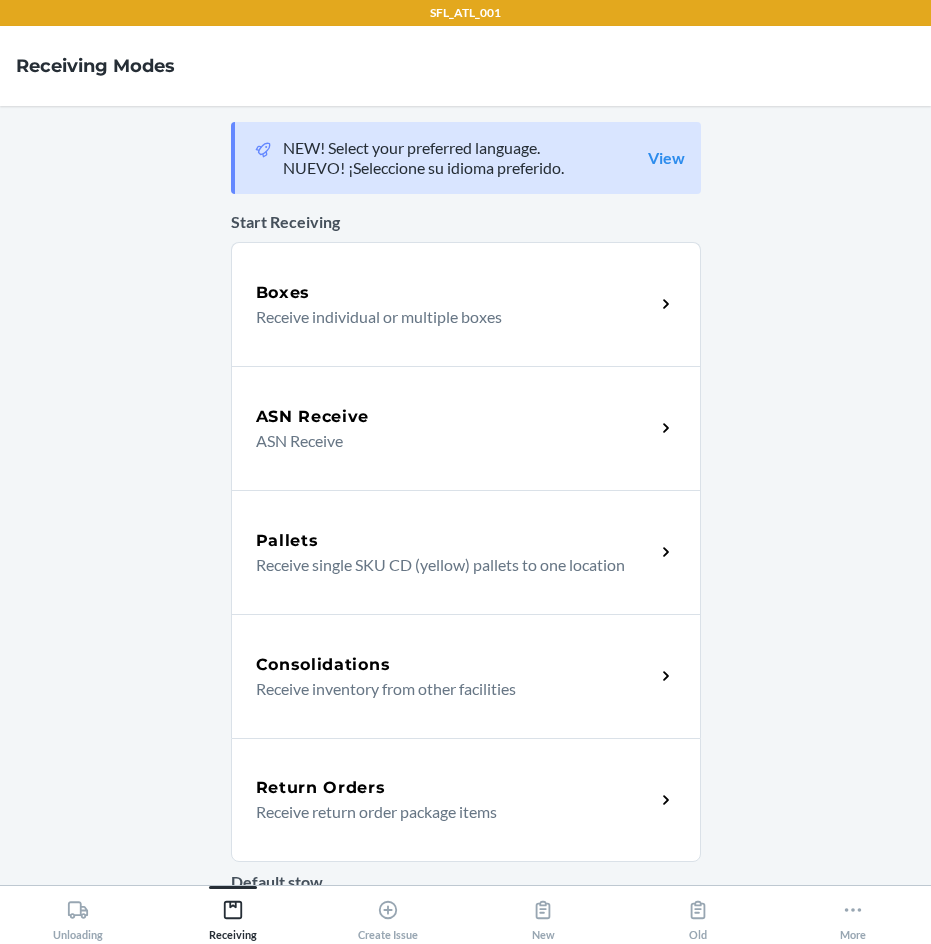 drag, startPoint x: 401, startPoint y: 783, endPoint x: 405, endPoint y: 667, distance: 116.06895 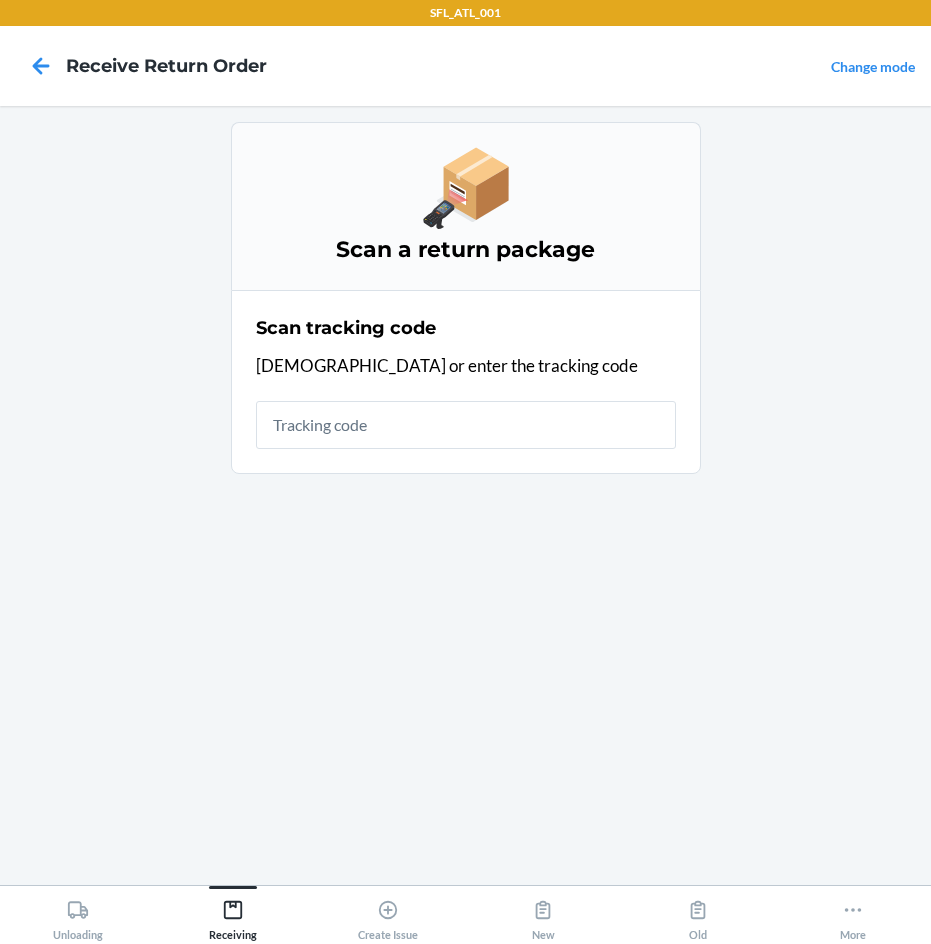 click at bounding box center [466, 425] 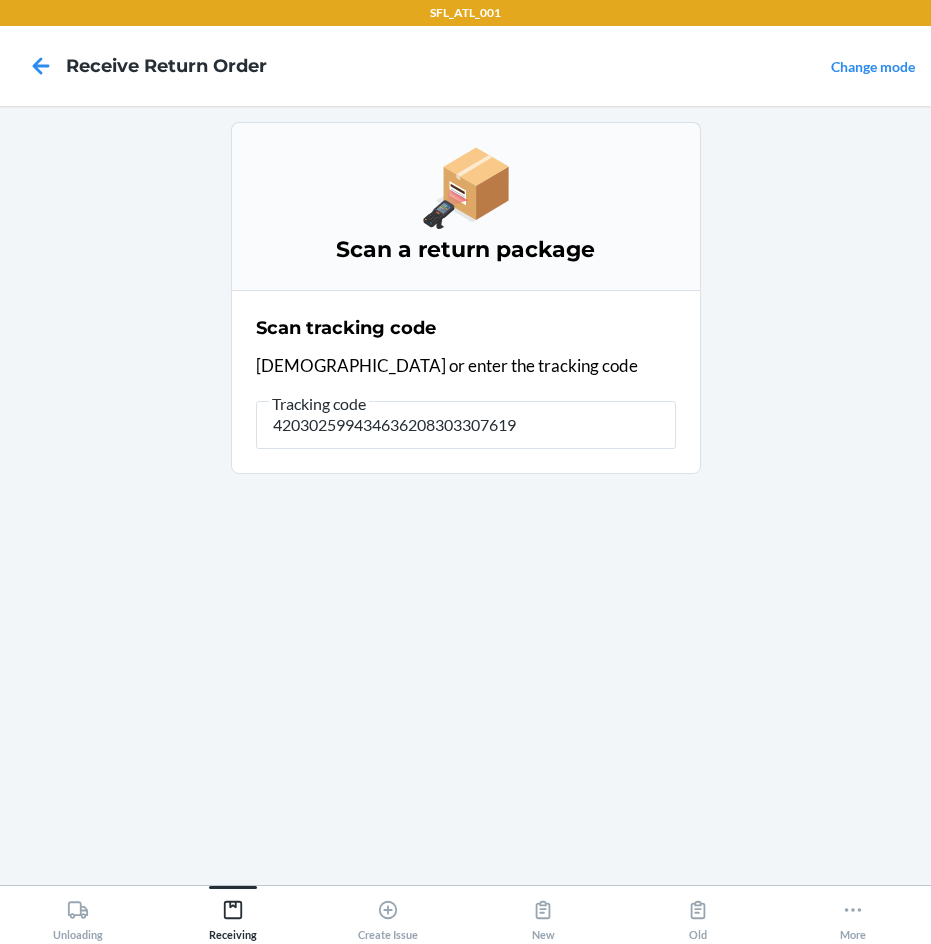 type on "4203025994346362083033076192" 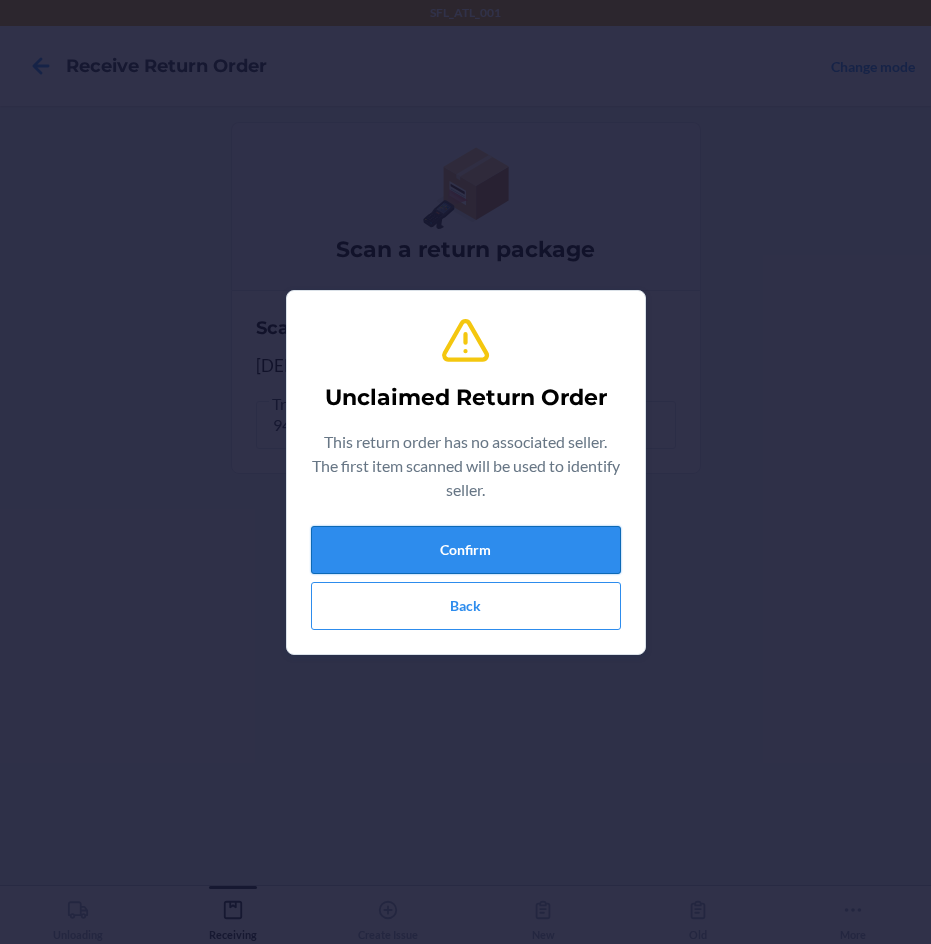 click on "Confirm" at bounding box center [466, 550] 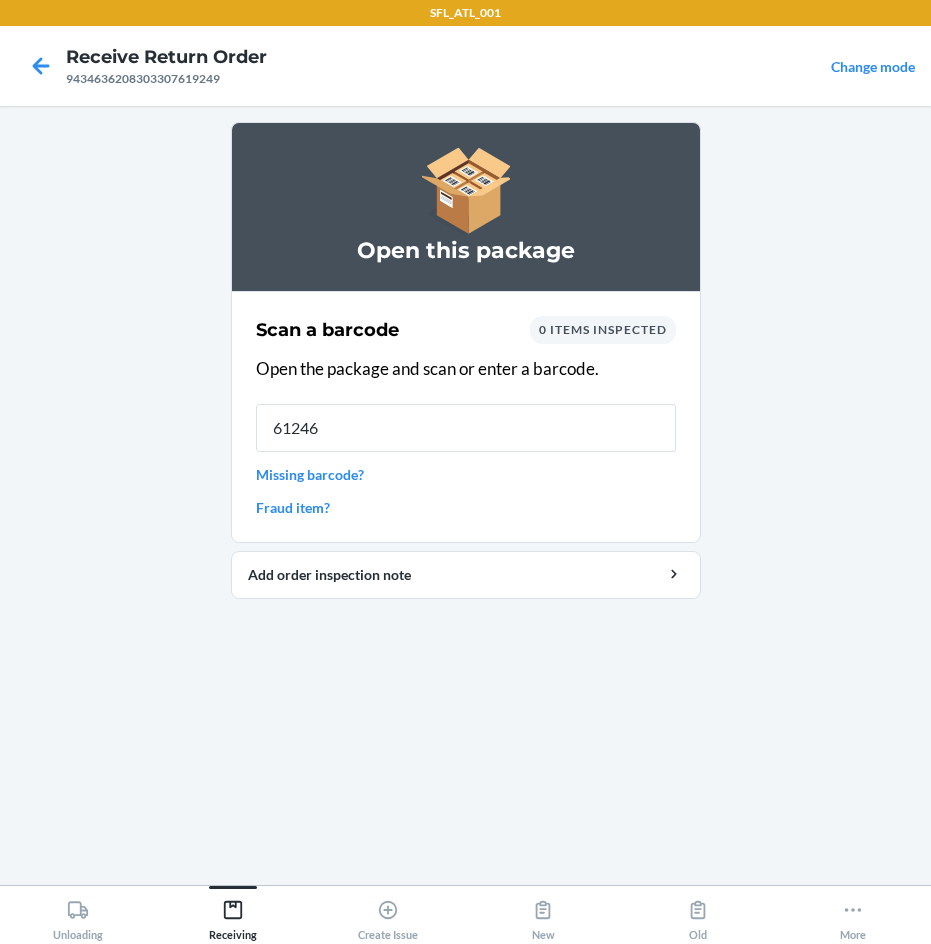 type on "612461" 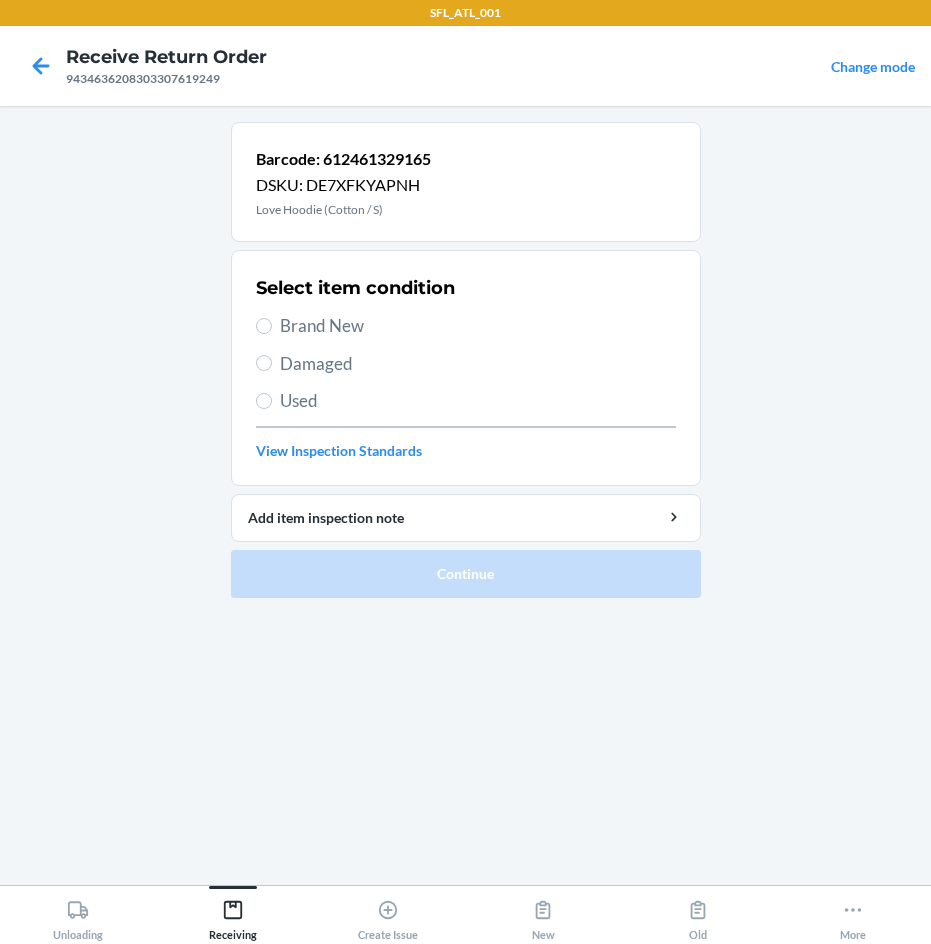 click on "Brand New" at bounding box center [478, 326] 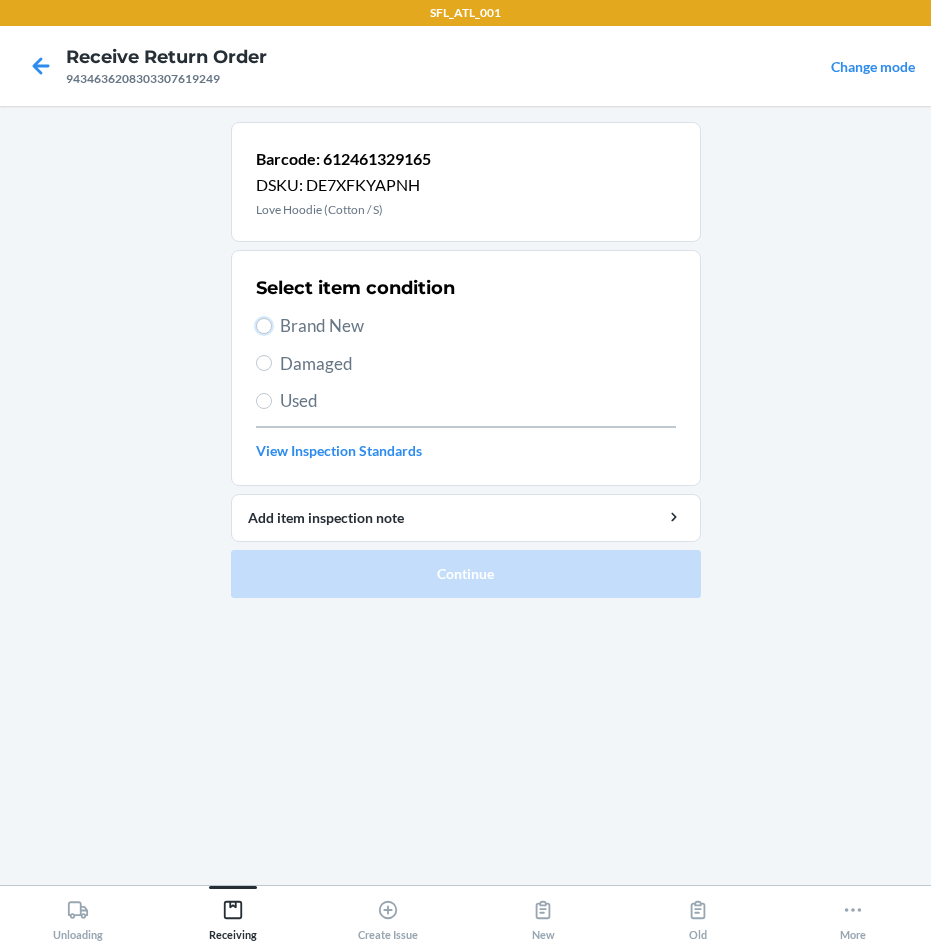 click on "Brand New" at bounding box center (264, 326) 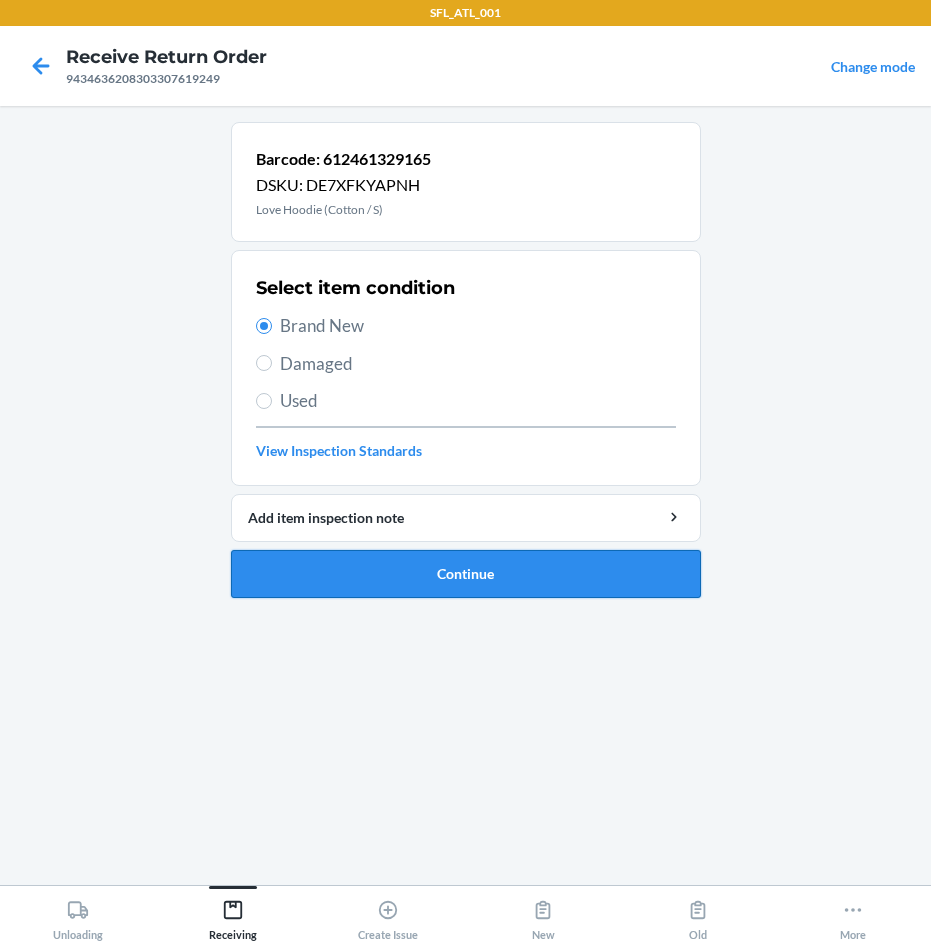 click on "Continue" at bounding box center (466, 574) 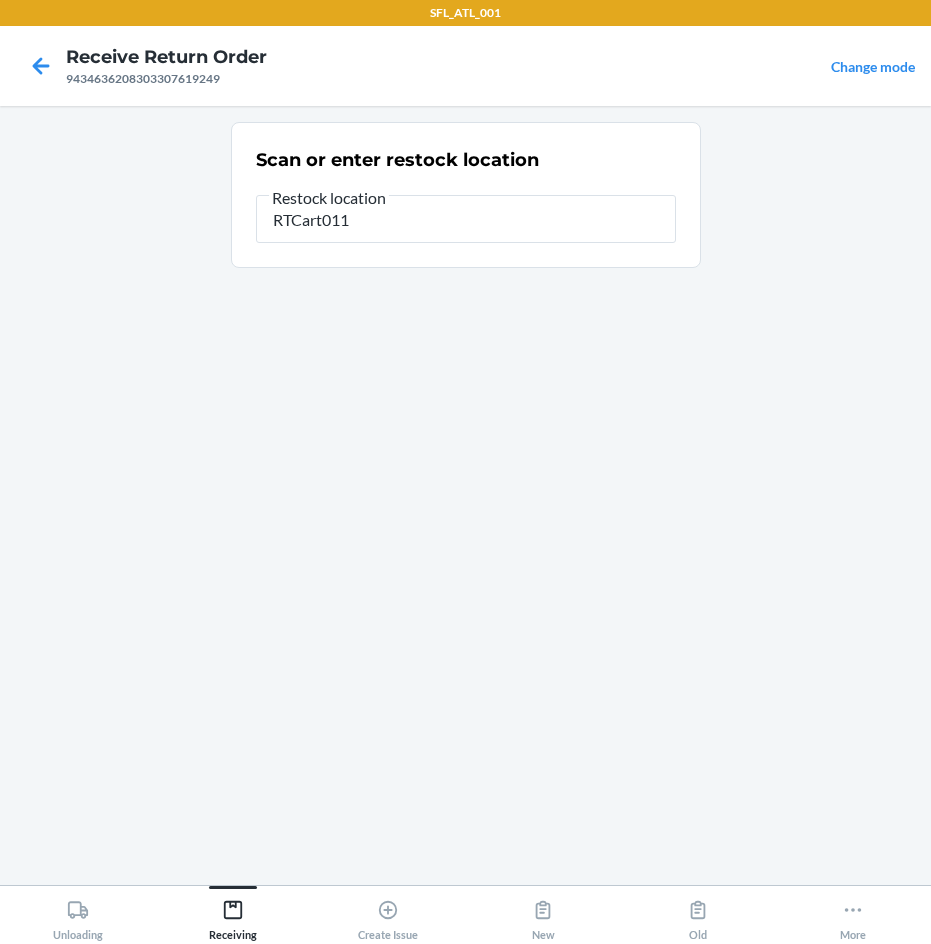 type on "RTCart011" 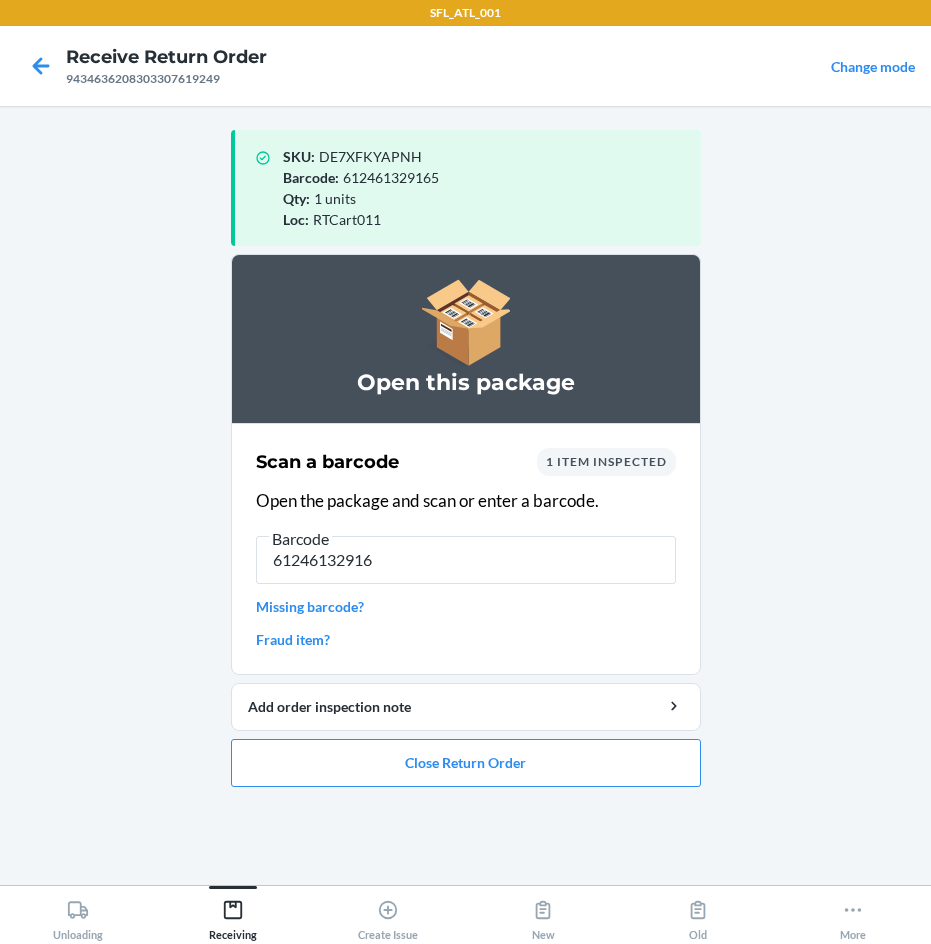 type on "612461329165" 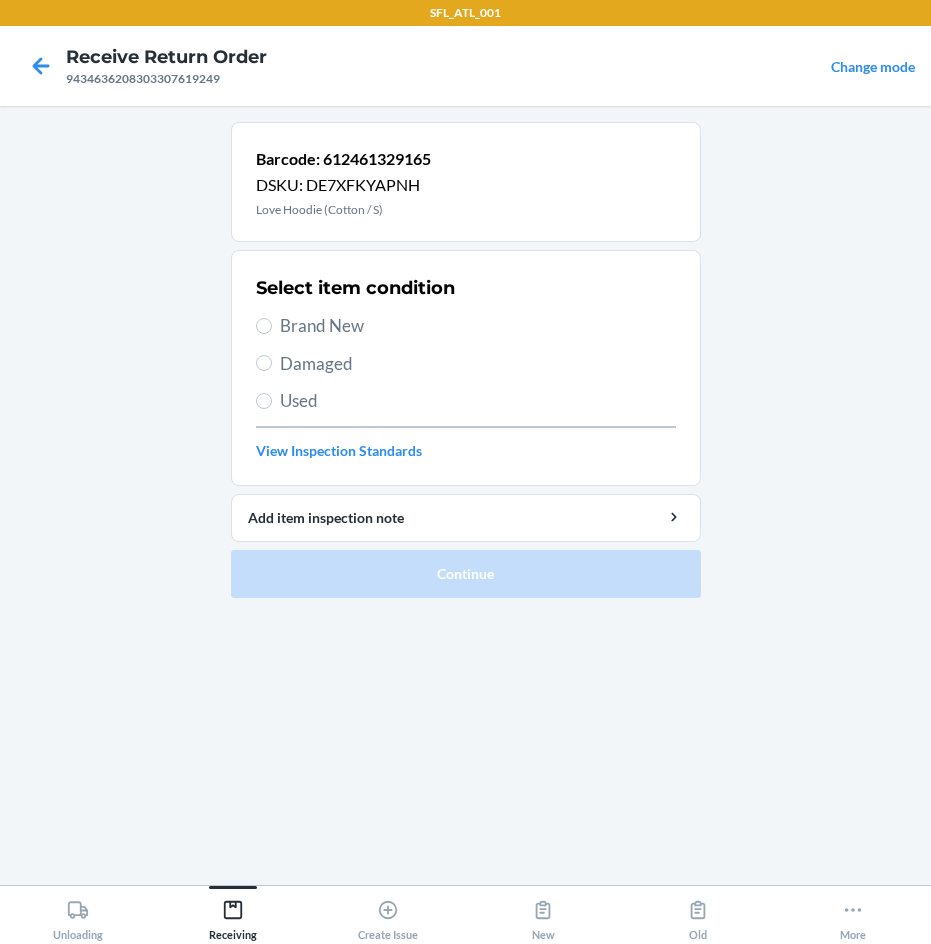 drag, startPoint x: 307, startPoint y: 321, endPoint x: 328, endPoint y: 370, distance: 53.310413 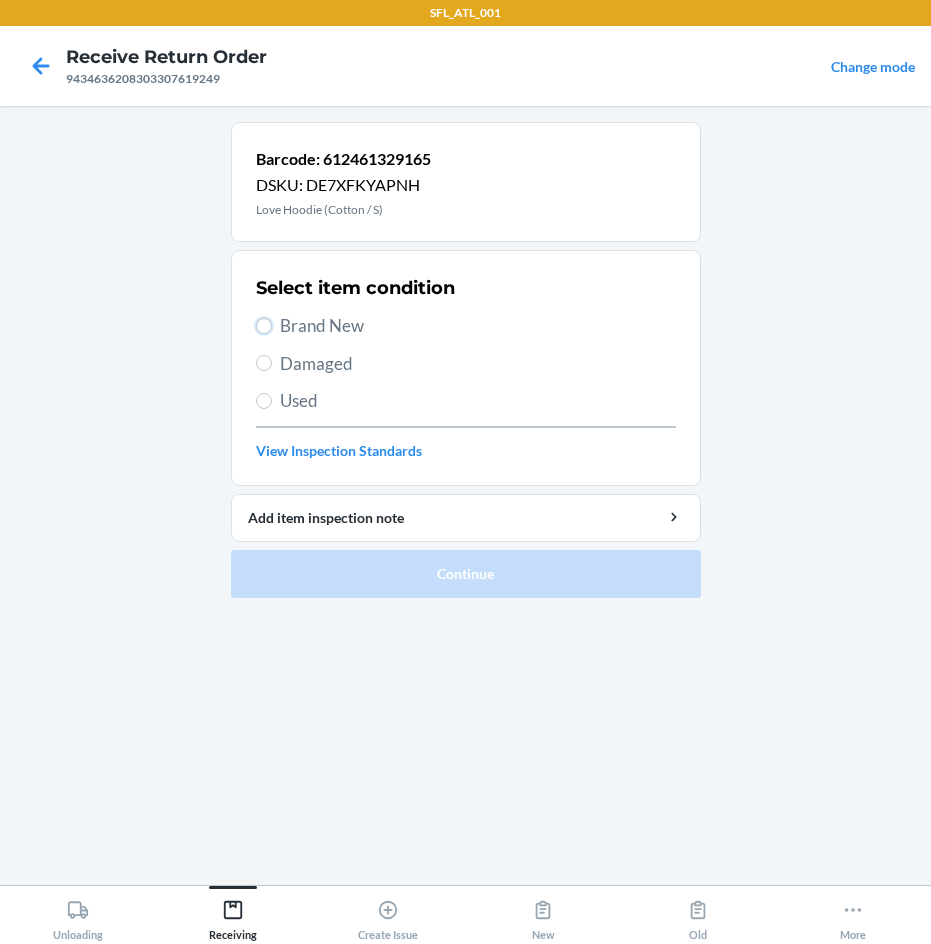 click on "Brand New" at bounding box center (264, 326) 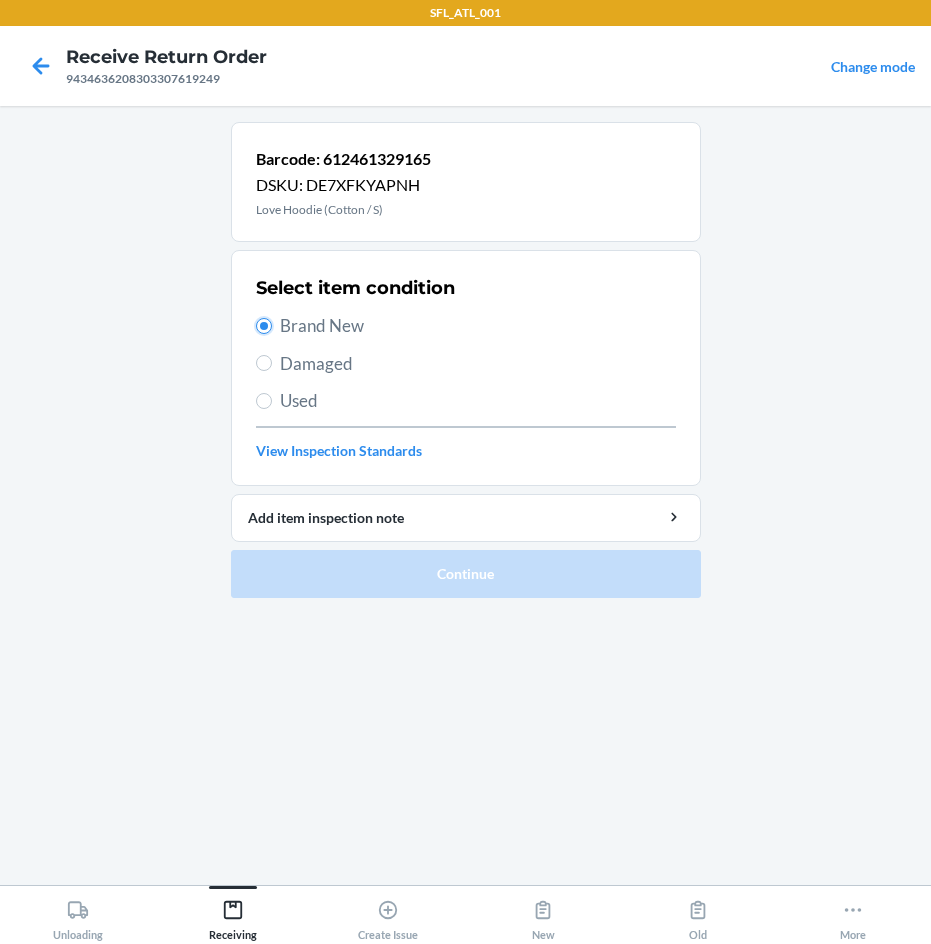 radio on "true" 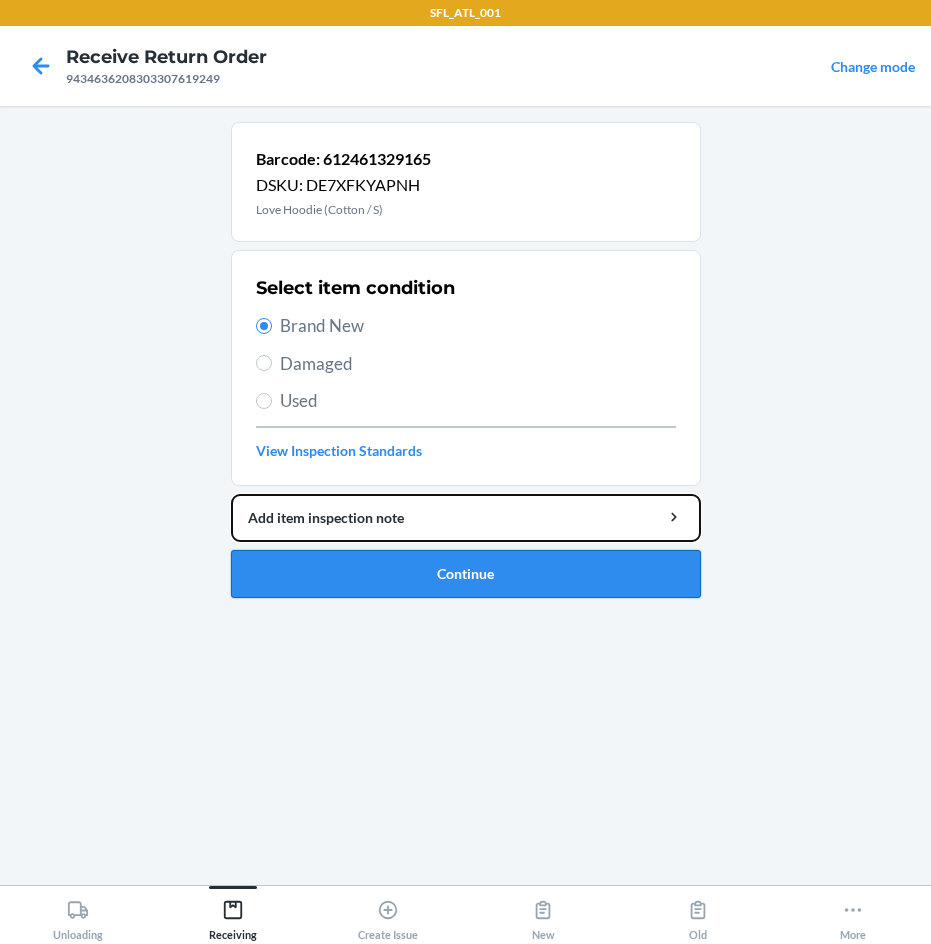 drag, startPoint x: 529, startPoint y: 541, endPoint x: 543, endPoint y: 573, distance: 34.928497 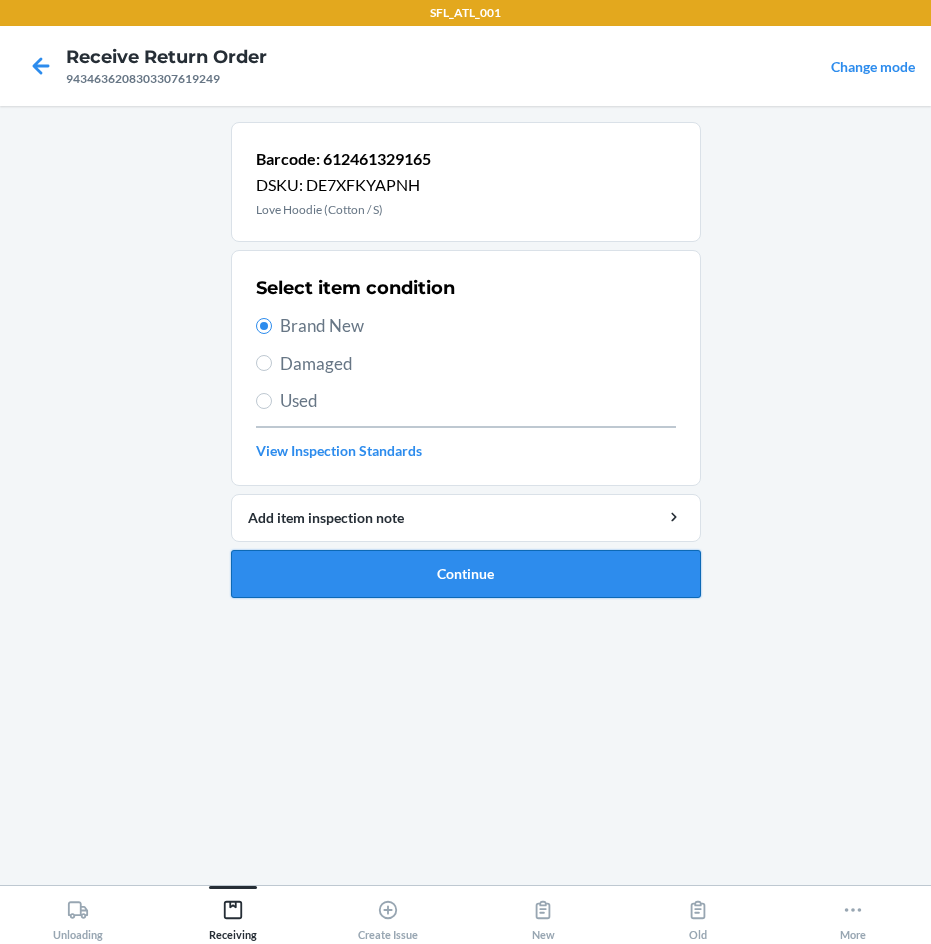 click on "Continue" at bounding box center (466, 574) 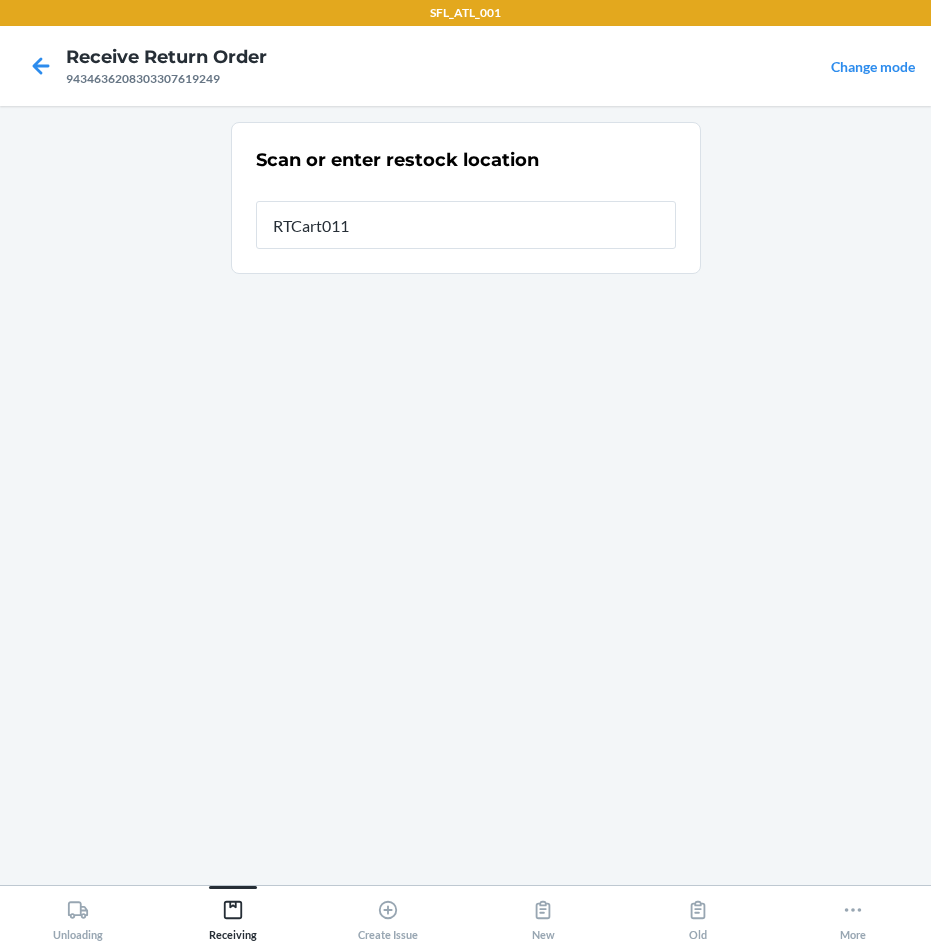 type on "RTCart011" 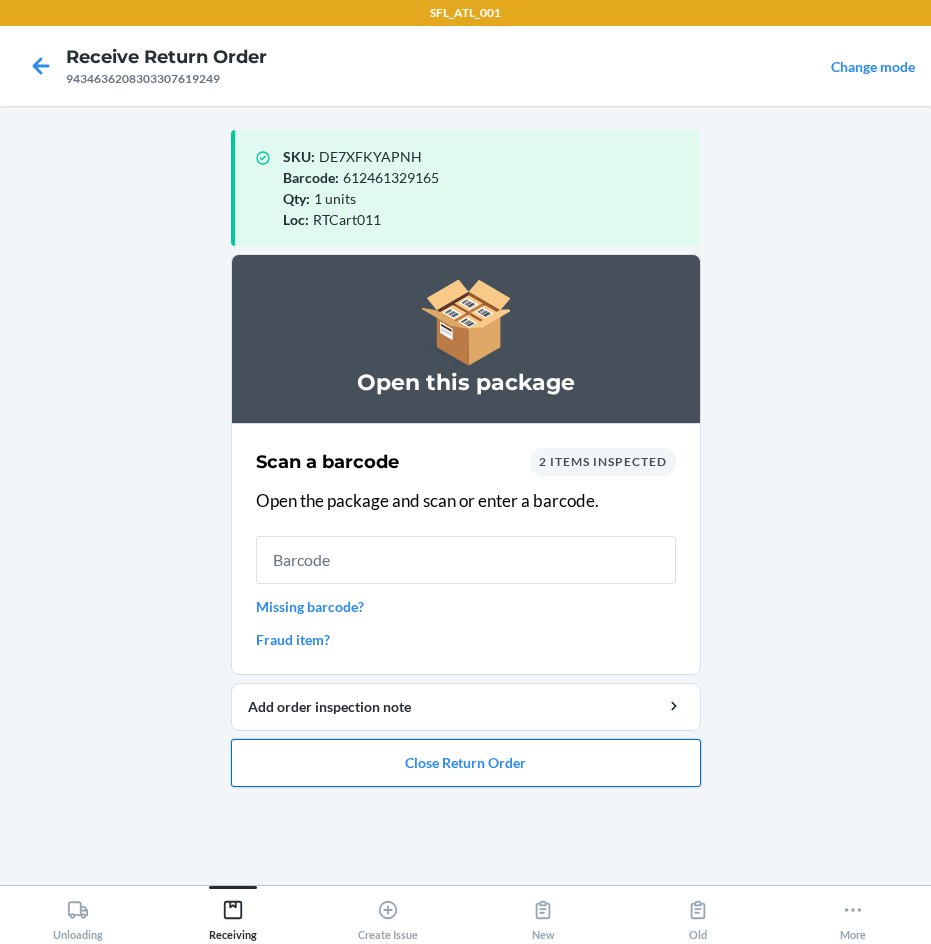 click on "Close Return Order" at bounding box center (466, 763) 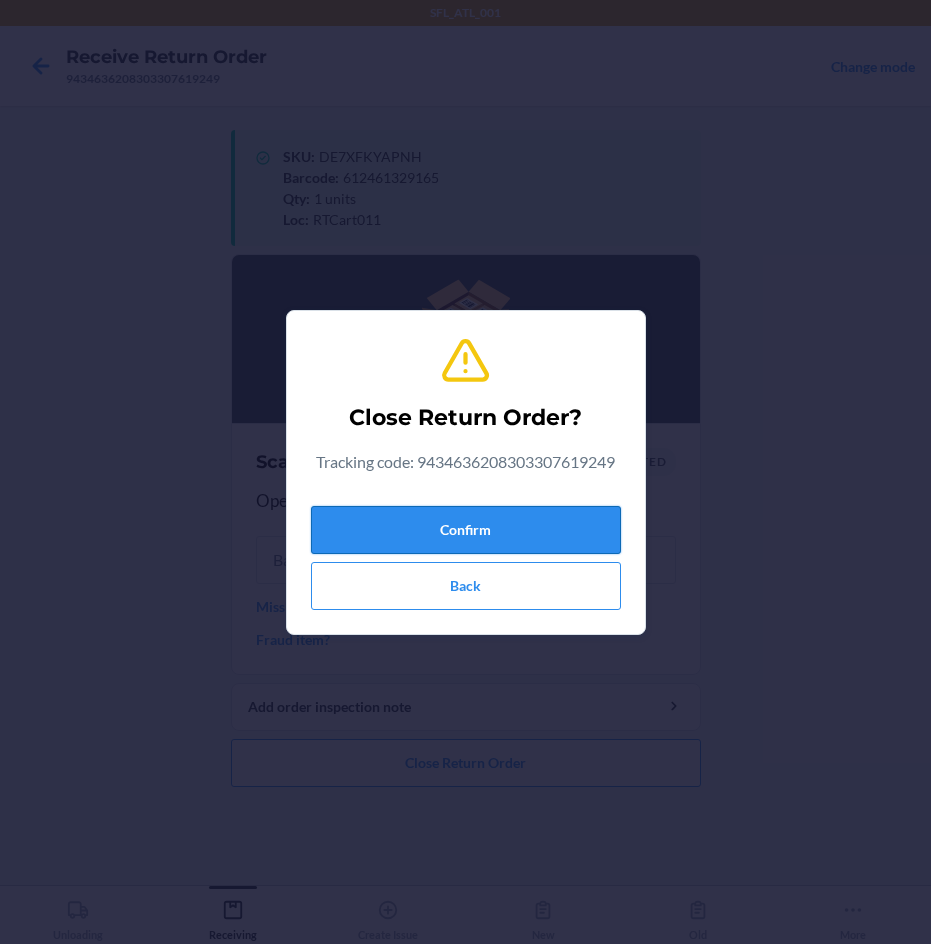 click on "Confirm" at bounding box center [466, 530] 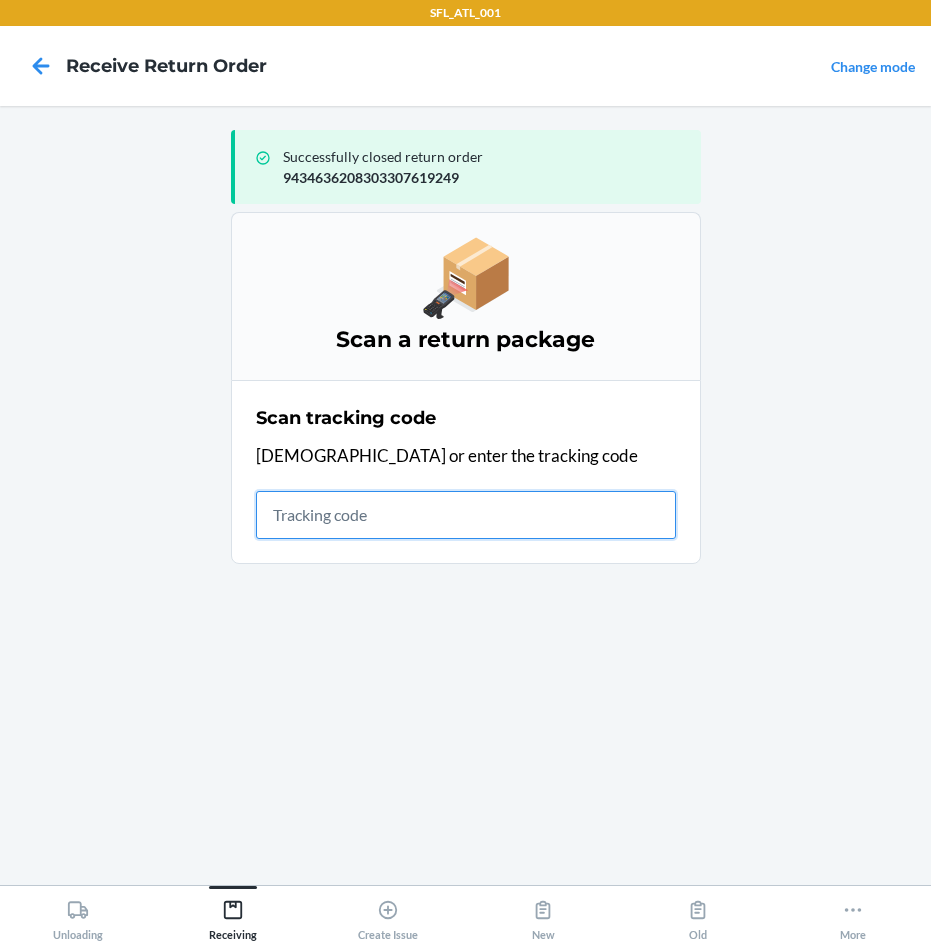 click at bounding box center (466, 515) 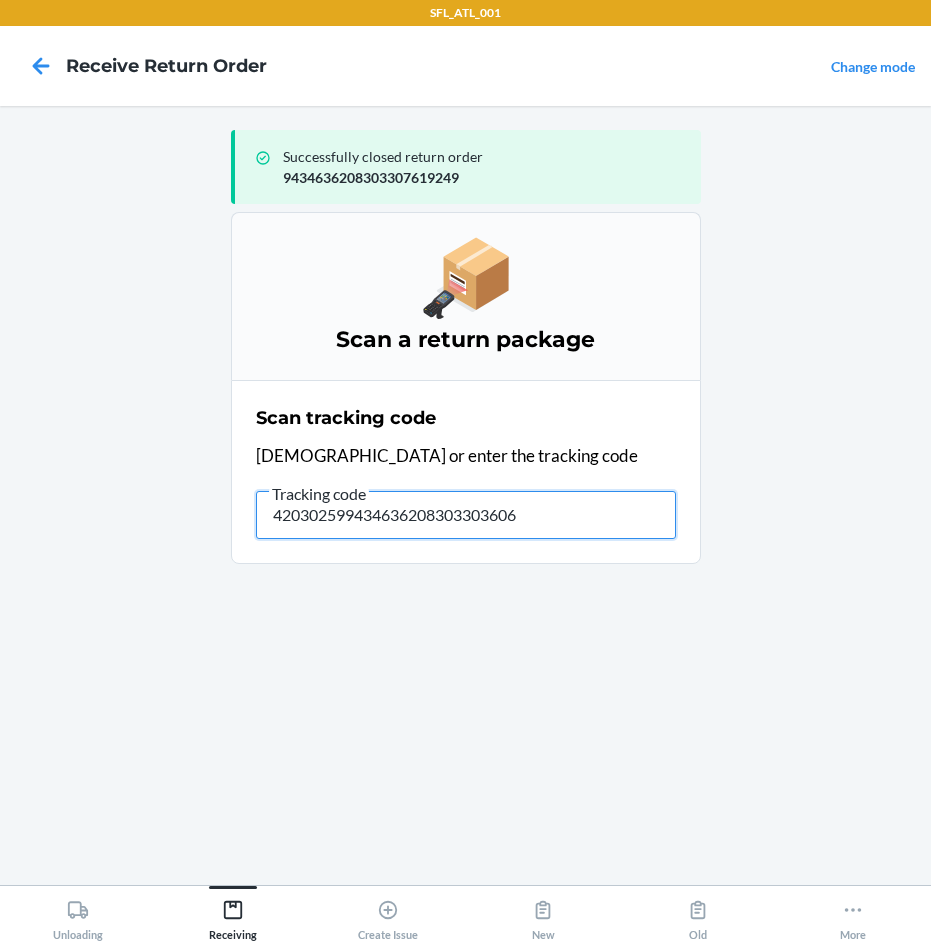 type on "4203025994346362083033036062" 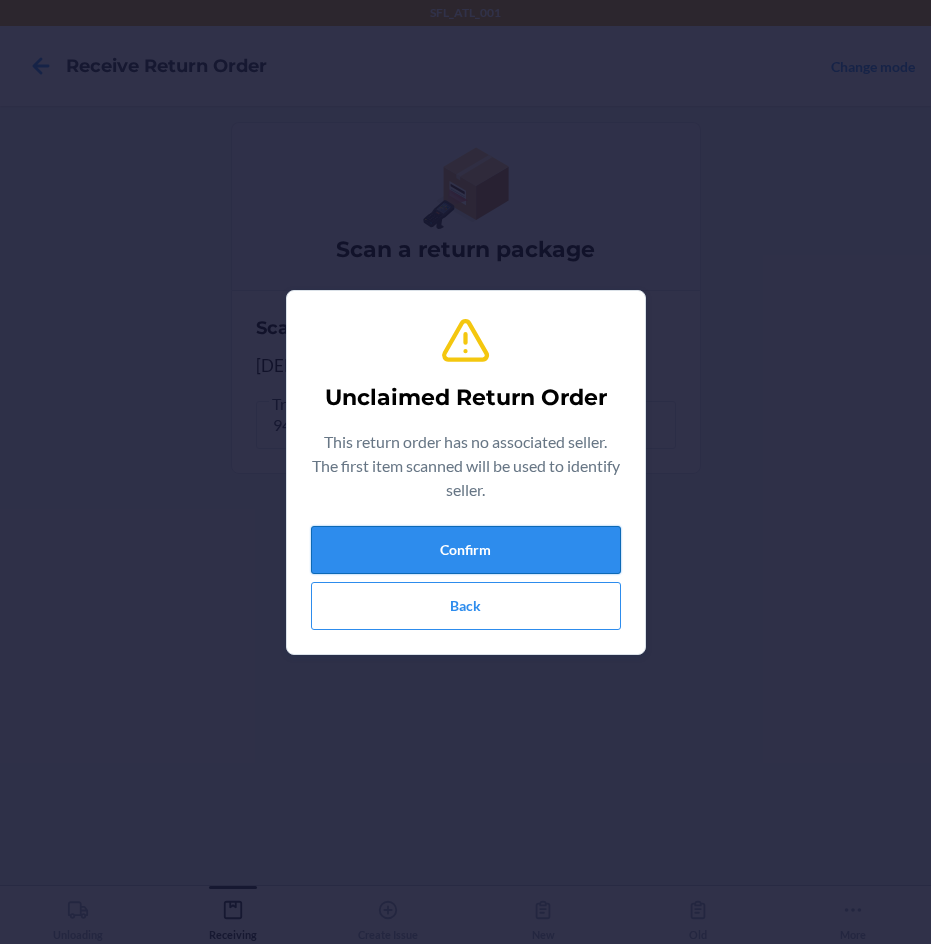 click on "Confirm" at bounding box center [466, 550] 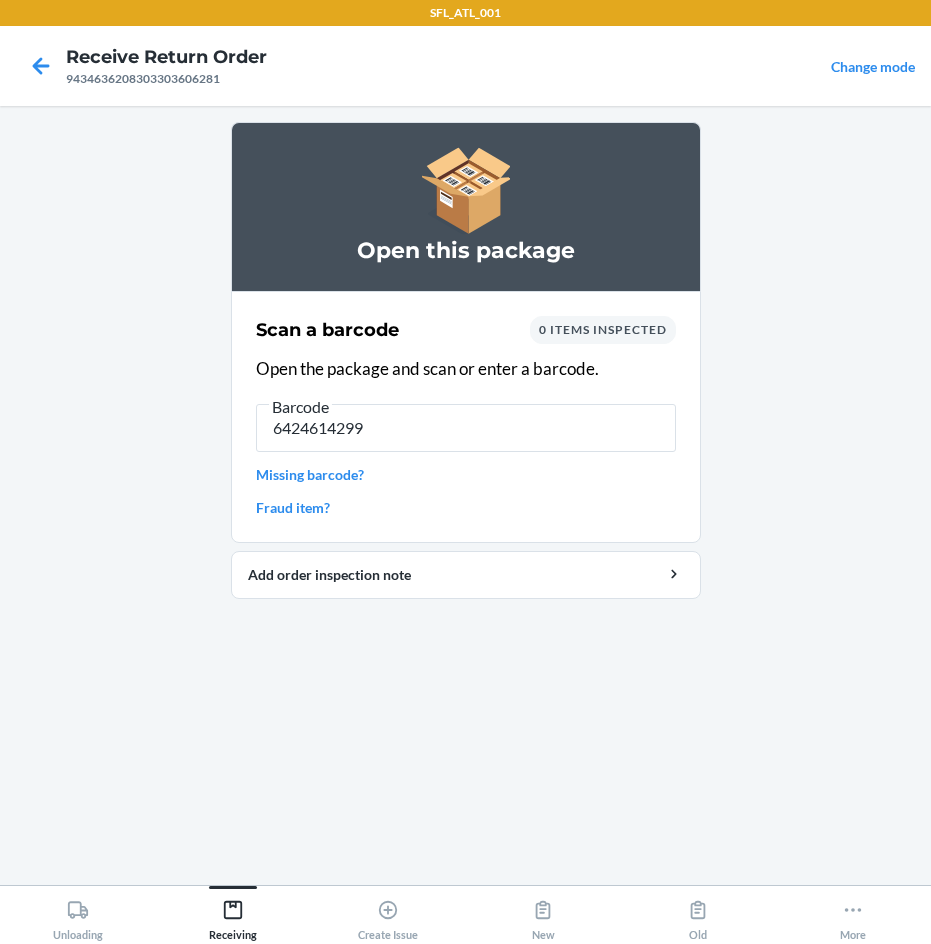 type on "64246142991" 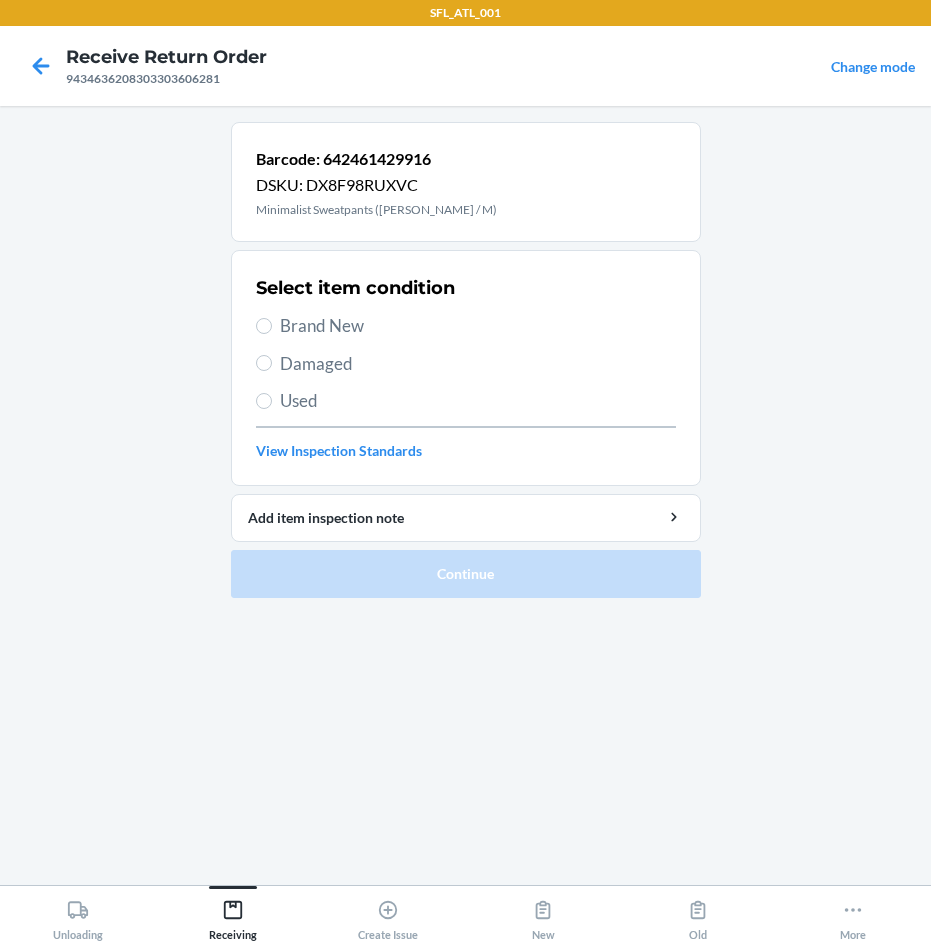 click on "Brand New" at bounding box center (478, 326) 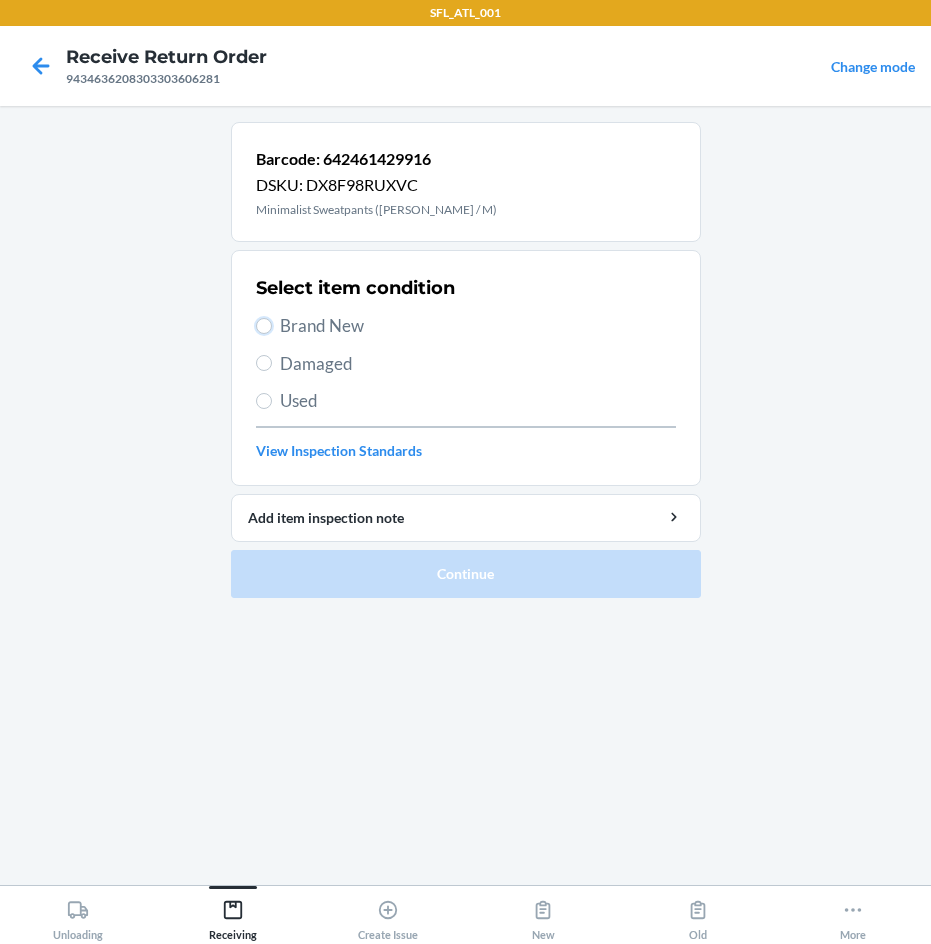 click on "Brand New" at bounding box center (264, 326) 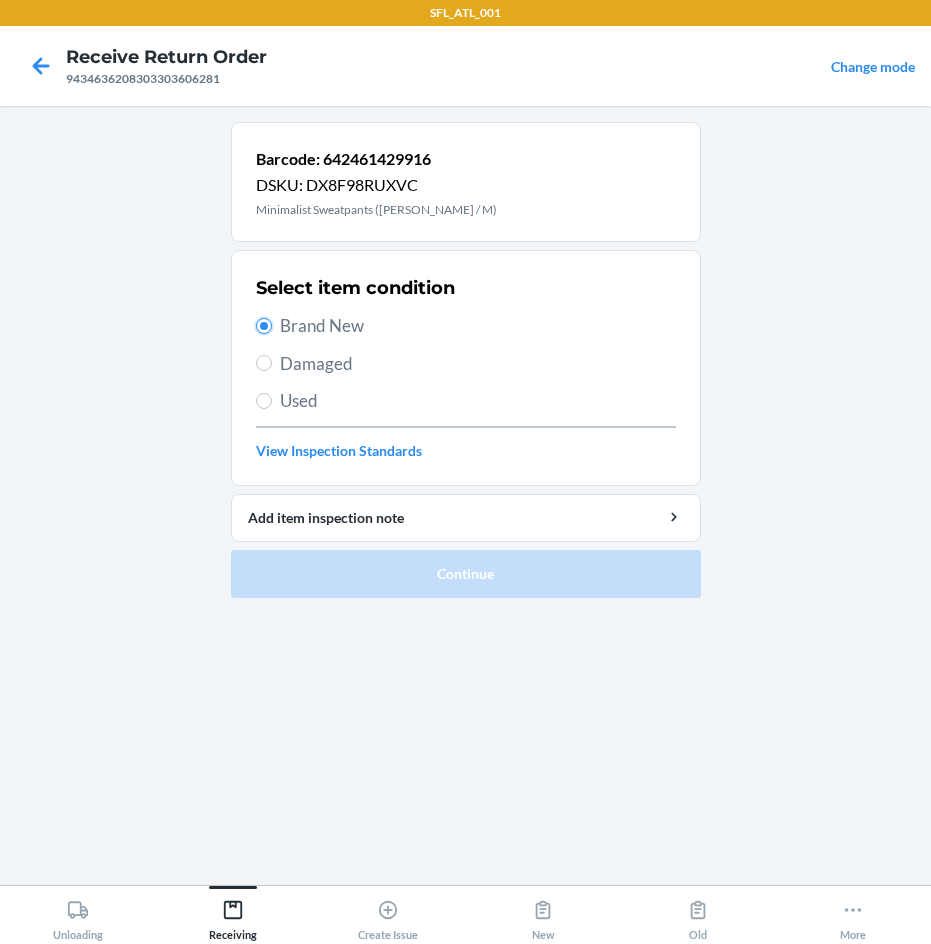 radio on "true" 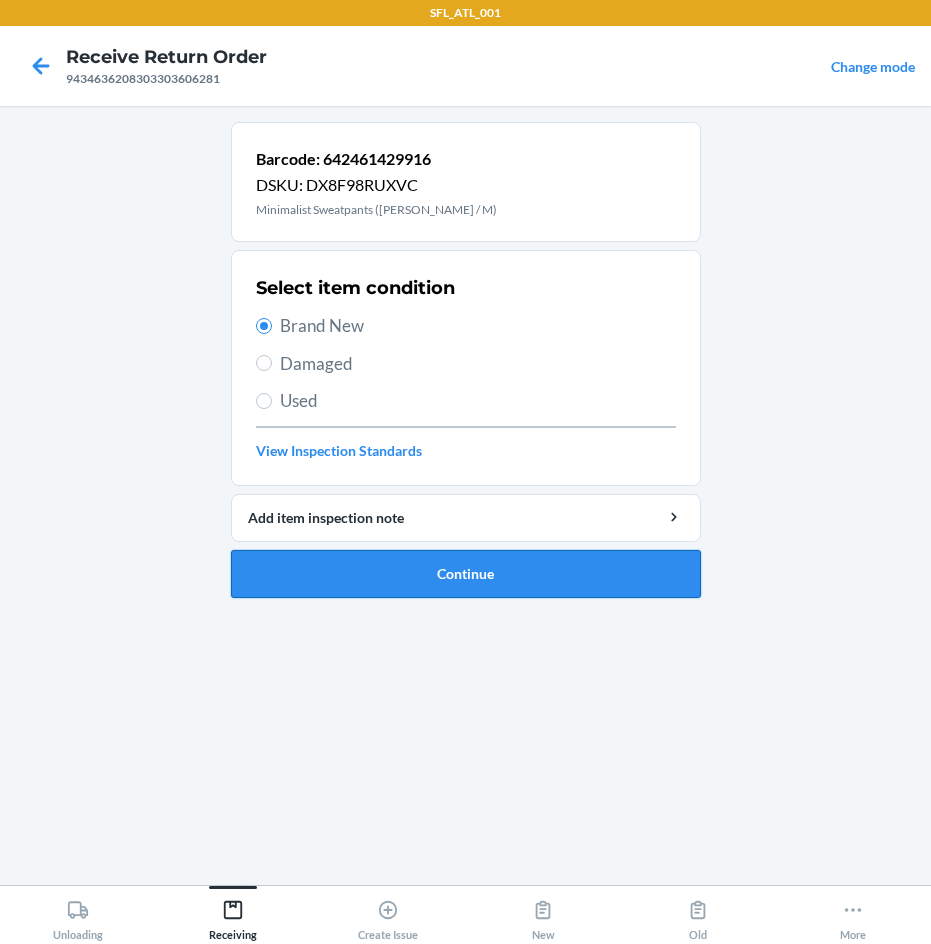 click on "Continue" at bounding box center [466, 574] 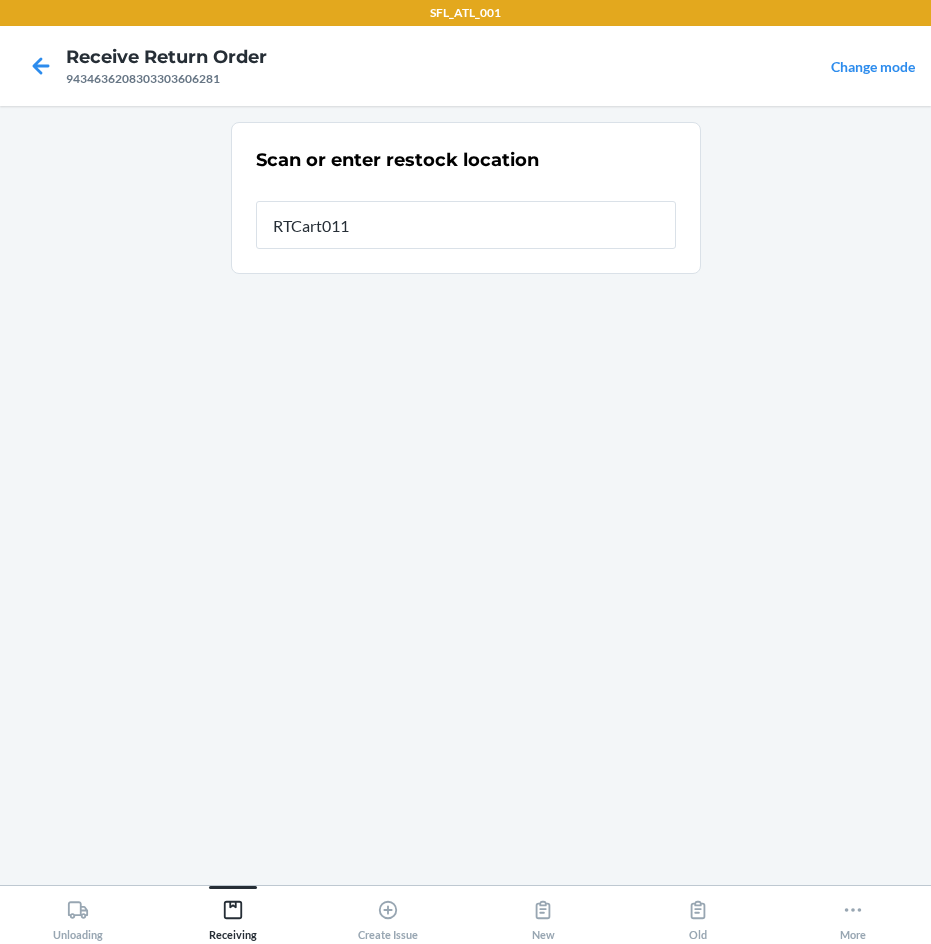 type on "RTCart011" 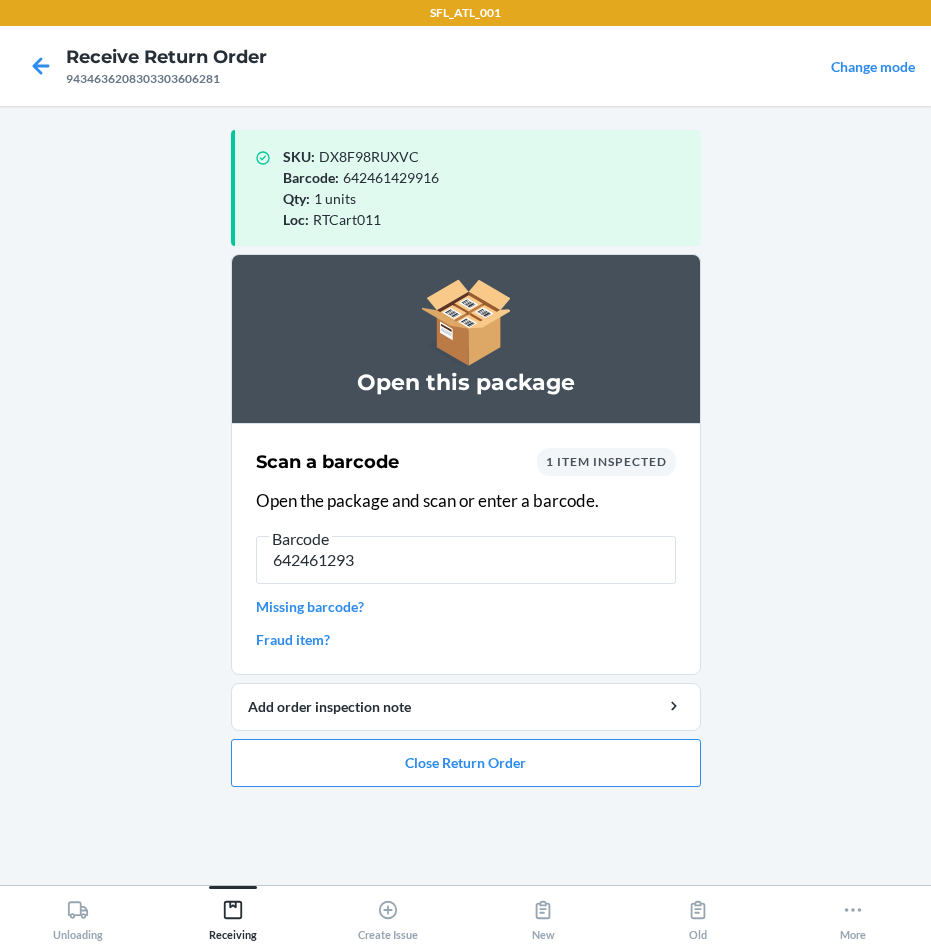 type on "6424612939" 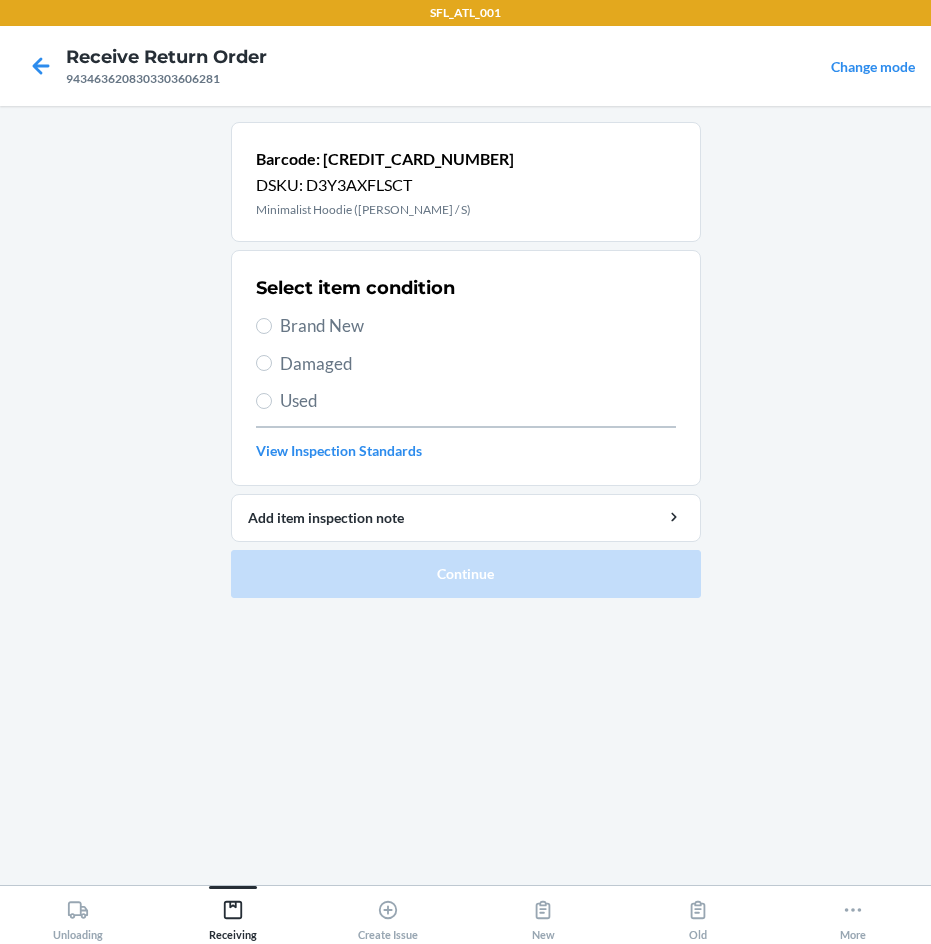drag, startPoint x: 315, startPoint y: 319, endPoint x: 319, endPoint y: 334, distance: 15.524175 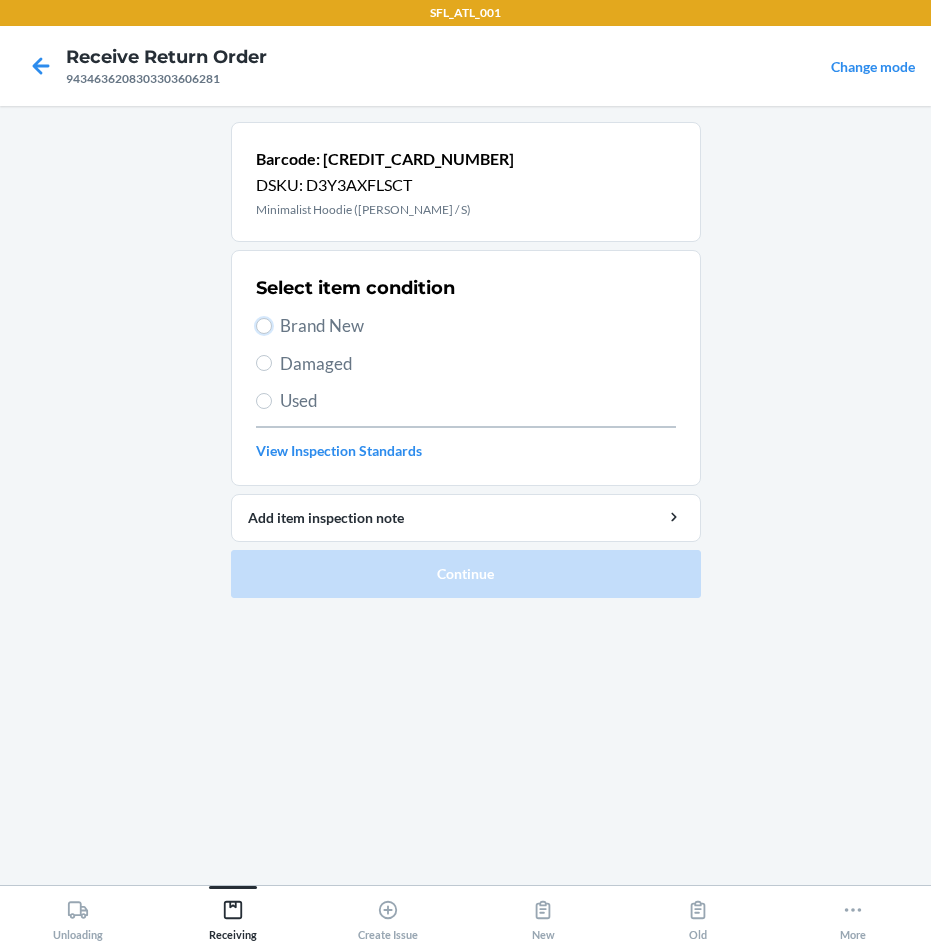 click on "Brand New" at bounding box center (264, 326) 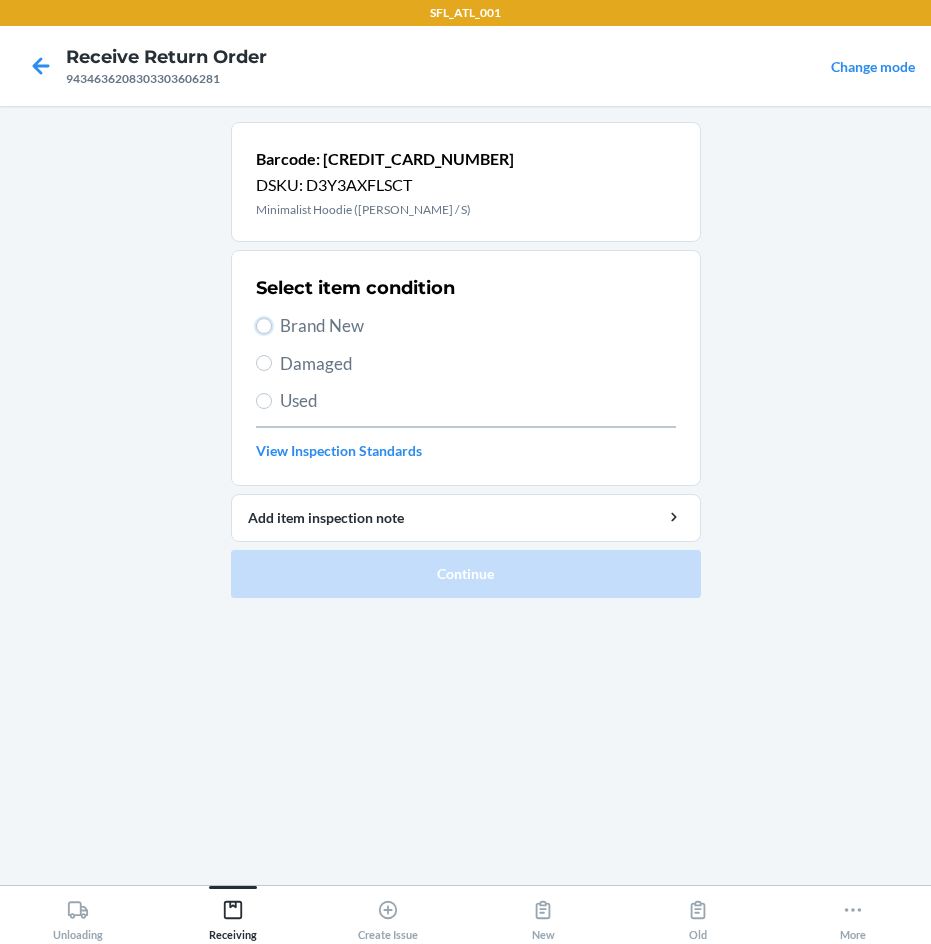 radio on "true" 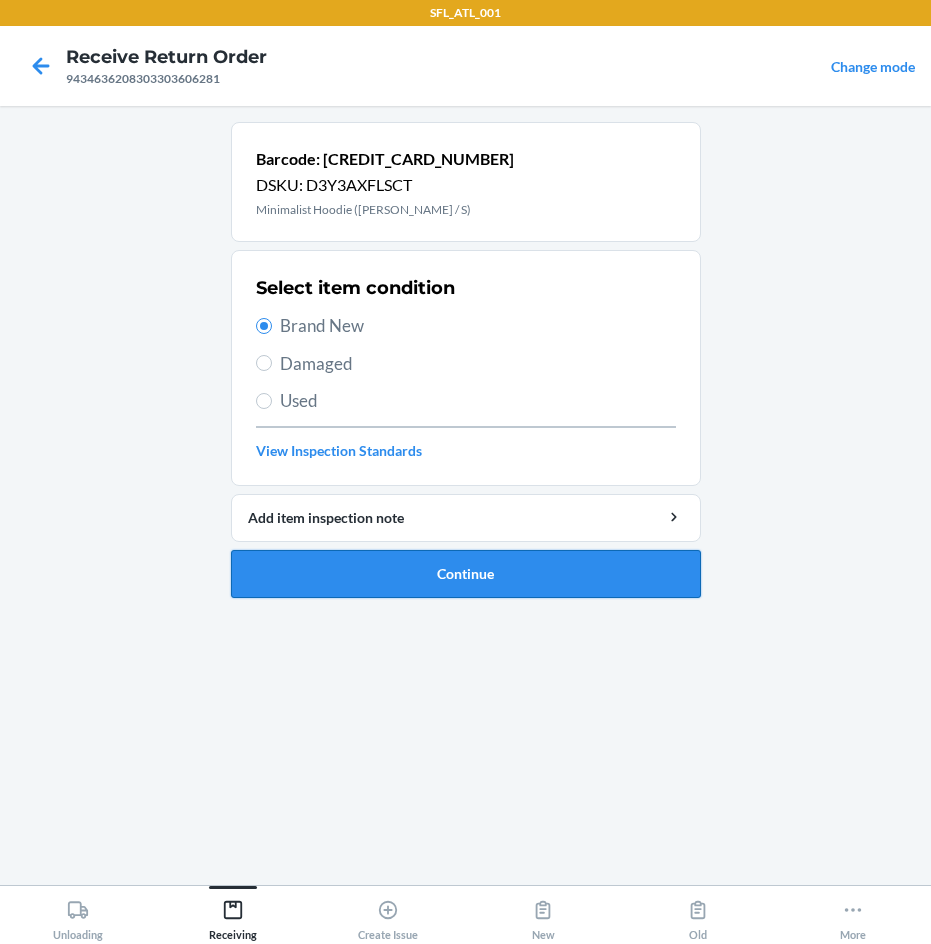 click on "Continue" at bounding box center [466, 574] 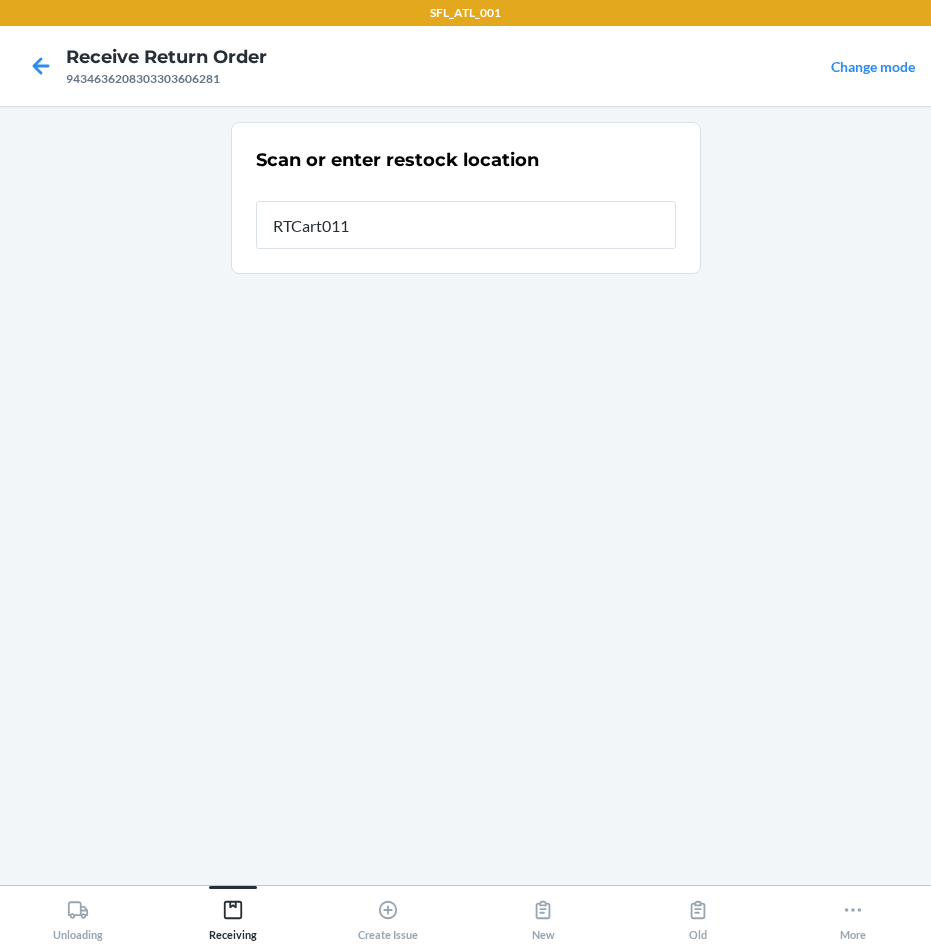 type on "RTCart011" 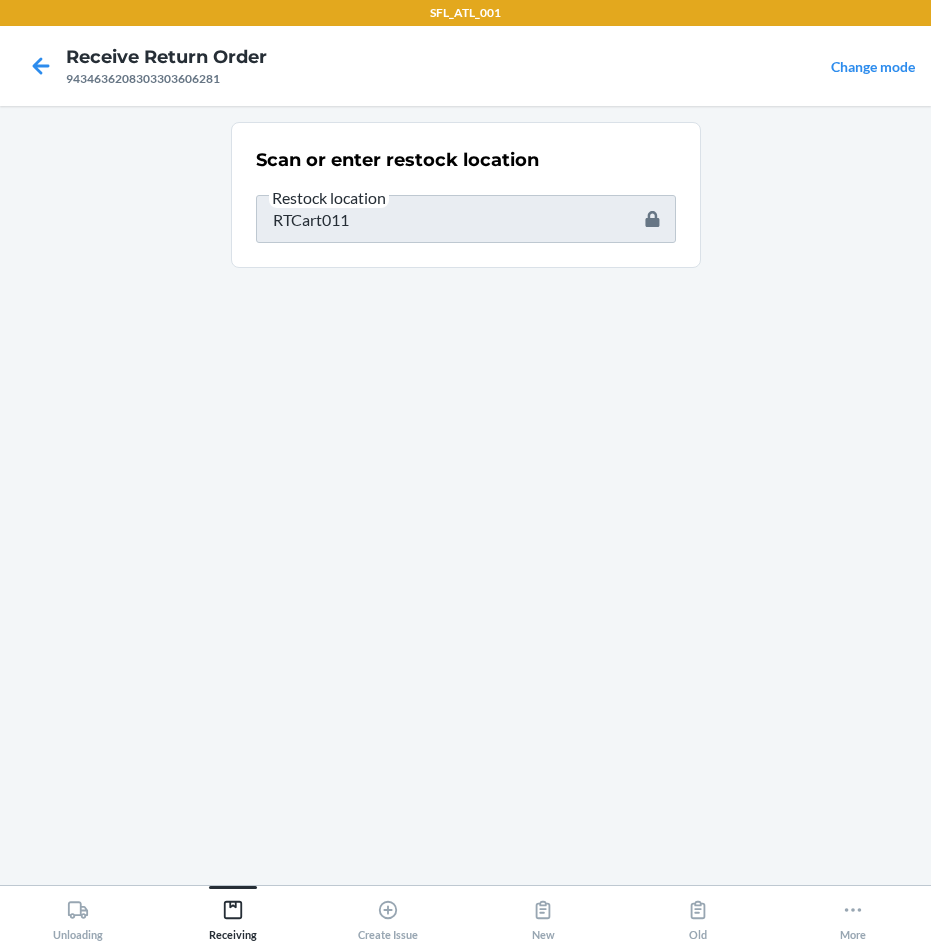 drag, startPoint x: 130, startPoint y: 507, endPoint x: 62, endPoint y: 514, distance: 68.359344 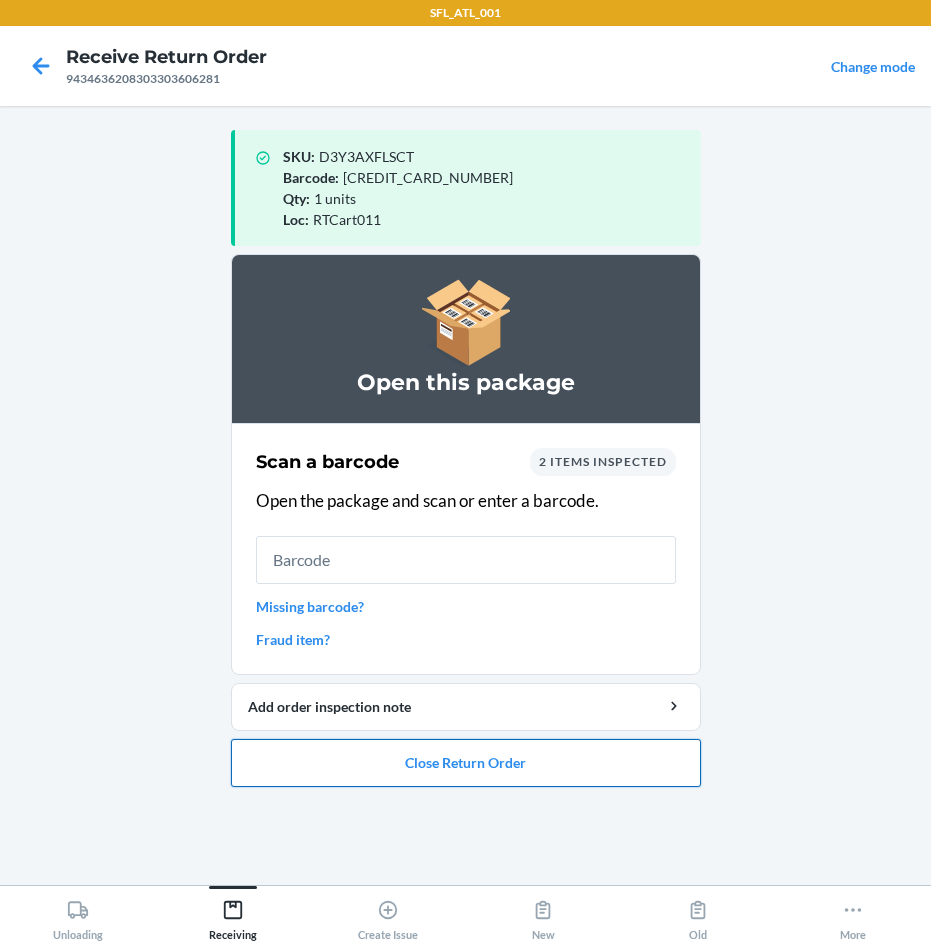 drag, startPoint x: 62, startPoint y: 514, endPoint x: 501, endPoint y: 776, distance: 511.23868 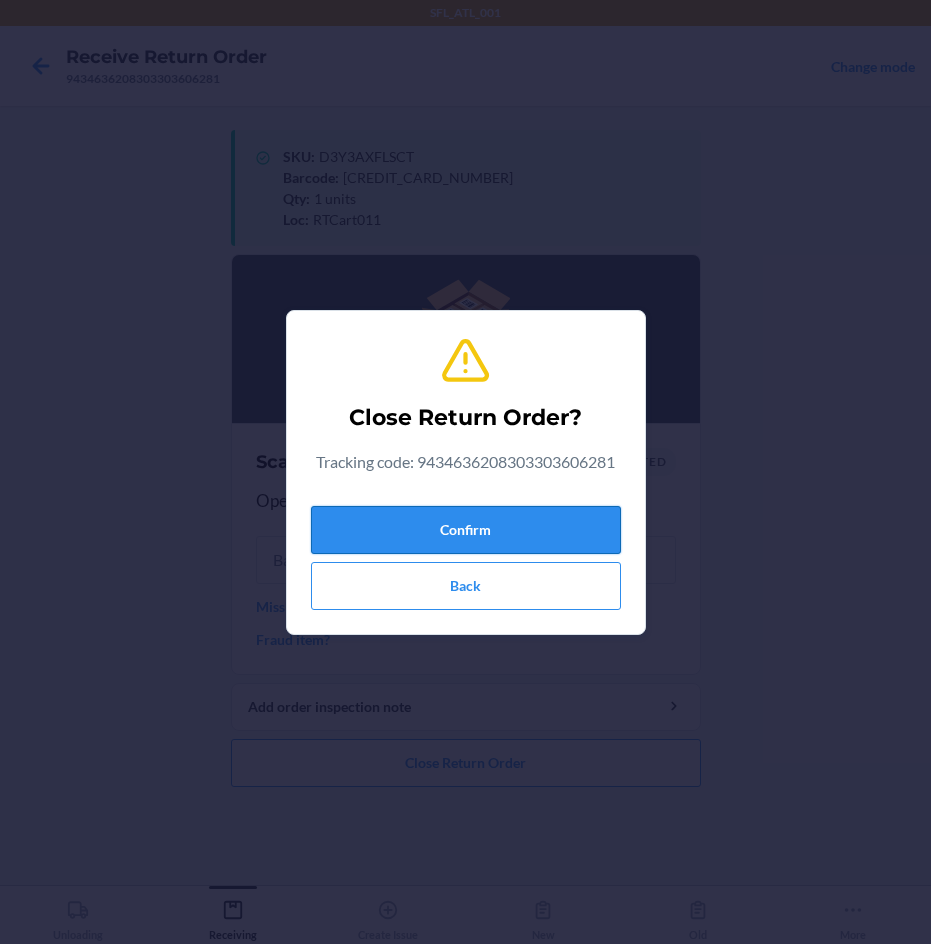 click on "Confirm" at bounding box center (466, 530) 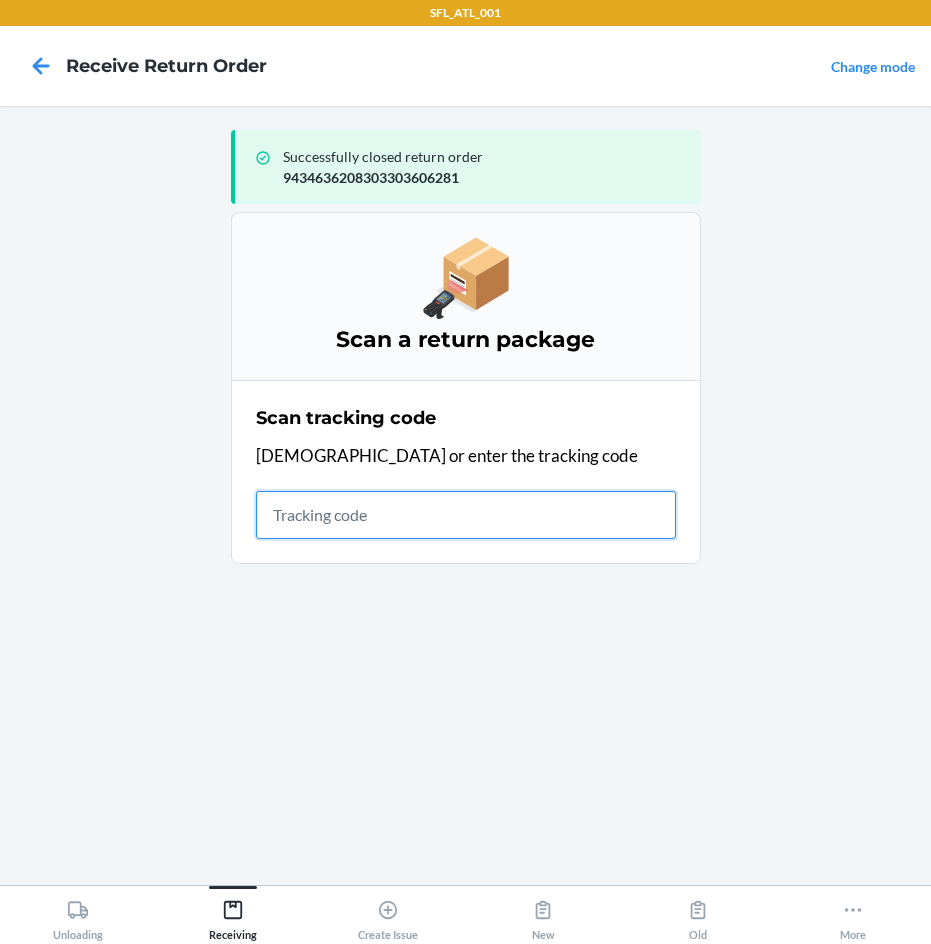 click at bounding box center (466, 515) 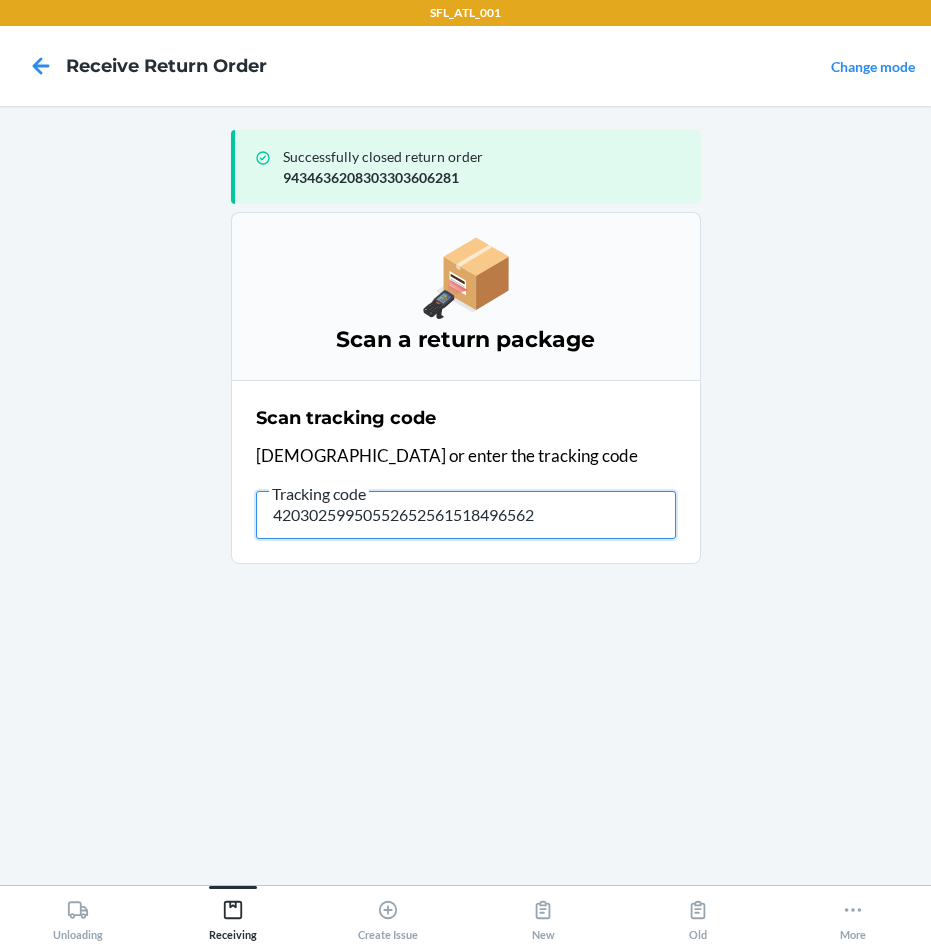 type on "420302599505526525615184965629" 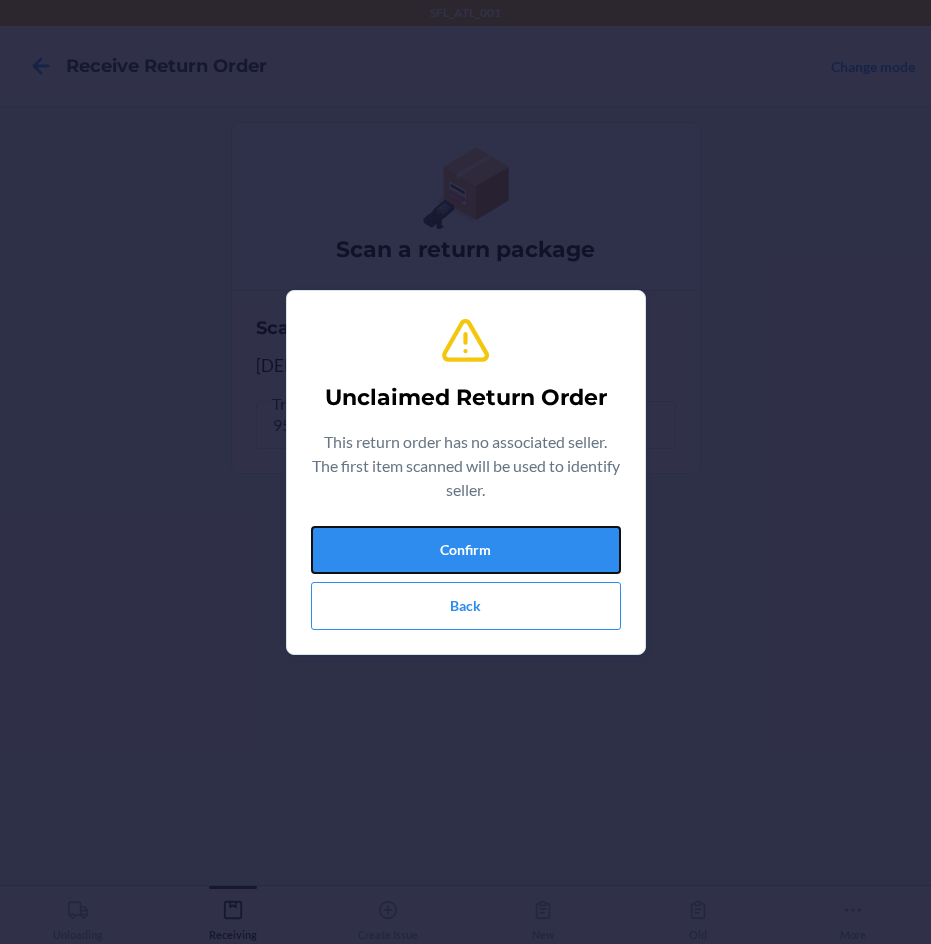 click on "Confirm" at bounding box center [466, 550] 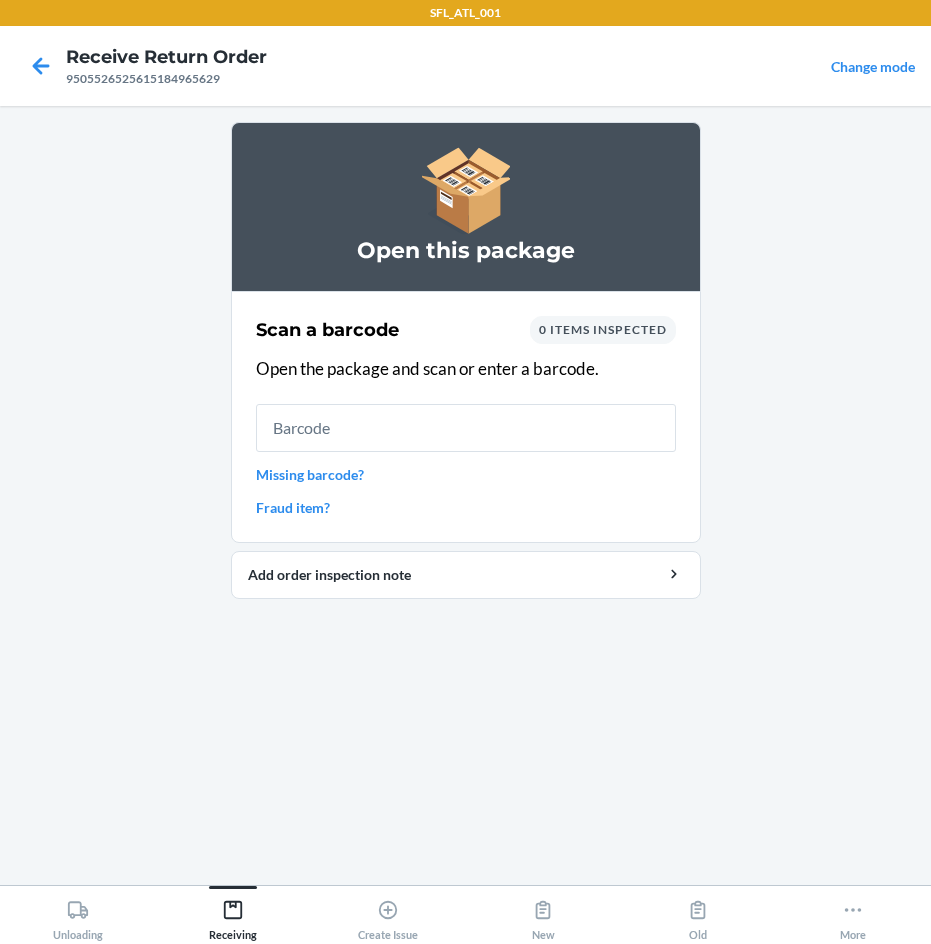 click on "Missing barcode?" at bounding box center (466, 474) 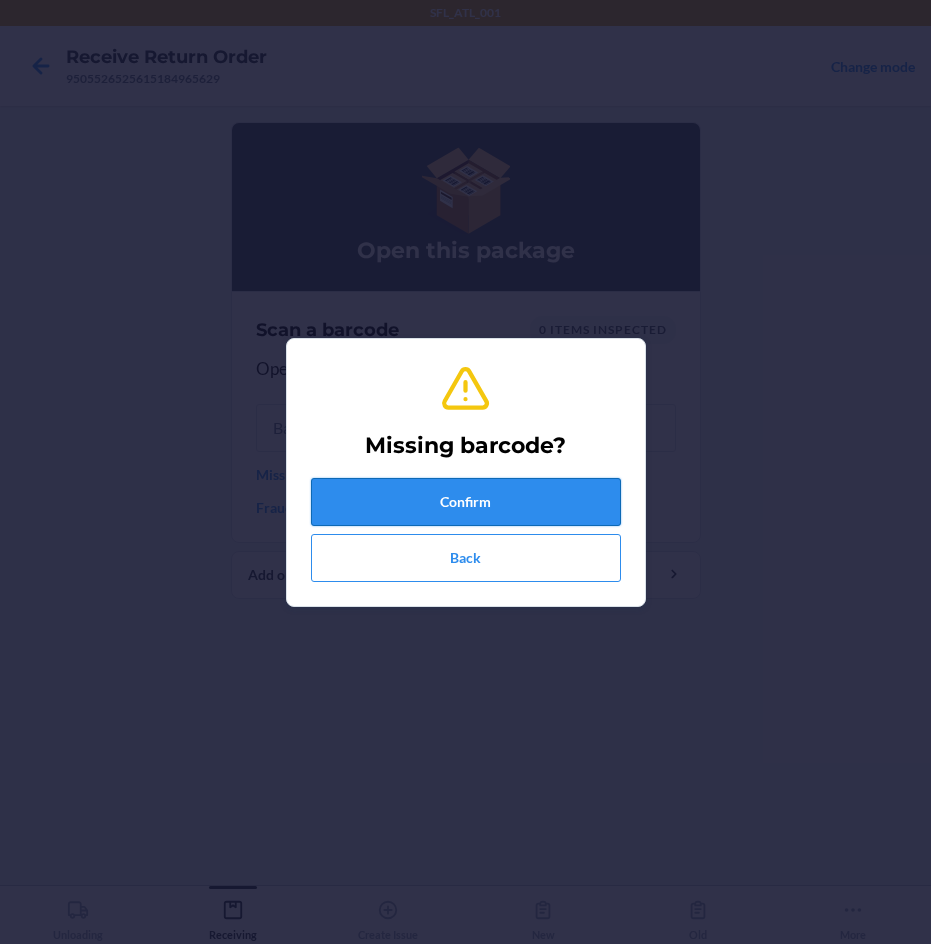 click on "Confirm" at bounding box center [466, 502] 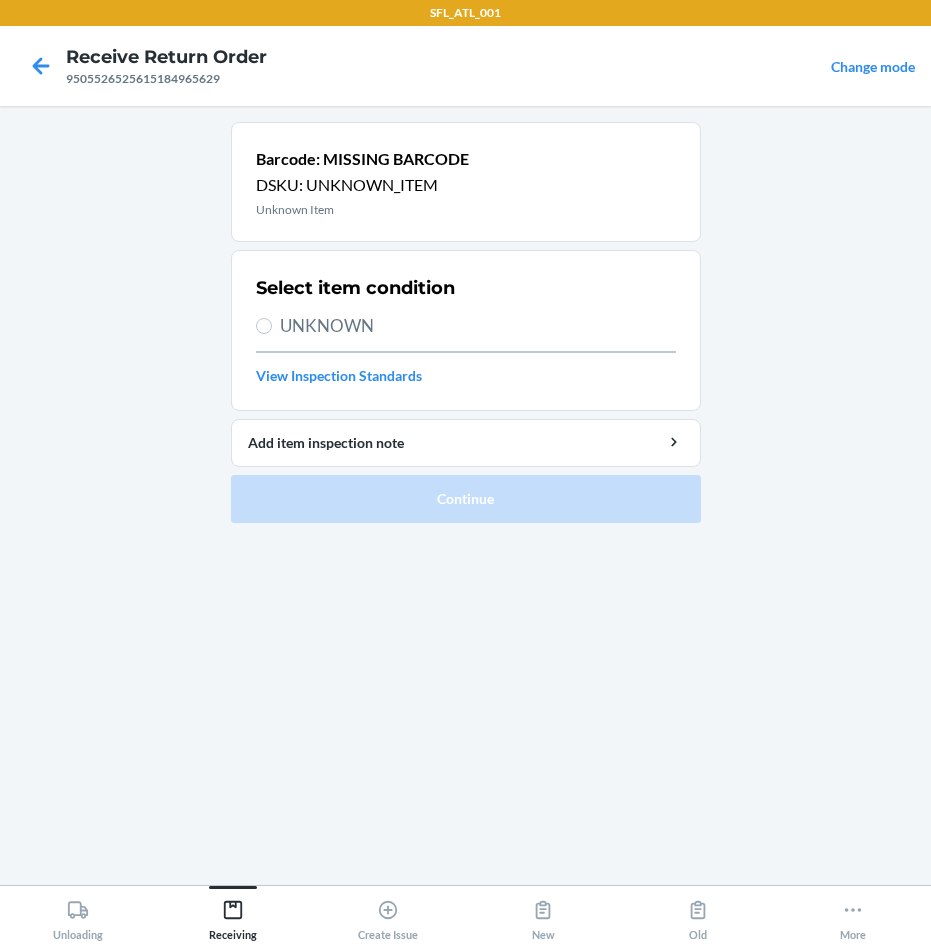 click on "UNKNOWN" at bounding box center (478, 326) 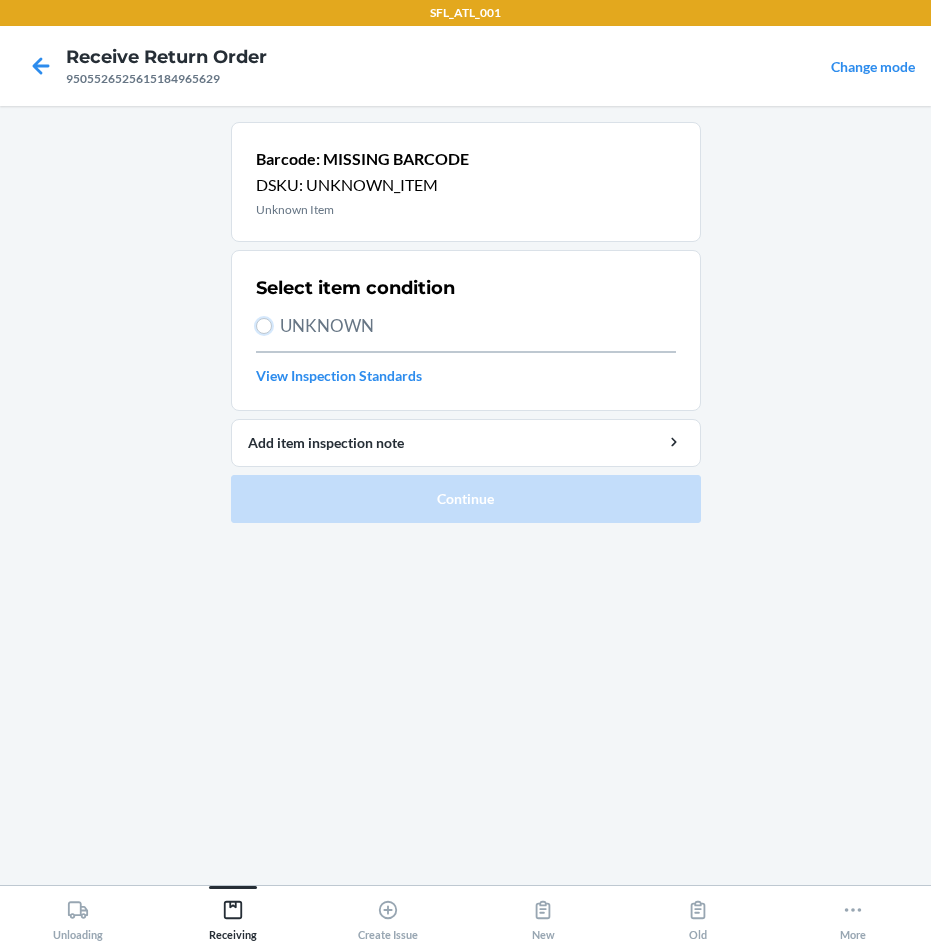 click on "UNKNOWN" at bounding box center (264, 326) 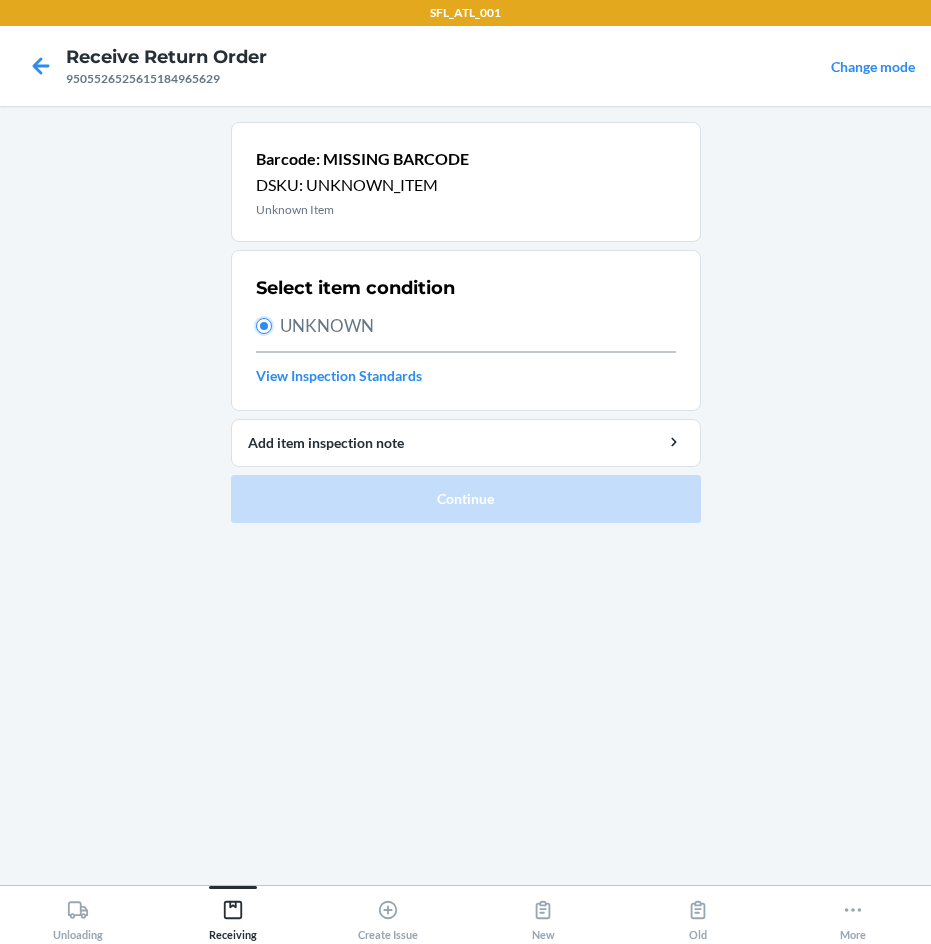 radio on "true" 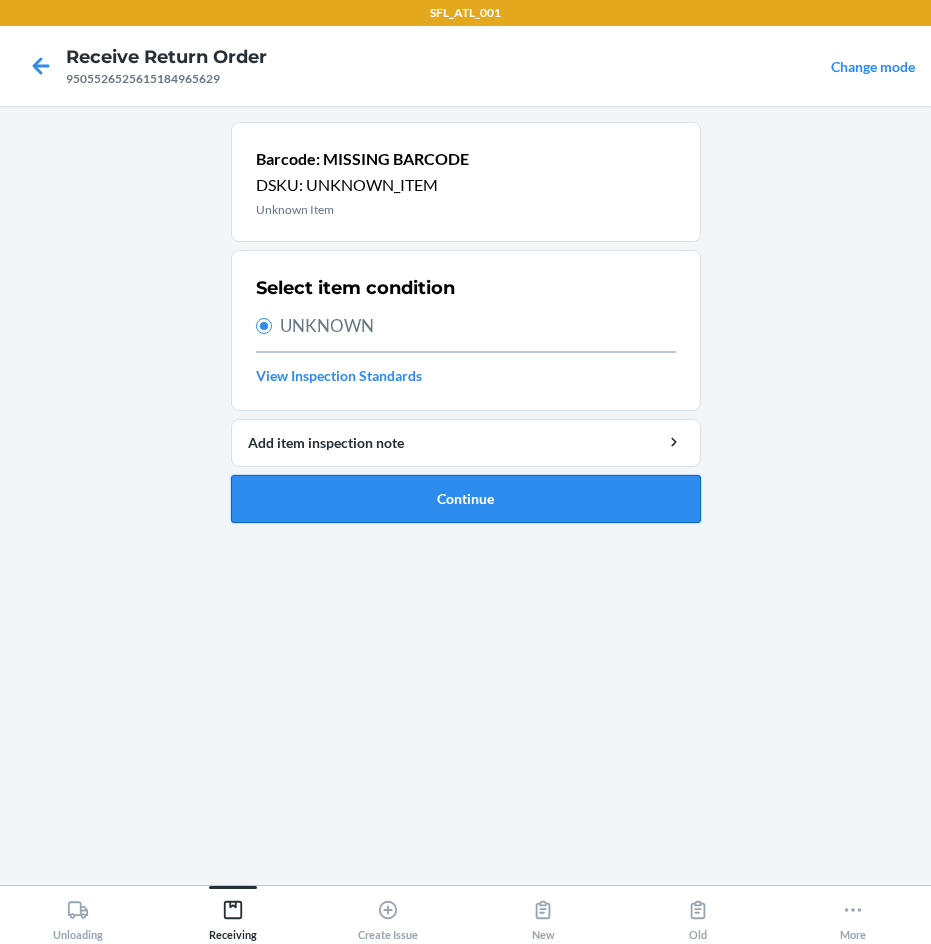 click on "Continue" at bounding box center (466, 499) 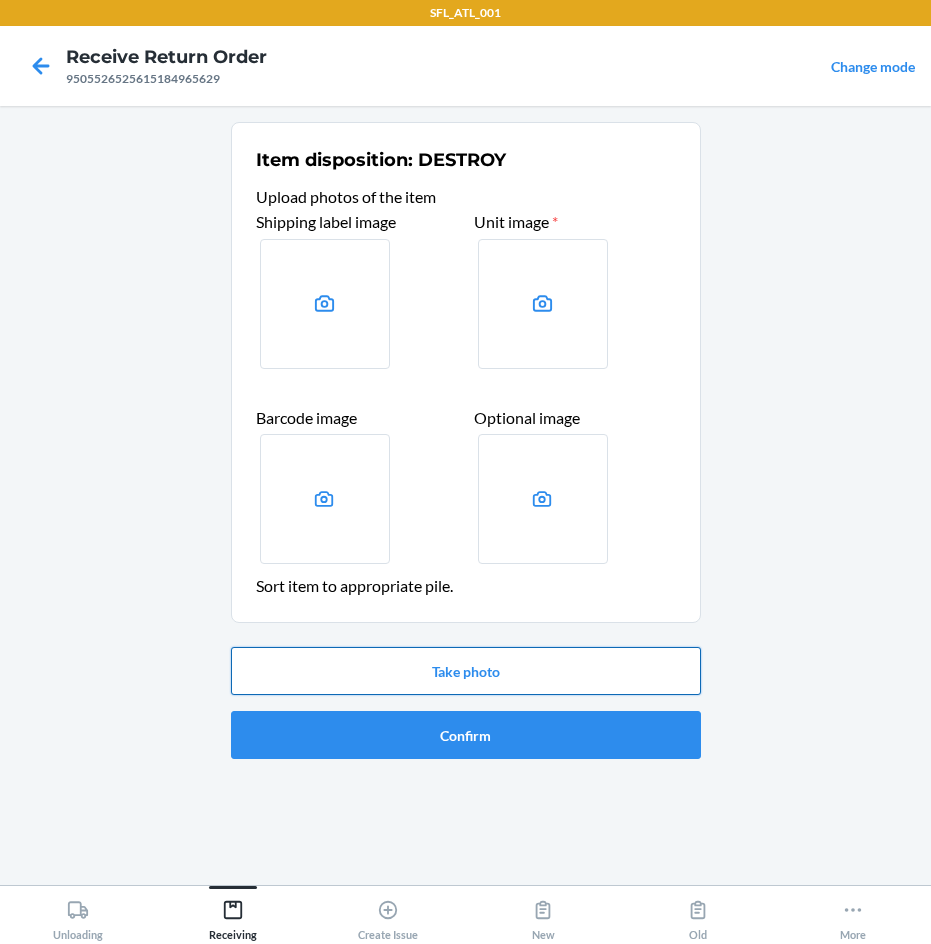 click on "Take photo" at bounding box center [466, 671] 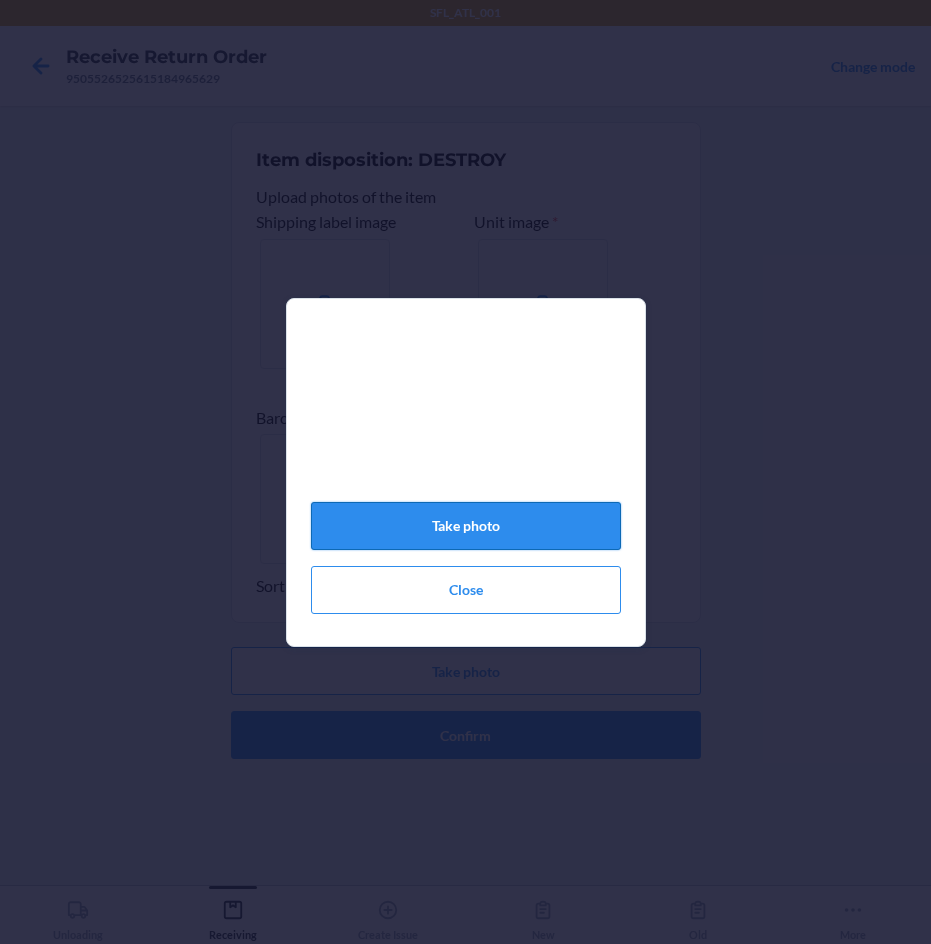 click on "Take photo" 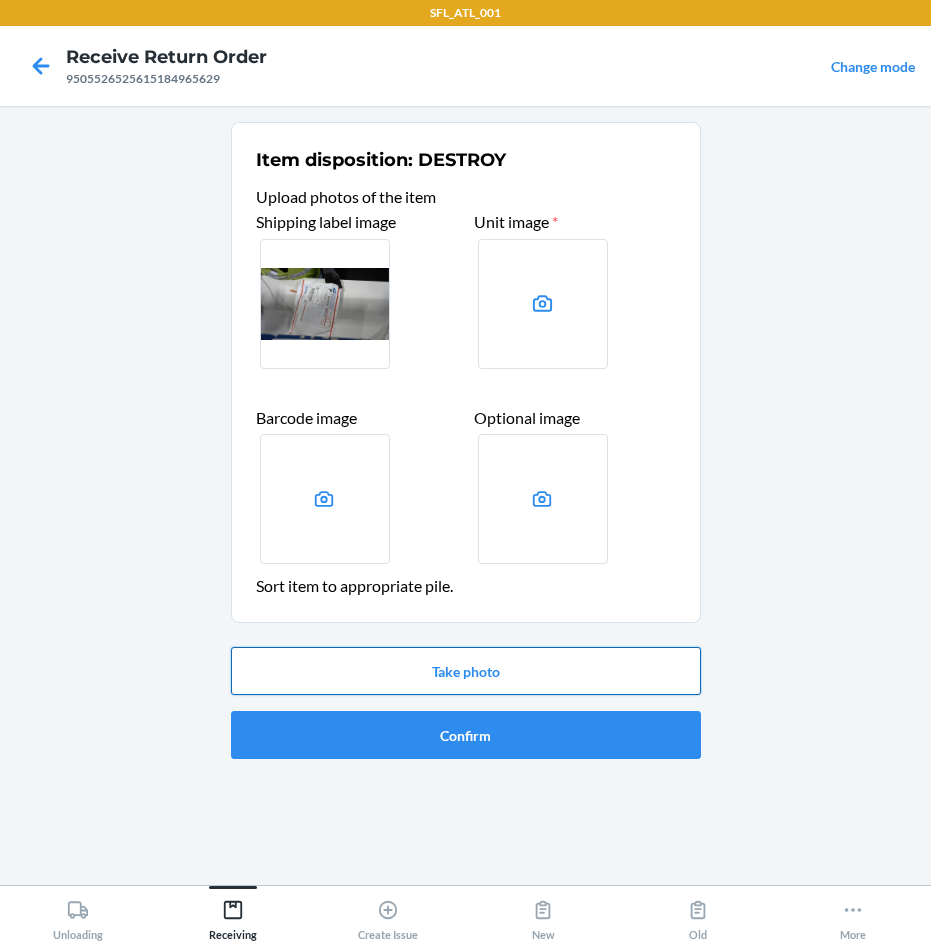 click on "Take photo" at bounding box center (466, 671) 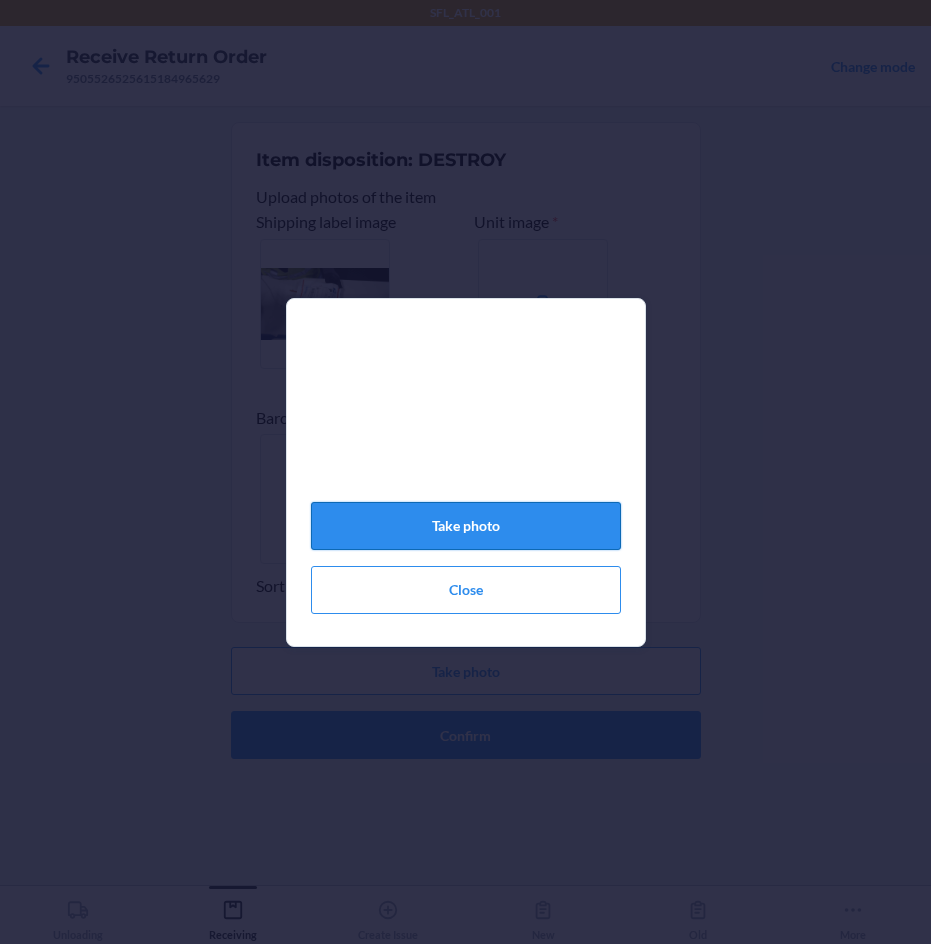 click on "Take photo" 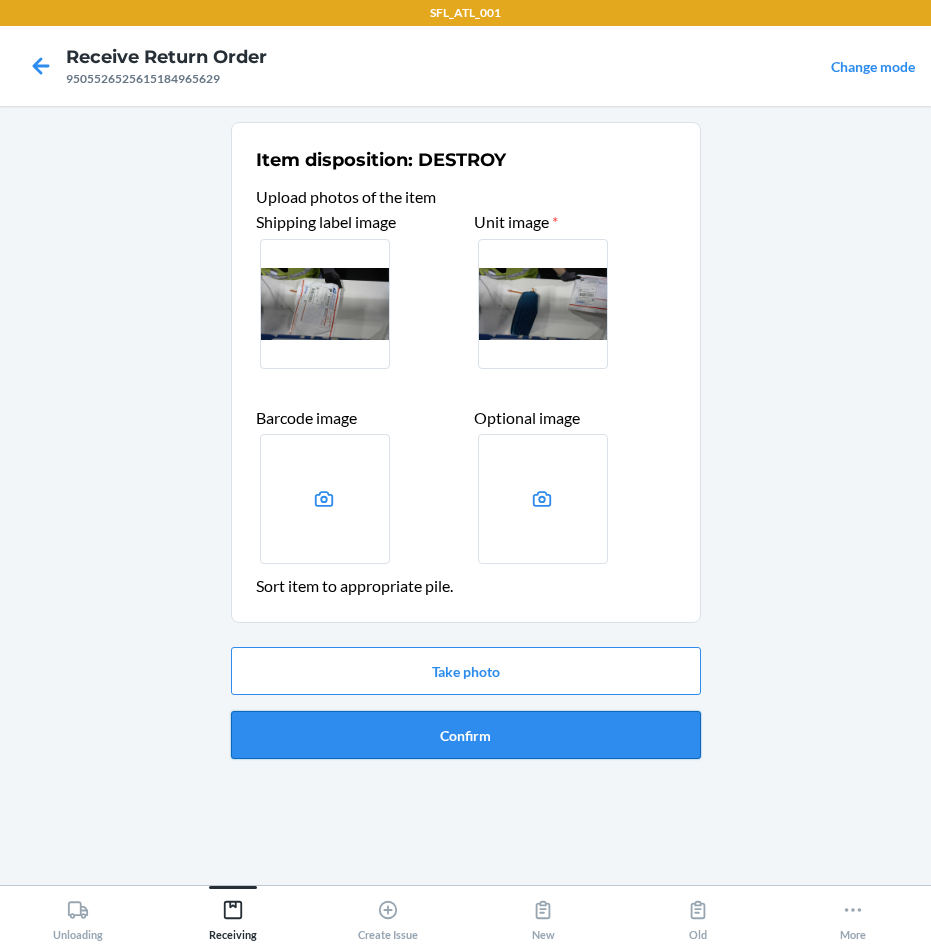 click on "Confirm" at bounding box center [466, 735] 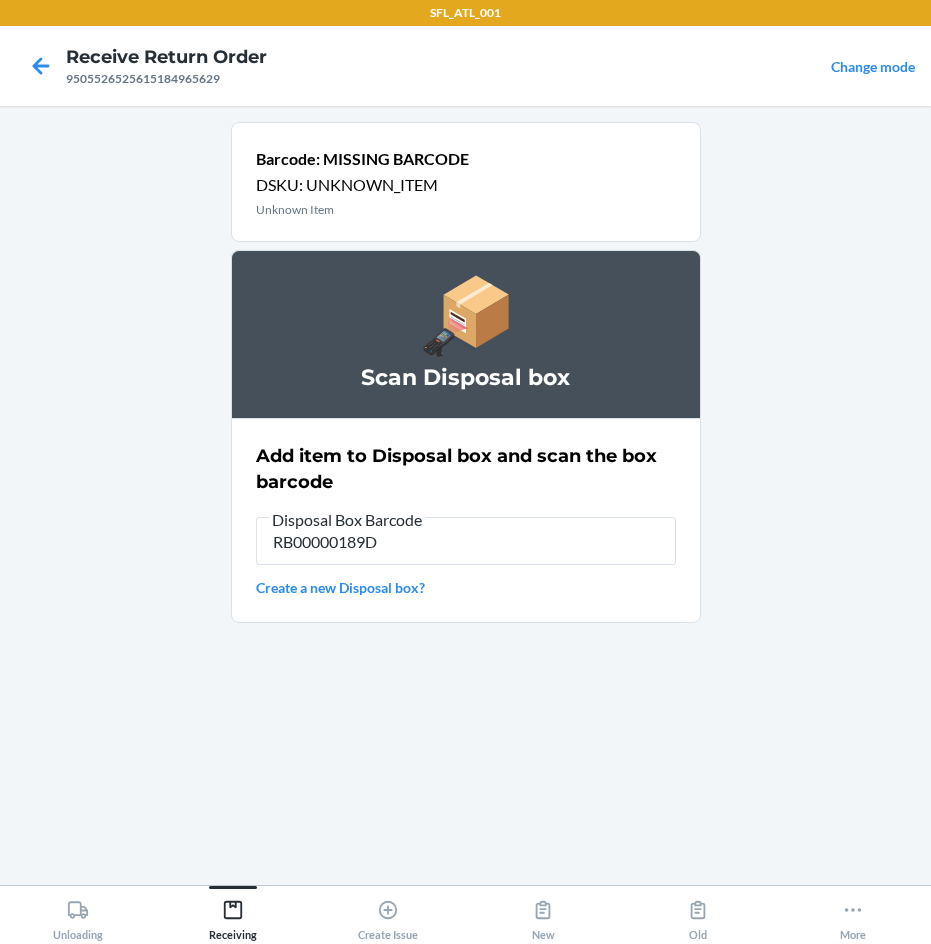type on "RB00000189D" 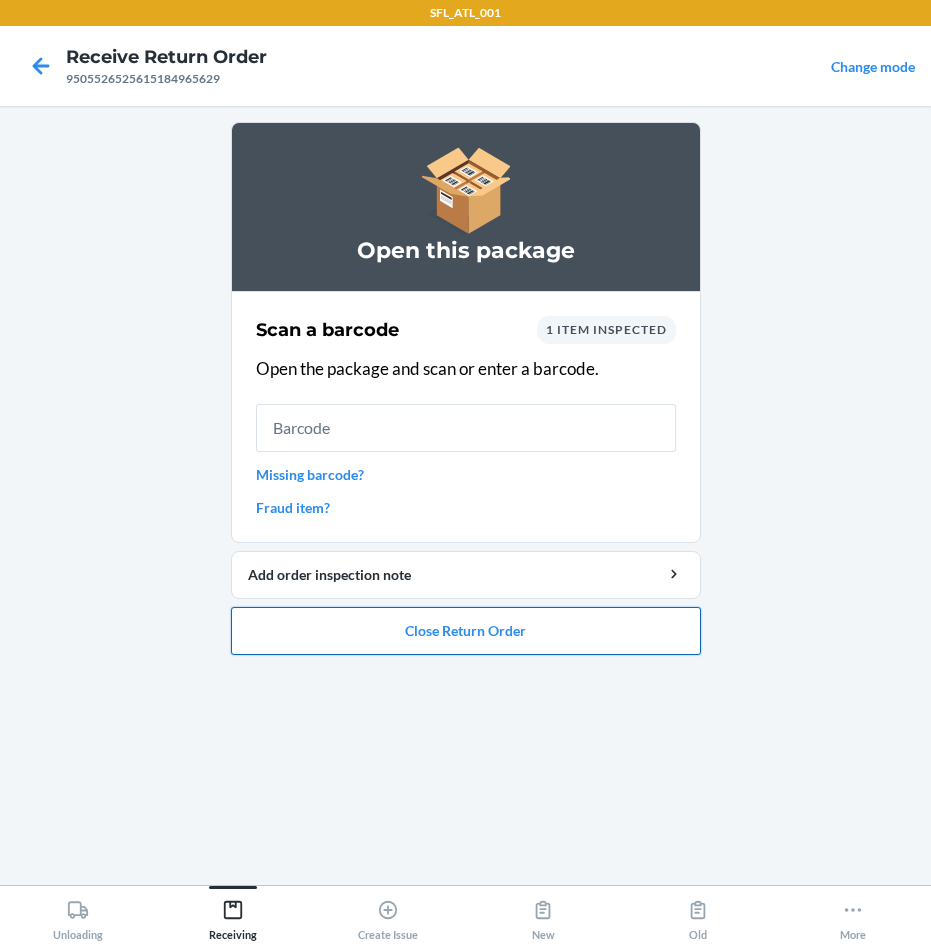 click on "Close Return Order" at bounding box center [466, 631] 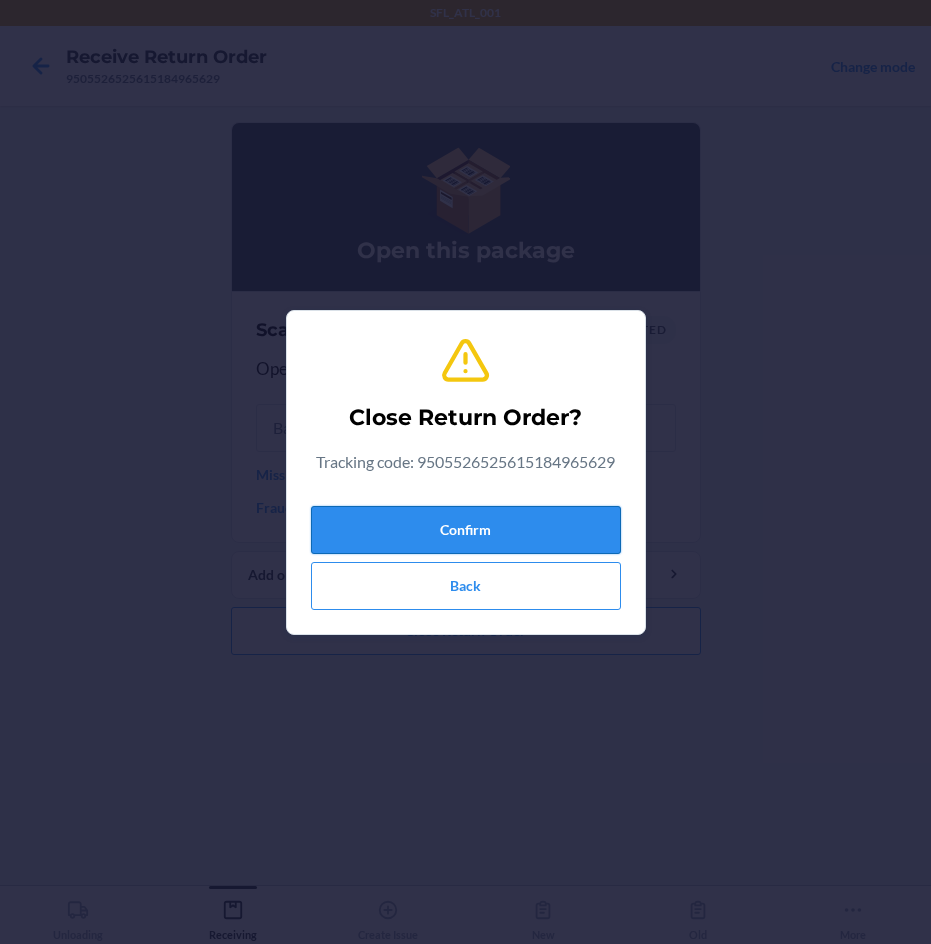 drag, startPoint x: 534, startPoint y: 523, endPoint x: 556, endPoint y: 536, distance: 25.553865 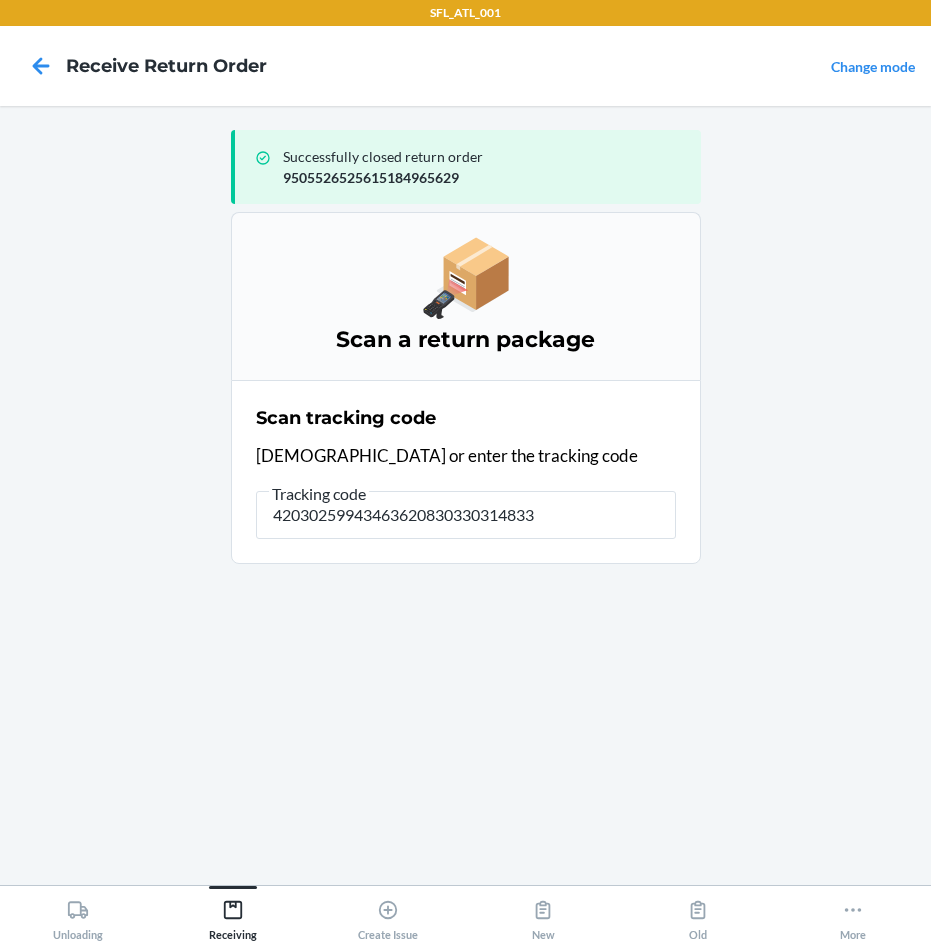 type on "420302599434636208303303148330" 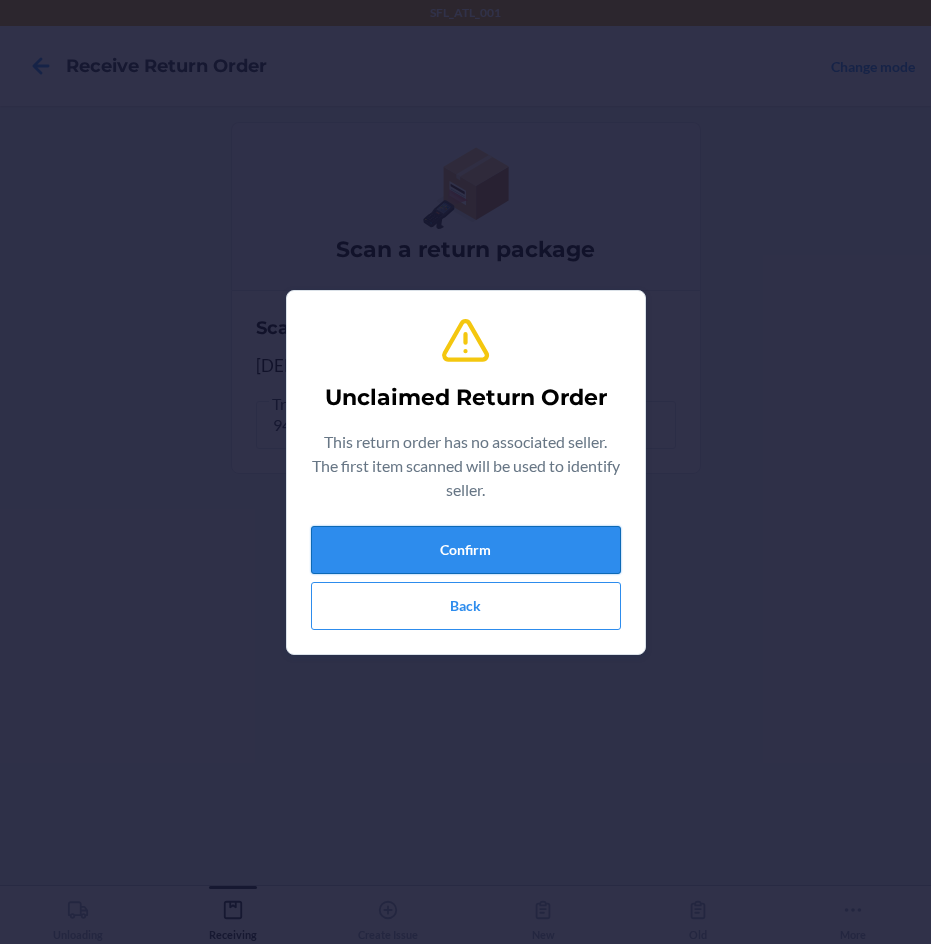 click on "Confirm" at bounding box center [466, 550] 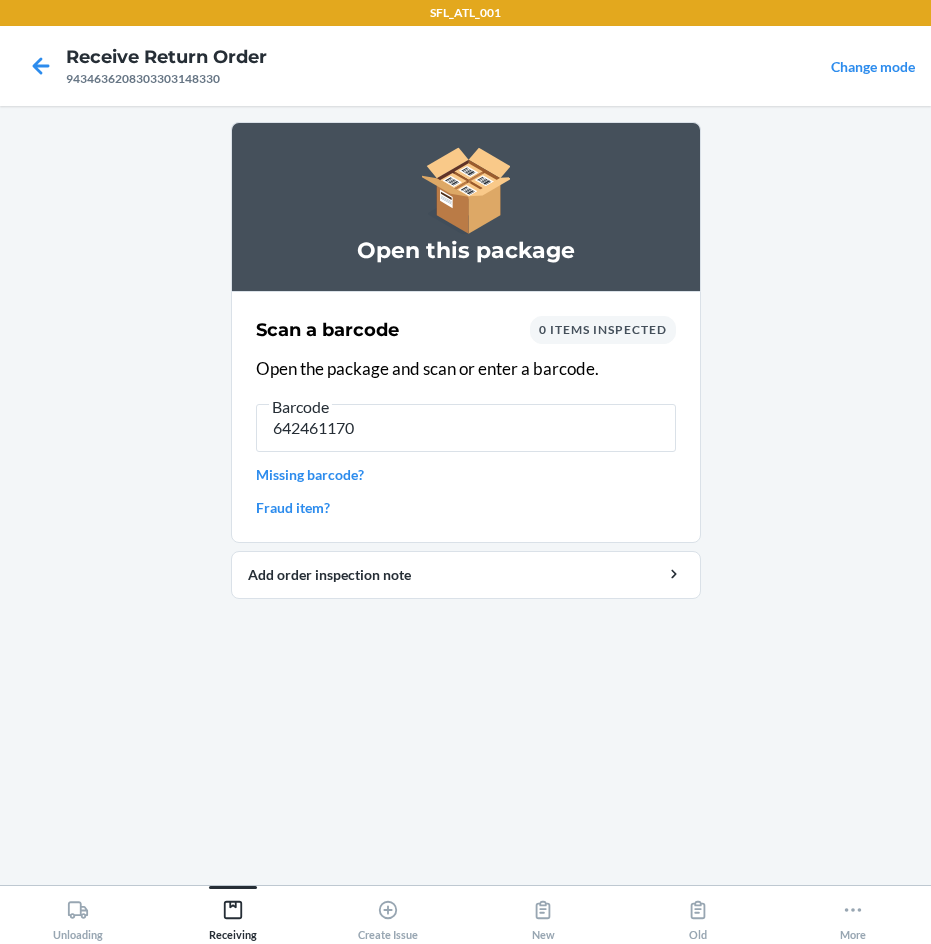 type on "6424611703" 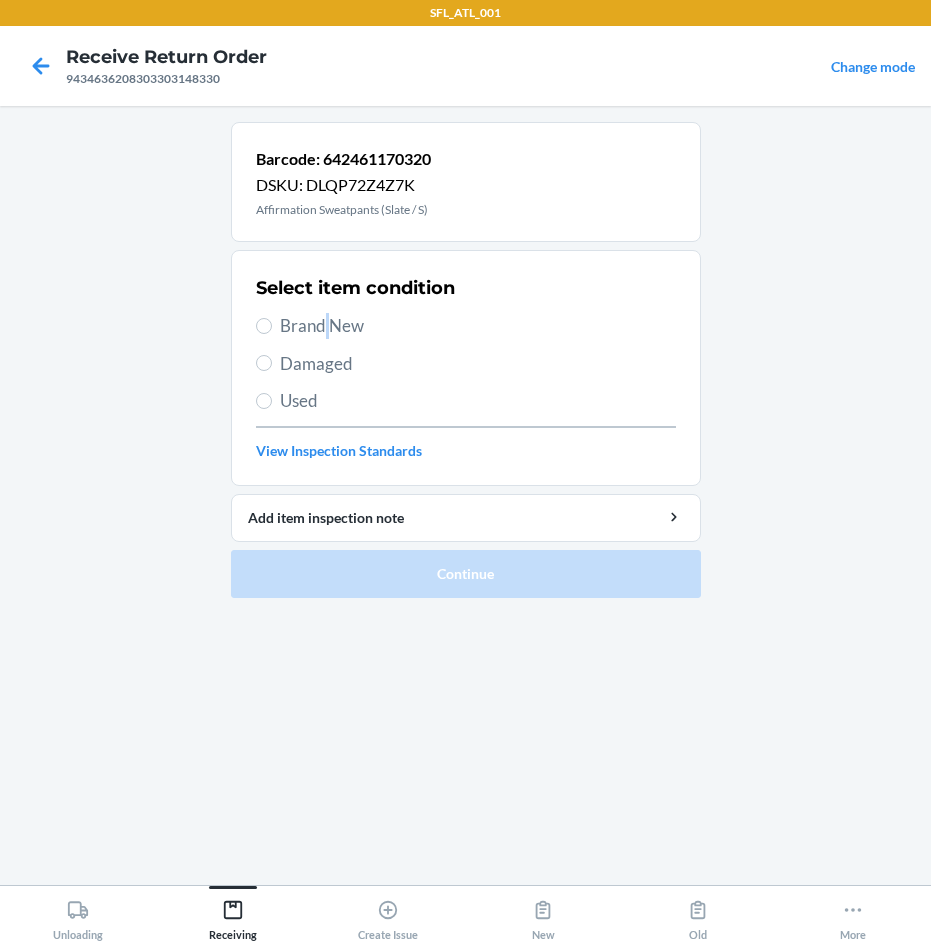 click on "Brand New" at bounding box center [478, 326] 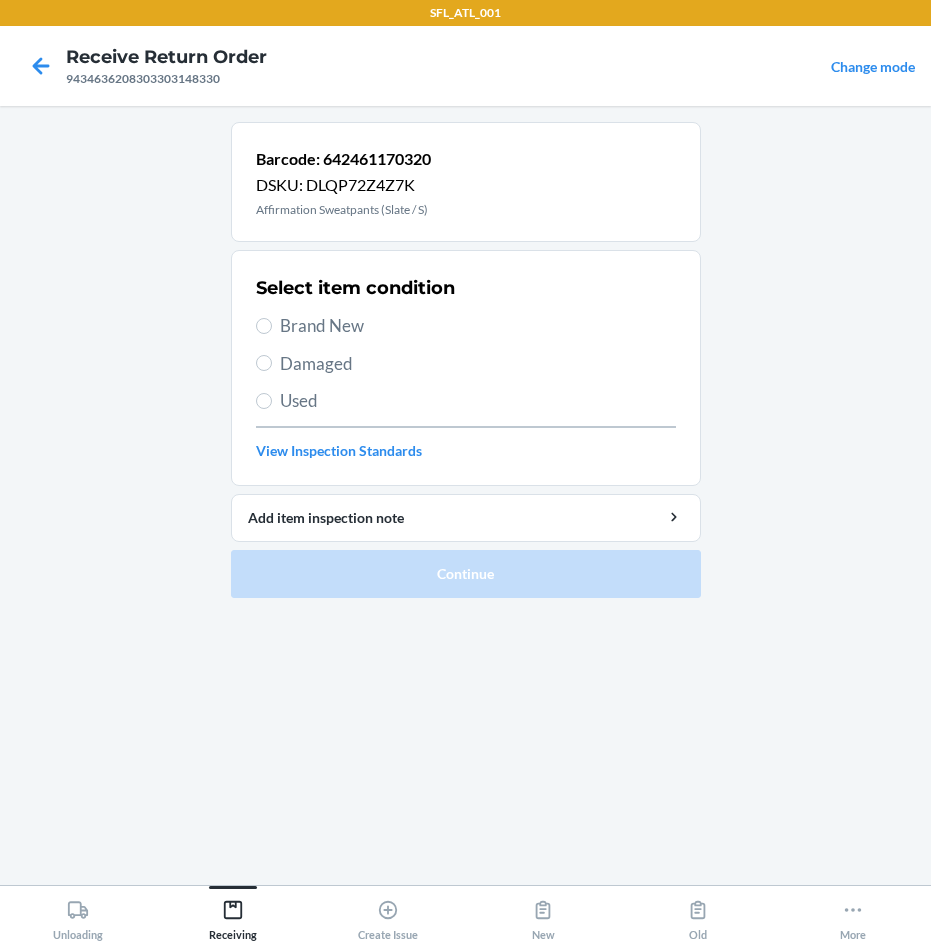 click on "Brand New" at bounding box center [478, 326] 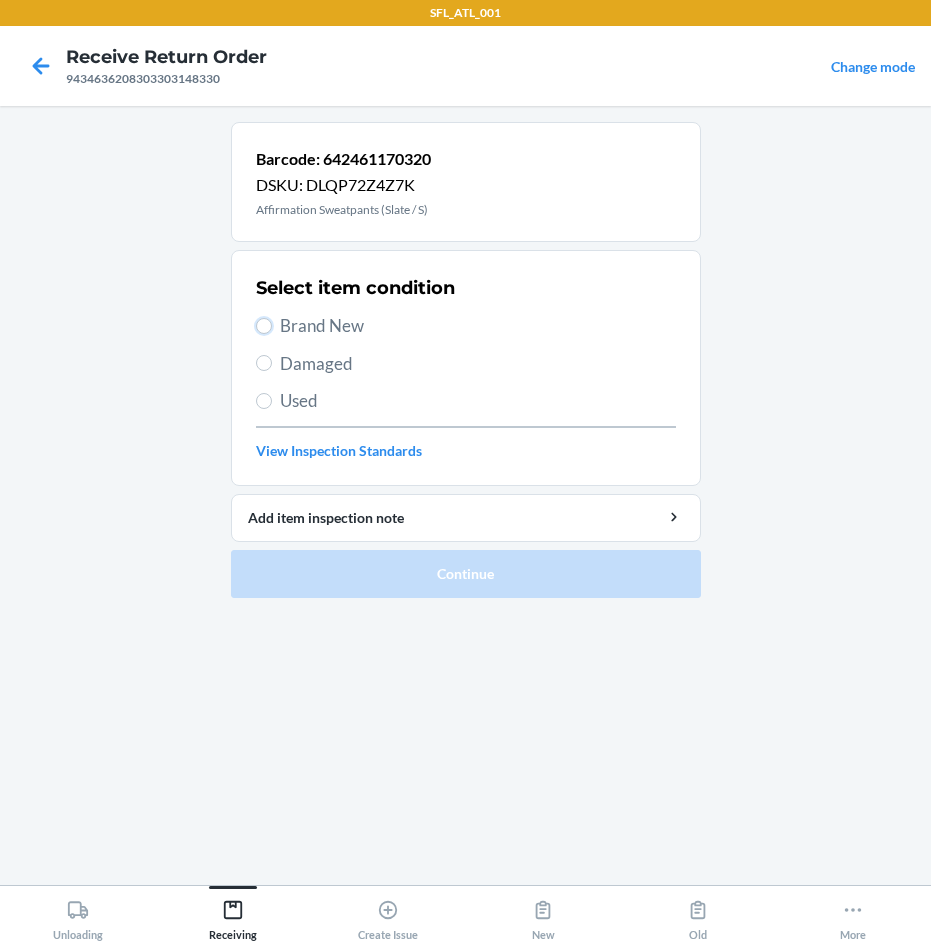 click on "Brand New" at bounding box center [264, 326] 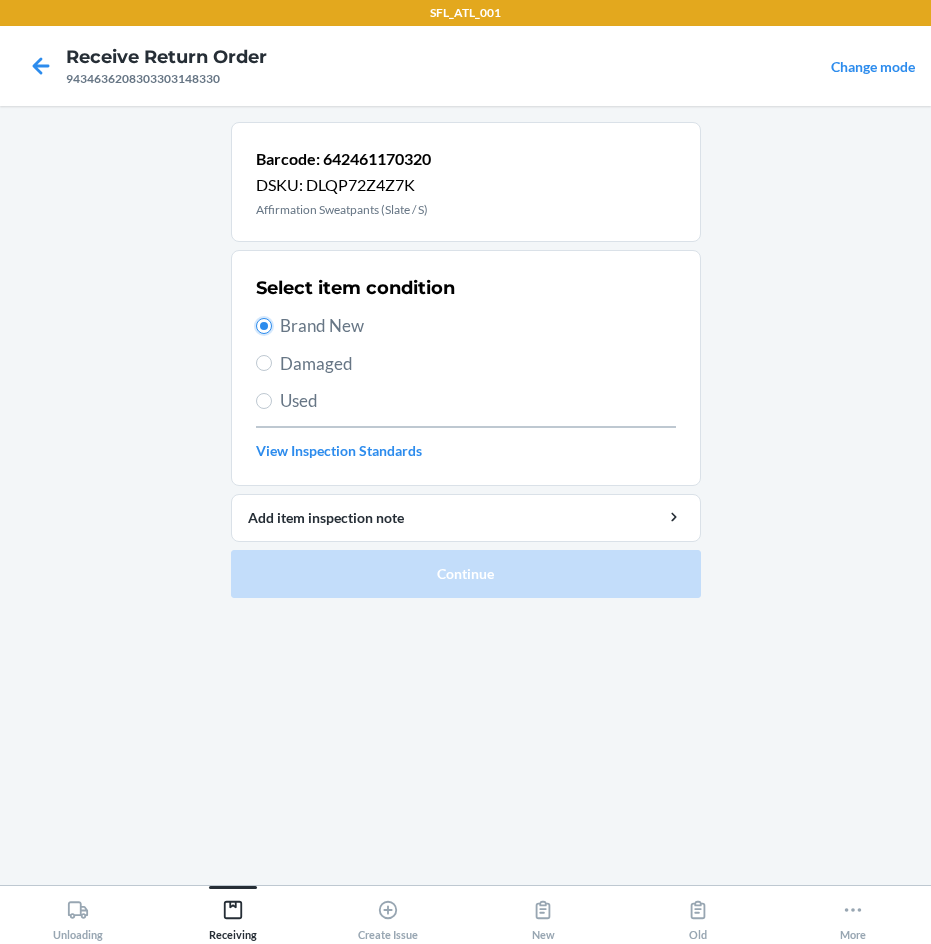 radio on "true" 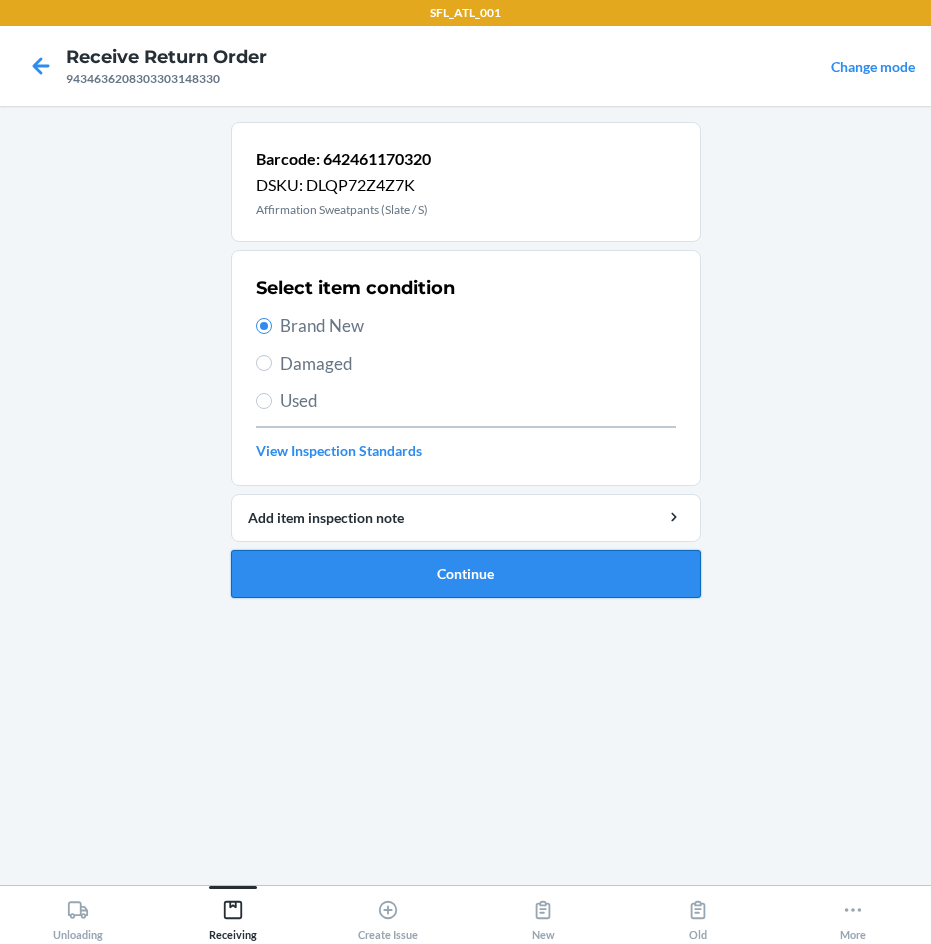 click on "Continue" at bounding box center [466, 574] 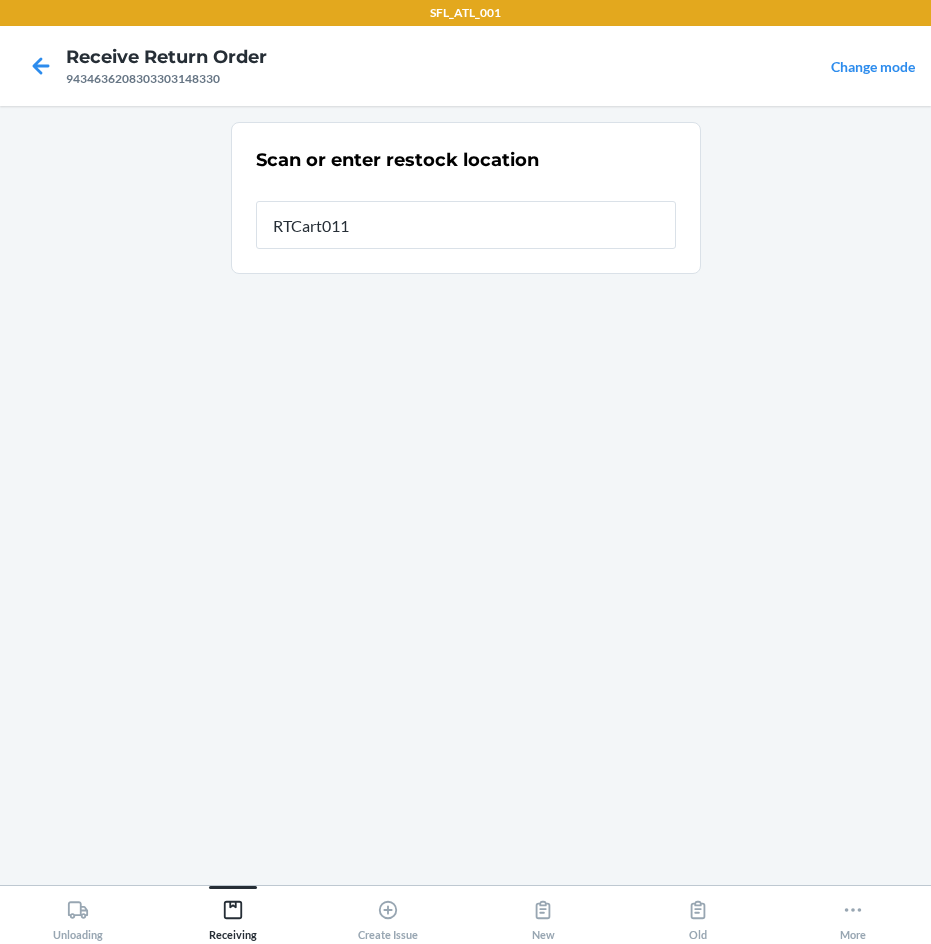 type on "RTCart011" 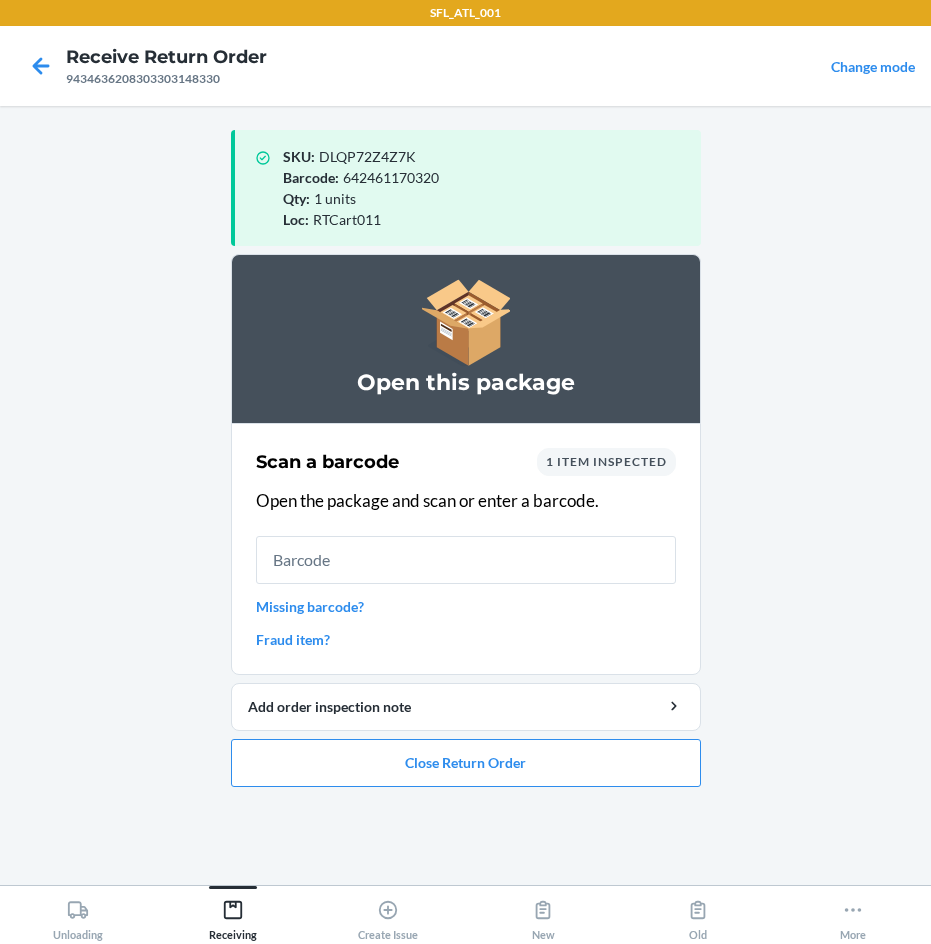 click on "Open this package Scan a barcode 1 item inspected Open the package and scan or enter a barcode. Missing barcode? Fraud item? Add order inspection note Close Return Order" at bounding box center (466, 528) 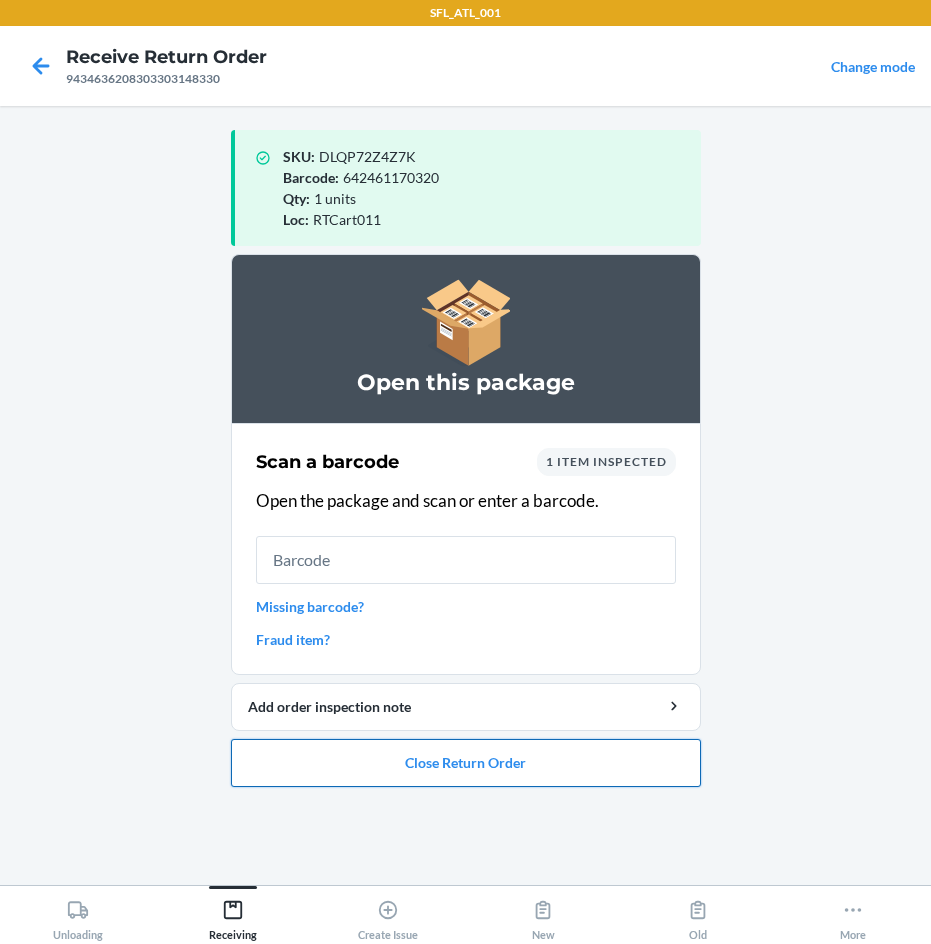 click on "Close Return Order" at bounding box center [466, 763] 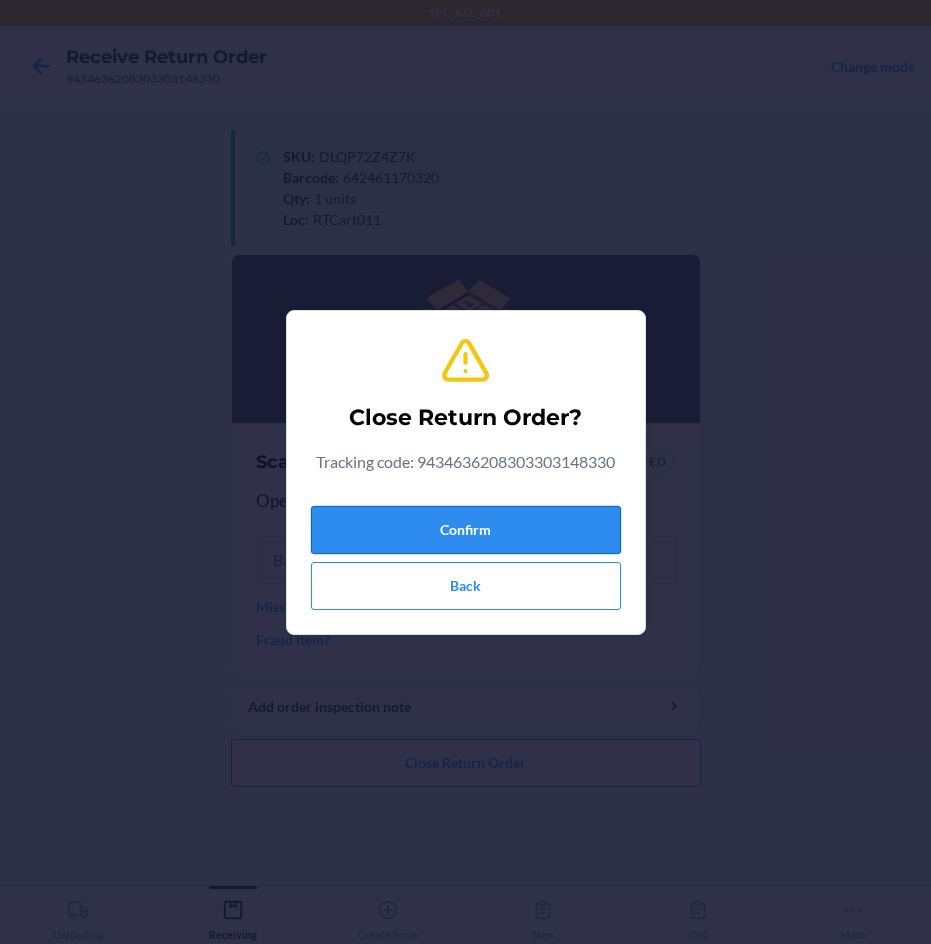 click on "Confirm" at bounding box center (466, 530) 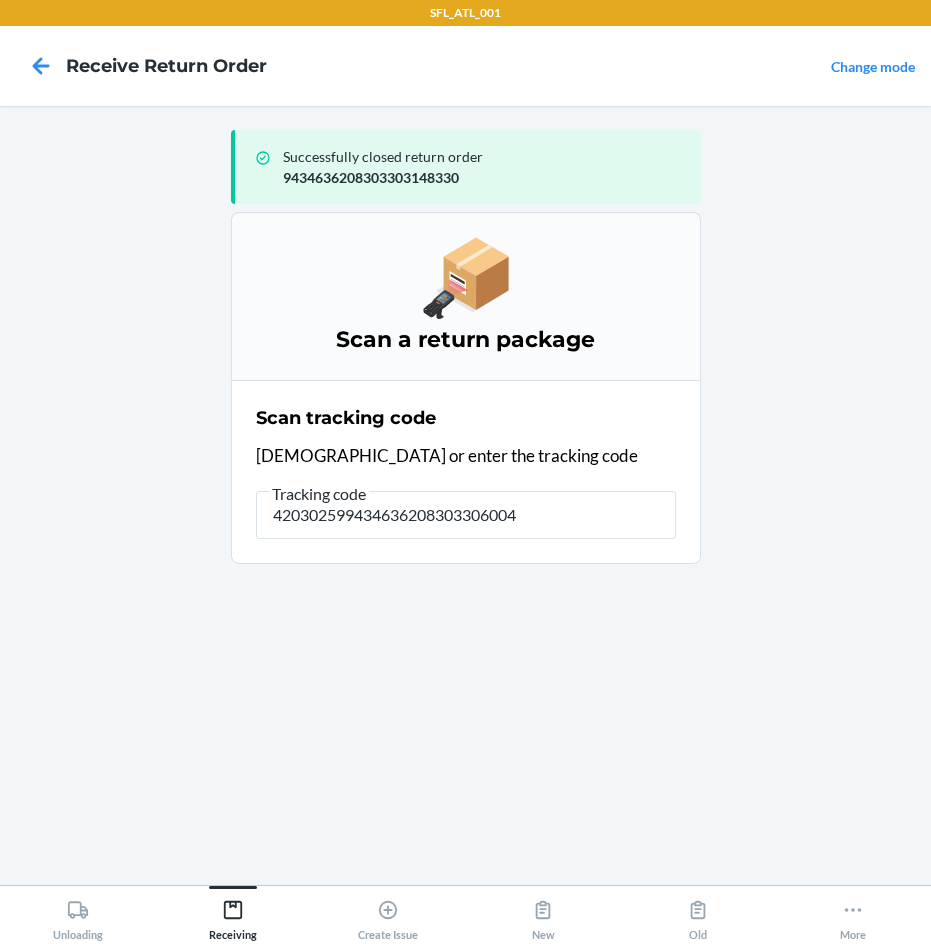 type on "4203025994346362083033060043" 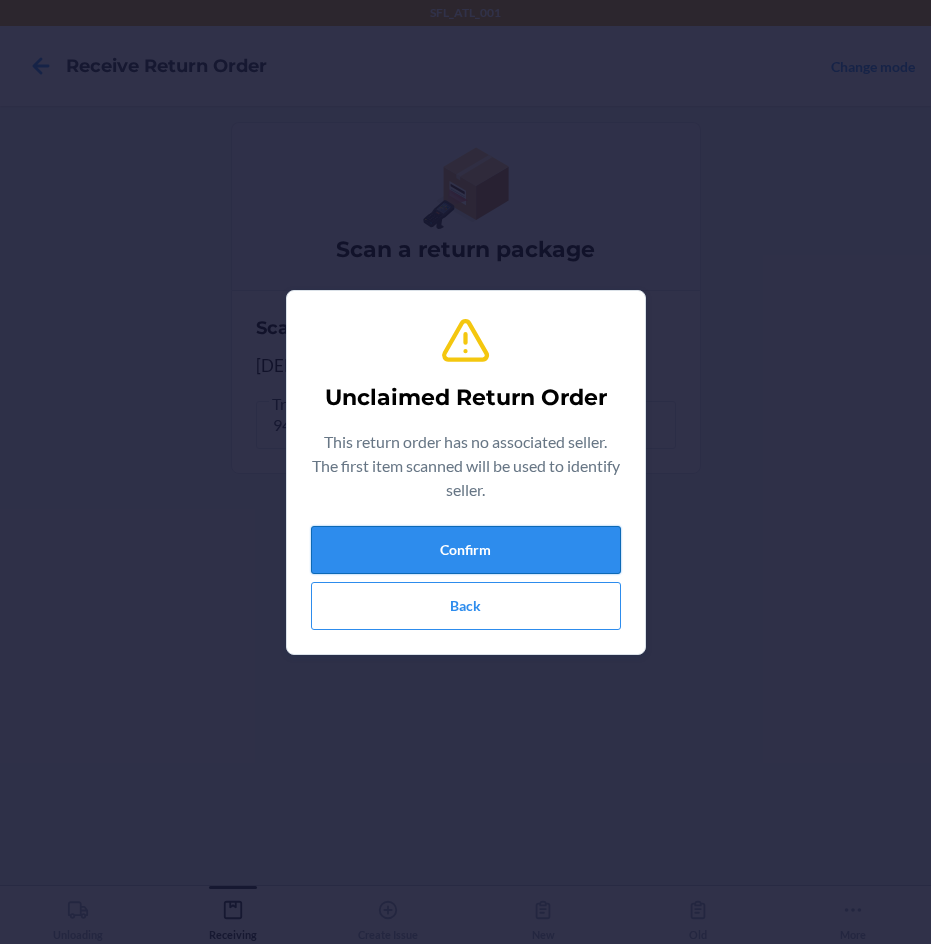 click on "Confirm" at bounding box center [466, 550] 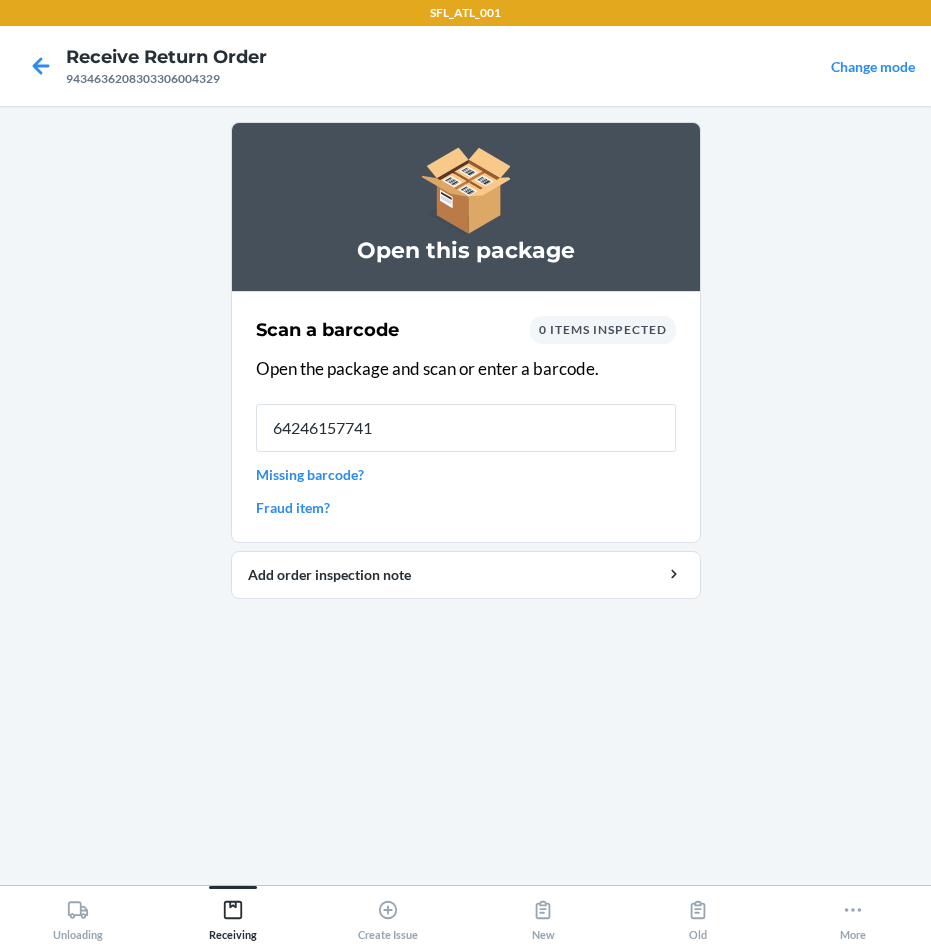 type on "642461577419" 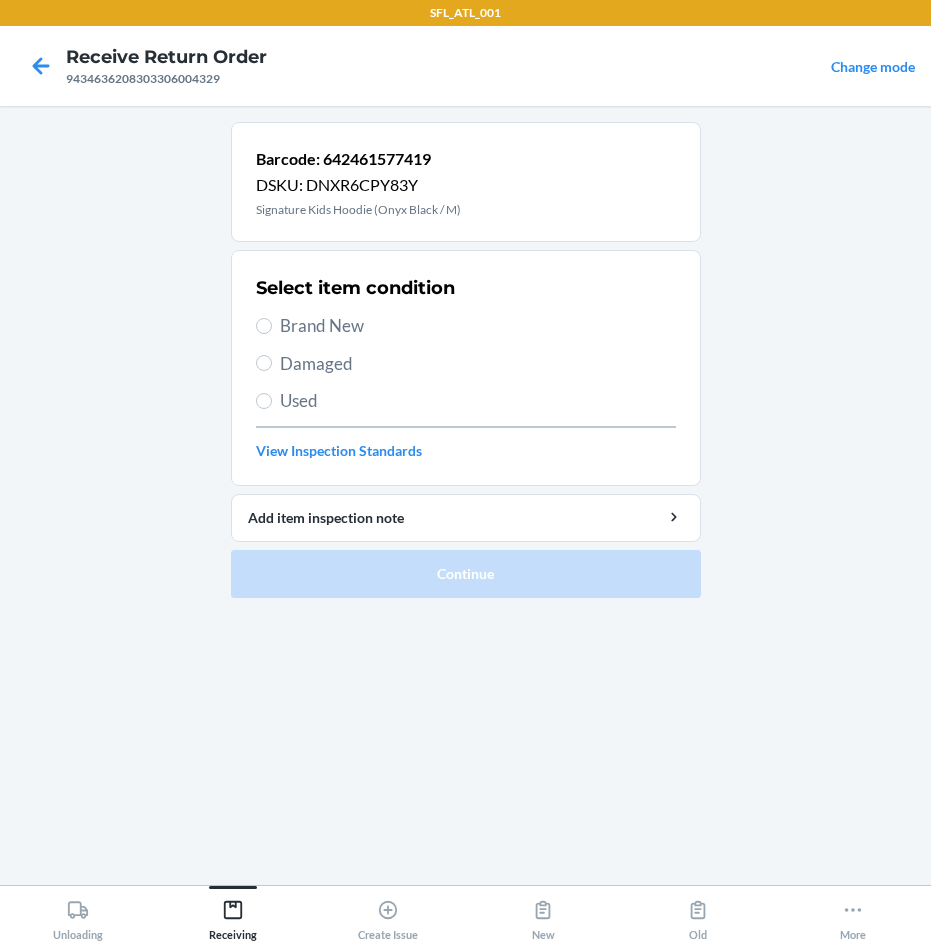 click on "Select item condition Brand New Damaged Used View Inspection Standards" at bounding box center [466, 368] 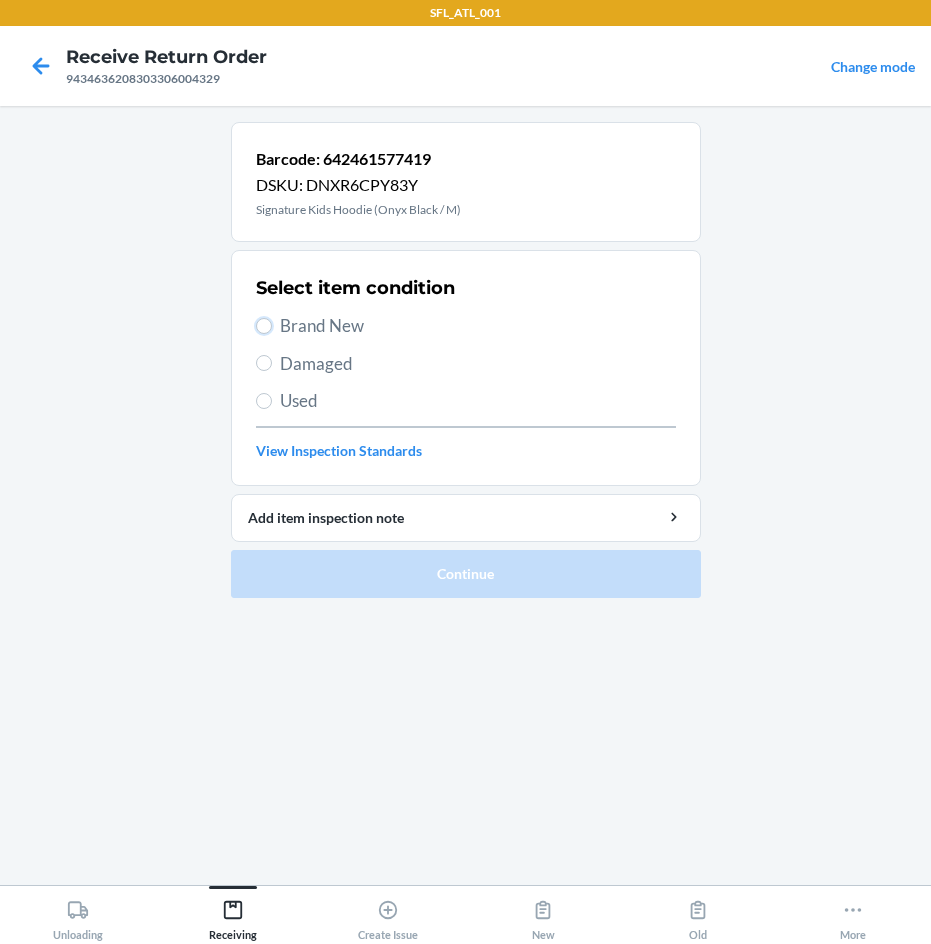 click on "Brand New" at bounding box center (264, 326) 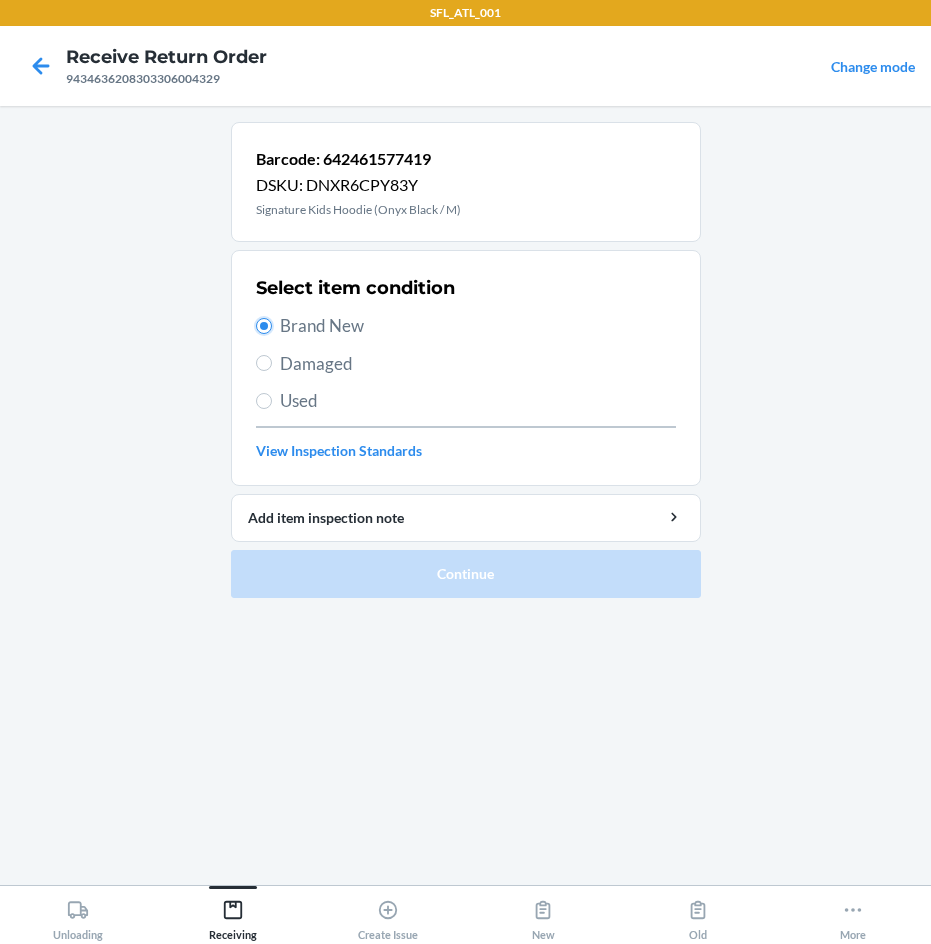 radio on "true" 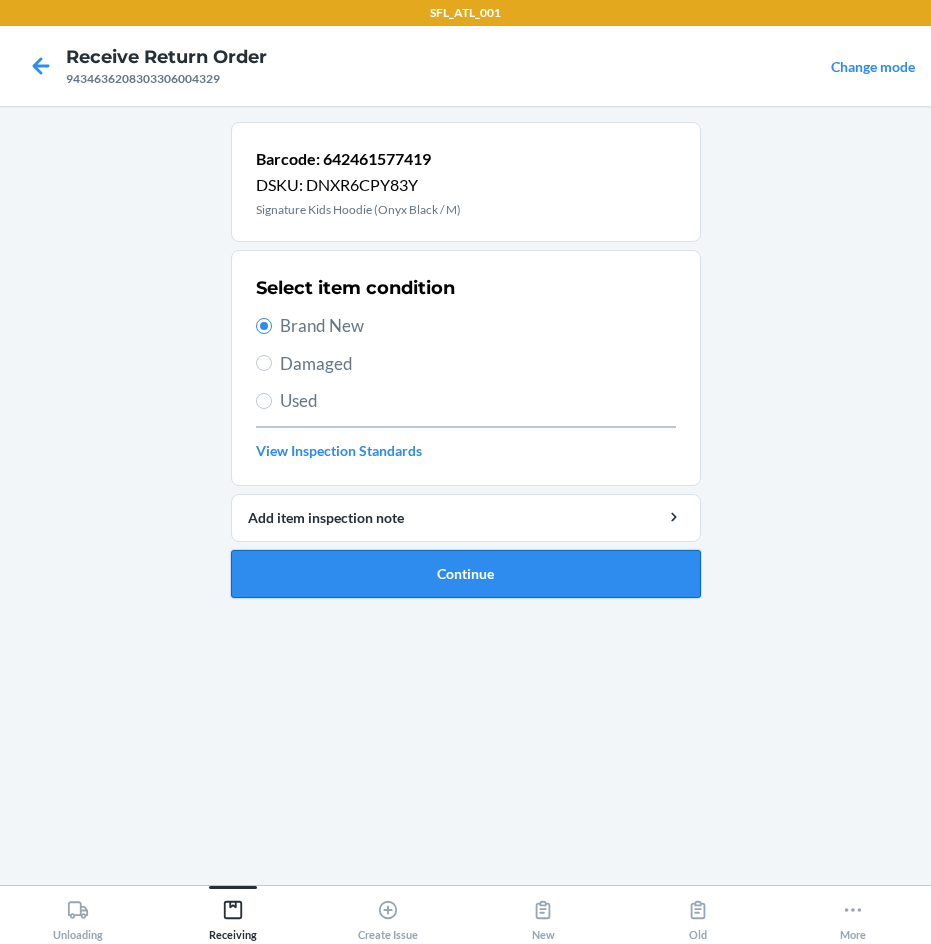 click on "Continue" at bounding box center [466, 574] 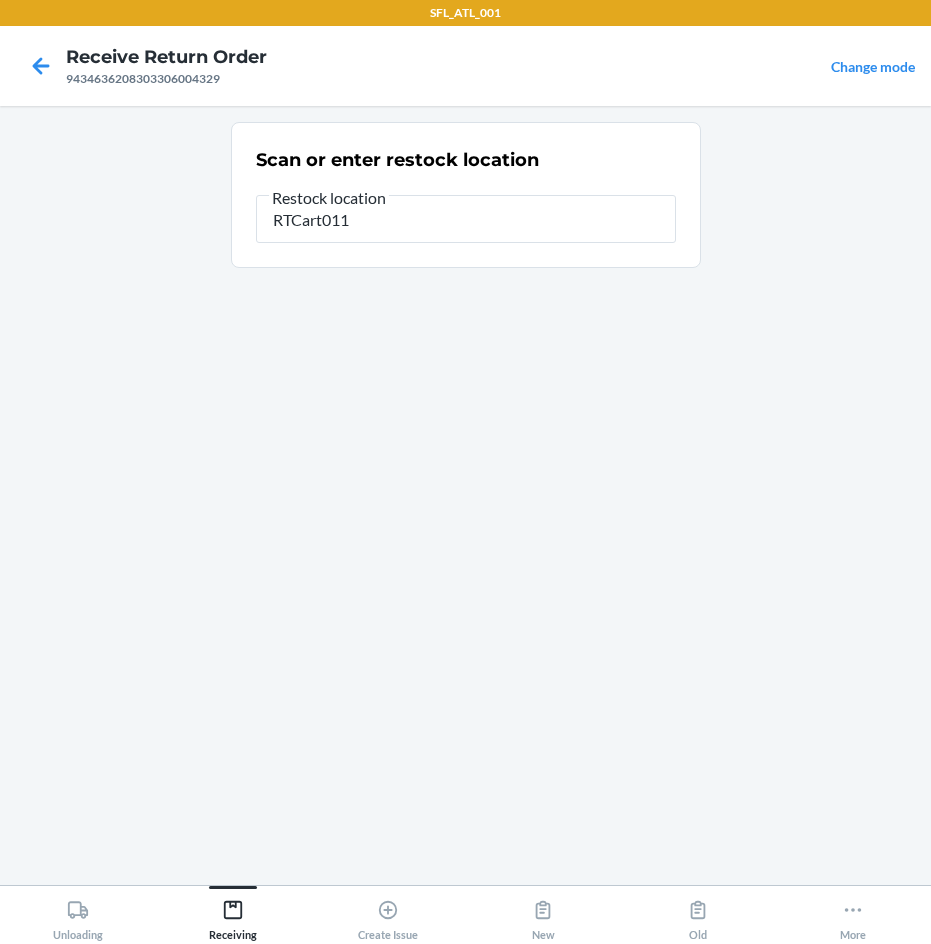 type on "RTCart011" 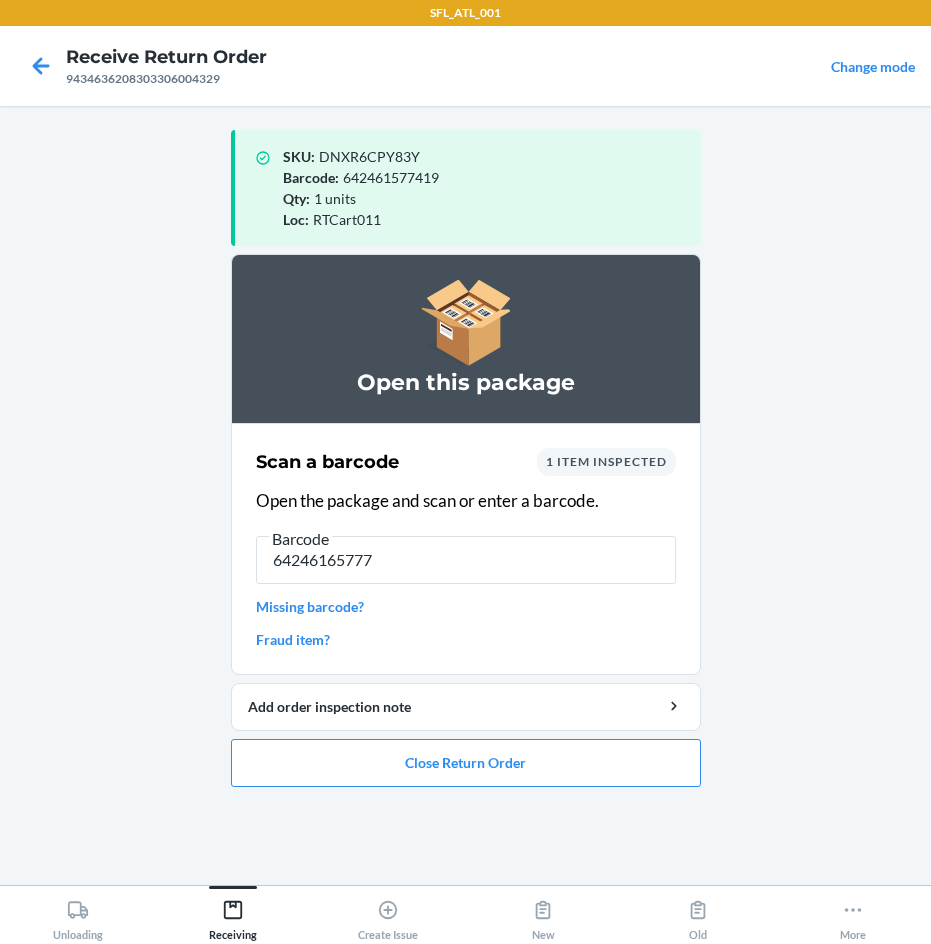 type on "642461657777" 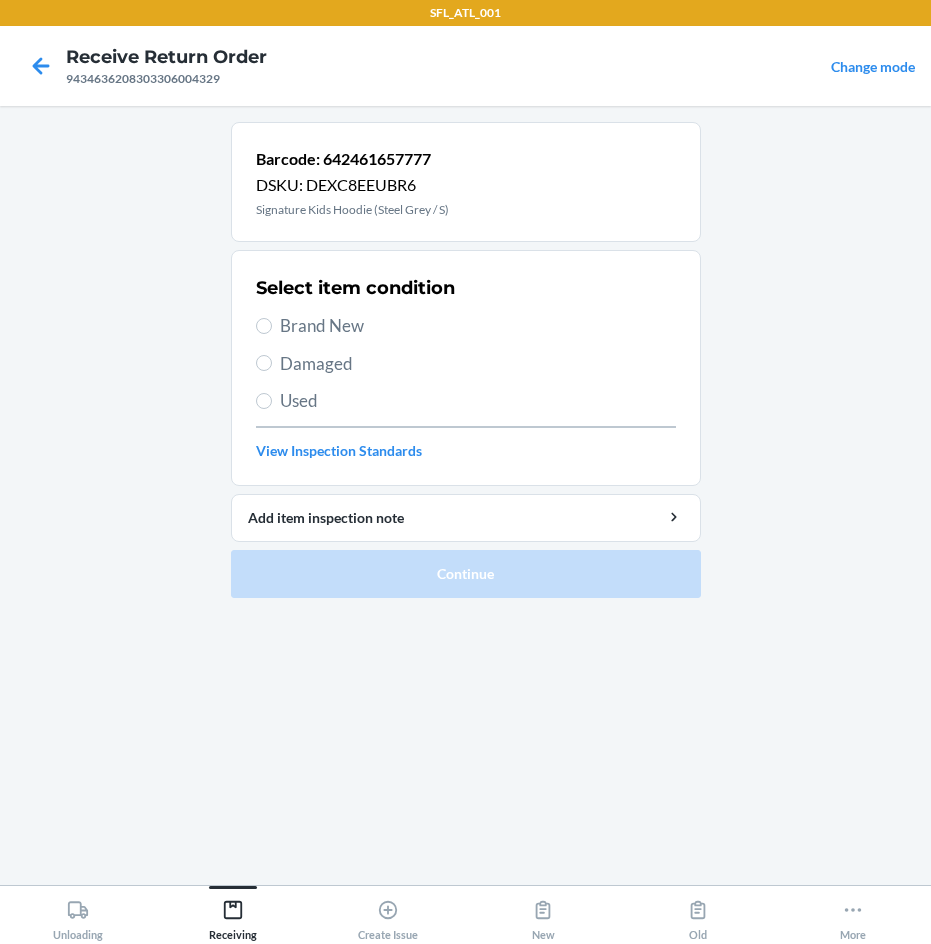 click on "Select item condition Brand New Damaged Used View Inspection Standards" at bounding box center (466, 368) 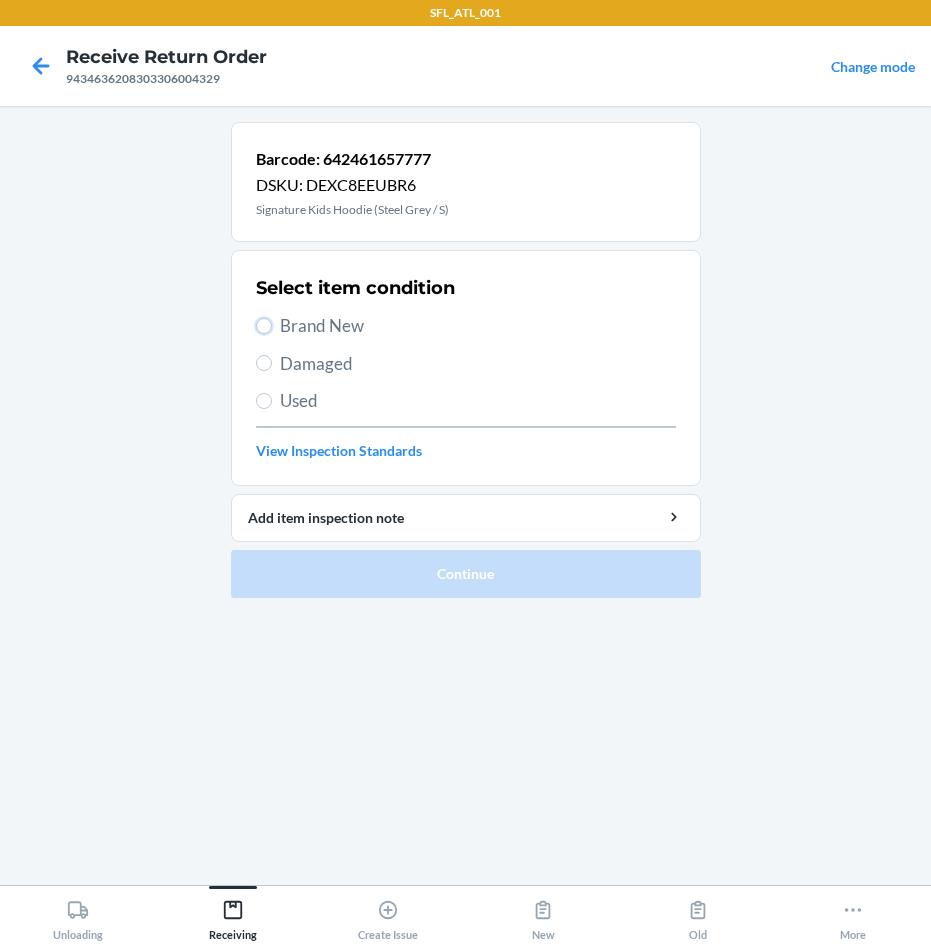 click on "Brand New" at bounding box center [264, 326] 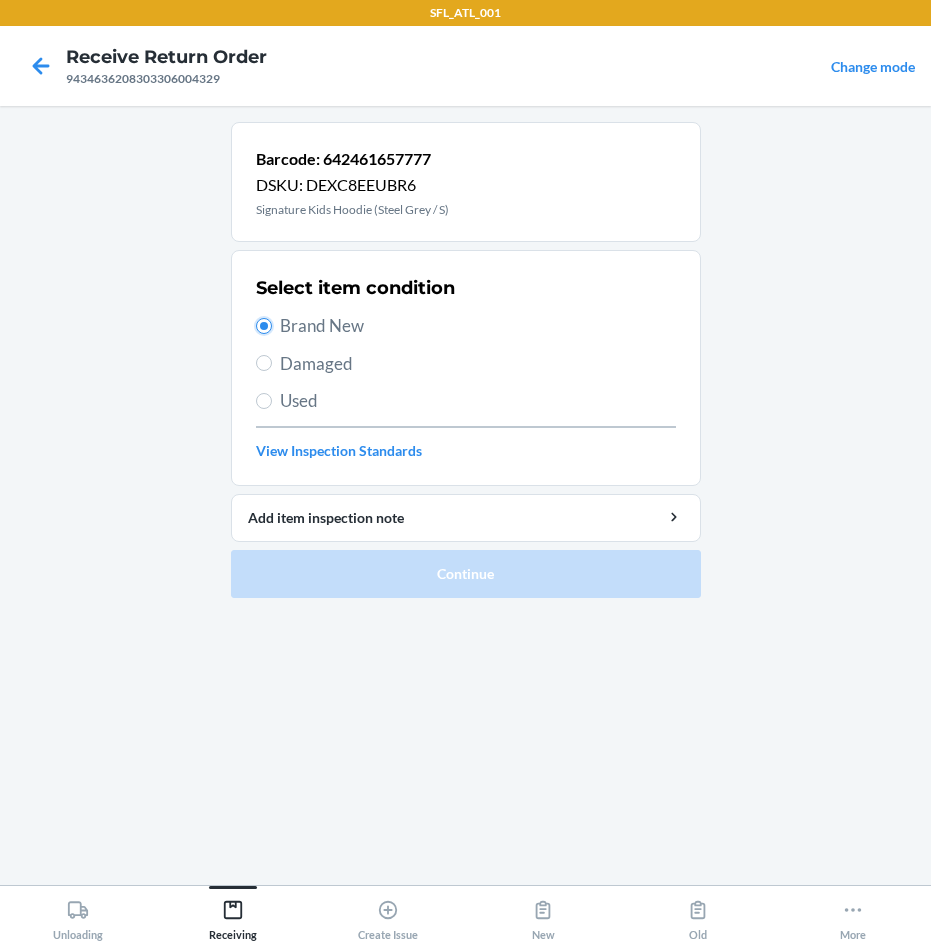 radio on "true" 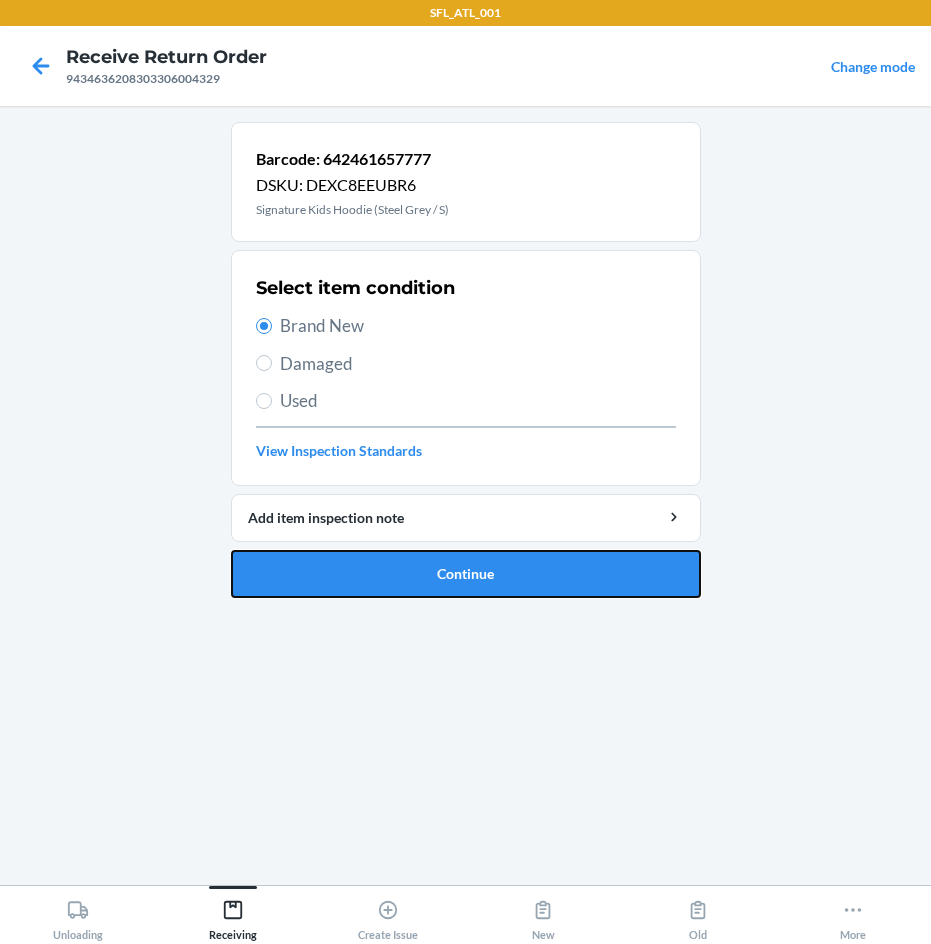 drag, startPoint x: 480, startPoint y: 582, endPoint x: 500, endPoint y: 577, distance: 20.615528 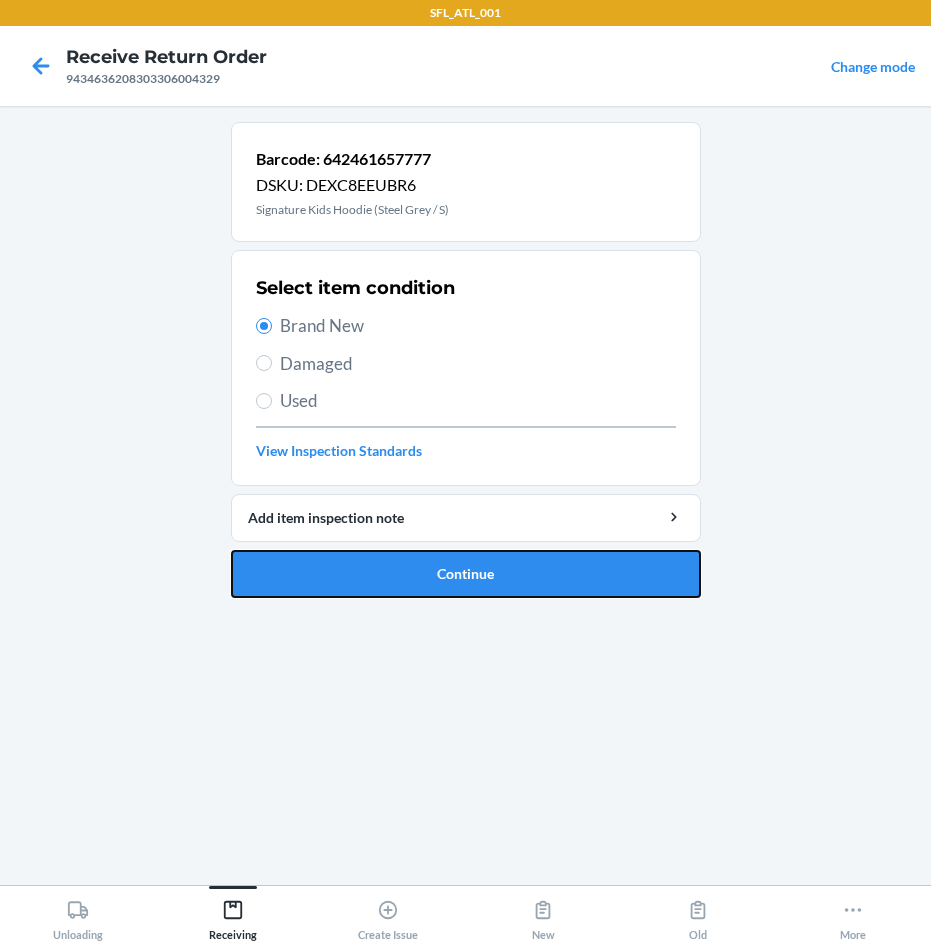 click on "Continue" at bounding box center [466, 574] 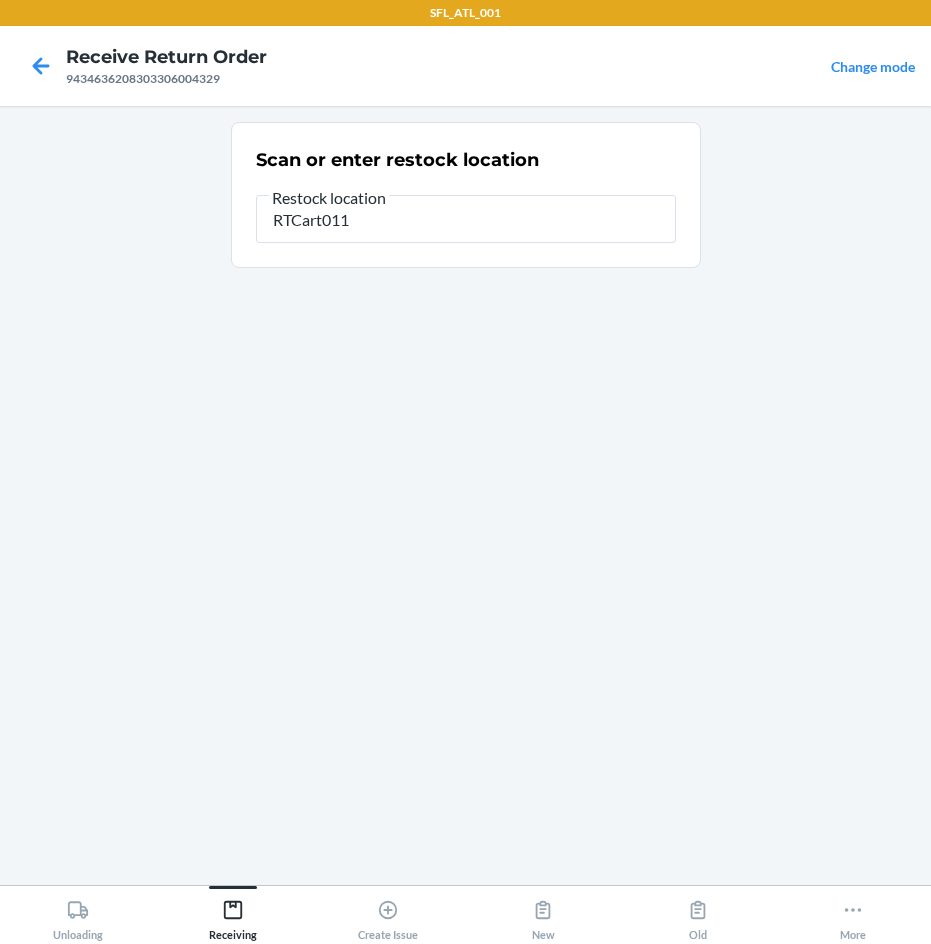 type on "RTCart011" 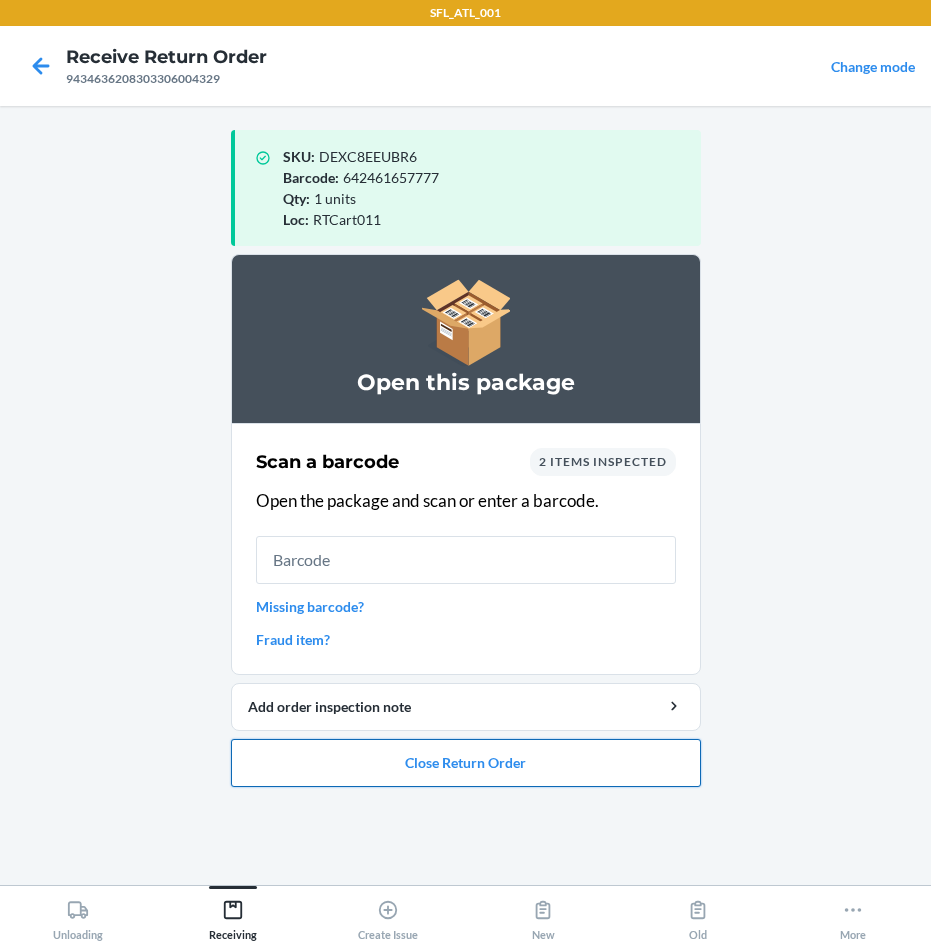 click on "Close Return Order" at bounding box center [466, 763] 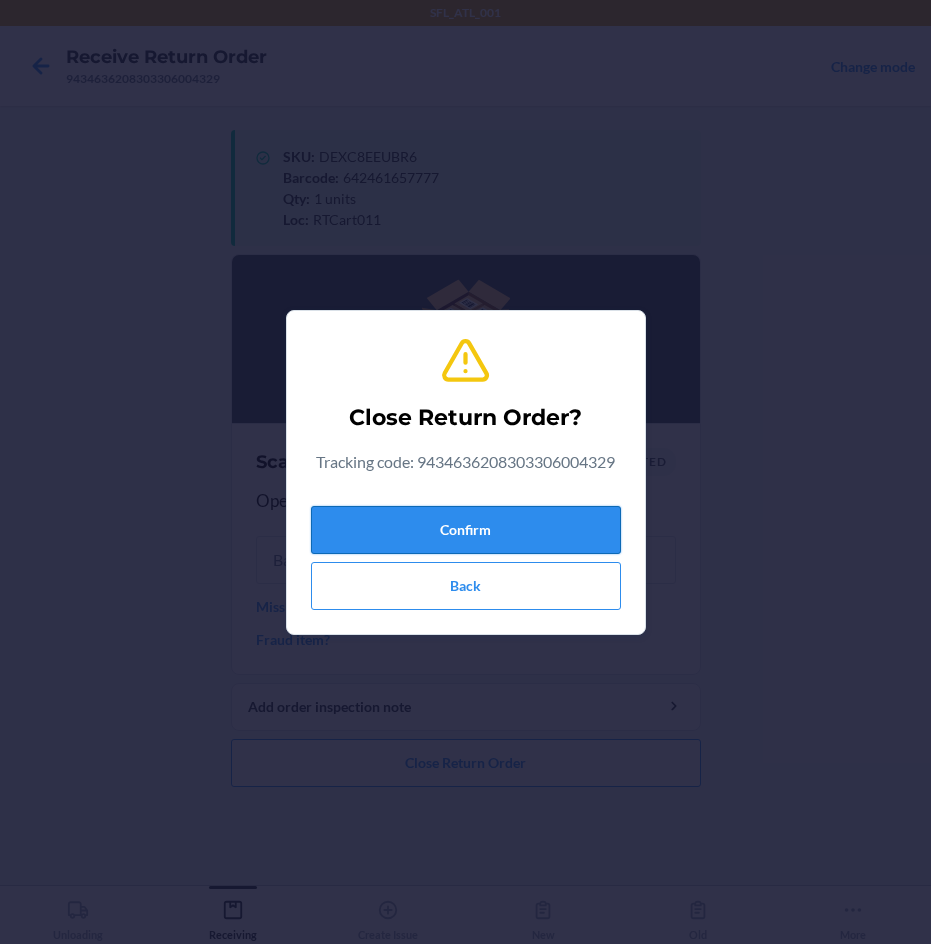click on "Confirm" at bounding box center [466, 530] 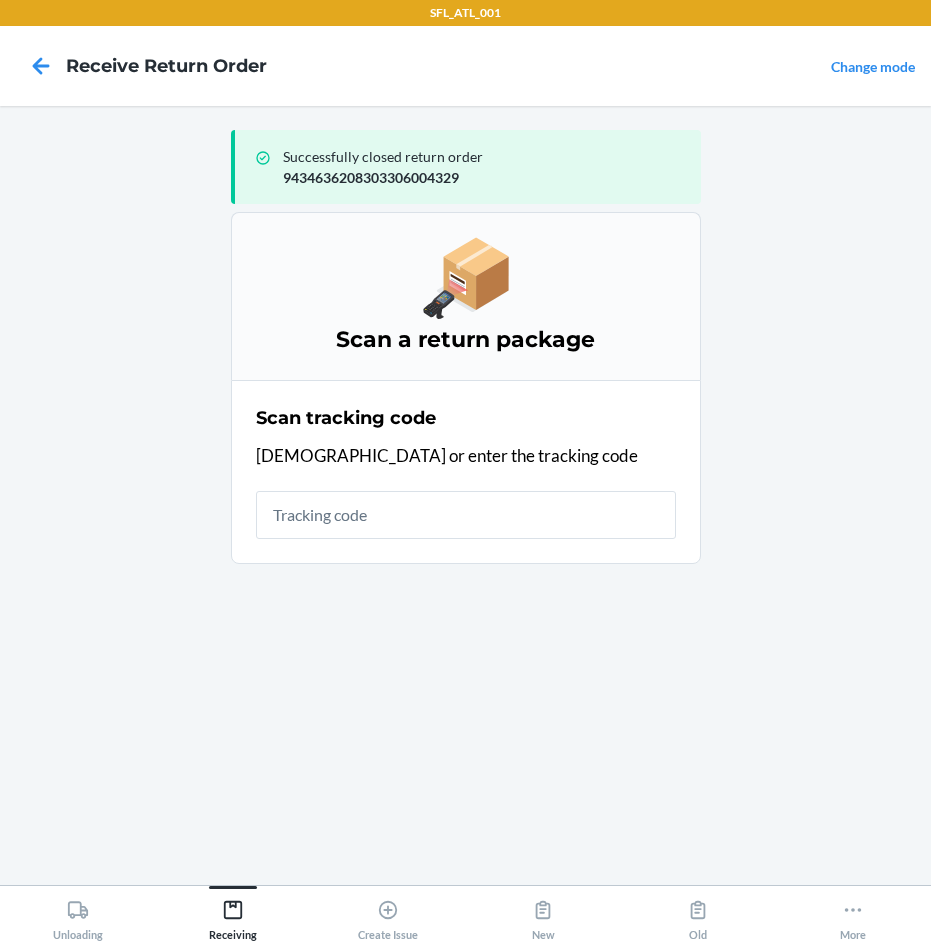 click at bounding box center [466, 515] 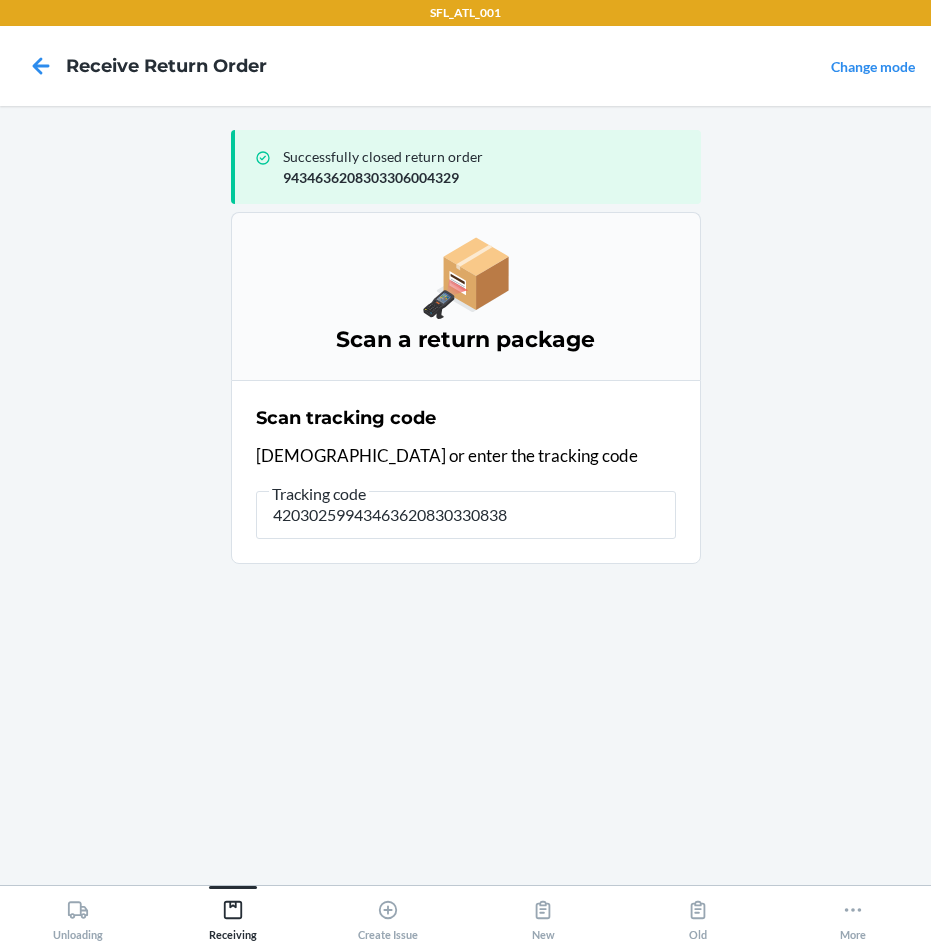 type on "420302599434636208303308386" 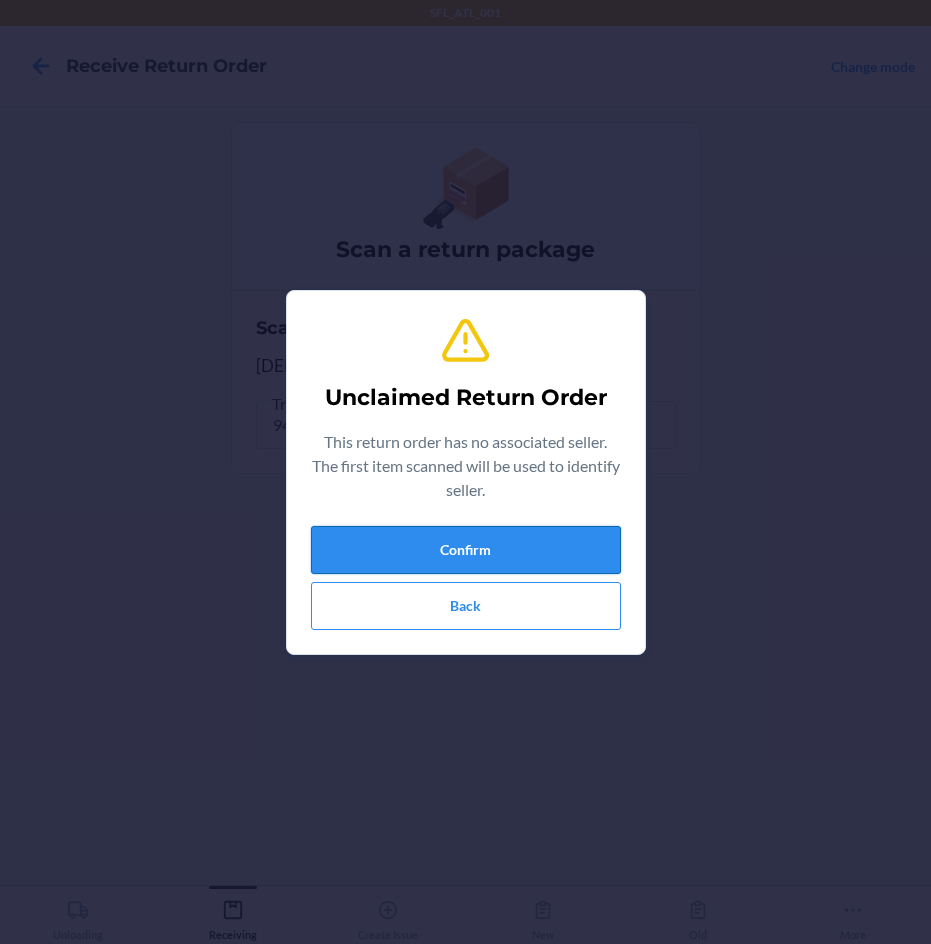 click on "Confirm" at bounding box center (466, 550) 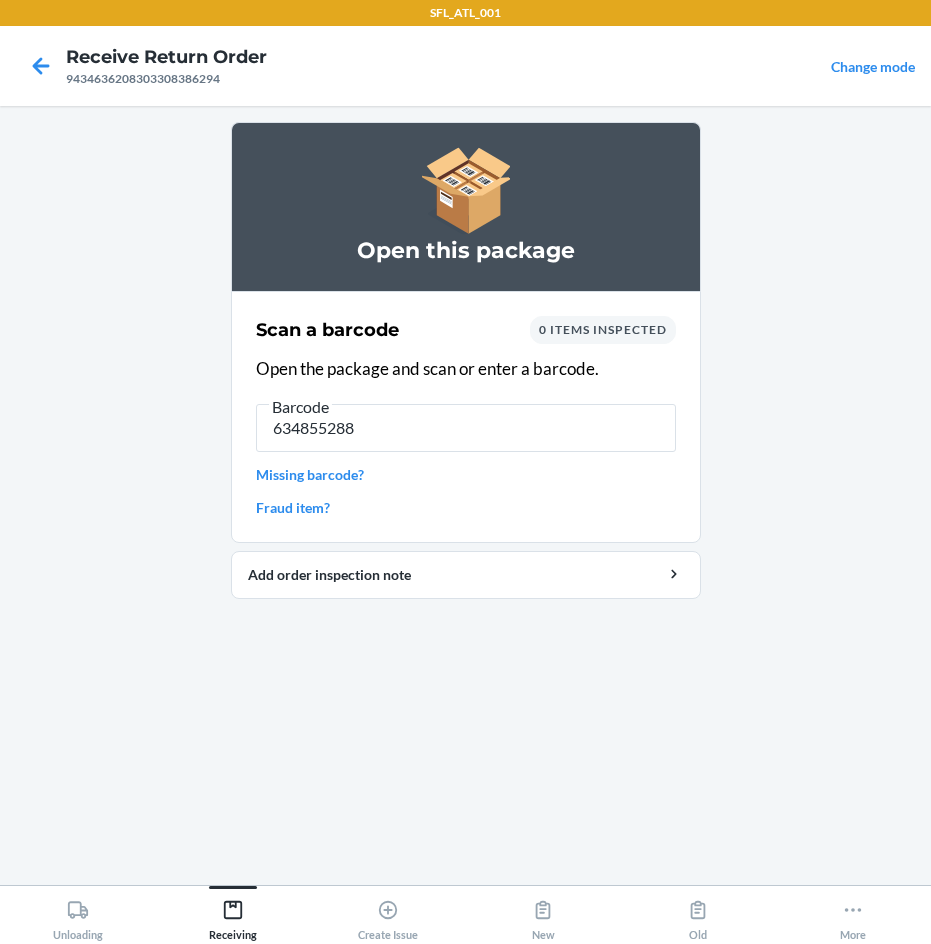 type on "6348552888" 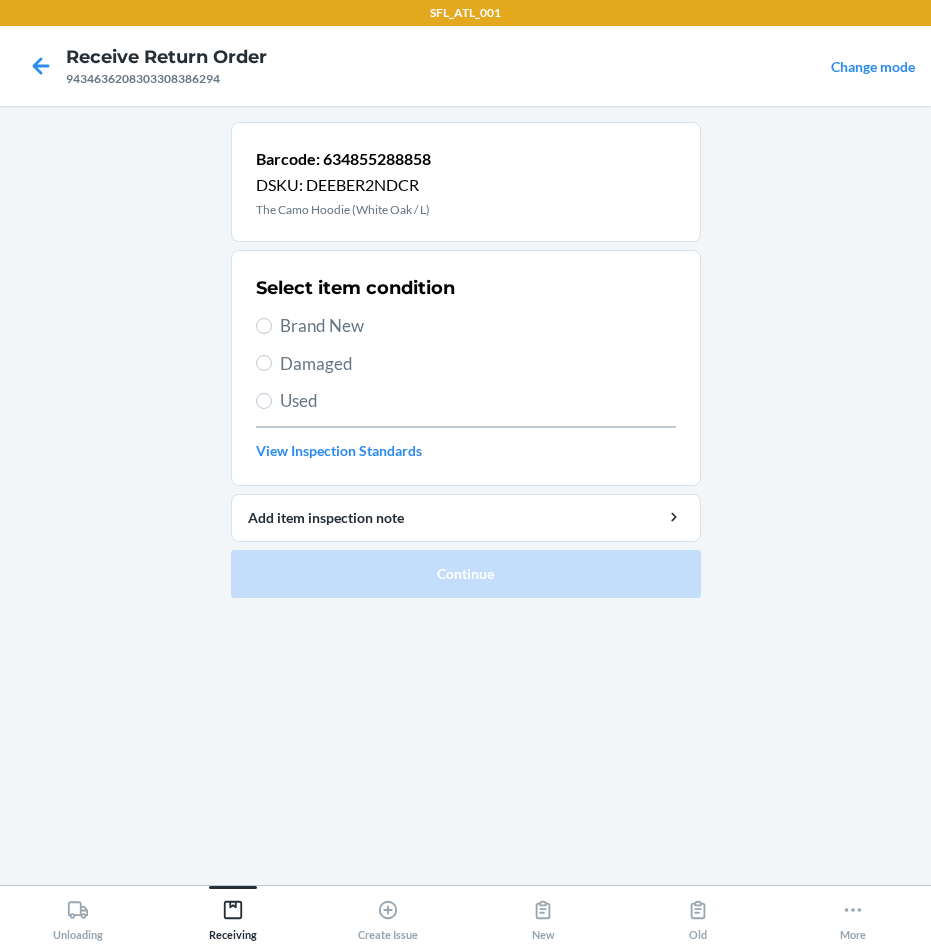 click on "Brand New" at bounding box center (478, 326) 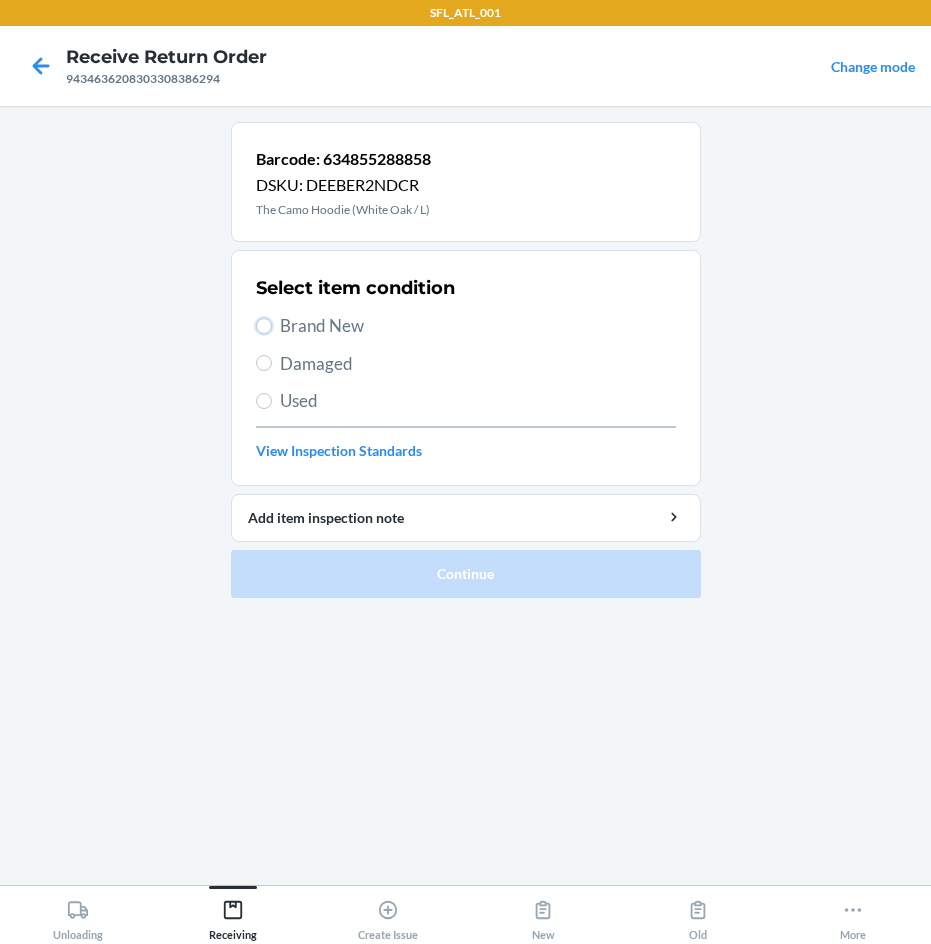 click on "Brand New" at bounding box center [264, 326] 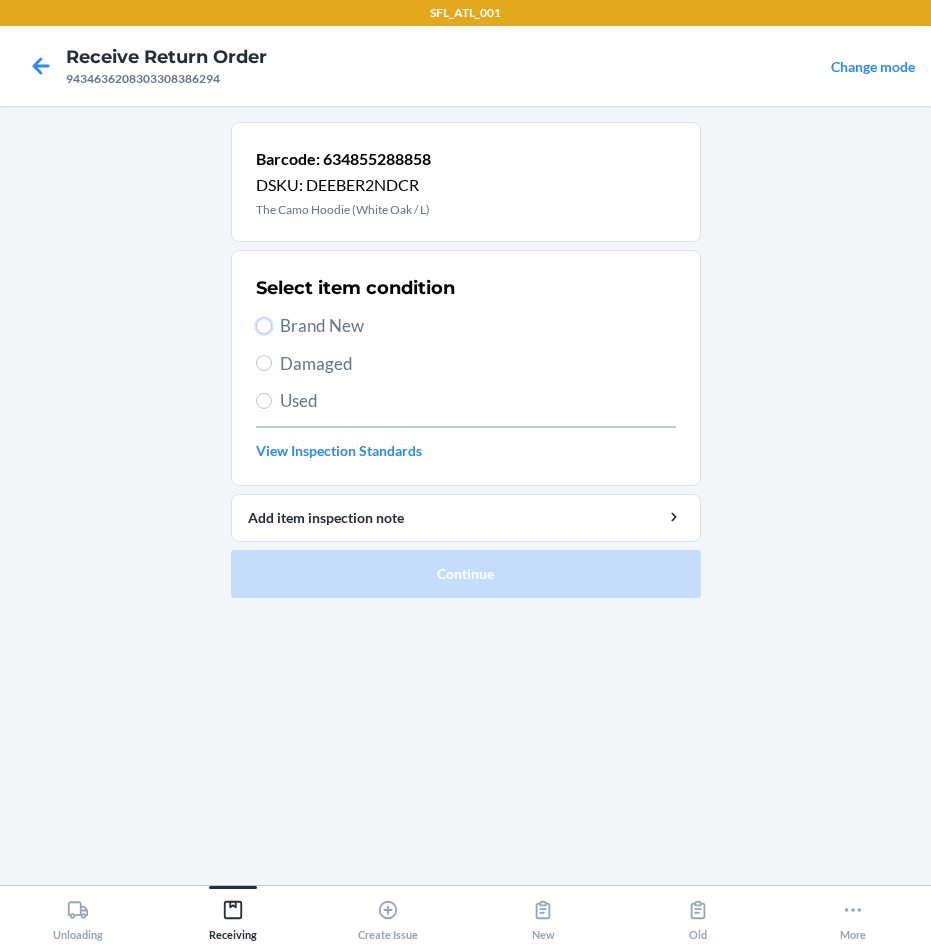 radio on "true" 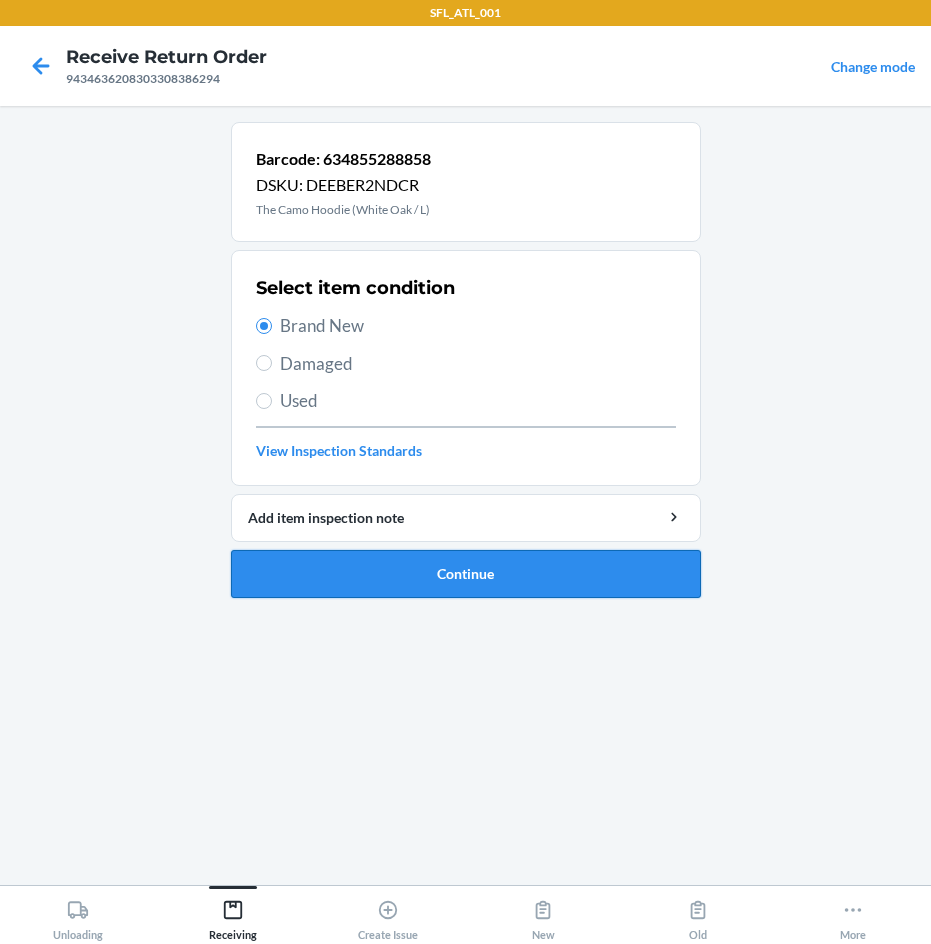 click on "Continue" at bounding box center (466, 574) 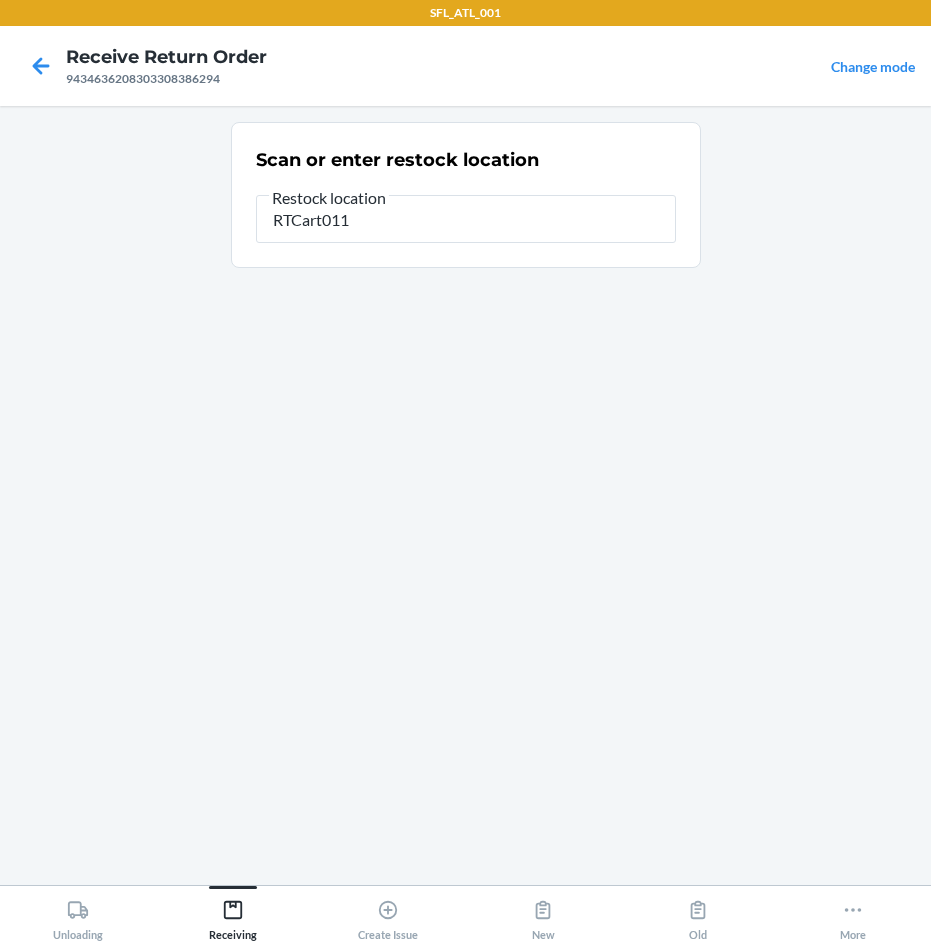 type on "RTCart011" 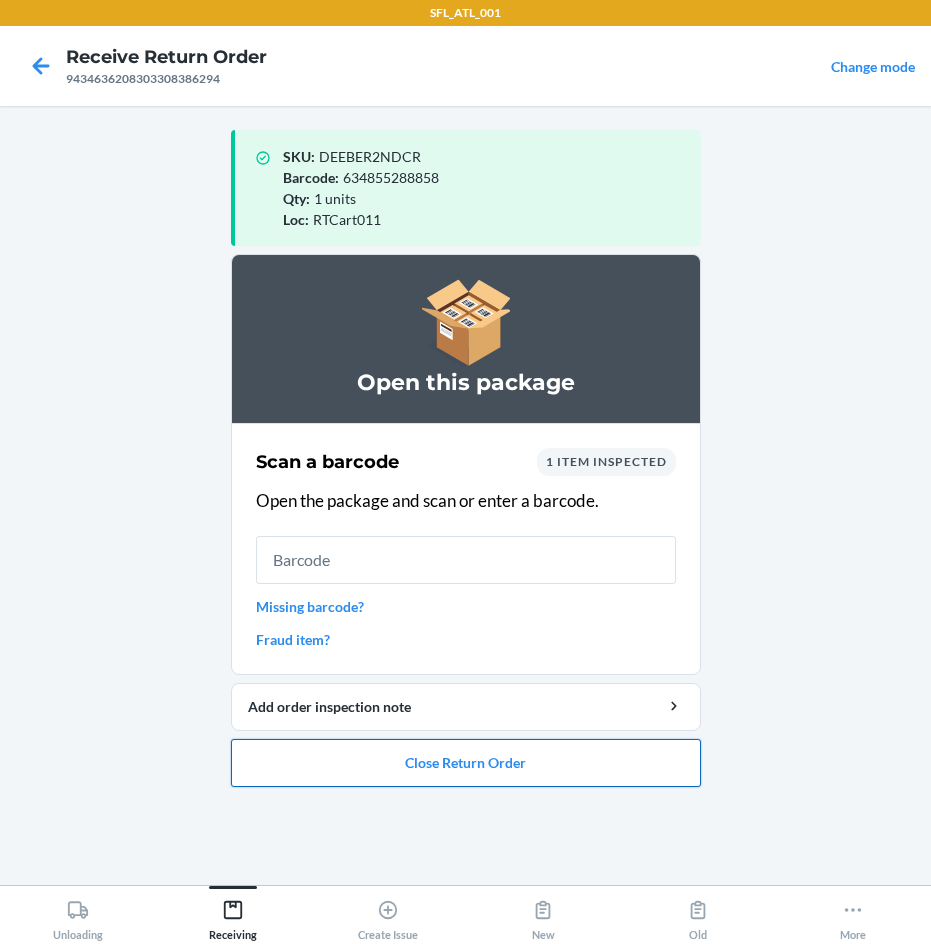 click on "Close Return Order" at bounding box center [466, 763] 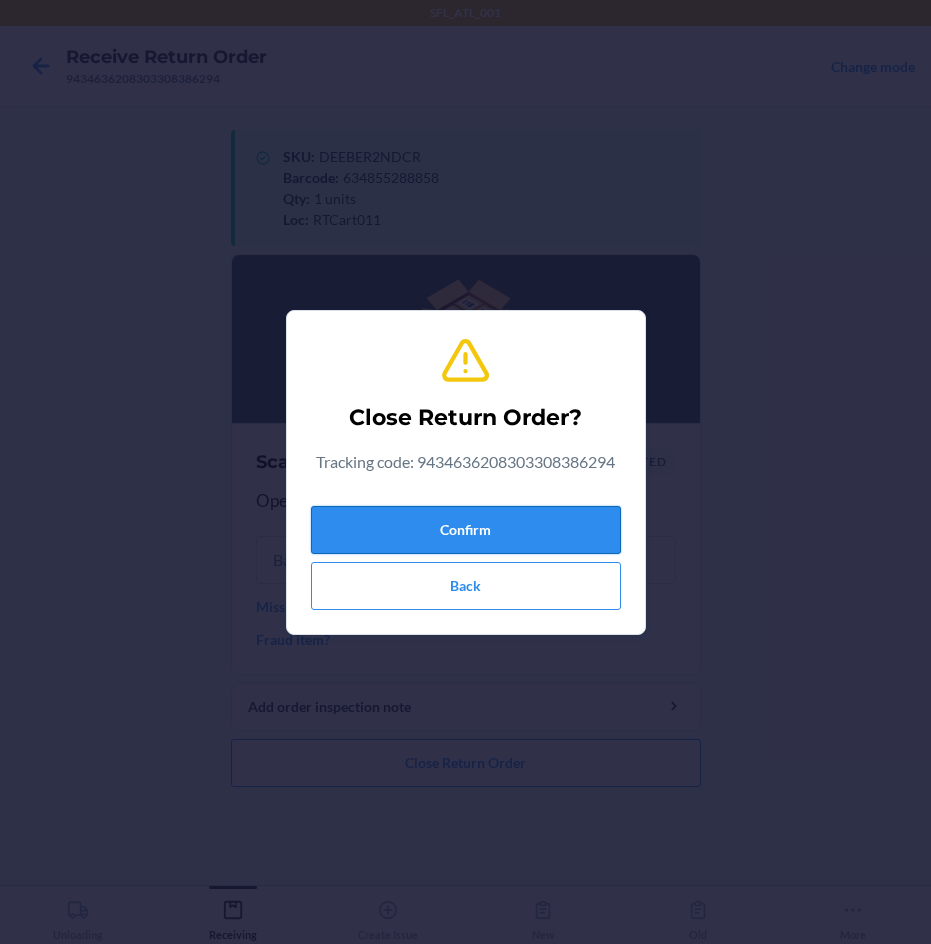 click on "Confirm" at bounding box center (466, 530) 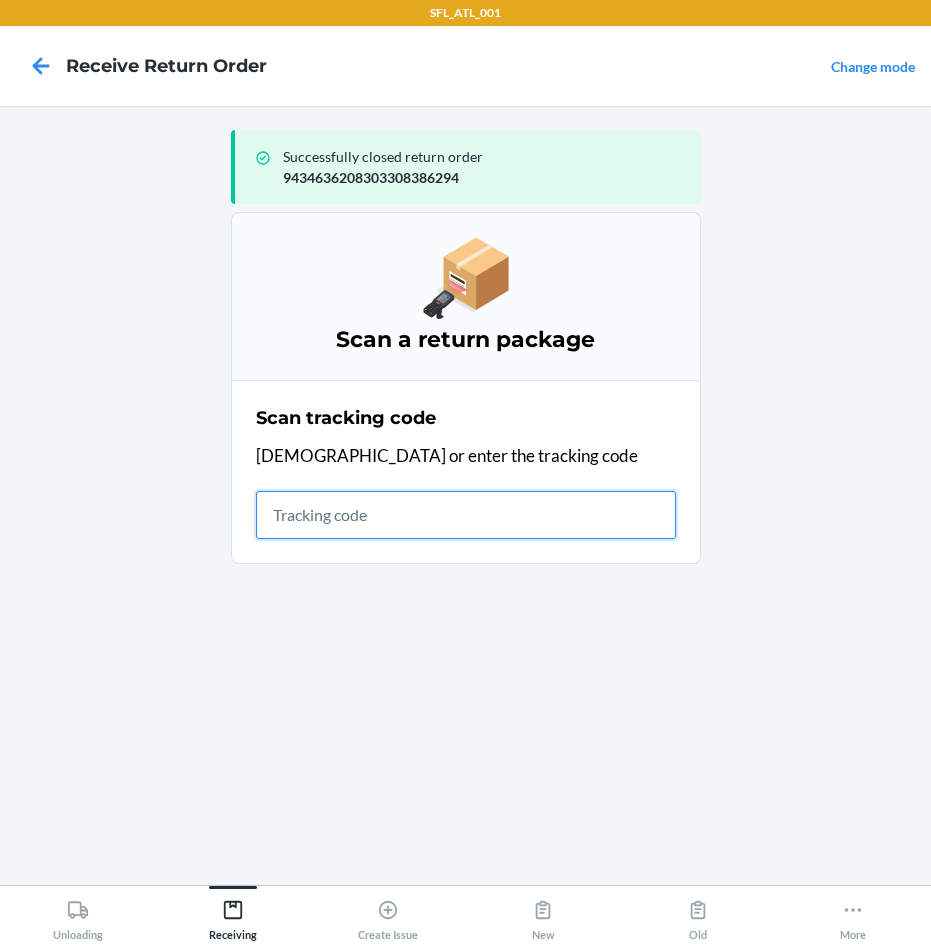 click at bounding box center [466, 515] 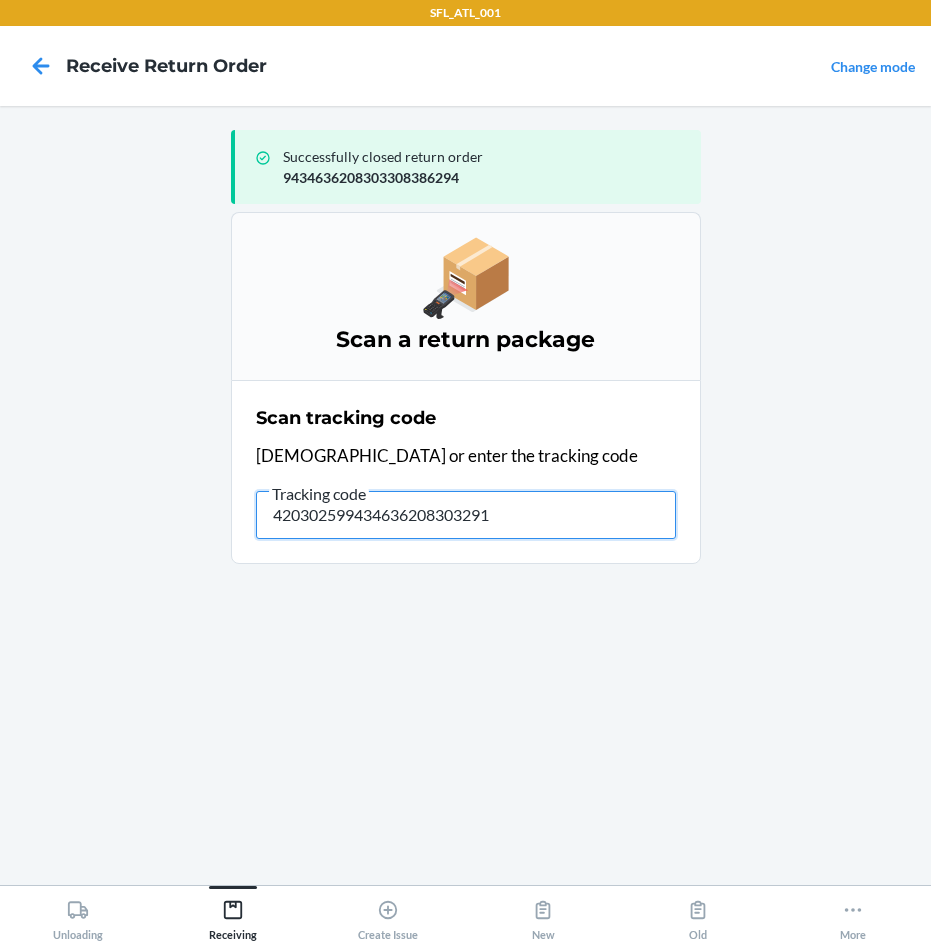 type on "4203025994346362083032915" 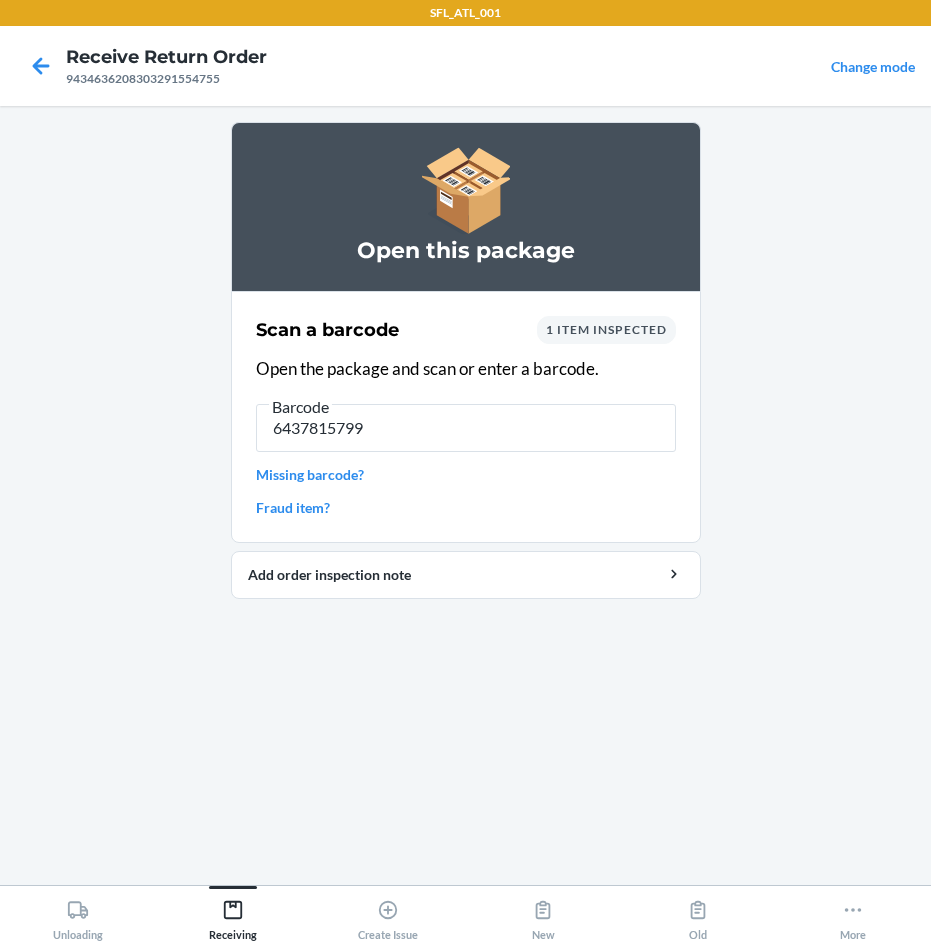 type on "64378157997" 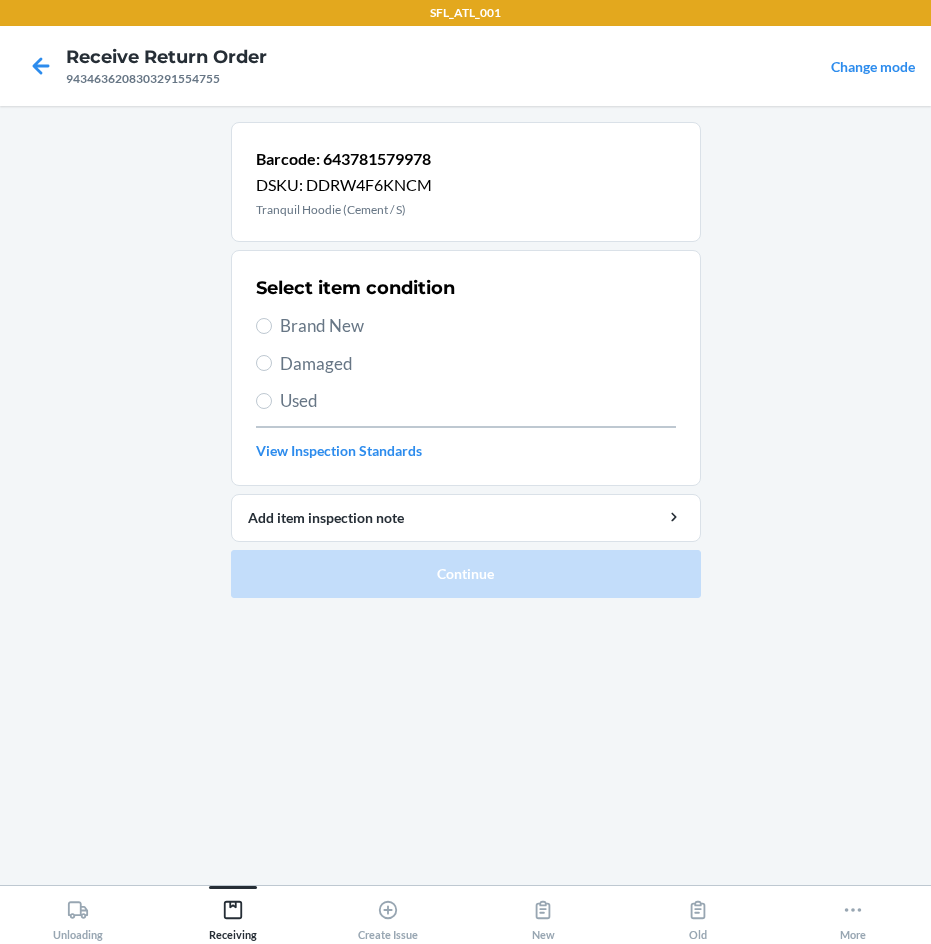 click on "Damaged" at bounding box center [478, 364] 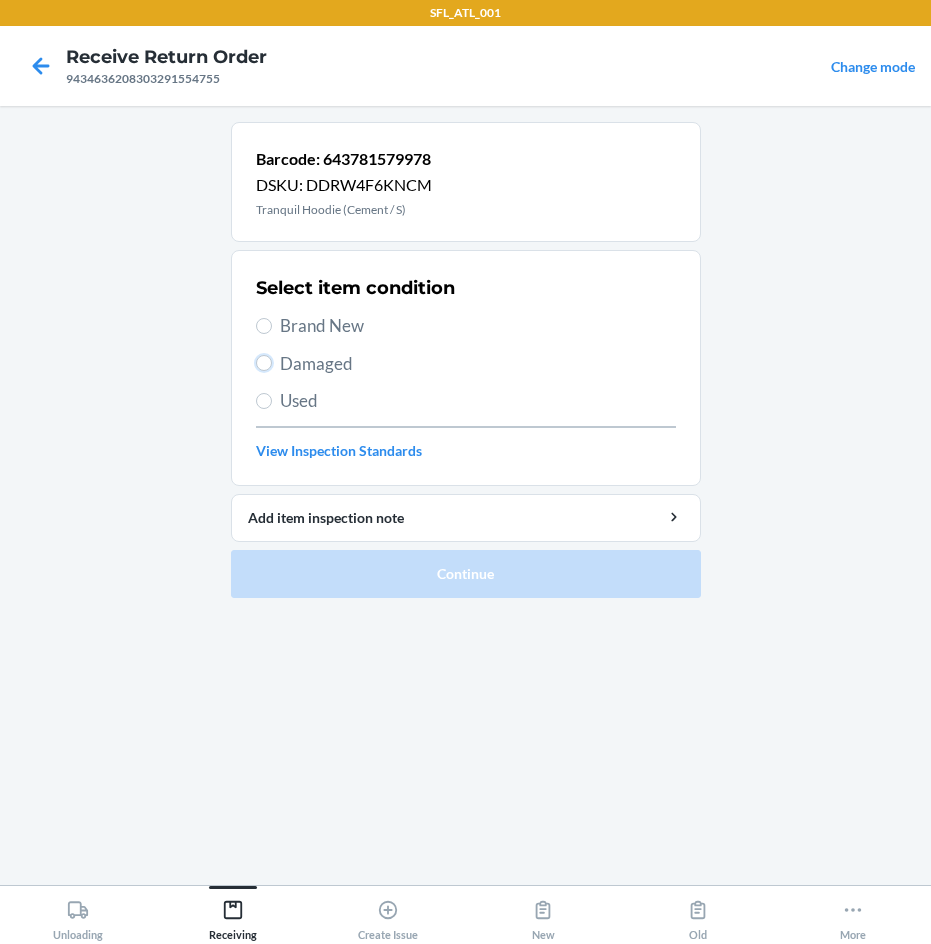 click on "Damaged" at bounding box center [264, 363] 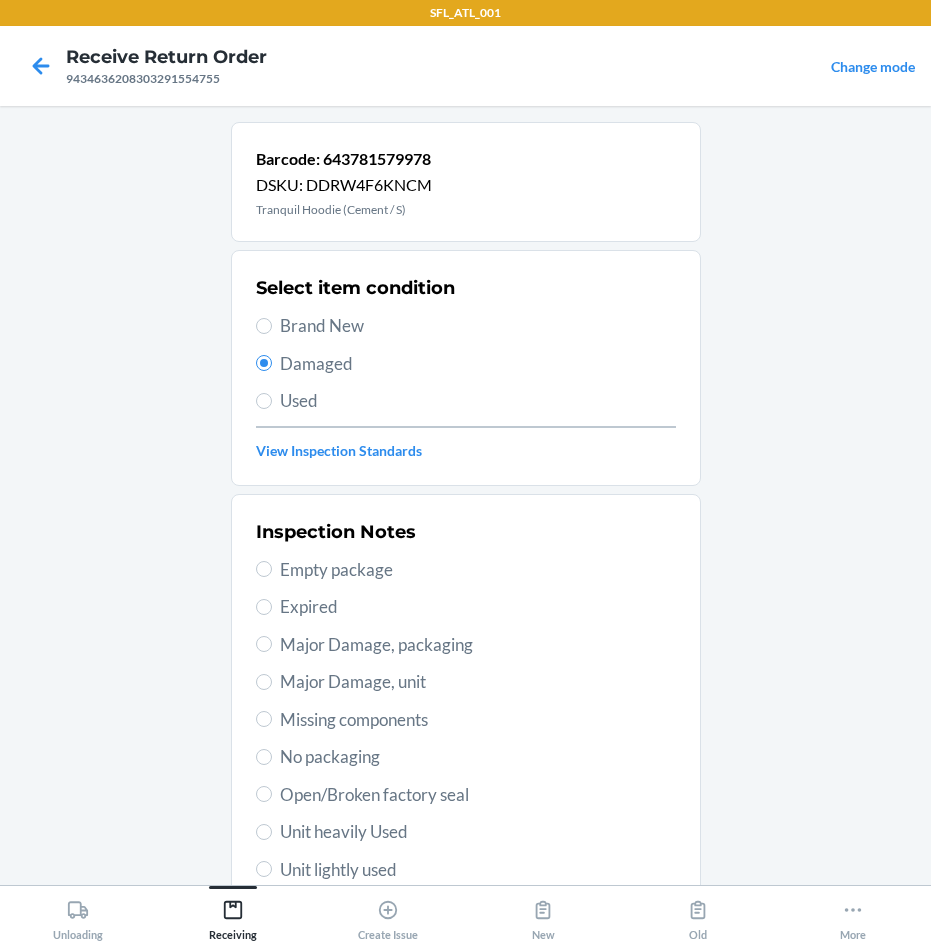 click on "Major Damage, unit" at bounding box center [478, 682] 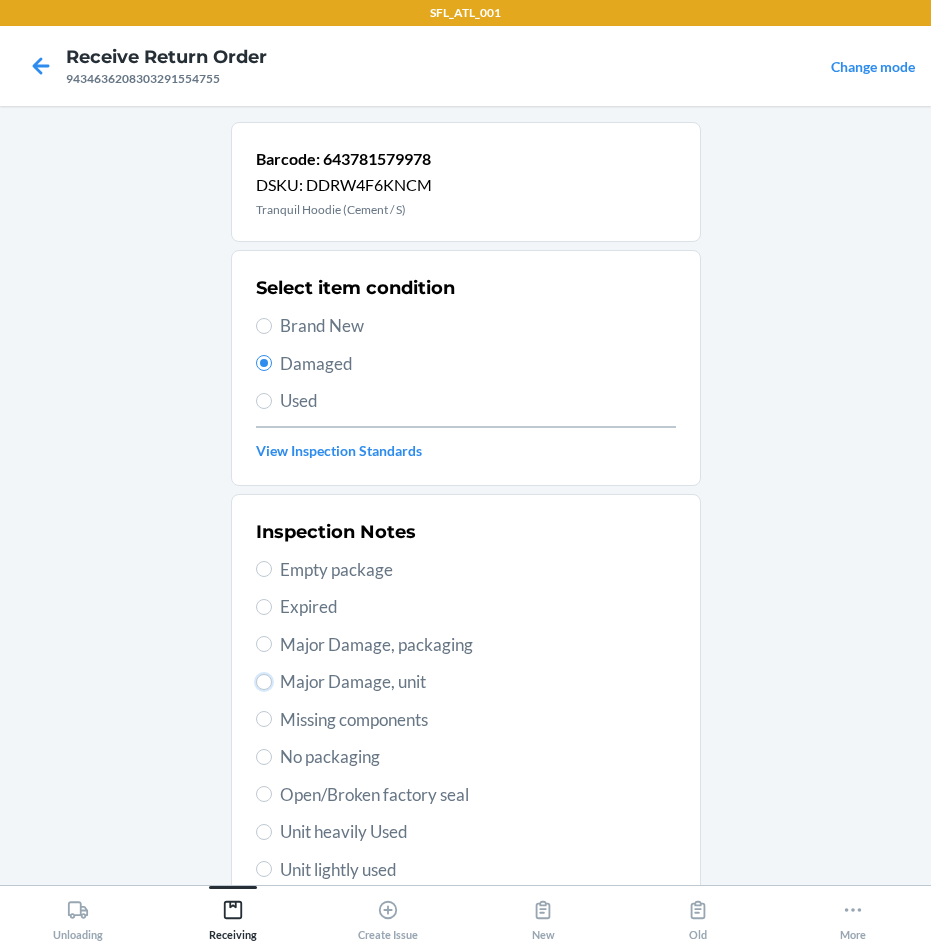 click on "Major Damage, unit" at bounding box center (264, 682) 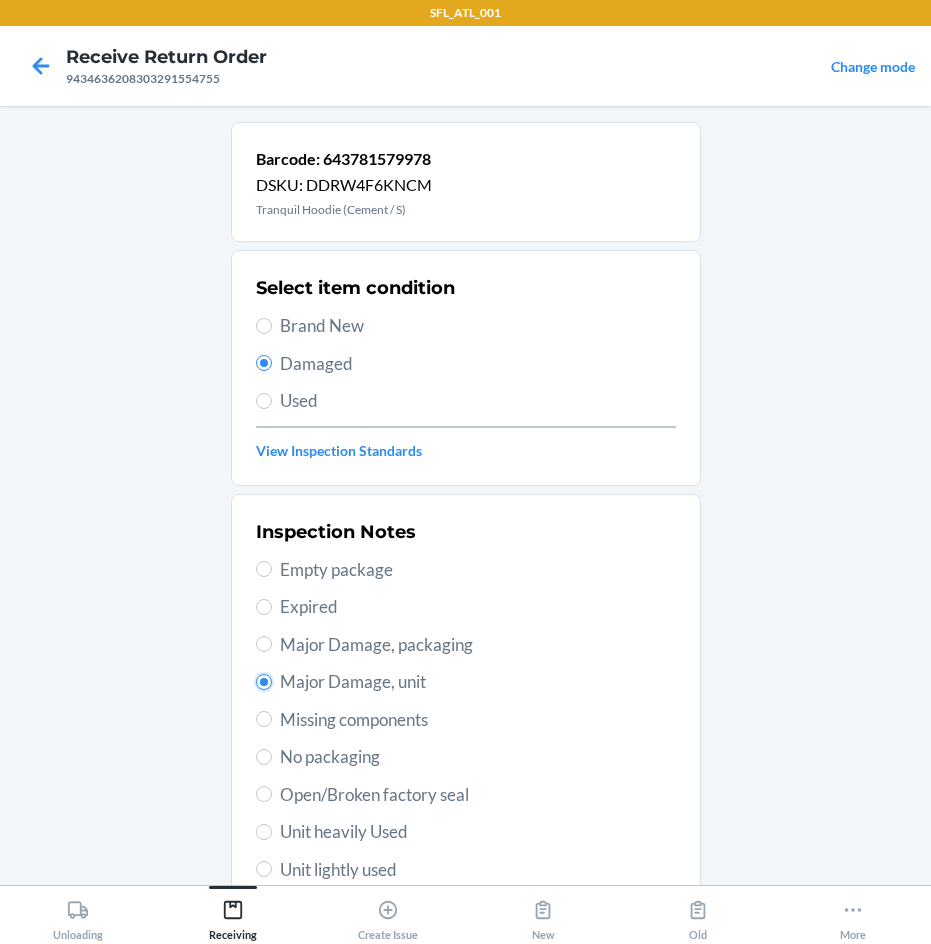 radio on "true" 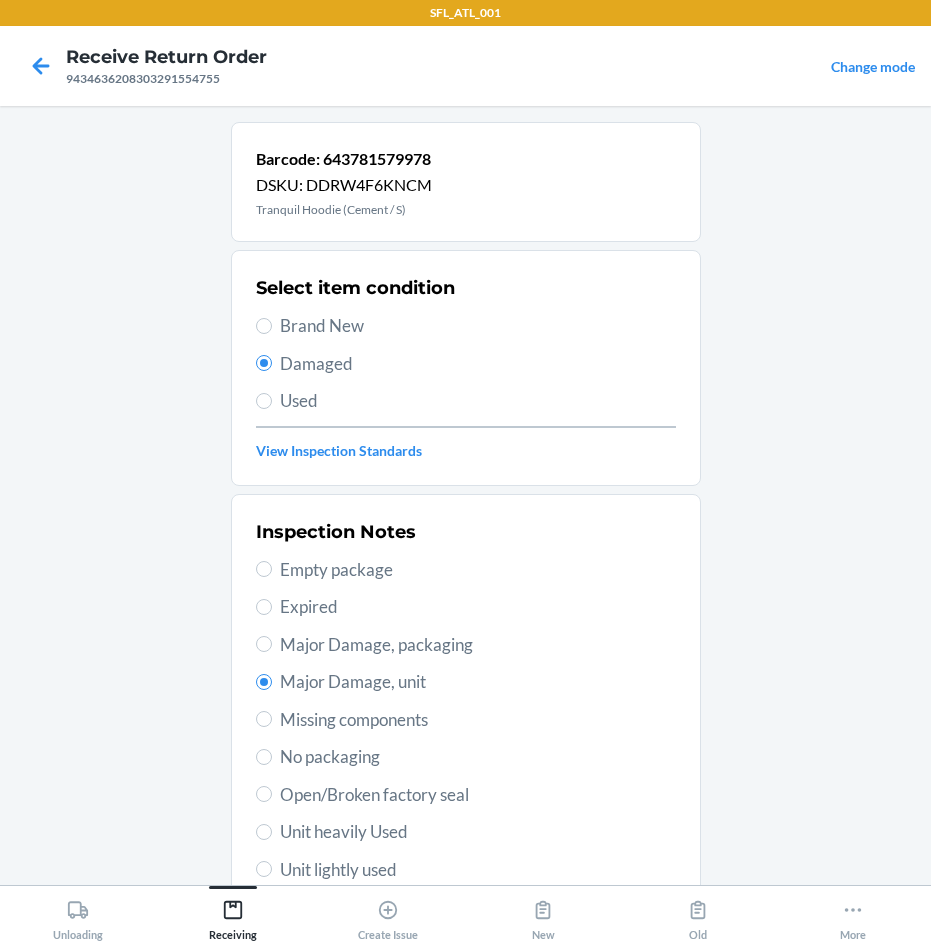 click on "Major Damage, packaging" at bounding box center (478, 645) 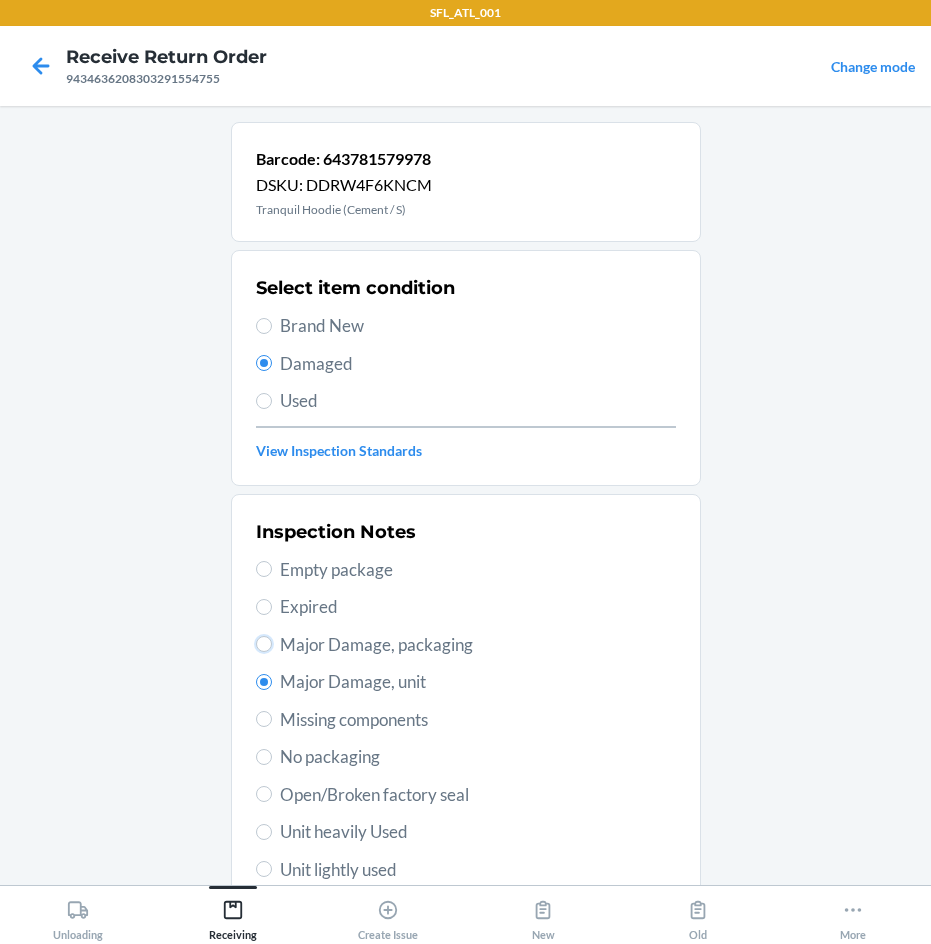 click on "Major Damage, packaging" at bounding box center [264, 644] 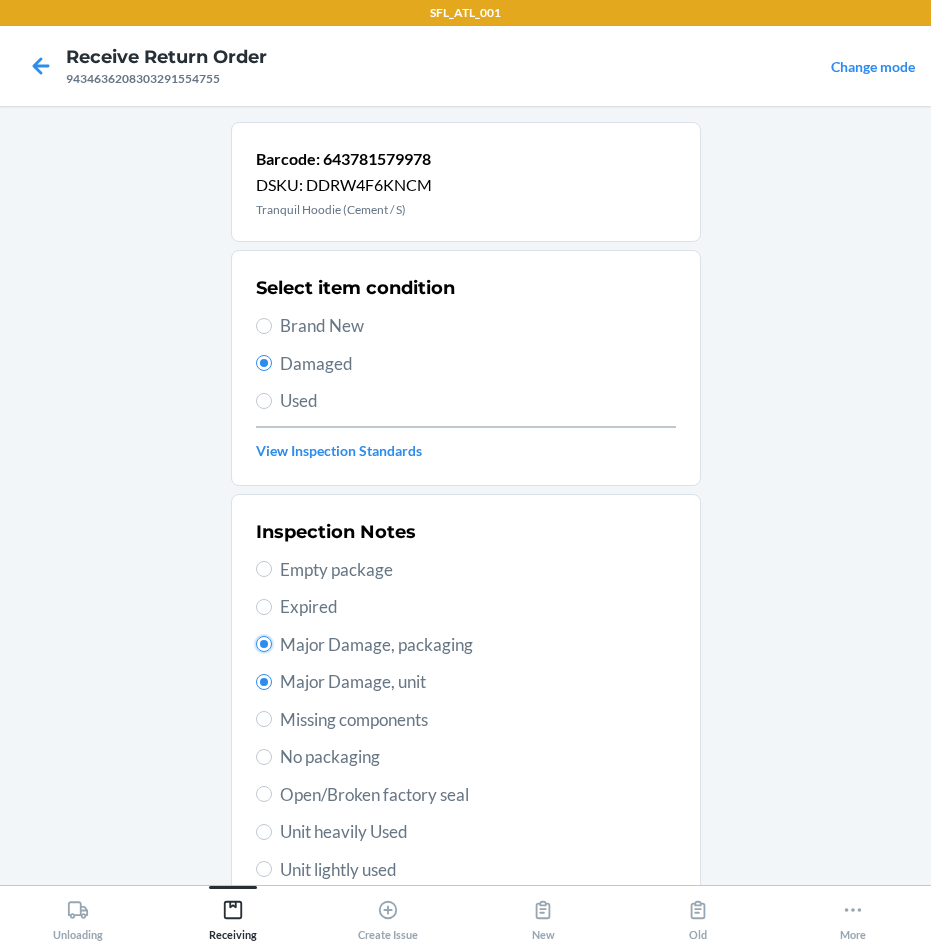 radio on "true" 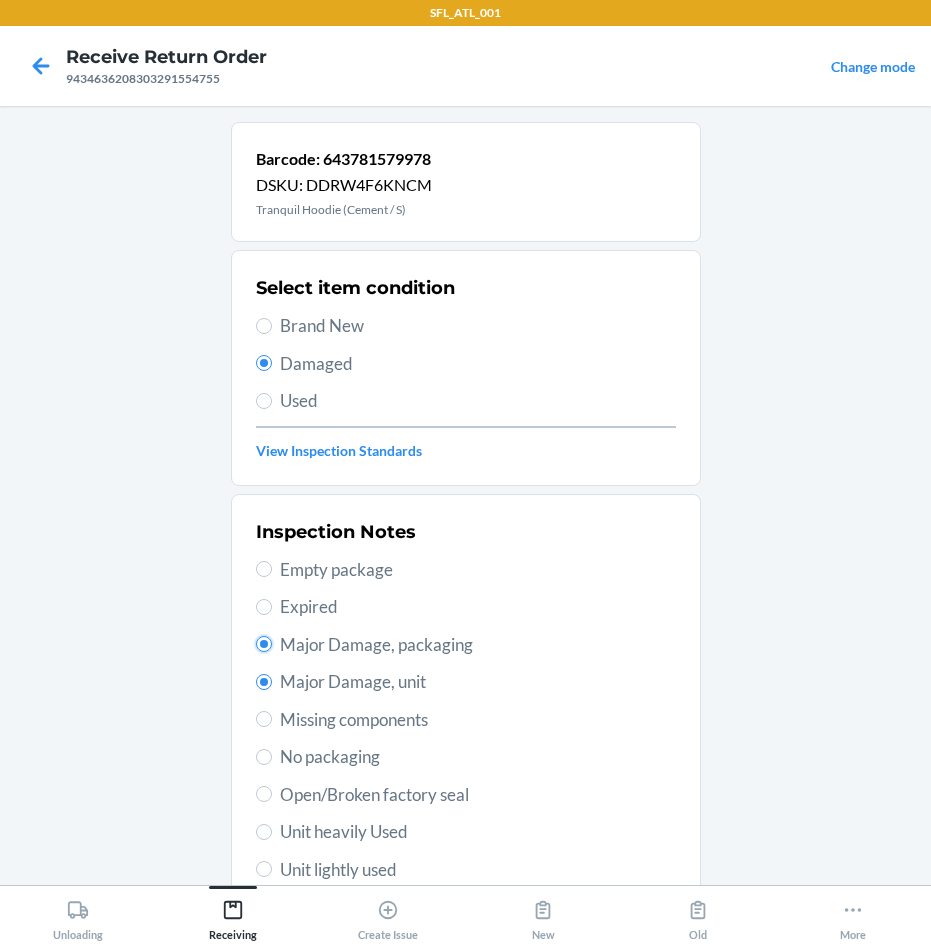 radio on "false" 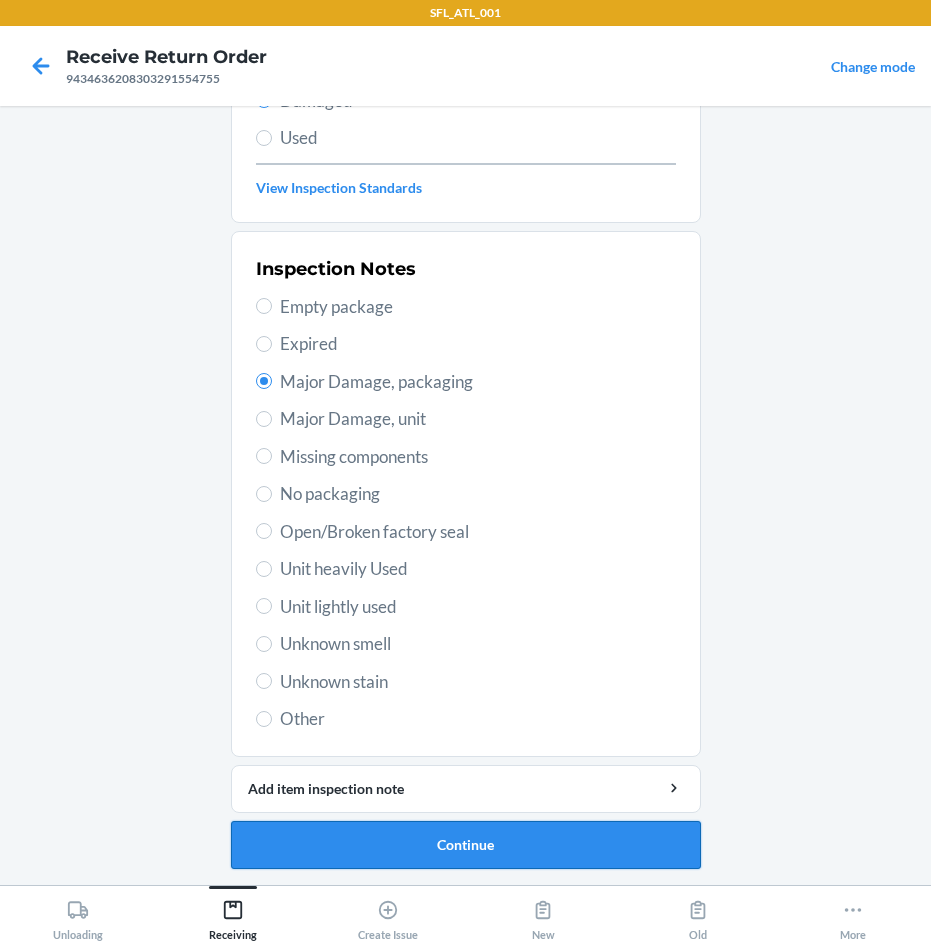 click on "Continue" at bounding box center (466, 845) 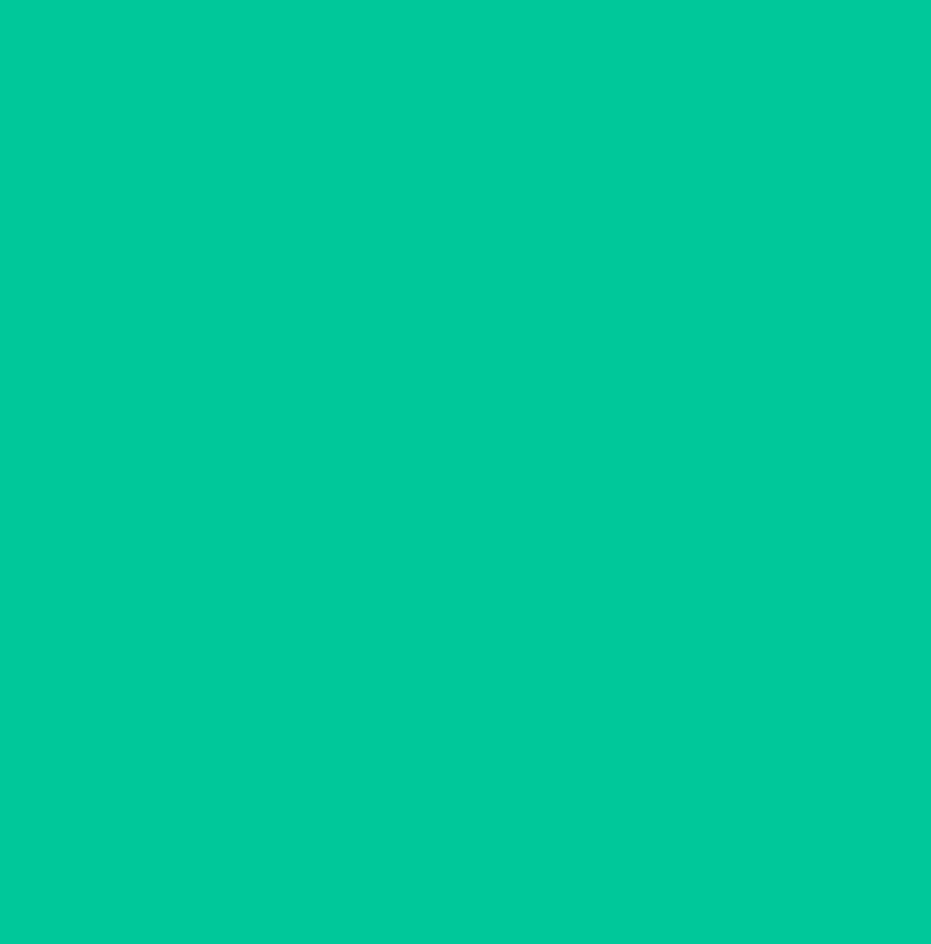 scroll, scrollTop: 86, scrollLeft: 0, axis: vertical 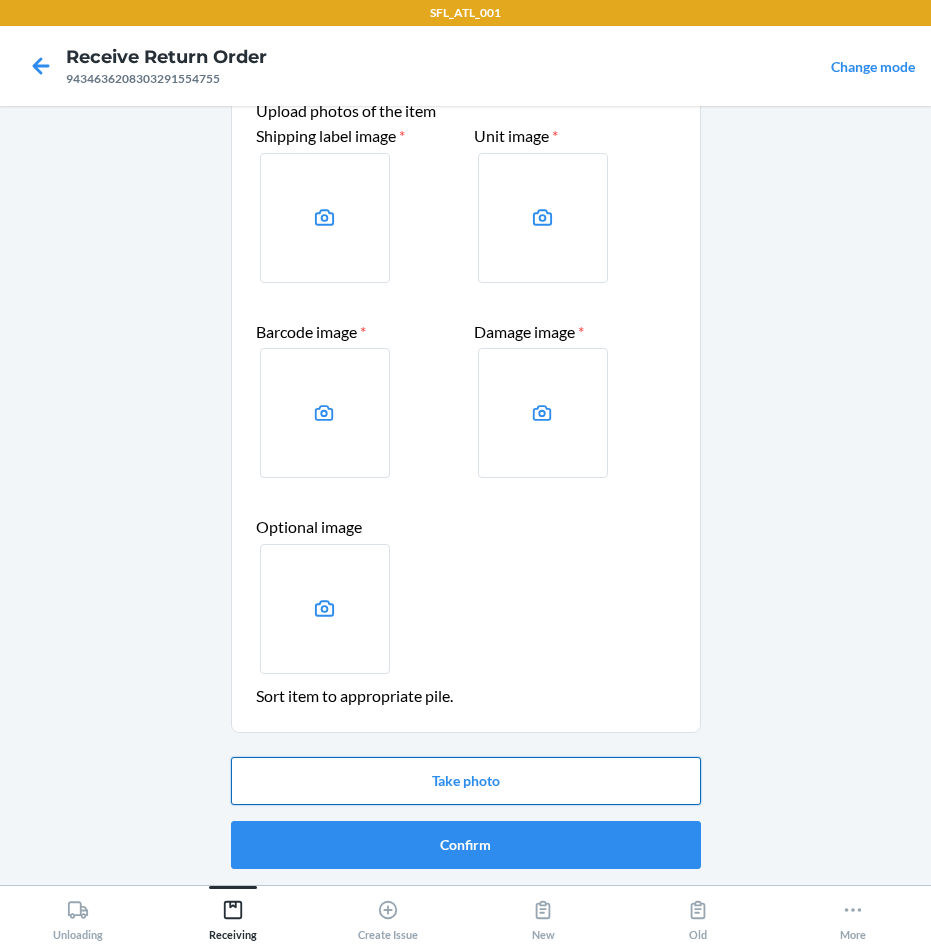 click on "Take photo" at bounding box center [466, 781] 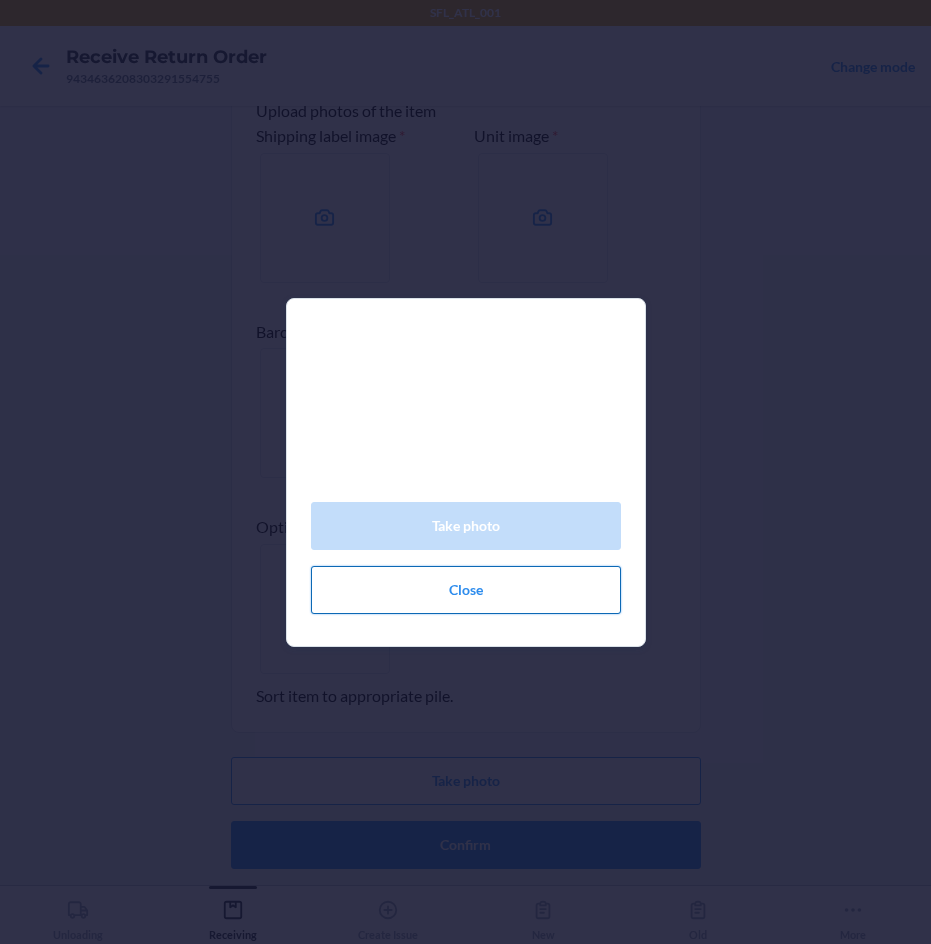 click on "Close" 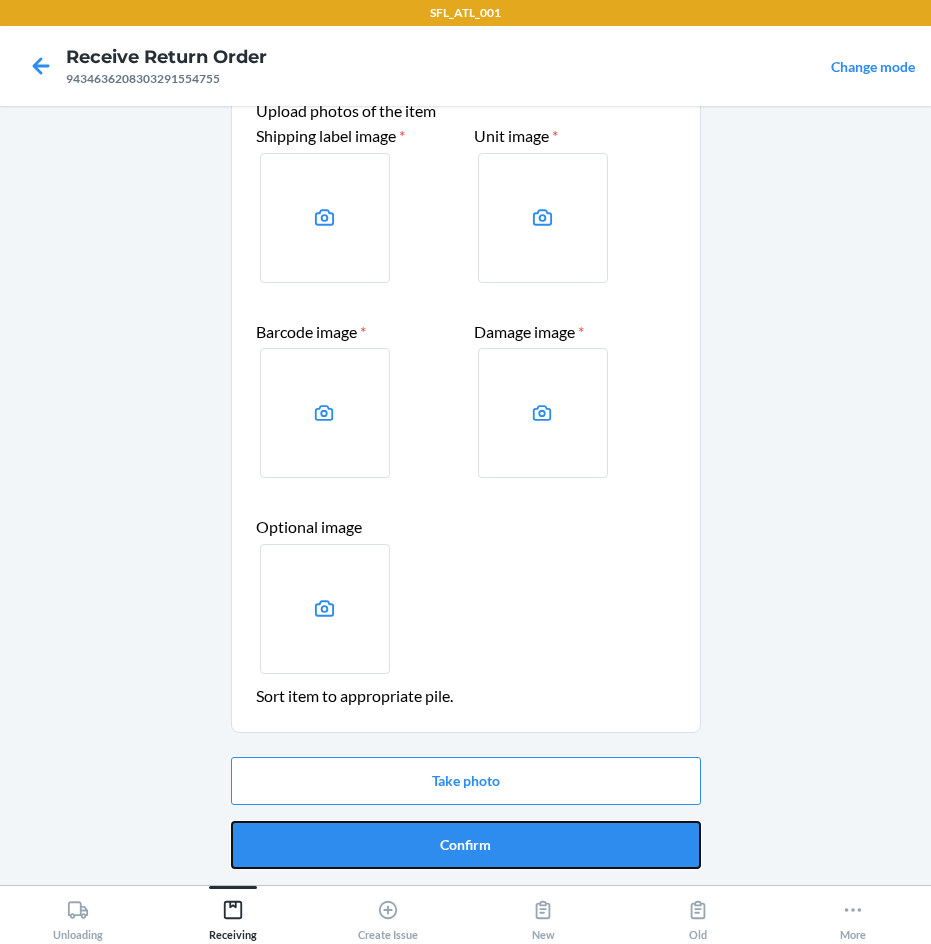 click on "Confirm" at bounding box center (466, 845) 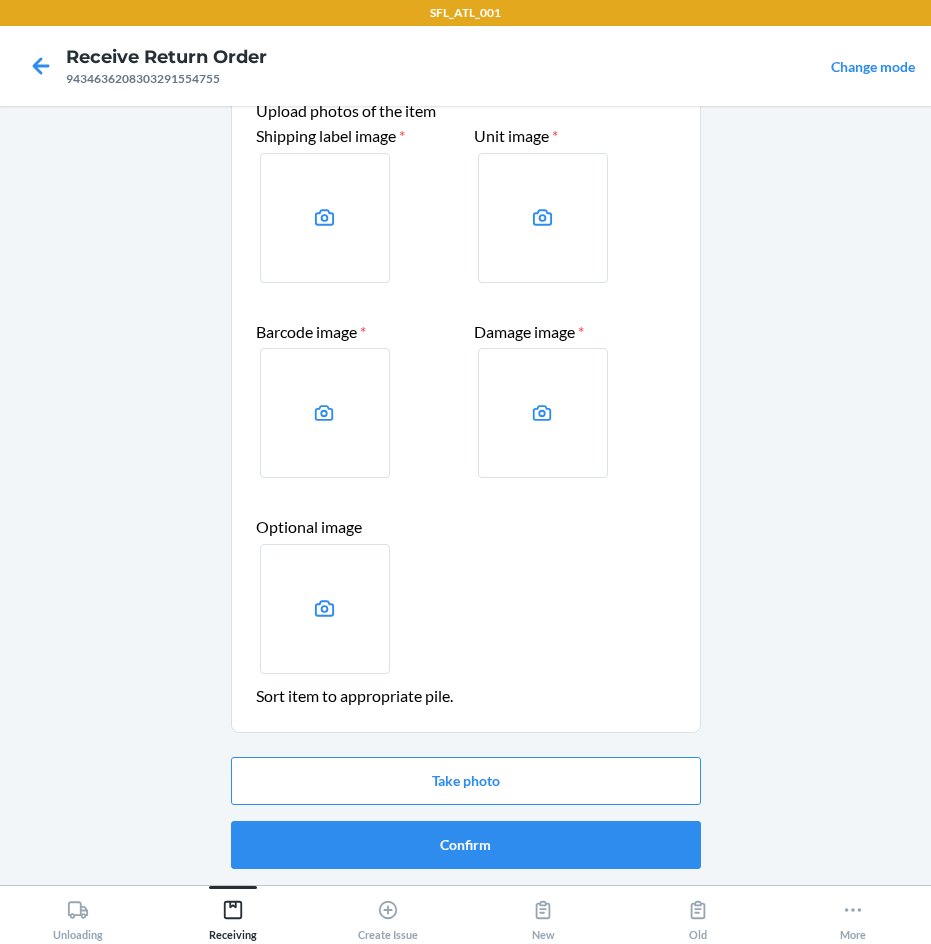 scroll, scrollTop: 0, scrollLeft: 0, axis: both 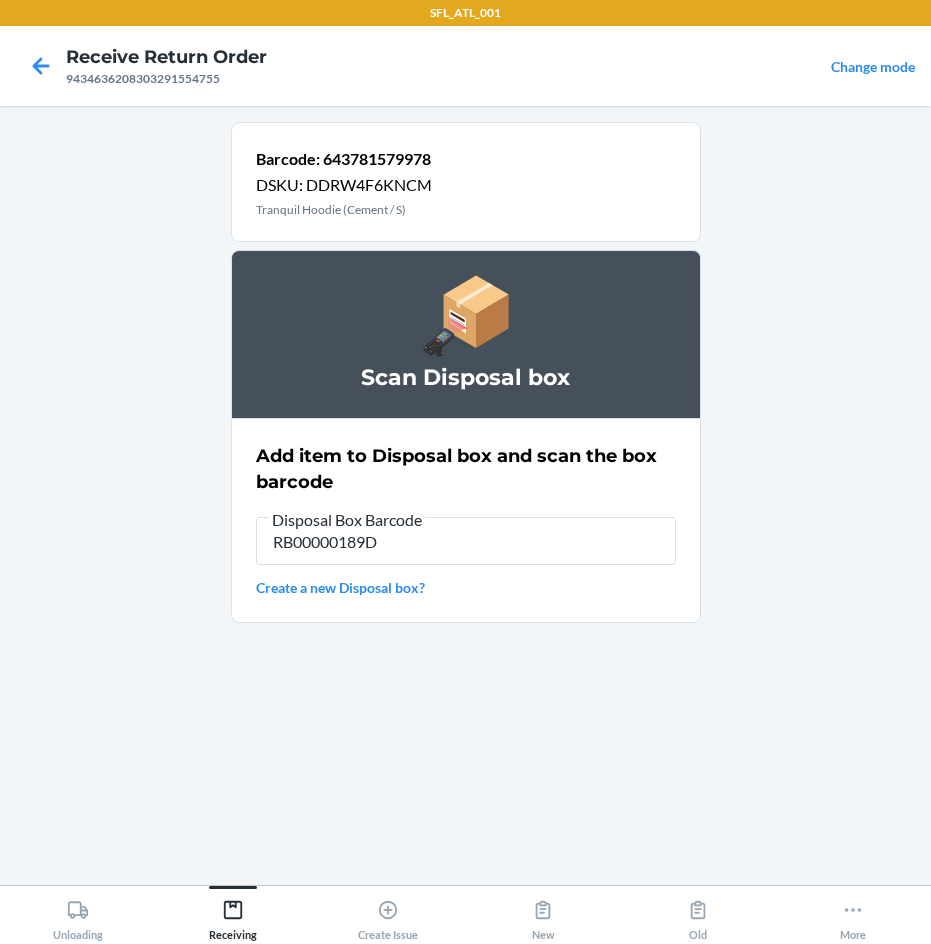 type on "RB00000189D" 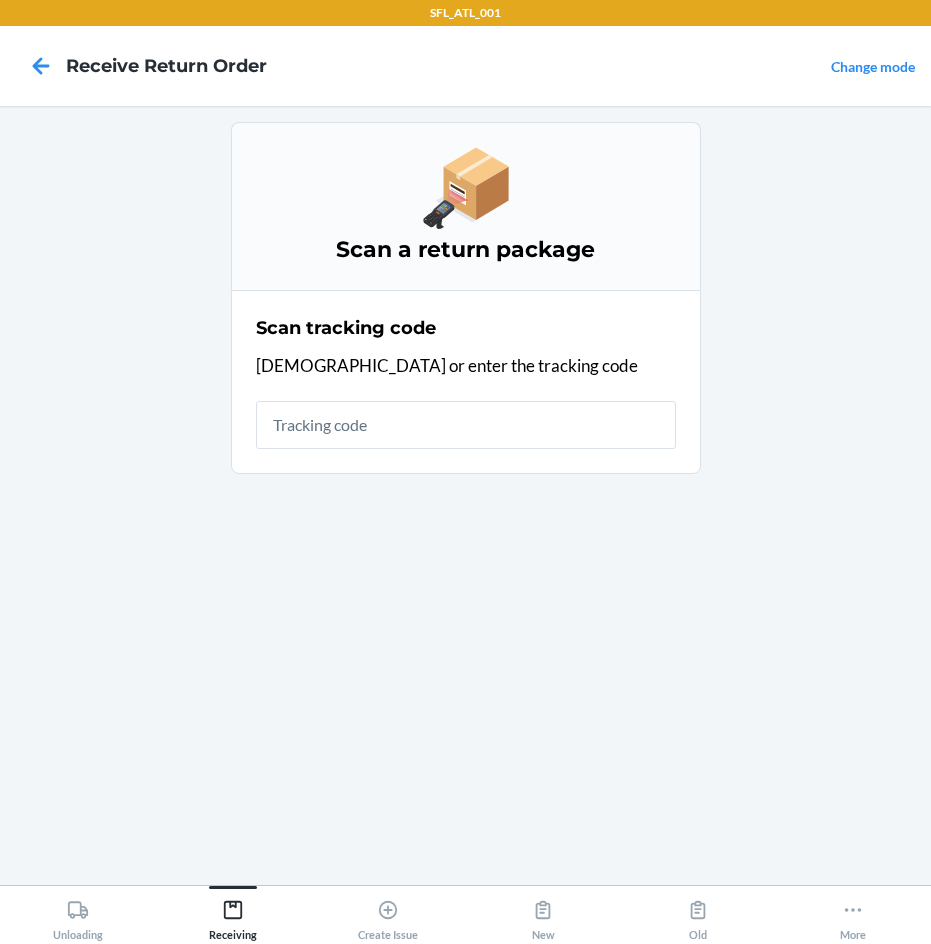 click at bounding box center (466, 425) 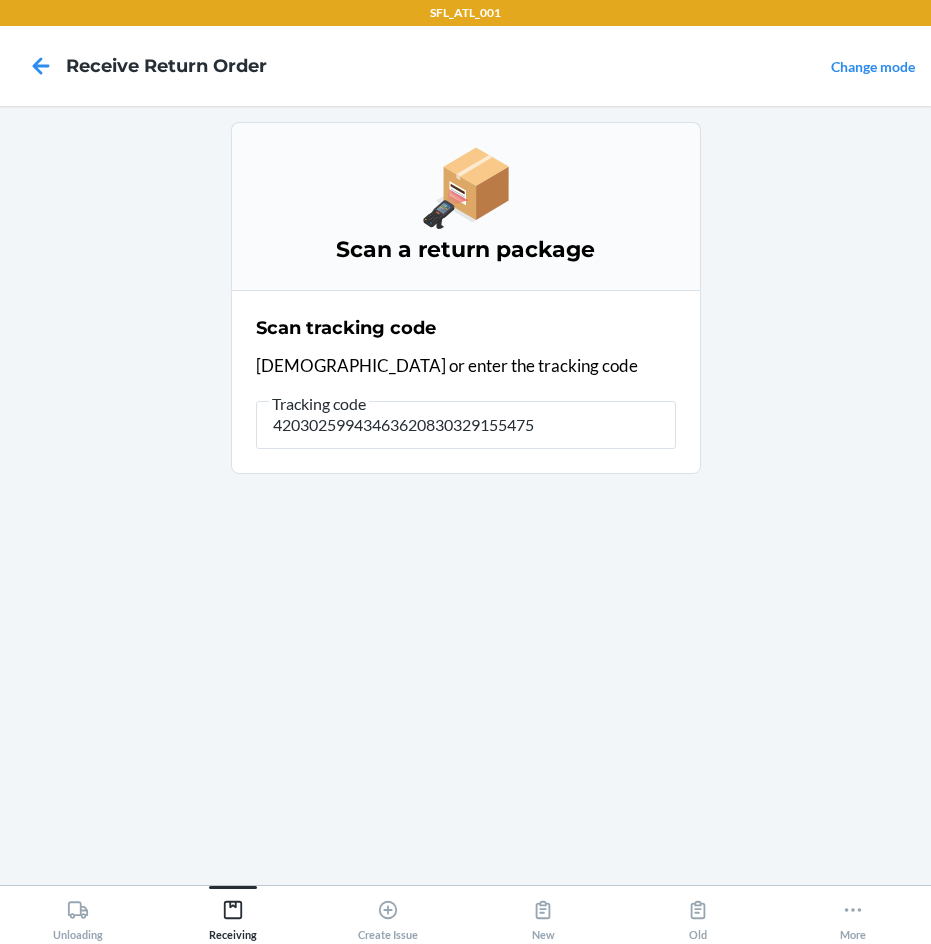 type on "420302599434636208303291554755" 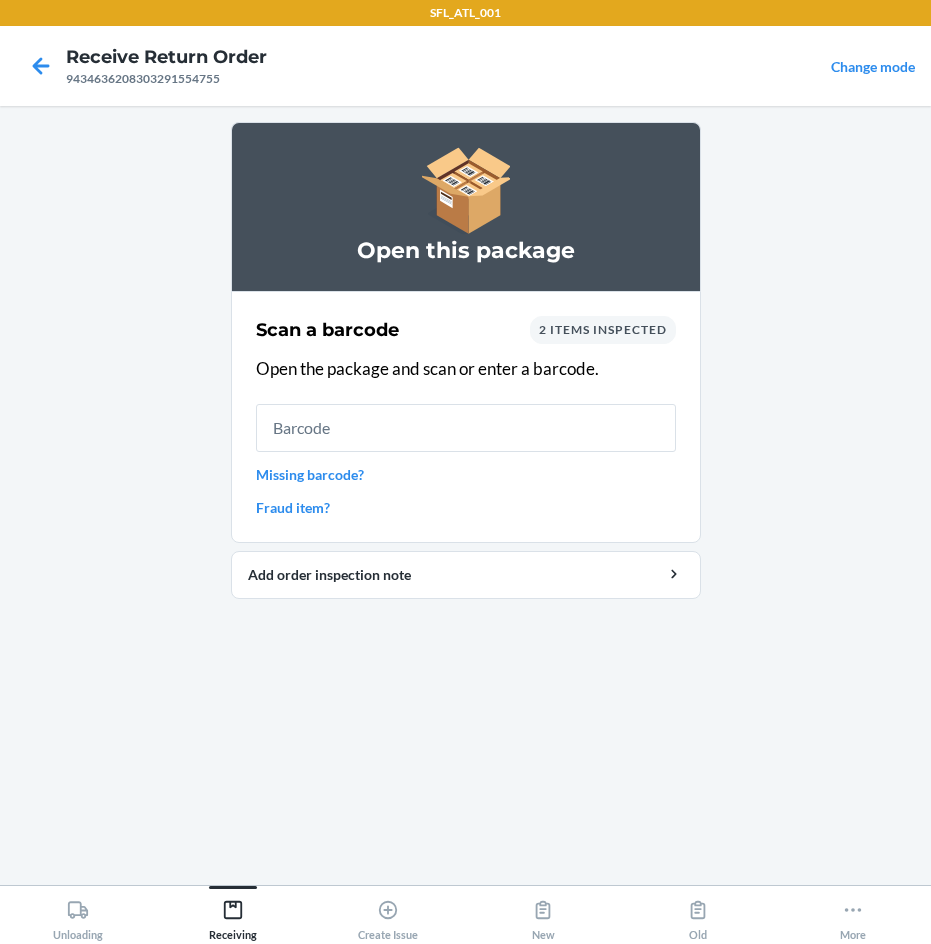 click on "Missing barcode?" at bounding box center (466, 474) 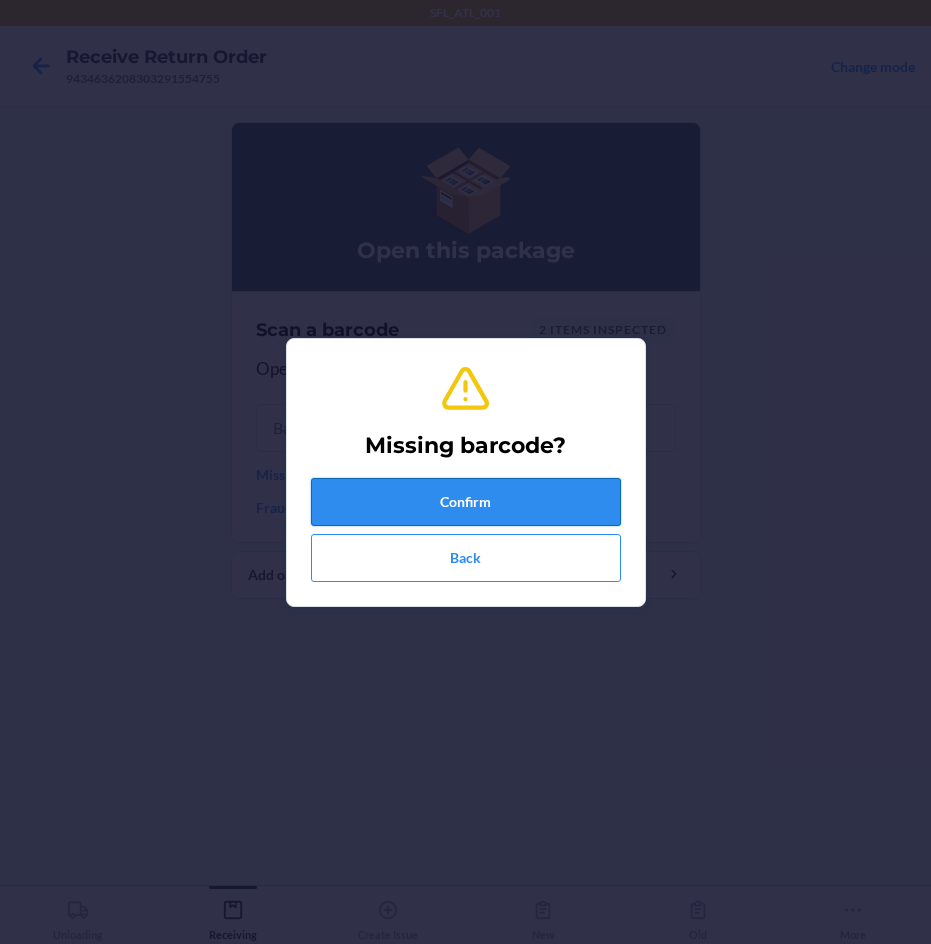 click on "Confirm" at bounding box center [466, 502] 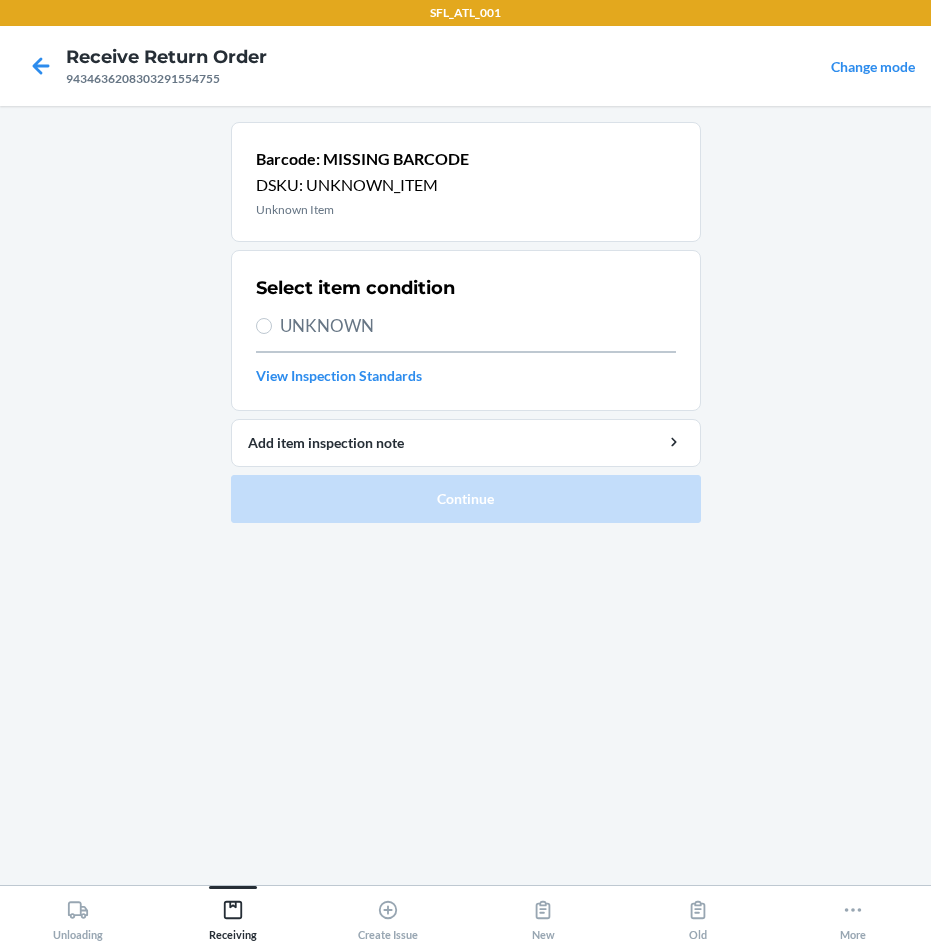 drag, startPoint x: 307, startPoint y: 316, endPoint x: 345, endPoint y: 347, distance: 49.0408 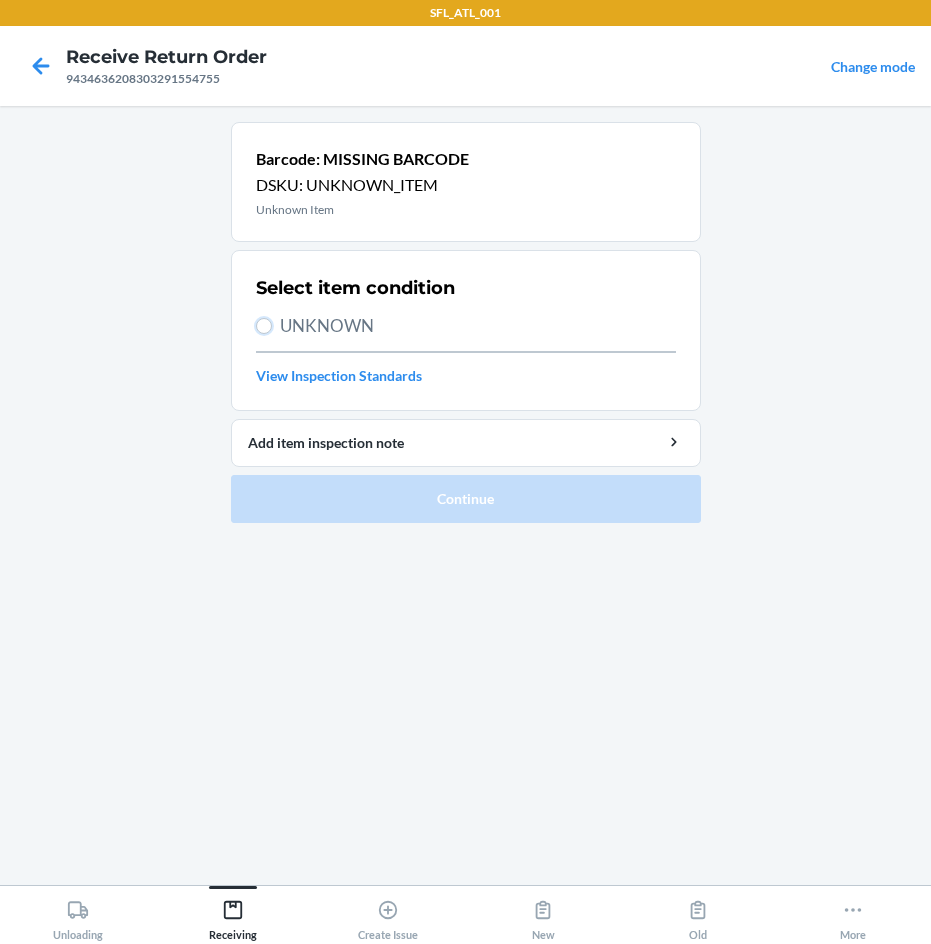 click on "UNKNOWN" at bounding box center (264, 326) 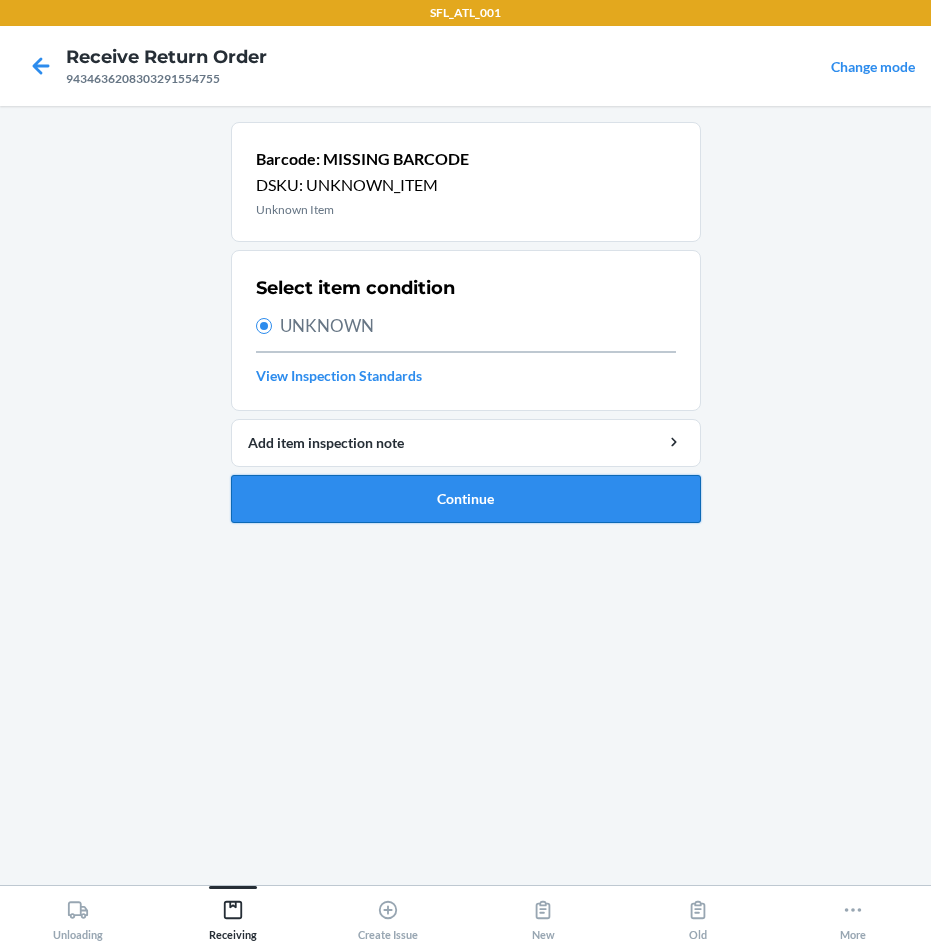click on "Continue" at bounding box center [466, 499] 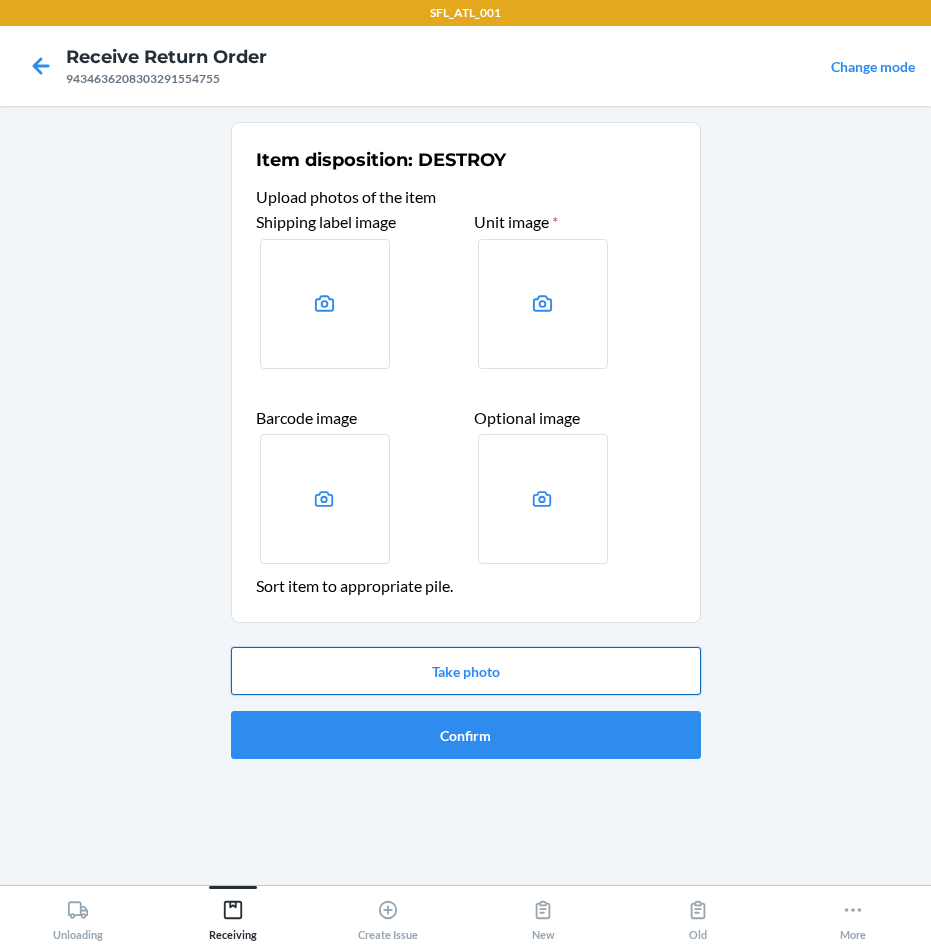 click on "Take photo" at bounding box center [466, 671] 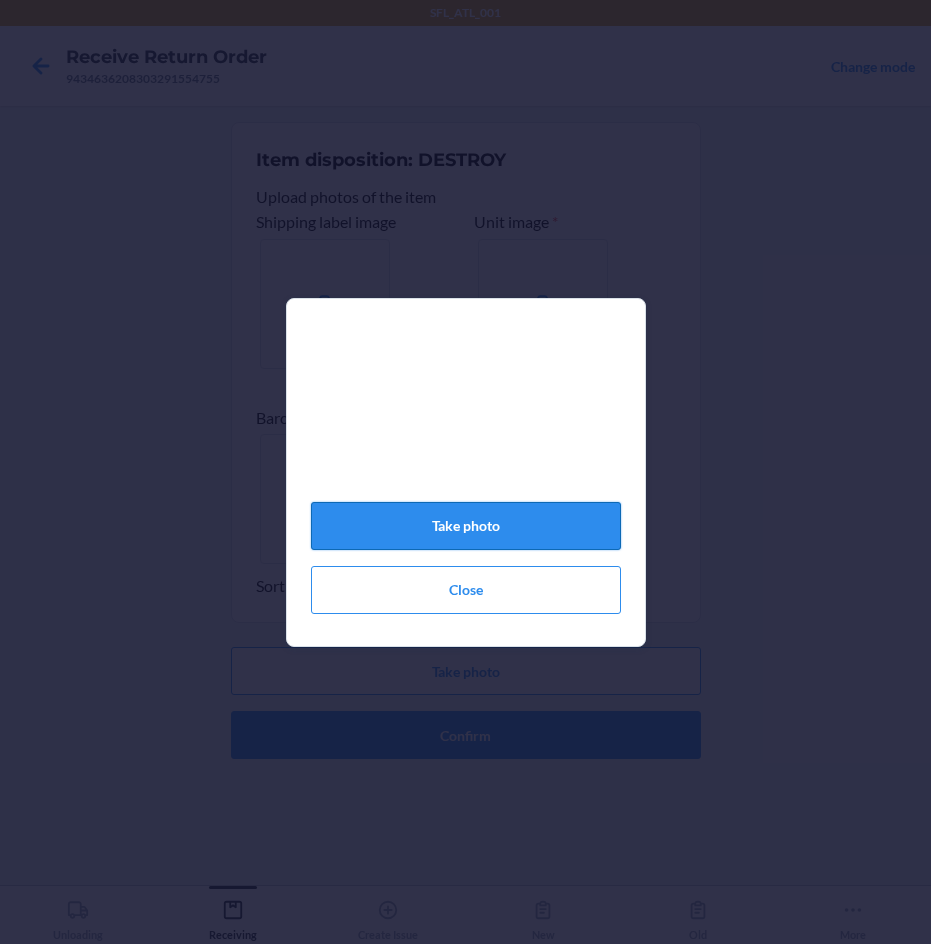 click on "Take photo" 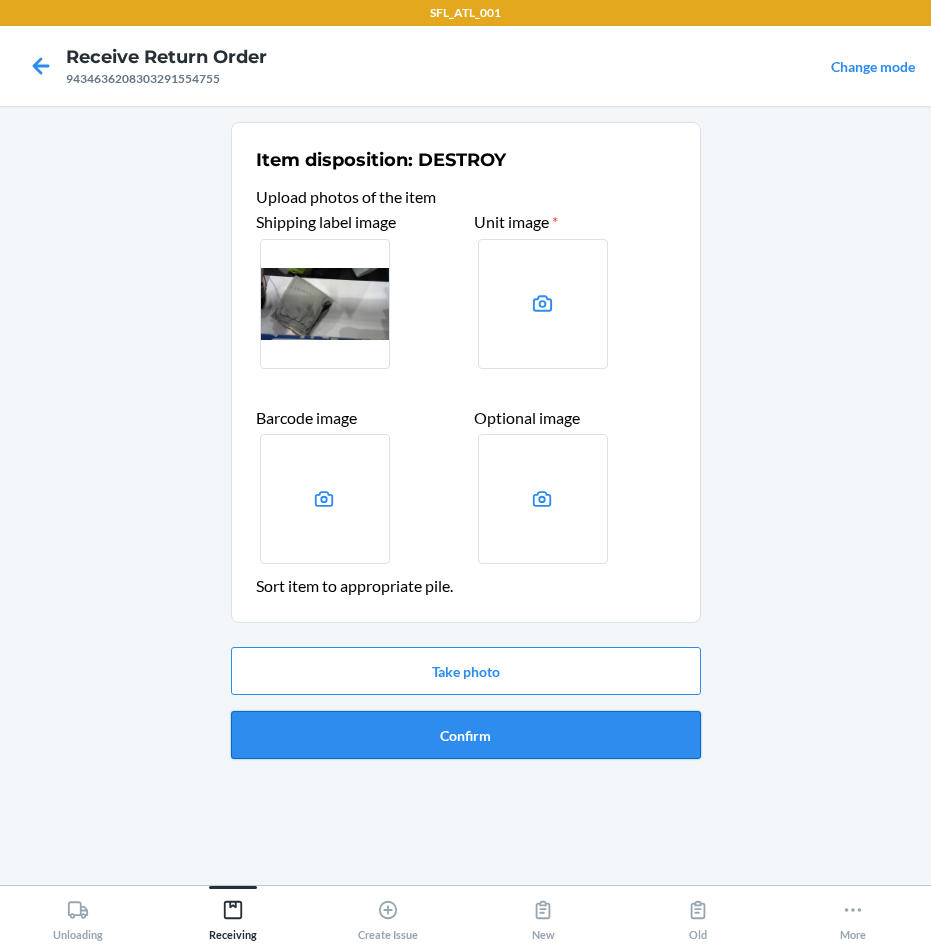 click on "Confirm" at bounding box center [466, 735] 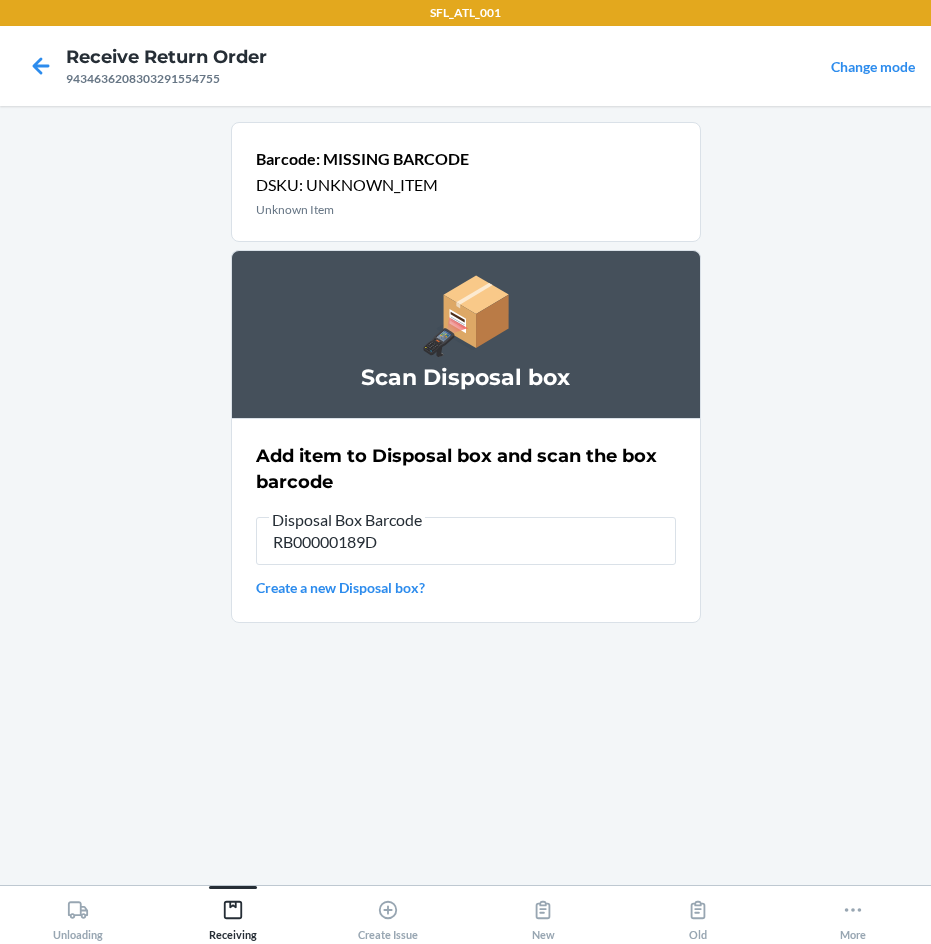 type on "RB00000189D" 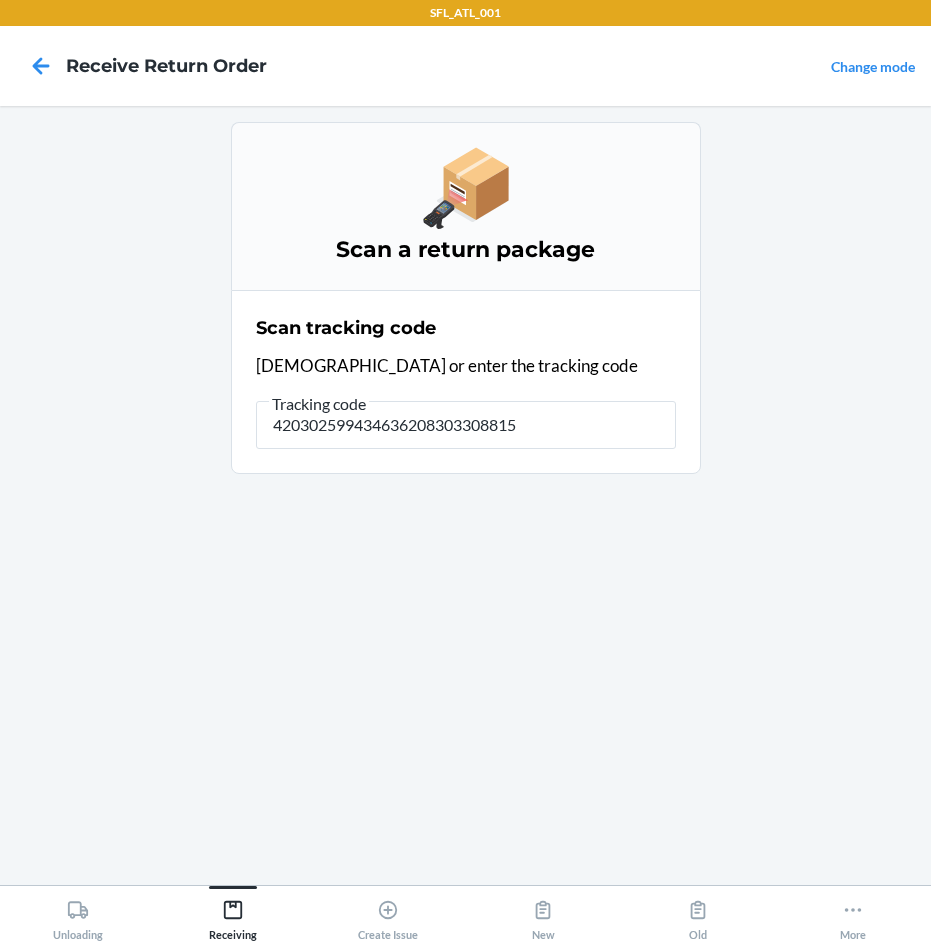 type on "4203025994346362083033088158" 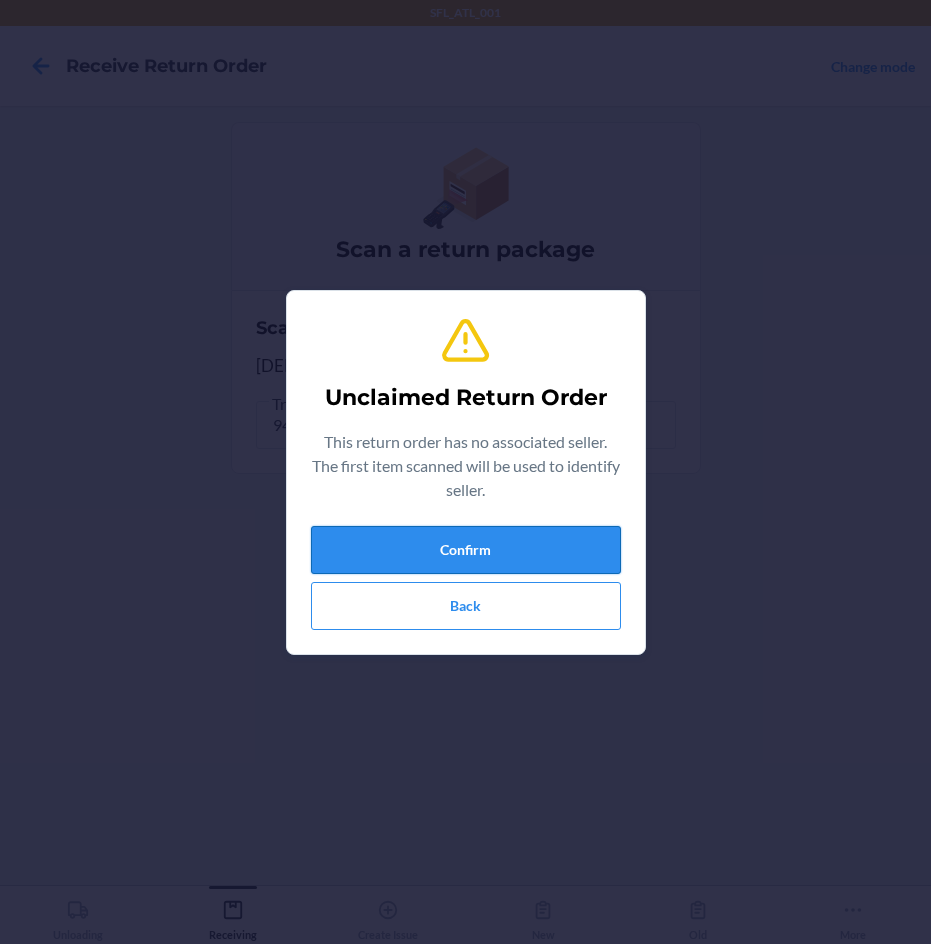 click on "Confirm" at bounding box center [466, 550] 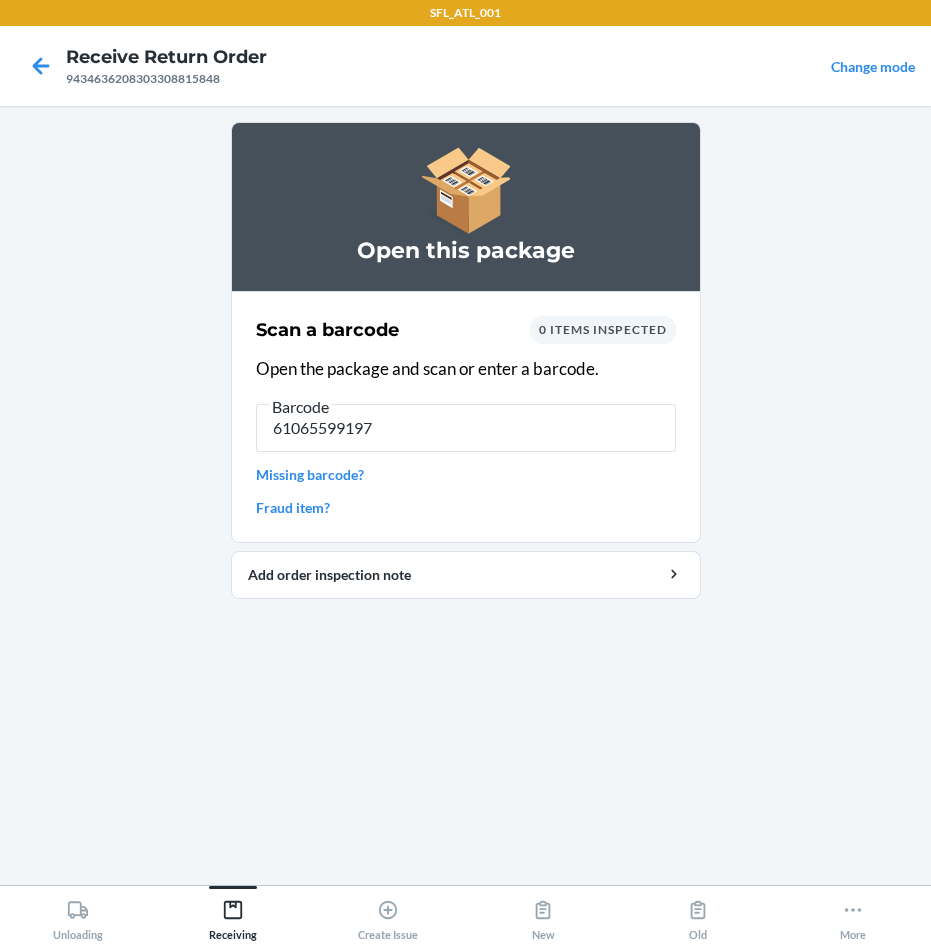 type on "610655991976" 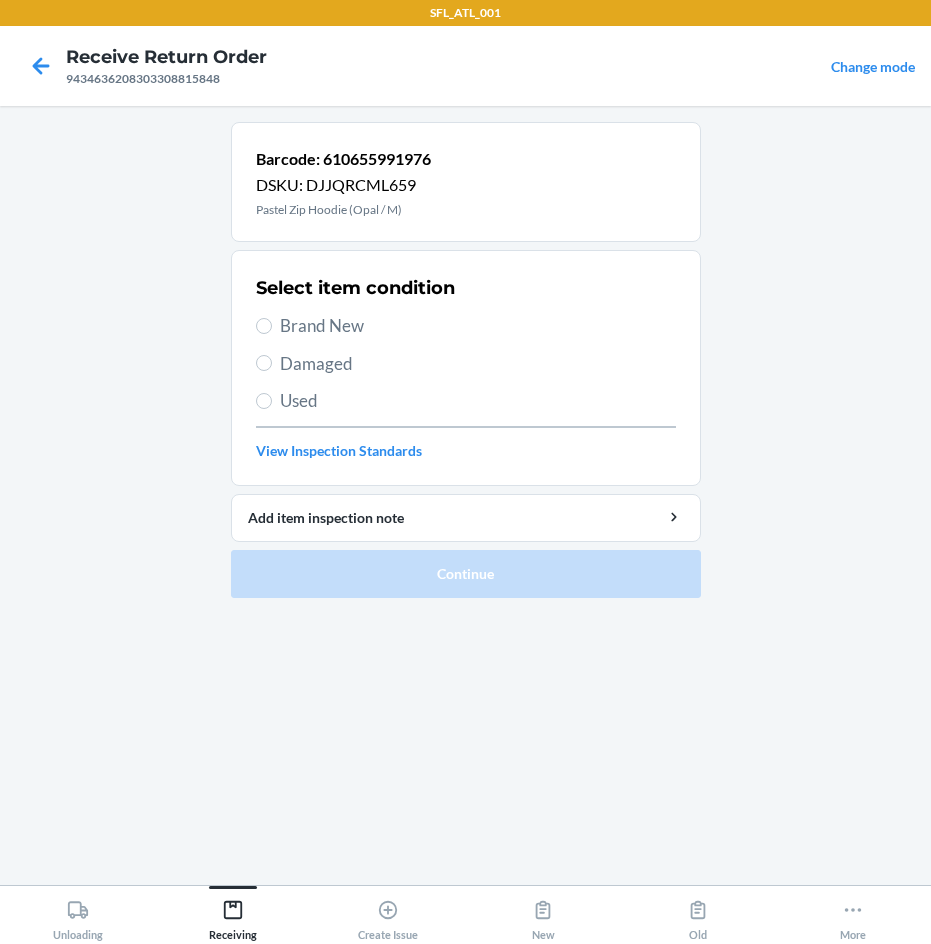 drag, startPoint x: 345, startPoint y: 321, endPoint x: 333, endPoint y: 346, distance: 27.730848 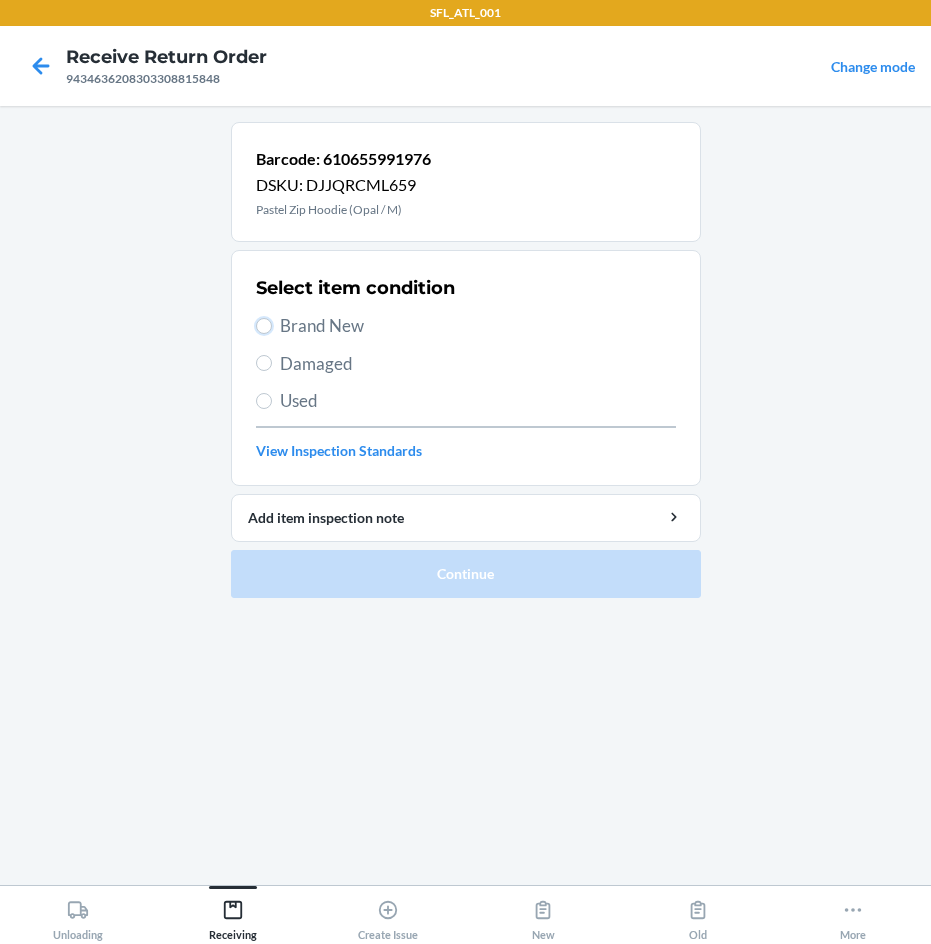 click on "Brand New" at bounding box center (264, 326) 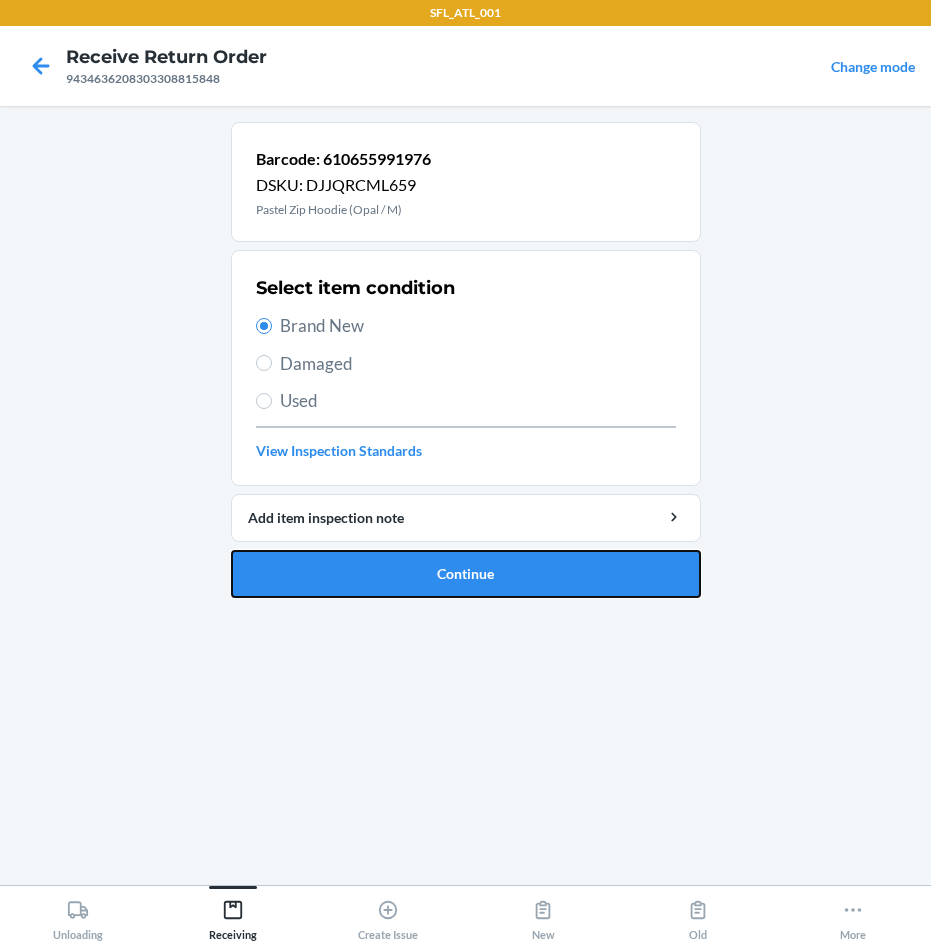 drag, startPoint x: 492, startPoint y: 590, endPoint x: 511, endPoint y: 588, distance: 19.104973 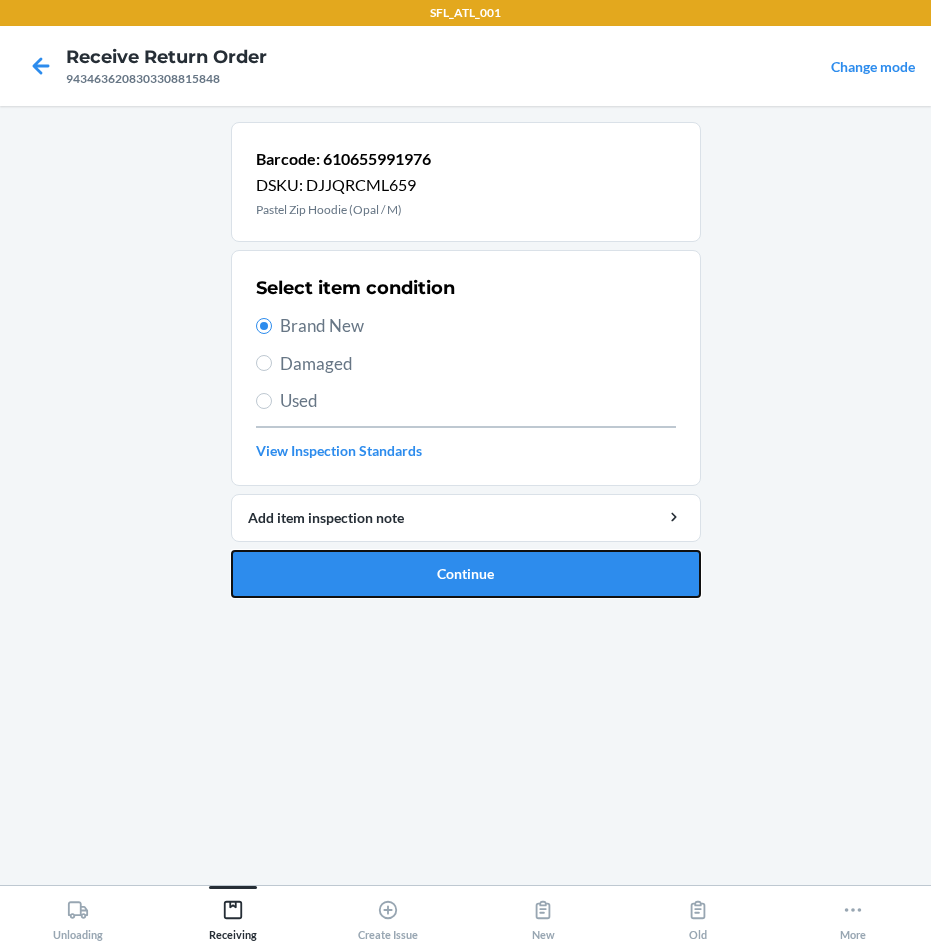 click on "Continue" at bounding box center [466, 574] 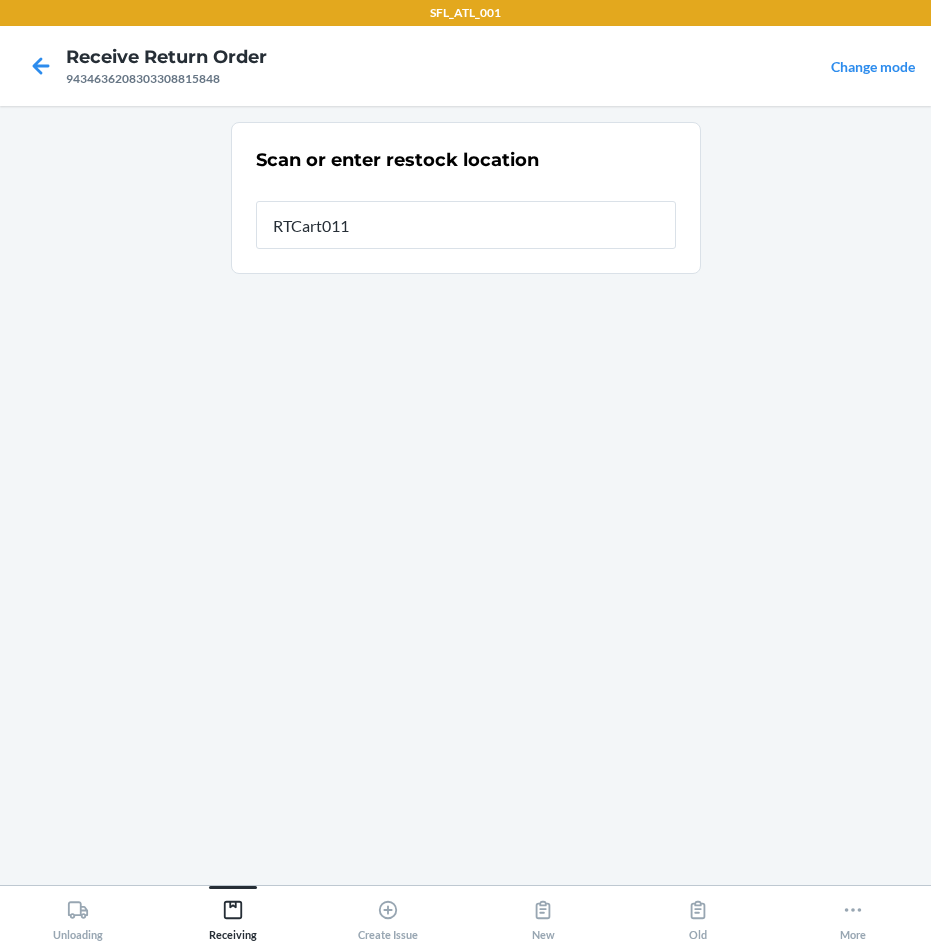 type 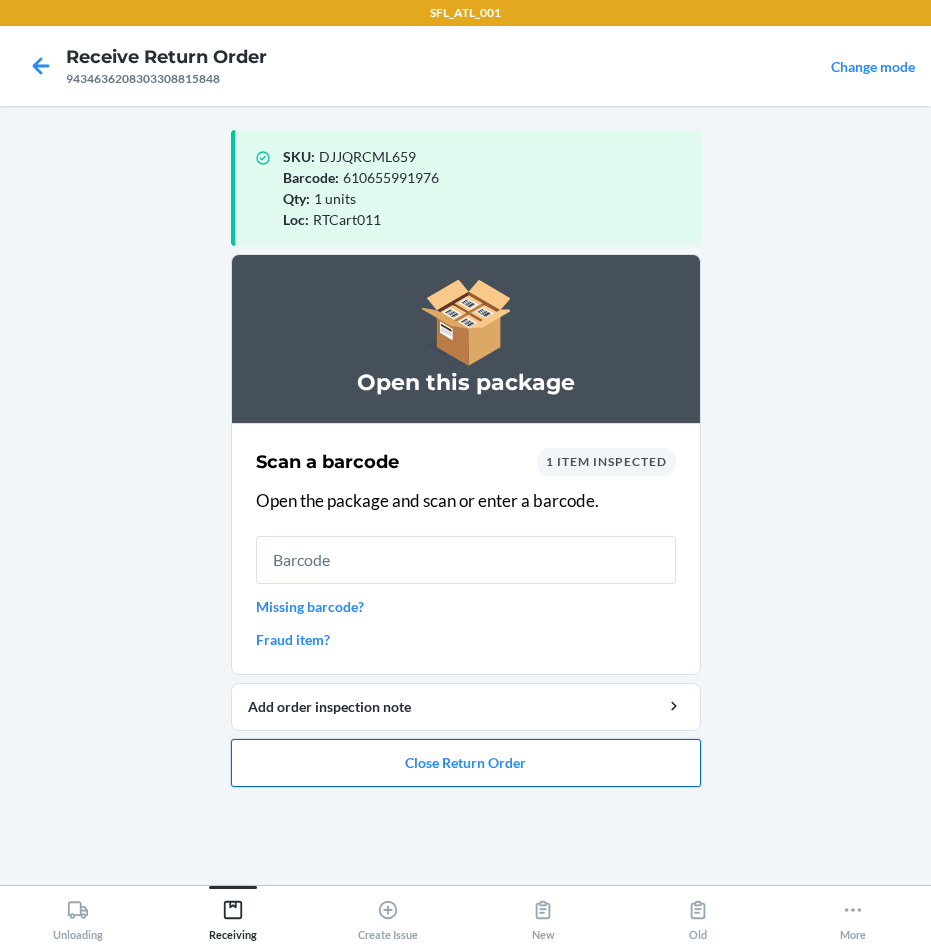 click on "Close Return Order" at bounding box center (466, 763) 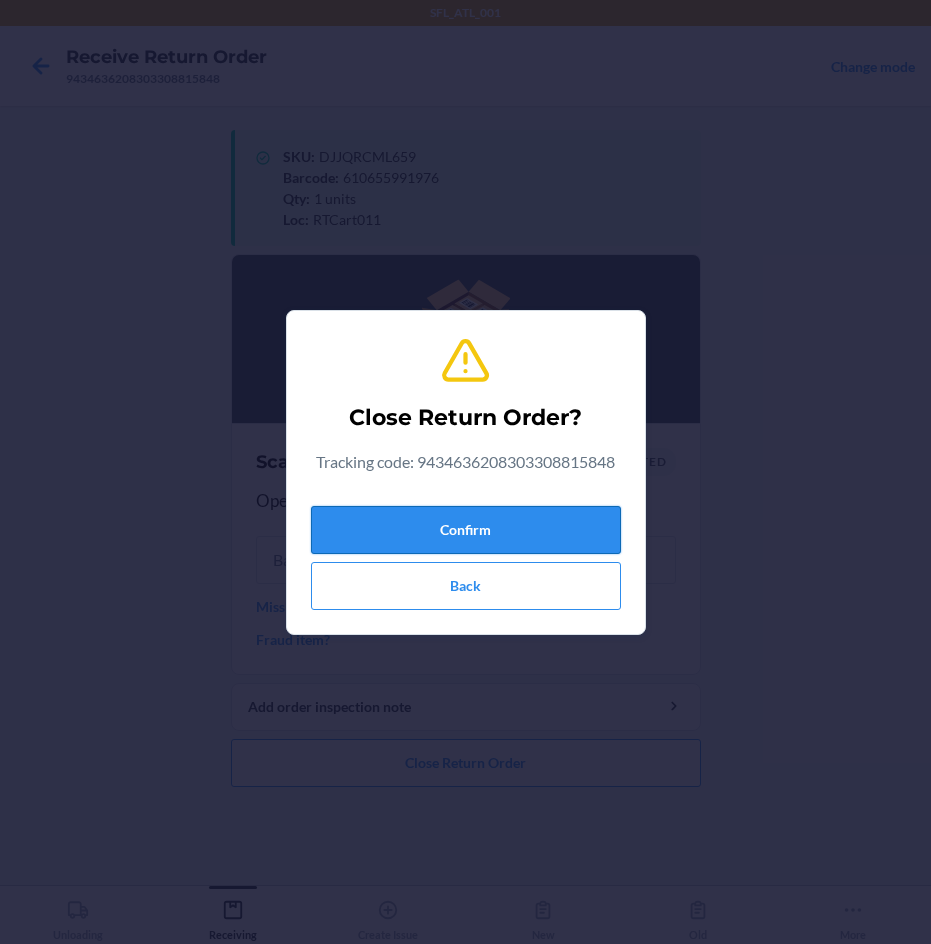 click on "Confirm" at bounding box center [466, 530] 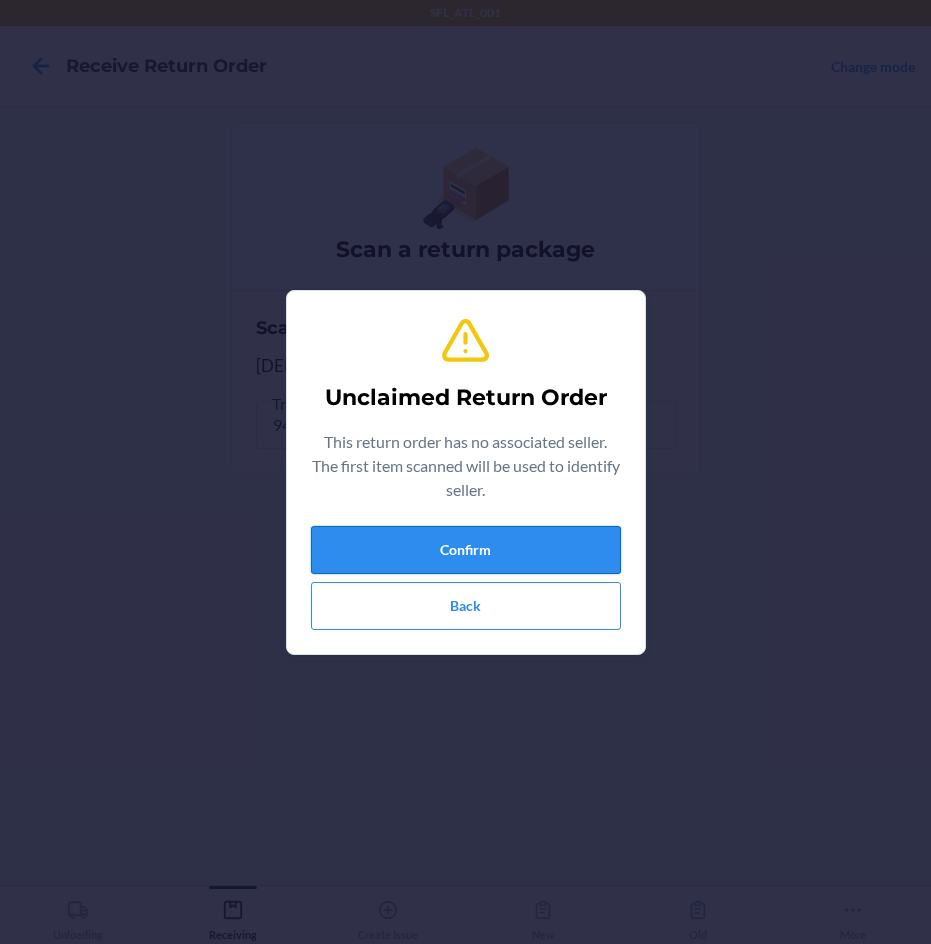 click on "Confirm" at bounding box center (466, 550) 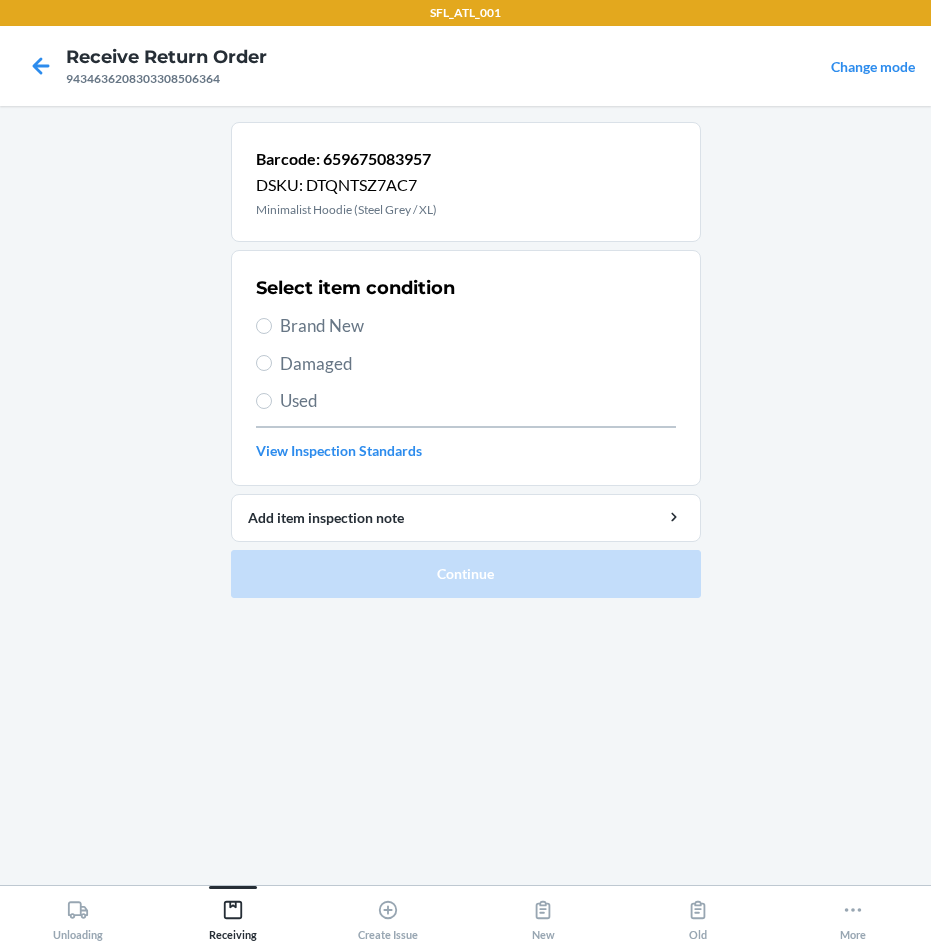 click on "Brand New" at bounding box center [478, 326] 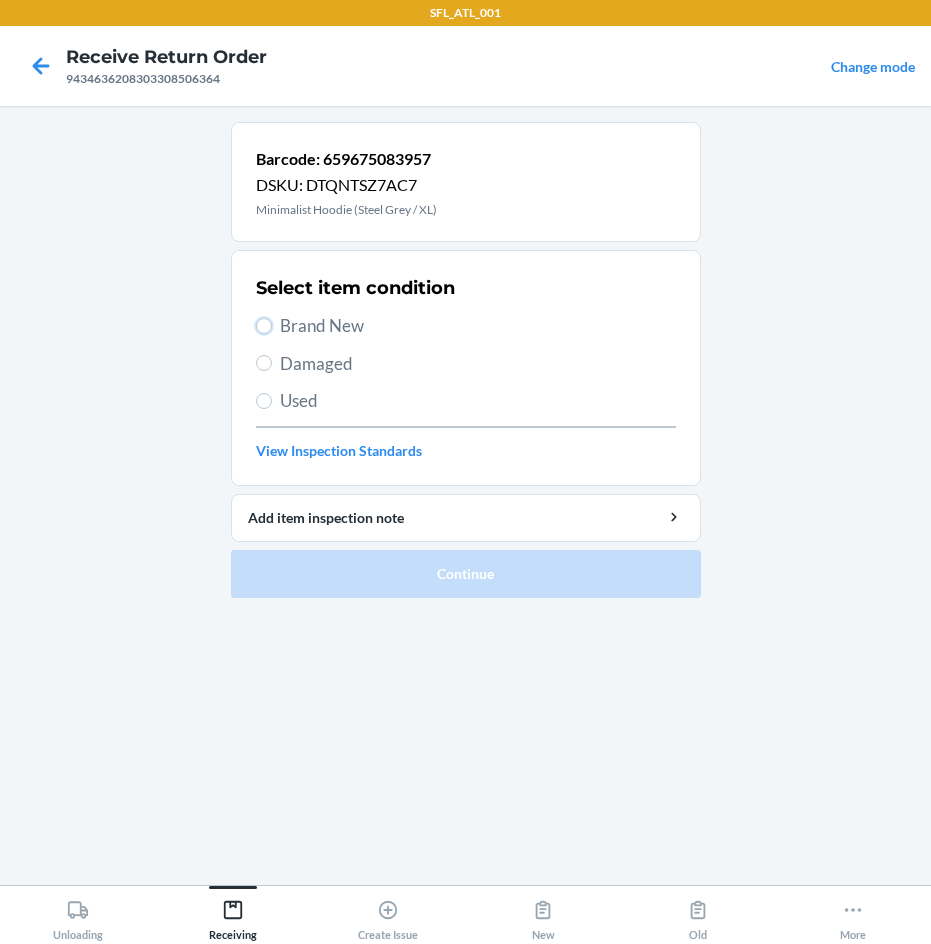 click on "Brand New" at bounding box center [264, 326] 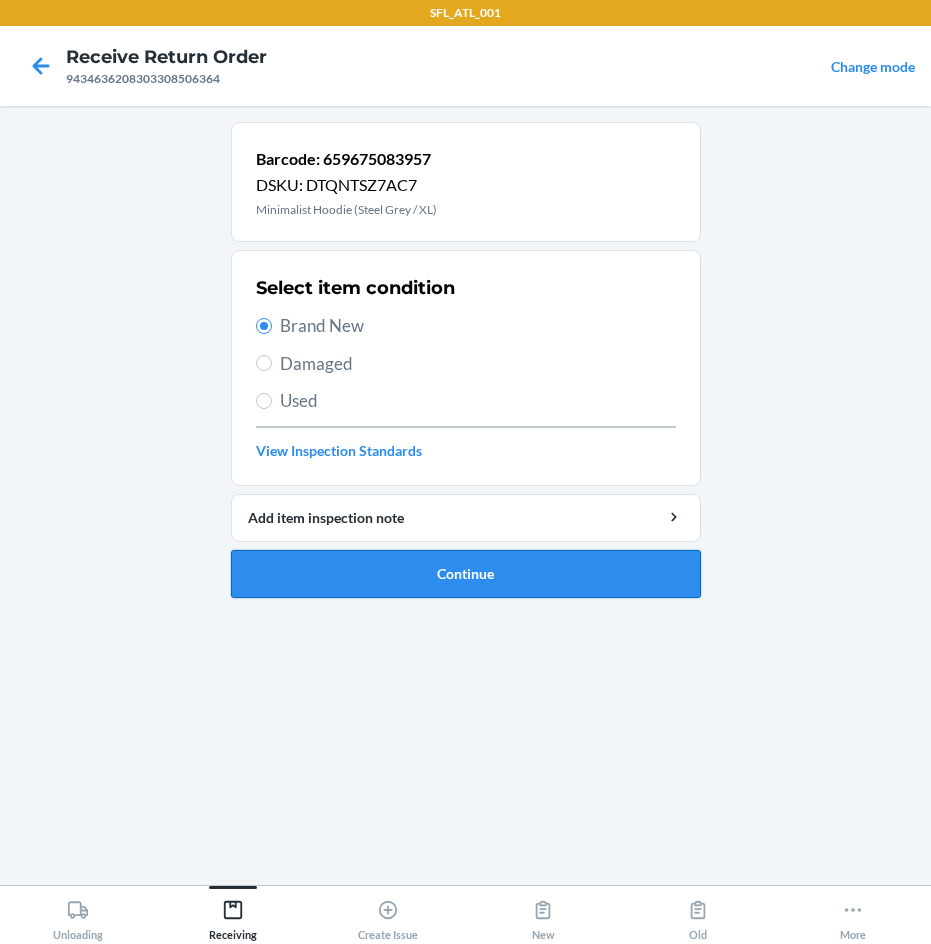 click on "Continue" at bounding box center [466, 574] 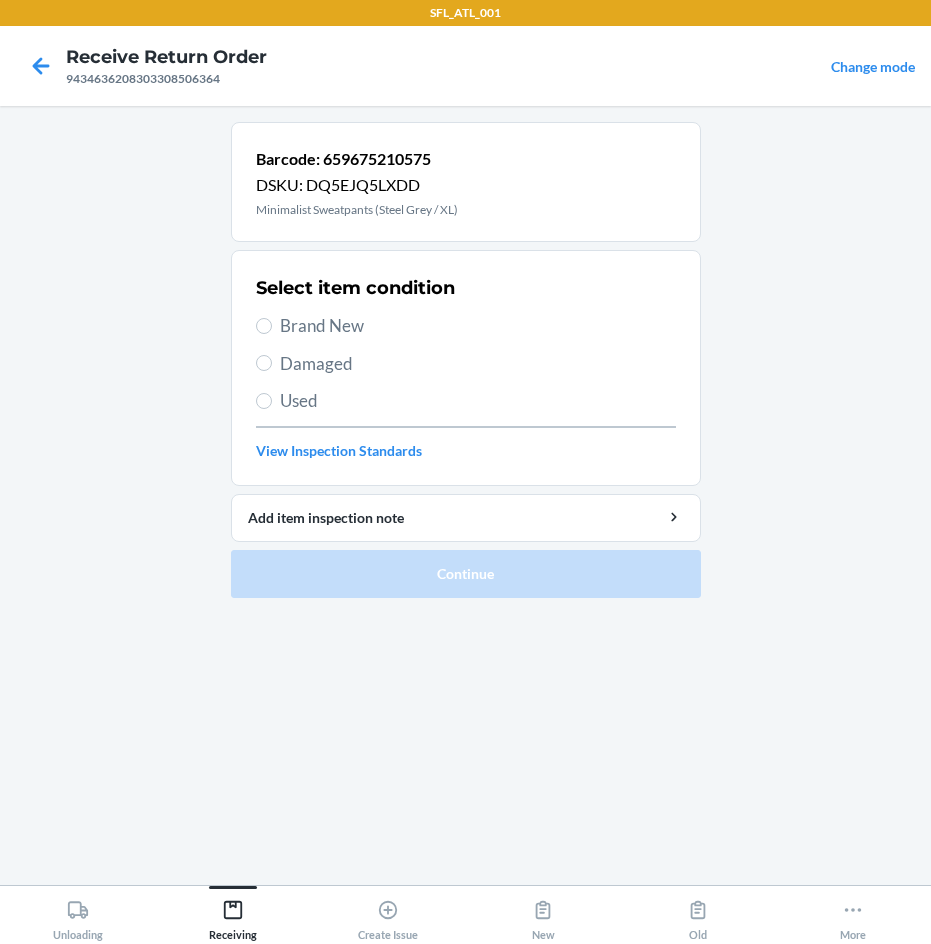 drag, startPoint x: 254, startPoint y: 316, endPoint x: 305, endPoint y: 354, distance: 63.600315 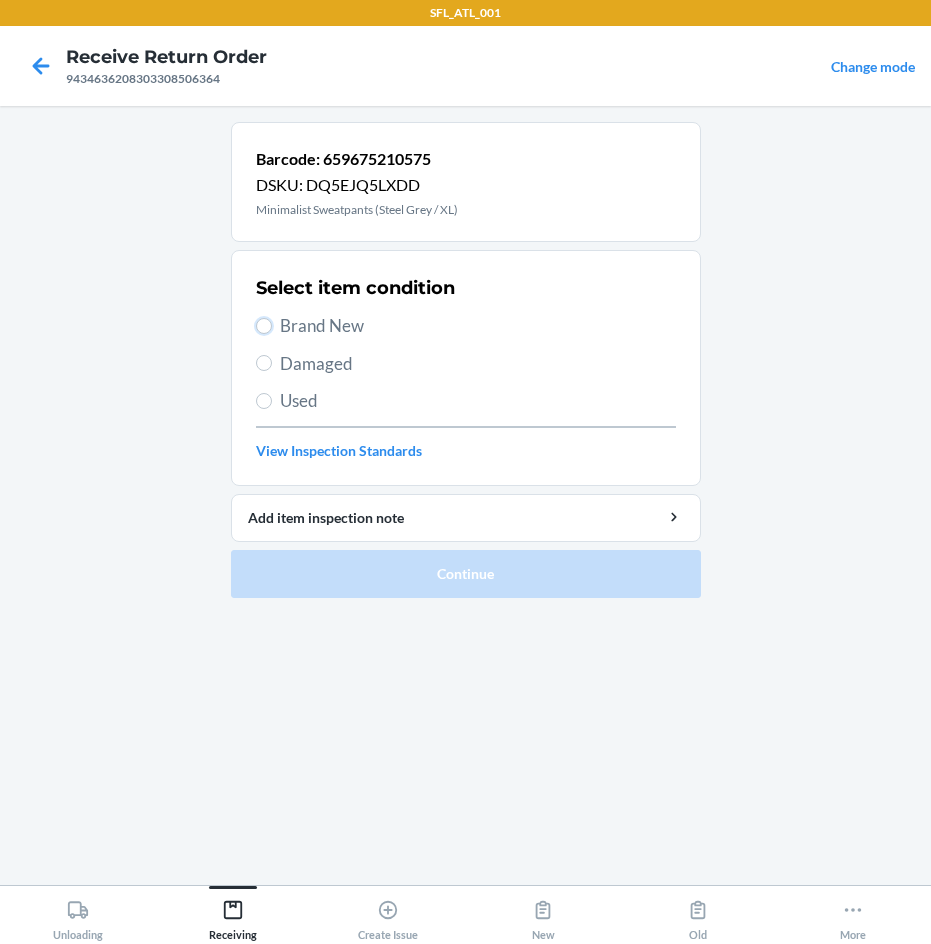 click on "Brand New" at bounding box center (264, 326) 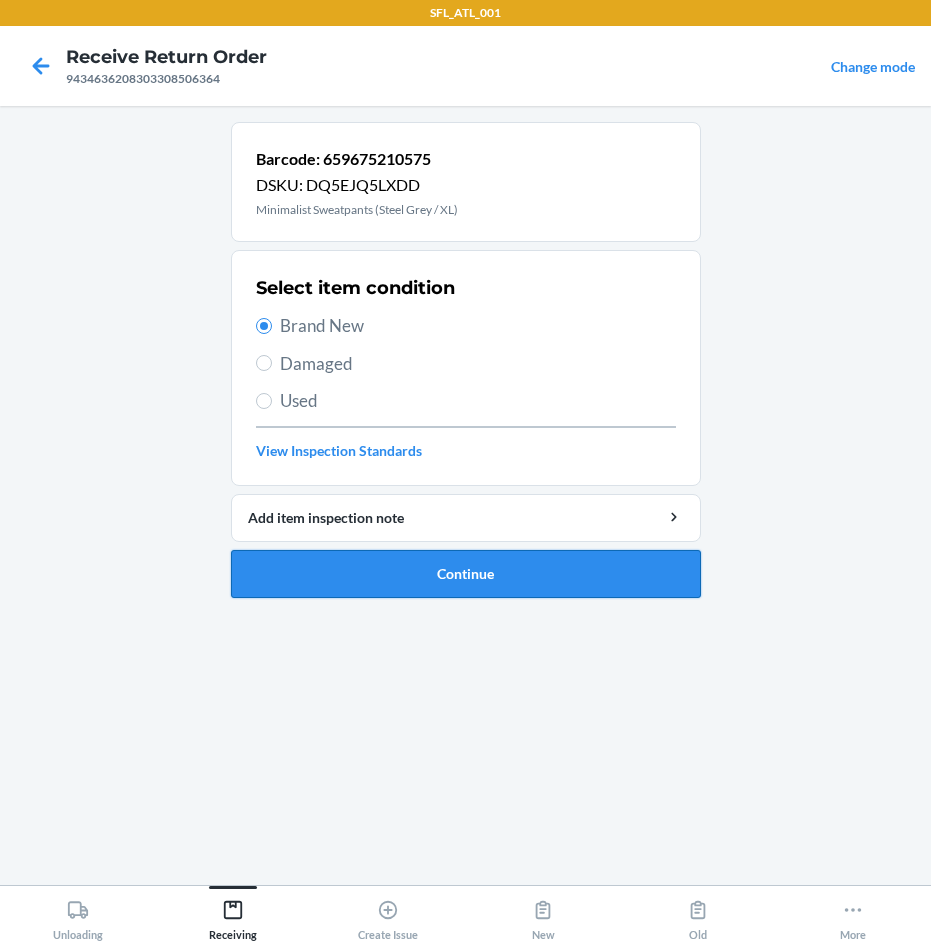 click on "Continue" at bounding box center (466, 574) 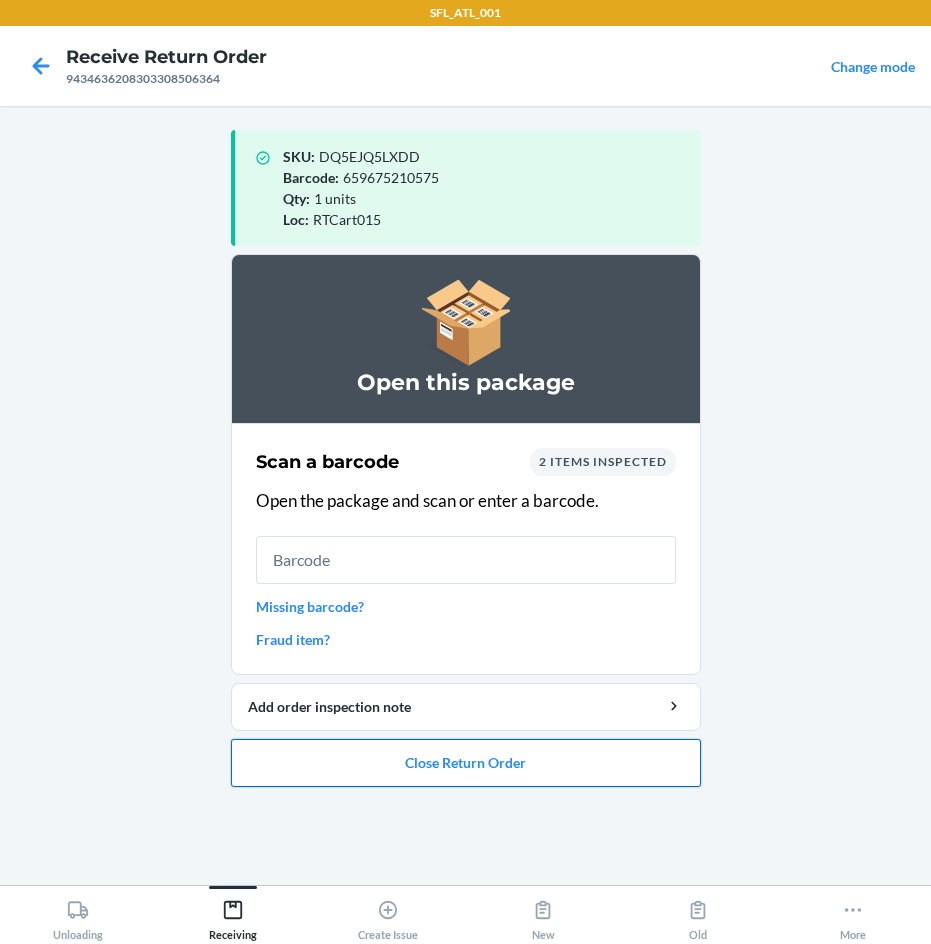 click on "Close Return Order" at bounding box center (466, 763) 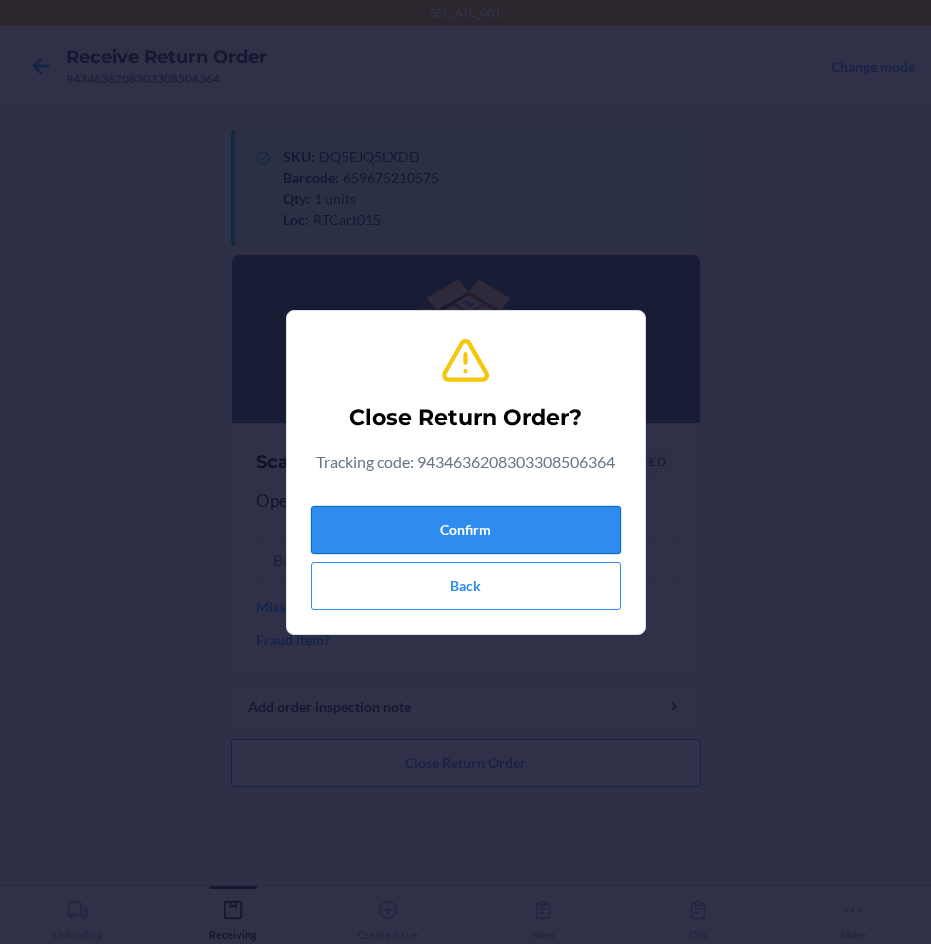 click on "Confirm" at bounding box center [466, 530] 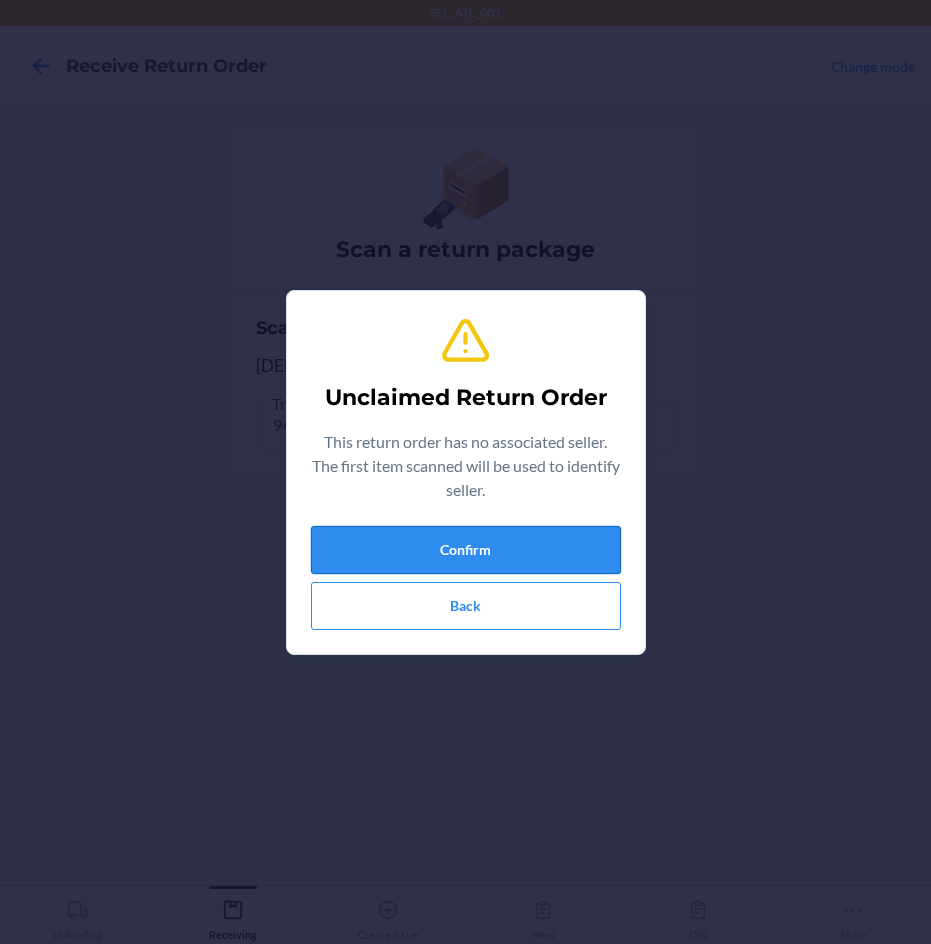 click on "Confirm" at bounding box center [466, 550] 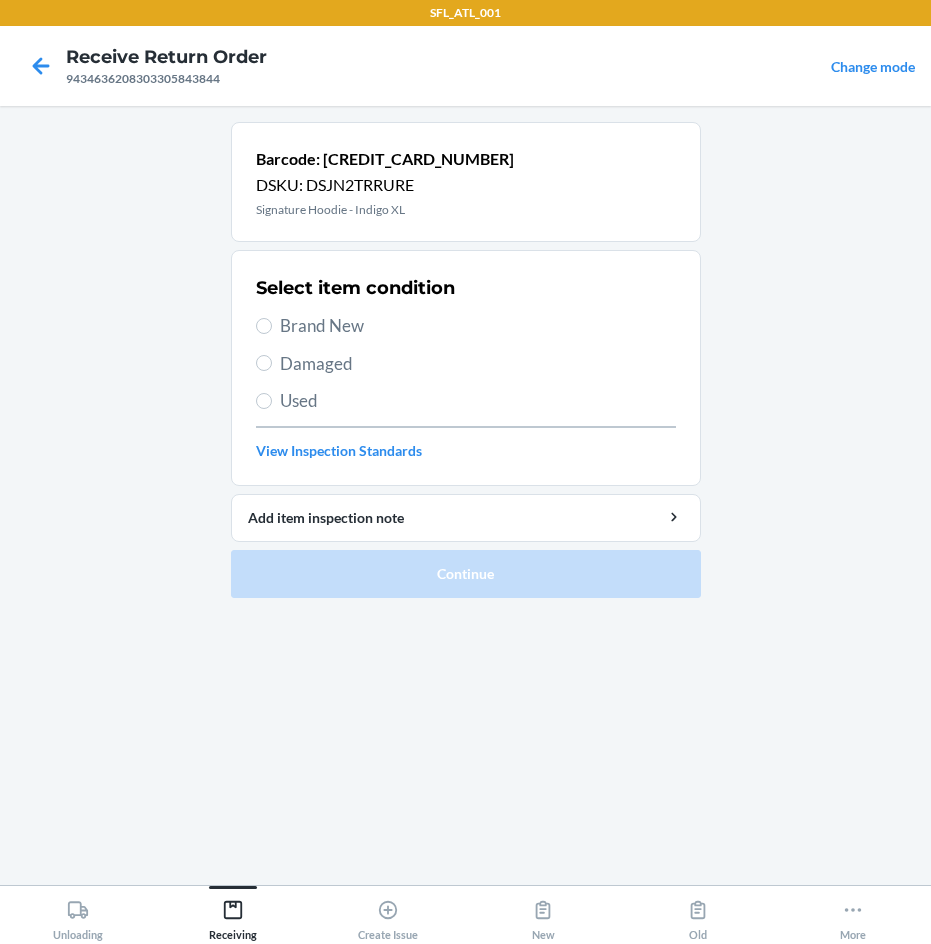 drag, startPoint x: 291, startPoint y: 309, endPoint x: 287, endPoint y: 329, distance: 20.396078 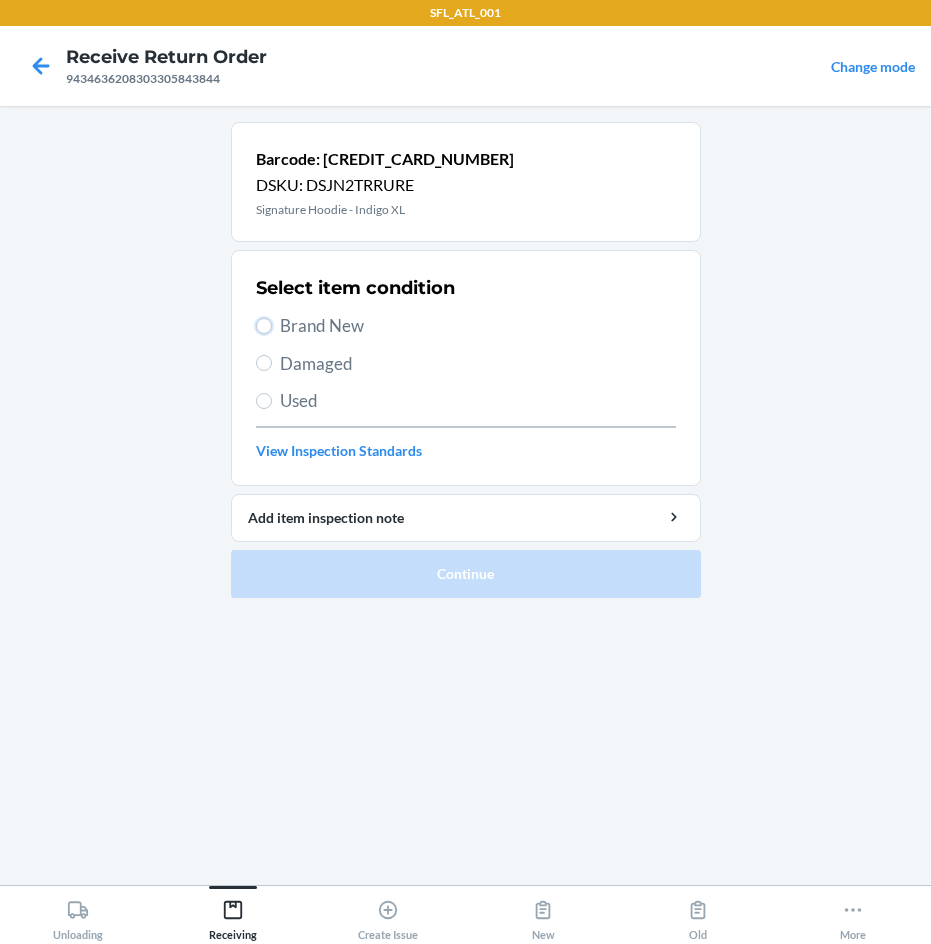 click on "Brand New" at bounding box center (264, 326) 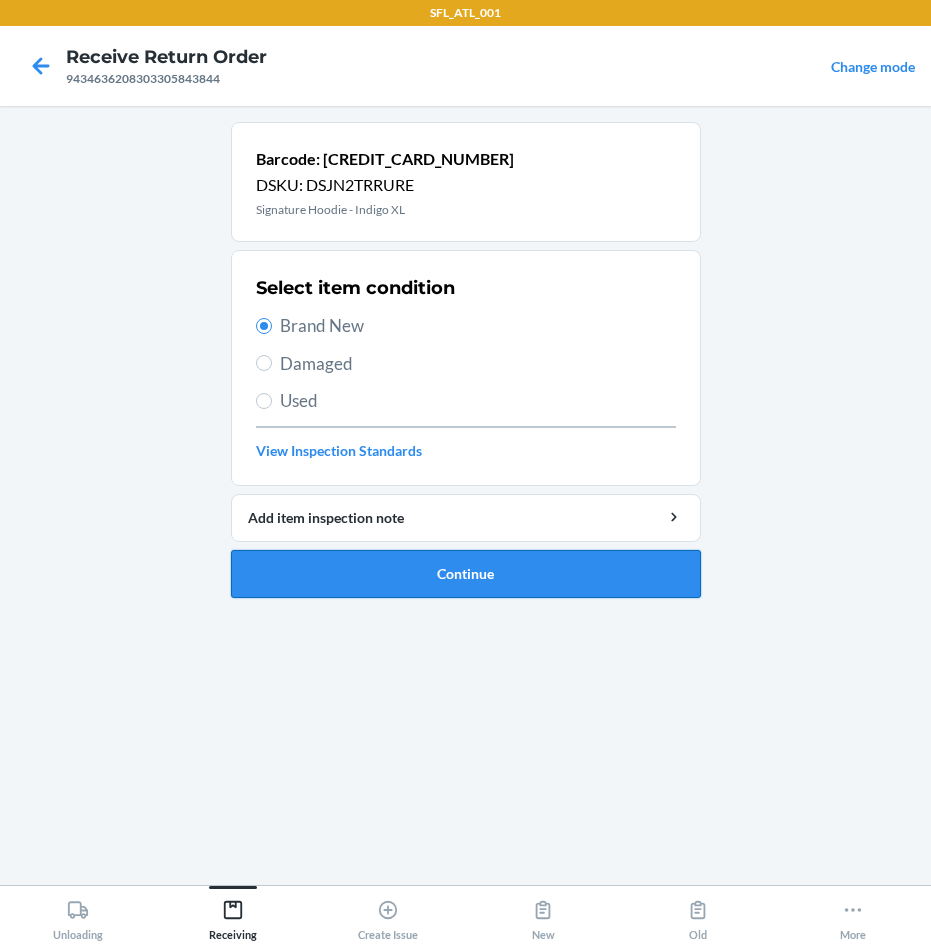 click on "Continue" at bounding box center (466, 574) 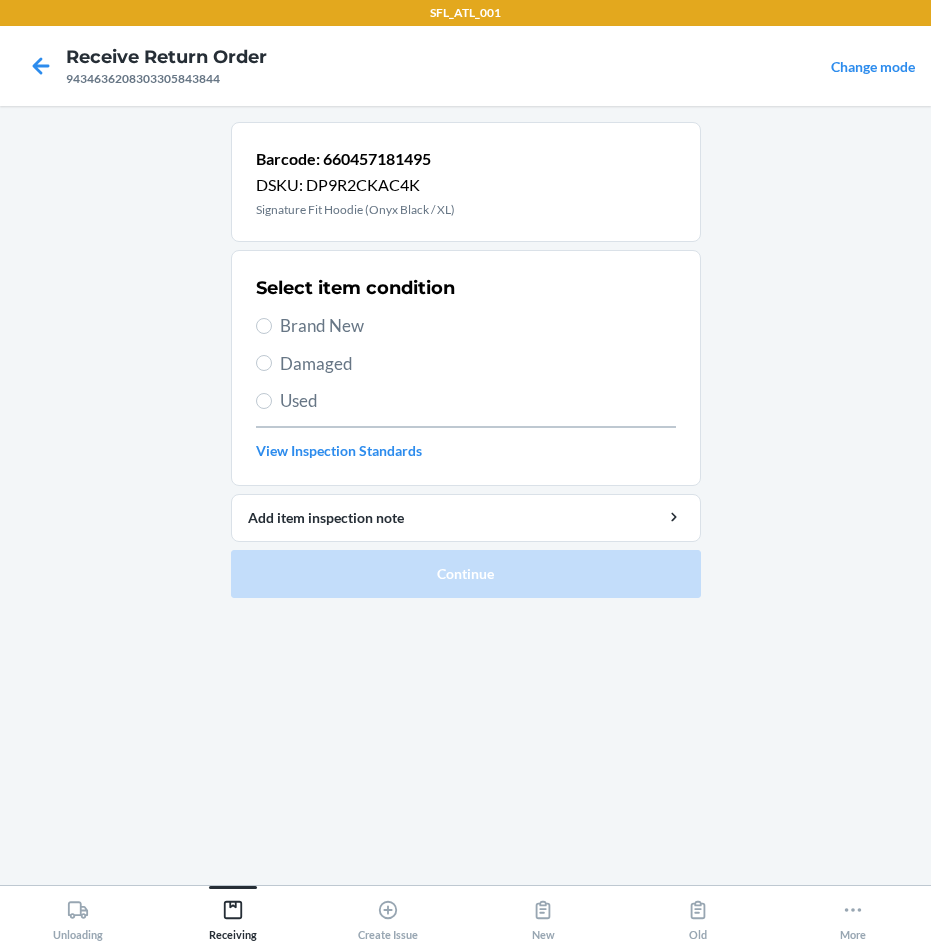 click on "Brand New" at bounding box center (478, 326) 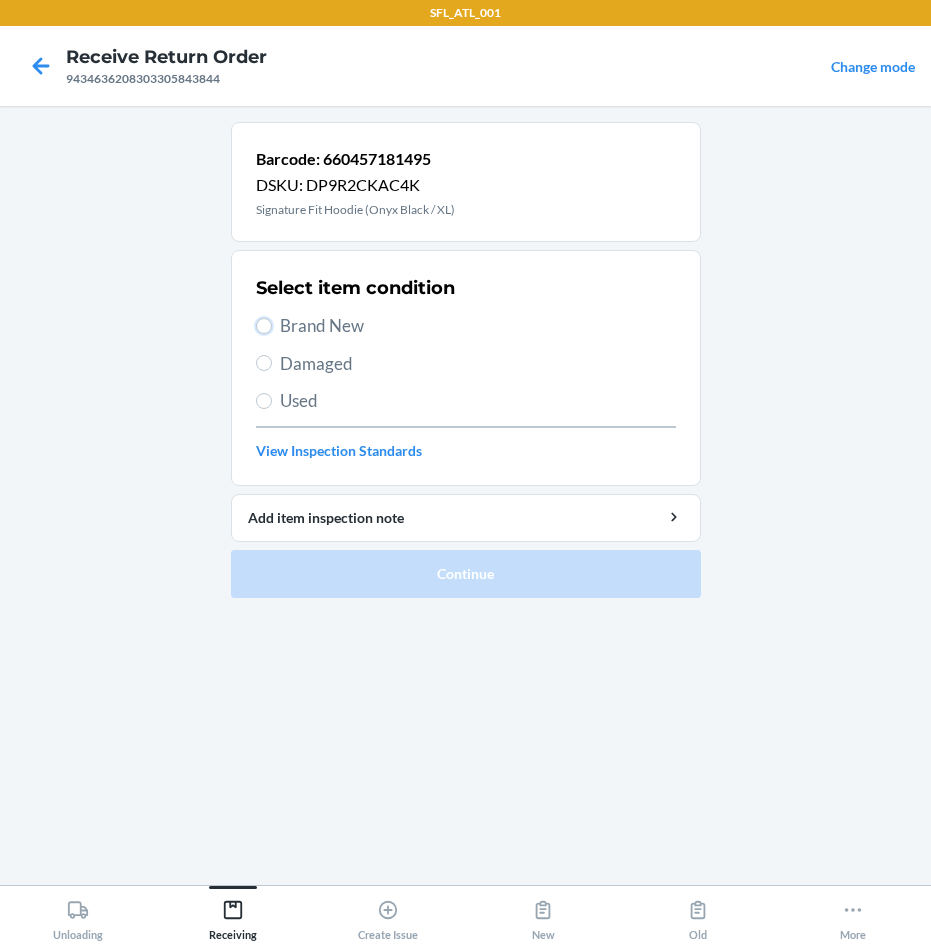 click on "Brand New" at bounding box center (264, 326) 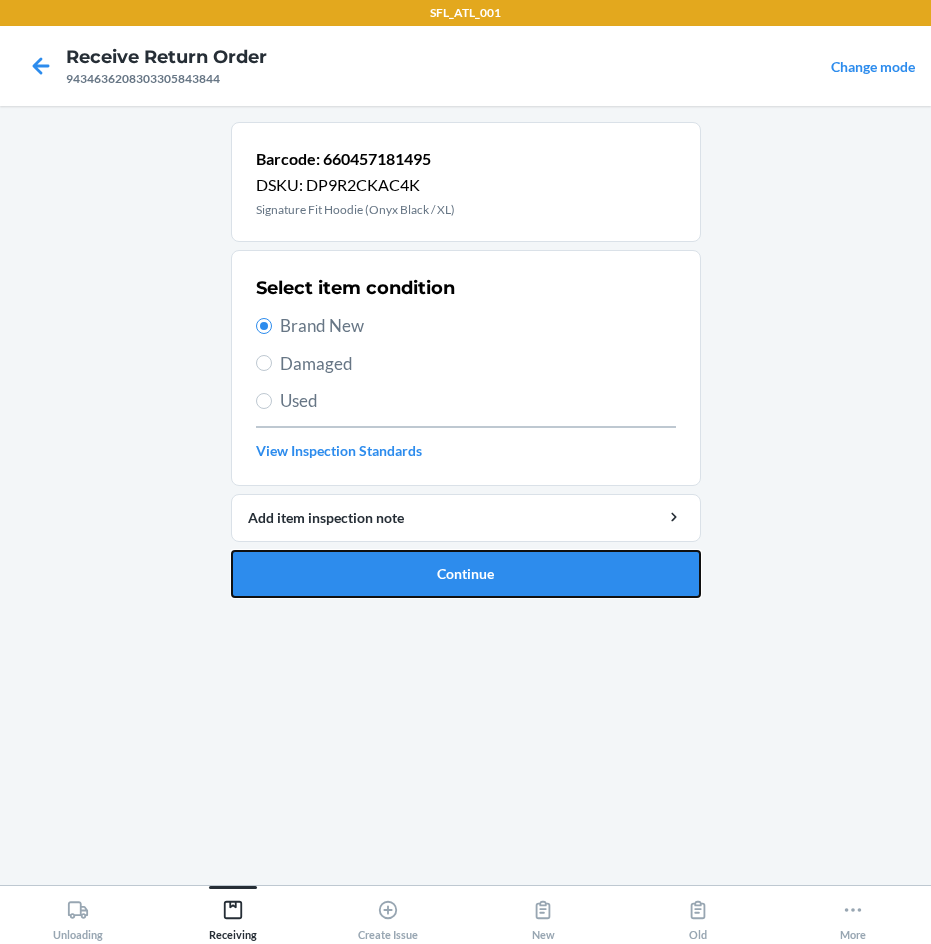 click on "Continue" at bounding box center [466, 574] 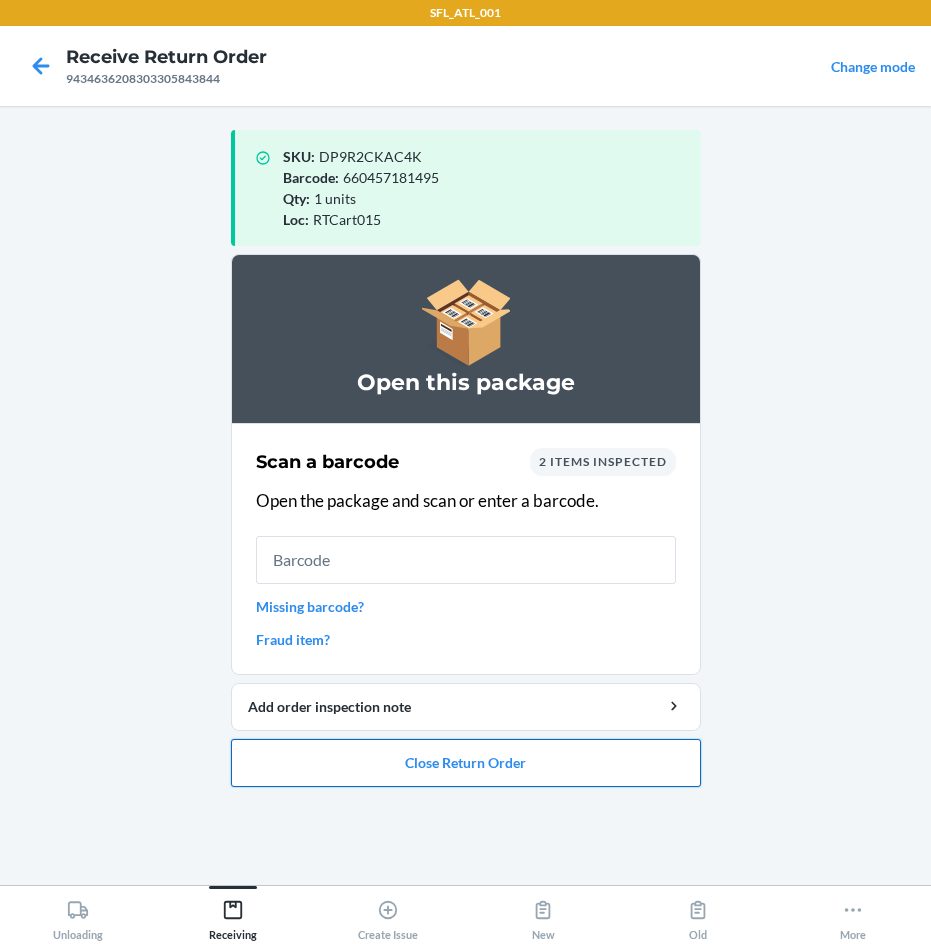 click on "Close Return Order" at bounding box center [466, 763] 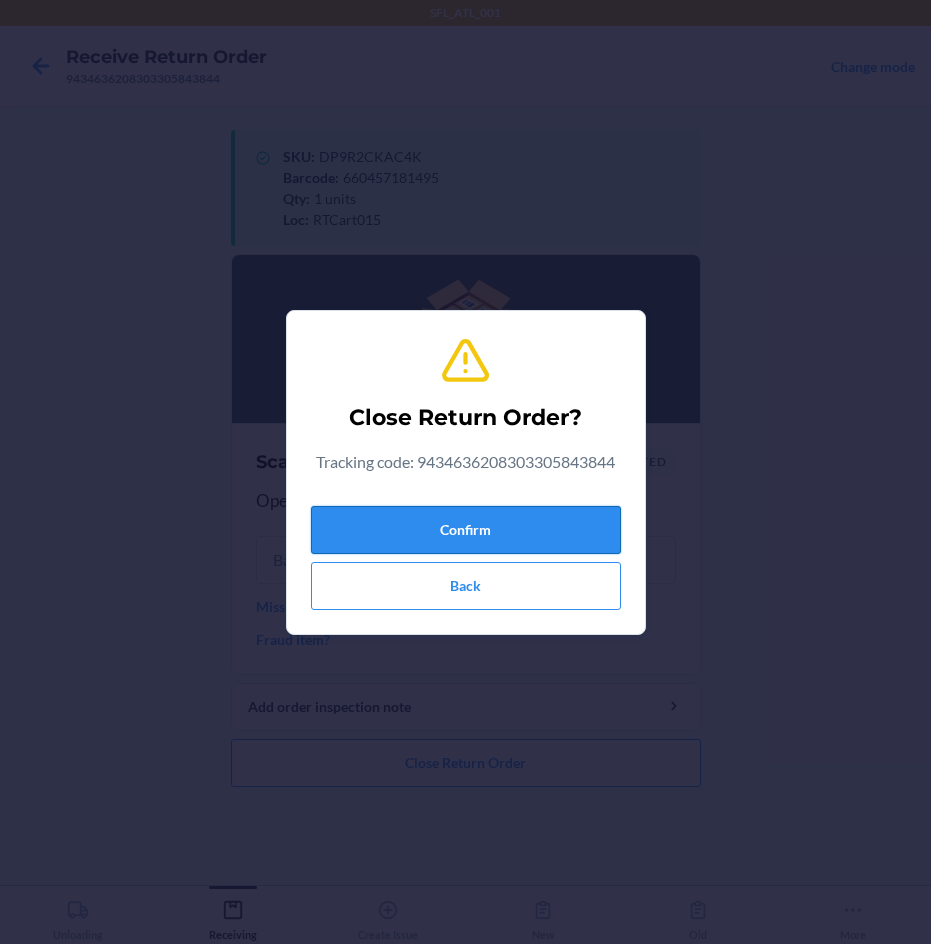 click on "Confirm" at bounding box center (466, 530) 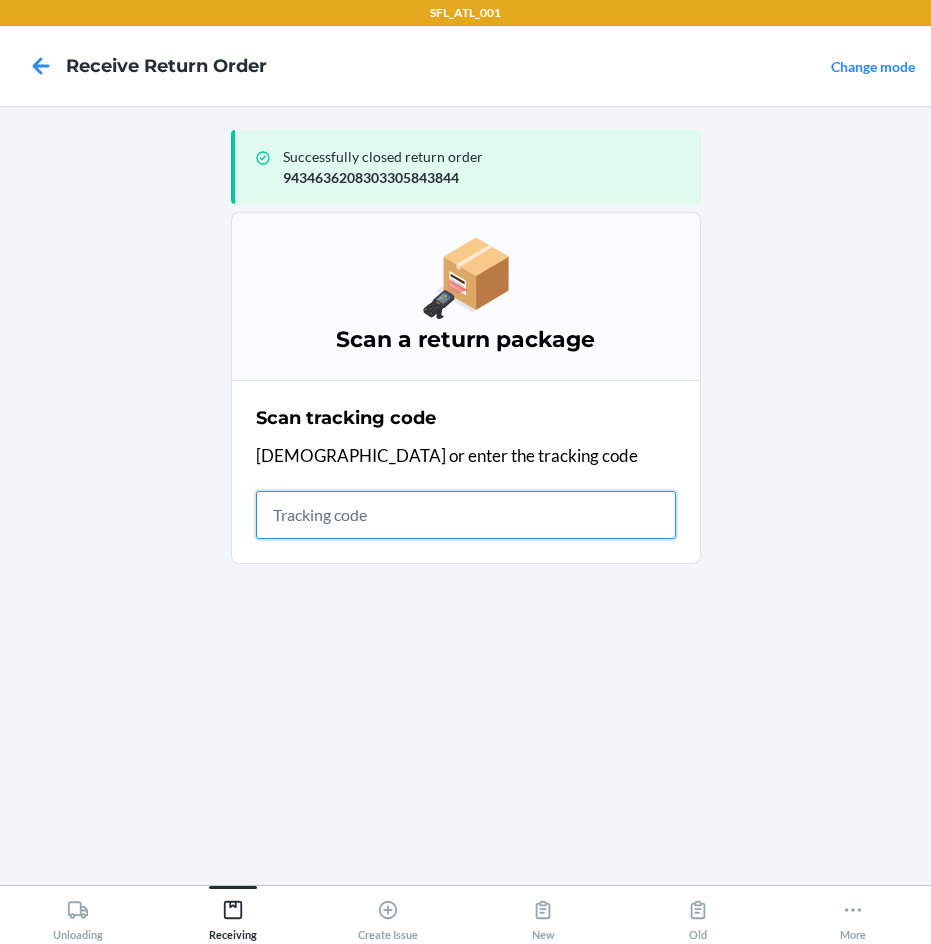 click at bounding box center (466, 515) 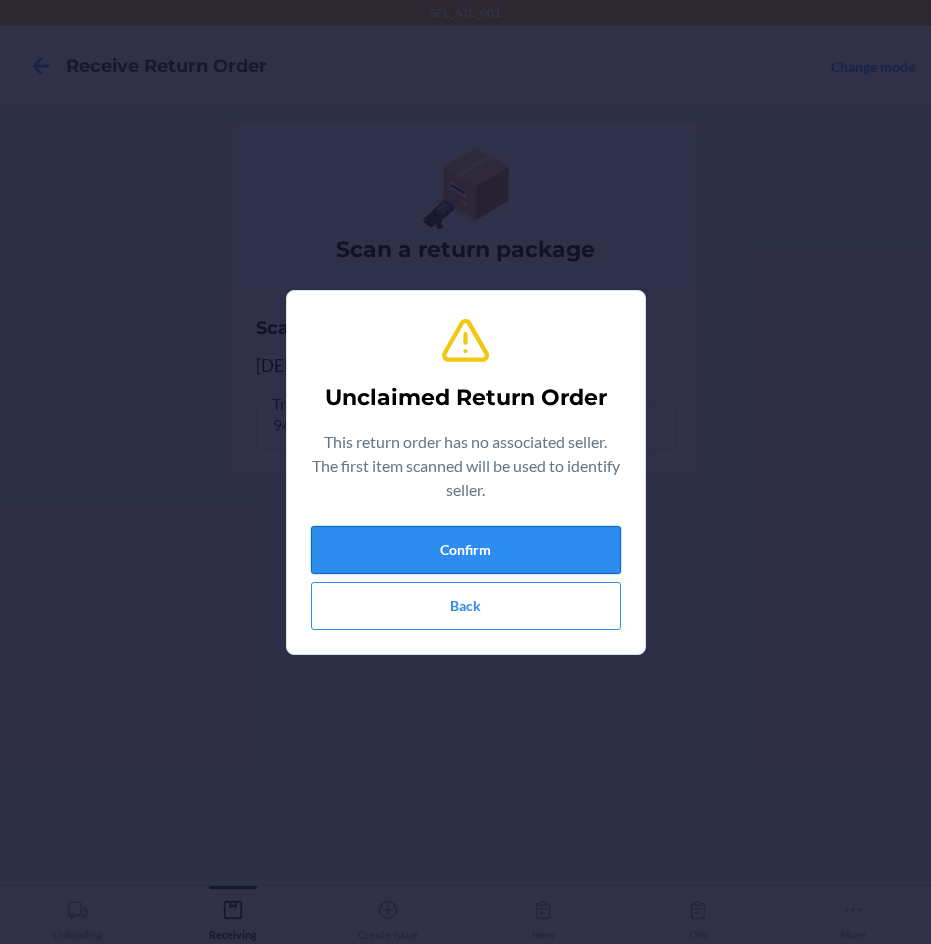 click on "Confirm" at bounding box center (466, 550) 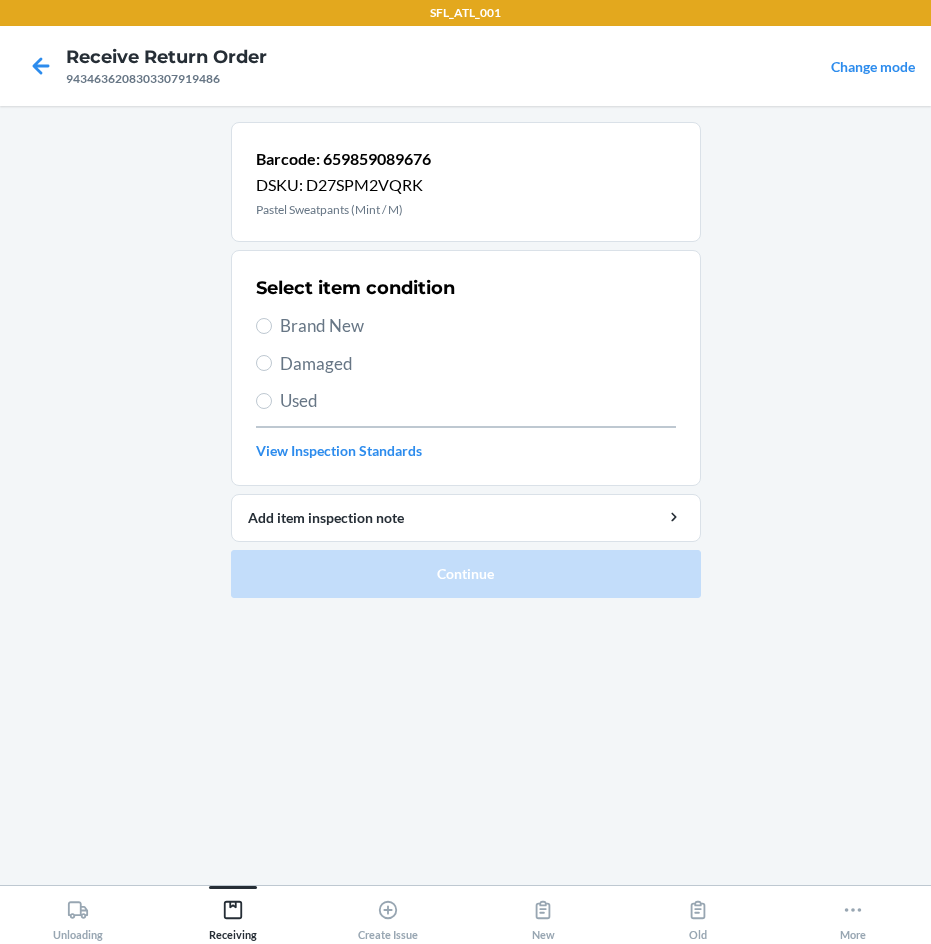 click on "Brand New" at bounding box center (478, 326) 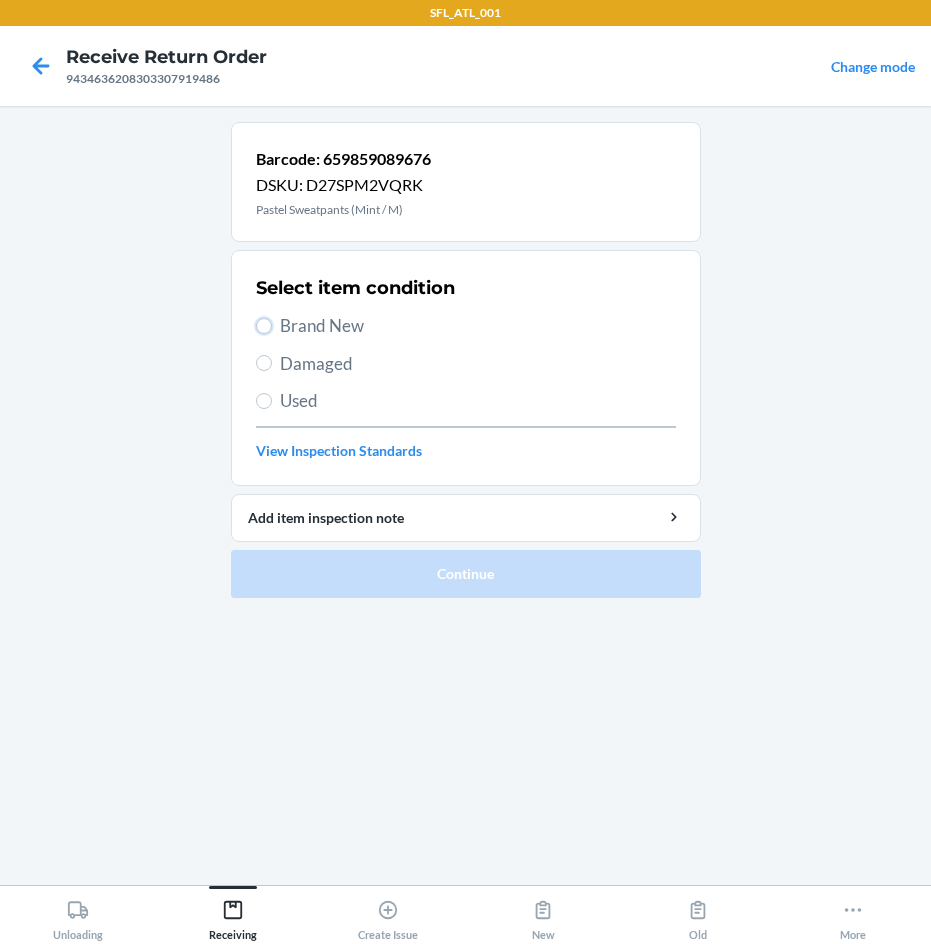 click on "Brand New" at bounding box center [264, 326] 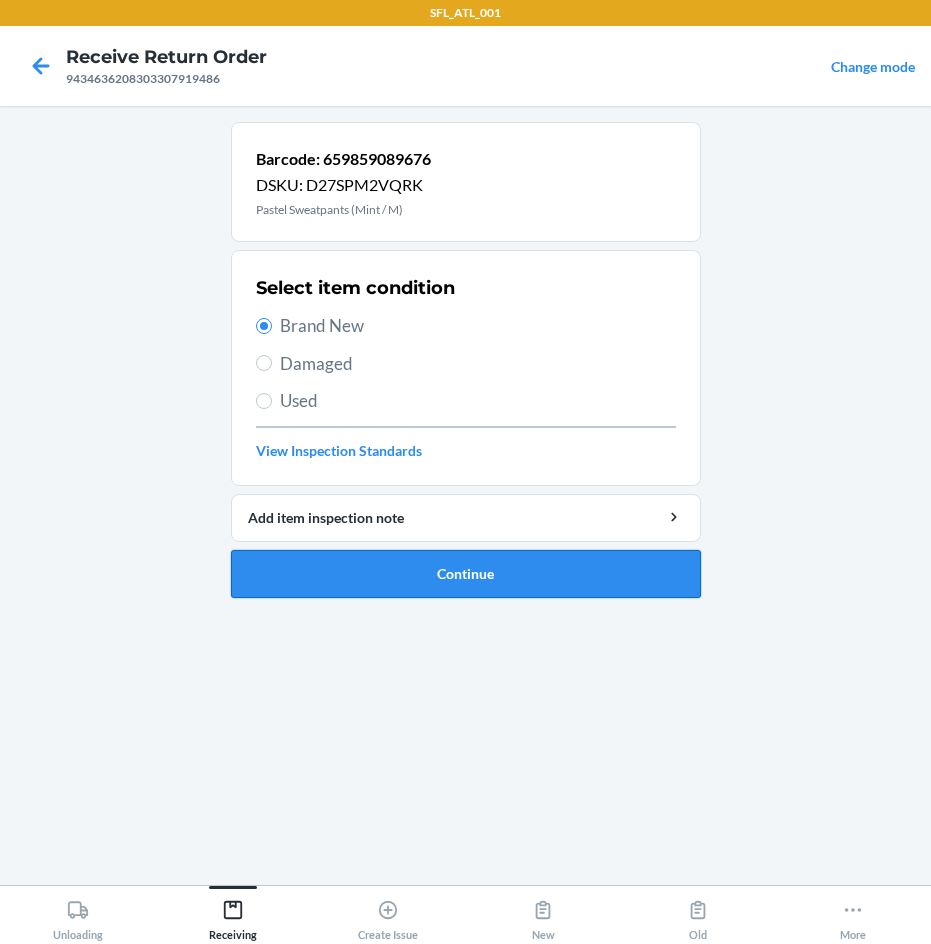 click on "Continue" at bounding box center (466, 574) 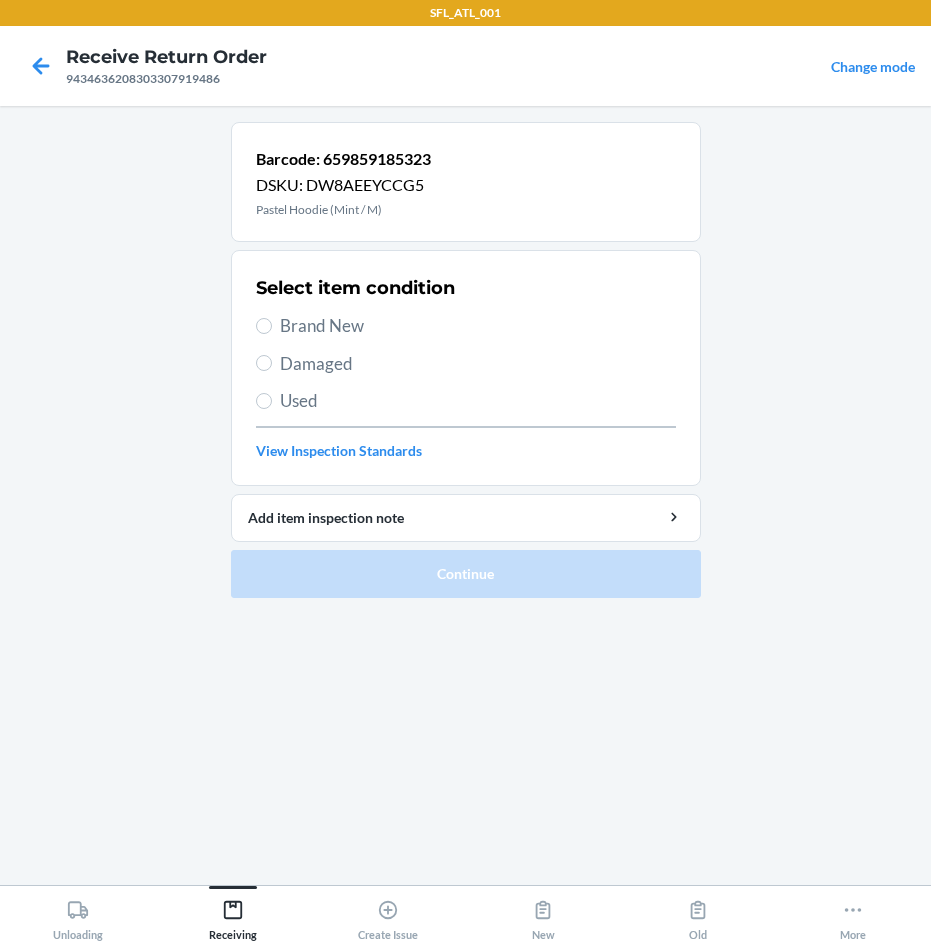 click on "Brand New" at bounding box center (478, 326) 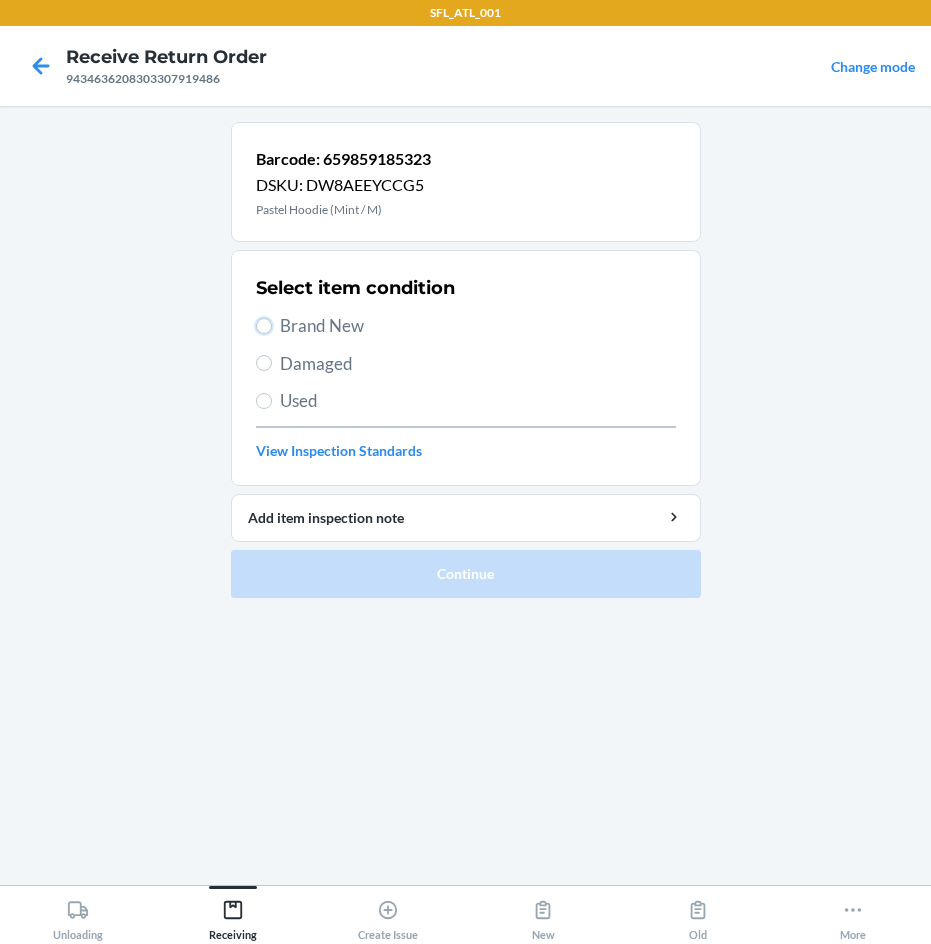 click on "Brand New" at bounding box center [264, 326] 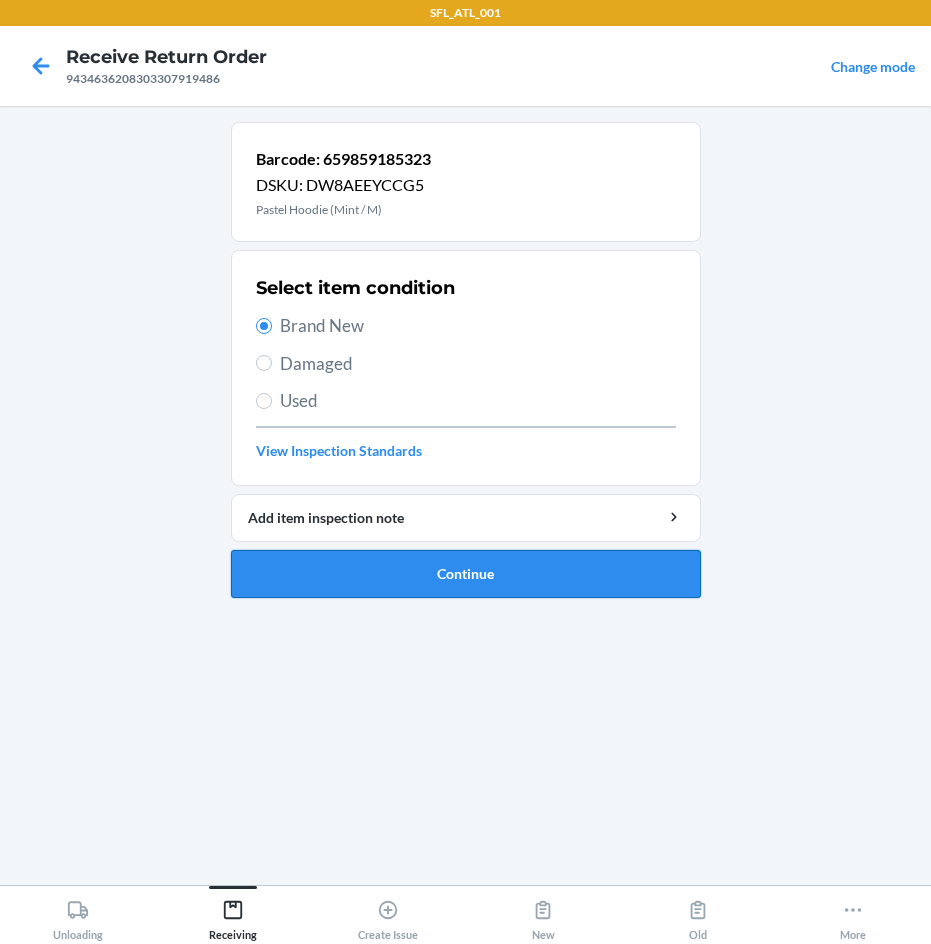 click on "Continue" at bounding box center [466, 574] 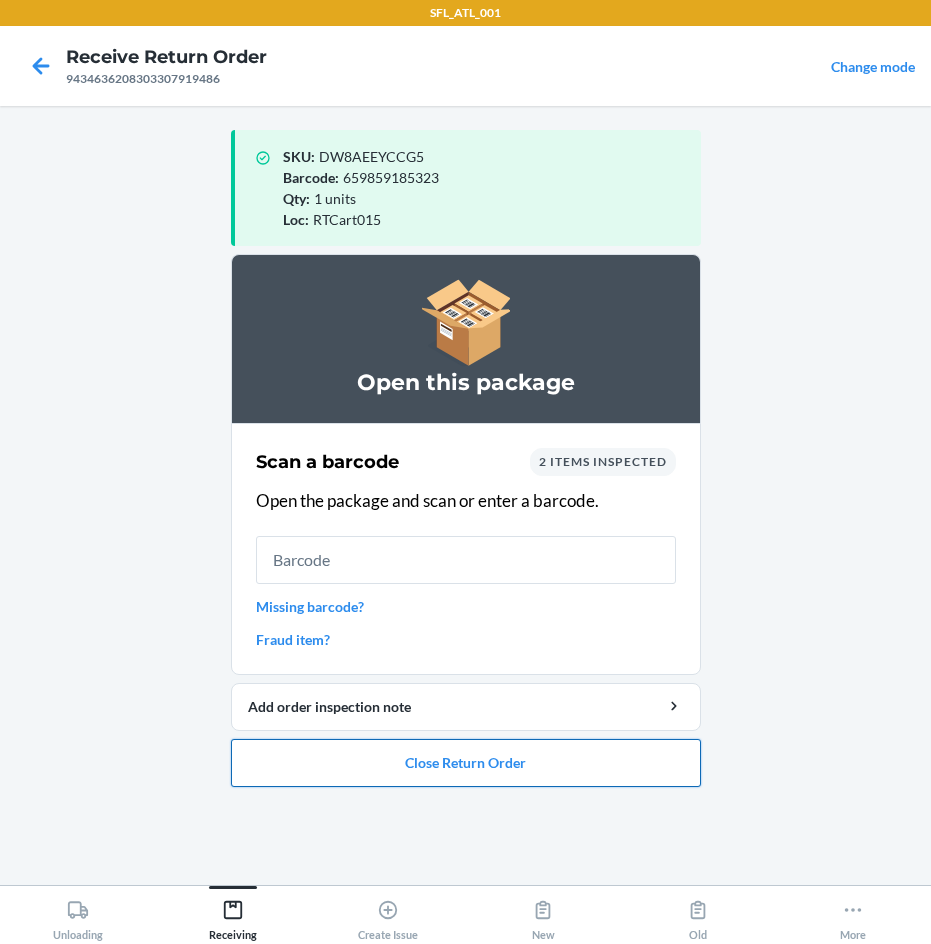 click on "Close Return Order" at bounding box center (466, 763) 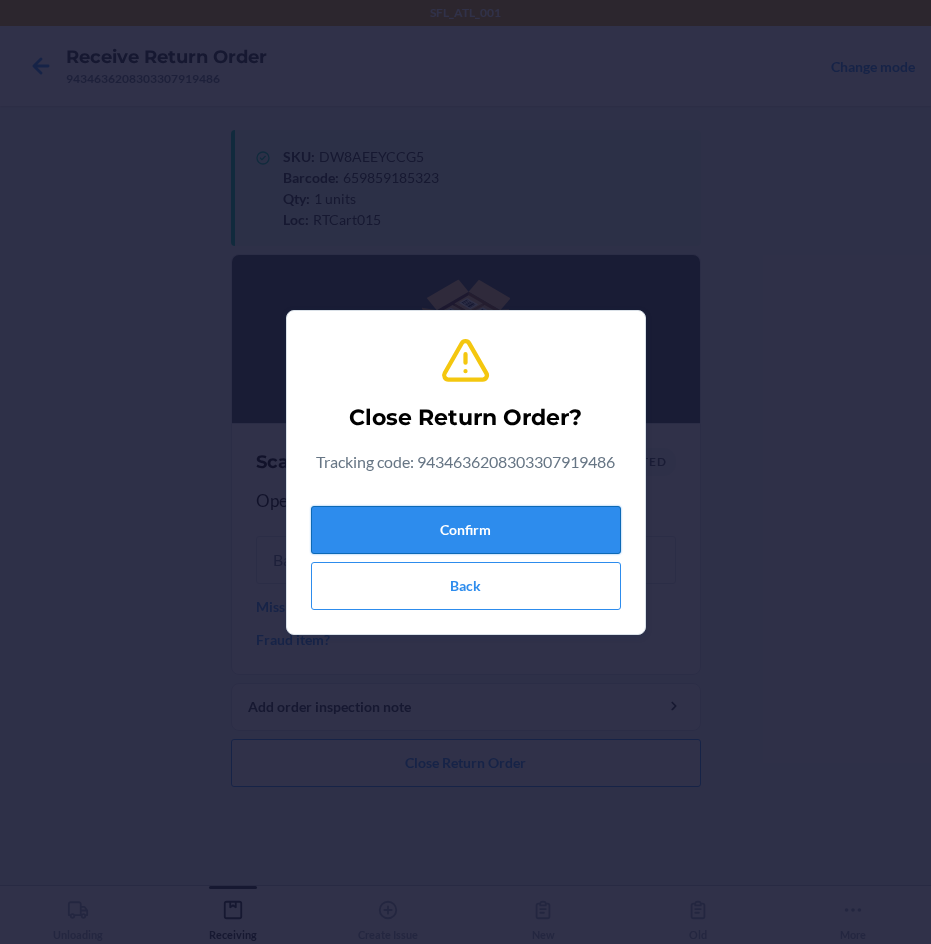 drag, startPoint x: 466, startPoint y: 490, endPoint x: 486, endPoint y: 531, distance: 45.617977 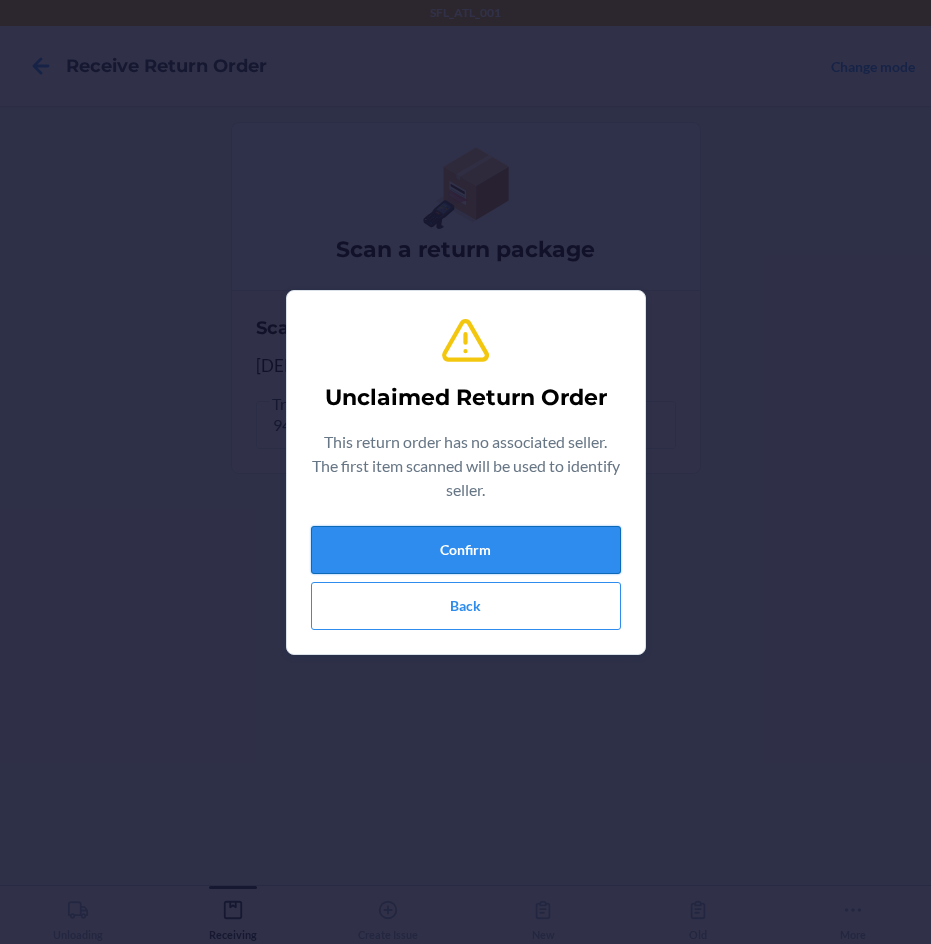 drag, startPoint x: 553, startPoint y: 562, endPoint x: 558, endPoint y: 551, distance: 12.083046 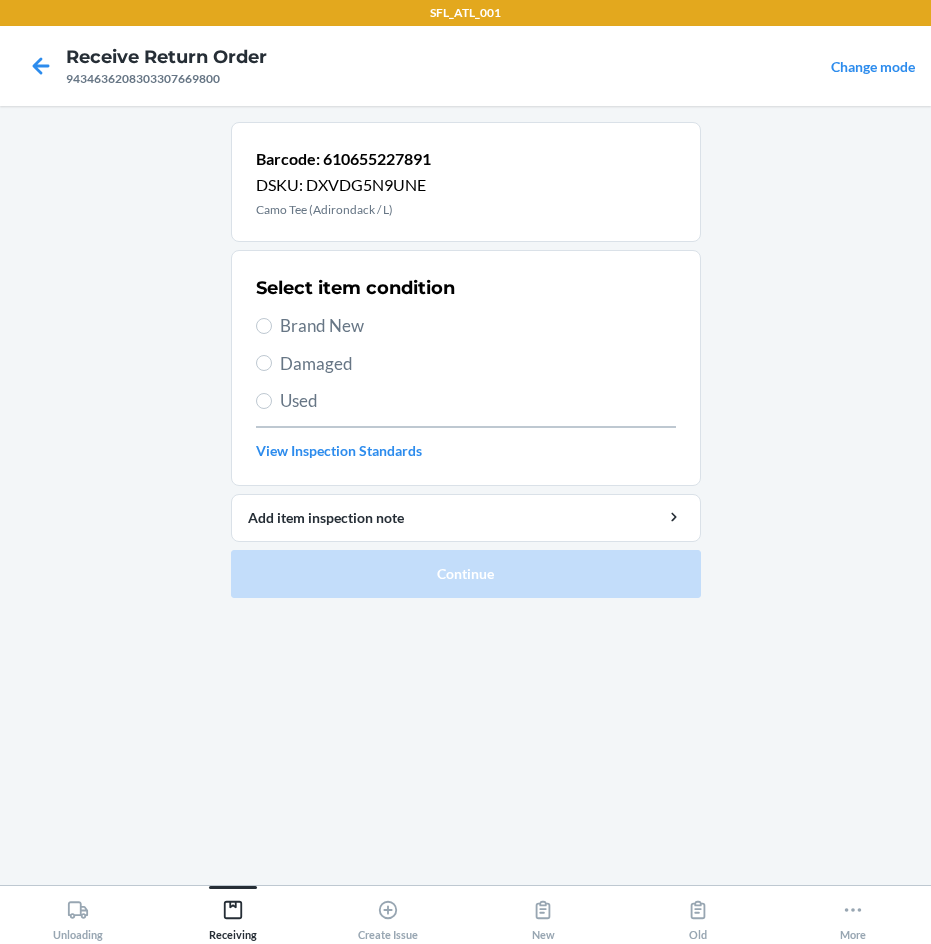 click on "Brand New" at bounding box center [478, 326] 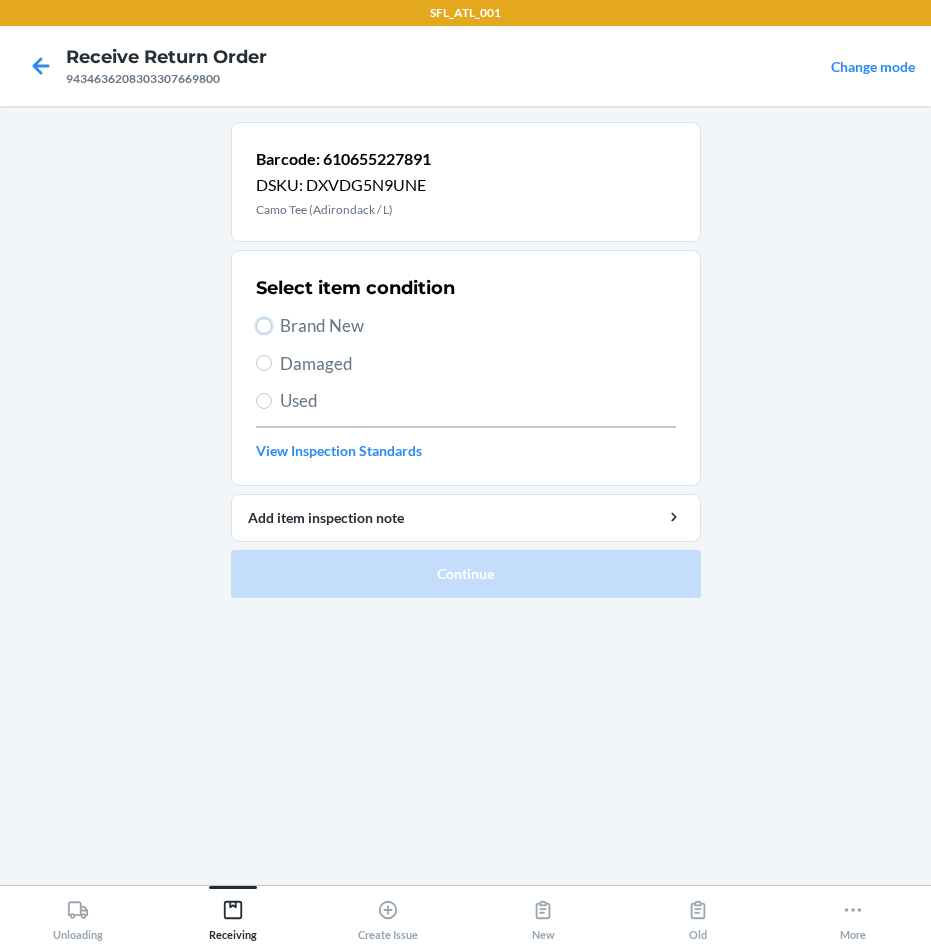 click on "Brand New" at bounding box center (264, 326) 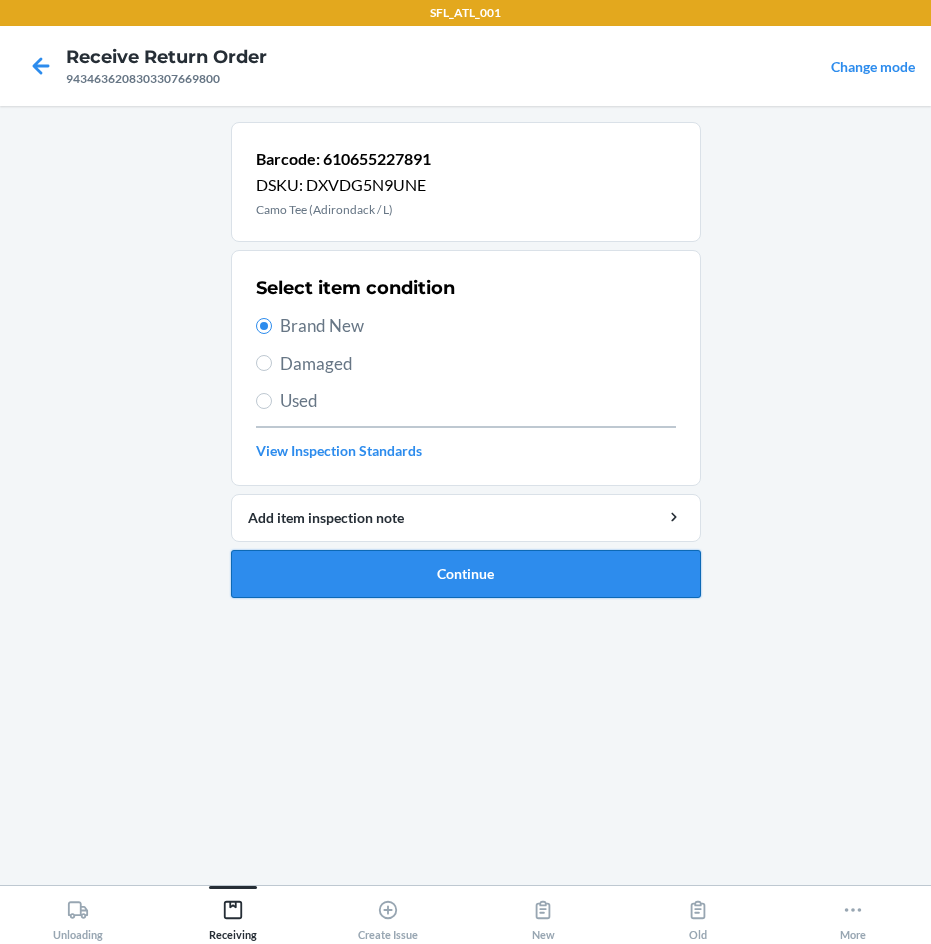 click on "Continue" at bounding box center (466, 574) 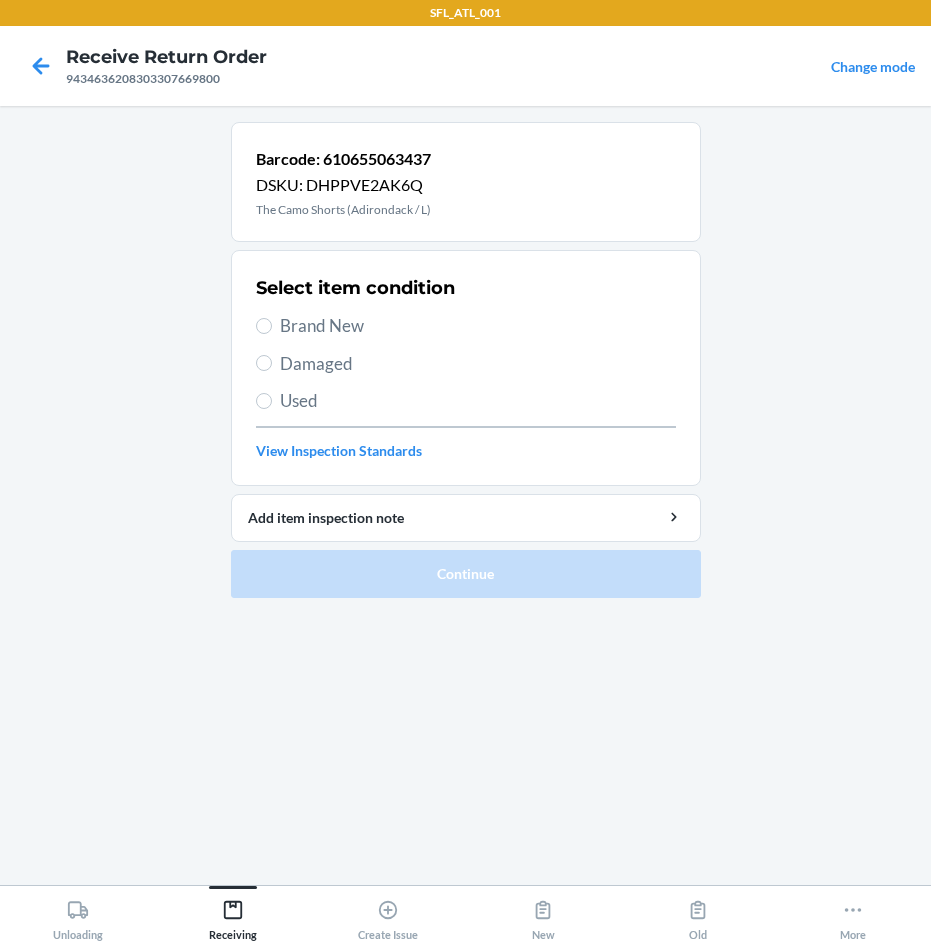 click on "Brand New" at bounding box center [478, 326] 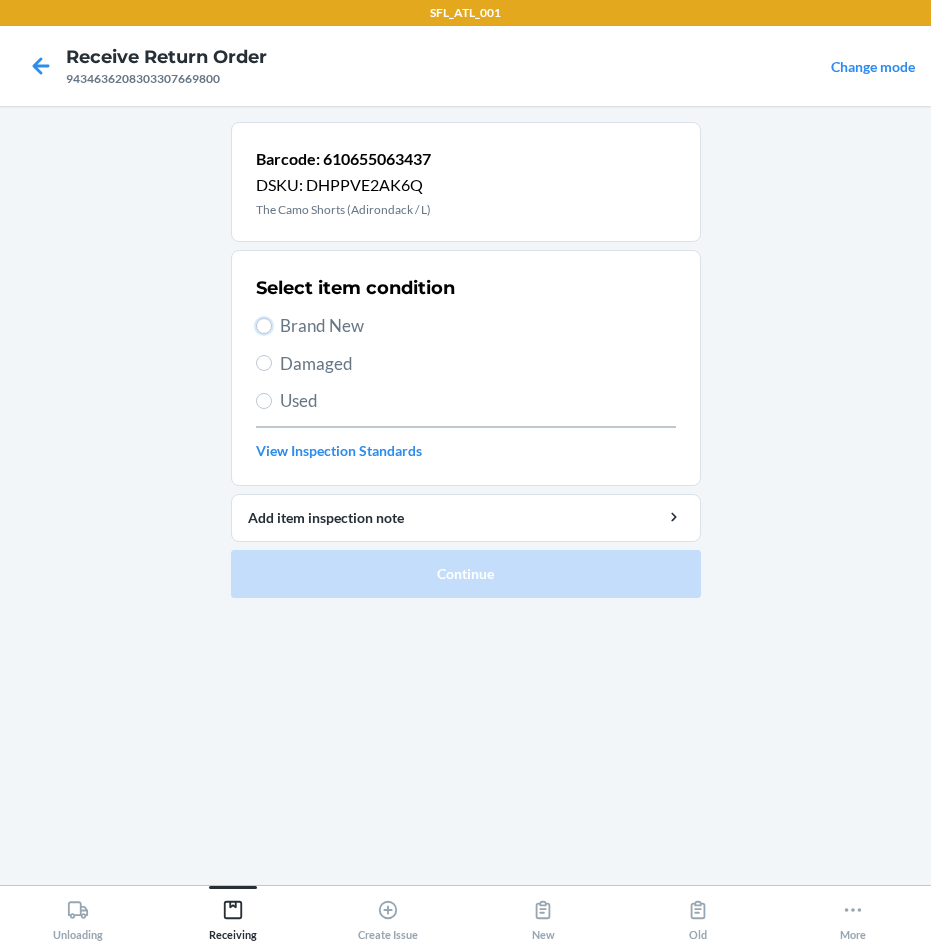 click on "Brand New" at bounding box center [264, 326] 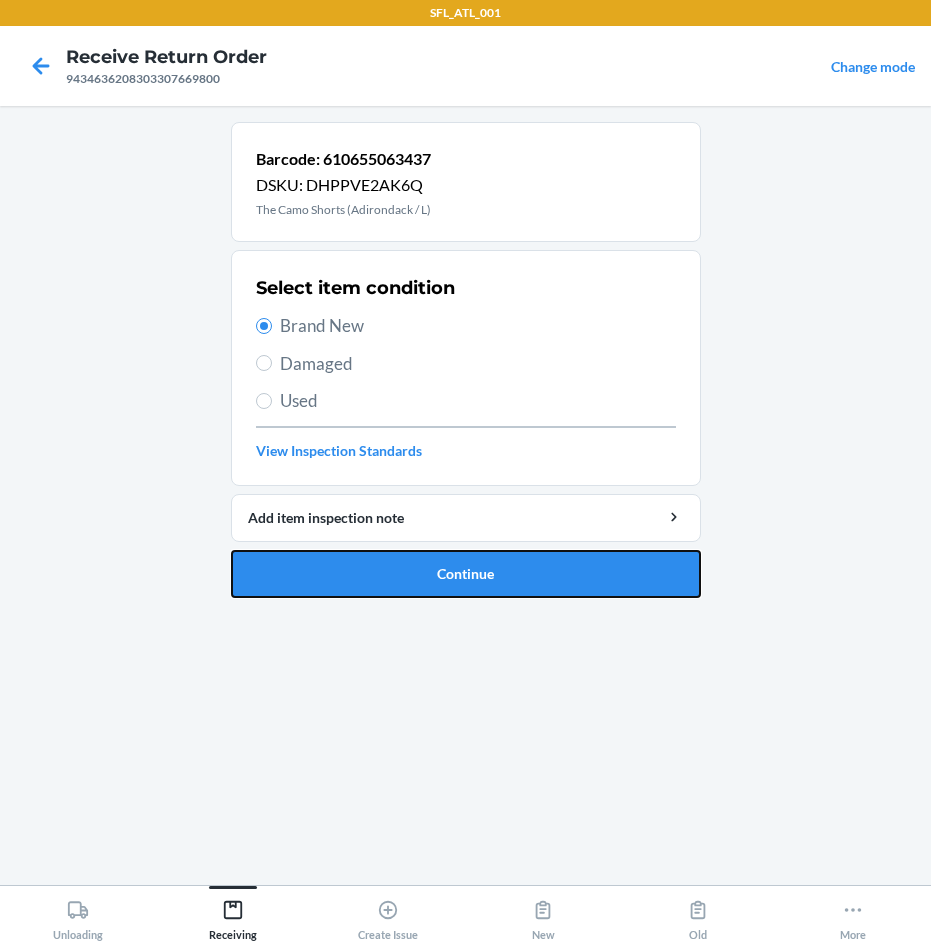 drag, startPoint x: 569, startPoint y: 589, endPoint x: 585, endPoint y: 593, distance: 16.492422 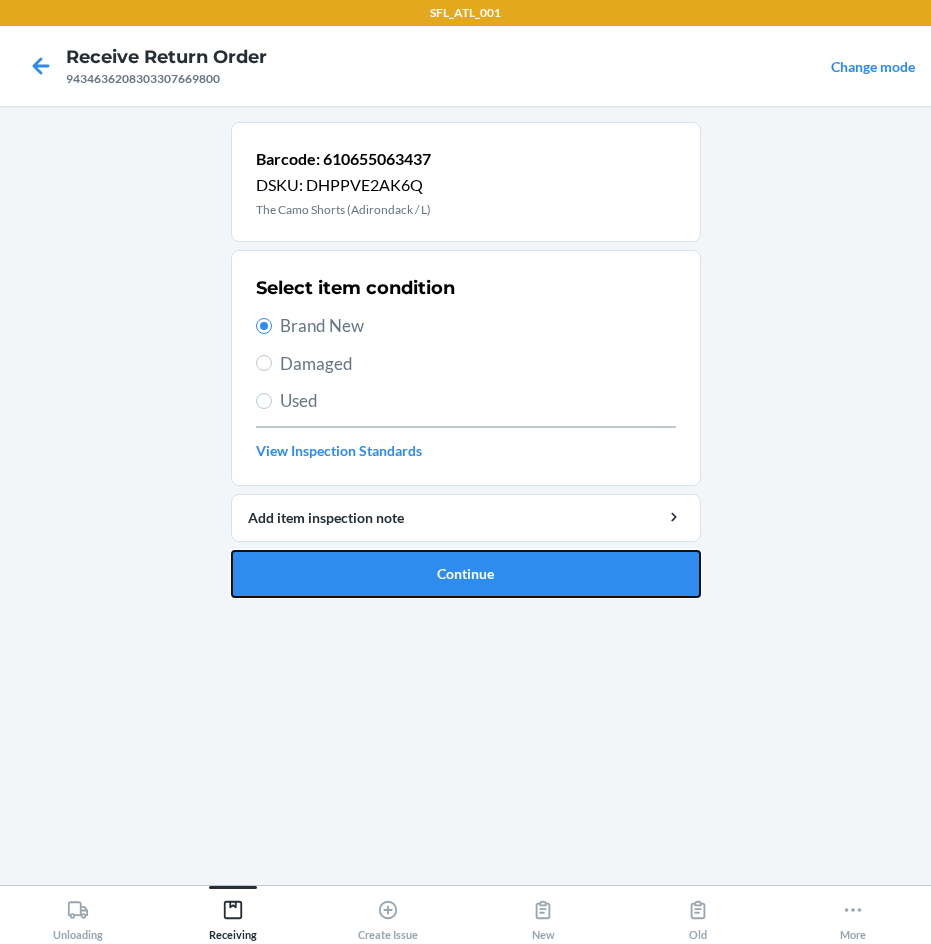 click on "Continue" at bounding box center (466, 574) 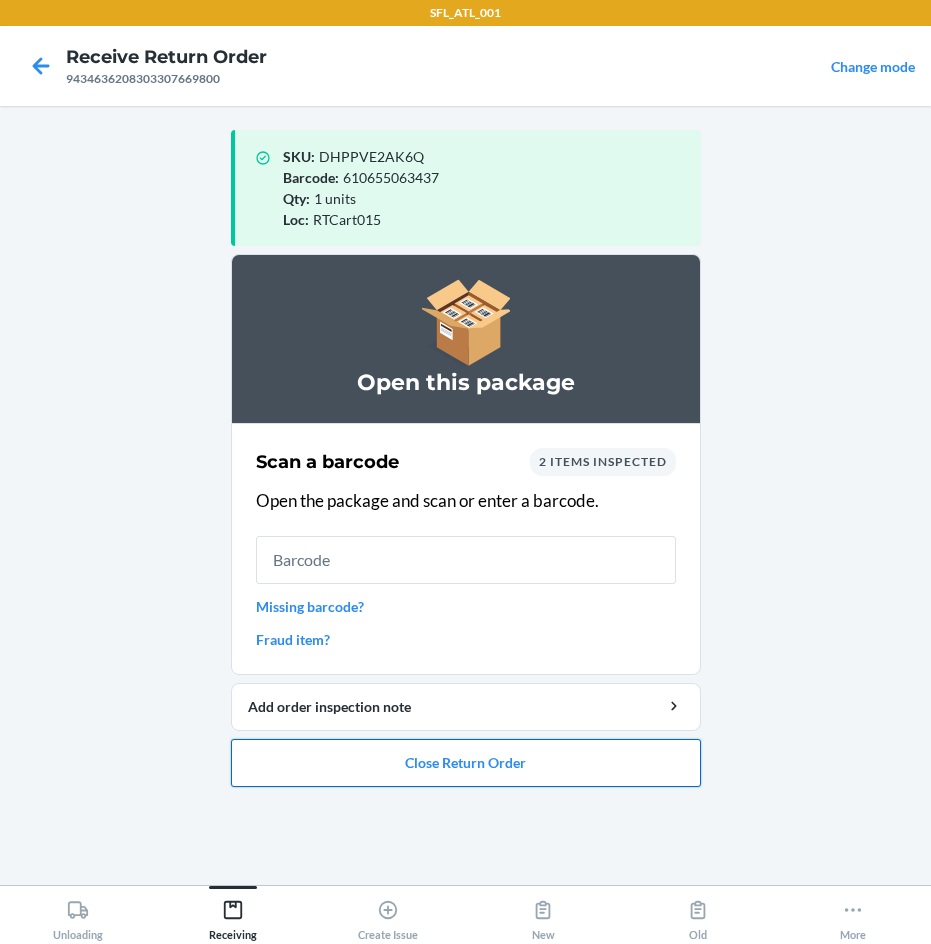 click on "Close Return Order" at bounding box center [466, 763] 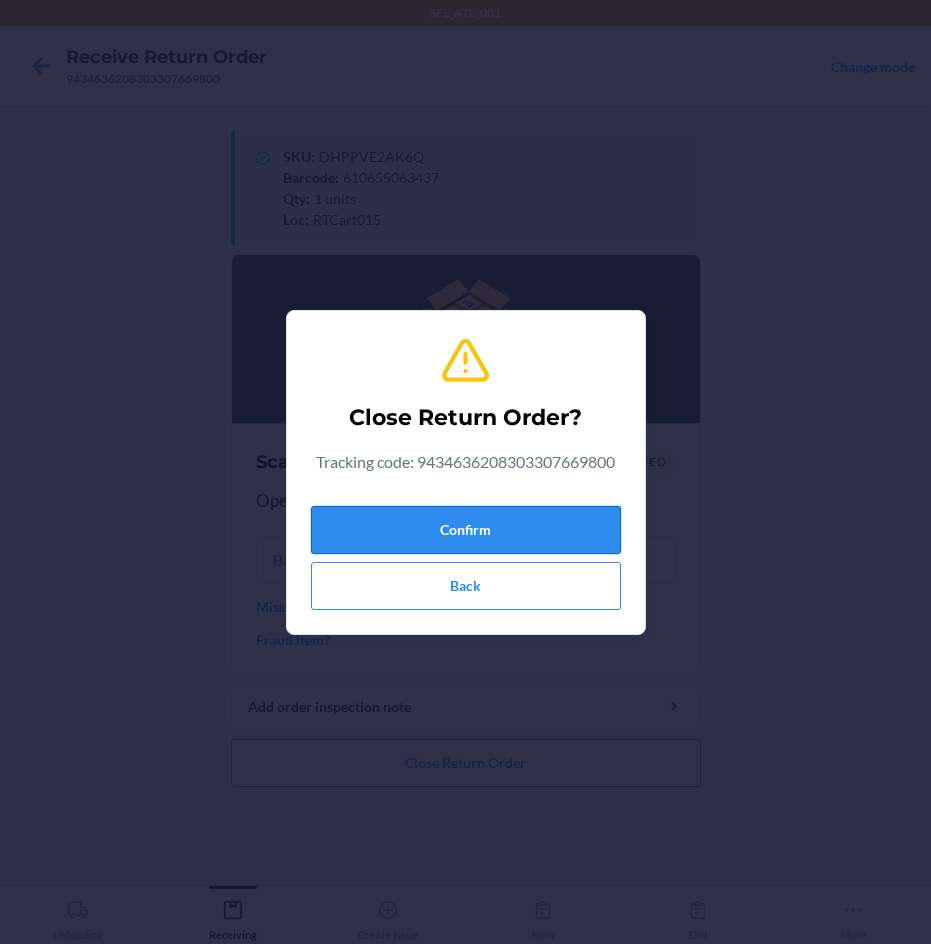click on "Confirm" at bounding box center [466, 530] 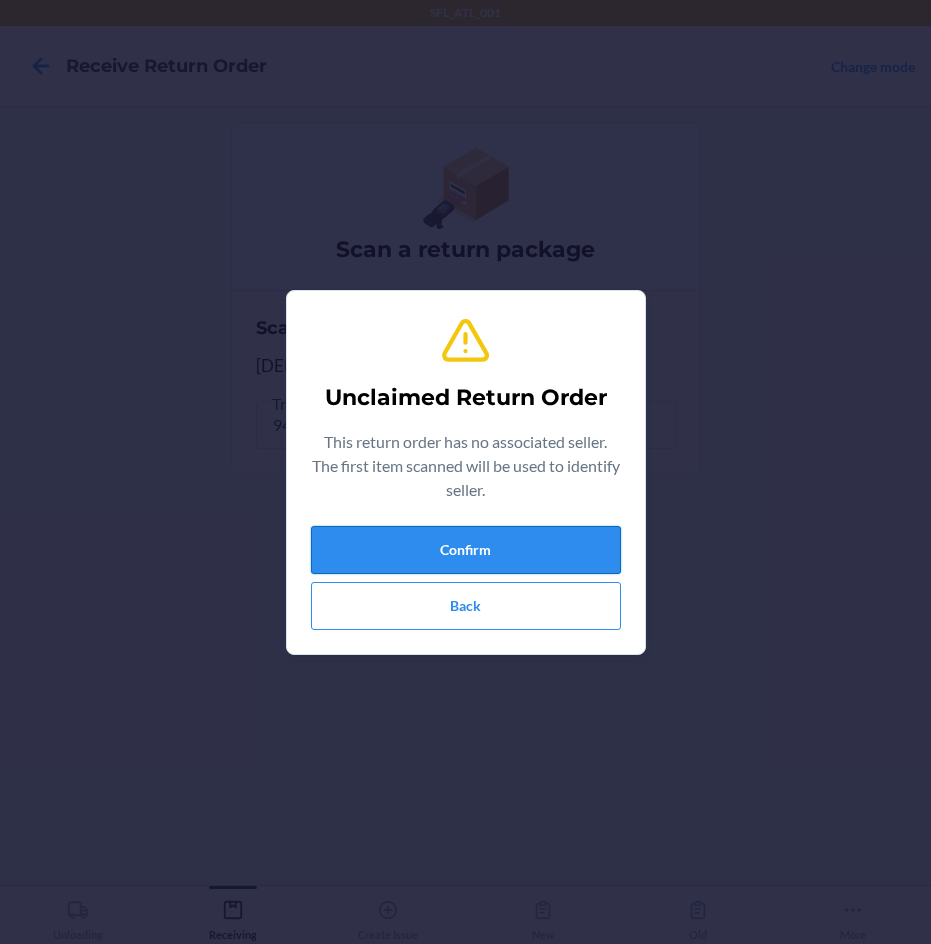 click on "Confirm" at bounding box center (466, 550) 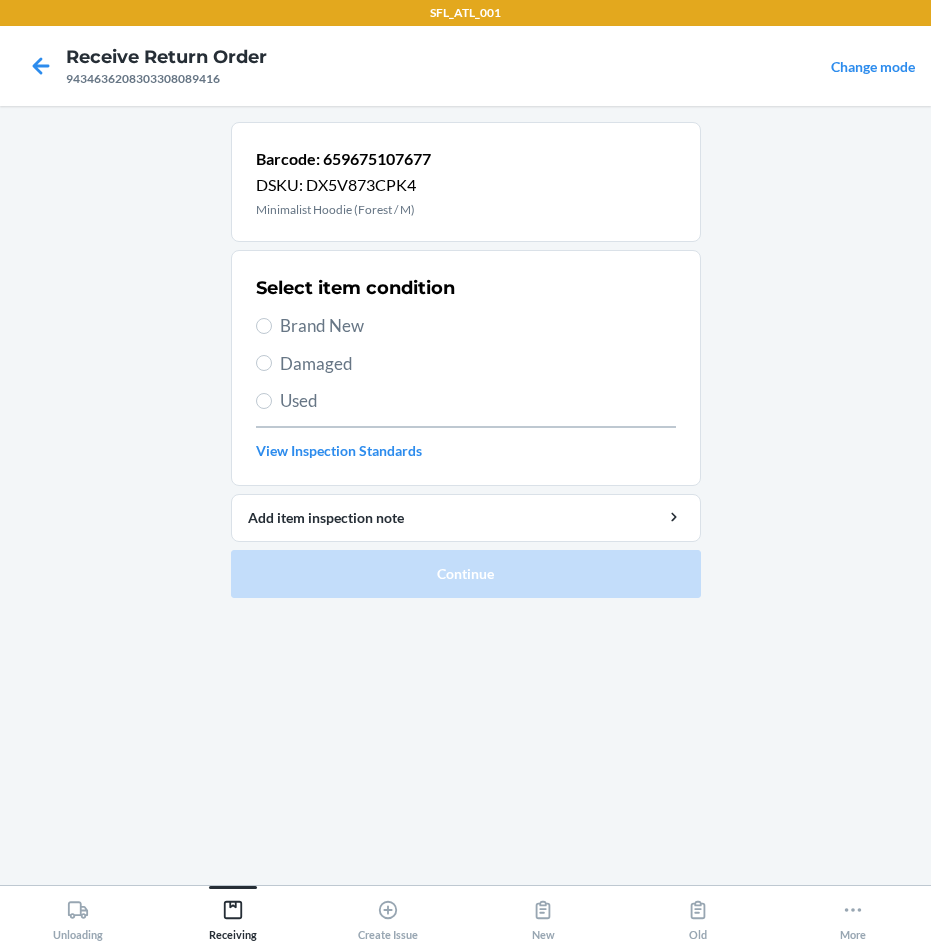 click on "Brand New" at bounding box center (478, 326) 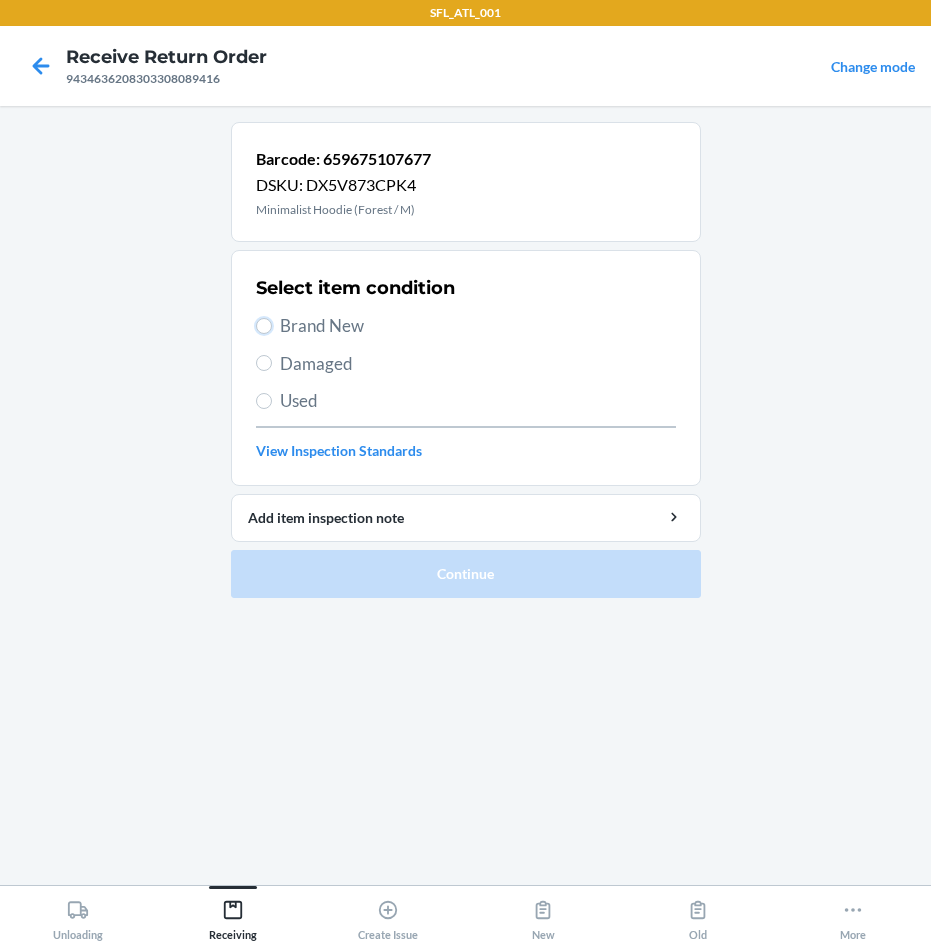 click on "Brand New" at bounding box center (264, 326) 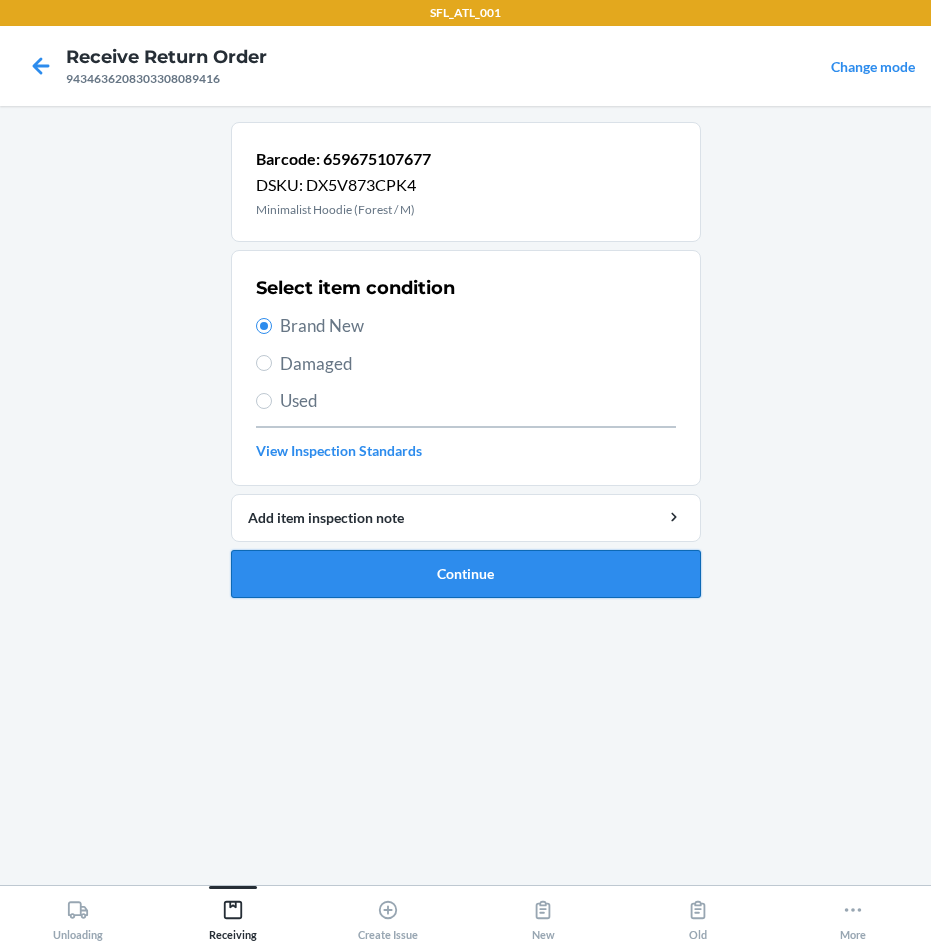 click on "Continue" at bounding box center (466, 574) 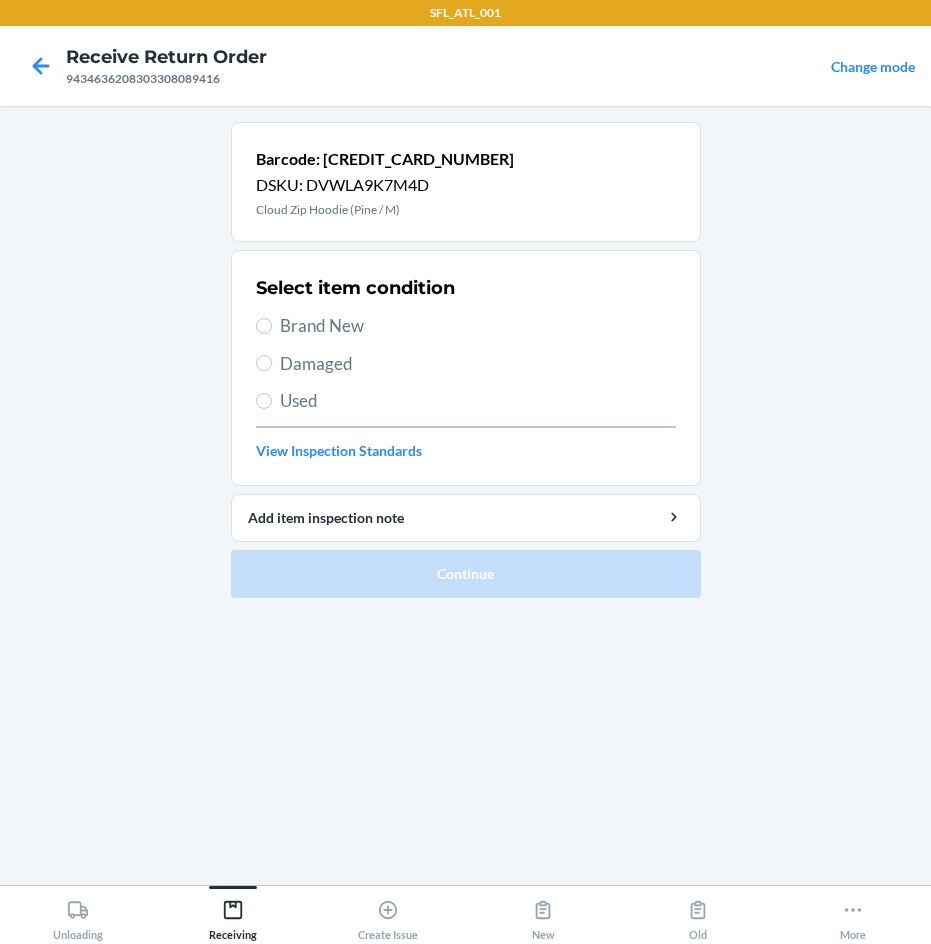 click on "Brand New" at bounding box center (478, 326) 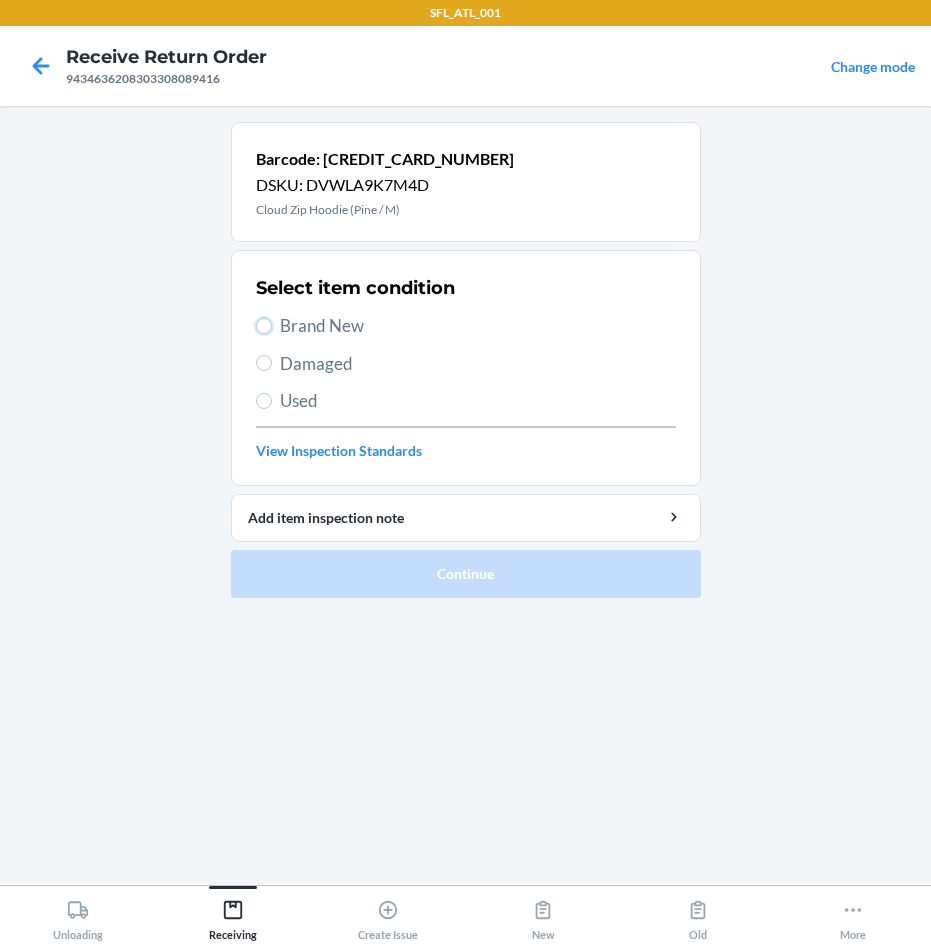 click on "Brand New" at bounding box center (264, 326) 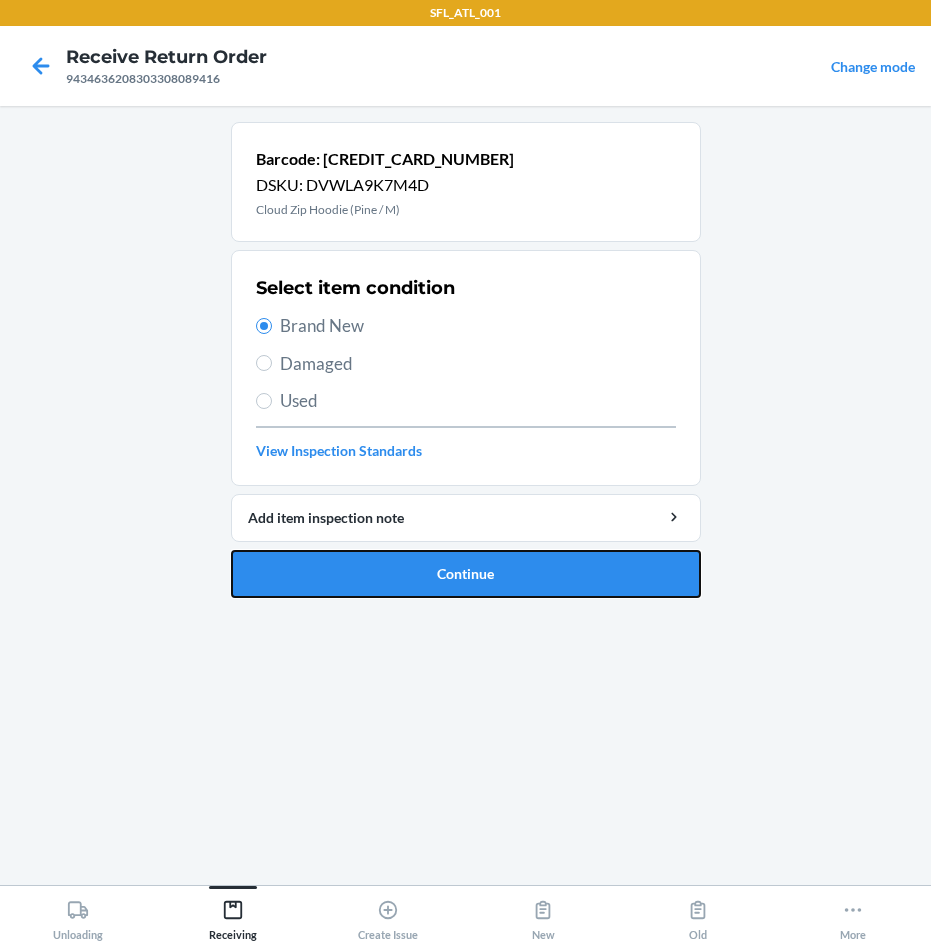 drag, startPoint x: 569, startPoint y: 584, endPoint x: 572, endPoint y: 567, distance: 17.262676 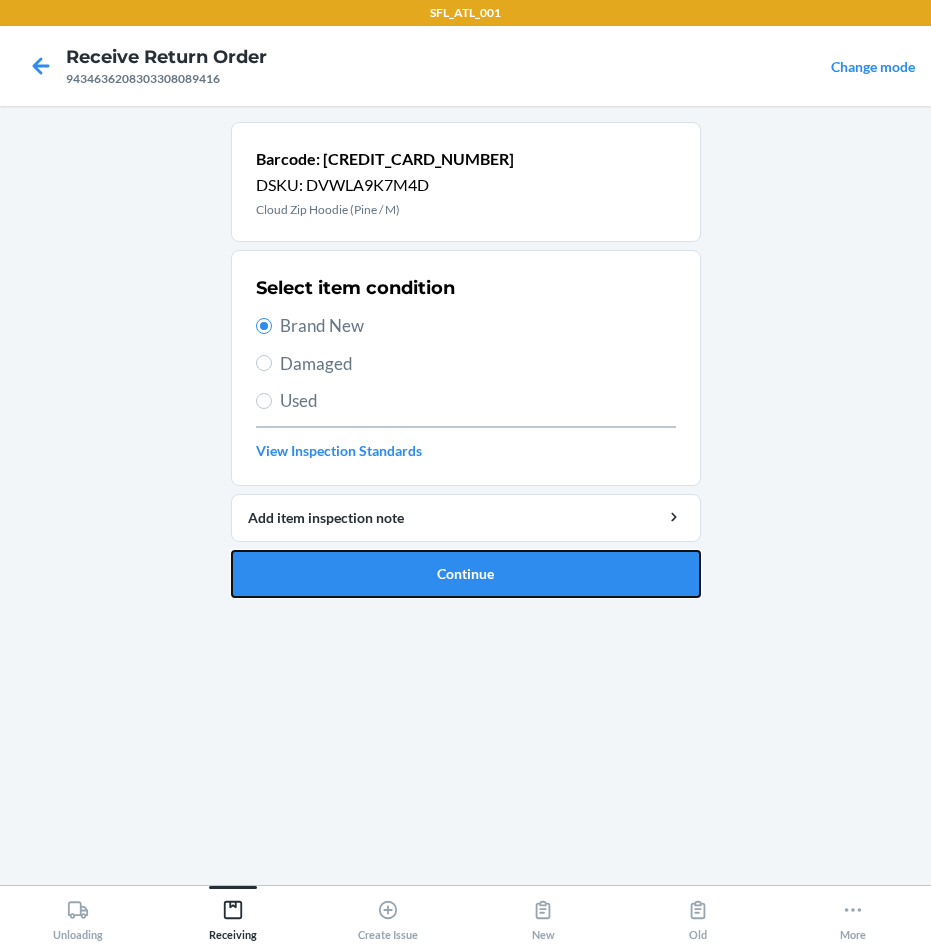 click on "Continue" at bounding box center [466, 574] 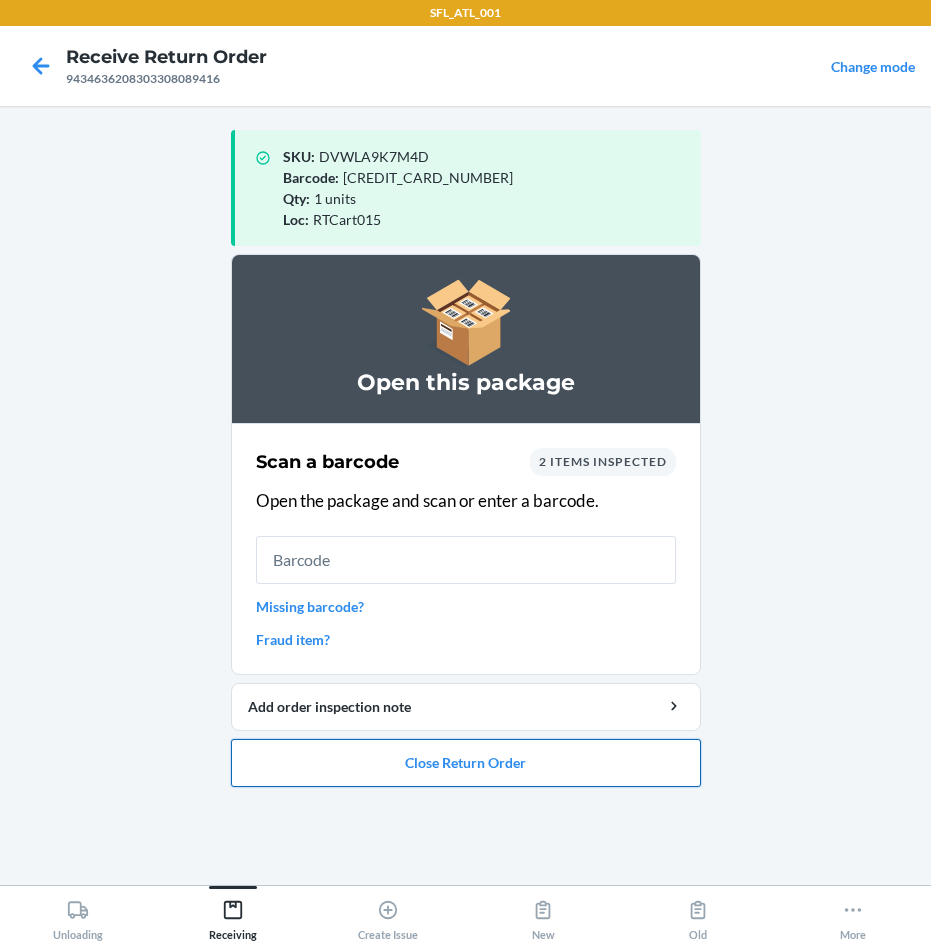 click on "Close Return Order" at bounding box center (466, 763) 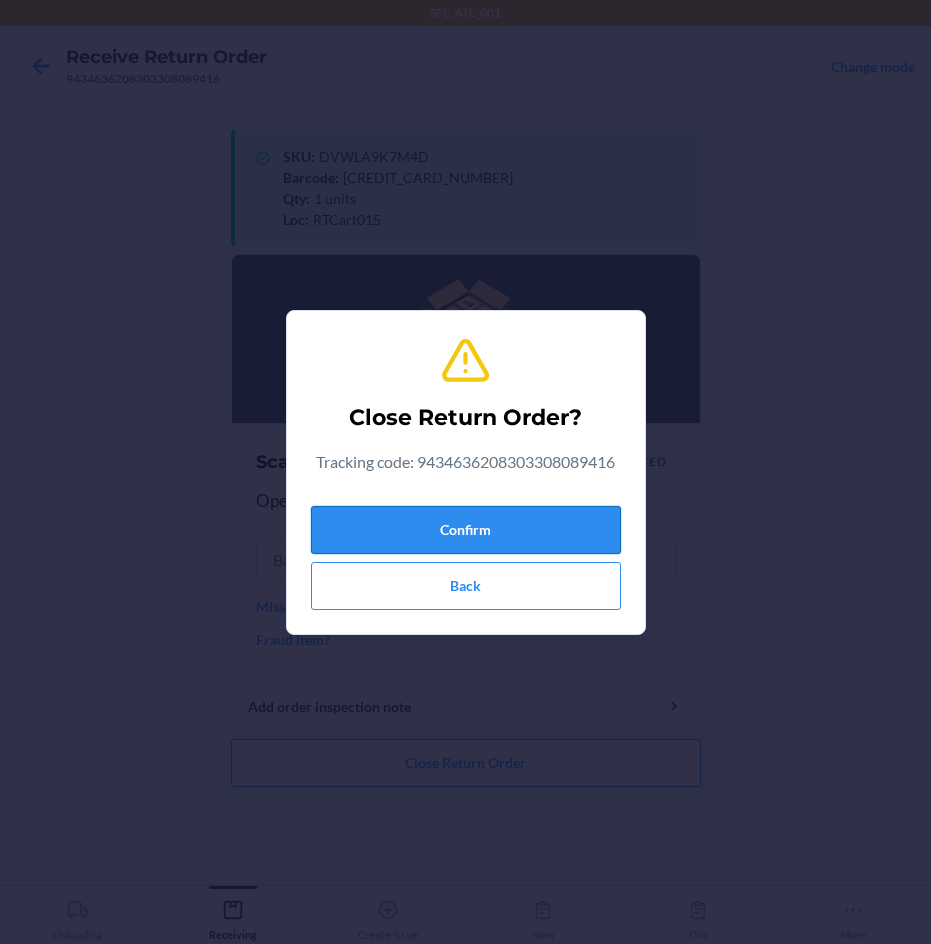 click on "Confirm" at bounding box center [466, 530] 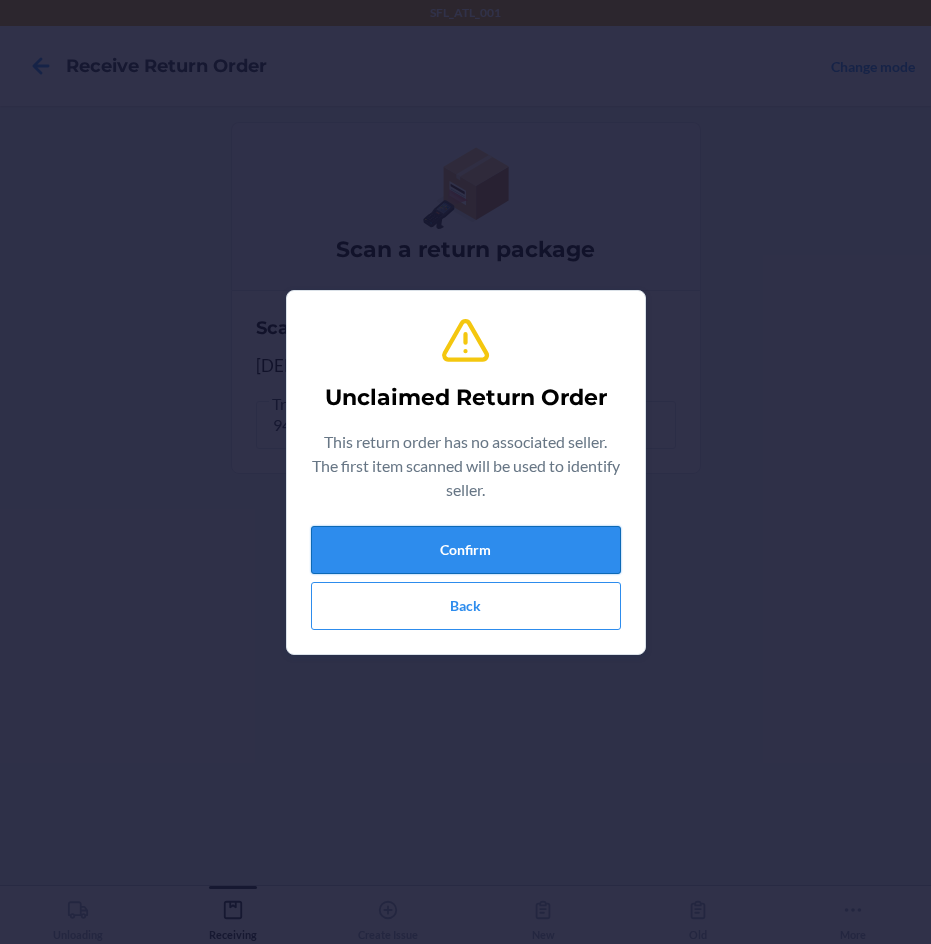 click on "Confirm" at bounding box center (466, 550) 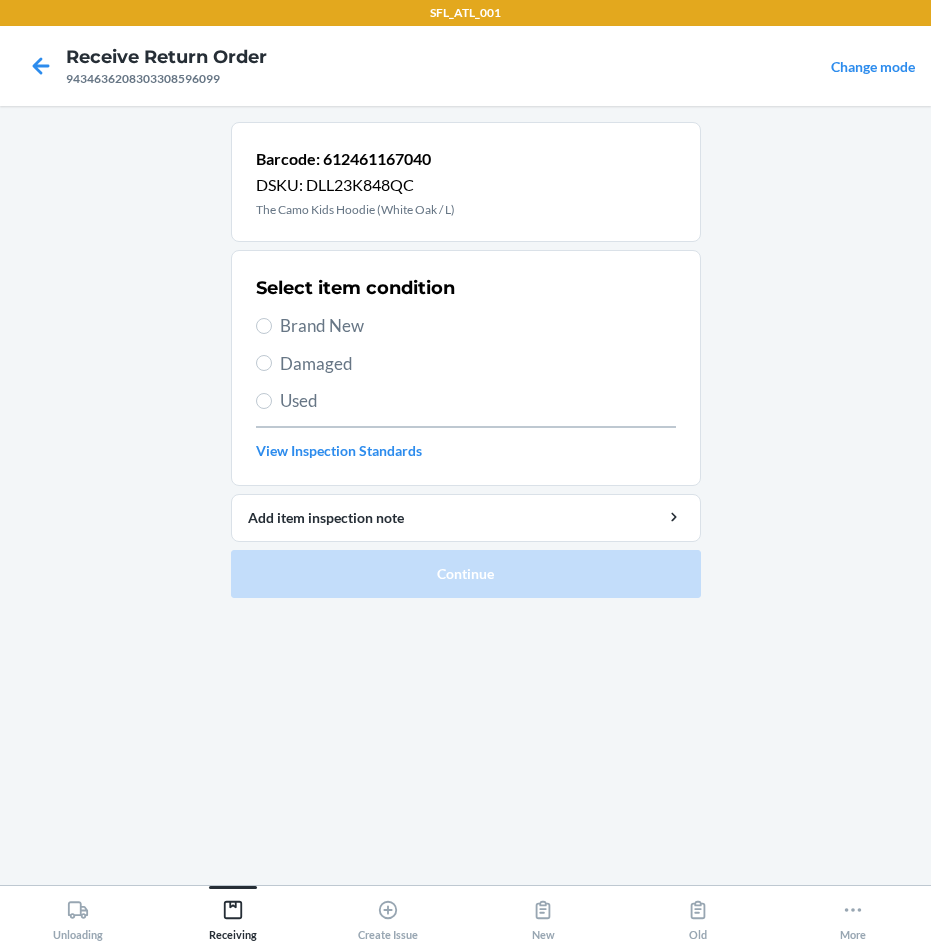 drag, startPoint x: 317, startPoint y: 331, endPoint x: 317, endPoint y: 363, distance: 32 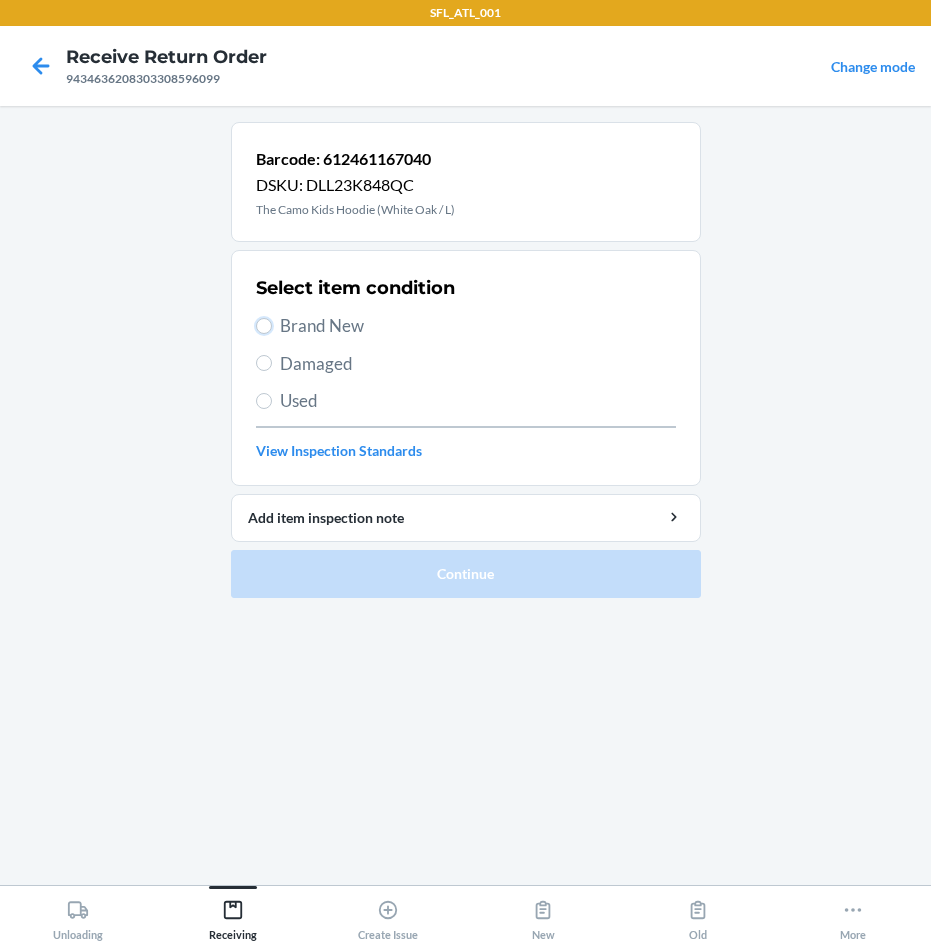 click on "Brand New" at bounding box center [264, 326] 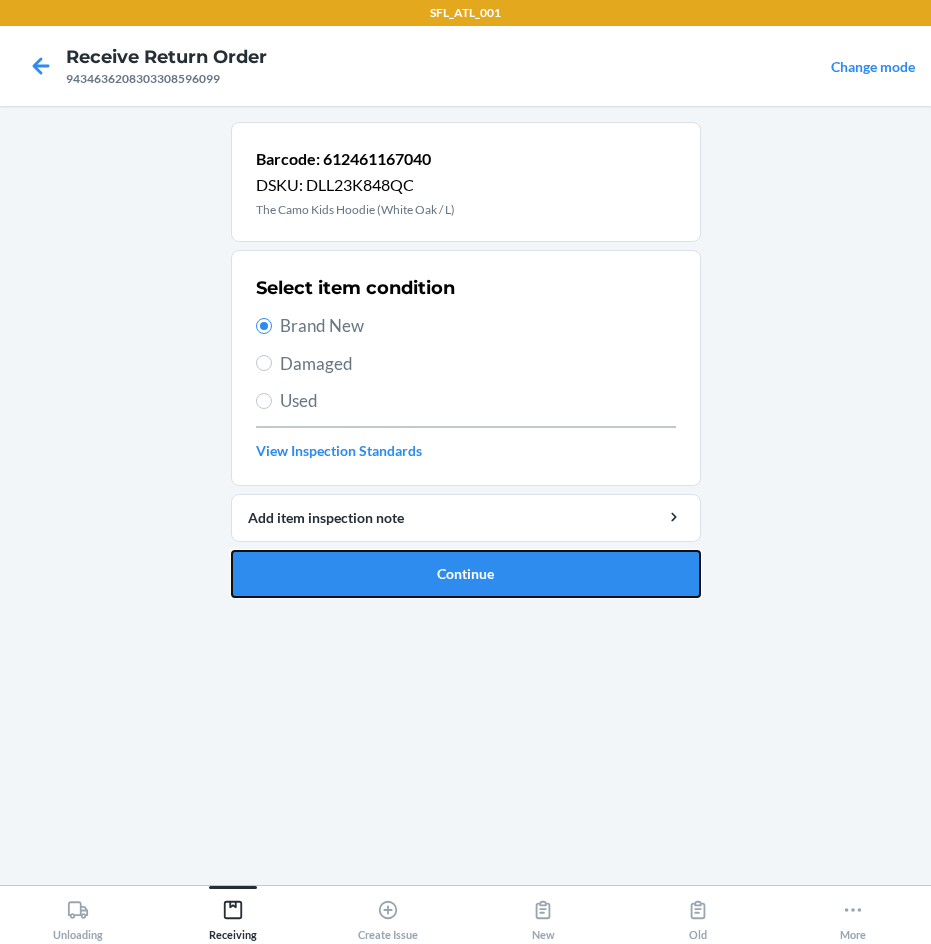 click on "Continue" at bounding box center (466, 574) 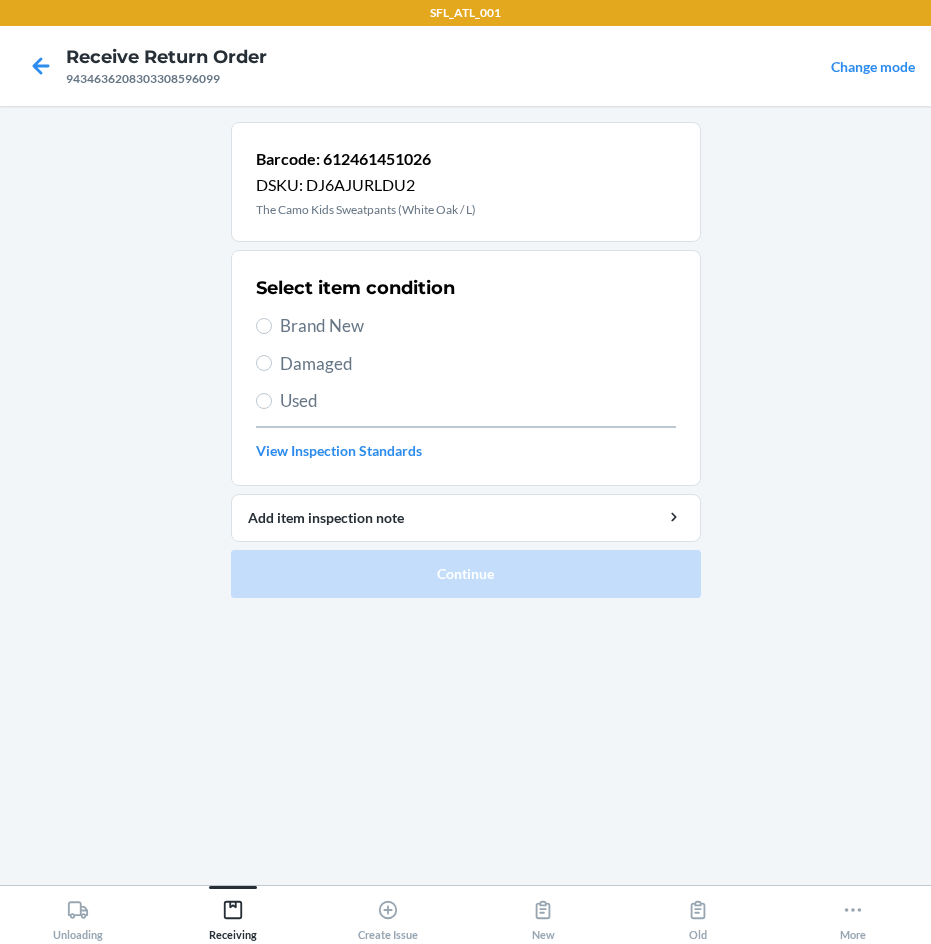 drag, startPoint x: 296, startPoint y: 332, endPoint x: 352, endPoint y: 366, distance: 65.51336 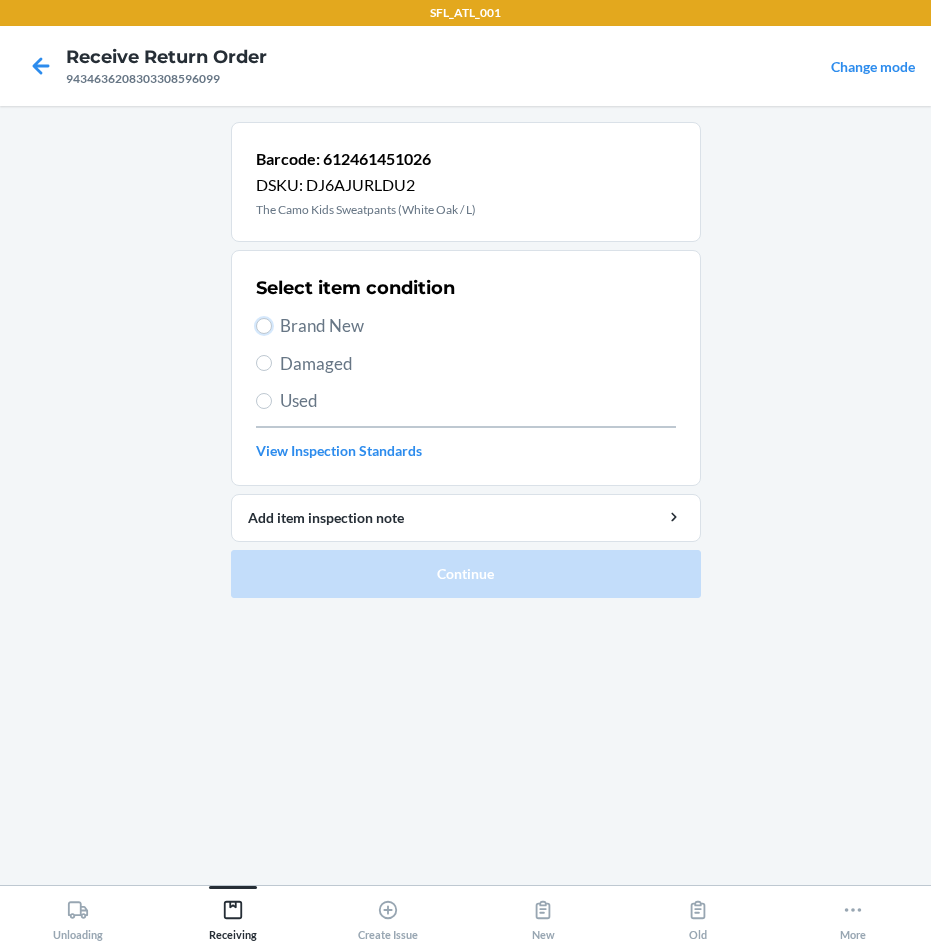 click on "Brand New" at bounding box center (264, 326) 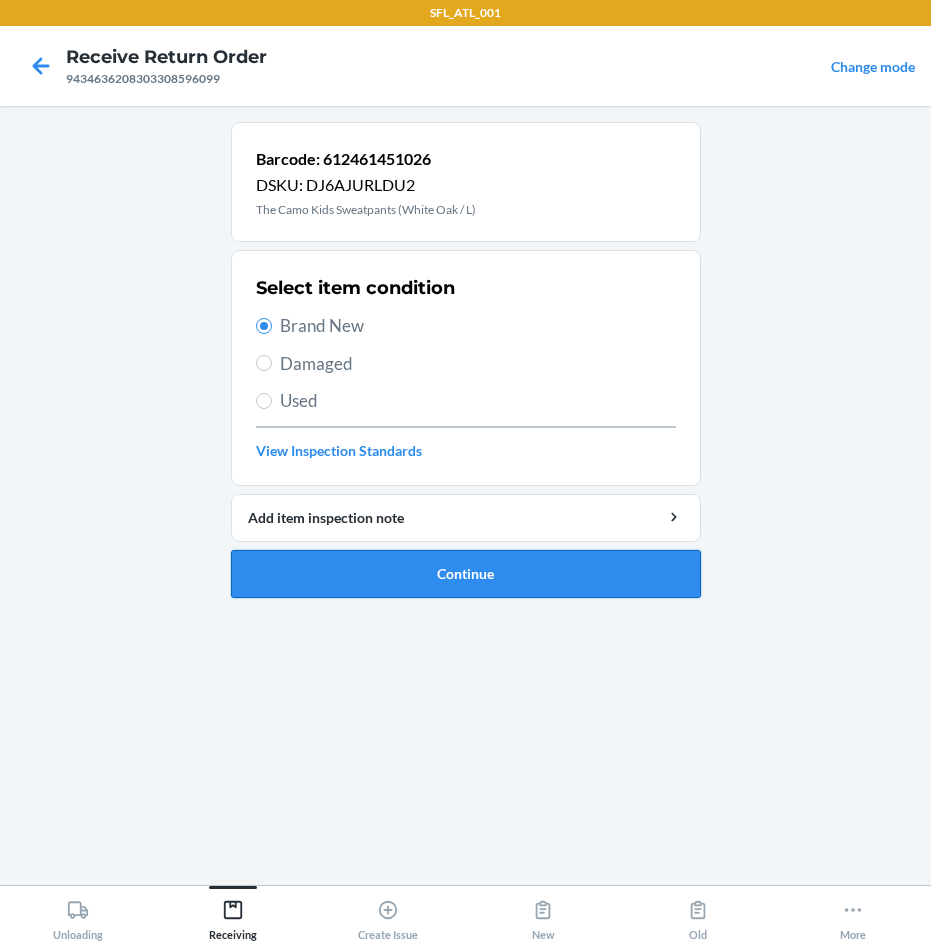 click on "Continue" at bounding box center [466, 574] 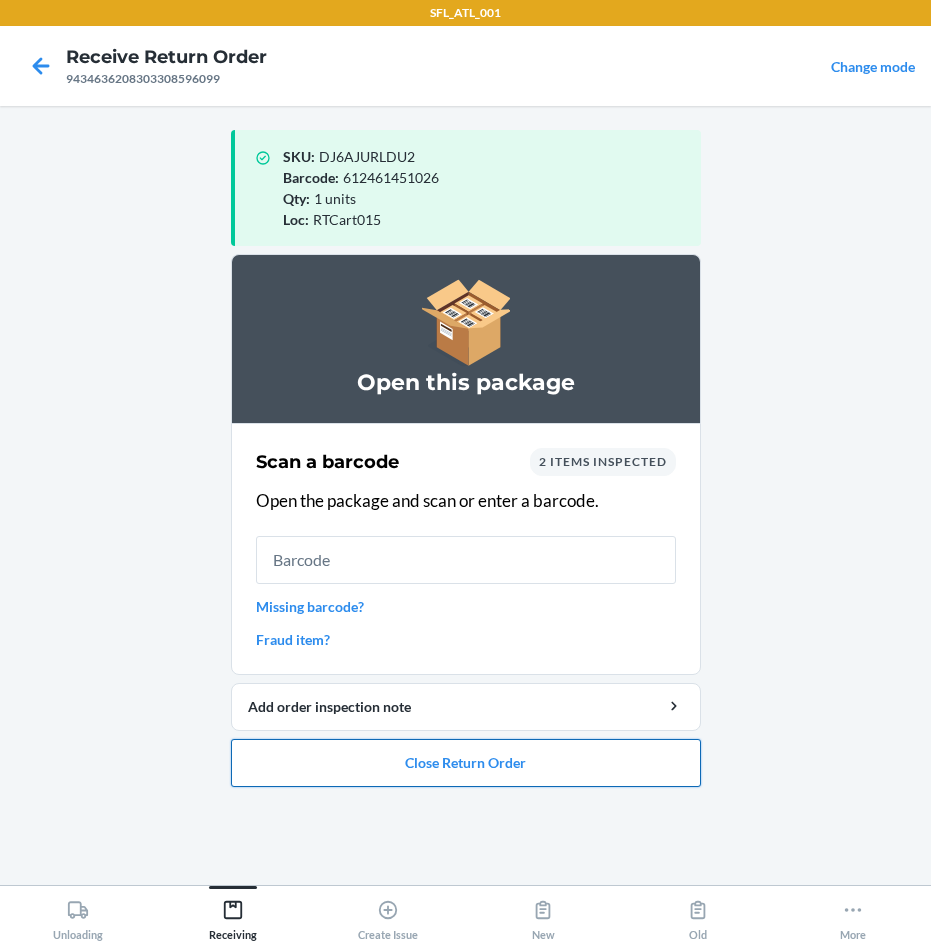 drag, startPoint x: 480, startPoint y: 785, endPoint x: 480, endPoint y: 774, distance: 11 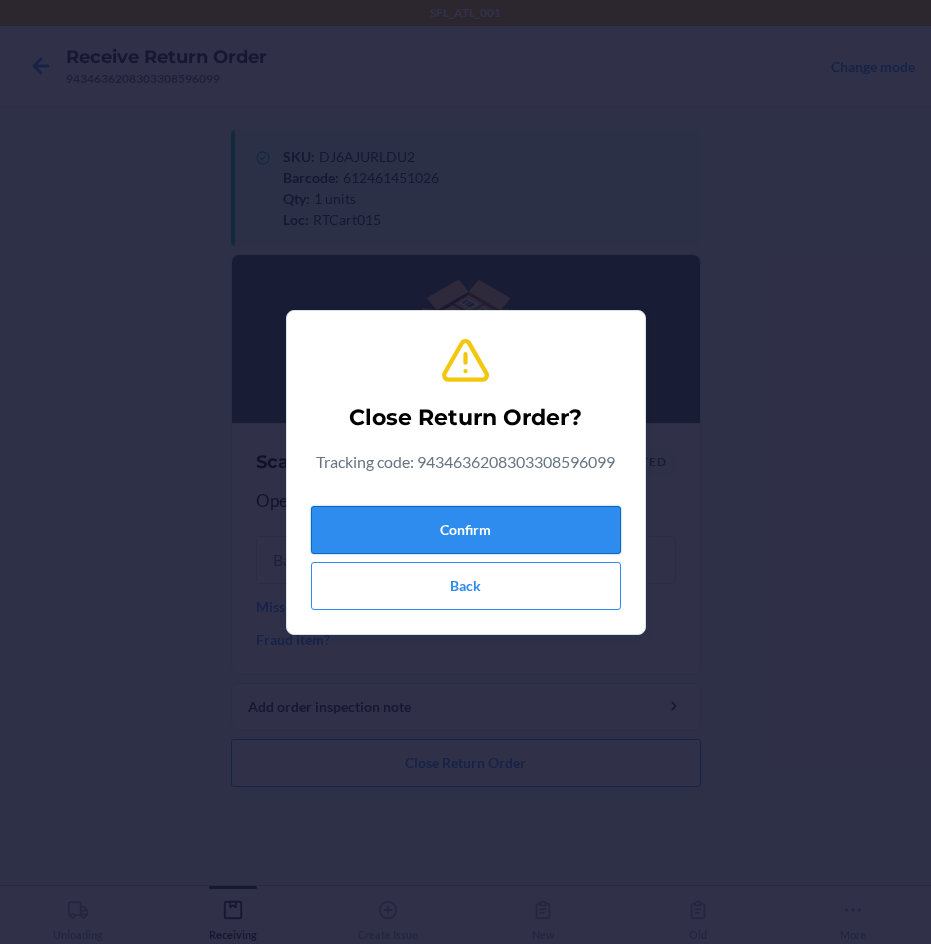 click on "Confirm" at bounding box center [466, 530] 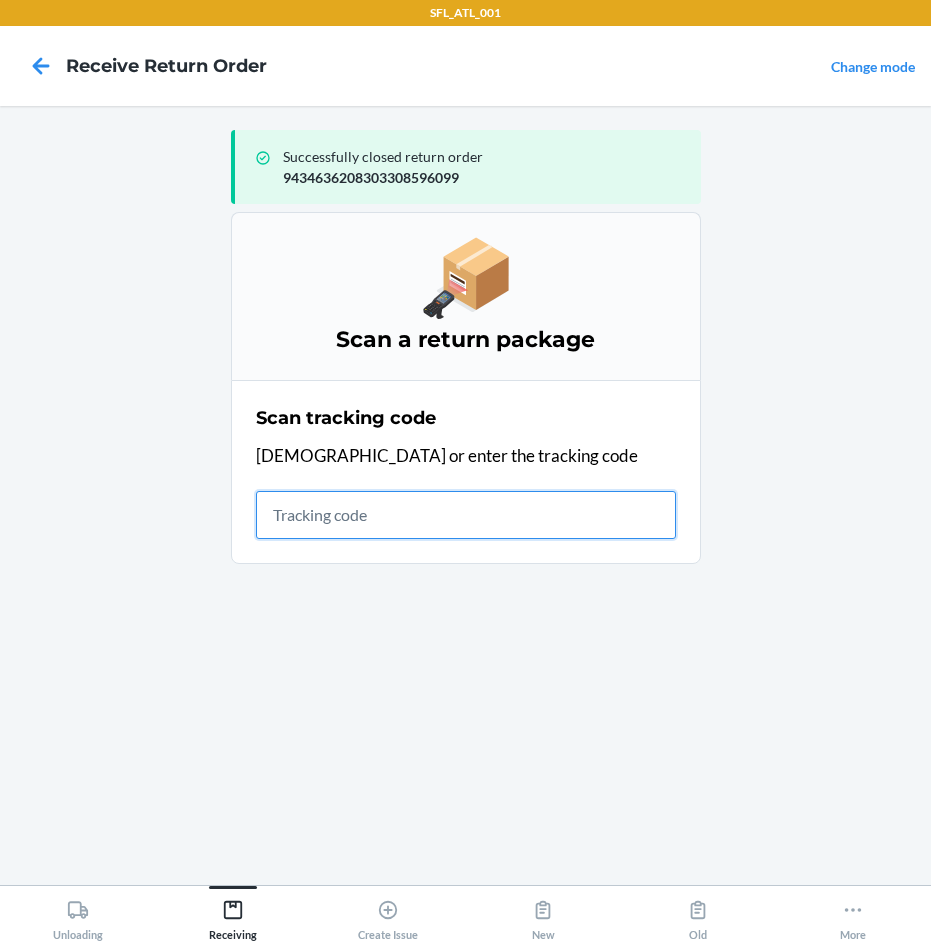 click at bounding box center [466, 515] 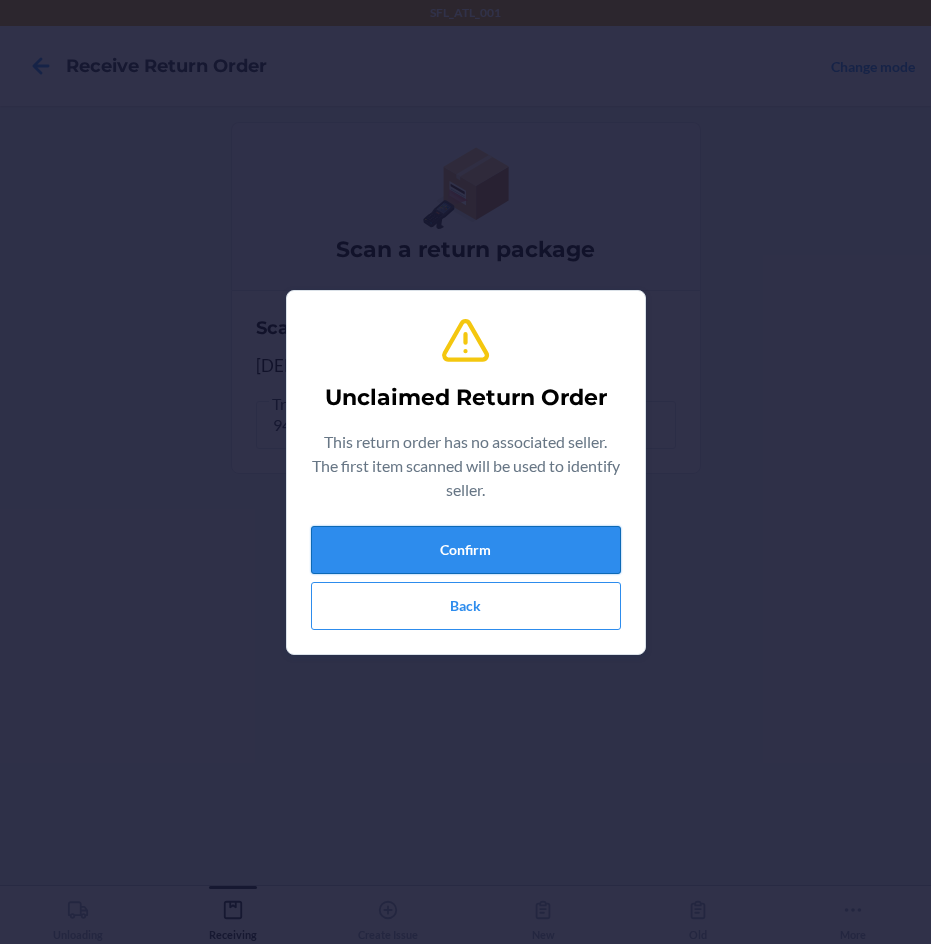 click on "Confirm" at bounding box center [466, 550] 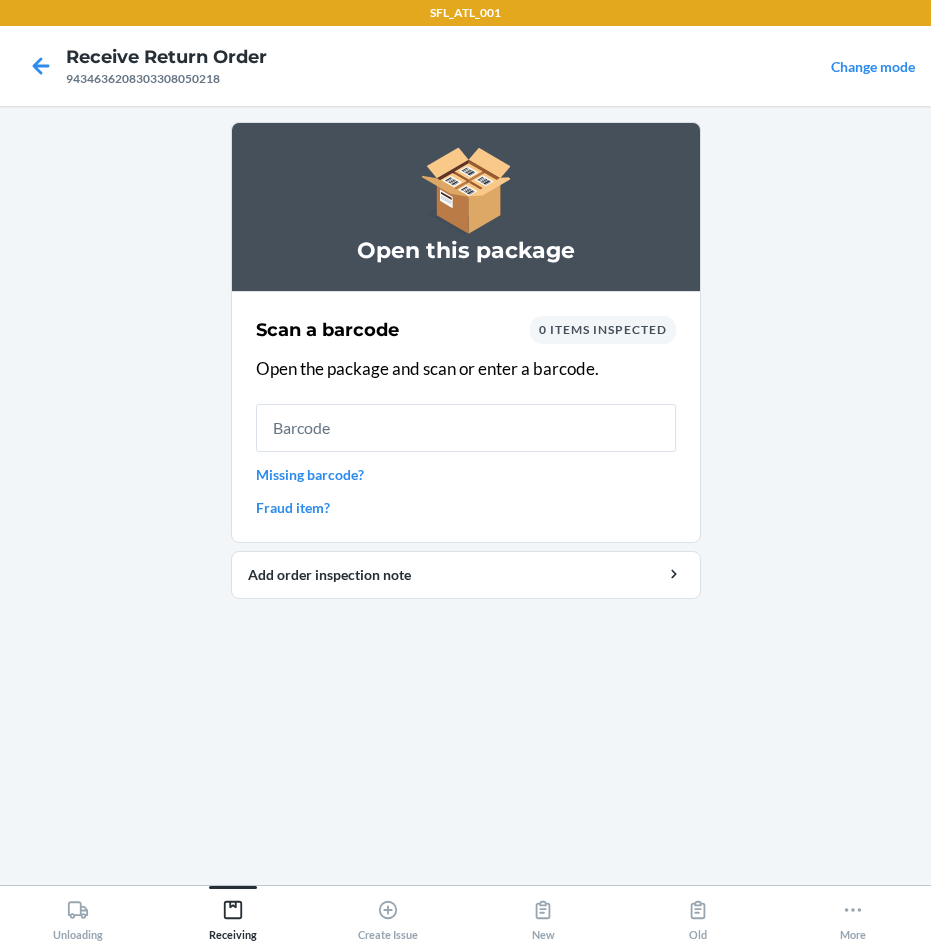 click at bounding box center (466, 428) 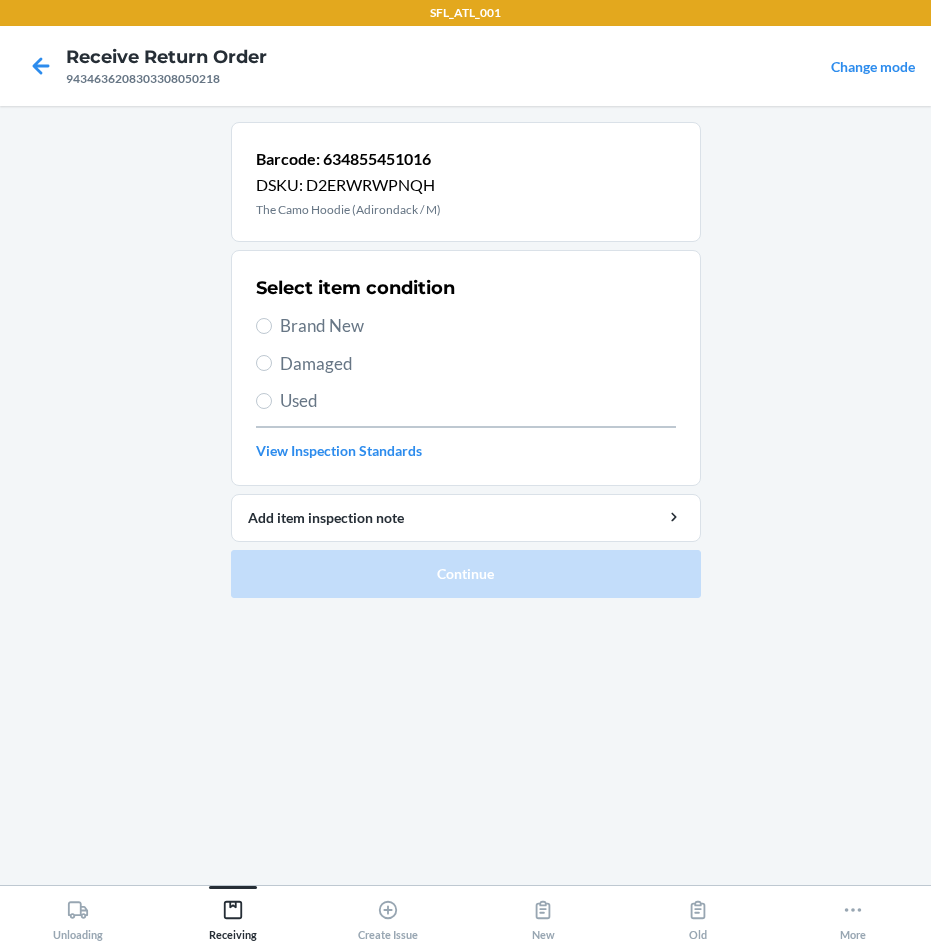 click on "Brand New" at bounding box center (478, 326) 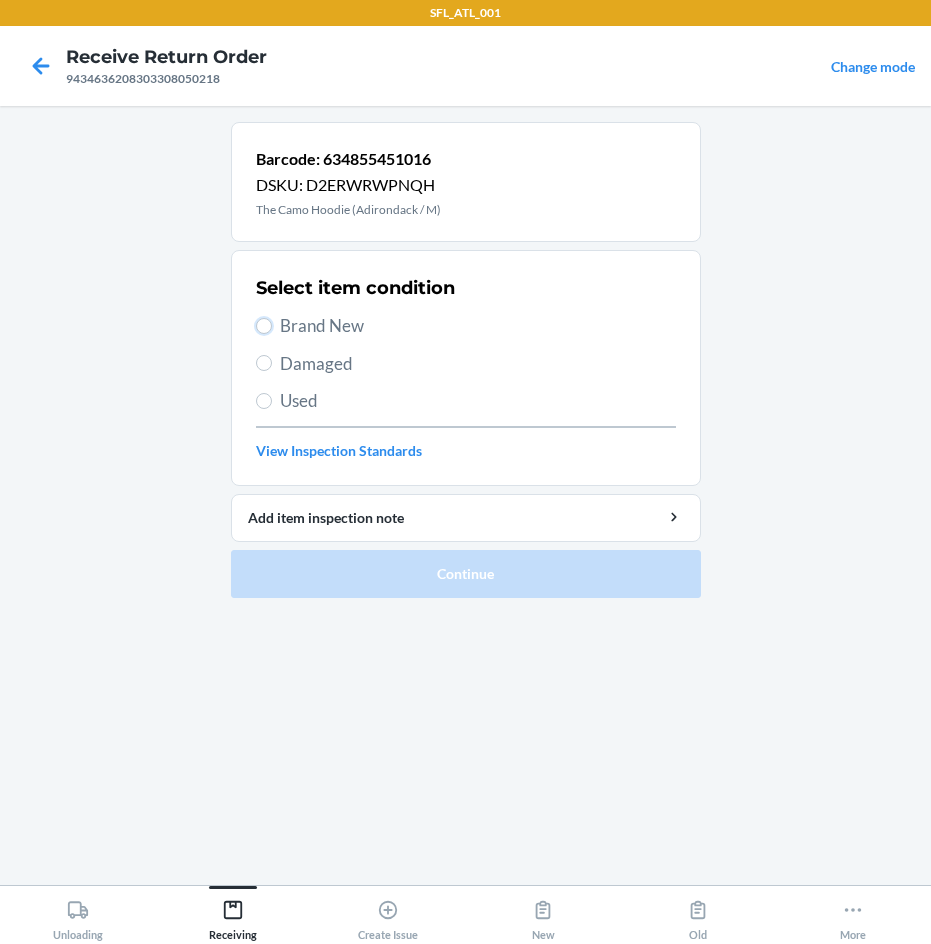 click on "Brand New" at bounding box center [264, 326] 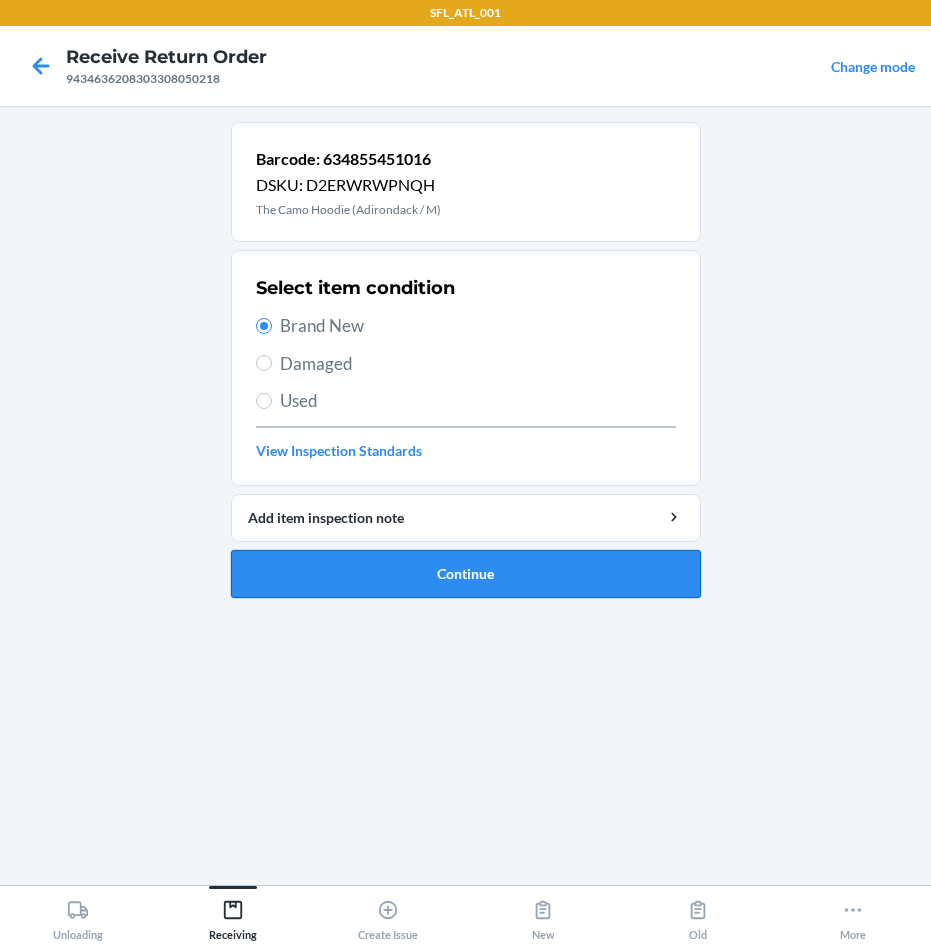 click on "Continue" at bounding box center (466, 574) 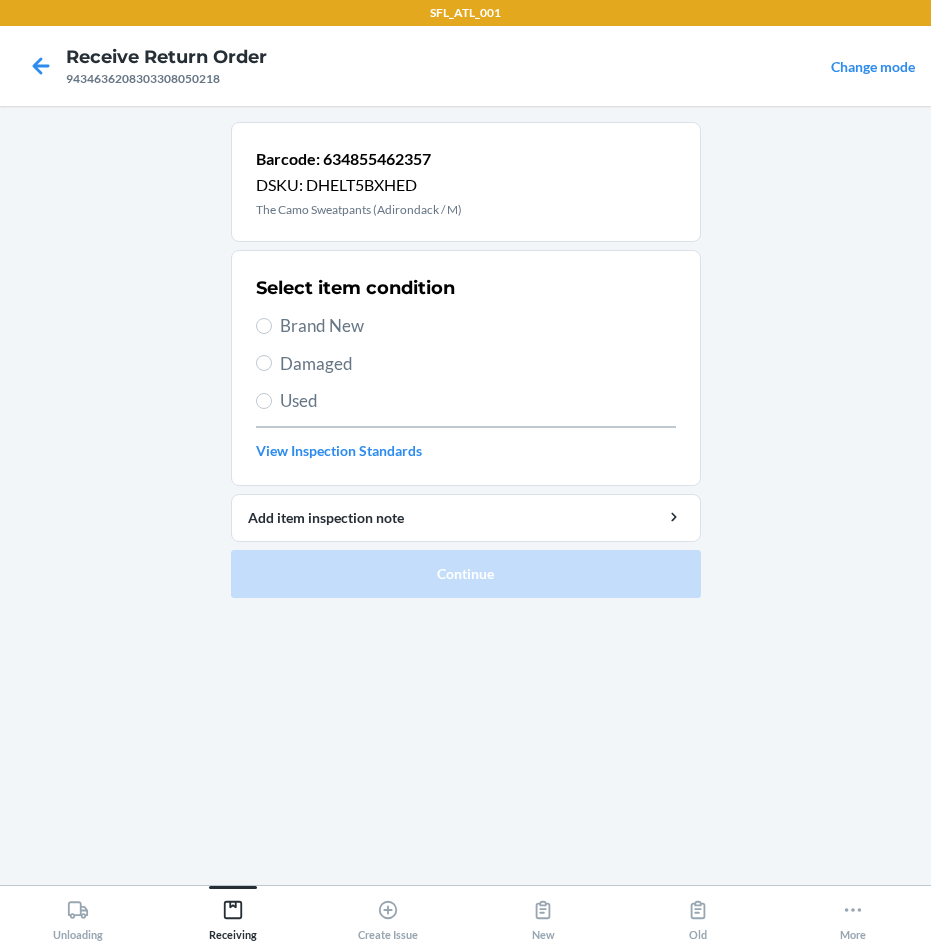 click on "Brand New" at bounding box center (478, 326) 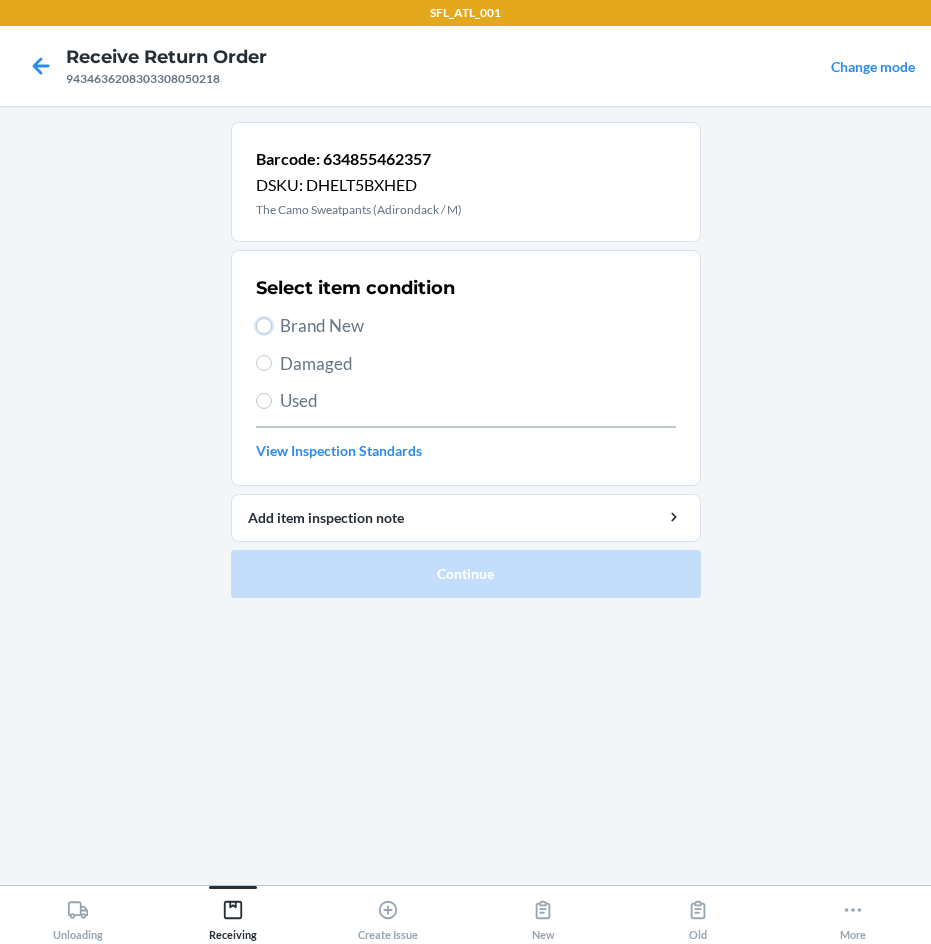 click on "Brand New" at bounding box center (264, 326) 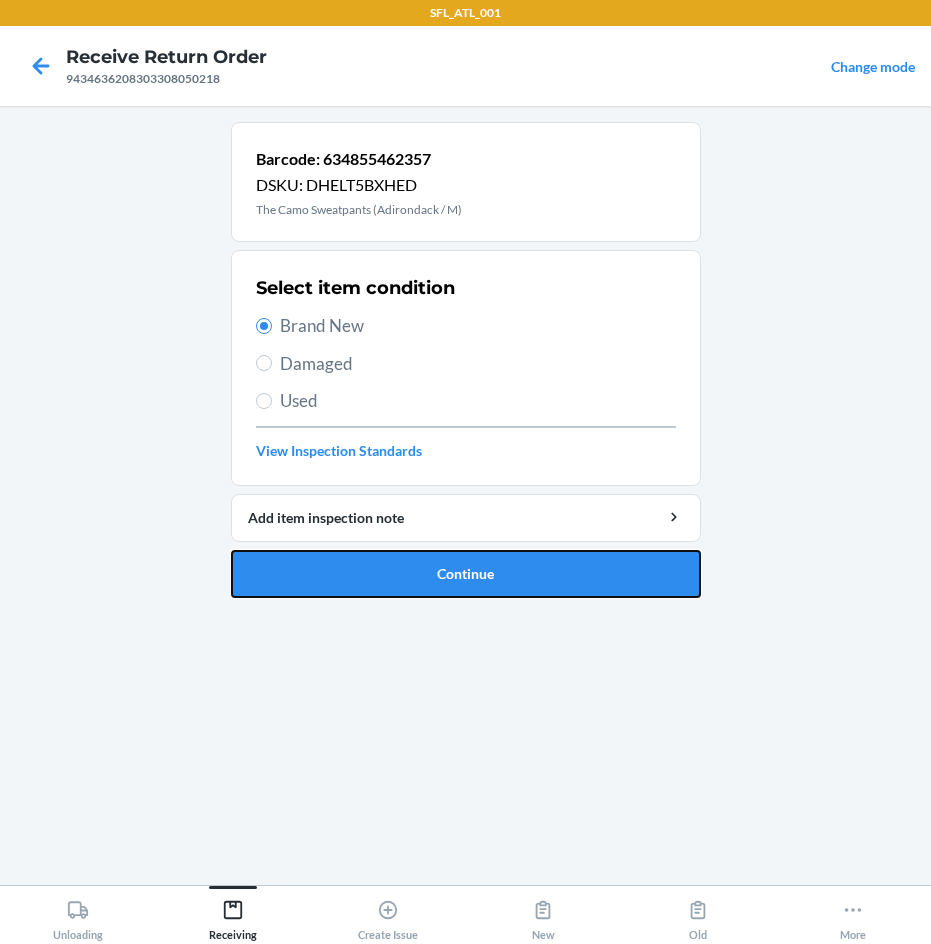 drag, startPoint x: 501, startPoint y: 569, endPoint x: 465, endPoint y: 551, distance: 40.24922 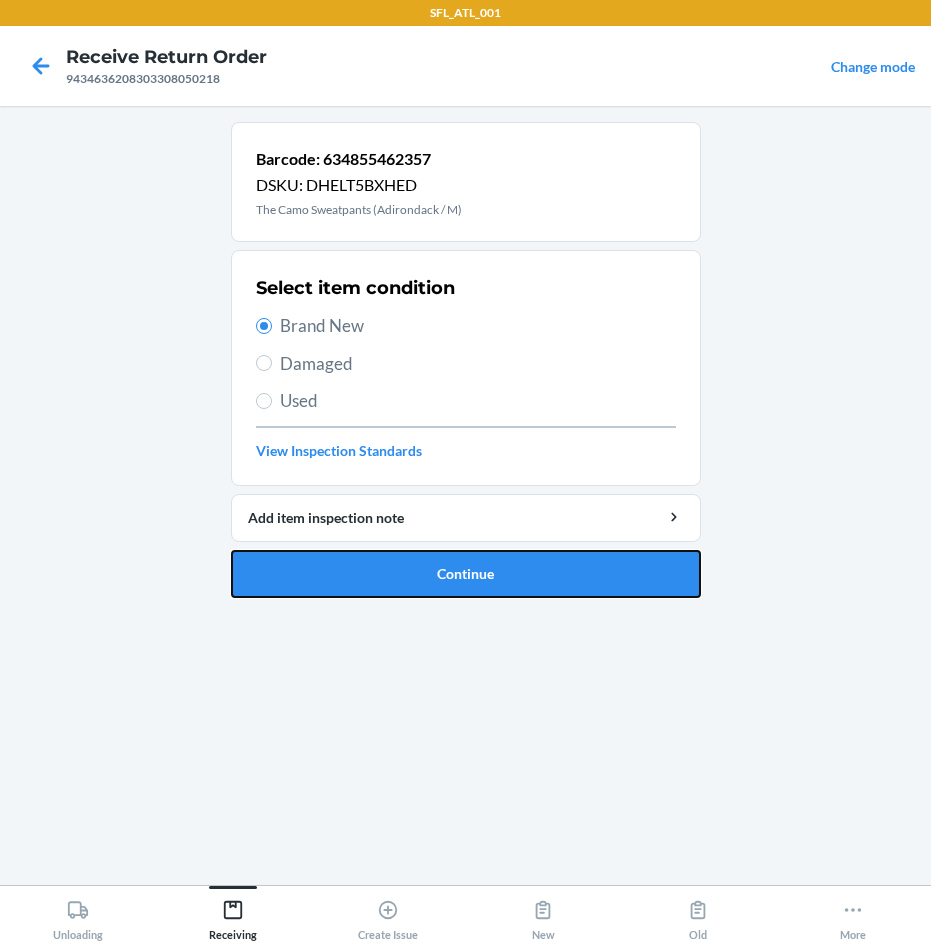 click on "Continue" at bounding box center [466, 574] 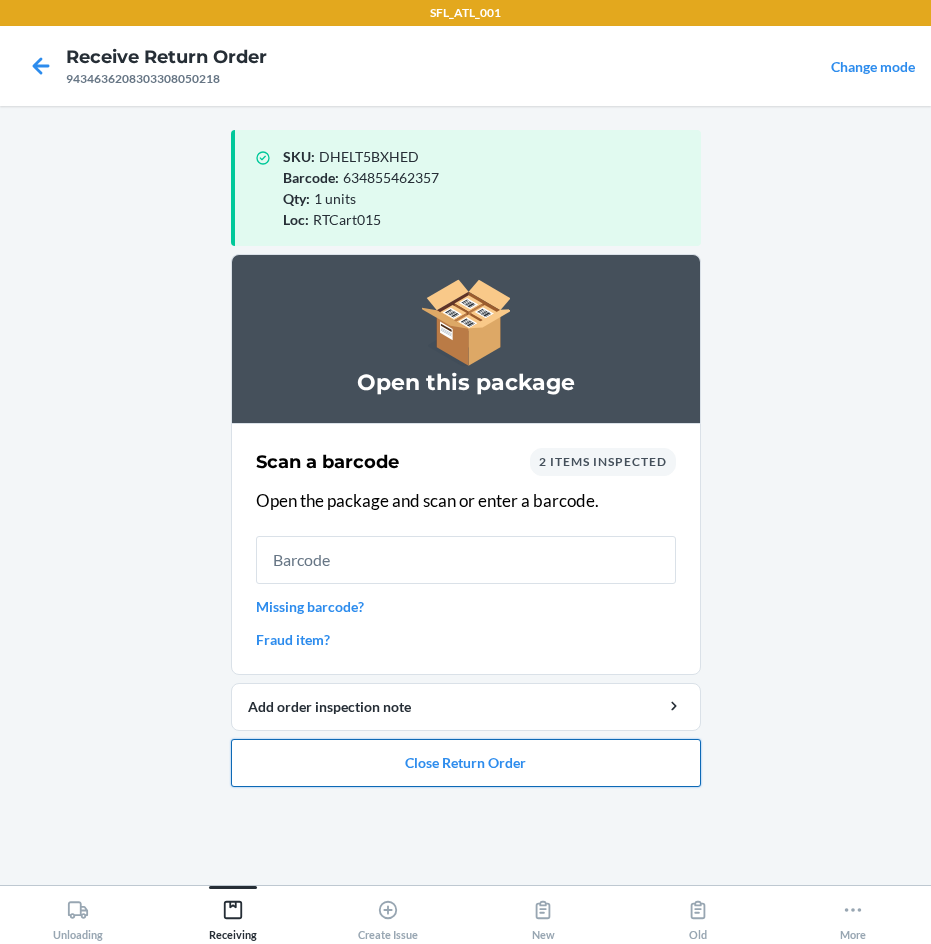 click on "Close Return Order" at bounding box center (466, 763) 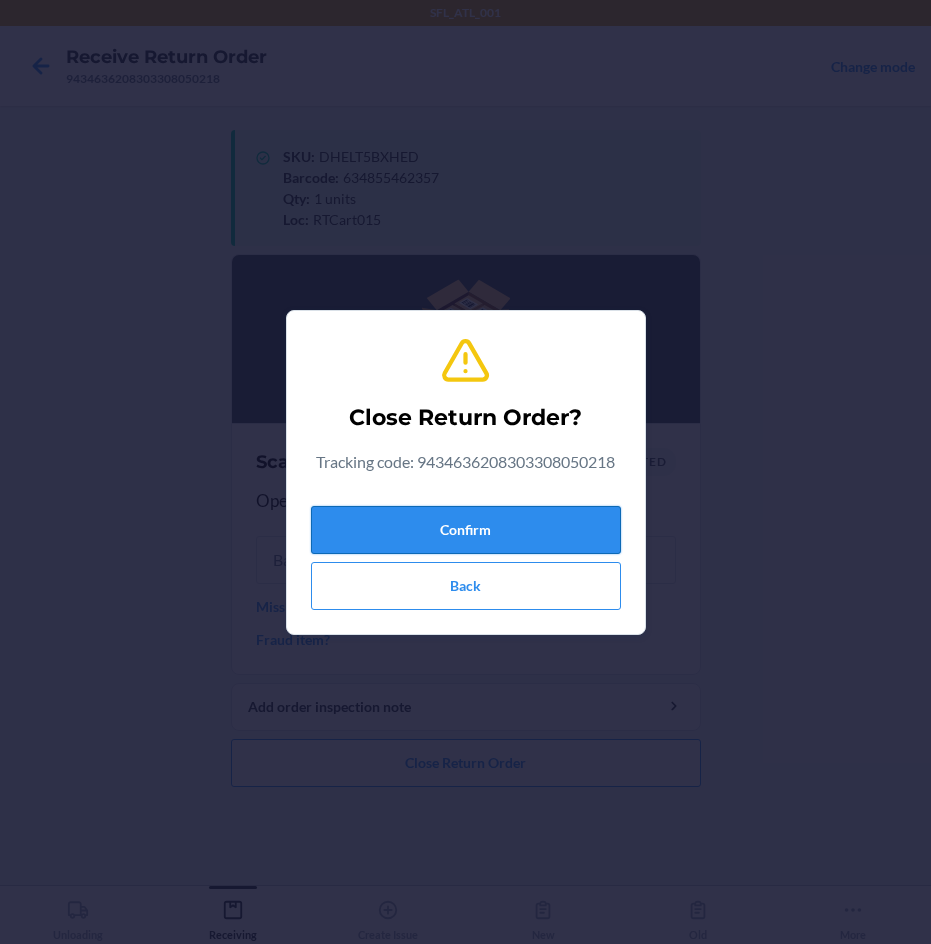click on "Confirm" at bounding box center (466, 530) 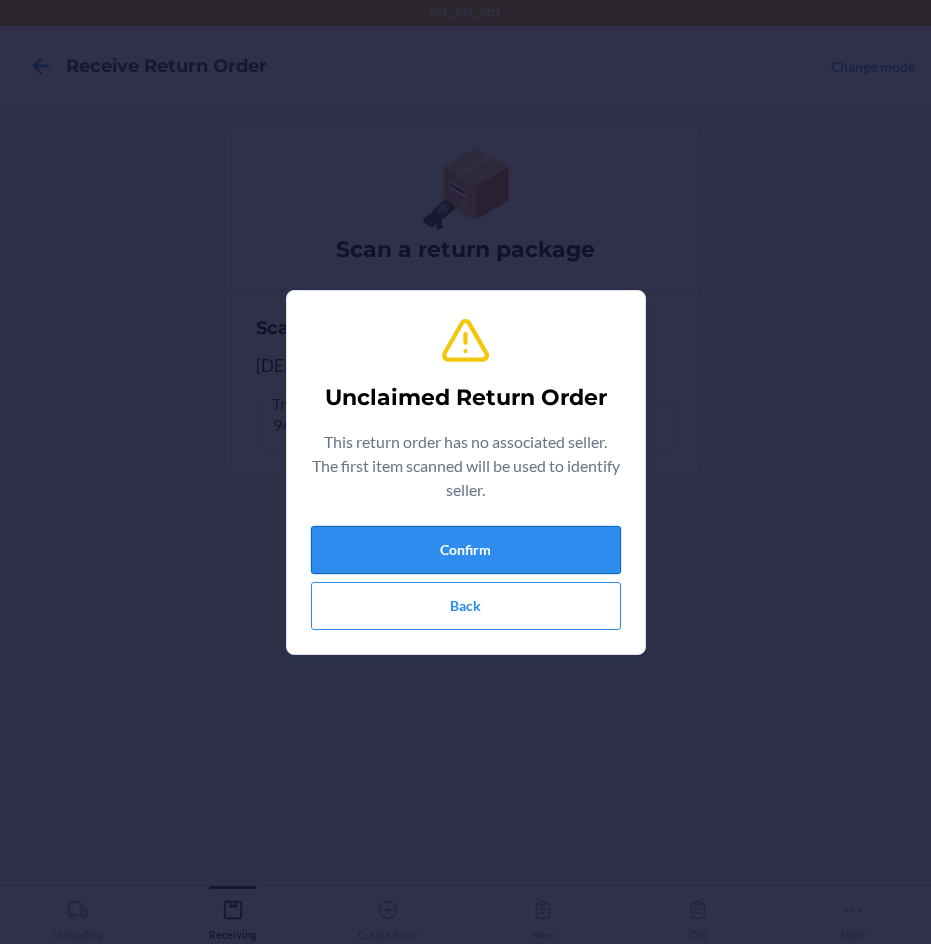 click on "Confirm" at bounding box center (466, 550) 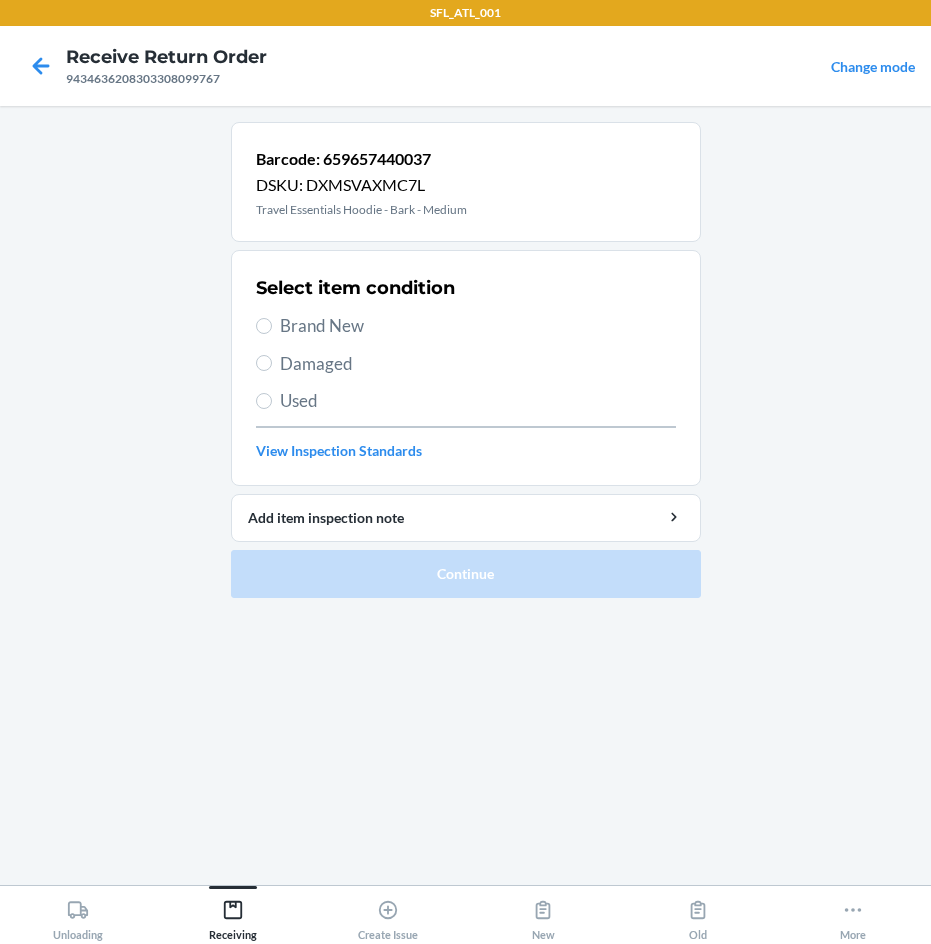 click on "Brand New" at bounding box center [466, 326] 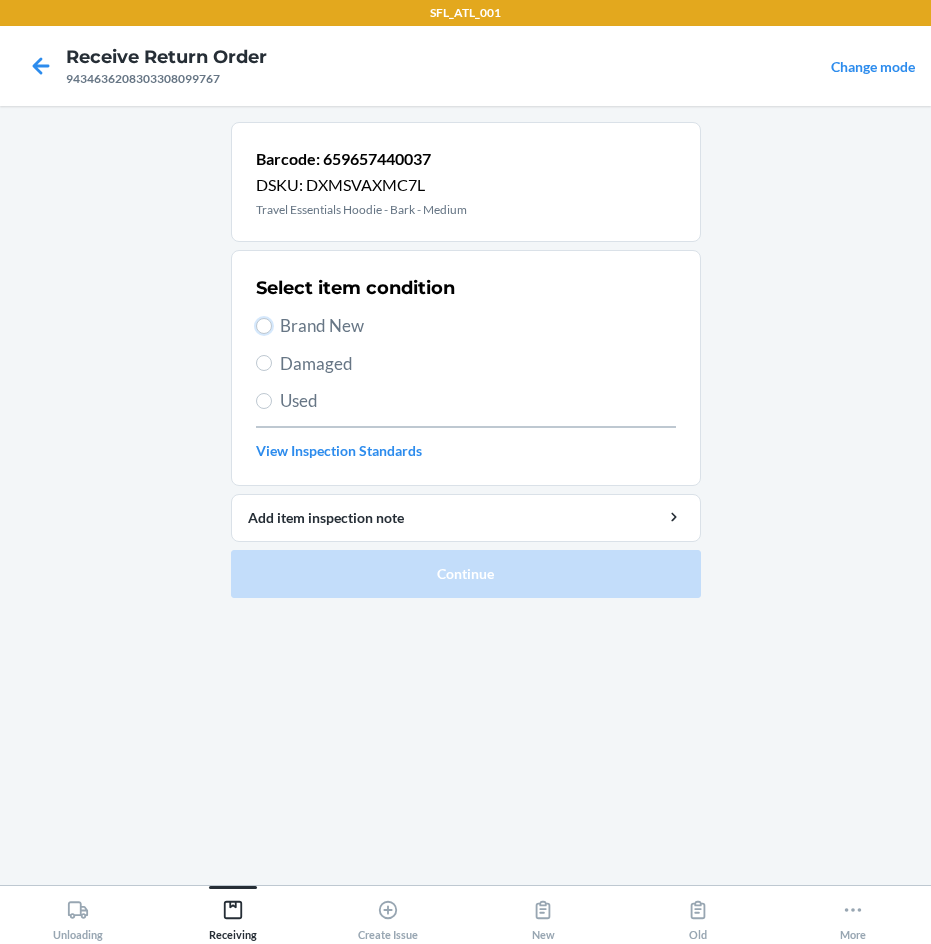 click on "Brand New" at bounding box center (264, 326) 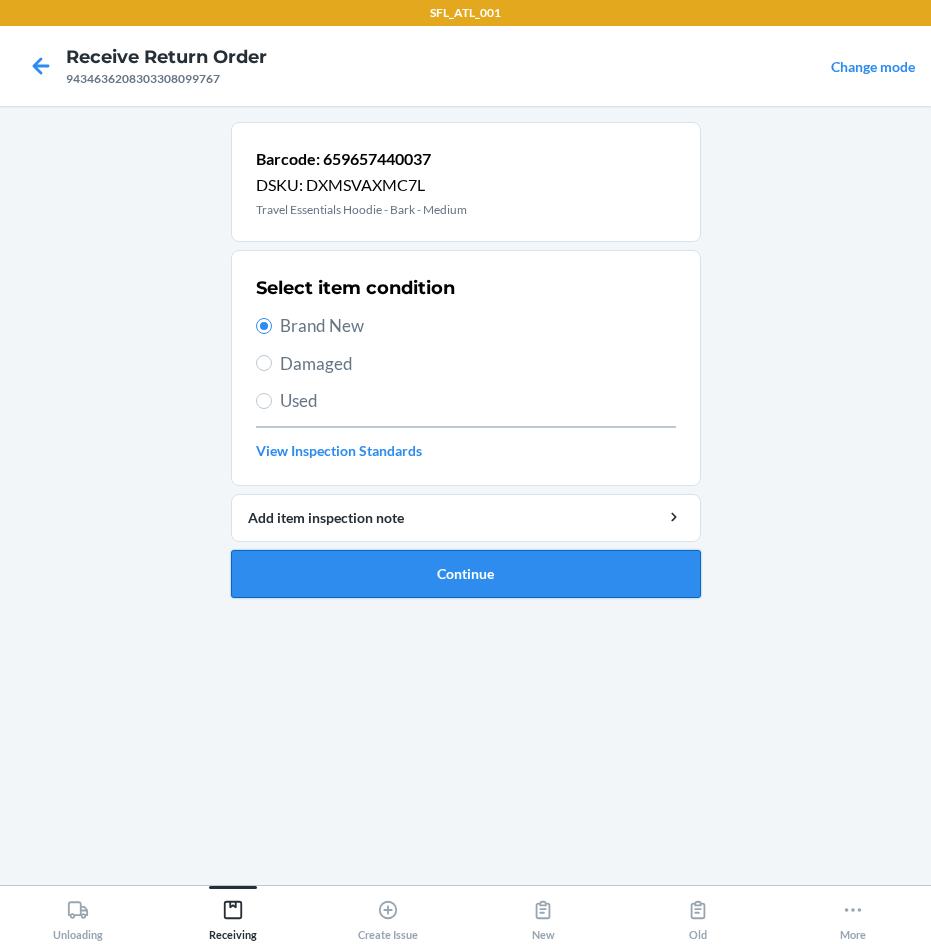 click on "Continue" at bounding box center (466, 574) 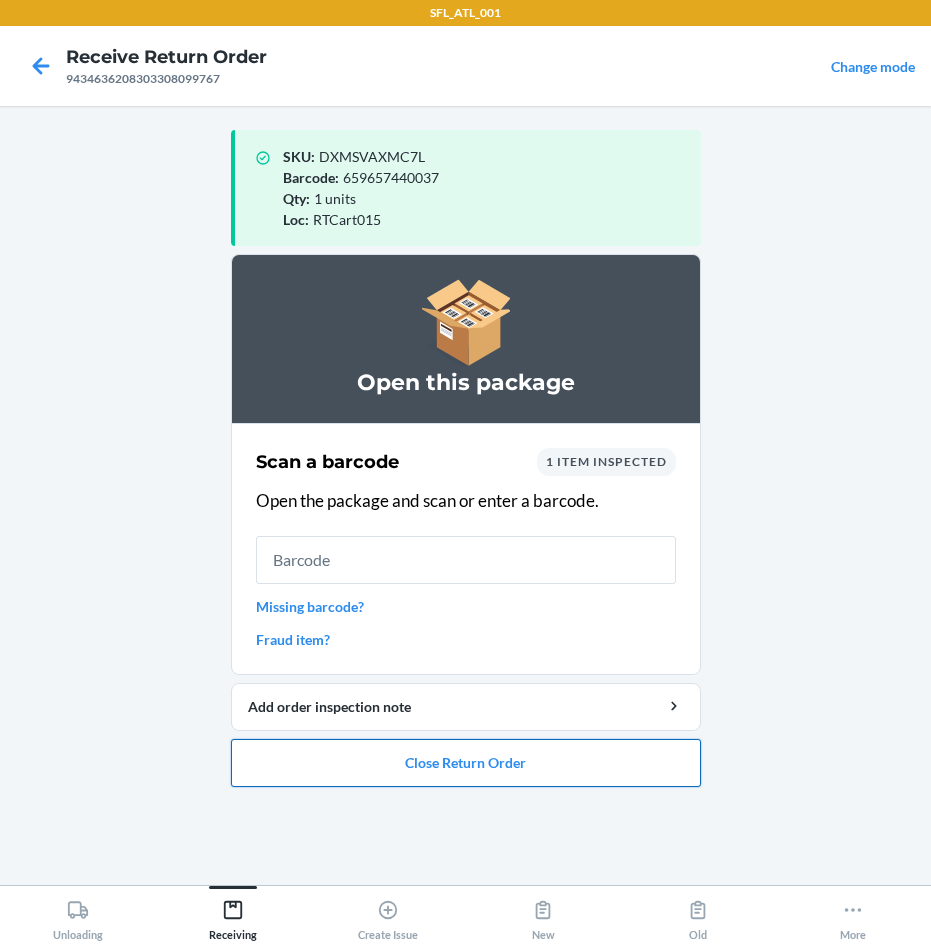 click on "Close Return Order" at bounding box center [466, 763] 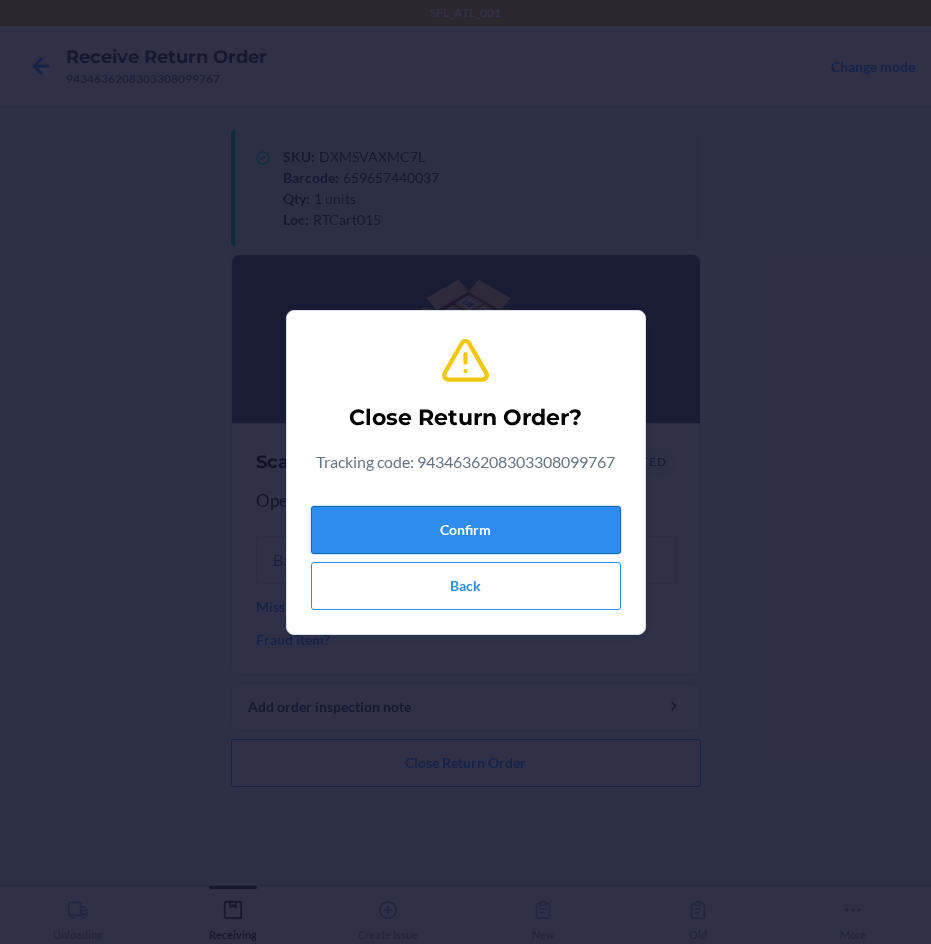 click on "Confirm" at bounding box center (466, 530) 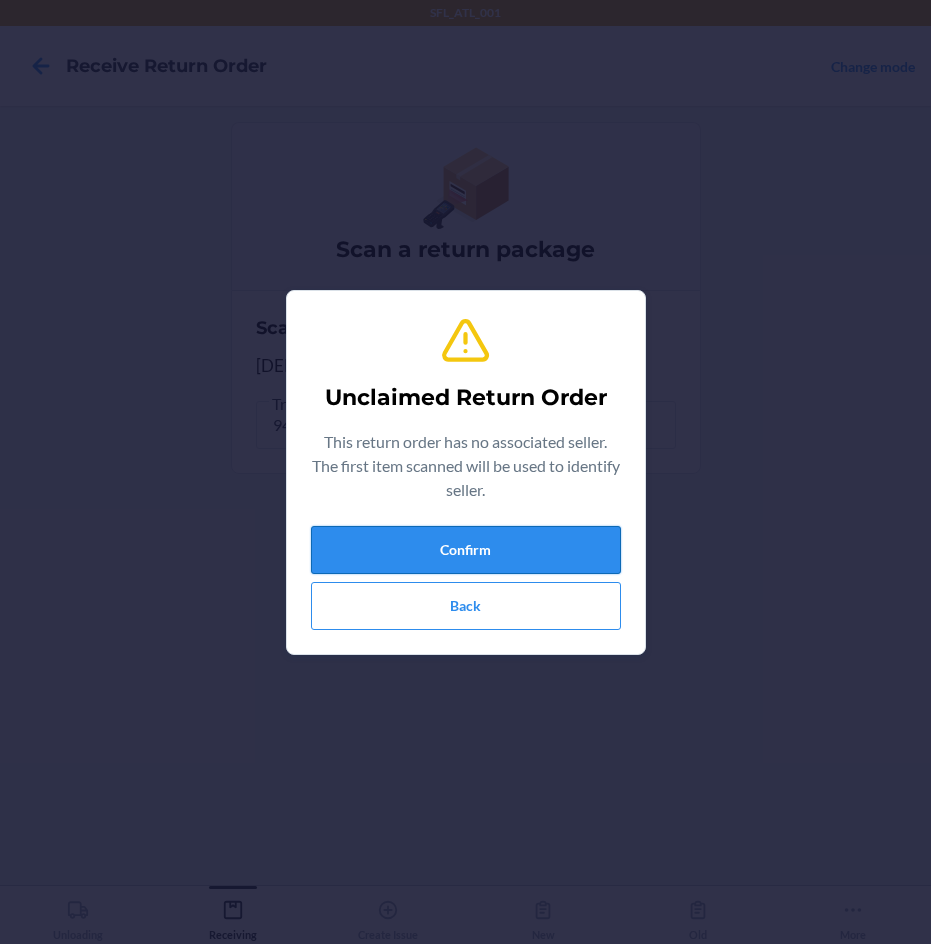 click on "Confirm" at bounding box center (466, 550) 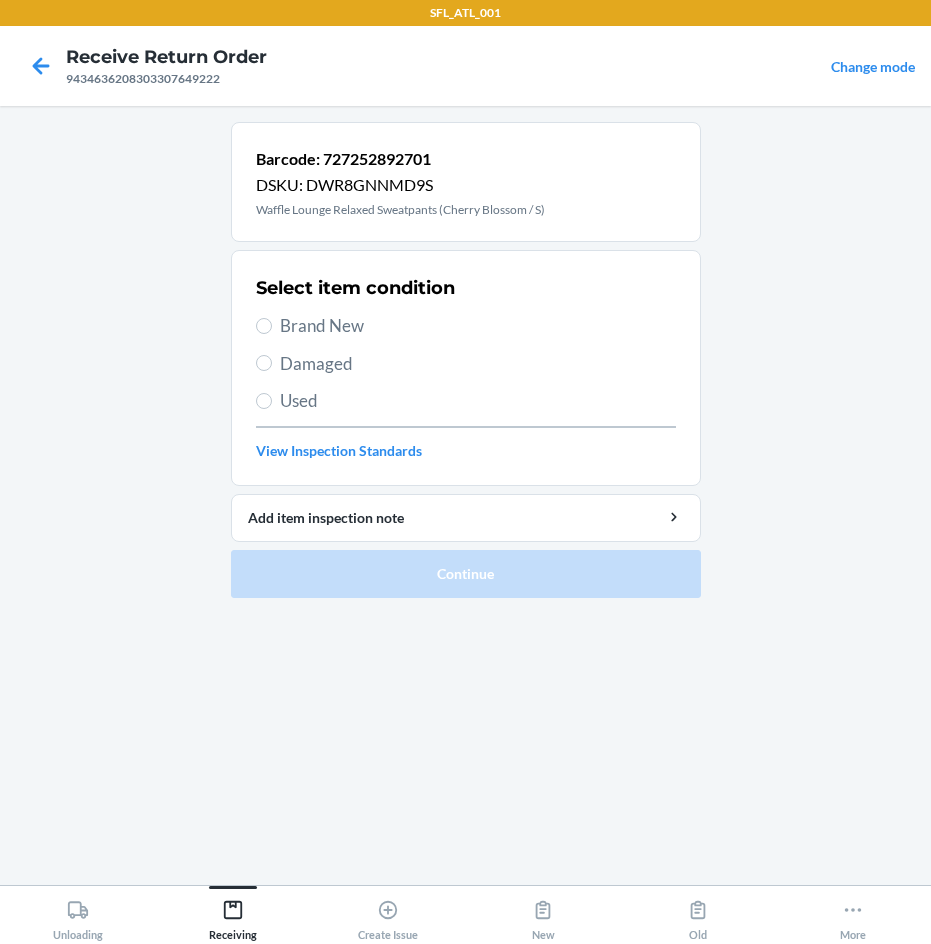 click on "Brand New" at bounding box center (478, 326) 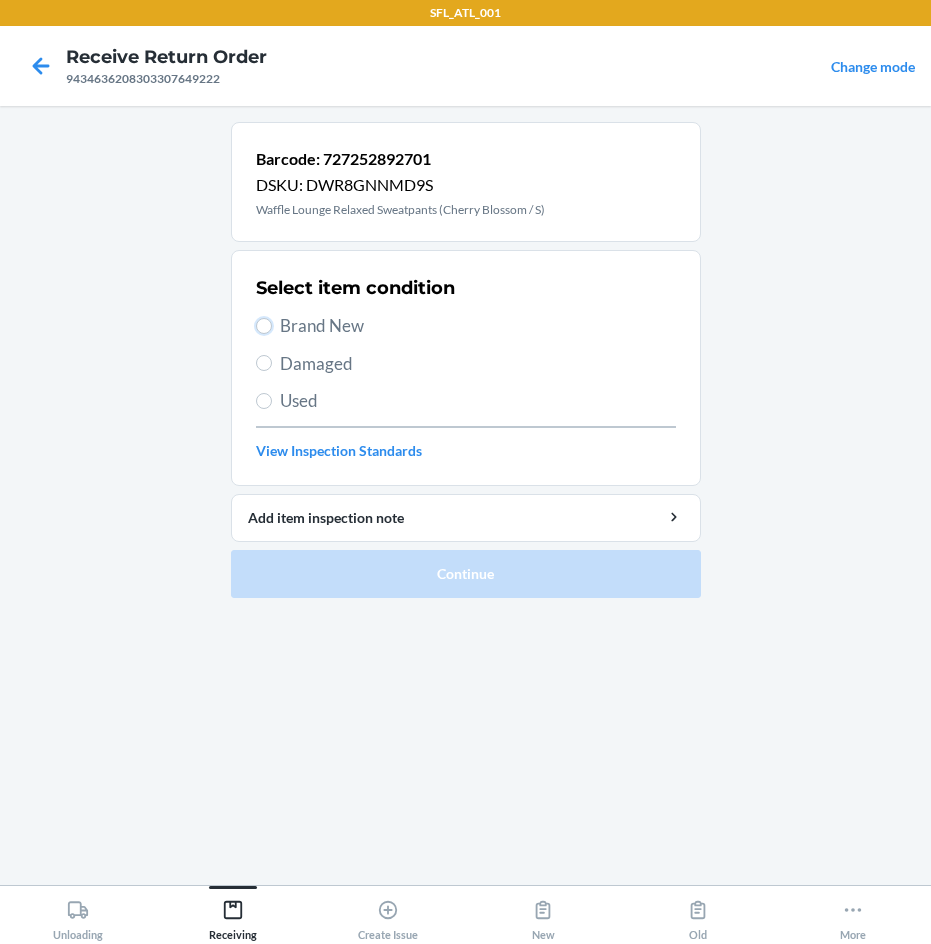 click on "Brand New" at bounding box center [264, 326] 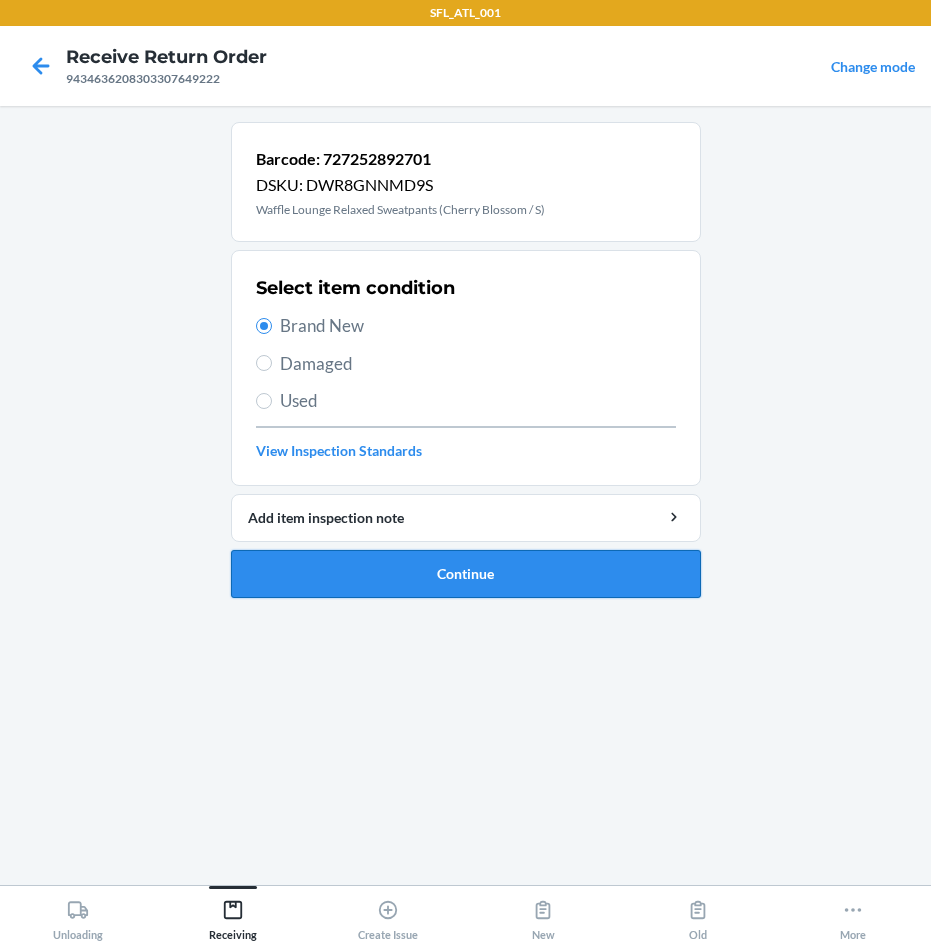 click on "Continue" at bounding box center (466, 574) 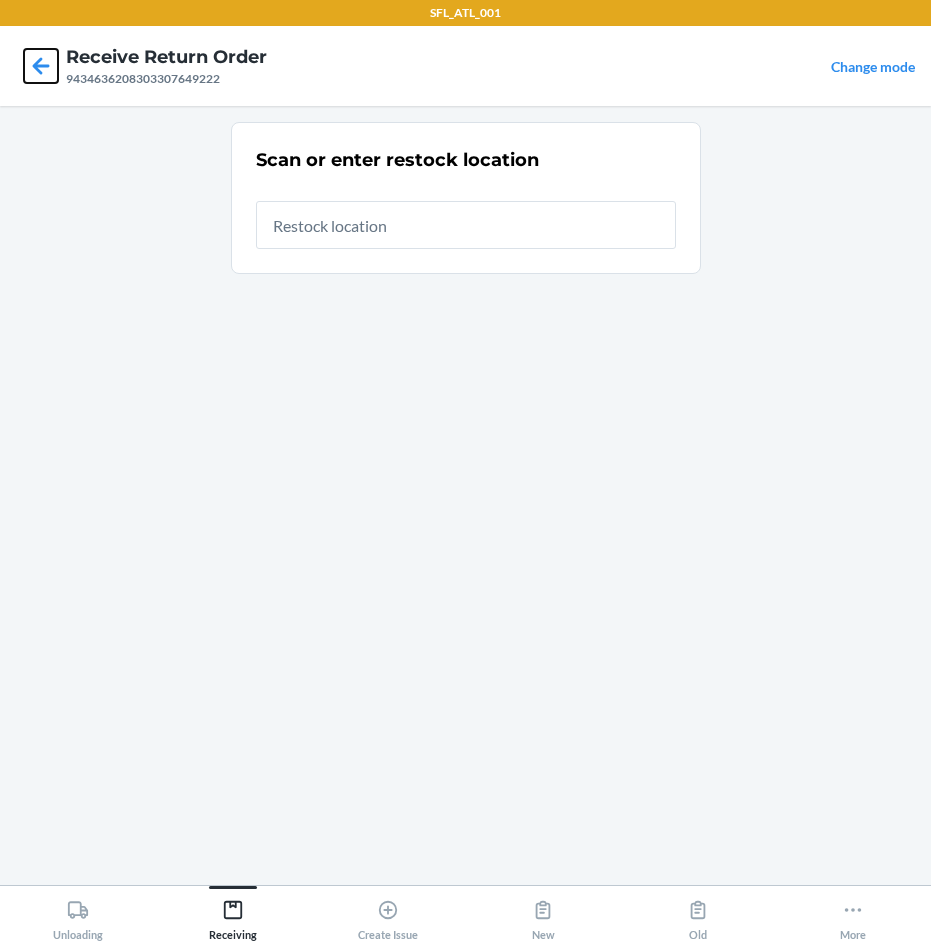 click 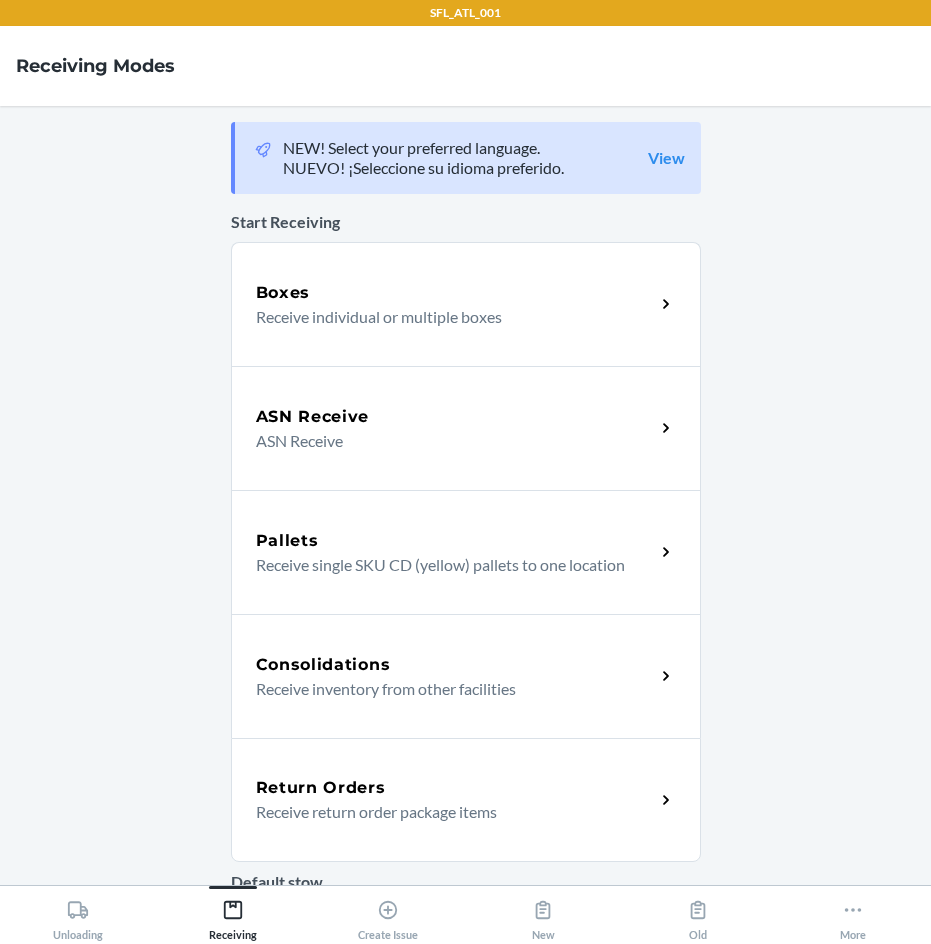 click on "Return Orders Receive return order package items" at bounding box center [466, 800] 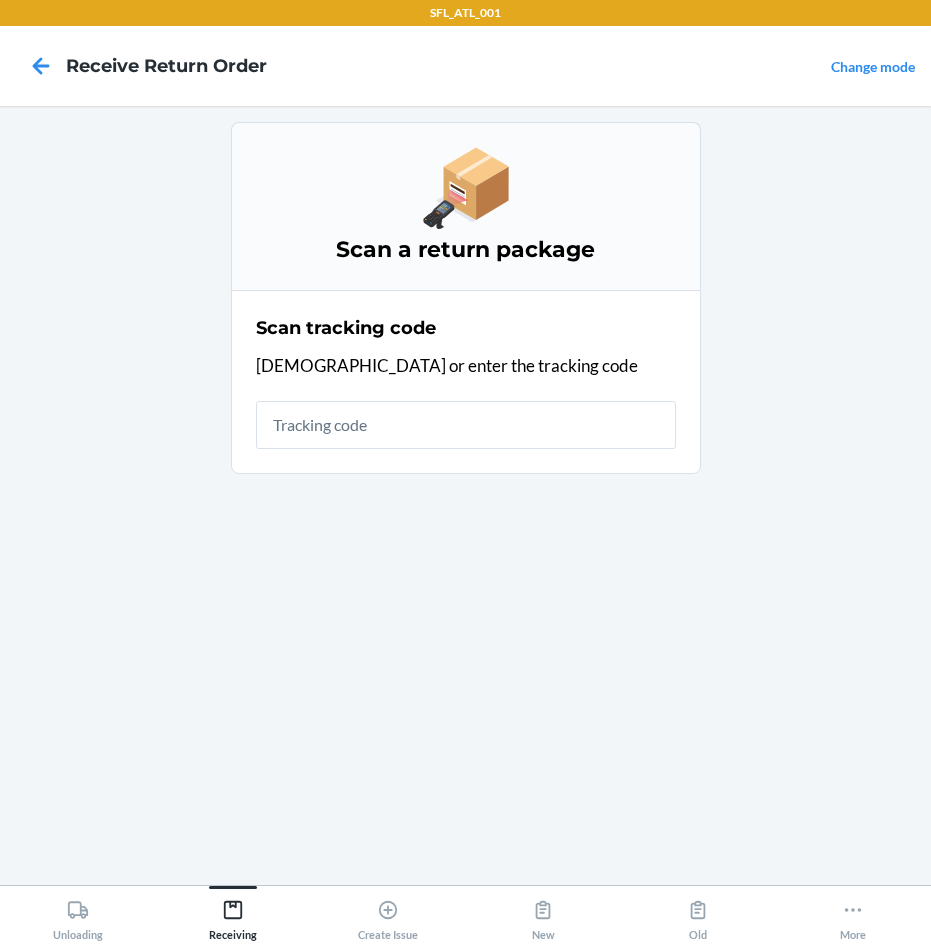 click at bounding box center [466, 425] 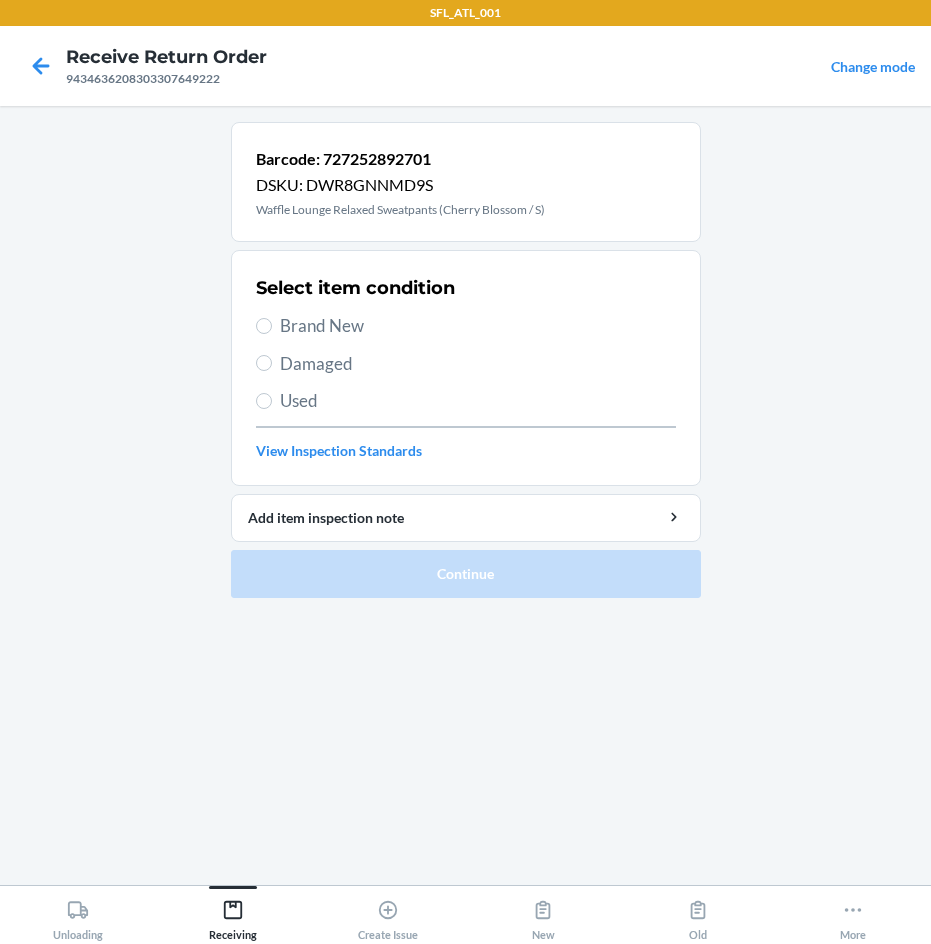 drag, startPoint x: 273, startPoint y: 299, endPoint x: 289, endPoint y: 314, distance: 21.931713 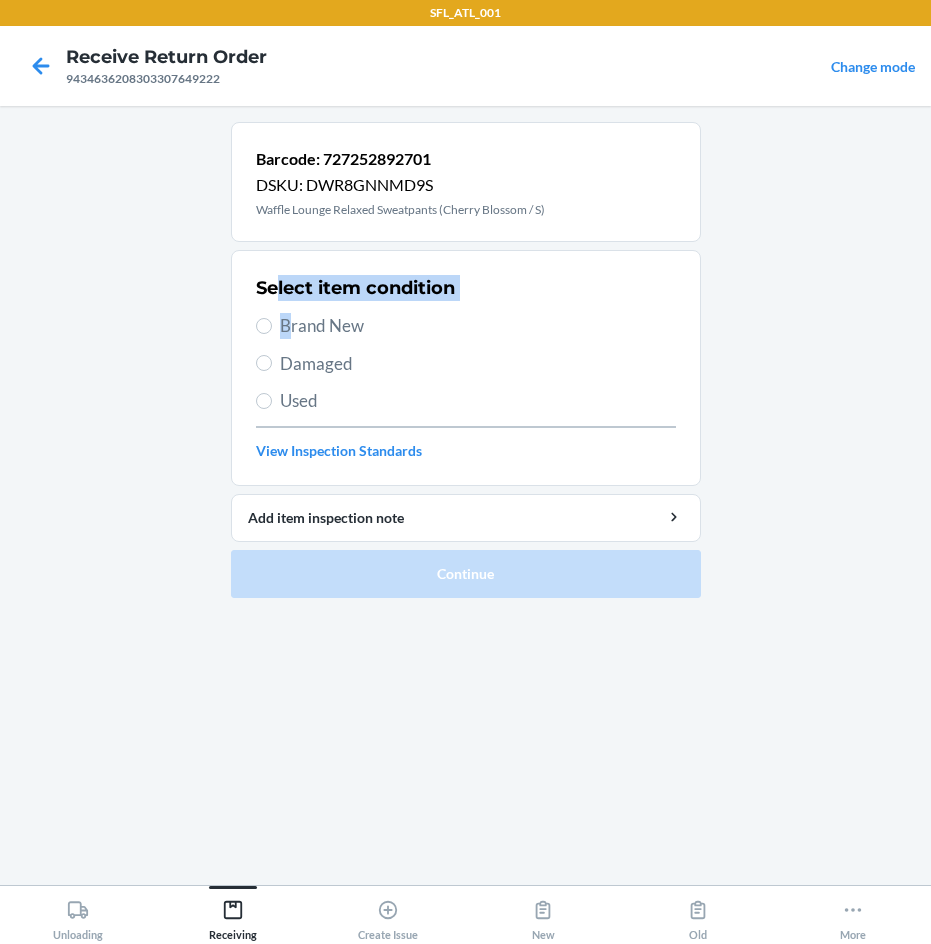 click on "Brand New" at bounding box center (478, 326) 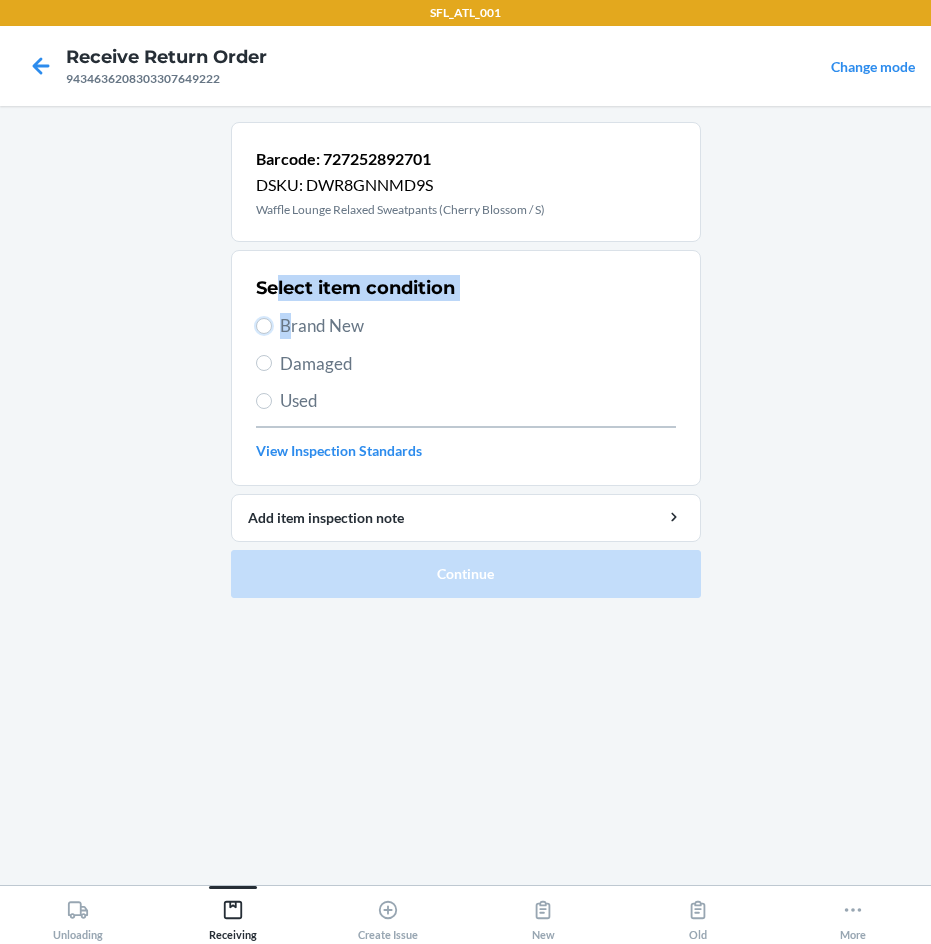 click on "Brand New" at bounding box center [264, 326] 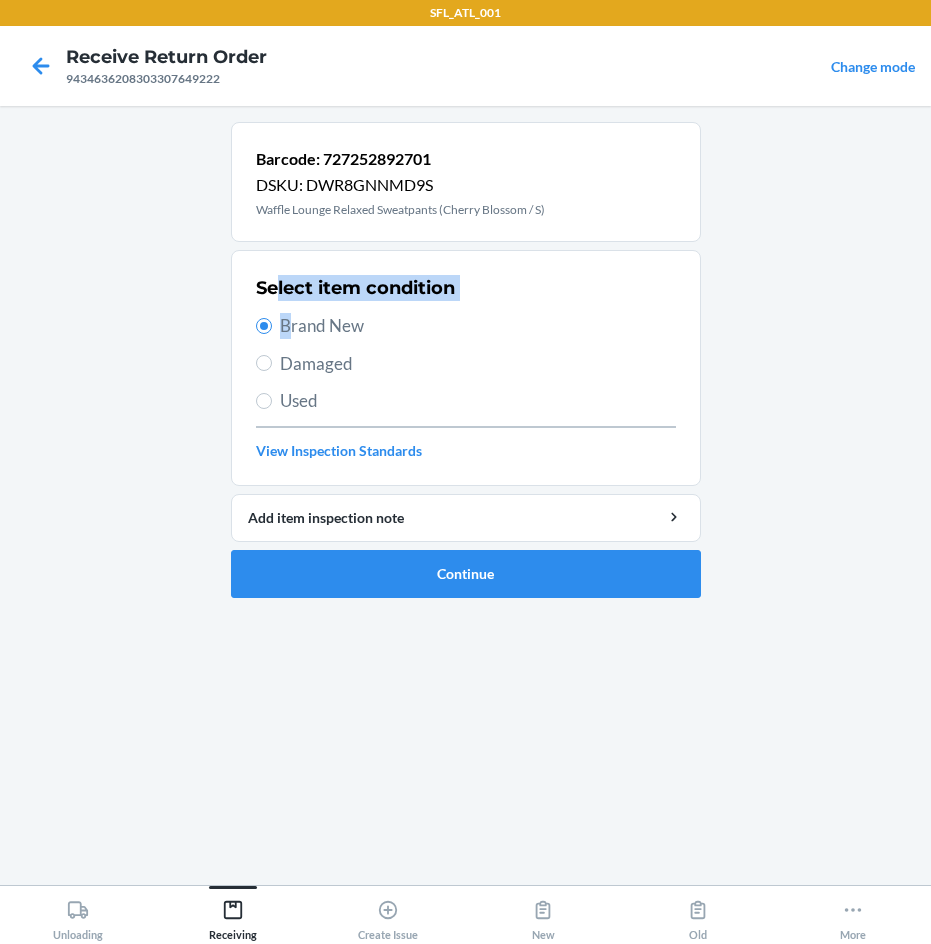 drag, startPoint x: 290, startPoint y: 319, endPoint x: 351, endPoint y: 424, distance: 121.433105 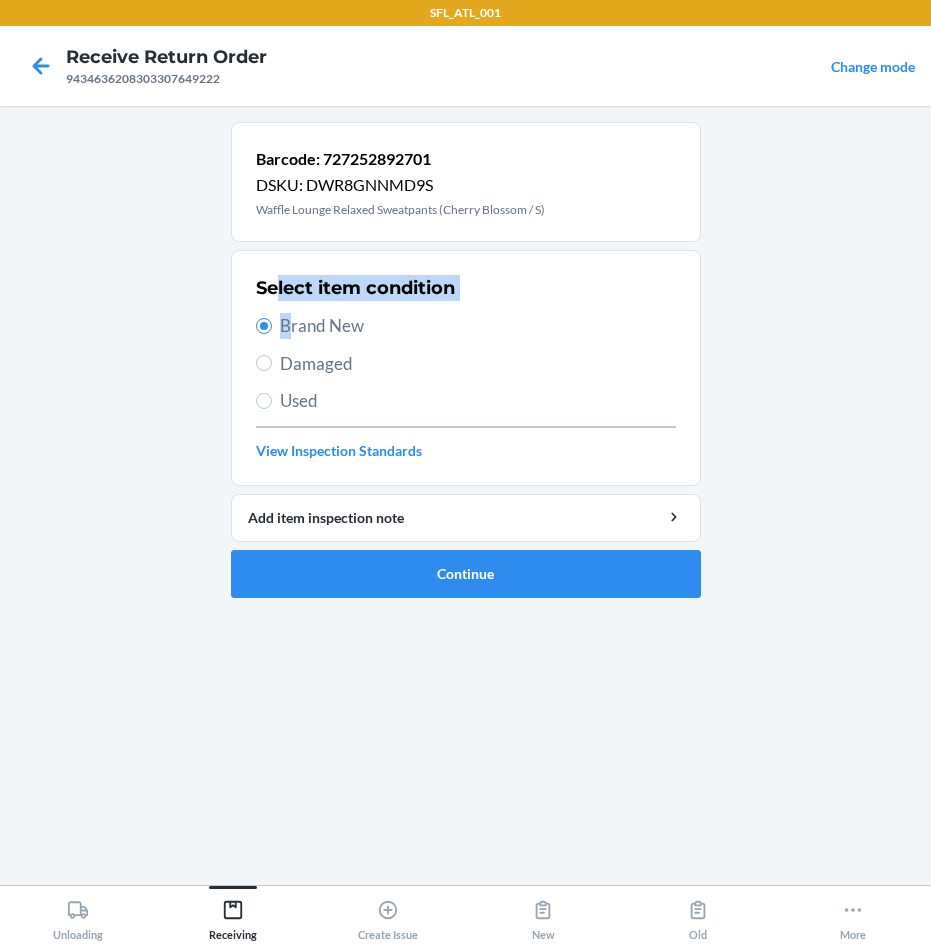 click on "Brand New" at bounding box center (478, 326) 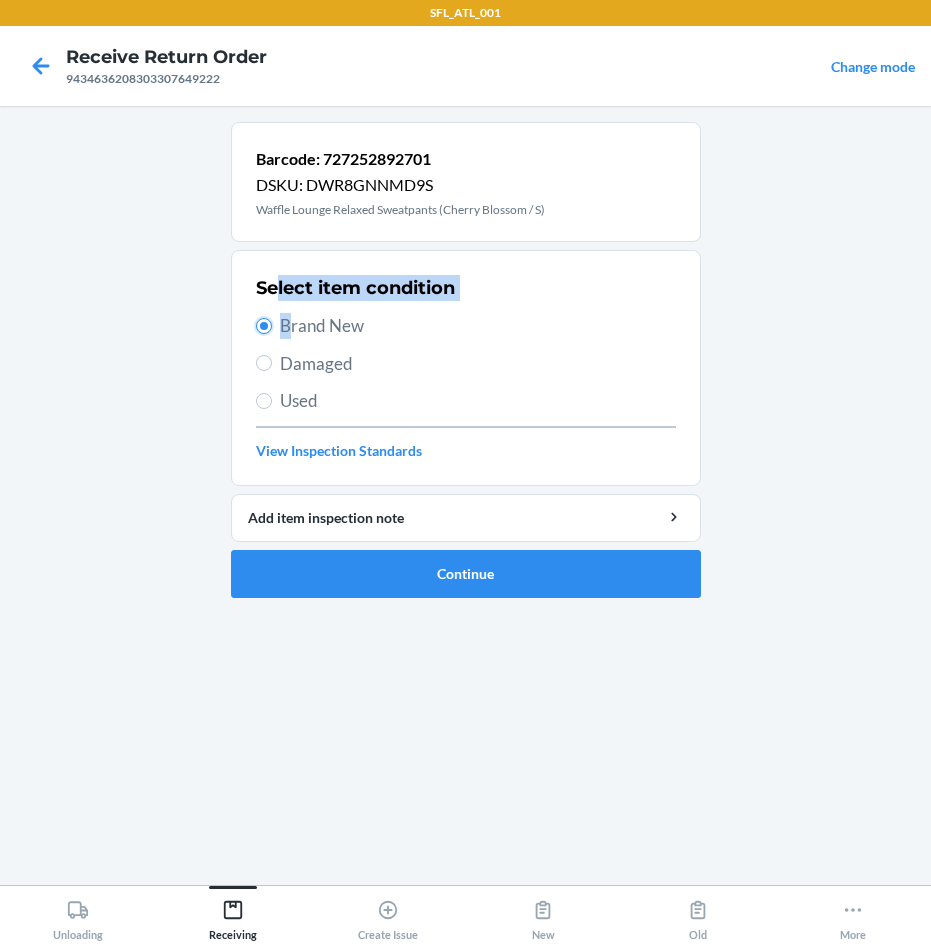 click on "Brand New" at bounding box center [264, 326] 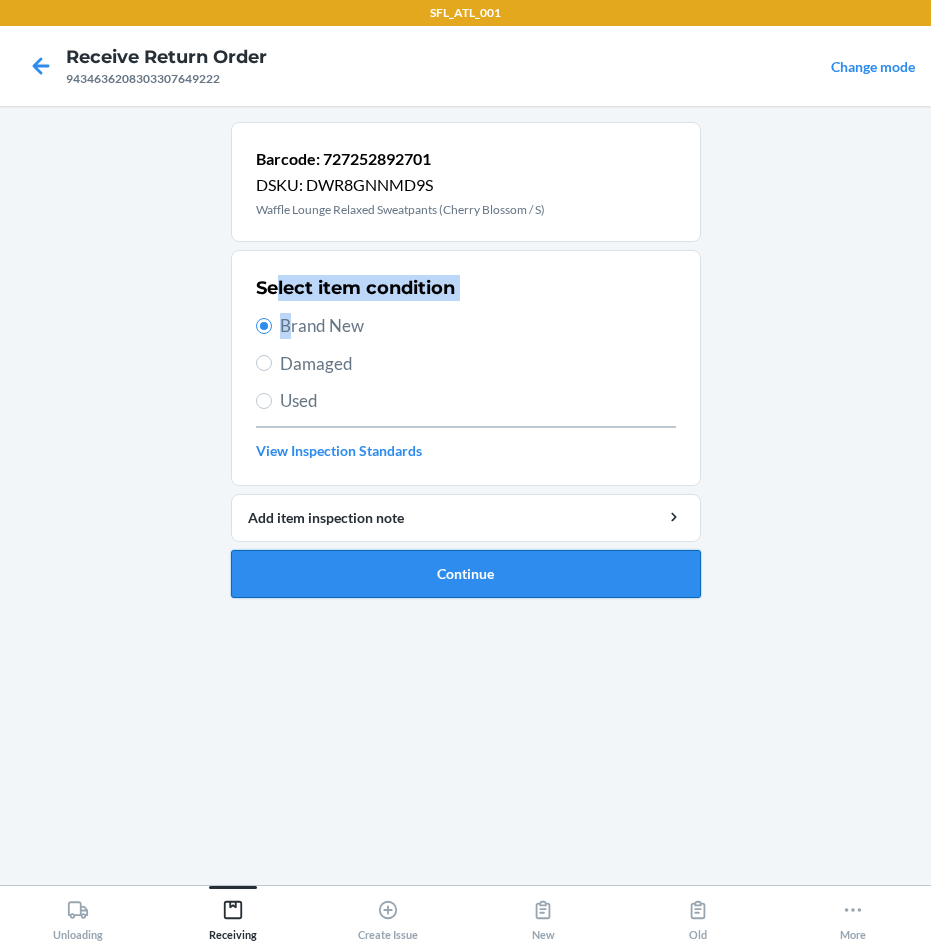 click on "Continue" at bounding box center (466, 574) 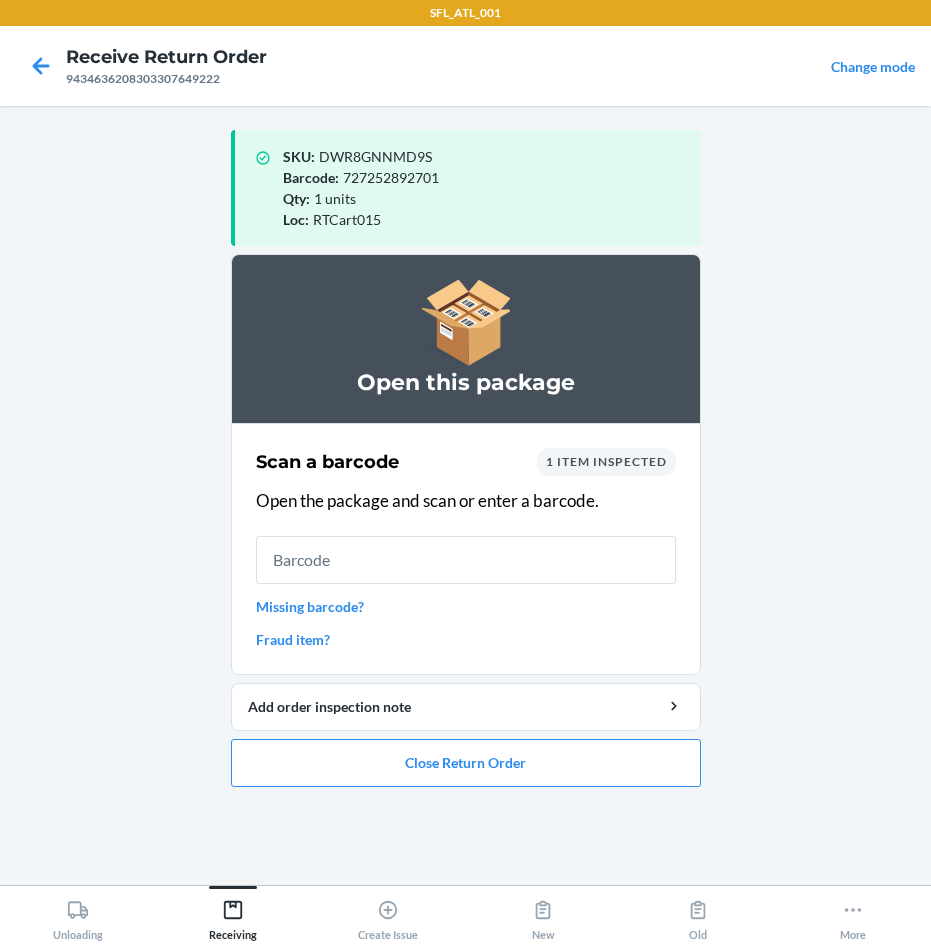 click at bounding box center (466, 560) 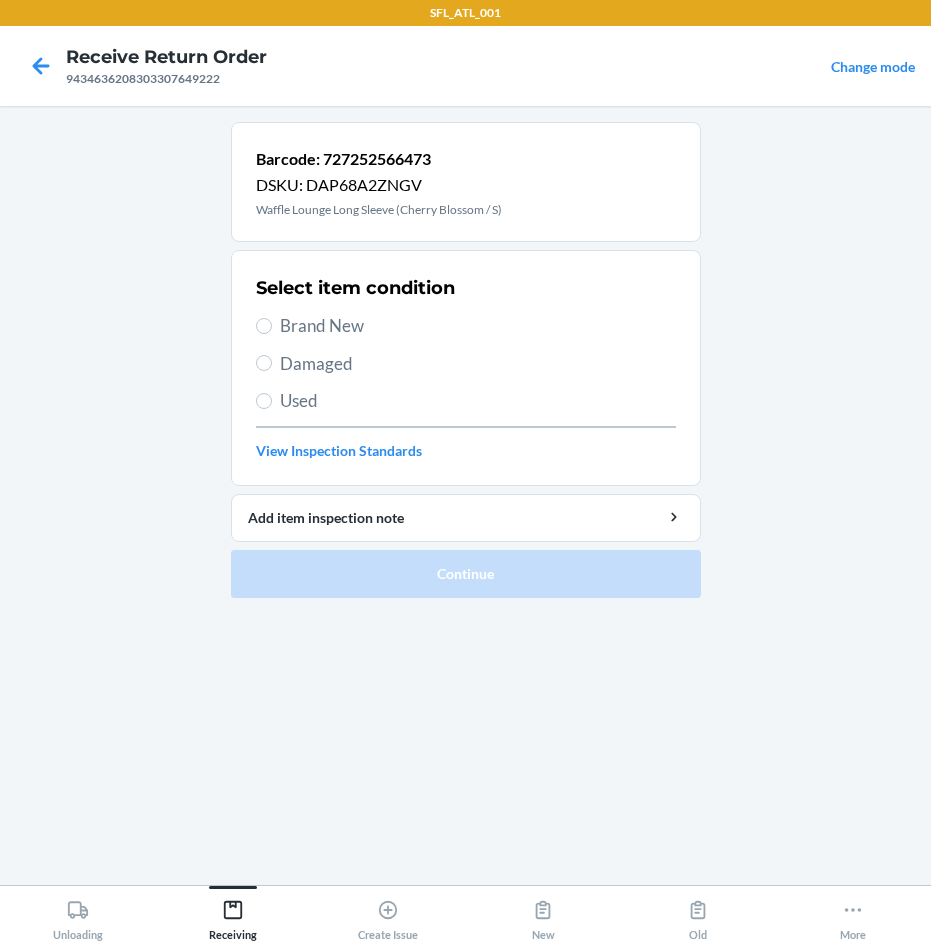 click on "Brand New" at bounding box center (478, 326) 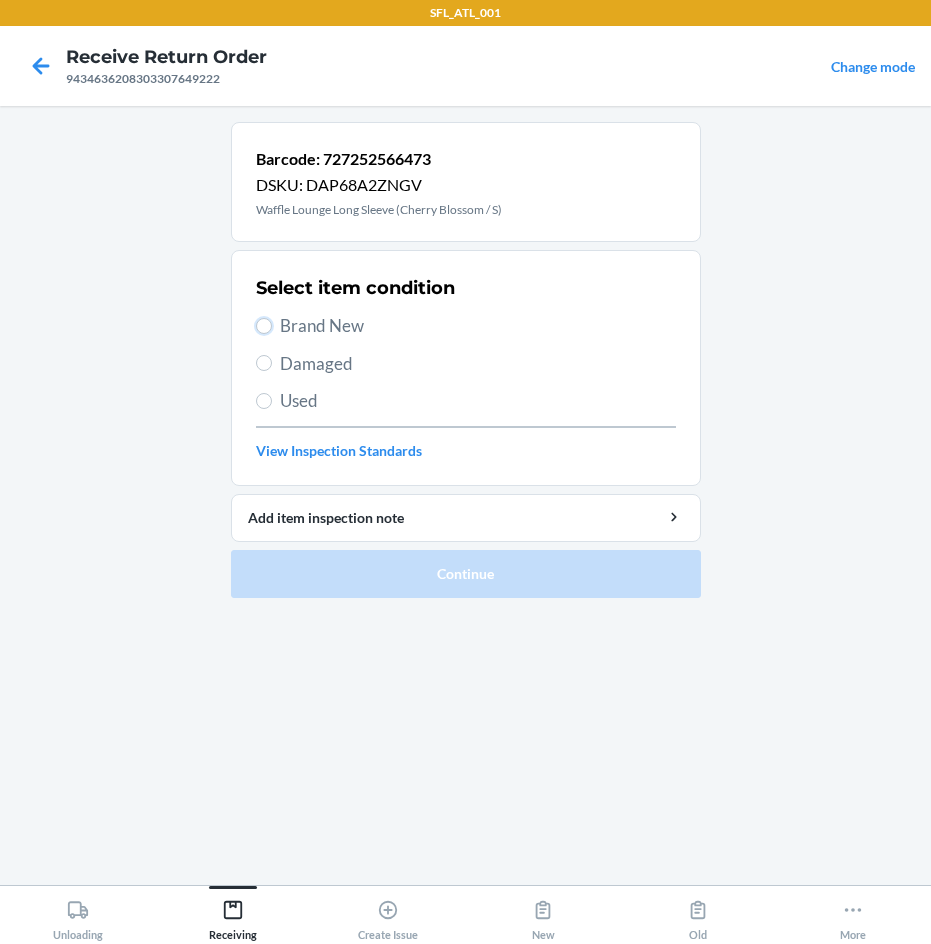 click on "Brand New" at bounding box center [264, 326] 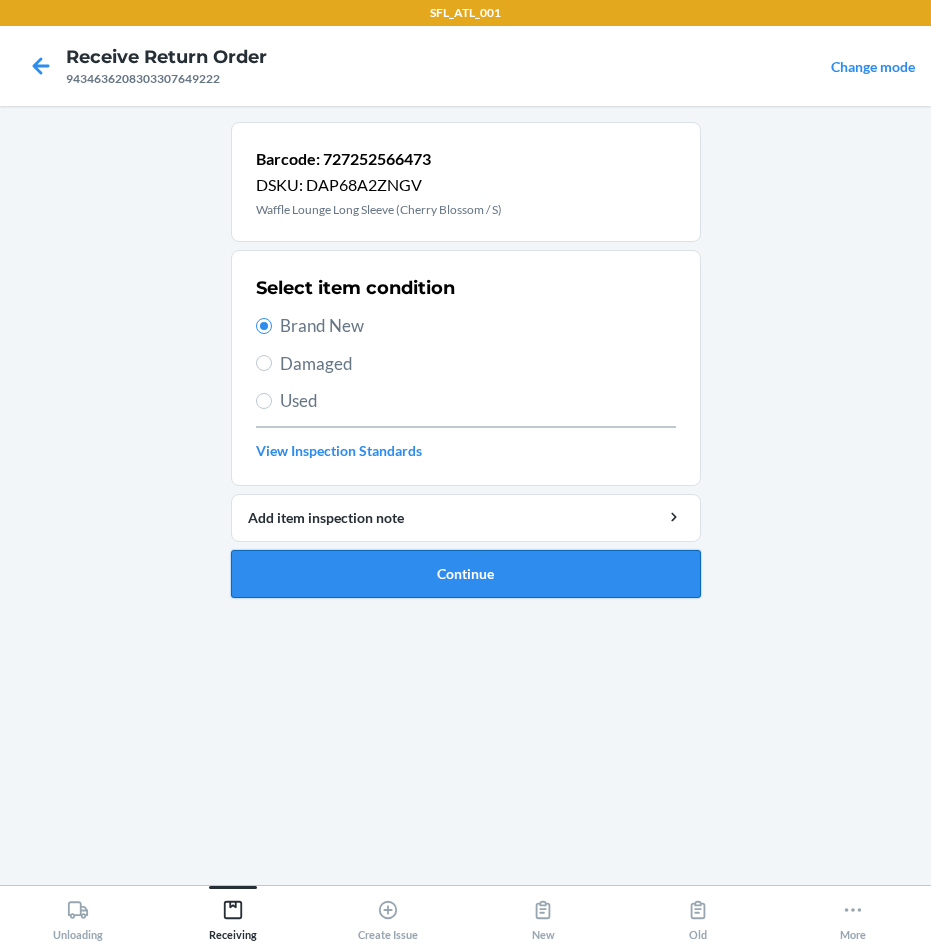click on "Continue" at bounding box center (466, 574) 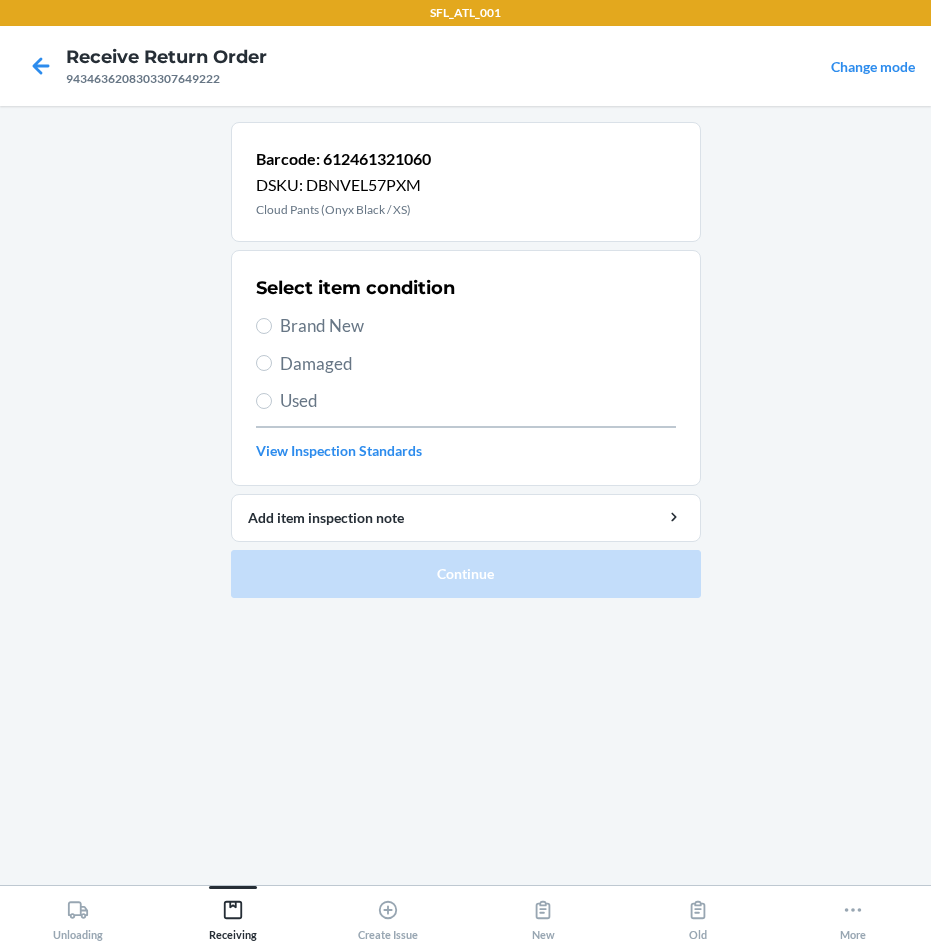 drag, startPoint x: 365, startPoint y: 326, endPoint x: 365, endPoint y: 350, distance: 24 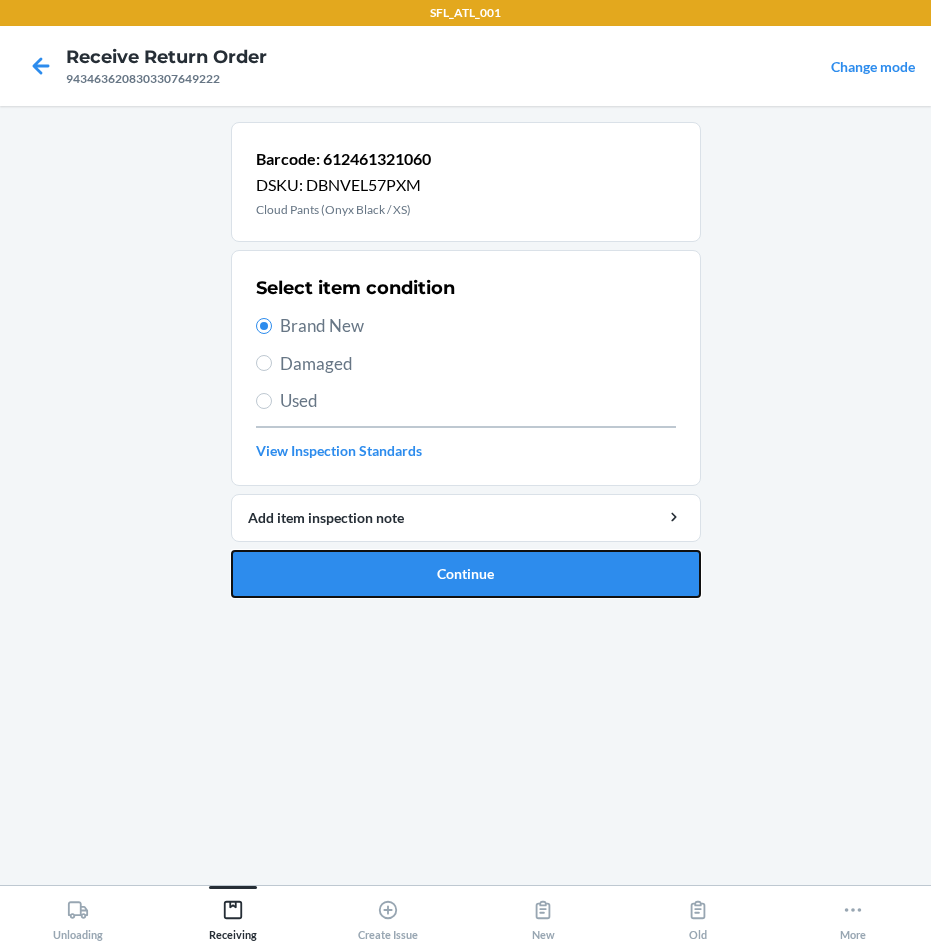 drag, startPoint x: 501, startPoint y: 556, endPoint x: 490, endPoint y: 551, distance: 12.083046 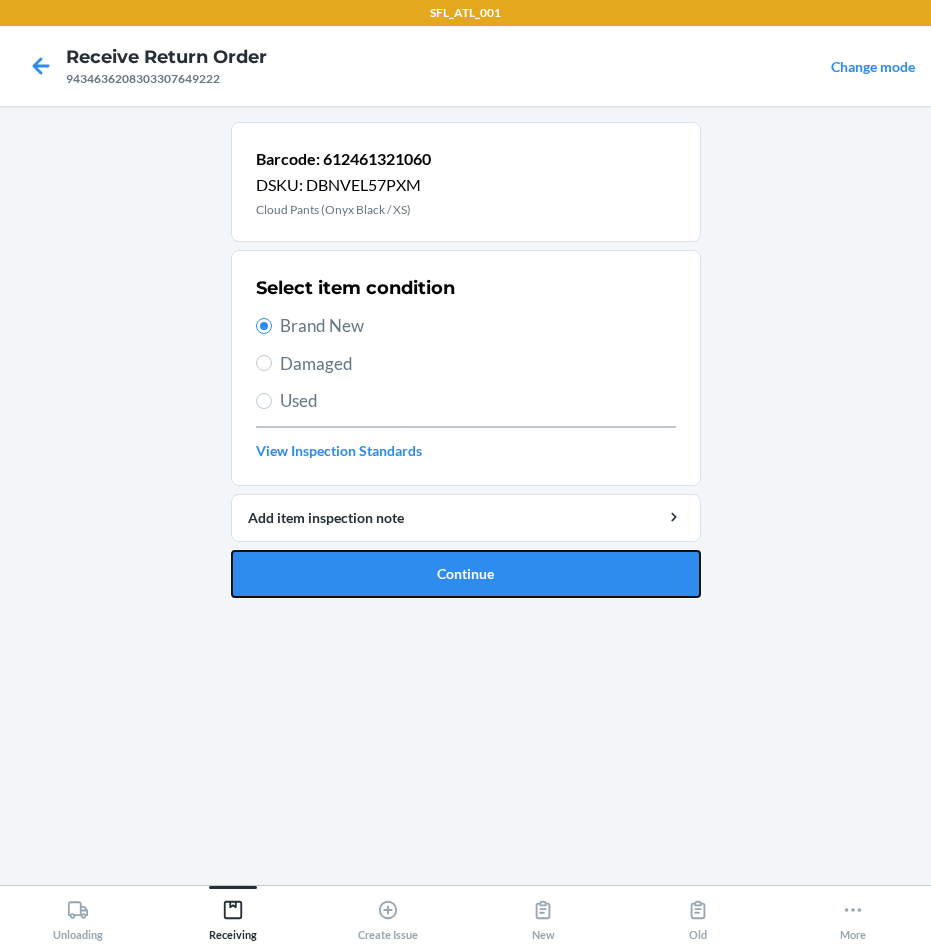 click on "Continue" at bounding box center (466, 574) 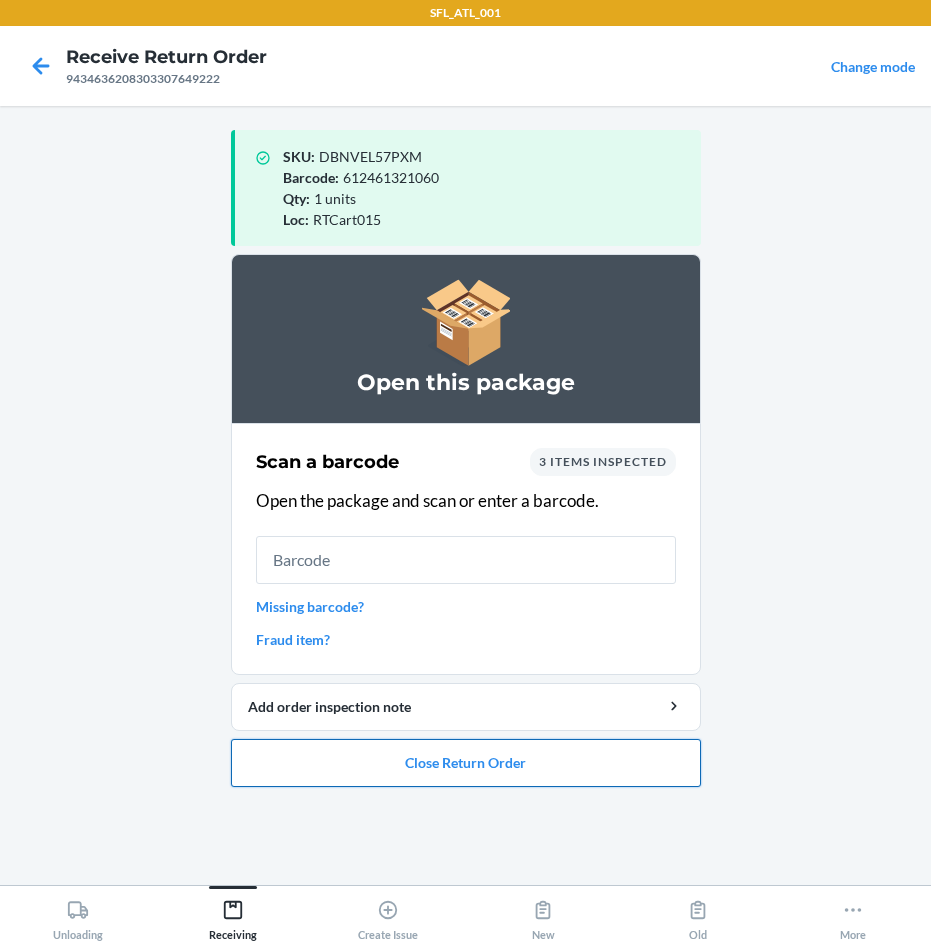 click on "Close Return Order" at bounding box center (466, 763) 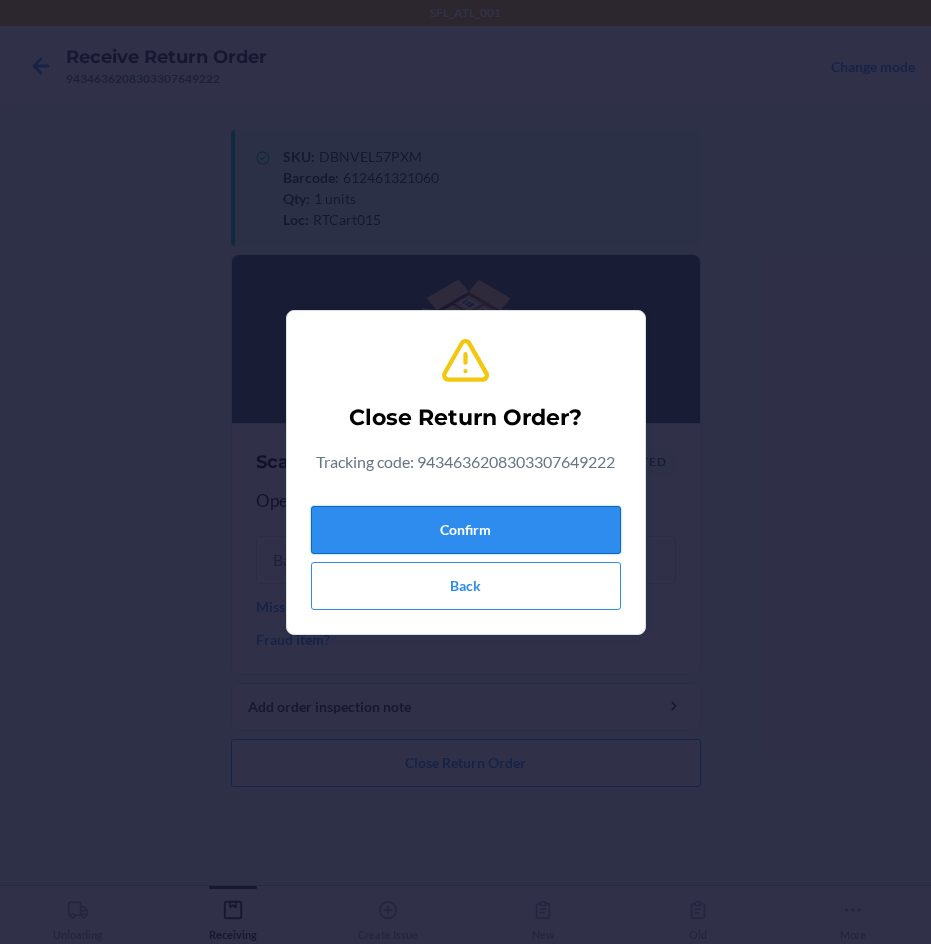 click on "Confirm" at bounding box center [466, 530] 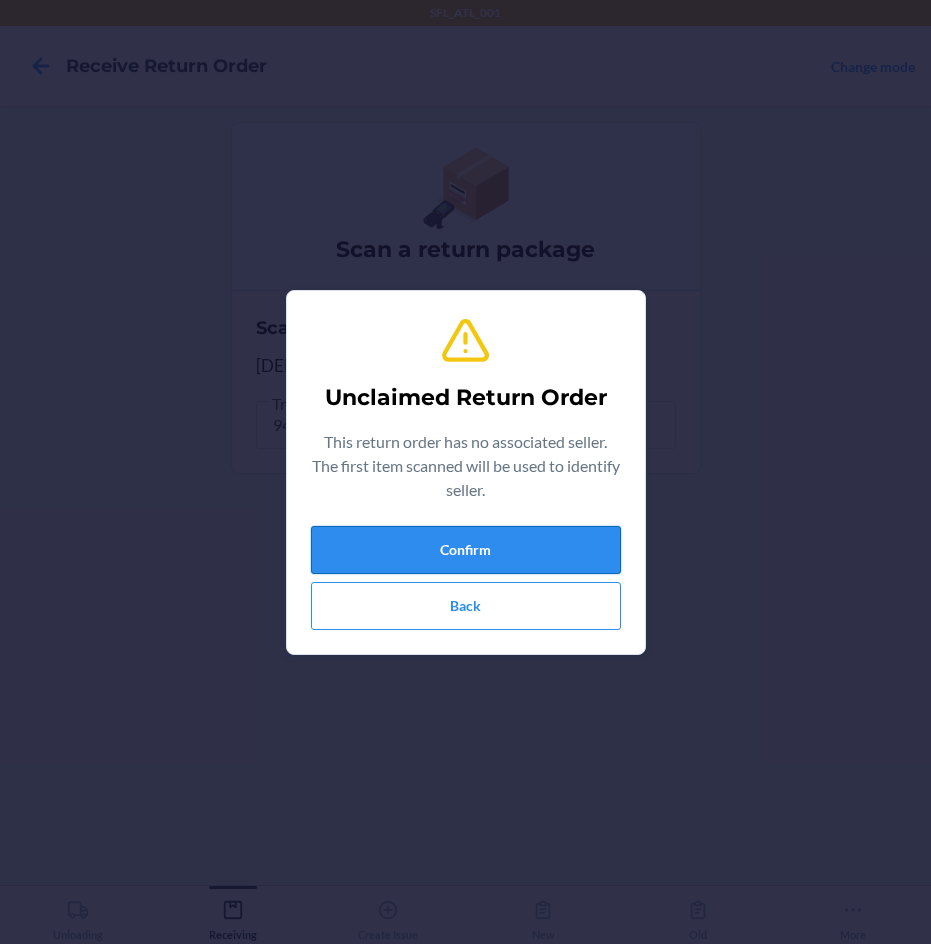 click on "Confirm" at bounding box center (466, 550) 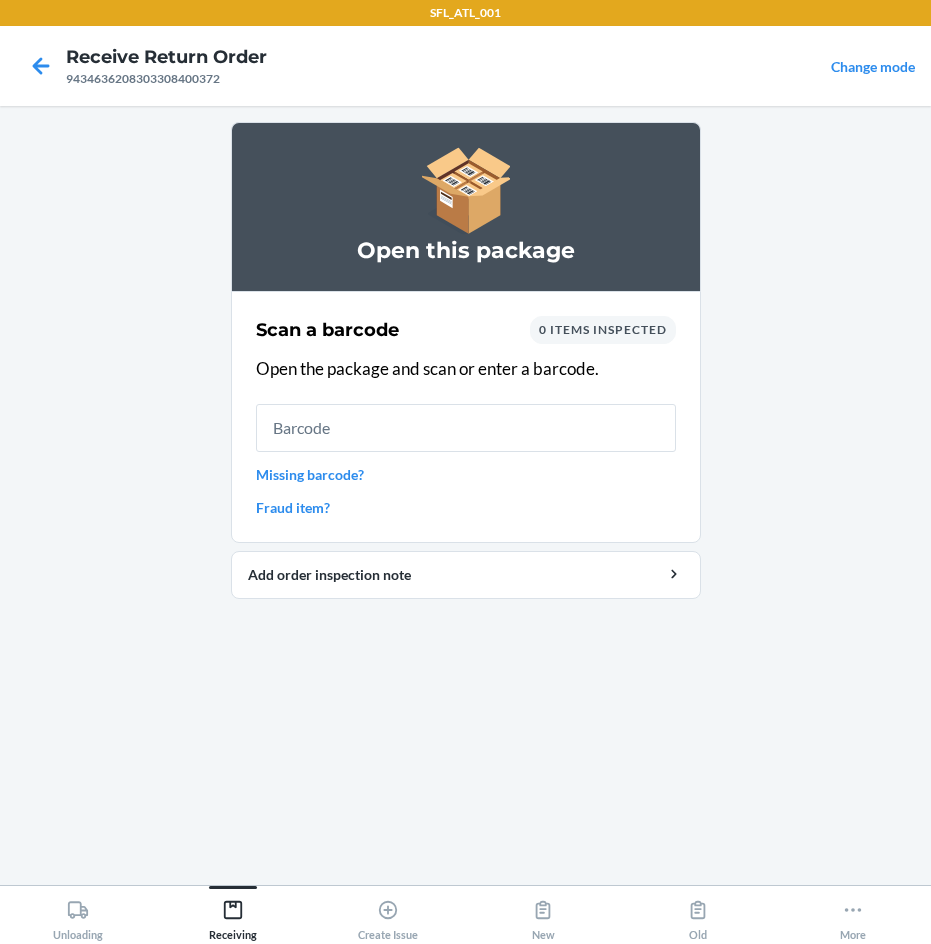 click at bounding box center [466, 428] 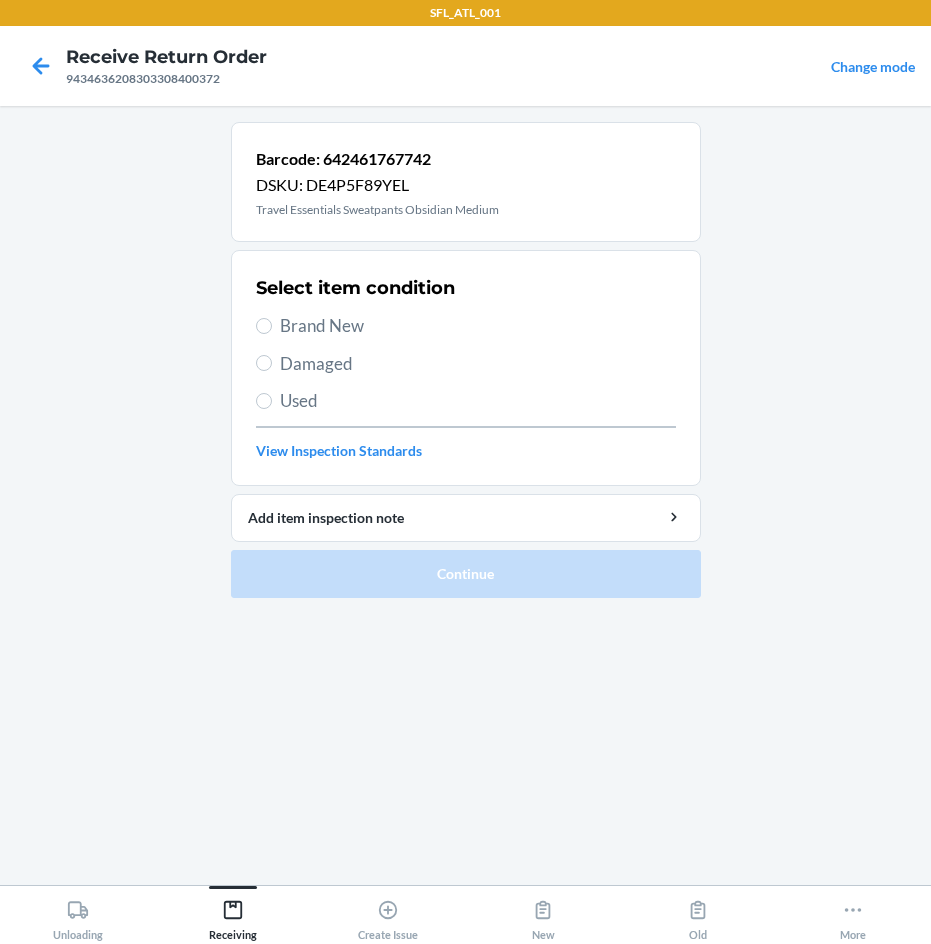 drag, startPoint x: 276, startPoint y: 310, endPoint x: 306, endPoint y: 348, distance: 48.414875 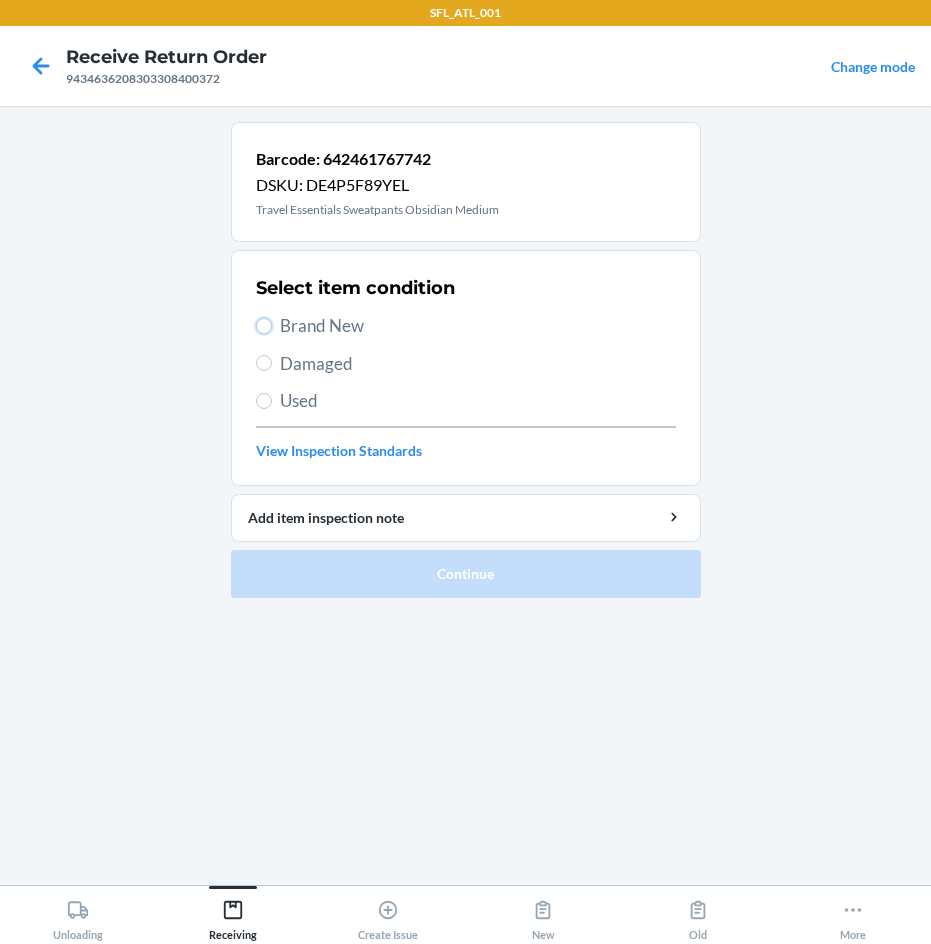 click on "Brand New" at bounding box center (264, 326) 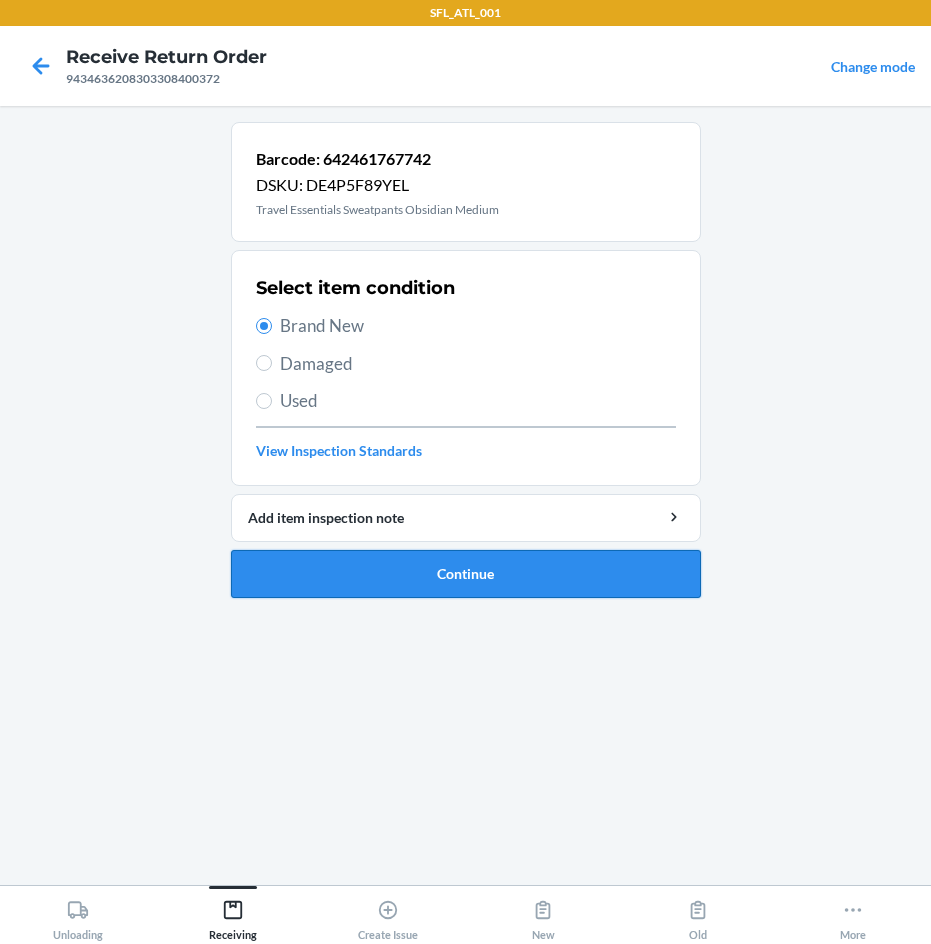 click on "Continue" at bounding box center (466, 574) 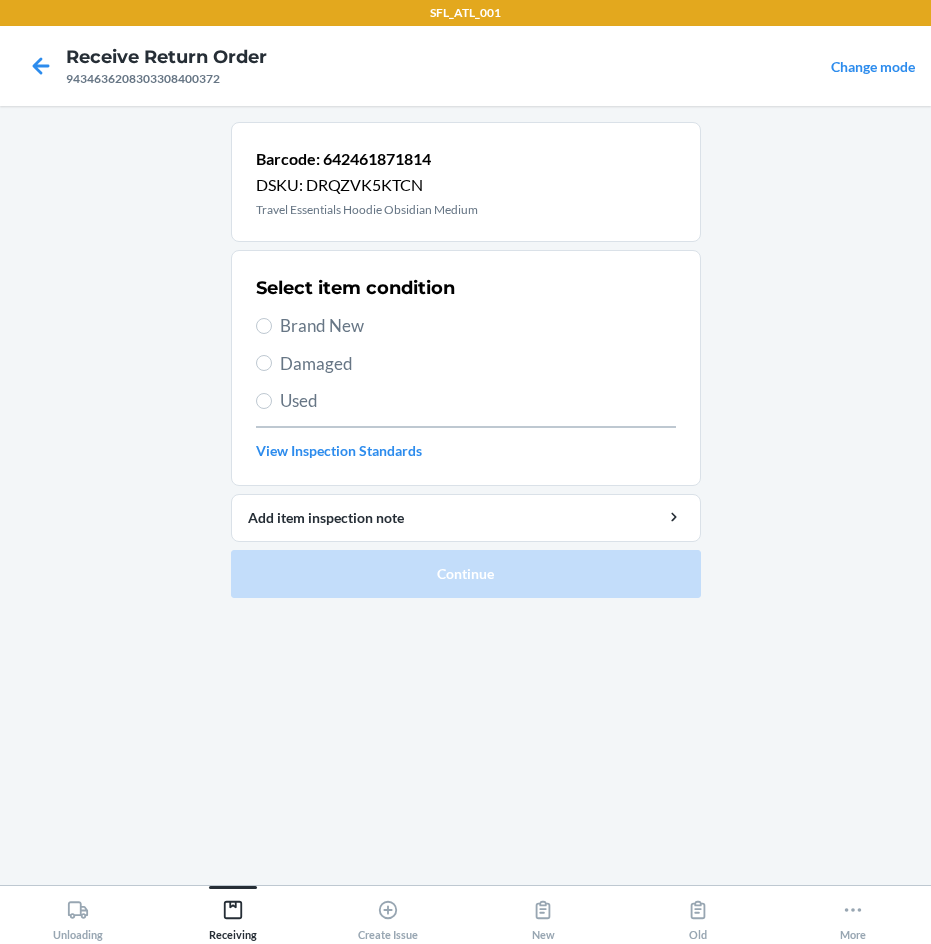 click on "Brand New" at bounding box center (478, 326) 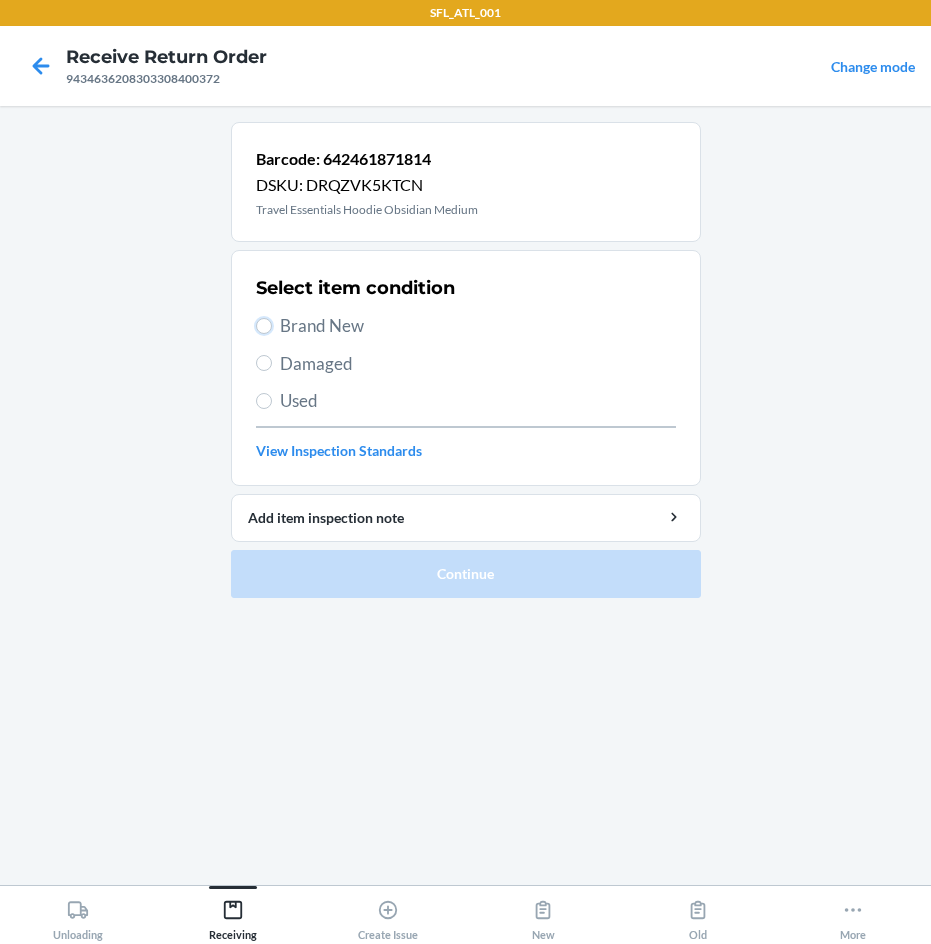 click on "Brand New" at bounding box center [264, 326] 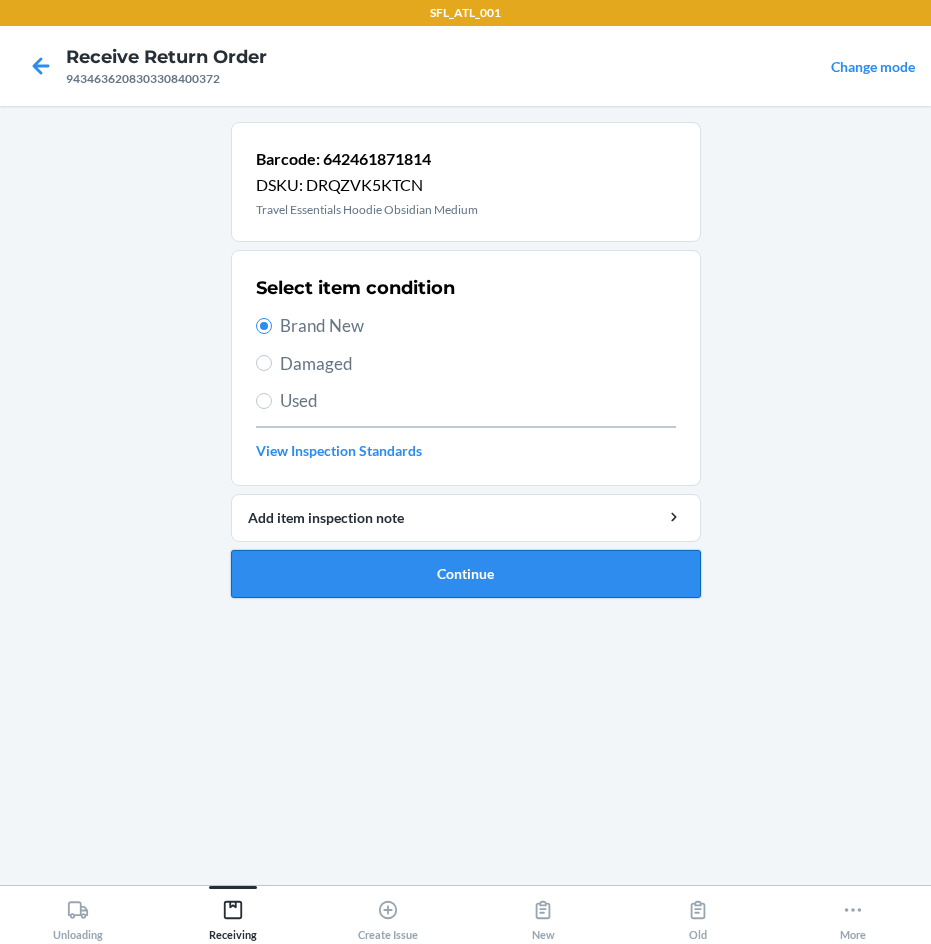 click on "Continue" at bounding box center (466, 574) 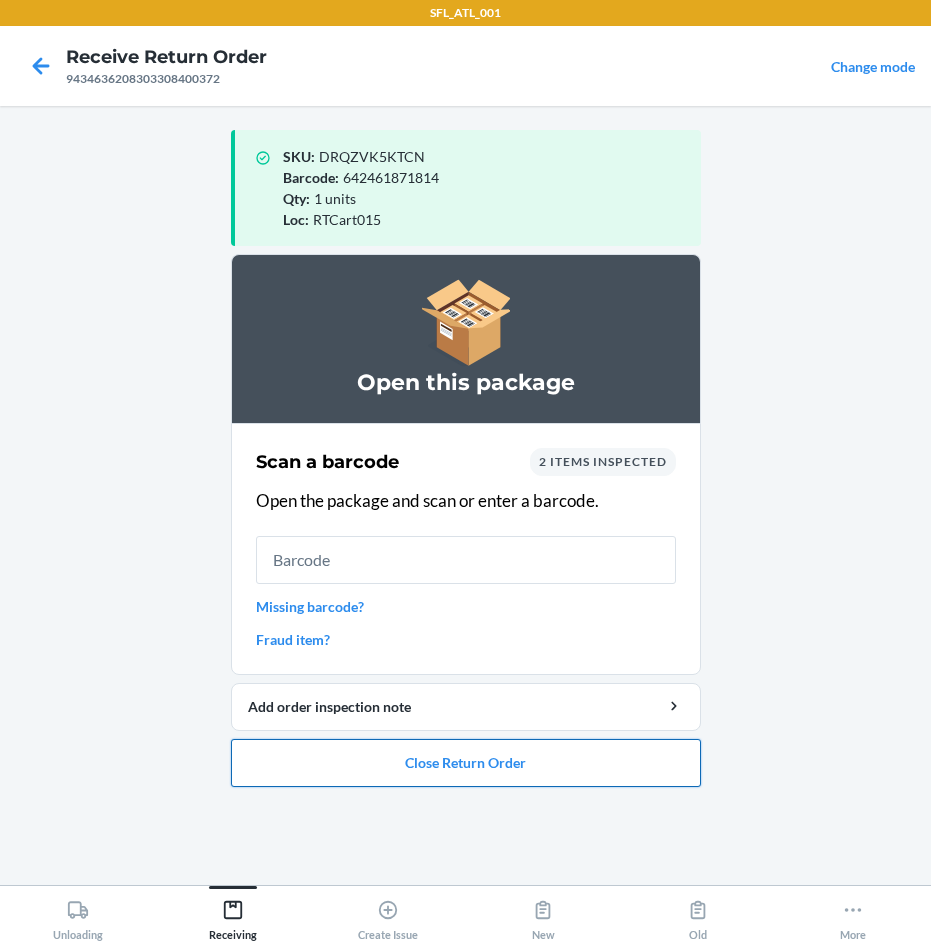 click on "Close Return Order" at bounding box center (466, 763) 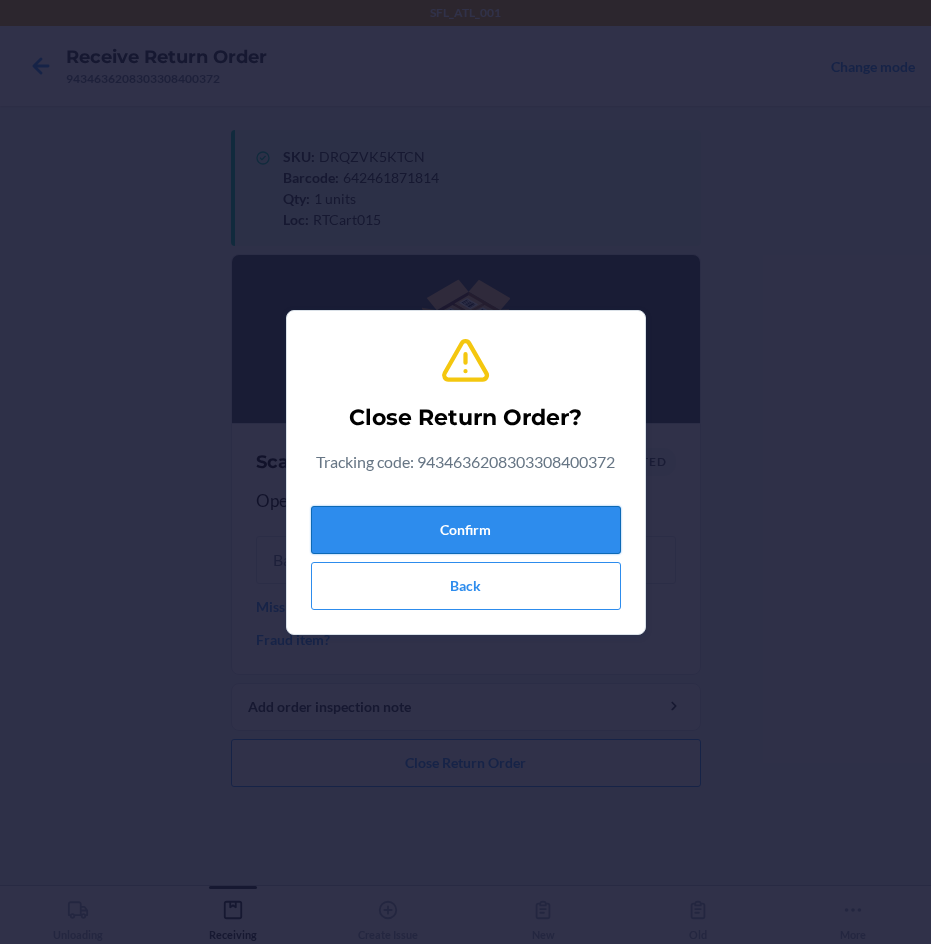 click on "Confirm" at bounding box center (466, 530) 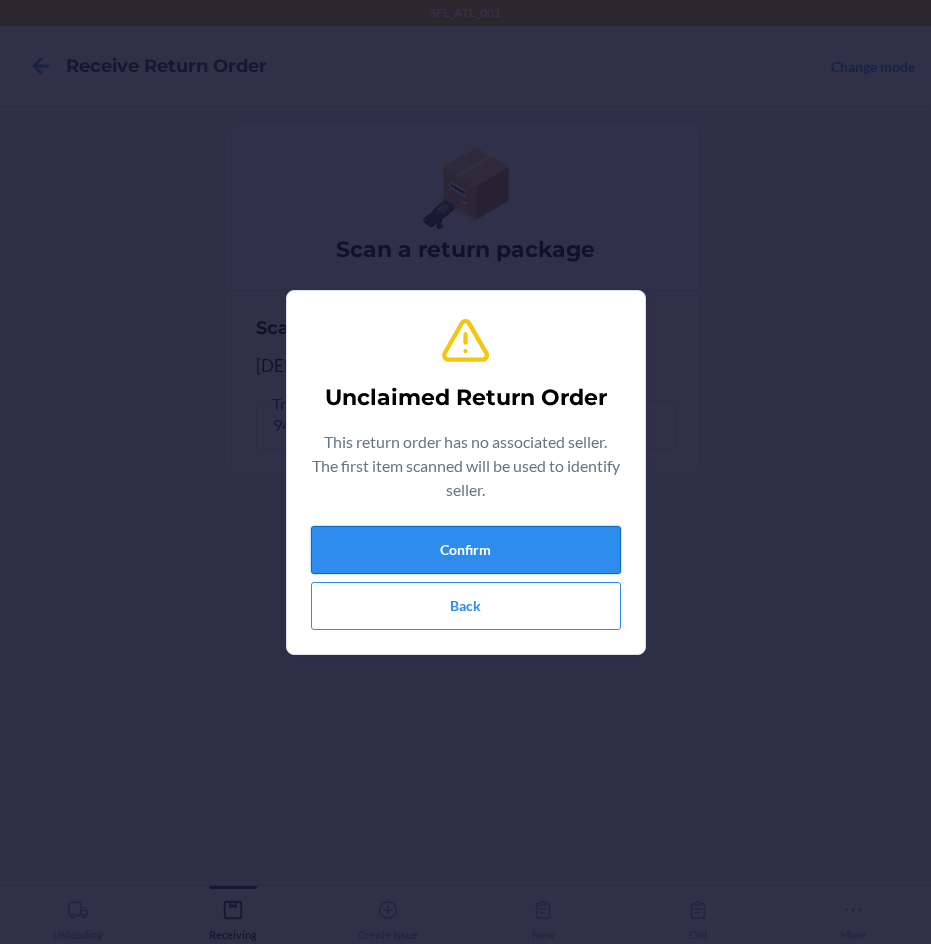 click on "Confirm" at bounding box center [466, 550] 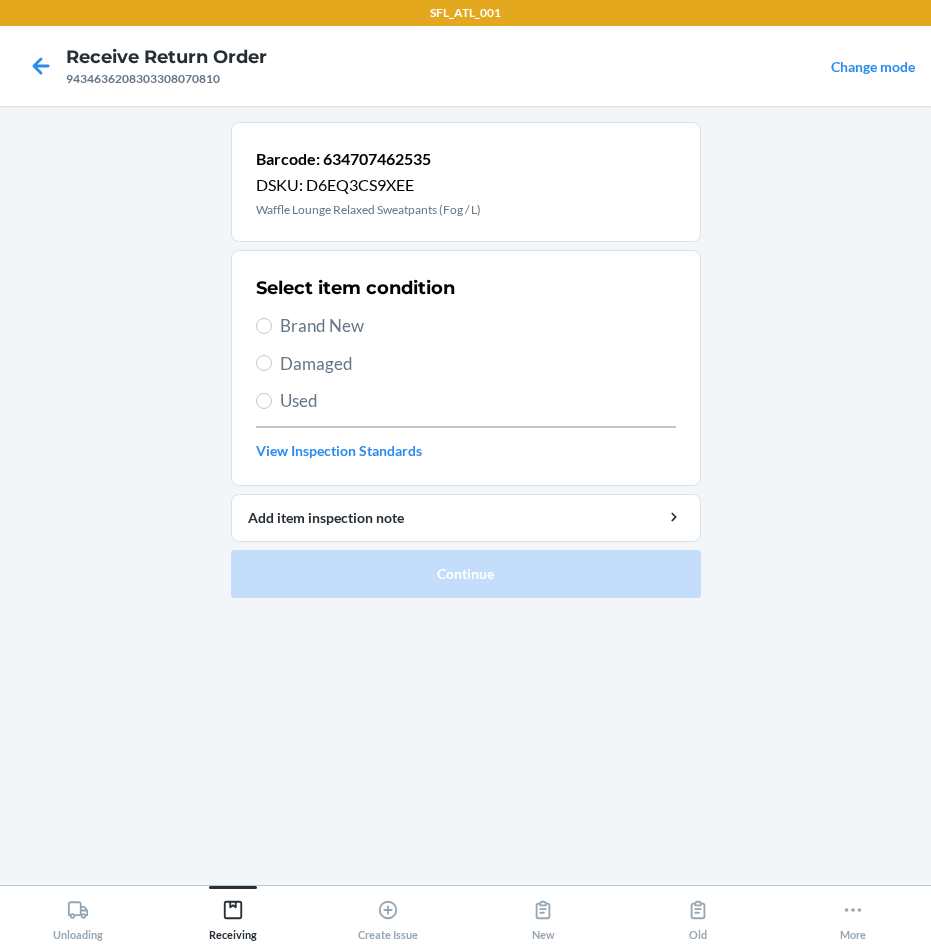 click on "Brand New" at bounding box center [478, 326] 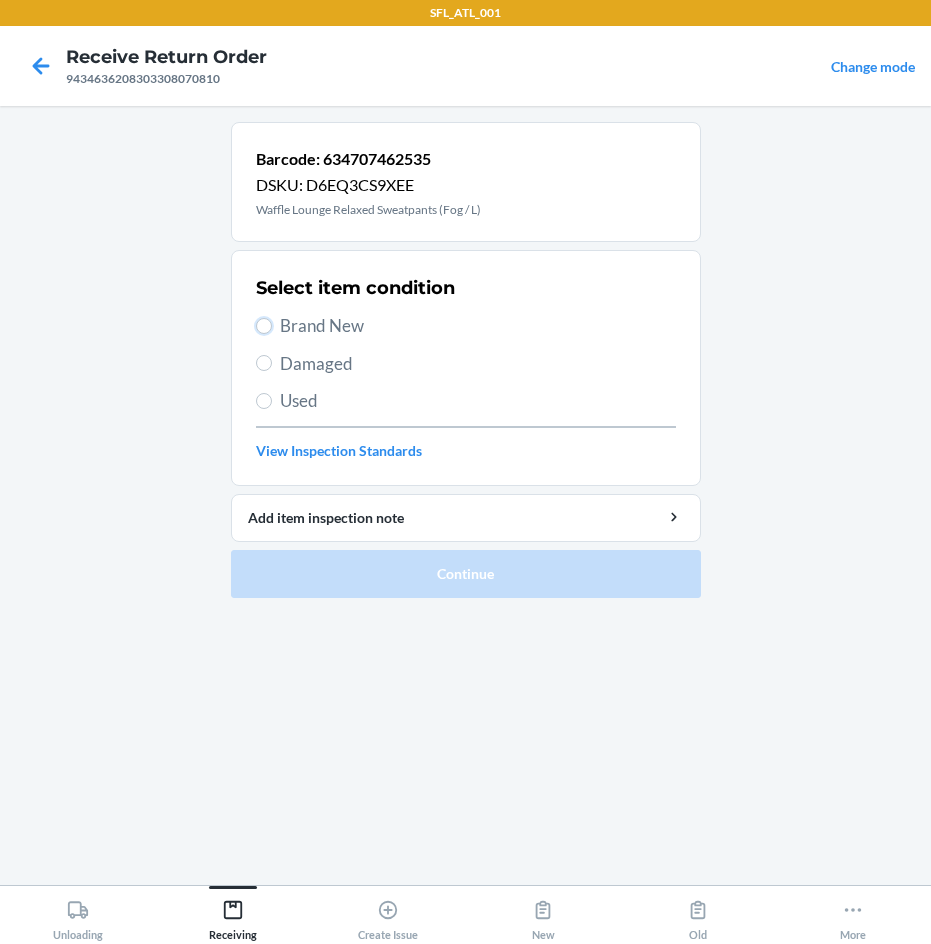 click on "Brand New" at bounding box center (264, 326) 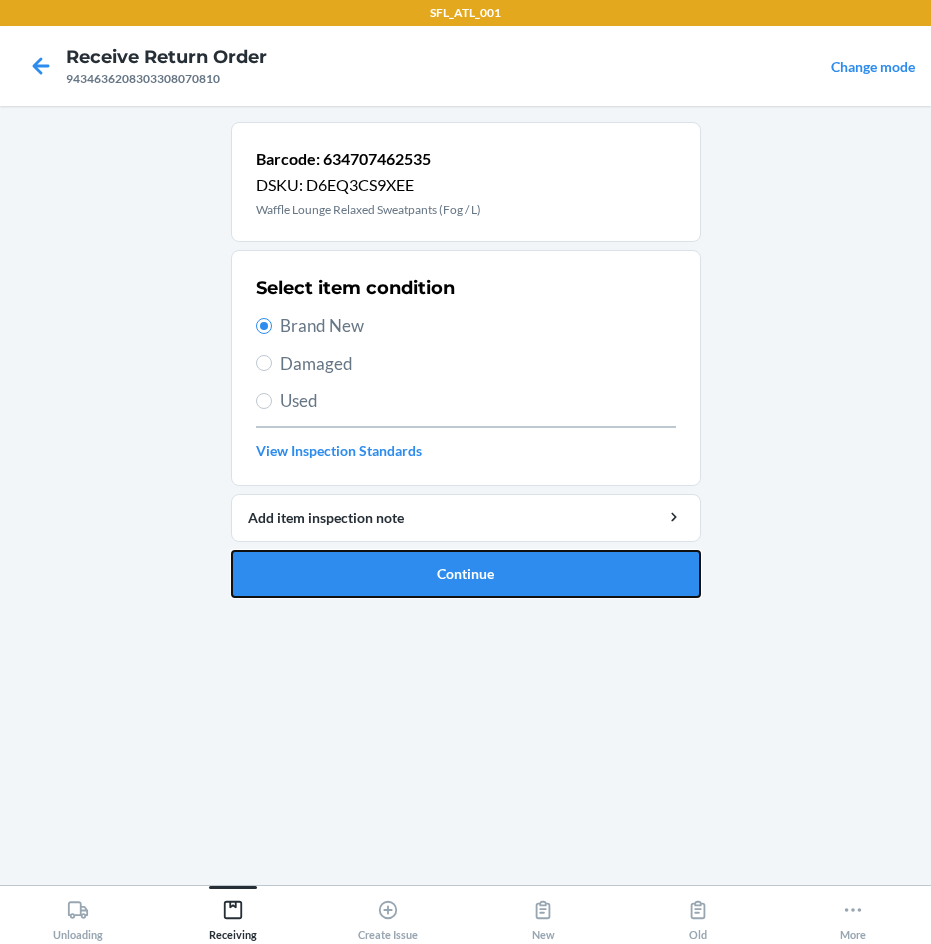 click on "Continue" at bounding box center (466, 574) 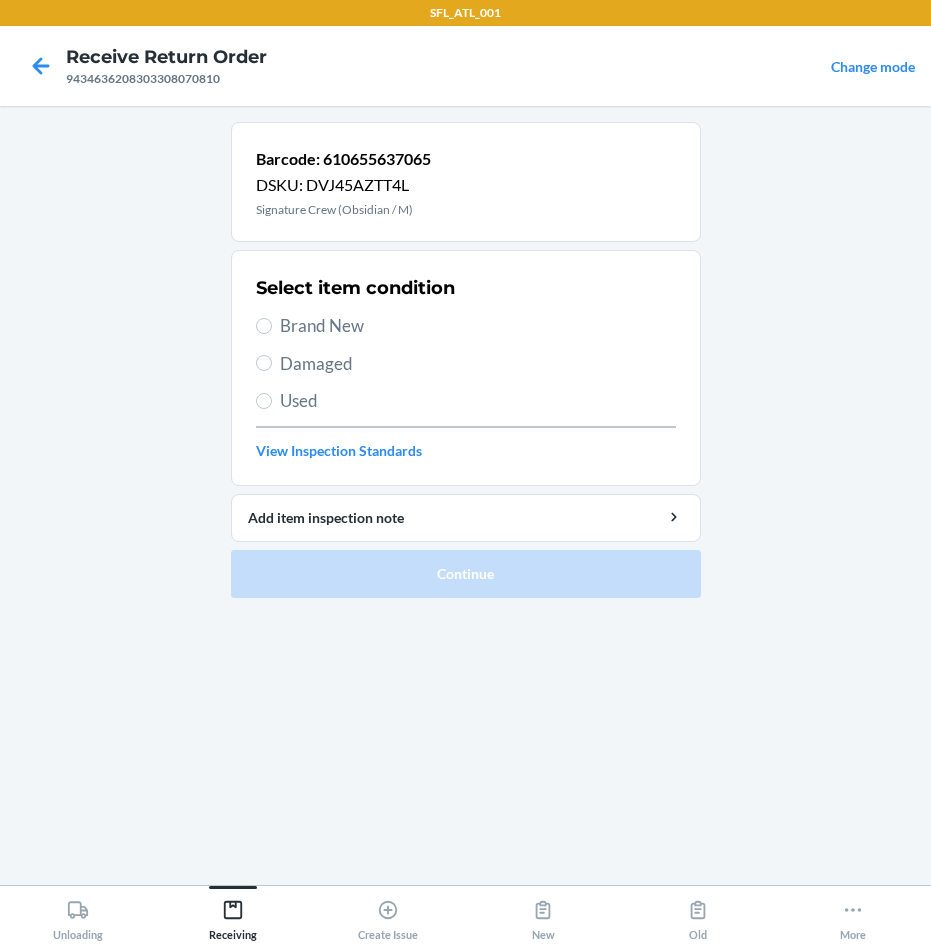 click on "Brand New" at bounding box center (478, 326) 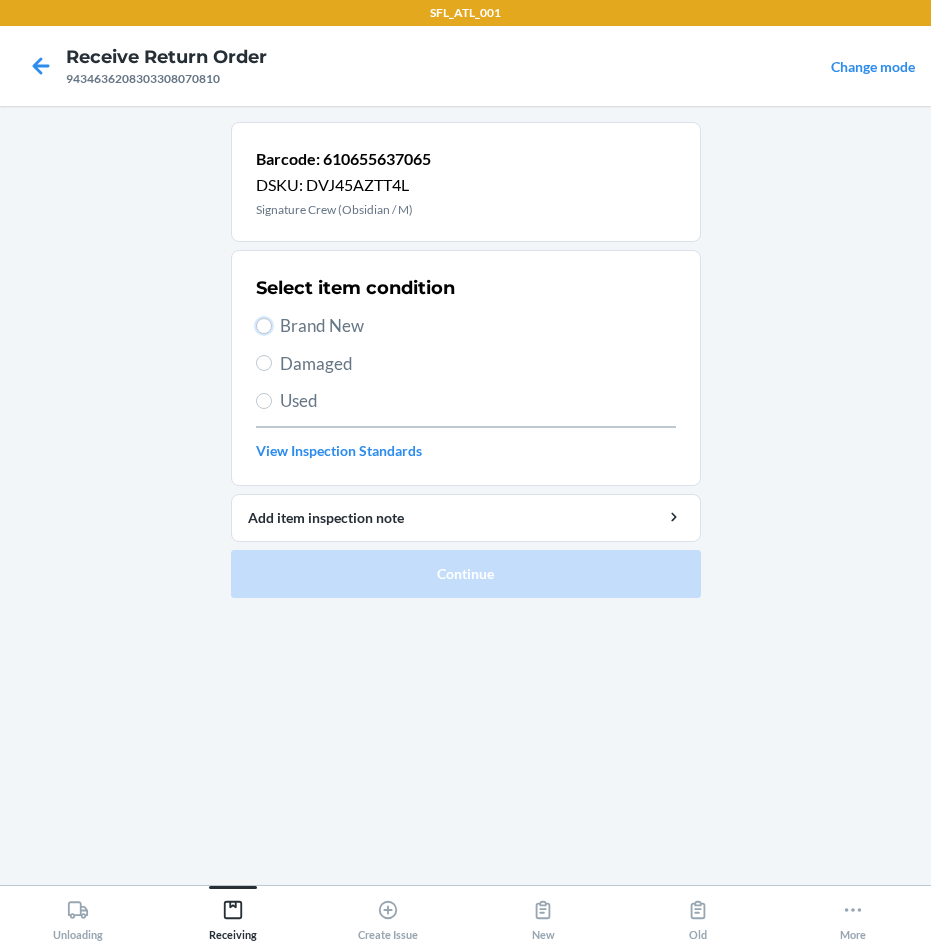 click on "Brand New" at bounding box center [264, 326] 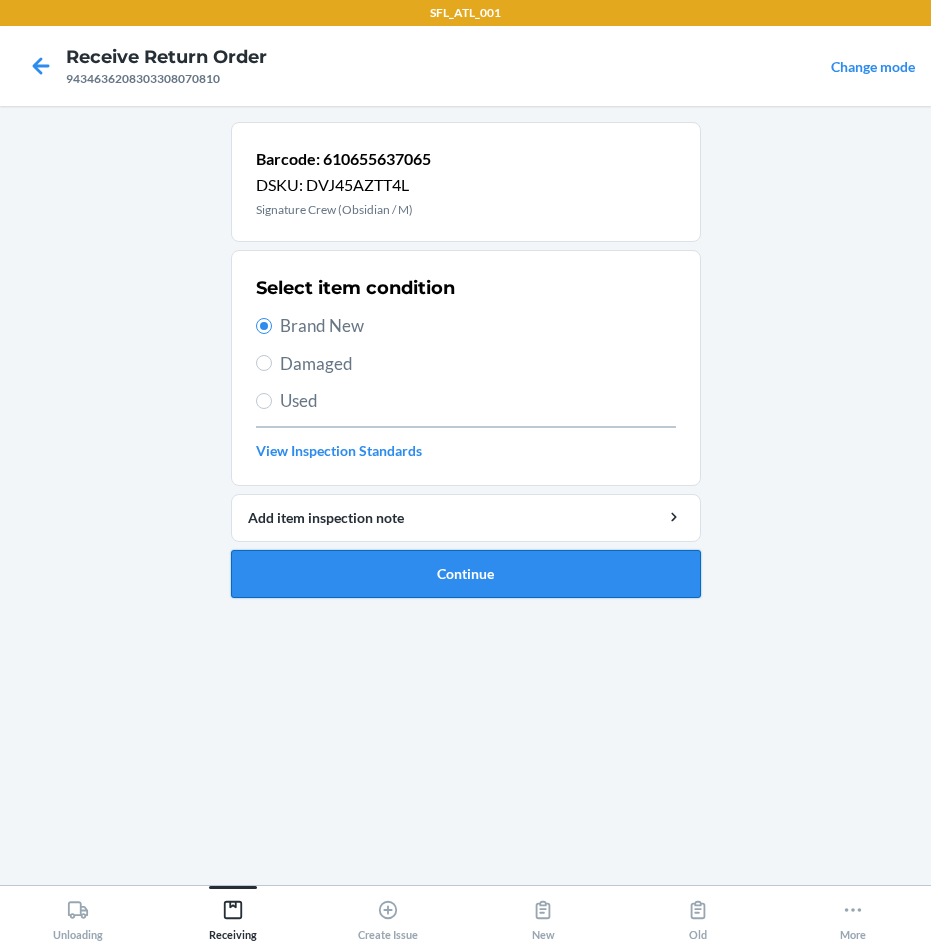 click on "Continue" at bounding box center [466, 574] 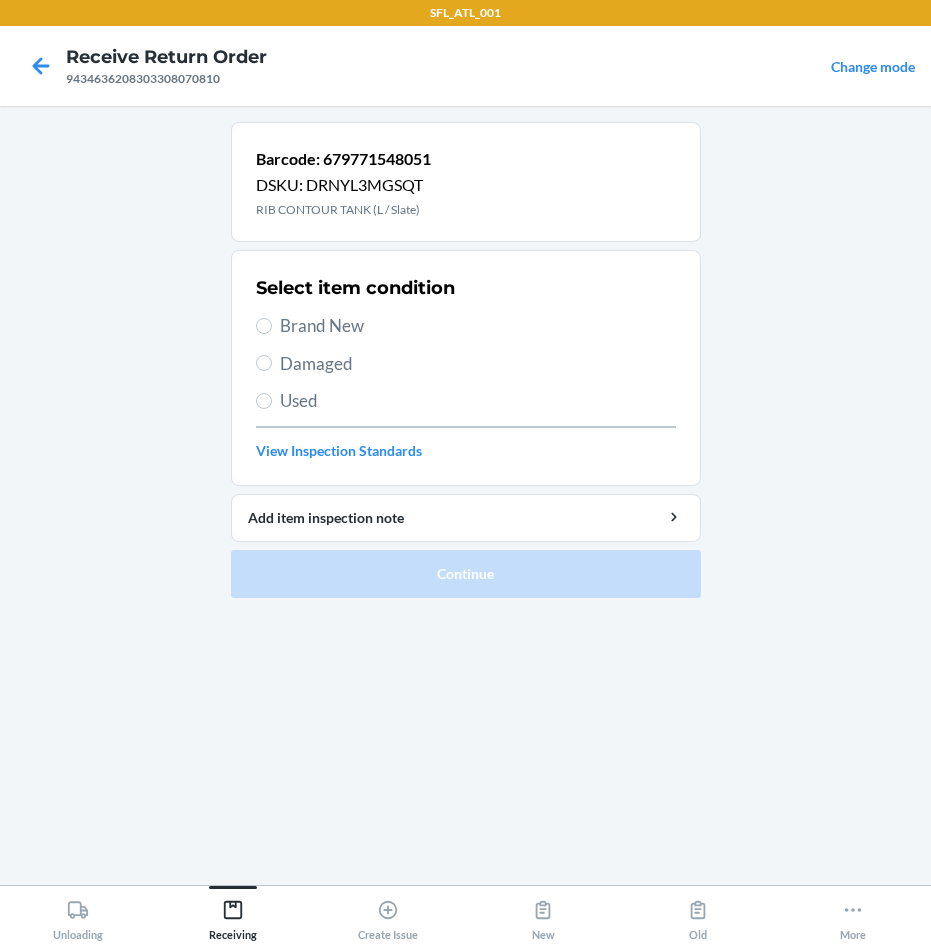 click on "Damaged" at bounding box center (478, 364) 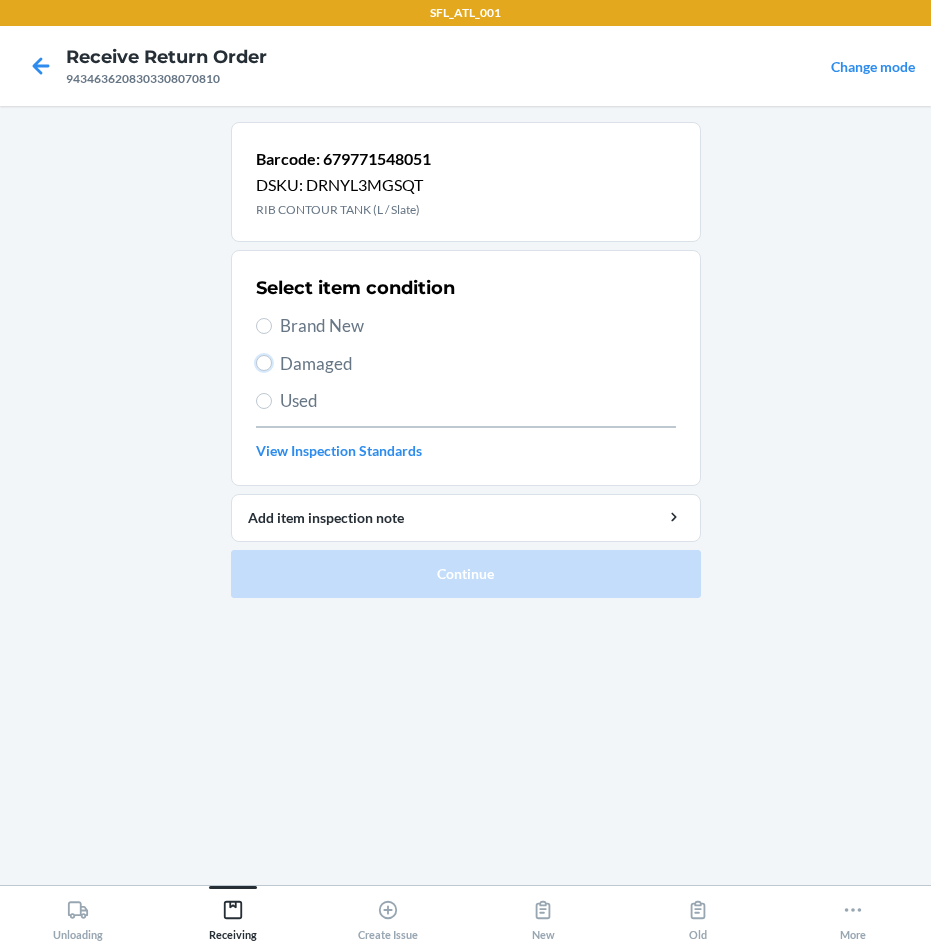 click on "Damaged" at bounding box center (264, 363) 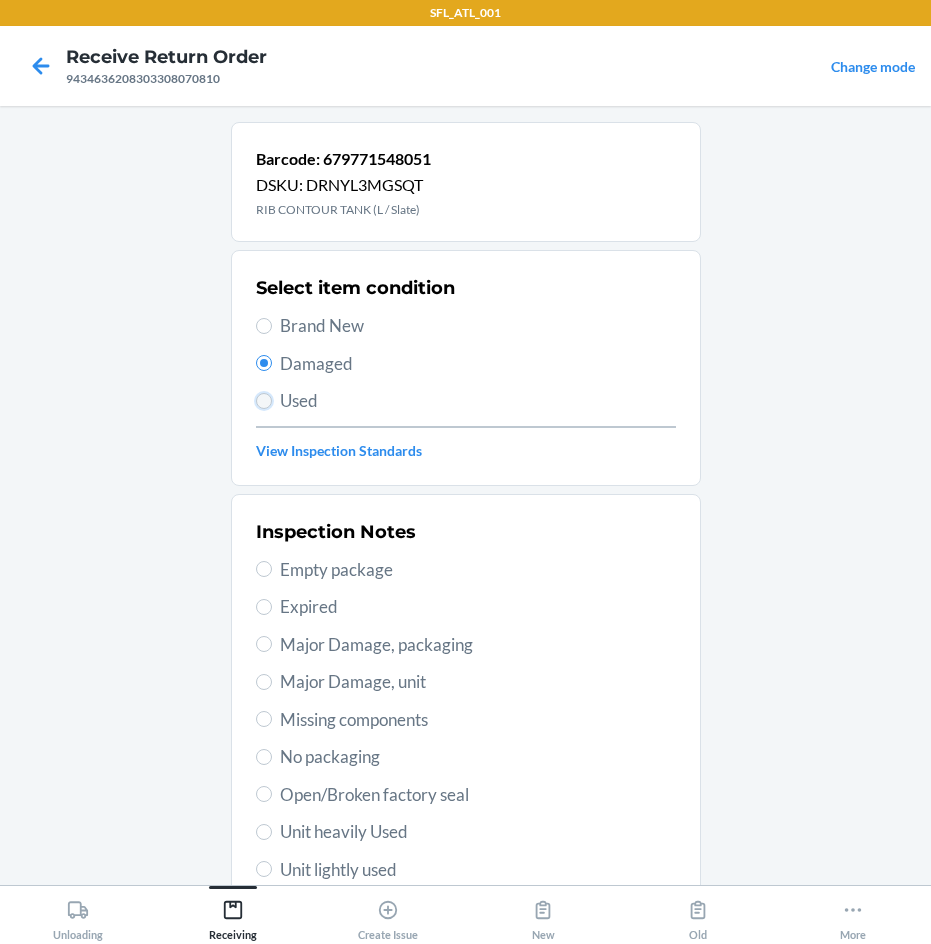 click on "Used" at bounding box center [264, 401] 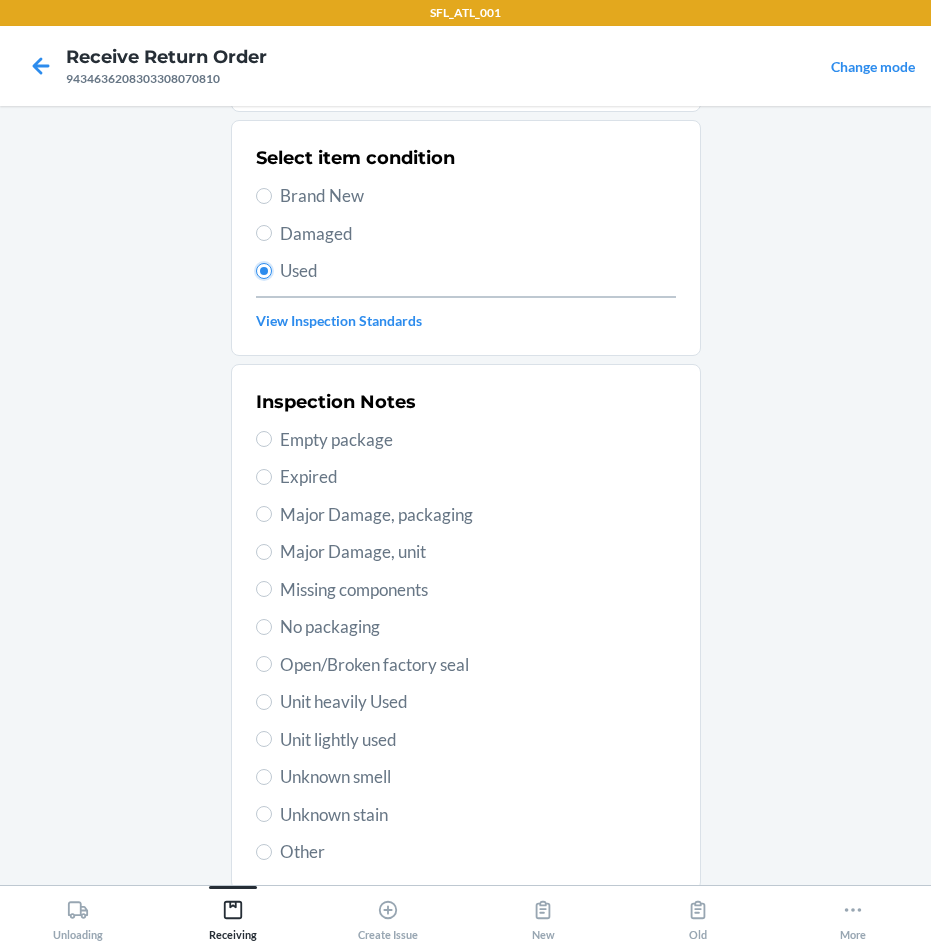 scroll, scrollTop: 263, scrollLeft: 0, axis: vertical 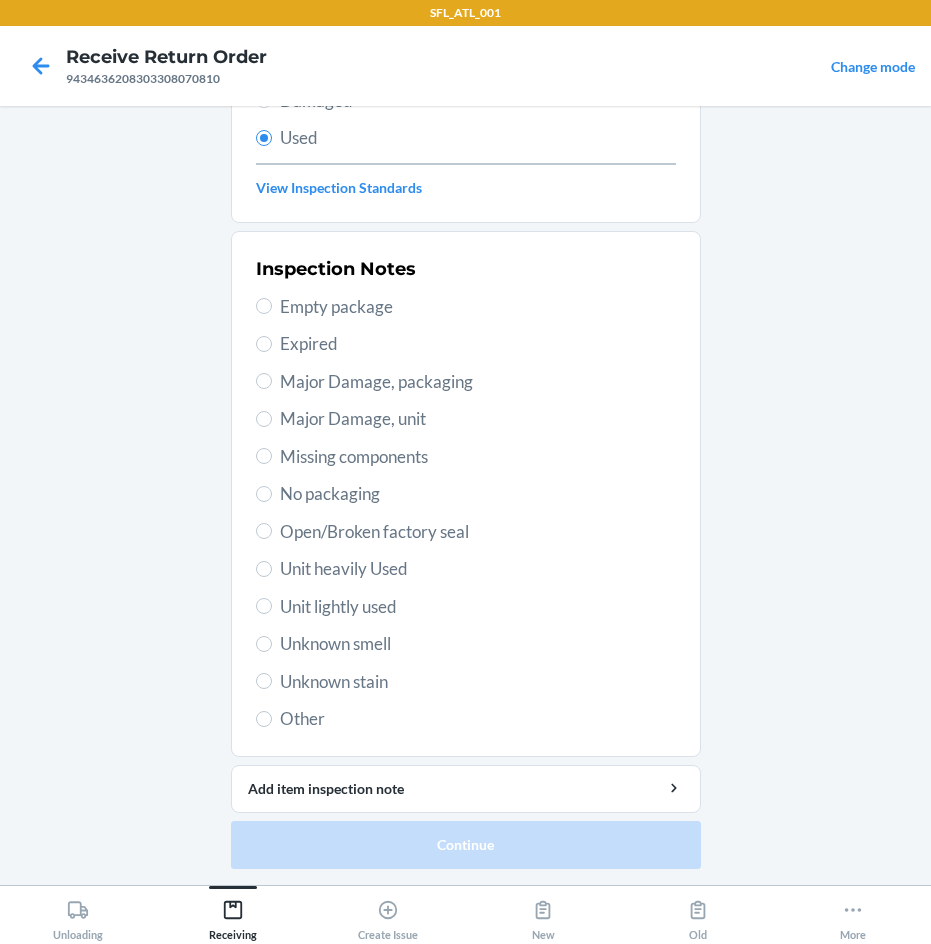 click on "Unit heavily Used" at bounding box center (466, 569) 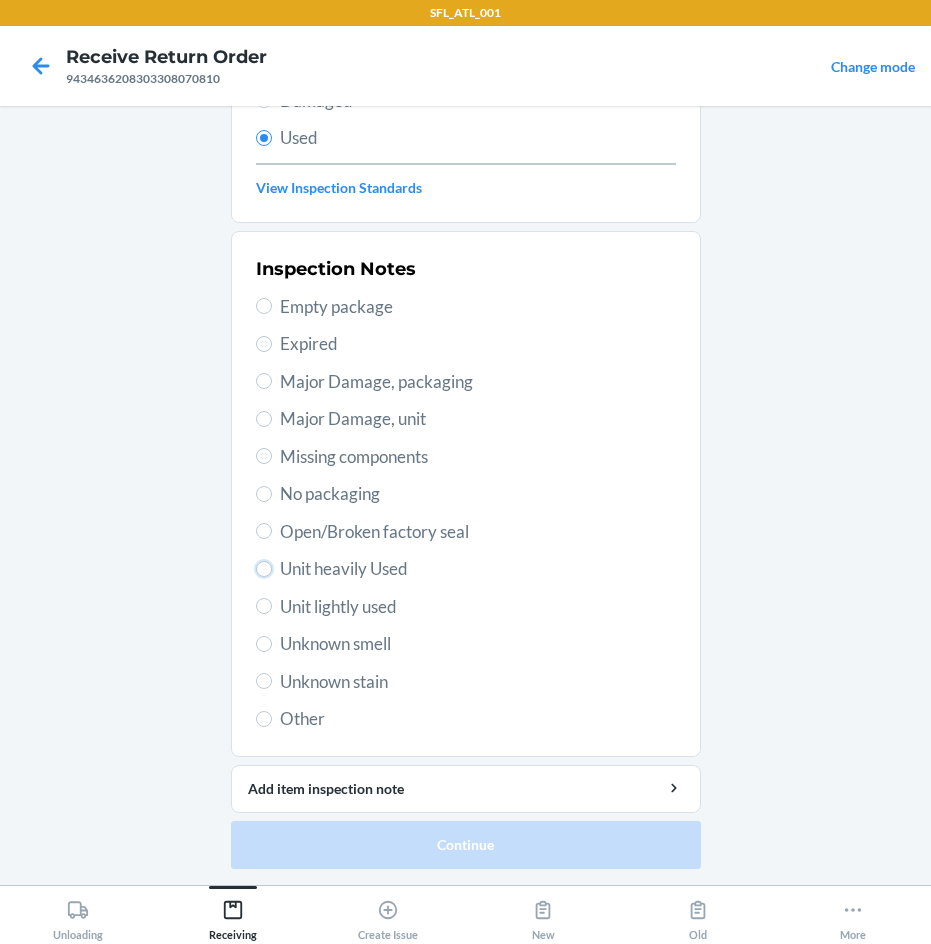 click on "Unit heavily Used" at bounding box center (264, 569) 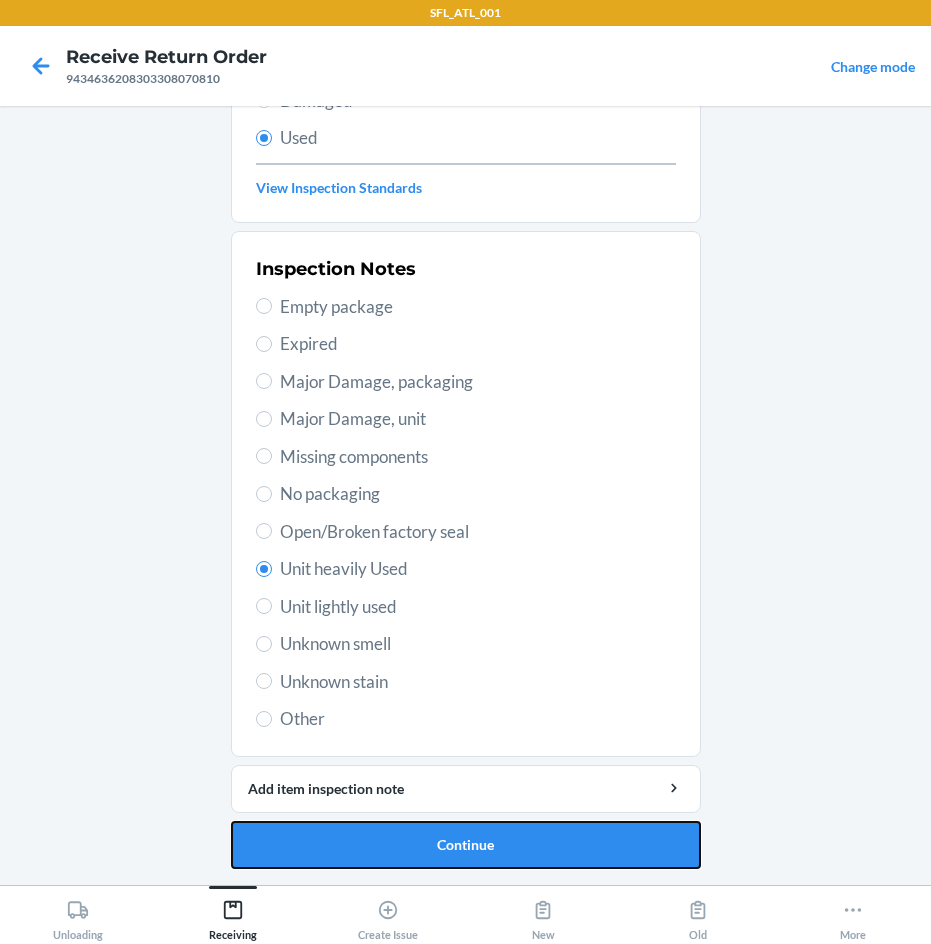 click on "Continue" at bounding box center [466, 845] 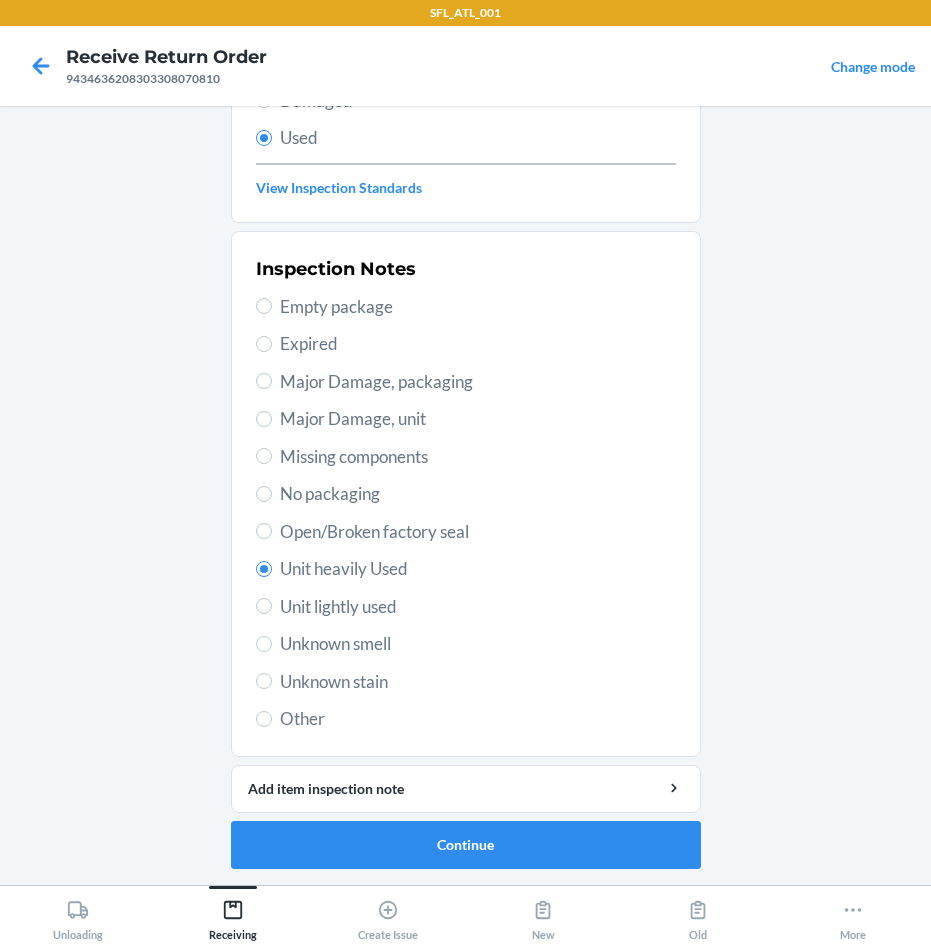 scroll, scrollTop: 0, scrollLeft: 0, axis: both 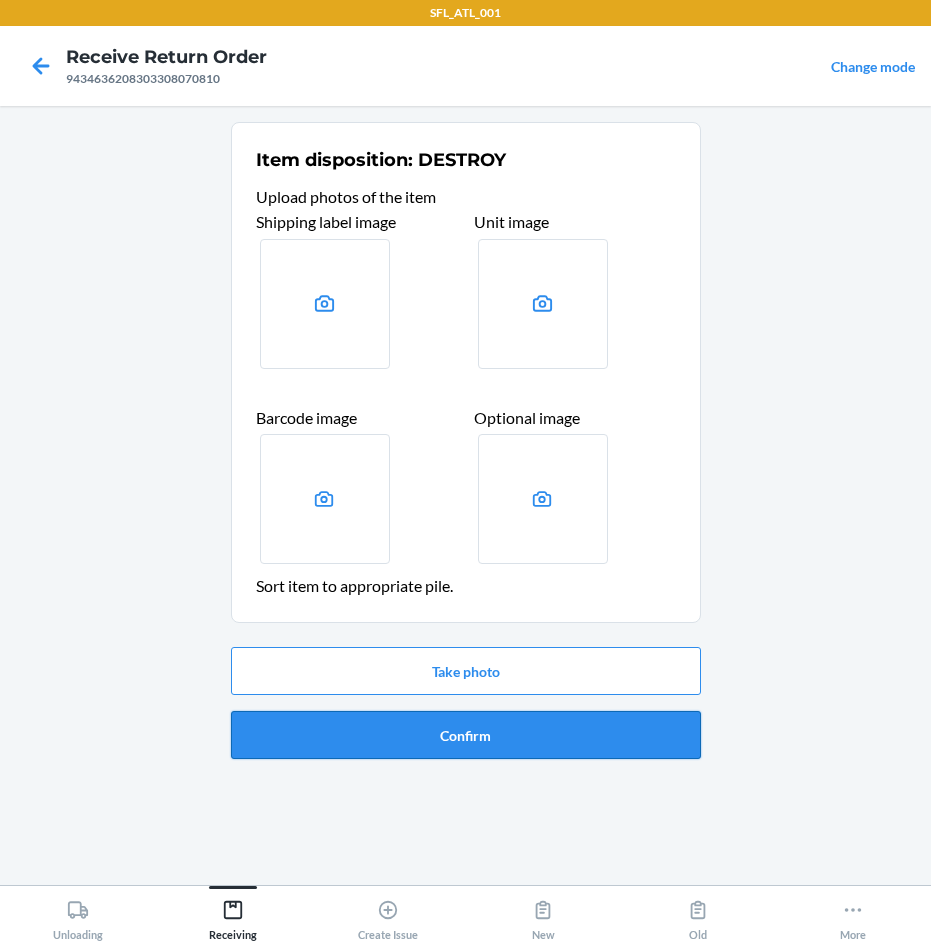 click on "Confirm" at bounding box center [466, 735] 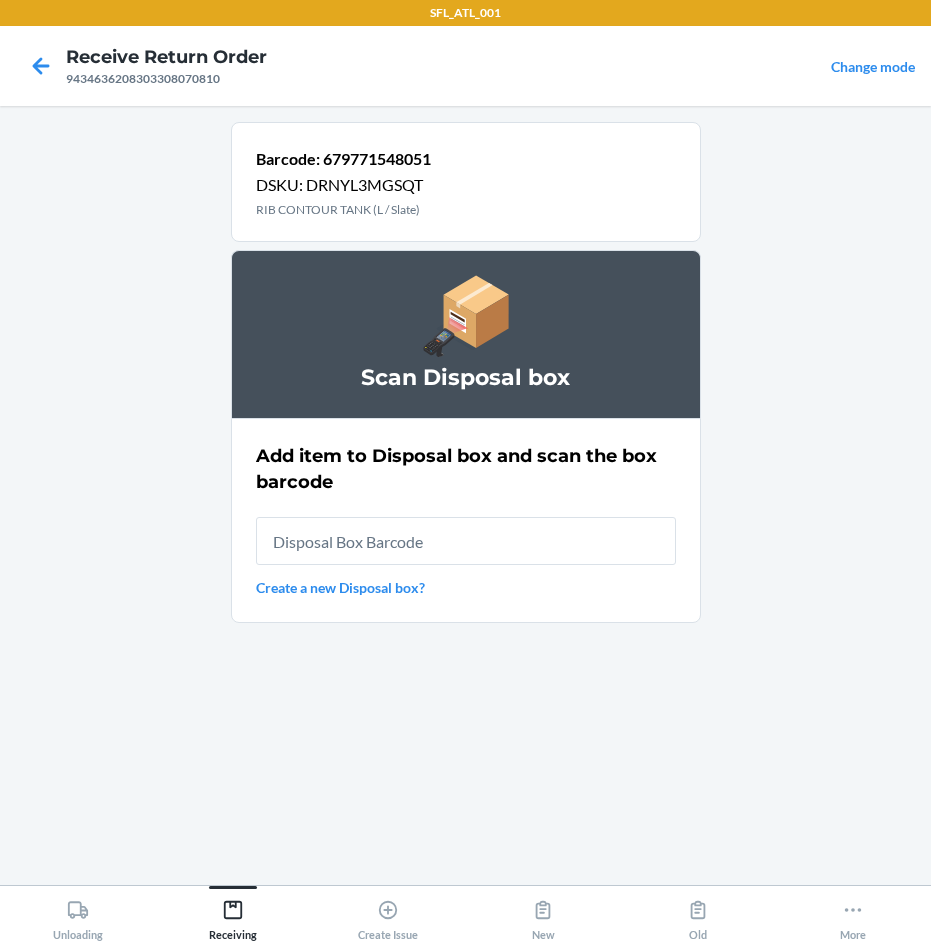 drag, startPoint x: 463, startPoint y: 548, endPoint x: 455, endPoint y: 575, distance: 28.160255 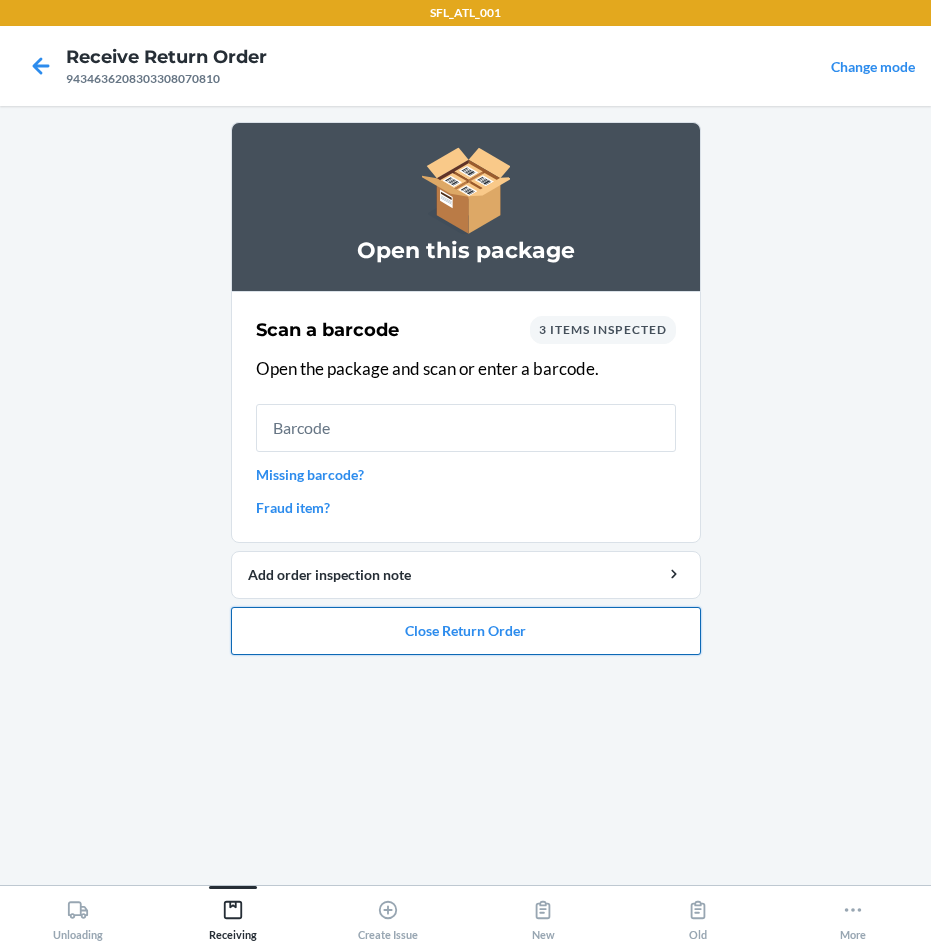 click on "Close Return Order" at bounding box center [466, 631] 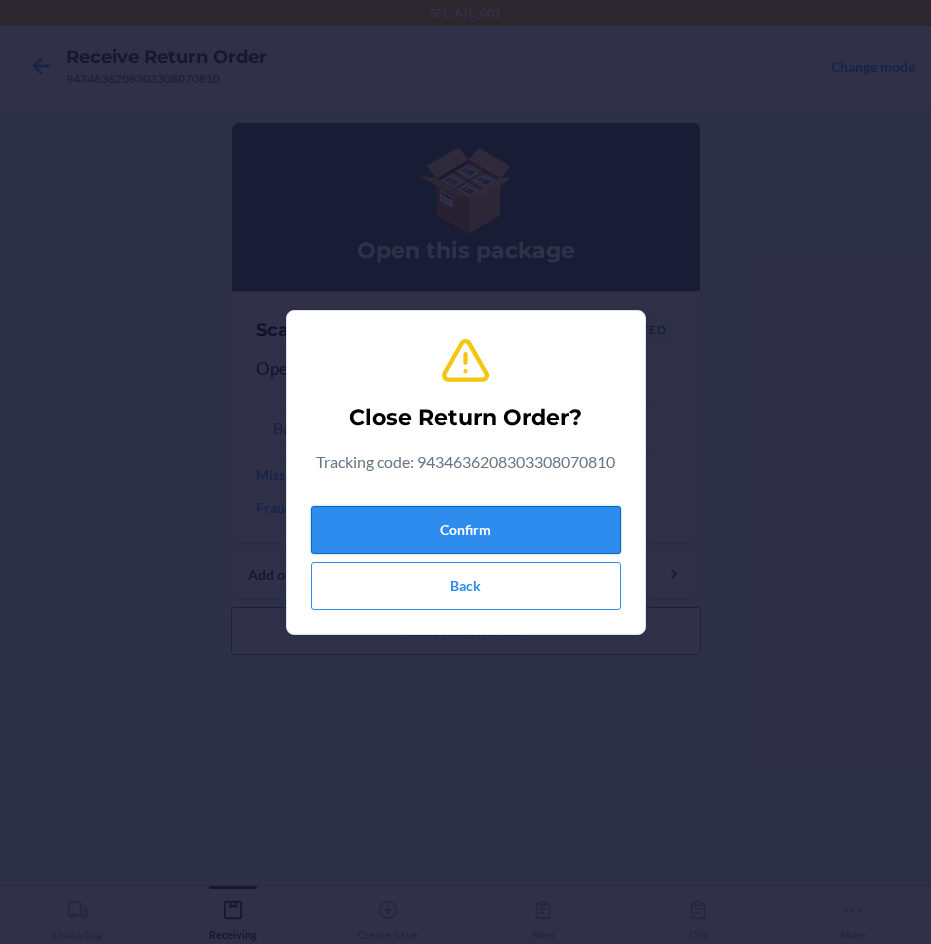 click on "Close Return Order? Tracking code: 9434636208303308070810 Confirm Back" at bounding box center (466, 472) 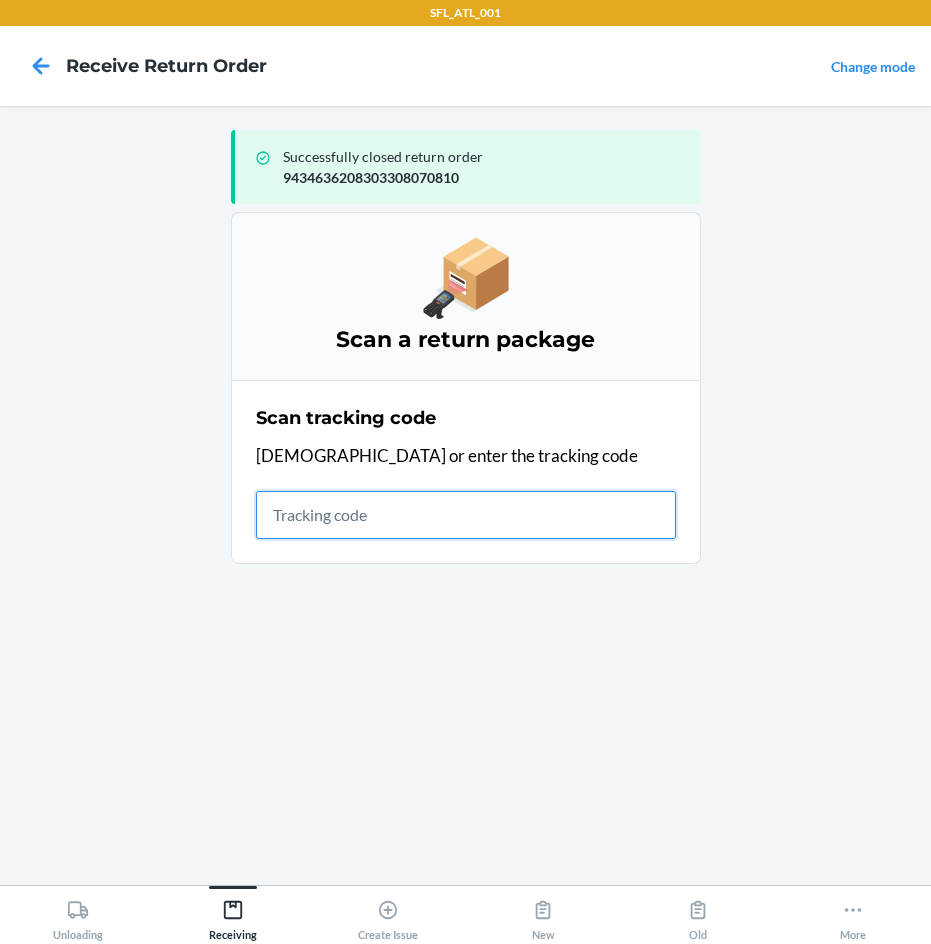 click at bounding box center [466, 515] 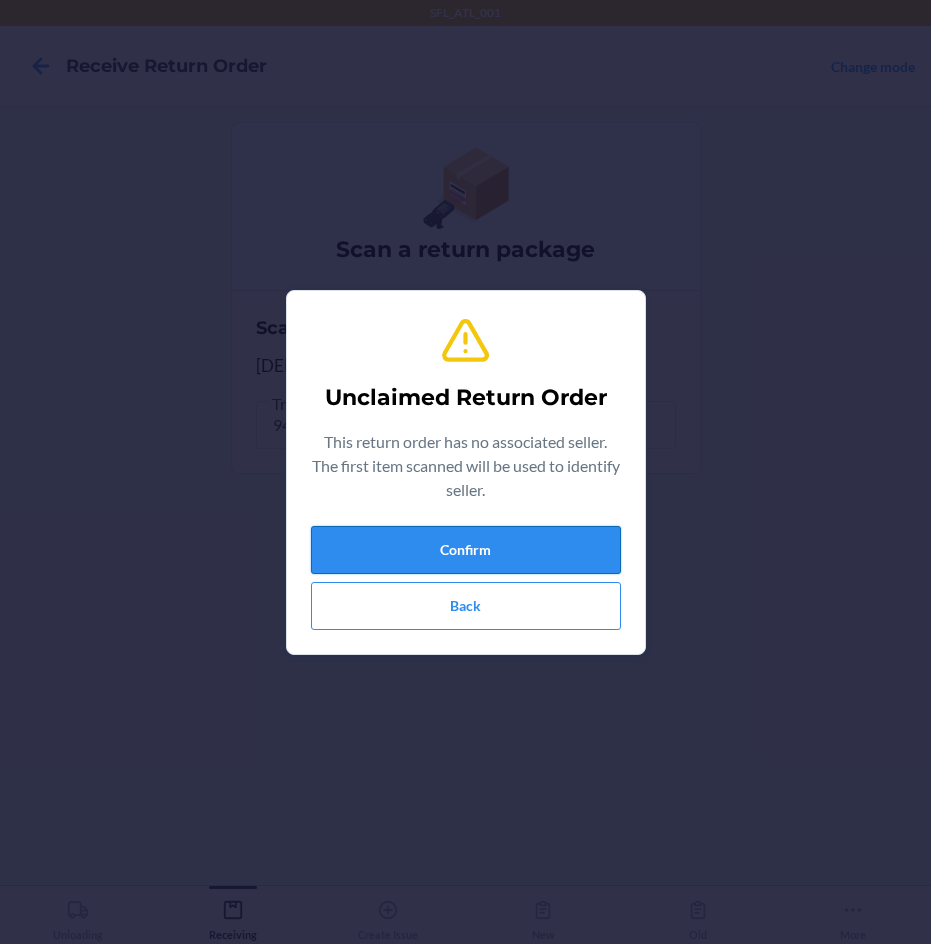 click on "Confirm" at bounding box center [466, 550] 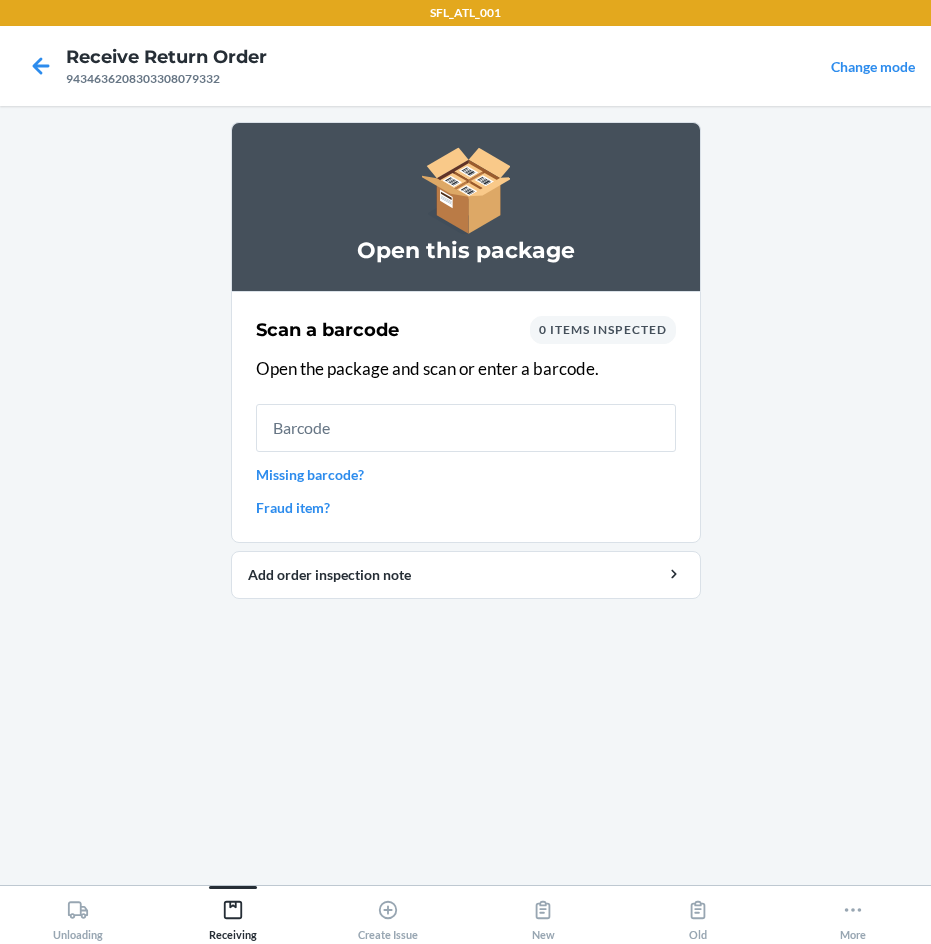 click on "Missing barcode?" at bounding box center [466, 474] 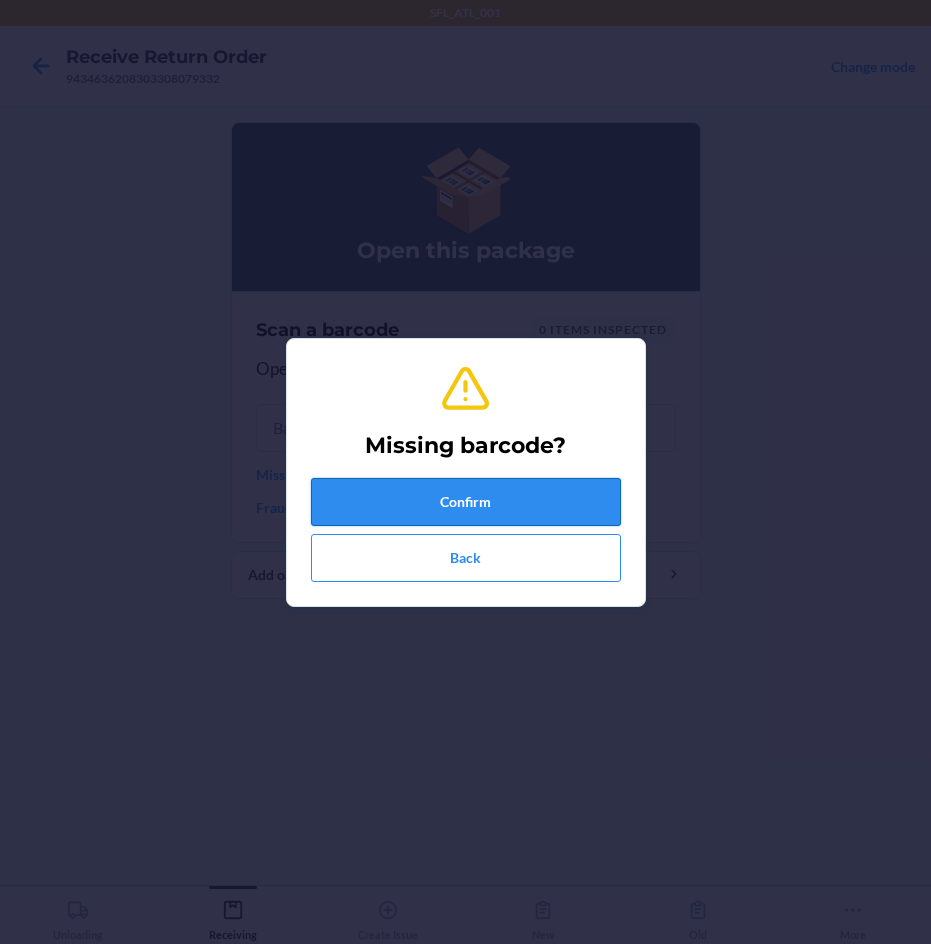 click on "Confirm" at bounding box center (466, 502) 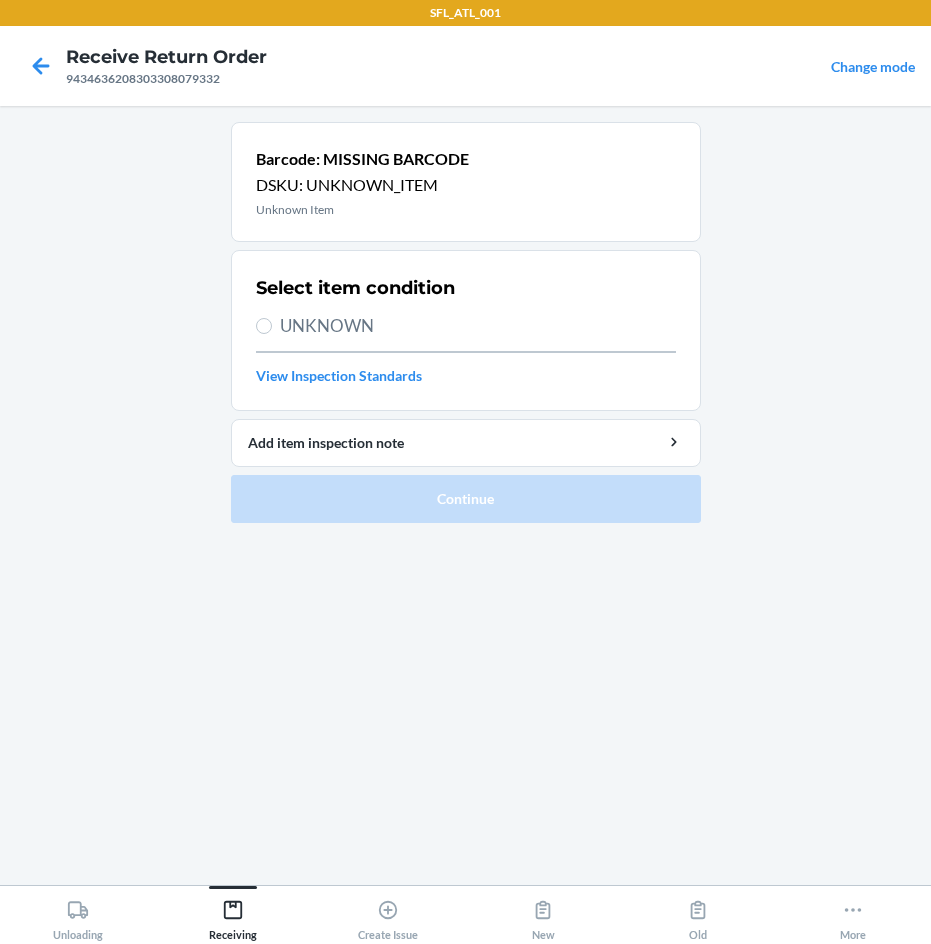 click on "UNKNOWN" at bounding box center [478, 326] 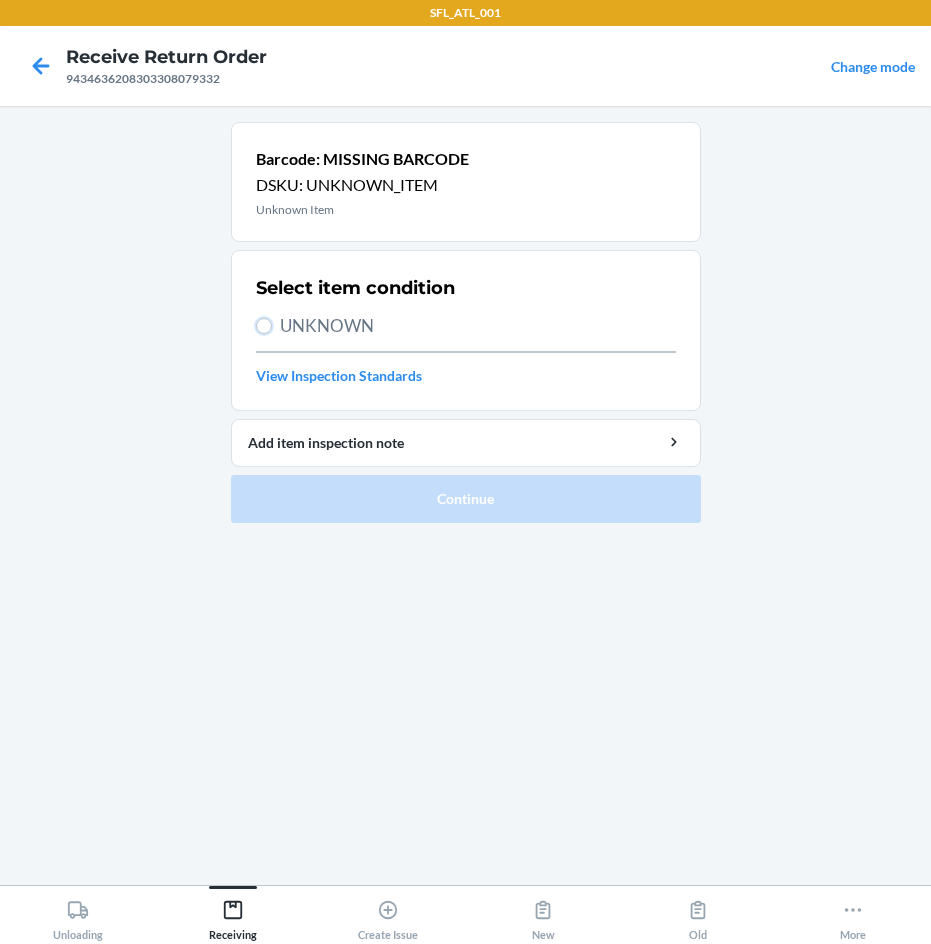 click on "UNKNOWN" at bounding box center [264, 326] 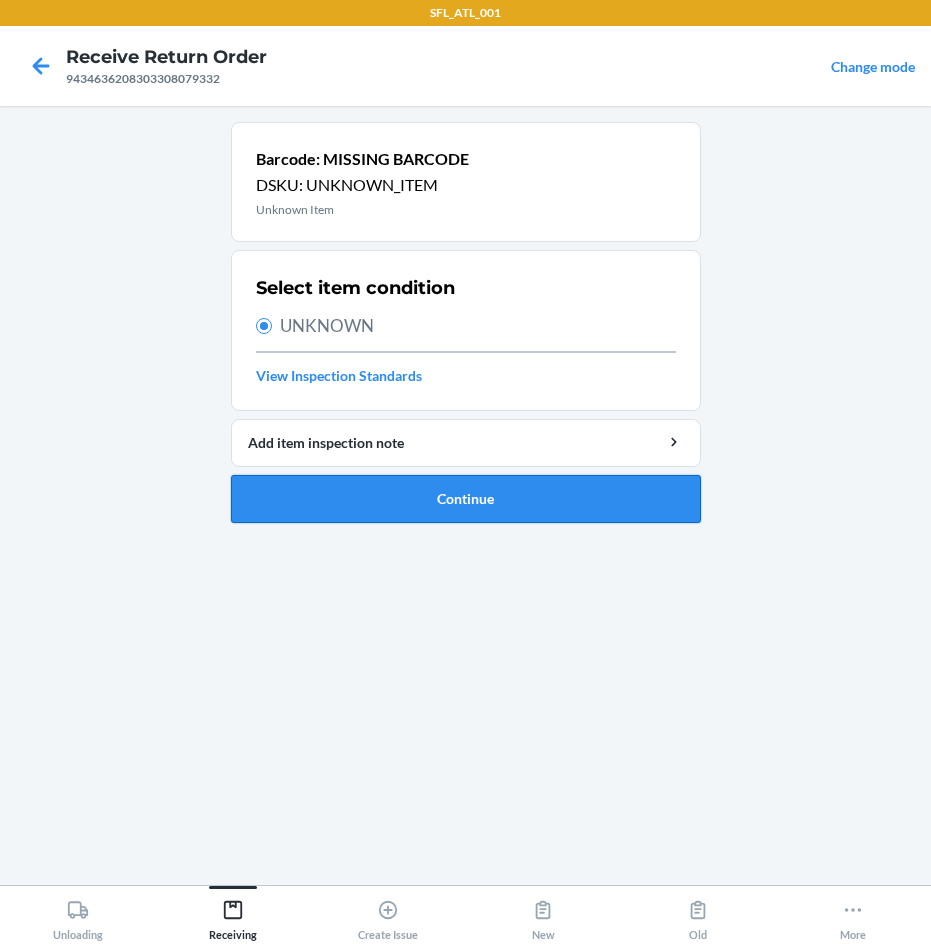 click on "Continue" at bounding box center (466, 499) 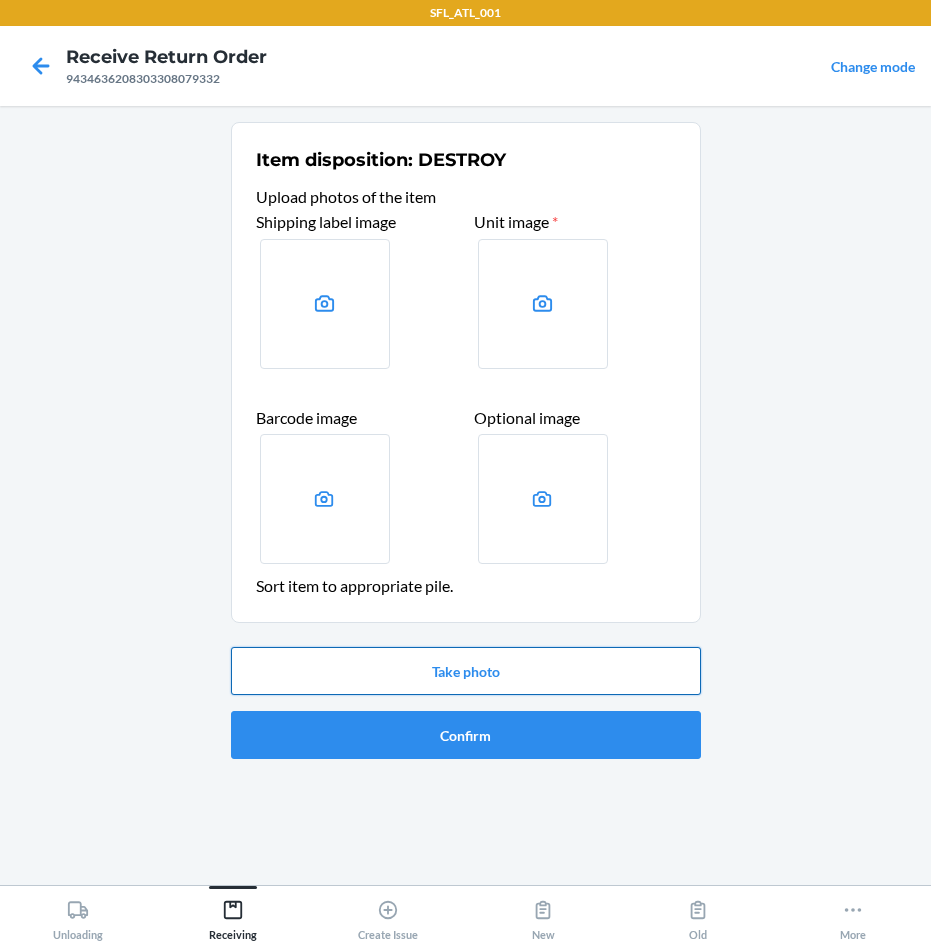 click on "Take photo" at bounding box center [466, 671] 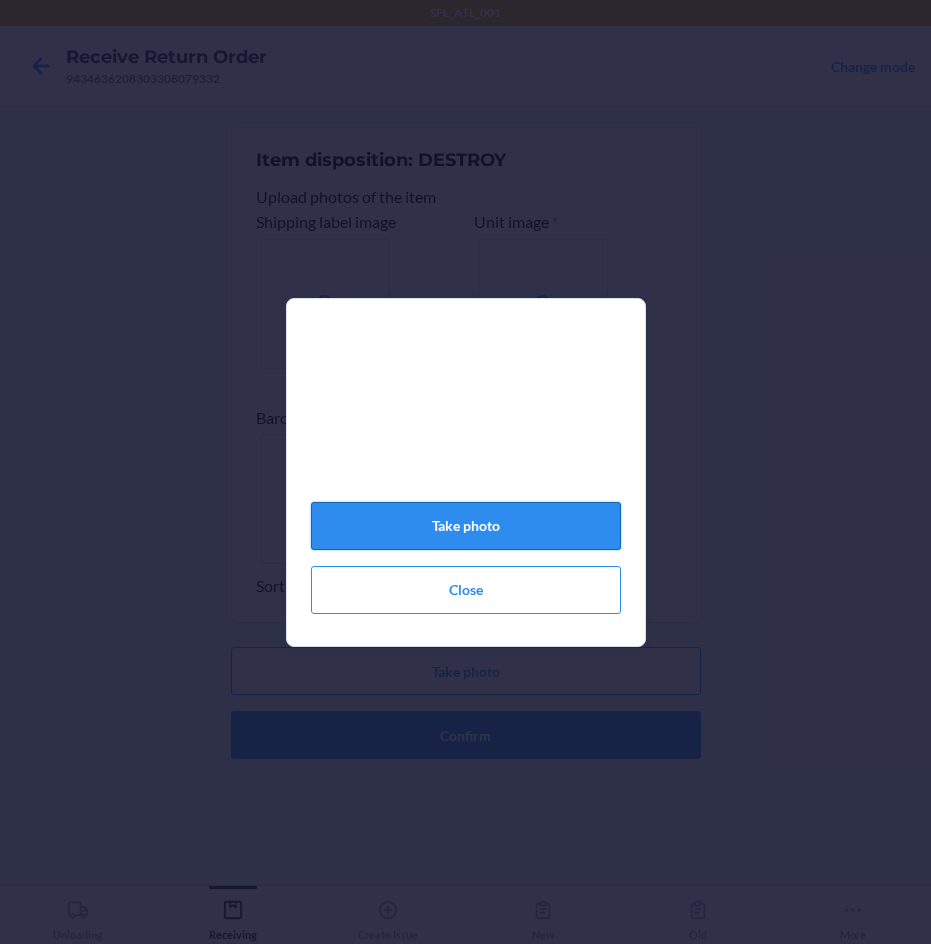 click on "Take photo" 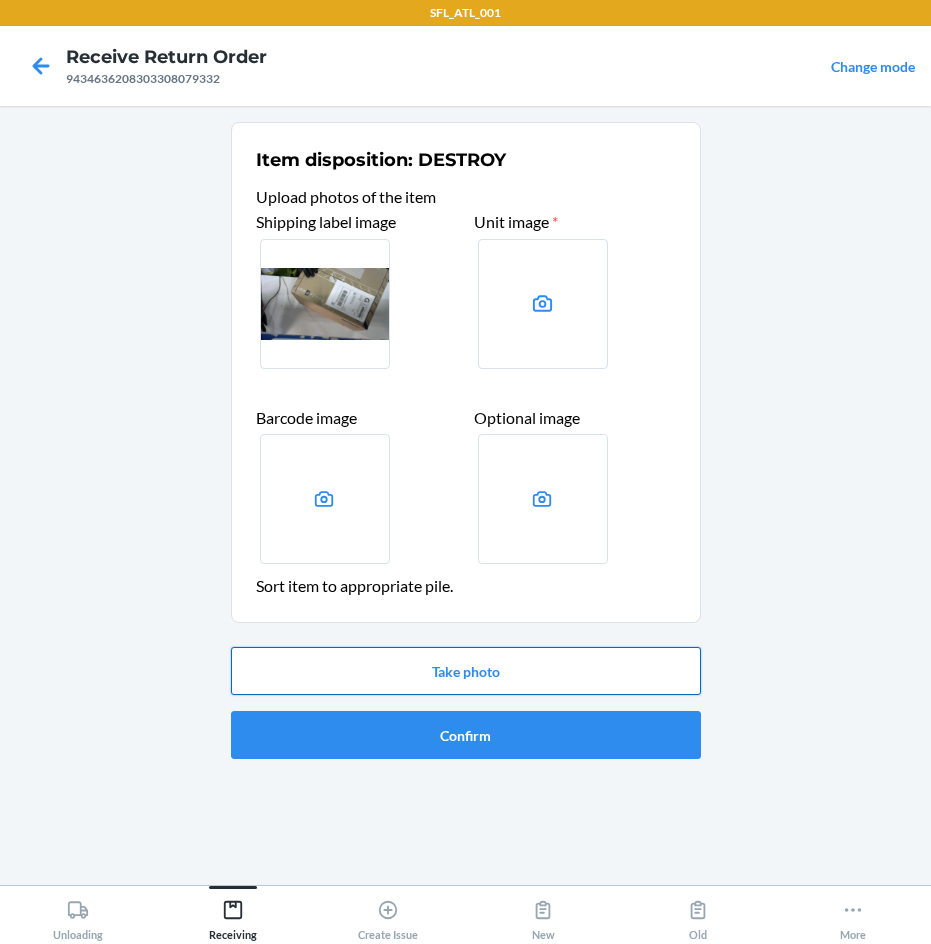 click on "Take photo" at bounding box center [466, 671] 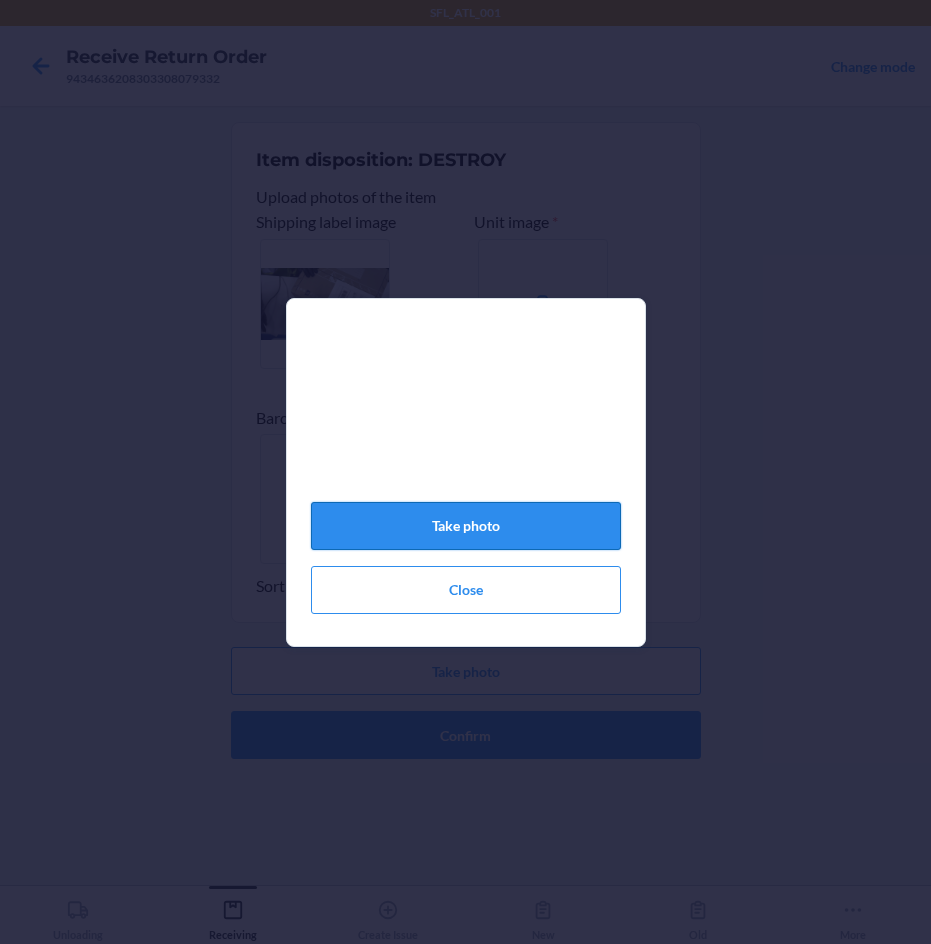 click on "Take photo" 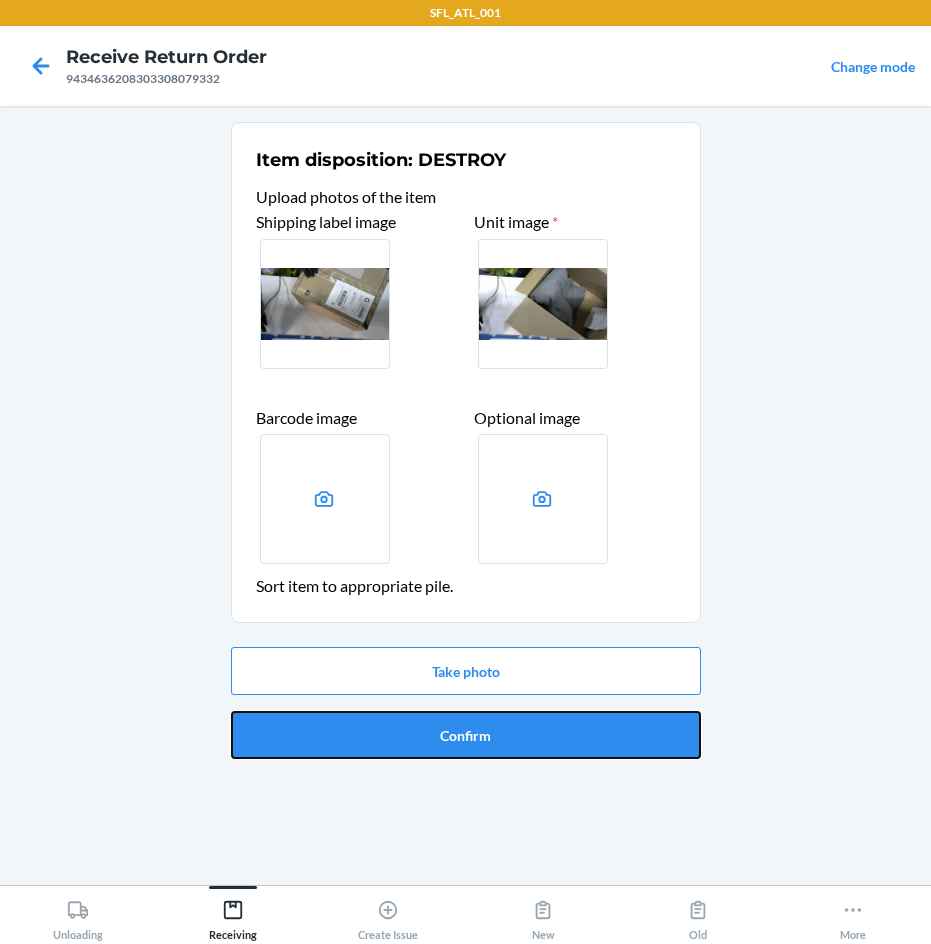 drag, startPoint x: 478, startPoint y: 744, endPoint x: 508, endPoint y: 721, distance: 37.802116 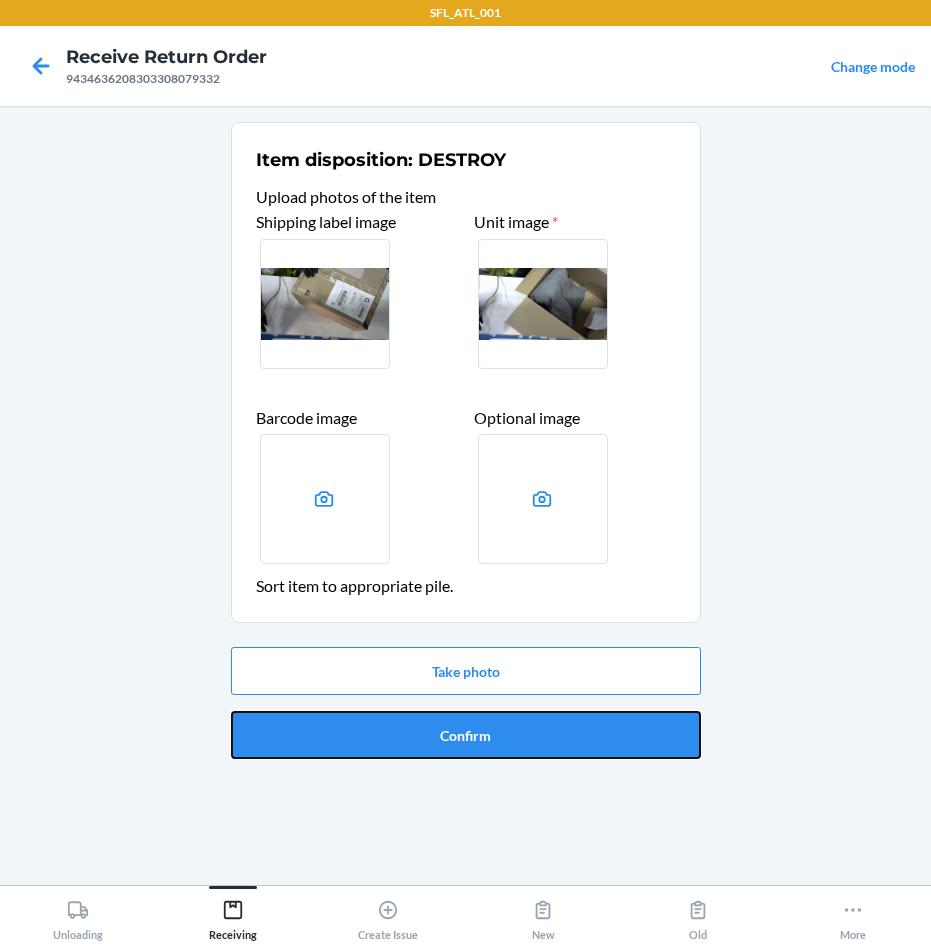click on "Confirm" at bounding box center (466, 735) 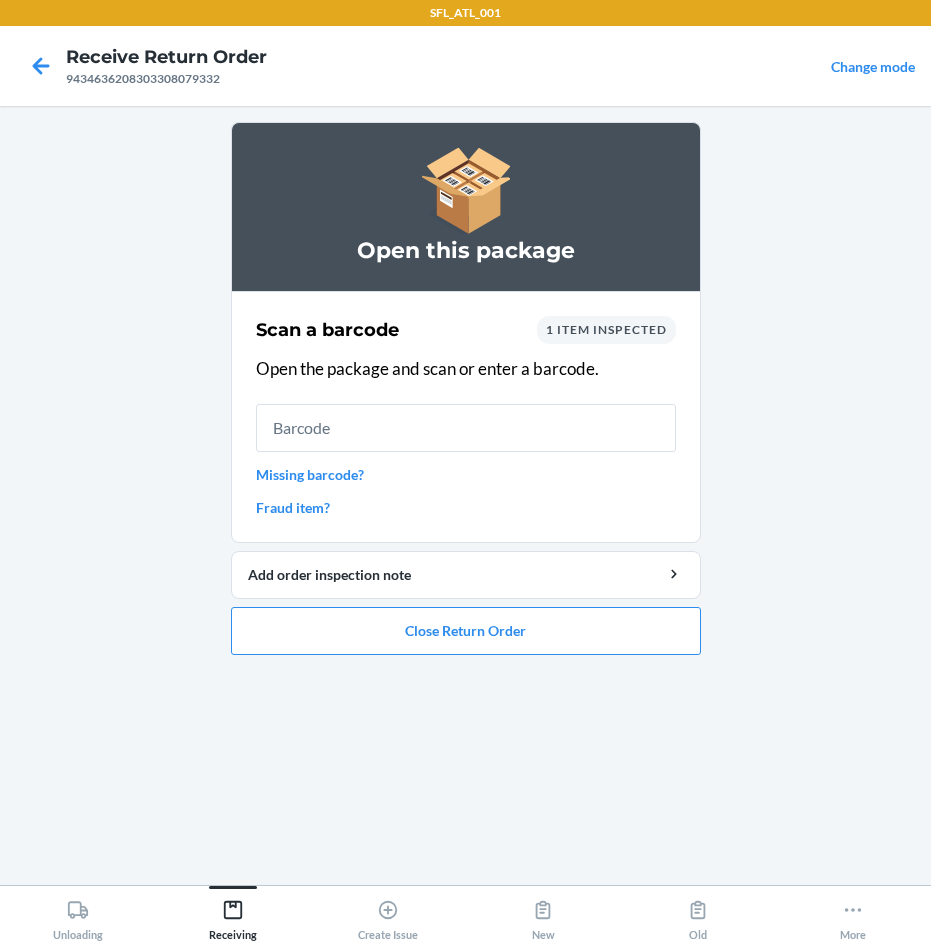 click on "Scan a barcode 1 item inspected Open the package and scan or enter a barcode. Missing barcode? Fraud item?" at bounding box center (466, 417) 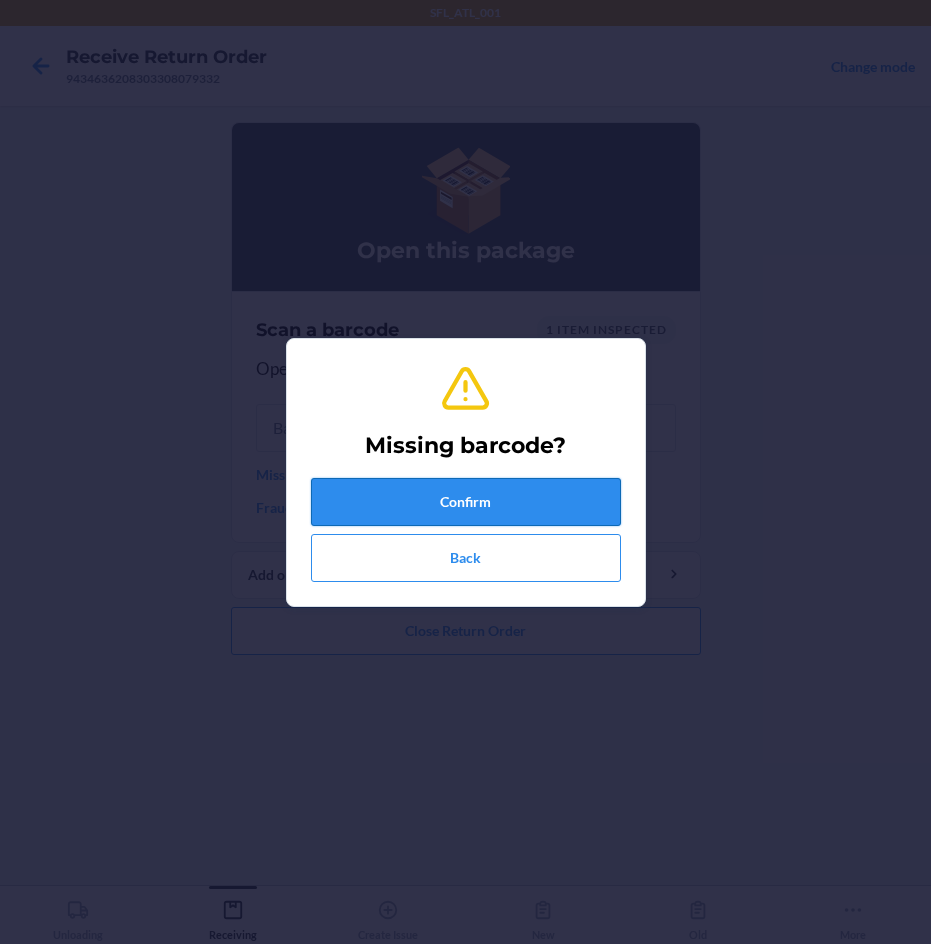 click on "Confirm" at bounding box center (466, 502) 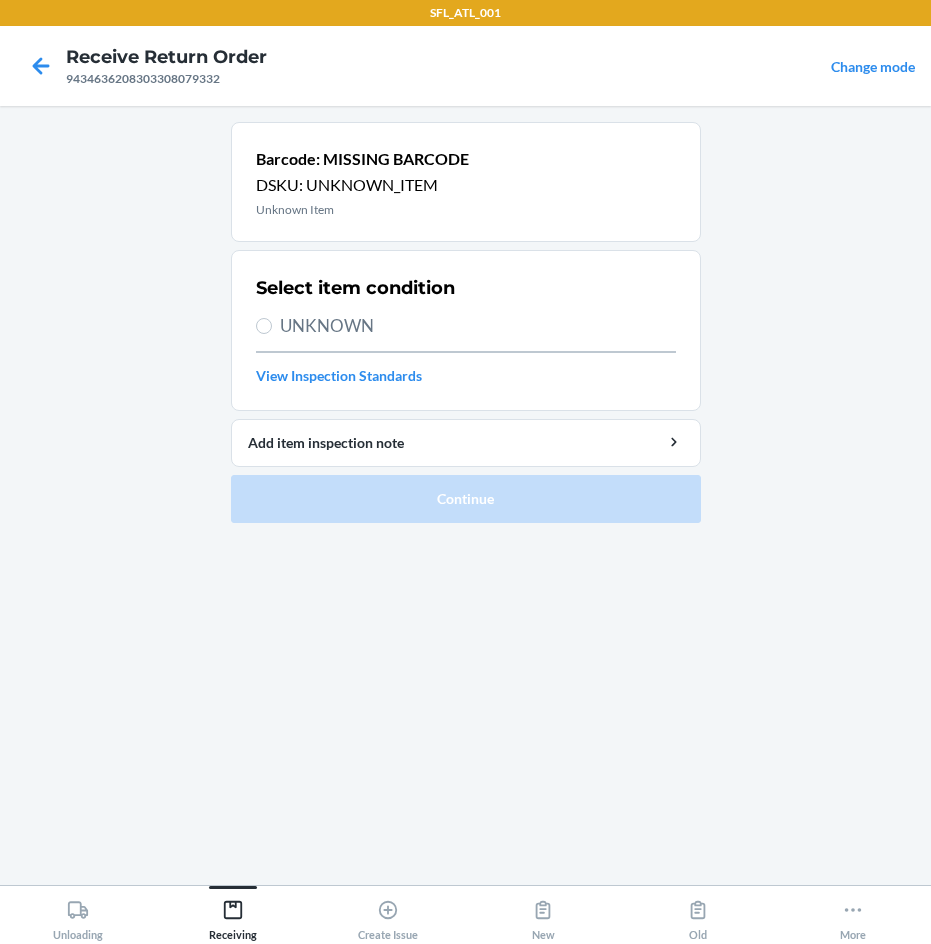 click on "UNKNOWN" at bounding box center (478, 326) 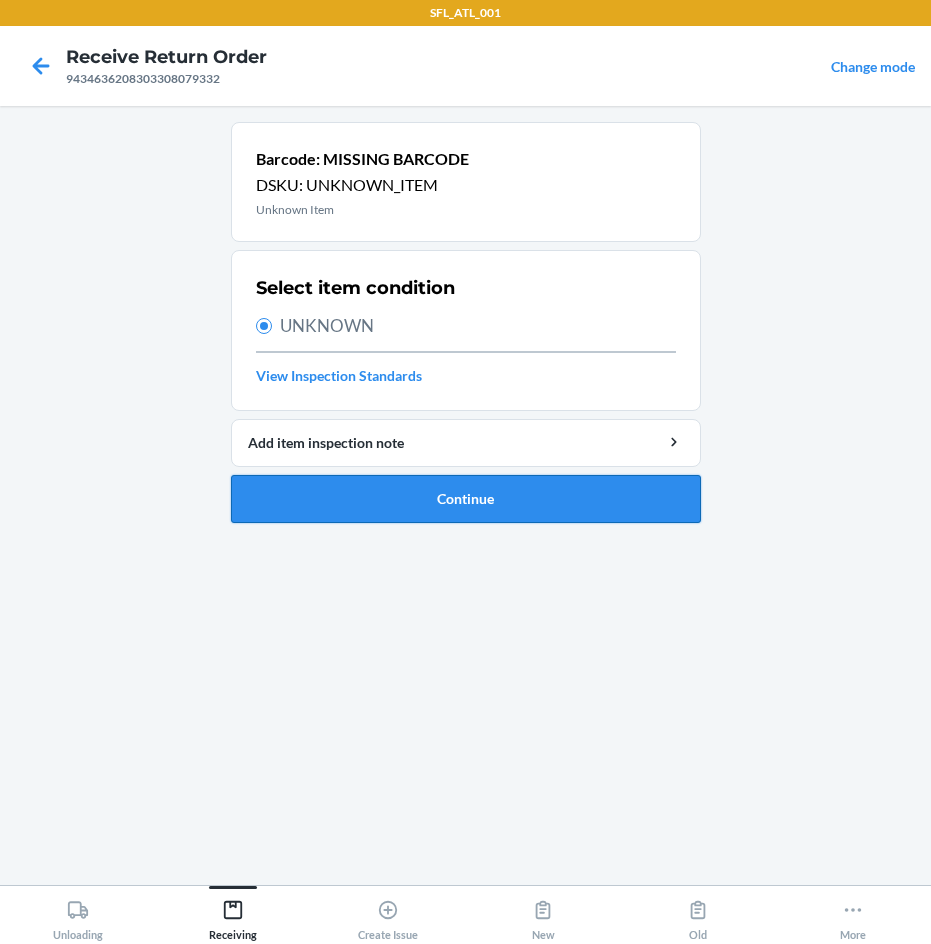 click on "Continue" at bounding box center (466, 499) 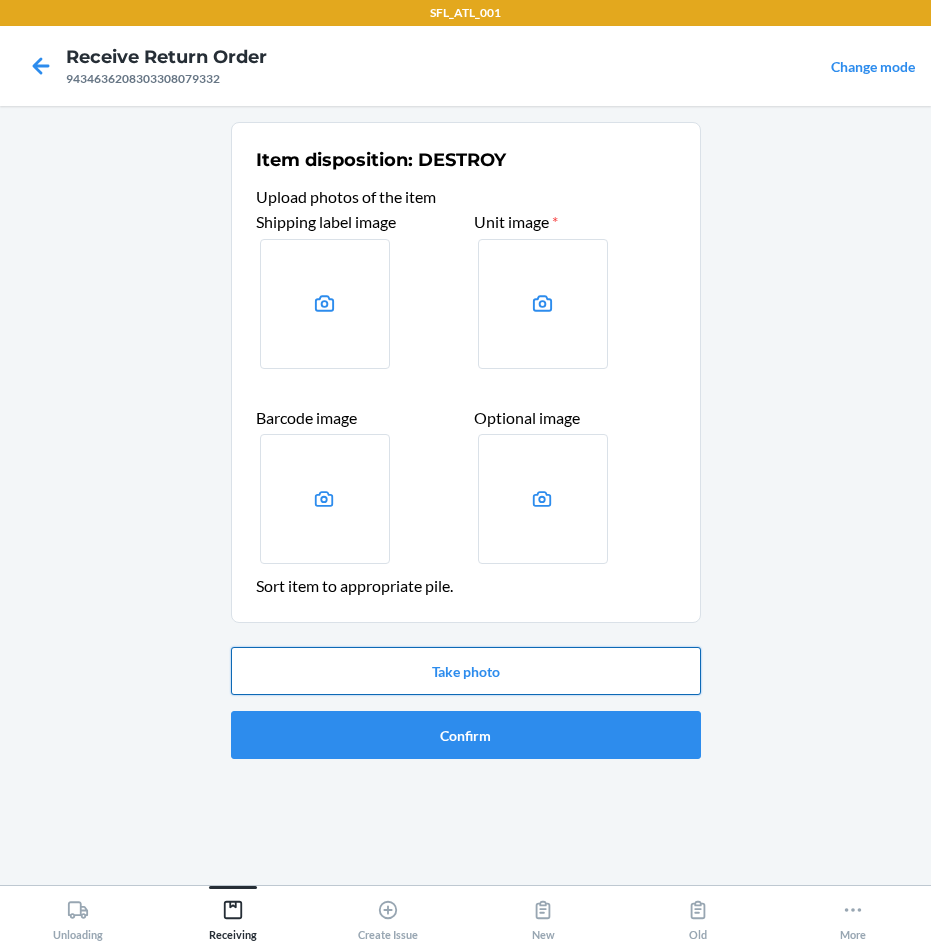 click on "Take photo" at bounding box center [466, 671] 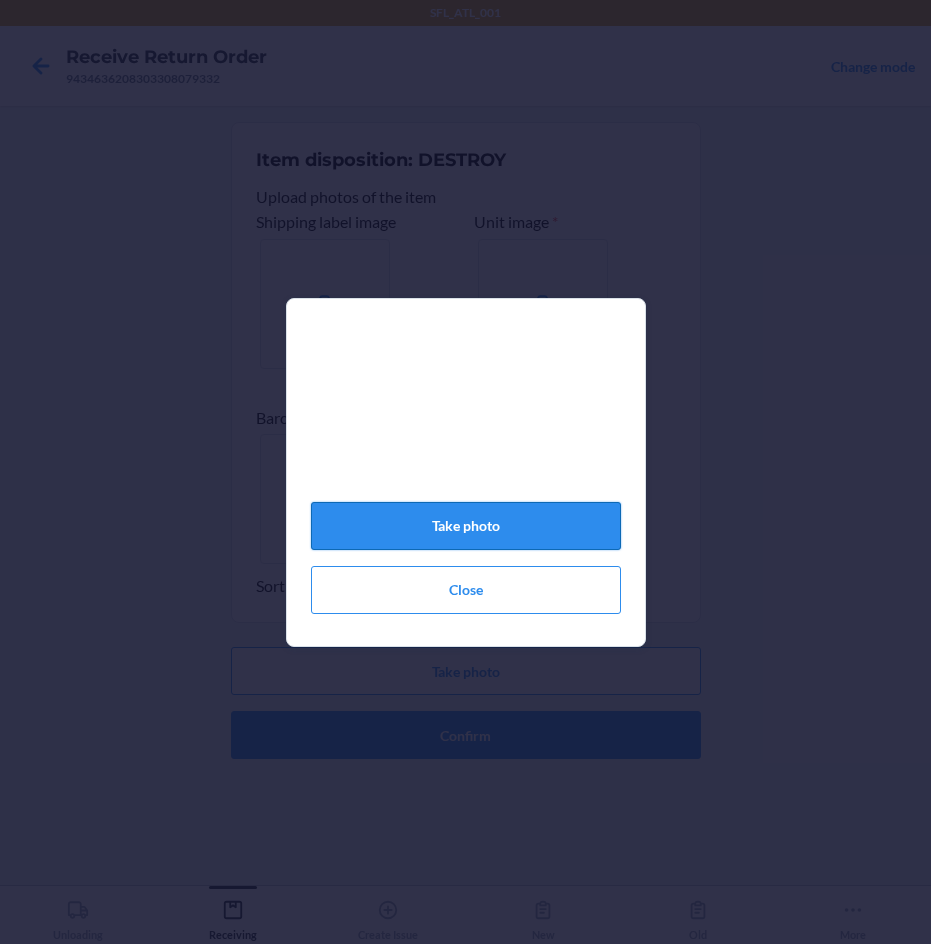click on "Take photo" 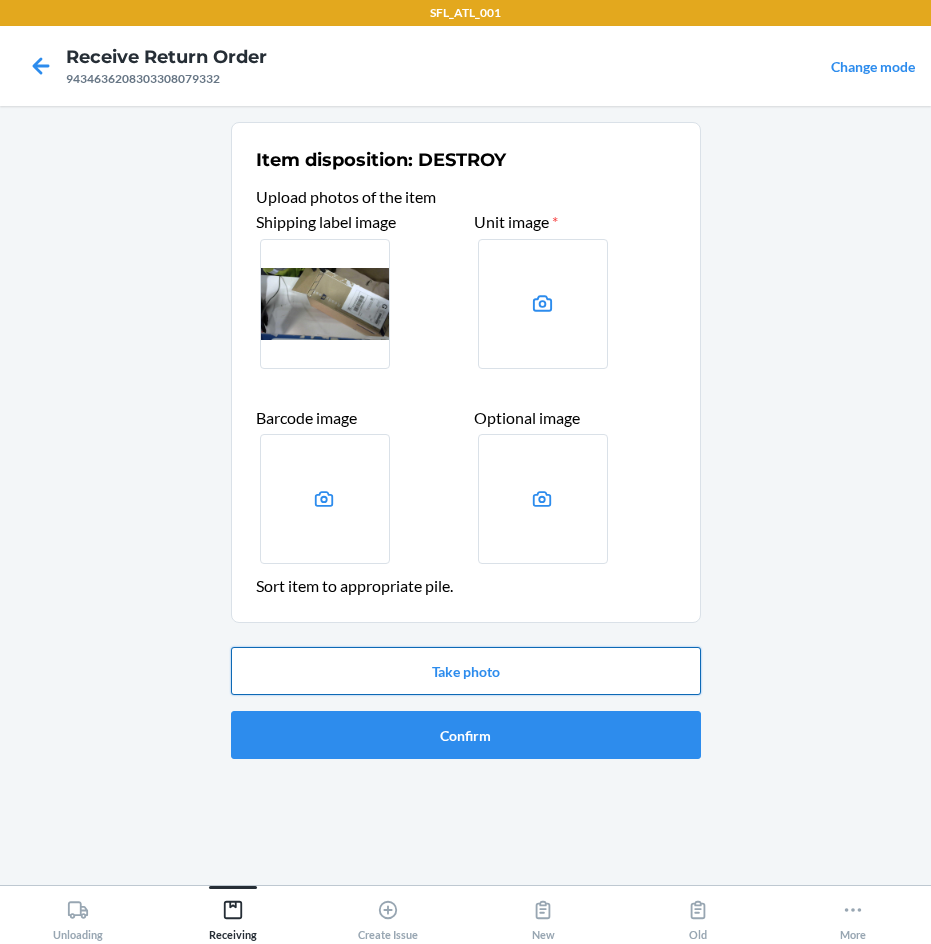 click on "Take photo" at bounding box center [466, 671] 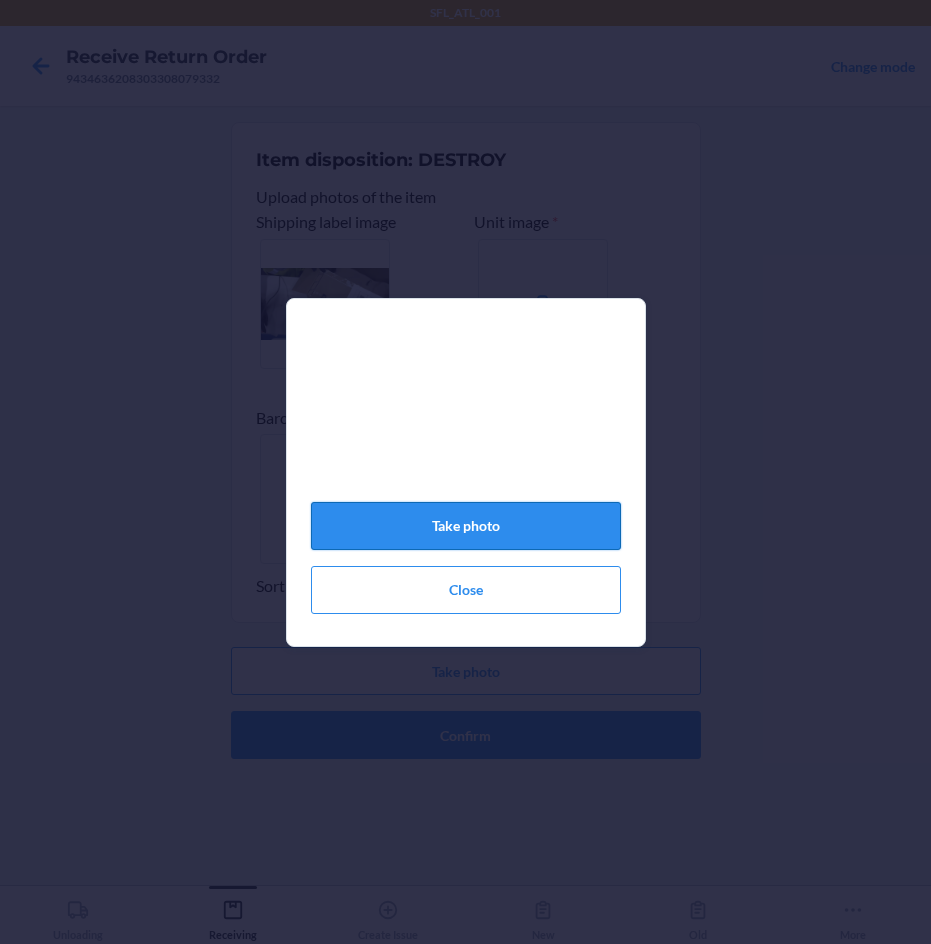 click on "Take photo" 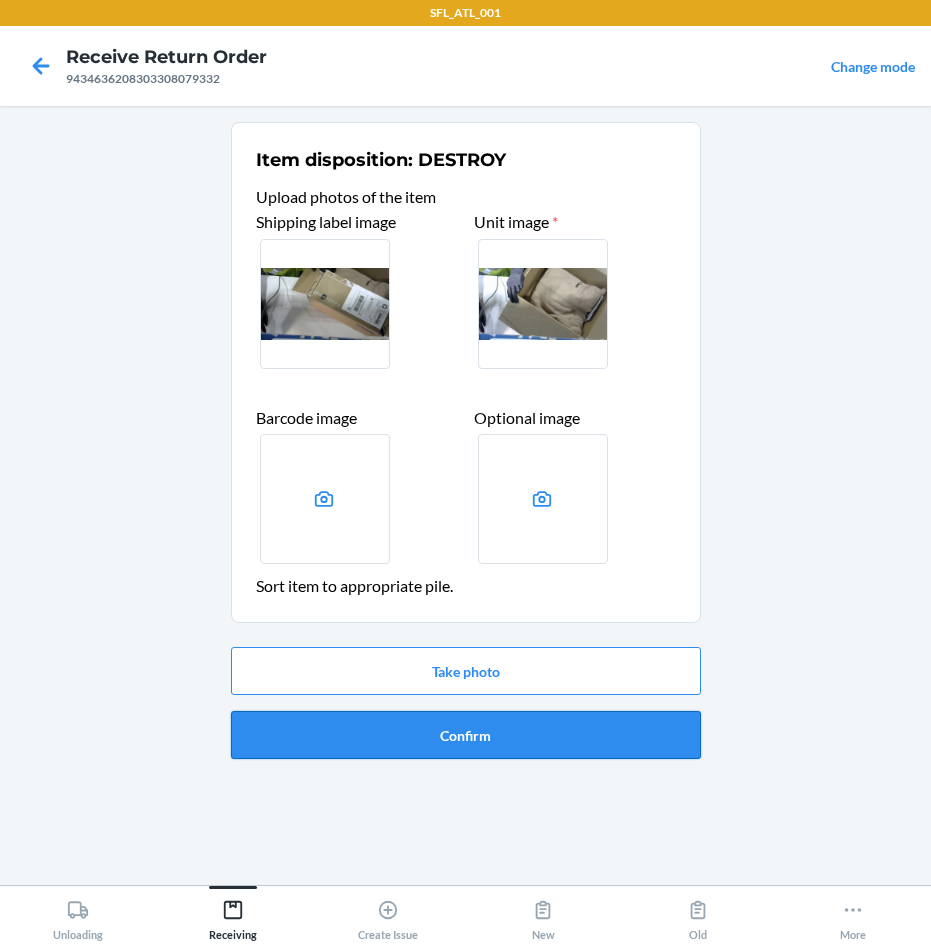 click on "Confirm" at bounding box center [466, 735] 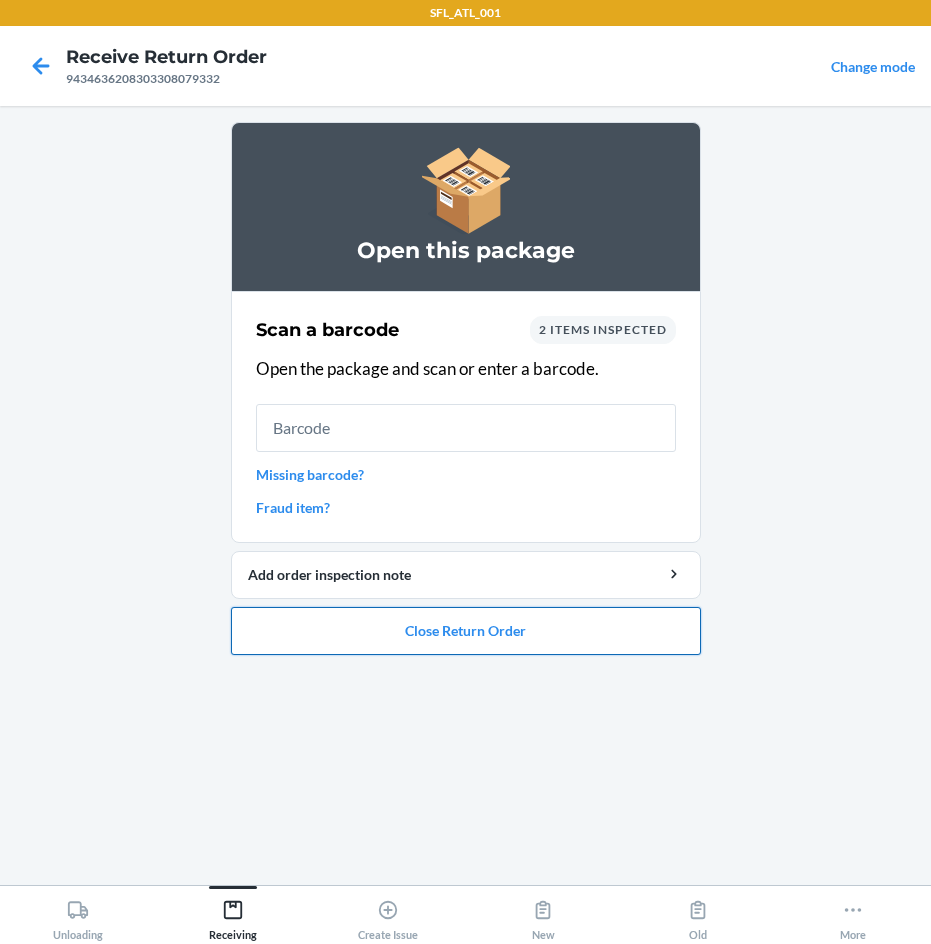 click on "Close Return Order" at bounding box center [466, 631] 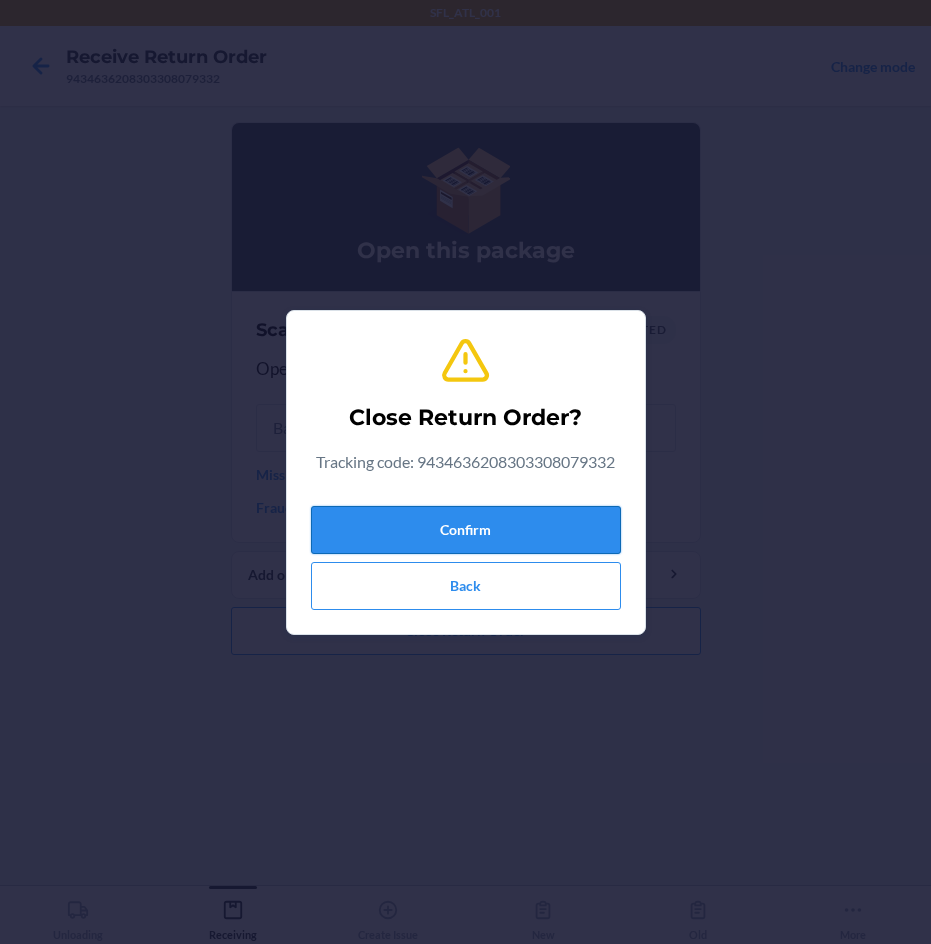 click on "Confirm" at bounding box center [466, 530] 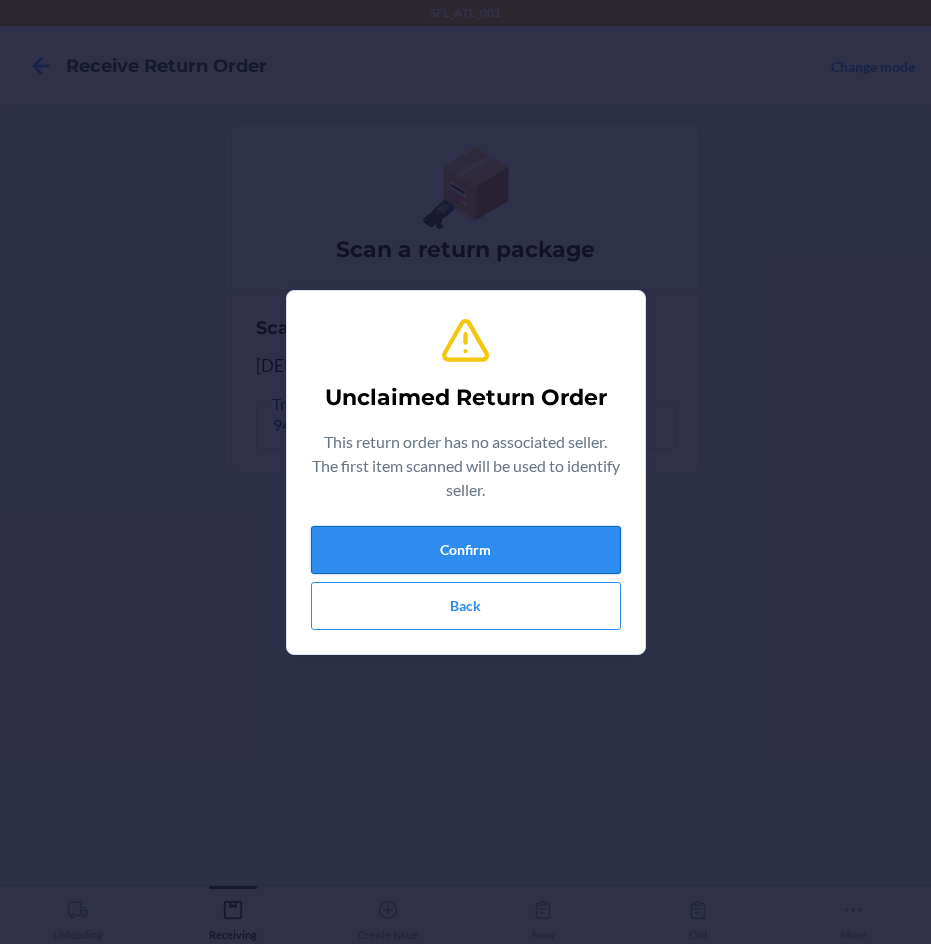 click on "Confirm" at bounding box center (466, 550) 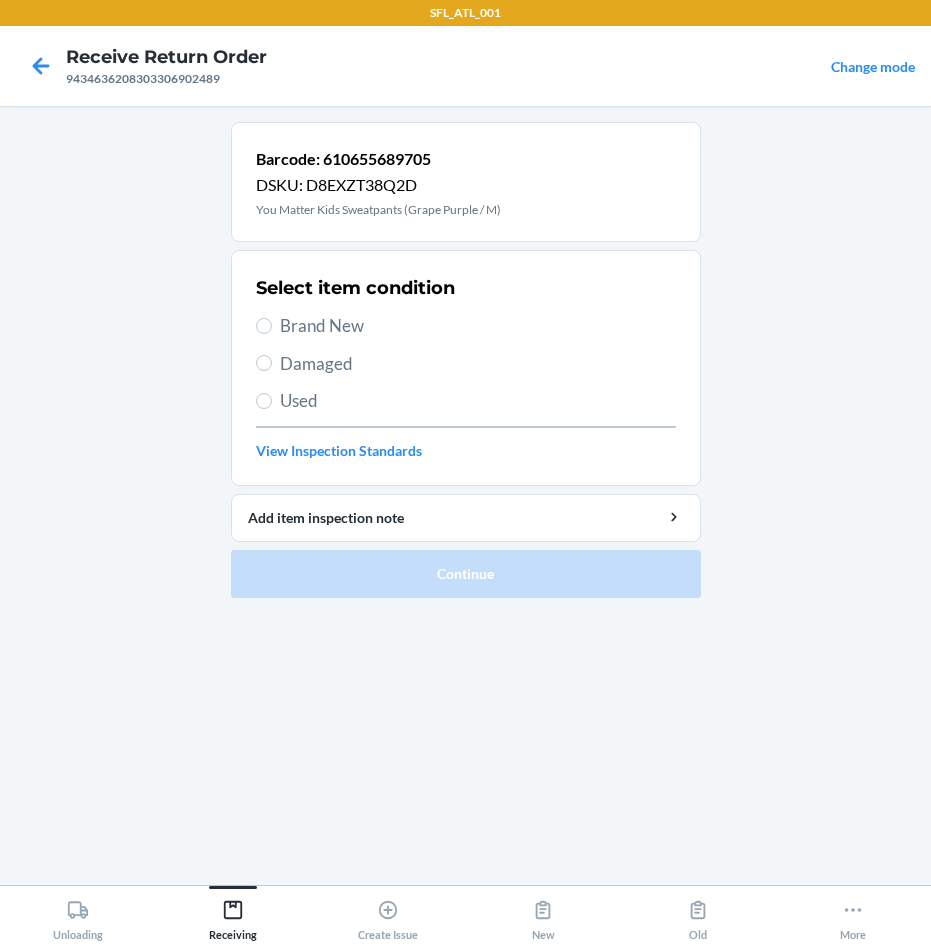 click on "Brand New" at bounding box center [478, 326] 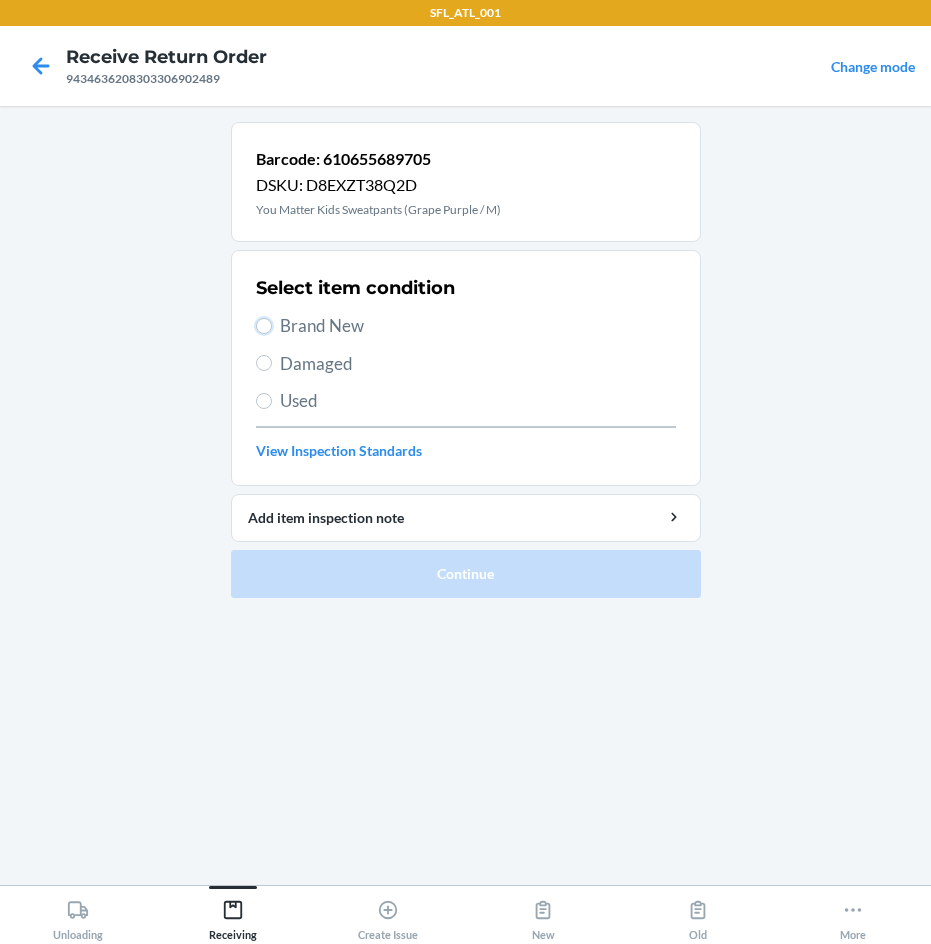 click on "Brand New" at bounding box center [264, 326] 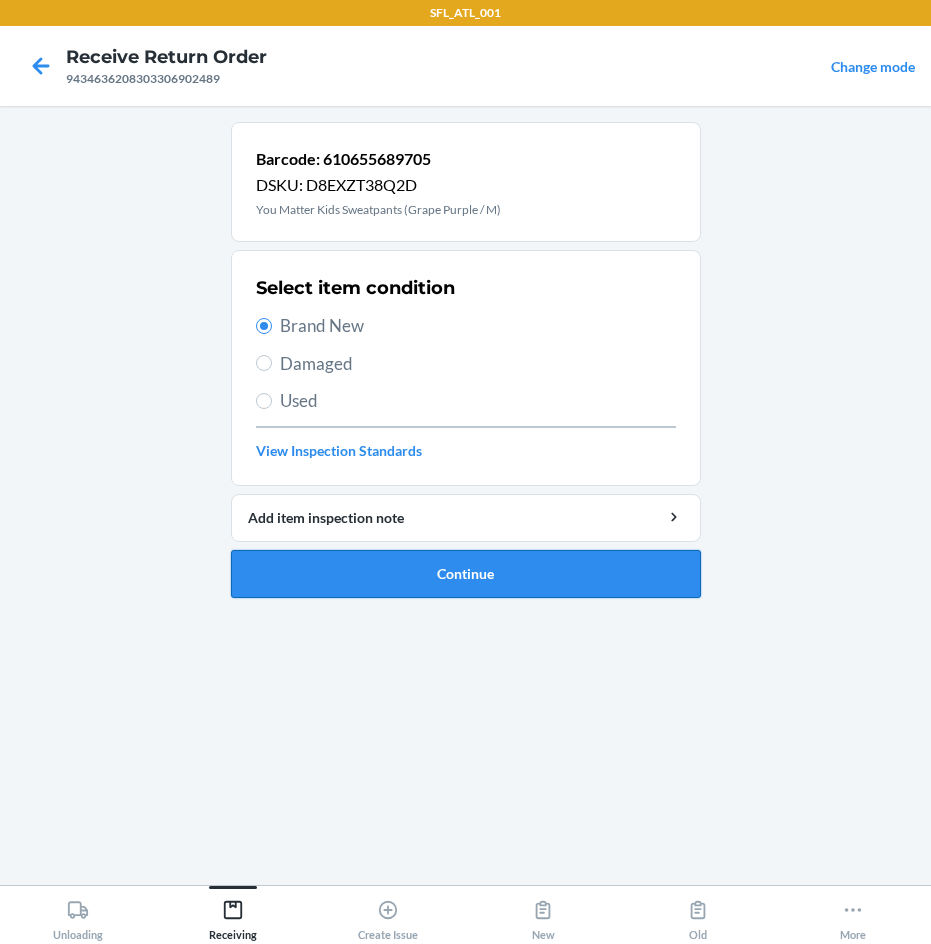 click on "Continue" at bounding box center (466, 574) 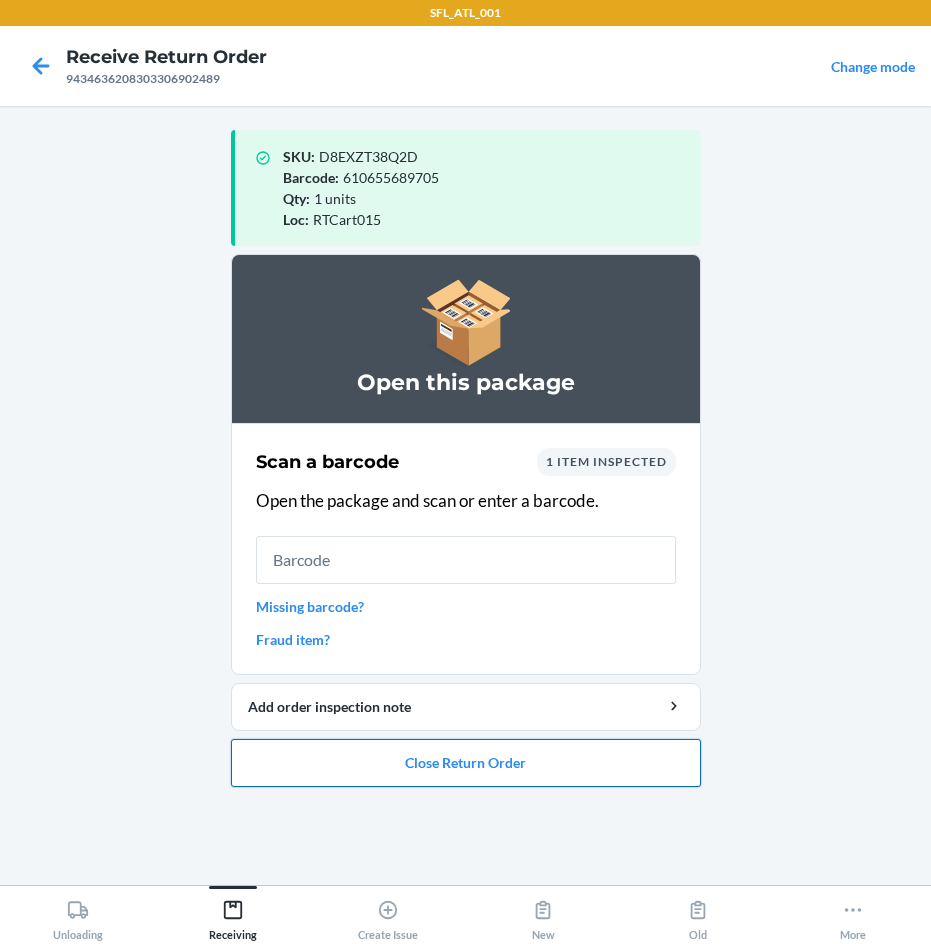 click on "Close Return Order" at bounding box center (466, 763) 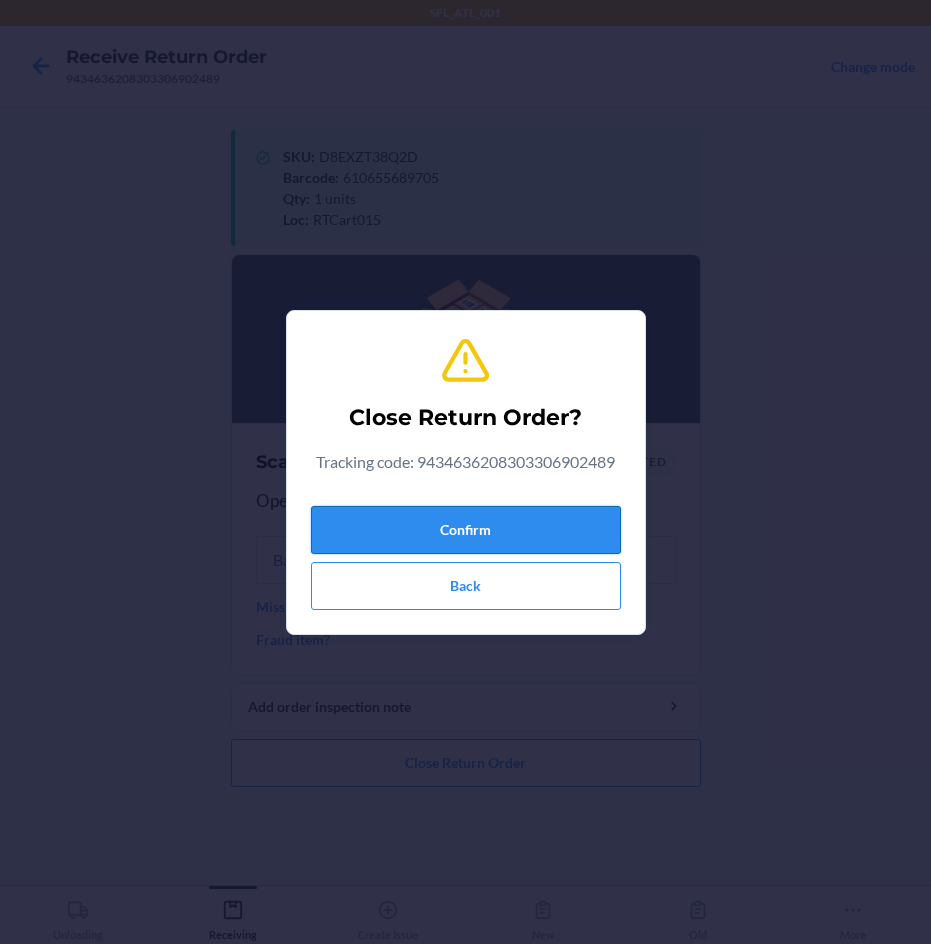 click on "Confirm" at bounding box center (466, 530) 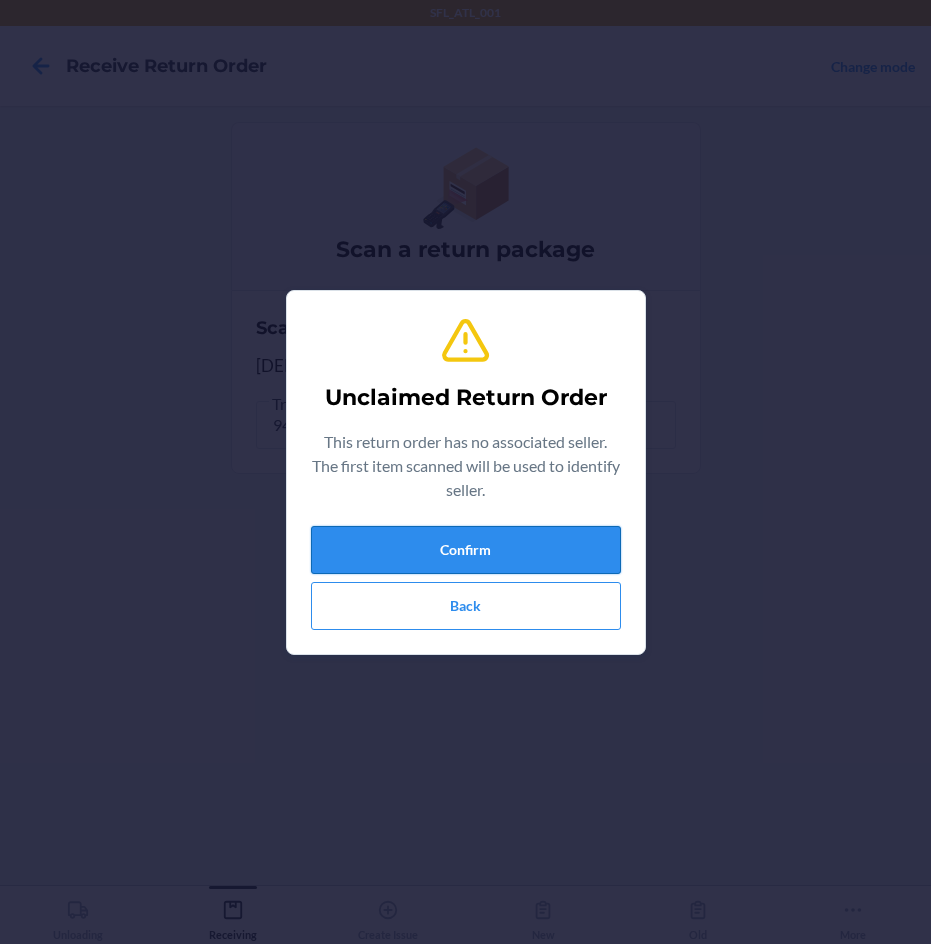 click on "Confirm" at bounding box center (466, 550) 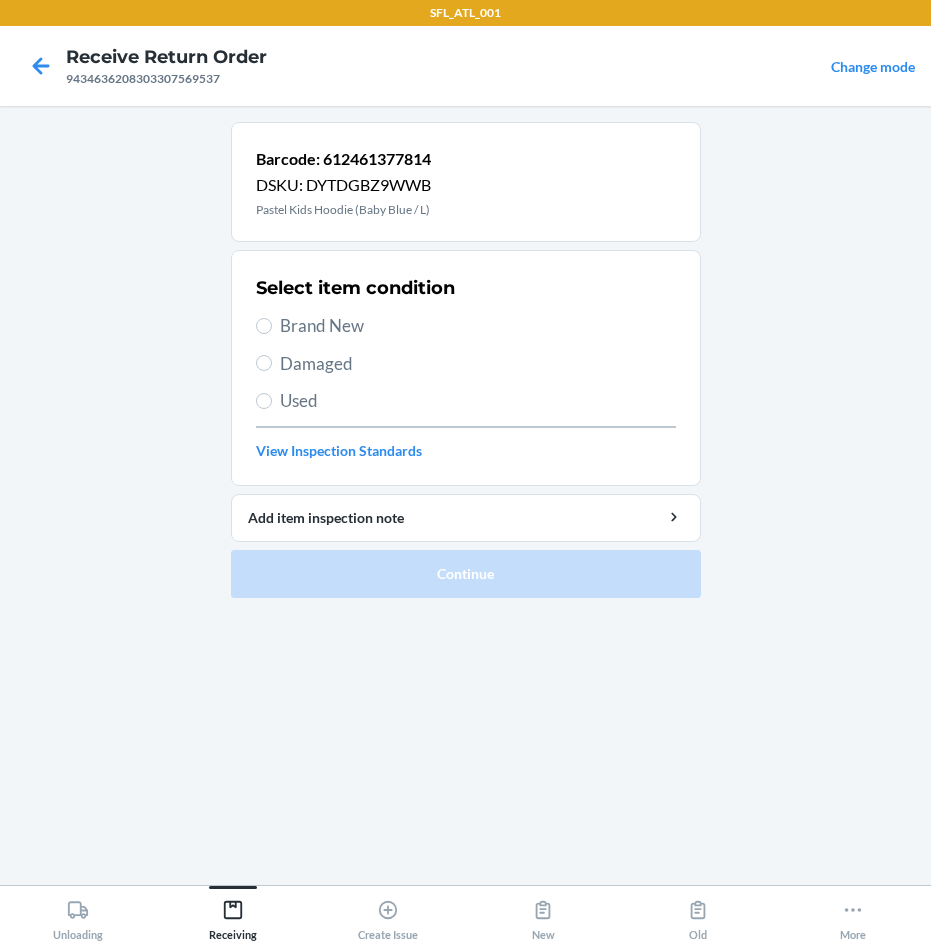 drag, startPoint x: 362, startPoint y: 330, endPoint x: 394, endPoint y: 399, distance: 76.05919 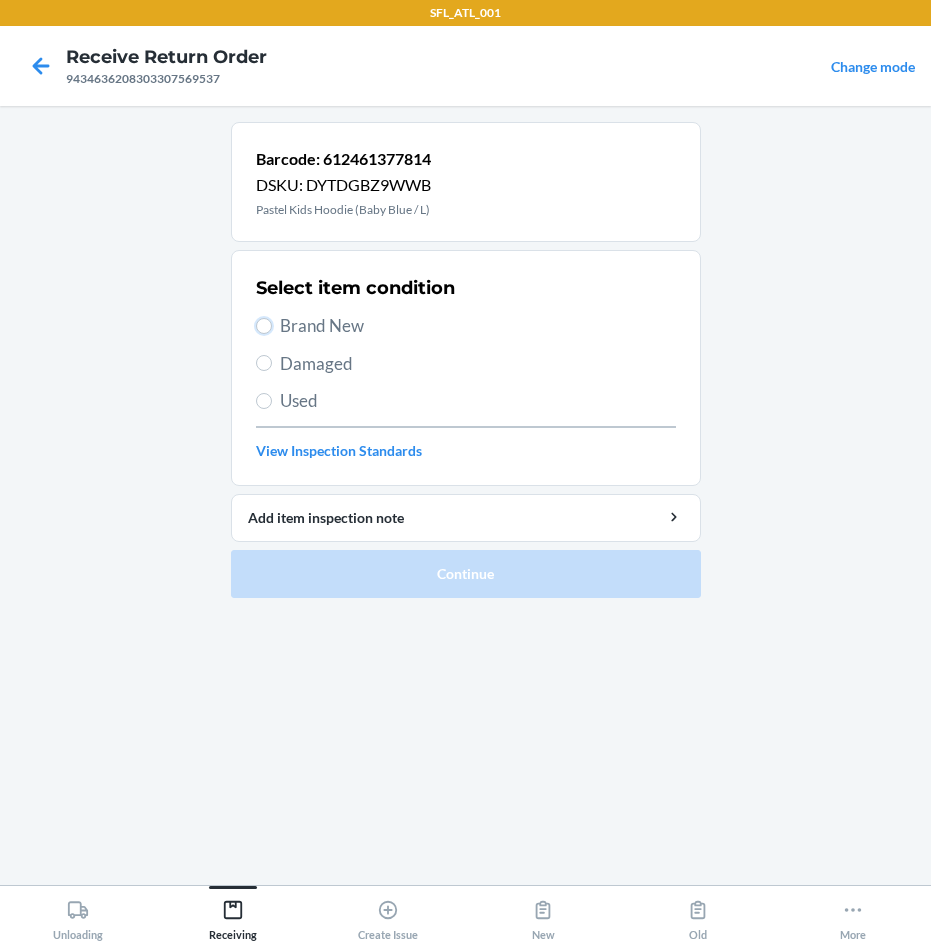 click on "Brand New" at bounding box center (264, 326) 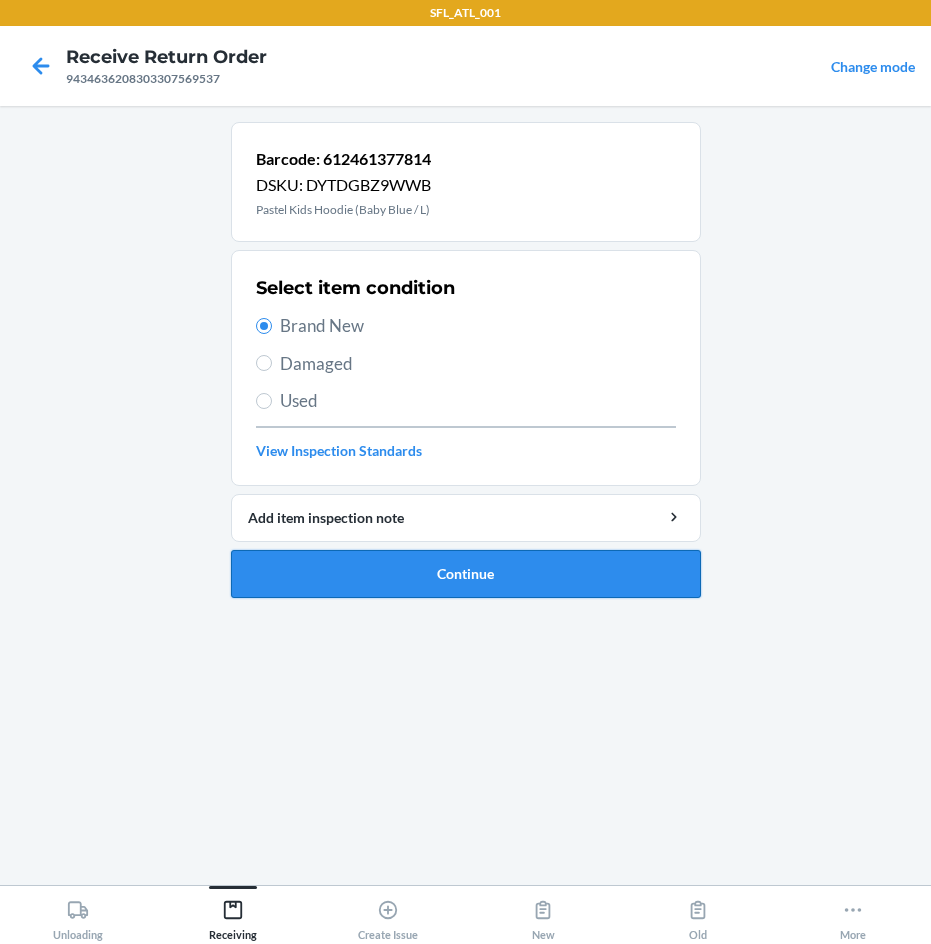 click on "Continue" at bounding box center (466, 574) 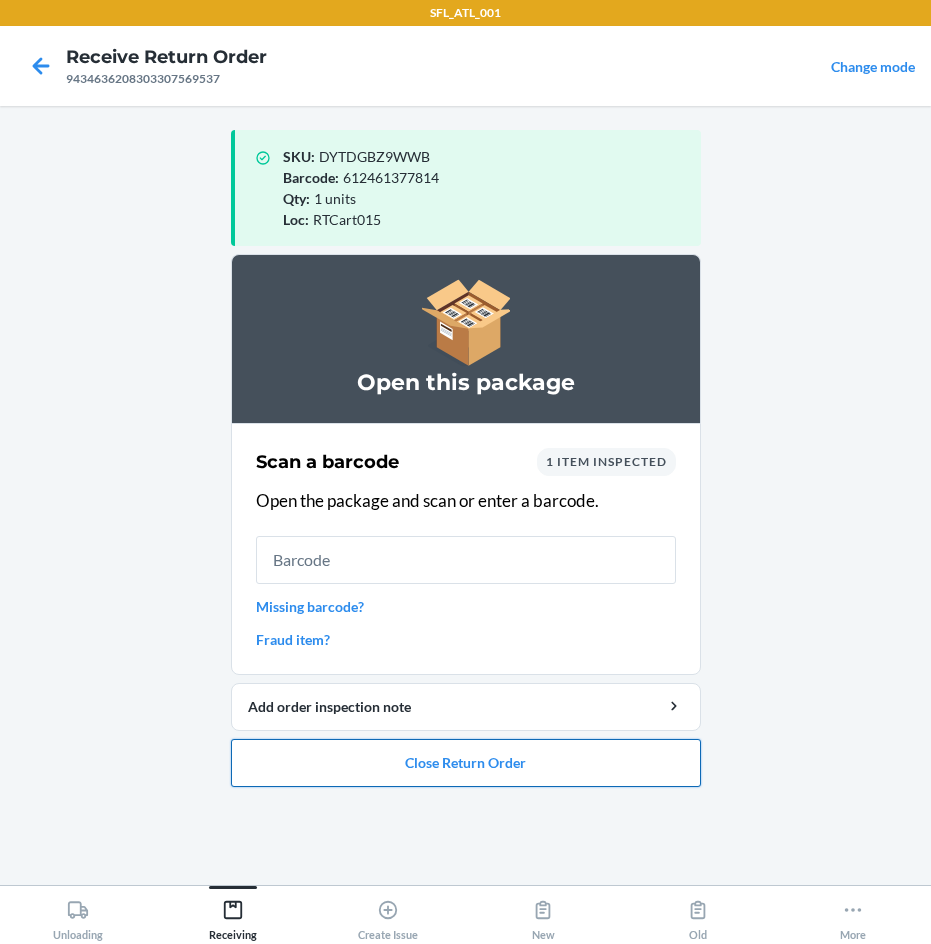 click on "Close Return Order" at bounding box center [466, 763] 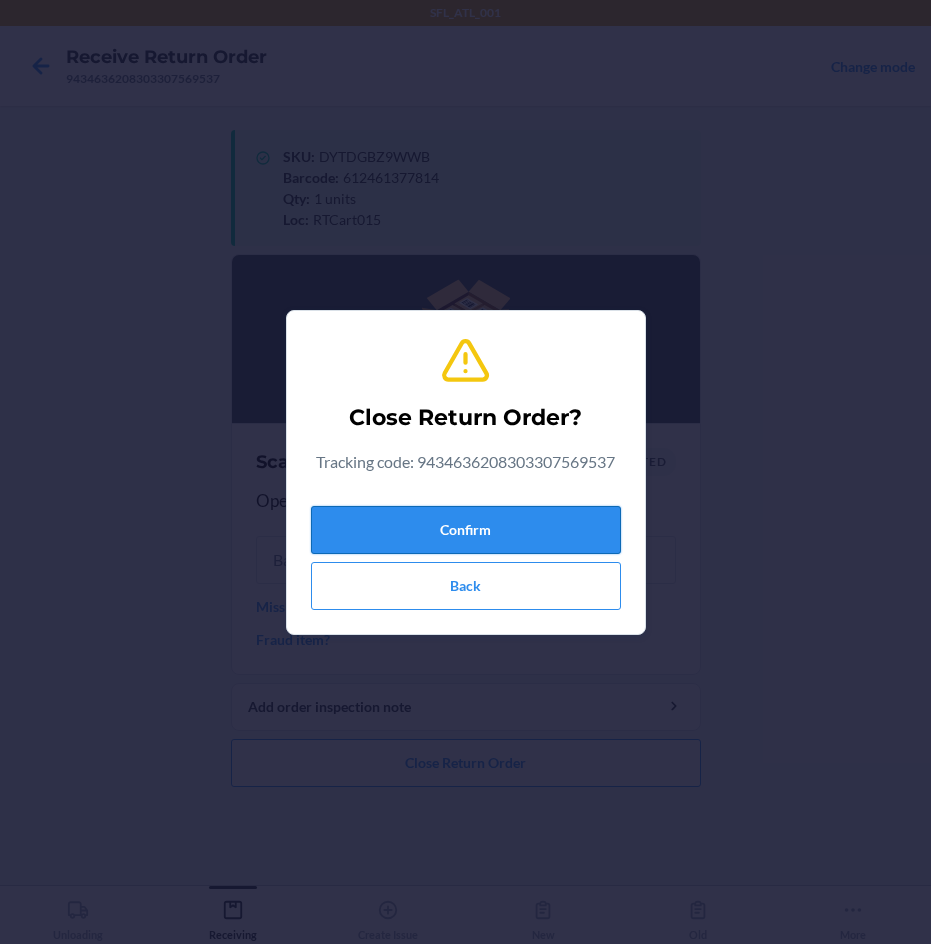 click on "Confirm" at bounding box center (466, 530) 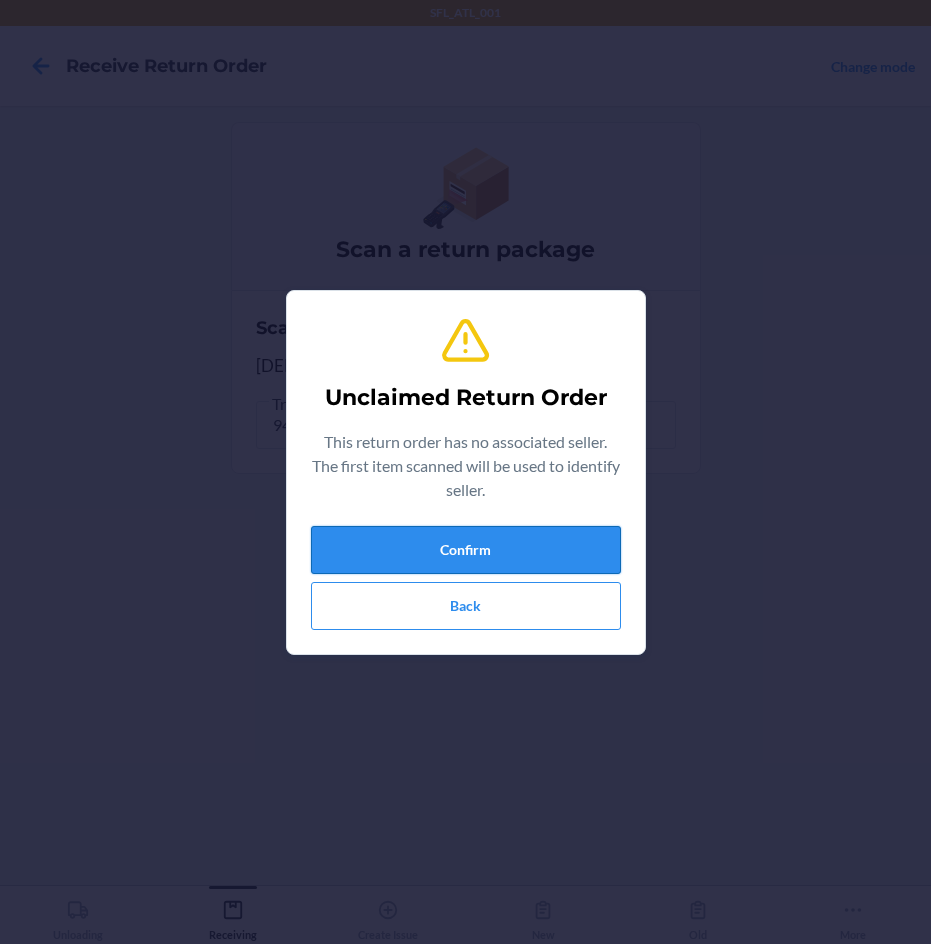 drag, startPoint x: 477, startPoint y: 564, endPoint x: 481, endPoint y: 542, distance: 22.36068 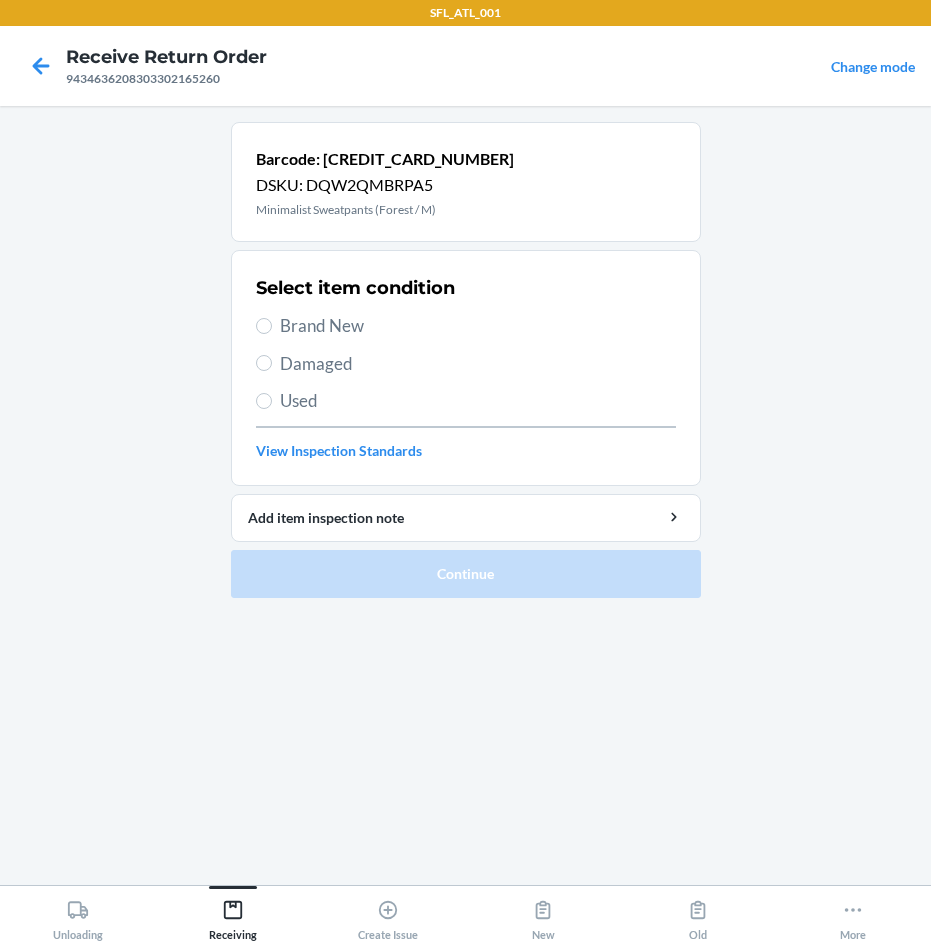 drag, startPoint x: 372, startPoint y: 331, endPoint x: 361, endPoint y: 342, distance: 15.556349 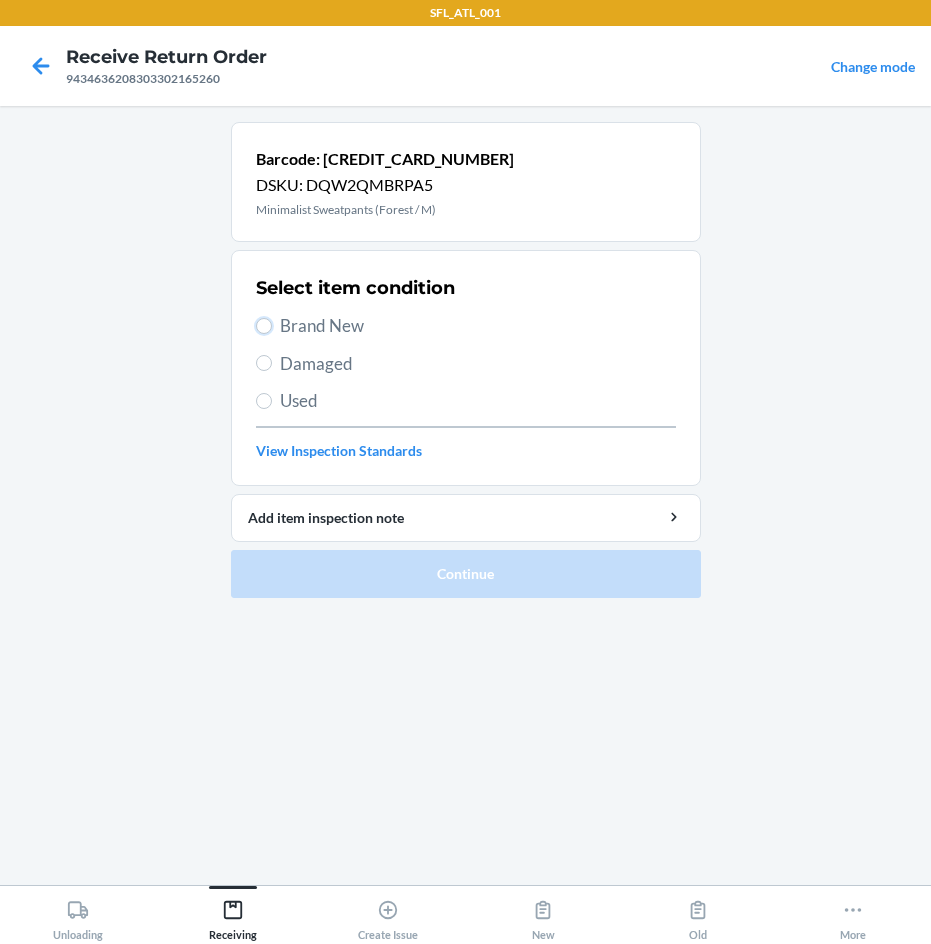 click on "Brand New" at bounding box center [264, 326] 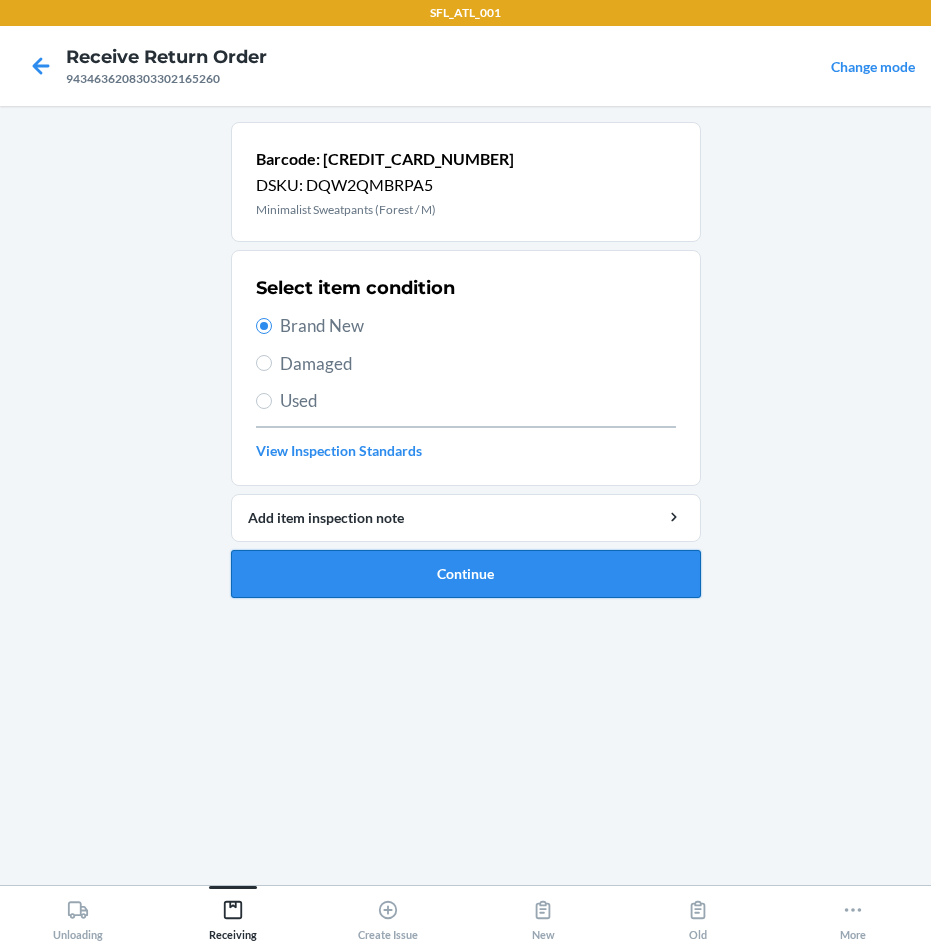 click on "Continue" at bounding box center (466, 574) 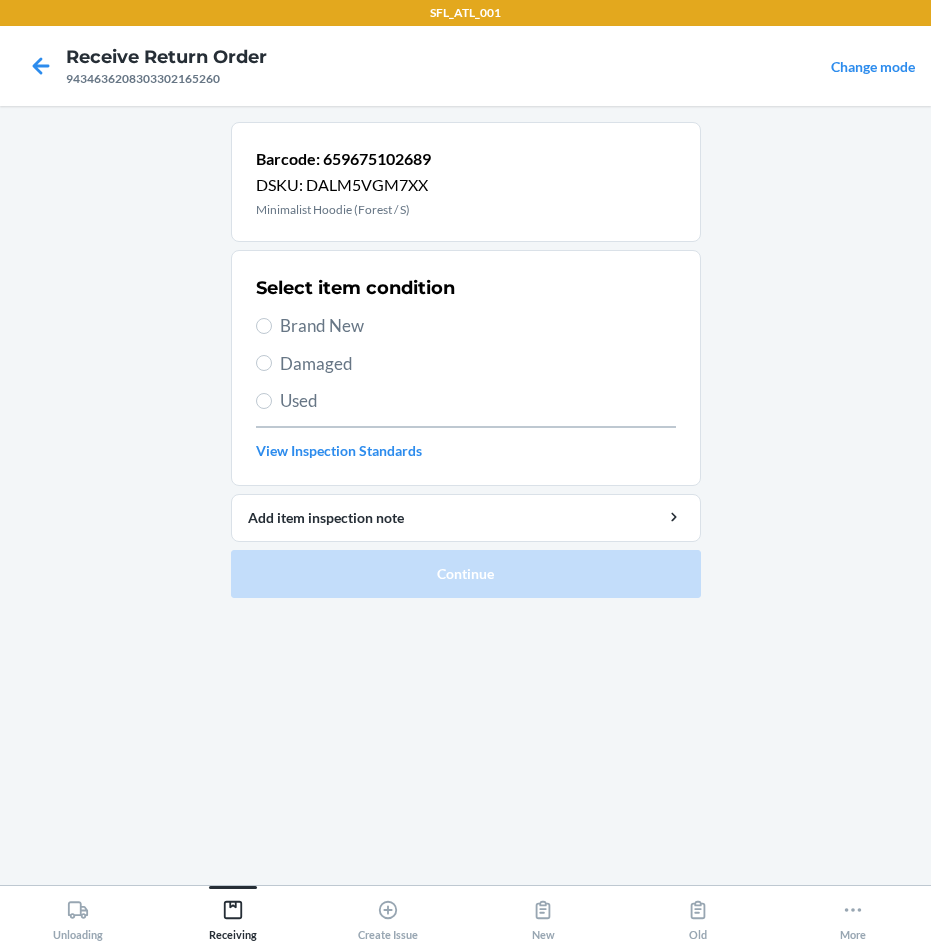click on "Brand New" at bounding box center [478, 326] 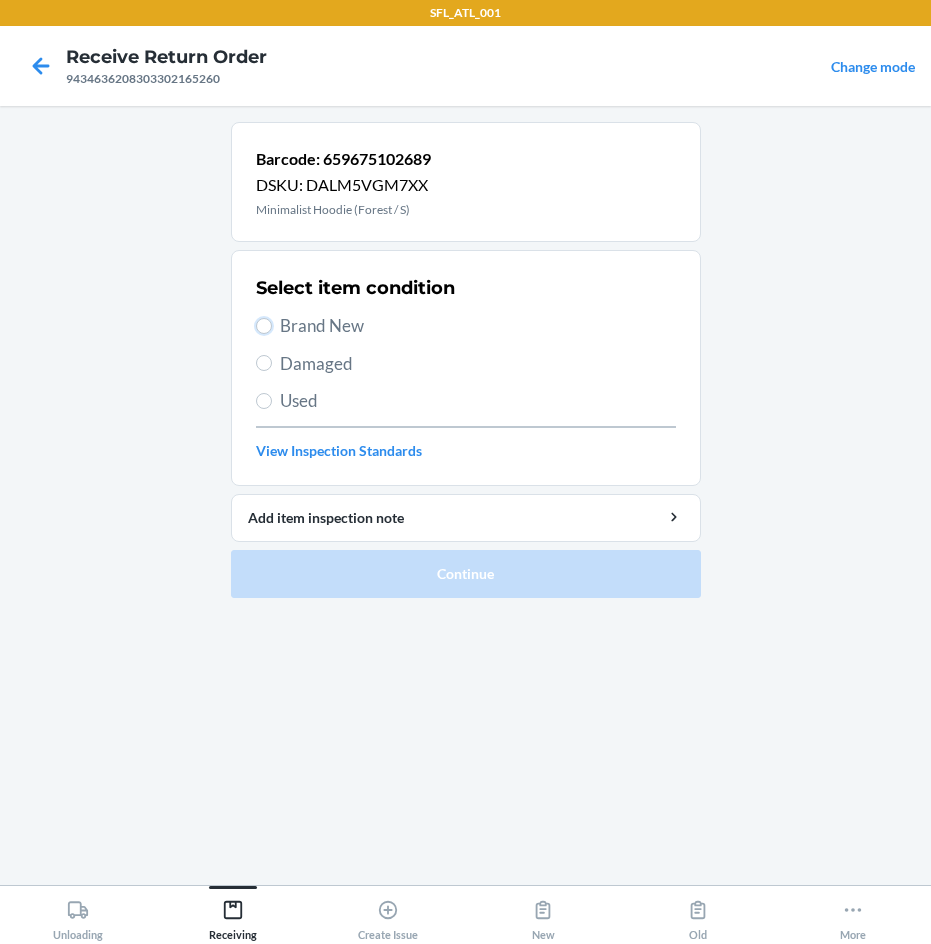 click on "Brand New" at bounding box center [264, 326] 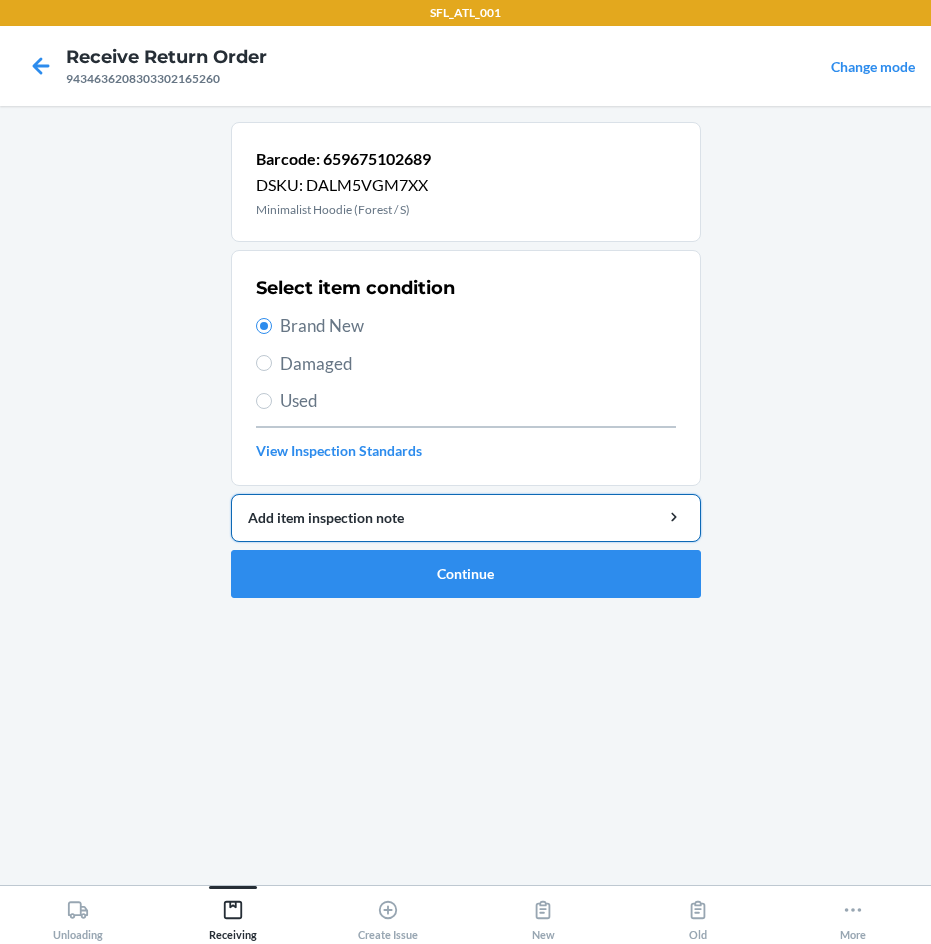 click on "Add item inspection note" at bounding box center (466, 518) 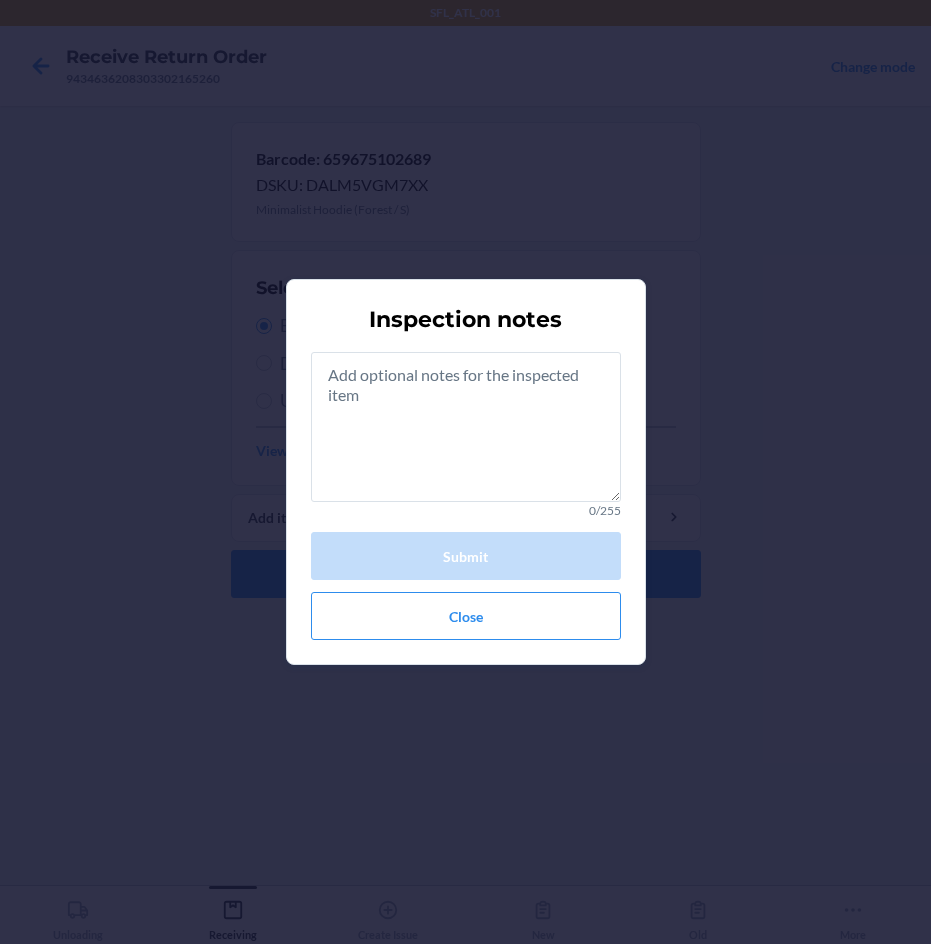 click on "0/255 Submit Close" at bounding box center [466, 496] 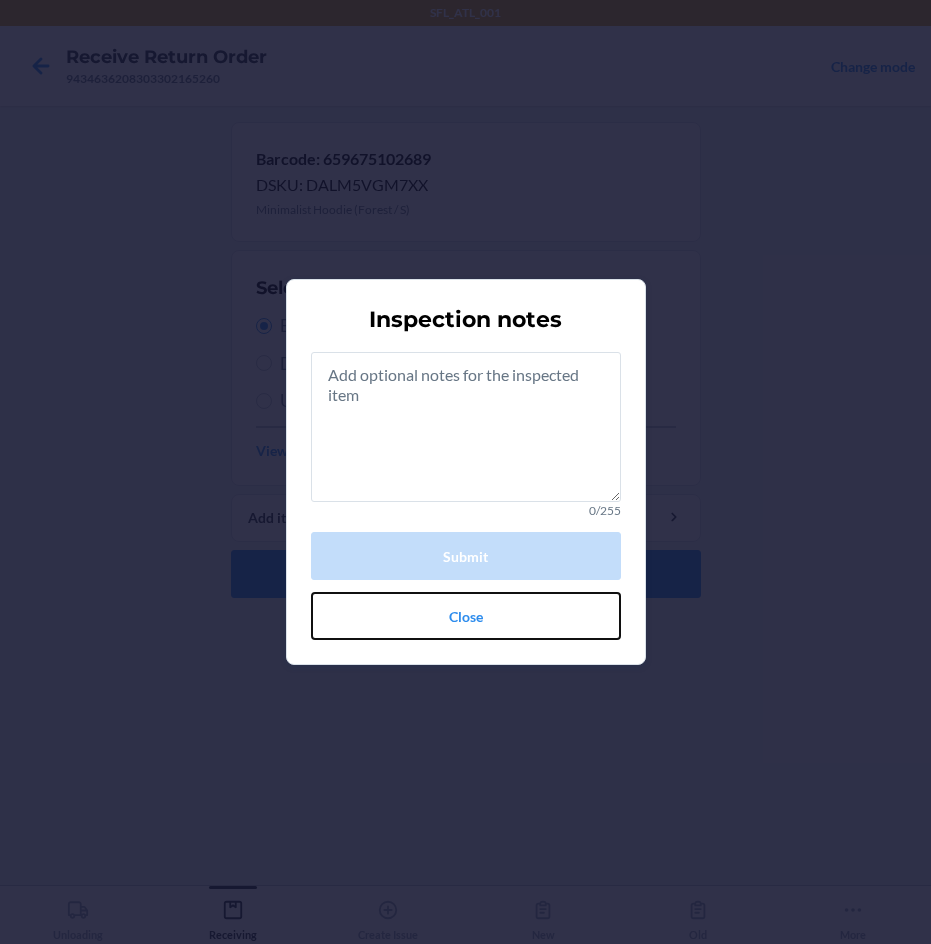 click on "Close" at bounding box center [466, 616] 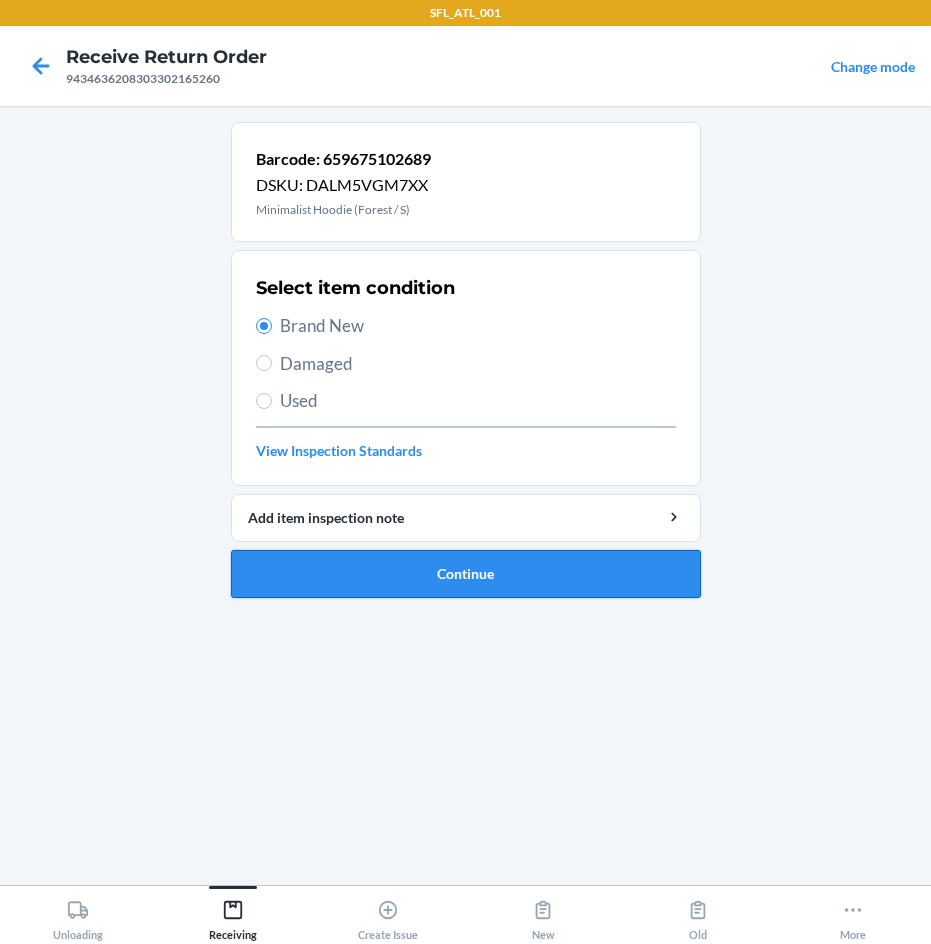 click on "Continue" at bounding box center (466, 574) 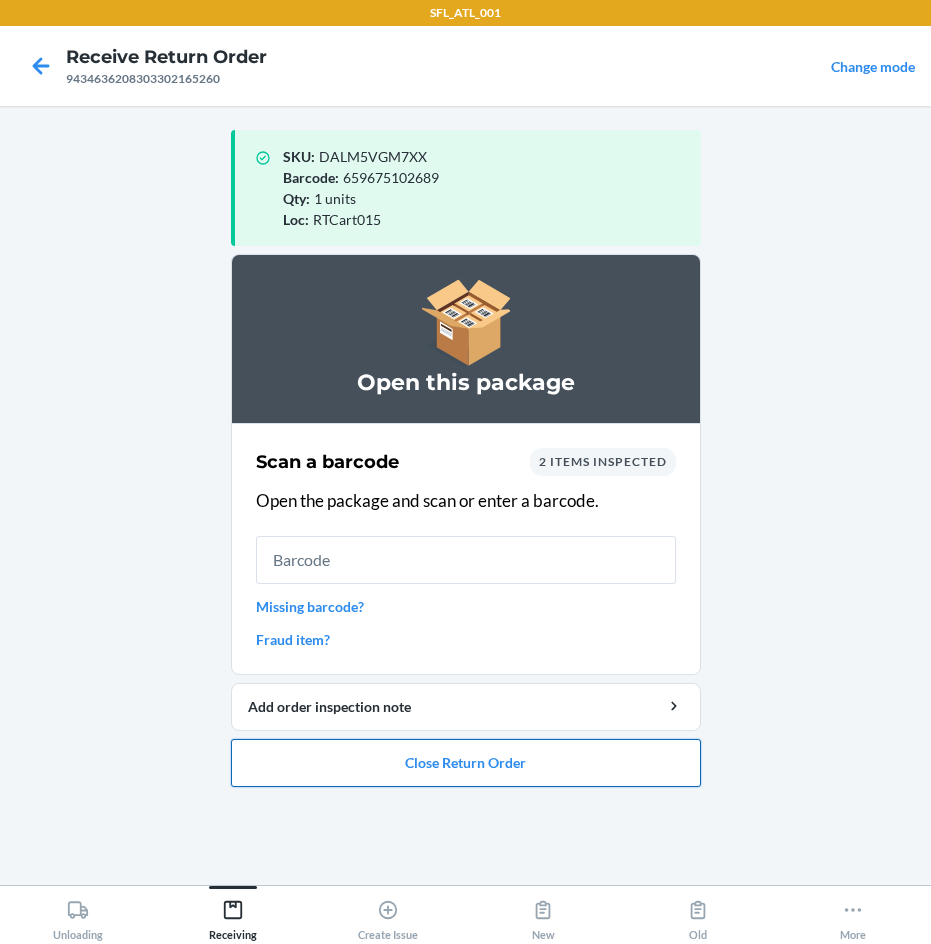 click on "Close Return Order" at bounding box center (466, 763) 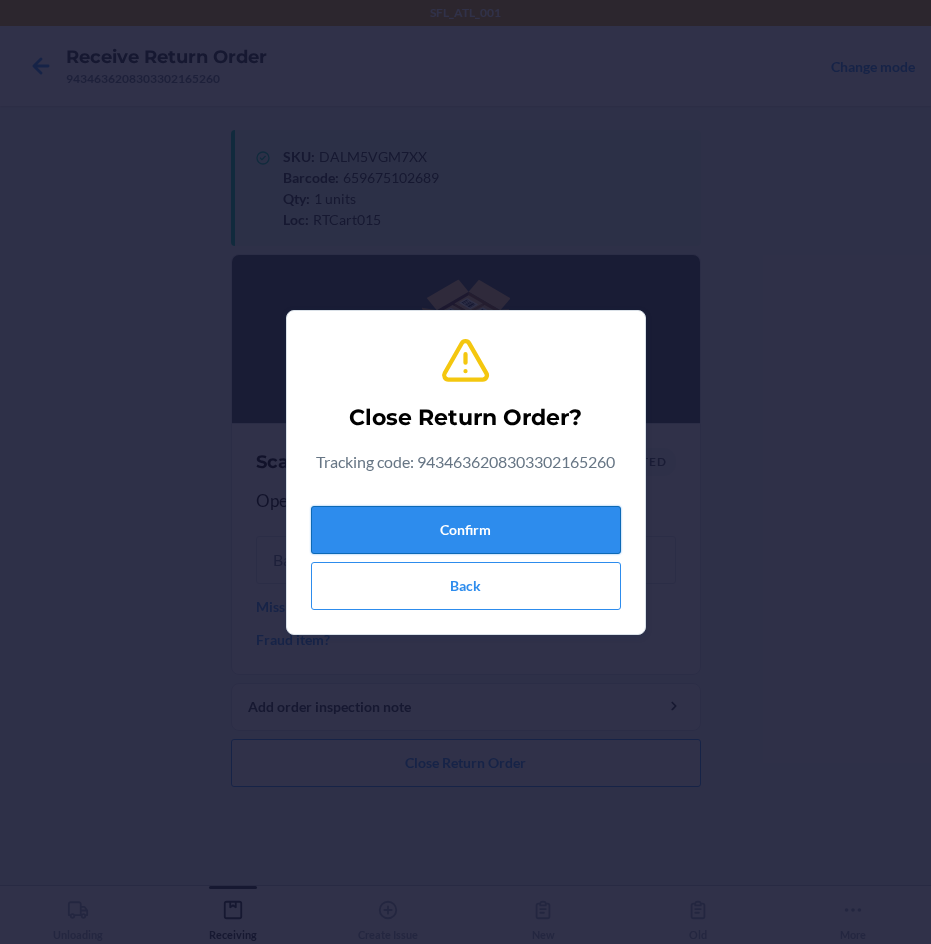 click on "Confirm" at bounding box center [466, 530] 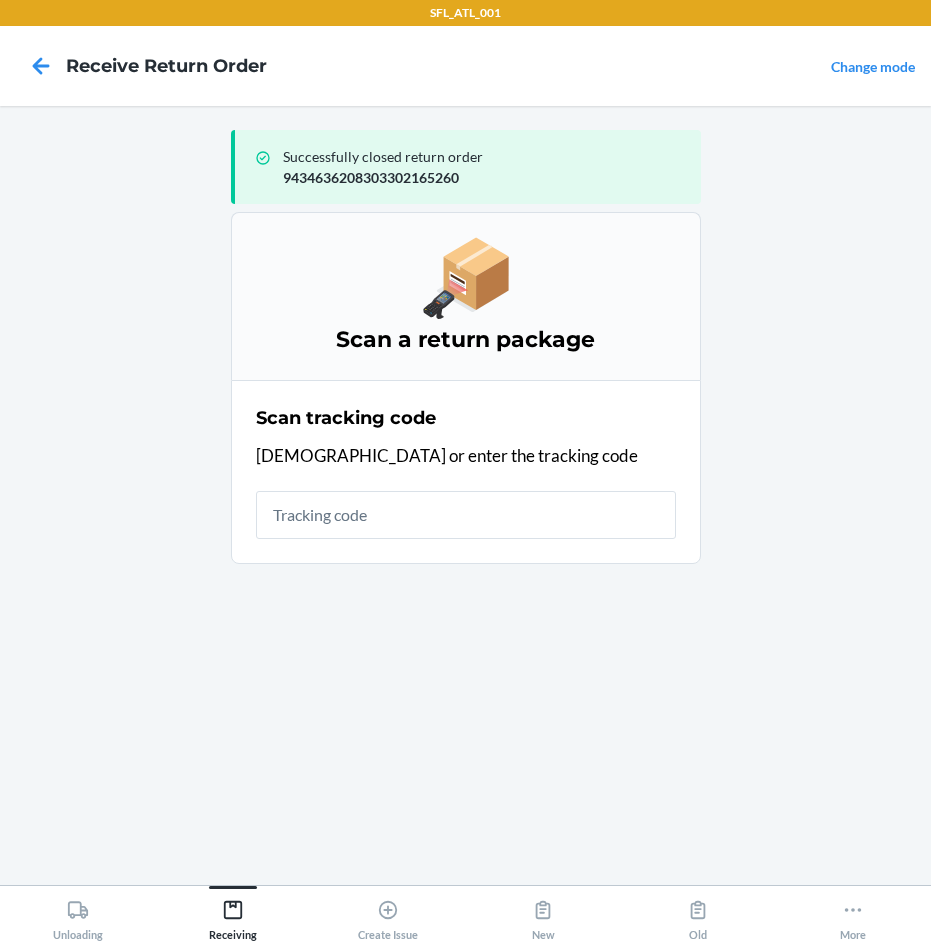 click at bounding box center (466, 515) 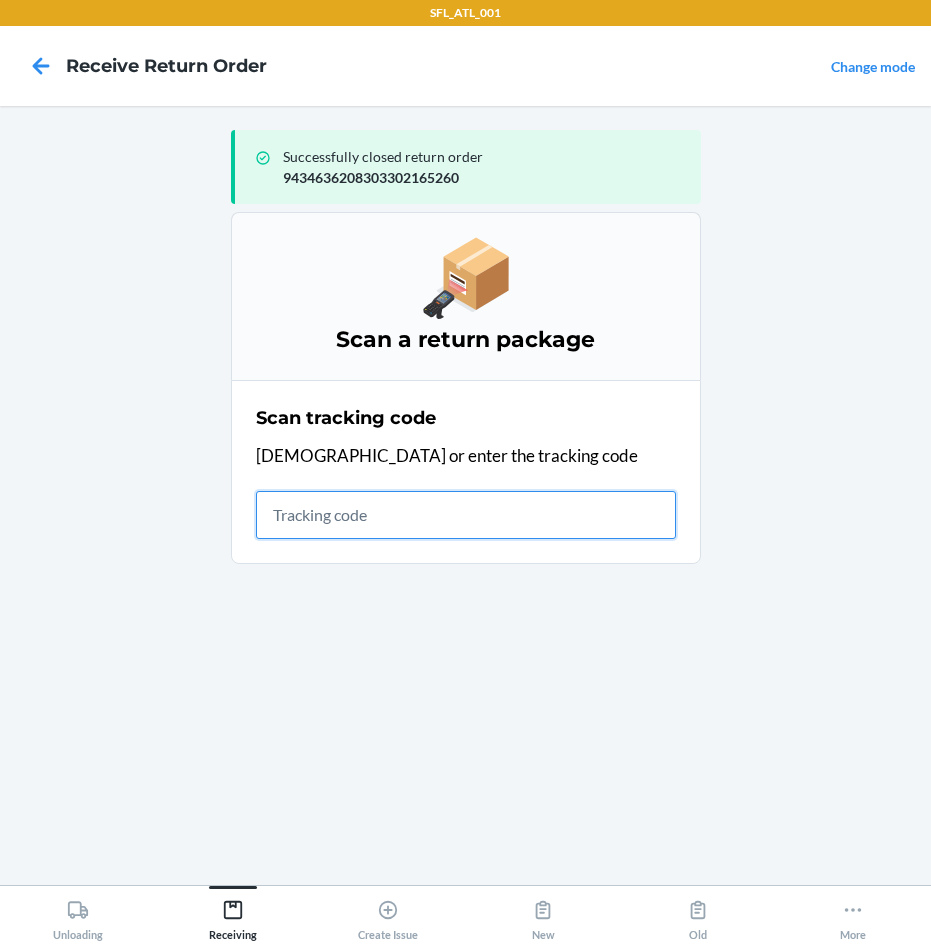 click at bounding box center [466, 515] 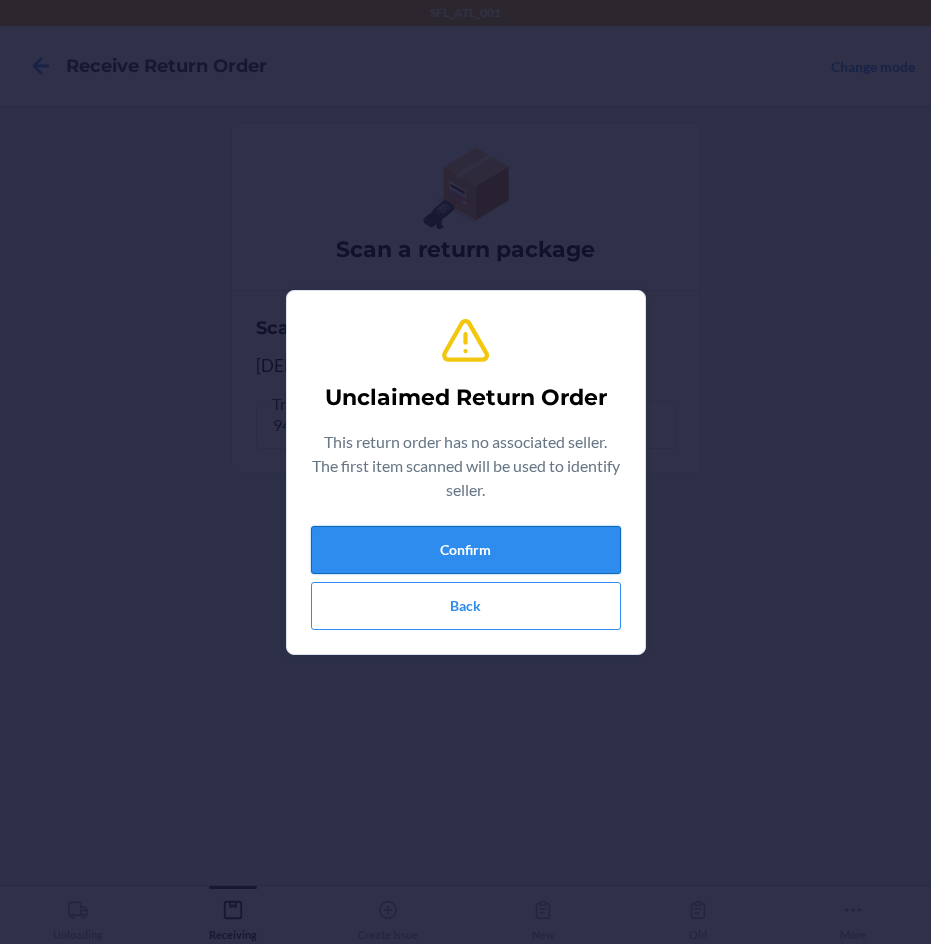 click on "Confirm" at bounding box center [466, 550] 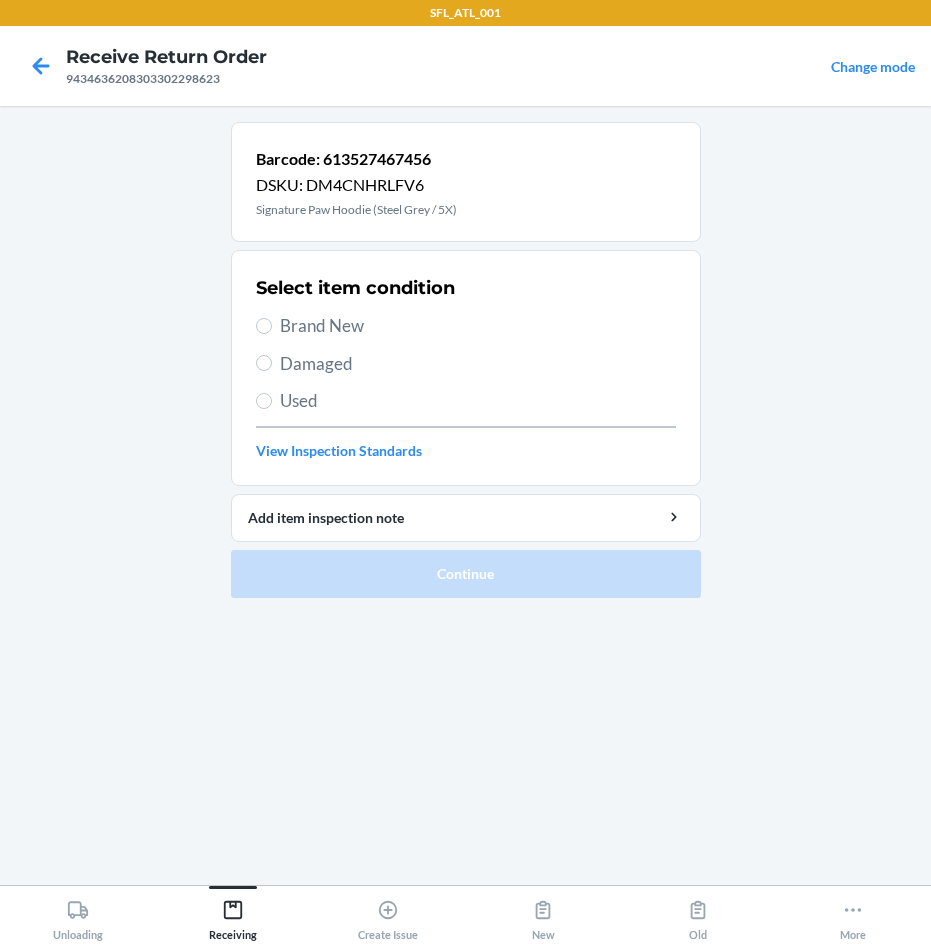 click on "Brand New" at bounding box center [478, 326] 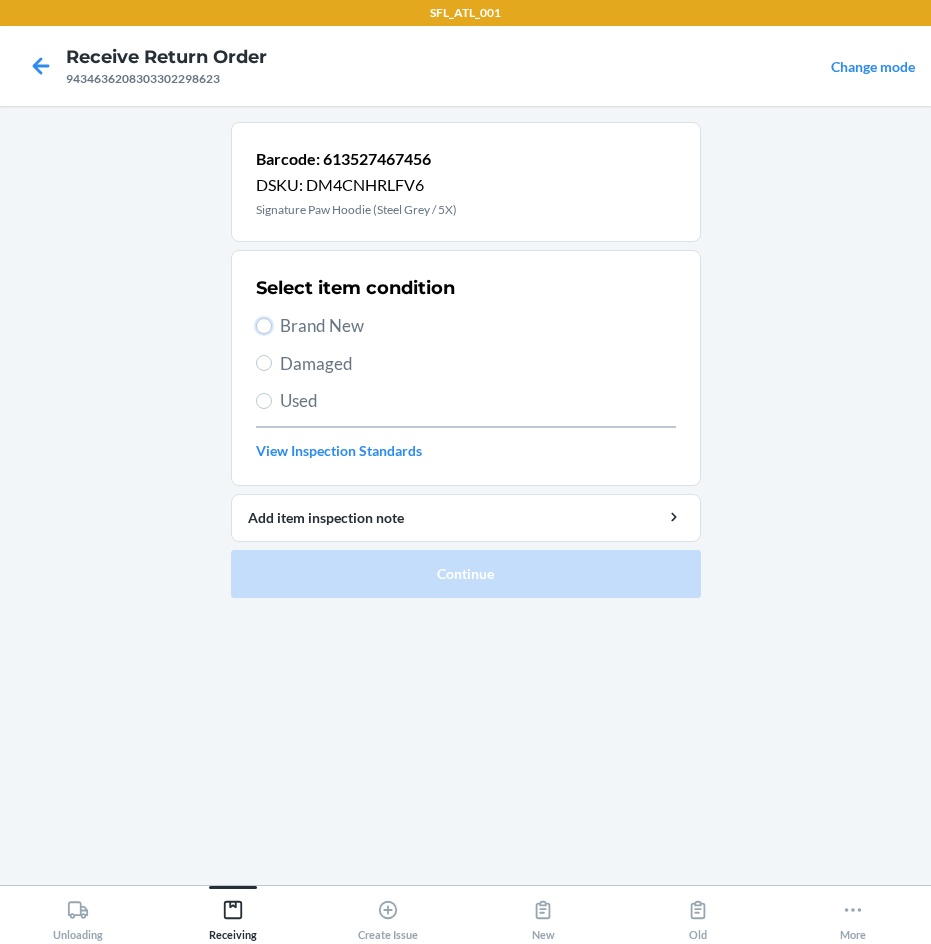 click on "Brand New" at bounding box center [264, 326] 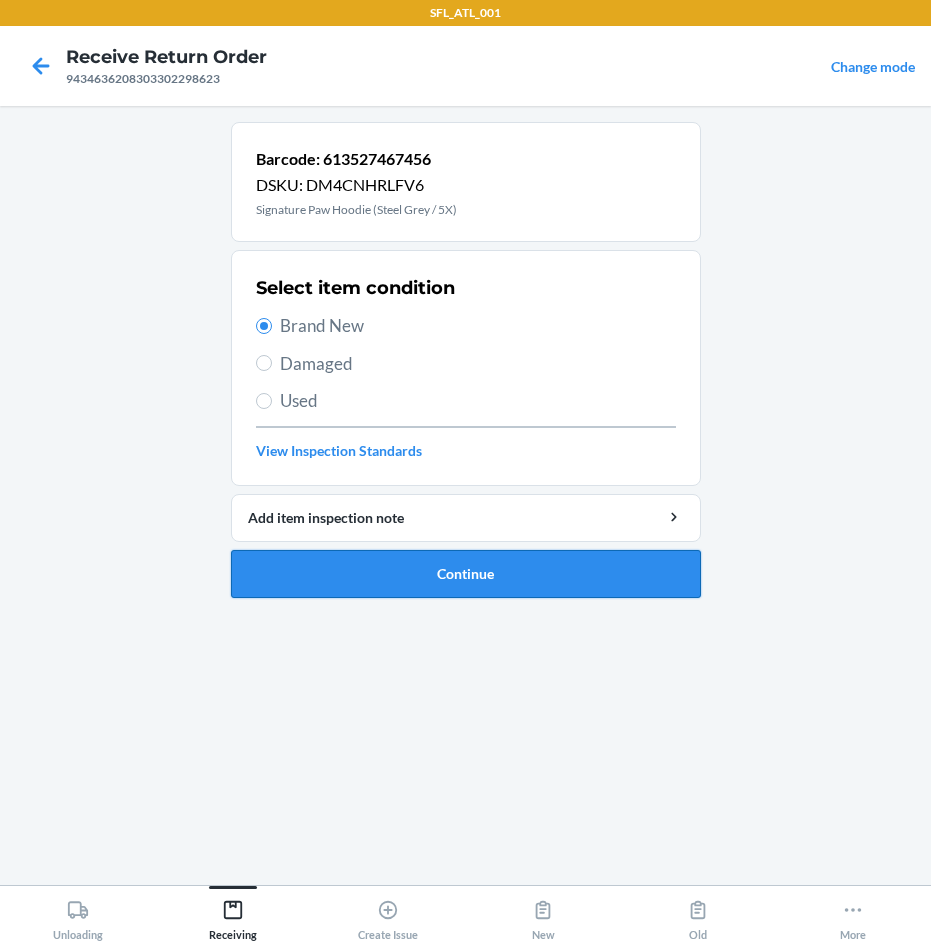 click on "Continue" at bounding box center (466, 574) 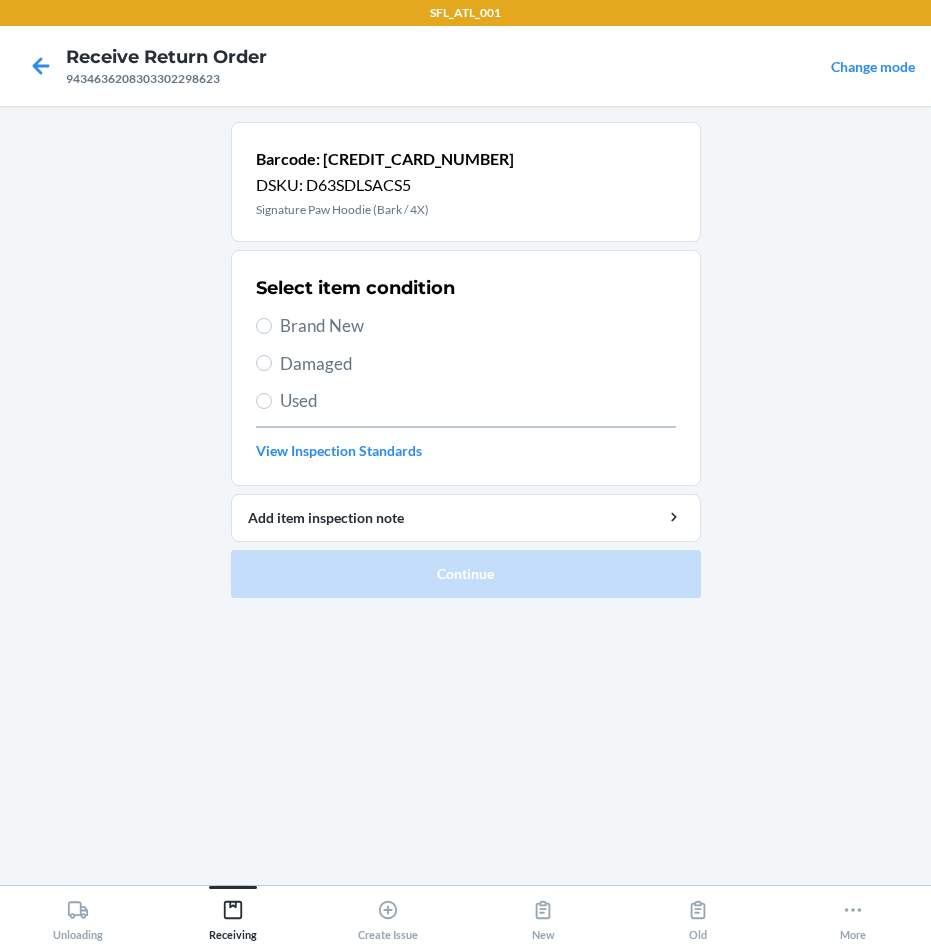 click on "Brand New" at bounding box center [478, 326] 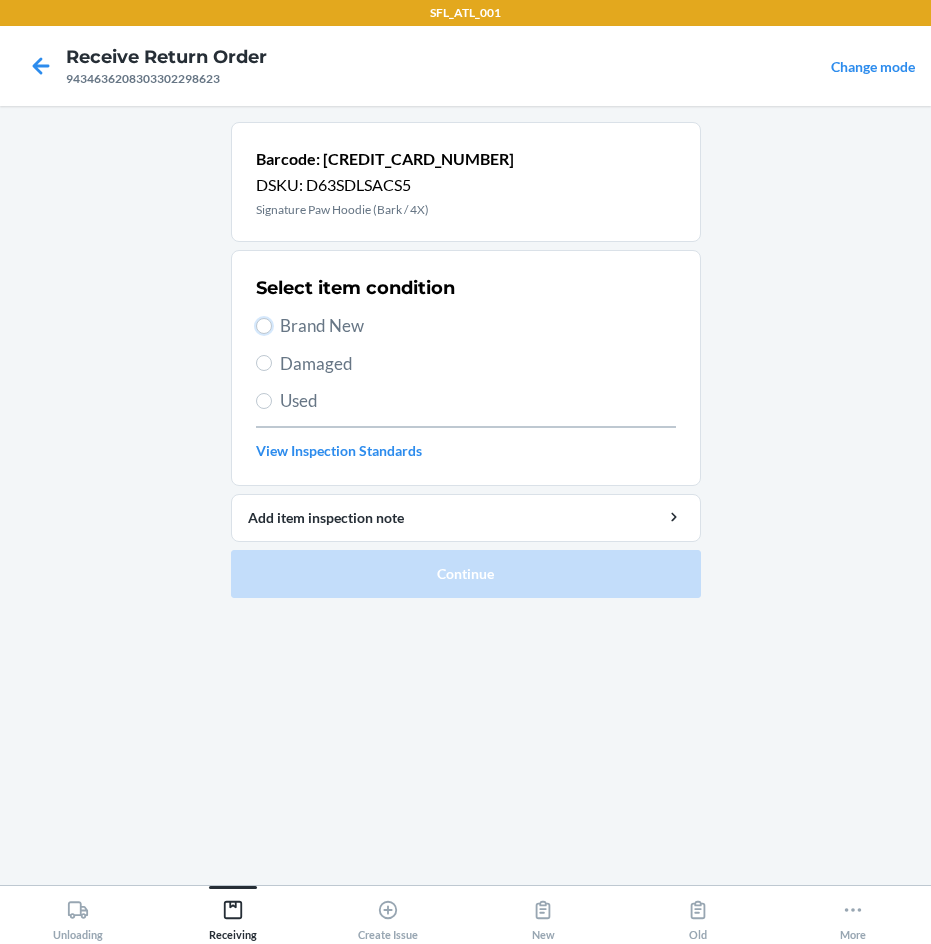 click on "Brand New" at bounding box center (264, 326) 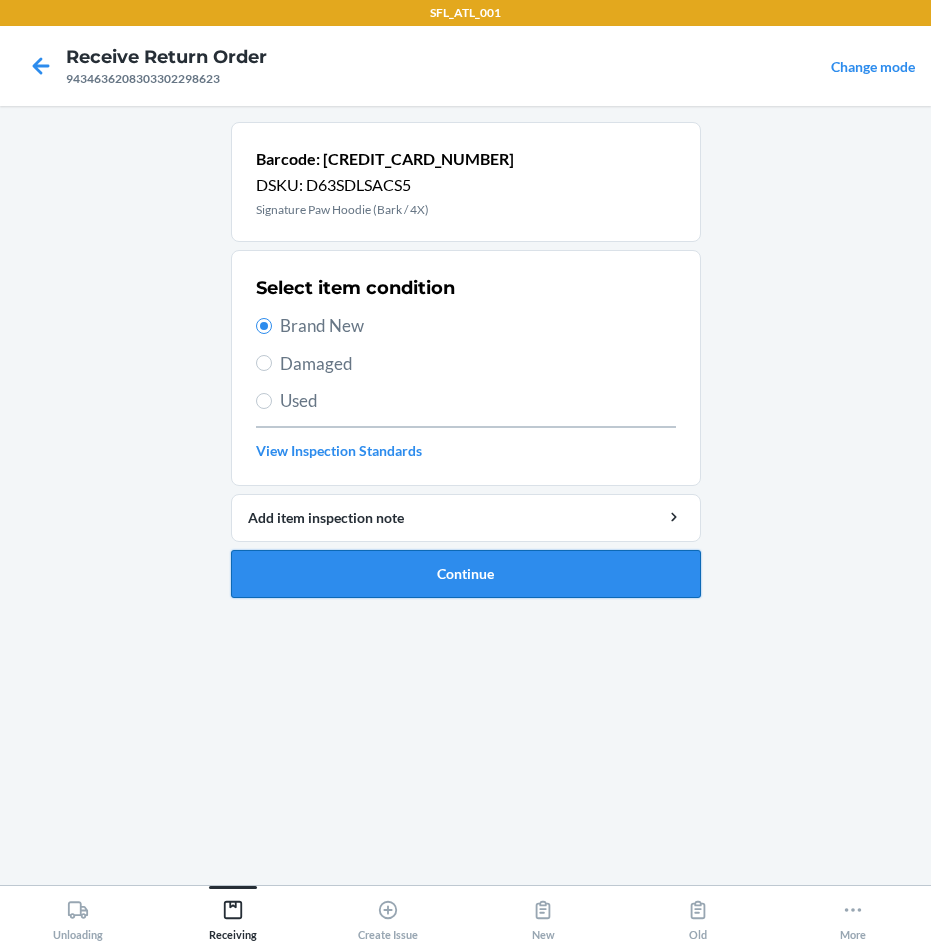 click on "Continue" at bounding box center [466, 574] 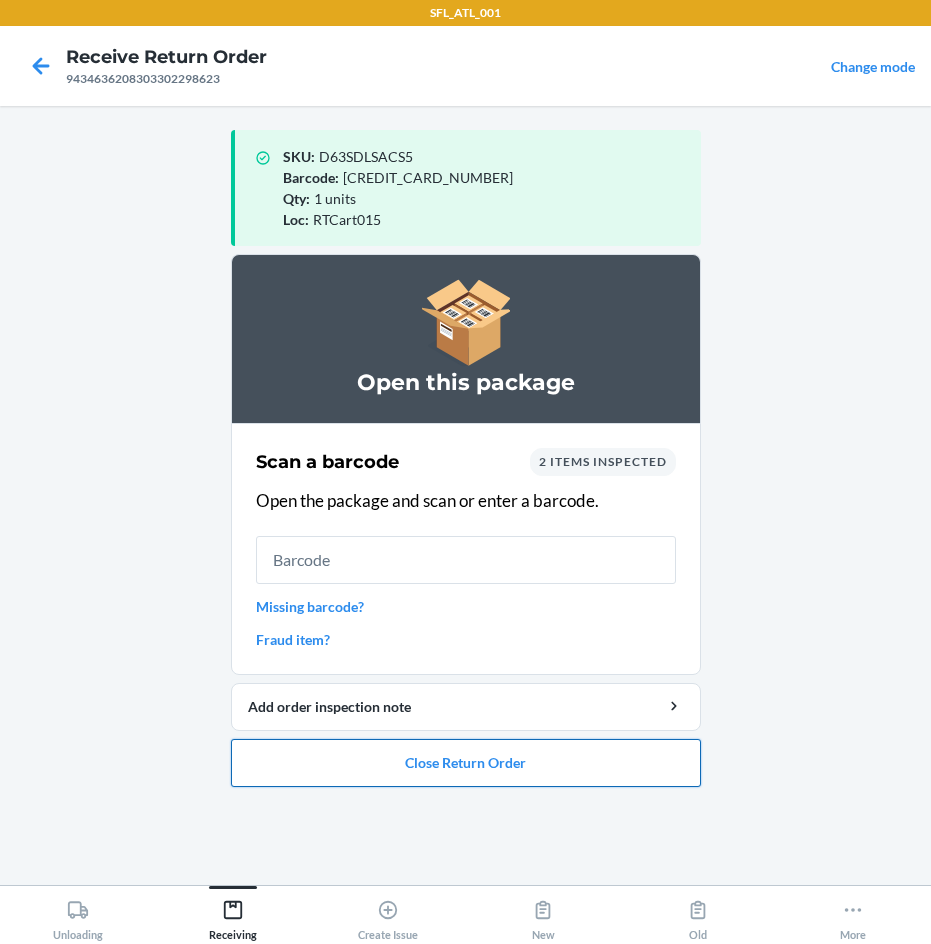 click on "Close Return Order" at bounding box center [466, 763] 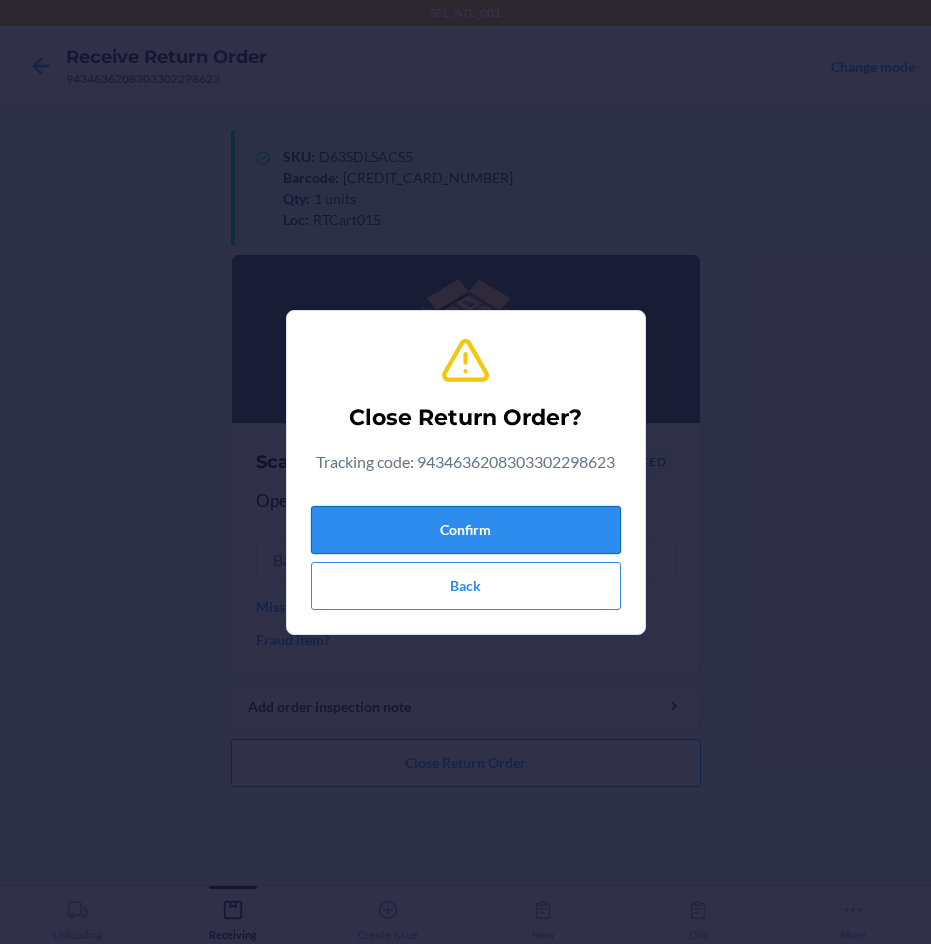 click on "Confirm" at bounding box center [466, 530] 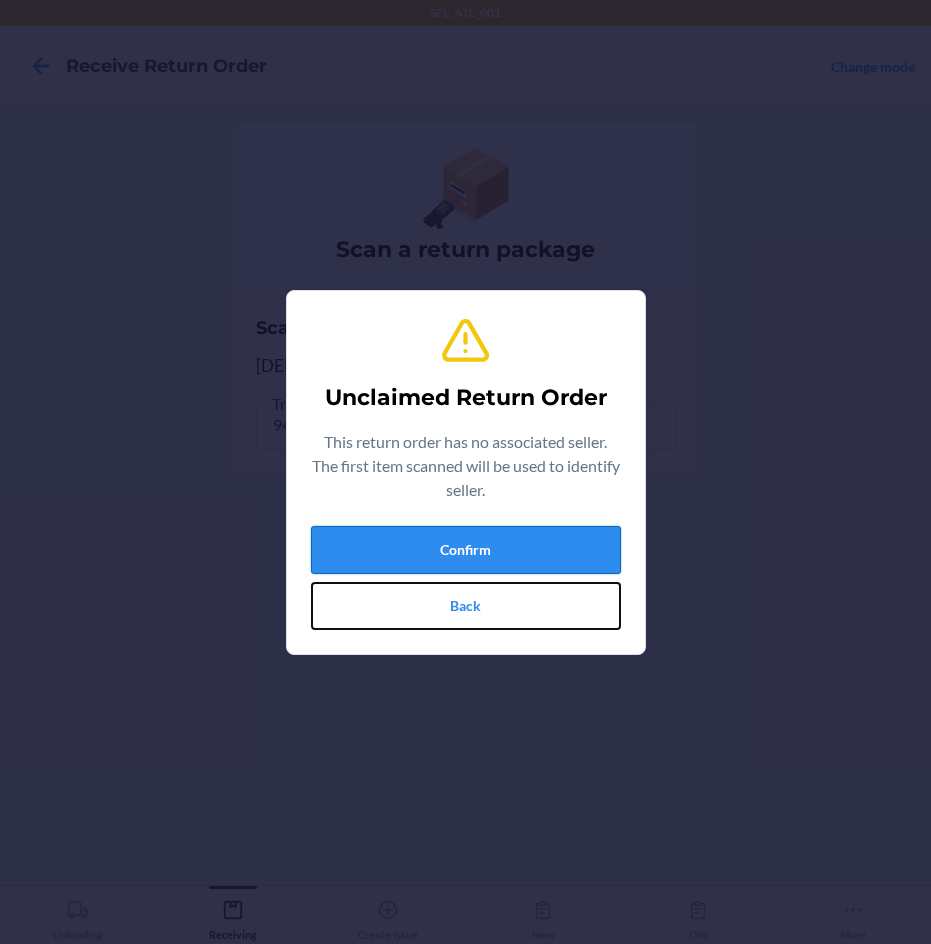 click on "Confirm Back" at bounding box center (466, 578) 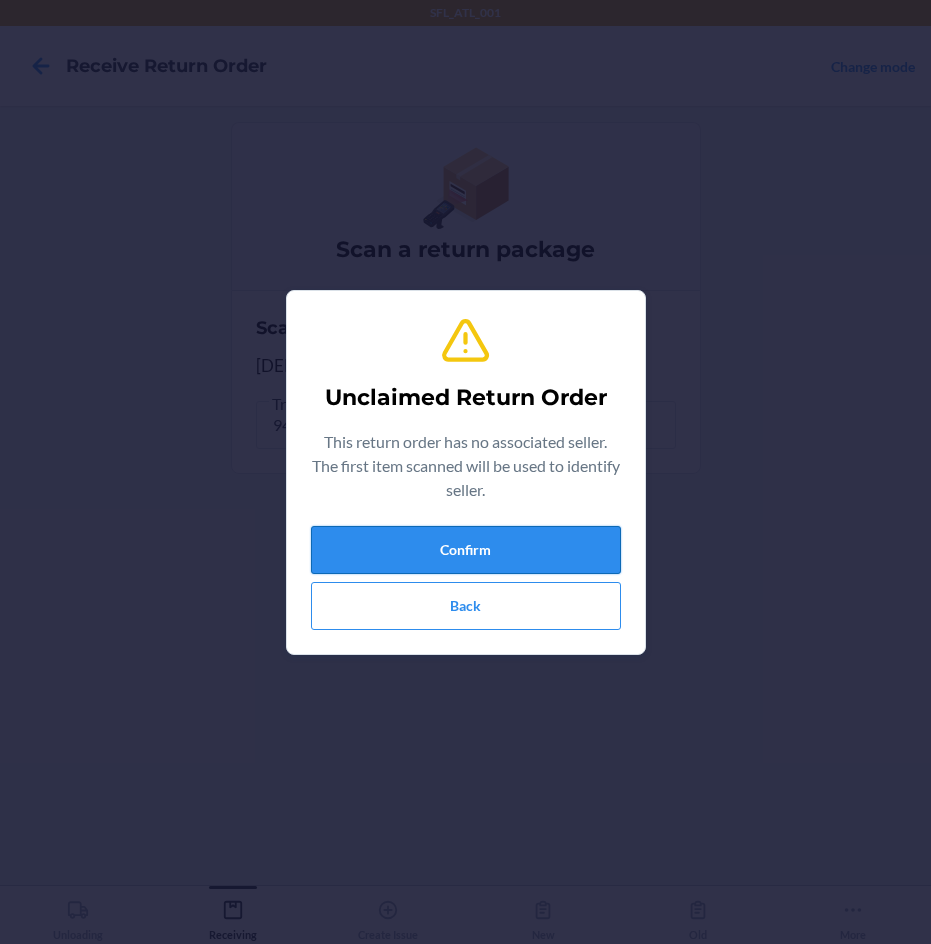 click on "Confirm" at bounding box center (466, 550) 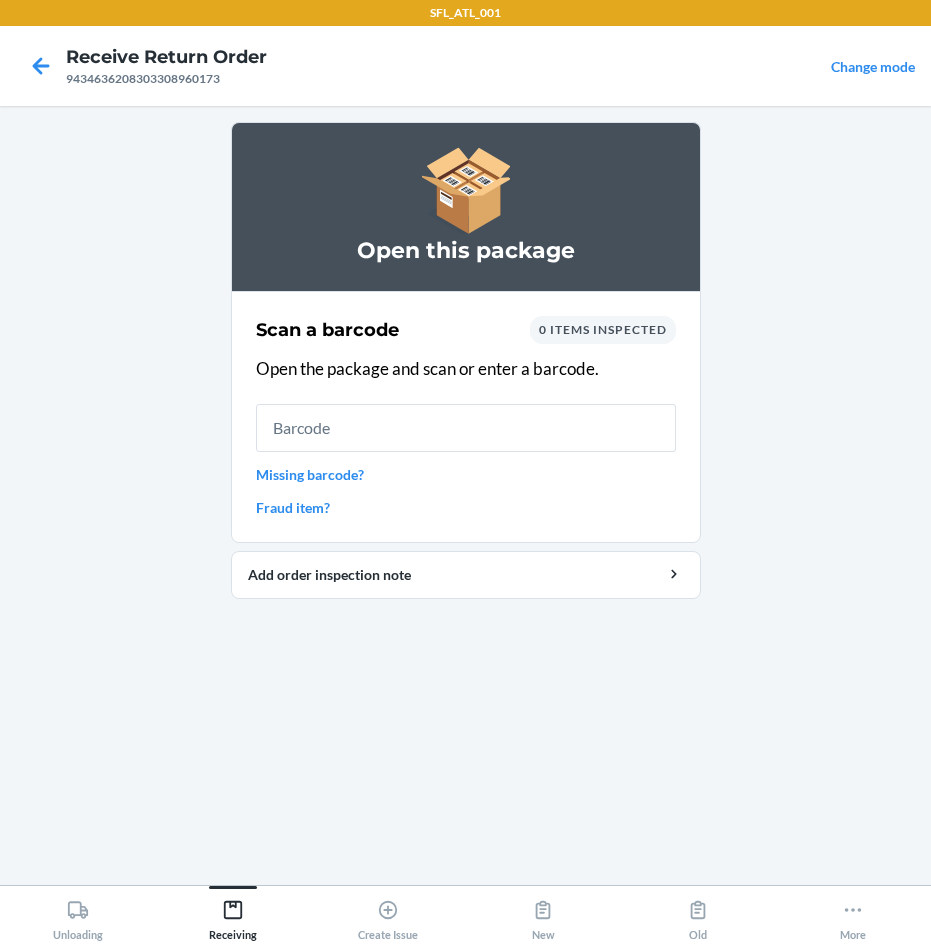 click at bounding box center (466, 428) 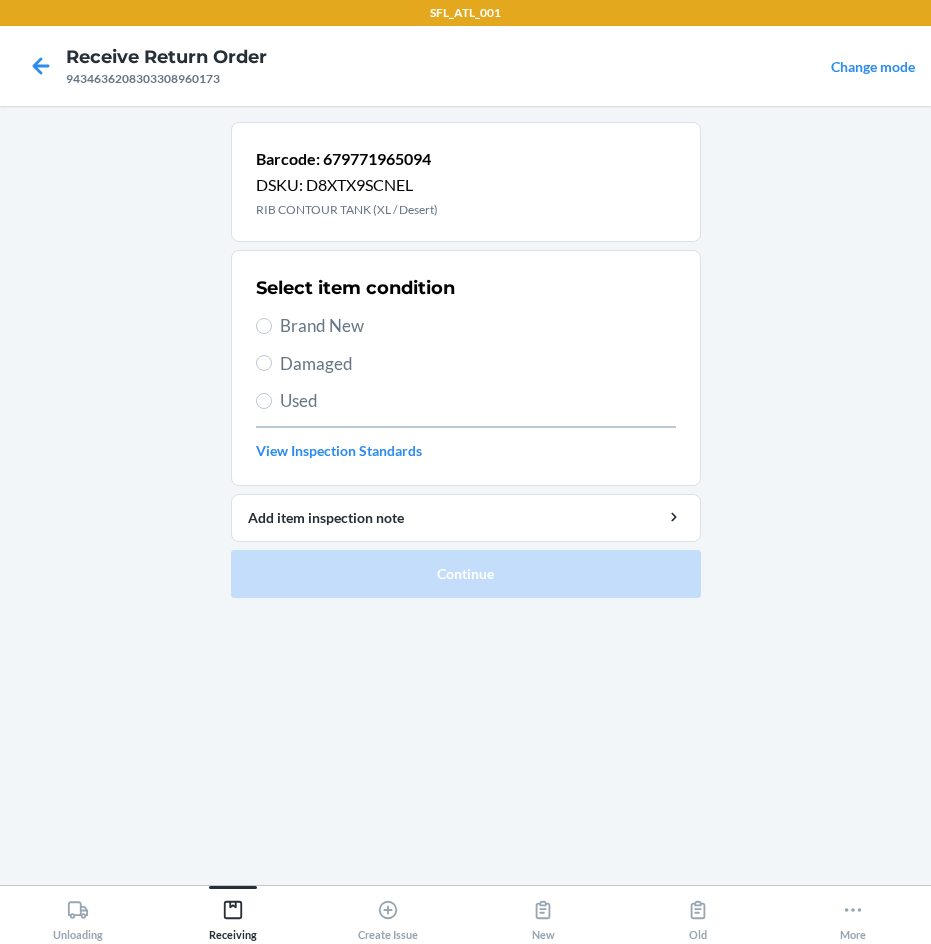 click on "Brand New" at bounding box center (478, 326) 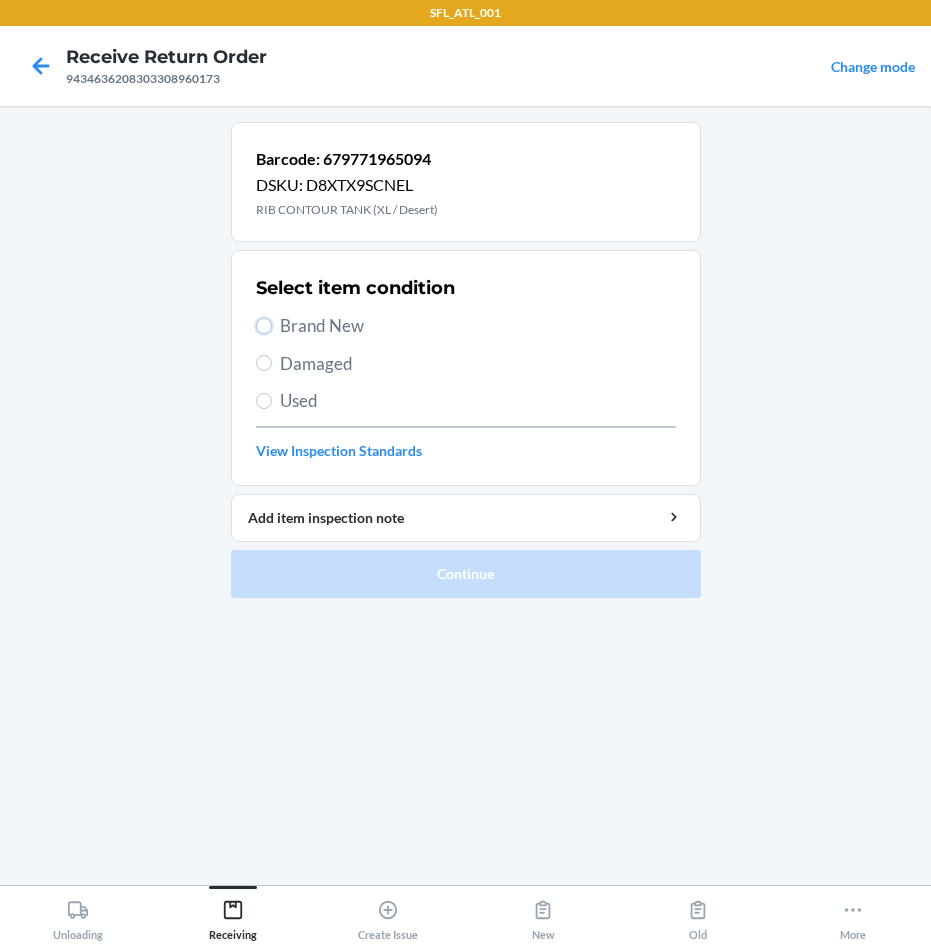 click on "Brand New" at bounding box center (264, 326) 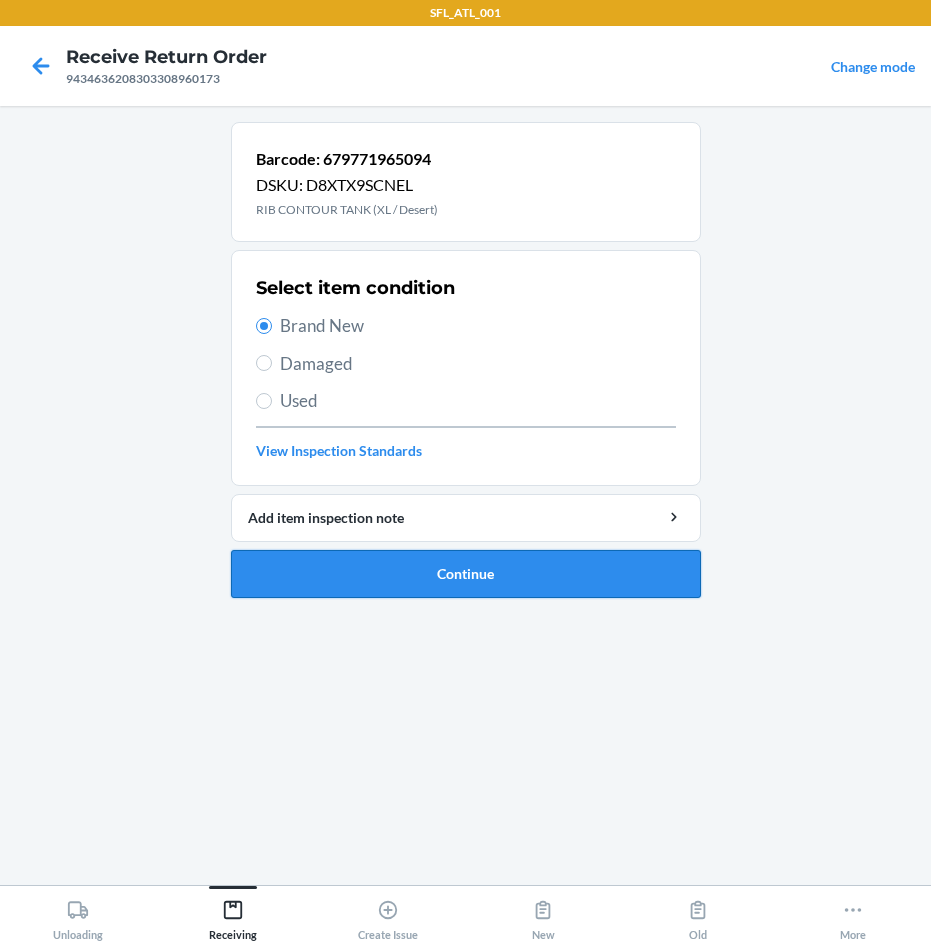click on "Continue" at bounding box center [466, 574] 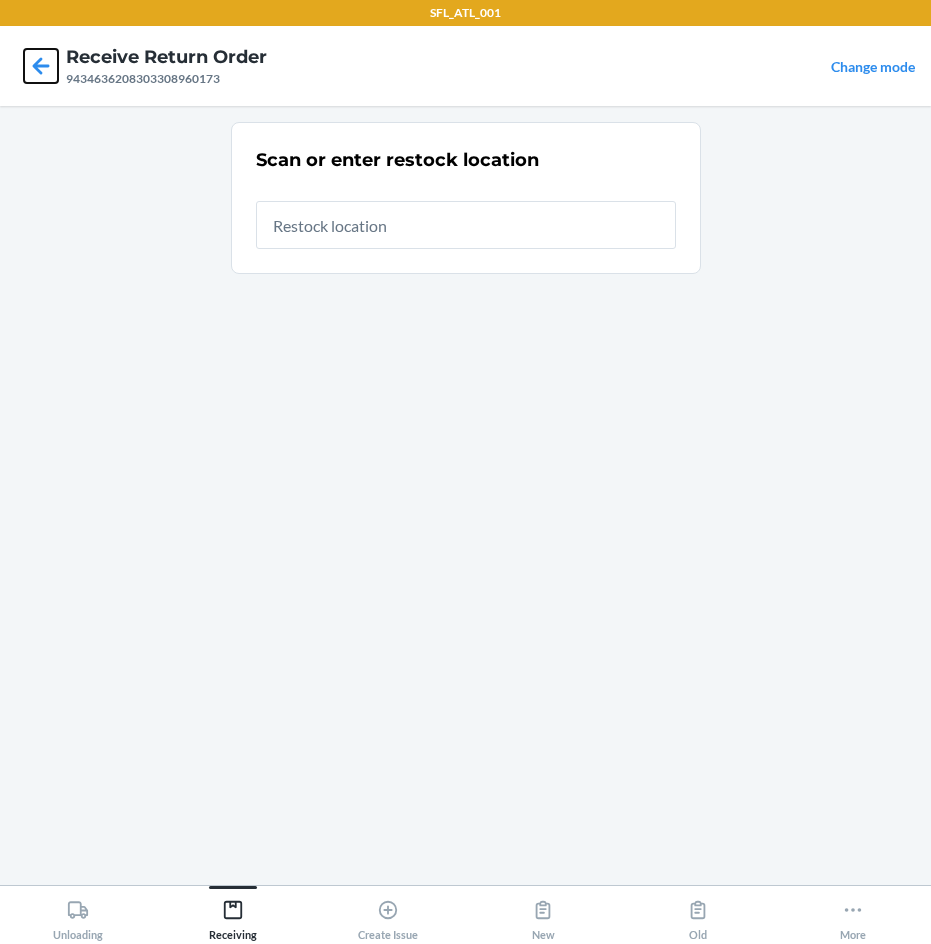 click 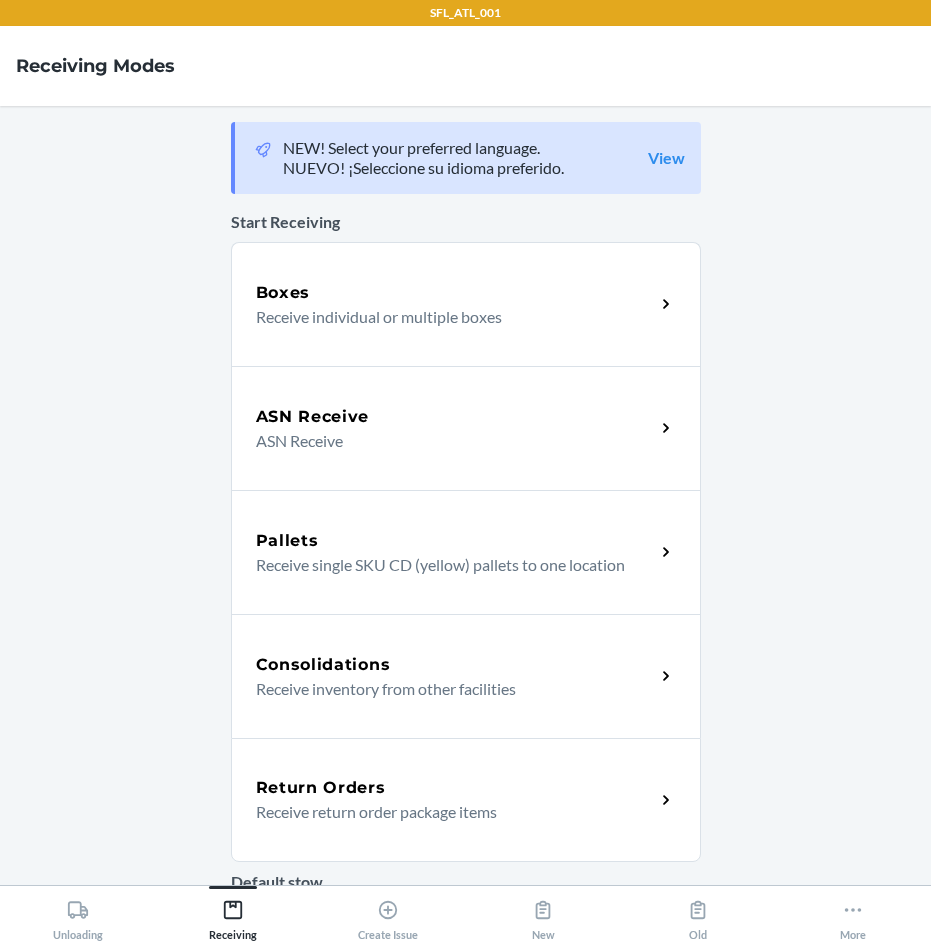 click on "Return Orders Receive return order package items" at bounding box center (466, 800) 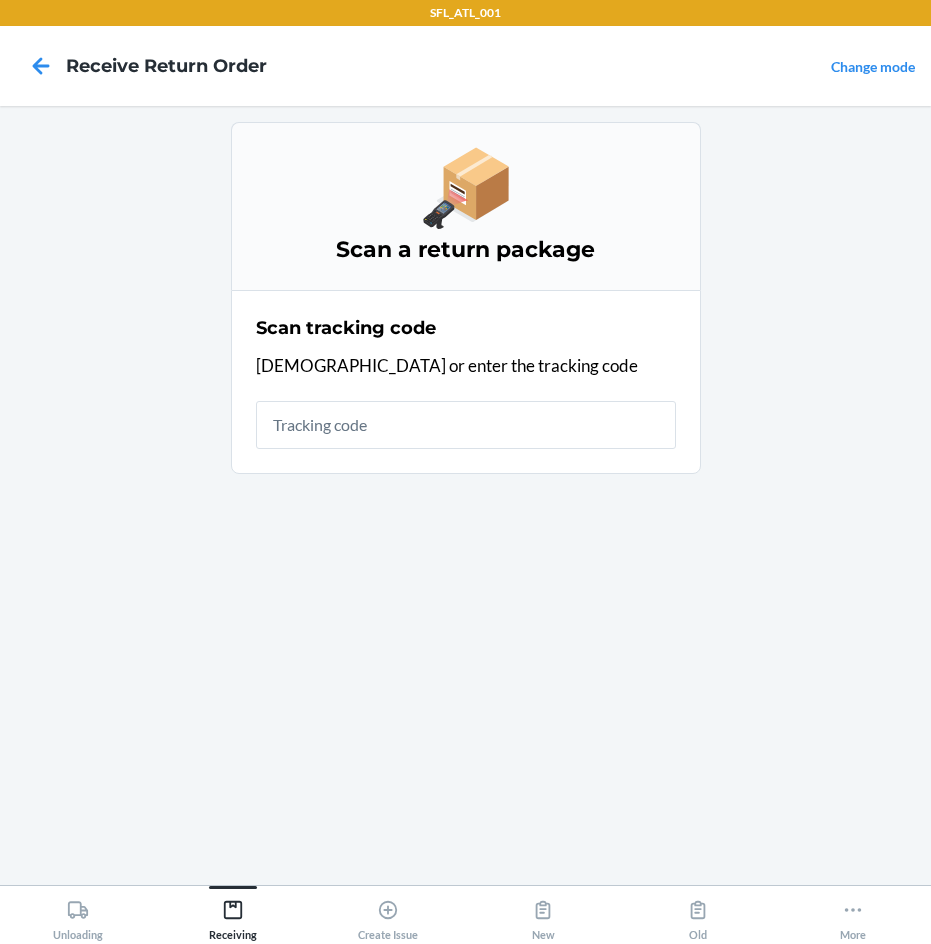click at bounding box center (466, 425) 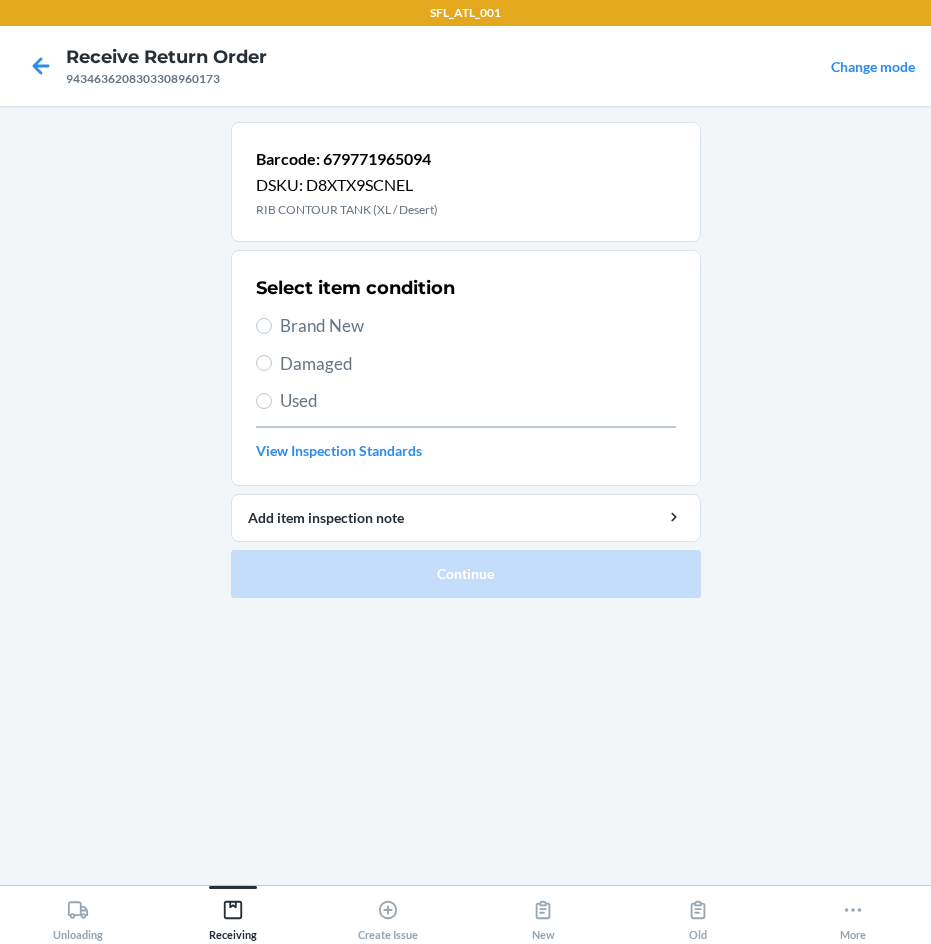 click on "Used" at bounding box center (478, 401) 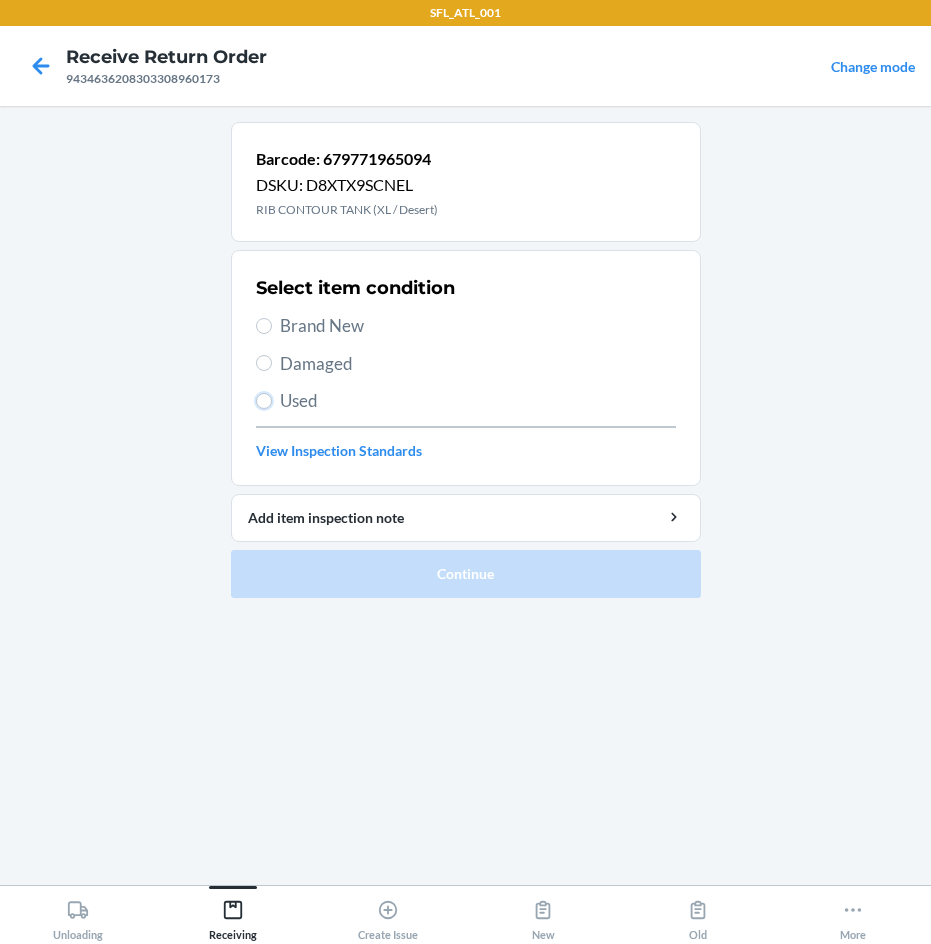 click on "Used" at bounding box center (264, 401) 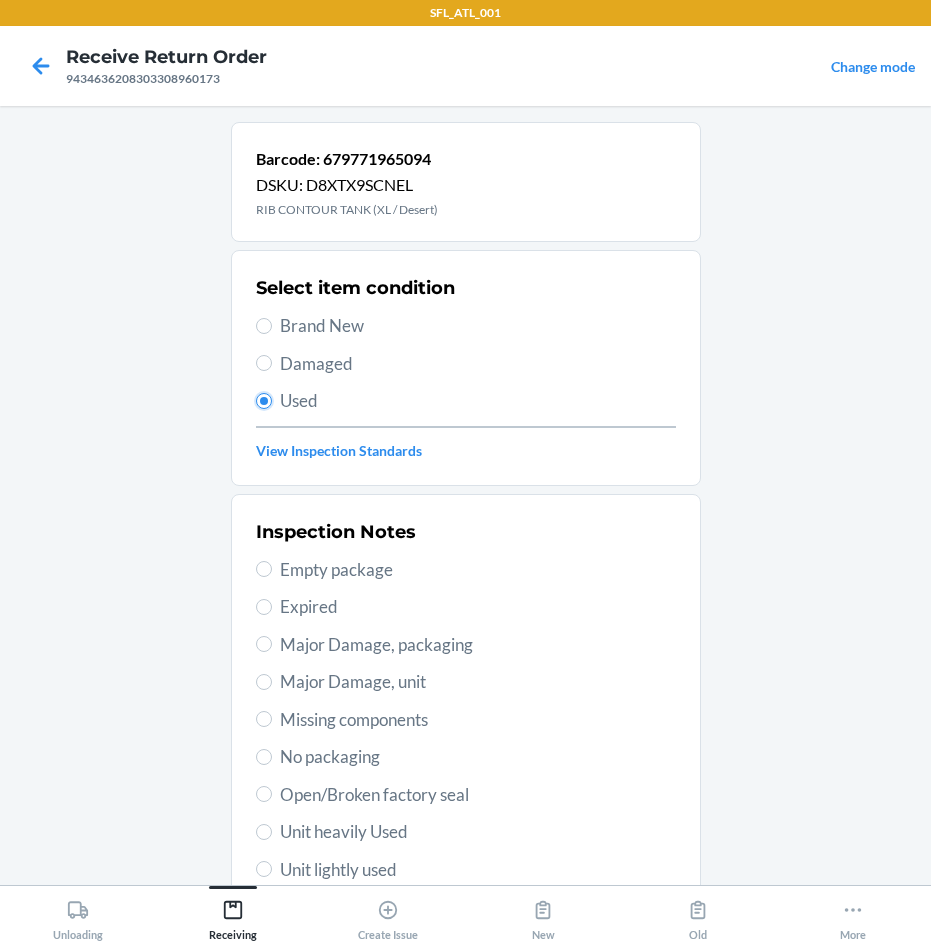 scroll, scrollTop: 263, scrollLeft: 0, axis: vertical 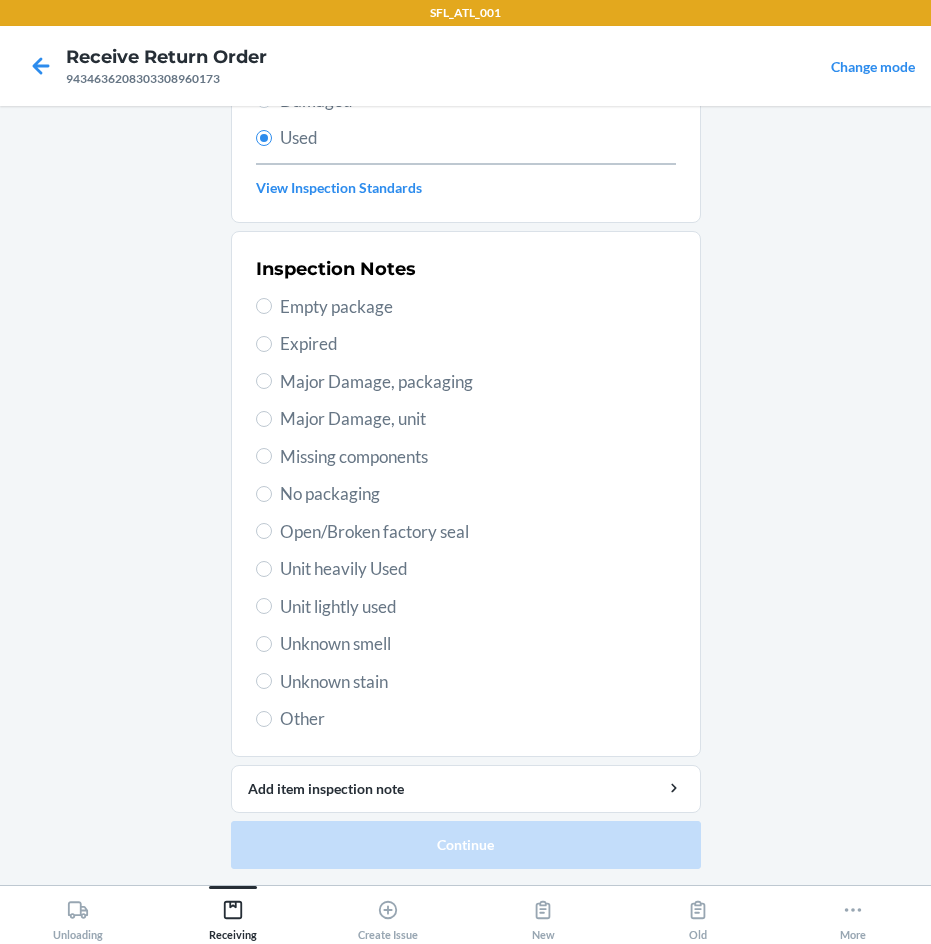 click on "Unit heavily Used" at bounding box center (478, 569) 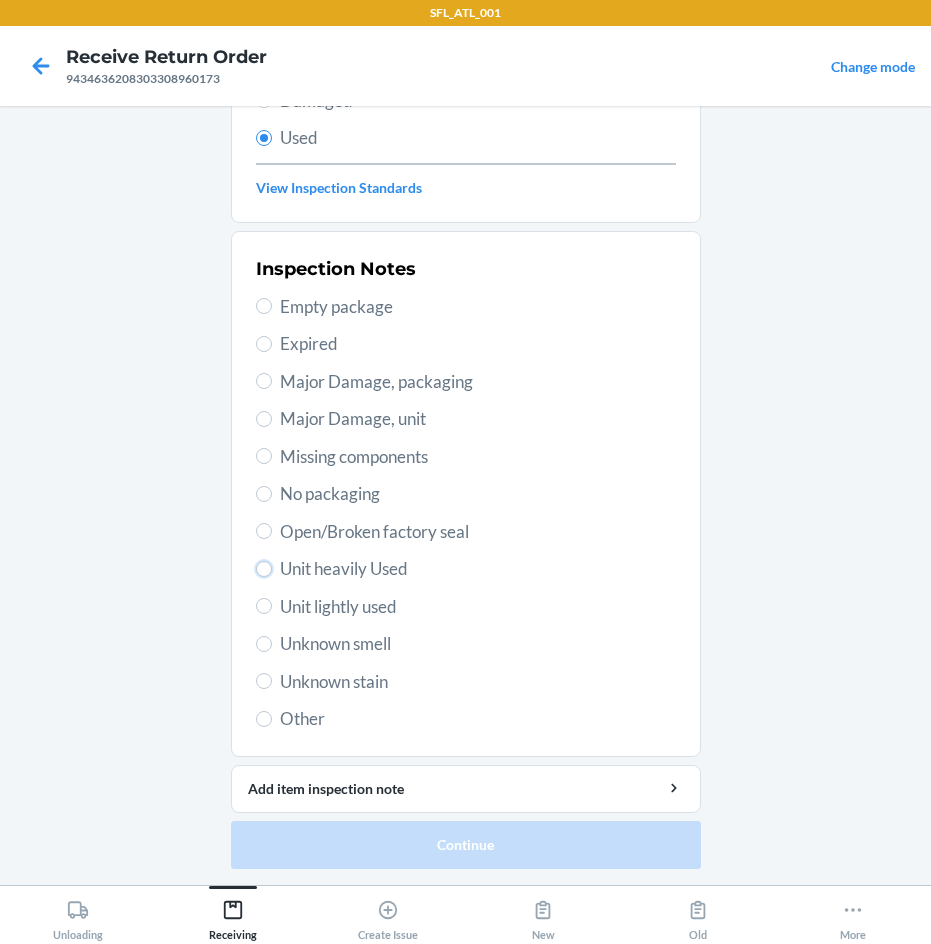 click on "Unit heavily Used" at bounding box center [264, 569] 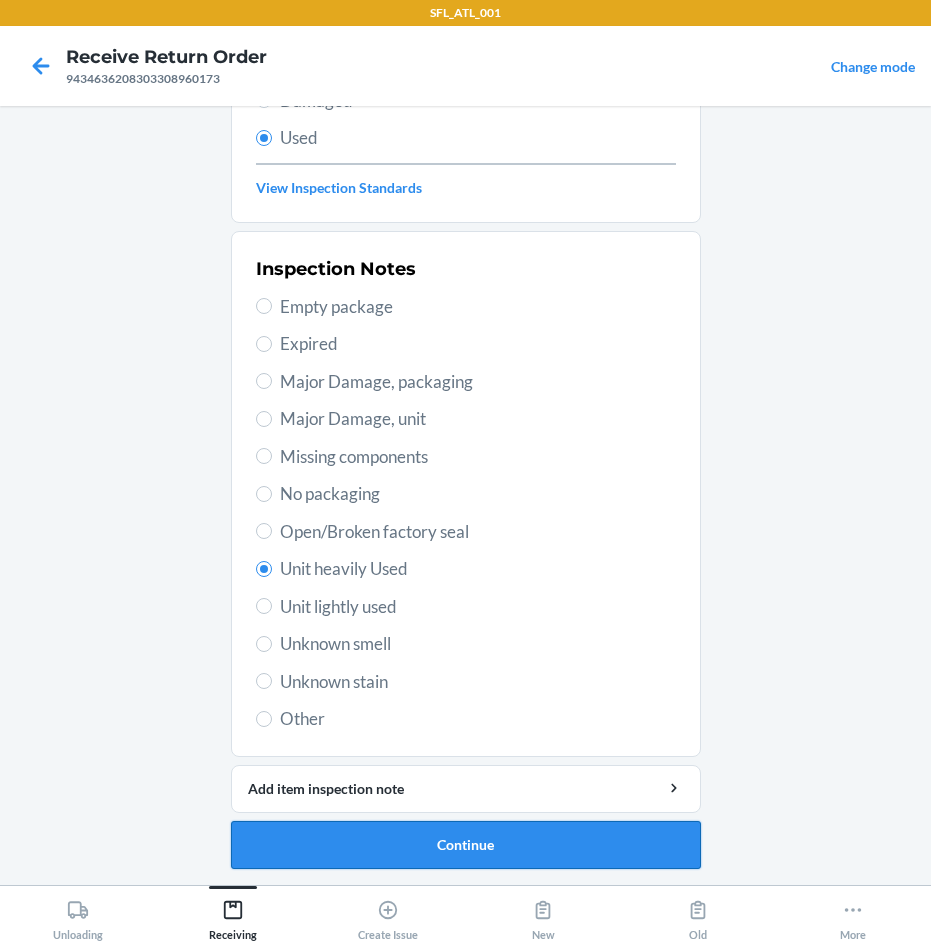 click on "Continue" at bounding box center (466, 845) 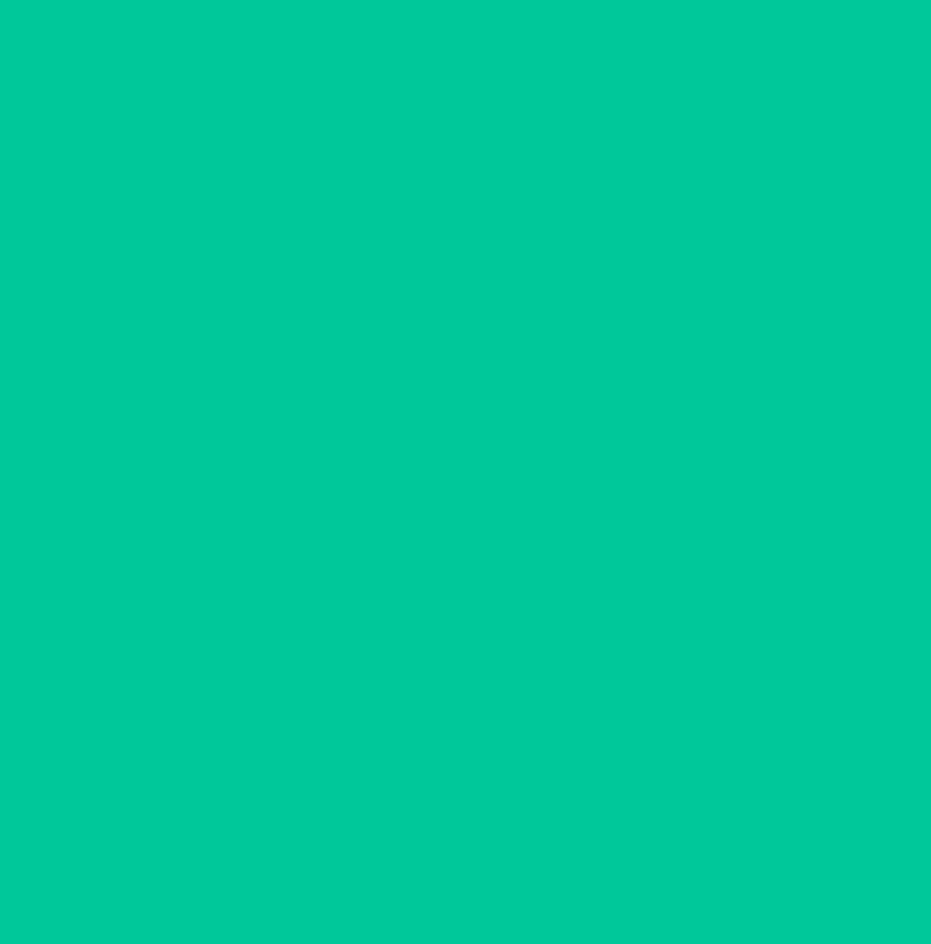 scroll, scrollTop: 0, scrollLeft: 0, axis: both 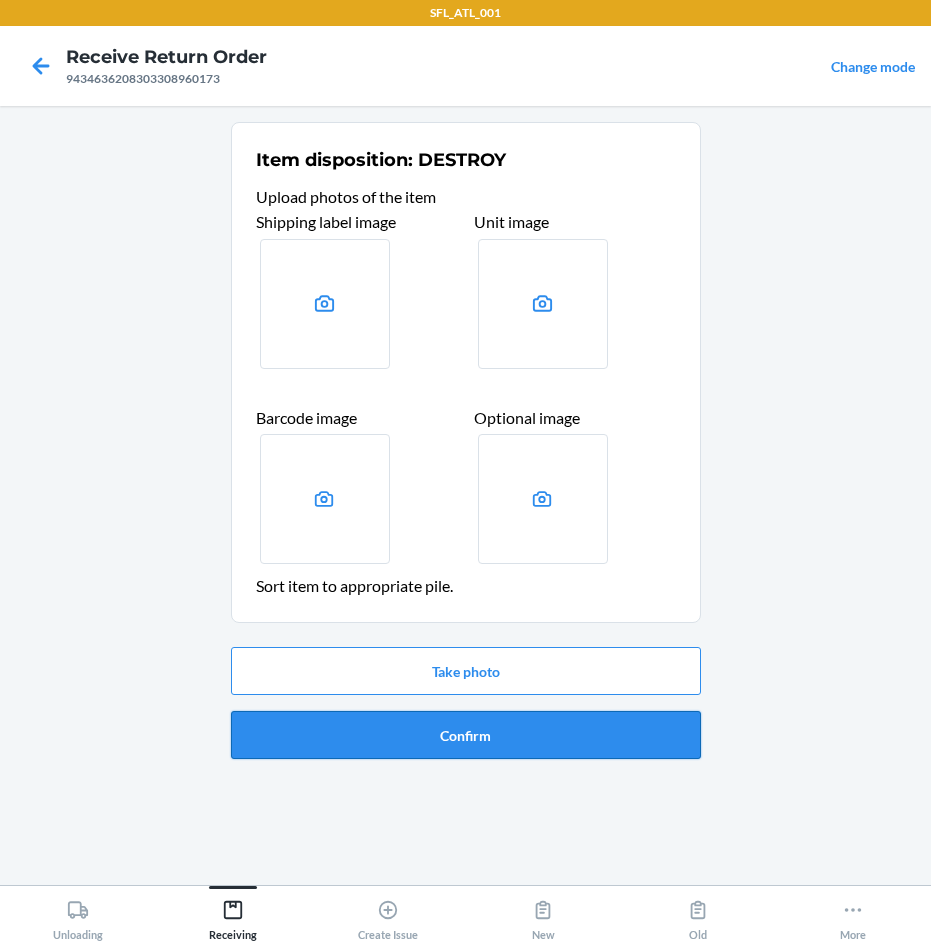 click on "Confirm" at bounding box center (466, 735) 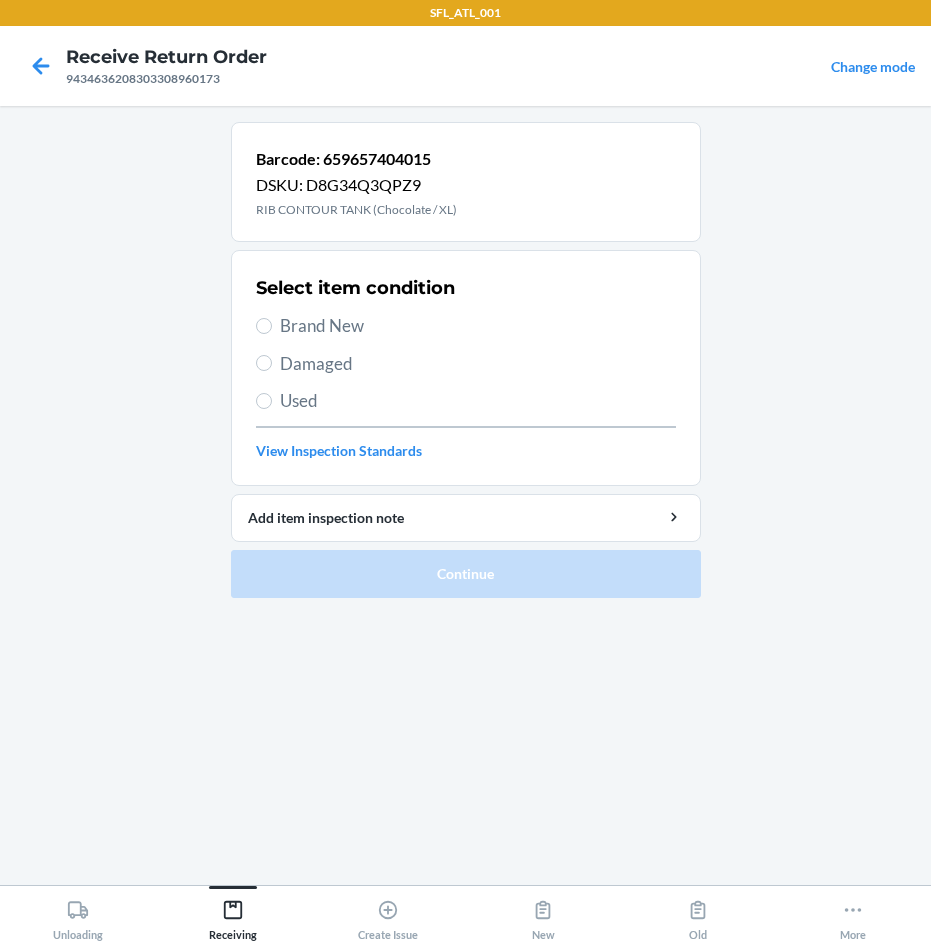 click on "Used" at bounding box center (478, 401) 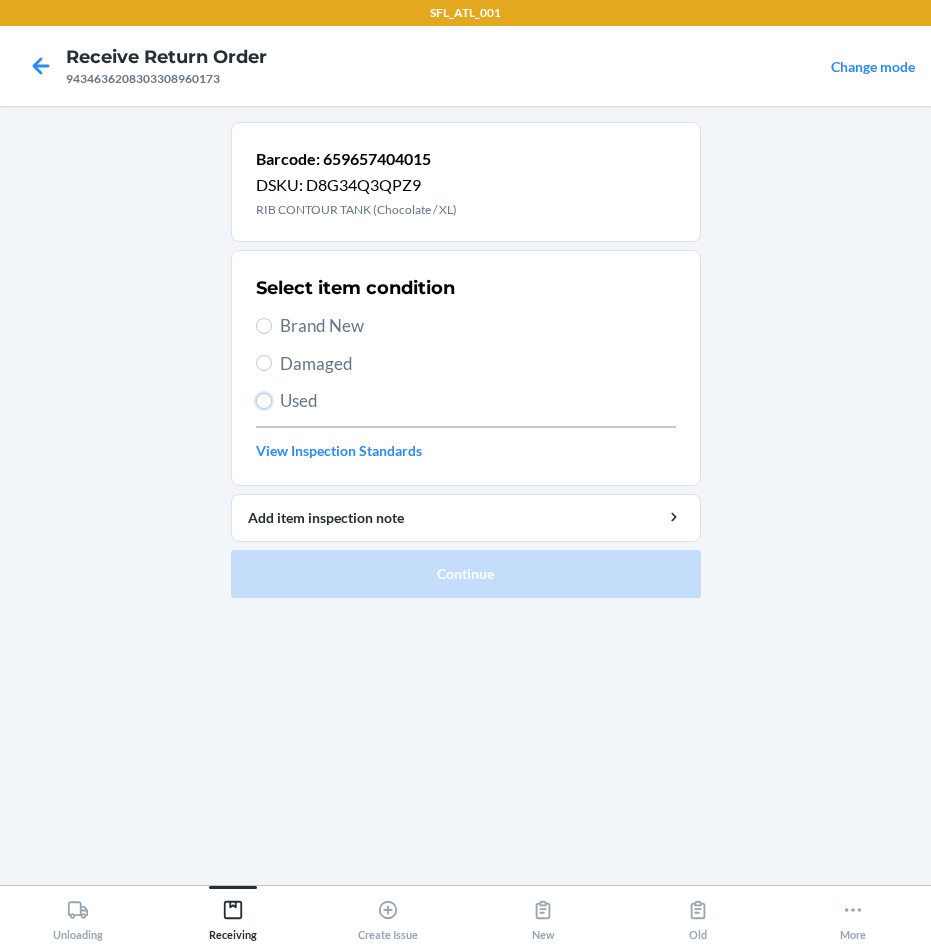 click on "Used" at bounding box center [264, 401] 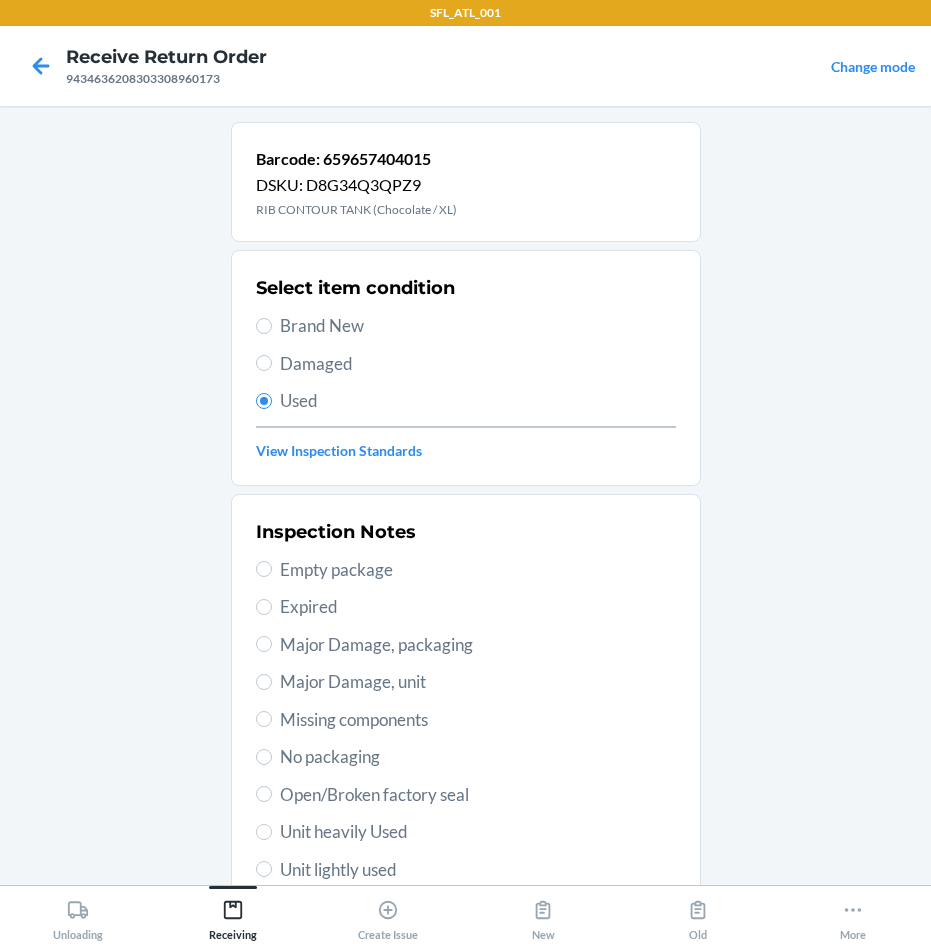 click on "Unit heavily Used" at bounding box center (478, 832) 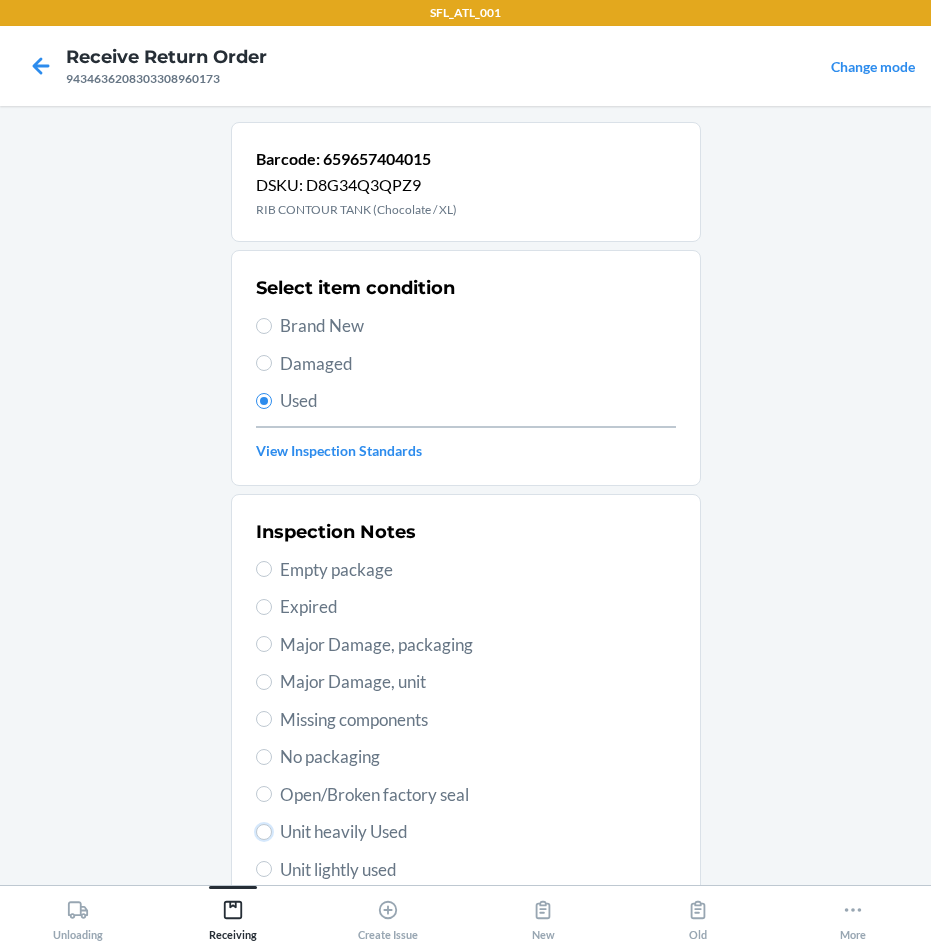 click on "Unit heavily Used" at bounding box center (264, 832) 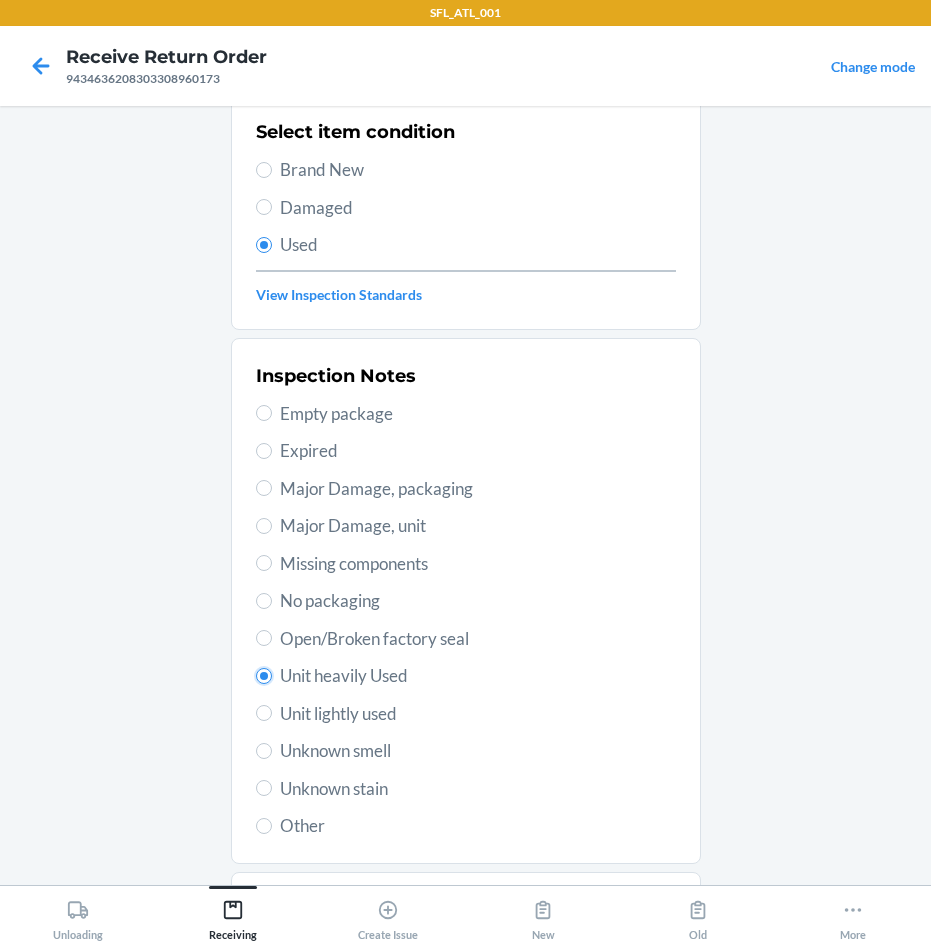 scroll, scrollTop: 263, scrollLeft: 0, axis: vertical 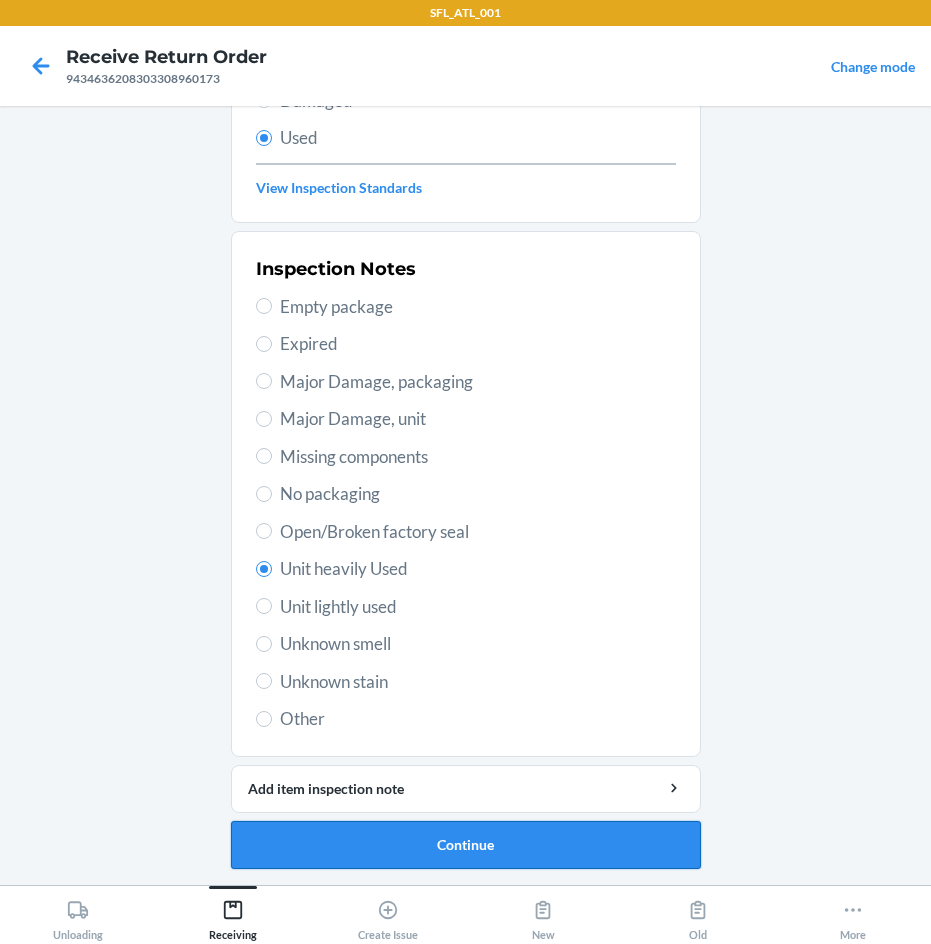 click on "Continue" at bounding box center [466, 845] 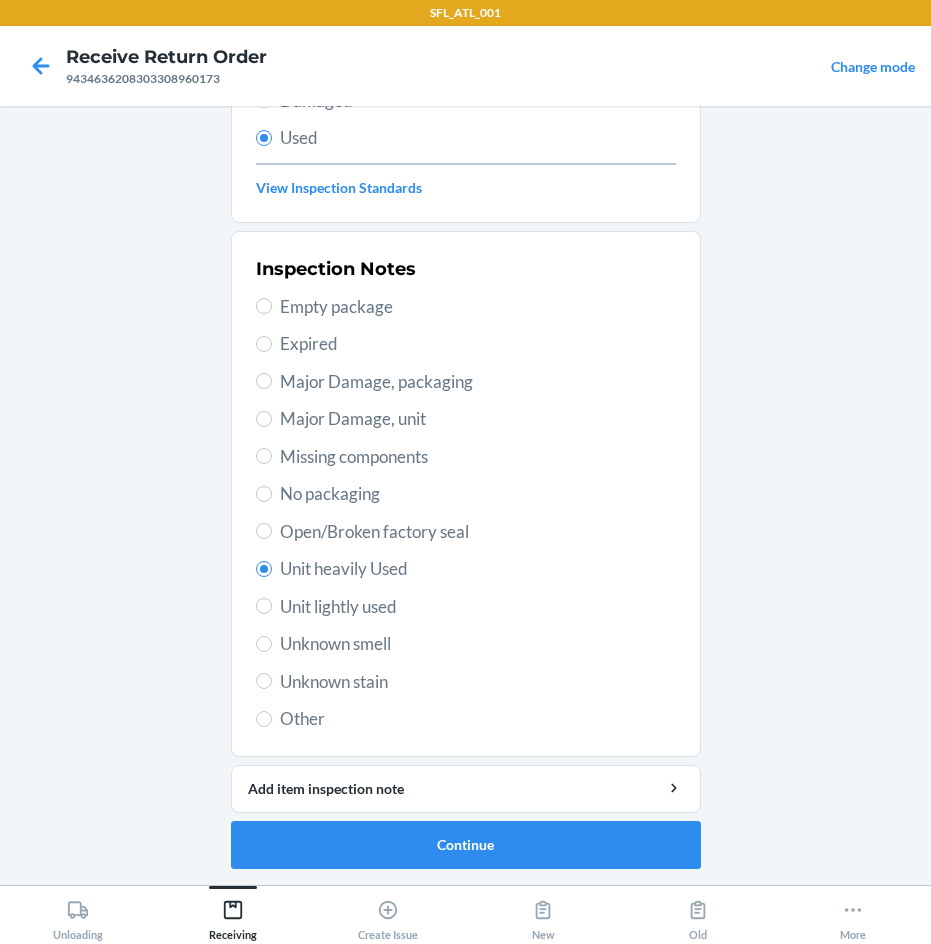scroll, scrollTop: 0, scrollLeft: 0, axis: both 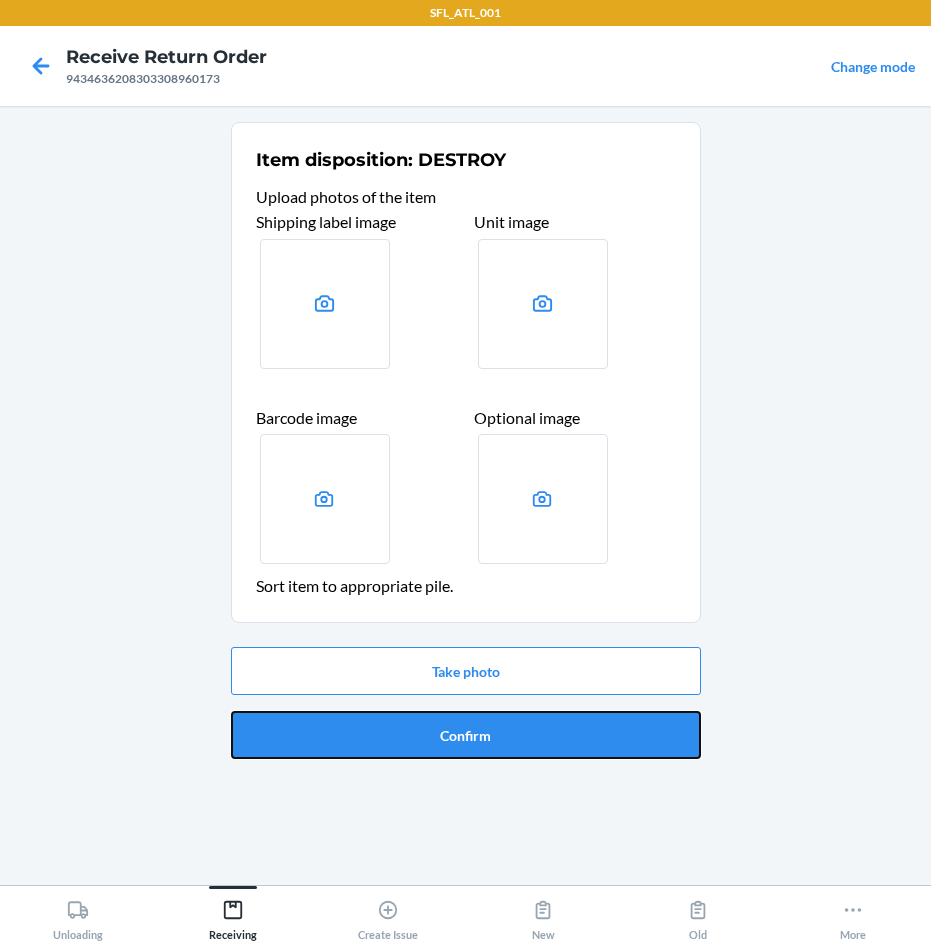 click on "Confirm" at bounding box center [466, 735] 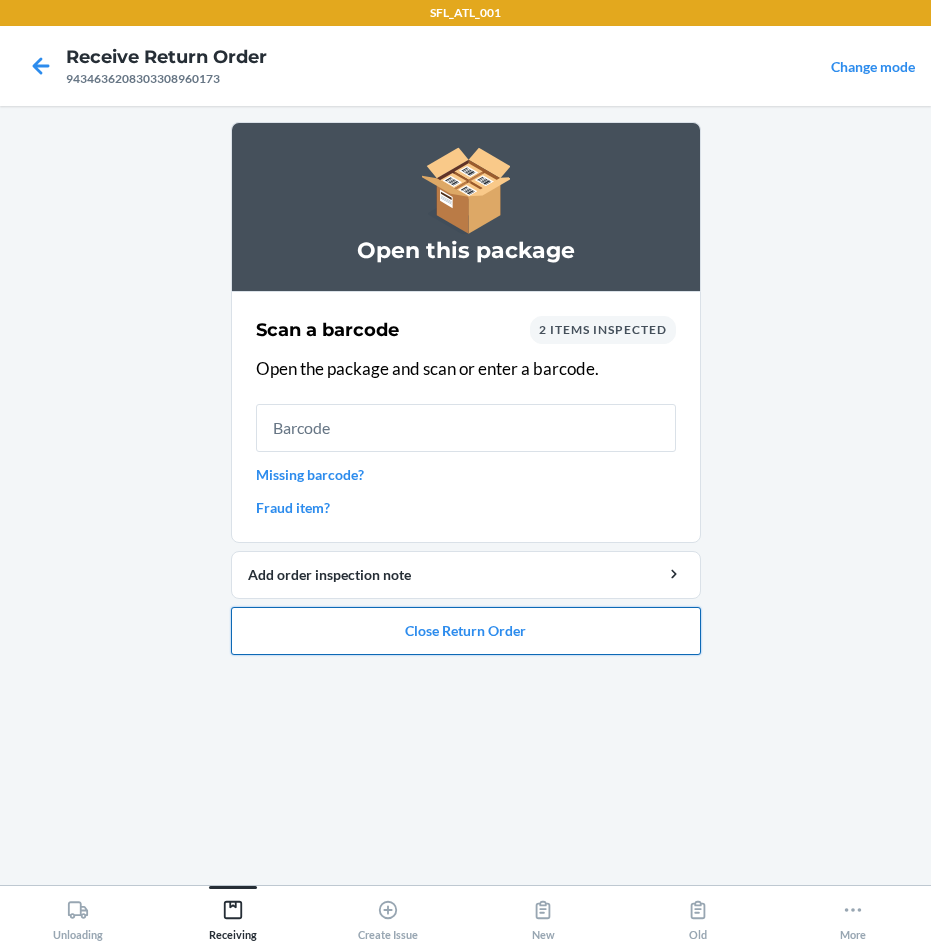 click on "Close Return Order" at bounding box center [466, 631] 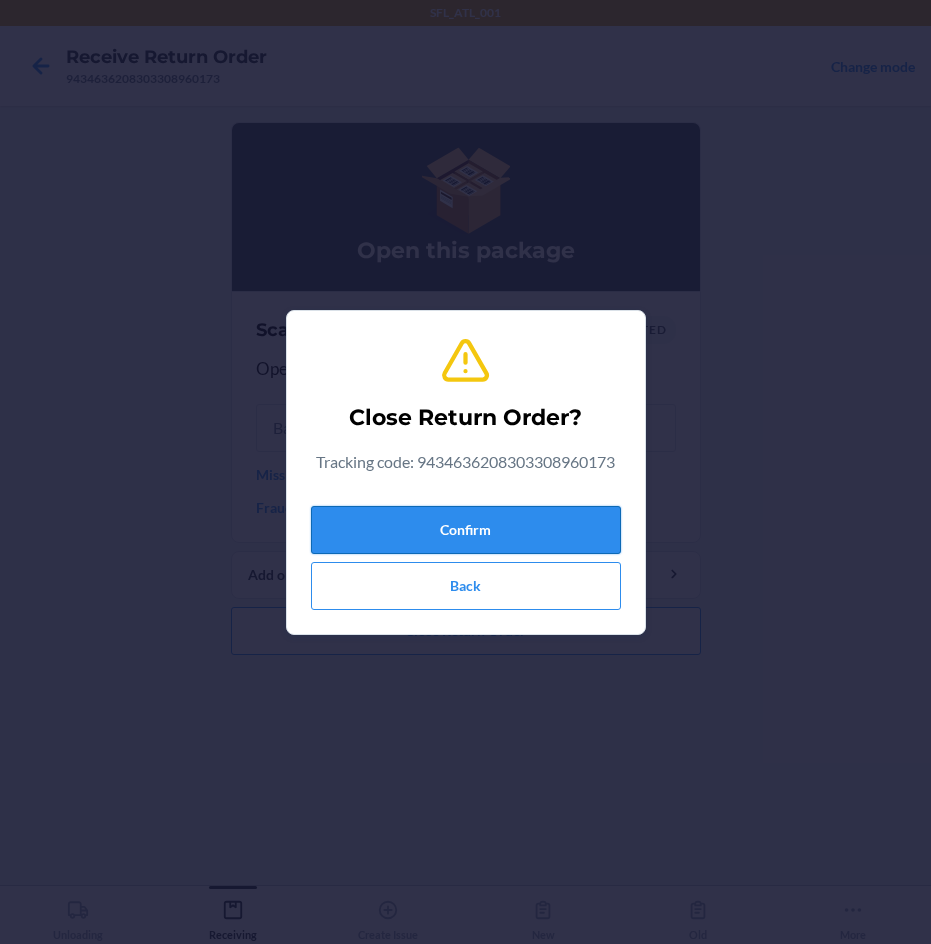 click on "Confirm" at bounding box center [466, 530] 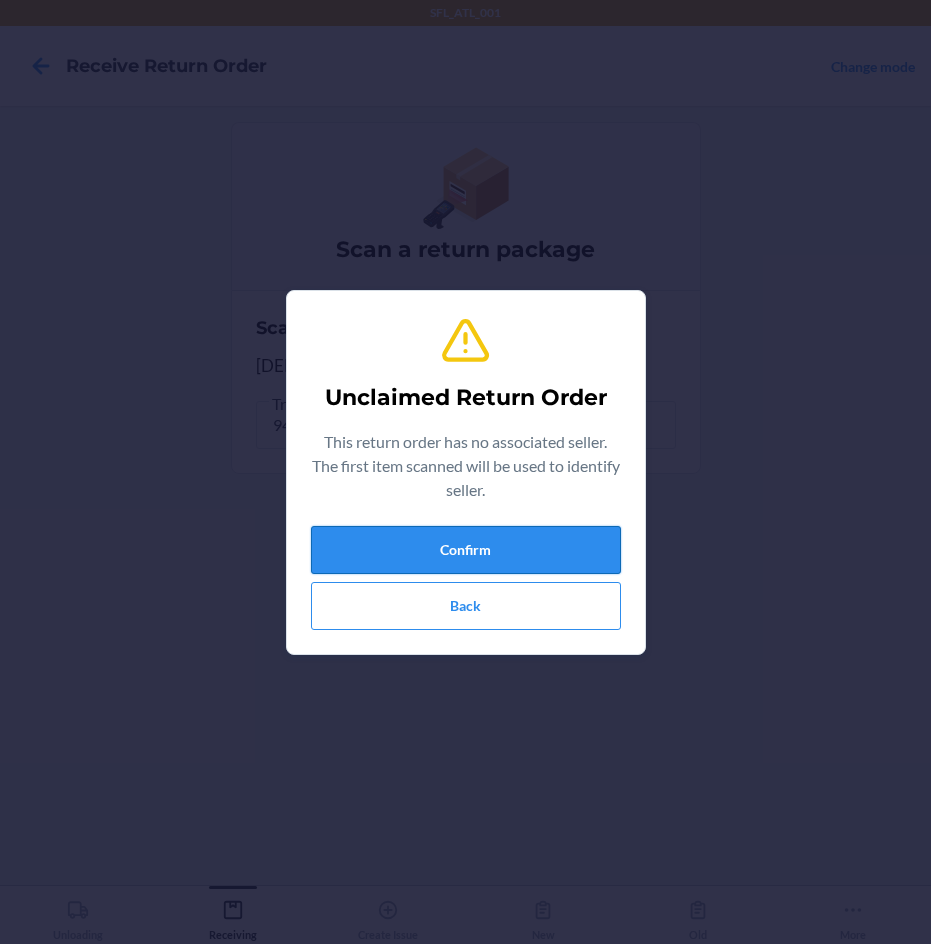click on "Confirm" at bounding box center [466, 550] 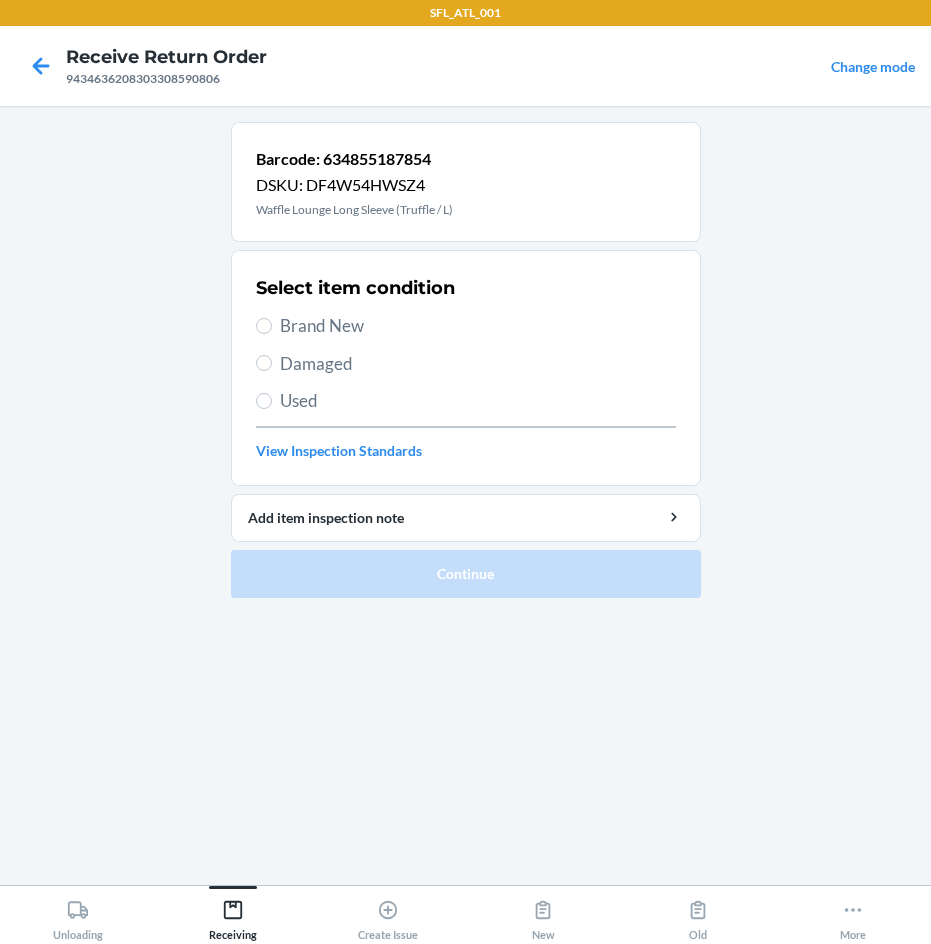 click on "Brand New" at bounding box center [466, 326] 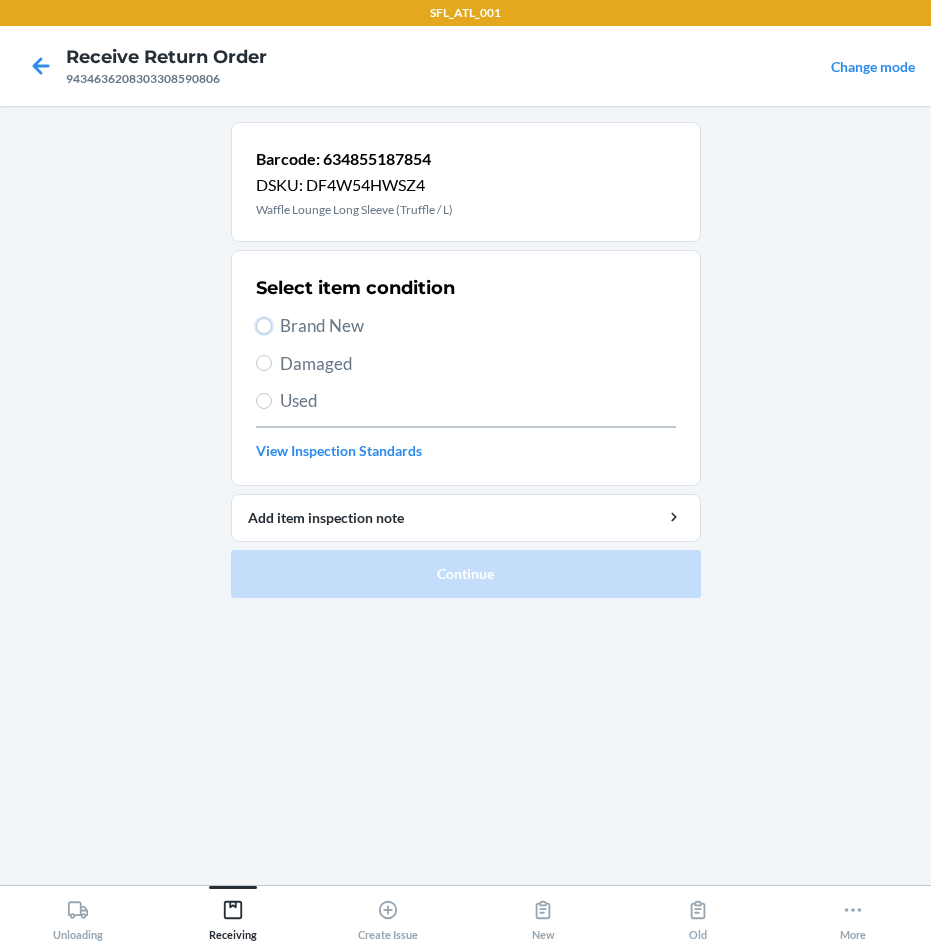click on "Brand New" at bounding box center [264, 326] 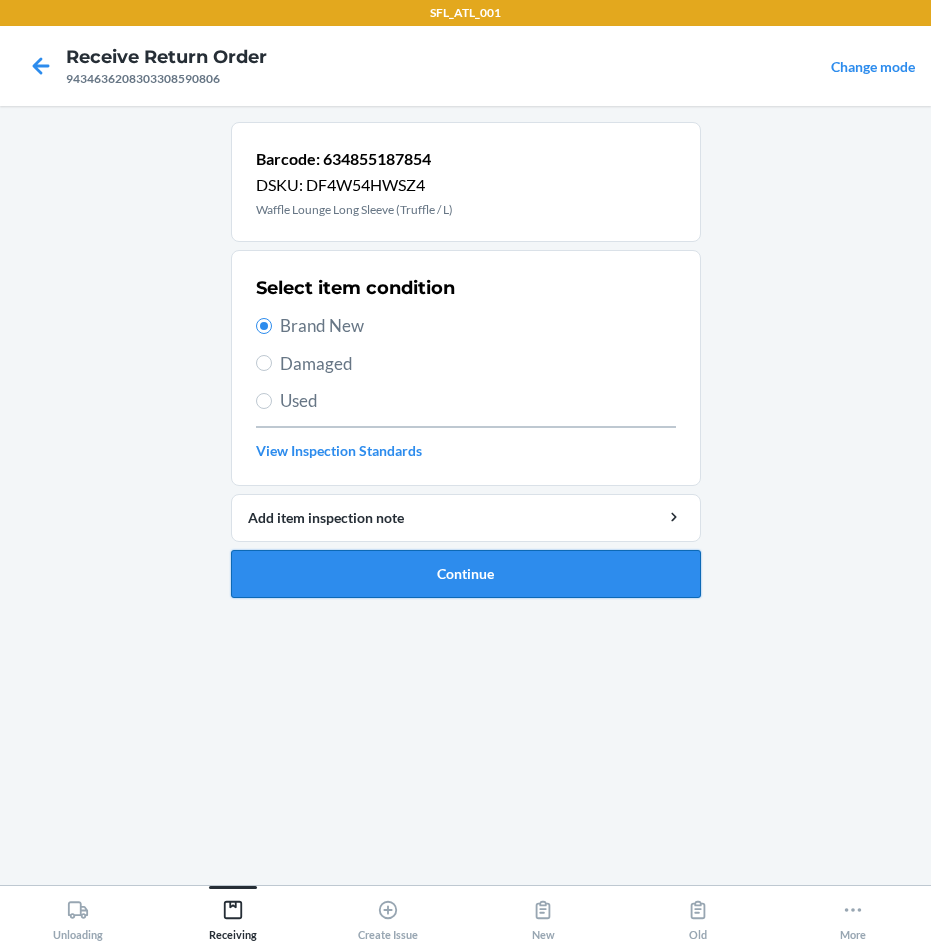 click on "Continue" at bounding box center (466, 574) 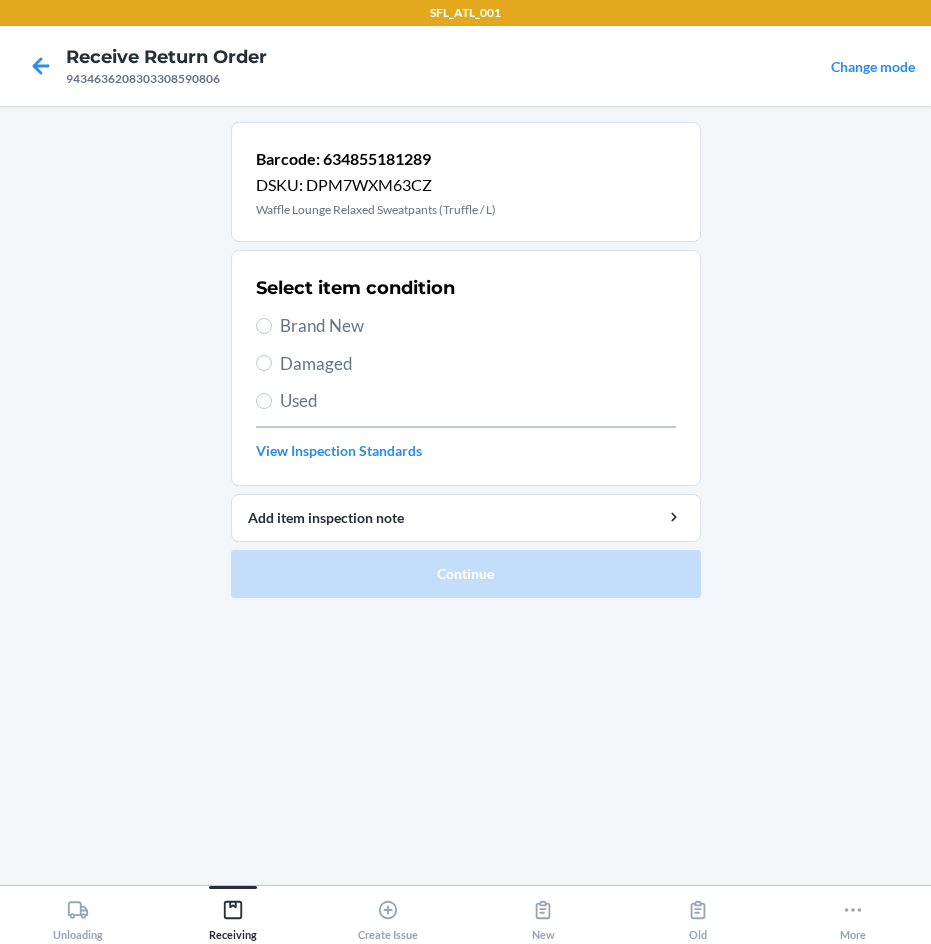 click on "Brand New" at bounding box center [478, 326] 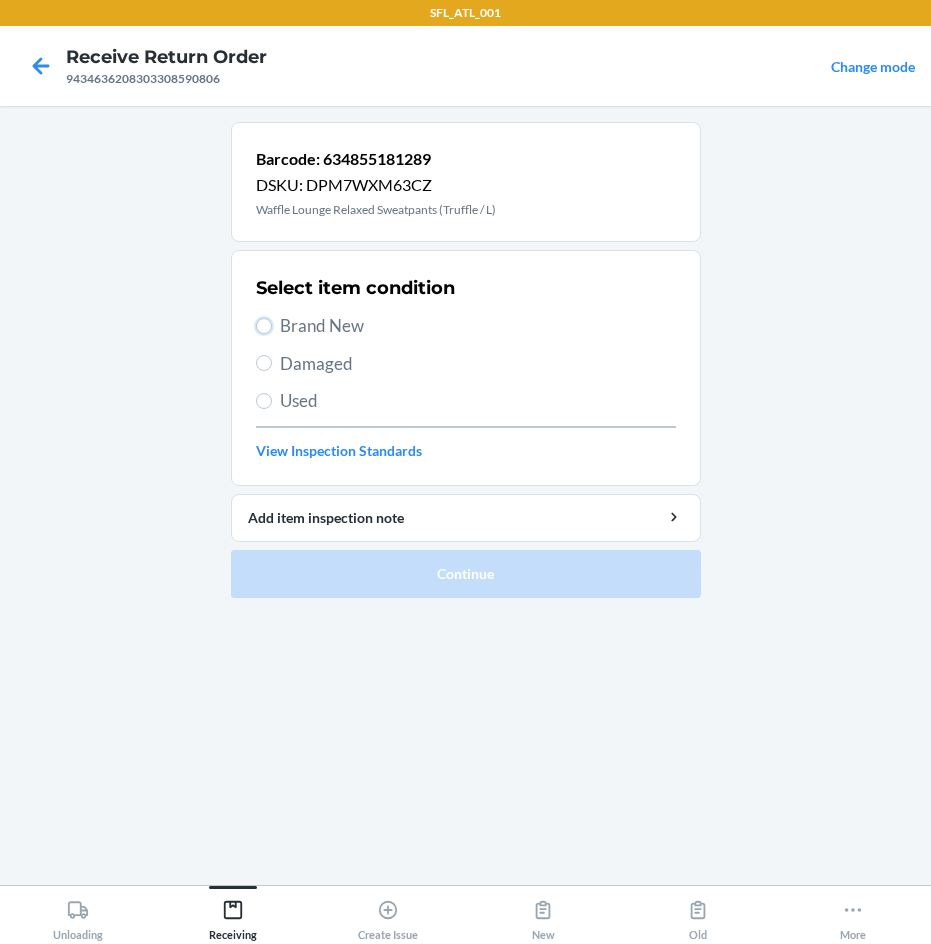 click on "Brand New" at bounding box center [264, 326] 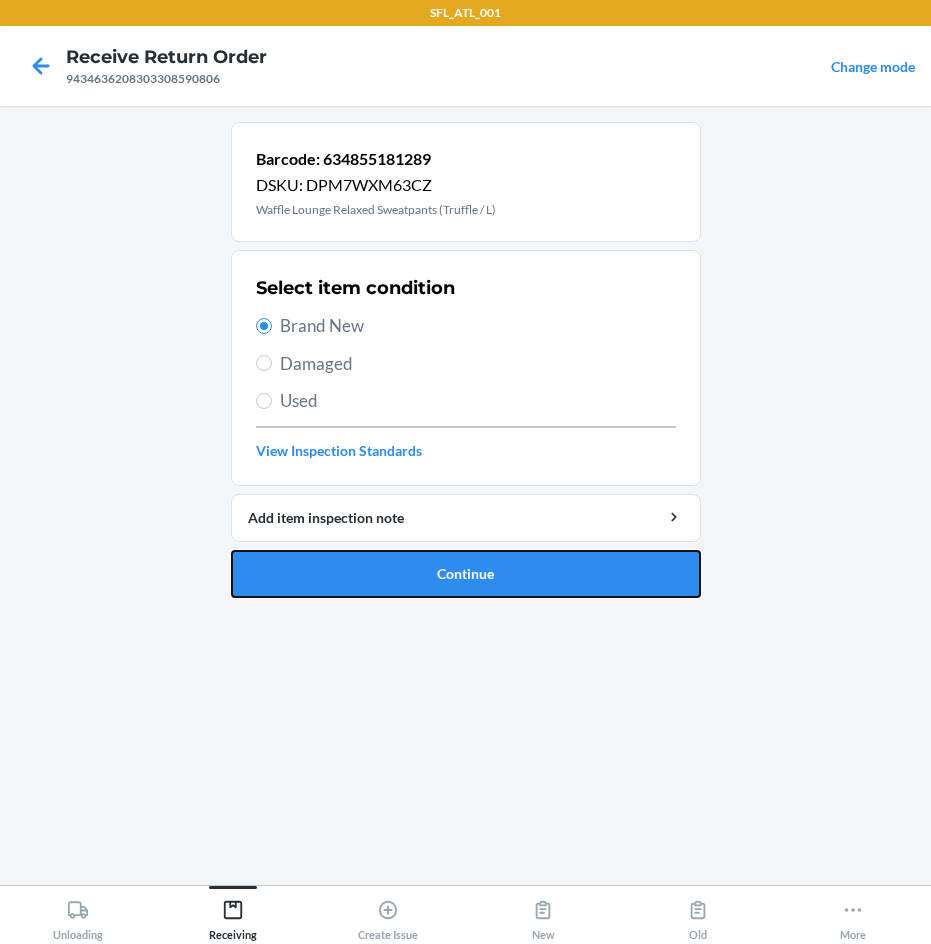 click on "Continue" at bounding box center (466, 574) 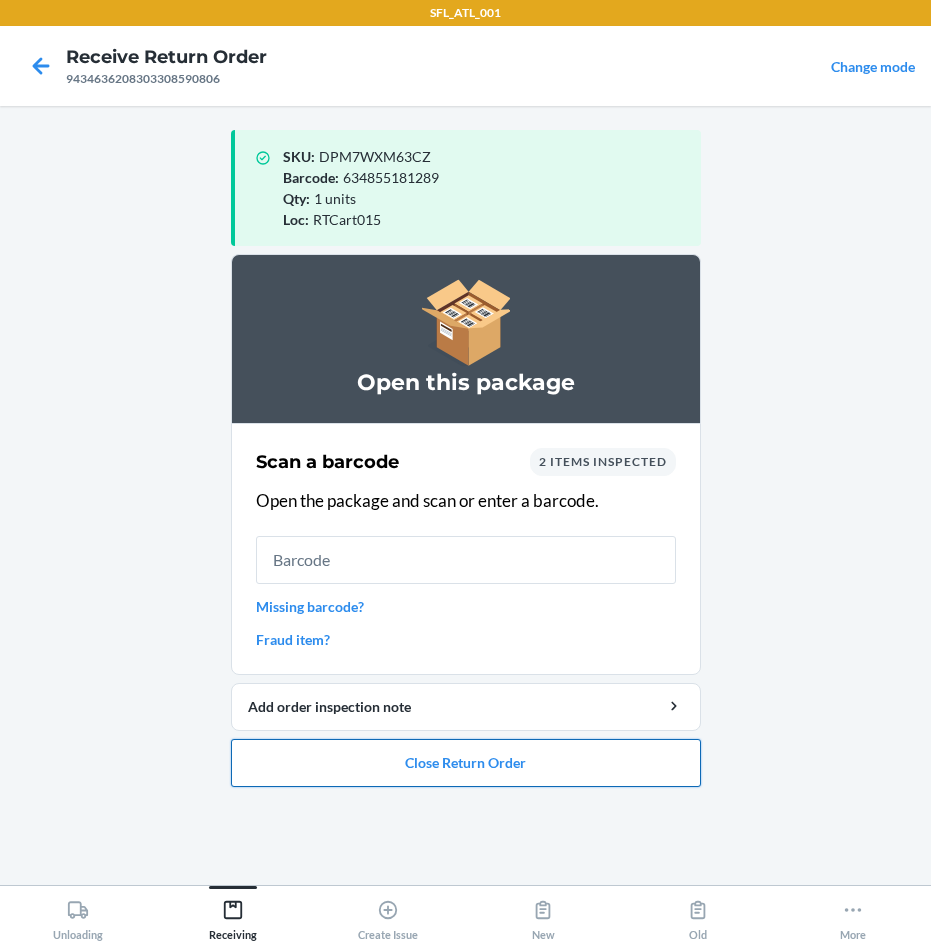 click on "Close Return Order" at bounding box center [466, 763] 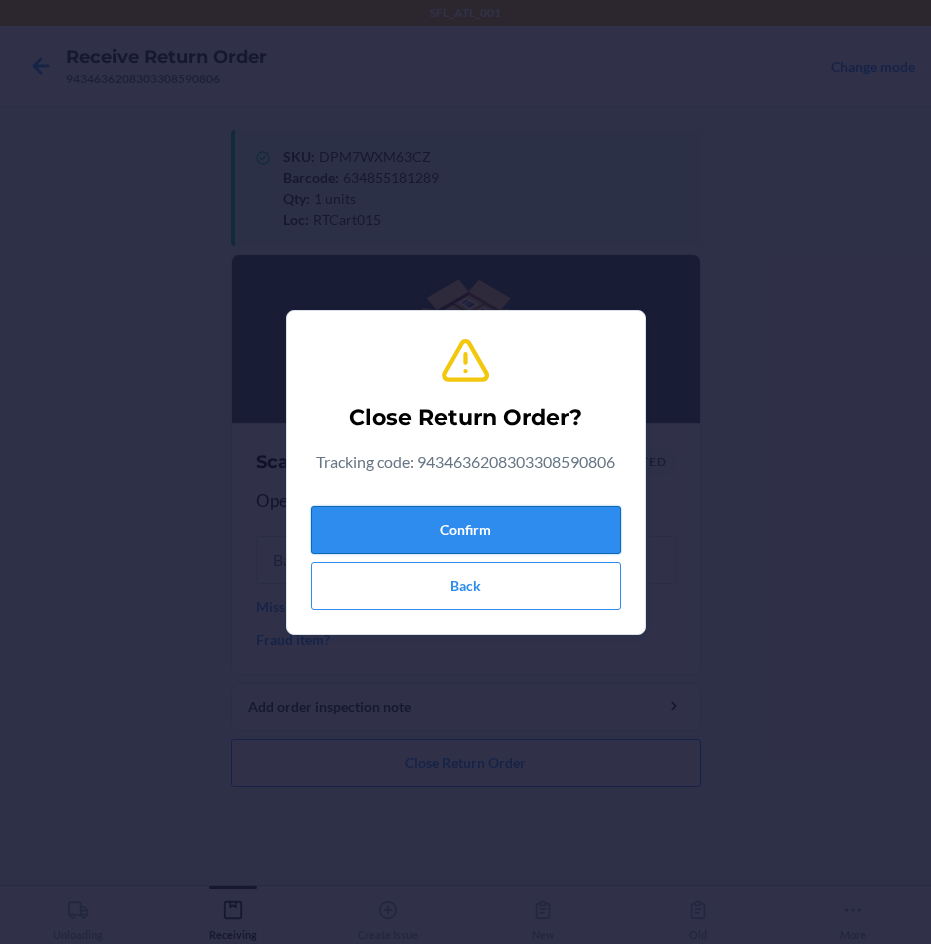 click on "Confirm" at bounding box center (466, 530) 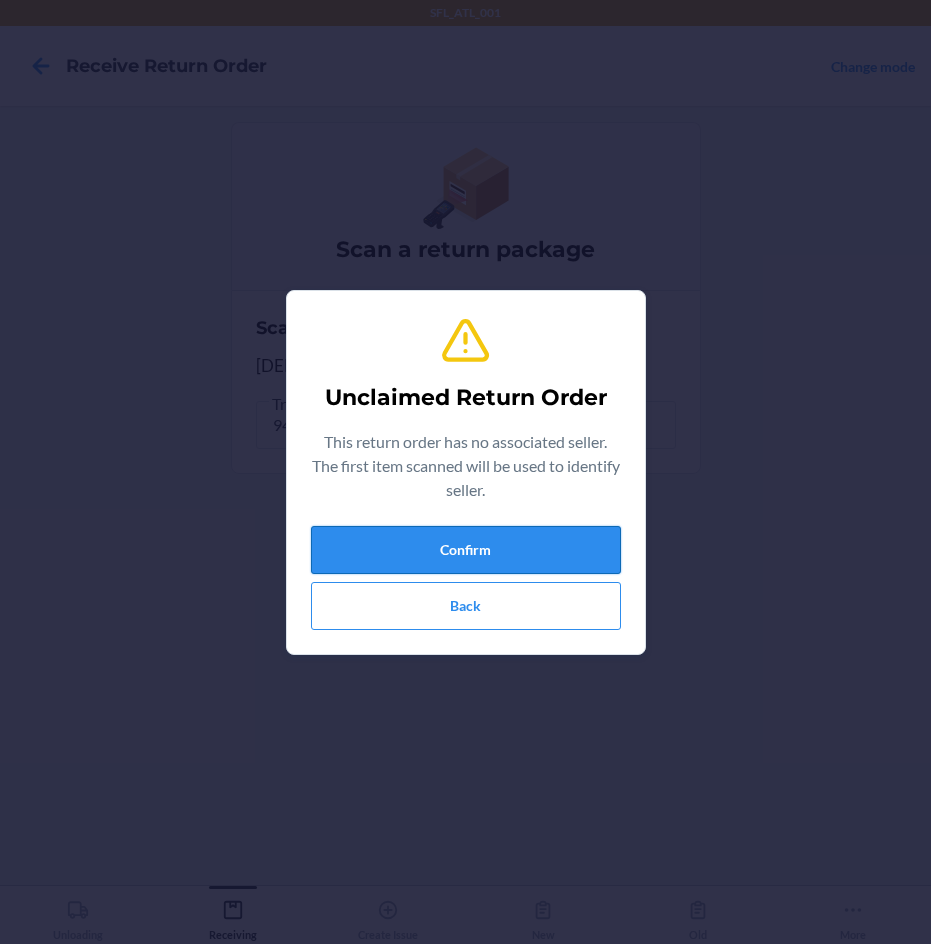 drag, startPoint x: 460, startPoint y: 512, endPoint x: 444, endPoint y: 538, distance: 30.528675 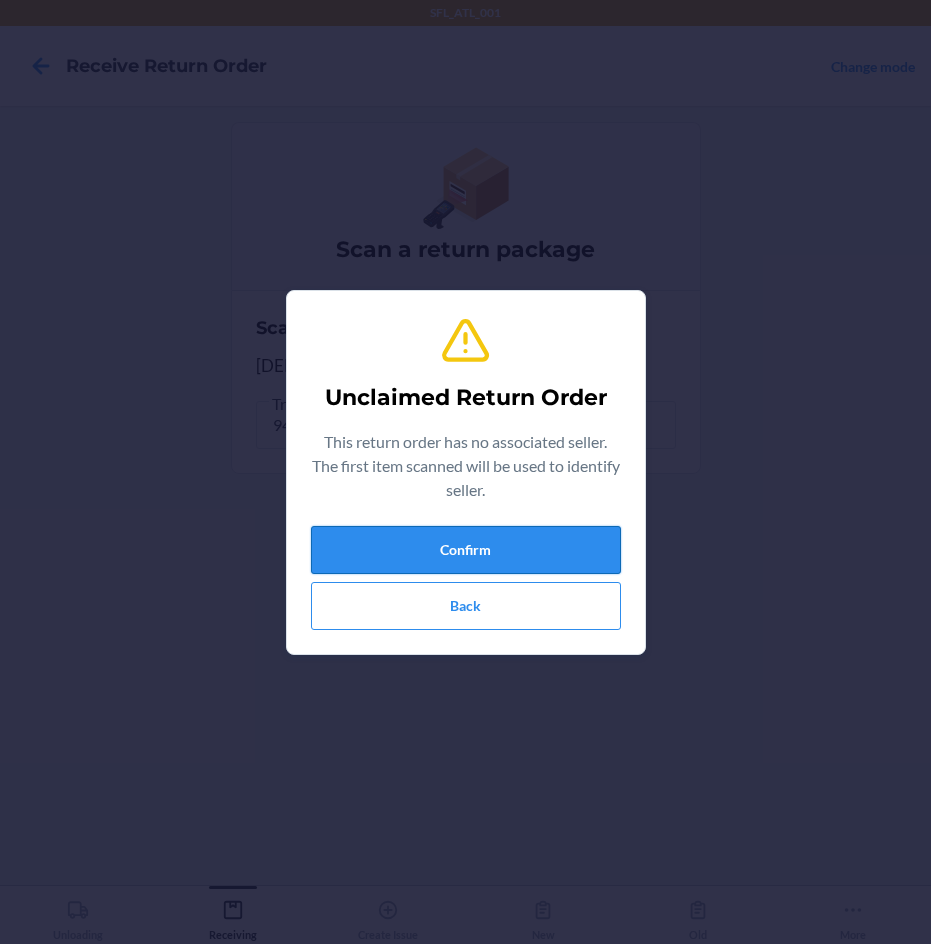 click on "Unclaimed Return Order This return order has no associated seller. The first item scanned will be used to identify seller. Confirm Back" at bounding box center [466, 472] 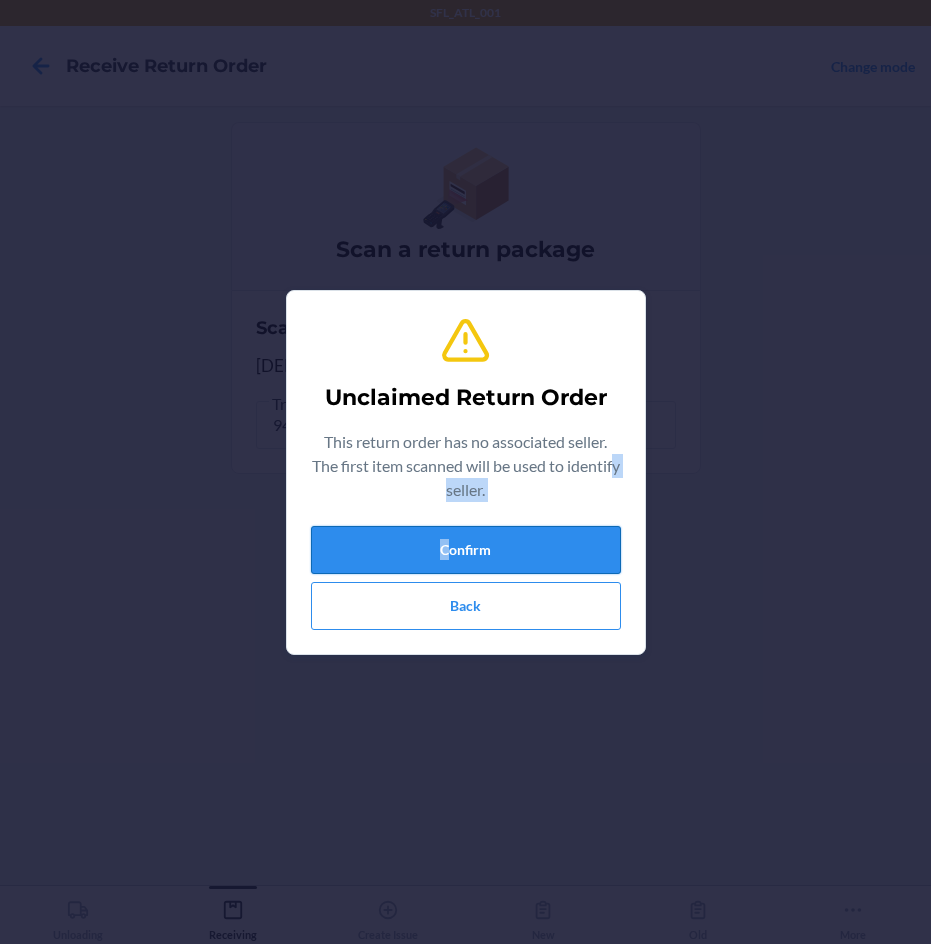 click on "Confirm" at bounding box center [466, 550] 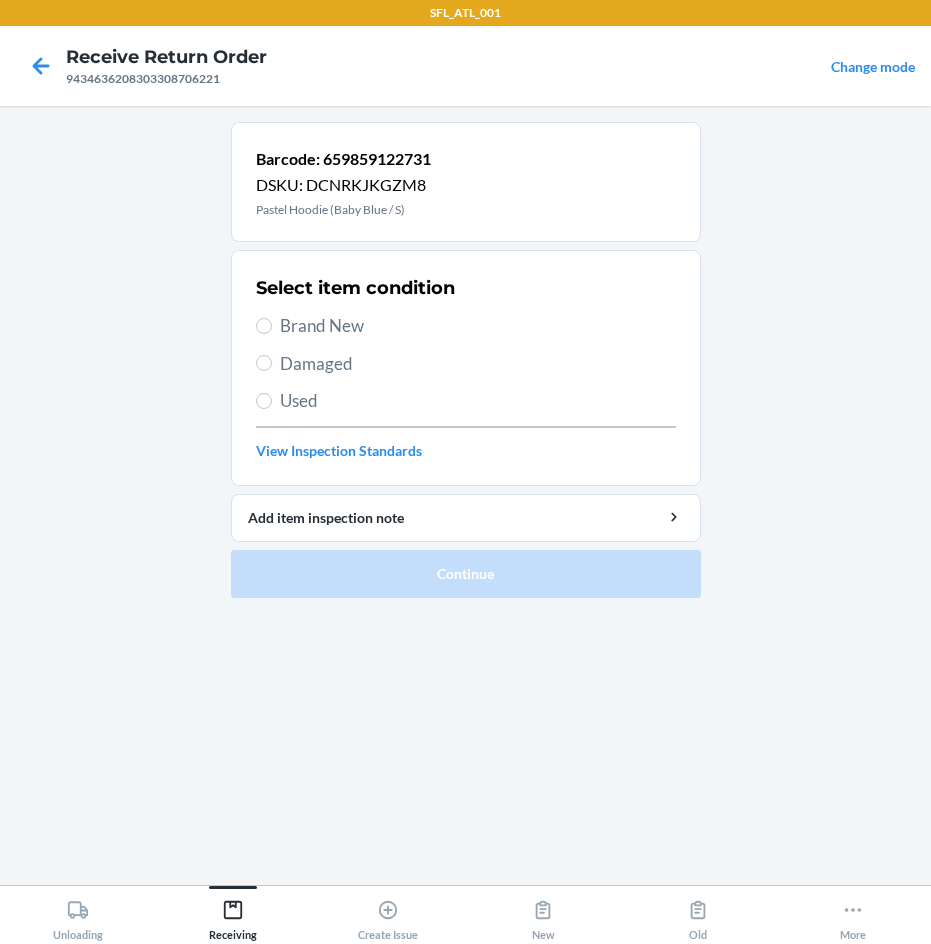 click on "Brand New" at bounding box center (478, 326) 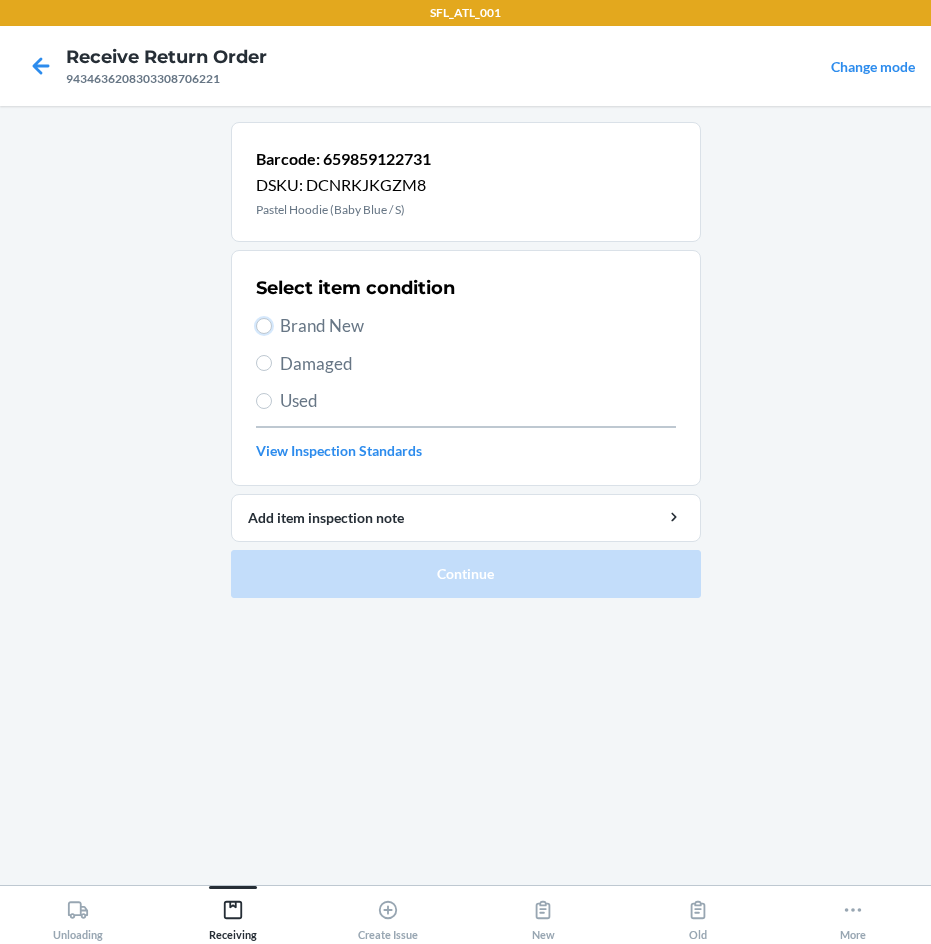 click on "Brand New" at bounding box center [264, 326] 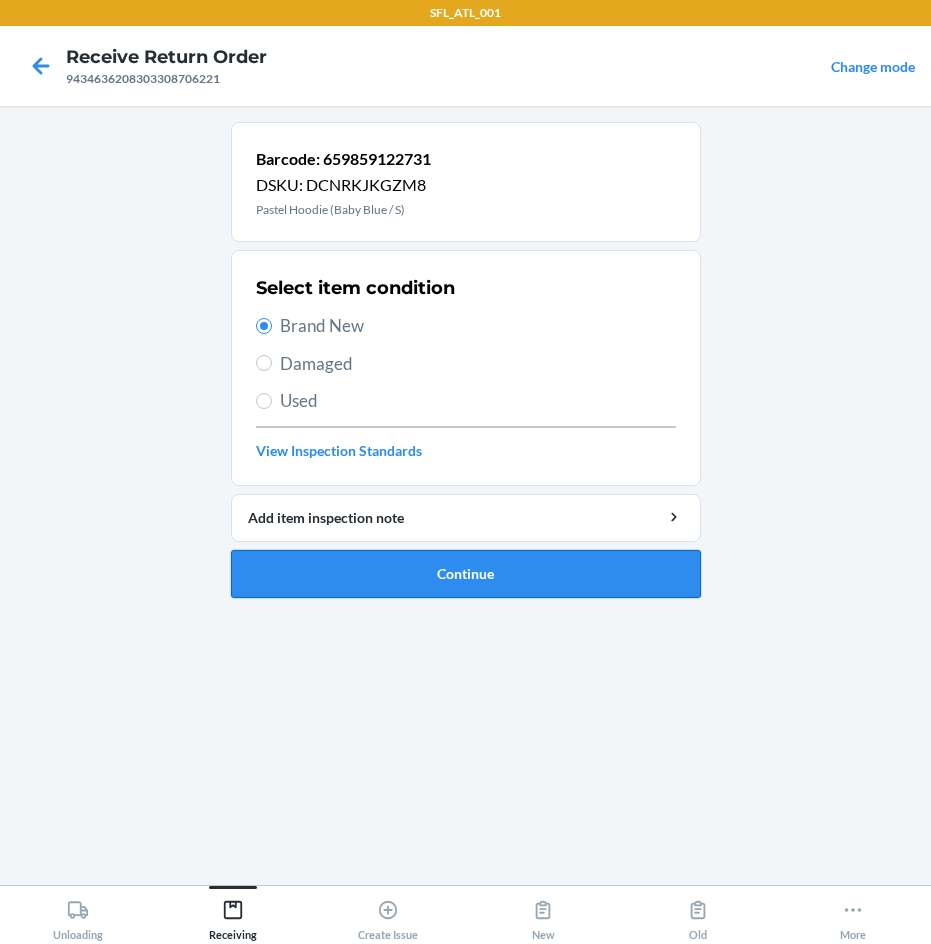 click on "Continue" at bounding box center (466, 574) 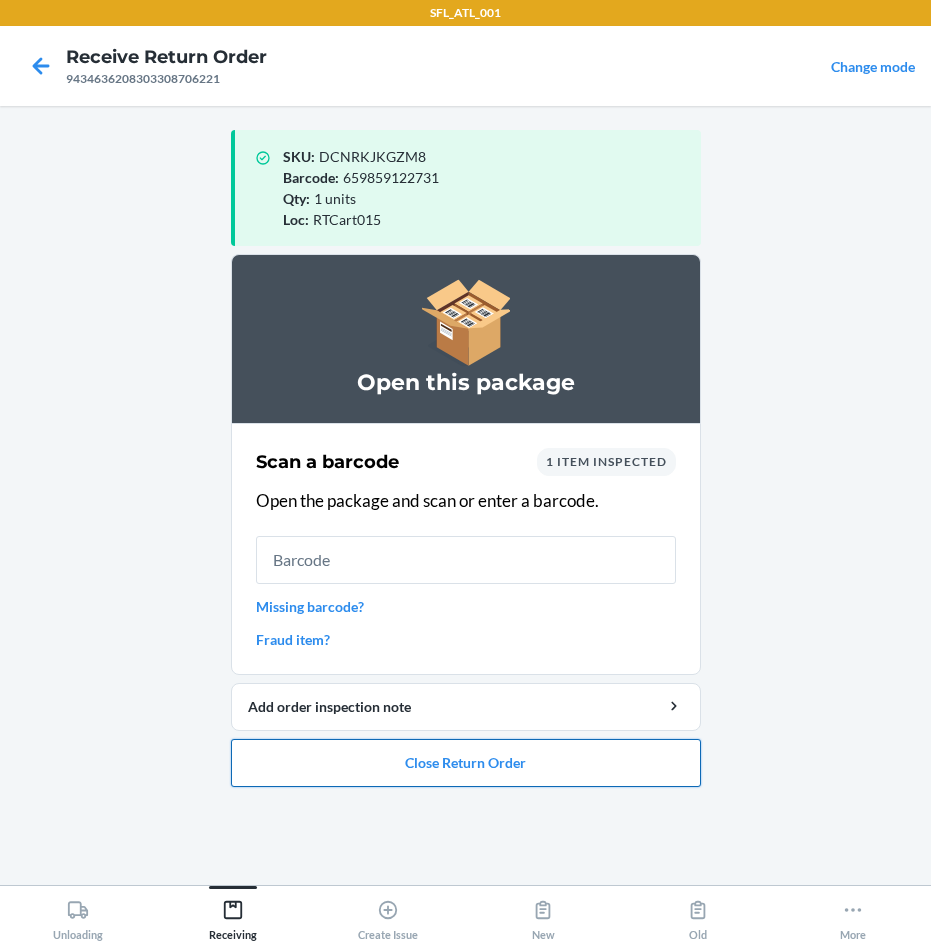 click on "Close Return Order" at bounding box center [466, 763] 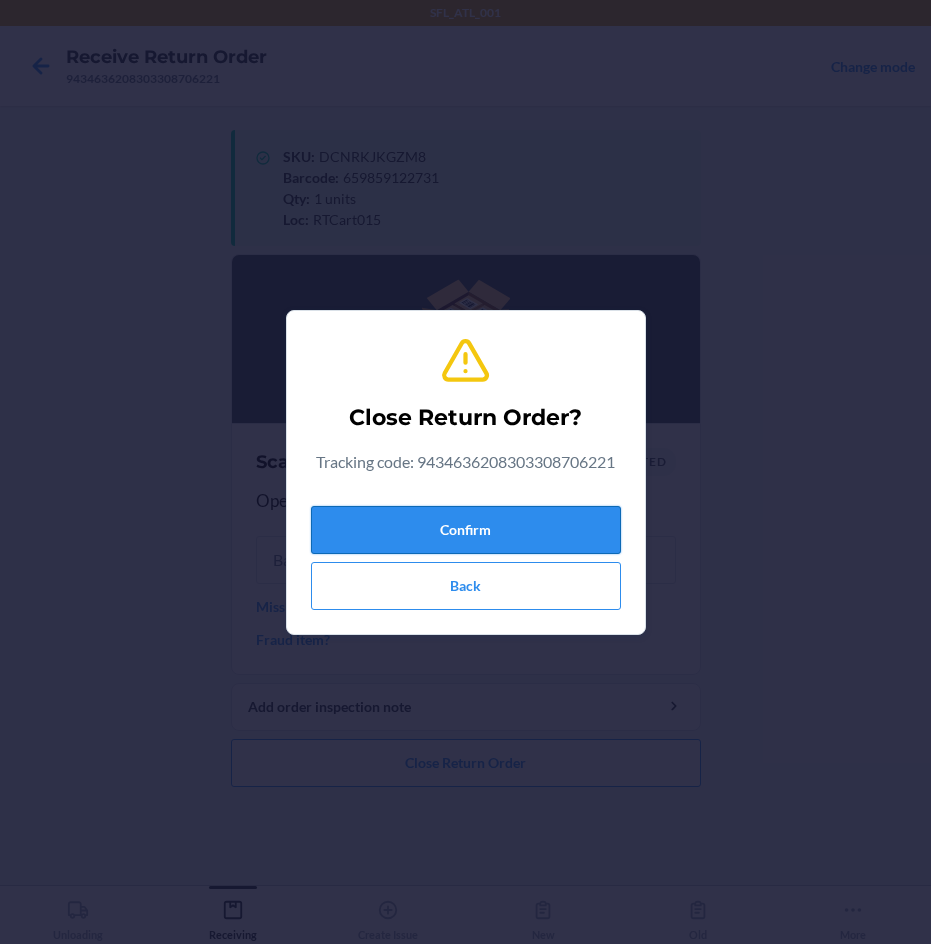 click on "Confirm" at bounding box center [466, 530] 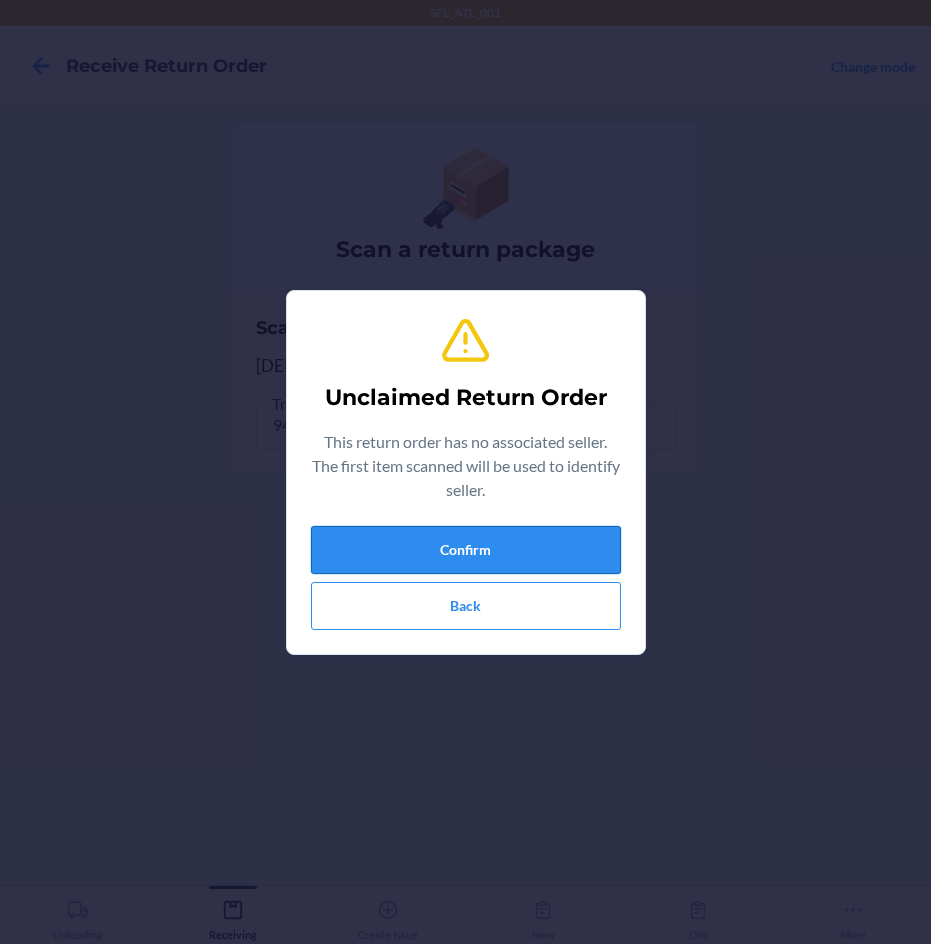 click on "Confirm" at bounding box center [466, 550] 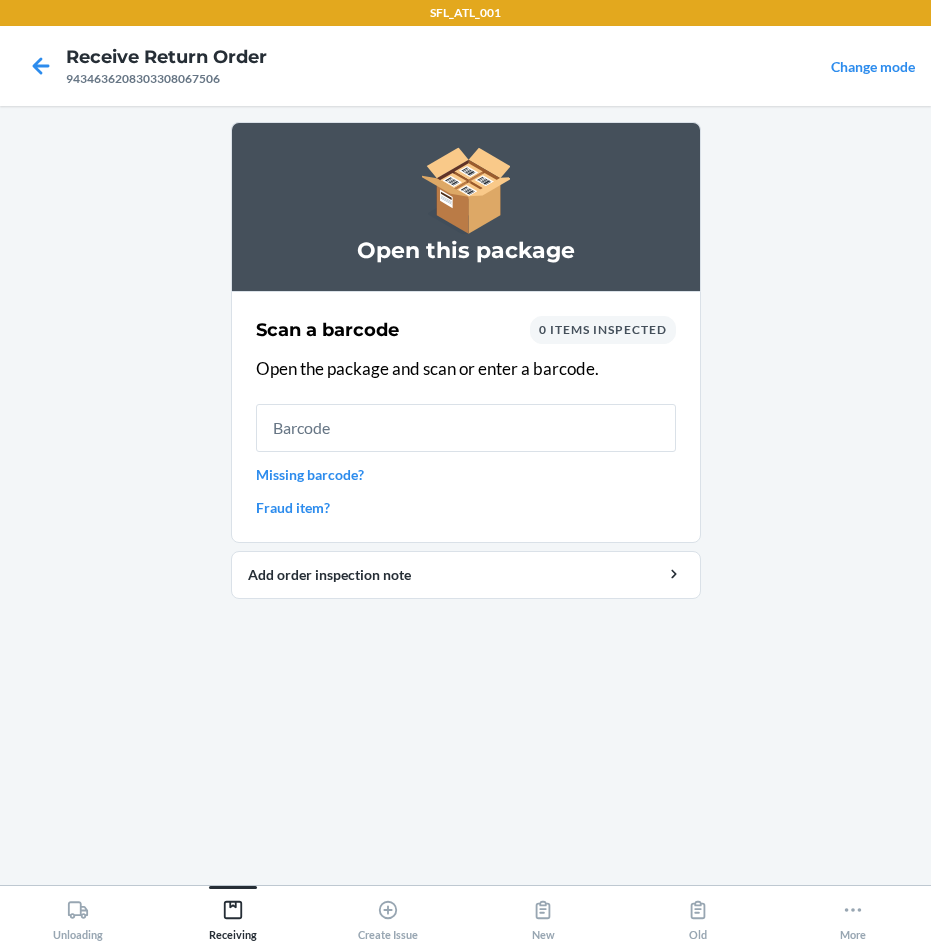 click at bounding box center [466, 428] 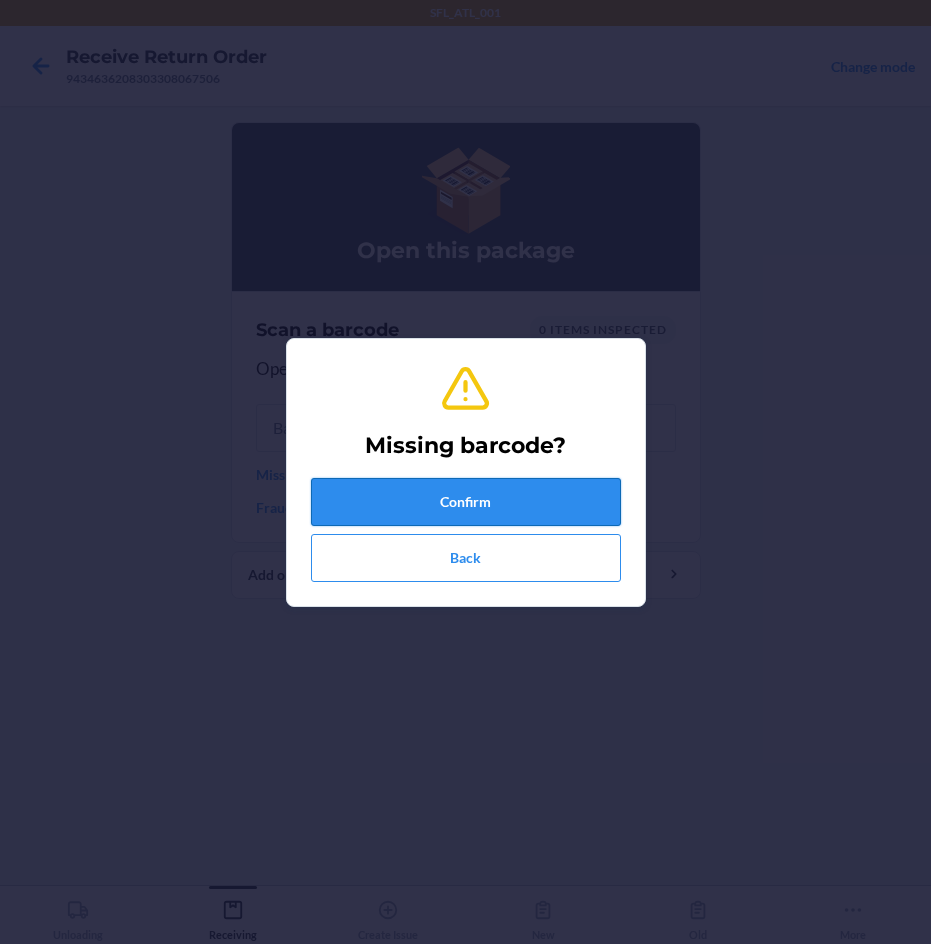 click on "Confirm" at bounding box center (466, 502) 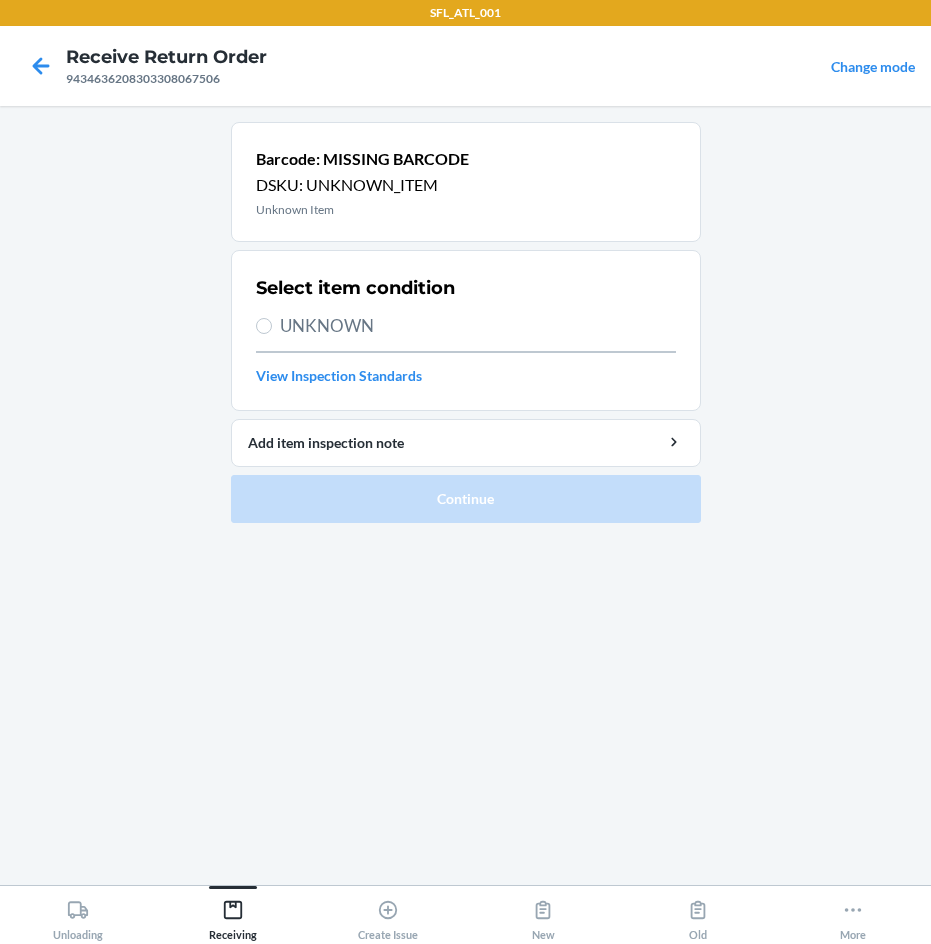 click on "UNKNOWN" at bounding box center [478, 326] 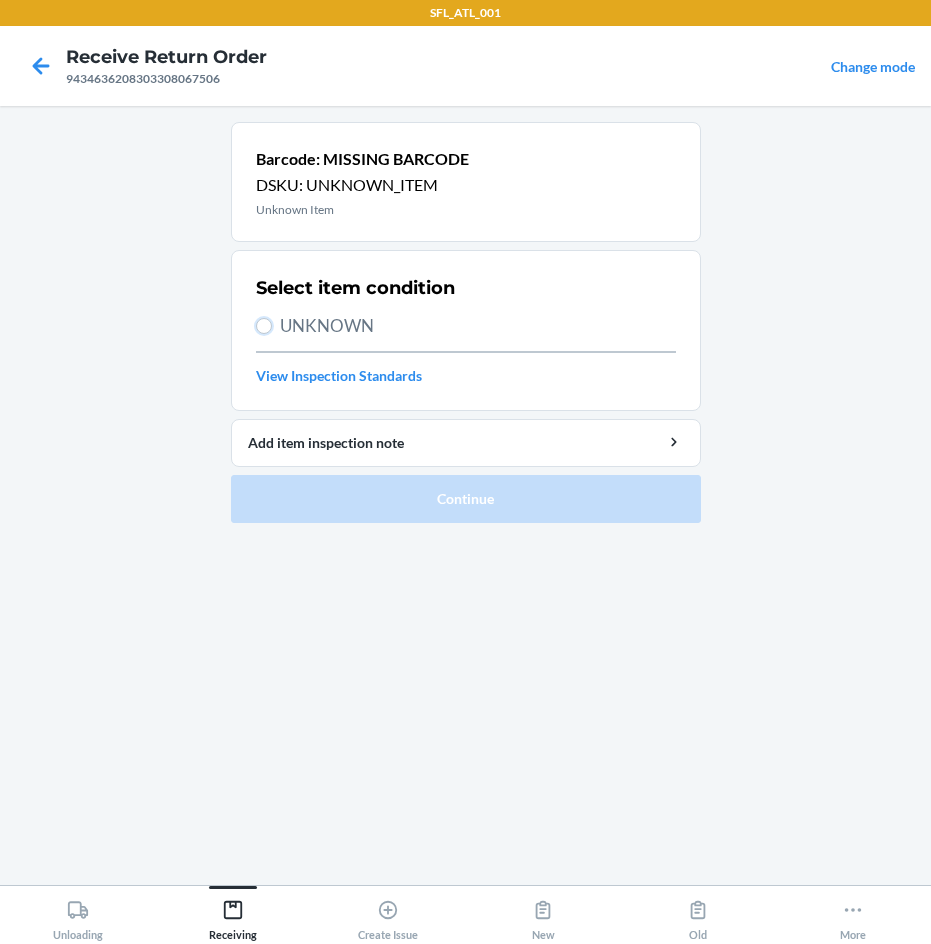 click on "UNKNOWN" at bounding box center [264, 326] 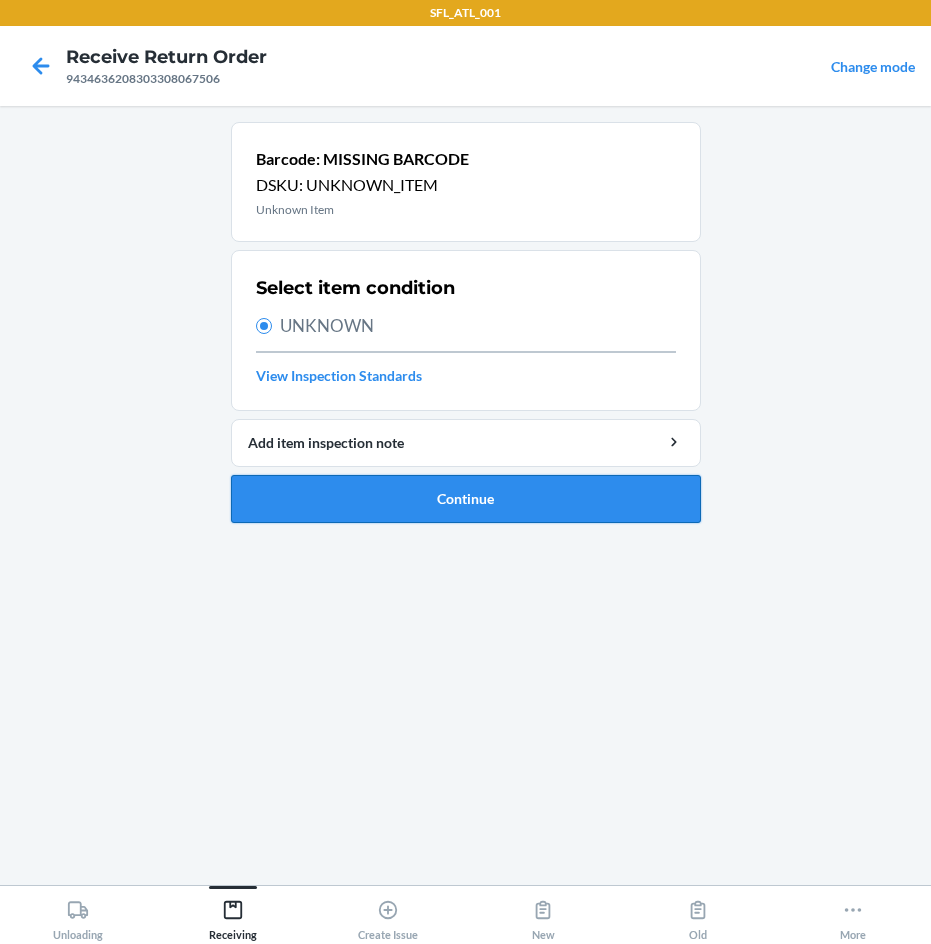 click on "Continue" at bounding box center [466, 499] 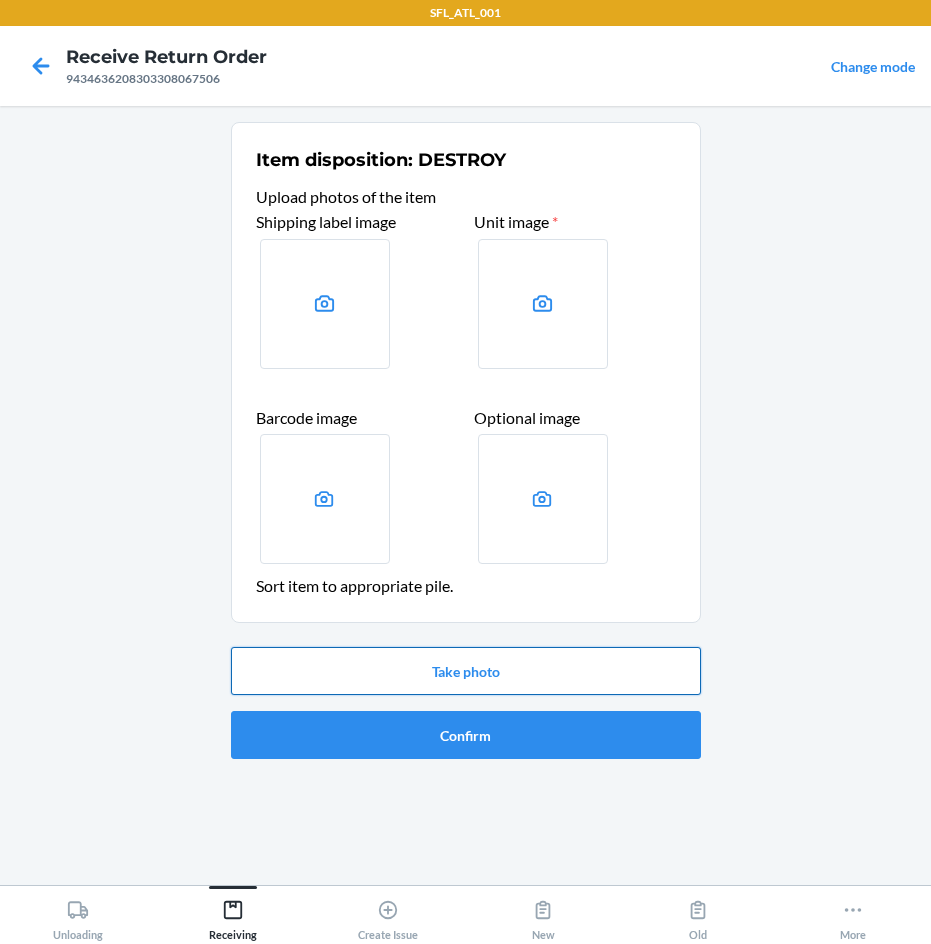 click on "Take photo" at bounding box center [466, 671] 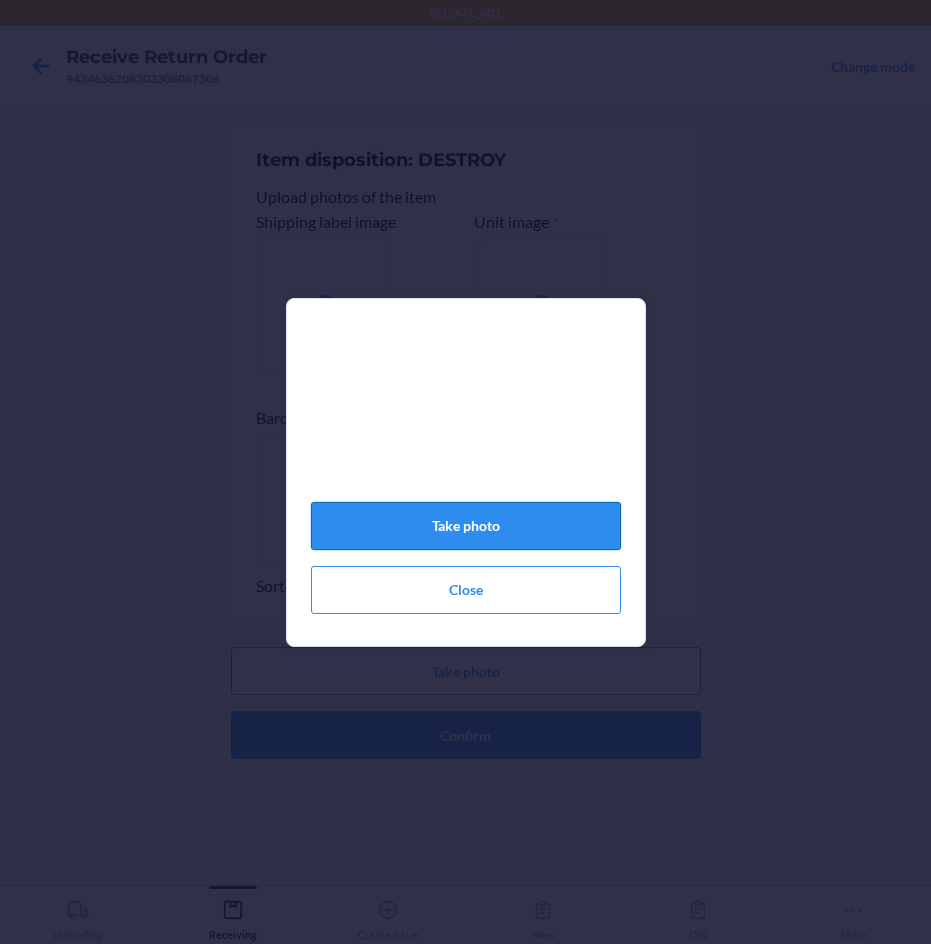 click on "Take photo" 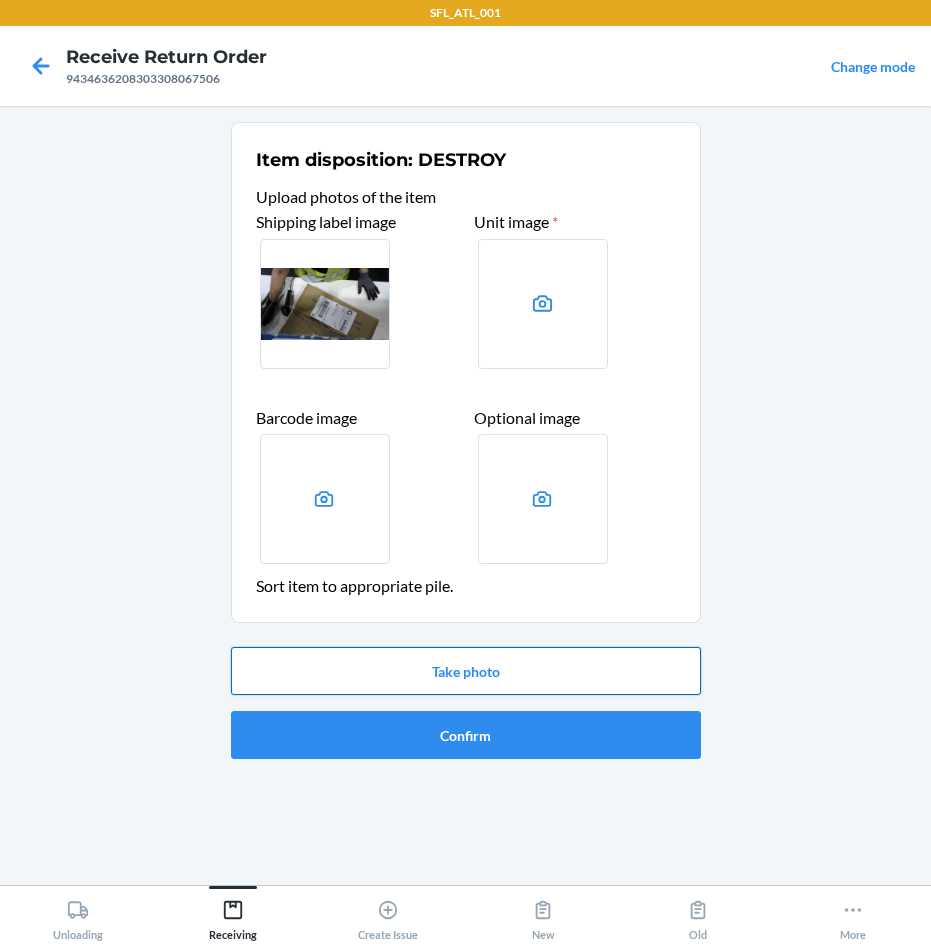 drag, startPoint x: 520, startPoint y: 675, endPoint x: 518, endPoint y: 660, distance: 15.132746 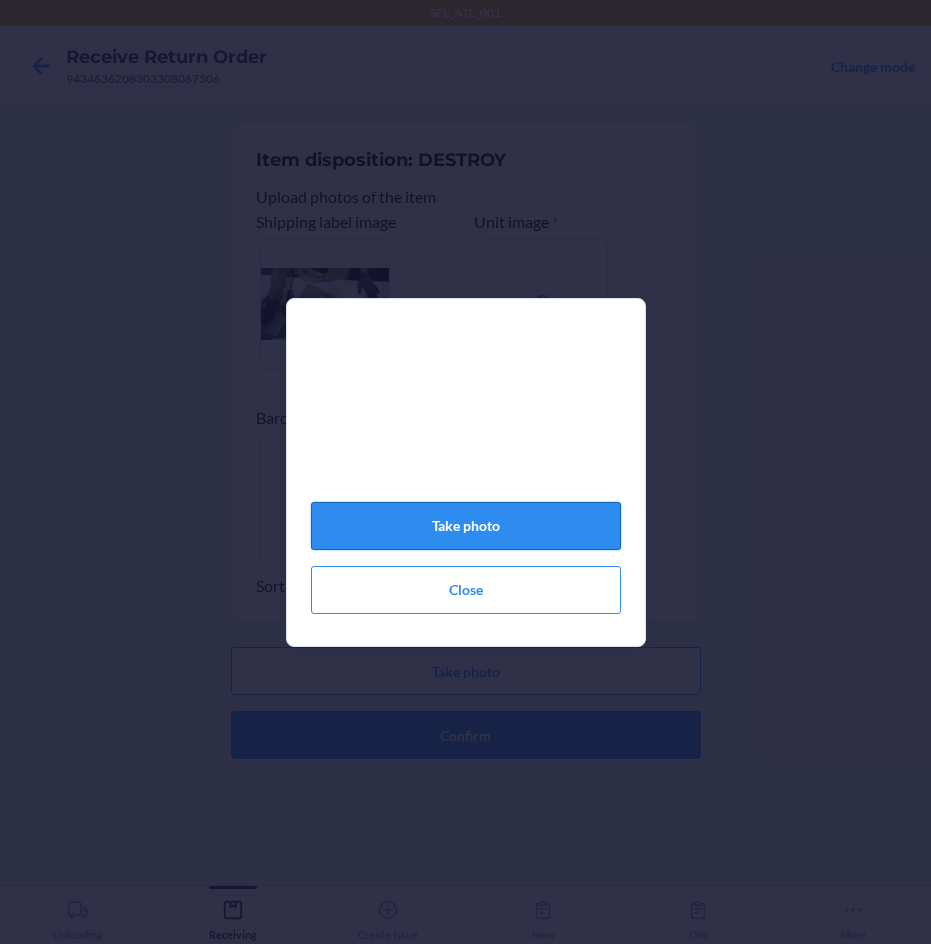 click on "Take photo" 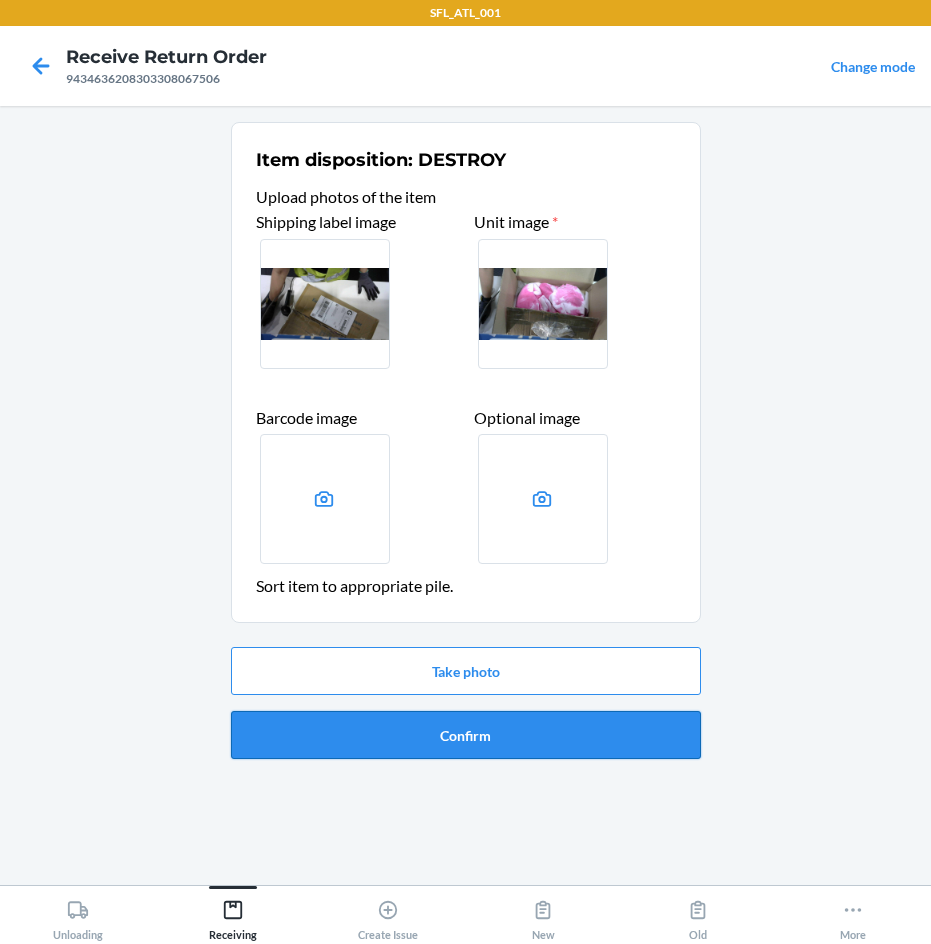 click on "Confirm" at bounding box center (466, 735) 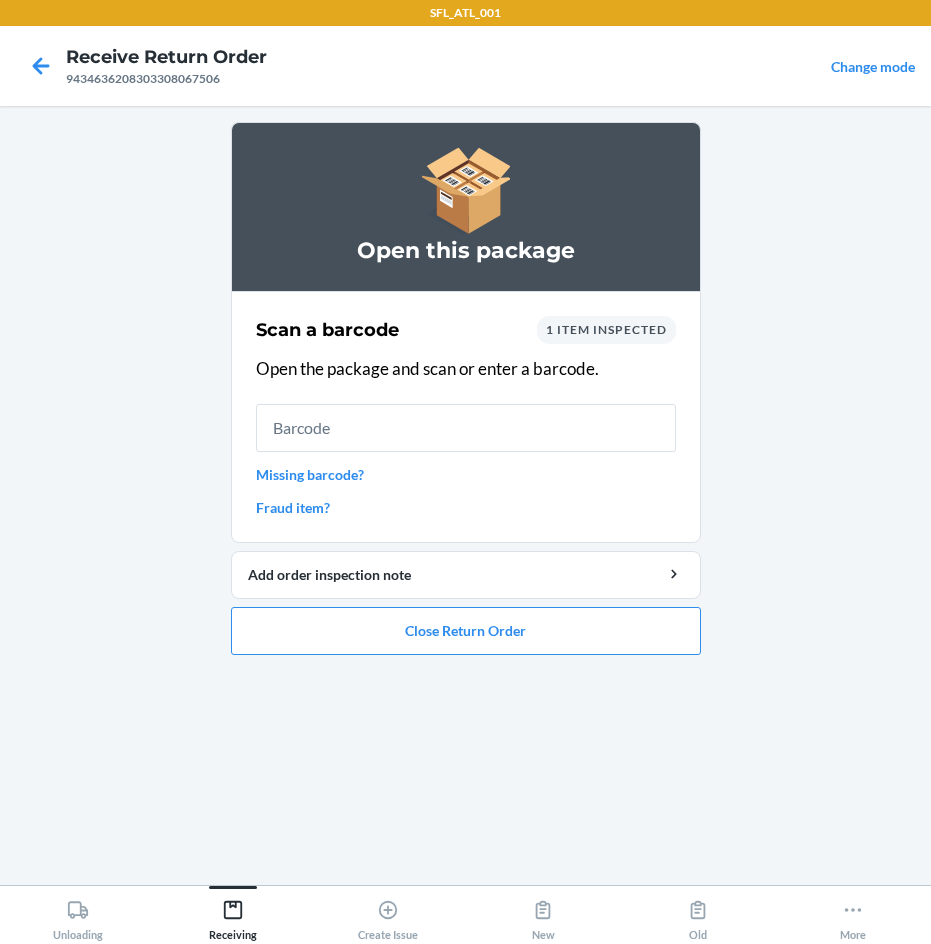 click on "Open this package Scan a barcode 1 item inspected Open the package and scan or enter a barcode. Missing barcode? Fraud item? Add order inspection note Close Return Order" at bounding box center [466, 388] 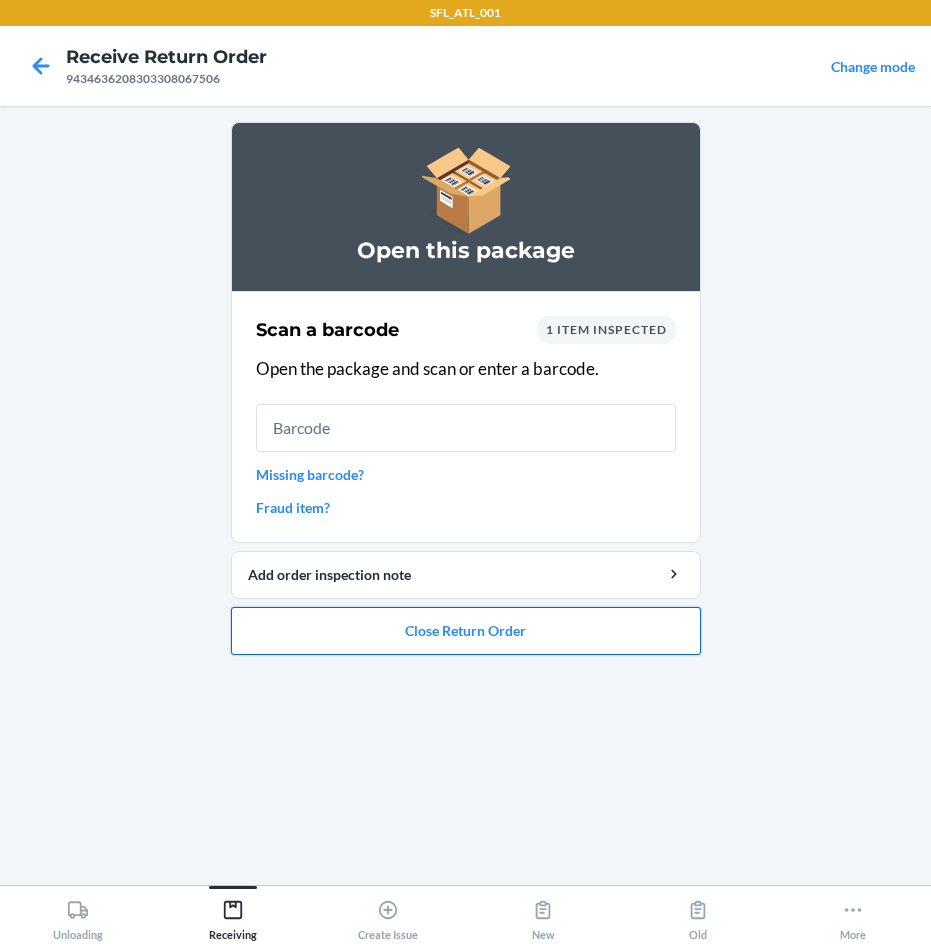 click on "Close Return Order" at bounding box center [466, 631] 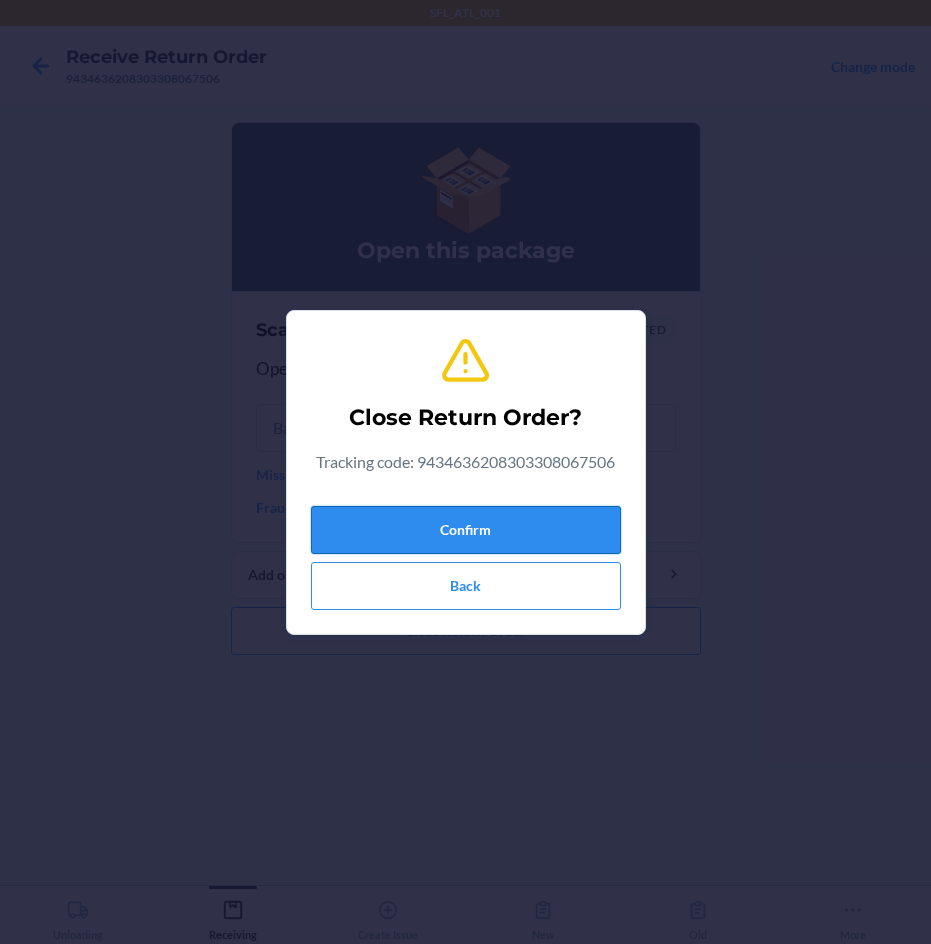 click on "Confirm" at bounding box center (466, 530) 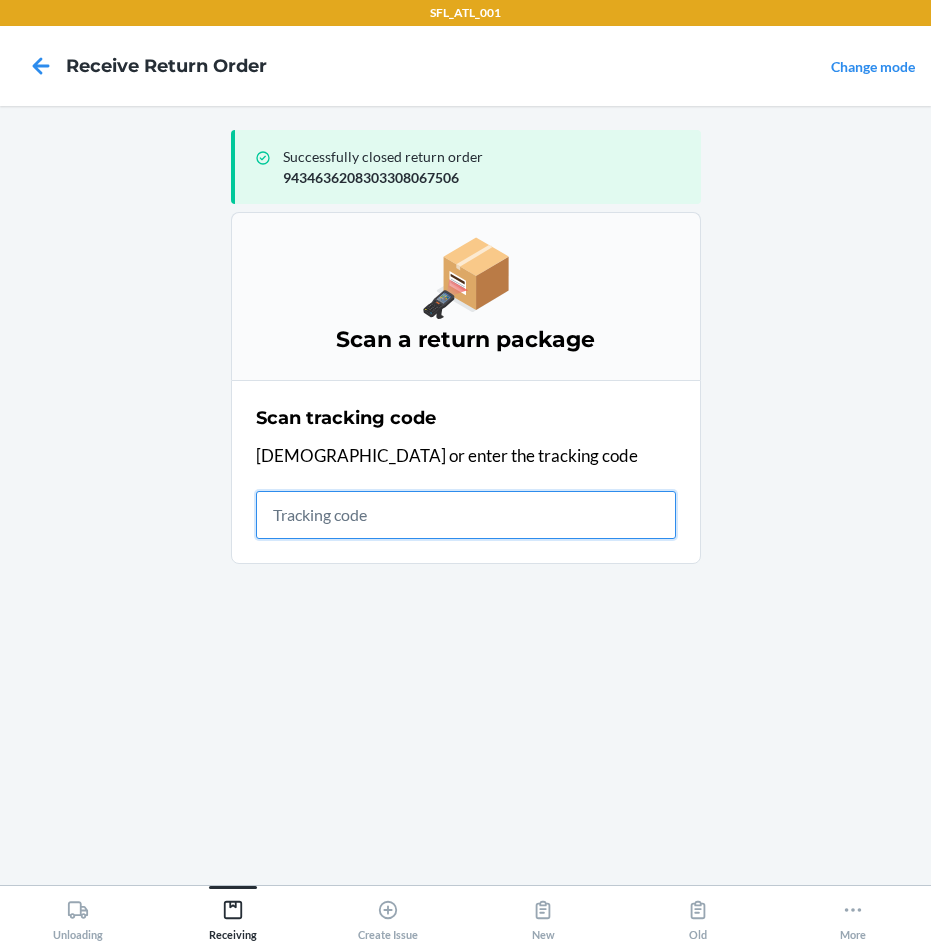 click at bounding box center [466, 515] 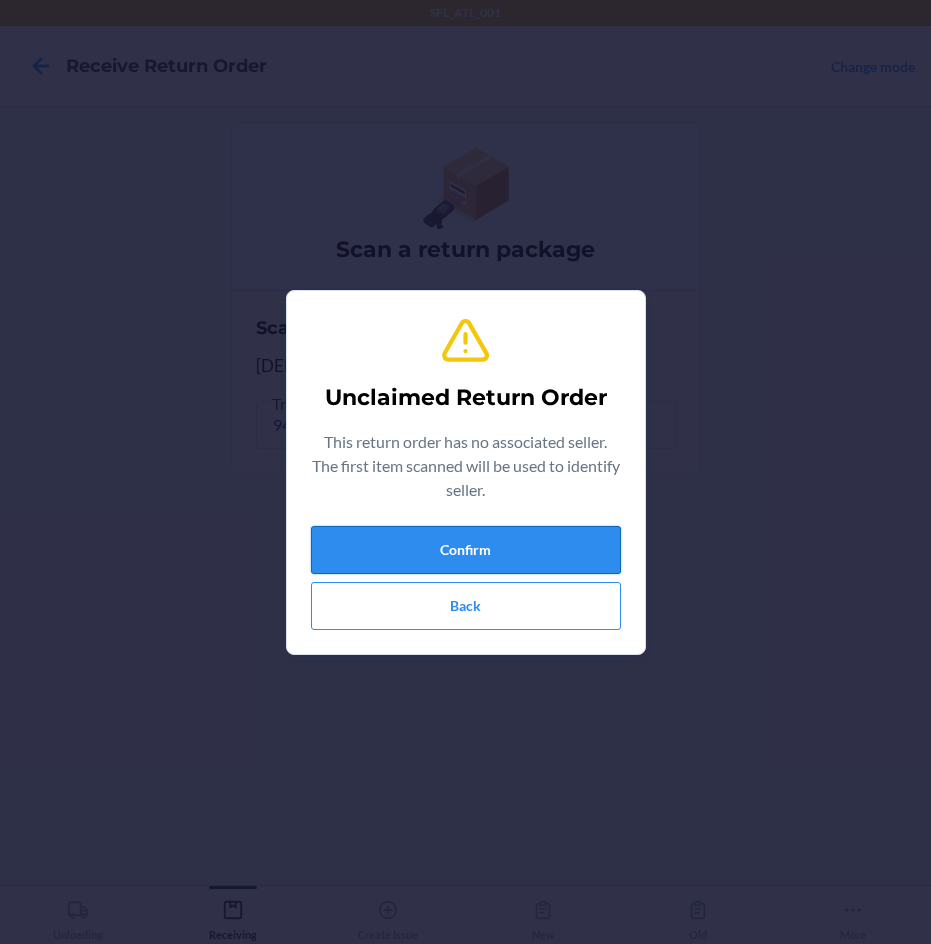 click on "Confirm" at bounding box center (466, 550) 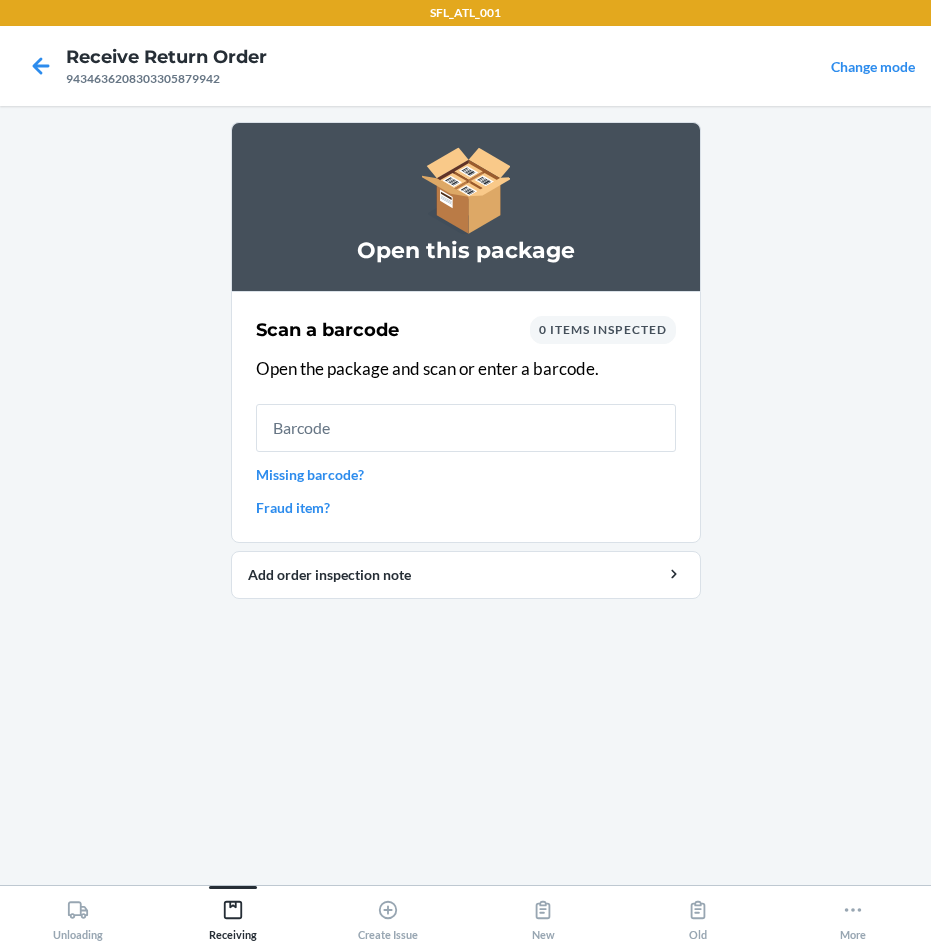 click at bounding box center [466, 428] 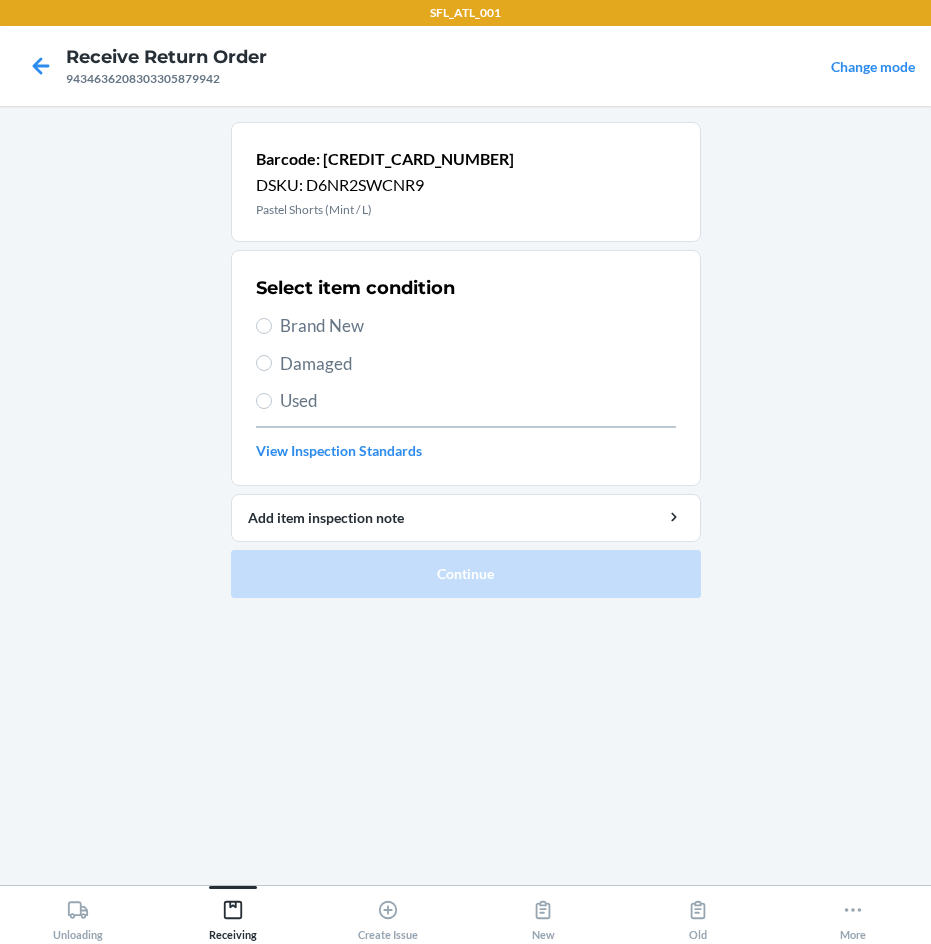 click on "Brand New" at bounding box center [478, 326] 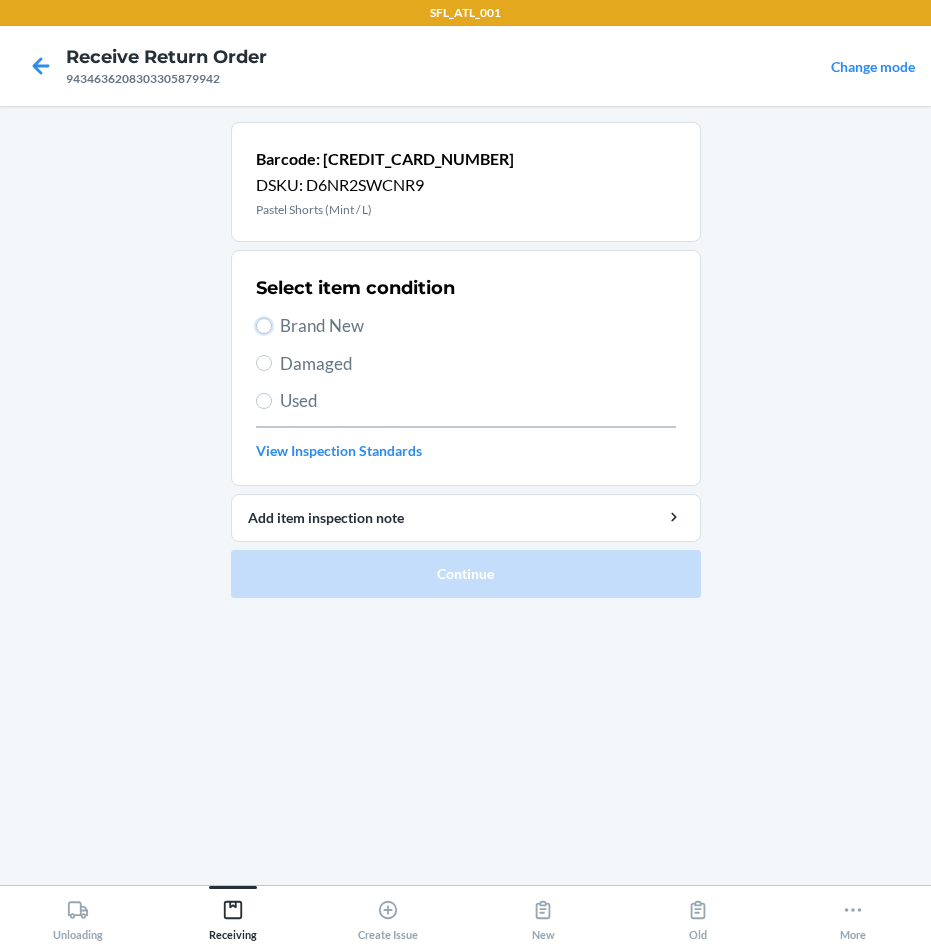 click on "Brand New" at bounding box center (264, 326) 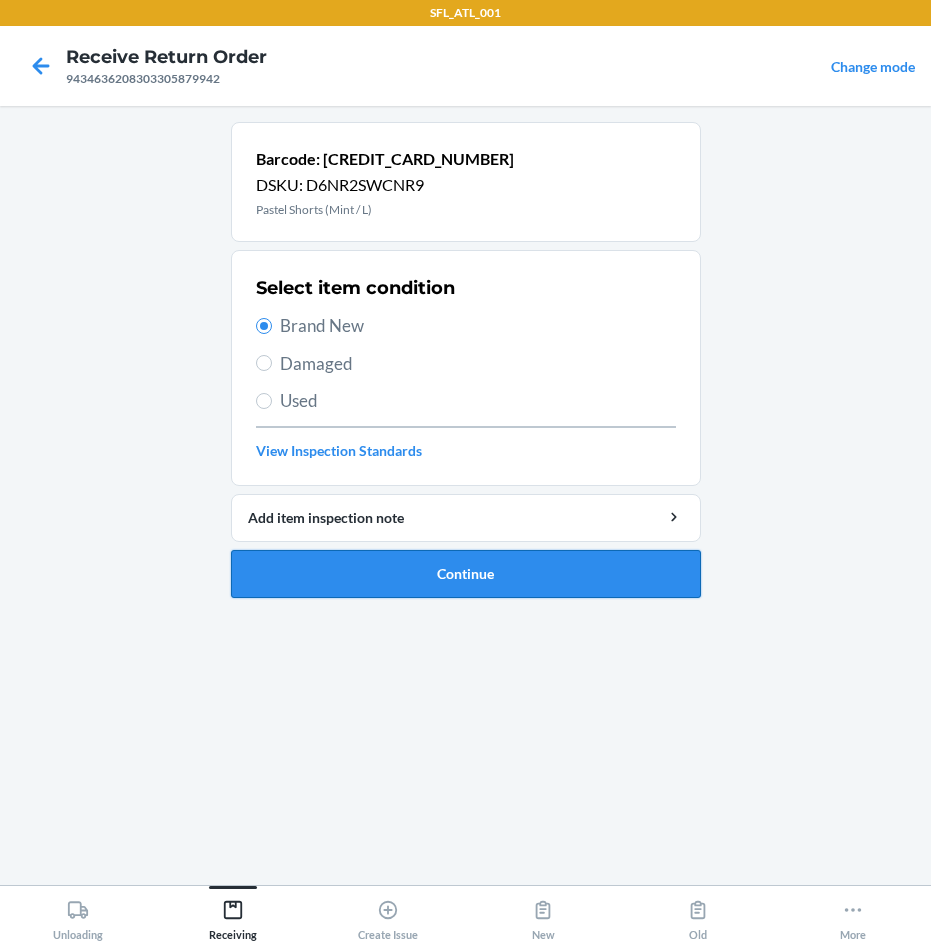 click on "Continue" at bounding box center (466, 574) 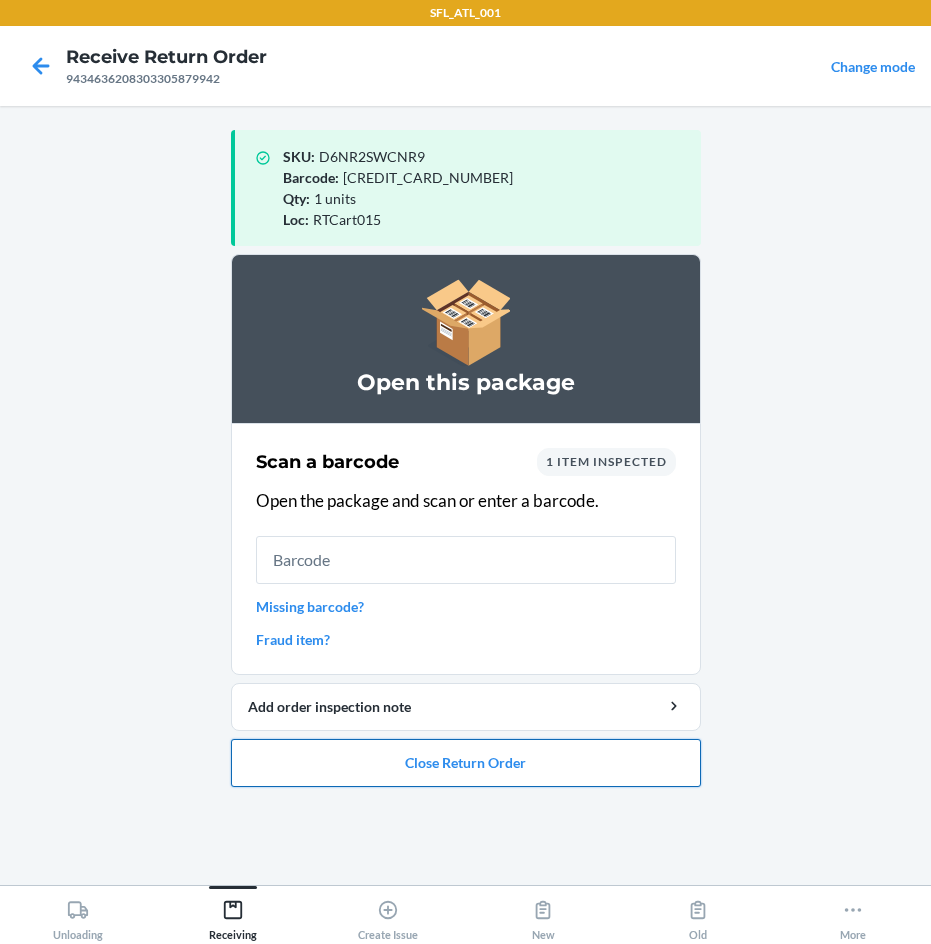 click on "Close Return Order" at bounding box center (466, 763) 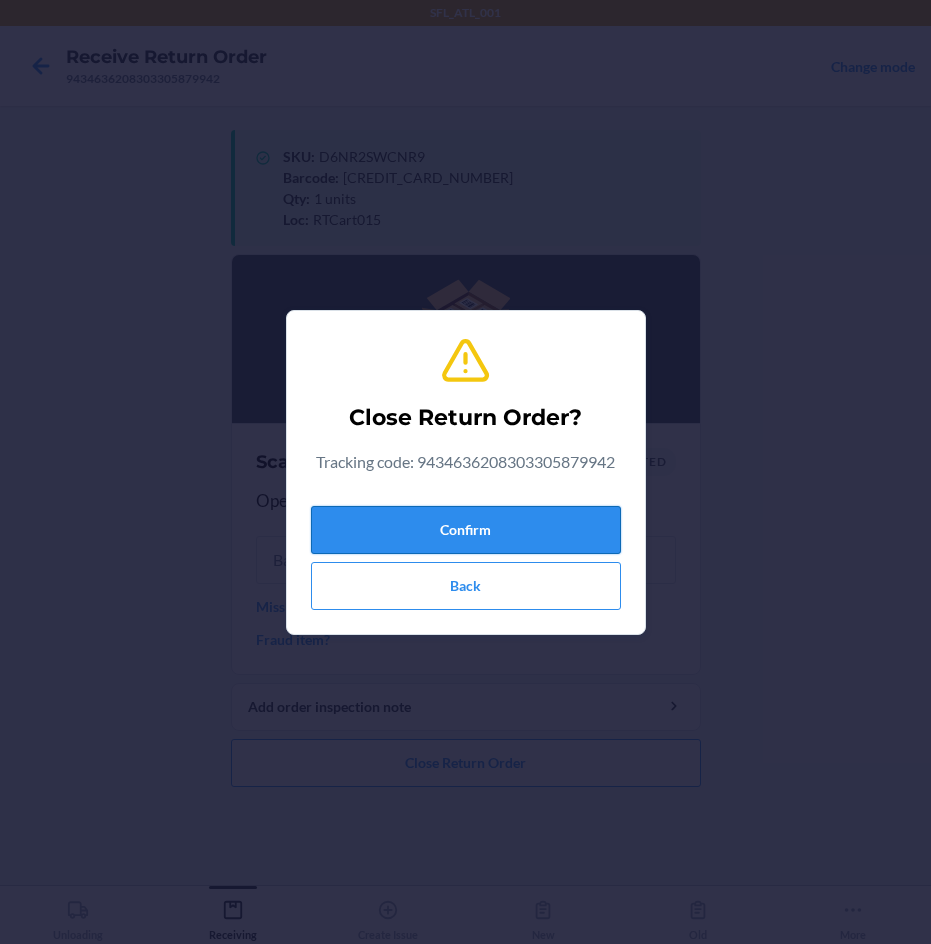 click on "Confirm" at bounding box center [466, 530] 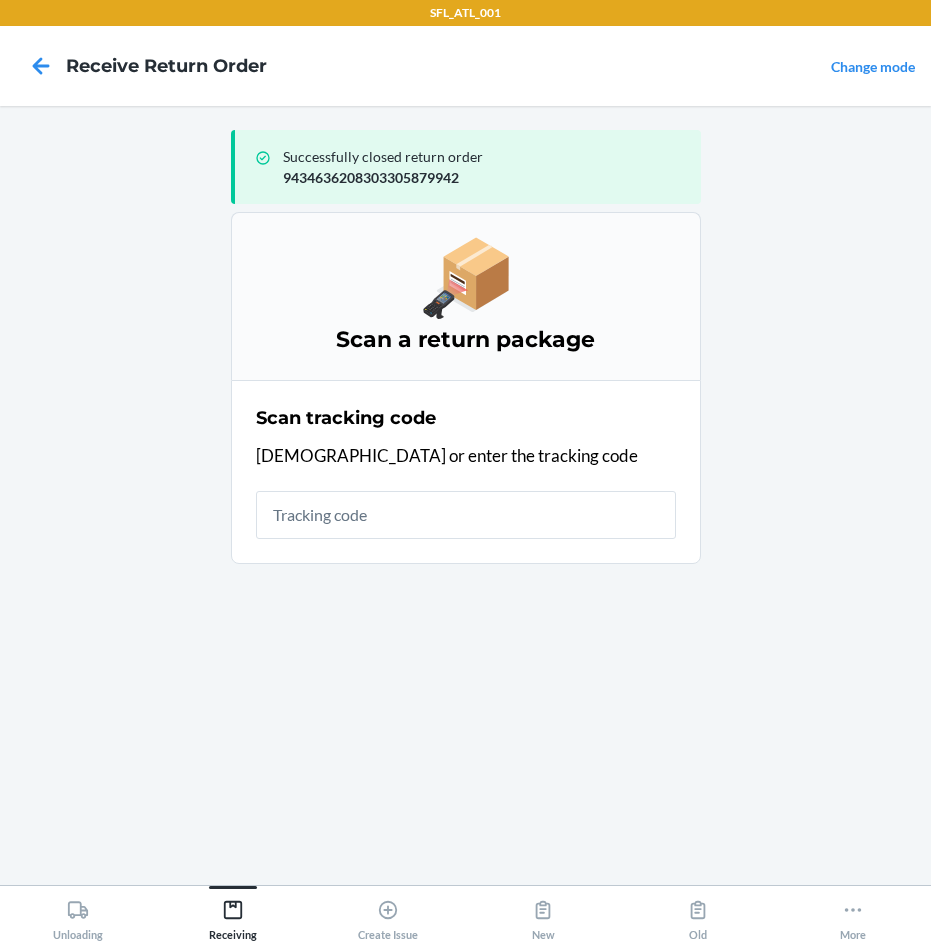 click at bounding box center [466, 515] 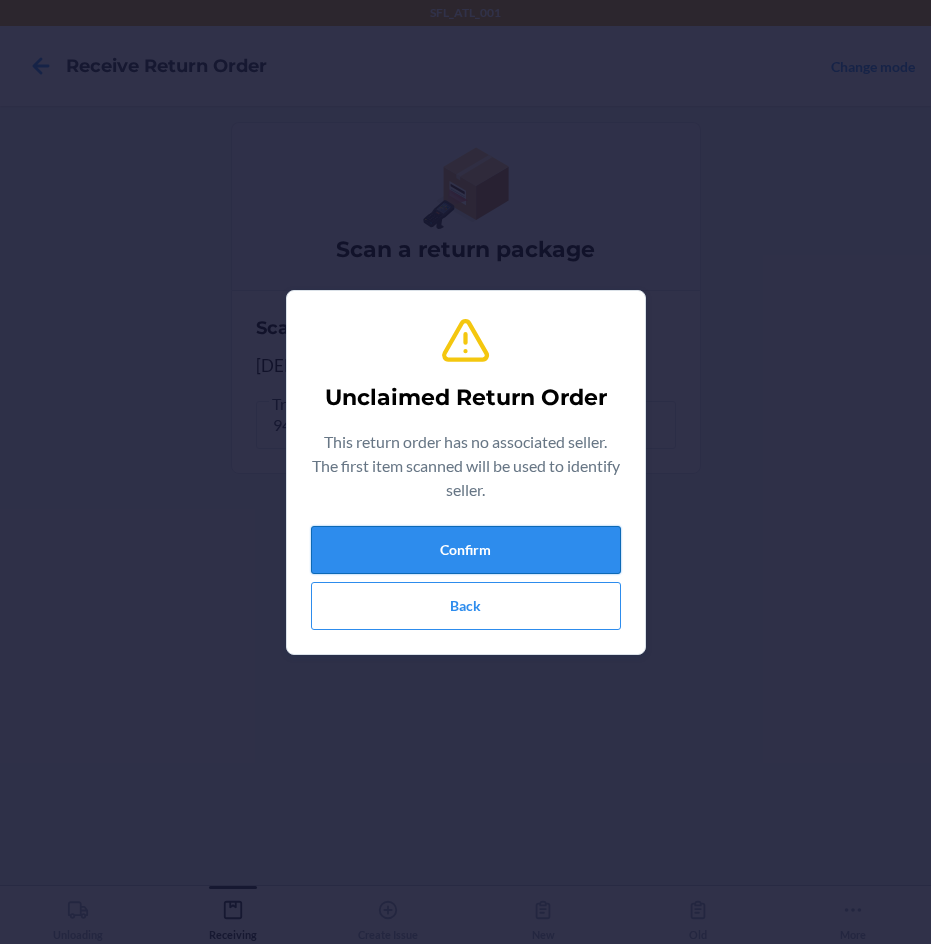click on "Confirm" at bounding box center (466, 550) 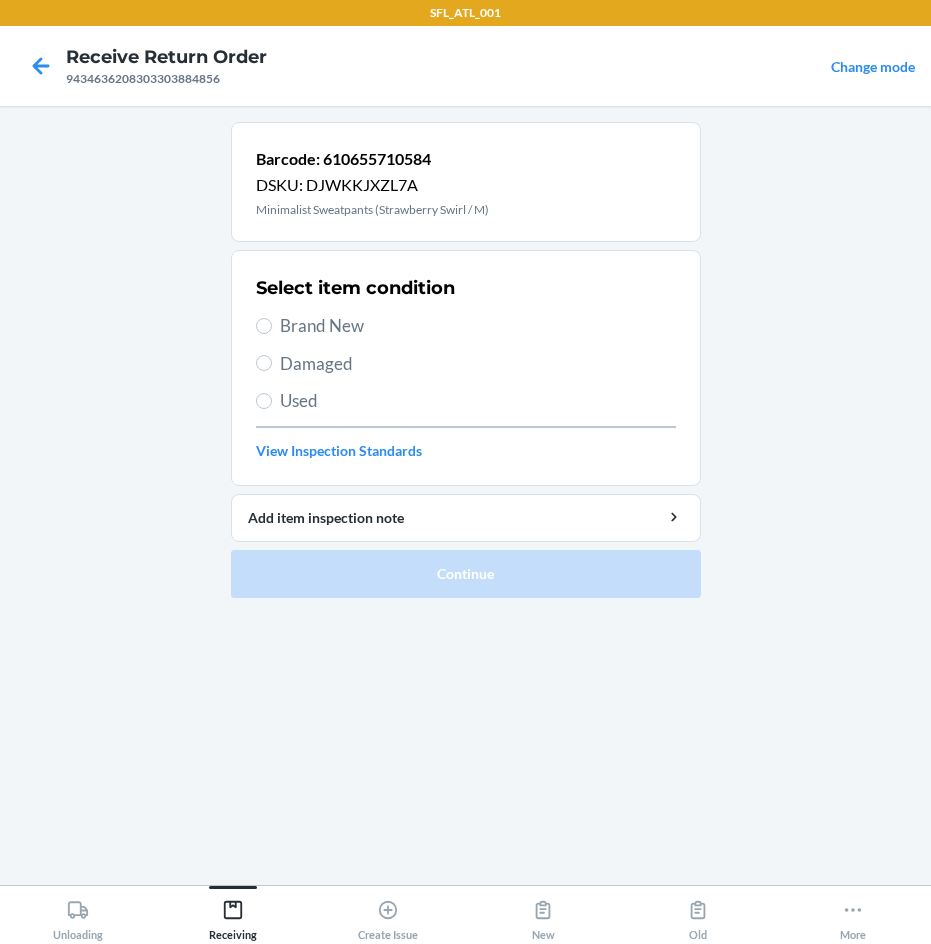 click on "Brand New" at bounding box center [478, 326] 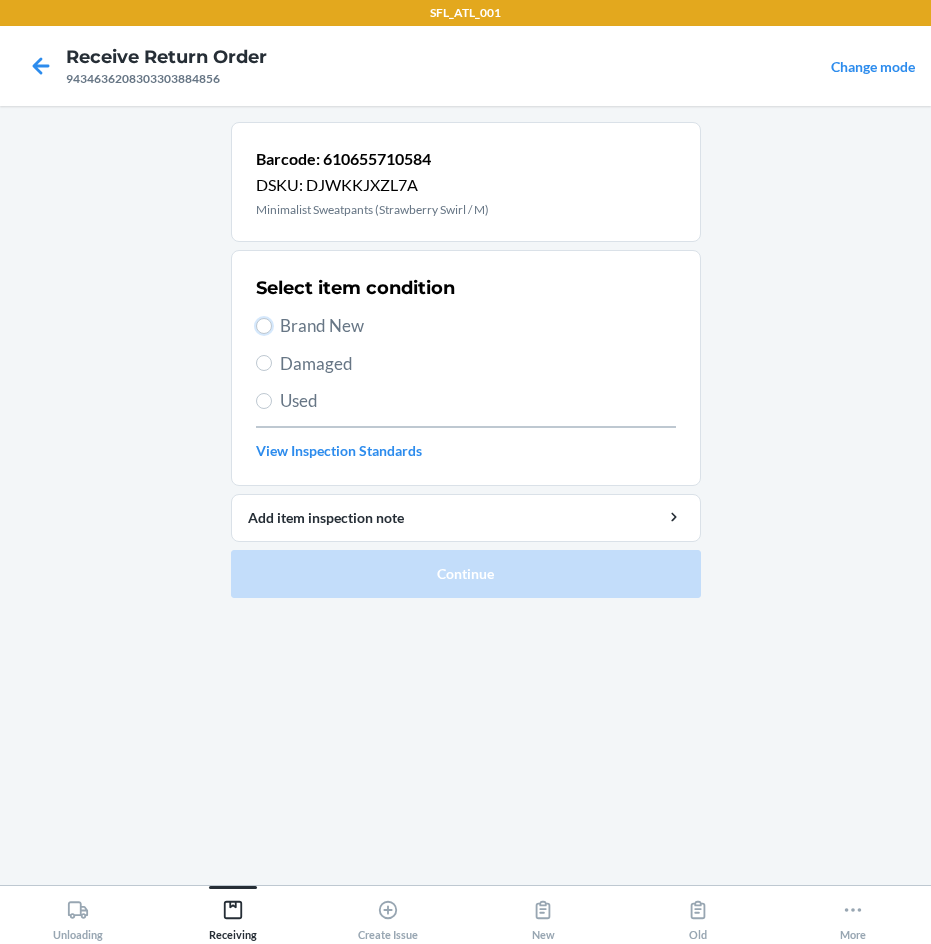 click on "Brand New" at bounding box center (264, 326) 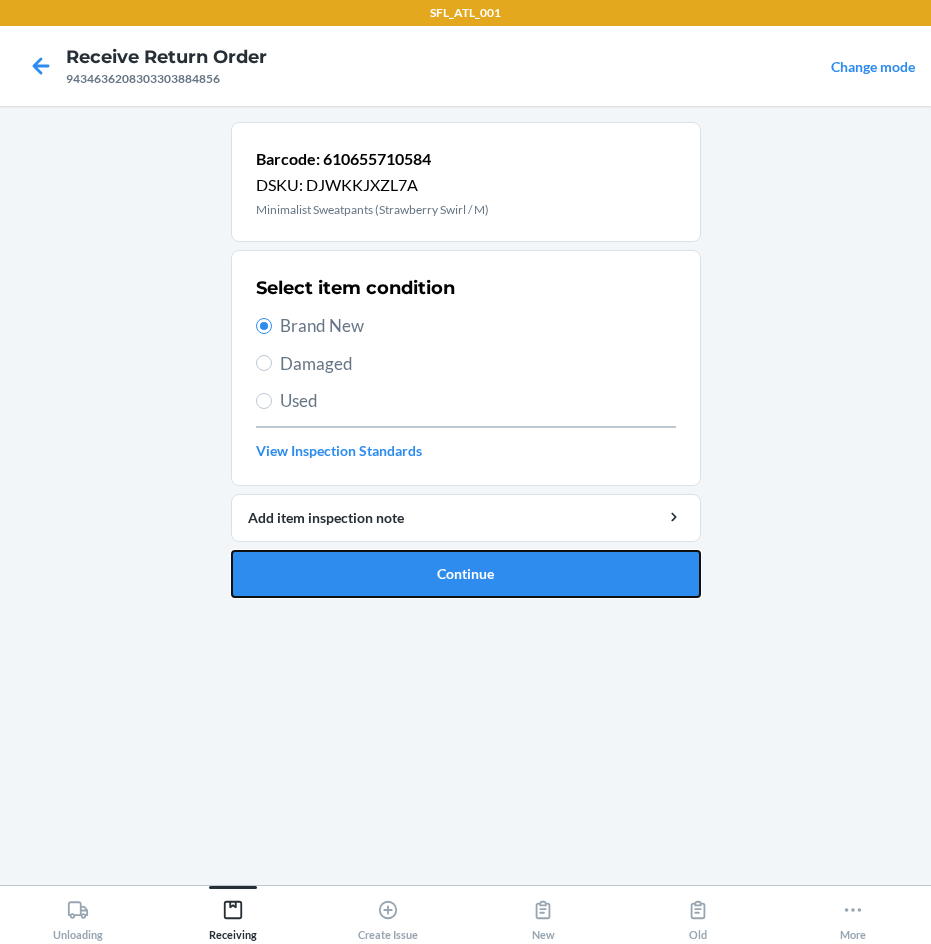 drag, startPoint x: 543, startPoint y: 574, endPoint x: 481, endPoint y: 556, distance: 64.56005 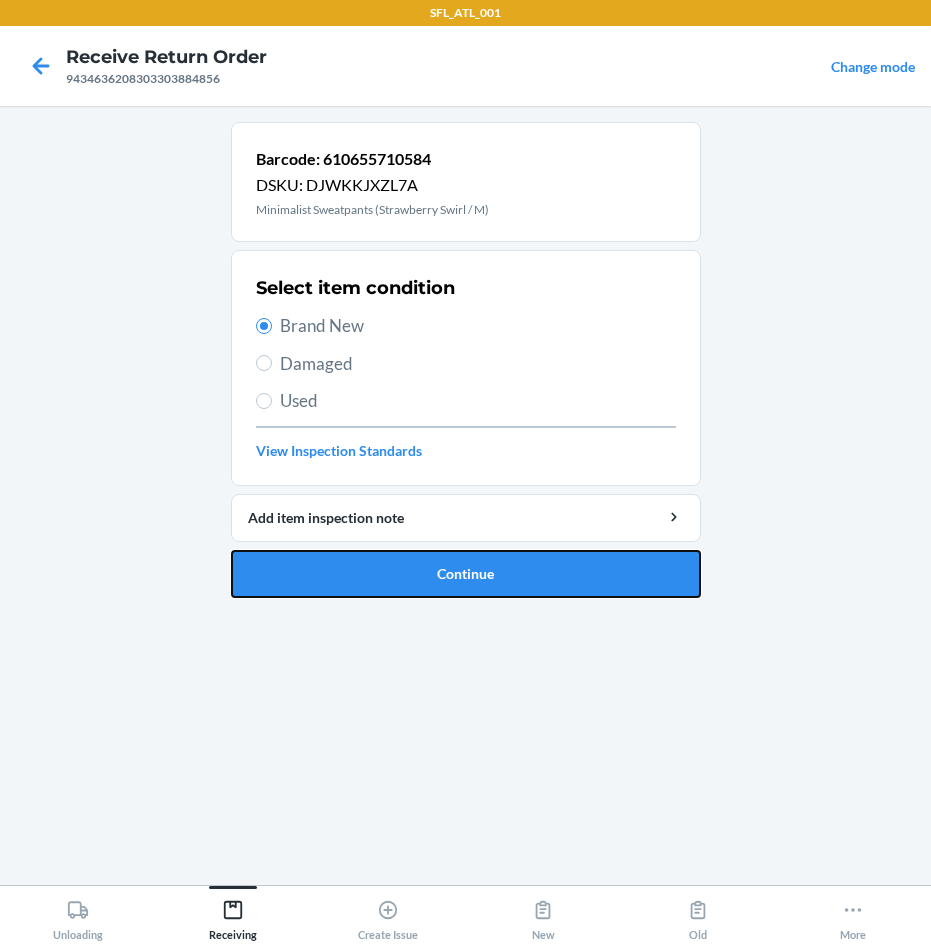 click on "Continue" at bounding box center (466, 574) 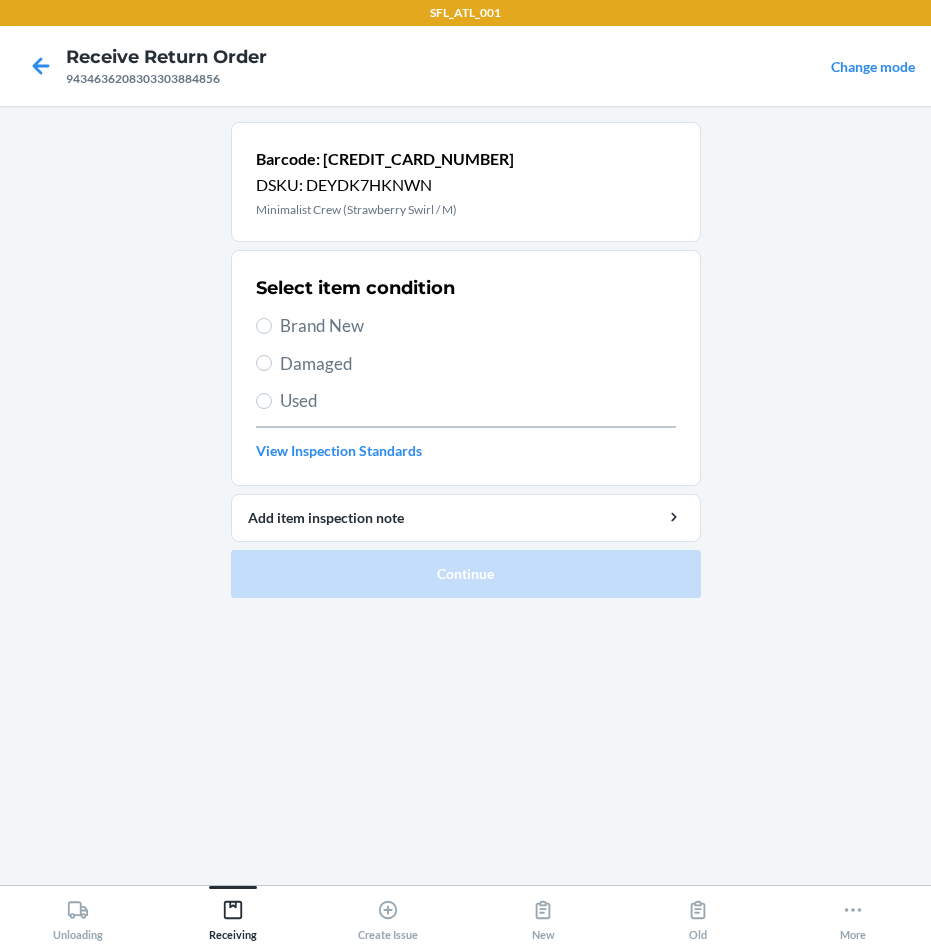click on "Brand New" at bounding box center [478, 326] 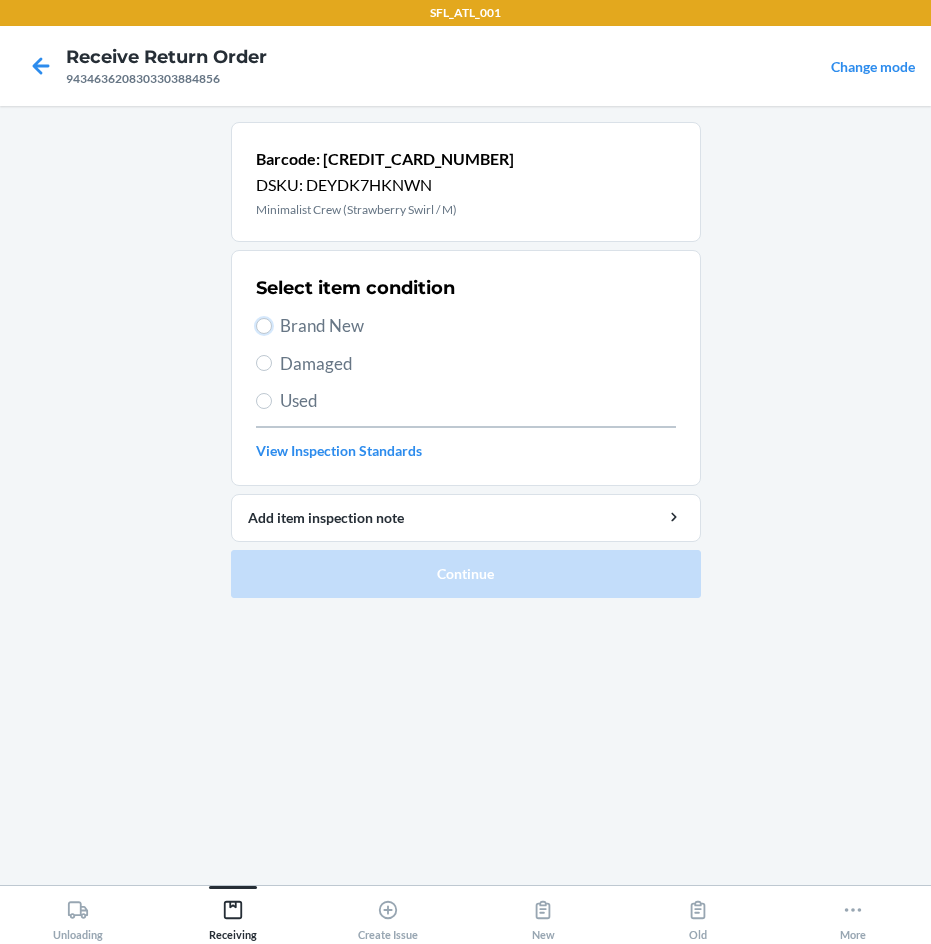 click on "Brand New" at bounding box center [264, 326] 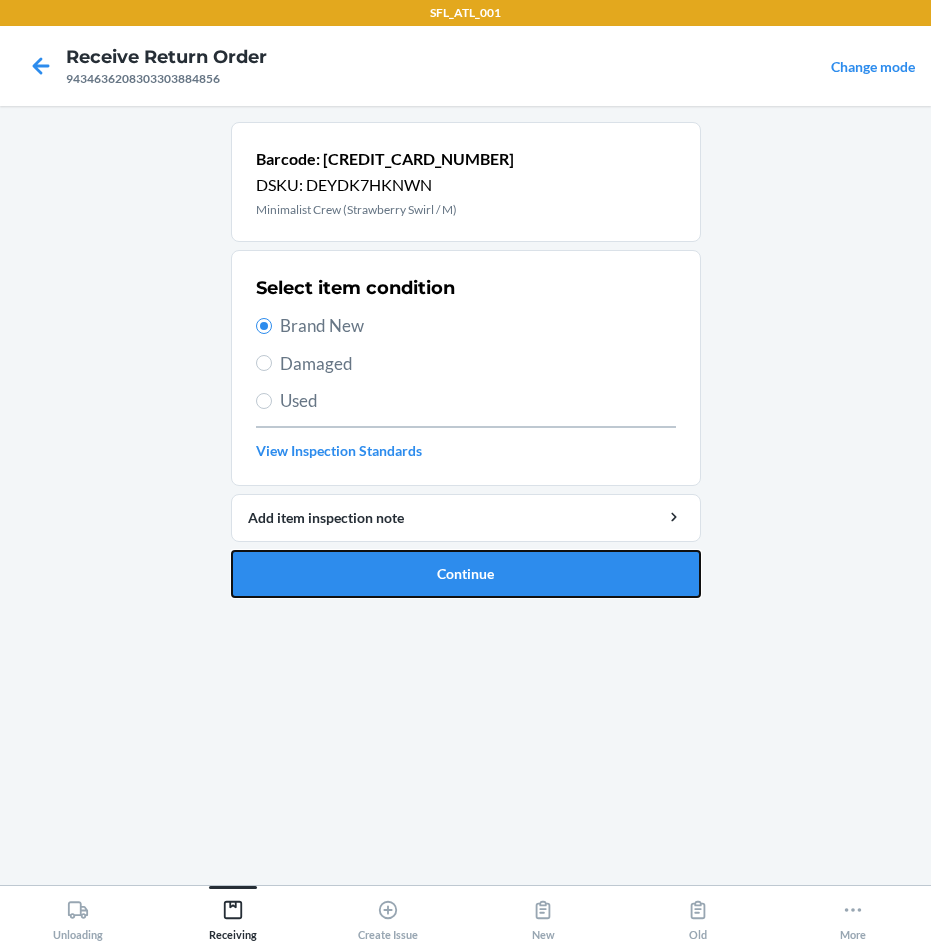 drag, startPoint x: 524, startPoint y: 571, endPoint x: 508, endPoint y: 577, distance: 17.088007 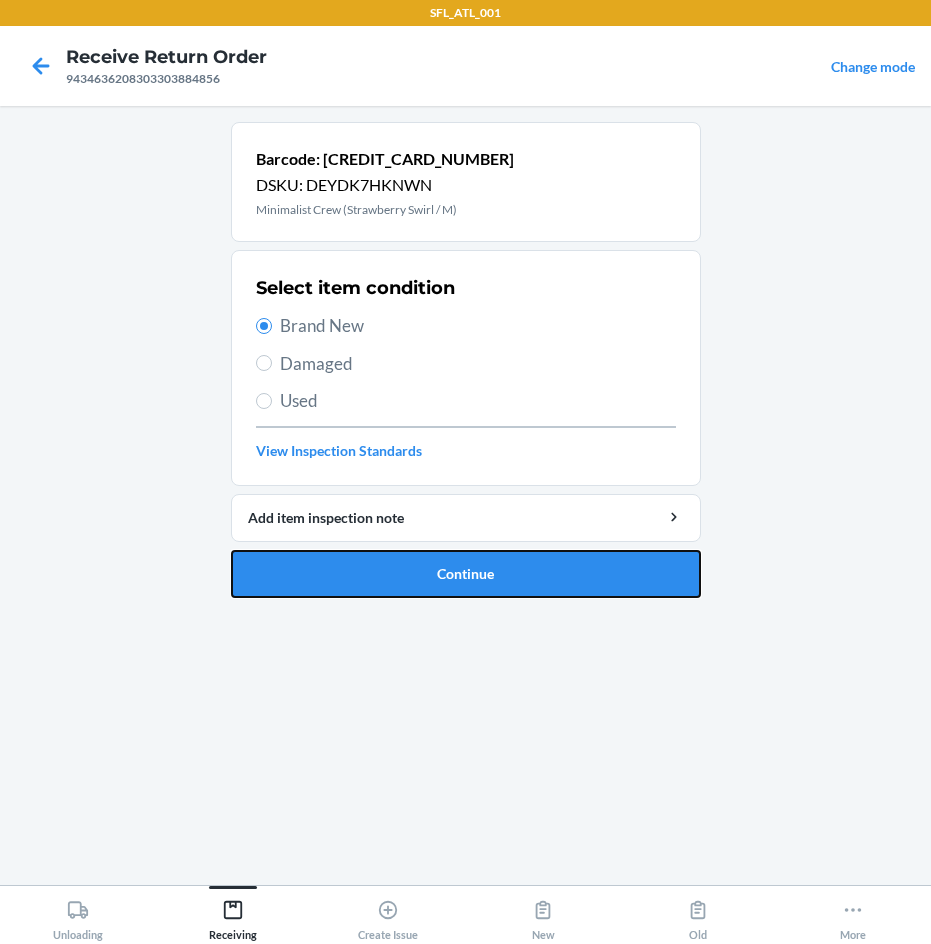 click on "Continue" at bounding box center [466, 574] 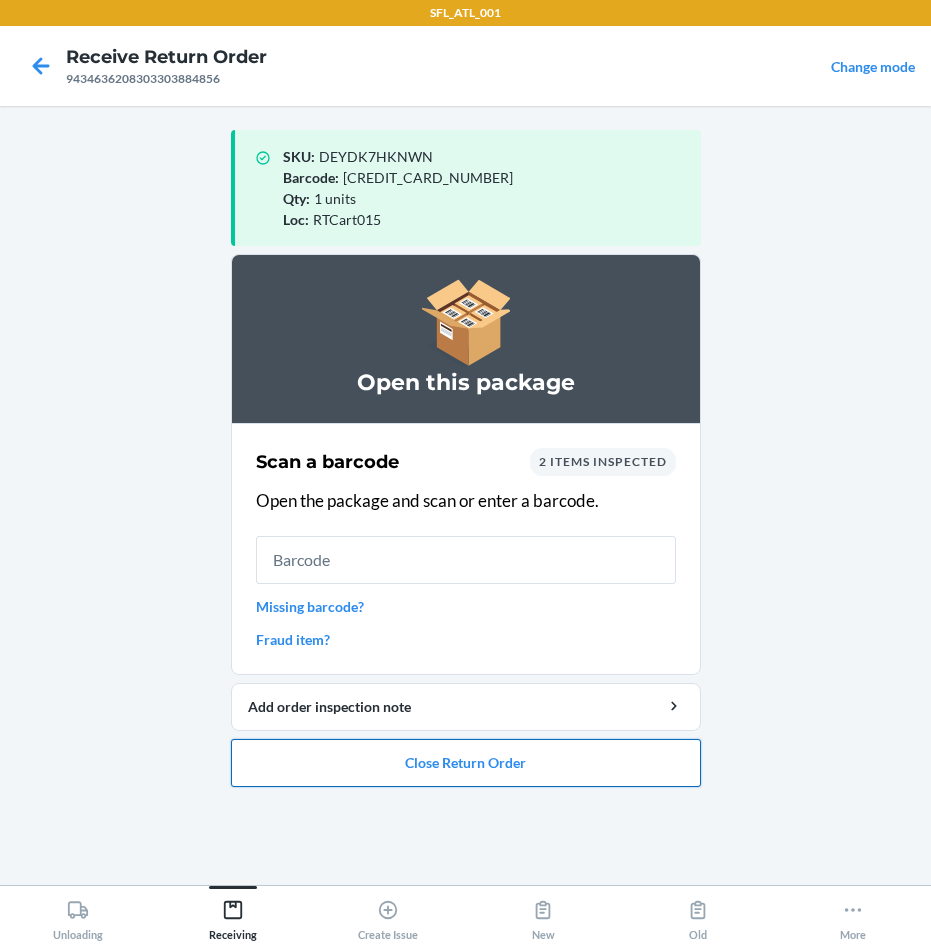 click on "Close Return Order" at bounding box center [466, 763] 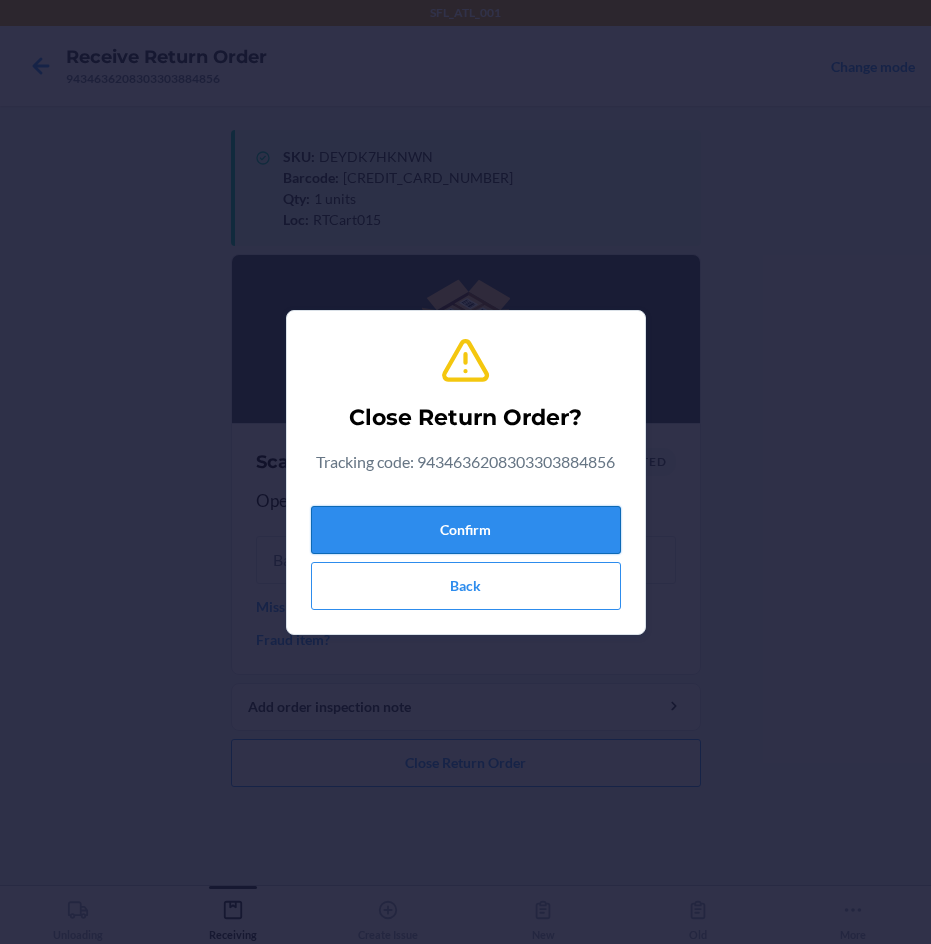 click on "Confirm" at bounding box center [466, 530] 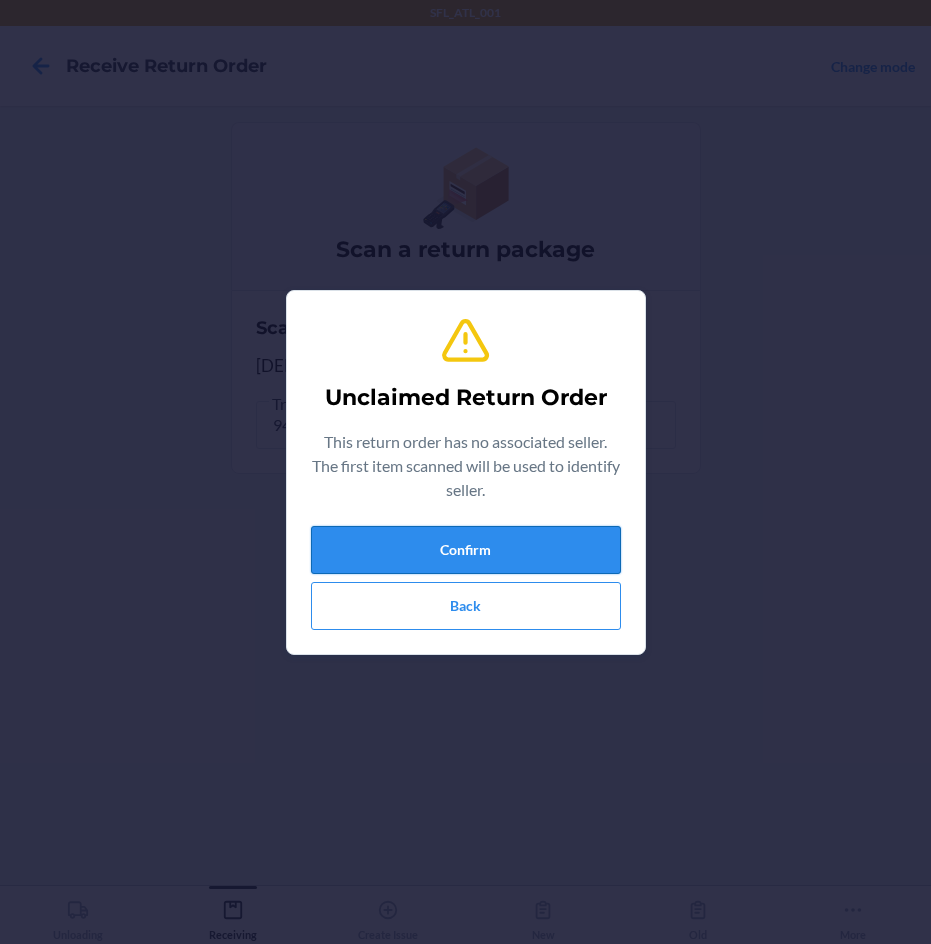 click on "Confirm" at bounding box center (466, 550) 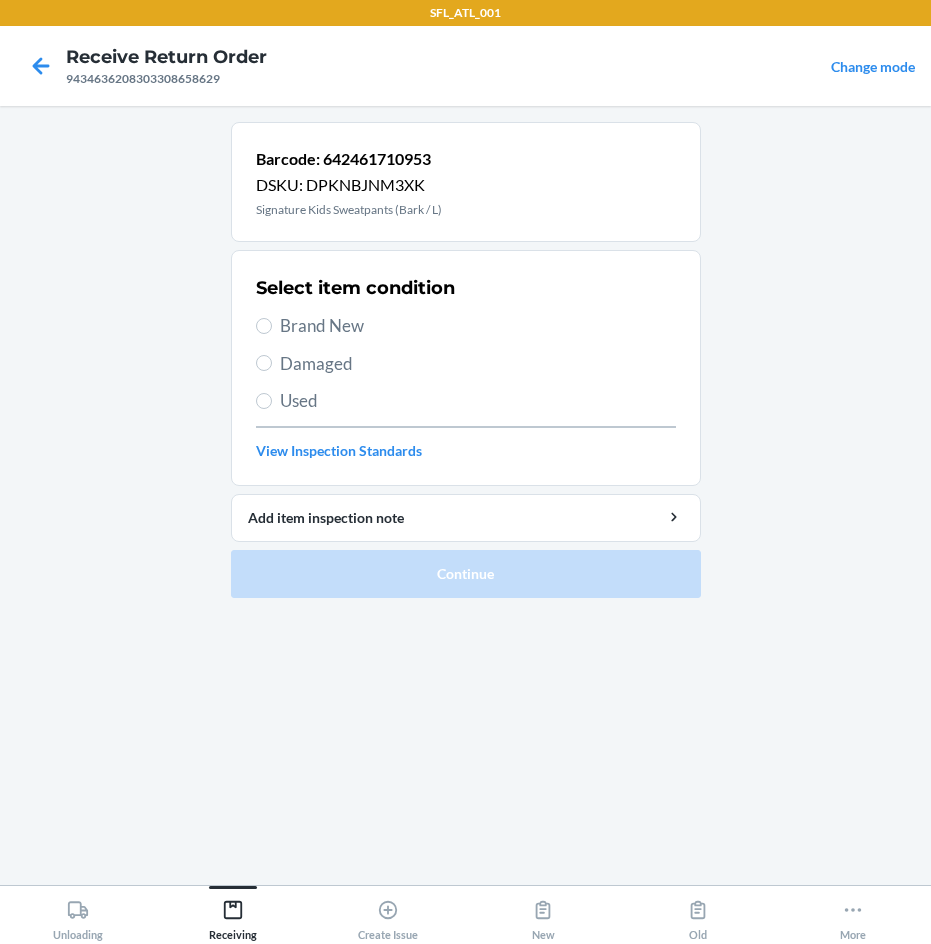 click on "Brand New" at bounding box center (478, 326) 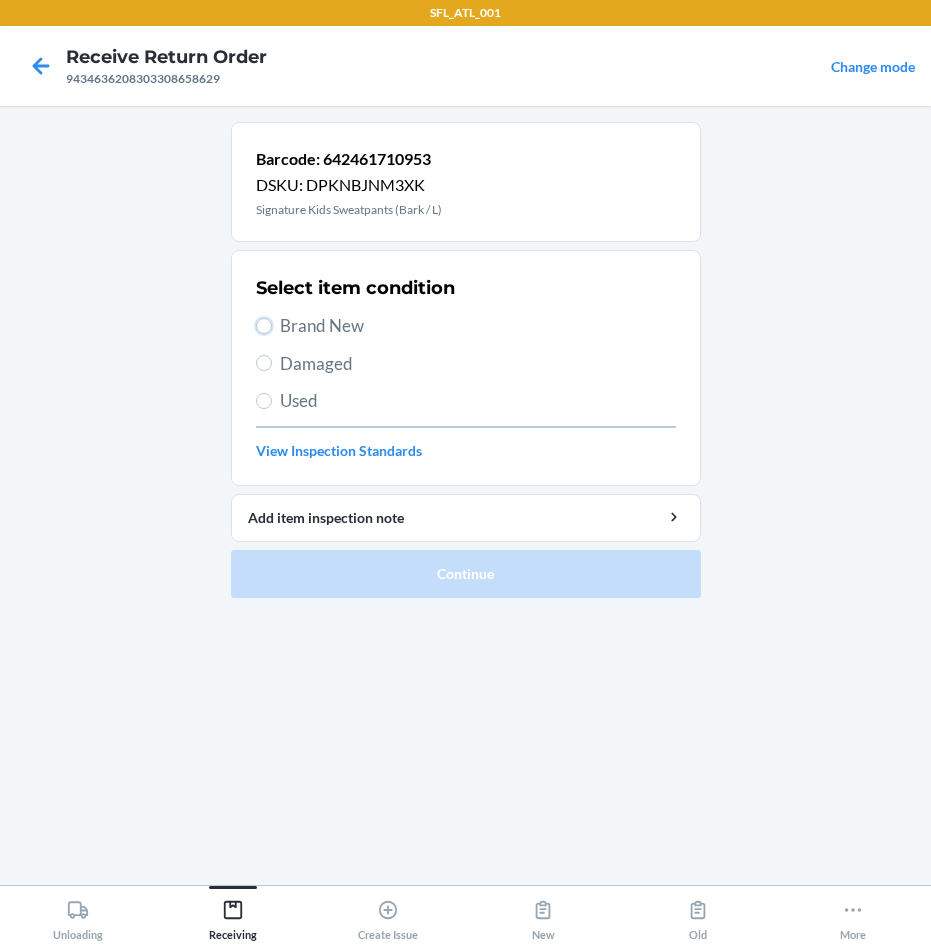 click on "Brand New" at bounding box center (264, 326) 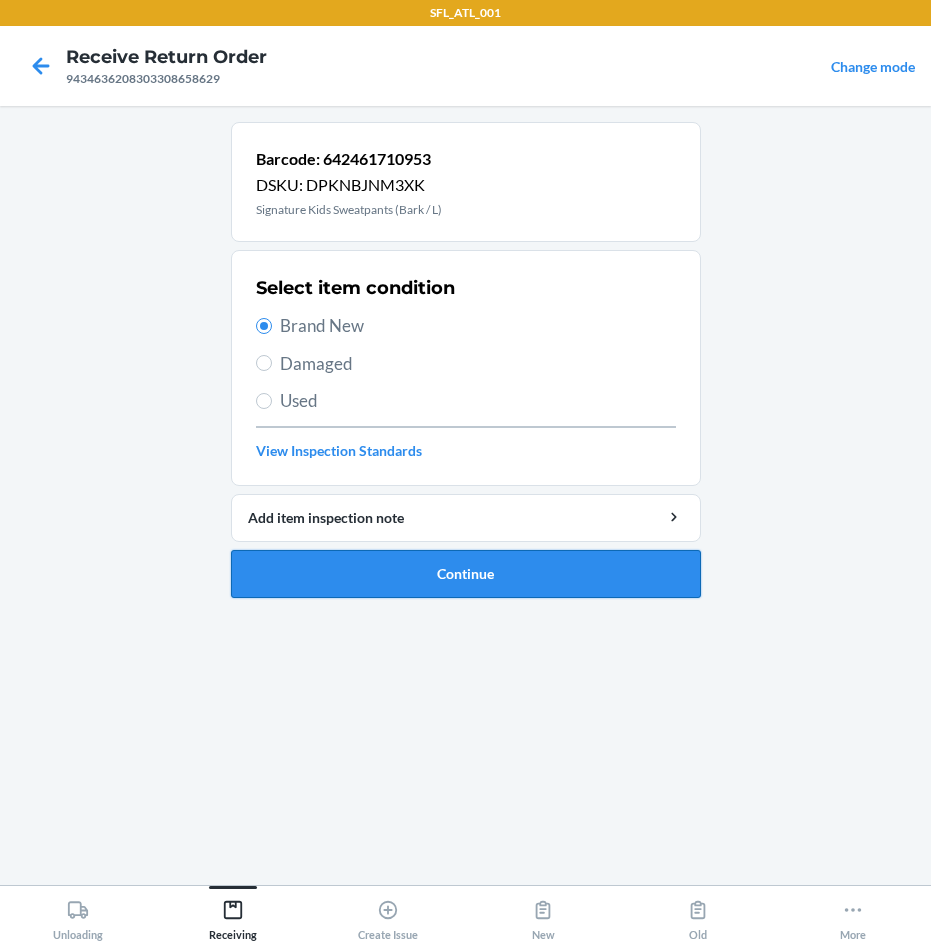 click on "Continue" at bounding box center [466, 574] 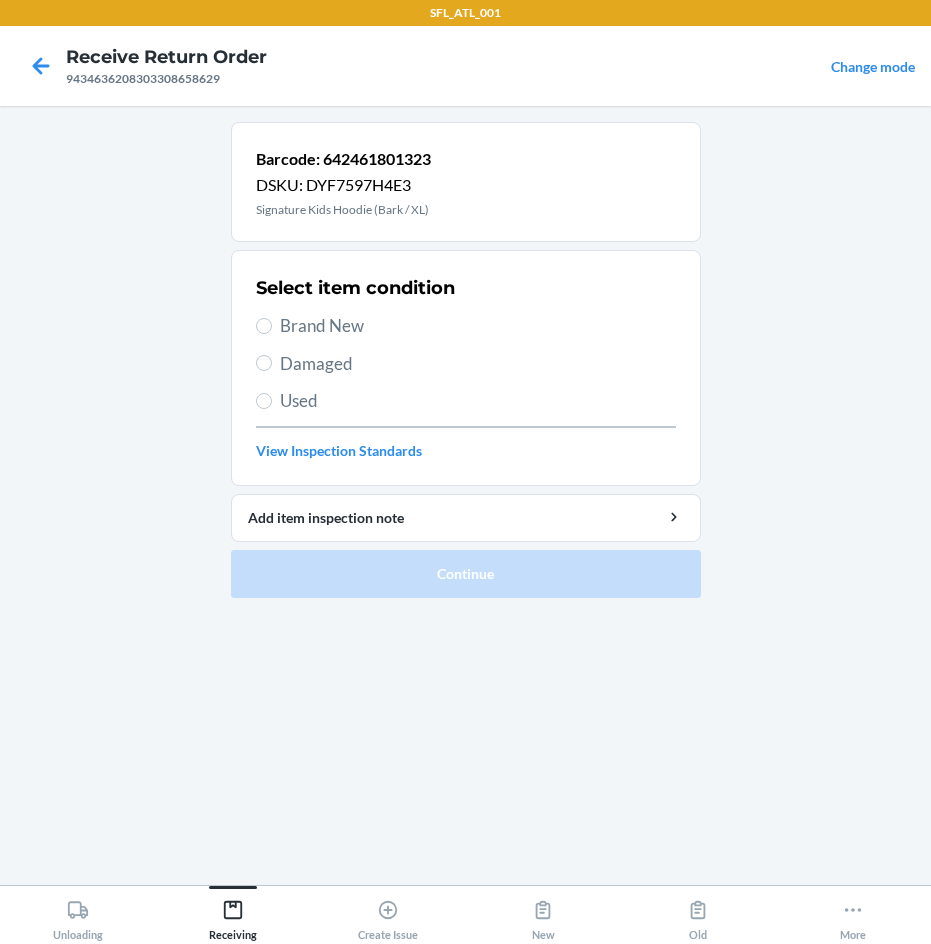 click on "Brand New" at bounding box center [478, 326] 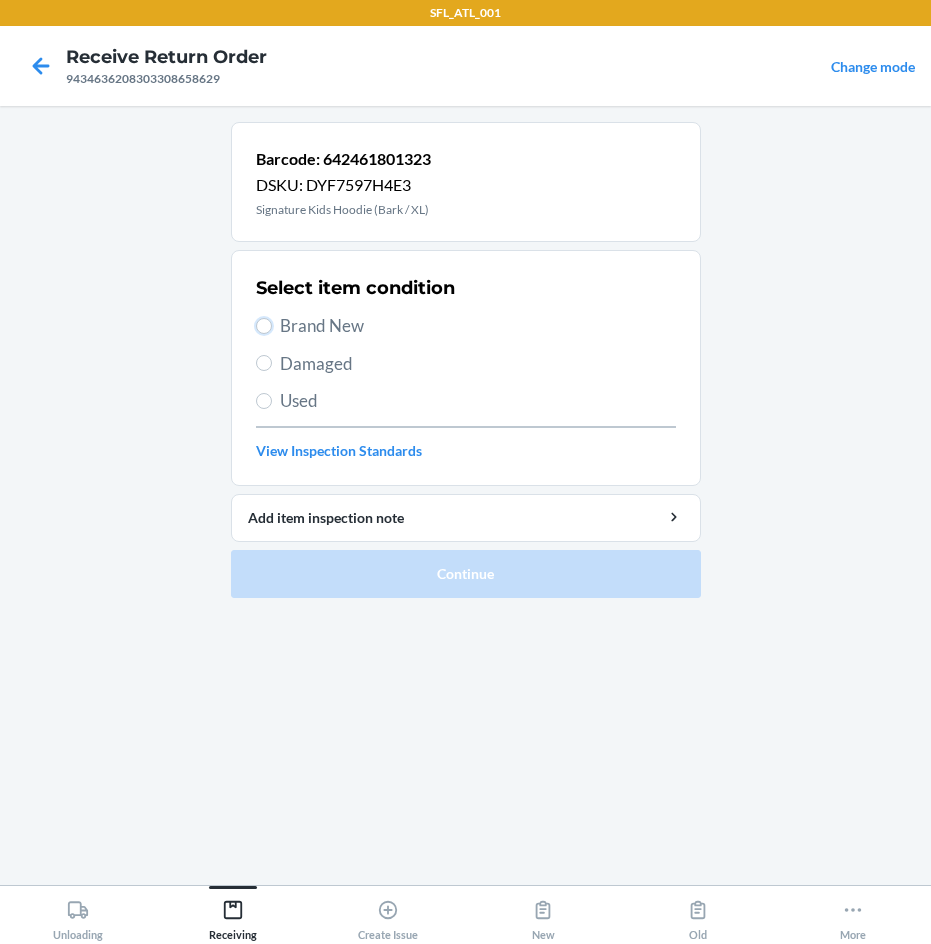 click on "Brand New" at bounding box center (264, 326) 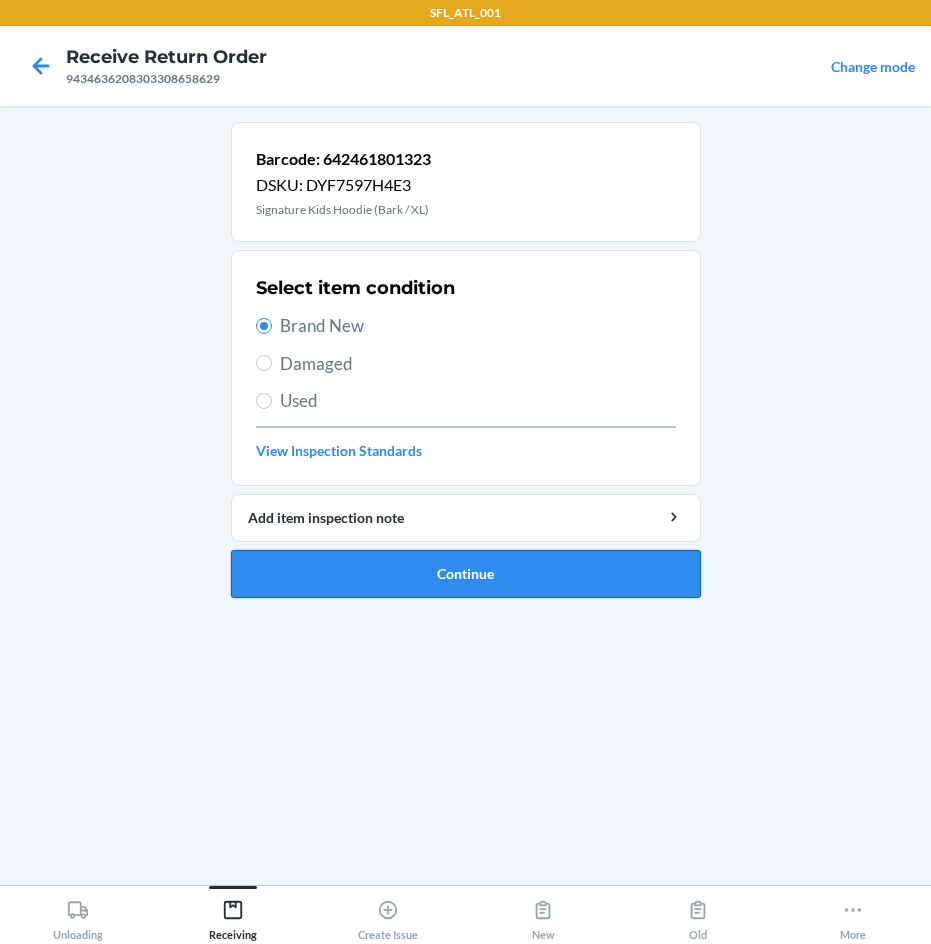 click on "Continue" at bounding box center (466, 574) 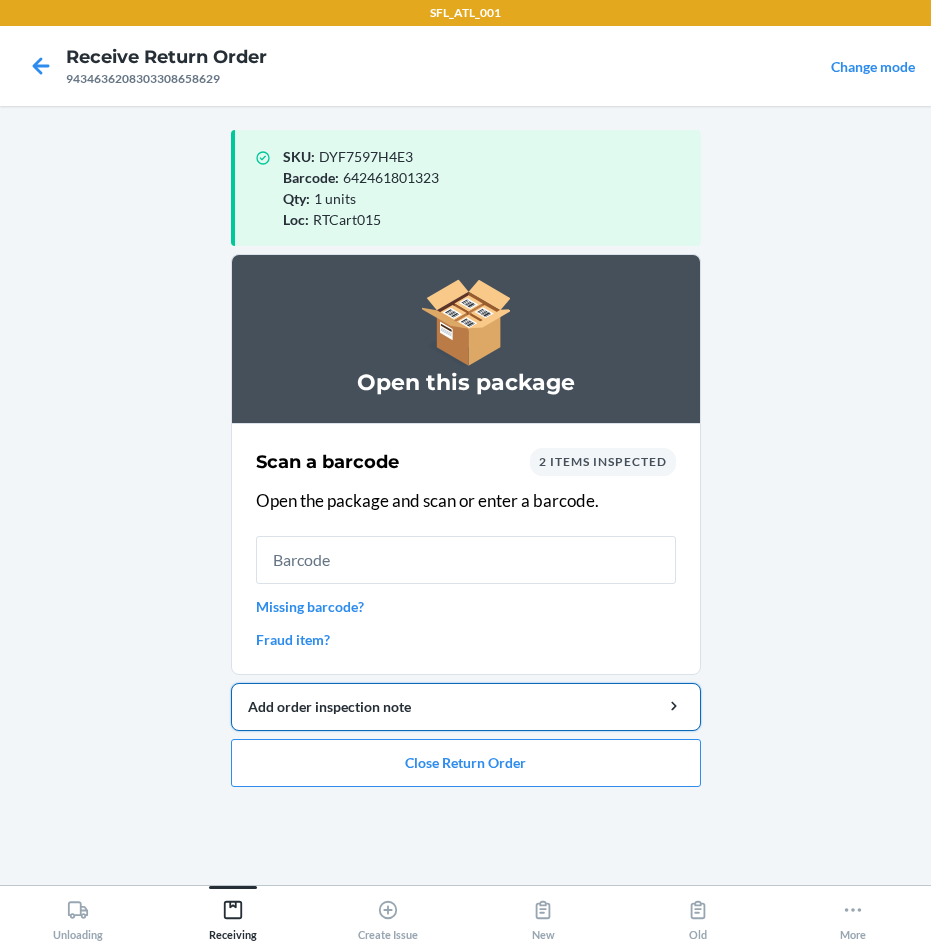 click on "Add order inspection note" at bounding box center [466, 707] 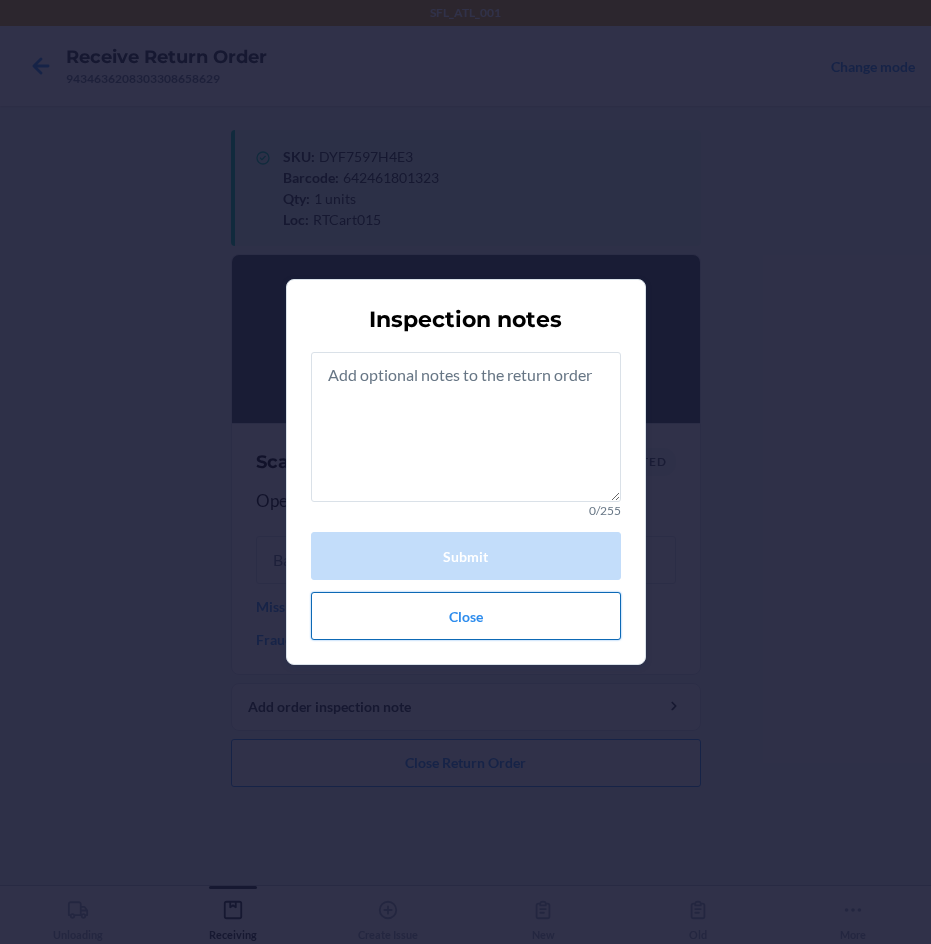 click on "Close" at bounding box center (466, 616) 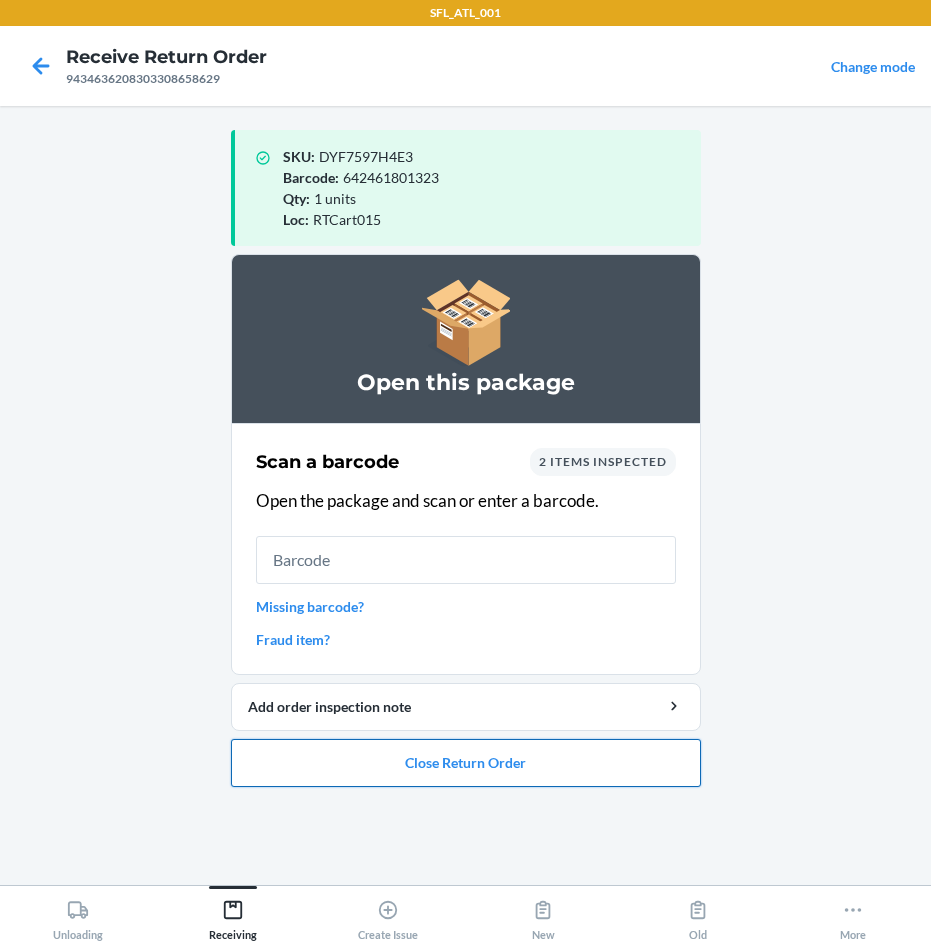 click on "Close Return Order" at bounding box center (466, 763) 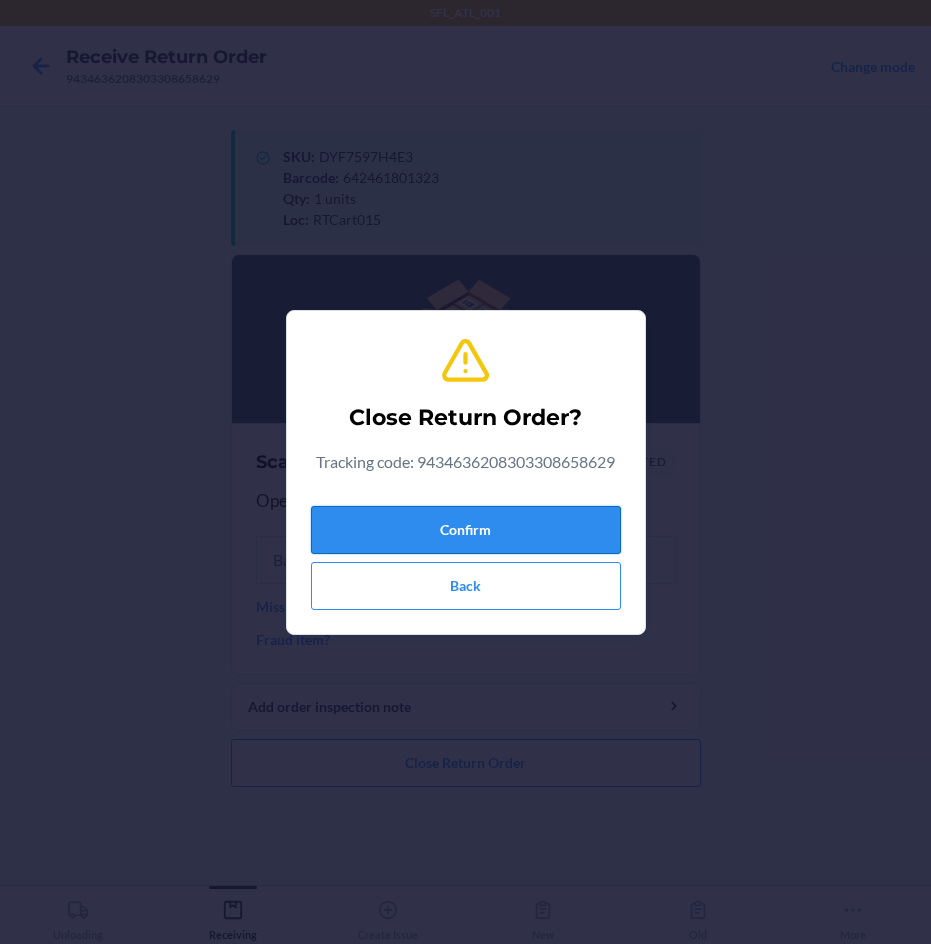 click on "Confirm" at bounding box center (466, 530) 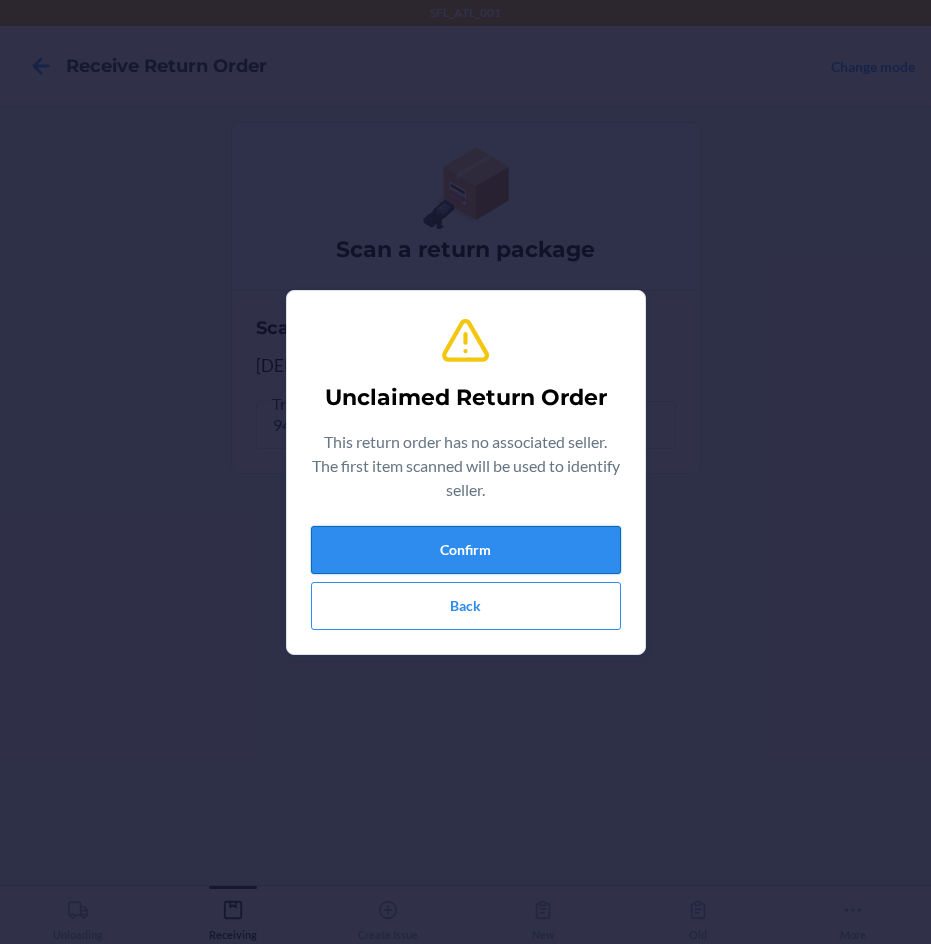 click on "Confirm" at bounding box center (466, 550) 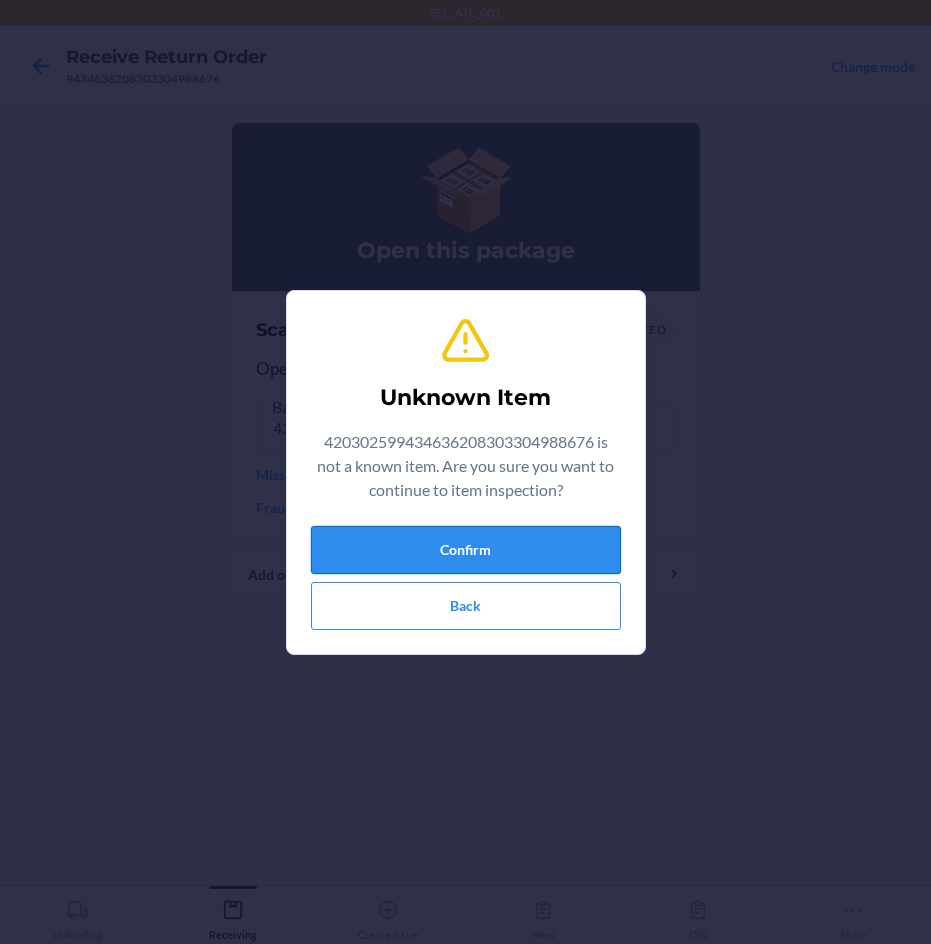 drag, startPoint x: 568, startPoint y: 556, endPoint x: 567, endPoint y: 533, distance: 23.021729 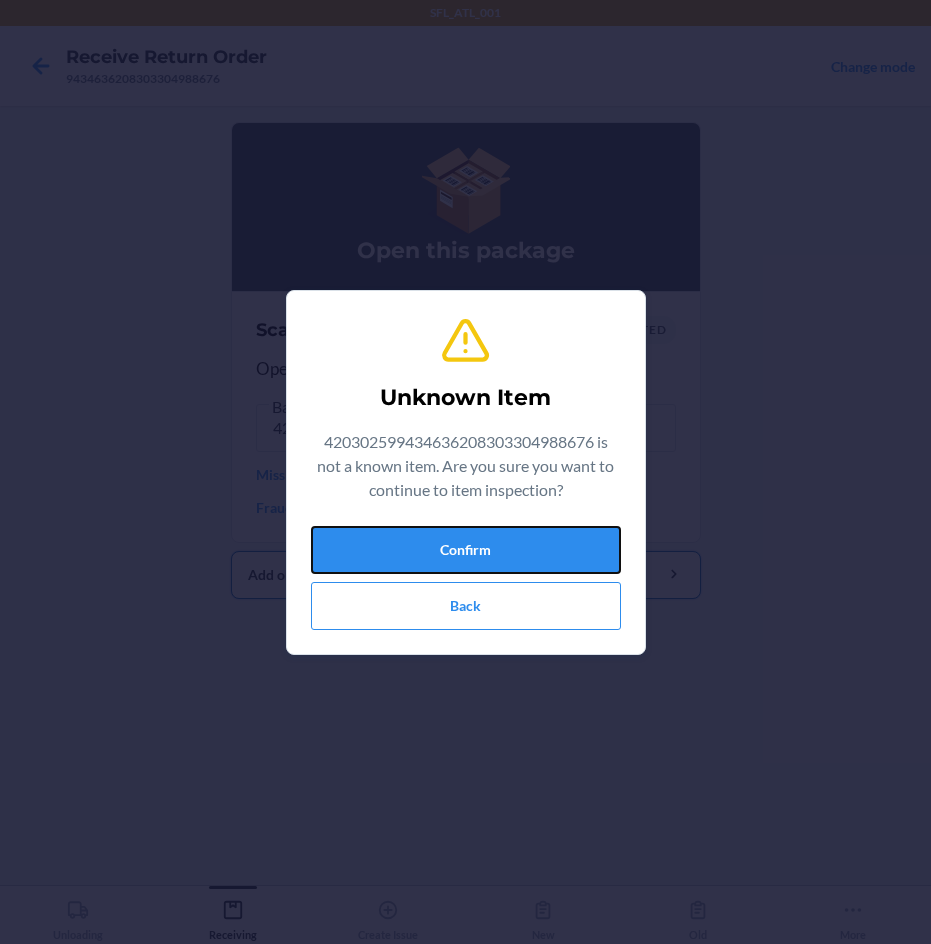 click on "Confirm" at bounding box center [466, 550] 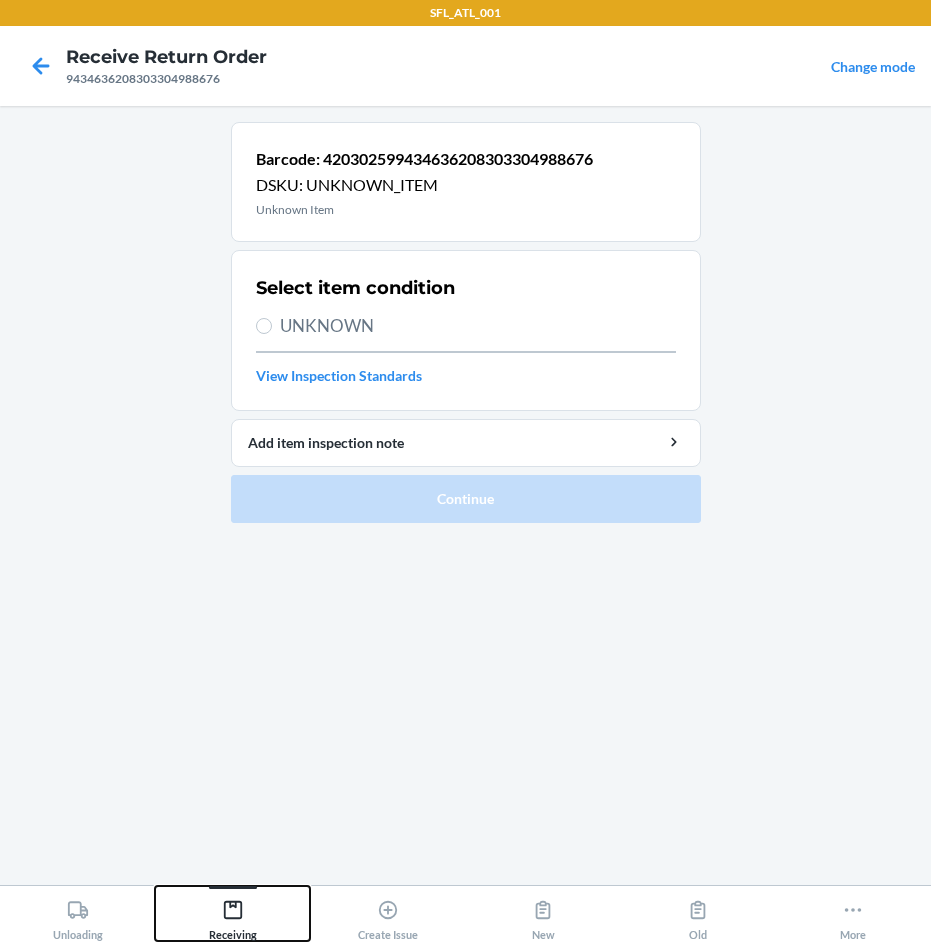 click on "Receiving" at bounding box center [233, 916] 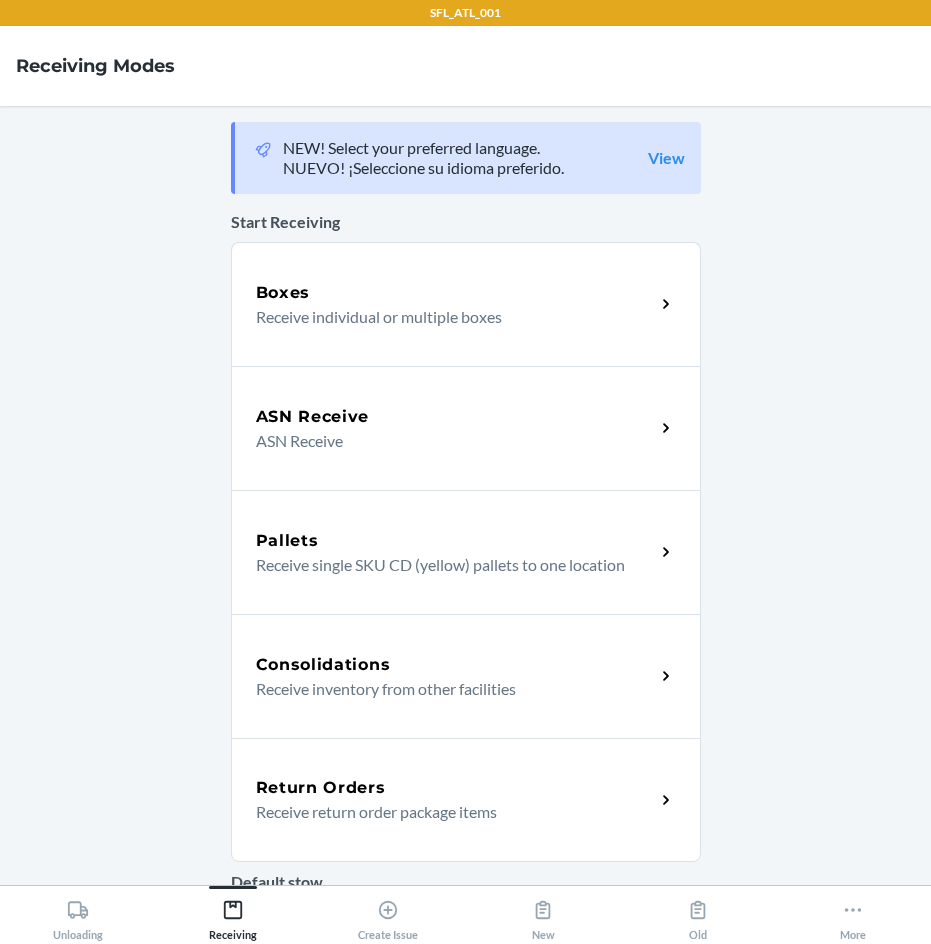 click on "Receive return order package items" at bounding box center [447, 812] 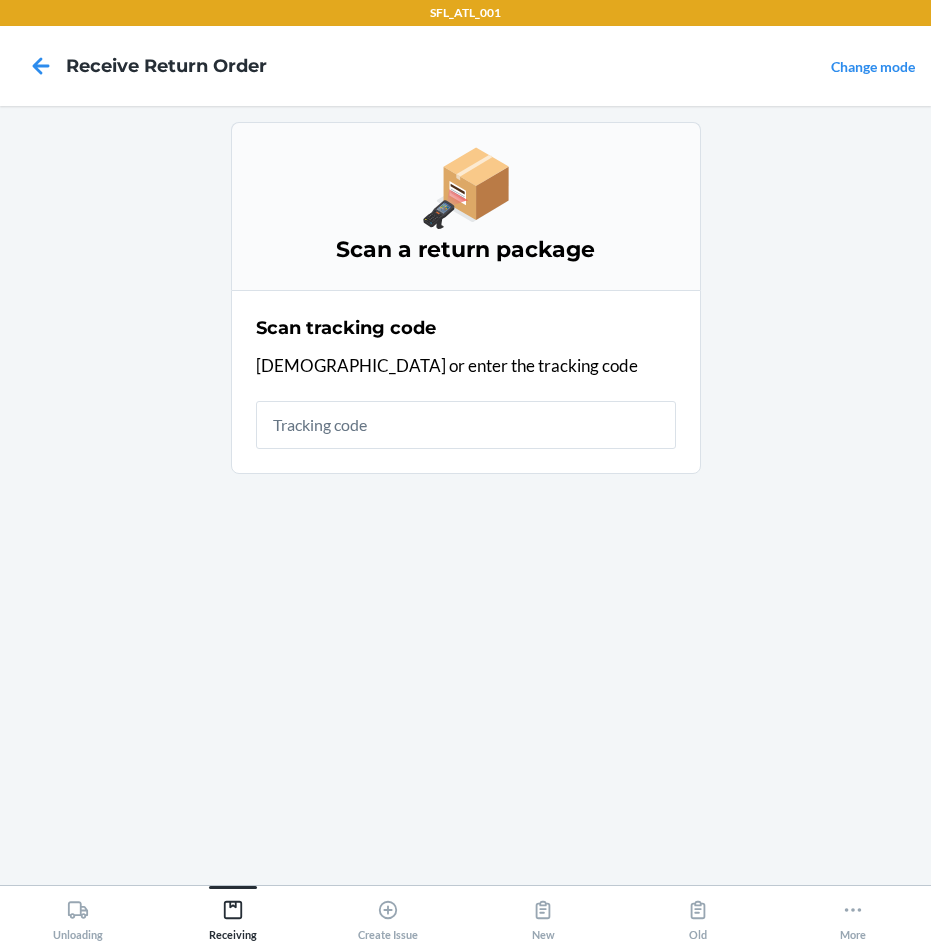 click at bounding box center [466, 425] 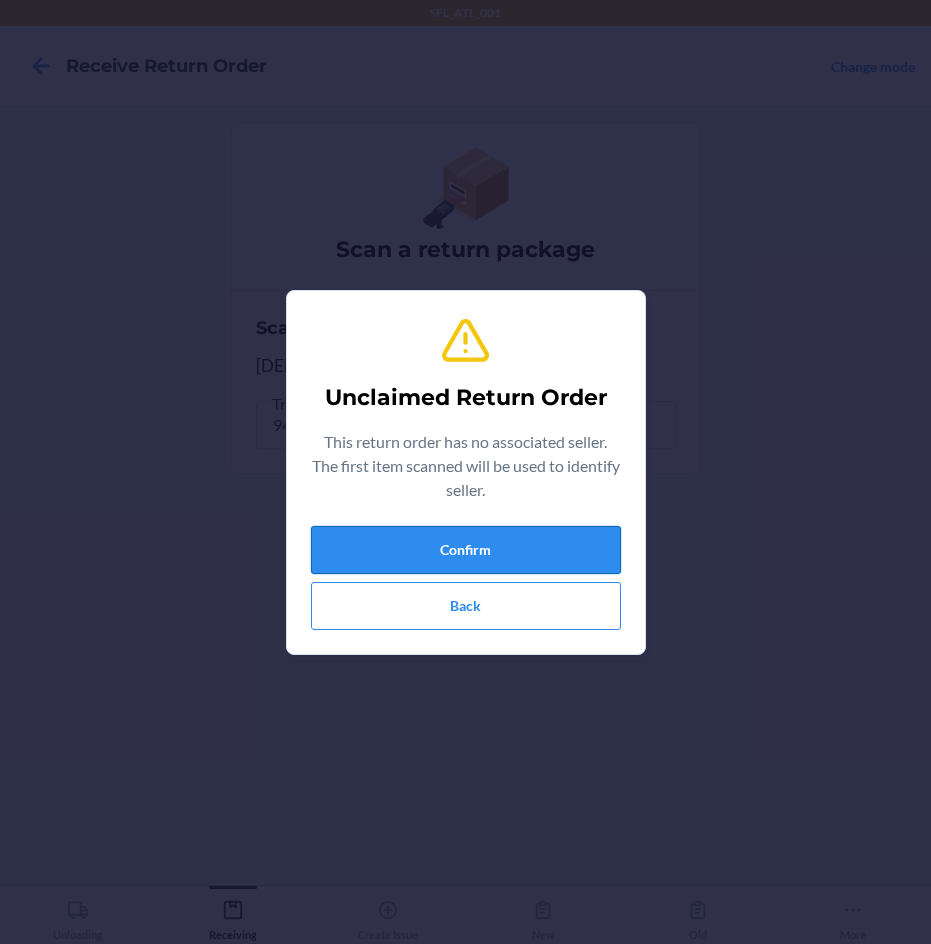 click on "Confirm" at bounding box center [466, 550] 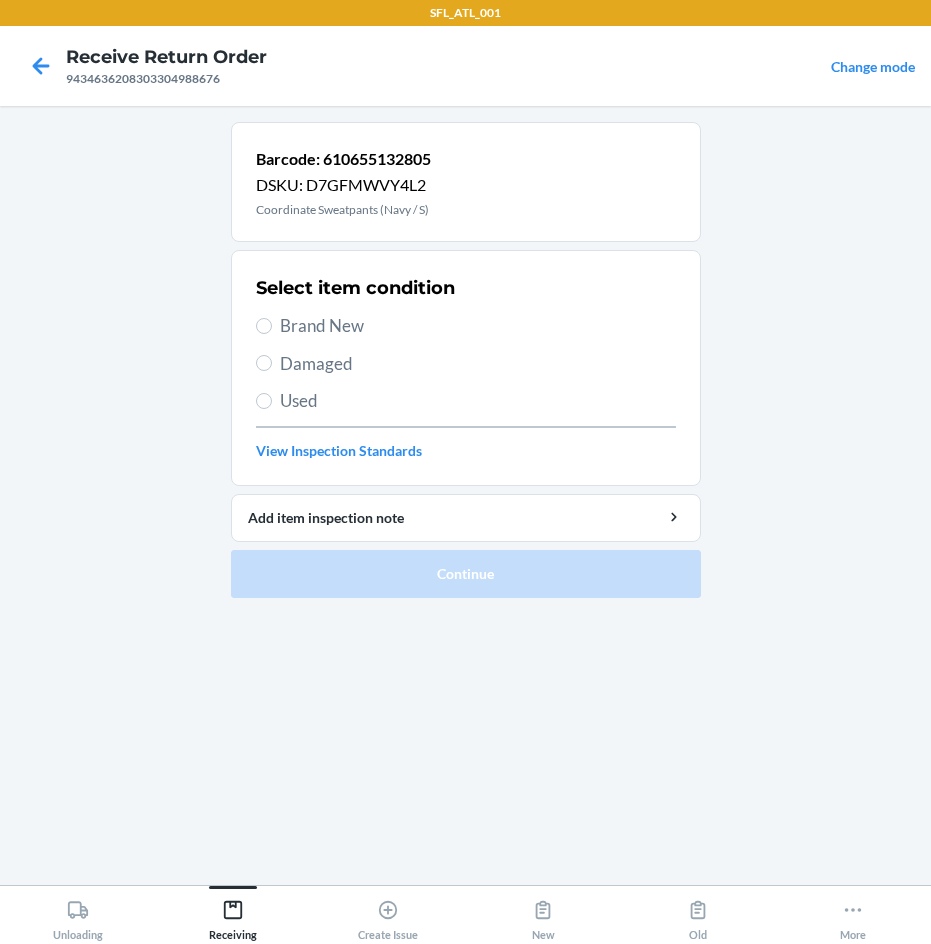 click on "Brand New" at bounding box center (478, 326) 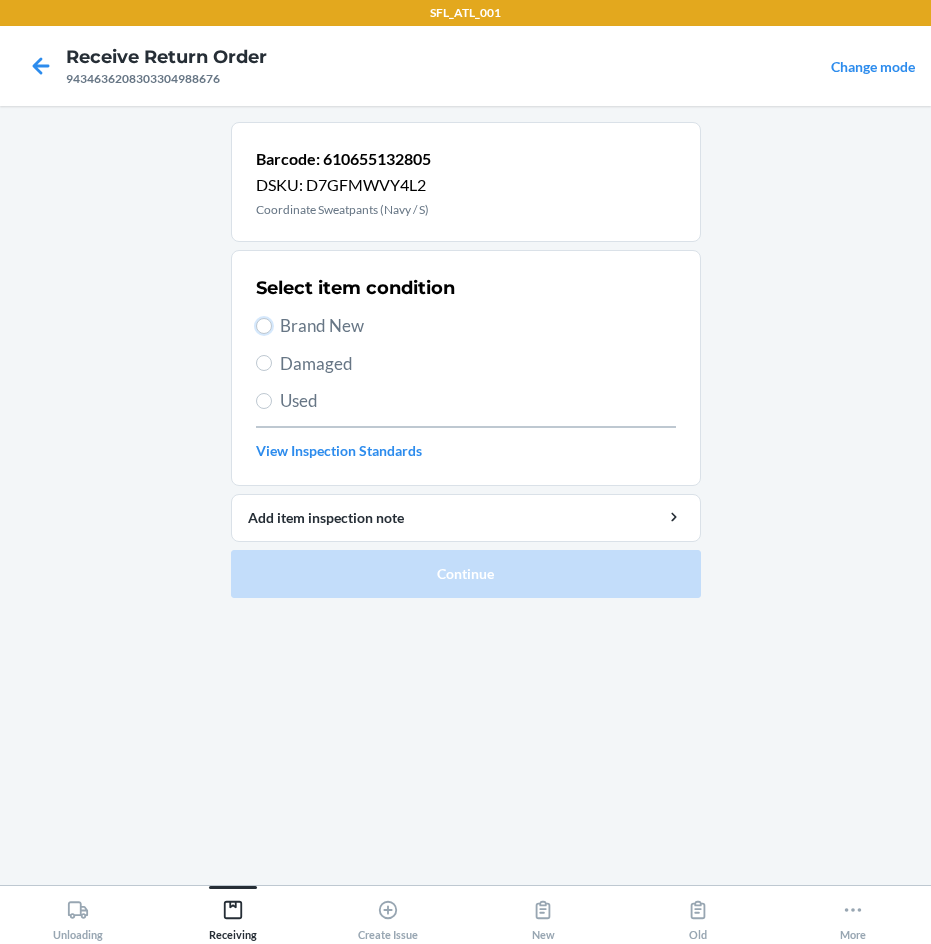 click on "Brand New" at bounding box center [264, 326] 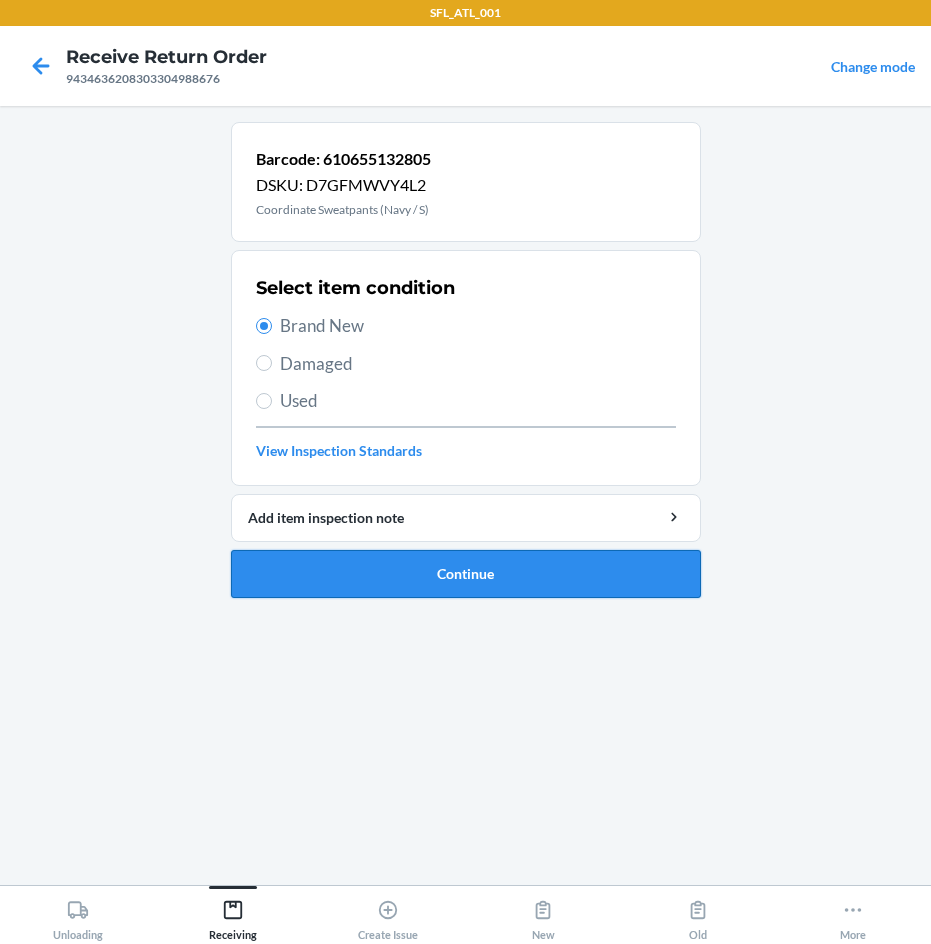 click on "Continue" at bounding box center [466, 574] 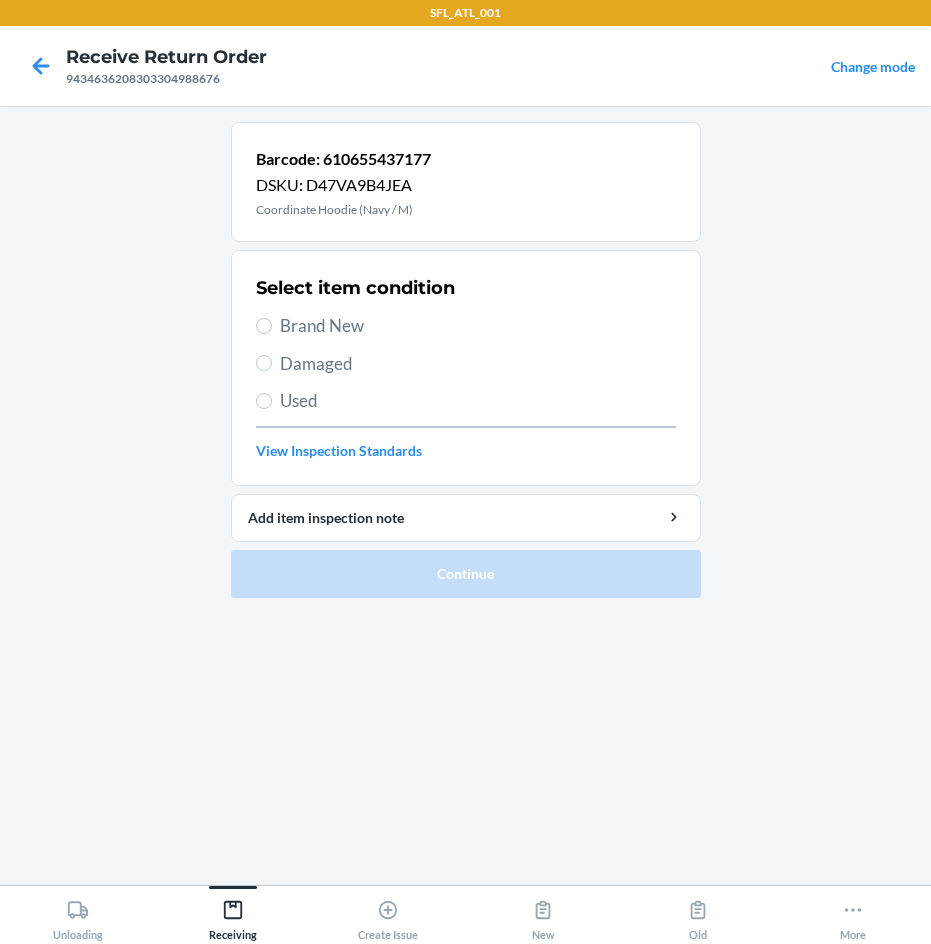click on "Brand New" at bounding box center (478, 326) 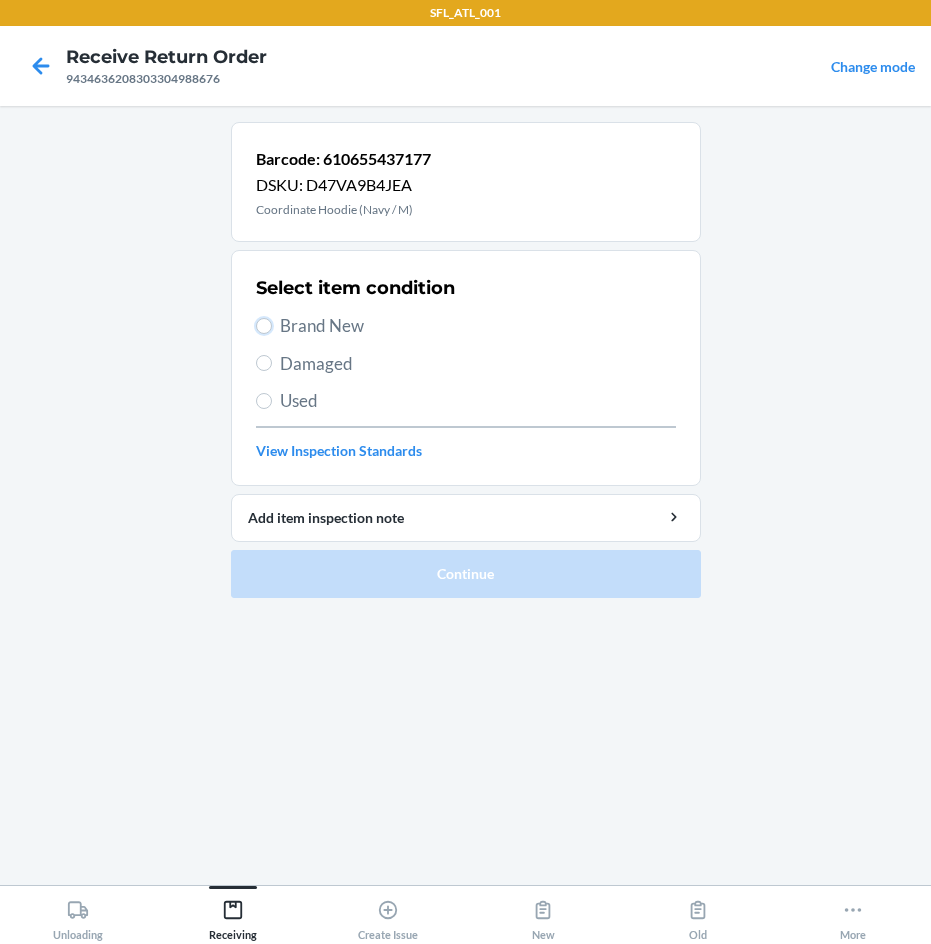 click on "Brand New" at bounding box center (264, 326) 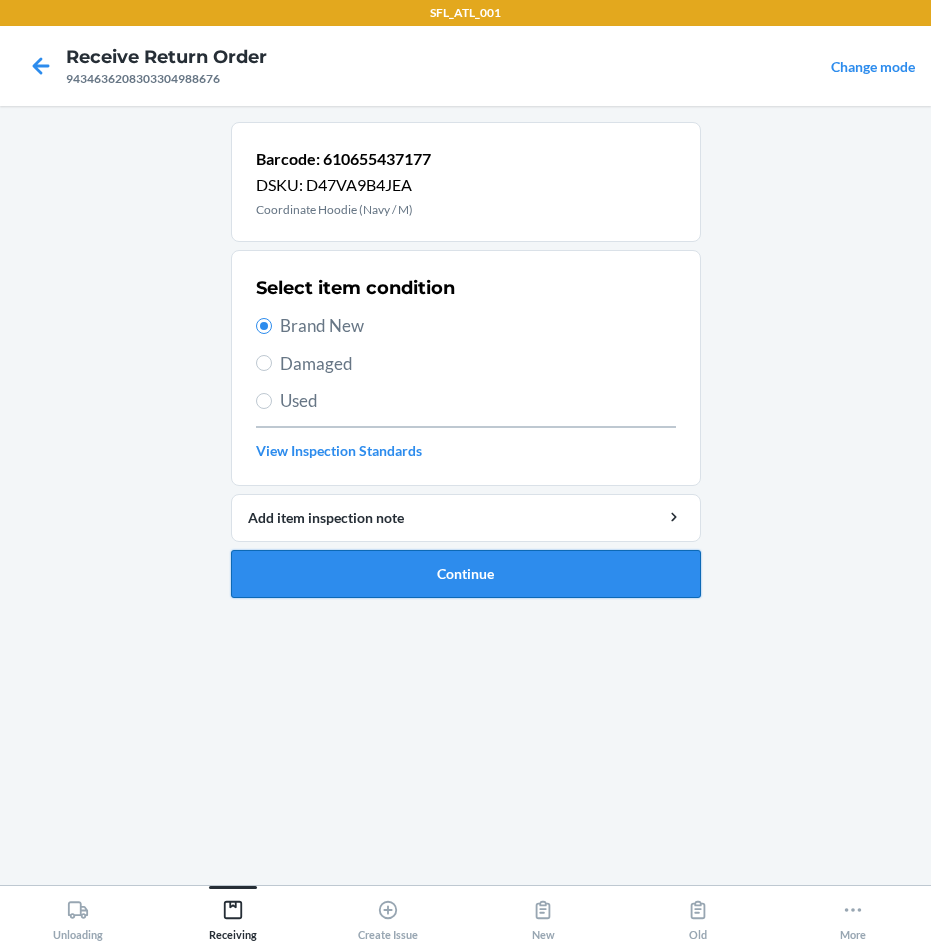 click on "Continue" at bounding box center [466, 574] 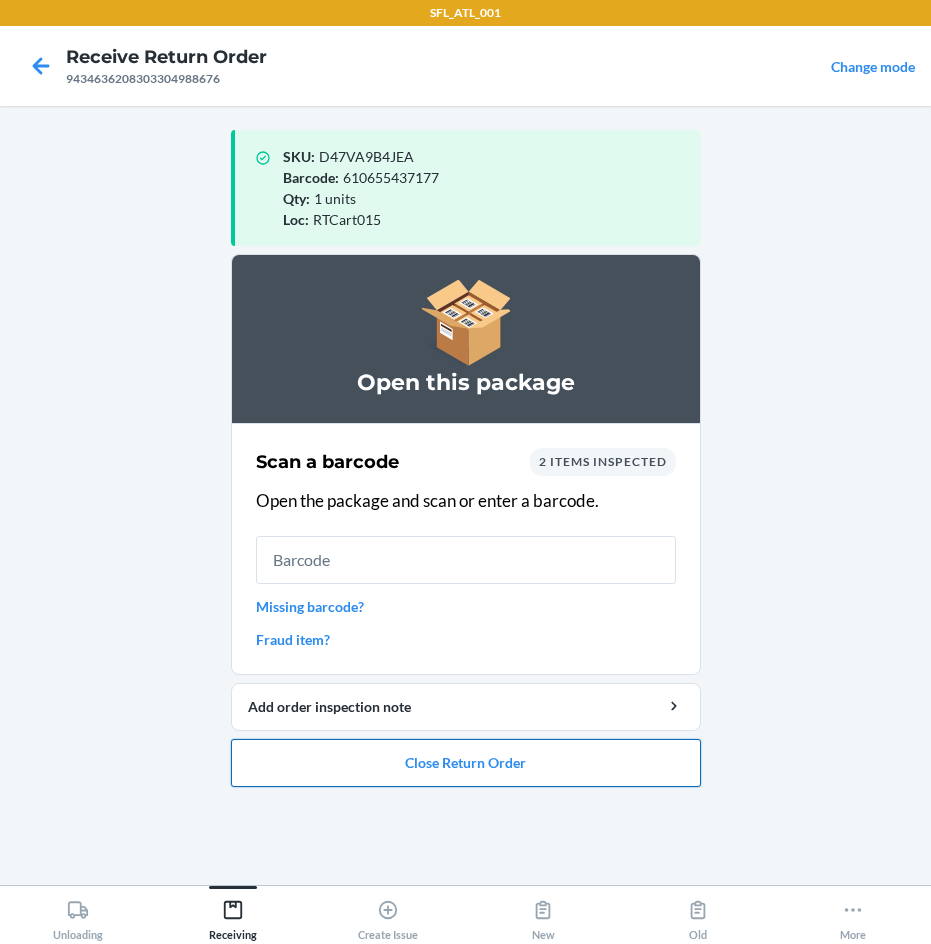 click on "Close Return Order" at bounding box center [466, 763] 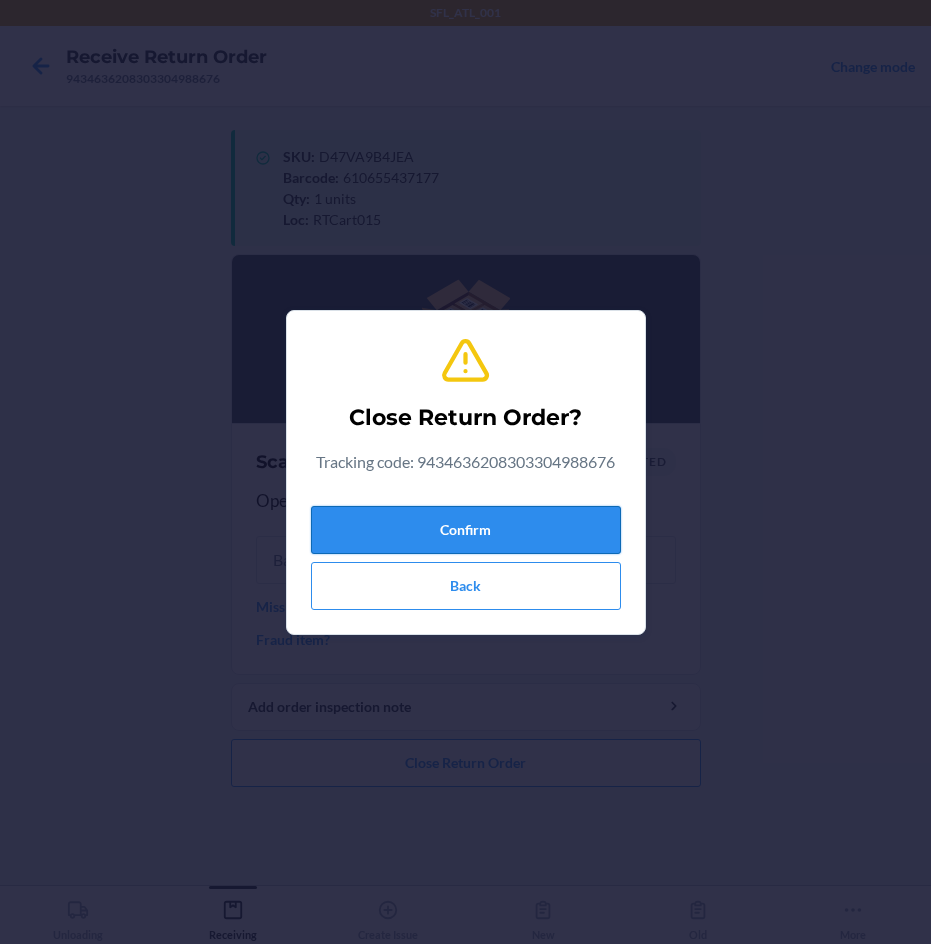 click on "Confirm" at bounding box center (466, 530) 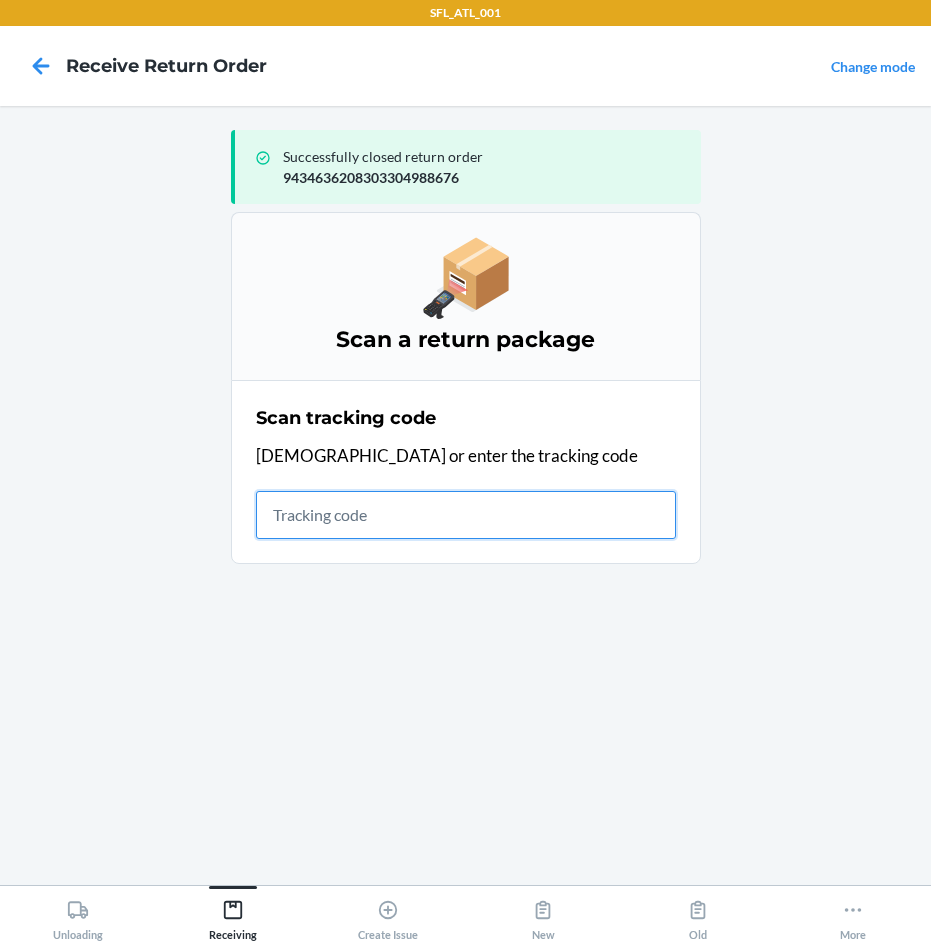 click at bounding box center (466, 515) 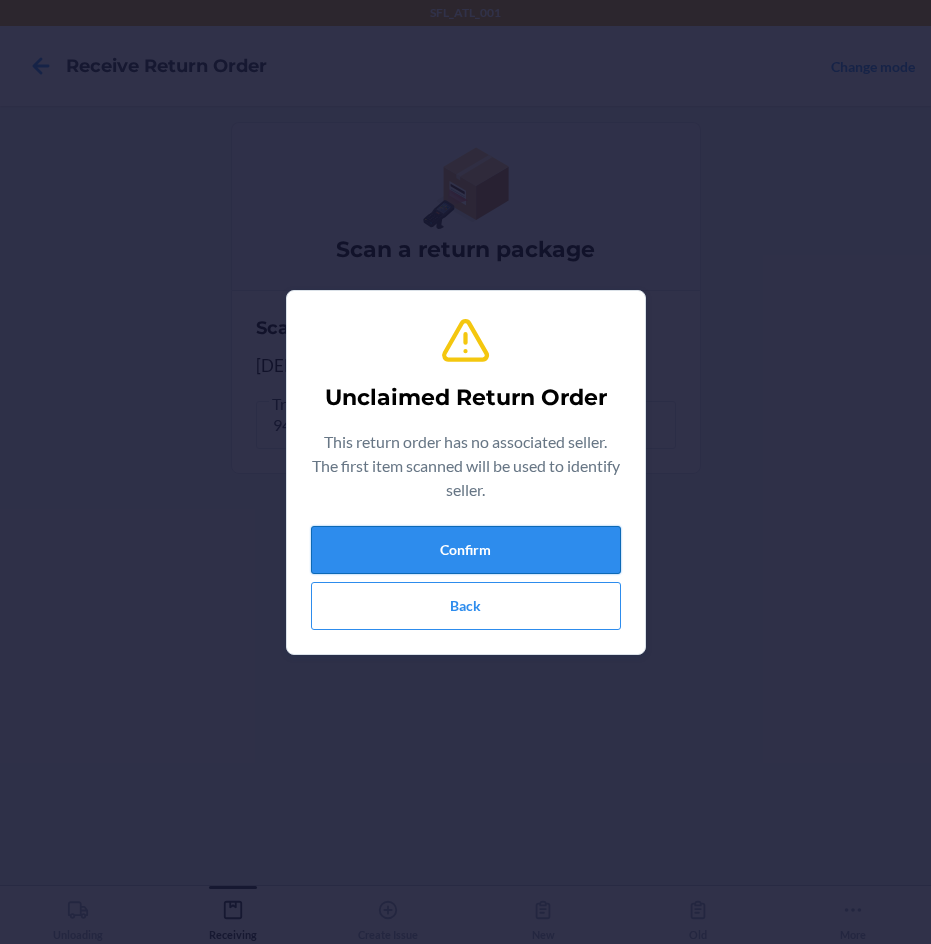 click on "Confirm" at bounding box center (466, 550) 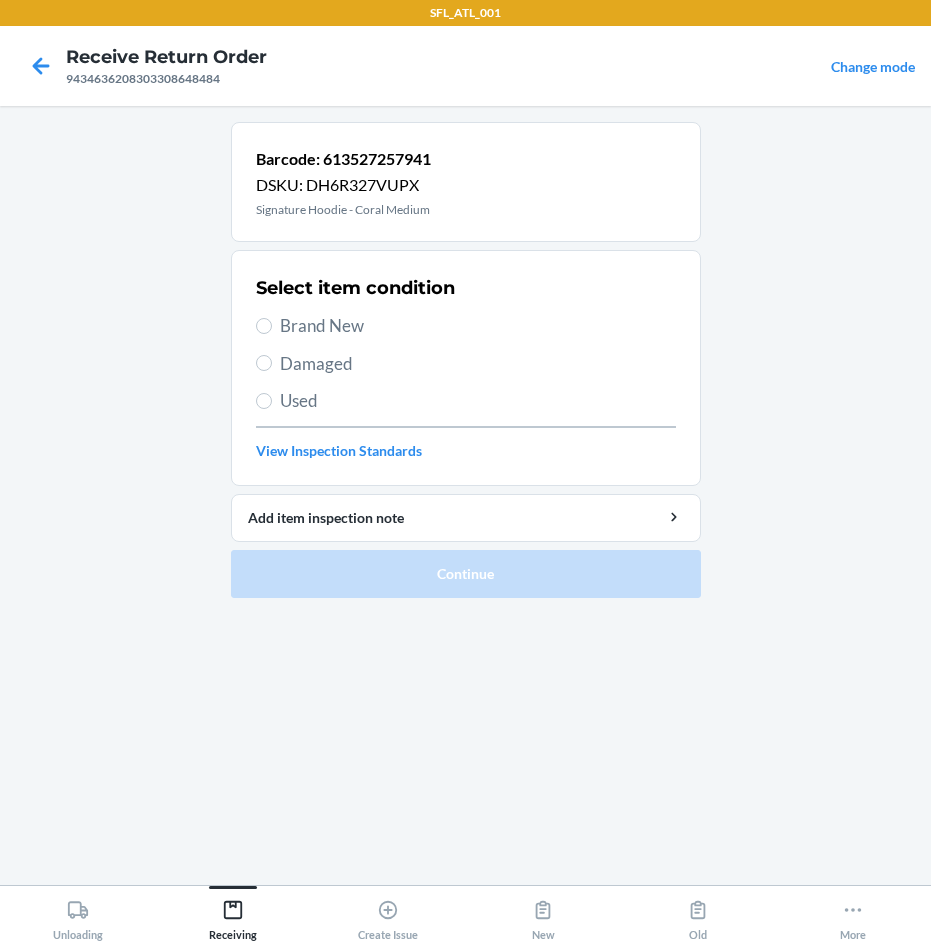 drag, startPoint x: 342, startPoint y: 326, endPoint x: 415, endPoint y: 432, distance: 128.7051 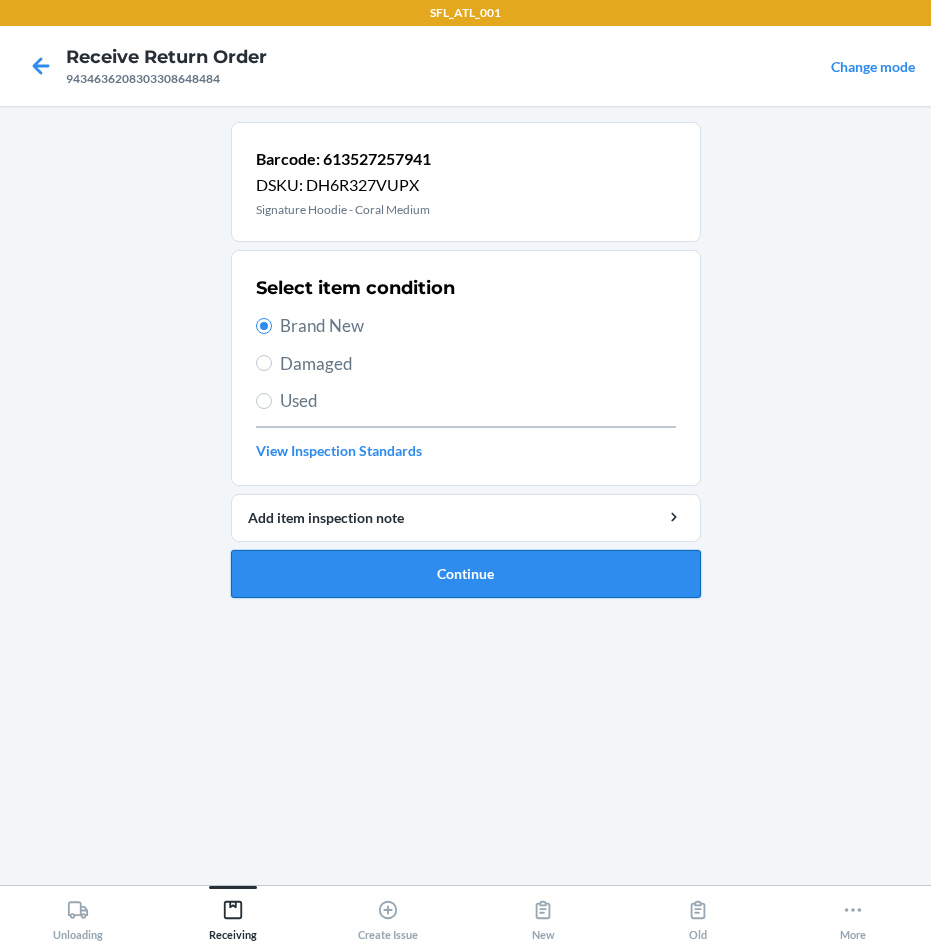 click on "Continue" at bounding box center (466, 574) 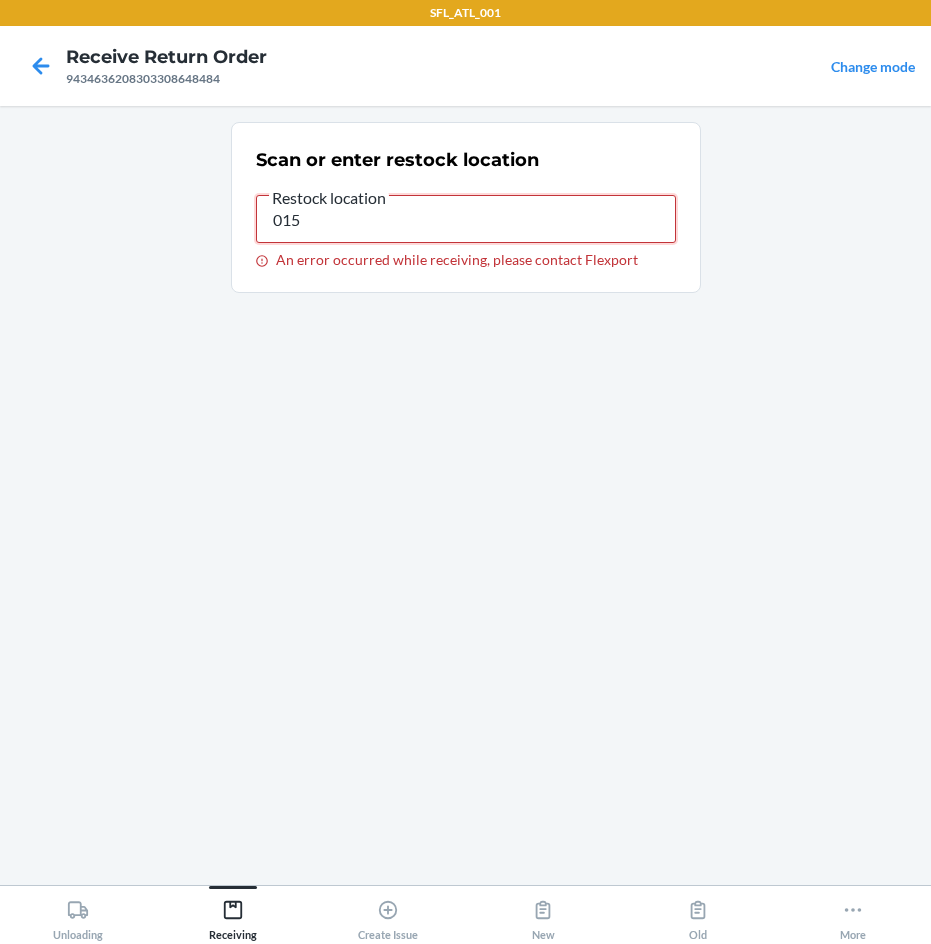 drag, startPoint x: 333, startPoint y: 224, endPoint x: 158, endPoint y: 190, distance: 178.27226 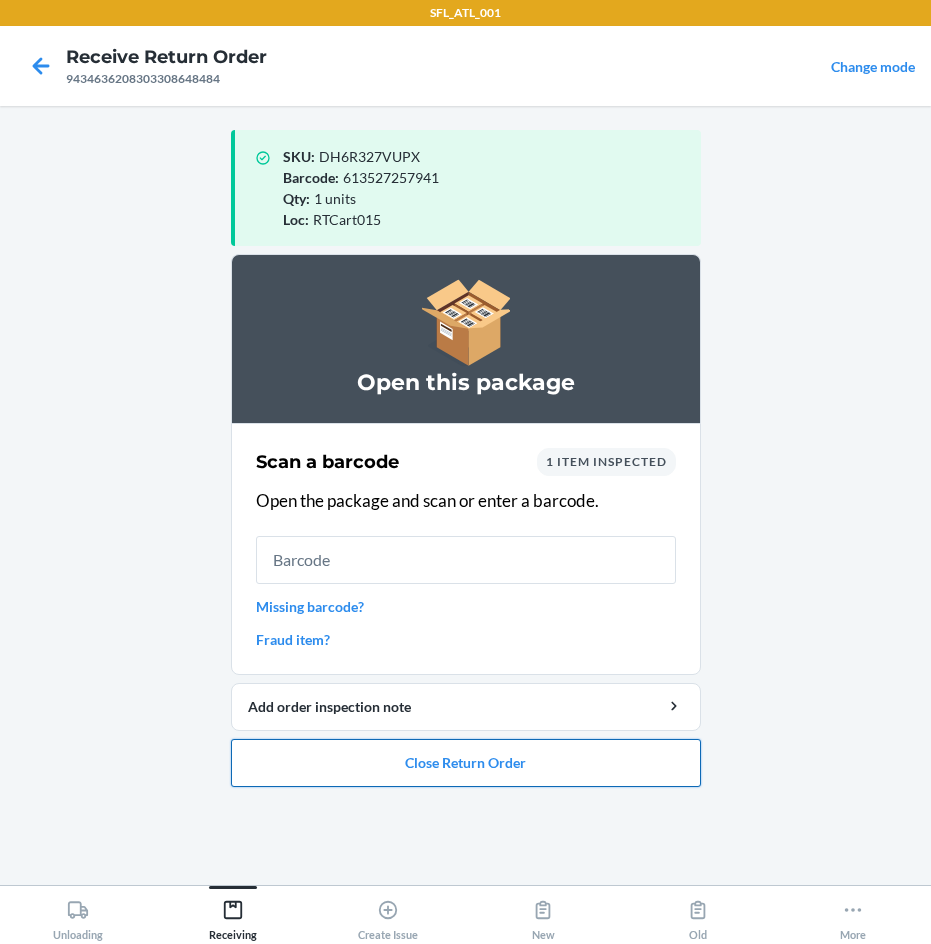 click on "Close Return Order" at bounding box center (466, 763) 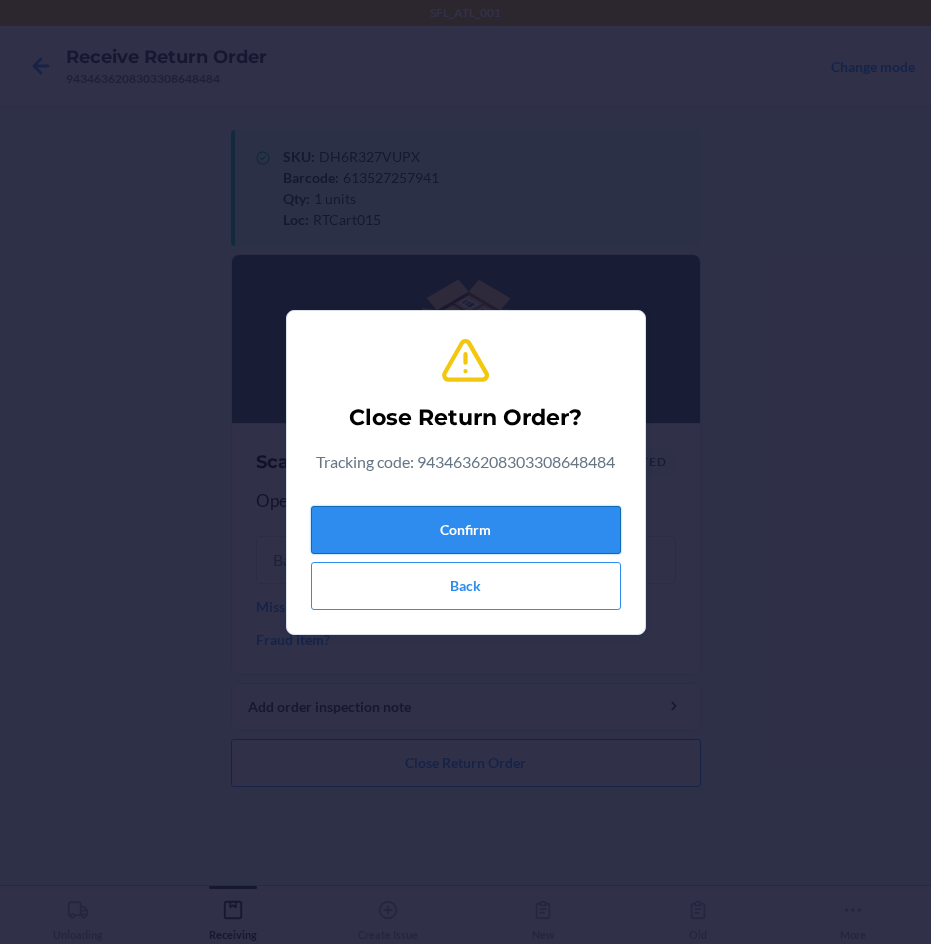click on "Confirm" at bounding box center [466, 530] 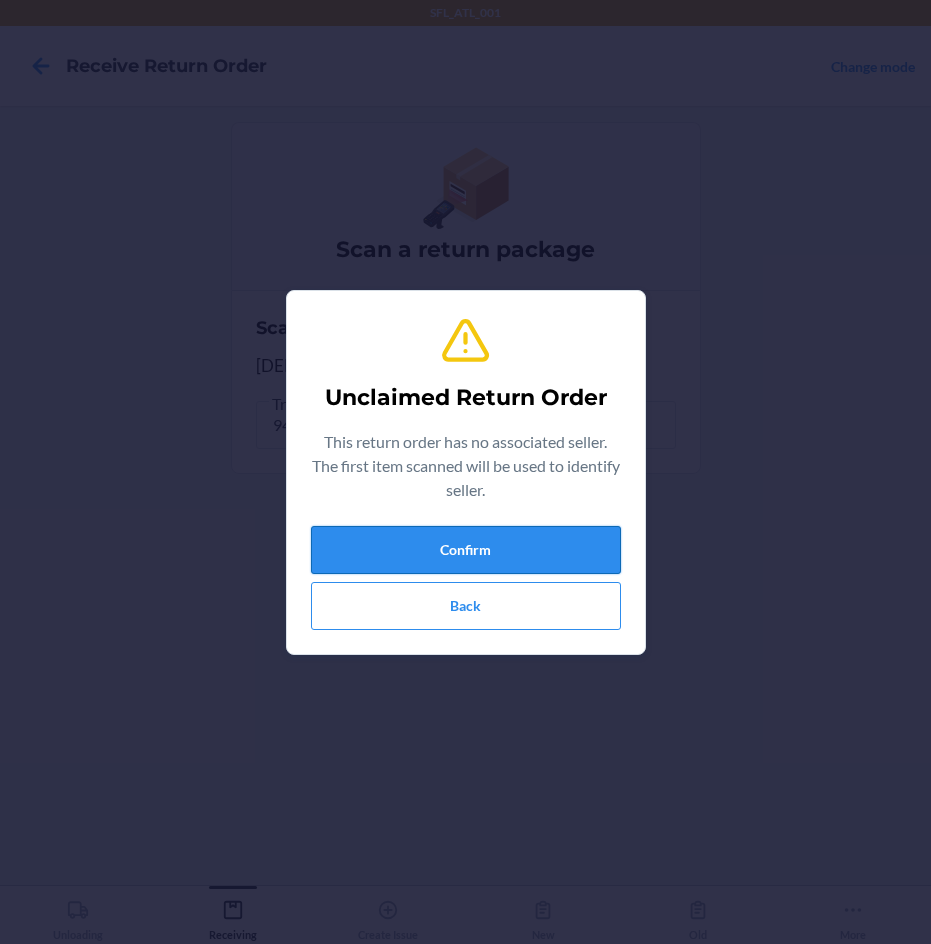 click on "Confirm" at bounding box center [466, 550] 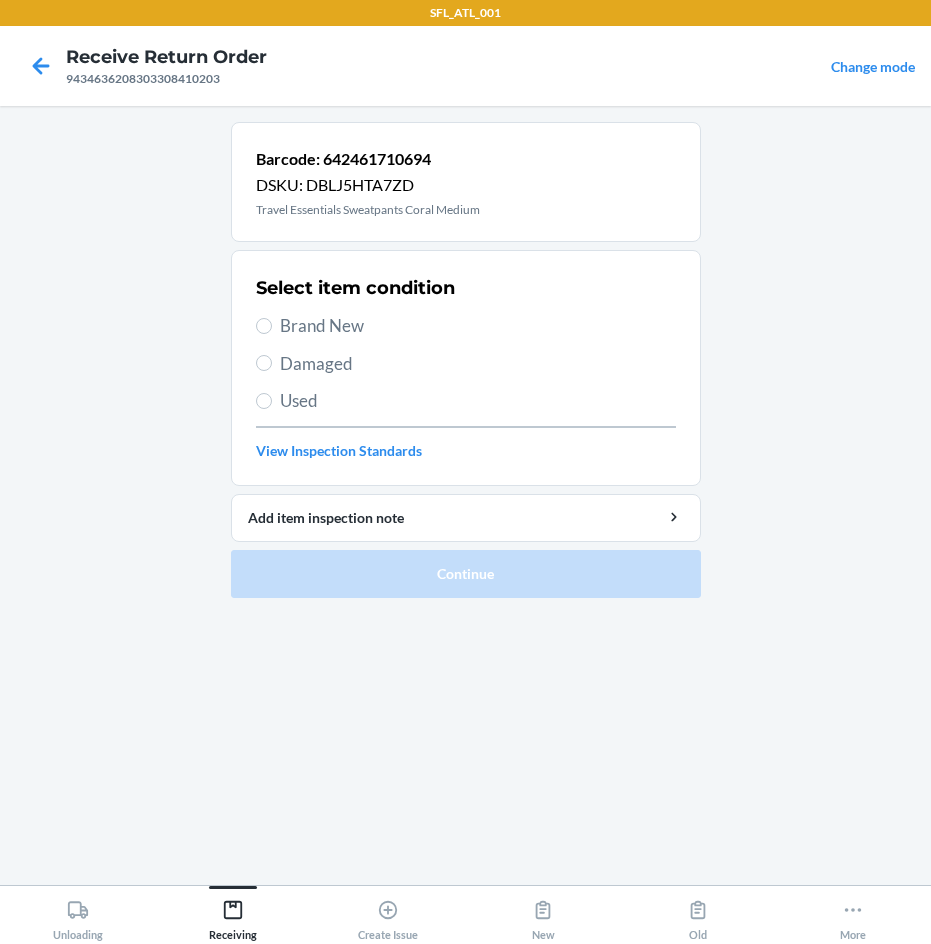 drag, startPoint x: 328, startPoint y: 322, endPoint x: 328, endPoint y: 349, distance: 27 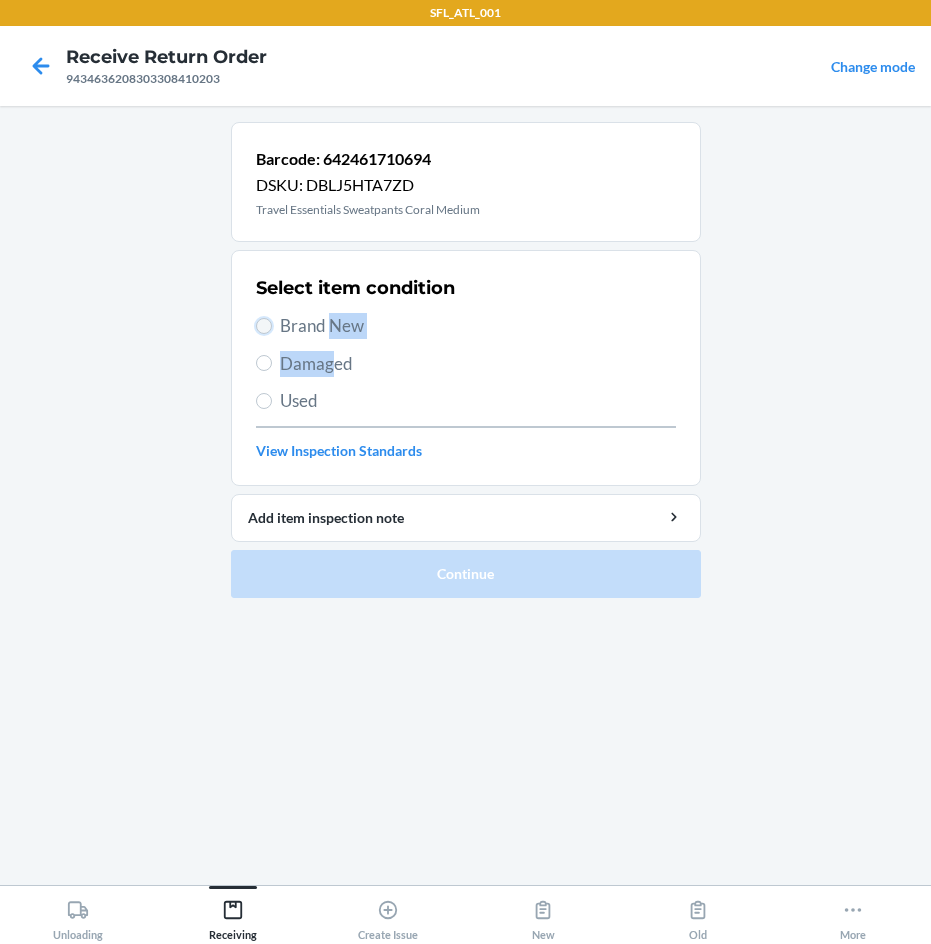 click on "Brand New" at bounding box center [264, 326] 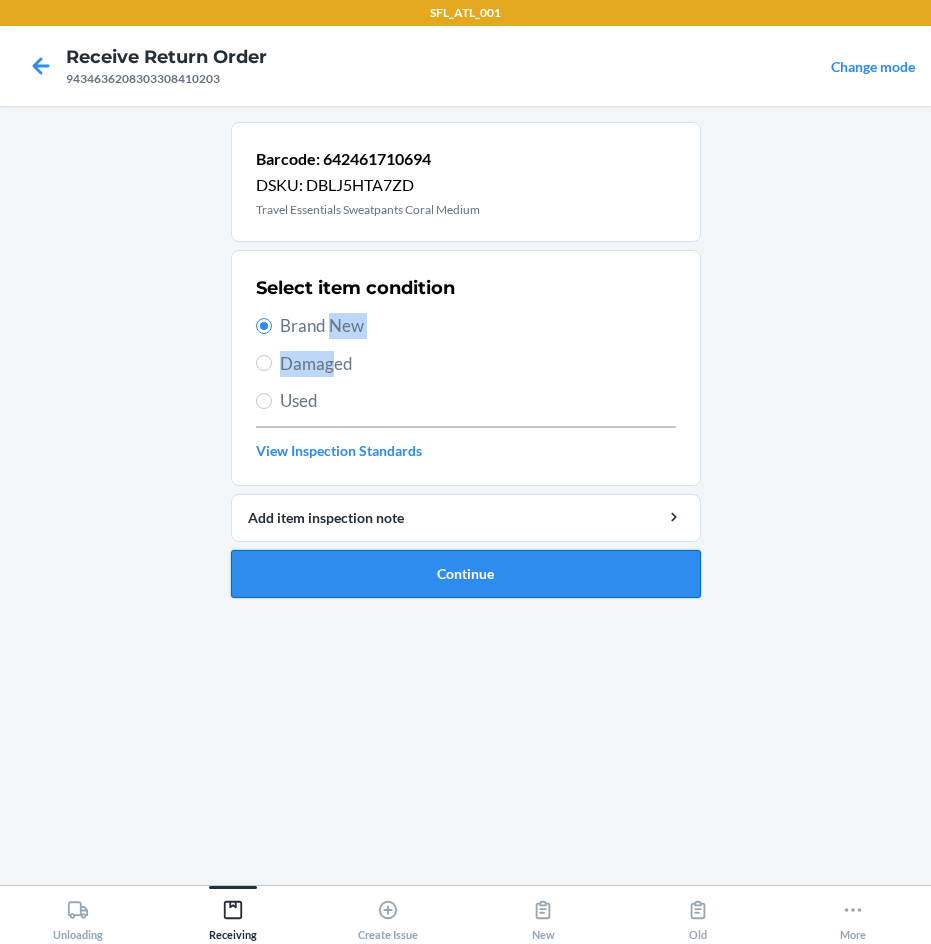 drag, startPoint x: 474, startPoint y: 579, endPoint x: 486, endPoint y: 568, distance: 16.27882 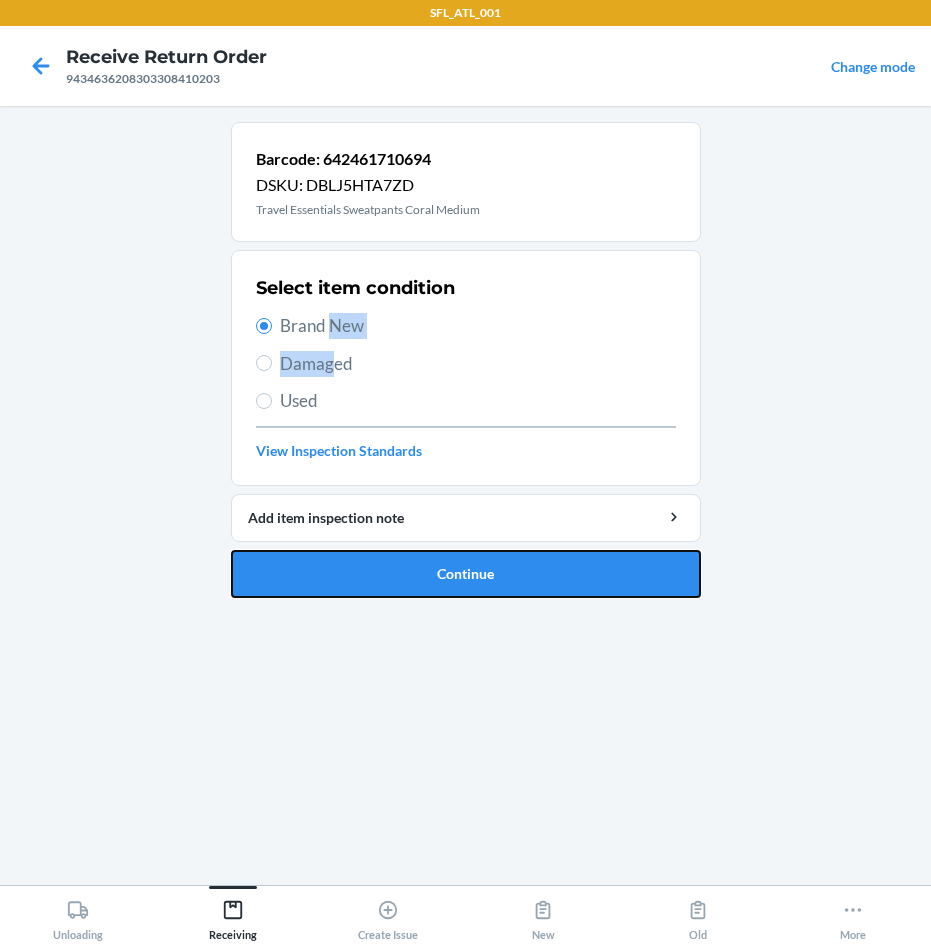 click on "Continue" at bounding box center [466, 574] 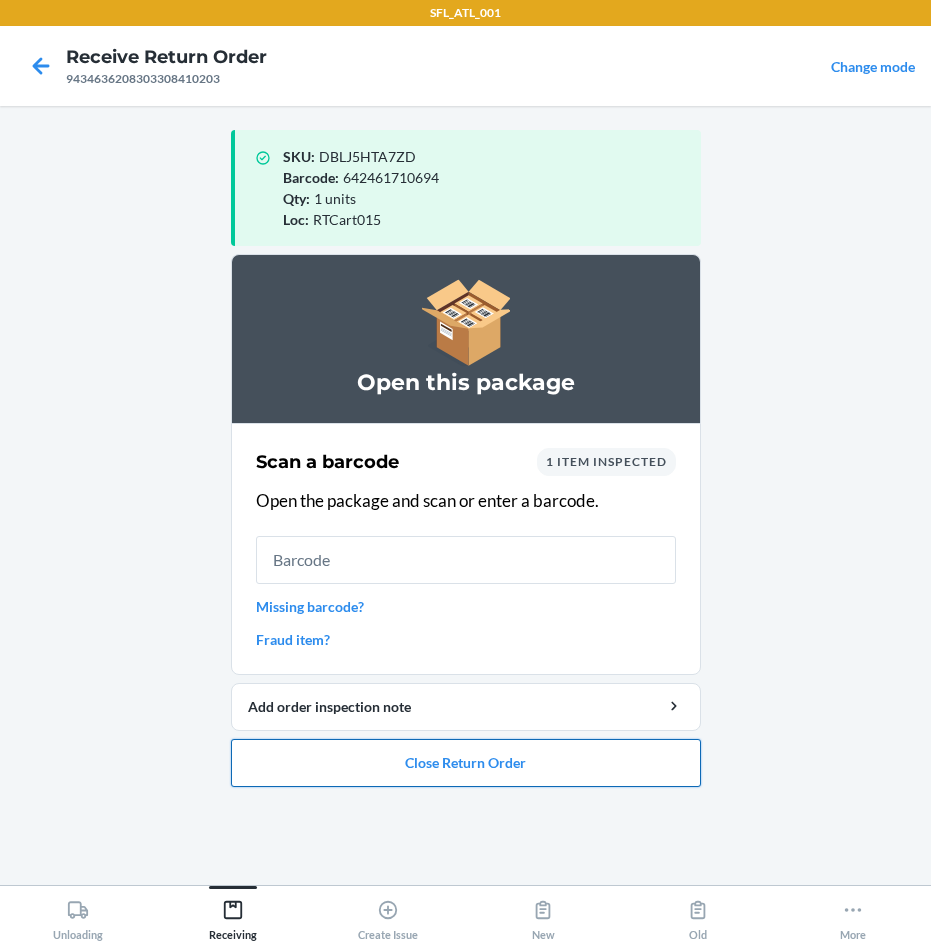 click on "Close Return Order" at bounding box center (466, 763) 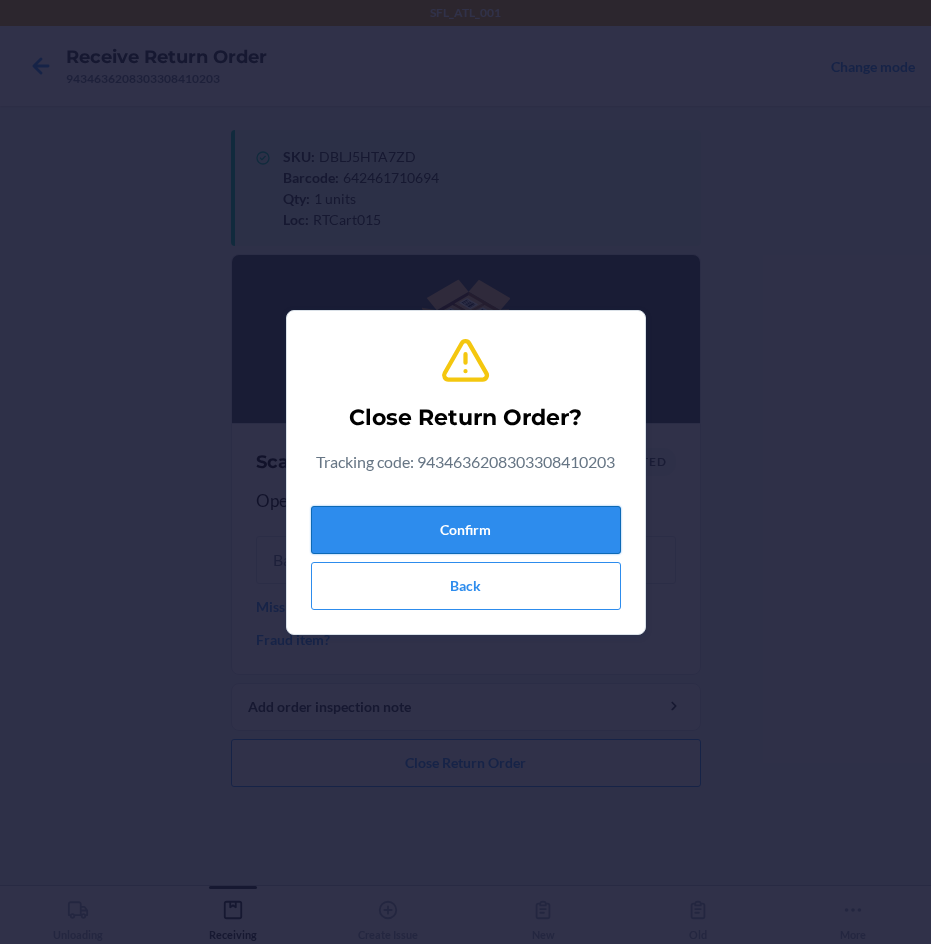 click on "Confirm" at bounding box center (466, 530) 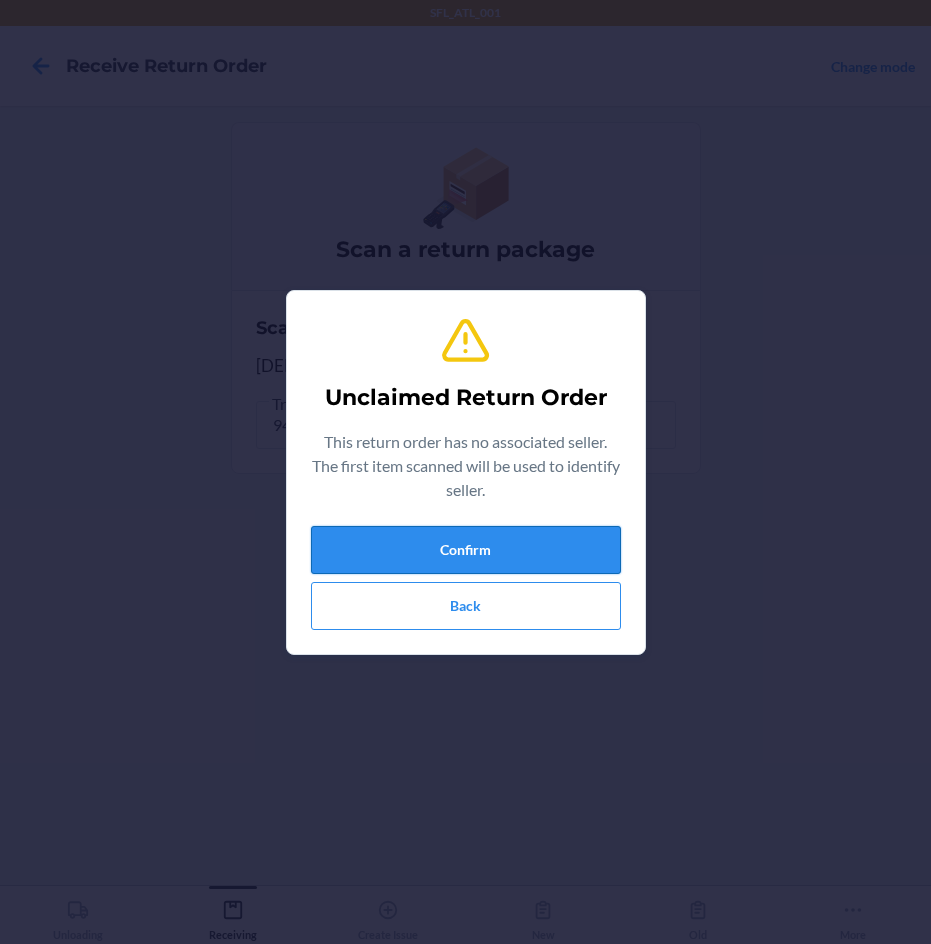 click on "Confirm" at bounding box center (466, 550) 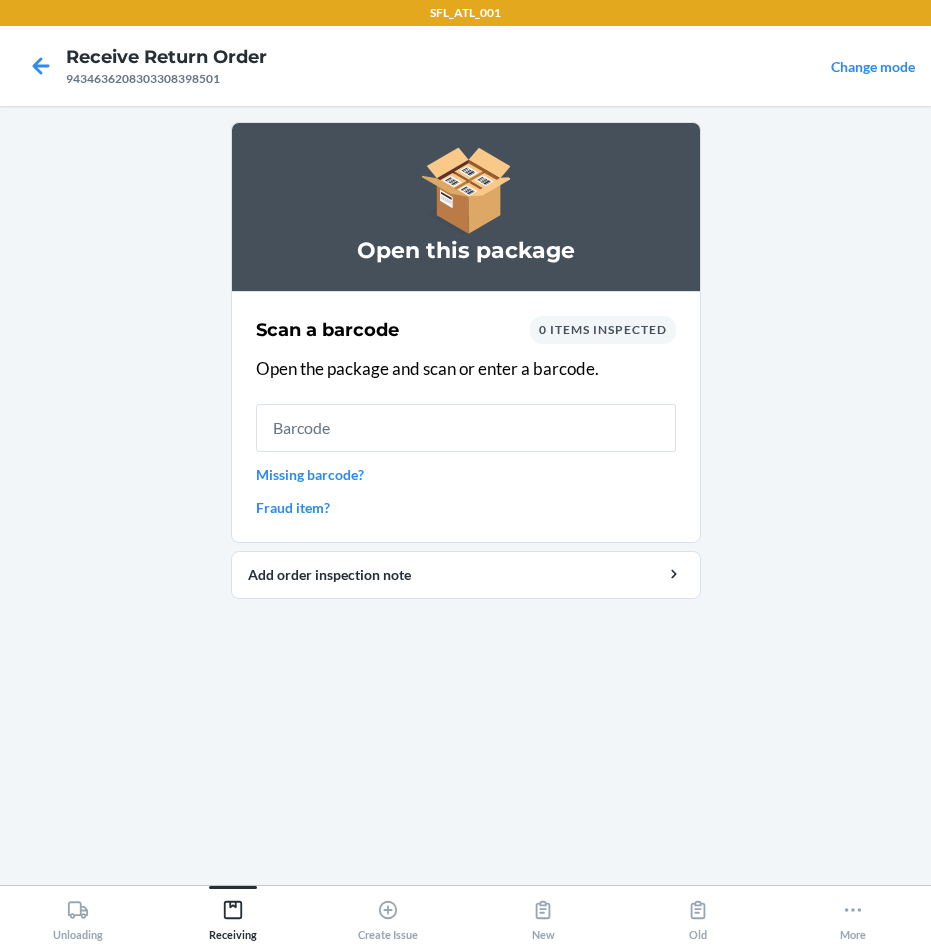 click at bounding box center (466, 428) 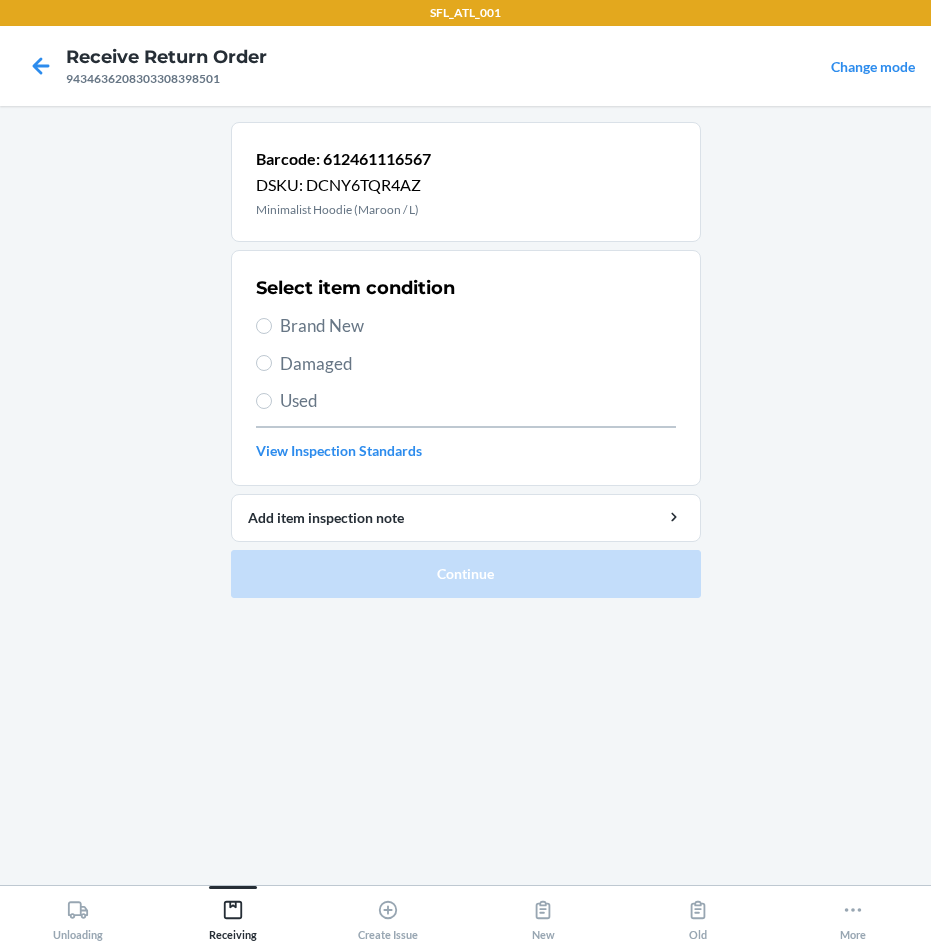 click on "Select item condition Brand New Damaged Used View Inspection Standards" at bounding box center (466, 368) 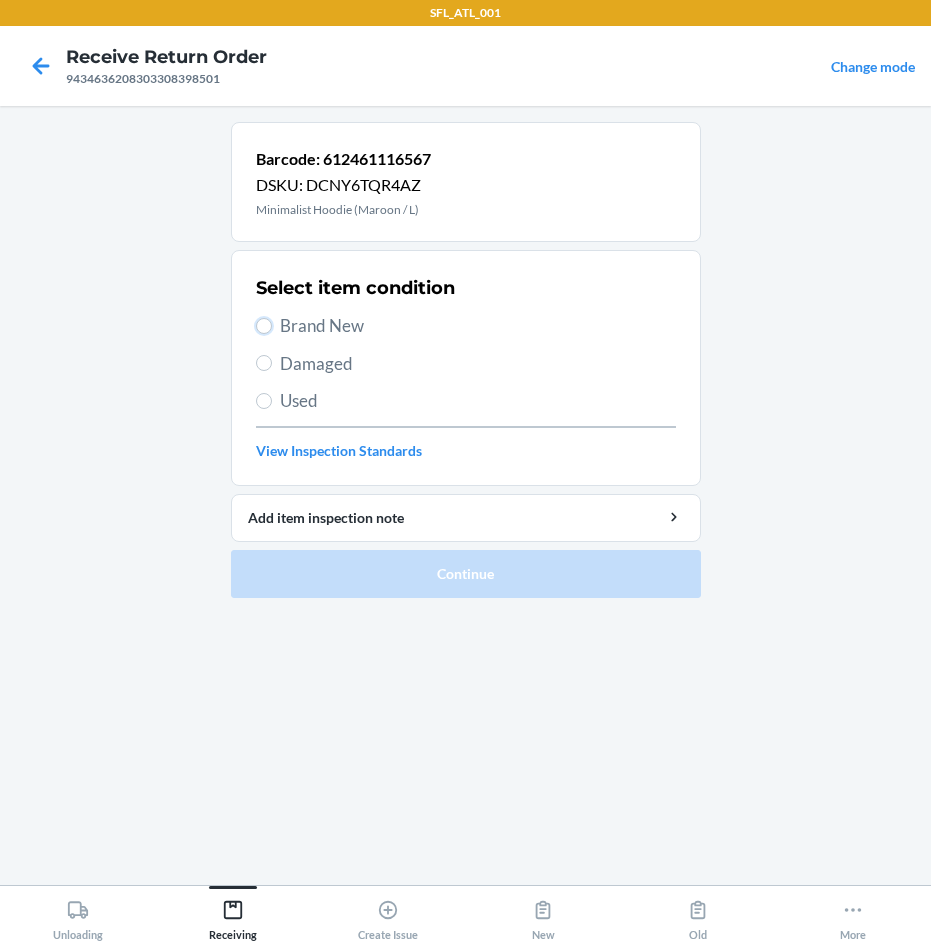 click on "Brand New" at bounding box center [264, 326] 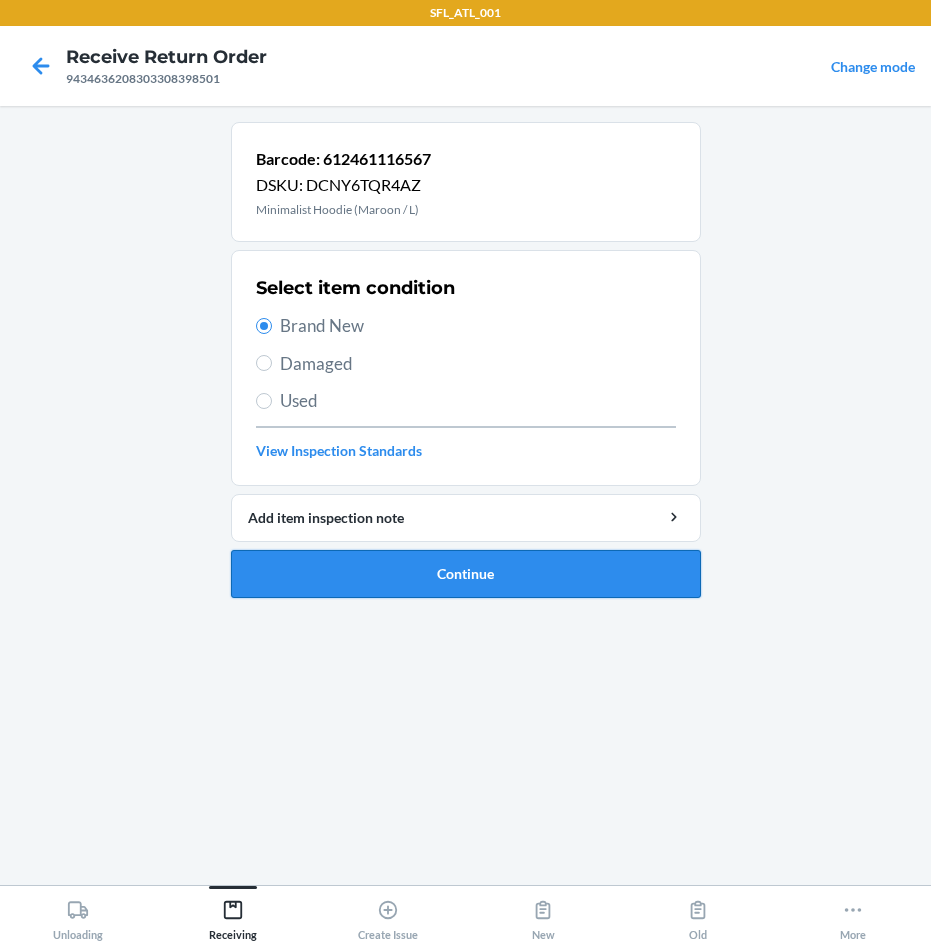 click on "Continue" at bounding box center [466, 574] 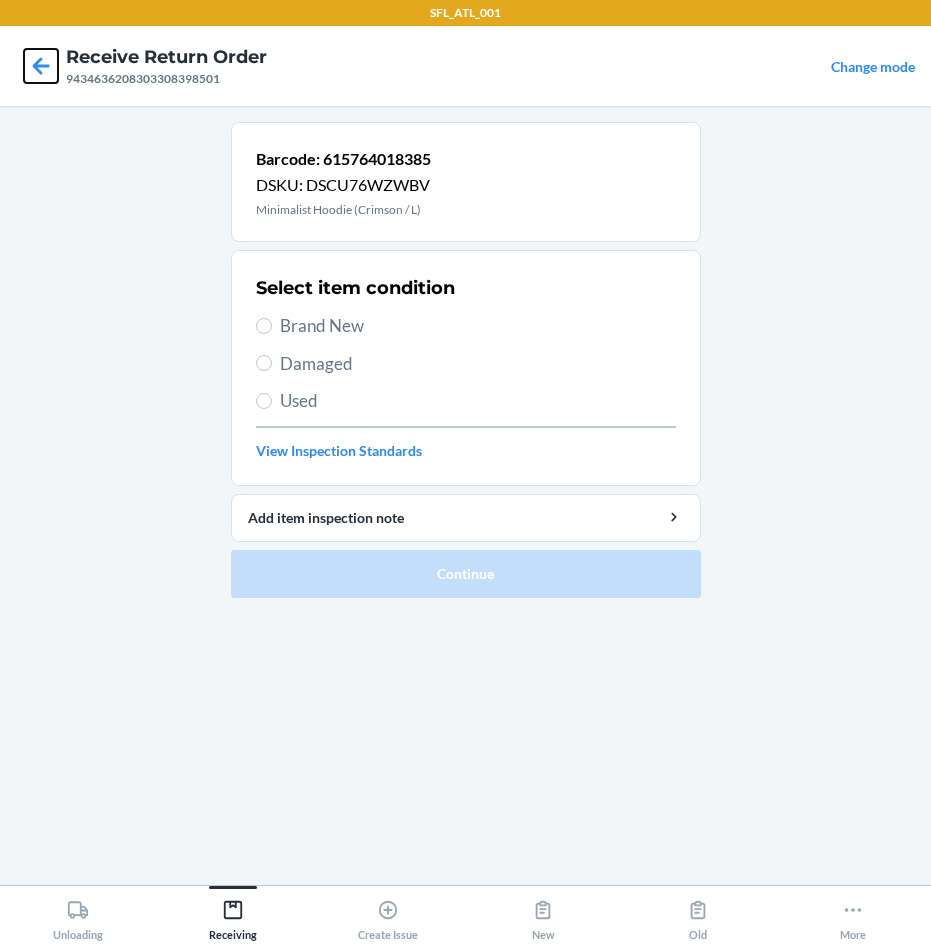 click 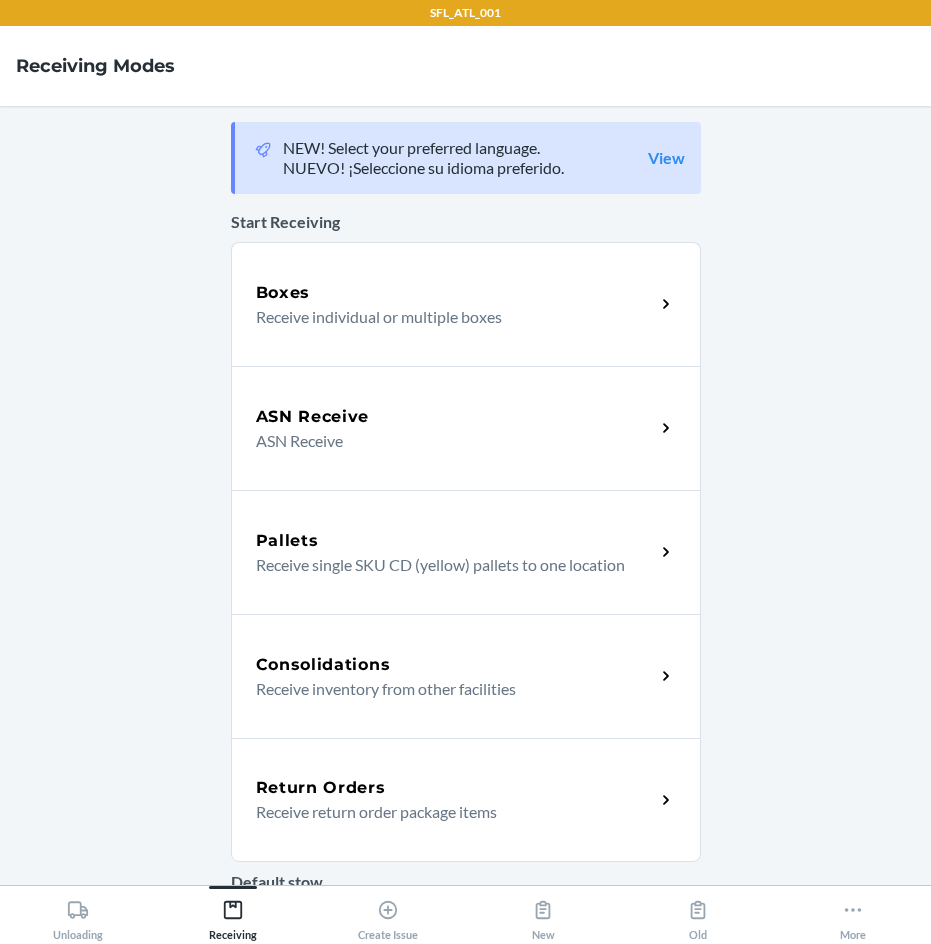 click on "Return Orders" at bounding box center (455, 788) 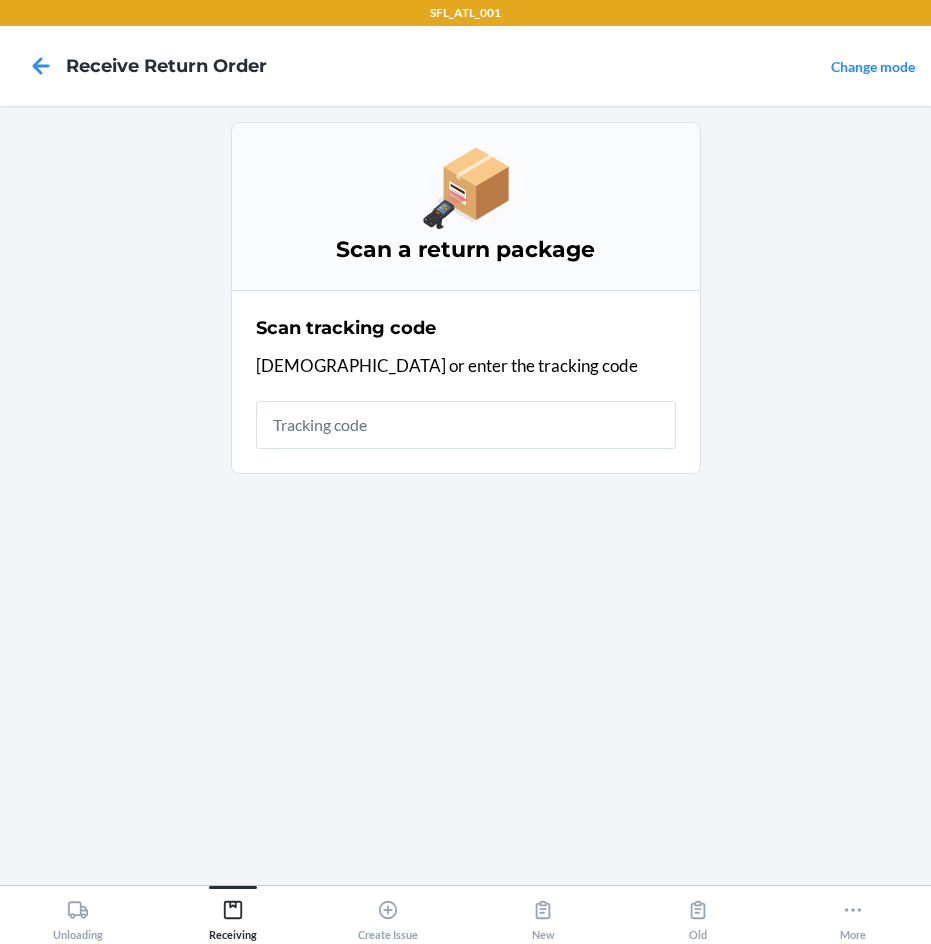 click at bounding box center [466, 425] 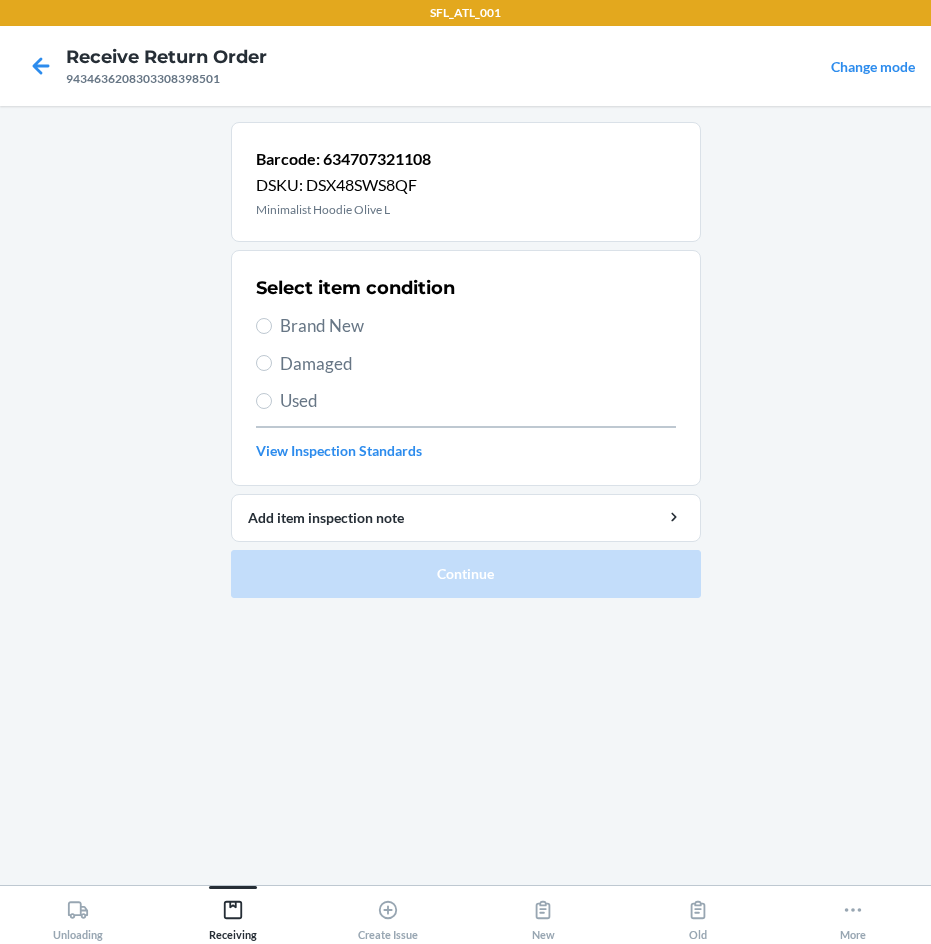 click on "Select item condition Brand New Damaged Used View Inspection Standards" at bounding box center (466, 368) 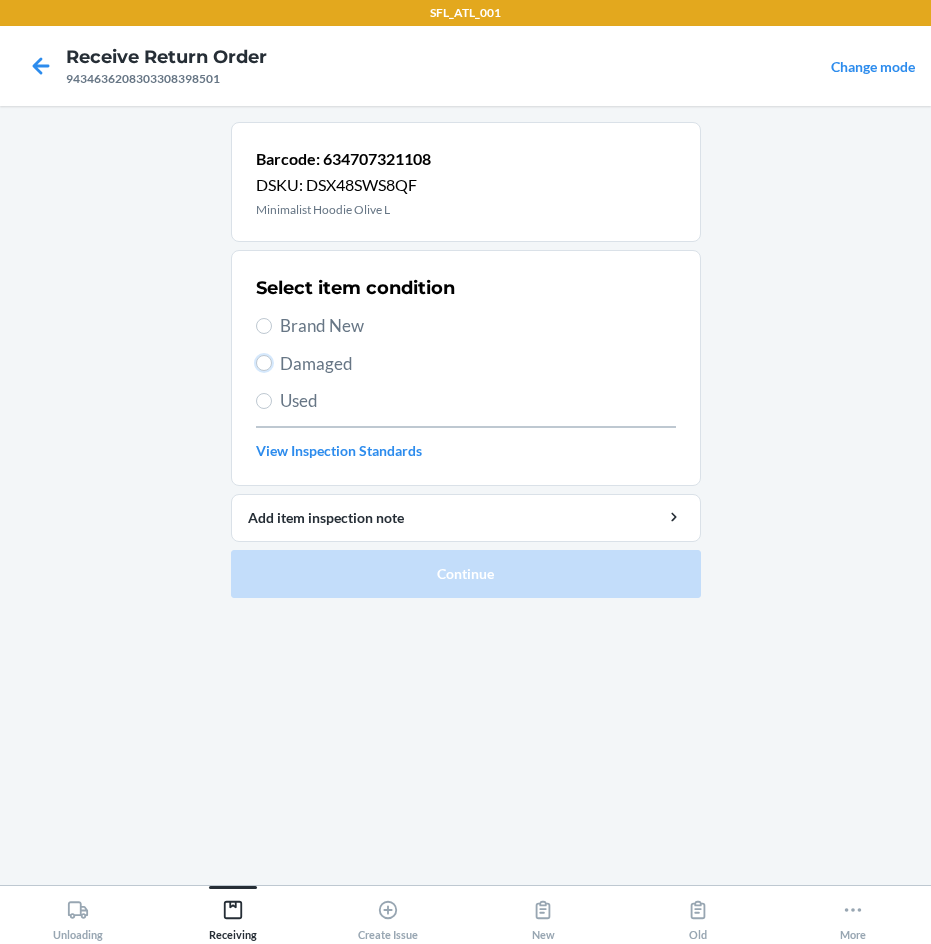 click on "Damaged" at bounding box center [264, 363] 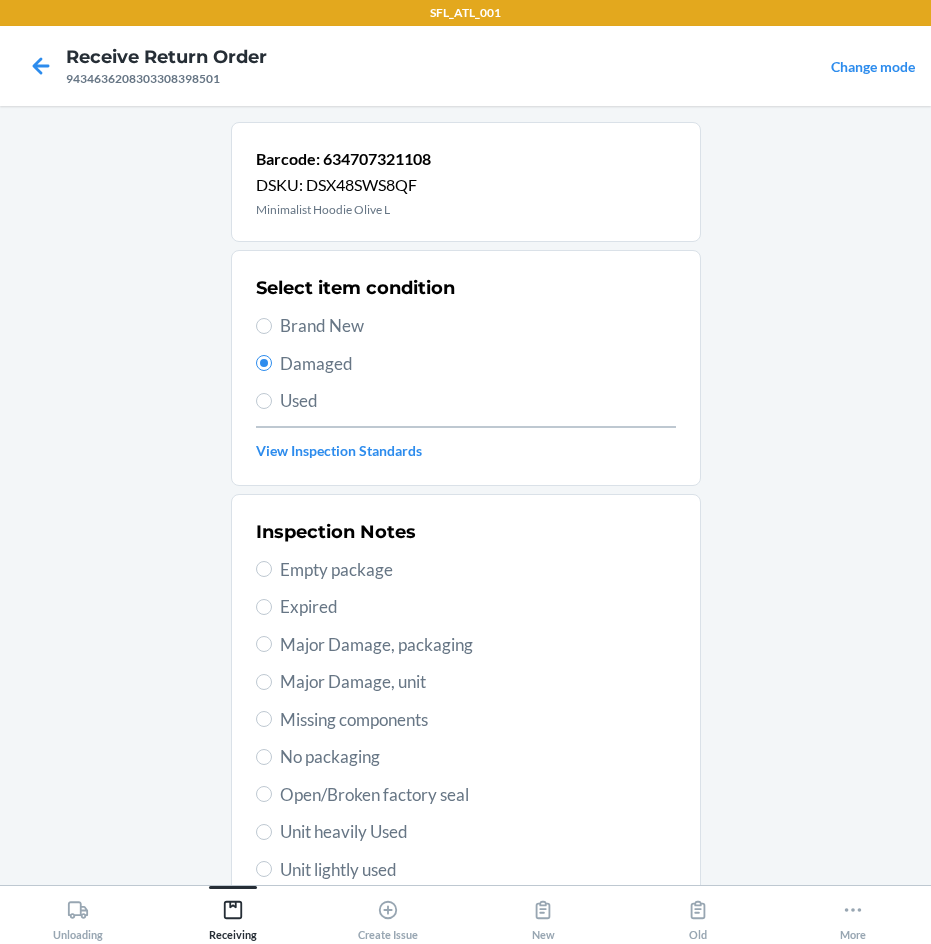 click on "Major Damage, packaging" at bounding box center (478, 645) 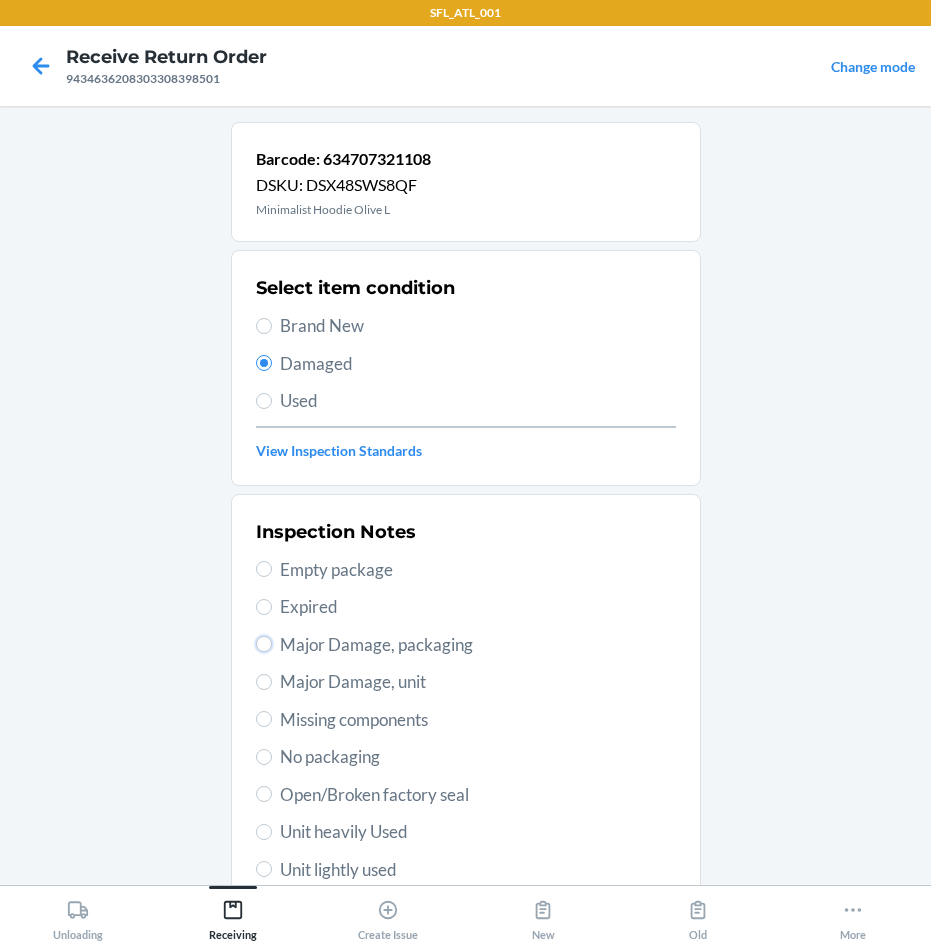 click on "Major Damage, packaging" at bounding box center [264, 644] 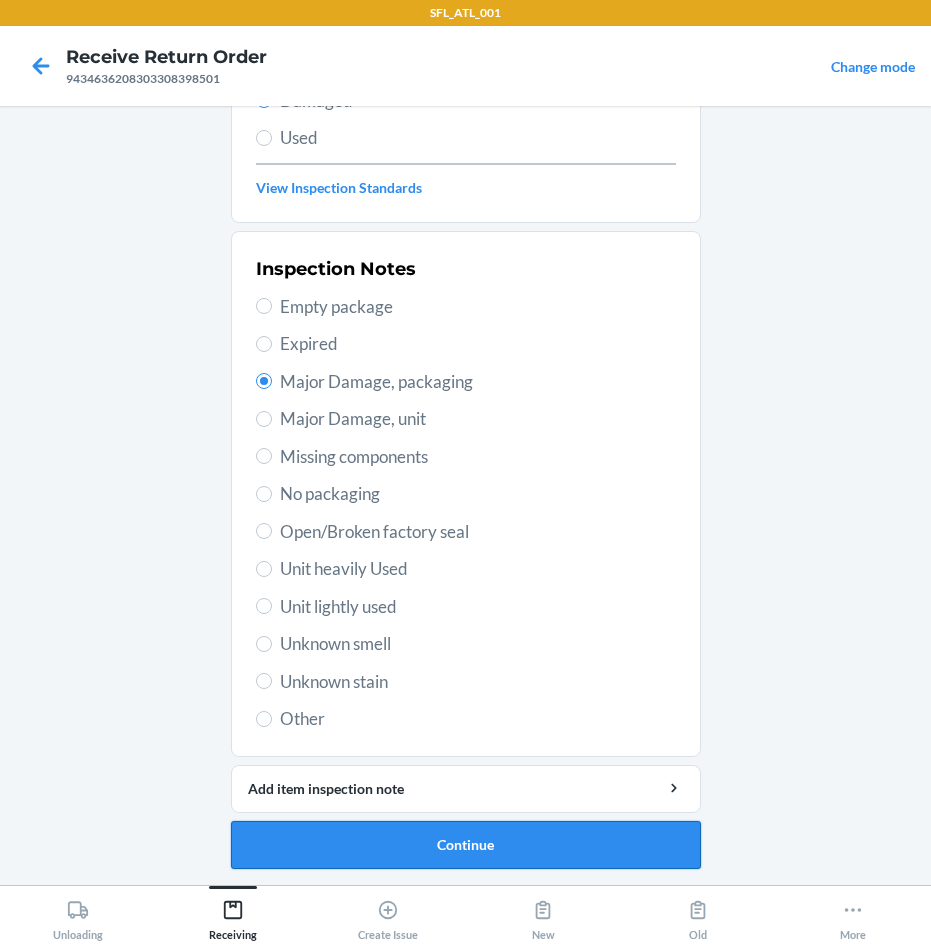 click on "Continue" at bounding box center [466, 845] 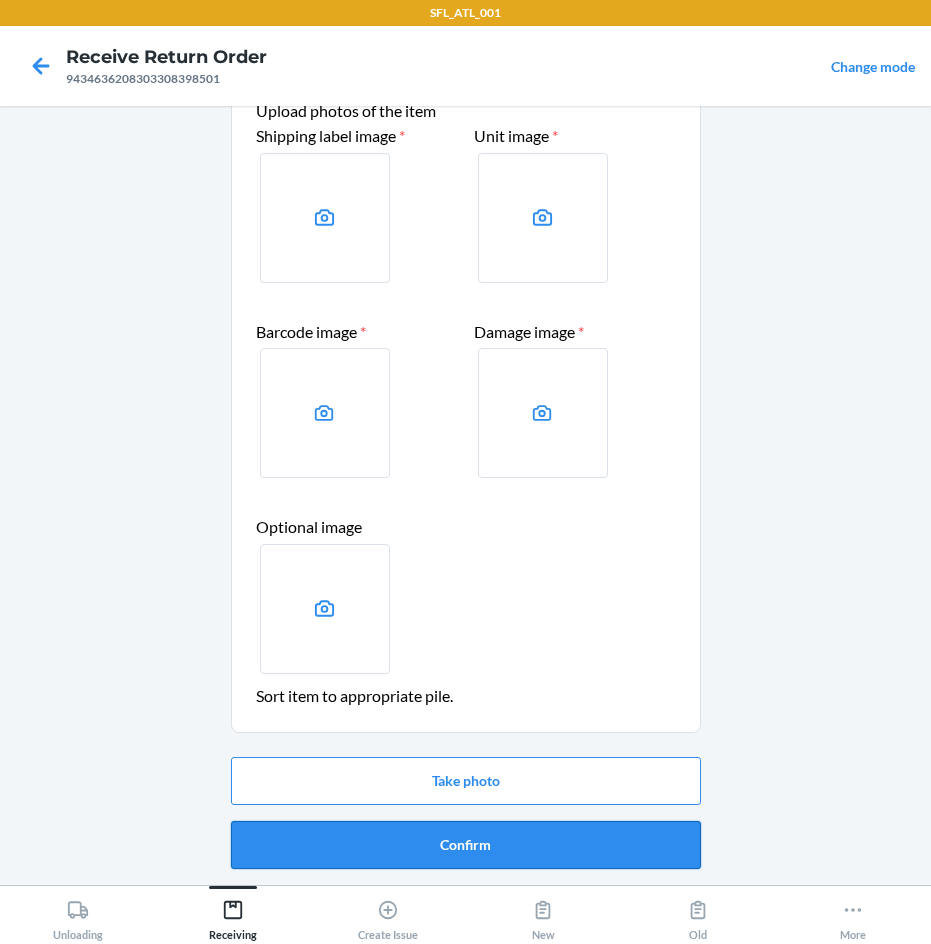 click on "Confirm" at bounding box center (466, 845) 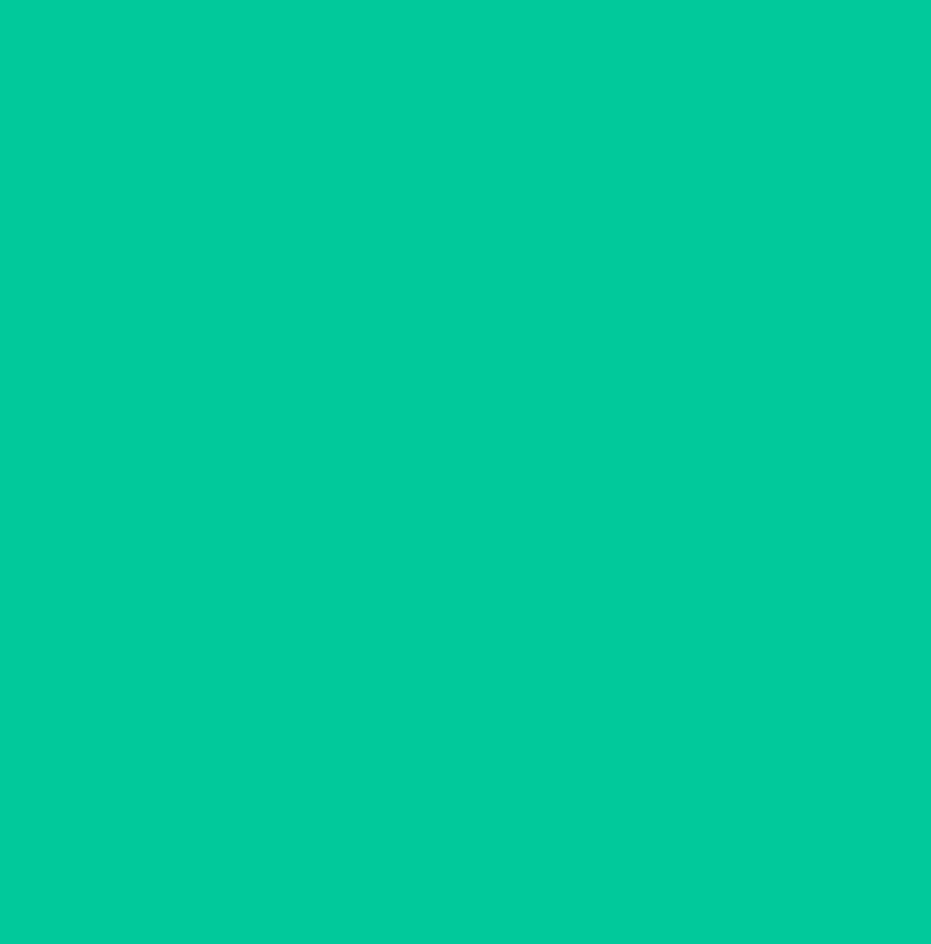 scroll, scrollTop: 0, scrollLeft: 0, axis: both 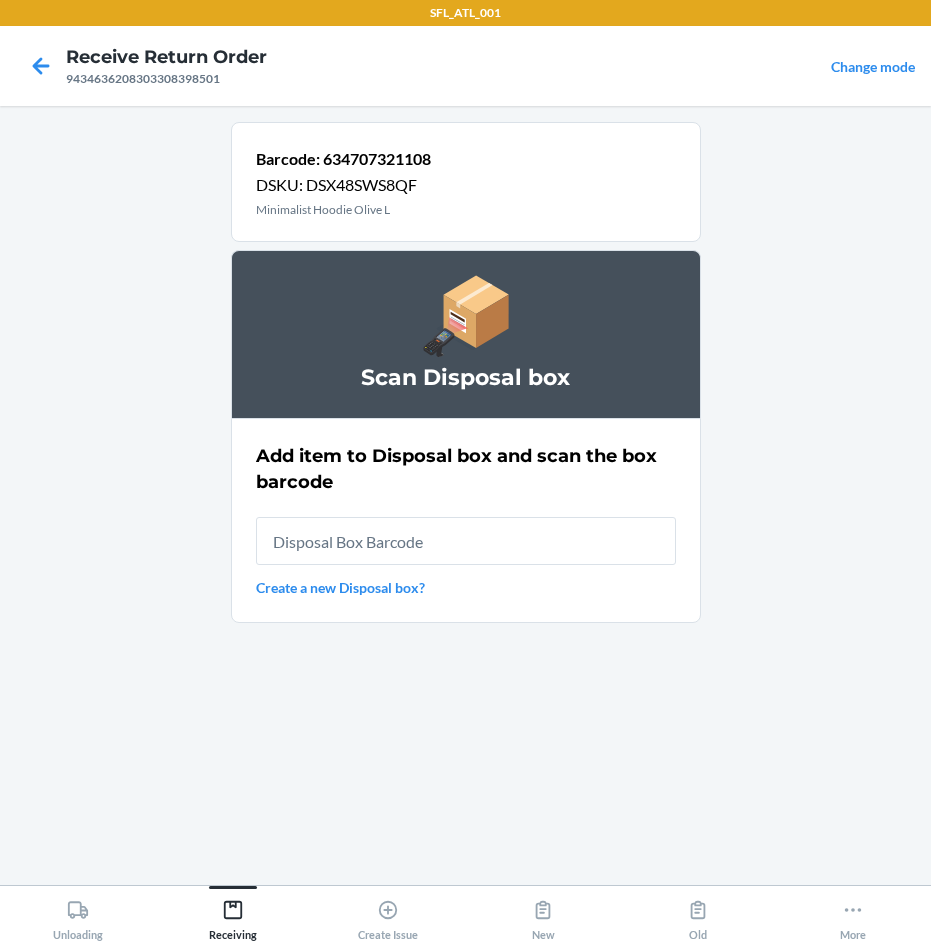 drag, startPoint x: 360, startPoint y: 547, endPoint x: 367, endPoint y: 526, distance: 22.135944 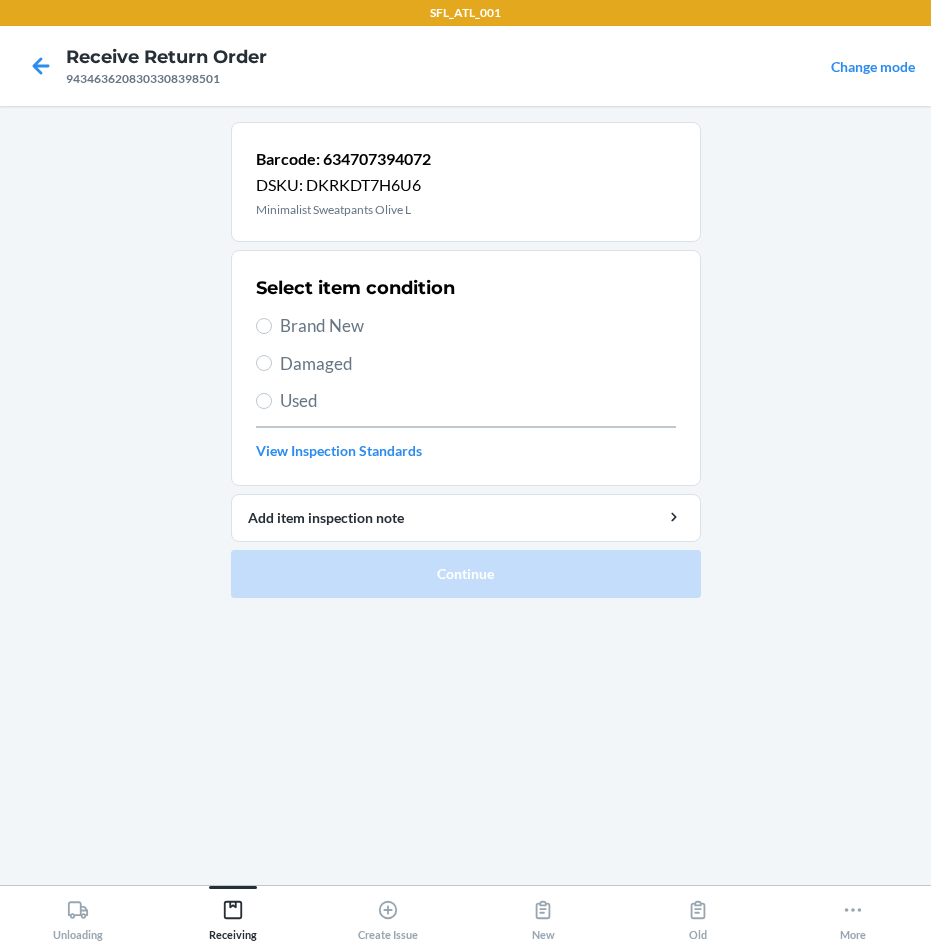 click on "Damaged" at bounding box center (478, 364) 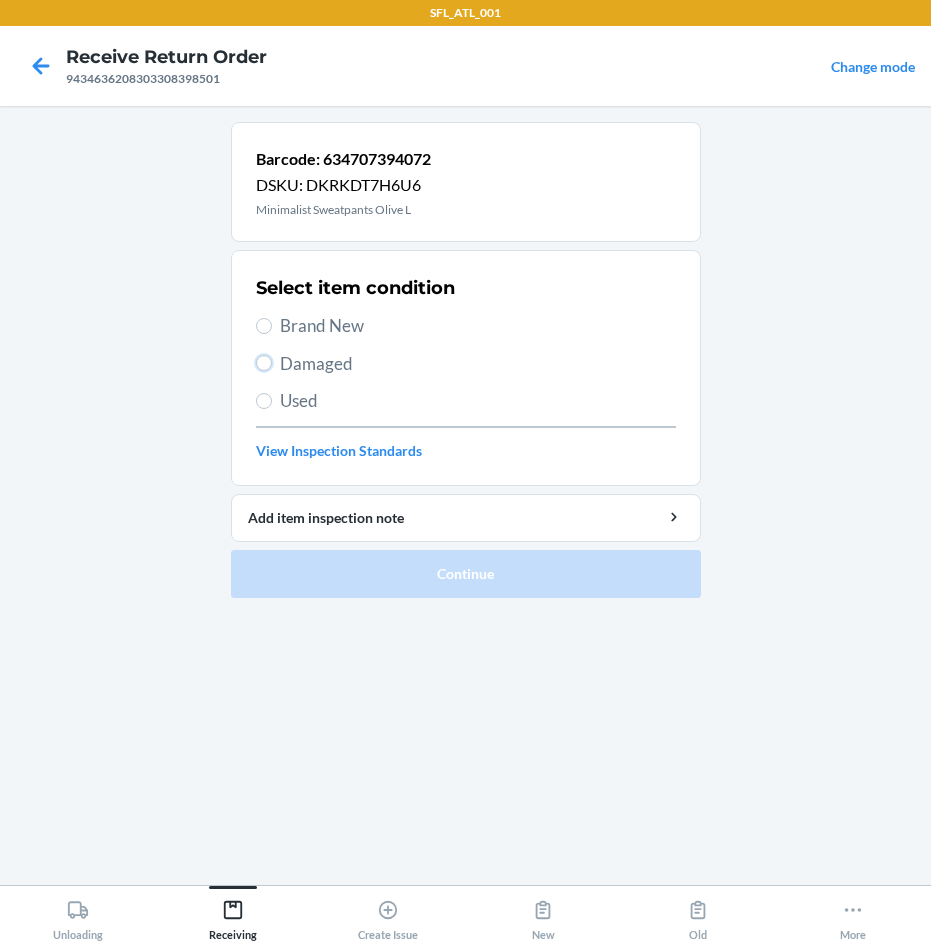 click on "Damaged" at bounding box center [264, 363] 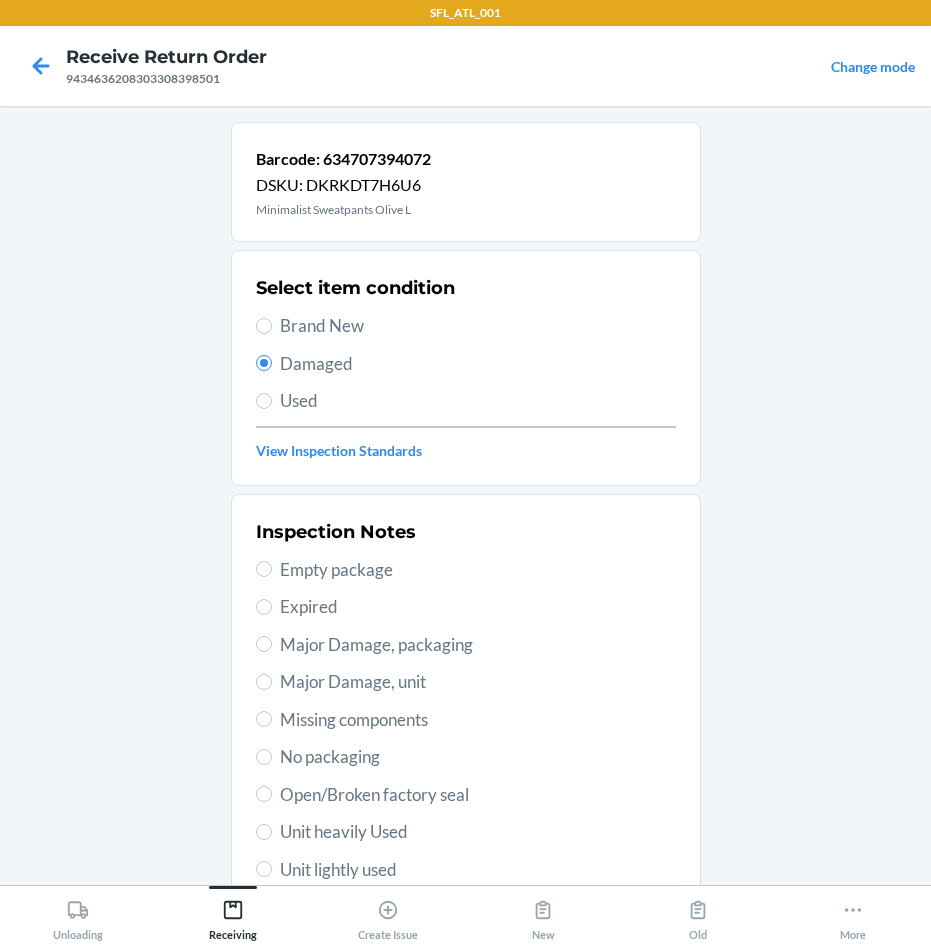 click on "Major Damage, packaging" at bounding box center (478, 645) 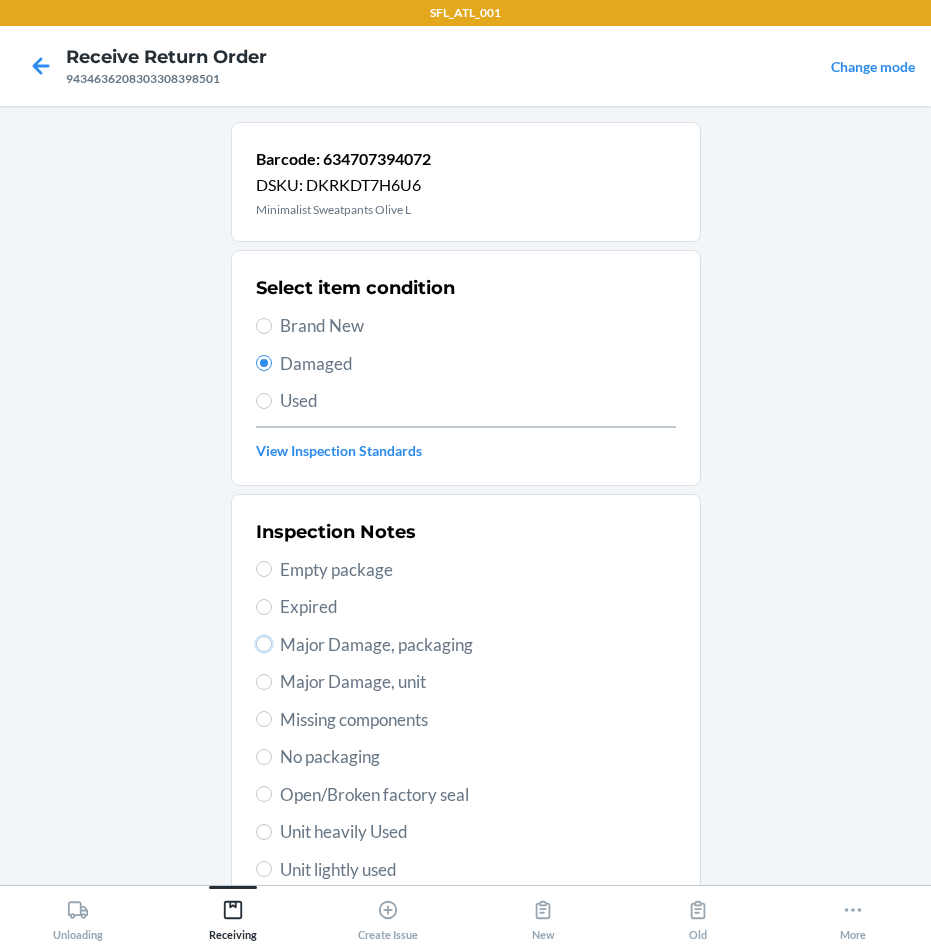 click on "Major Damage, packaging" at bounding box center (264, 644) 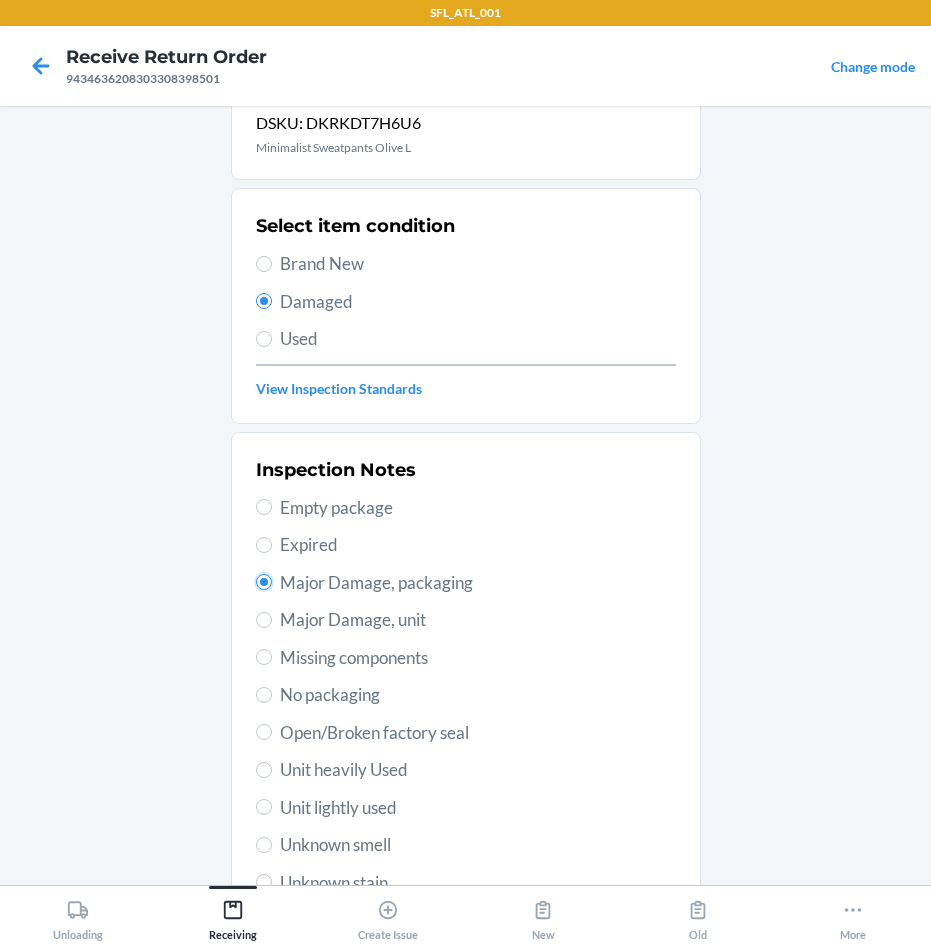 scroll, scrollTop: 263, scrollLeft: 0, axis: vertical 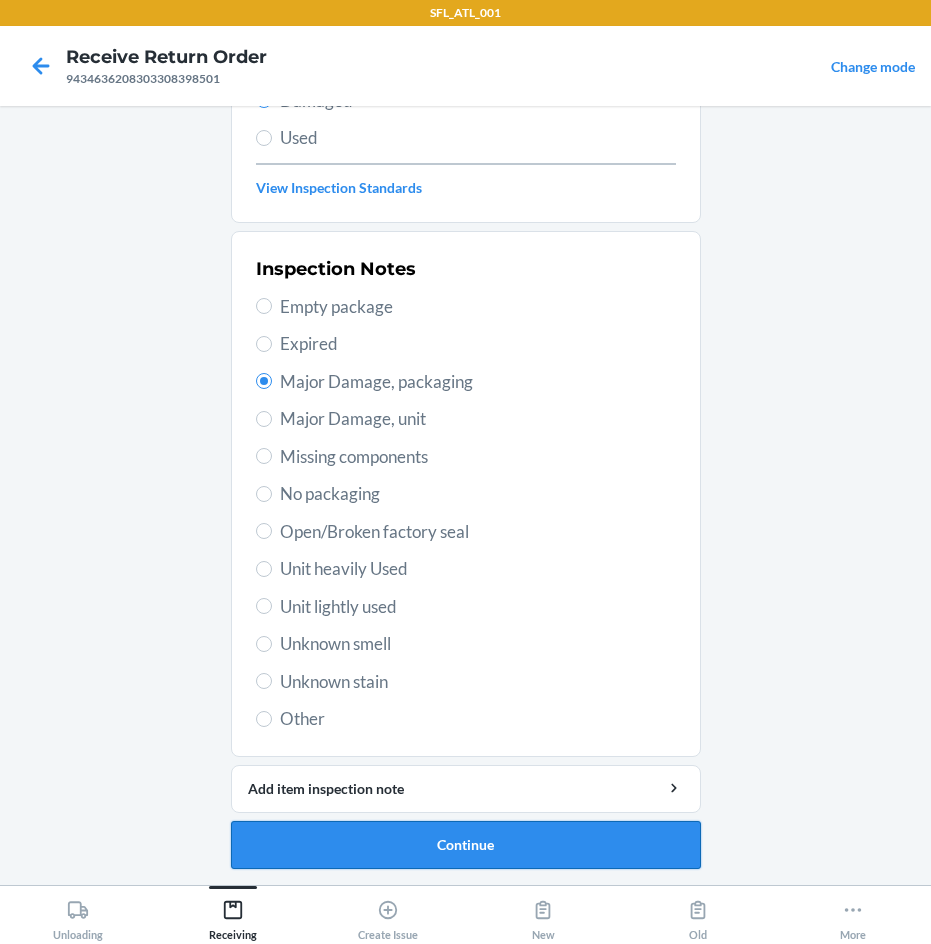 click on "Continue" at bounding box center (466, 845) 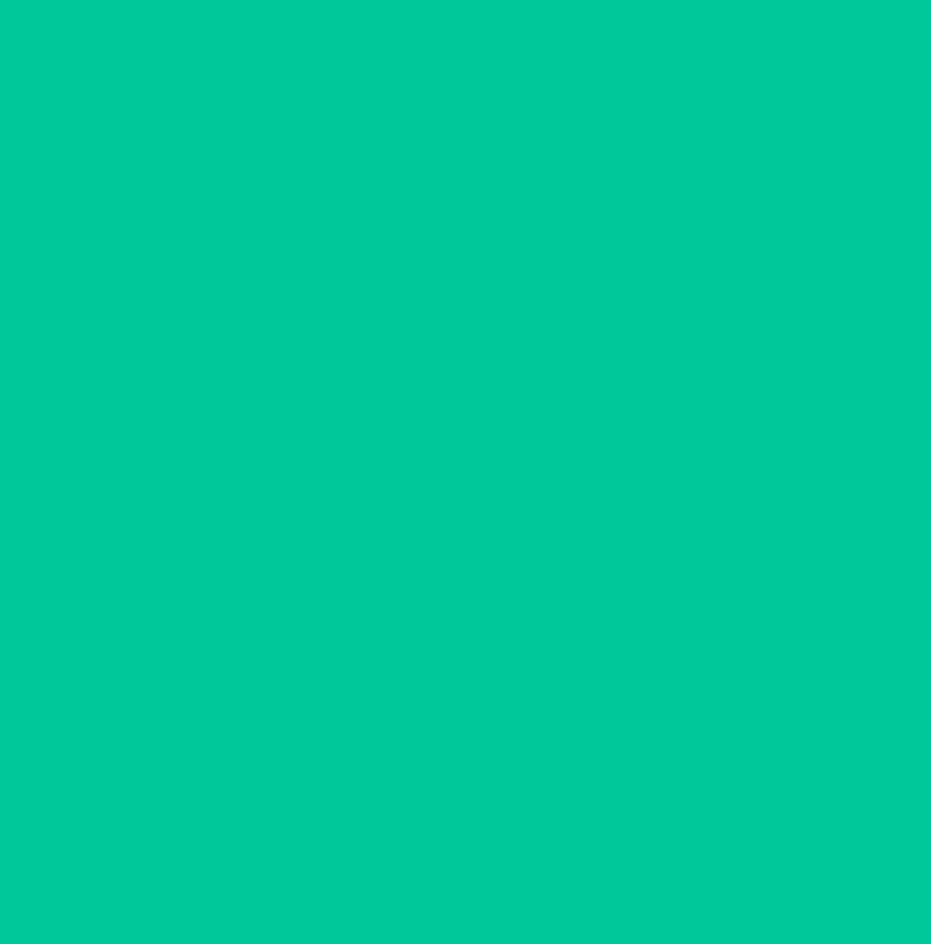 scroll, scrollTop: 86, scrollLeft: 0, axis: vertical 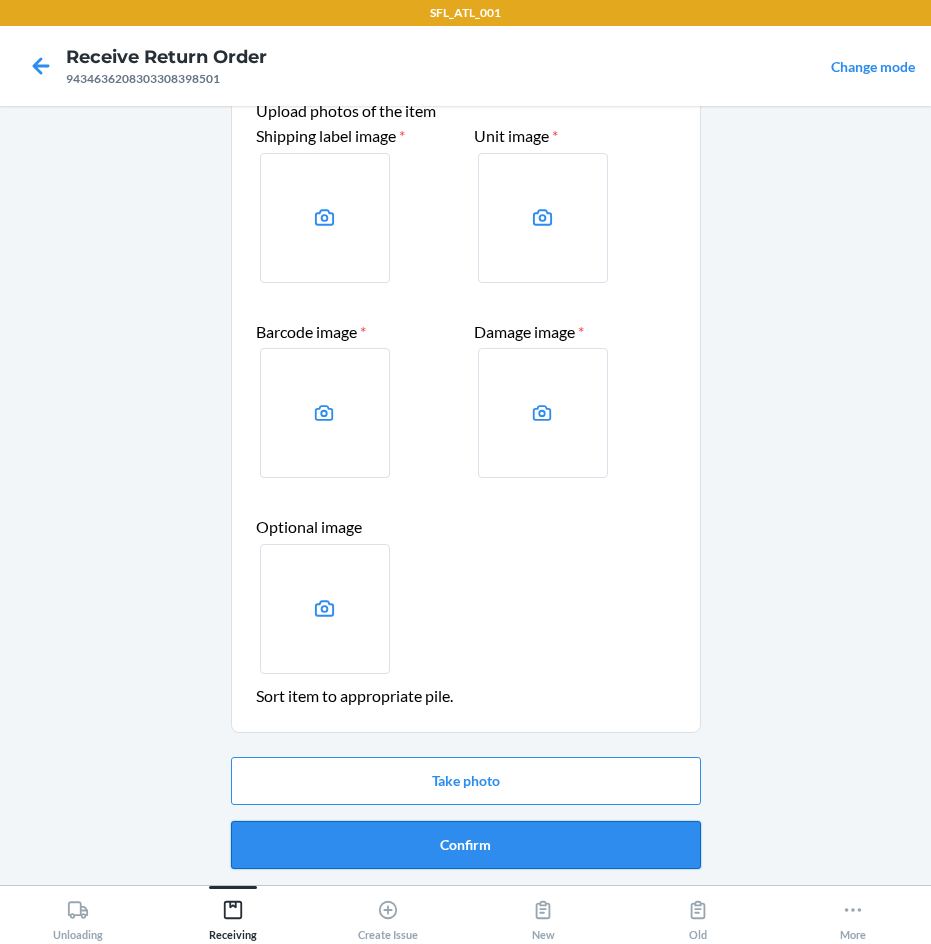click on "Confirm" at bounding box center (466, 845) 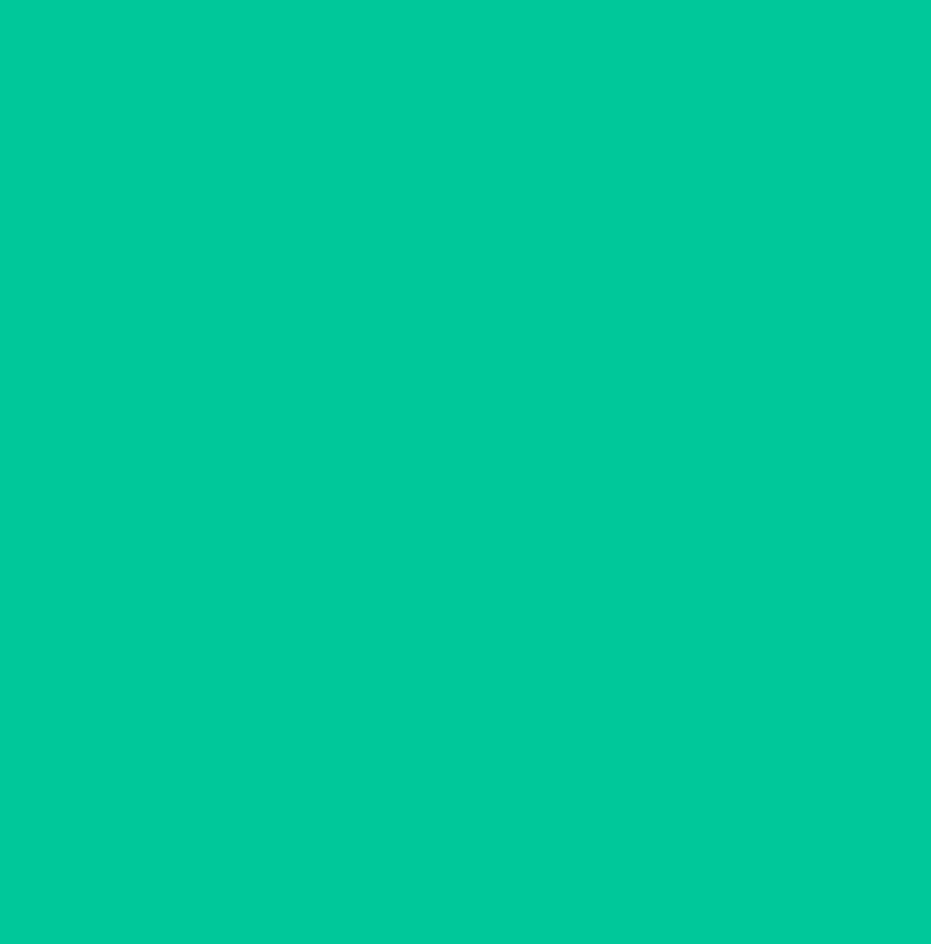 scroll, scrollTop: 0, scrollLeft: 0, axis: both 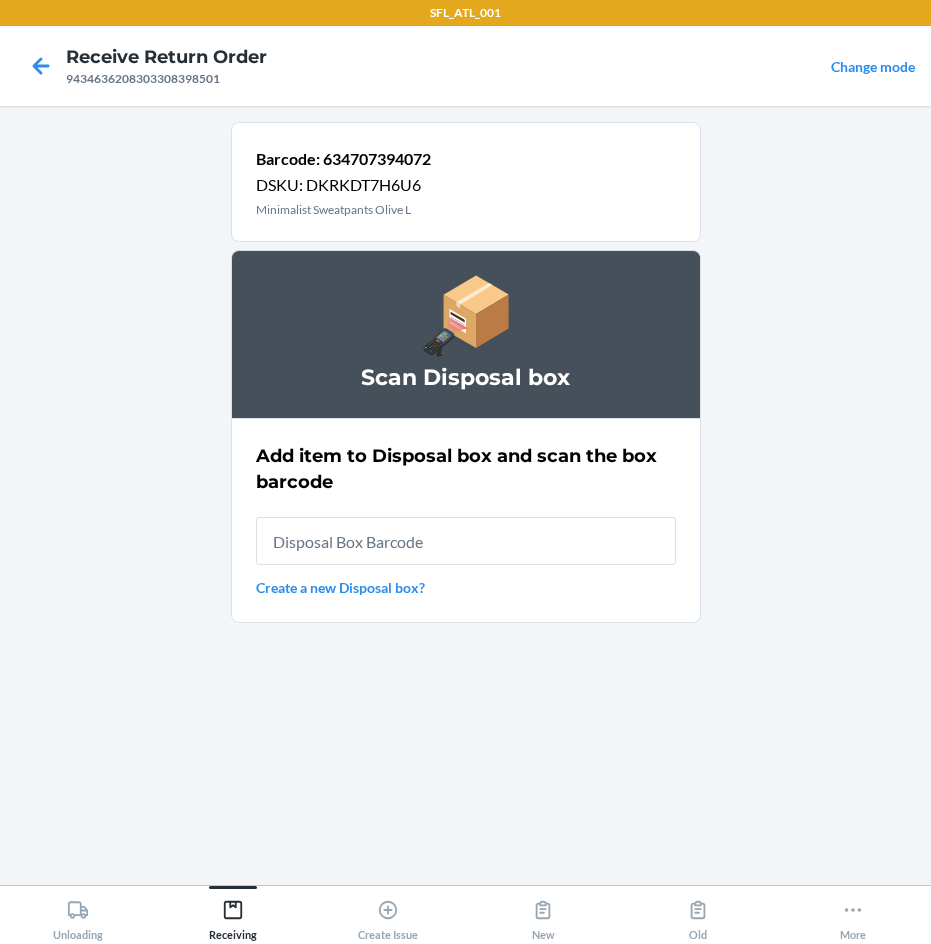 drag, startPoint x: 360, startPoint y: 546, endPoint x: 371, endPoint y: 546, distance: 11 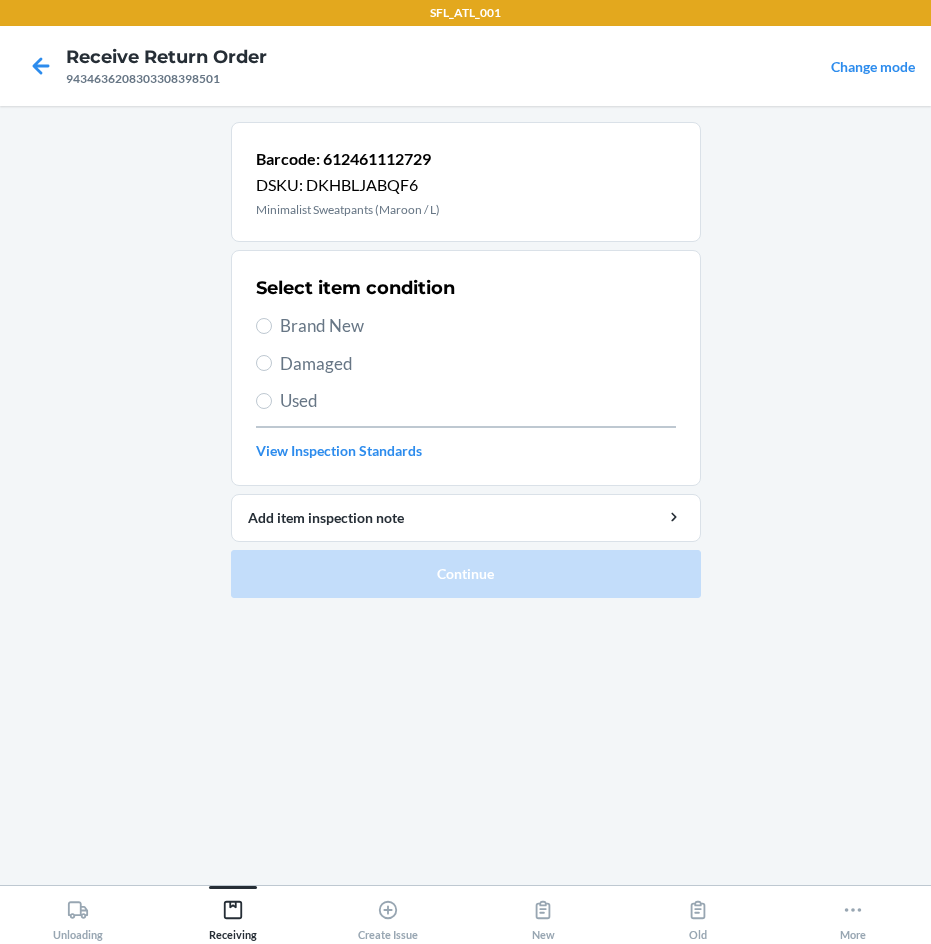 click on "Brand New" at bounding box center [478, 326] 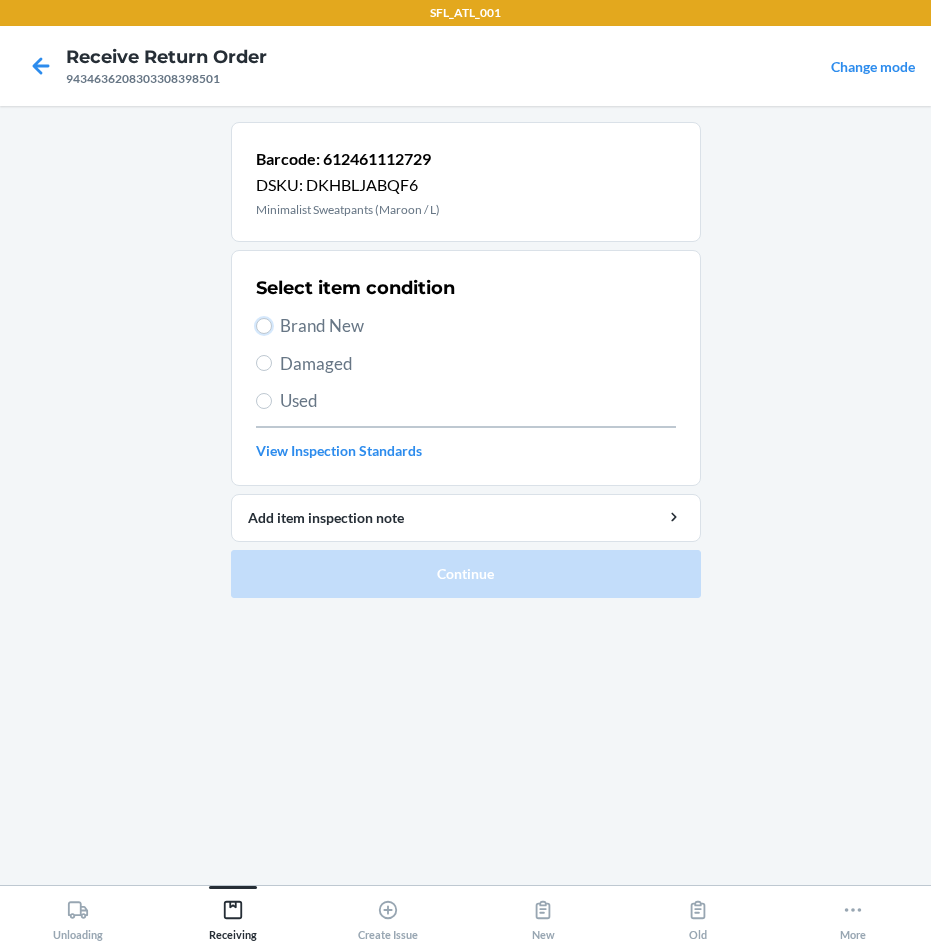 click on "Brand New" at bounding box center [264, 326] 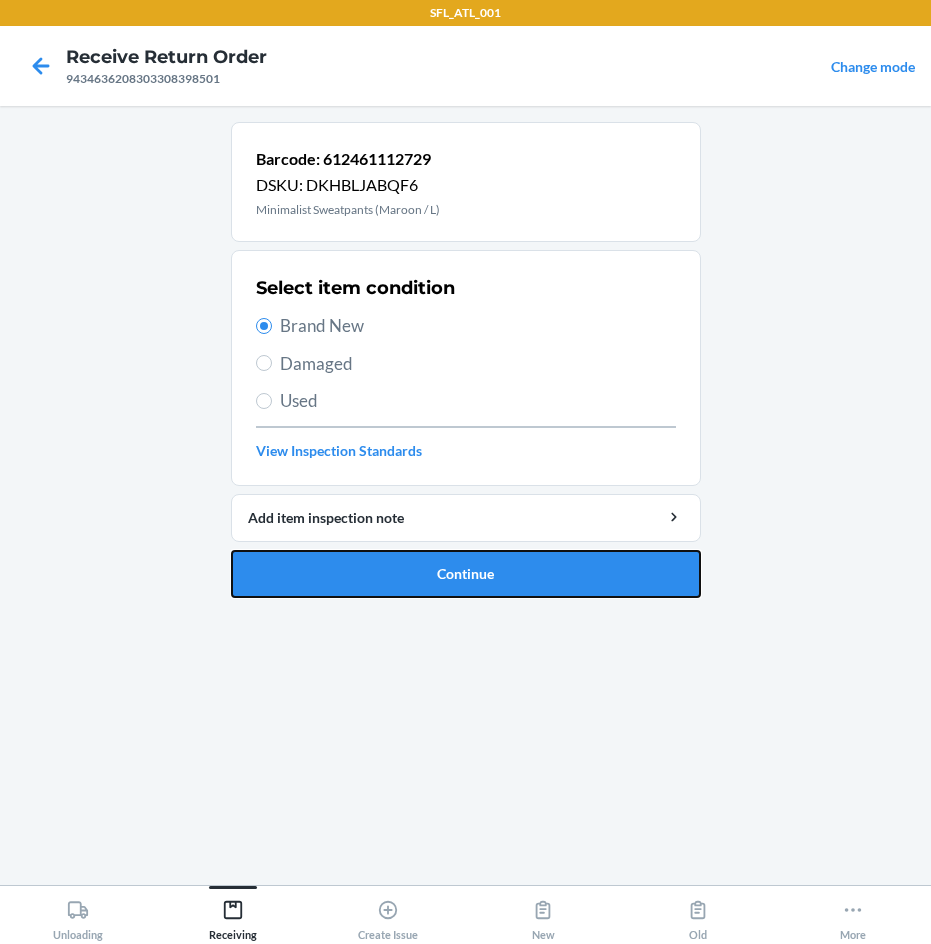 drag, startPoint x: 527, startPoint y: 579, endPoint x: 531, endPoint y: 496, distance: 83.09633 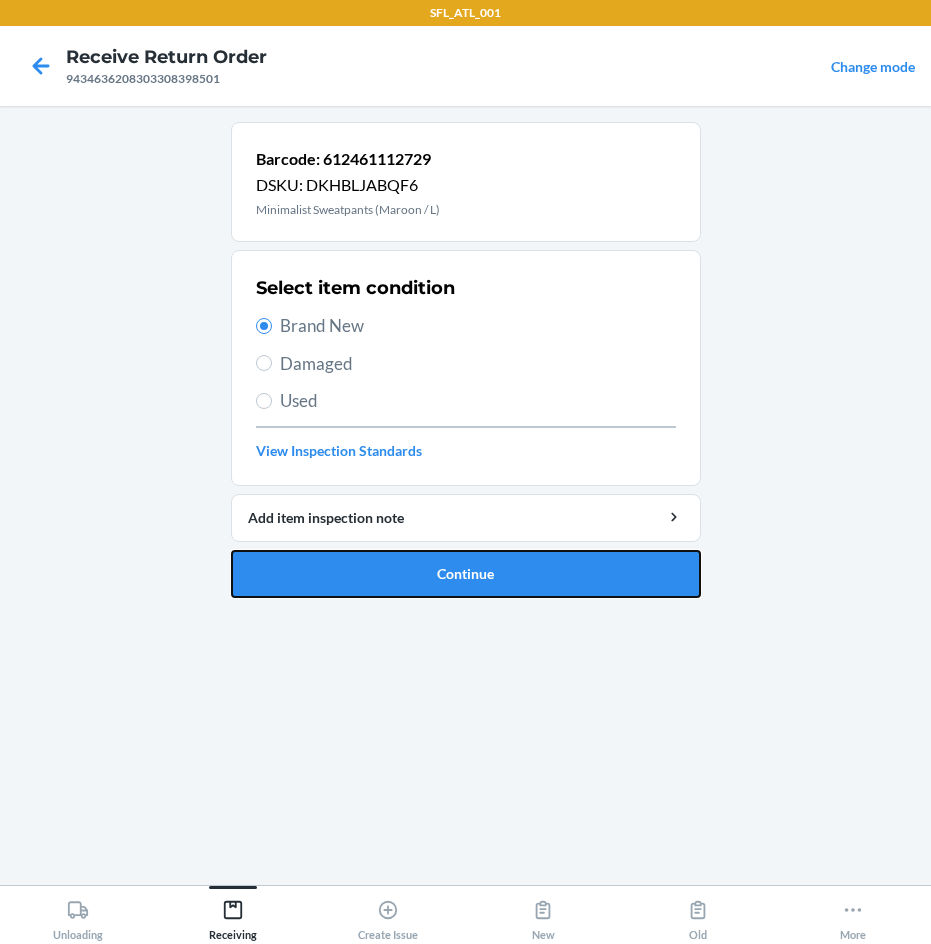 click on "Continue" at bounding box center (466, 574) 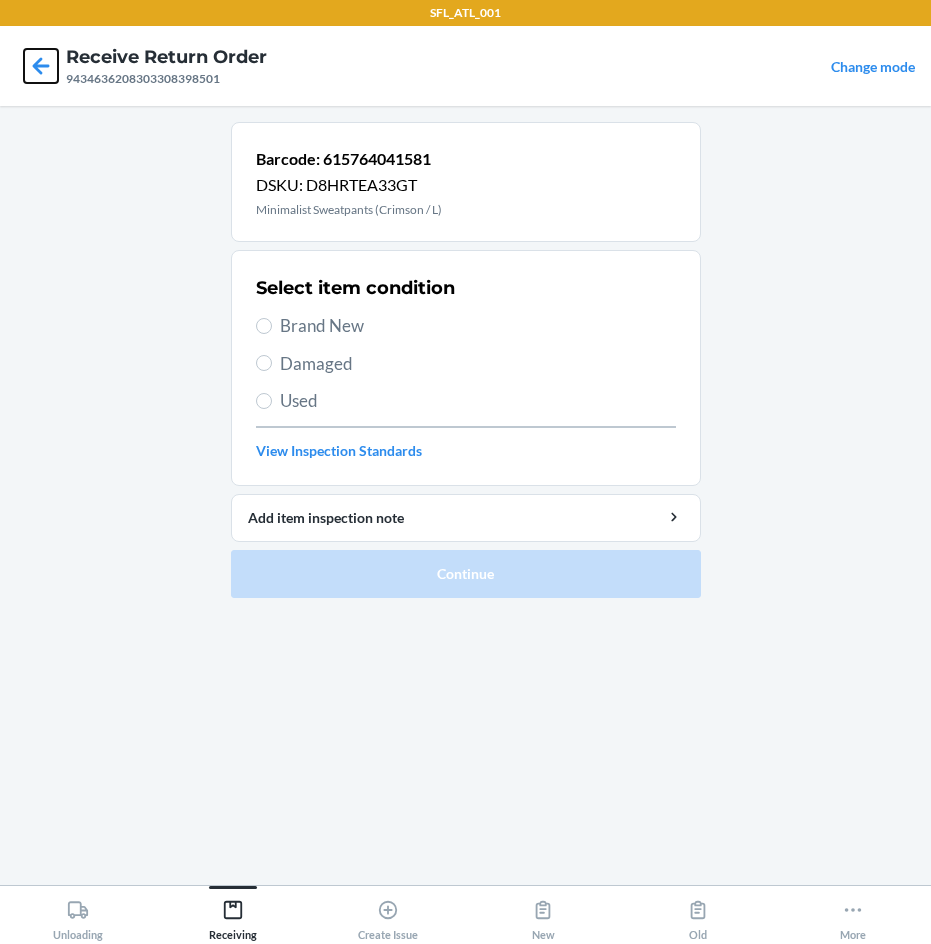 click 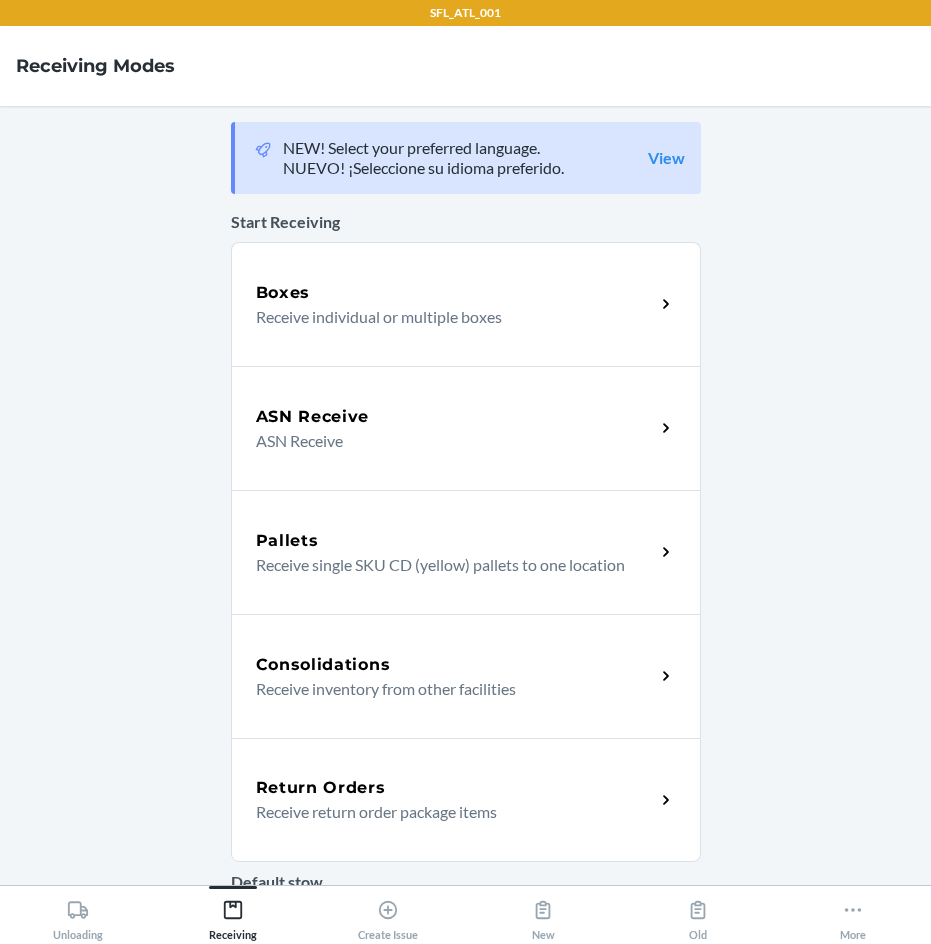 click on "Return Orders" at bounding box center (321, 788) 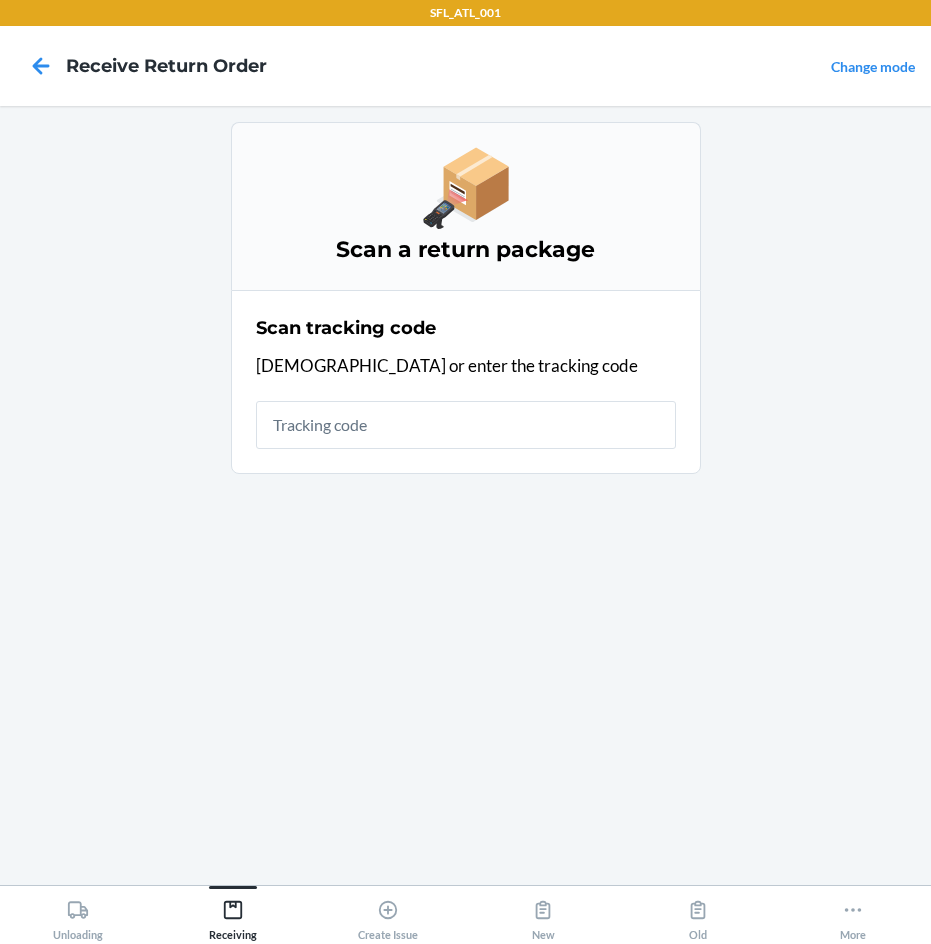 click at bounding box center [466, 425] 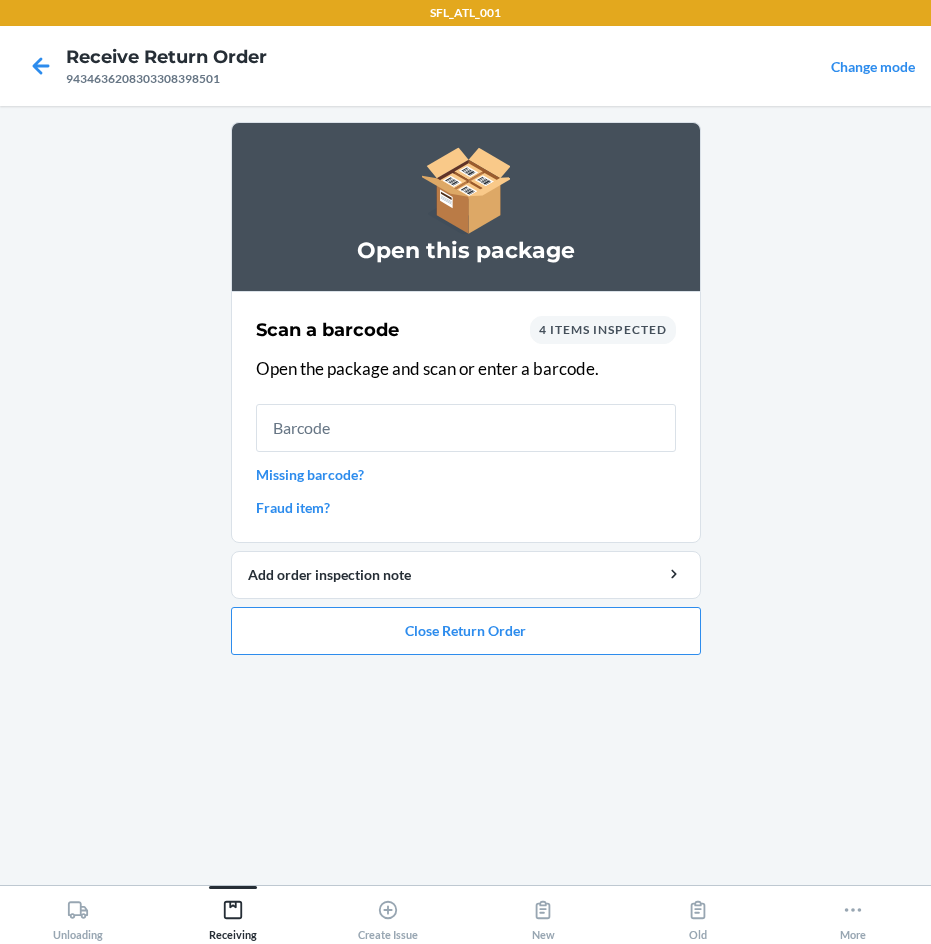 click on "Fraud item?" at bounding box center (466, 507) 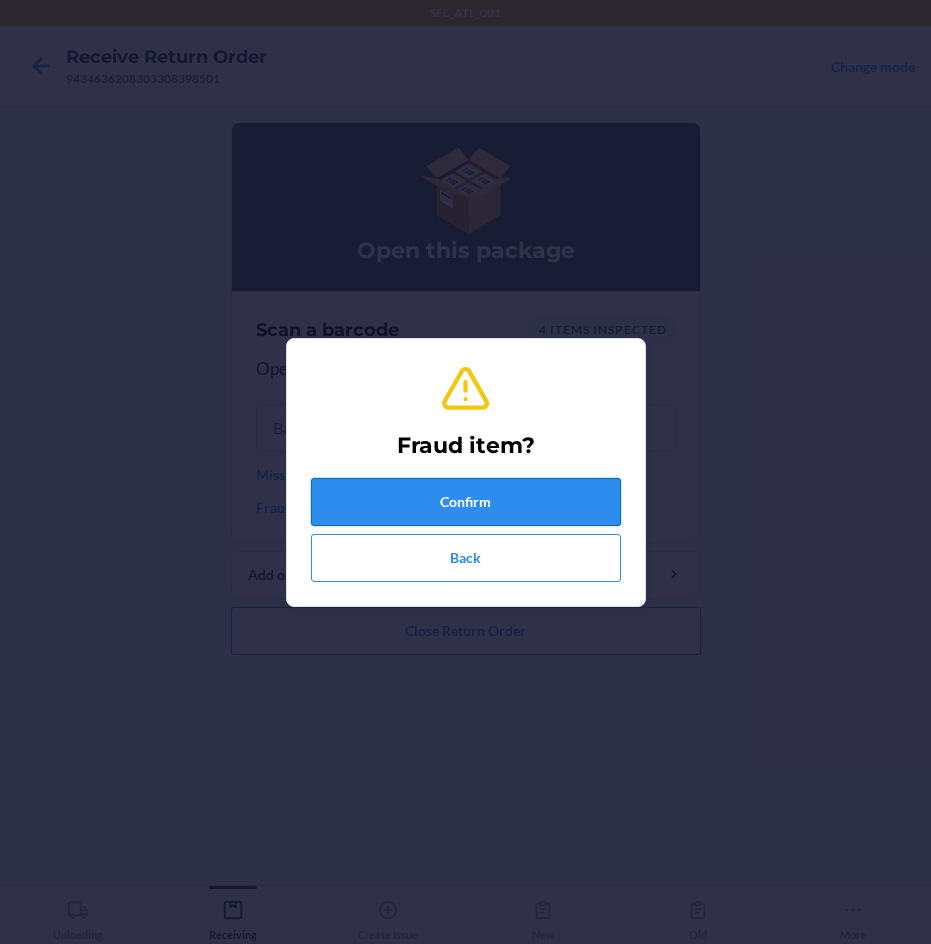 click on "Confirm" at bounding box center [466, 502] 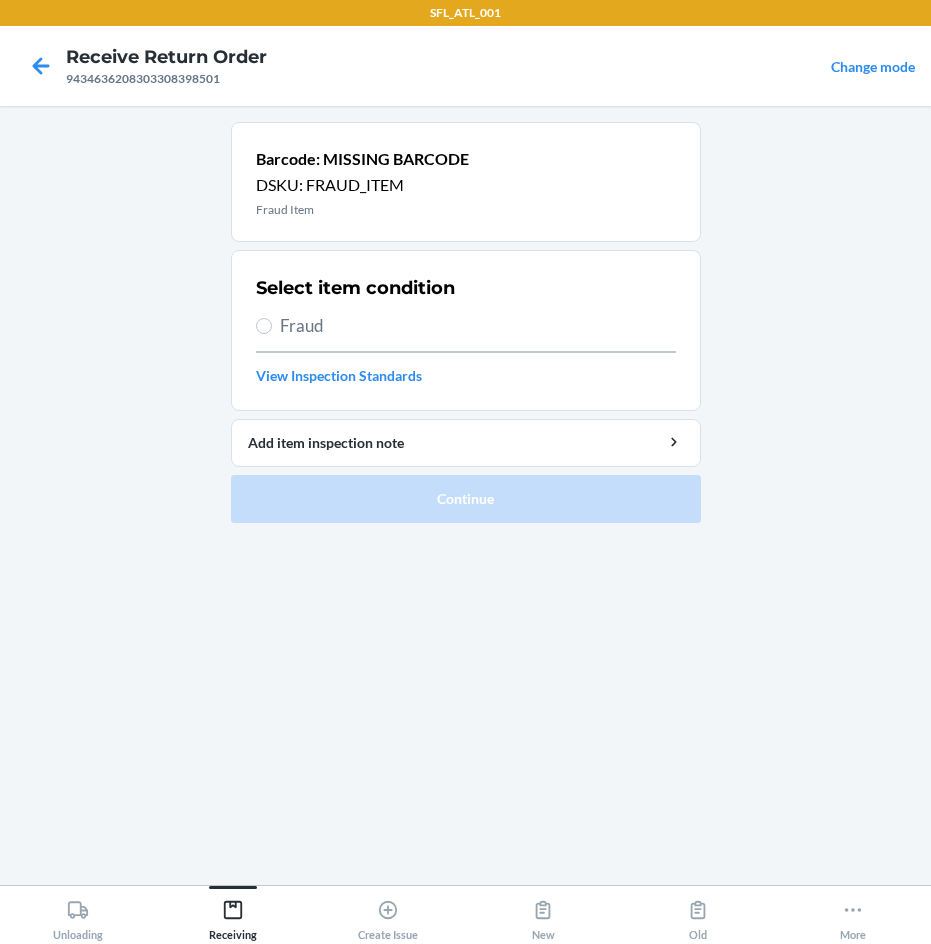 click on "Fraud" at bounding box center (466, 326) 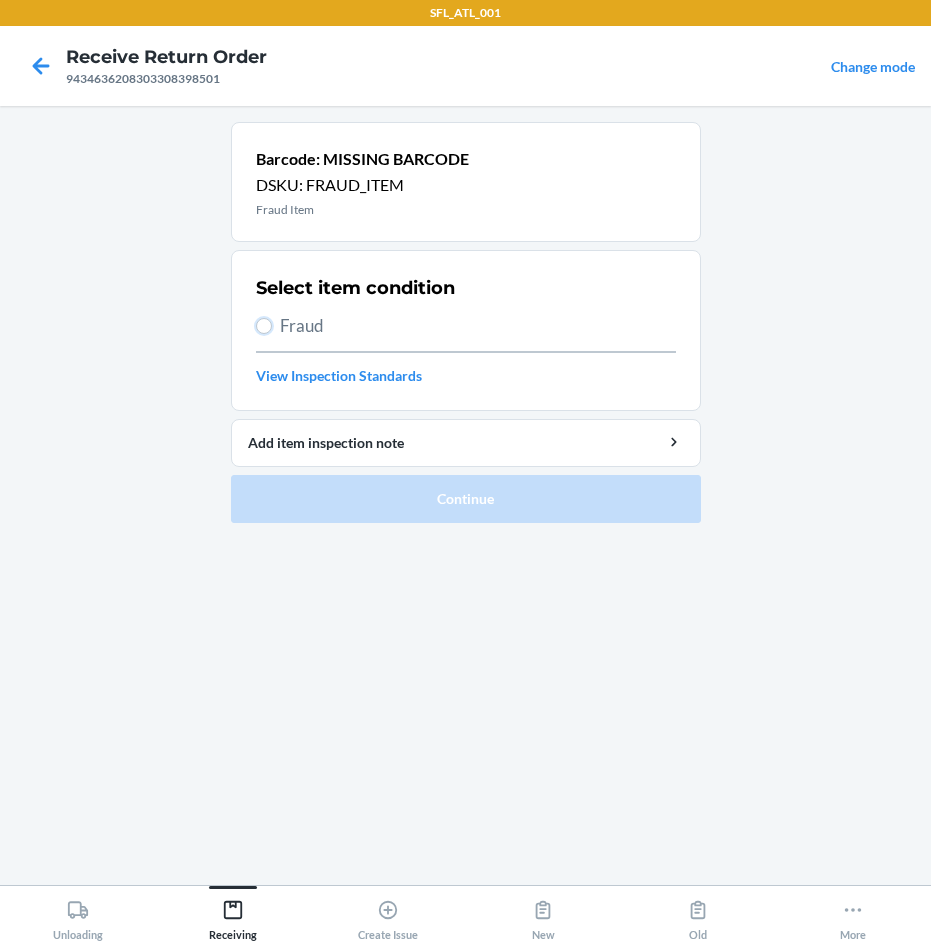 click on "Fraud" at bounding box center (264, 326) 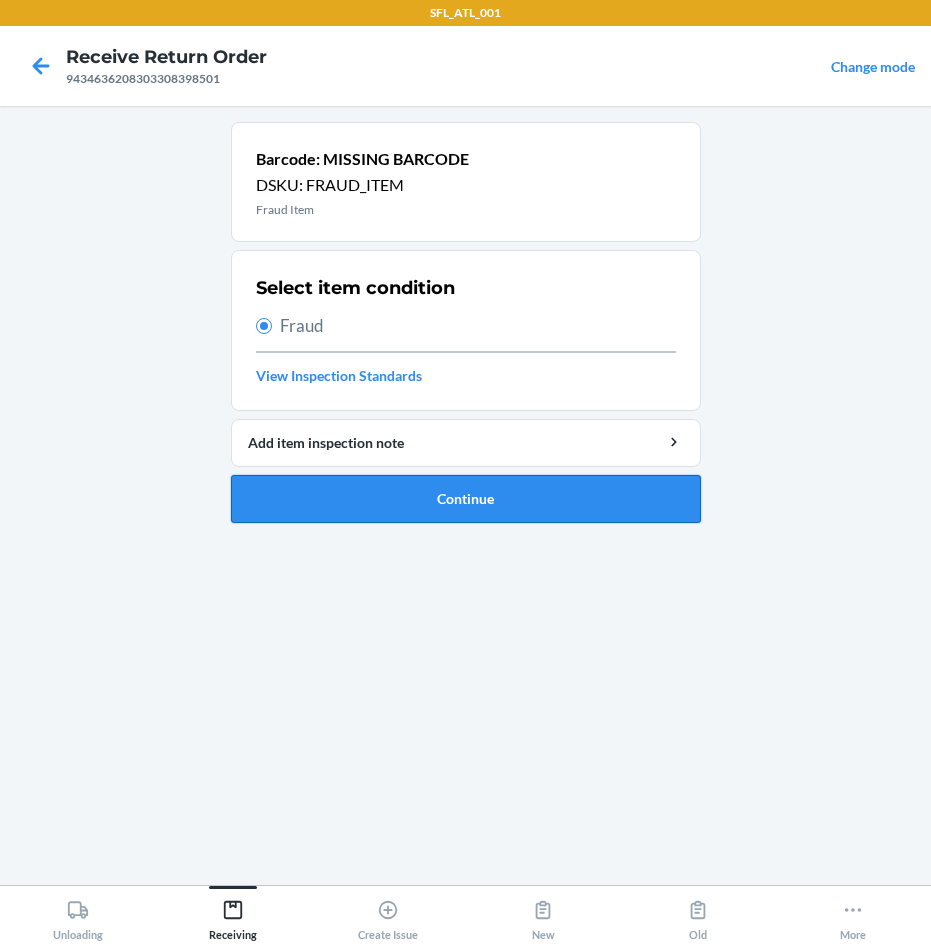 click on "Continue" at bounding box center [466, 499] 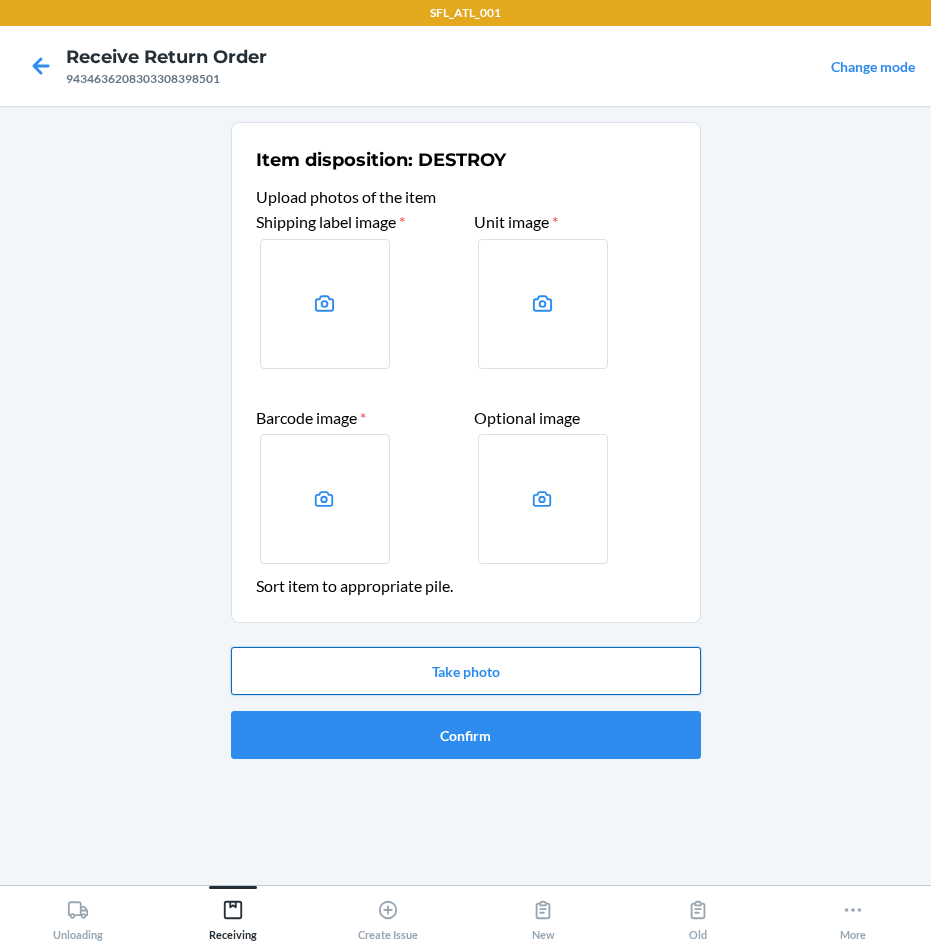 click on "Take photo" at bounding box center (466, 671) 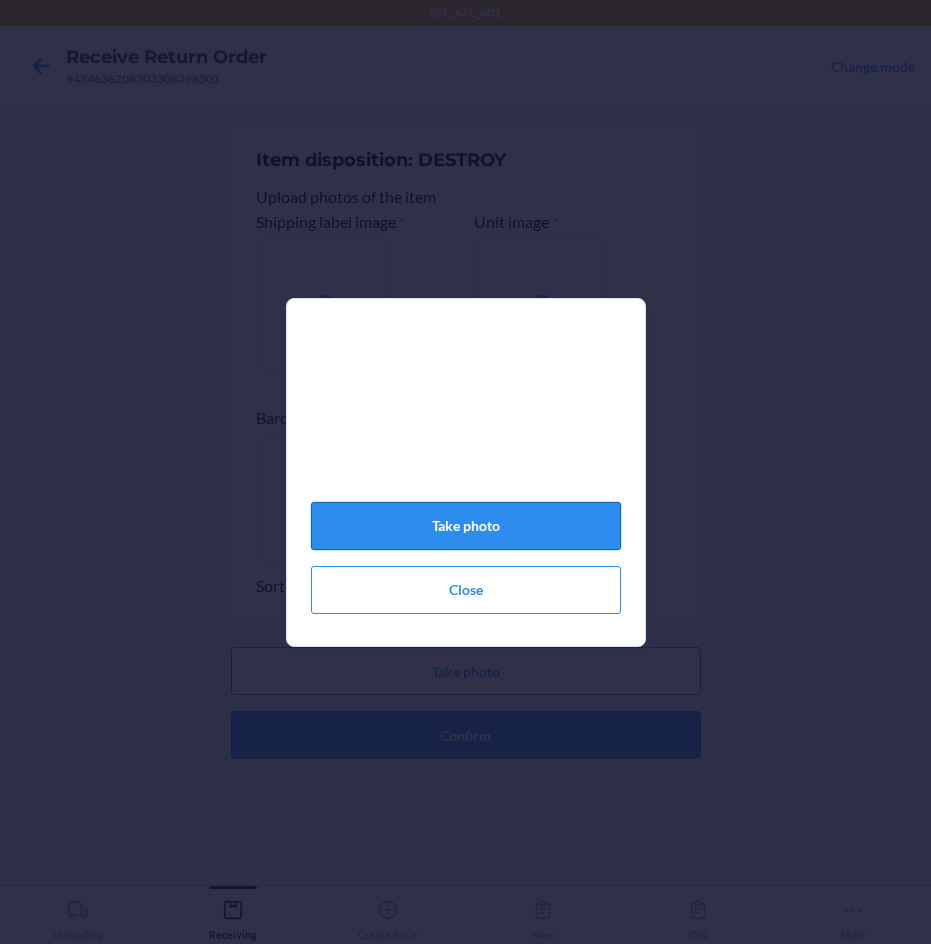 click on "Take photo" 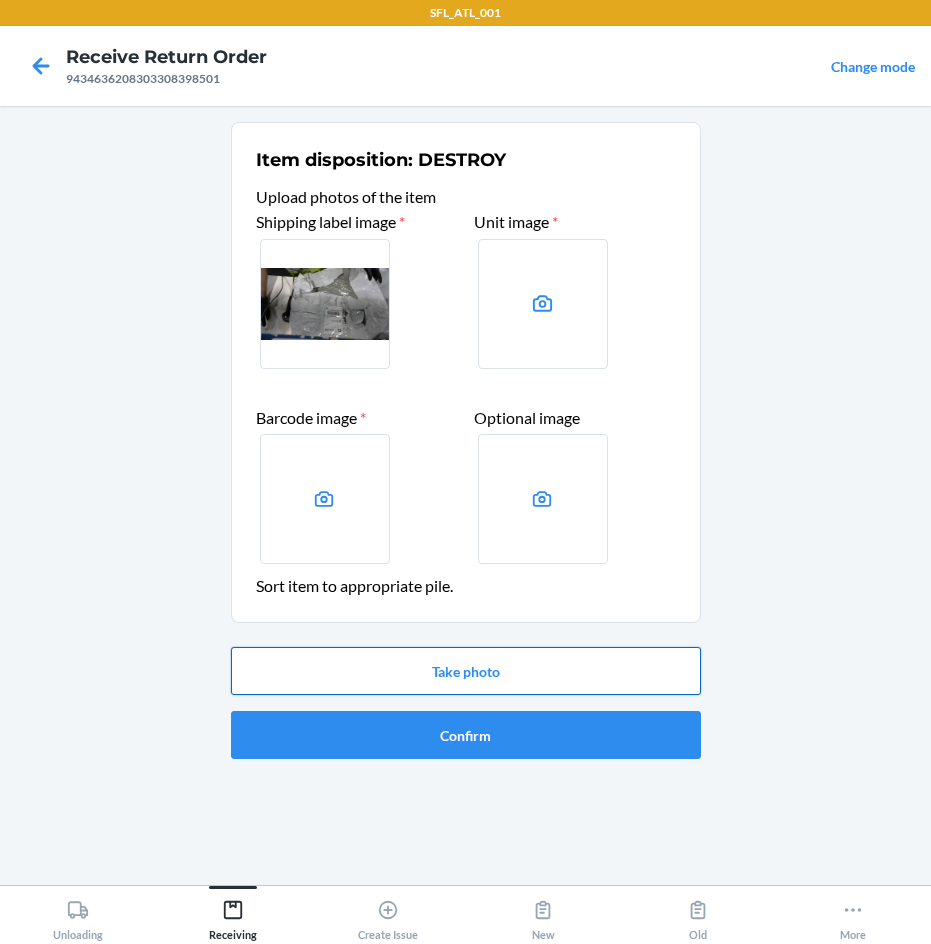 click on "Take photo" at bounding box center [466, 671] 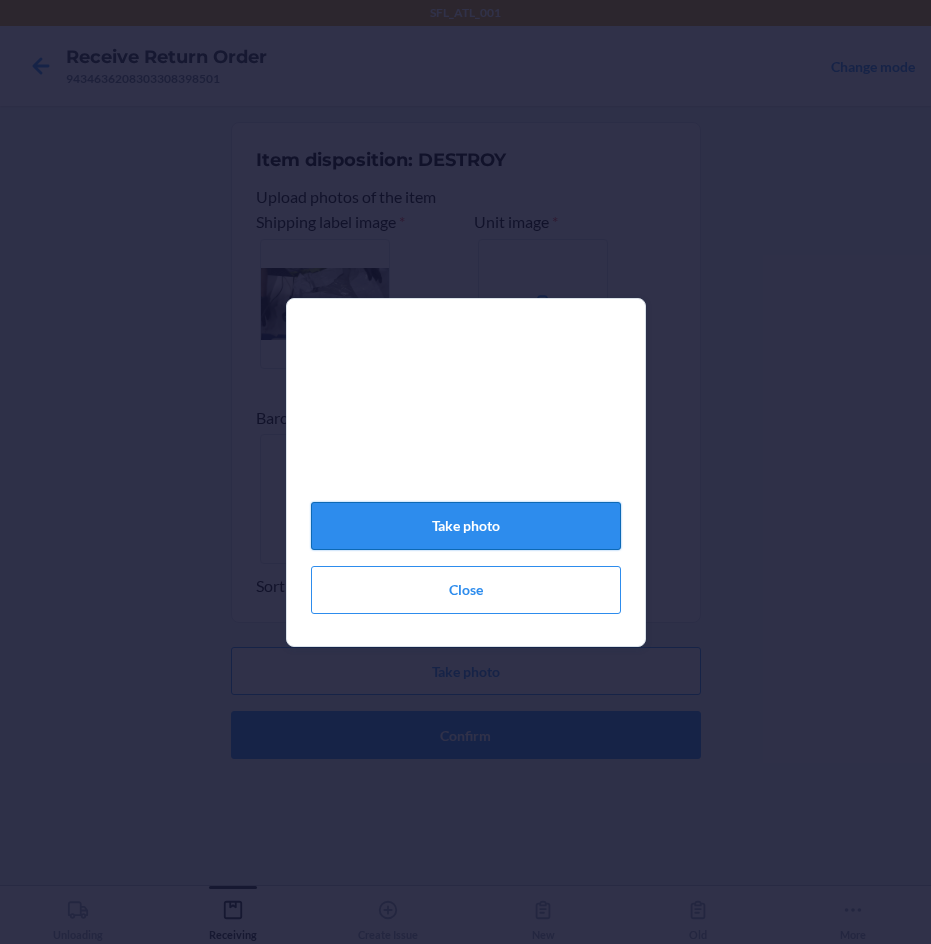 click on "Take photo" 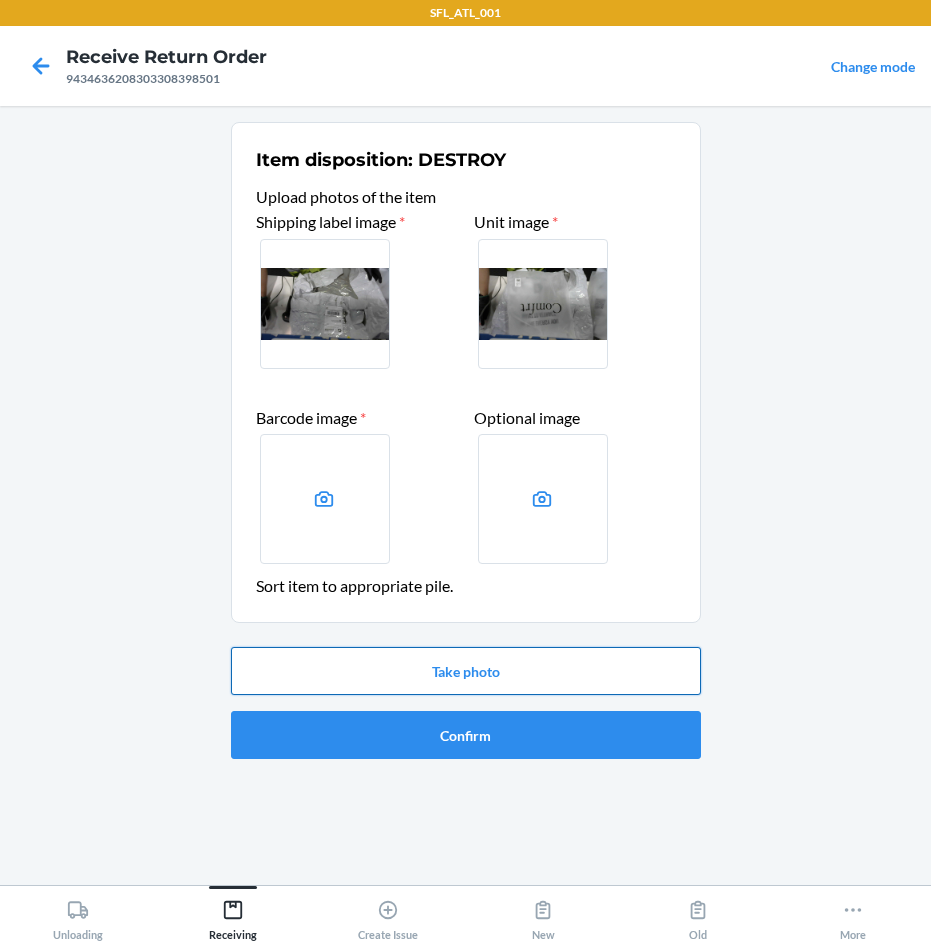 click on "Take photo" at bounding box center [466, 671] 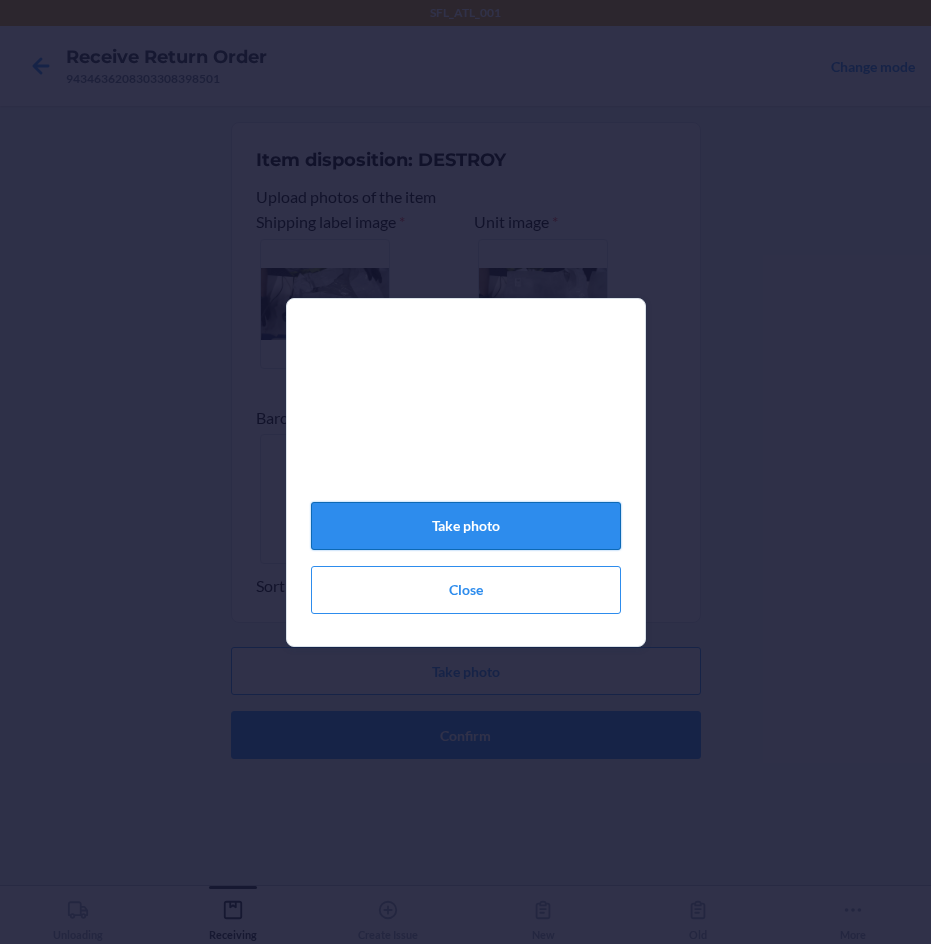click on "Take photo" 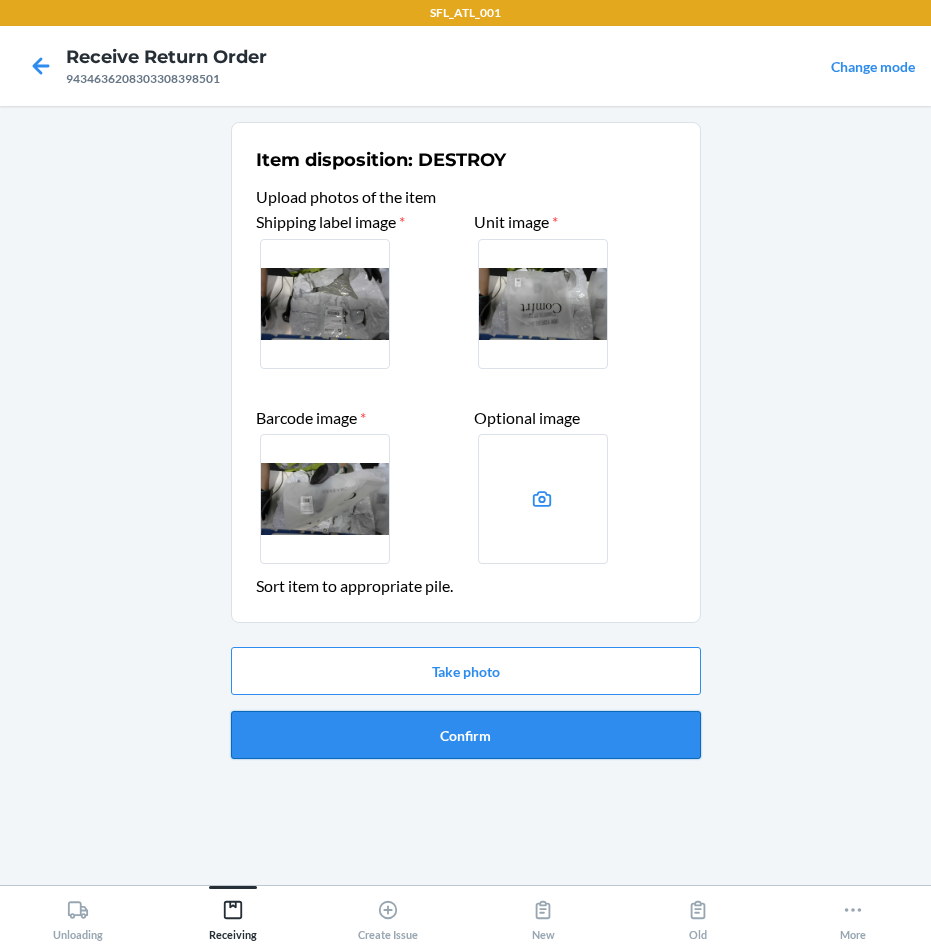 click on "Confirm" at bounding box center (466, 735) 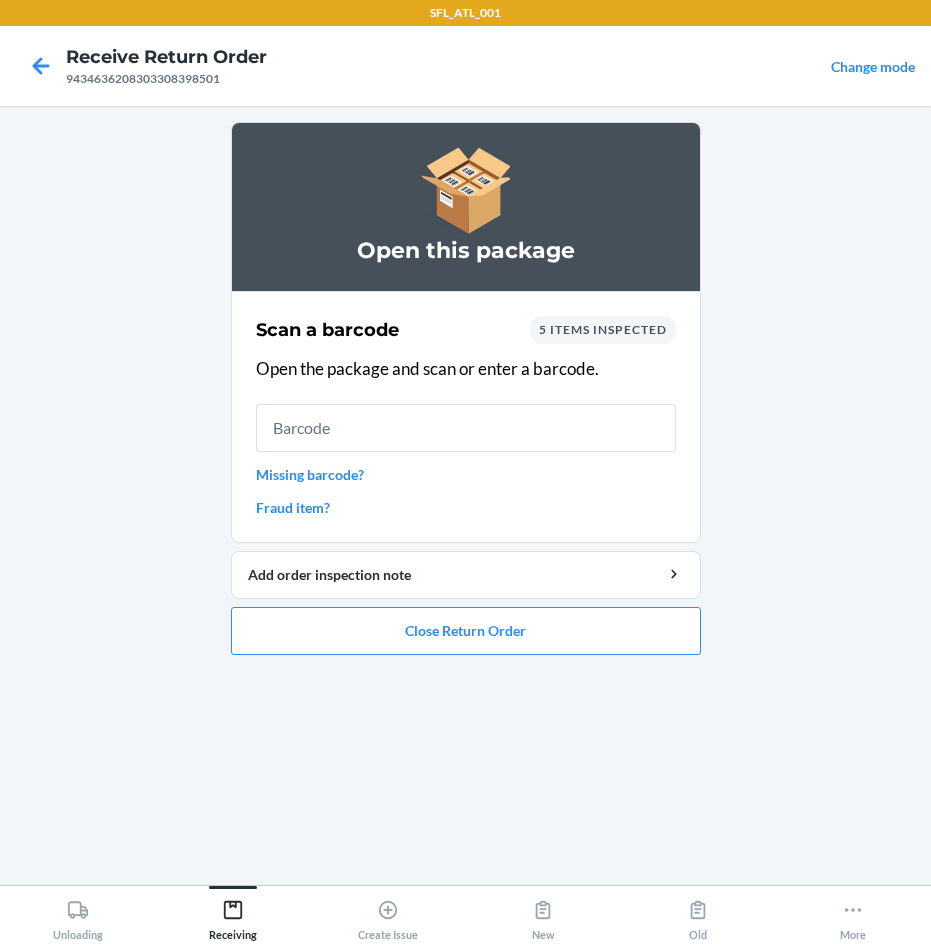 click on "Fraud item?" at bounding box center (466, 507) 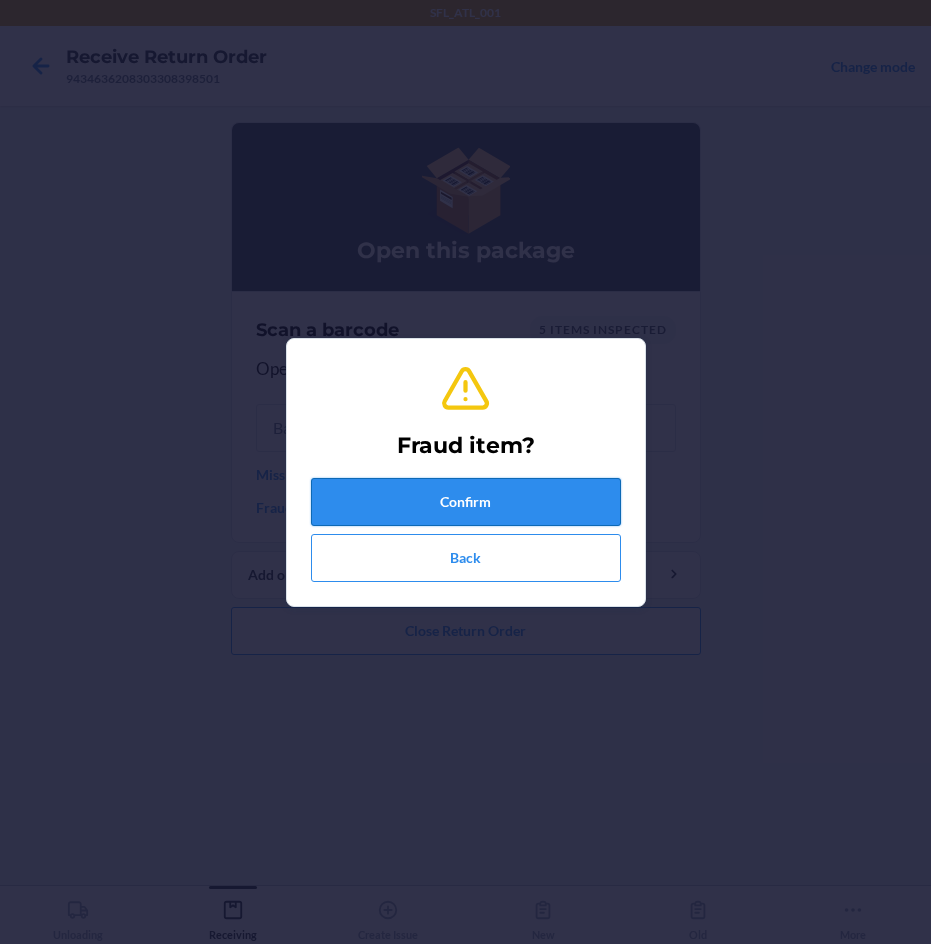 click on "Confirm" at bounding box center (466, 502) 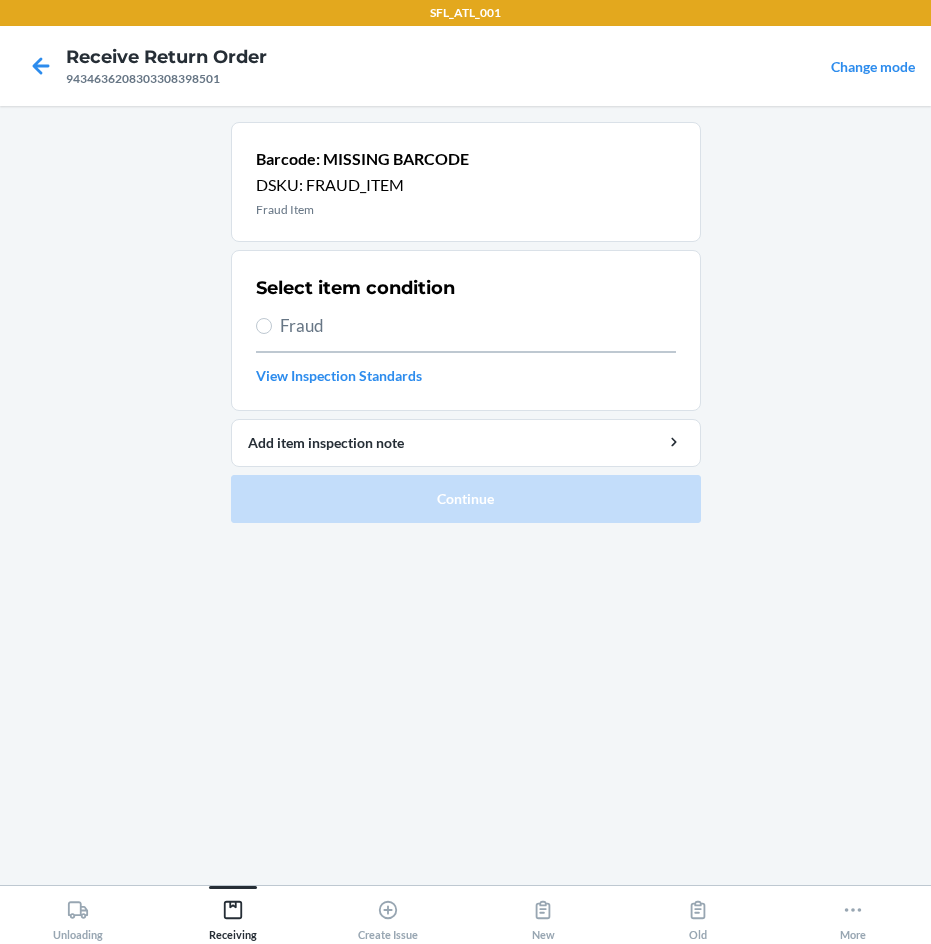 click on "Fraud" at bounding box center (478, 326) 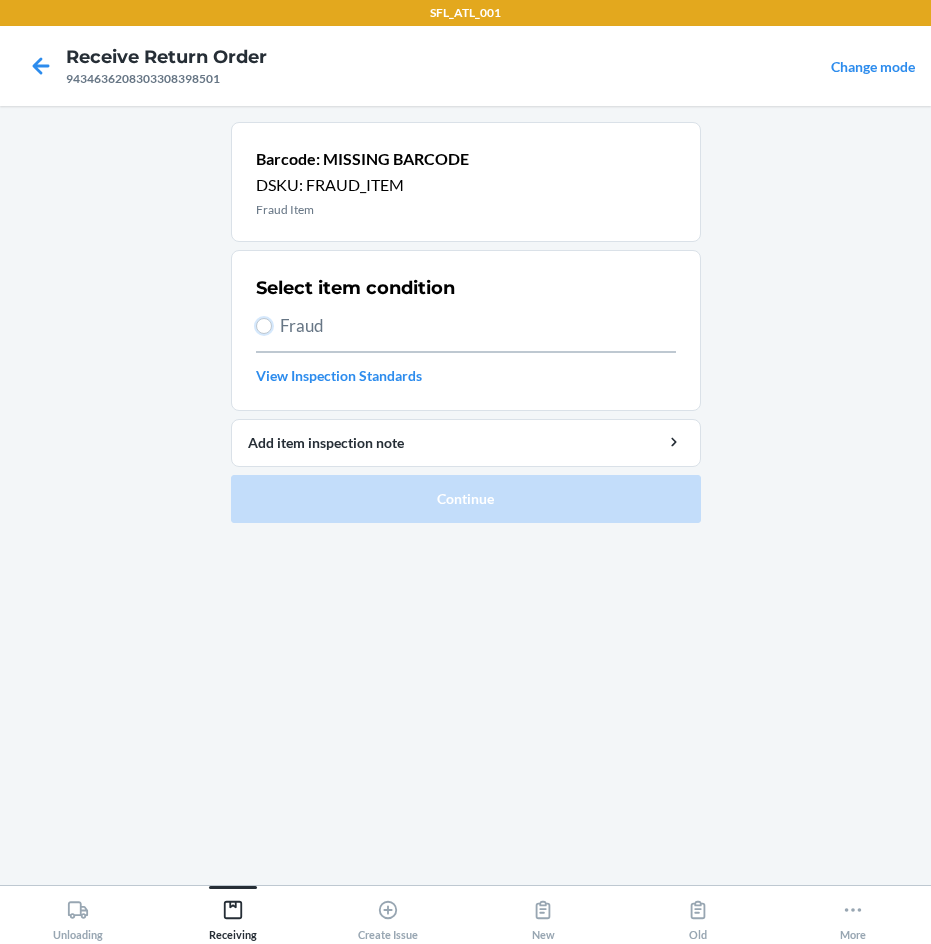 click on "Fraud" at bounding box center [264, 326] 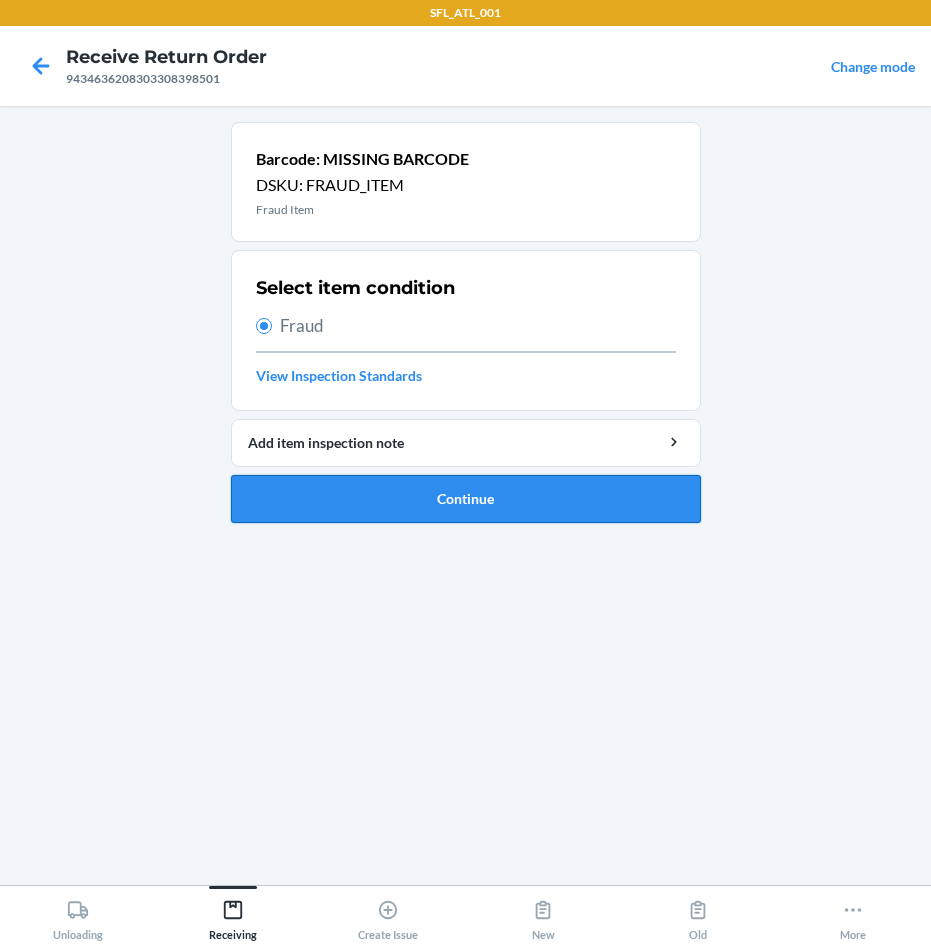 click on "Continue" at bounding box center (466, 499) 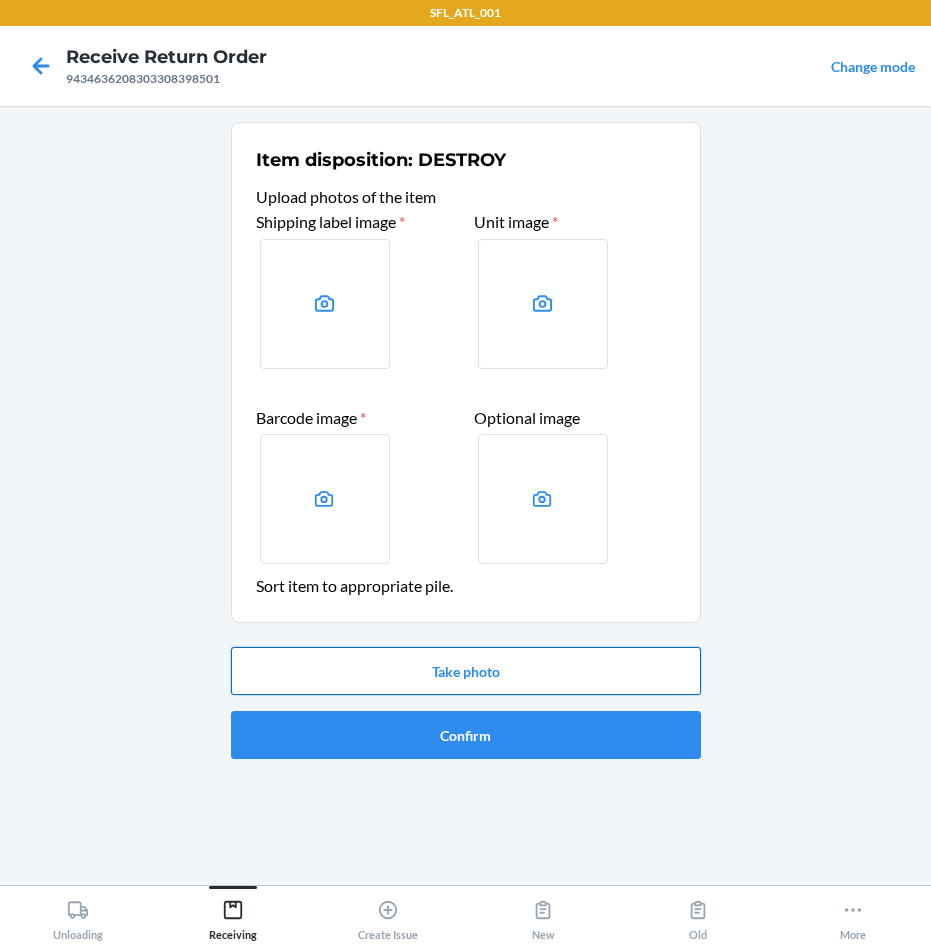 click on "Take photo" at bounding box center (466, 671) 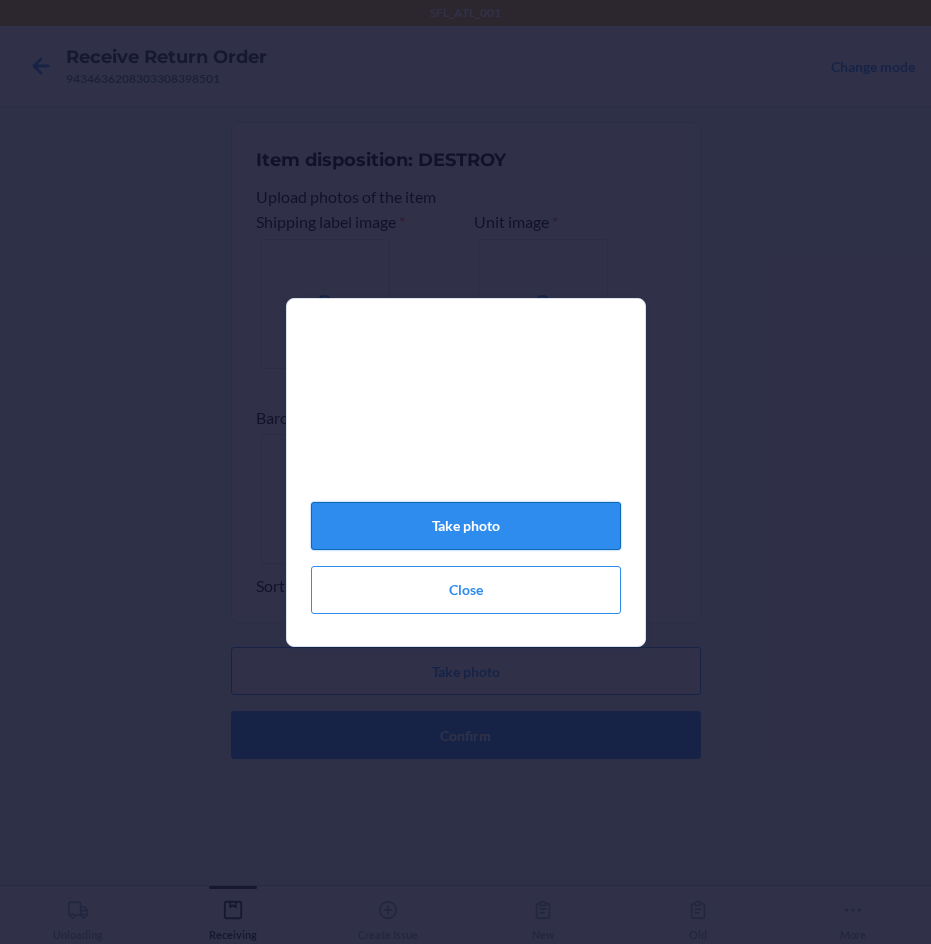 click on "Take photo" 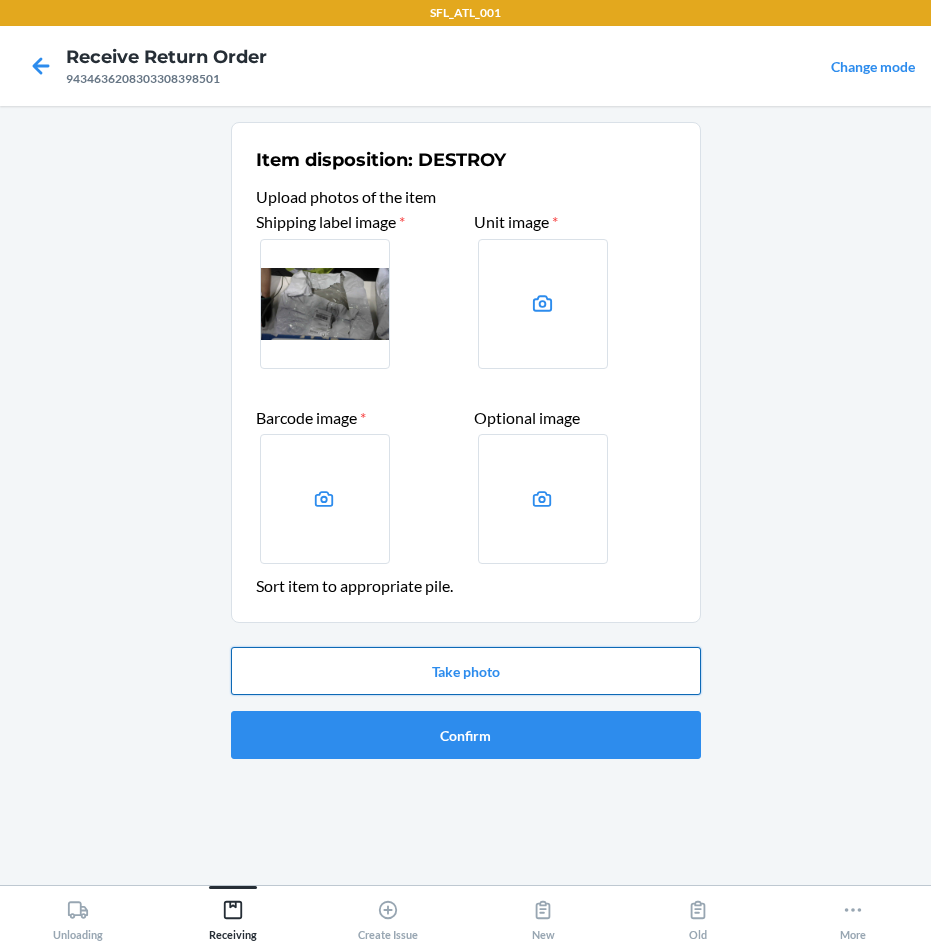 click on "Take photo" at bounding box center (466, 671) 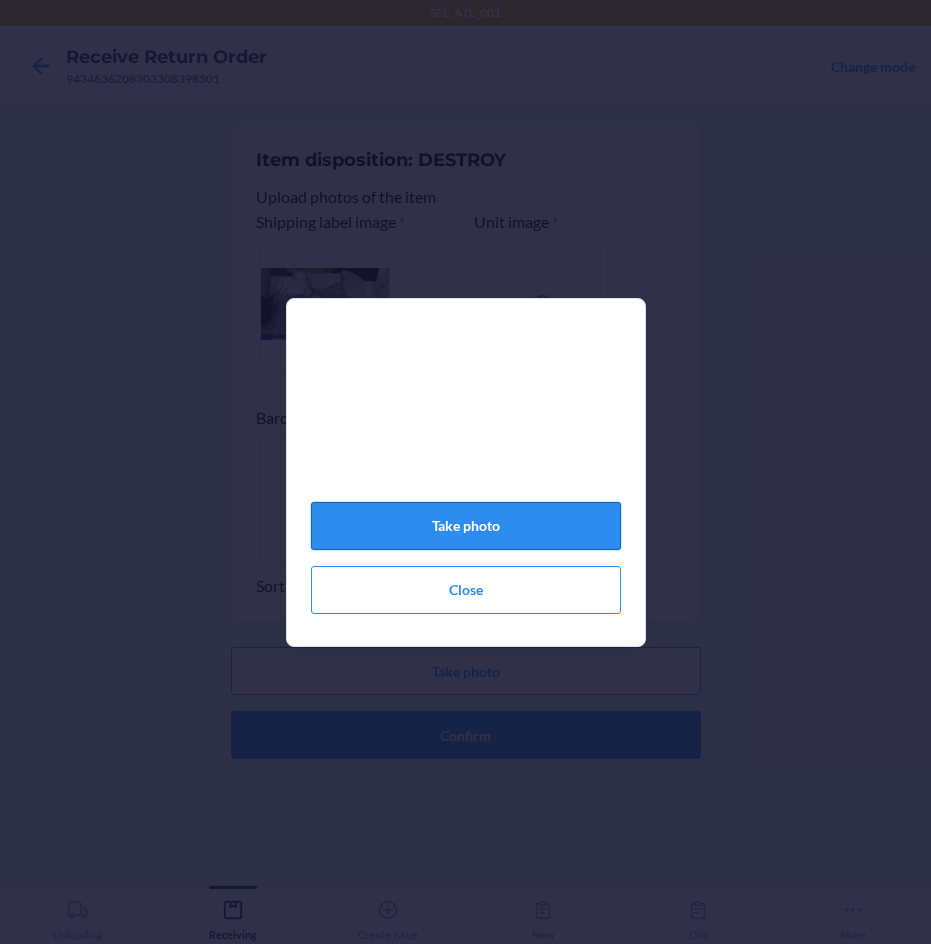 click on "Take photo" 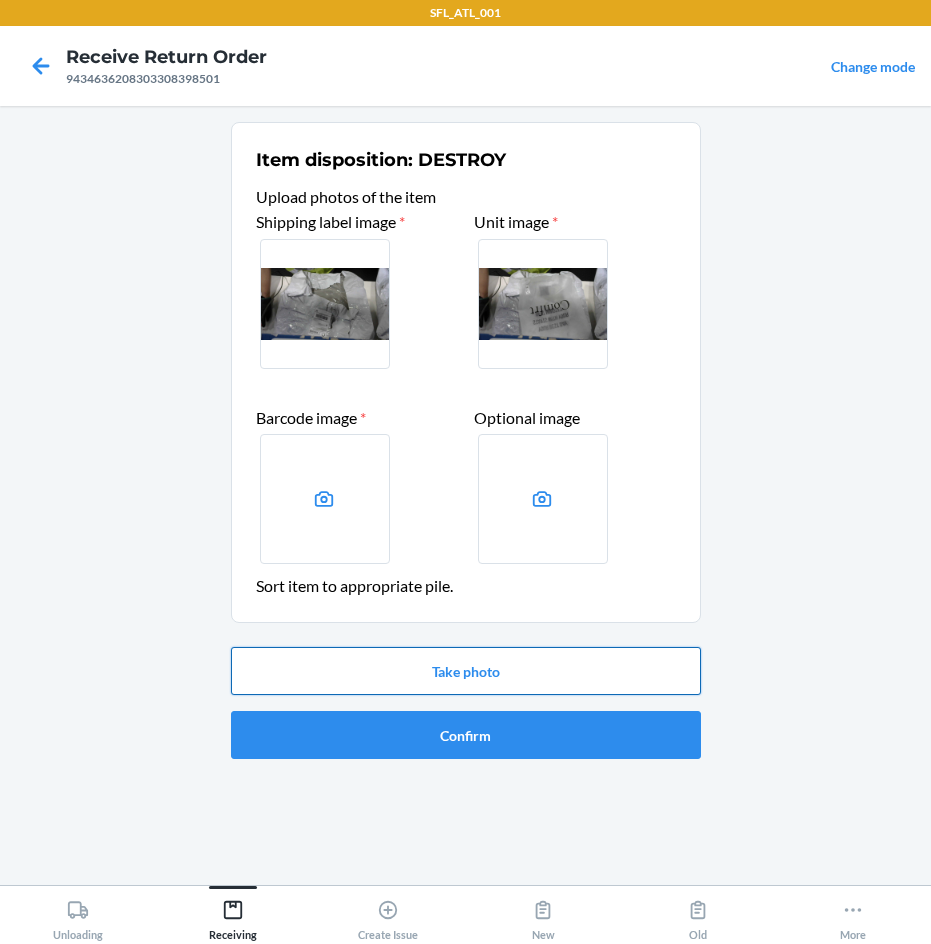 click on "Take photo" at bounding box center (466, 671) 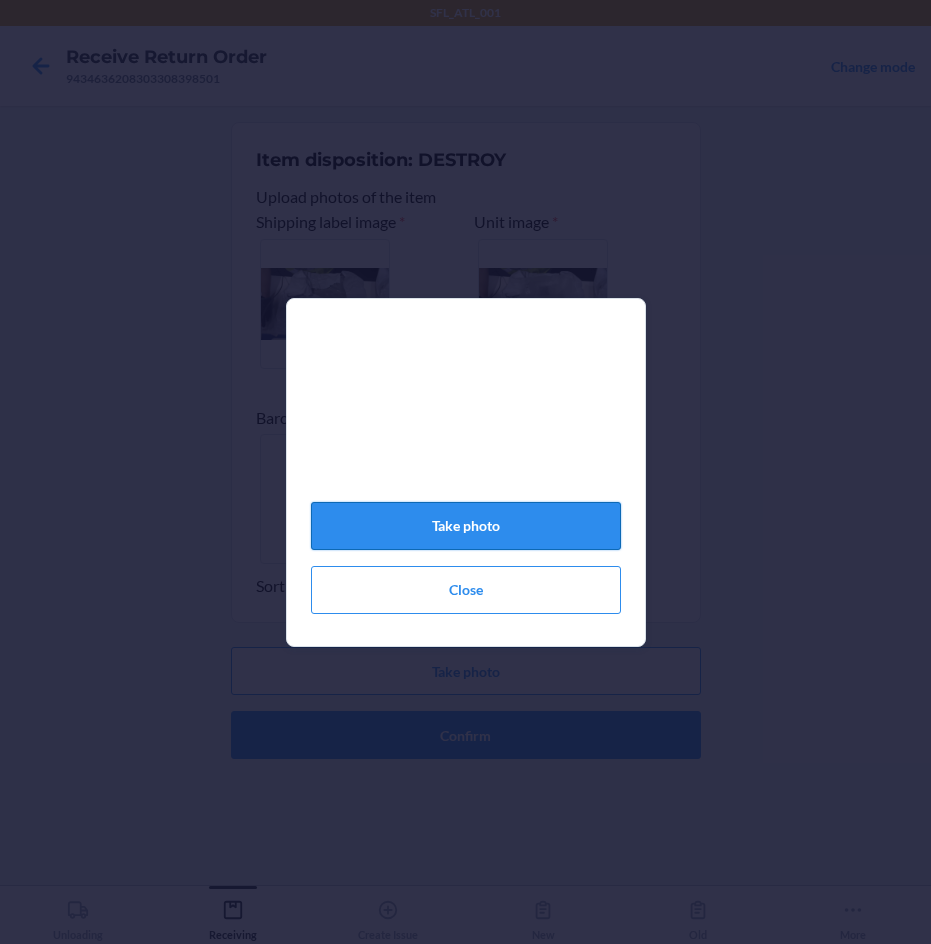 click on "Take photo" 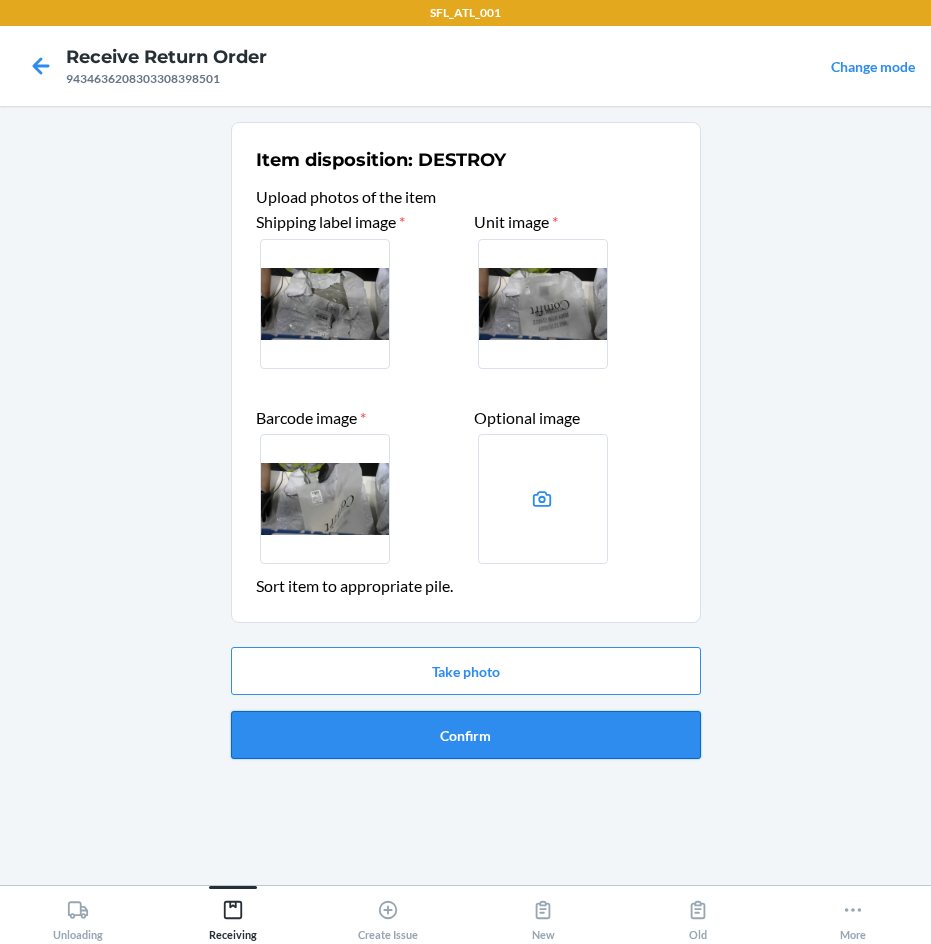 click on "Confirm" at bounding box center [466, 735] 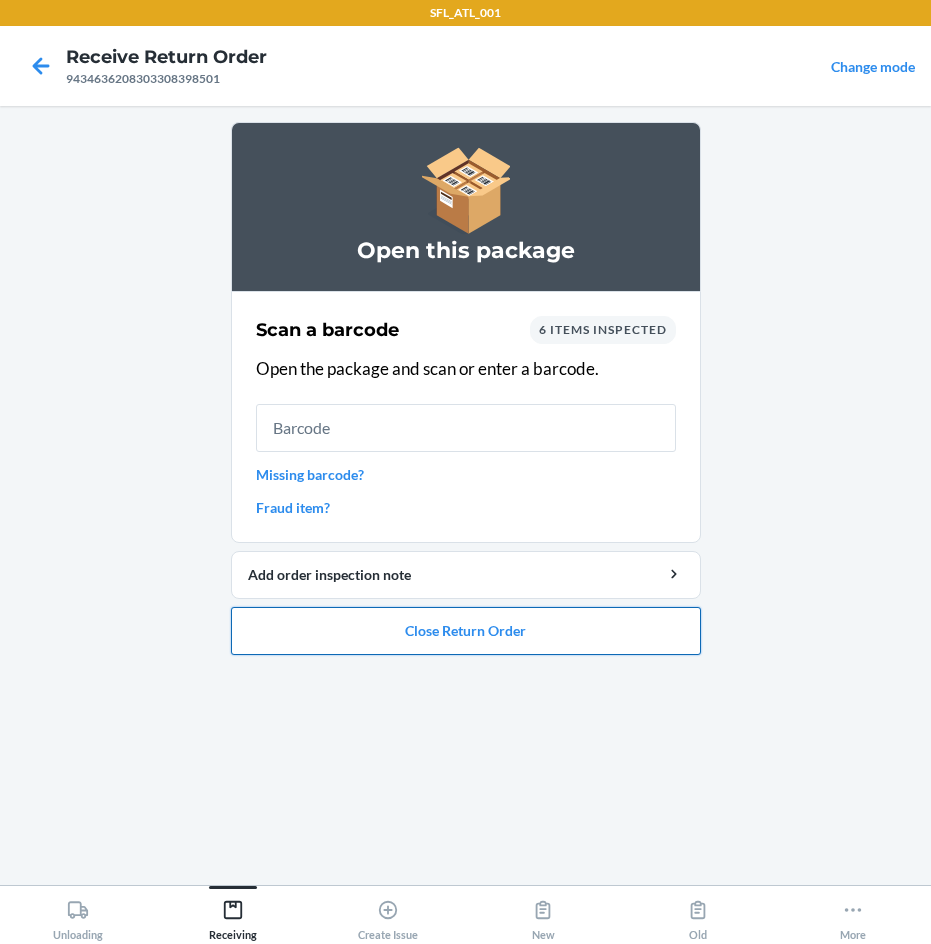 click on "Close Return Order" at bounding box center [466, 631] 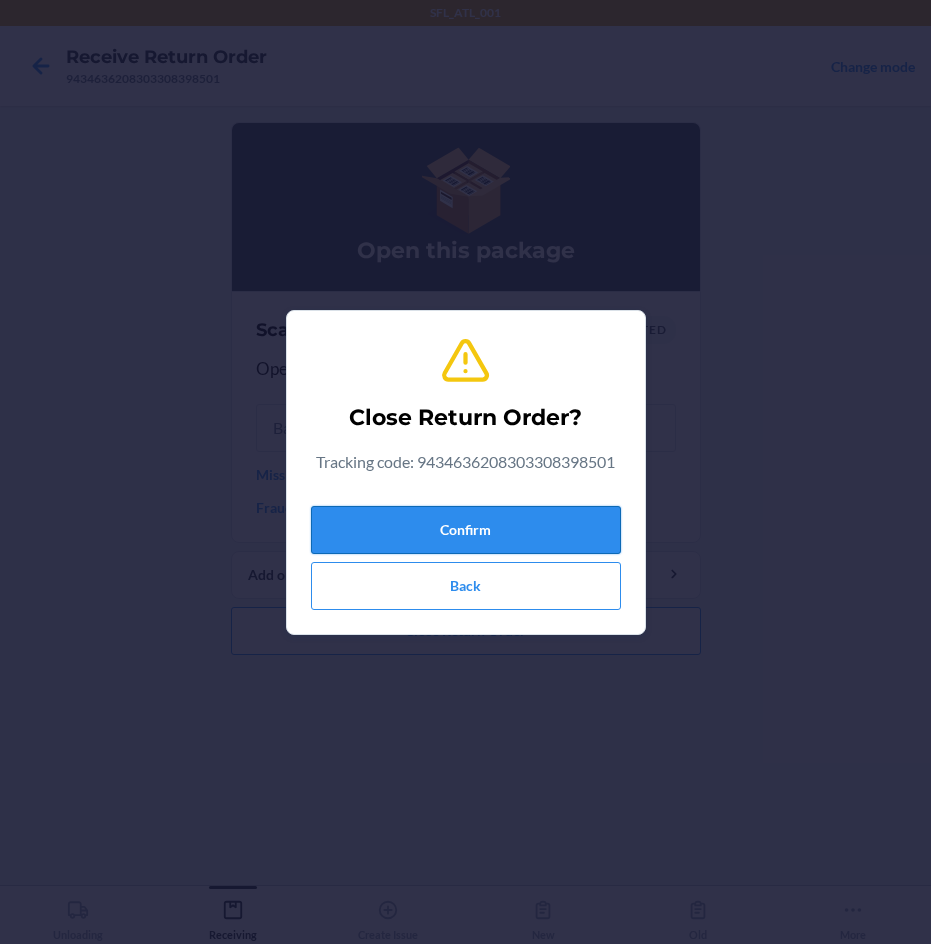 click on "Confirm" at bounding box center [466, 530] 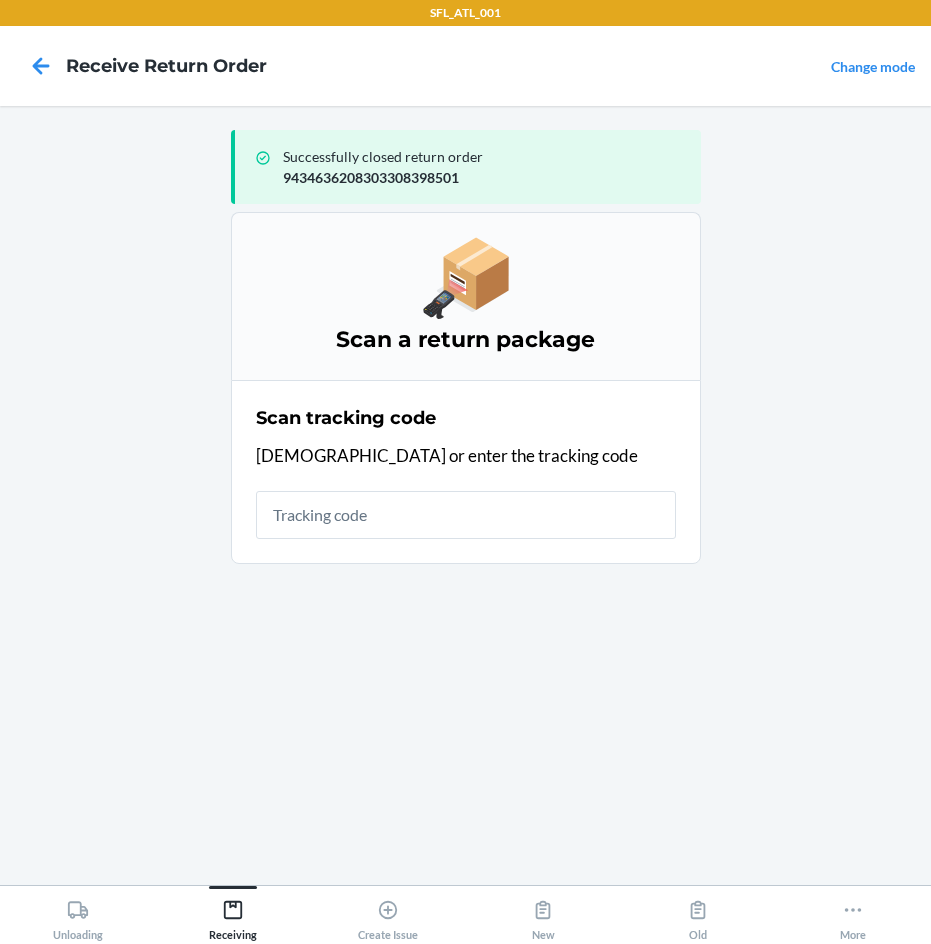 click at bounding box center (466, 515) 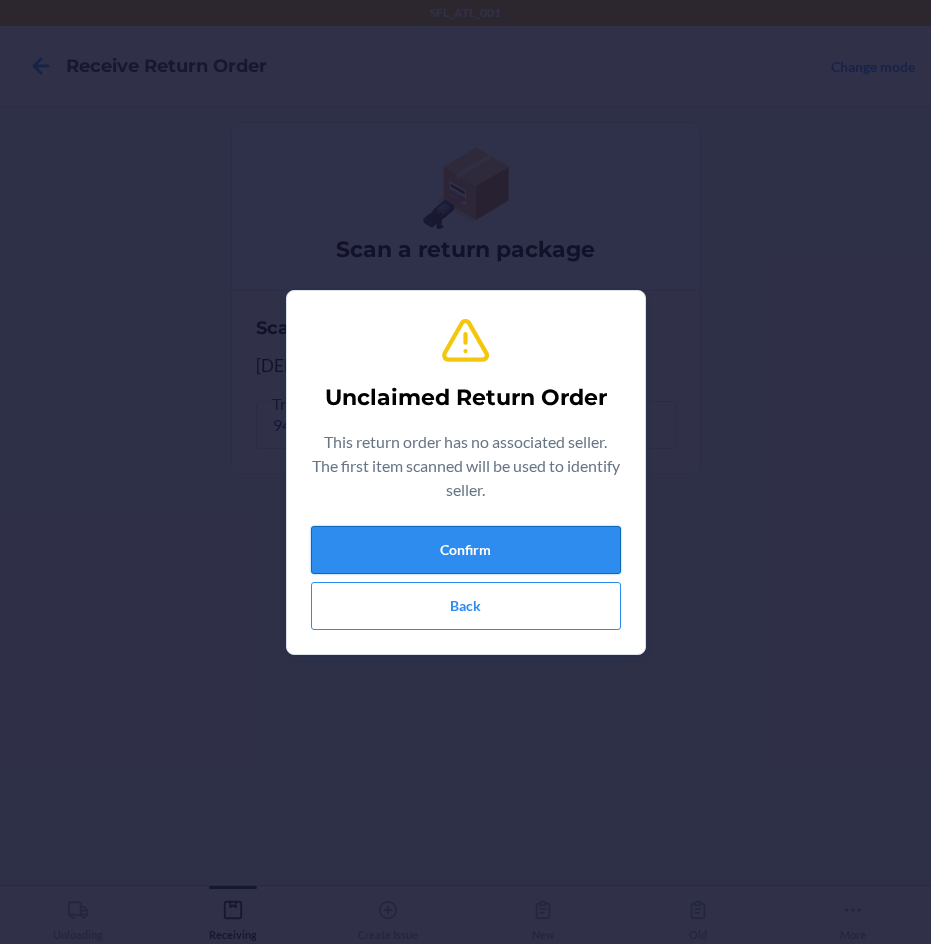 click on "Confirm" at bounding box center (466, 550) 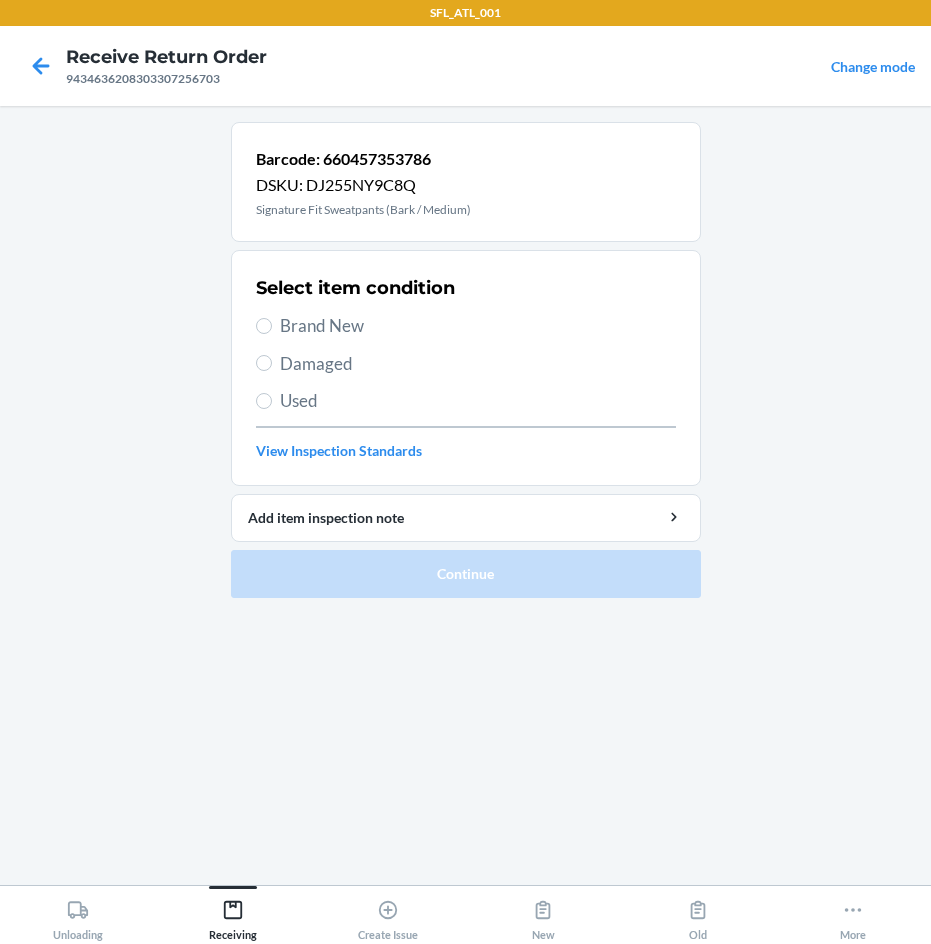 click on "Brand New" at bounding box center (478, 326) 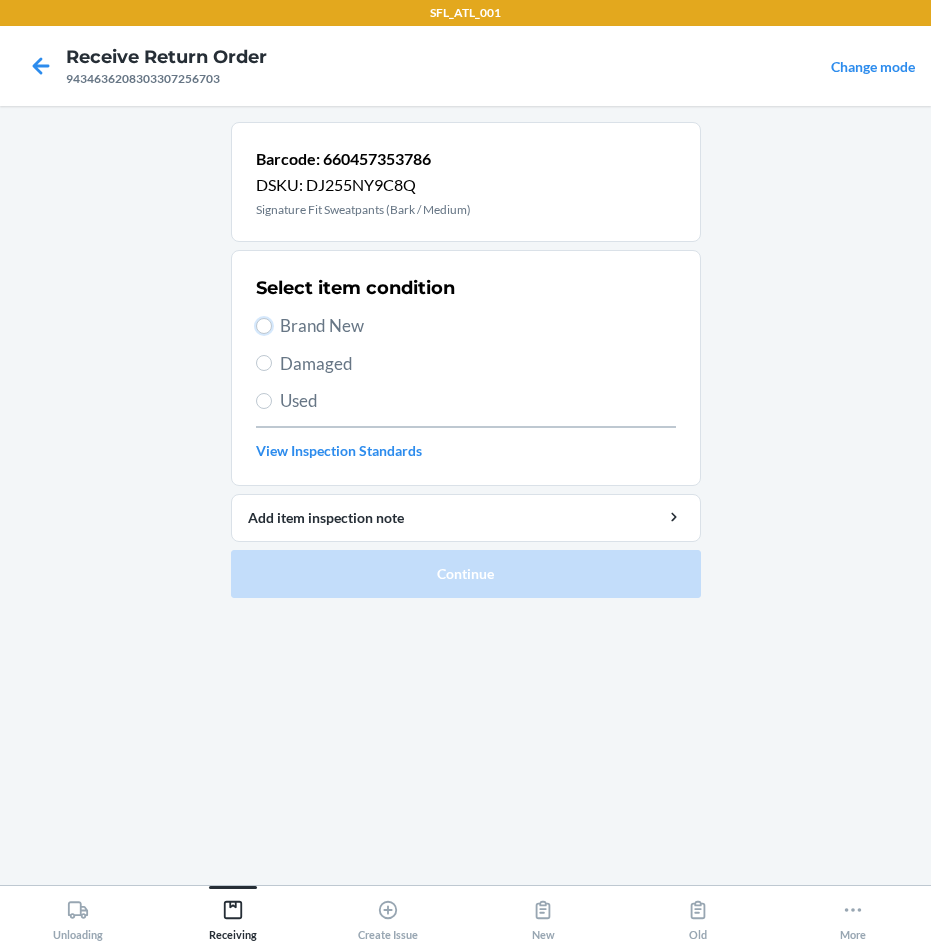 click on "Brand New" at bounding box center (264, 326) 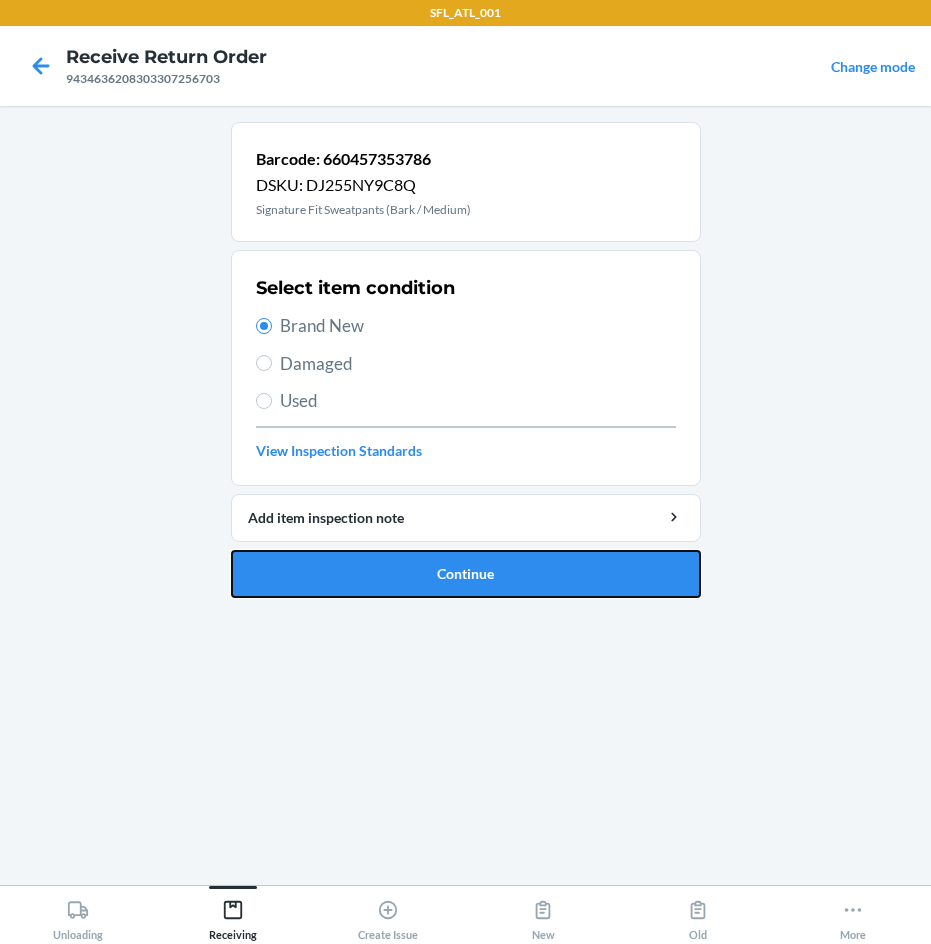 click on "Continue" at bounding box center [466, 574] 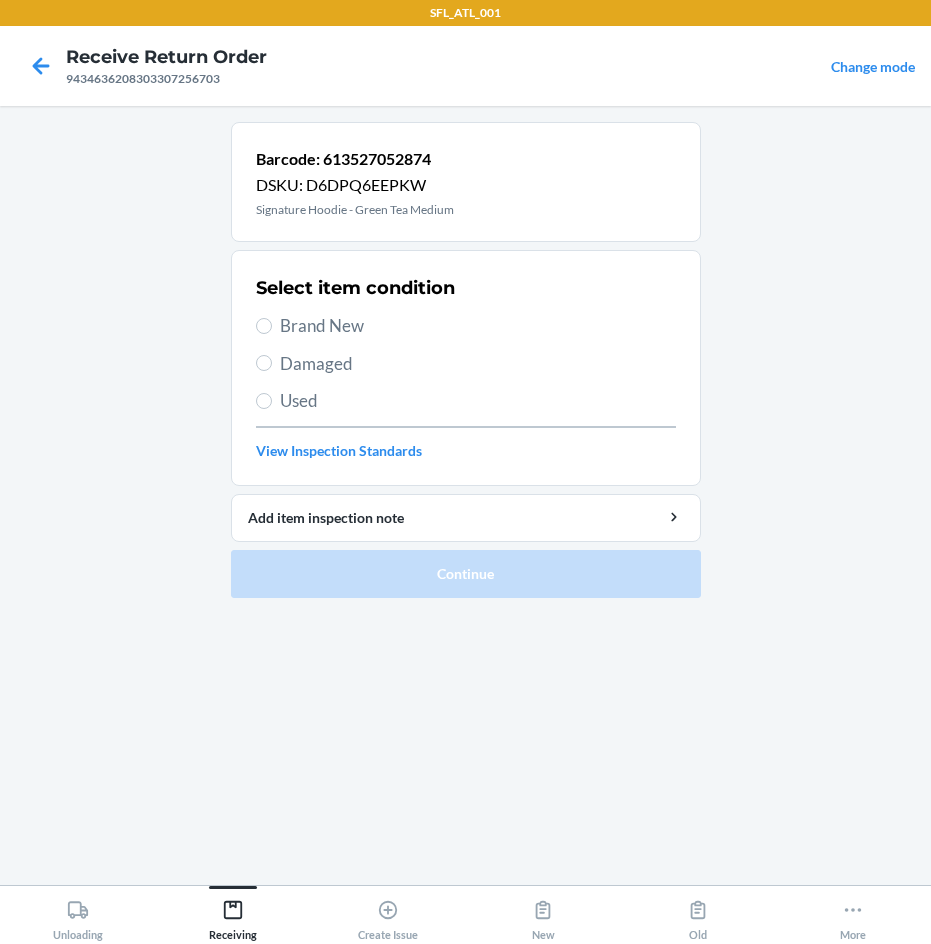 click on "Brand New" at bounding box center (478, 326) 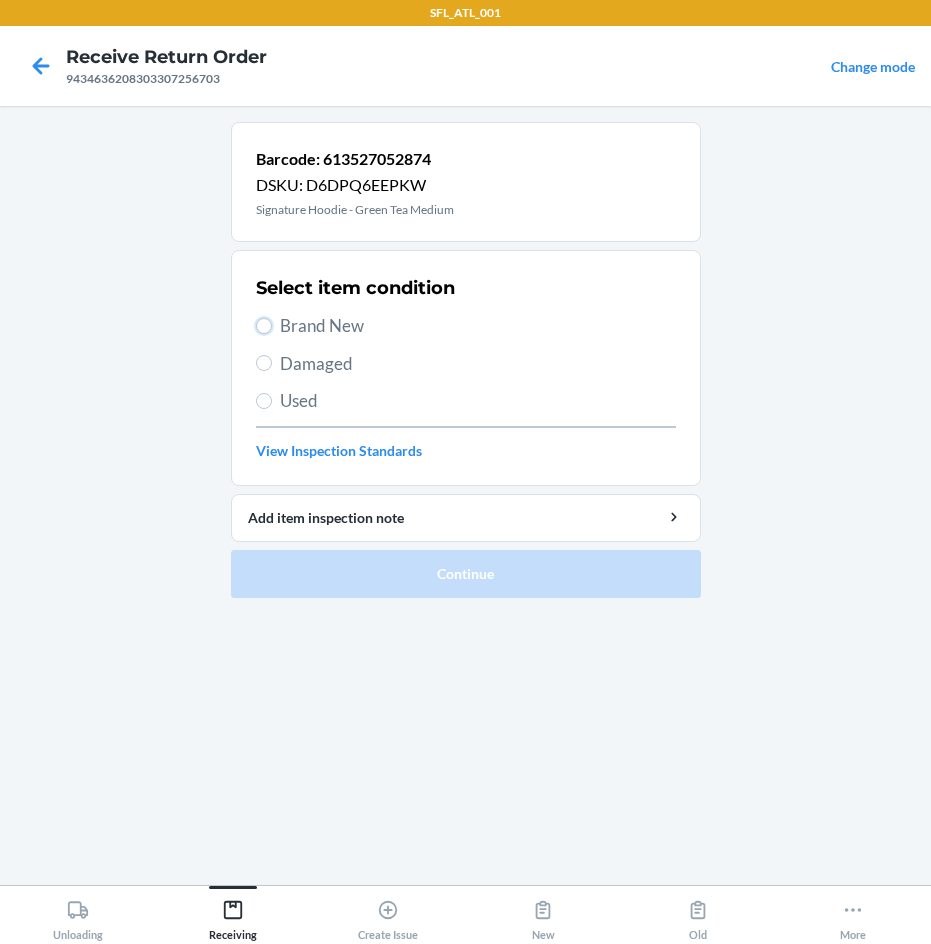 click on "Brand New" at bounding box center [264, 326] 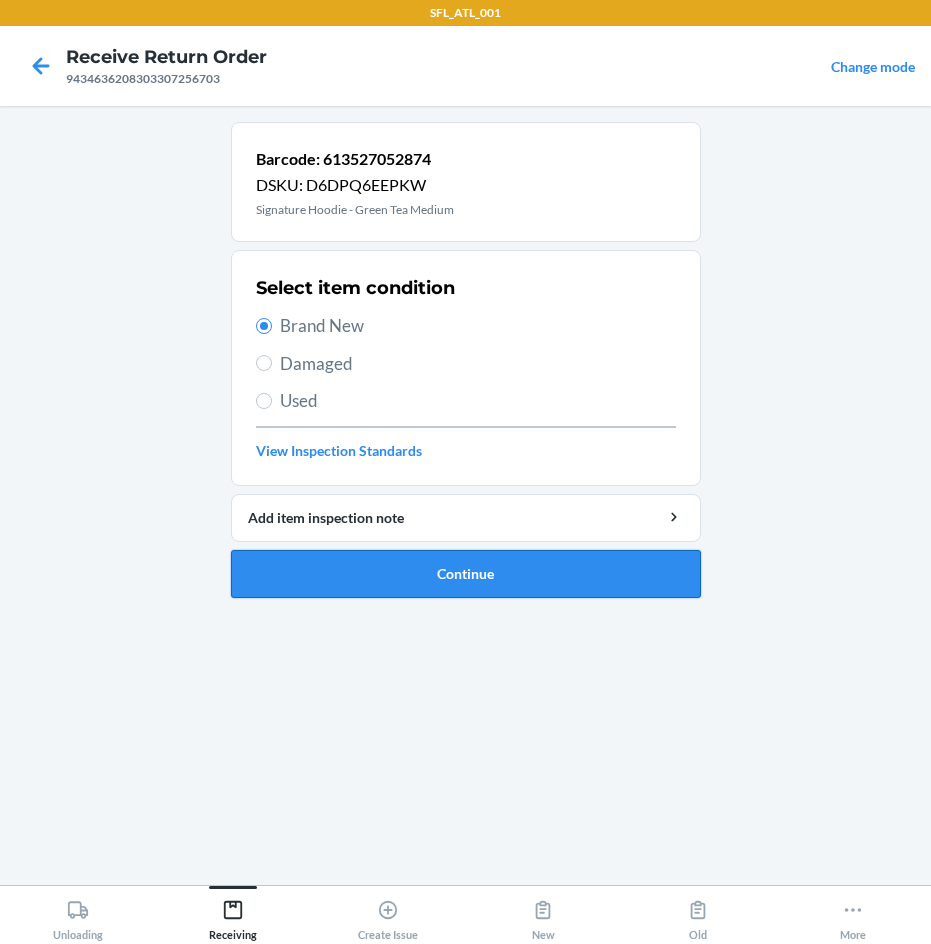 click on "Continue" at bounding box center [466, 574] 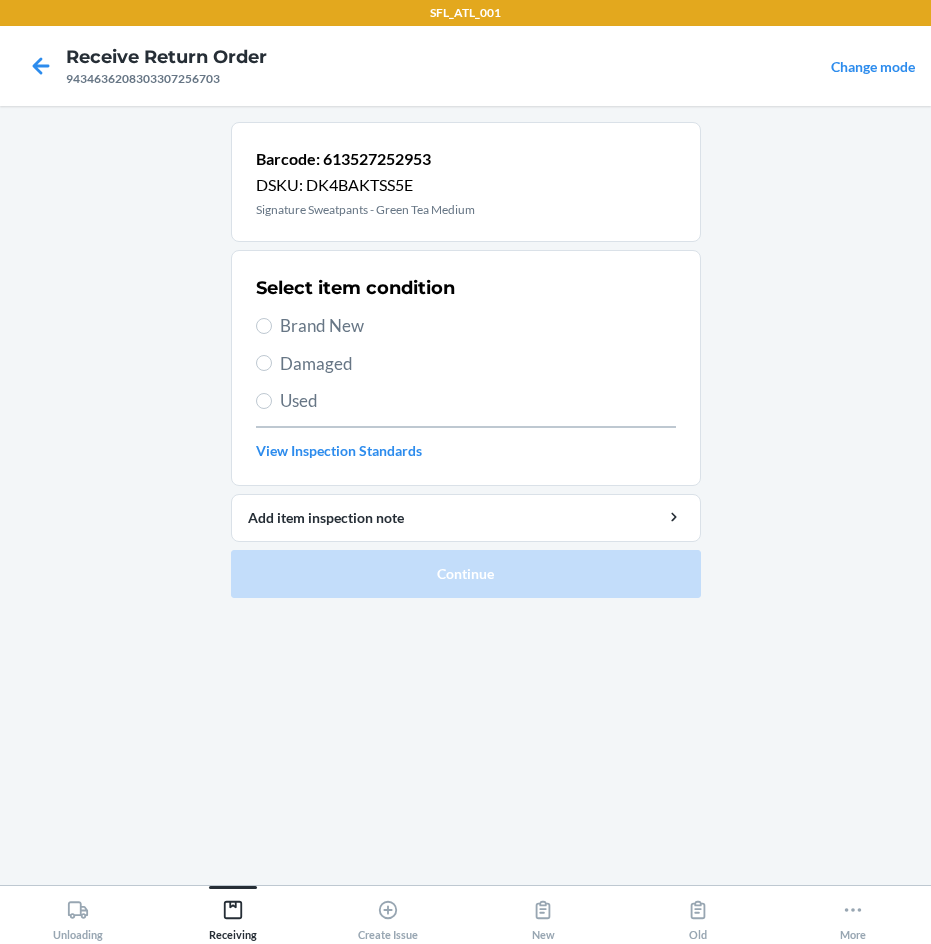 click on "Brand New" at bounding box center (478, 326) 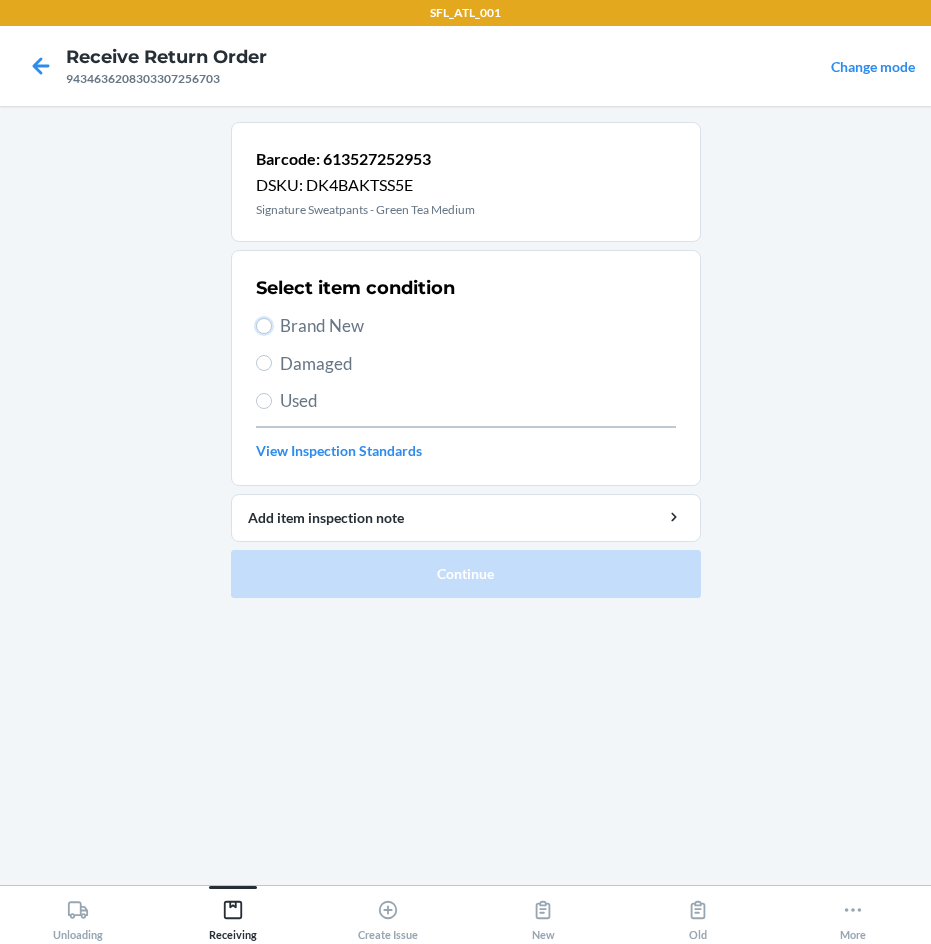 click on "Brand New" at bounding box center [264, 326] 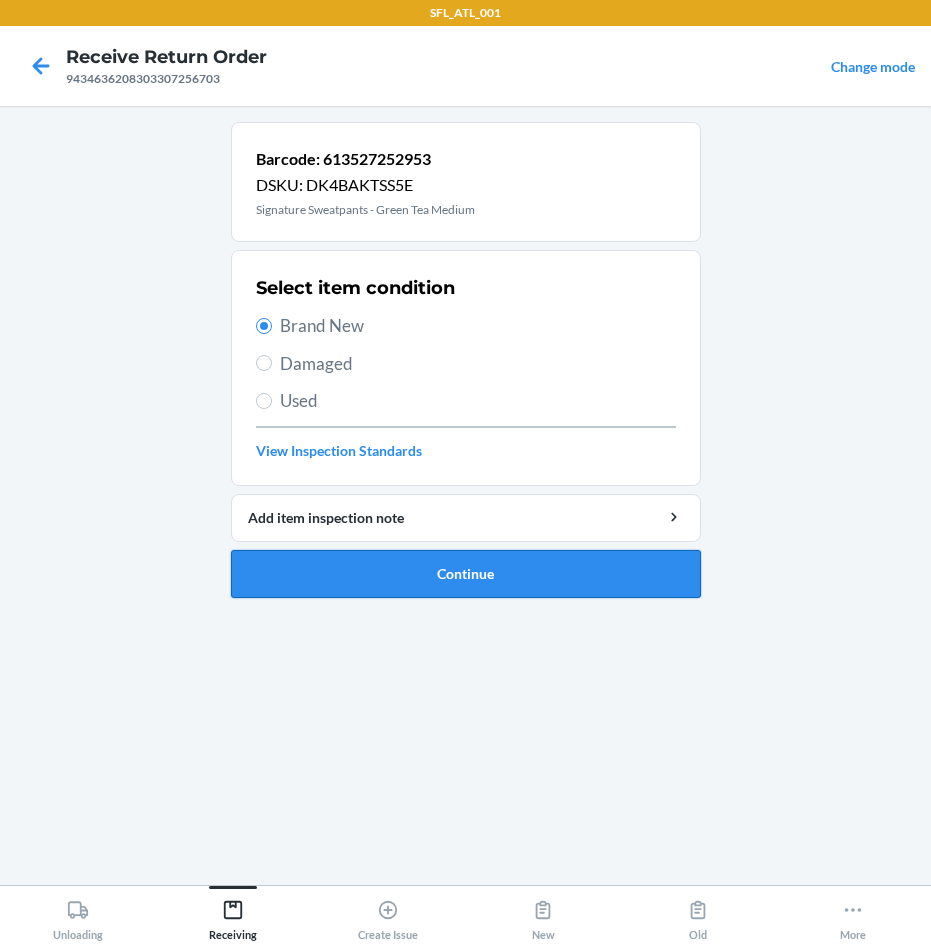 drag, startPoint x: 482, startPoint y: 589, endPoint x: 495, endPoint y: 588, distance: 13.038404 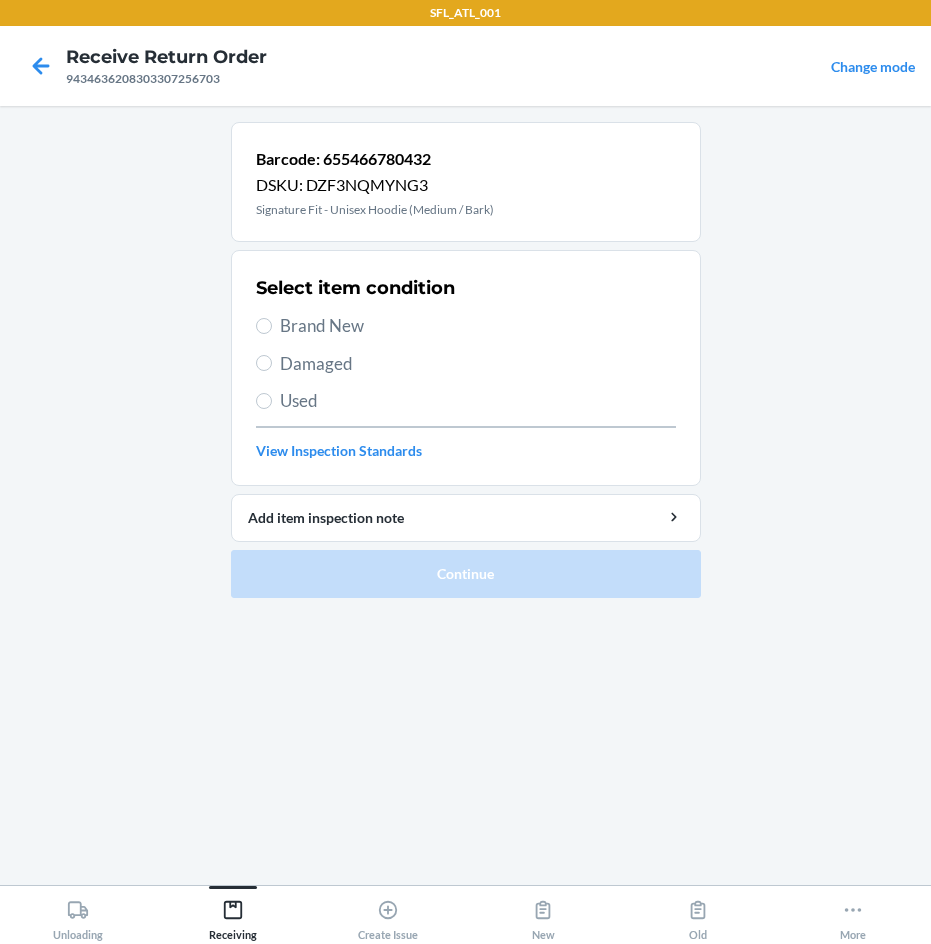 click on "Brand New" at bounding box center [466, 326] 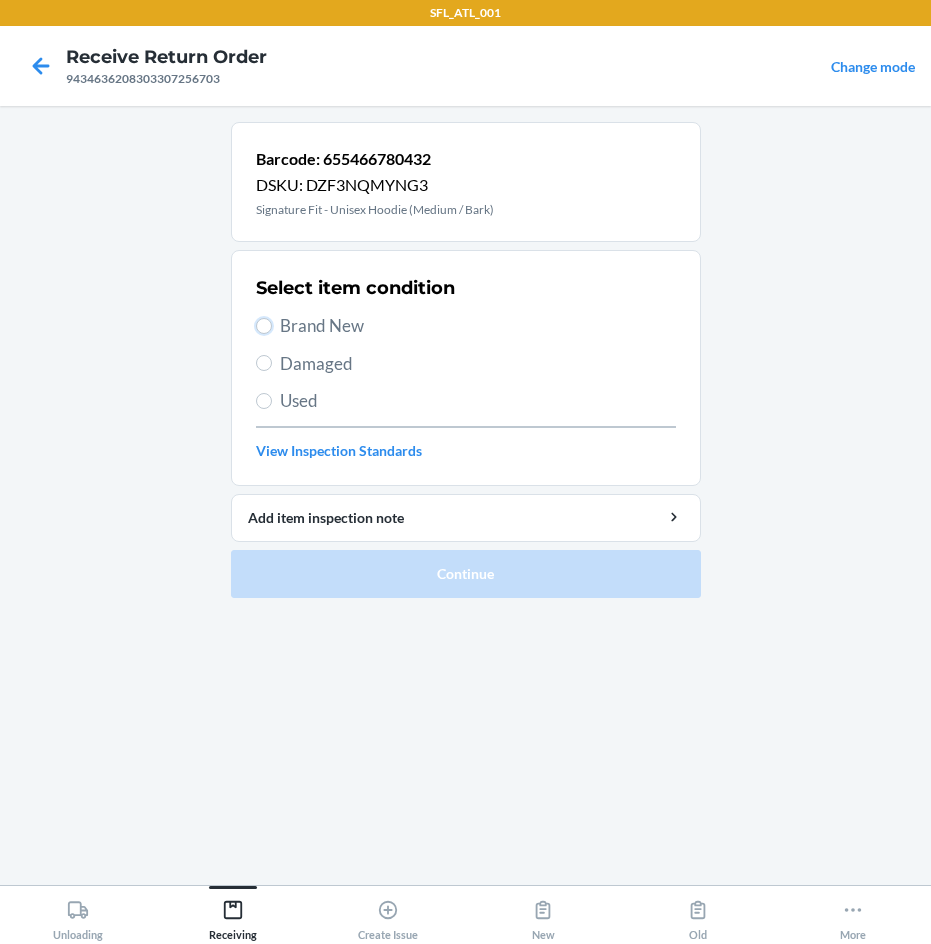 click on "Brand New" at bounding box center (264, 326) 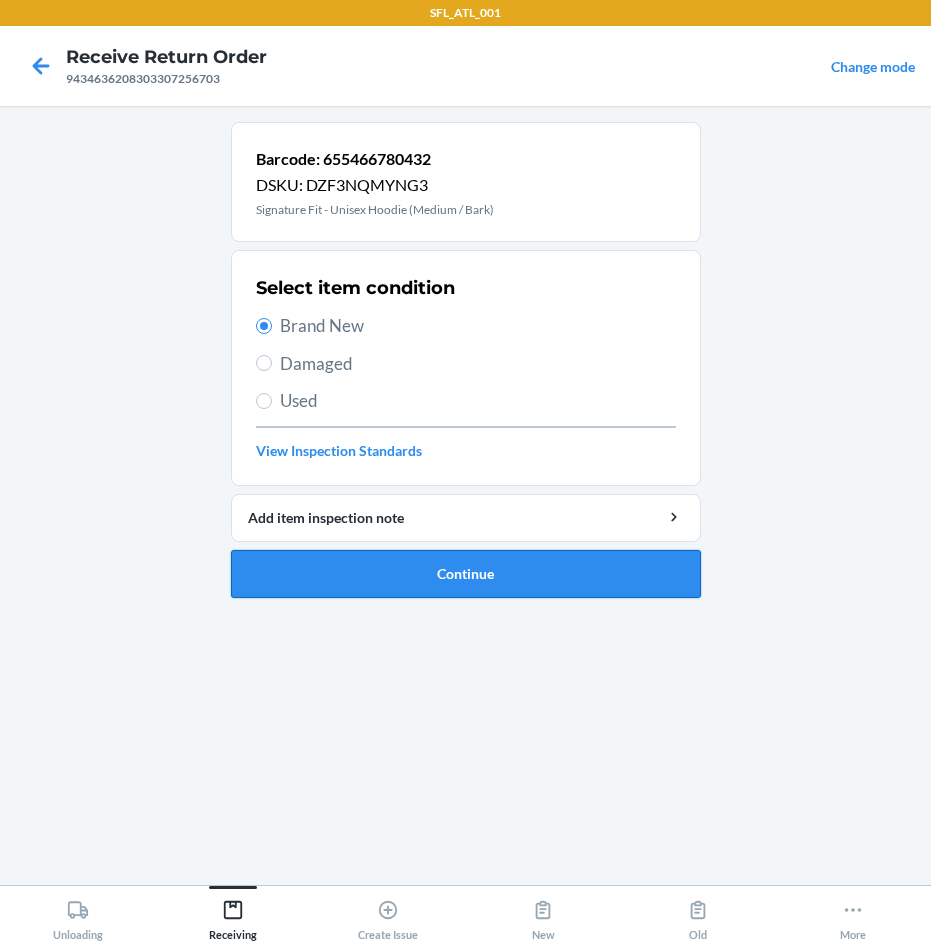 click on "Continue" at bounding box center [466, 574] 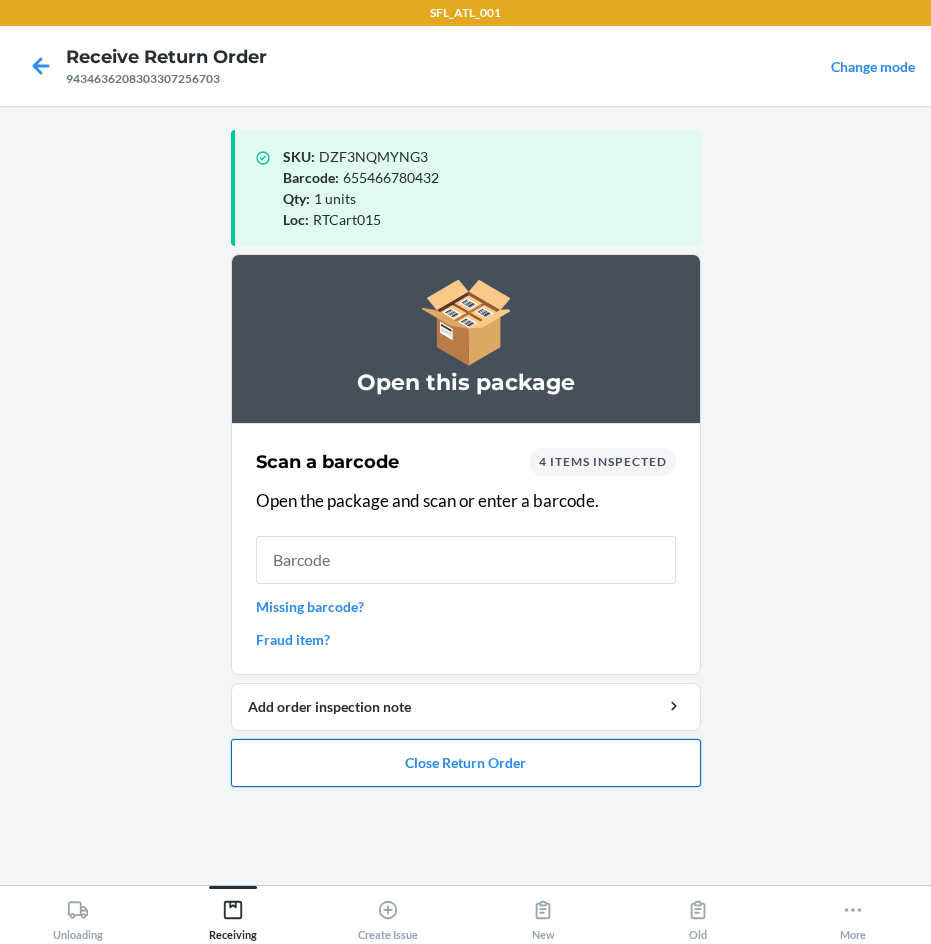 click on "Close Return Order" at bounding box center (466, 763) 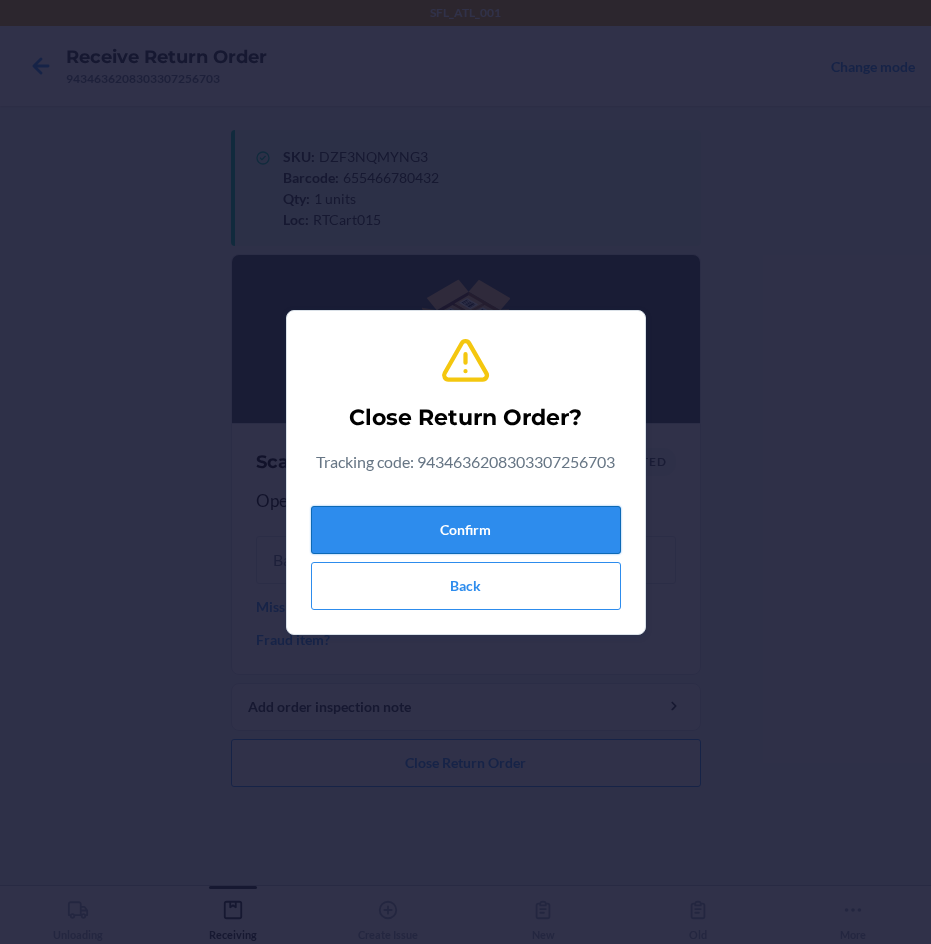click on "Confirm" at bounding box center [466, 530] 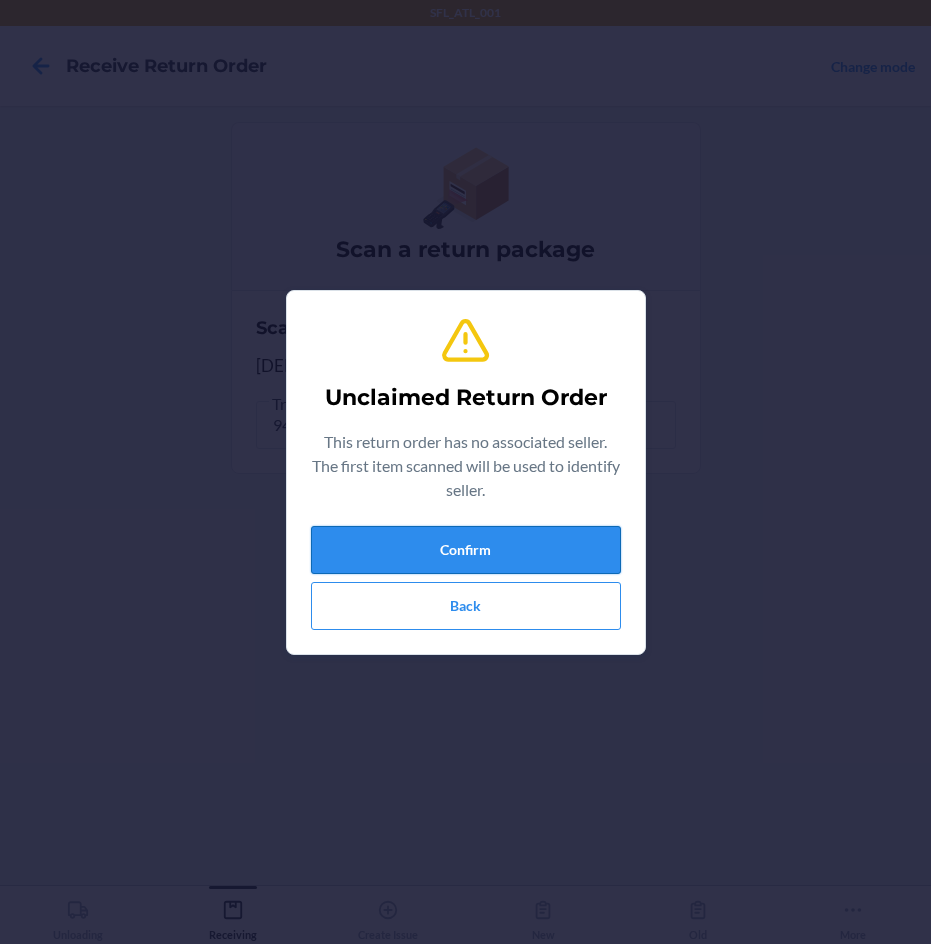 click on "Confirm" at bounding box center [466, 550] 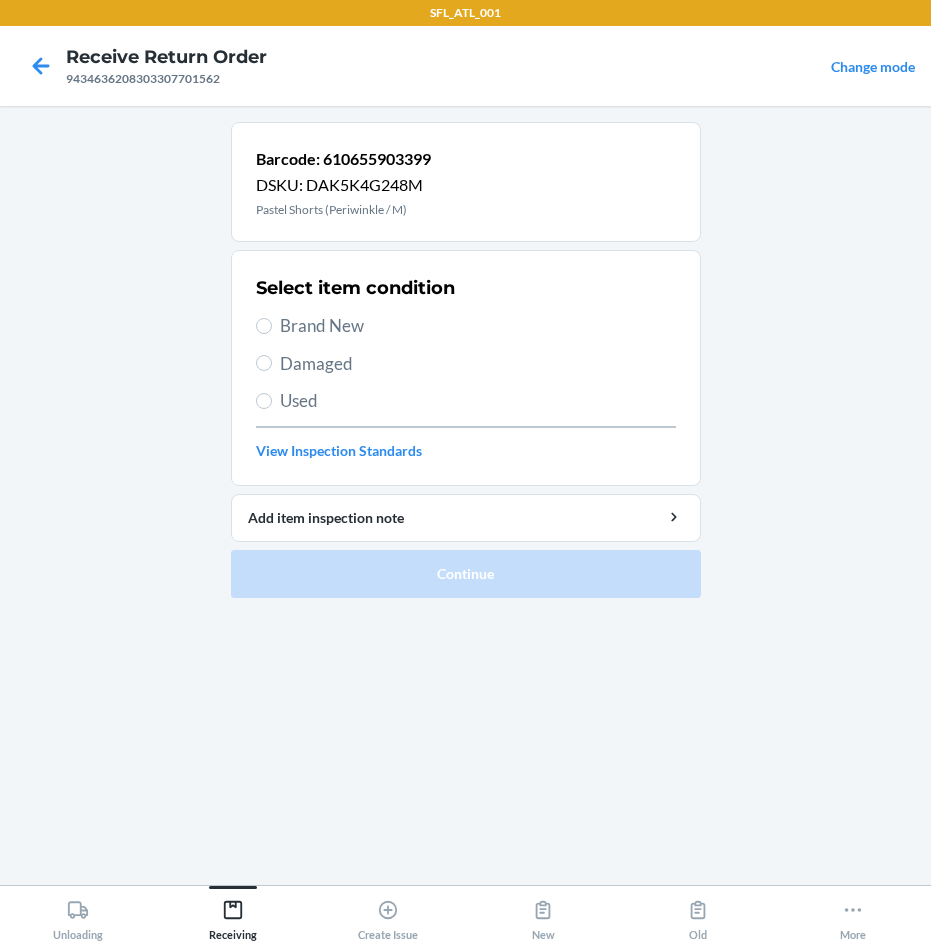 click on "Brand New" at bounding box center [478, 326] 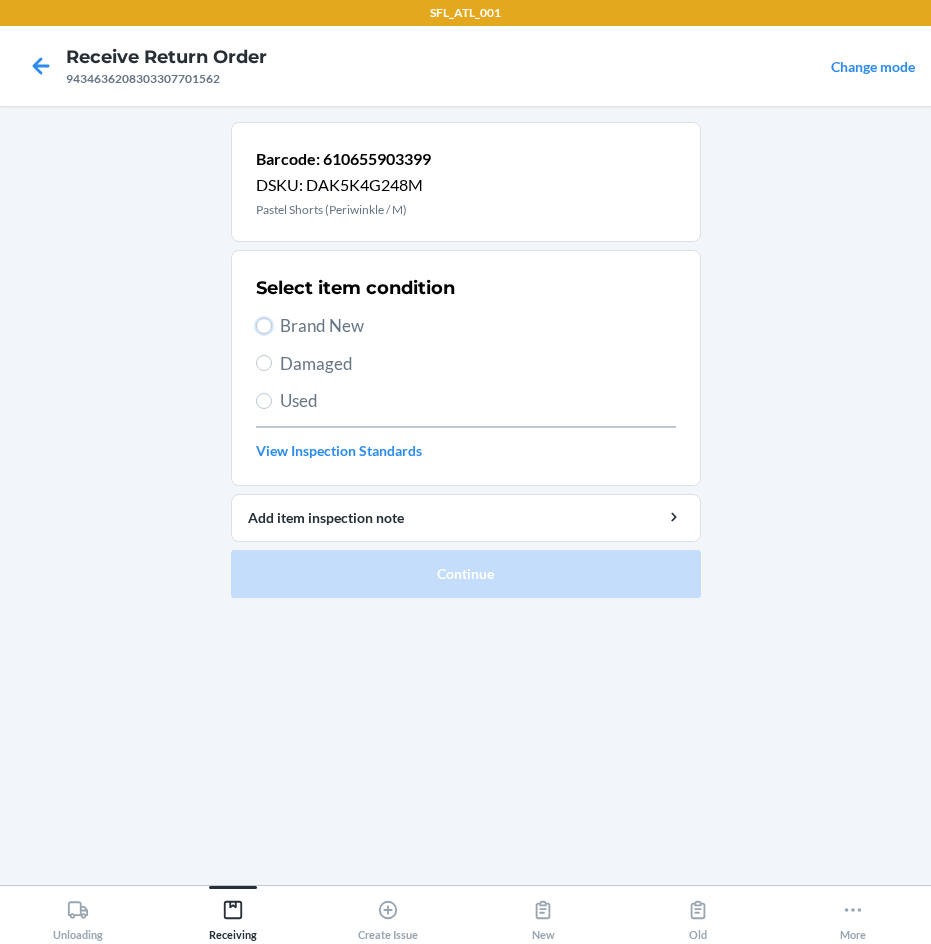 click on "Brand New" at bounding box center (264, 326) 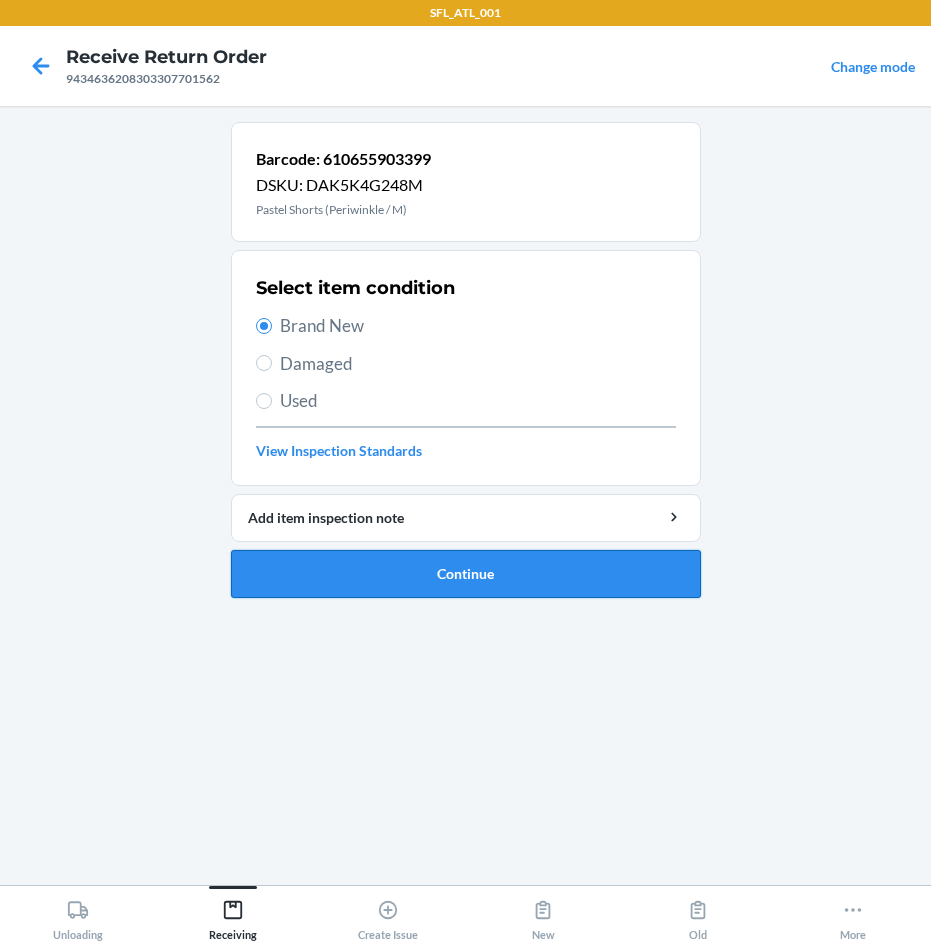 click on "Continue" at bounding box center (466, 574) 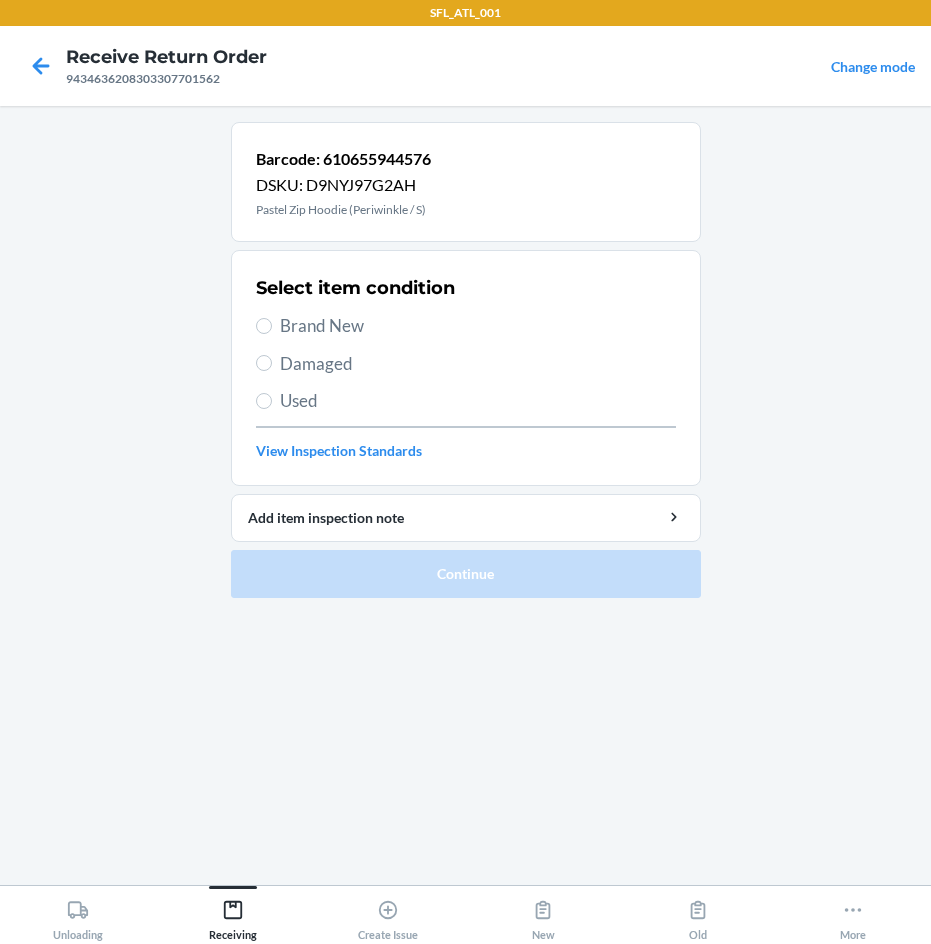 drag, startPoint x: 330, startPoint y: 330, endPoint x: 363, endPoint y: 385, distance: 64.14047 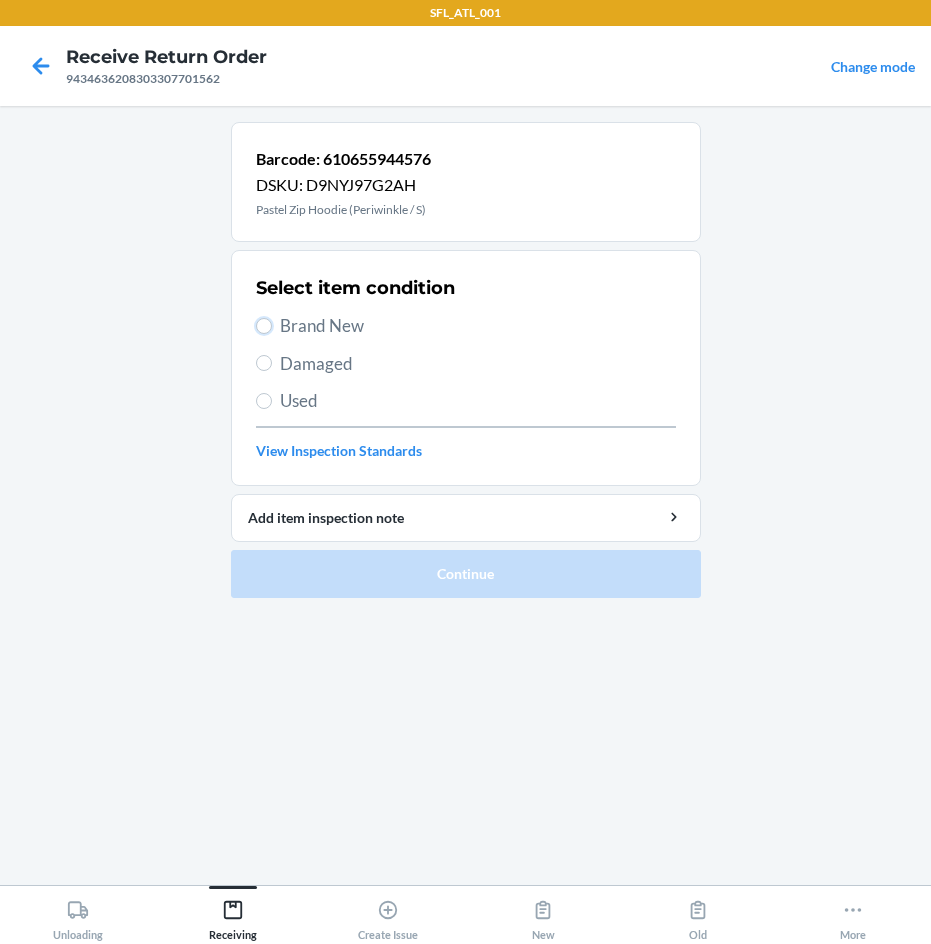 click on "Brand New" at bounding box center [264, 326] 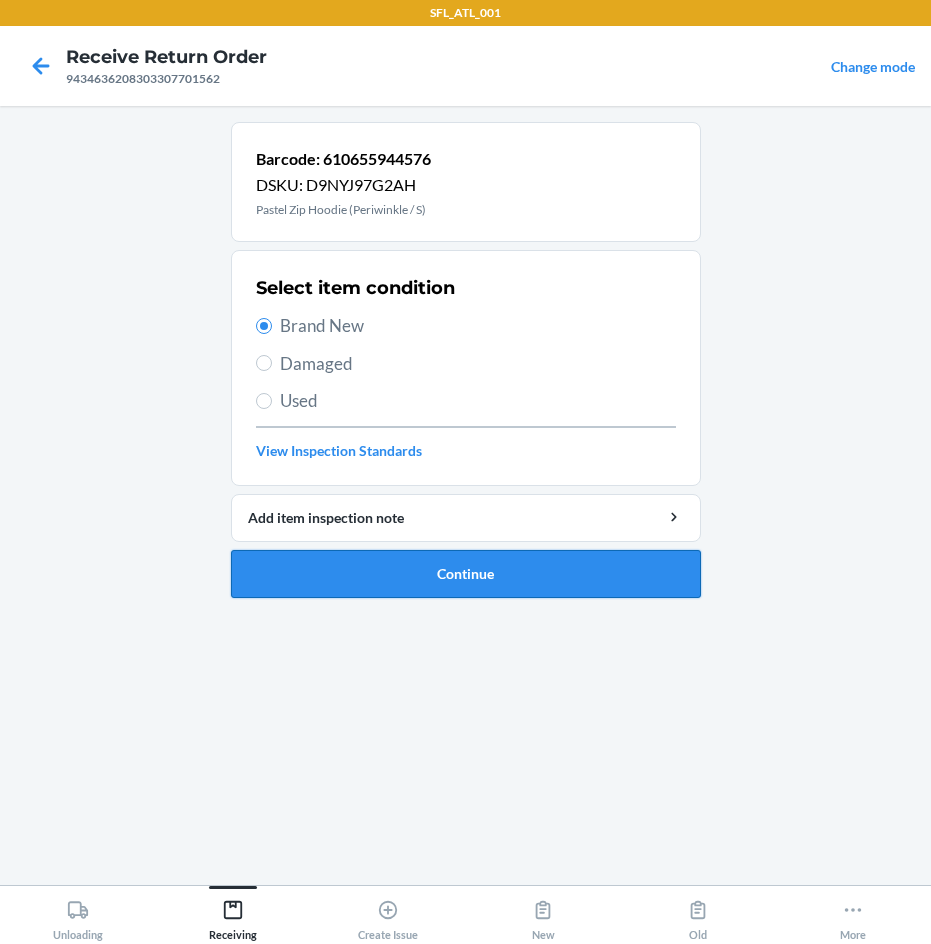 click on "Continue" at bounding box center (466, 574) 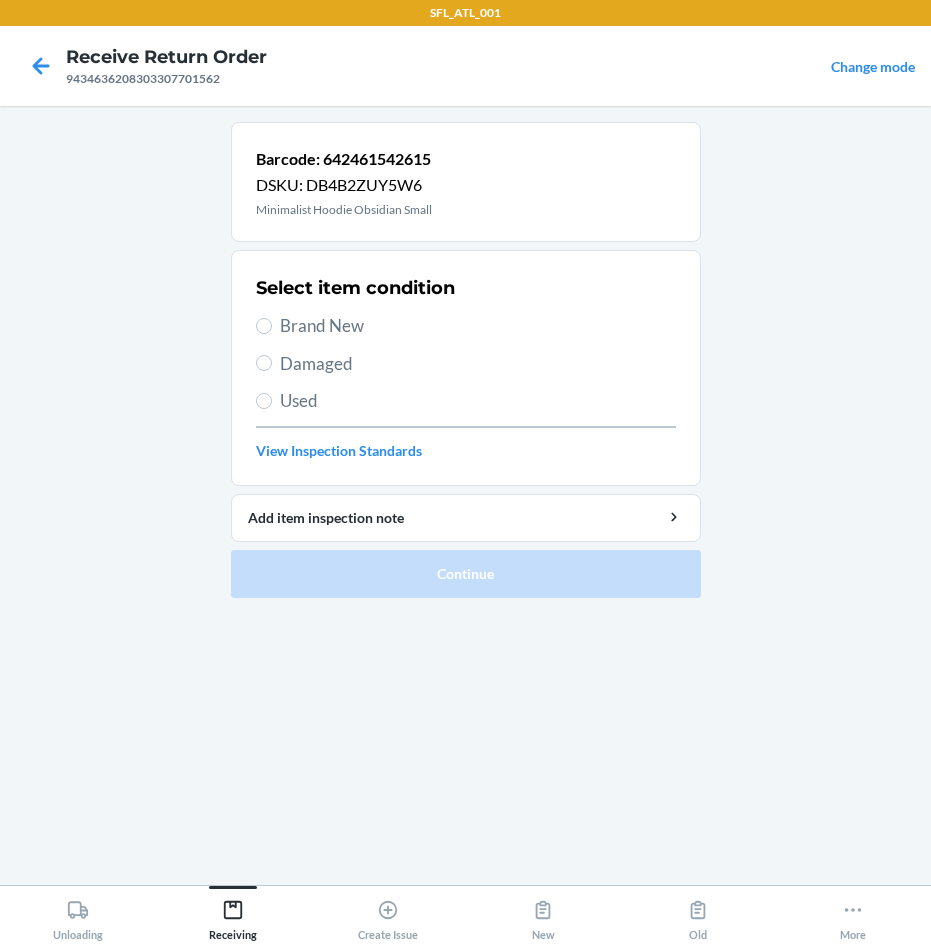 click on "Brand New" at bounding box center [478, 326] 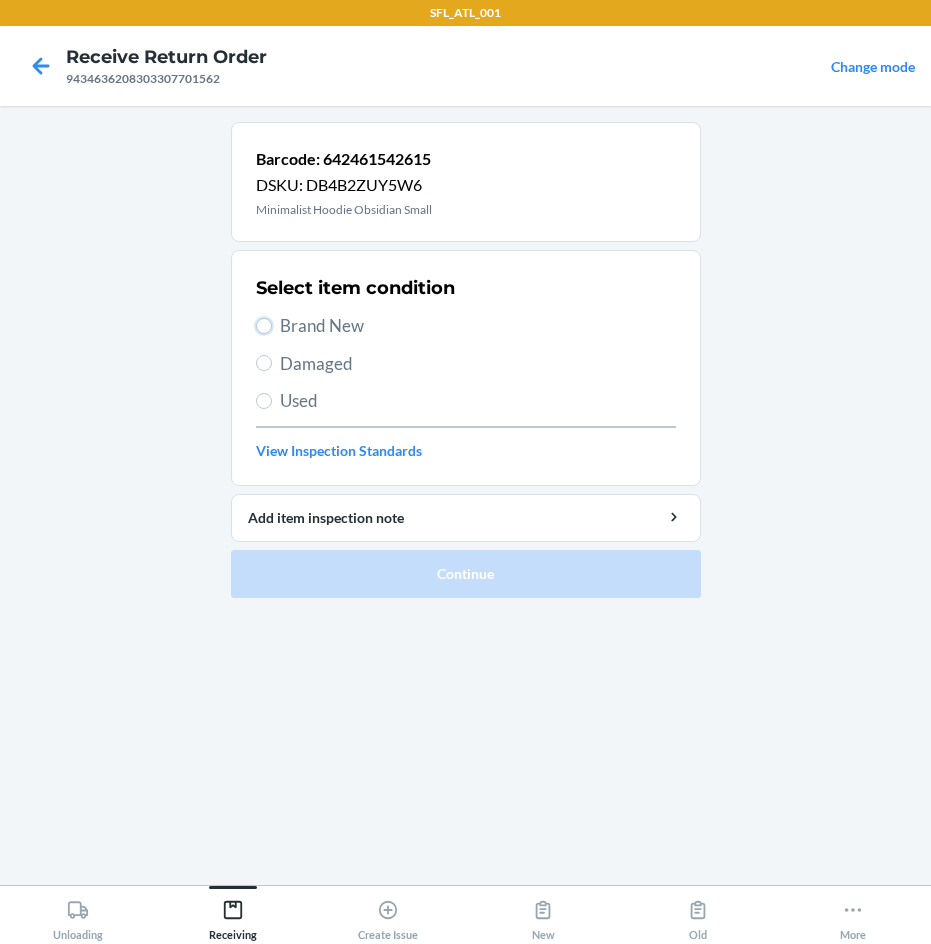 click on "Brand New" at bounding box center (264, 326) 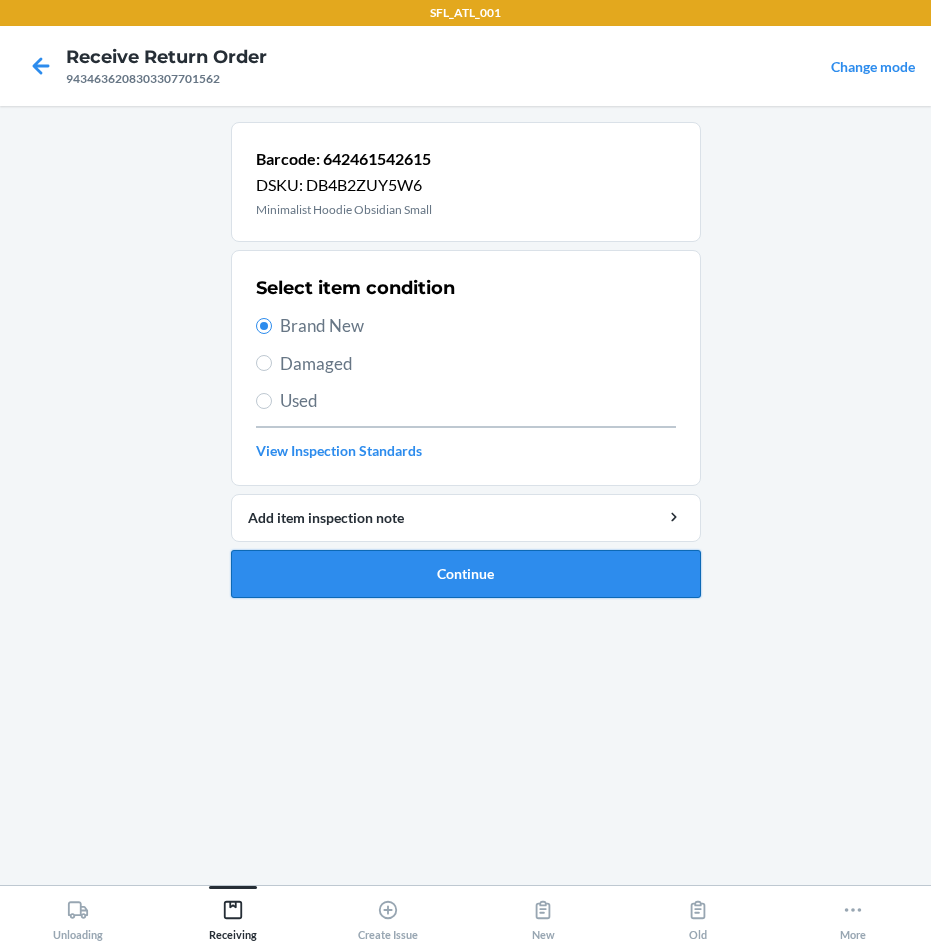 click on "Continue" at bounding box center (466, 574) 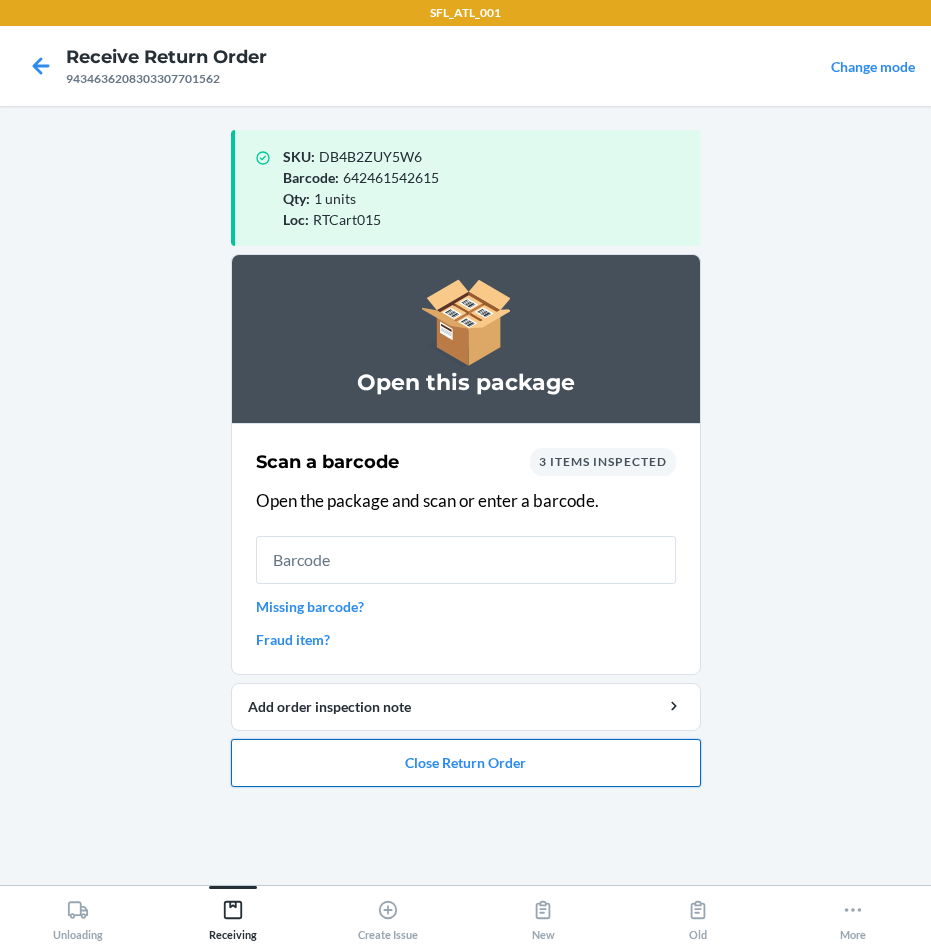 click on "Close Return Order" at bounding box center [466, 763] 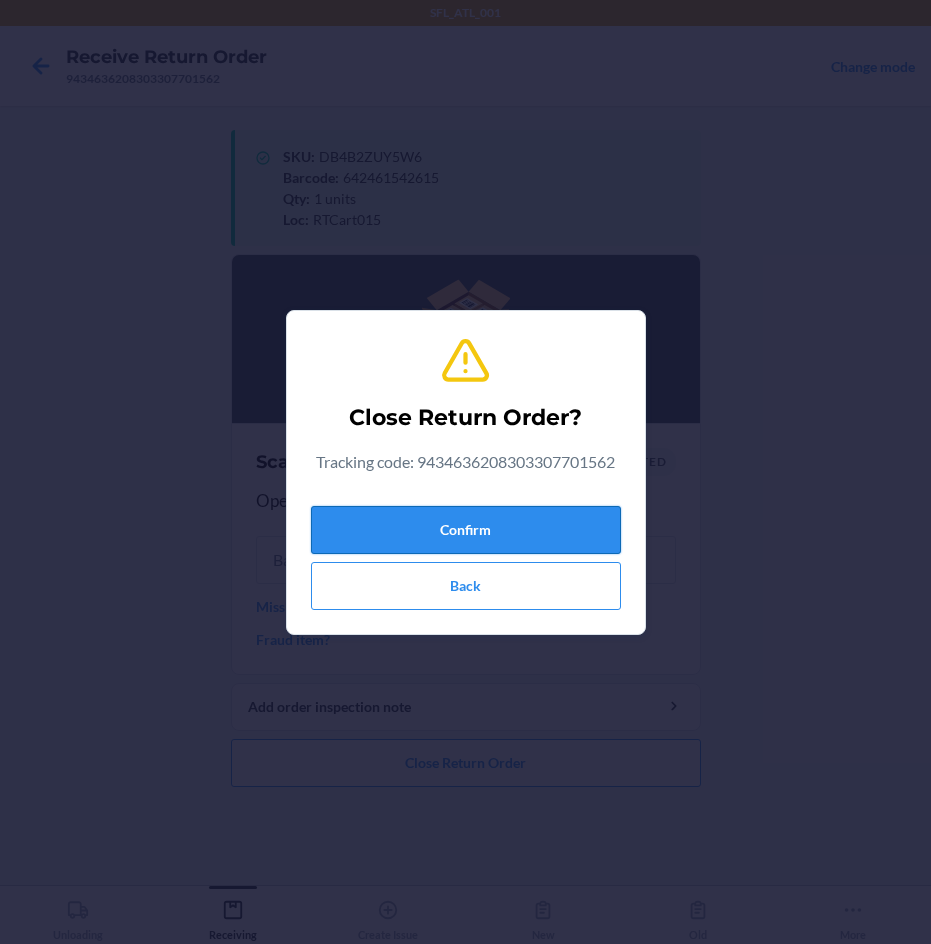 click on "Confirm" at bounding box center [466, 530] 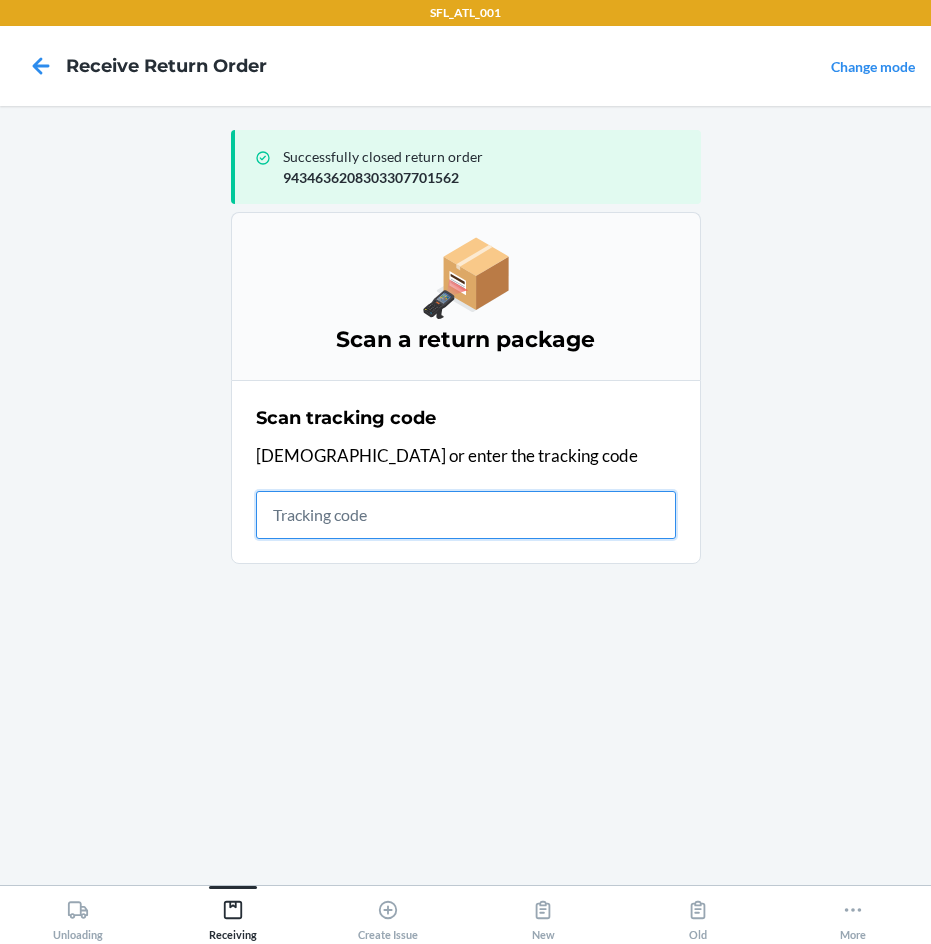 click at bounding box center (466, 515) 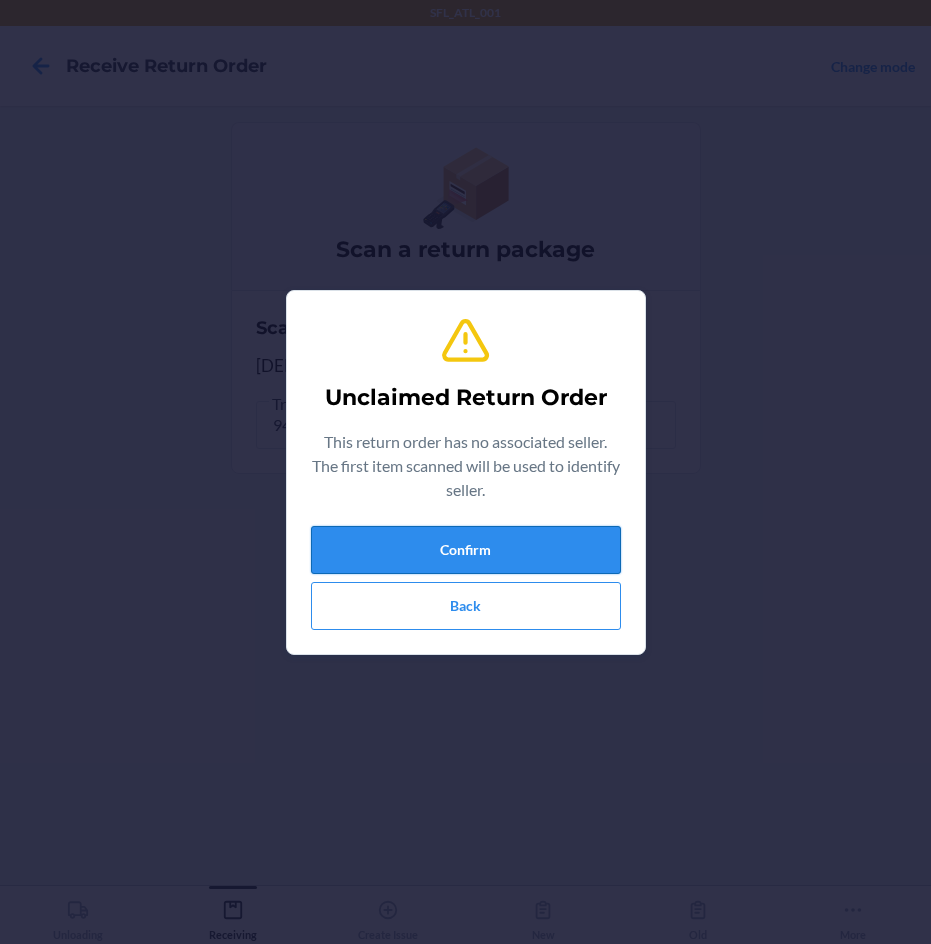 click on "Confirm" at bounding box center [466, 550] 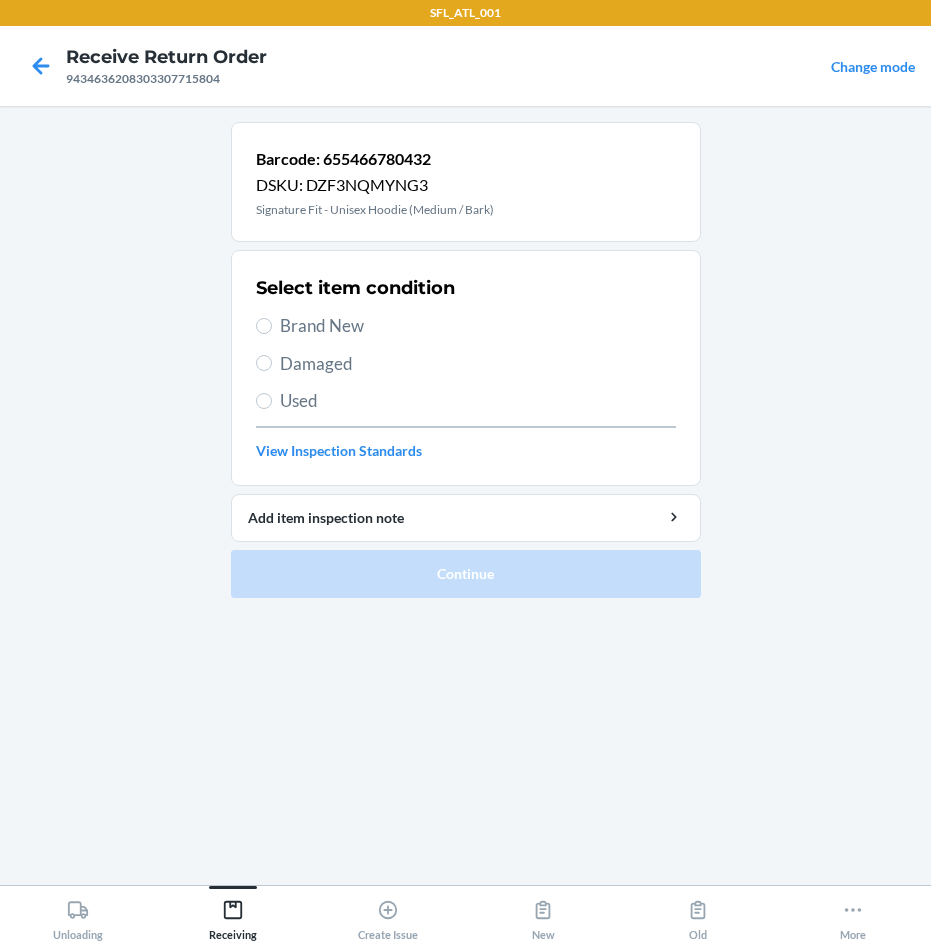click on "Brand New" at bounding box center (478, 326) 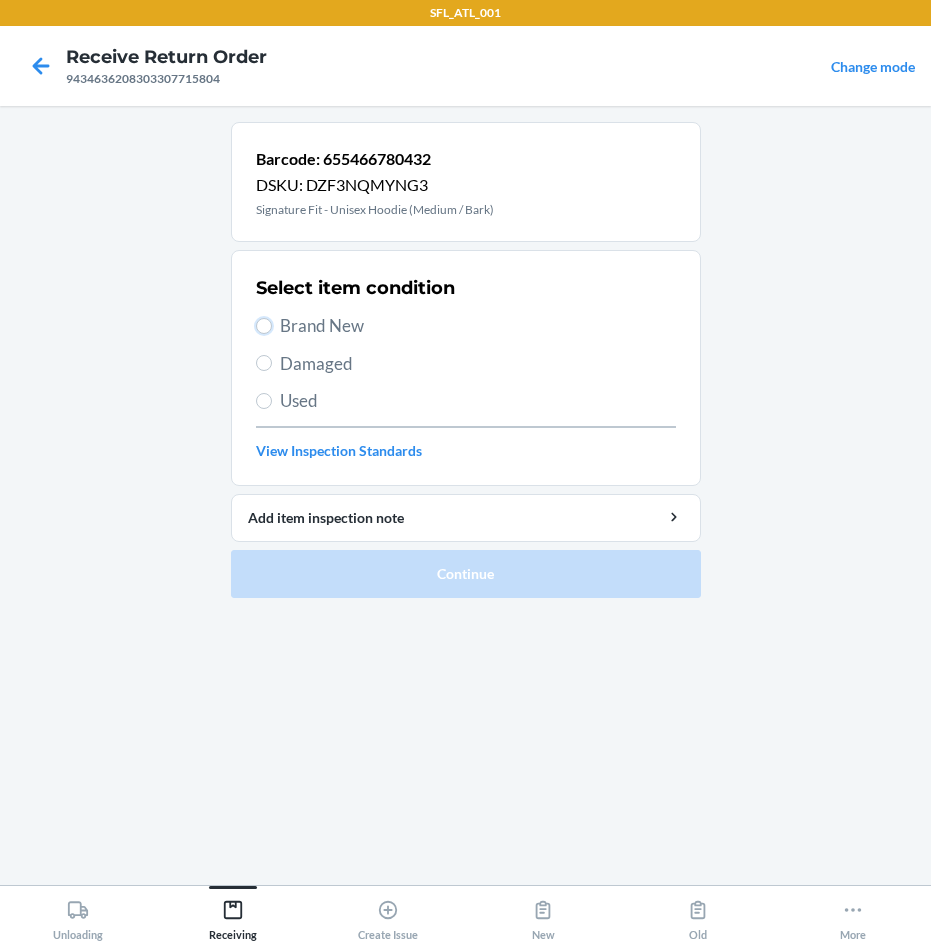 click on "Brand New" at bounding box center [264, 326] 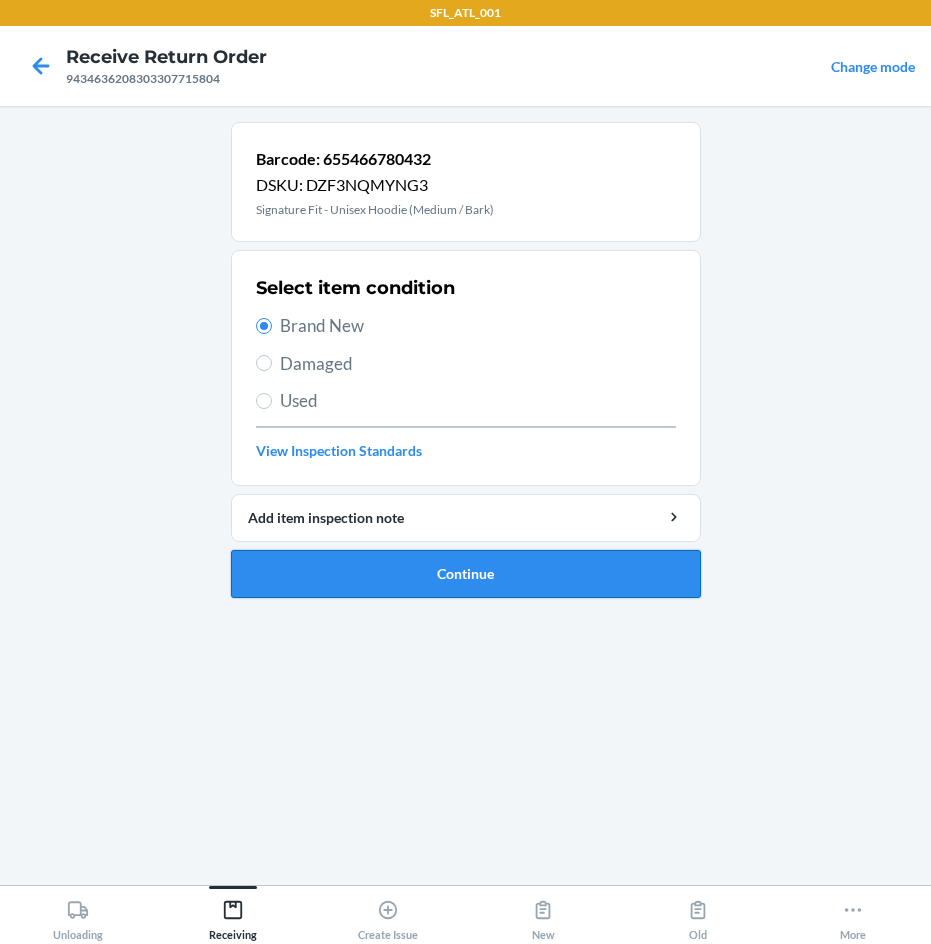 click on "Continue" at bounding box center [466, 574] 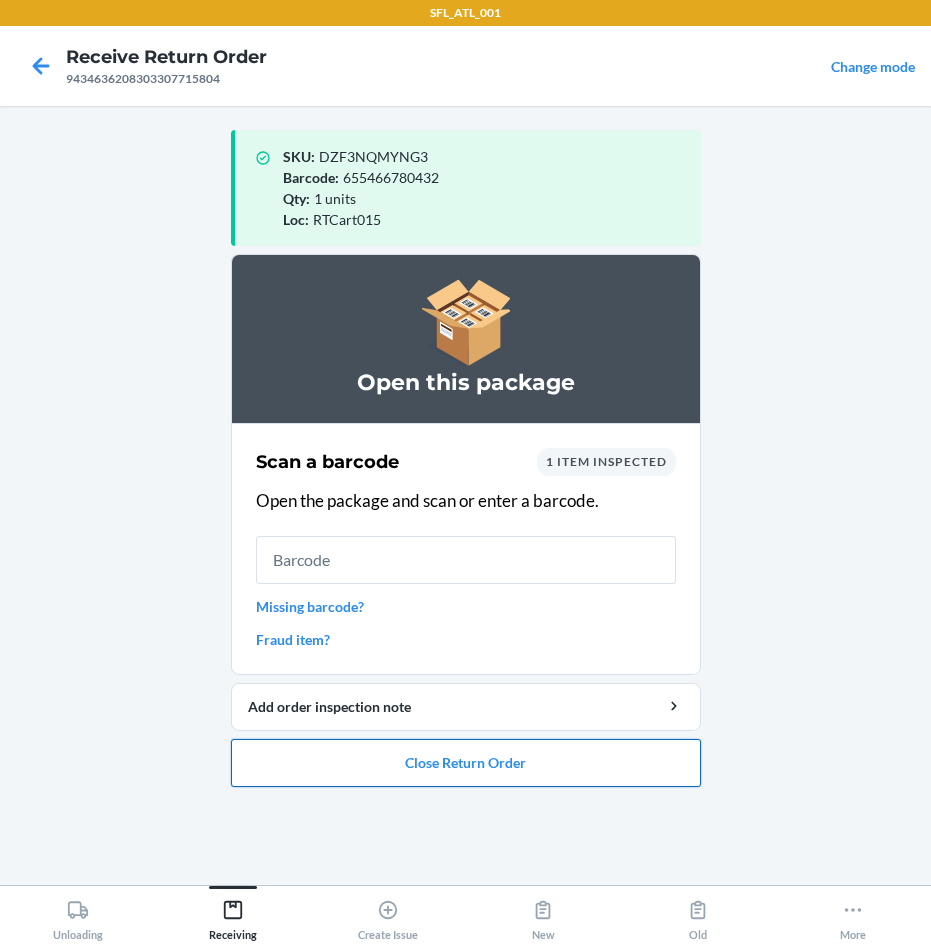click on "Close Return Order" at bounding box center [466, 763] 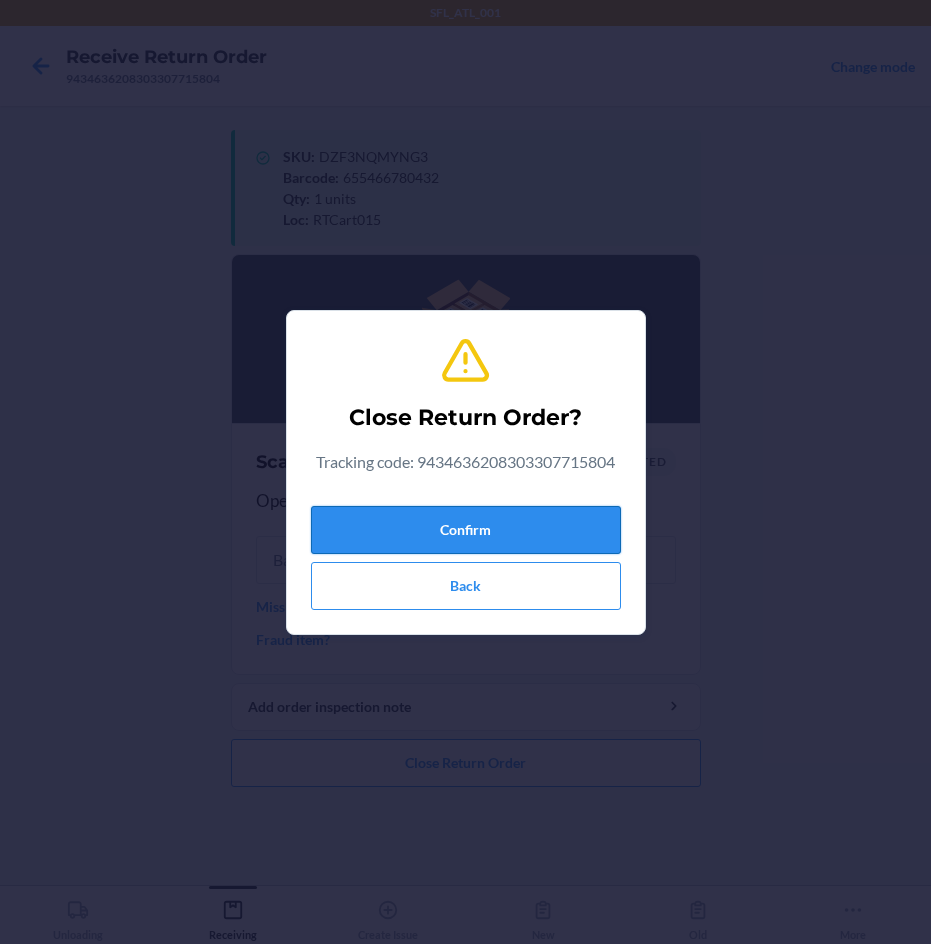drag, startPoint x: 431, startPoint y: 534, endPoint x: 428, endPoint y: 547, distance: 13.341664 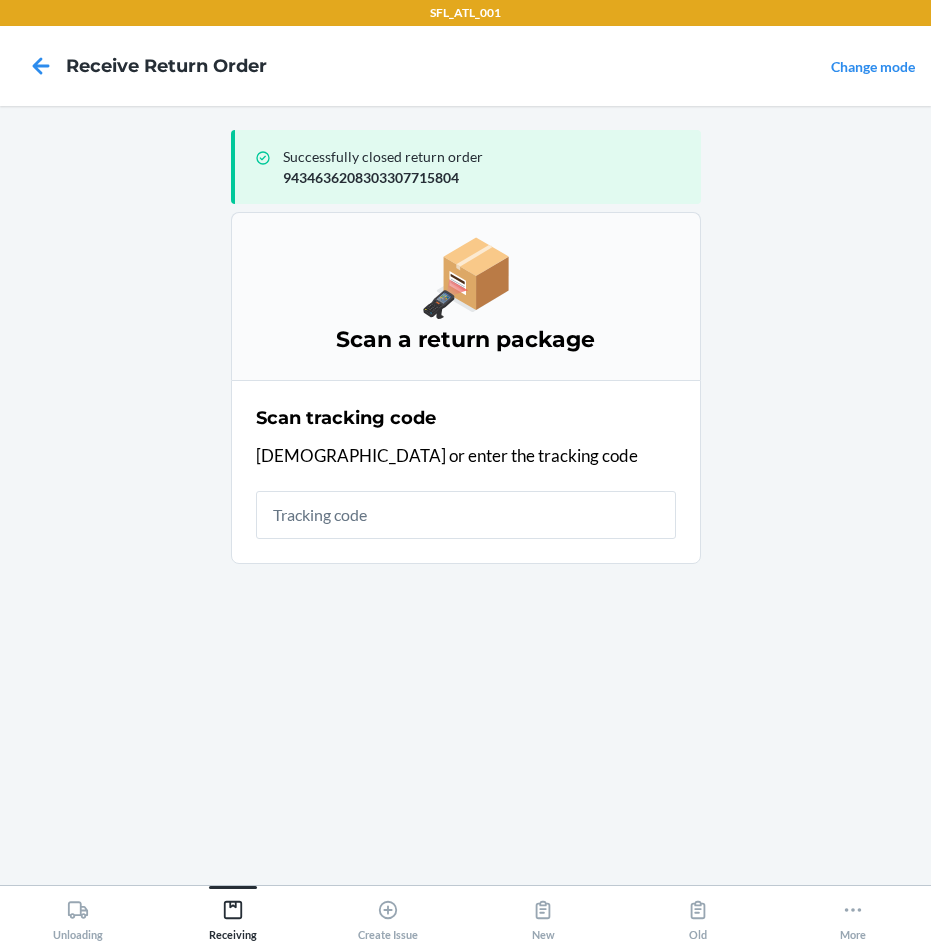 drag, startPoint x: 451, startPoint y: 534, endPoint x: 475, endPoint y: 529, distance: 24.5153 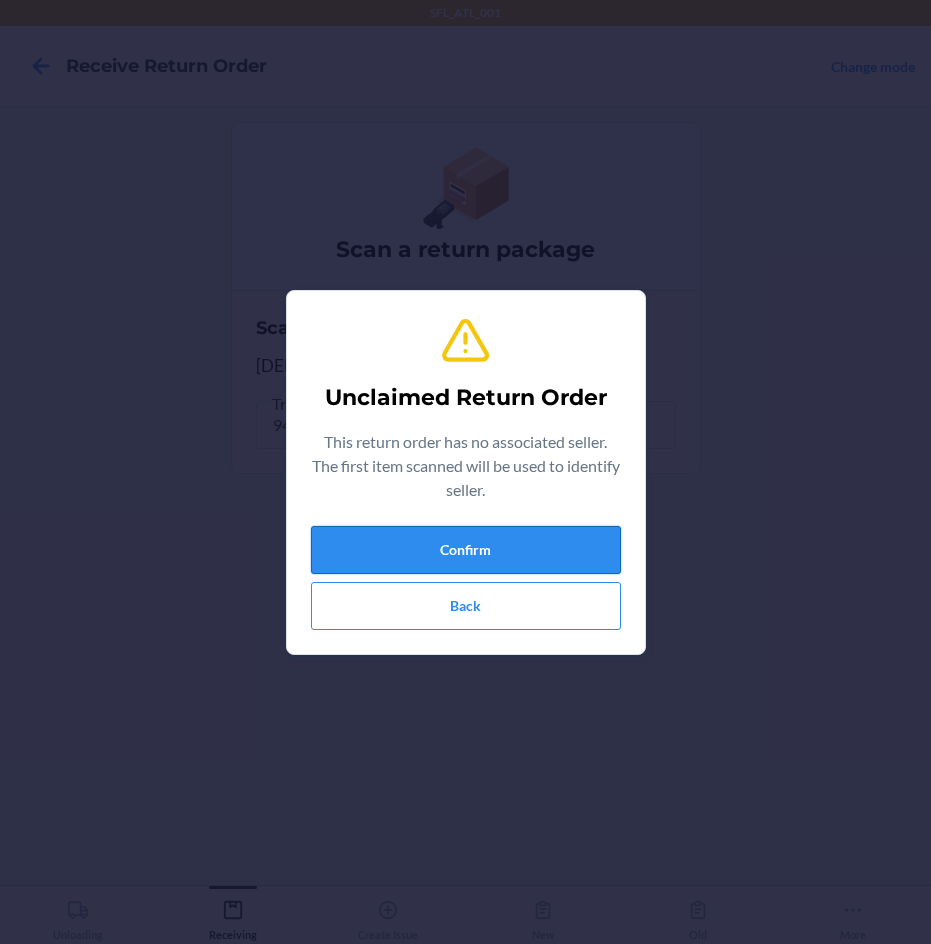 click on "Confirm" at bounding box center (466, 550) 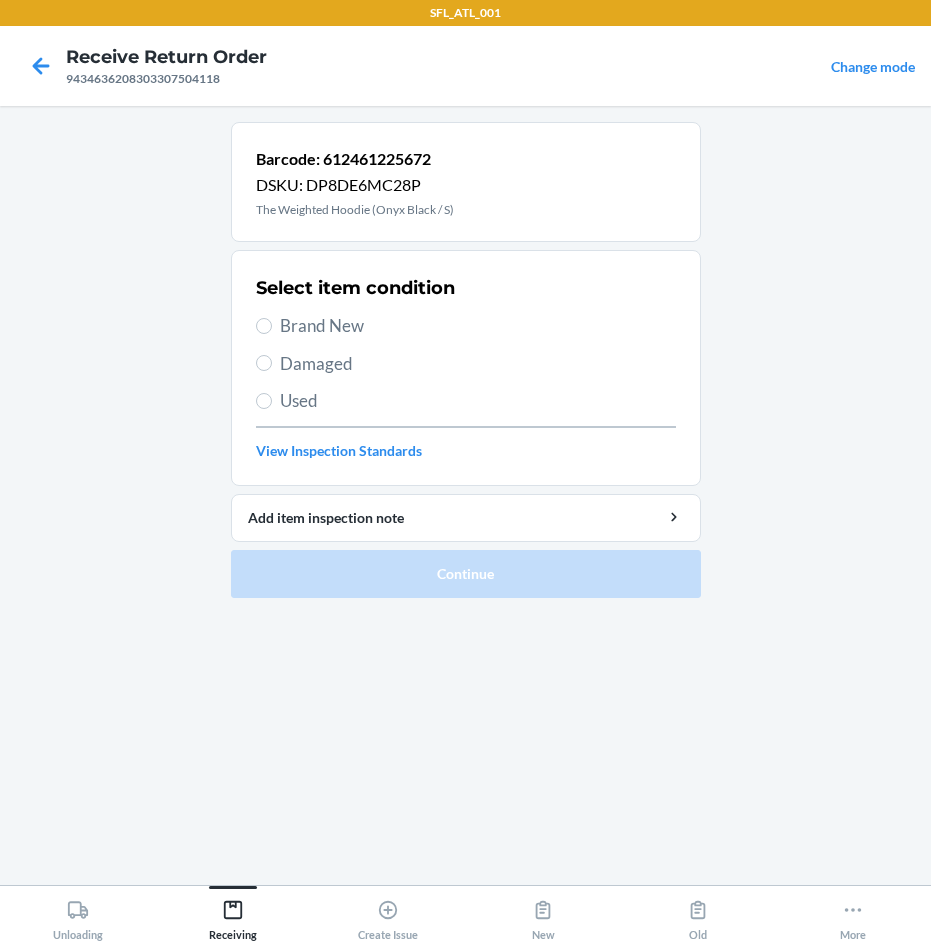 click on "Used" at bounding box center (478, 401) 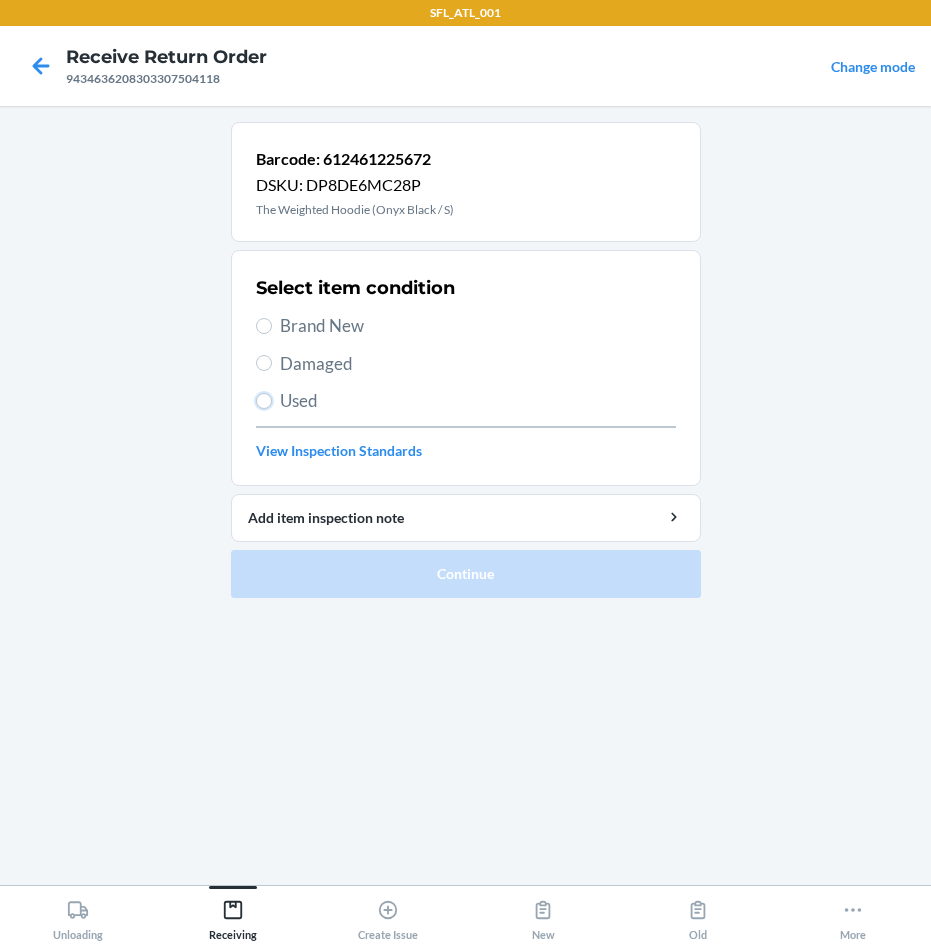 click on "Used" at bounding box center [264, 401] 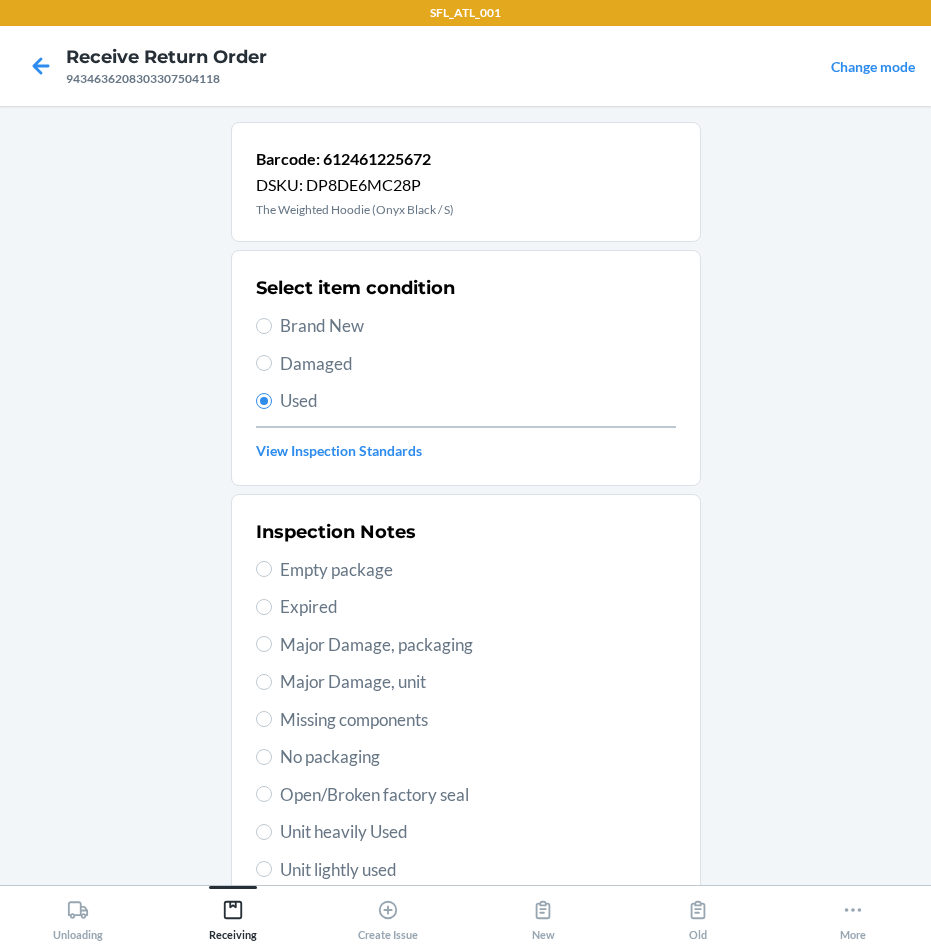 click on "Unit heavily Used" at bounding box center (478, 832) 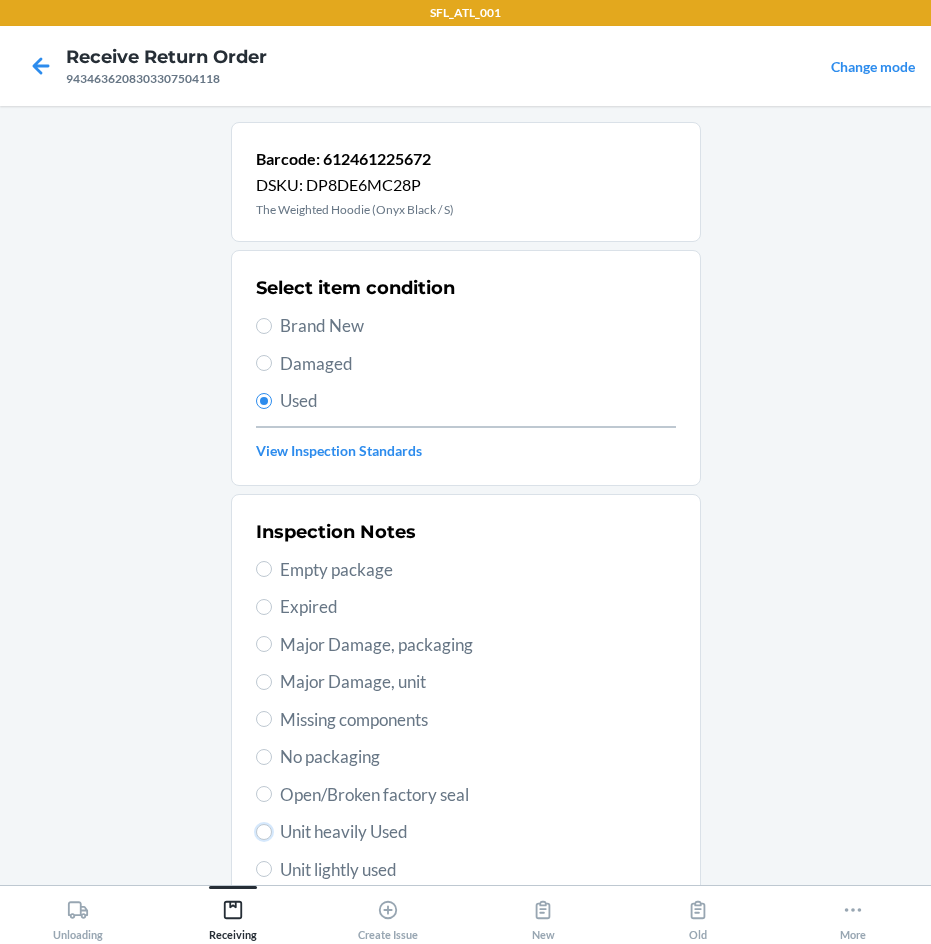 click on "Unit heavily Used" at bounding box center (264, 832) 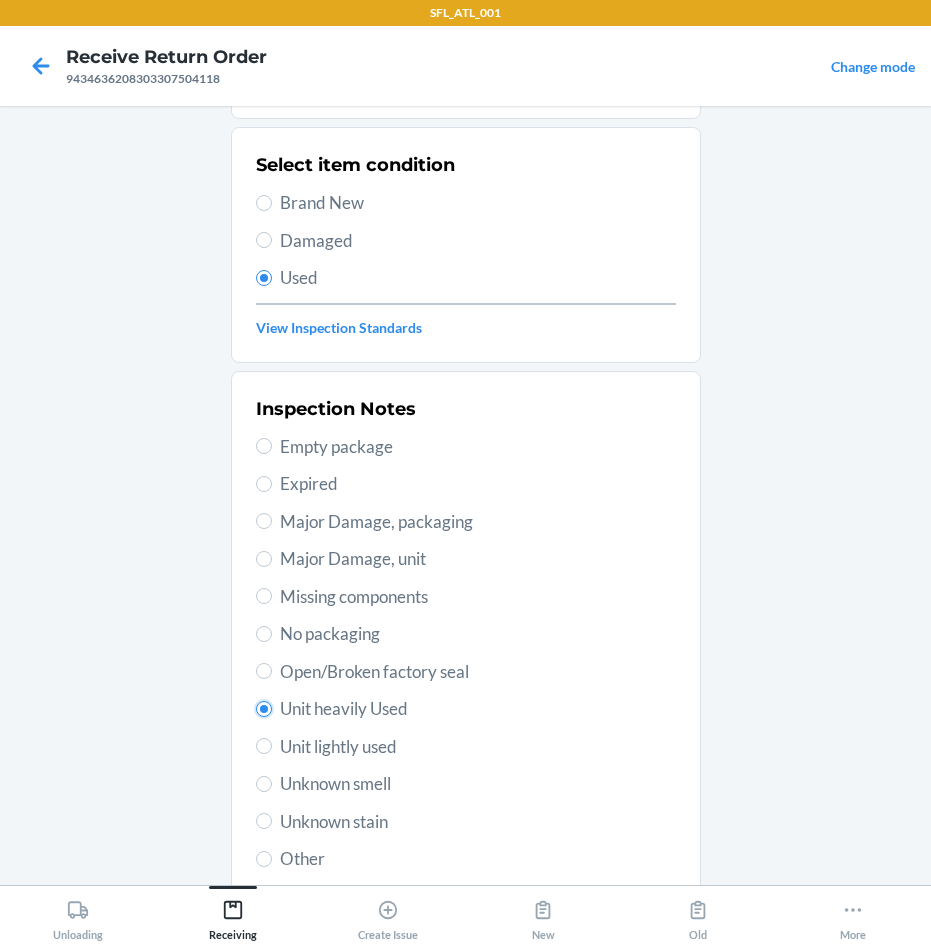 scroll, scrollTop: 263, scrollLeft: 0, axis: vertical 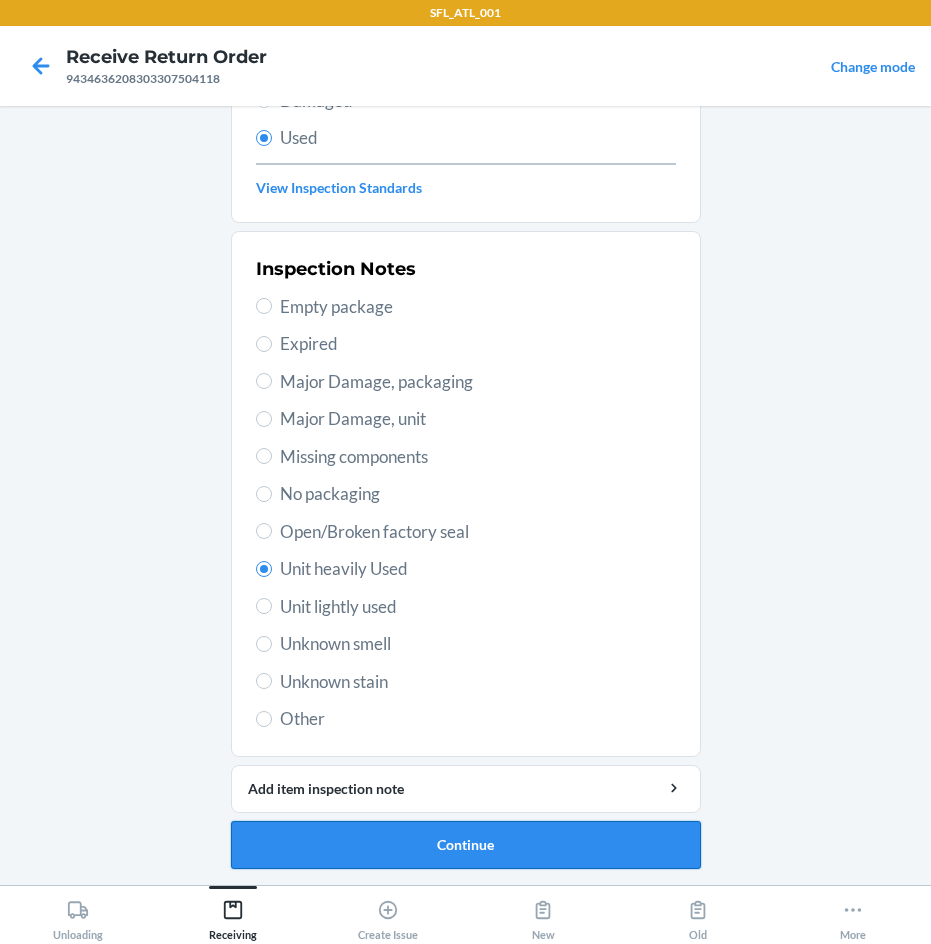 click on "Continue" at bounding box center (466, 845) 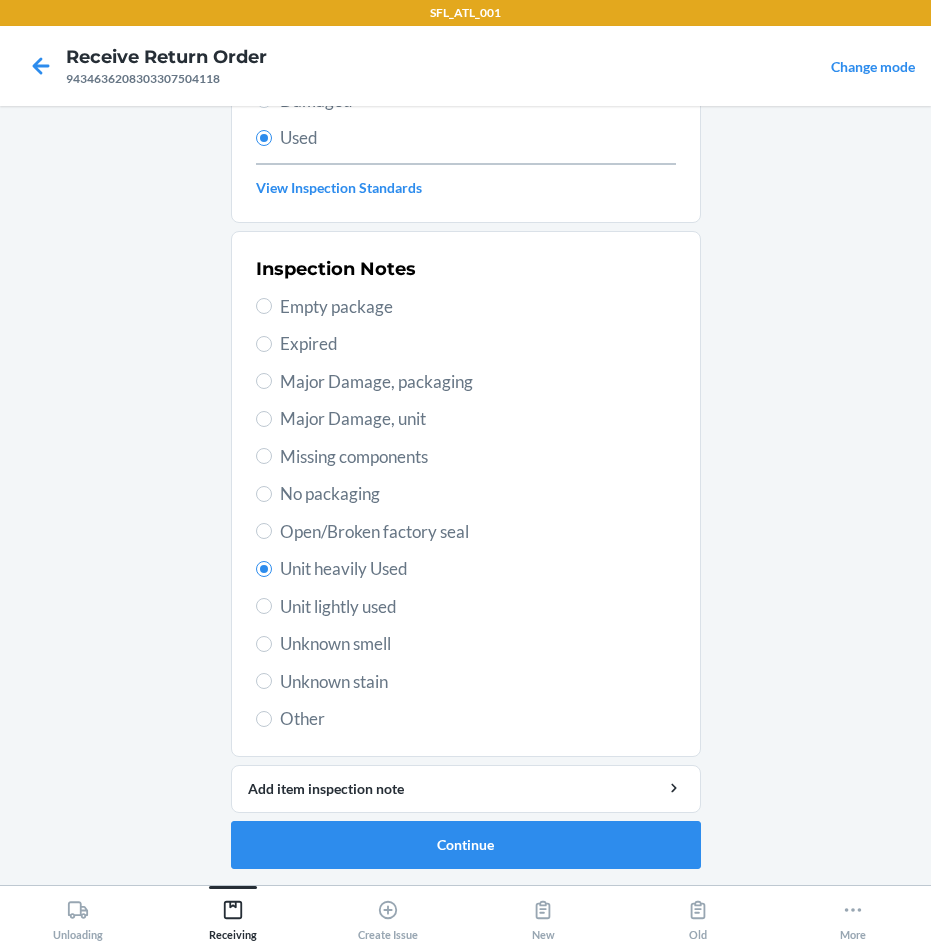 scroll, scrollTop: 0, scrollLeft: 0, axis: both 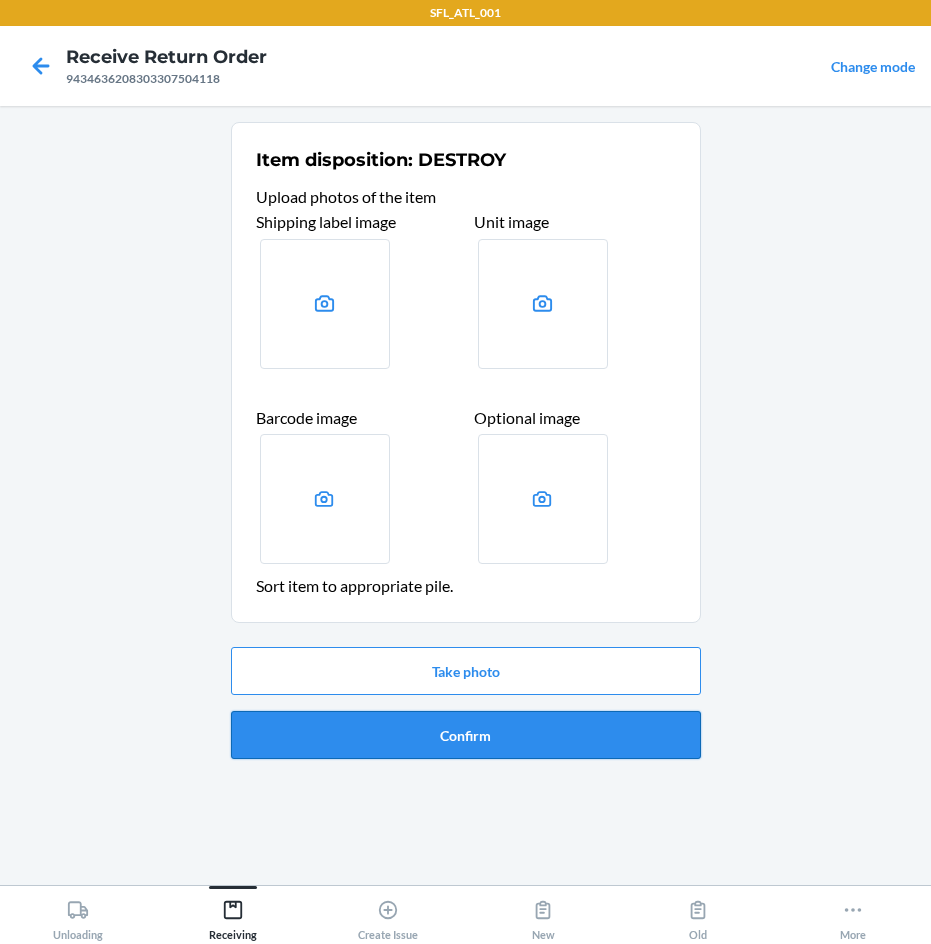 click on "Confirm" at bounding box center (466, 735) 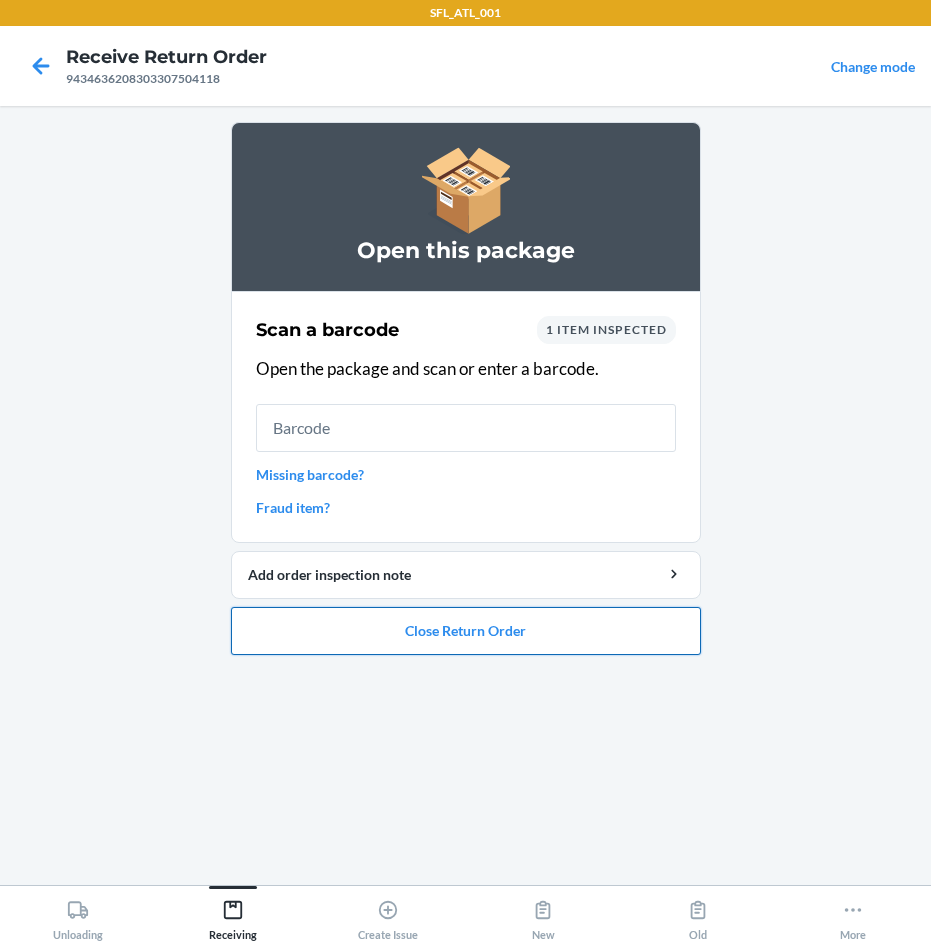 click on "Close Return Order" at bounding box center [466, 631] 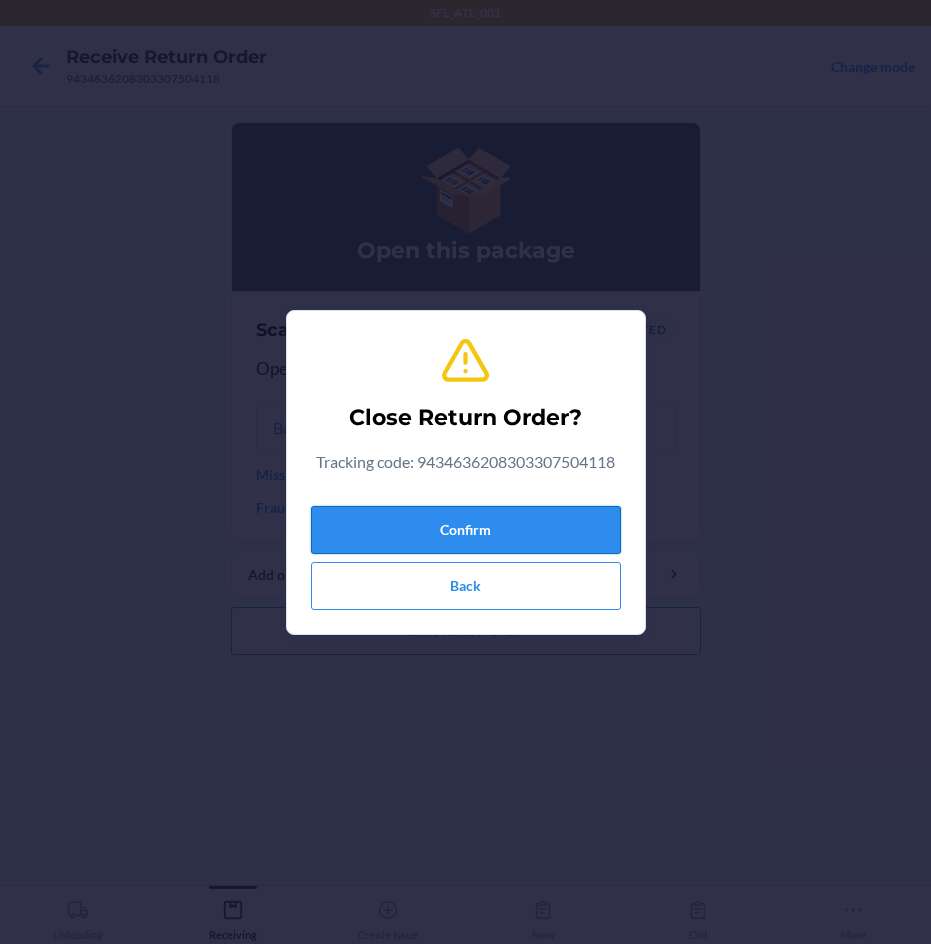 click on "Confirm" at bounding box center (466, 530) 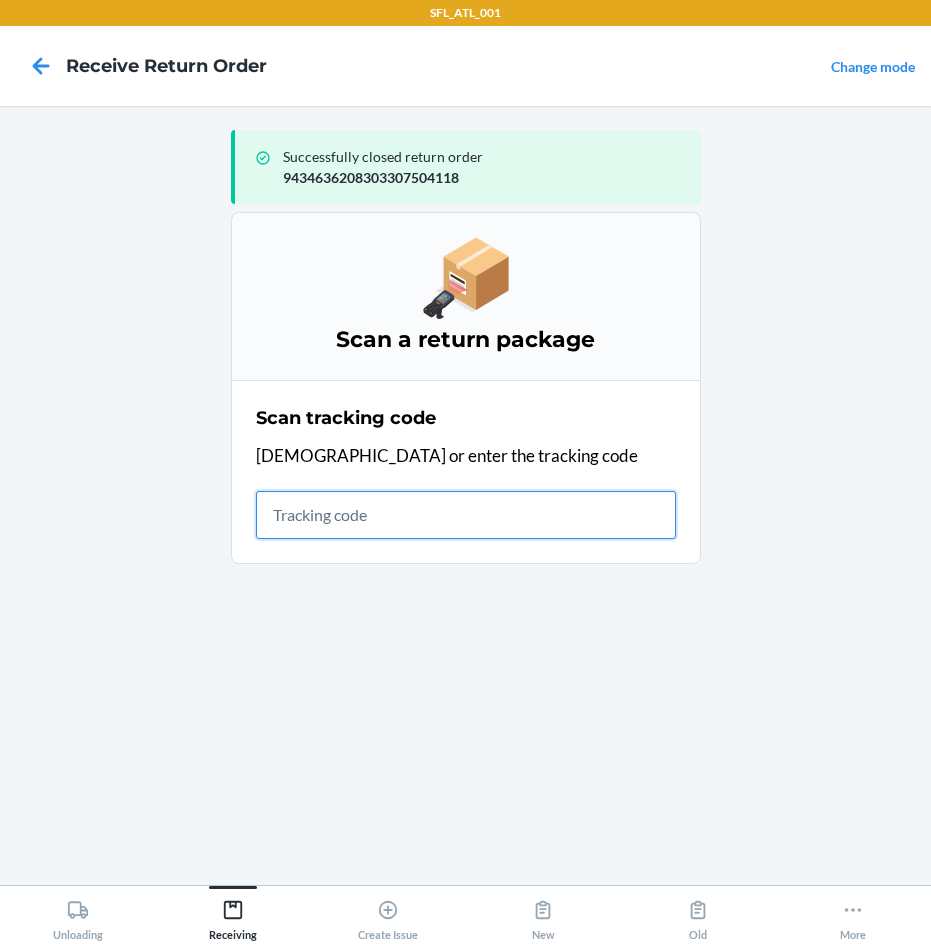 click at bounding box center [466, 515] 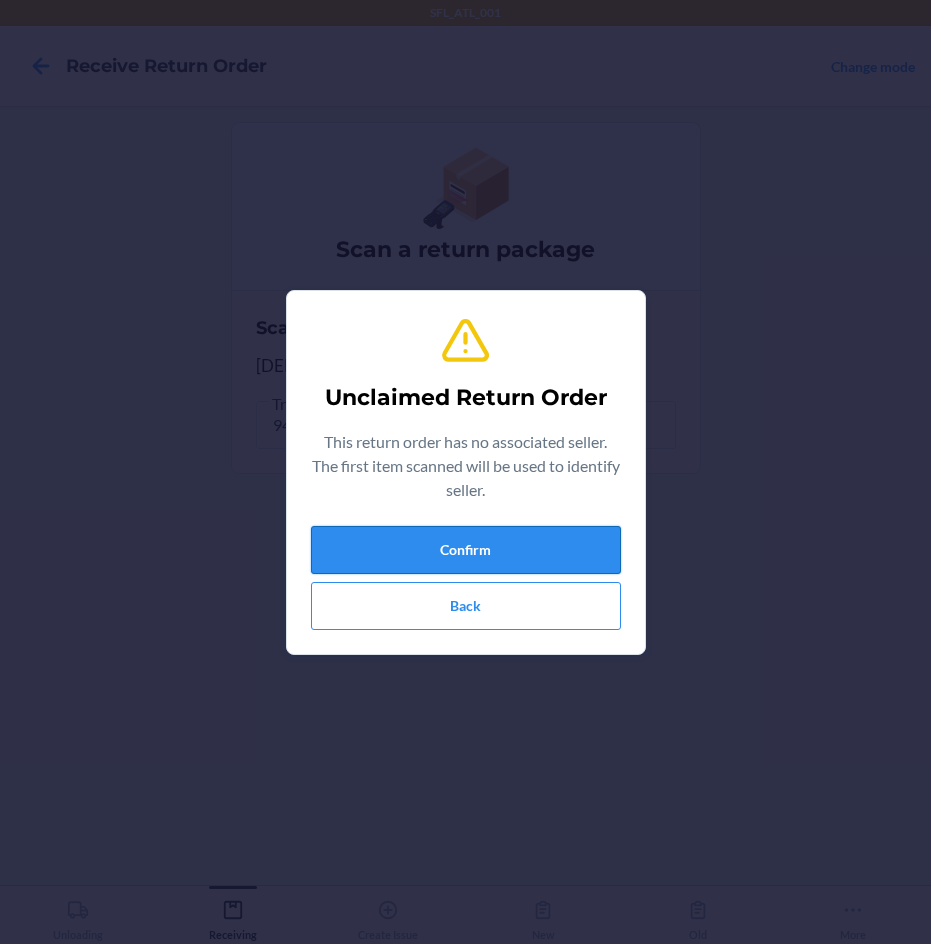 drag, startPoint x: 461, startPoint y: 560, endPoint x: 470, endPoint y: 552, distance: 12.0415945 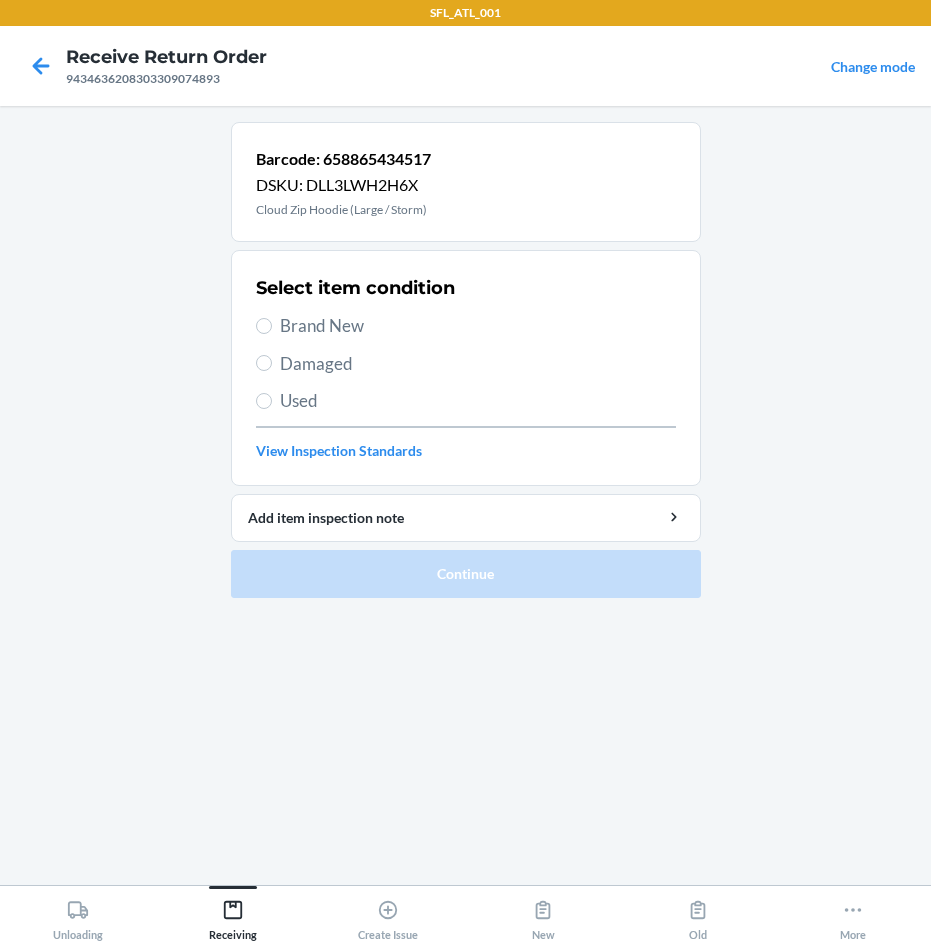 click on "Damaged" at bounding box center (478, 364) 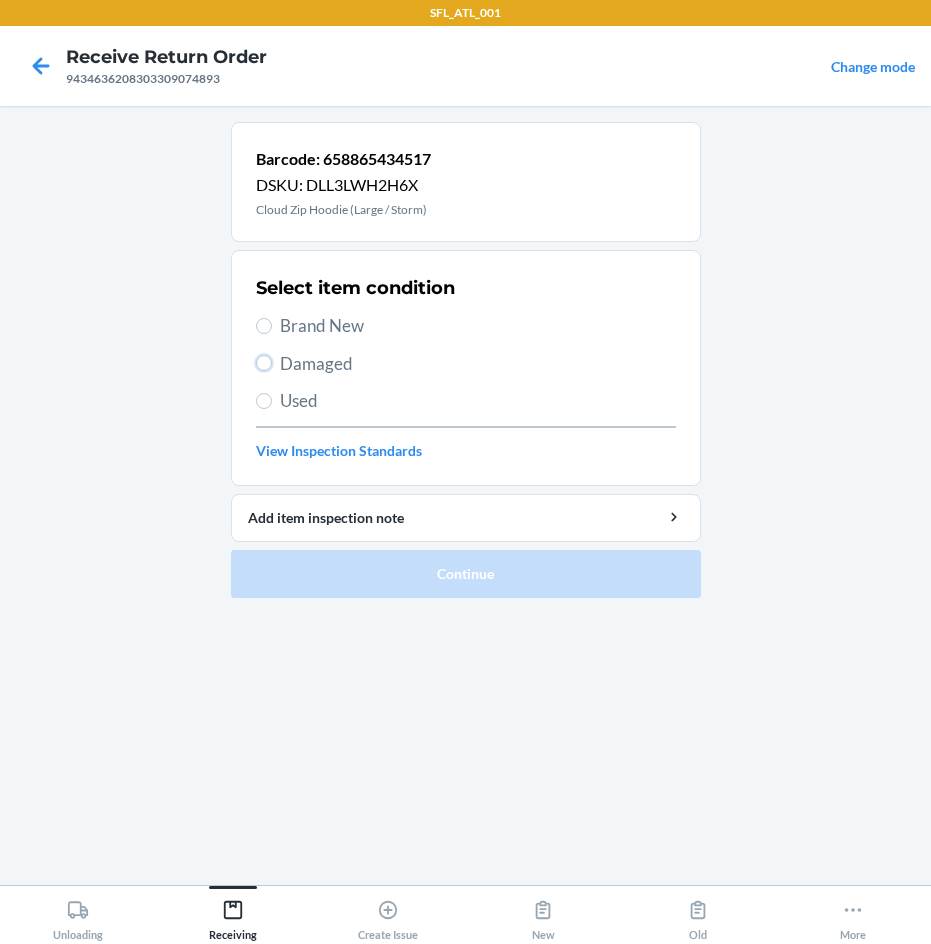 click on "Damaged" at bounding box center (264, 363) 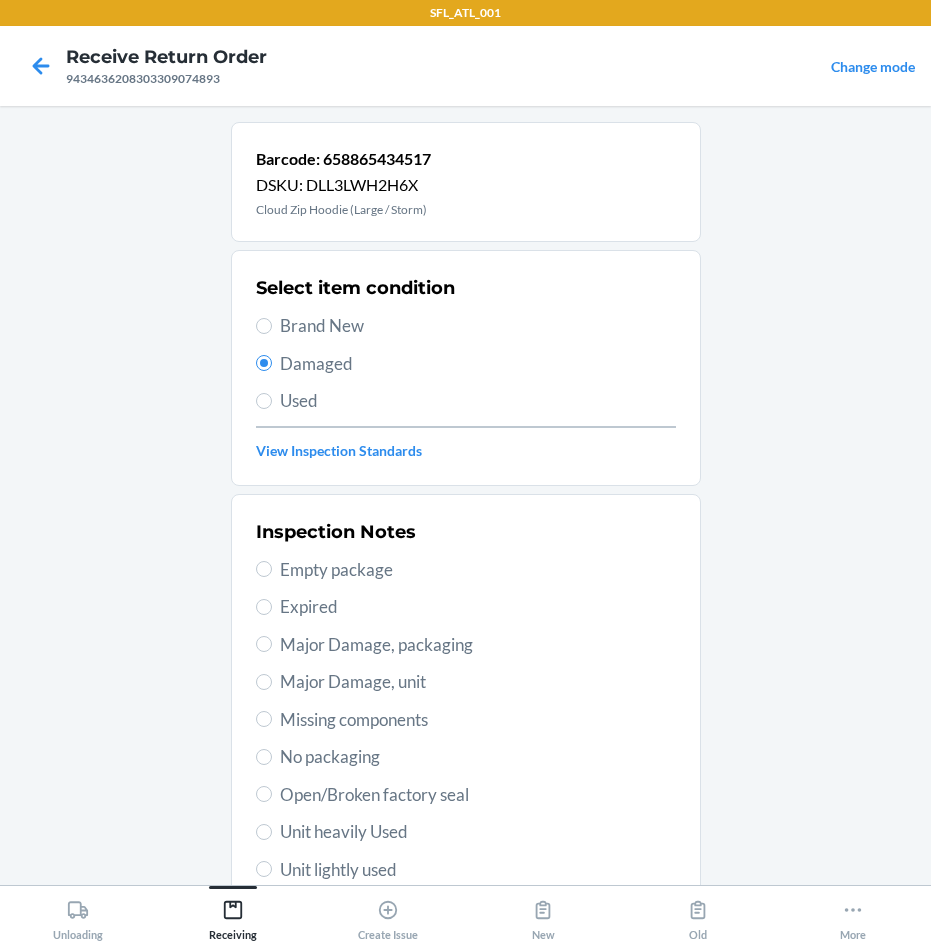click on "Major Damage, packaging" at bounding box center (478, 645) 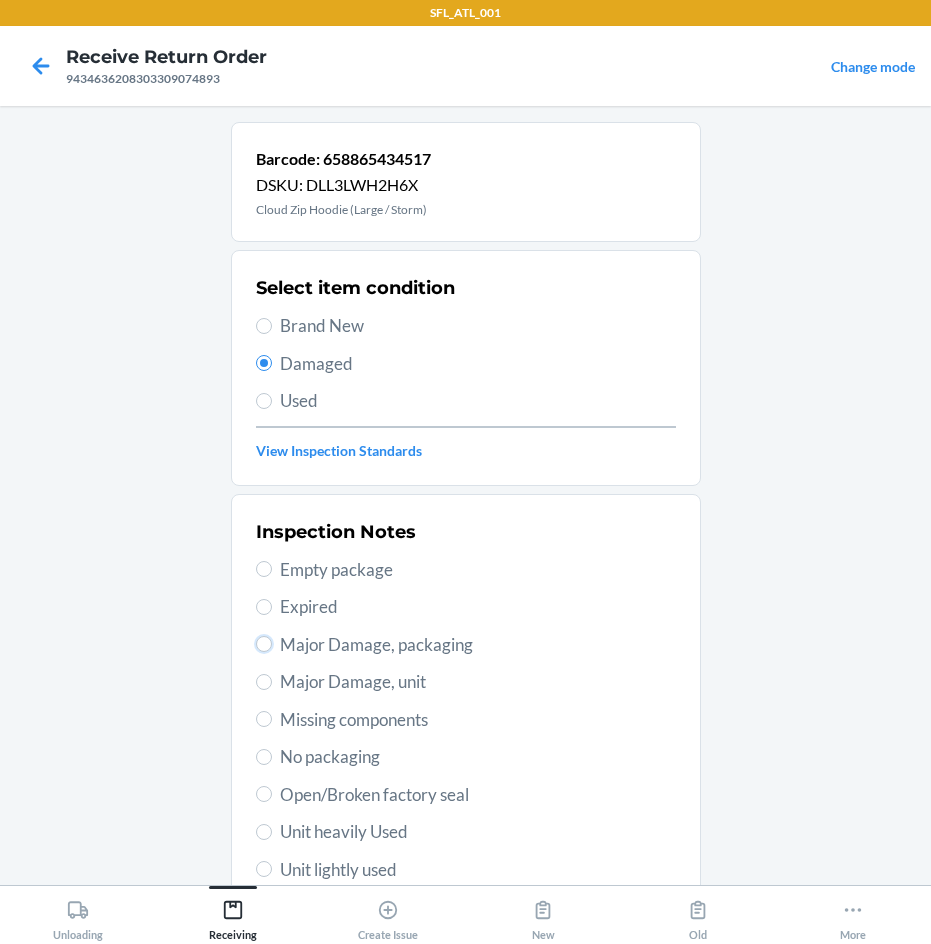 click on "Major Damage, packaging" at bounding box center (264, 644) 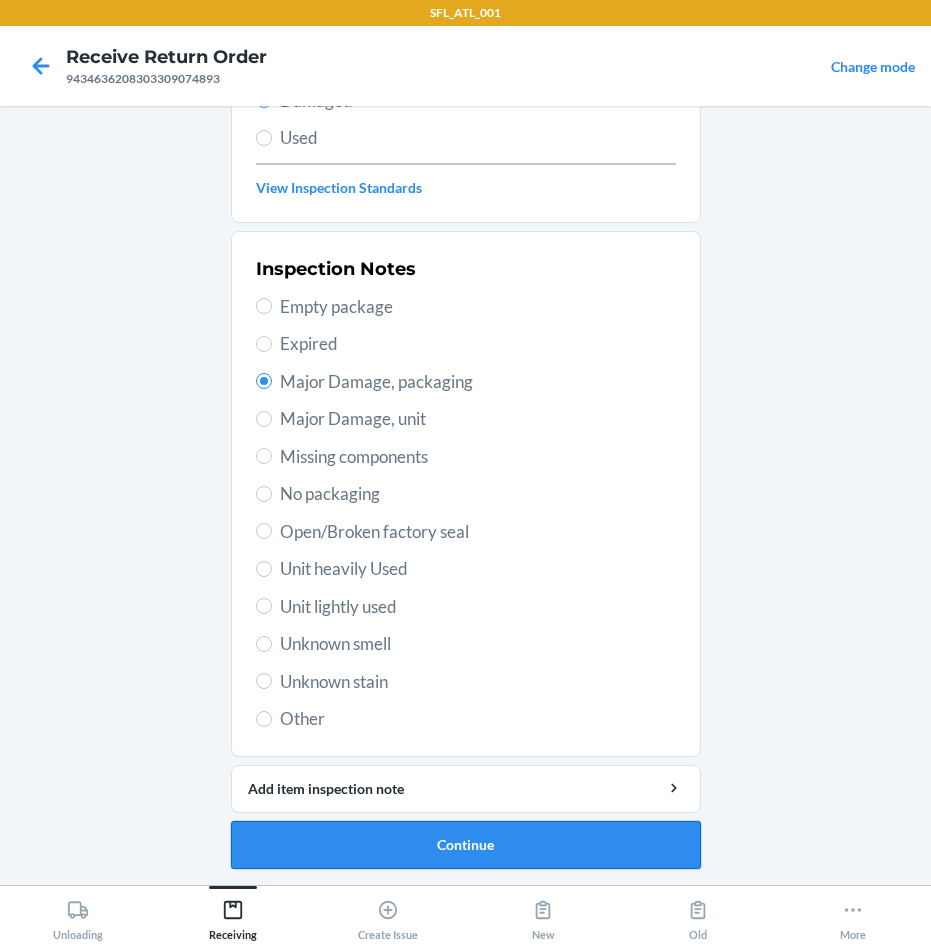 click on "Continue" at bounding box center (466, 845) 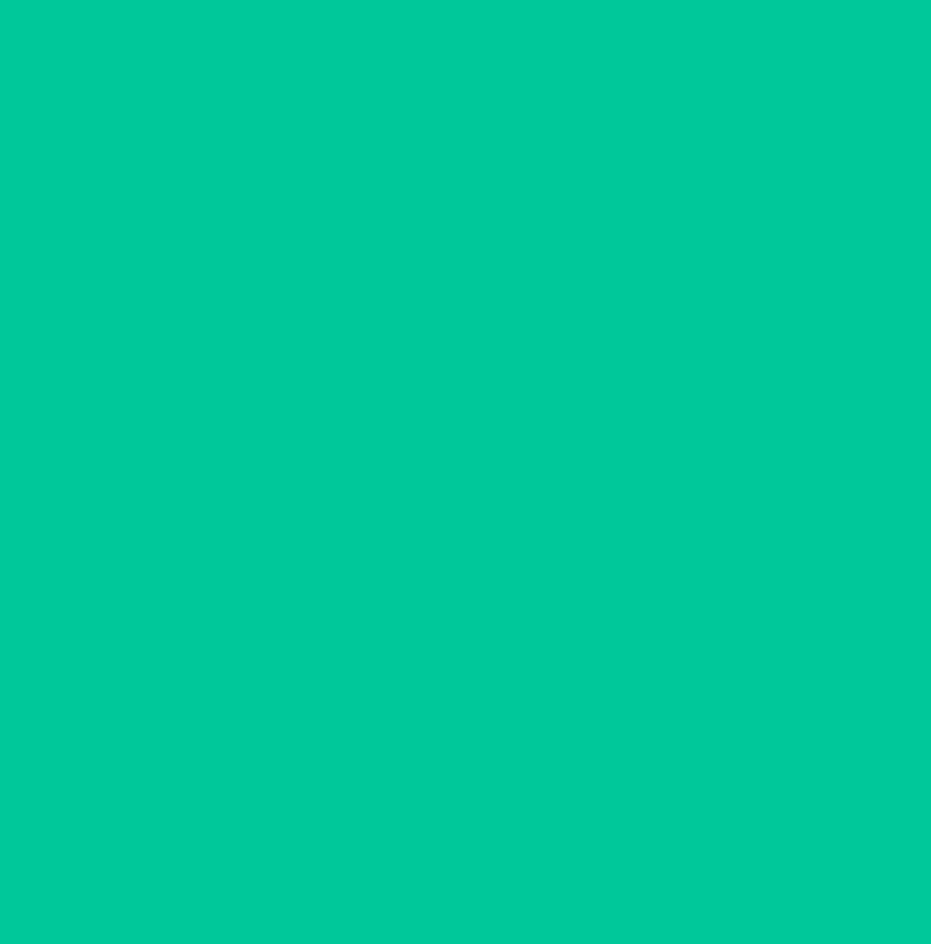 scroll, scrollTop: 86, scrollLeft: 0, axis: vertical 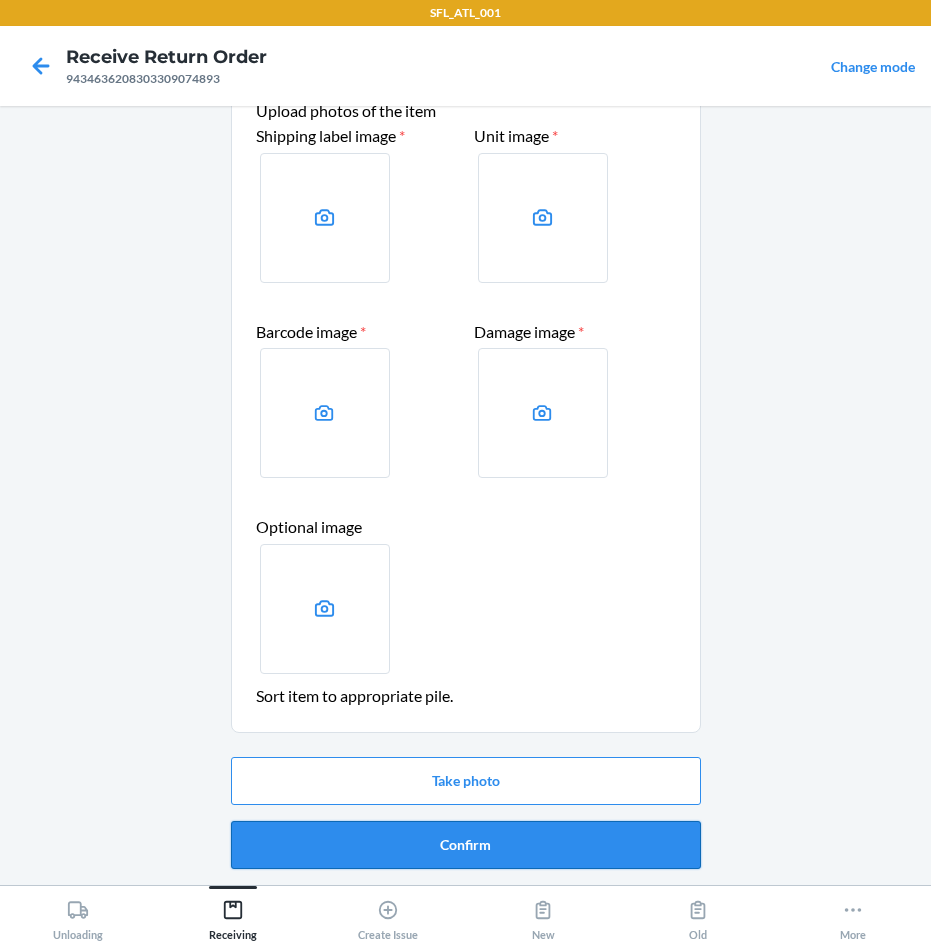 click on "Confirm" at bounding box center [466, 845] 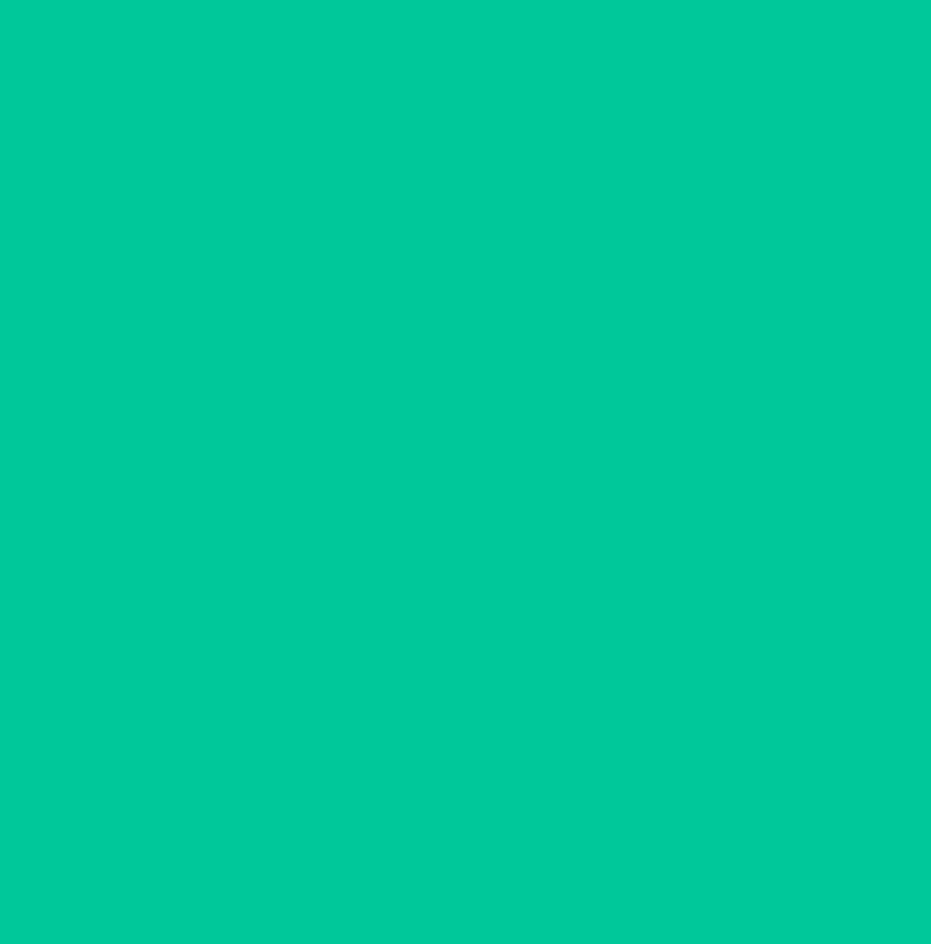 scroll, scrollTop: 0, scrollLeft: 0, axis: both 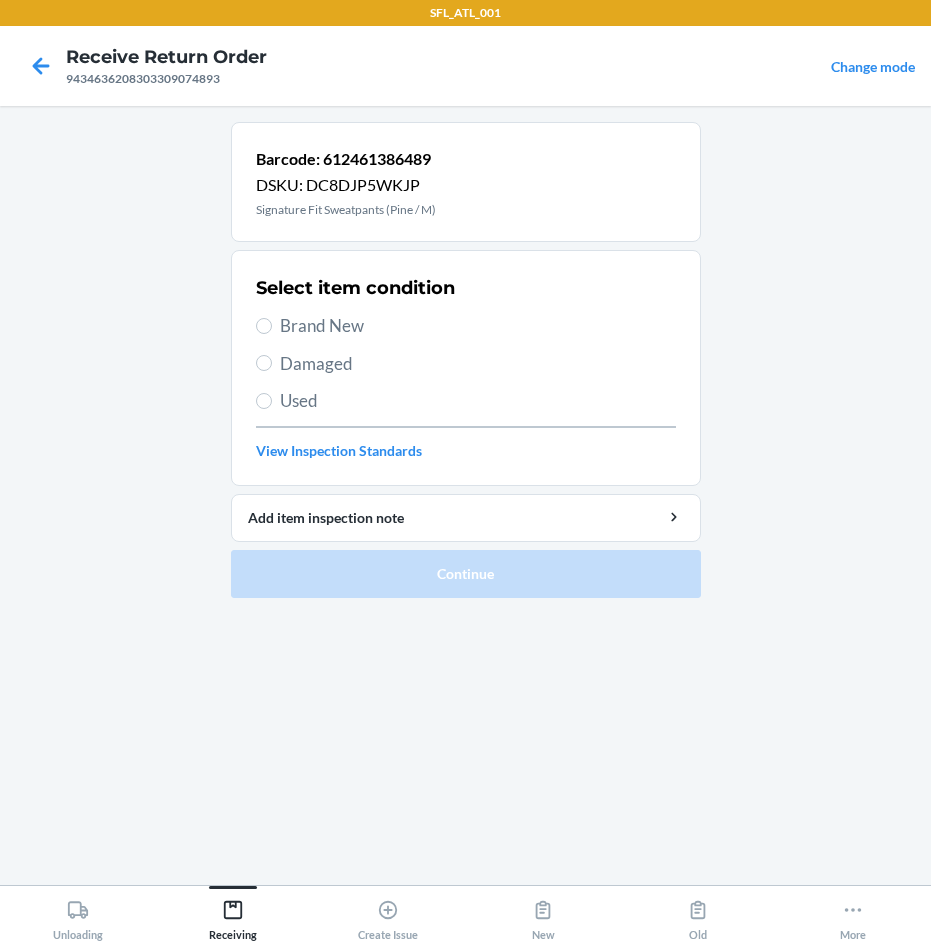 click on "Brand New" at bounding box center [478, 326] 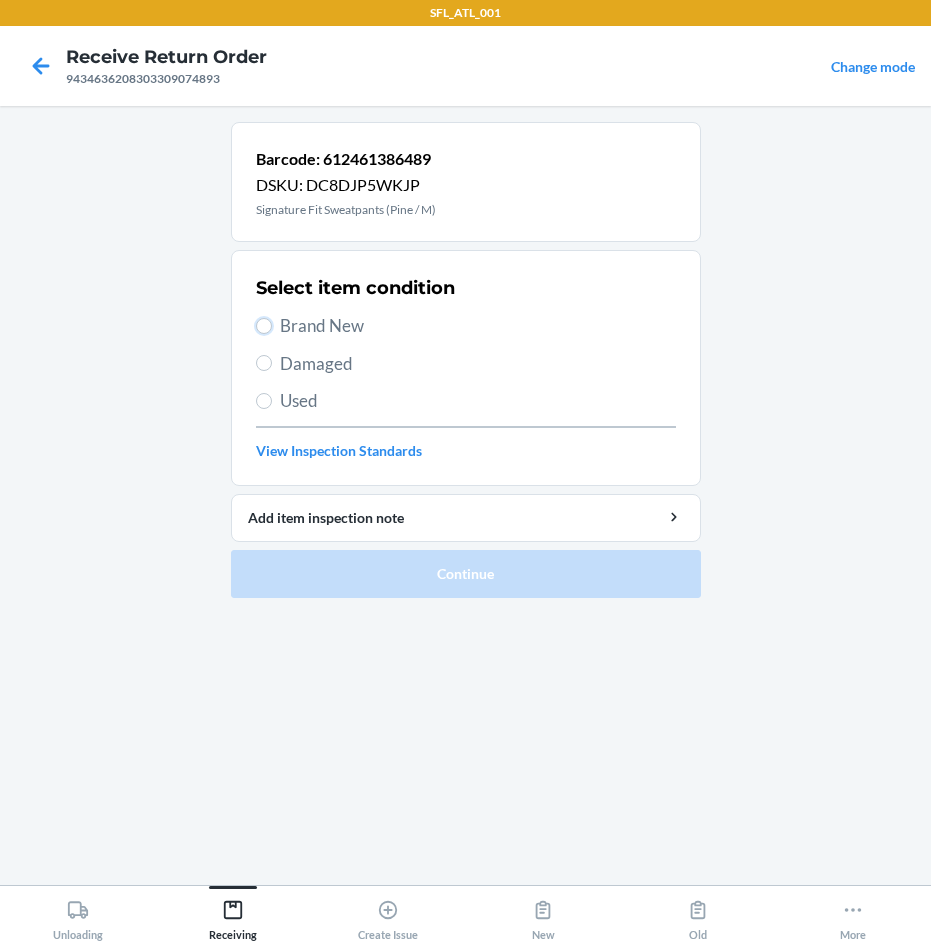 click on "Brand New" at bounding box center (264, 326) 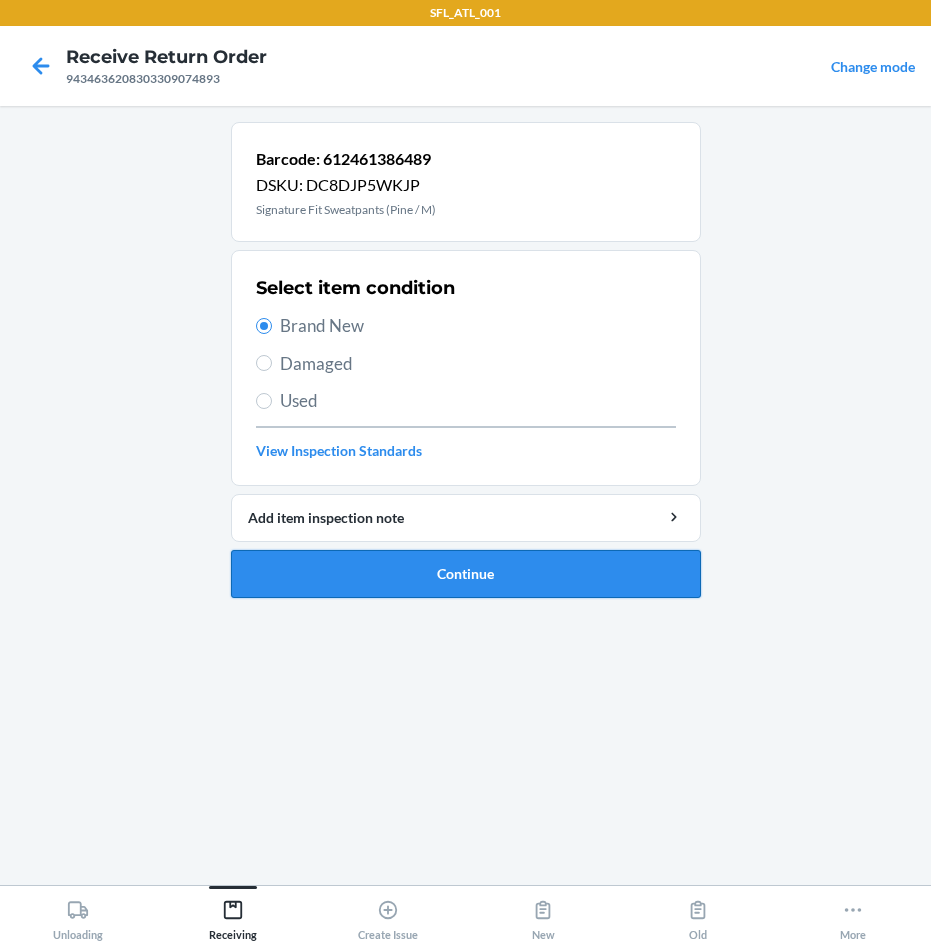 drag, startPoint x: 541, startPoint y: 598, endPoint x: 555, endPoint y: 597, distance: 14.035668 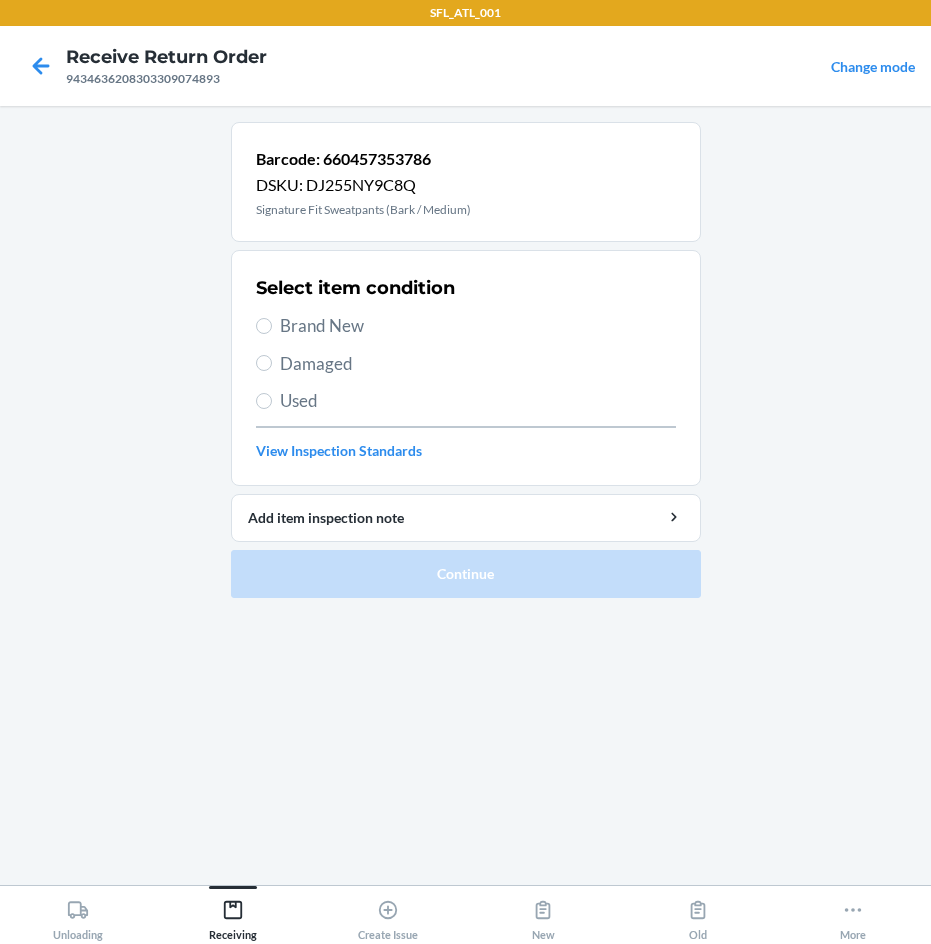 click on "Brand New" at bounding box center [478, 326] 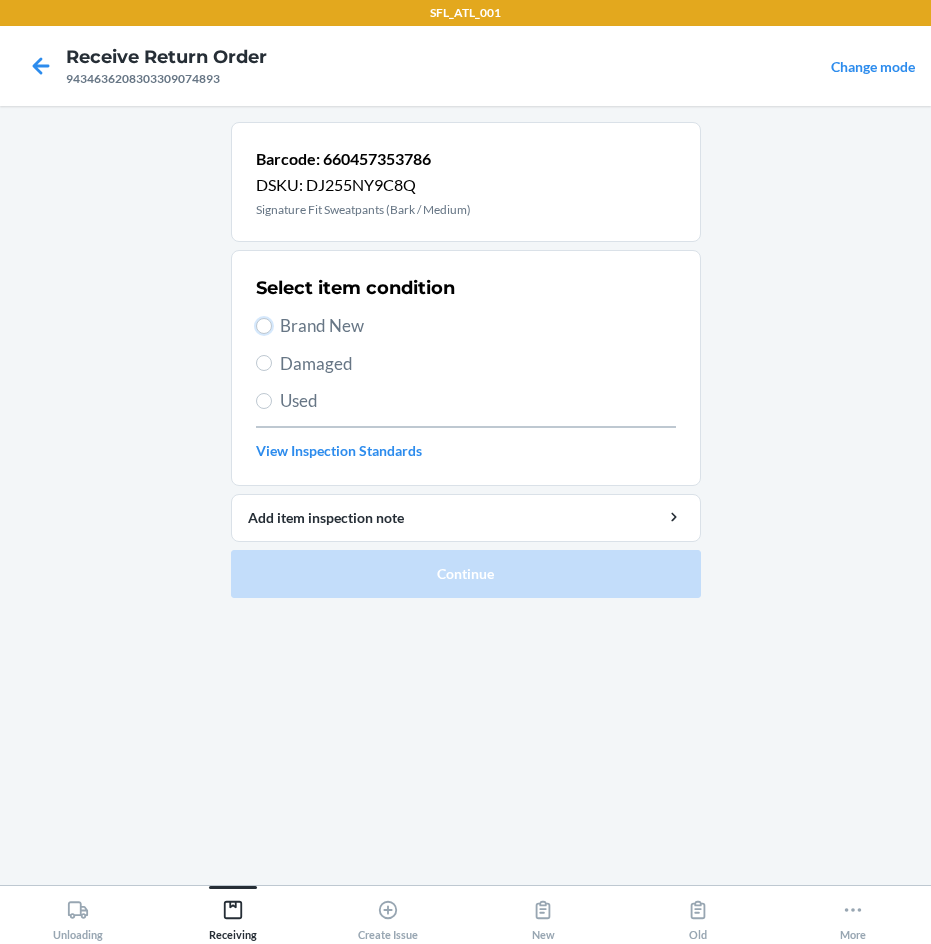 click on "Brand New" at bounding box center (264, 326) 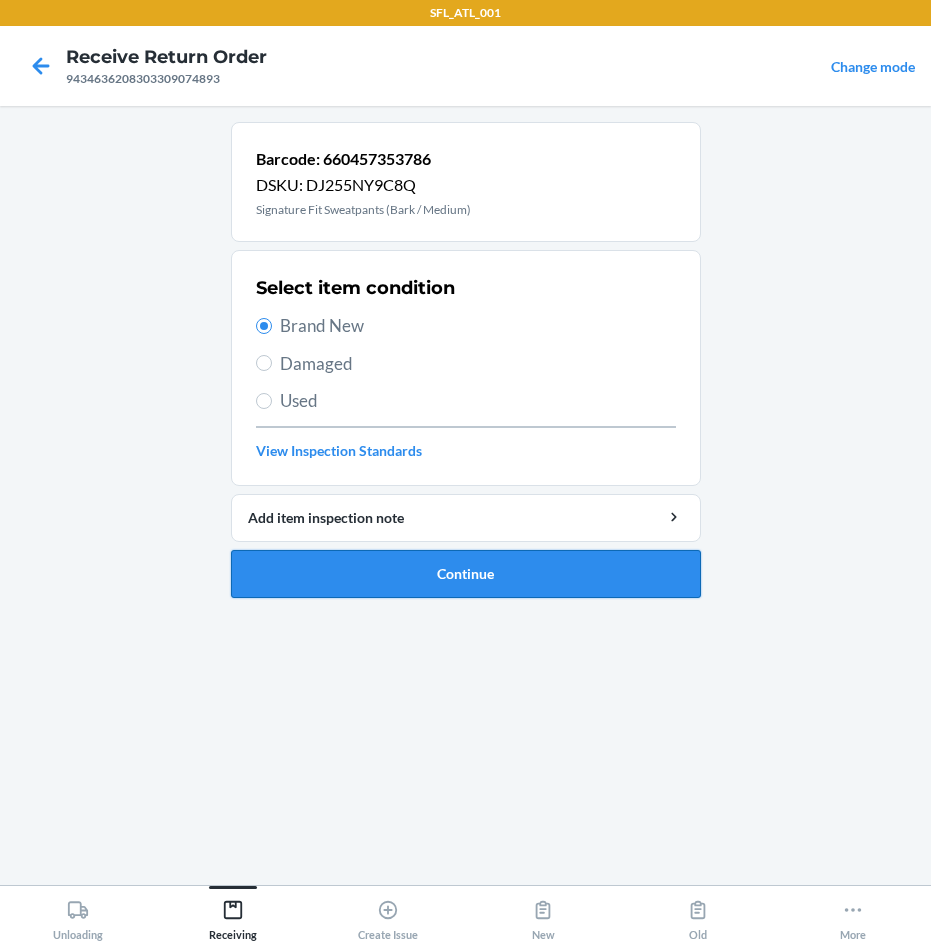 click on "Continue" at bounding box center [466, 574] 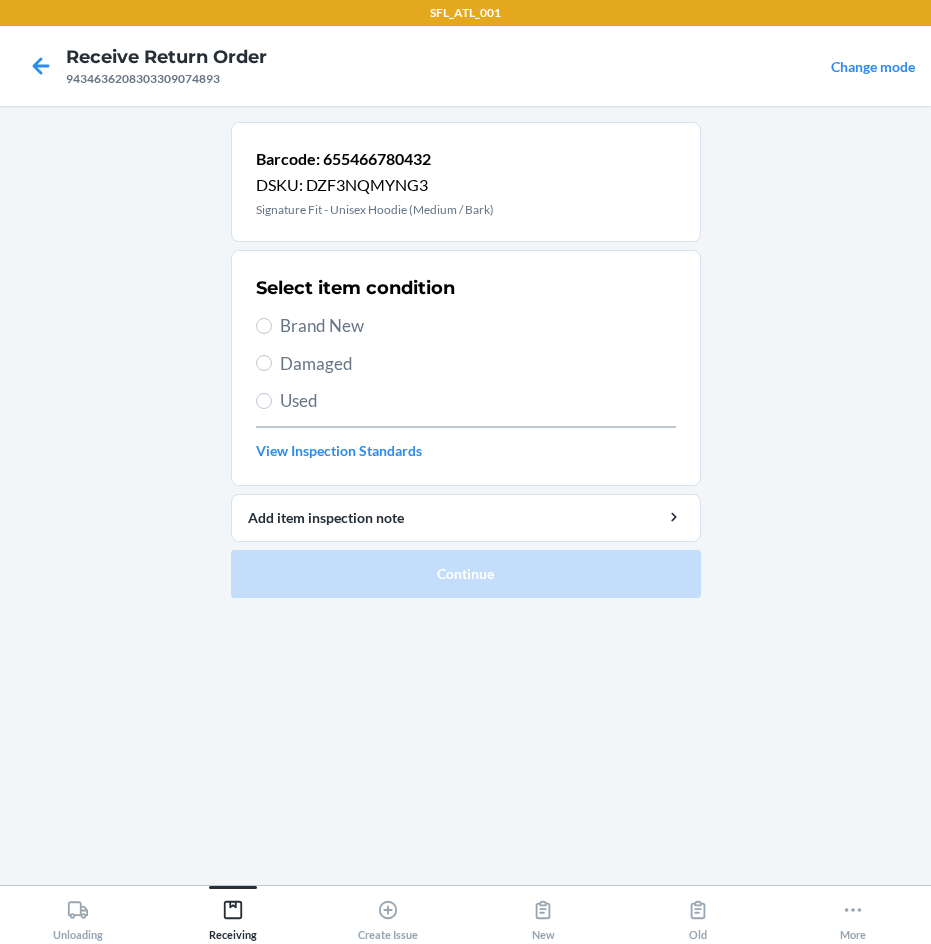 drag, startPoint x: 346, startPoint y: 333, endPoint x: 357, endPoint y: 364, distance: 32.89377 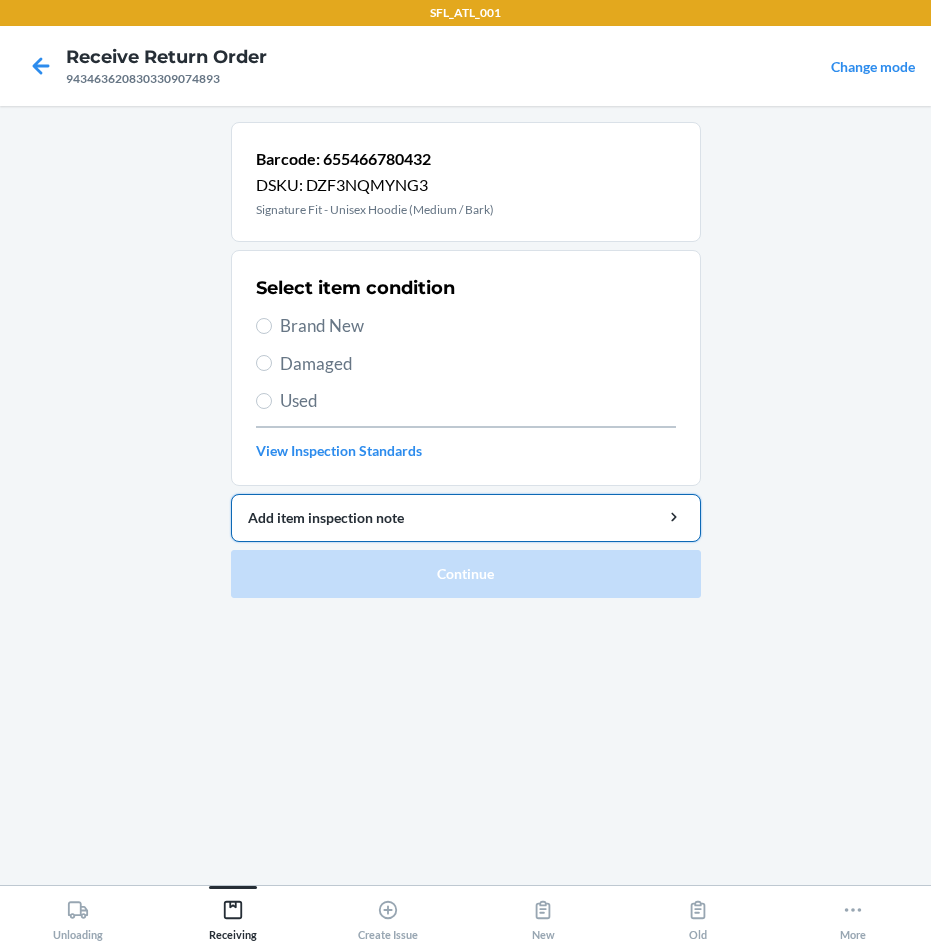 drag, startPoint x: 302, startPoint y: 324, endPoint x: 440, endPoint y: 525, distance: 243.81345 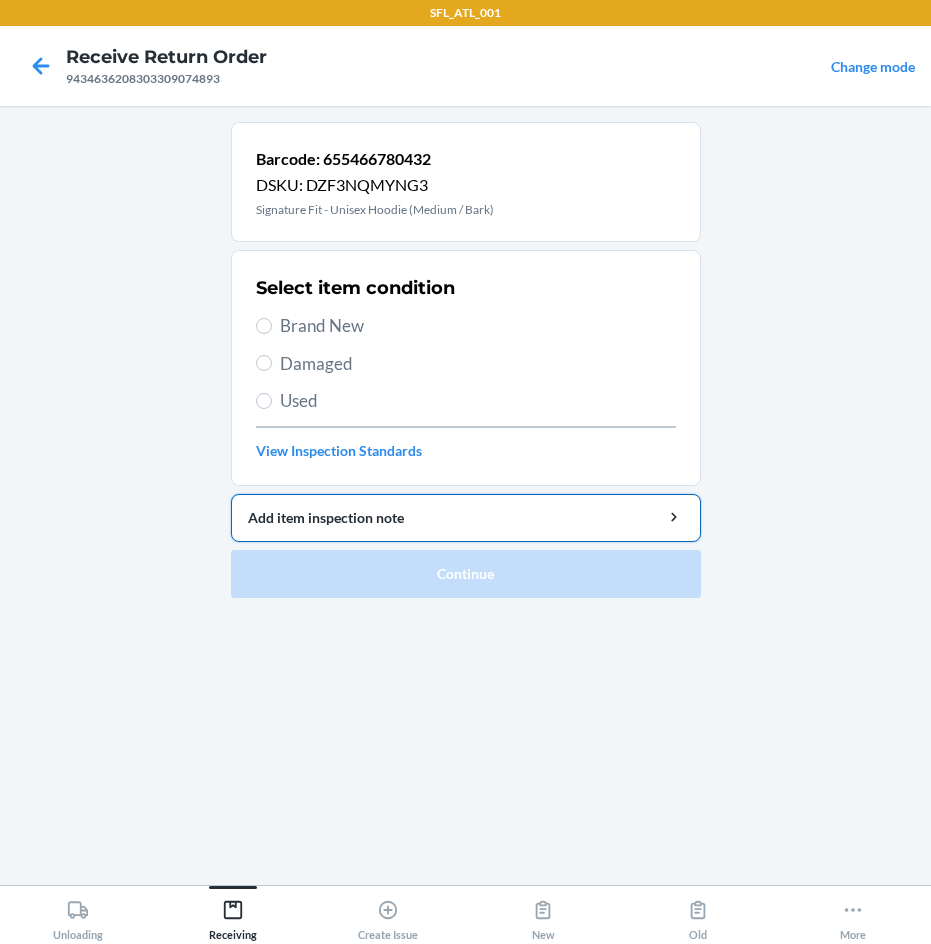 click on "Brand New" at bounding box center (478, 326) 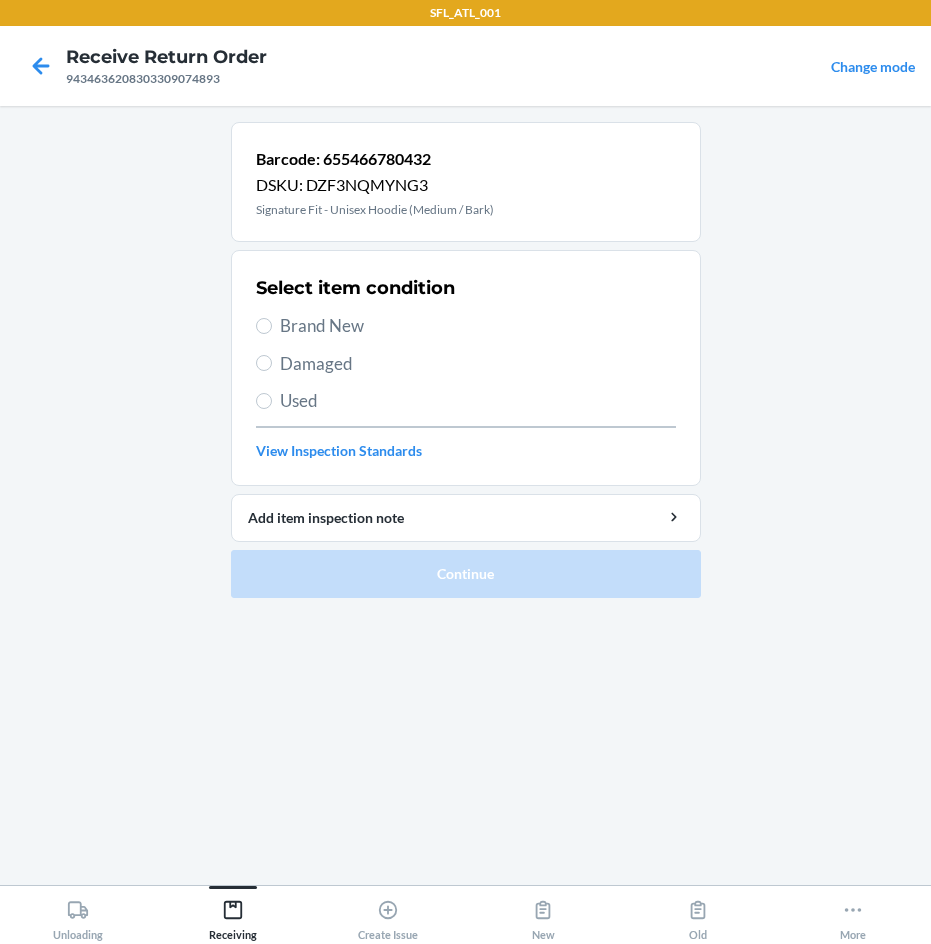 drag, startPoint x: 259, startPoint y: 311, endPoint x: 273, endPoint y: 340, distance: 32.202484 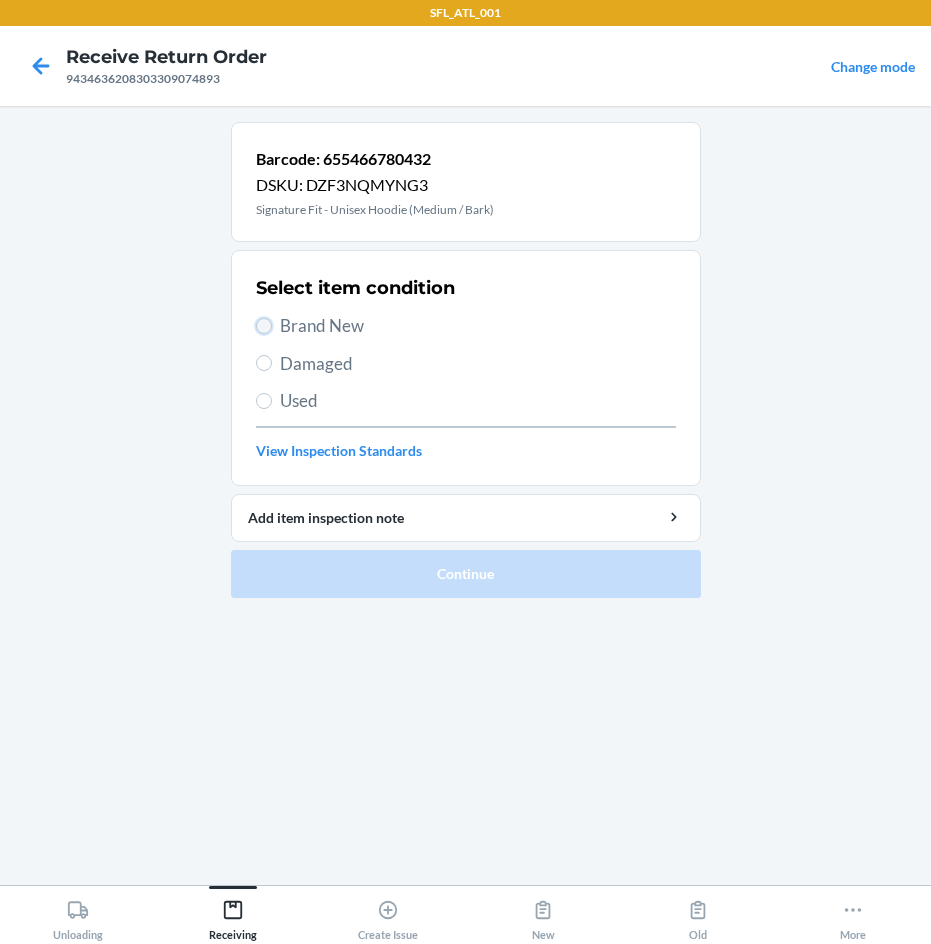 click on "Brand New" at bounding box center [264, 326] 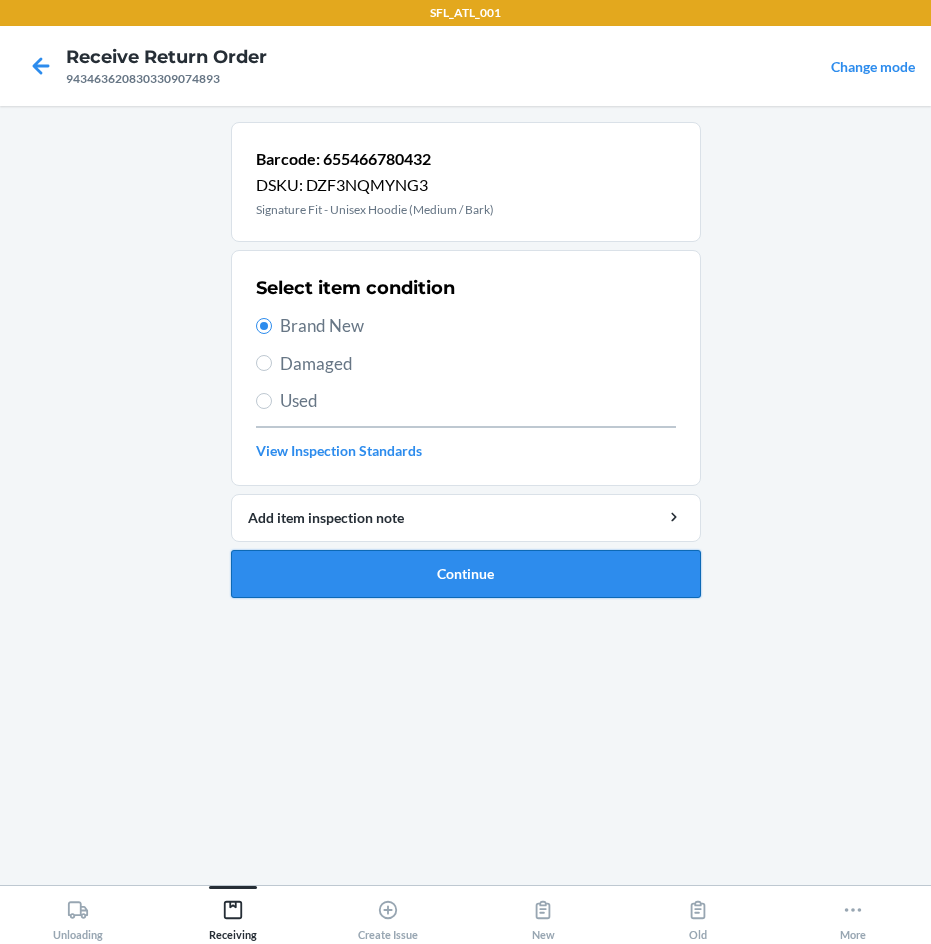 click on "Continue" at bounding box center [466, 574] 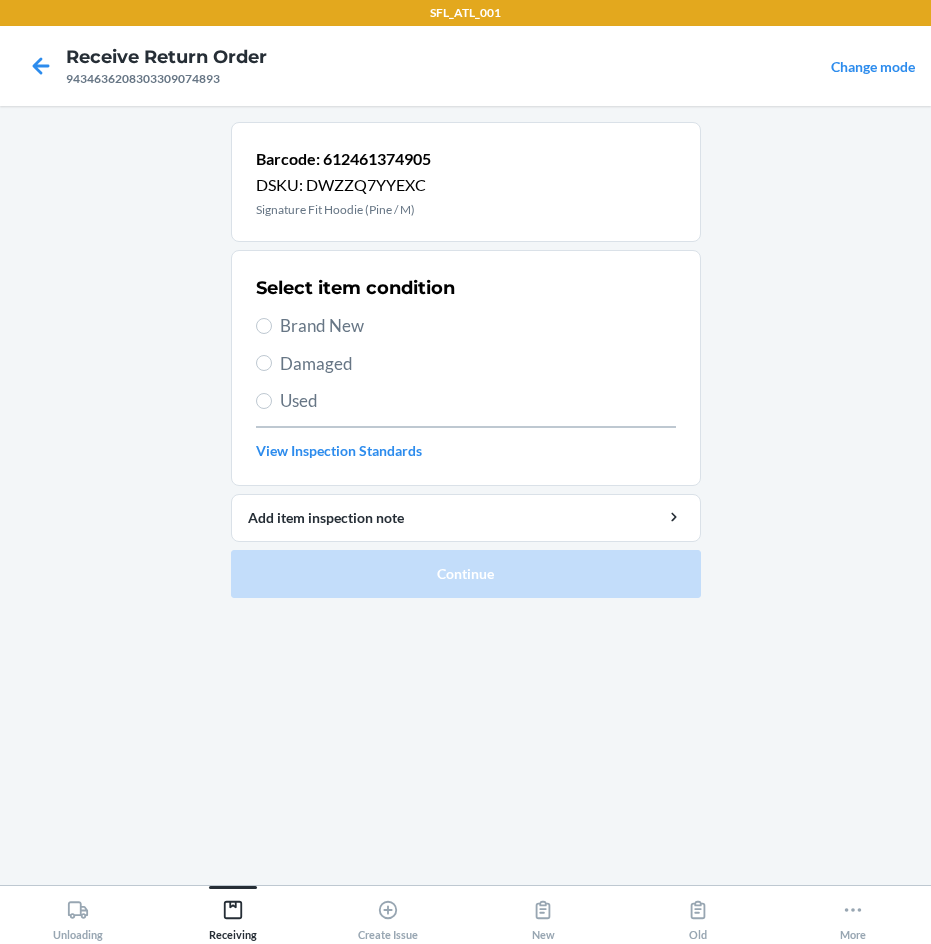 drag, startPoint x: 355, startPoint y: 327, endPoint x: 369, endPoint y: 413, distance: 87.13208 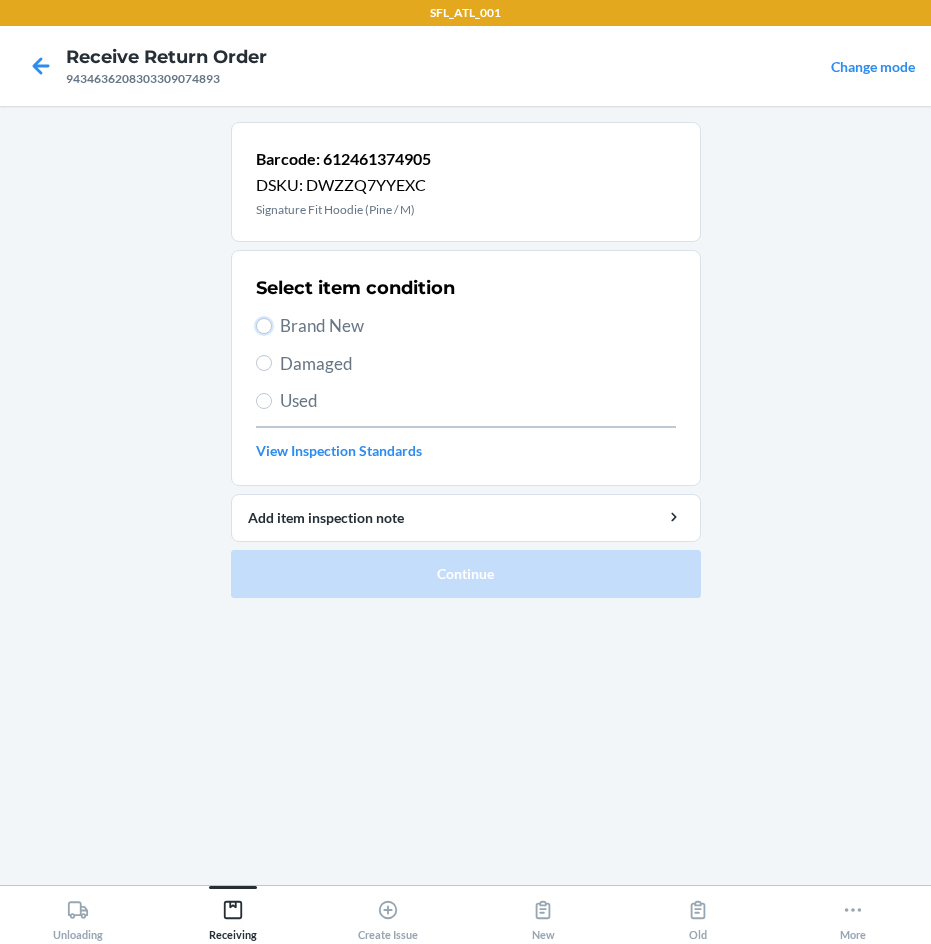 click on "Brand New" at bounding box center (264, 326) 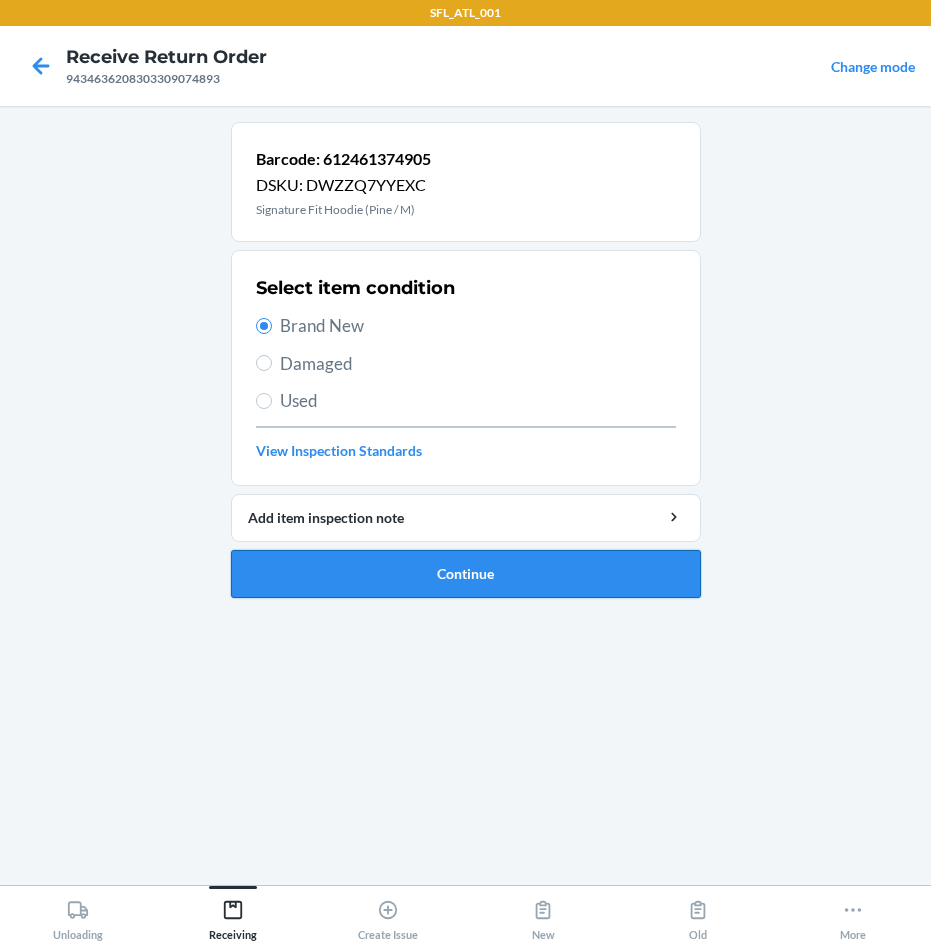 click on "Continue" at bounding box center [466, 574] 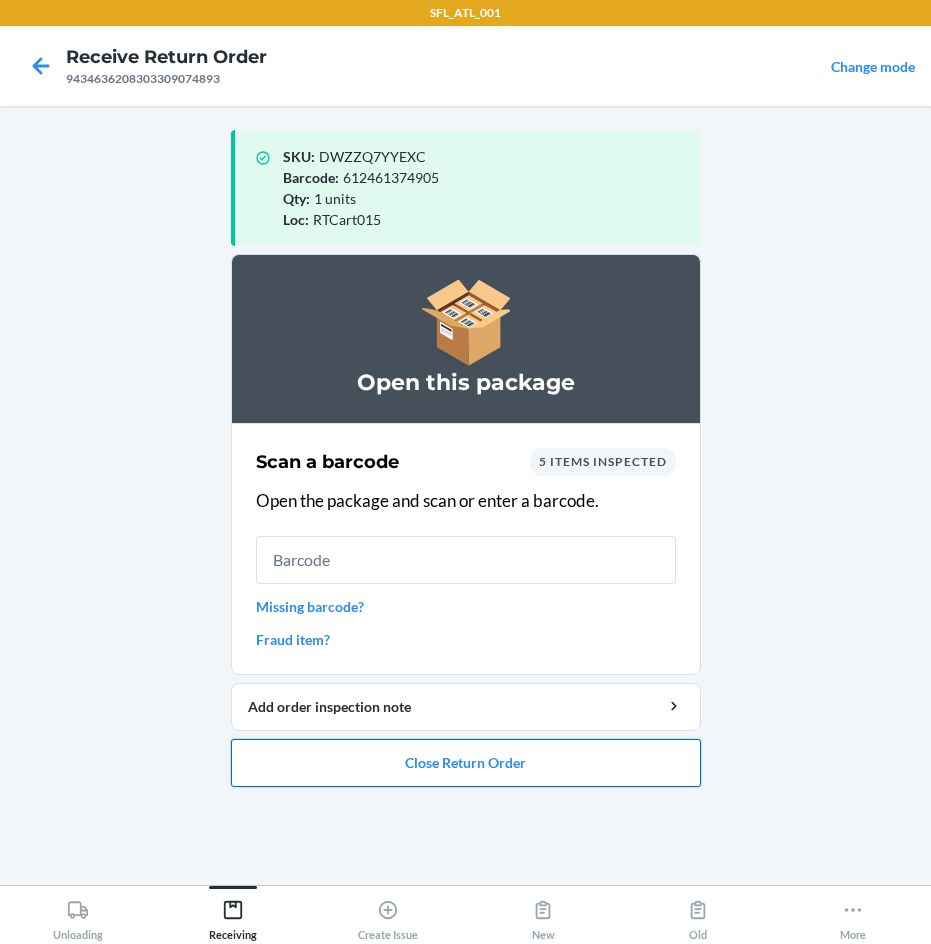 click on "Close Return Order" at bounding box center (466, 763) 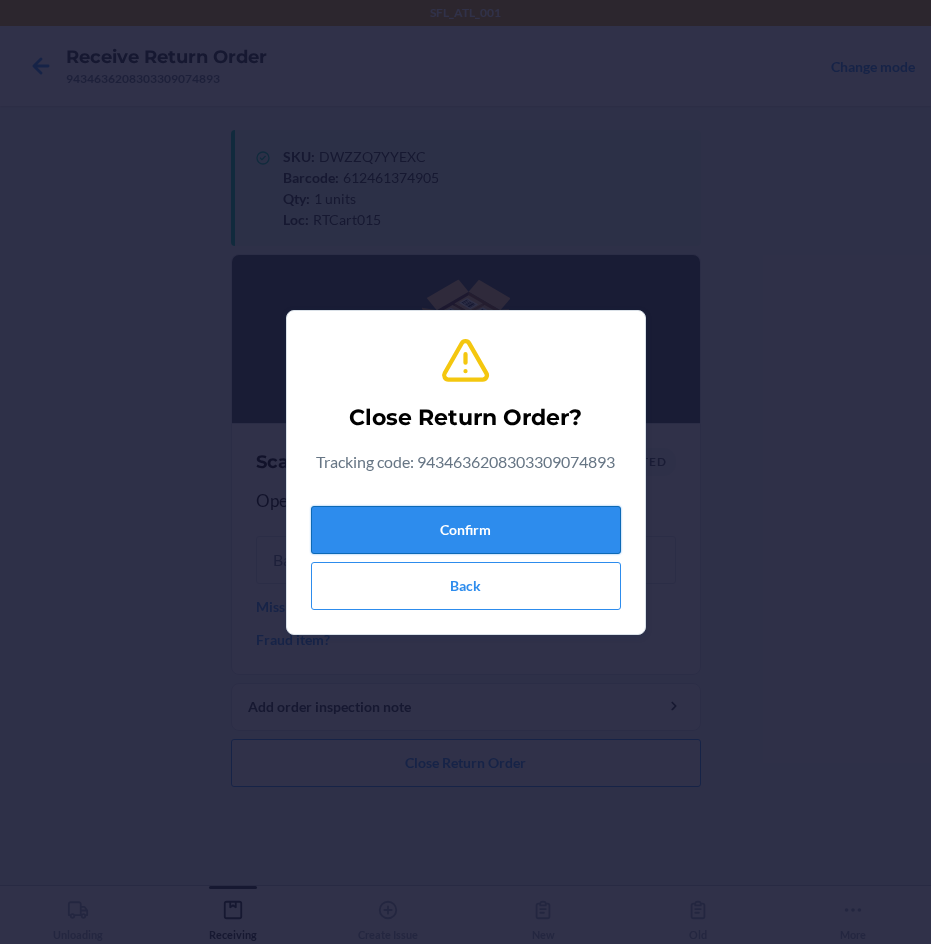 click on "Confirm" at bounding box center (466, 530) 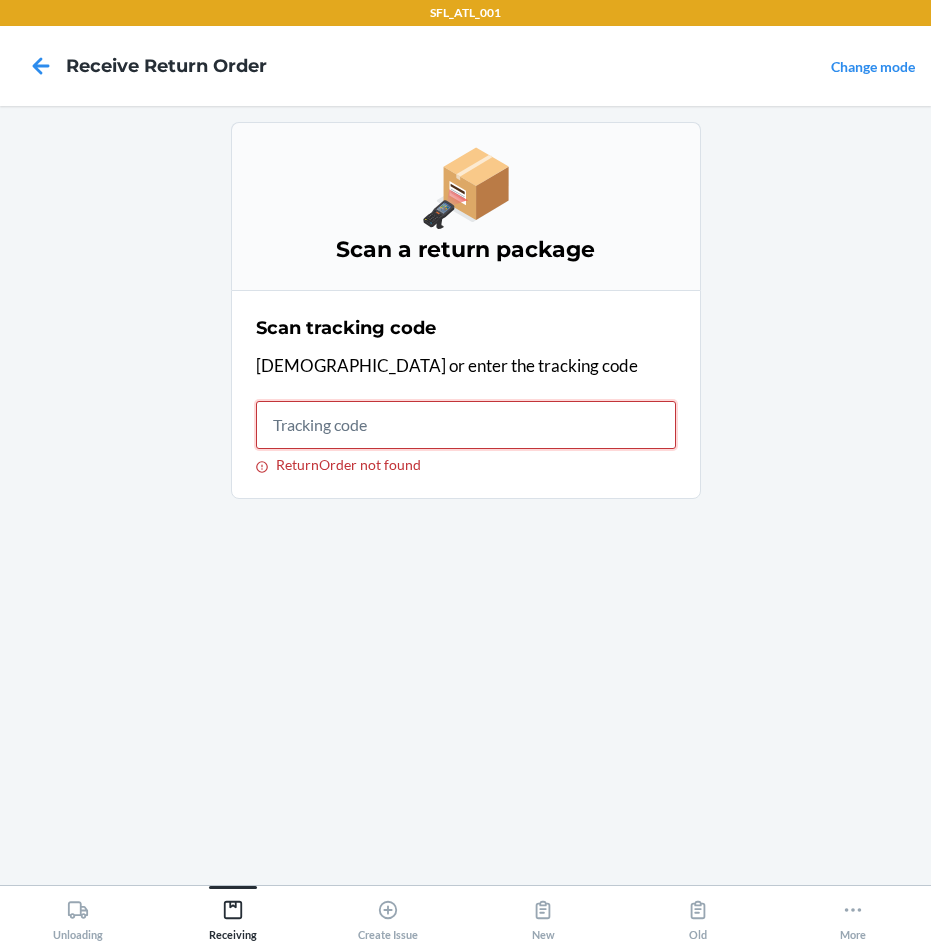 click on "ReturnOrder not found" at bounding box center (466, 425) 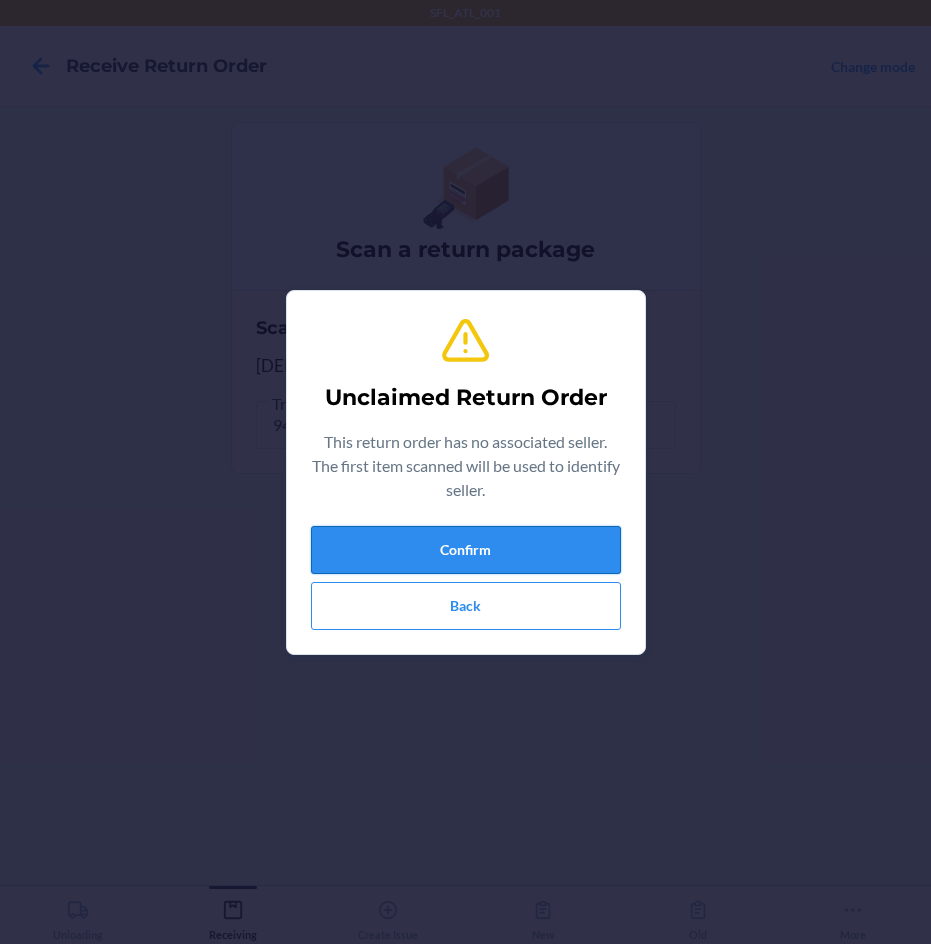 click on "Confirm" at bounding box center (466, 550) 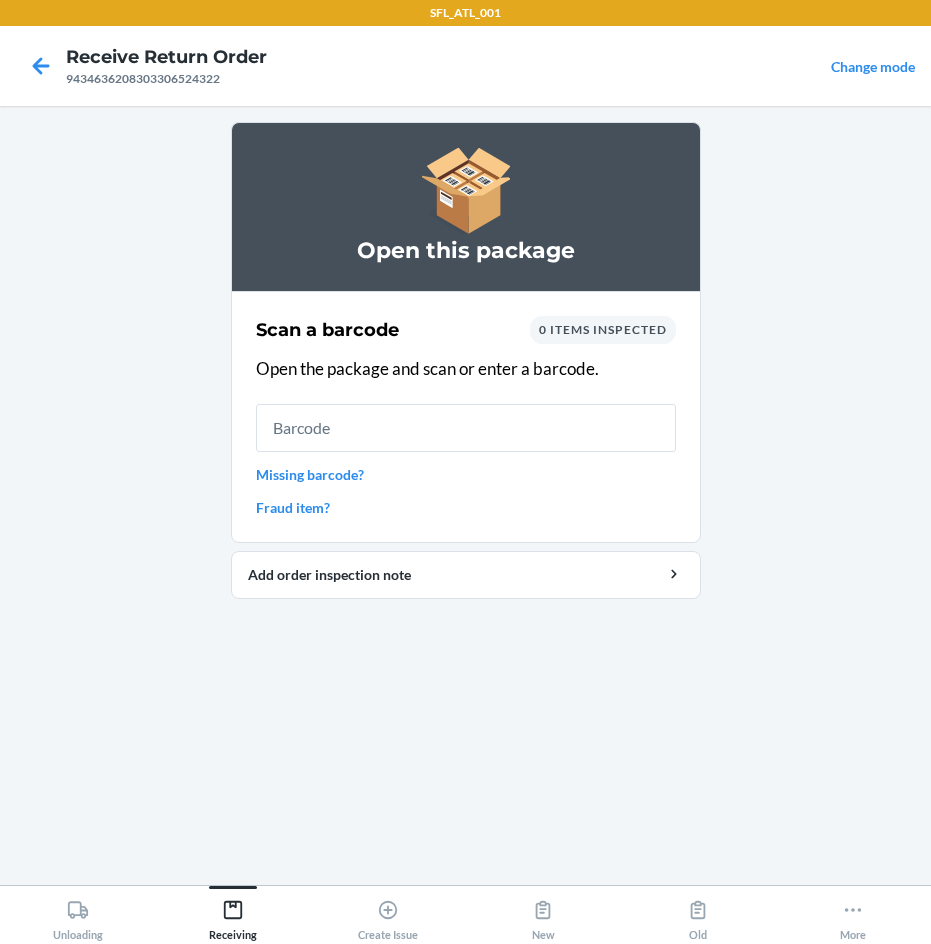 click at bounding box center [466, 428] 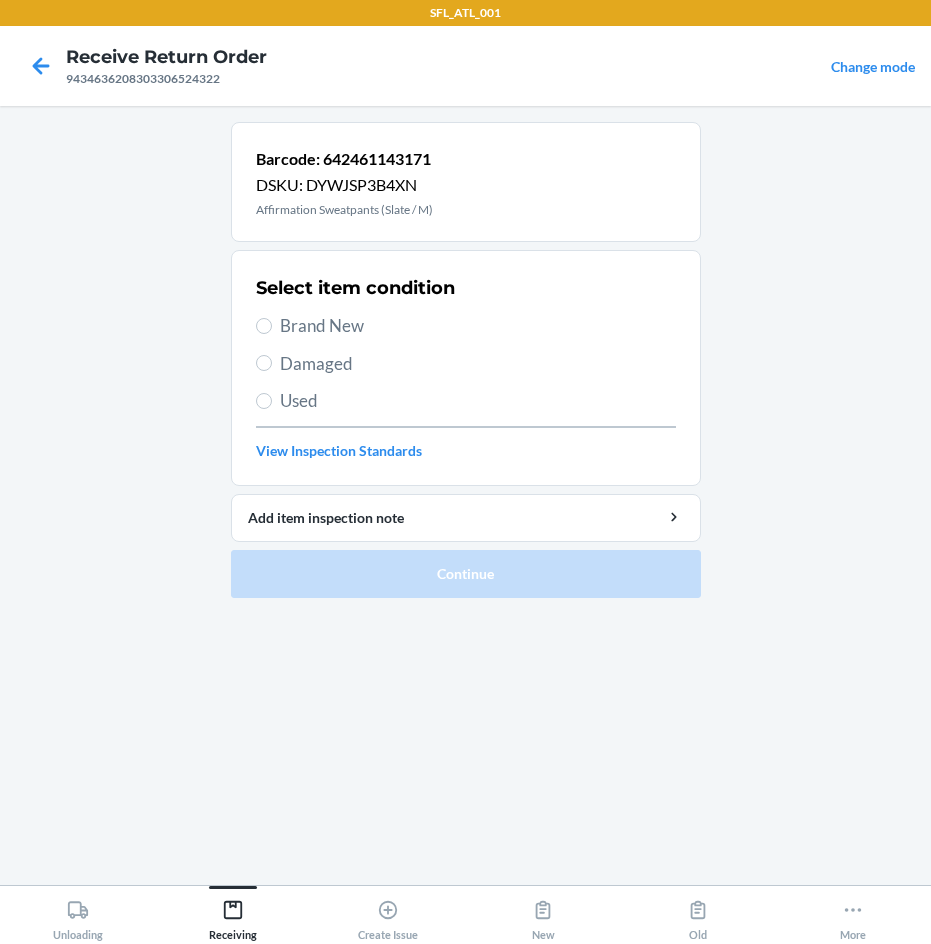 click on "Brand New" at bounding box center [478, 326] 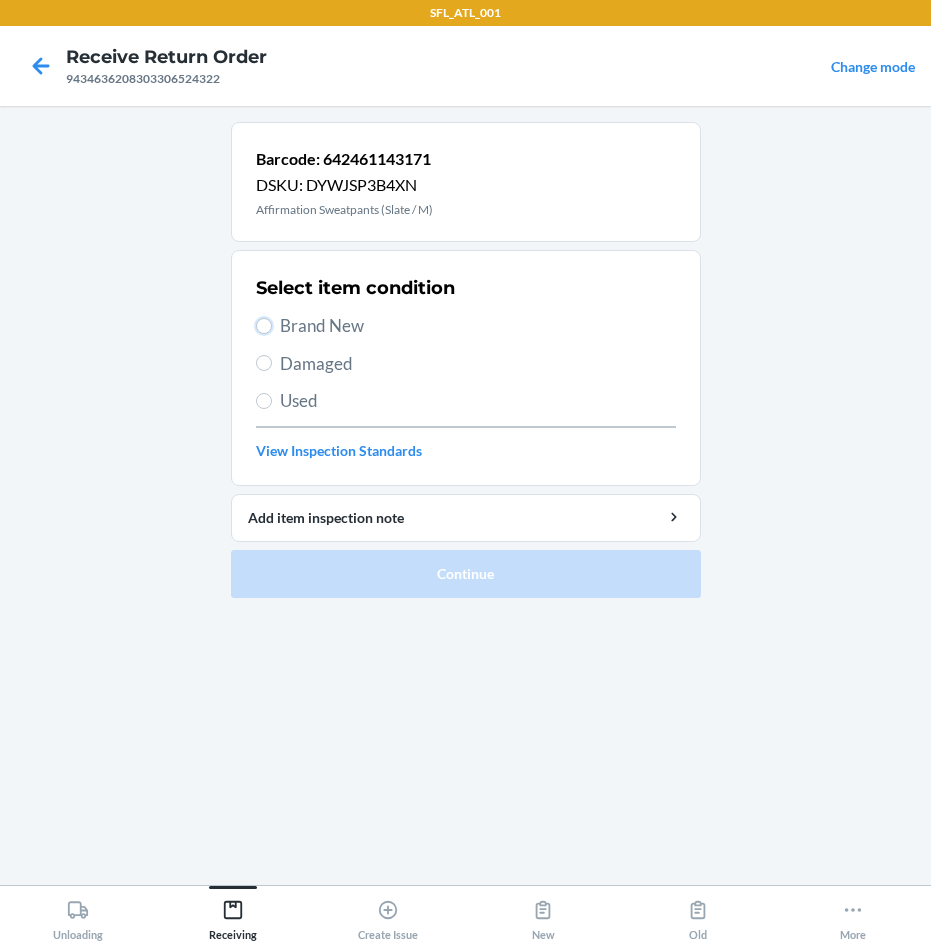 click on "Brand New" at bounding box center [264, 326] 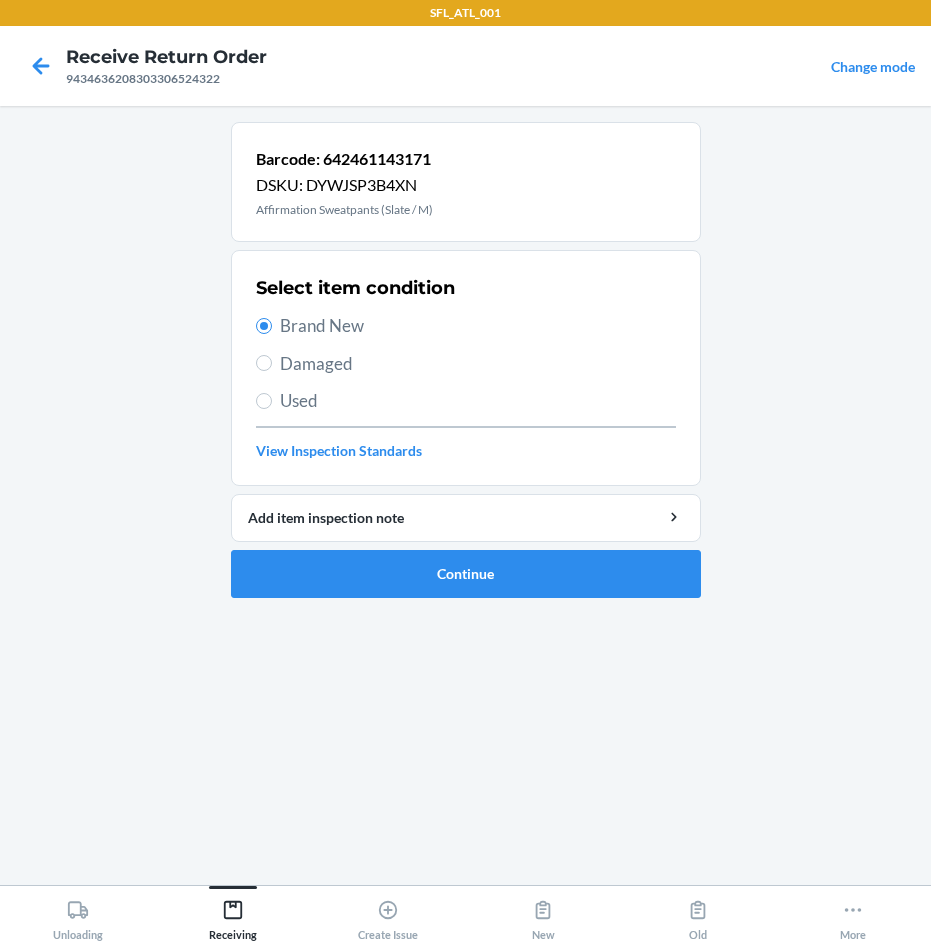 click on "Barcode: 642461143171 DSKU: DYWJSP3B4XN Affirmation Sweatpants (Slate / M) Select item condition Brand New Damaged Used View Inspection Standards Add item inspection note Continue" at bounding box center (466, 368) 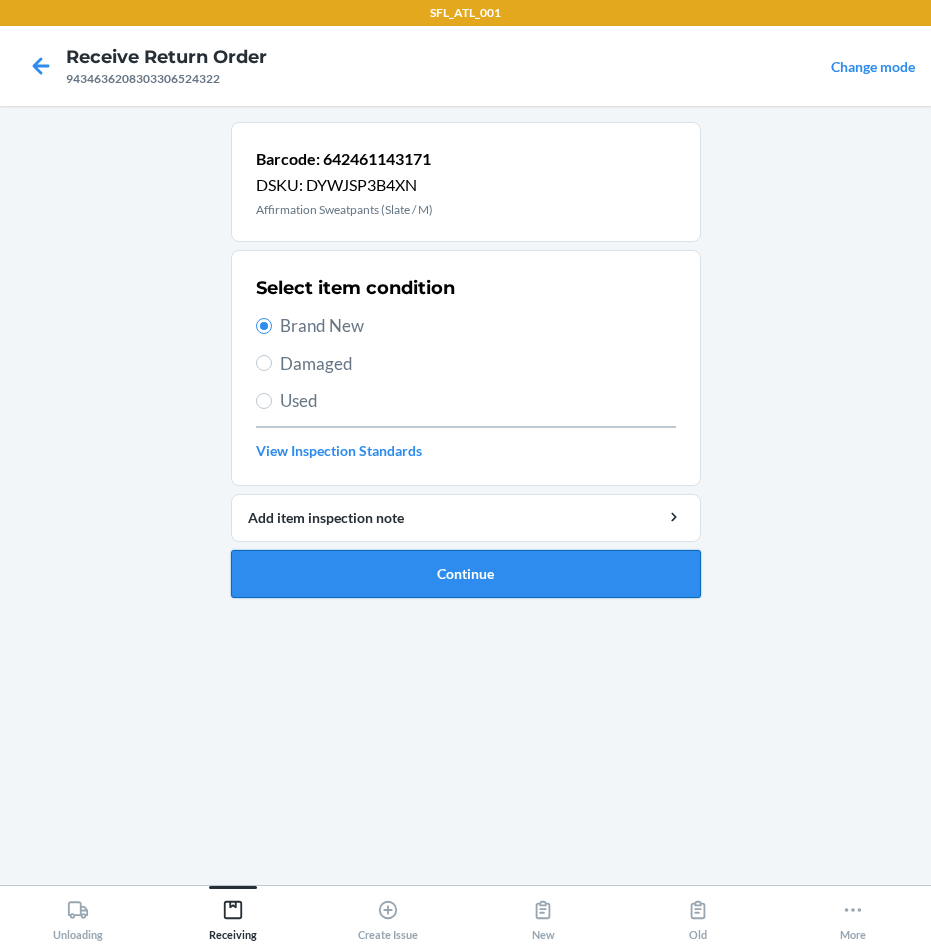 click on "Continue" at bounding box center (466, 574) 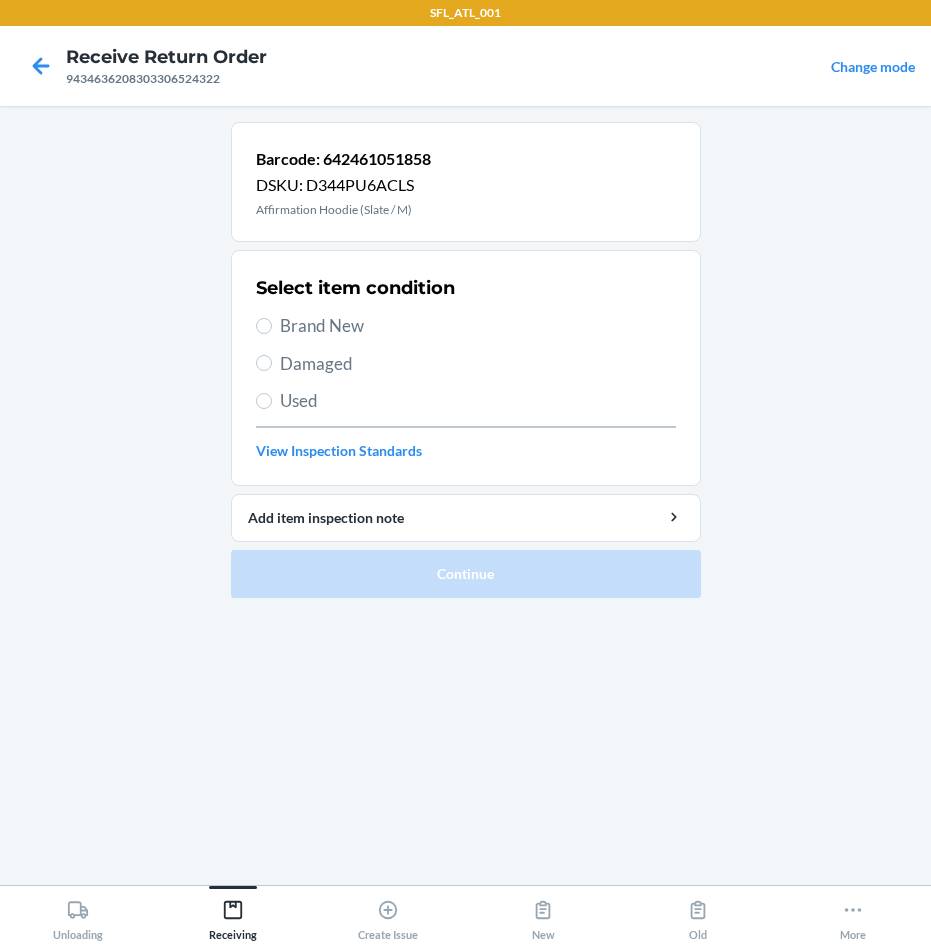 click on "Brand New" at bounding box center [478, 326] 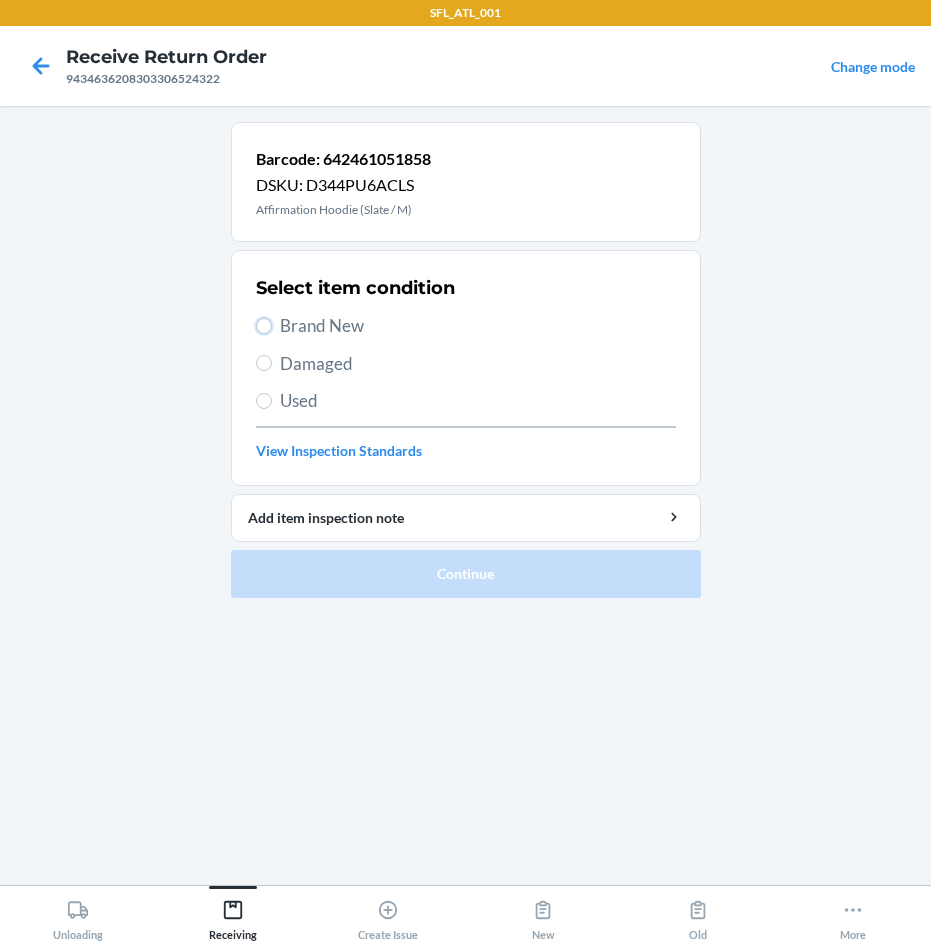 click on "Brand New" at bounding box center [264, 326] 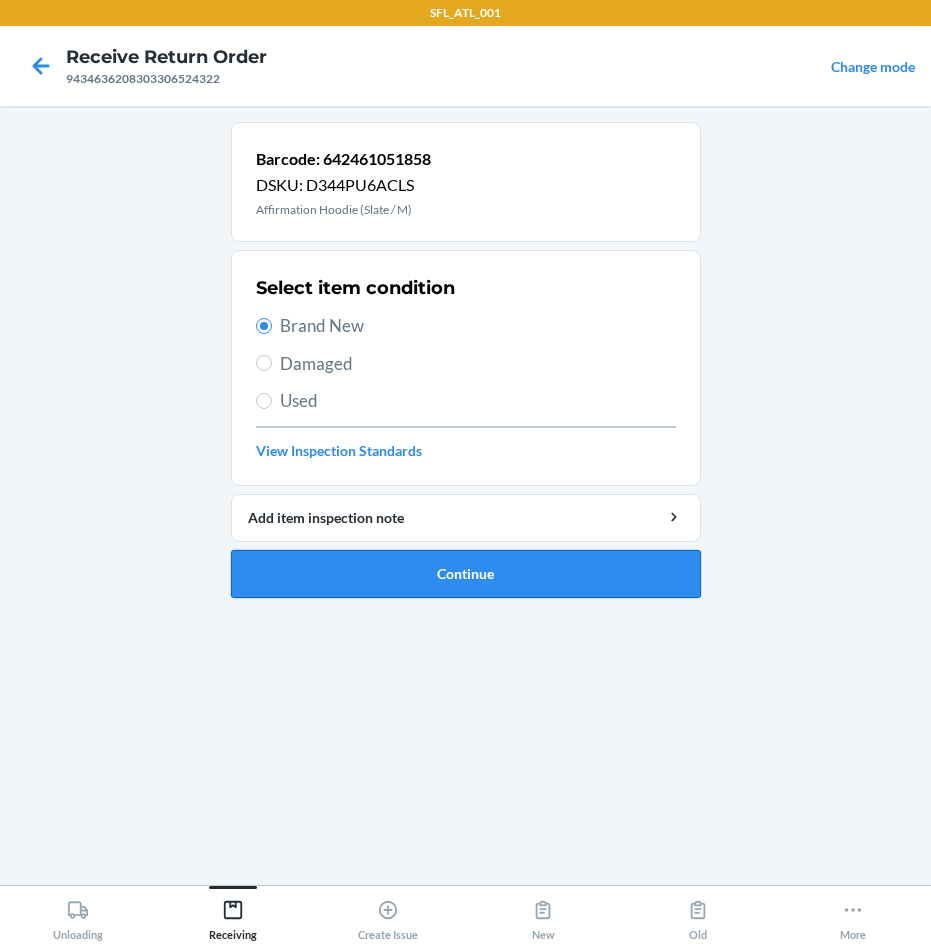 click on "Continue" at bounding box center [466, 574] 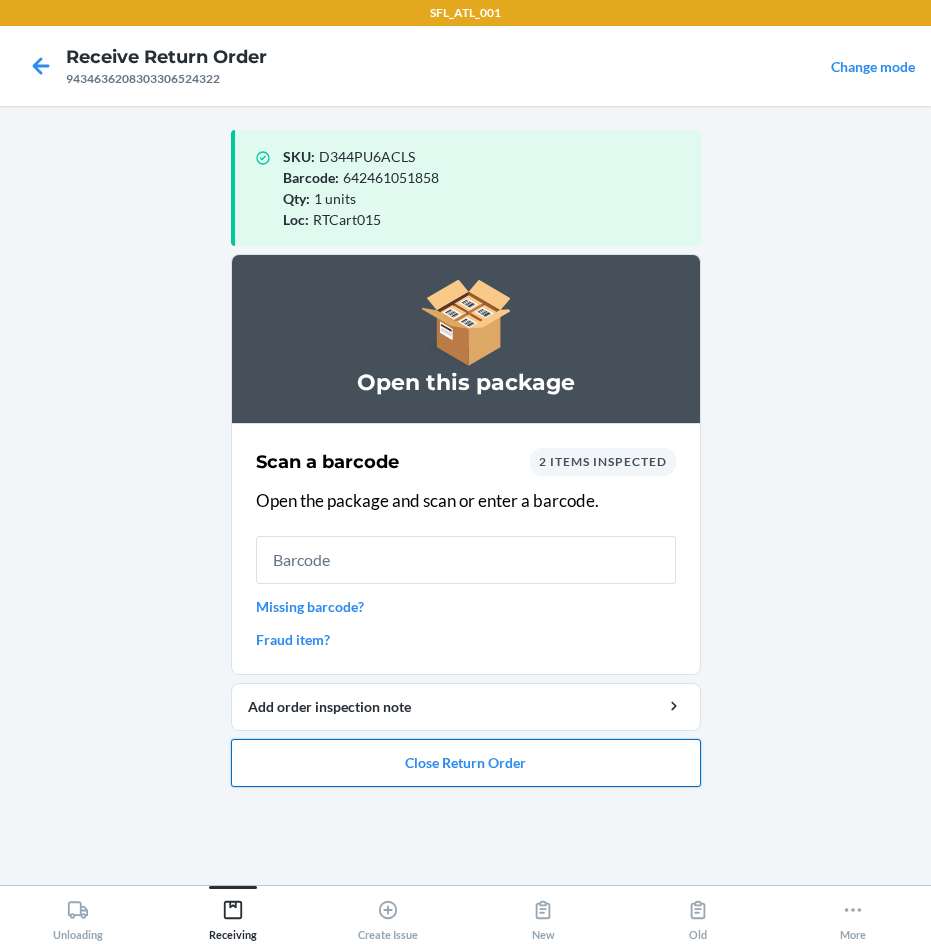 click on "Close Return Order" at bounding box center (466, 763) 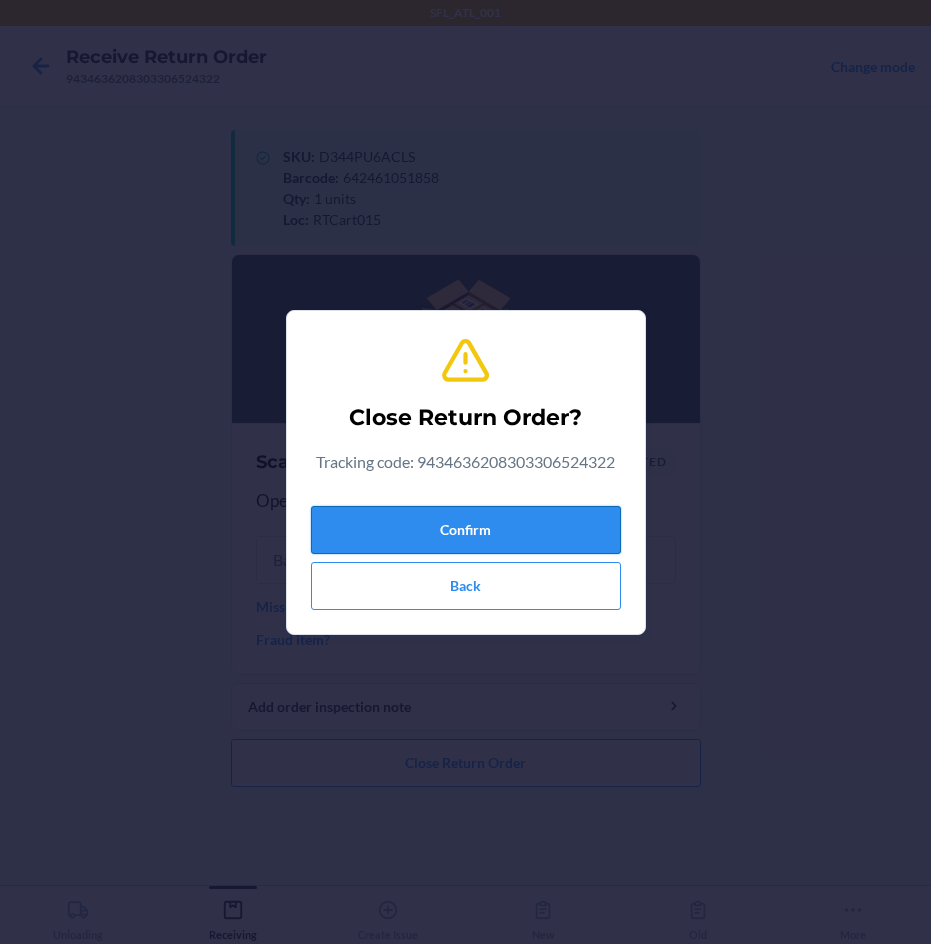 click on "Confirm" at bounding box center [466, 530] 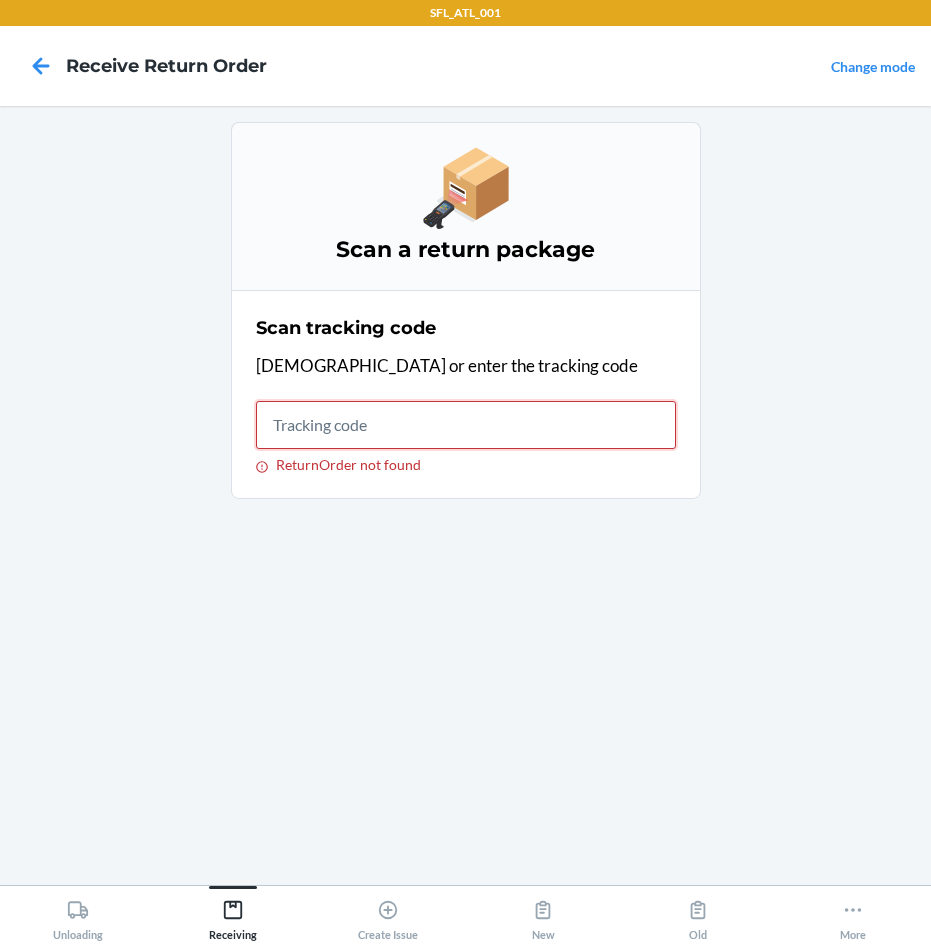click on "ReturnOrder not found" at bounding box center [466, 425] 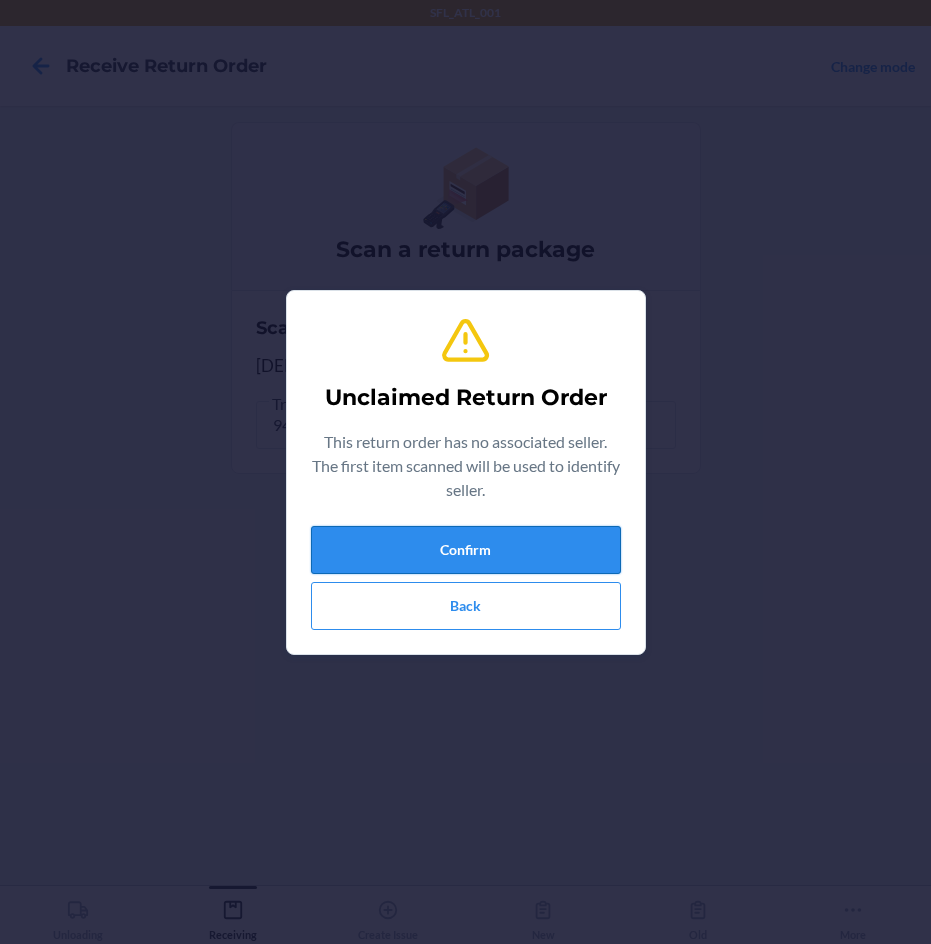 click on "Confirm" at bounding box center [466, 550] 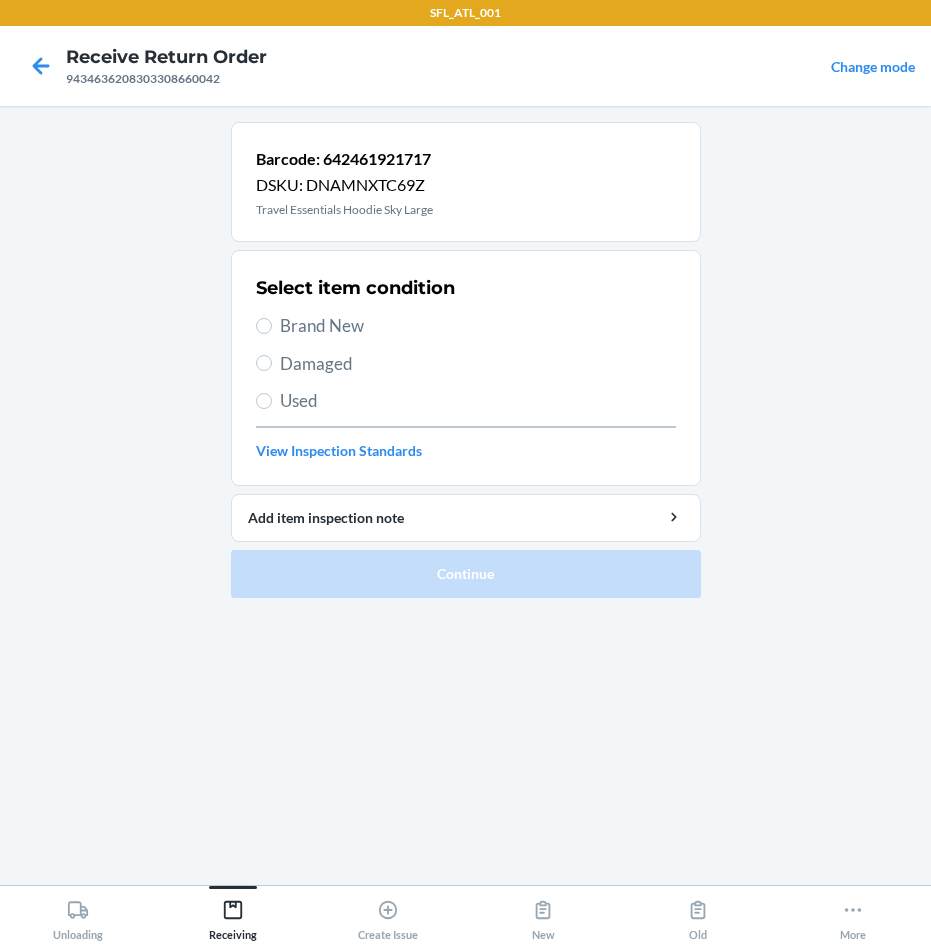 drag, startPoint x: 362, startPoint y: 325, endPoint x: 365, endPoint y: 352, distance: 27.166155 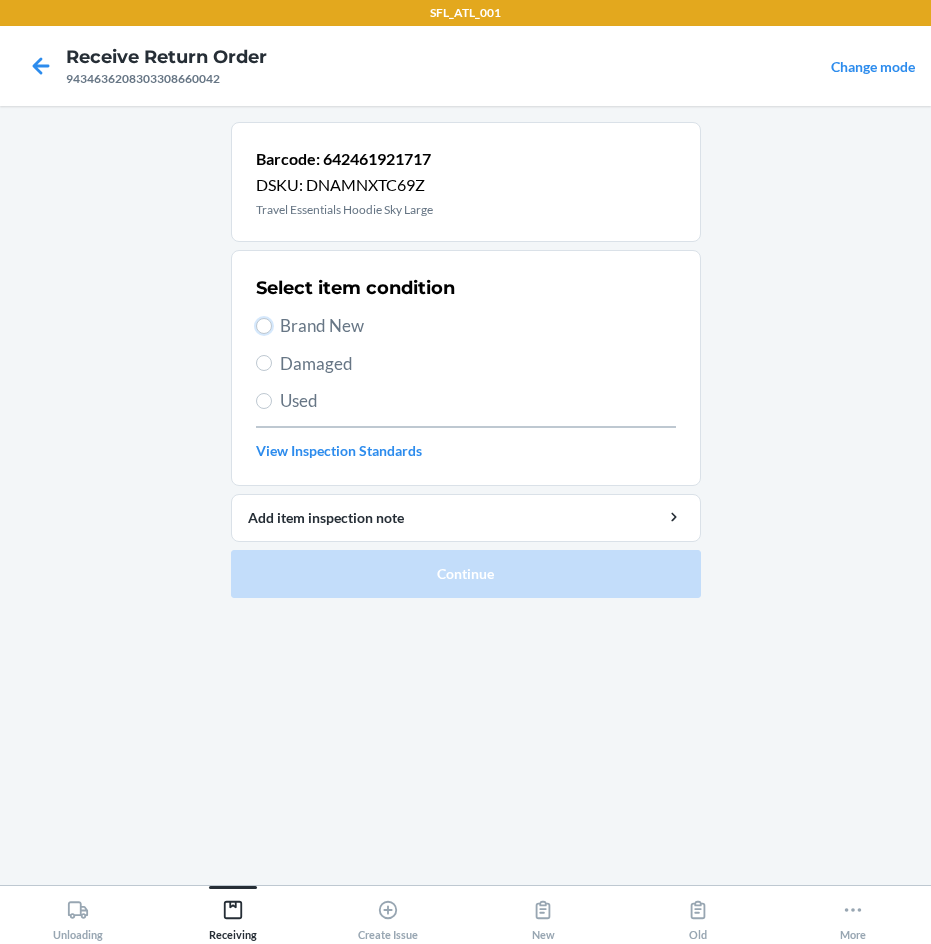 click on "Brand New" at bounding box center (264, 326) 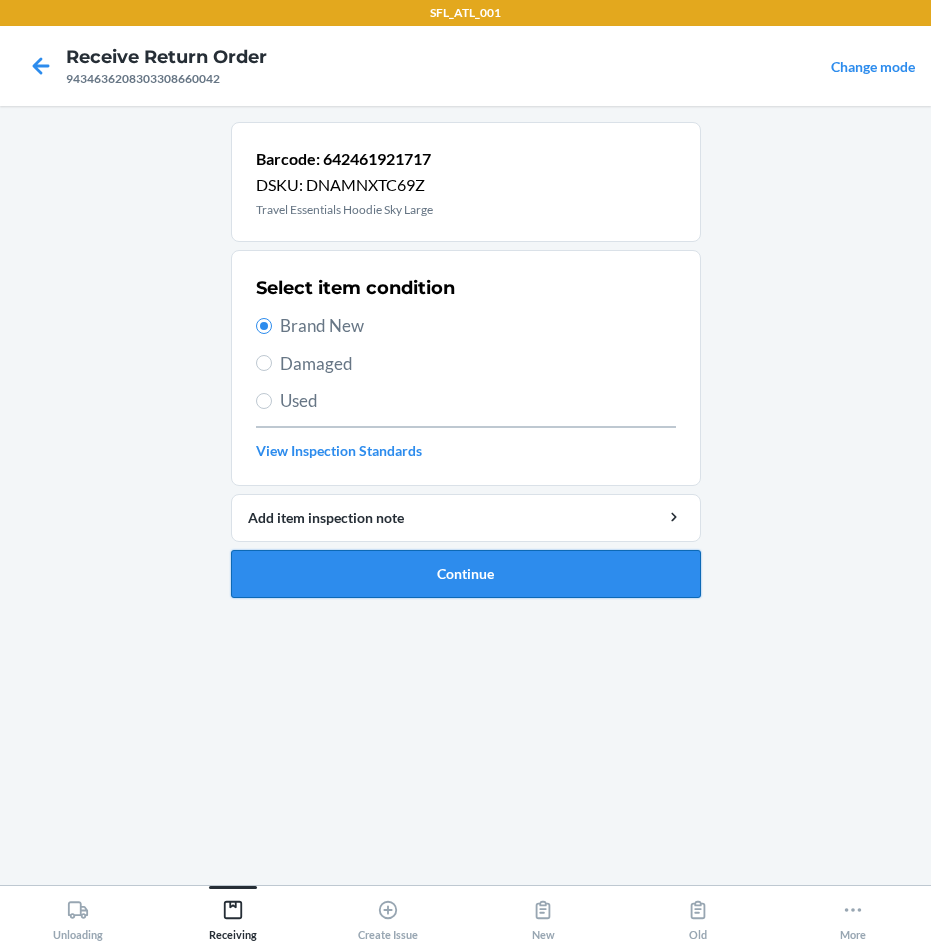 click on "Continue" at bounding box center (466, 574) 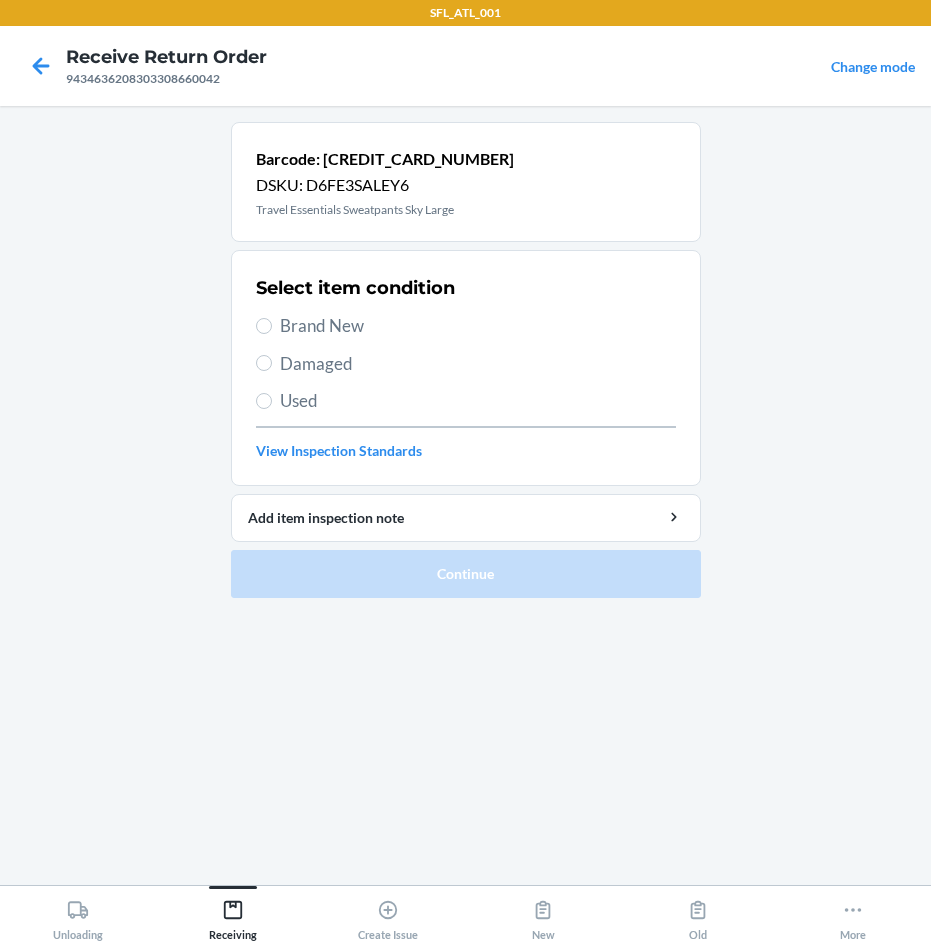 click on "Select item condition Brand New Damaged Used View Inspection Standards" at bounding box center [466, 368] 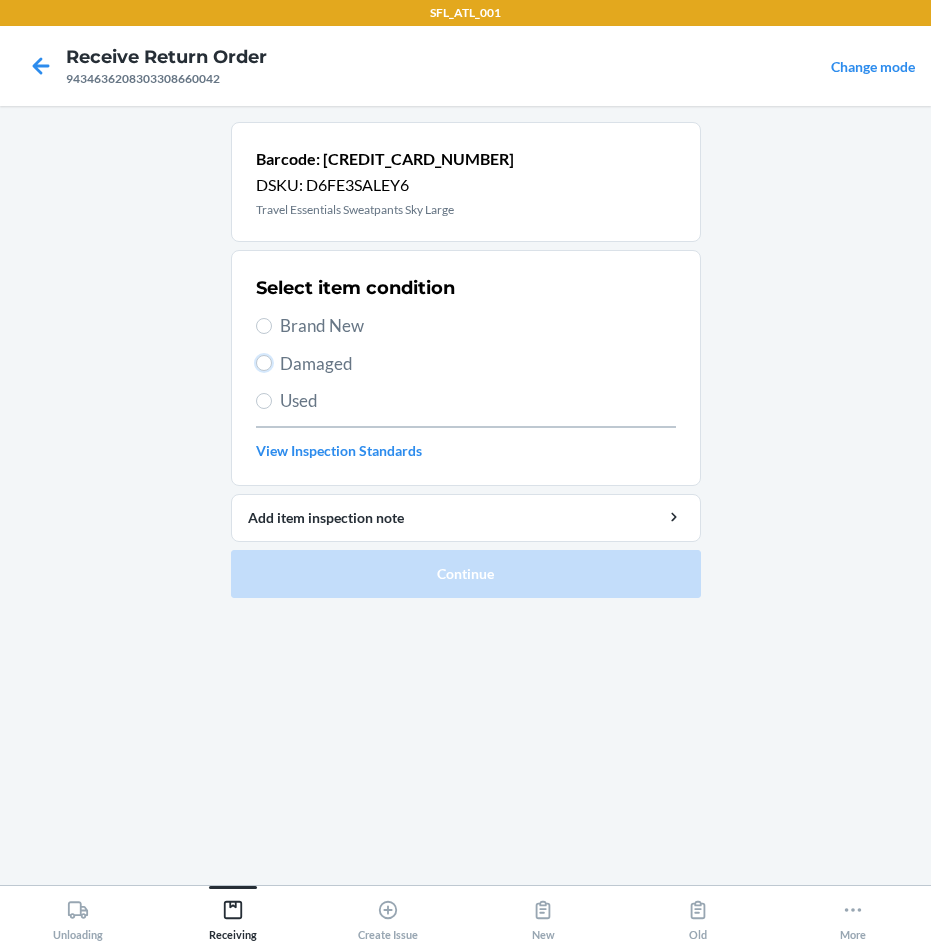 click on "Damaged" at bounding box center [264, 363] 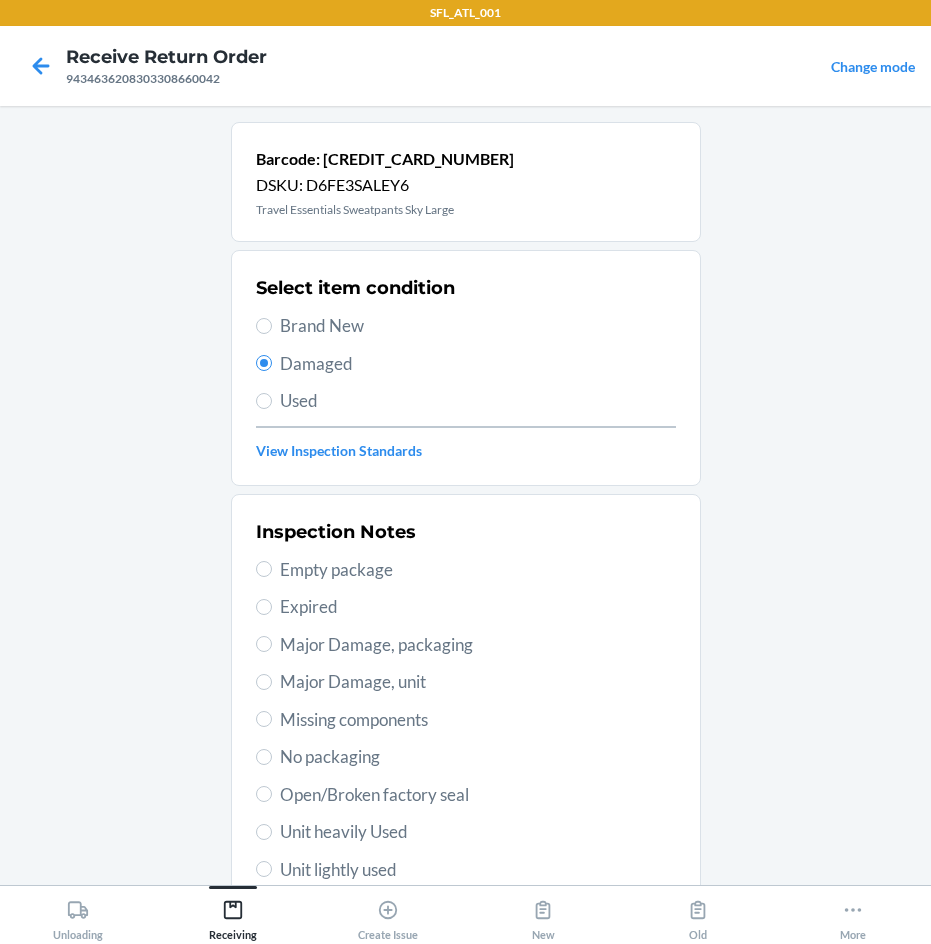 click on "Major Damage, packaging" at bounding box center [478, 645] 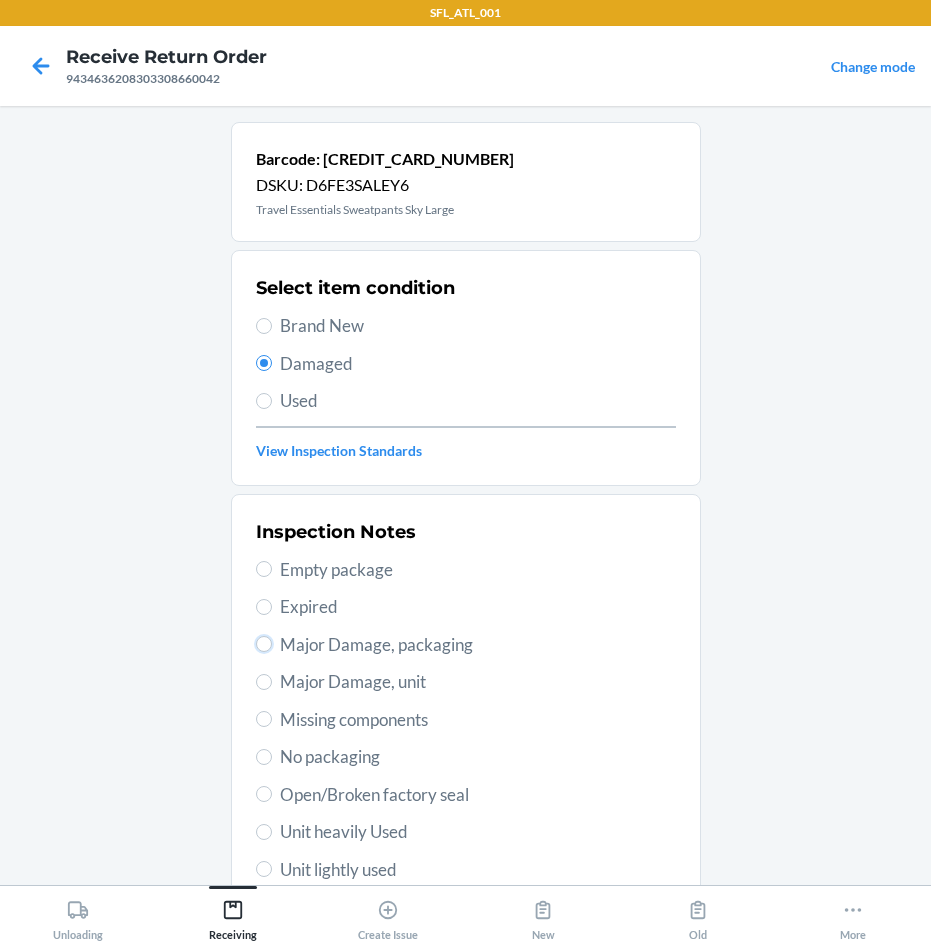 click on "Major Damage, packaging" at bounding box center (264, 644) 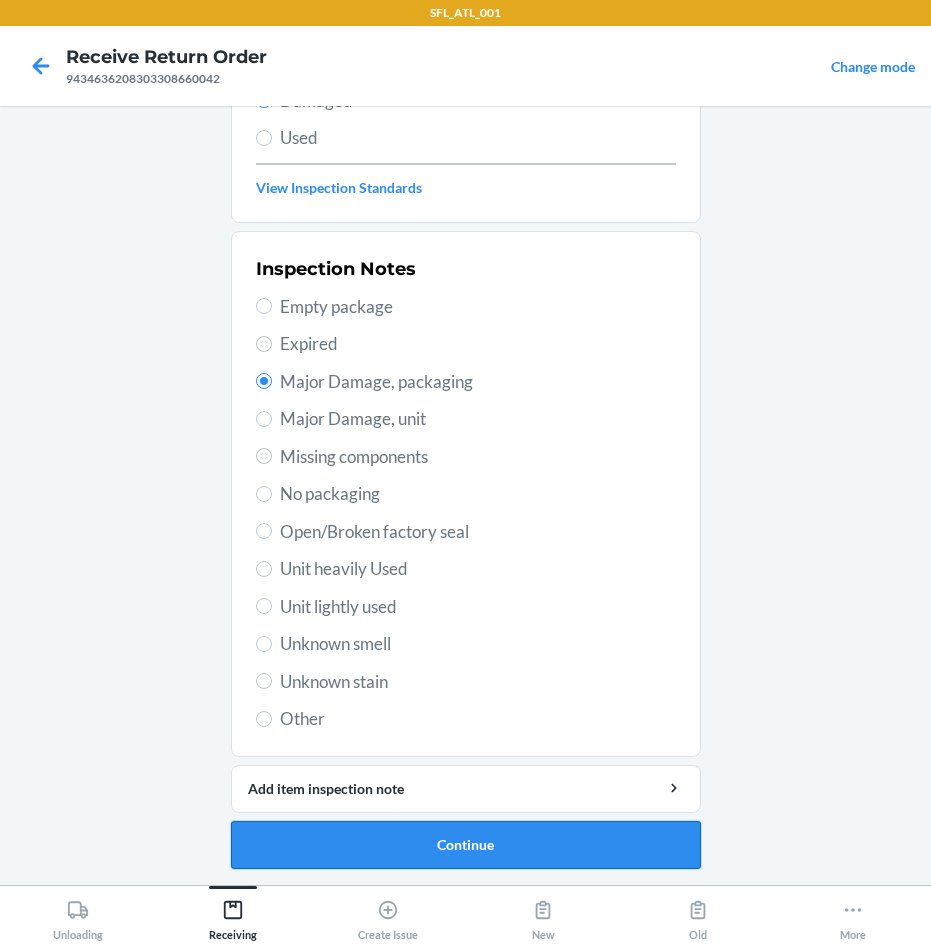 click on "Continue" at bounding box center (466, 845) 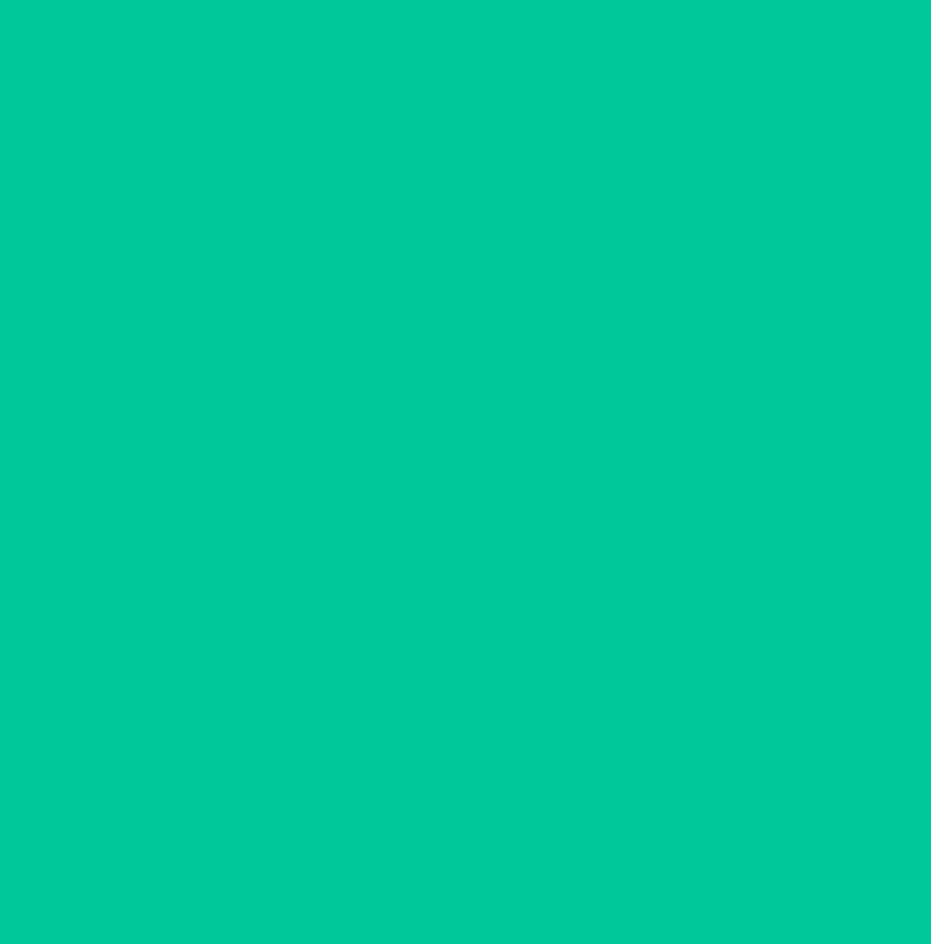 scroll, scrollTop: 86, scrollLeft: 0, axis: vertical 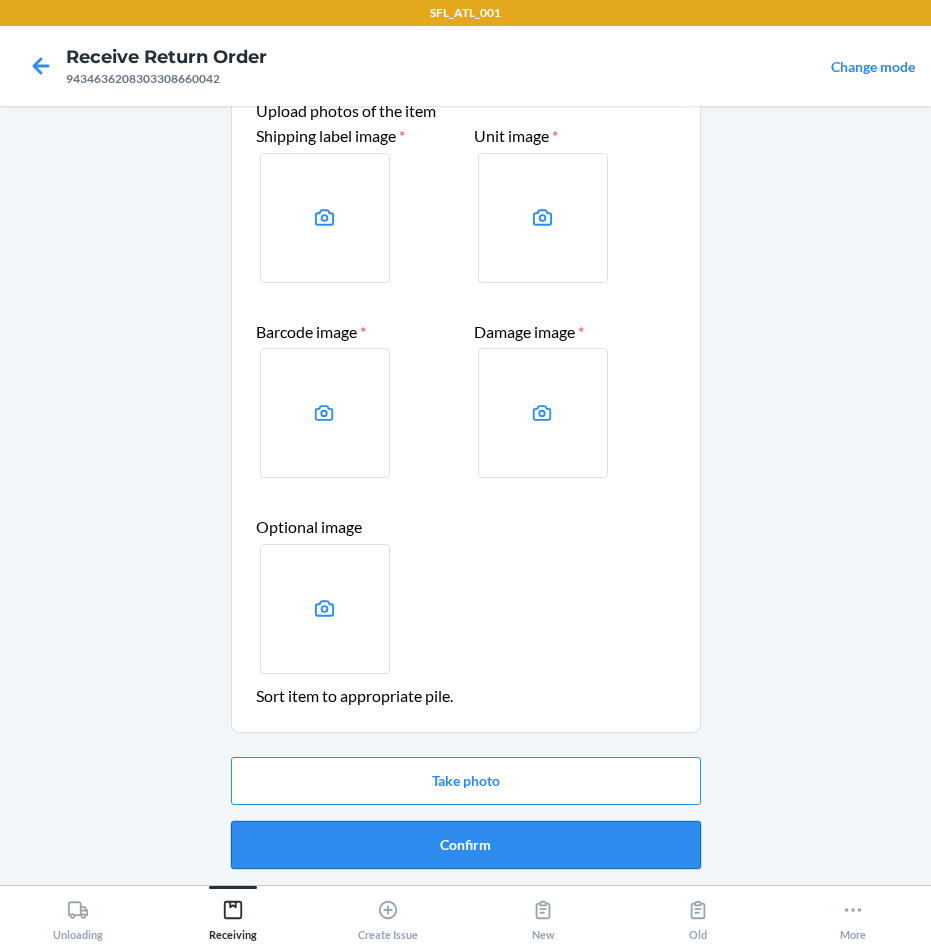 click on "Confirm" at bounding box center [466, 845] 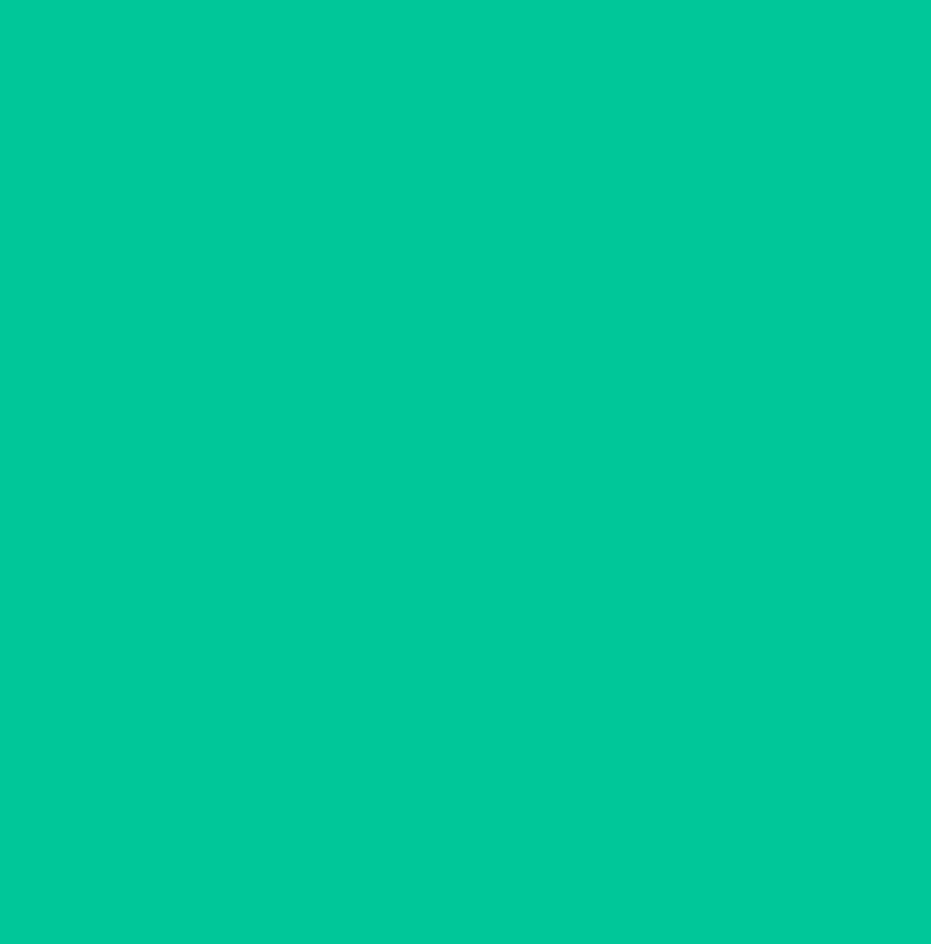 scroll, scrollTop: 0, scrollLeft: 0, axis: both 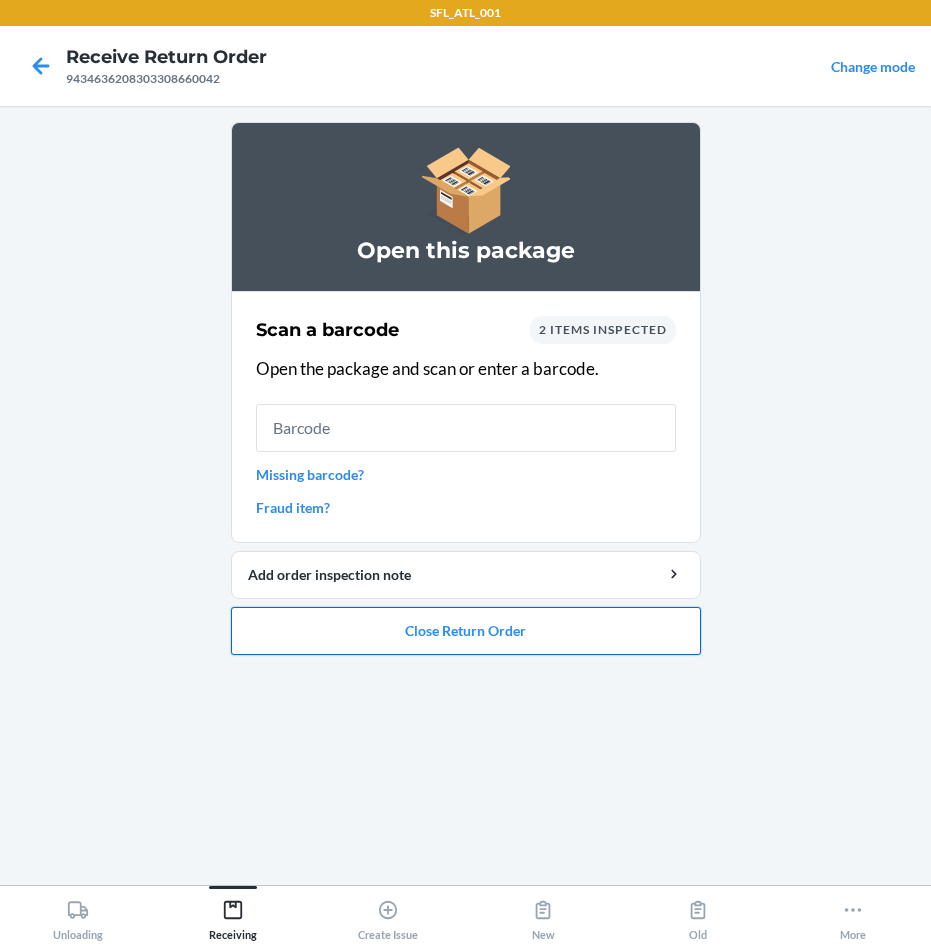 click on "Close Return Order" at bounding box center [466, 631] 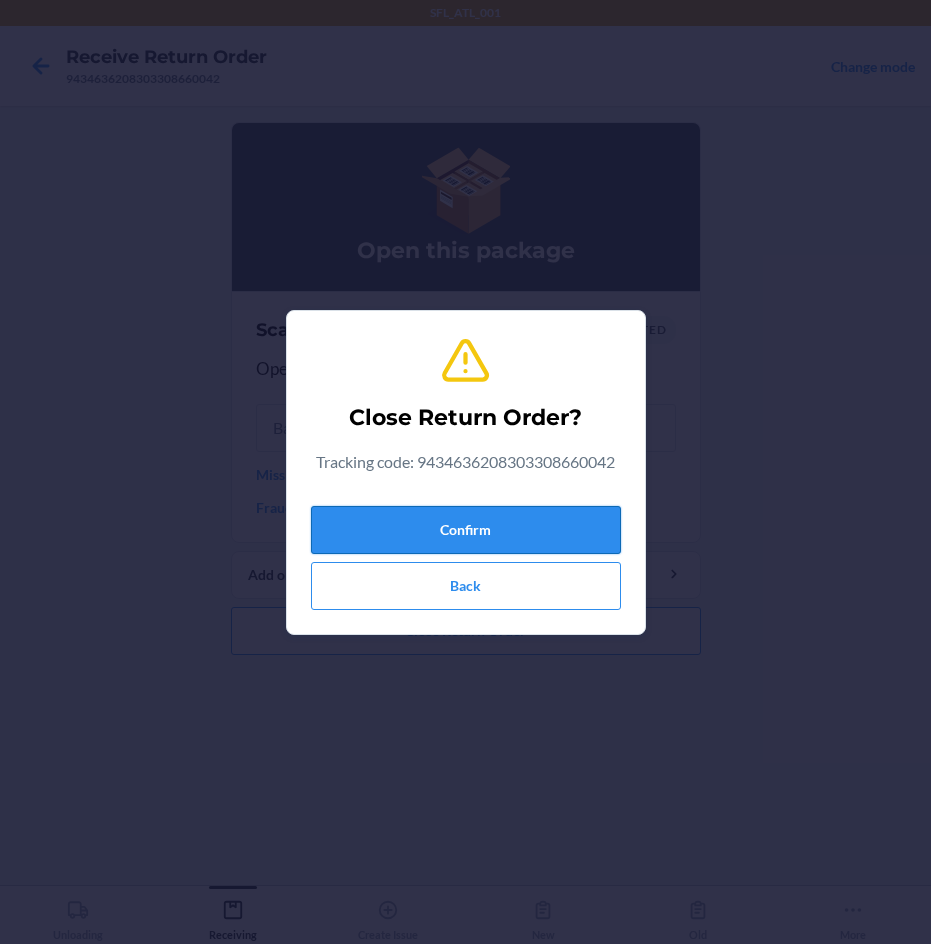 click on "Confirm" at bounding box center (466, 530) 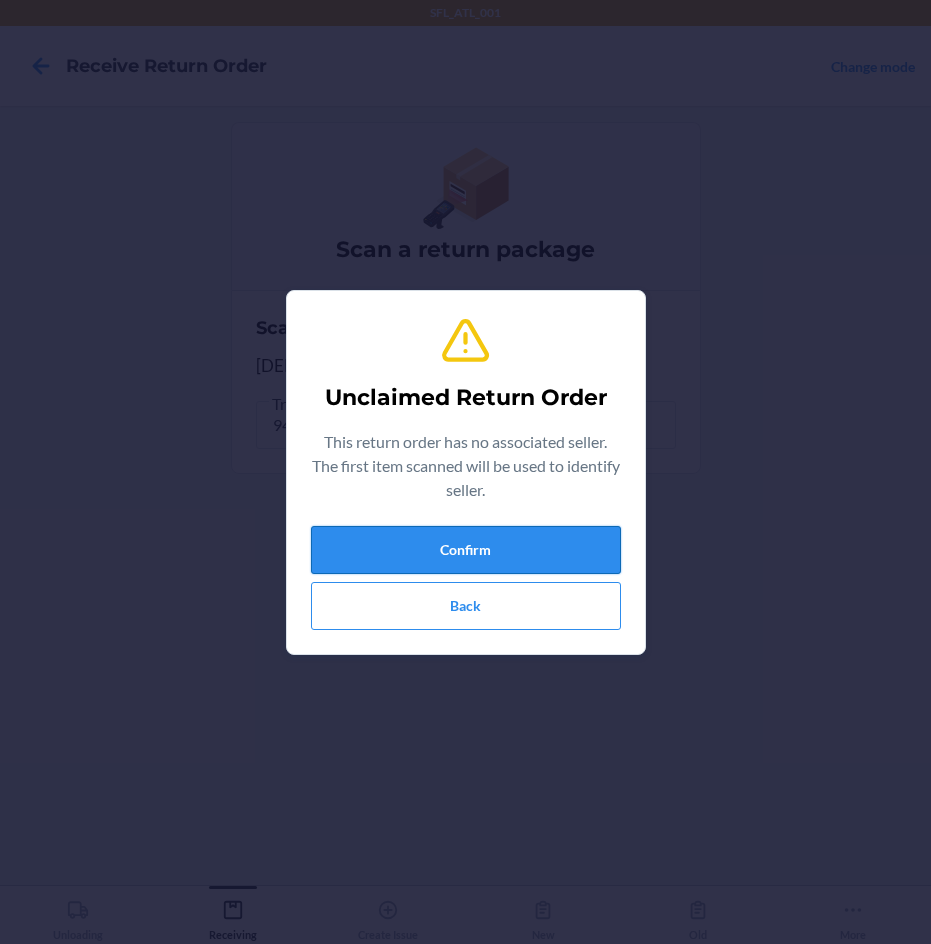 click on "Confirm" at bounding box center (466, 550) 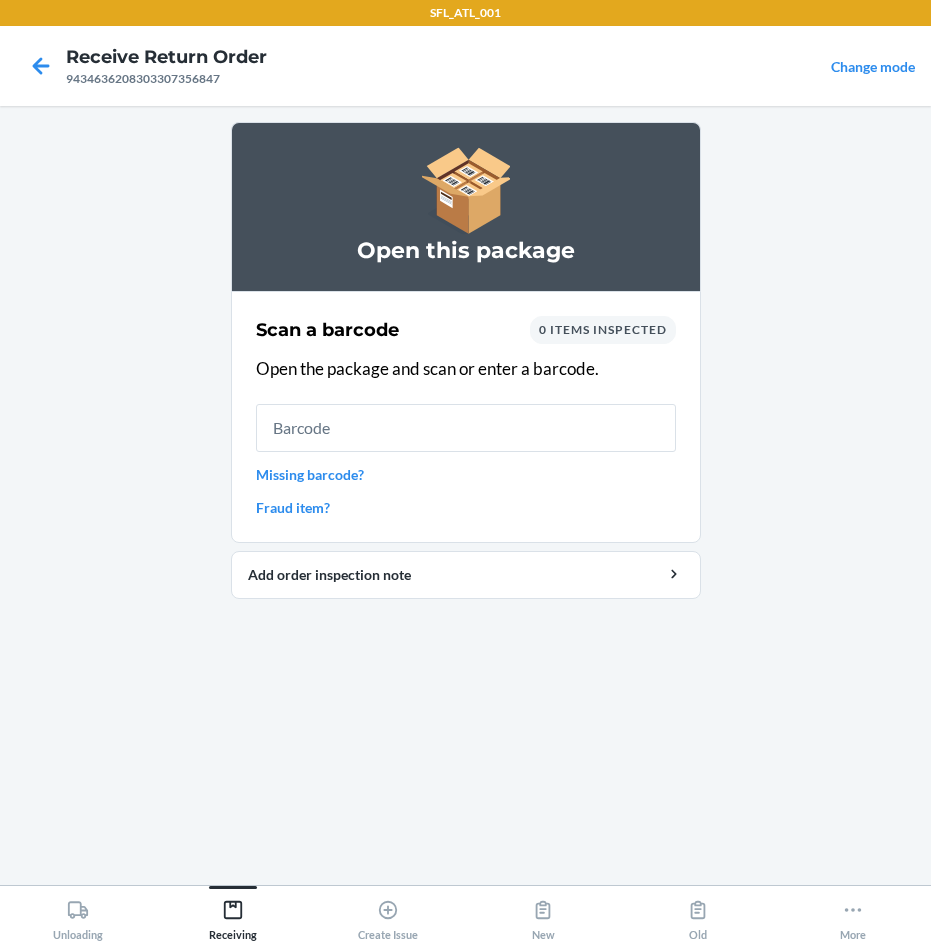 click at bounding box center (466, 428) 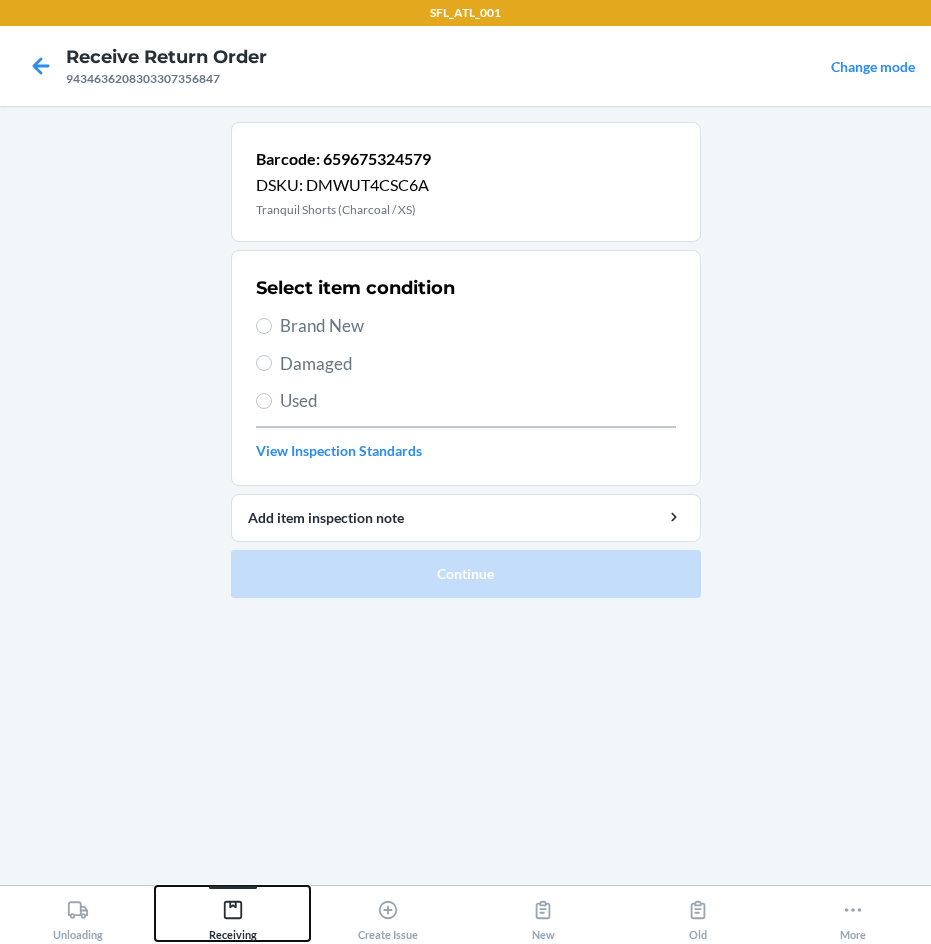 click on "Receiving" at bounding box center [233, 916] 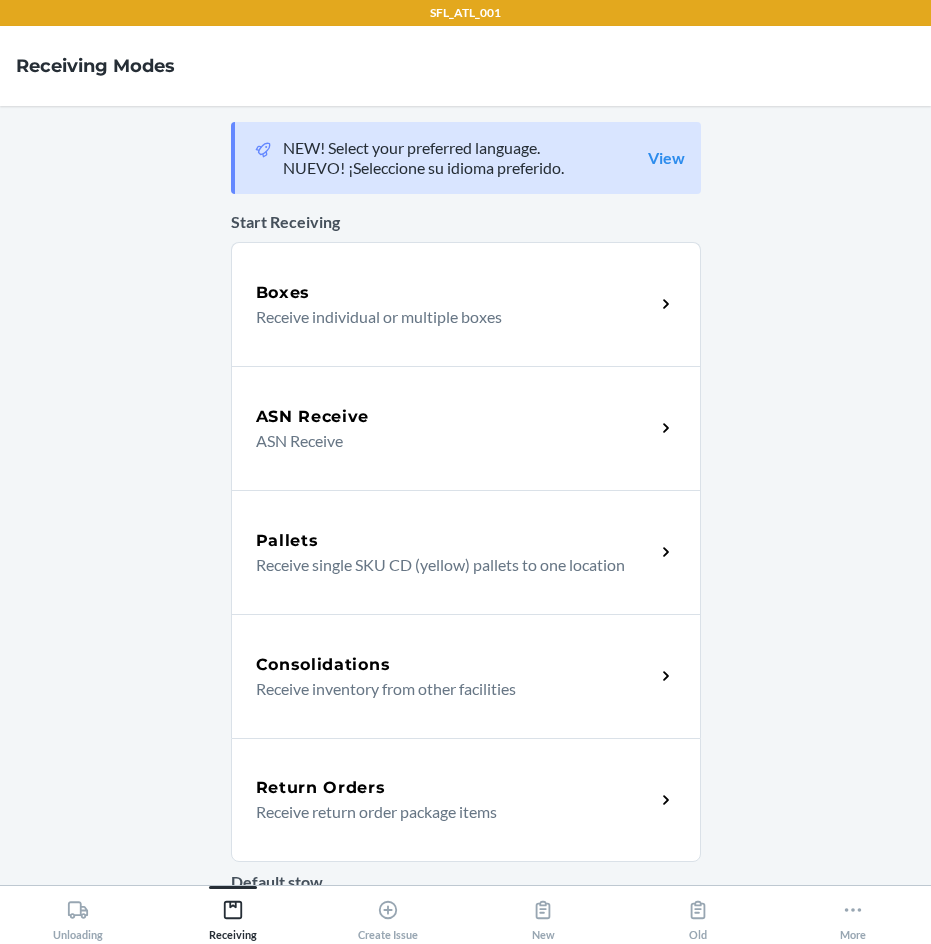 click on "Return Orders" at bounding box center (455, 788) 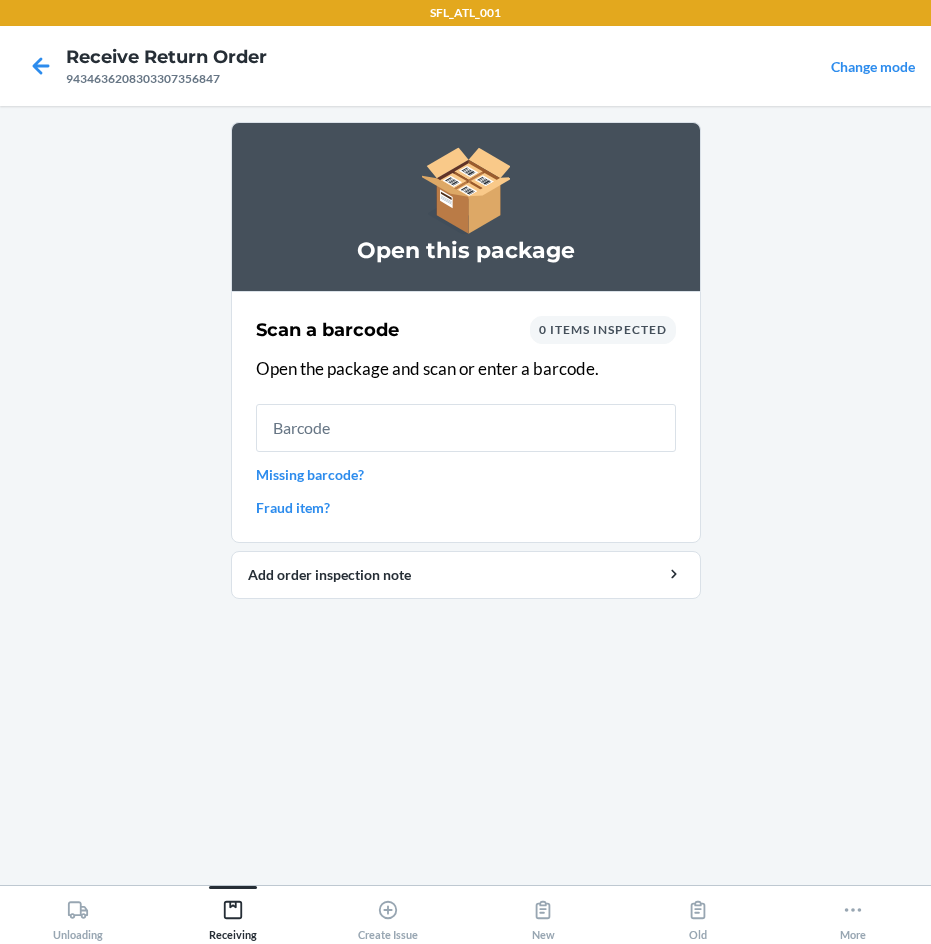 click on "Missing barcode?" at bounding box center [466, 474] 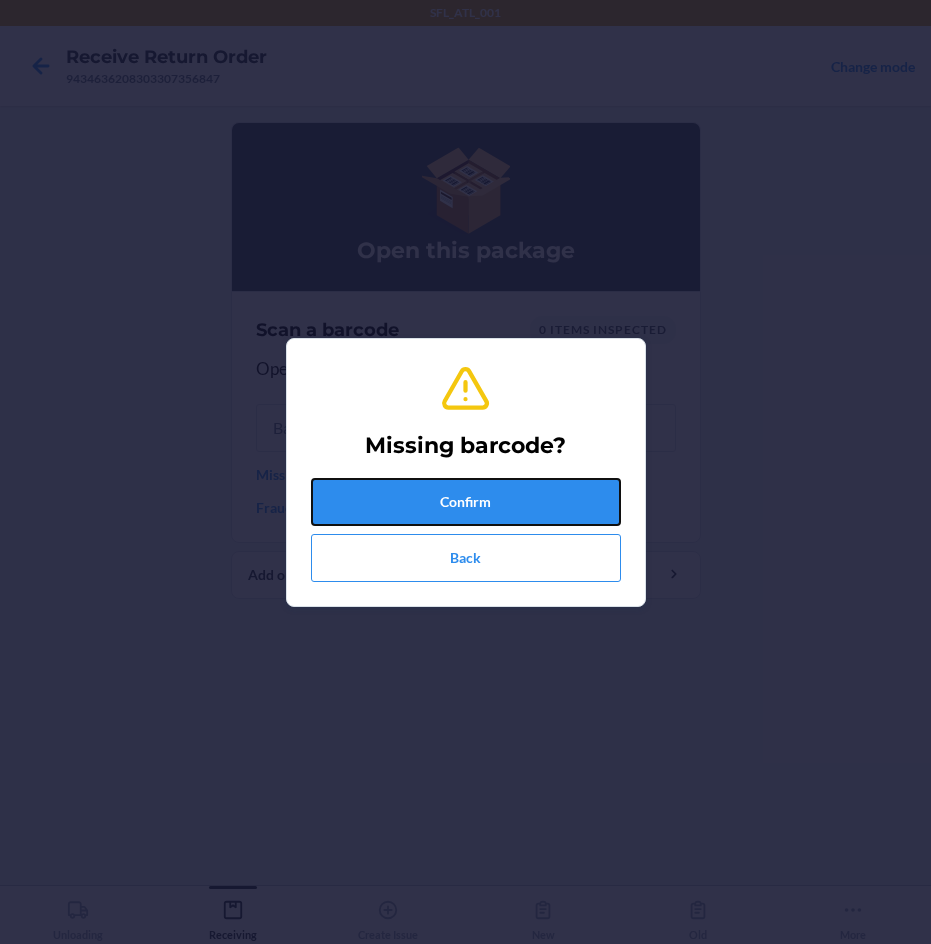 drag, startPoint x: 437, startPoint y: 514, endPoint x: 446, endPoint y: 509, distance: 10.29563 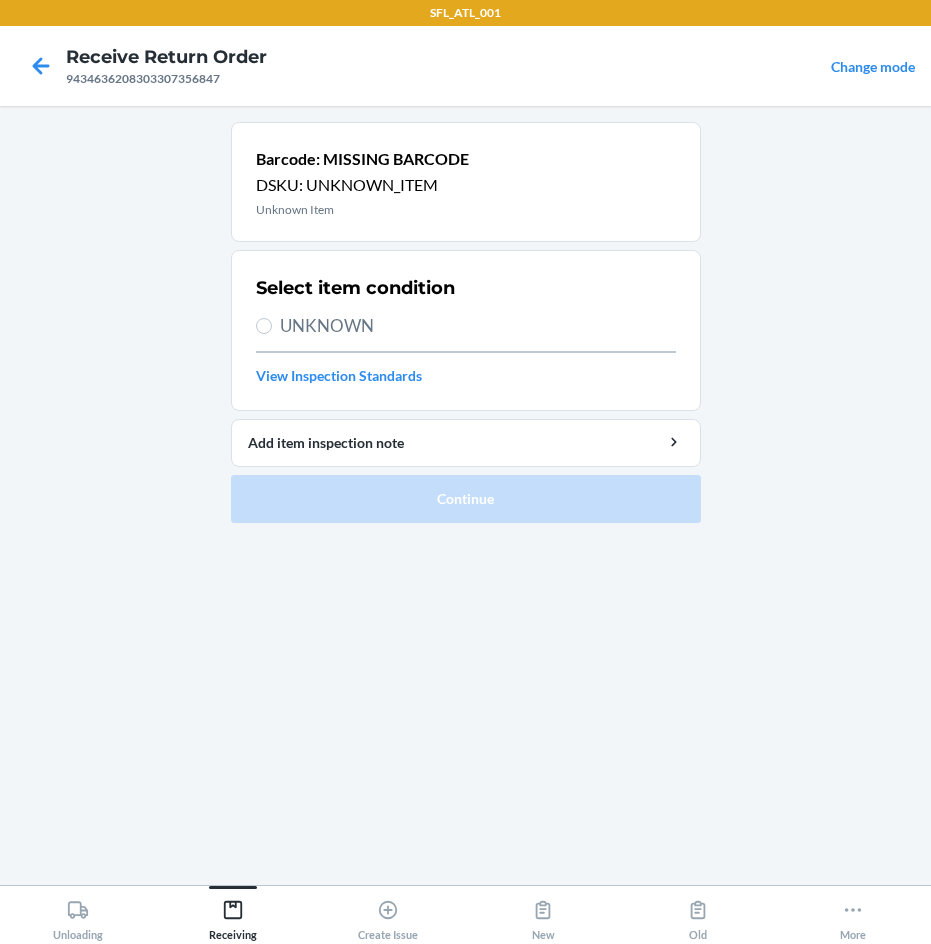 click on "UNKNOWN" at bounding box center [478, 326] 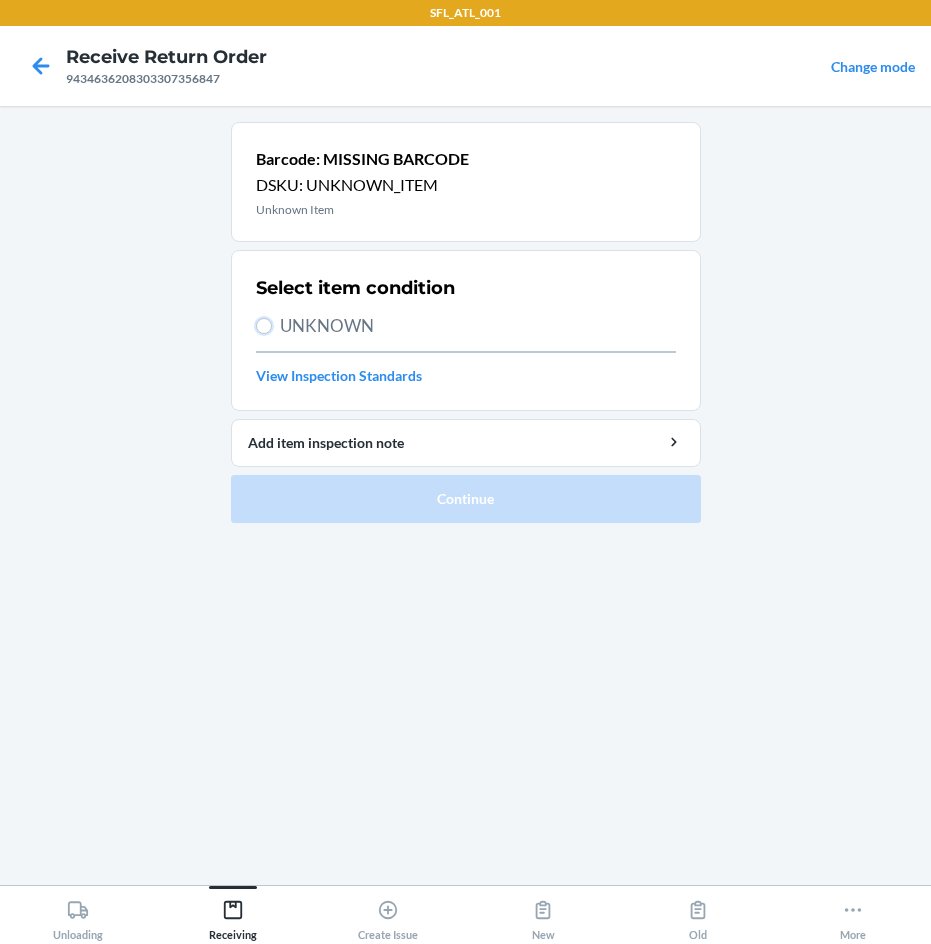 click on "UNKNOWN" at bounding box center [264, 326] 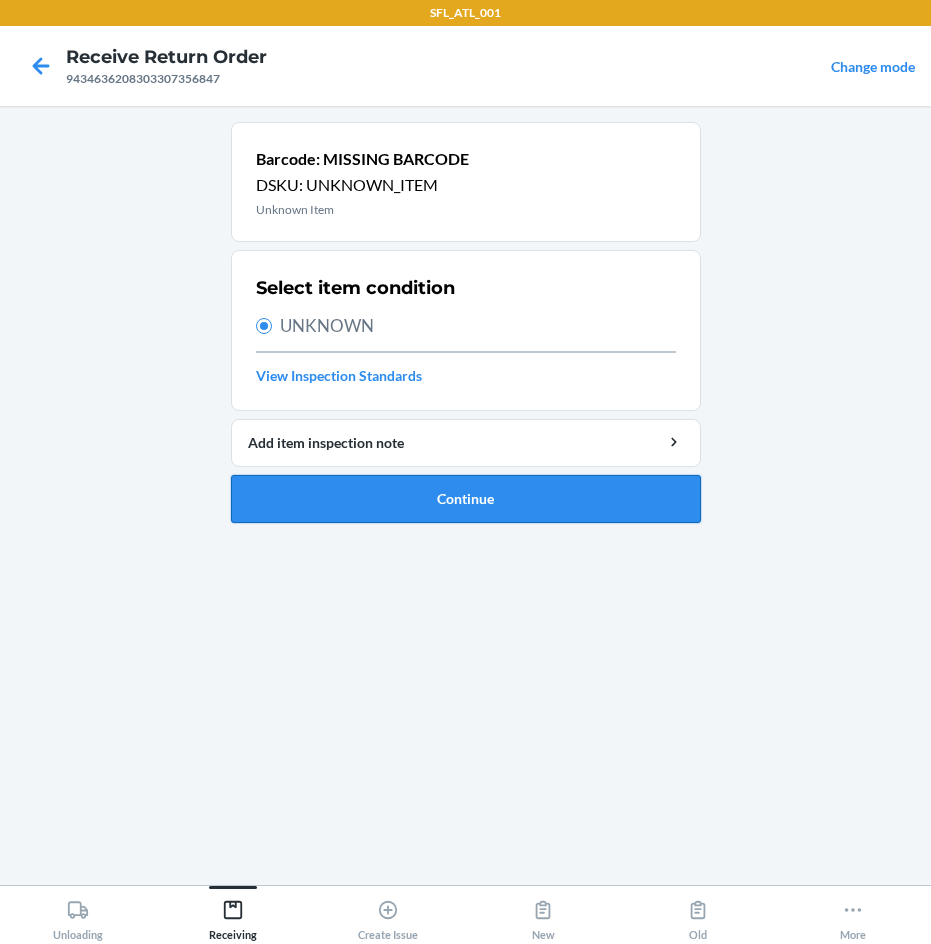 click on "Continue" at bounding box center (466, 499) 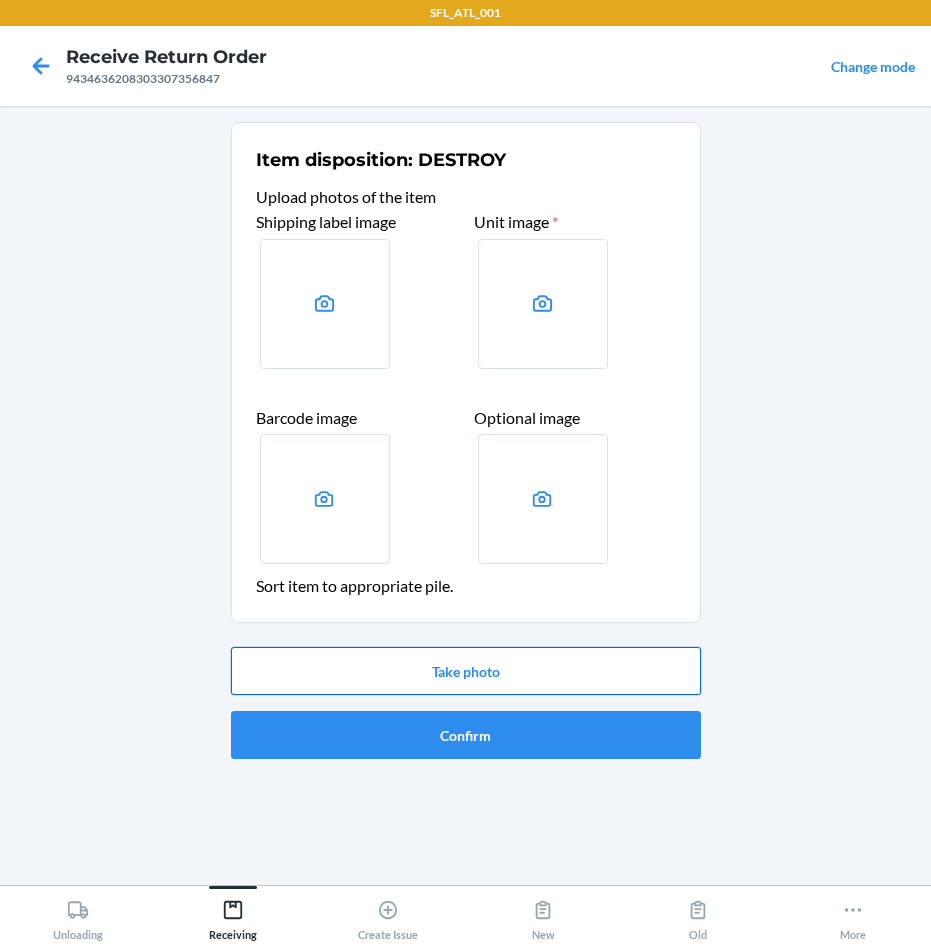 click on "Take photo" at bounding box center [466, 671] 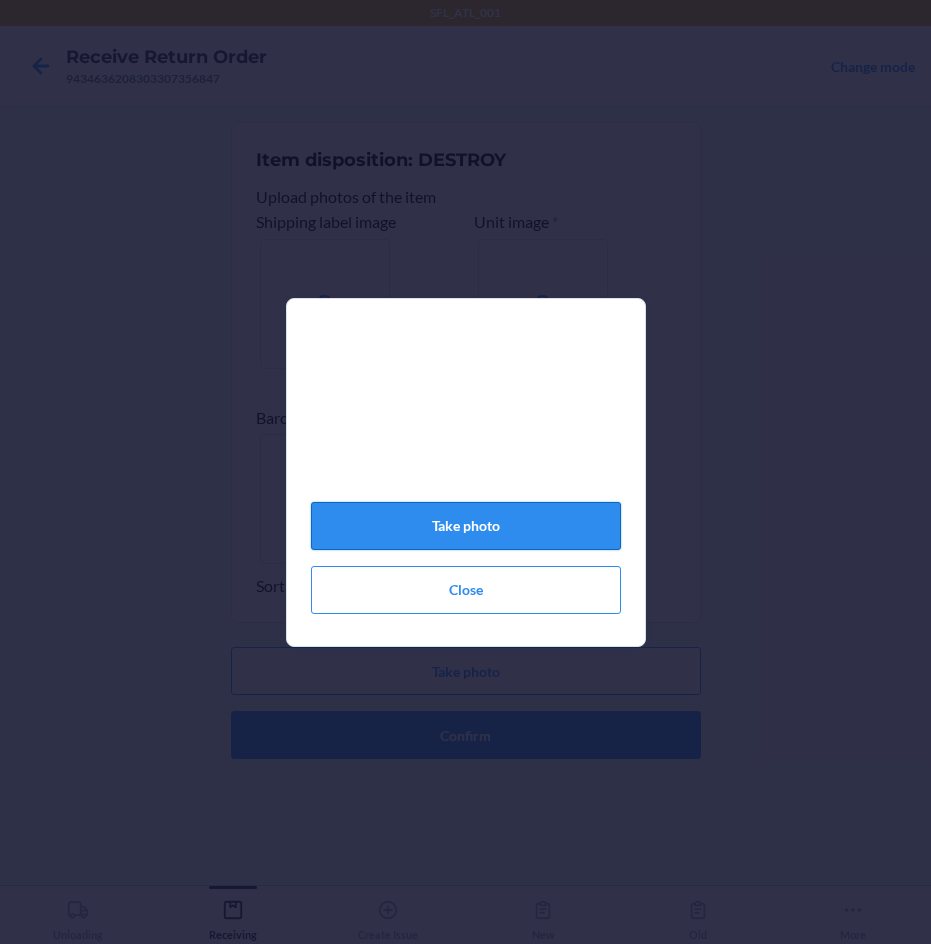 click on "Take photo" 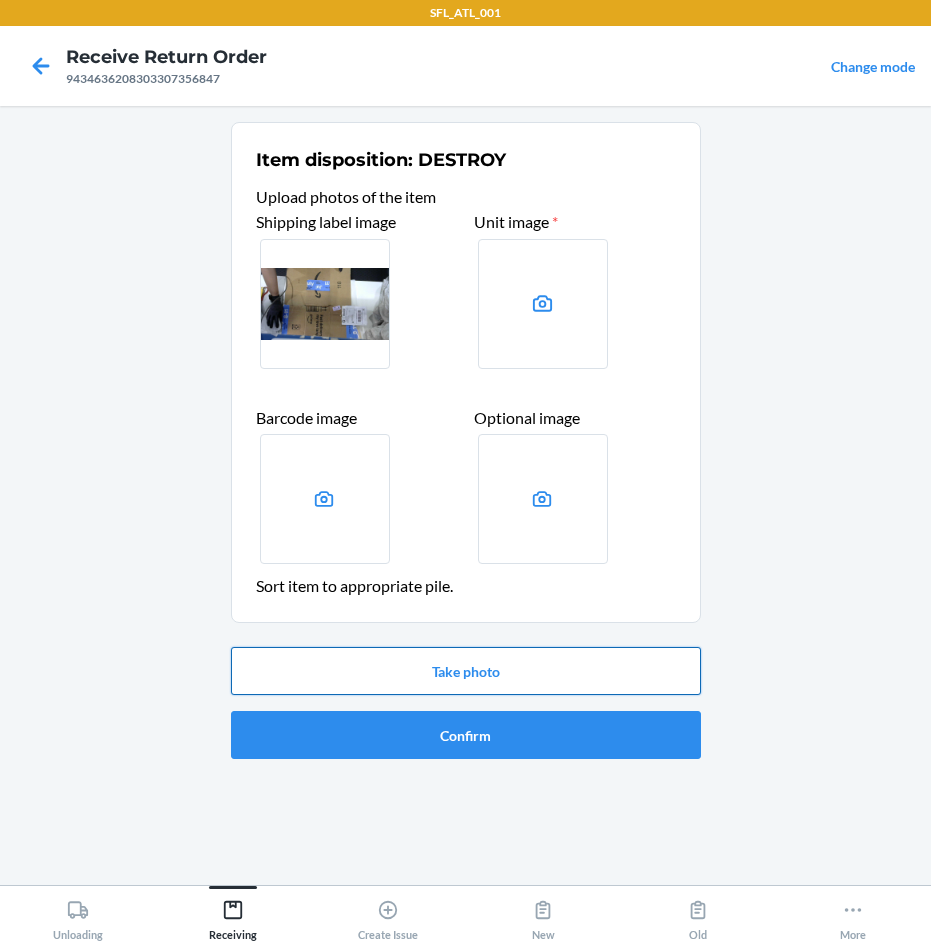 click on "Take photo" at bounding box center (466, 671) 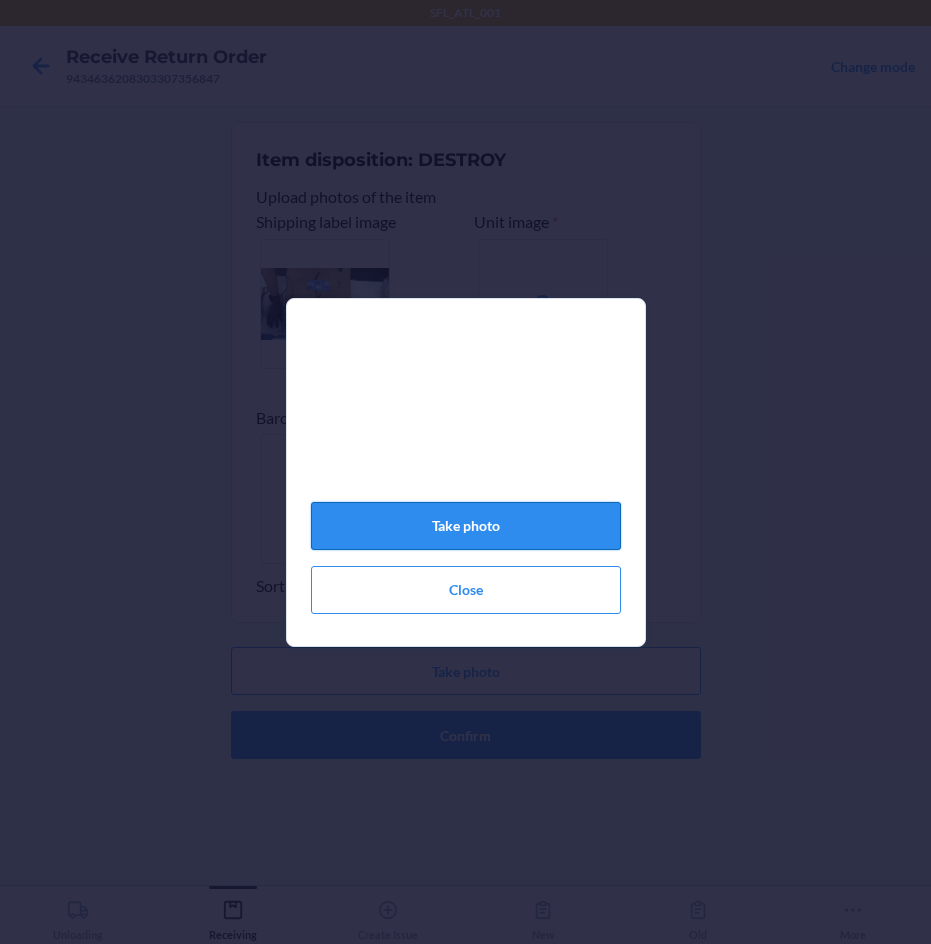 click on "Take photo" 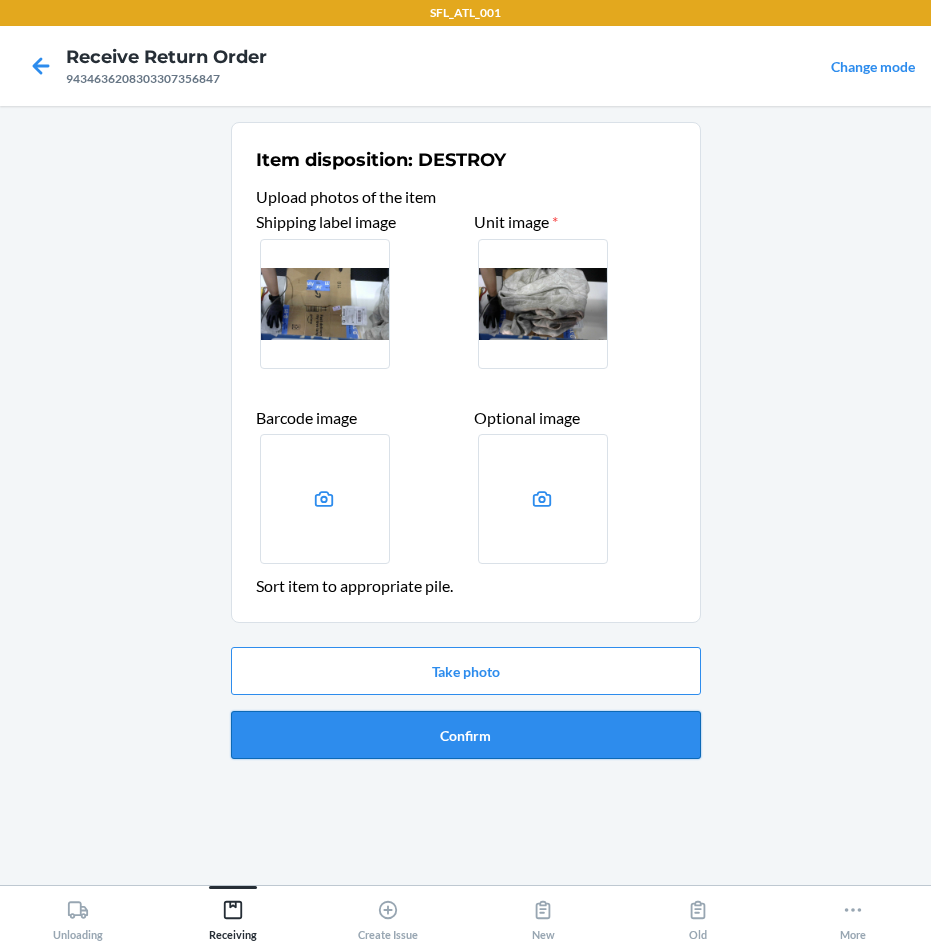 click on "Confirm" at bounding box center (466, 735) 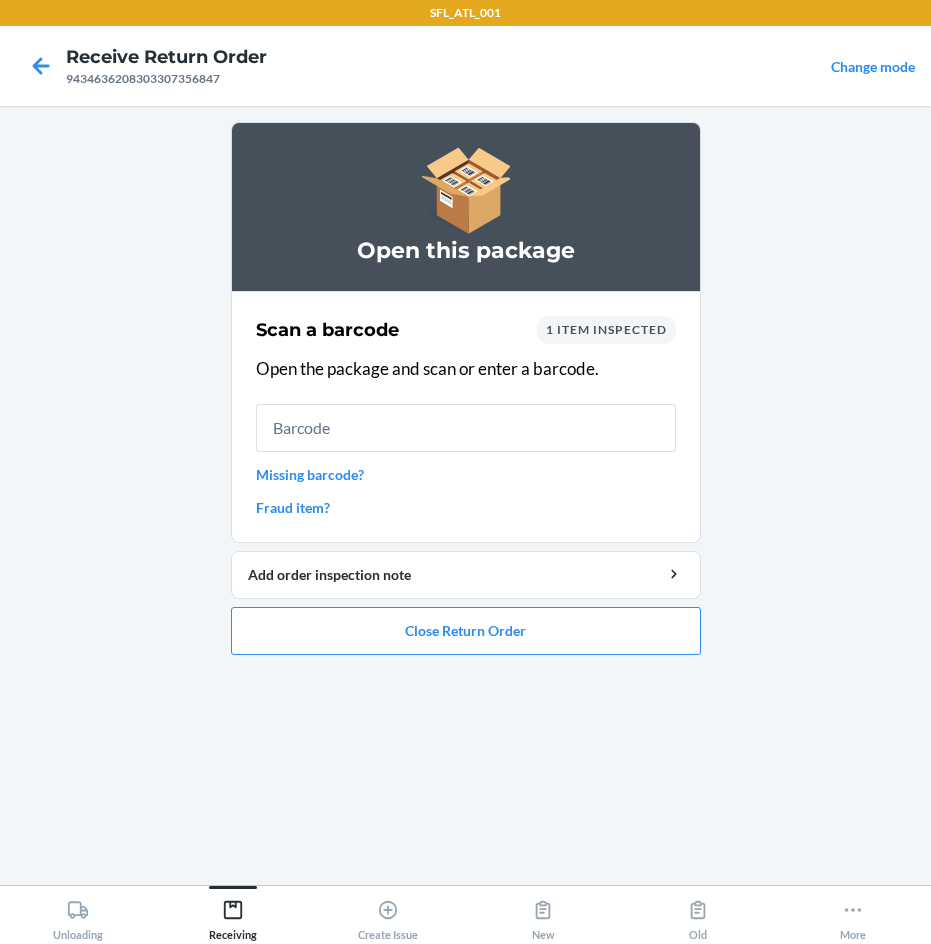 click on "Fraud item?" at bounding box center (466, 507) 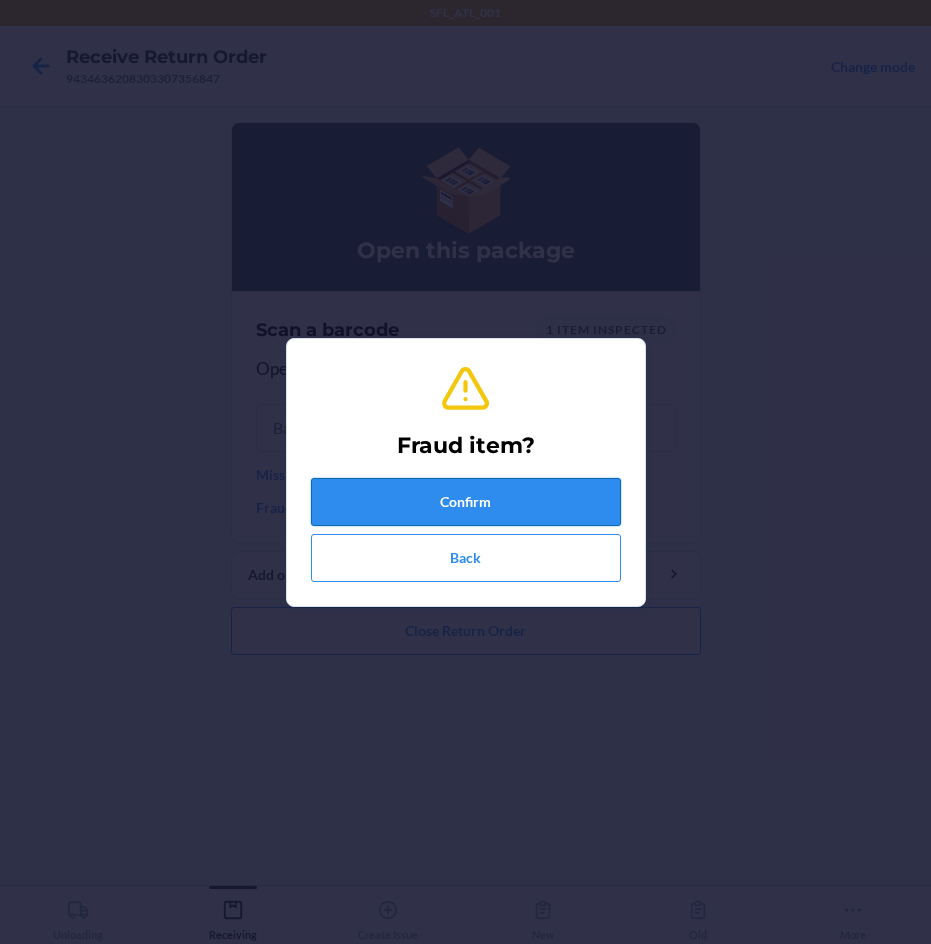 click on "Confirm" at bounding box center [466, 502] 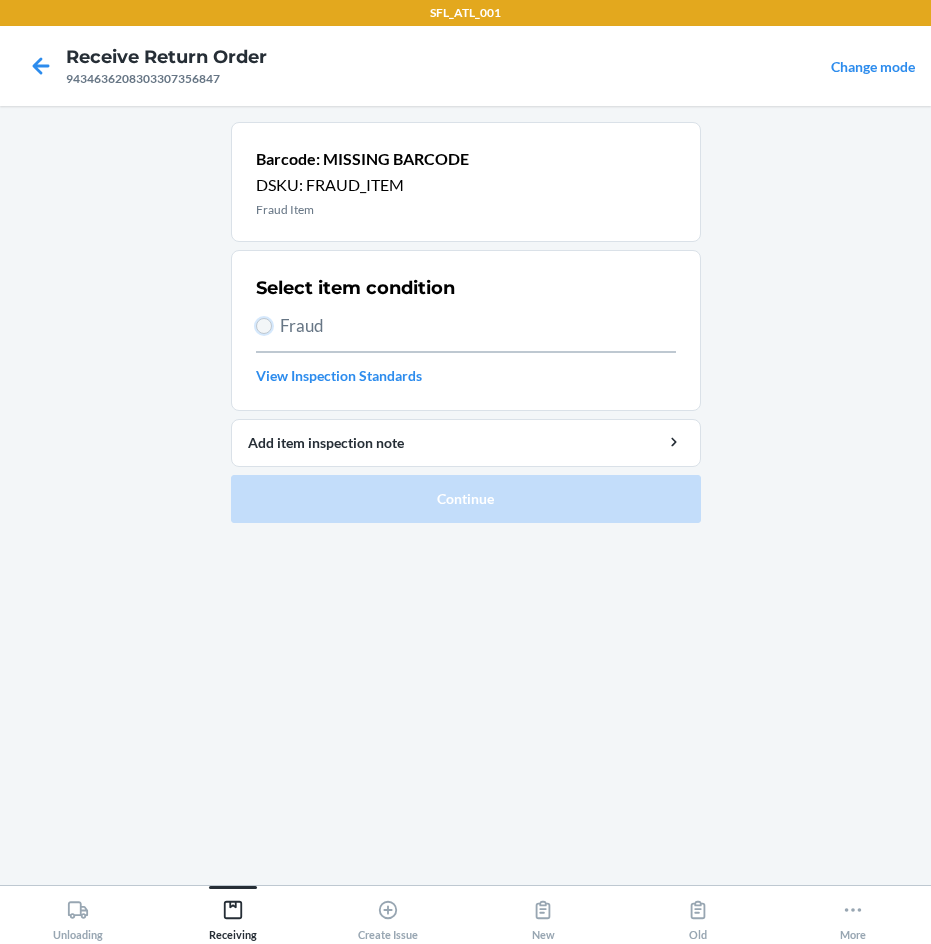 click on "Fraud" at bounding box center (264, 326) 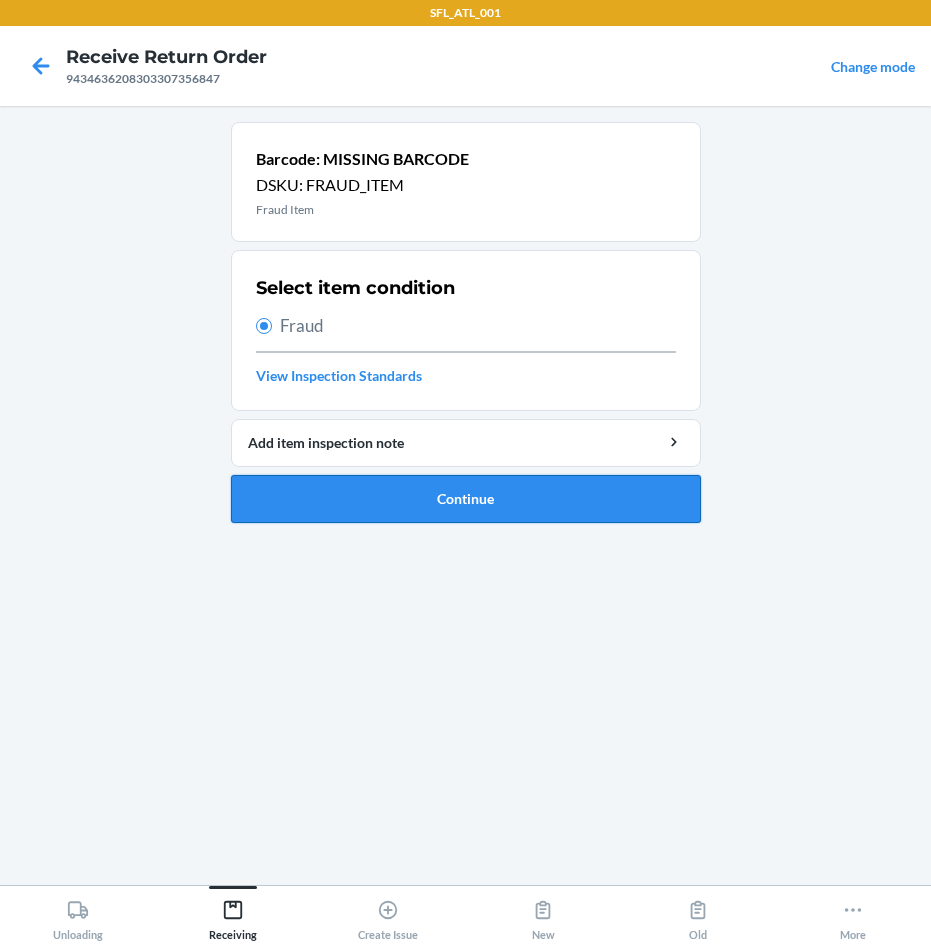 click on "Continue" at bounding box center [466, 499] 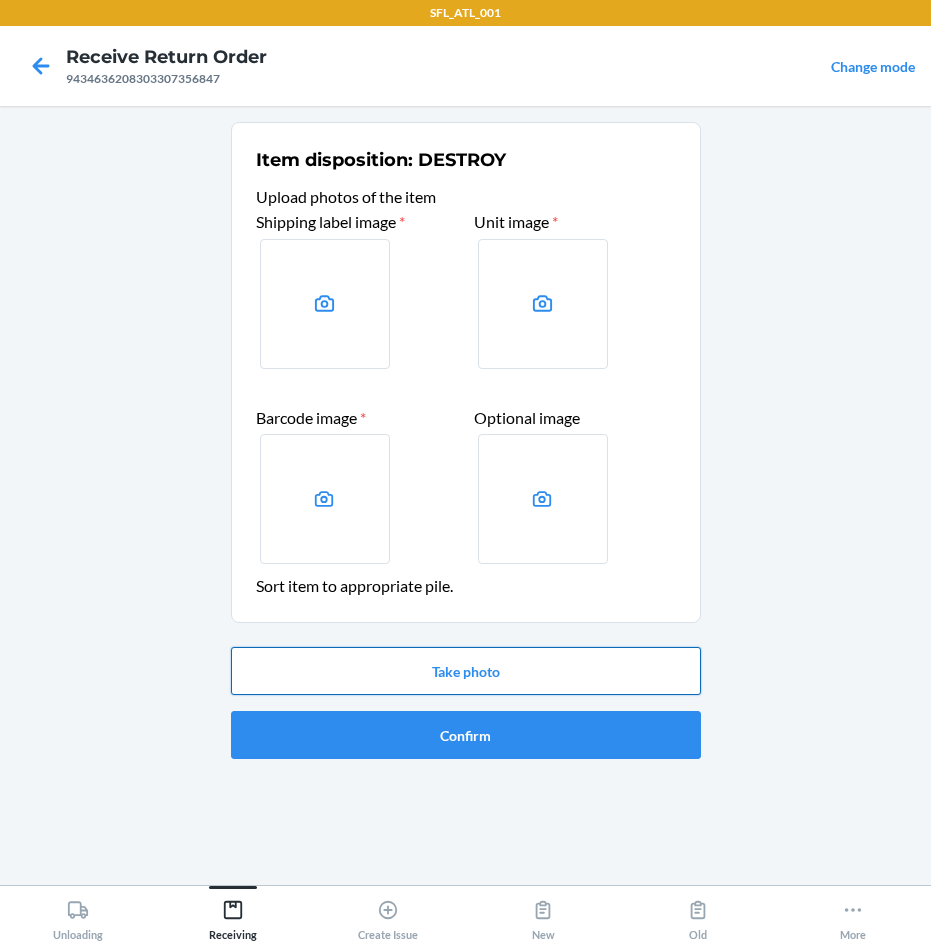 click on "Take photo" at bounding box center (466, 671) 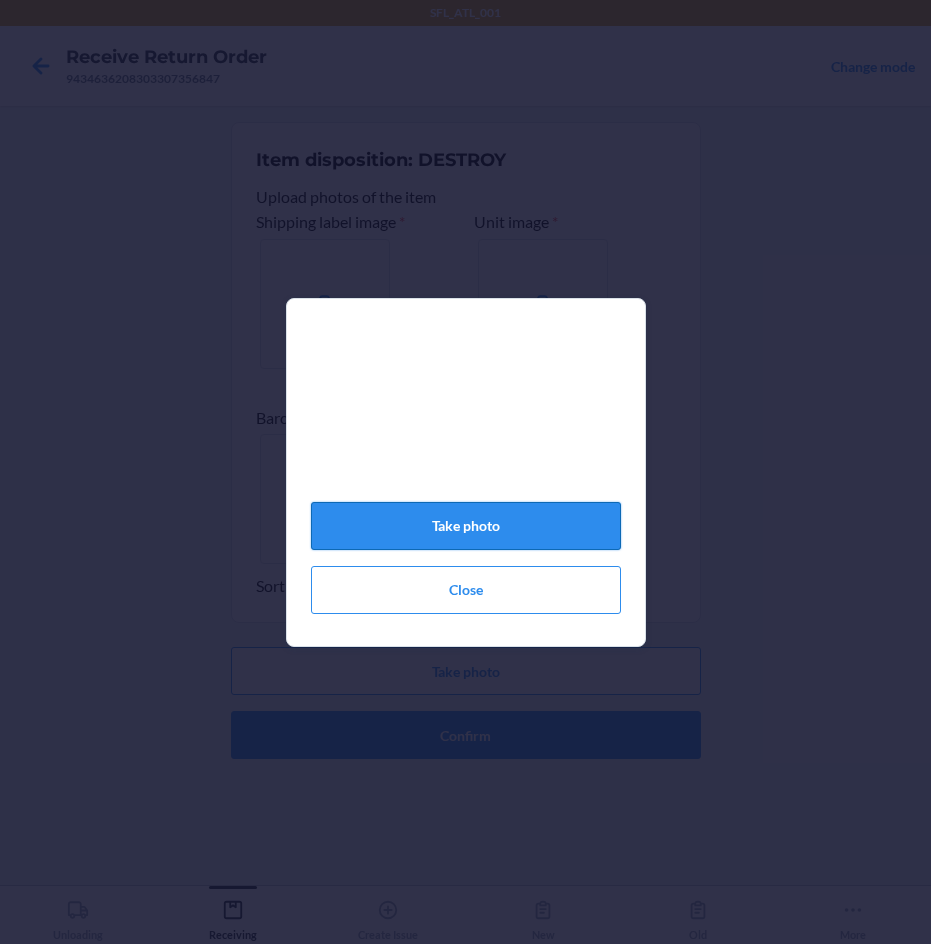 click on "Take photo" 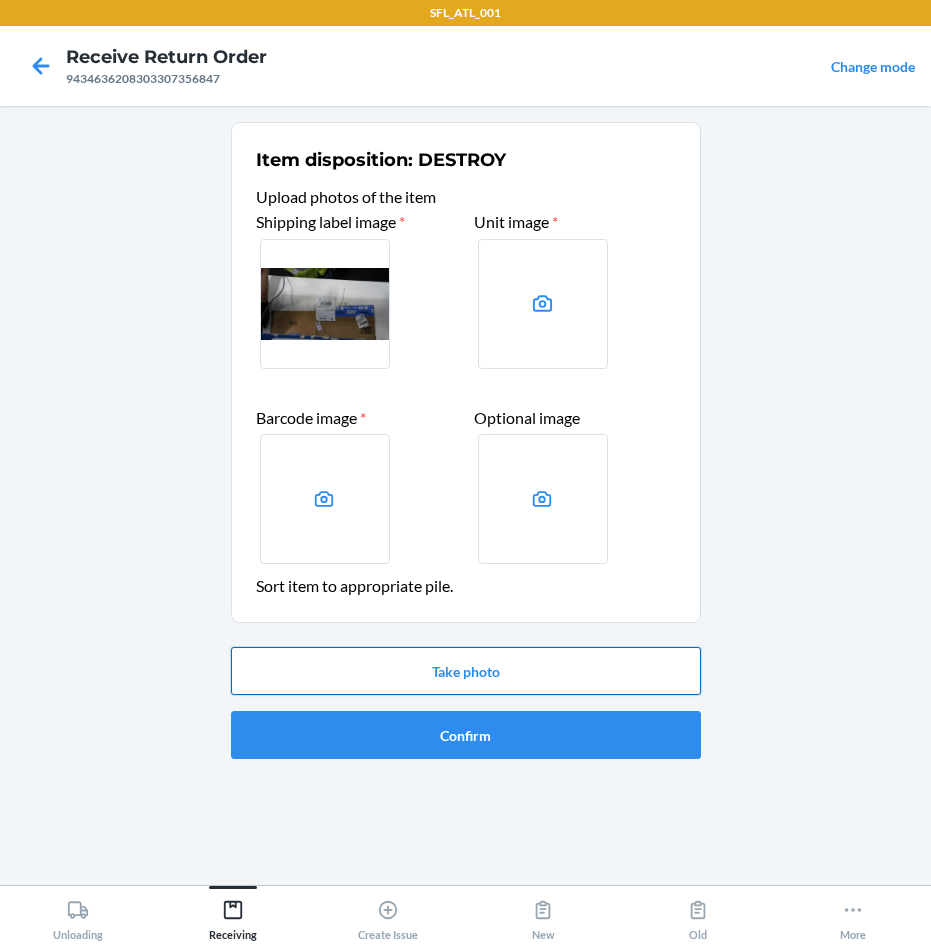 click on "Take photo" at bounding box center [466, 671] 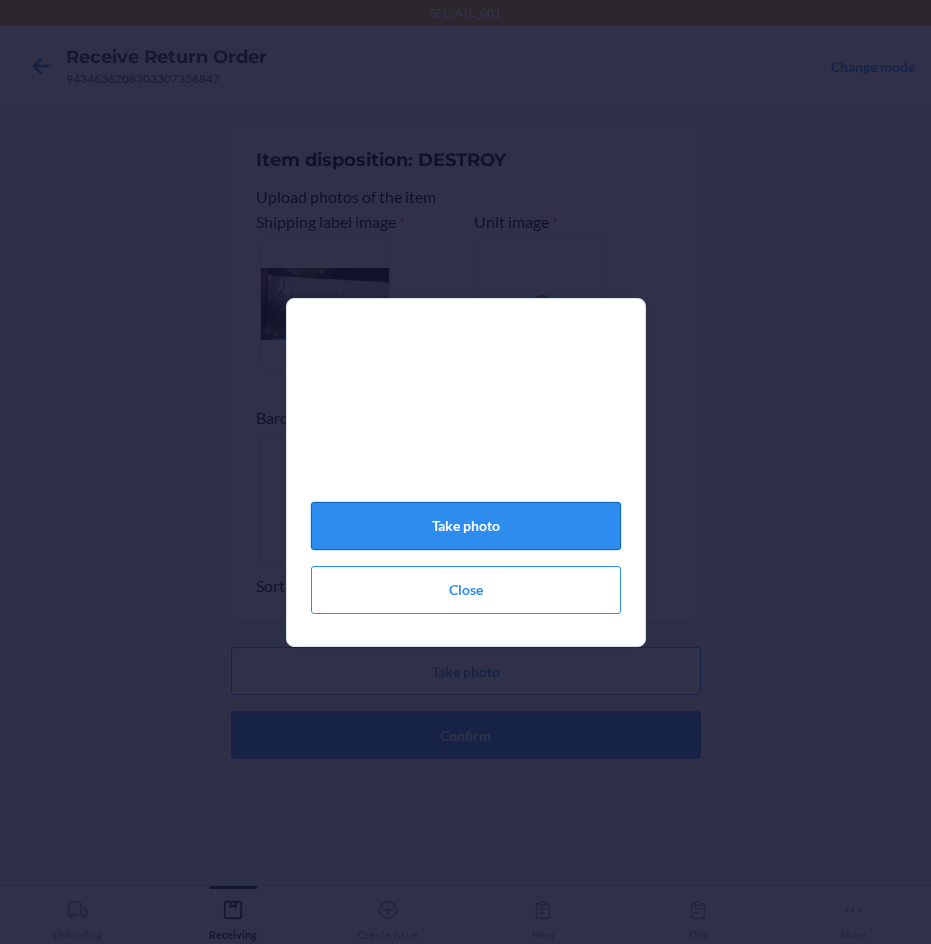 click on "Take photo" 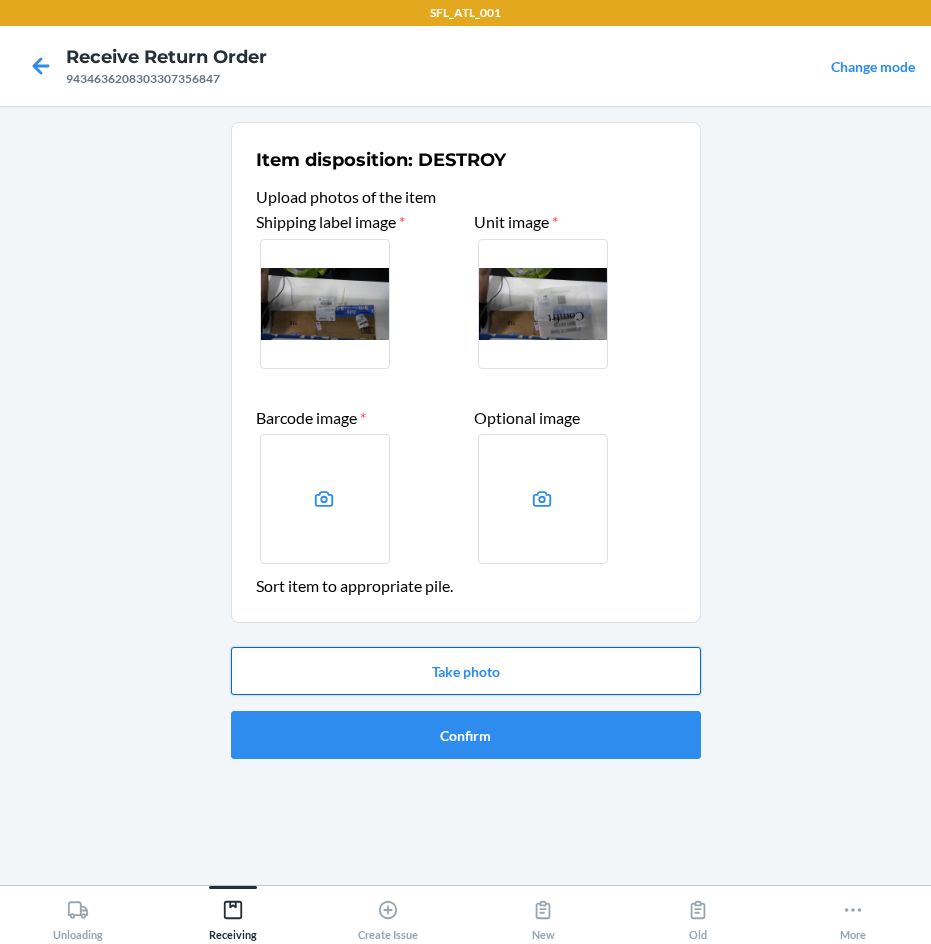 click on "Take photo" at bounding box center (466, 671) 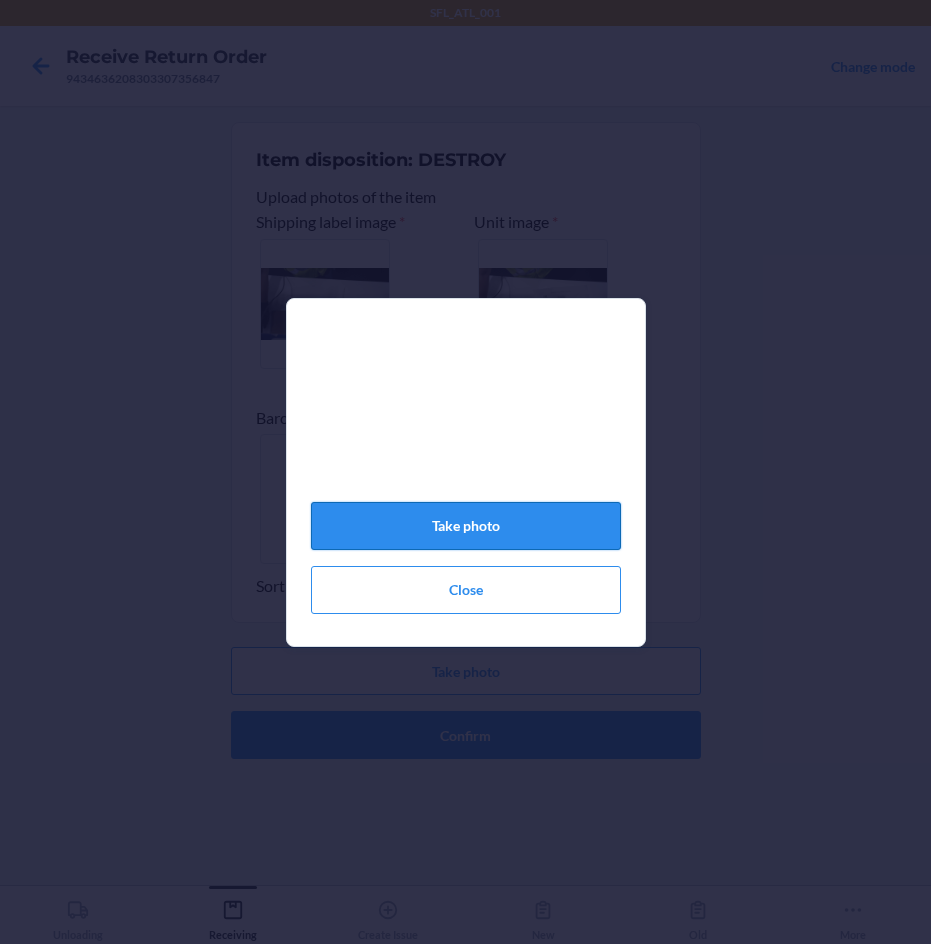 click on "Take photo" 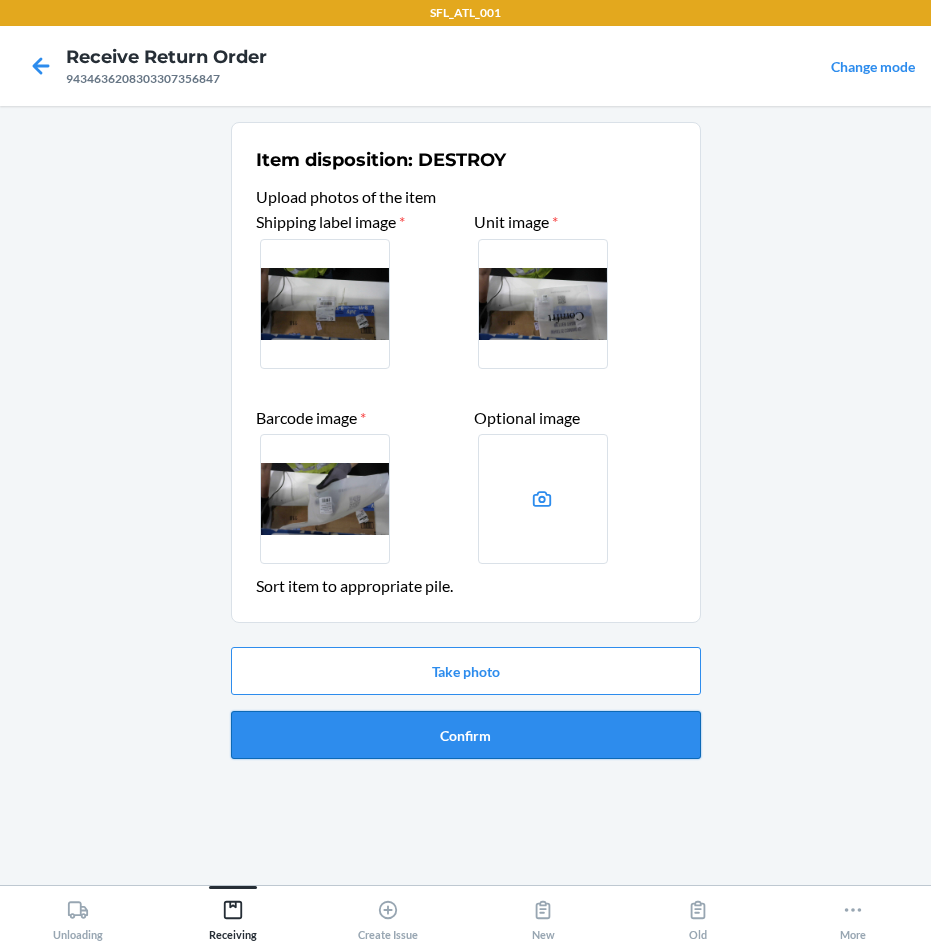click on "Confirm" at bounding box center (466, 735) 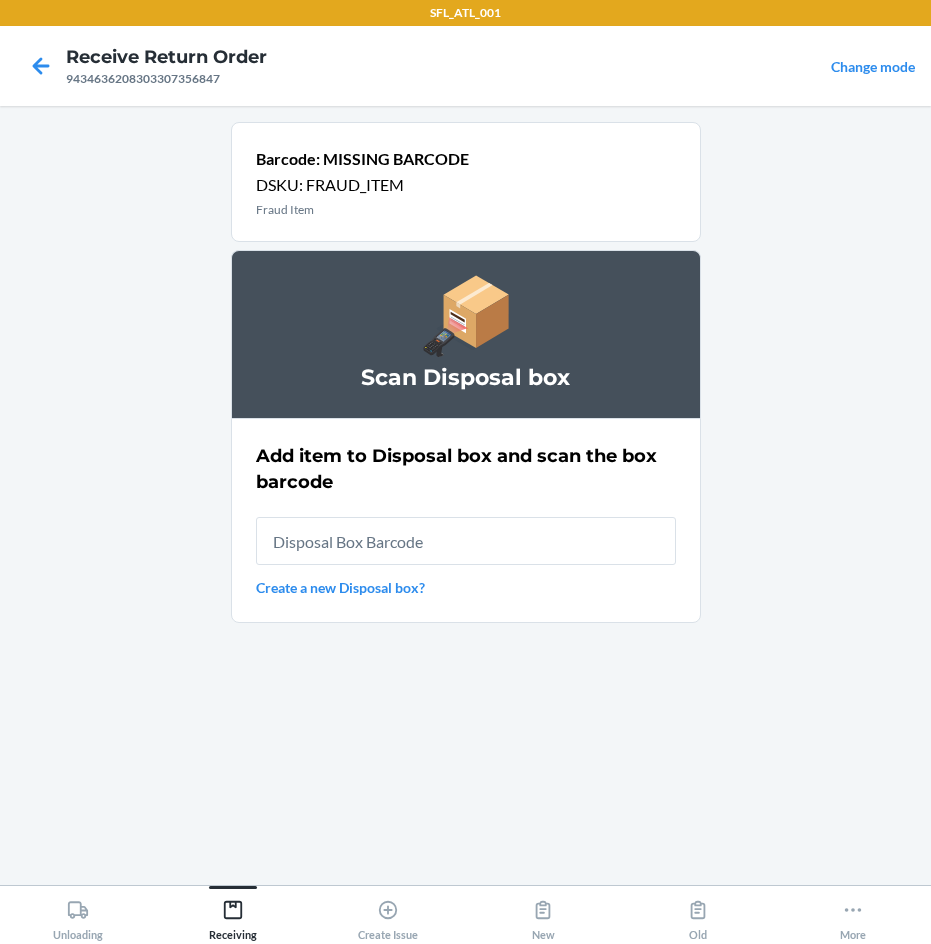 click at bounding box center [466, 541] 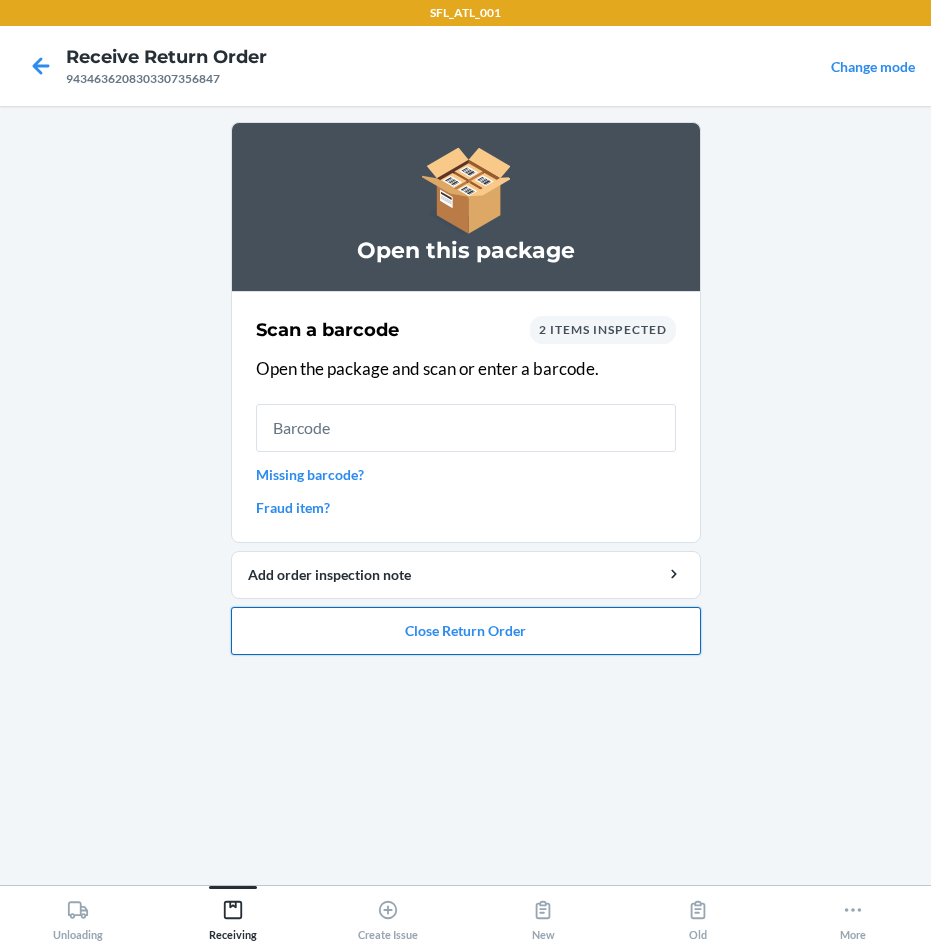 click on "Close Return Order" at bounding box center (466, 631) 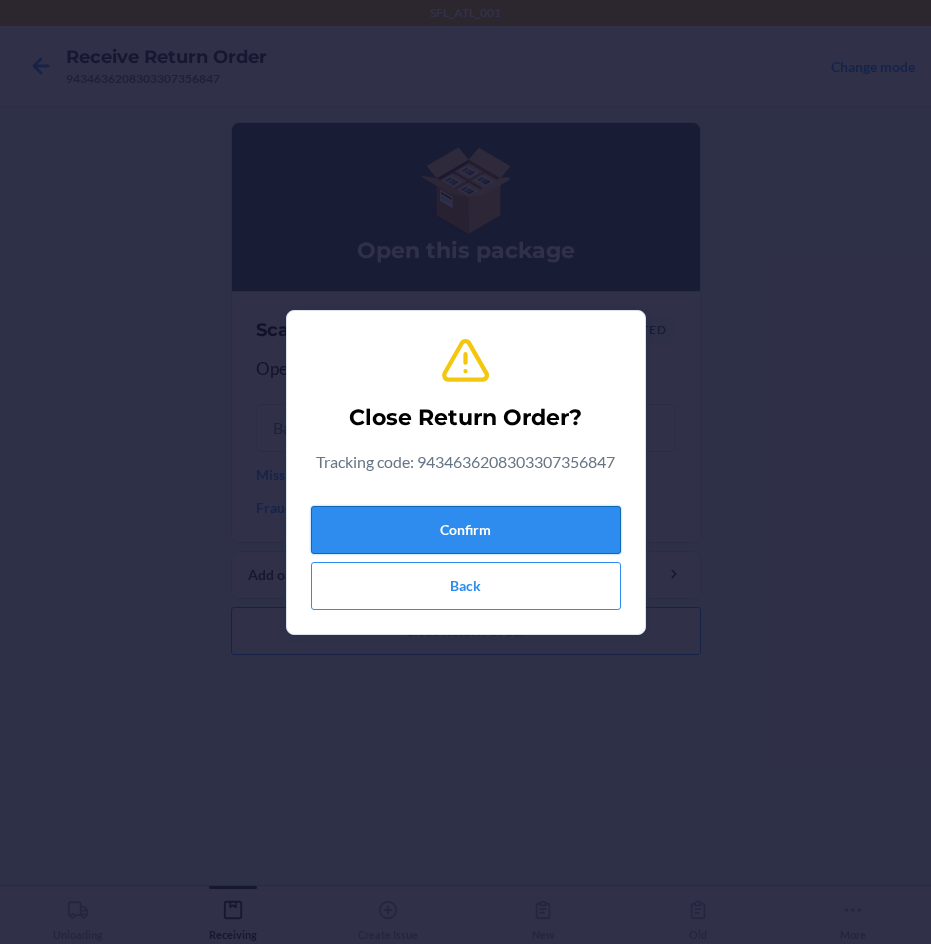 click on "Confirm" at bounding box center [466, 530] 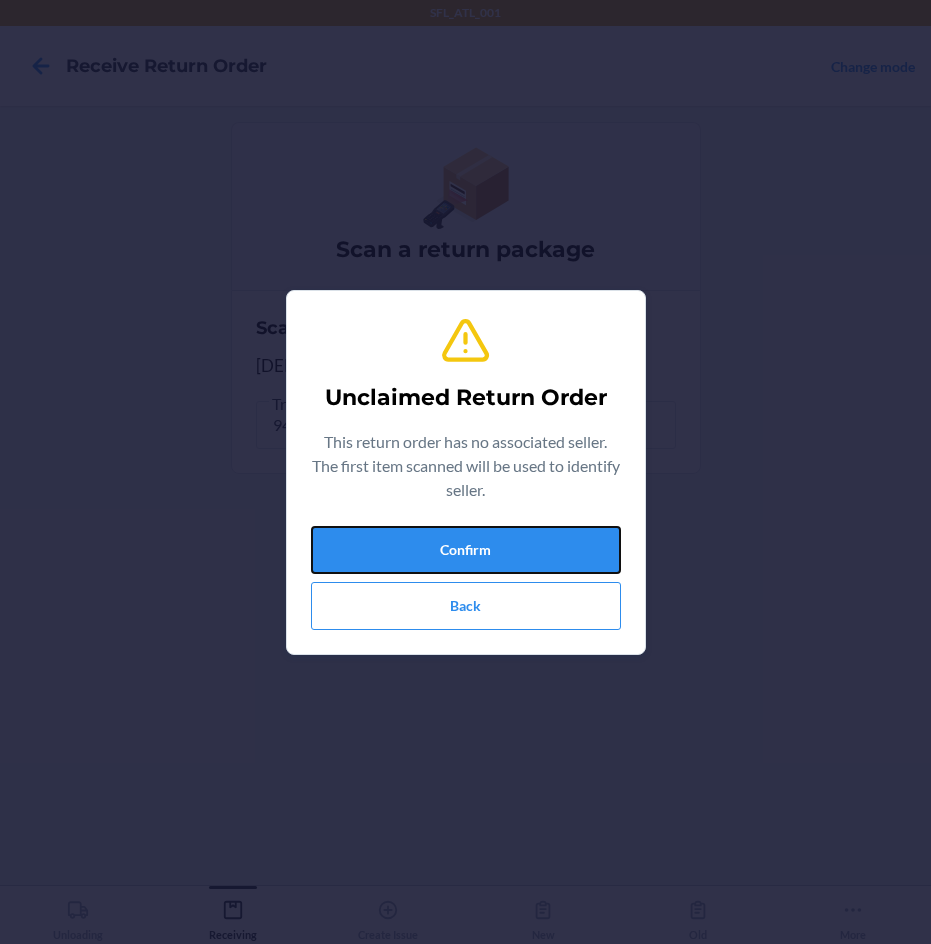 click on "Confirm" at bounding box center (466, 550) 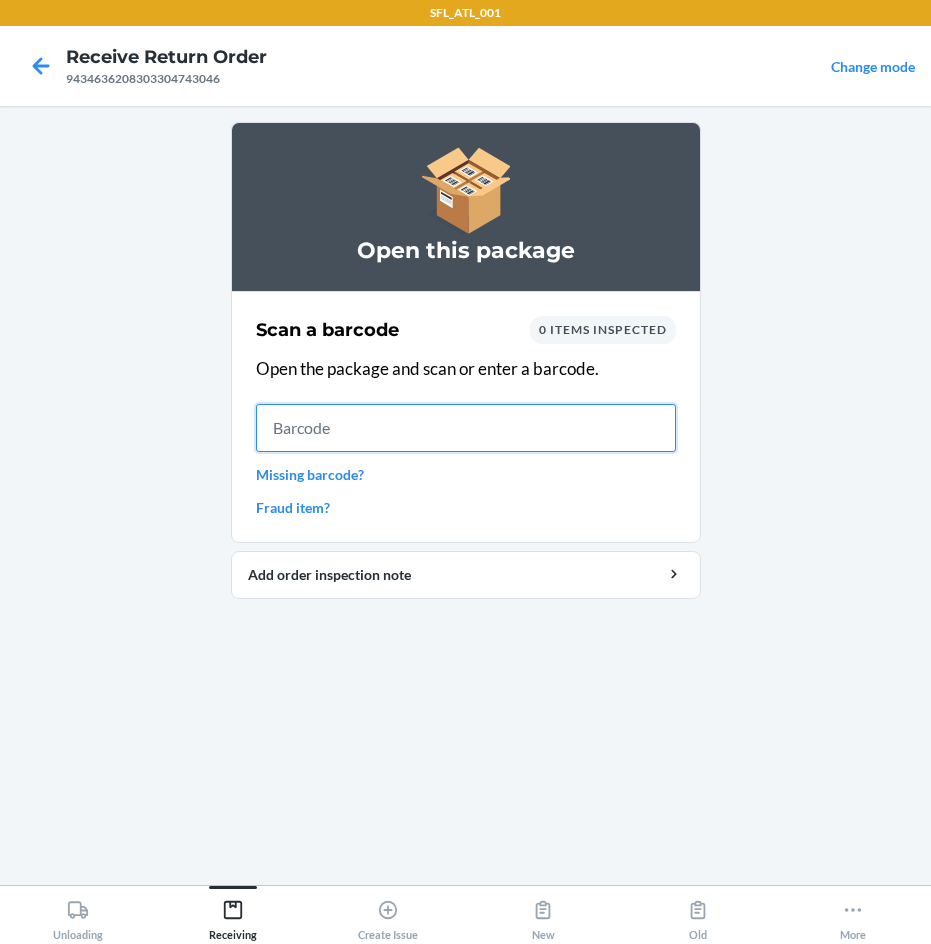 click at bounding box center [466, 428] 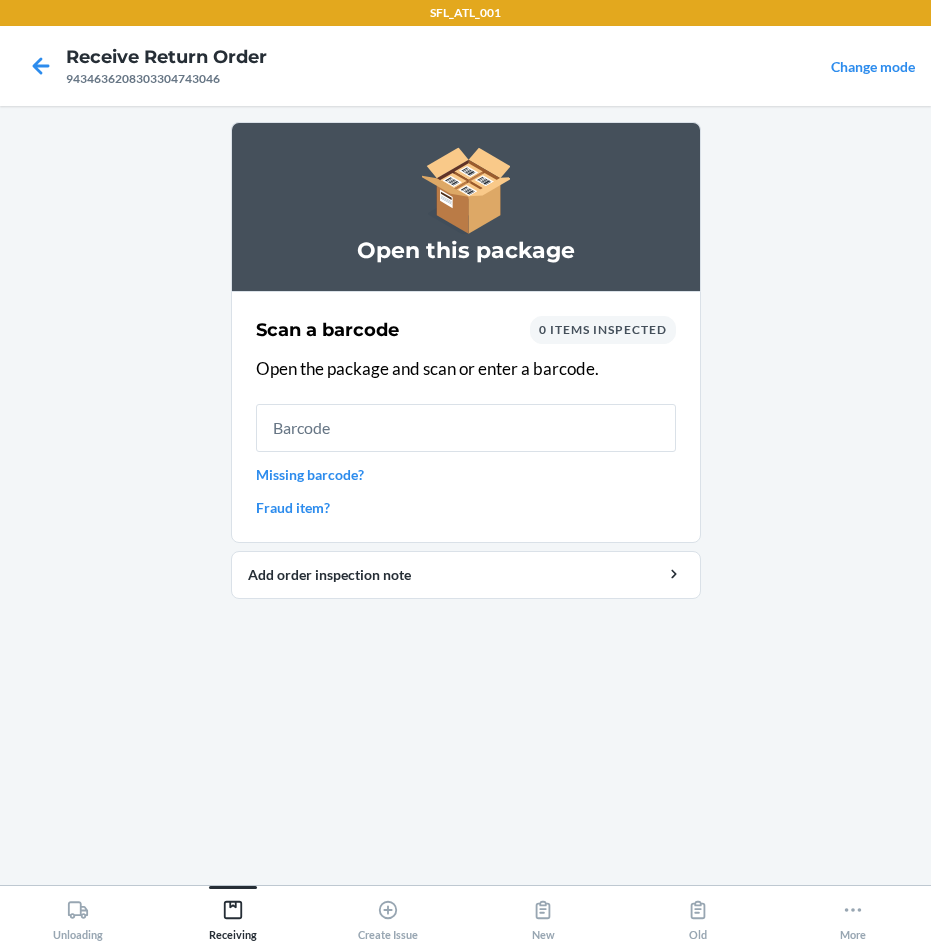 click on "Missing barcode?" at bounding box center (466, 474) 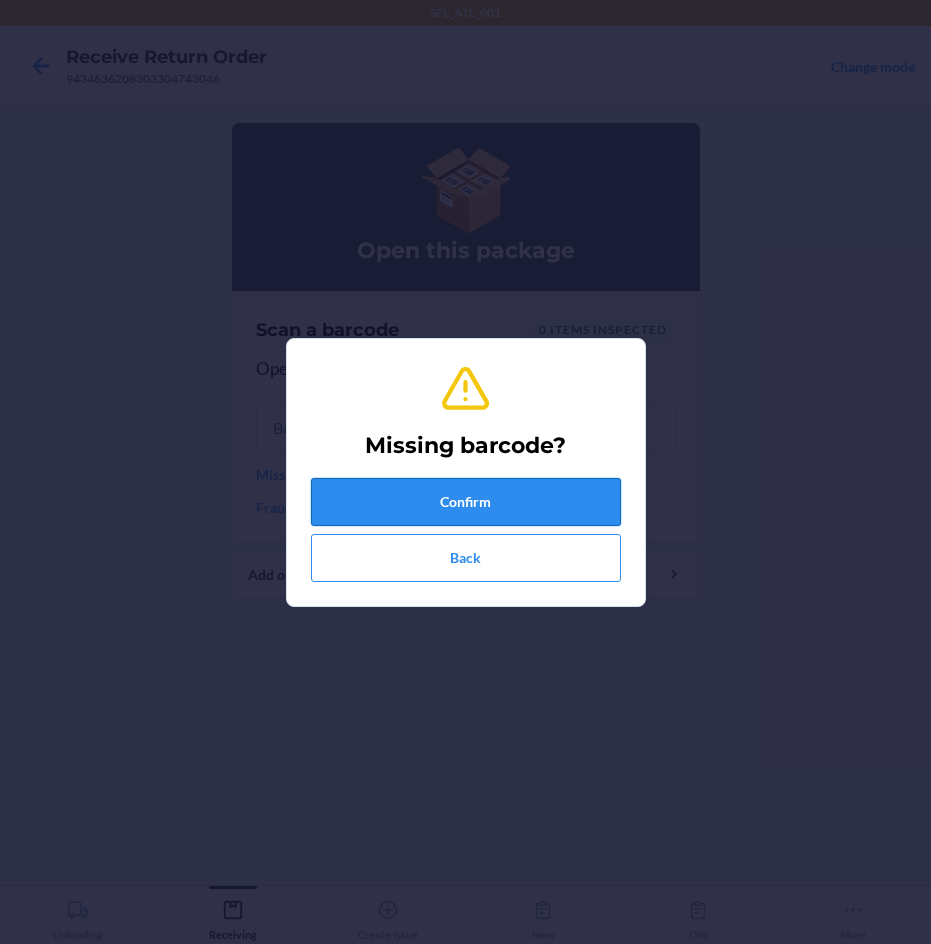 click on "Confirm" at bounding box center [466, 502] 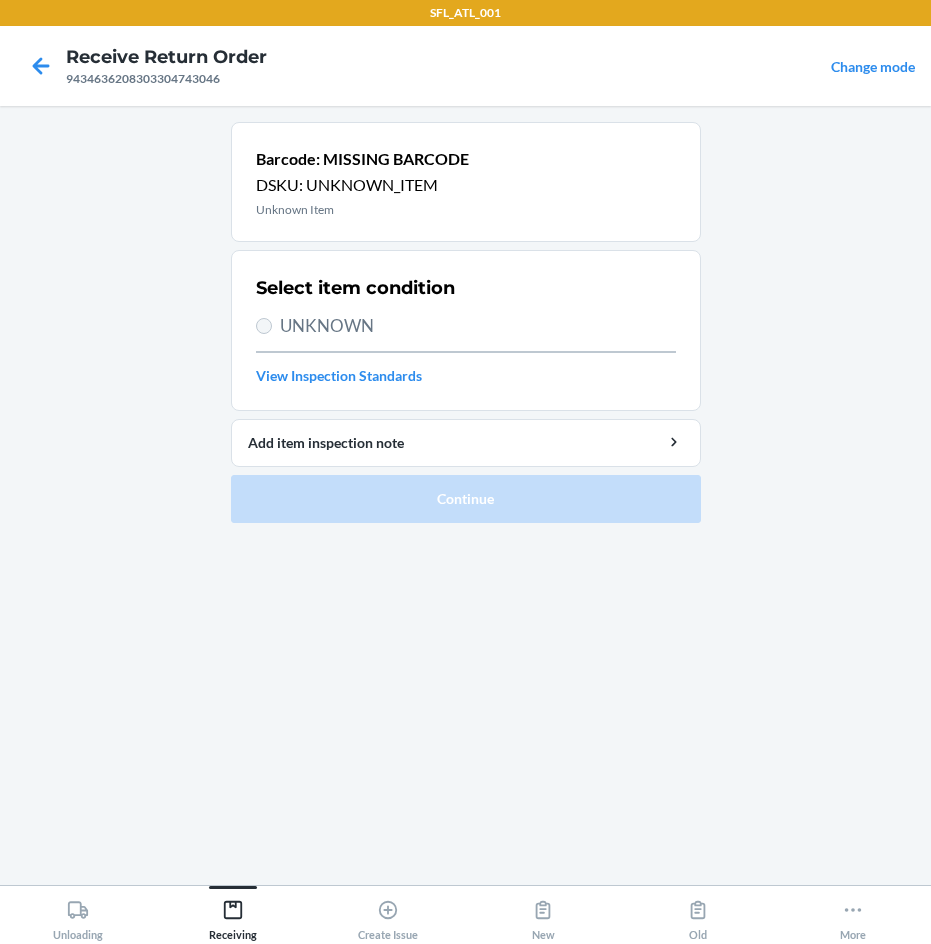 click on "Select item condition UNKNOWN View Inspection Standards" at bounding box center (466, 330) 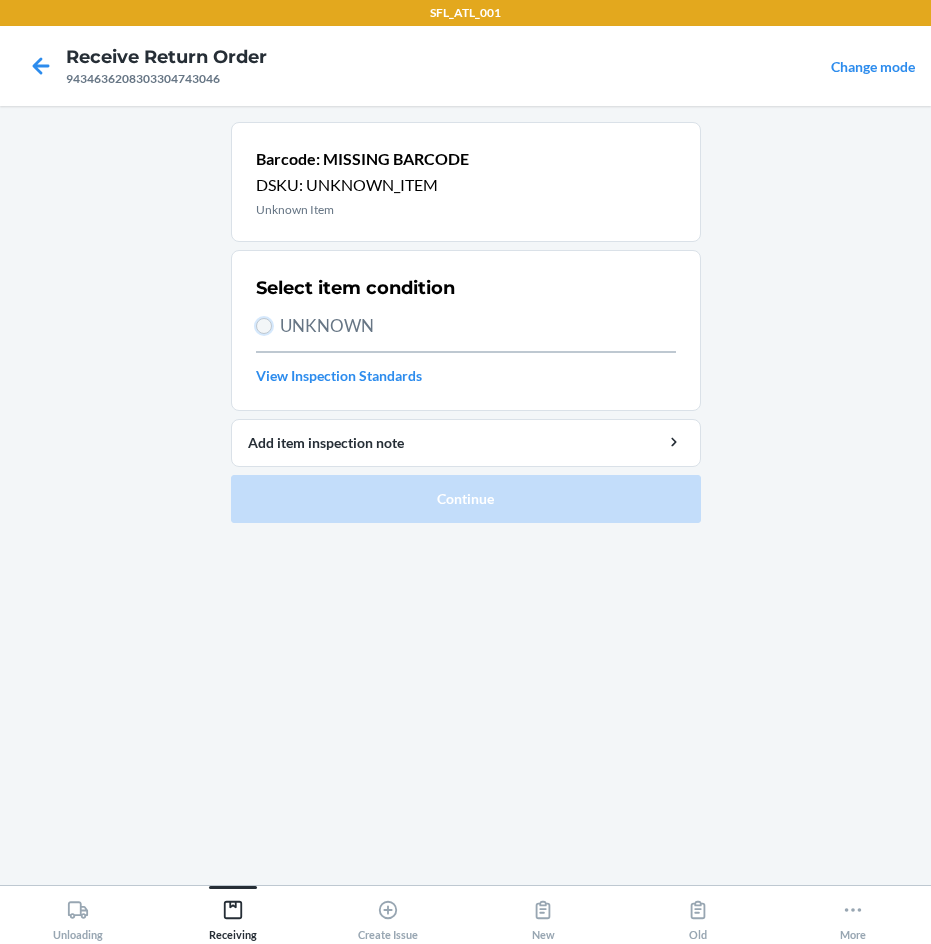 click on "UNKNOWN" at bounding box center (264, 326) 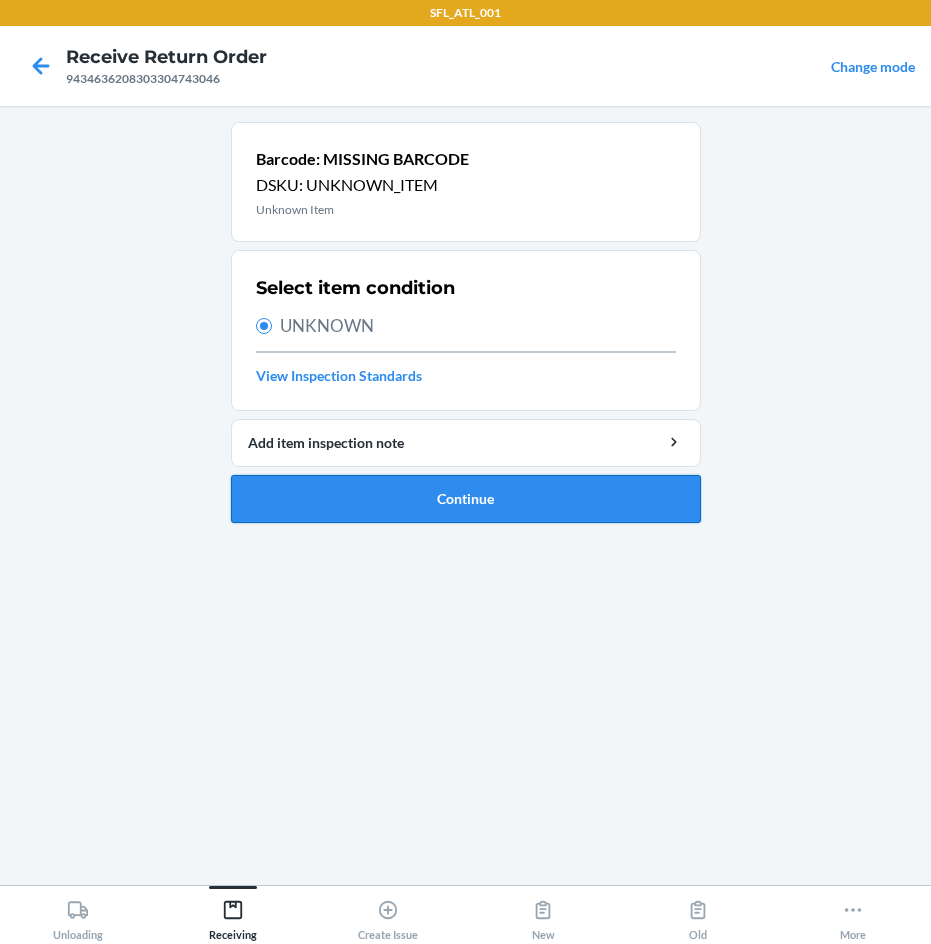 click on "Continue" at bounding box center (466, 499) 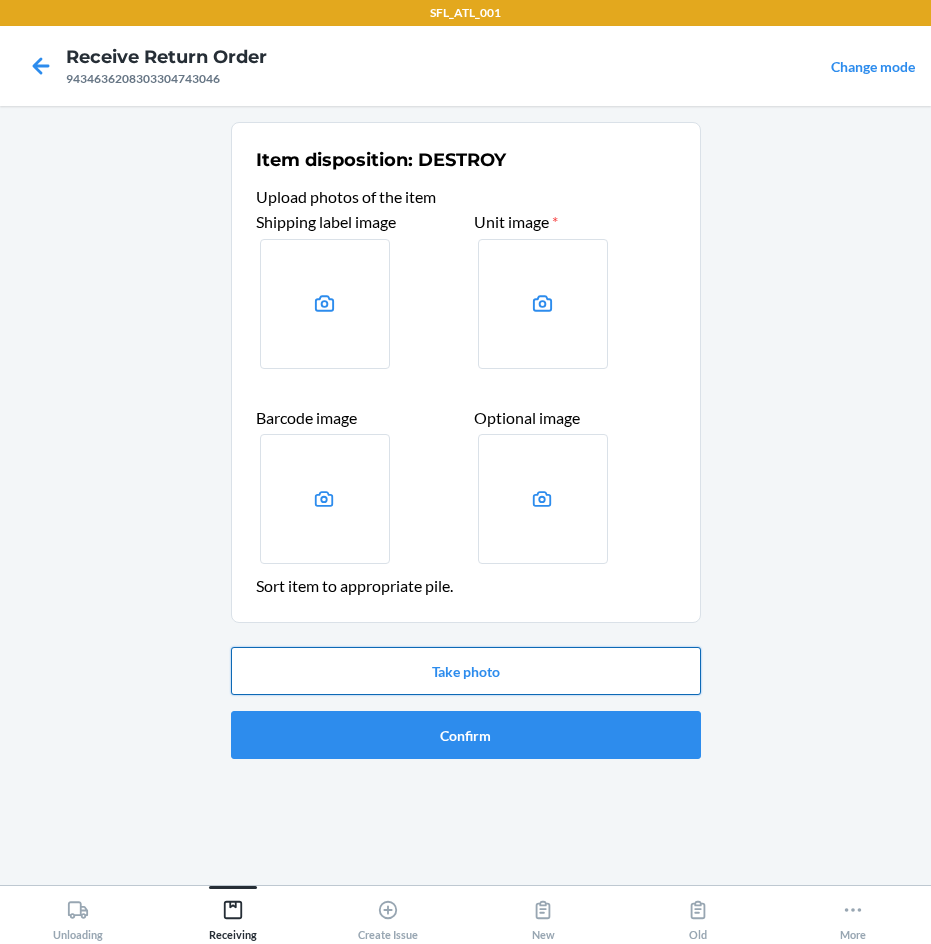 click on "Take photo" at bounding box center [466, 671] 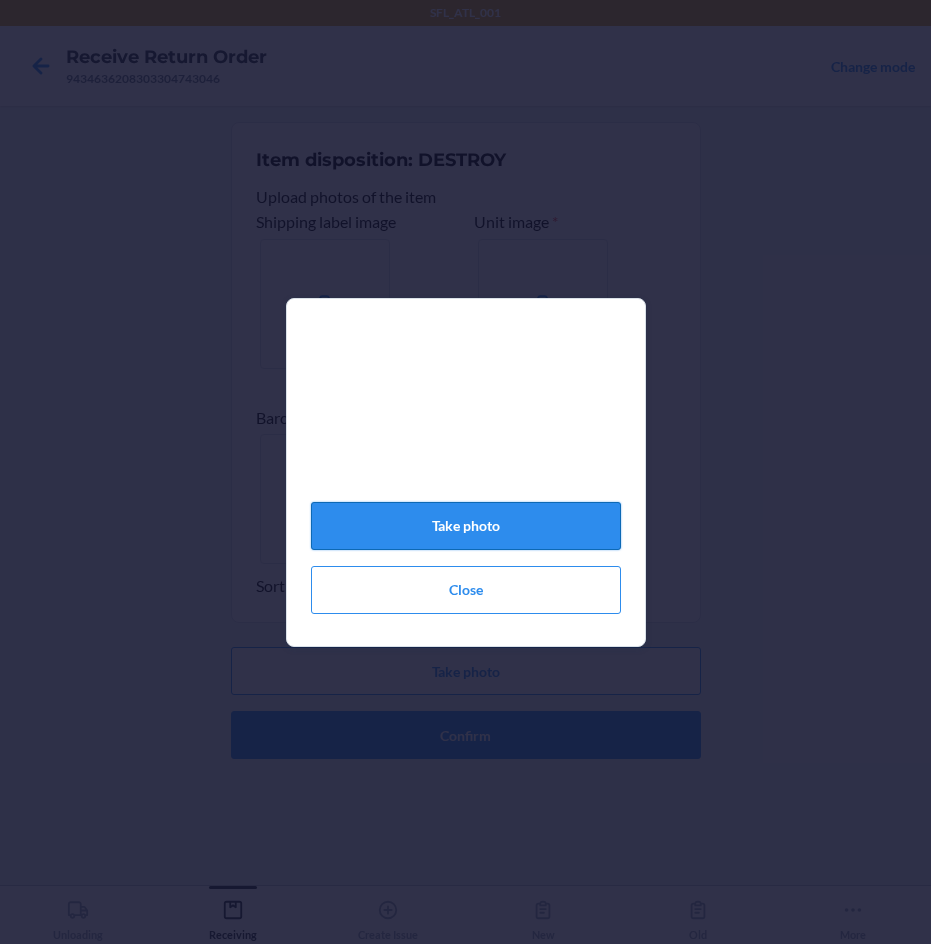 click on "Take photo" 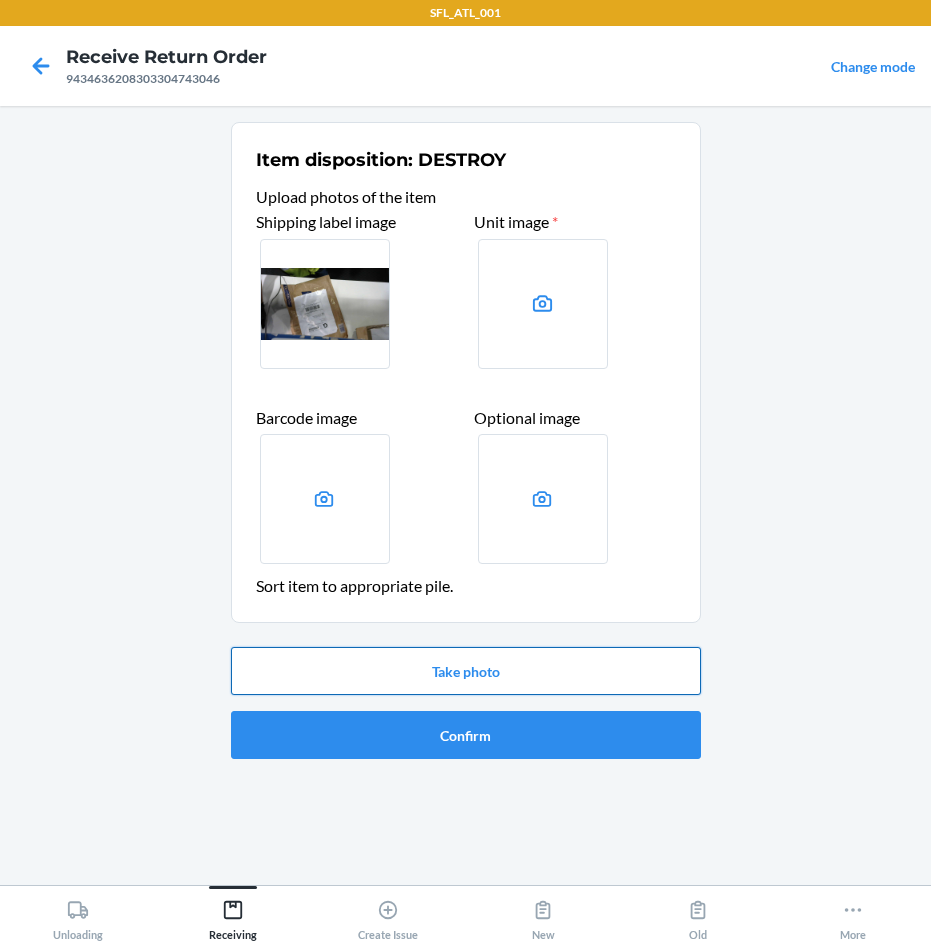 click on "Take photo" at bounding box center [466, 671] 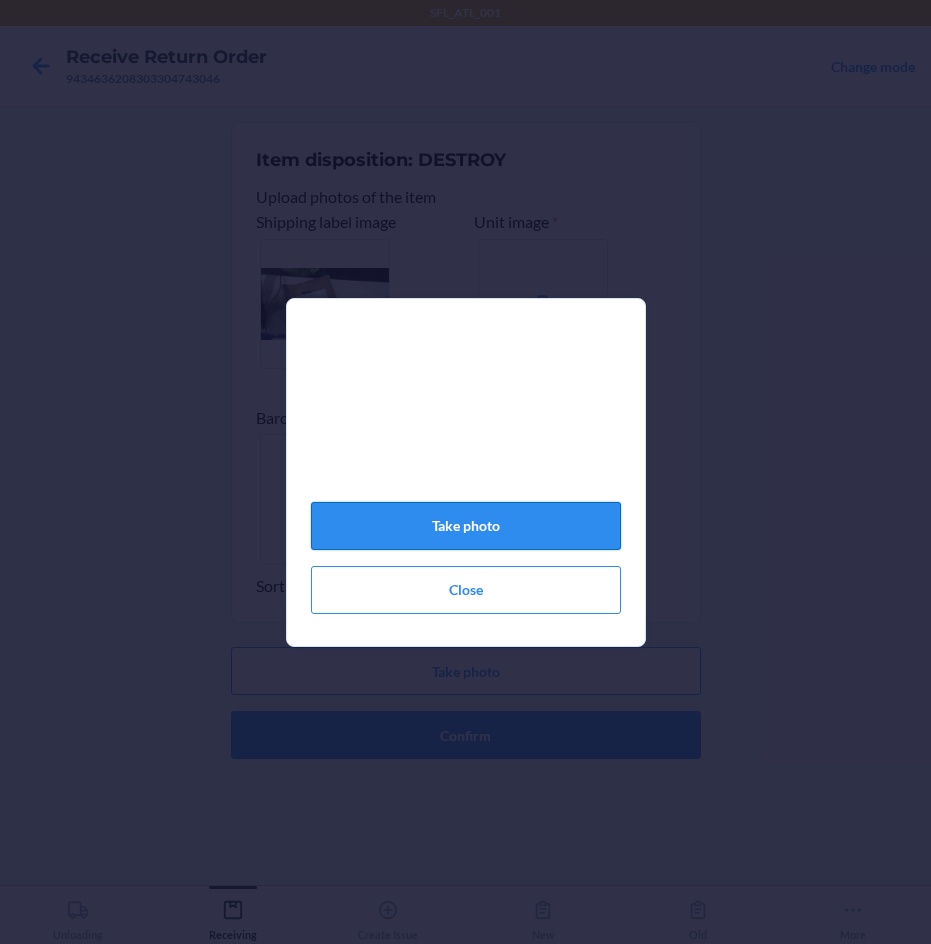 click on "Take photo" 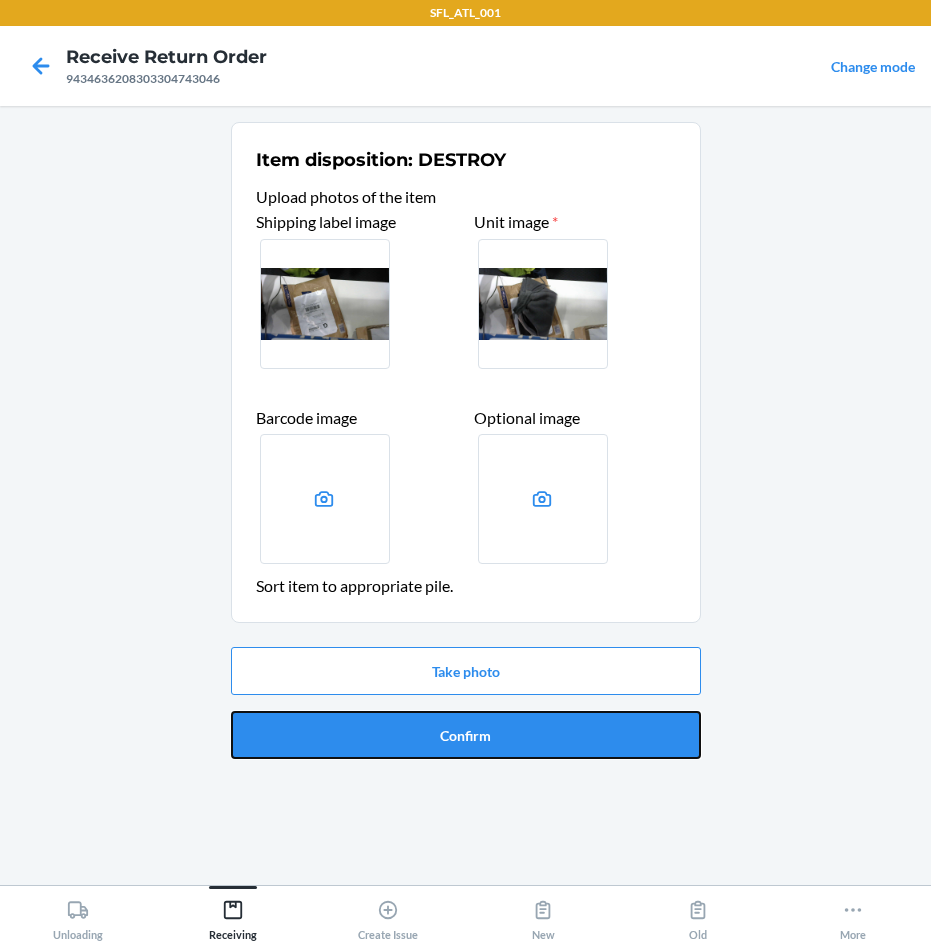 click on "Confirm" at bounding box center [466, 735] 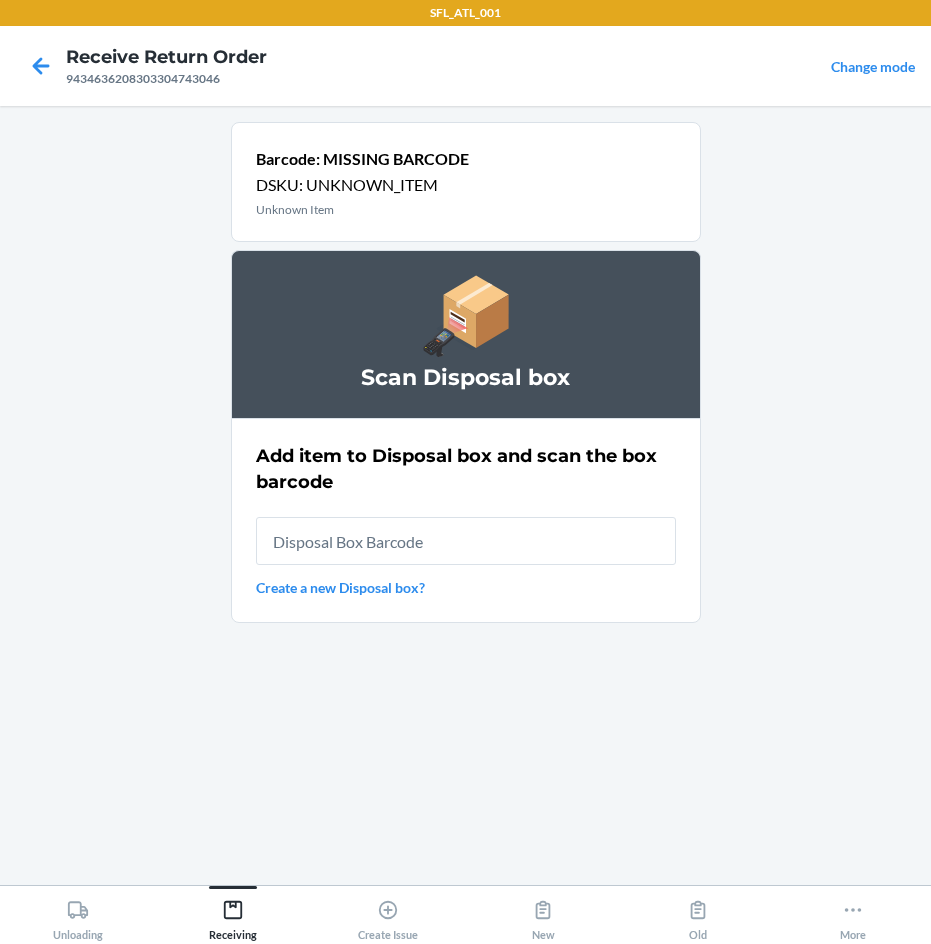 click at bounding box center (466, 541) 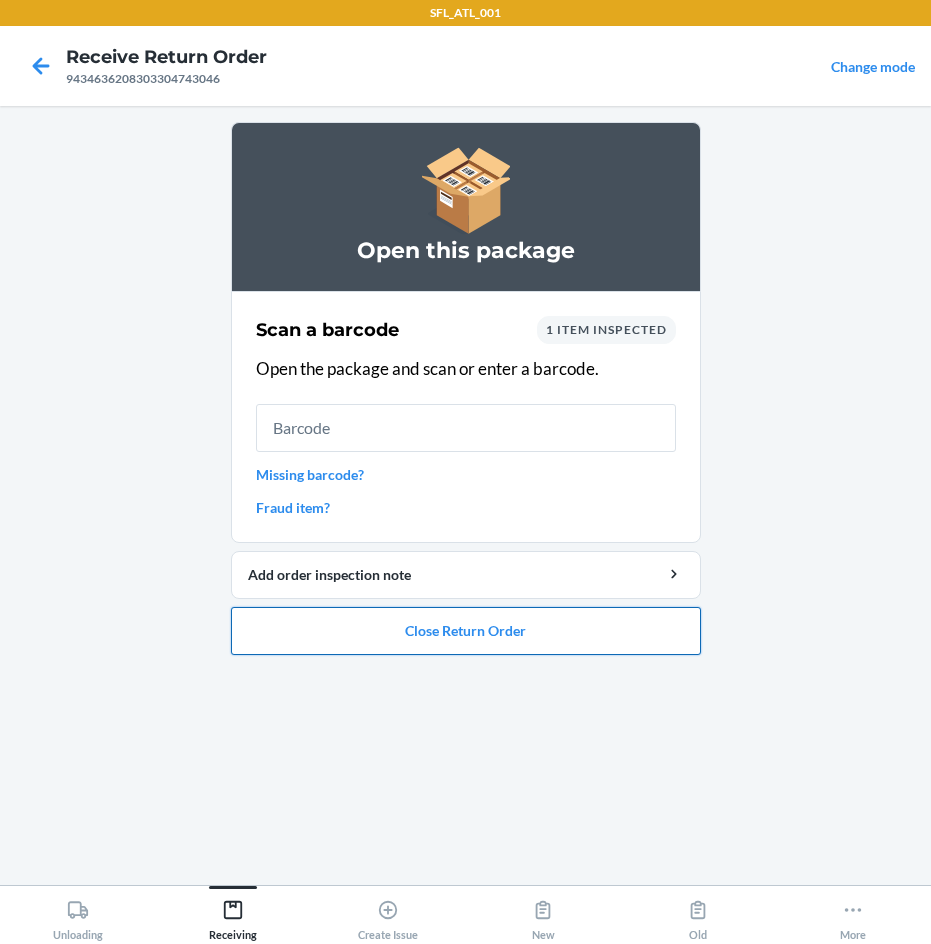 click on "Close Return Order" at bounding box center [466, 631] 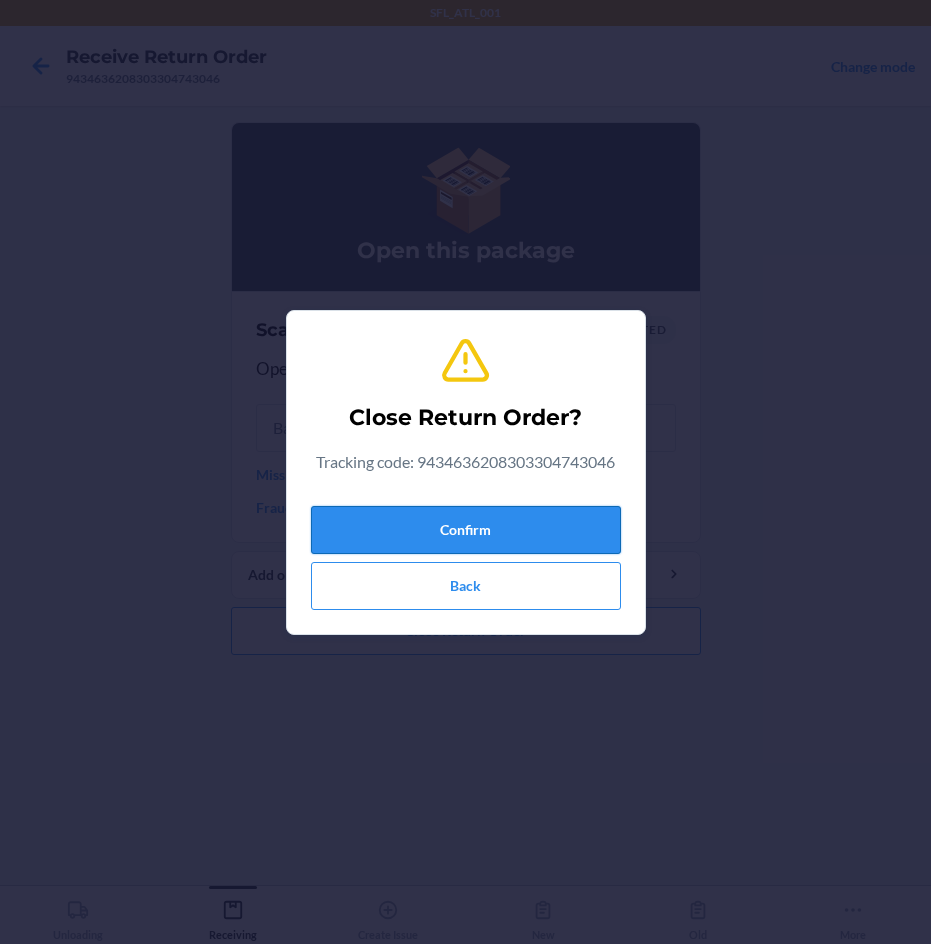 click on "Confirm" at bounding box center (466, 530) 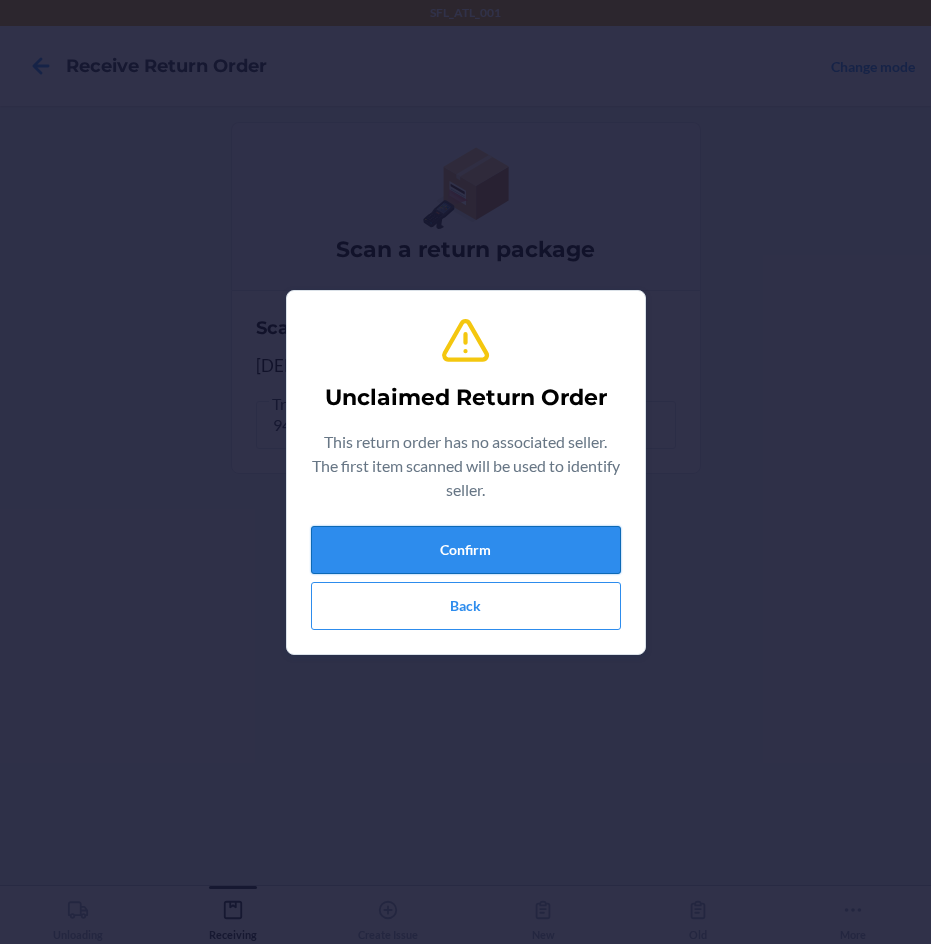 click on "Confirm" at bounding box center [466, 550] 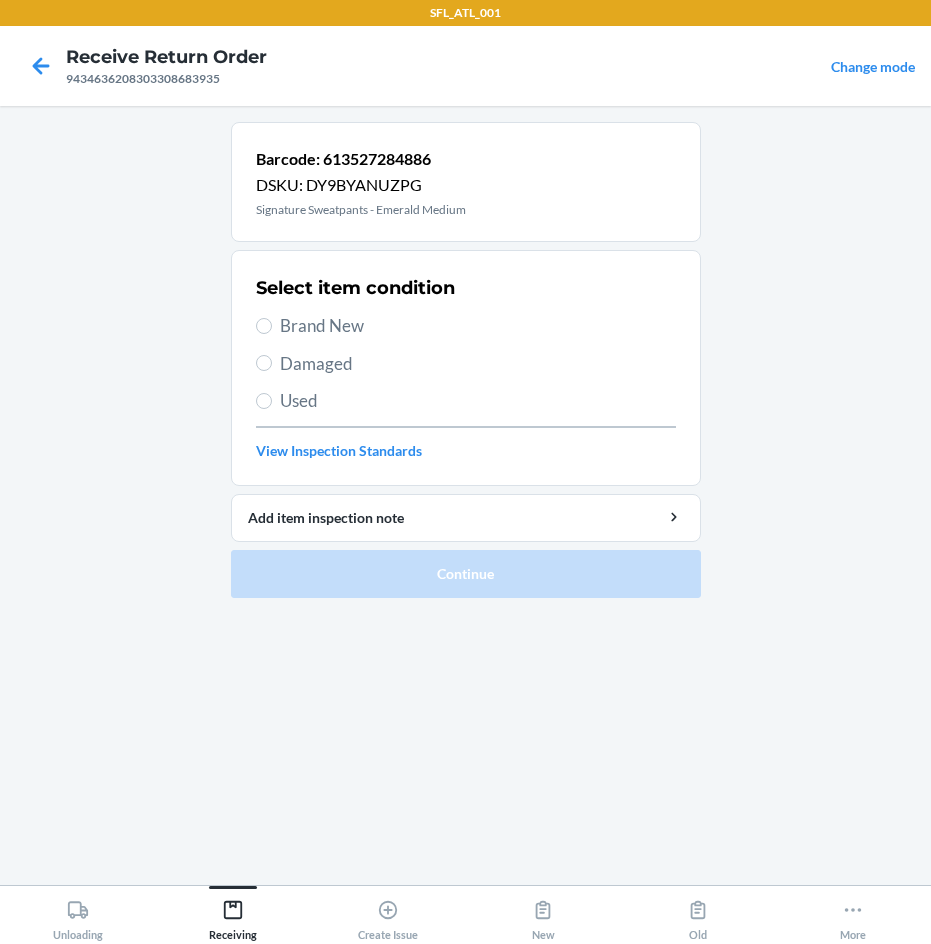 click on "Brand New" at bounding box center (478, 326) 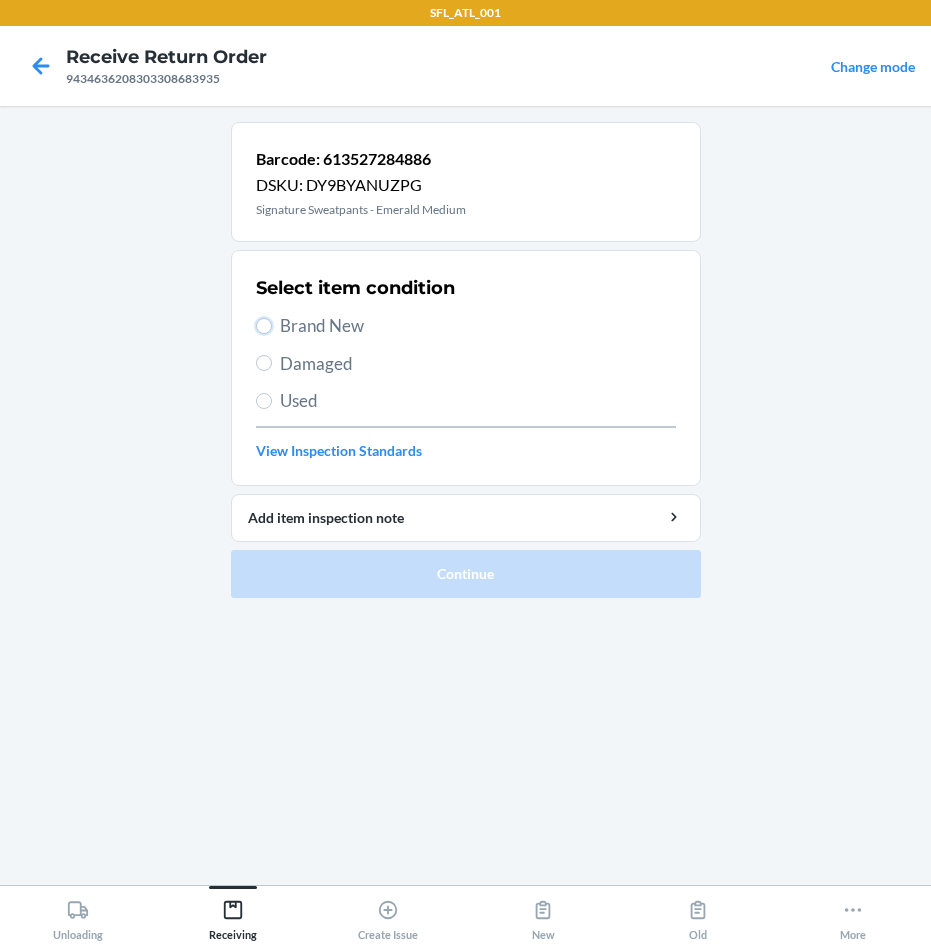 click on "Brand New" at bounding box center (264, 326) 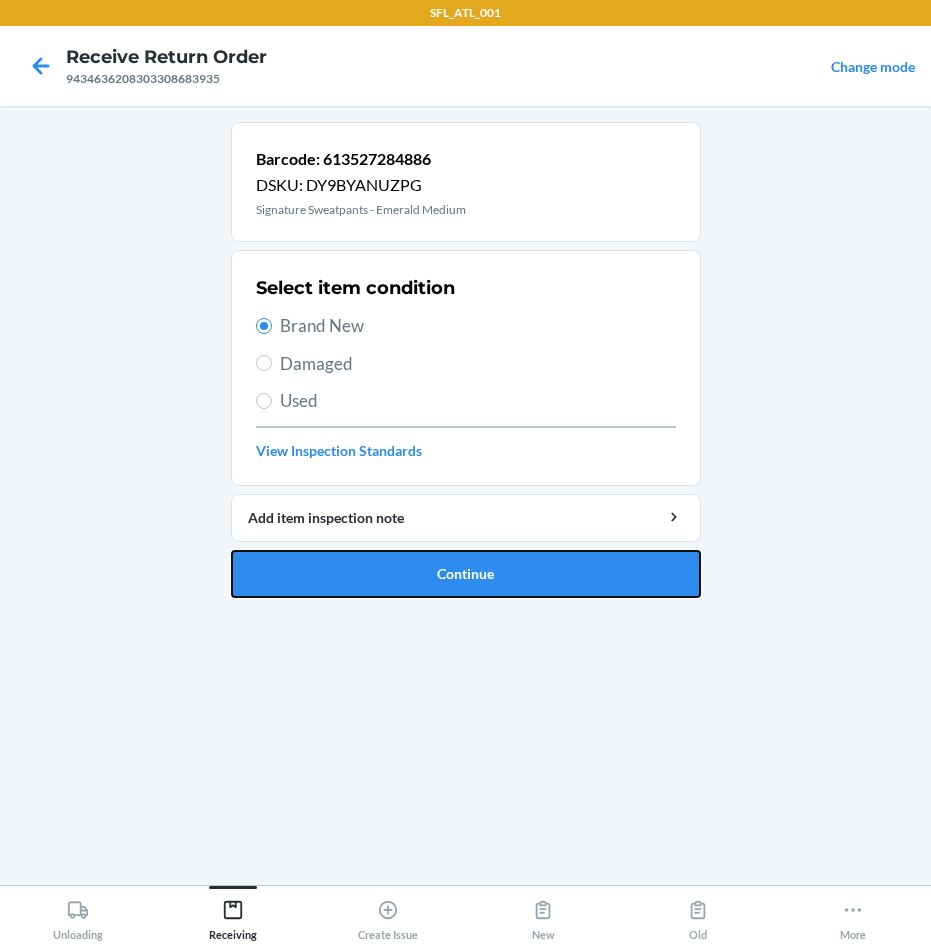 drag, startPoint x: 477, startPoint y: 580, endPoint x: 491, endPoint y: 580, distance: 14 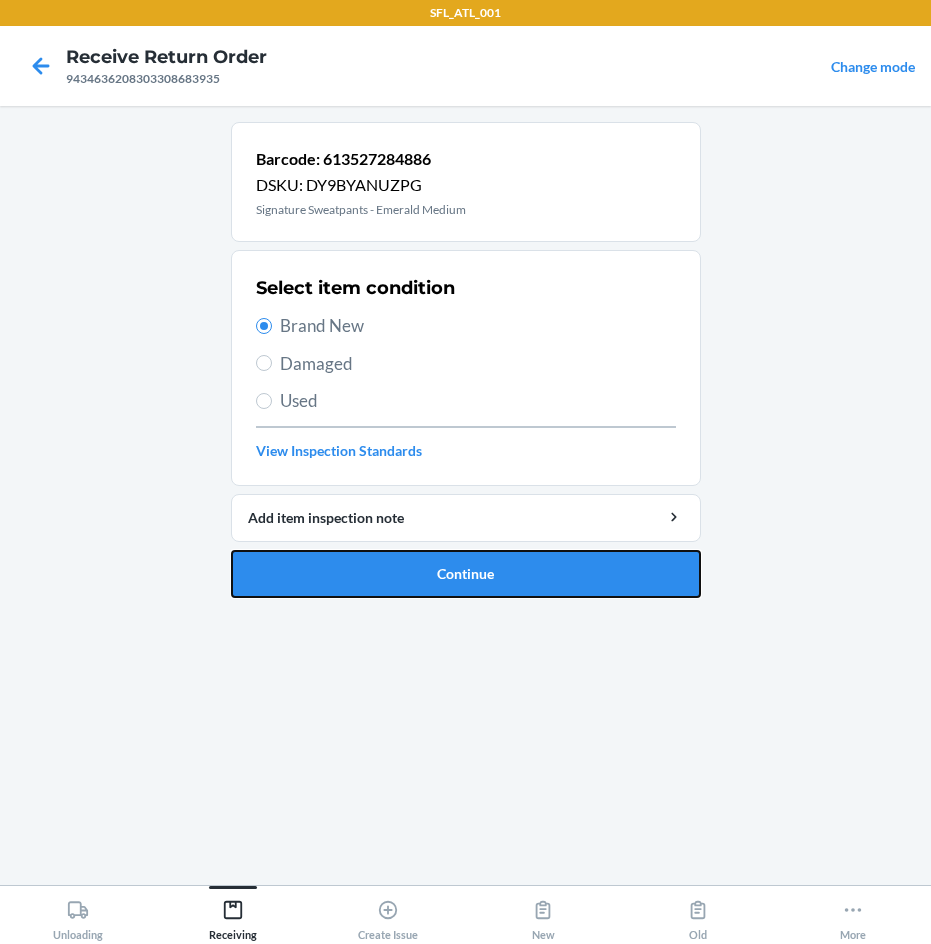 click on "Continue" at bounding box center (466, 574) 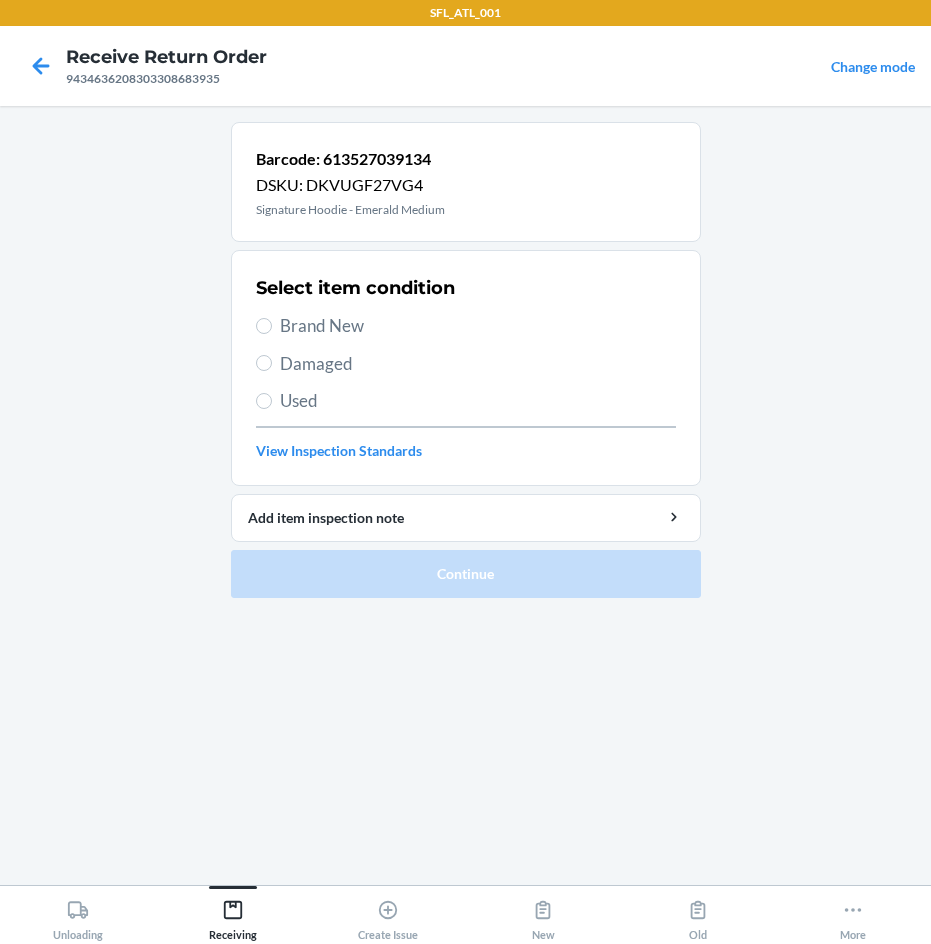 drag, startPoint x: 331, startPoint y: 299, endPoint x: 311, endPoint y: 327, distance: 34.4093 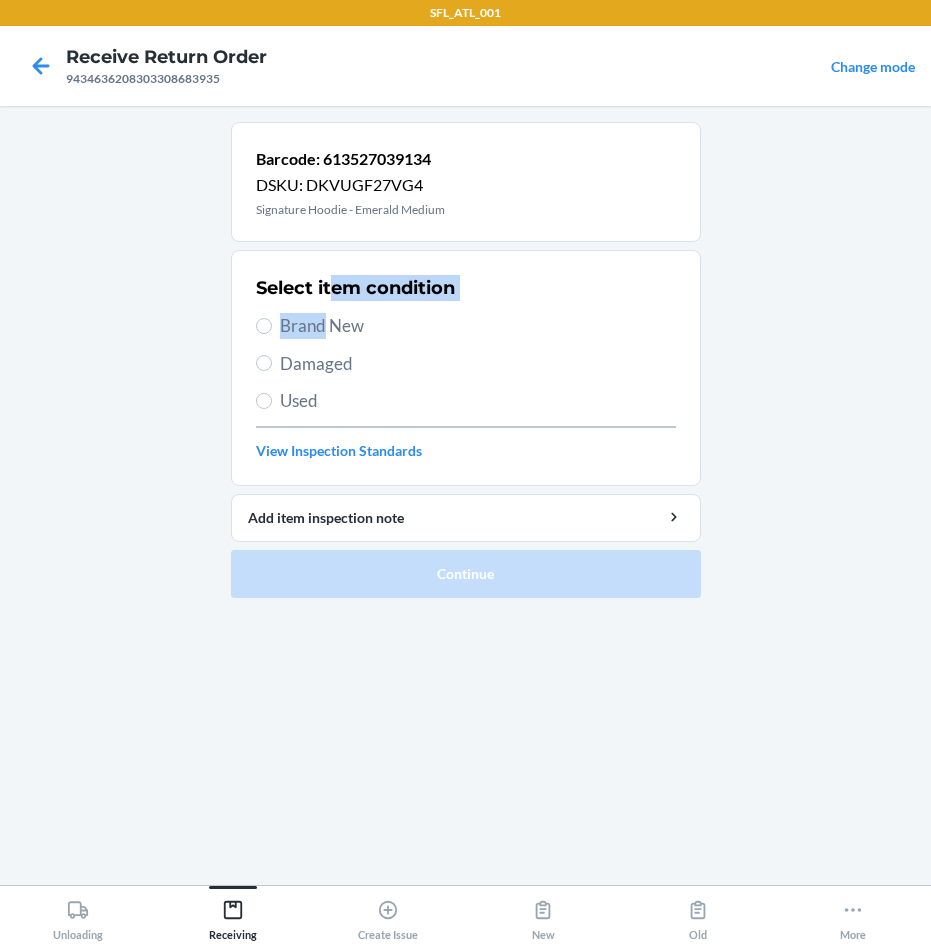 click on "Brand New" at bounding box center (478, 326) 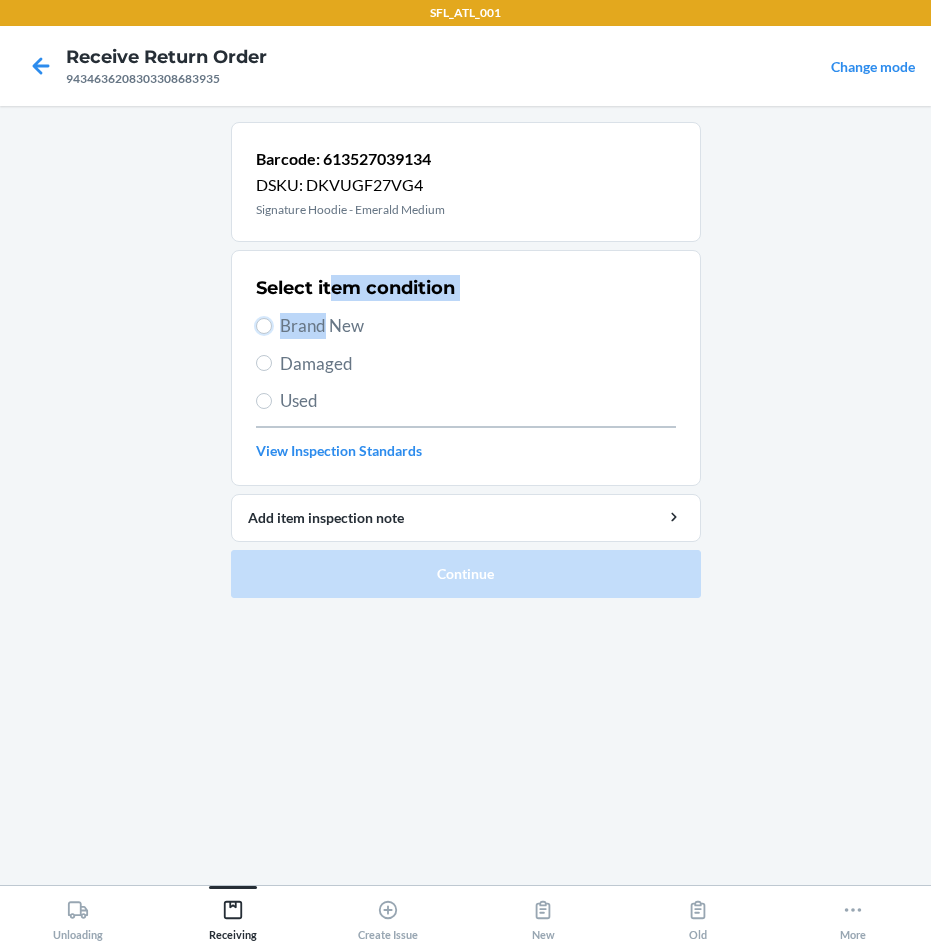 click on "Brand New" at bounding box center (264, 326) 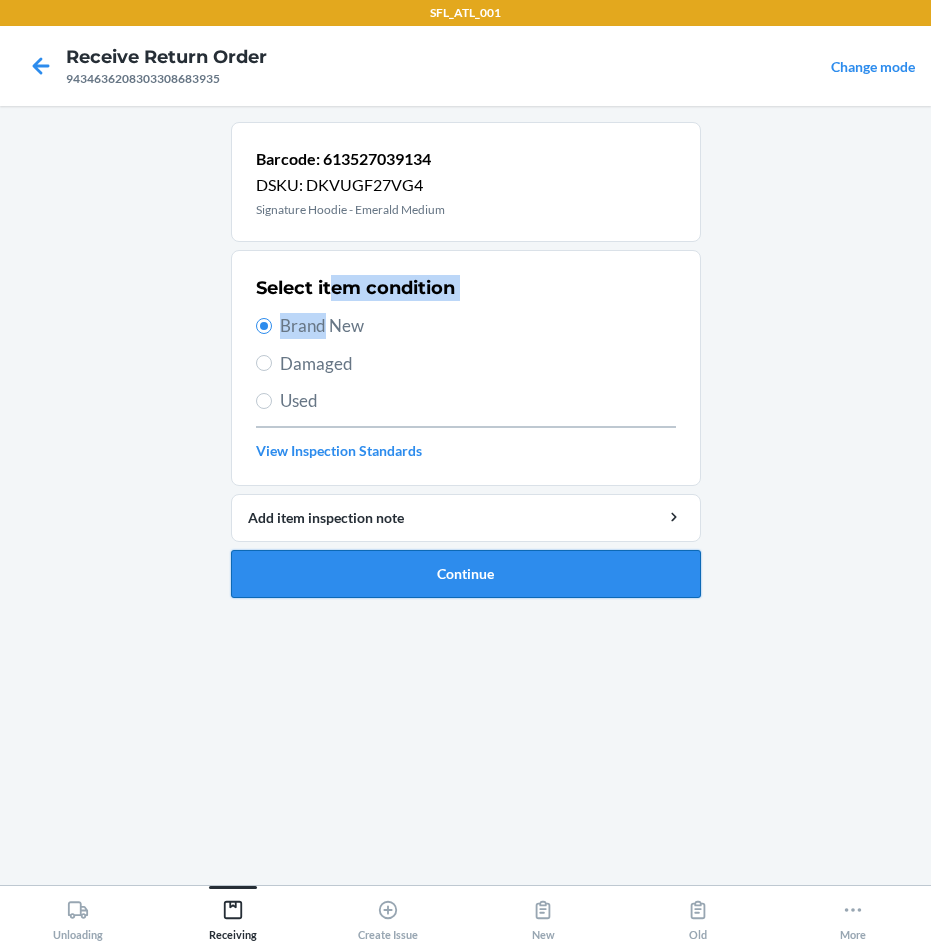 click on "Continue" at bounding box center (466, 574) 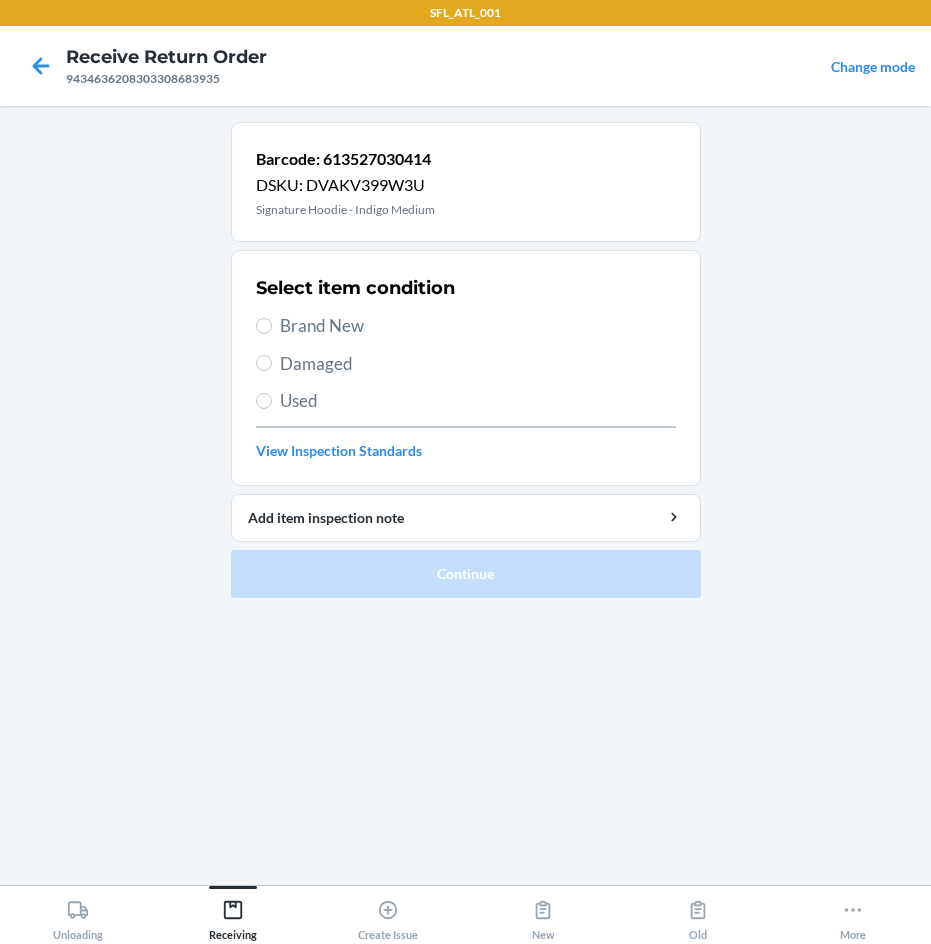 click on "Brand New" at bounding box center (466, 326) 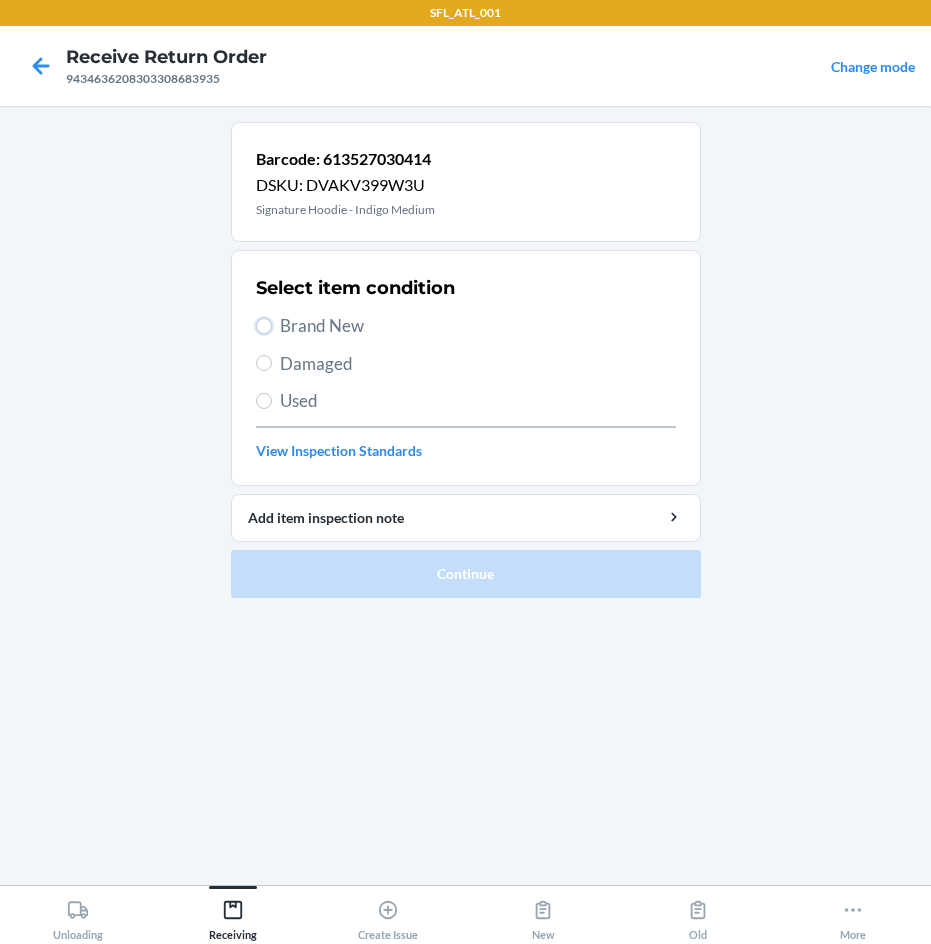 click on "Brand New" at bounding box center (264, 326) 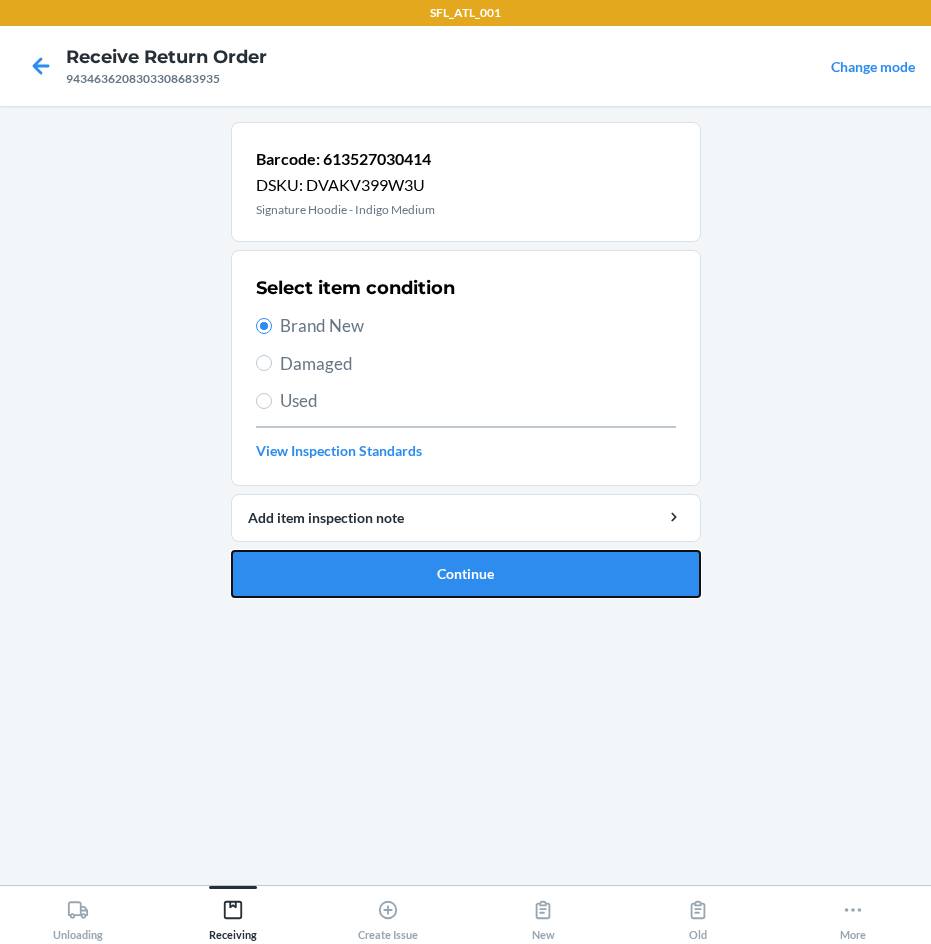 drag, startPoint x: 502, startPoint y: 594, endPoint x: 515, endPoint y: 587, distance: 14.764823 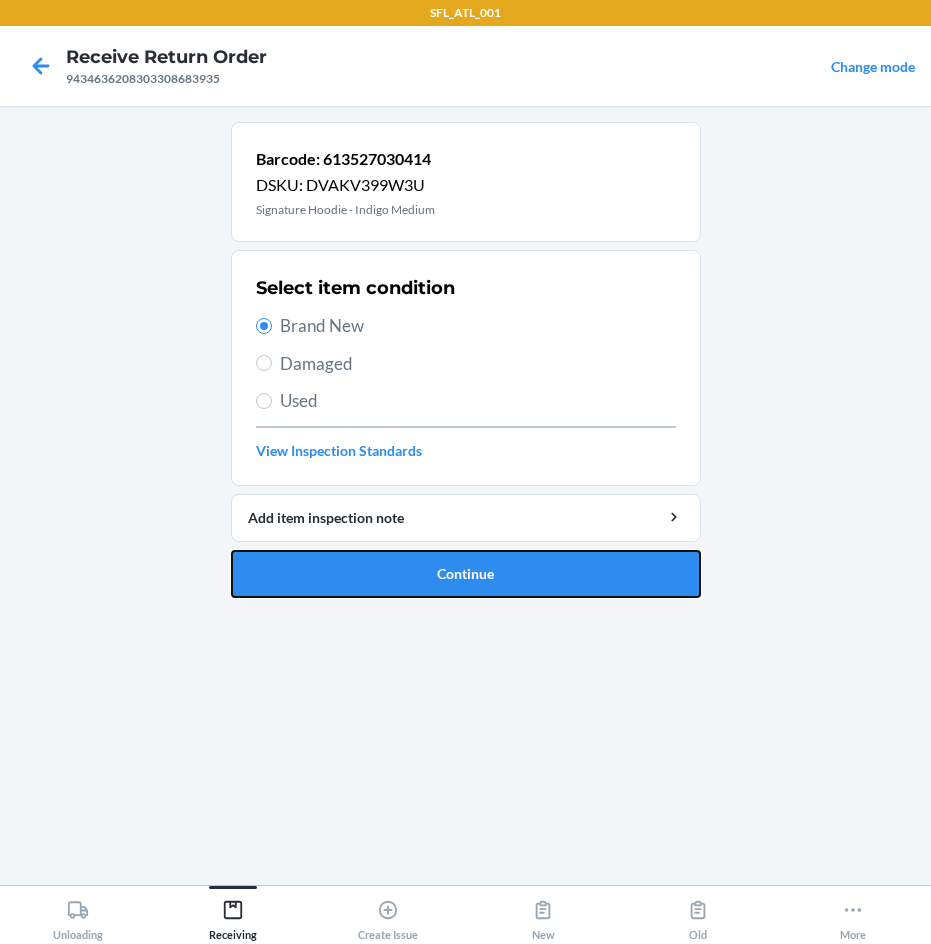 click on "Continue" at bounding box center [466, 574] 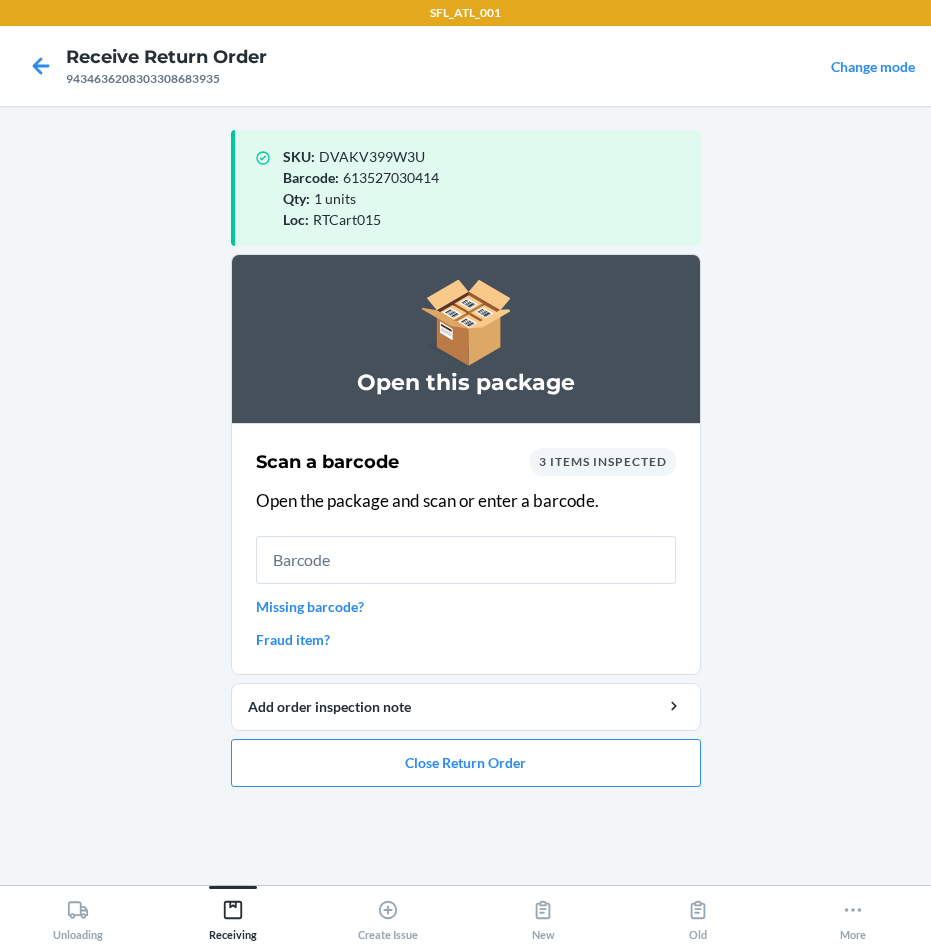 click at bounding box center (466, 560) 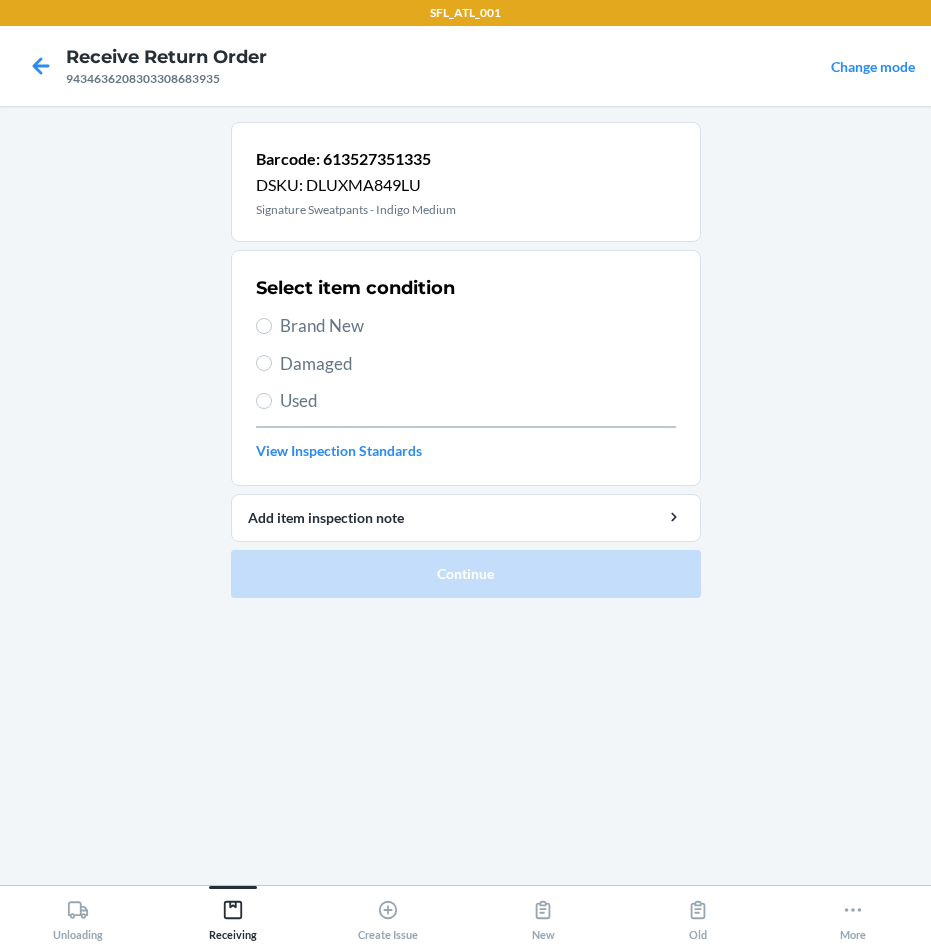 click on "Brand New" at bounding box center [478, 326] 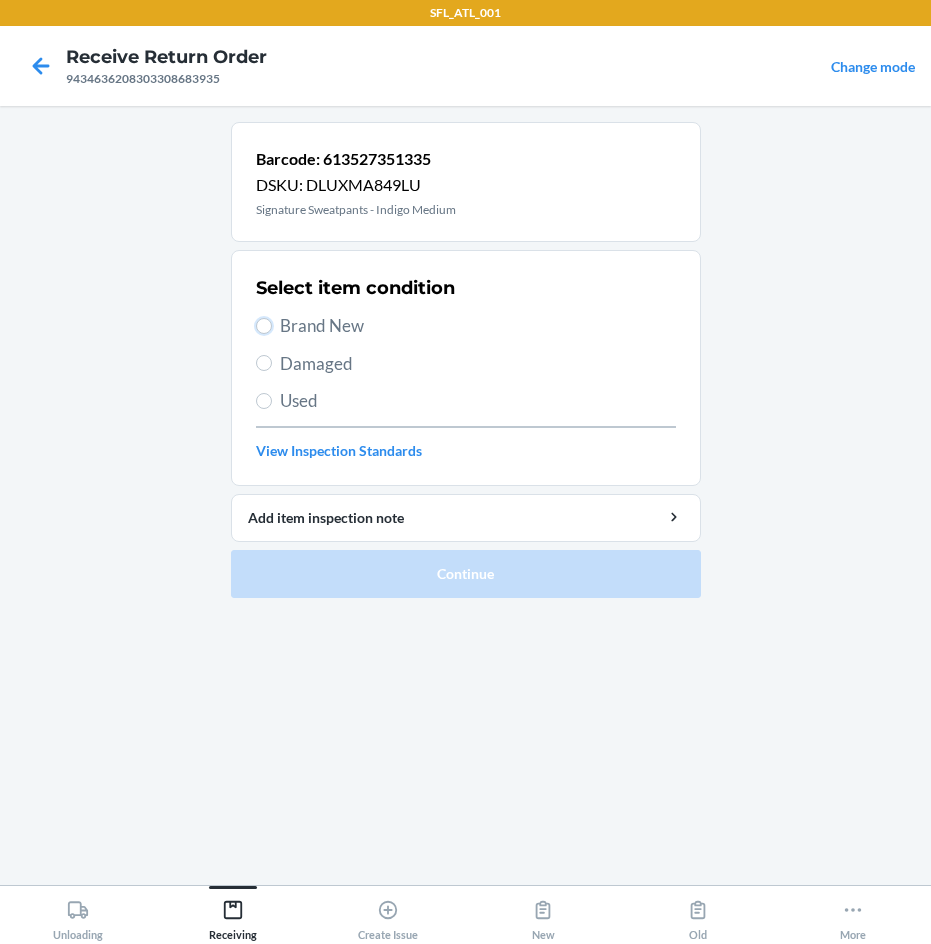 click on "Brand New" at bounding box center (264, 326) 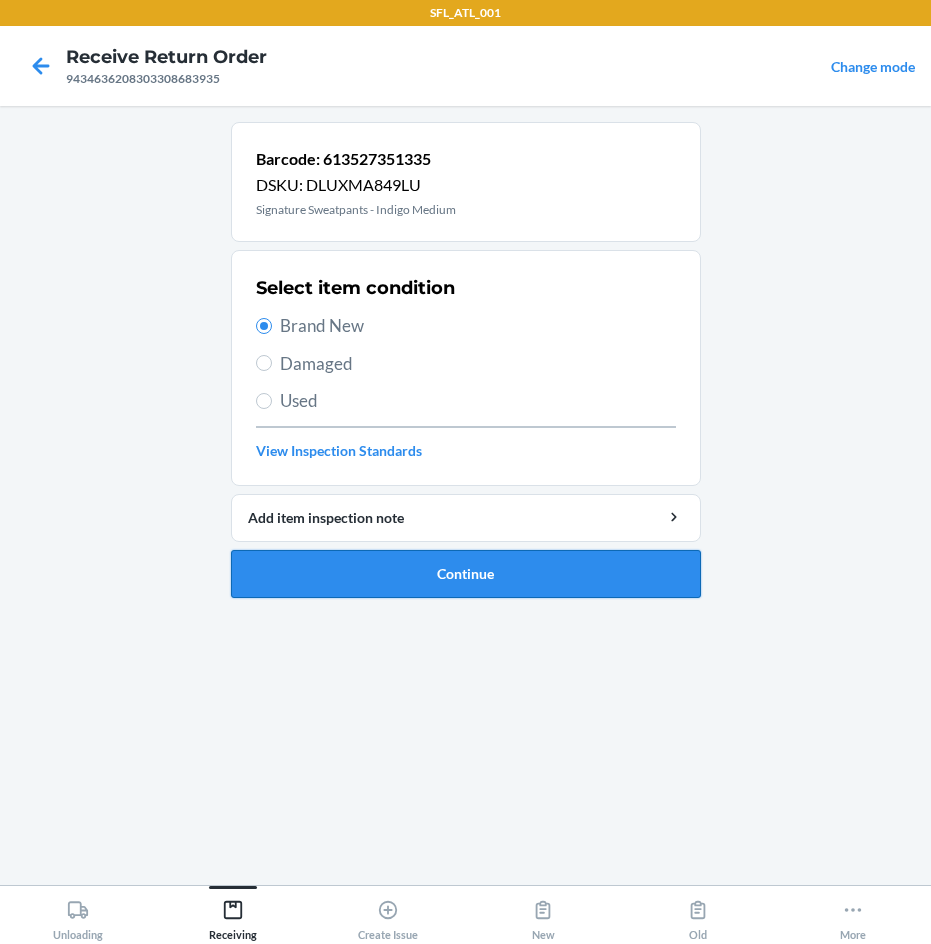 click on "Continue" at bounding box center [466, 574] 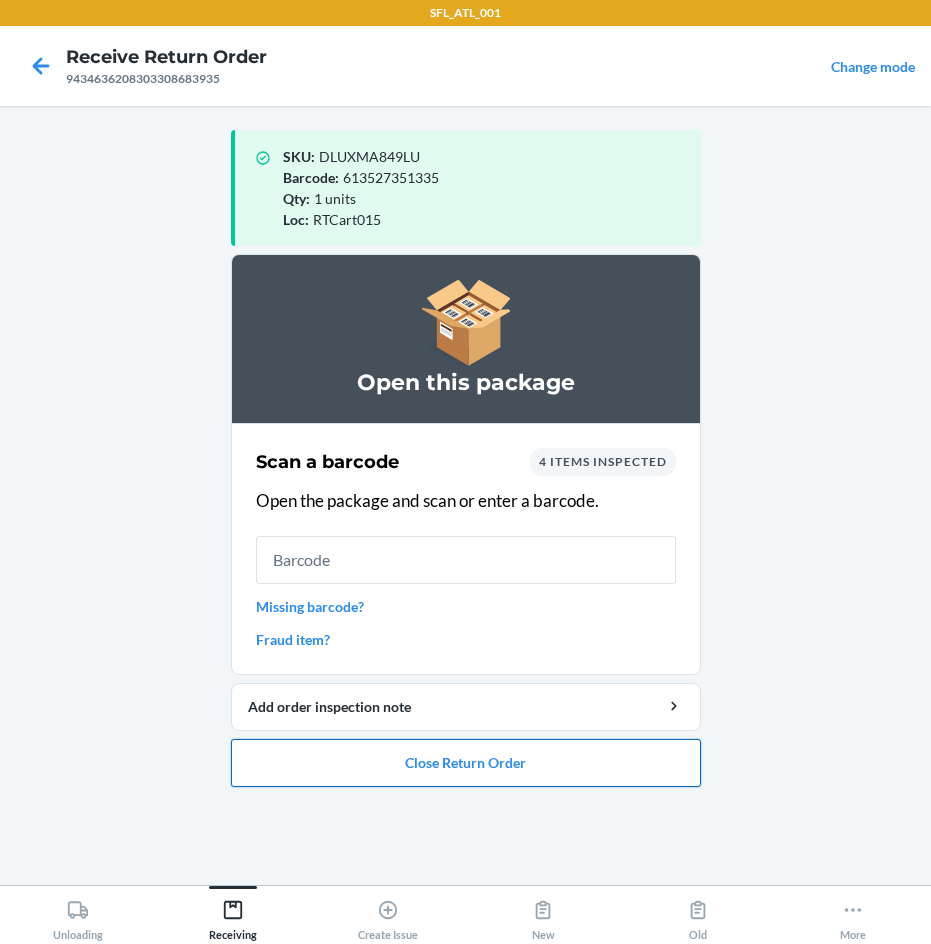 click on "Close Return Order" at bounding box center [466, 763] 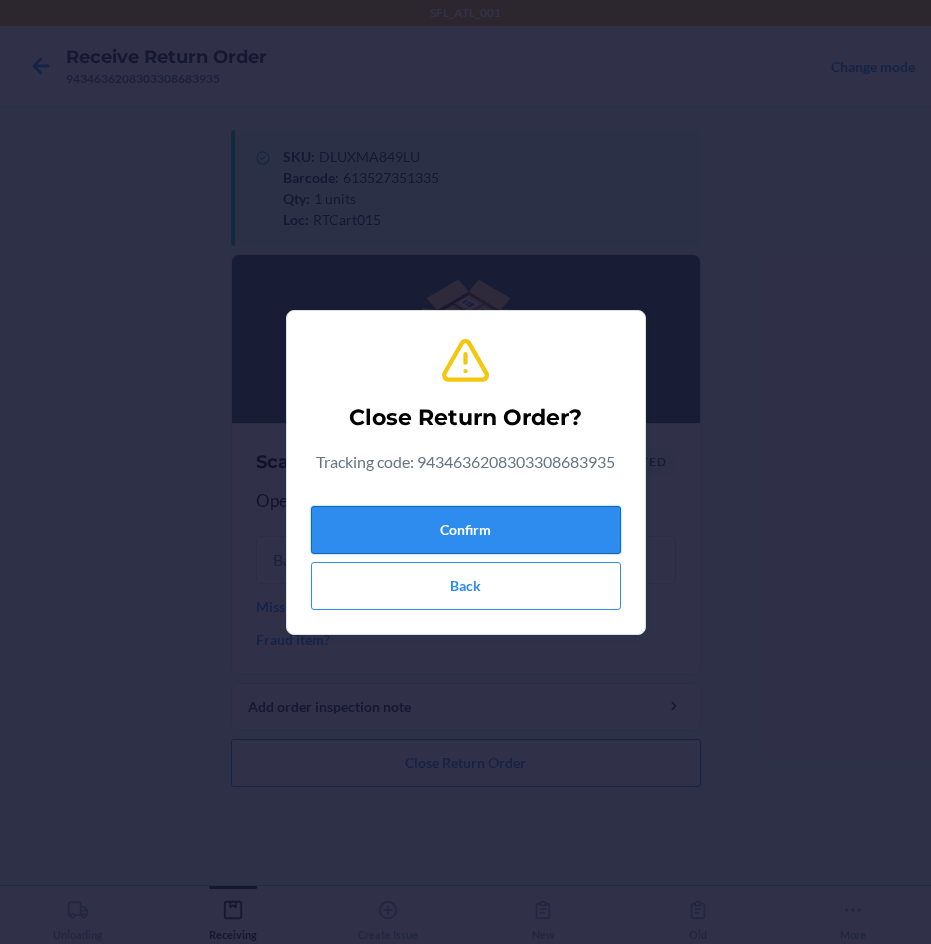 click on "Confirm" at bounding box center (466, 530) 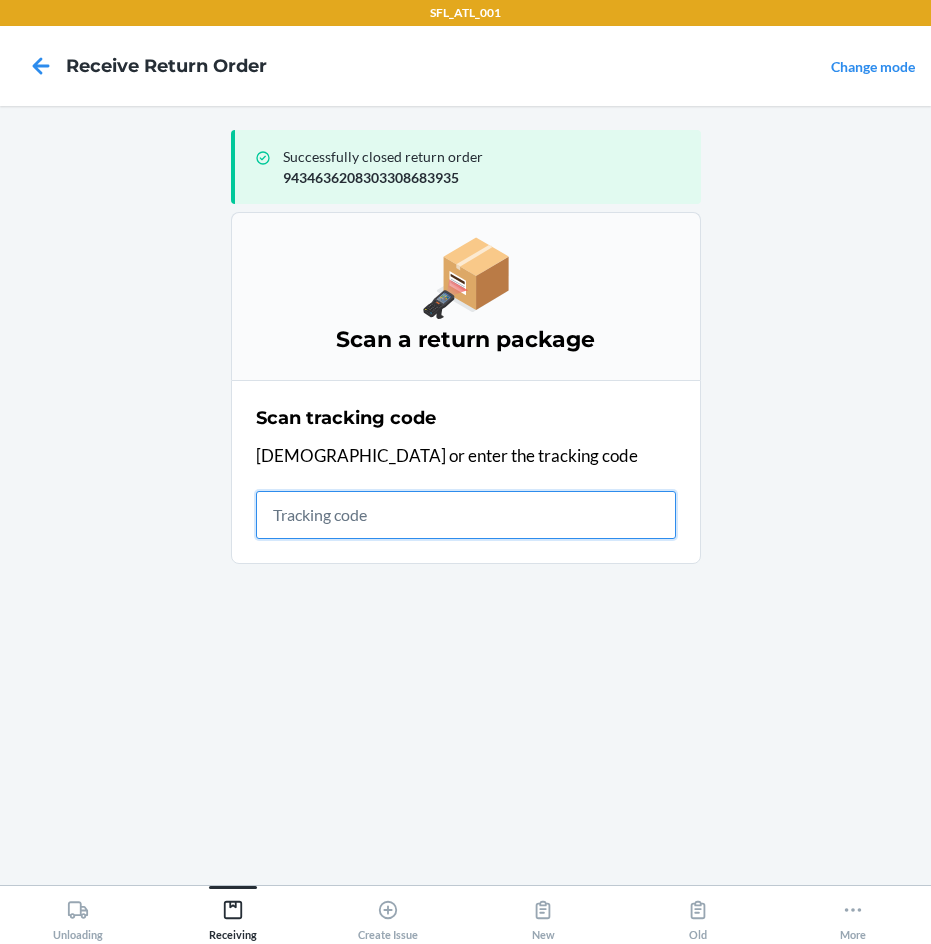 click at bounding box center (466, 515) 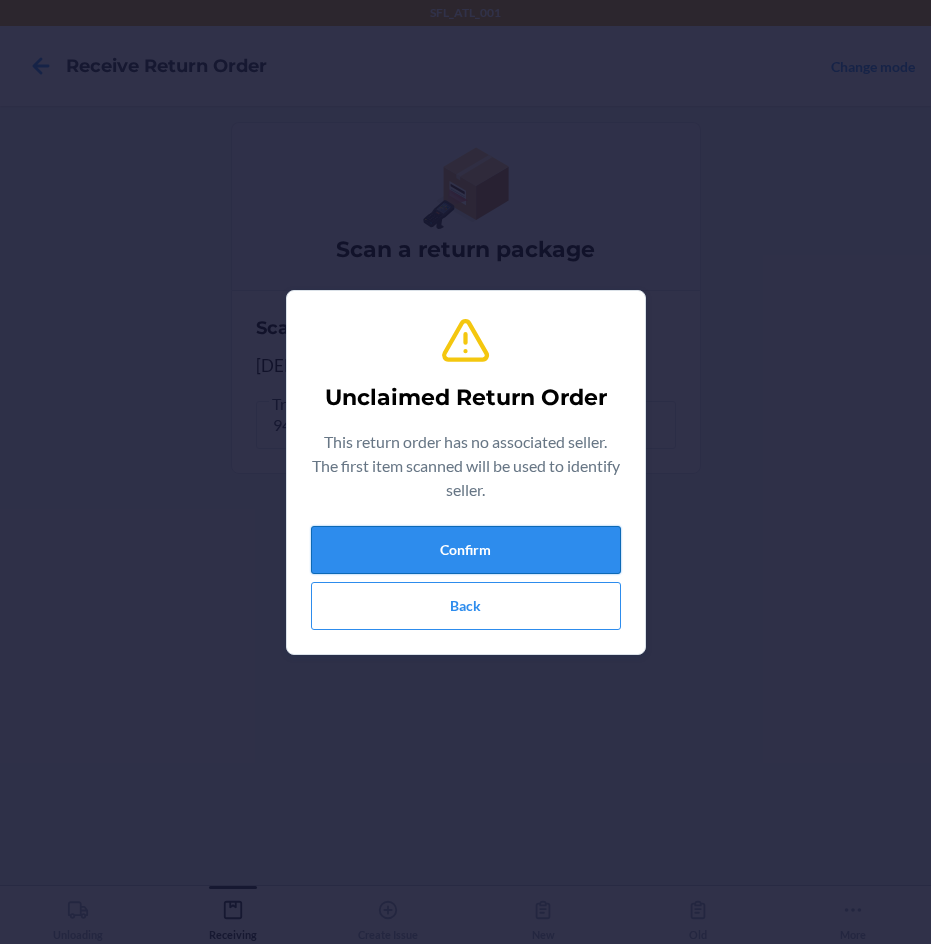 click on "Confirm" at bounding box center (466, 550) 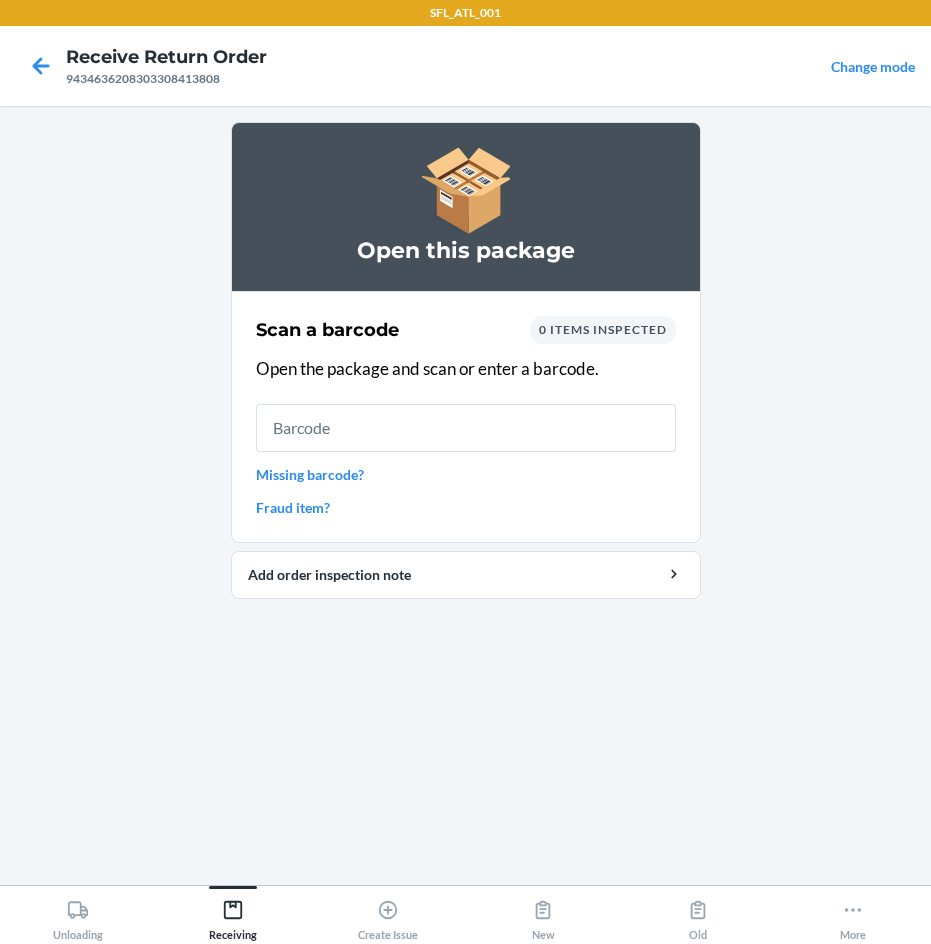 click on "Missing barcode?" at bounding box center [466, 474] 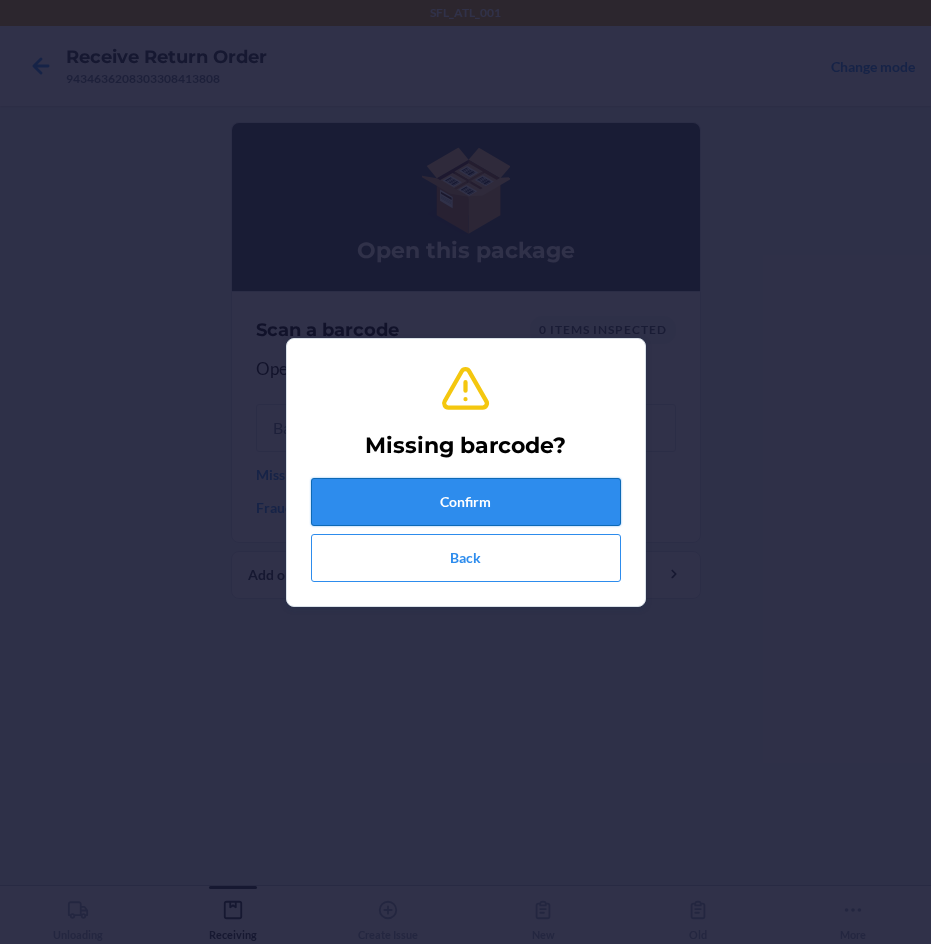click on "Confirm" at bounding box center (466, 502) 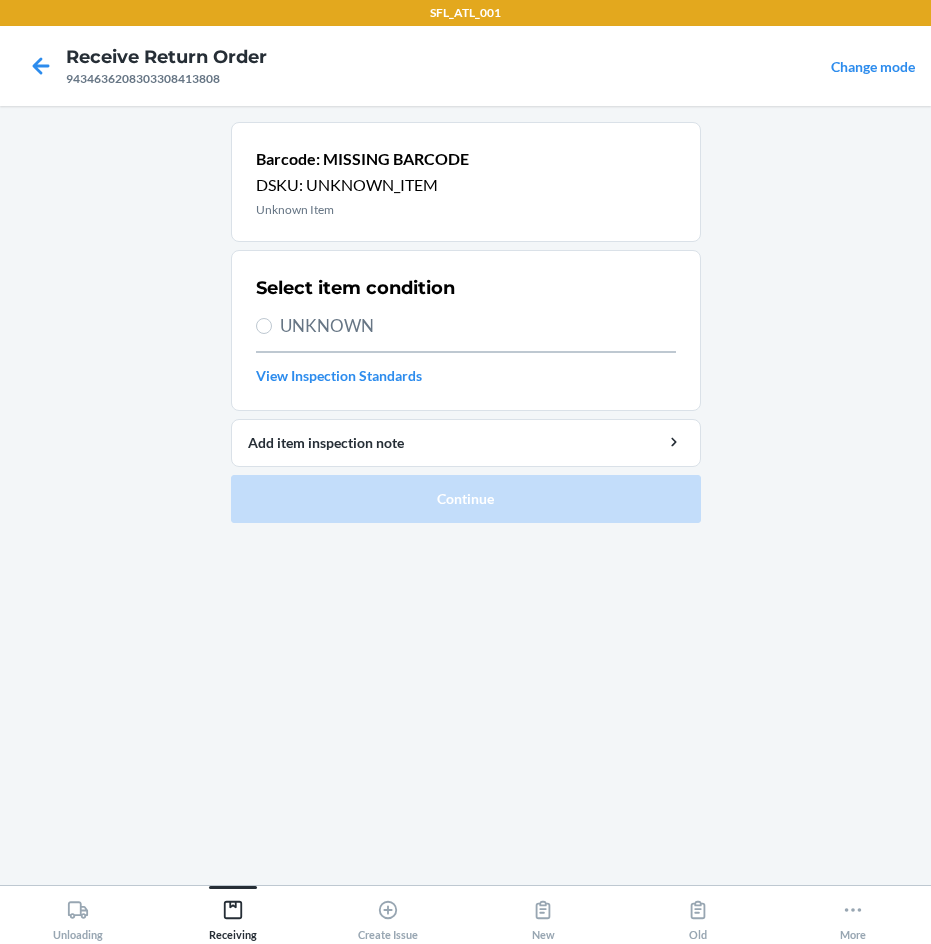 click on "UNKNOWN" at bounding box center [478, 326] 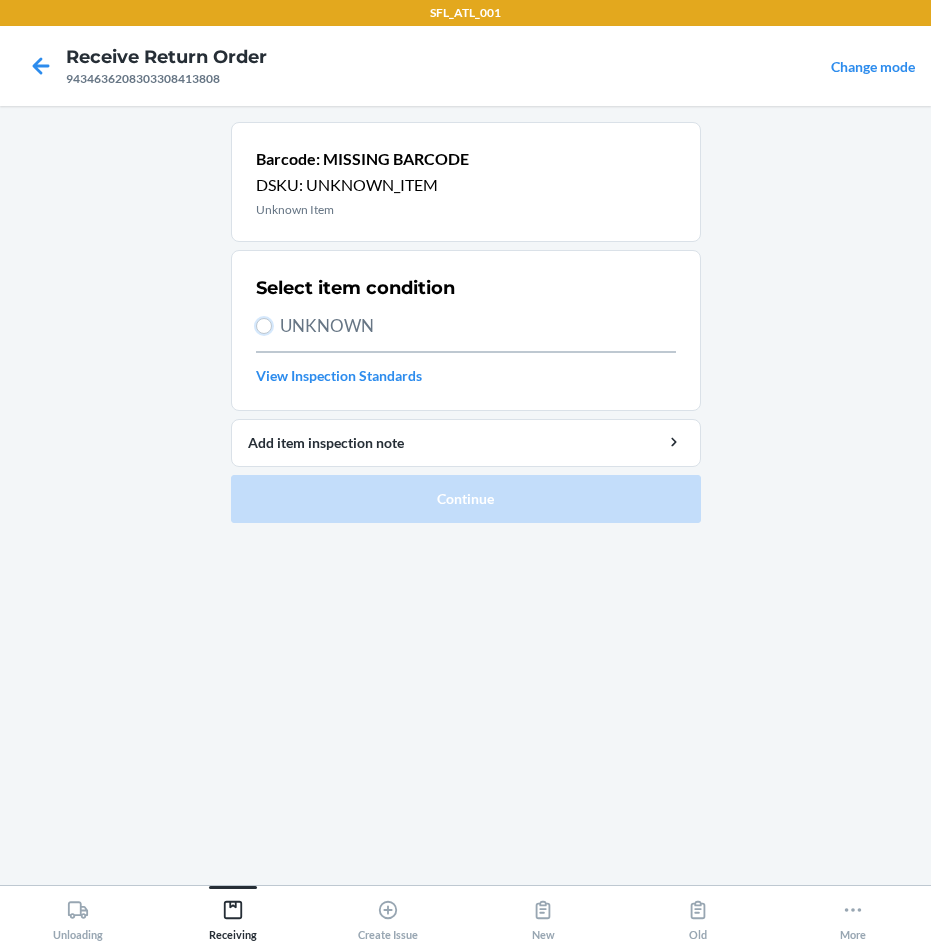 click on "UNKNOWN" at bounding box center [264, 326] 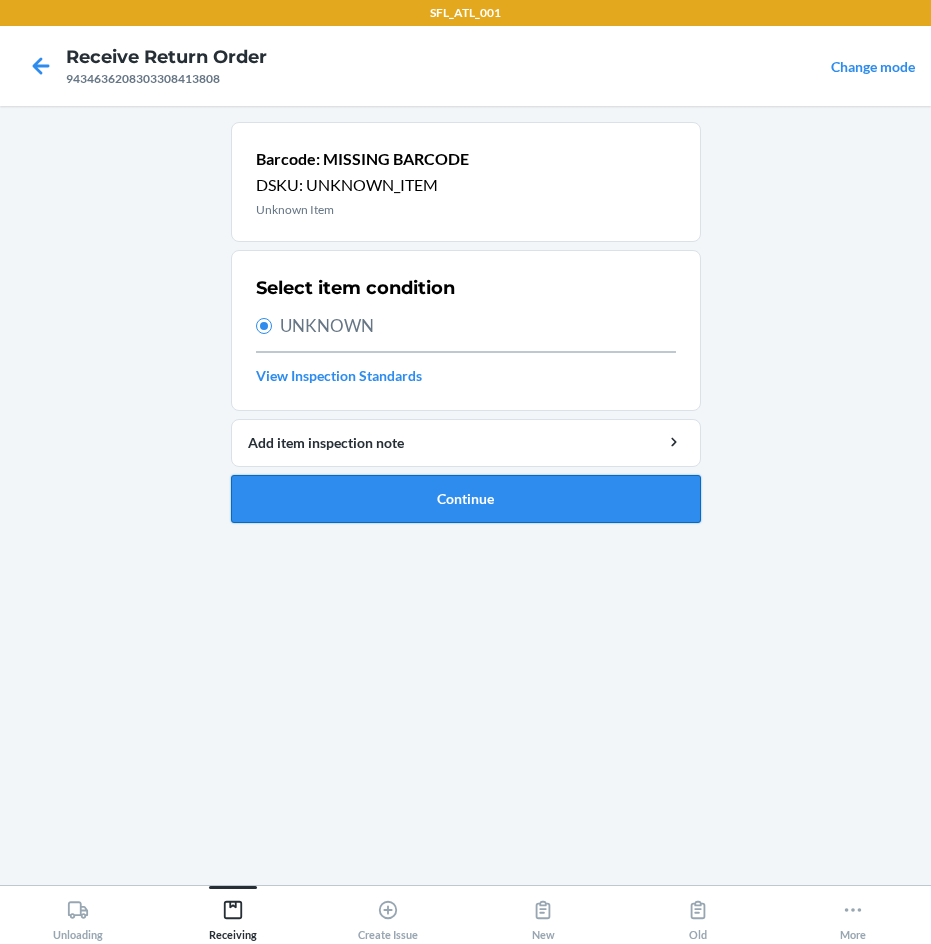 click on "Continue" at bounding box center (466, 499) 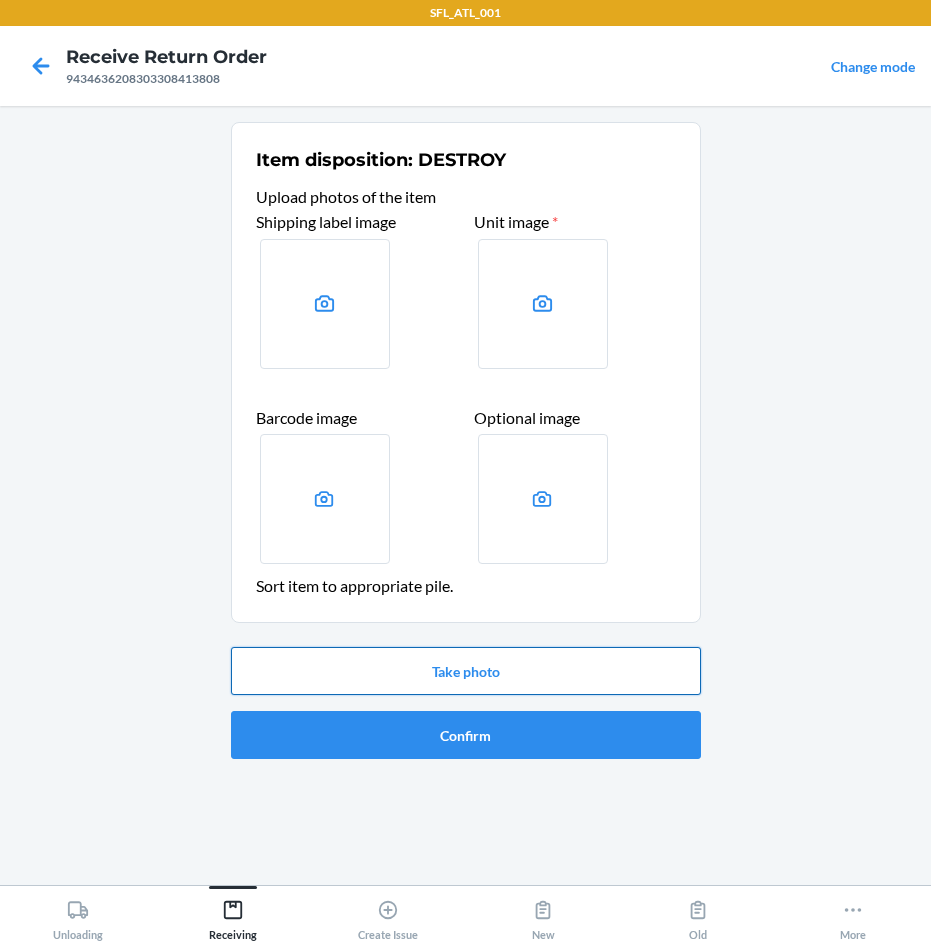 click on "Take photo" at bounding box center [466, 671] 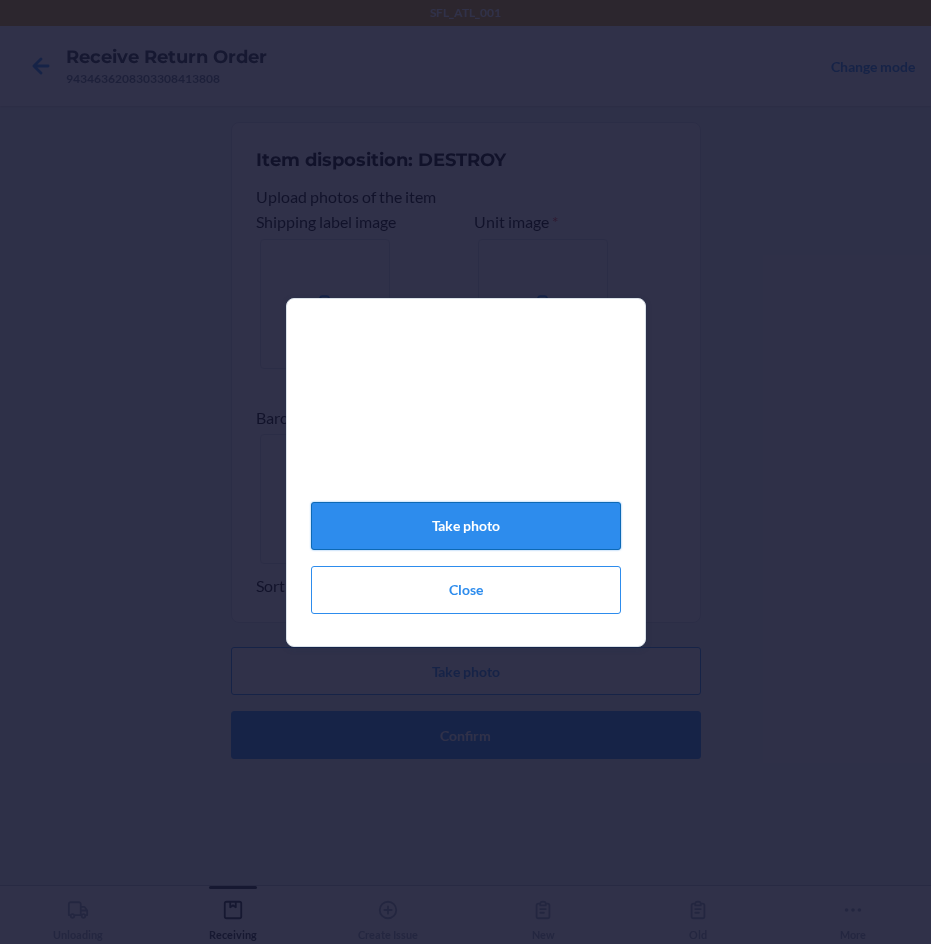 click on "Take photo" 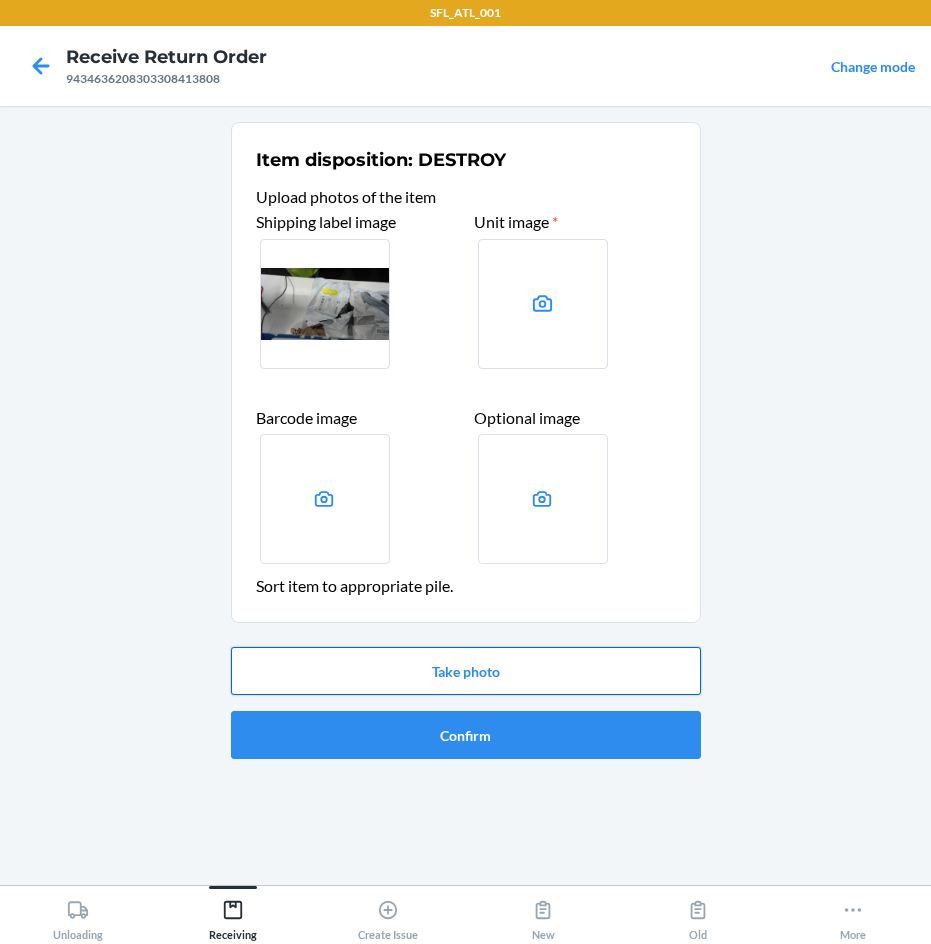 click on "Take photo" at bounding box center (466, 671) 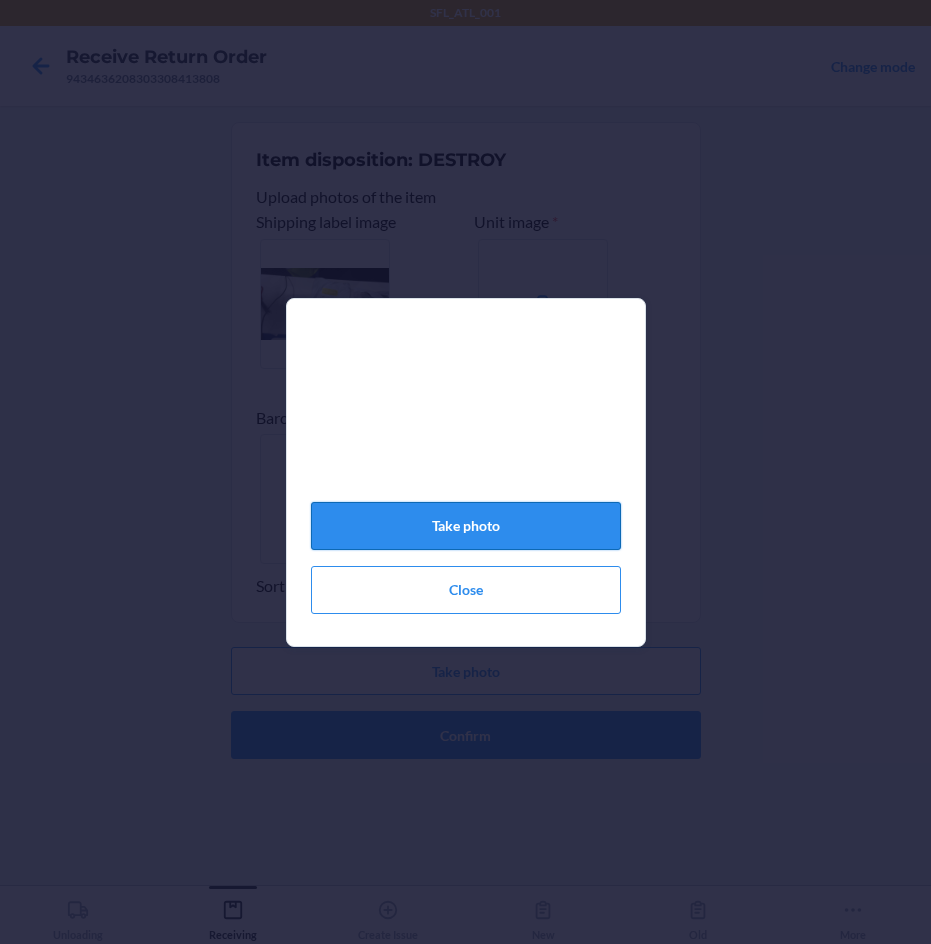 click on "Take photo" 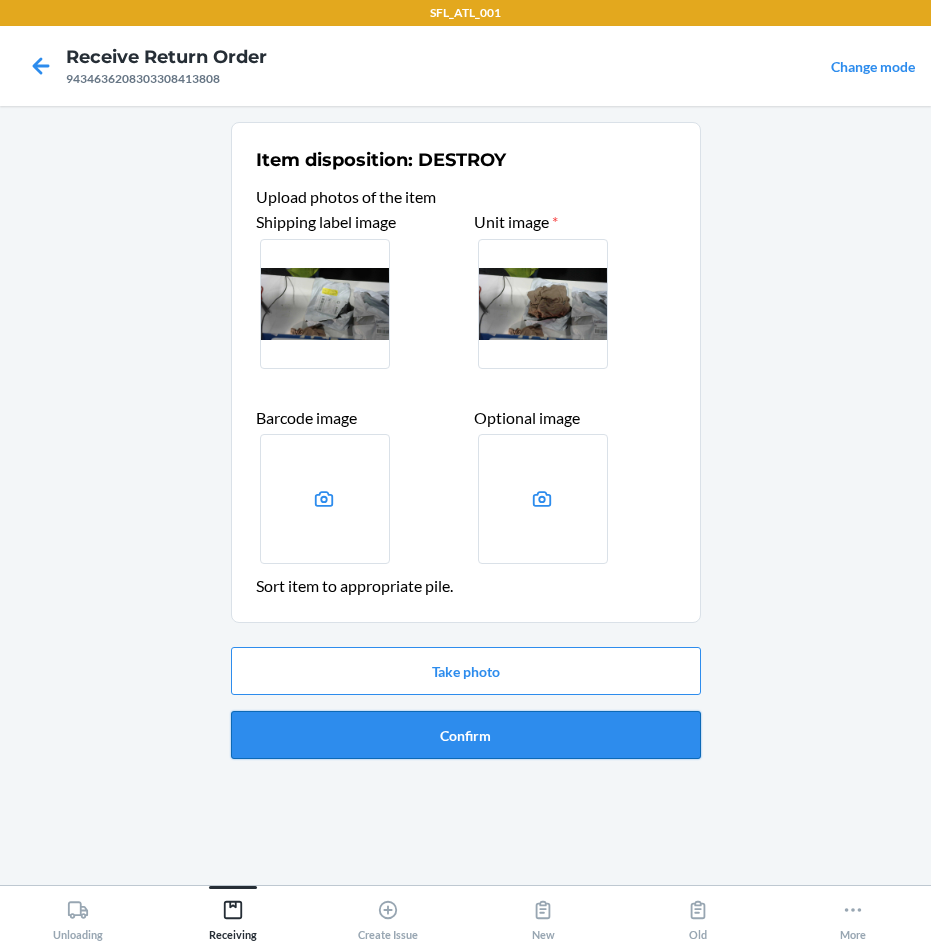 click on "Confirm" at bounding box center (466, 735) 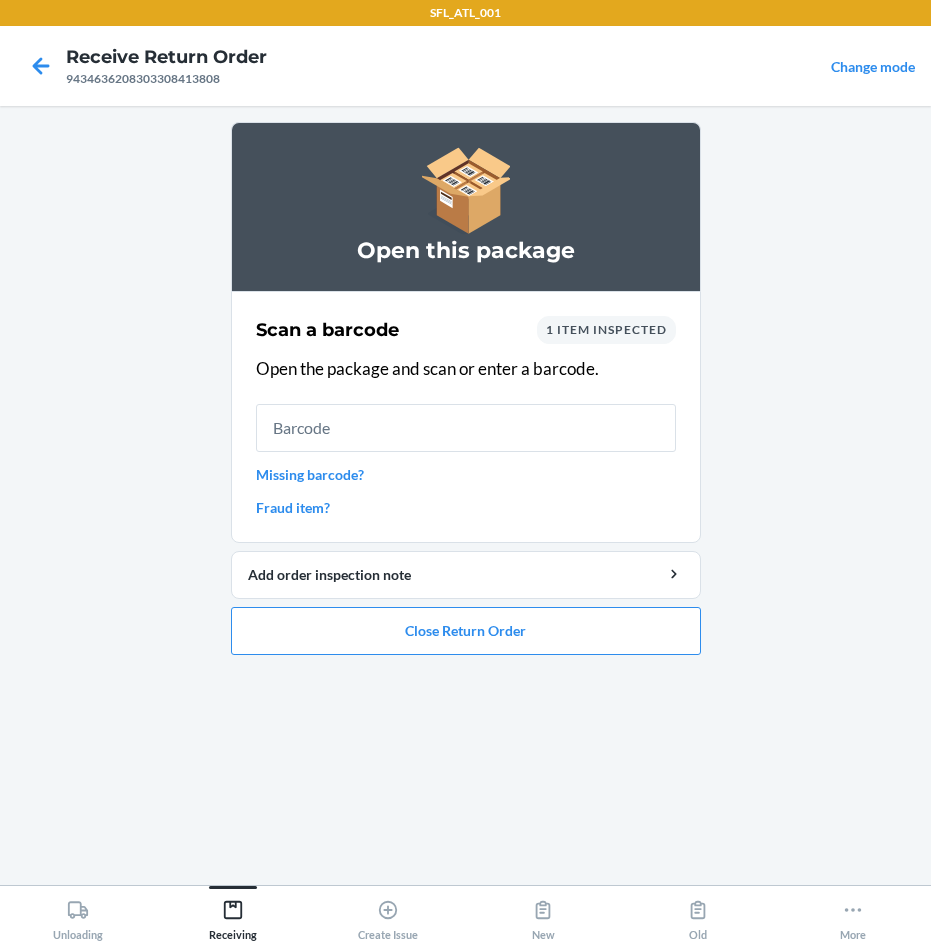 click on "Missing barcode?" at bounding box center [466, 474] 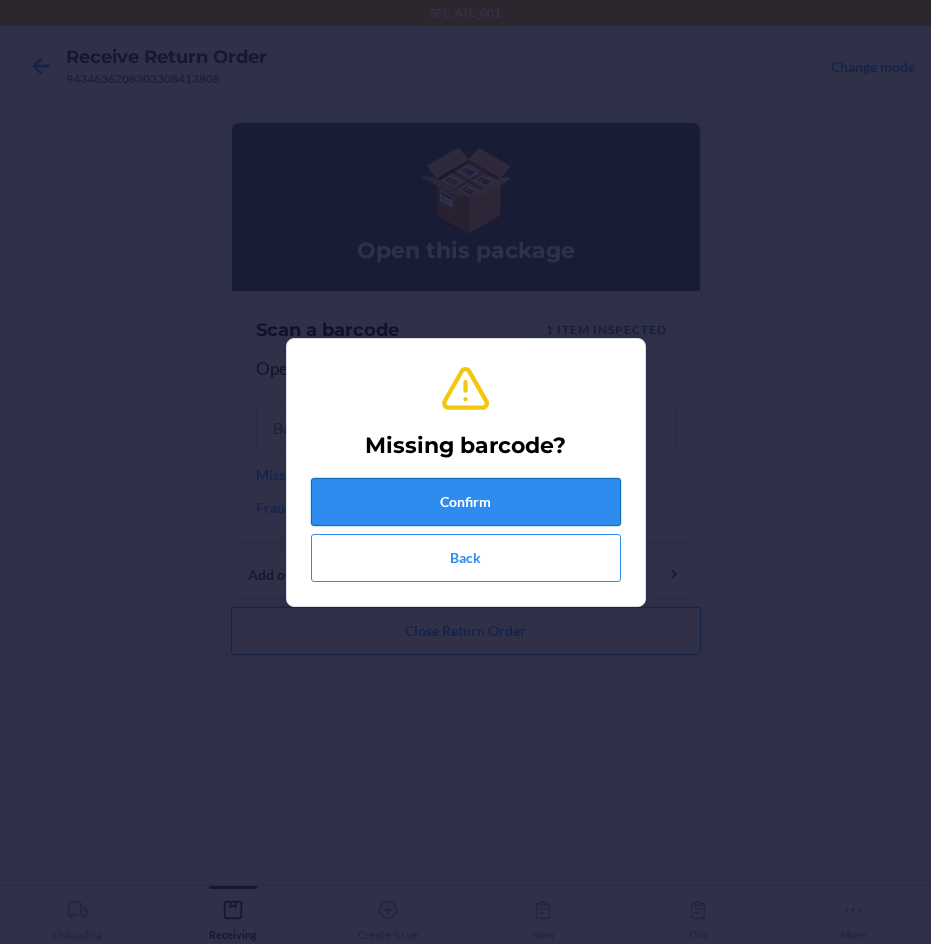 click on "Confirm" at bounding box center [466, 502] 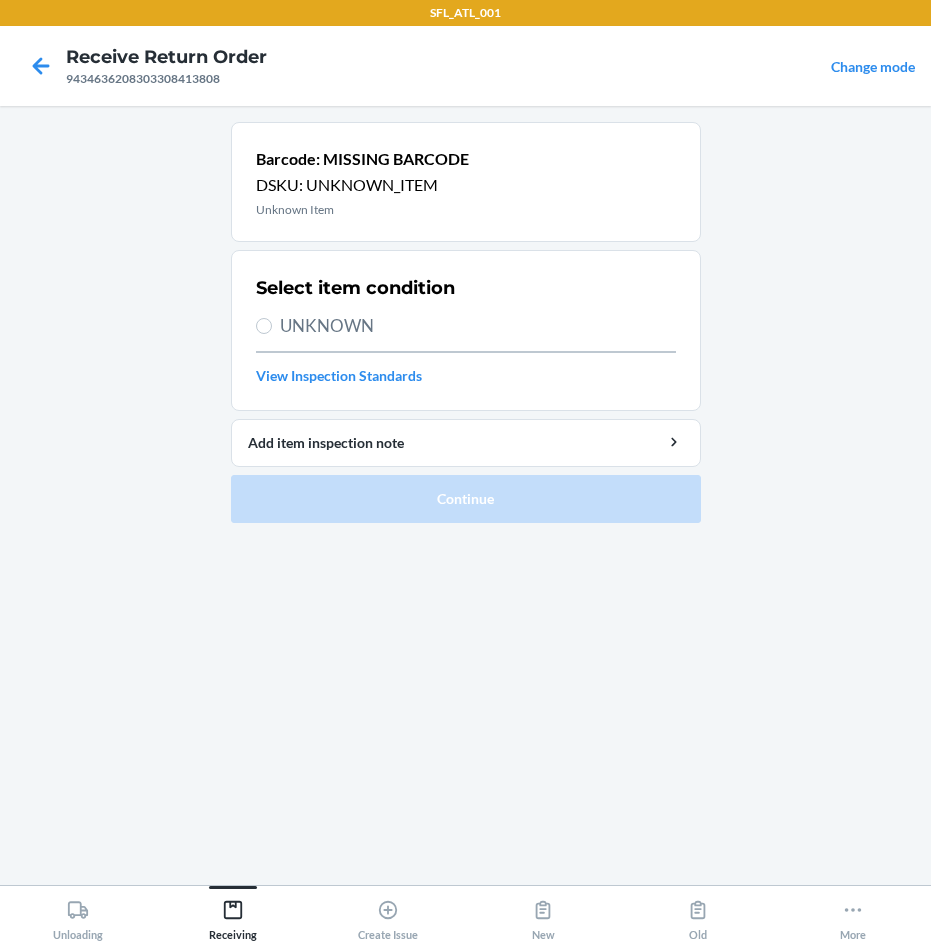 click on "UNKNOWN" at bounding box center (478, 326) 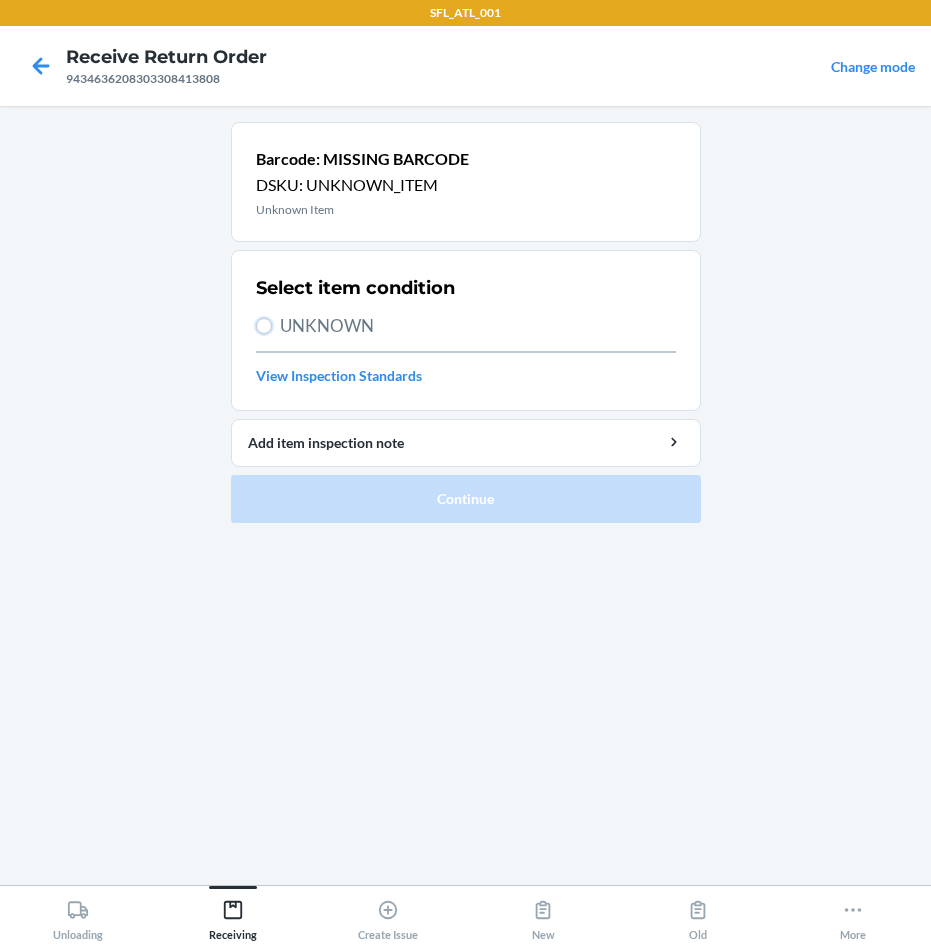 click on "UNKNOWN" at bounding box center (264, 326) 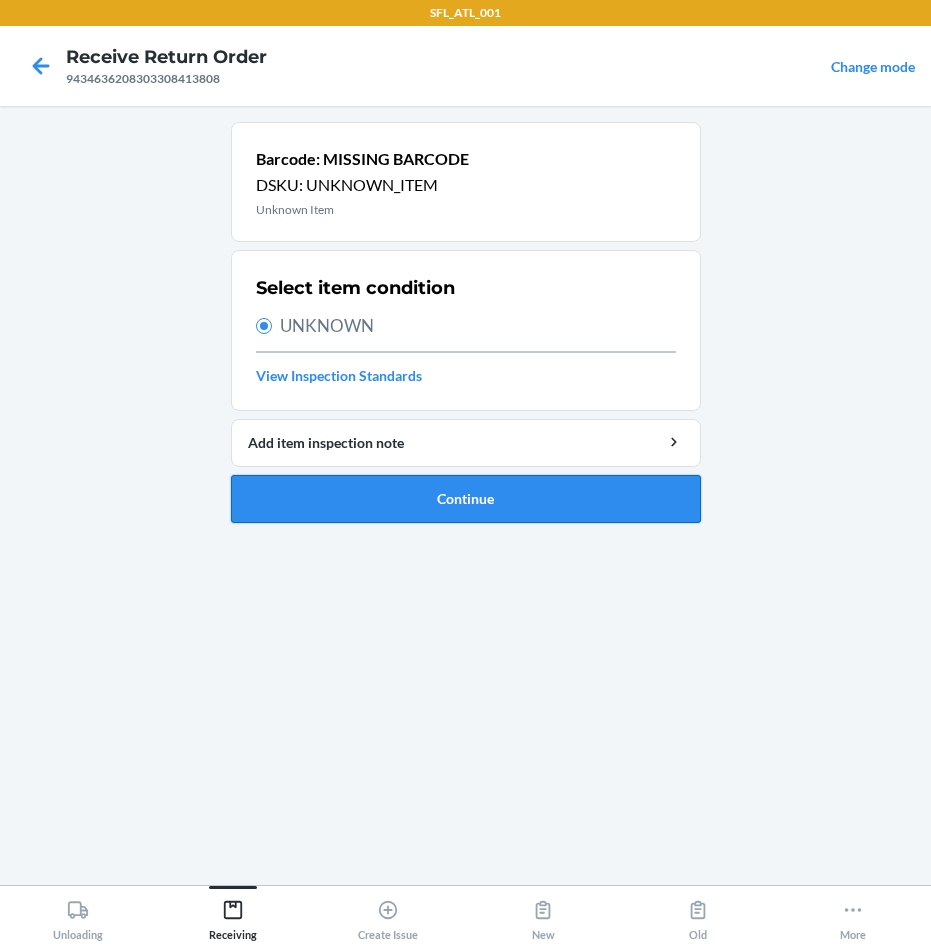 click on "Continue" at bounding box center (466, 499) 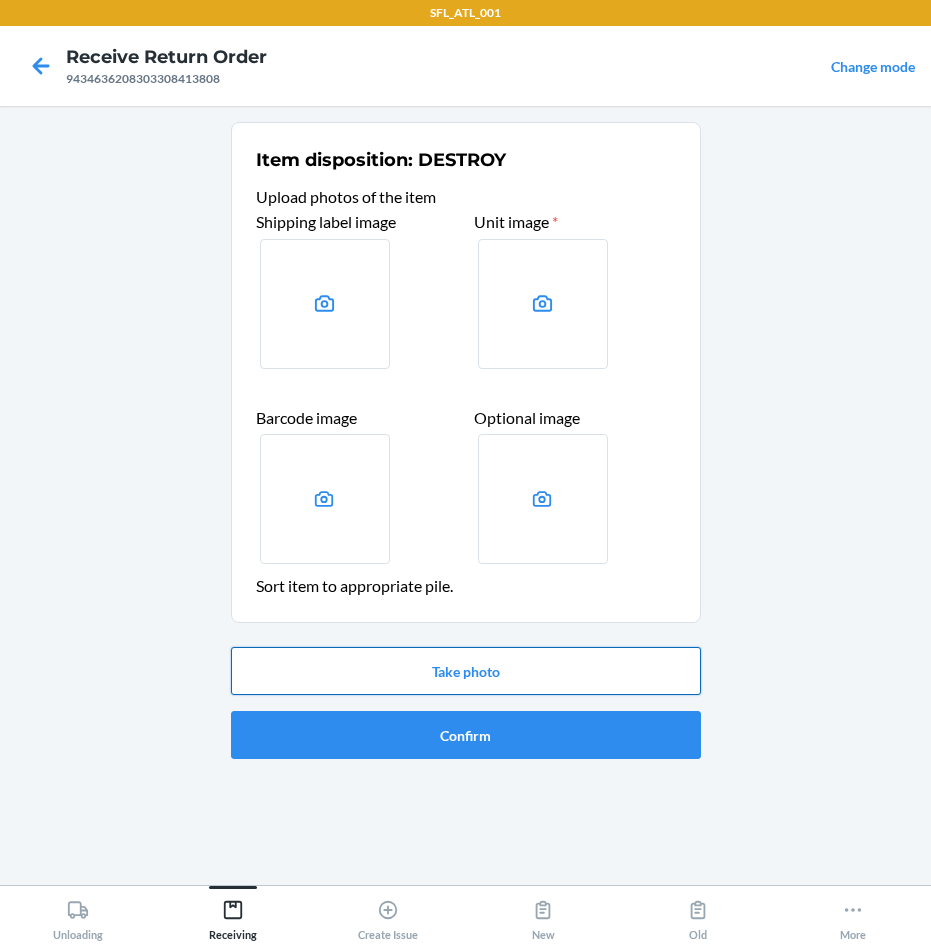 click on "Take photo" at bounding box center (466, 671) 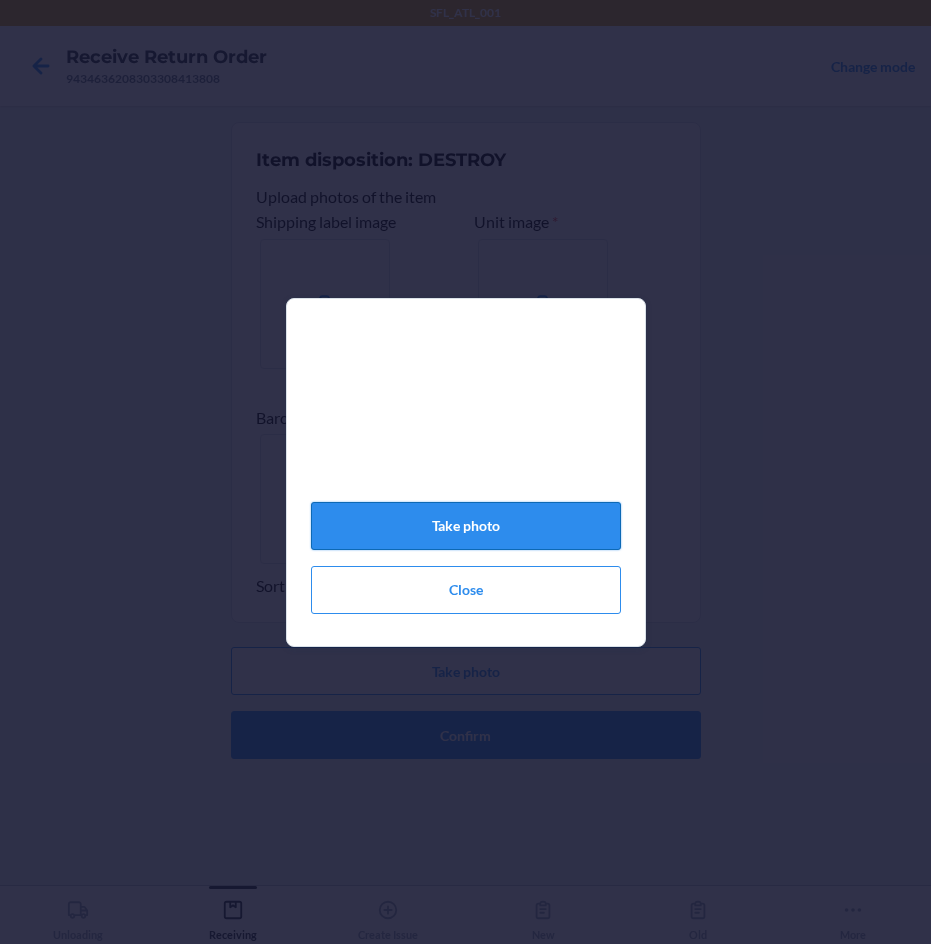 click on "Take photo" 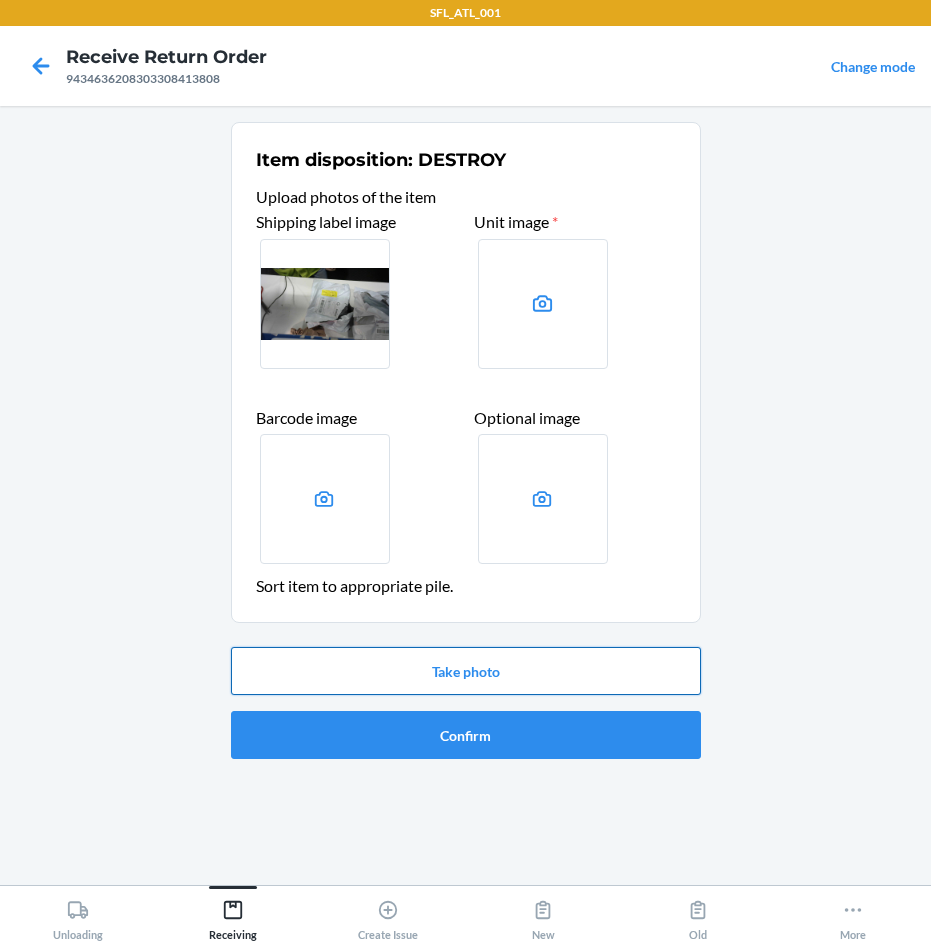 click on "Take photo" at bounding box center (466, 671) 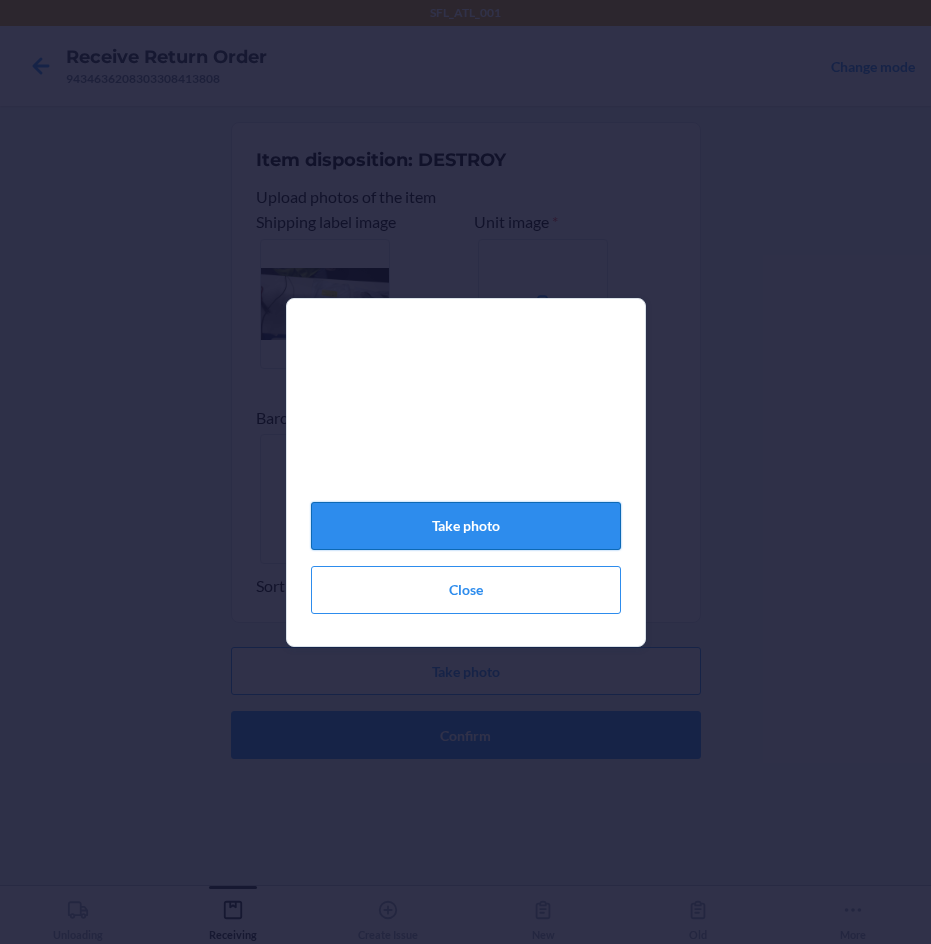 click on "Take photo" 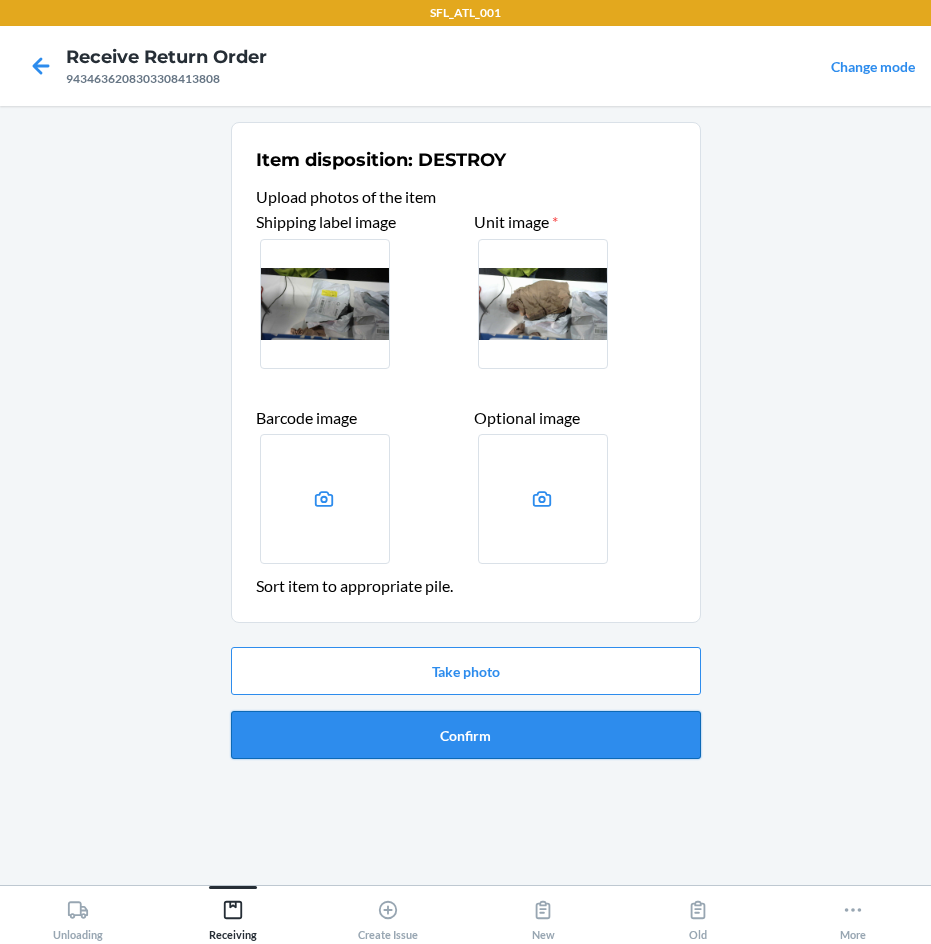click on "Confirm" at bounding box center [466, 735] 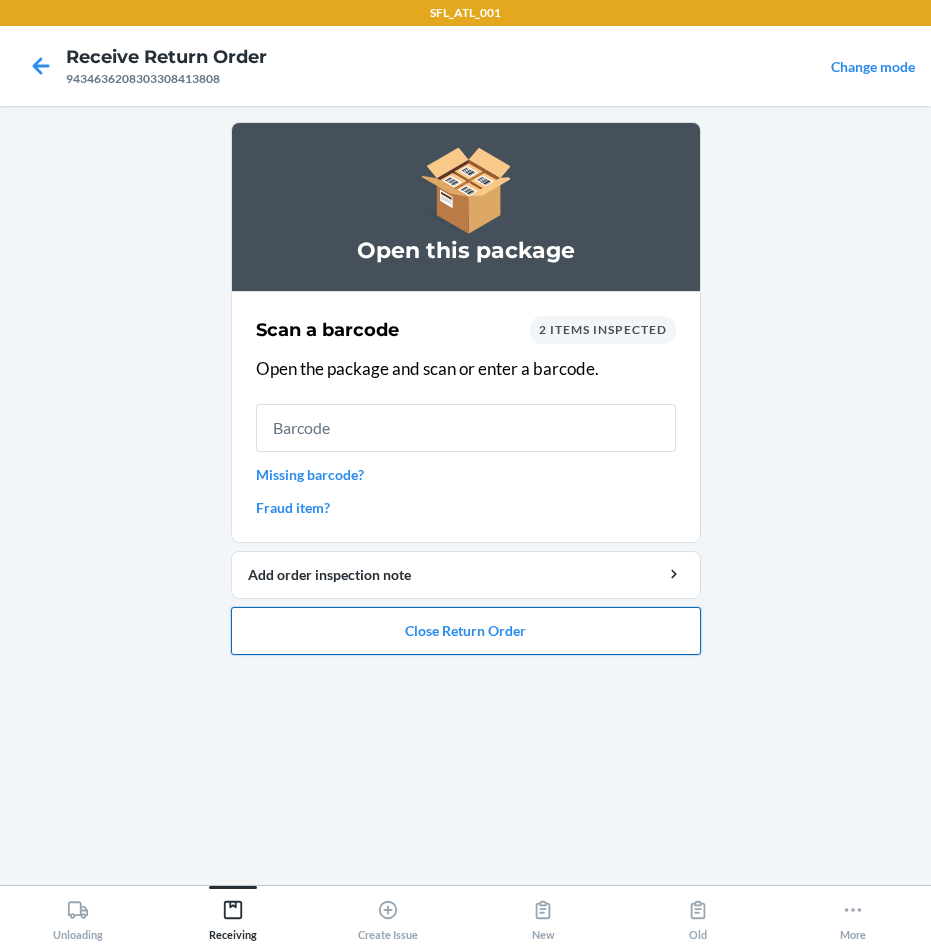 click on "Close Return Order" at bounding box center [466, 631] 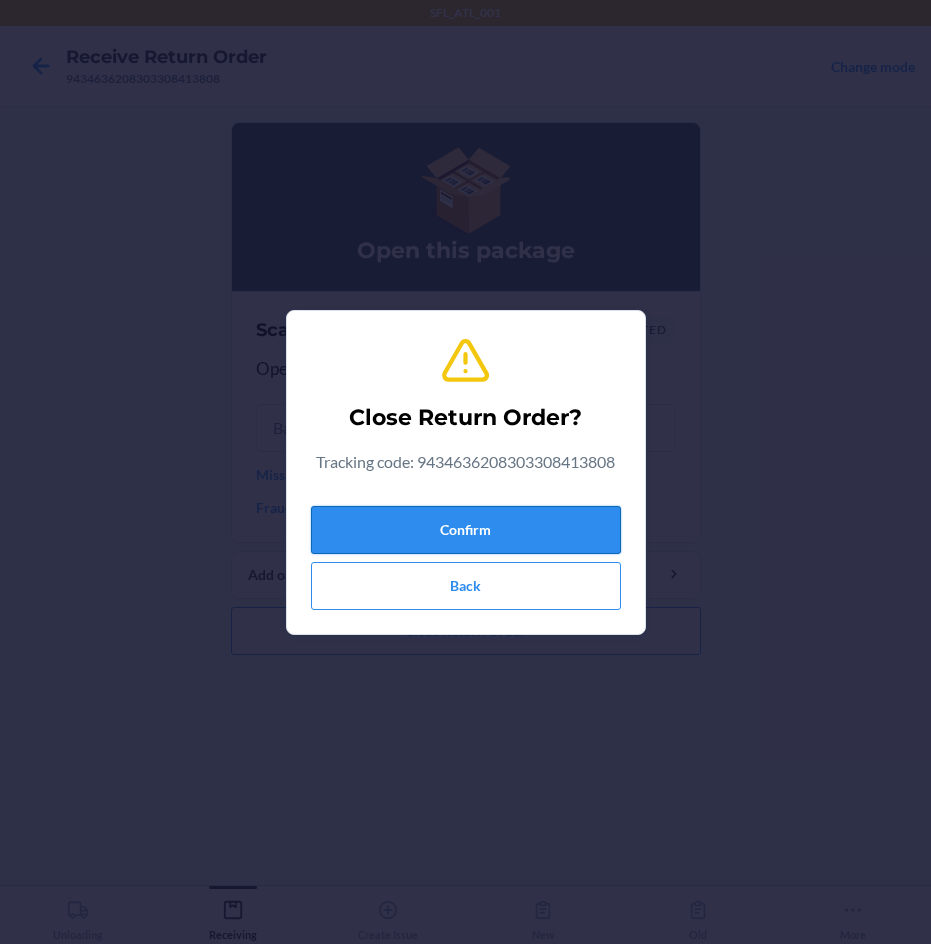 click on "Confirm" at bounding box center (466, 530) 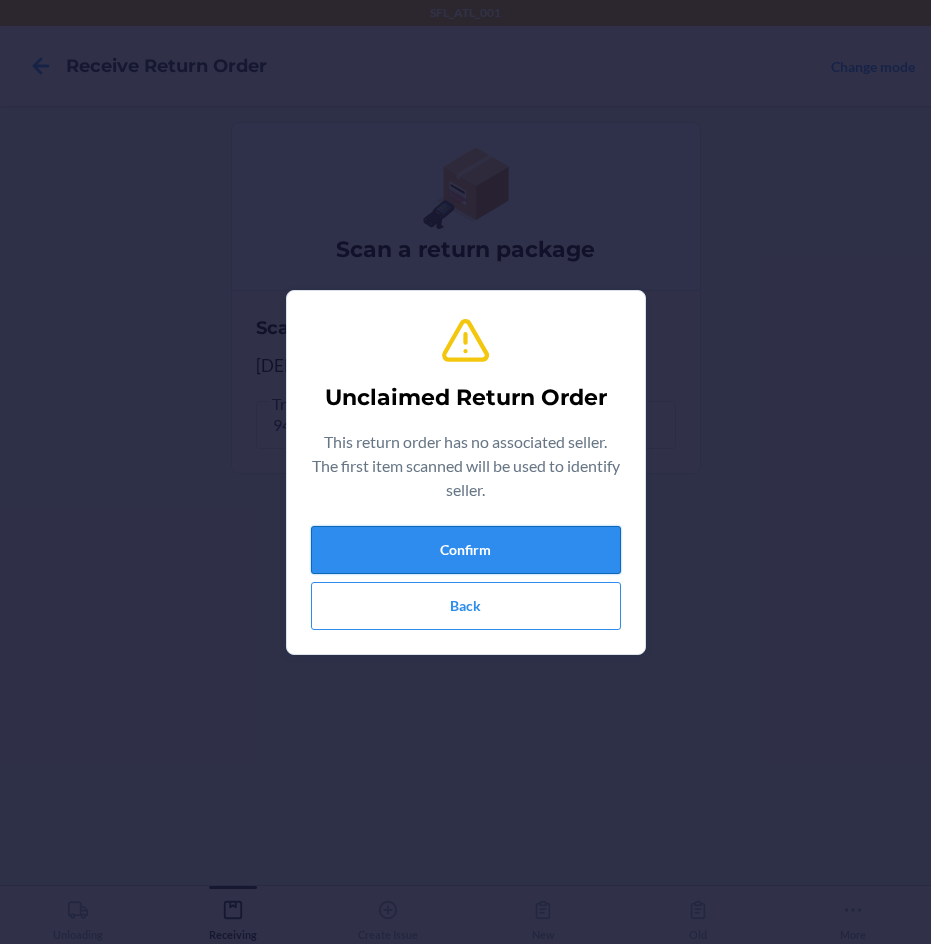 click on "Confirm" at bounding box center [466, 550] 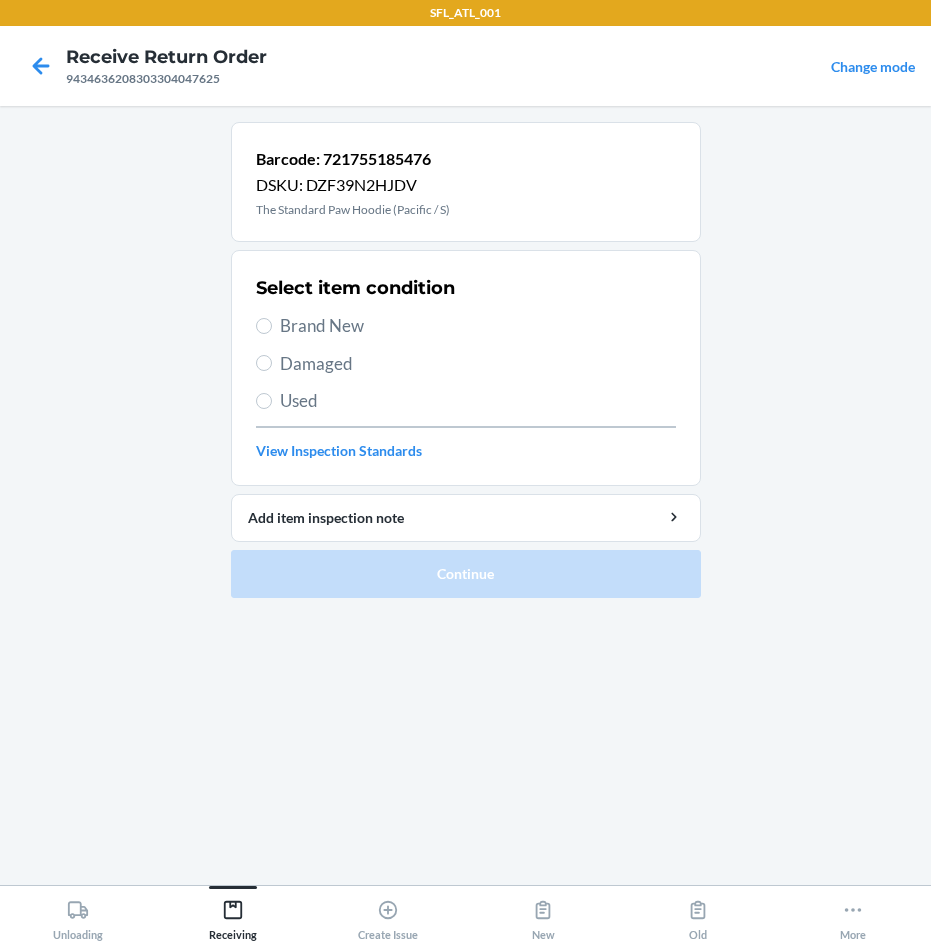 click on "Brand New" at bounding box center (466, 326) 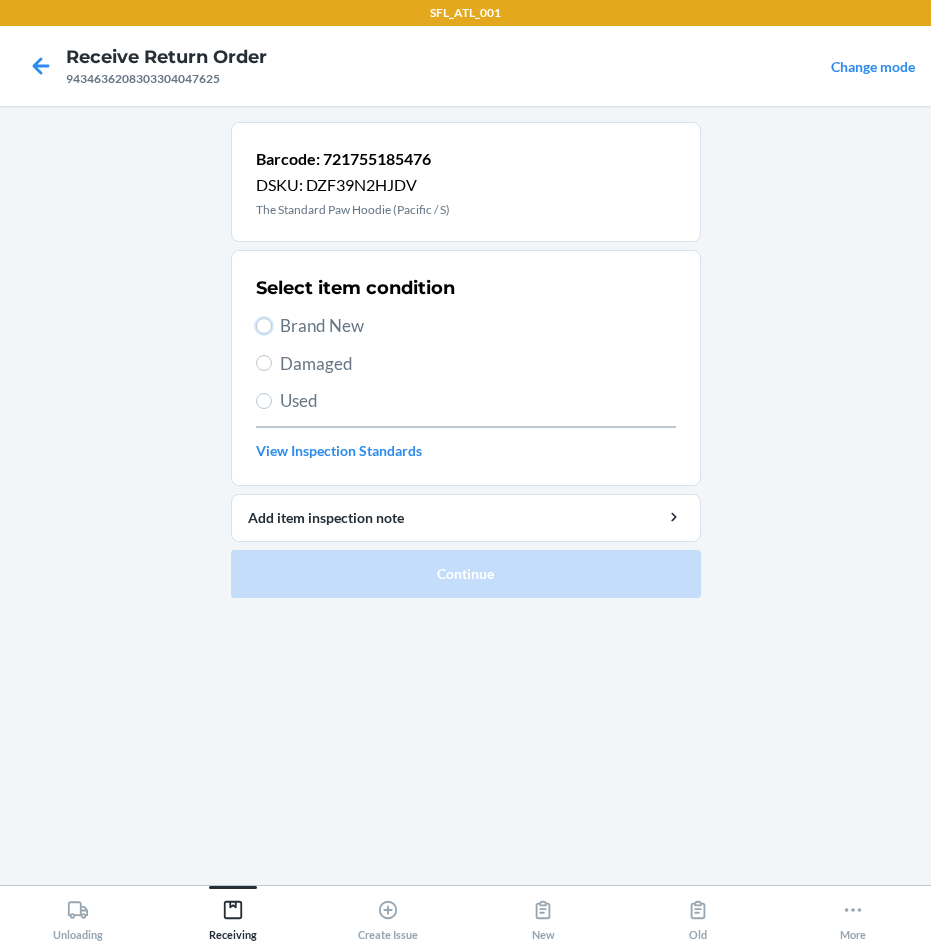 click on "Brand New" at bounding box center [264, 326] 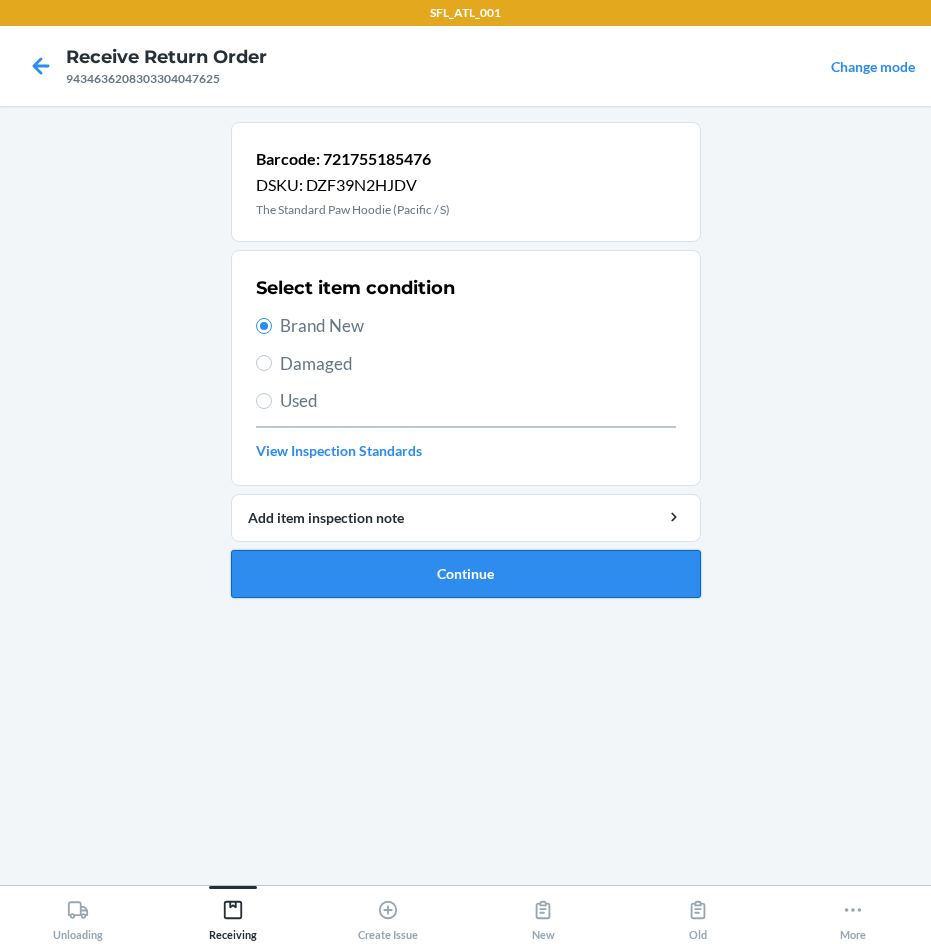 click on "Continue" at bounding box center (466, 574) 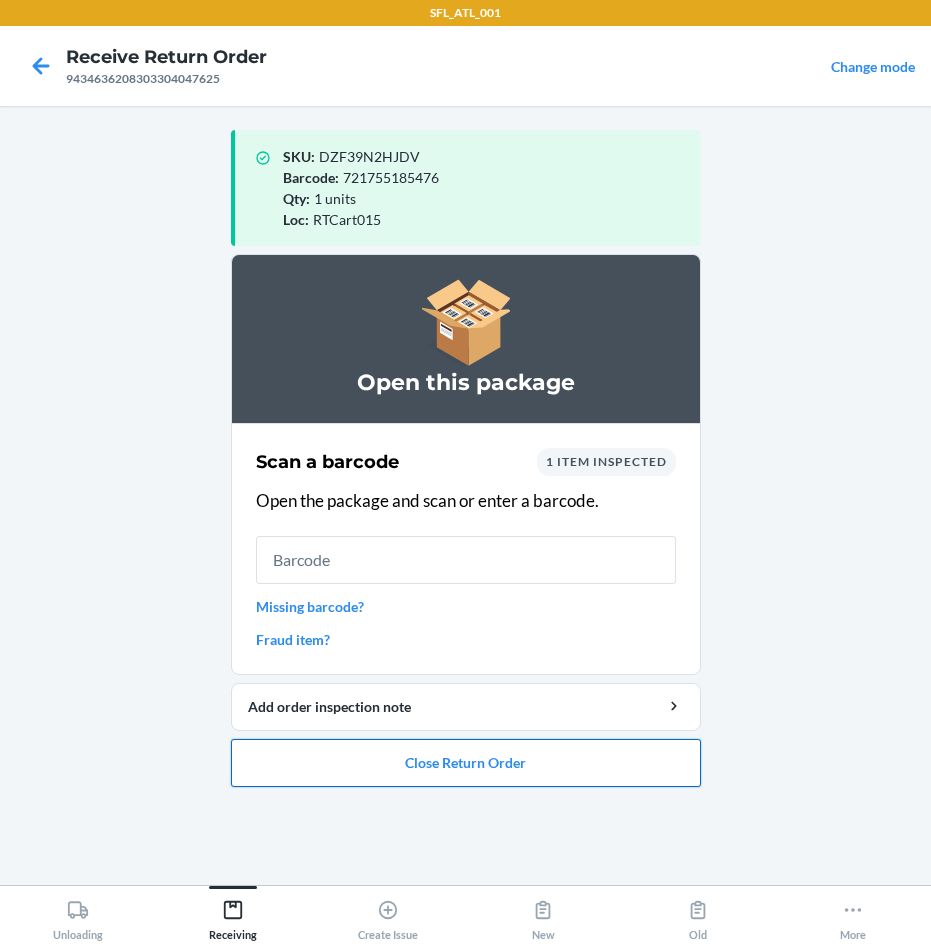 click on "Close Return Order" at bounding box center (466, 763) 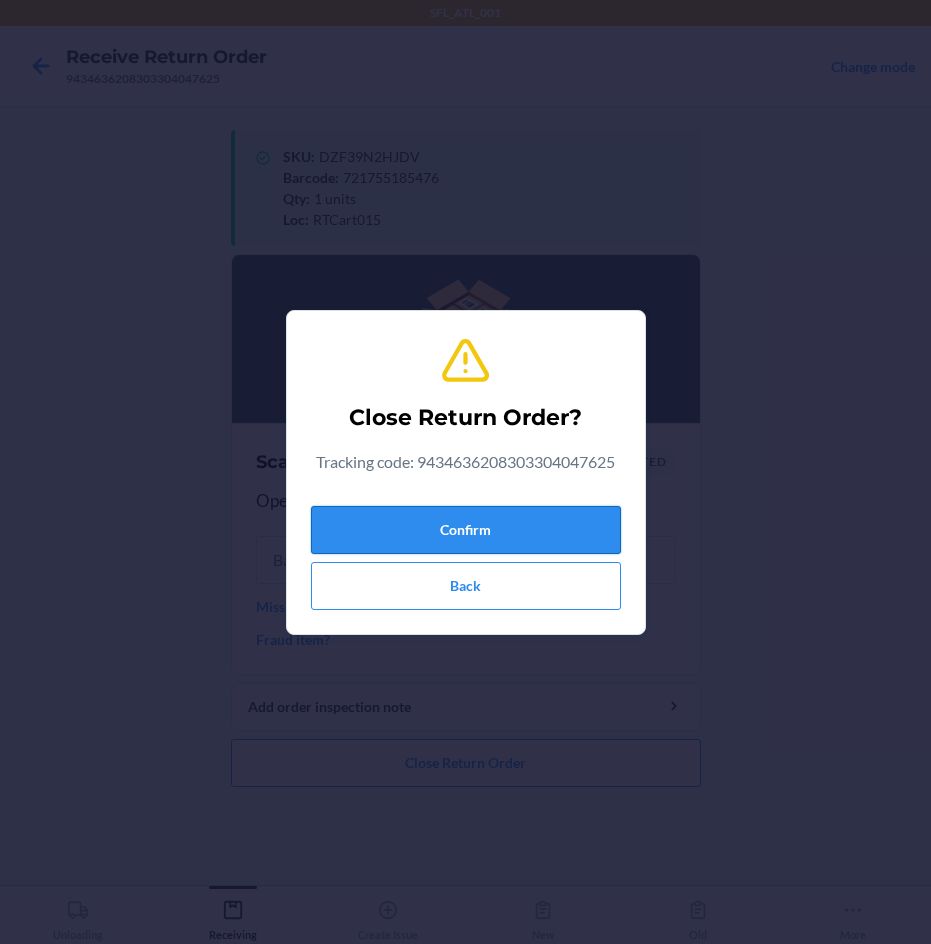 click on "Confirm" at bounding box center [466, 530] 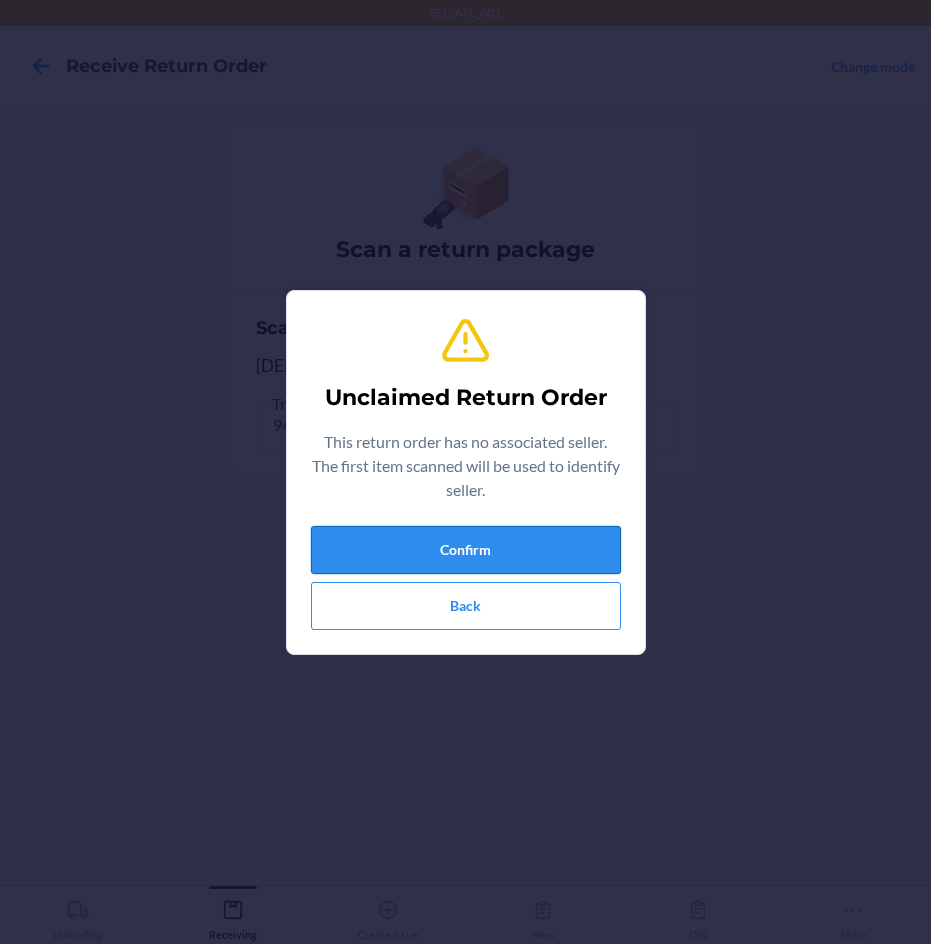 click on "Confirm" at bounding box center (466, 550) 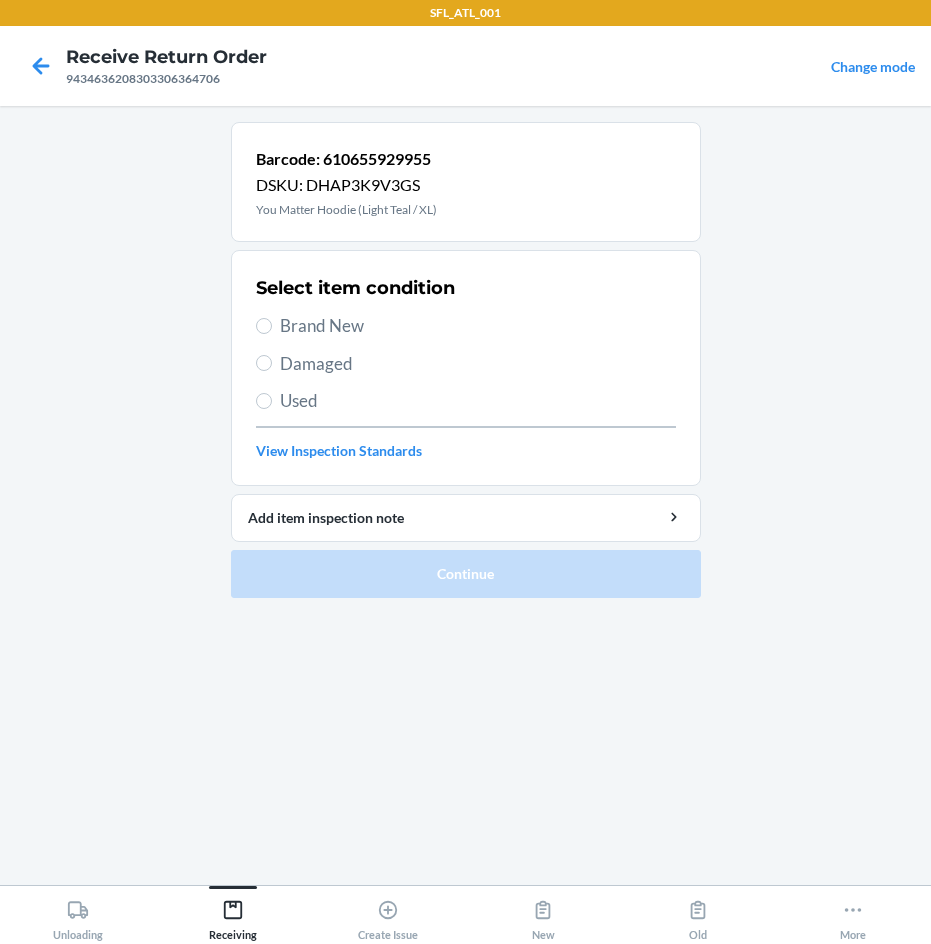 click on "Brand New" at bounding box center (478, 326) 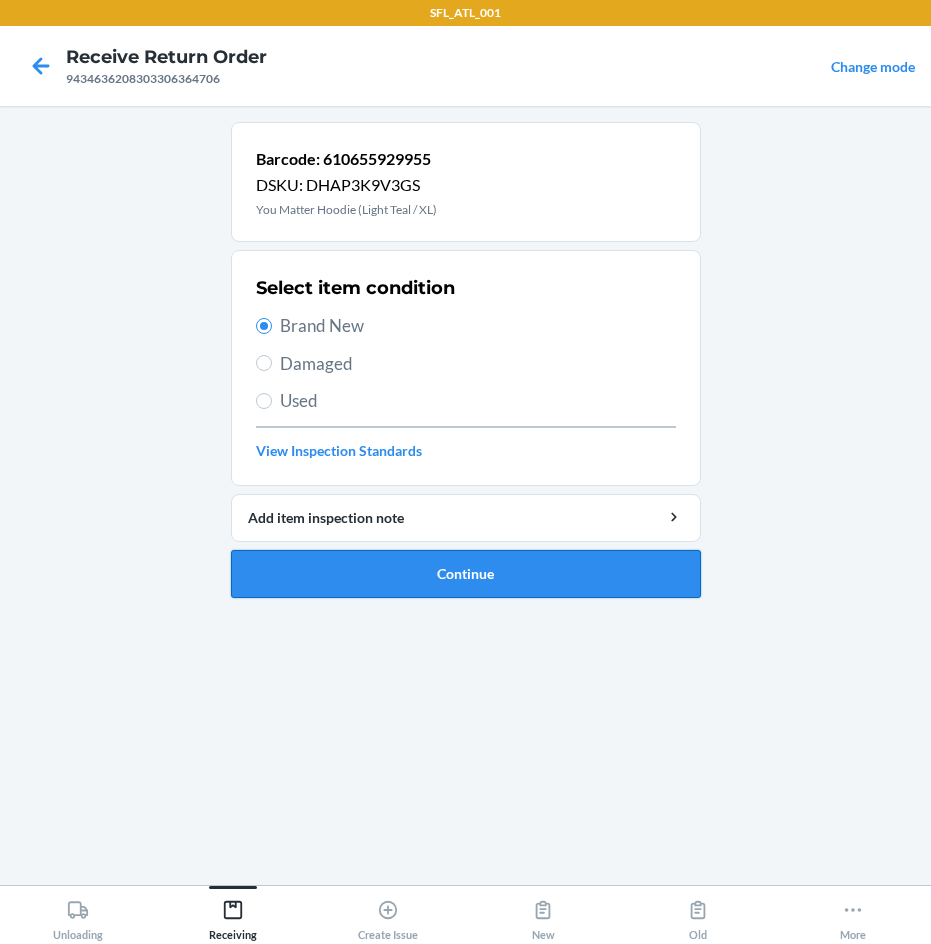 click on "Continue" at bounding box center [466, 574] 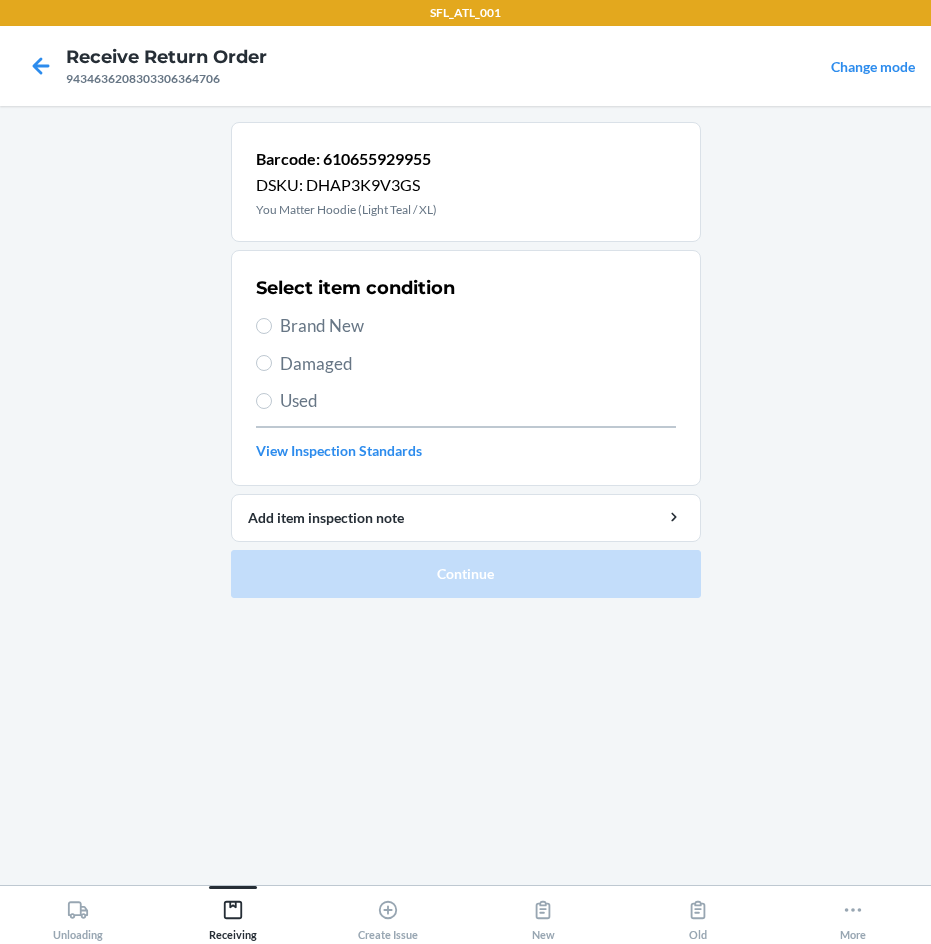 click on "Brand New" at bounding box center [478, 326] 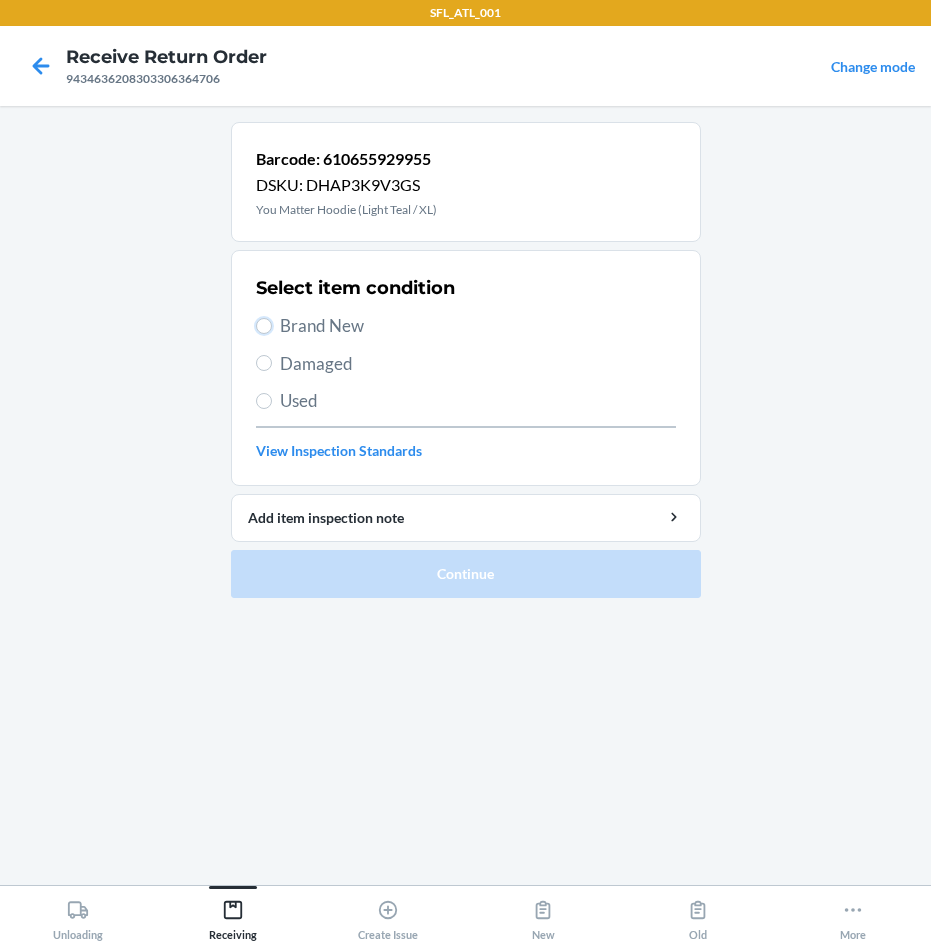 click on "Brand New" at bounding box center (264, 326) 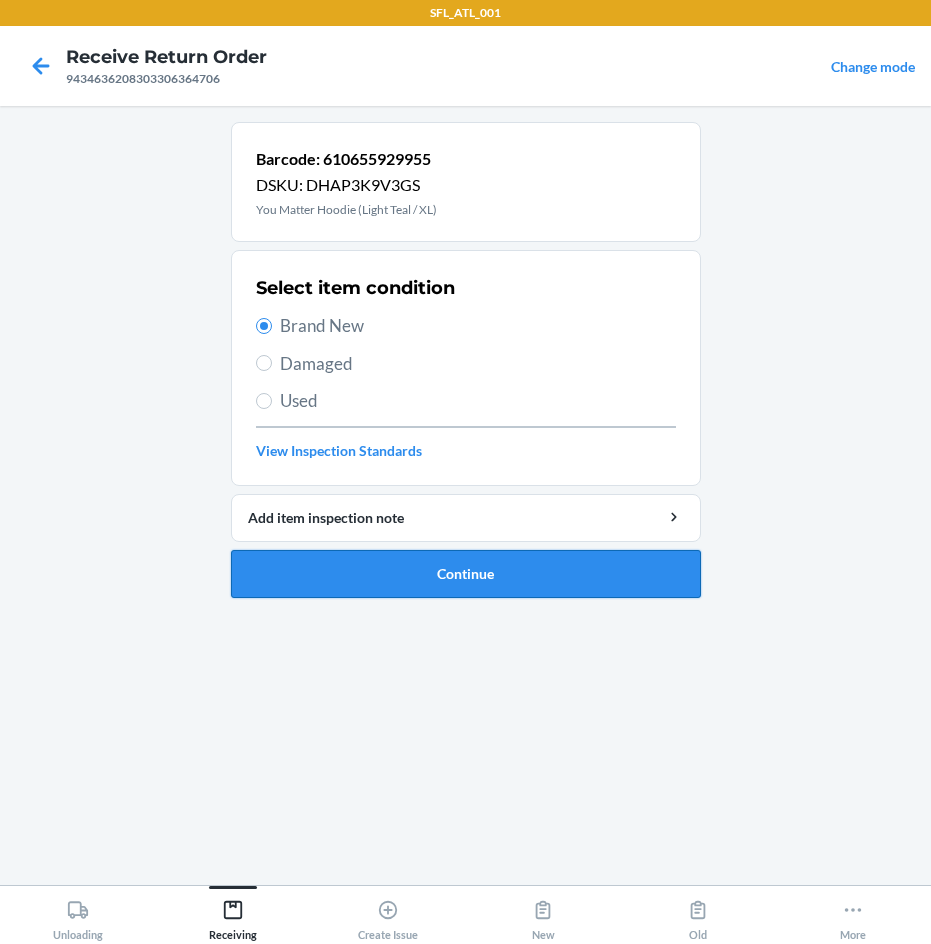 click on "Continue" at bounding box center [466, 574] 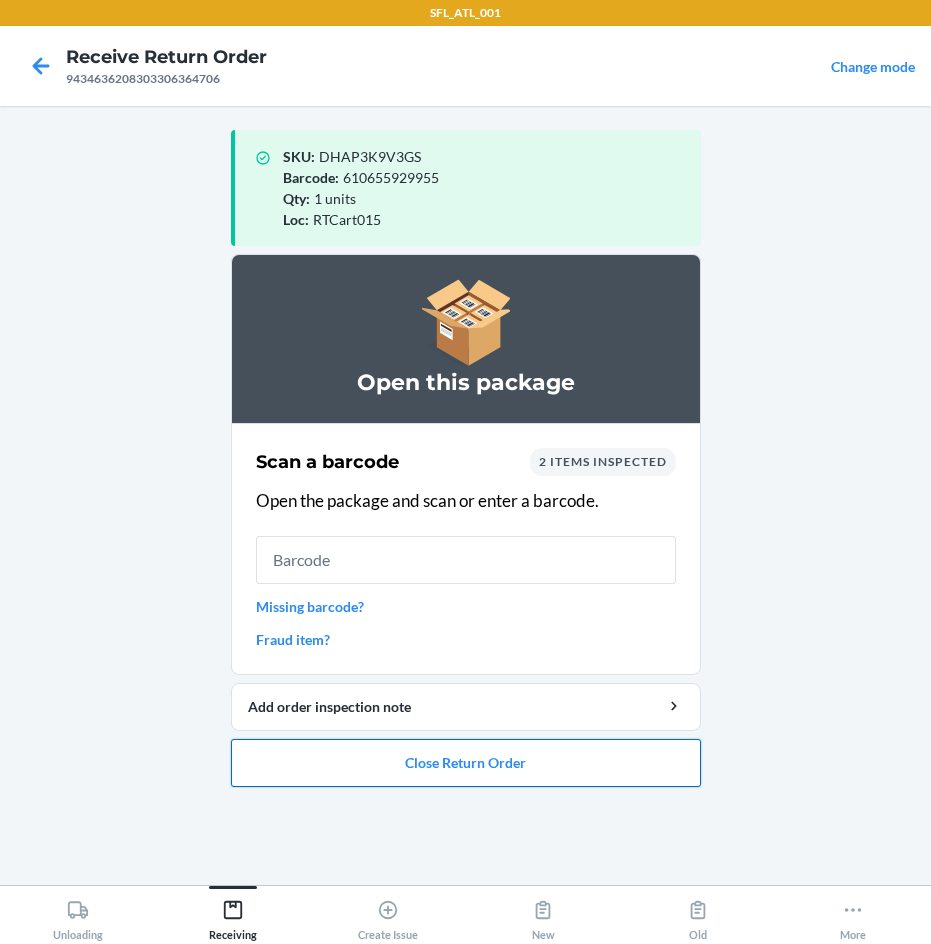 click on "Close Return Order" at bounding box center [466, 763] 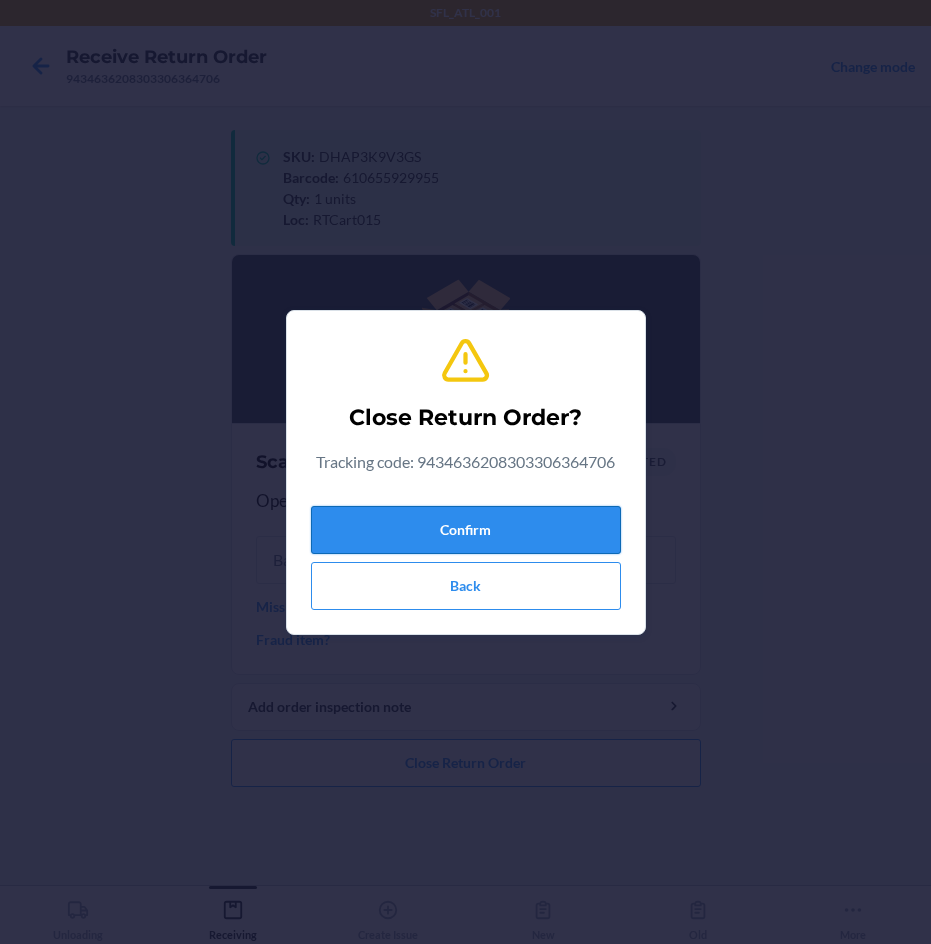 click on "Confirm" at bounding box center [466, 530] 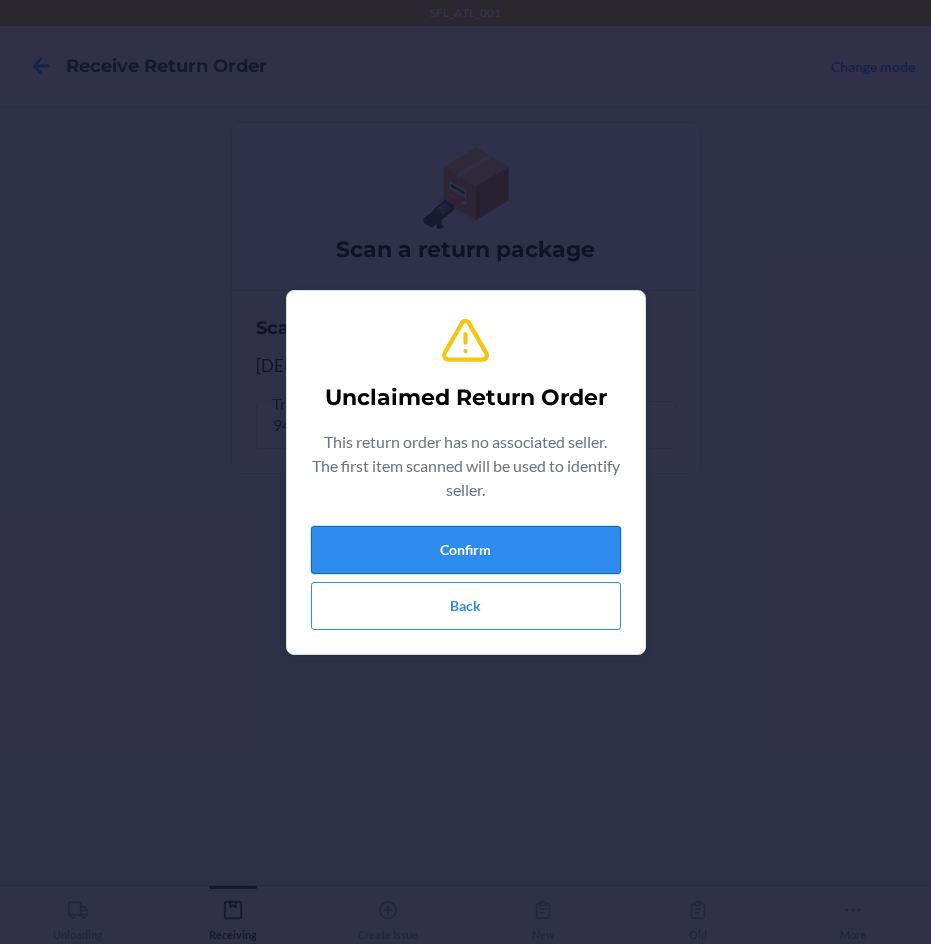 click on "Confirm" at bounding box center [466, 550] 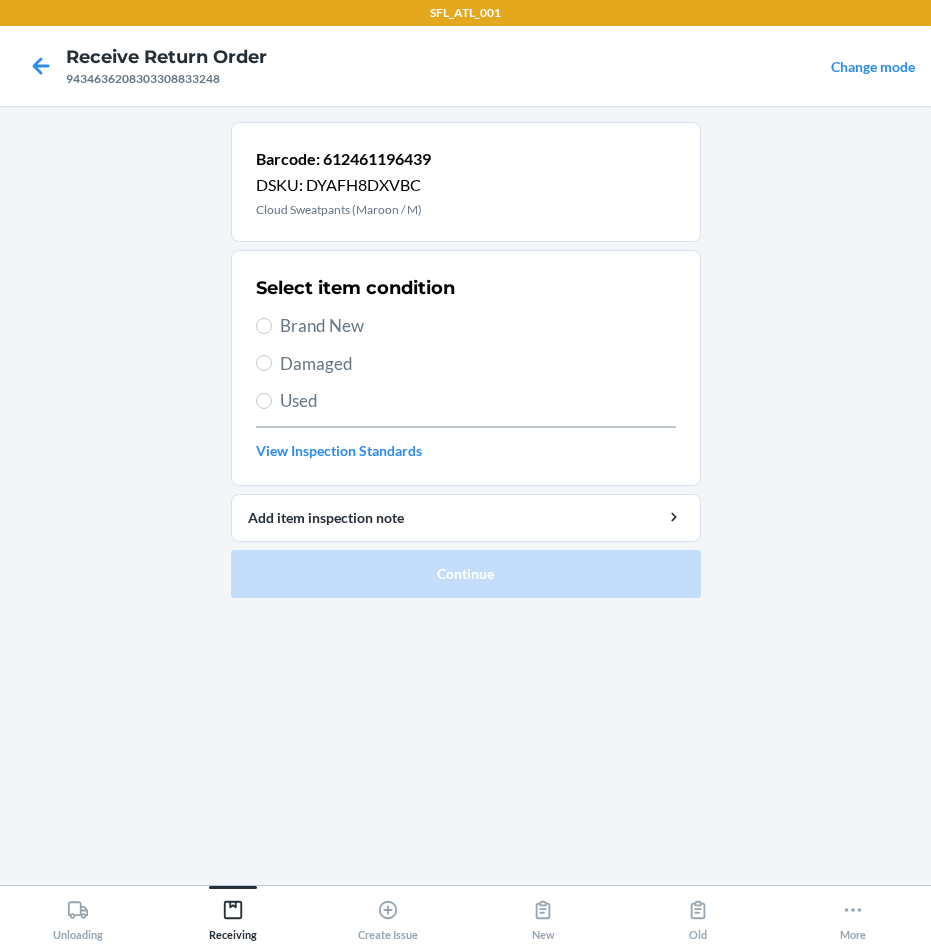 click on "Brand New" at bounding box center (478, 326) 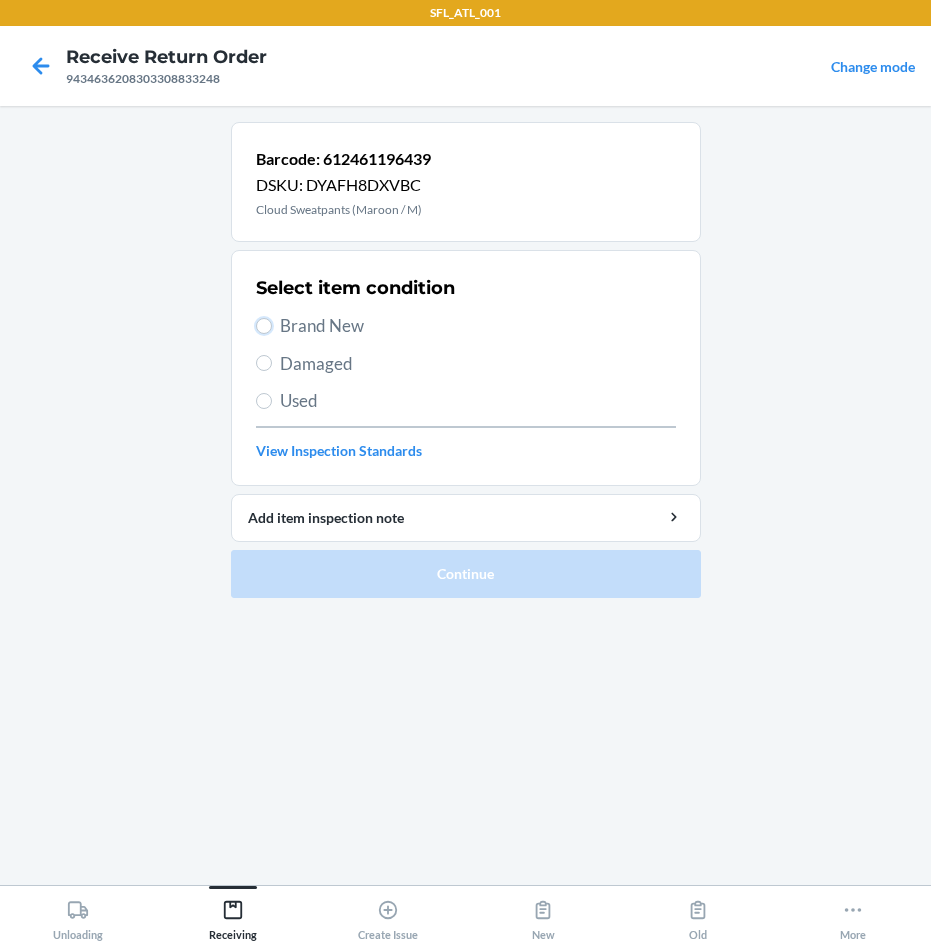 click on "Brand New" at bounding box center [264, 326] 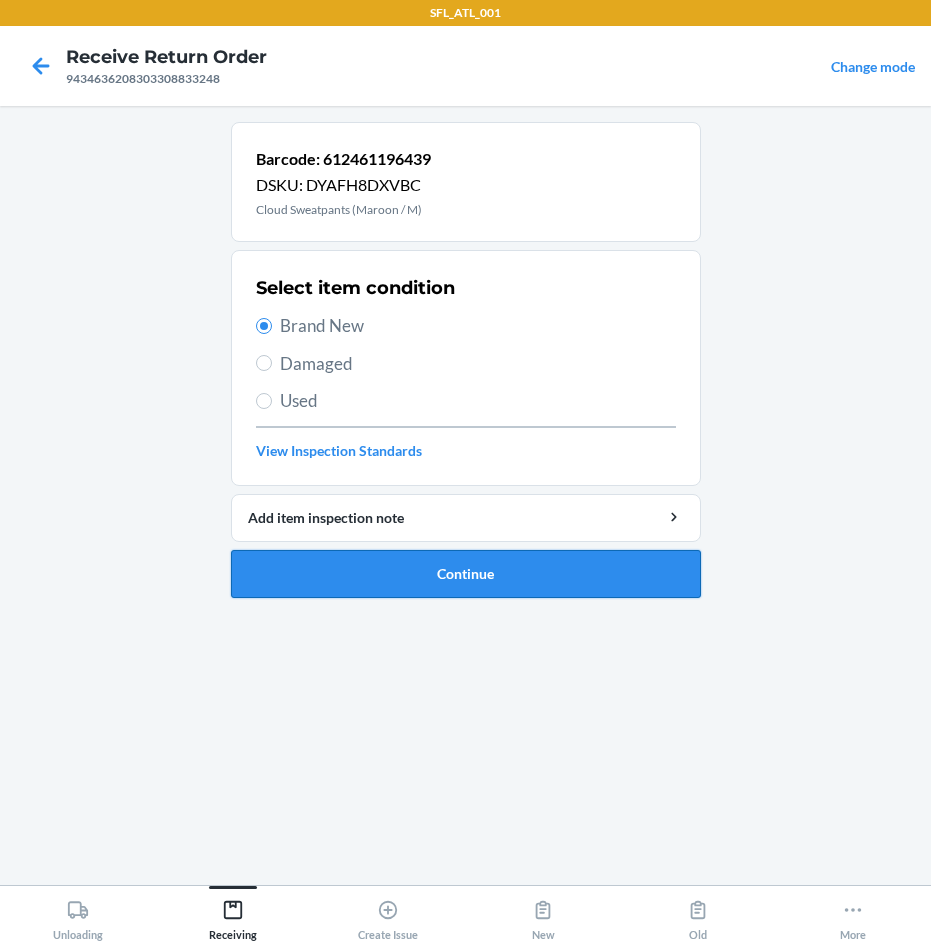 click on "Continue" at bounding box center [466, 574] 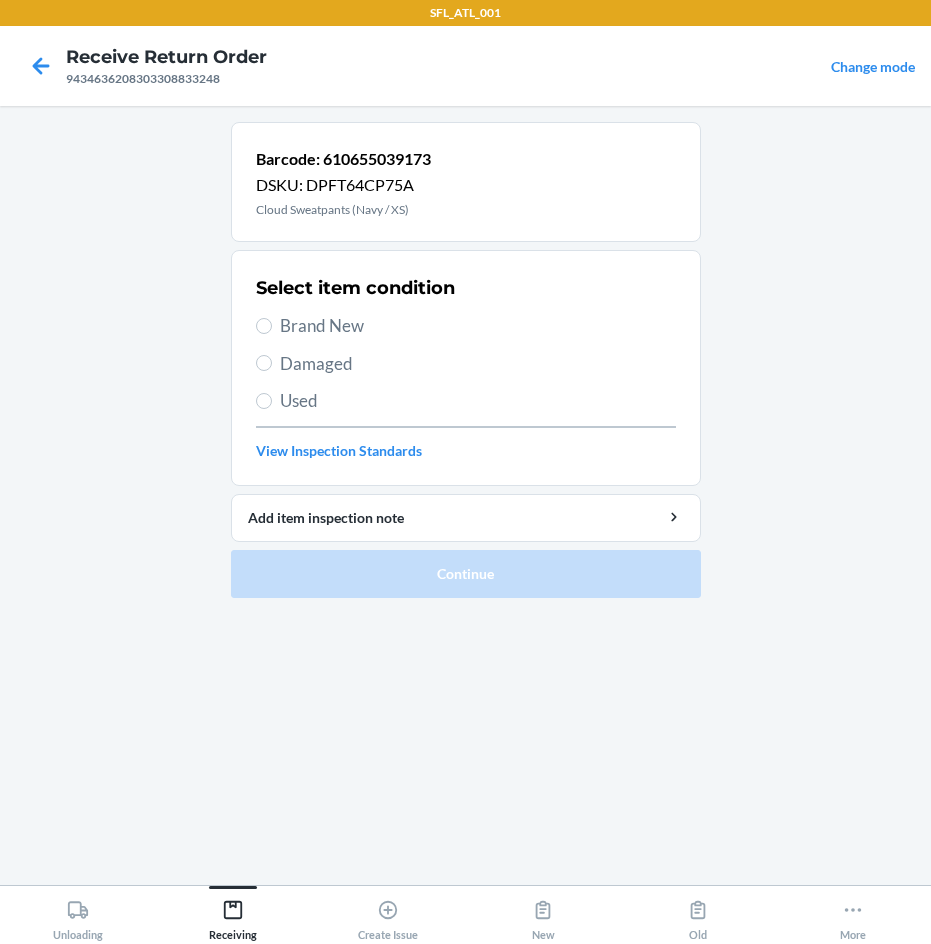 click on "Brand New" at bounding box center [478, 326] 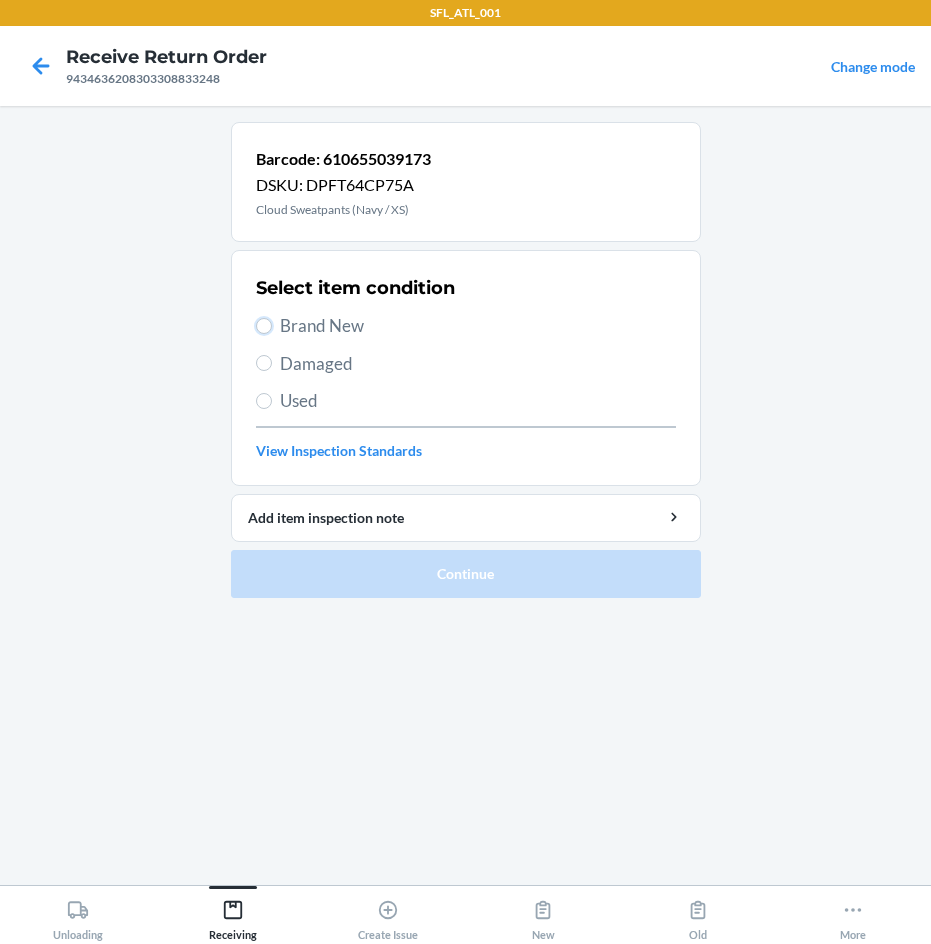 click on "Brand New" at bounding box center [264, 326] 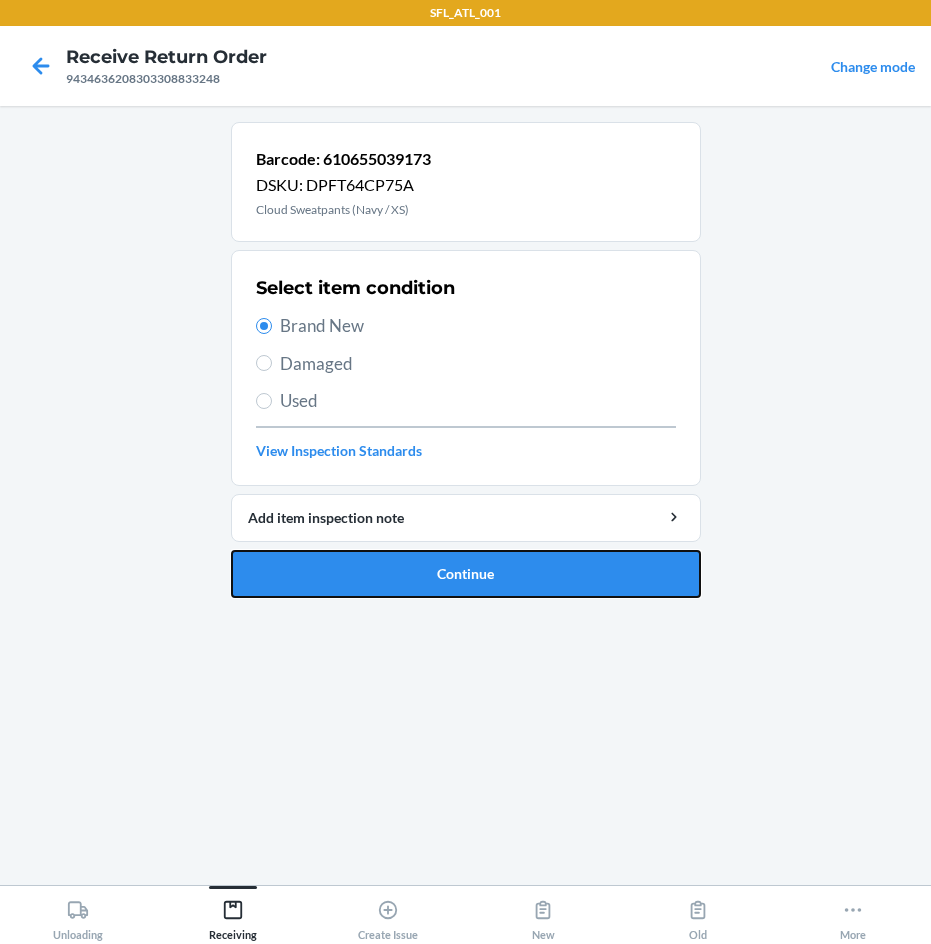 drag, startPoint x: 519, startPoint y: 574, endPoint x: 452, endPoint y: 568, distance: 67.26812 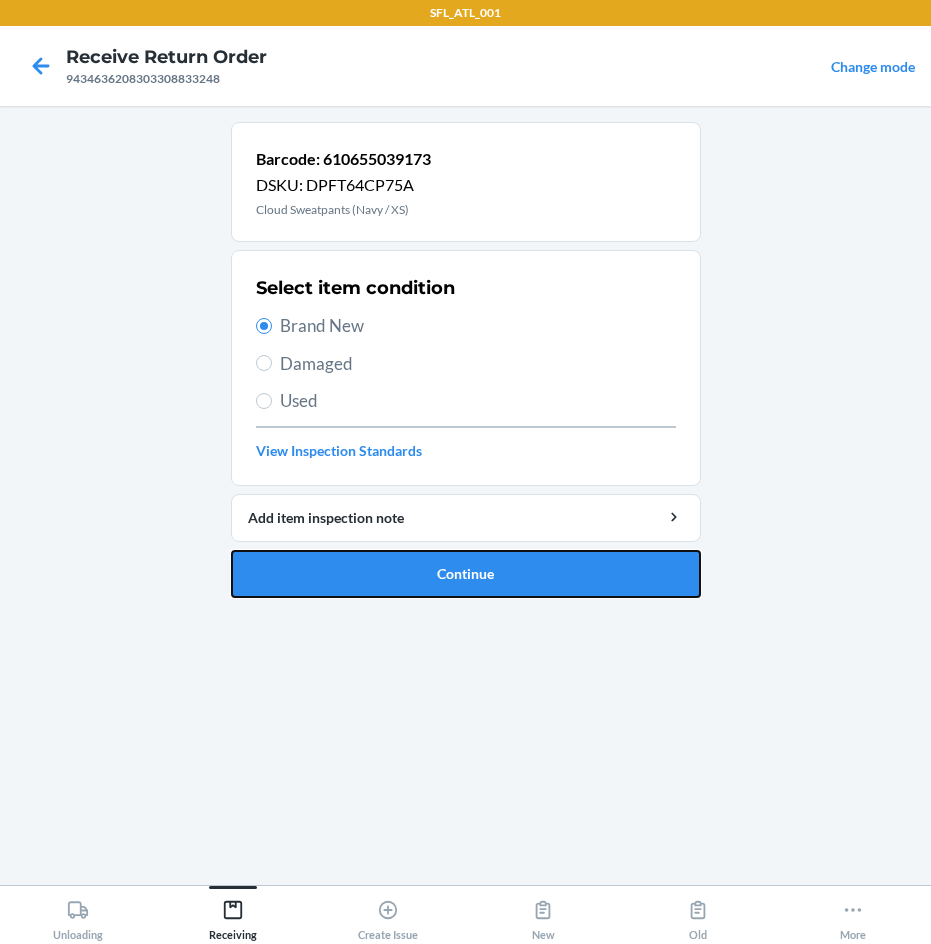 click on "Continue" at bounding box center (466, 574) 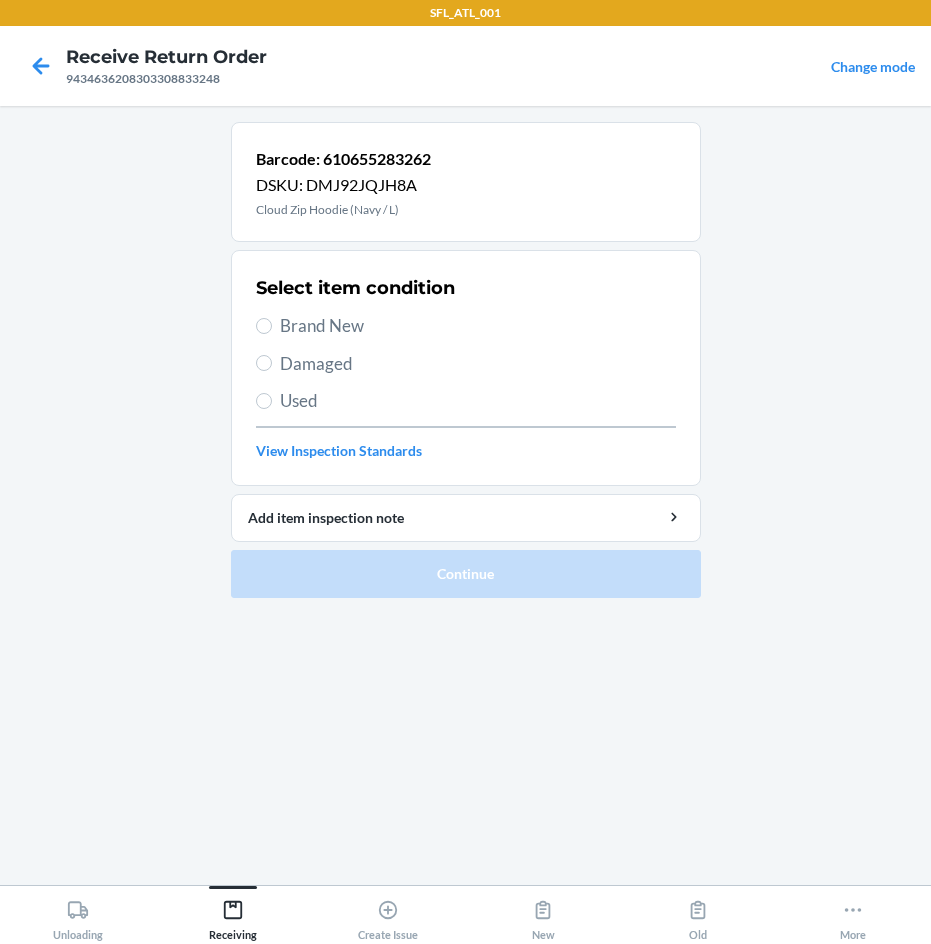 click on "Brand New" at bounding box center (478, 326) 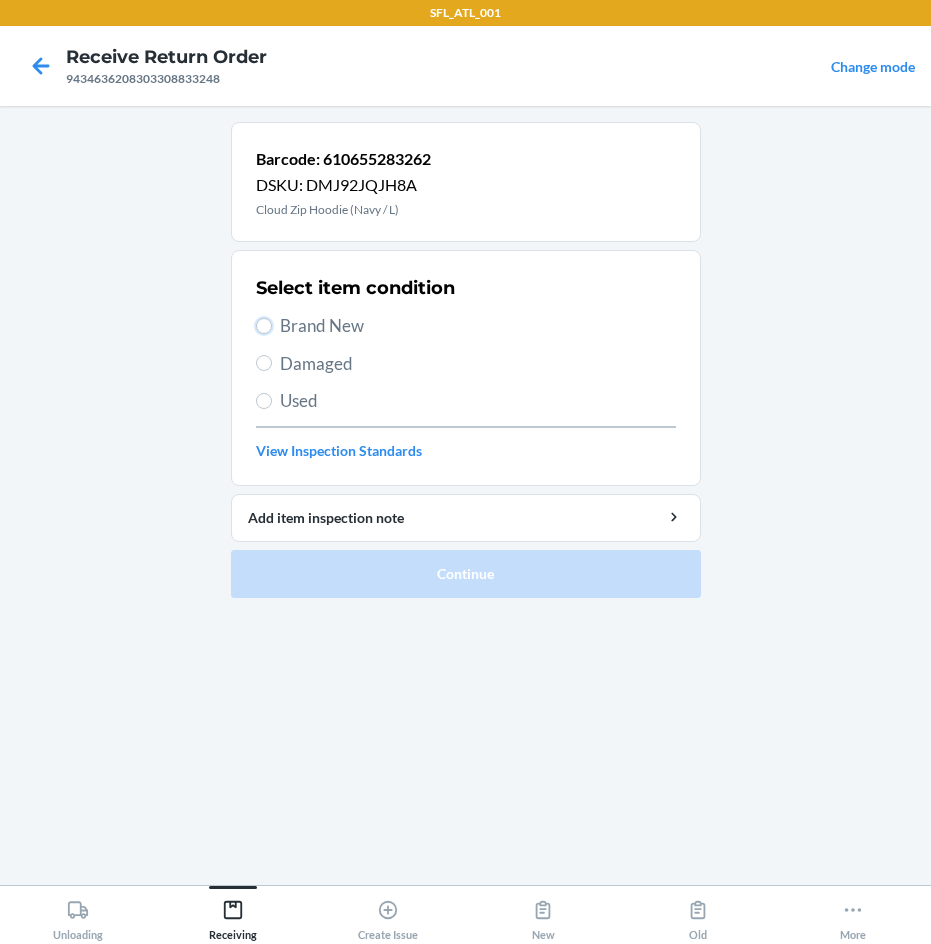 click on "Brand New" at bounding box center (264, 326) 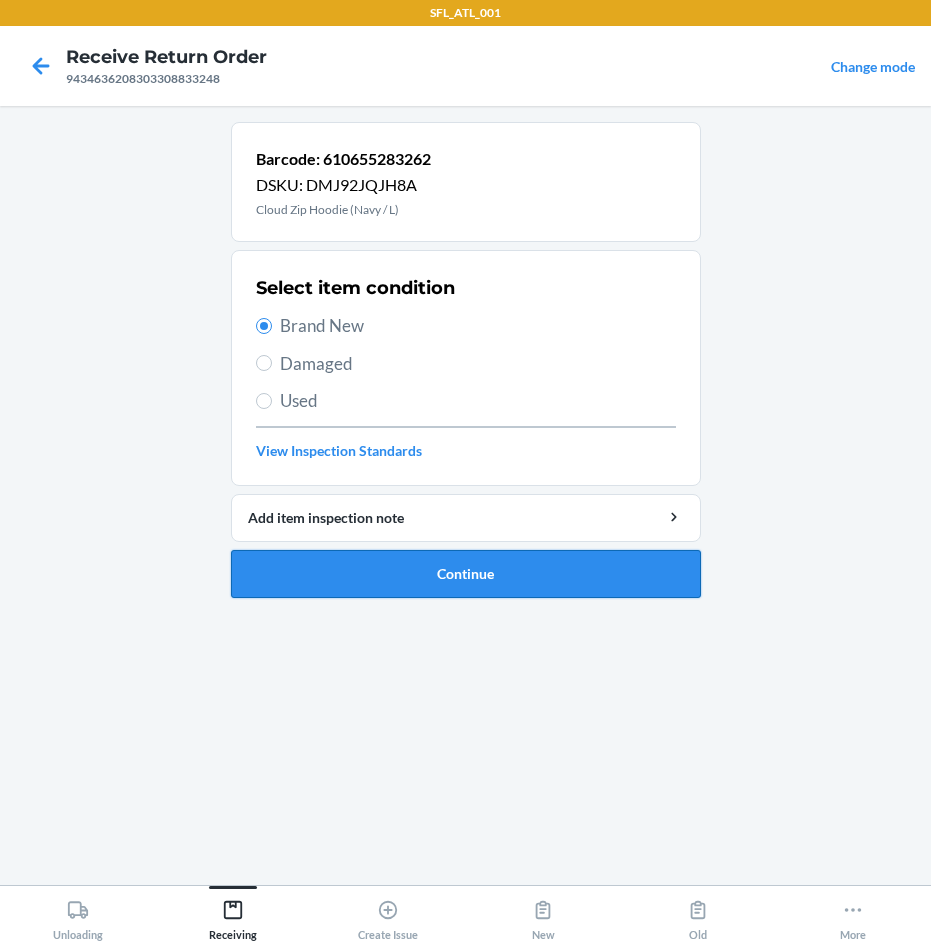 click on "Continue" at bounding box center [466, 574] 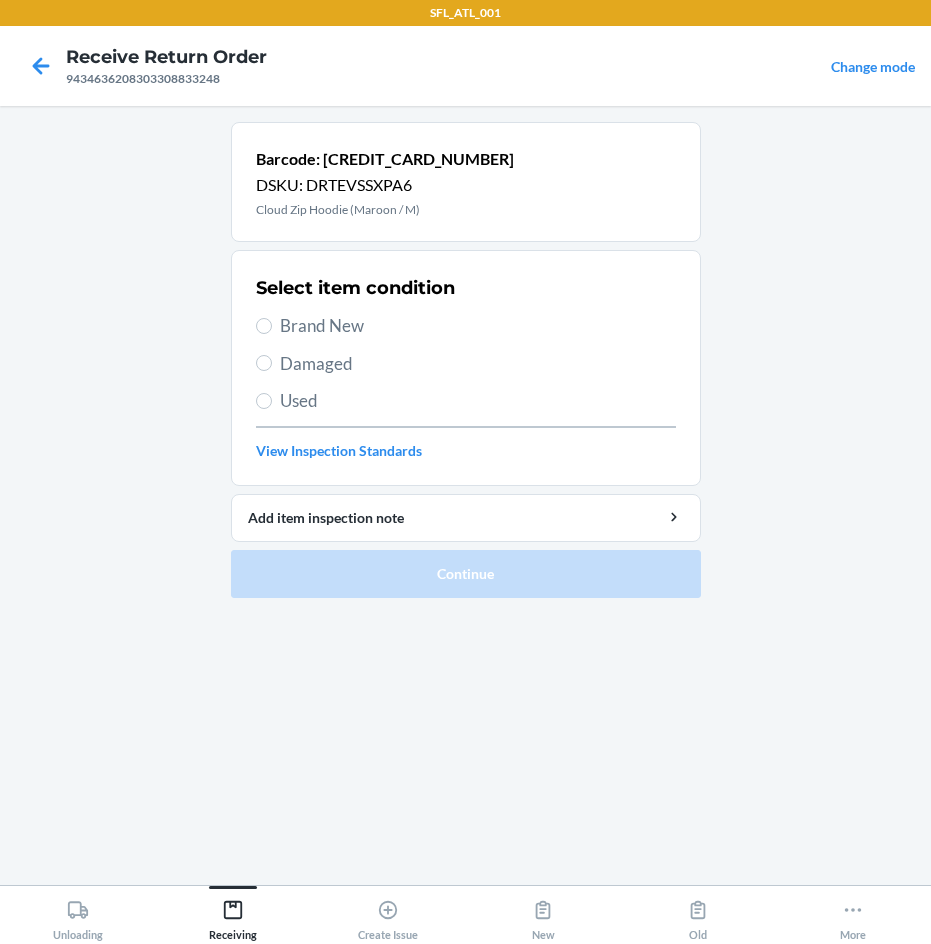 click on "Brand New" at bounding box center [478, 326] 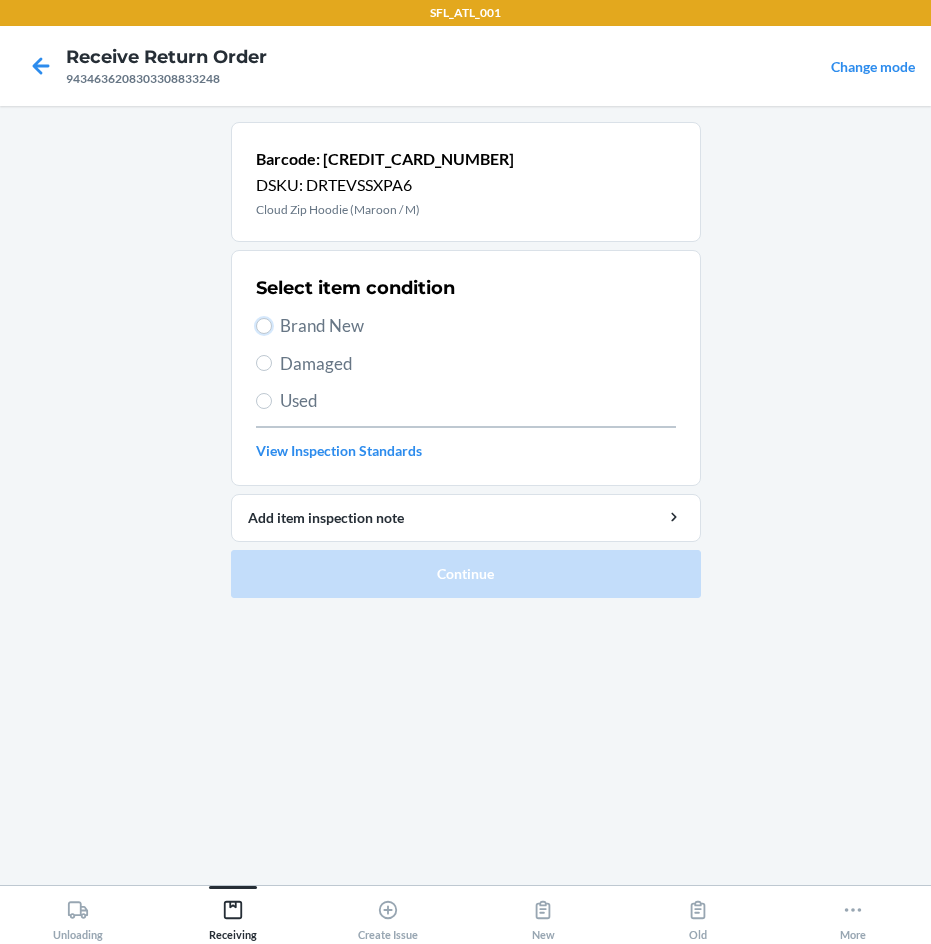 click on "Brand New" at bounding box center [264, 326] 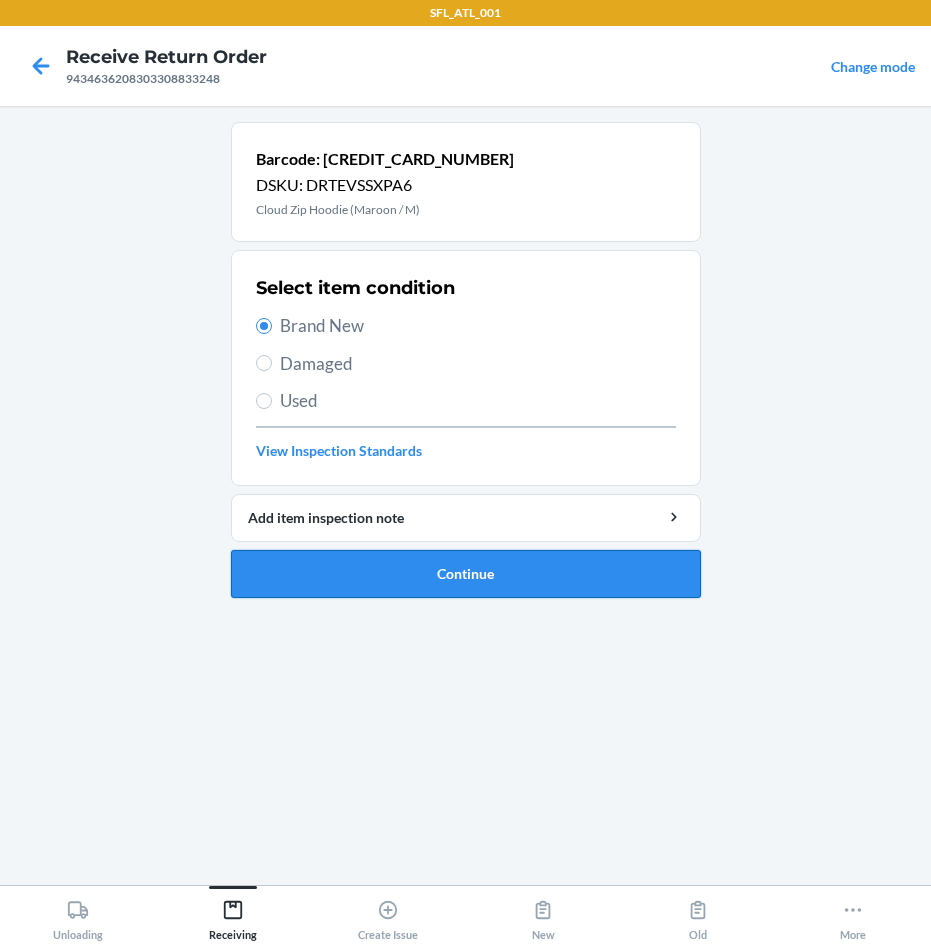 click on "Continue" at bounding box center (466, 574) 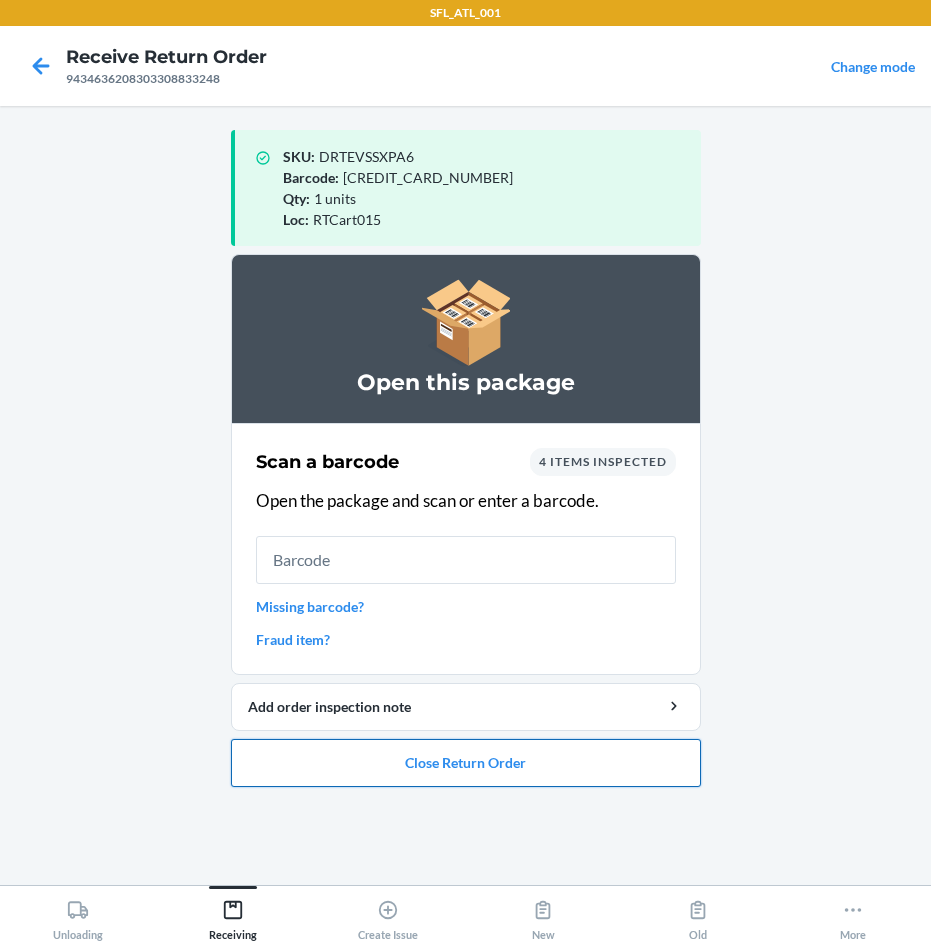 click on "Close Return Order" at bounding box center [466, 763] 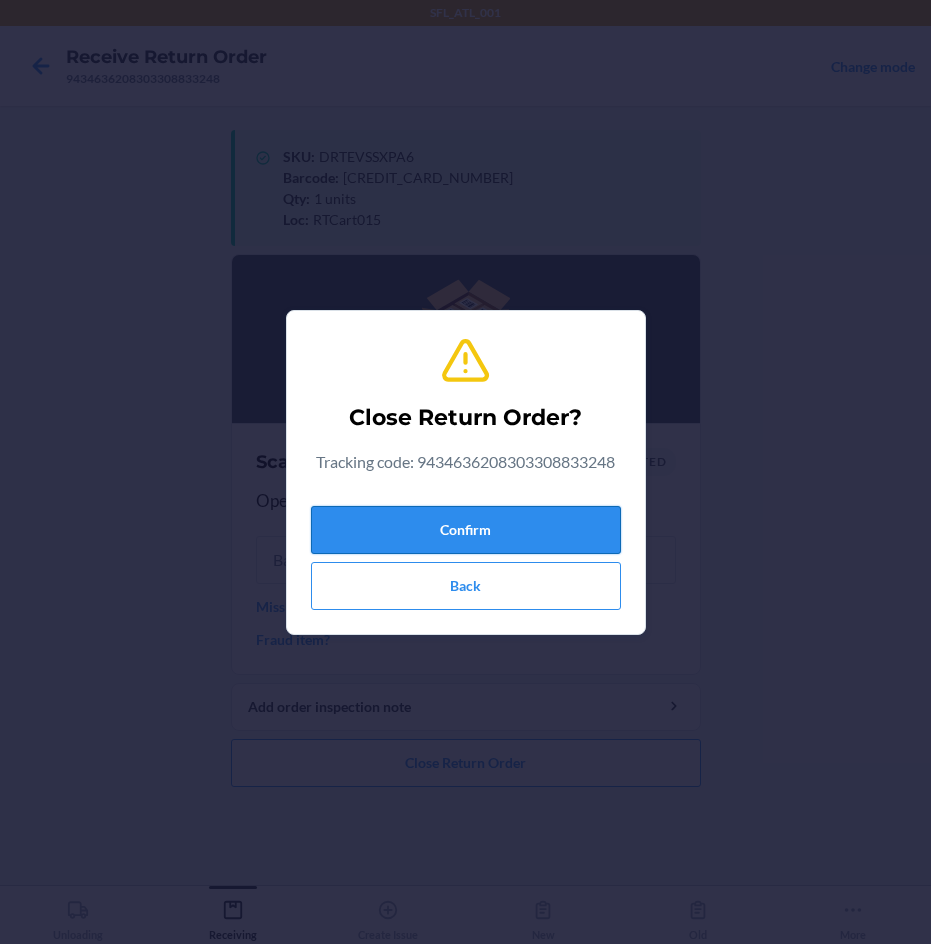 click on "Confirm" at bounding box center [466, 530] 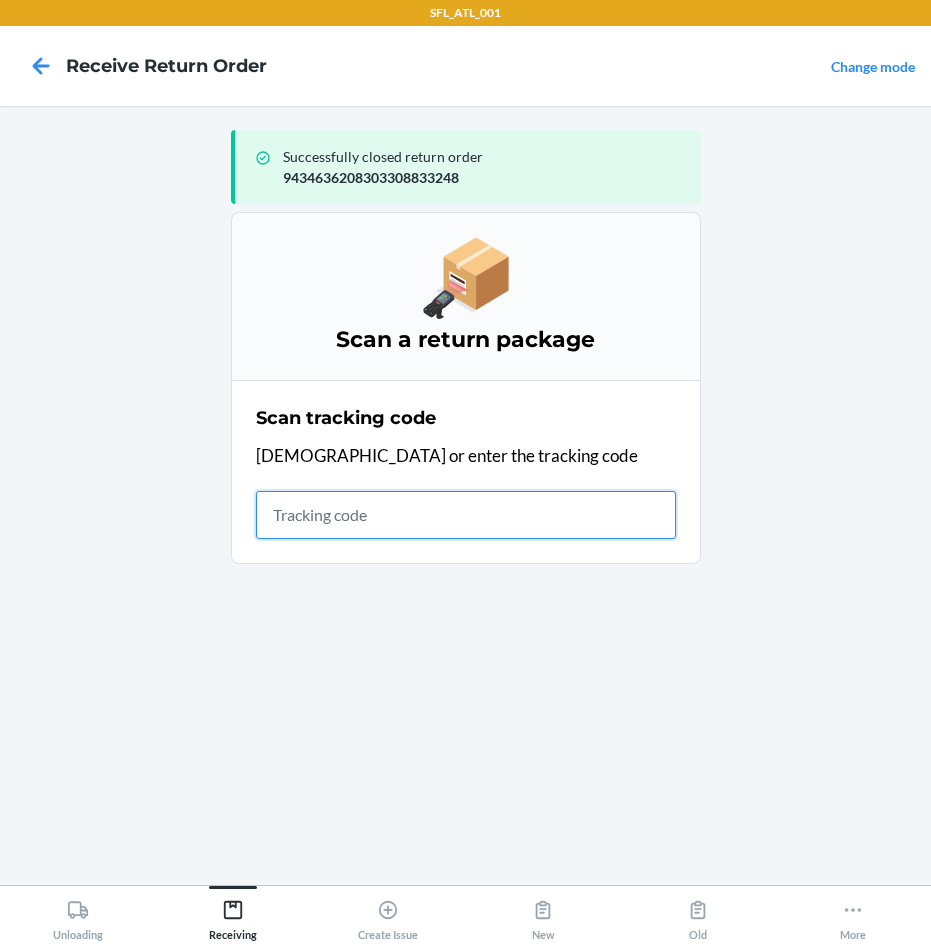 click at bounding box center [466, 515] 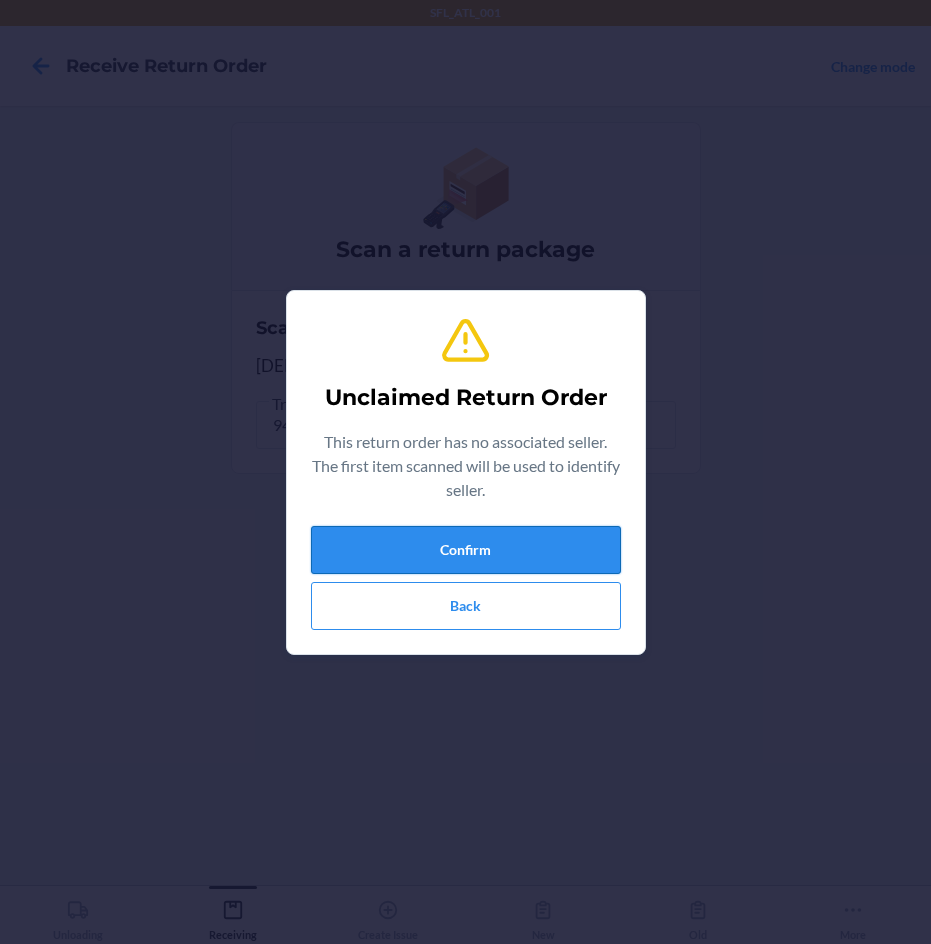 click on "Confirm" at bounding box center [466, 550] 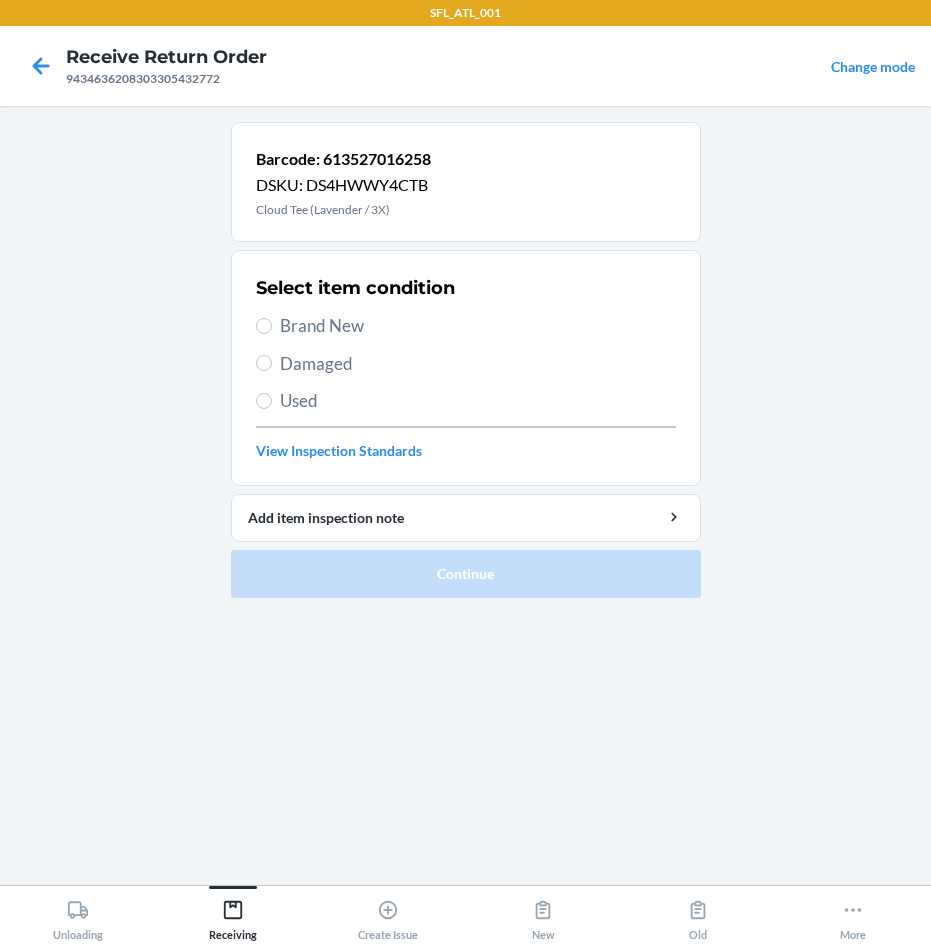click on "Brand New" at bounding box center (478, 326) 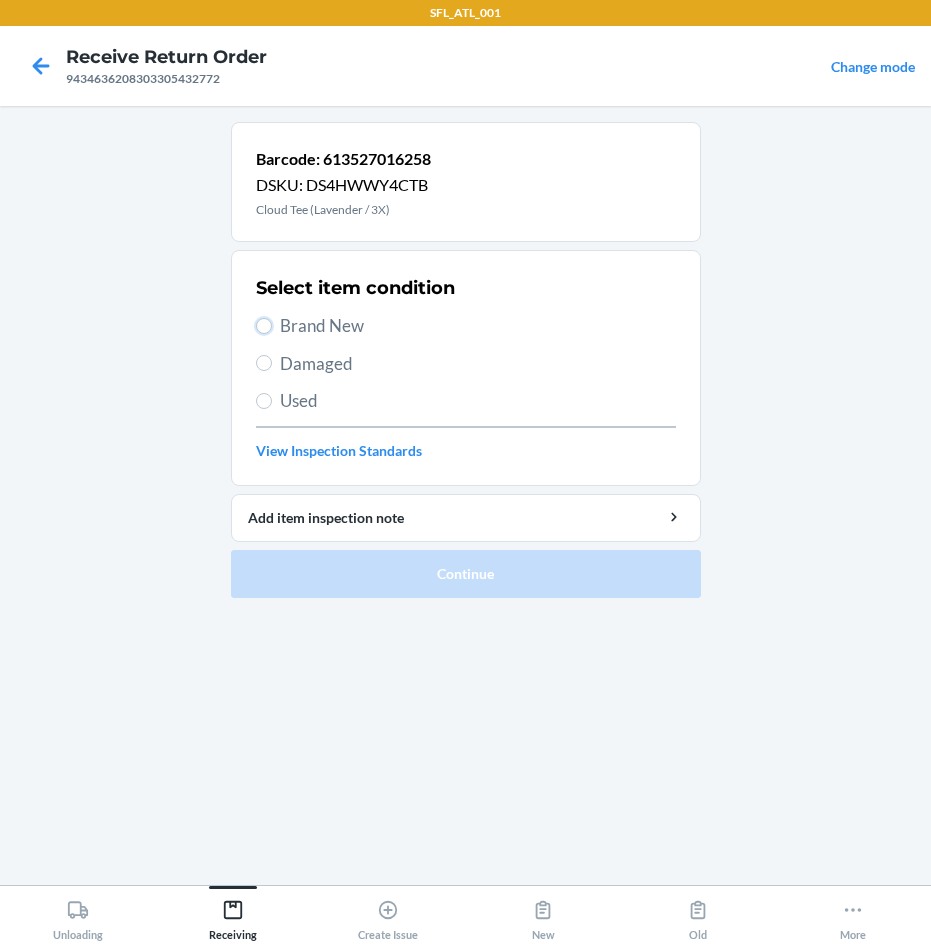 click on "Brand New" at bounding box center (264, 326) 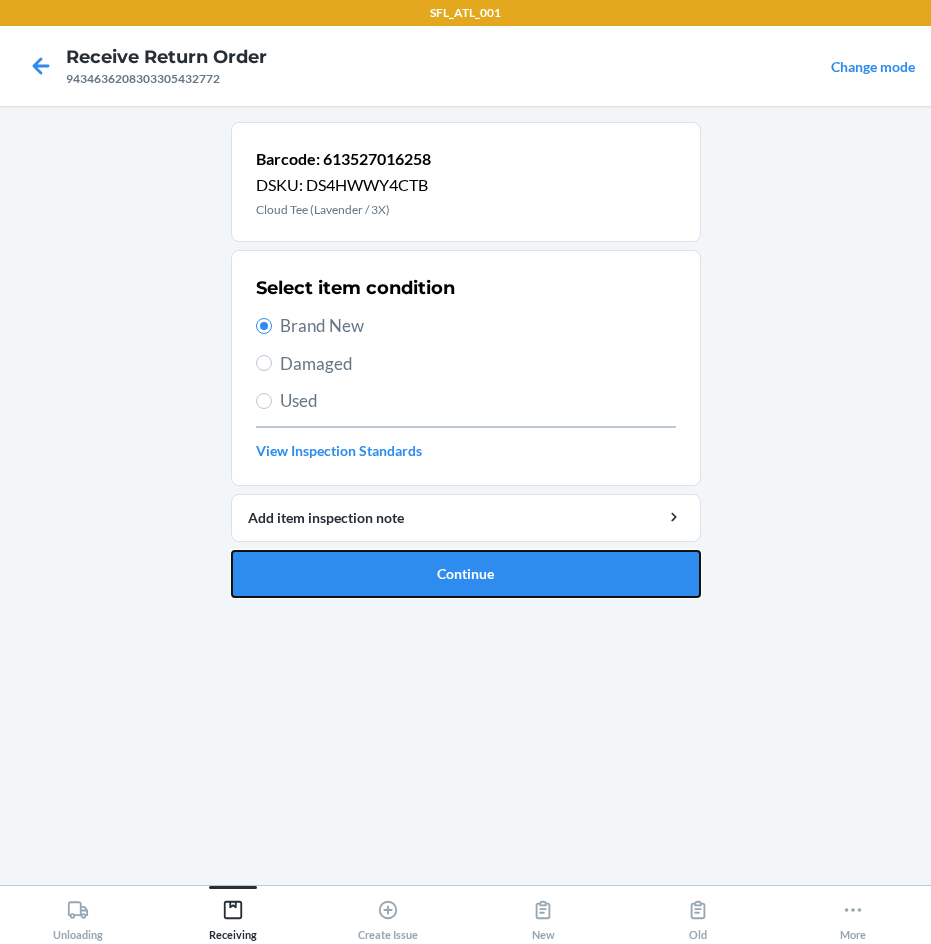 drag, startPoint x: 500, startPoint y: 576, endPoint x: 510, endPoint y: 575, distance: 10.049875 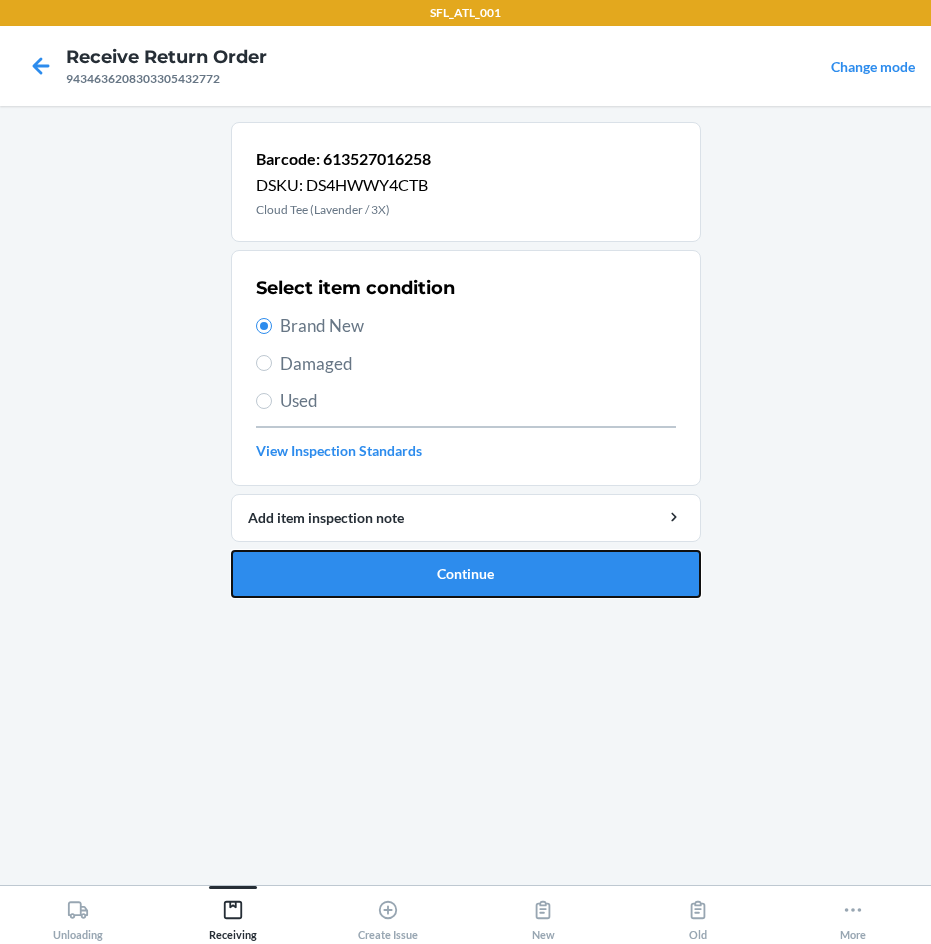 click on "Continue" at bounding box center (466, 574) 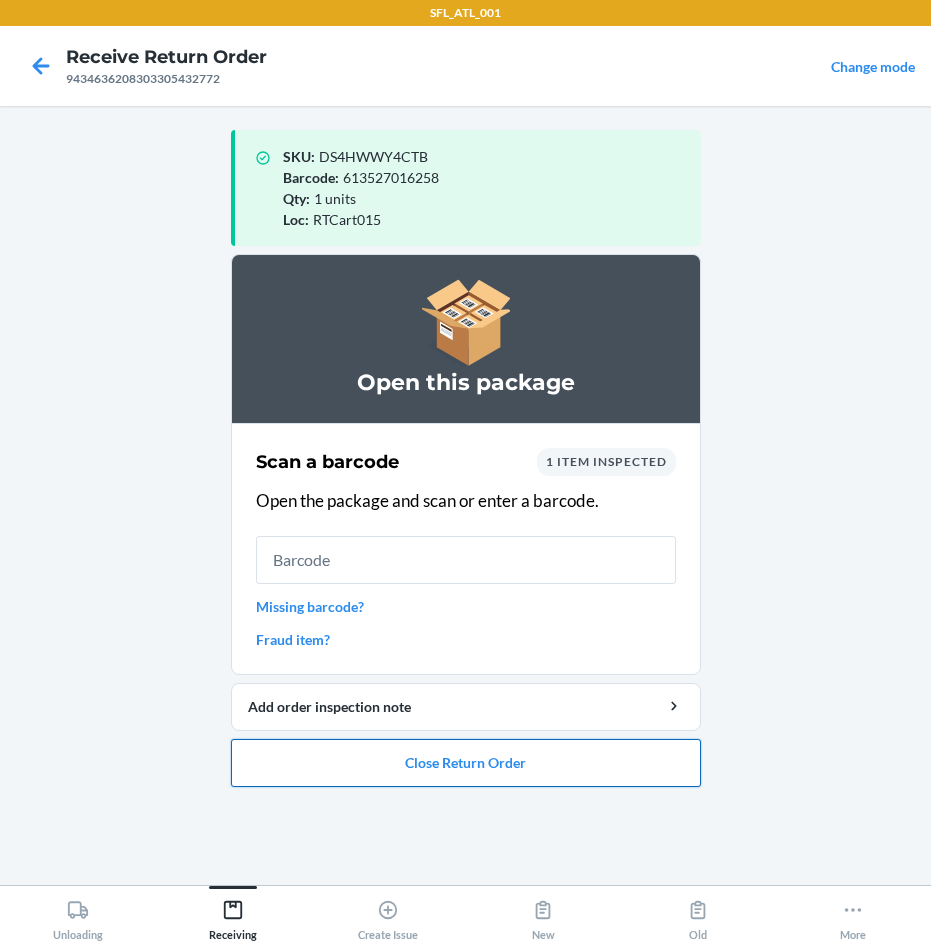 click on "Close Return Order" at bounding box center [466, 763] 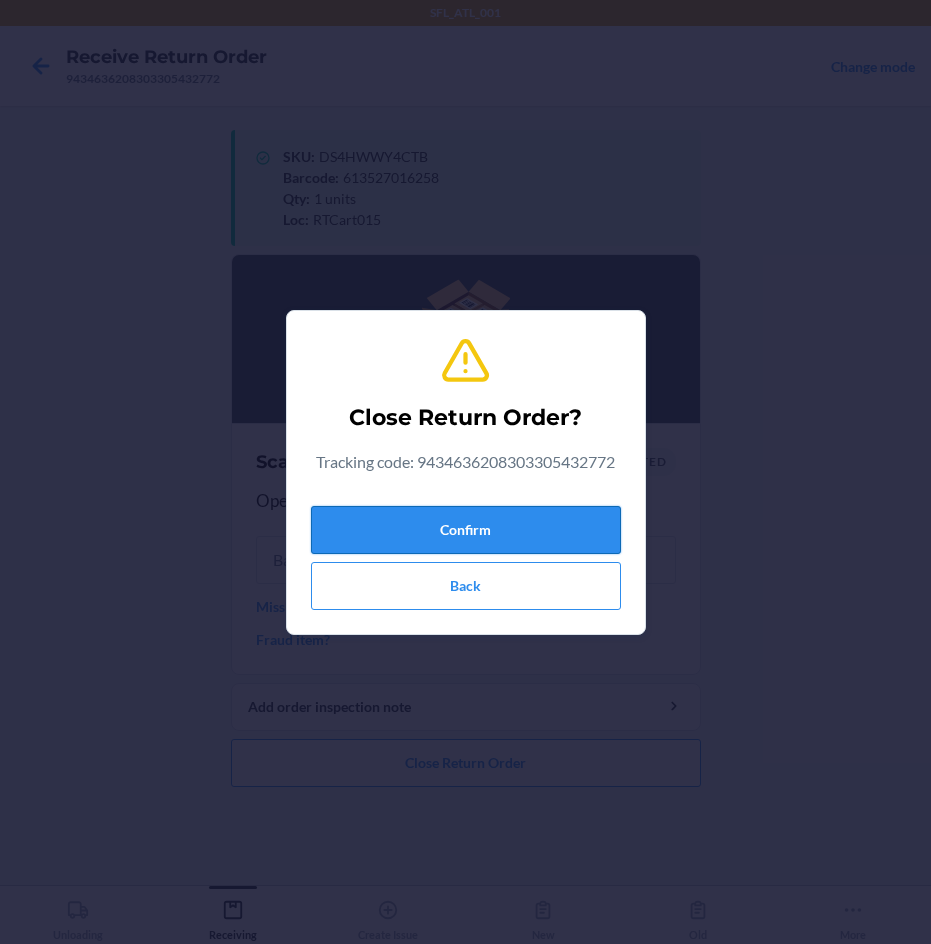 click on "Confirm" at bounding box center (466, 530) 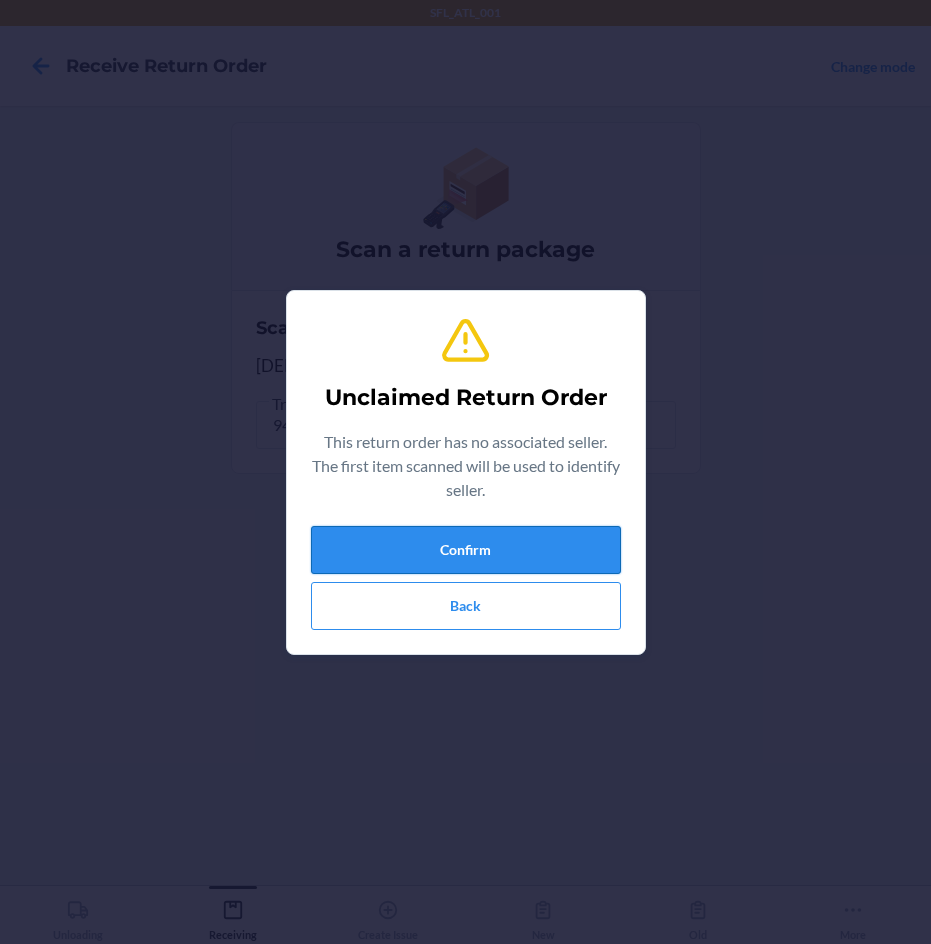 click on "Confirm" at bounding box center (466, 550) 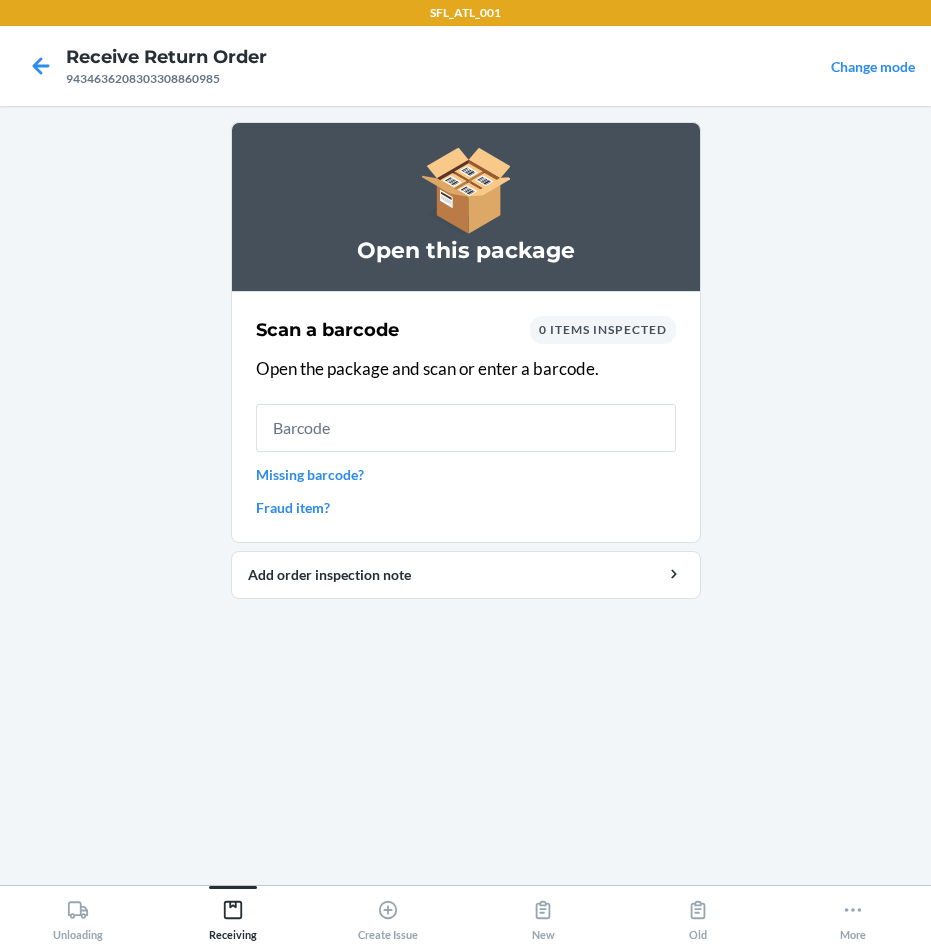 click at bounding box center (466, 428) 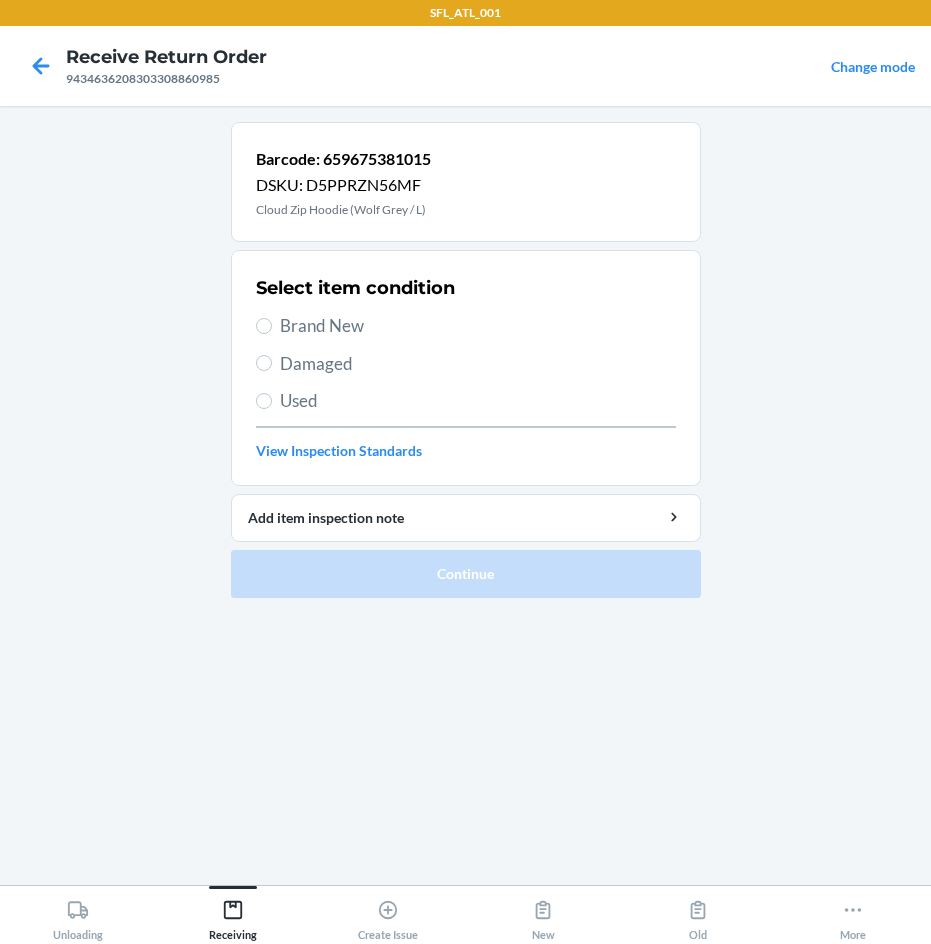 drag, startPoint x: 376, startPoint y: 327, endPoint x: 403, endPoint y: 372, distance: 52.478565 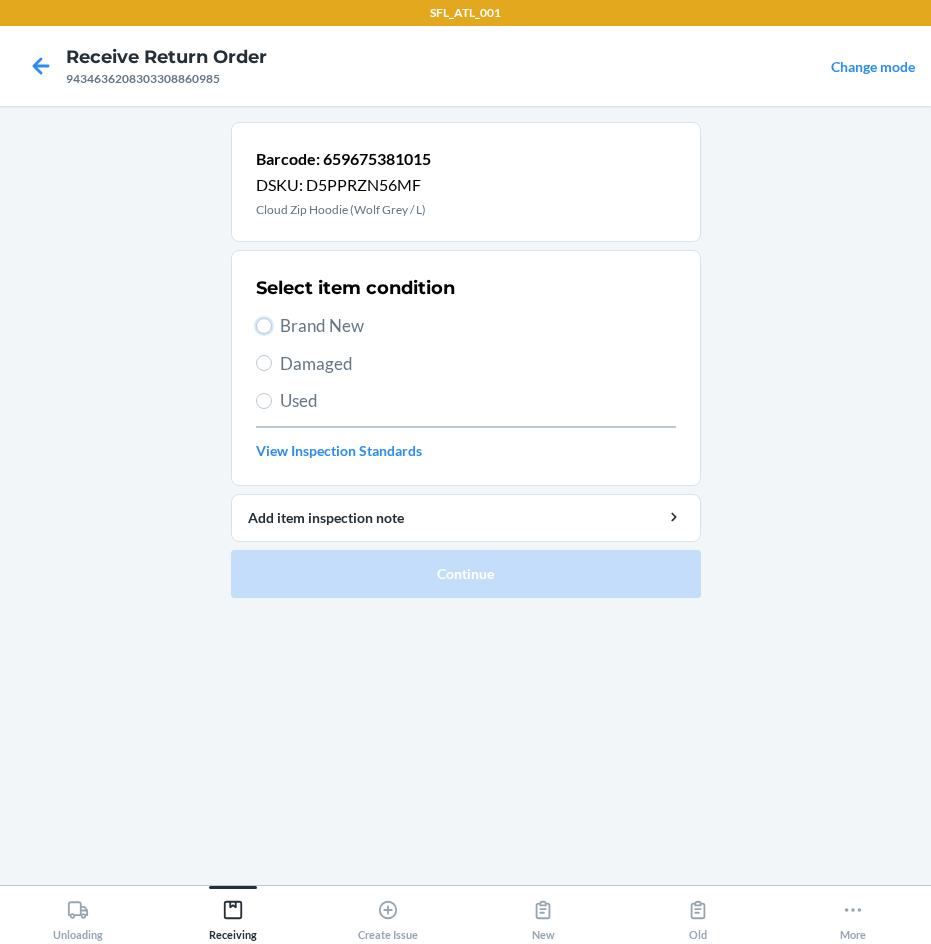 click on "Brand New" at bounding box center [264, 326] 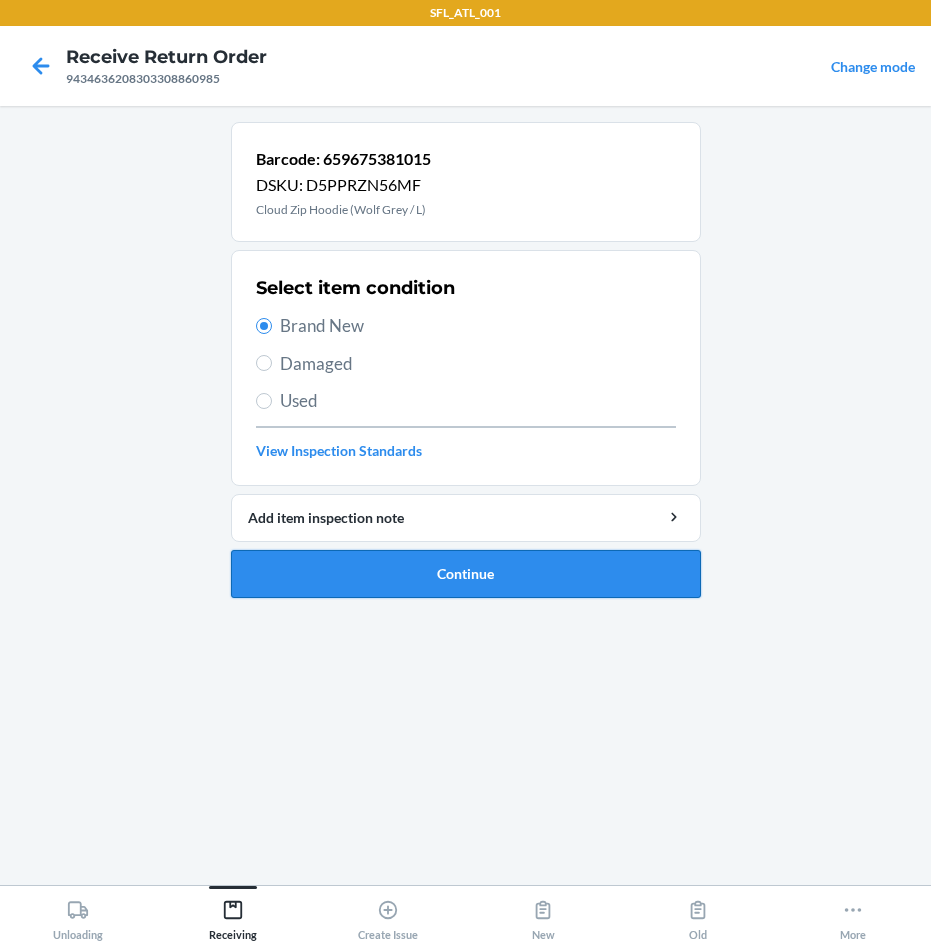 click on "Continue" at bounding box center [466, 574] 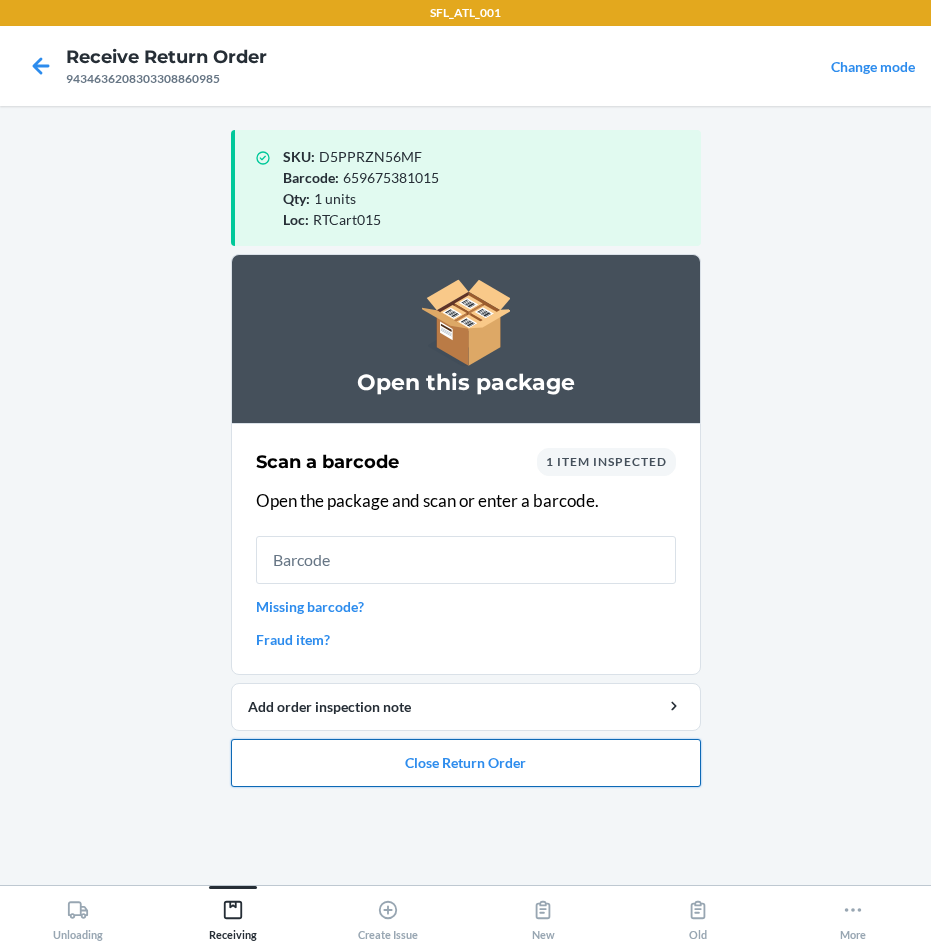 click on "Close Return Order" at bounding box center (466, 763) 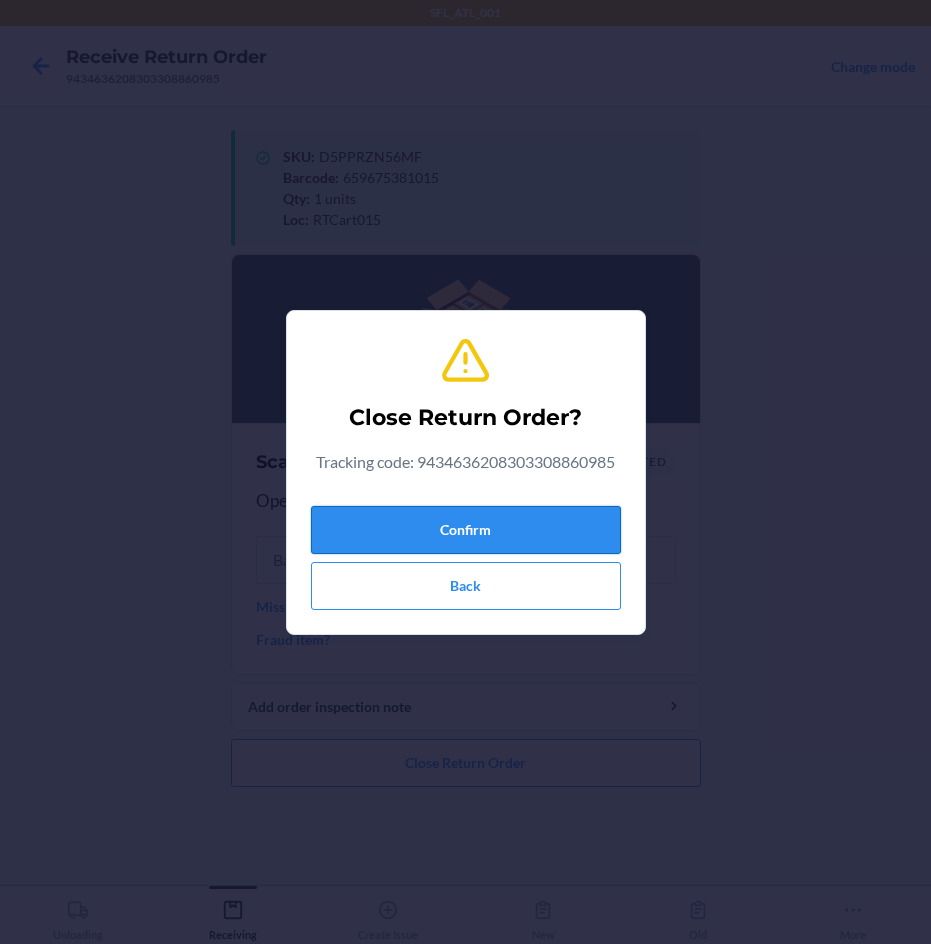 click on "Confirm" at bounding box center (466, 530) 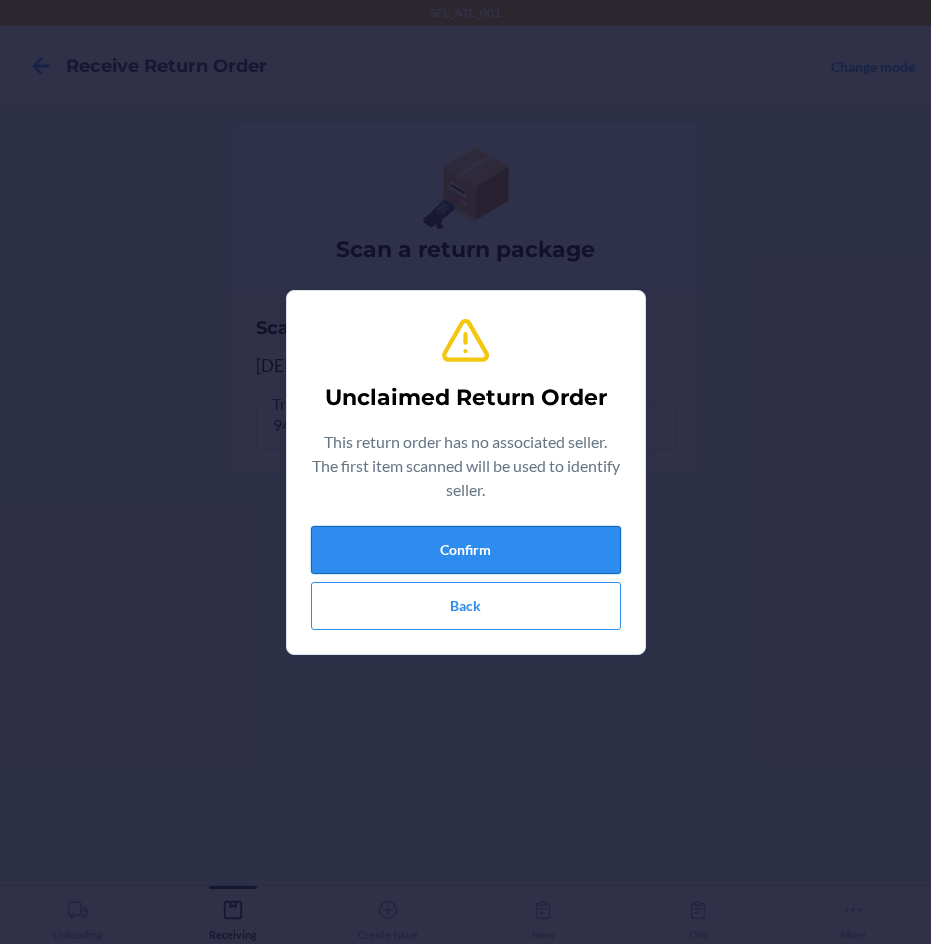 click on "Confirm" at bounding box center (466, 550) 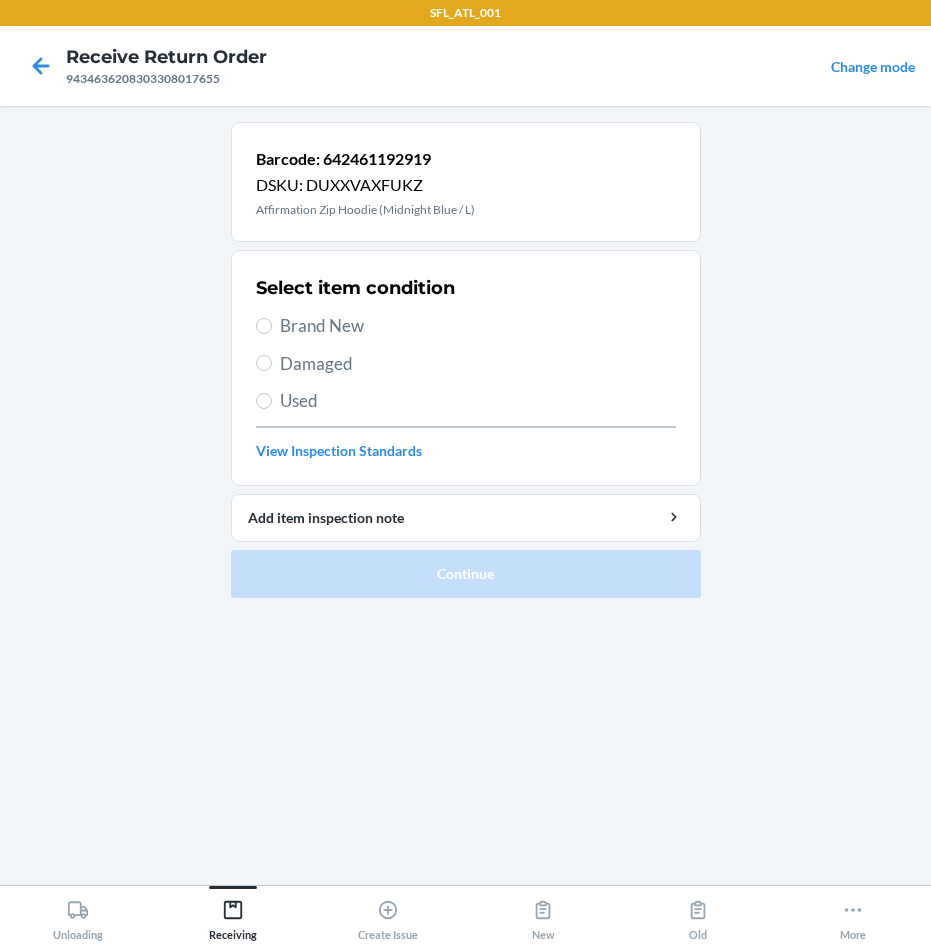 click on "Brand New" at bounding box center [478, 326] 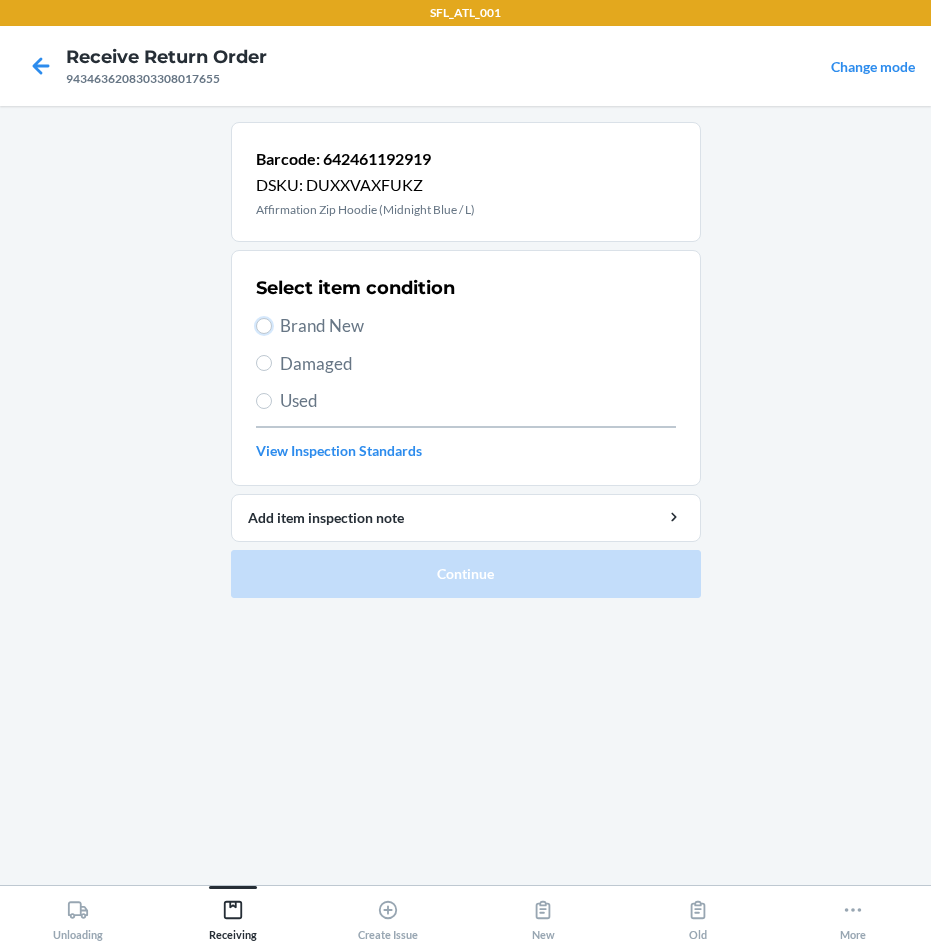 click on "Brand New" at bounding box center (264, 326) 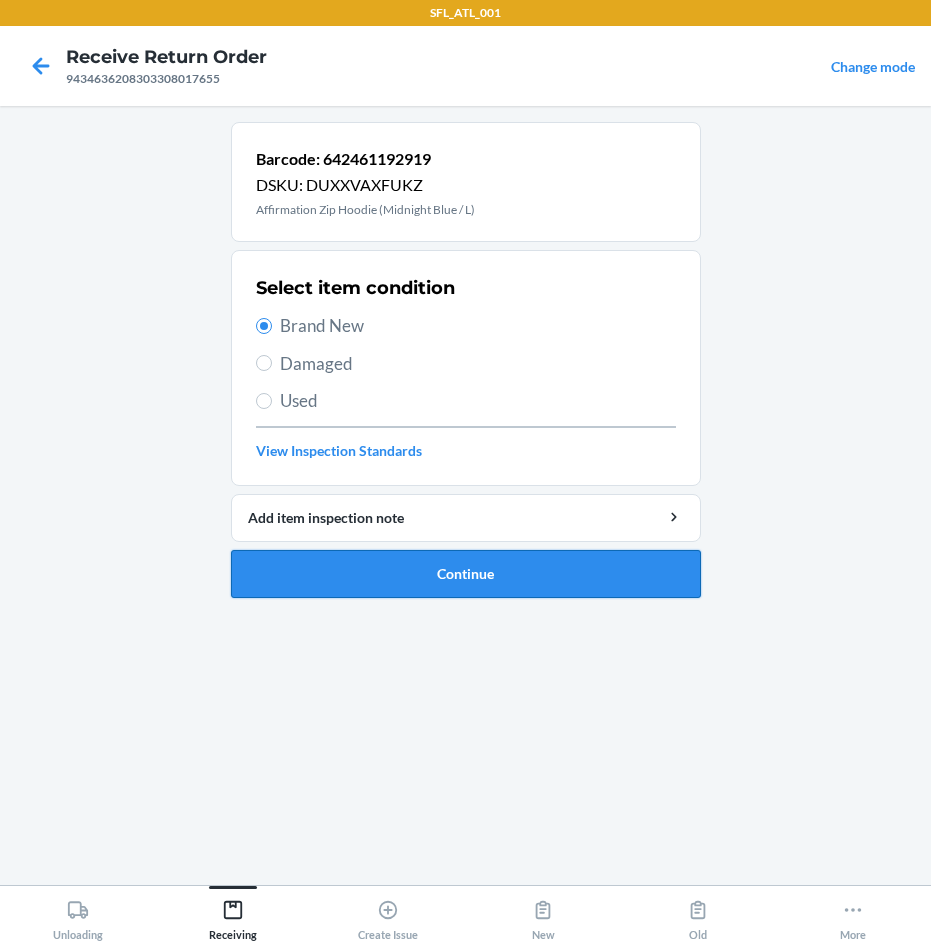 click on "Continue" at bounding box center (466, 574) 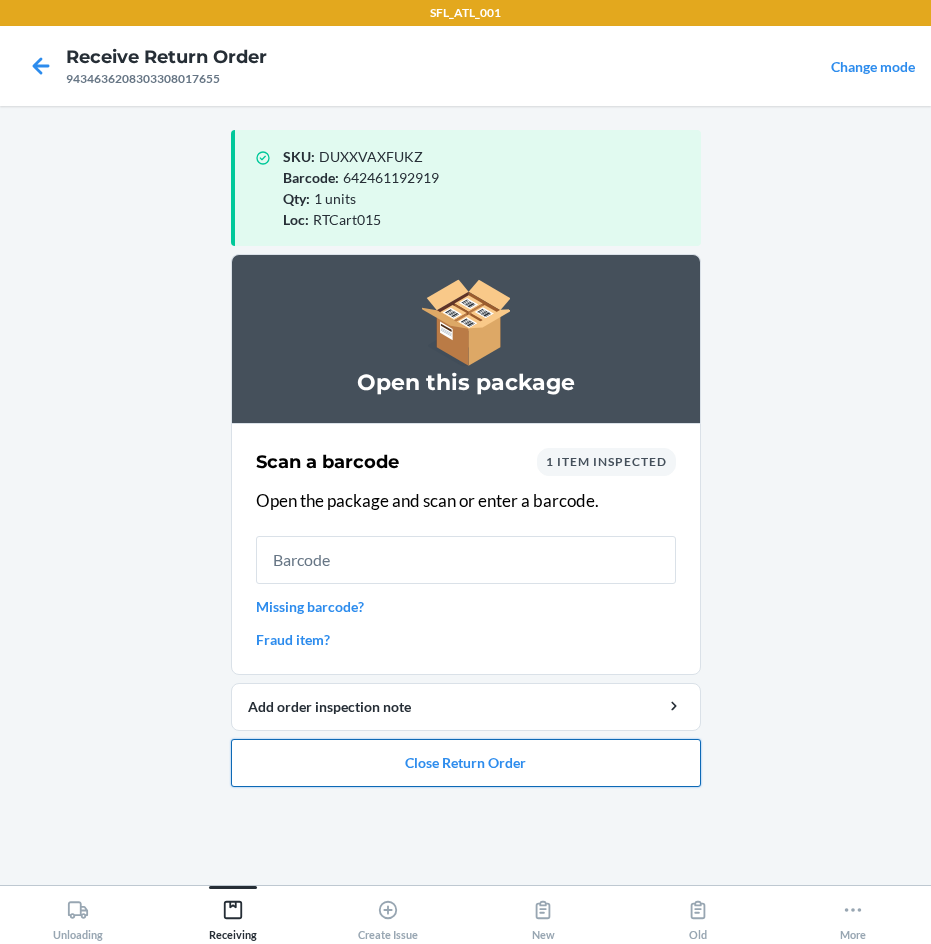 click on "Close Return Order" at bounding box center [466, 763] 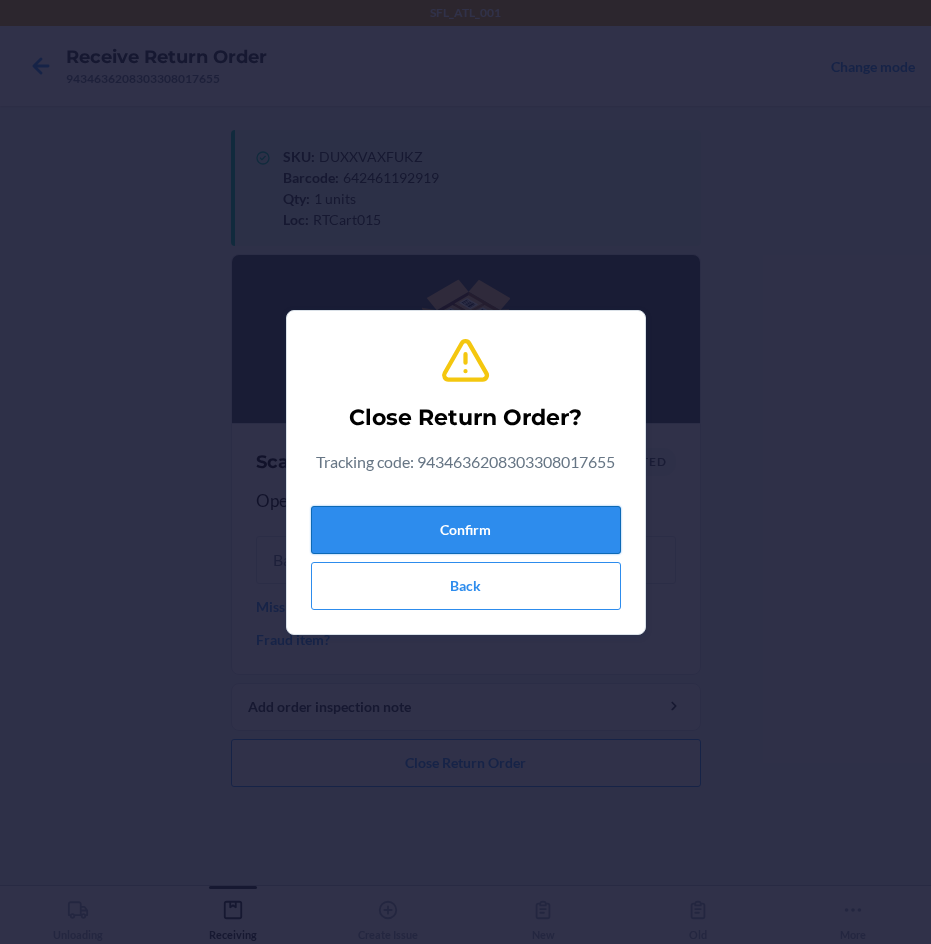 click on "Confirm" at bounding box center [466, 530] 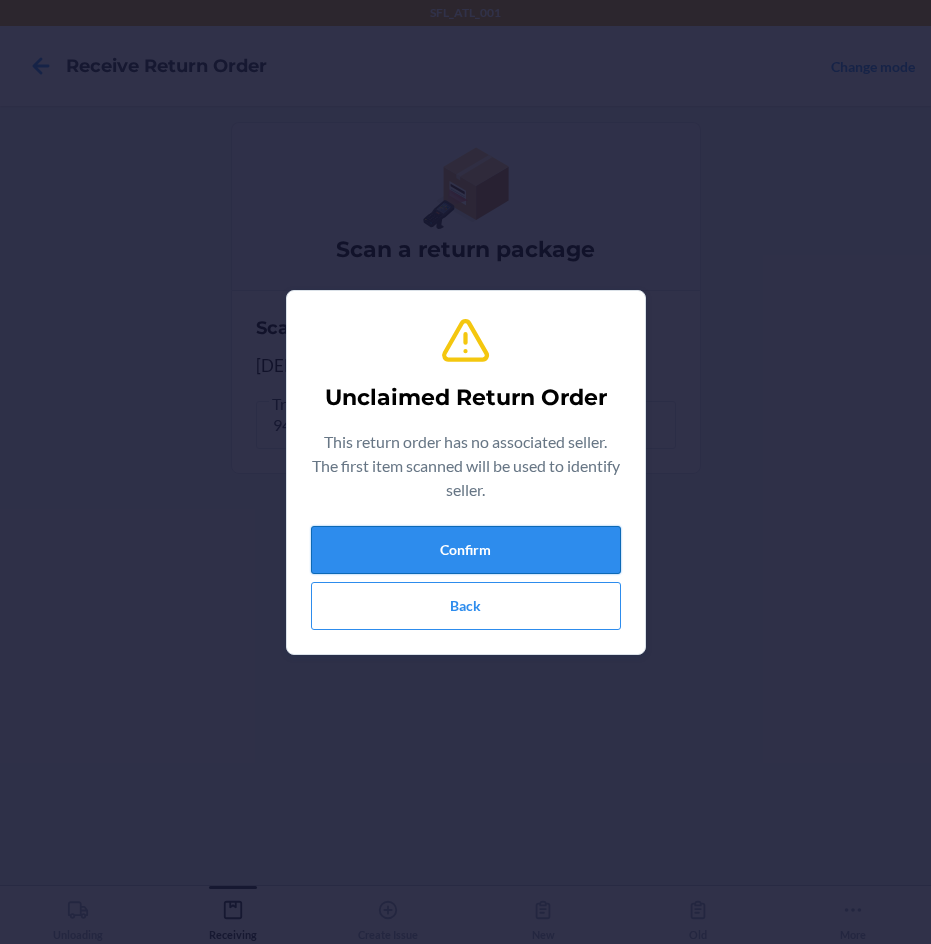 click on "Confirm" at bounding box center (466, 550) 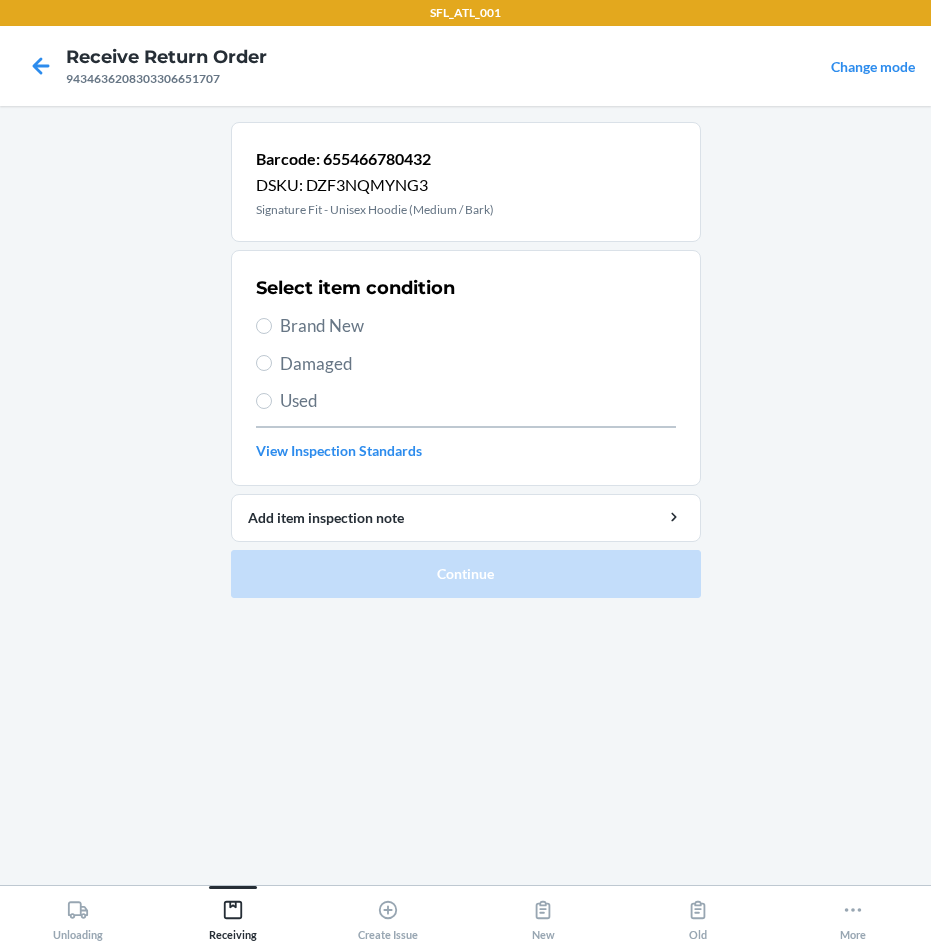 click on "Brand New" at bounding box center (478, 326) 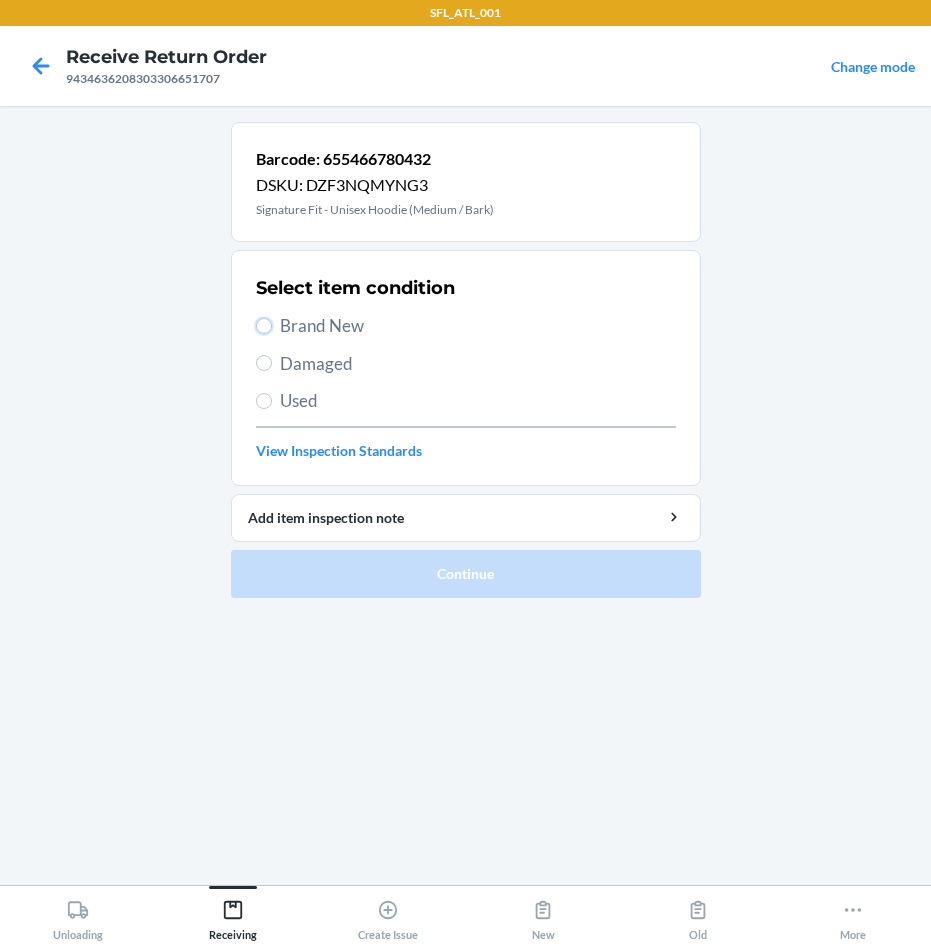 click on "Brand New" at bounding box center (264, 326) 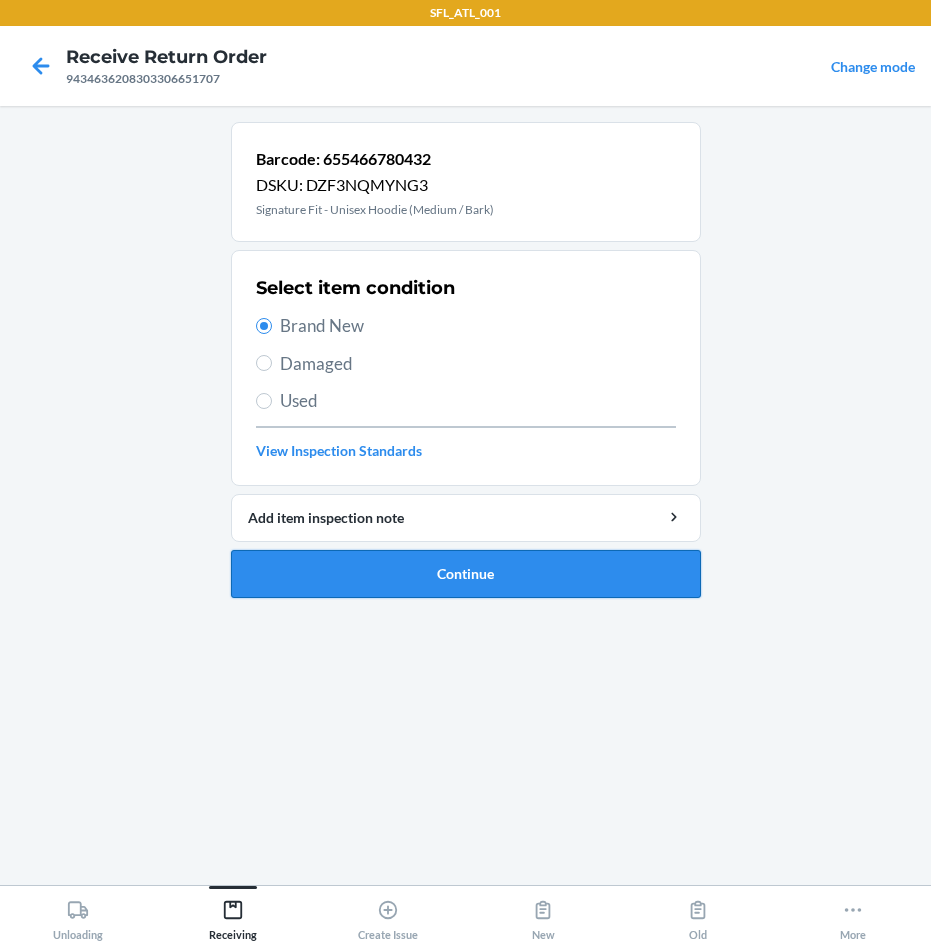 click on "Continue" at bounding box center [466, 574] 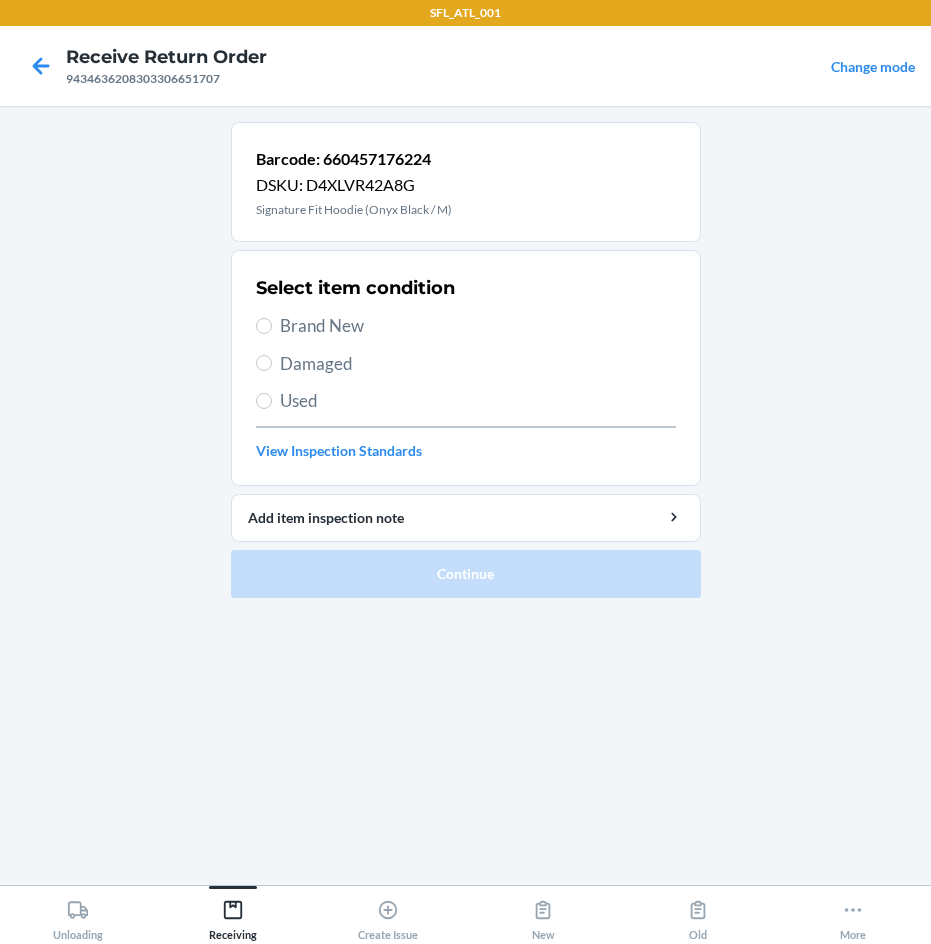 click on "Brand New" at bounding box center [478, 326] 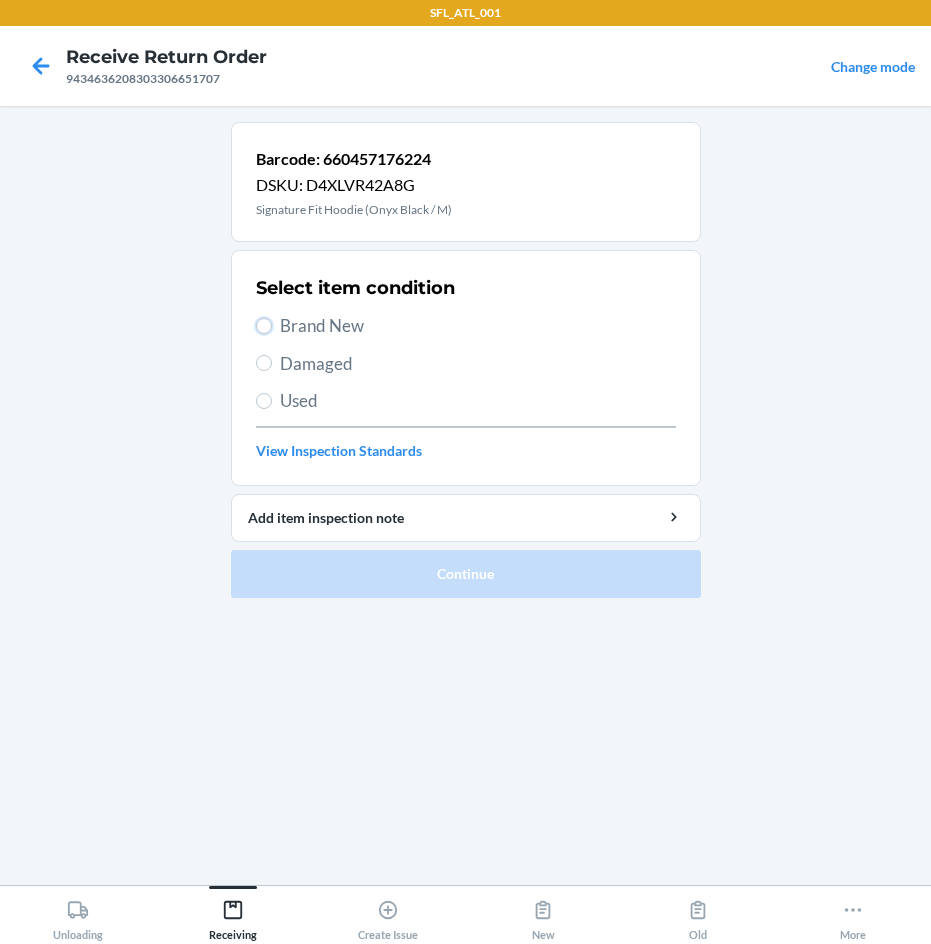 click on "Brand New" at bounding box center [264, 326] 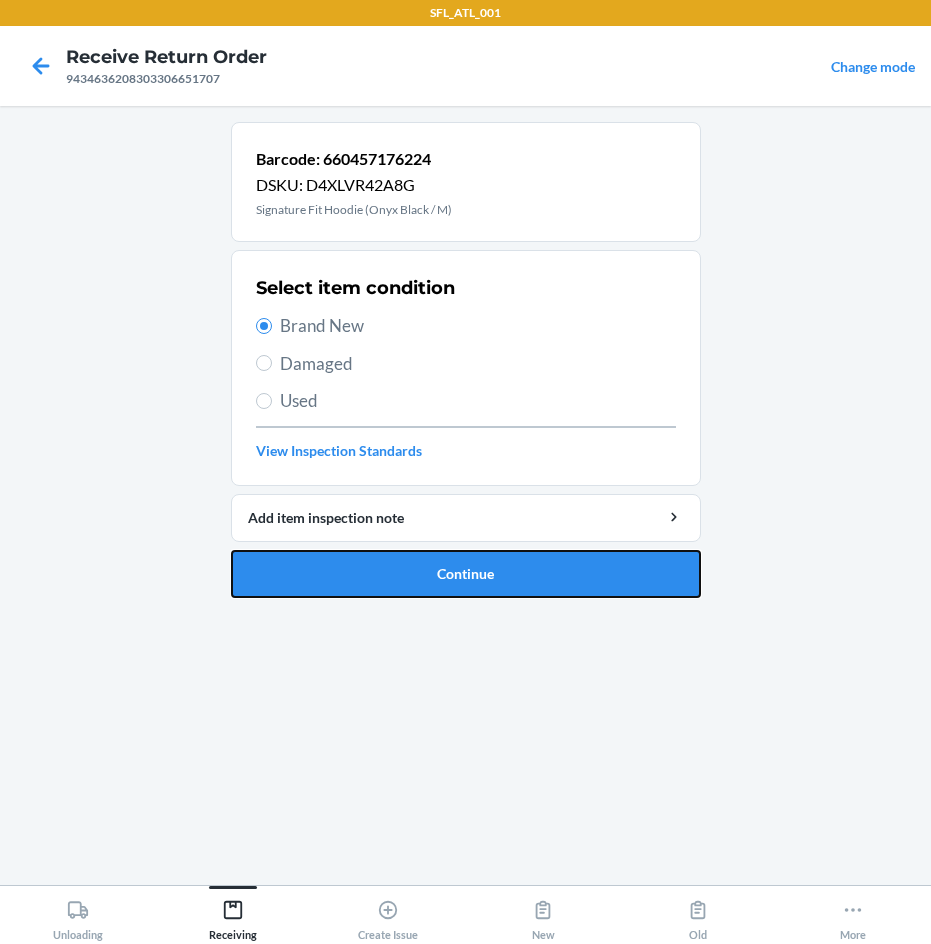 drag, startPoint x: 530, startPoint y: 592, endPoint x: 538, endPoint y: 585, distance: 10.630146 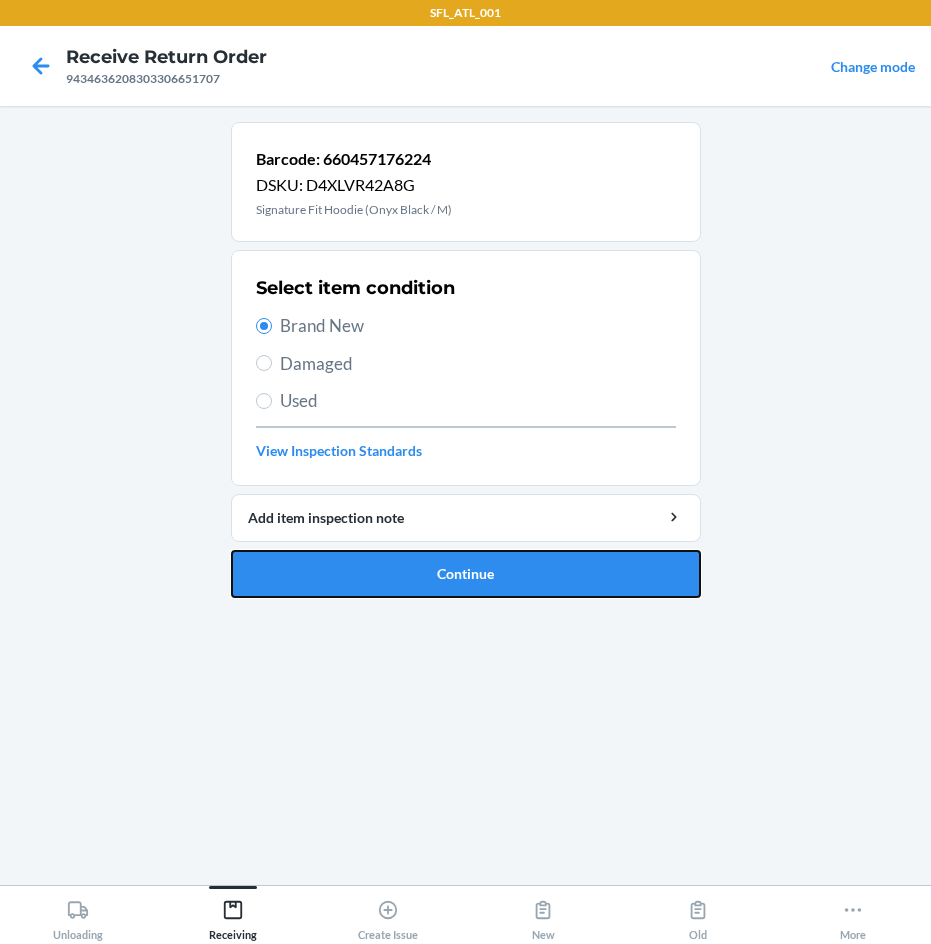 click on "Continue" at bounding box center [466, 574] 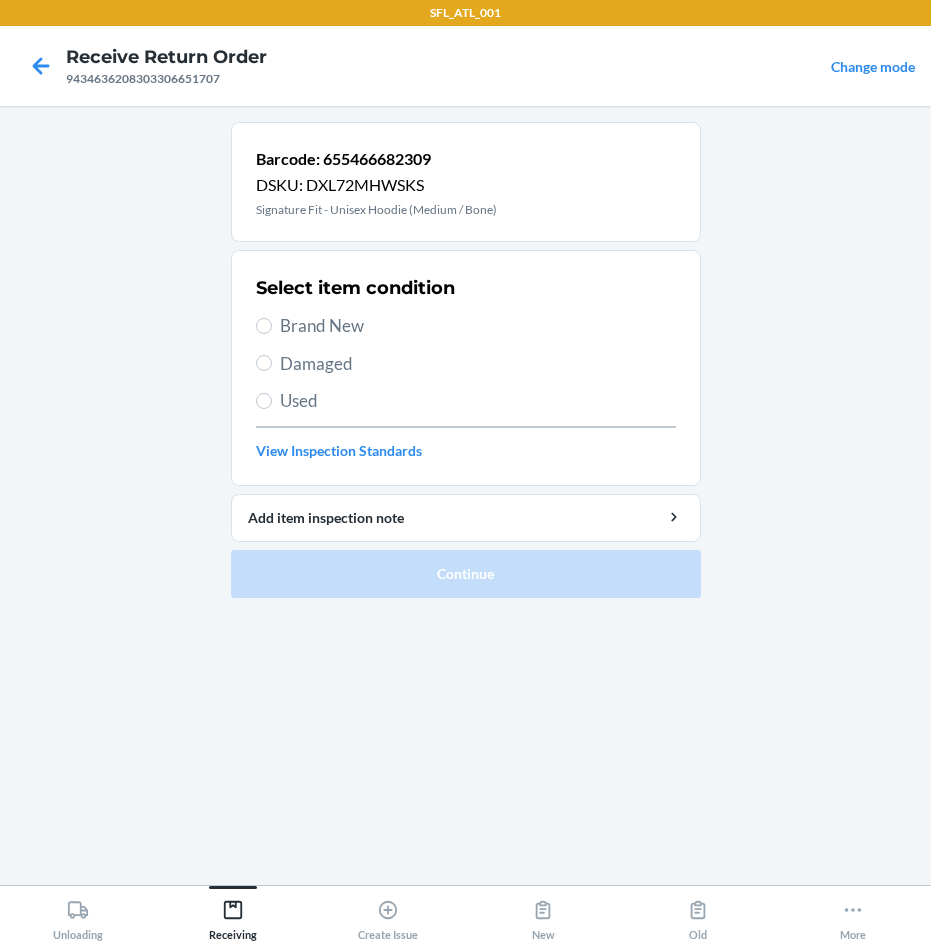 click on "Brand New" at bounding box center (478, 326) 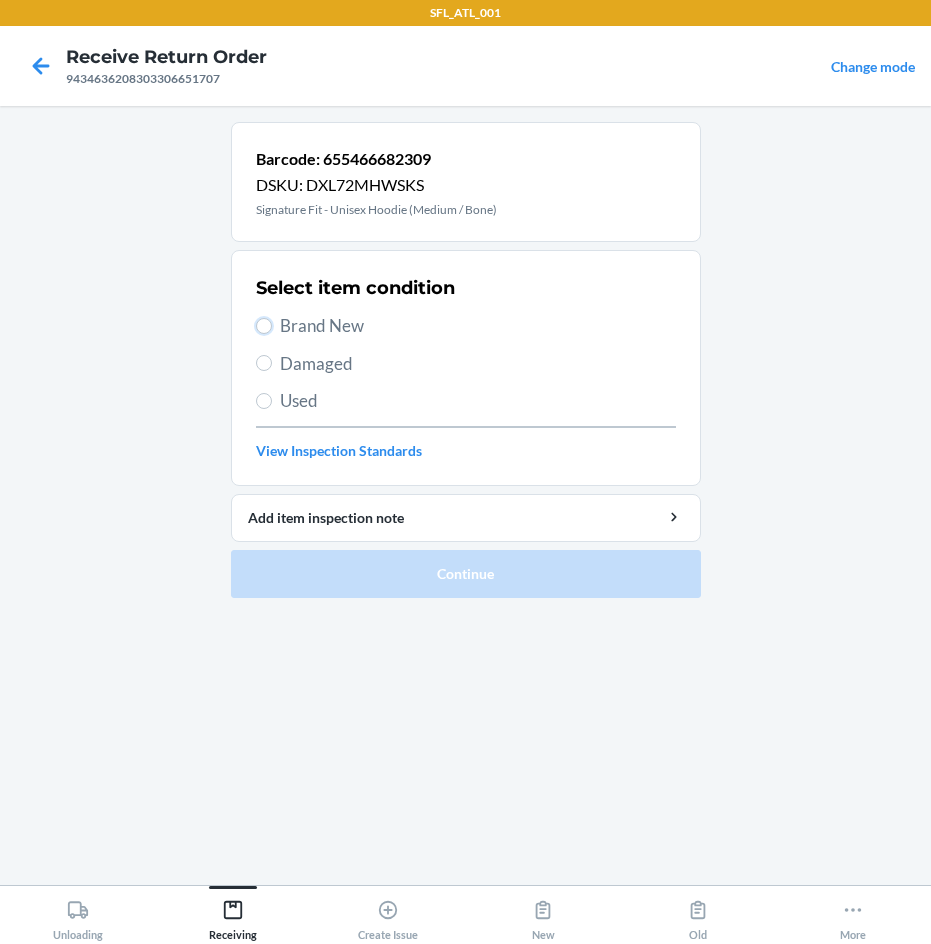 click on "Brand New" at bounding box center [264, 326] 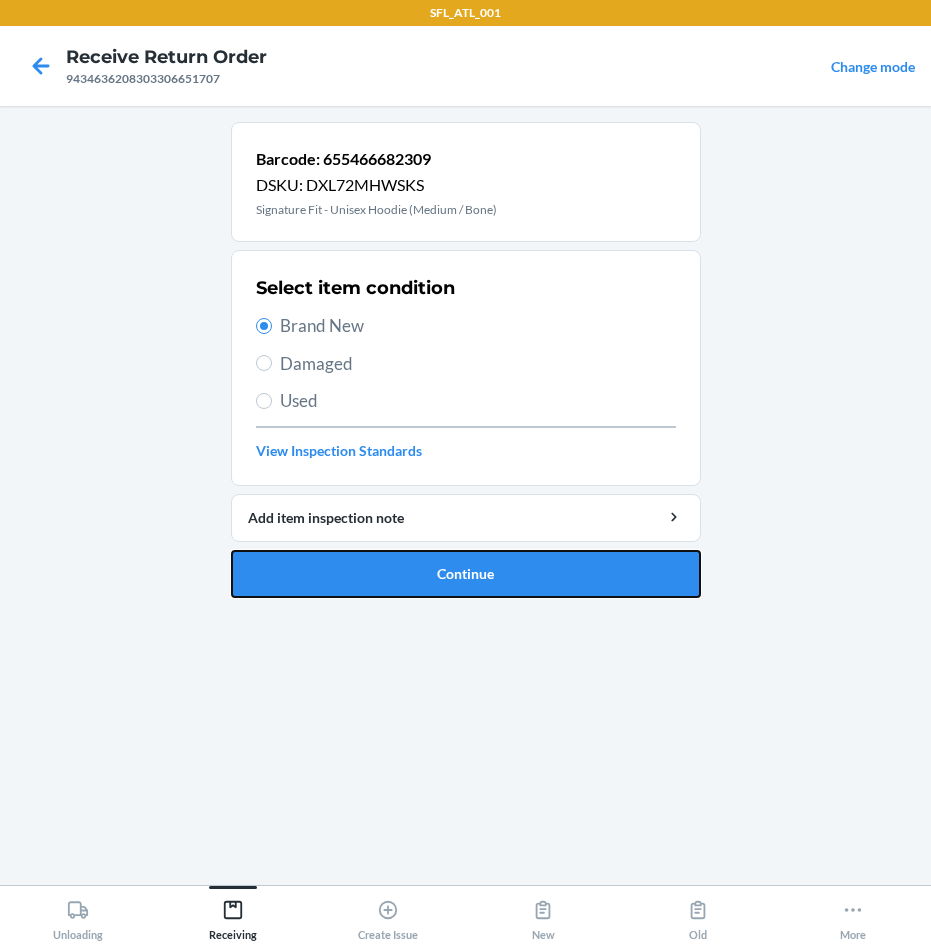 drag, startPoint x: 535, startPoint y: 562, endPoint x: 504, endPoint y: 557, distance: 31.400637 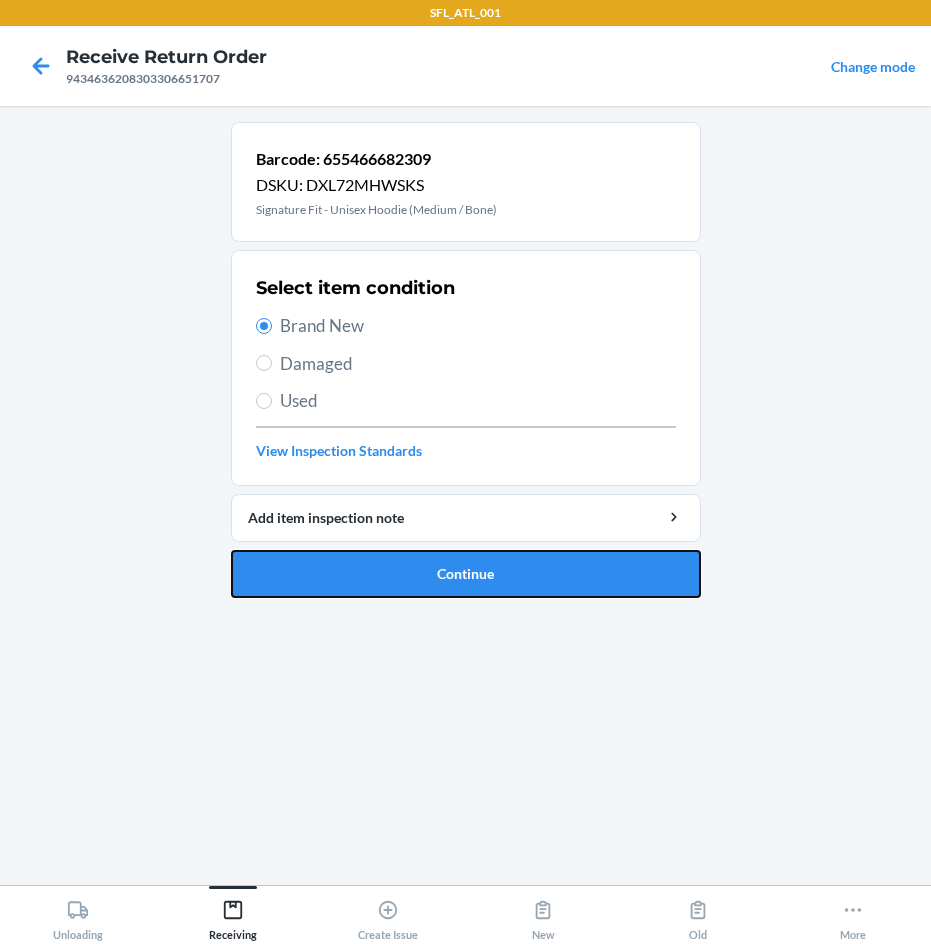click on "Continue" at bounding box center [466, 574] 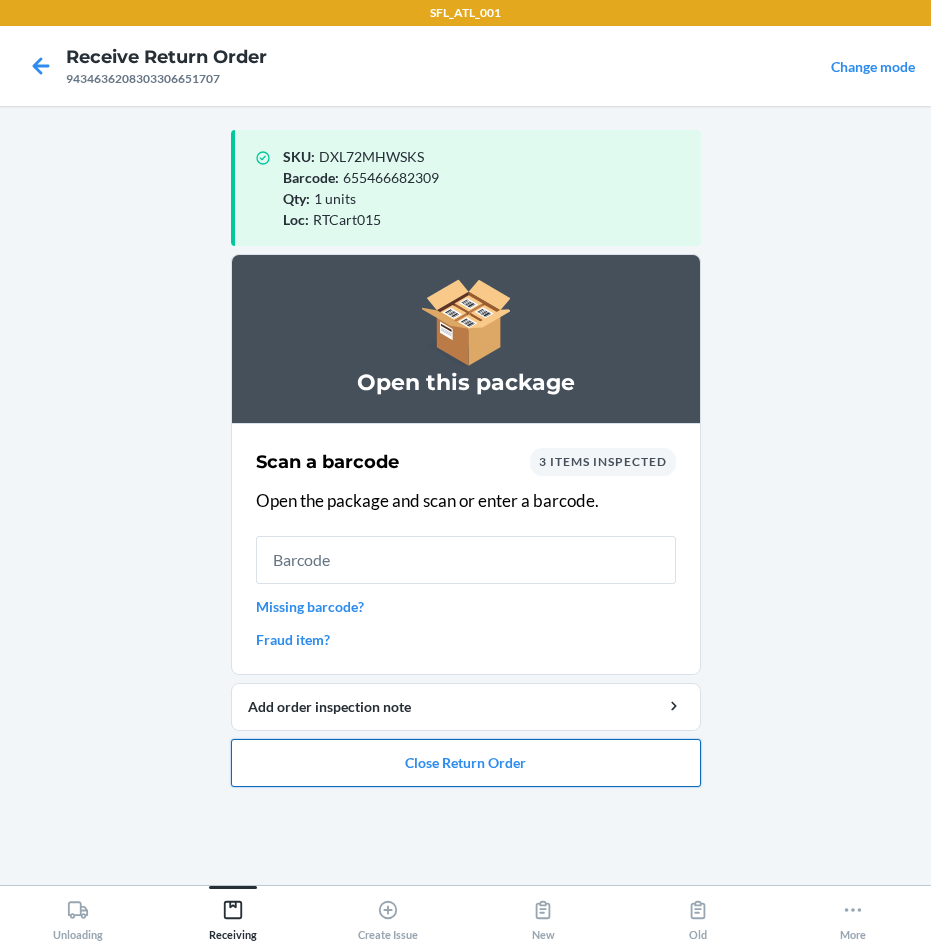 click on "Close Return Order" at bounding box center [466, 763] 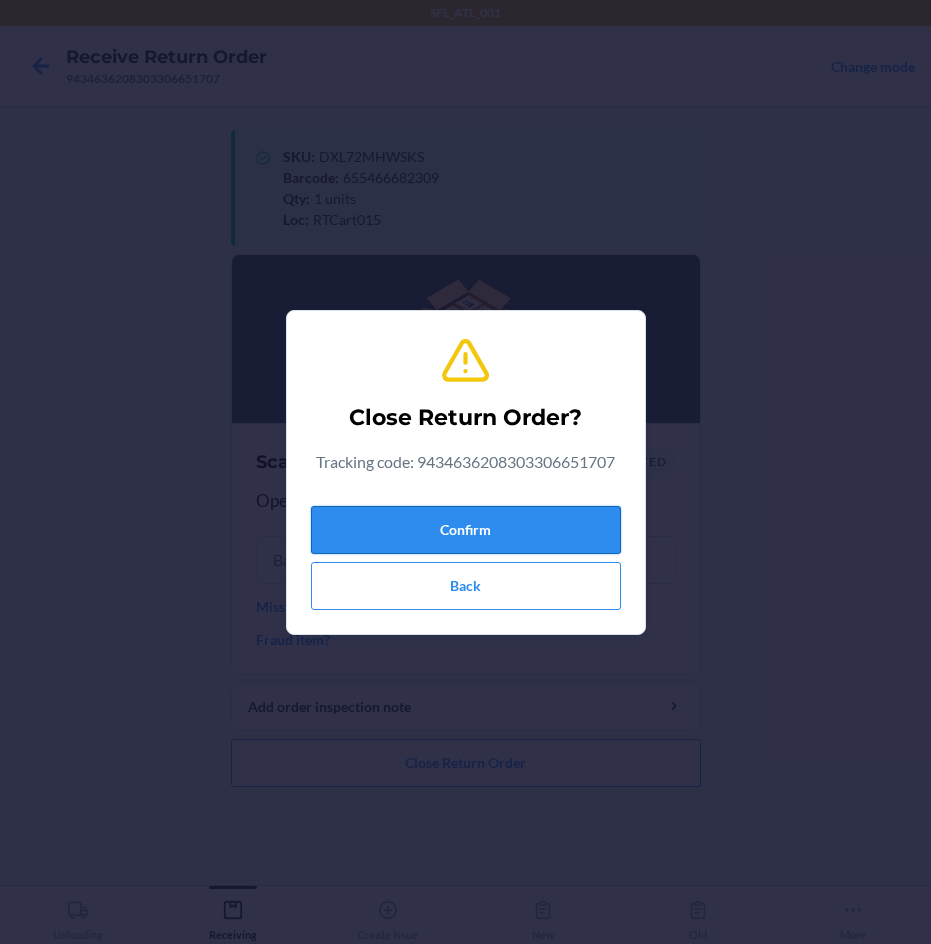 click on "Confirm" at bounding box center [466, 530] 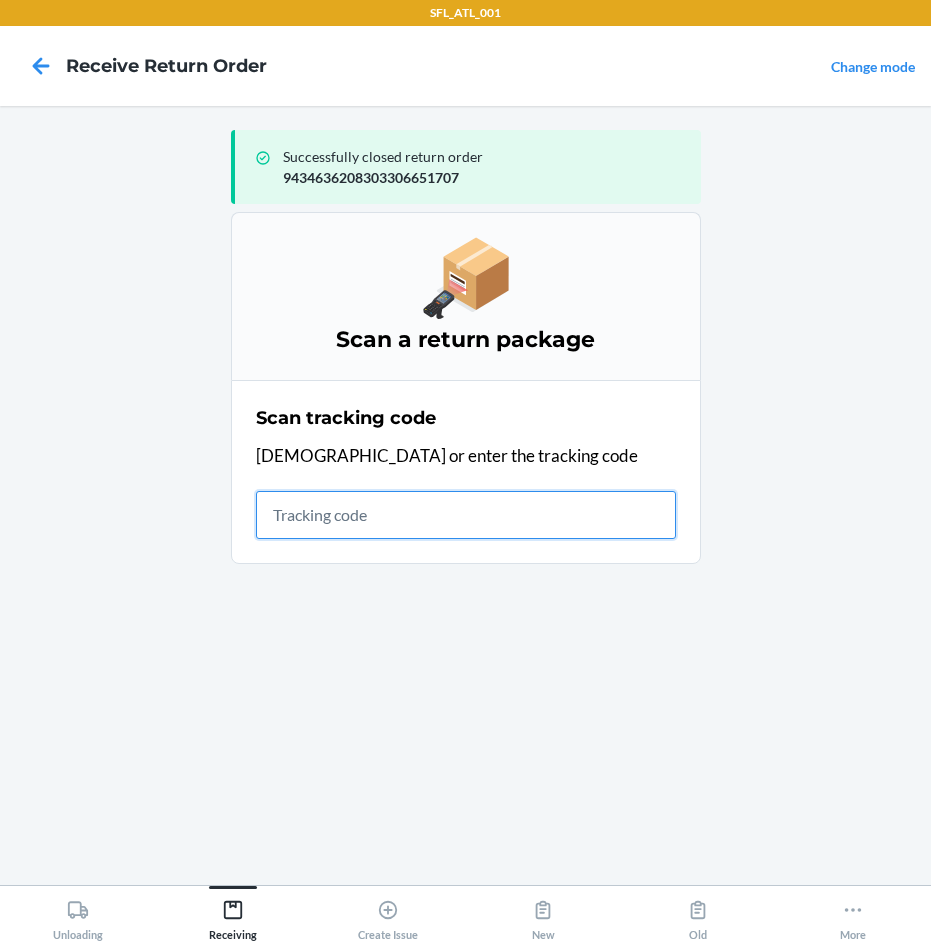 click at bounding box center [466, 515] 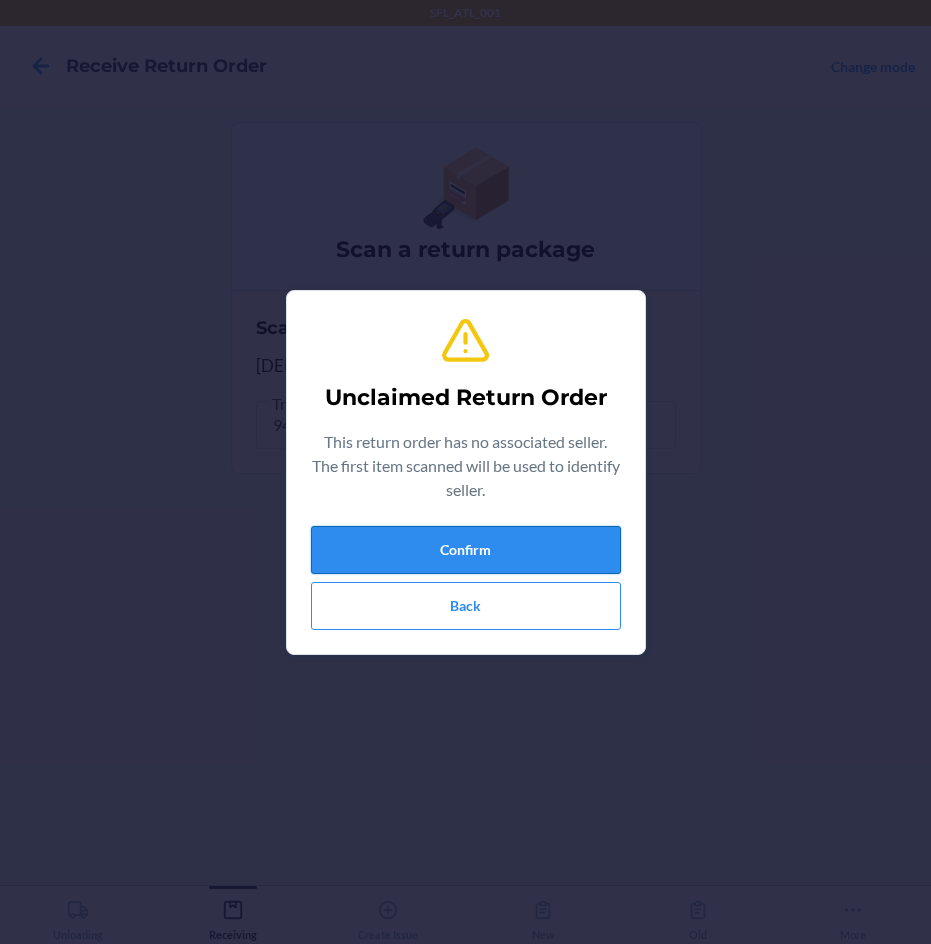 click on "Confirm" at bounding box center (466, 550) 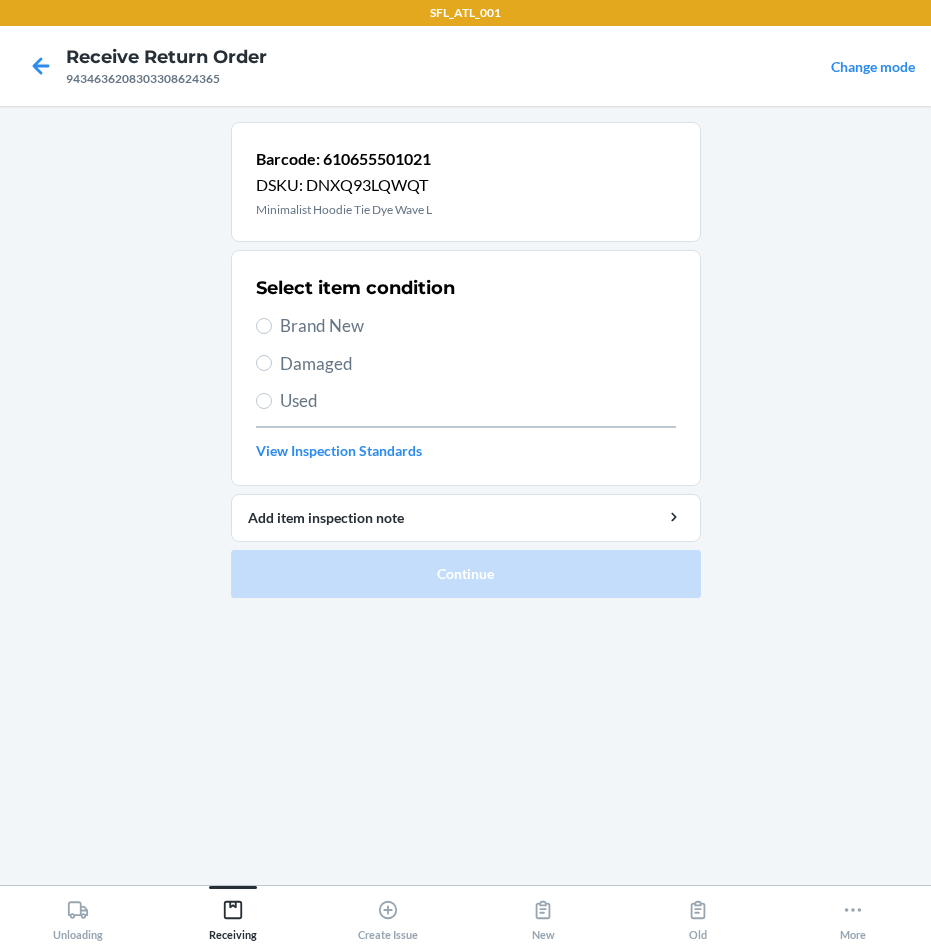 click on "Brand New" at bounding box center [478, 326] 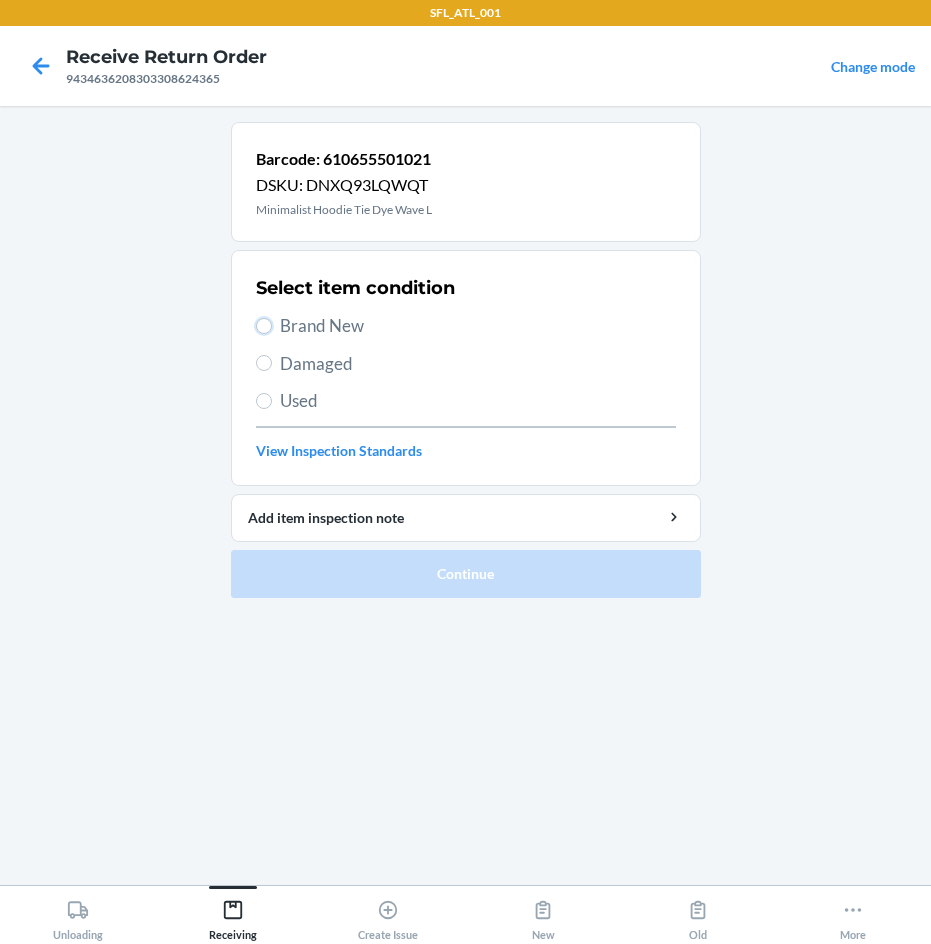 click on "Brand New" at bounding box center [264, 326] 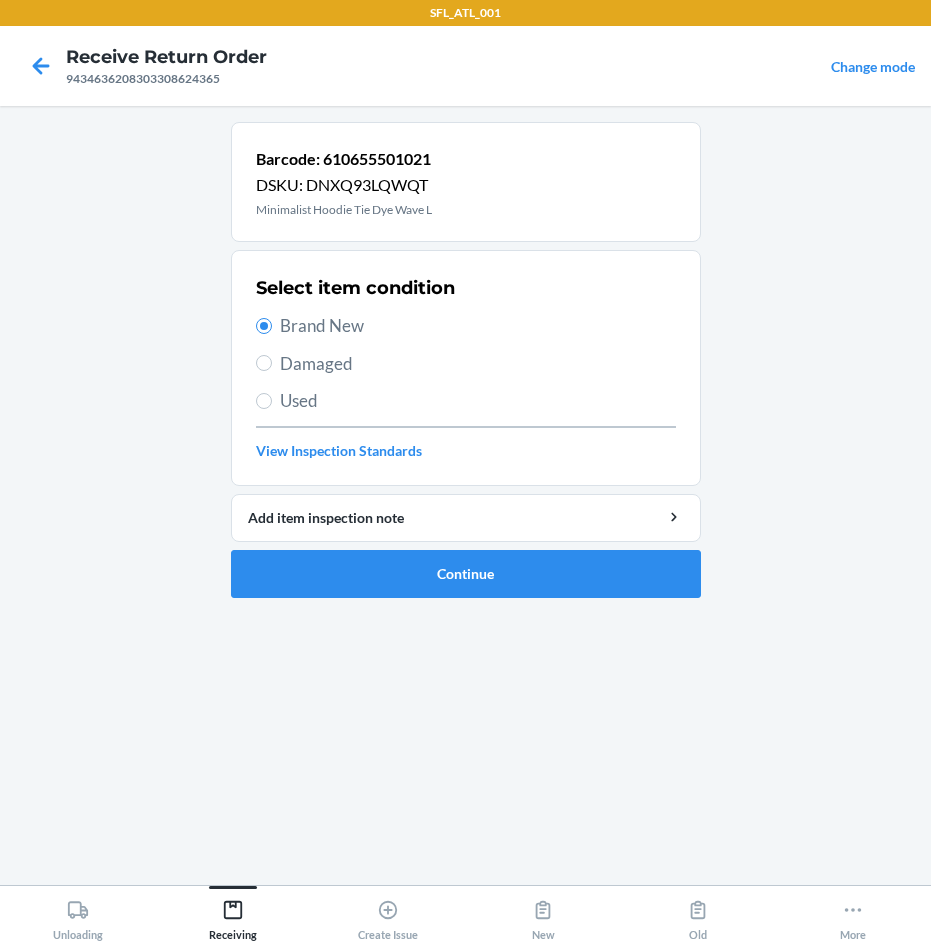 click on "Barcode: 610655501021 DSKU: DNXQ93LQWQT Minimalist Hoodie Tie Dye Wave L Select item condition Brand New Damaged Used View Inspection Standards Add item inspection note Continue" at bounding box center (466, 360) 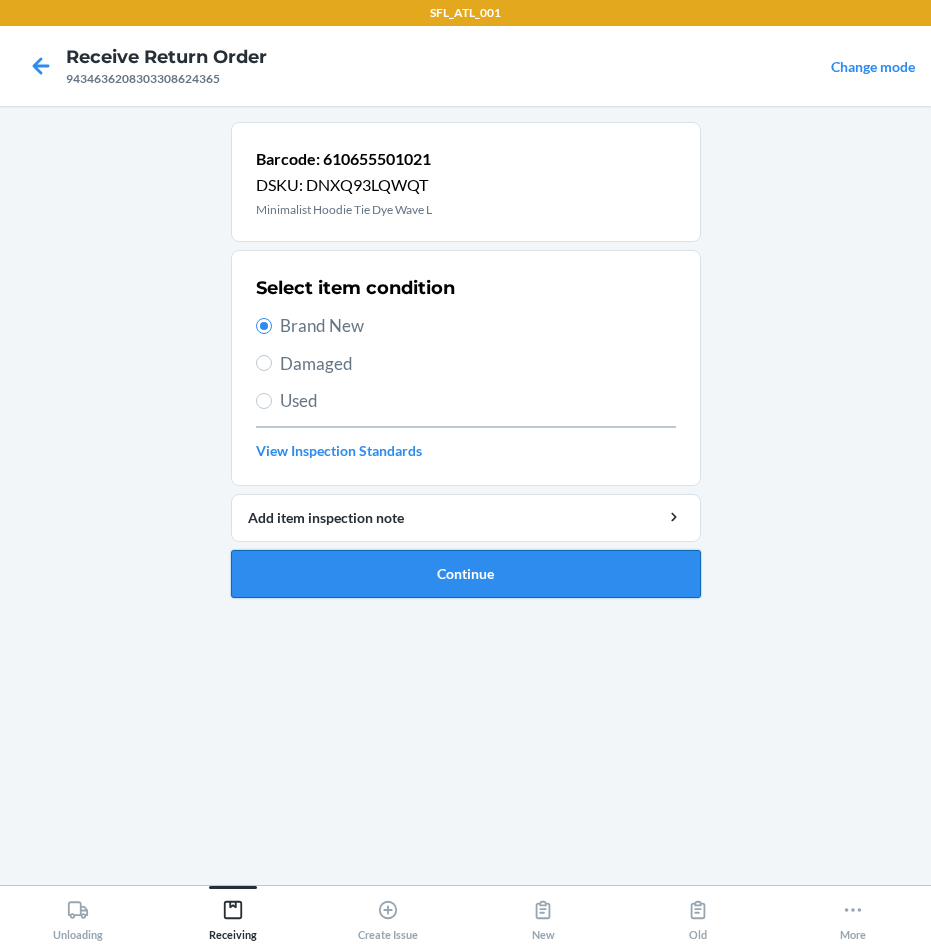 click on "Continue" at bounding box center [466, 574] 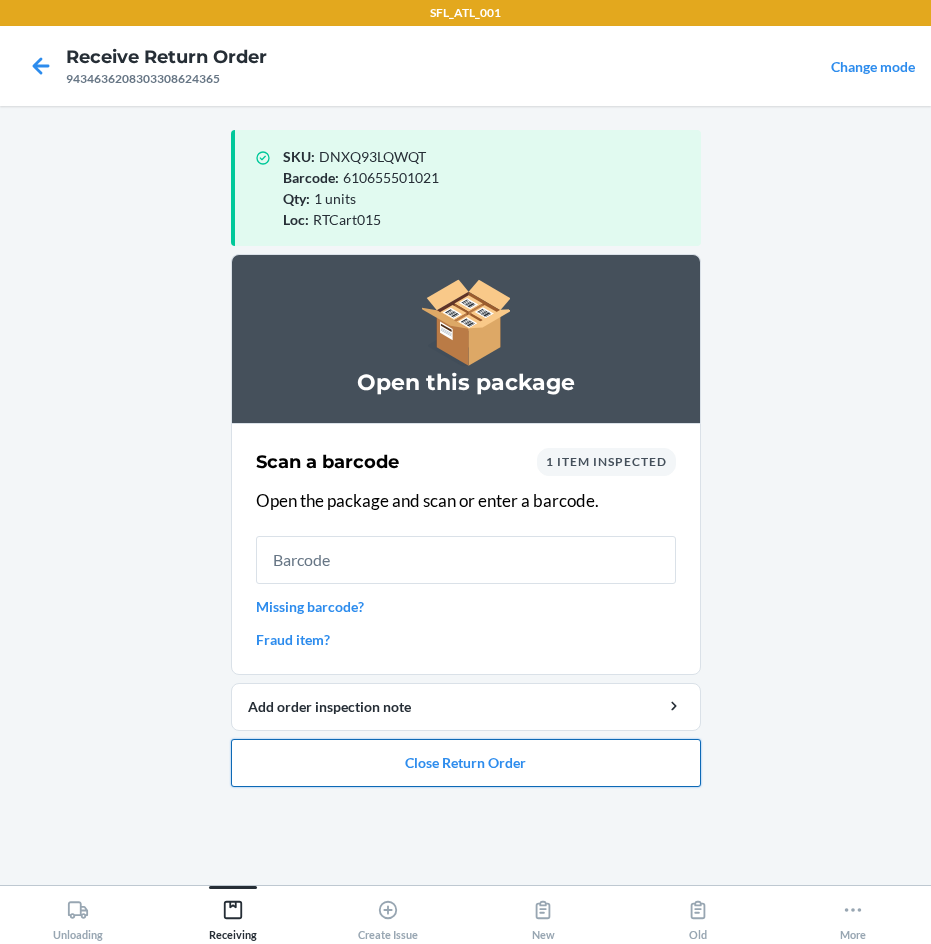 click on "Close Return Order" at bounding box center [466, 763] 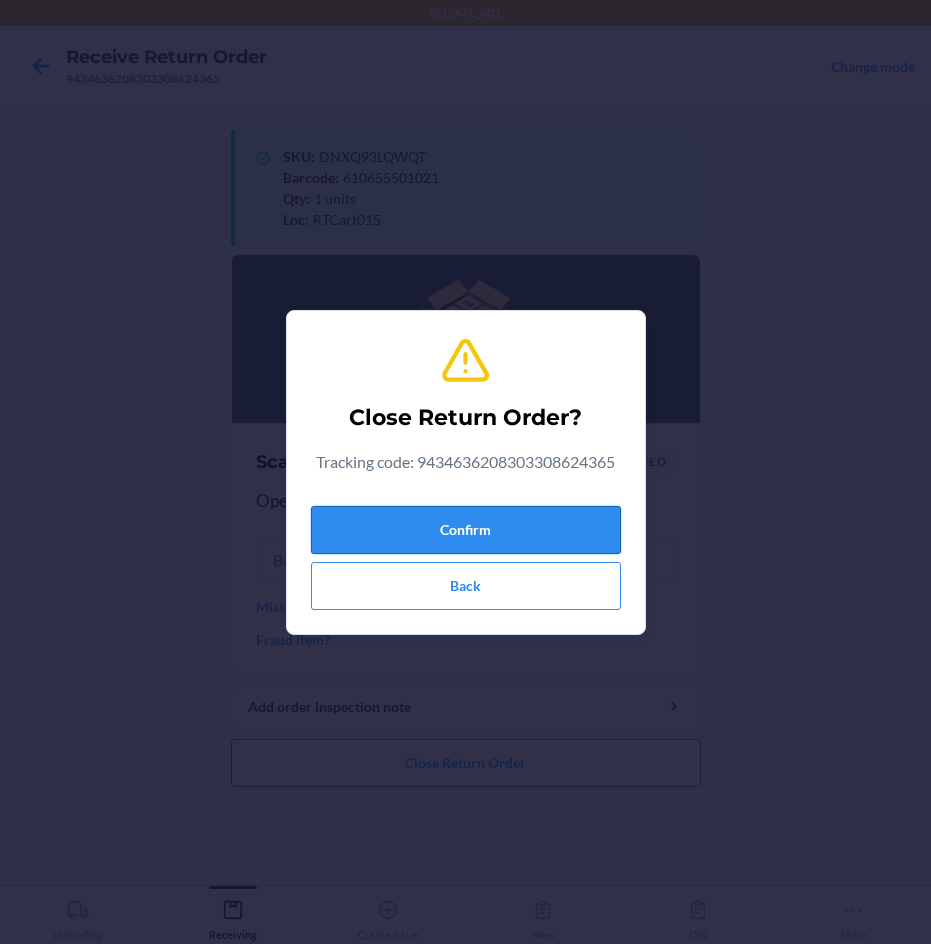 click on "Confirm" at bounding box center (466, 530) 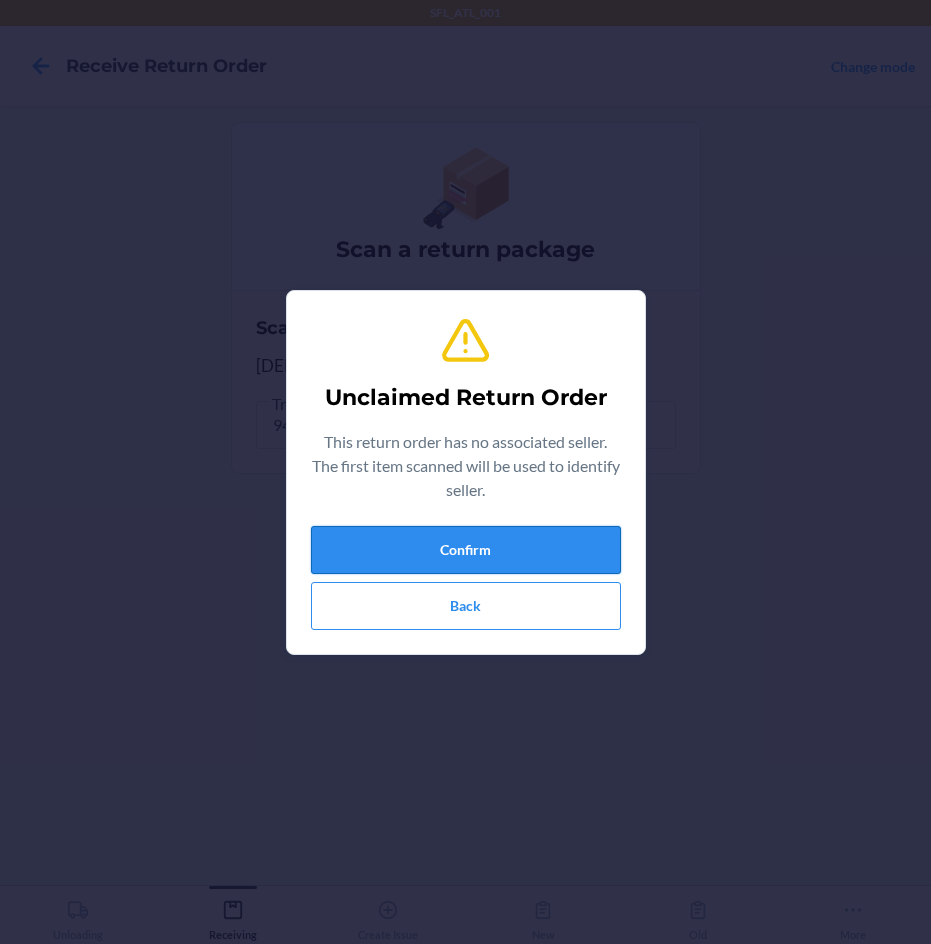 click on "Confirm" at bounding box center (466, 550) 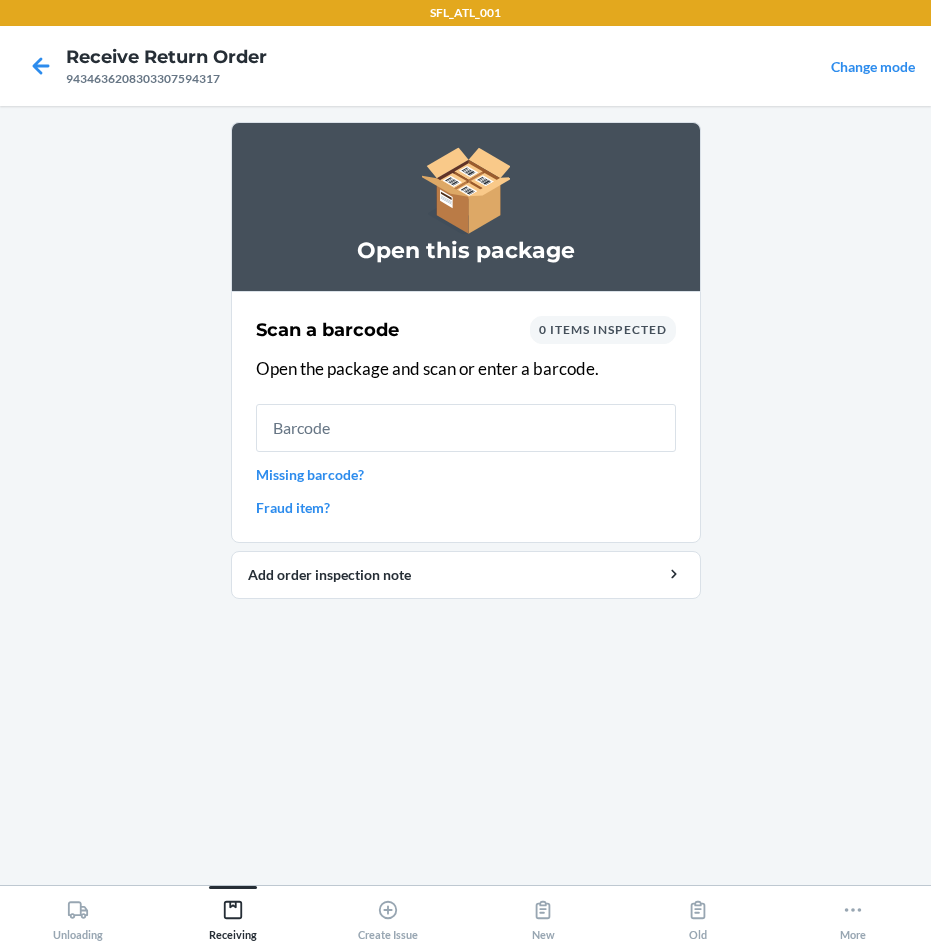 click on "Missing barcode?" at bounding box center [466, 474] 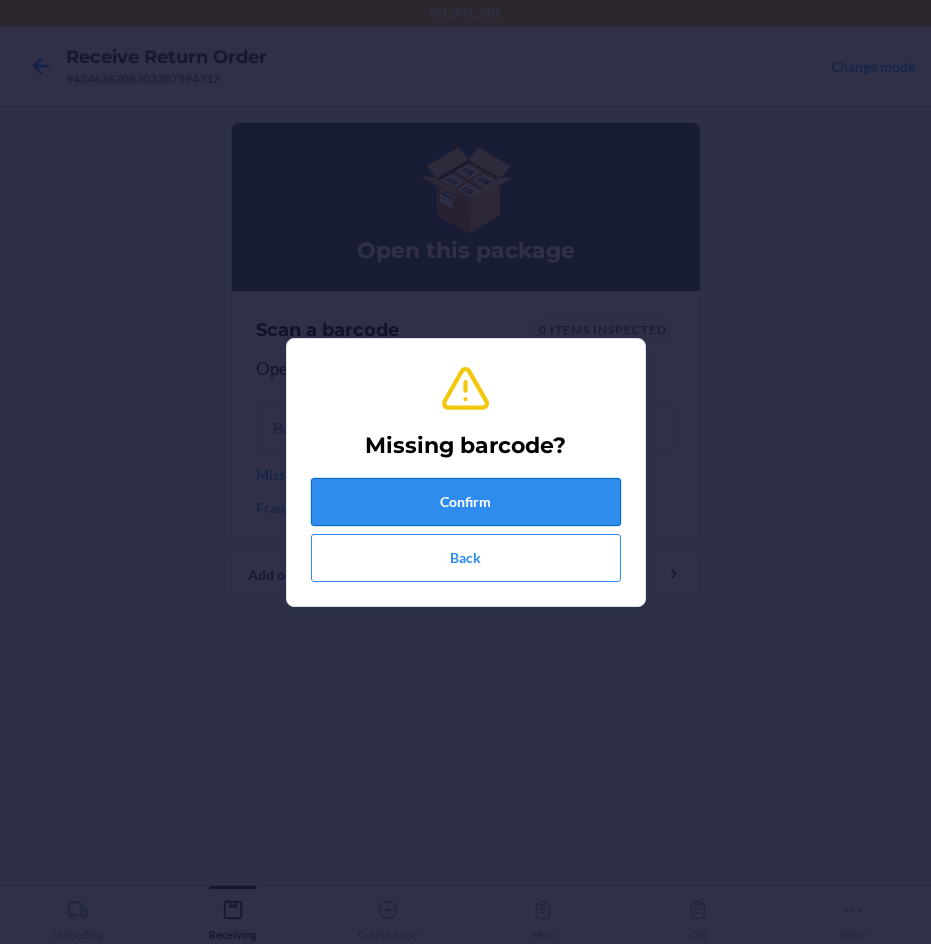 click on "Confirm" at bounding box center [466, 502] 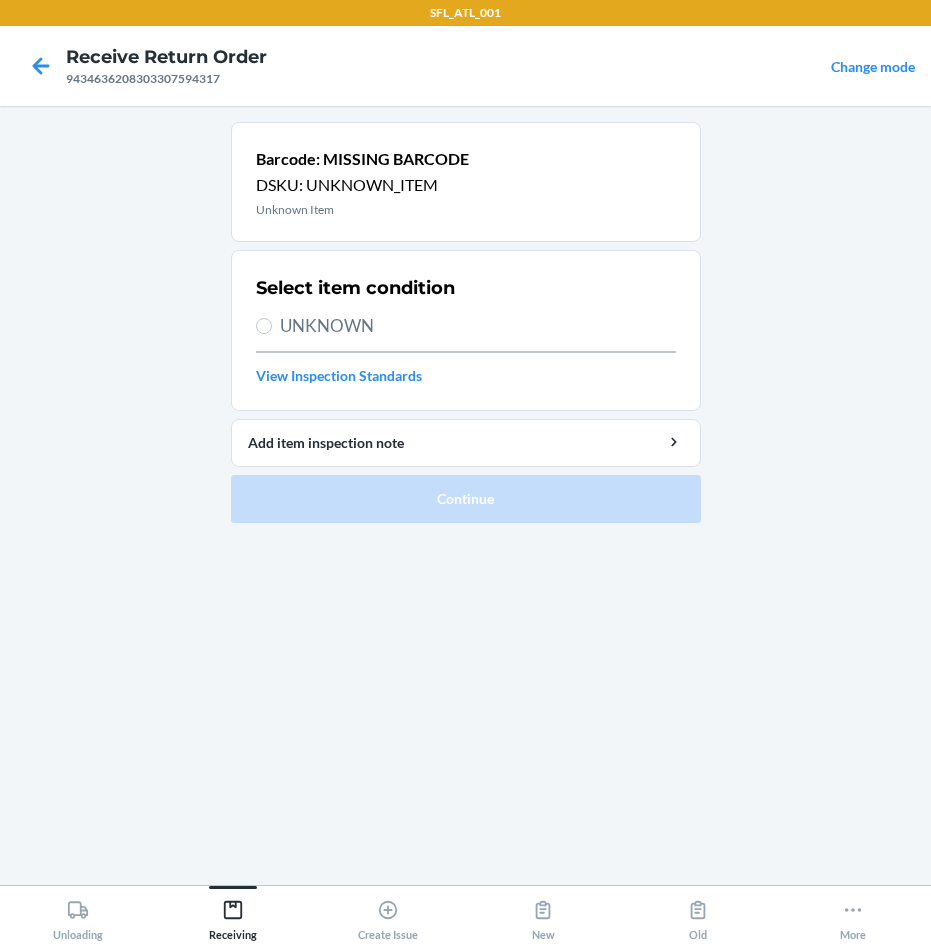 click on "UNKNOWN" at bounding box center (478, 326) 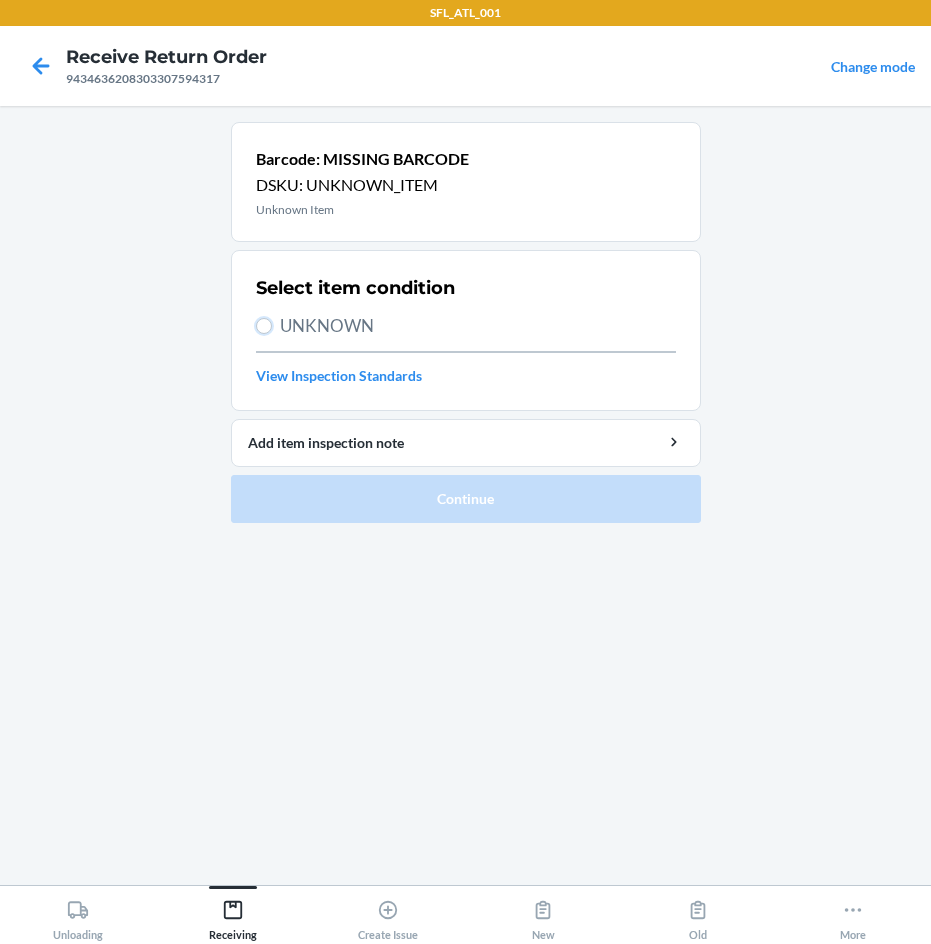 click on "UNKNOWN" at bounding box center (264, 326) 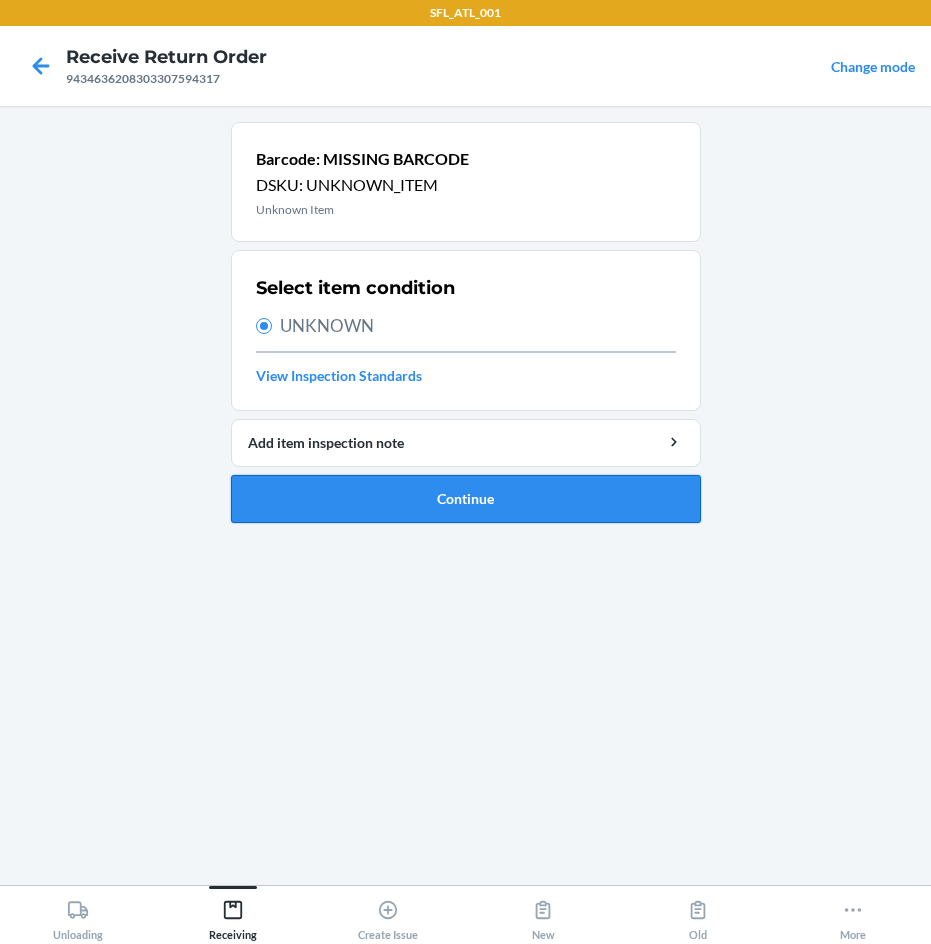 click on "Continue" at bounding box center [466, 499] 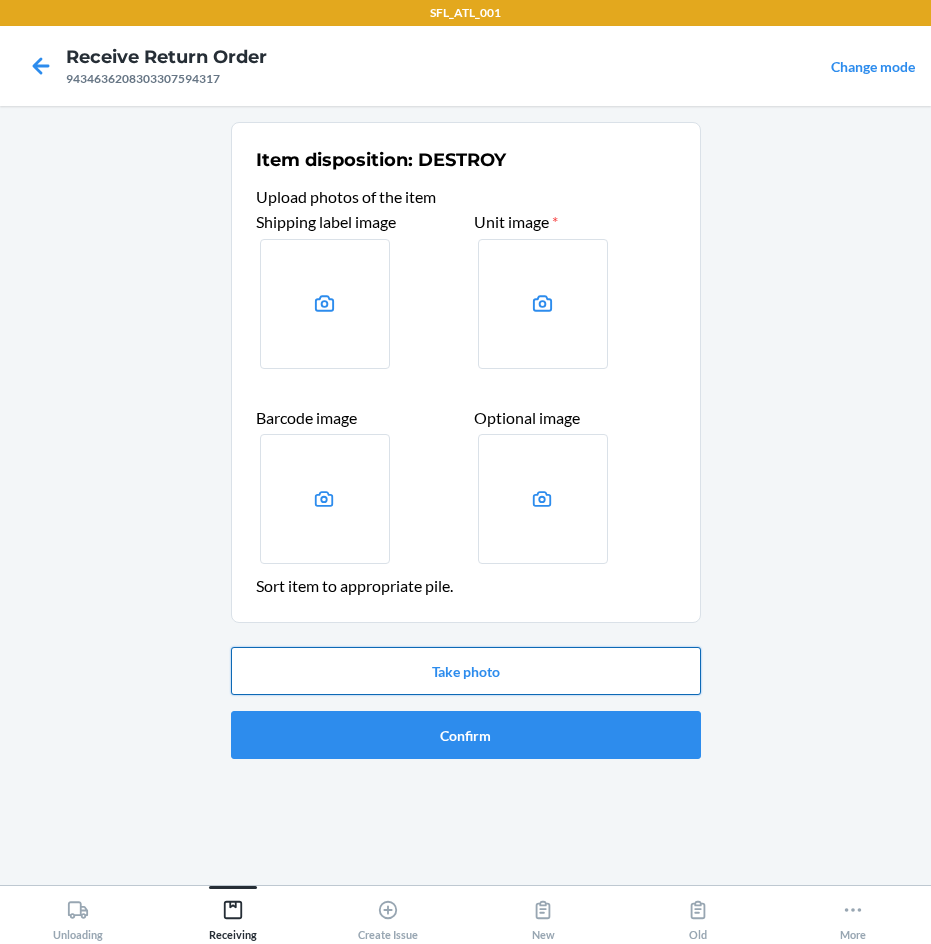 click on "Take photo" at bounding box center (466, 671) 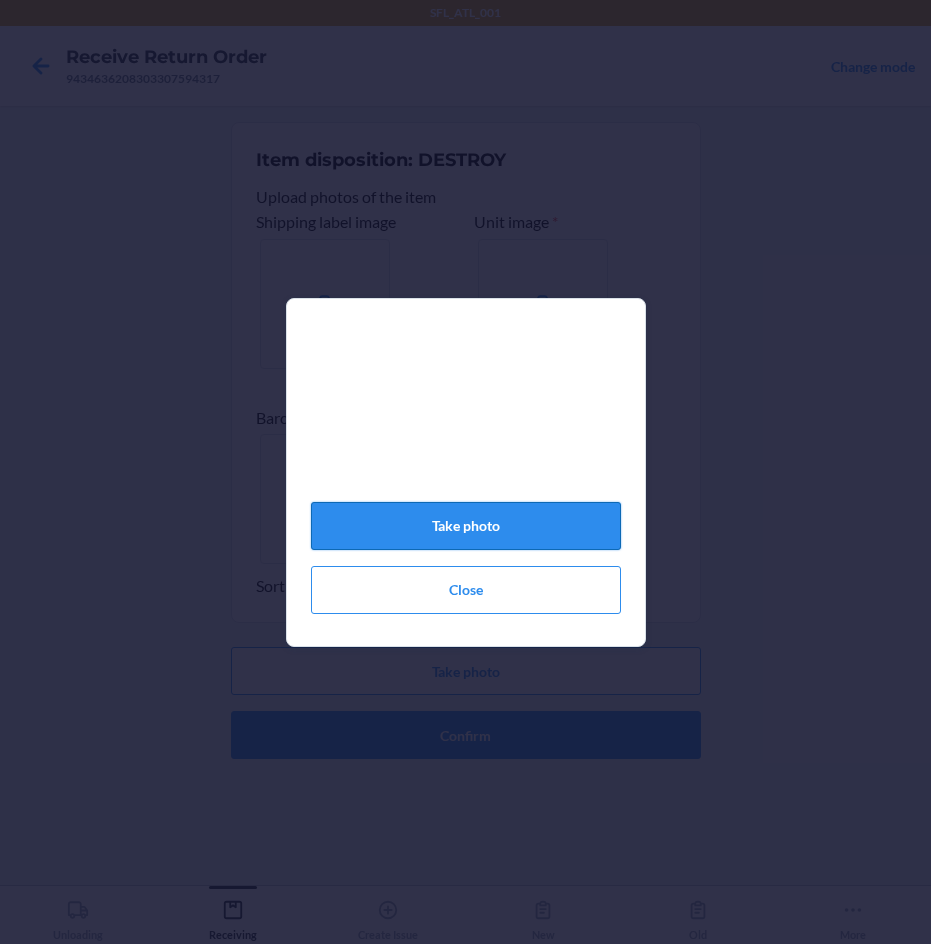 click on "Take photo" 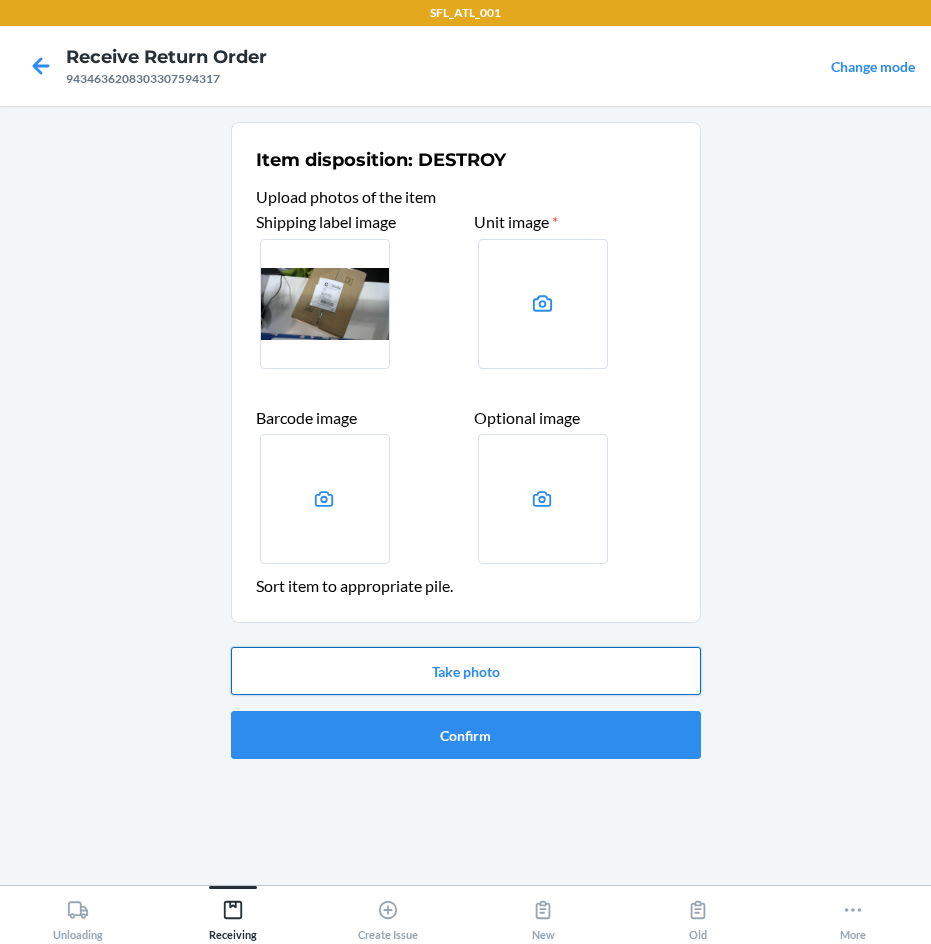 click on "Take photo" at bounding box center [466, 671] 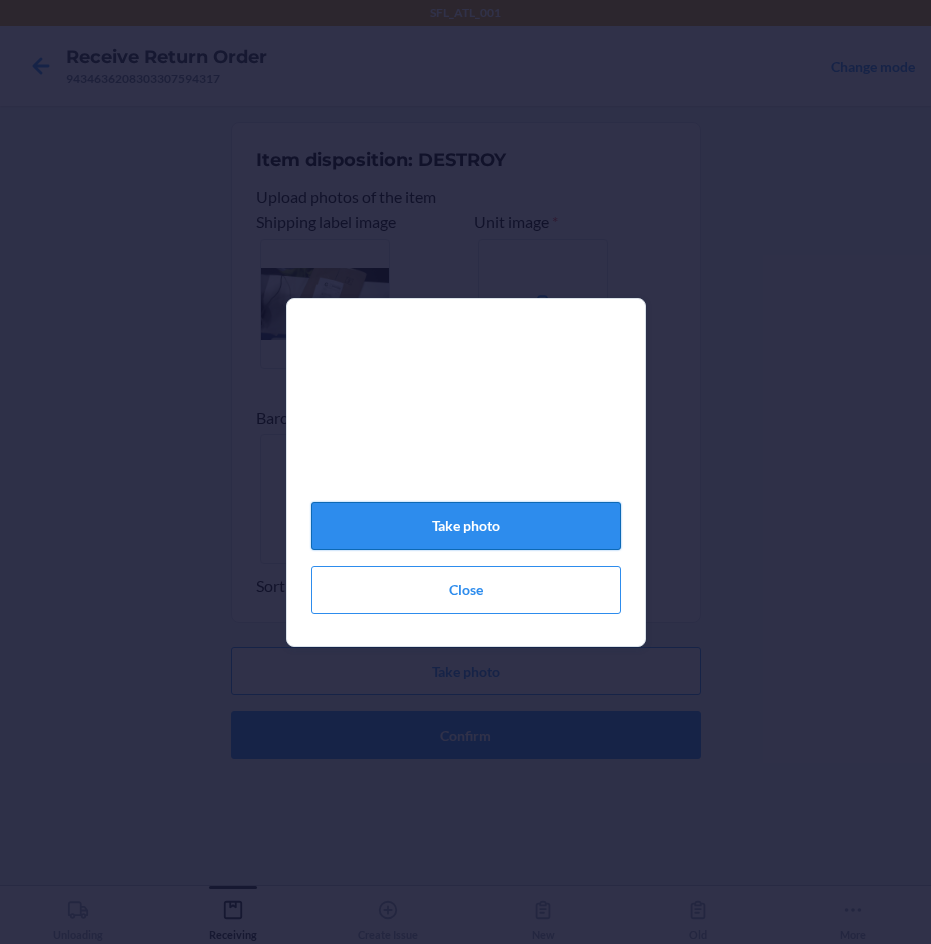 click on "Take photo" 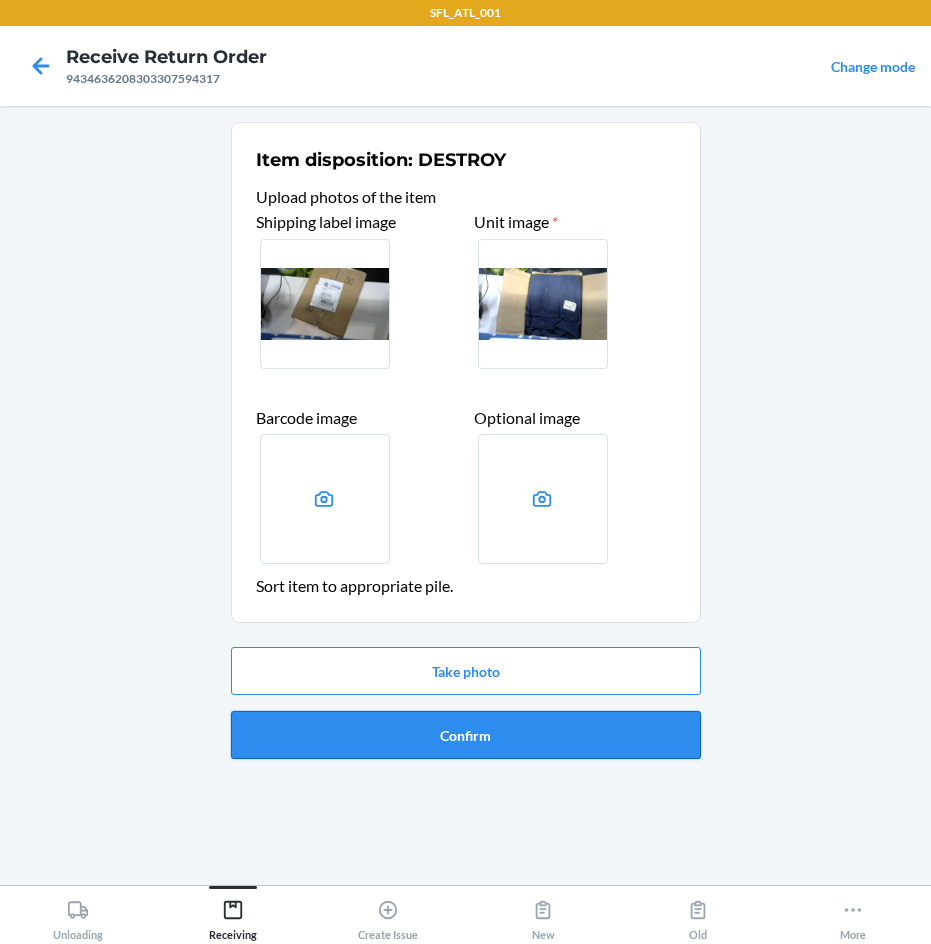 click on "Confirm" at bounding box center (466, 735) 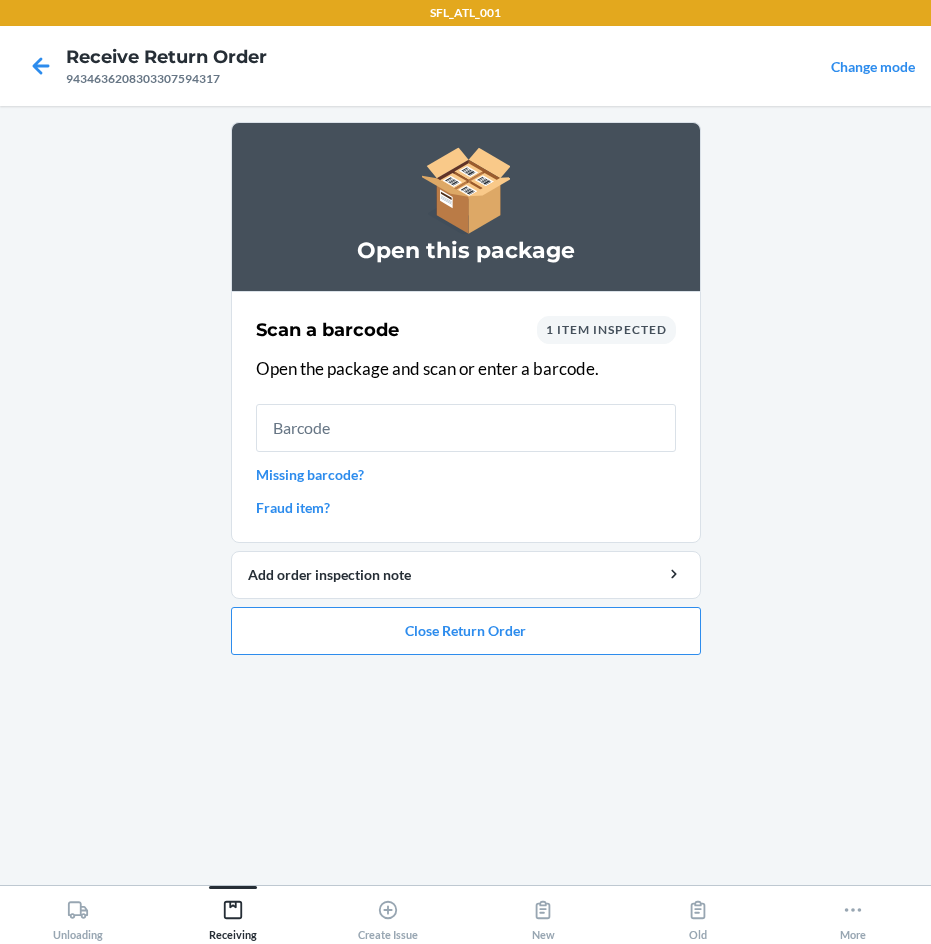 click at bounding box center (466, 428) 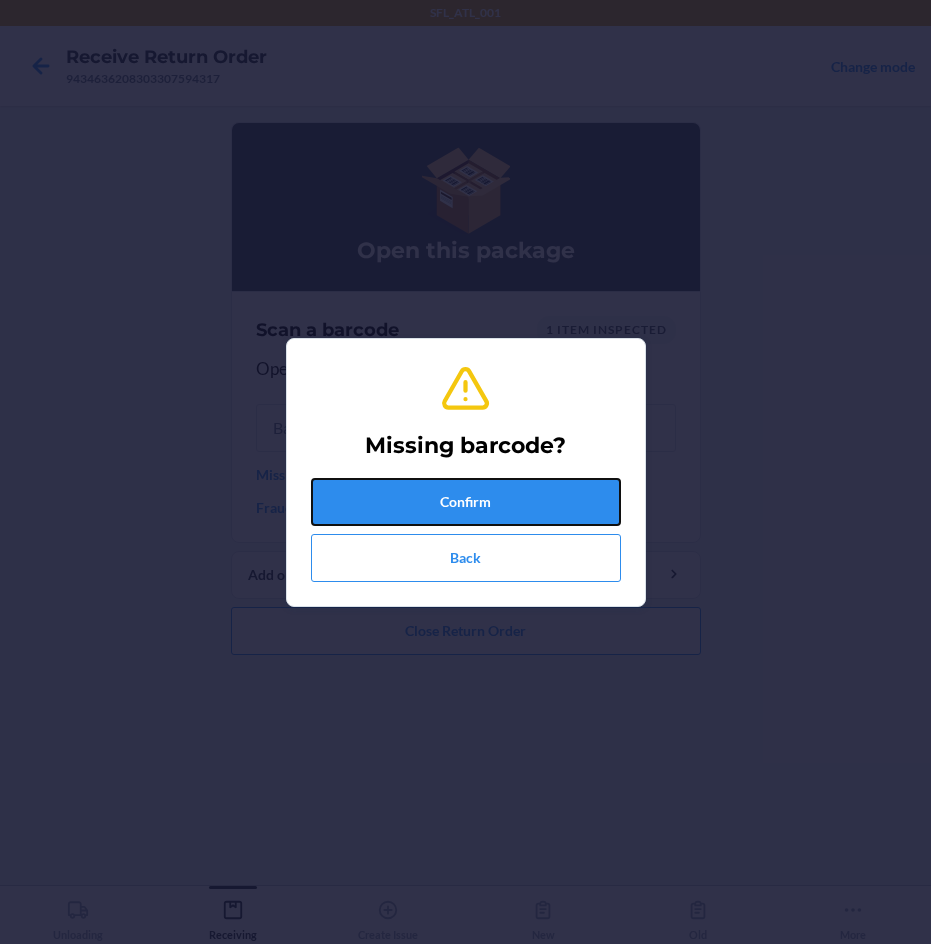 click on "Confirm" at bounding box center (466, 502) 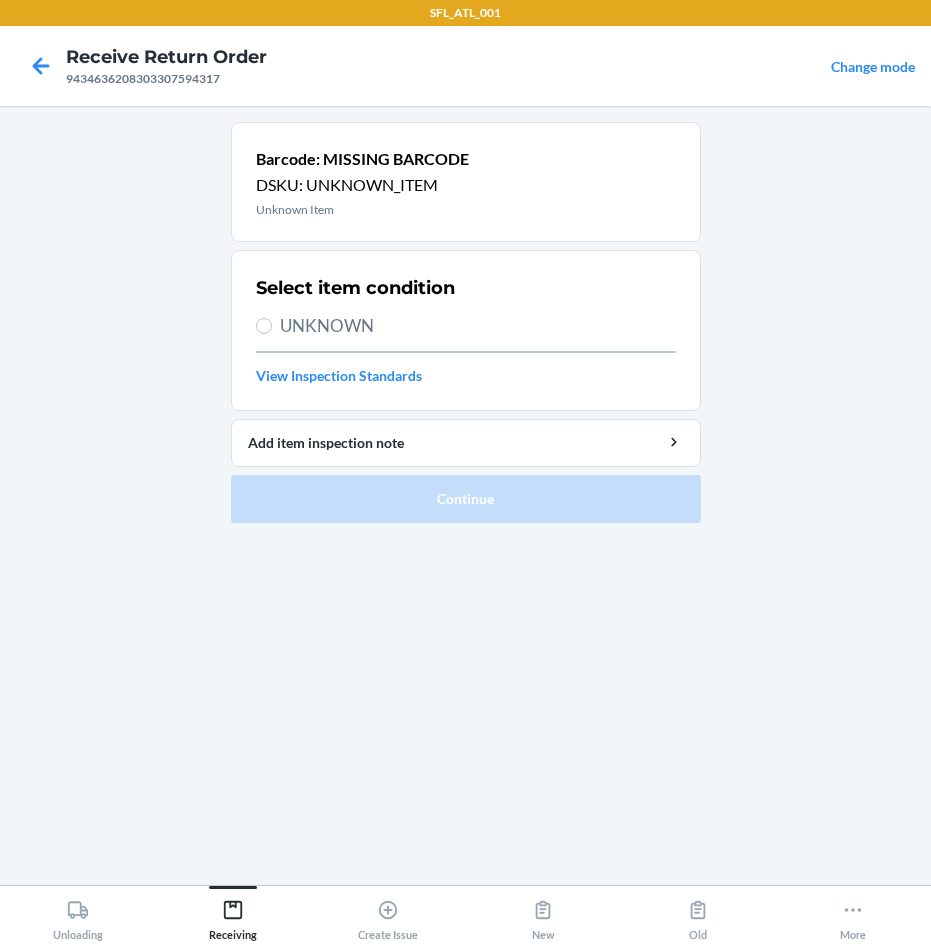click on "UNKNOWN" at bounding box center (478, 326) 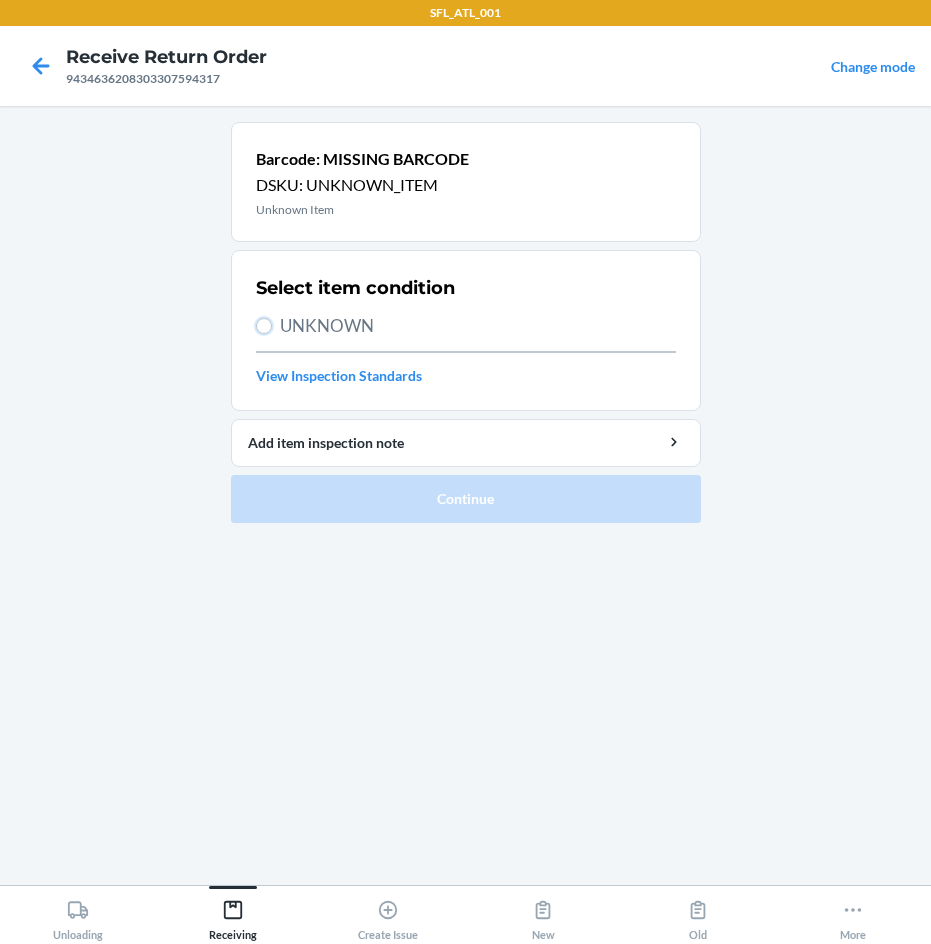 click on "UNKNOWN" at bounding box center [264, 326] 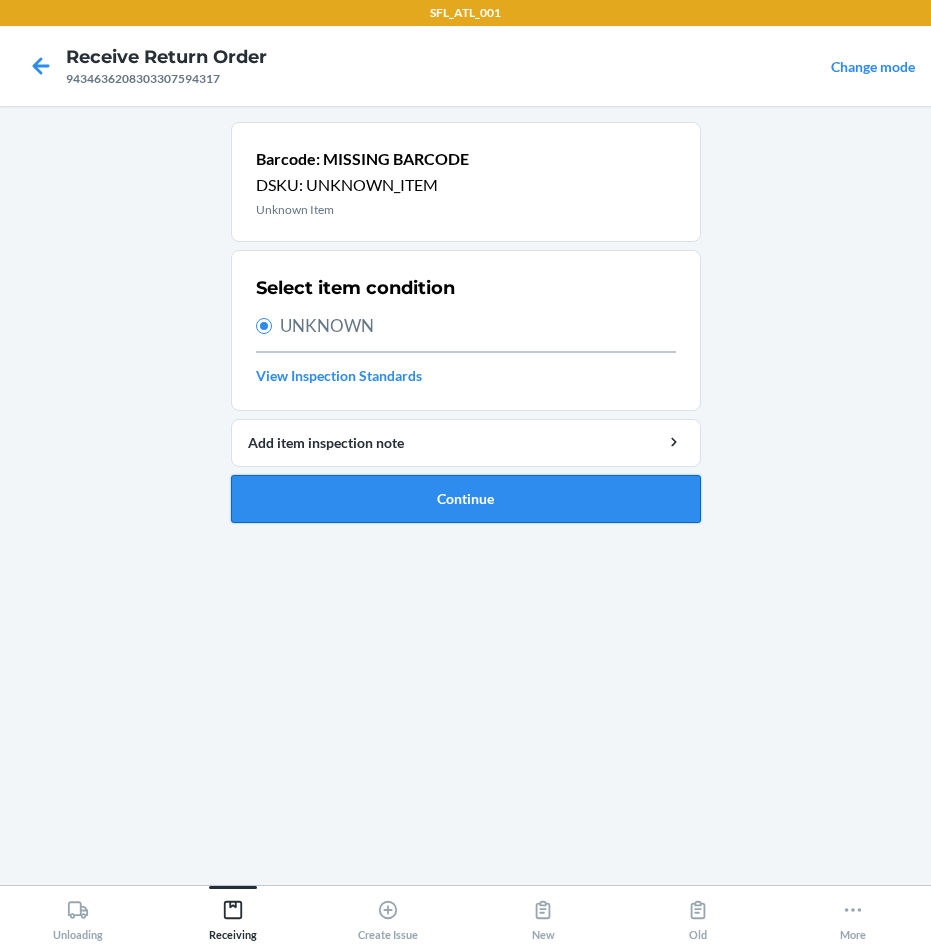 click on "Continue" at bounding box center (466, 499) 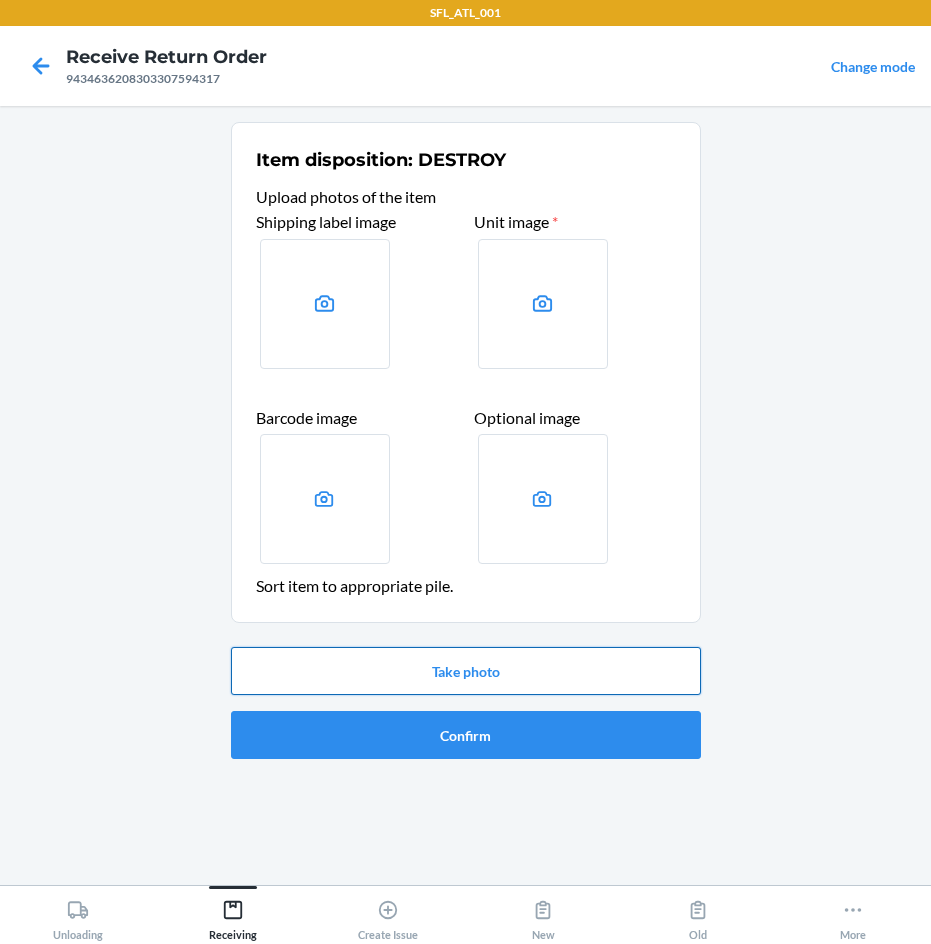 click on "Take photo" at bounding box center [466, 671] 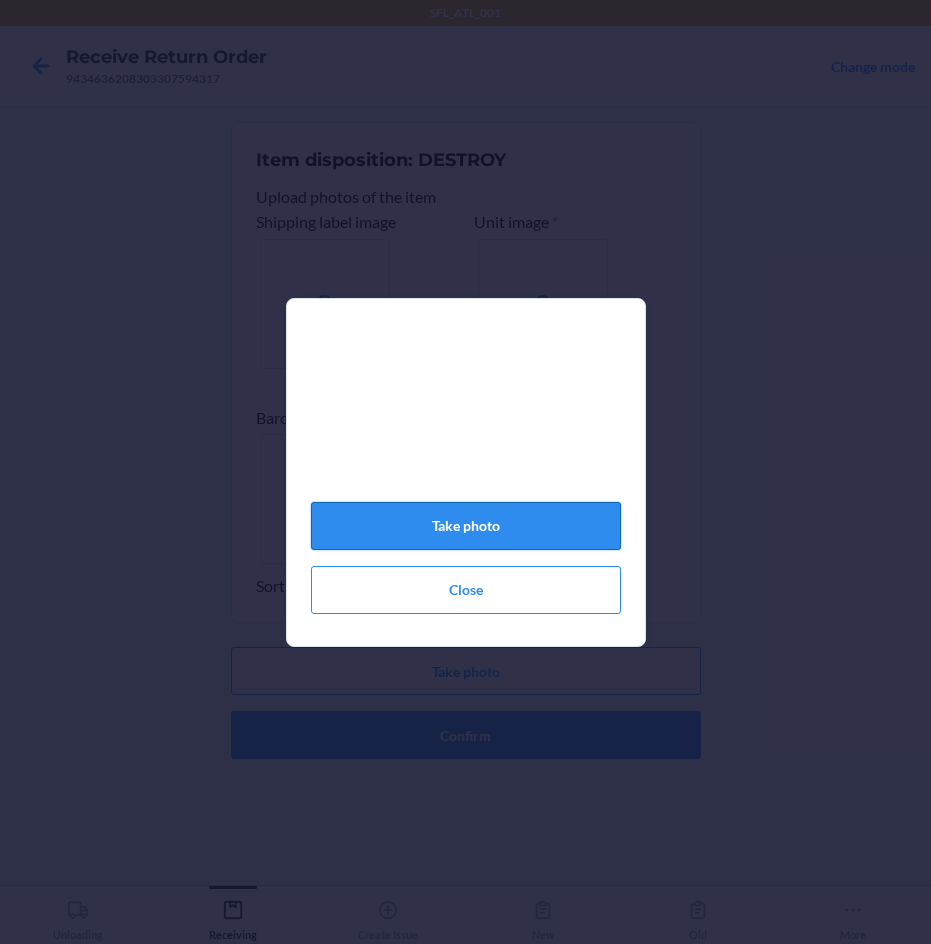 click on "Take photo" 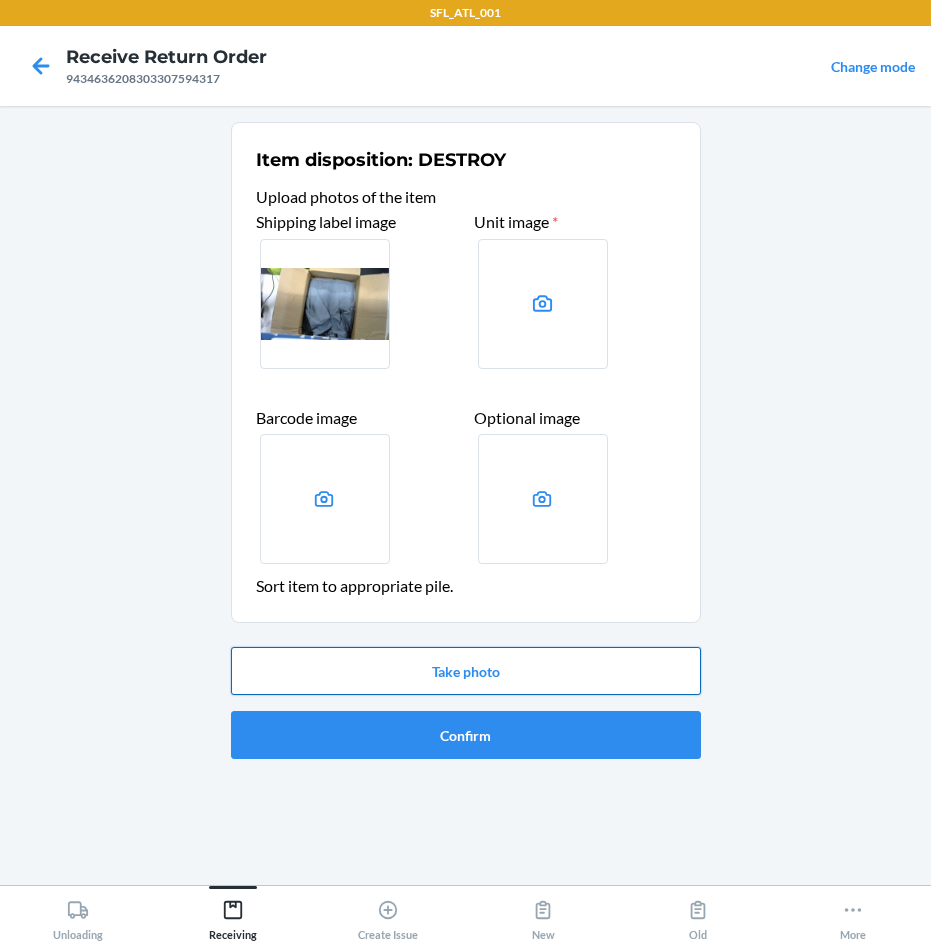 click on "Take photo" at bounding box center [466, 671] 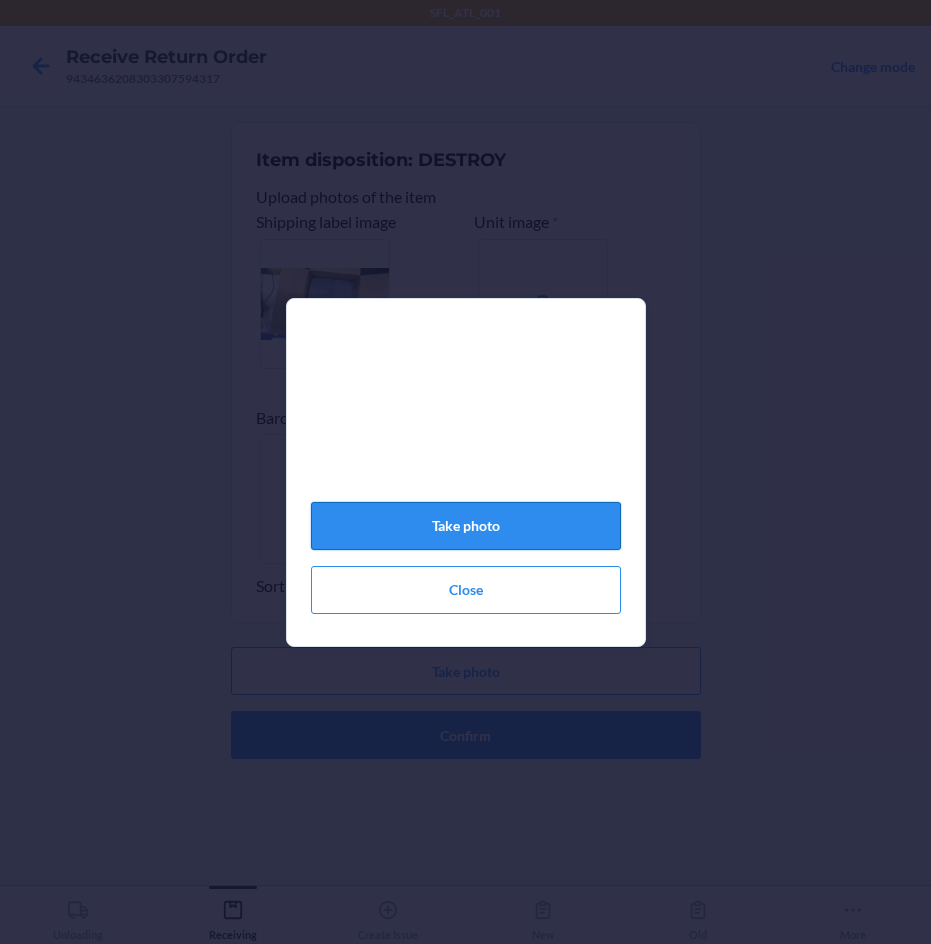 drag, startPoint x: 505, startPoint y: 534, endPoint x: 517, endPoint y: 543, distance: 15 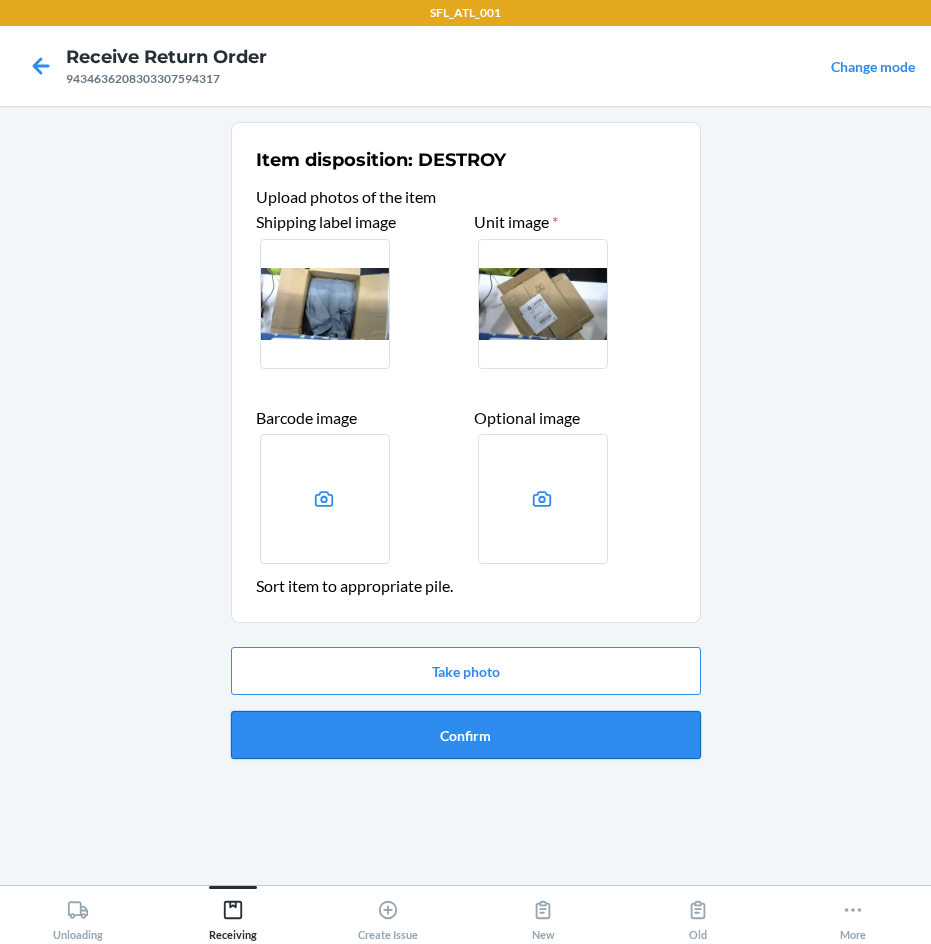 click on "Confirm" at bounding box center [466, 735] 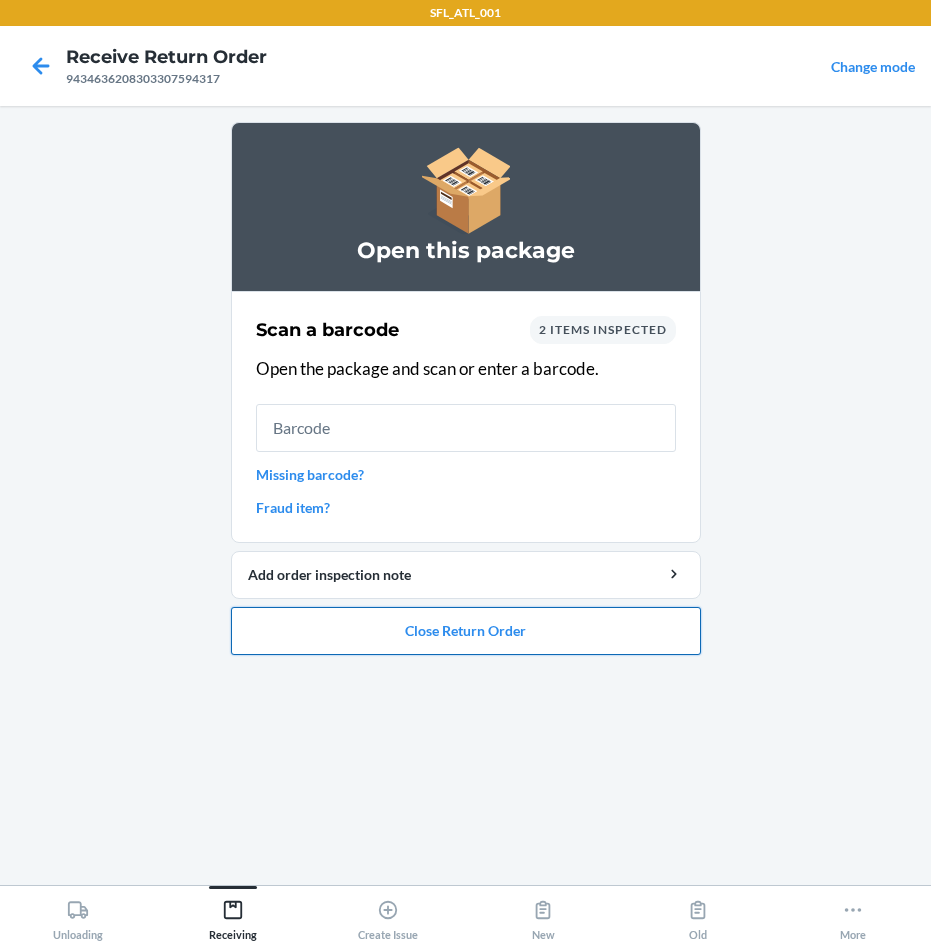 click on "Close Return Order" at bounding box center (466, 631) 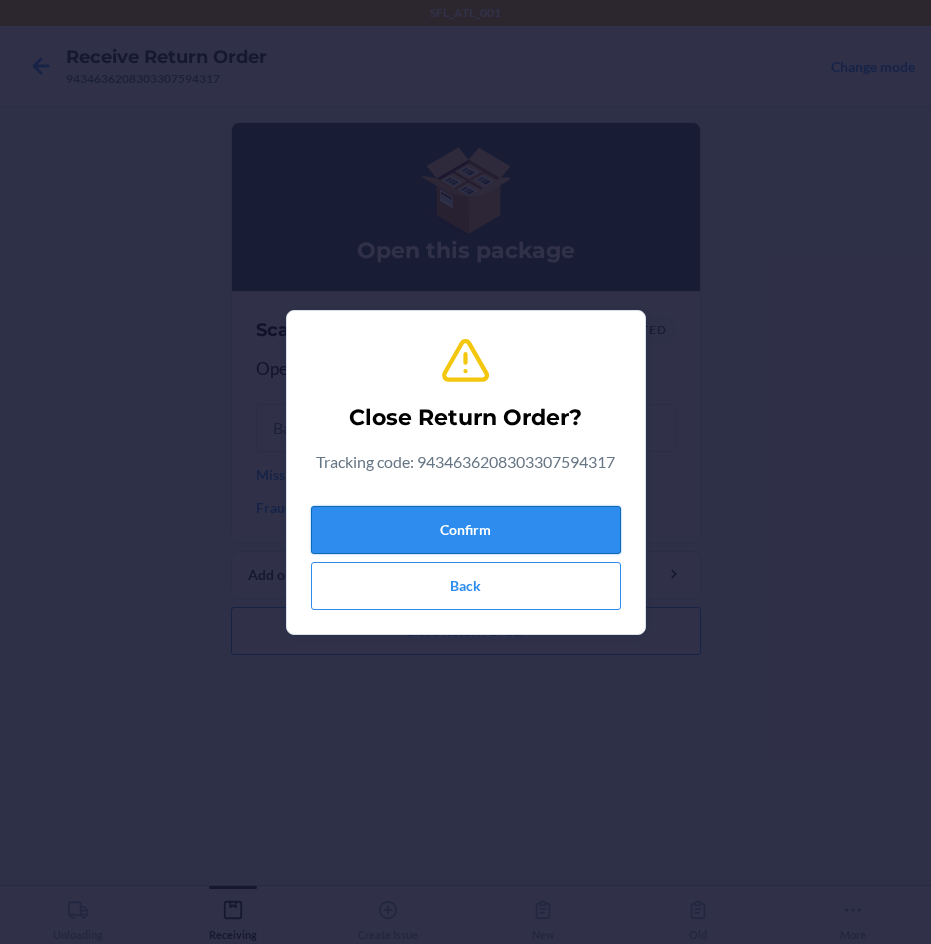 click on "Confirm" at bounding box center (466, 530) 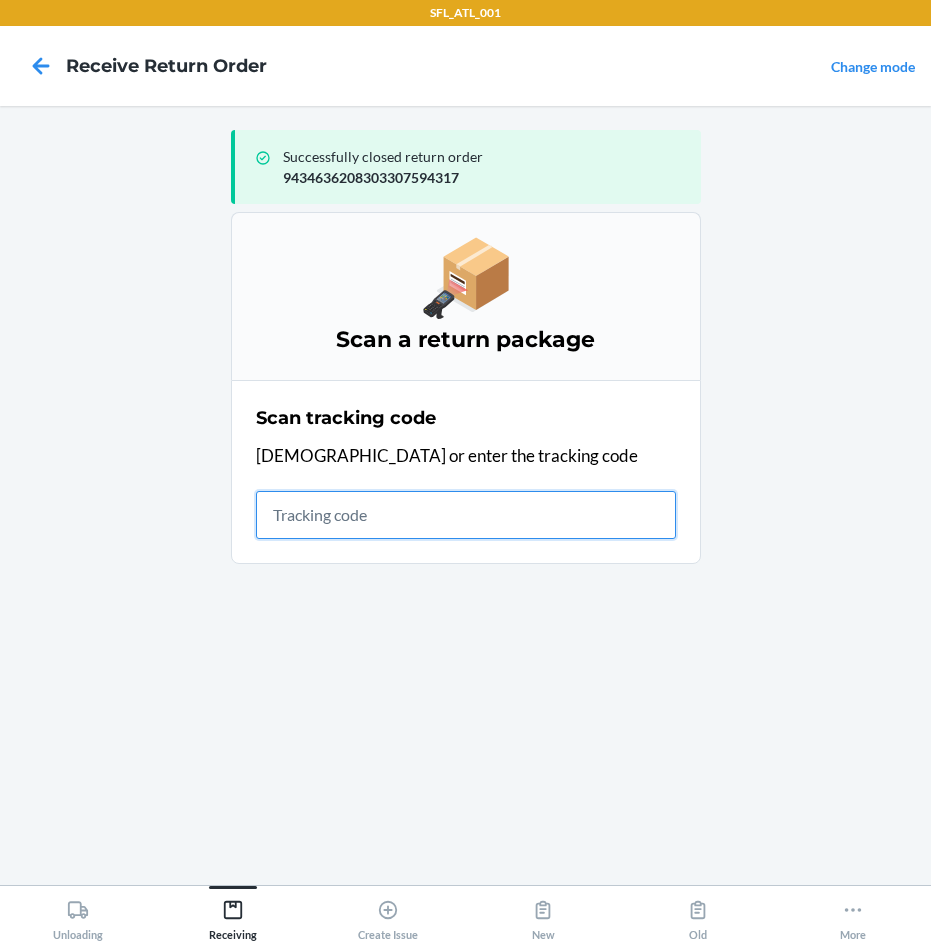 click at bounding box center [466, 515] 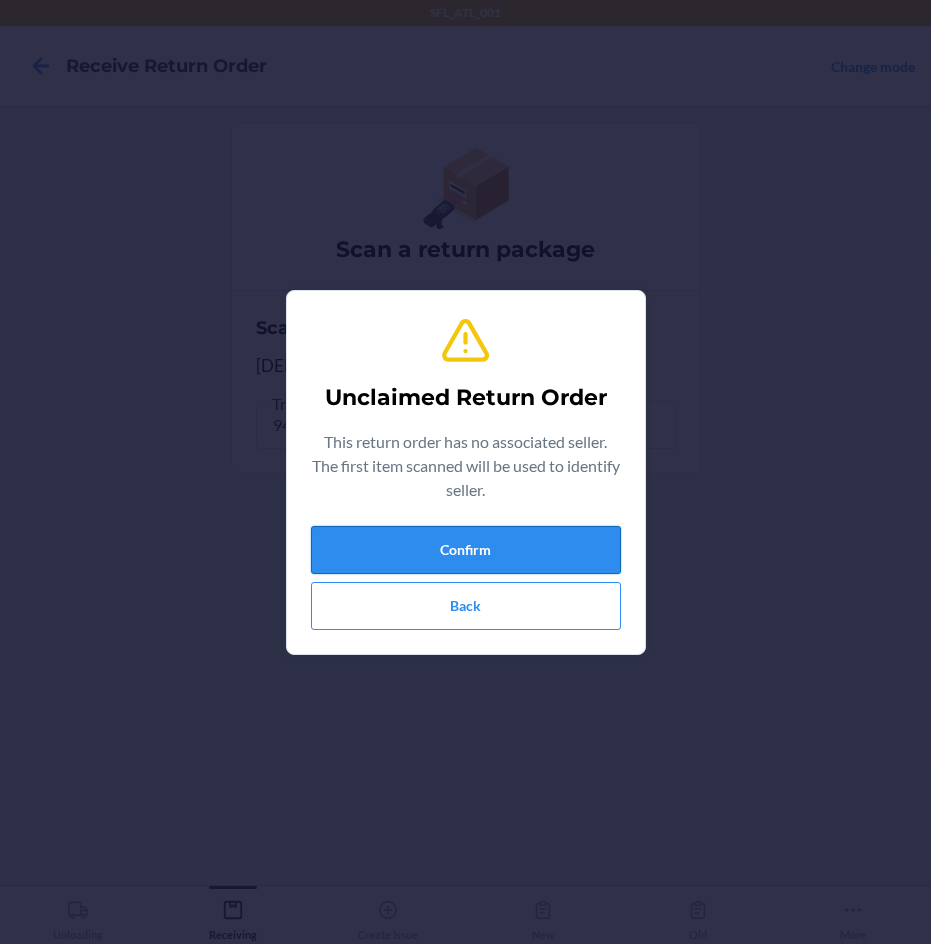 click on "Confirm" at bounding box center [466, 550] 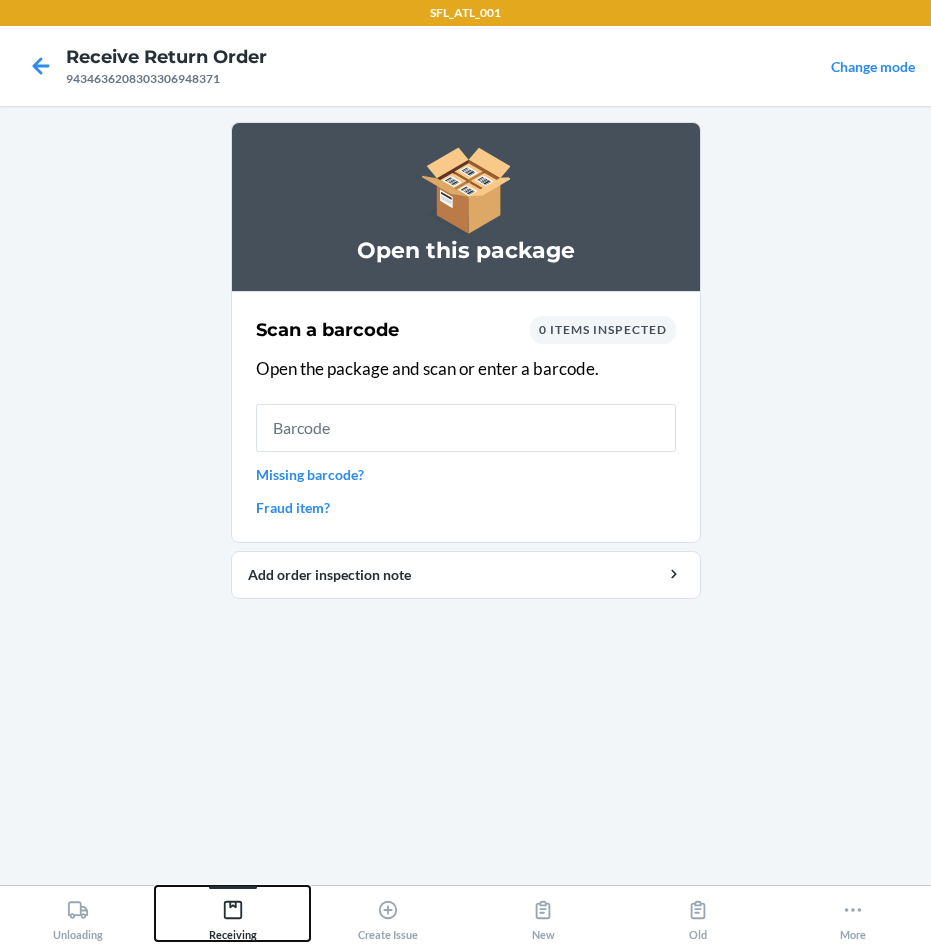 click on "Receiving" at bounding box center [233, 916] 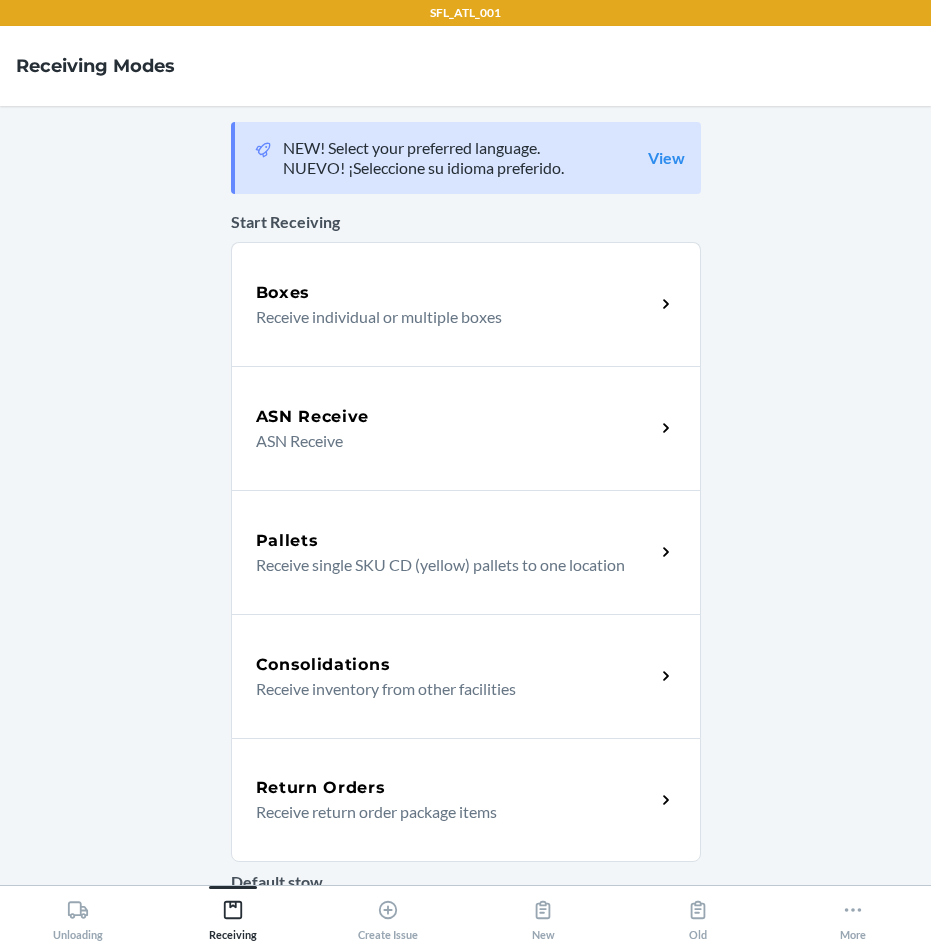 click on "Return Orders" at bounding box center [455, 788] 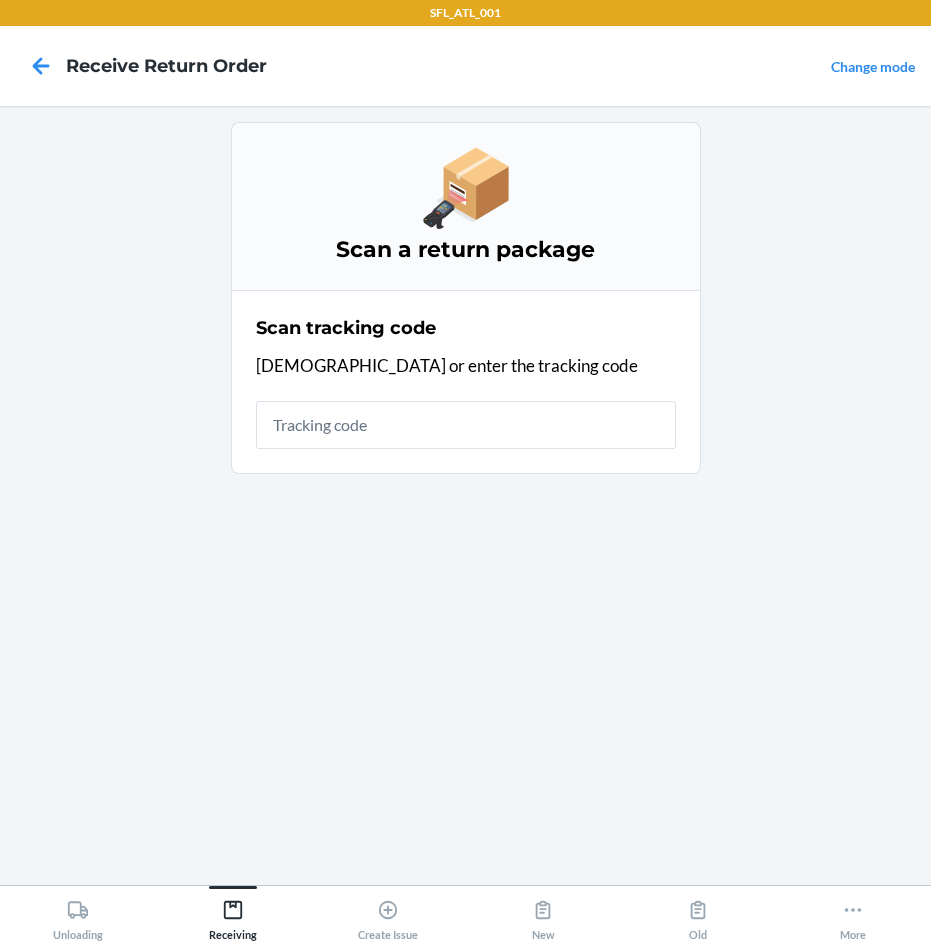 click at bounding box center [466, 425] 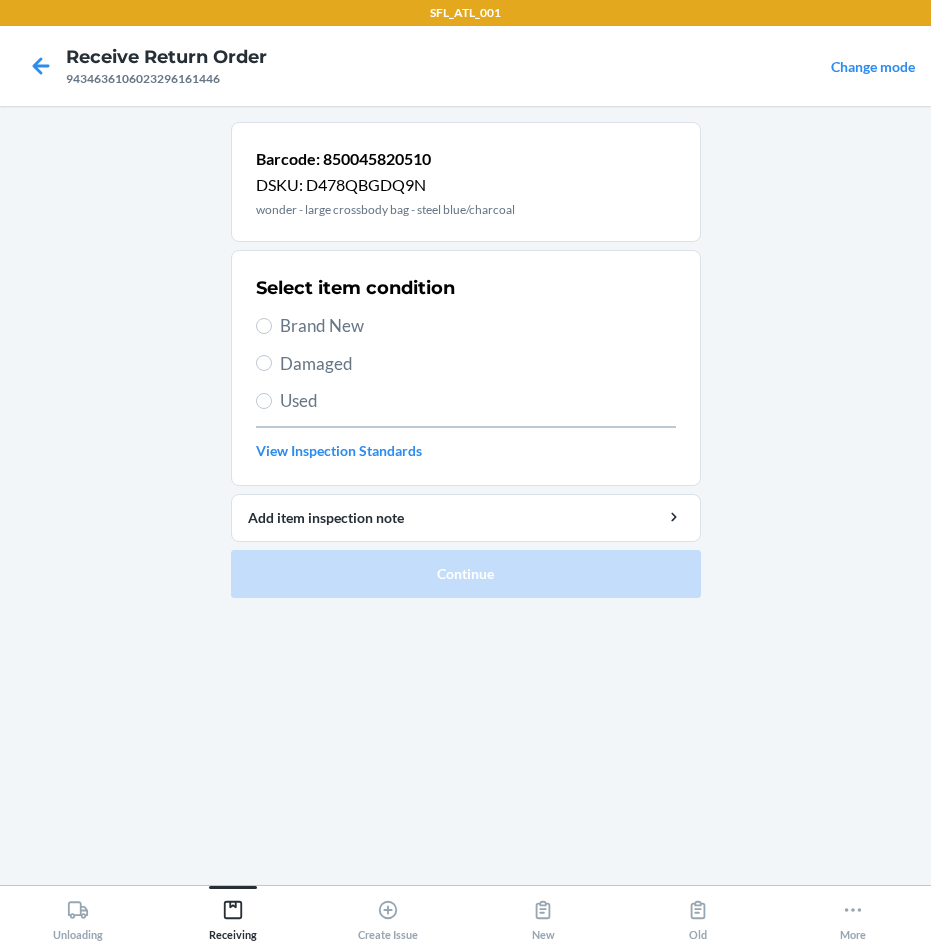 click on "Brand New" at bounding box center (478, 326) 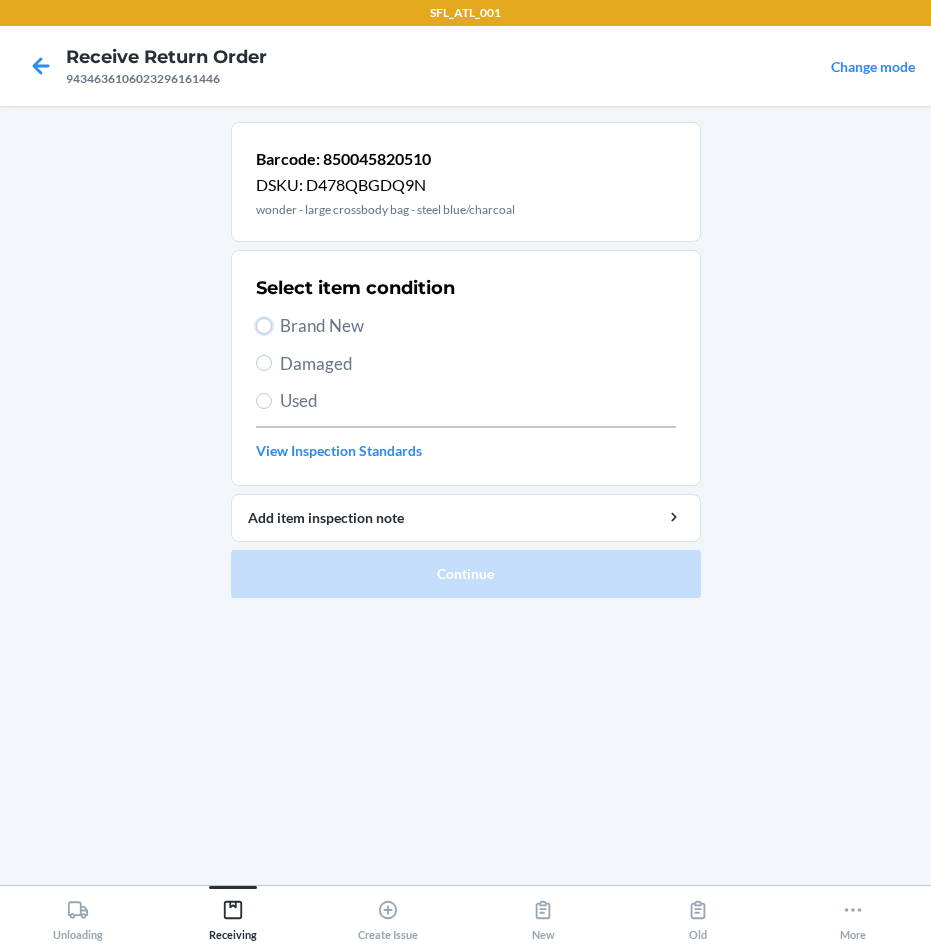 click on "Brand New" at bounding box center (264, 326) 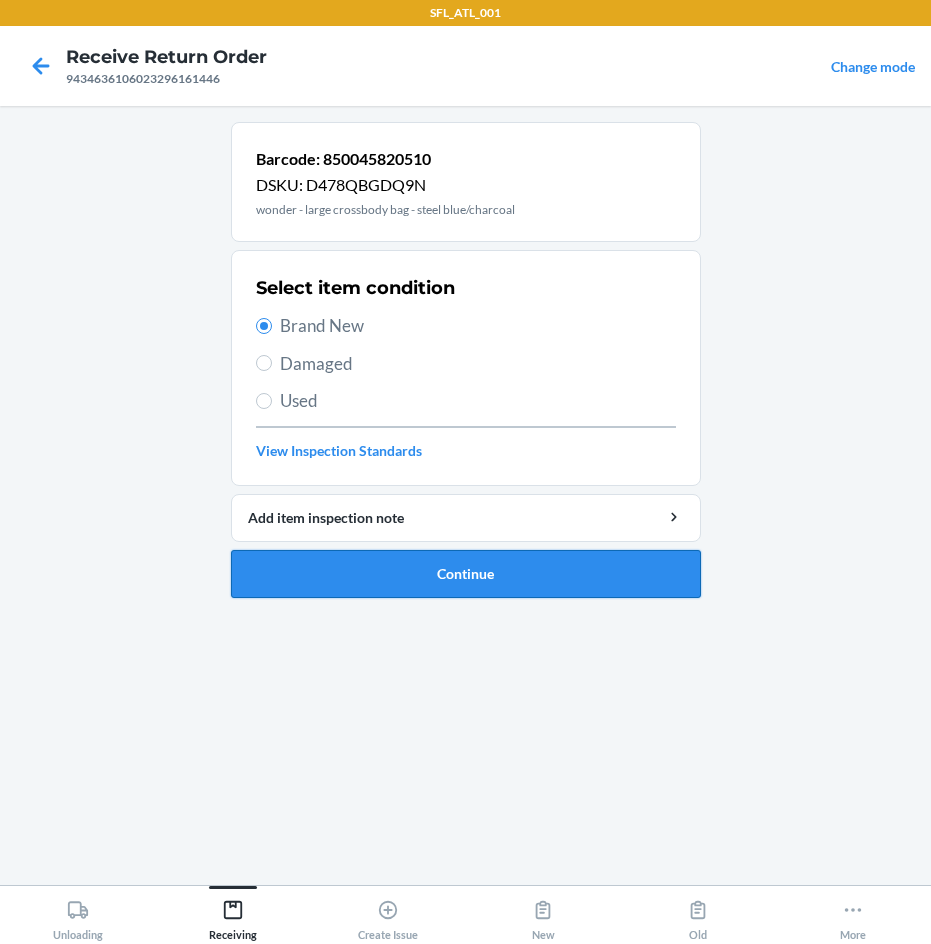 click on "Continue" at bounding box center (466, 574) 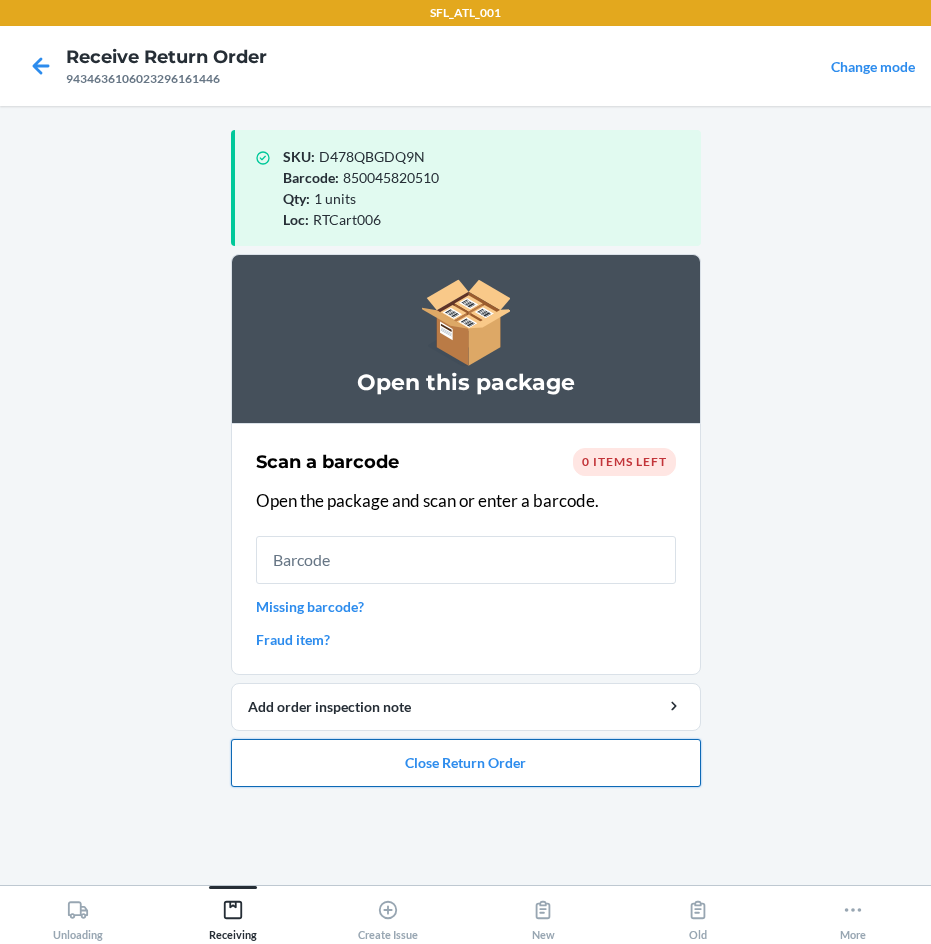 click on "Close Return Order" at bounding box center [466, 763] 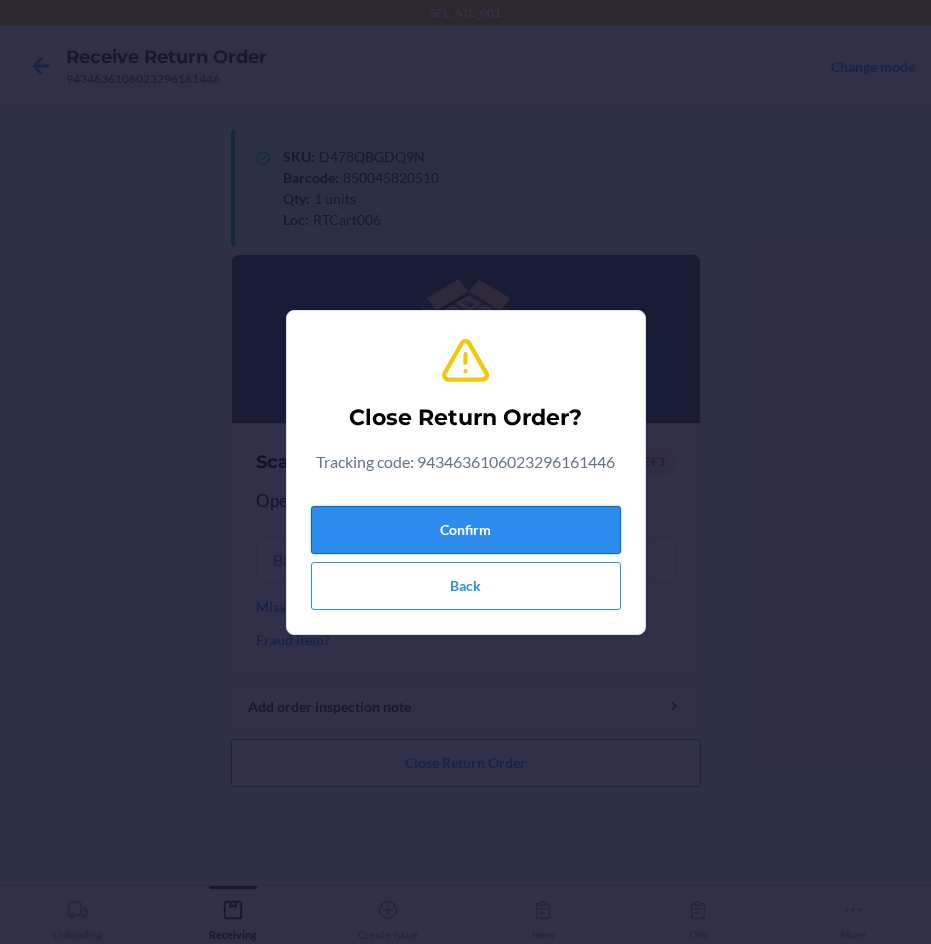 click on "Confirm" at bounding box center [466, 530] 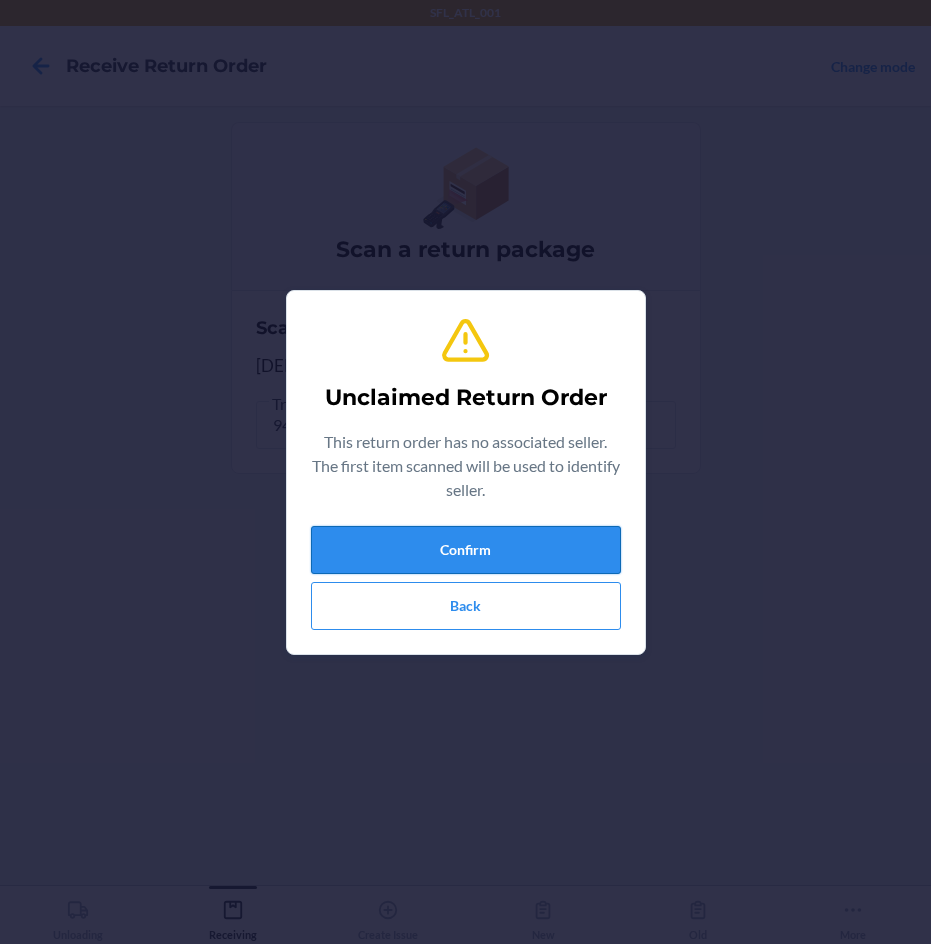 click on "Confirm" at bounding box center (466, 550) 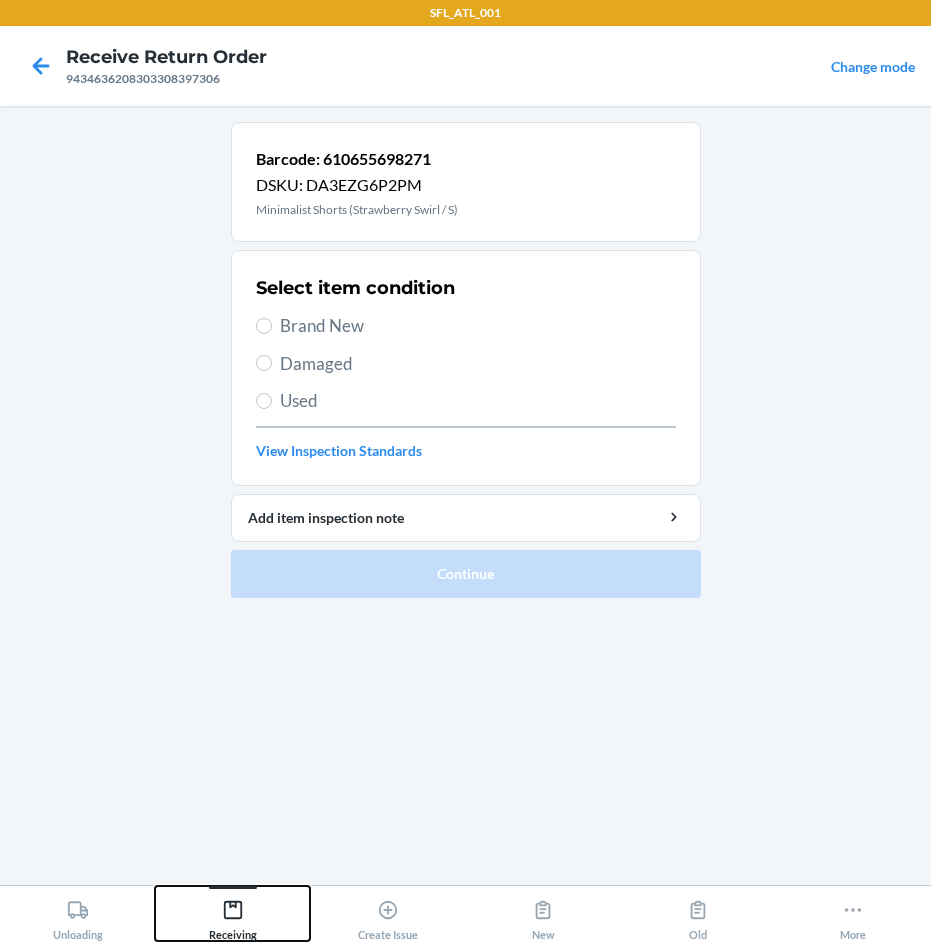 click 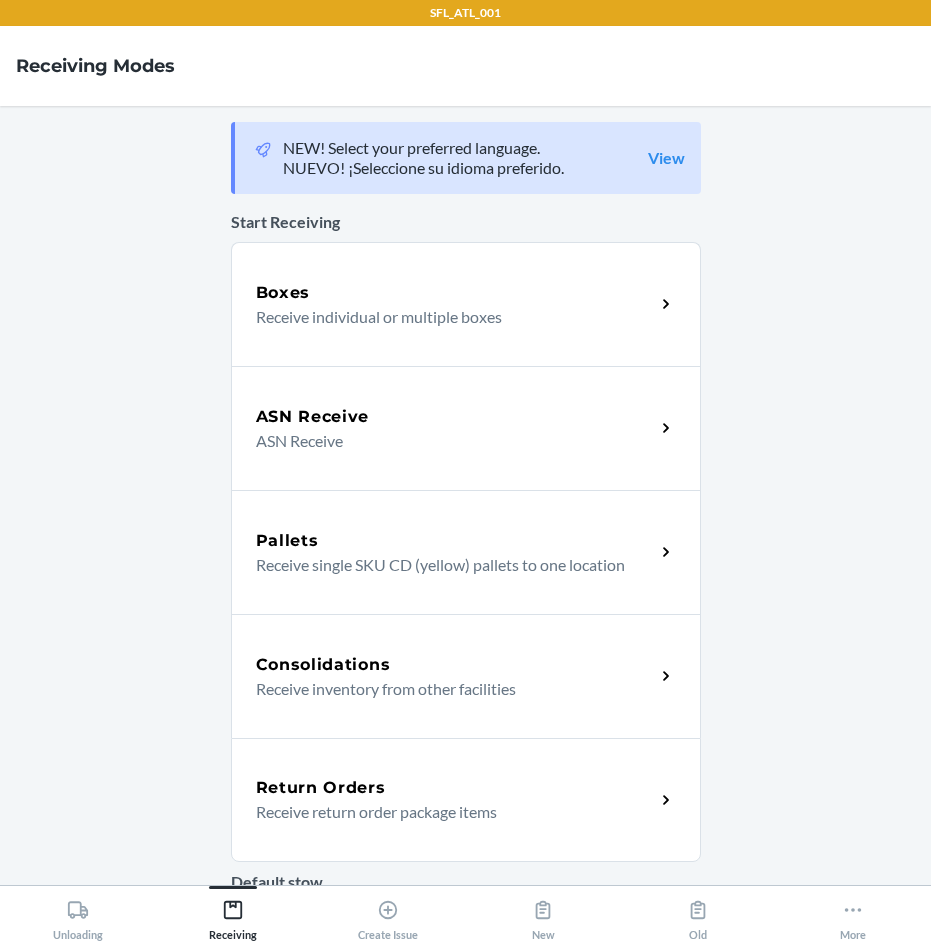 click on "Return Orders" at bounding box center [321, 788] 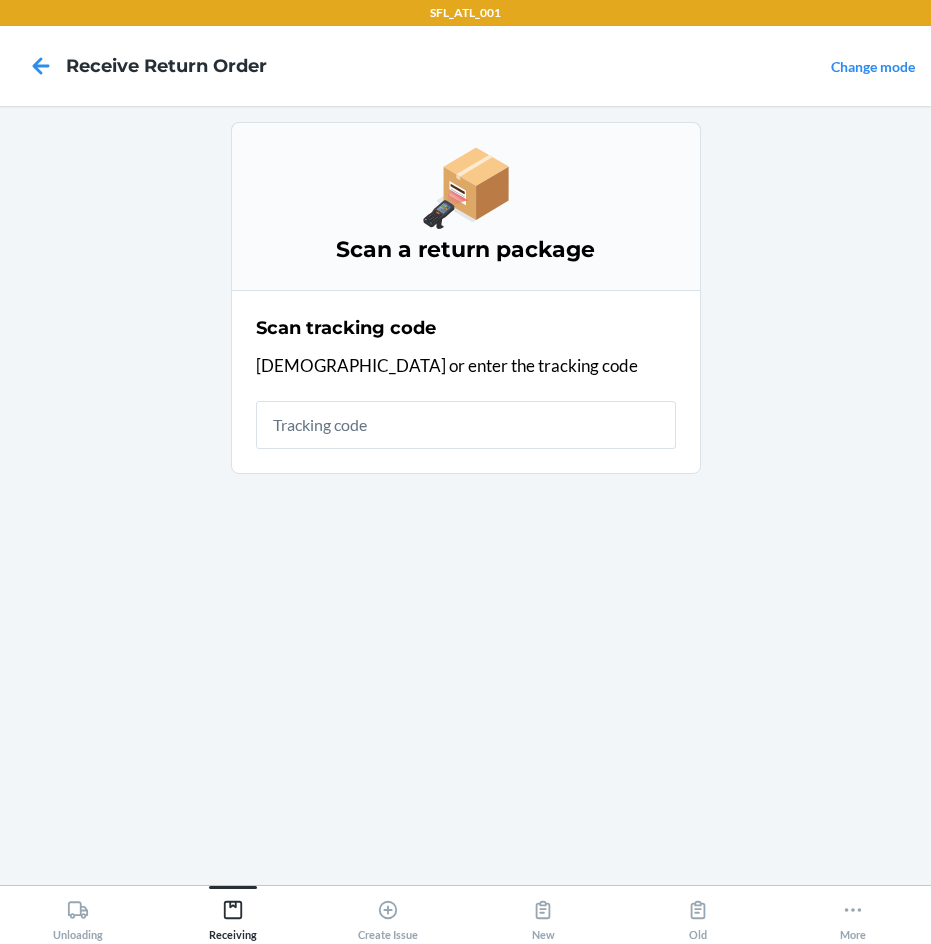 click at bounding box center (466, 425) 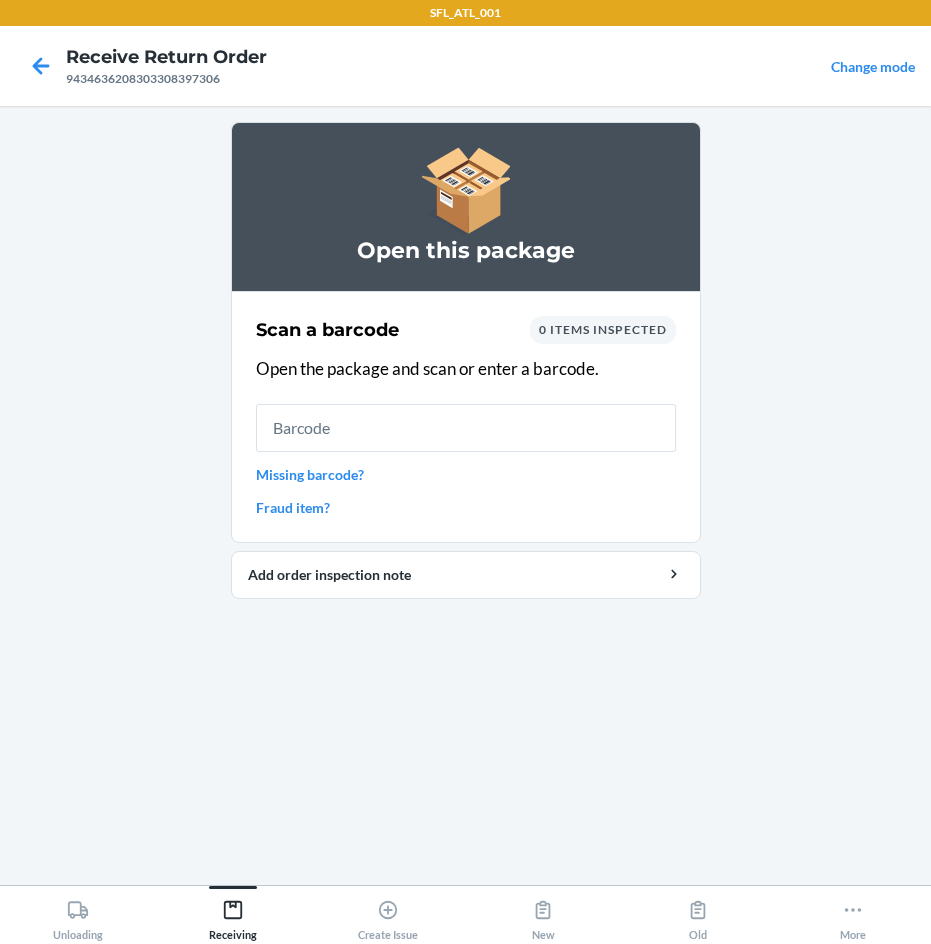 click on "Fraud item?" at bounding box center [466, 507] 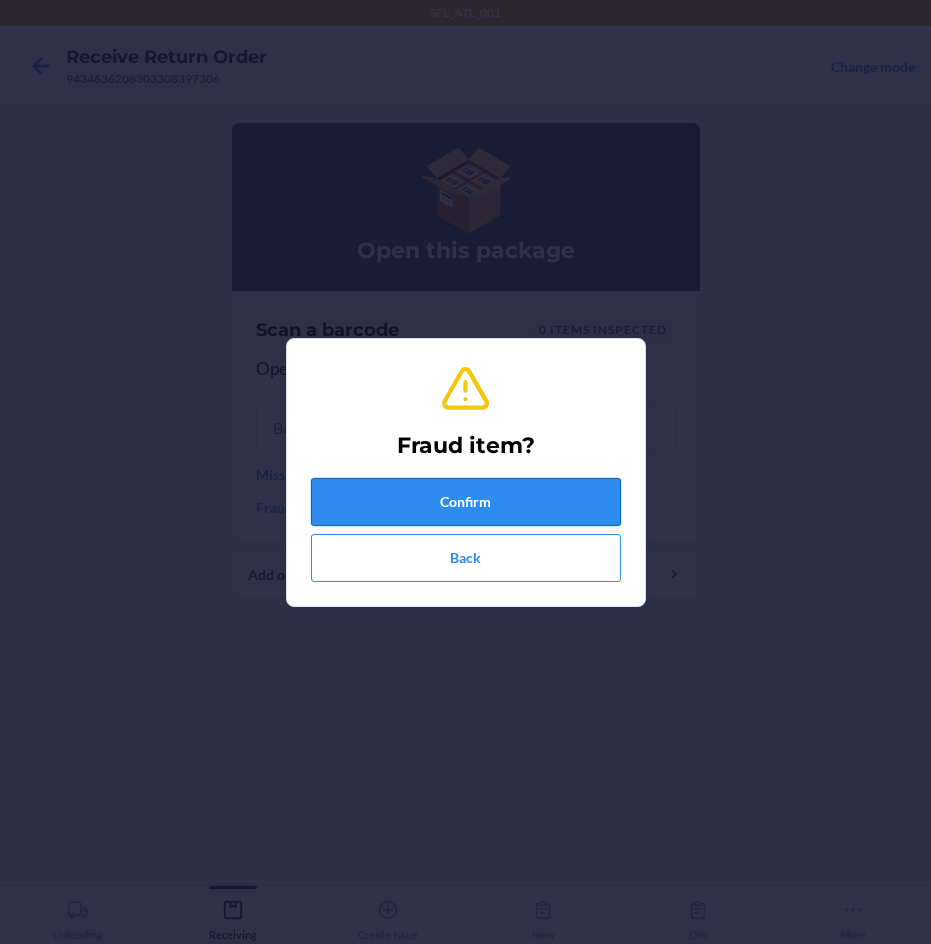 click on "Confirm" at bounding box center [466, 502] 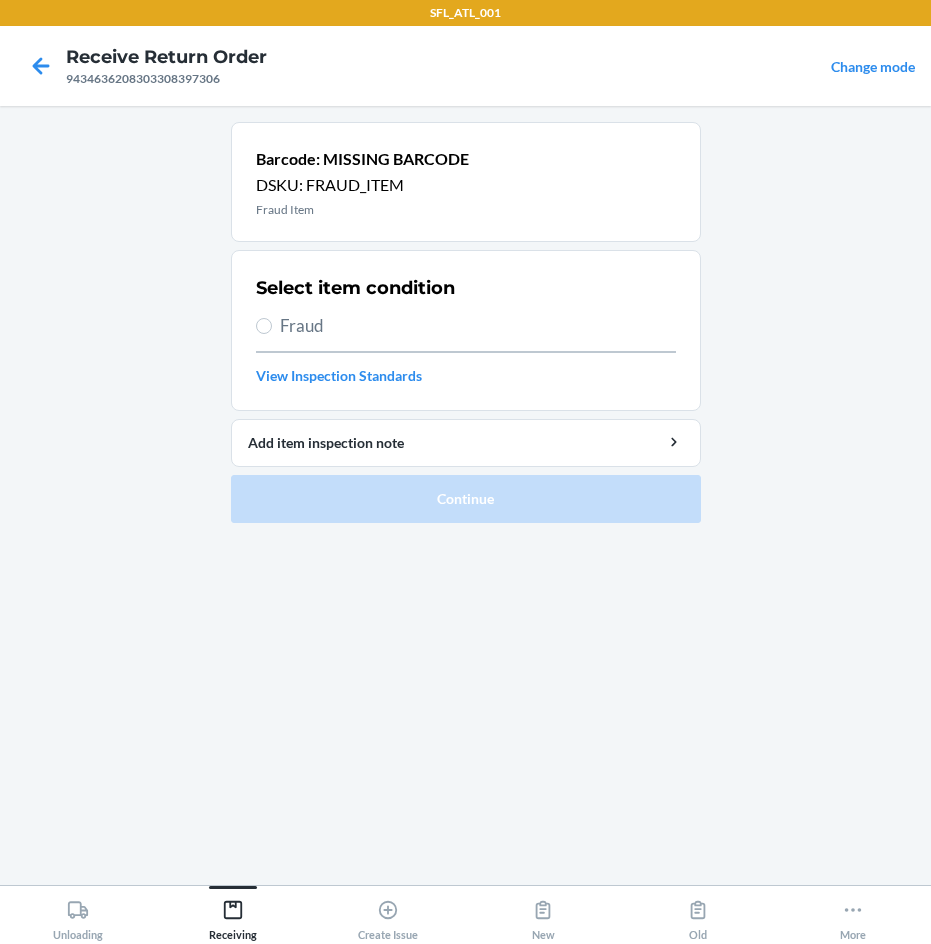 click on "Fraud" at bounding box center [466, 326] 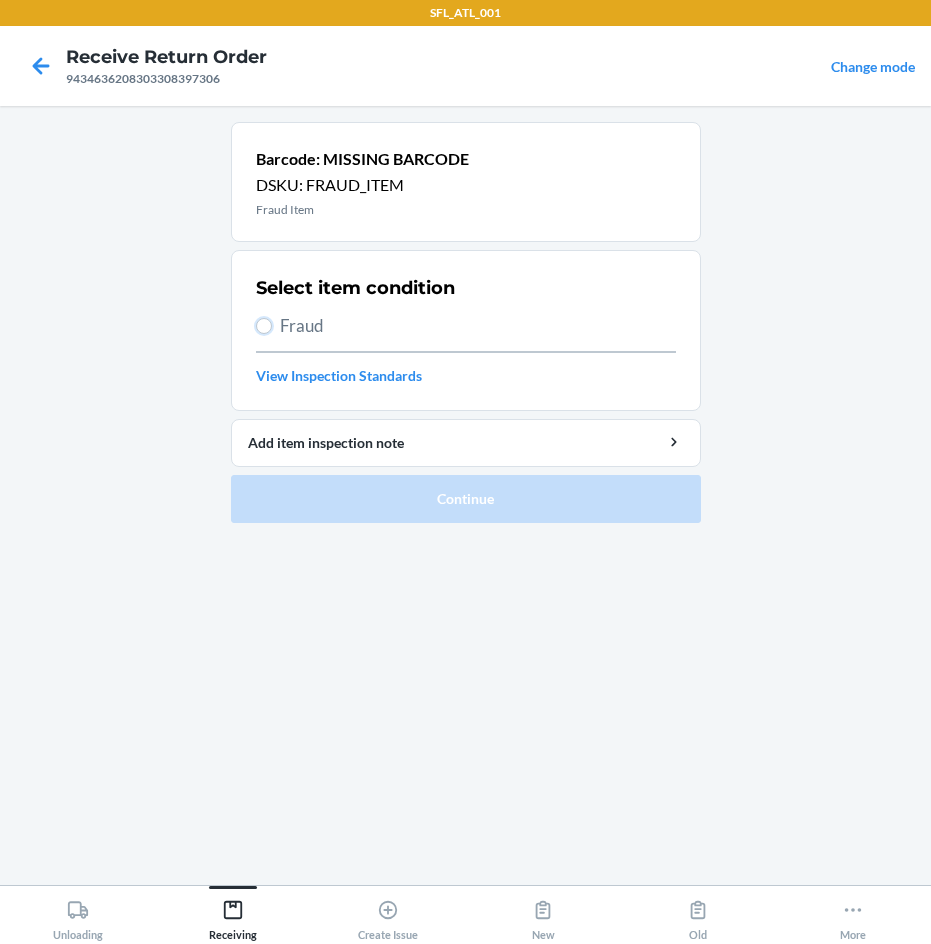 click on "Fraud" at bounding box center (264, 326) 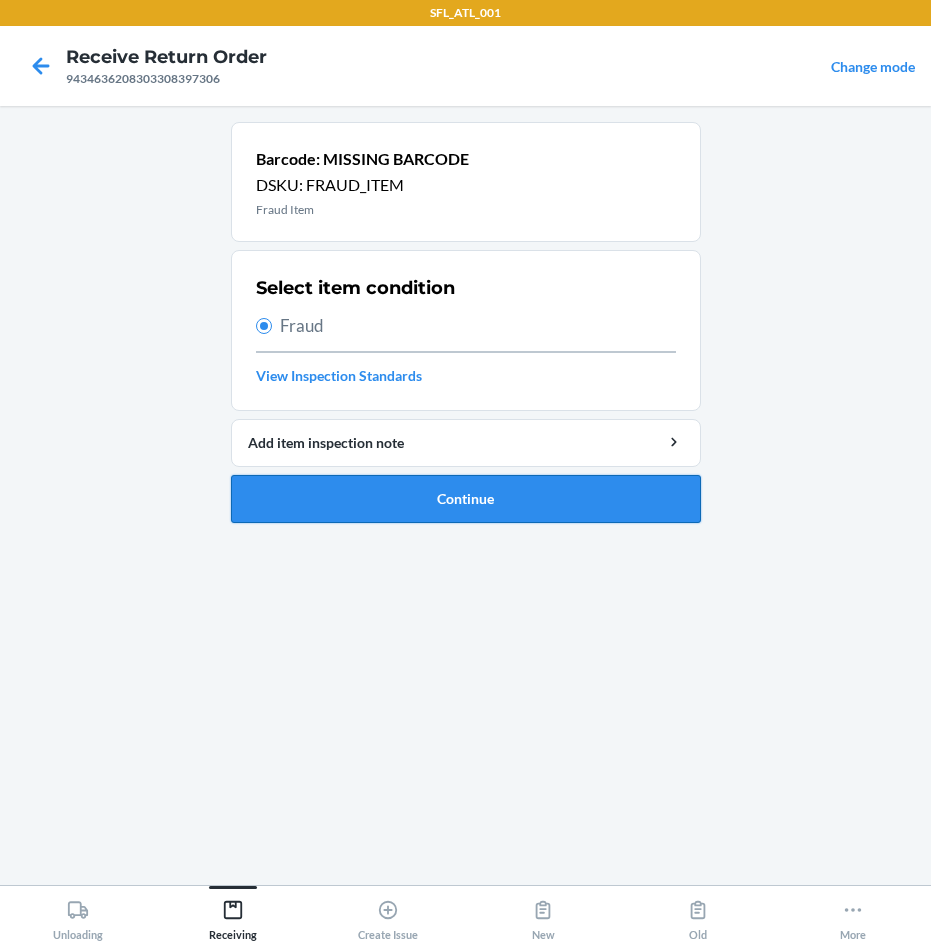 click on "Continue" at bounding box center (466, 499) 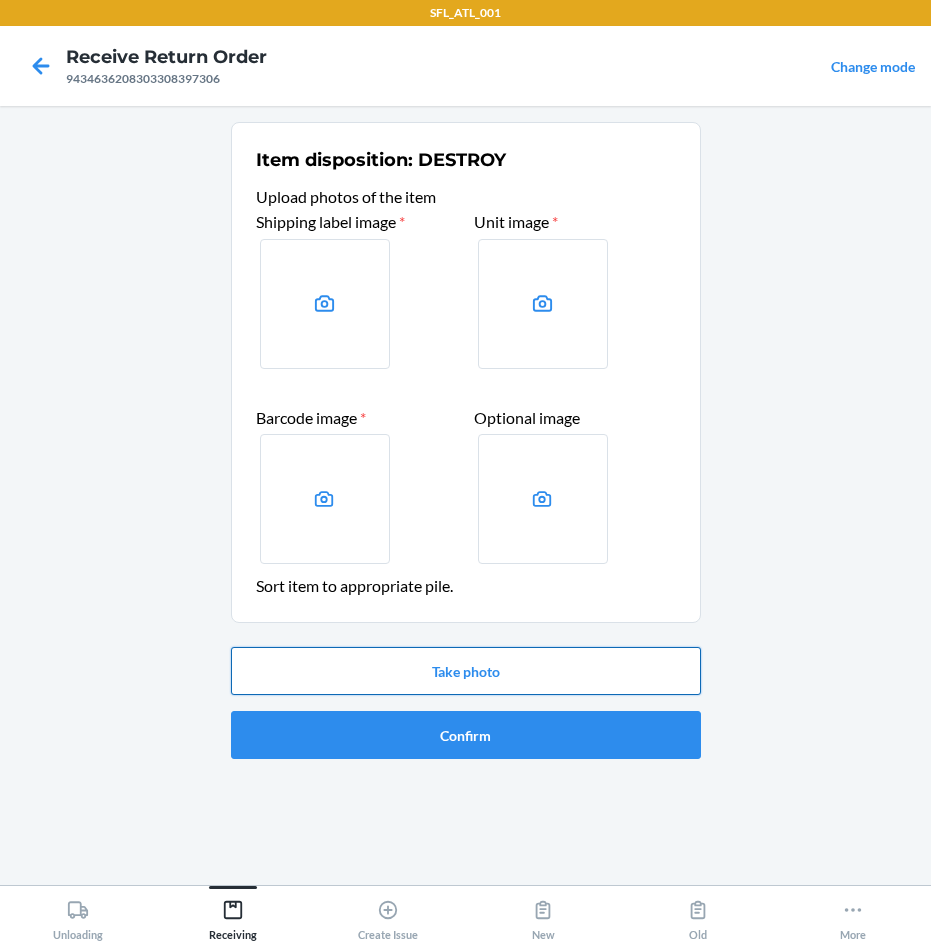 click on "Take photo" at bounding box center (466, 671) 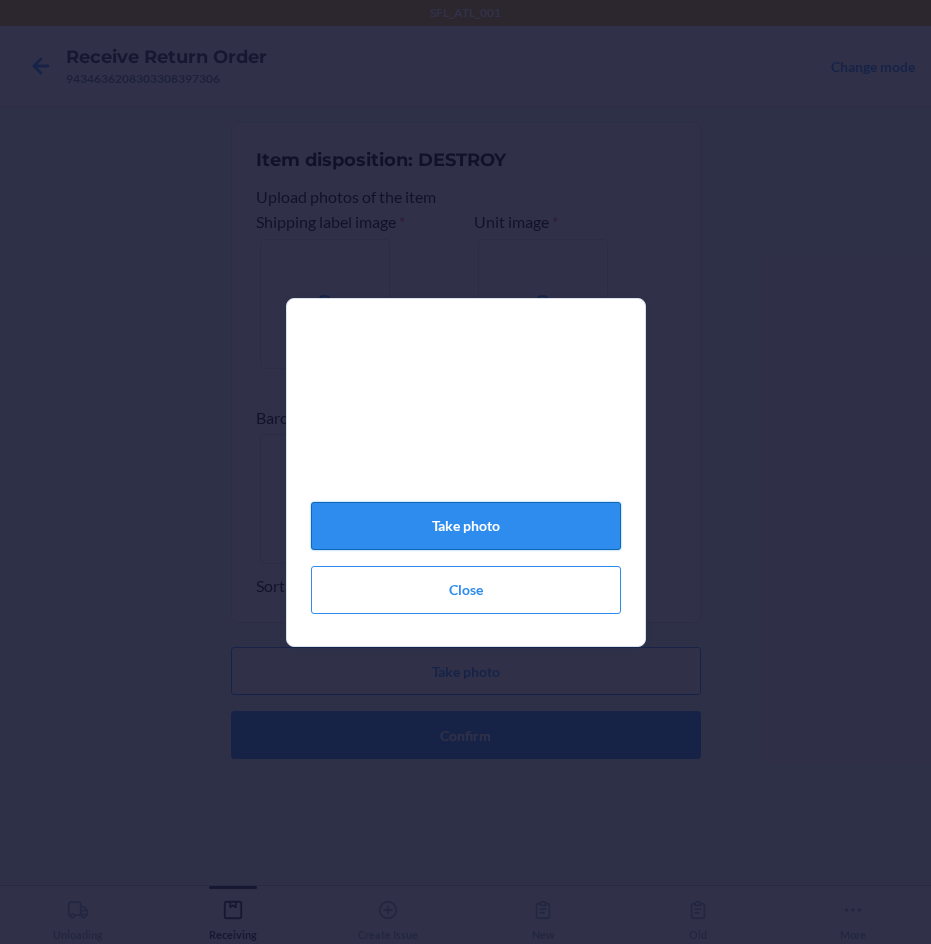 click on "Take photo" 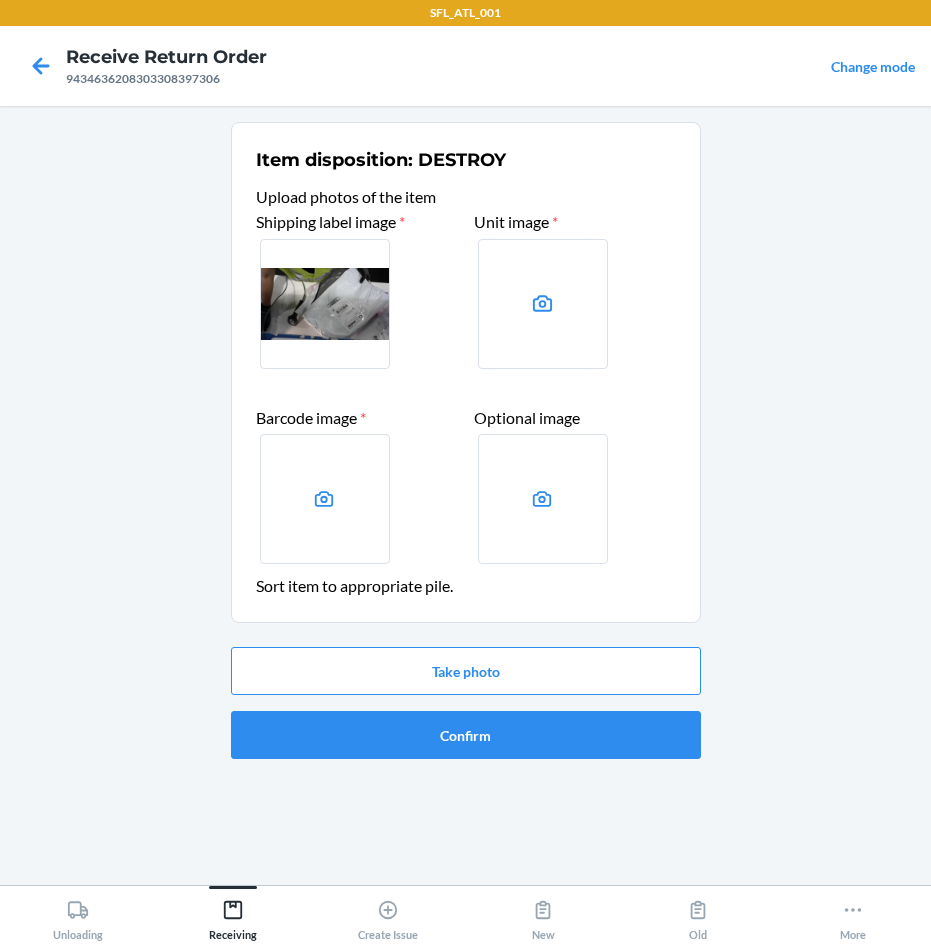 click at bounding box center [543, 304] 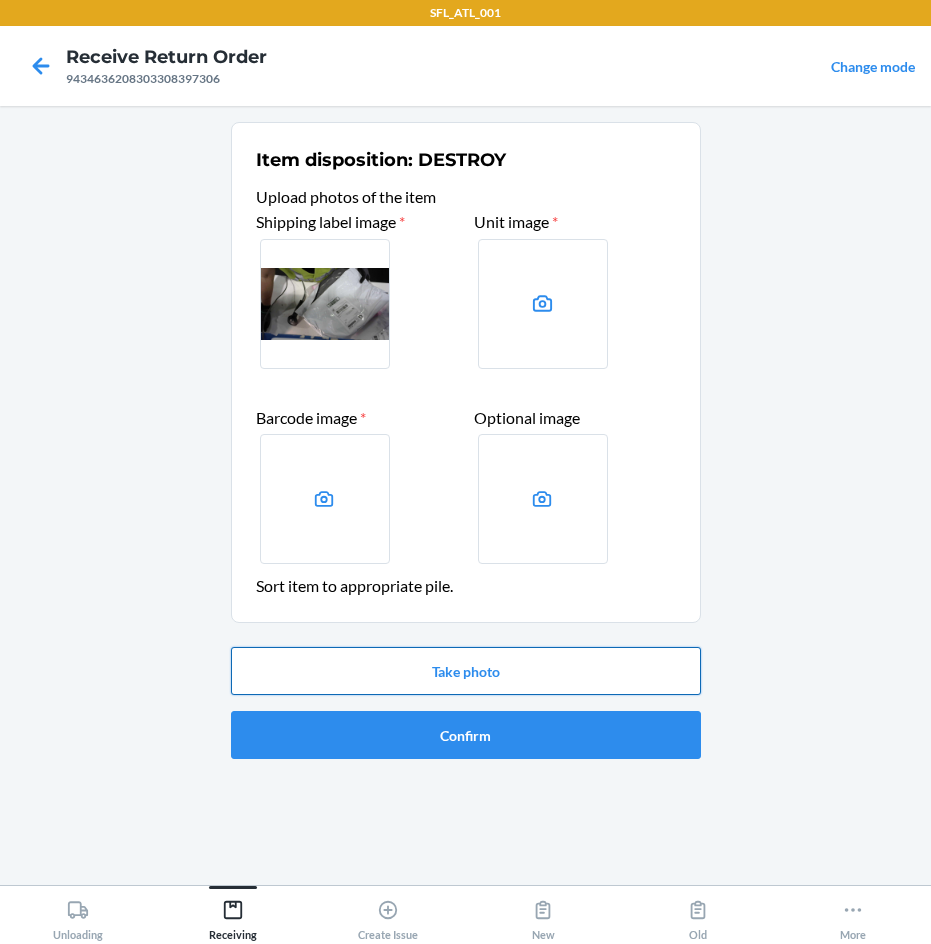 click on "Take photo" at bounding box center [466, 671] 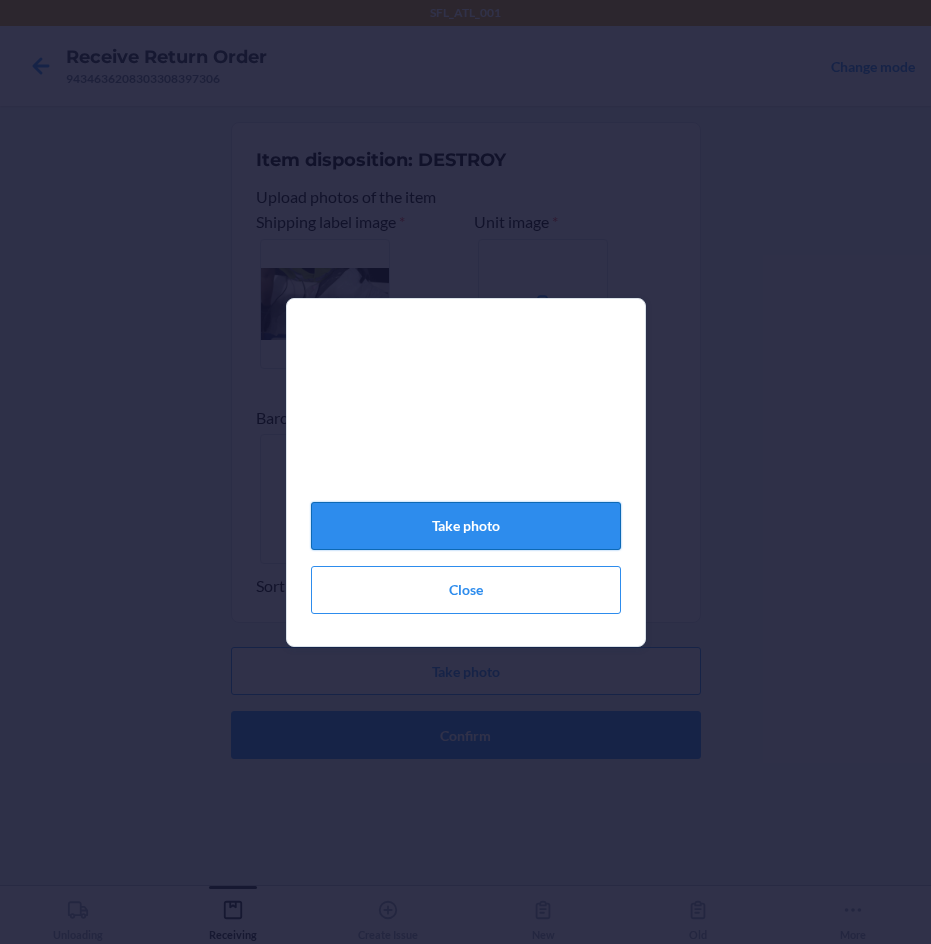 click on "Take photo" 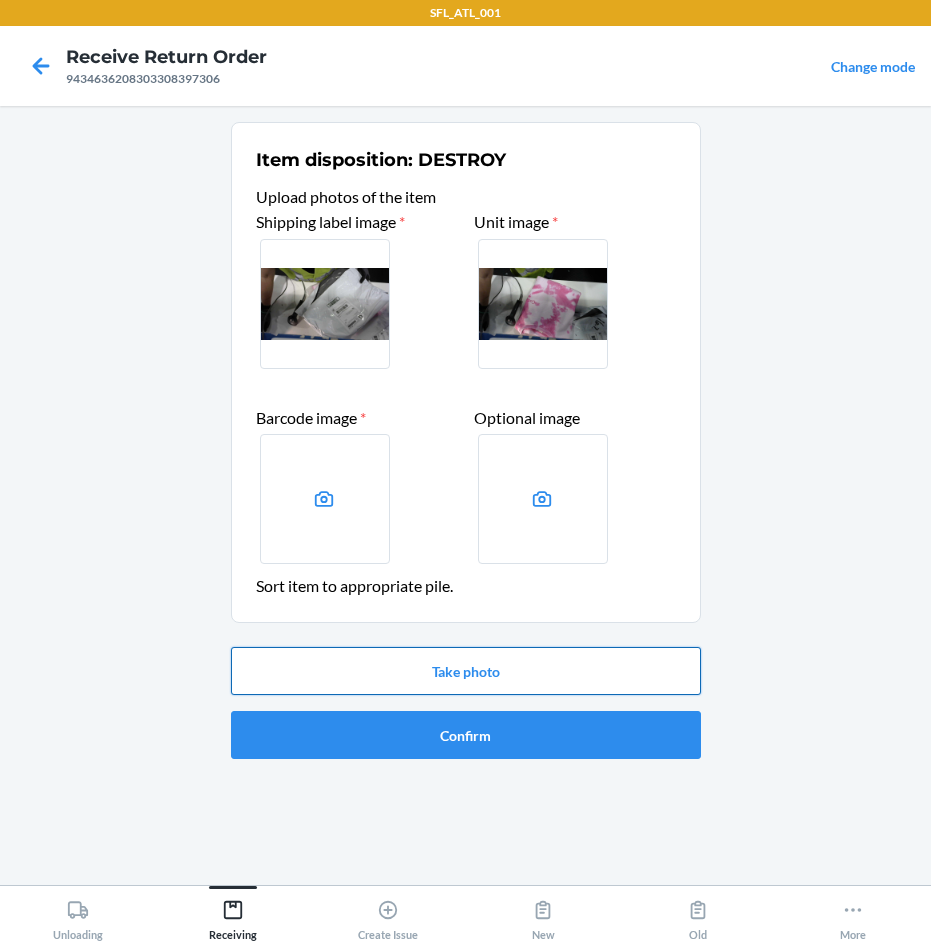 click on "Take photo" at bounding box center (466, 671) 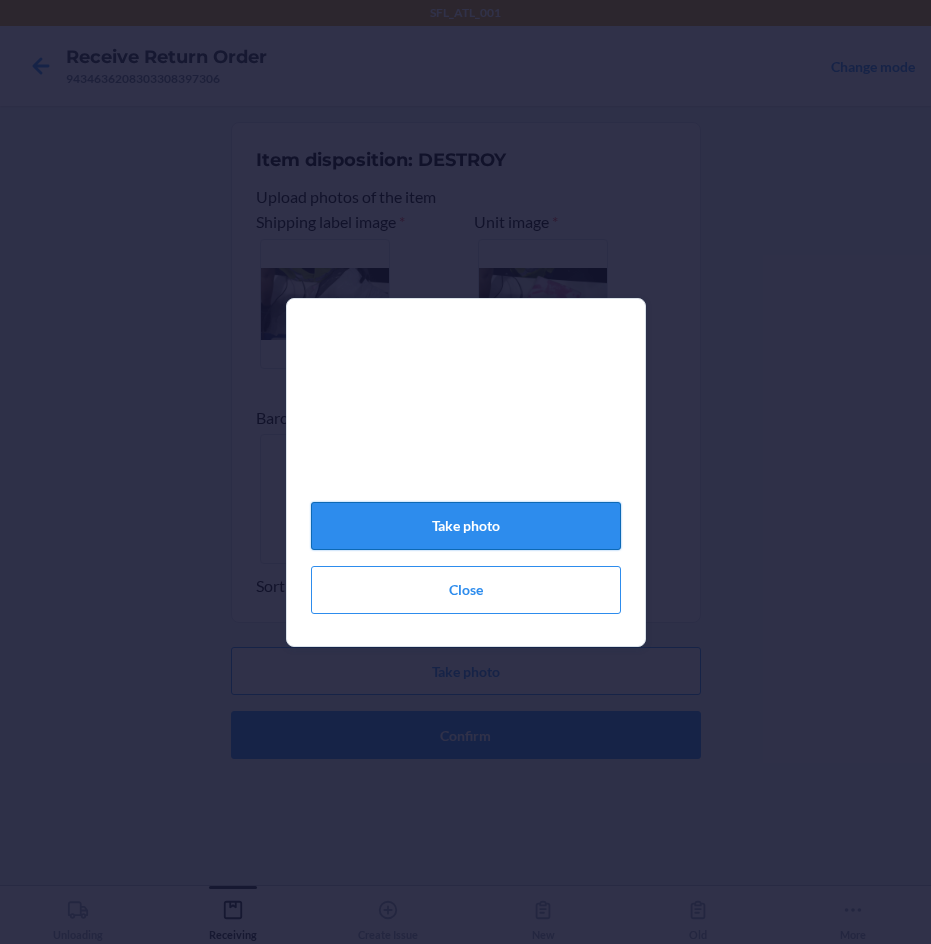click on "Take photo" 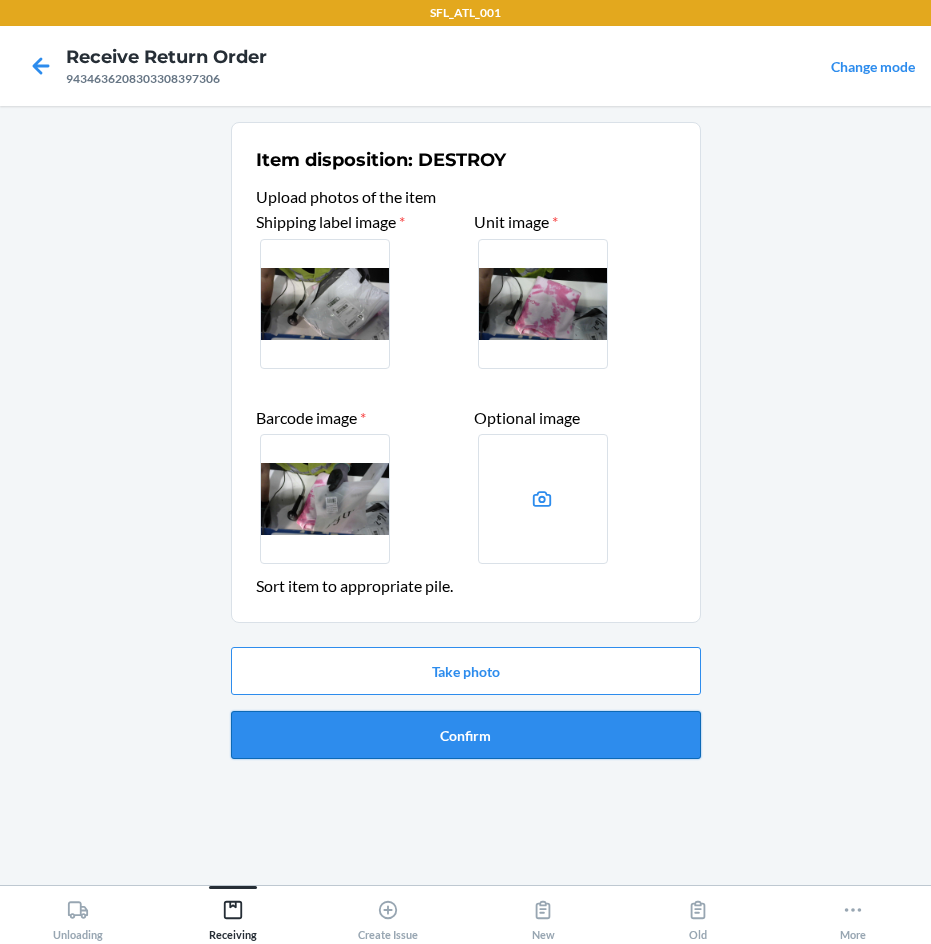 click on "Confirm" at bounding box center (466, 735) 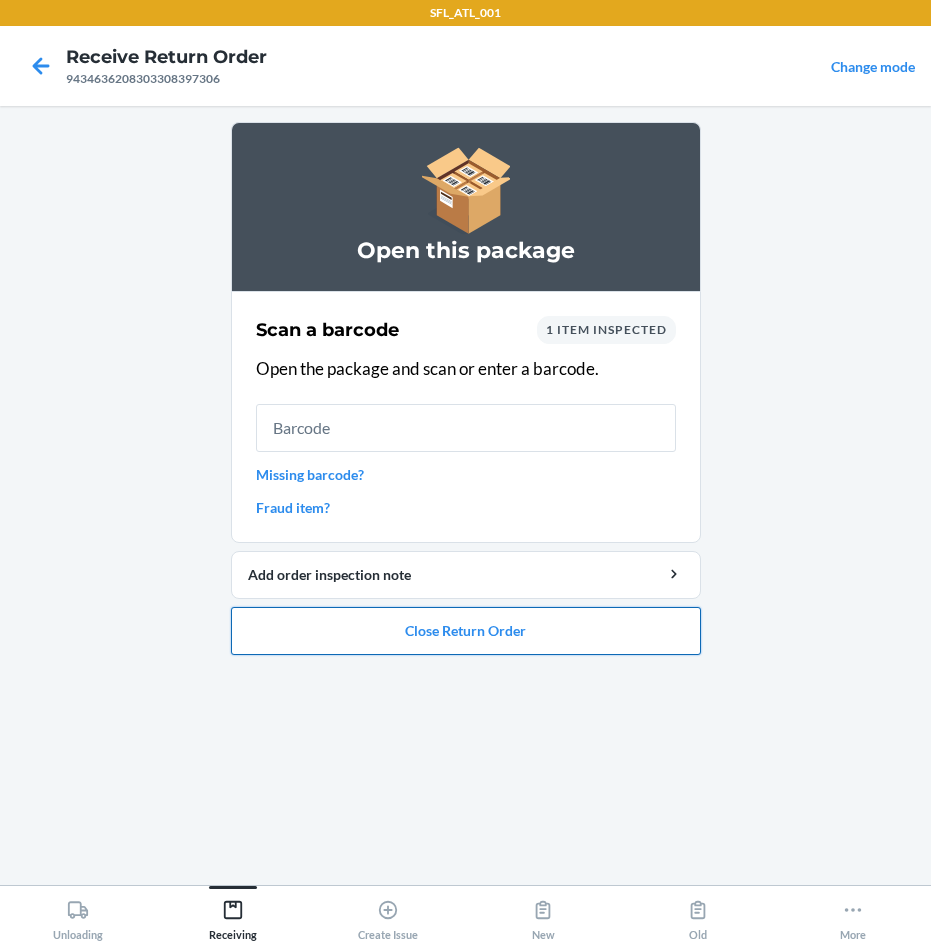click on "Close Return Order" at bounding box center [466, 631] 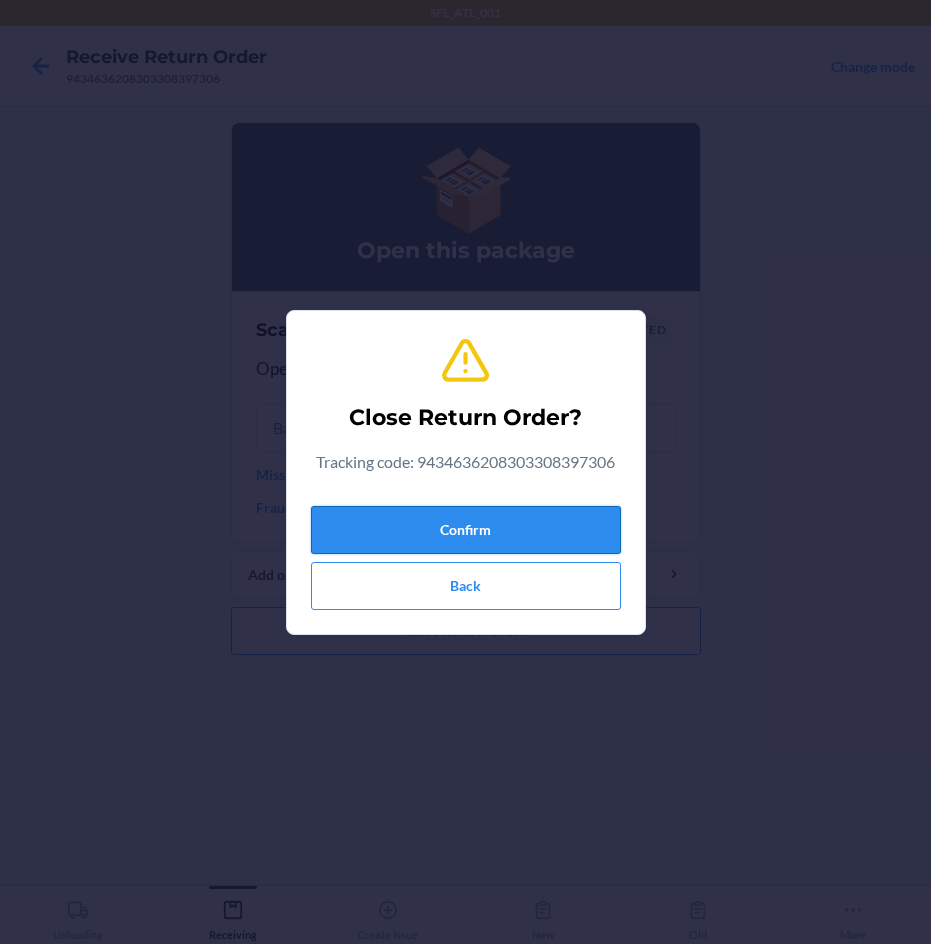 click on "Confirm" at bounding box center [466, 530] 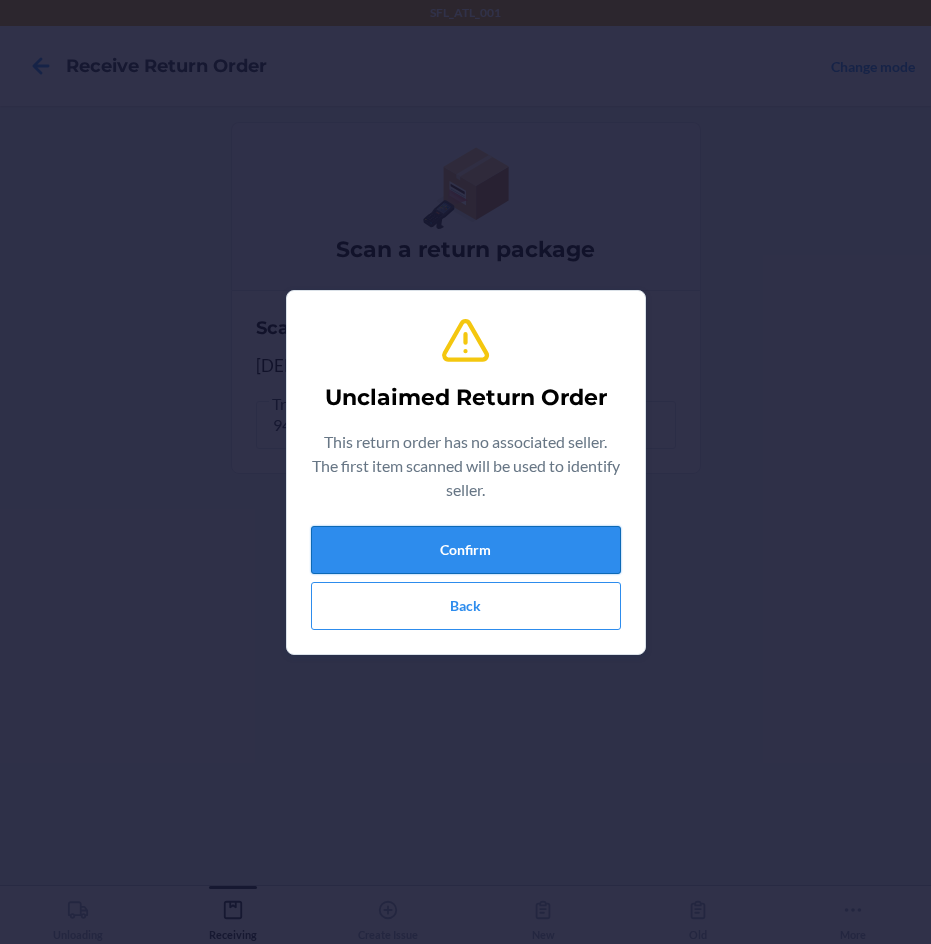 click on "Confirm" at bounding box center [466, 550] 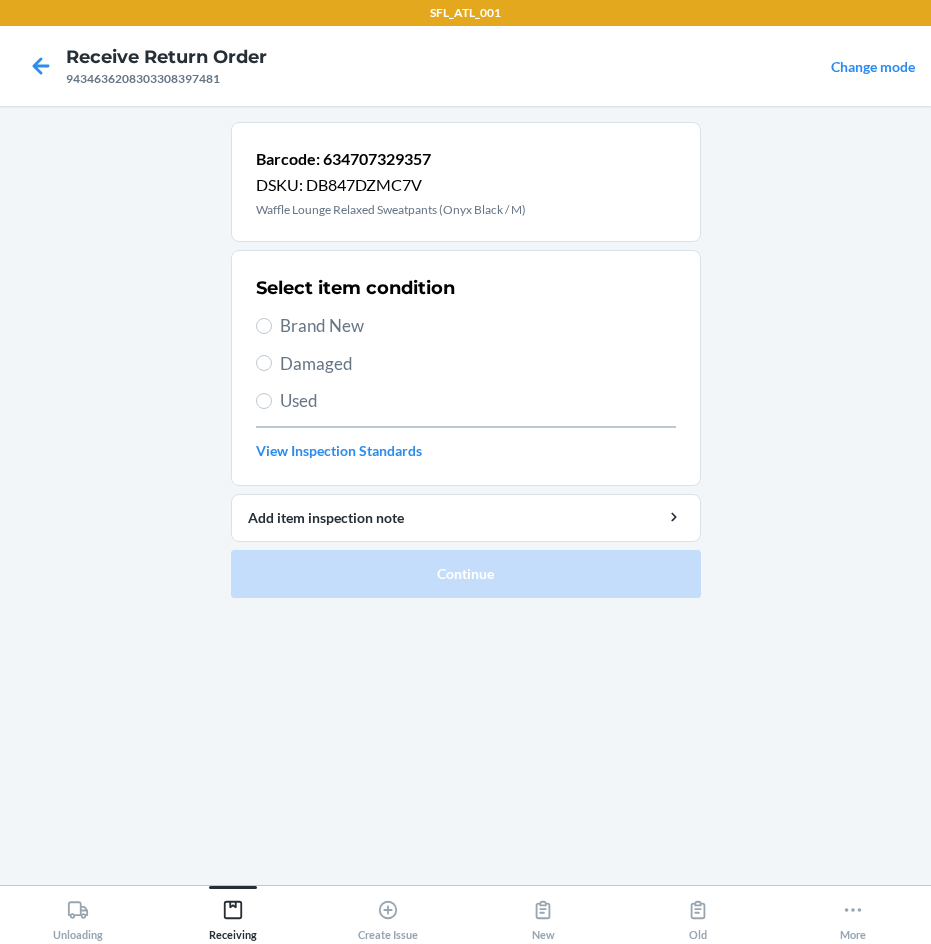 click on "Brand New" at bounding box center (478, 326) 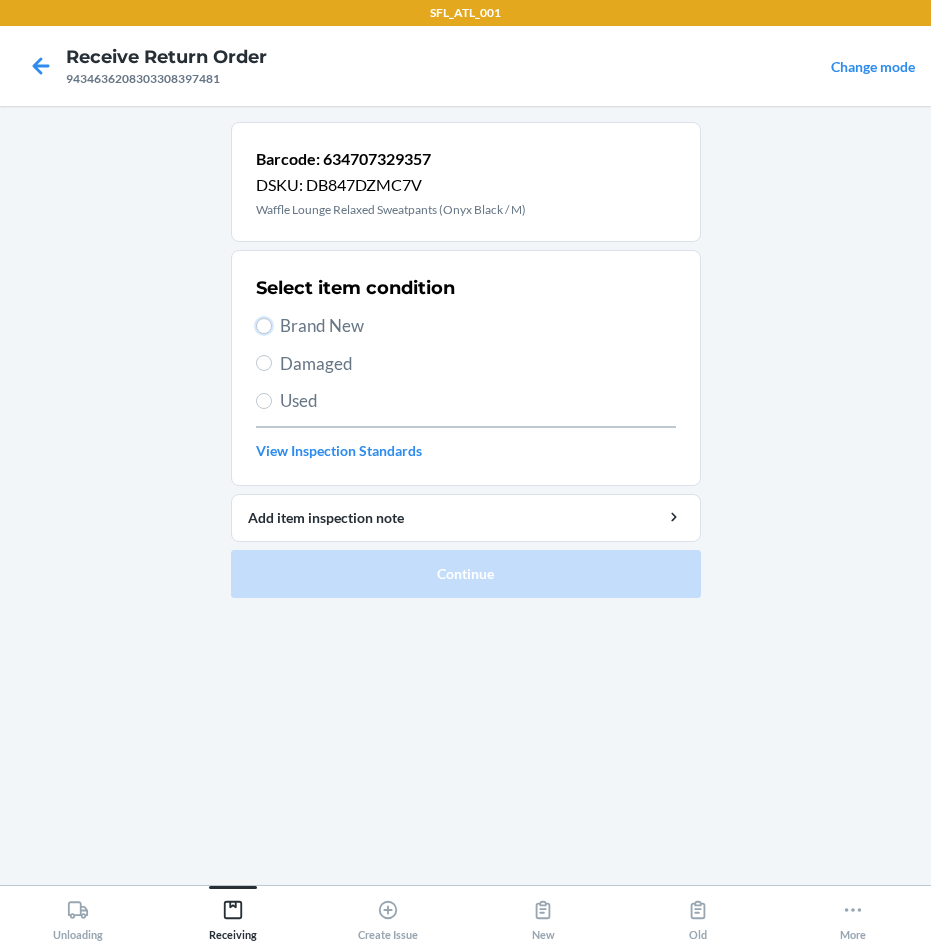 click on "Brand New" at bounding box center (264, 326) 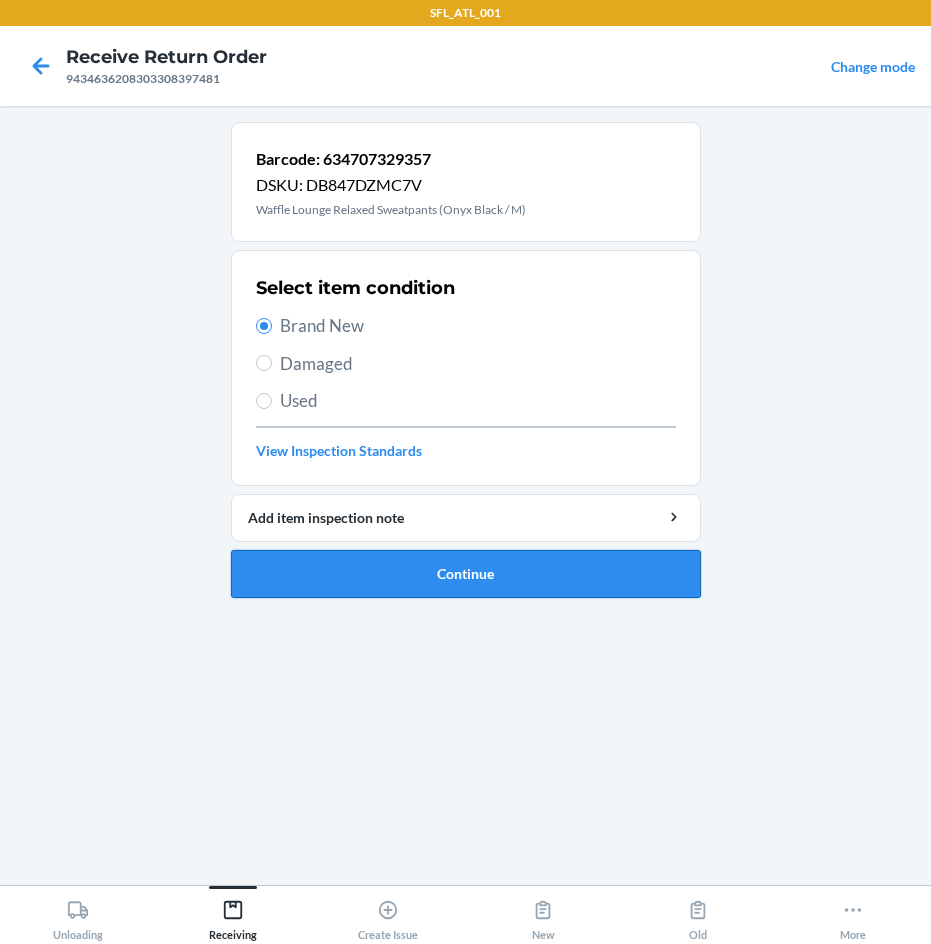 click on "Continue" at bounding box center [466, 574] 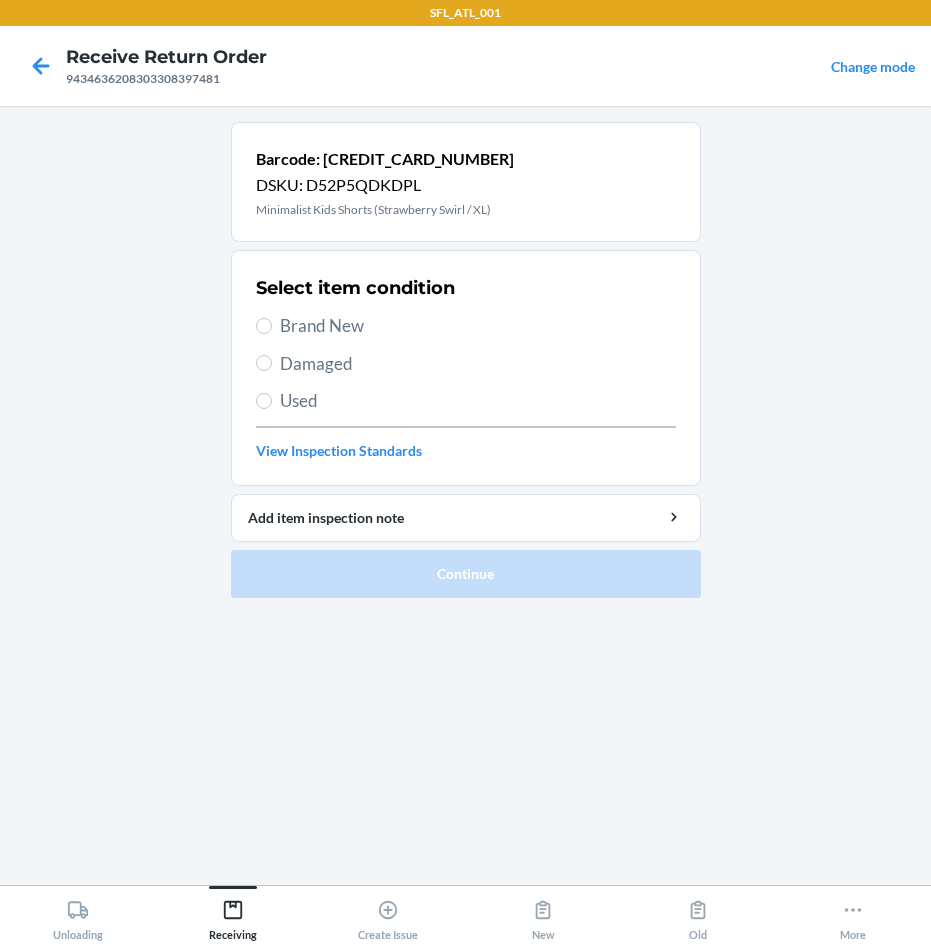 drag, startPoint x: 366, startPoint y: 320, endPoint x: 367, endPoint y: 339, distance: 19.026299 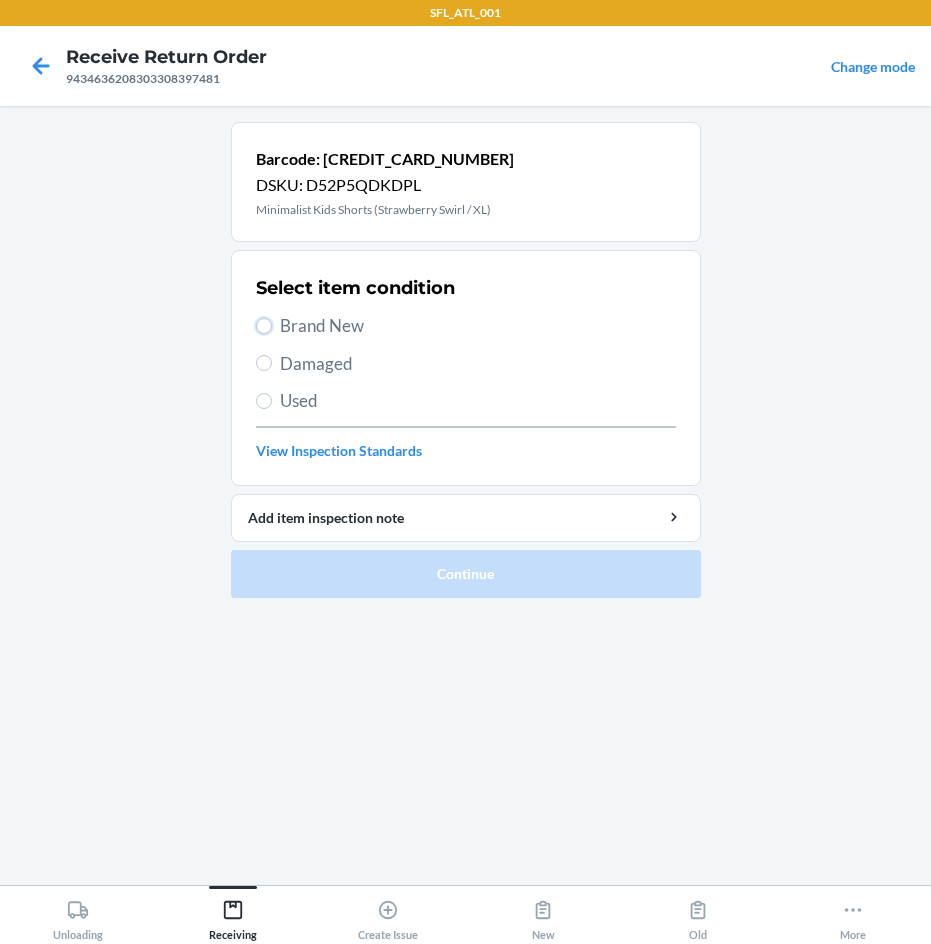 click on "Brand New" at bounding box center (264, 326) 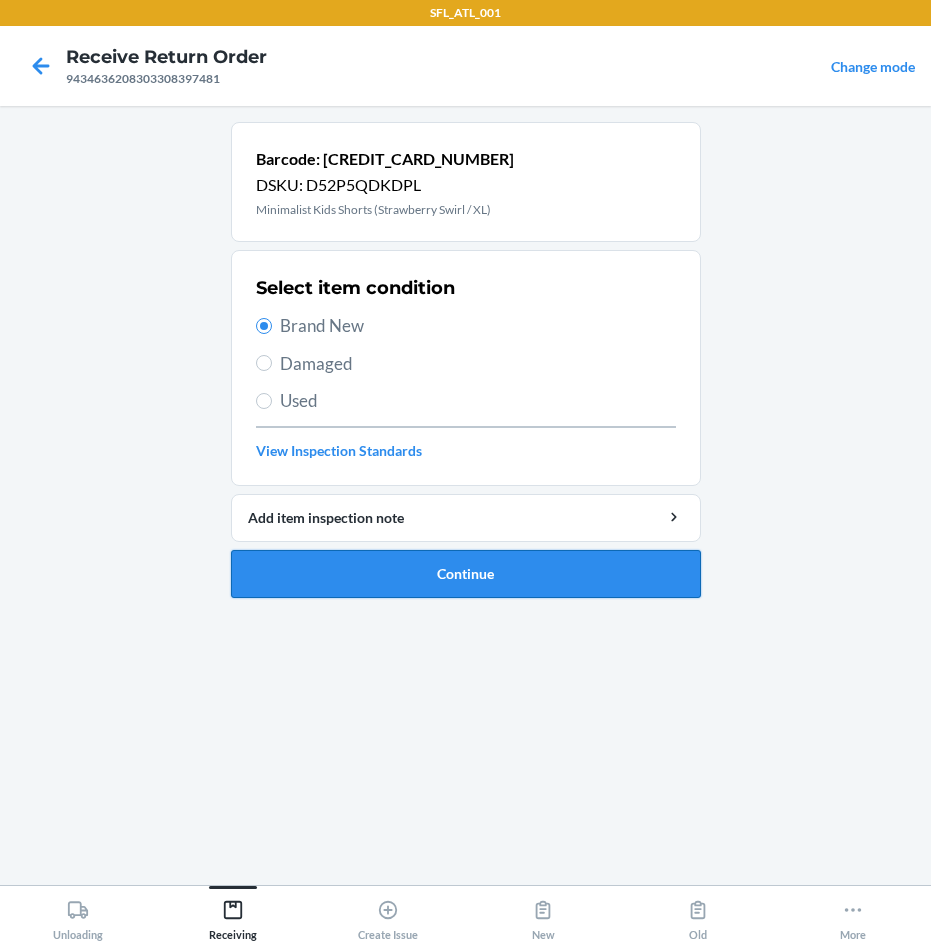 click on "Continue" at bounding box center (466, 574) 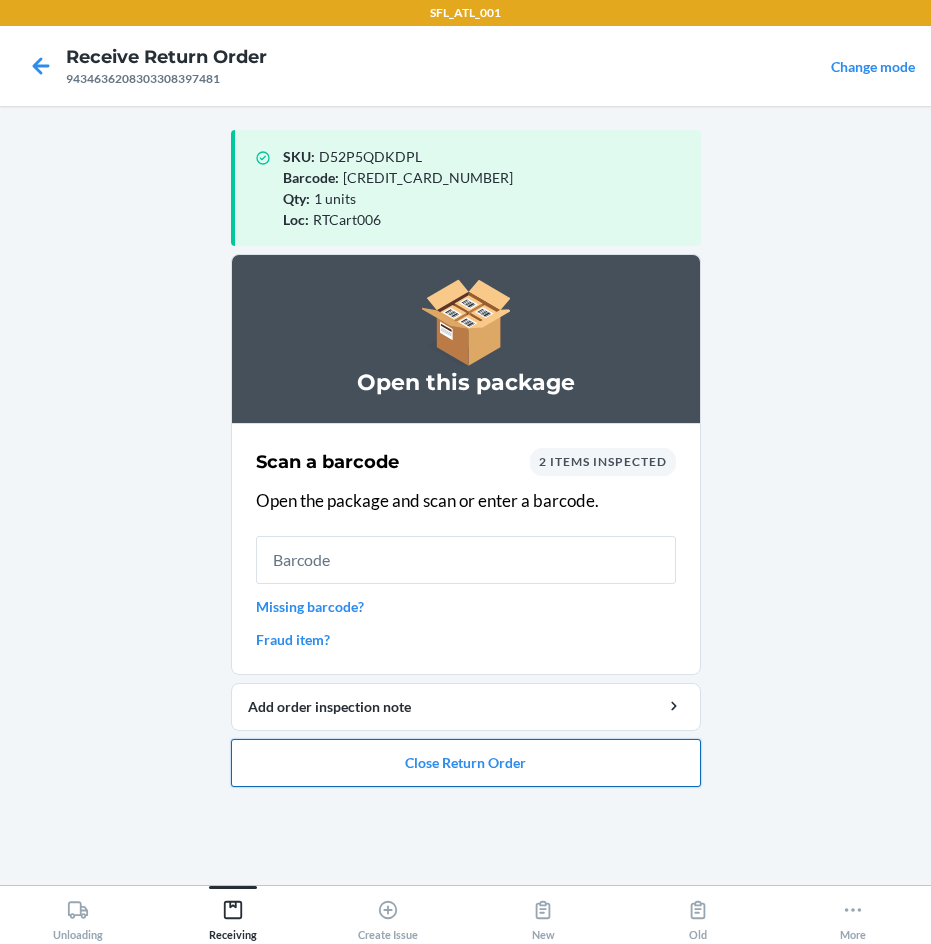 click on "Close Return Order" at bounding box center [466, 763] 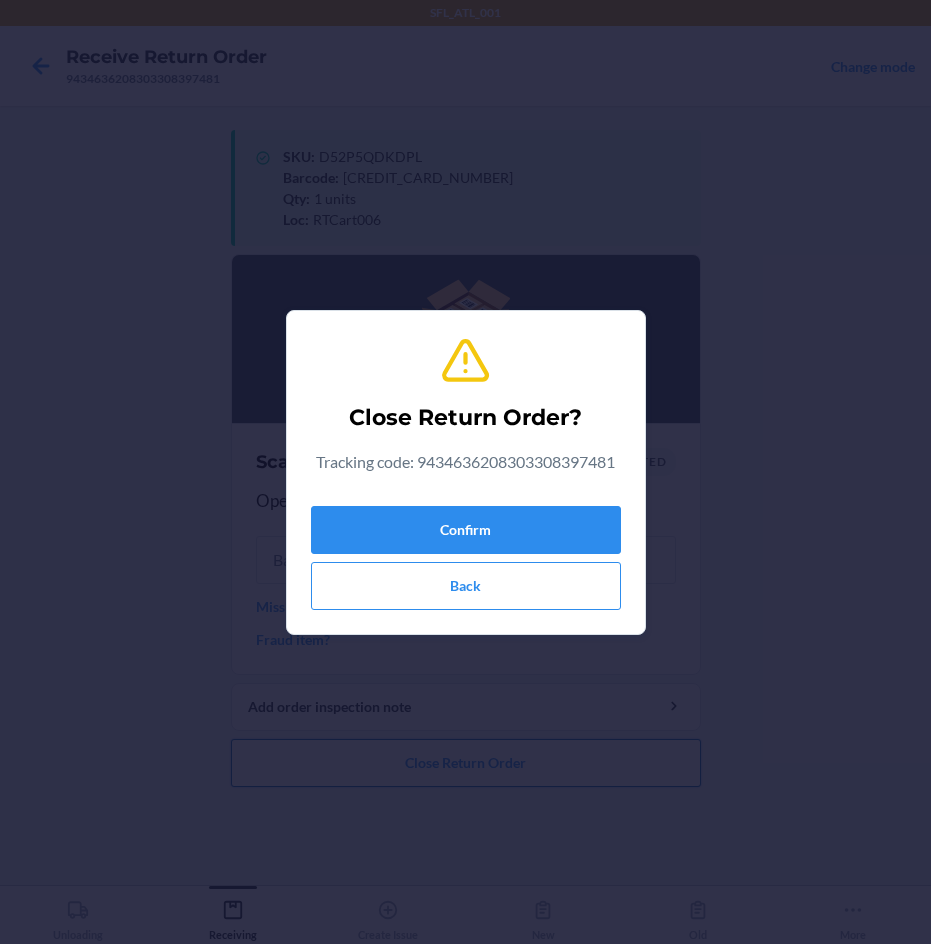 click on "Close Return Order? Tracking code: 9434636208303308397481 Confirm Back" at bounding box center (465, 472) 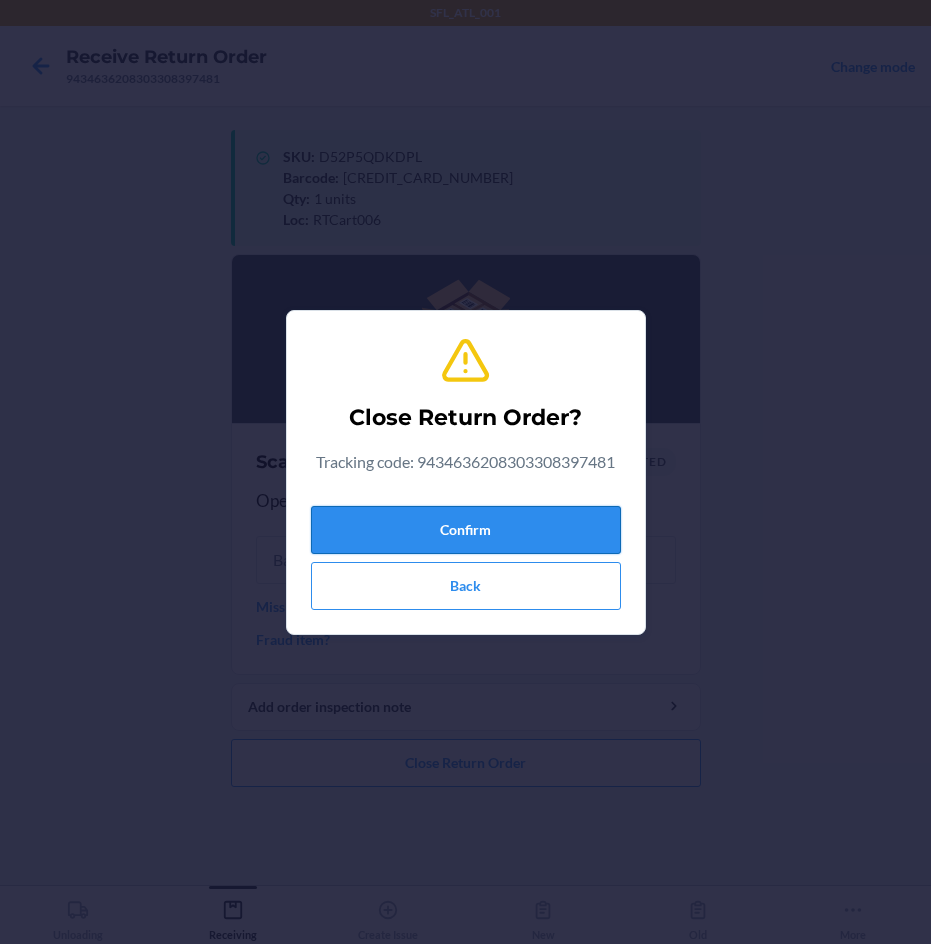 click on "Confirm" at bounding box center (466, 530) 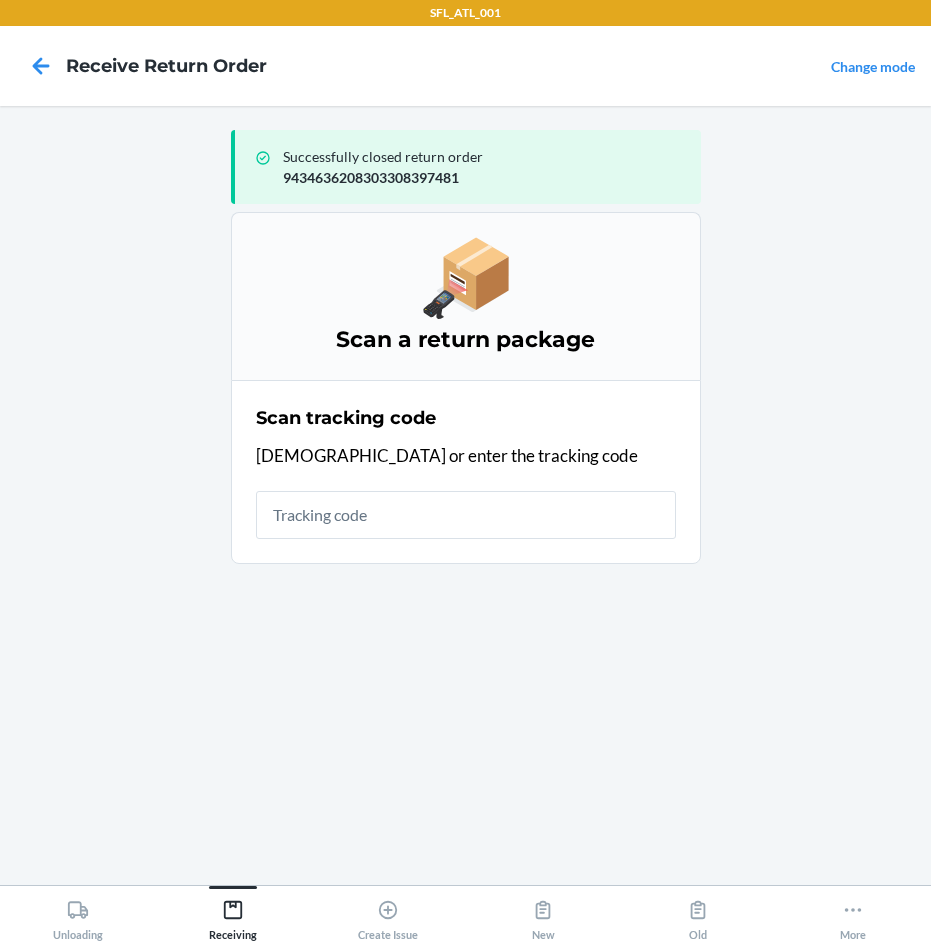 click at bounding box center (466, 515) 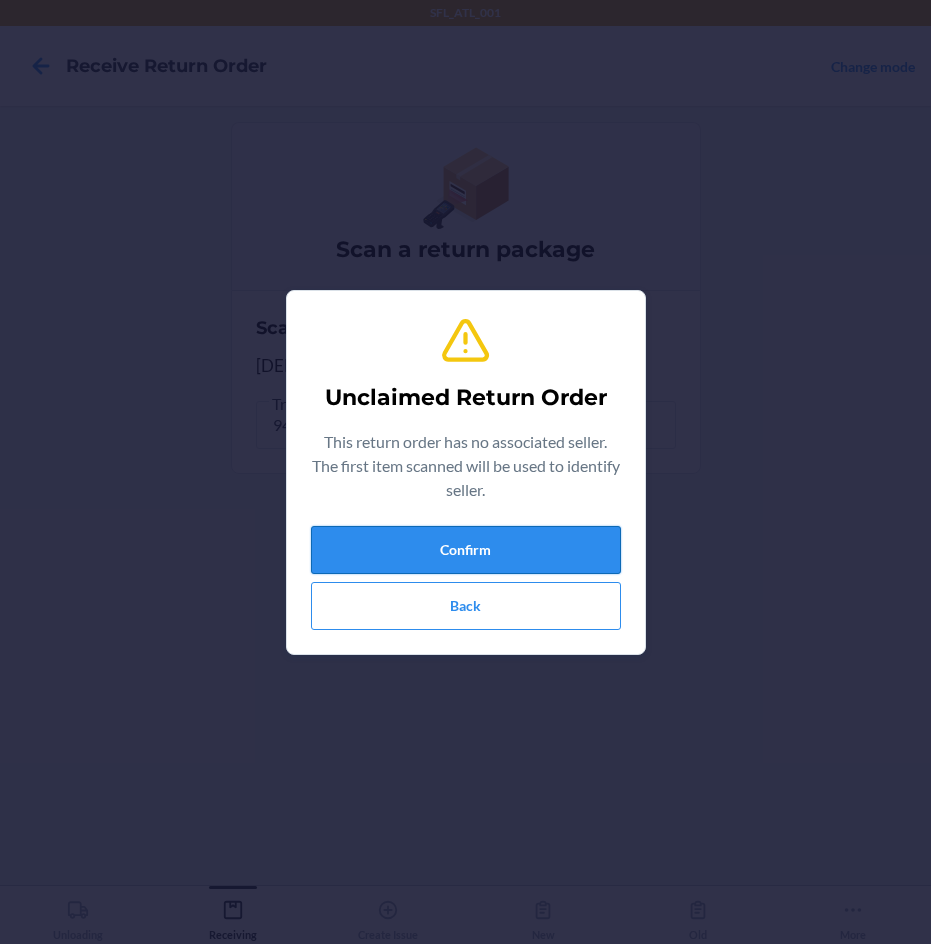 click on "Confirm" at bounding box center [466, 550] 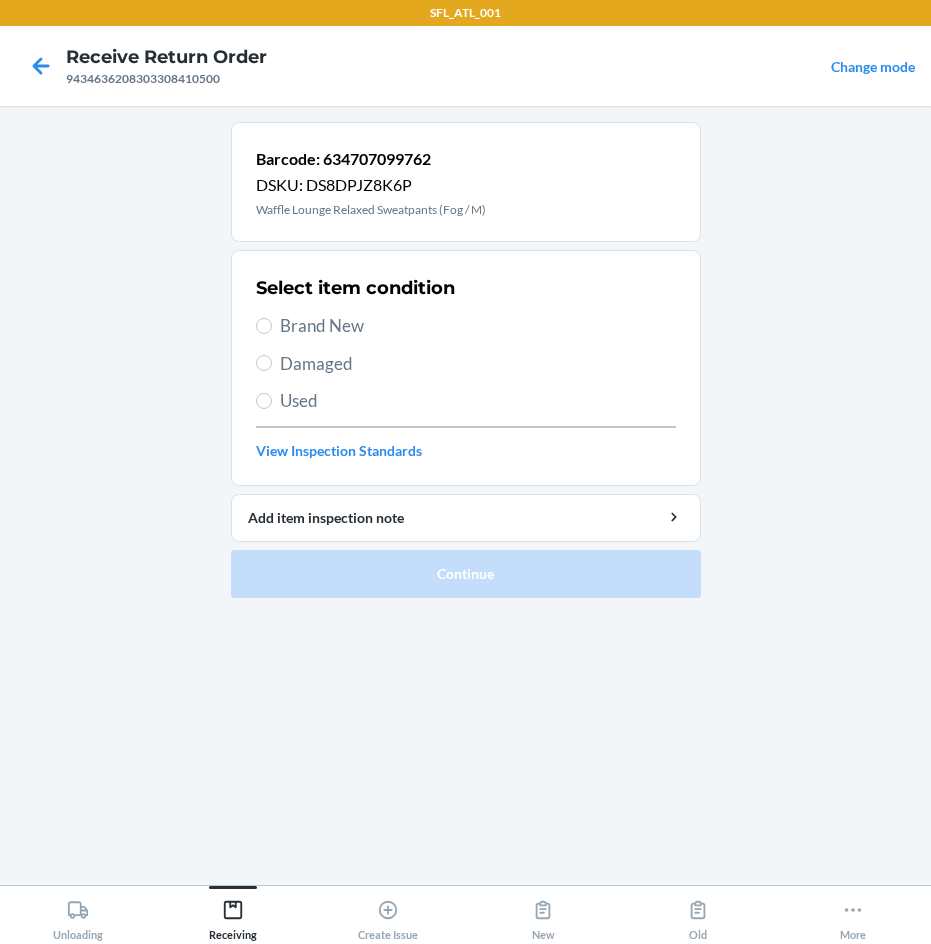click on "Brand New" at bounding box center (478, 326) 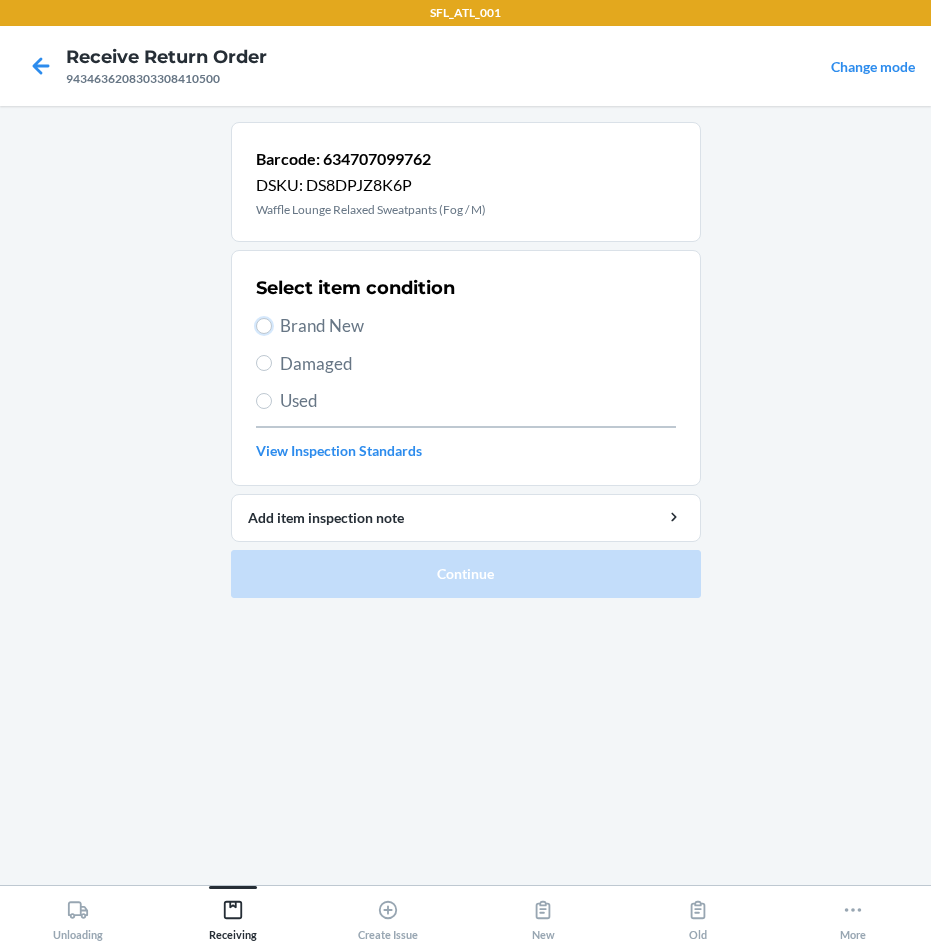 click on "Brand New" at bounding box center [264, 326] 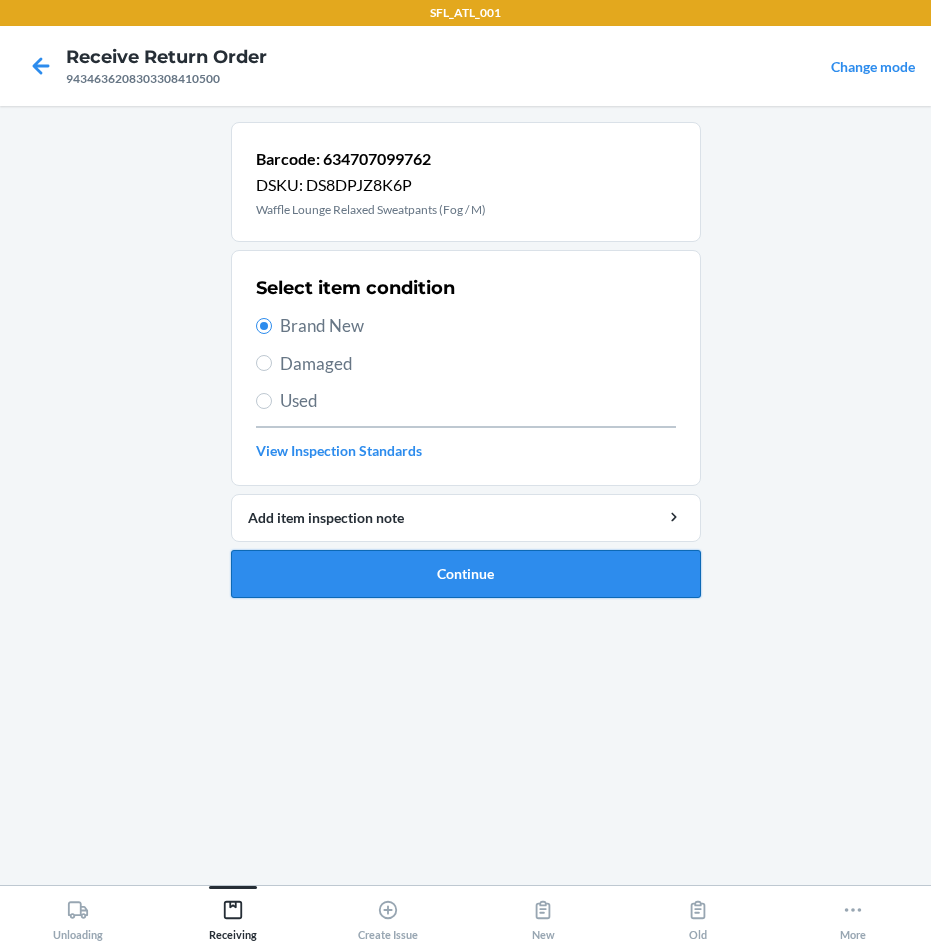 click on "Continue" at bounding box center [466, 574] 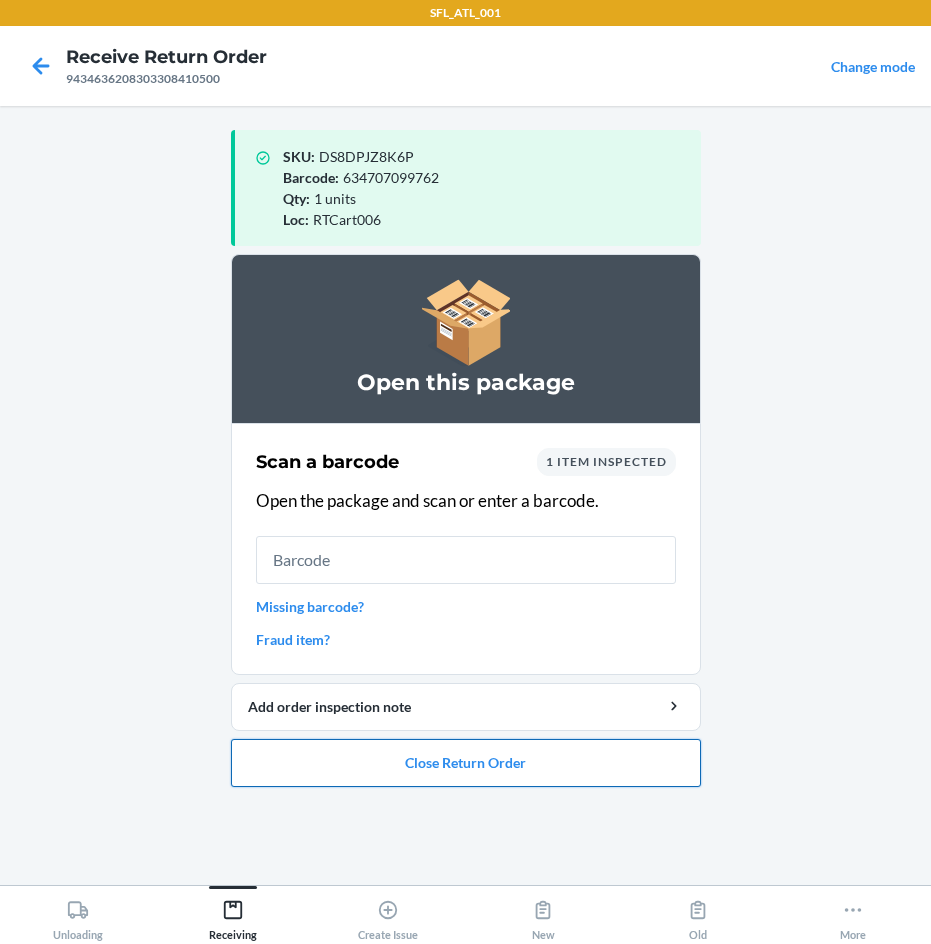 click on "Close Return Order" at bounding box center [466, 763] 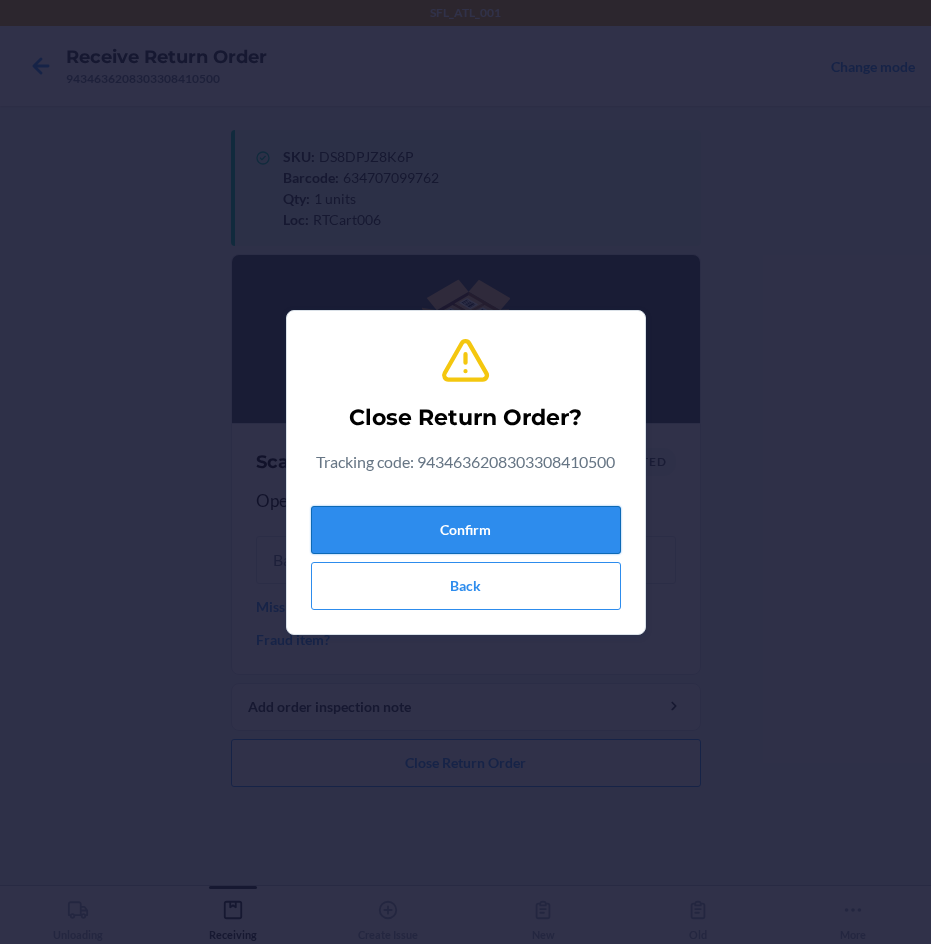 click on "Confirm" at bounding box center [466, 530] 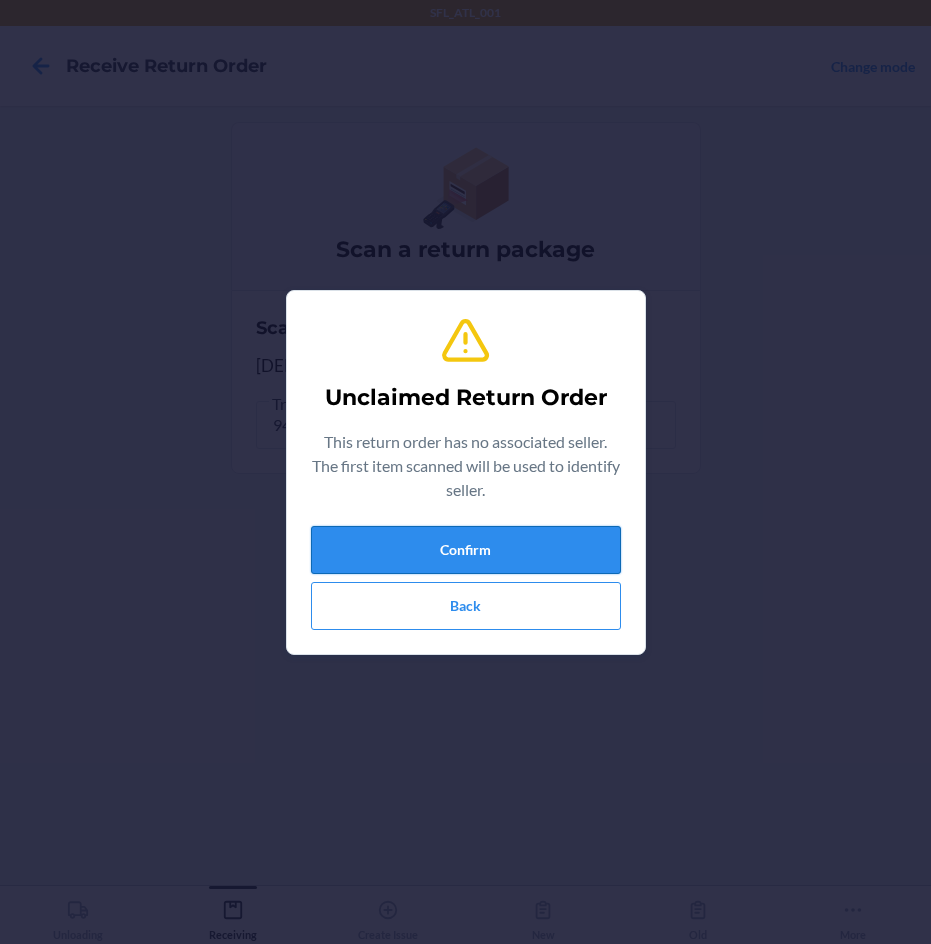 click on "Confirm" at bounding box center [466, 550] 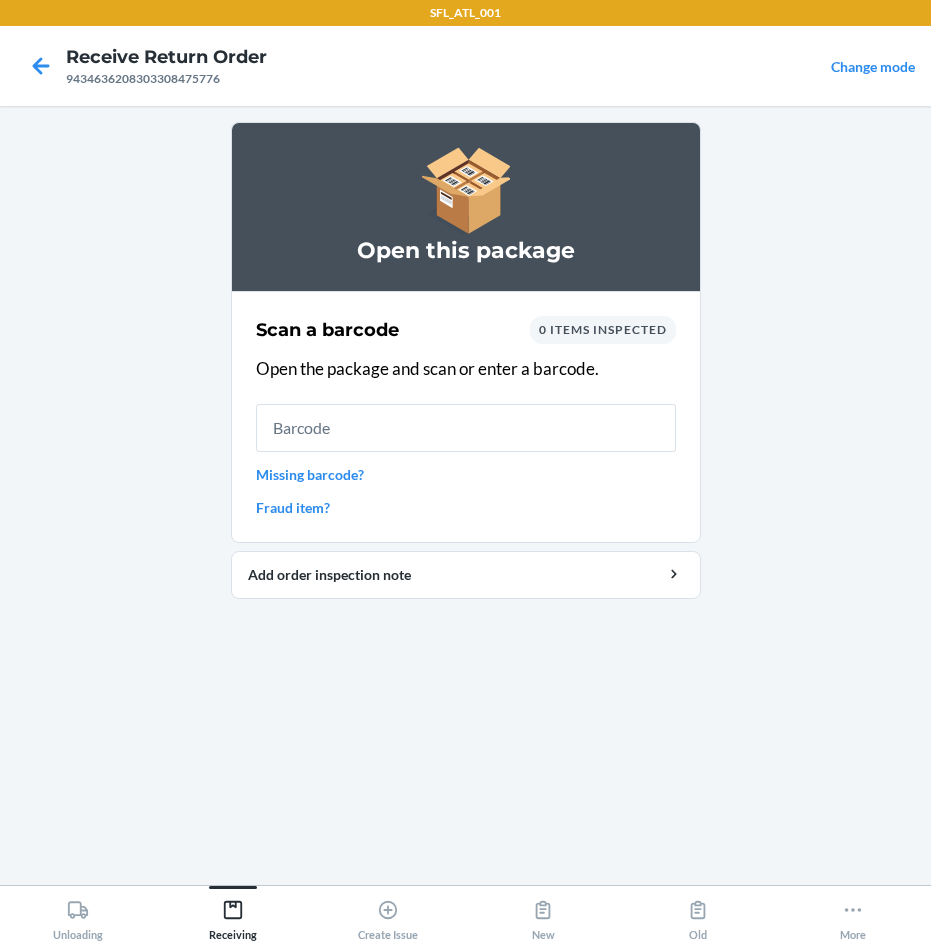 click at bounding box center [466, 428] 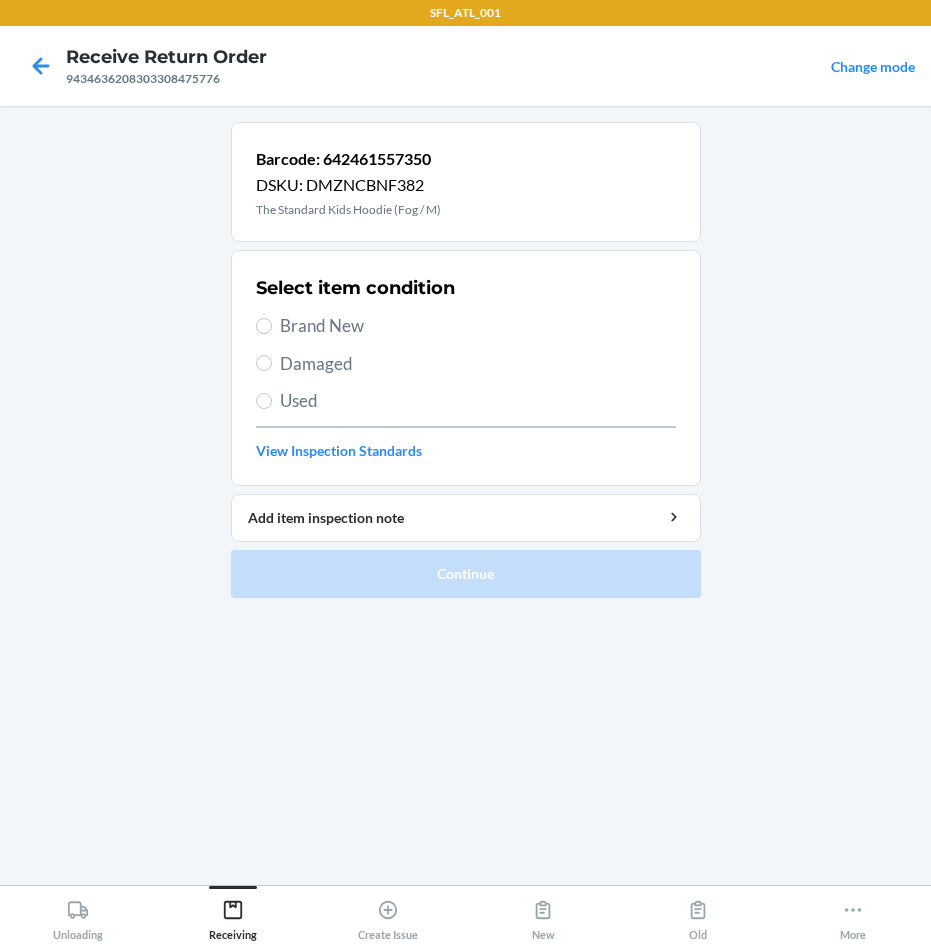 click on "Brand New" at bounding box center [478, 326] 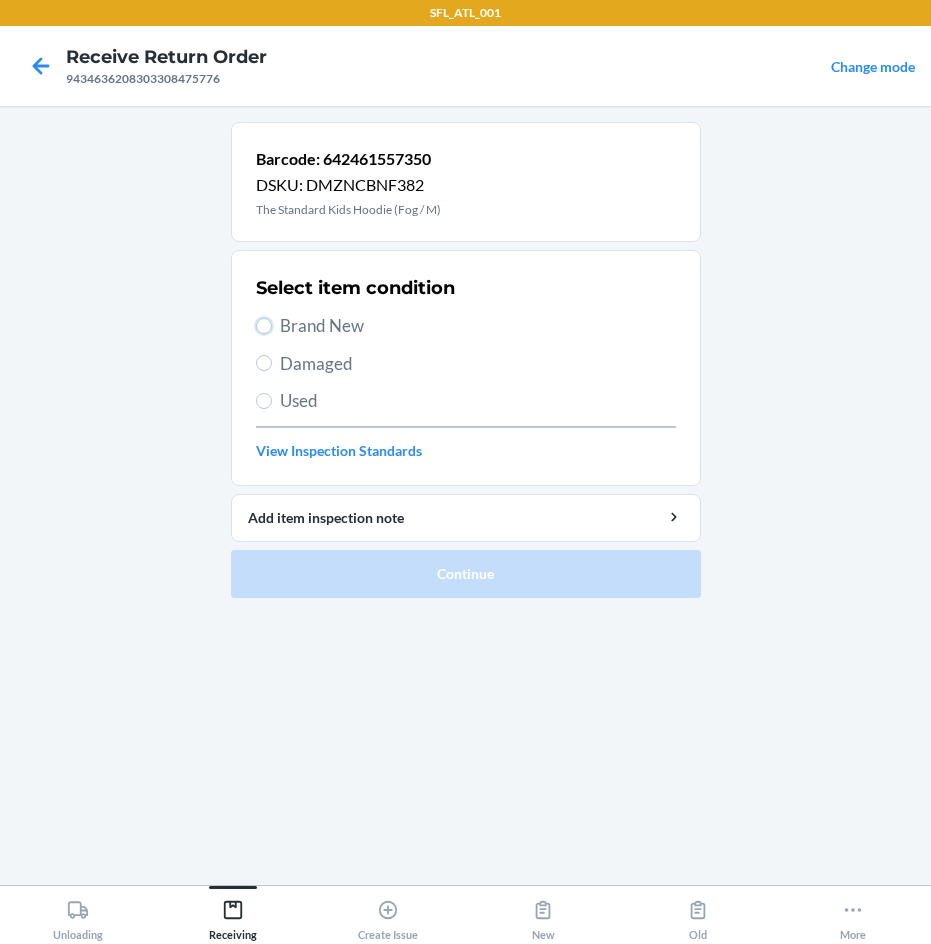 click on "Brand New" at bounding box center [264, 326] 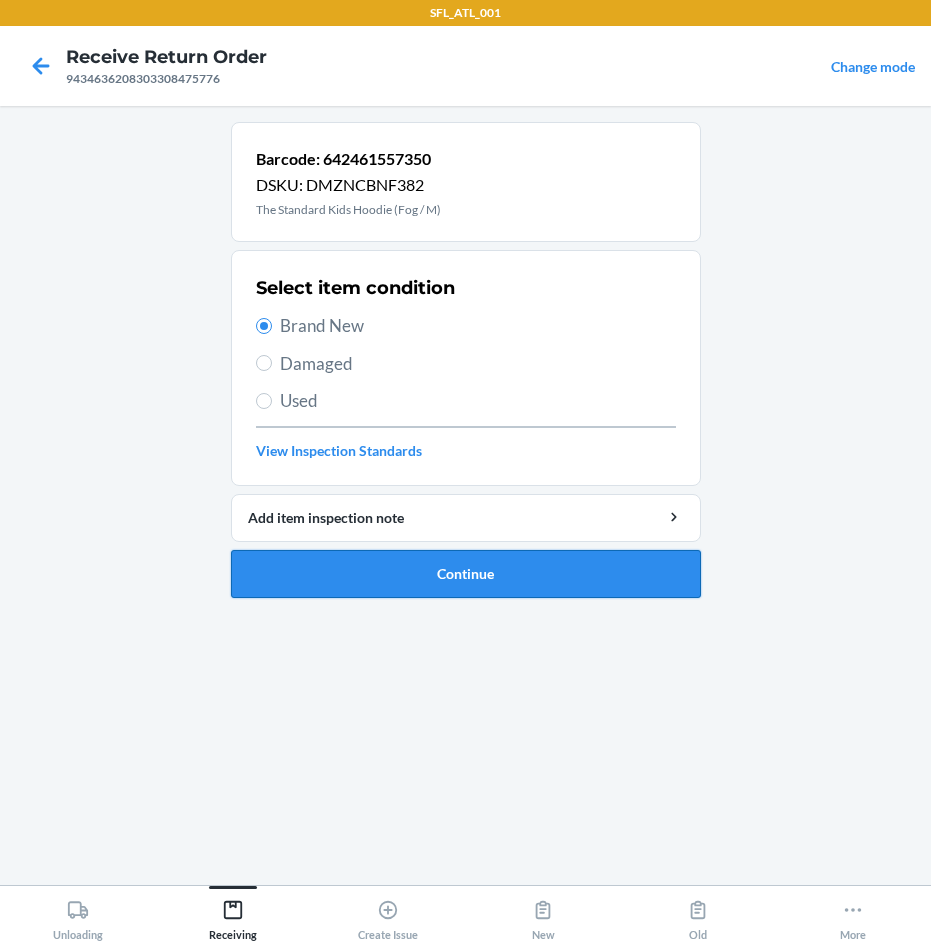 click on "Continue" at bounding box center (466, 574) 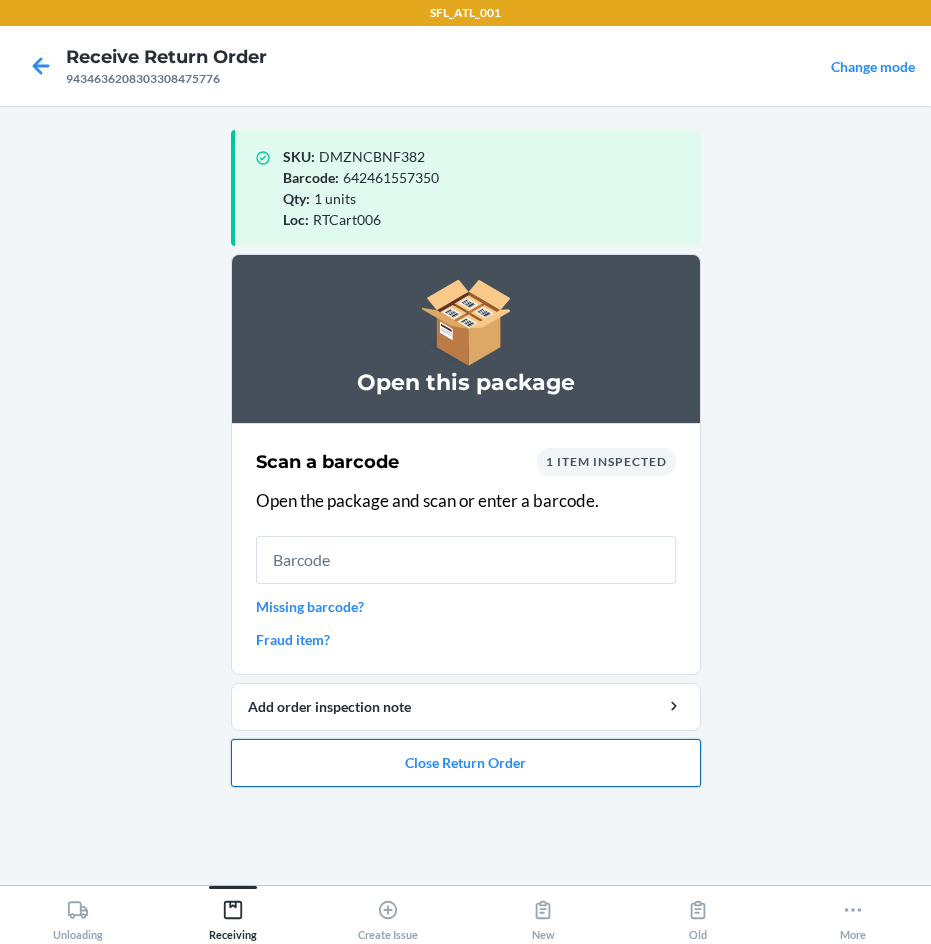 click on "Close Return Order" at bounding box center [466, 763] 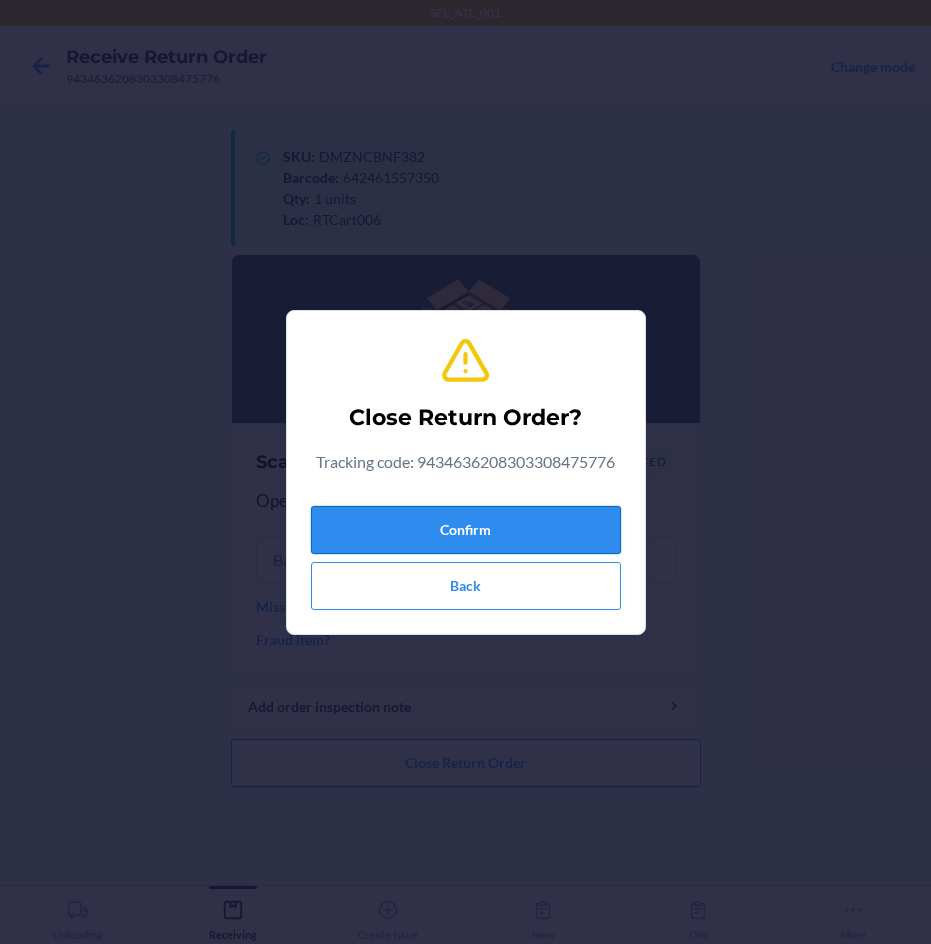 click on "Confirm" at bounding box center (466, 530) 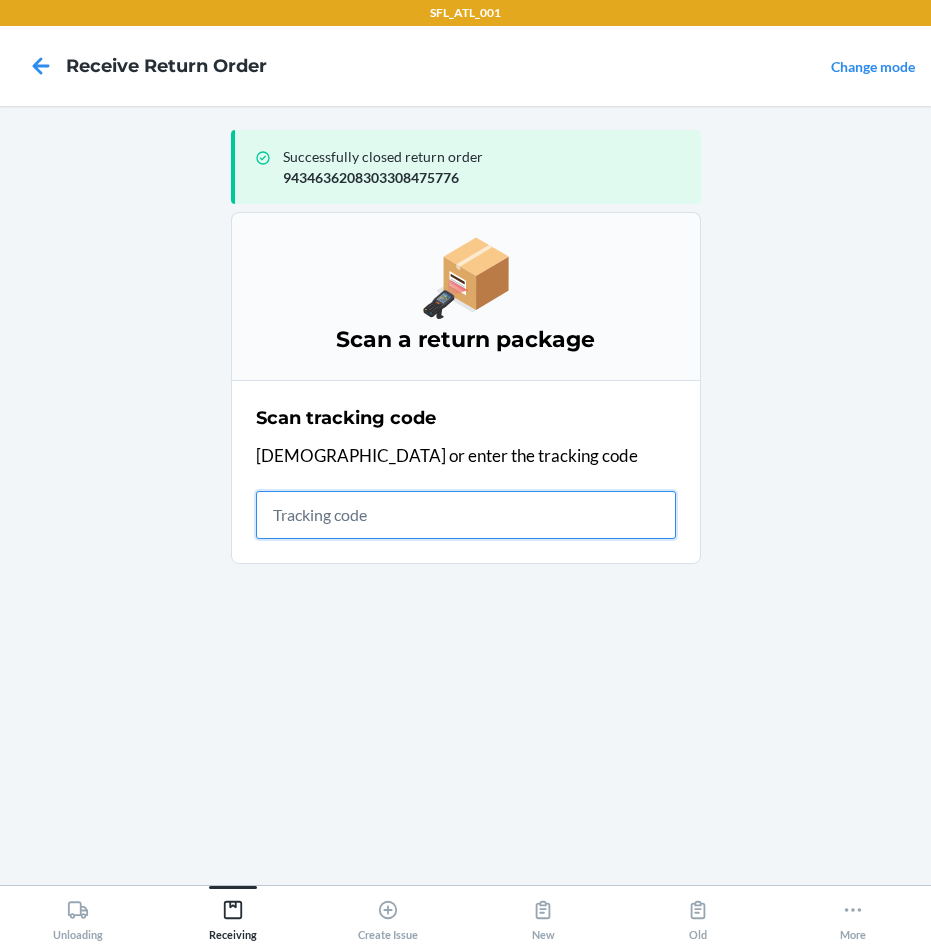 click at bounding box center (466, 515) 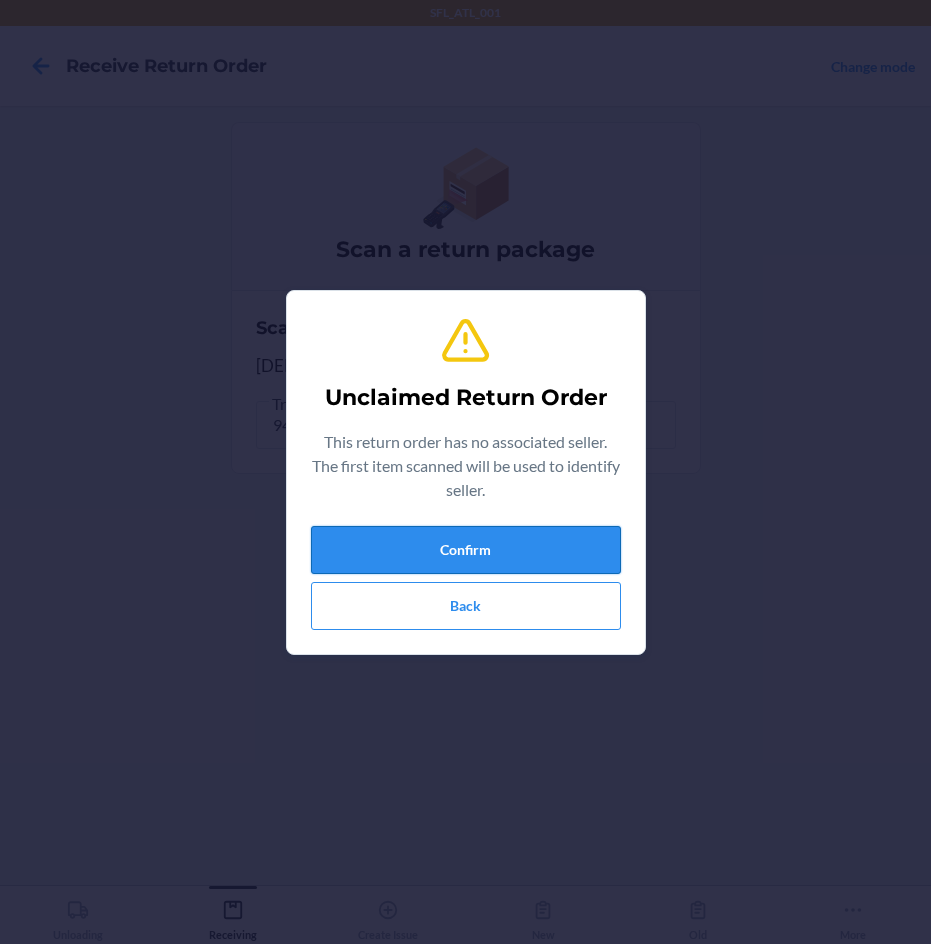 click on "Confirm" at bounding box center [466, 550] 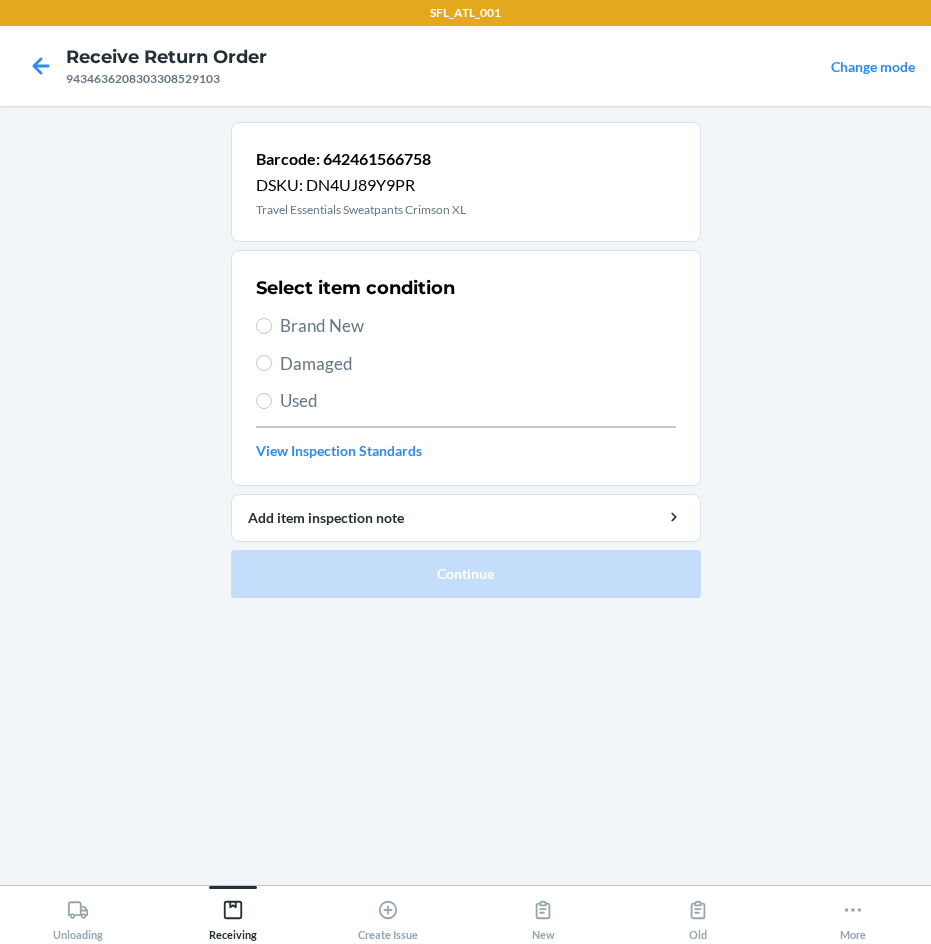 drag, startPoint x: 345, startPoint y: 333, endPoint x: 378, endPoint y: 342, distance: 34.20526 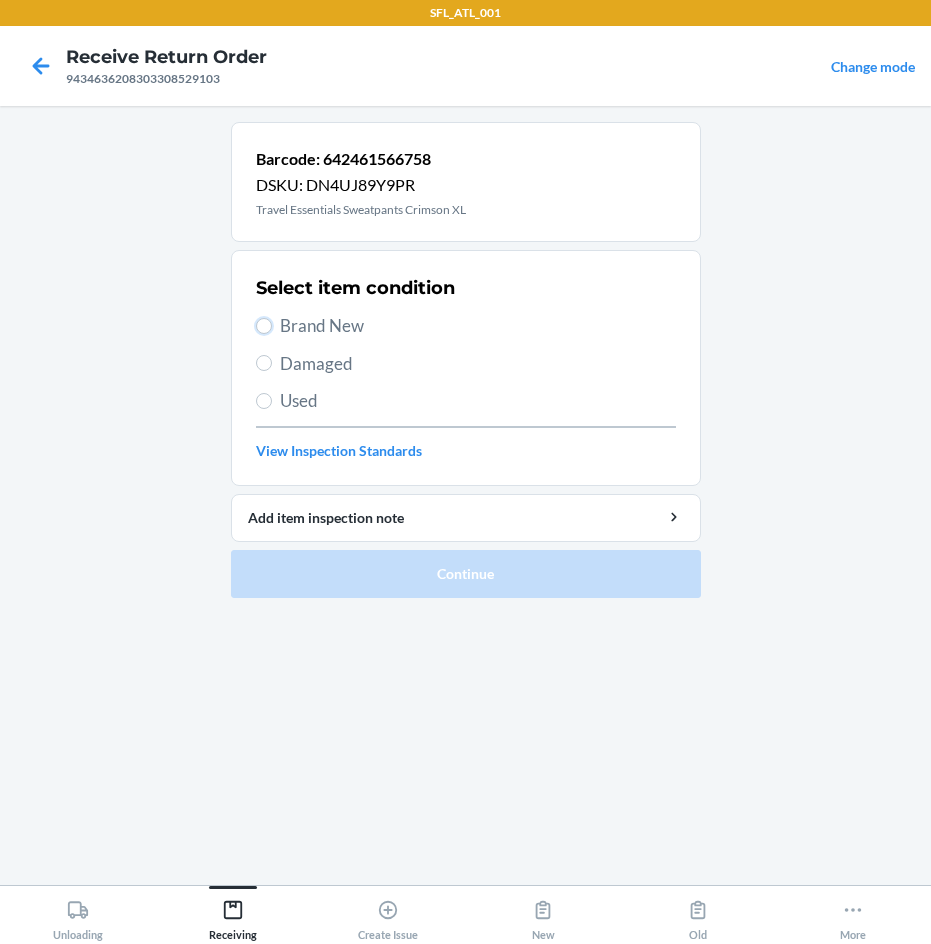 click on "Brand New" at bounding box center (264, 326) 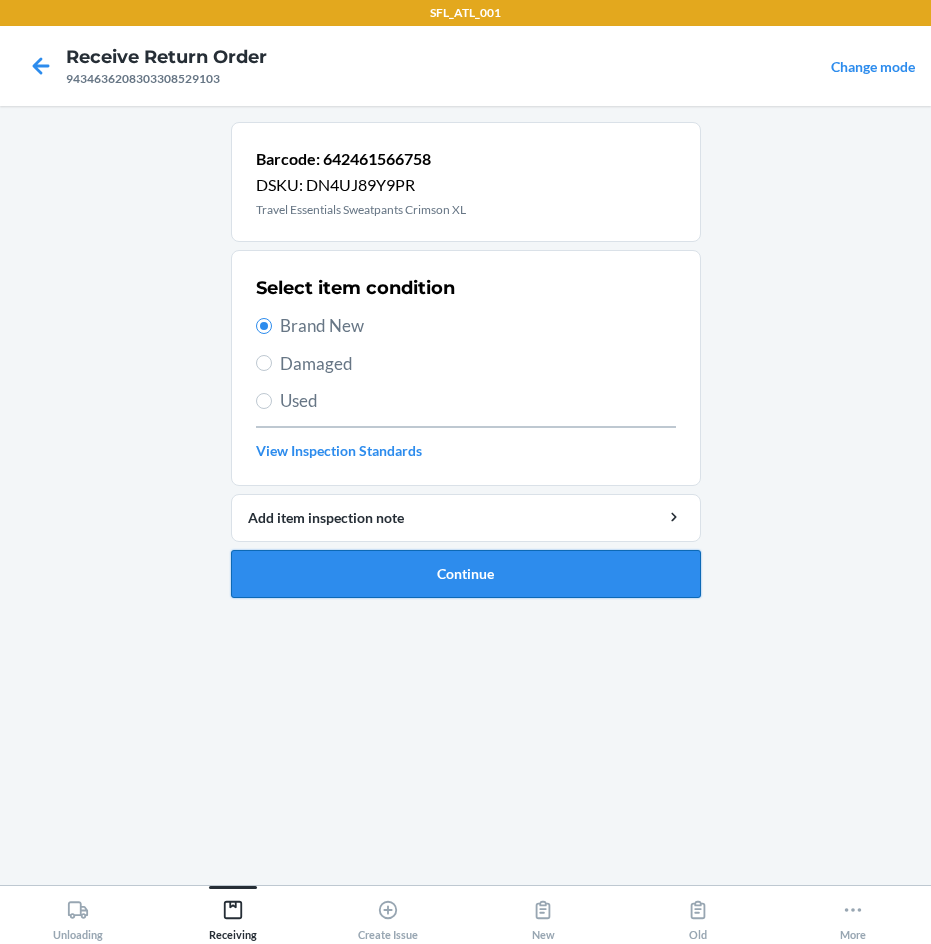 click on "Continue" at bounding box center (466, 574) 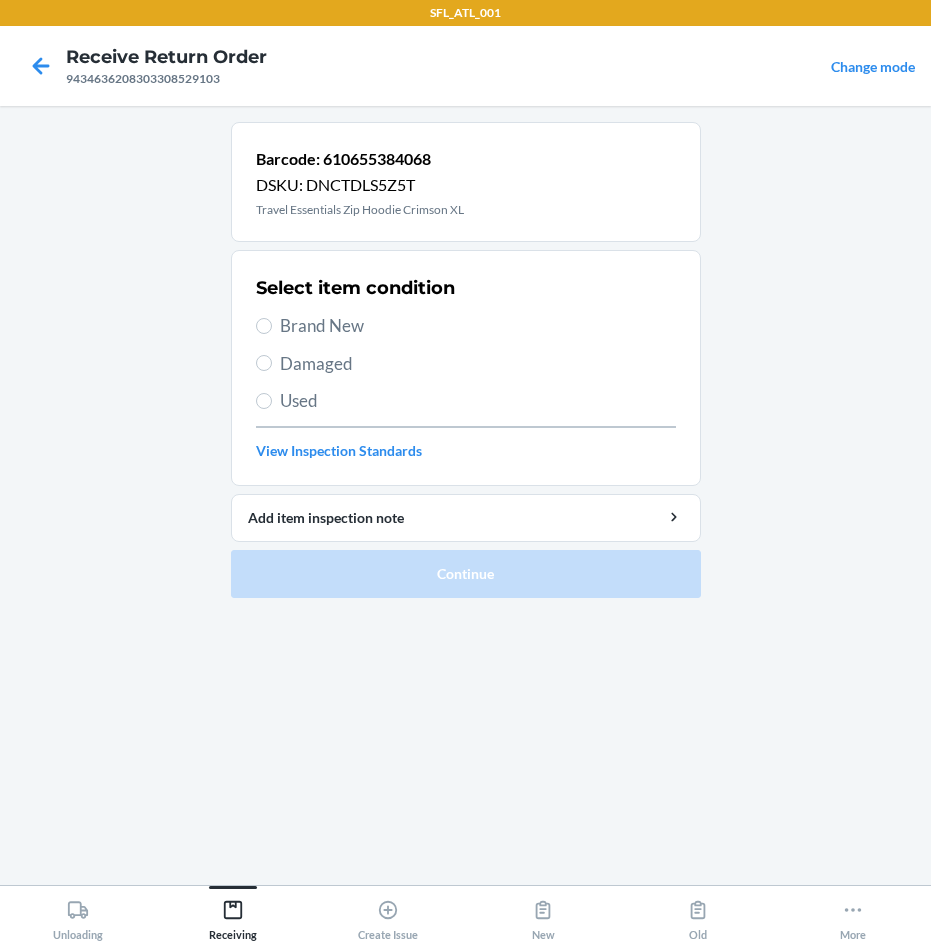 click on "Barcode: 610655384068 DSKU: DNCTDLS5Z5T Travel Essentials Zip Hoodie Crimson XL Select item condition Brand New Damaged Used View Inspection Standards Add item inspection note Continue" at bounding box center [465, 495] 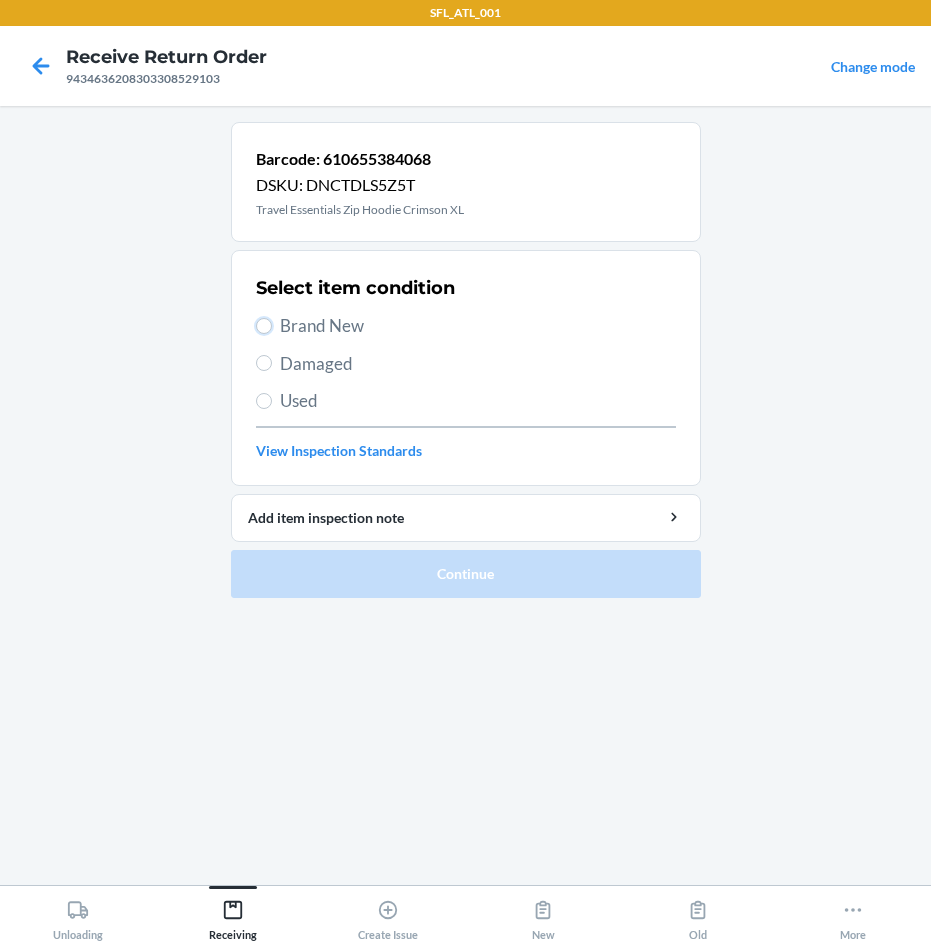 click on "Brand New" at bounding box center [264, 326] 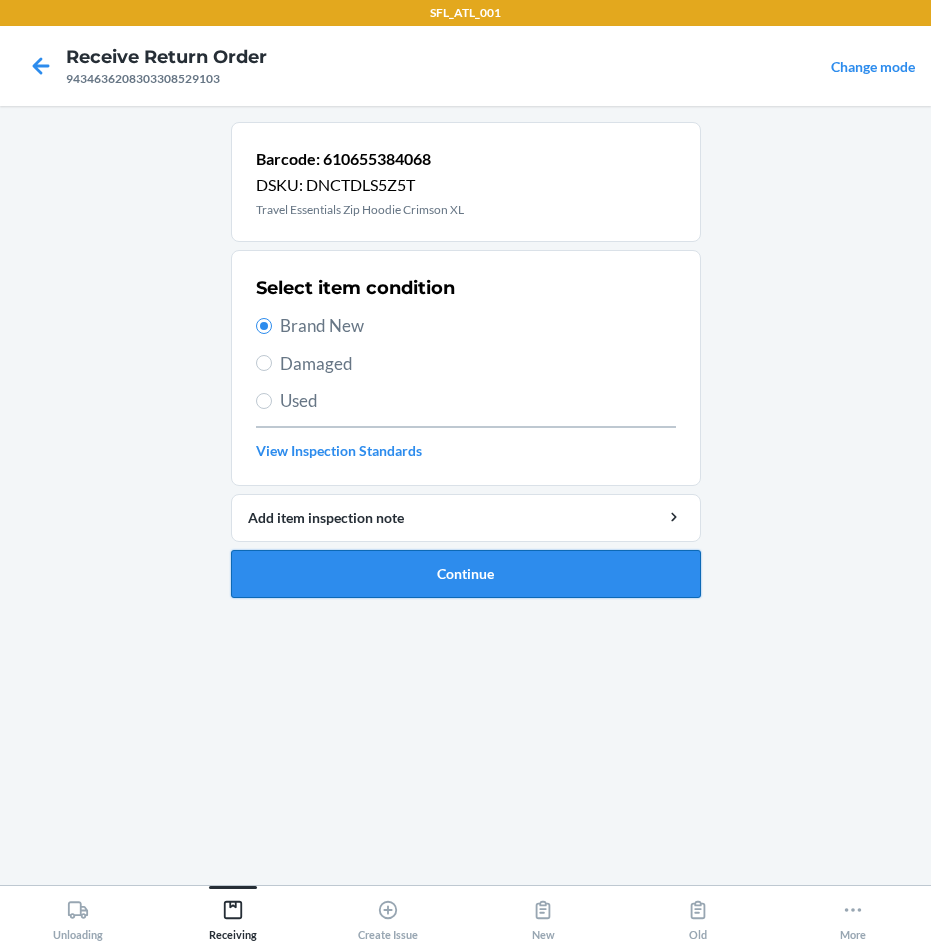 drag, startPoint x: 529, startPoint y: 573, endPoint x: 546, endPoint y: 572, distance: 17.029387 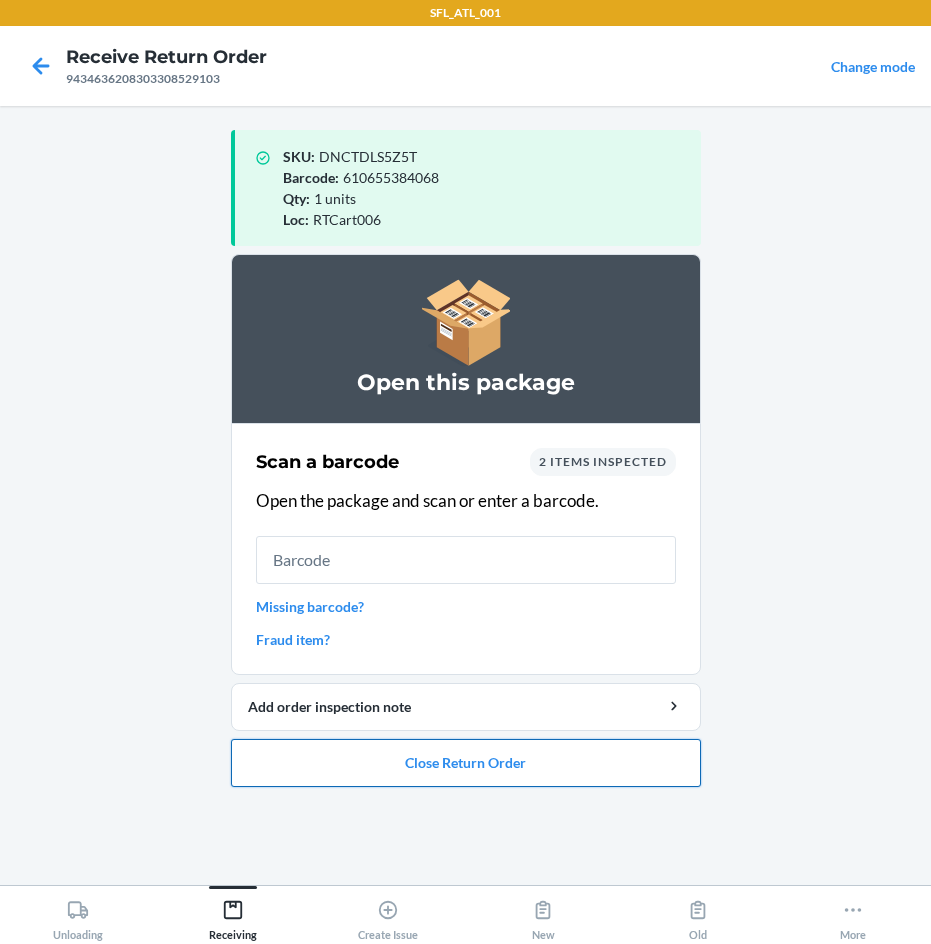 click on "Close Return Order" at bounding box center (466, 763) 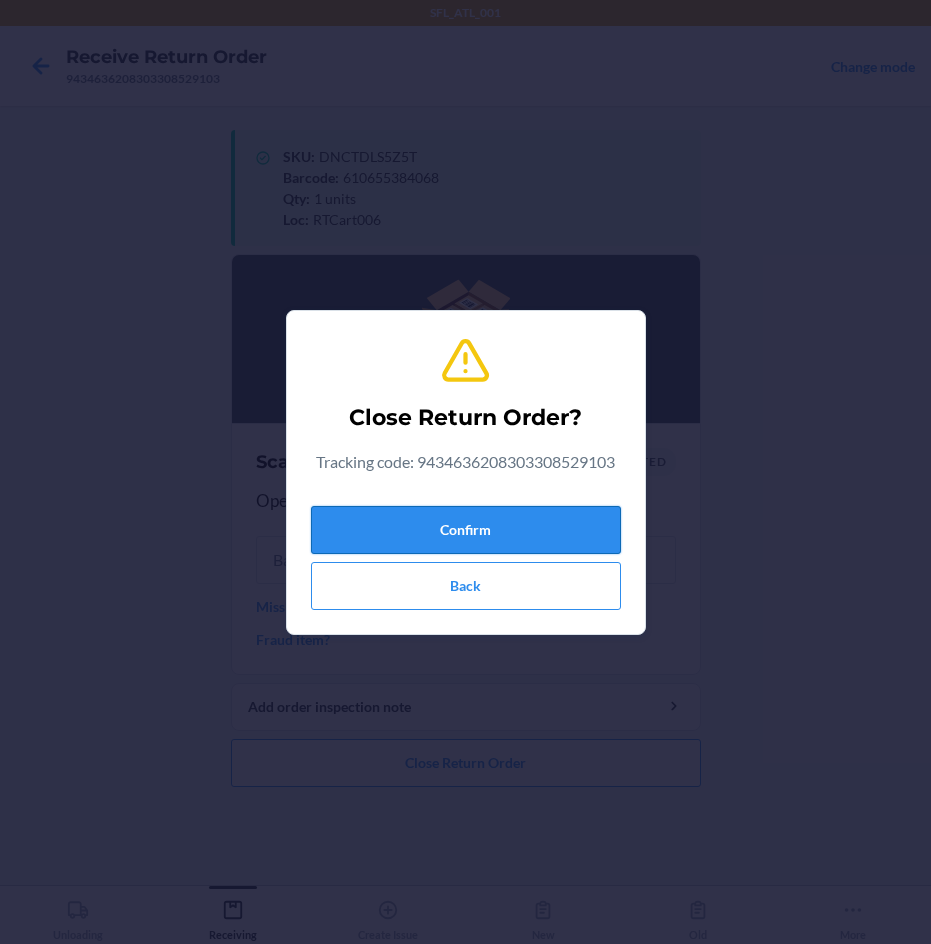 click on "Confirm" at bounding box center [466, 530] 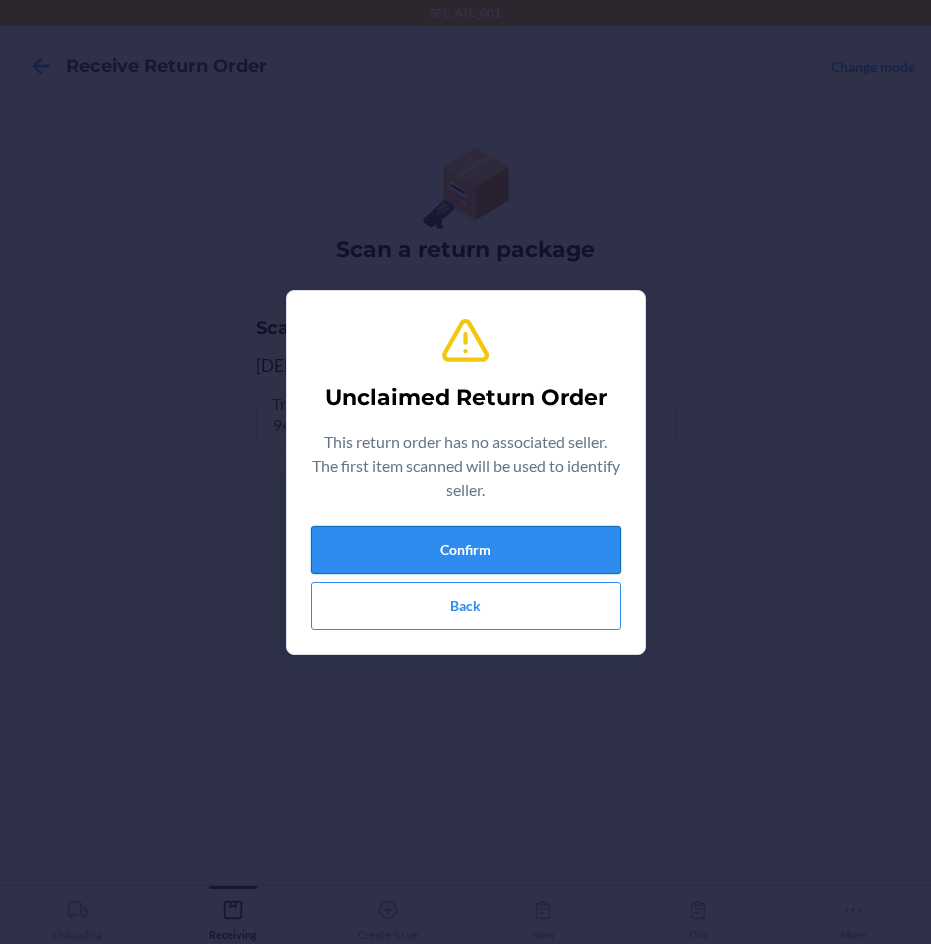 click on "Confirm" at bounding box center [466, 550] 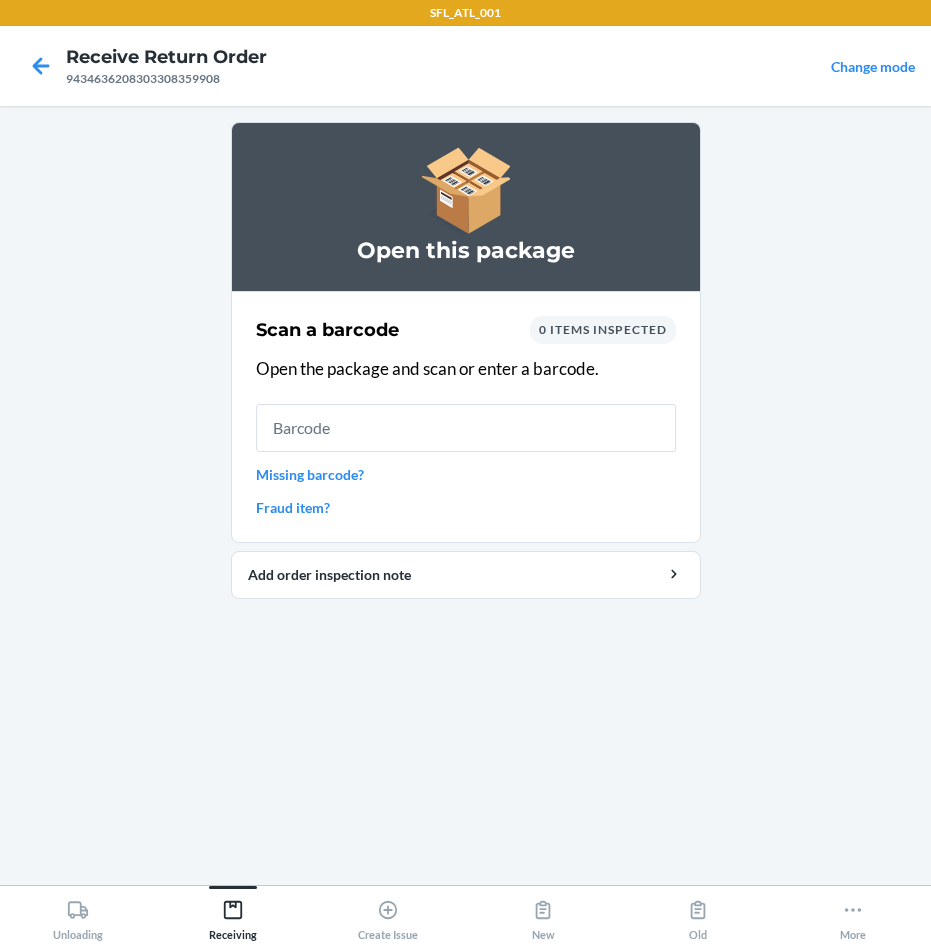 click at bounding box center [466, 428] 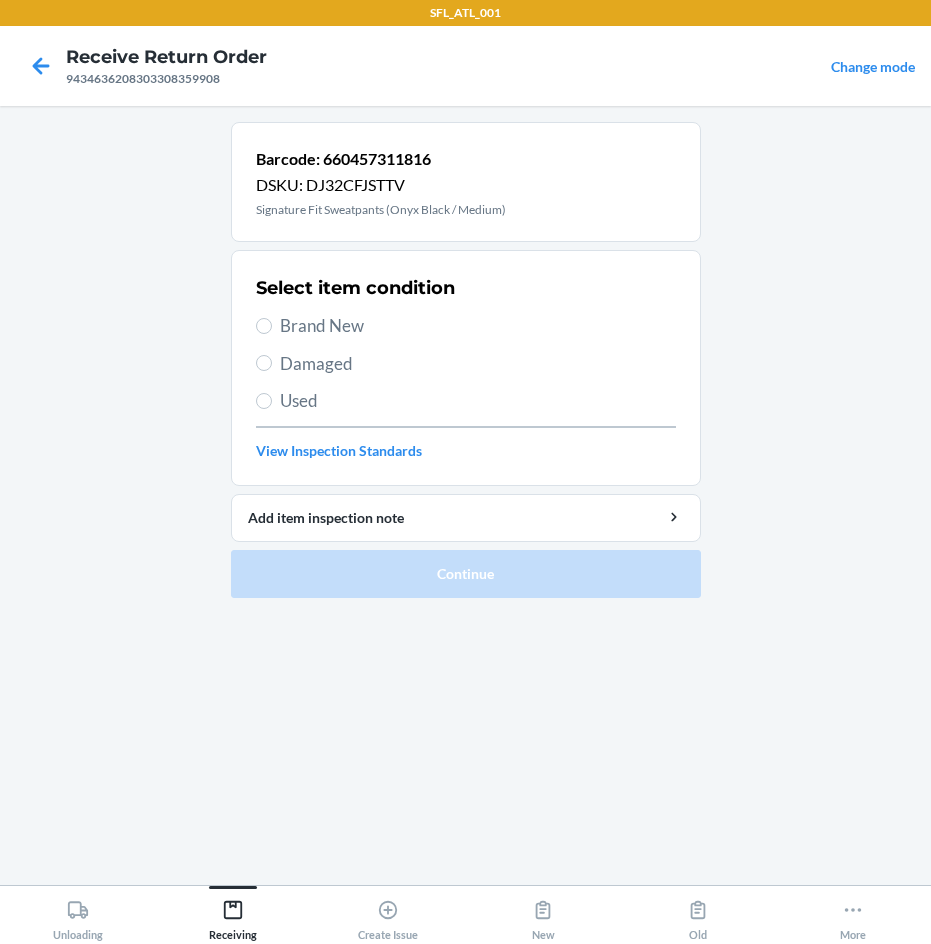 click on "Brand New" at bounding box center [478, 326] 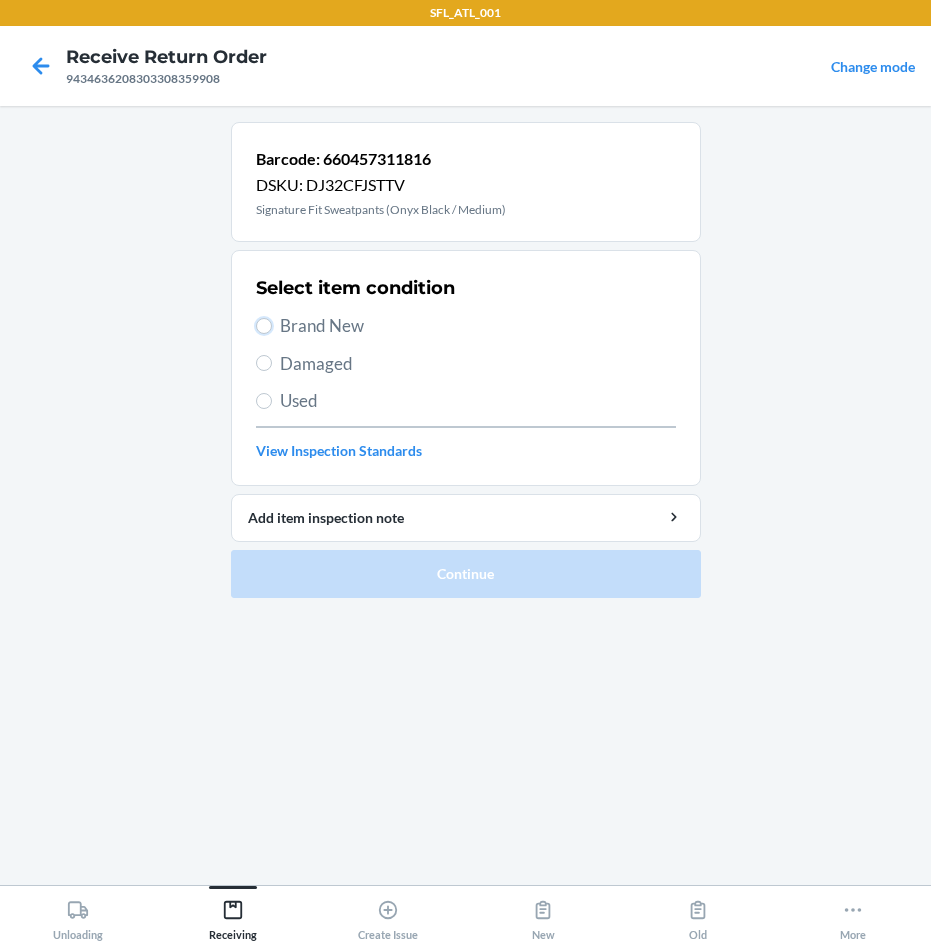 click on "Brand New" at bounding box center (264, 326) 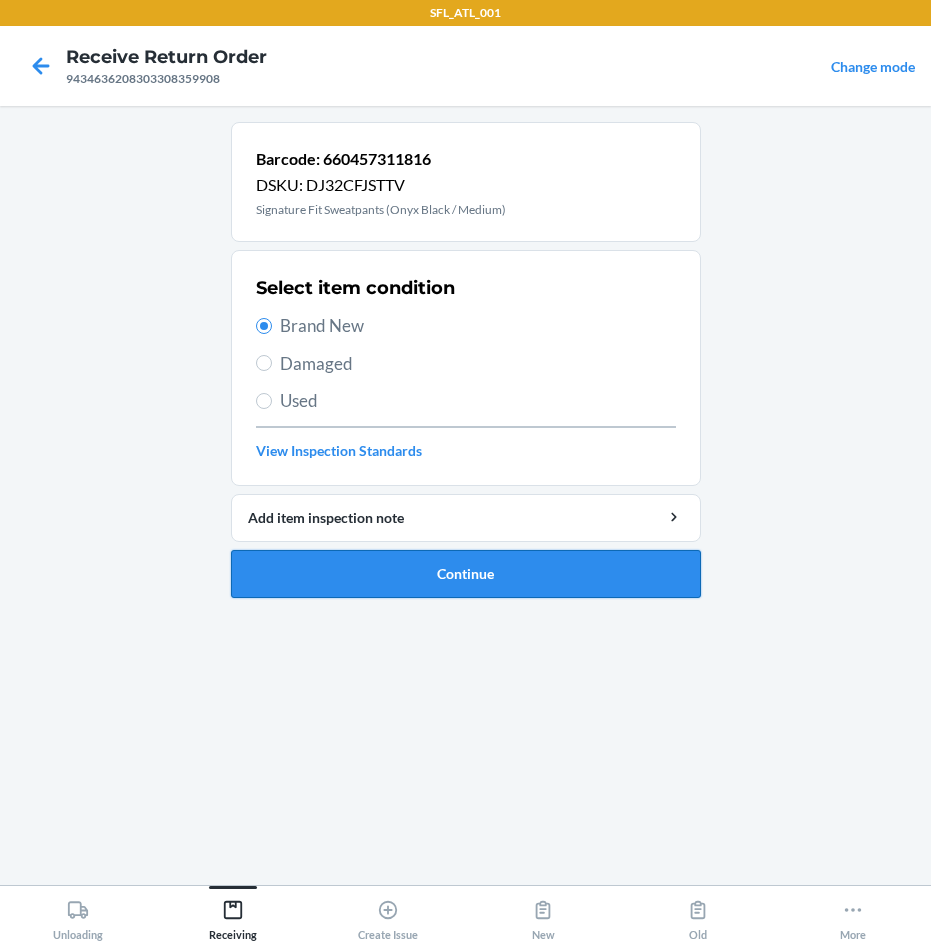 click on "Continue" at bounding box center (466, 574) 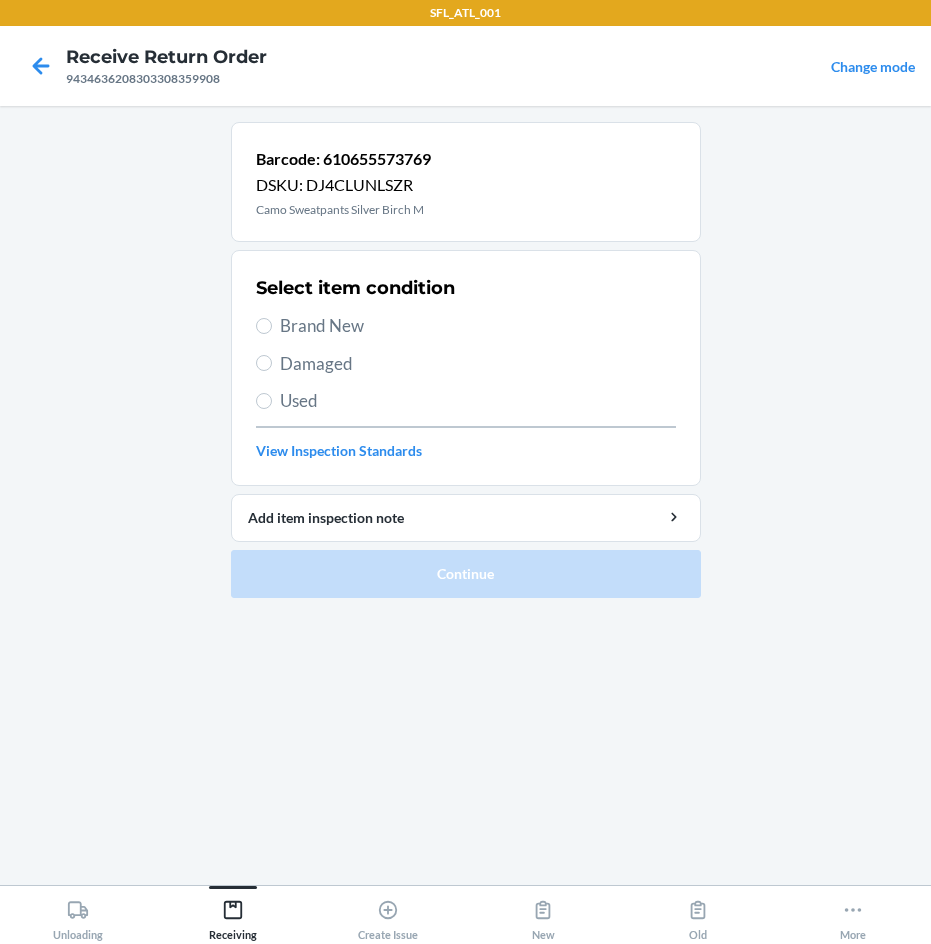 drag, startPoint x: 342, startPoint y: 320, endPoint x: 364, endPoint y: 339, distance: 29.068884 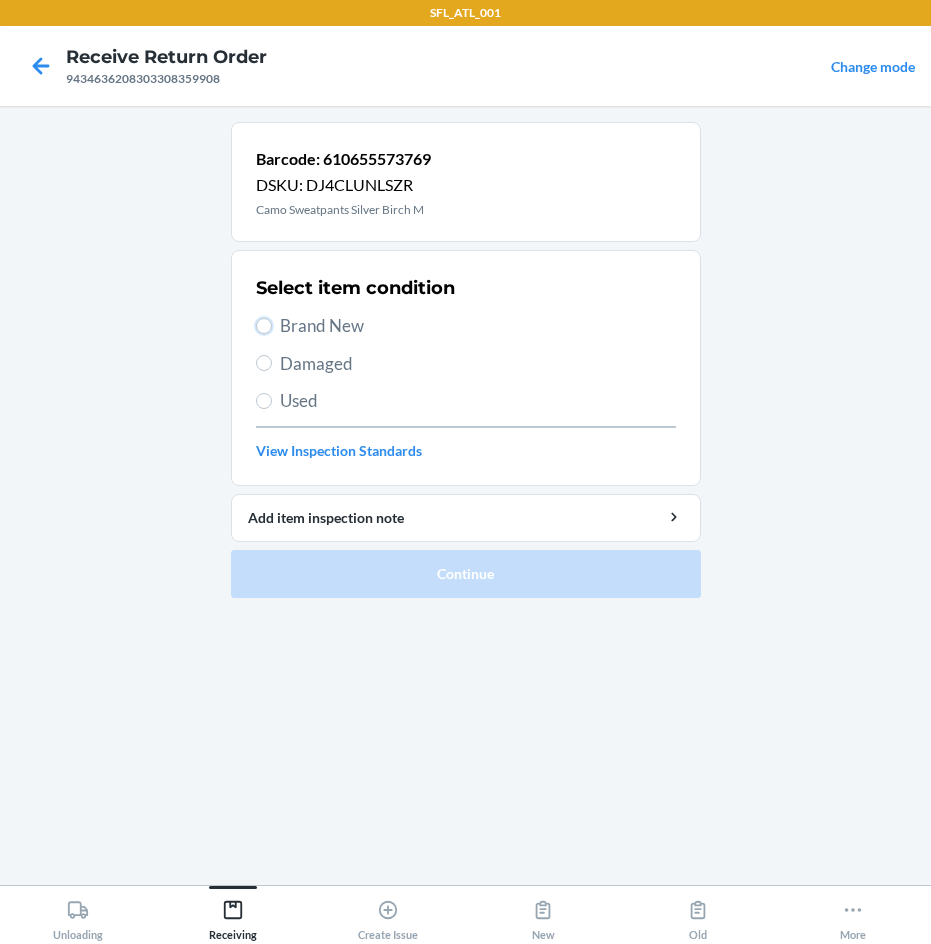 click on "Brand New" at bounding box center (264, 326) 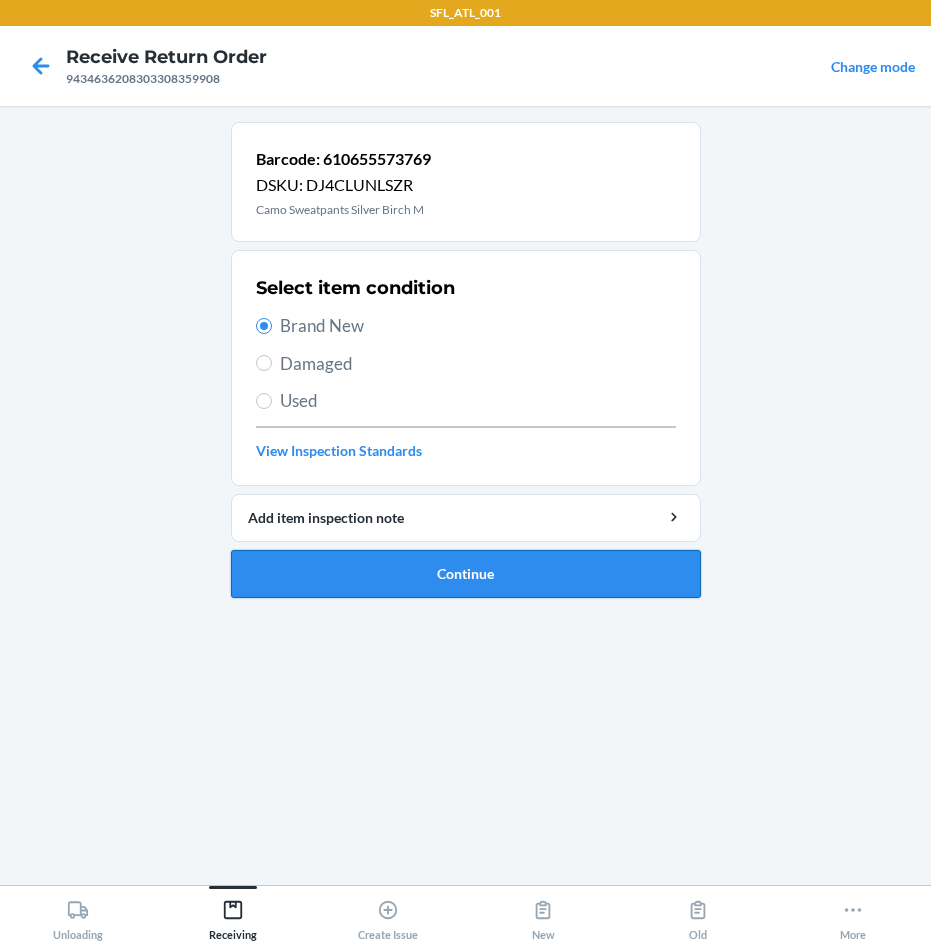 drag, startPoint x: 530, startPoint y: 568, endPoint x: 509, endPoint y: 544, distance: 31.890438 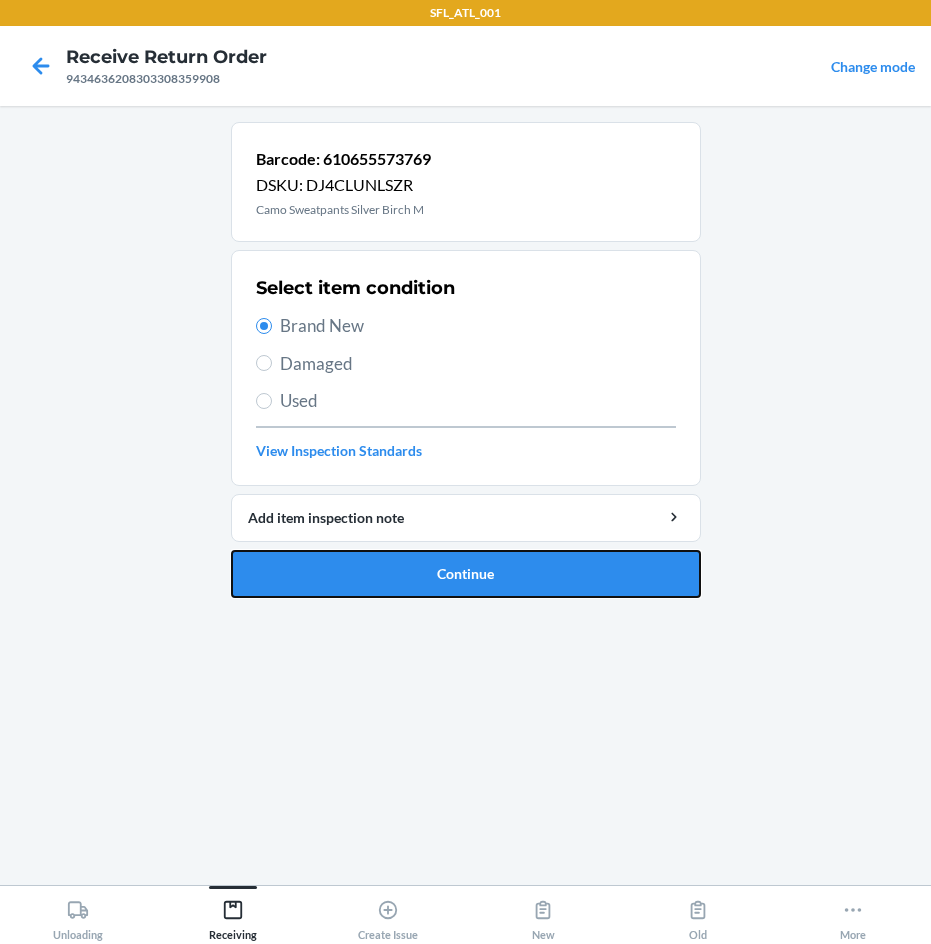 click on "Continue" at bounding box center [466, 574] 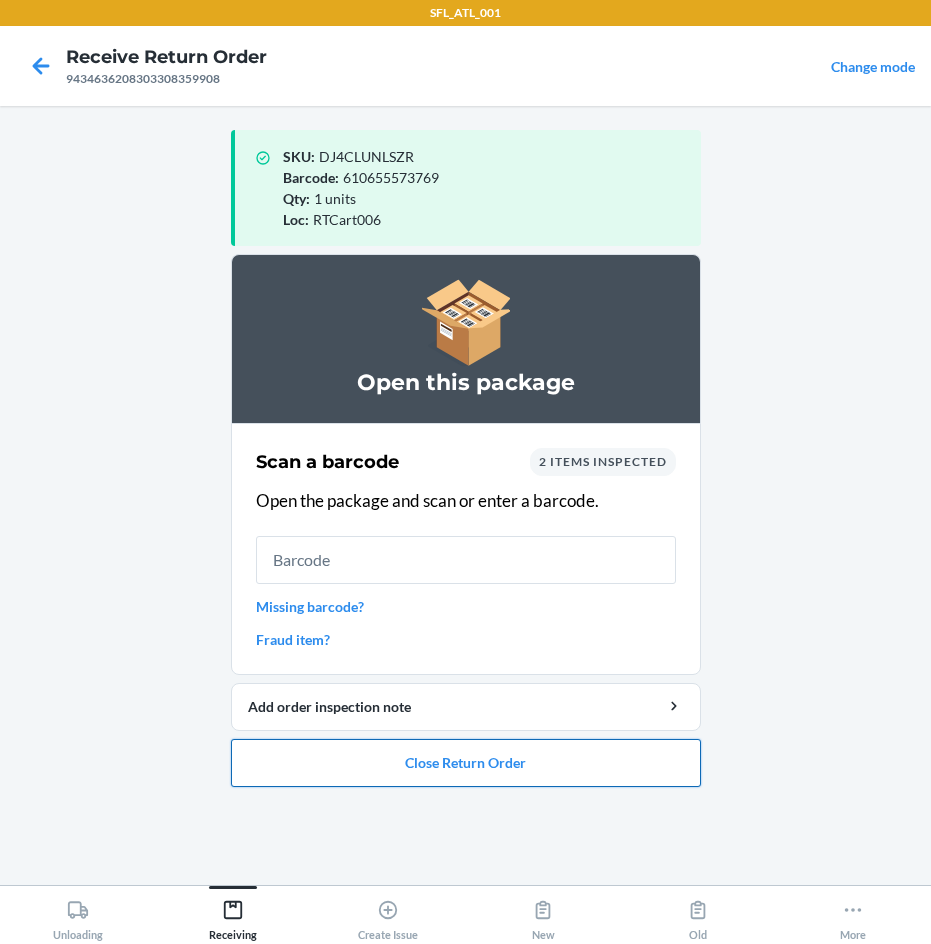 click on "Close Return Order" at bounding box center (466, 763) 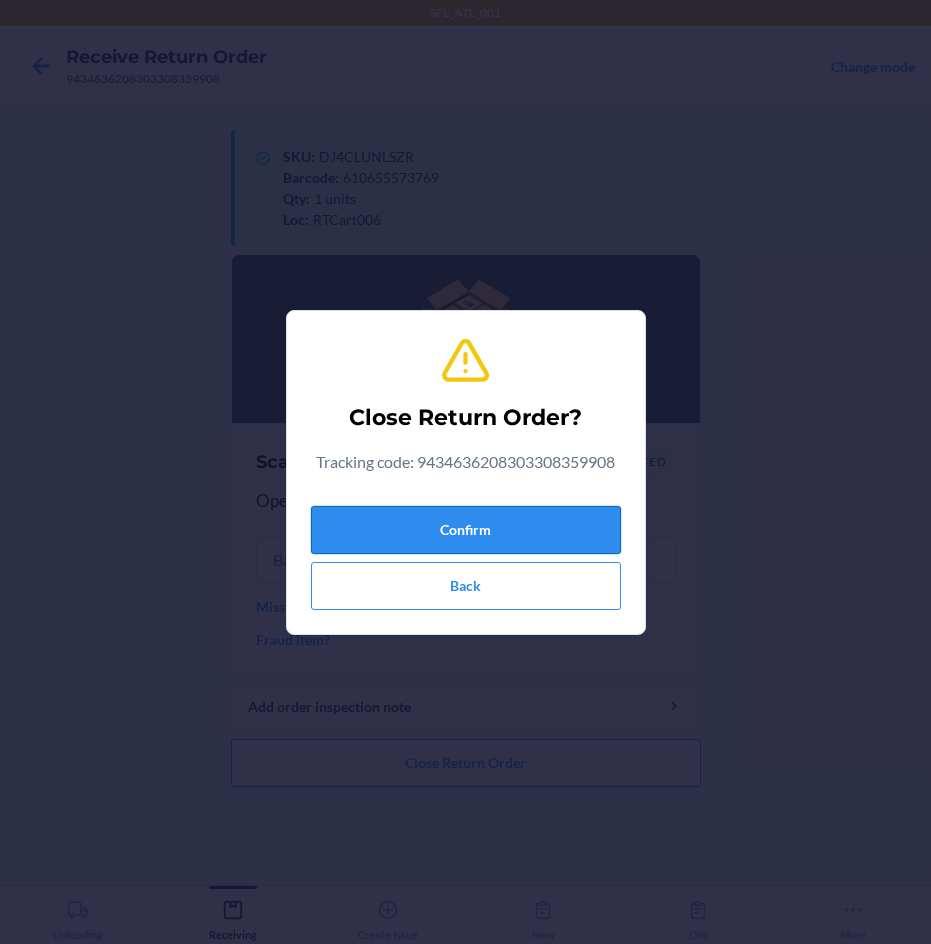 click on "Confirm" at bounding box center [466, 530] 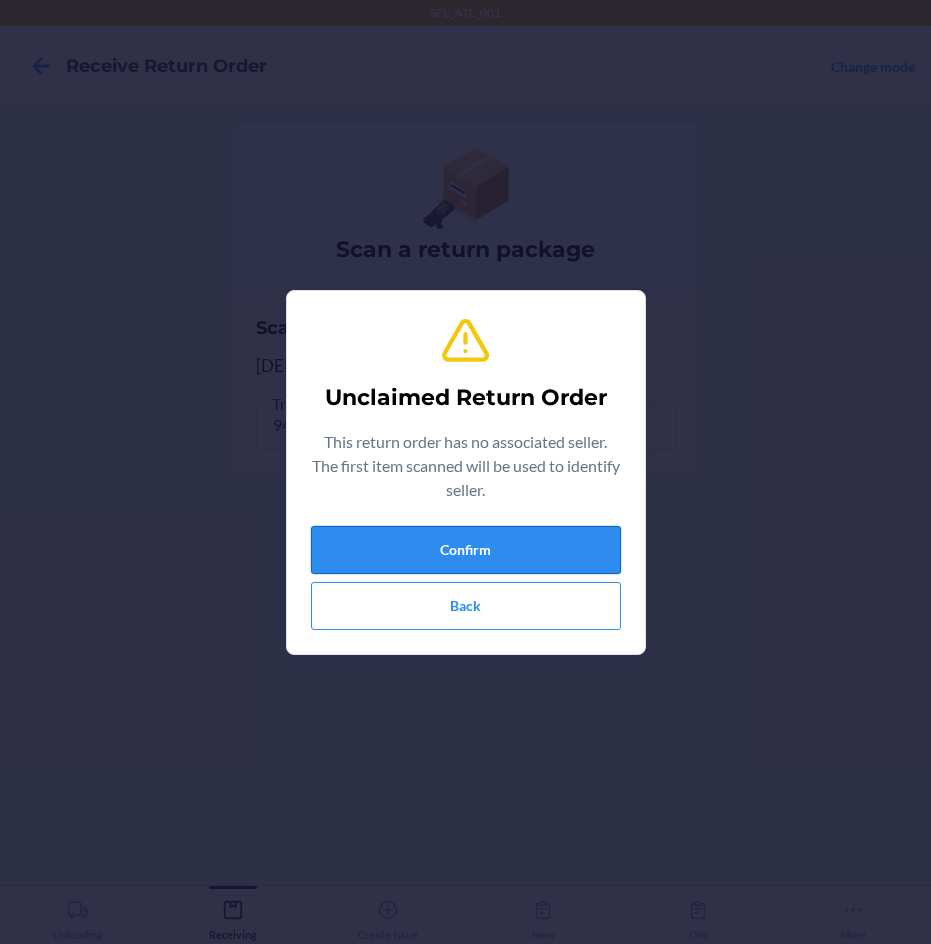 click on "Confirm" at bounding box center [466, 550] 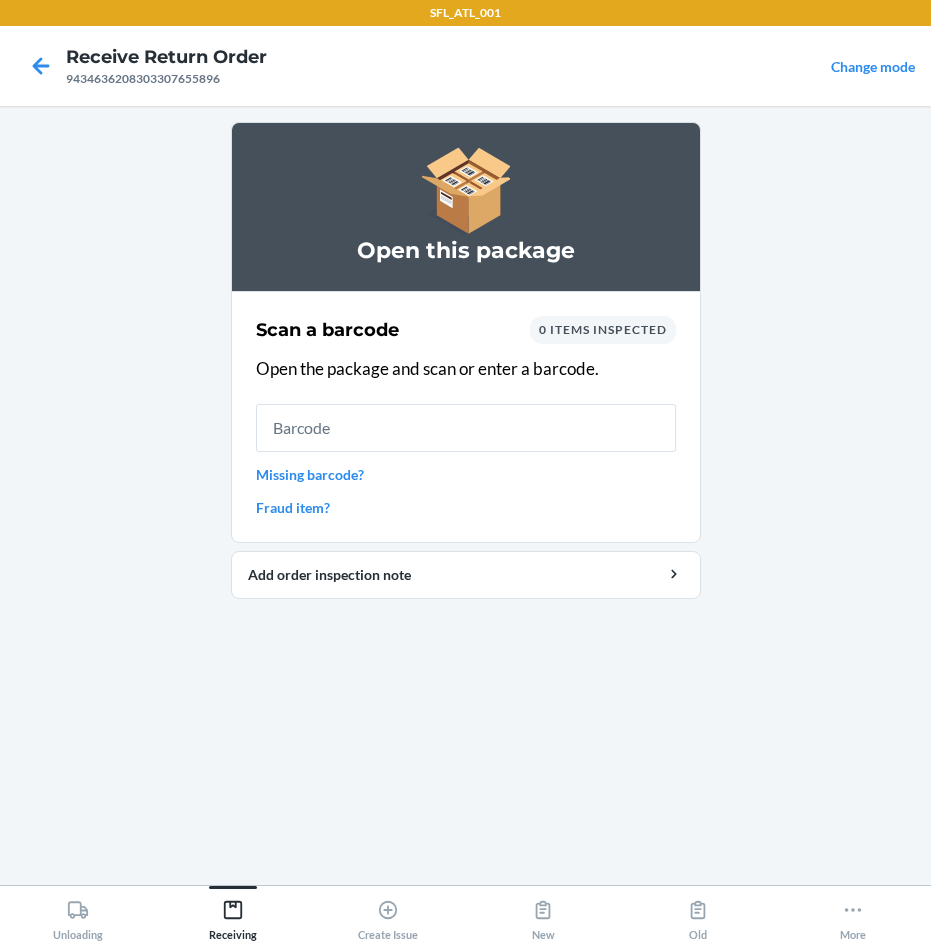 click at bounding box center (466, 428) 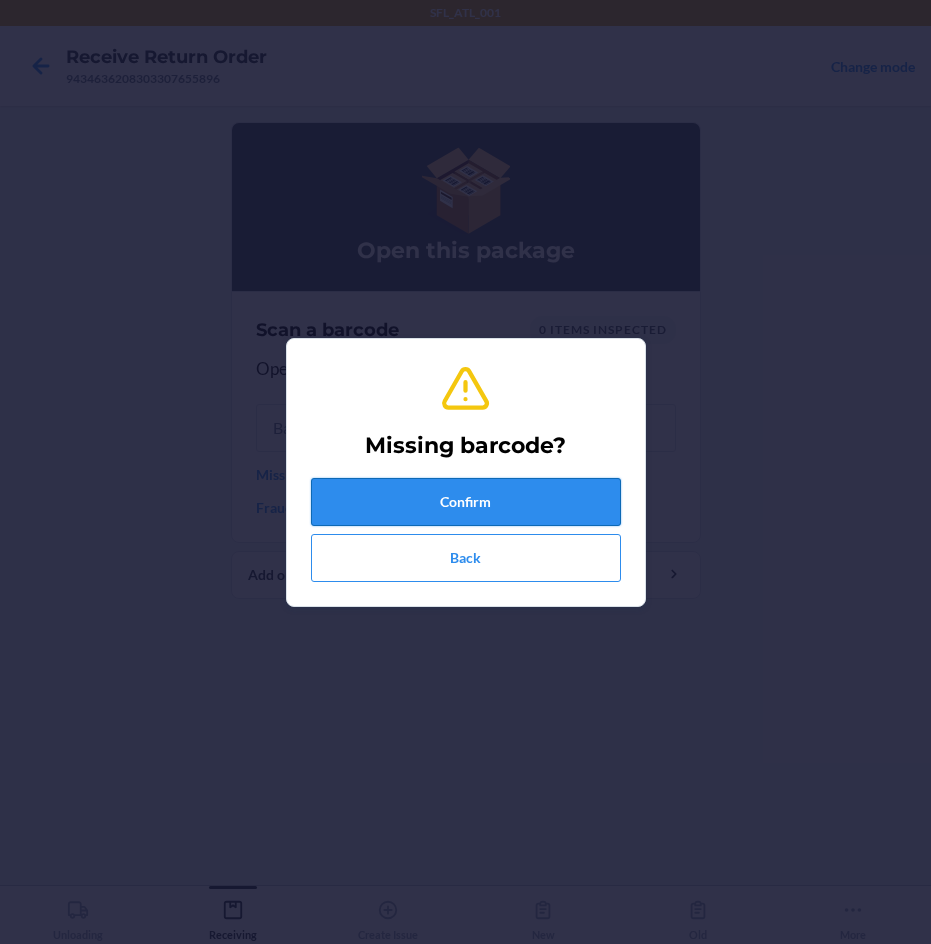 click on "Confirm" at bounding box center (466, 502) 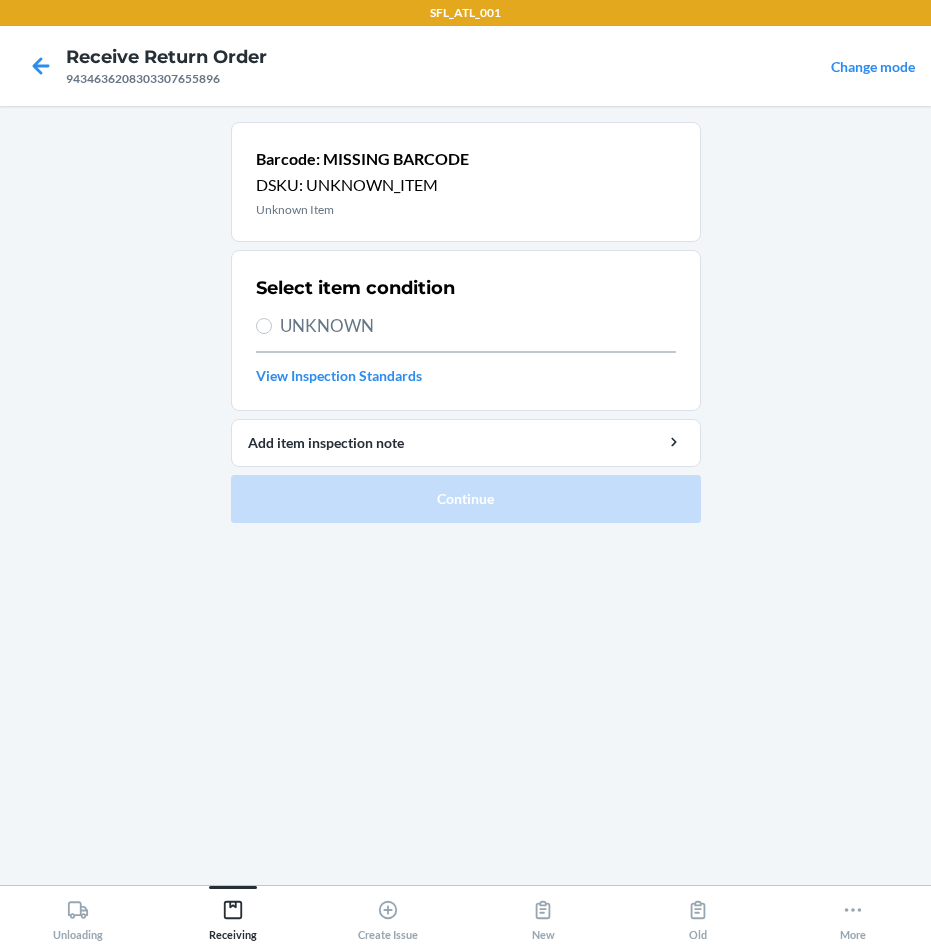 click on "UNKNOWN" at bounding box center [478, 326] 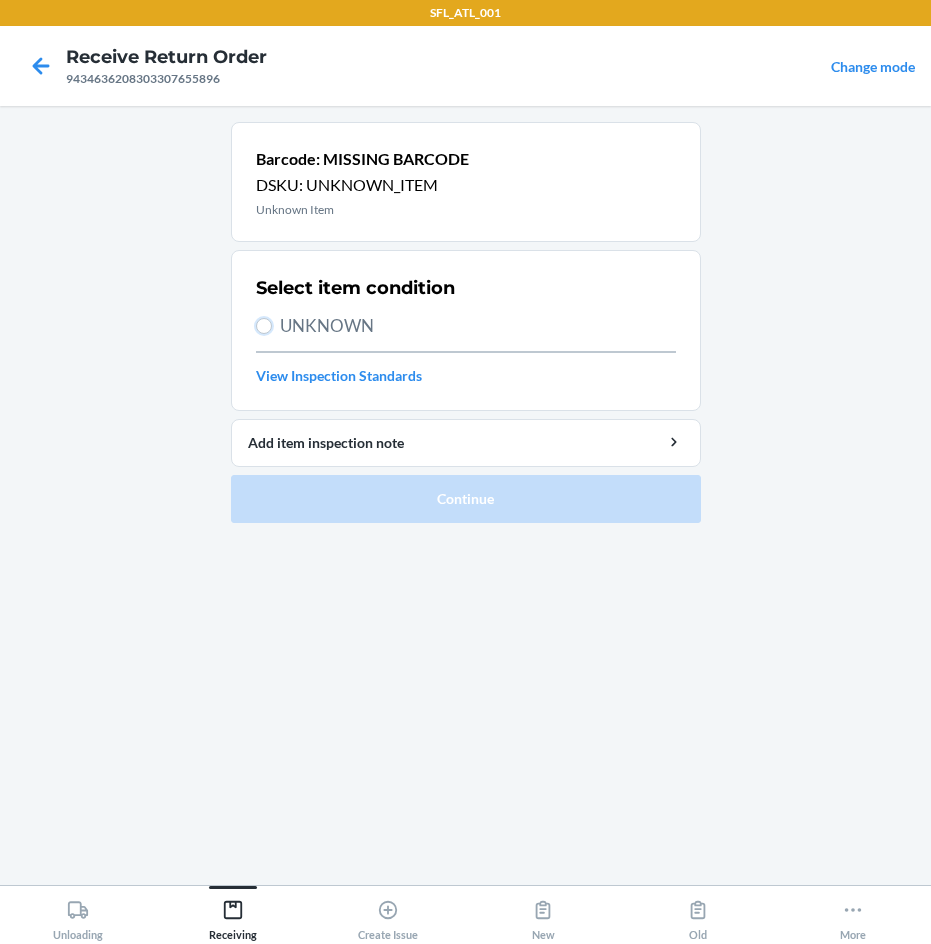 click on "UNKNOWN" at bounding box center (264, 326) 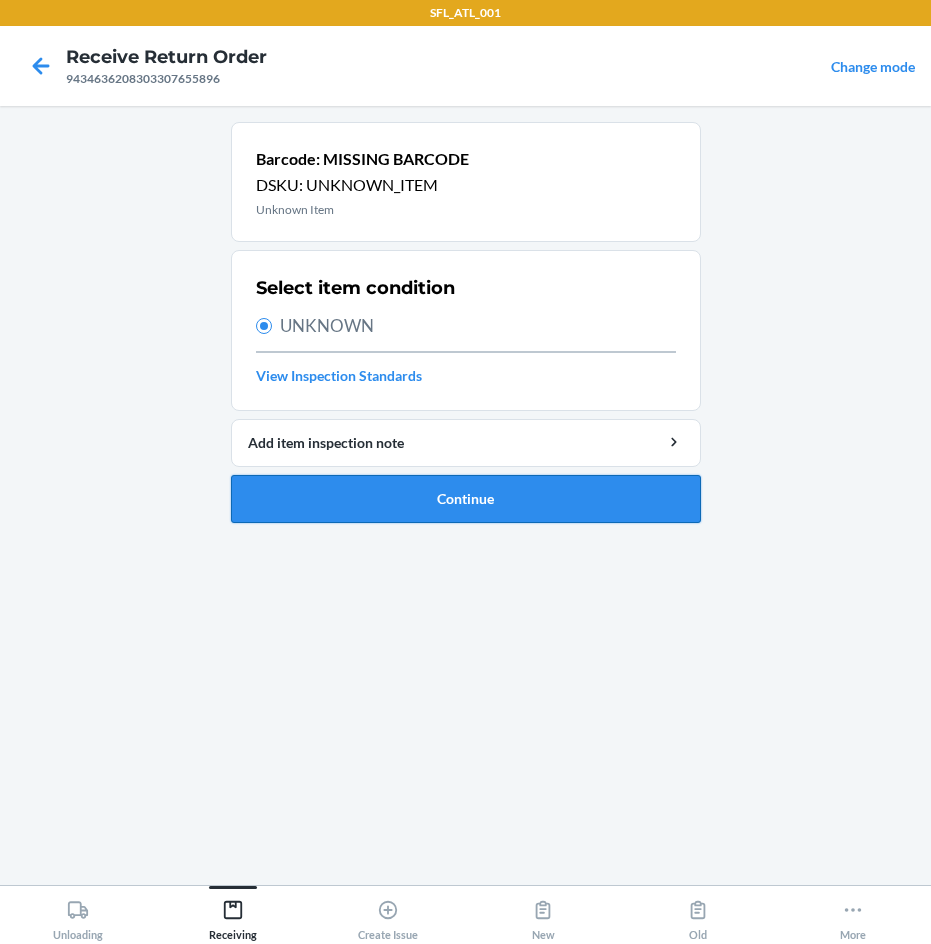 click on "Continue" at bounding box center (466, 499) 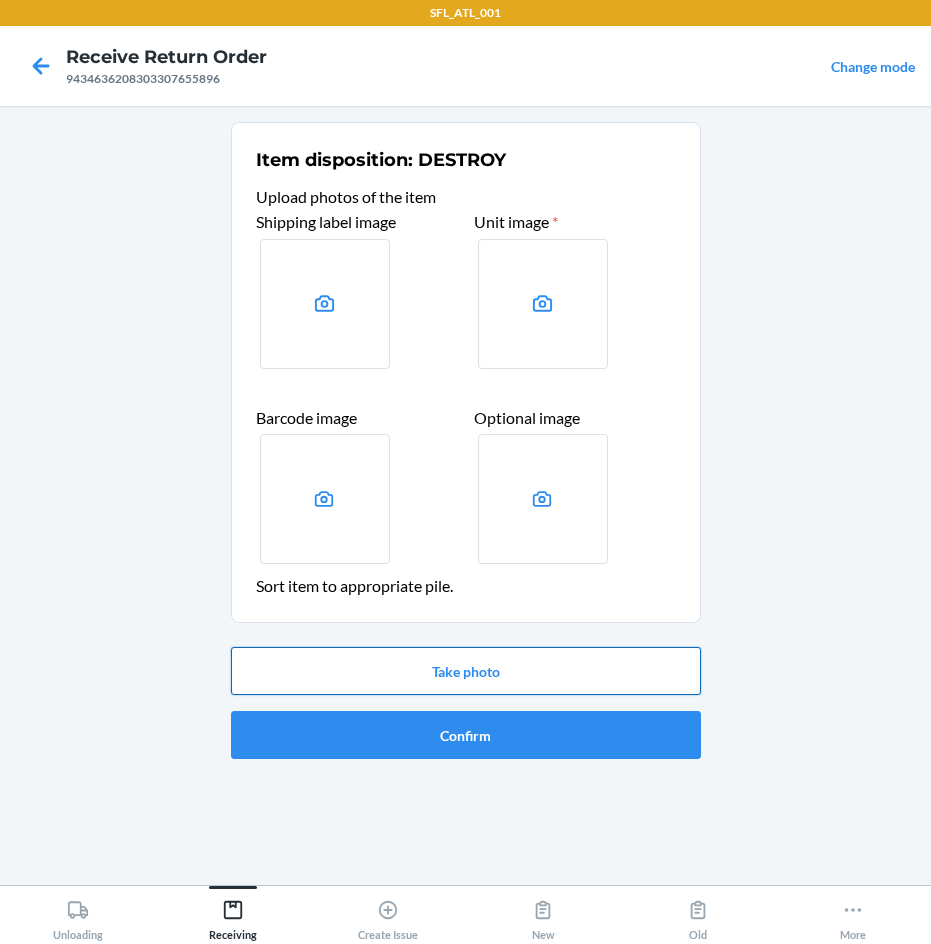 click on "Take photo" at bounding box center [466, 671] 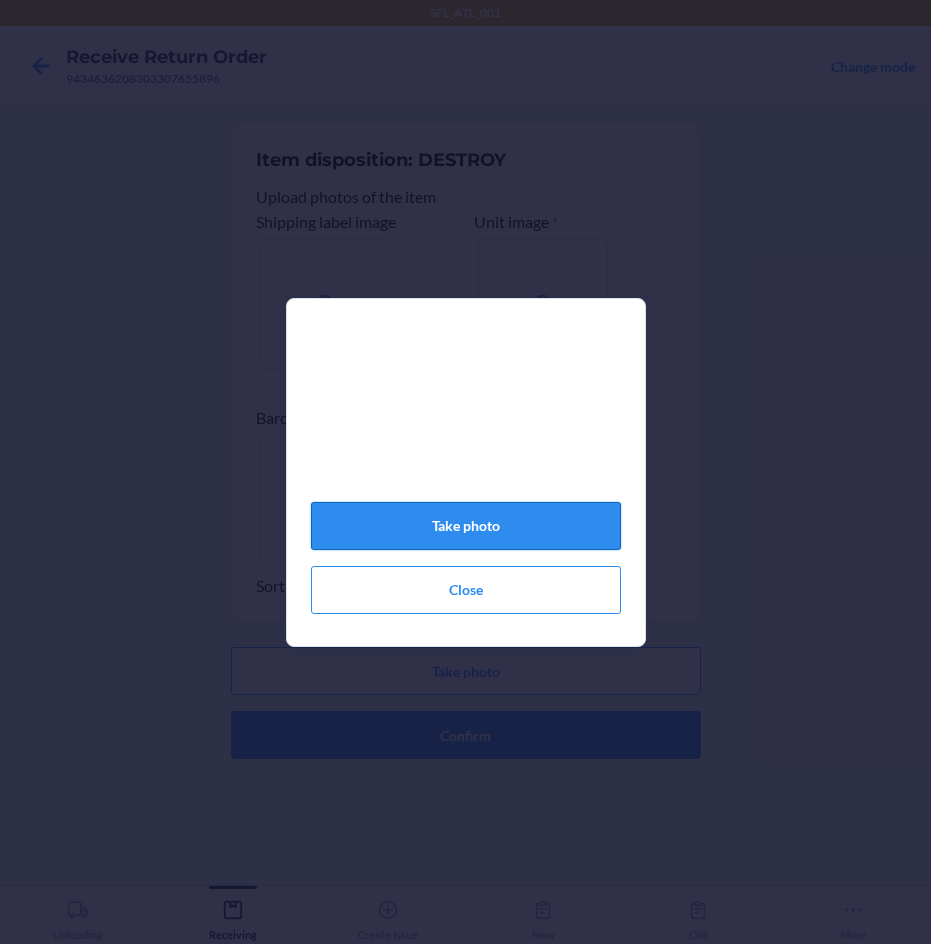 click on "Take photo" 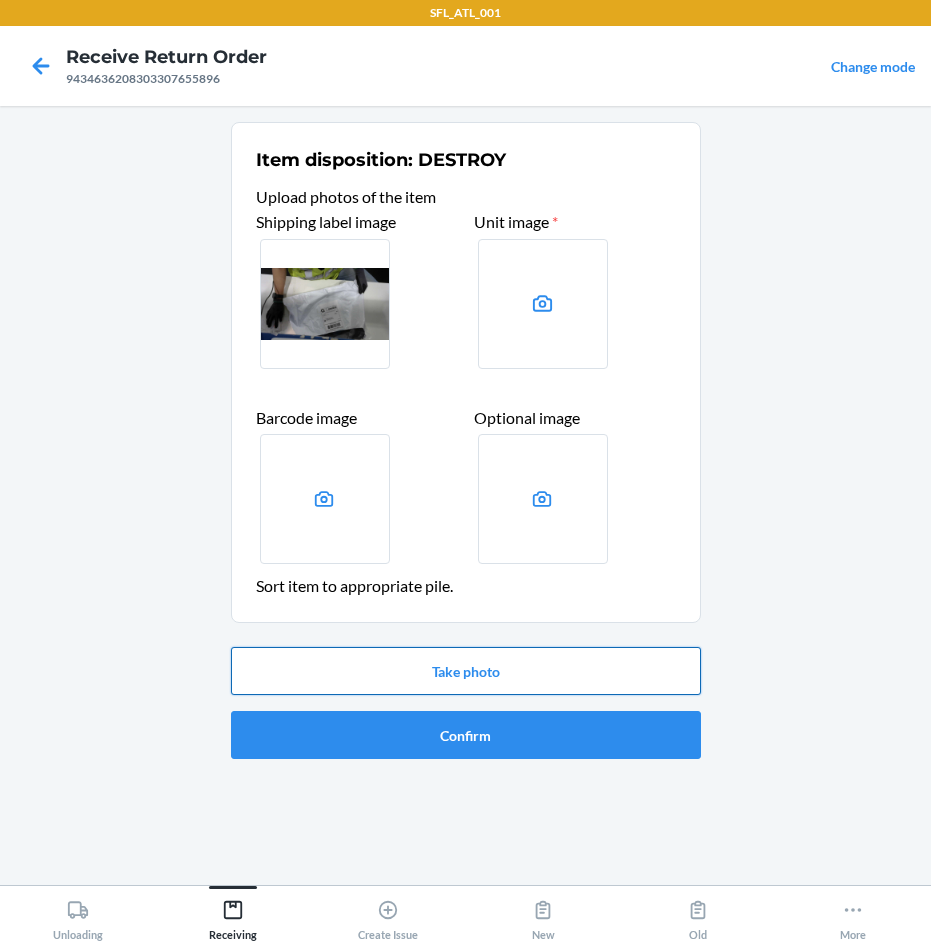 click on "Take photo" at bounding box center [466, 671] 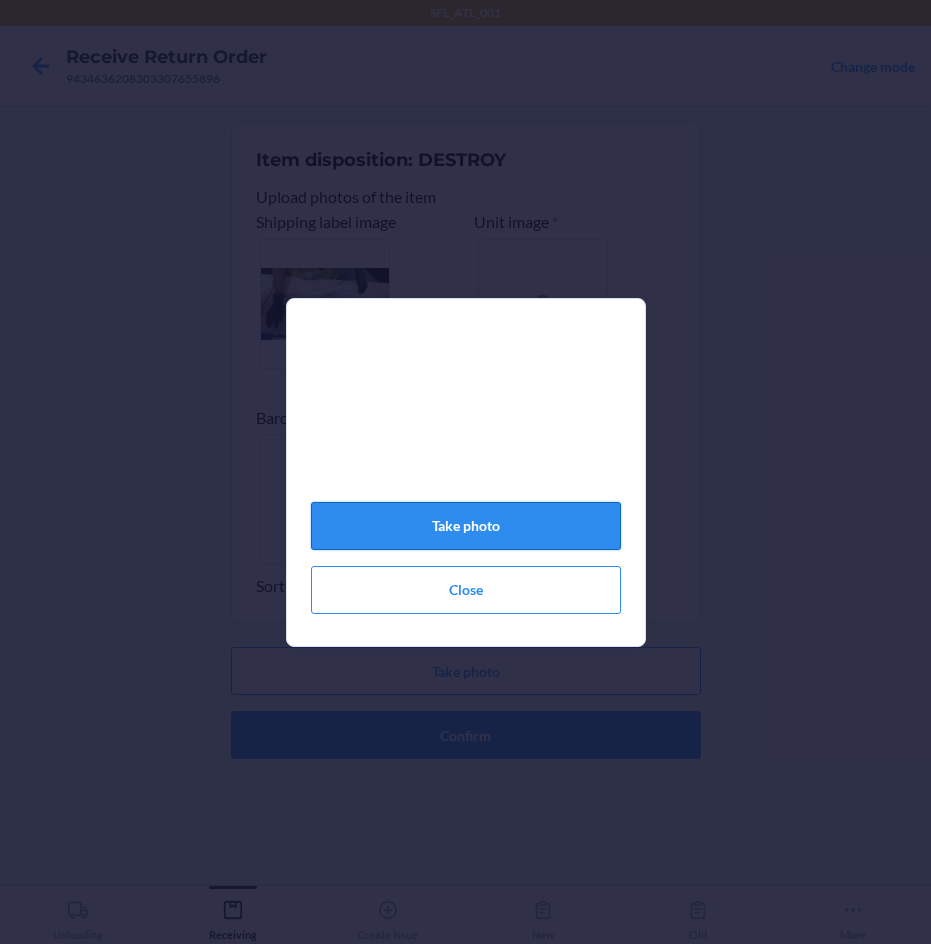 click on "Take photo" 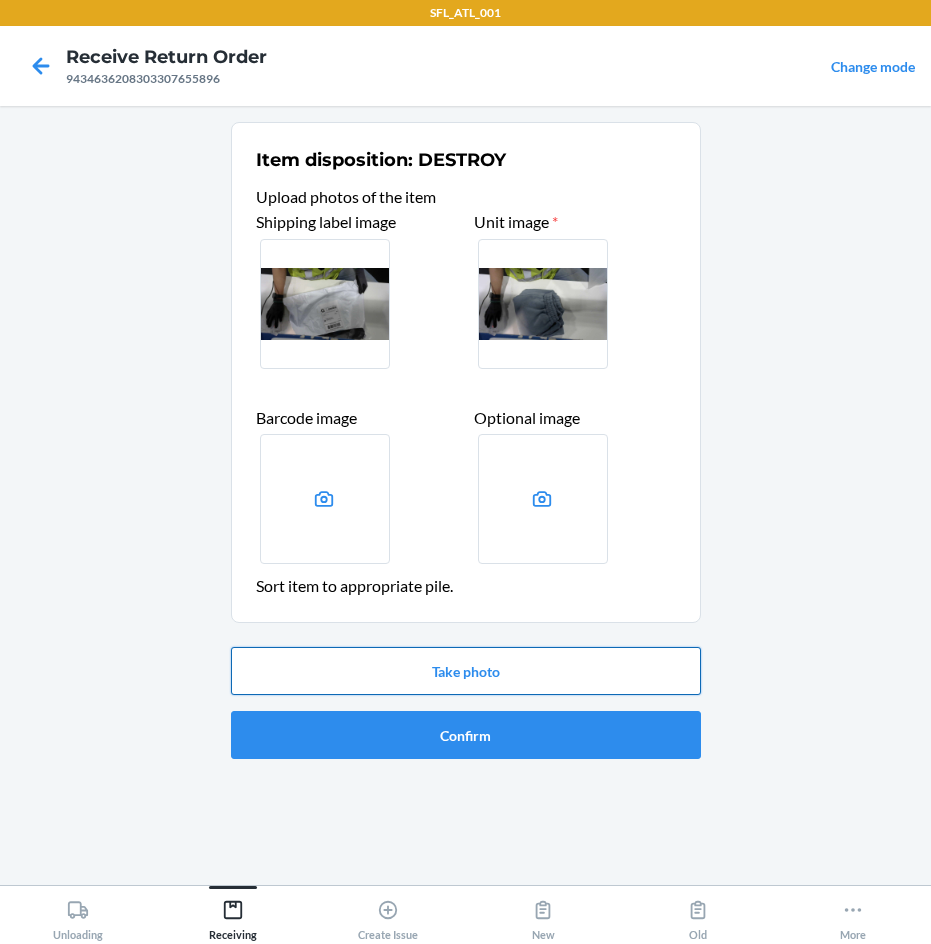 click on "Take photo" at bounding box center (466, 671) 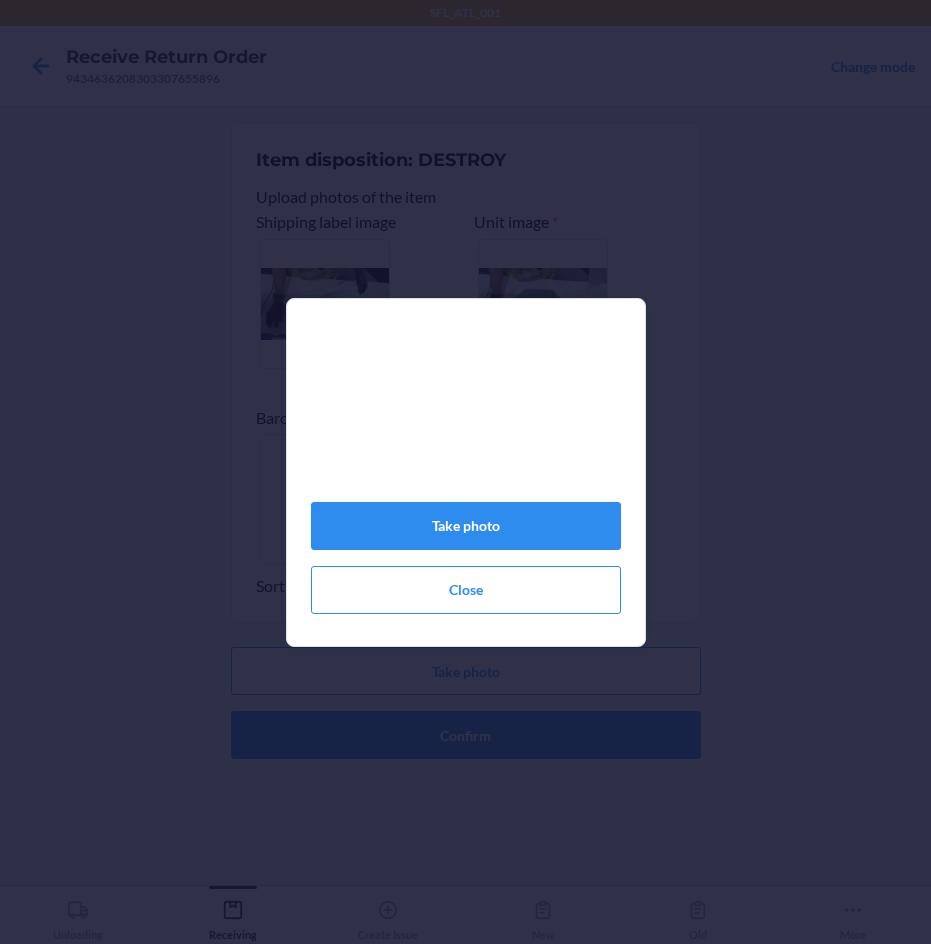 click on "Take photo Close" at bounding box center (466, 480) 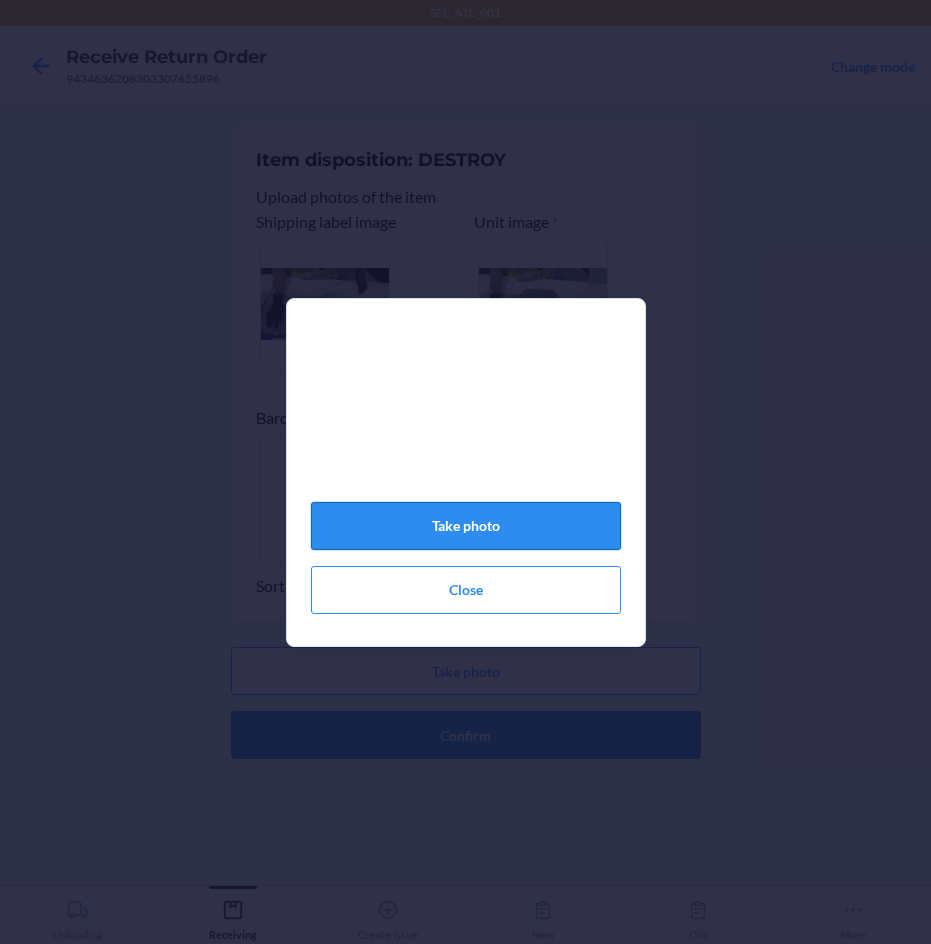 click on "Take photo" 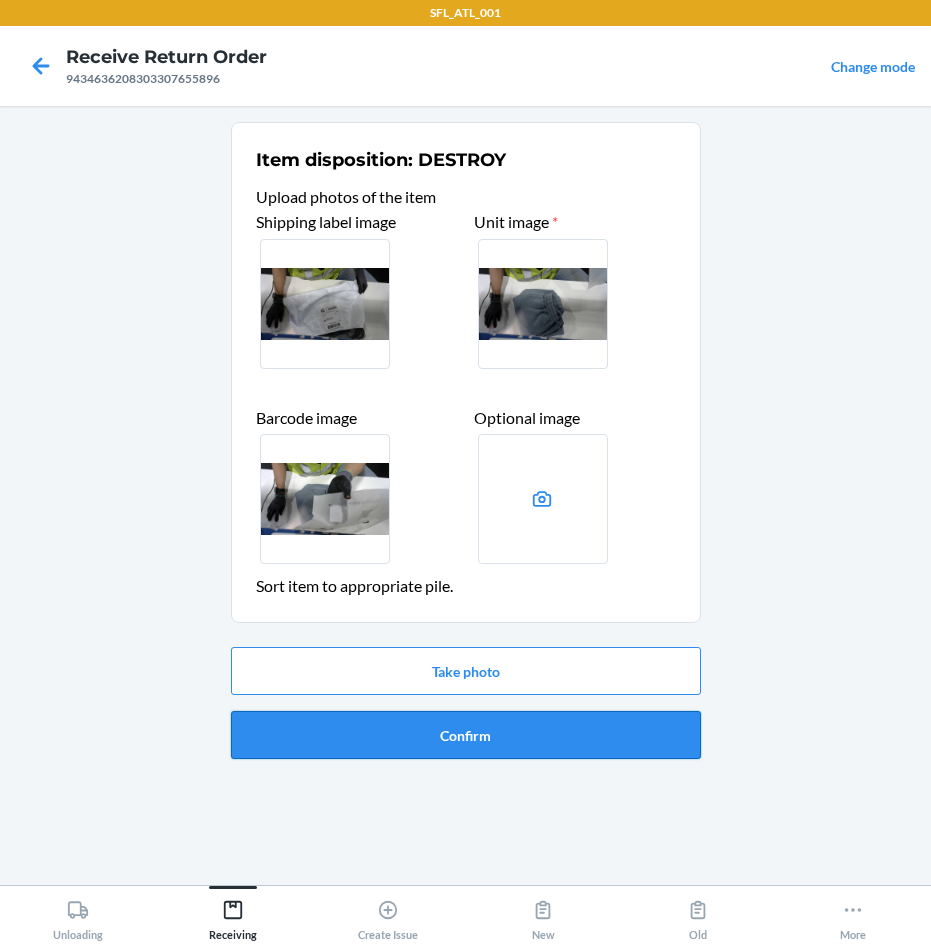 click on "Confirm" at bounding box center [466, 735] 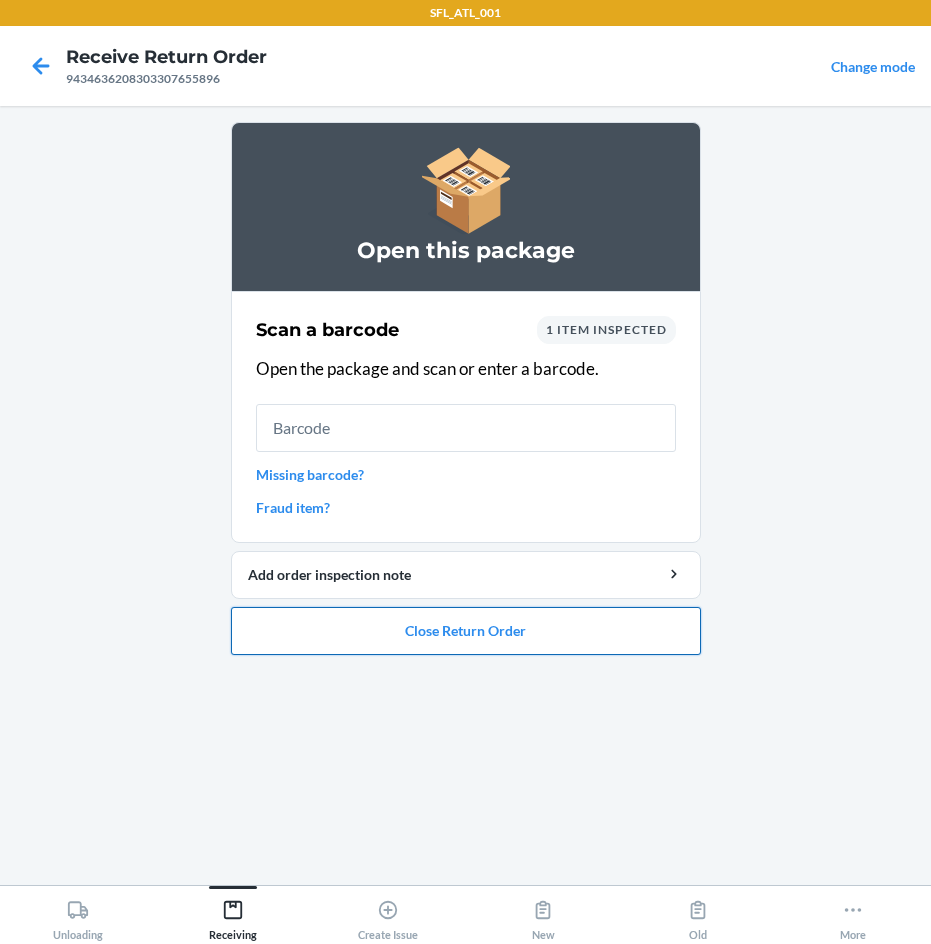 click on "Close Return Order" at bounding box center [466, 631] 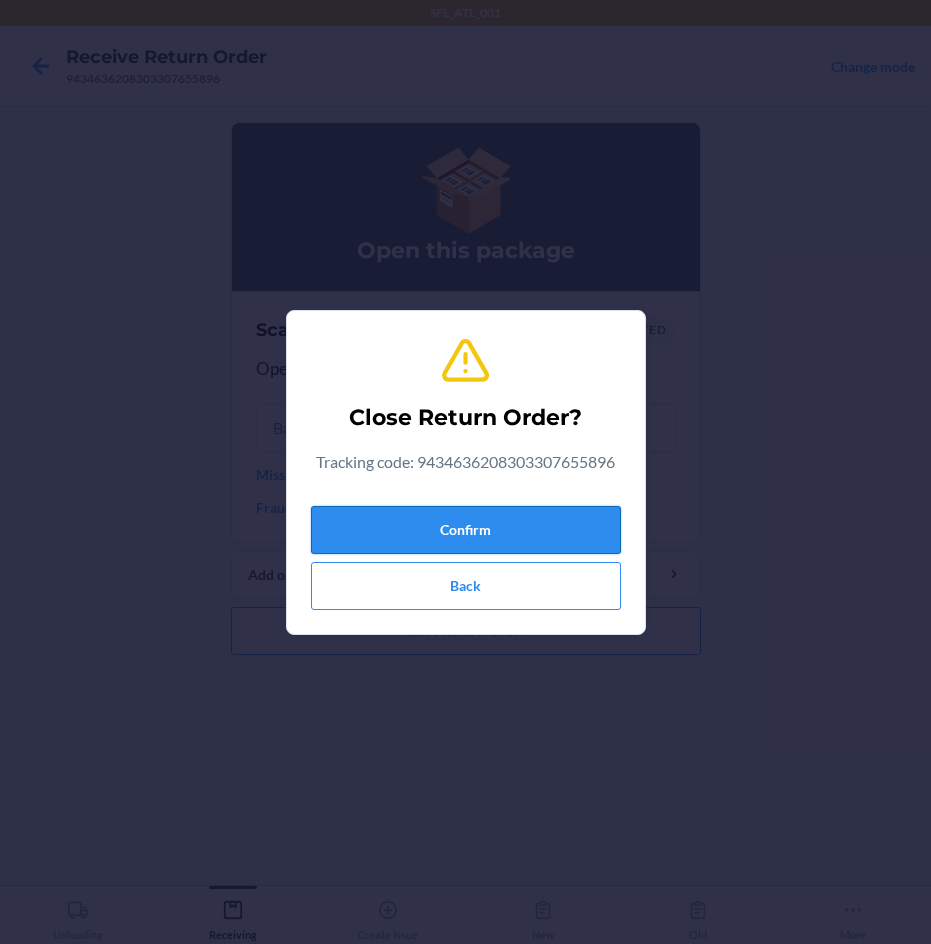 click on "Confirm" at bounding box center [466, 530] 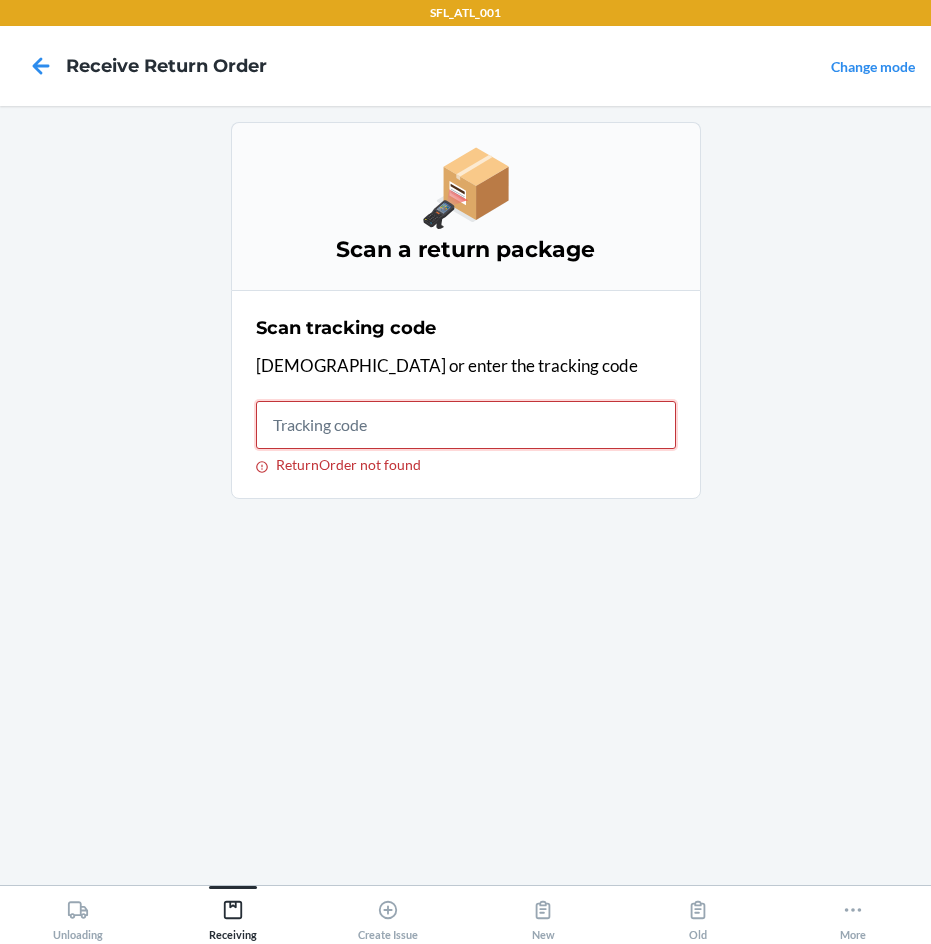 click on "ReturnOrder not found" at bounding box center (466, 425) 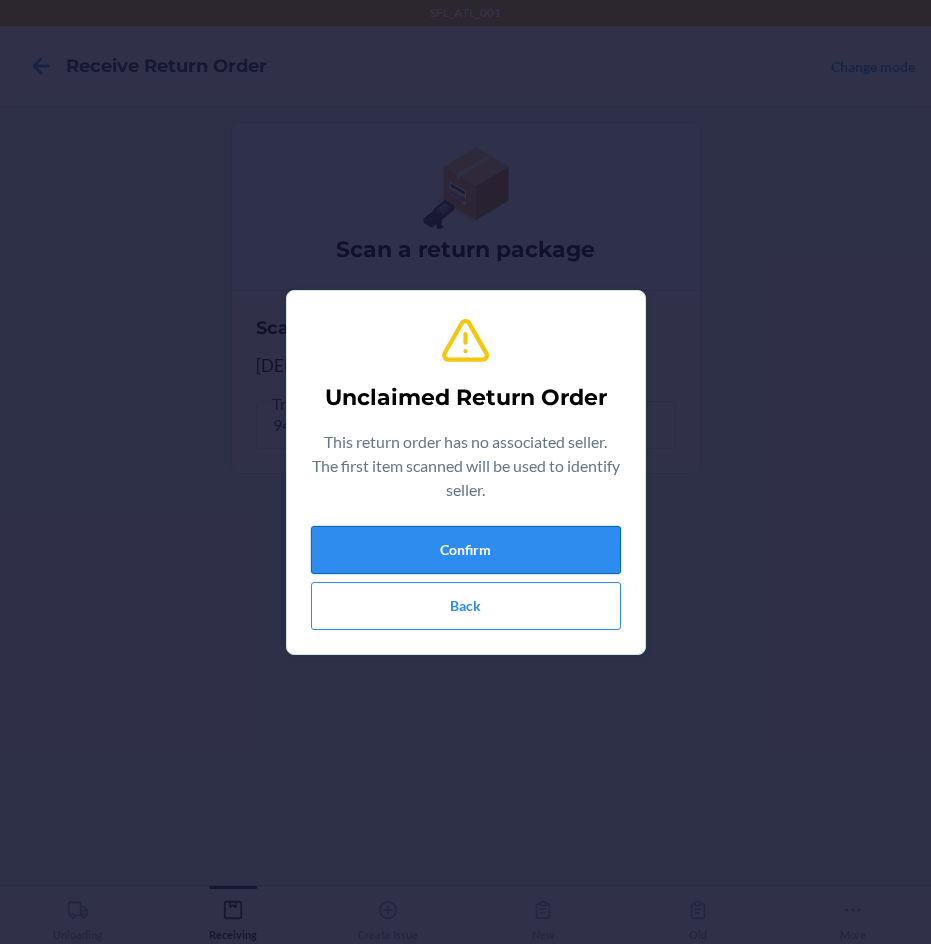 drag, startPoint x: 447, startPoint y: 561, endPoint x: 437, endPoint y: 547, distance: 17.20465 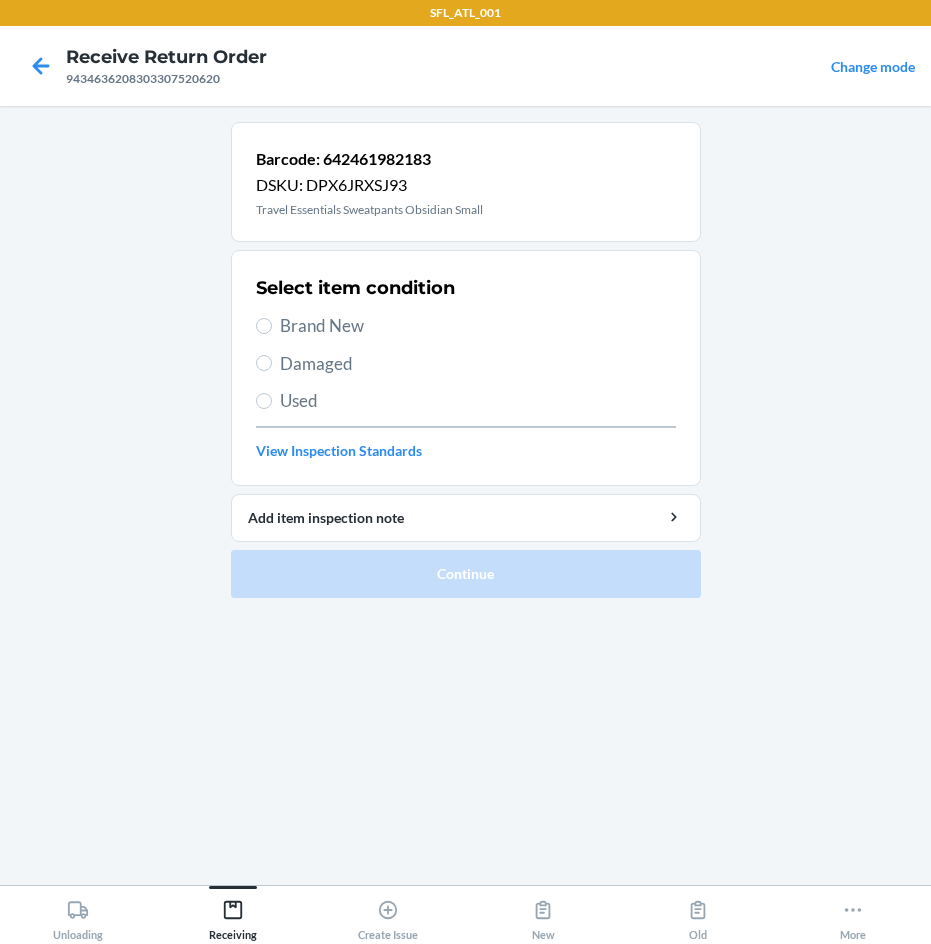 click on "Brand New" at bounding box center [478, 326] 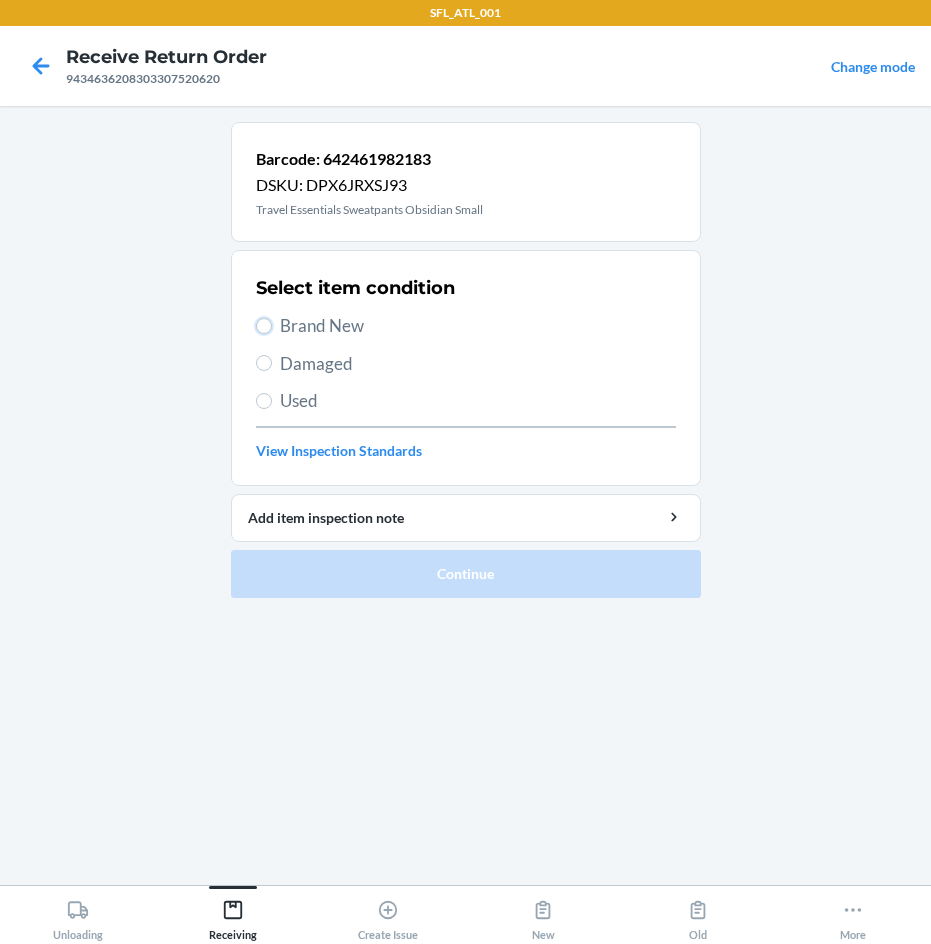 click on "Brand New" at bounding box center [264, 326] 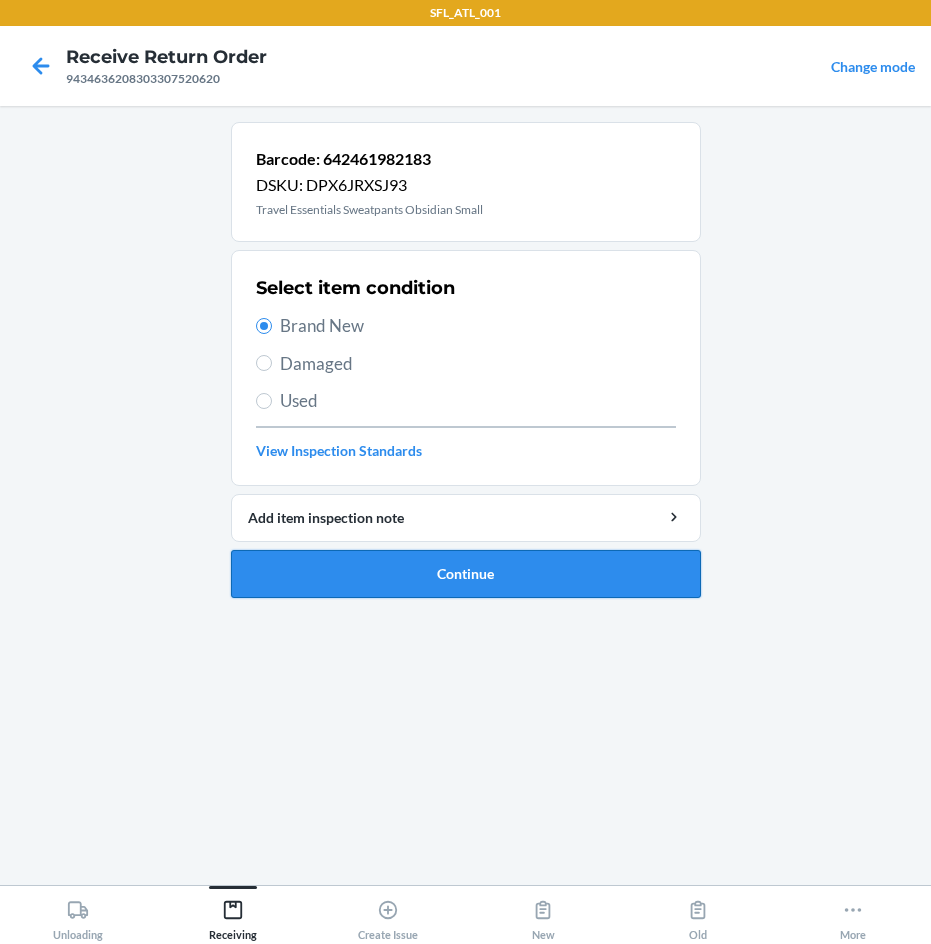 click on "Continue" at bounding box center (466, 574) 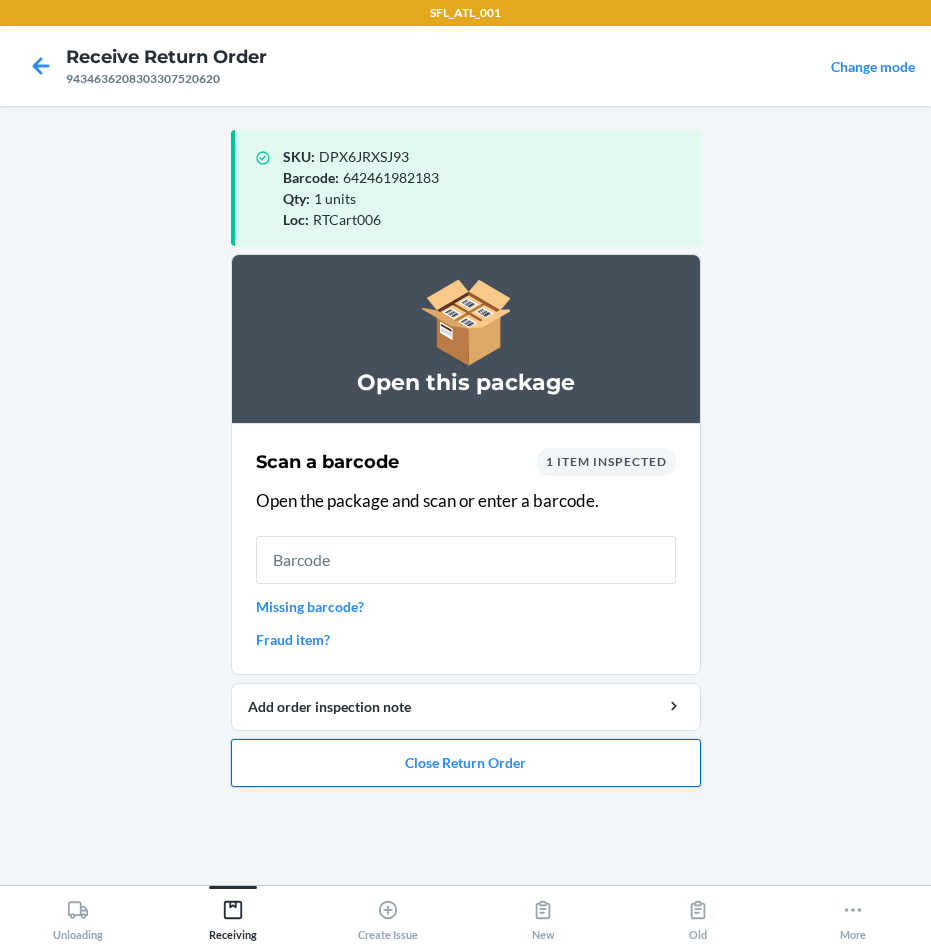 click on "Close Return Order" at bounding box center (466, 763) 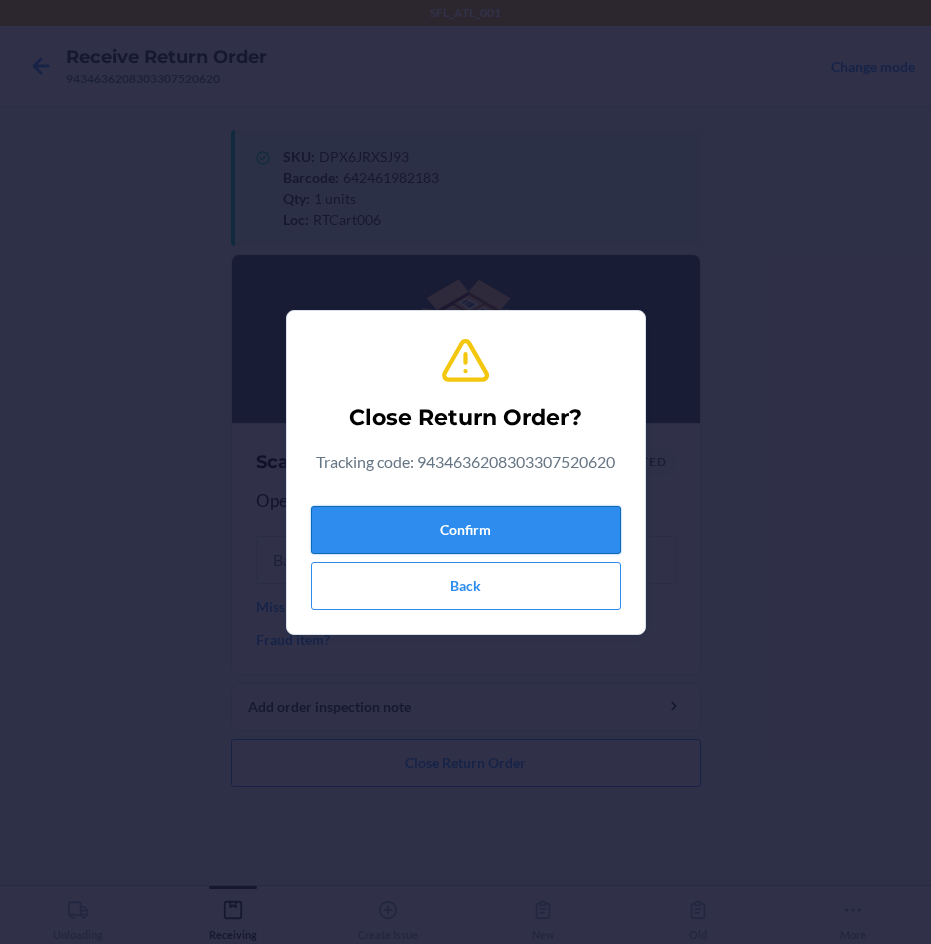 click on "Confirm" at bounding box center (466, 530) 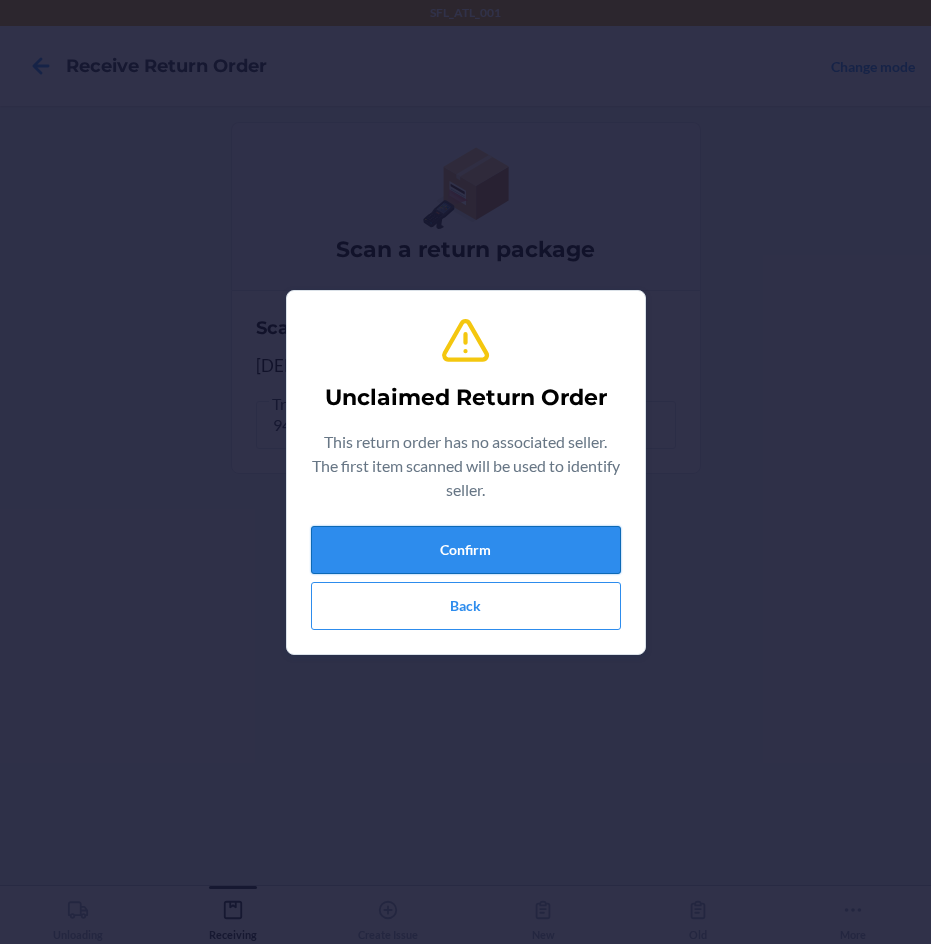 click on "Confirm" at bounding box center (466, 550) 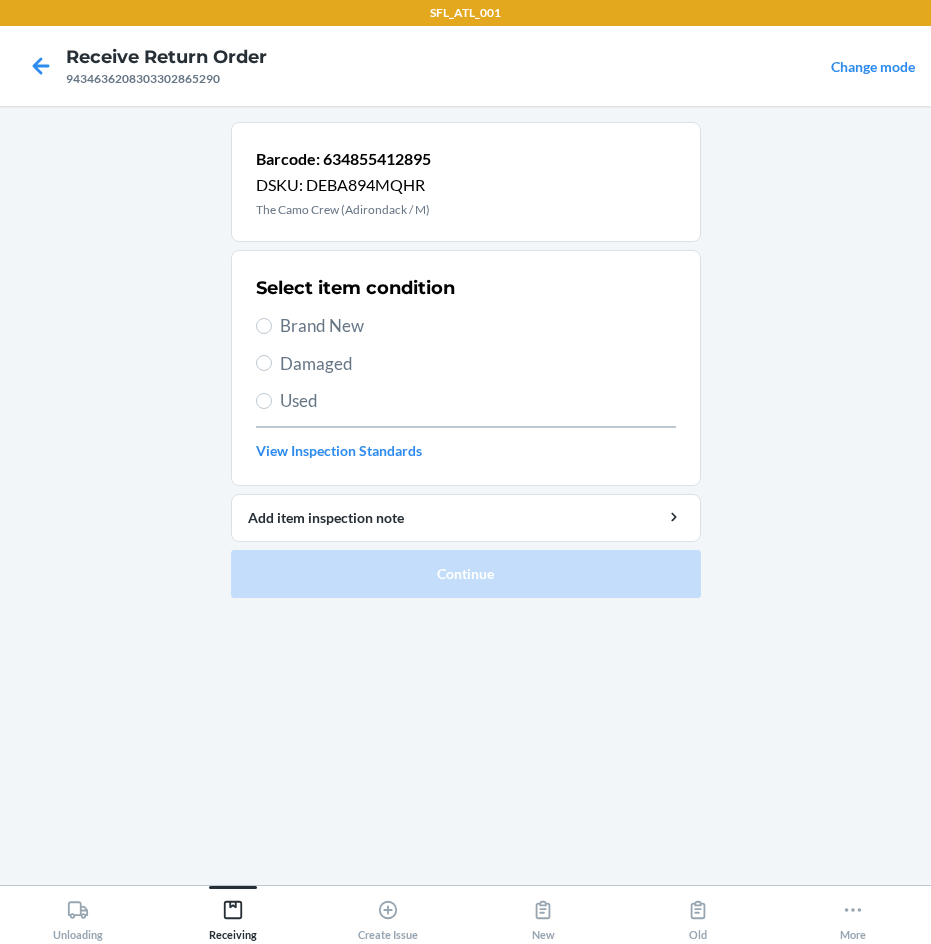 drag, startPoint x: 271, startPoint y: 304, endPoint x: 274, endPoint y: 320, distance: 16.27882 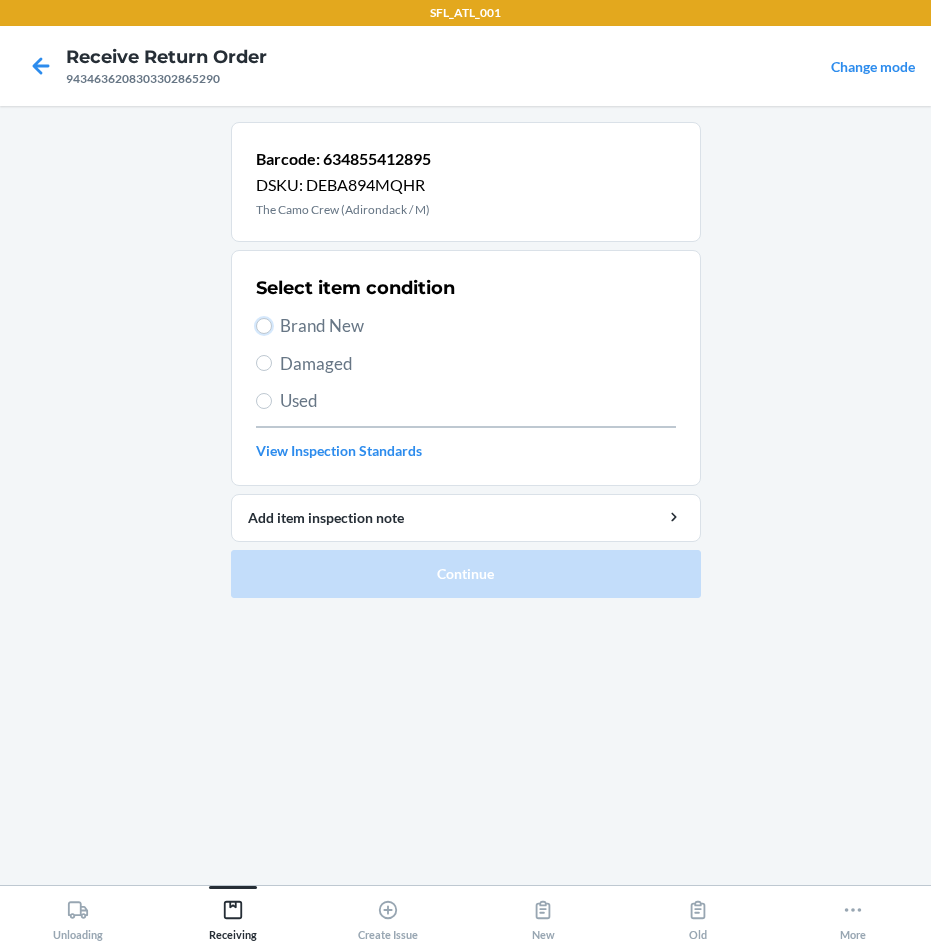 click on "Brand New" at bounding box center [264, 326] 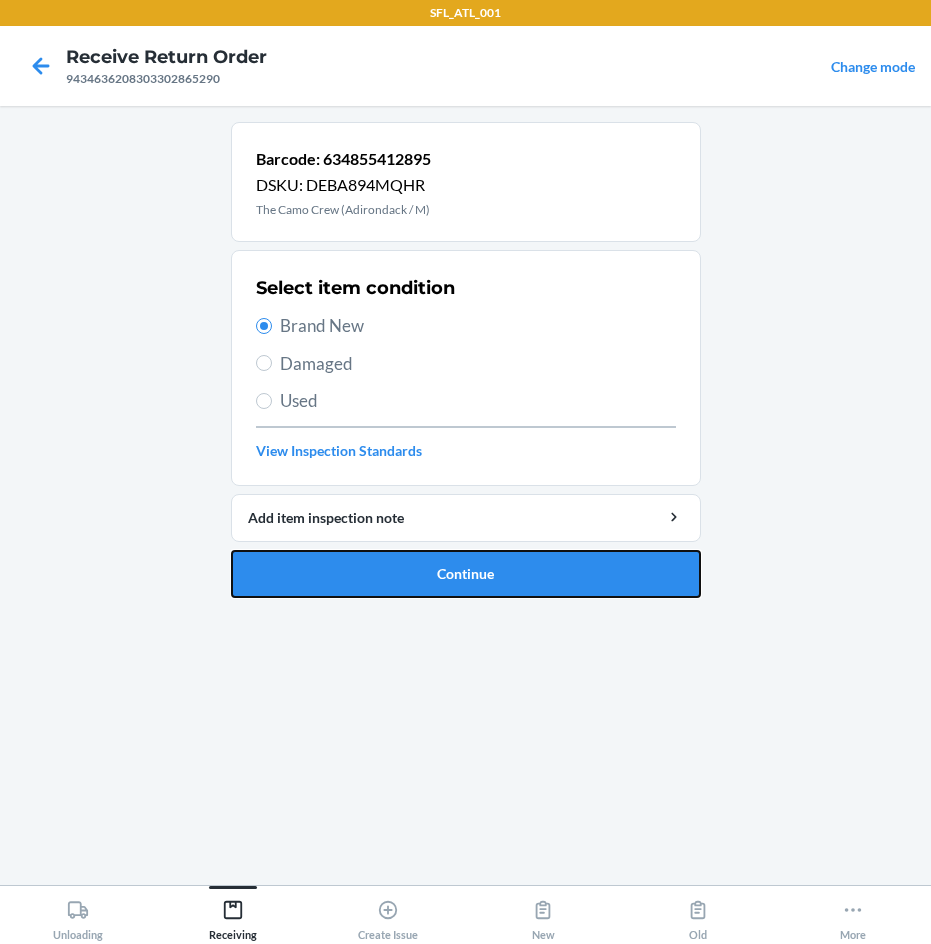 drag, startPoint x: 536, startPoint y: 568, endPoint x: 555, endPoint y: 531, distance: 41.59327 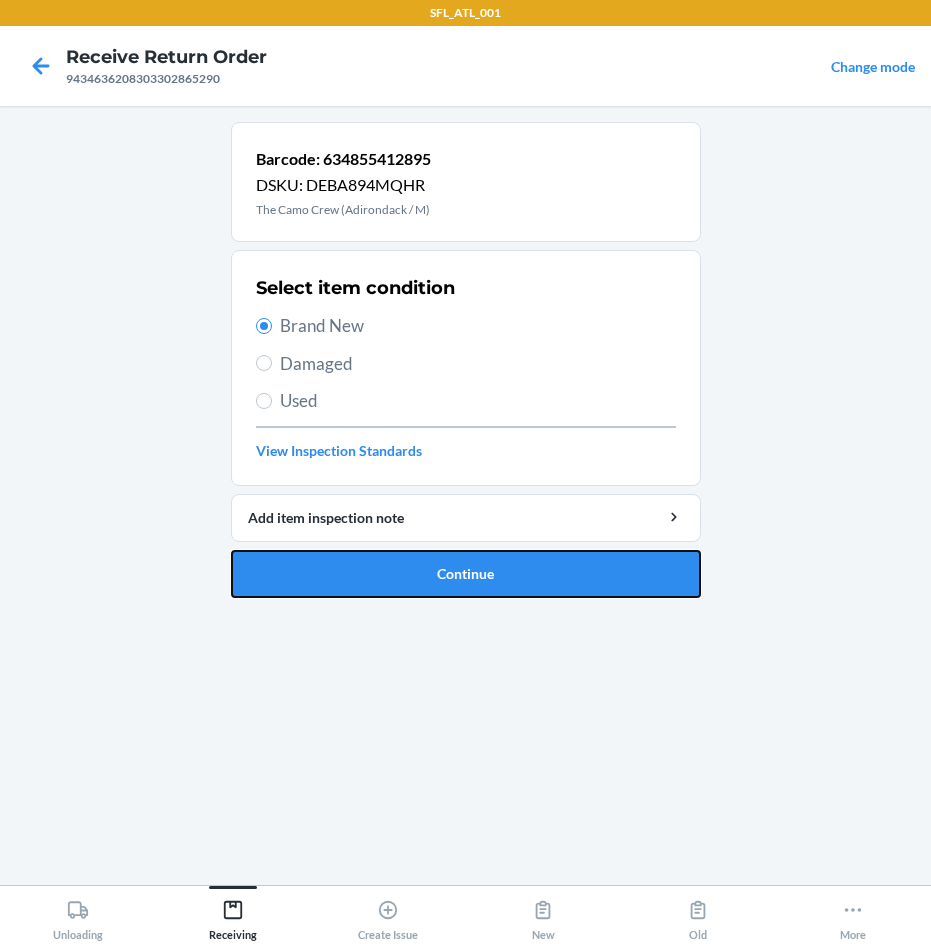 click on "Continue" at bounding box center [466, 574] 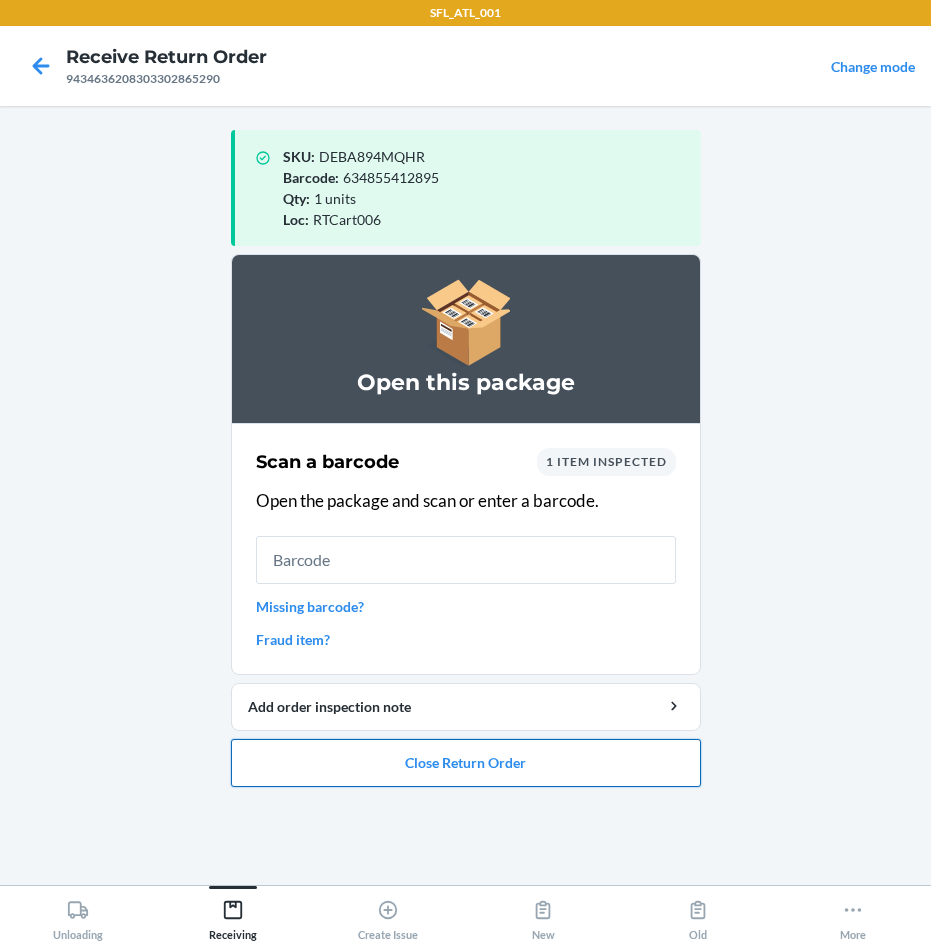 click on "Close Return Order" at bounding box center [466, 763] 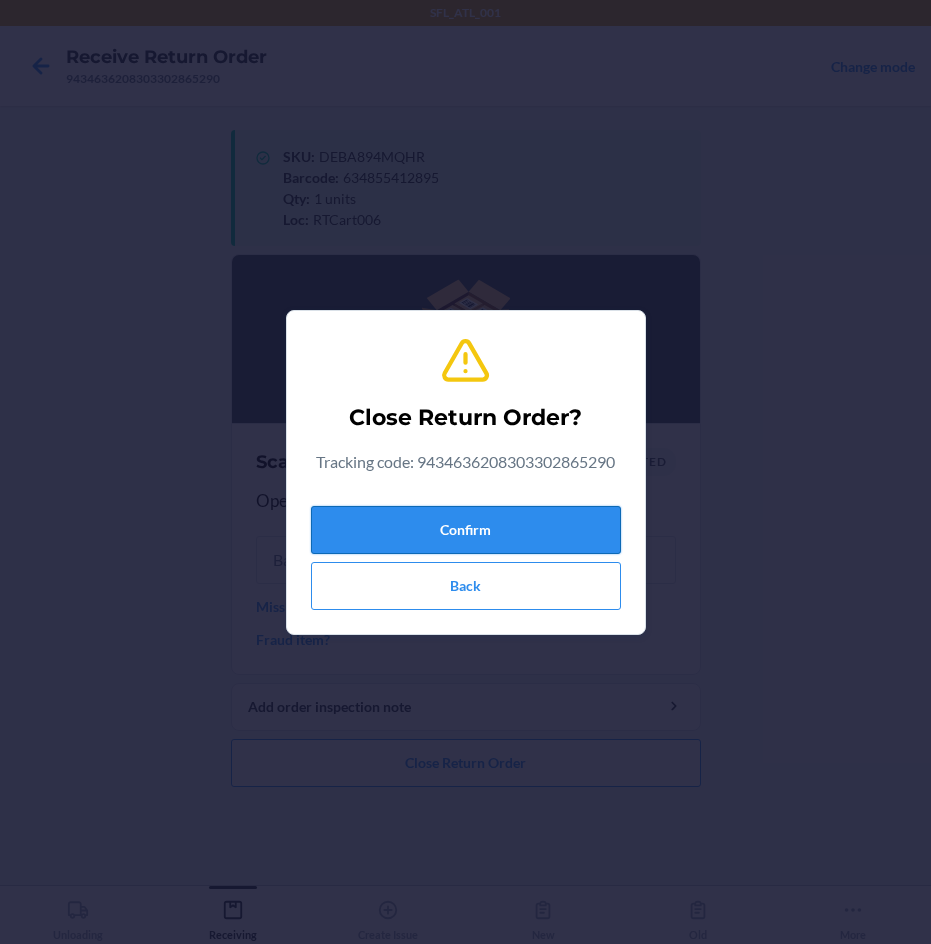 click on "Confirm" at bounding box center [466, 530] 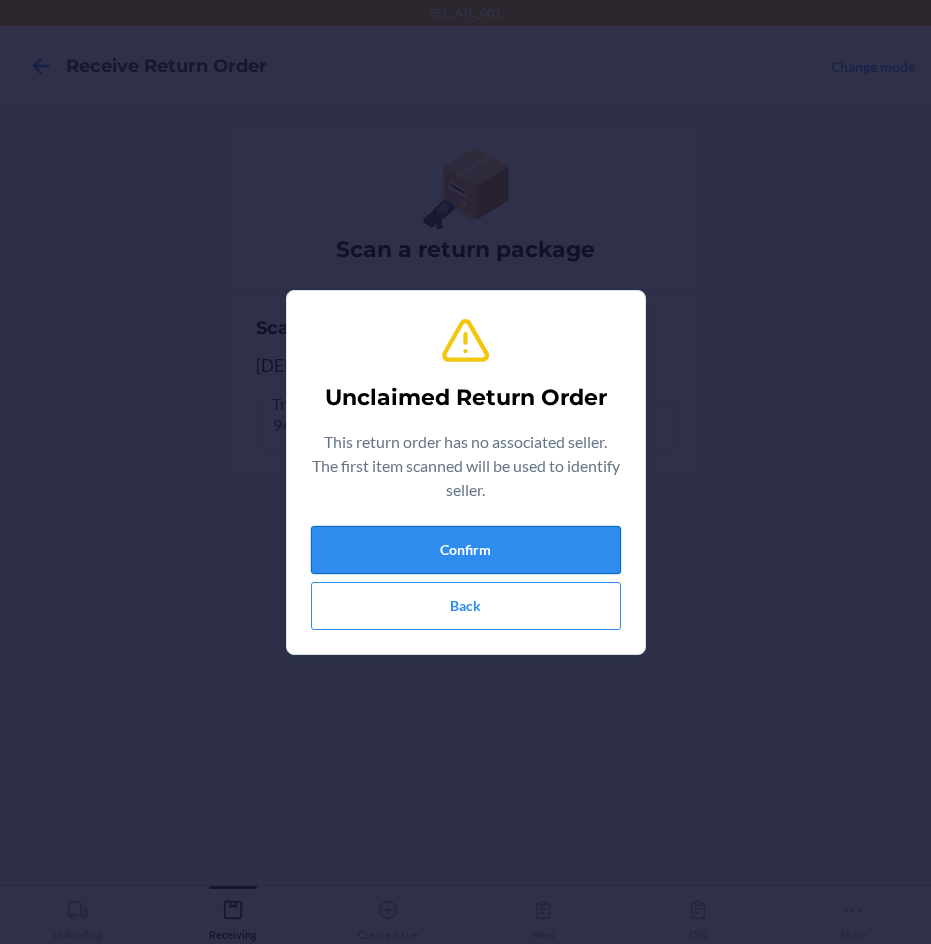 click on "Confirm" at bounding box center [466, 550] 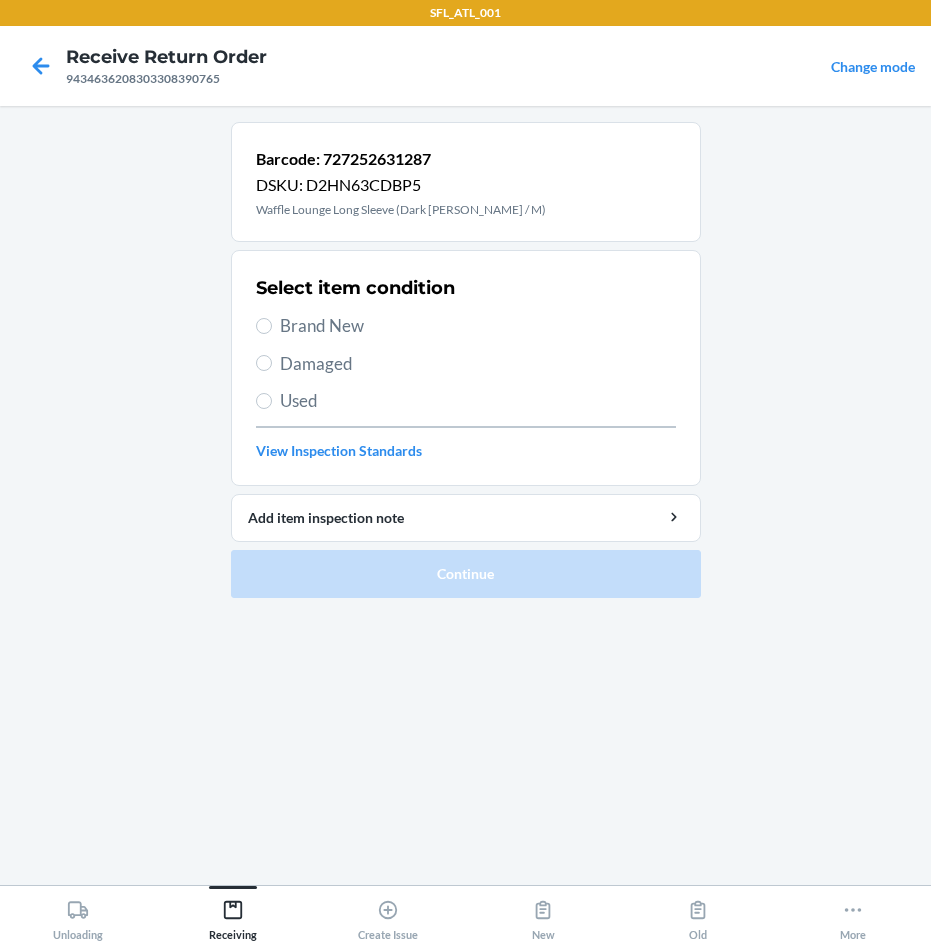 click on "Brand New" at bounding box center [478, 326] 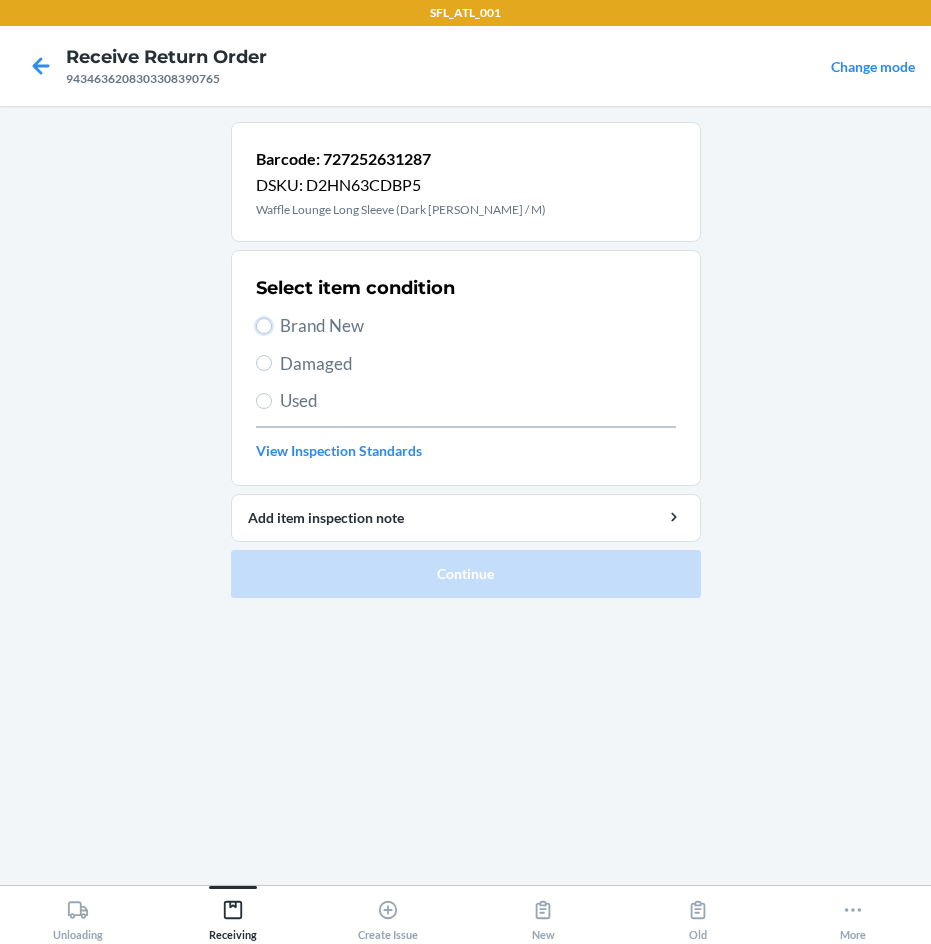 click on "Brand New" at bounding box center [264, 326] 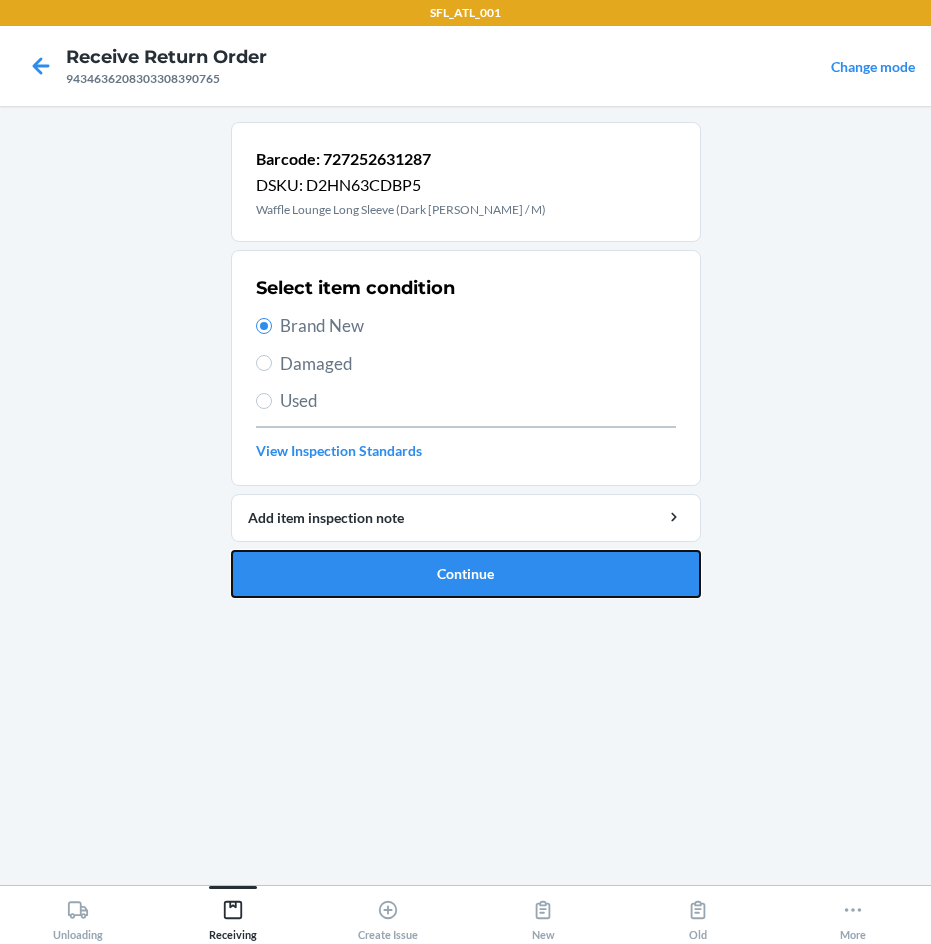 drag, startPoint x: 618, startPoint y: 568, endPoint x: 624, endPoint y: 558, distance: 11.661903 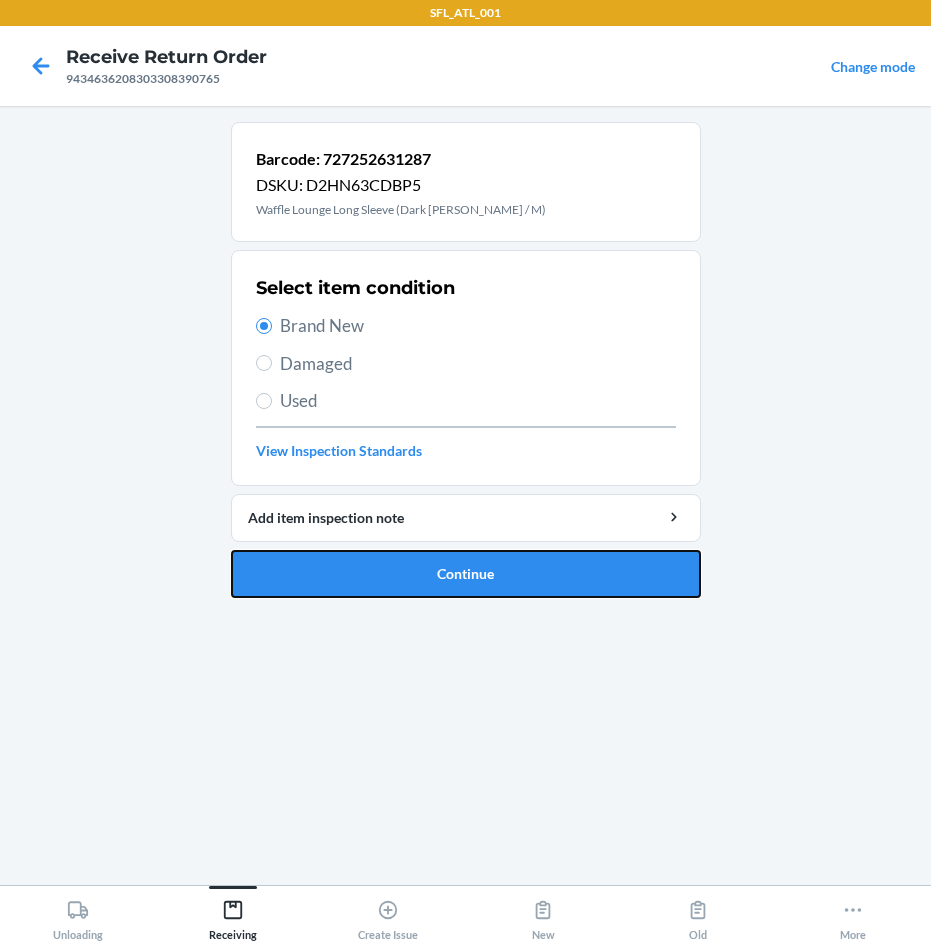 click on "Continue" at bounding box center [466, 574] 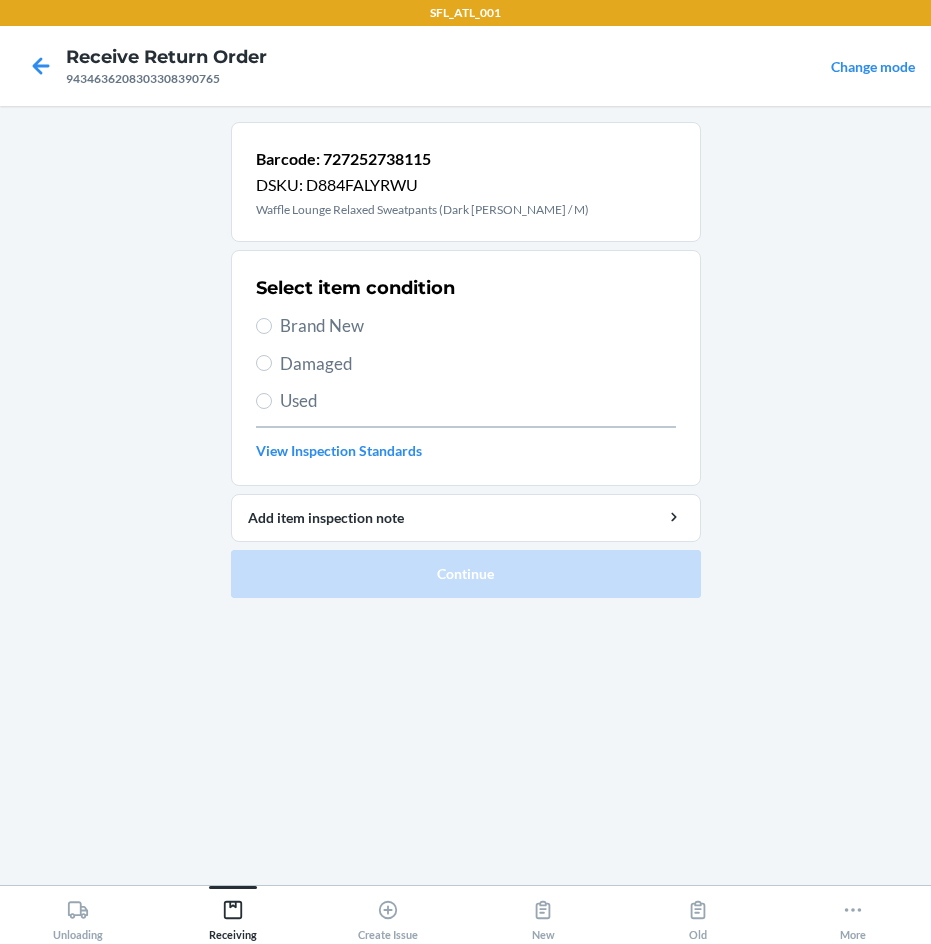click on "Brand New" at bounding box center [466, 326] 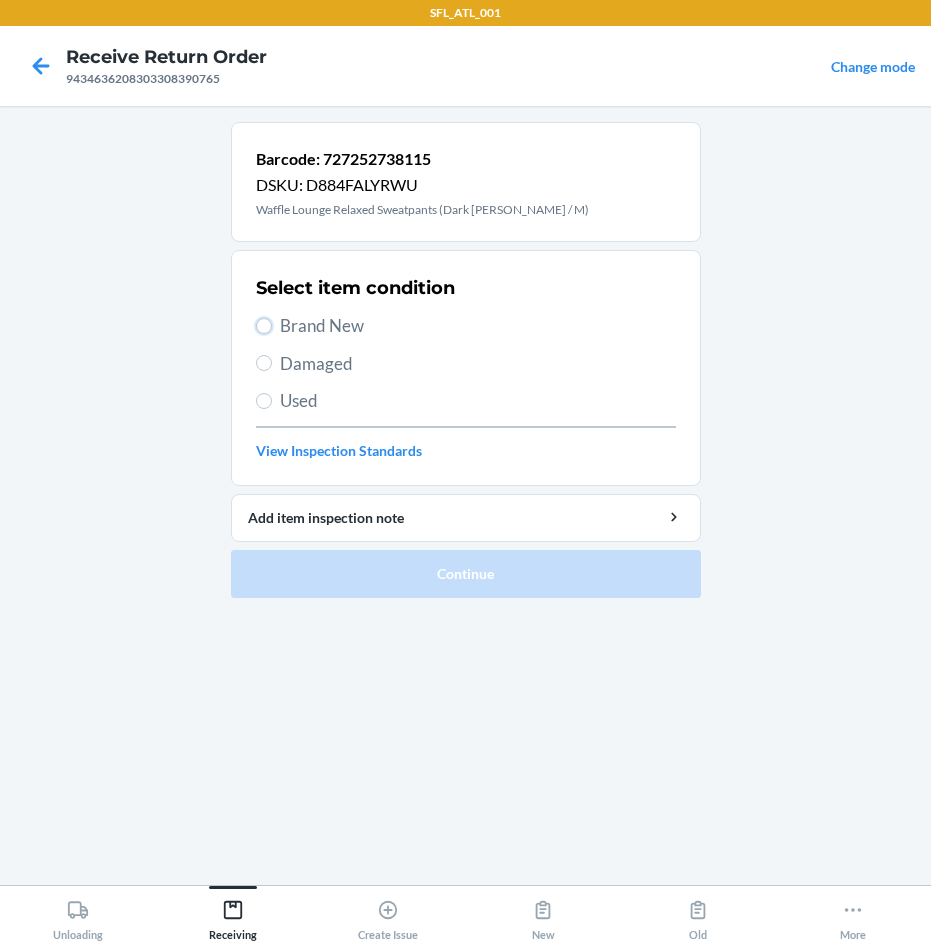 click on "Brand New" at bounding box center (264, 326) 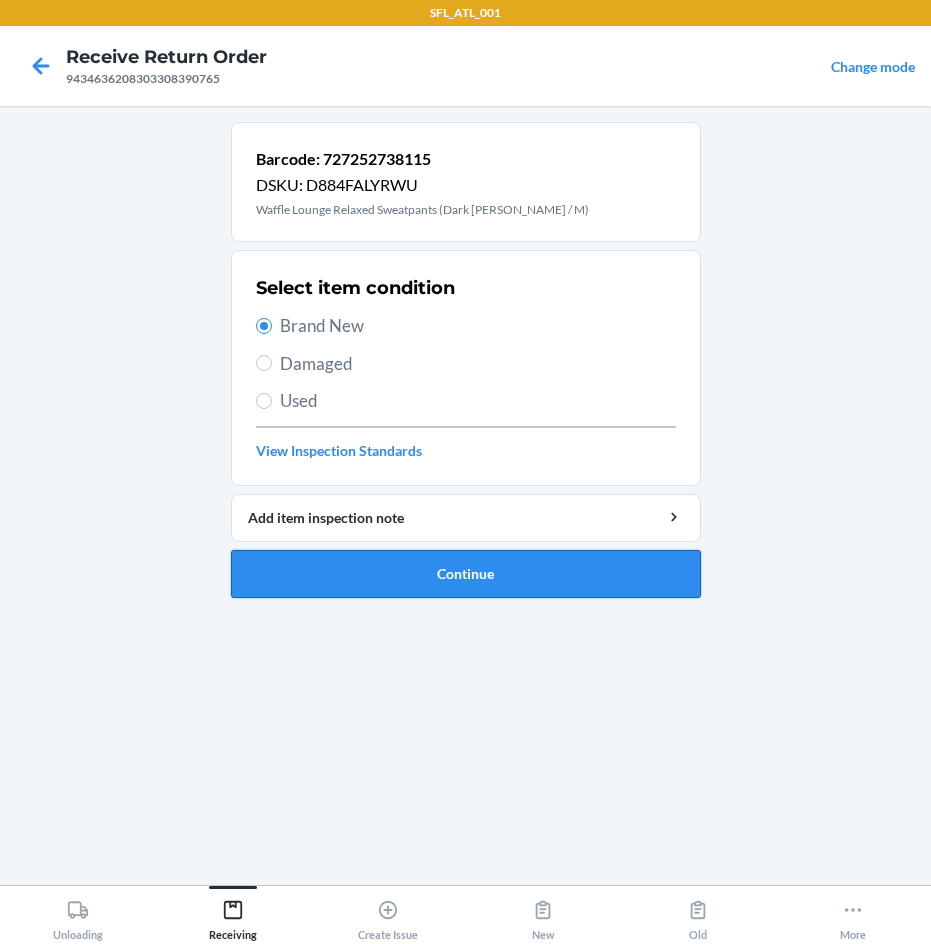 click on "Continue" at bounding box center (466, 574) 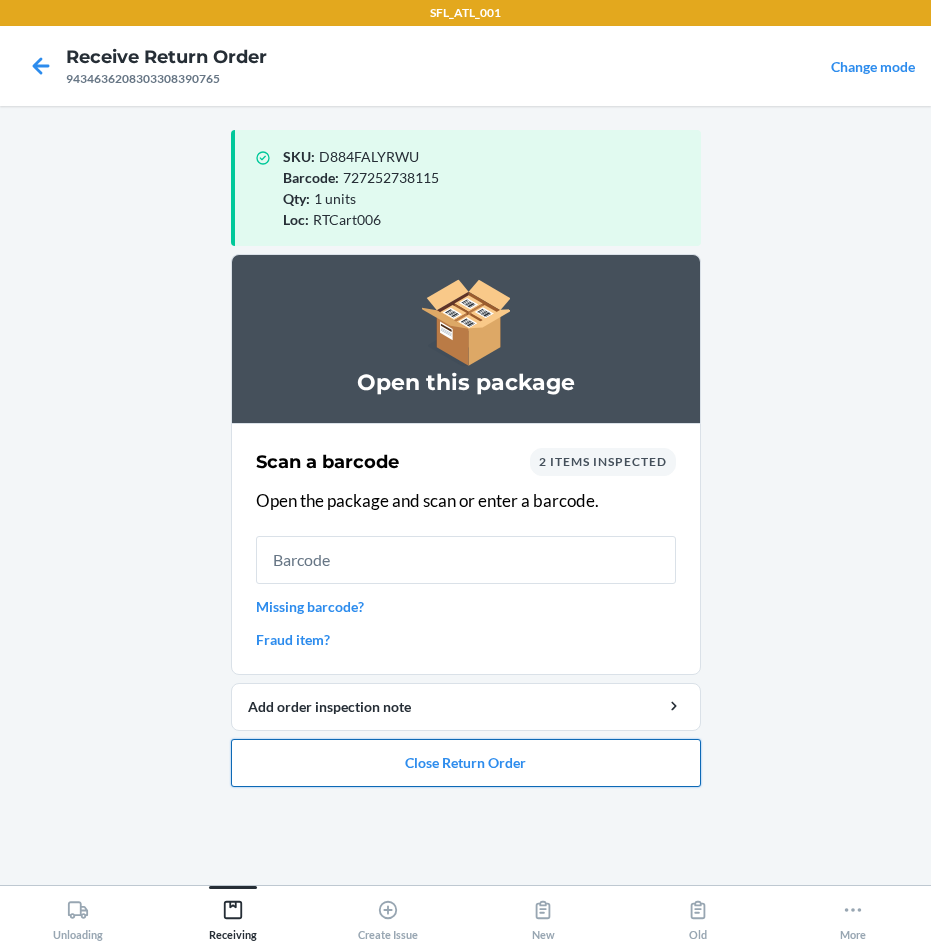 click on "Close Return Order" at bounding box center (466, 763) 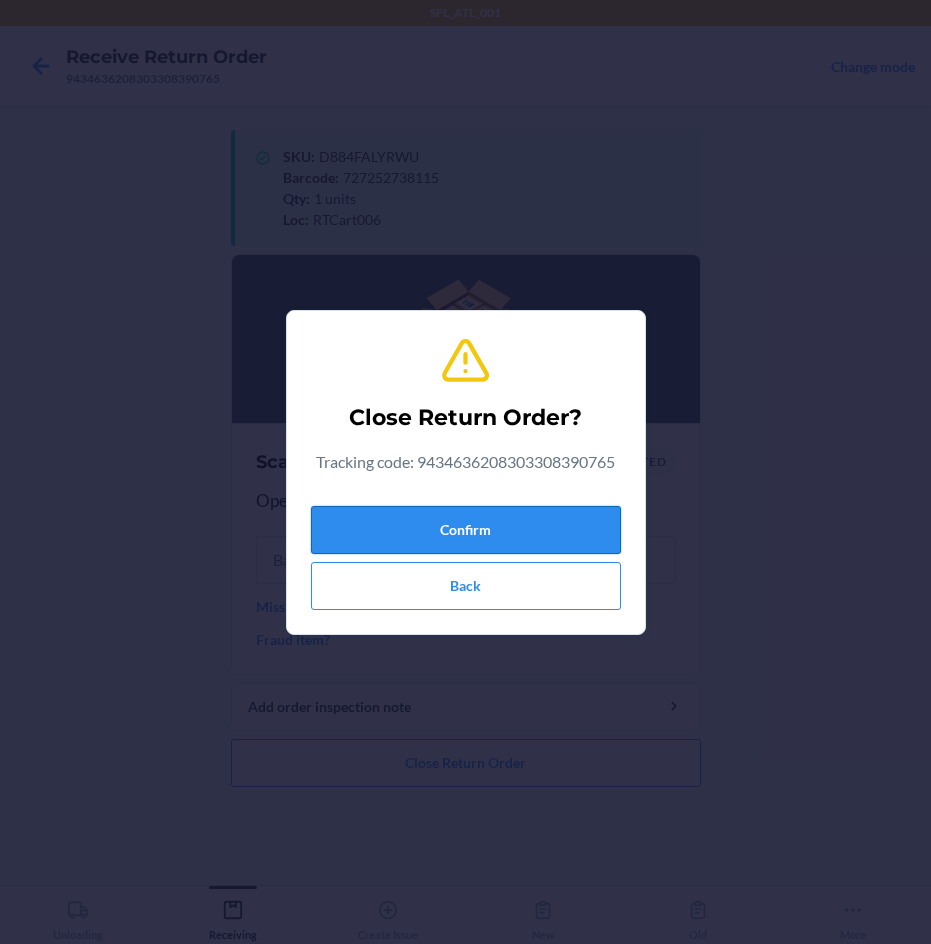 click on "Confirm" at bounding box center [466, 530] 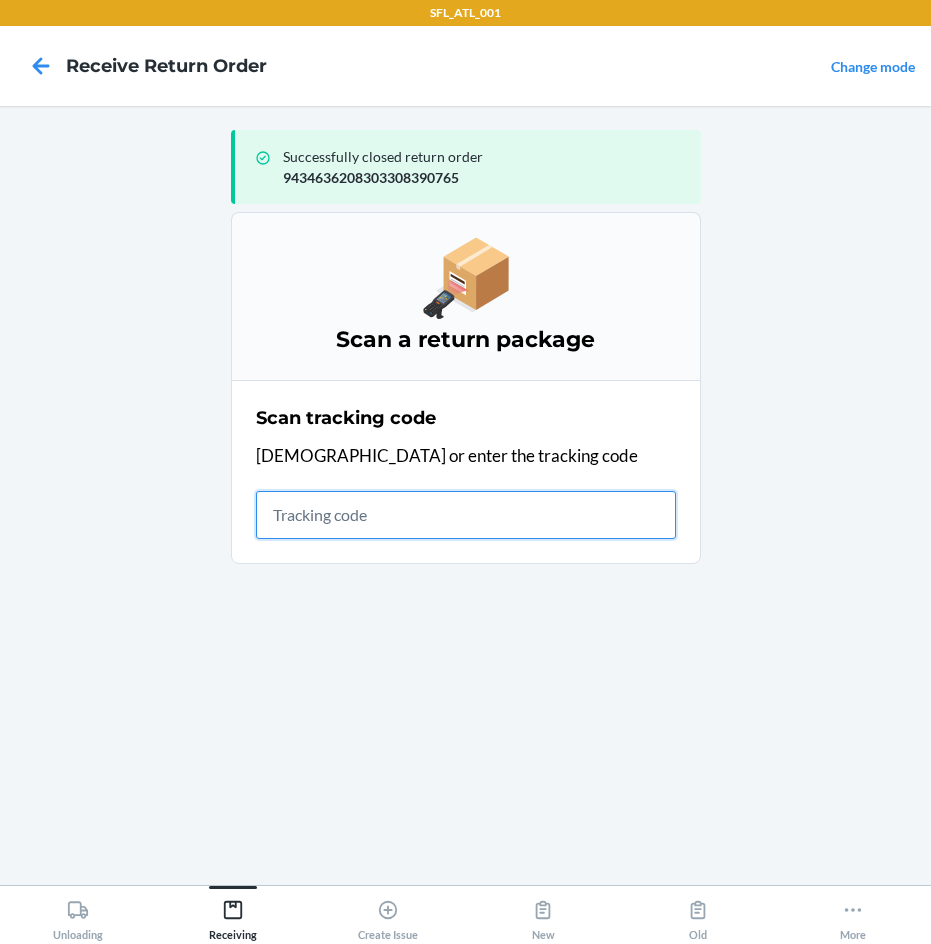 click at bounding box center (466, 515) 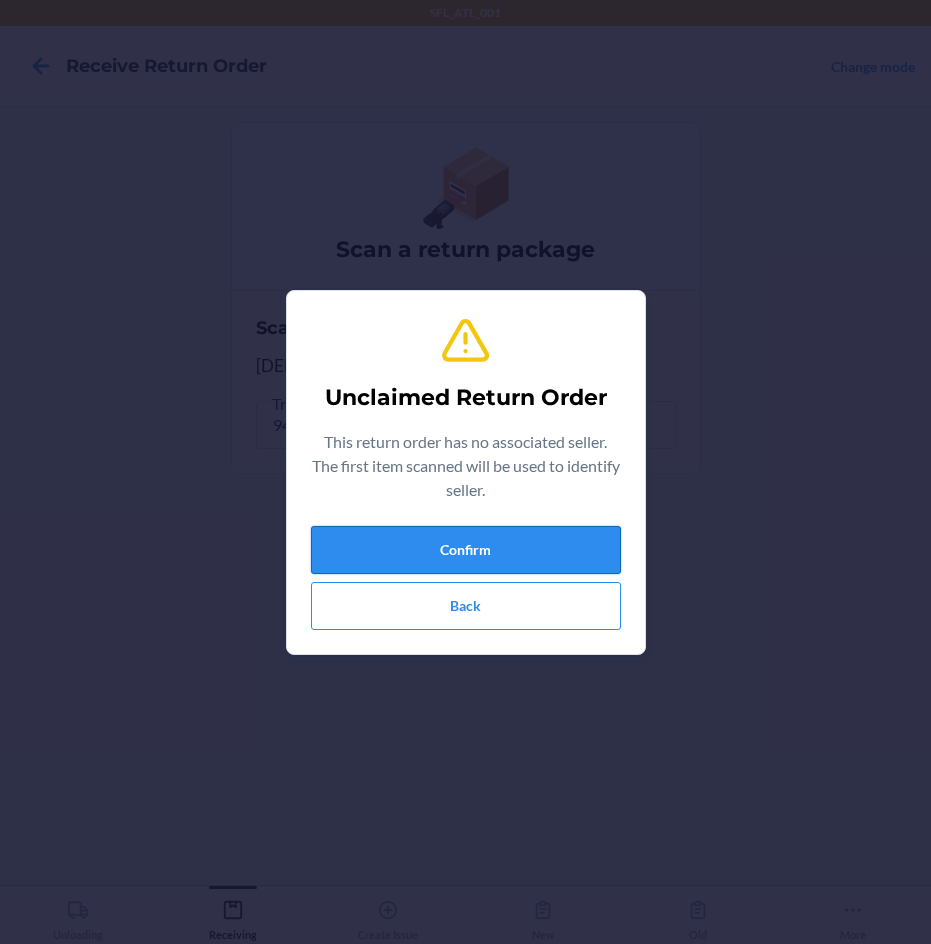 click on "Confirm" at bounding box center (466, 550) 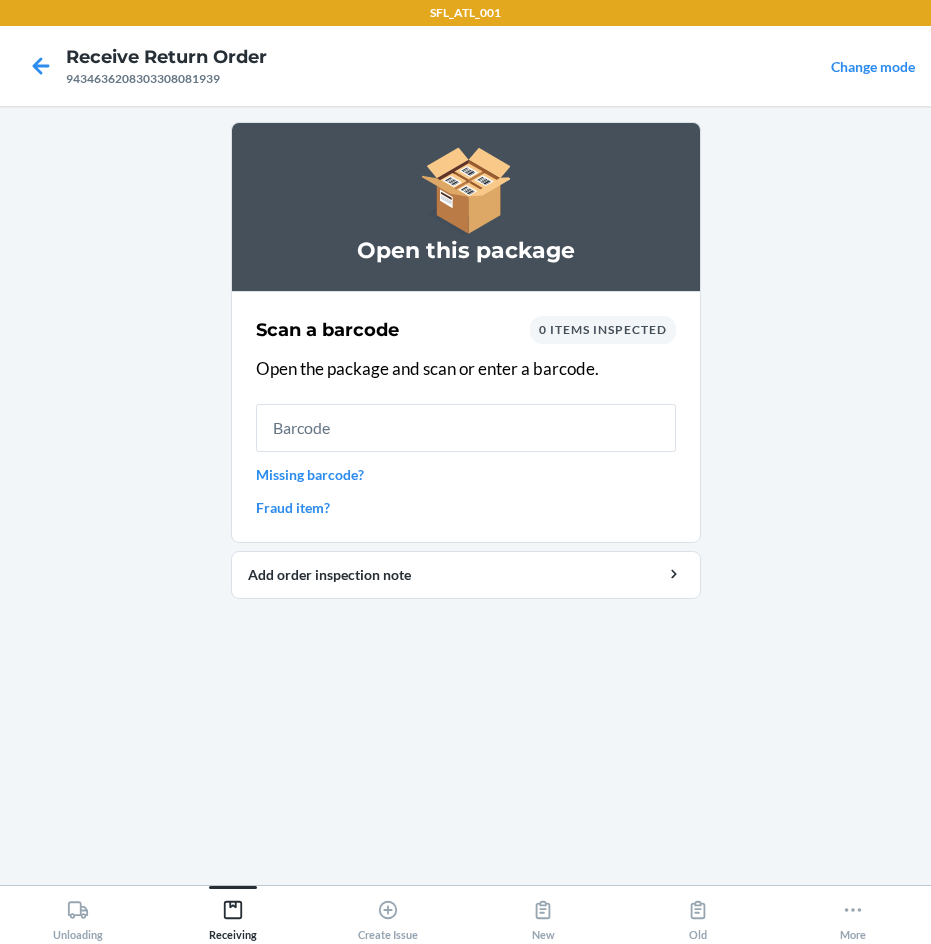 click at bounding box center [466, 428] 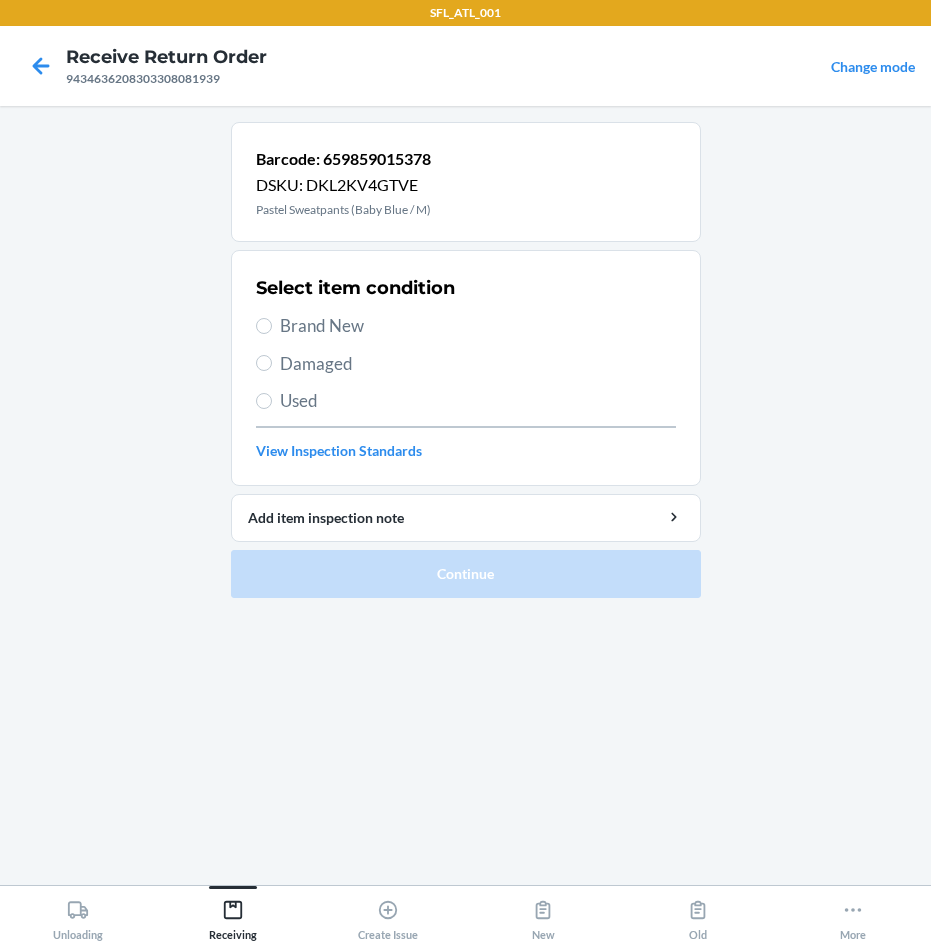 click on "Select item condition Brand New Damaged Used View Inspection Standards" at bounding box center [466, 368] 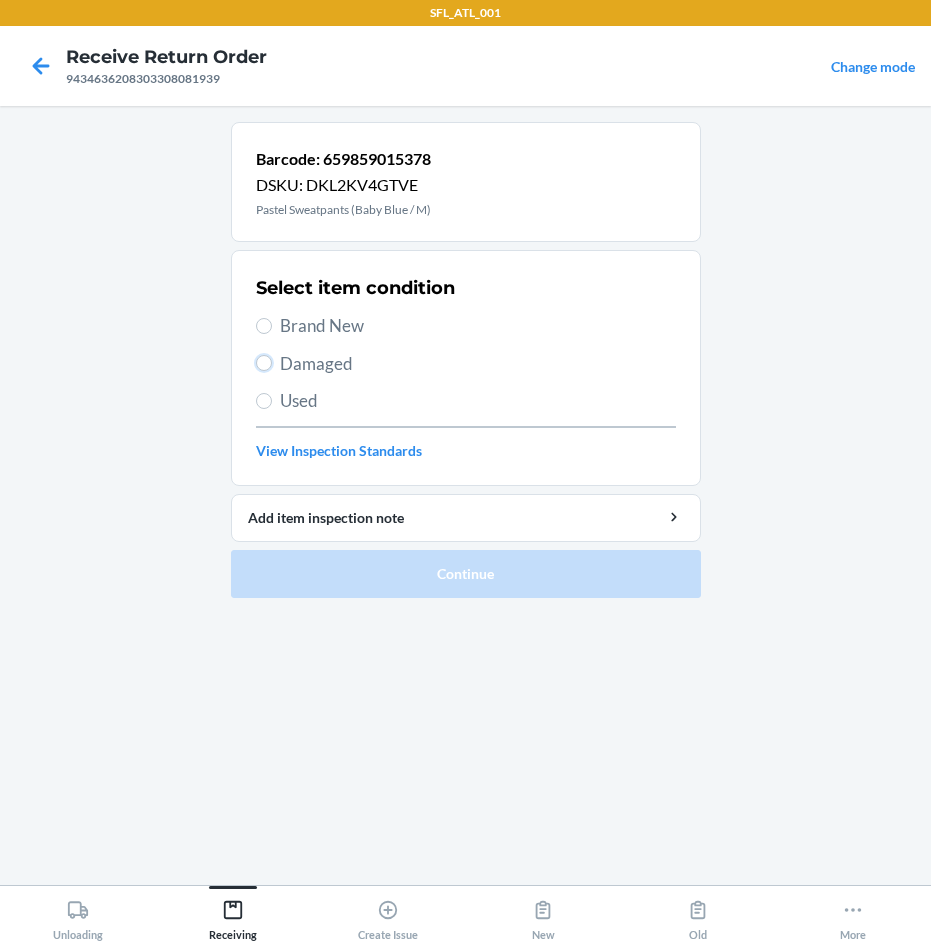 click on "Damaged" at bounding box center [264, 363] 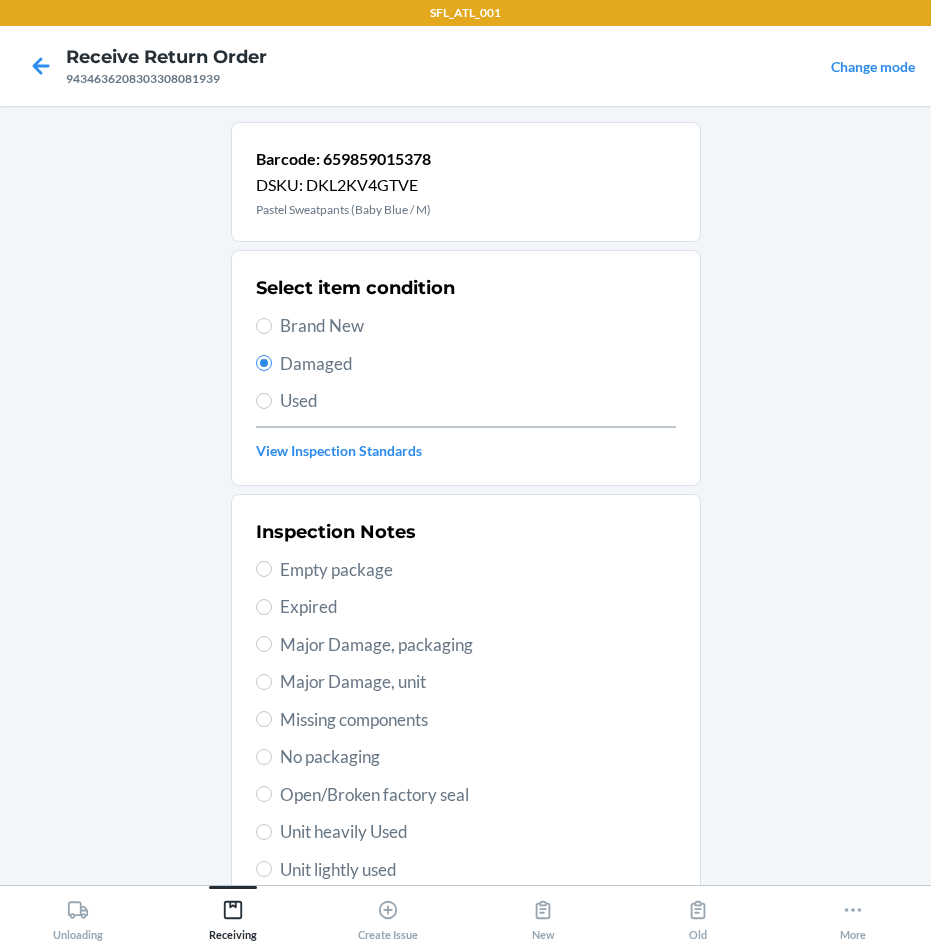 click on "Major Damage, packaging" at bounding box center (478, 645) 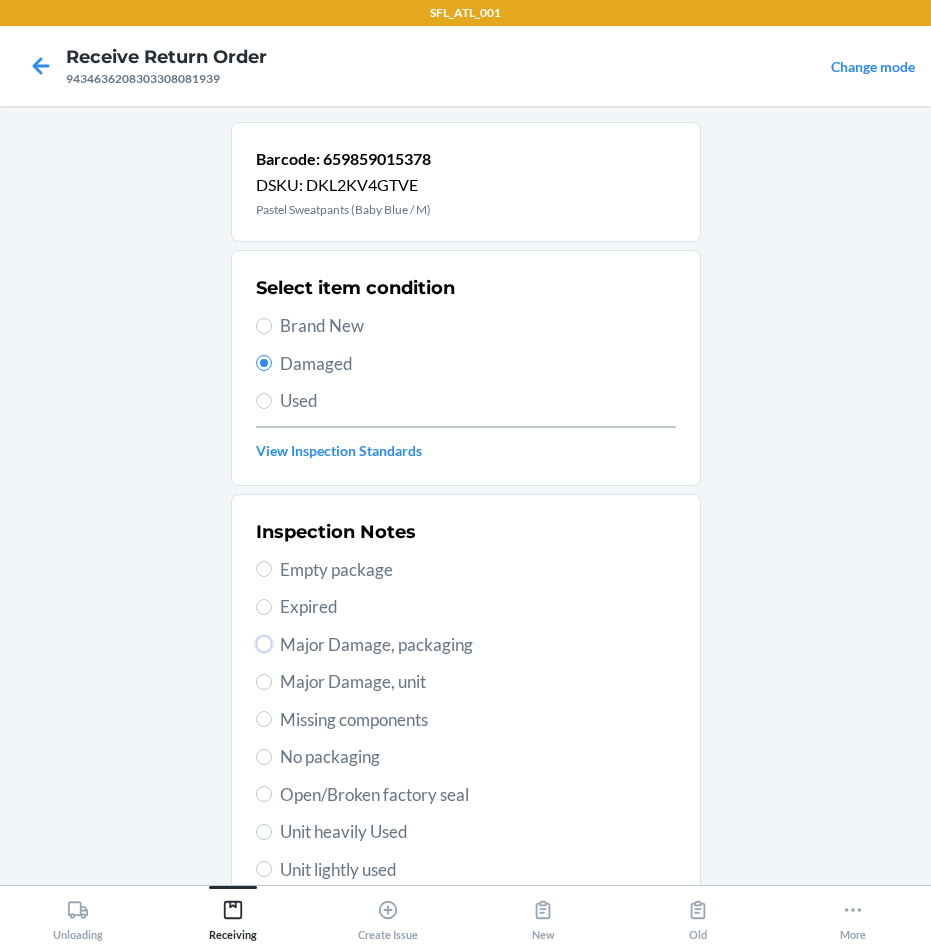 click on "Major Damage, packaging" at bounding box center (264, 644) 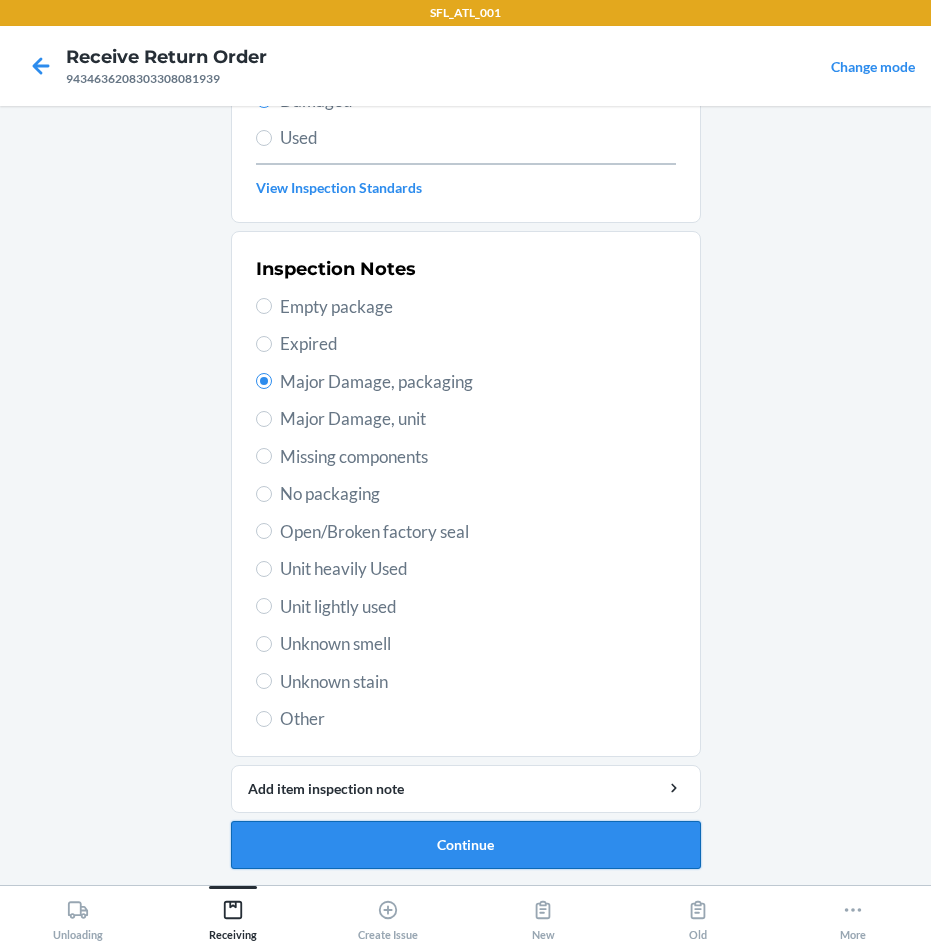 click on "Continue" at bounding box center (466, 845) 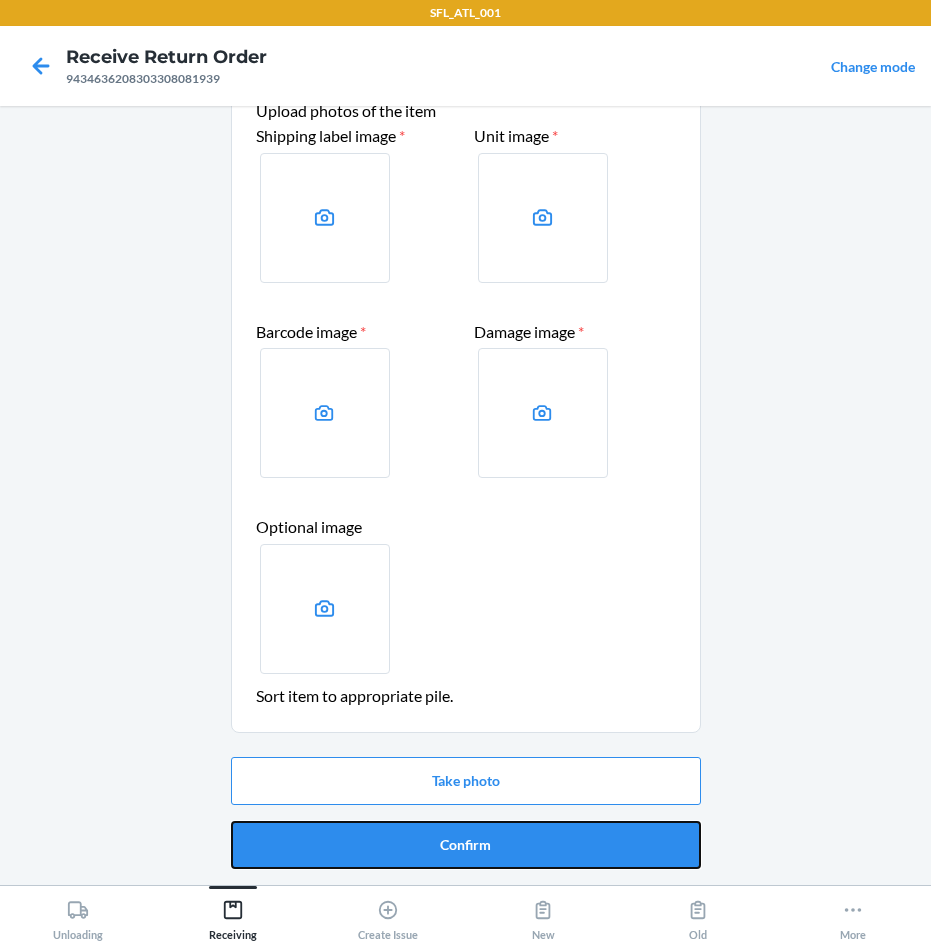 drag, startPoint x: 479, startPoint y: 832, endPoint x: 487, endPoint y: 820, distance: 14.422205 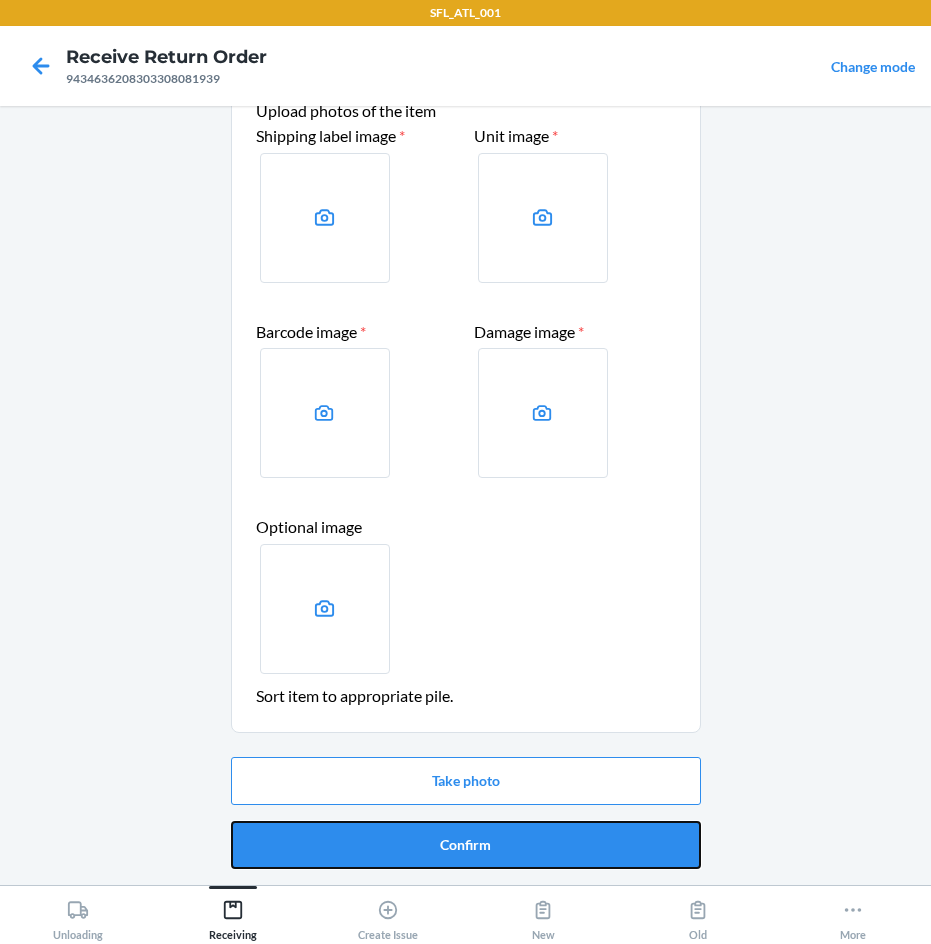 click on "Confirm" at bounding box center [466, 845] 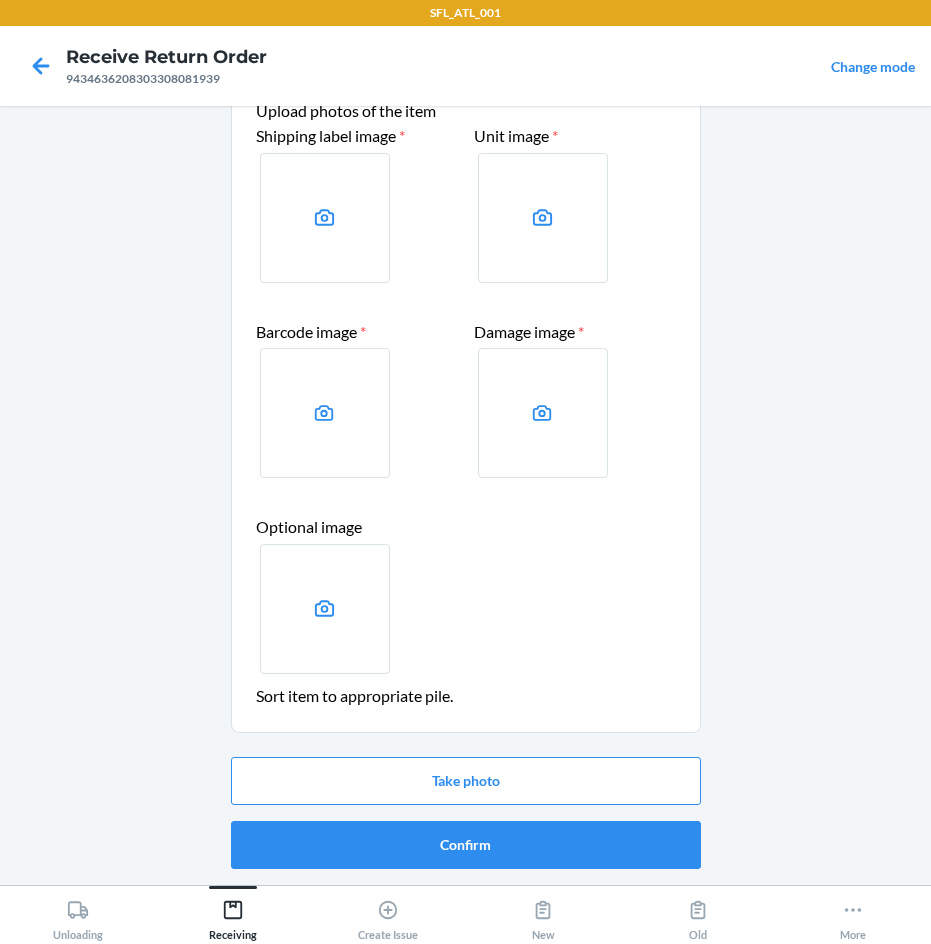 scroll, scrollTop: 0, scrollLeft: 0, axis: both 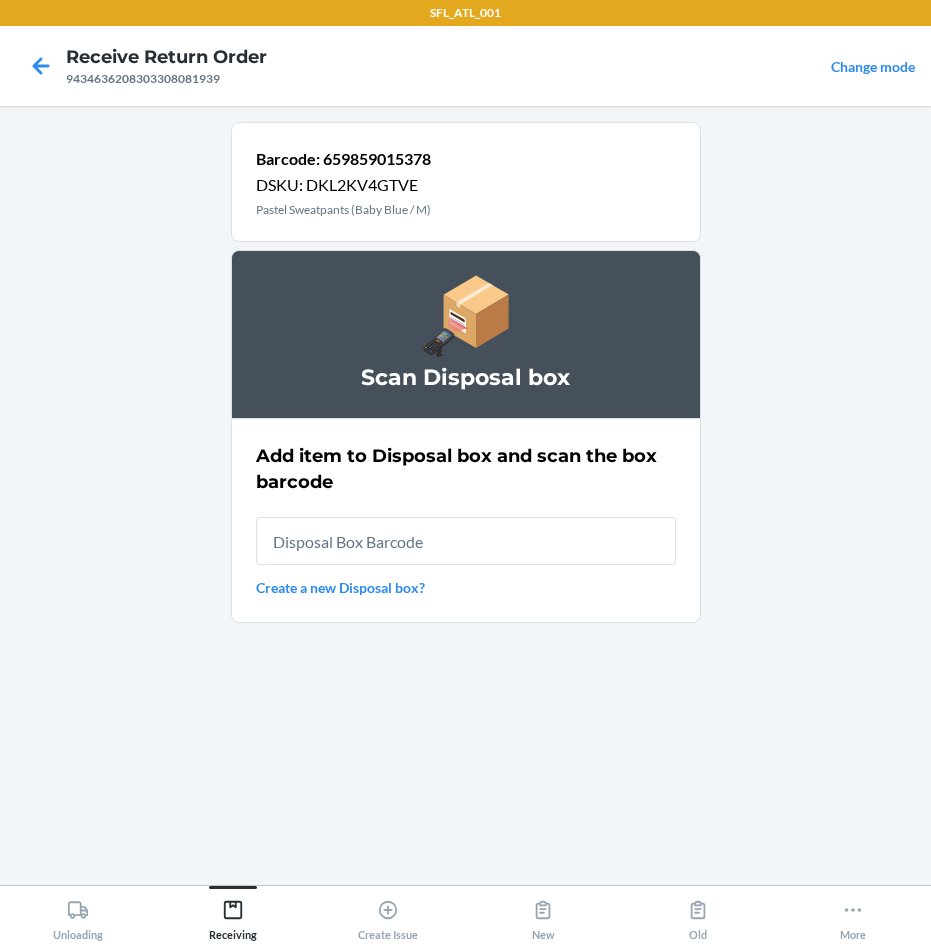 click at bounding box center [466, 541] 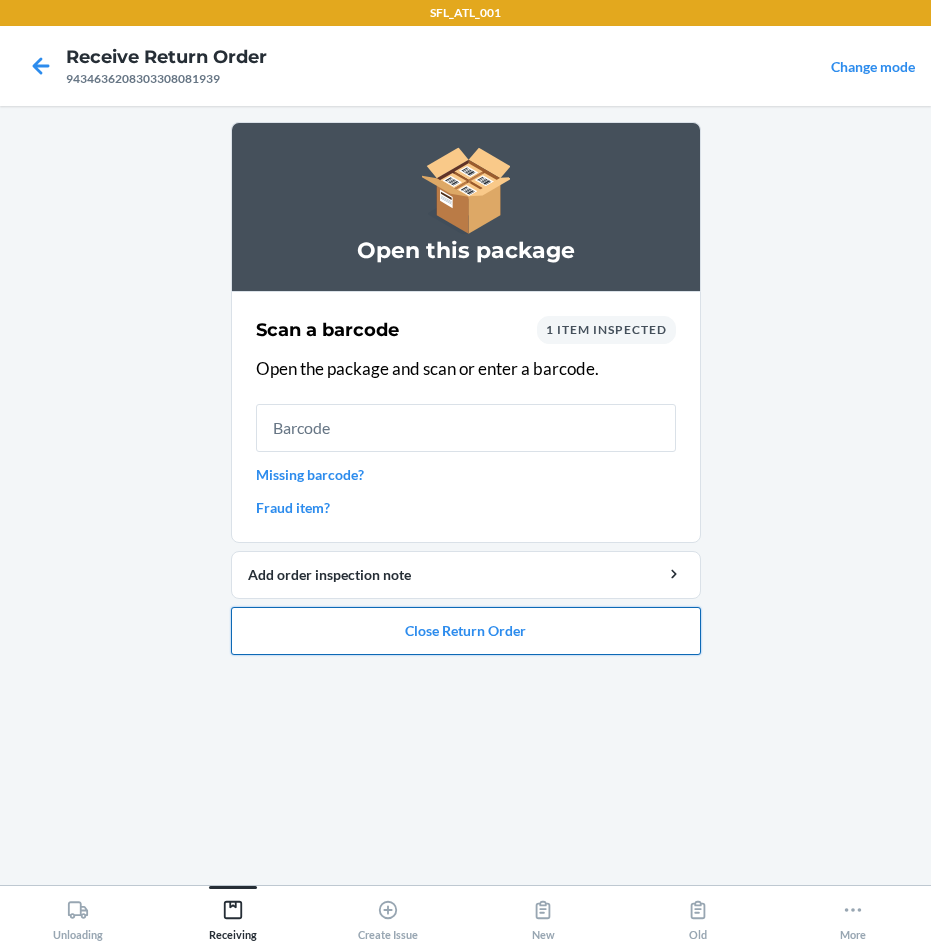 click on "Close Return Order" at bounding box center (466, 631) 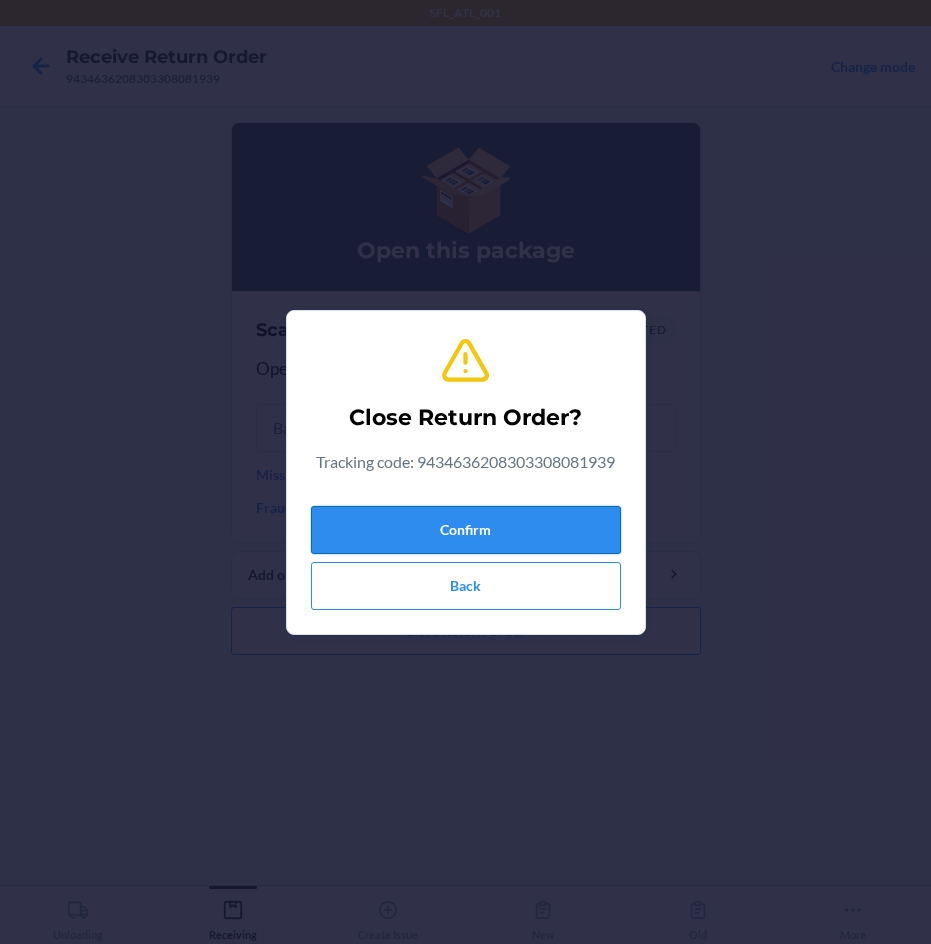 click on "Confirm" at bounding box center (466, 530) 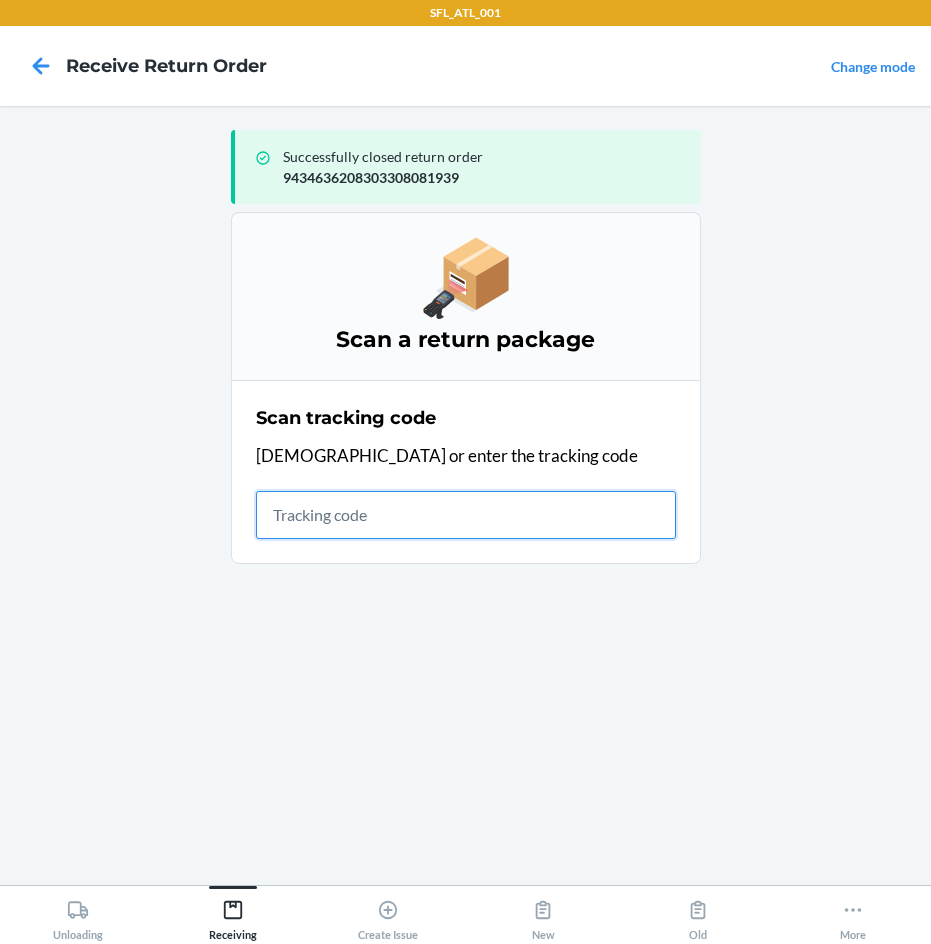click at bounding box center (466, 515) 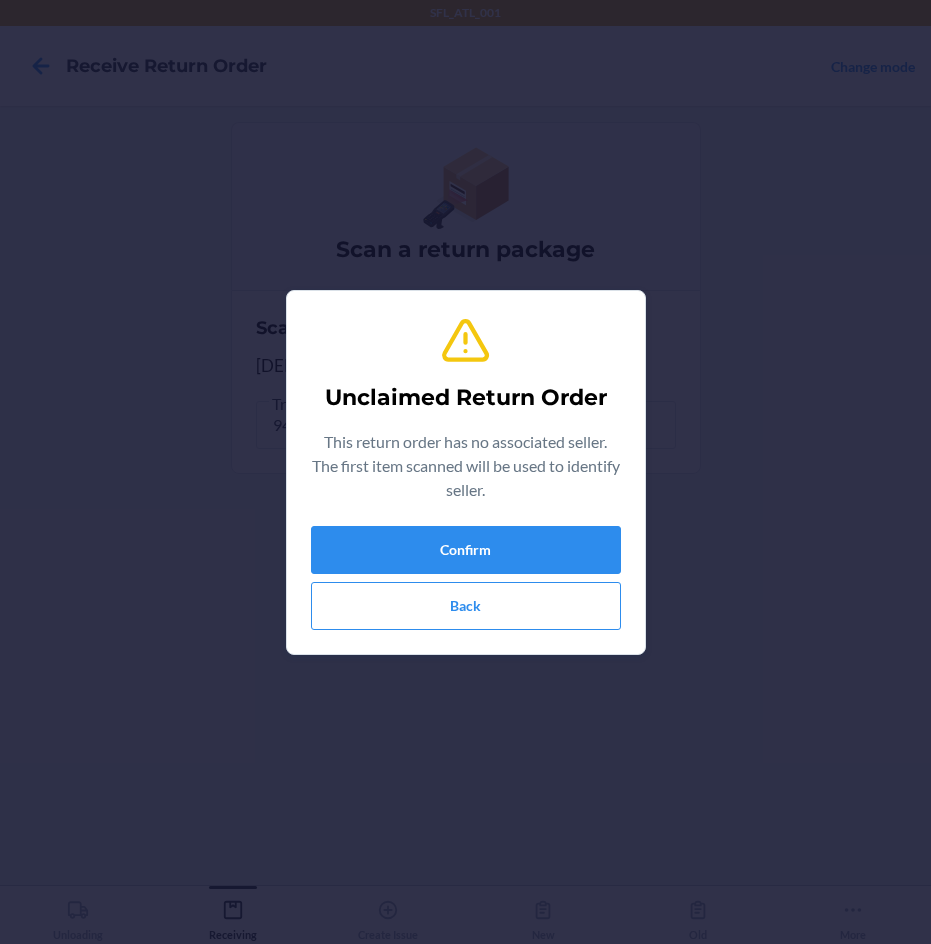 click on "Unclaimed Return Order This return order has no associated seller. The first item scanned will be used to identify seller. Confirm Back" at bounding box center (466, 472) 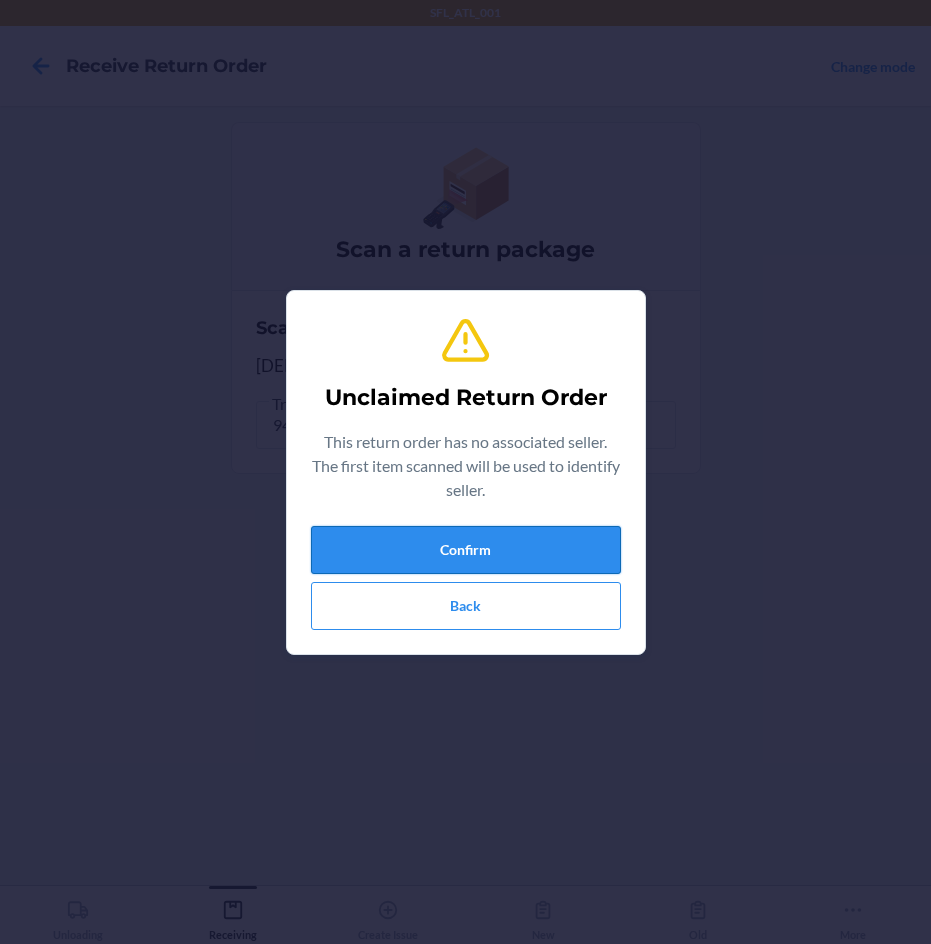 click on "Confirm" at bounding box center [466, 550] 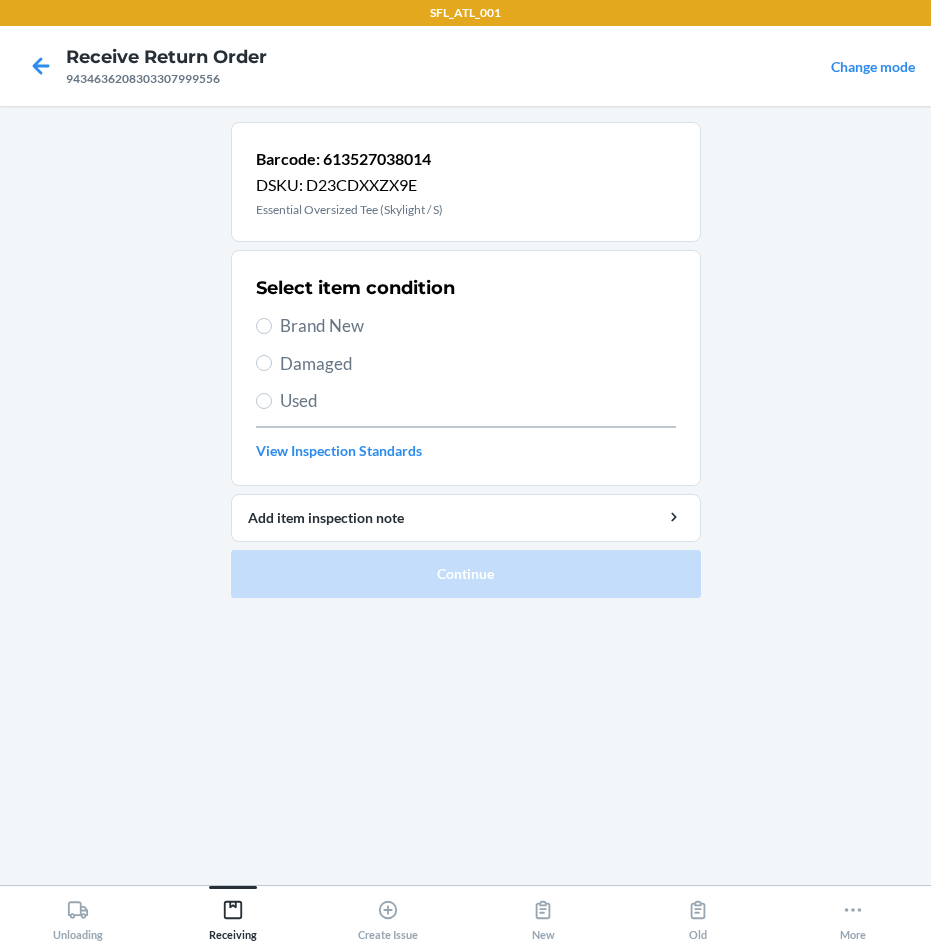 click on "Damaged" at bounding box center [478, 364] 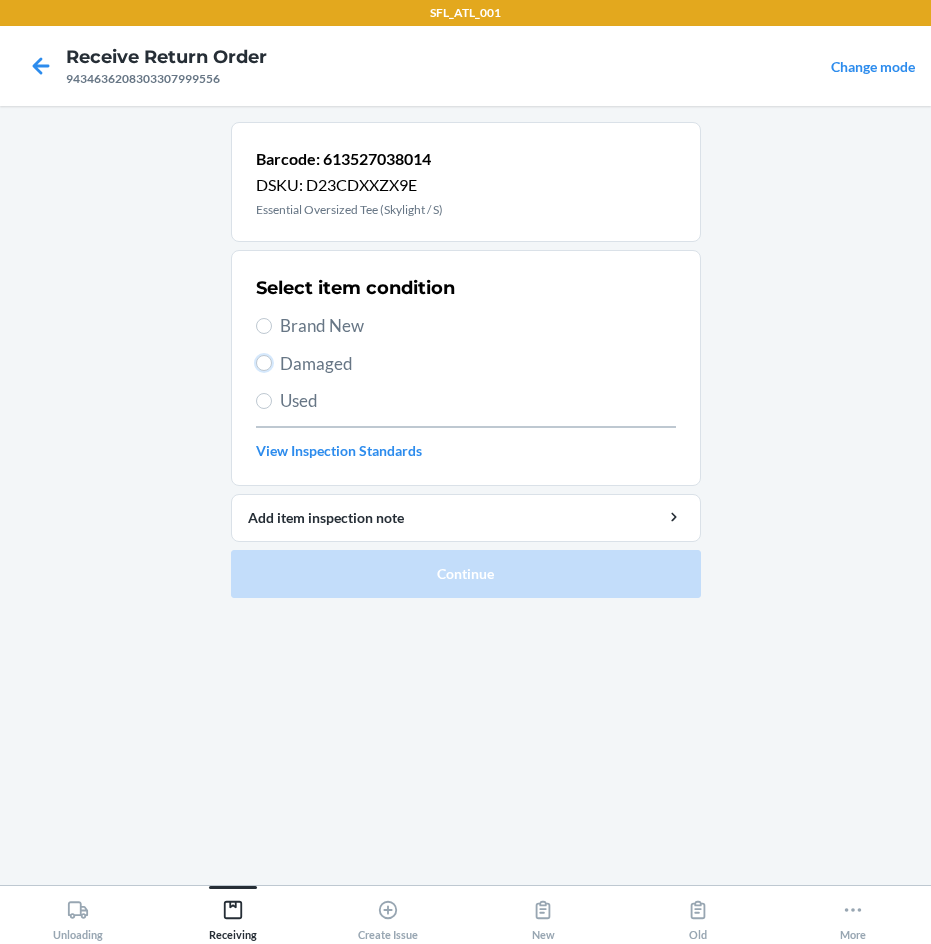 click on "Damaged" at bounding box center [264, 363] 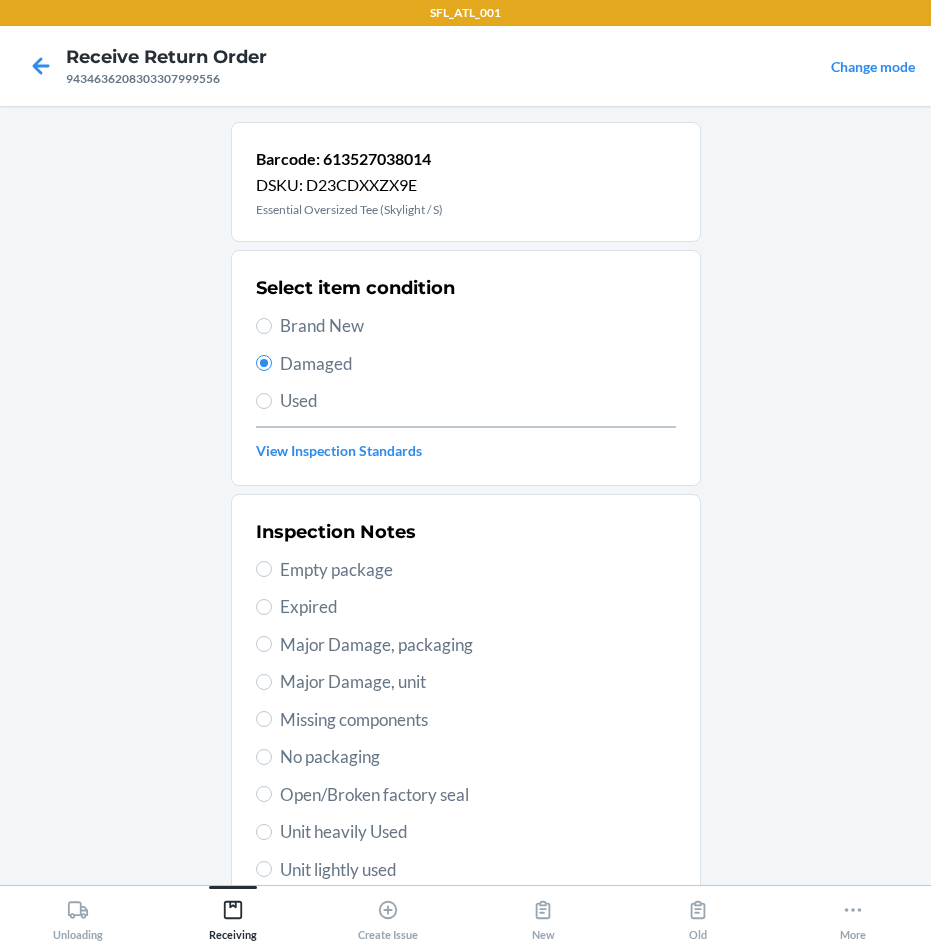 click on "Major Damage, packaging" at bounding box center [478, 645] 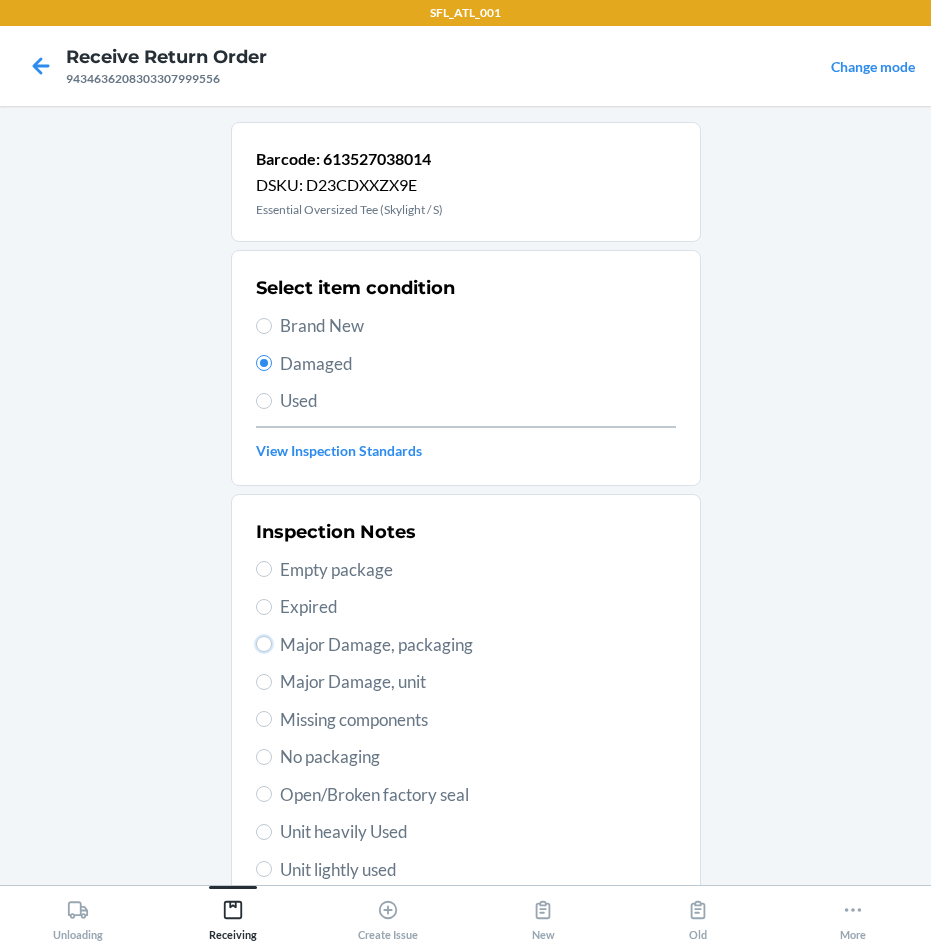 click on "Major Damage, packaging" at bounding box center [264, 644] 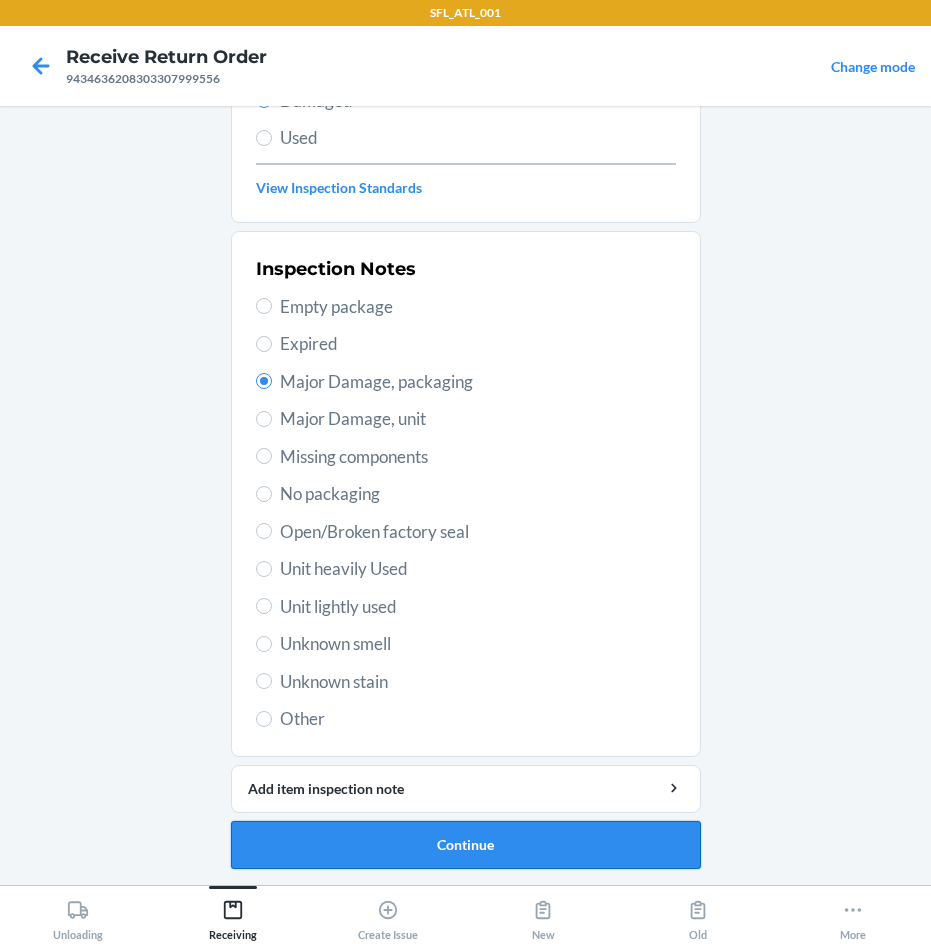 click on "Continue" at bounding box center (466, 845) 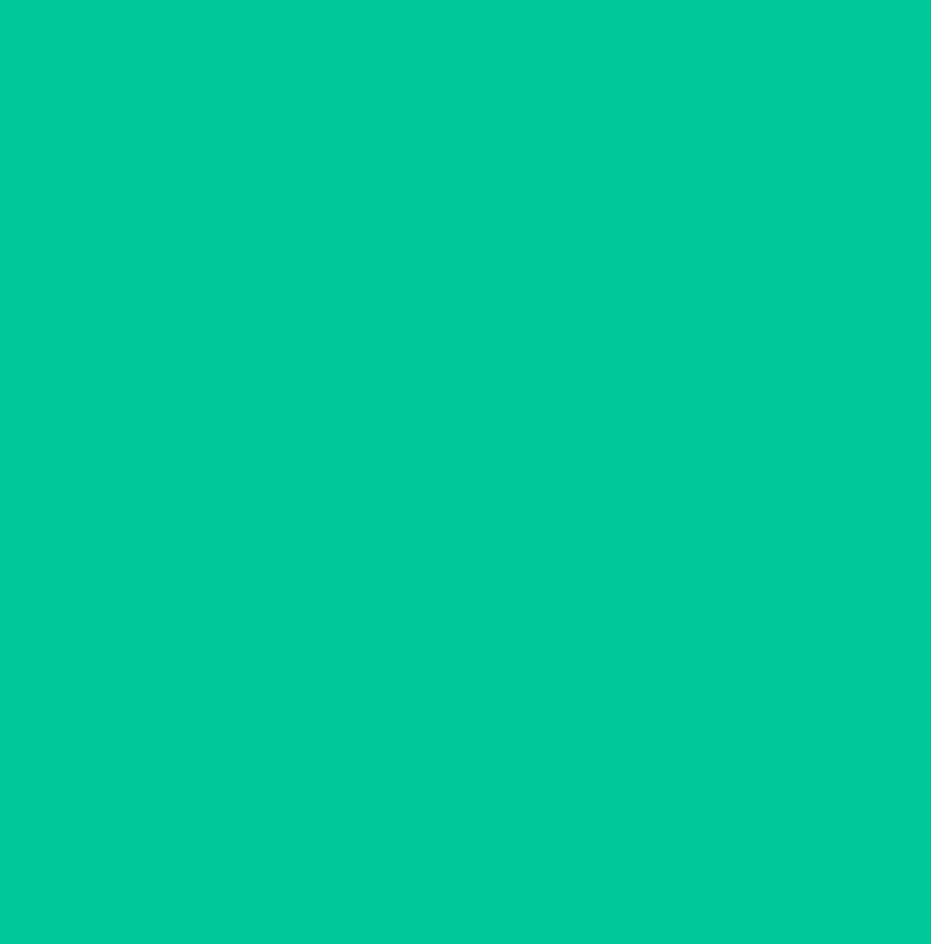 scroll, scrollTop: 86, scrollLeft: 0, axis: vertical 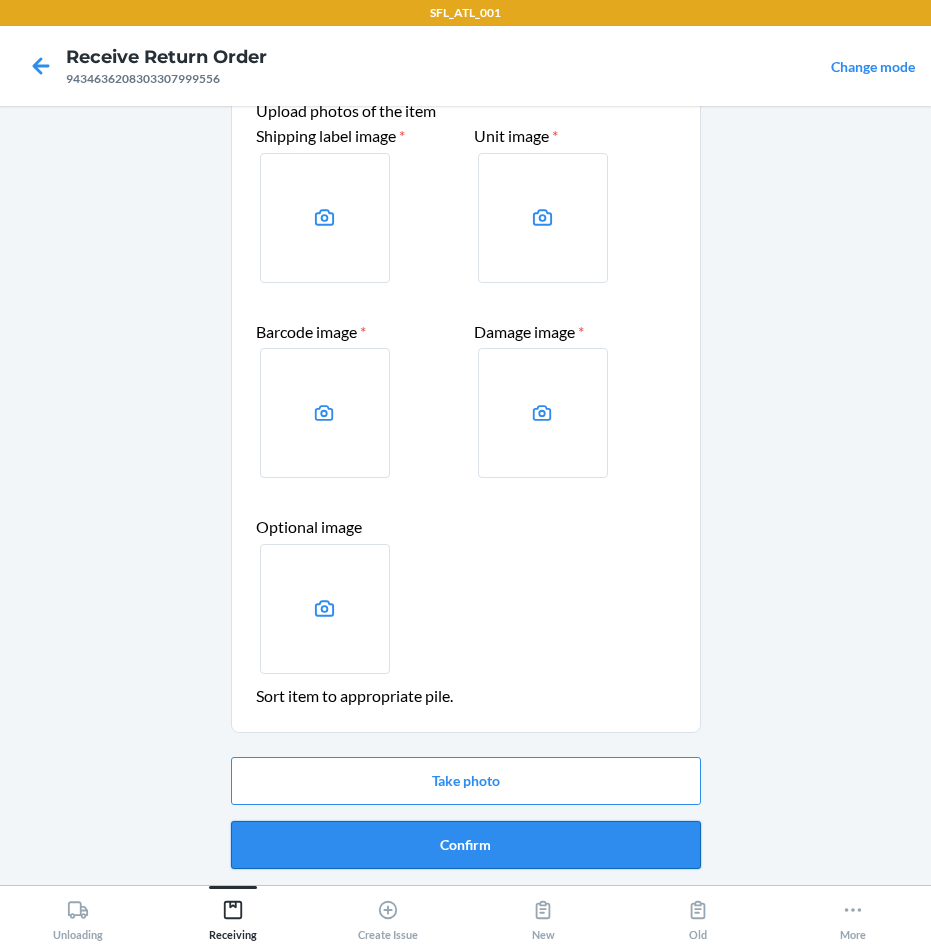 click on "Confirm" at bounding box center [466, 845] 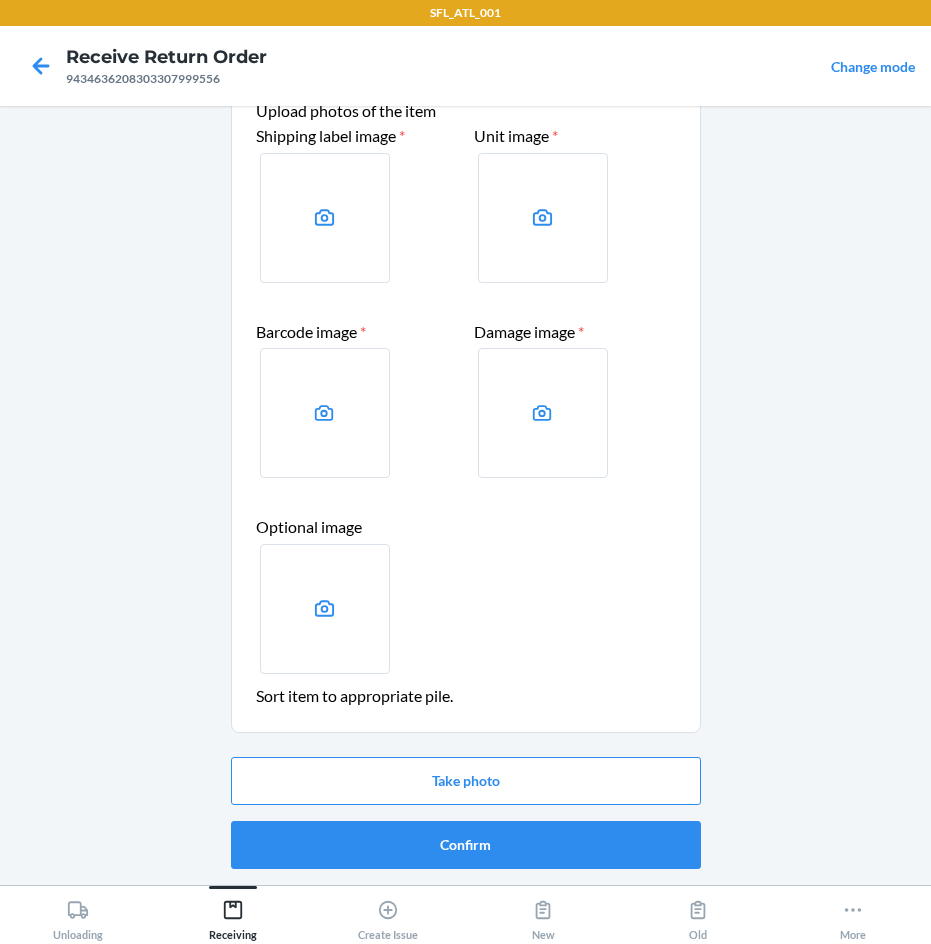 scroll, scrollTop: 0, scrollLeft: 0, axis: both 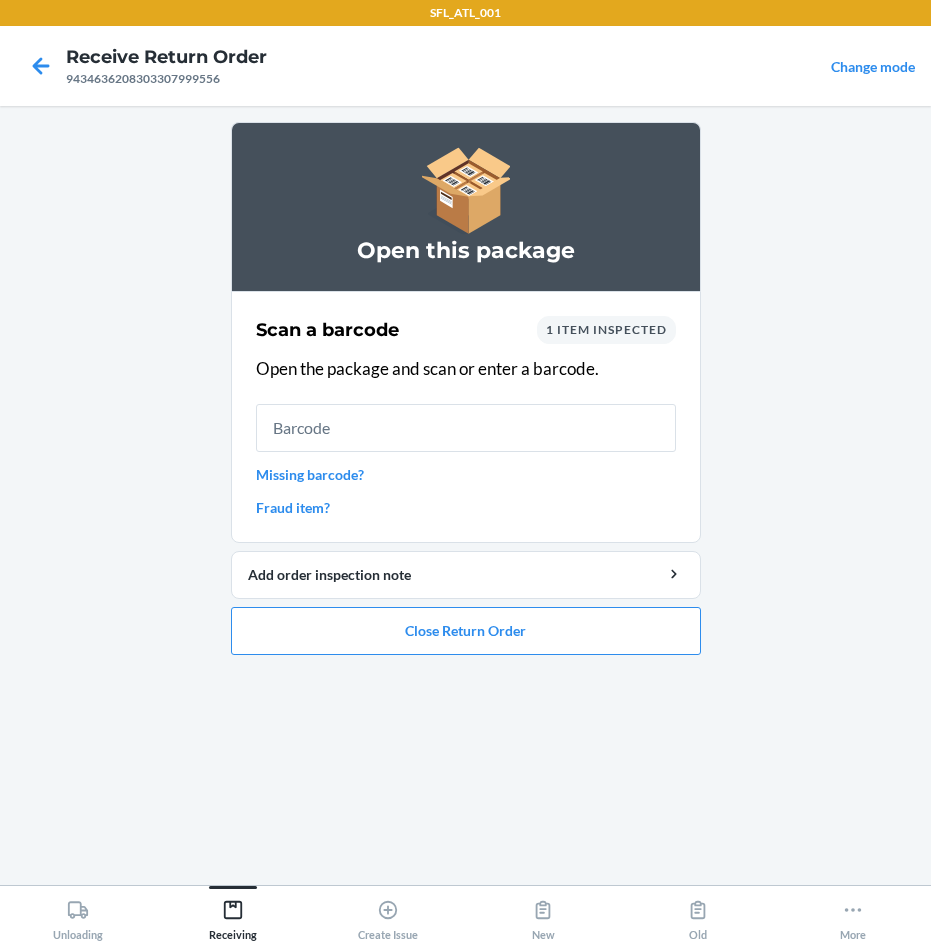 click on "Missing barcode?" at bounding box center (466, 474) 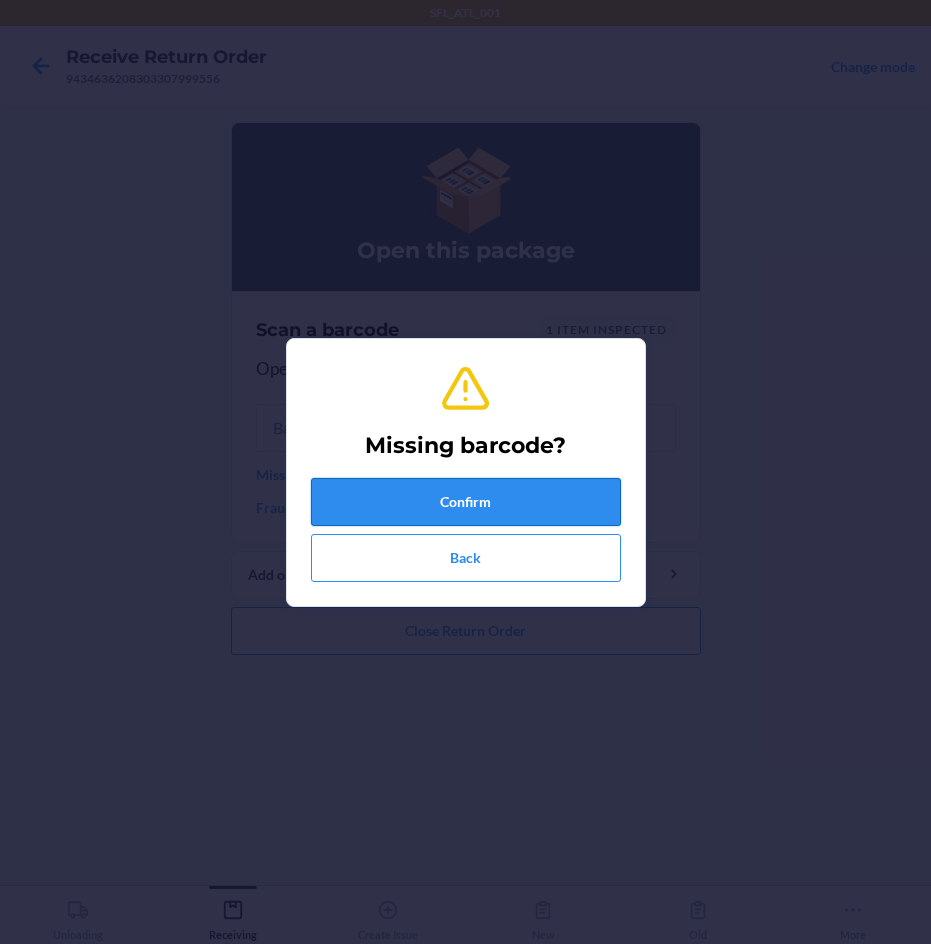 click on "Confirm" at bounding box center (466, 502) 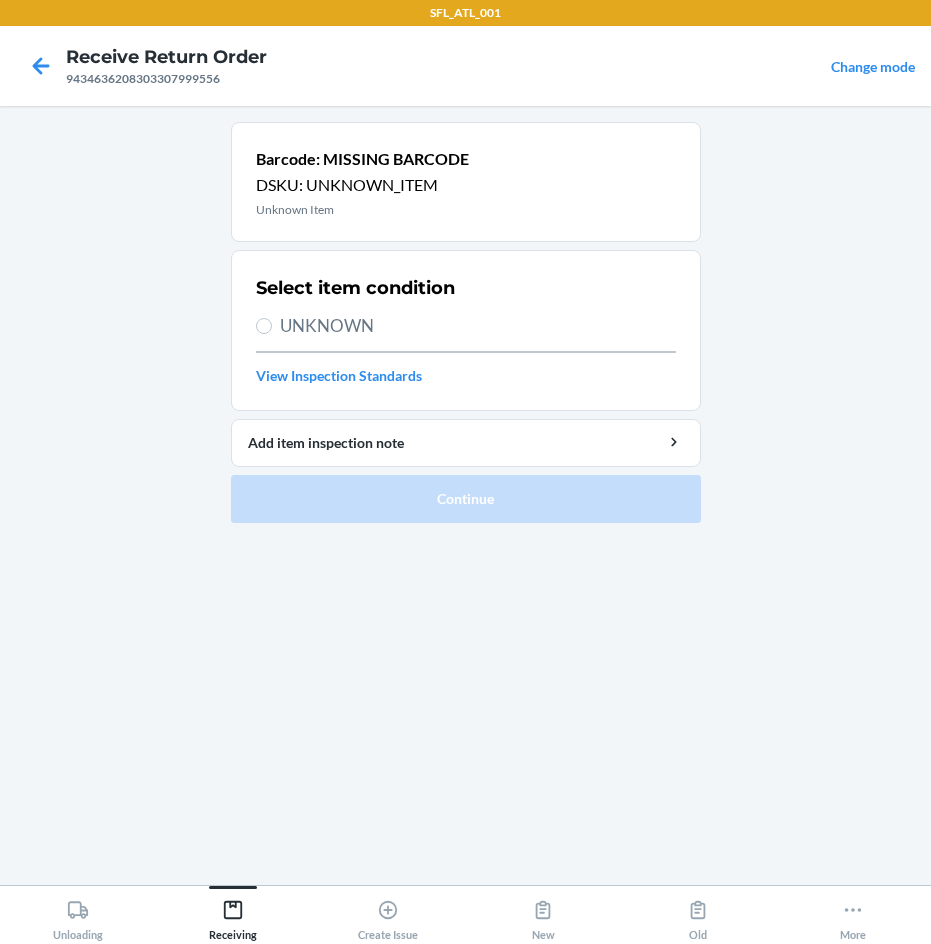 click on "UNKNOWN" at bounding box center (478, 326) 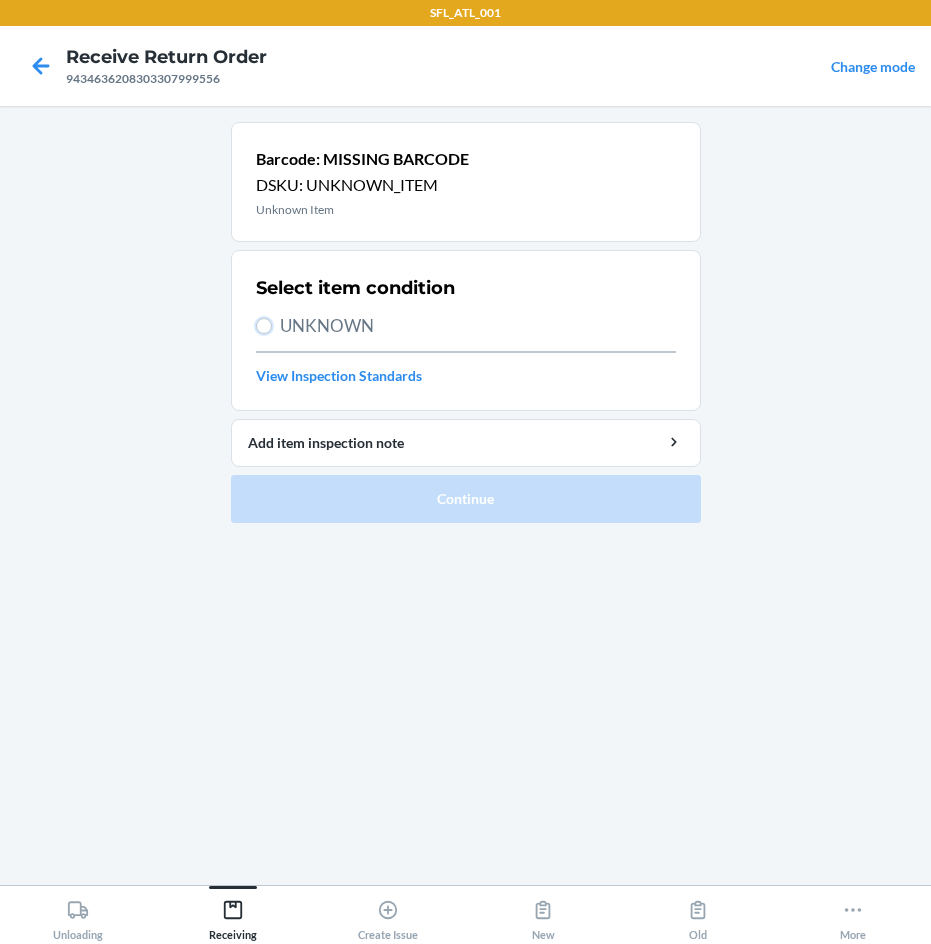 click on "UNKNOWN" at bounding box center (264, 326) 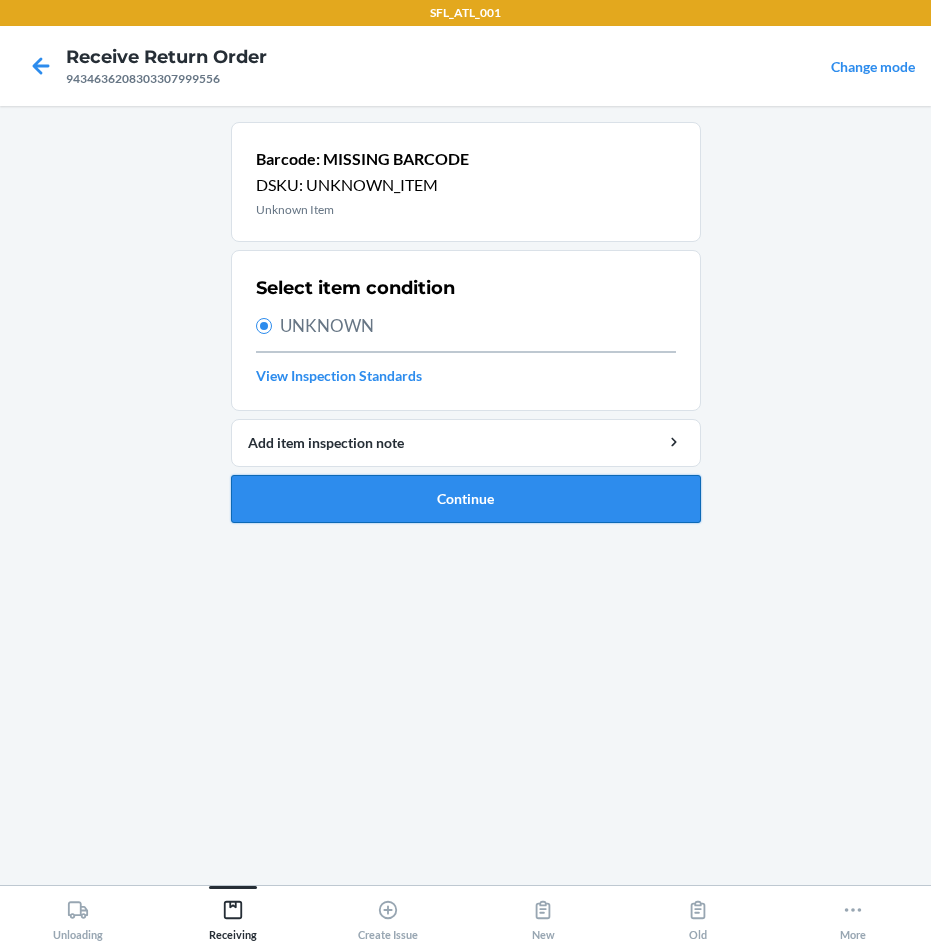 click on "Continue" at bounding box center (466, 499) 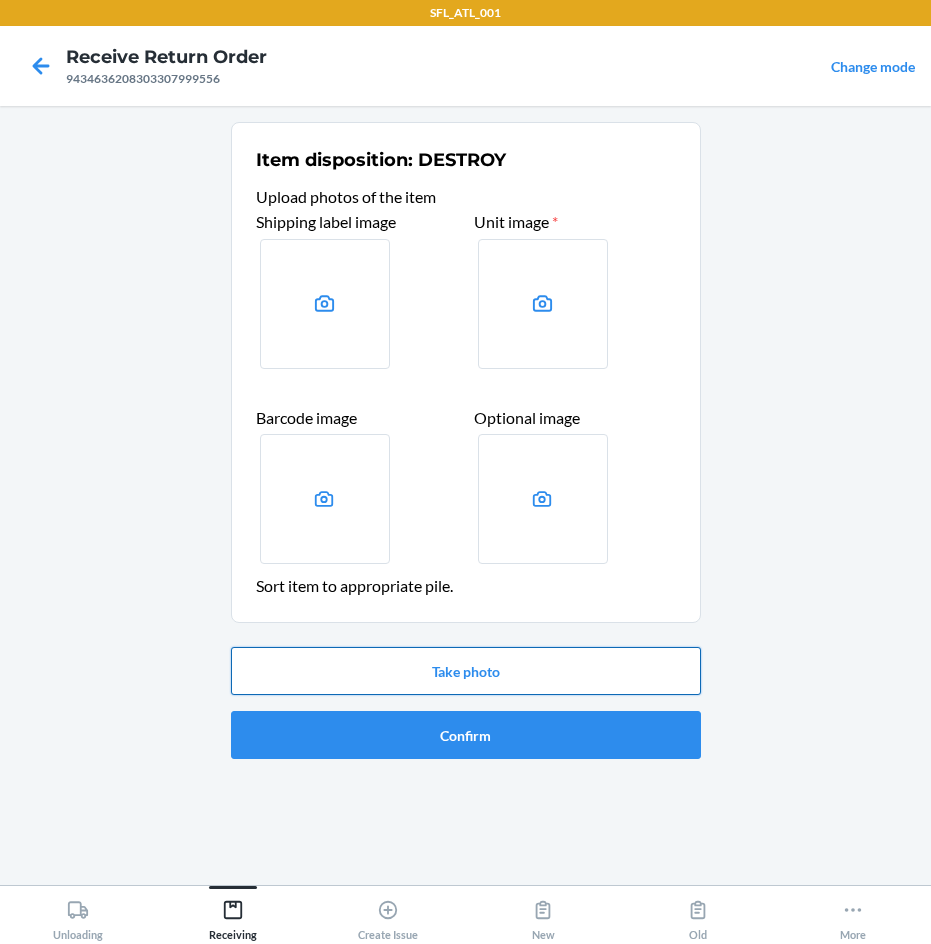 click on "Take photo" at bounding box center (466, 671) 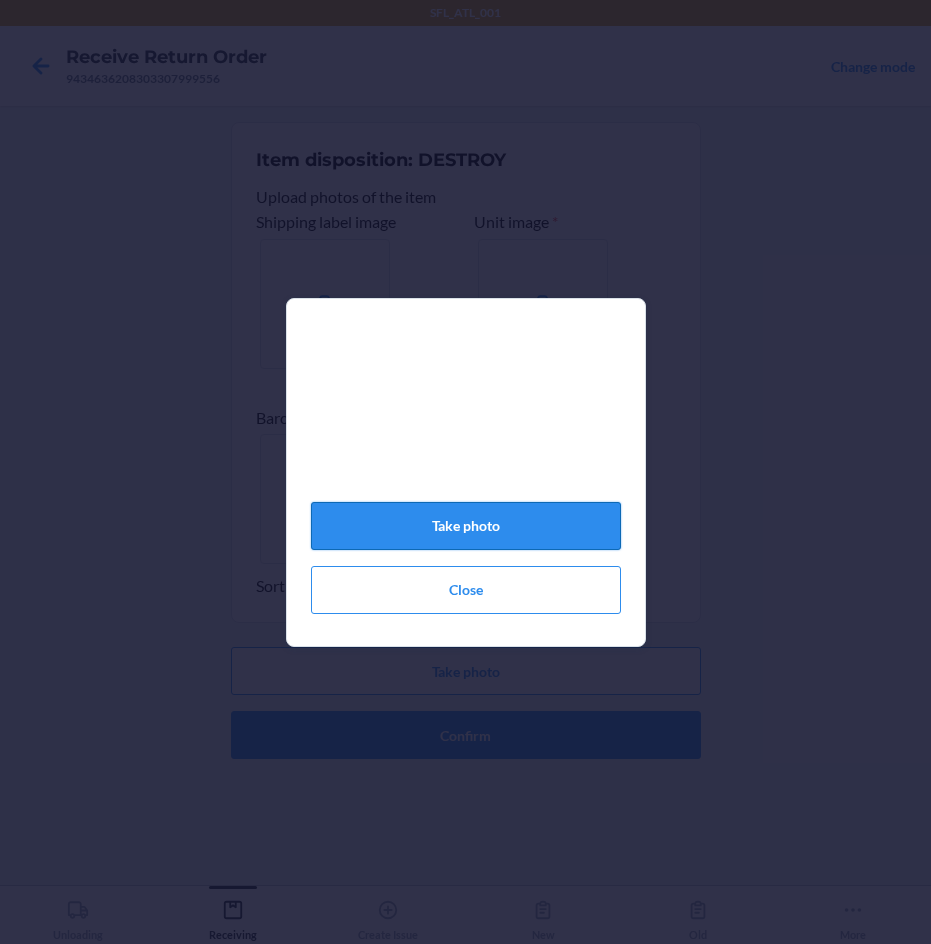 click on "Take photo" 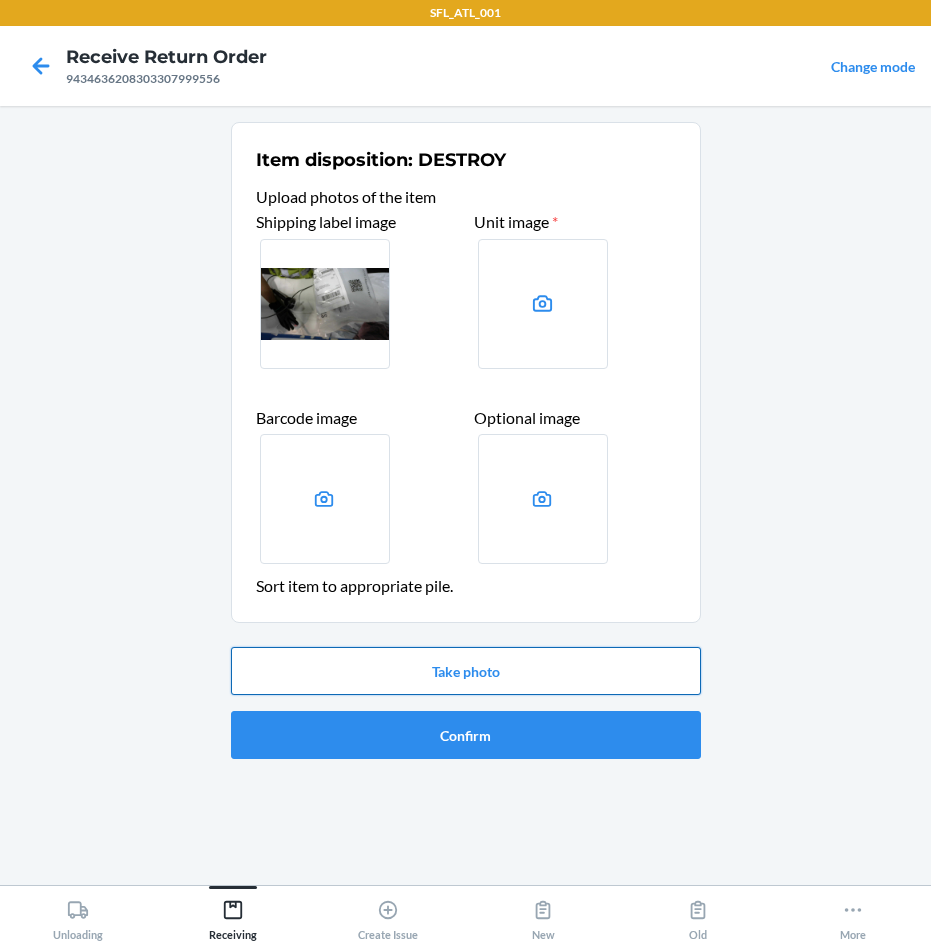 click on "Take photo" at bounding box center (466, 671) 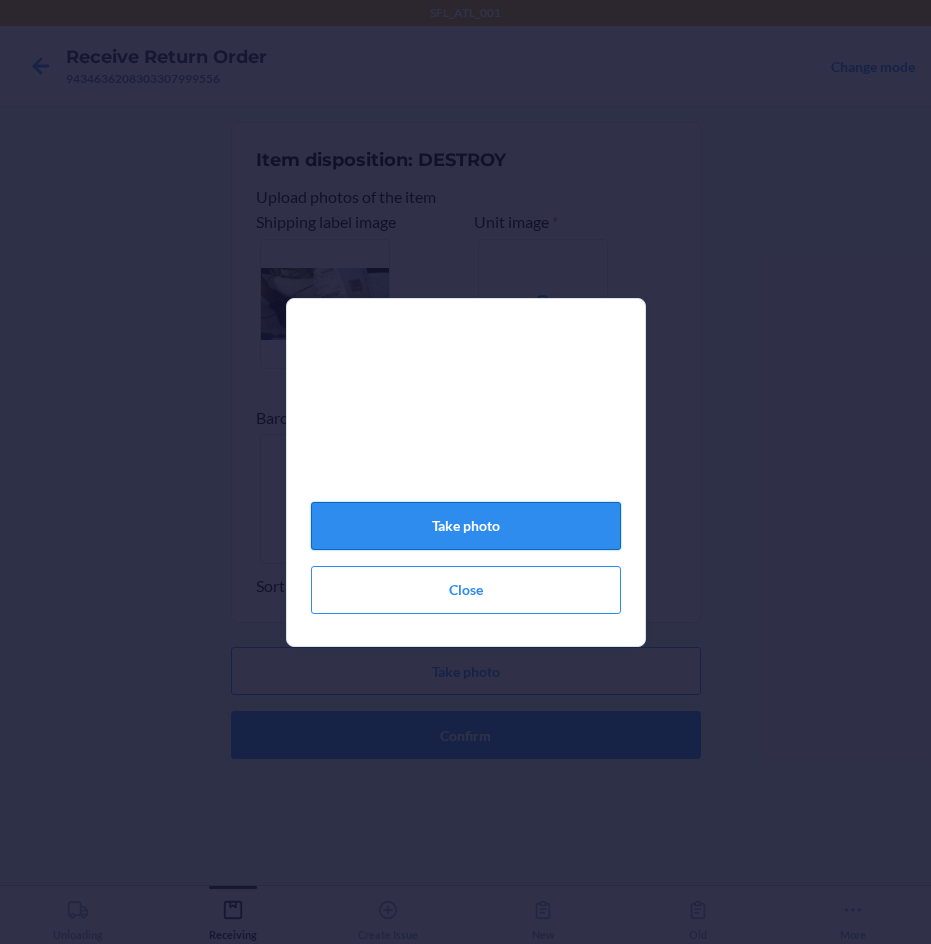 click on "Take photo" 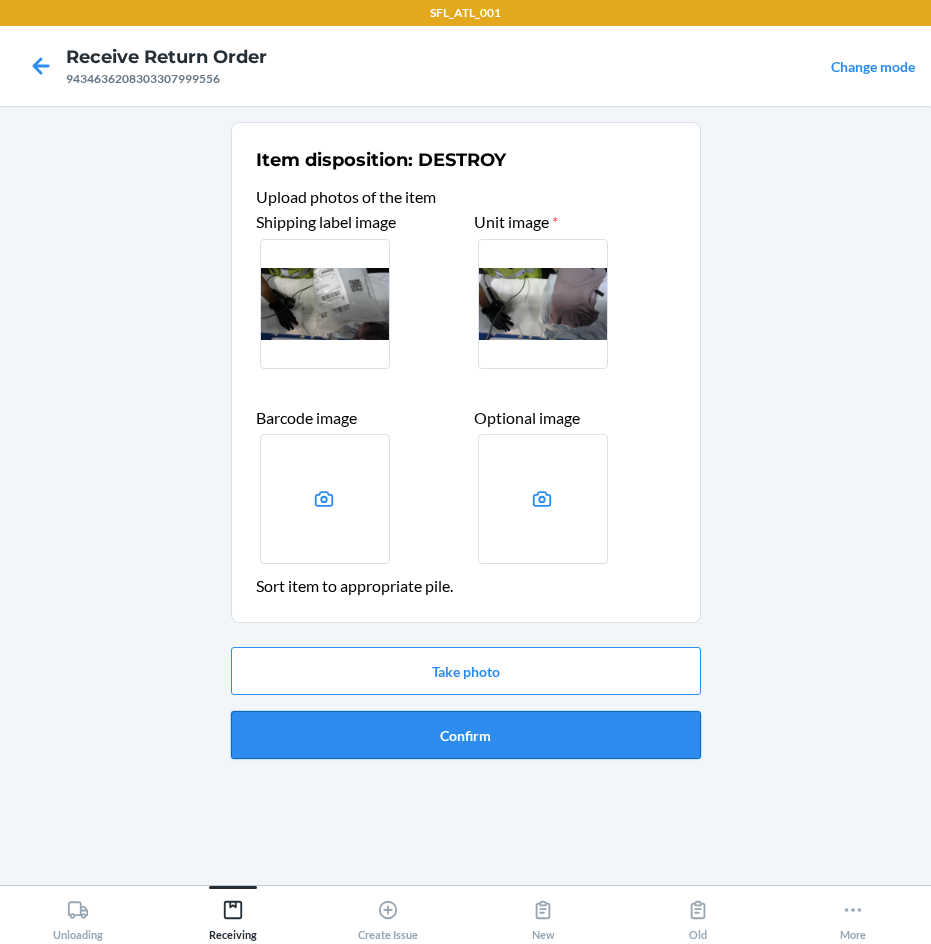 click on "Confirm" at bounding box center (466, 735) 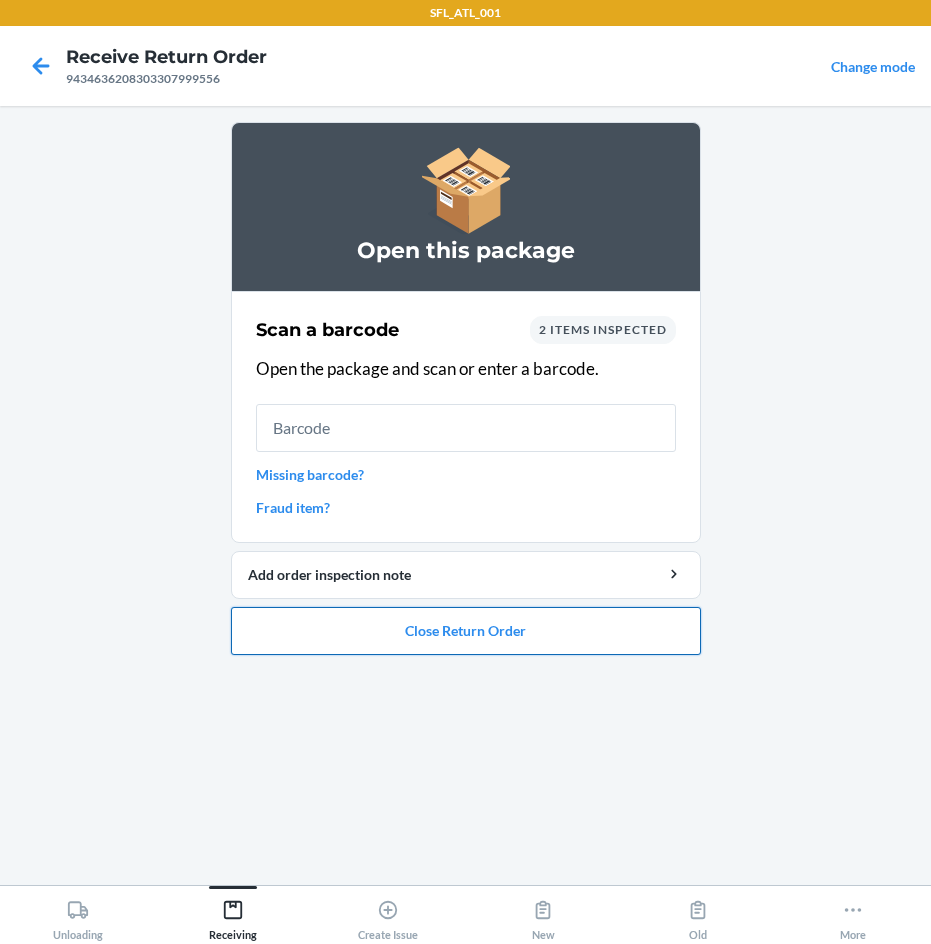 click on "Close Return Order" at bounding box center [466, 631] 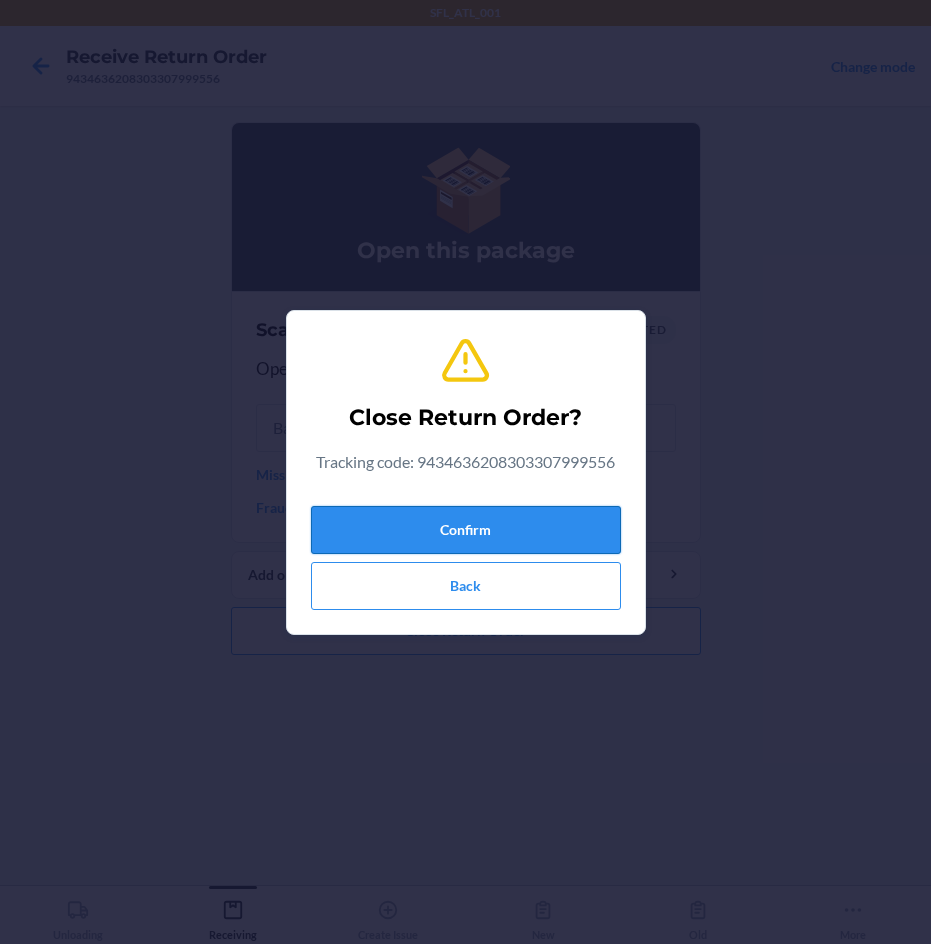 drag, startPoint x: 515, startPoint y: 494, endPoint x: 512, endPoint y: 511, distance: 17.262676 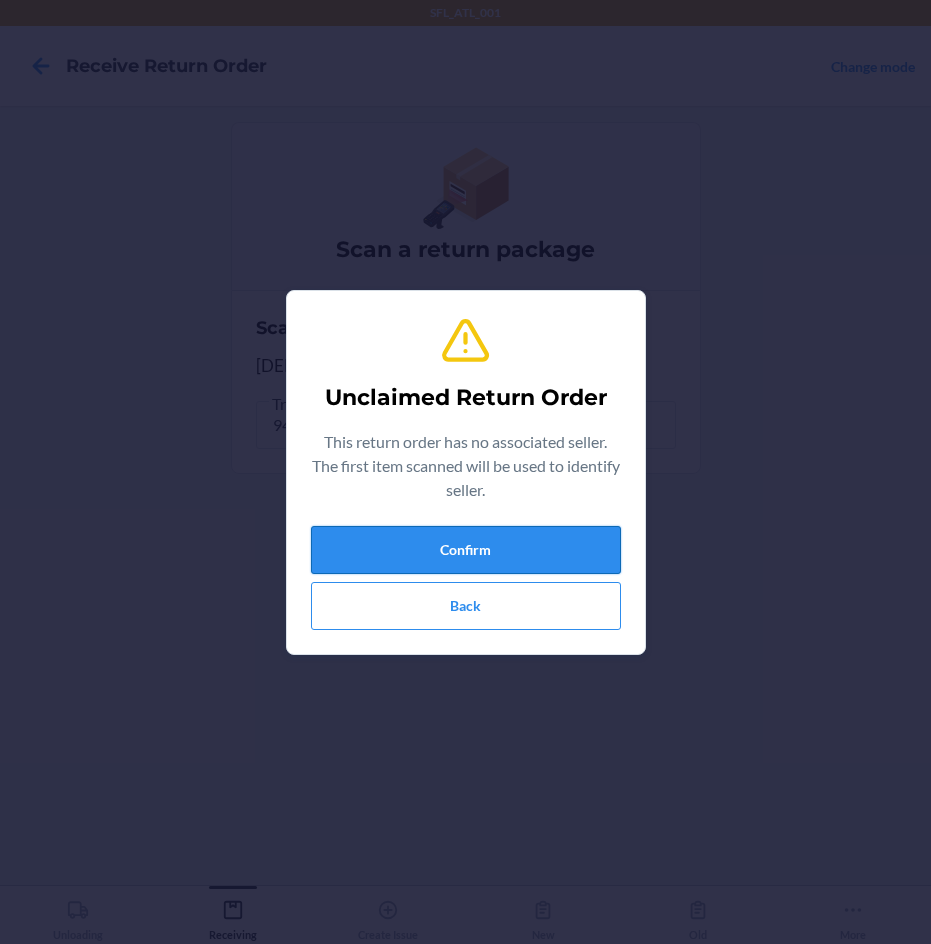 click on "Confirm" at bounding box center [466, 550] 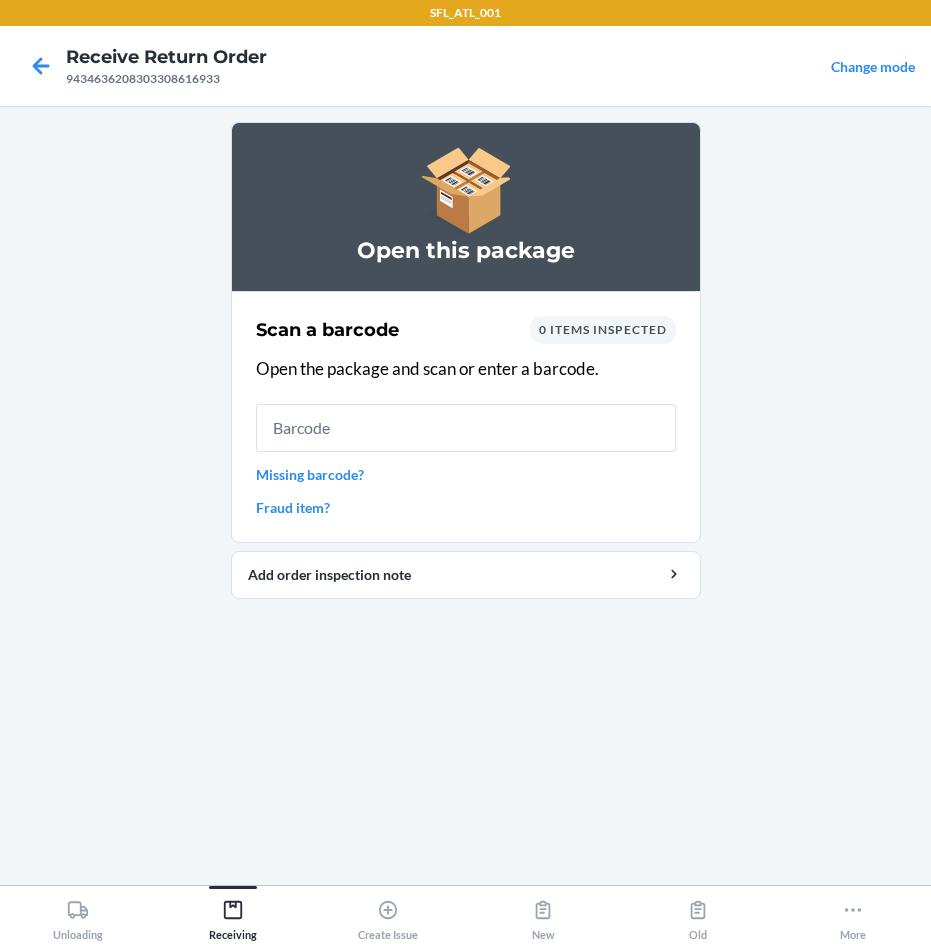 click at bounding box center (466, 428) 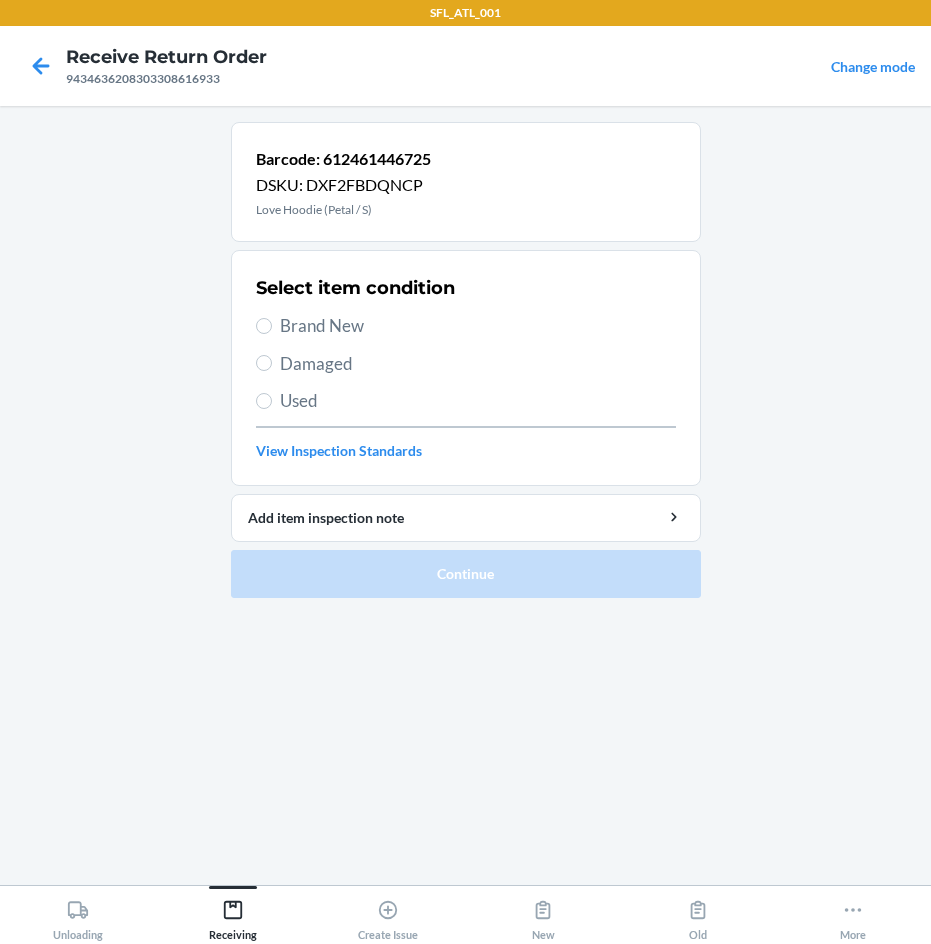click on "Select item condition" at bounding box center (355, 288) 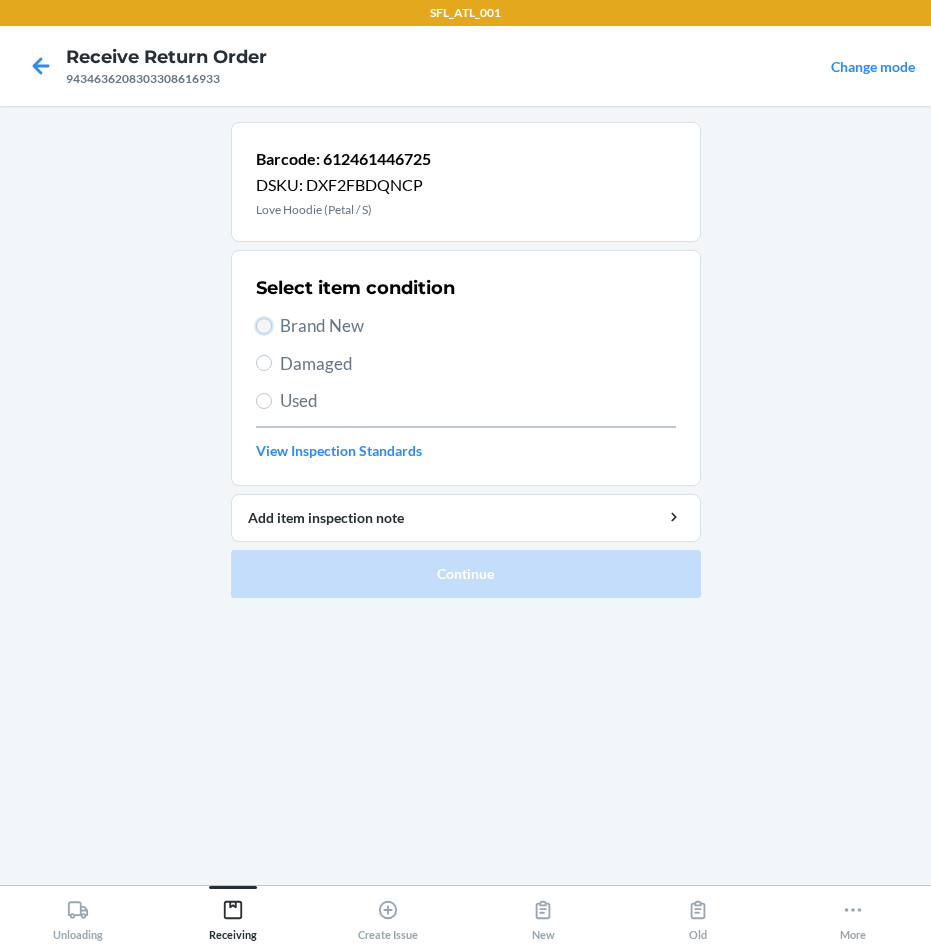 click on "Brand New" at bounding box center (264, 326) 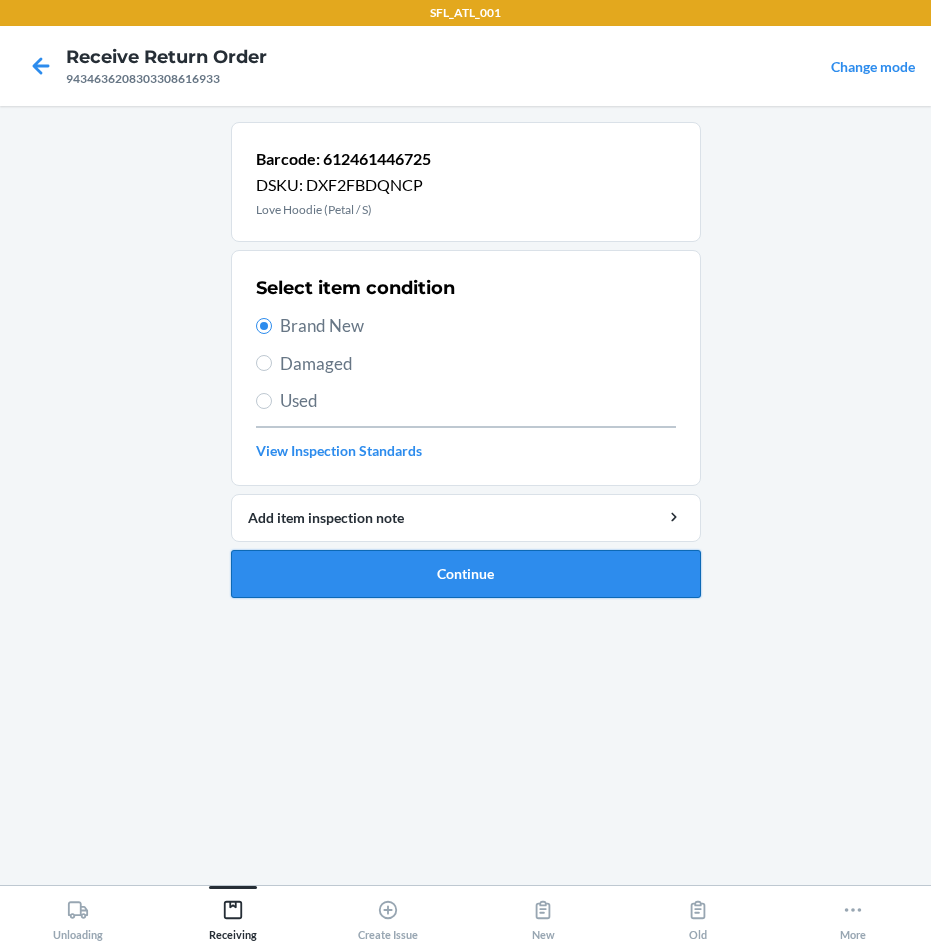 click on "Continue" at bounding box center [466, 574] 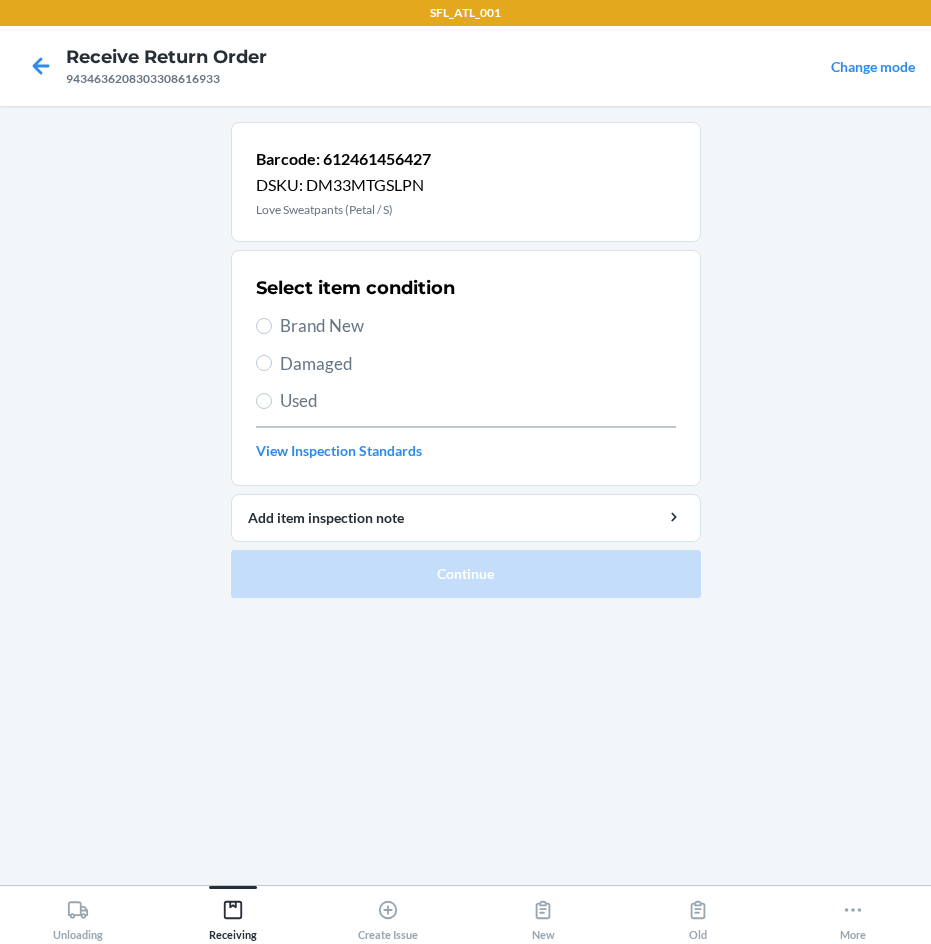 click on "Brand New" at bounding box center (478, 326) 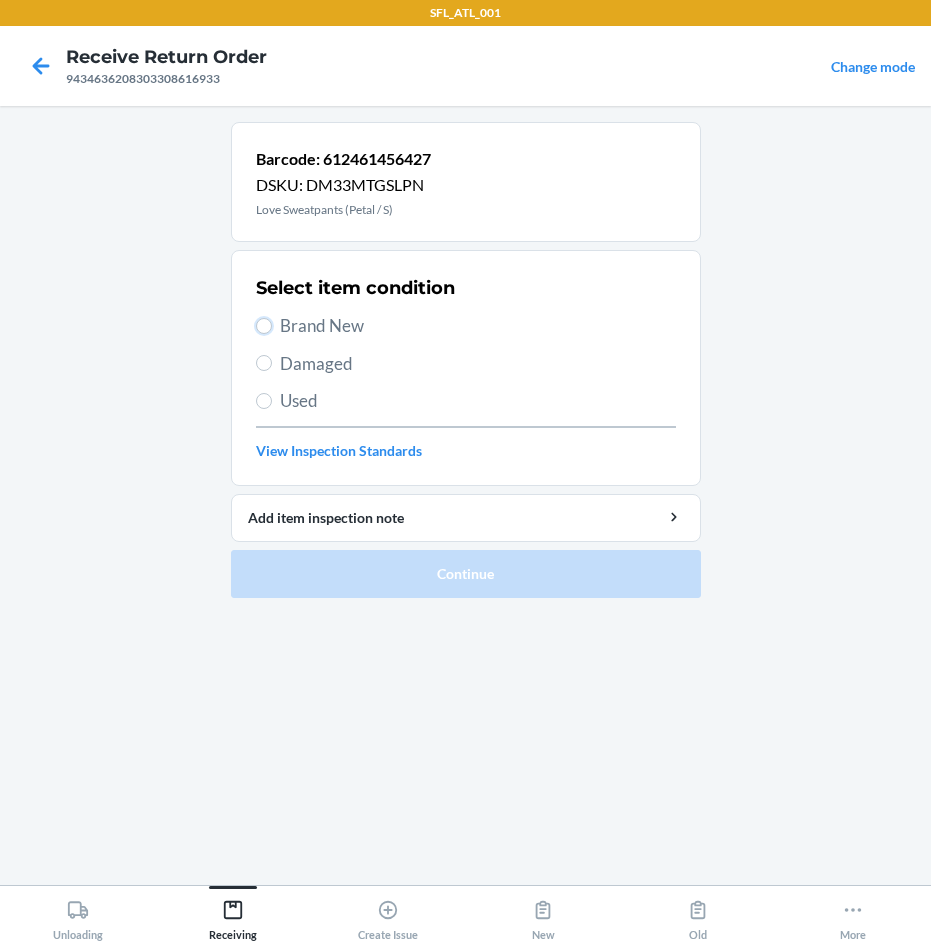 click on "Brand New" at bounding box center (264, 326) 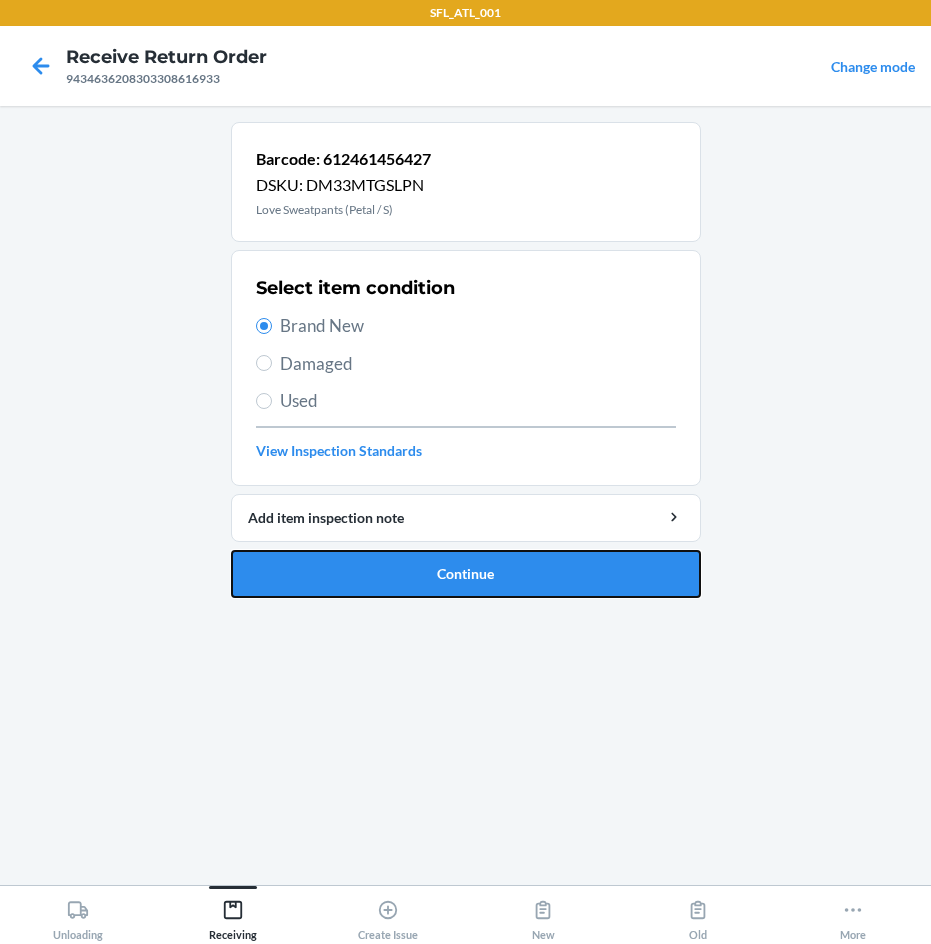 click on "Barcode: 612461456427 DSKU: DM33MTGSLPN Love Sweatpants (Petal / S) Select item condition Brand New Damaged Used View Inspection Standards Add item inspection note Continue" at bounding box center [466, 360] 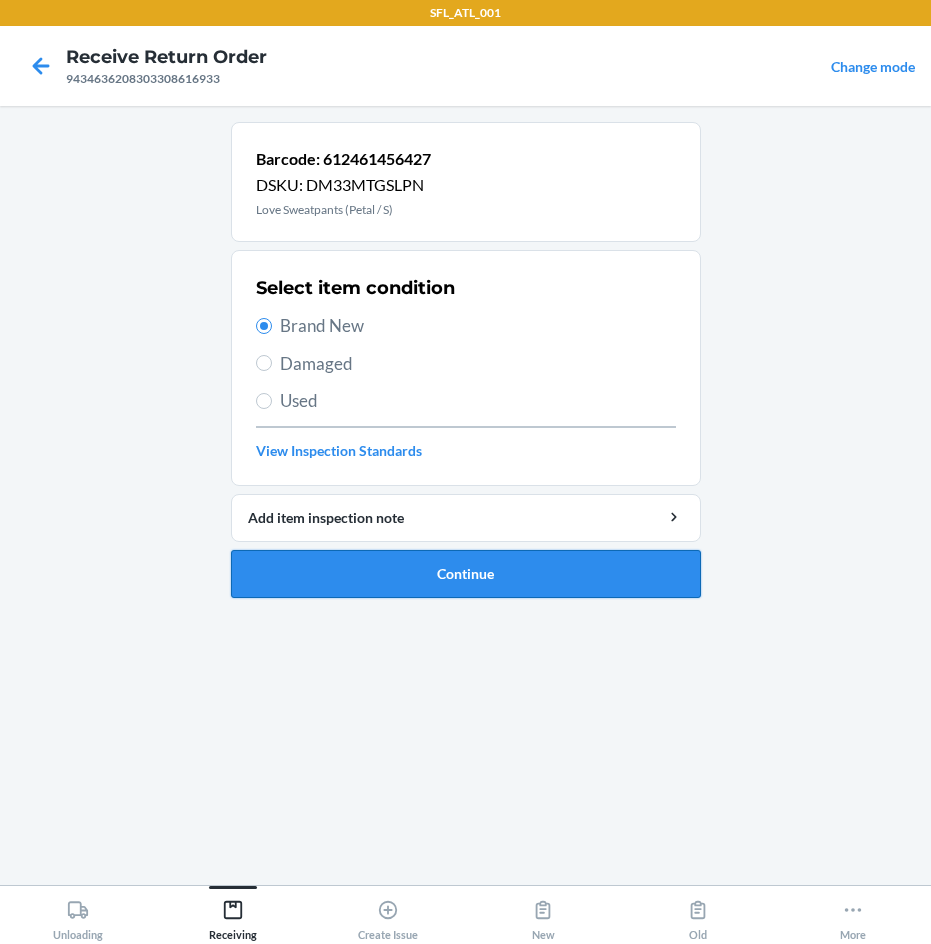 click on "Continue" at bounding box center (466, 574) 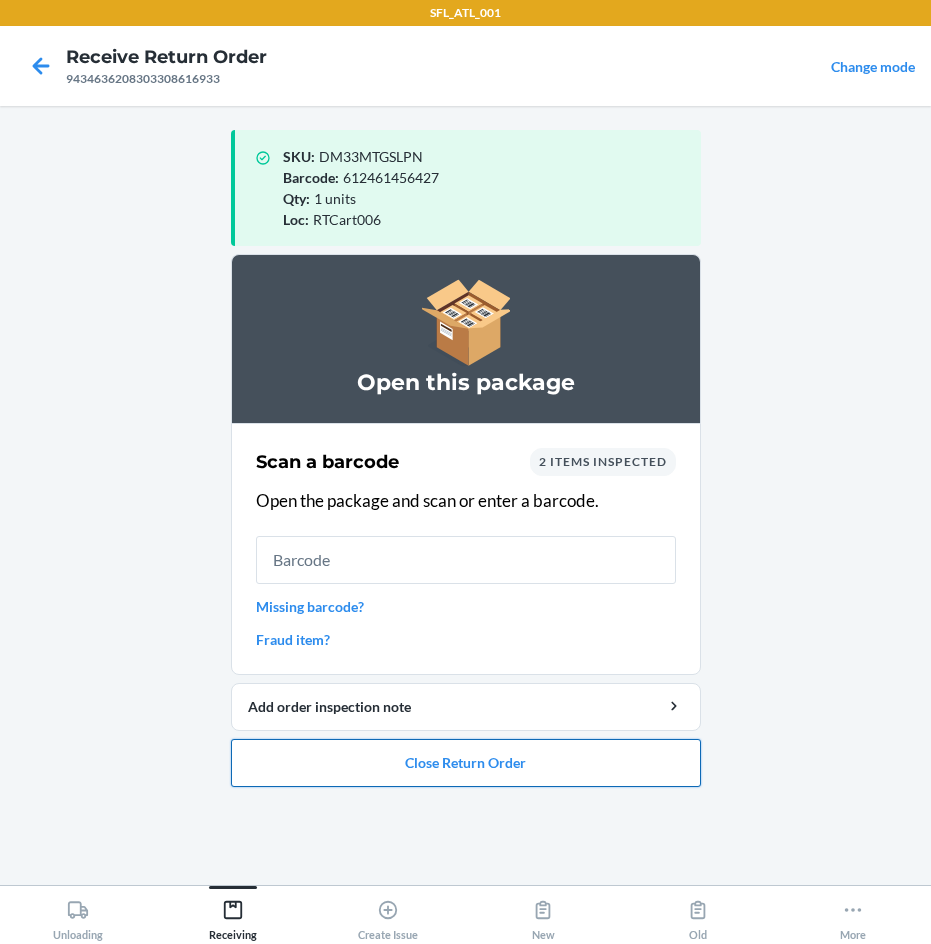click on "Close Return Order" at bounding box center (466, 763) 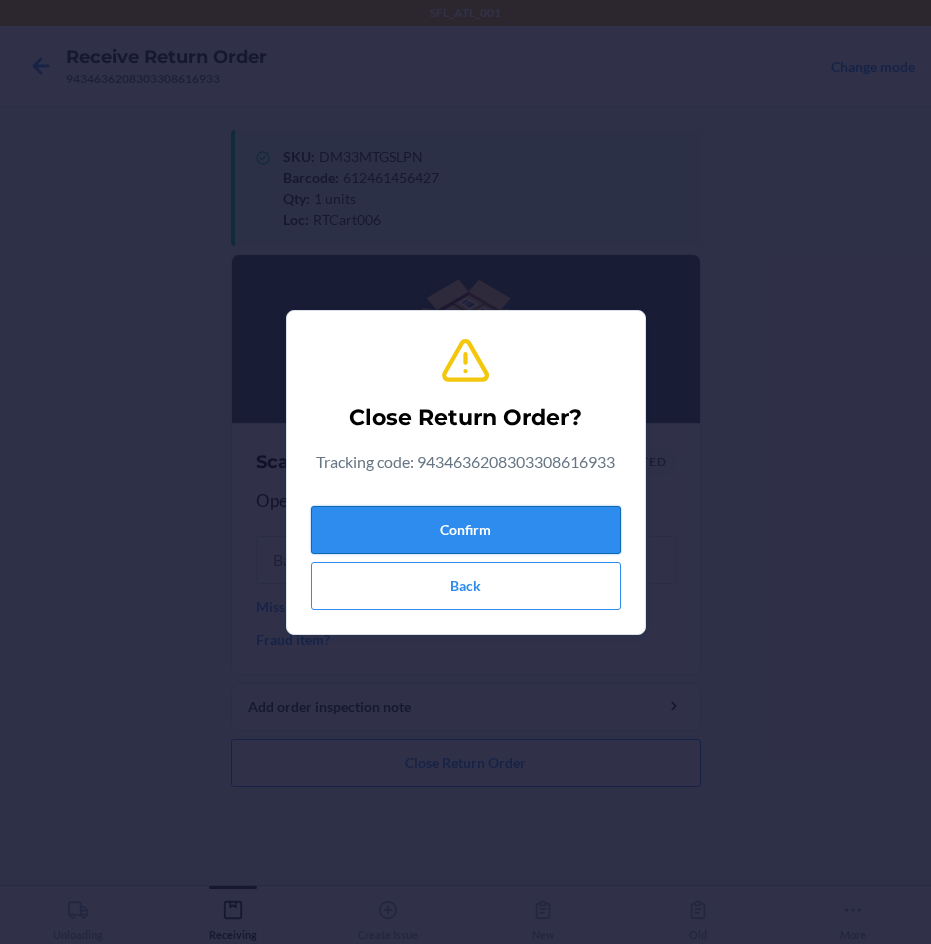 click on "Confirm" at bounding box center [466, 530] 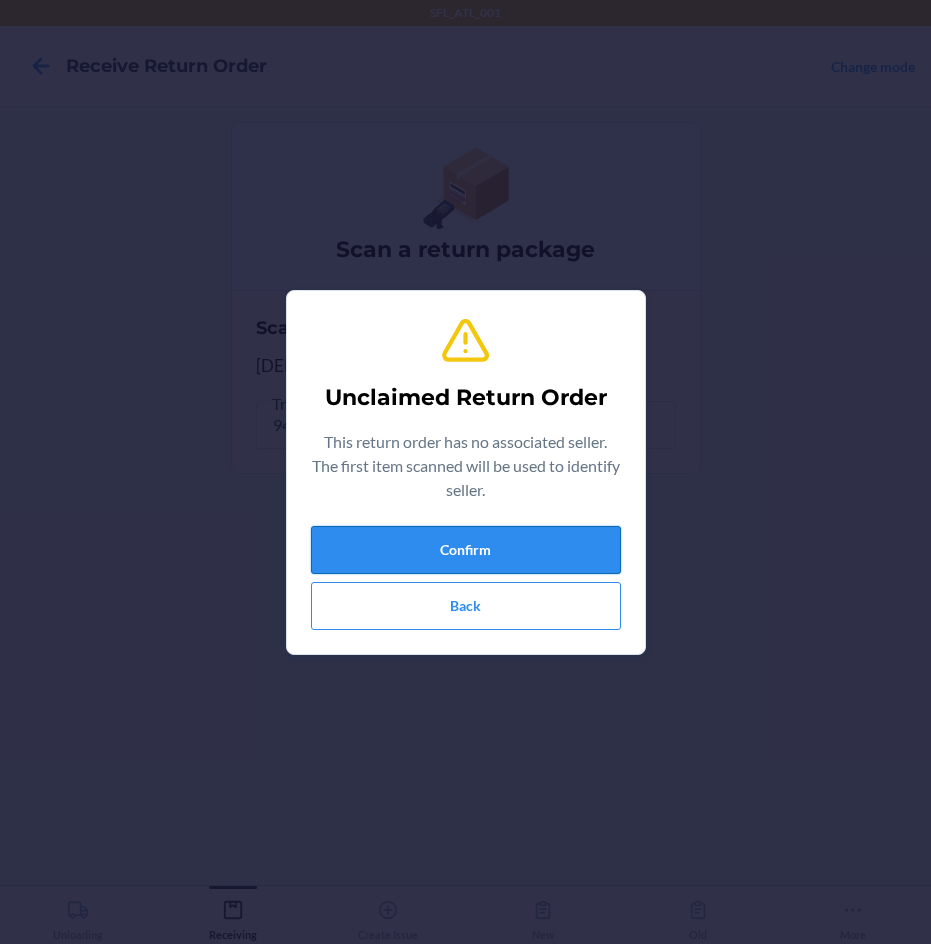 click on "Confirm" at bounding box center (466, 550) 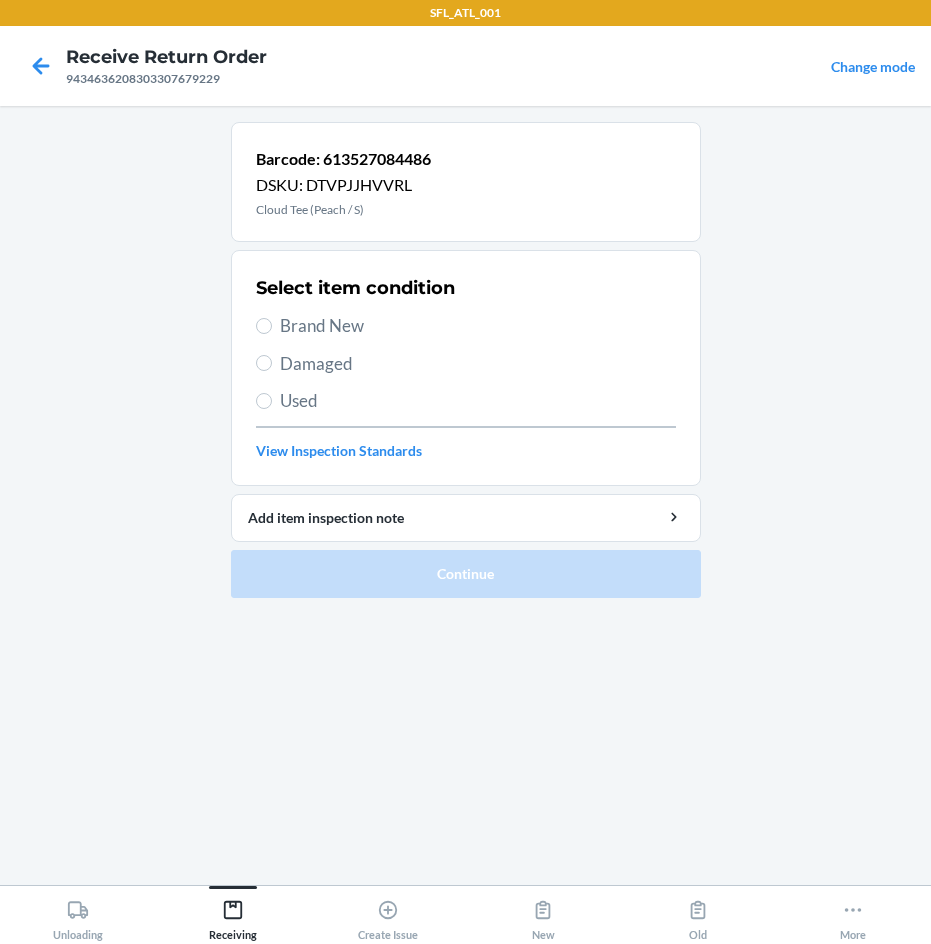 click on "Brand New" at bounding box center (478, 326) 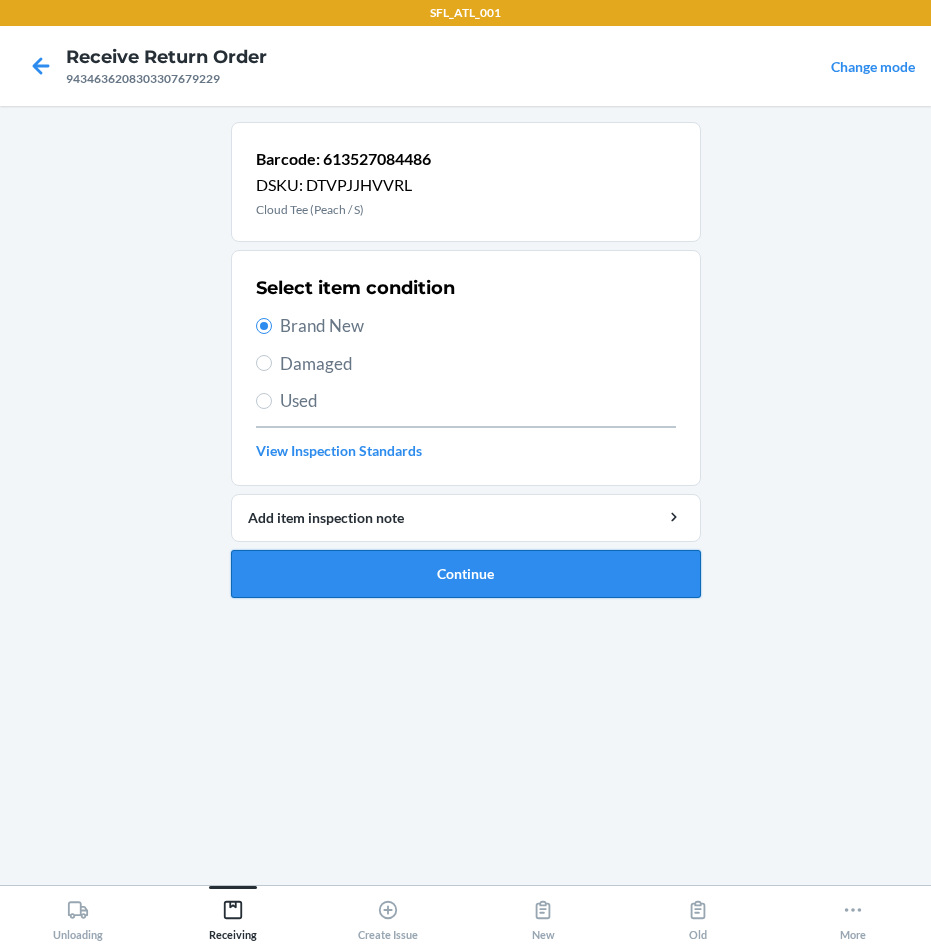 click on "Continue" at bounding box center (466, 574) 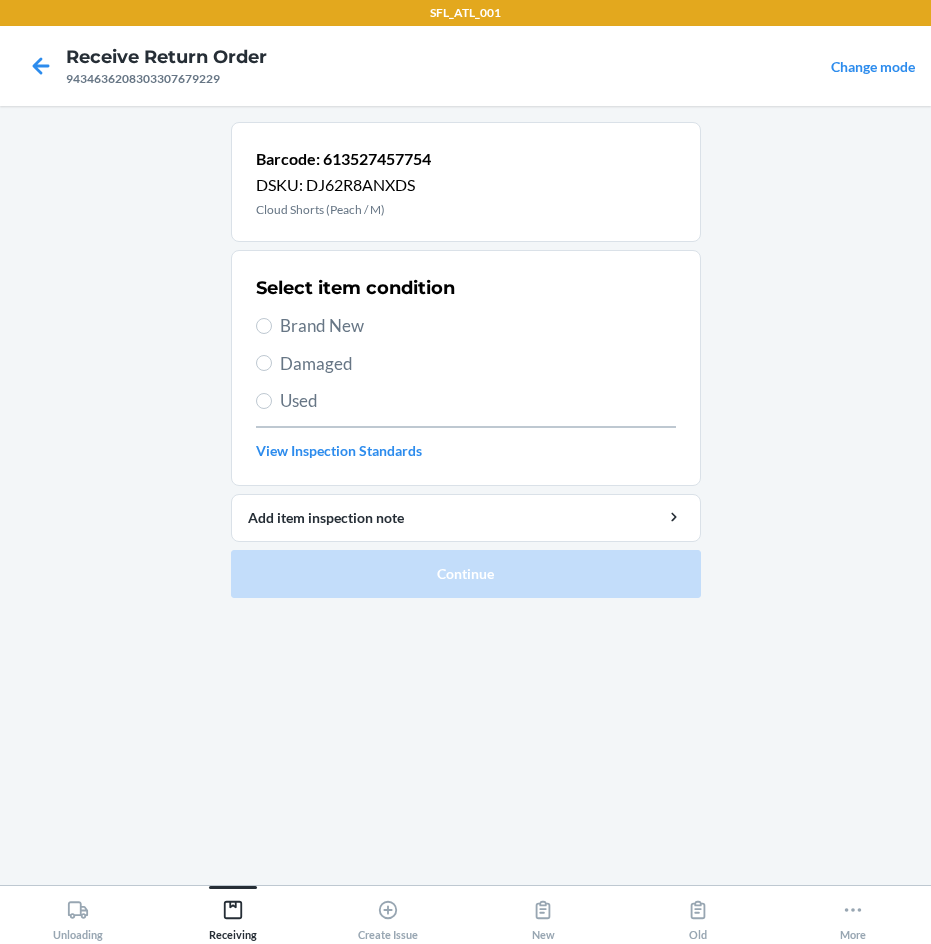 click on "Select item condition Brand New Damaged Used View Inspection Standards" at bounding box center (466, 368) 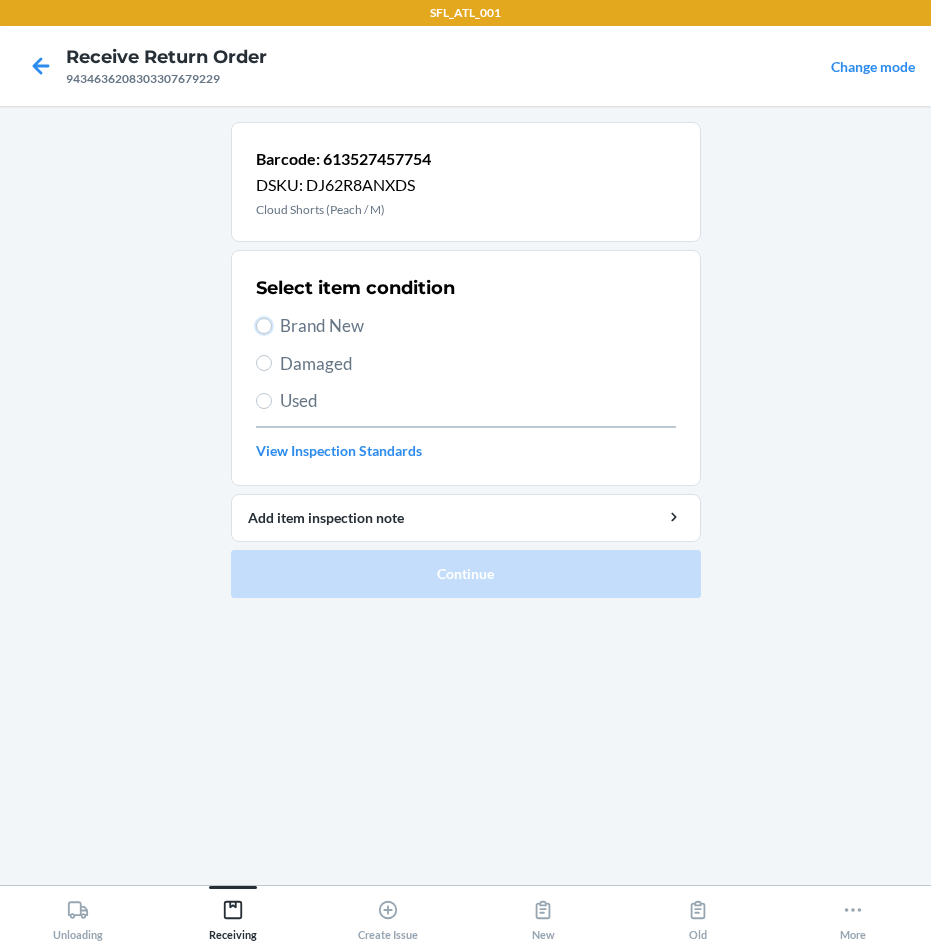 click on "Brand New" at bounding box center [264, 326] 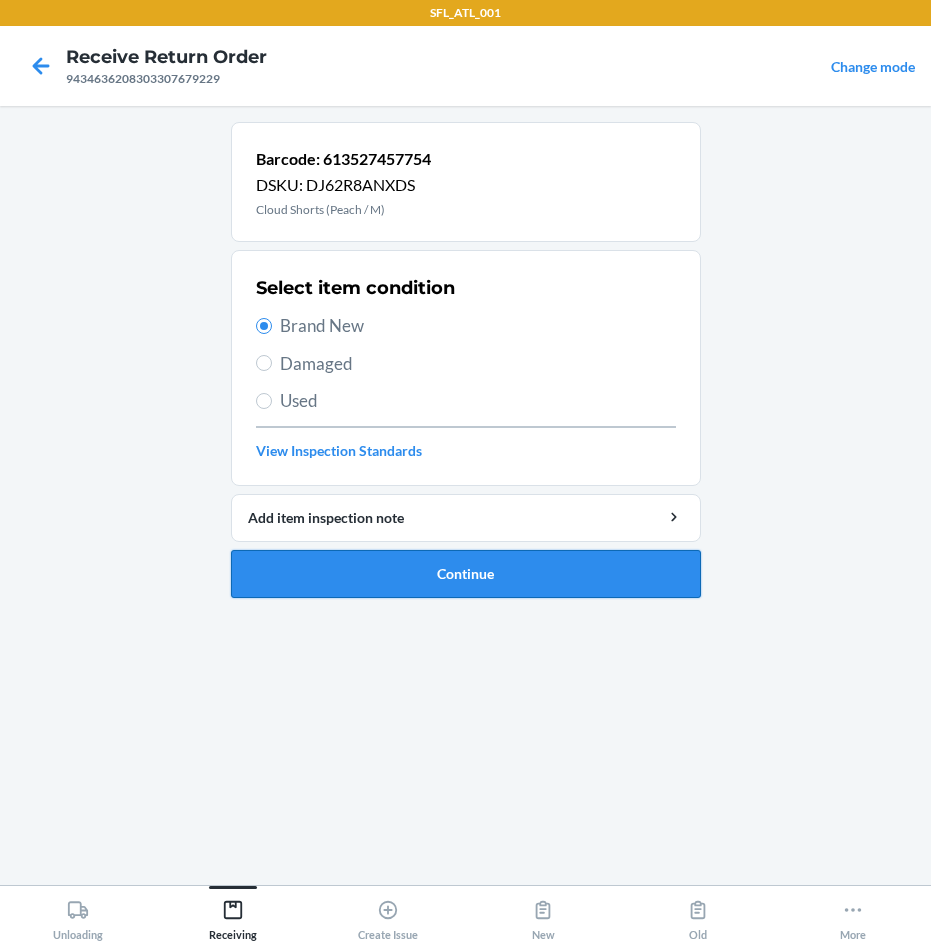 click on "Continue" at bounding box center (466, 574) 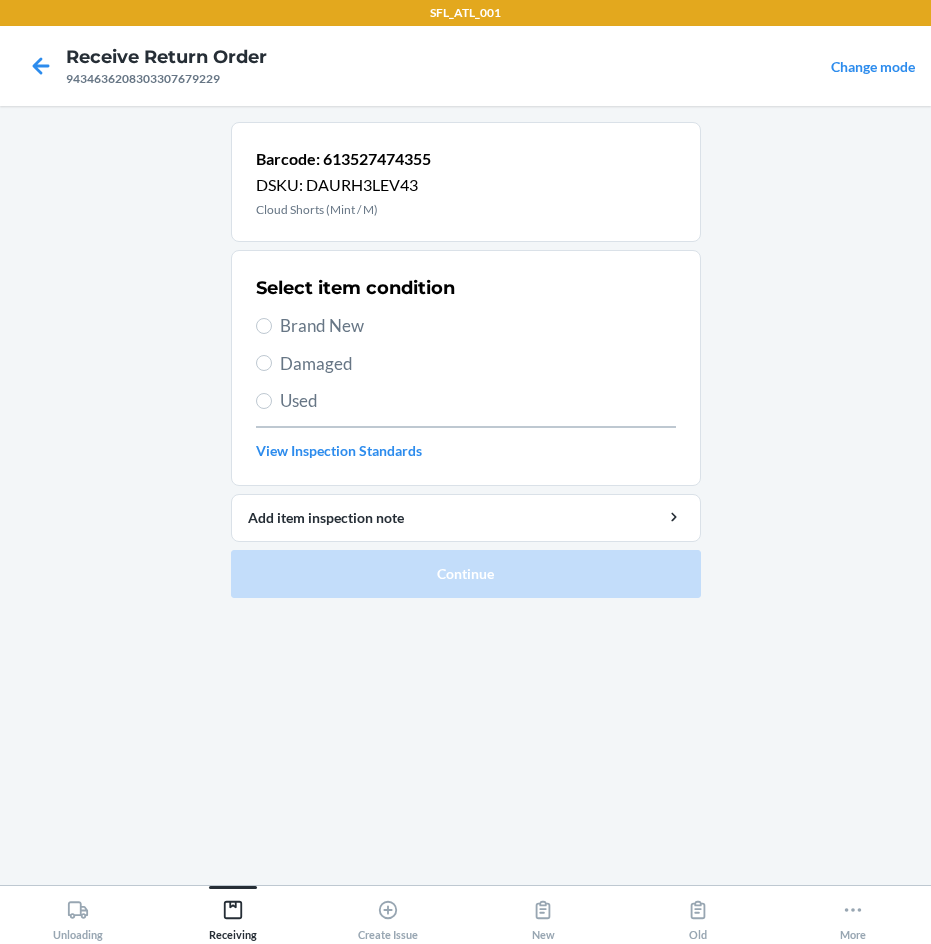 click on "Brand New" at bounding box center (478, 326) 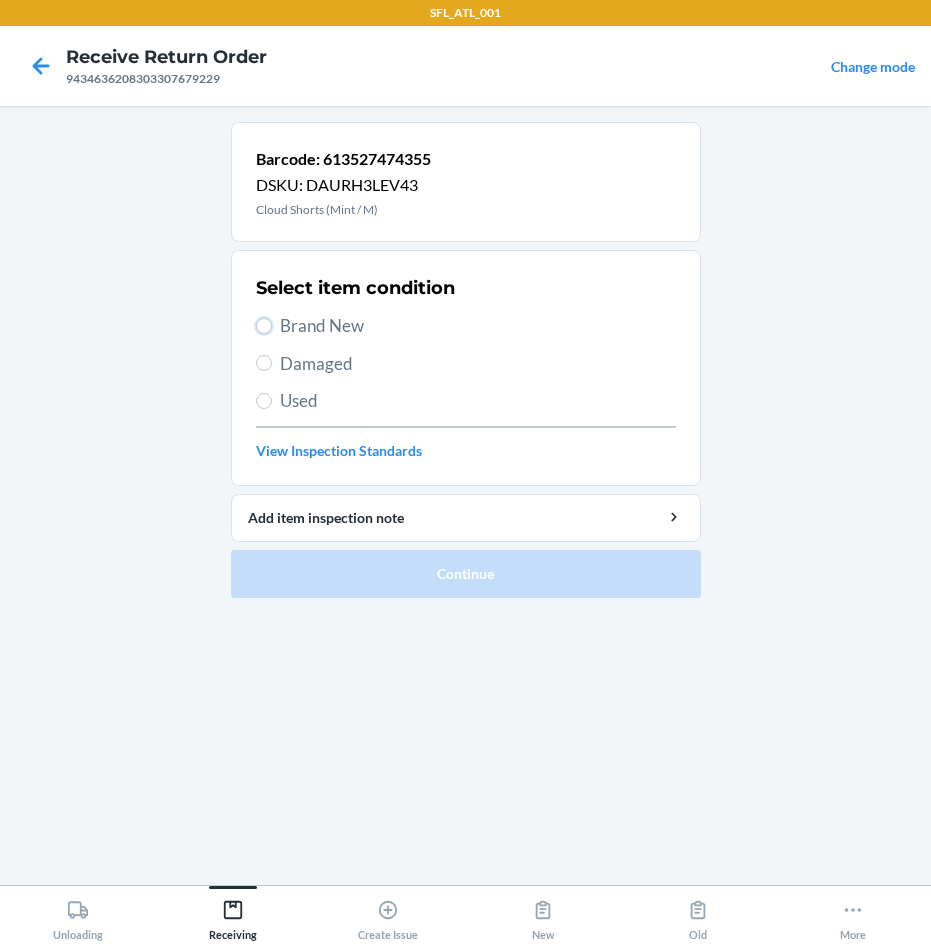 click on "Brand New" at bounding box center (264, 326) 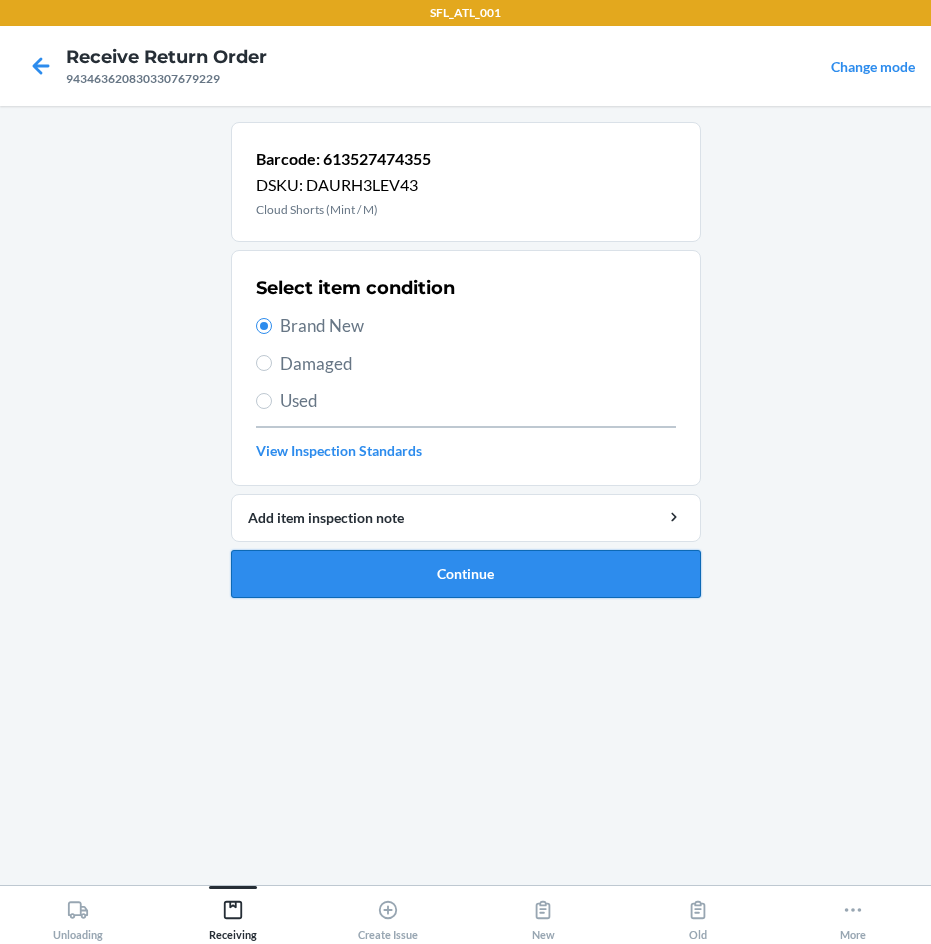 click on "Continue" at bounding box center (466, 574) 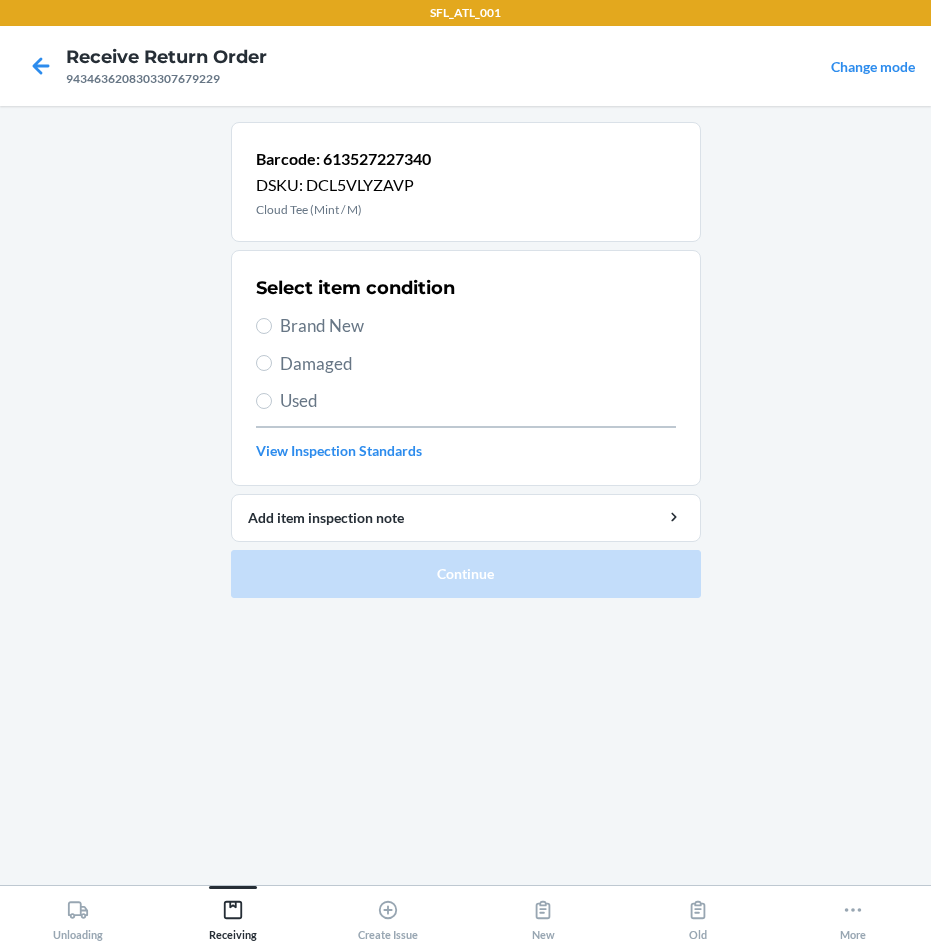 click on "Brand New" at bounding box center [478, 326] 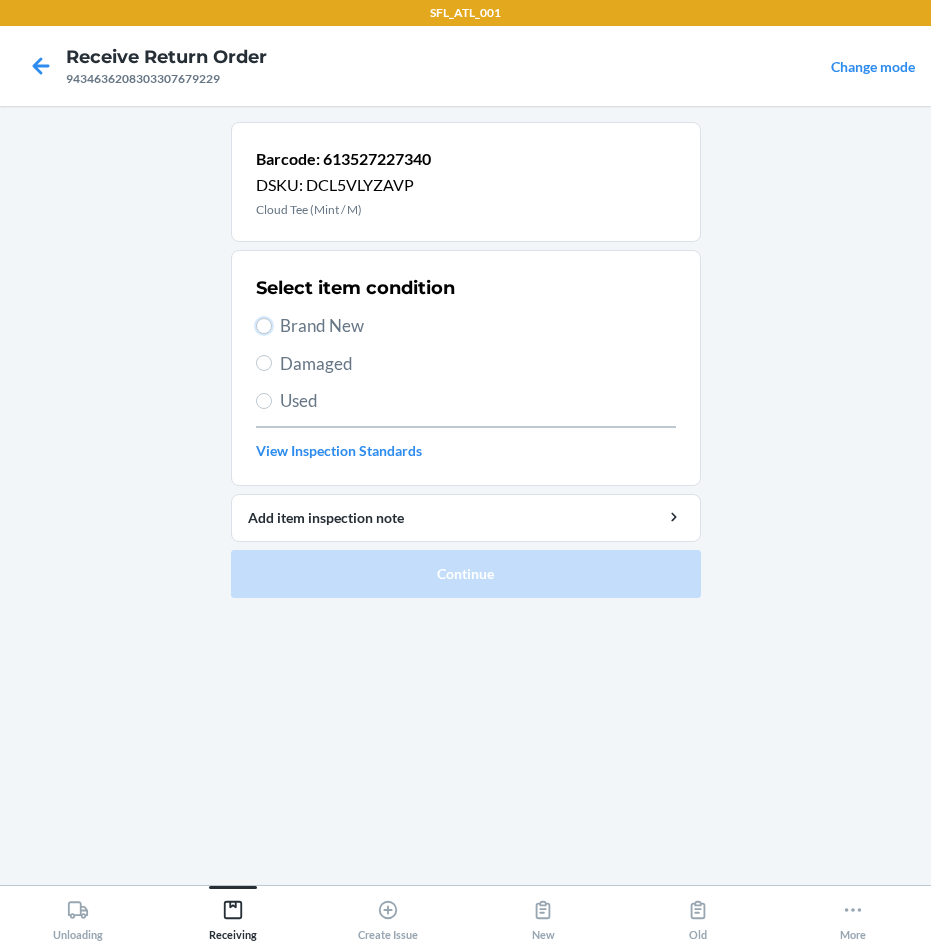 click on "Brand New" at bounding box center (264, 326) 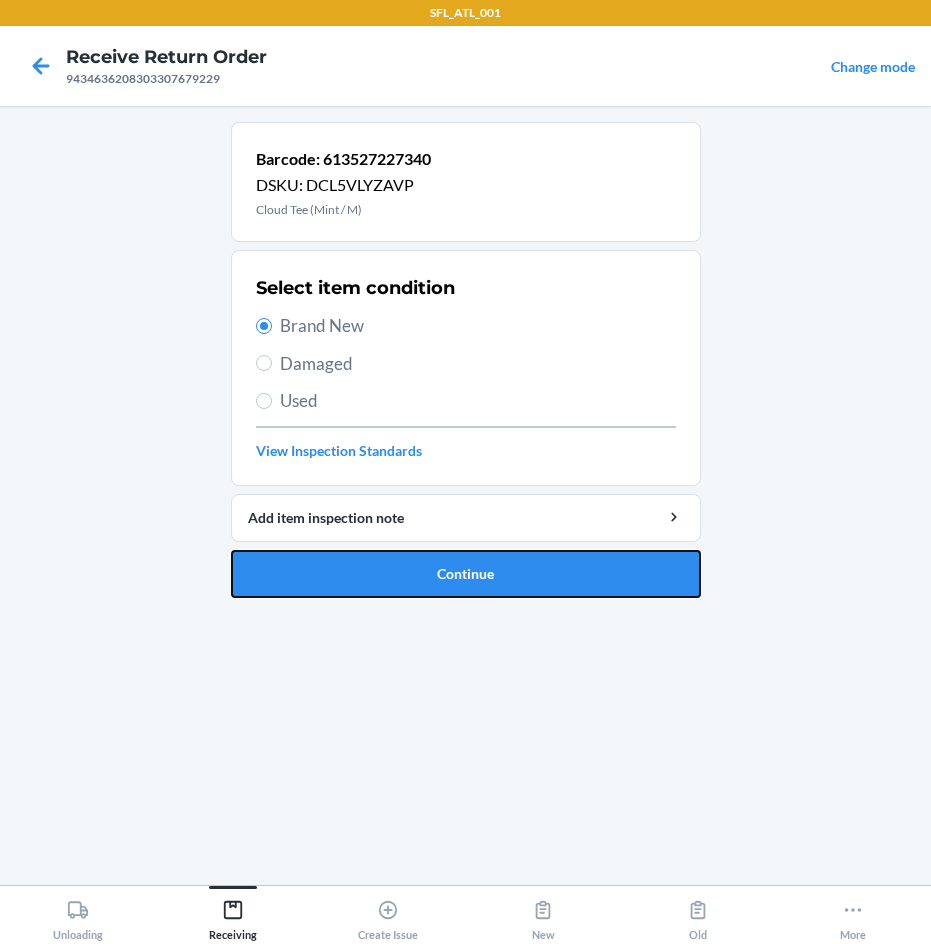drag, startPoint x: 503, startPoint y: 585, endPoint x: 514, endPoint y: 575, distance: 14.866069 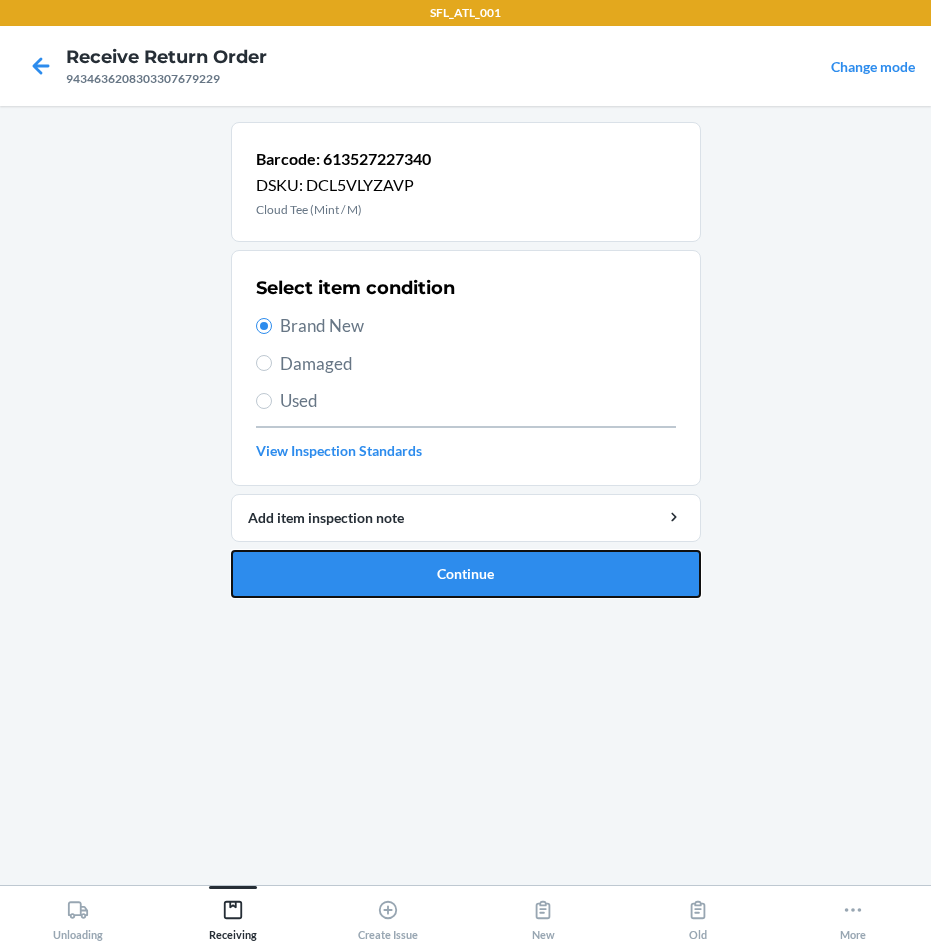click on "Continue" at bounding box center (466, 574) 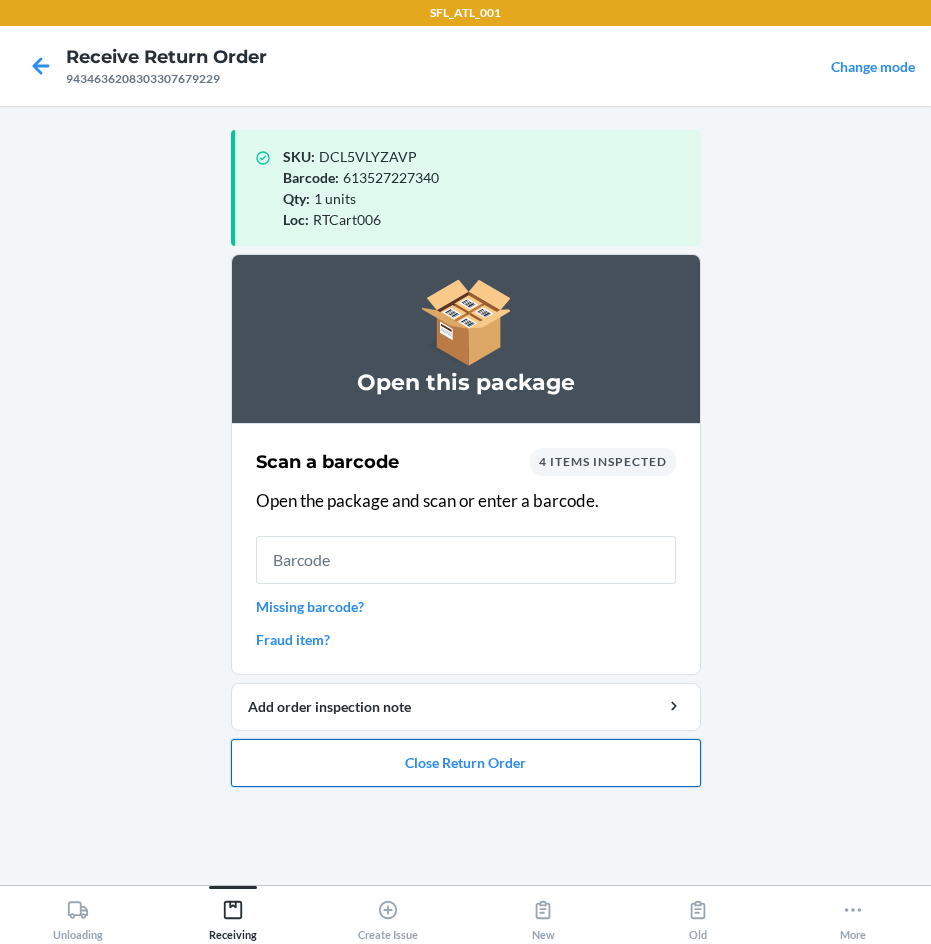click on "Close Return Order" at bounding box center (466, 763) 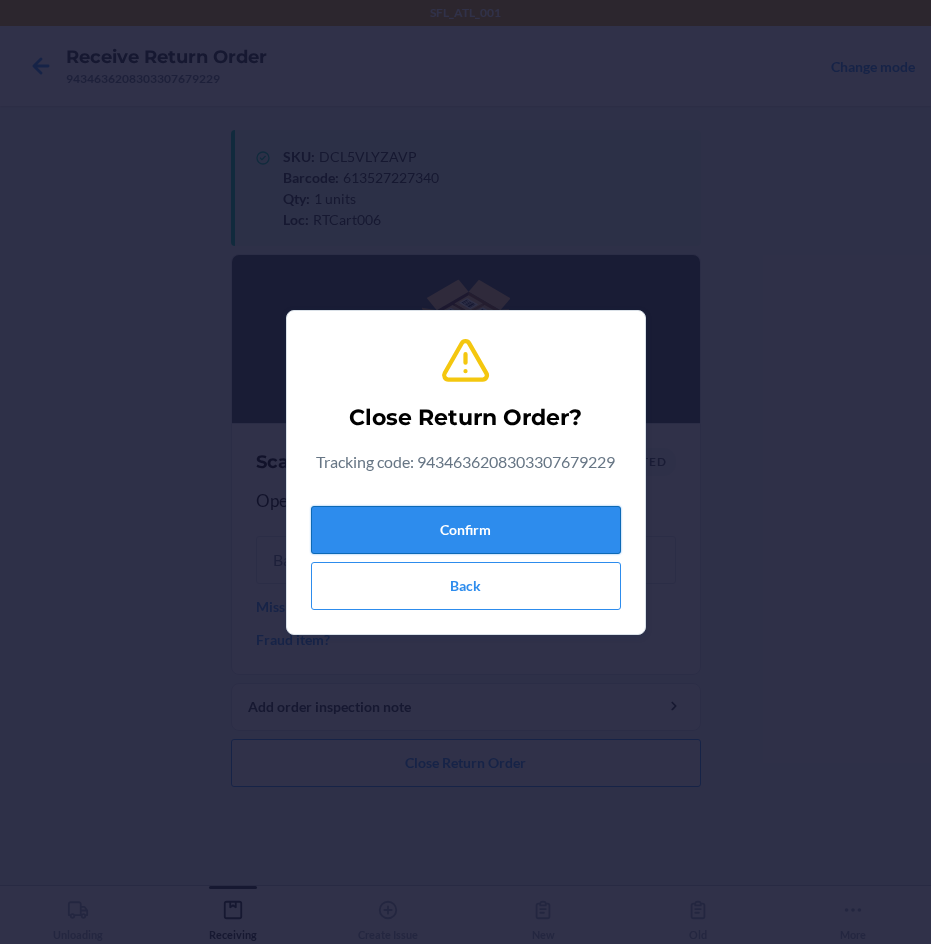click on "Confirm" at bounding box center [466, 530] 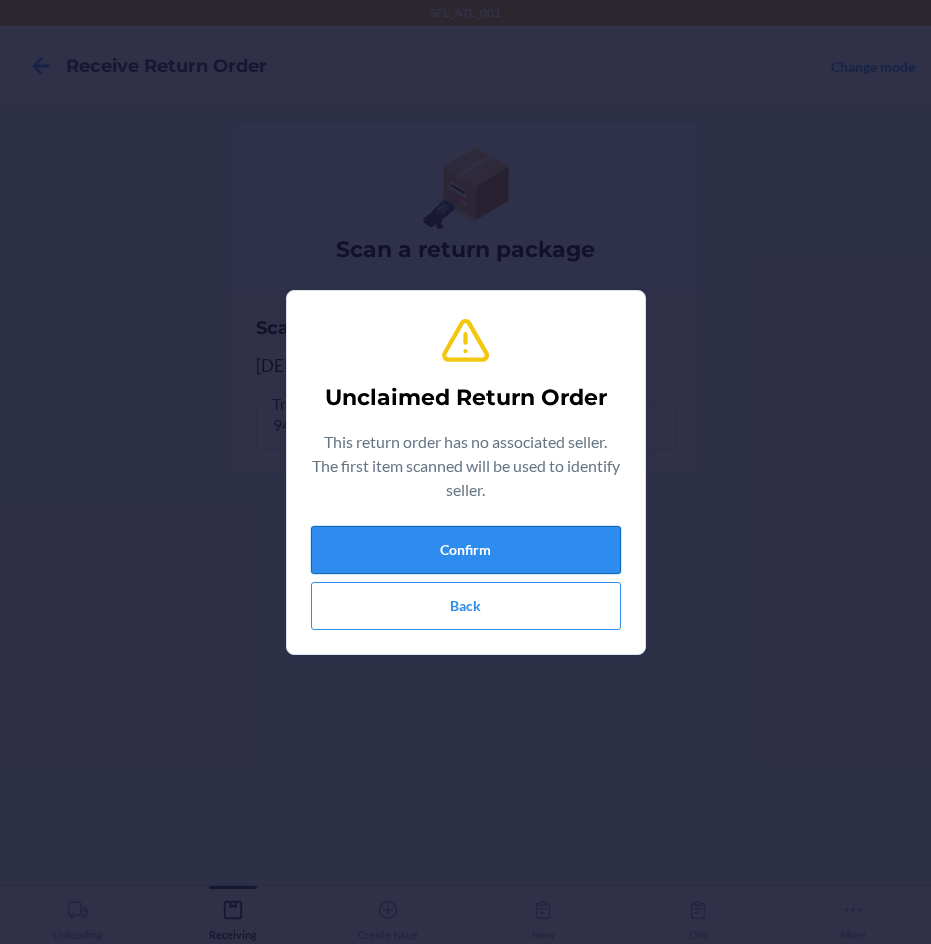 click on "Confirm" at bounding box center [466, 550] 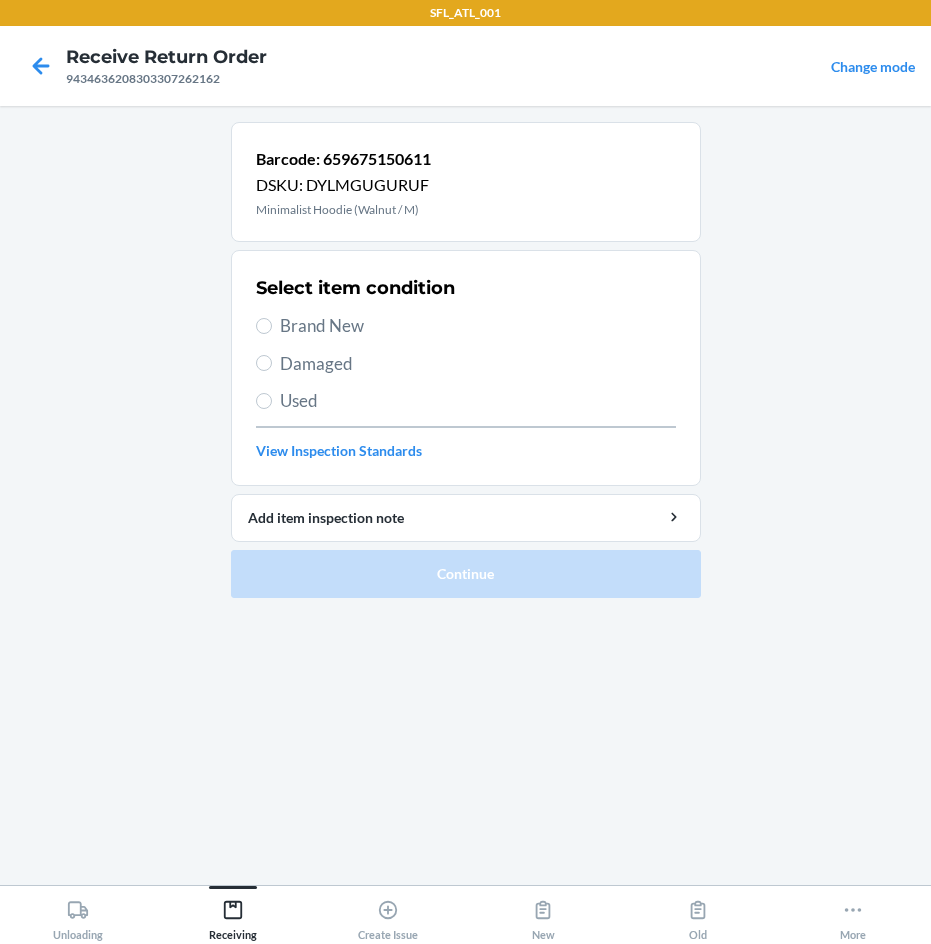 drag, startPoint x: 312, startPoint y: 319, endPoint x: 299, endPoint y: 327, distance: 15.264338 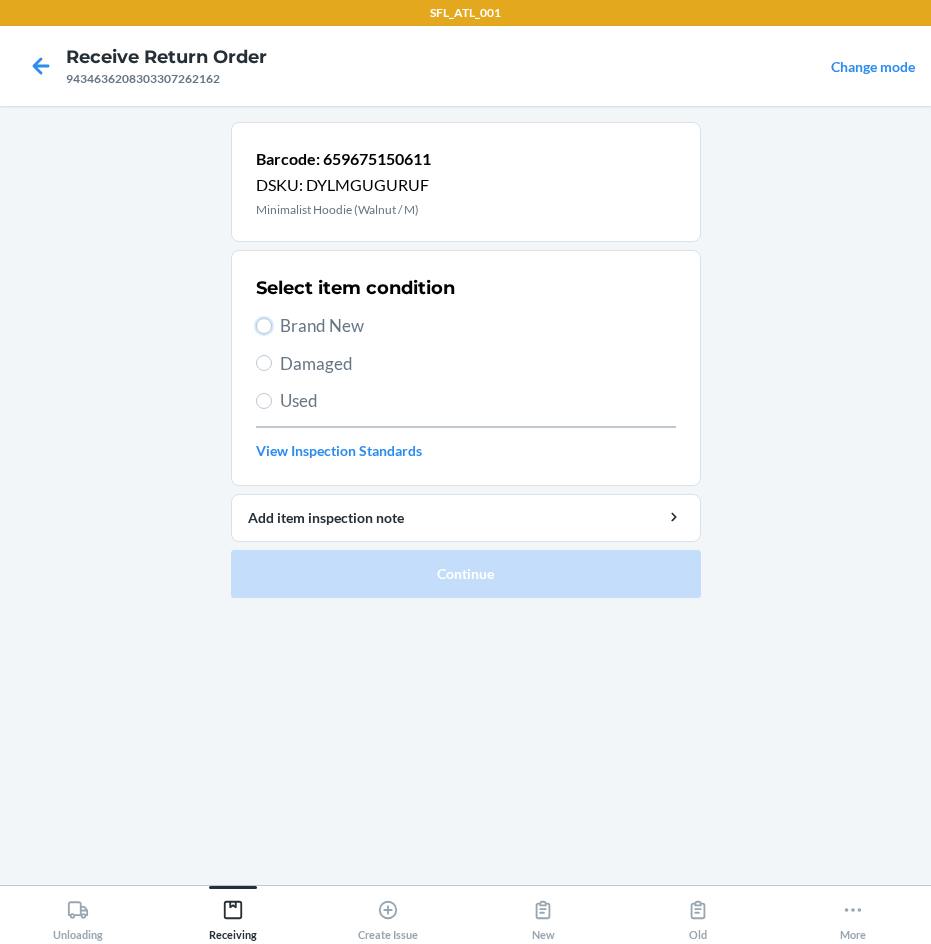 click on "Brand New" at bounding box center [264, 326] 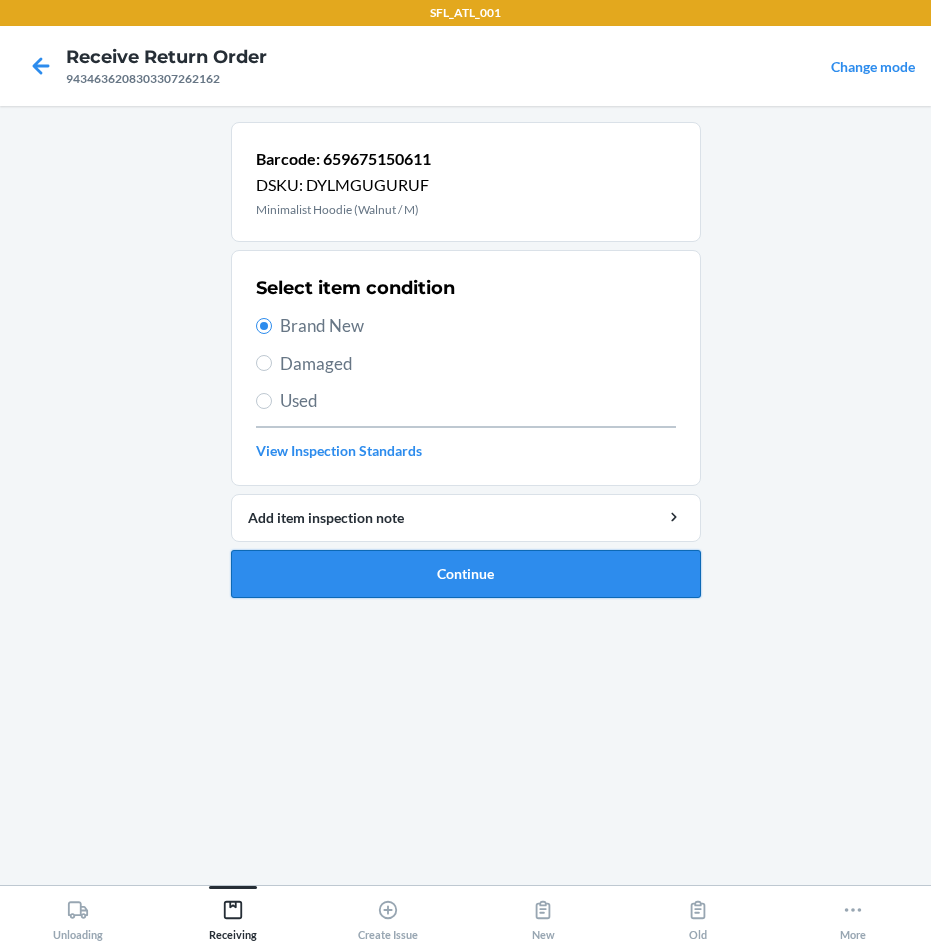 click on "Continue" at bounding box center (466, 574) 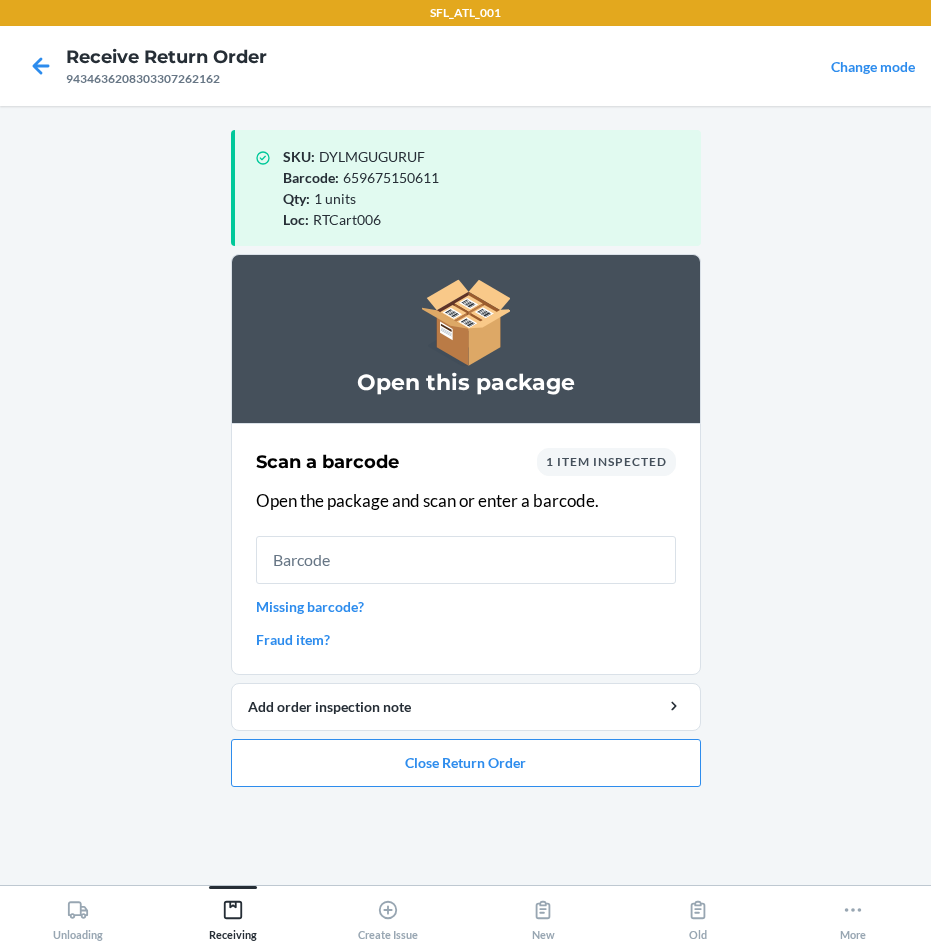 click at bounding box center [466, 560] 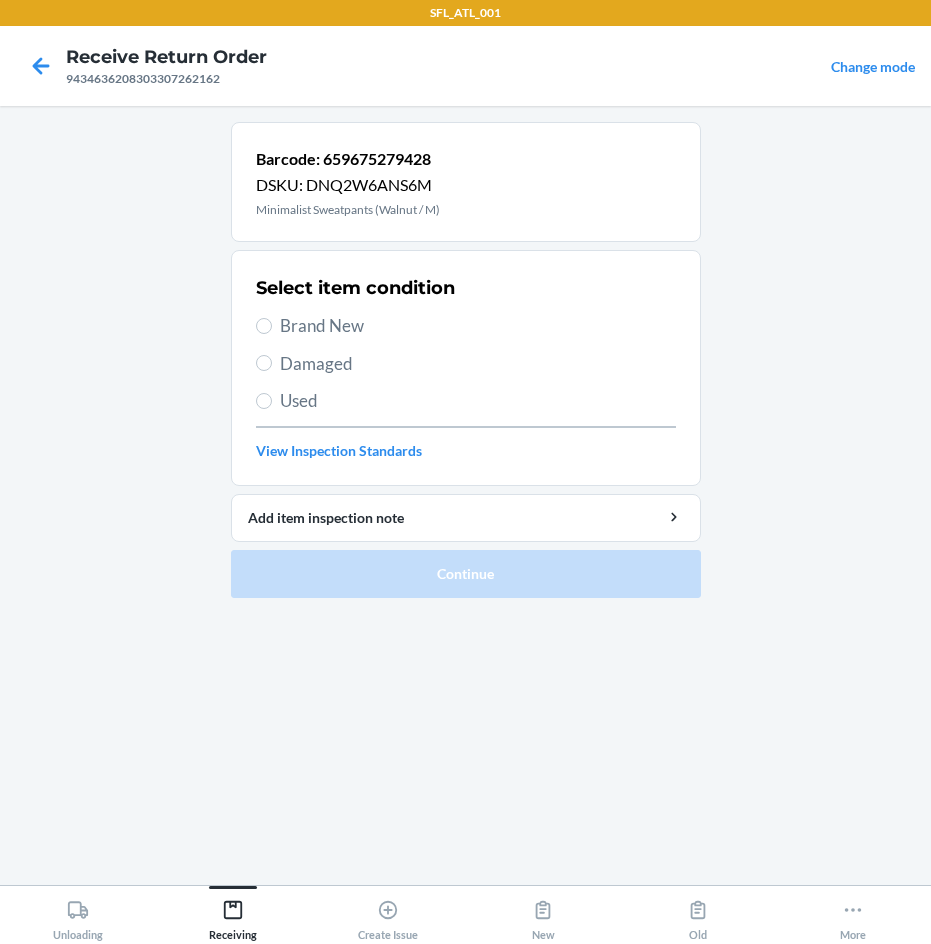click on "Brand New" at bounding box center (478, 326) 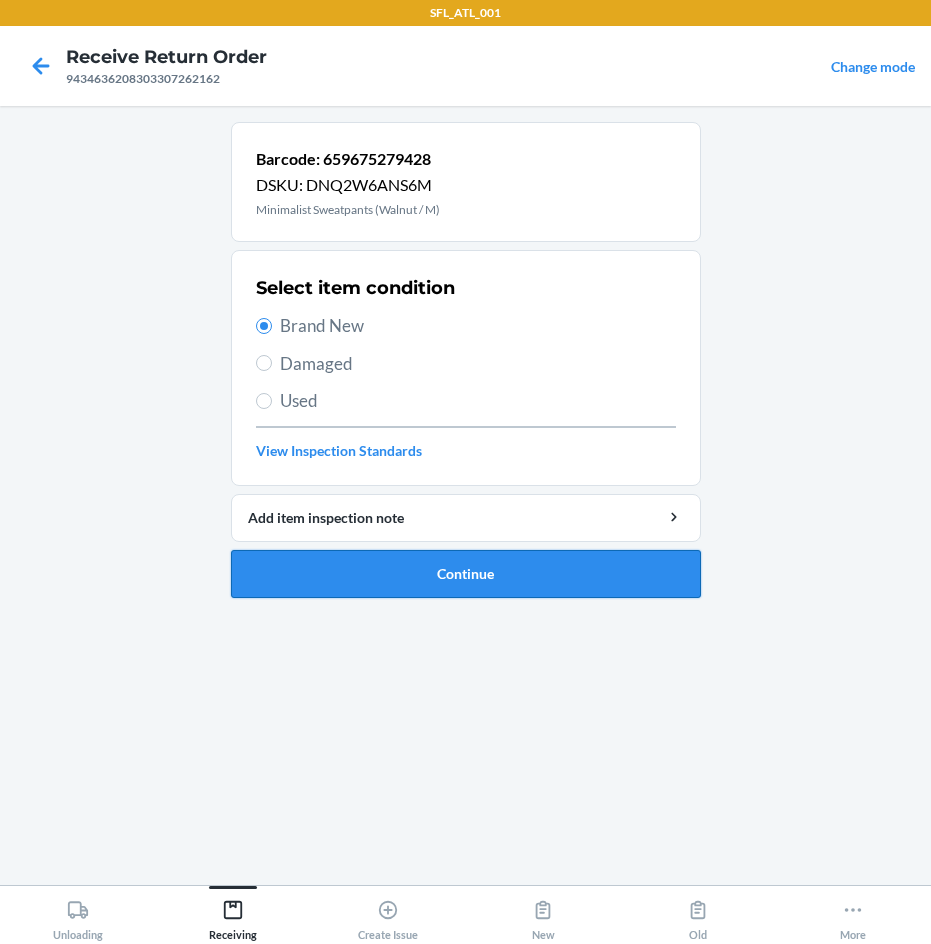 click on "Continue" at bounding box center [466, 574] 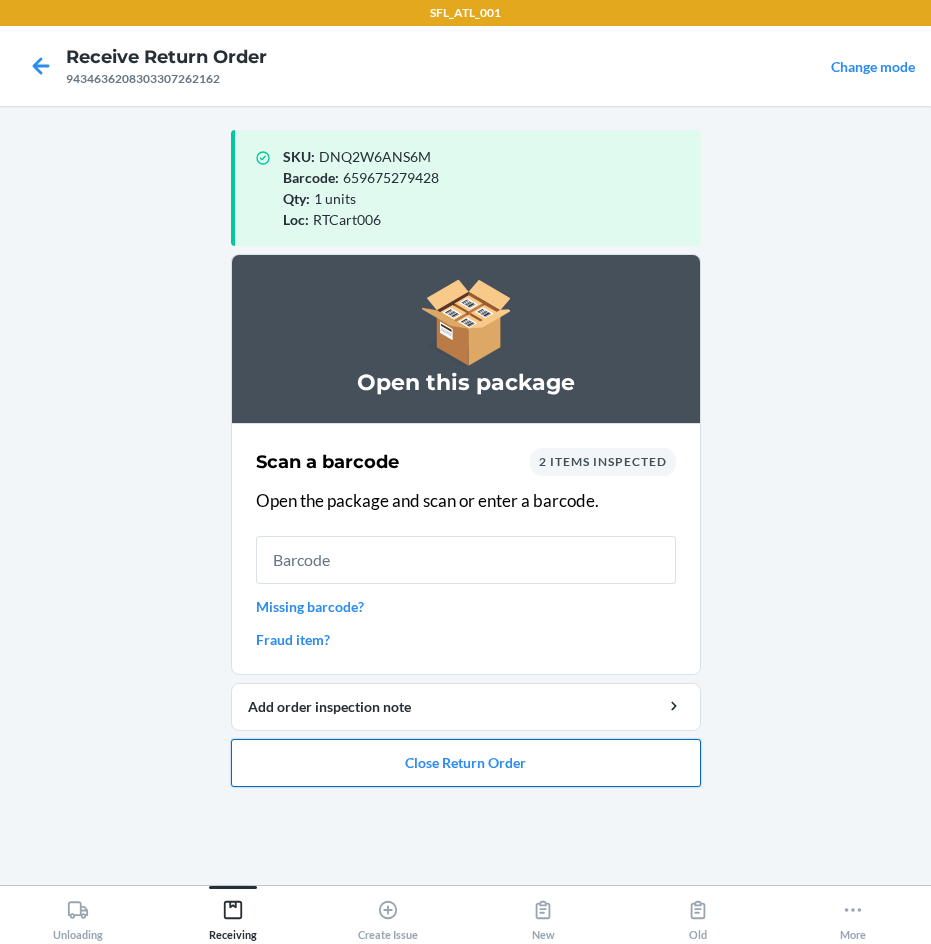 click on "Close Return Order" at bounding box center (466, 763) 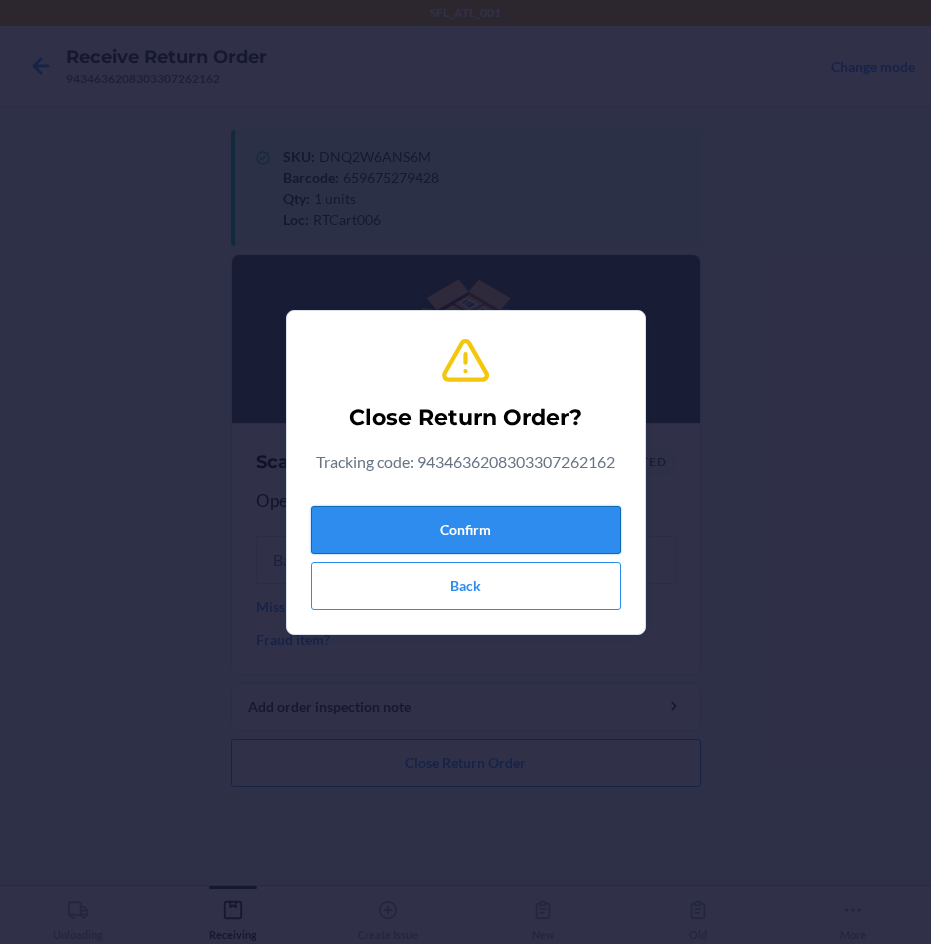 click on "Confirm" at bounding box center [466, 530] 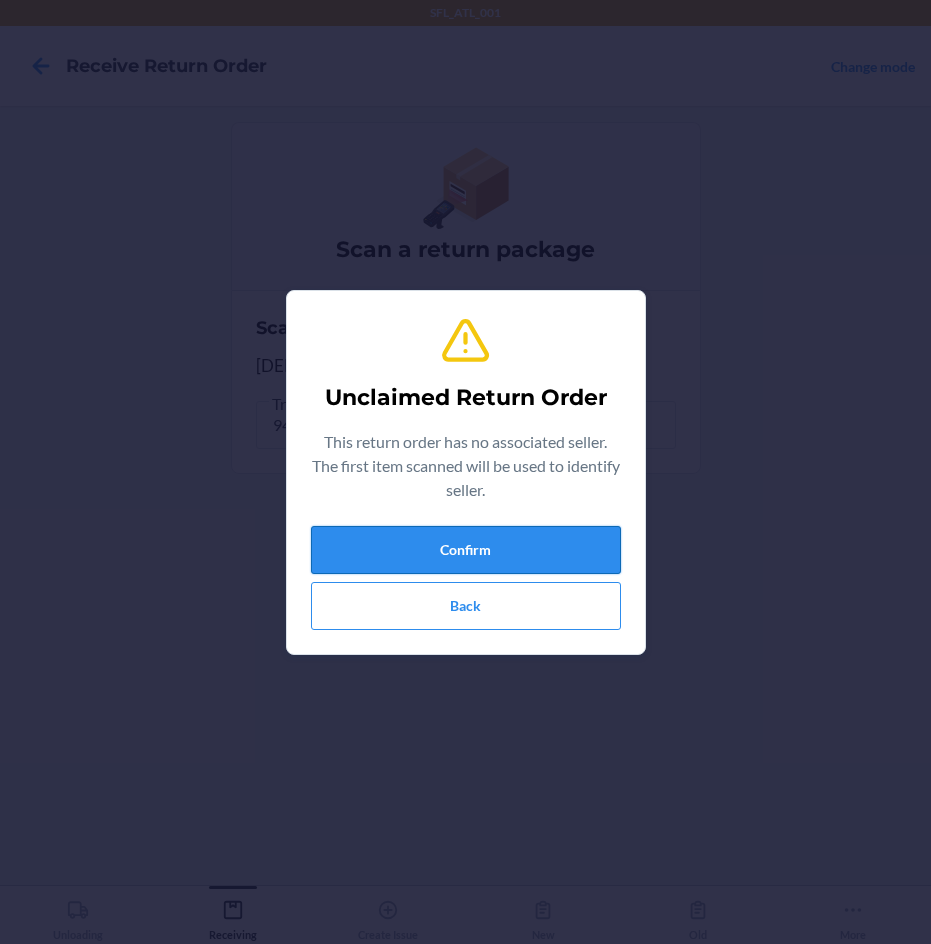 click on "Confirm" at bounding box center (466, 550) 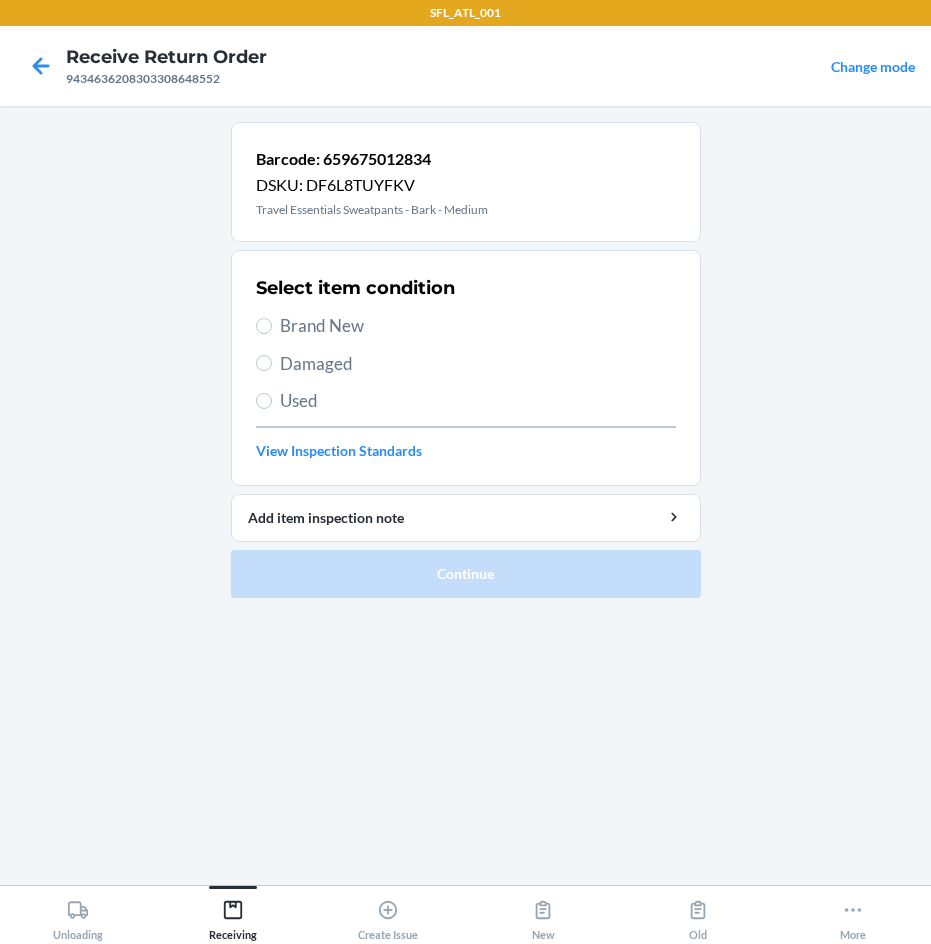 drag, startPoint x: 326, startPoint y: 326, endPoint x: 334, endPoint y: 336, distance: 12.806249 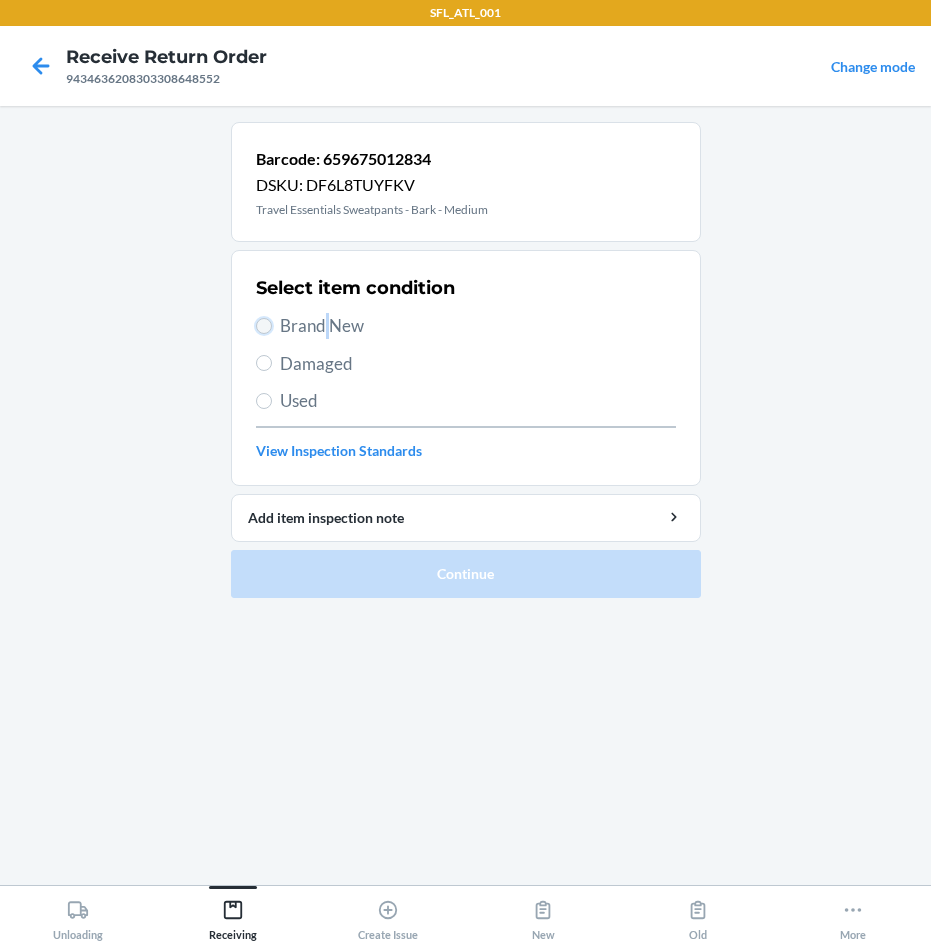 click on "Brand New" at bounding box center (264, 326) 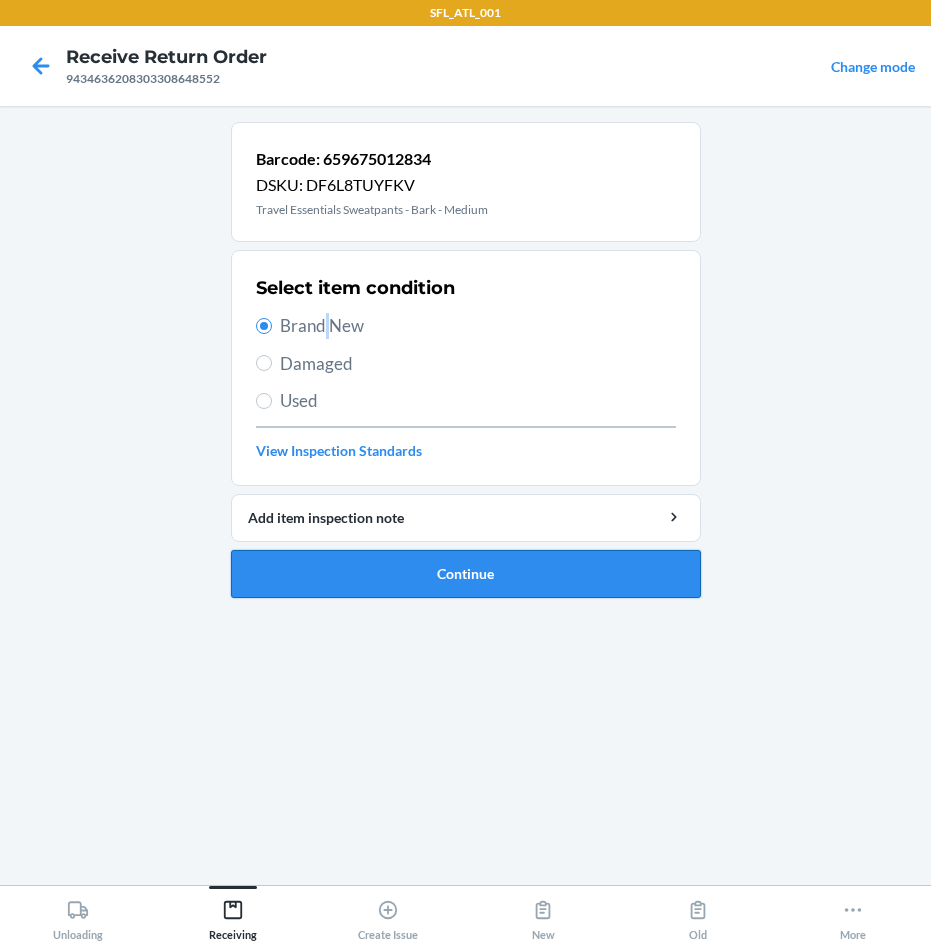 click on "Continue" at bounding box center [466, 574] 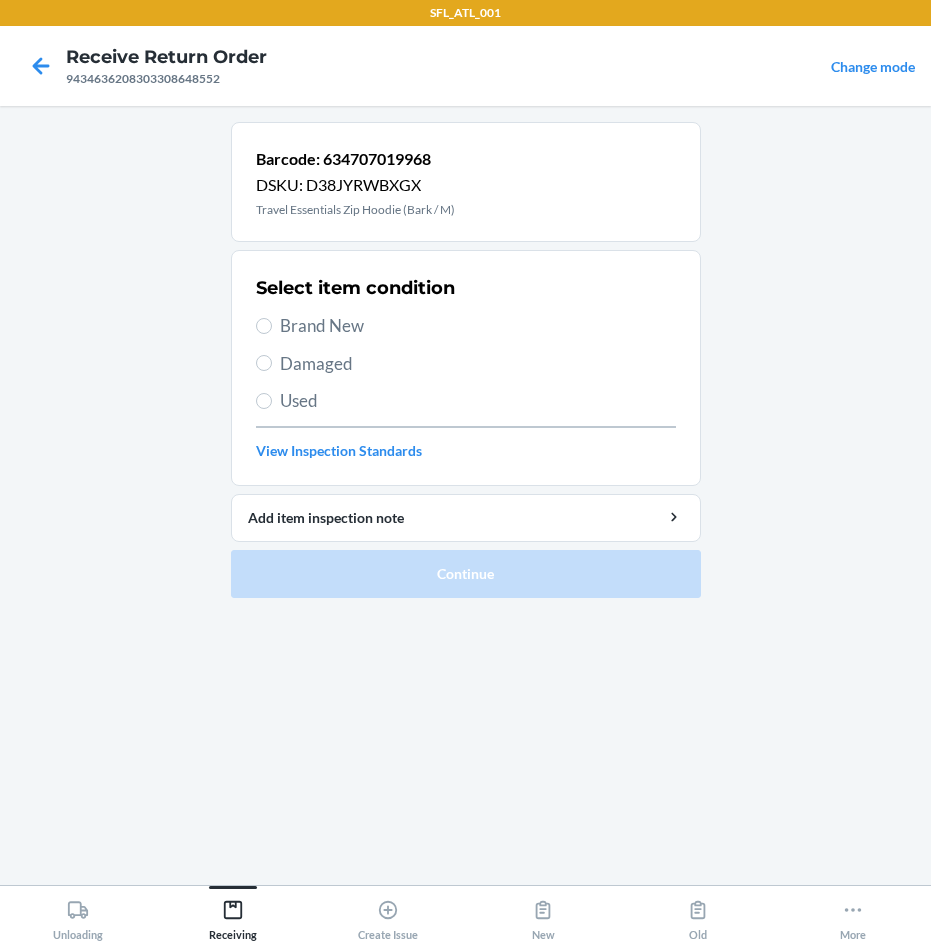 click on "Brand New" at bounding box center (478, 326) 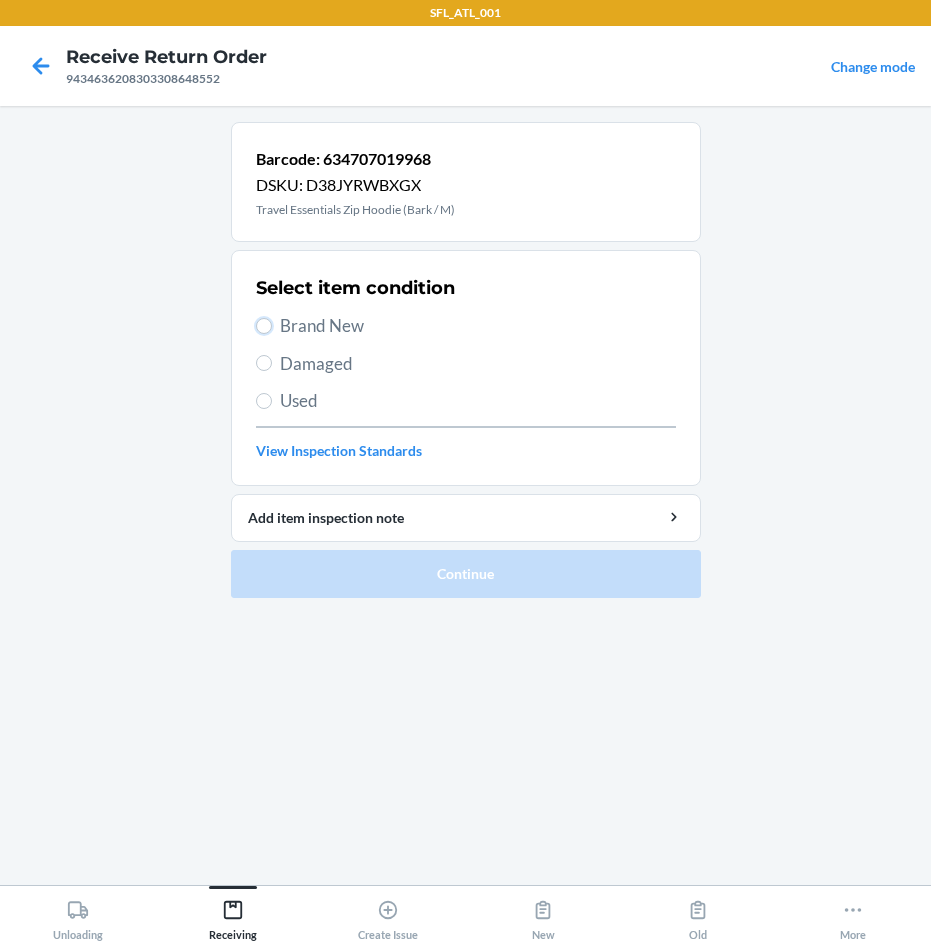 click on "Brand New" at bounding box center (264, 326) 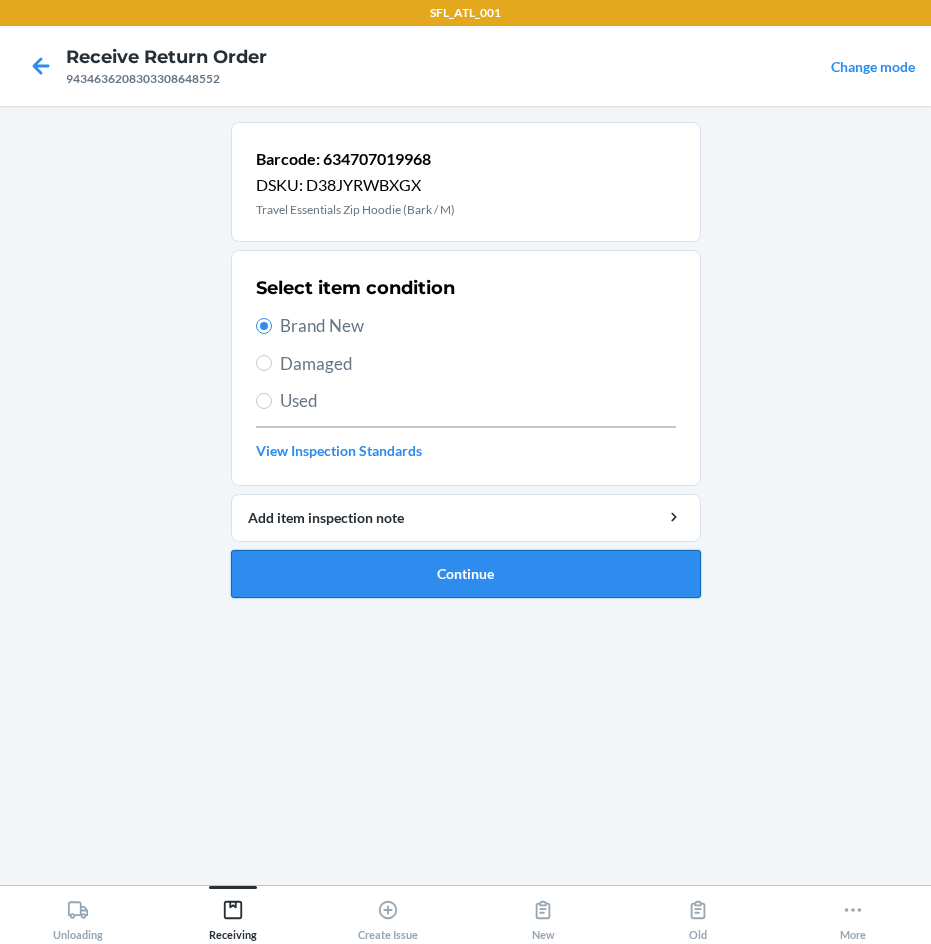 click on "Continue" at bounding box center (466, 574) 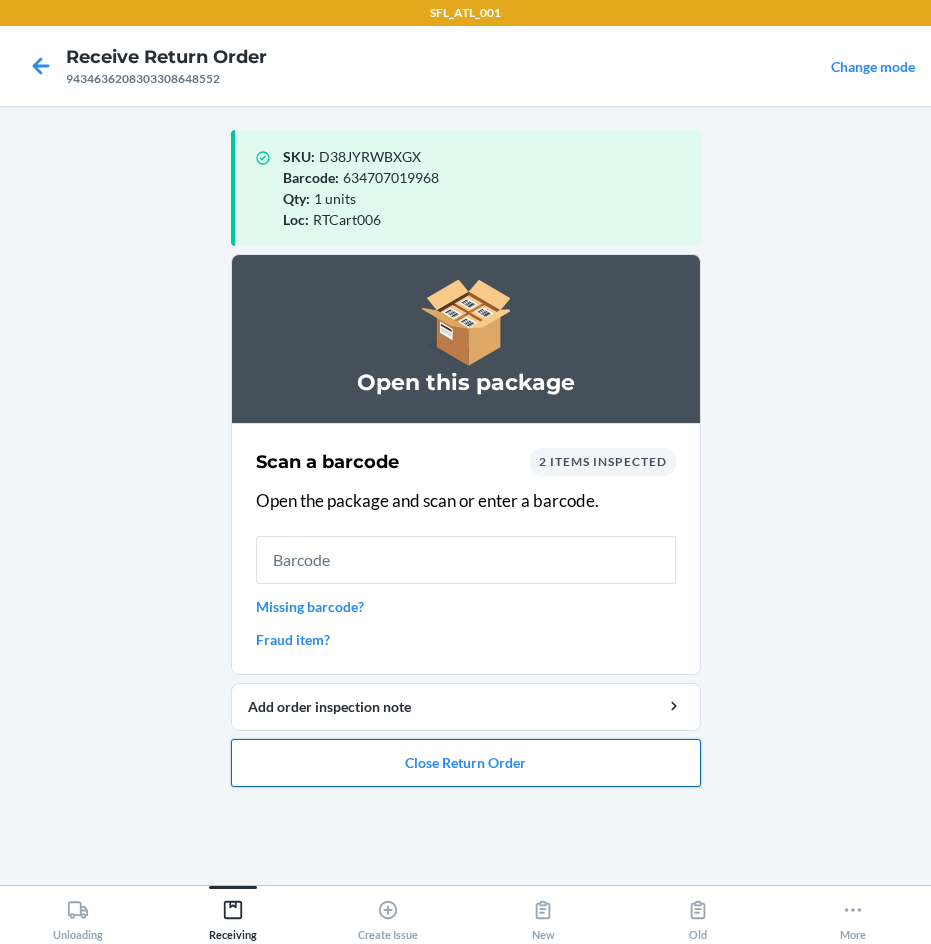 click on "Close Return Order" at bounding box center [466, 763] 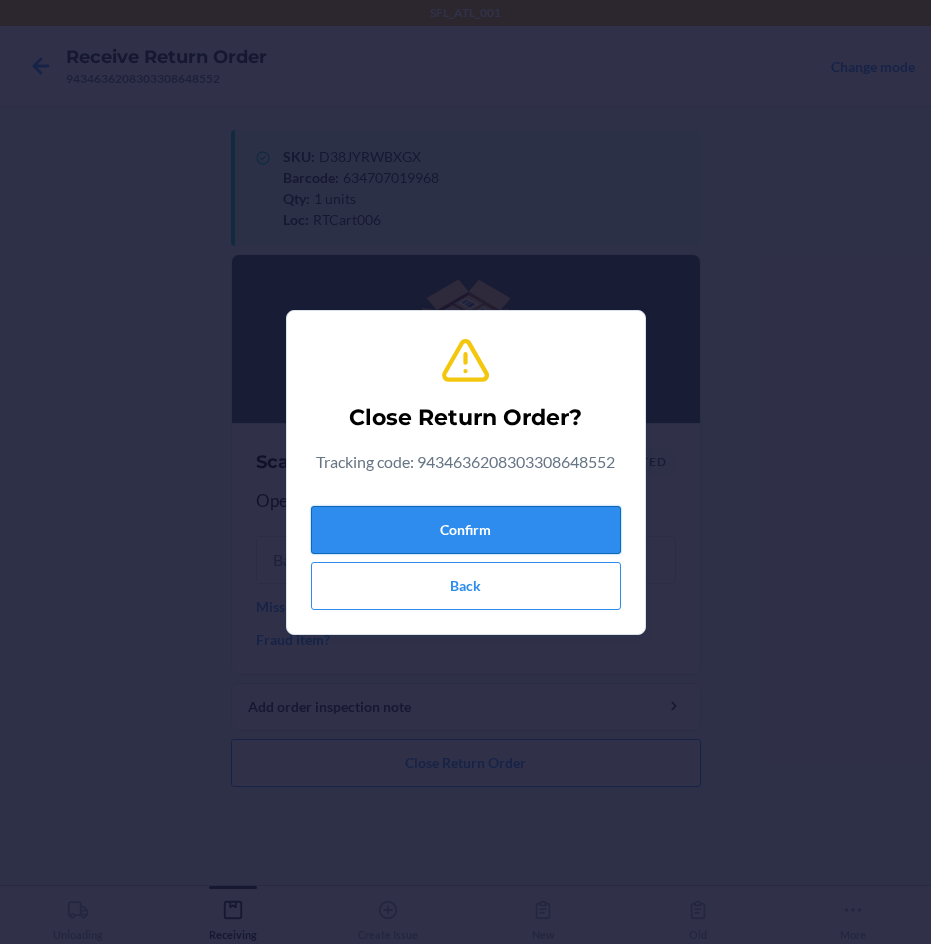 click on "Confirm" at bounding box center [466, 530] 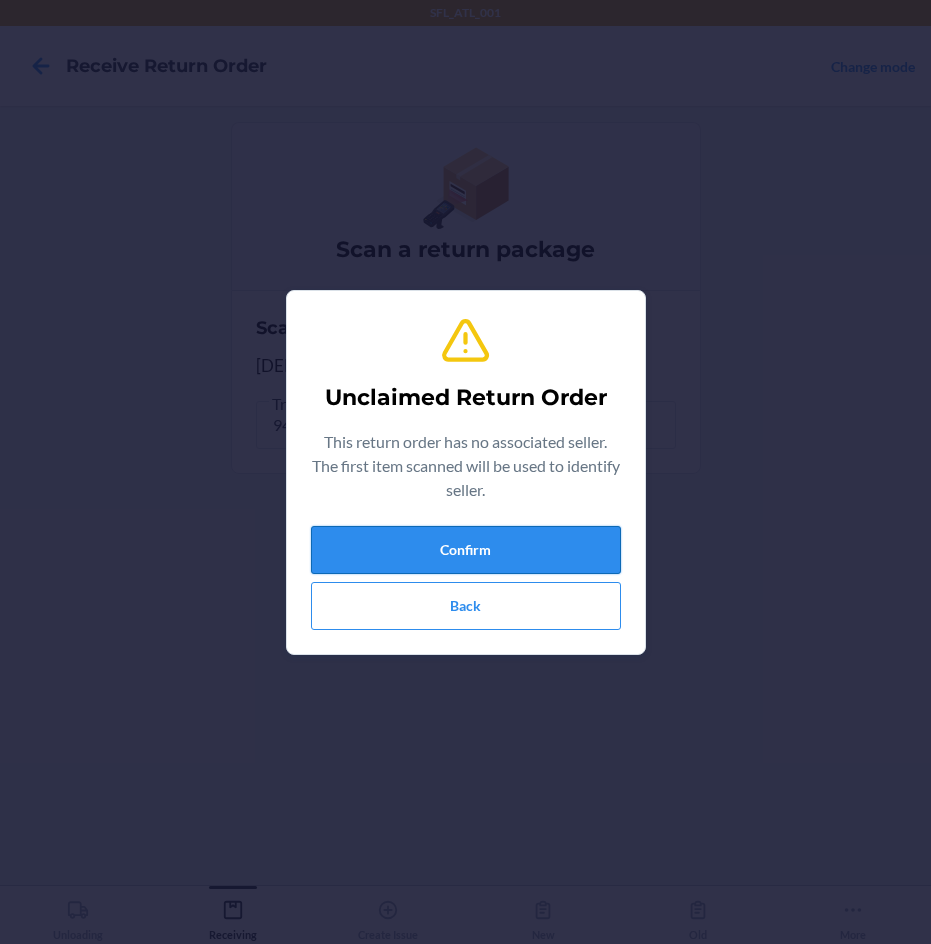click on "Confirm" at bounding box center (466, 550) 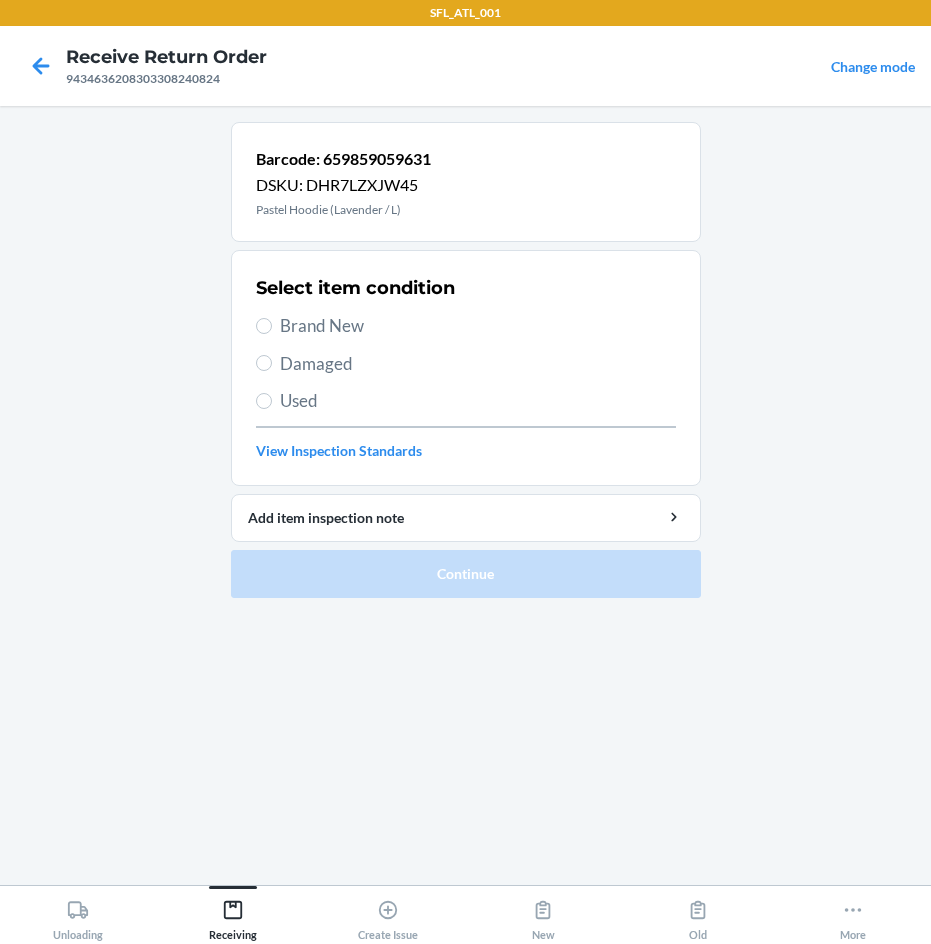 click on "Select item condition Brand New Damaged Used View Inspection Standards" at bounding box center [466, 368] 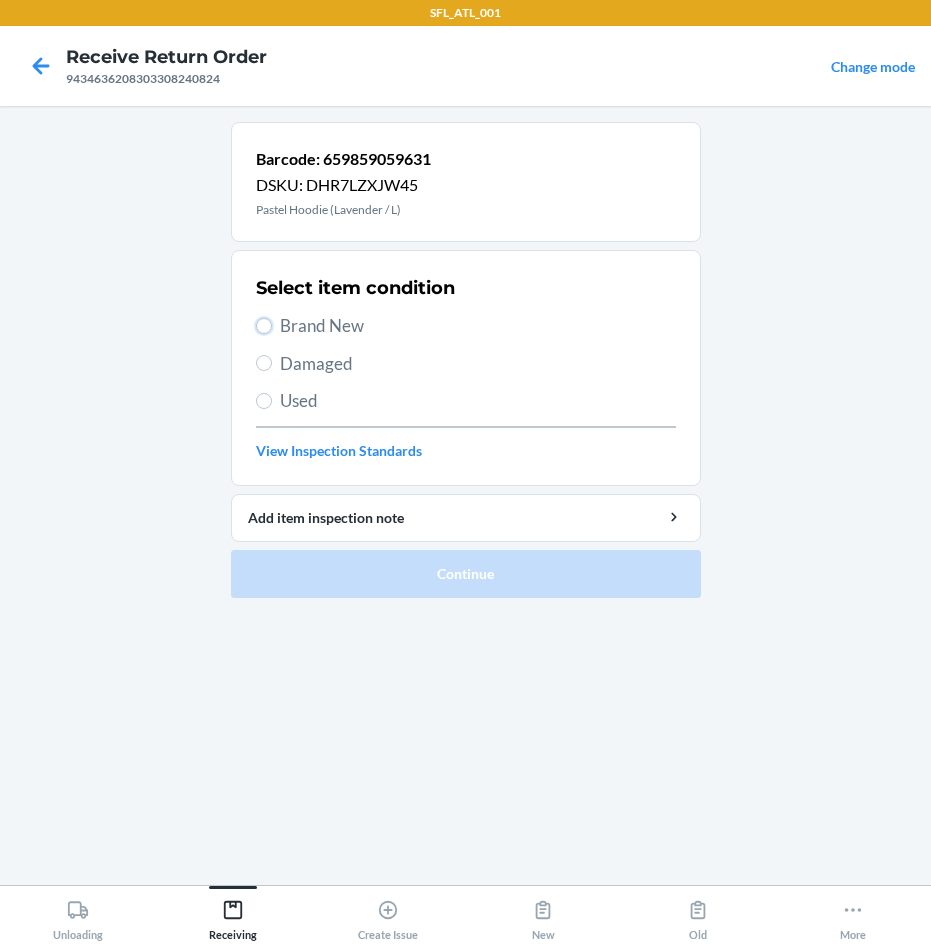 click on "Brand New" at bounding box center [264, 326] 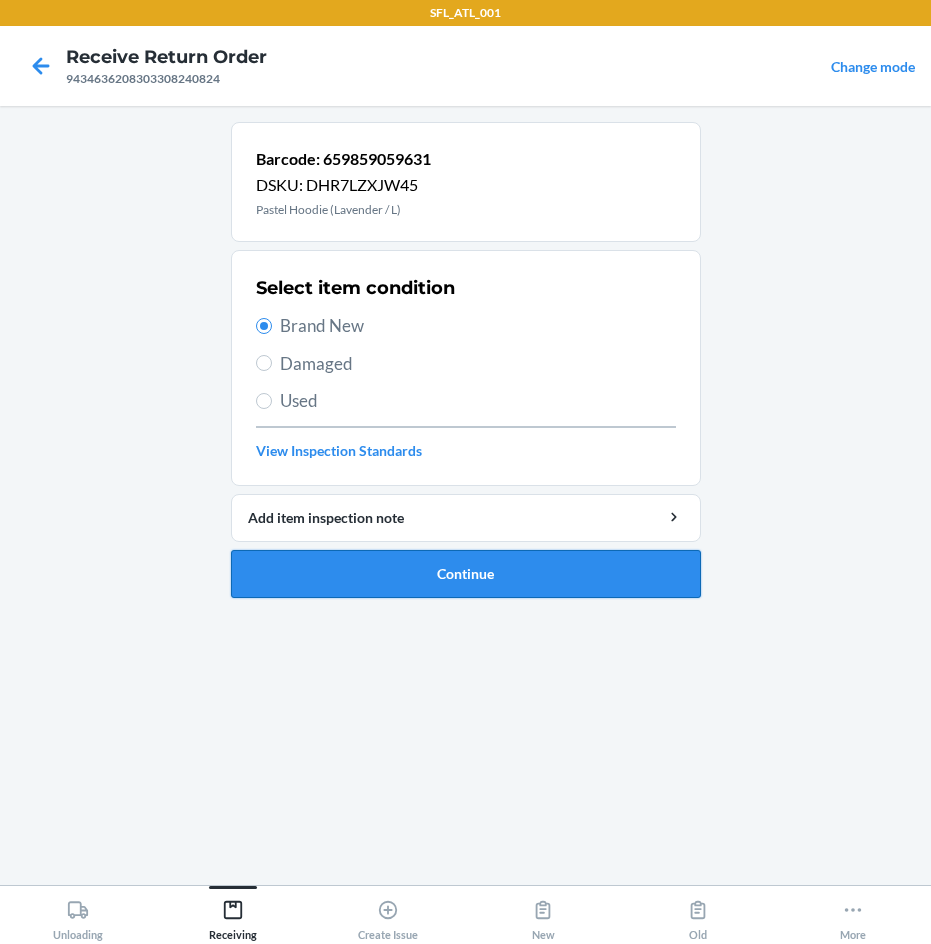 click on "Continue" at bounding box center (466, 574) 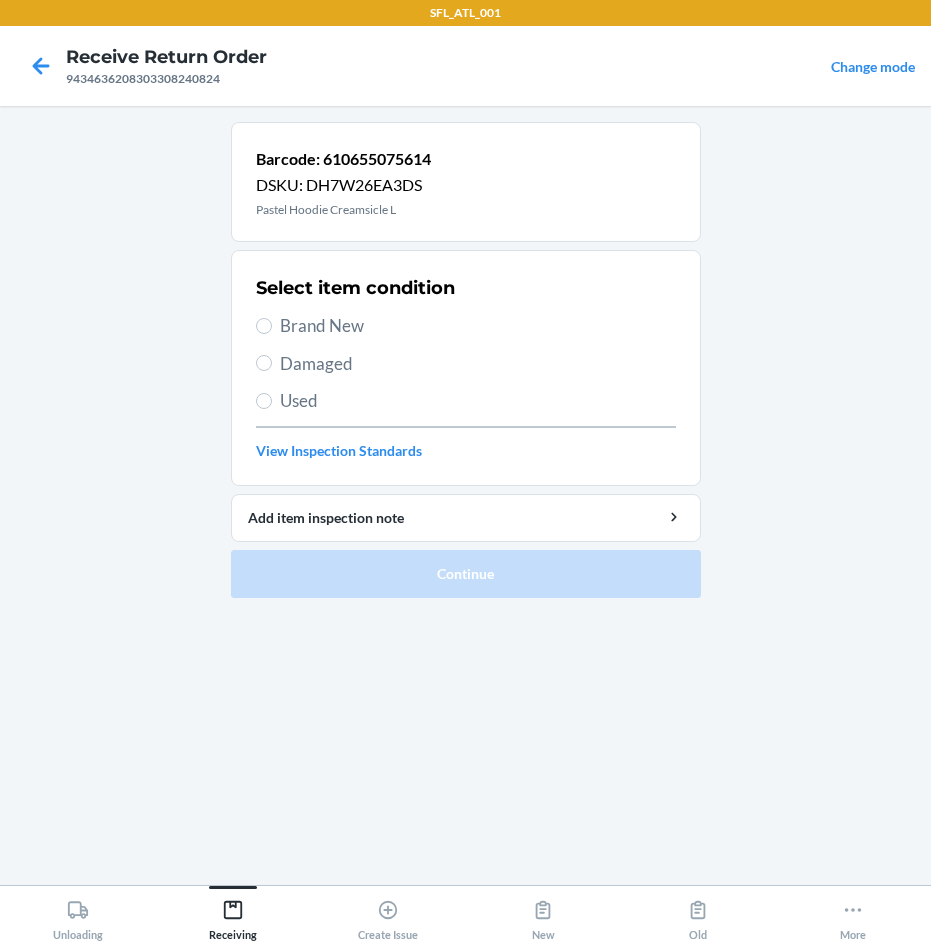click on "Brand New" at bounding box center [478, 326] 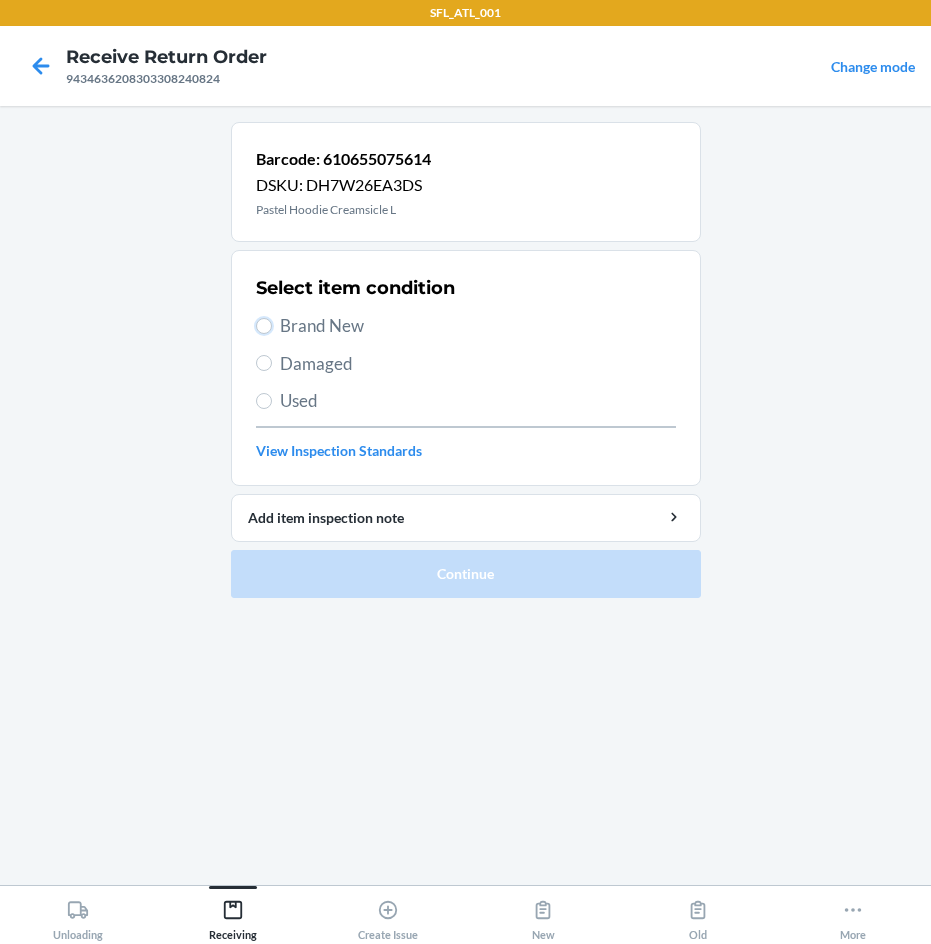 click on "Brand New" at bounding box center [264, 326] 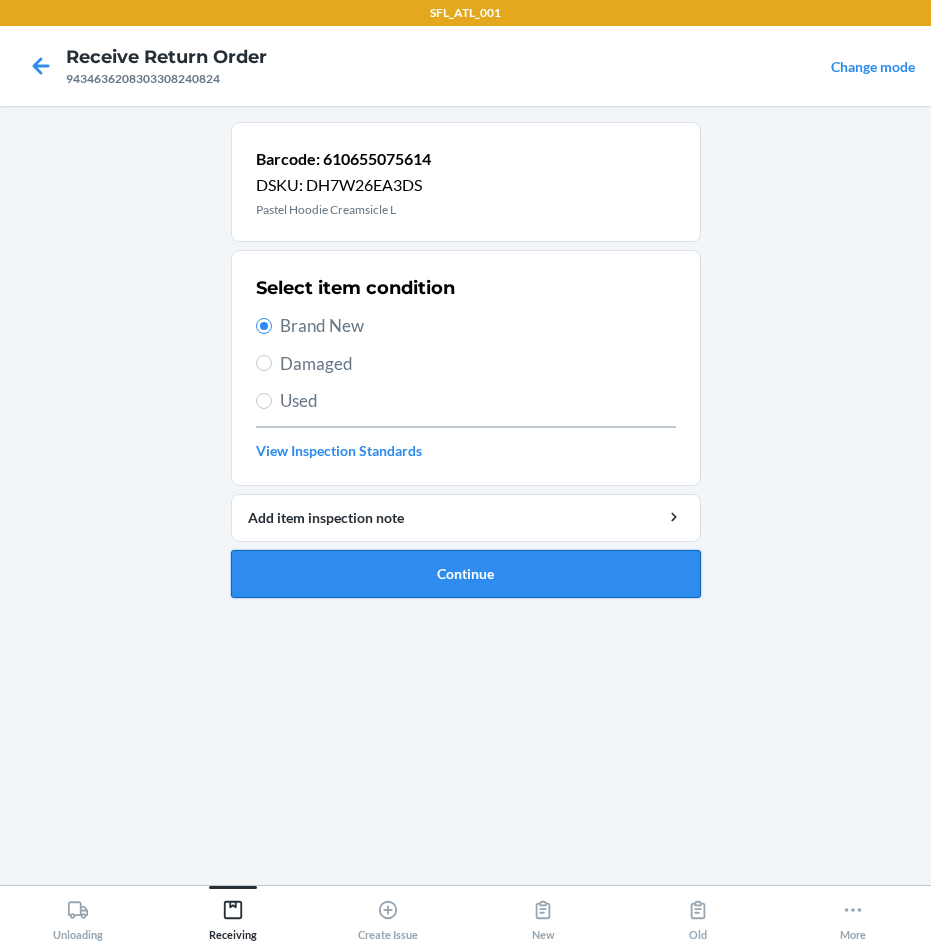click on "Continue" at bounding box center [466, 574] 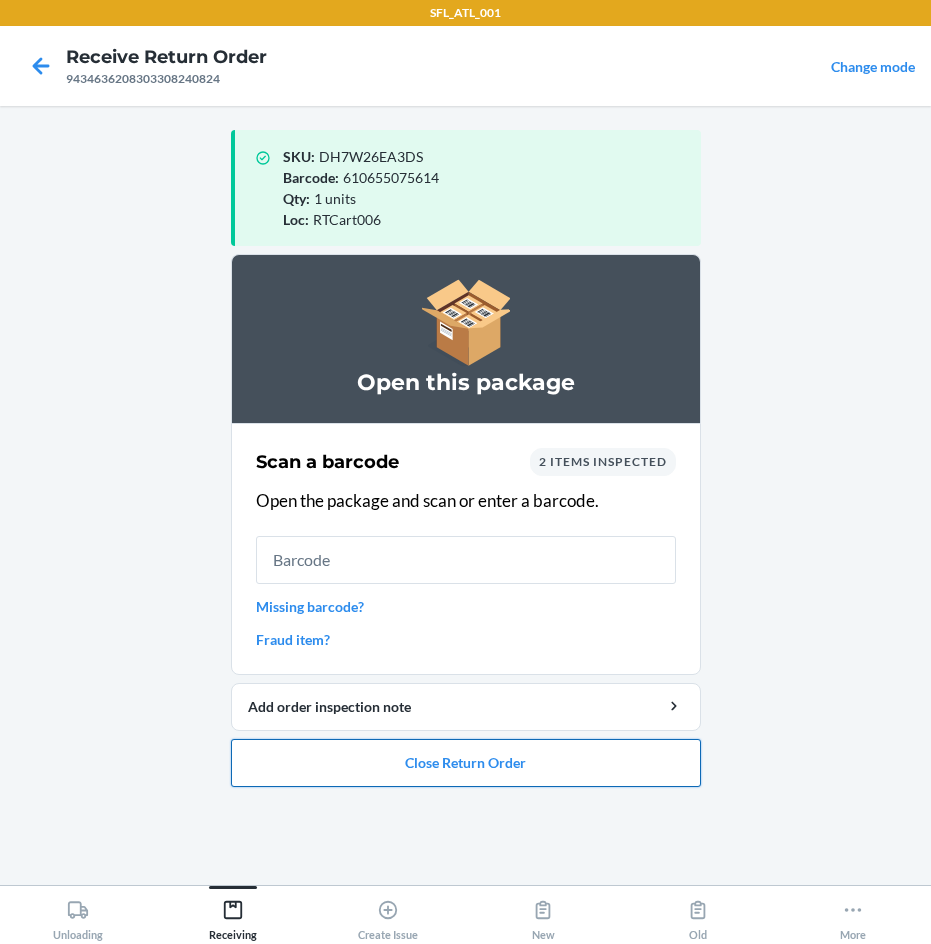 click on "Close Return Order" at bounding box center [466, 763] 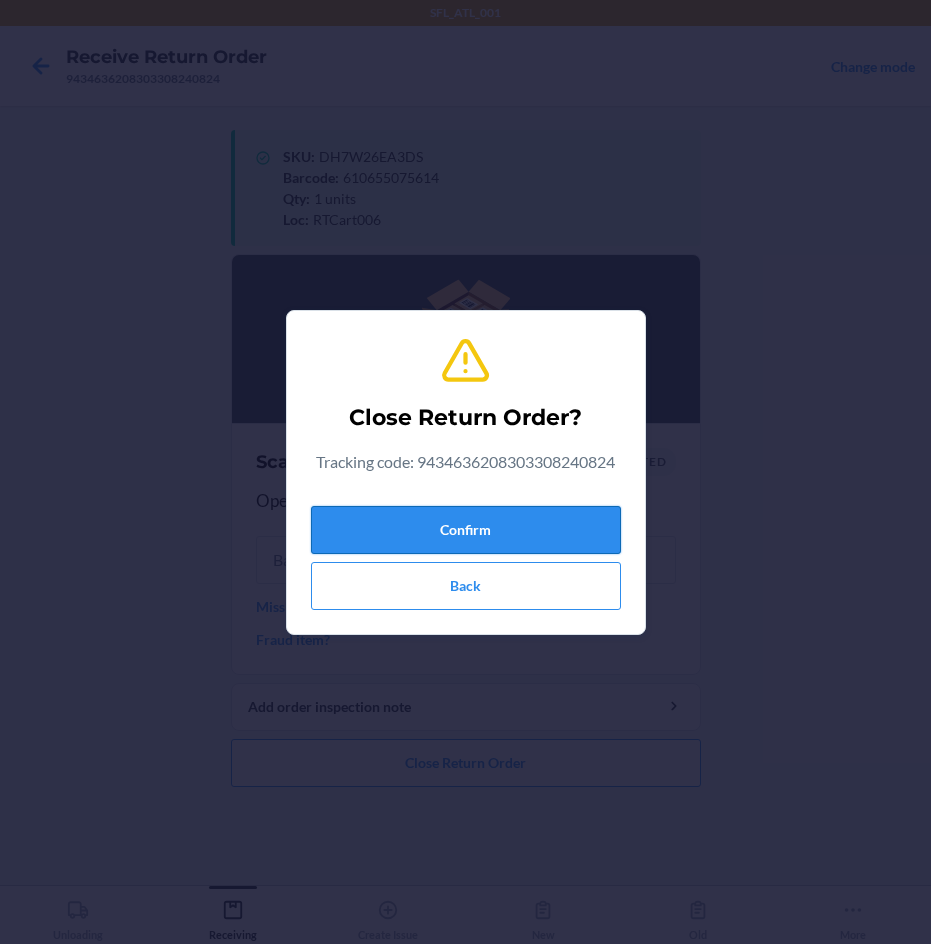 click on "Confirm" at bounding box center (466, 530) 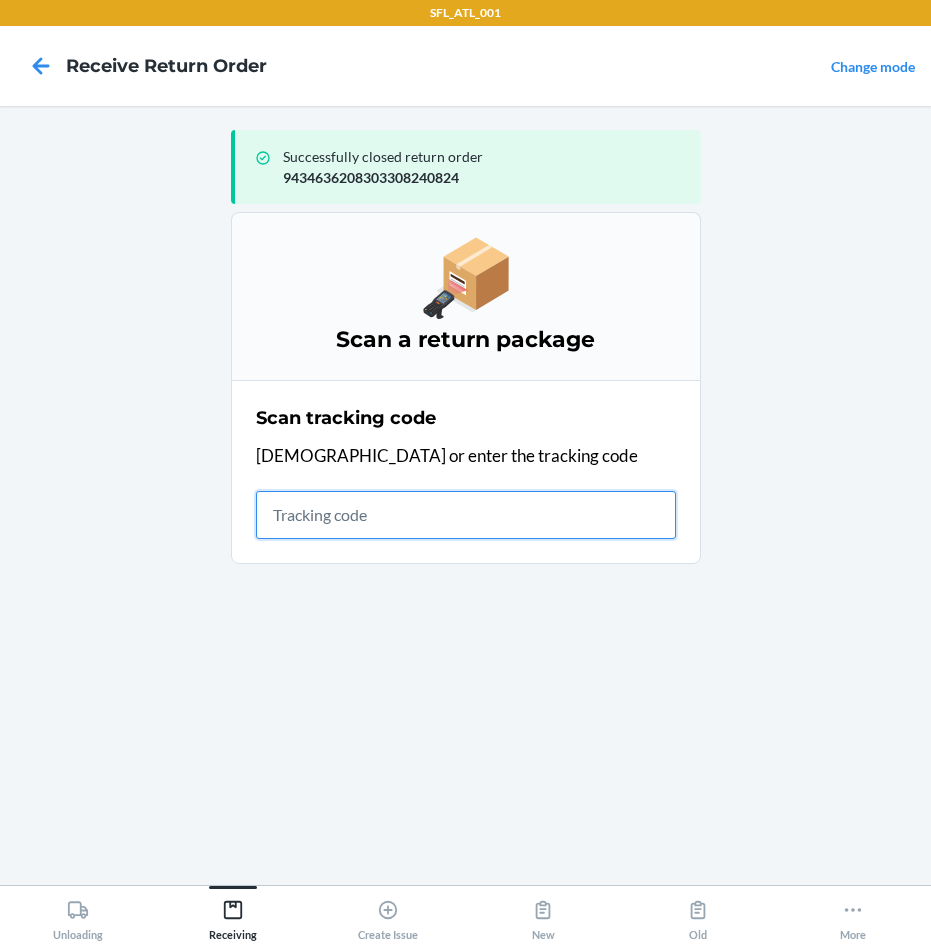 drag, startPoint x: 319, startPoint y: 524, endPoint x: 279, endPoint y: 520, distance: 40.1995 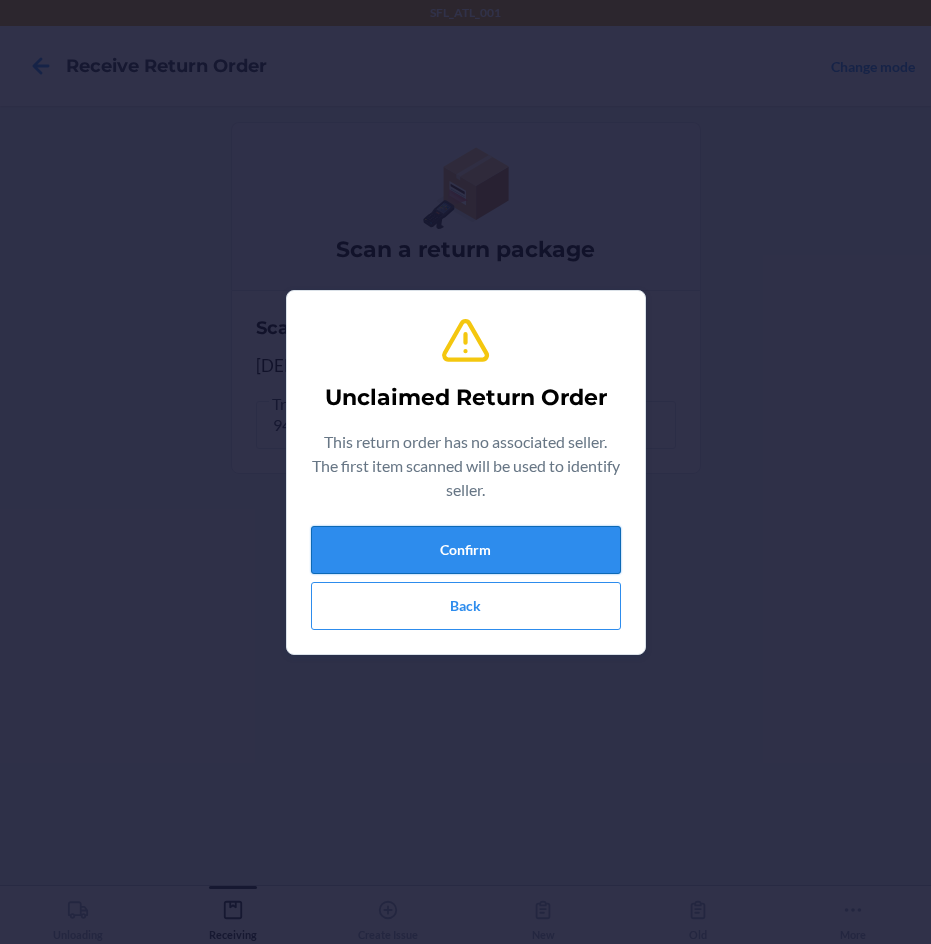 click on "Confirm" at bounding box center (466, 550) 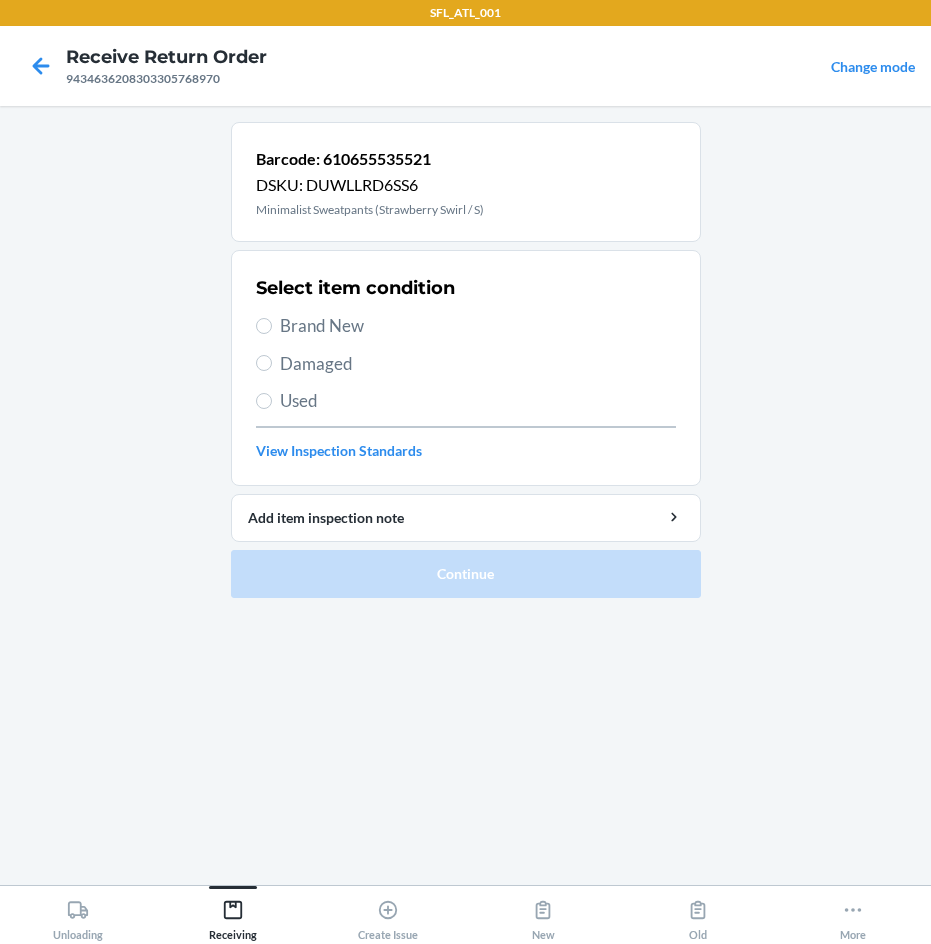 click on "Brand New" at bounding box center (478, 326) 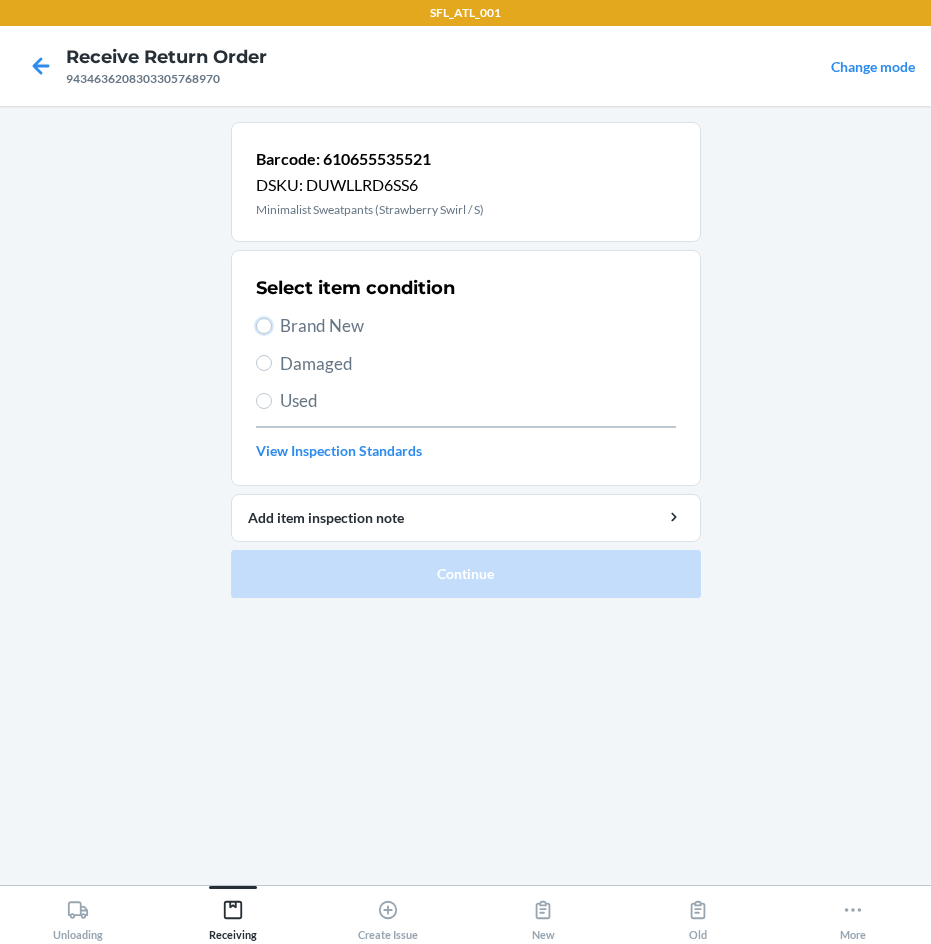 click on "Brand New" at bounding box center (264, 326) 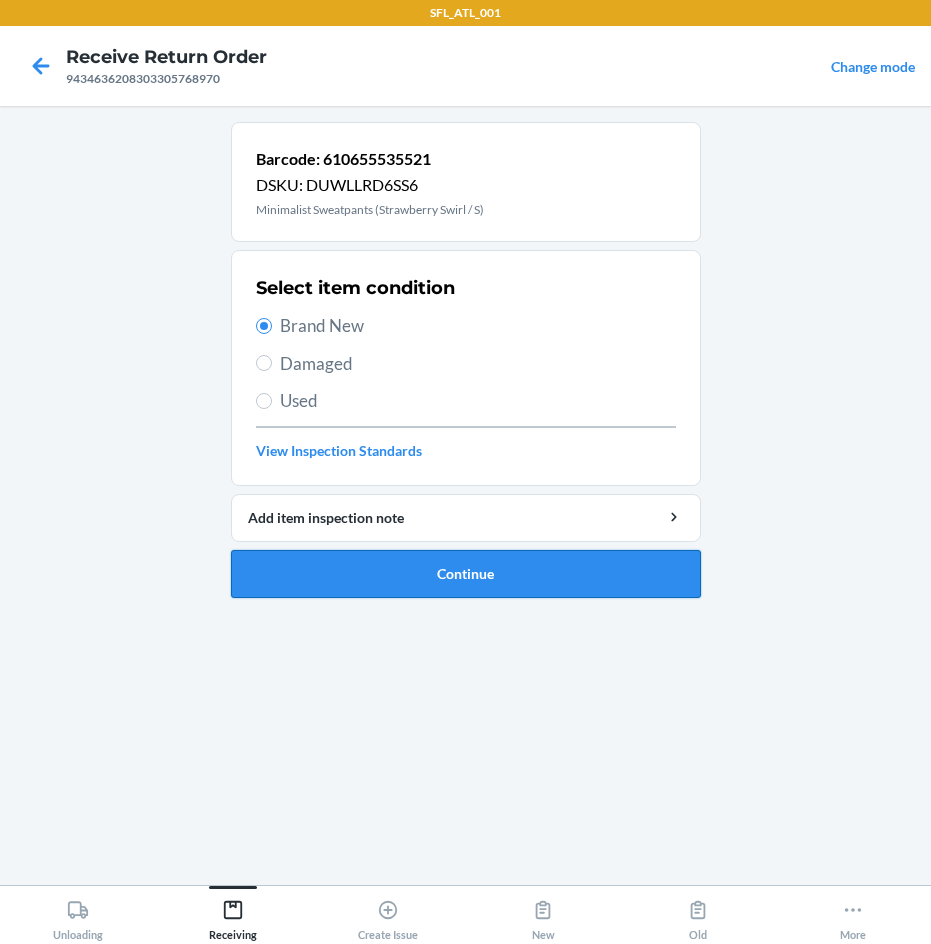click on "Continue" at bounding box center [466, 574] 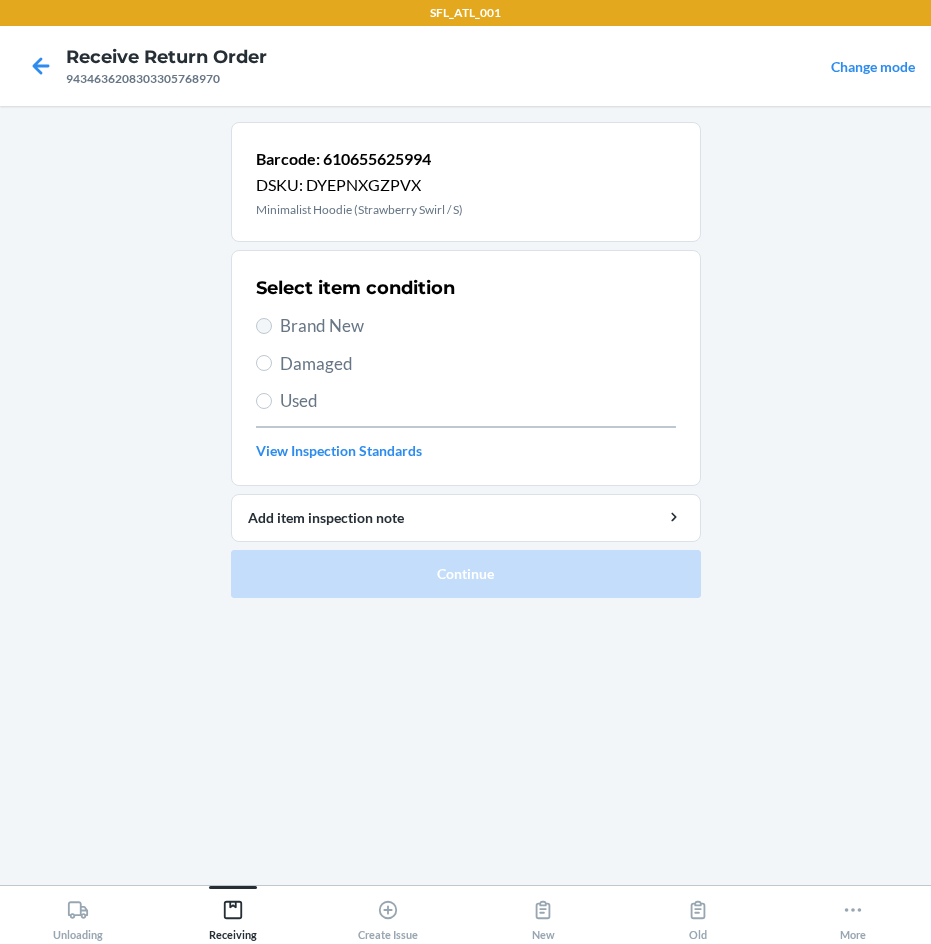 click on "Brand New" at bounding box center [466, 326] 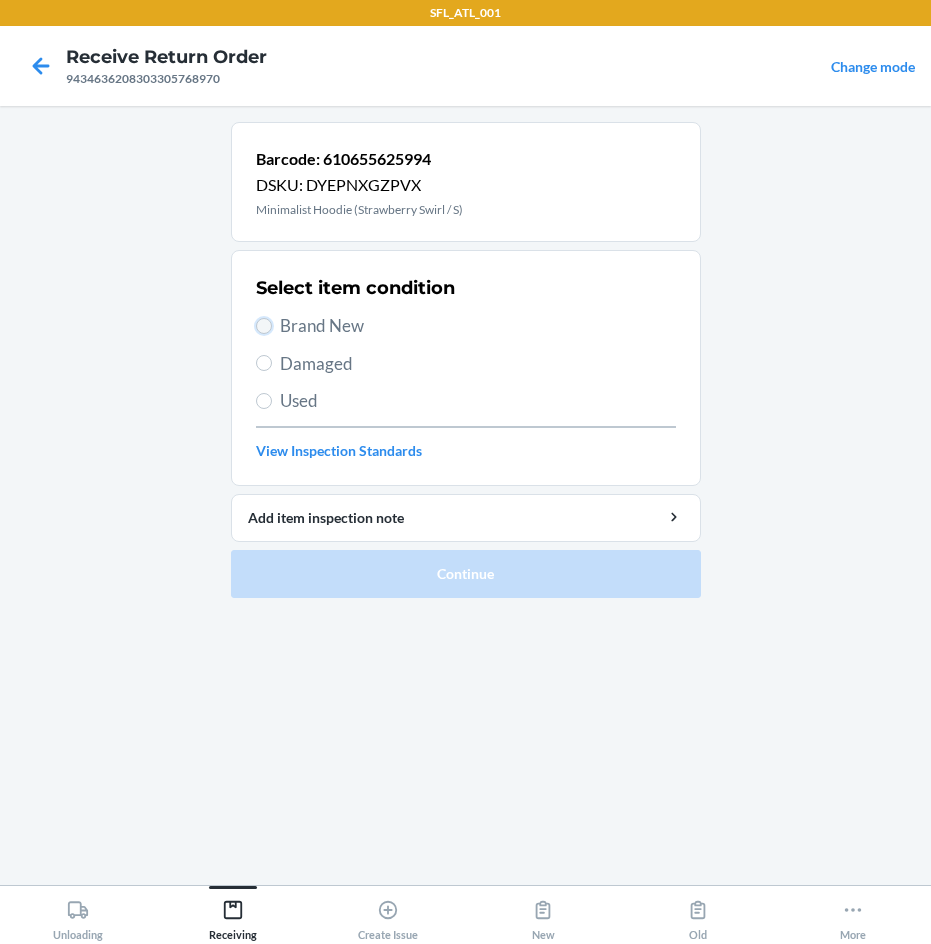 click on "Brand New" at bounding box center [264, 326] 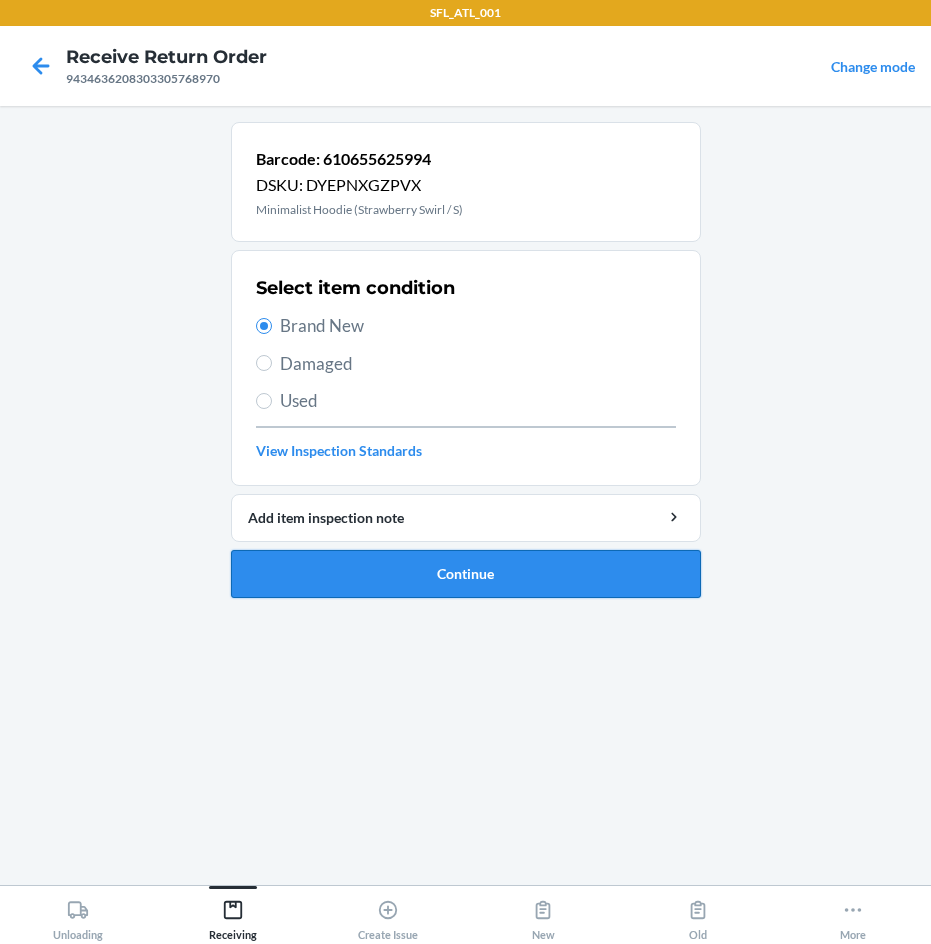 click on "Continue" at bounding box center (466, 574) 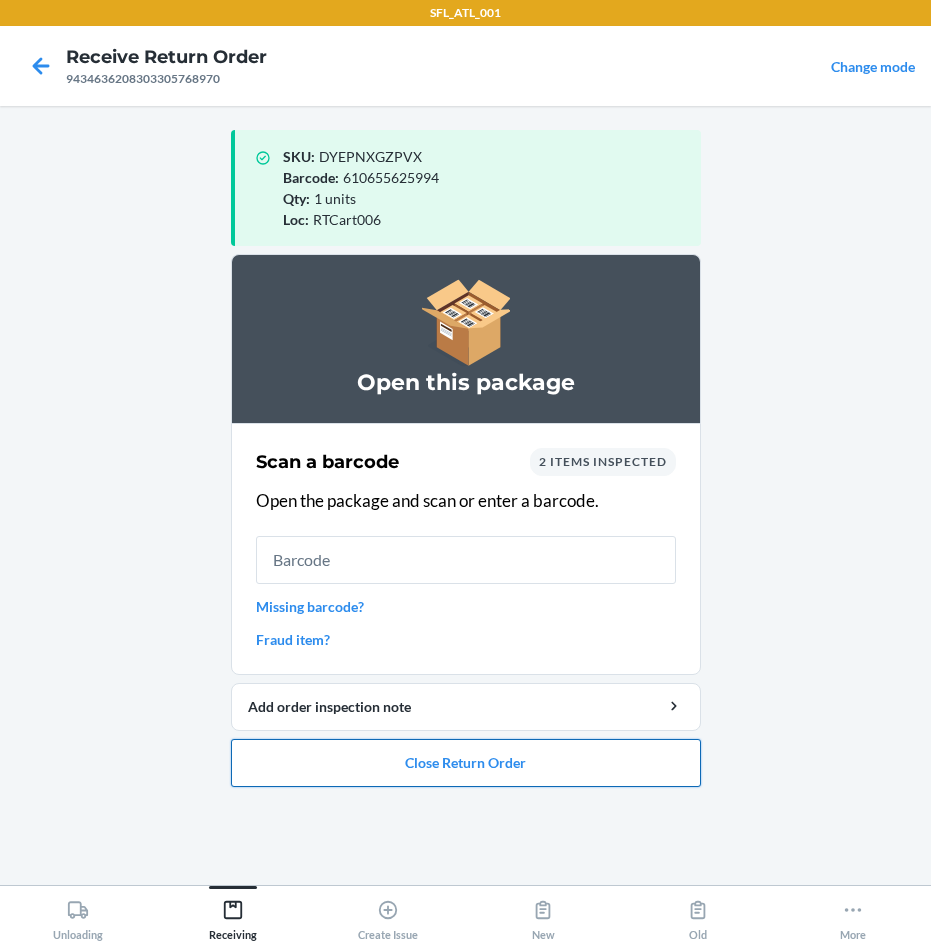 click on "Close Return Order" at bounding box center (466, 763) 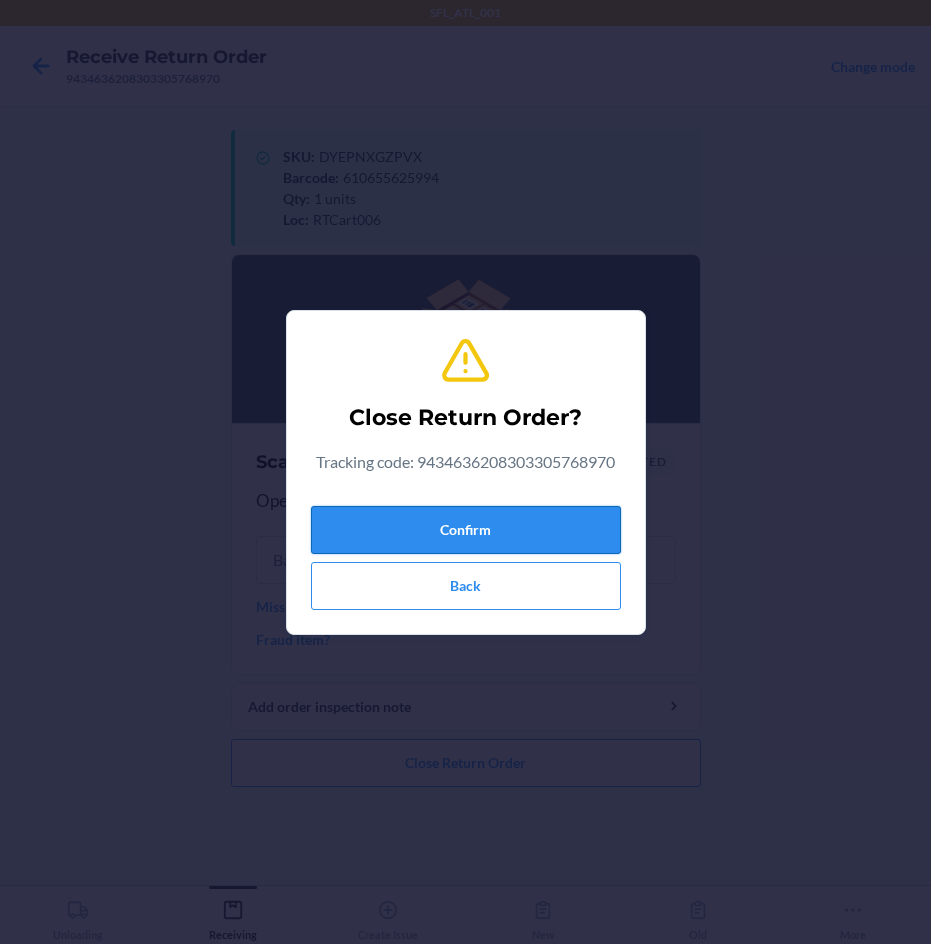 click on "Confirm" at bounding box center [466, 530] 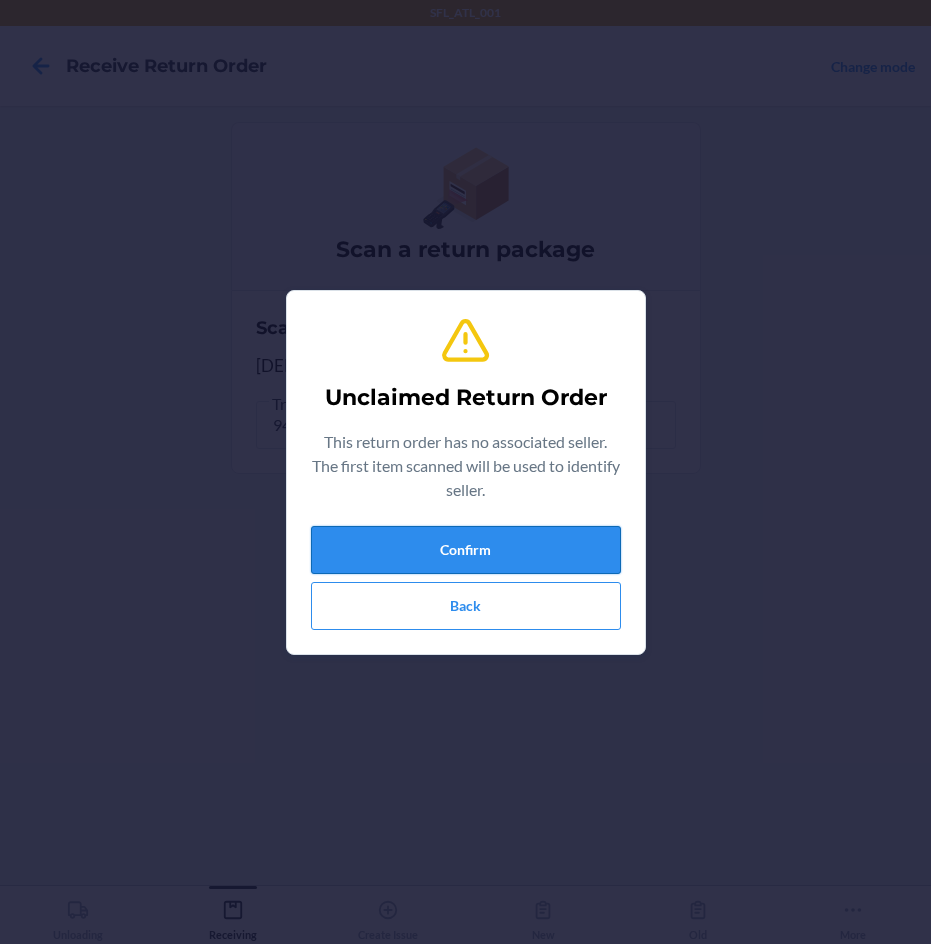 click on "Confirm" at bounding box center [466, 550] 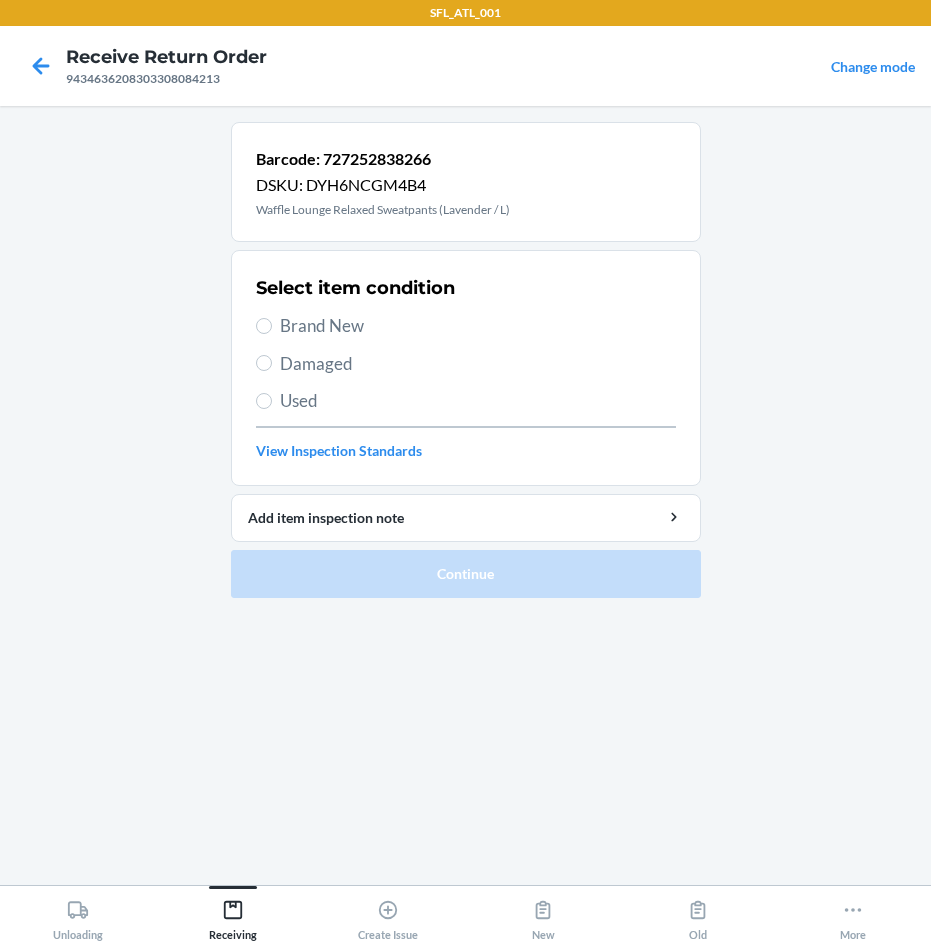 click on "Brand New" at bounding box center [478, 326] 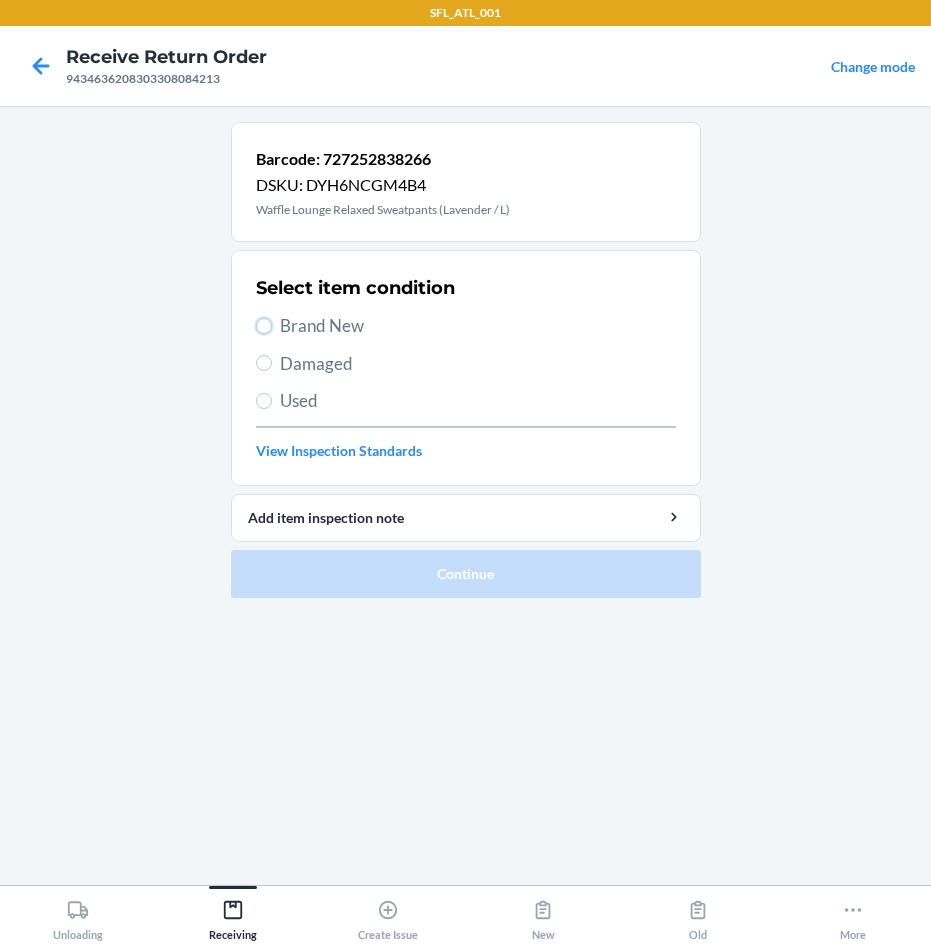 click on "Brand New" at bounding box center (264, 326) 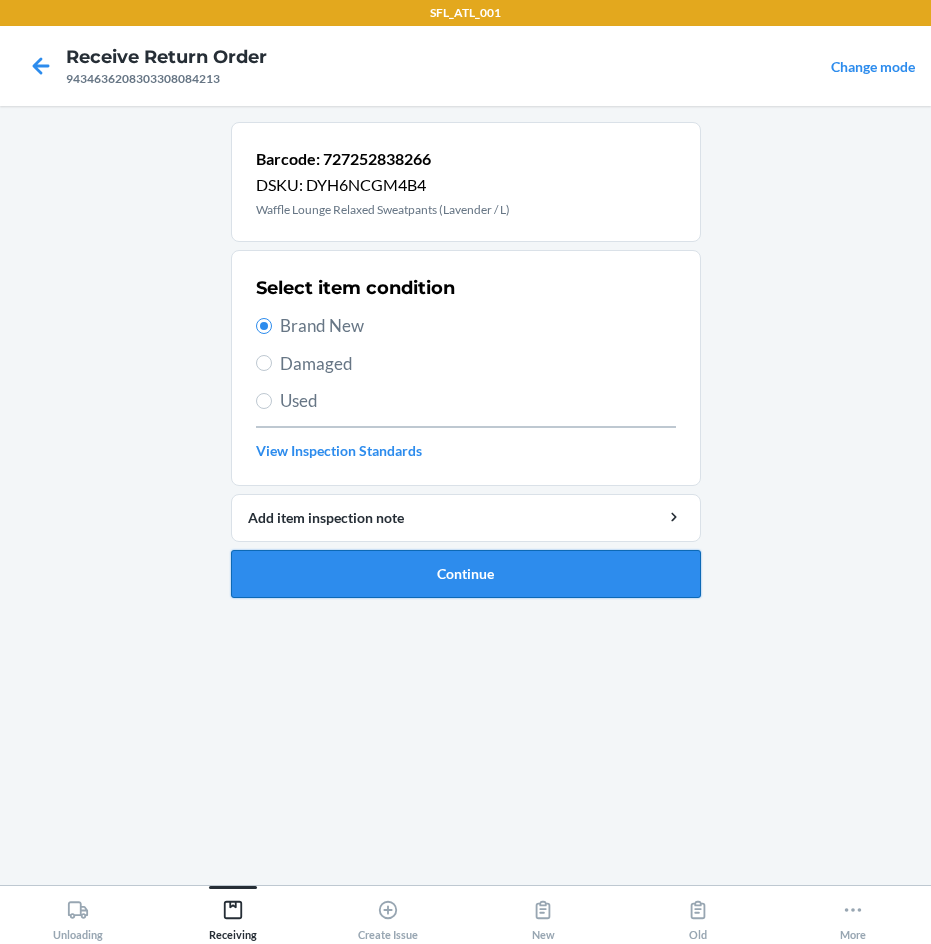 click on "Continue" at bounding box center (466, 574) 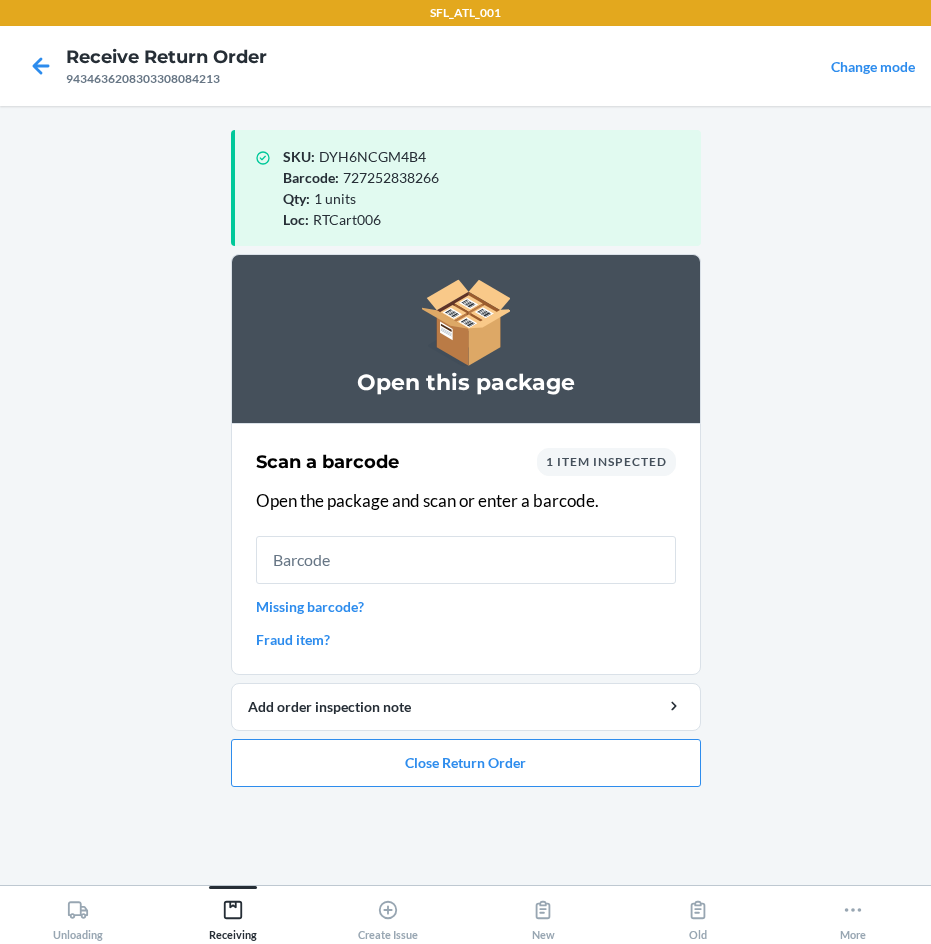 click on "Scan a barcode 1 item inspected Open the package and scan or enter a barcode. Missing barcode? Fraud item?" at bounding box center [466, 549] 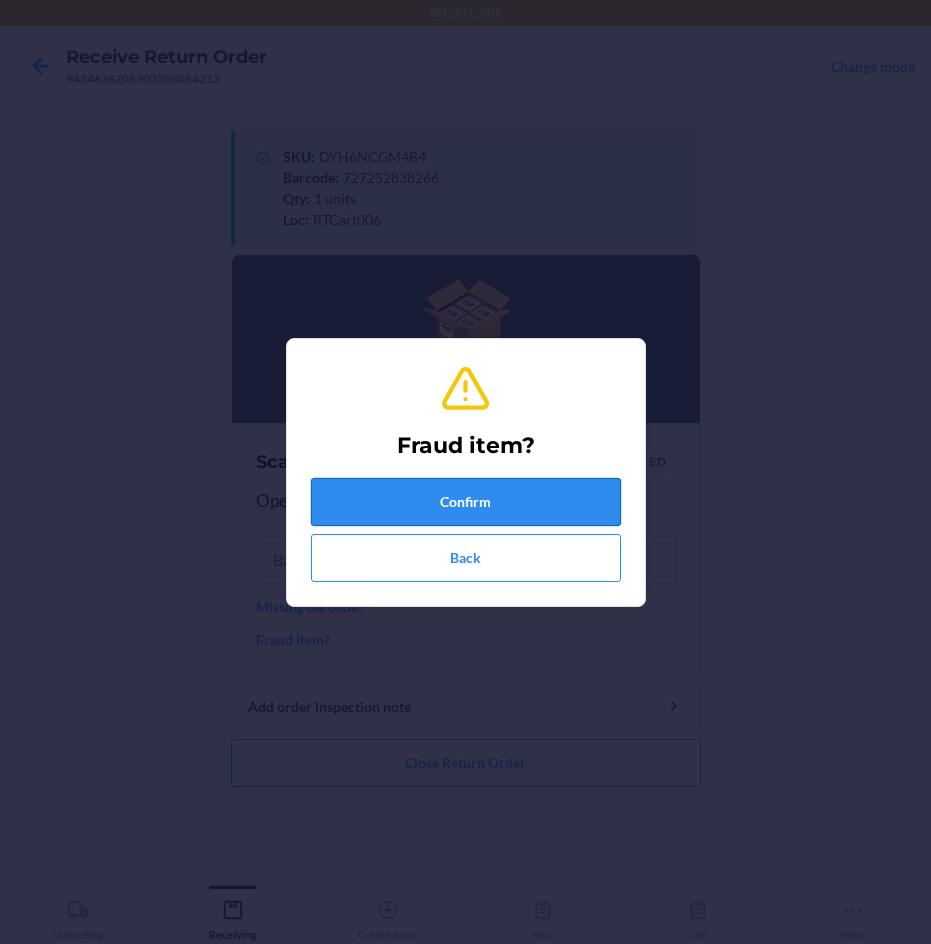 click on "Confirm" at bounding box center [466, 502] 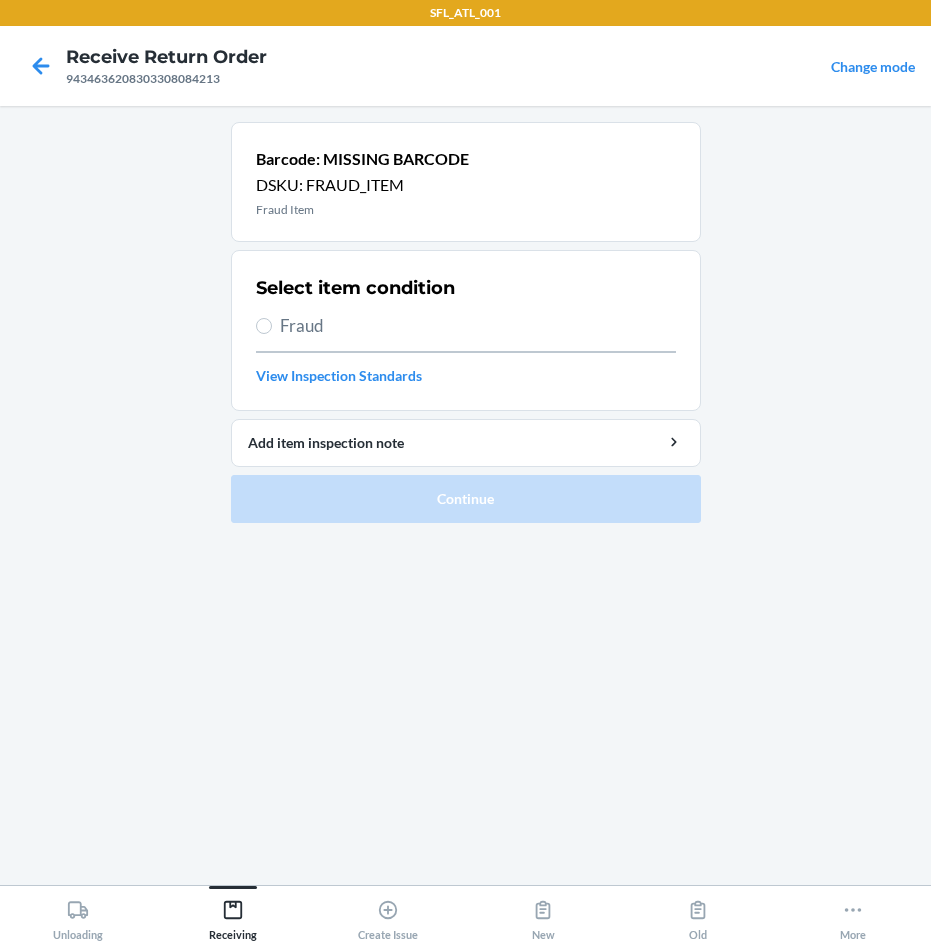 click on "Fraud" at bounding box center [478, 326] 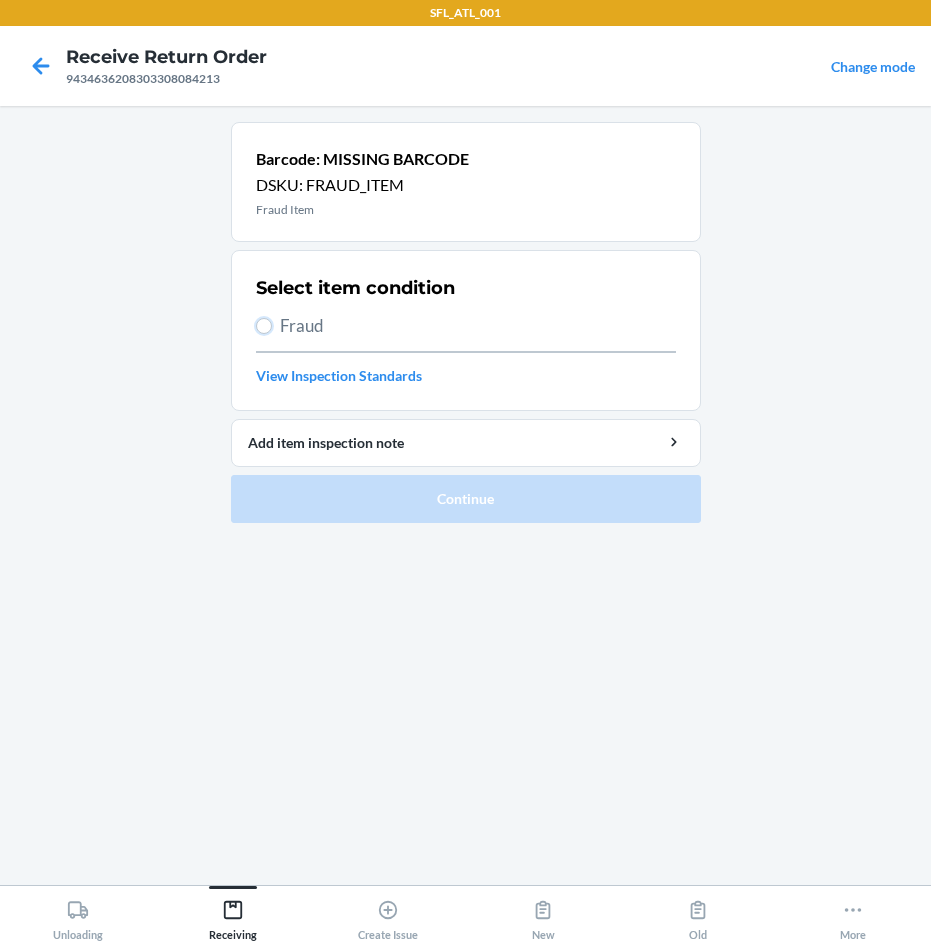 click on "Fraud" at bounding box center (264, 326) 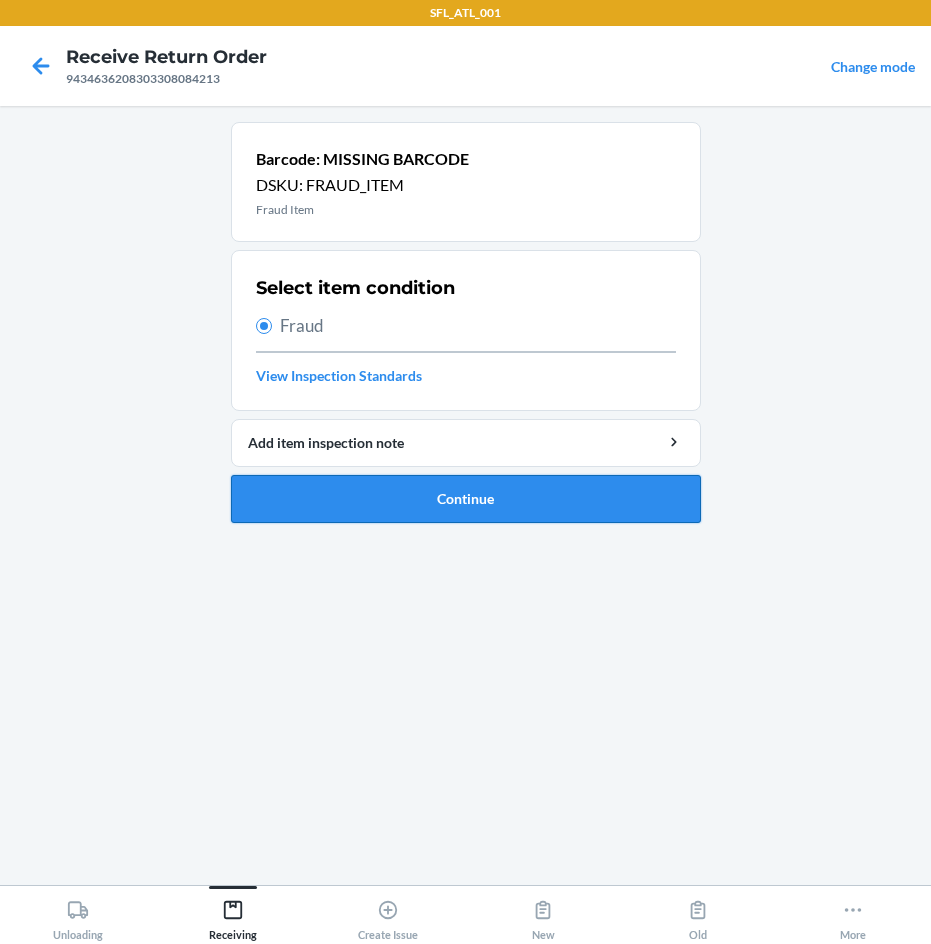click on "Continue" at bounding box center (466, 499) 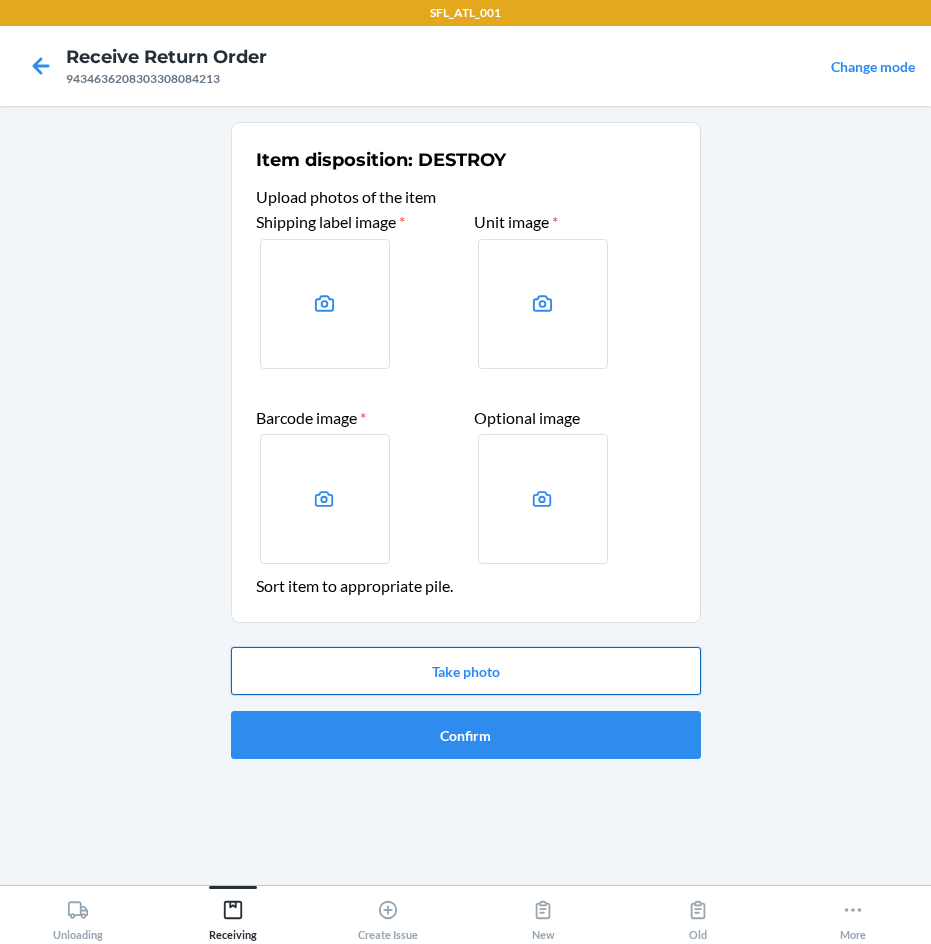click on "Take photo" at bounding box center (466, 671) 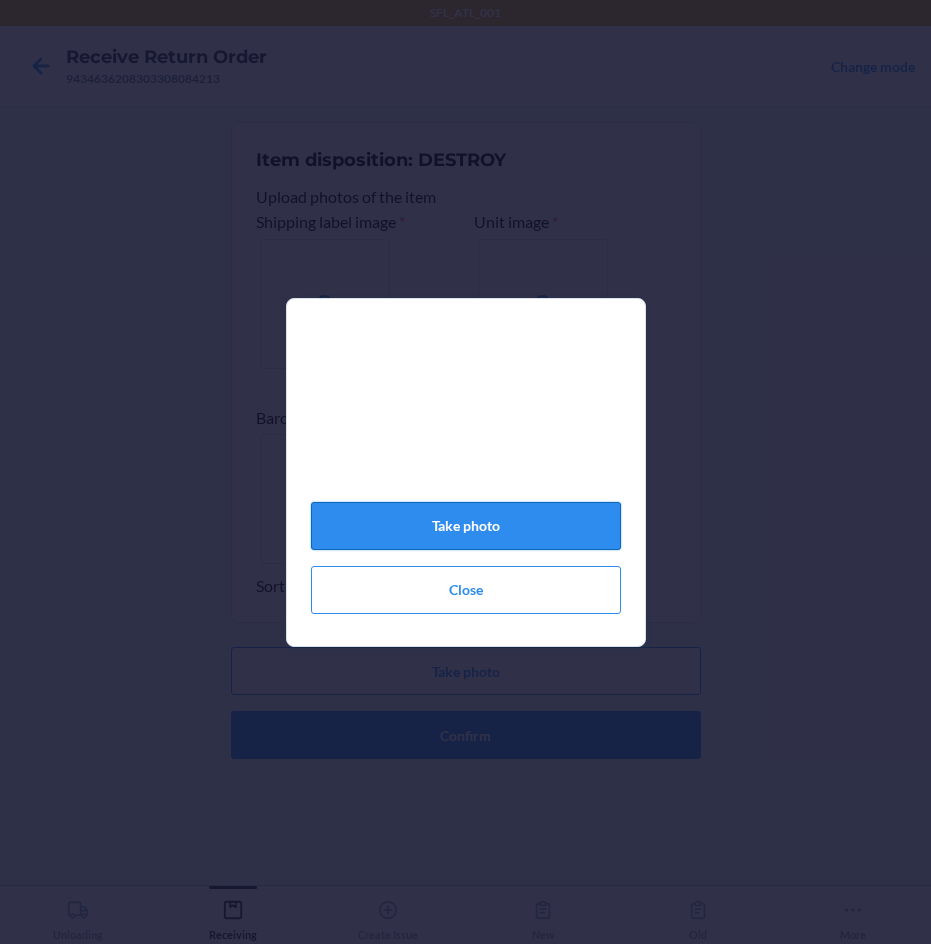 click on "Take photo" 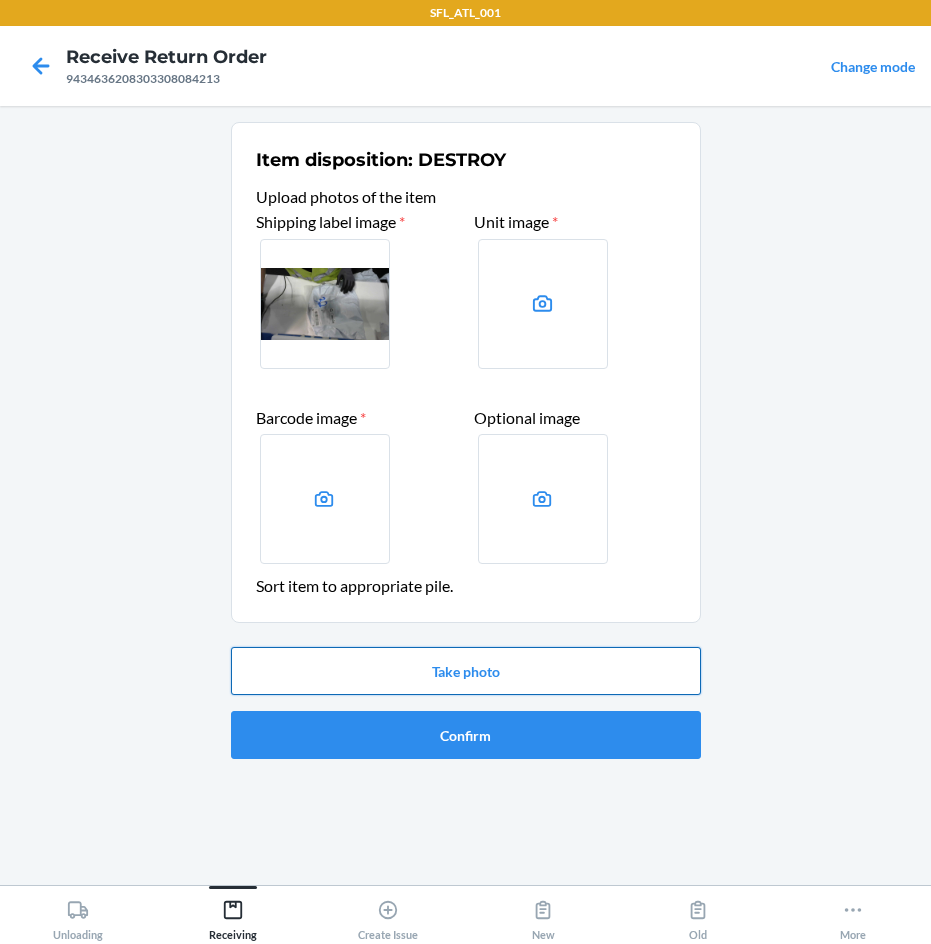 click on "Take photo" at bounding box center (466, 671) 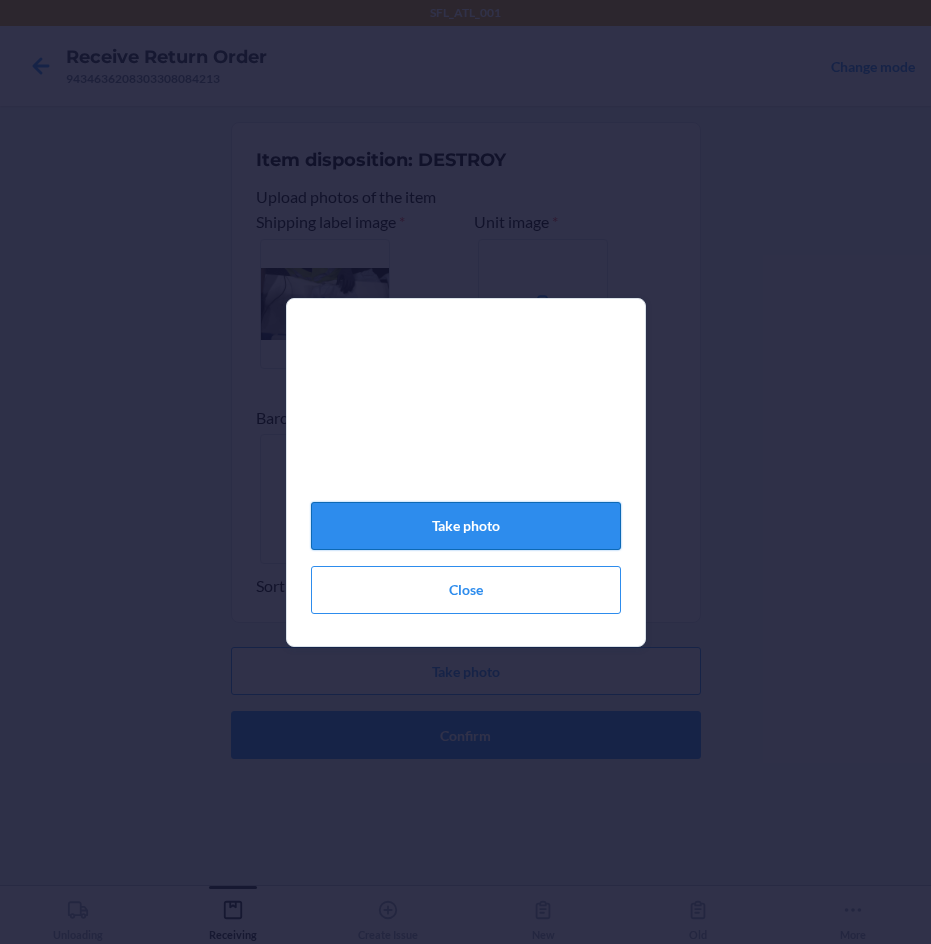 click on "Take photo" 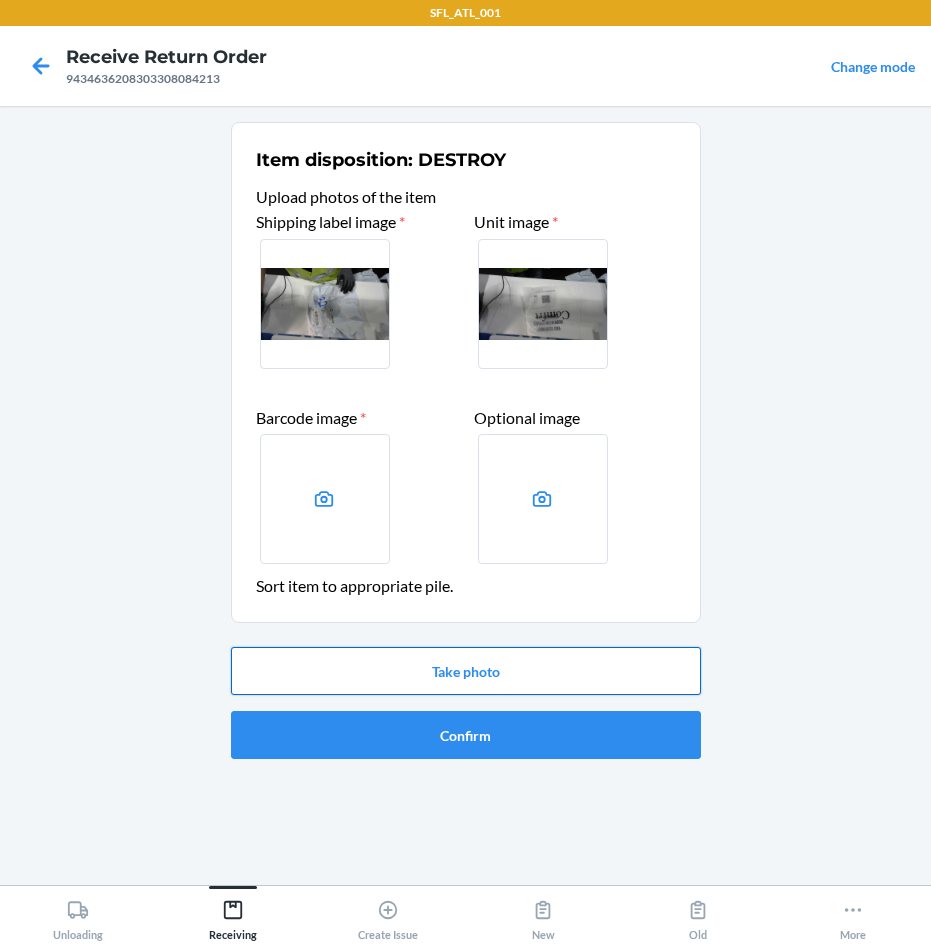 click on "Take photo" at bounding box center [466, 671] 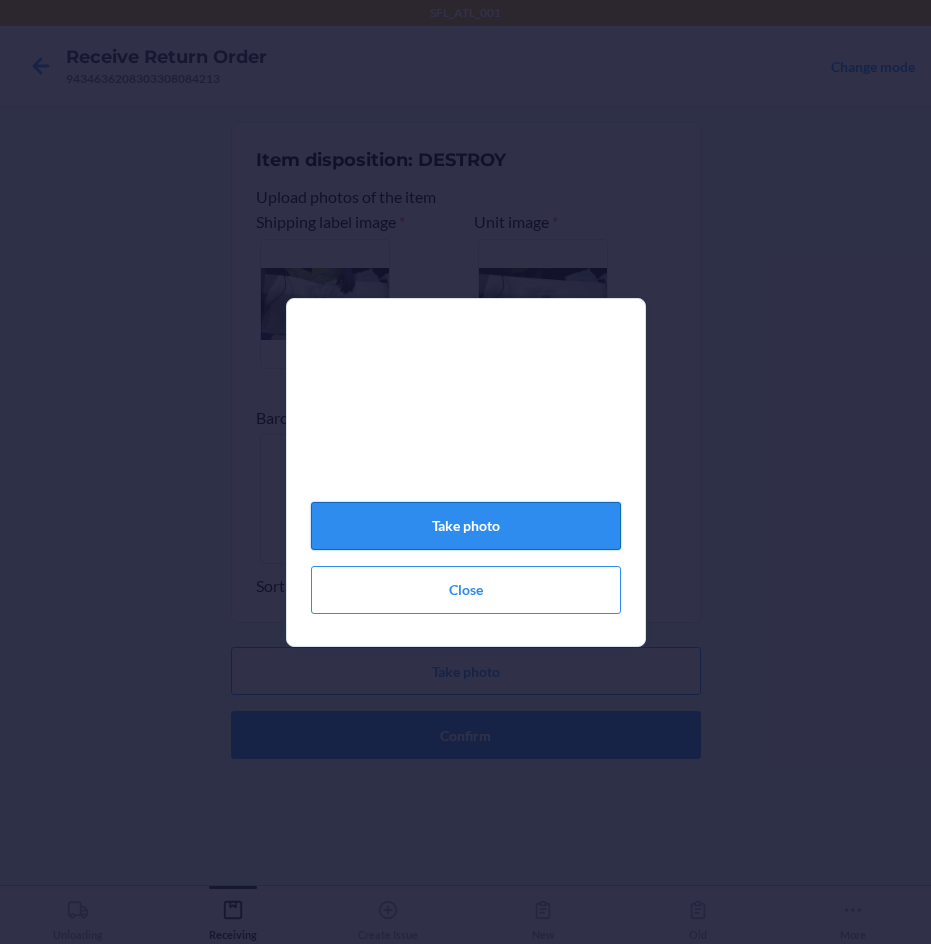 click on "Take photo" 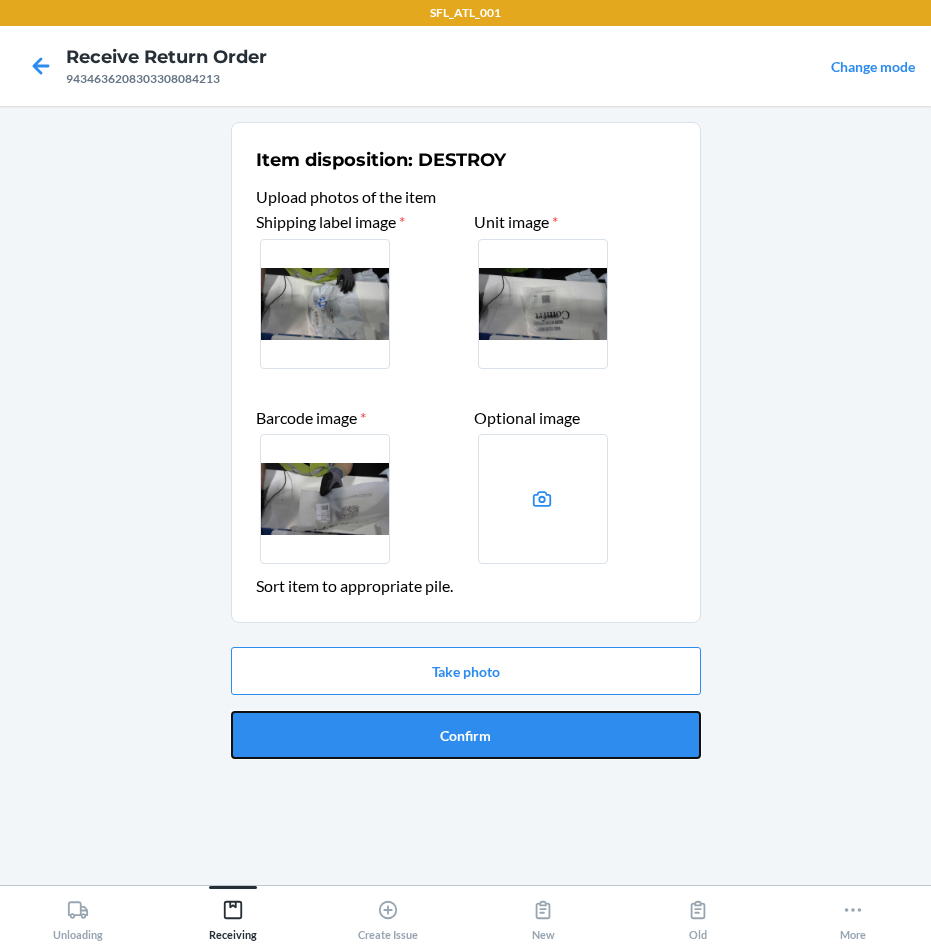 click on "Confirm" at bounding box center [466, 735] 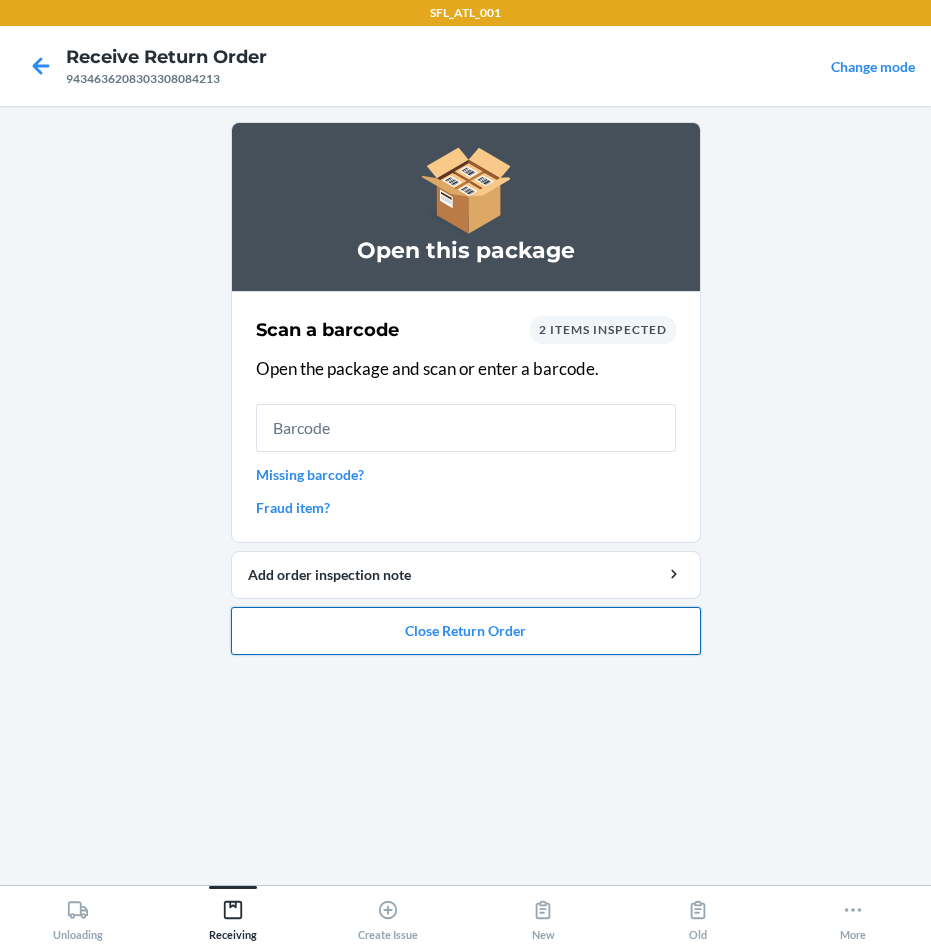 click on "Close Return Order" at bounding box center (466, 631) 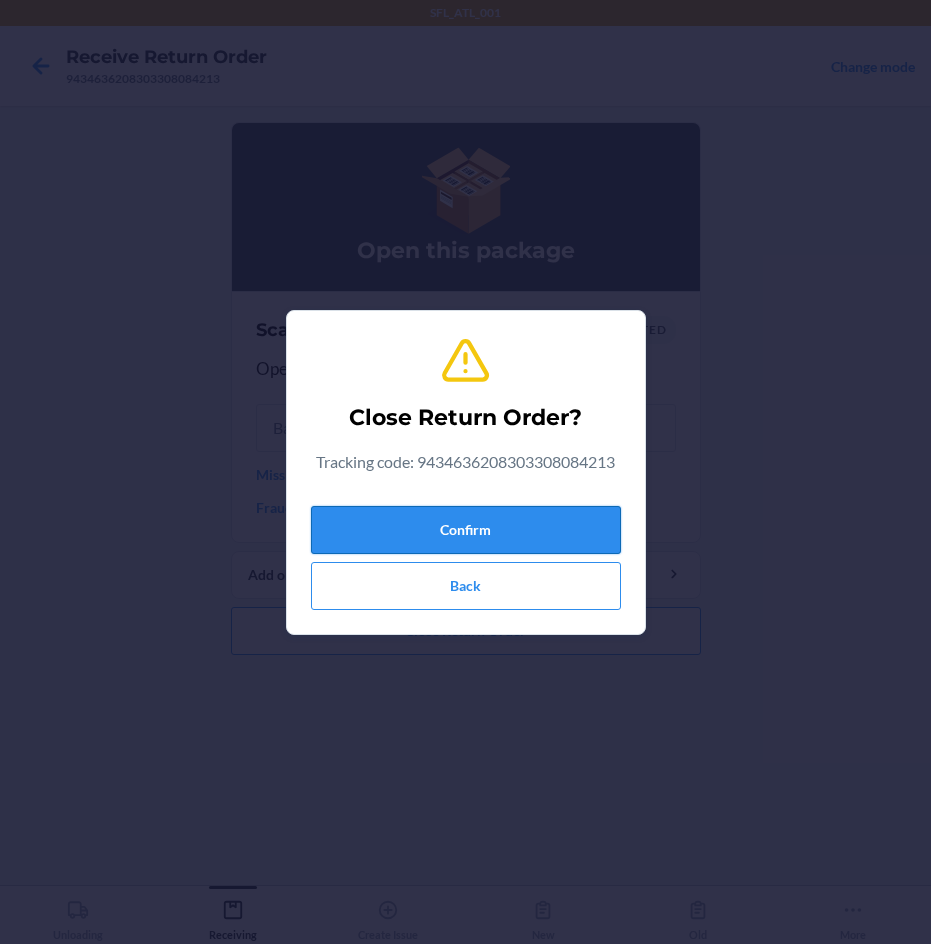 click on "Confirm" at bounding box center [466, 530] 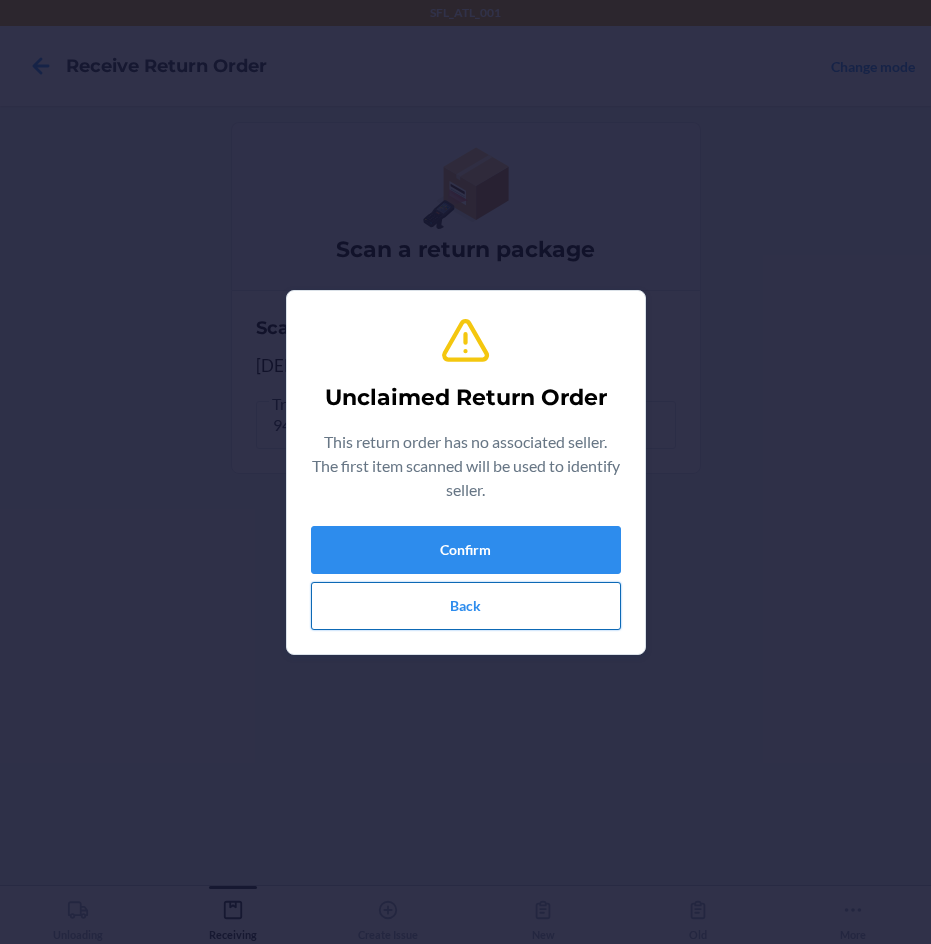 drag, startPoint x: 525, startPoint y: 599, endPoint x: 532, endPoint y: 590, distance: 11.401754 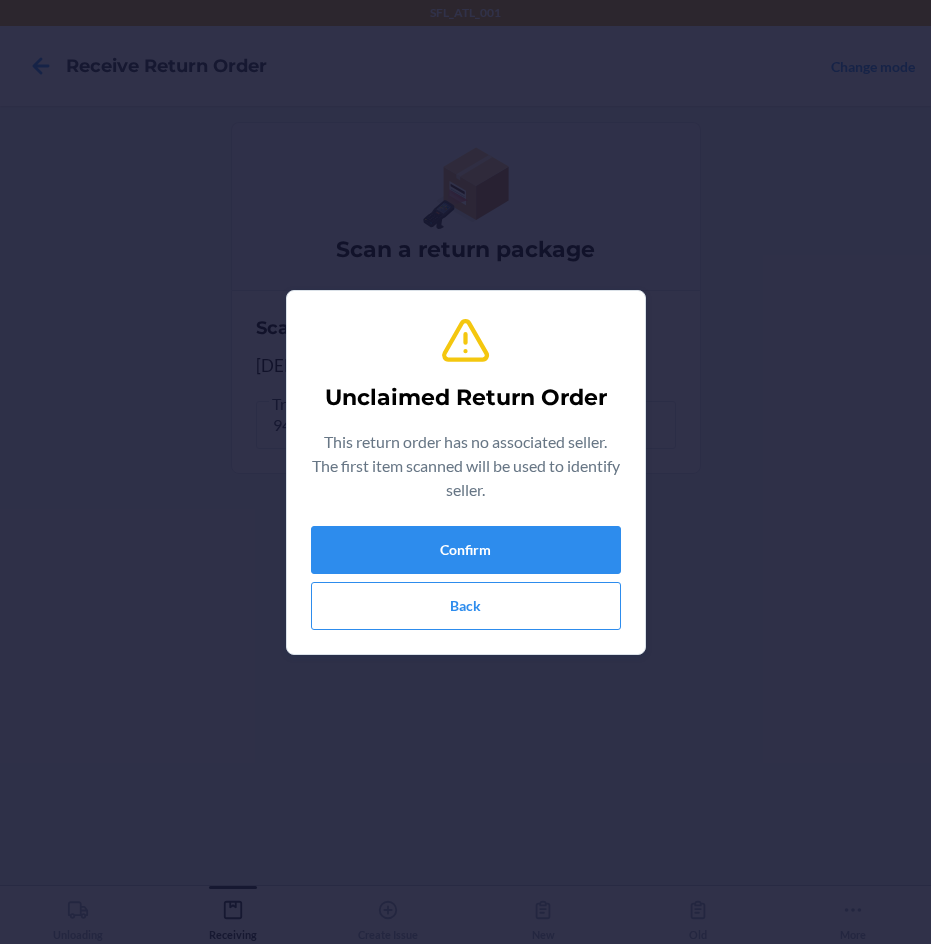 click on "Confirm Back" at bounding box center [466, 578] 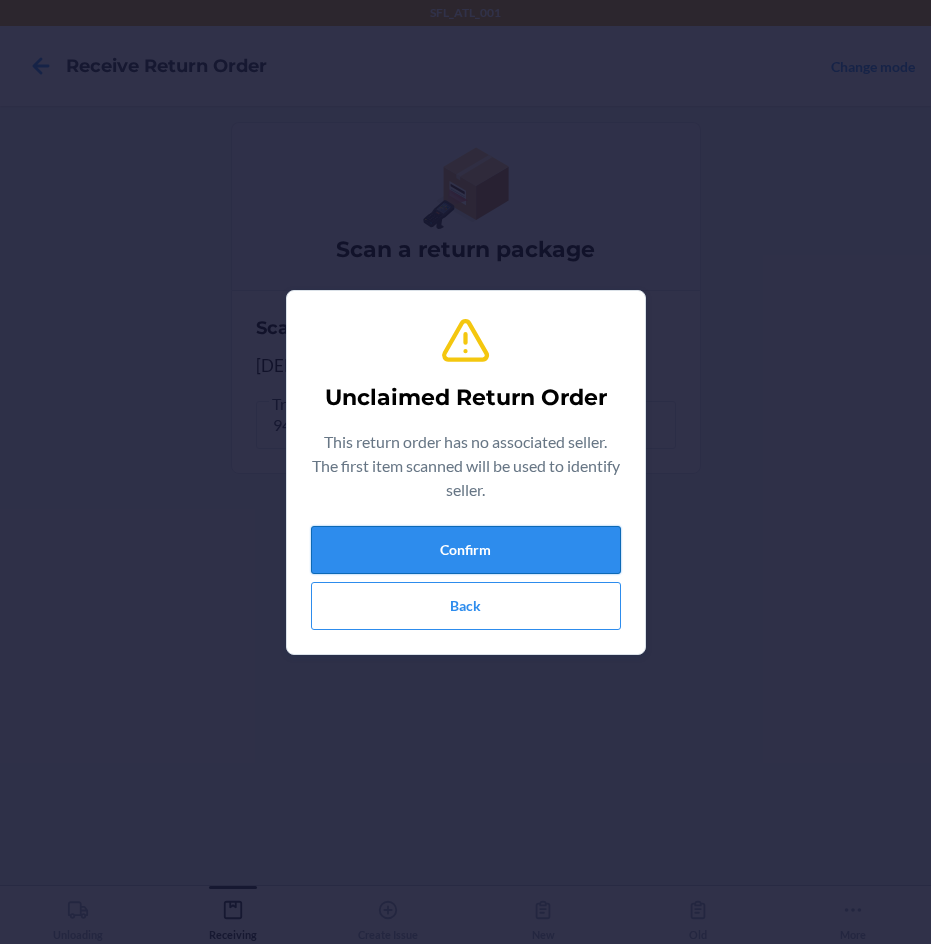 click on "Confirm" at bounding box center (466, 550) 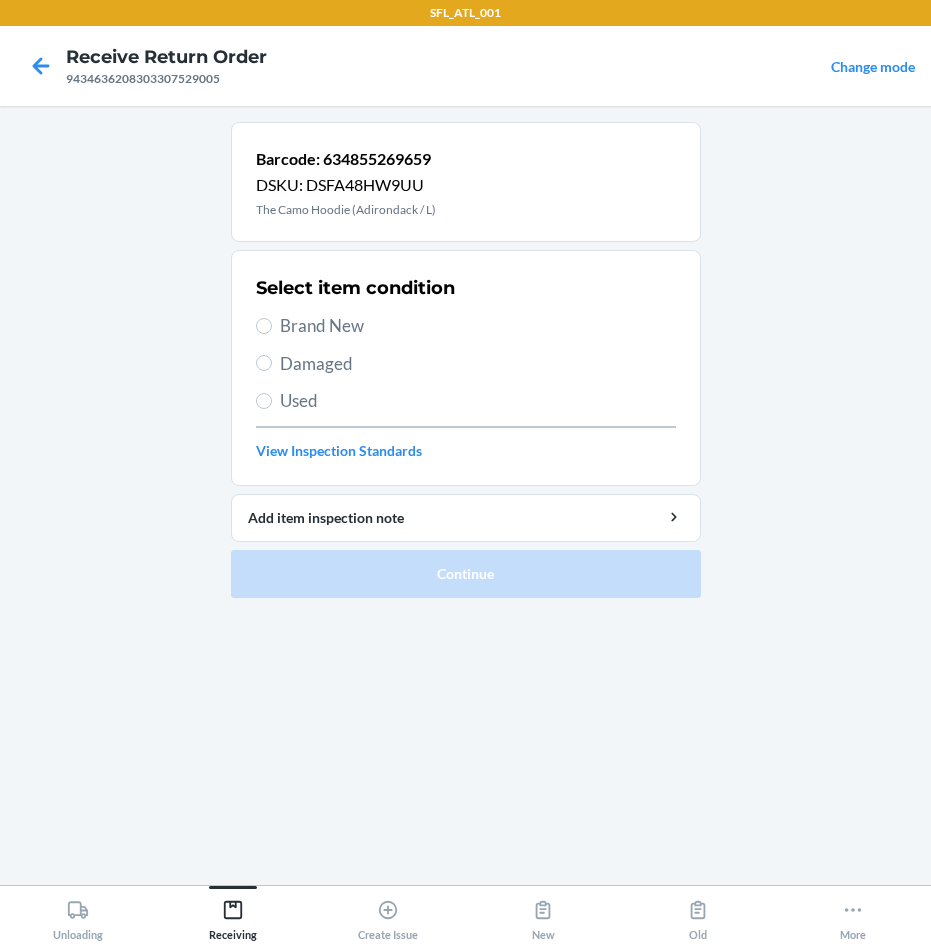 click on "Brand New" at bounding box center (478, 326) 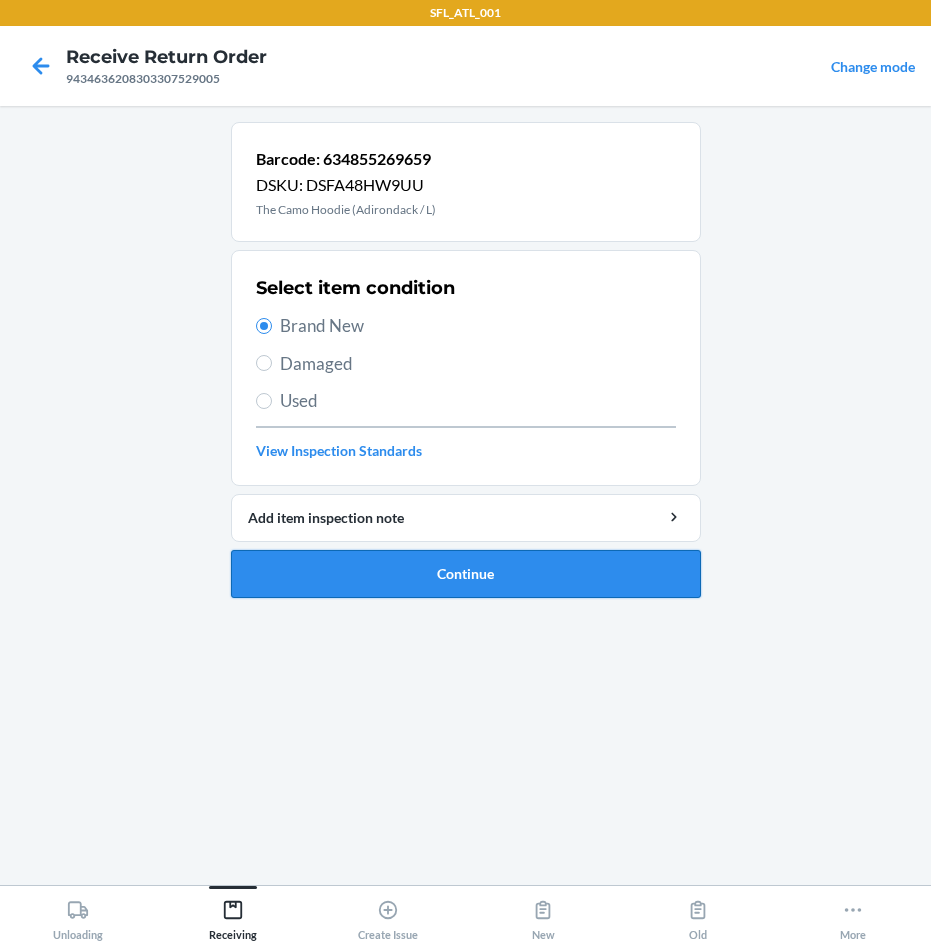click on "Continue" at bounding box center [466, 574] 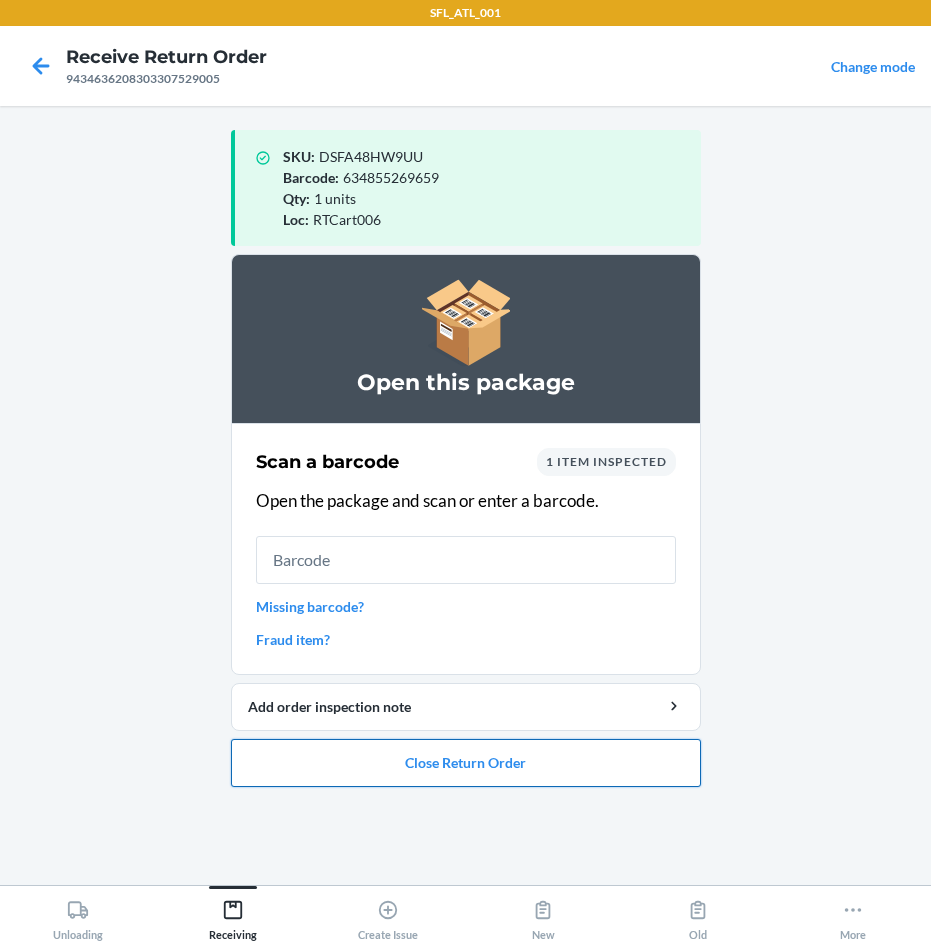 click on "Close Return Order" at bounding box center [466, 763] 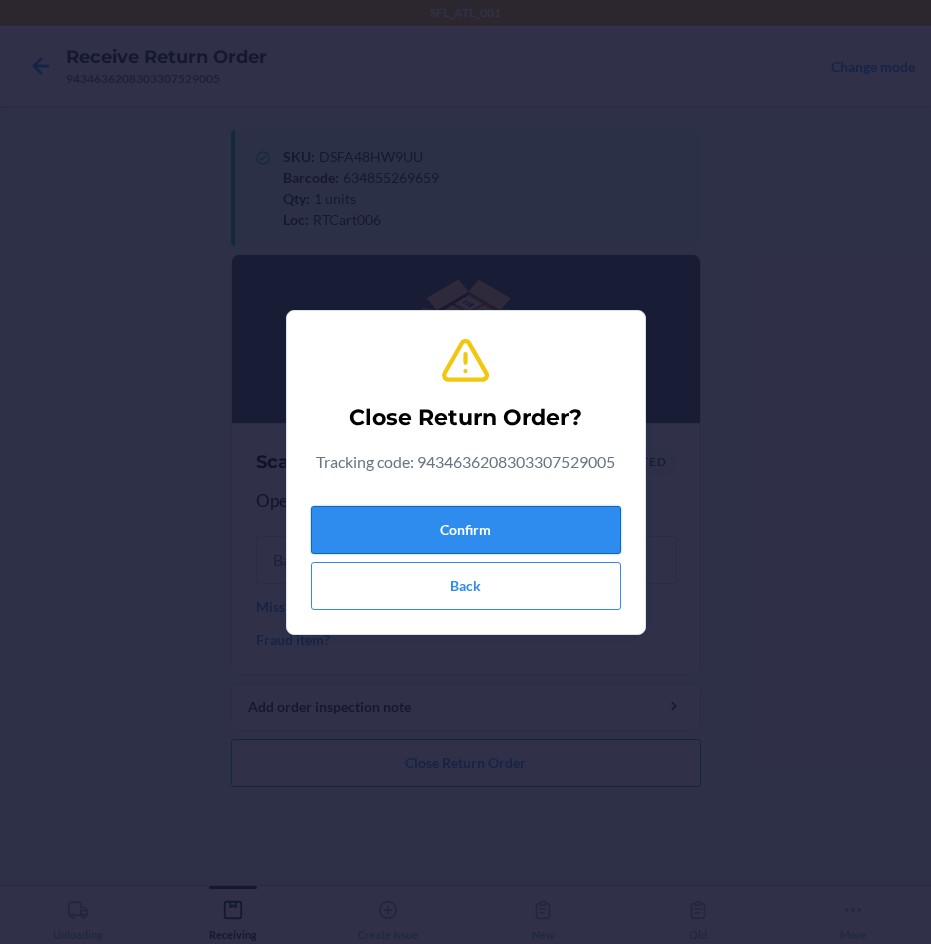 click on "Confirm" at bounding box center [466, 530] 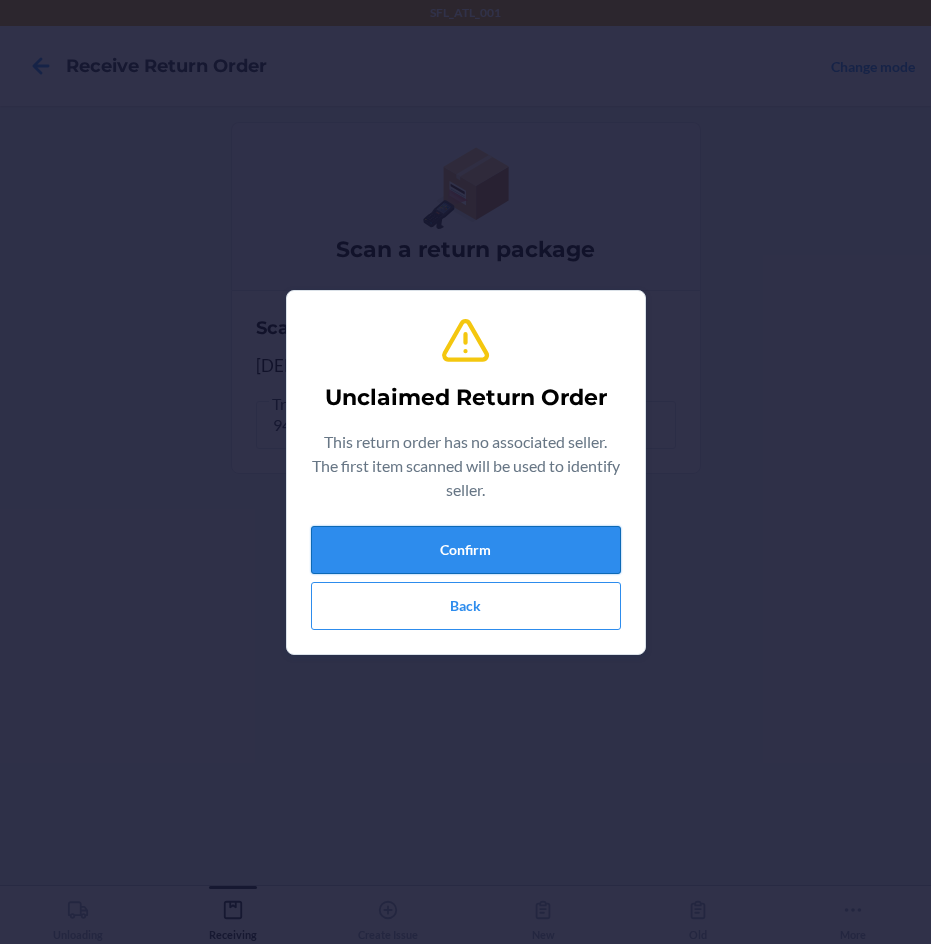 click on "Confirm" at bounding box center [466, 550] 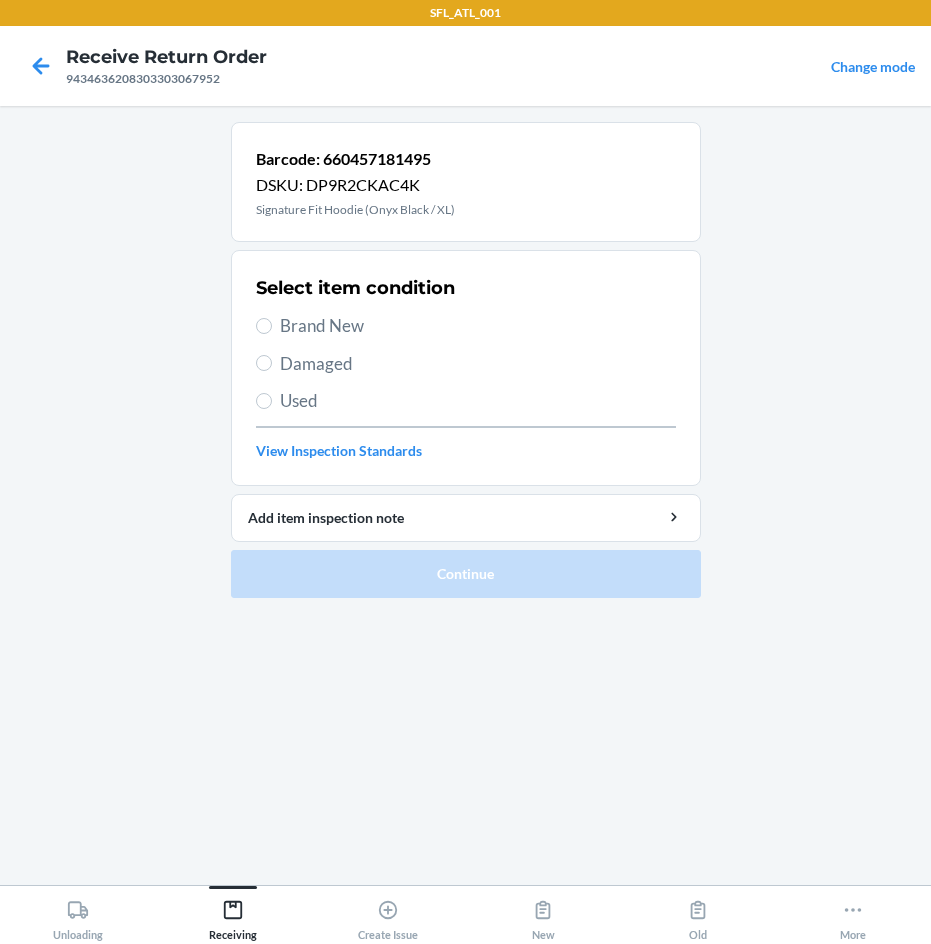 click on "Brand New" at bounding box center [478, 326] 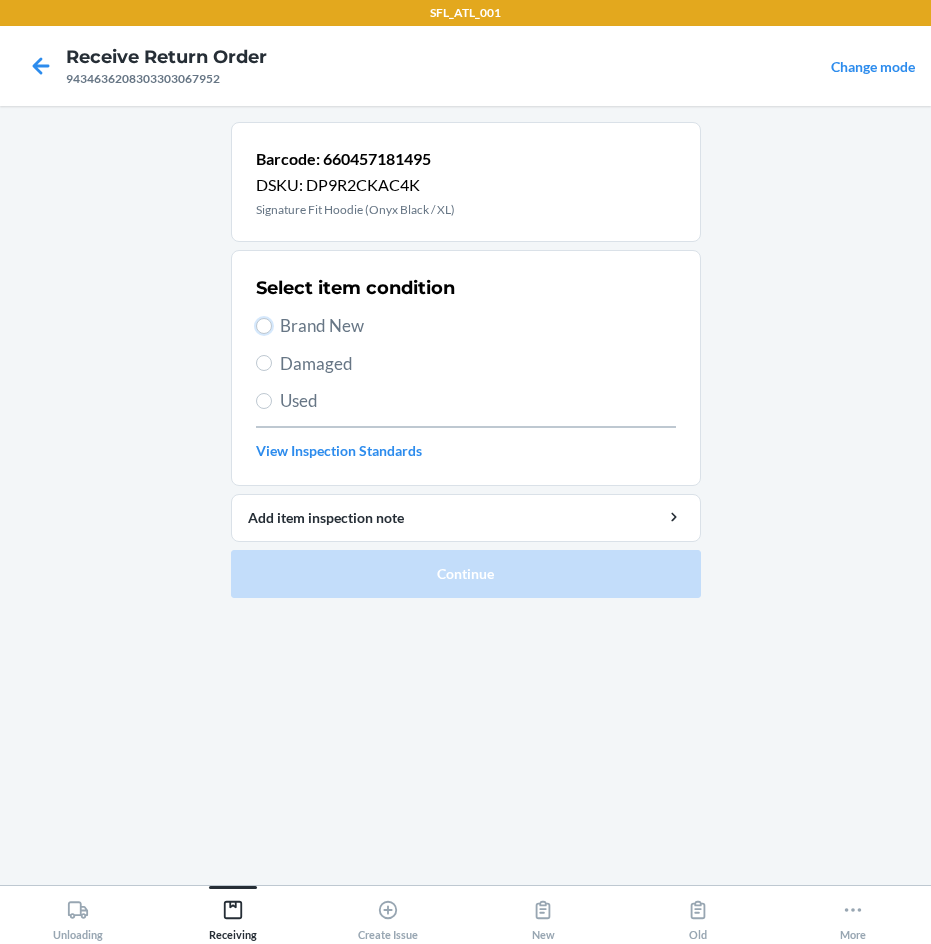 click on "Brand New" at bounding box center [264, 326] 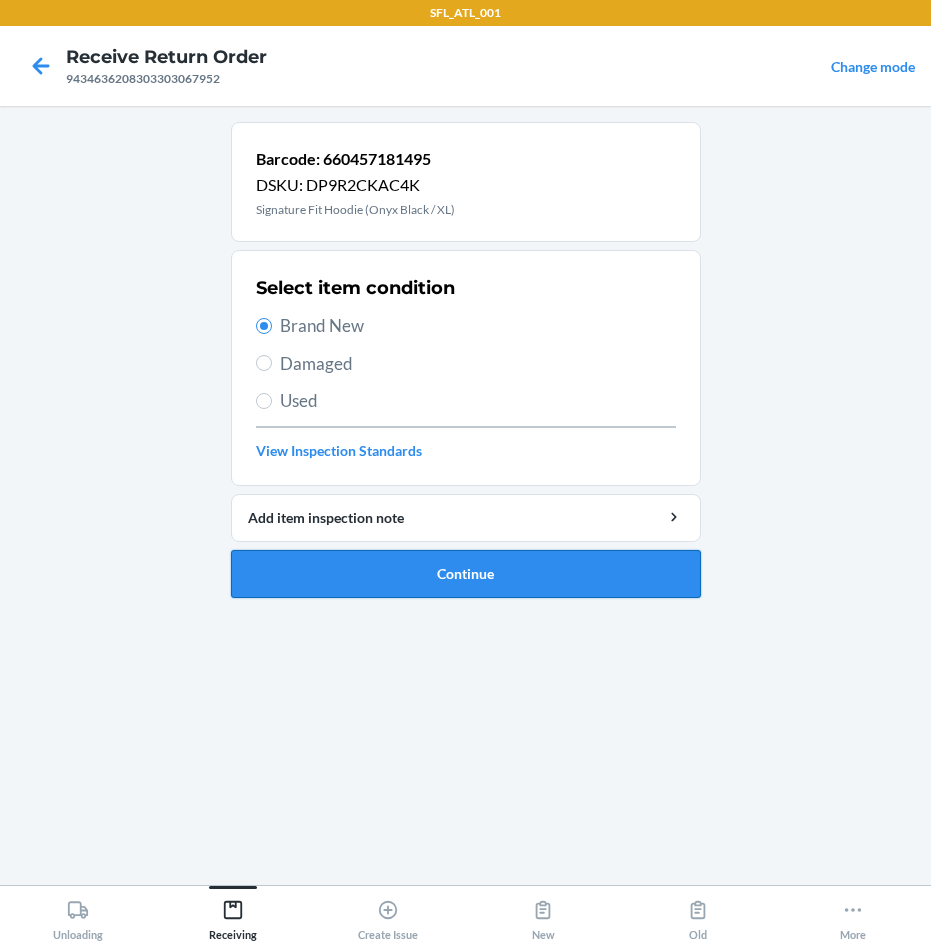 click on "Continue" at bounding box center (466, 574) 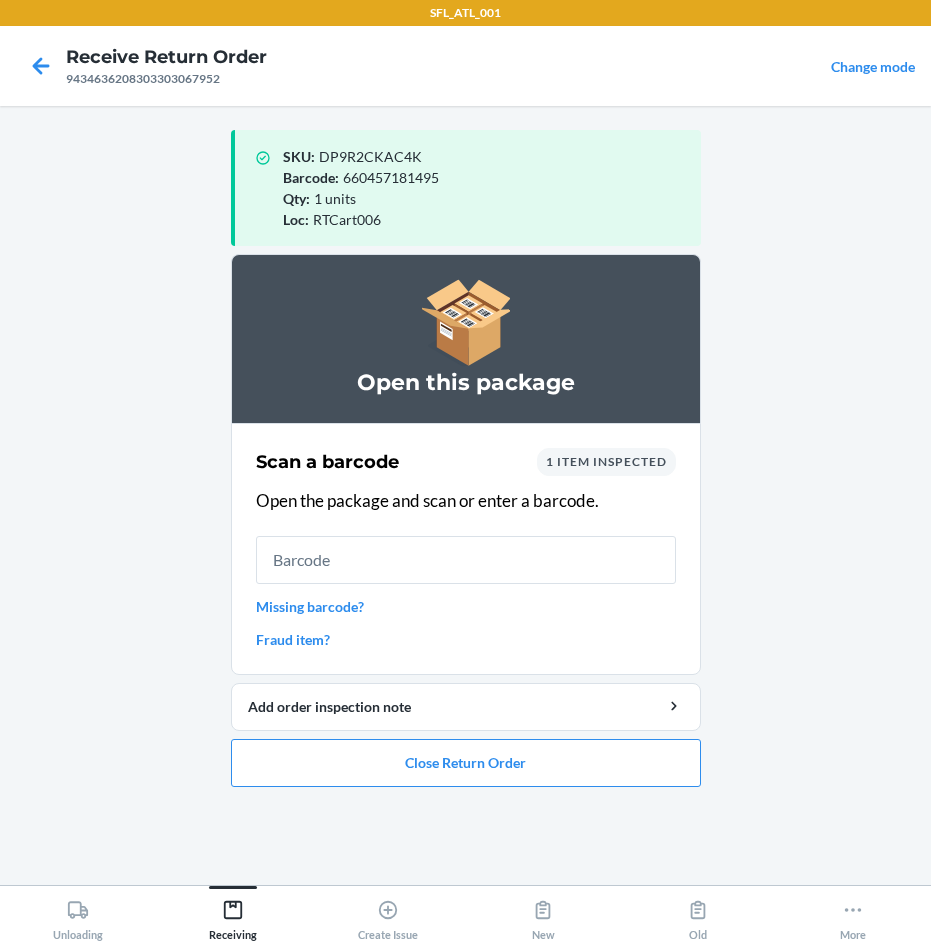 click on "Missing barcode?" at bounding box center [466, 606] 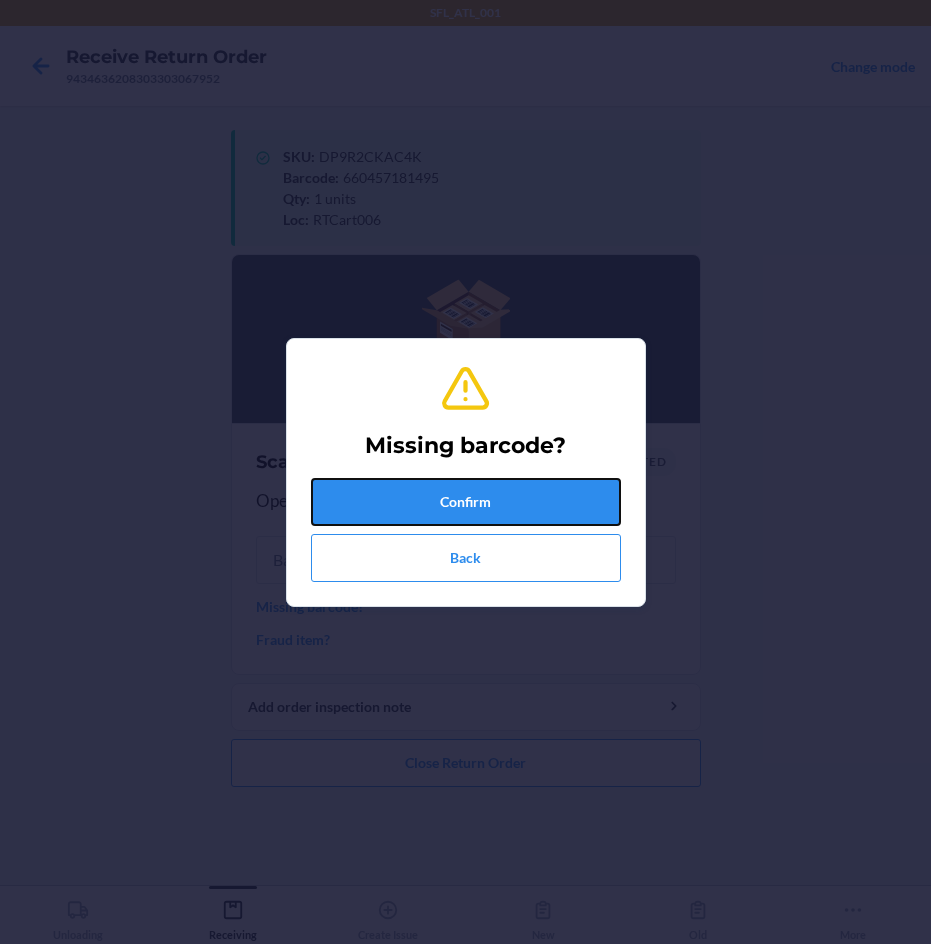 drag, startPoint x: 387, startPoint y: 507, endPoint x: 398, endPoint y: 508, distance: 11.045361 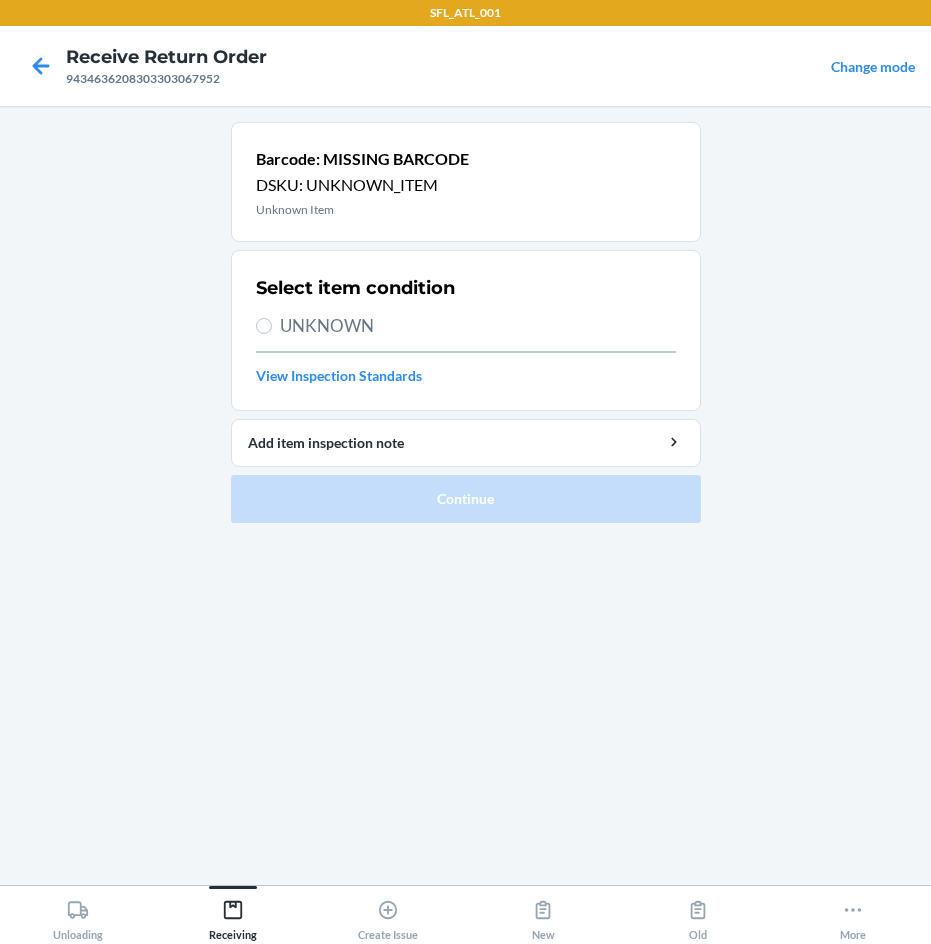 click on "UNKNOWN" at bounding box center [478, 326] 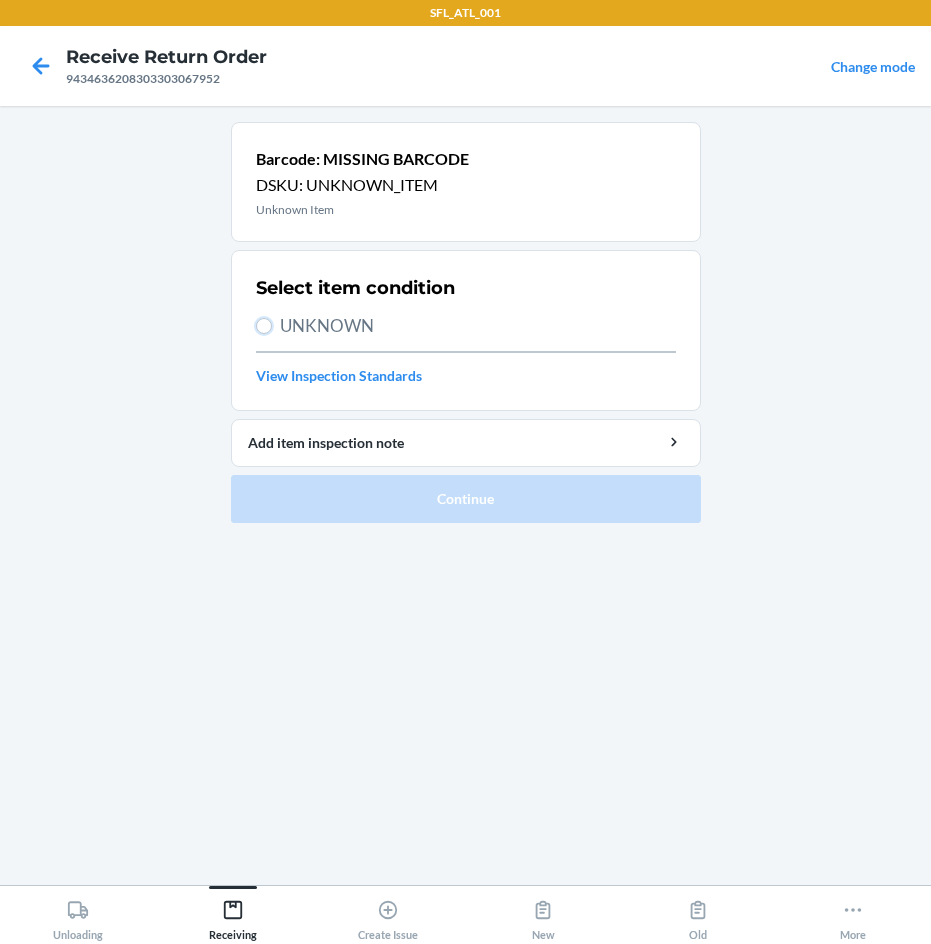 click on "UNKNOWN" at bounding box center [264, 326] 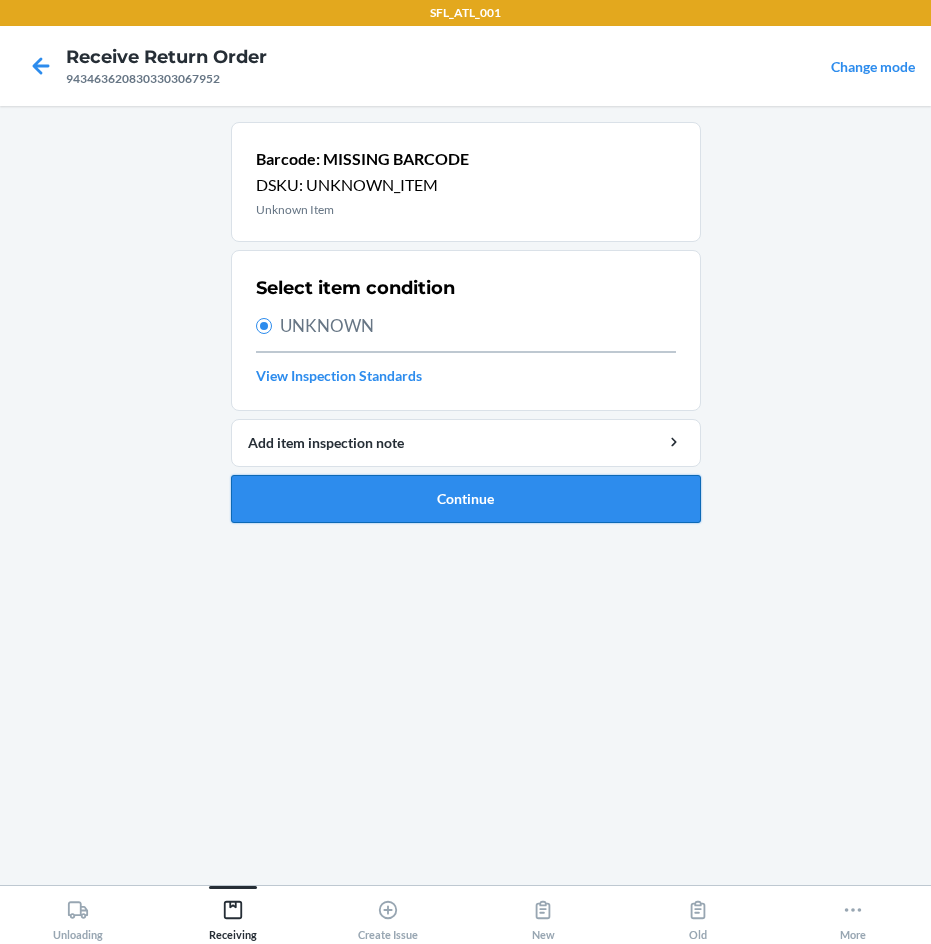 click on "Continue" at bounding box center (466, 499) 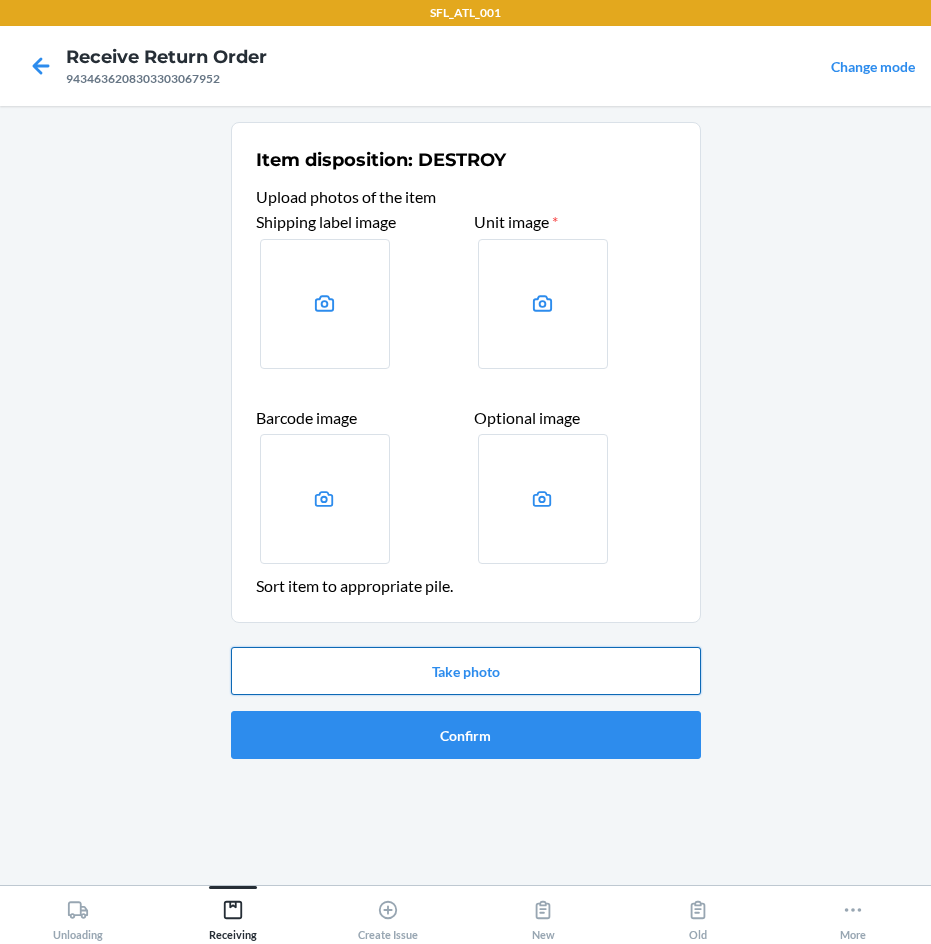 click on "Take photo" at bounding box center [466, 671] 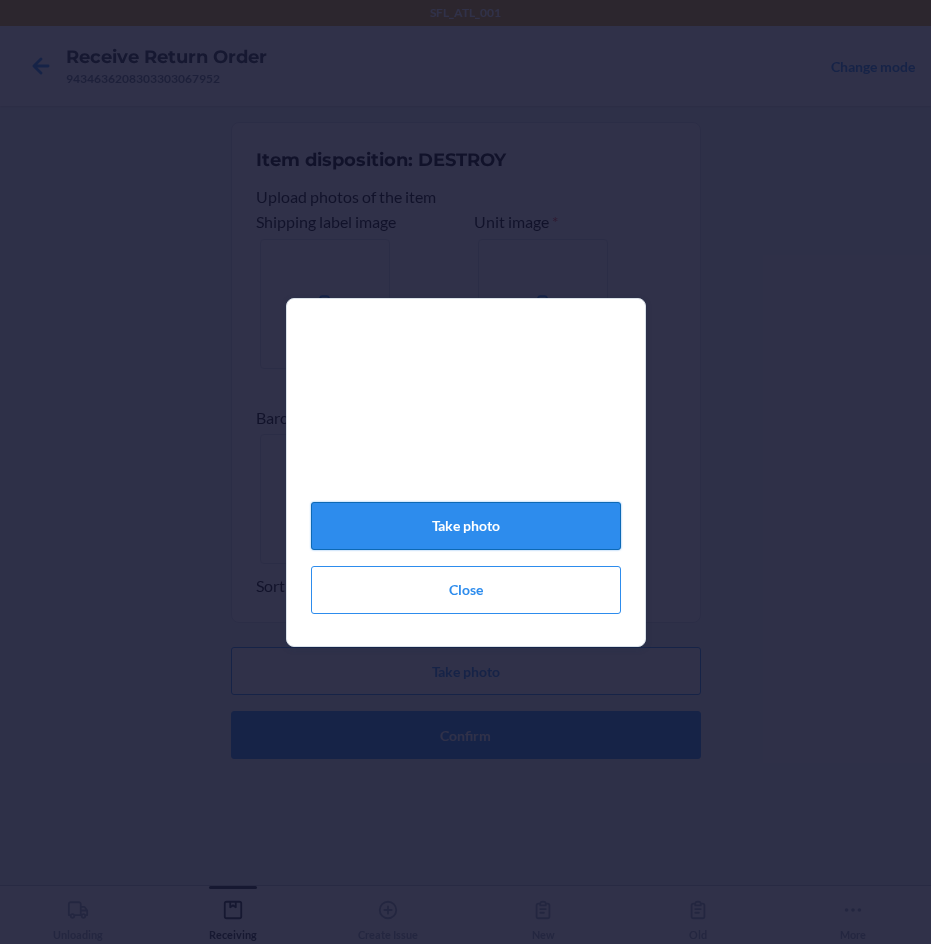 click on "Take photo" 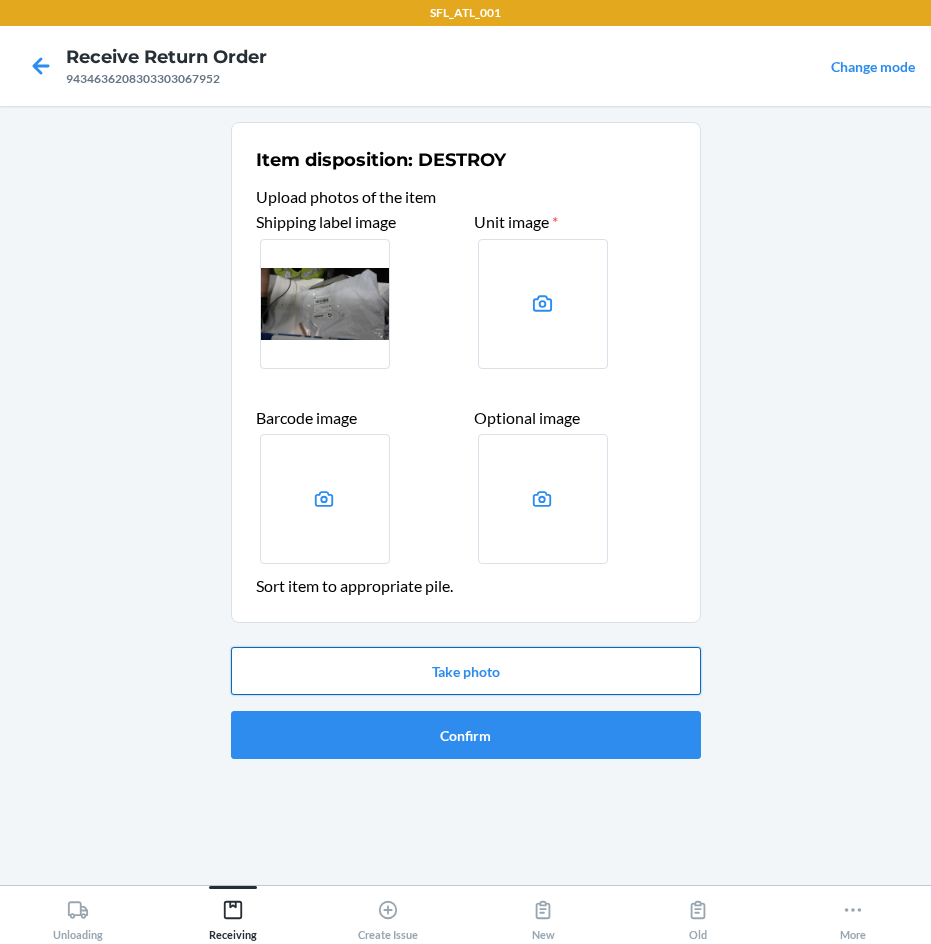 click on "Take photo" at bounding box center [466, 671] 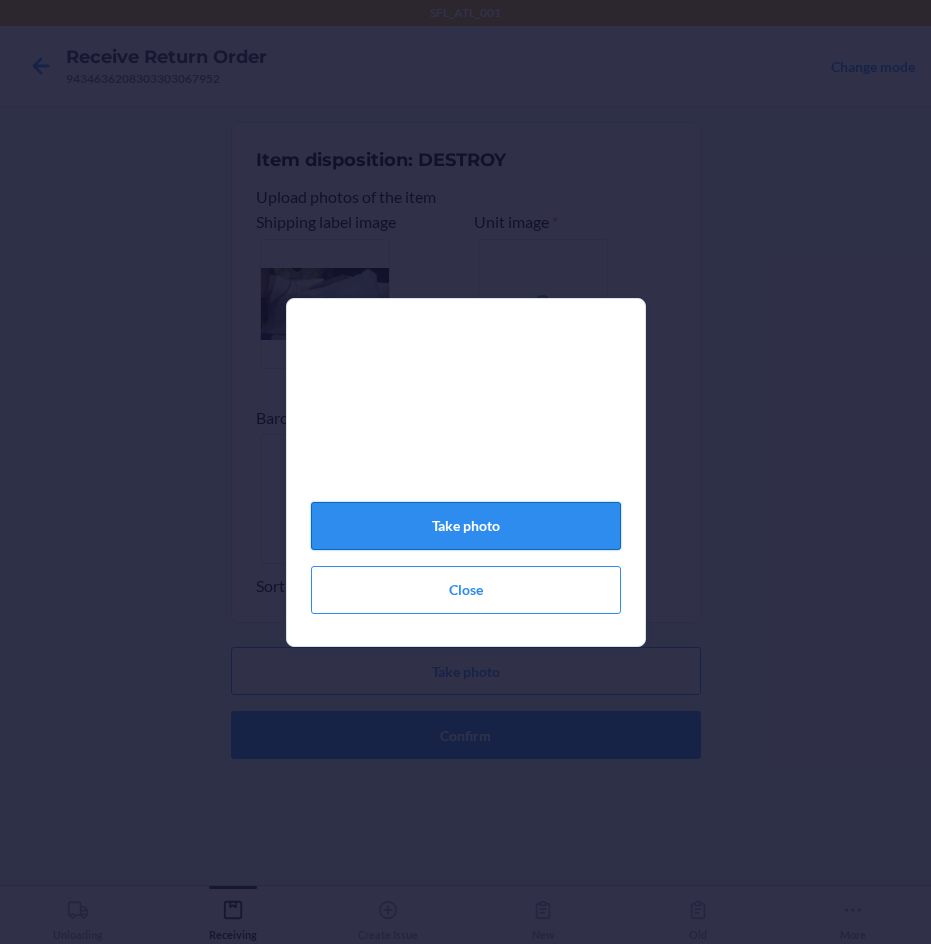 click on "Take photo" 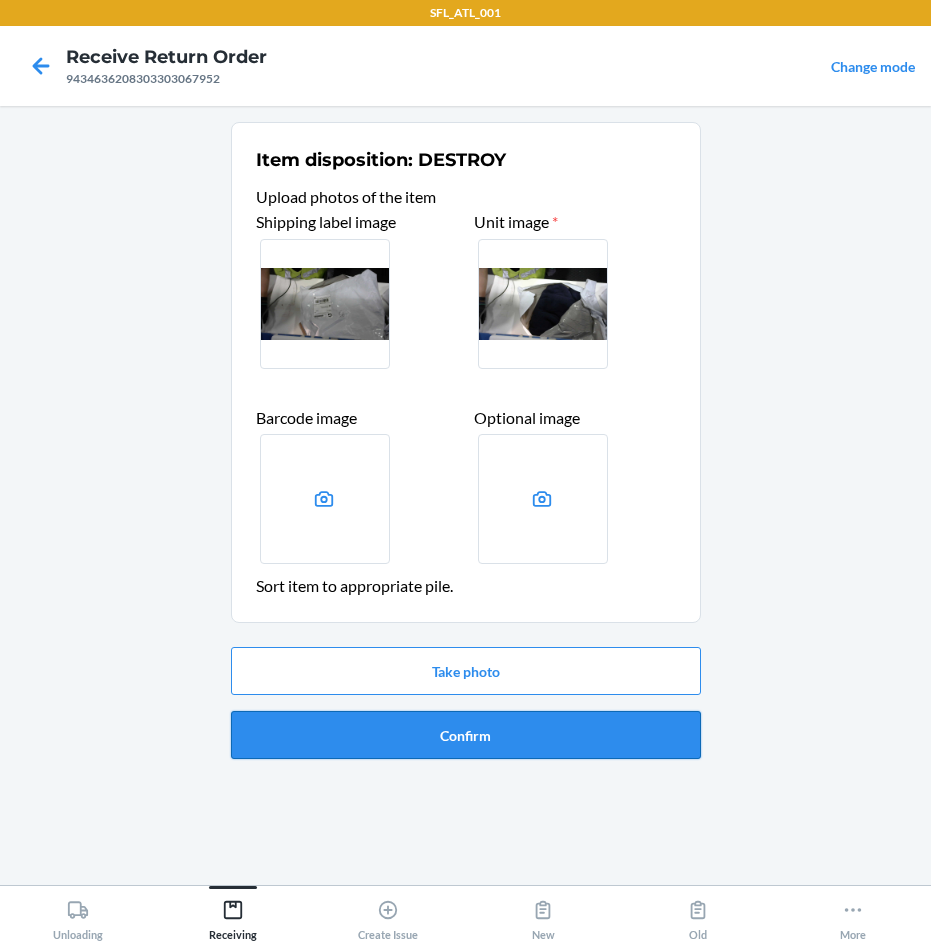 click on "Confirm" at bounding box center [466, 735] 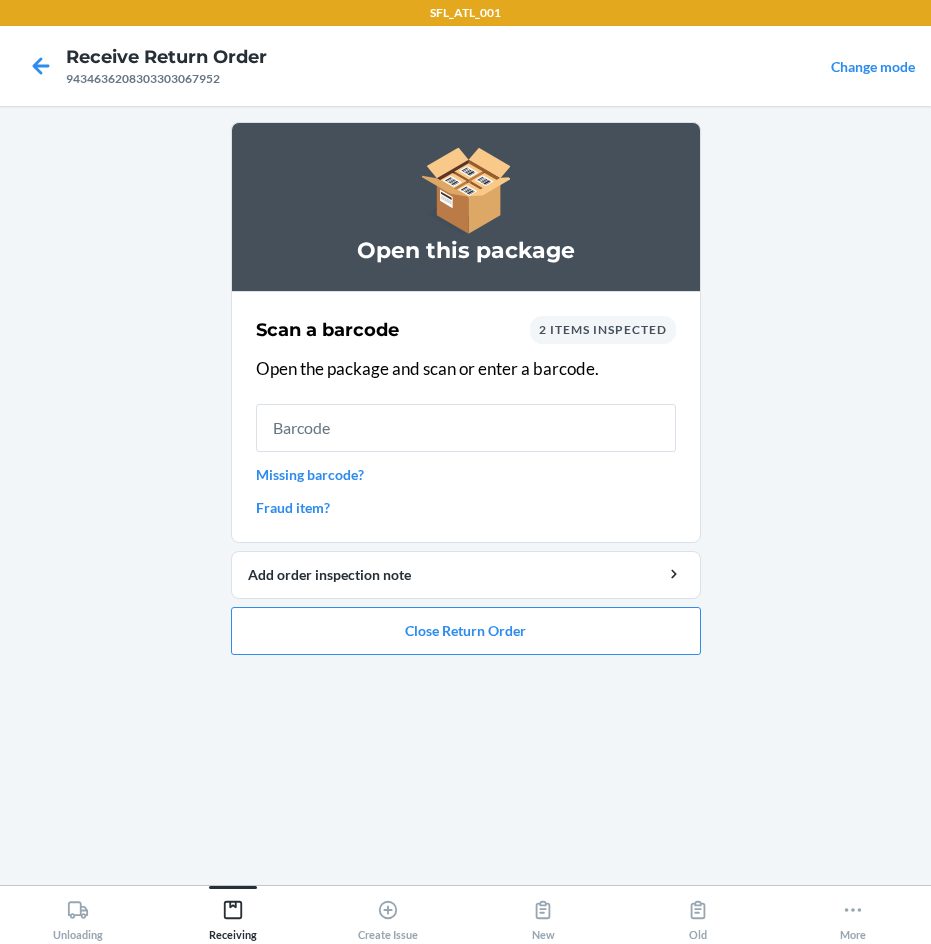 click on "Missing barcode?" at bounding box center [466, 474] 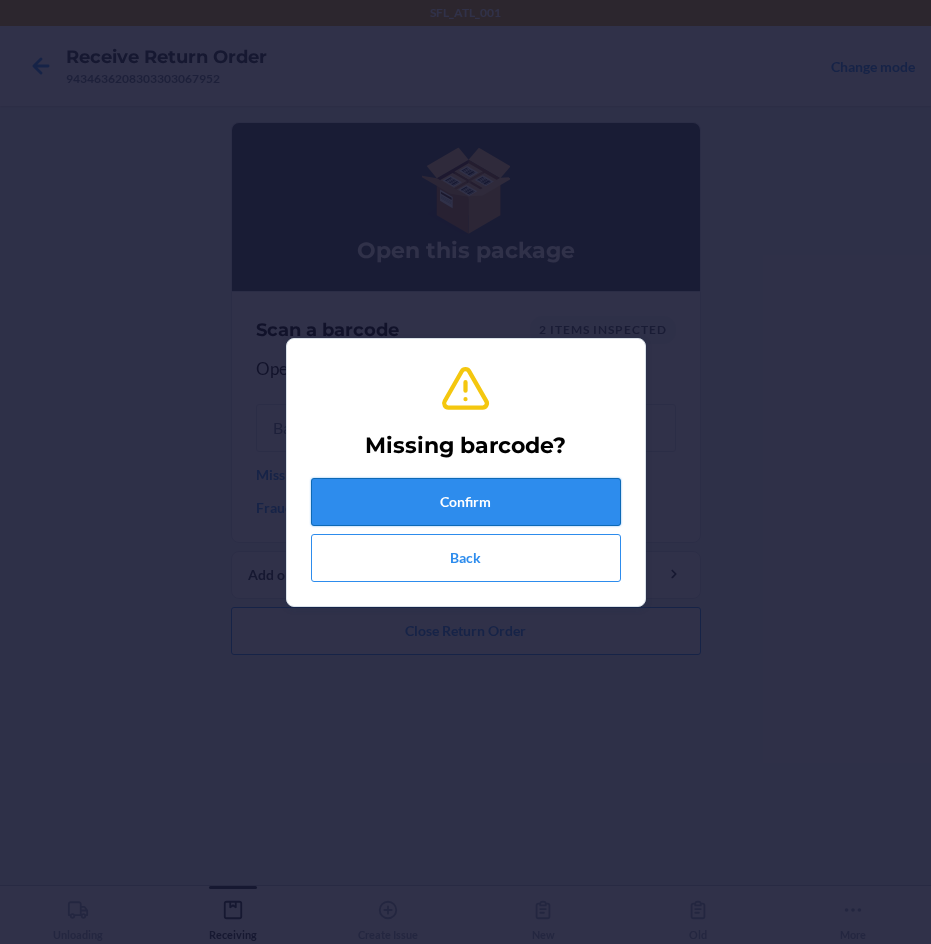 click on "Confirm" at bounding box center (466, 502) 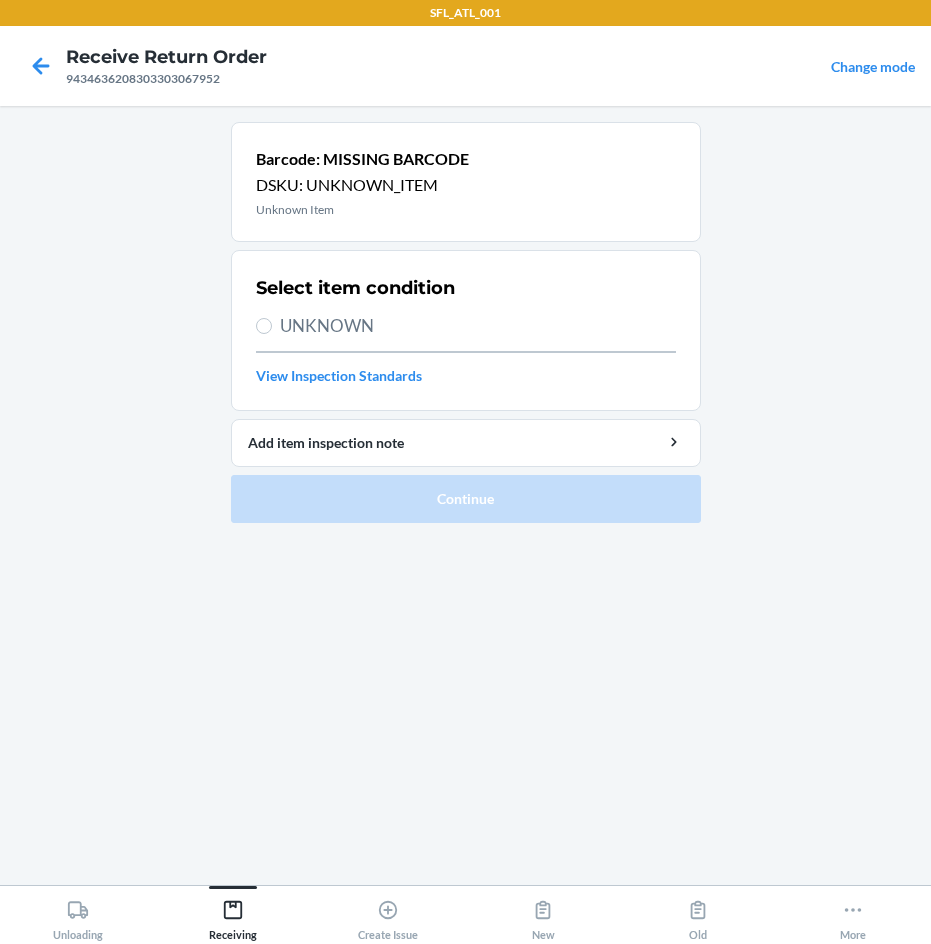 click on "UNKNOWN" at bounding box center (478, 326) 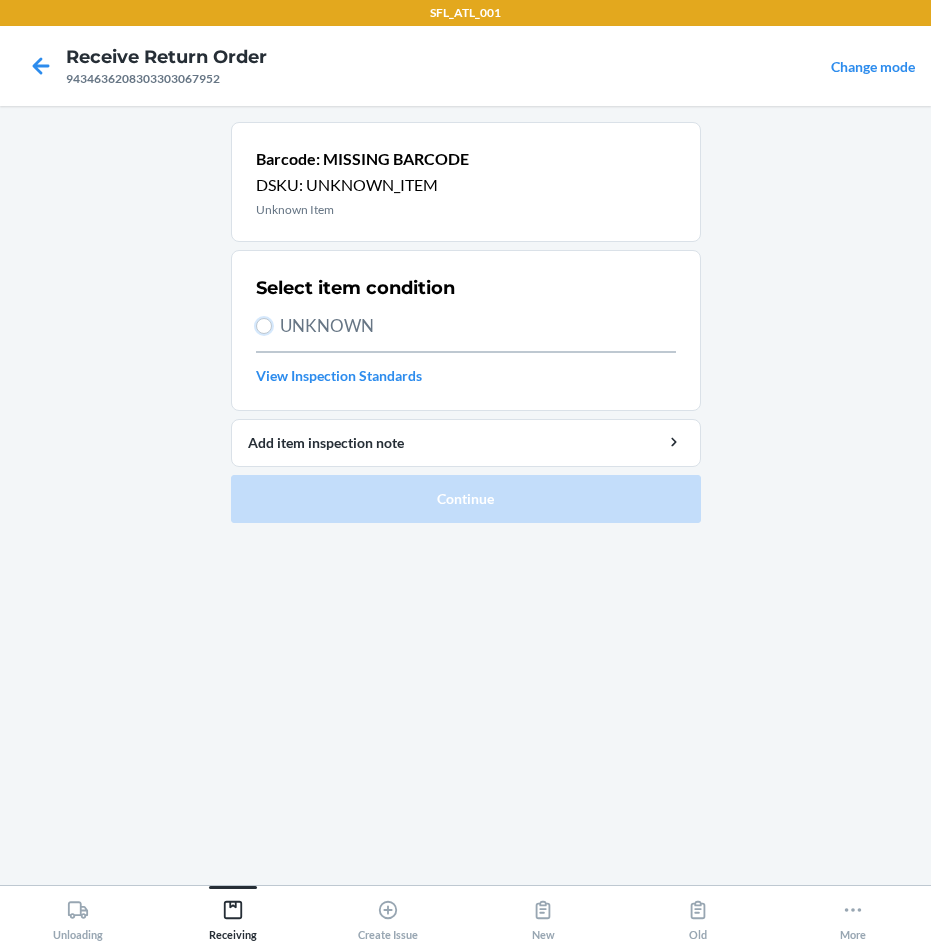 click on "UNKNOWN" at bounding box center (264, 326) 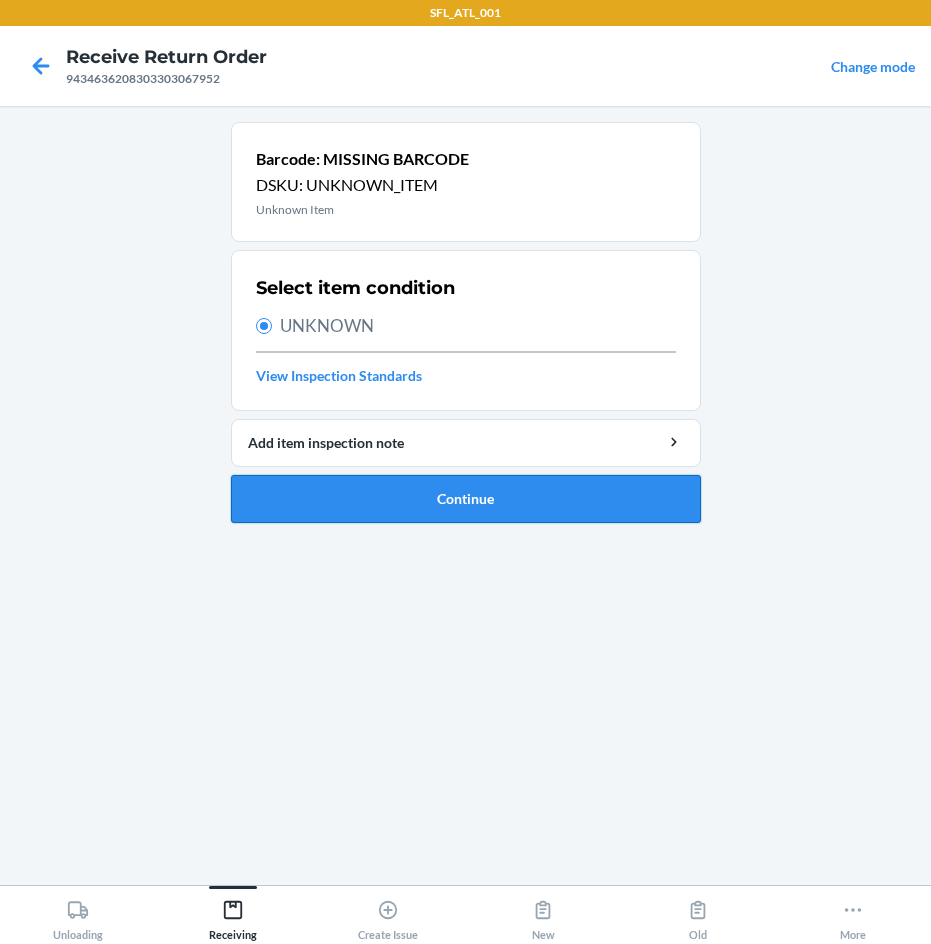click on "Continue" at bounding box center (466, 499) 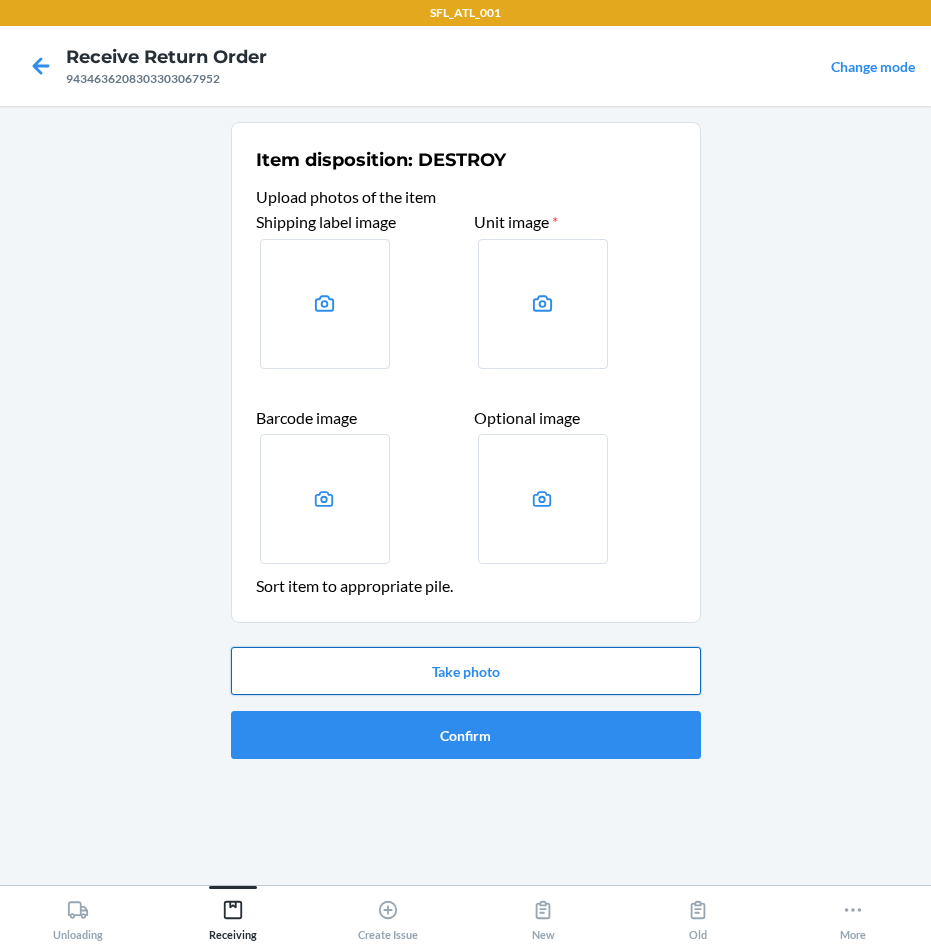 click on "Take photo" at bounding box center (466, 671) 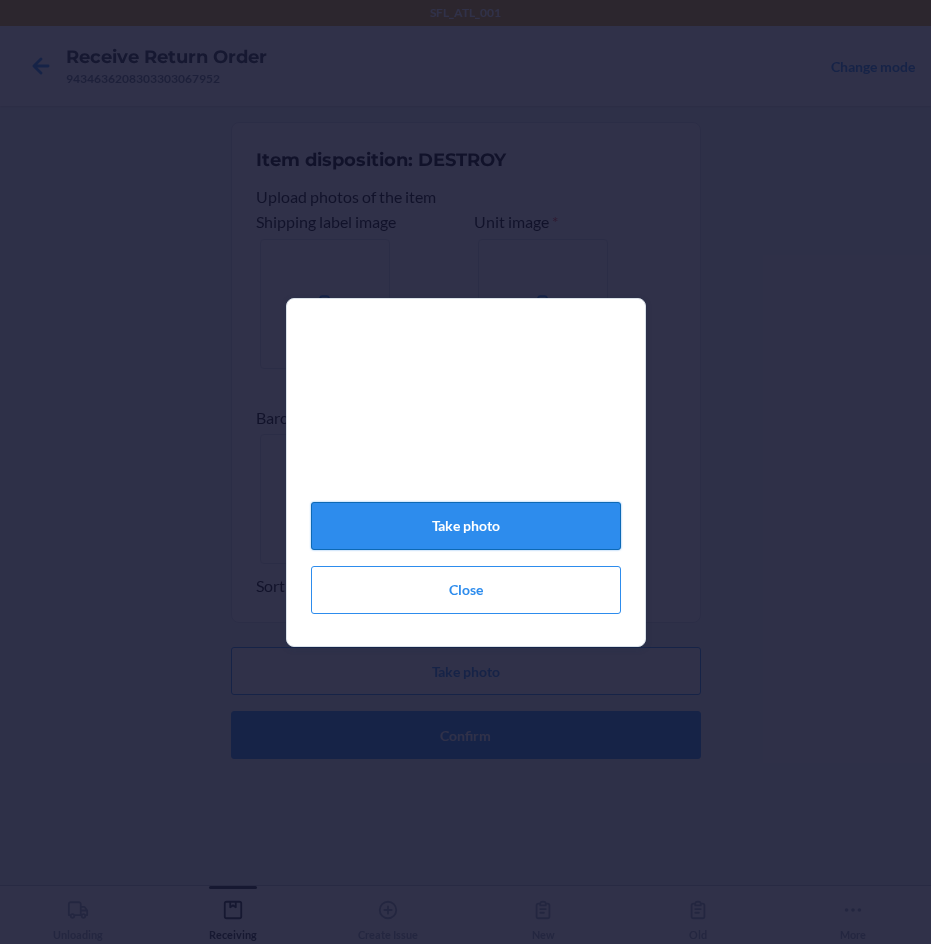 click on "Take photo" 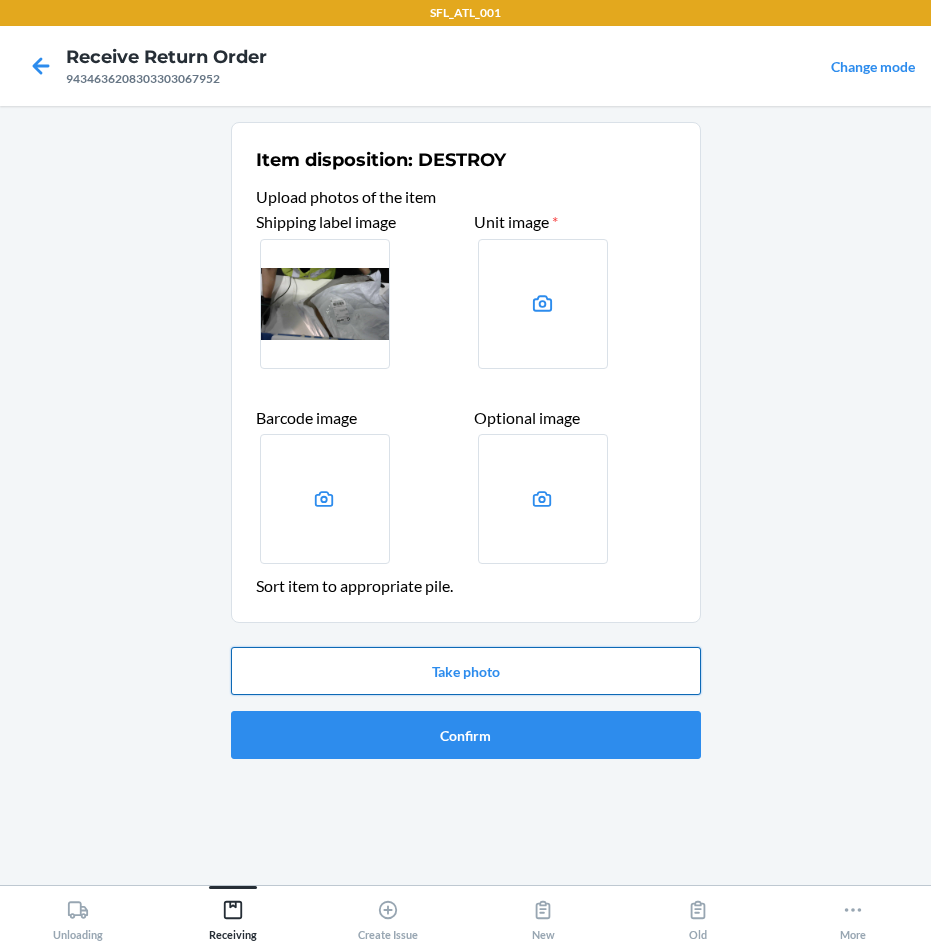 click on "Take photo" at bounding box center [466, 671] 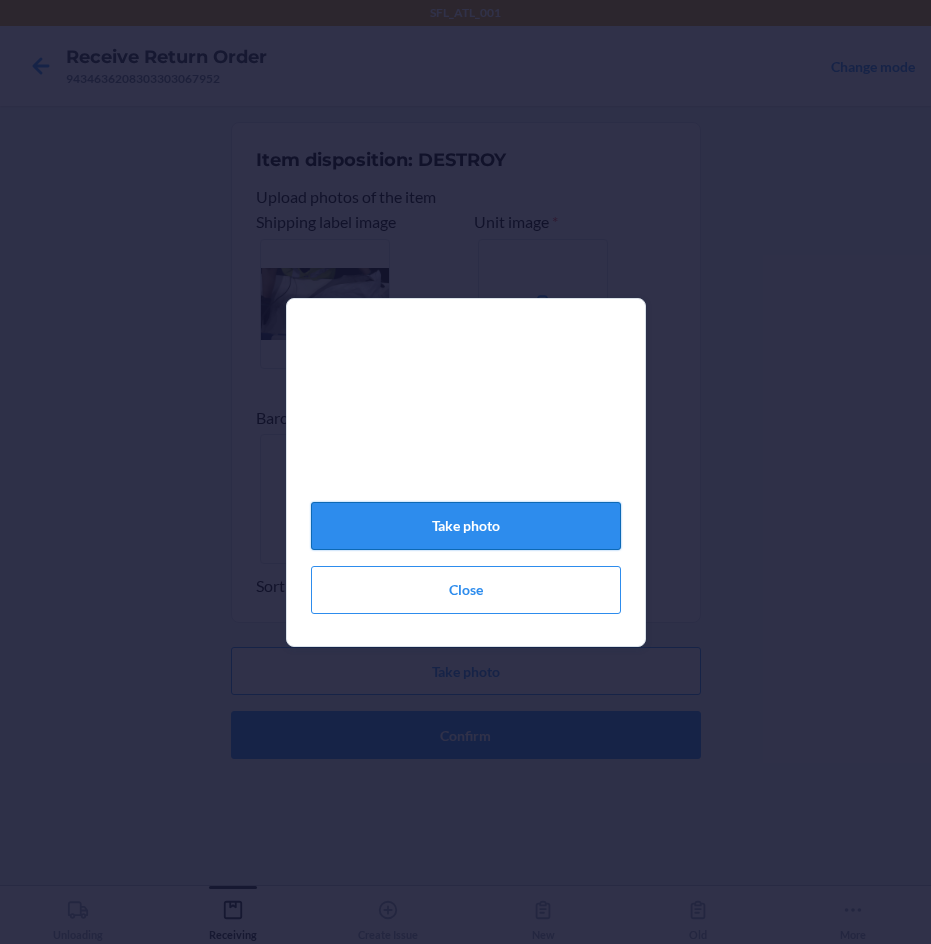 click on "Take photo" 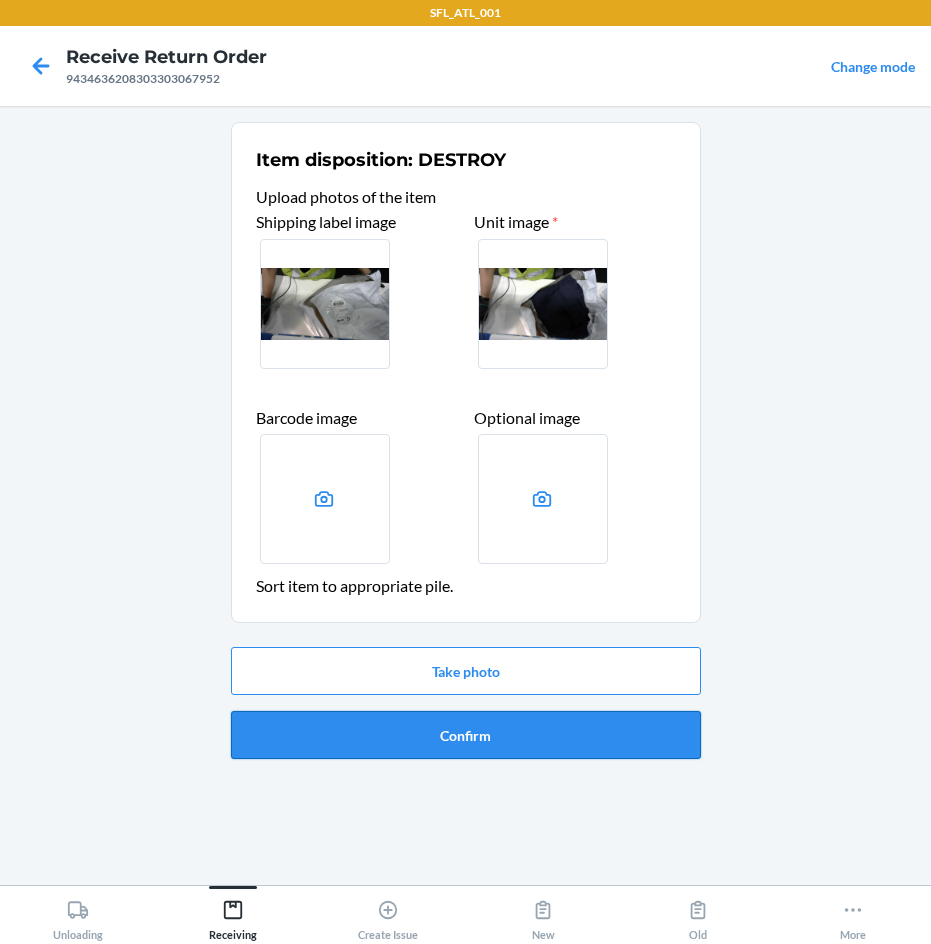 click on "Confirm" at bounding box center [466, 735] 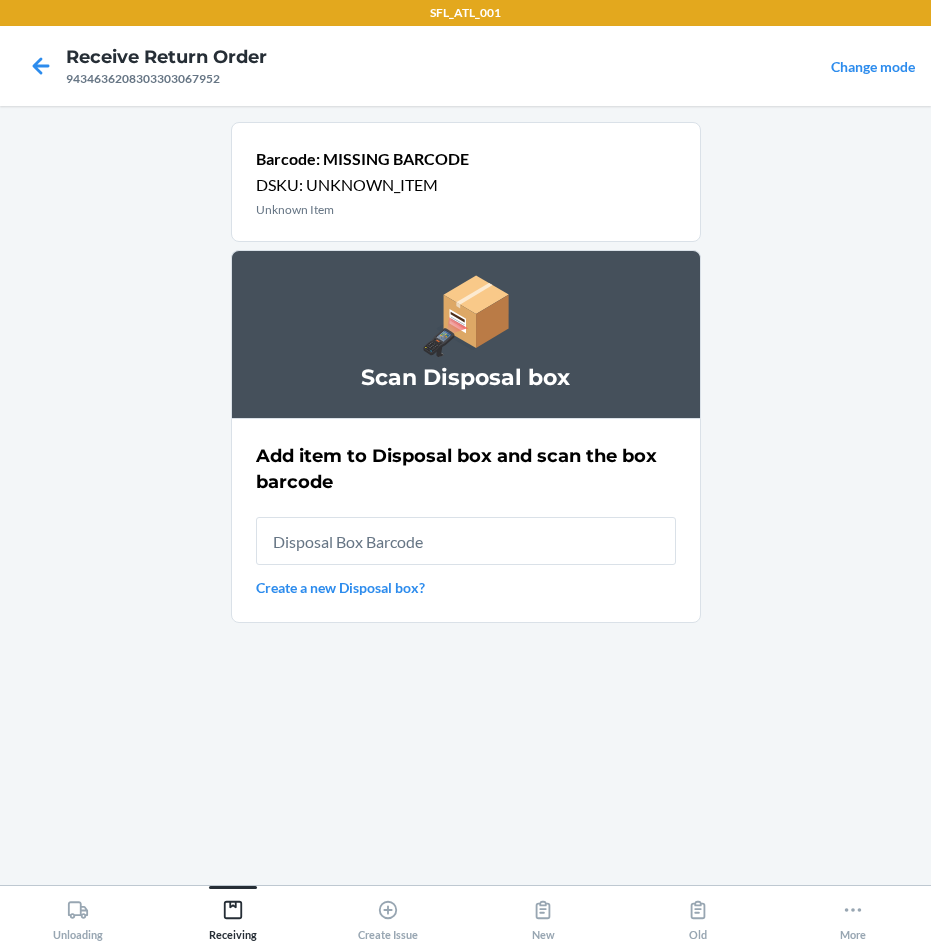 click at bounding box center (466, 541) 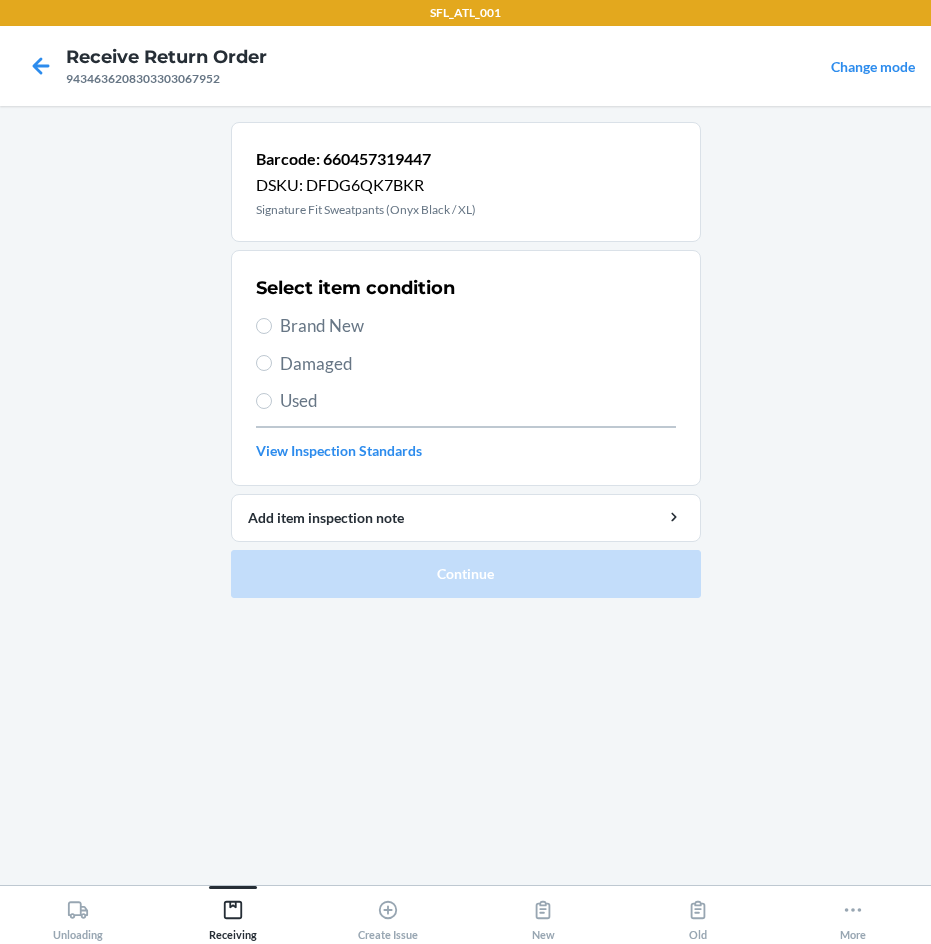 click on "Brand New" at bounding box center [478, 326] 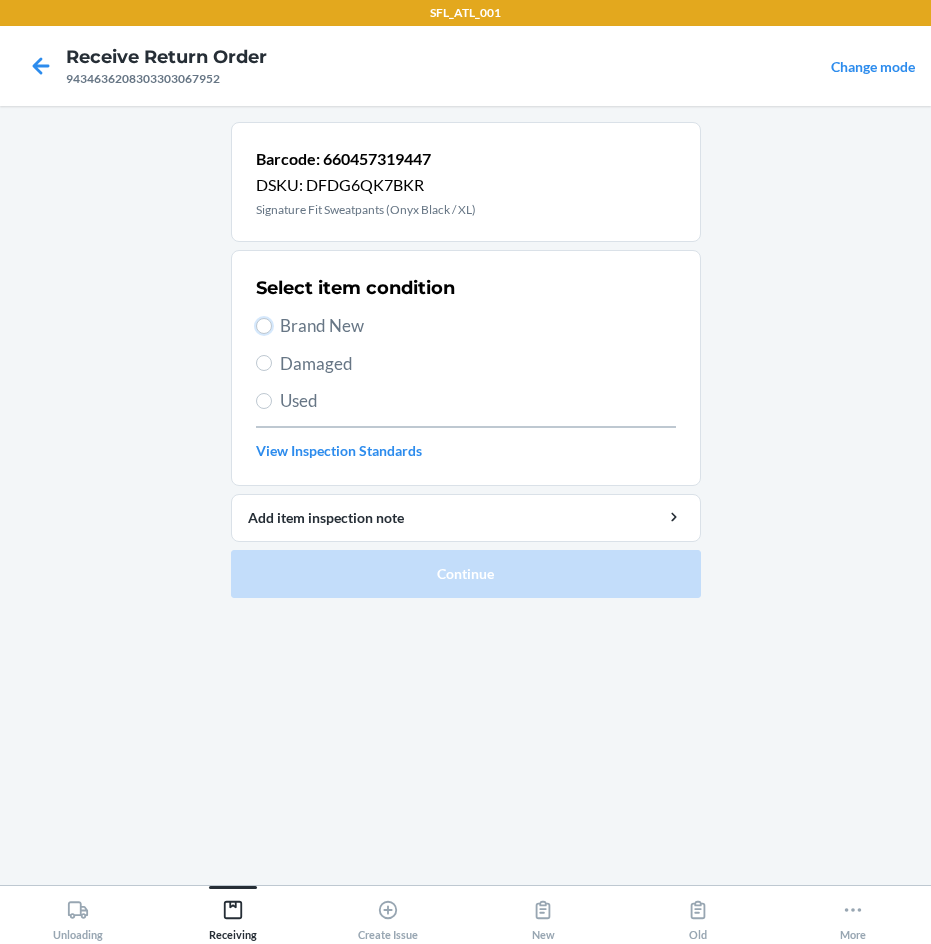 click on "Brand New" at bounding box center (264, 326) 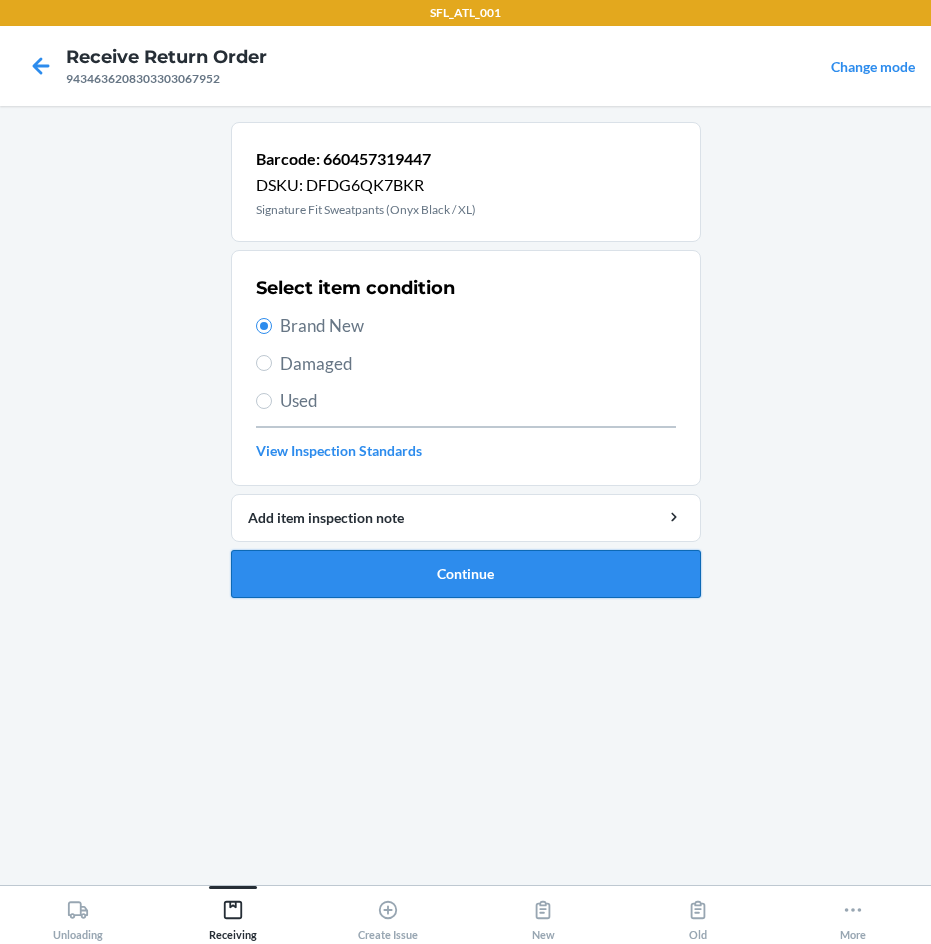 click on "Continue" at bounding box center (466, 574) 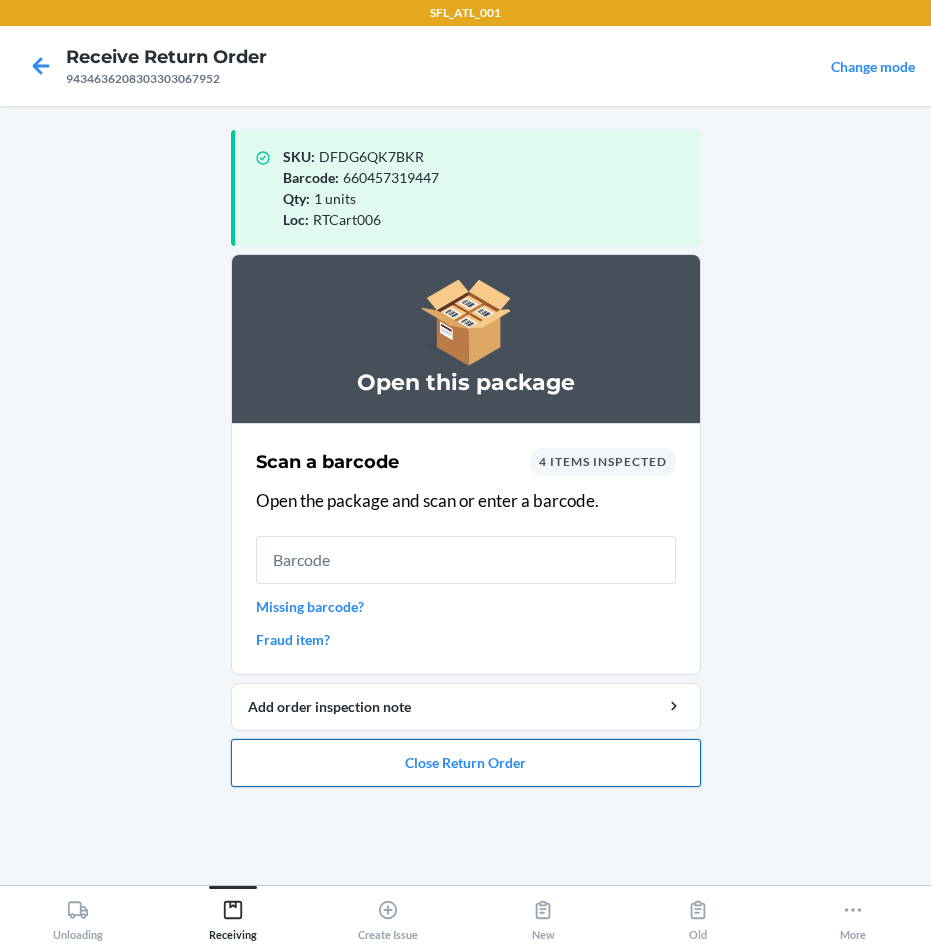 click on "Close Return Order" at bounding box center [466, 763] 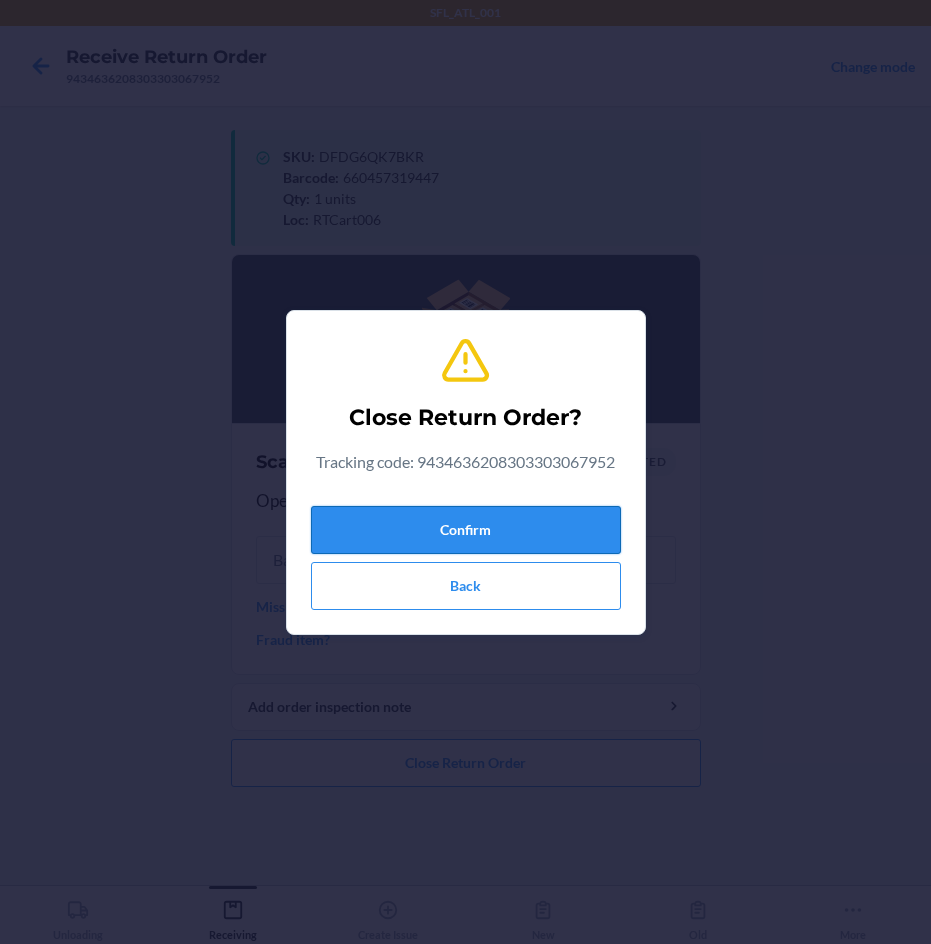 click on "Confirm" at bounding box center [466, 530] 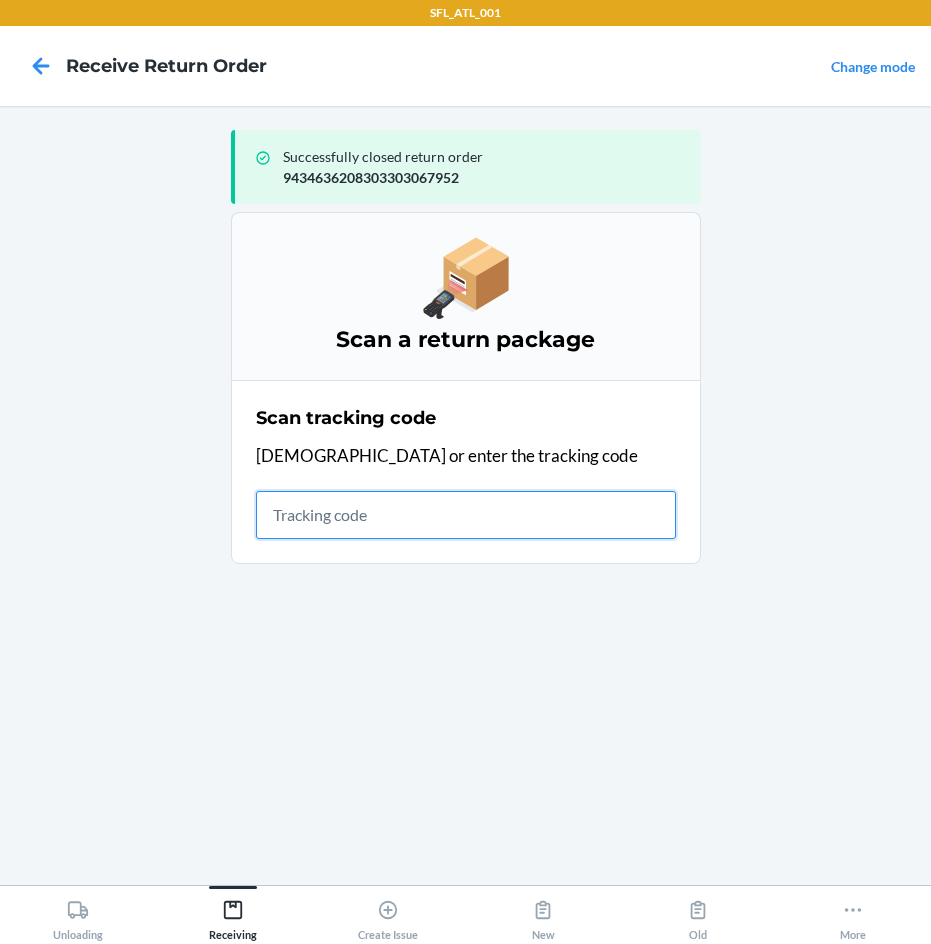 click at bounding box center (466, 515) 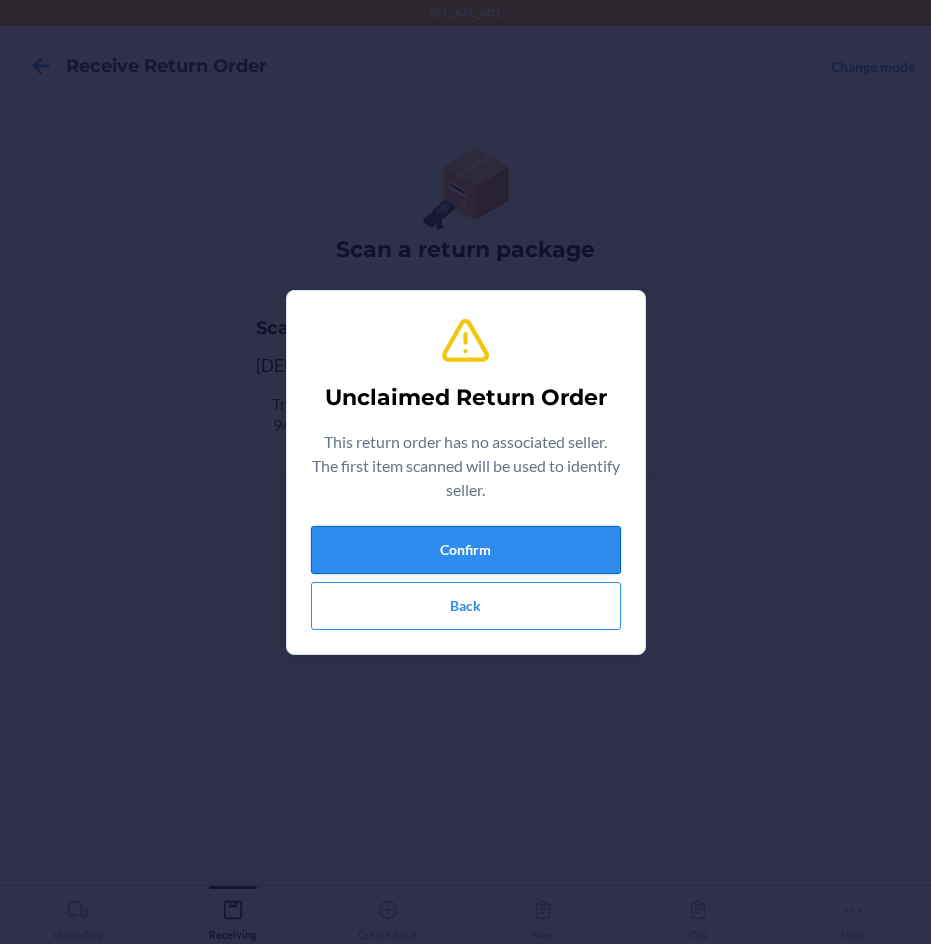 click on "Confirm" at bounding box center [466, 550] 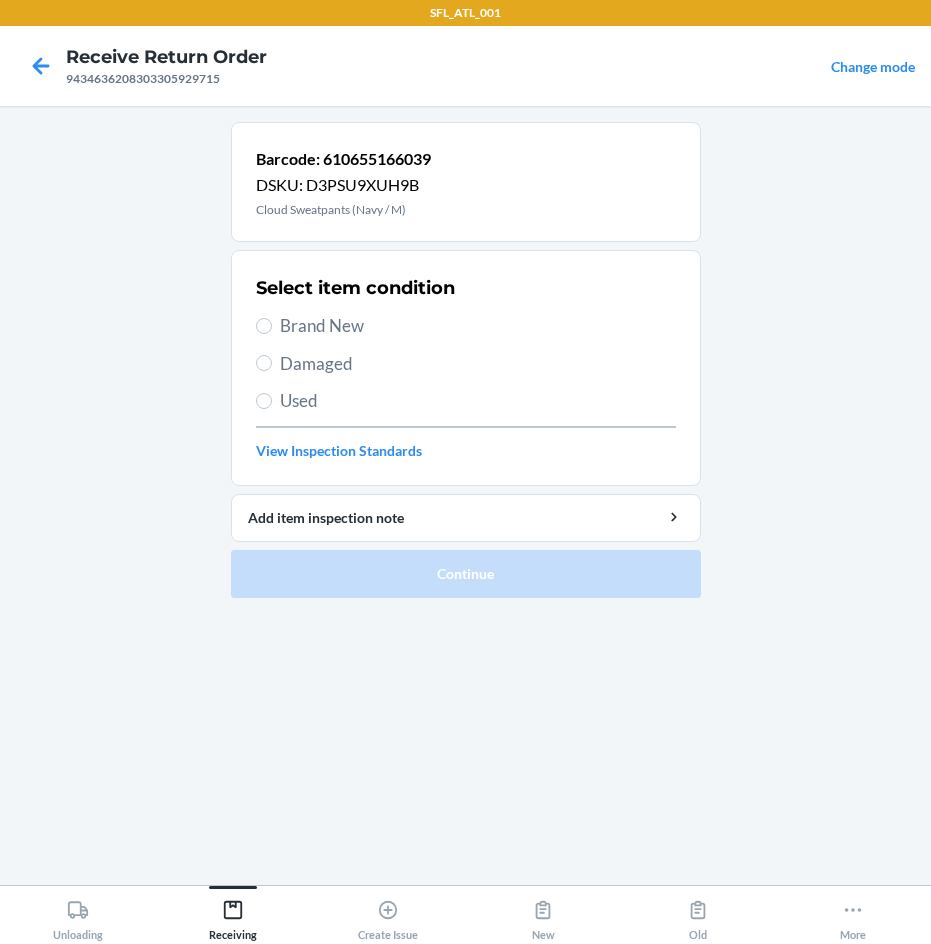 click on "Used" at bounding box center (478, 401) 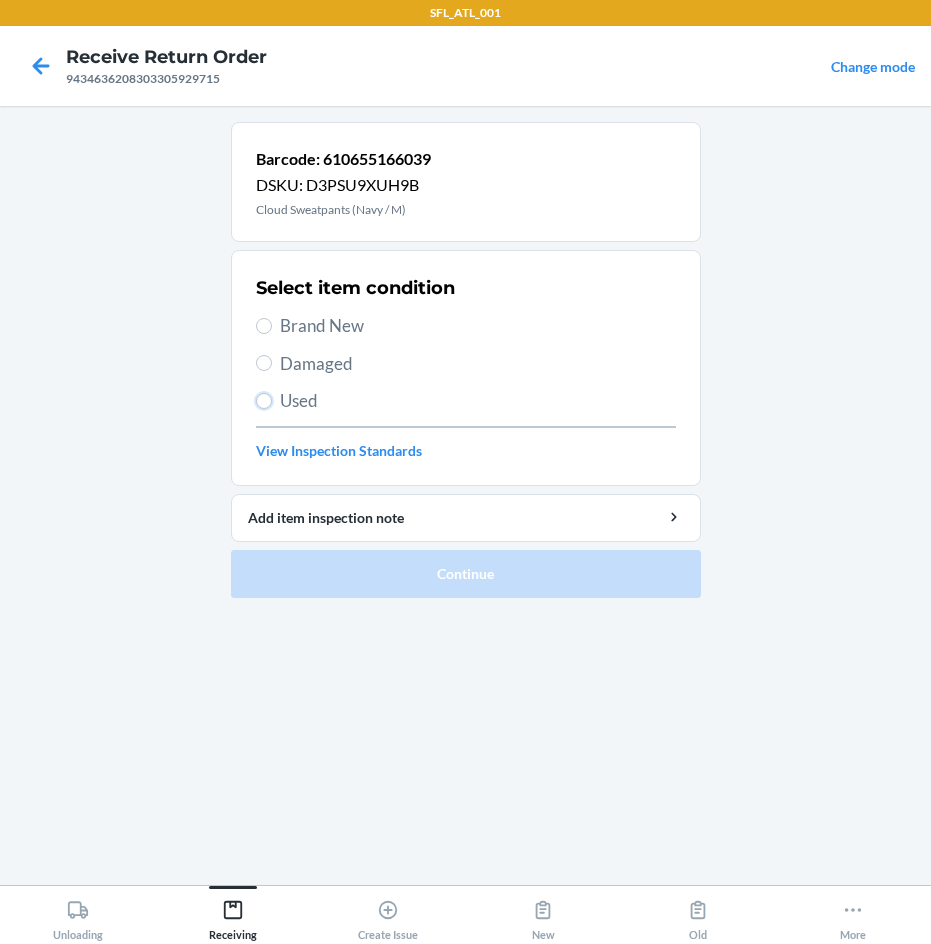 click on "Used" at bounding box center (264, 401) 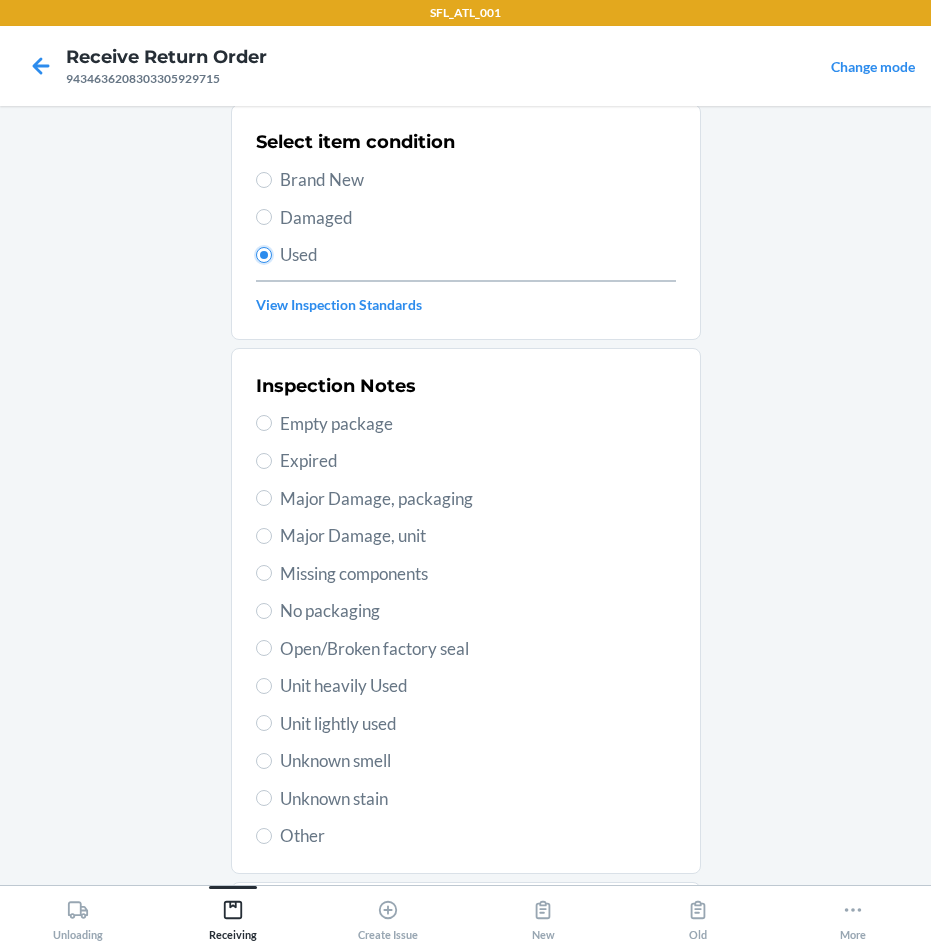 scroll, scrollTop: 263, scrollLeft: 0, axis: vertical 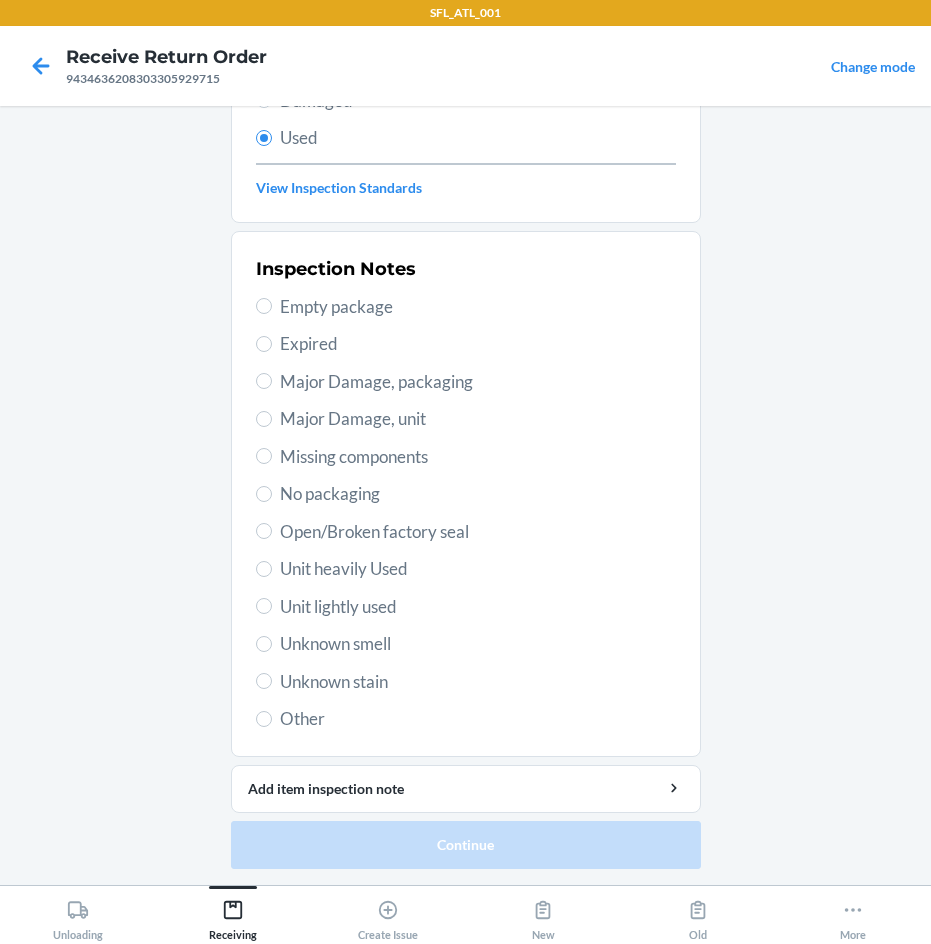 drag, startPoint x: 307, startPoint y: 570, endPoint x: 338, endPoint y: 648, distance: 83.9345 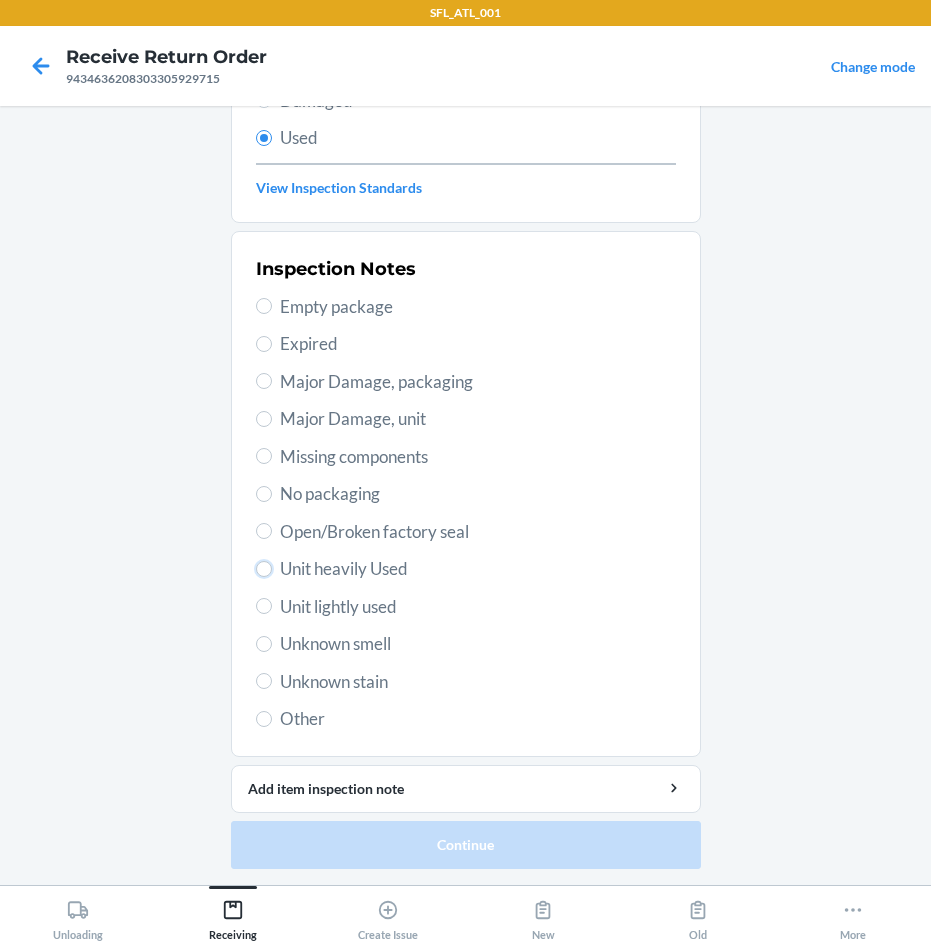 click on "Unit heavily Used" at bounding box center (264, 569) 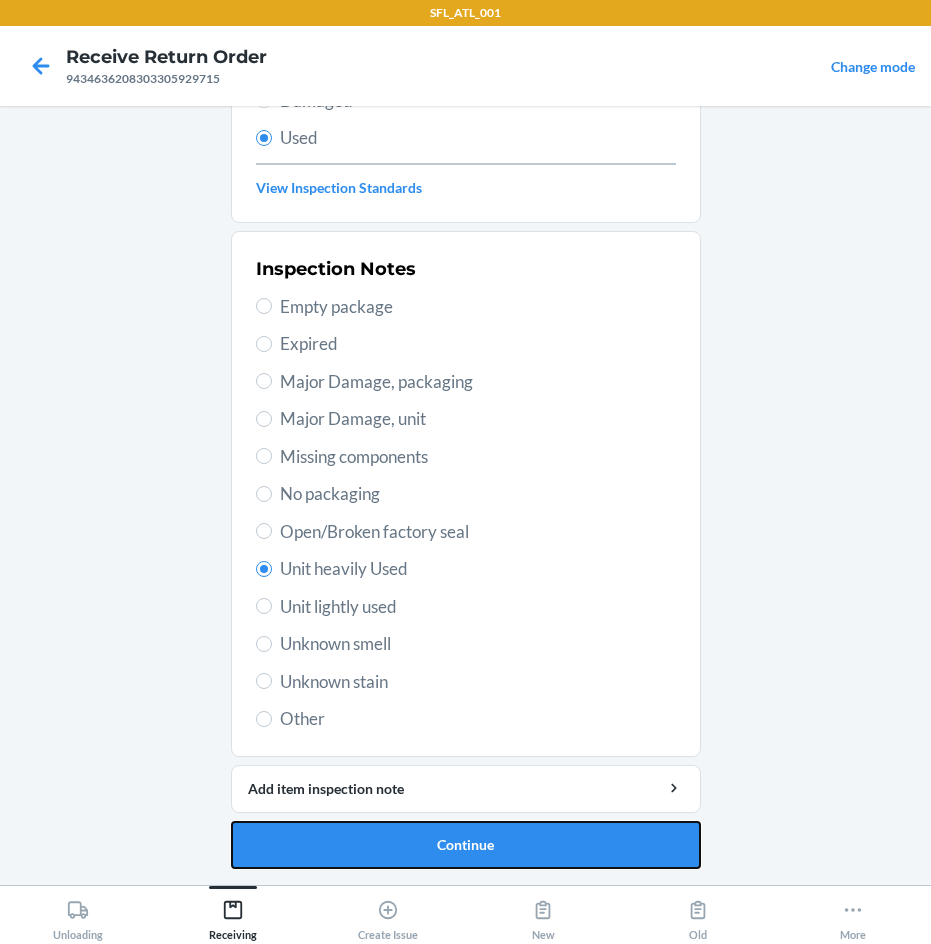 drag, startPoint x: 462, startPoint y: 847, endPoint x: 468, endPoint y: 828, distance: 19.924858 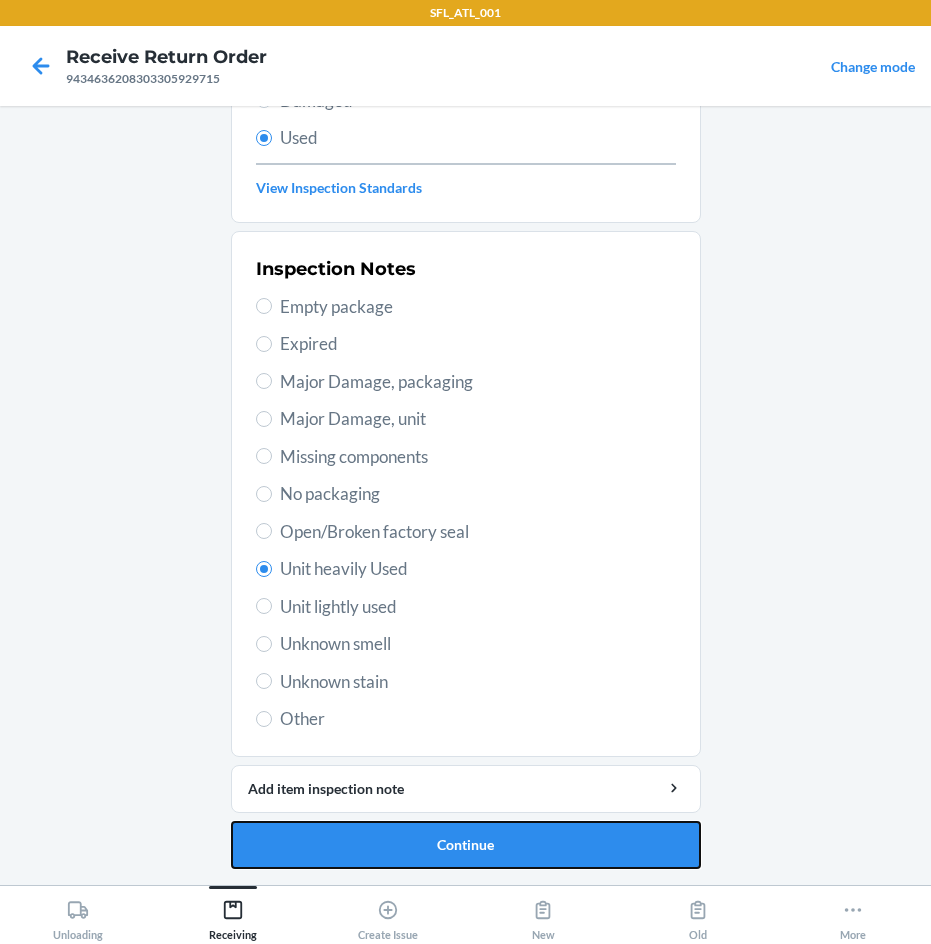 click on "Continue" at bounding box center [466, 845] 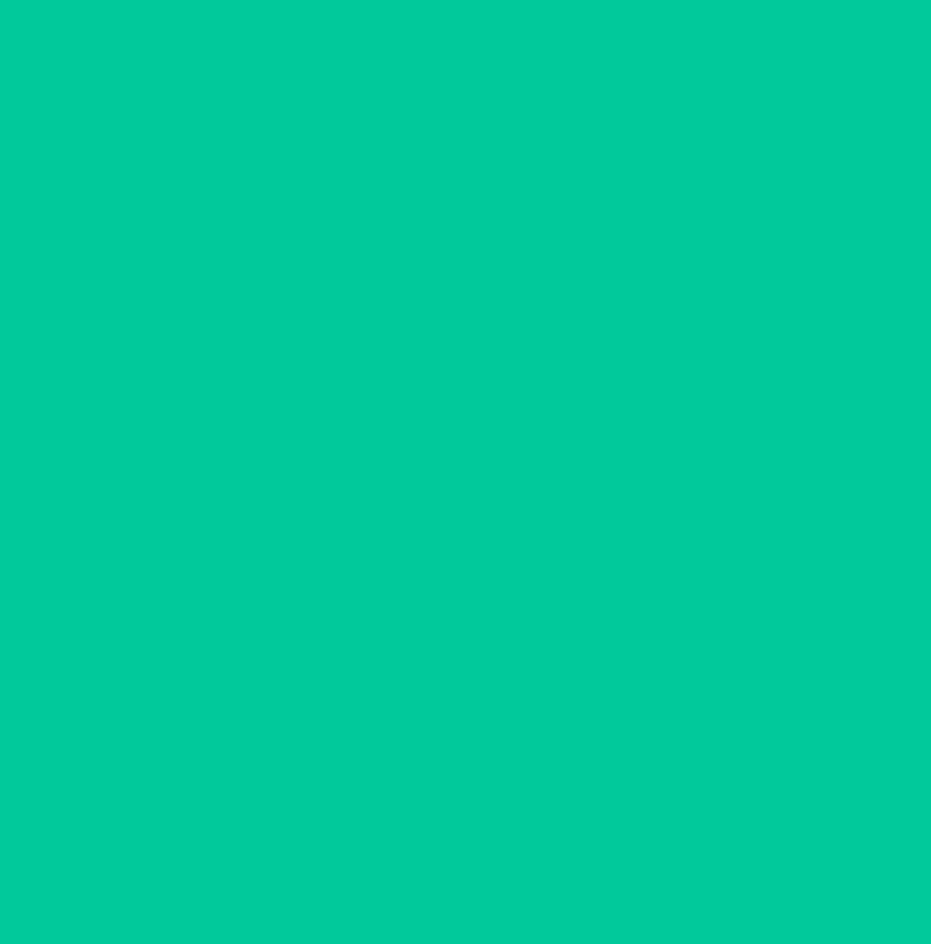 scroll, scrollTop: 0, scrollLeft: 0, axis: both 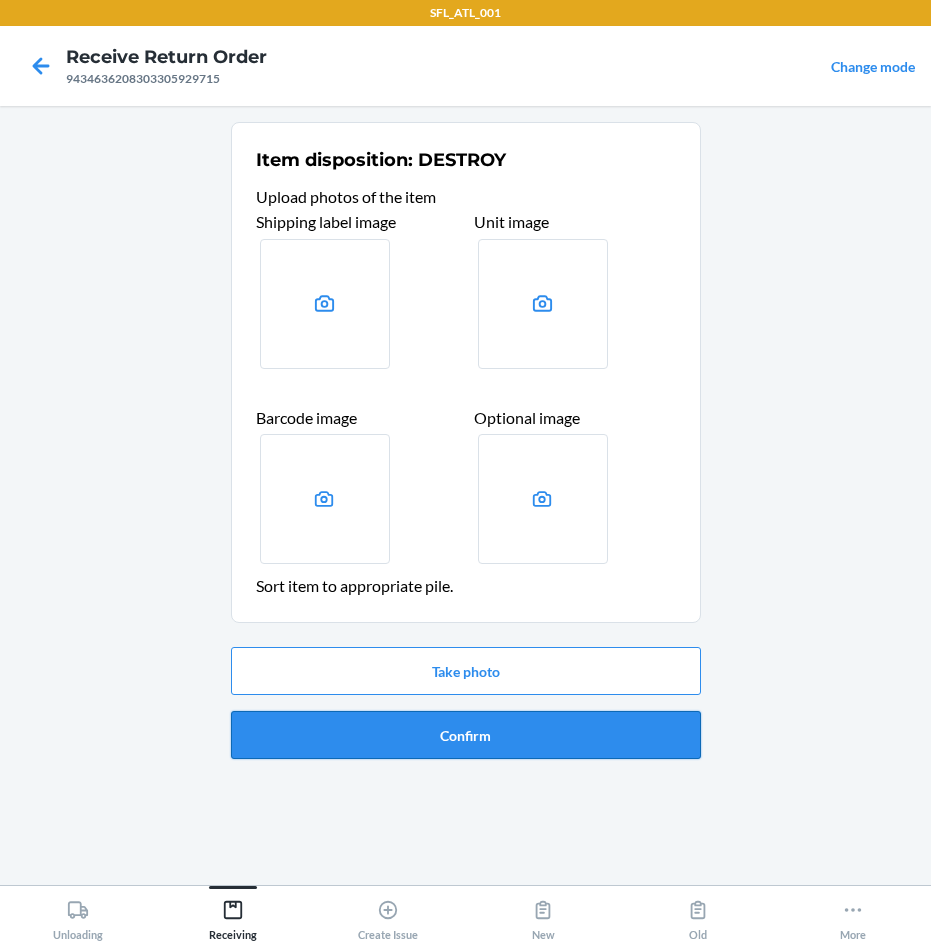 click on "Confirm" at bounding box center (466, 735) 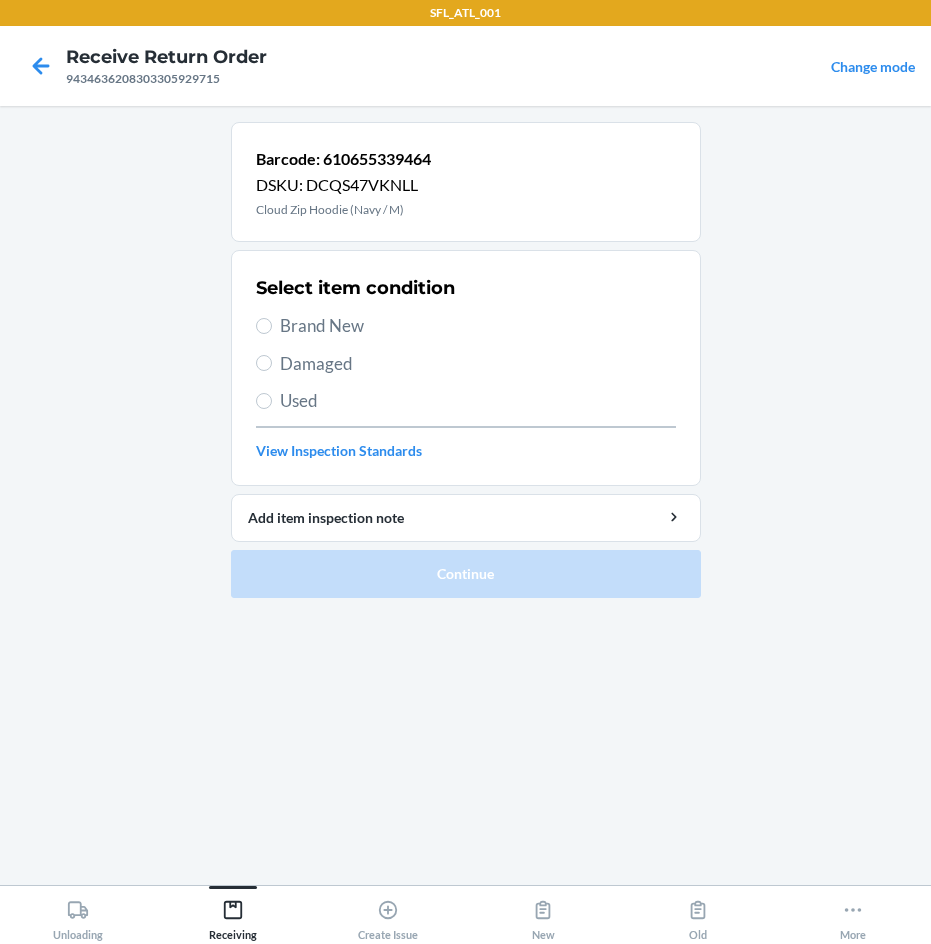 drag, startPoint x: 300, startPoint y: 400, endPoint x: 366, endPoint y: 442, distance: 78.23043 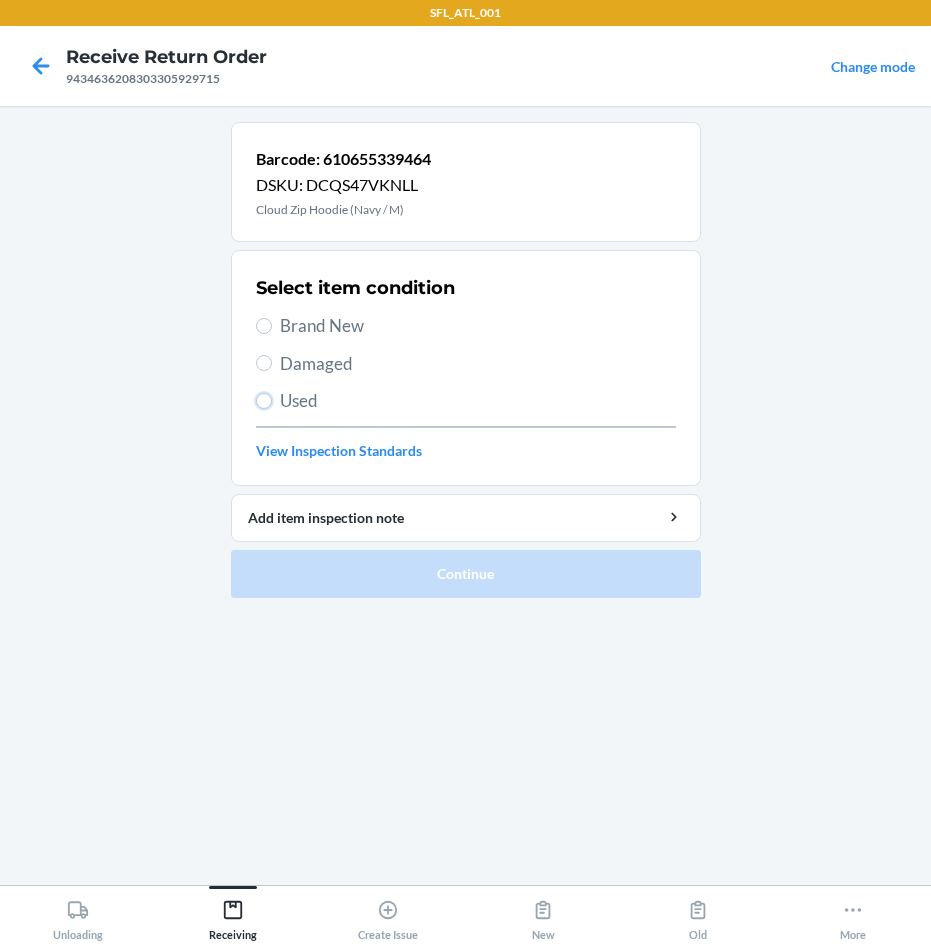 click on "Used" at bounding box center (264, 401) 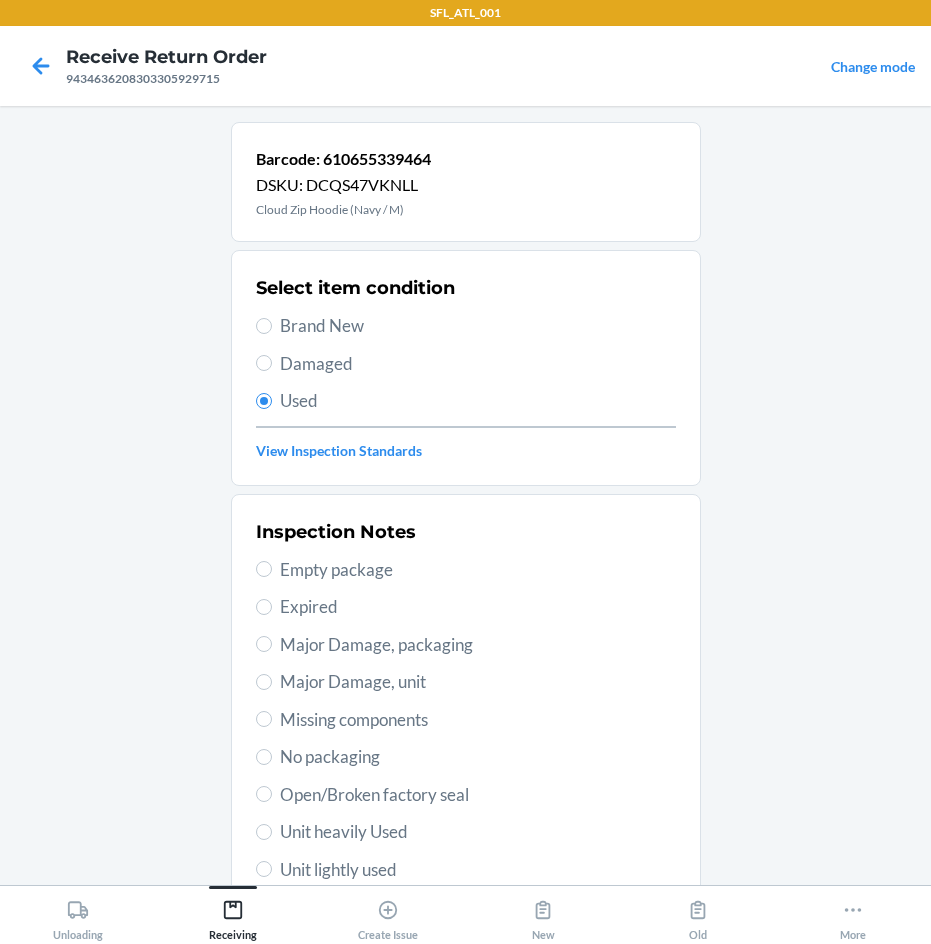 click on "Inspection Notes Empty package Expired Major Damage, packaging Major Damage, unit Missing components No packaging Open/Broken factory seal Unit heavily Used Unit lightly used Unknown smell Unknown stain Other" at bounding box center (466, 757) 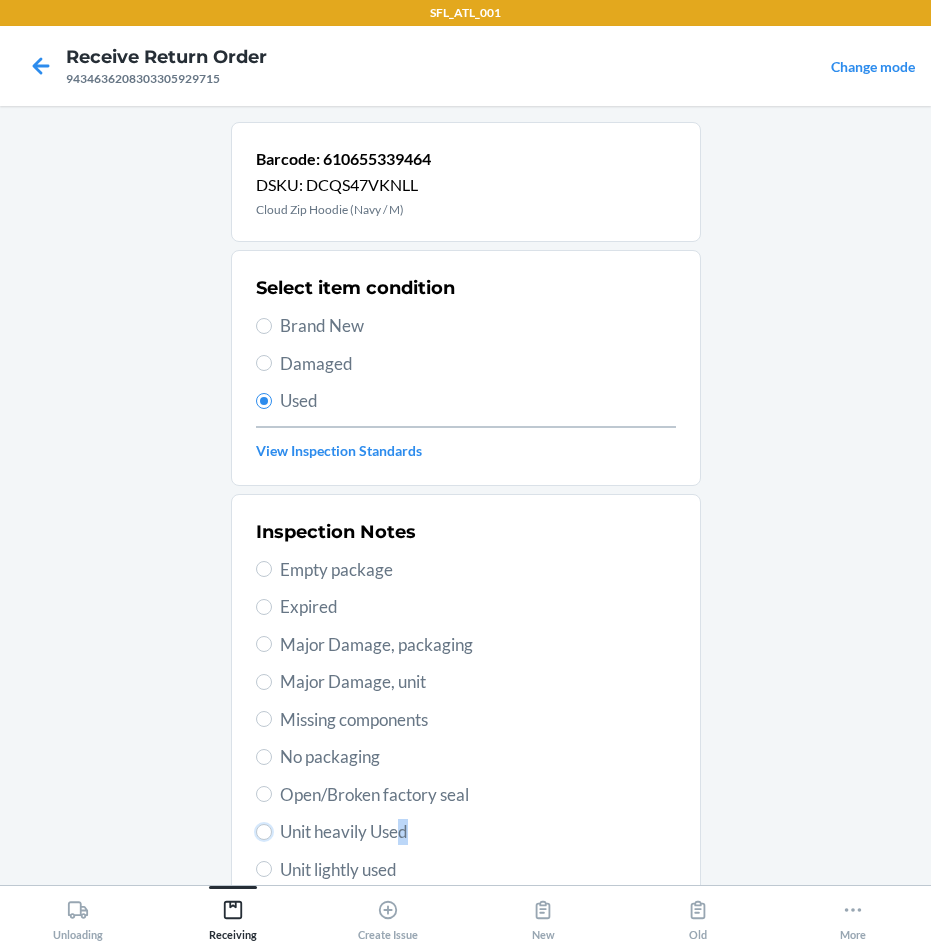 drag, startPoint x: 260, startPoint y: 834, endPoint x: 283, endPoint y: 826, distance: 24.351591 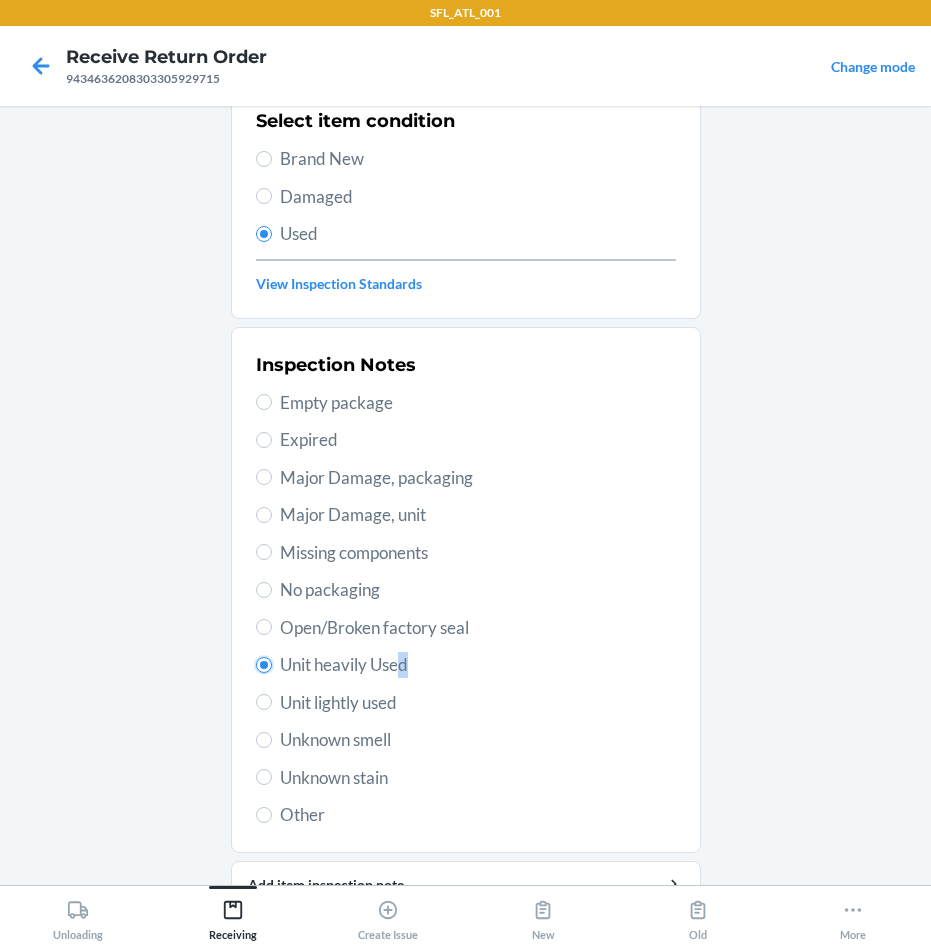 scroll, scrollTop: 263, scrollLeft: 0, axis: vertical 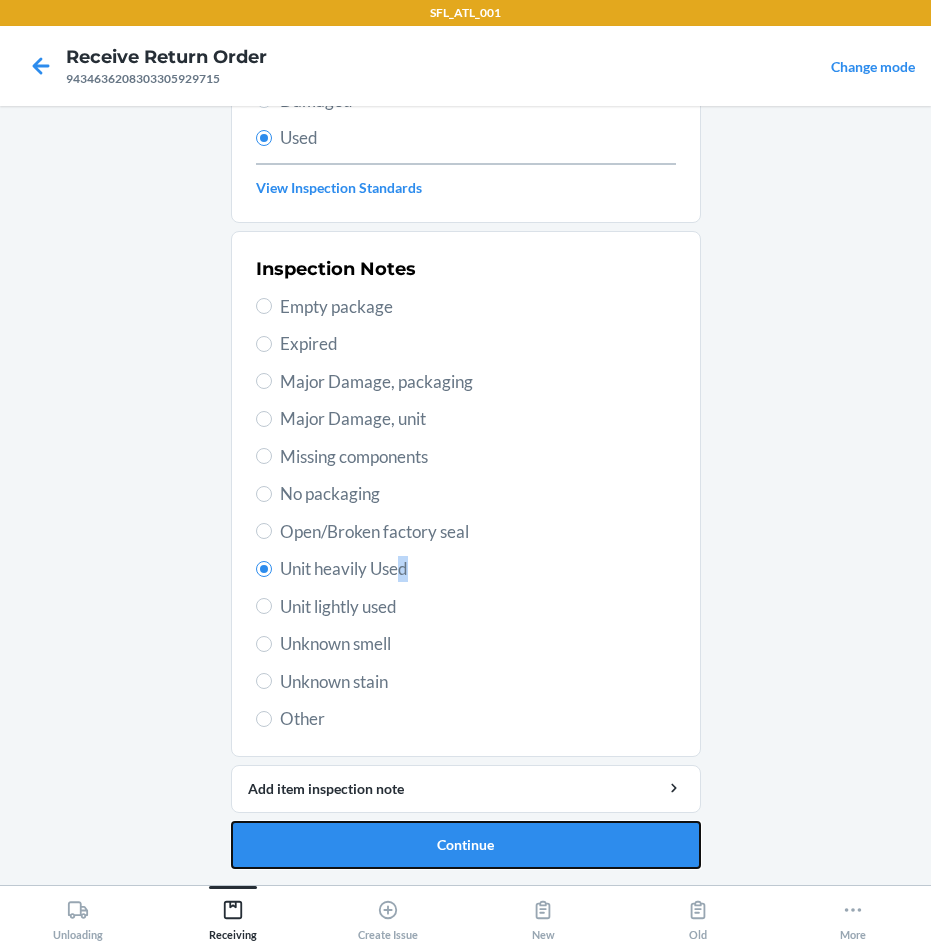 click on "Continue" at bounding box center (466, 845) 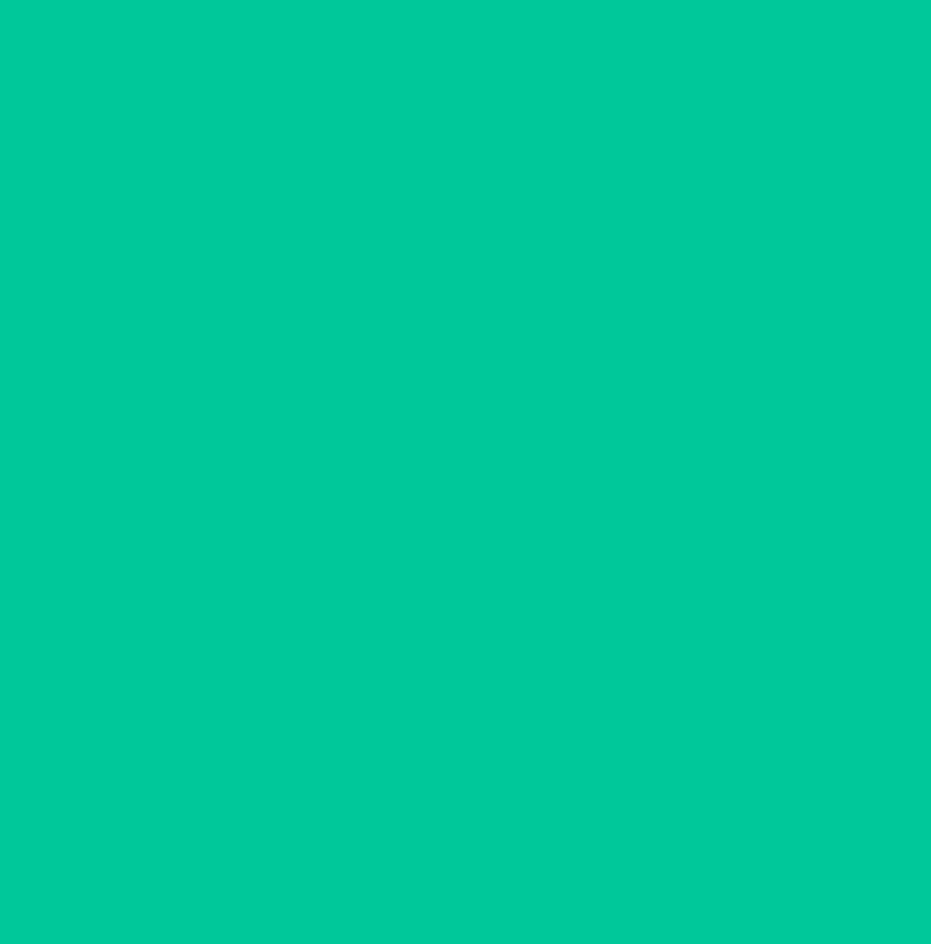 scroll, scrollTop: 0, scrollLeft: 0, axis: both 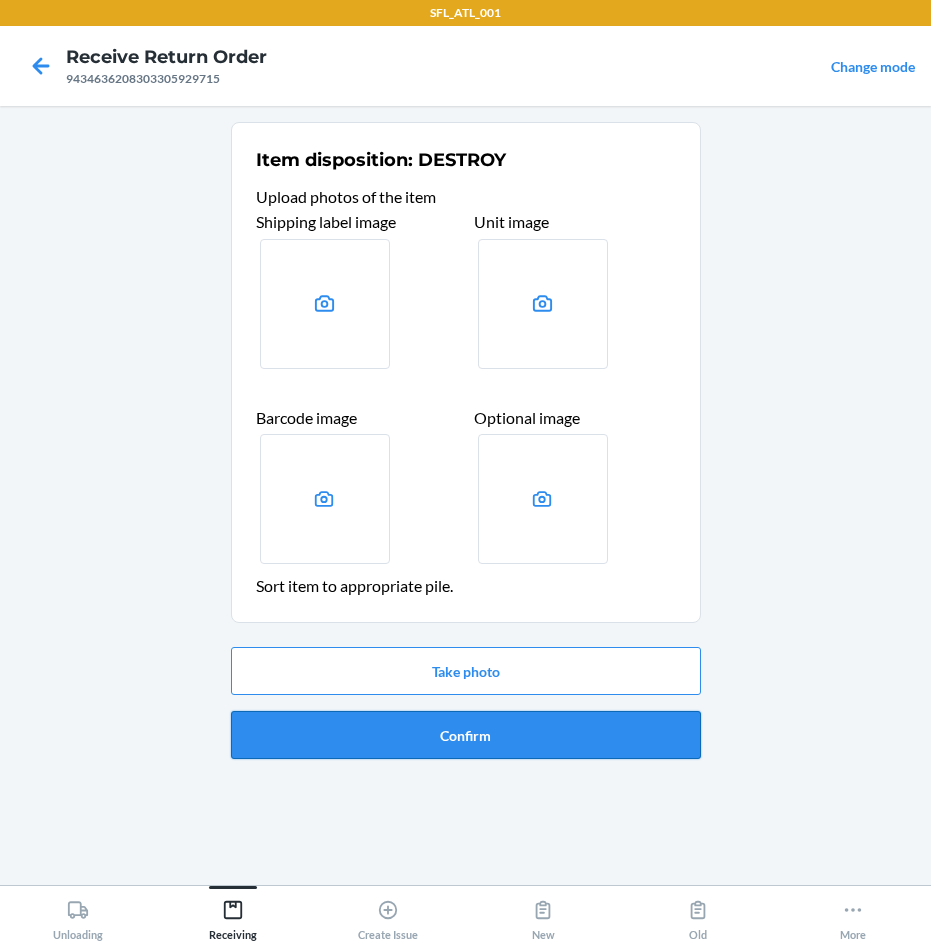 drag, startPoint x: 505, startPoint y: 732, endPoint x: 363, endPoint y: 667, distance: 156.16978 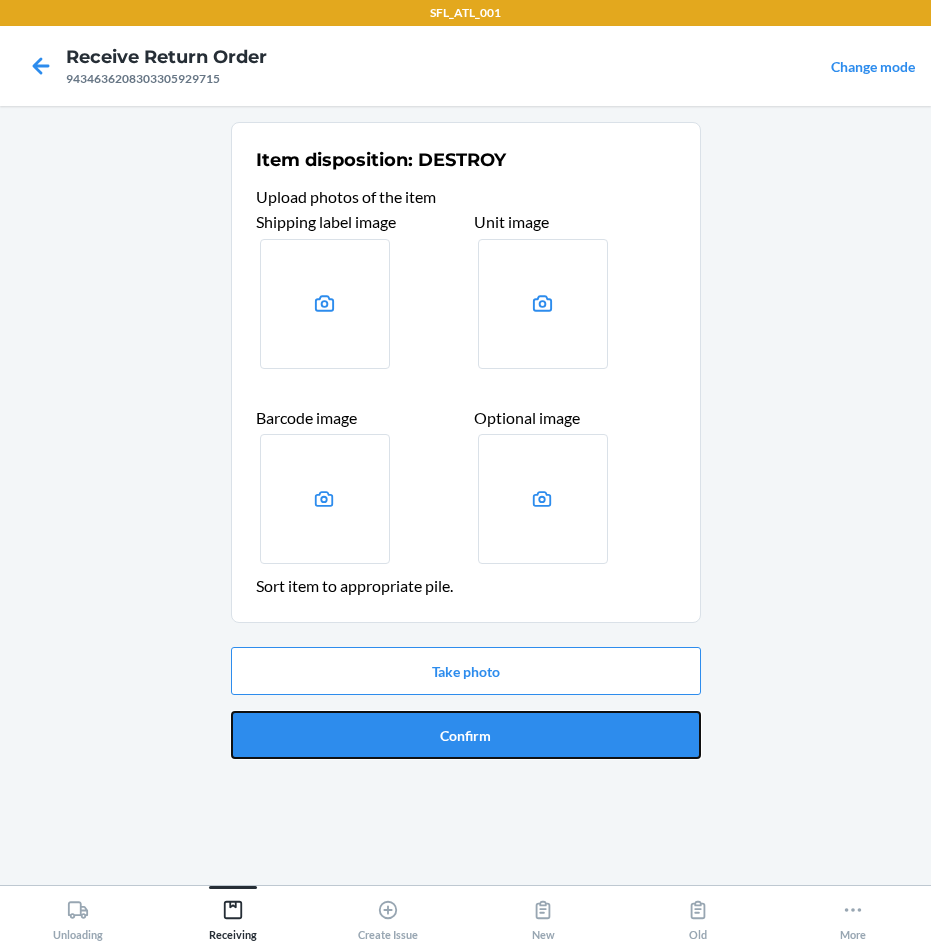 click on "Confirm" at bounding box center [466, 735] 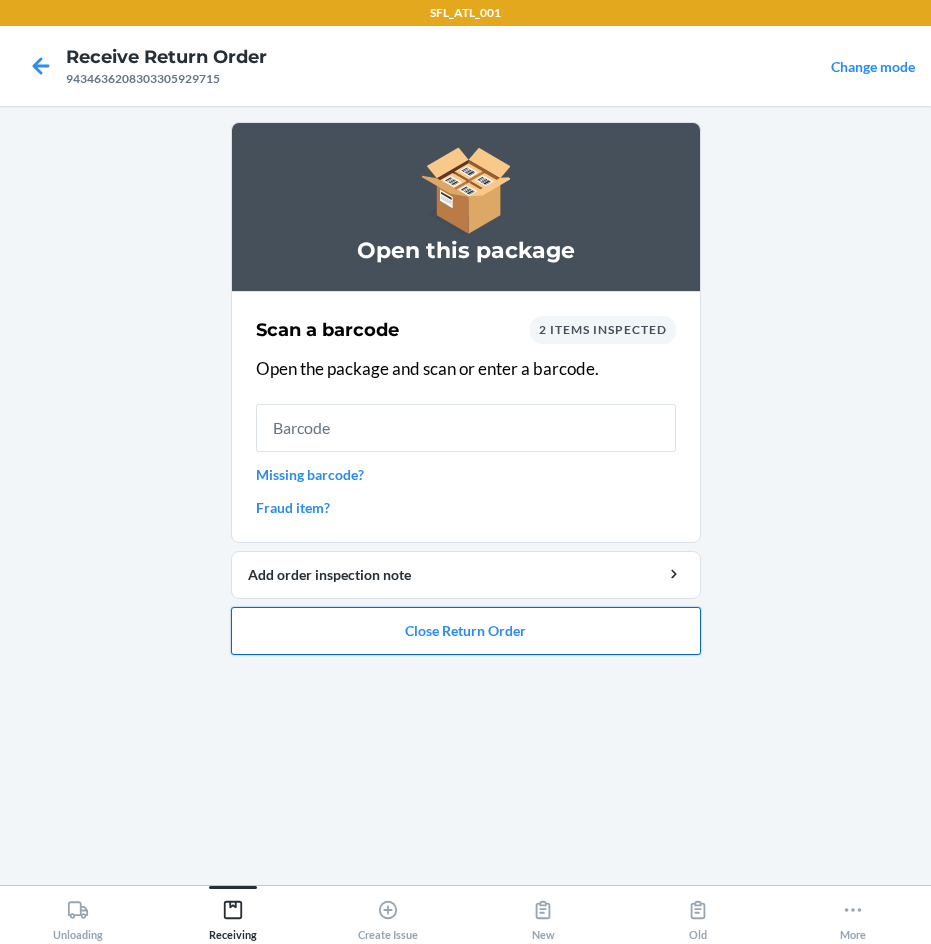 click on "Close Return Order" at bounding box center [466, 631] 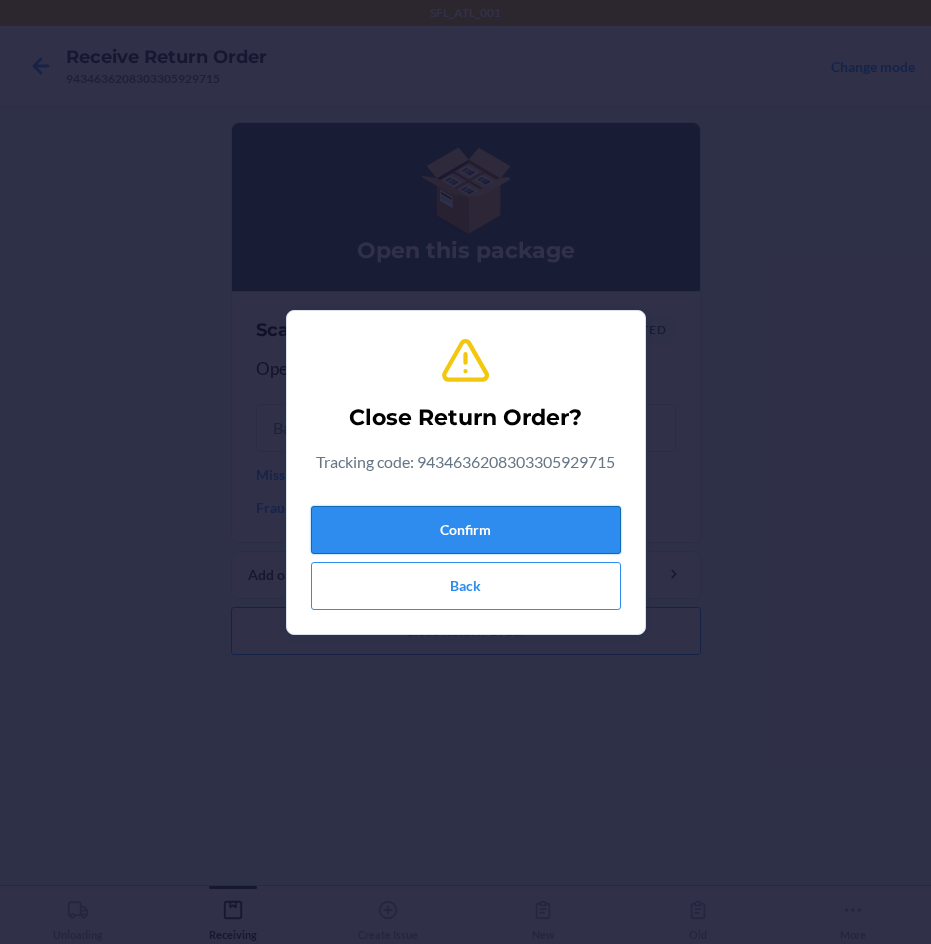 click on "Confirm" at bounding box center [466, 530] 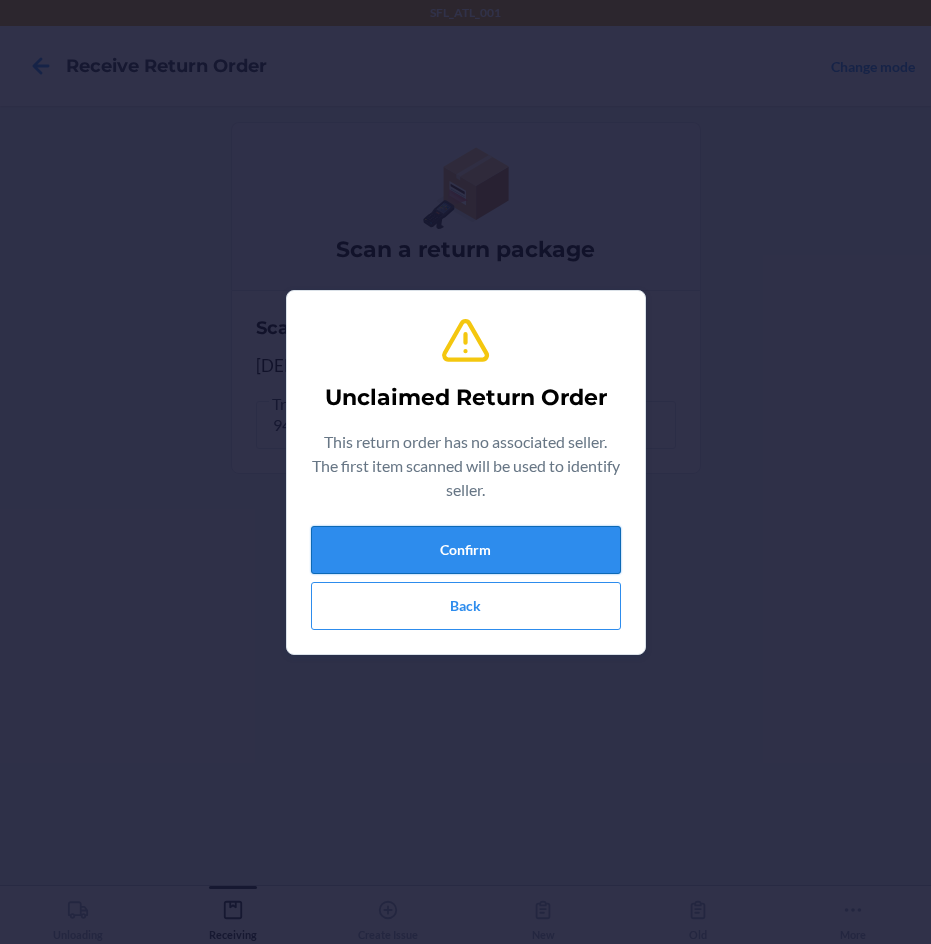 click on "Confirm" at bounding box center [466, 550] 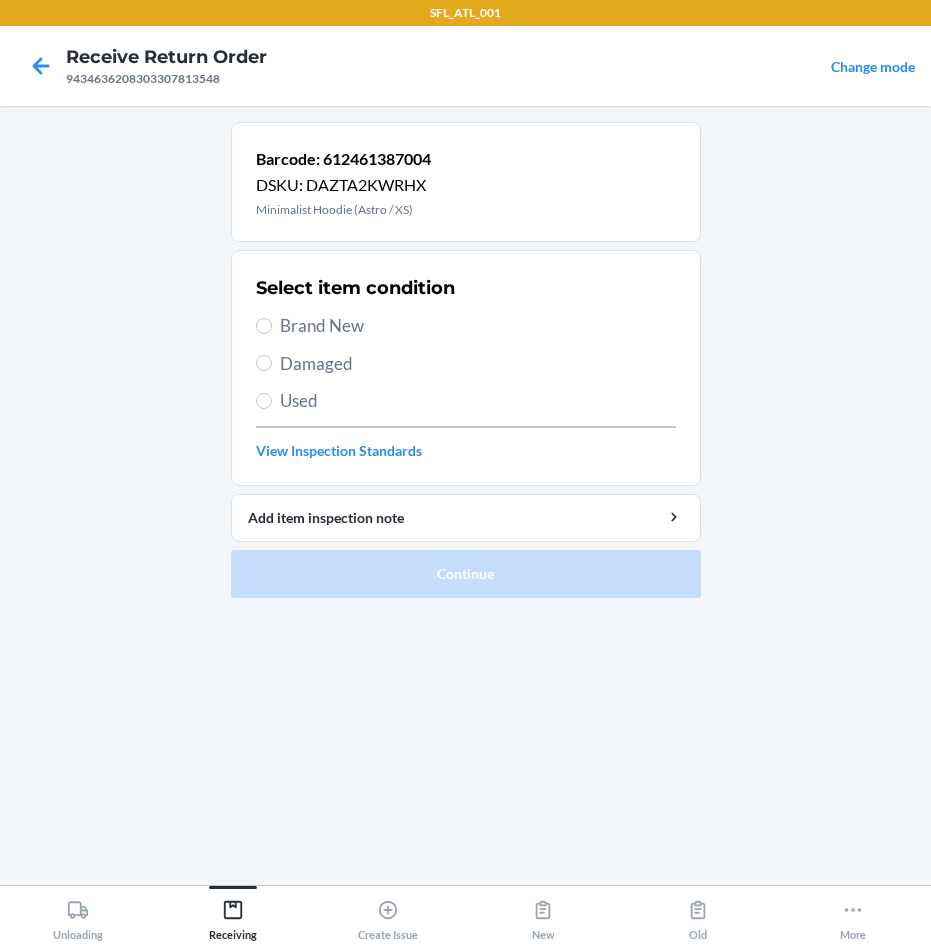 click on "Brand New" at bounding box center [478, 326] 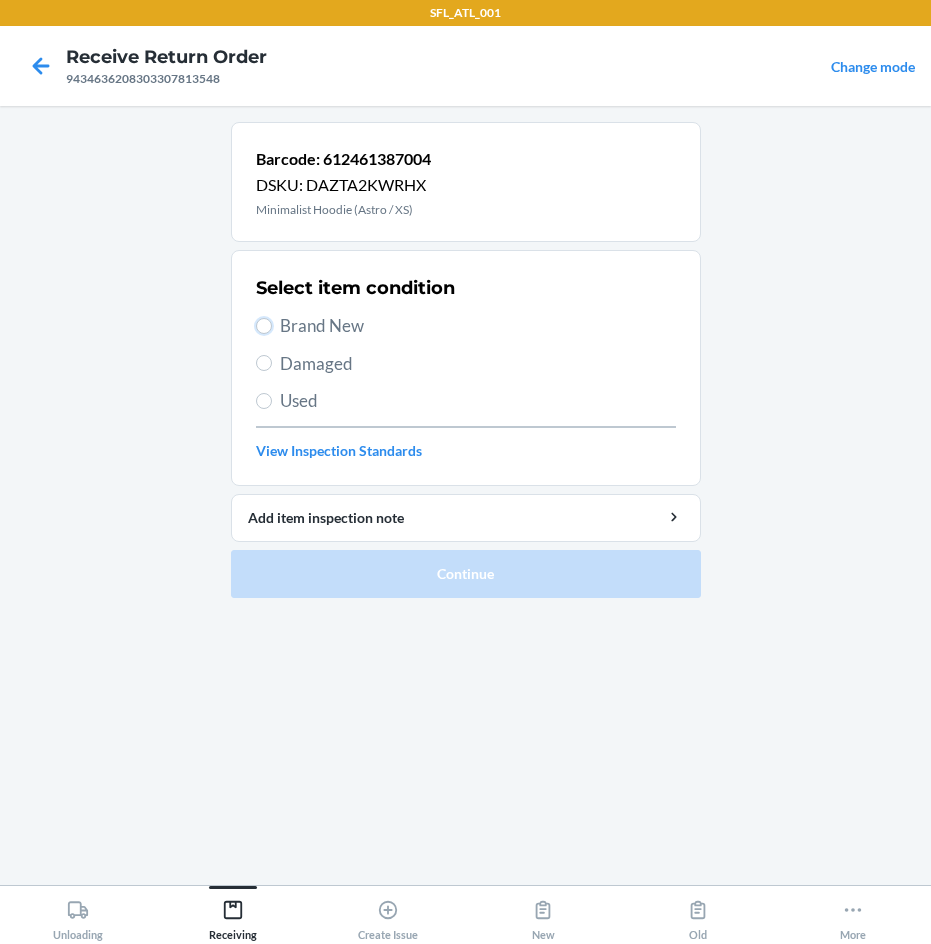 click on "Brand New" at bounding box center [264, 326] 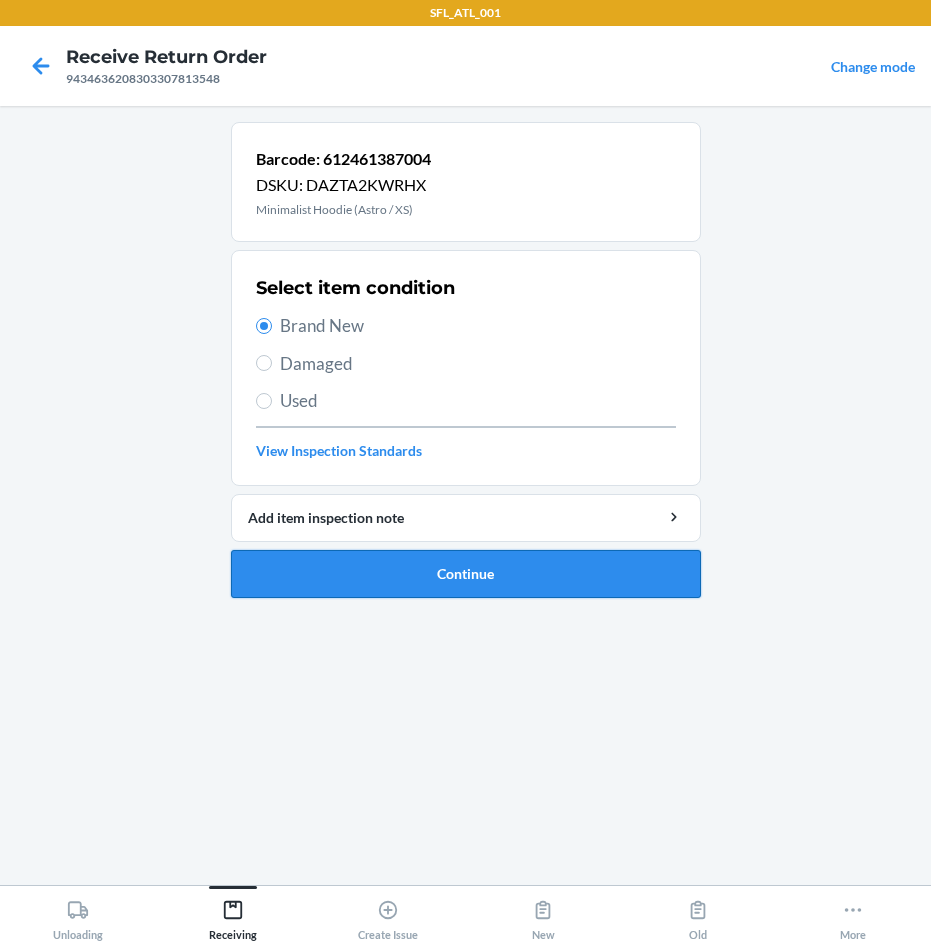 click on "Continue" at bounding box center [466, 574] 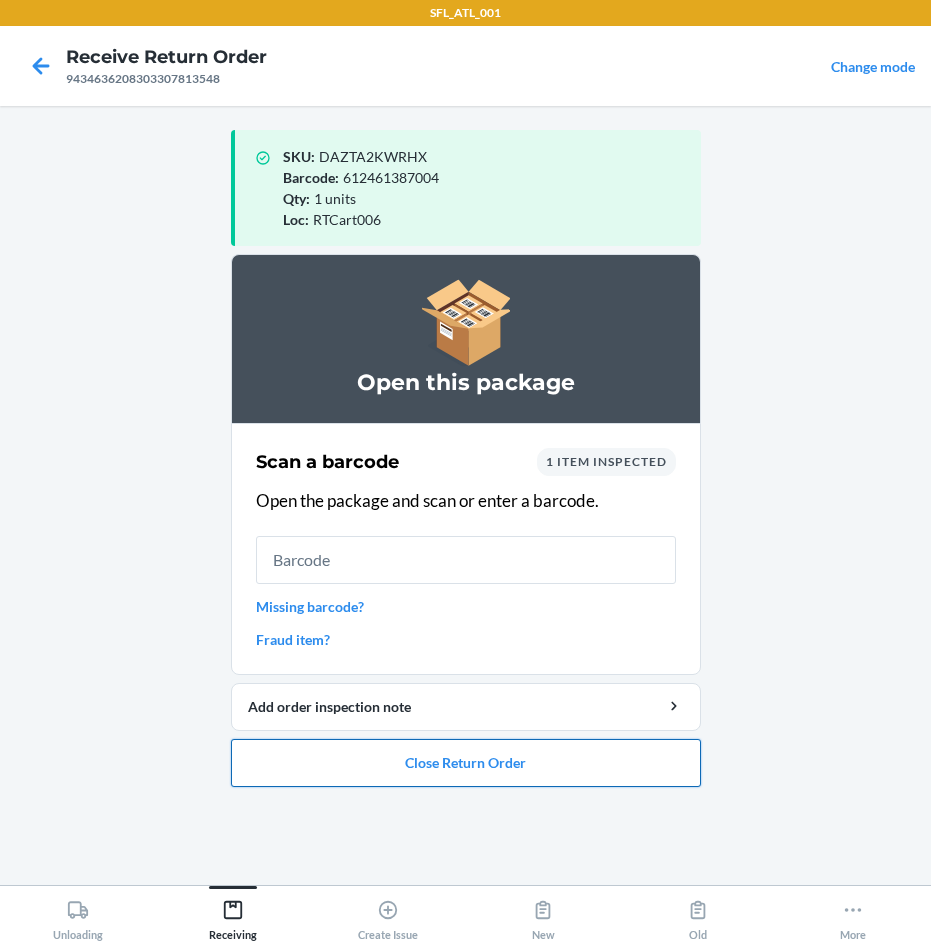 click on "Close Return Order" at bounding box center (466, 763) 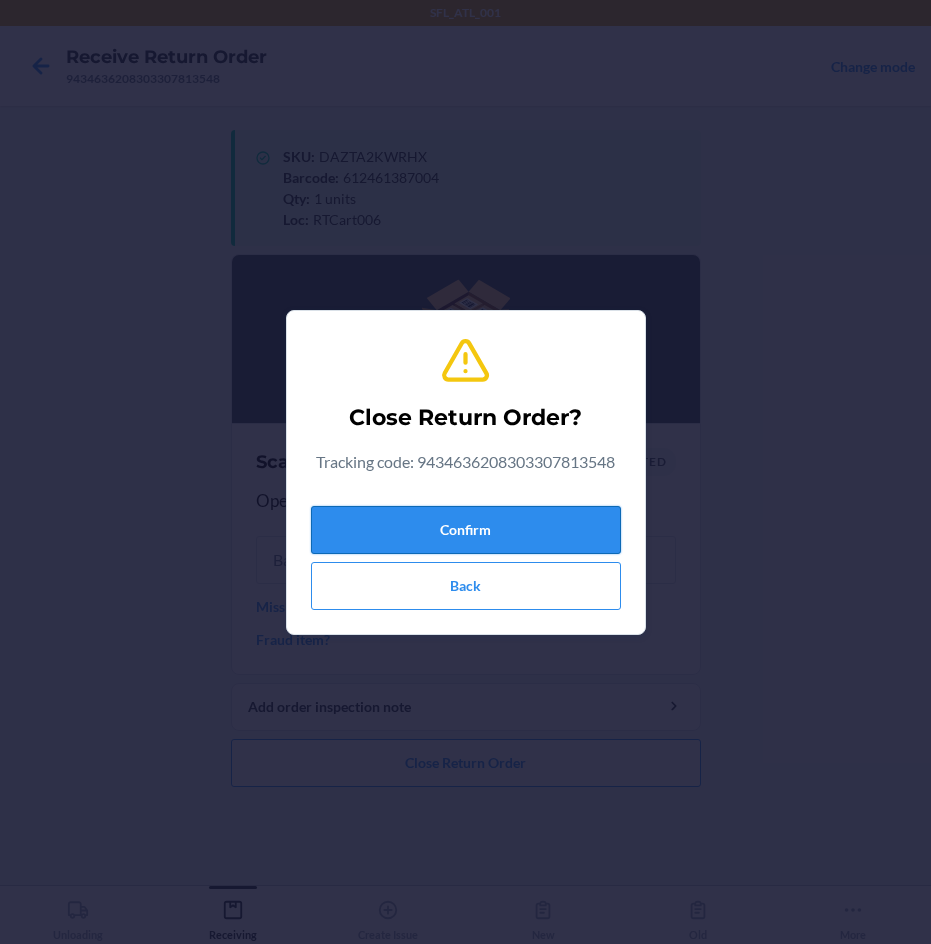 click on "Confirm" at bounding box center [466, 530] 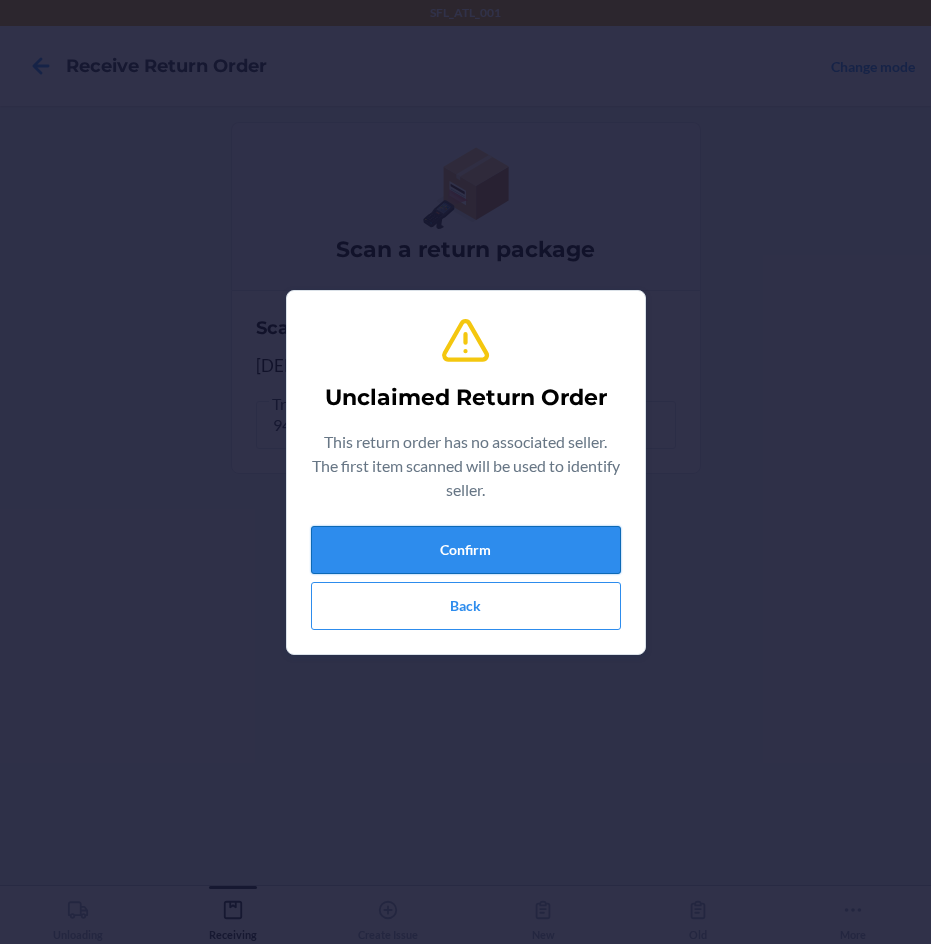 click on "Confirm" at bounding box center [466, 550] 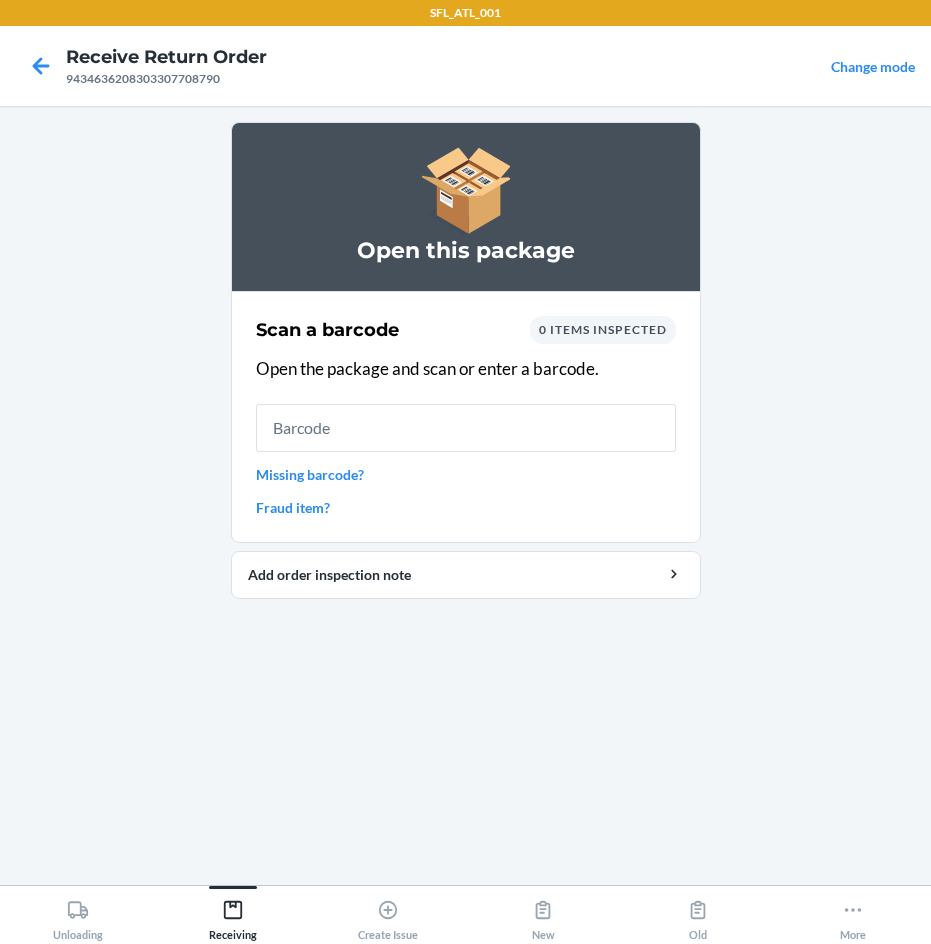 click at bounding box center [466, 428] 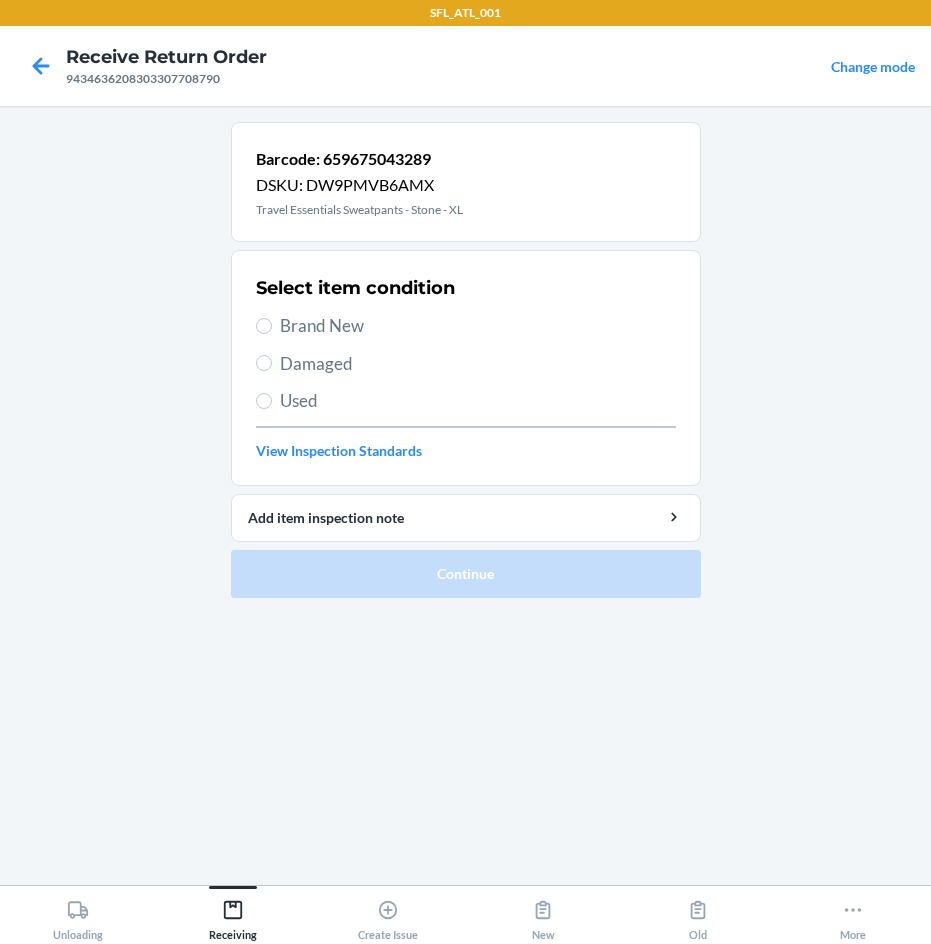 click on "Select item condition Brand New Damaged Used View Inspection Standards" at bounding box center [466, 368] 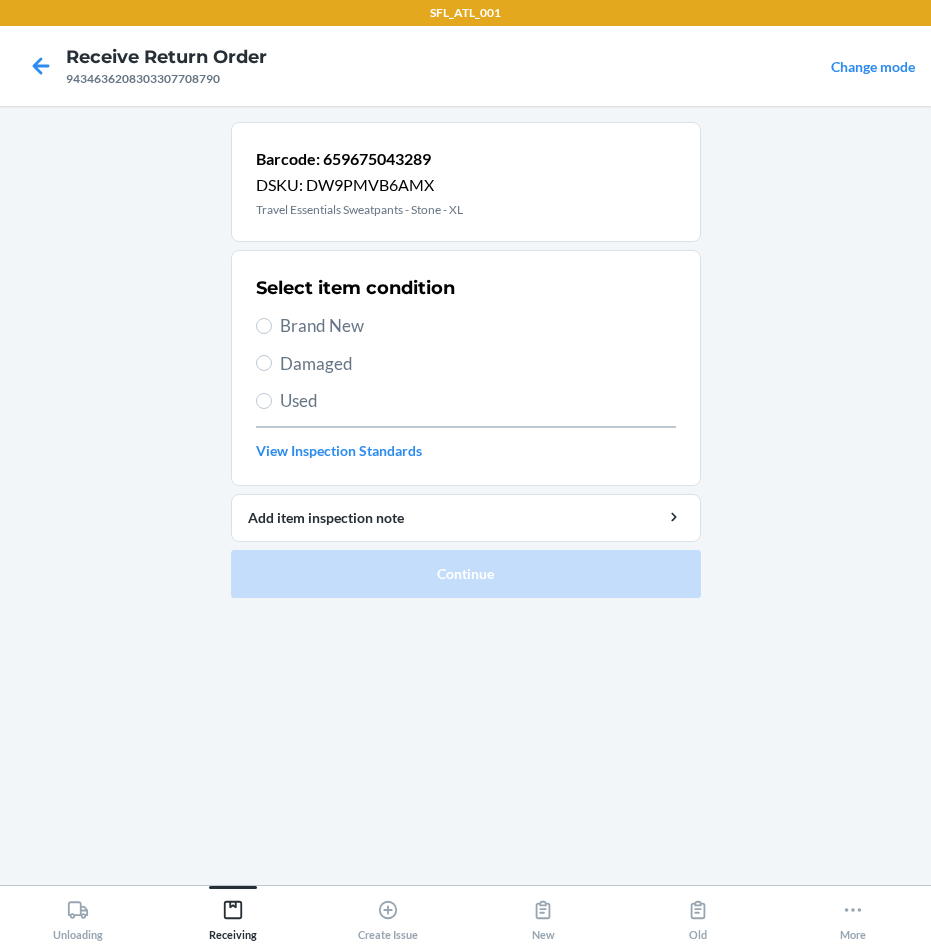 drag, startPoint x: 350, startPoint y: 321, endPoint x: 347, endPoint y: 345, distance: 24.186773 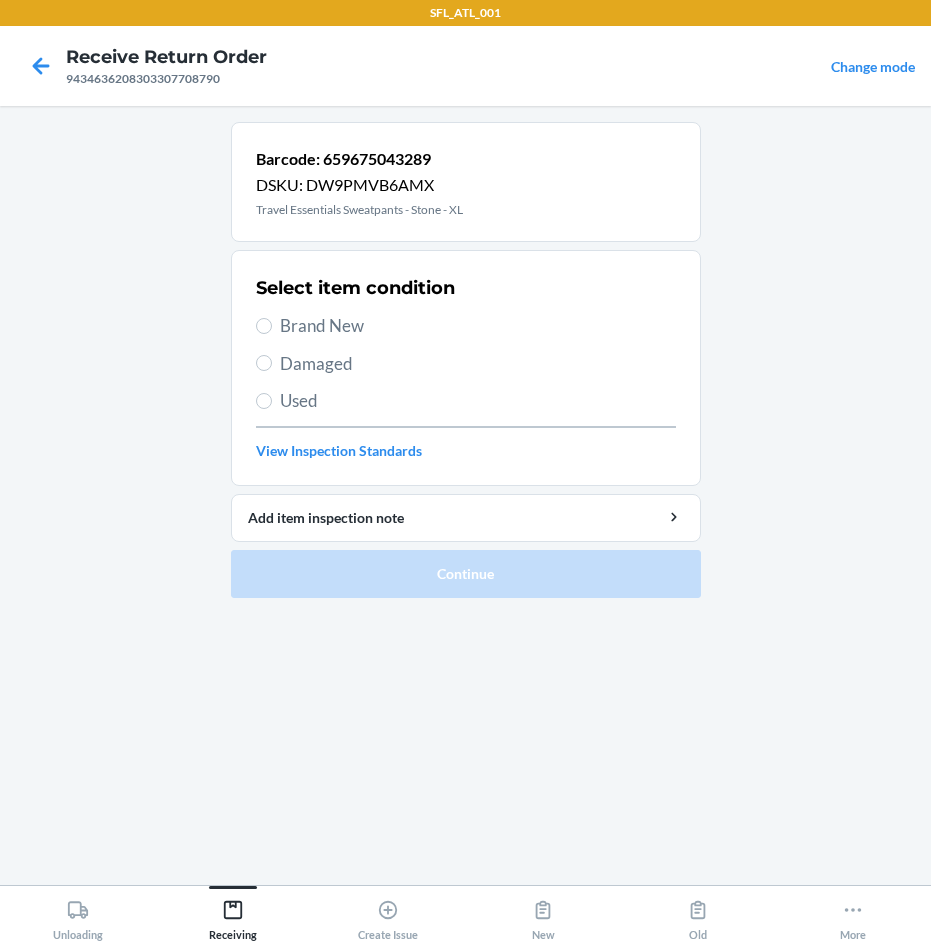 click on "Brand New" at bounding box center (478, 326) 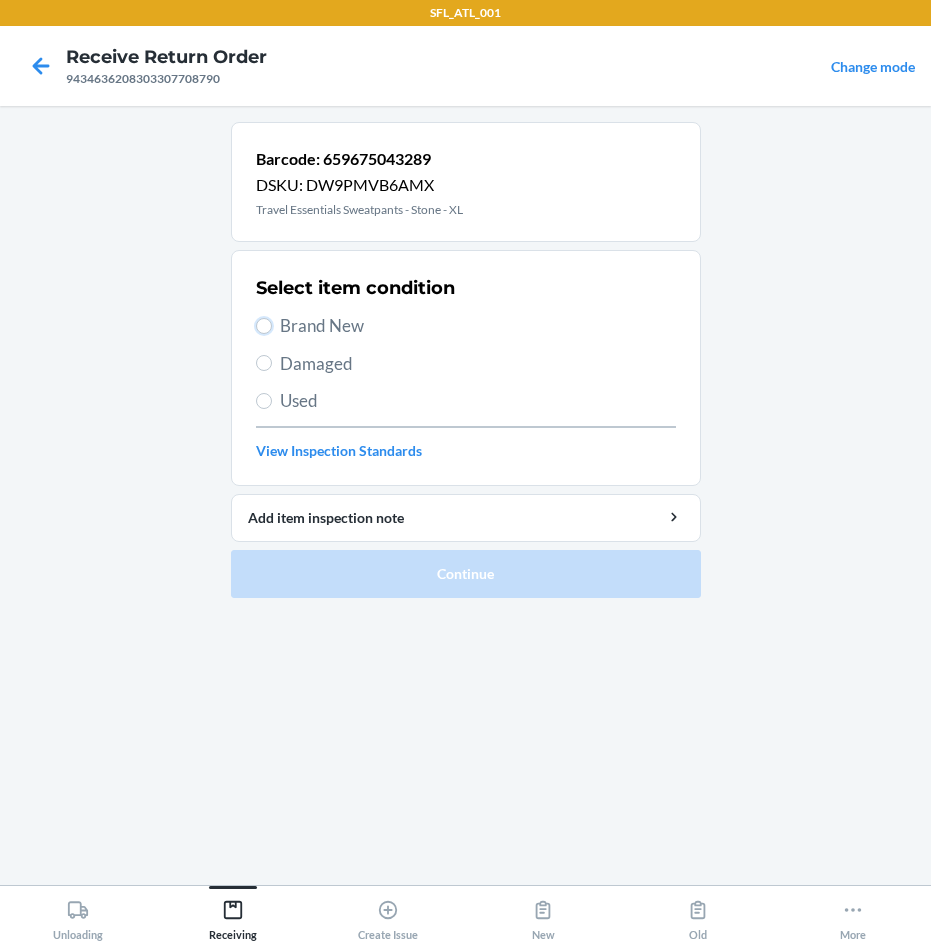 click on "Brand New" at bounding box center (264, 326) 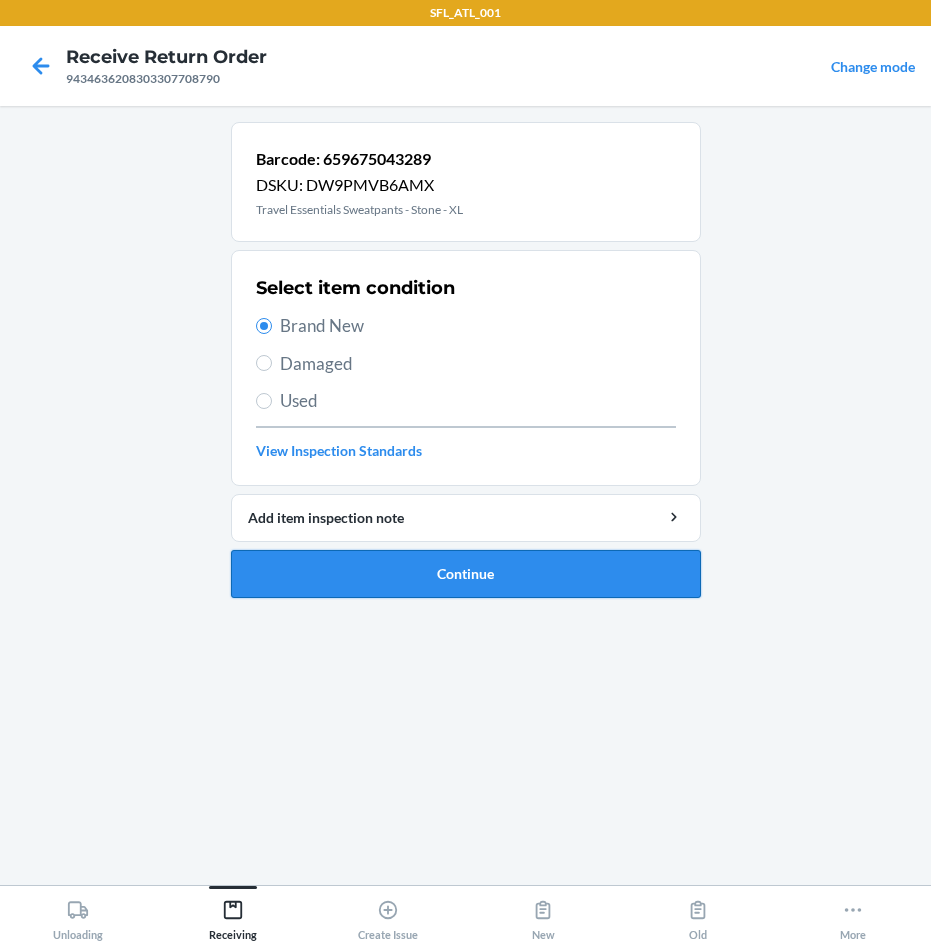 click on "Continue" at bounding box center (466, 574) 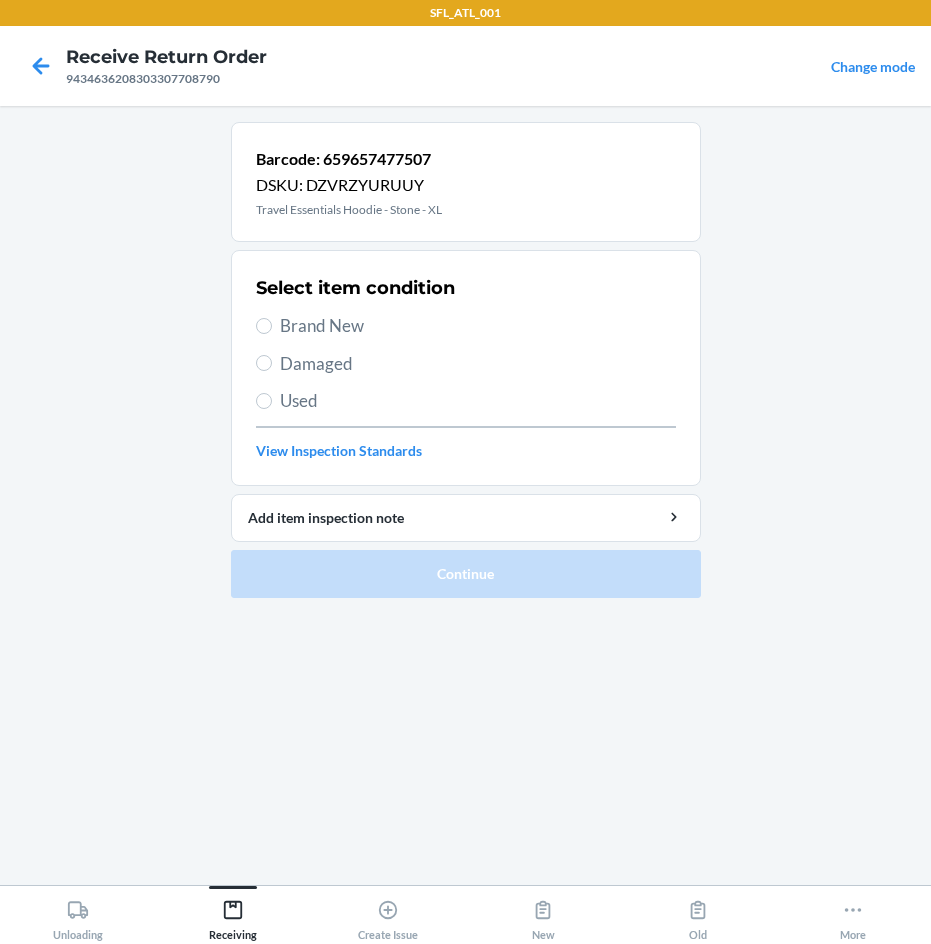 click on "Brand New" at bounding box center (478, 326) 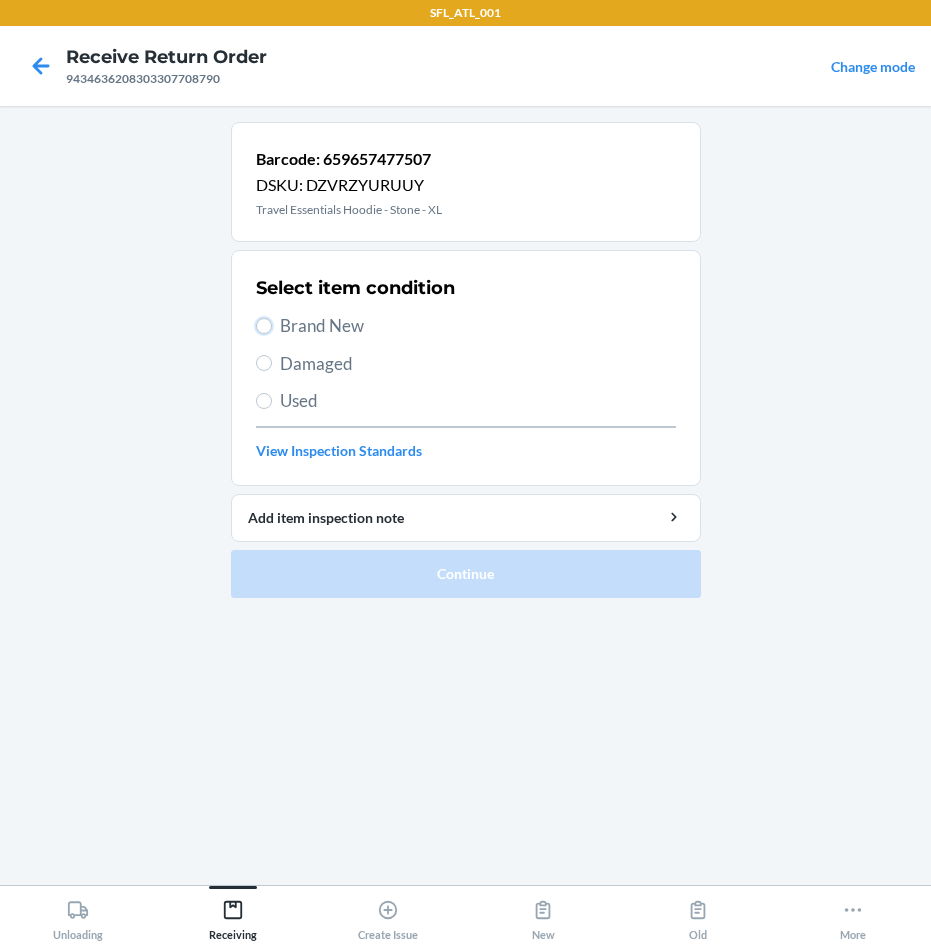 click on "Brand New" at bounding box center [264, 326] 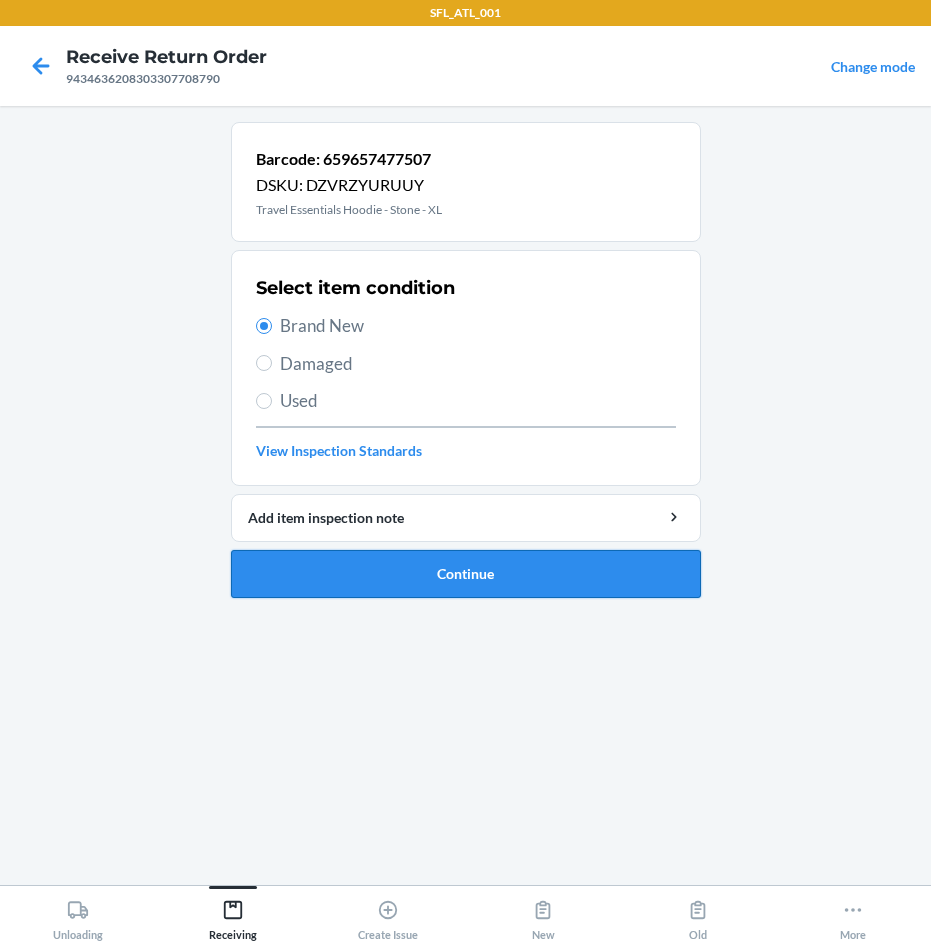click on "Continue" at bounding box center [466, 574] 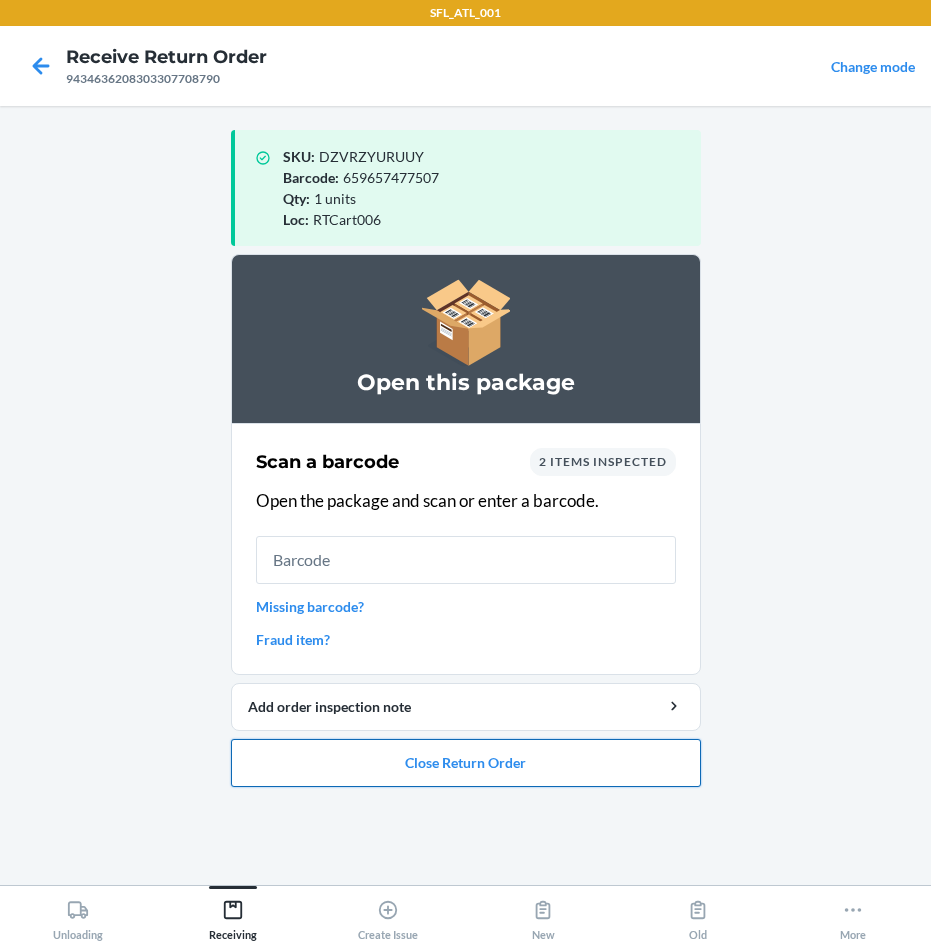 click on "Close Return Order" at bounding box center [466, 763] 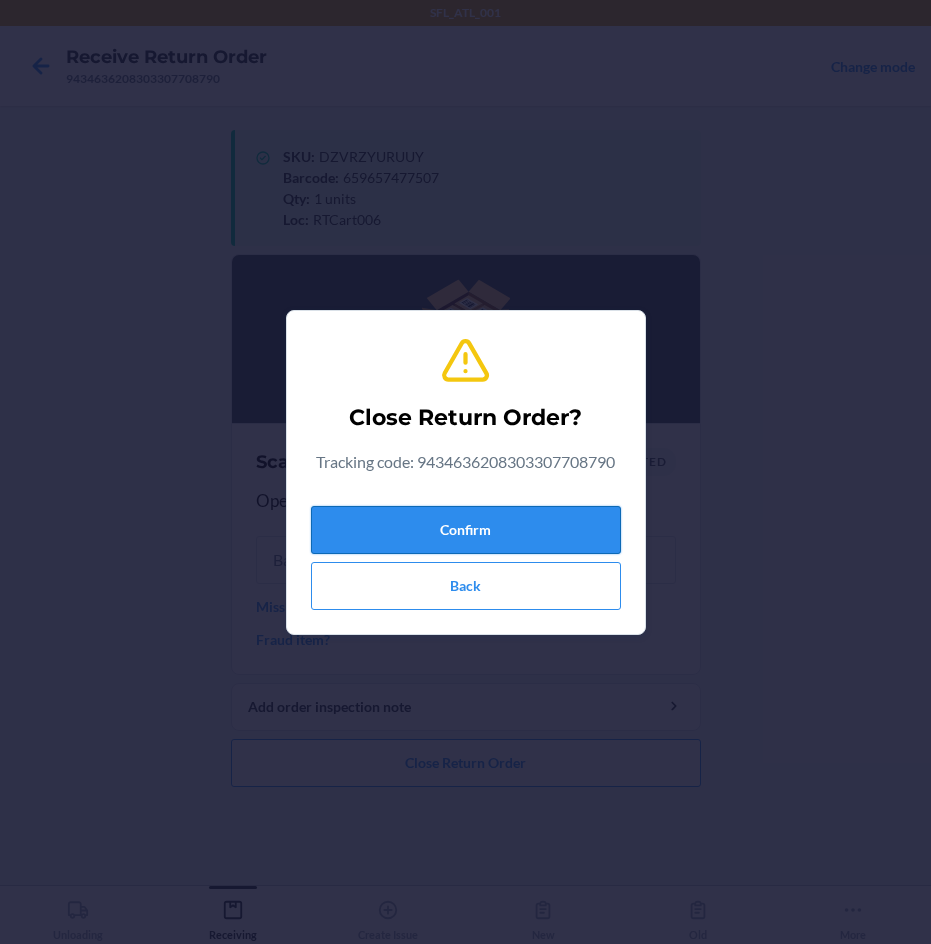 click on "Confirm" at bounding box center [466, 530] 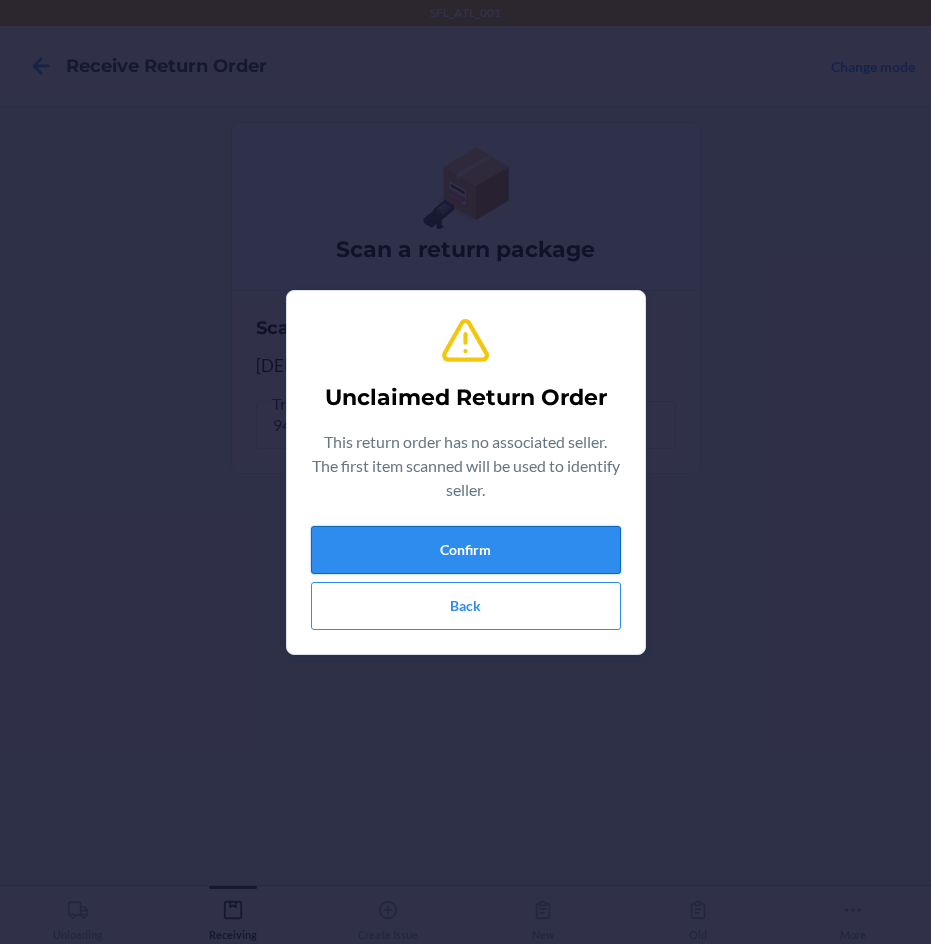 click on "Confirm" at bounding box center (466, 550) 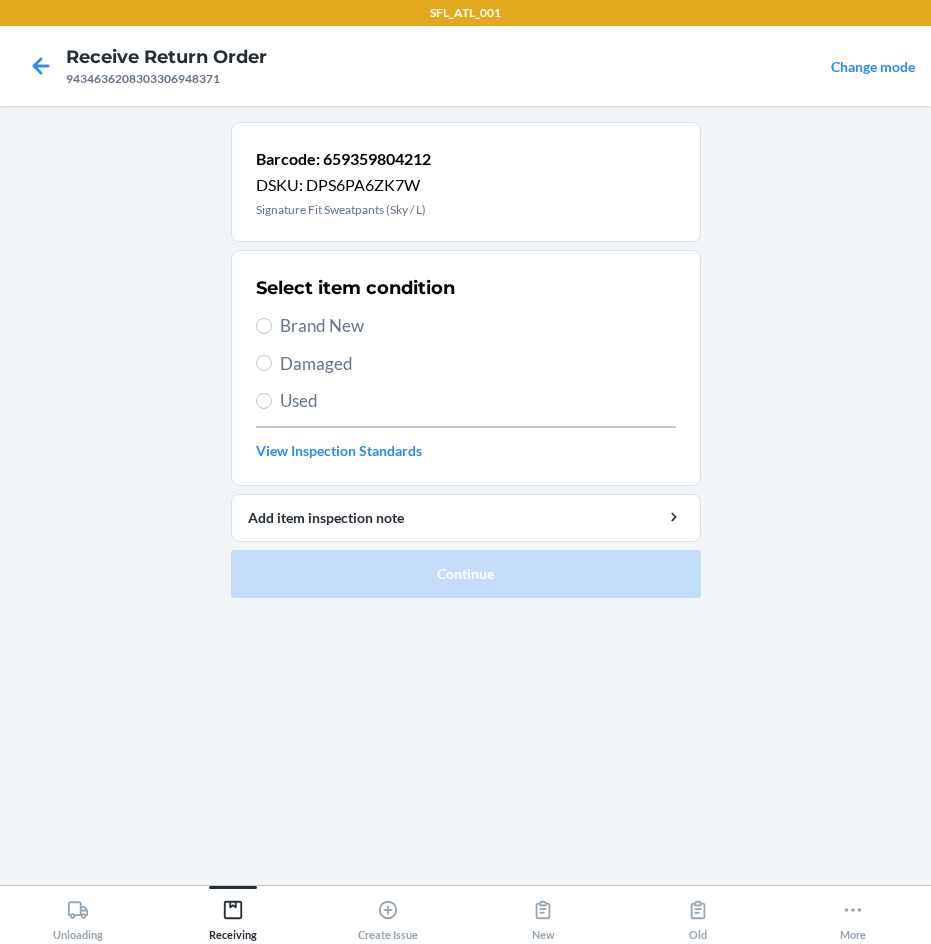 click on "Brand New" at bounding box center (478, 326) 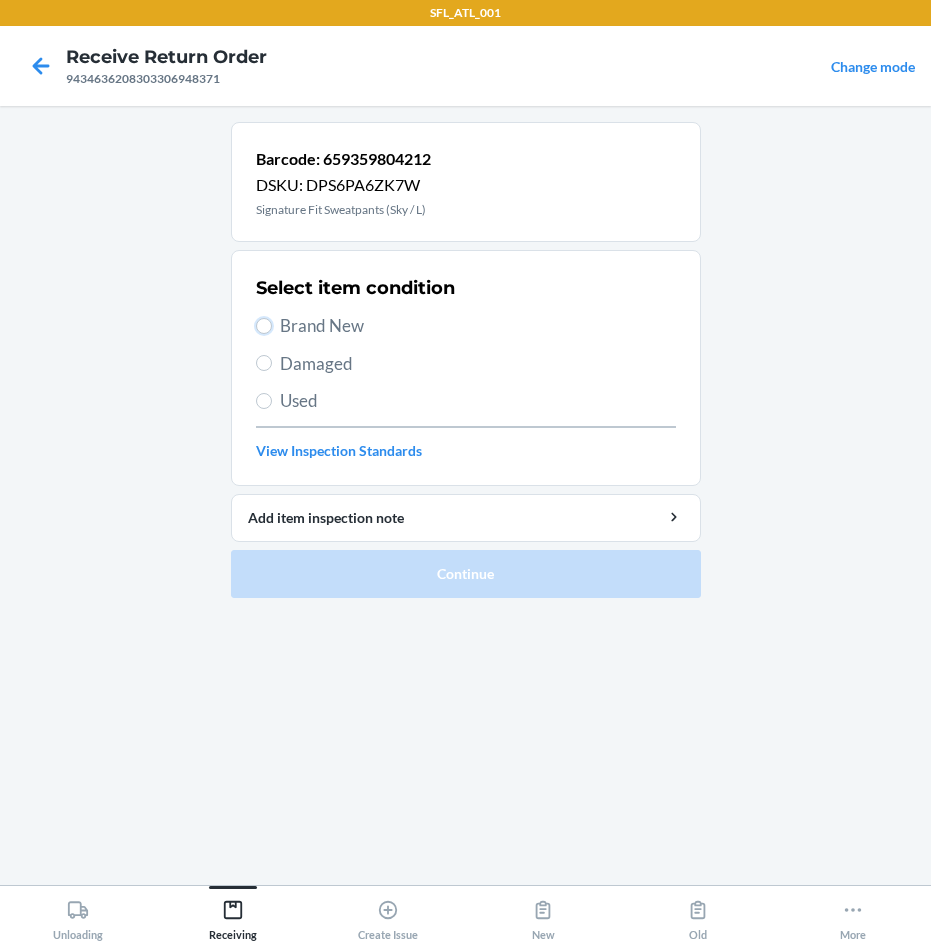 click on "Brand New" at bounding box center (264, 326) 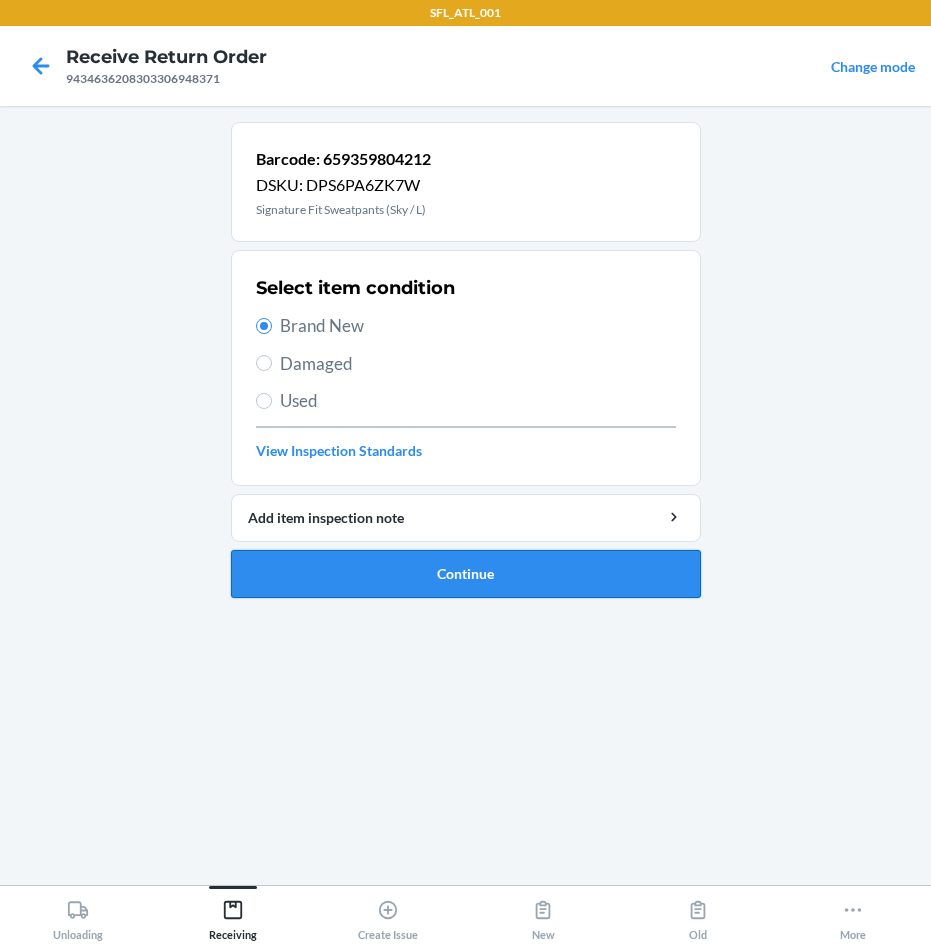 click on "Continue" at bounding box center (466, 574) 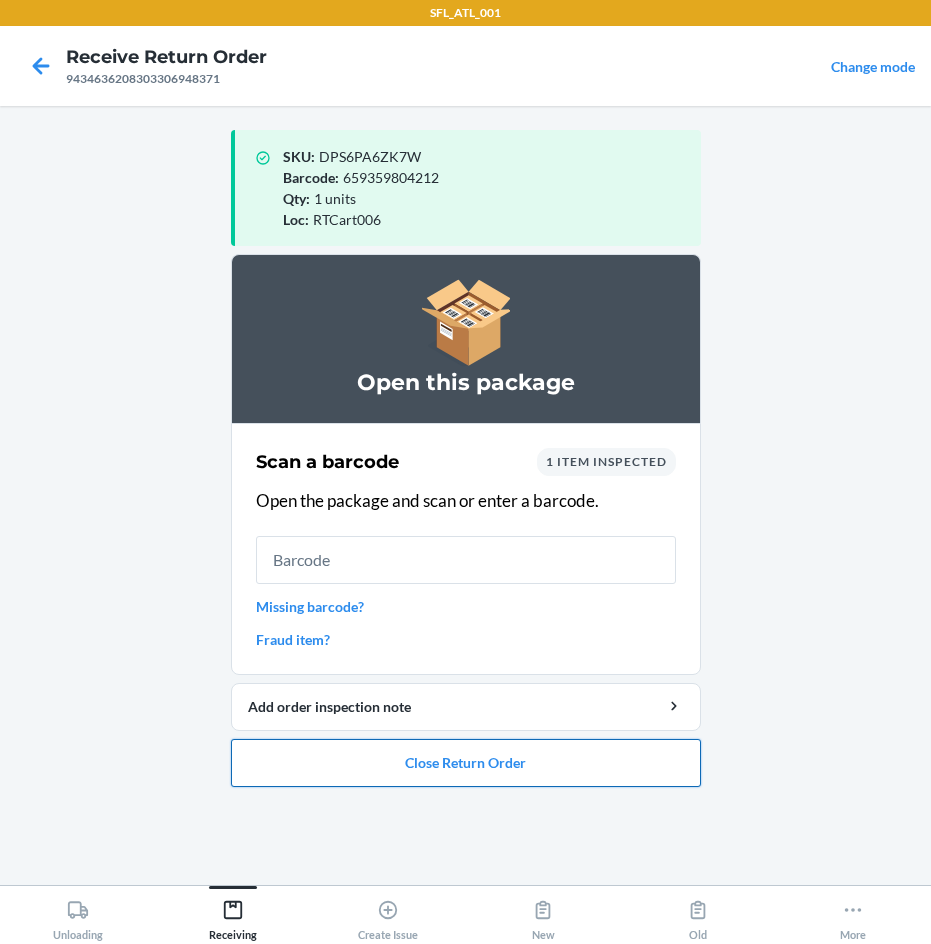 click on "Close Return Order" at bounding box center (466, 763) 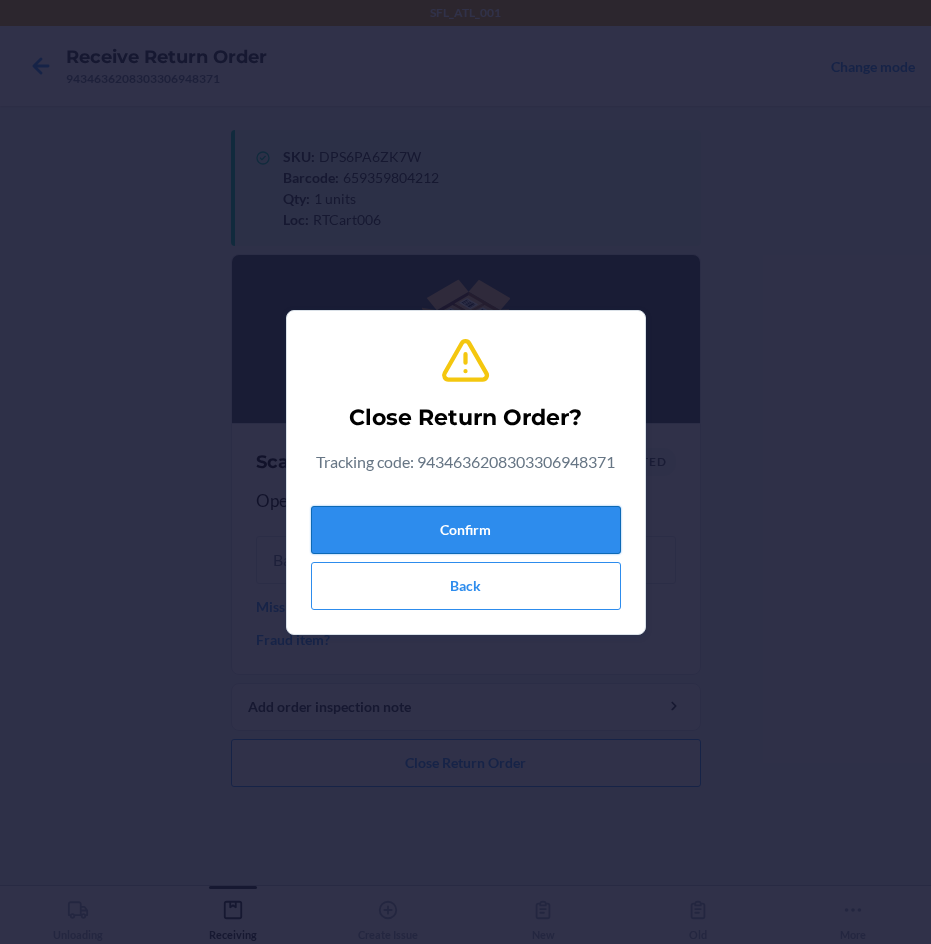 click on "Confirm" at bounding box center (466, 530) 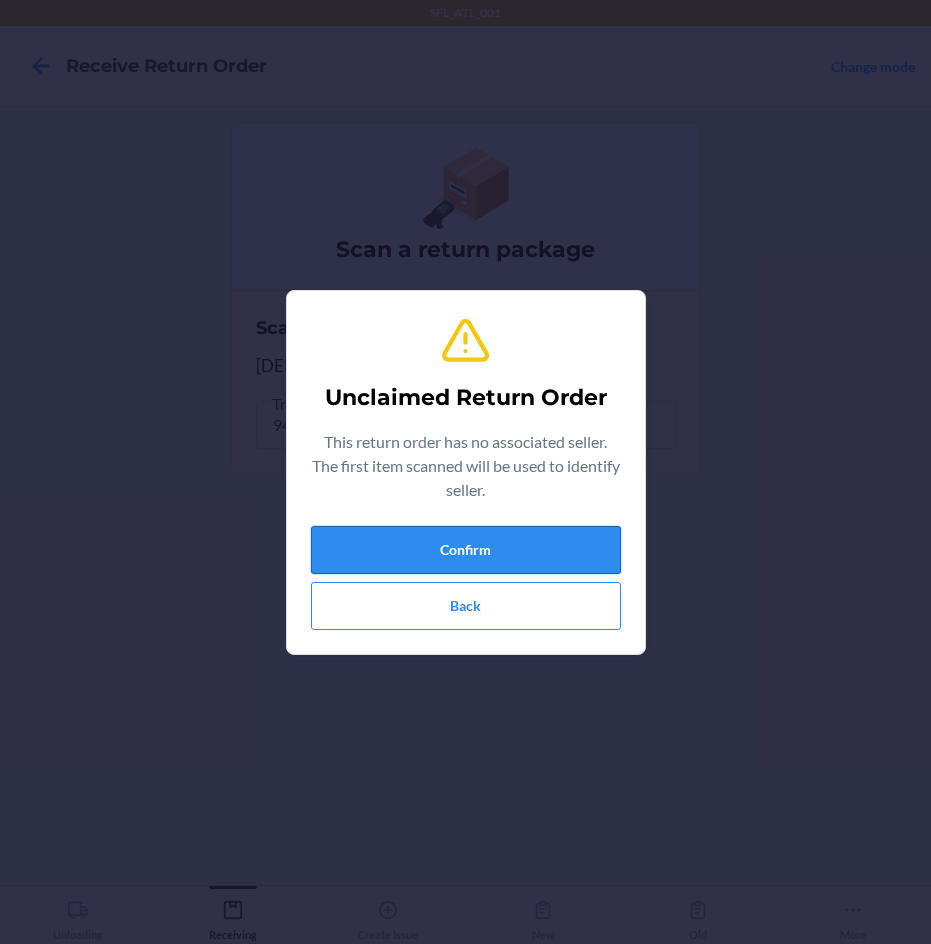 click on "Confirm" at bounding box center (466, 550) 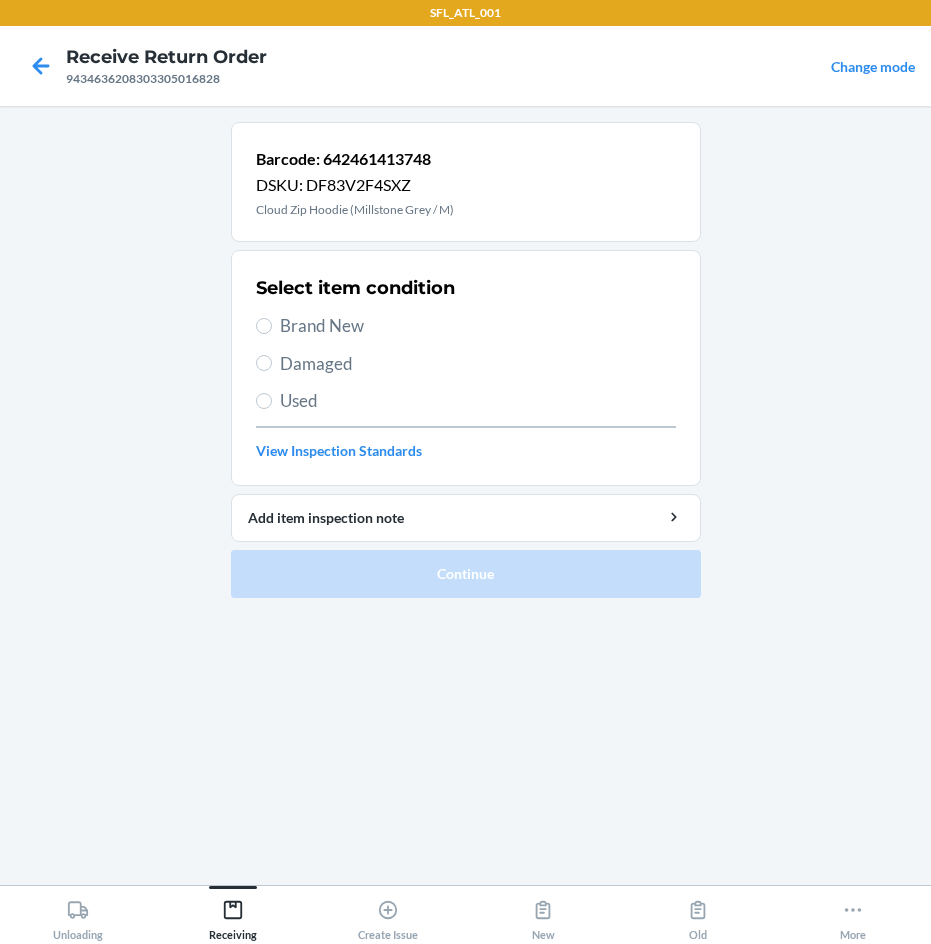 click on "Brand New" at bounding box center [478, 326] 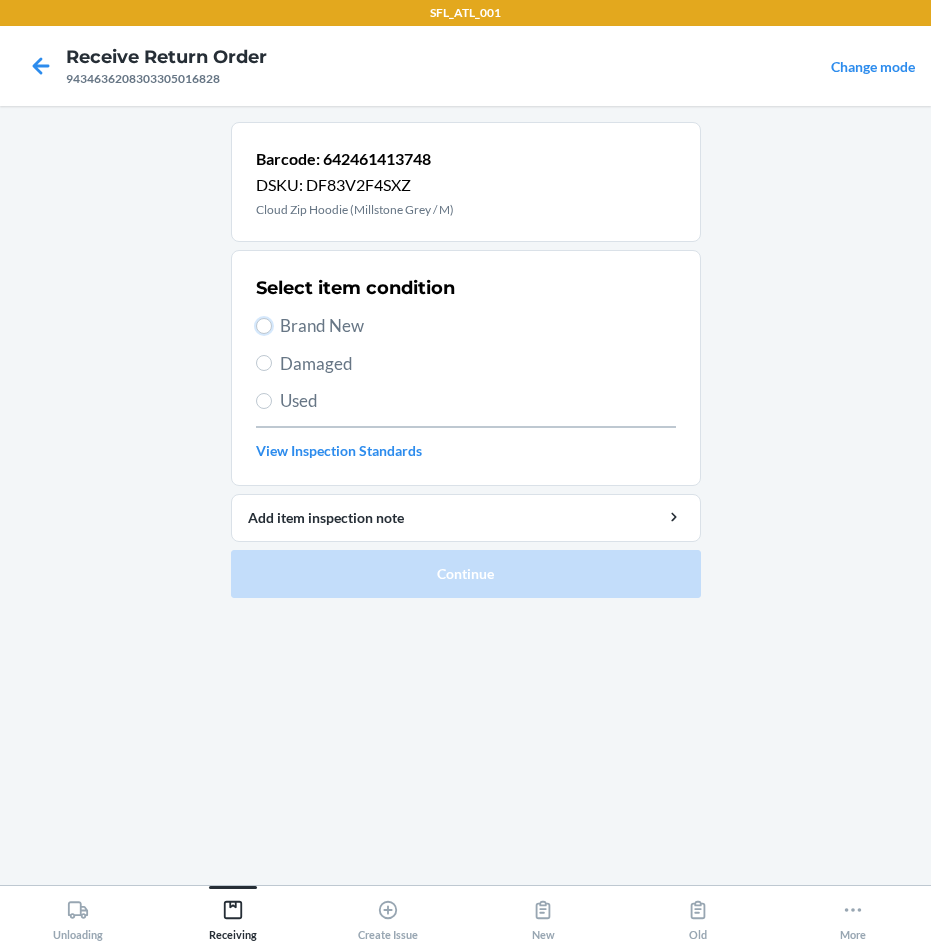 click on "Brand New" at bounding box center (264, 326) 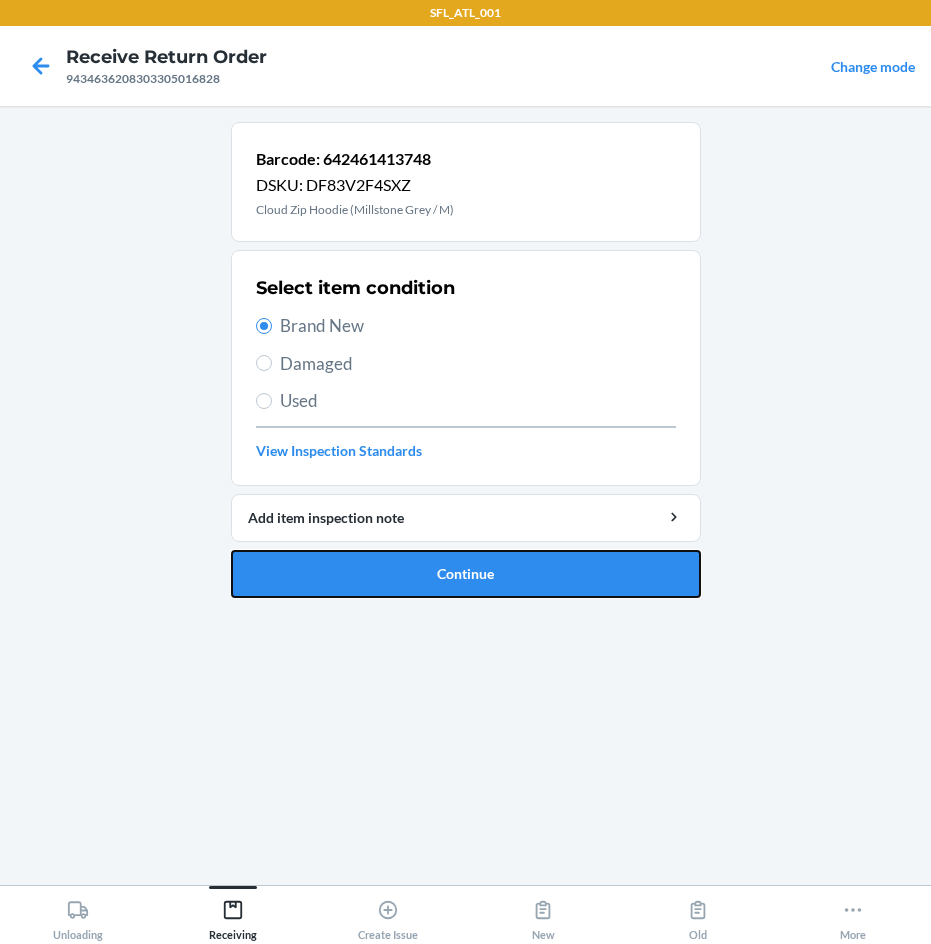 click on "Continue" at bounding box center (466, 574) 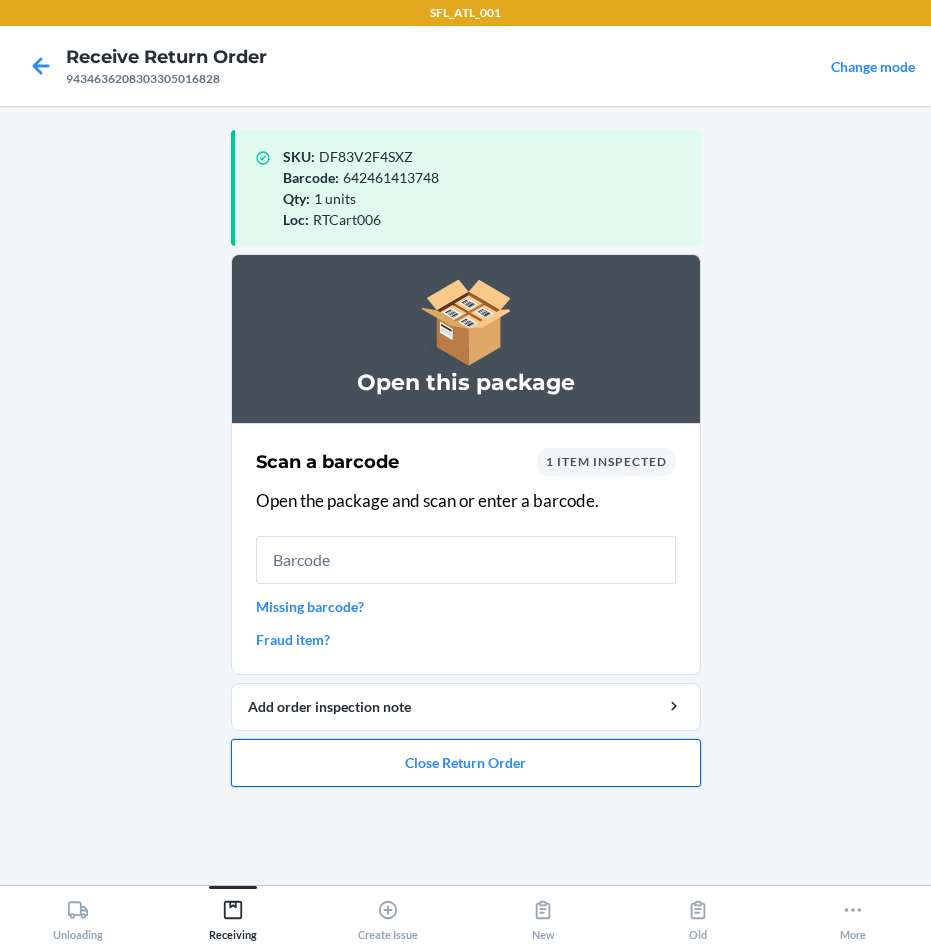click on "Close Return Order" at bounding box center (466, 763) 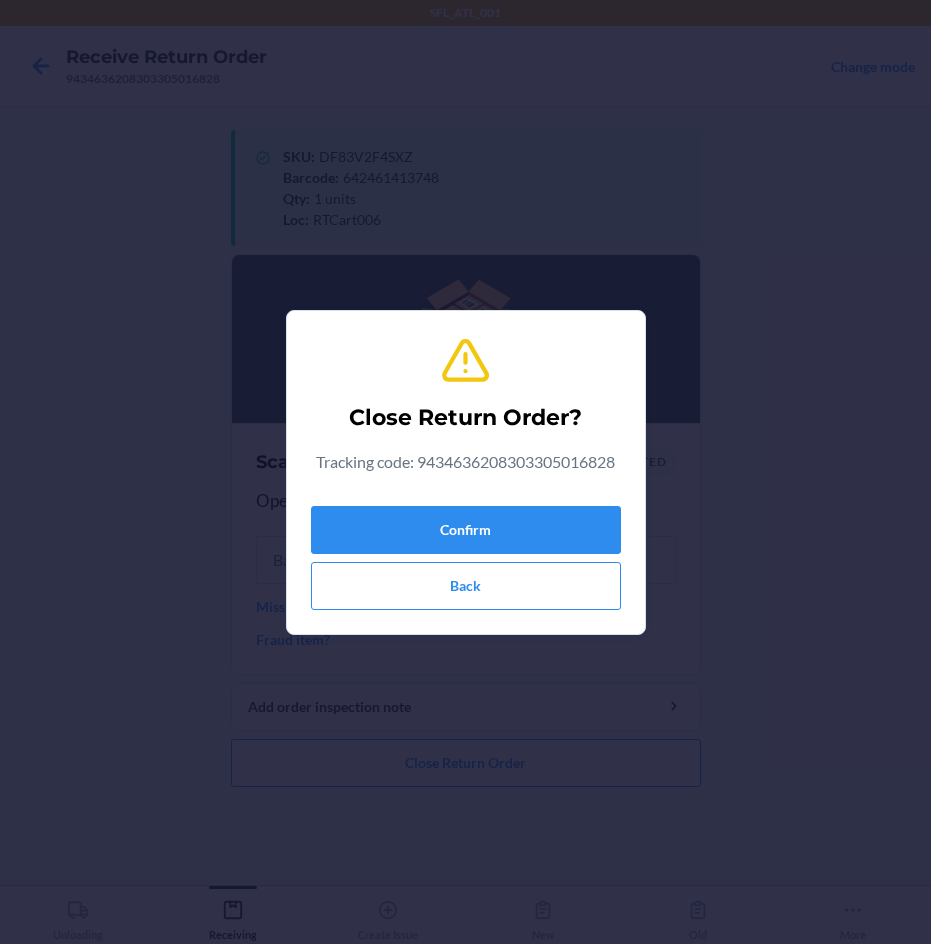 click on "Confirm Back" at bounding box center (466, 554) 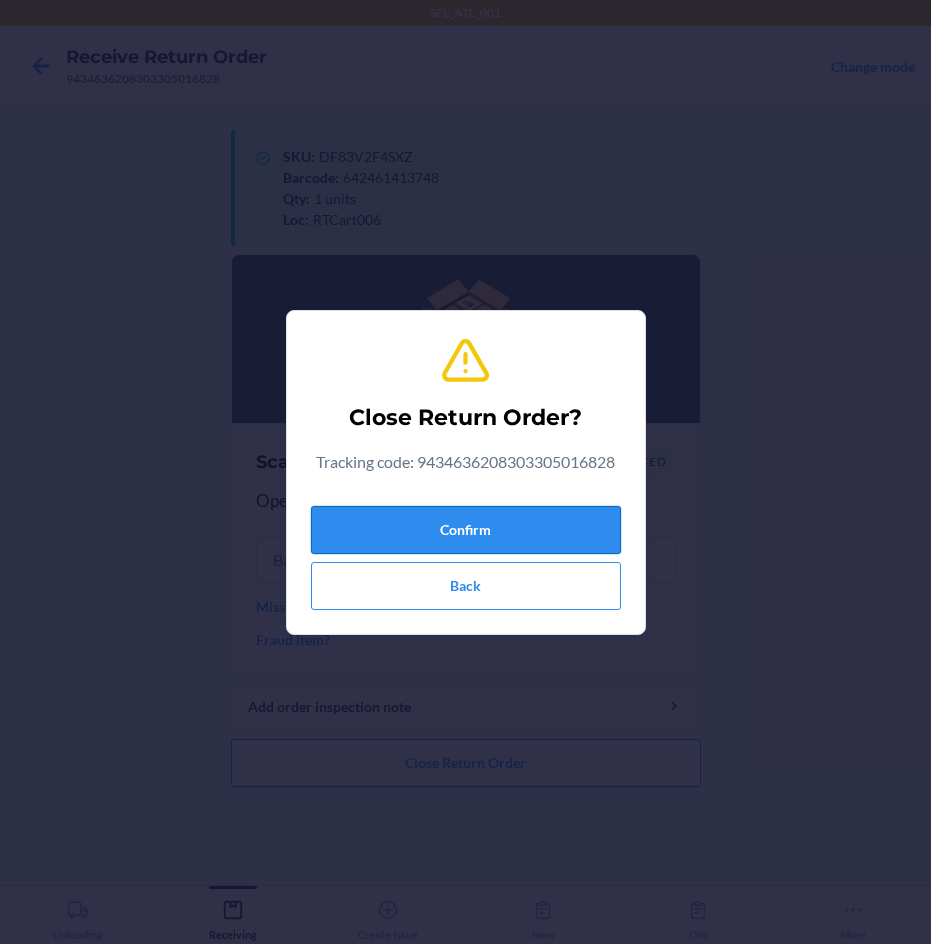 click on "Confirm" at bounding box center (466, 530) 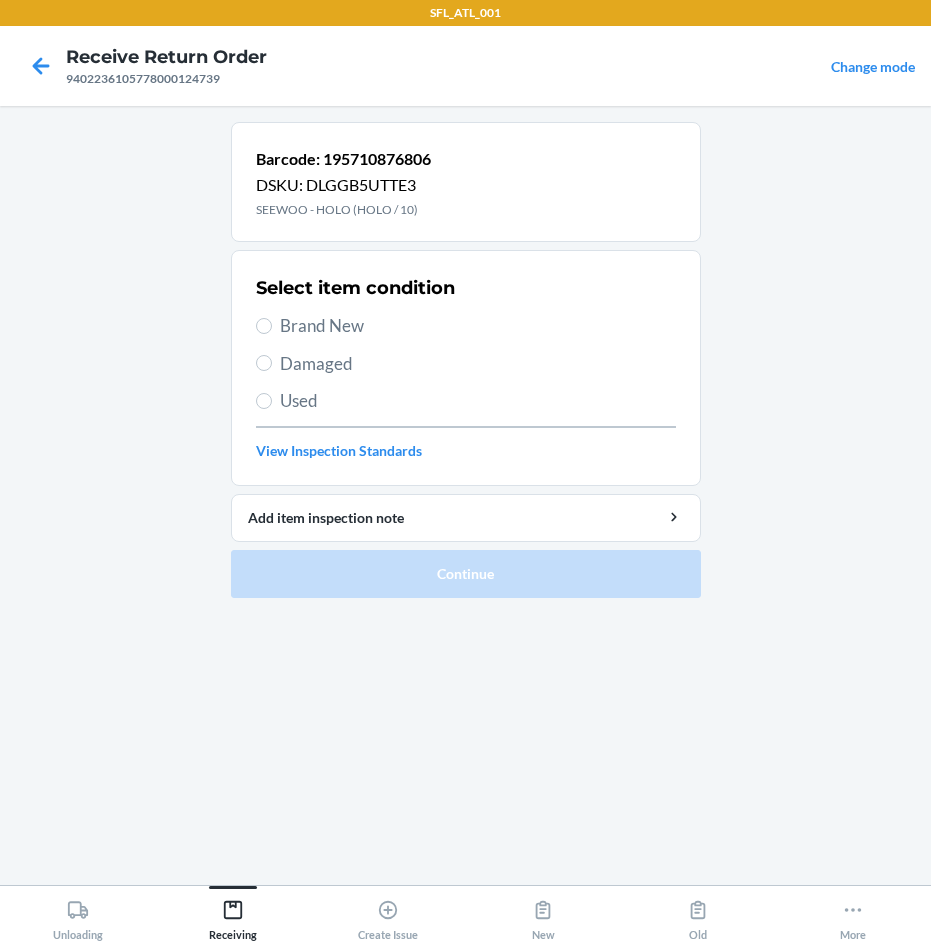 click on "Brand New" at bounding box center (478, 326) 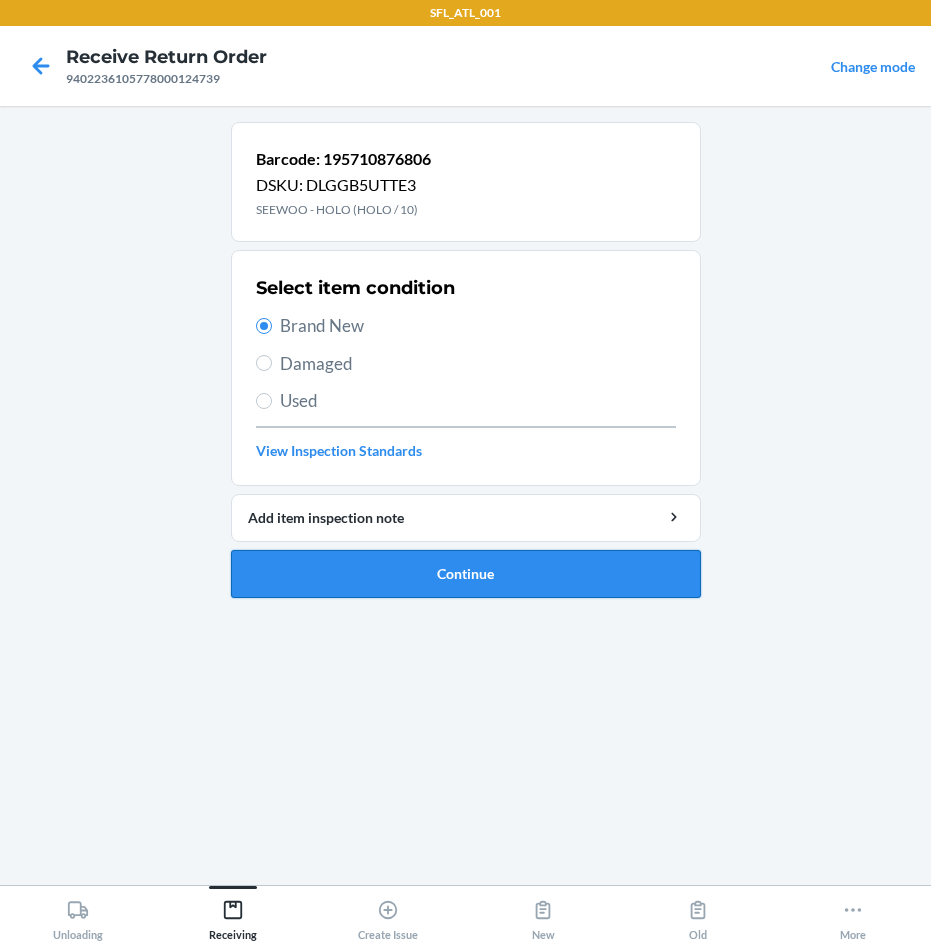 click on "Continue" at bounding box center (466, 574) 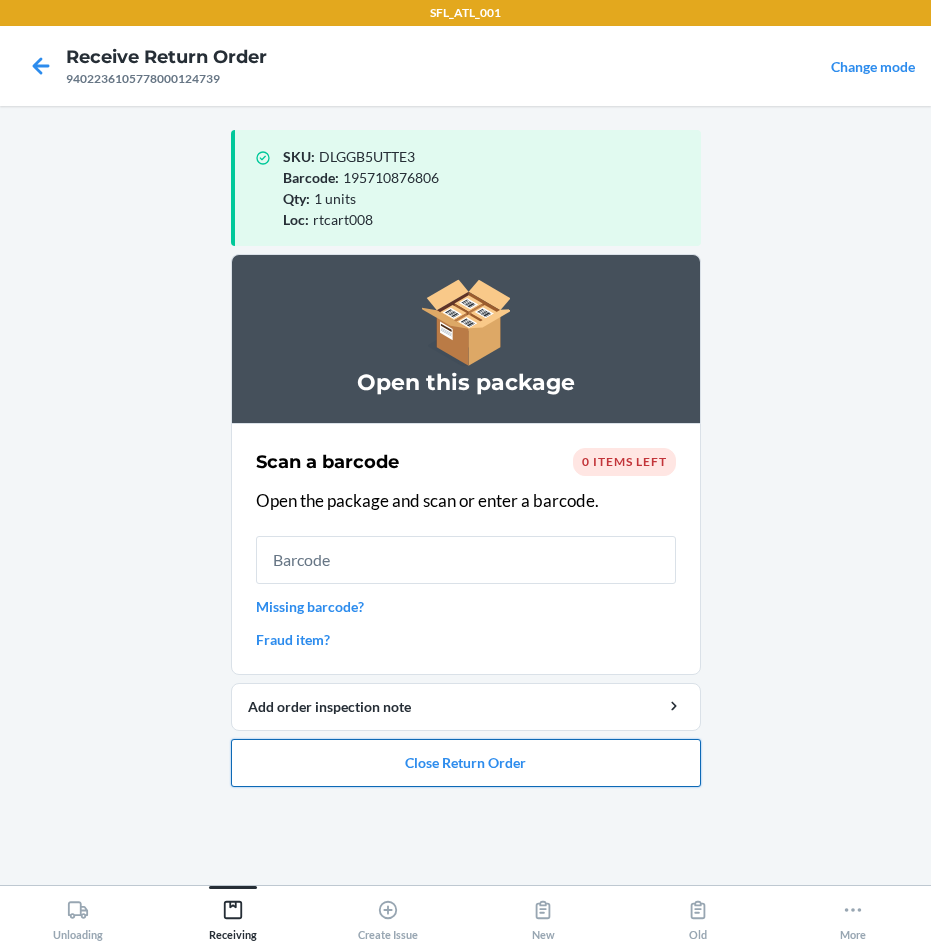 click on "Close Return Order" at bounding box center (466, 763) 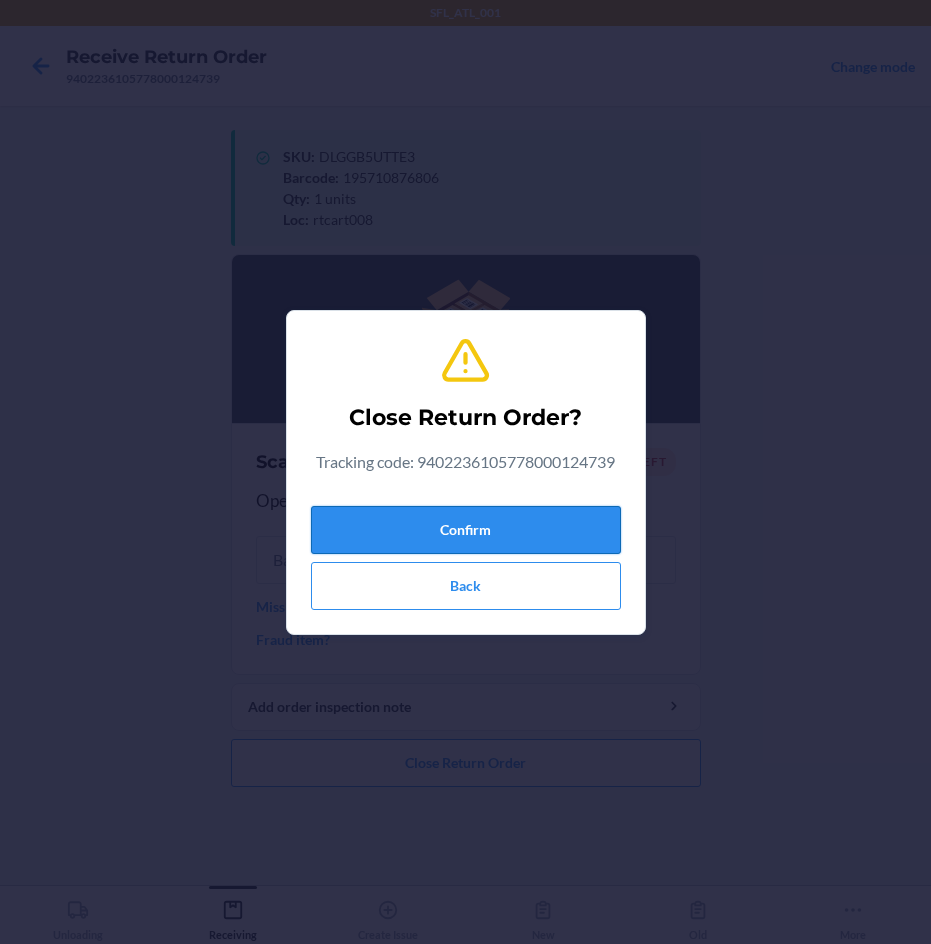 click on "Confirm" at bounding box center (466, 530) 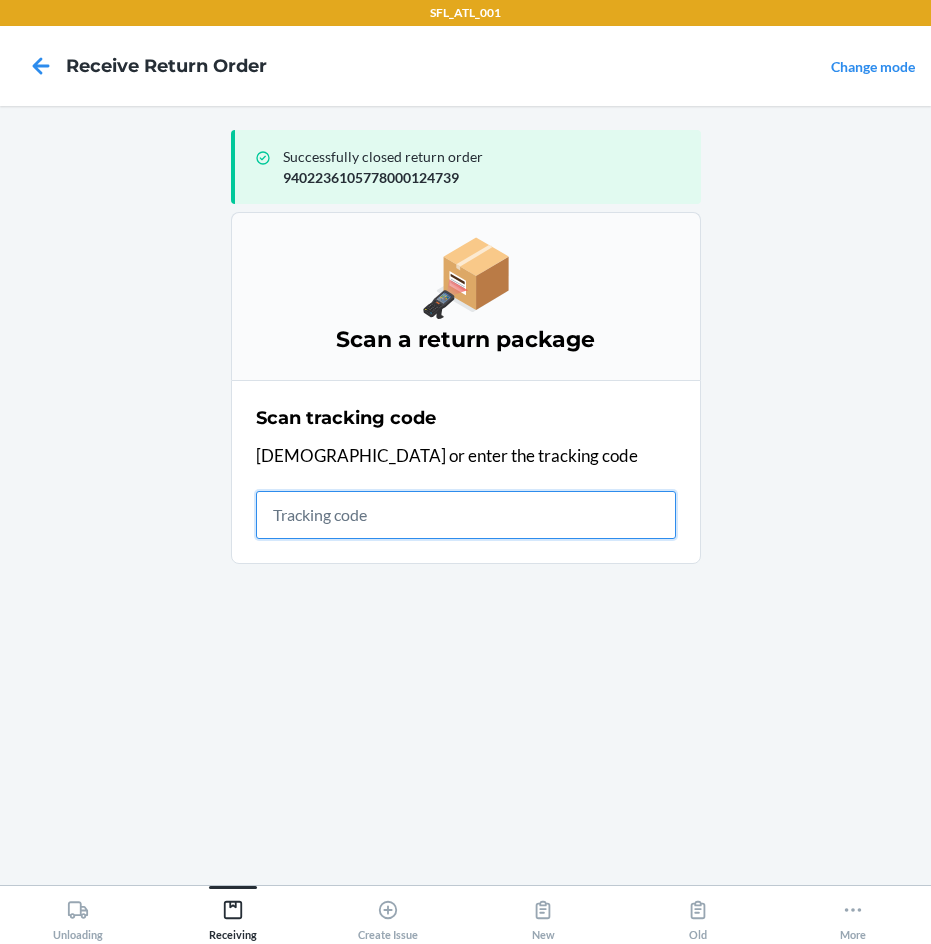 click at bounding box center (466, 515) 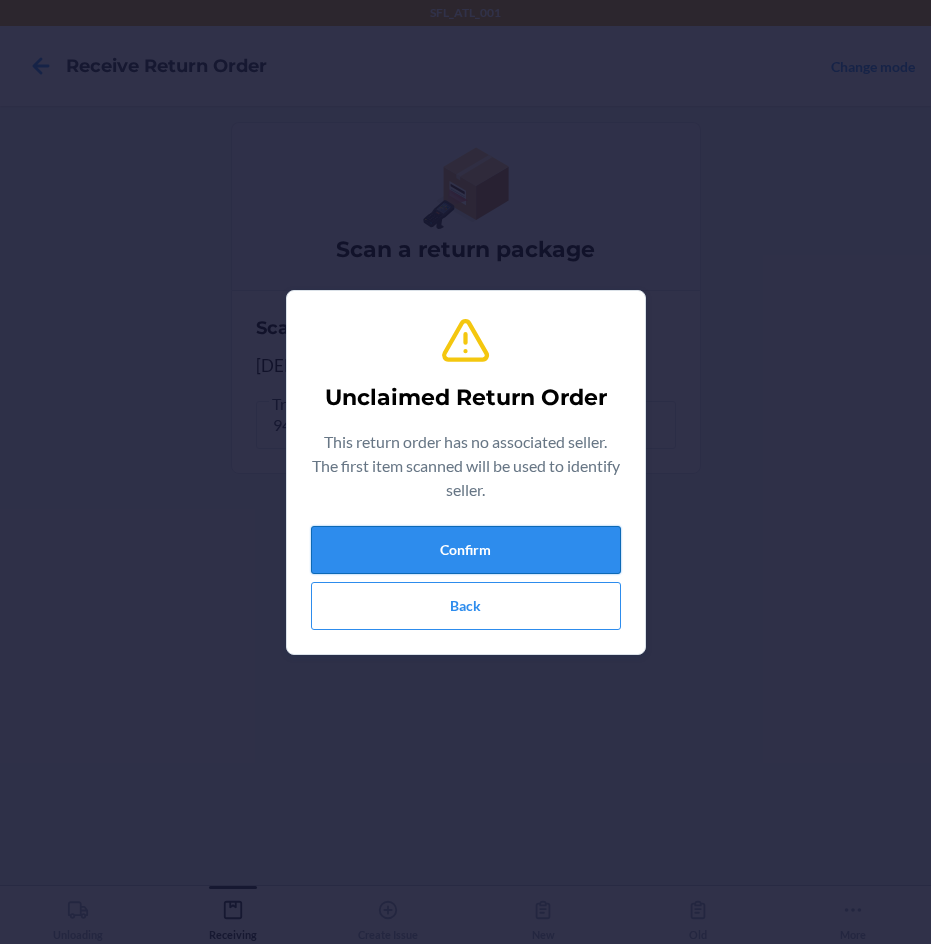 click on "Confirm" at bounding box center (466, 550) 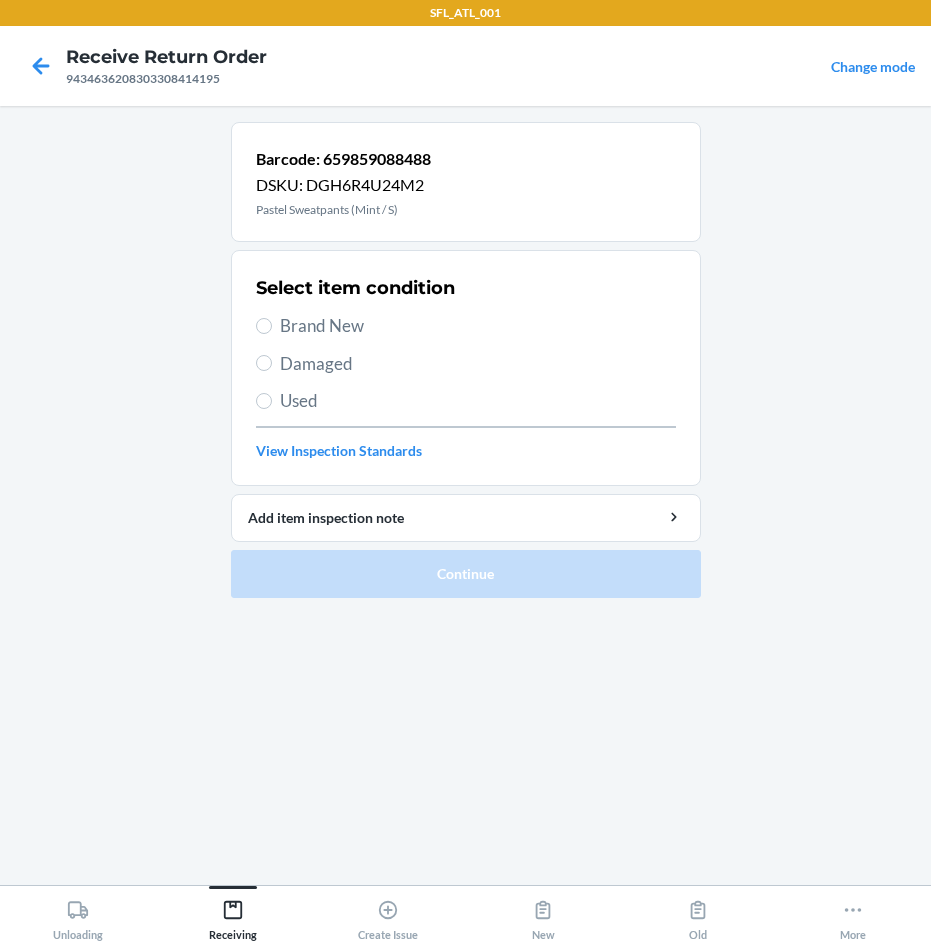 click on "Brand New" at bounding box center (466, 326) 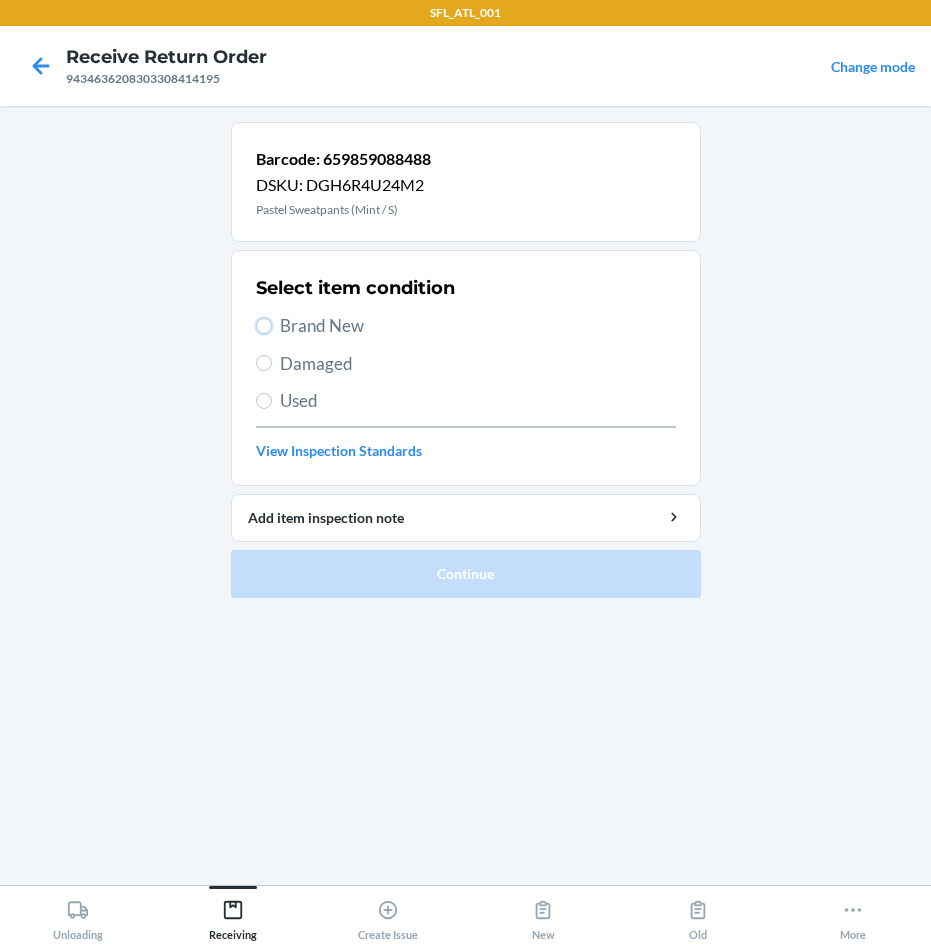 click on "Brand New" at bounding box center [264, 326] 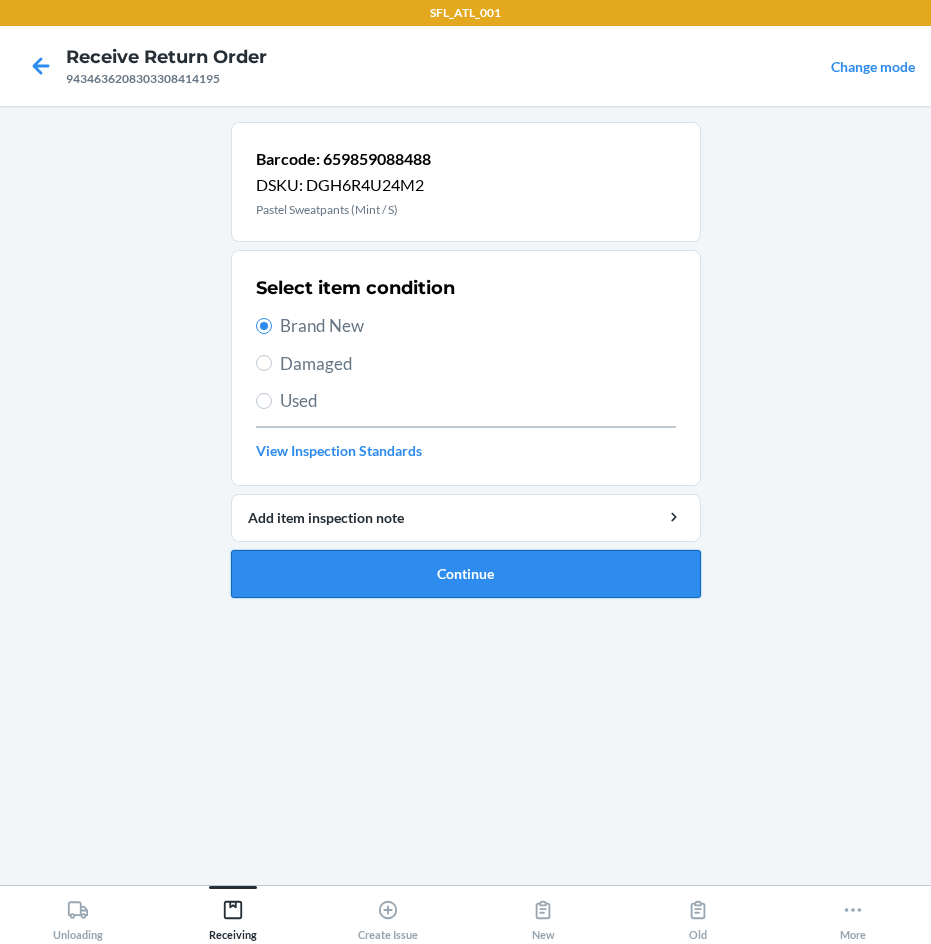 click on "Continue" at bounding box center [466, 574] 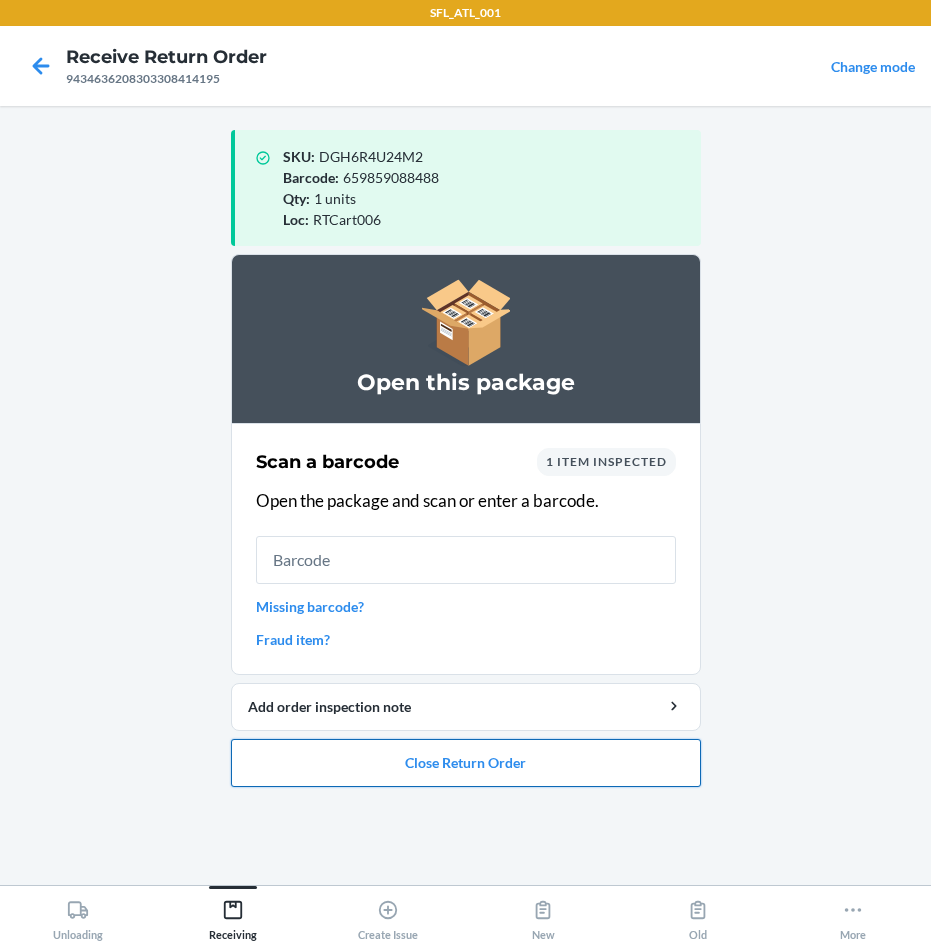 click on "Close Return Order" at bounding box center (466, 763) 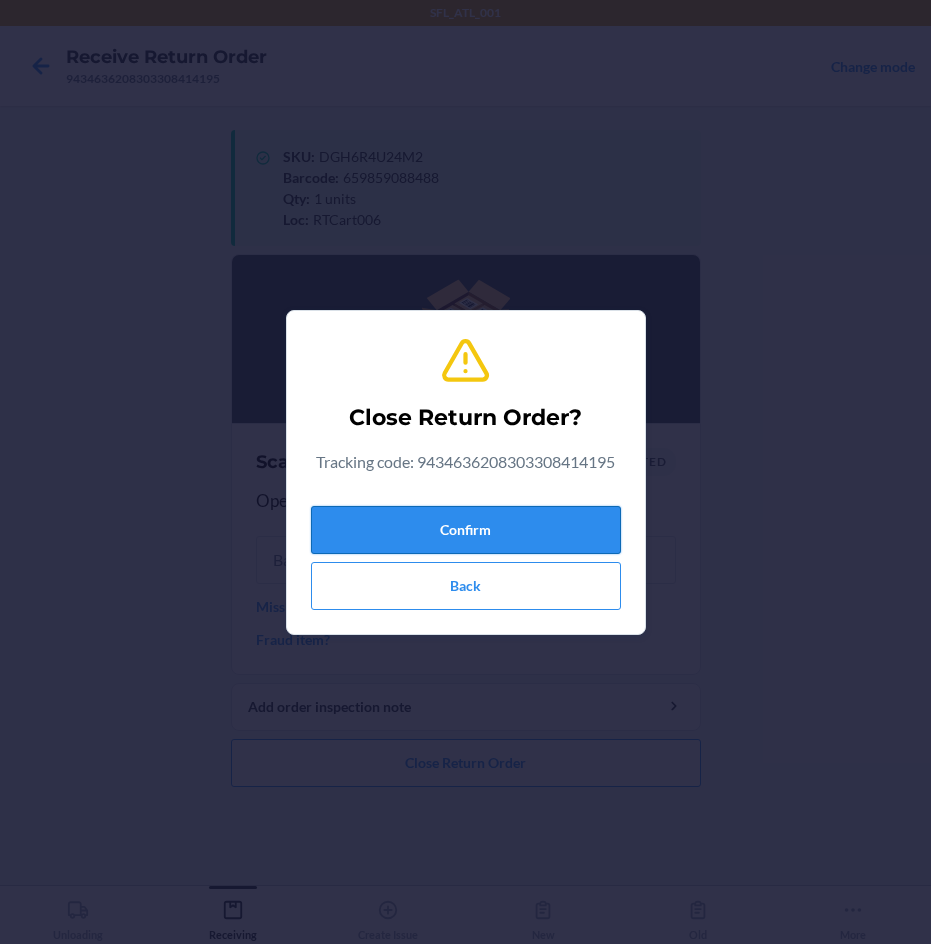 click on "Confirm" at bounding box center (466, 530) 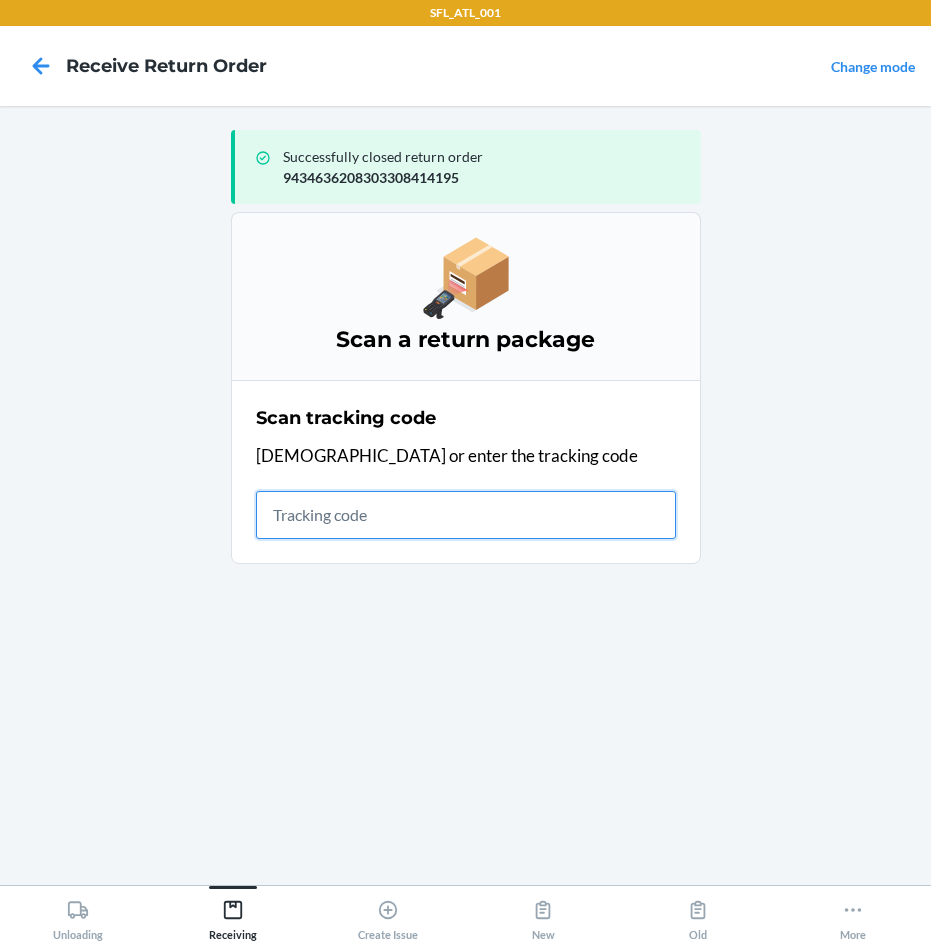 drag, startPoint x: 324, startPoint y: 518, endPoint x: 274, endPoint y: 509, distance: 50.803543 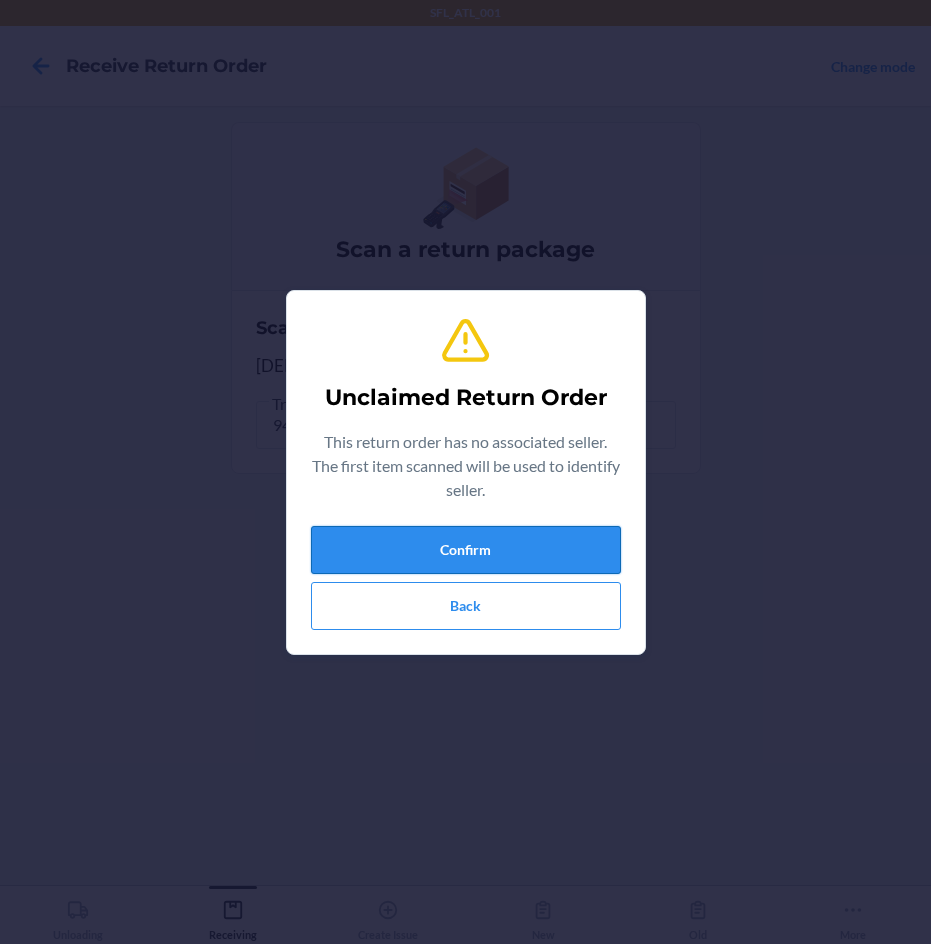 click on "Confirm" at bounding box center [466, 550] 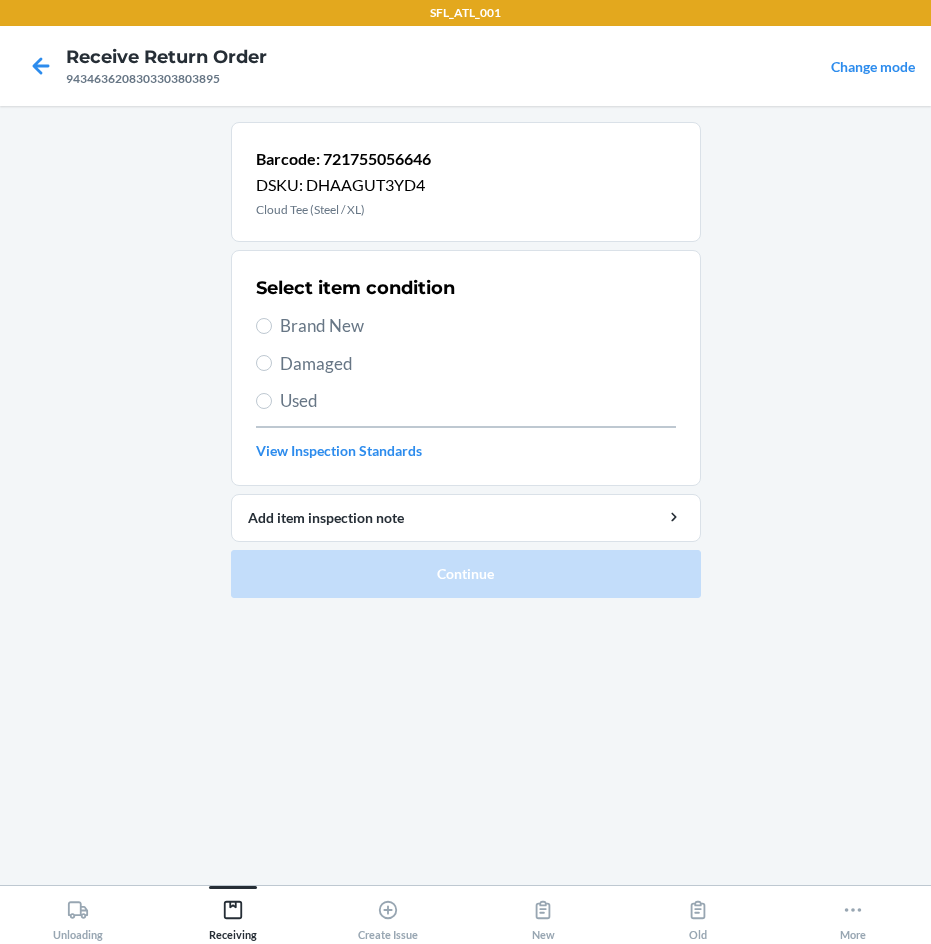 click on "Brand New" at bounding box center [478, 326] 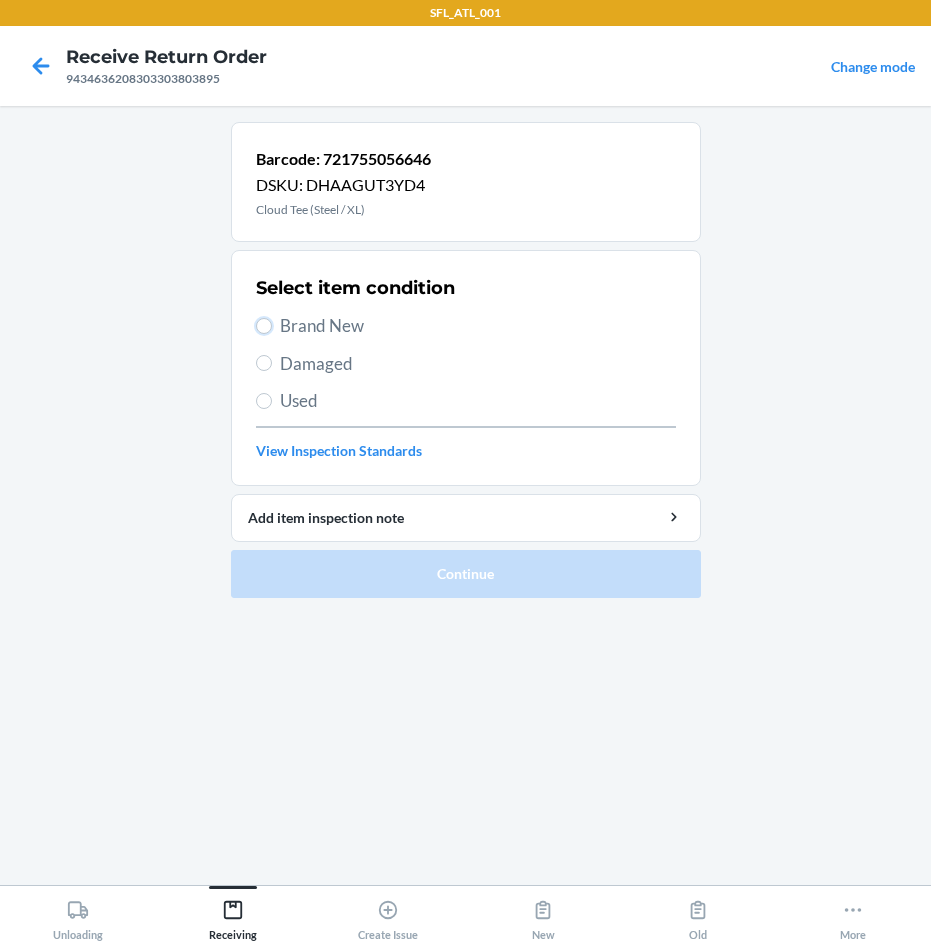 click on "Brand New" at bounding box center (264, 326) 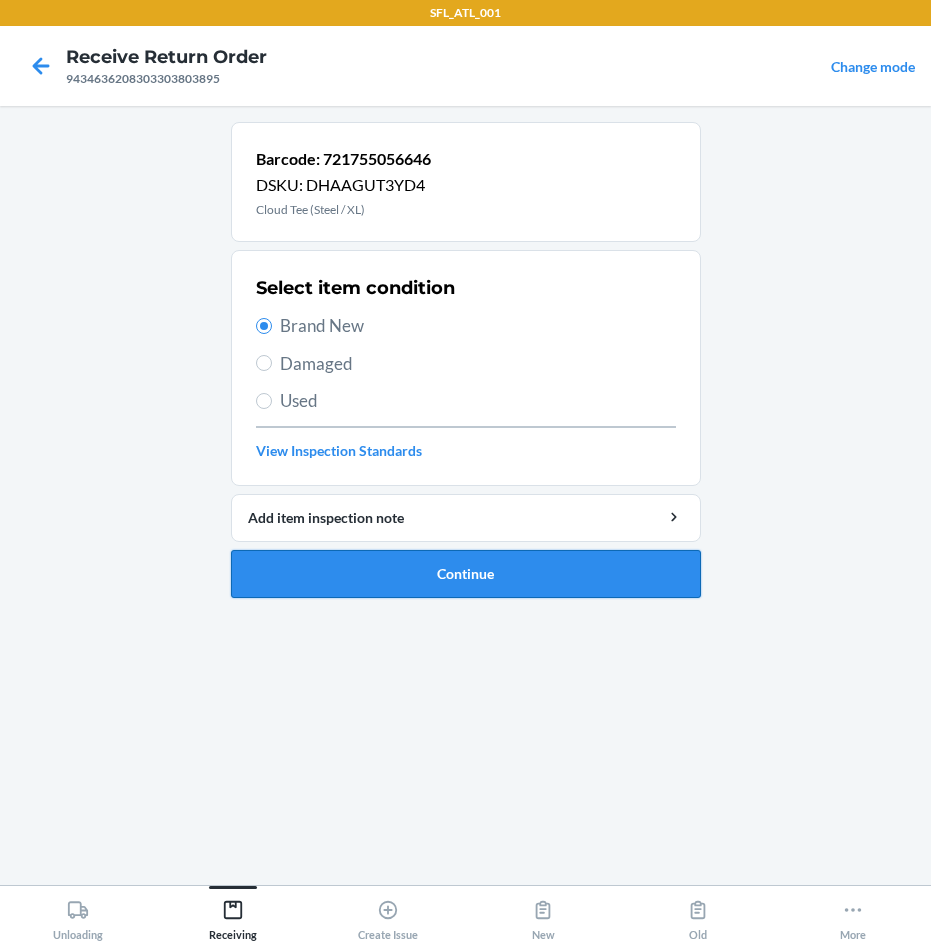 click on "Continue" at bounding box center (466, 574) 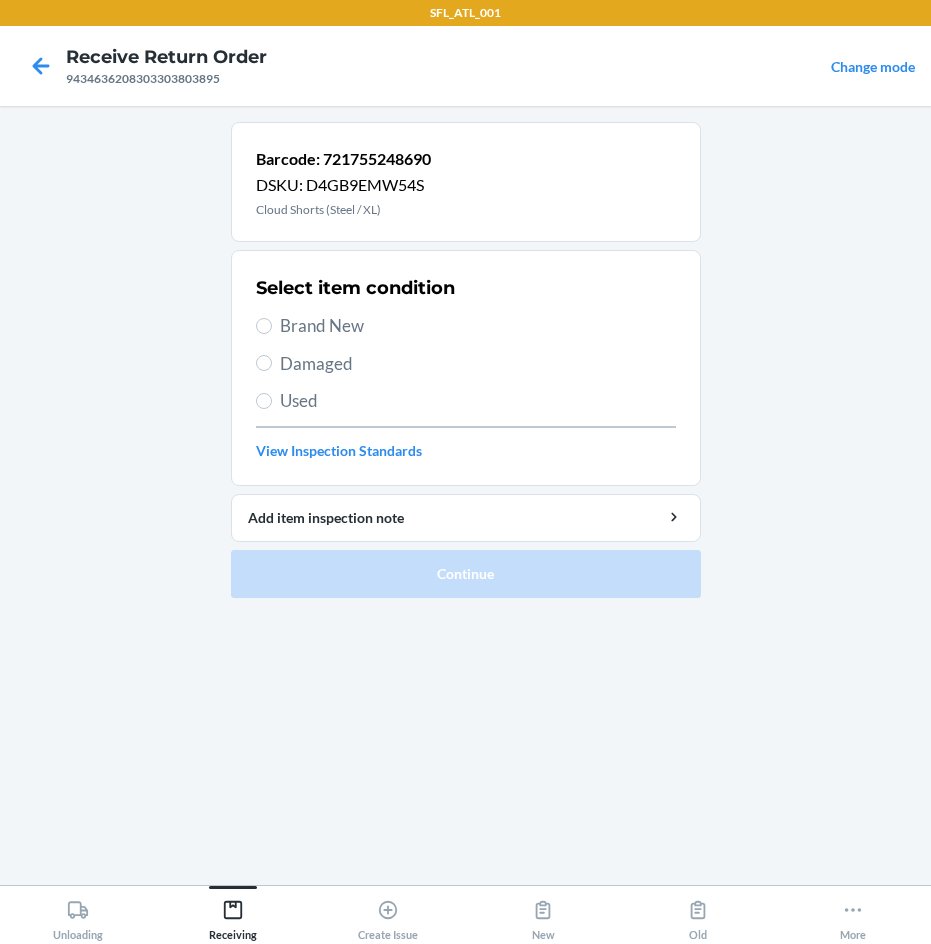 click on "Brand New" at bounding box center [478, 326] 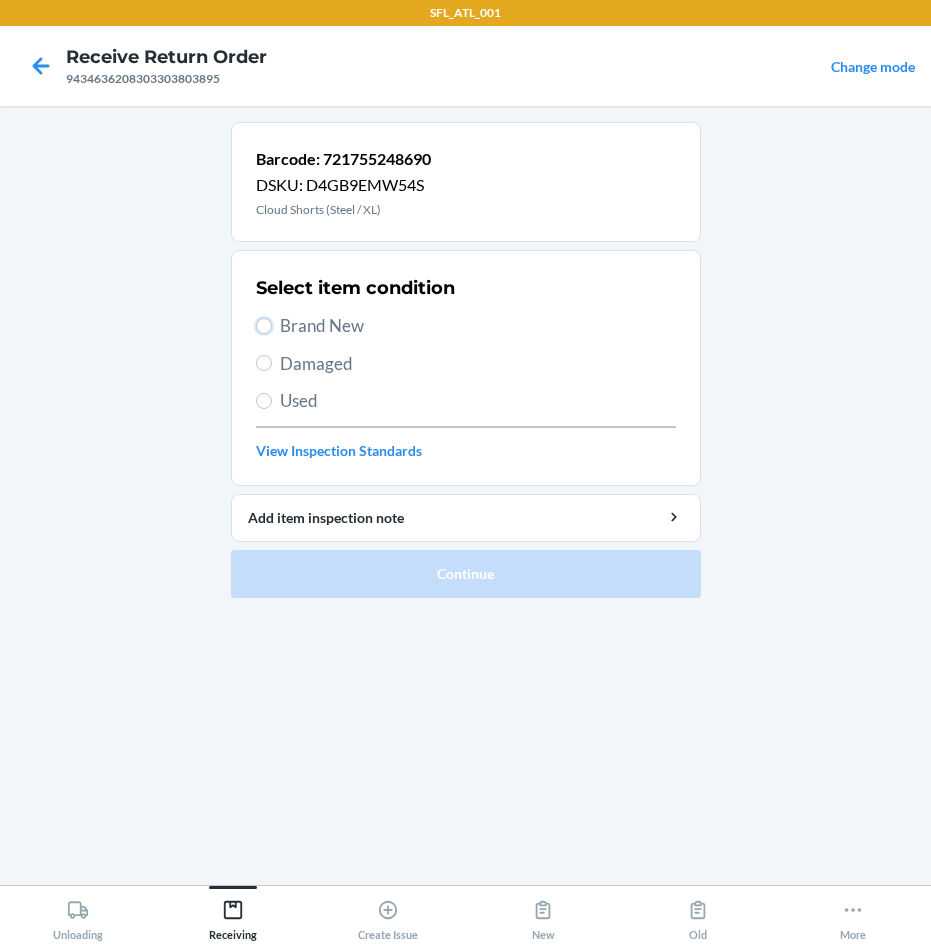 click on "Brand New" at bounding box center (264, 326) 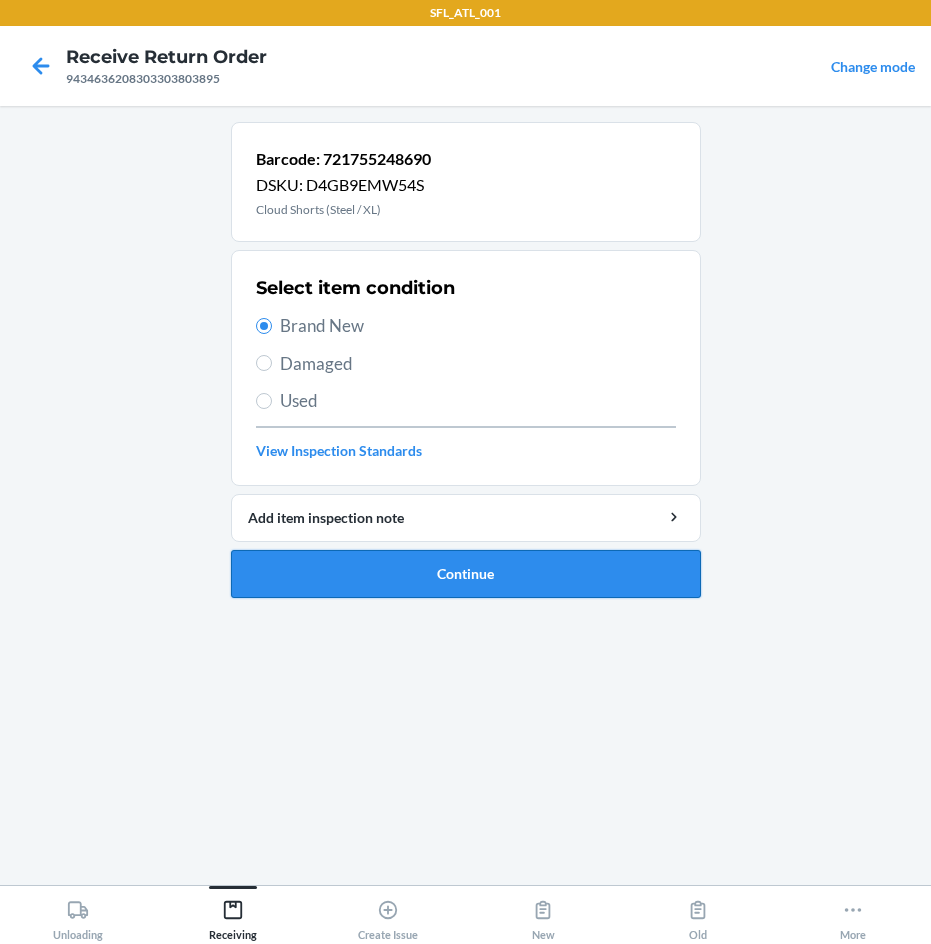click on "Continue" at bounding box center (466, 574) 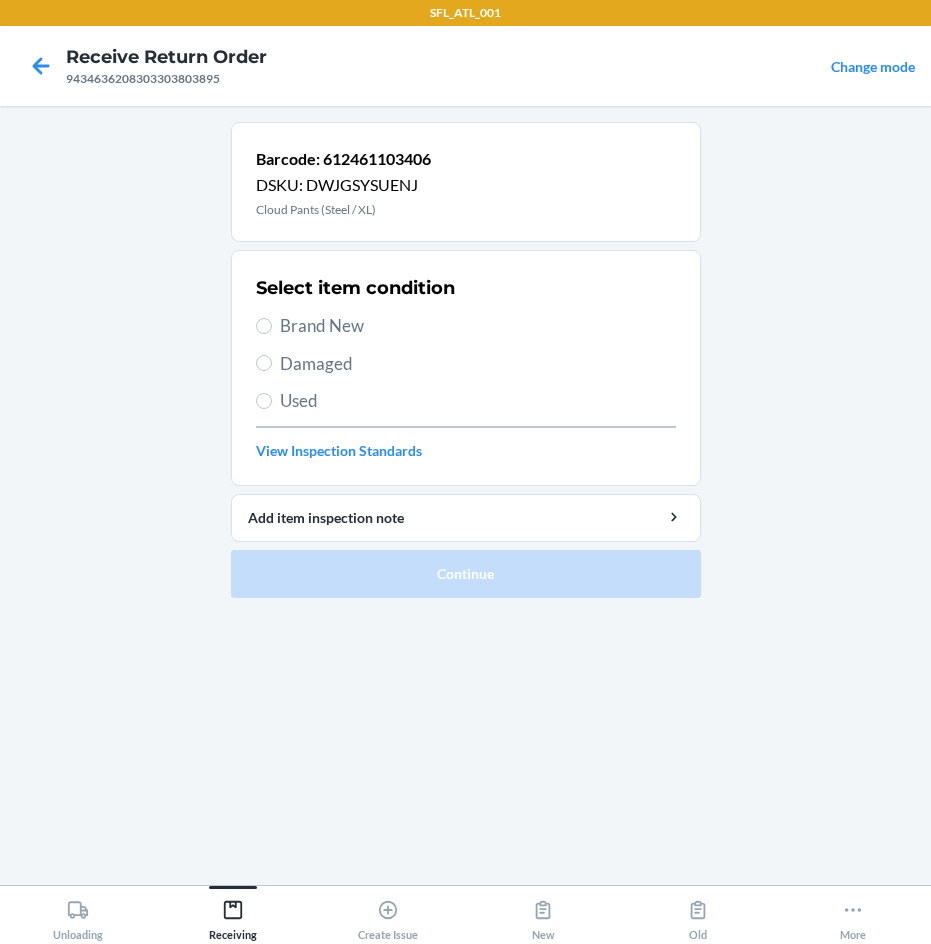 drag, startPoint x: 345, startPoint y: 324, endPoint x: 368, endPoint y: 385, distance: 65.192024 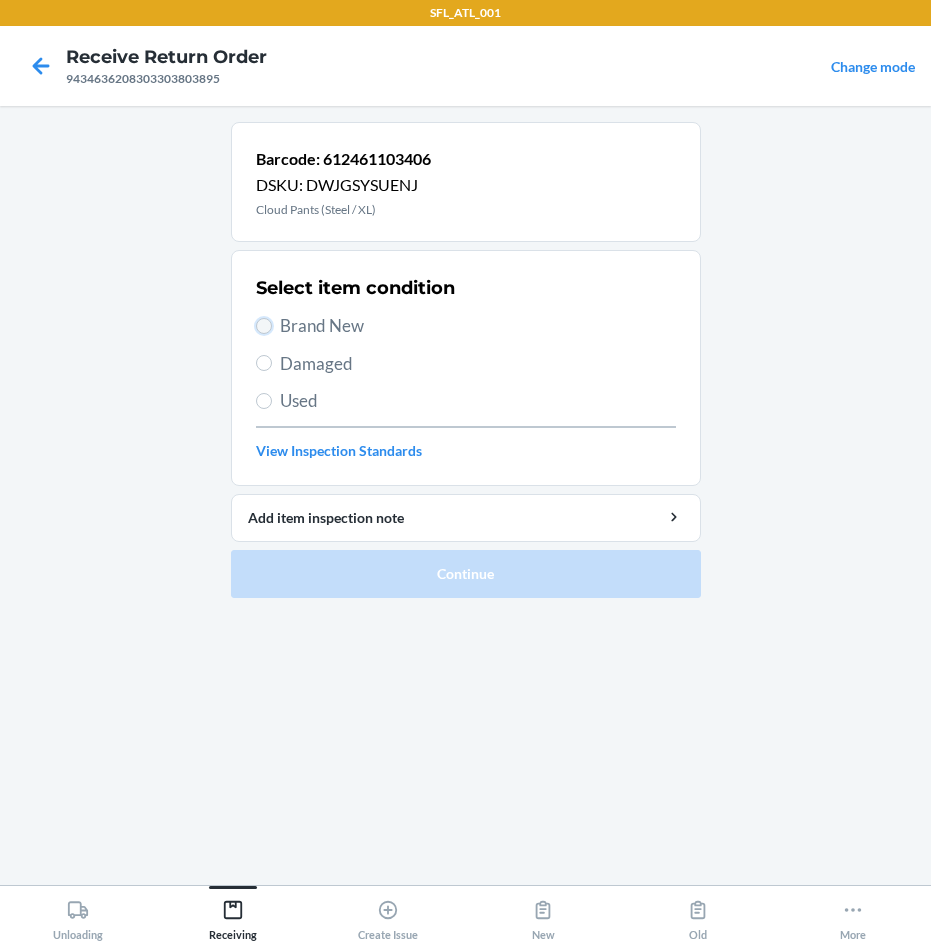 click on "Brand New" at bounding box center (264, 326) 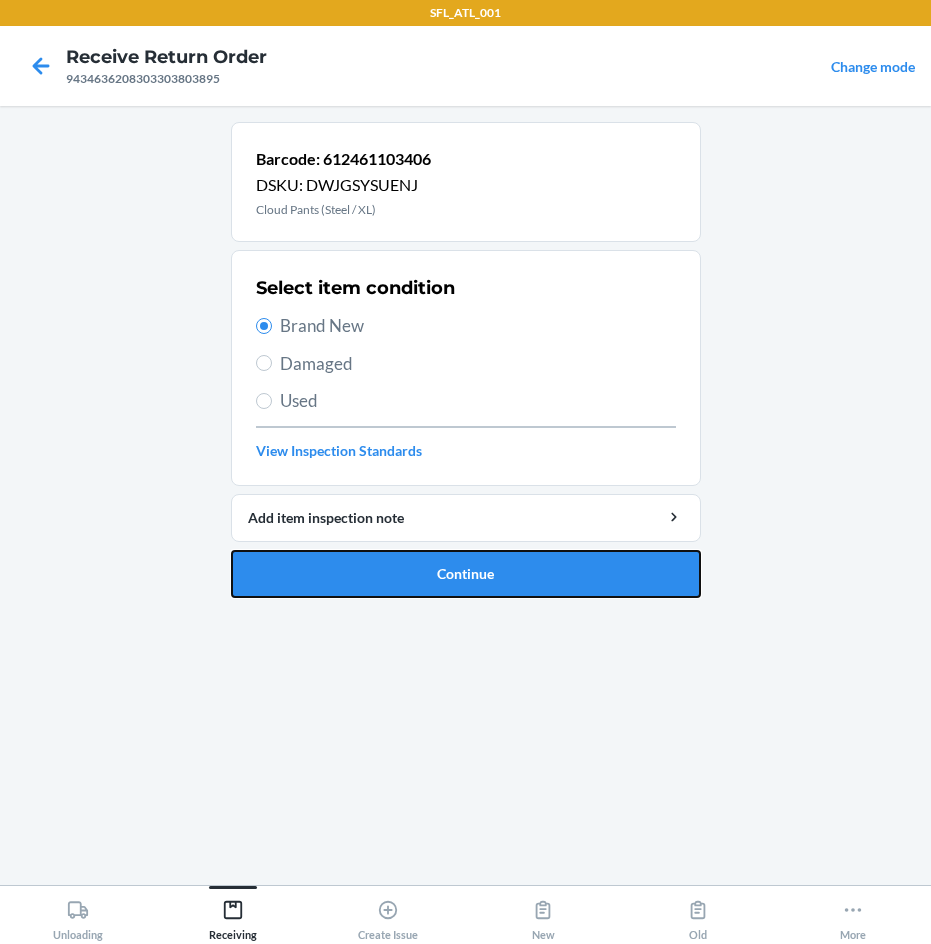 click on "Continue" at bounding box center (466, 574) 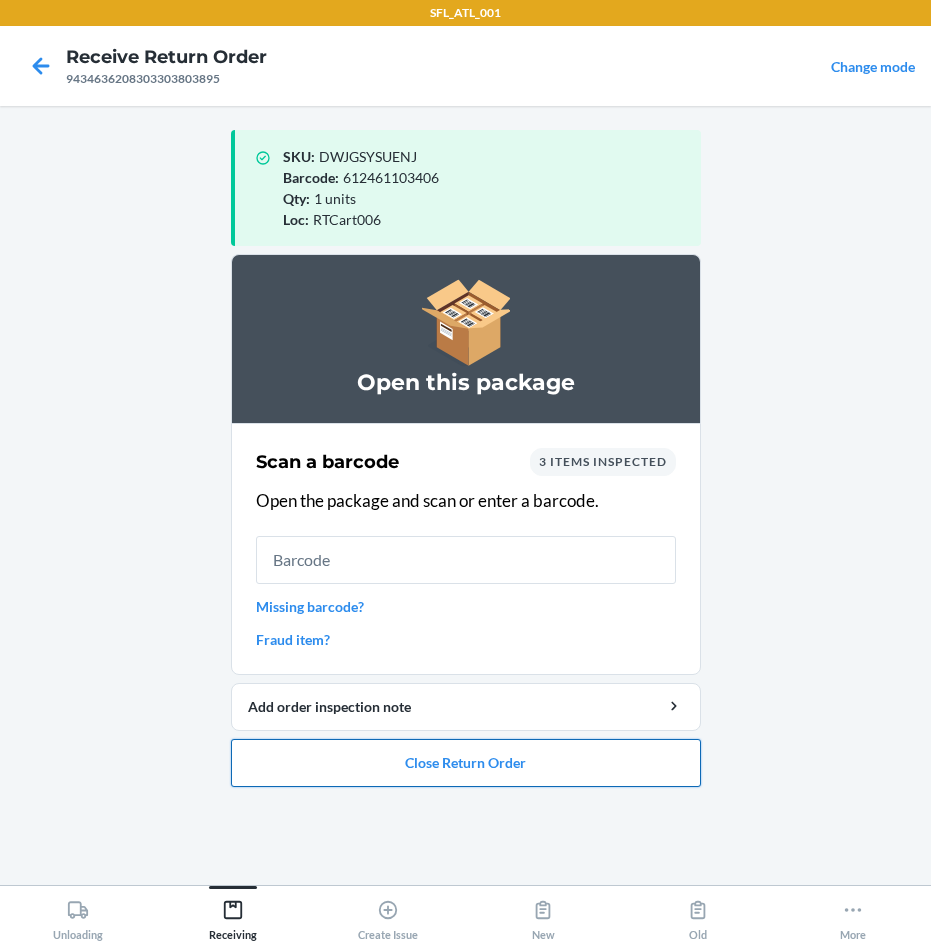 click on "Close Return Order" at bounding box center [466, 763] 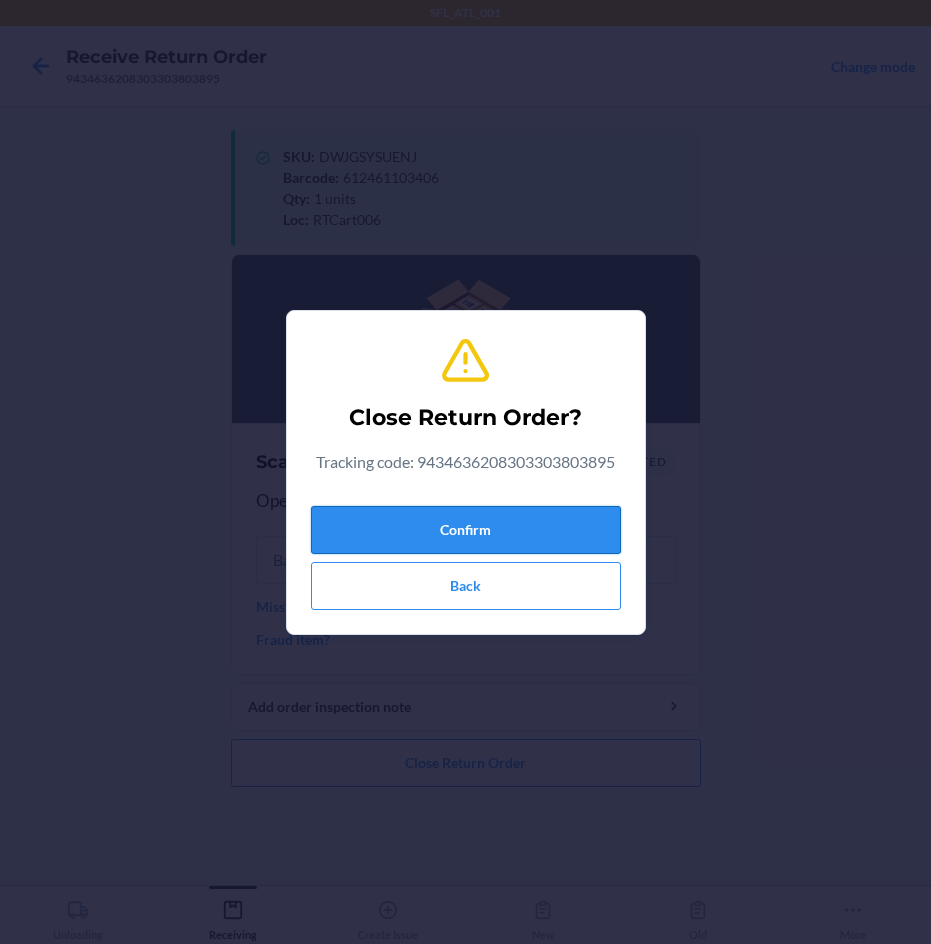 click on "Confirm" at bounding box center (466, 530) 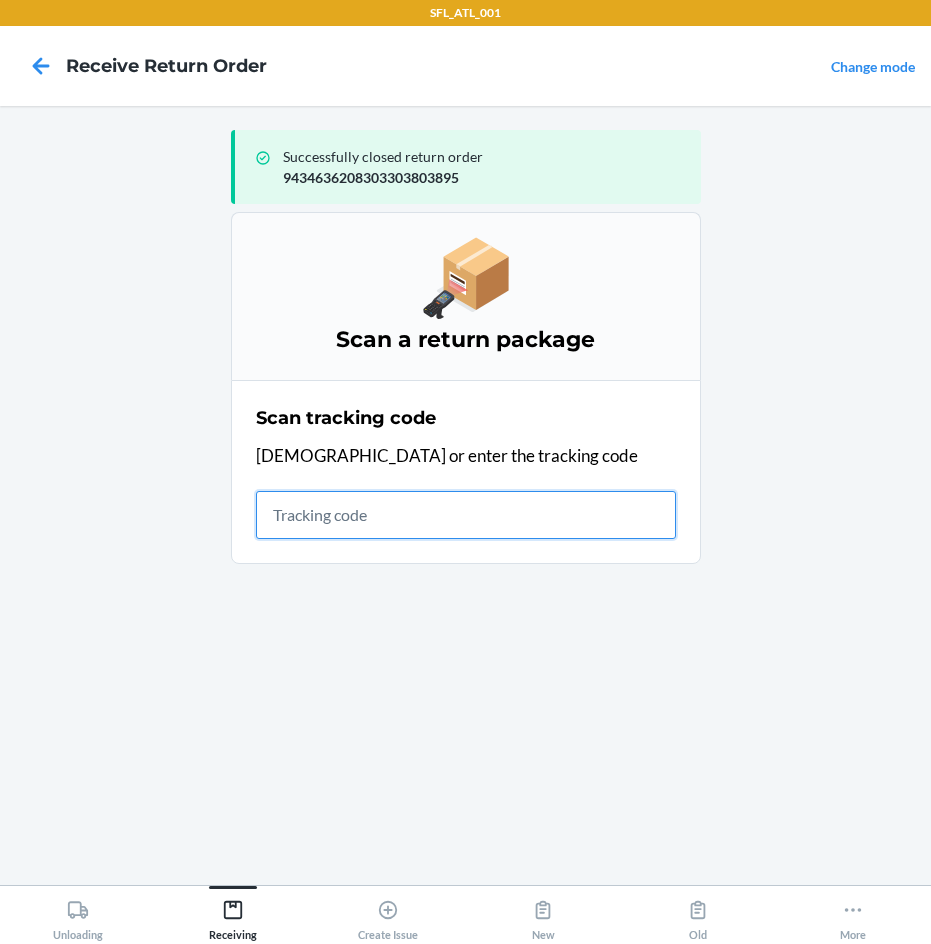 click at bounding box center [466, 515] 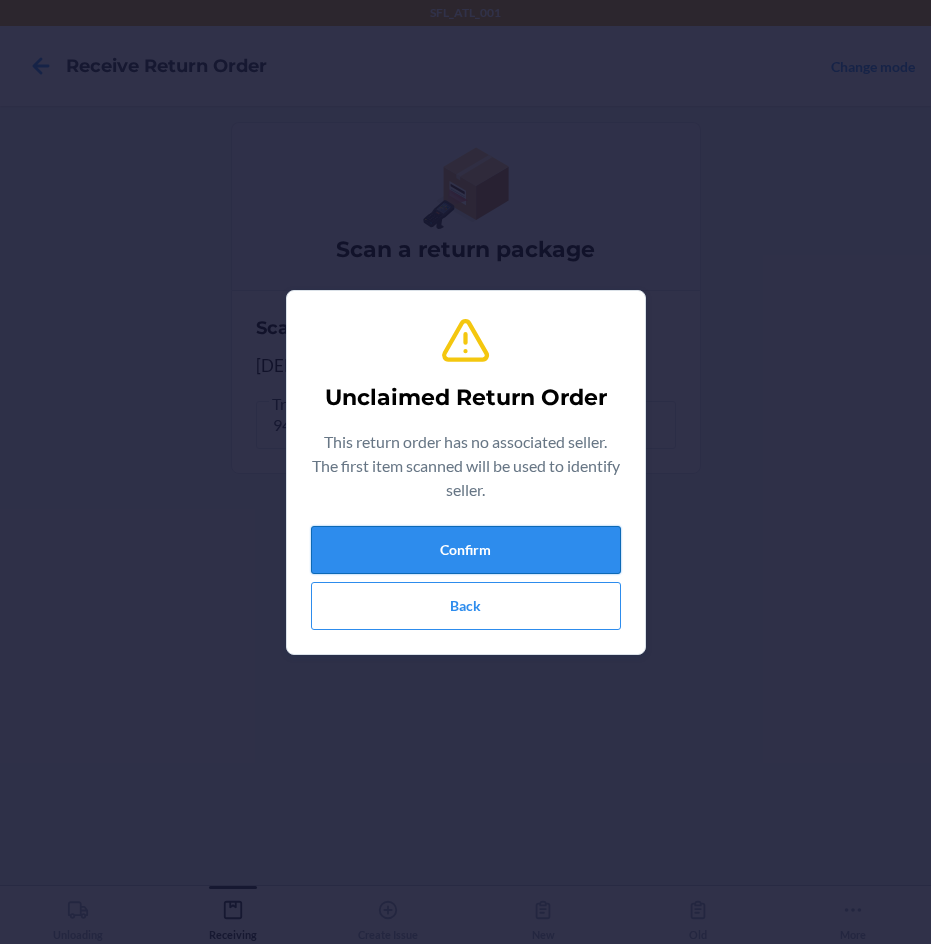click on "Confirm" at bounding box center (466, 550) 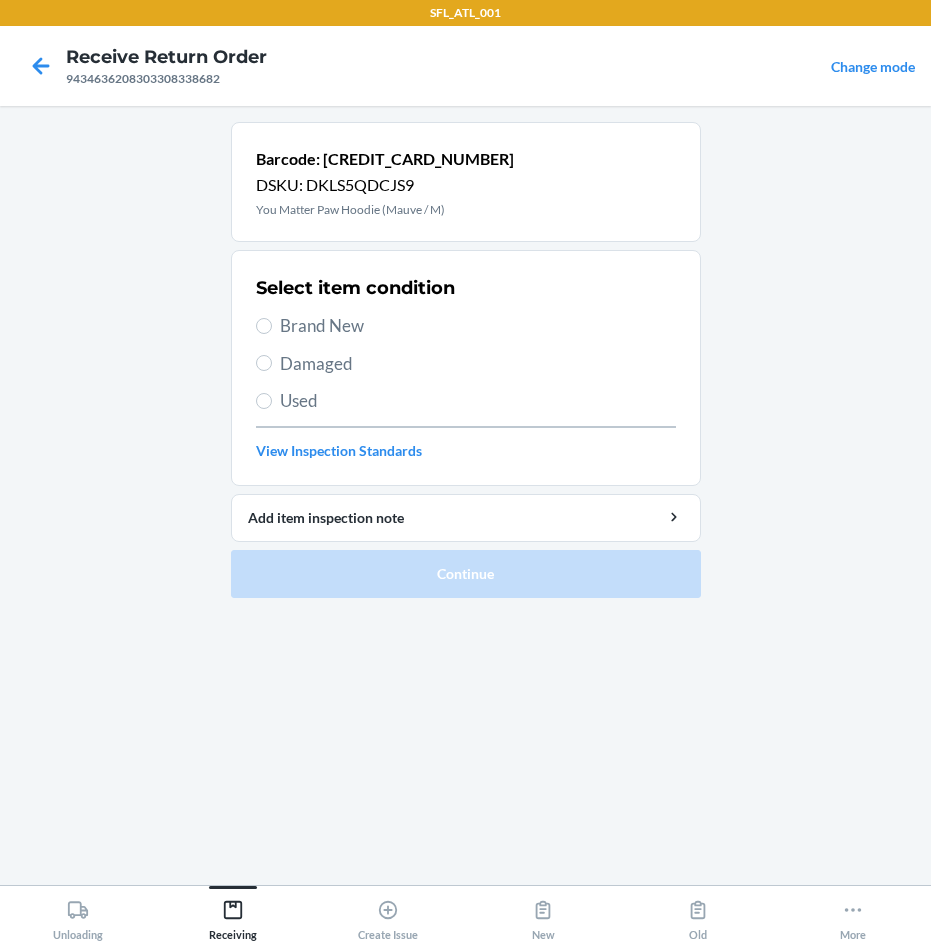 drag, startPoint x: 327, startPoint y: 359, endPoint x: 376, endPoint y: 344, distance: 51.24451 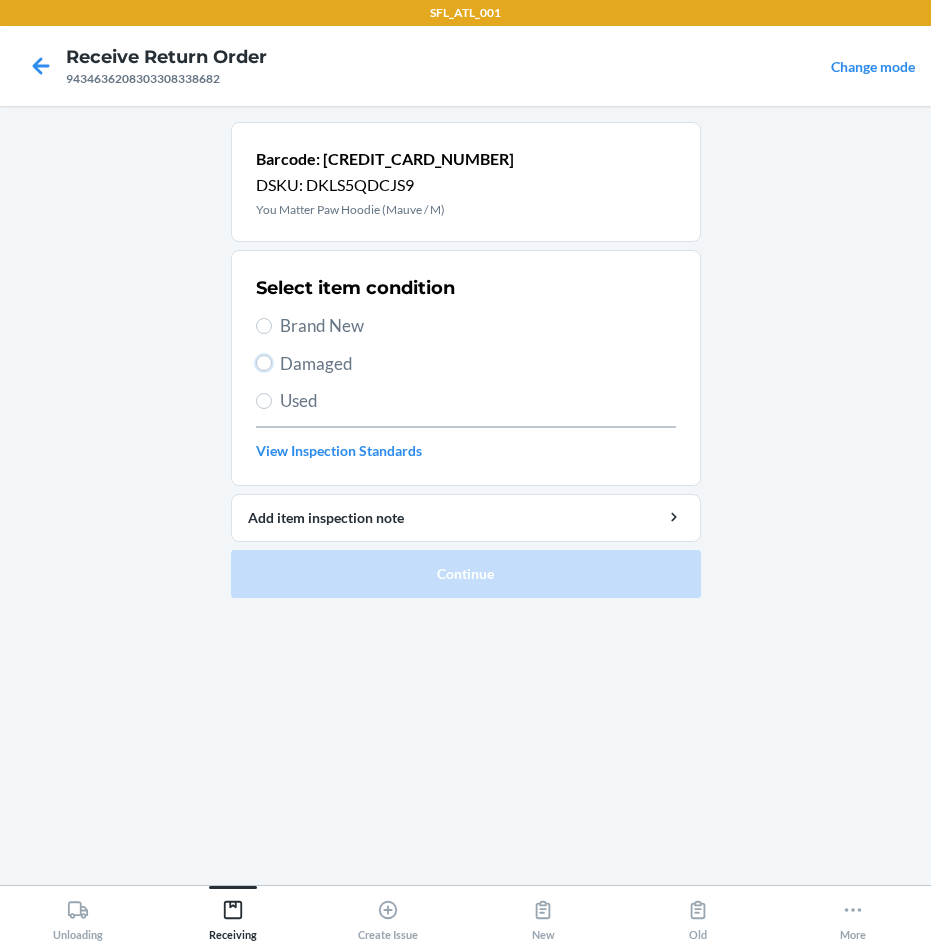 click on "Damaged" at bounding box center (264, 363) 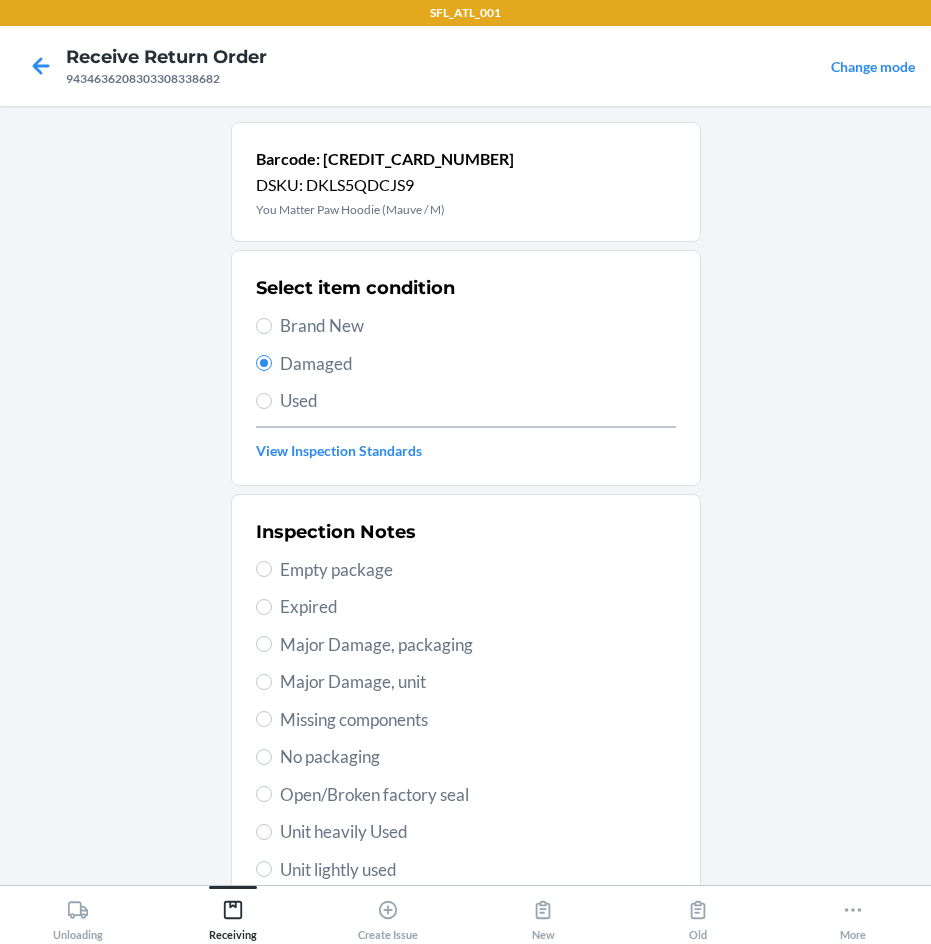 click on "Major Damage, packaging" at bounding box center [478, 645] 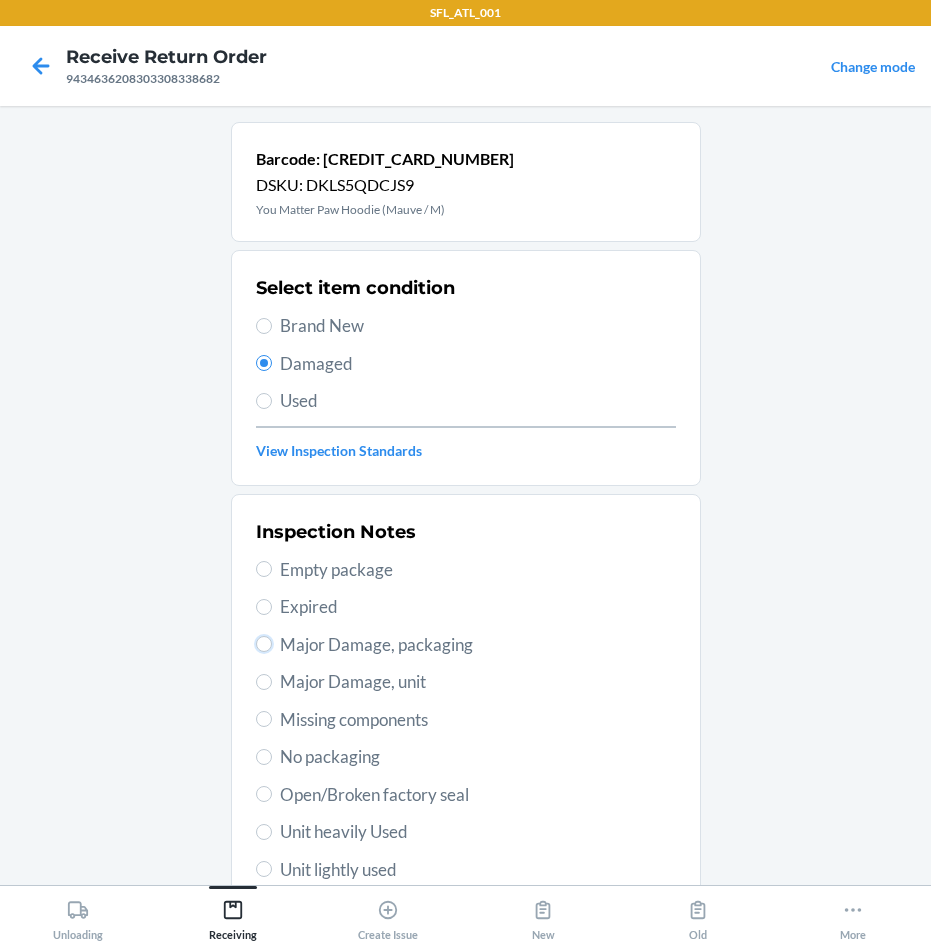 click on "Major Damage, packaging" at bounding box center (264, 644) 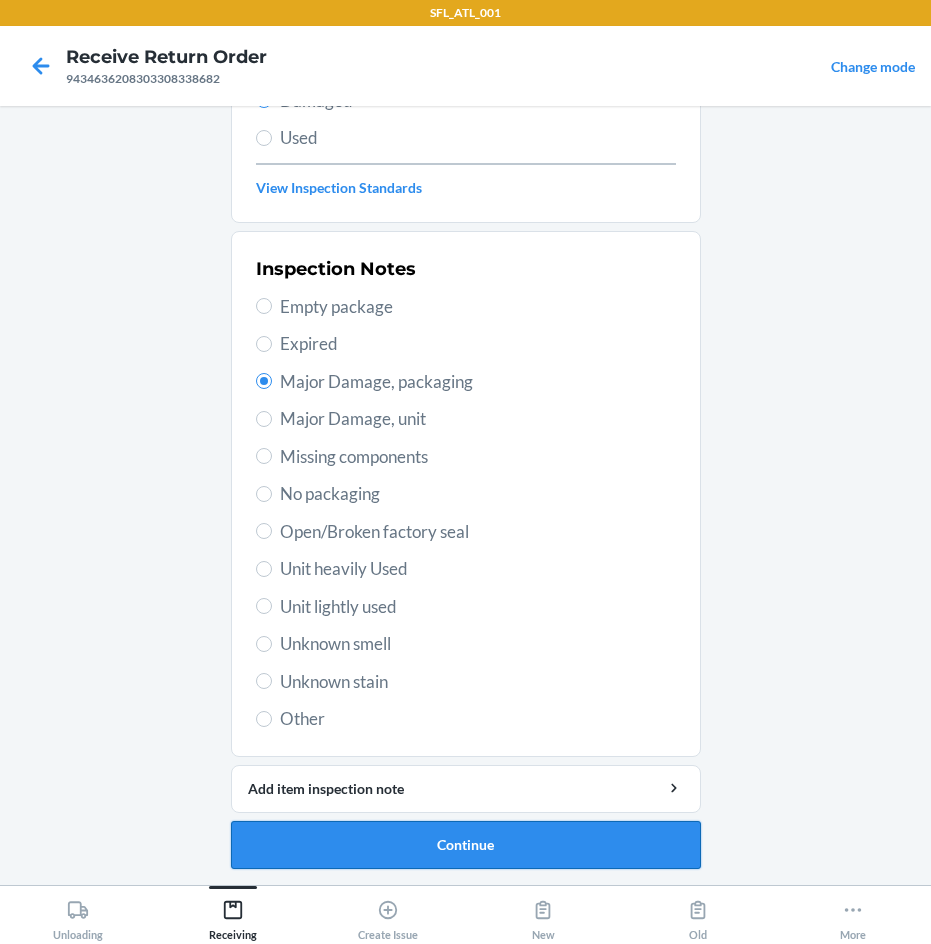 click on "Continue" at bounding box center (466, 845) 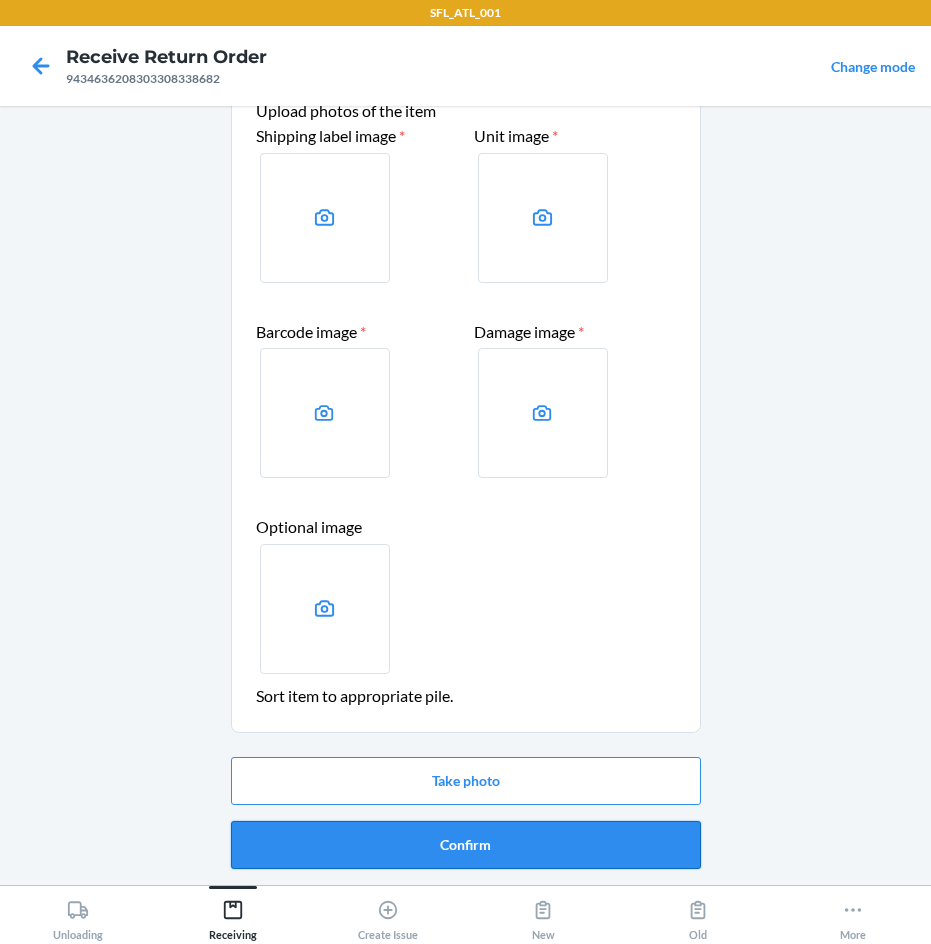 click on "Confirm" at bounding box center (466, 845) 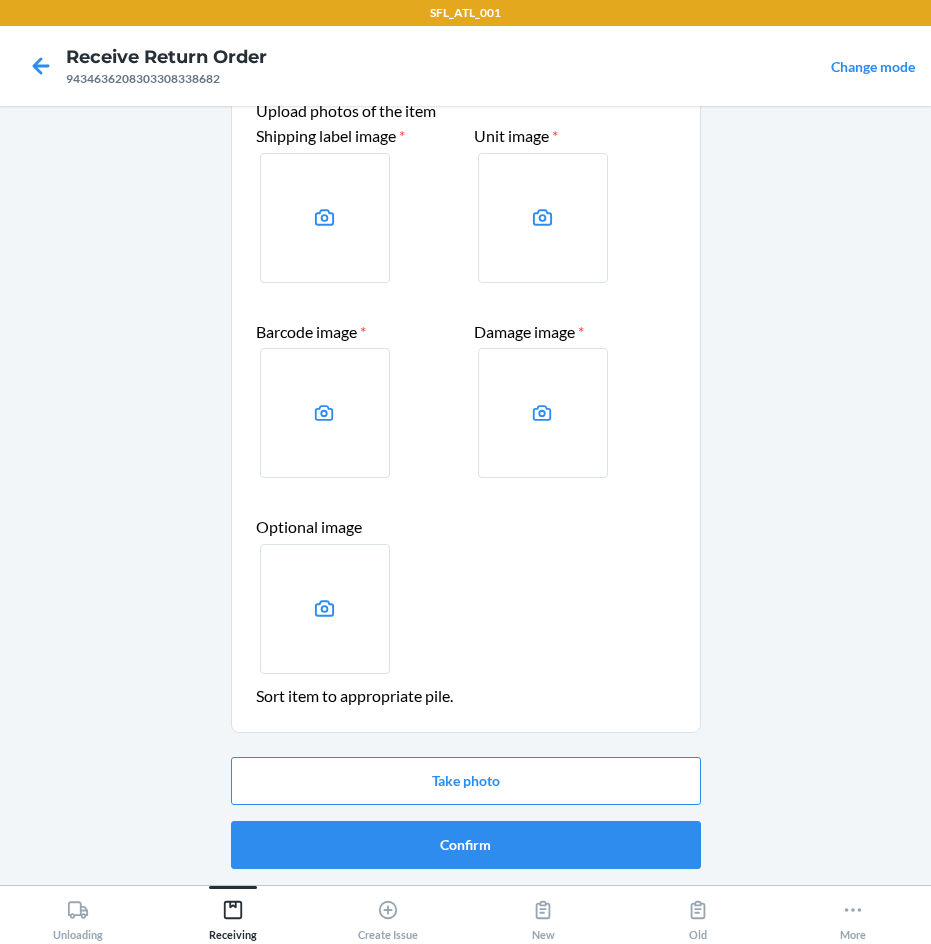 scroll, scrollTop: 0, scrollLeft: 0, axis: both 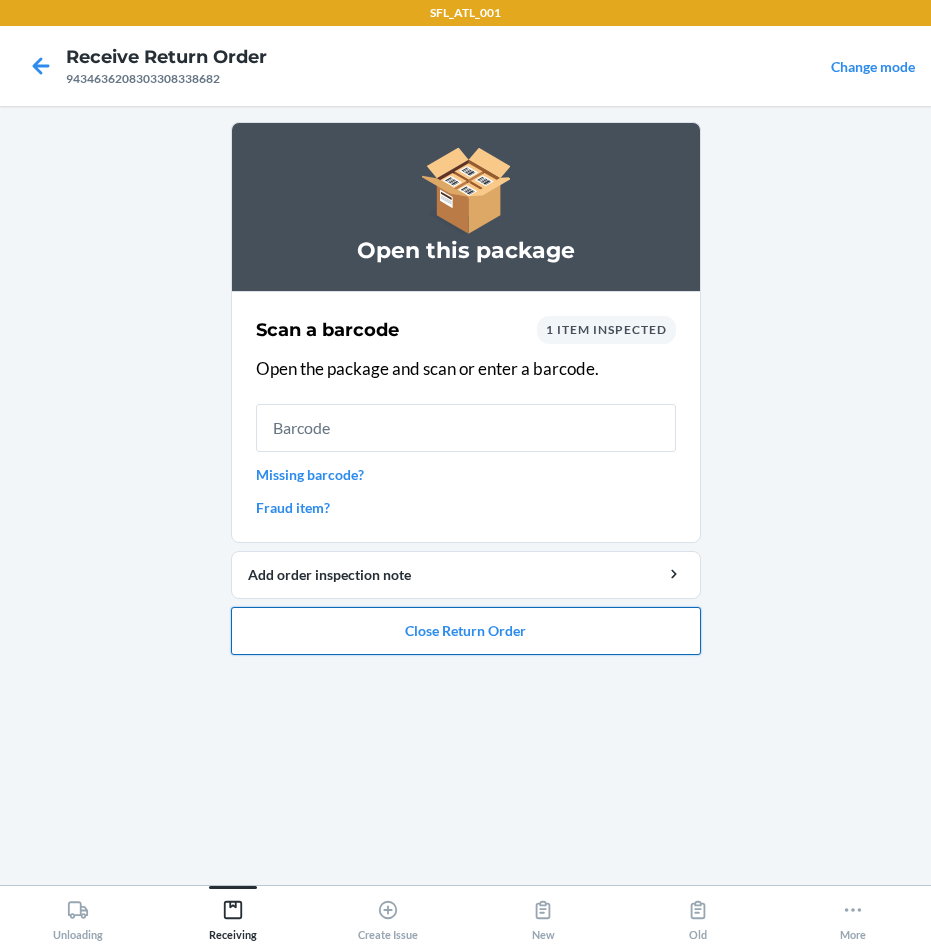 click on "Close Return Order" at bounding box center (466, 631) 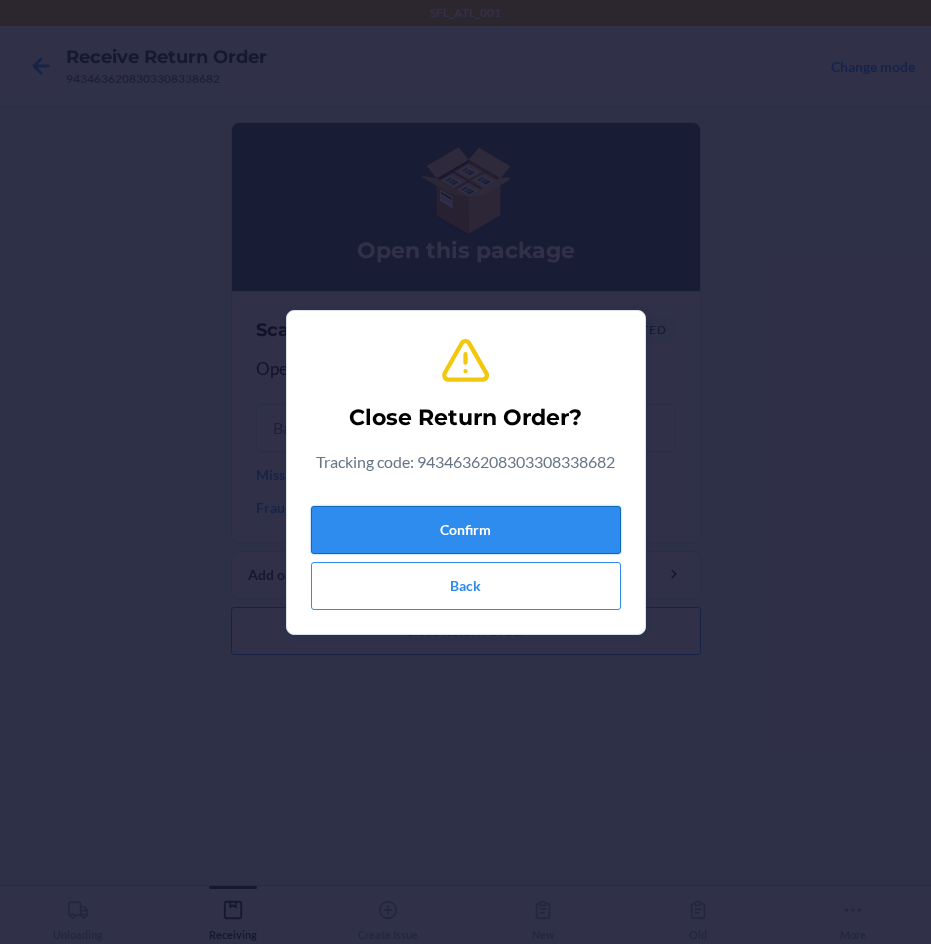 click on "Confirm" at bounding box center (466, 530) 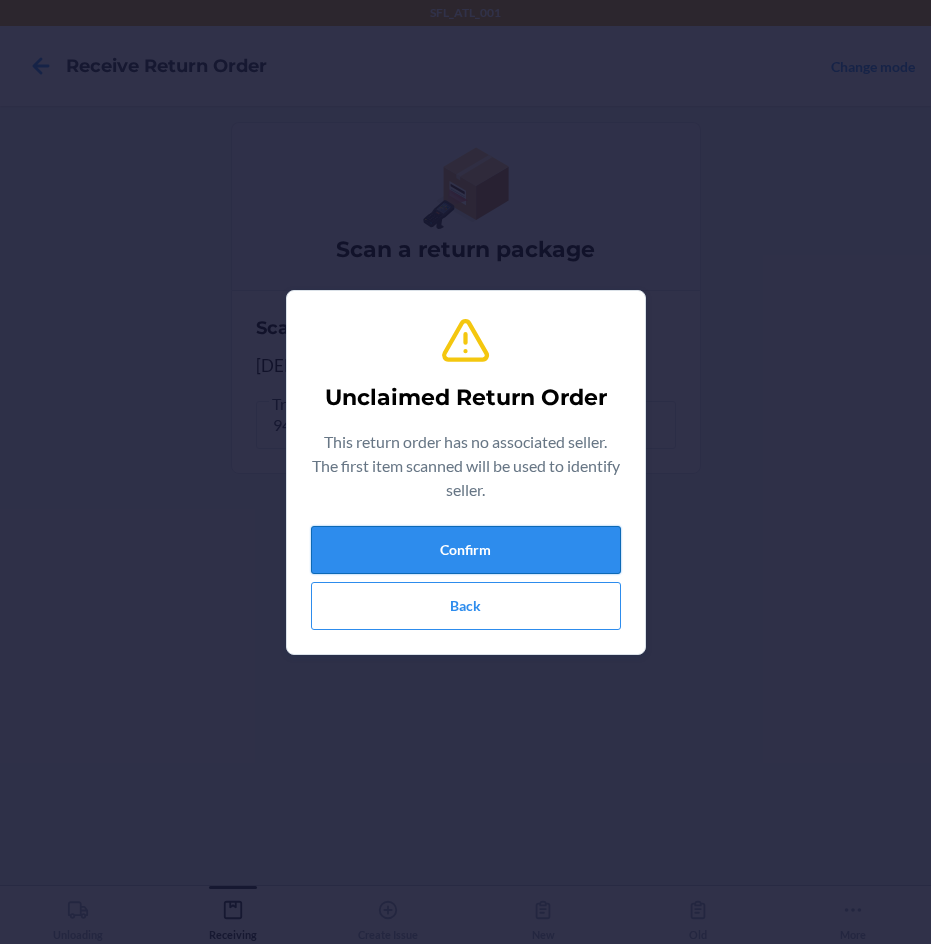 click on "Confirm" at bounding box center (466, 550) 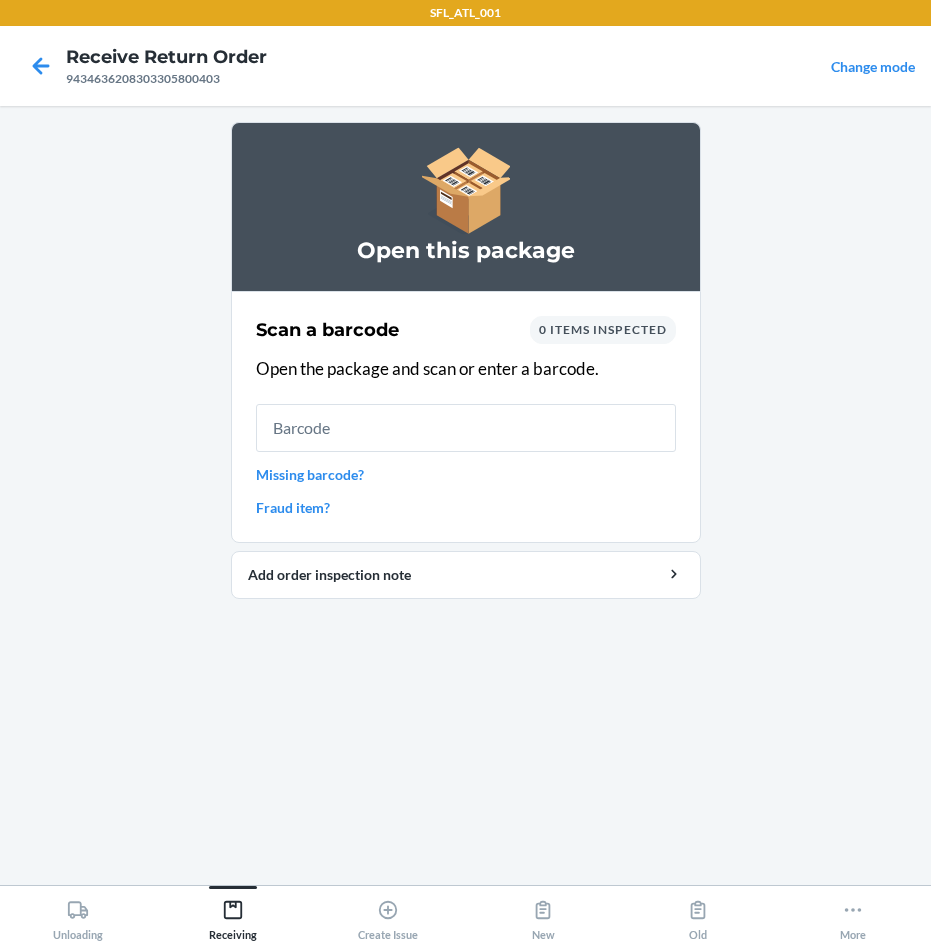click at bounding box center (466, 428) 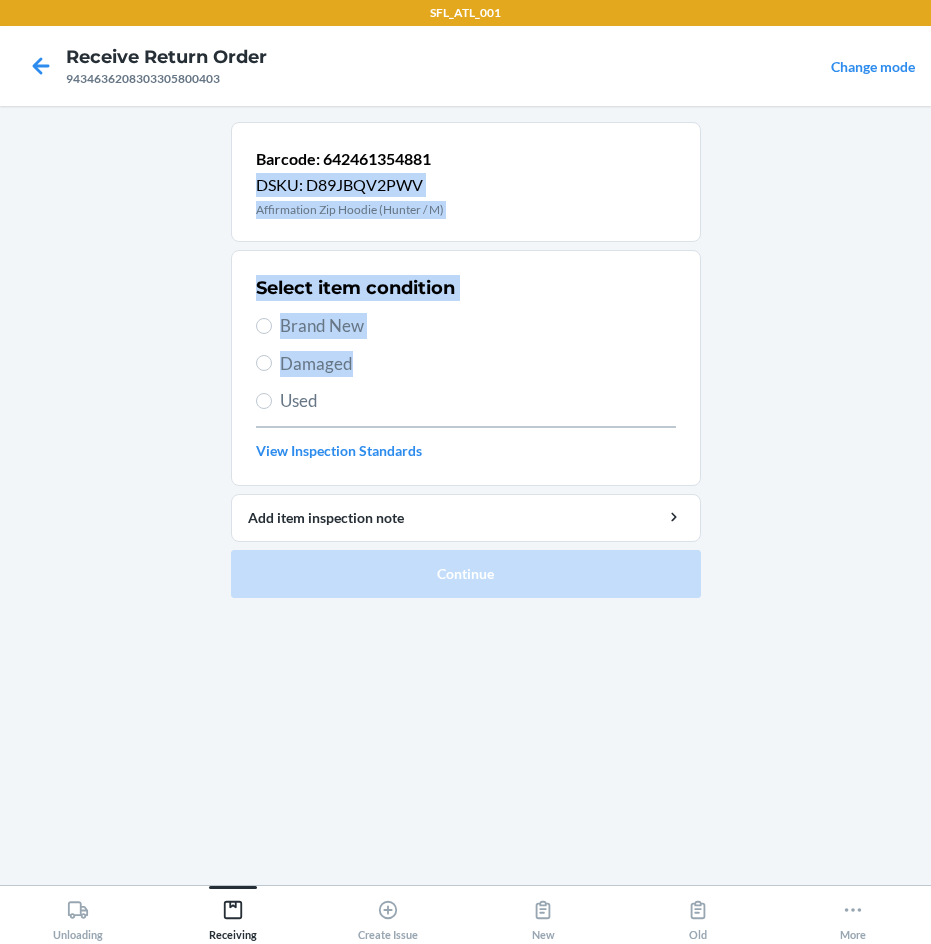 drag, startPoint x: 959, startPoint y: 227, endPoint x: 959, endPoint y: 146, distance: 81 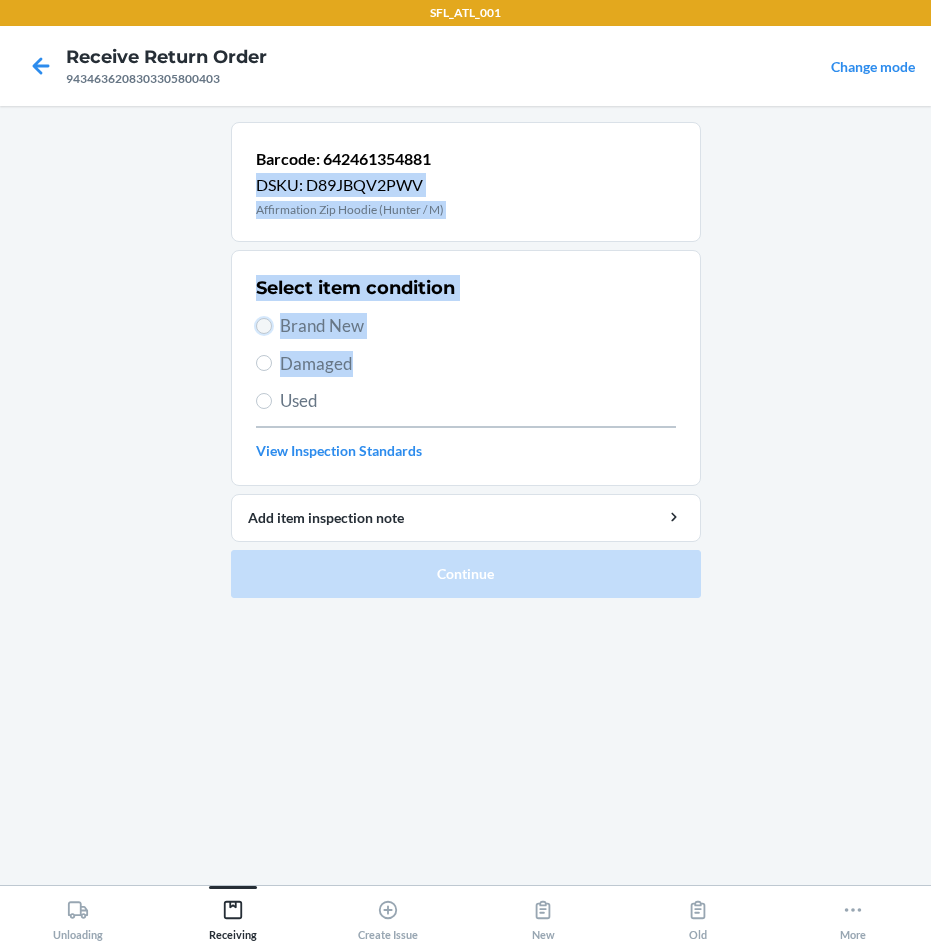 click on "Brand New" at bounding box center (264, 326) 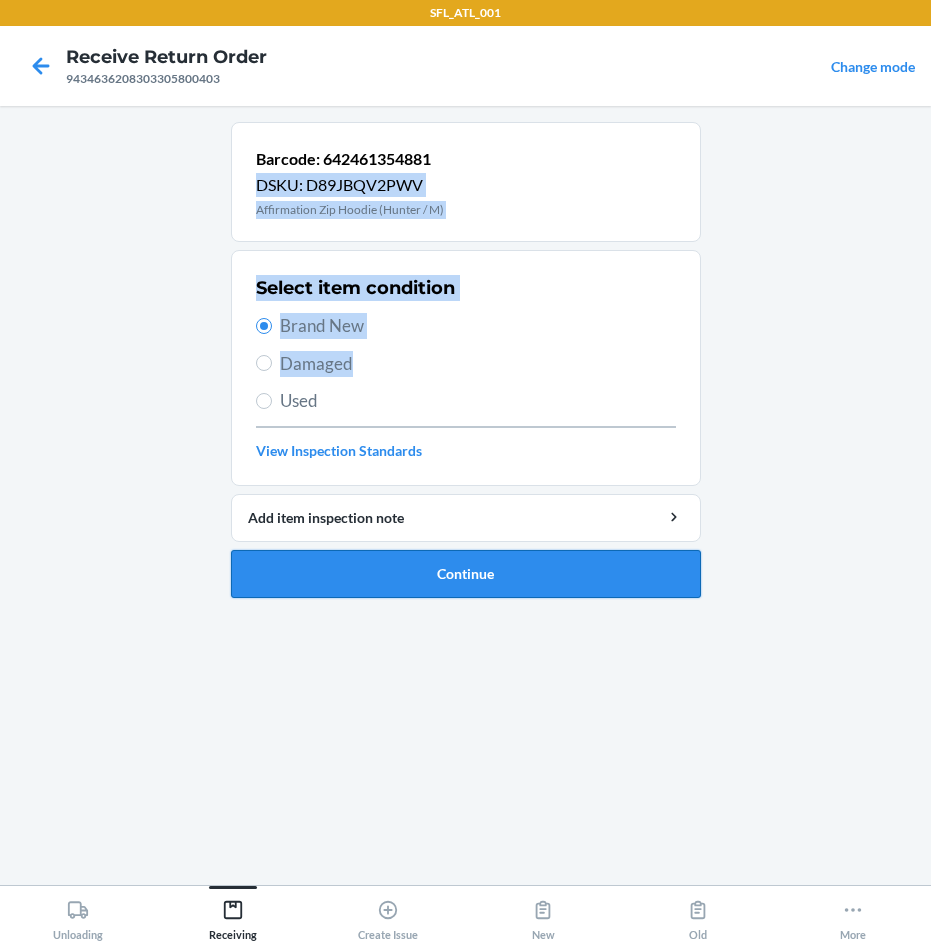 click on "Continue" at bounding box center [466, 574] 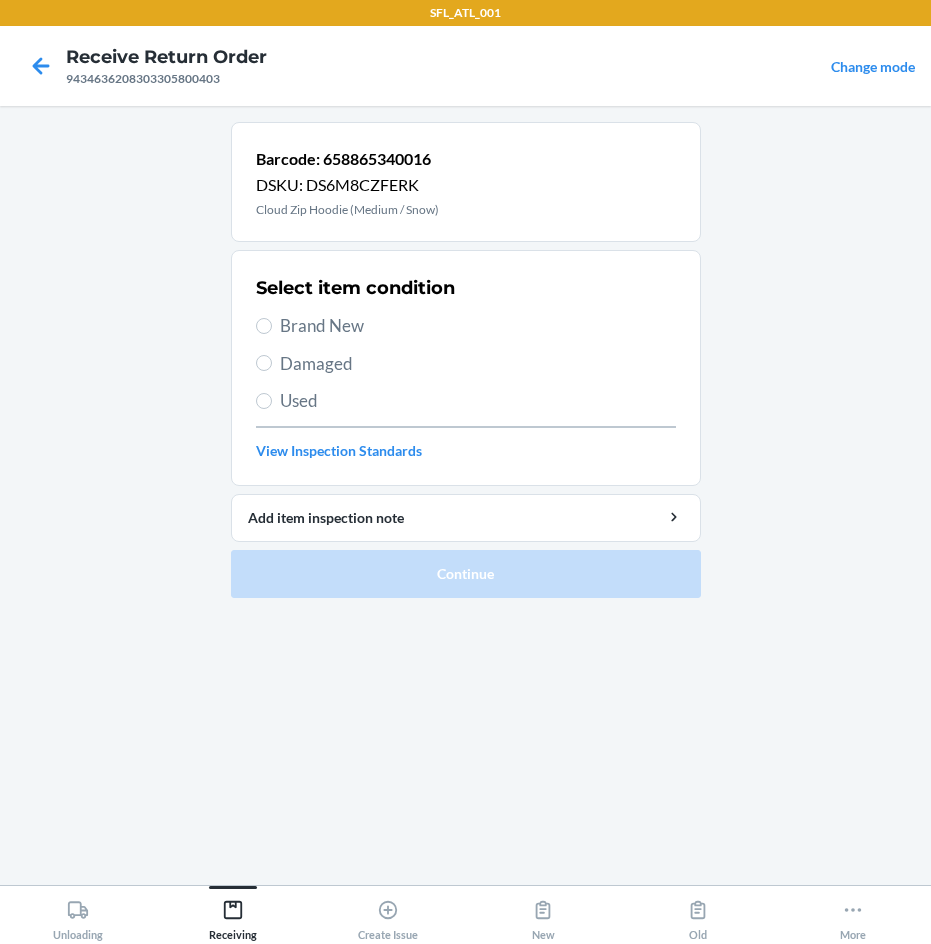 click on "Brand New" at bounding box center (478, 326) 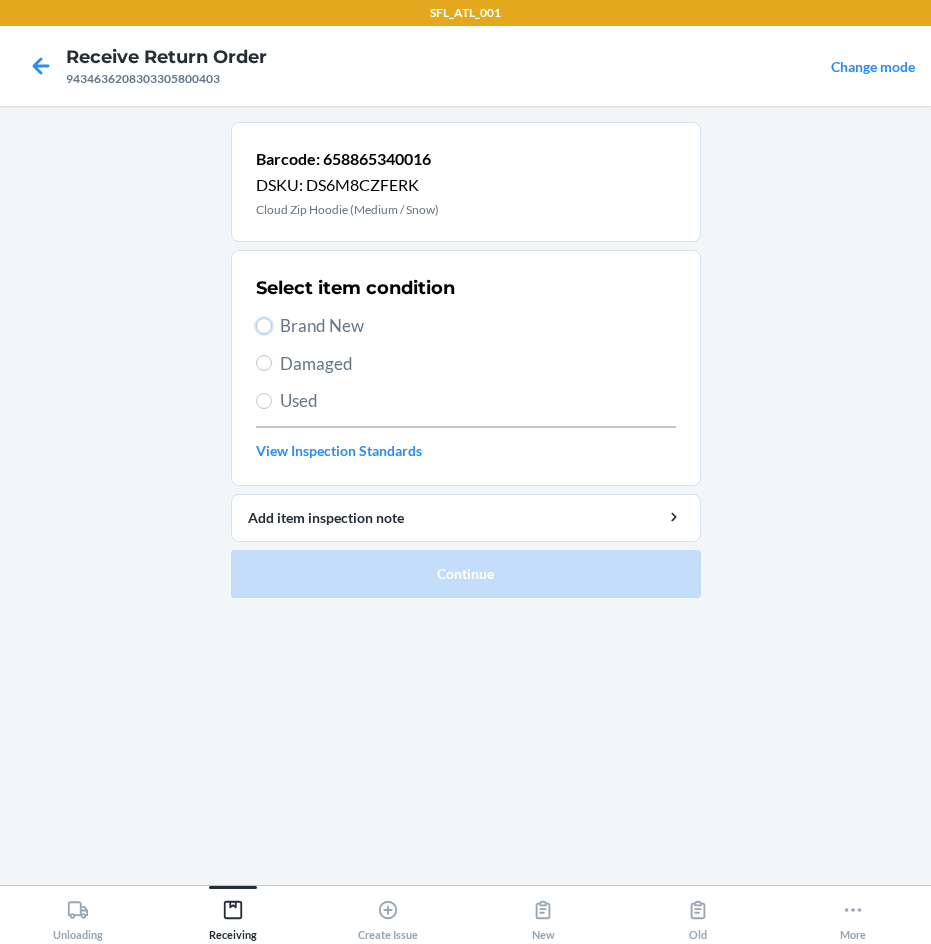 click on "Brand New" at bounding box center [264, 326] 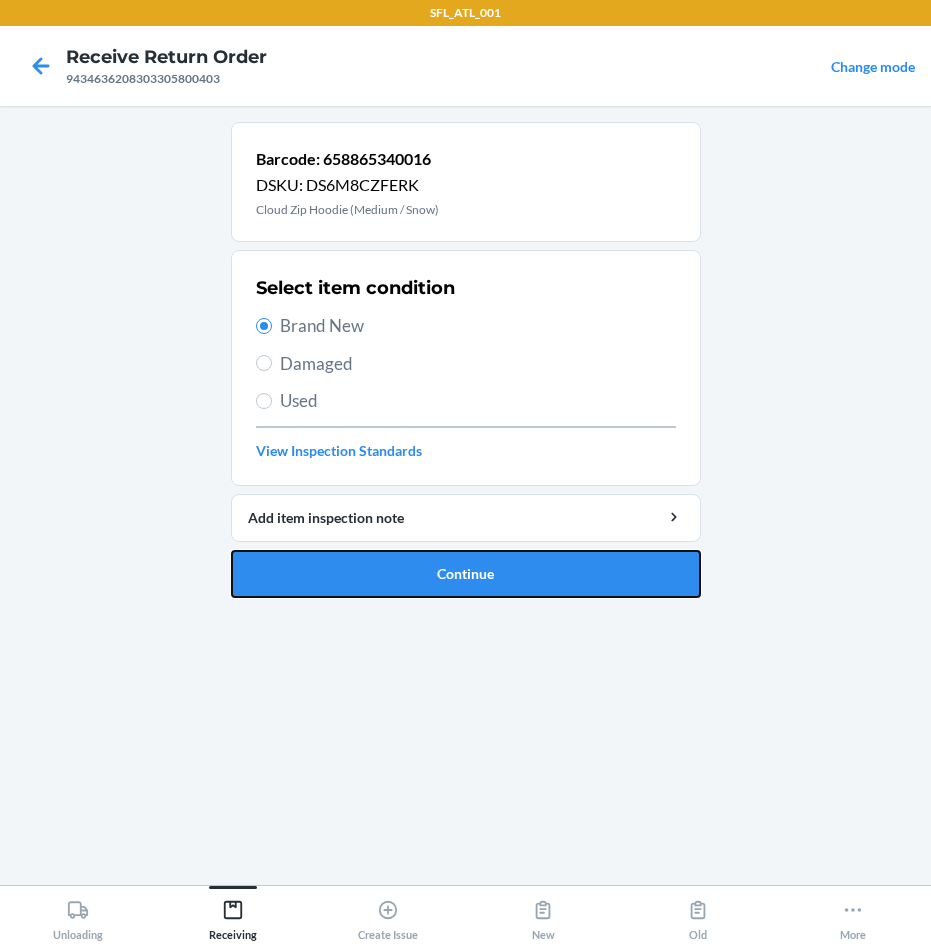 drag, startPoint x: 494, startPoint y: 564, endPoint x: 505, endPoint y: 548, distance: 19.416489 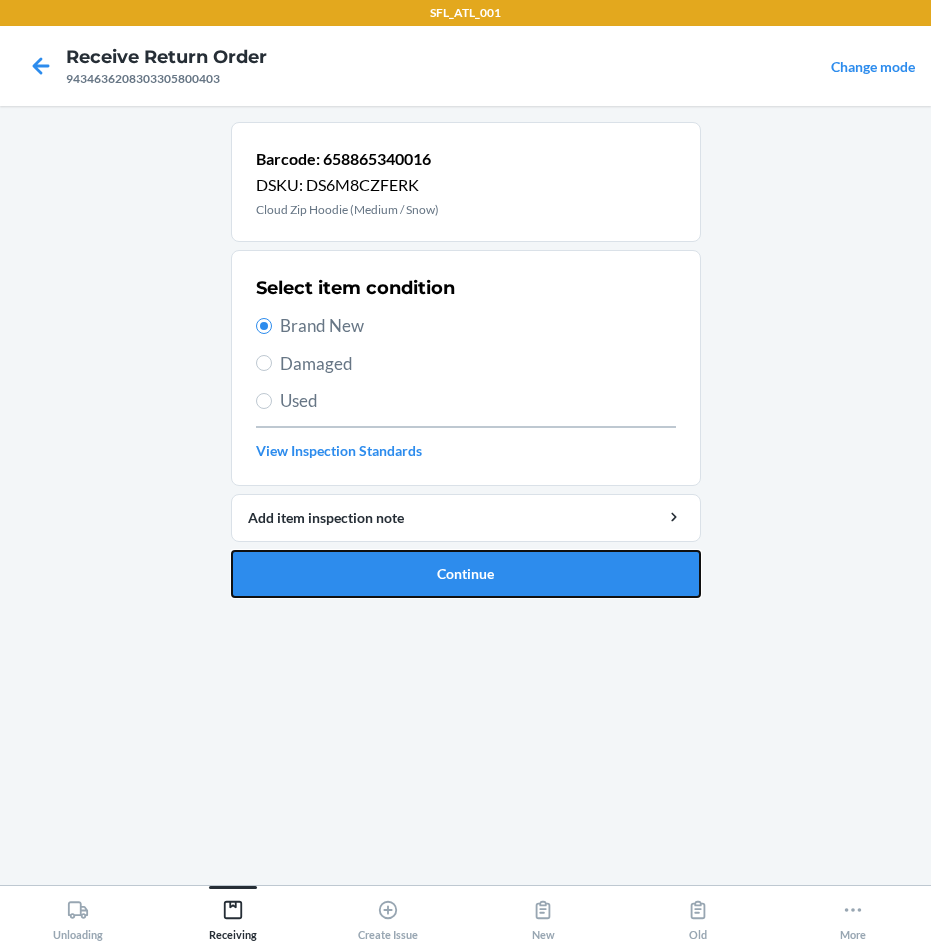 click on "Continue" at bounding box center [466, 574] 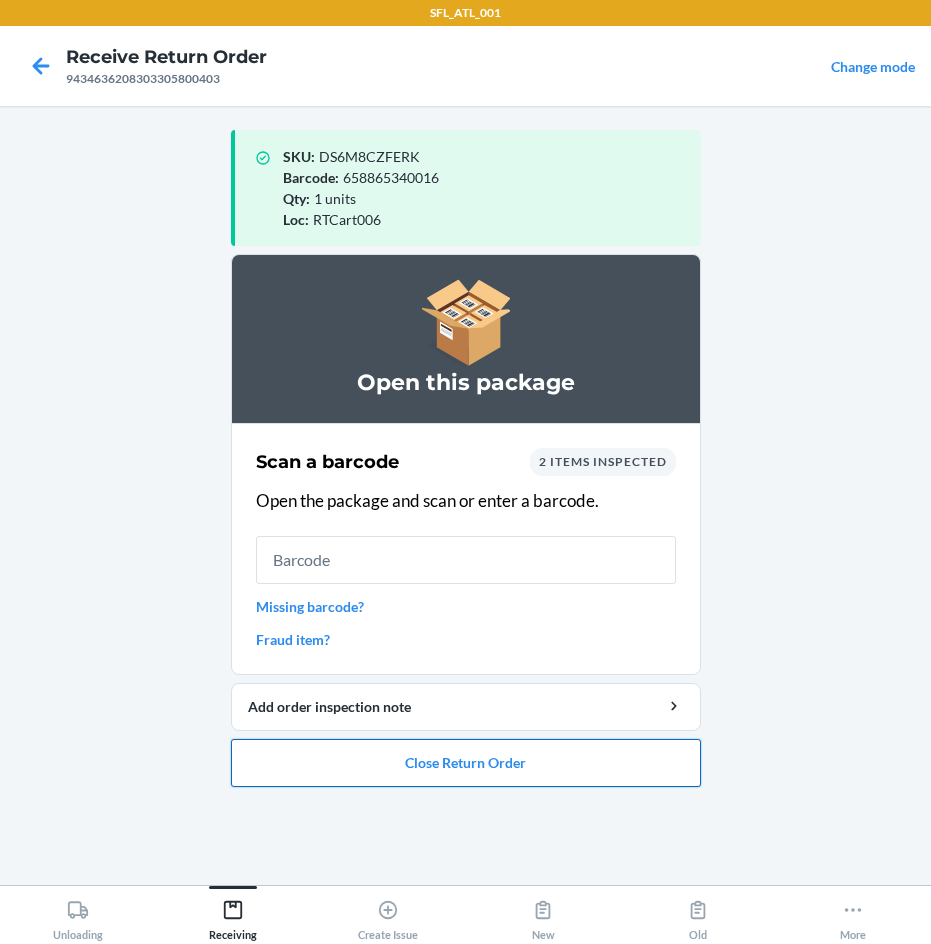 click on "Close Return Order" at bounding box center [466, 763] 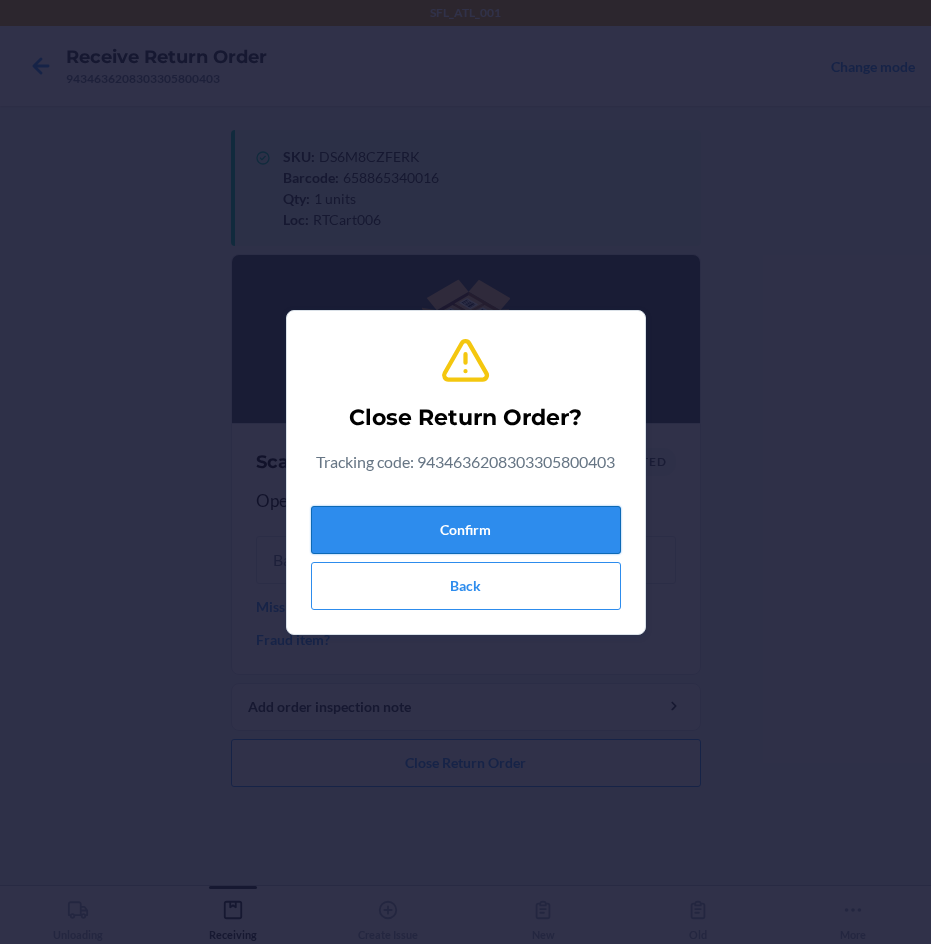 click on "Confirm" at bounding box center [466, 530] 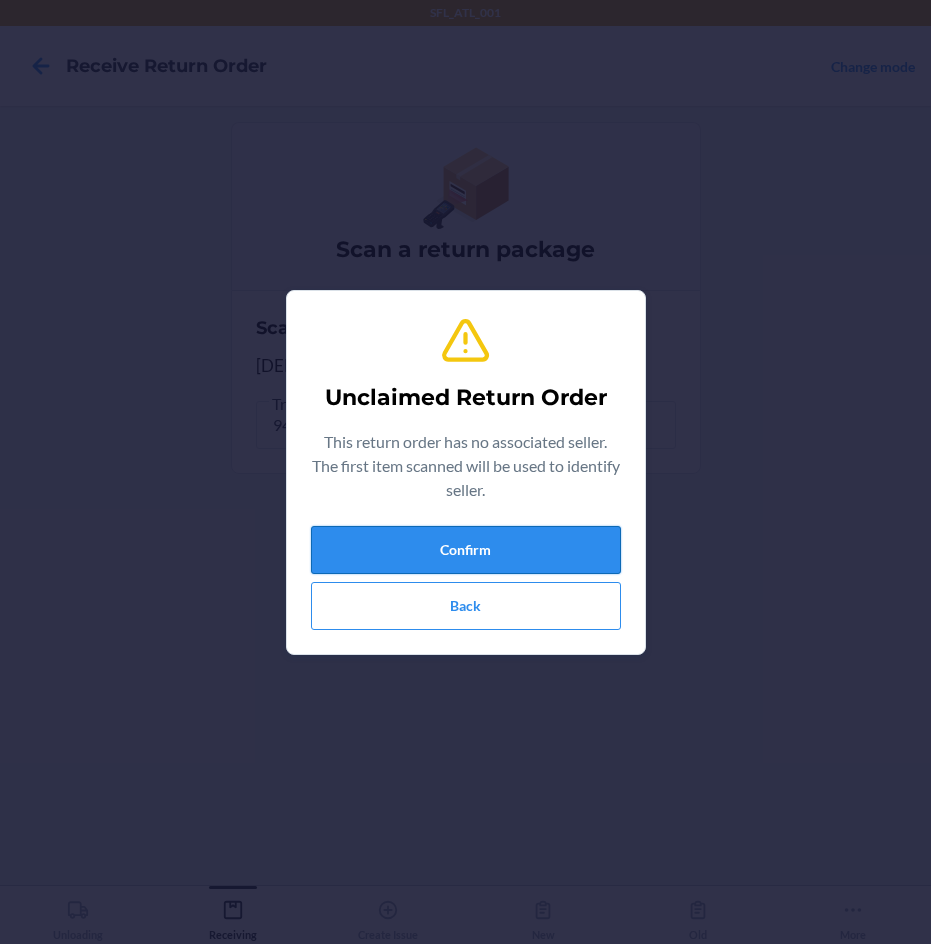 click on "Confirm" at bounding box center [466, 550] 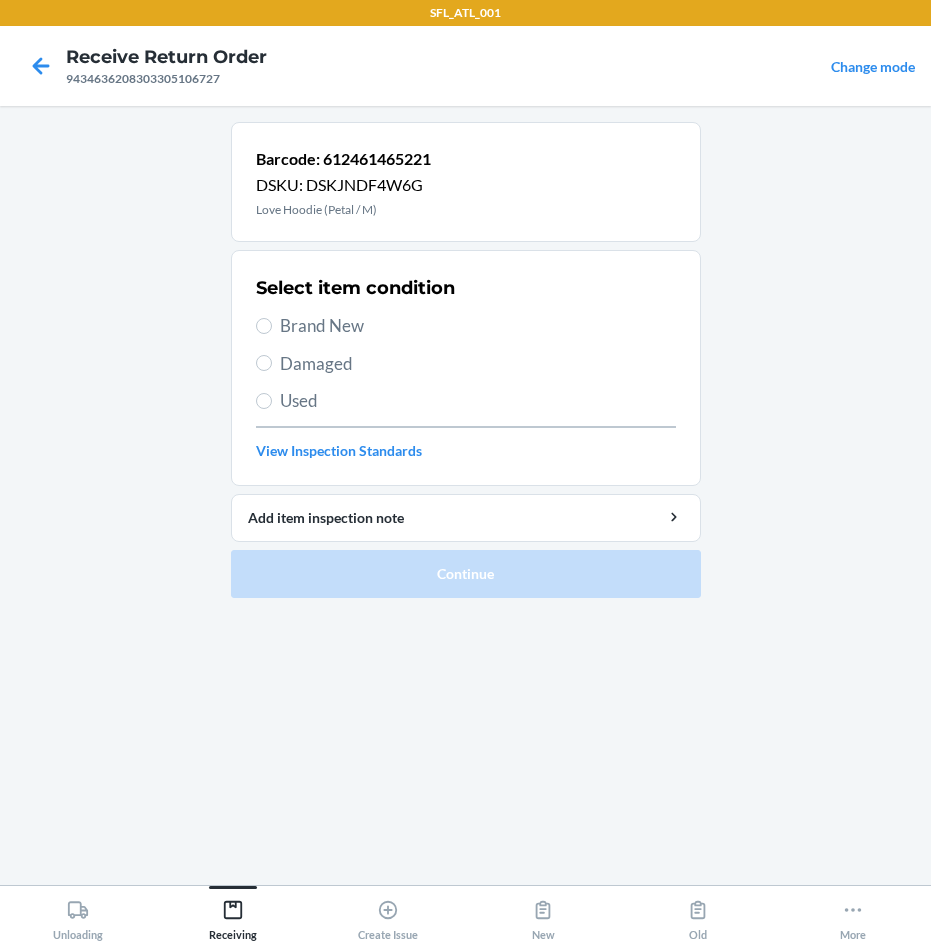 click on "Brand New" at bounding box center [478, 326] 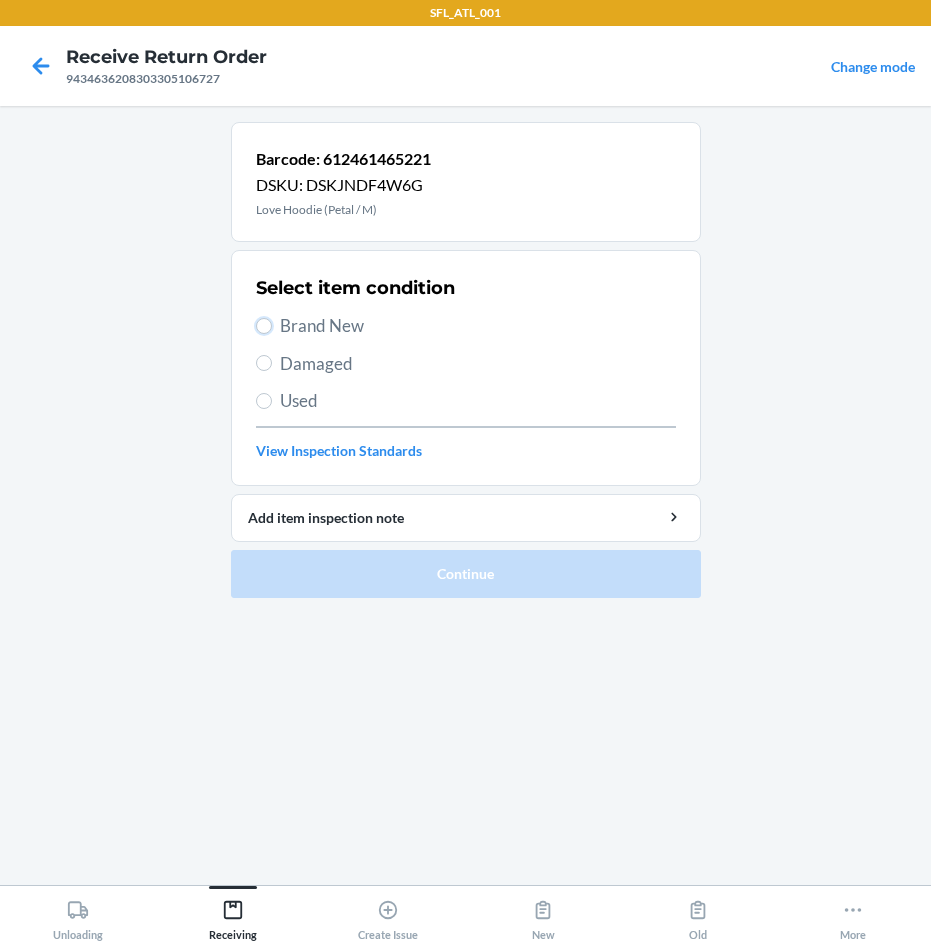 click on "Brand New" at bounding box center (264, 326) 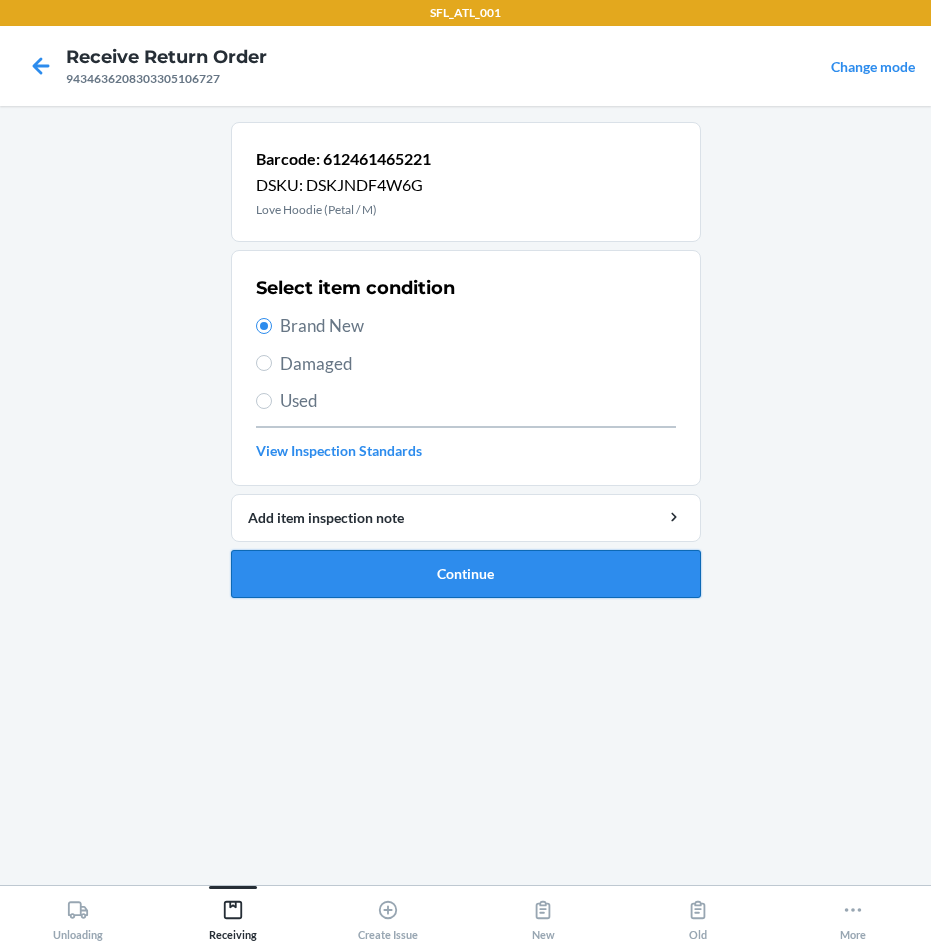 click on "Continue" at bounding box center [466, 574] 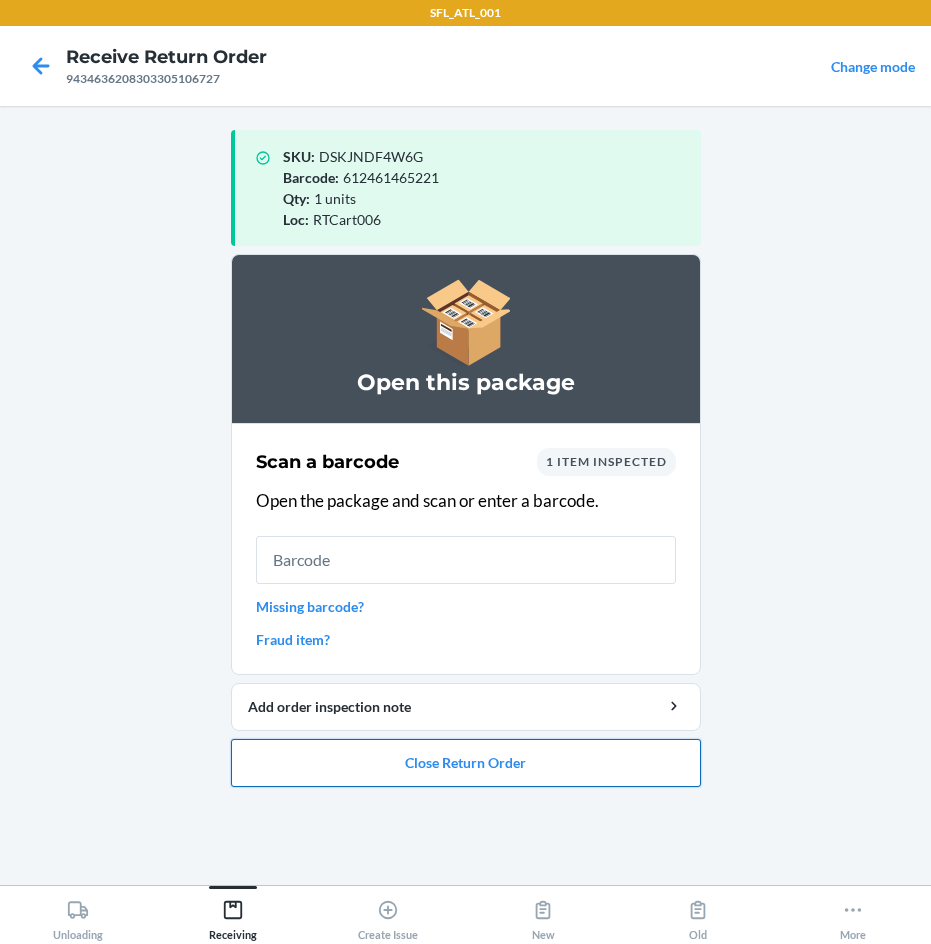 click on "Close Return Order" at bounding box center (466, 763) 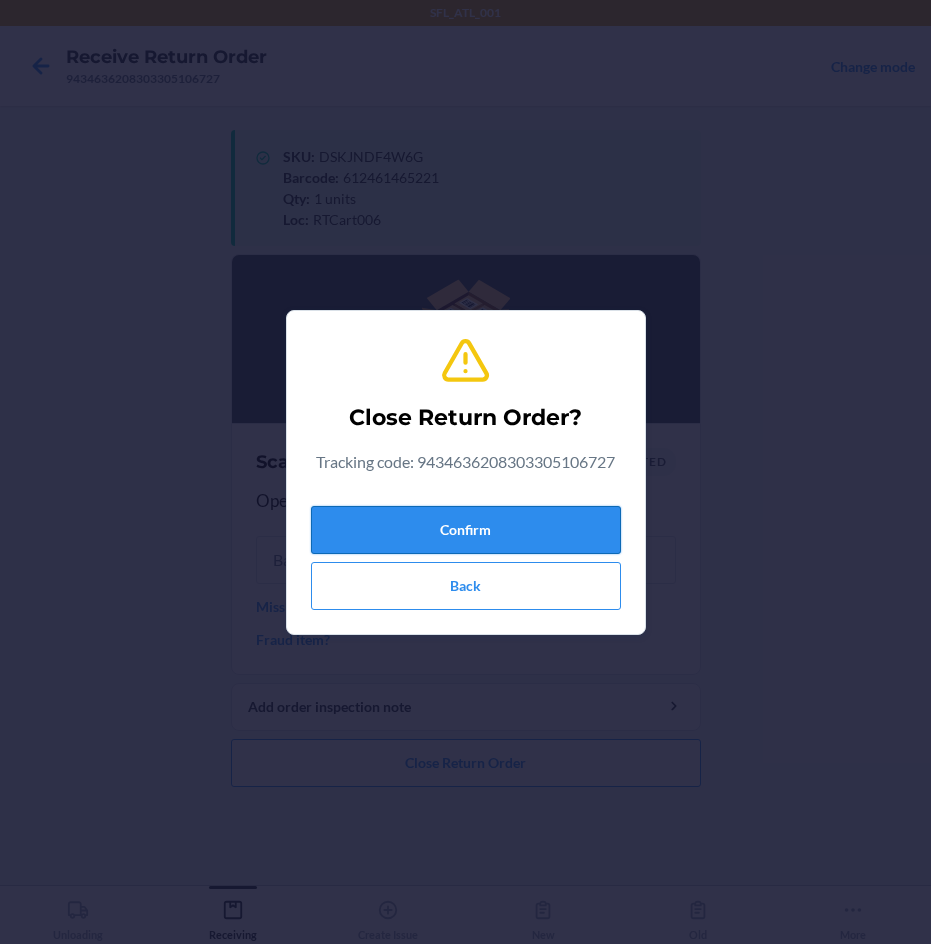 click on "Confirm" at bounding box center (466, 530) 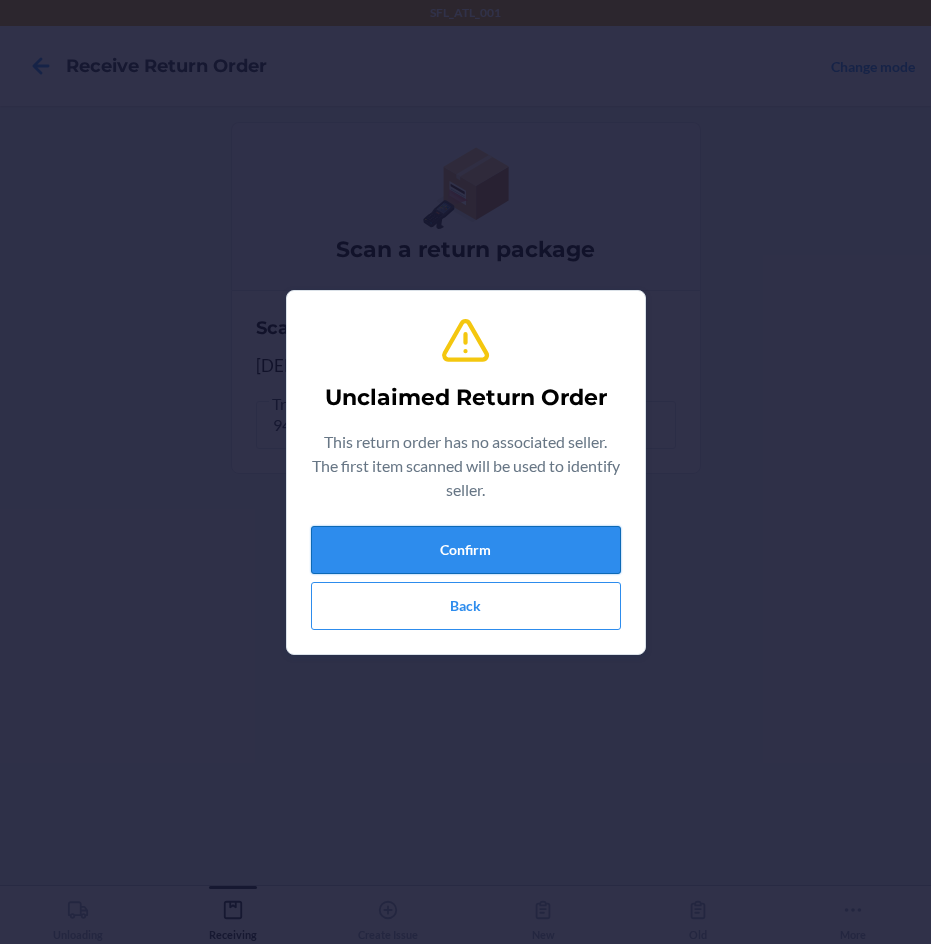 click on "Confirm" at bounding box center (466, 550) 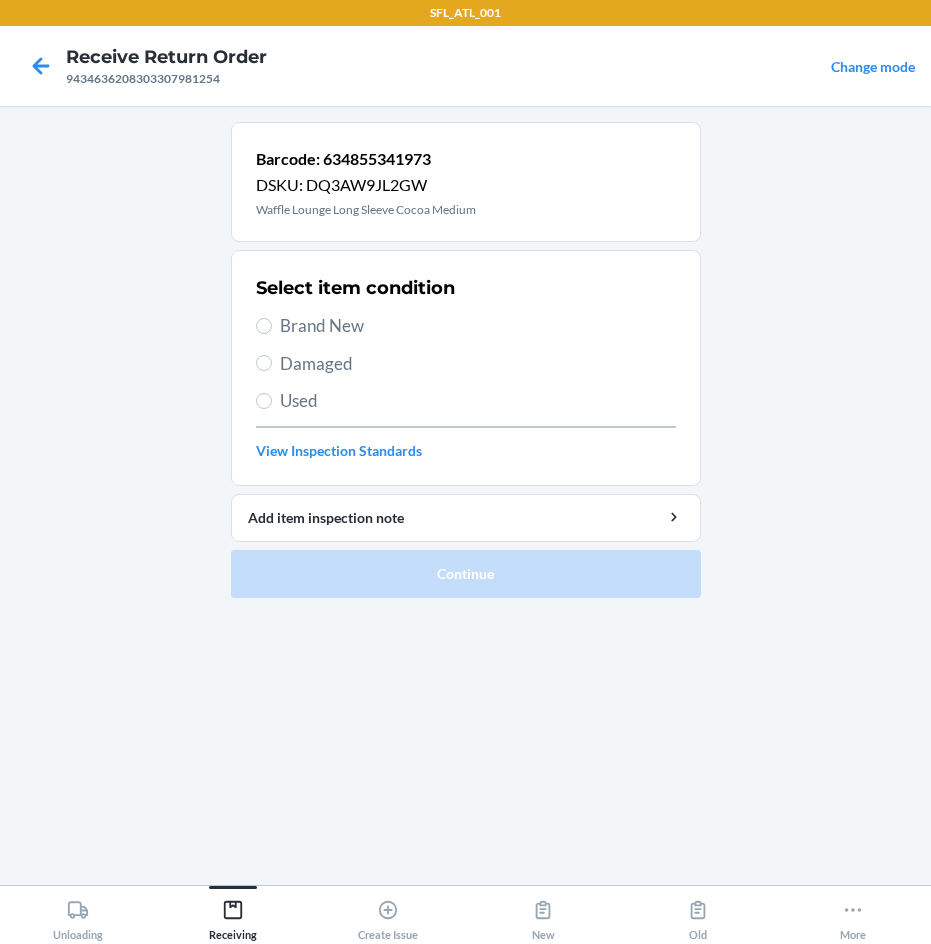 click on "Brand New" at bounding box center (466, 326) 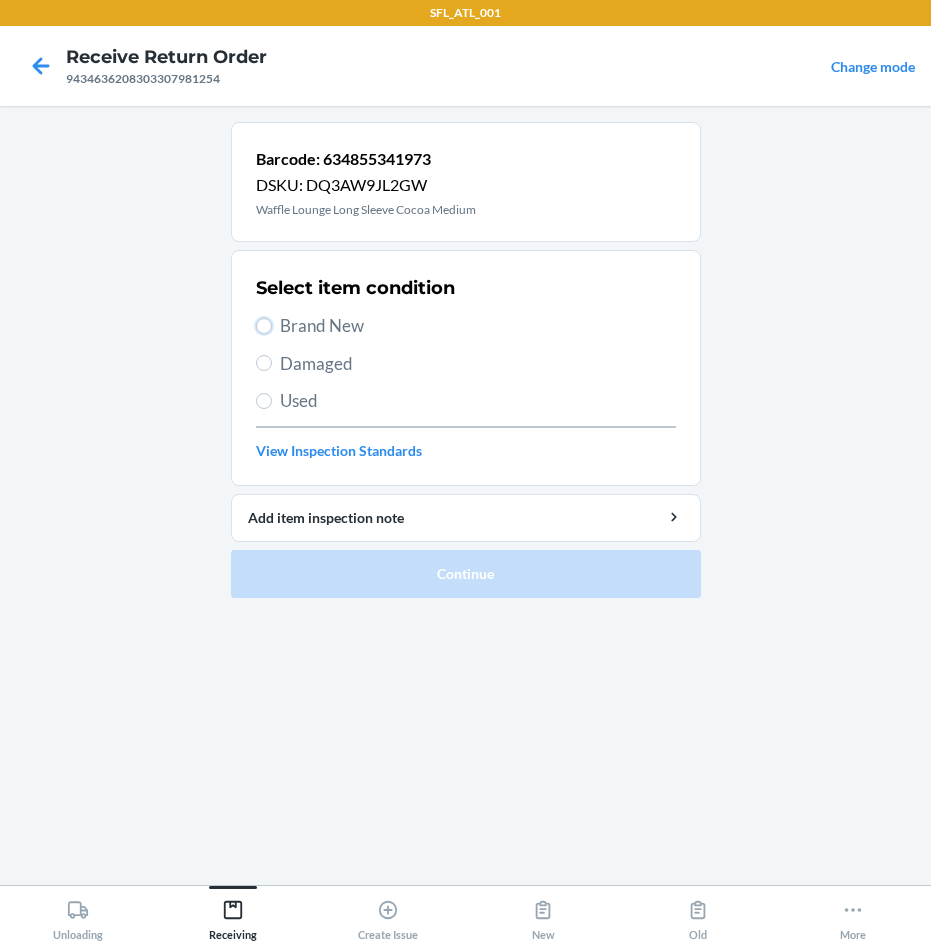 click on "Brand New" at bounding box center [264, 326] 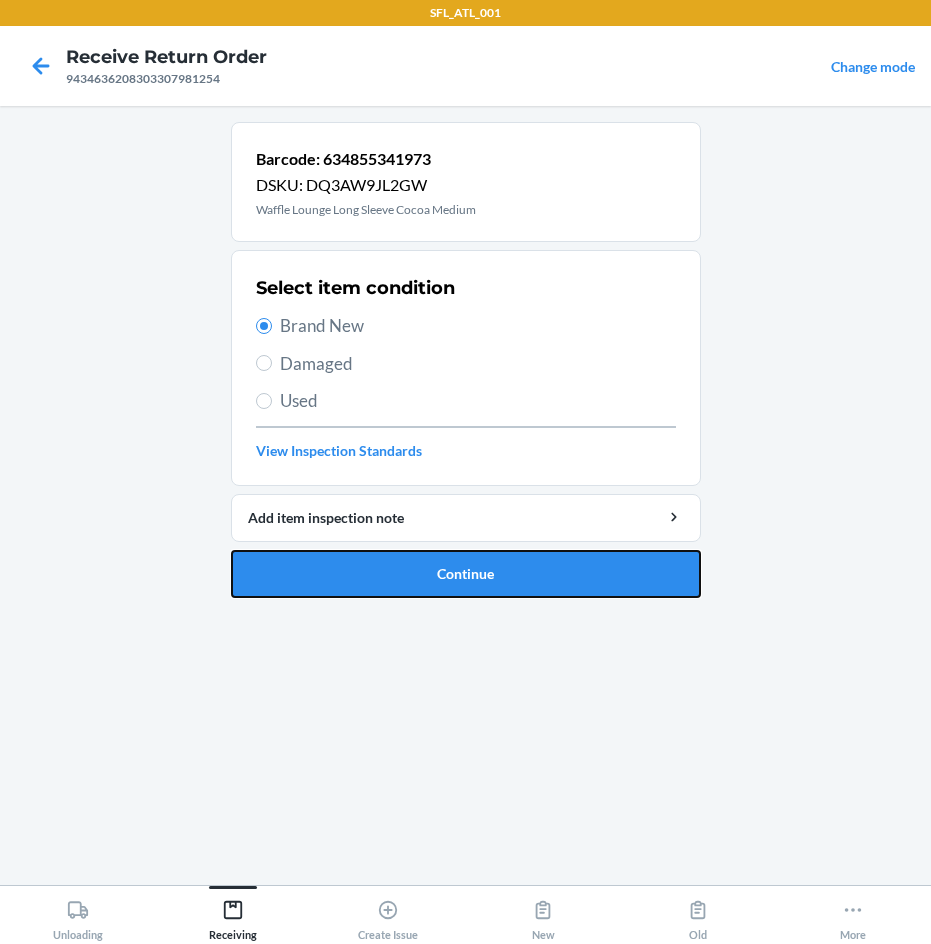 drag, startPoint x: 532, startPoint y: 589, endPoint x: 544, endPoint y: 567, distance: 25.059929 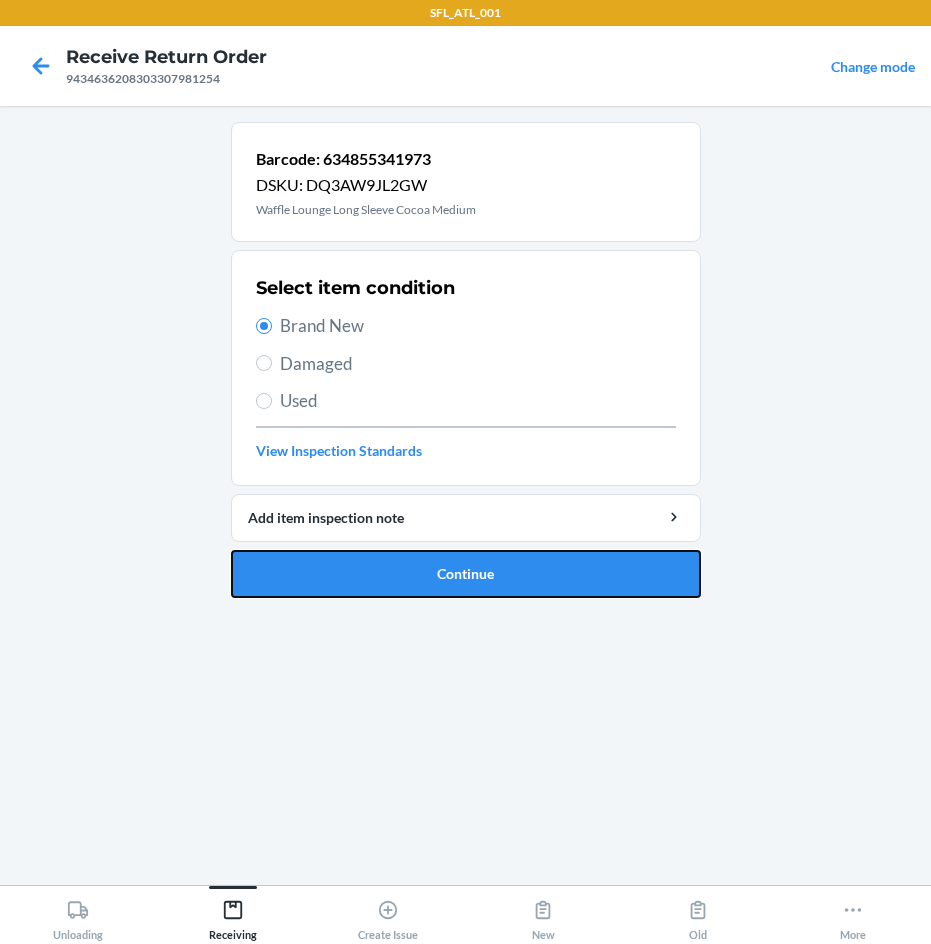 click on "Continue" at bounding box center [466, 574] 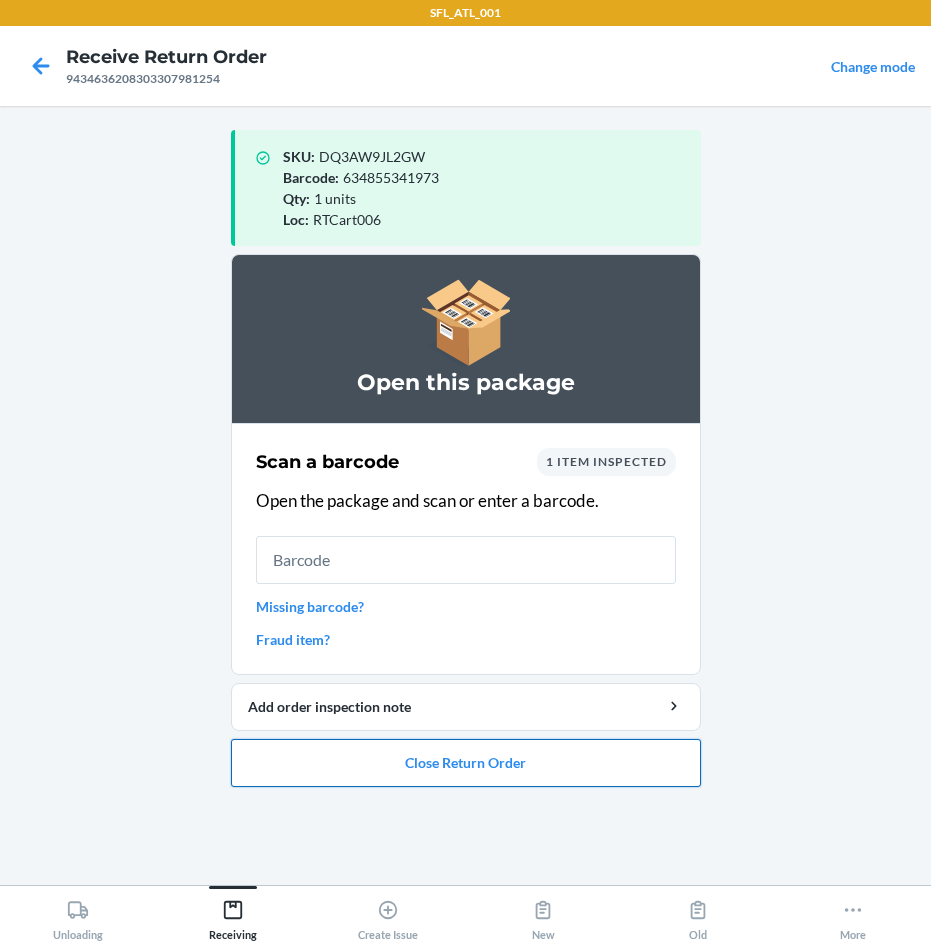click on "Close Return Order" at bounding box center (466, 763) 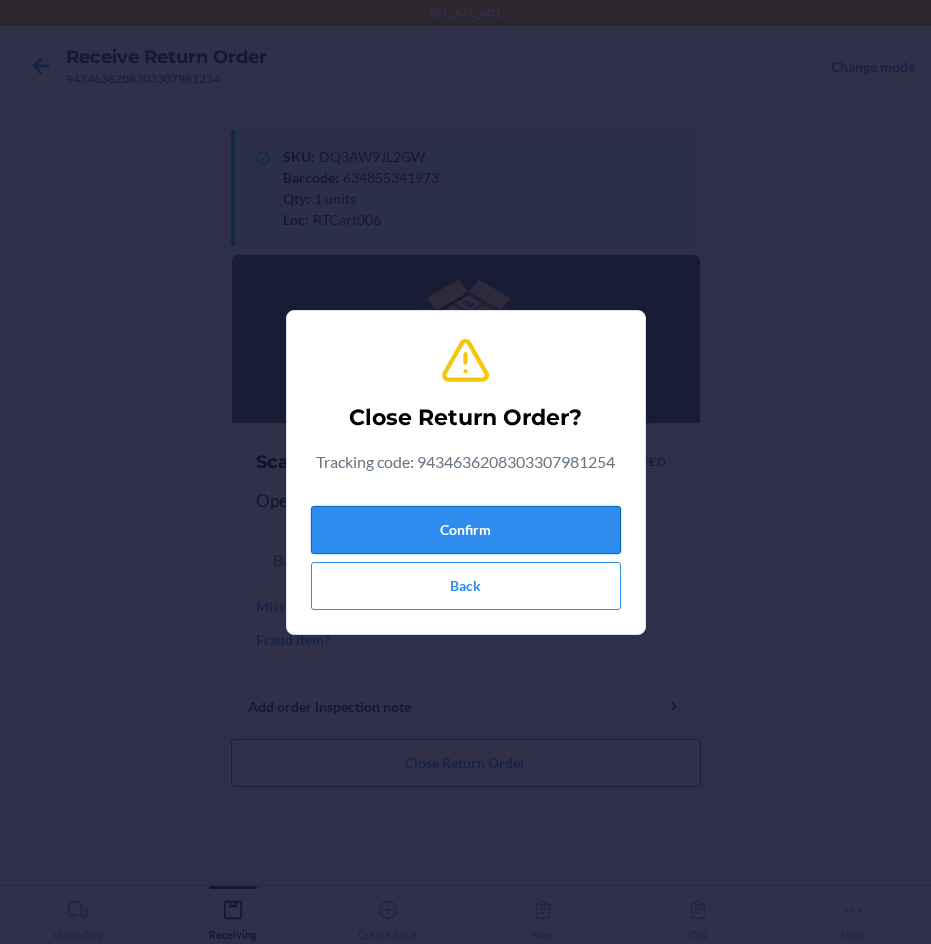 click on "Confirm" at bounding box center (466, 530) 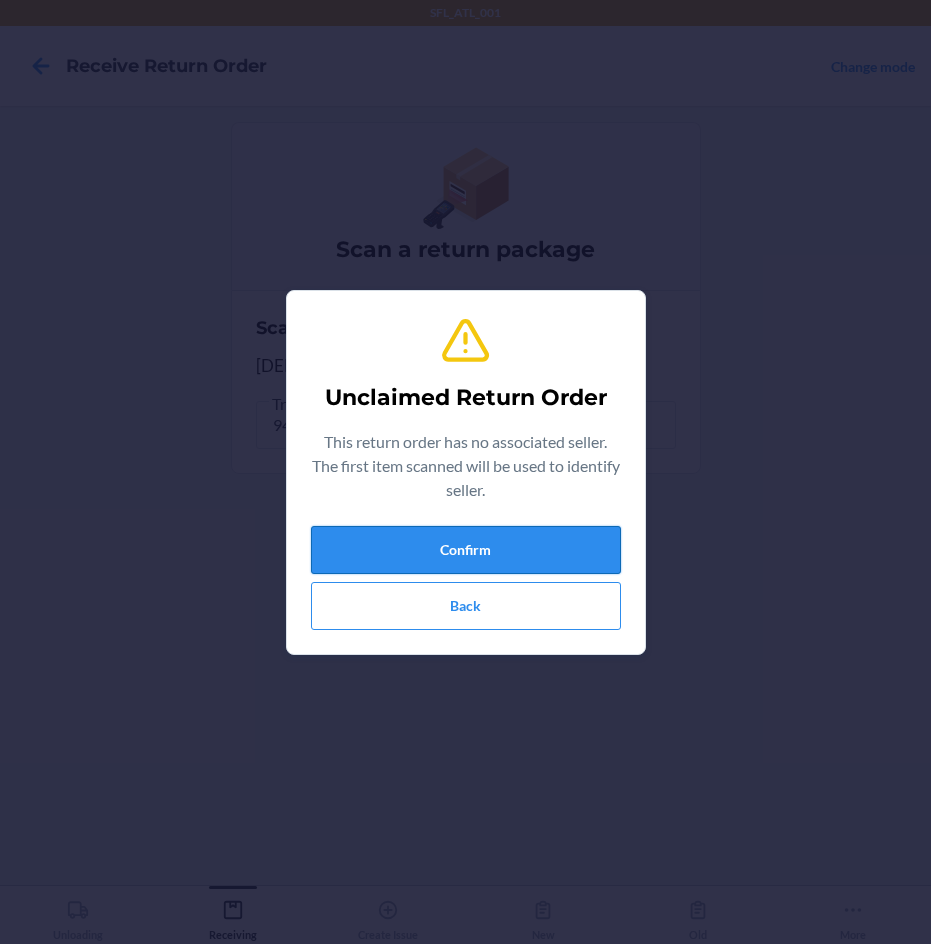 click on "Confirm" at bounding box center (466, 550) 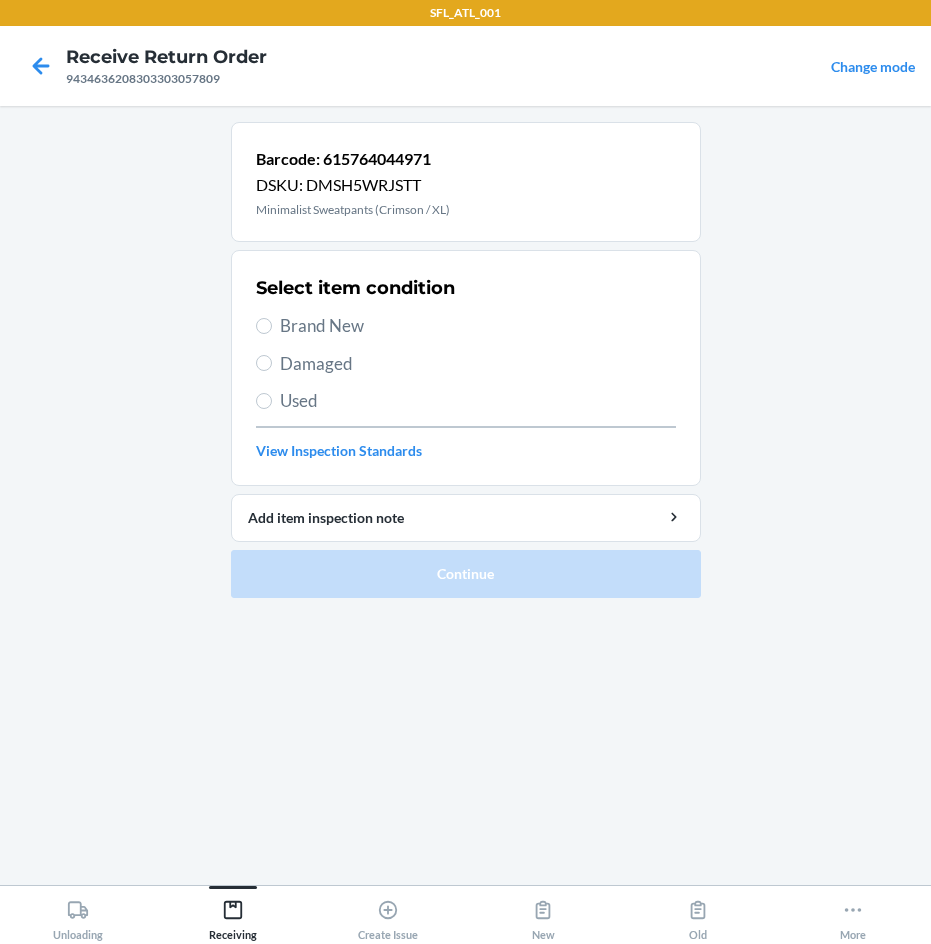 drag, startPoint x: 318, startPoint y: 324, endPoint x: 391, endPoint y: 408, distance: 111.28792 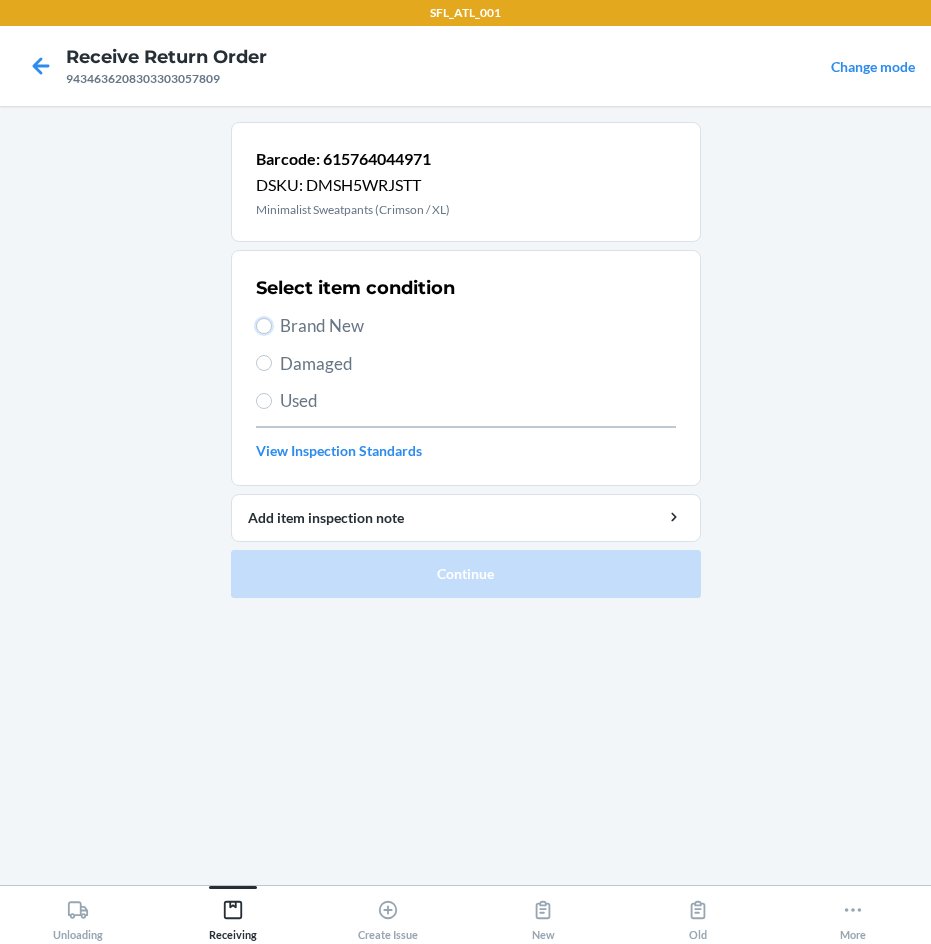 click on "Brand New" at bounding box center (264, 326) 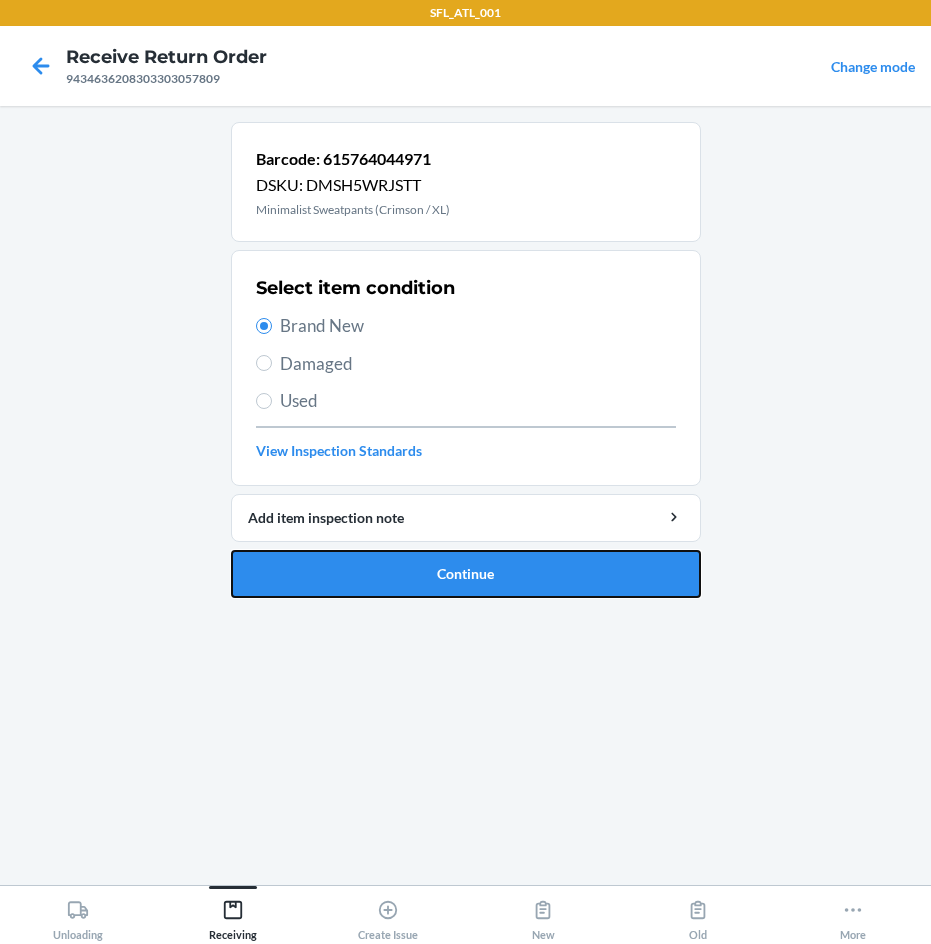 drag, startPoint x: 546, startPoint y: 580, endPoint x: 553, endPoint y: 571, distance: 11.401754 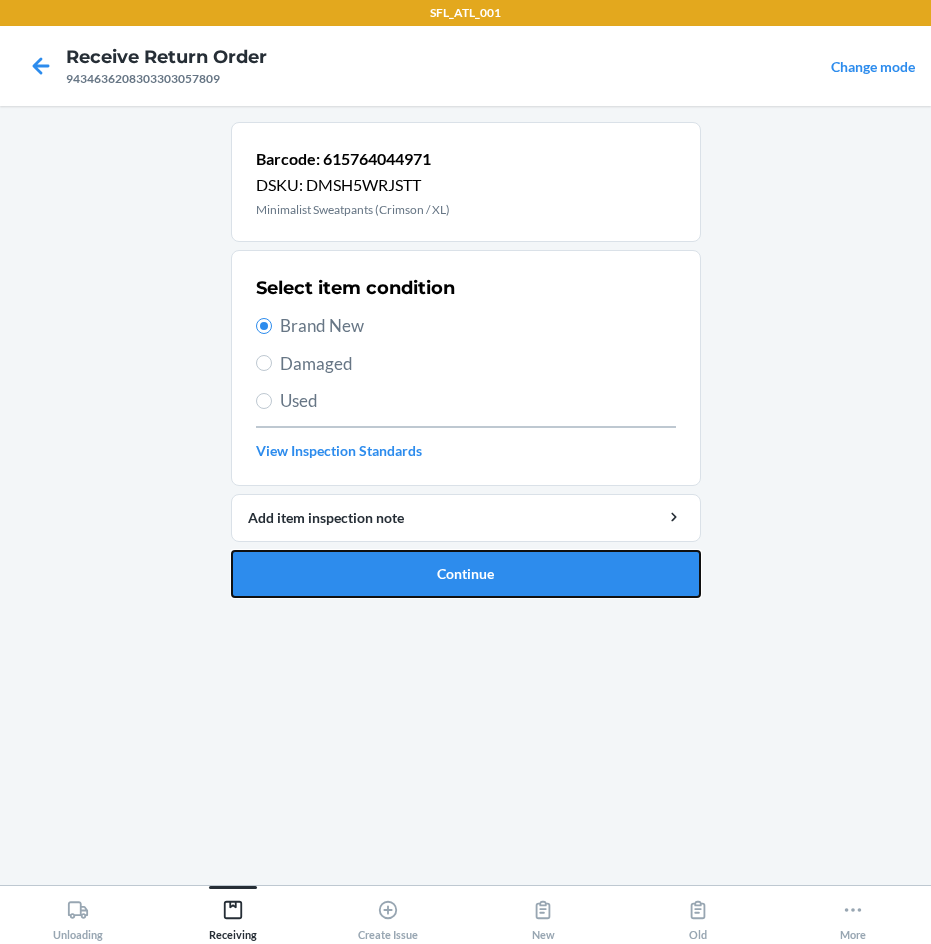click on "Continue" at bounding box center [466, 574] 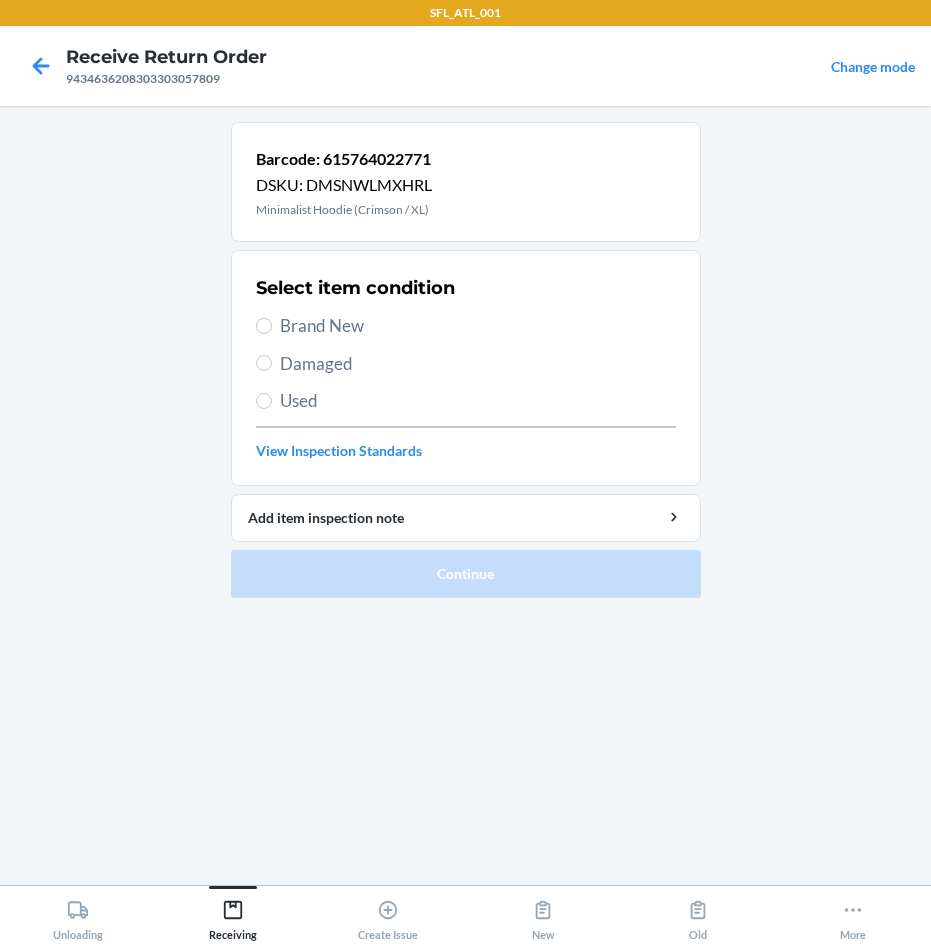click on "Brand New" at bounding box center (478, 326) 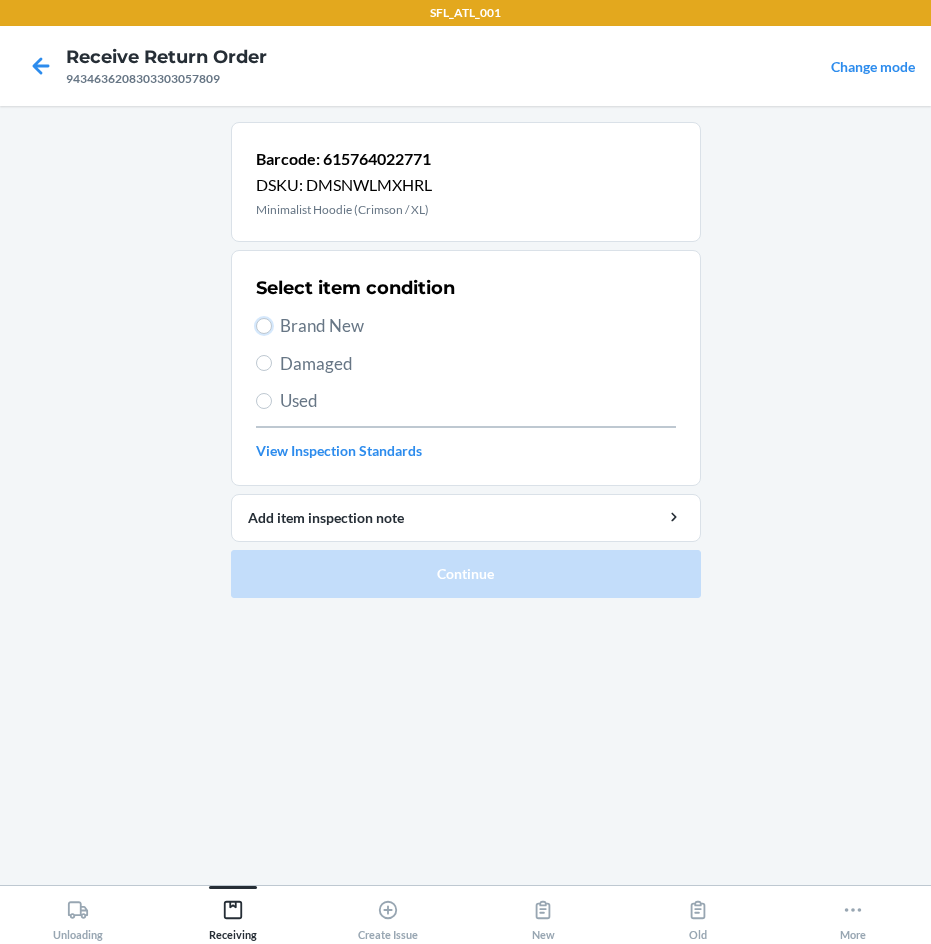 click on "Brand New" at bounding box center (264, 326) 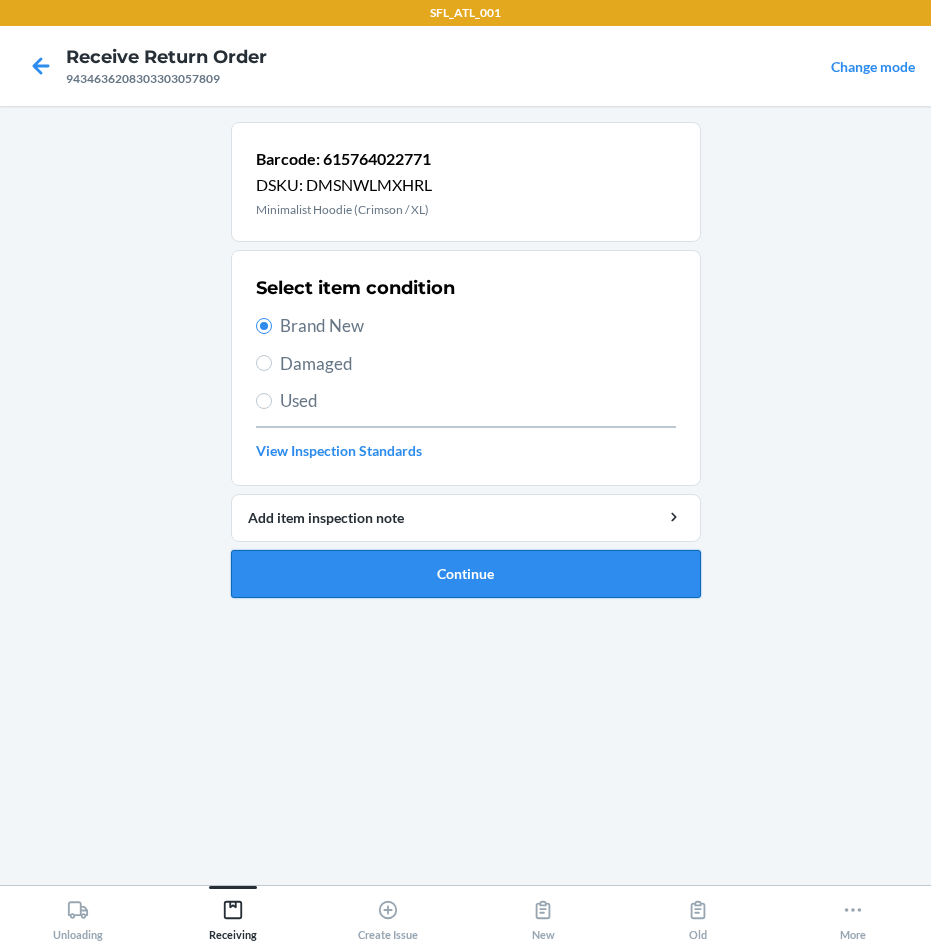 click on "Continue" at bounding box center (466, 574) 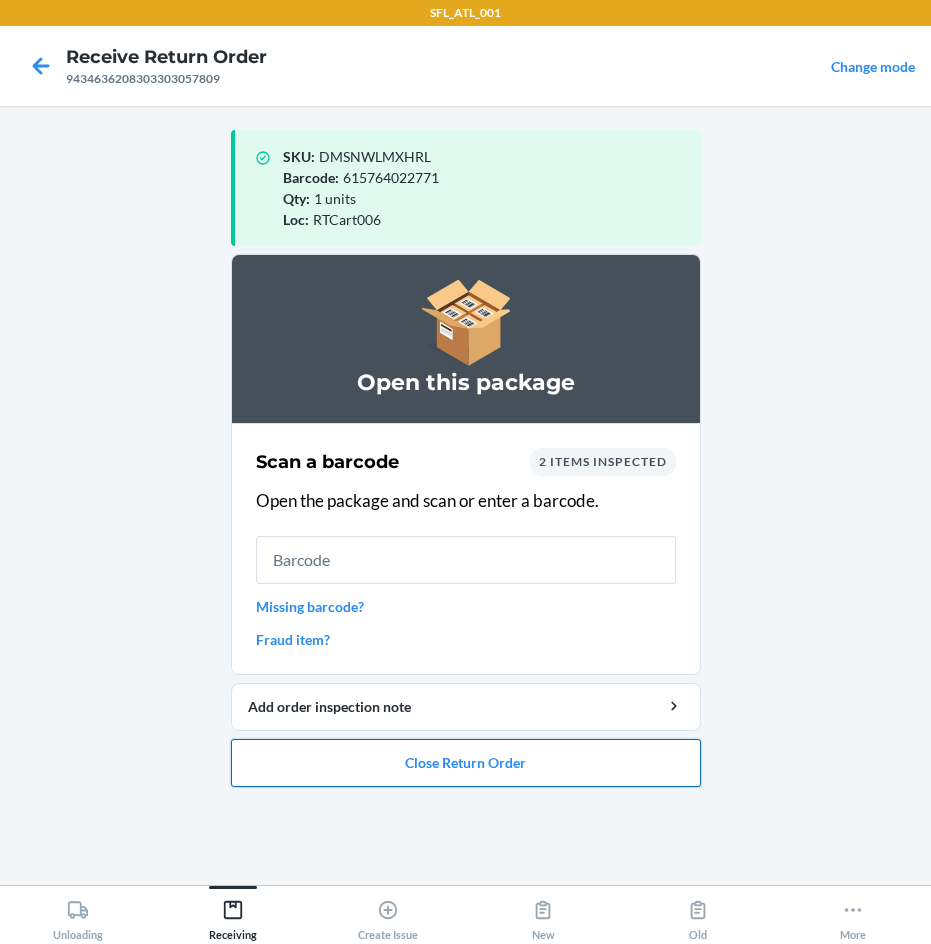 click on "Close Return Order" at bounding box center (466, 763) 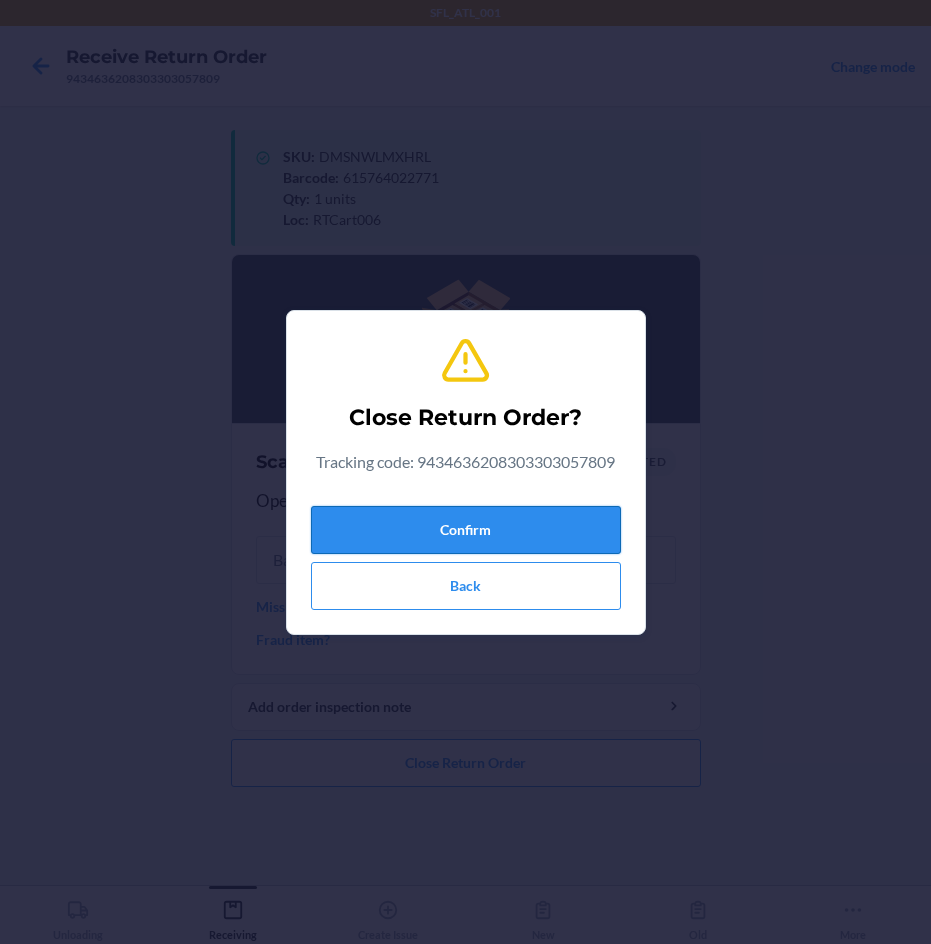 click on "Confirm" at bounding box center (466, 530) 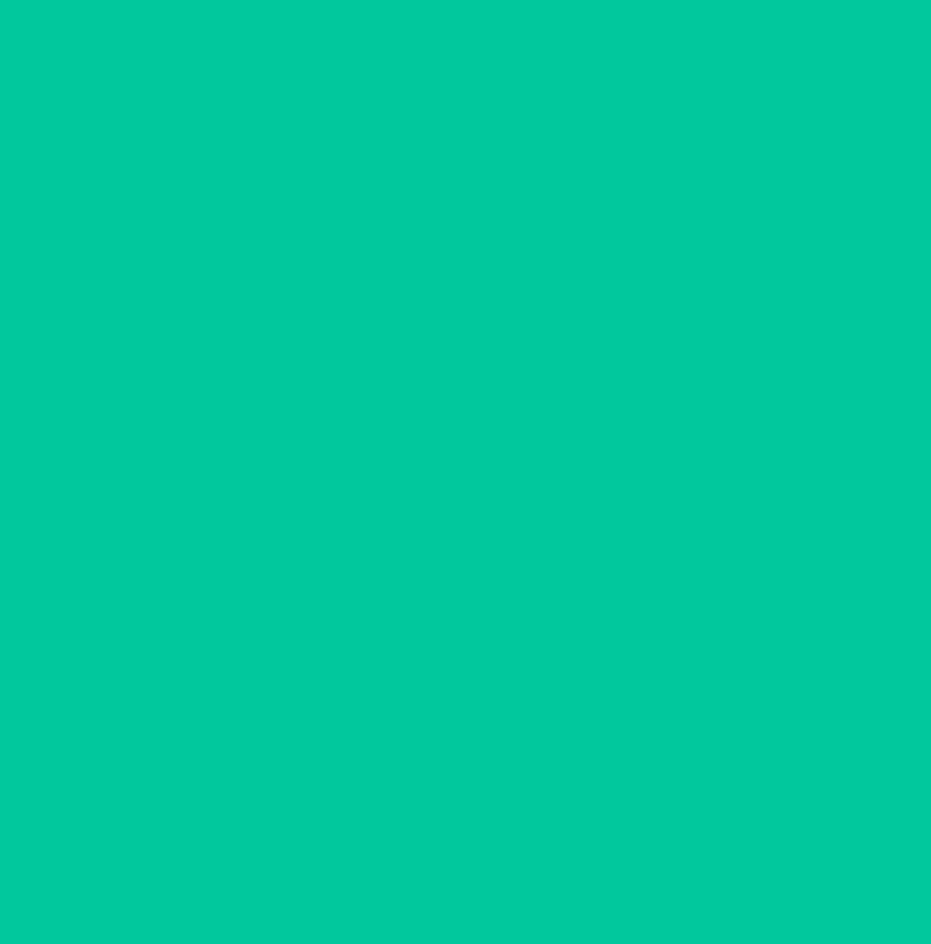 click at bounding box center [466, 515] 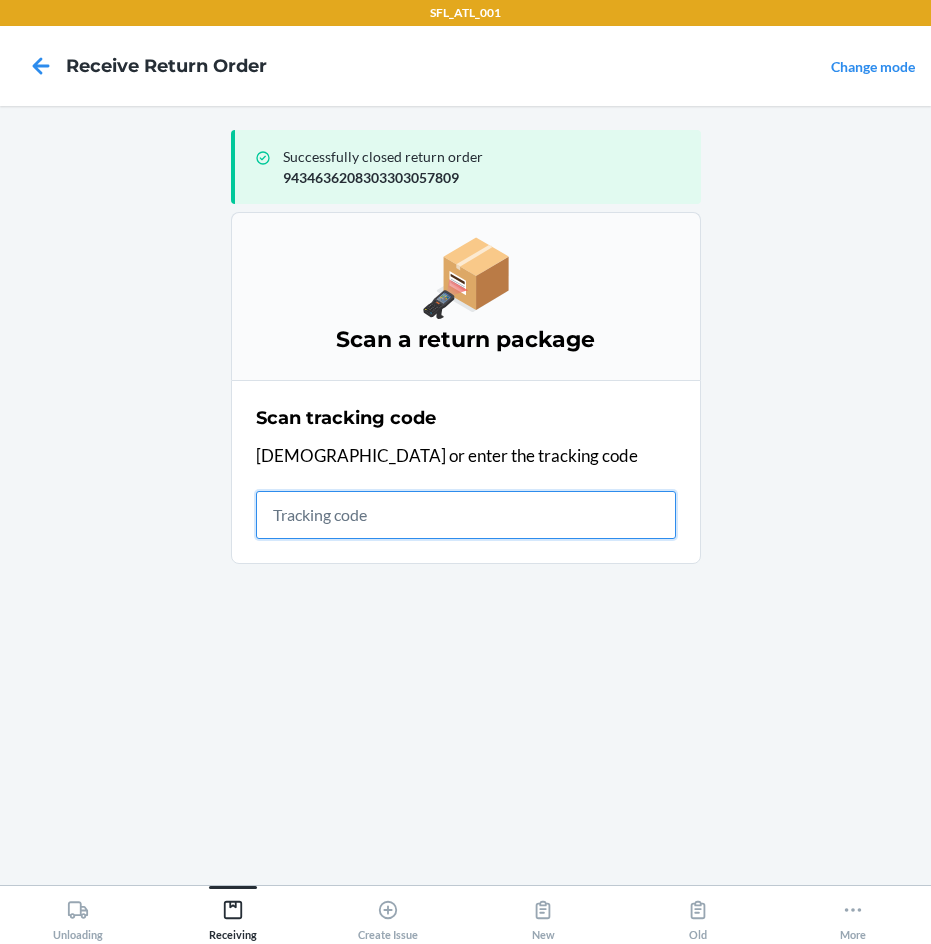 drag, startPoint x: 308, startPoint y: 521, endPoint x: 245, endPoint y: 486, distance: 72.06941 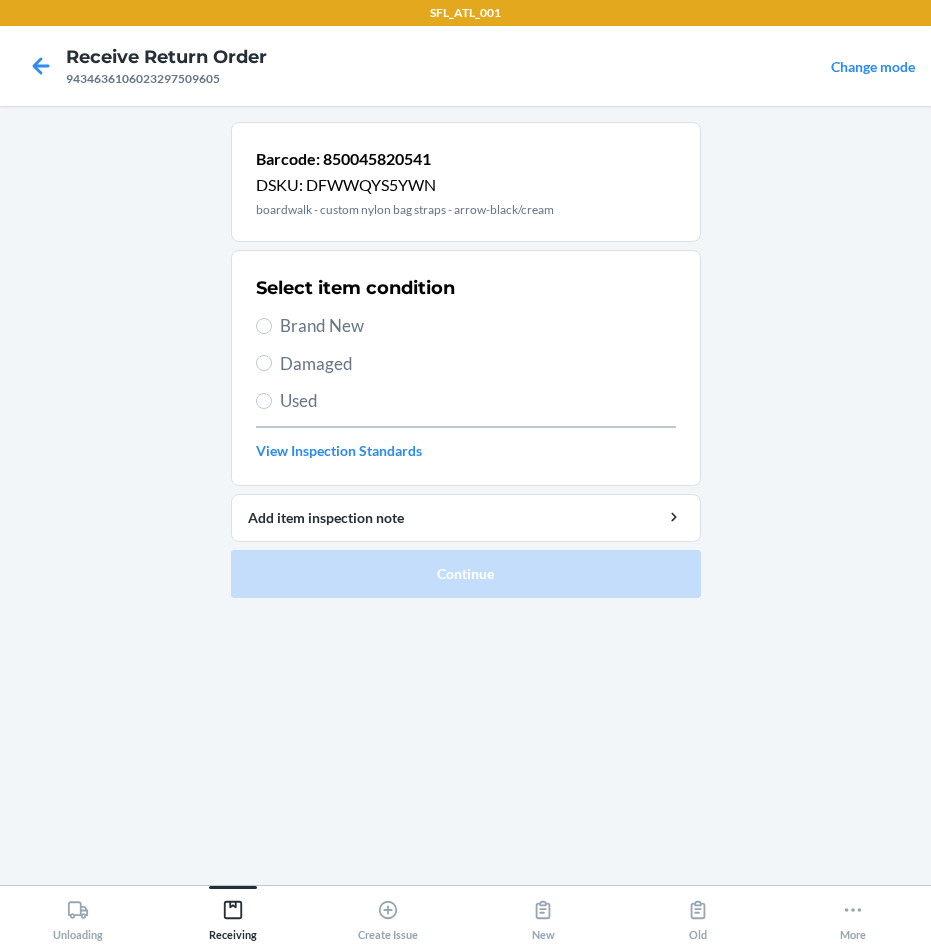 click on "Brand New" at bounding box center [478, 326] 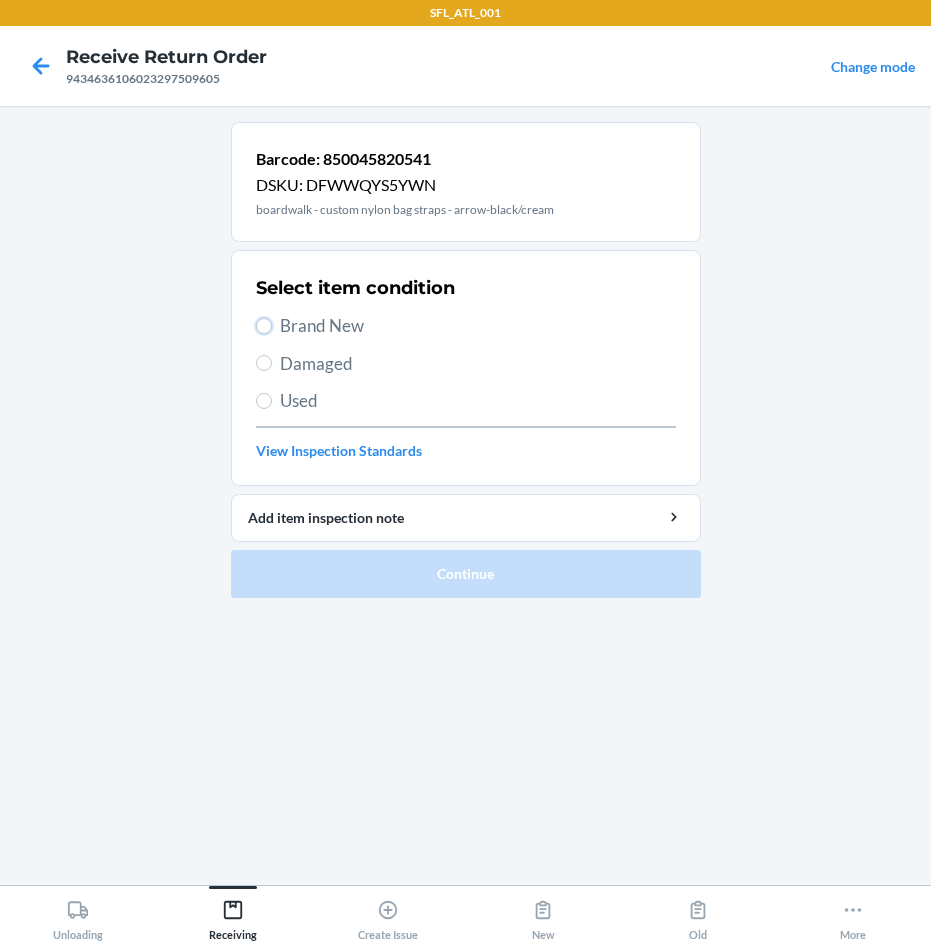 click on "Brand New" at bounding box center [264, 326] 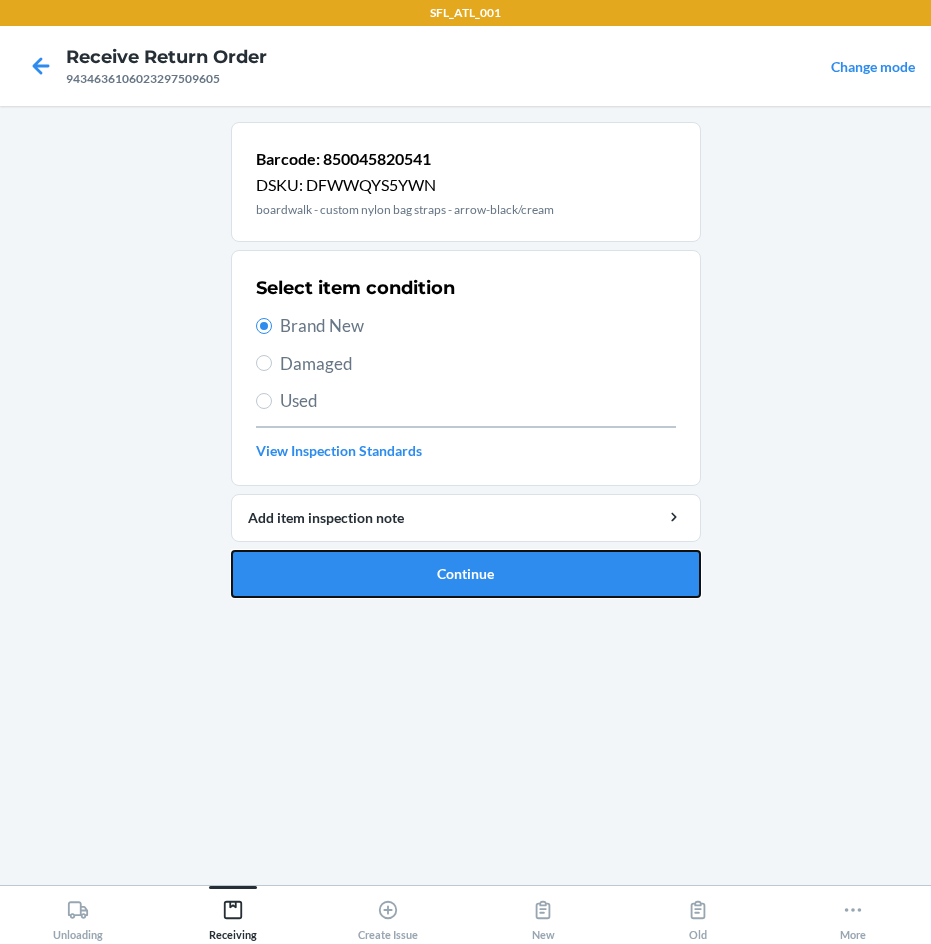 drag, startPoint x: 500, startPoint y: 573, endPoint x: 498, endPoint y: 543, distance: 30.066593 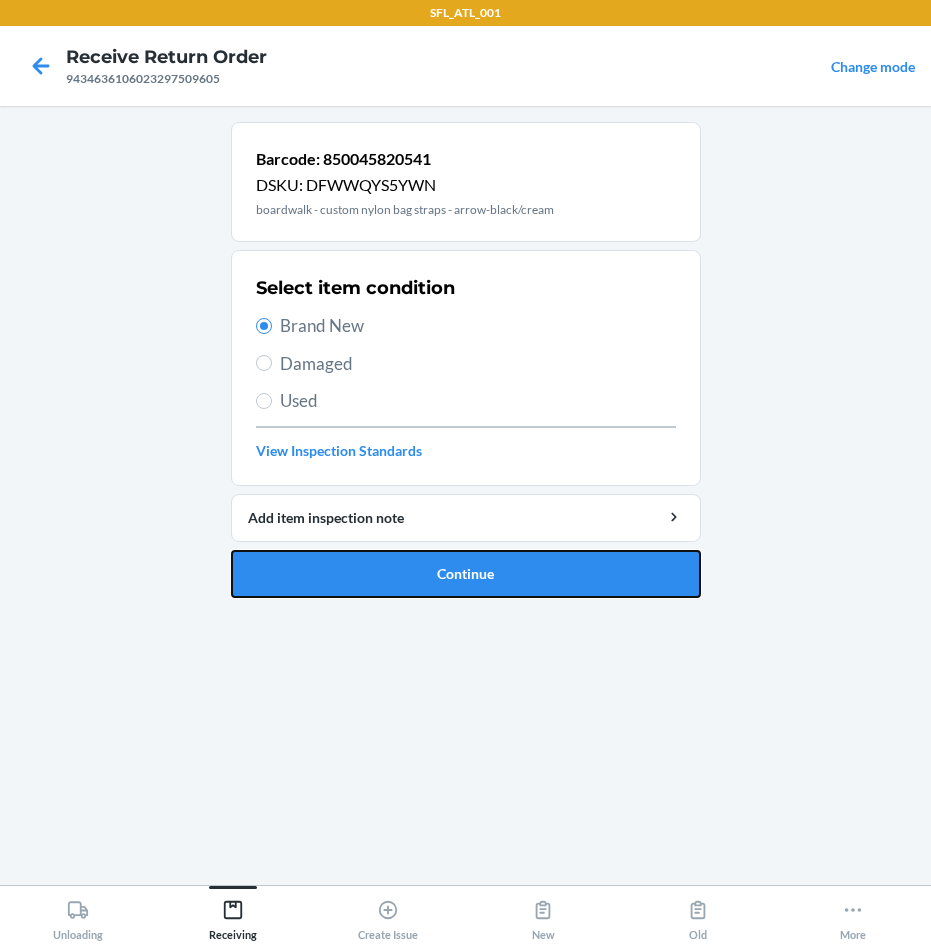 click on "Continue" at bounding box center [466, 574] 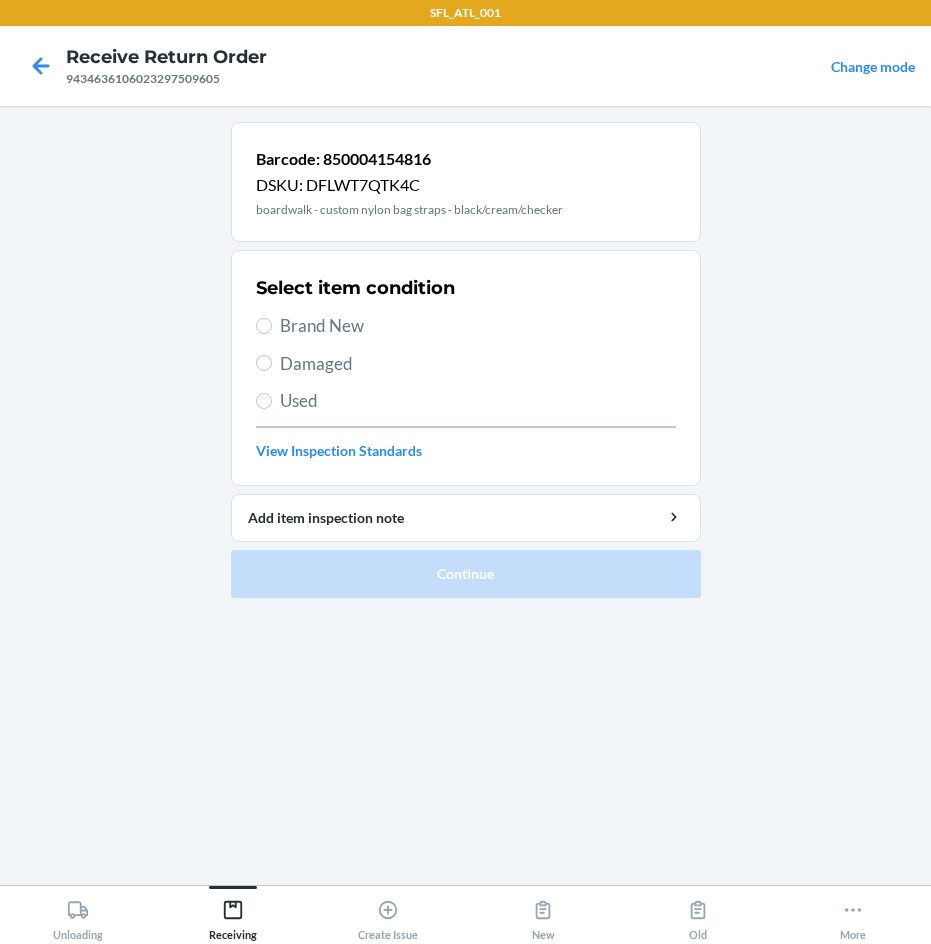 drag, startPoint x: 346, startPoint y: 332, endPoint x: 398, endPoint y: 415, distance: 97.94386 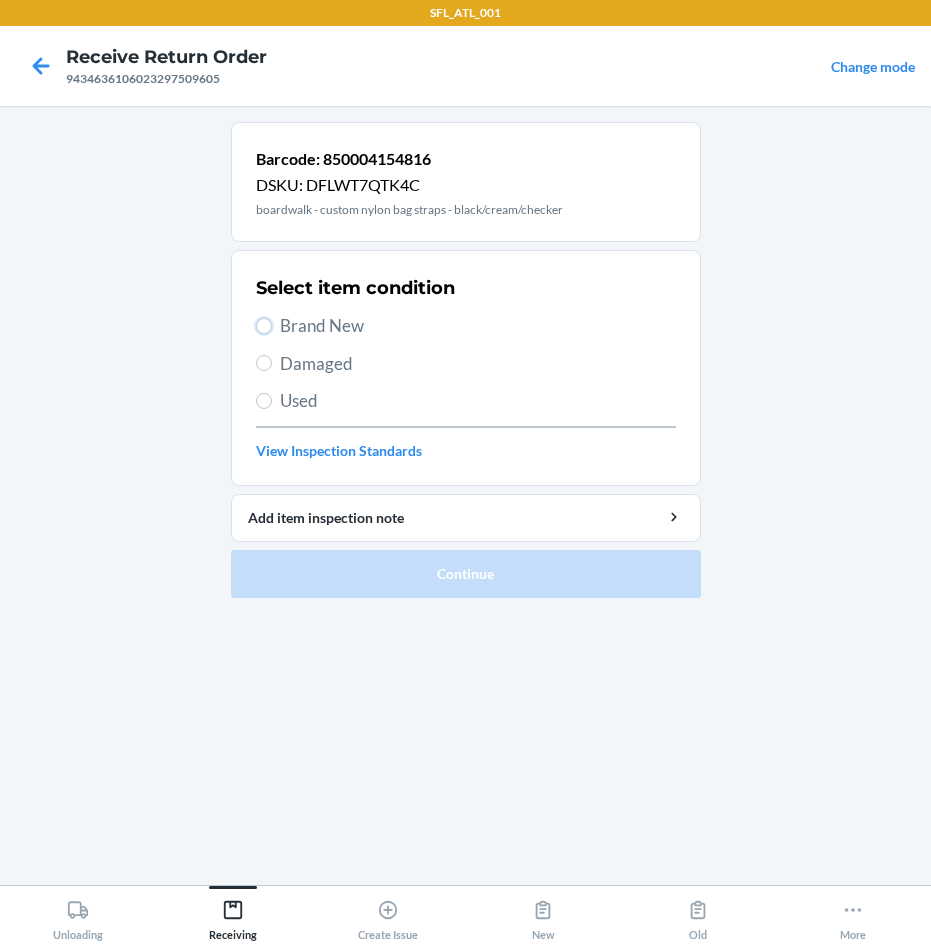 click on "Brand New" at bounding box center [264, 326] 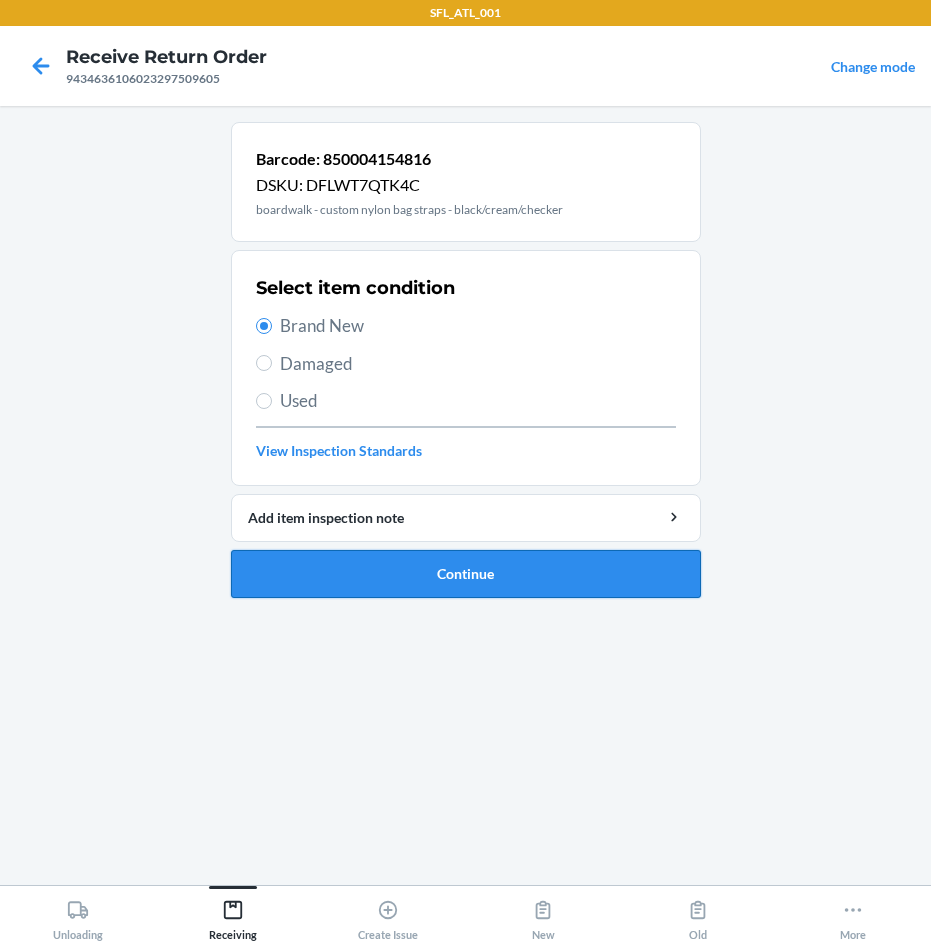 click on "Continue" at bounding box center [466, 574] 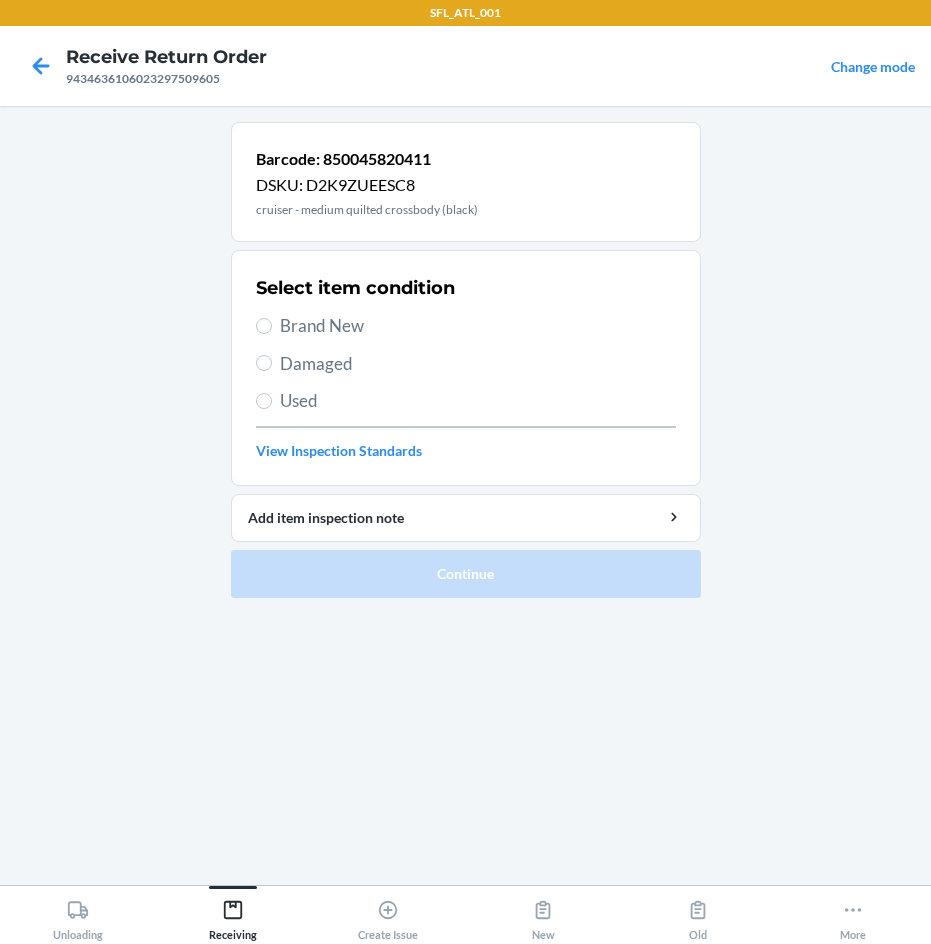 click on "Brand New" at bounding box center [478, 326] 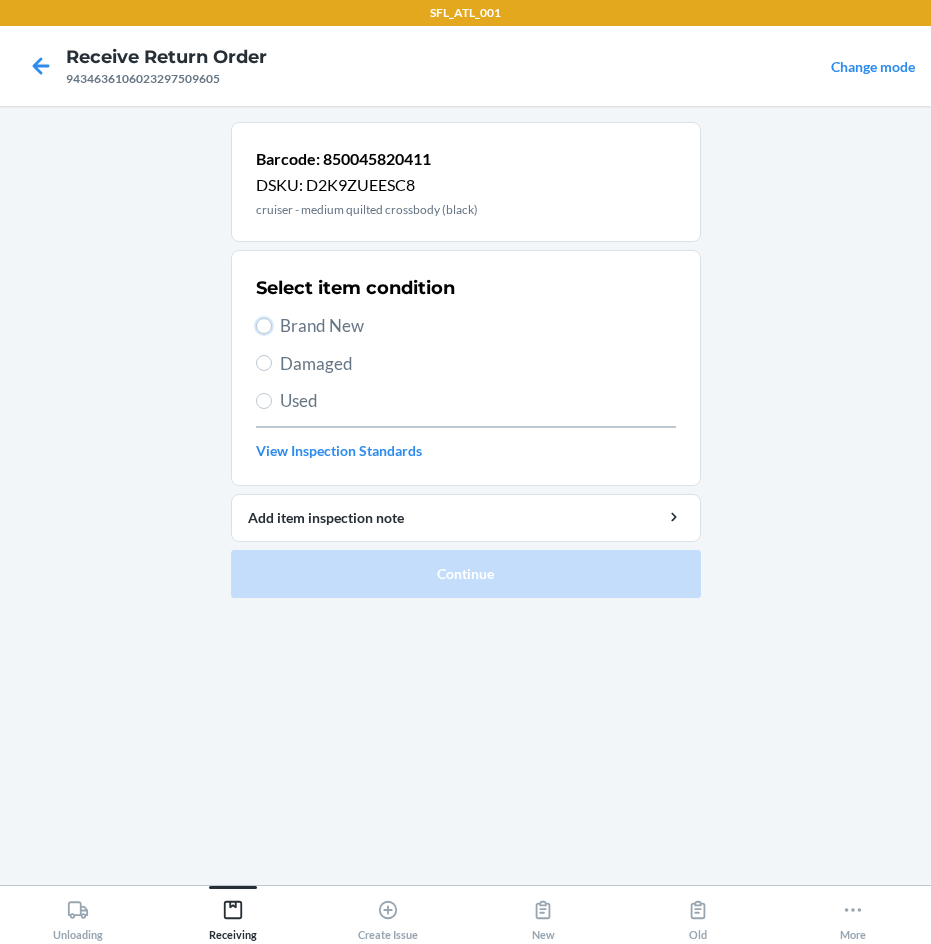 click on "Brand New" at bounding box center [264, 326] 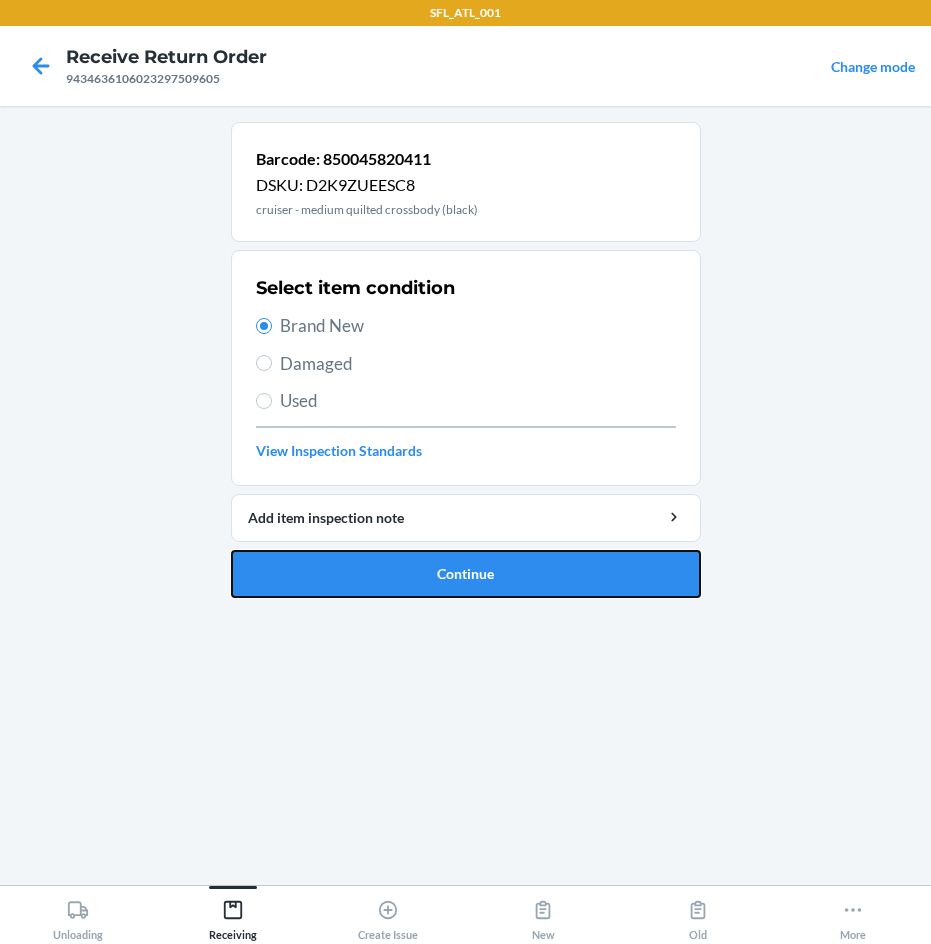 drag, startPoint x: 586, startPoint y: 568, endPoint x: 618, endPoint y: 575, distance: 32.75668 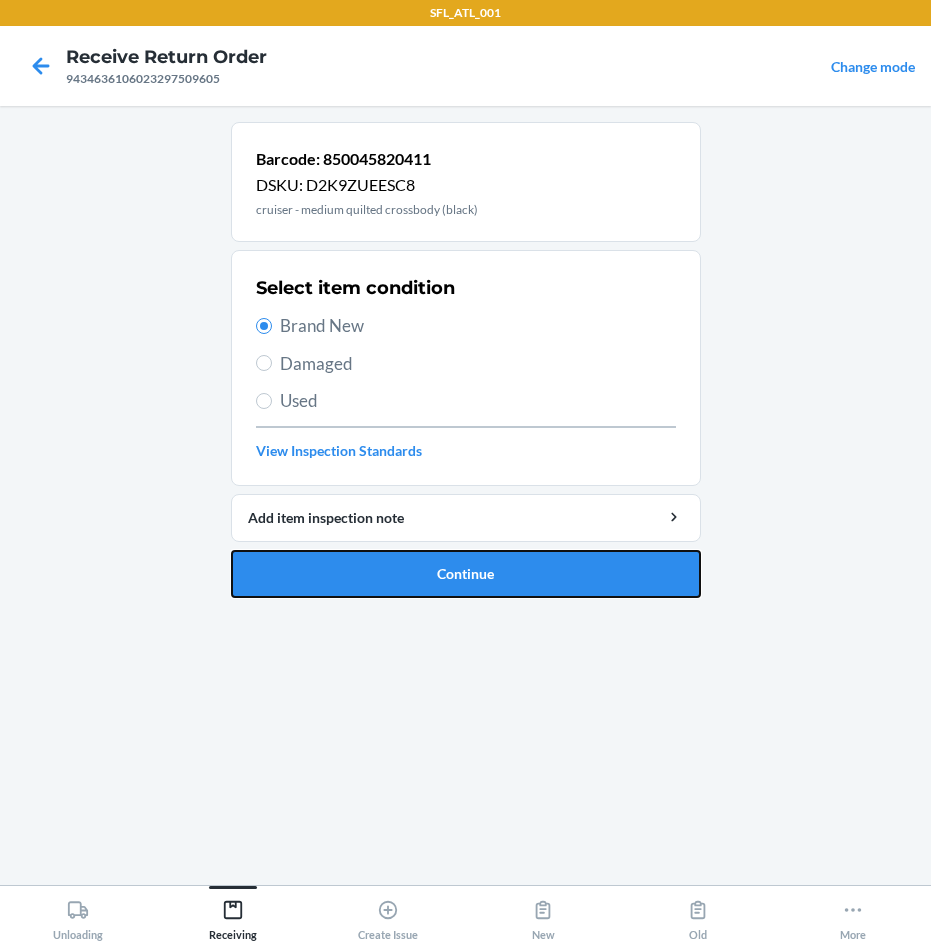 click on "Continue" at bounding box center (466, 574) 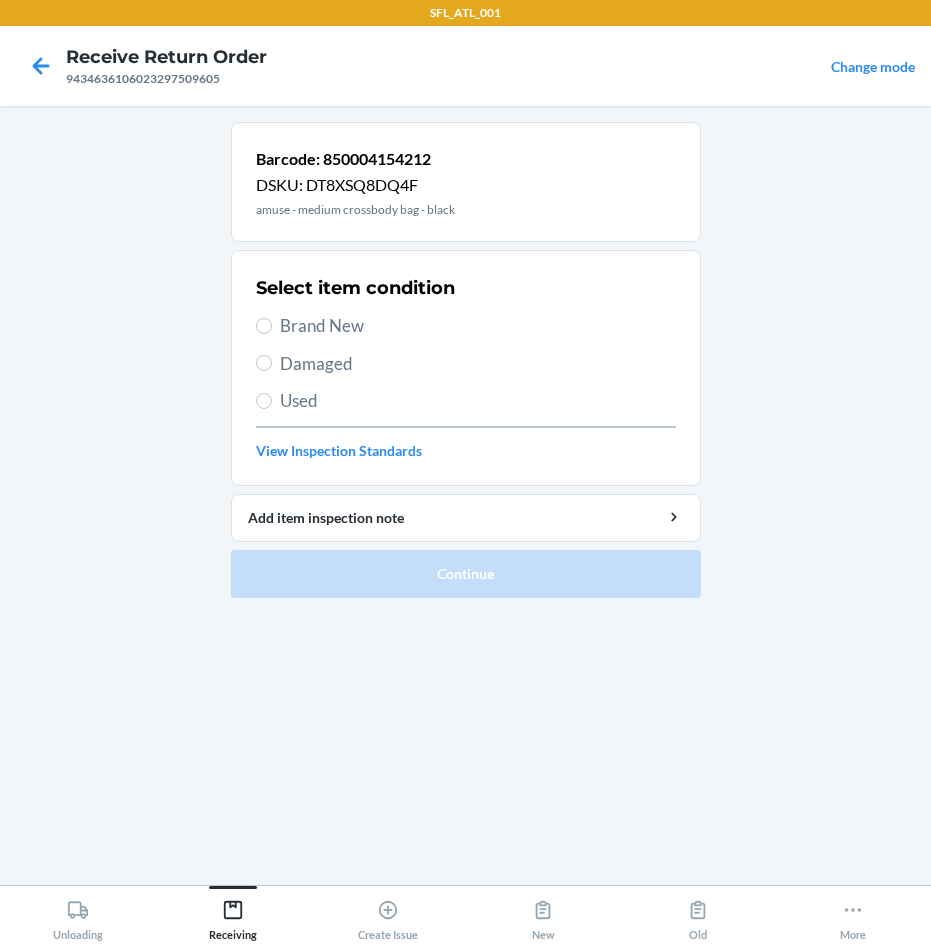 click on "Brand New" at bounding box center [478, 326] 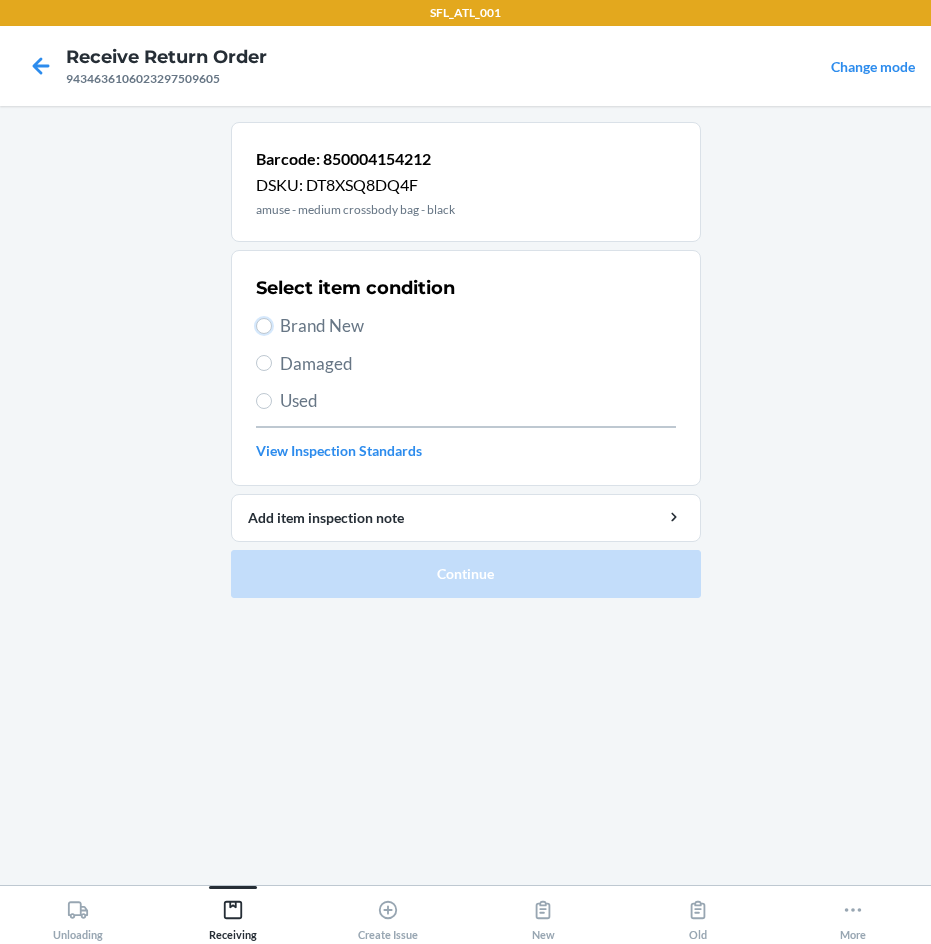 click on "Brand New" at bounding box center [264, 326] 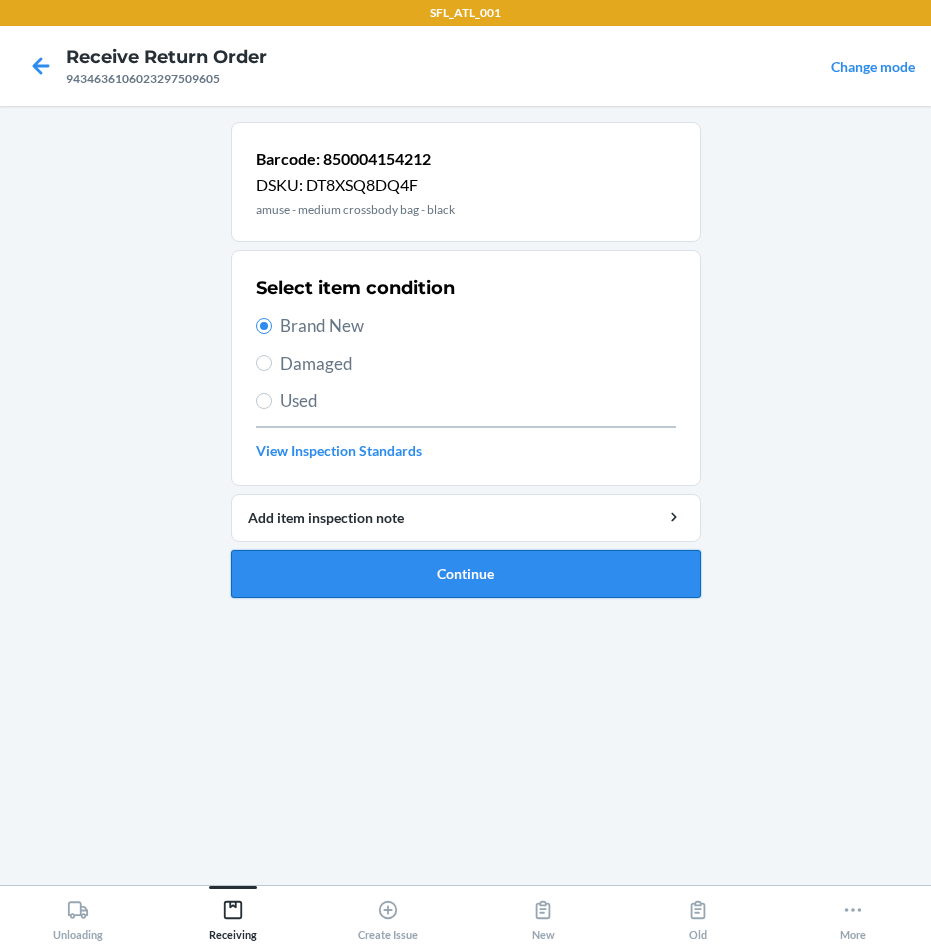 drag, startPoint x: 538, startPoint y: 588, endPoint x: 554, endPoint y: 588, distance: 16 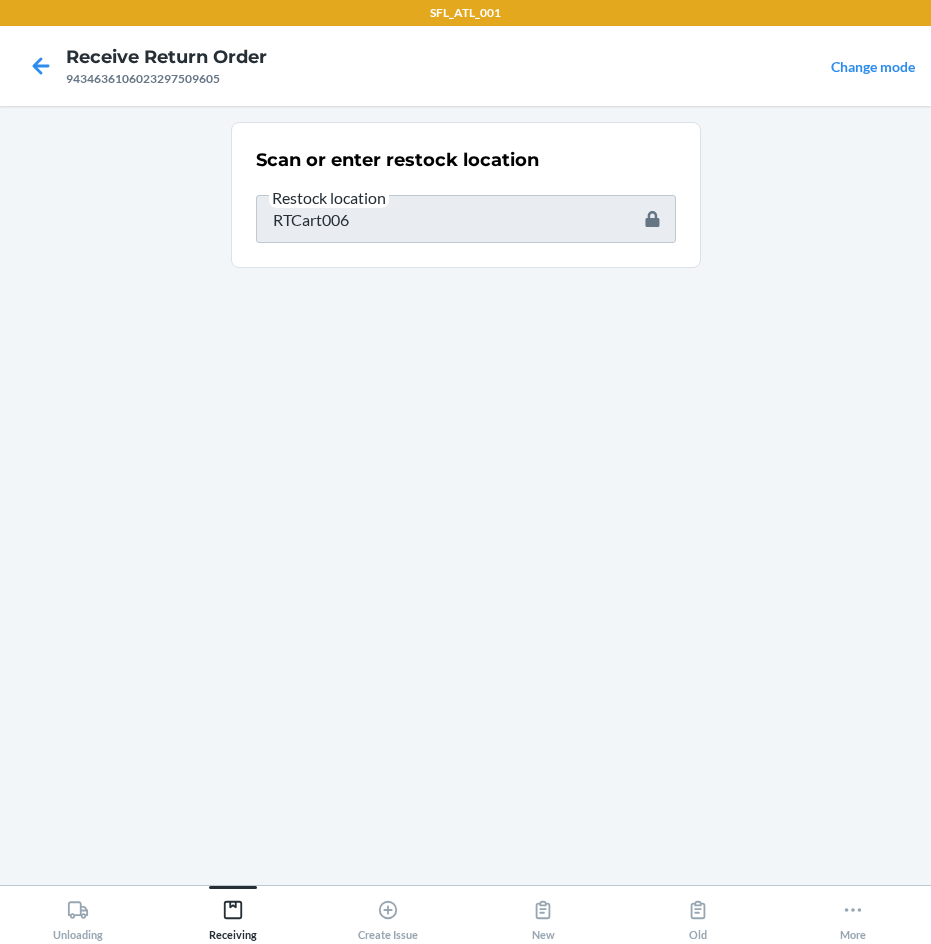 drag, startPoint x: 504, startPoint y: 673, endPoint x: 434, endPoint y: 992, distance: 326.58997 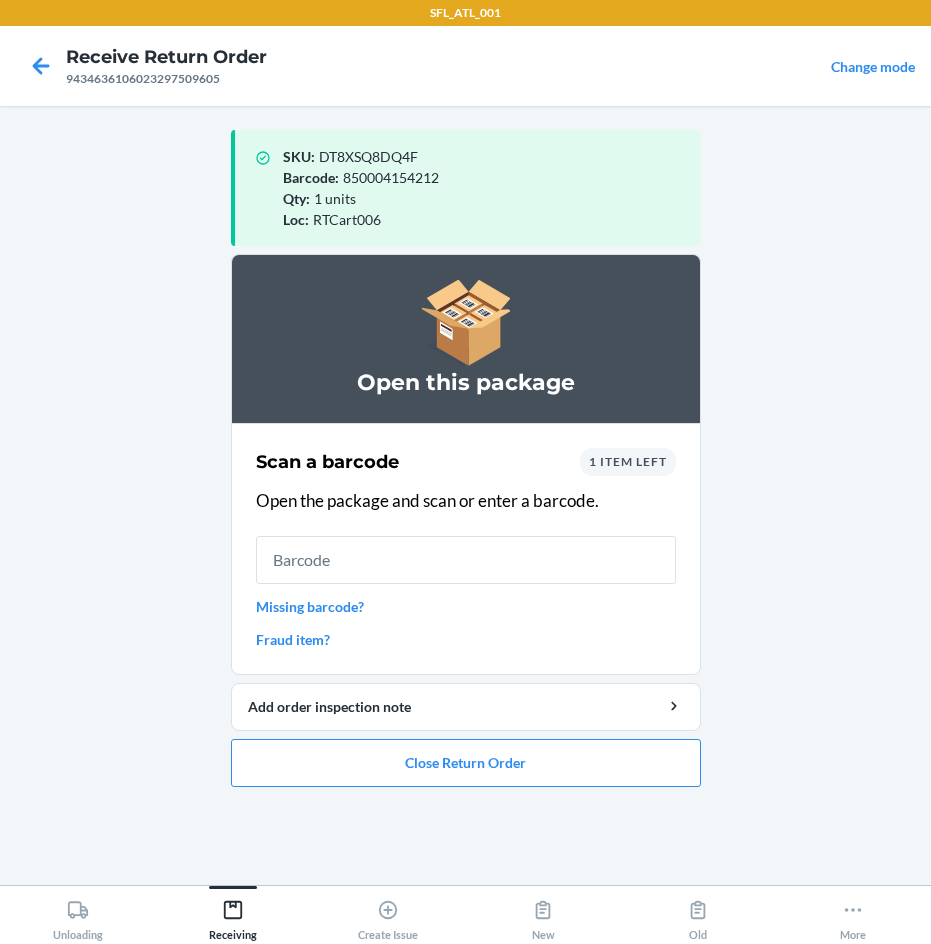 drag, startPoint x: 434, startPoint y: 992, endPoint x: 356, endPoint y: 559, distance: 439.96933 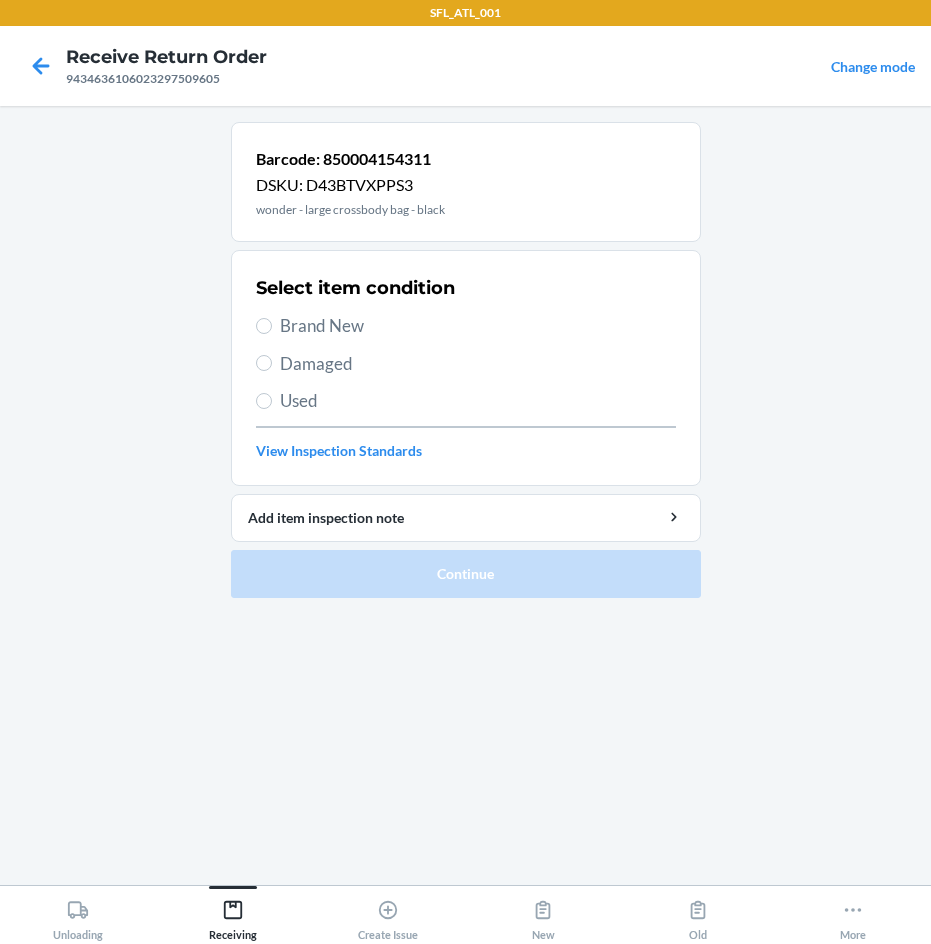 click on "Brand New" at bounding box center (478, 326) 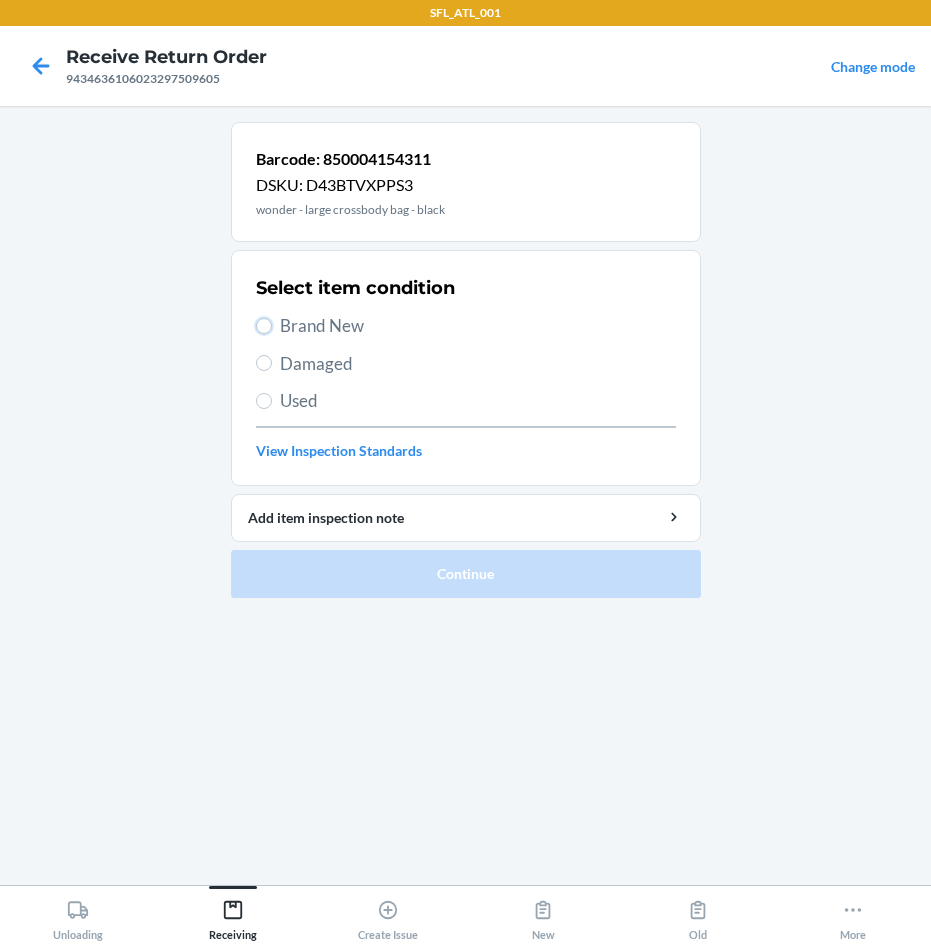 click on "Brand New" at bounding box center [264, 326] 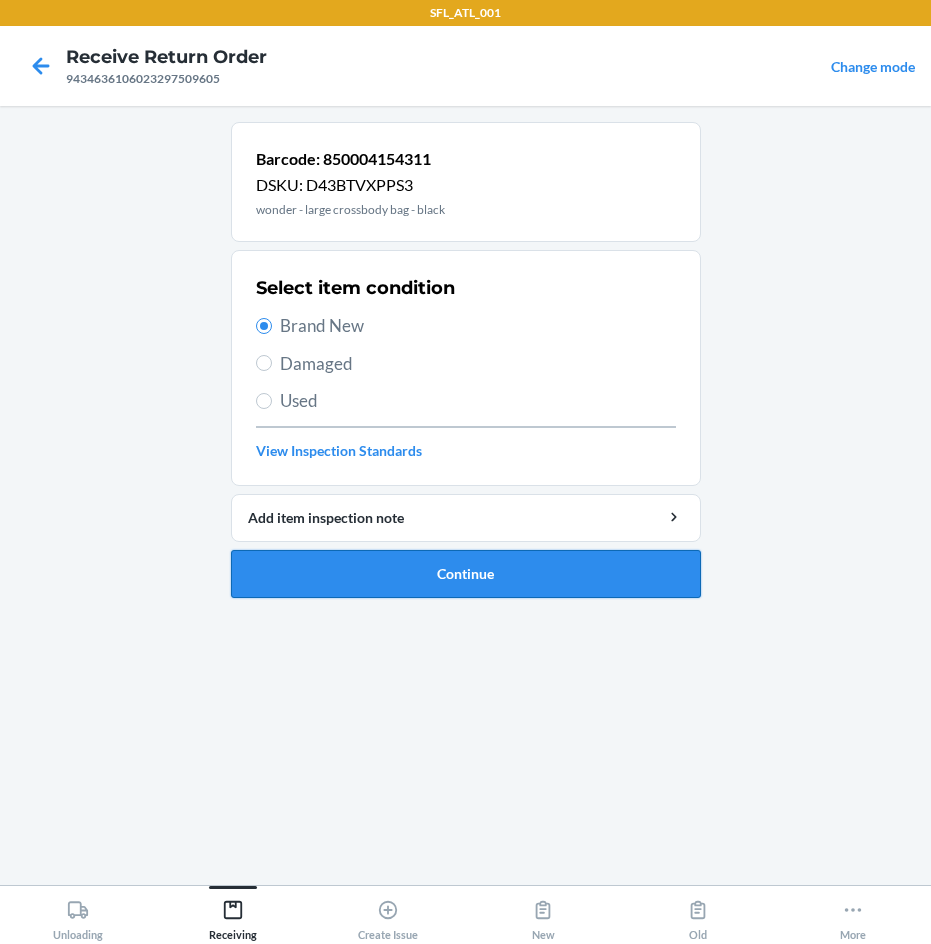 click on "Continue" at bounding box center (466, 574) 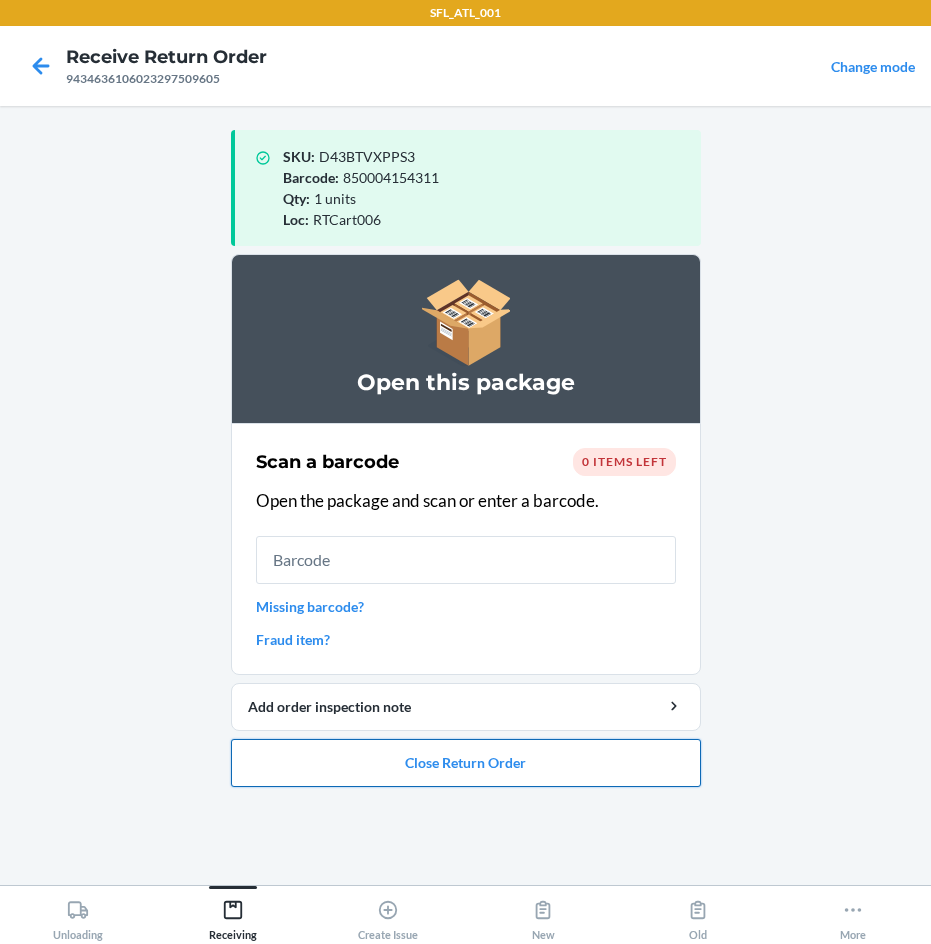 click on "Close Return Order" at bounding box center (466, 763) 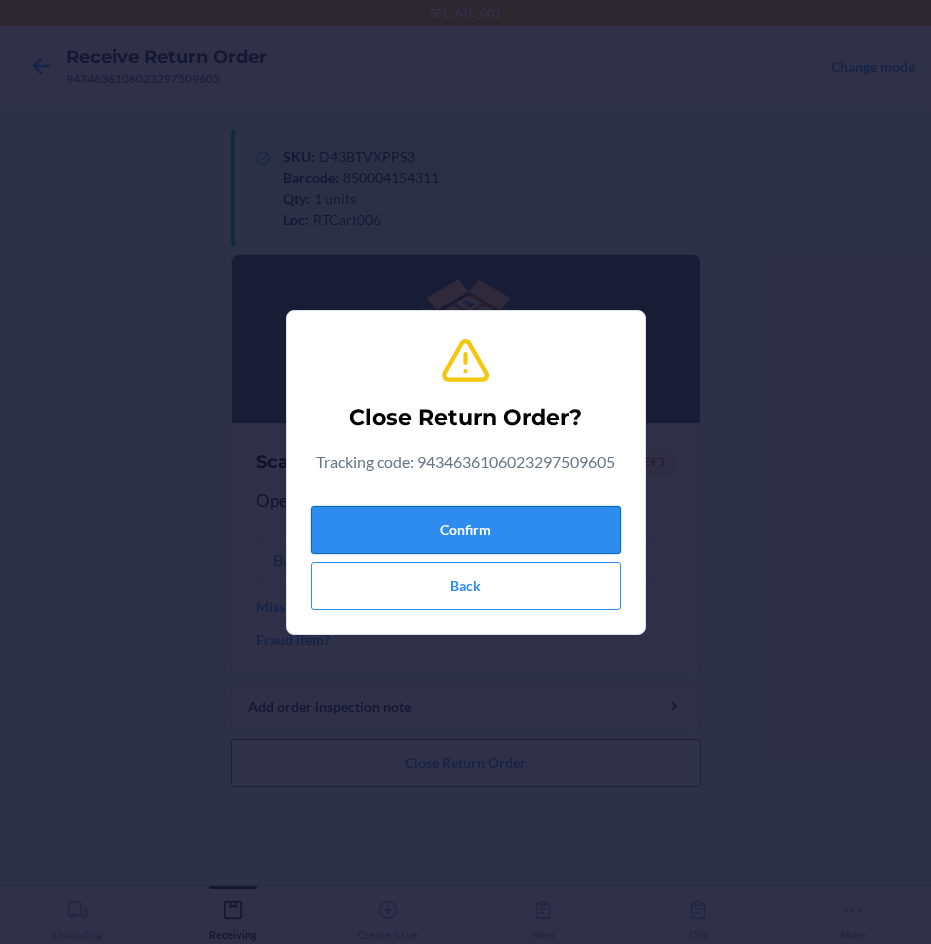 click on "Confirm" at bounding box center (466, 530) 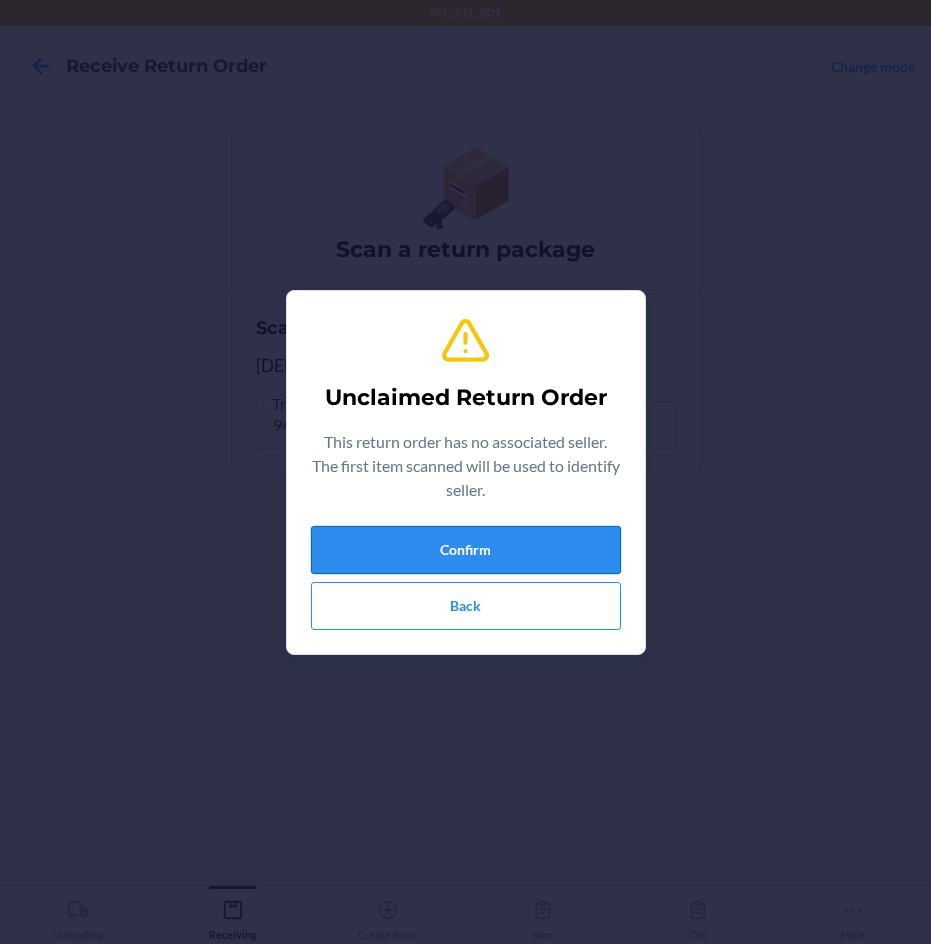 click on "Confirm" at bounding box center [466, 550] 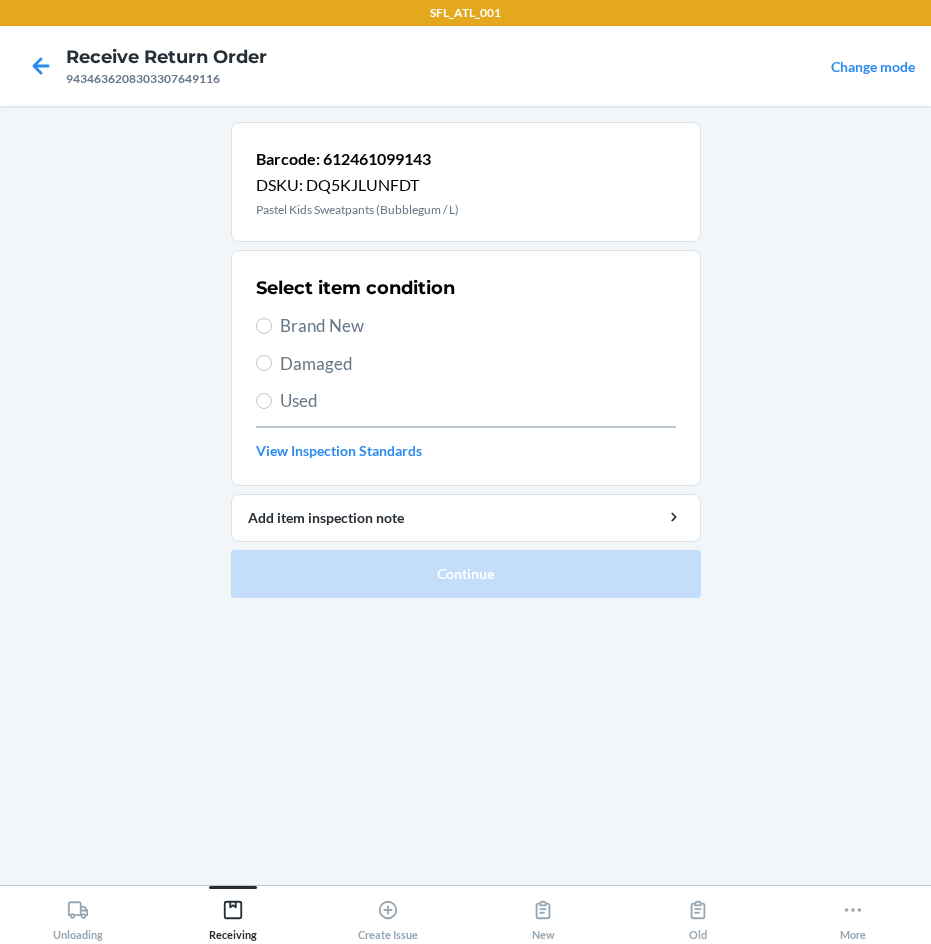 click on "Brand New" at bounding box center [478, 326] 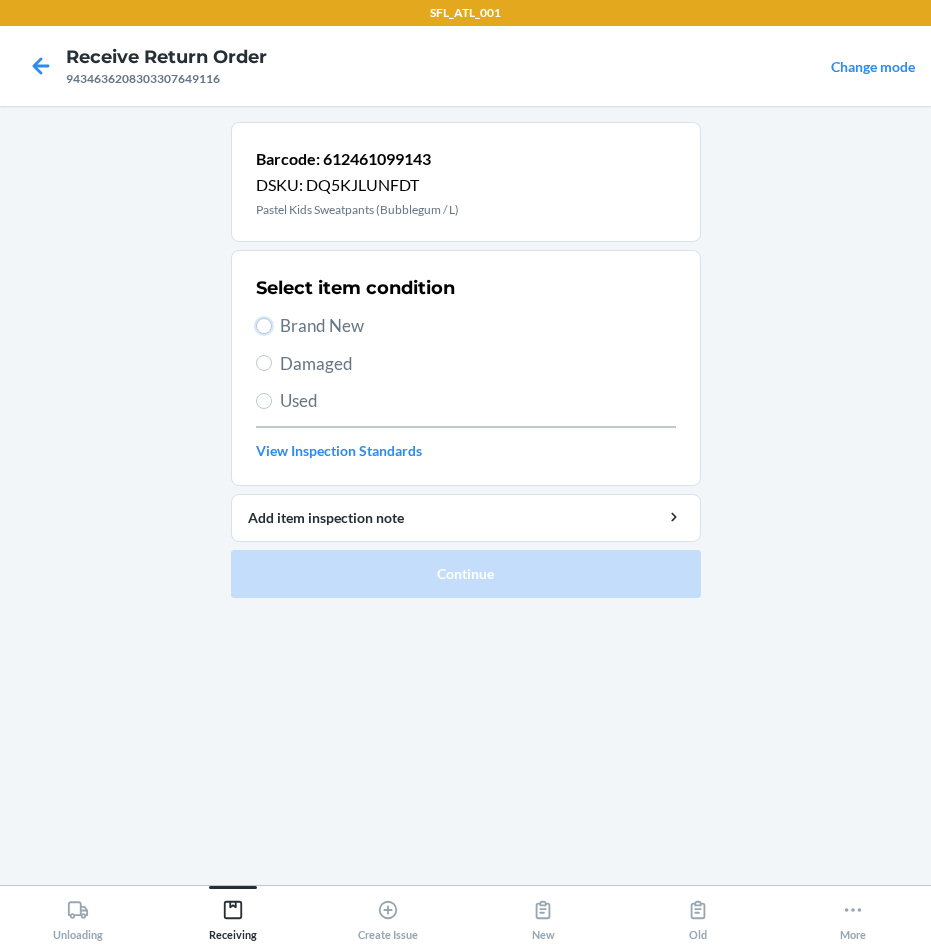 click on "Brand New" at bounding box center [264, 326] 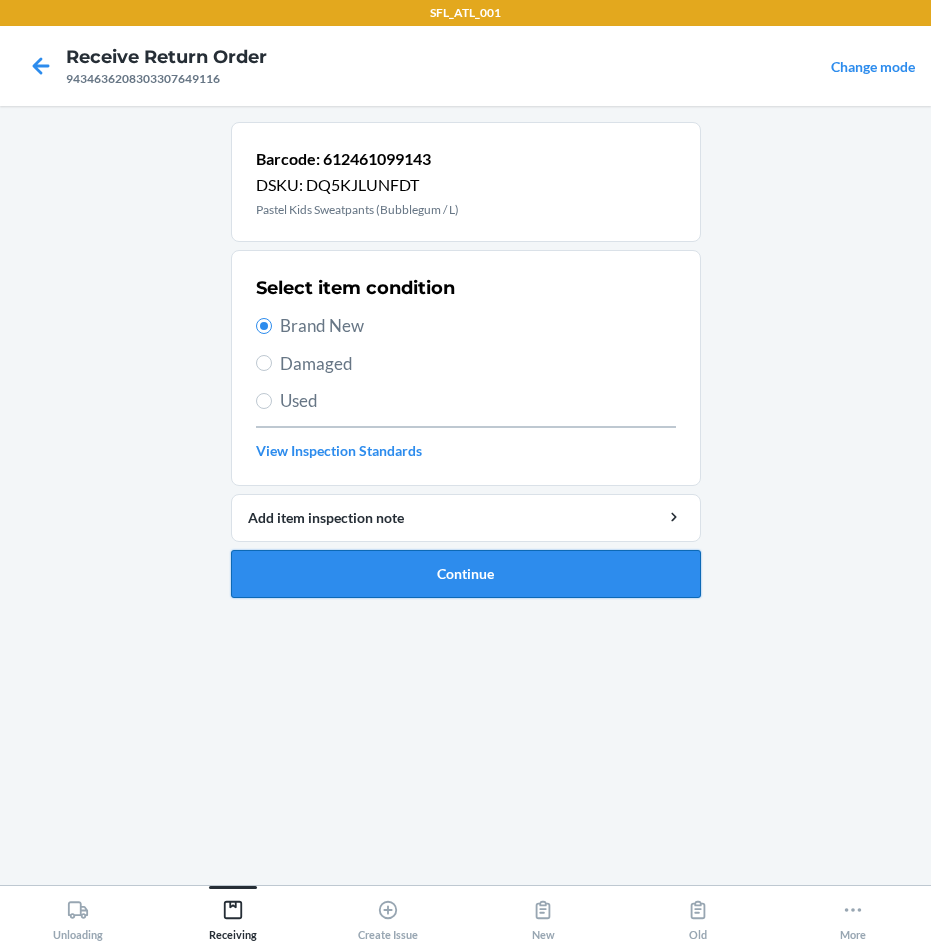 click on "Continue" at bounding box center (466, 574) 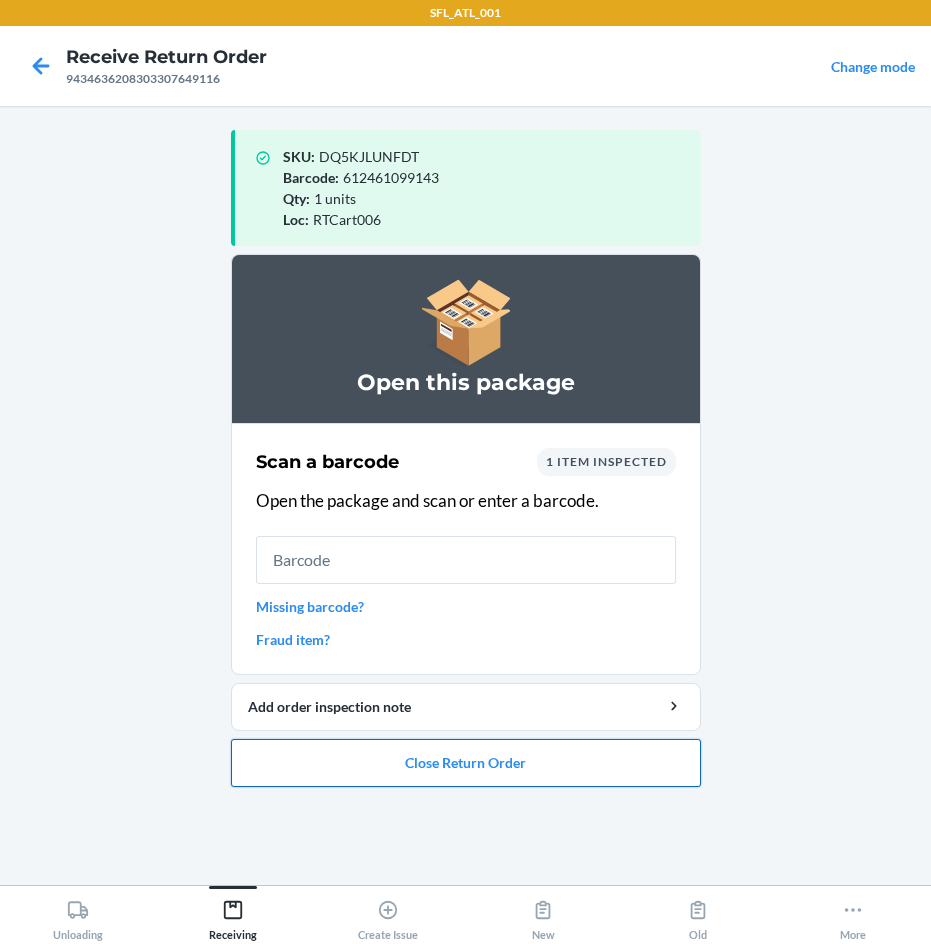 click on "Close Return Order" at bounding box center (466, 763) 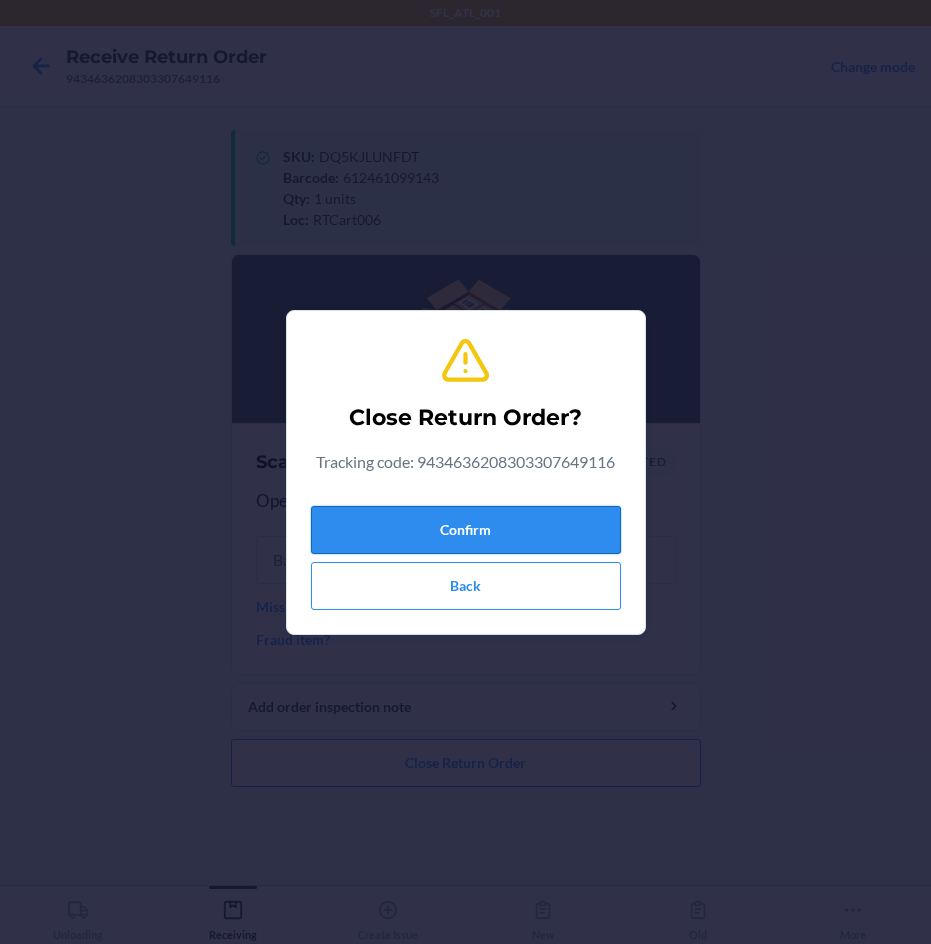 click on "Confirm" at bounding box center [466, 530] 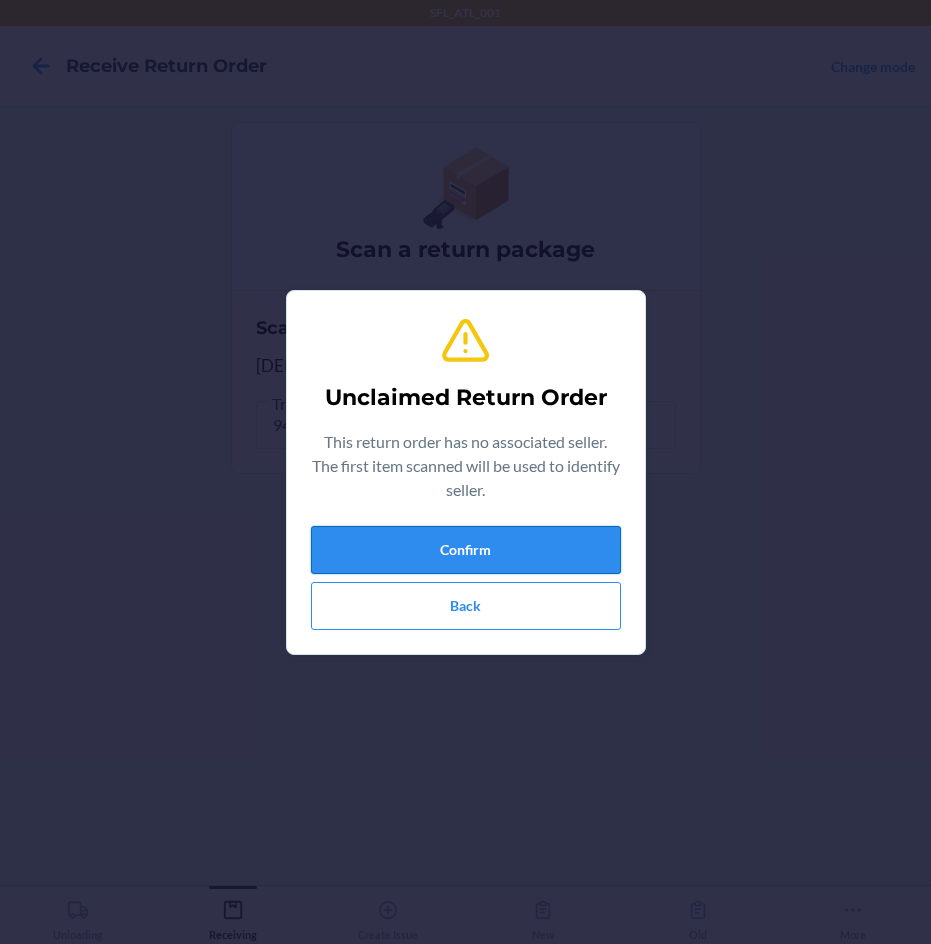 click on "Confirm" at bounding box center (466, 550) 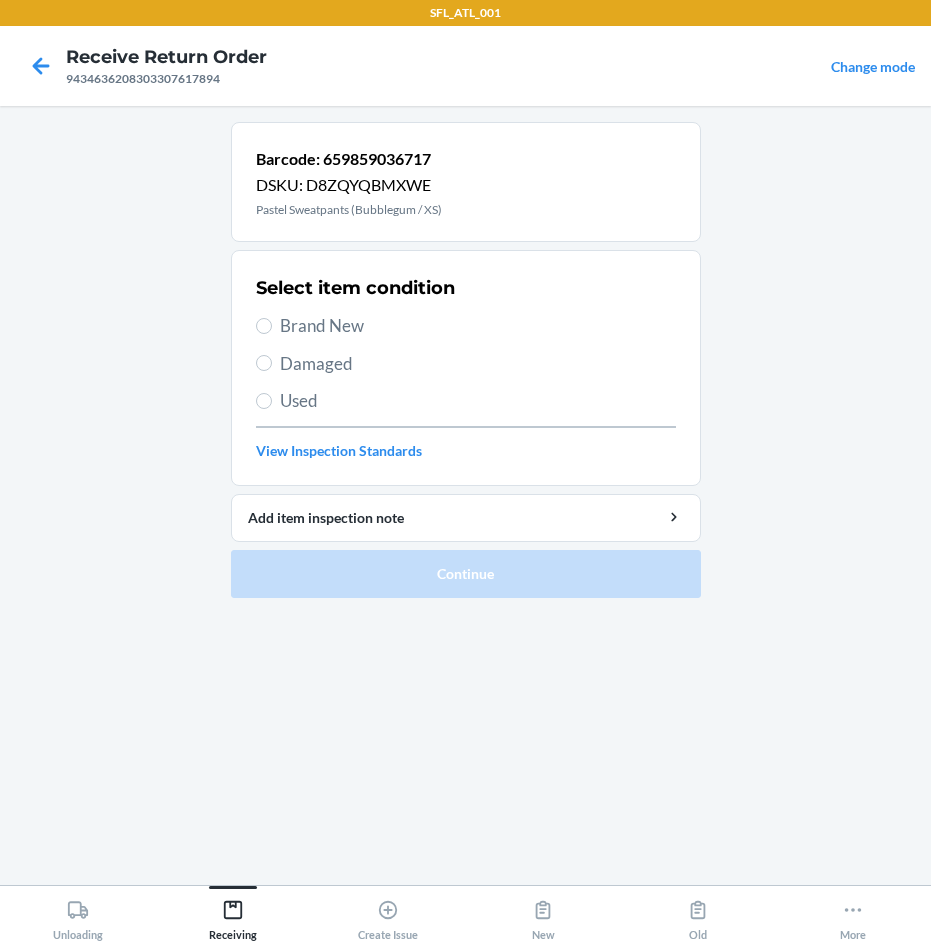 drag, startPoint x: 305, startPoint y: 314, endPoint x: 306, endPoint y: 328, distance: 14.035668 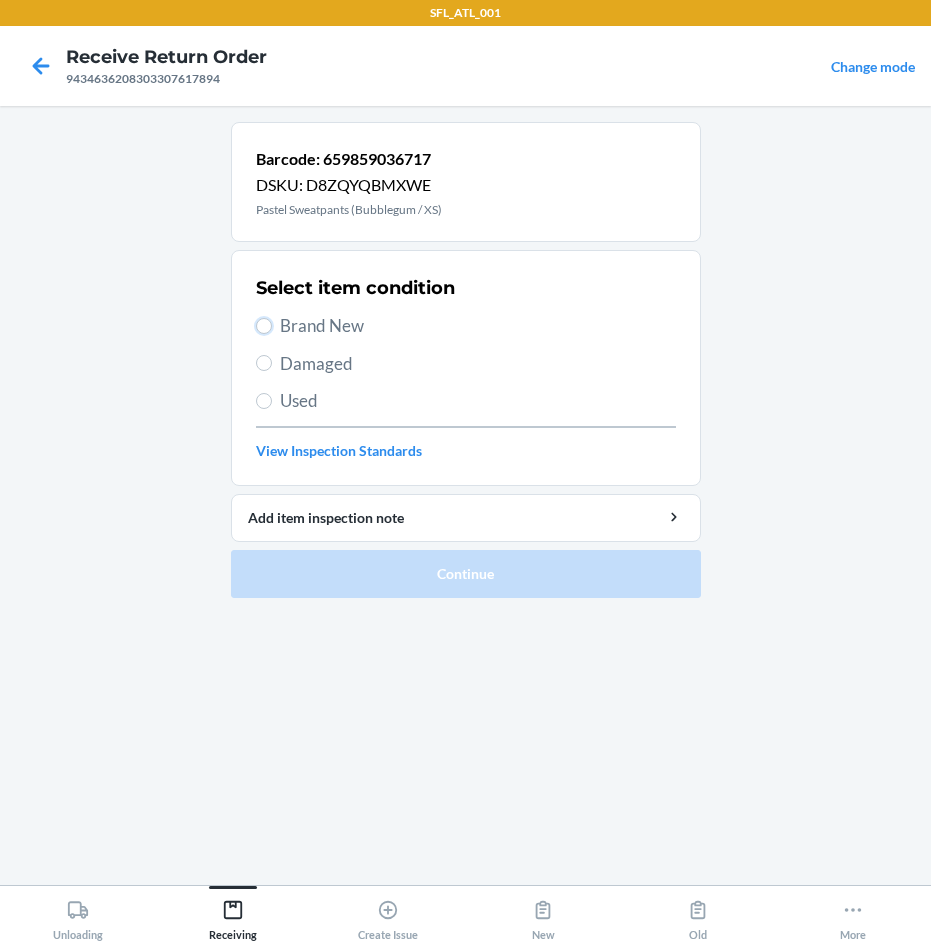 click on "Brand New" at bounding box center (264, 326) 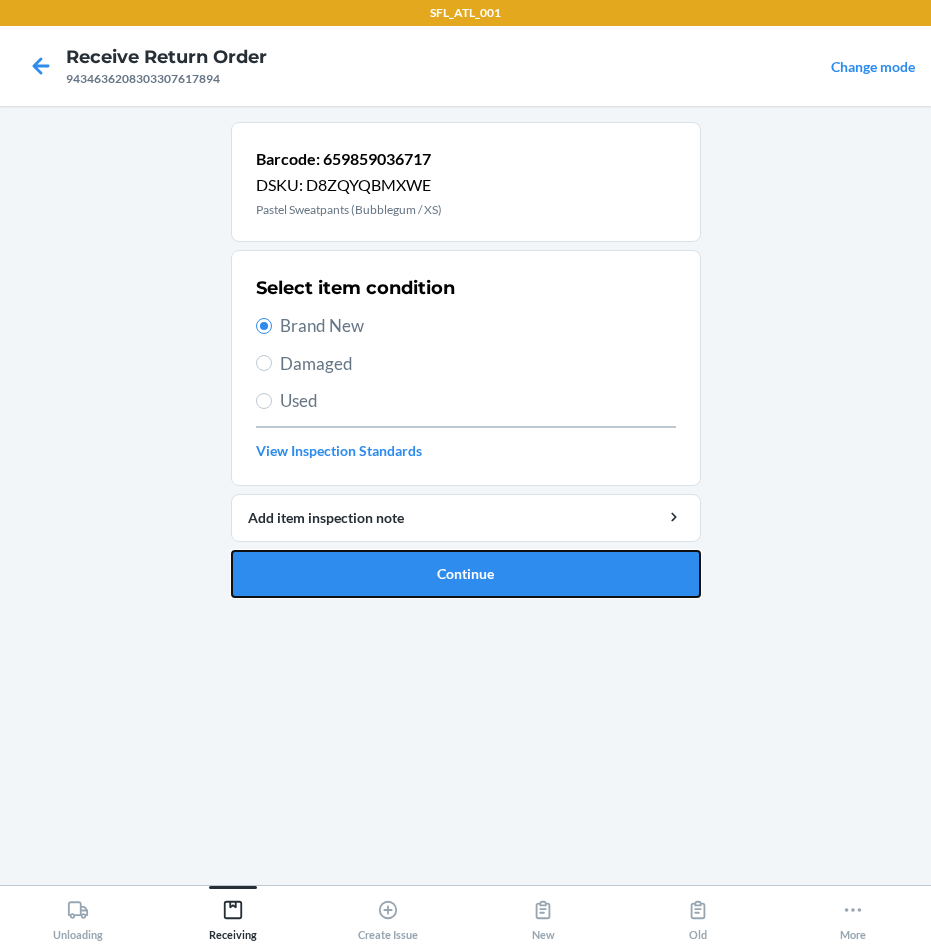 drag, startPoint x: 553, startPoint y: 560, endPoint x: 601, endPoint y: 572, distance: 49.47727 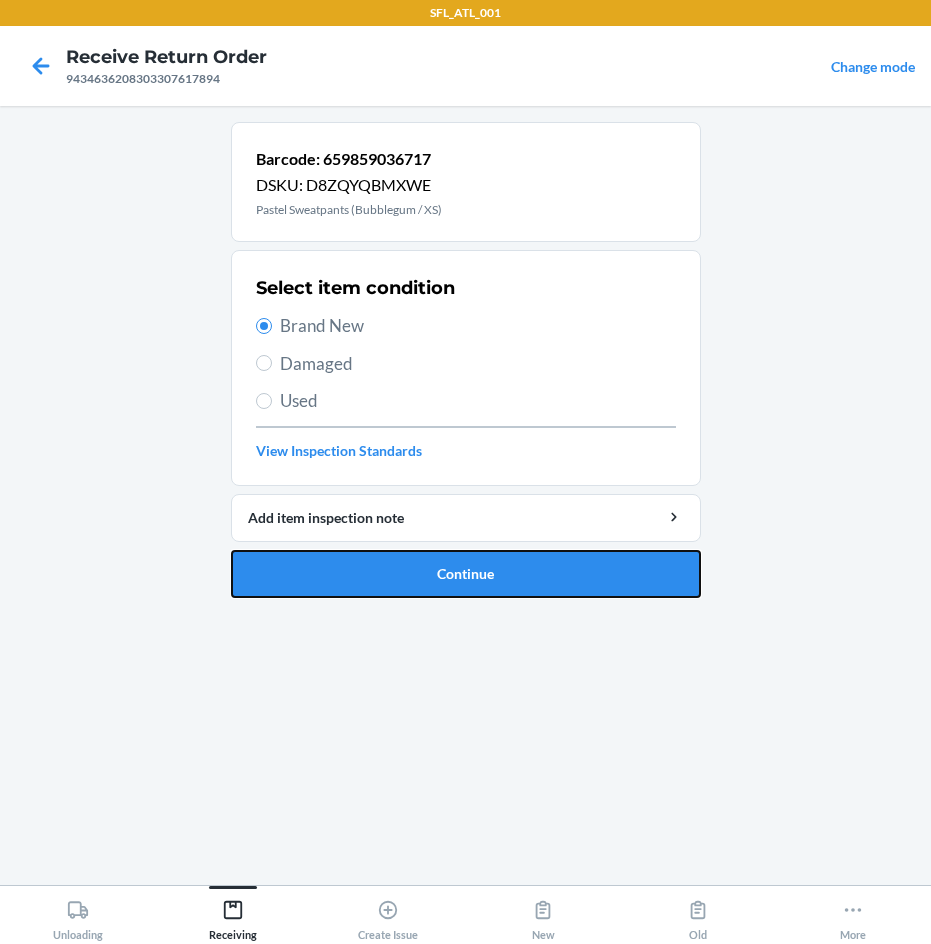 click on "Continue" at bounding box center [466, 574] 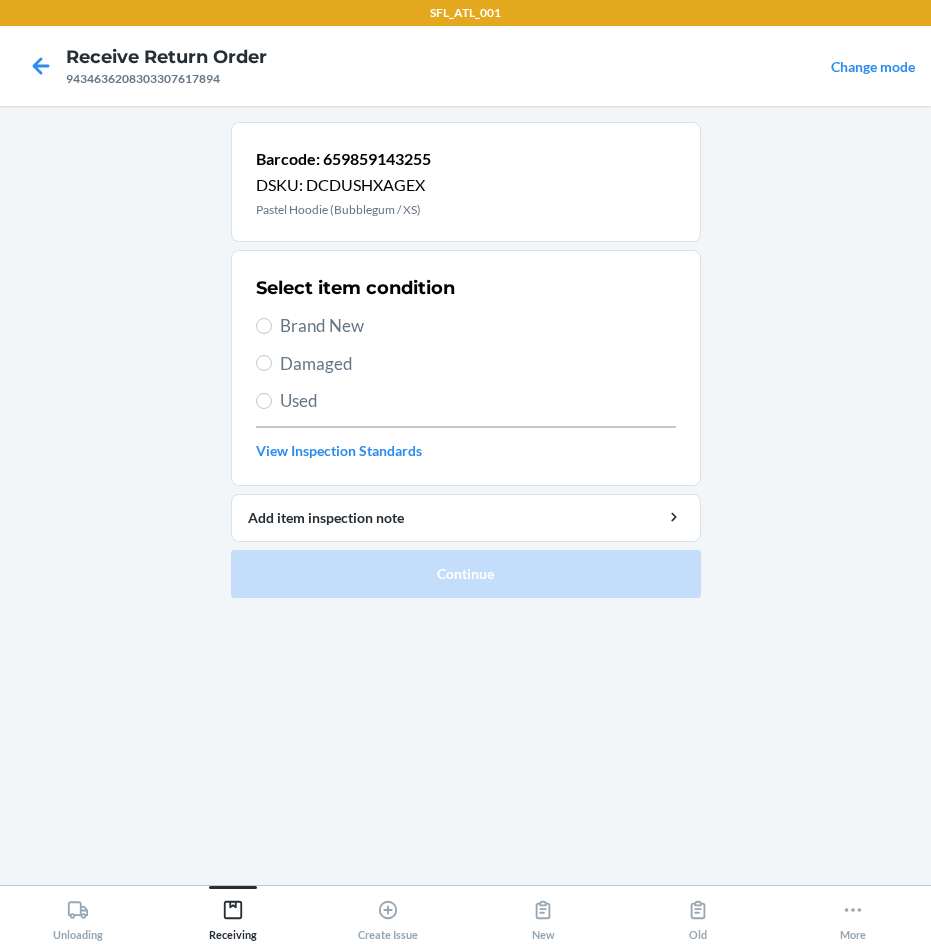 click on "Brand New" at bounding box center (478, 326) 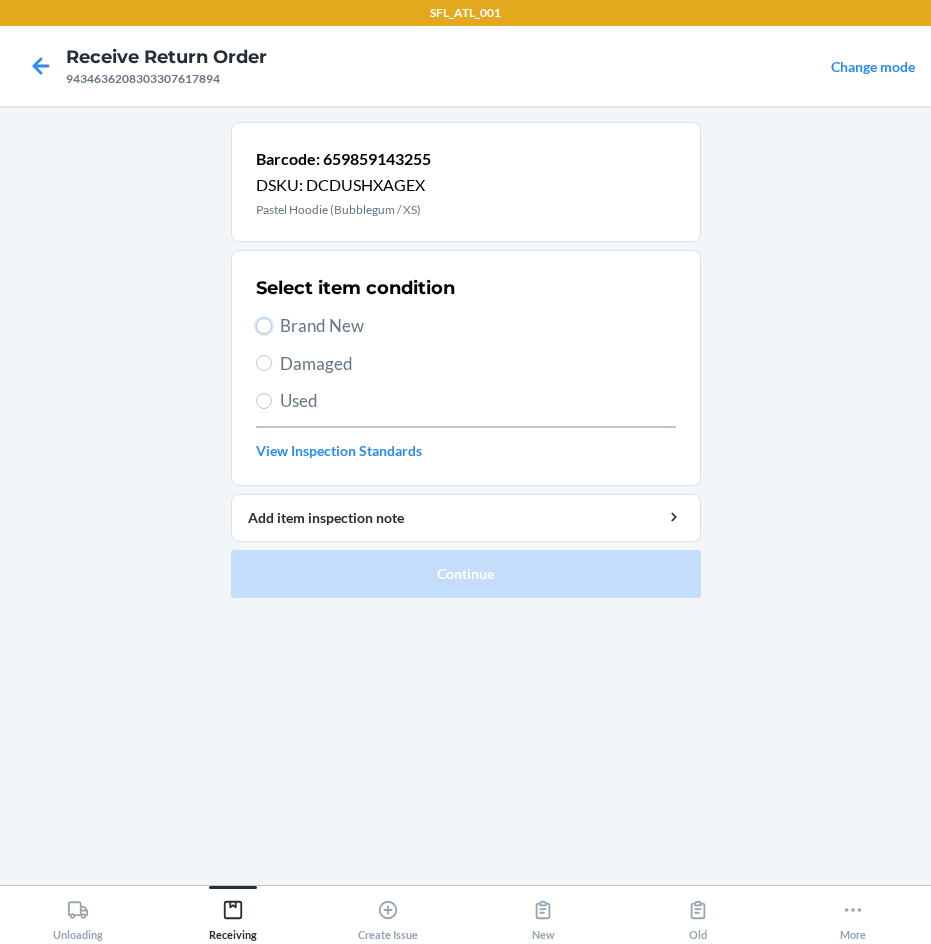 click on "Brand New" at bounding box center (264, 326) 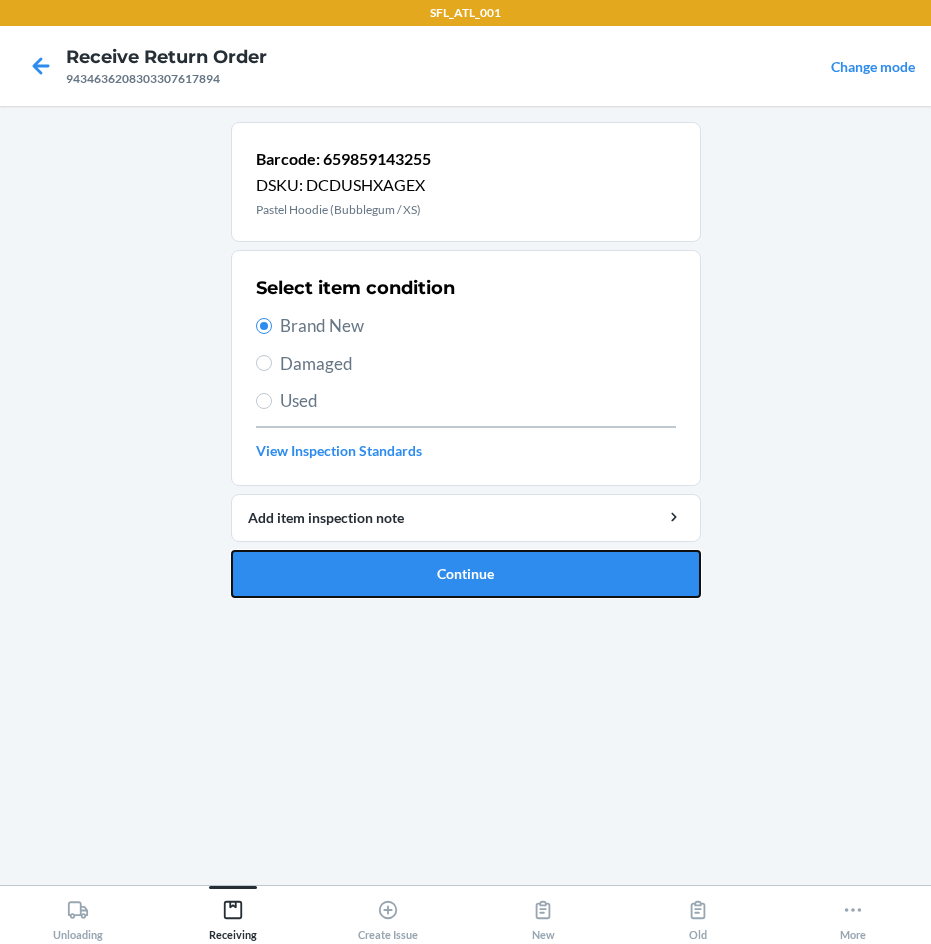 drag, startPoint x: 553, startPoint y: 595, endPoint x: 563, endPoint y: 577, distance: 20.59126 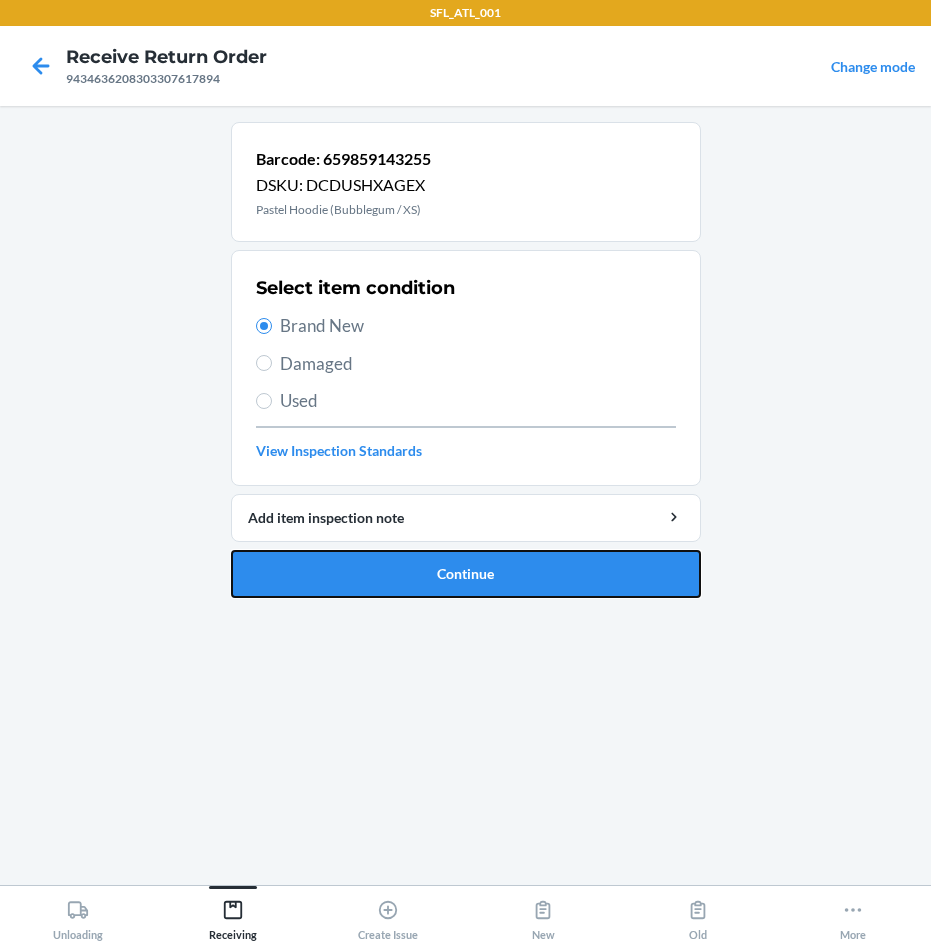 click on "Continue" at bounding box center (466, 574) 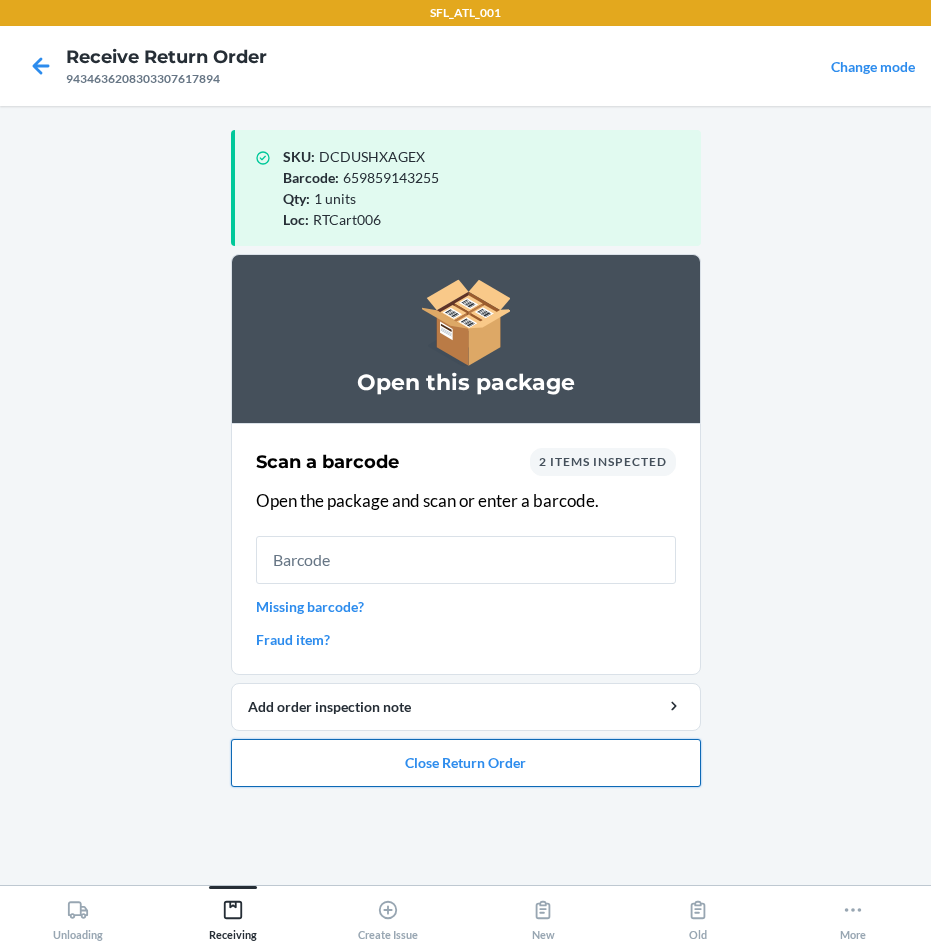 click on "Close Return Order" at bounding box center [466, 763] 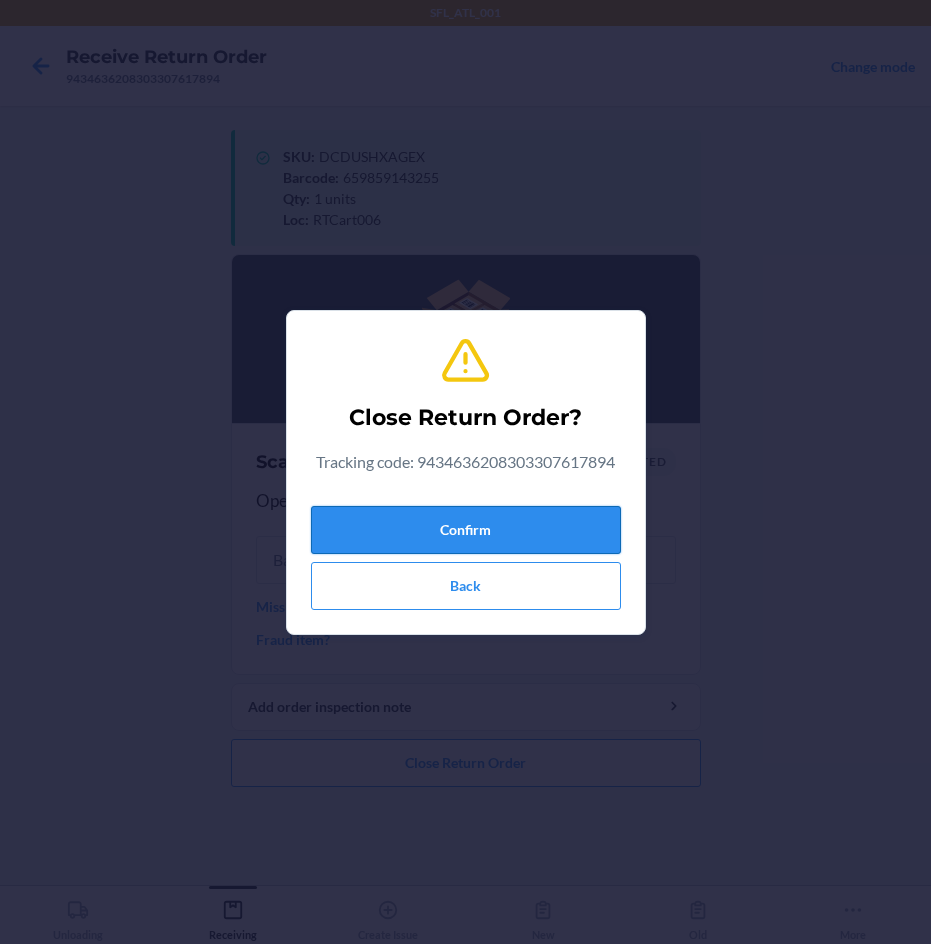 click on "Confirm" at bounding box center [466, 530] 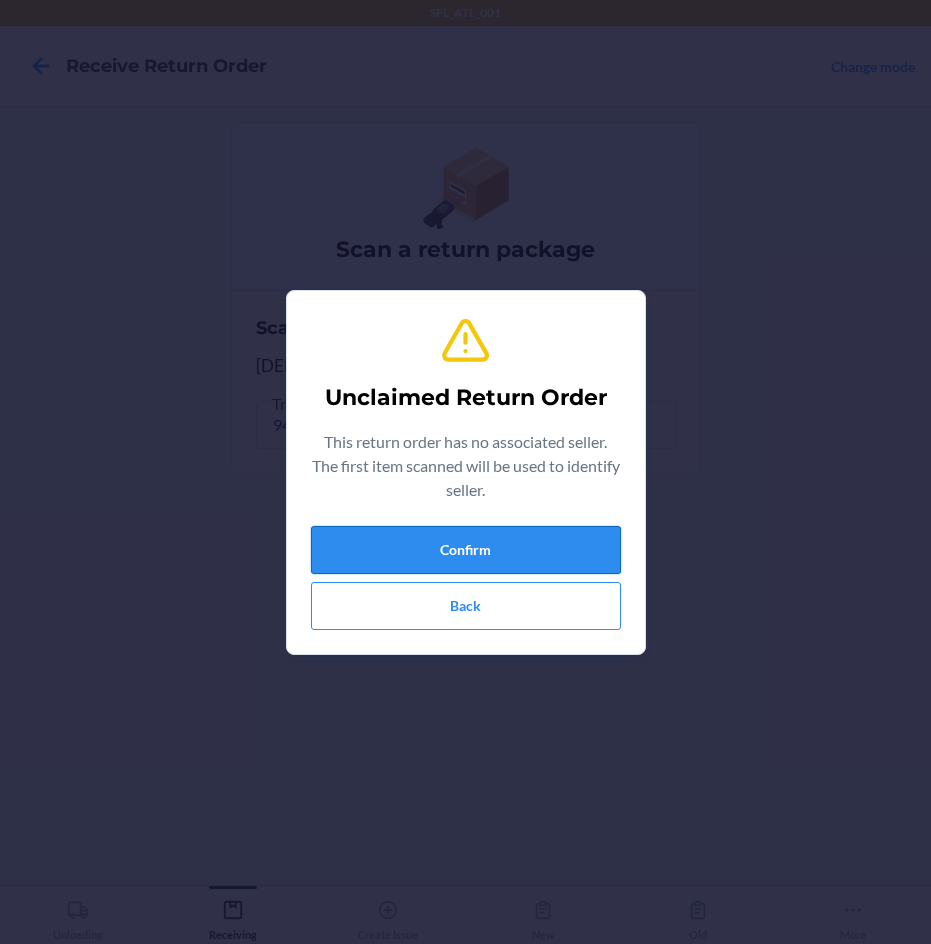 click on "Confirm" at bounding box center (466, 550) 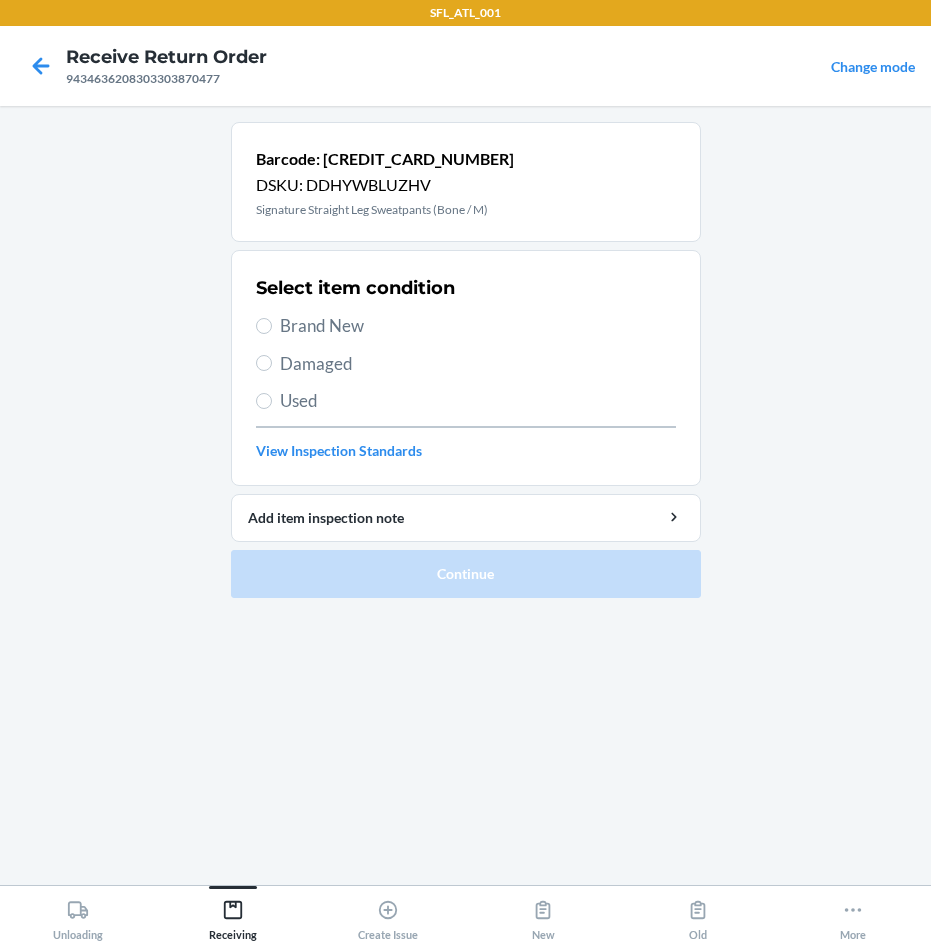 click on "Brand New" at bounding box center [478, 326] 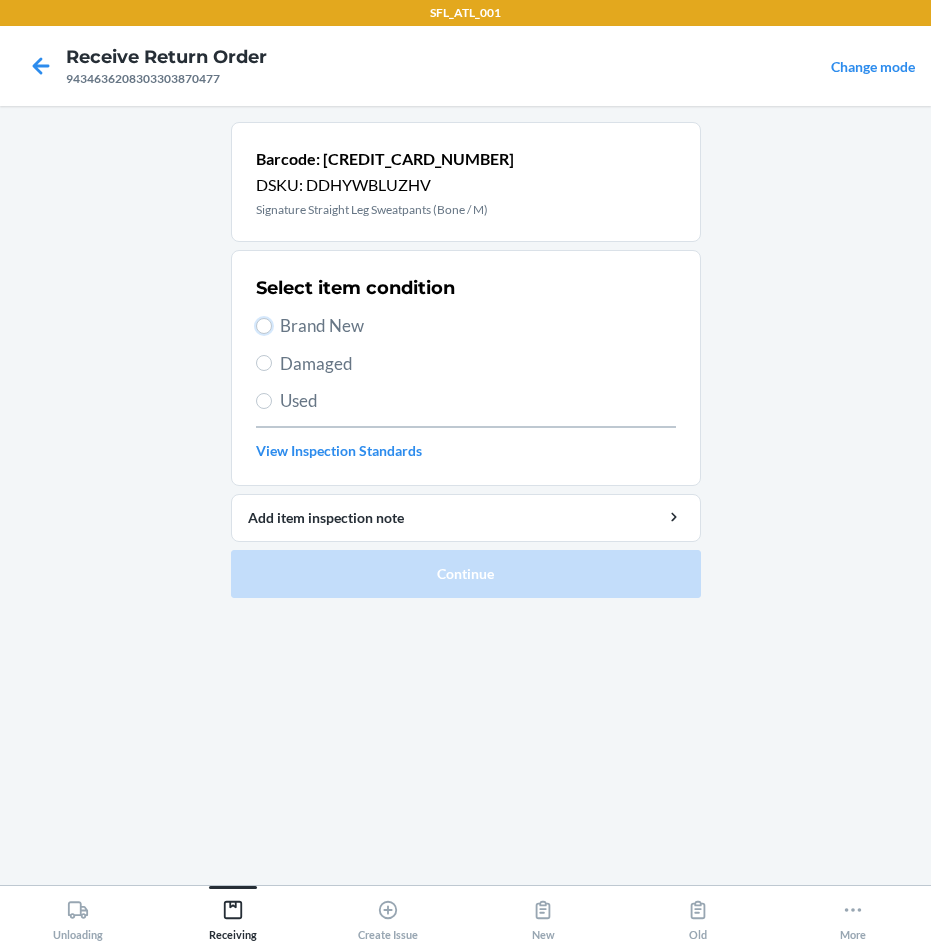 click on "Brand New" at bounding box center (264, 326) 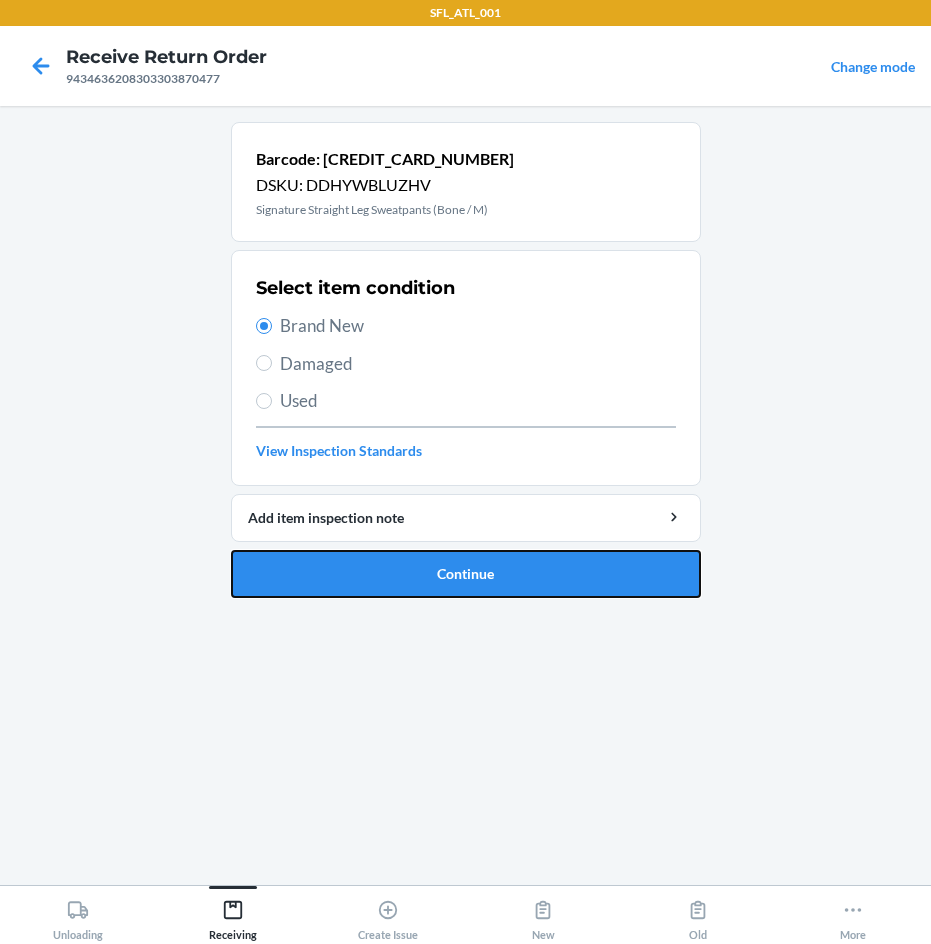 drag, startPoint x: 507, startPoint y: 571, endPoint x: 493, endPoint y: 551, distance: 24.41311 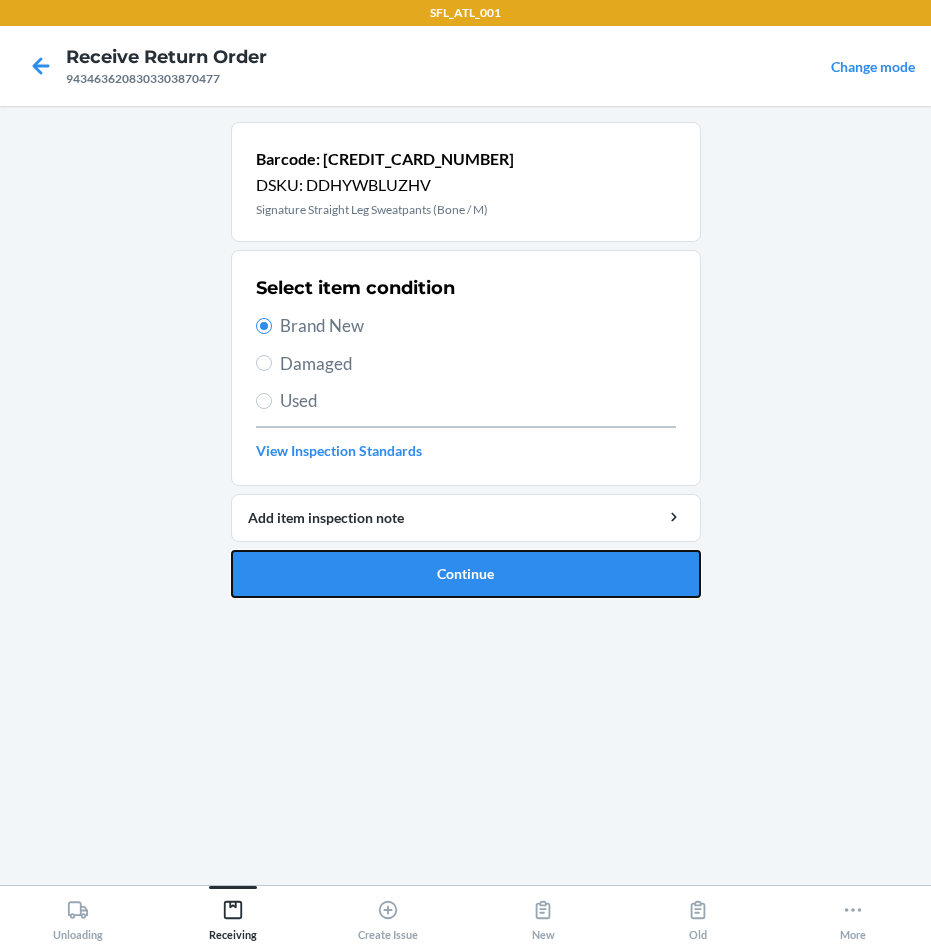 click on "Continue" at bounding box center (466, 574) 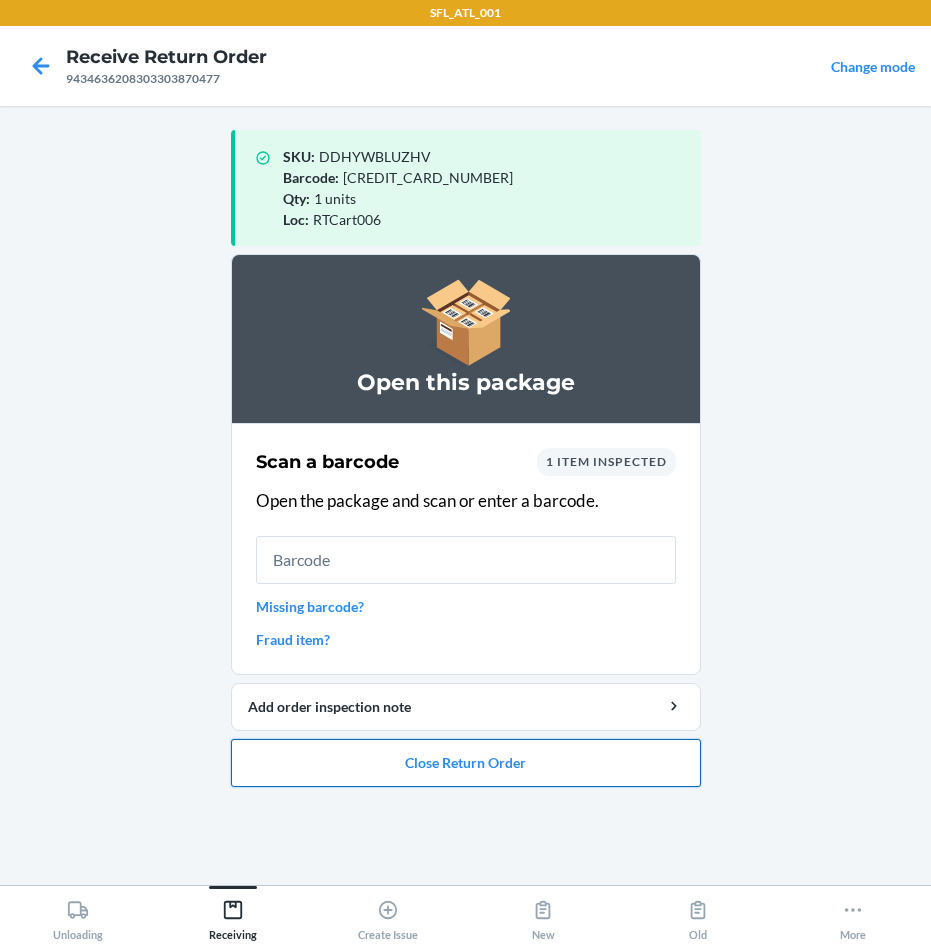 click on "Close Return Order" at bounding box center (466, 763) 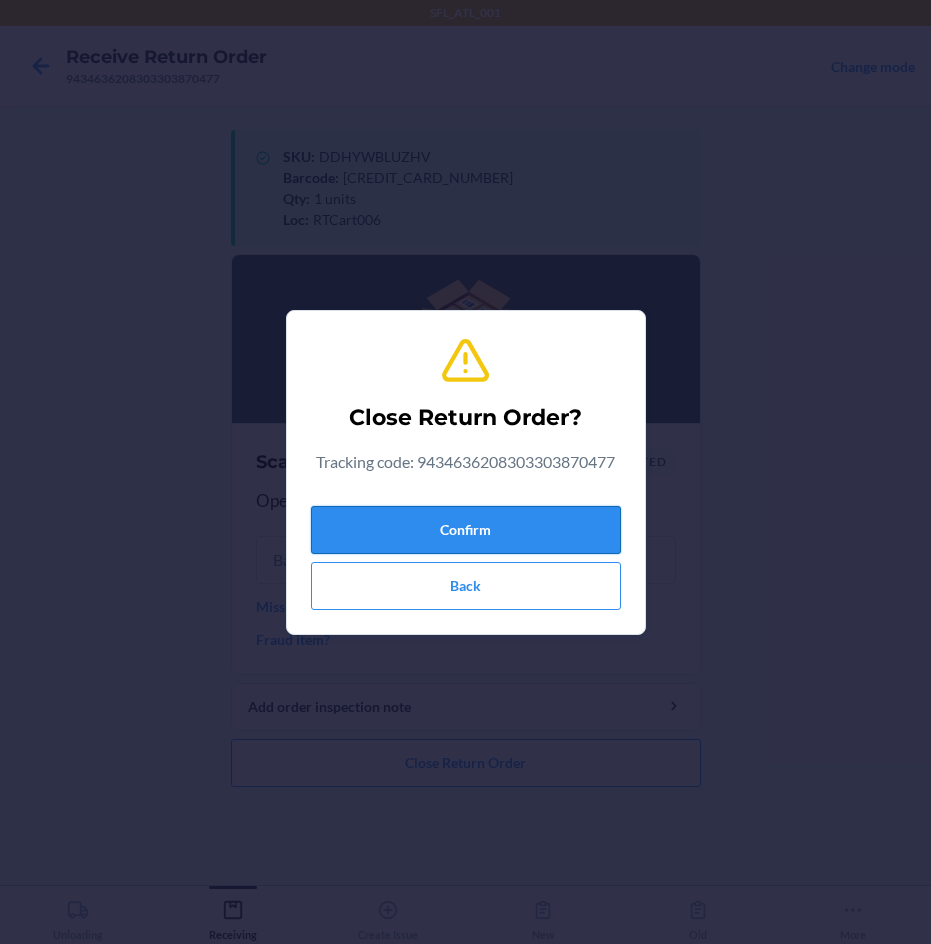 click on "Confirm" at bounding box center (466, 530) 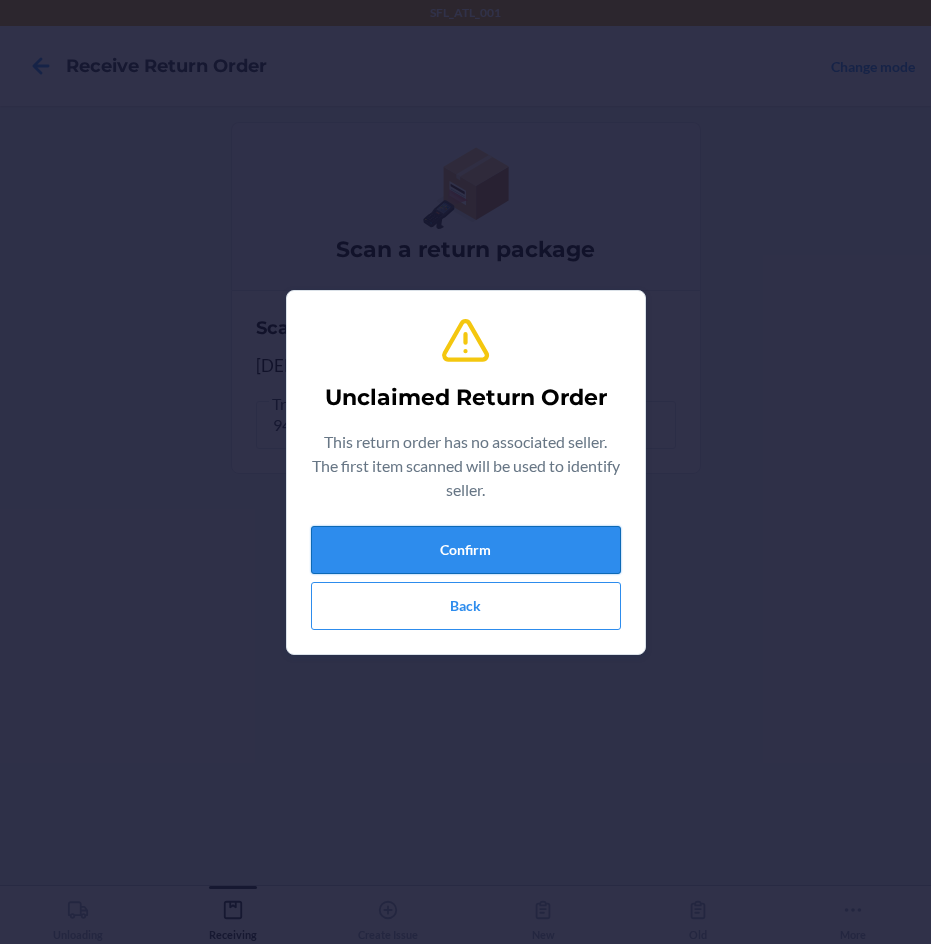 click on "Confirm" at bounding box center [466, 550] 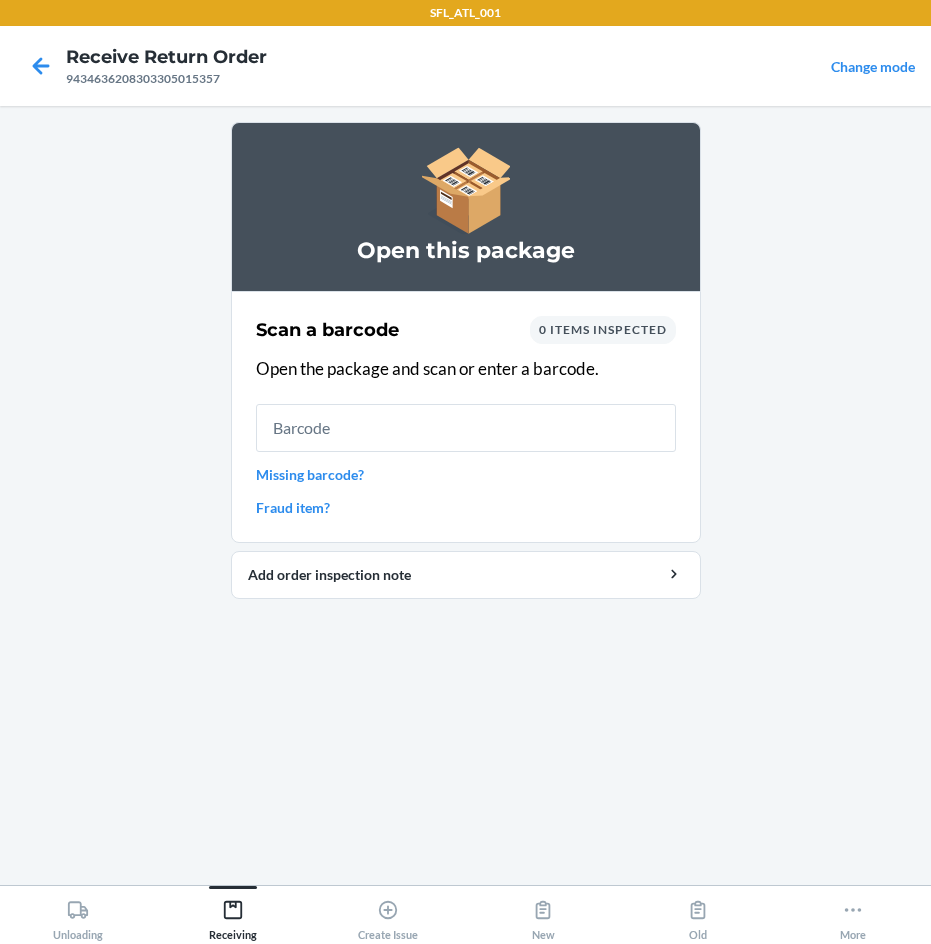 drag, startPoint x: 400, startPoint y: 418, endPoint x: 815, endPoint y: 420, distance: 415.00482 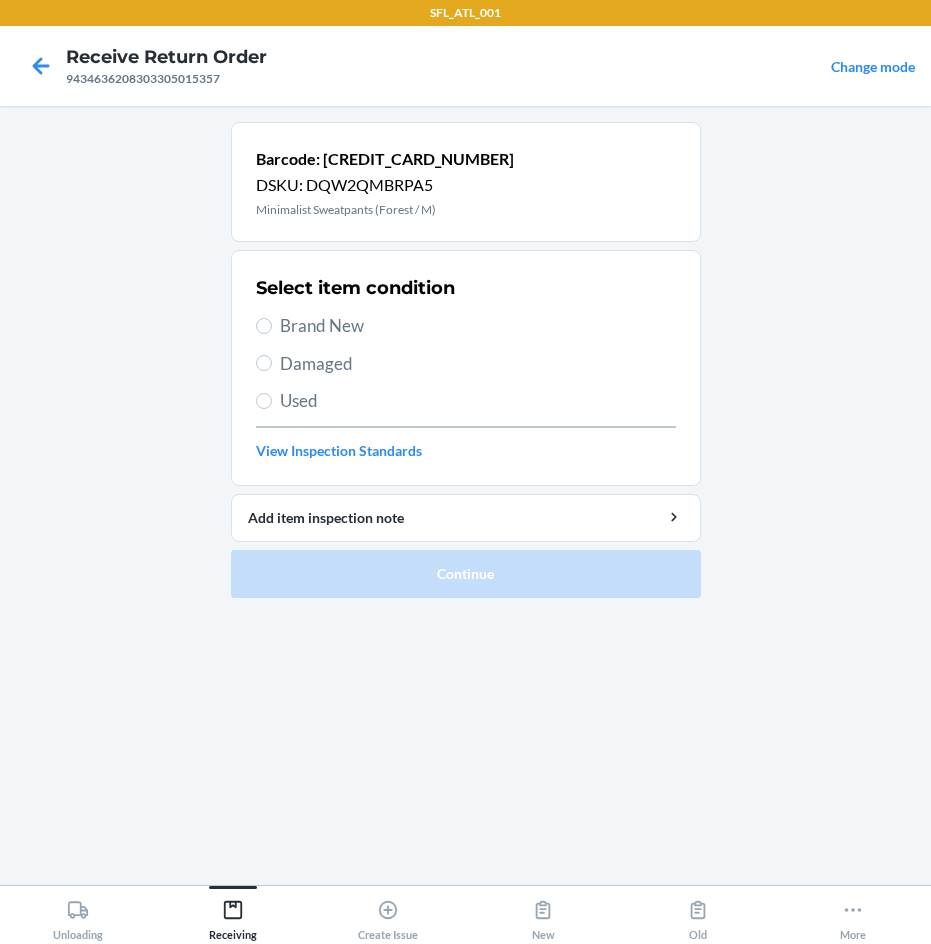 click on "Brand New" at bounding box center (478, 326) 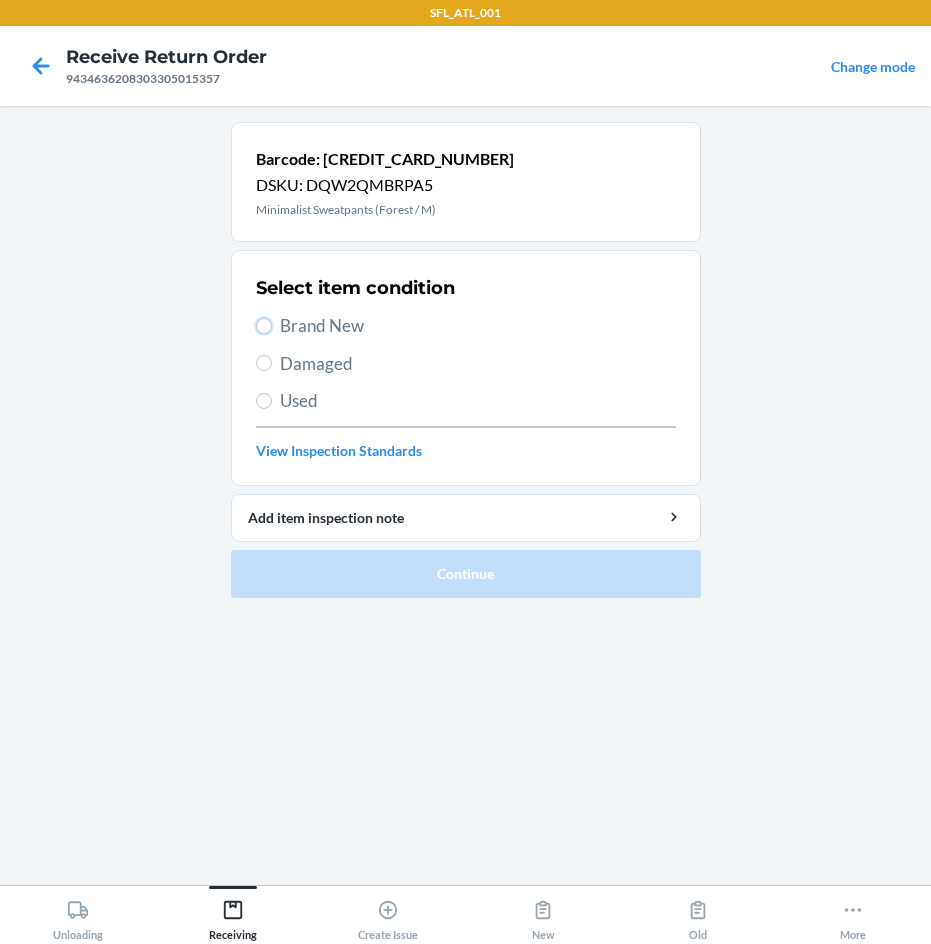 click on "Brand New" at bounding box center [264, 326] 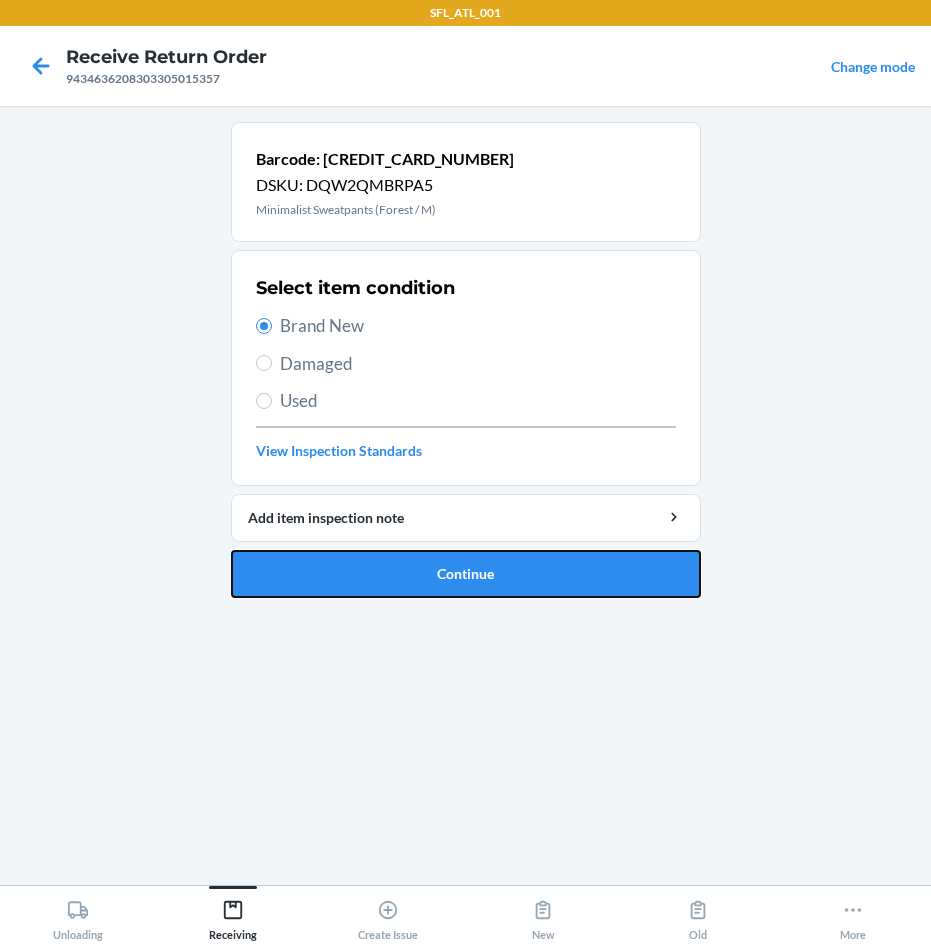 drag, startPoint x: 454, startPoint y: 571, endPoint x: 448, endPoint y: 543, distance: 28.635643 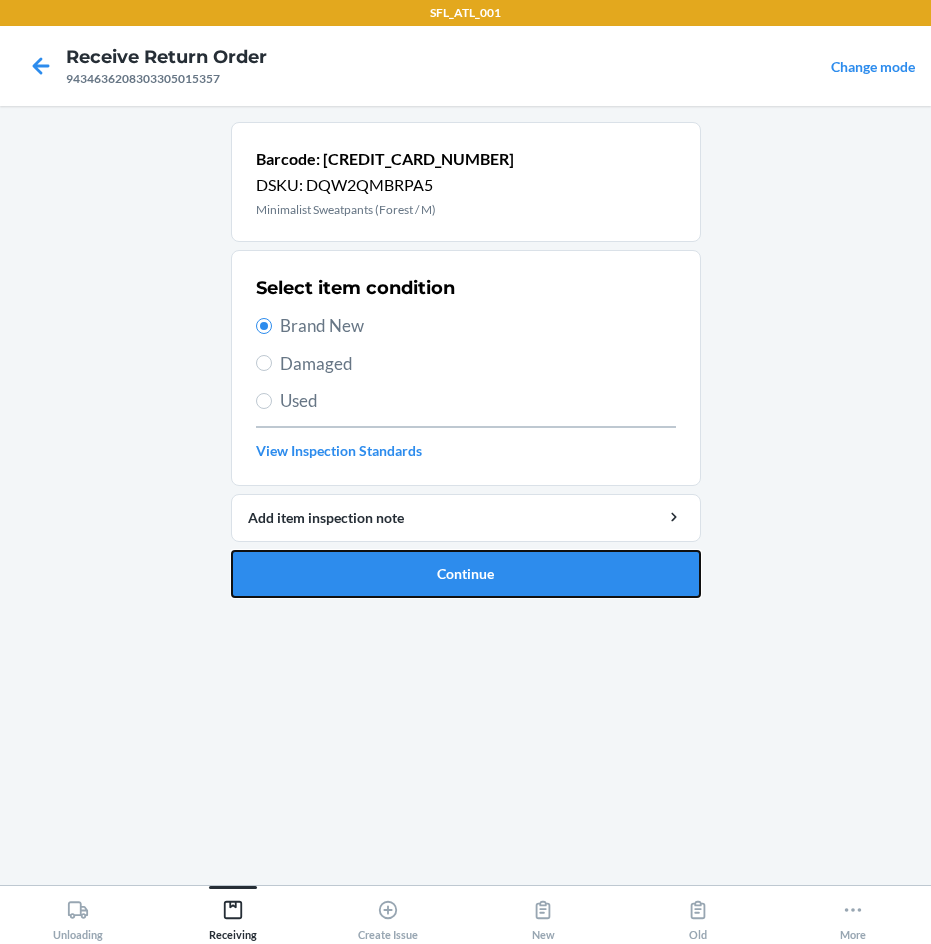 click on "Continue" at bounding box center [466, 574] 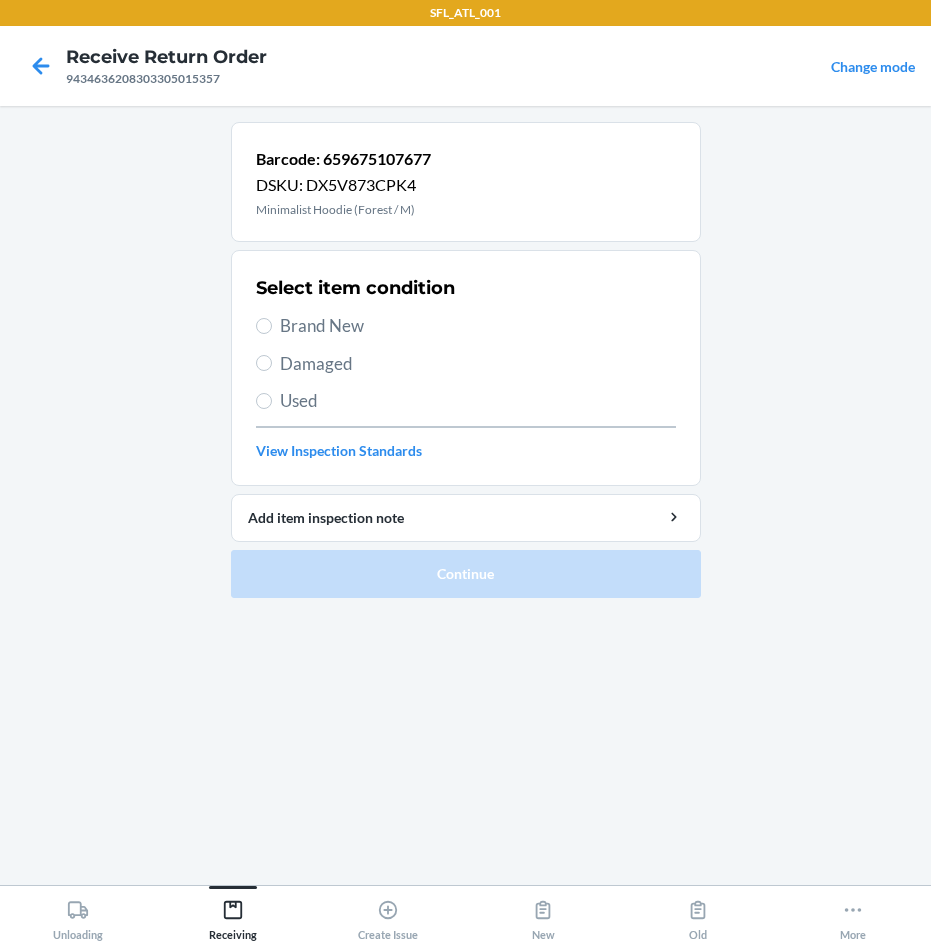 click on "Brand New" at bounding box center [478, 326] 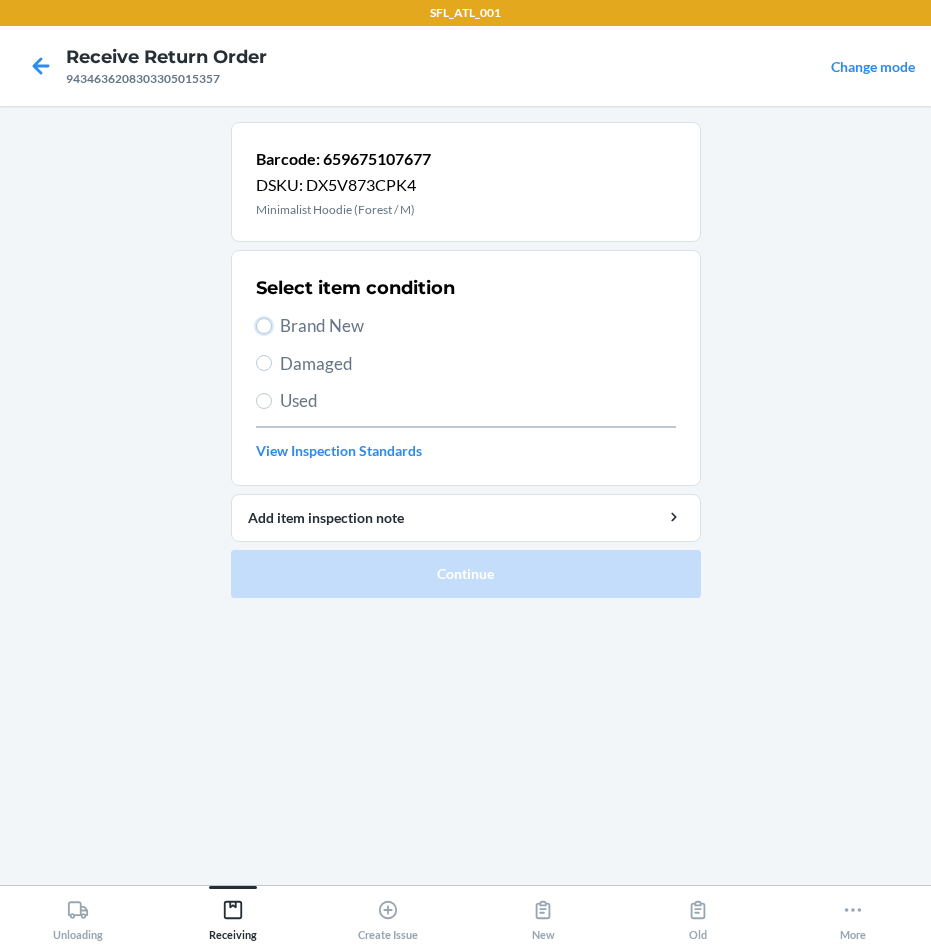 click on "Brand New" at bounding box center (264, 326) 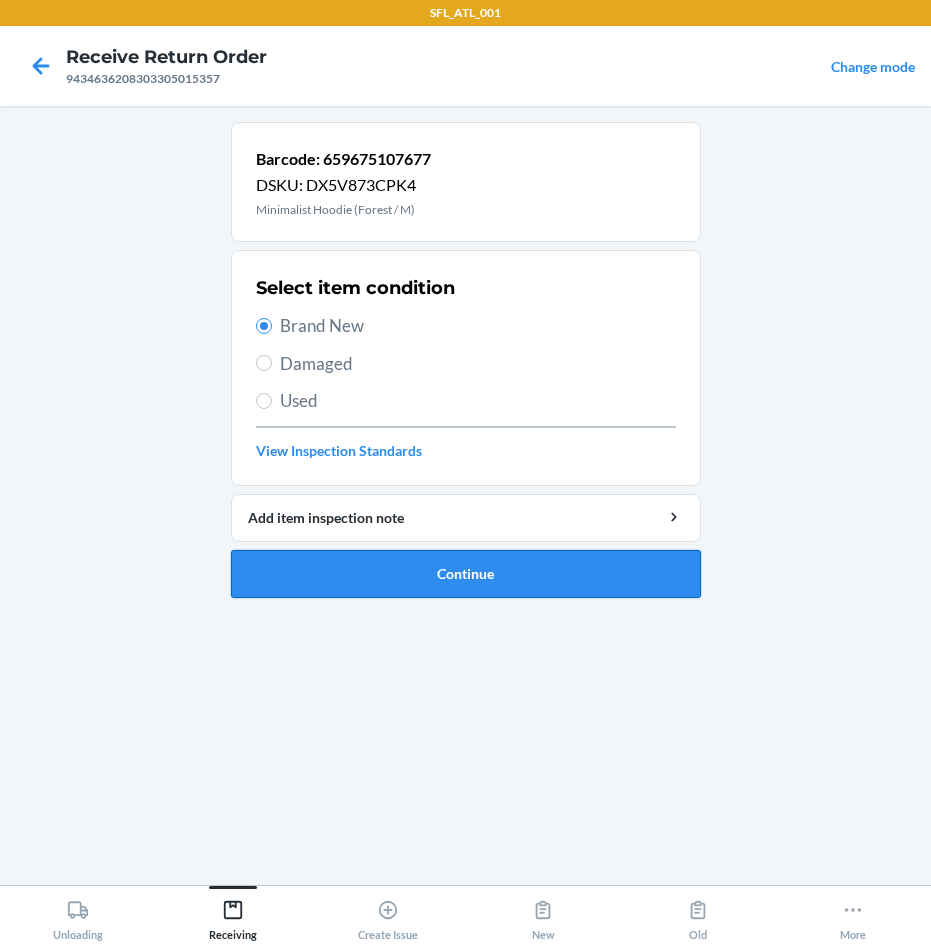 click on "Continue" at bounding box center [466, 574] 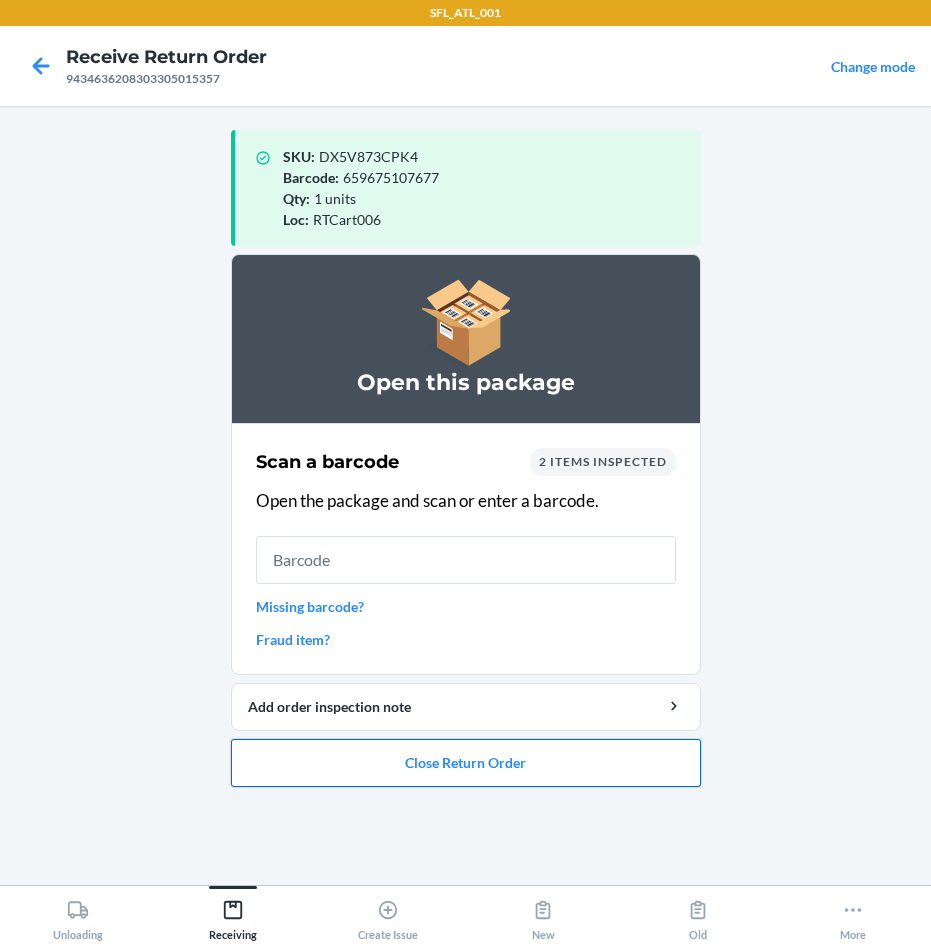 click on "Close Return Order" at bounding box center [466, 763] 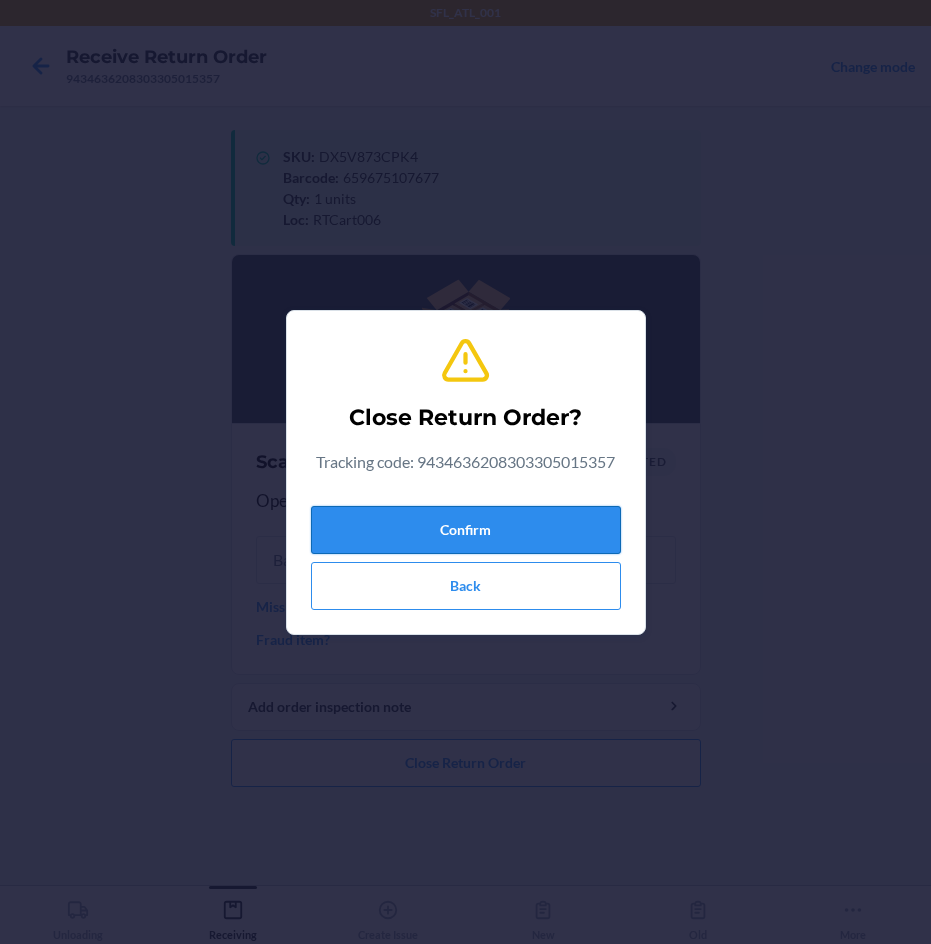 click on "Confirm" at bounding box center (466, 530) 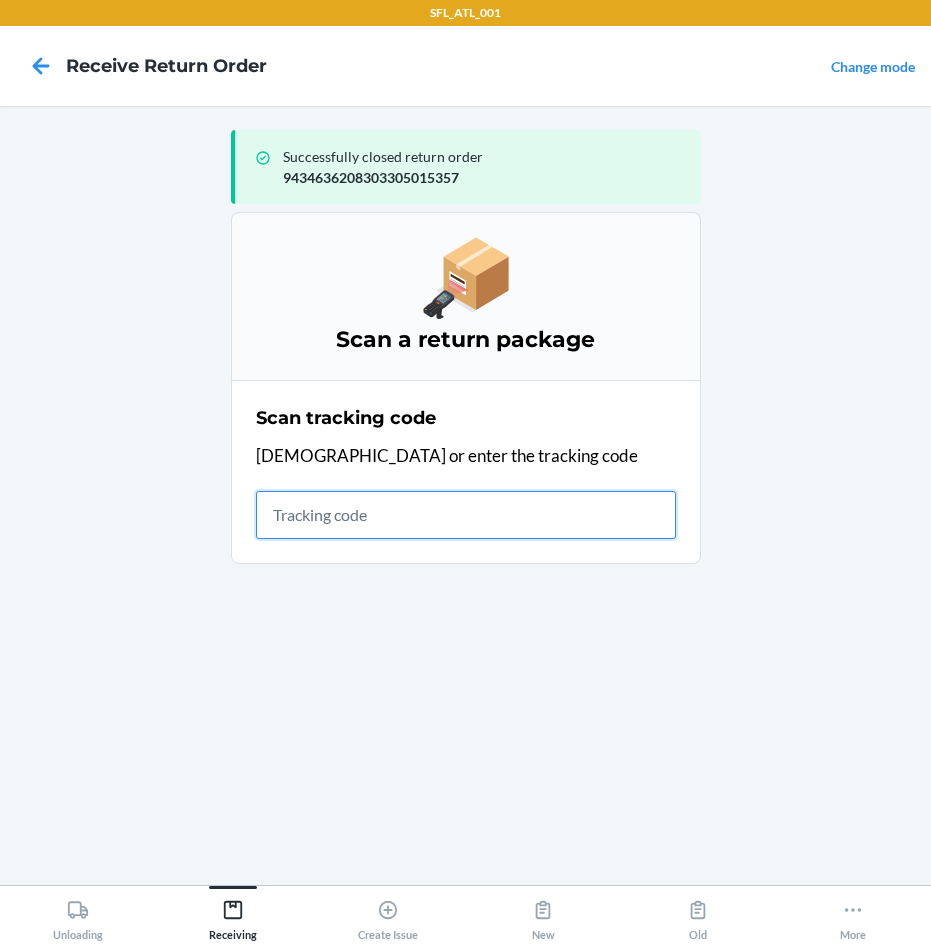drag, startPoint x: 320, startPoint y: 511, endPoint x: 347, endPoint y: 507, distance: 27.294687 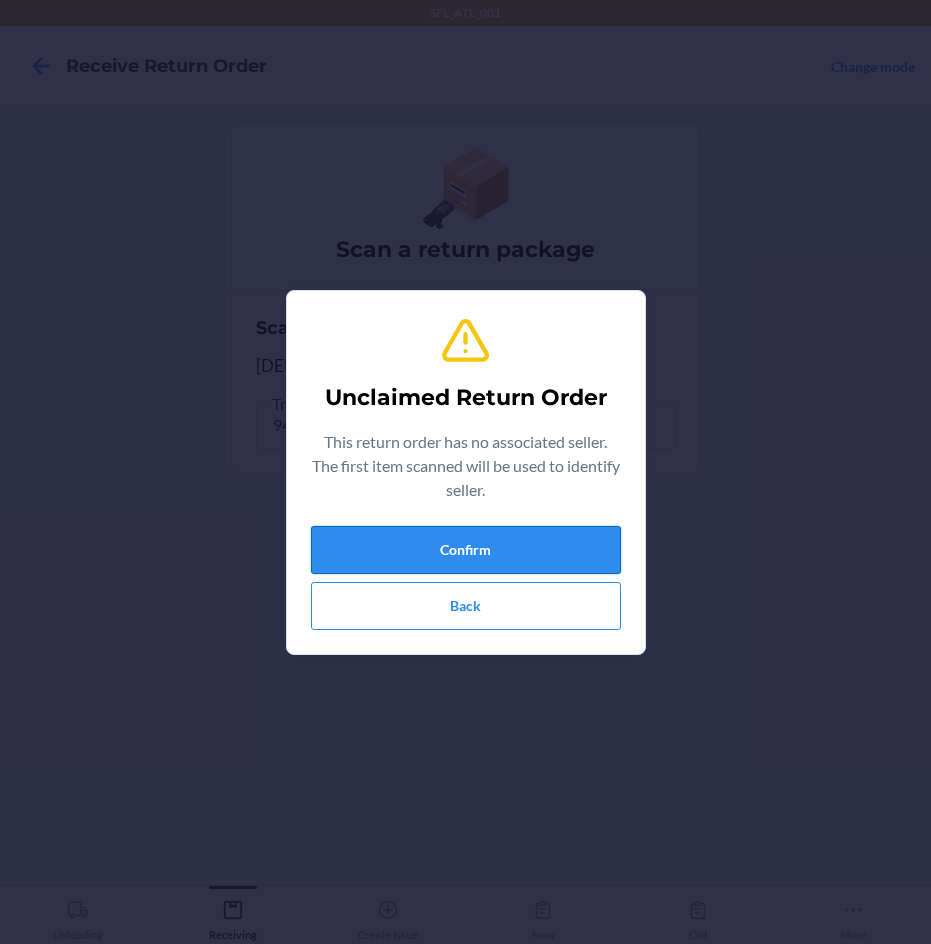 click on "Confirm" at bounding box center (466, 550) 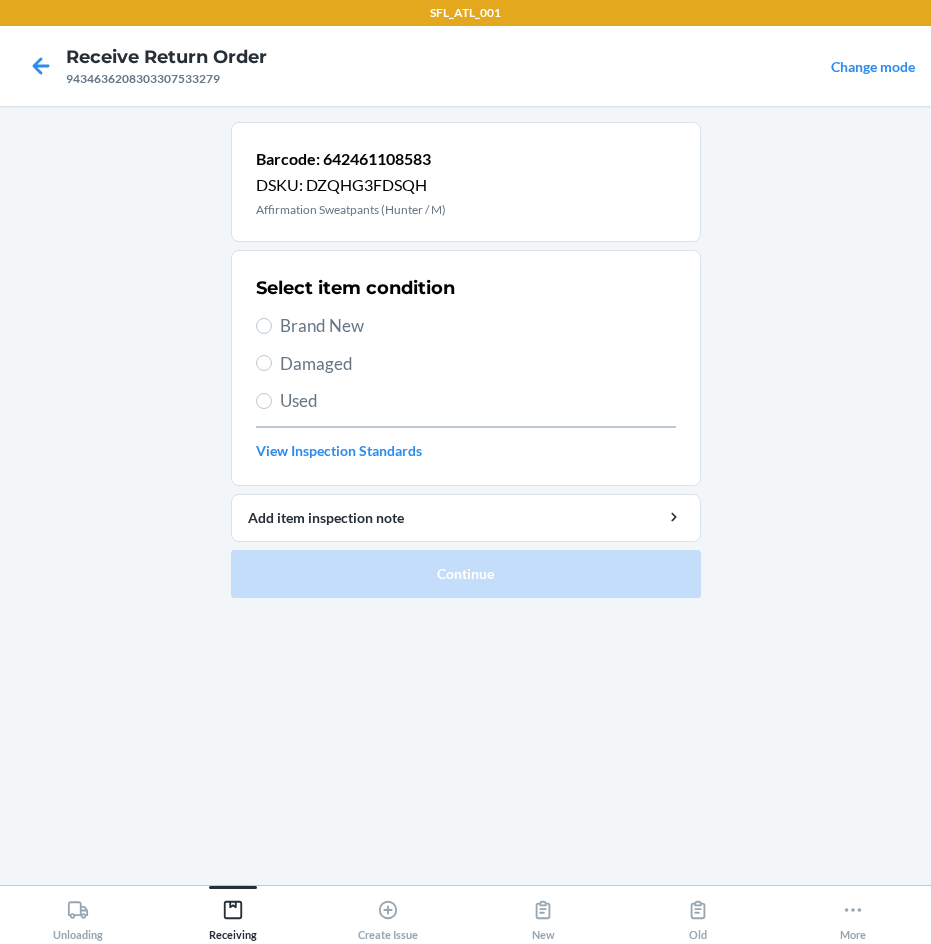 drag, startPoint x: 358, startPoint y: 324, endPoint x: 396, endPoint y: 407, distance: 91.28527 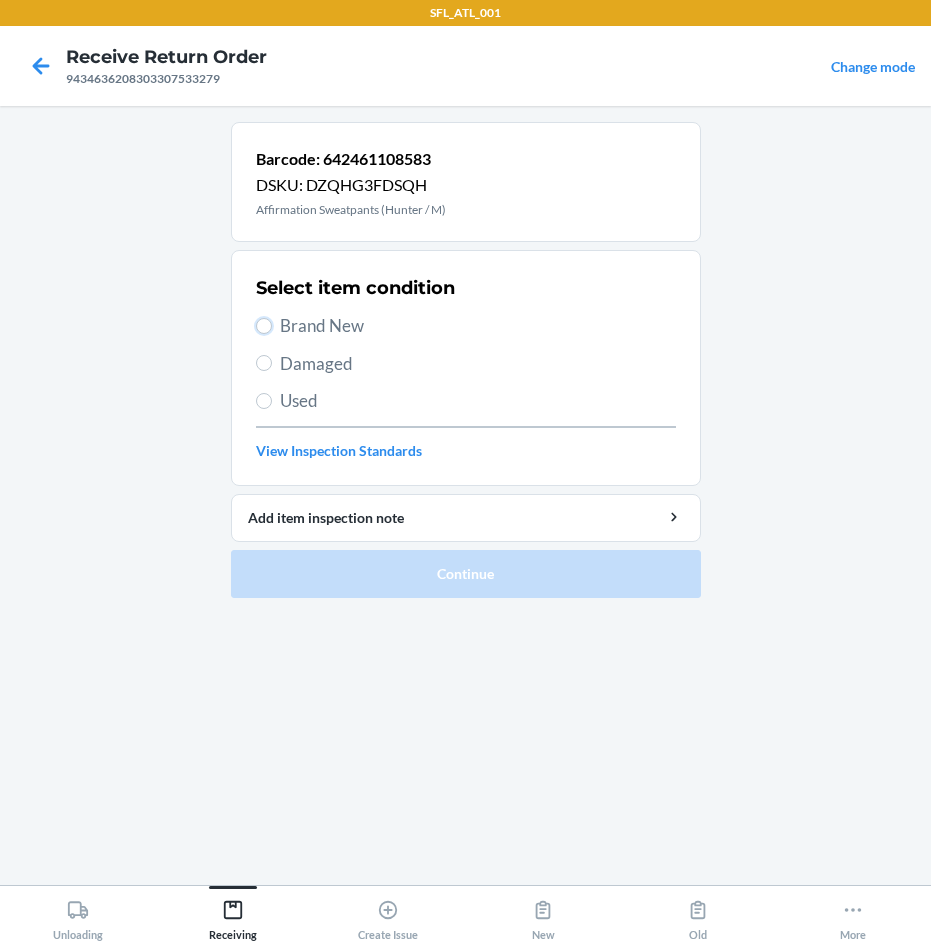click on "Brand New" at bounding box center (264, 326) 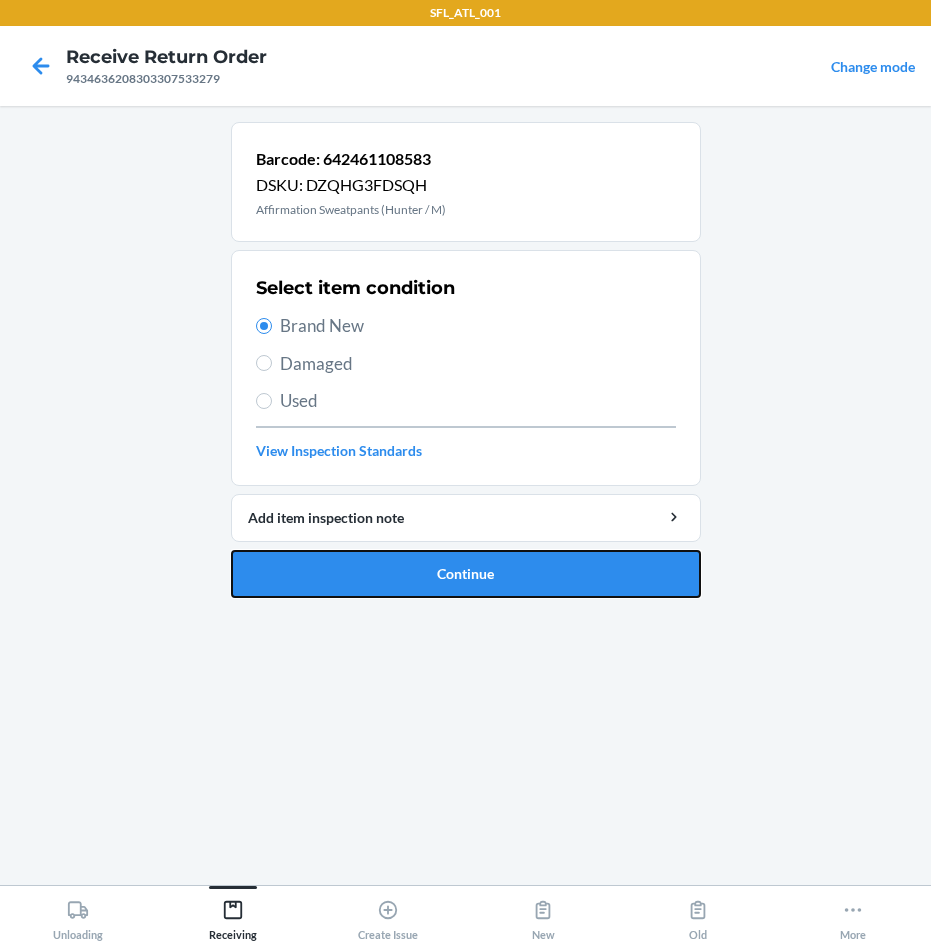 drag, startPoint x: 562, startPoint y: 578, endPoint x: 587, endPoint y: 578, distance: 25 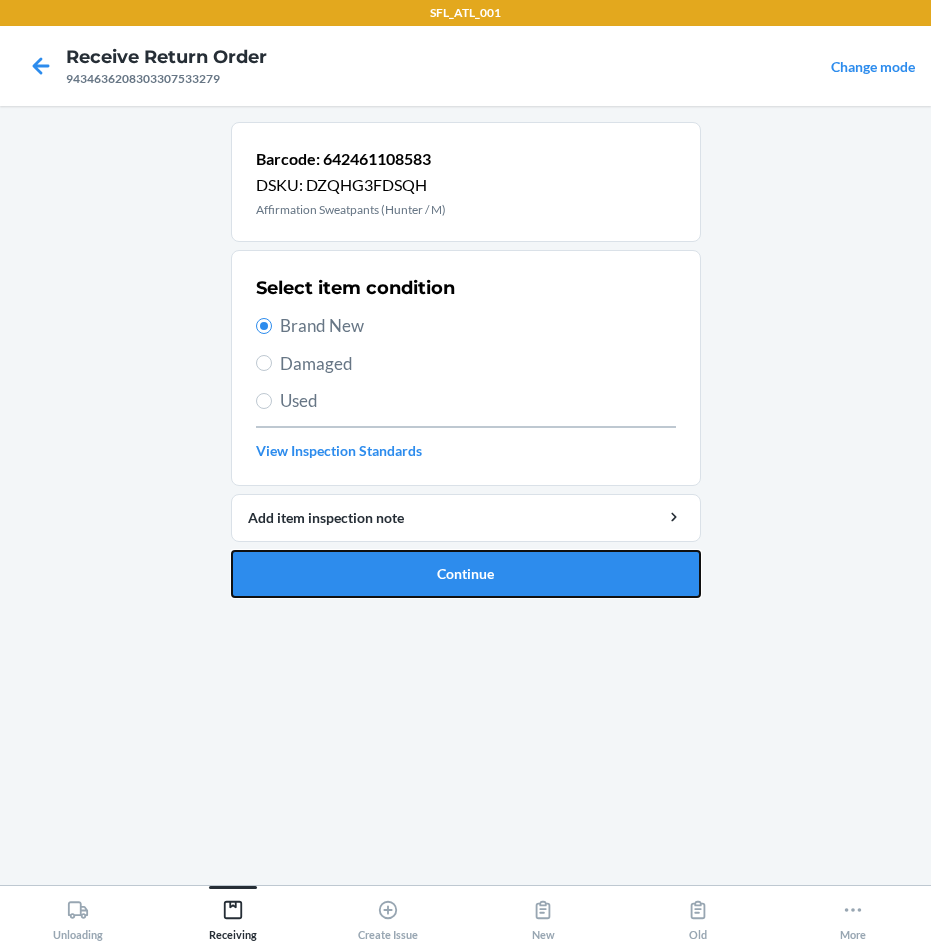 click on "Continue" at bounding box center [466, 574] 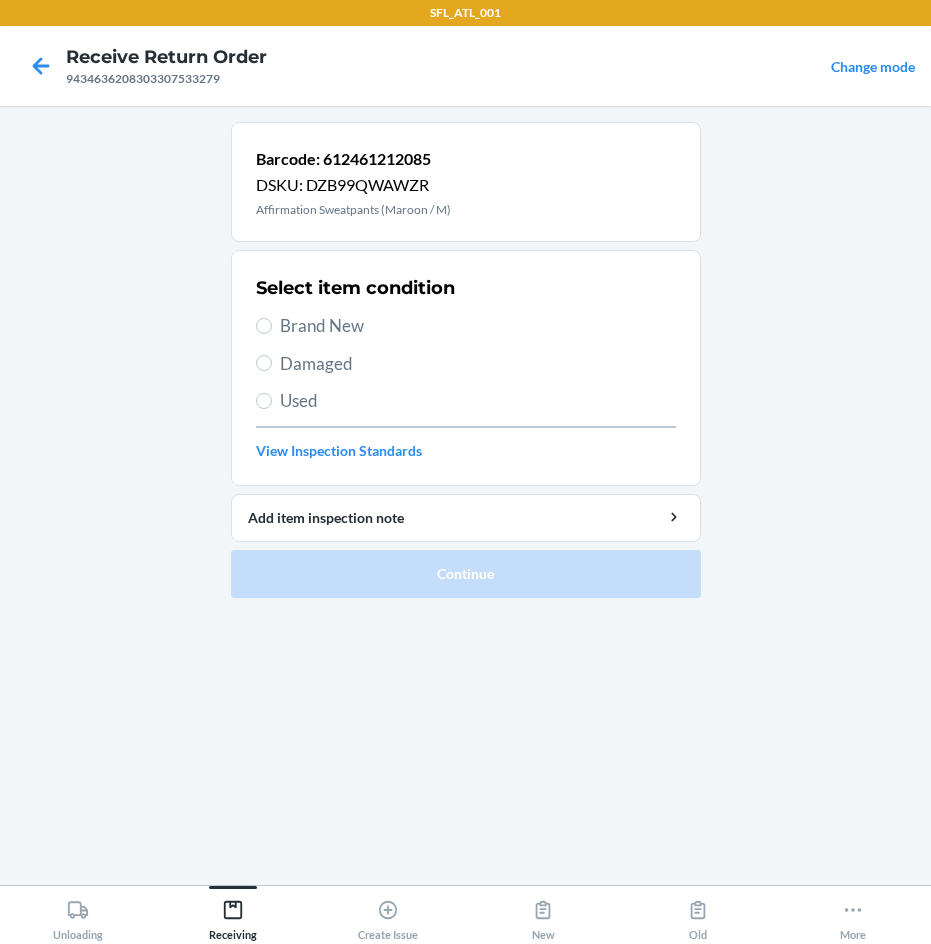 click on "Brand New" at bounding box center [478, 326] 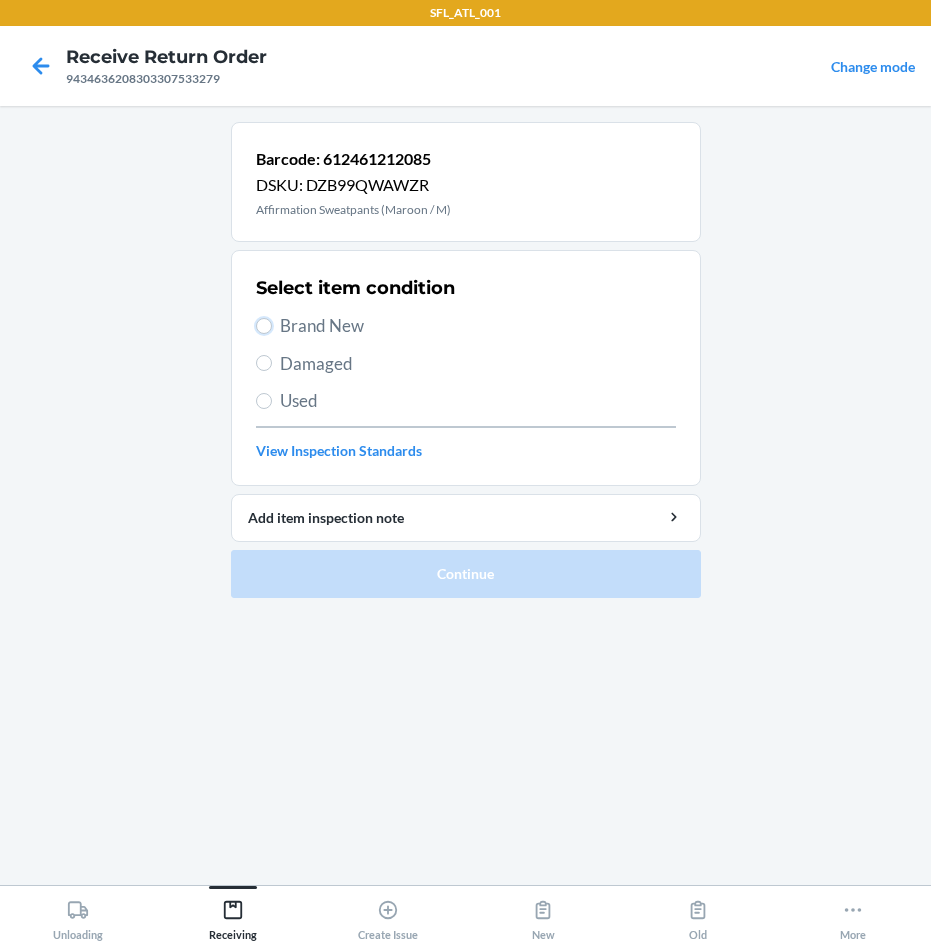 click on "Brand New" at bounding box center [264, 326] 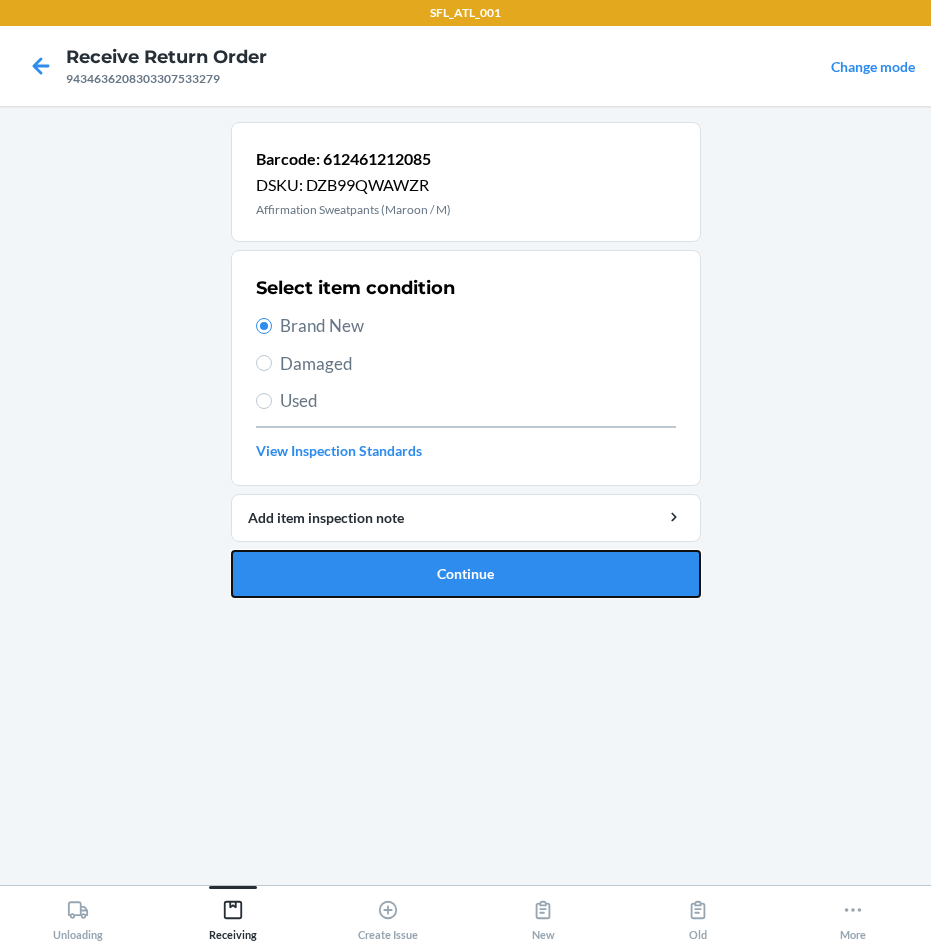 drag, startPoint x: 499, startPoint y: 575, endPoint x: 528, endPoint y: 575, distance: 29 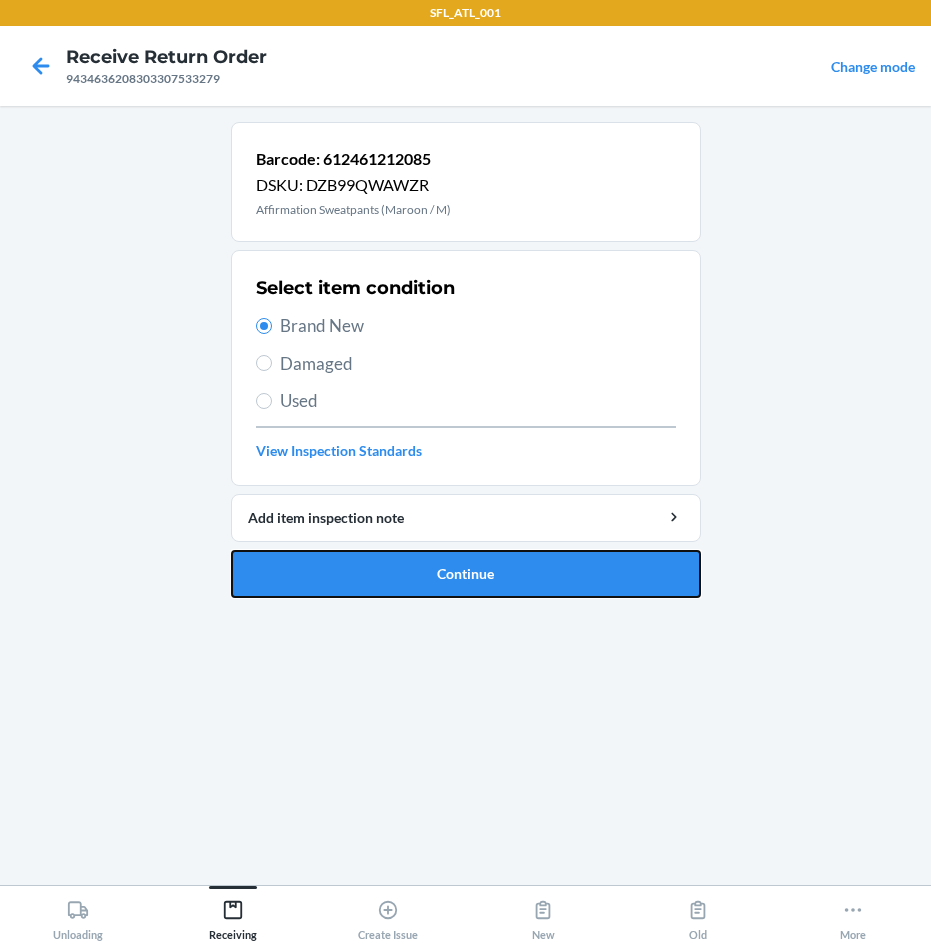 click on "Continue" at bounding box center [466, 574] 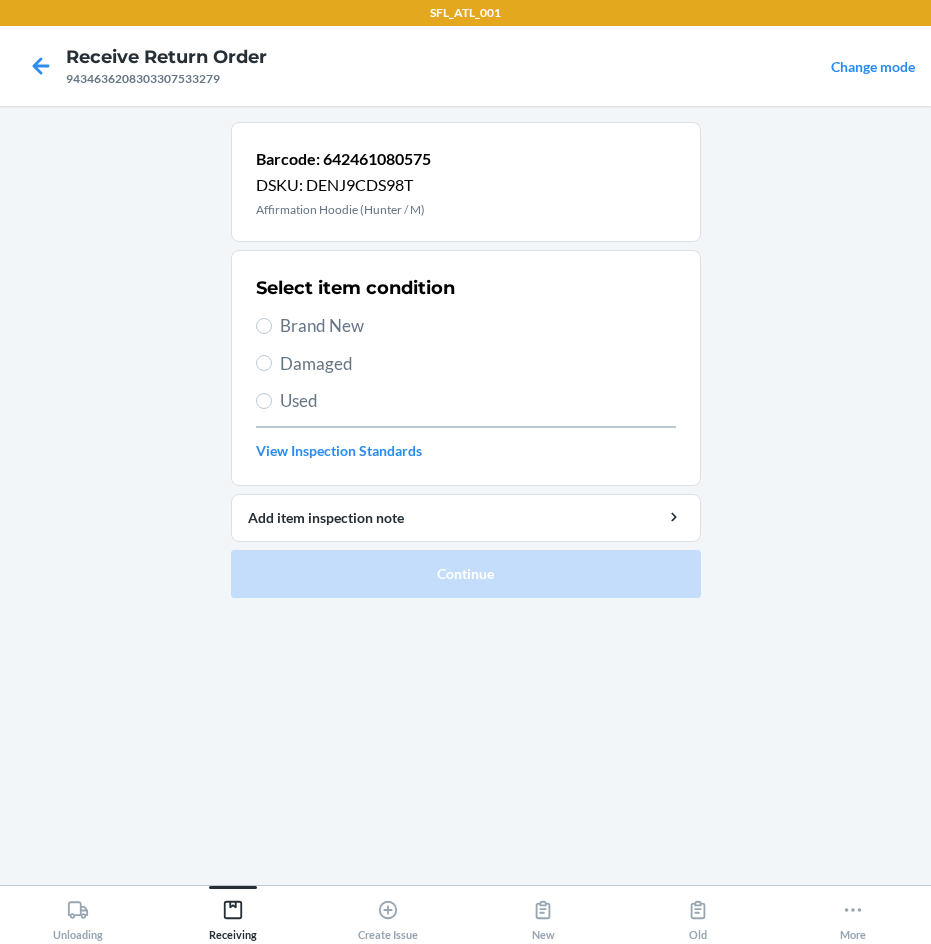 click on "Brand New" at bounding box center [478, 326] 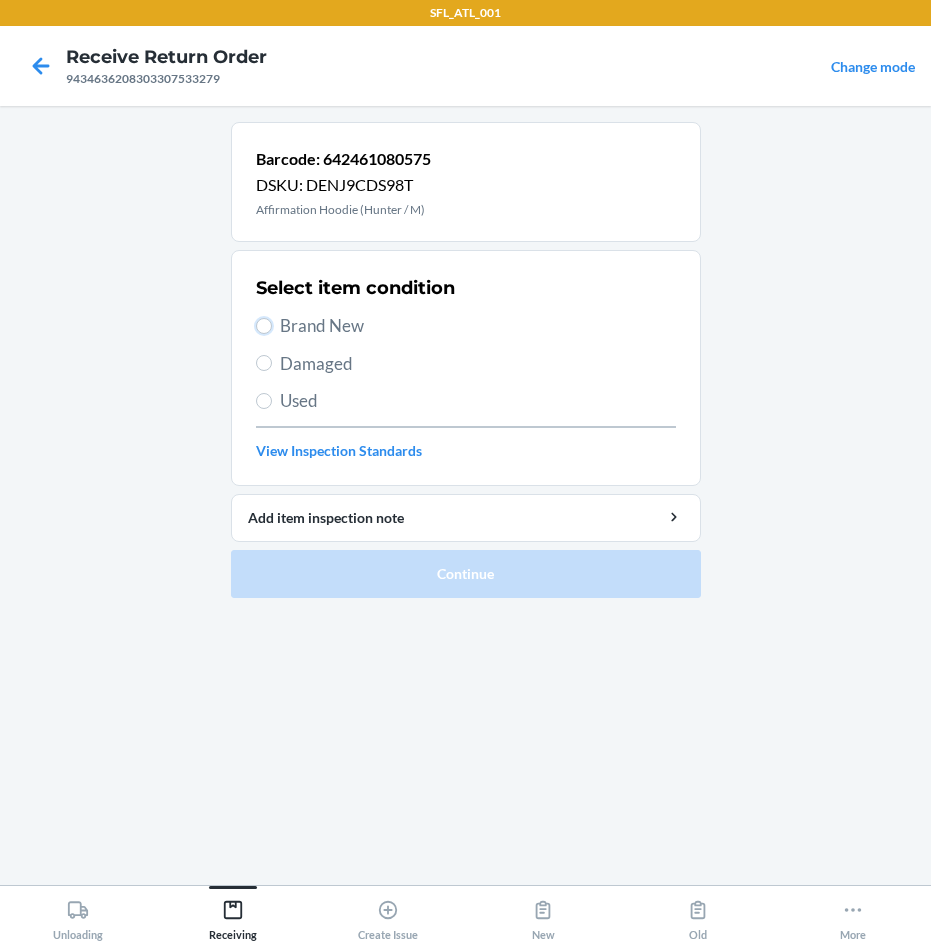 click on "Brand New" at bounding box center [264, 326] 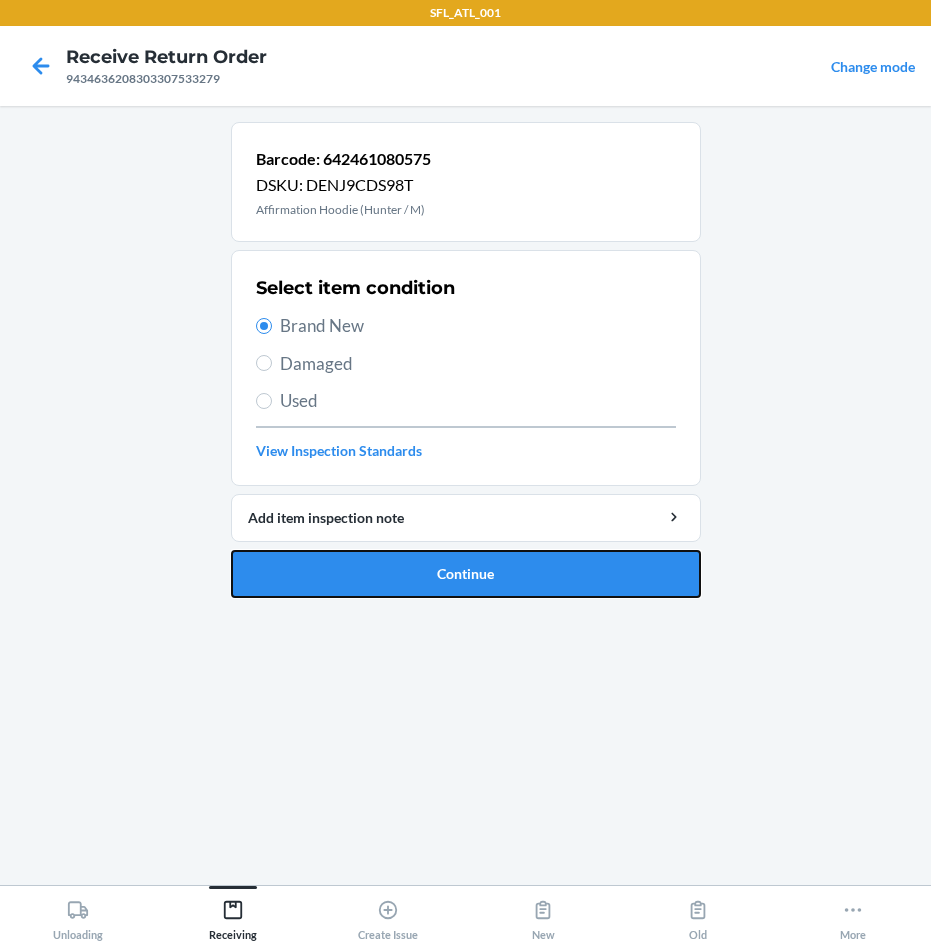 click on "Continue" at bounding box center [466, 574] 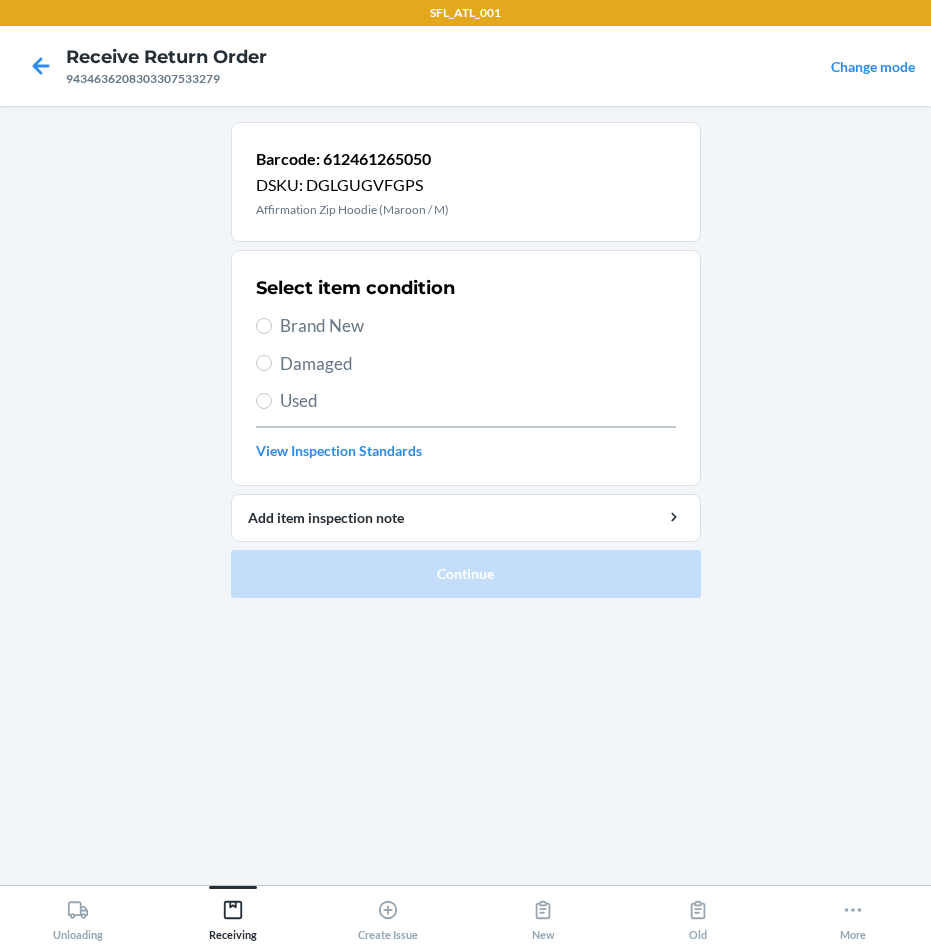 click on "Brand New" at bounding box center [478, 326] 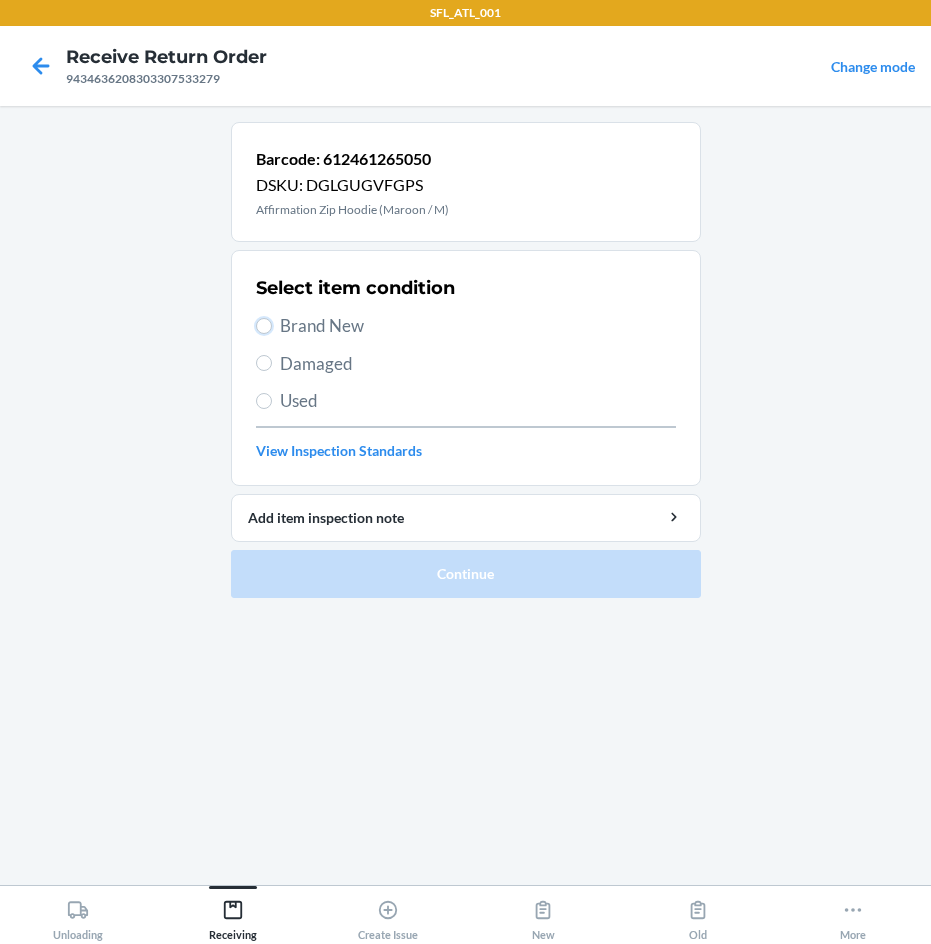 click on "Brand New" at bounding box center (264, 326) 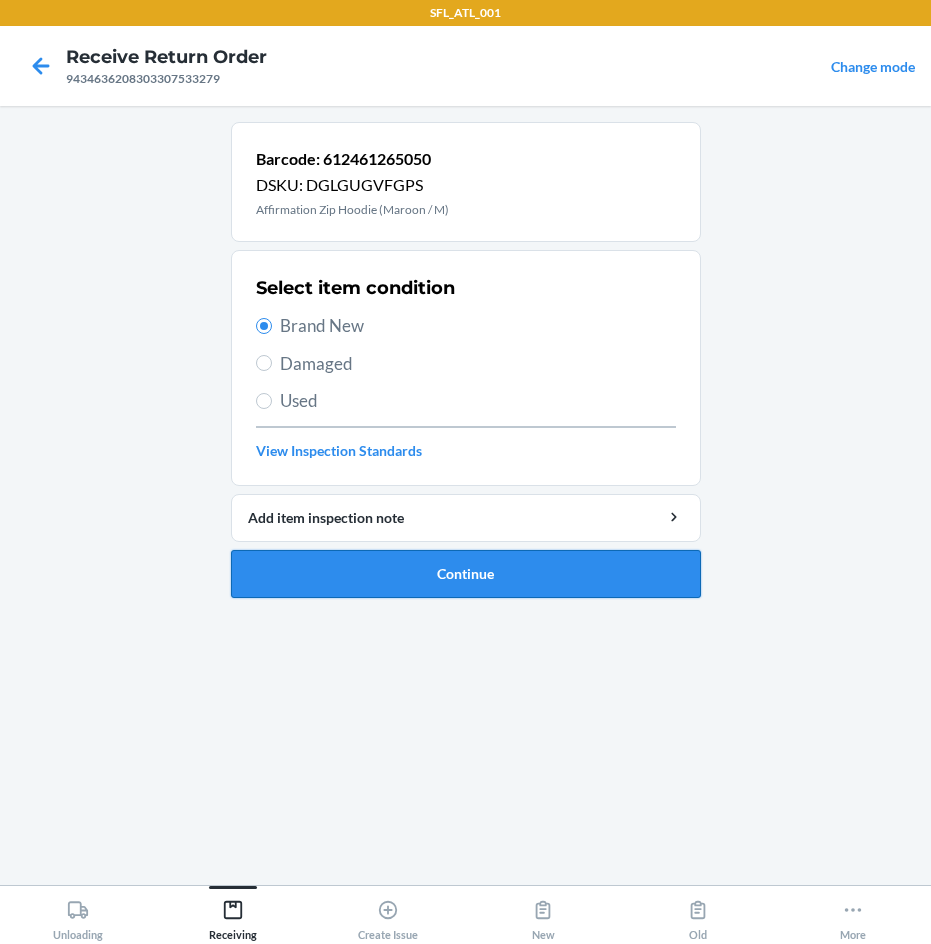 click on "Continue" at bounding box center (466, 574) 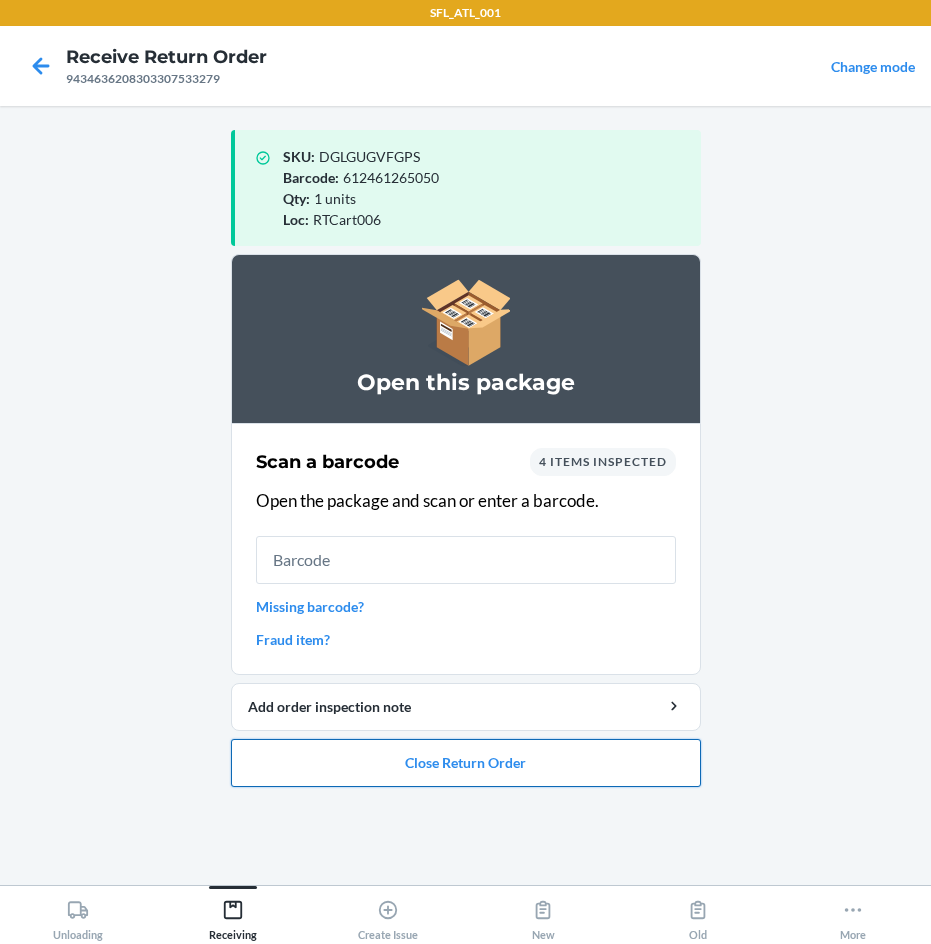 click on "Close Return Order" at bounding box center (466, 763) 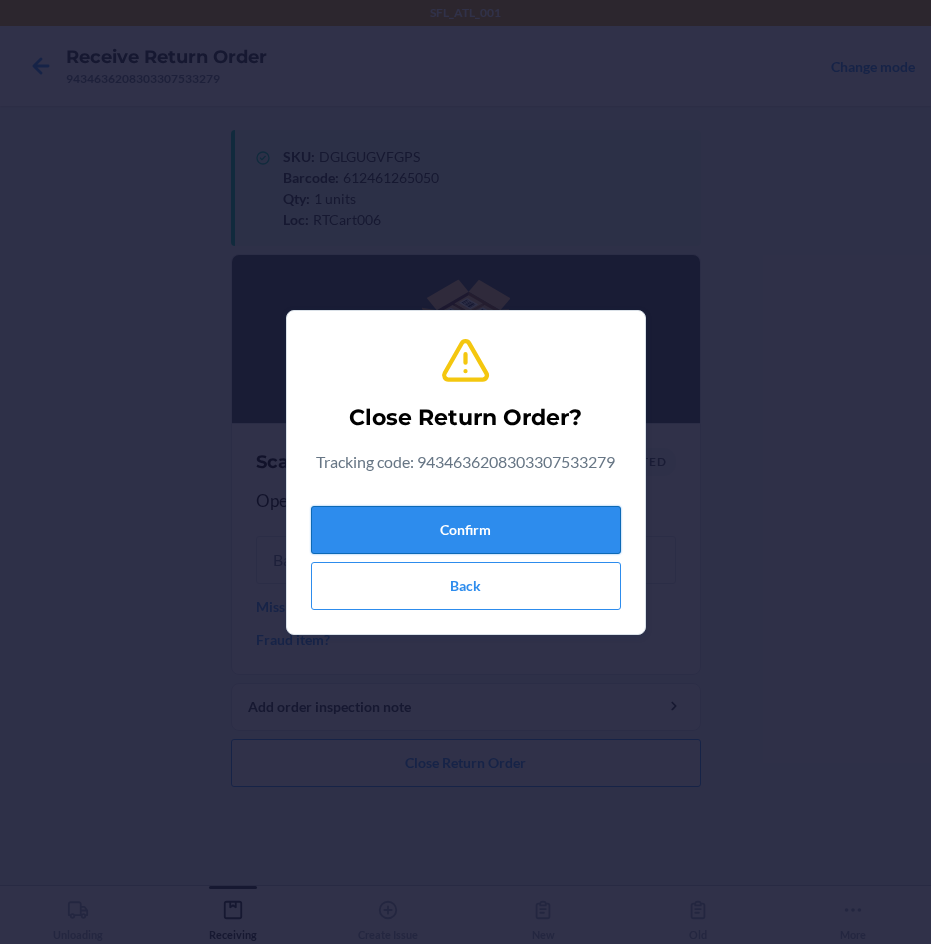 click on "Confirm" at bounding box center [466, 530] 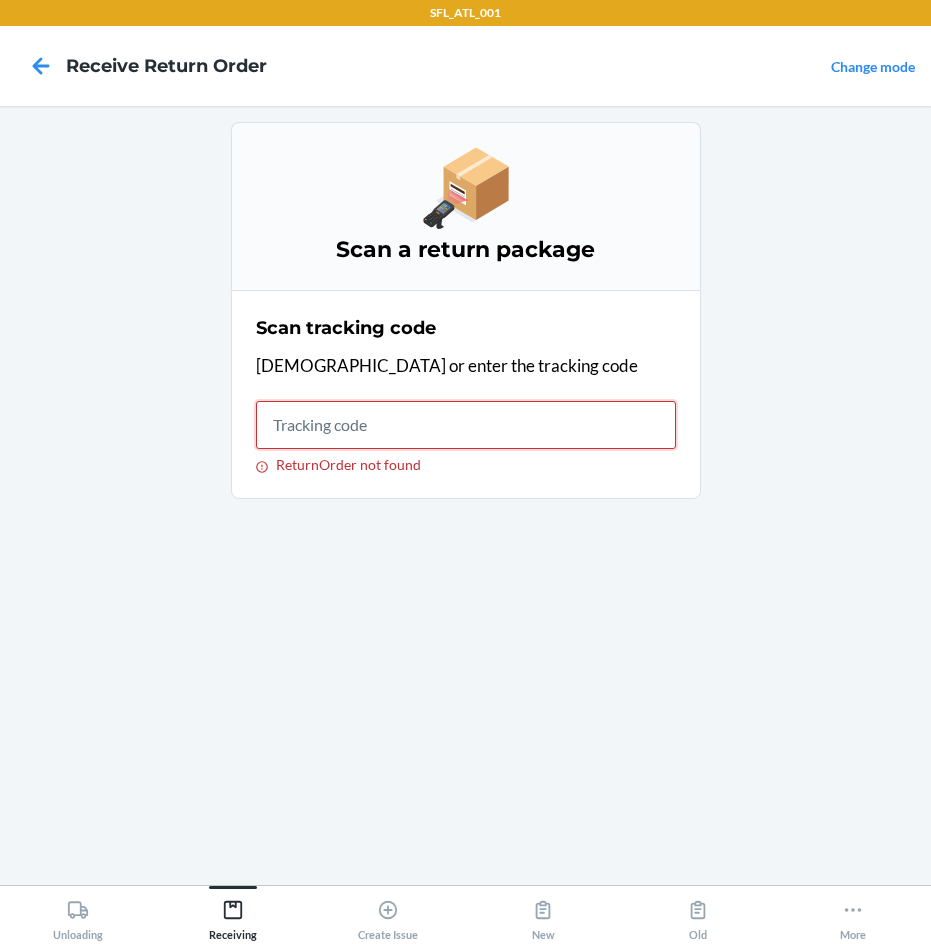 click on "ReturnOrder not found" at bounding box center [466, 425] 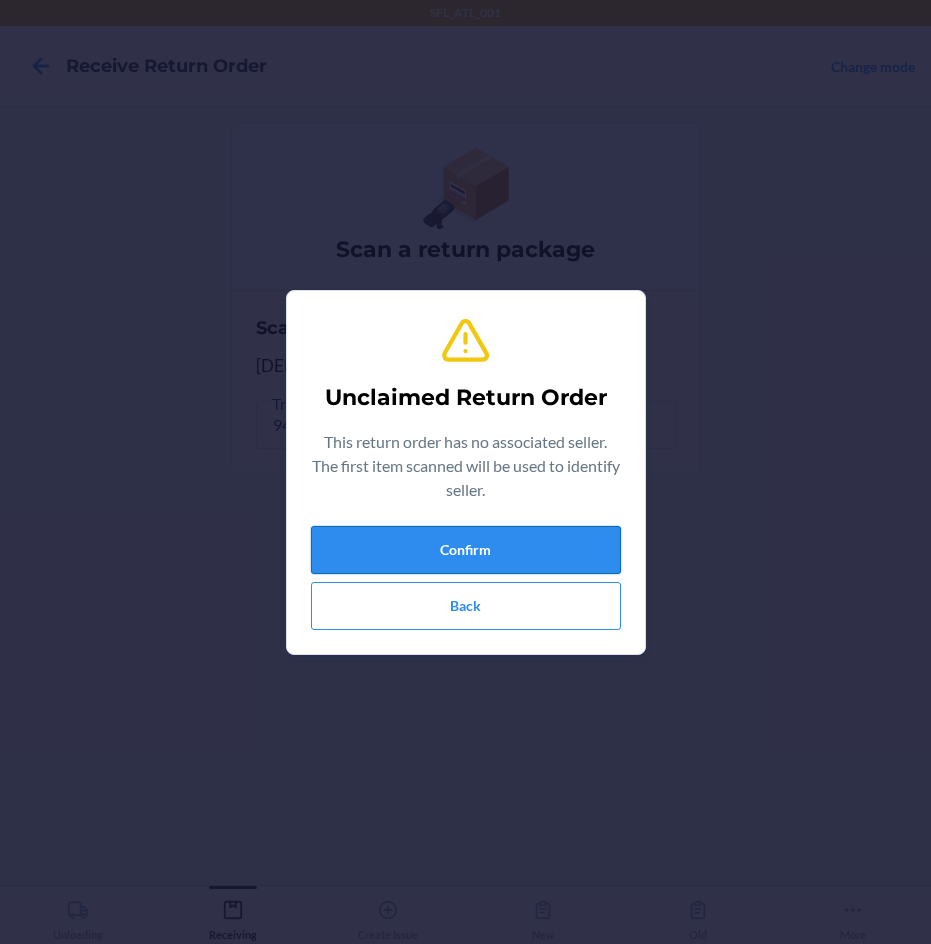 click on "Confirm" at bounding box center [466, 550] 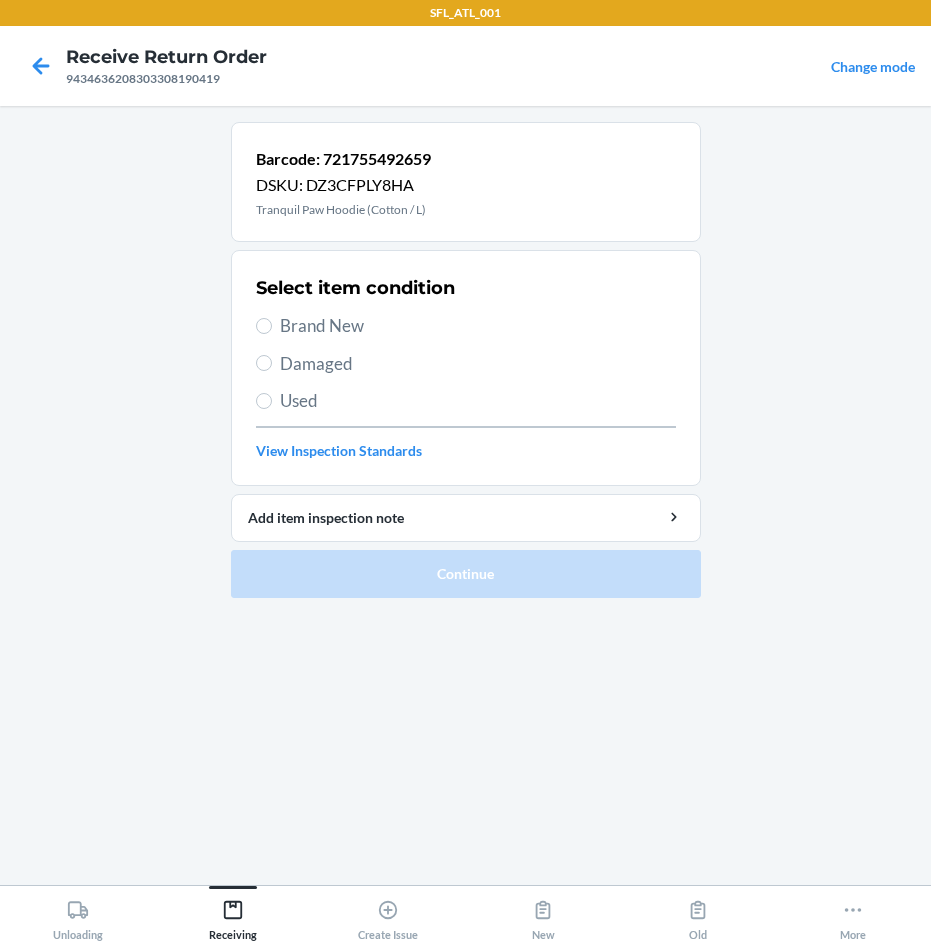 click on "Brand New" at bounding box center (478, 326) 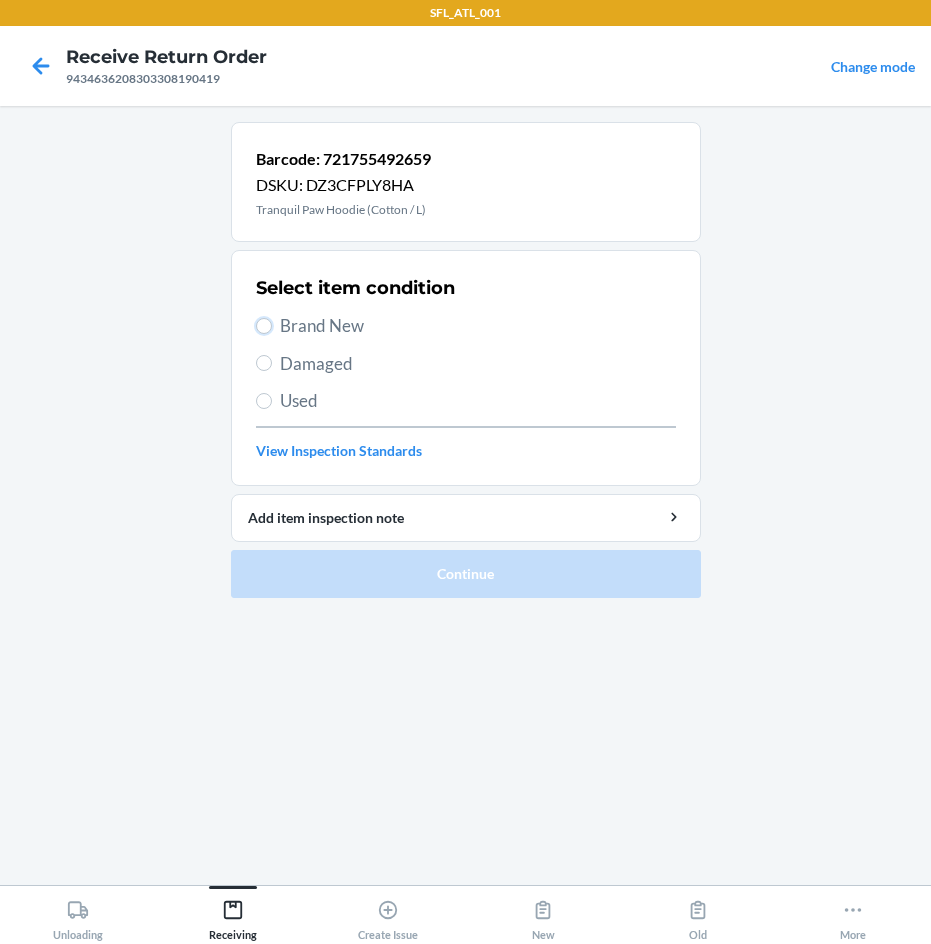 click on "Brand New" at bounding box center [264, 326] 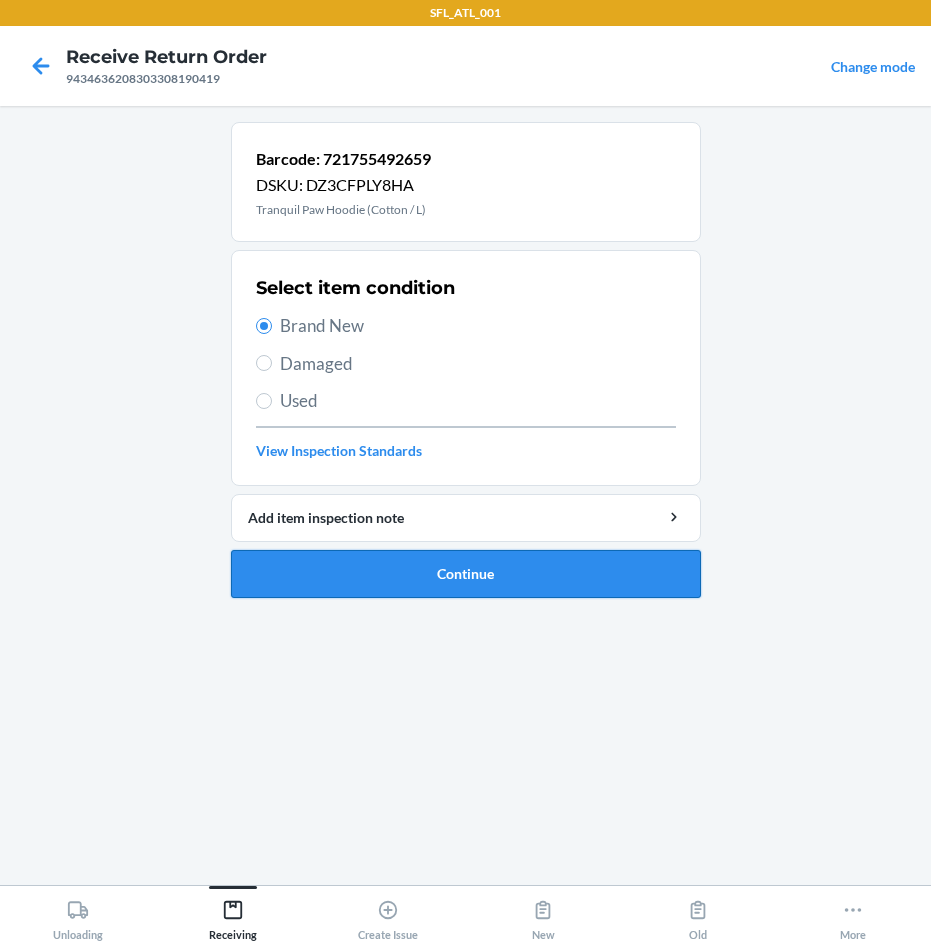 click on "Continue" at bounding box center [466, 574] 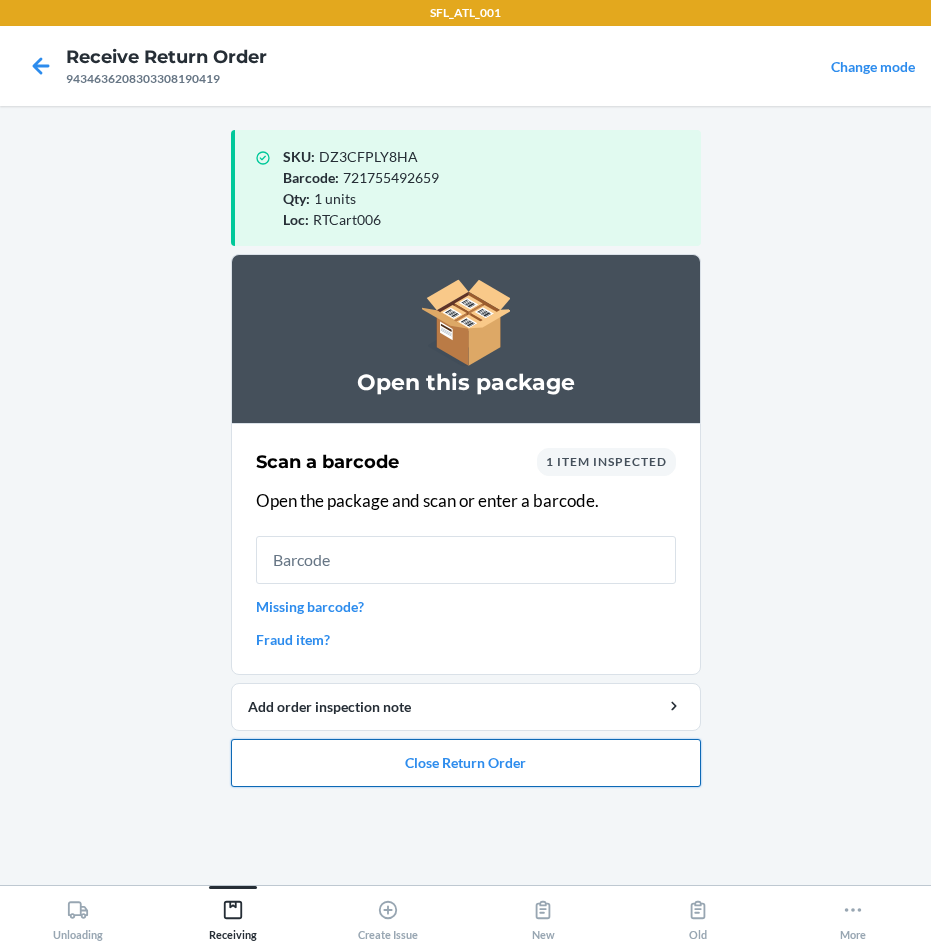 click on "Close Return Order" at bounding box center [466, 763] 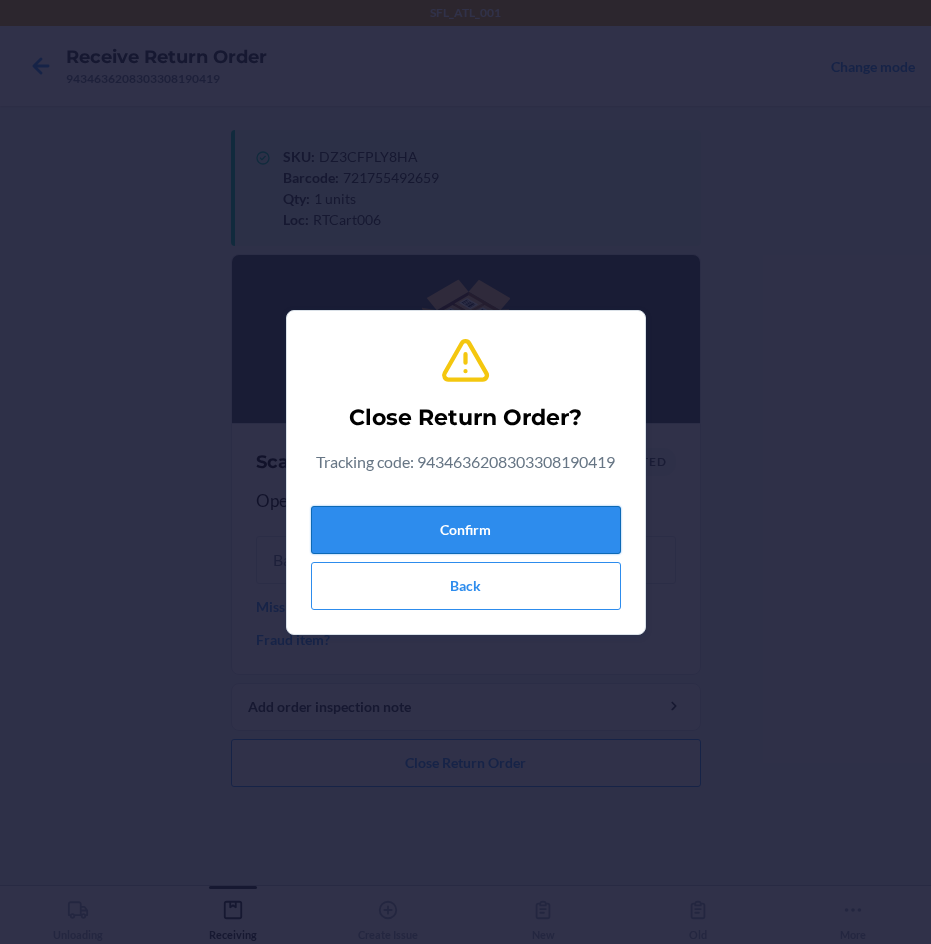 click on "Confirm" at bounding box center [466, 530] 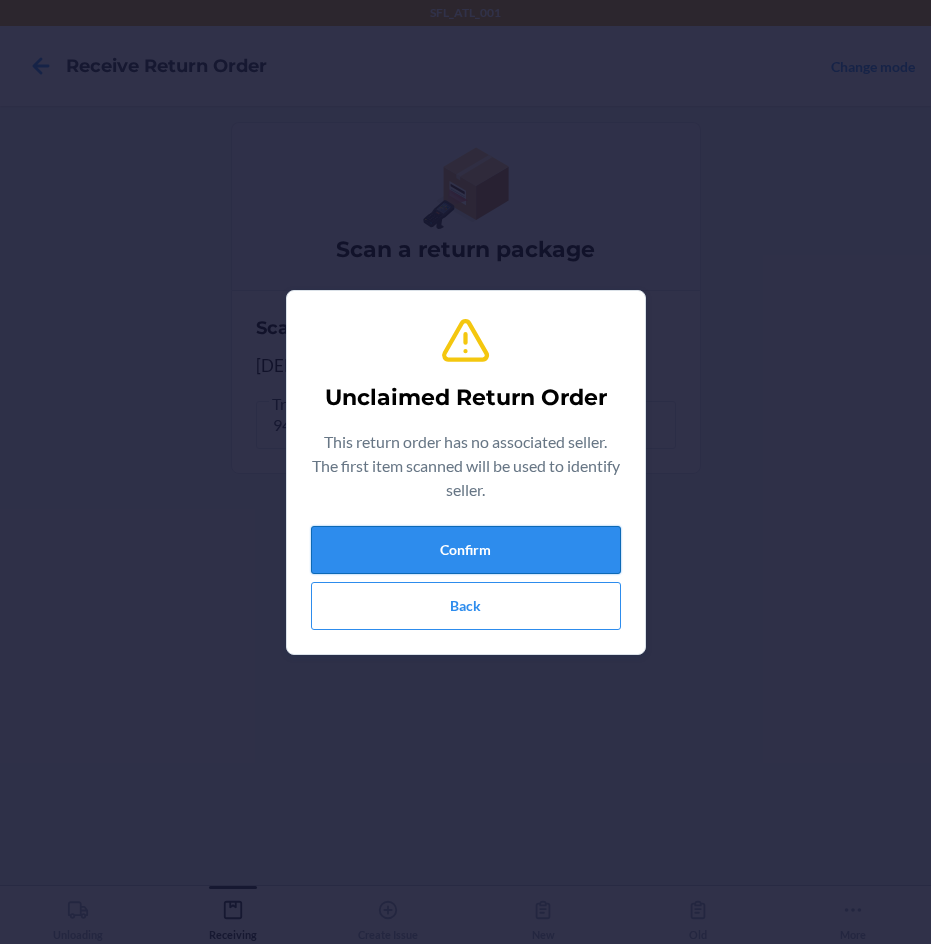 click on "Confirm" at bounding box center [466, 550] 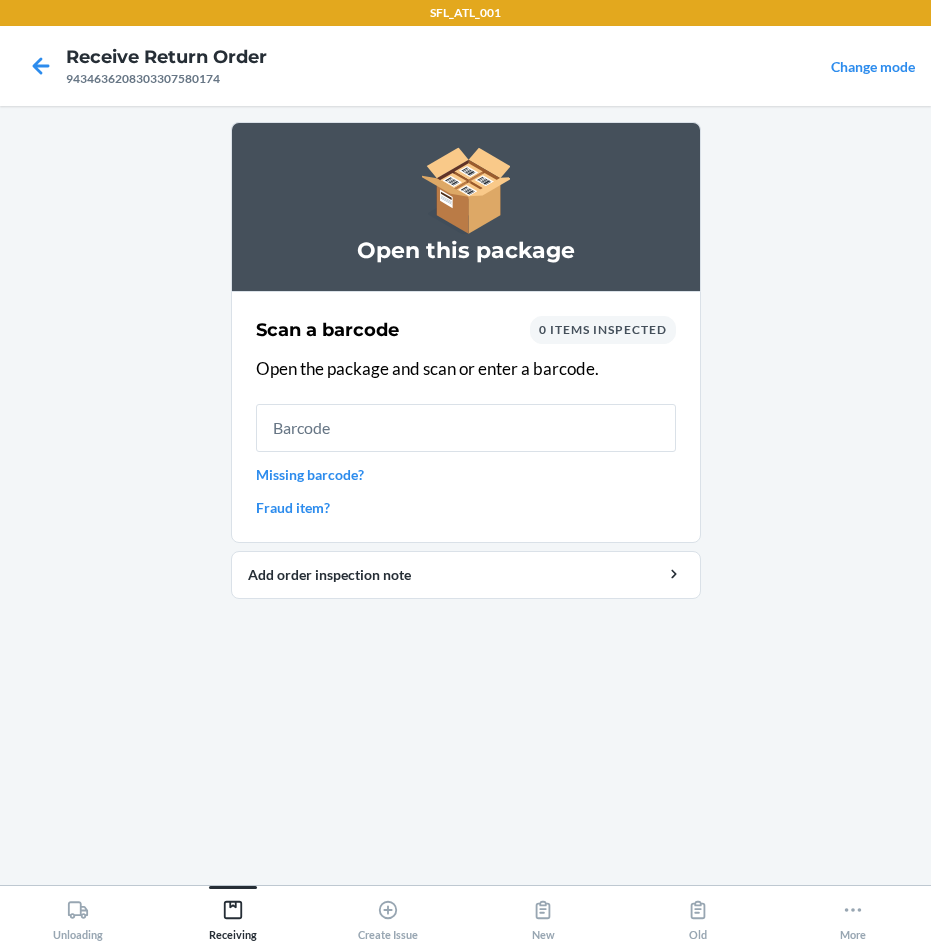 click at bounding box center [466, 428] 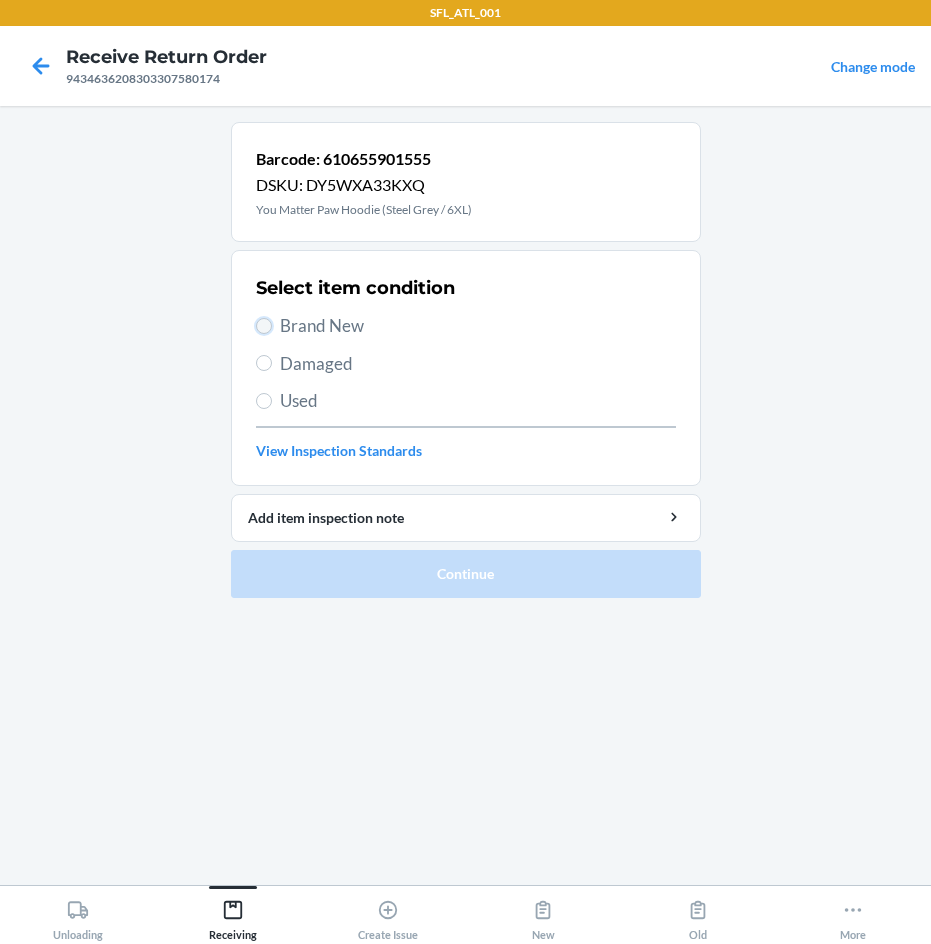 click on "Brand New" at bounding box center [264, 326] 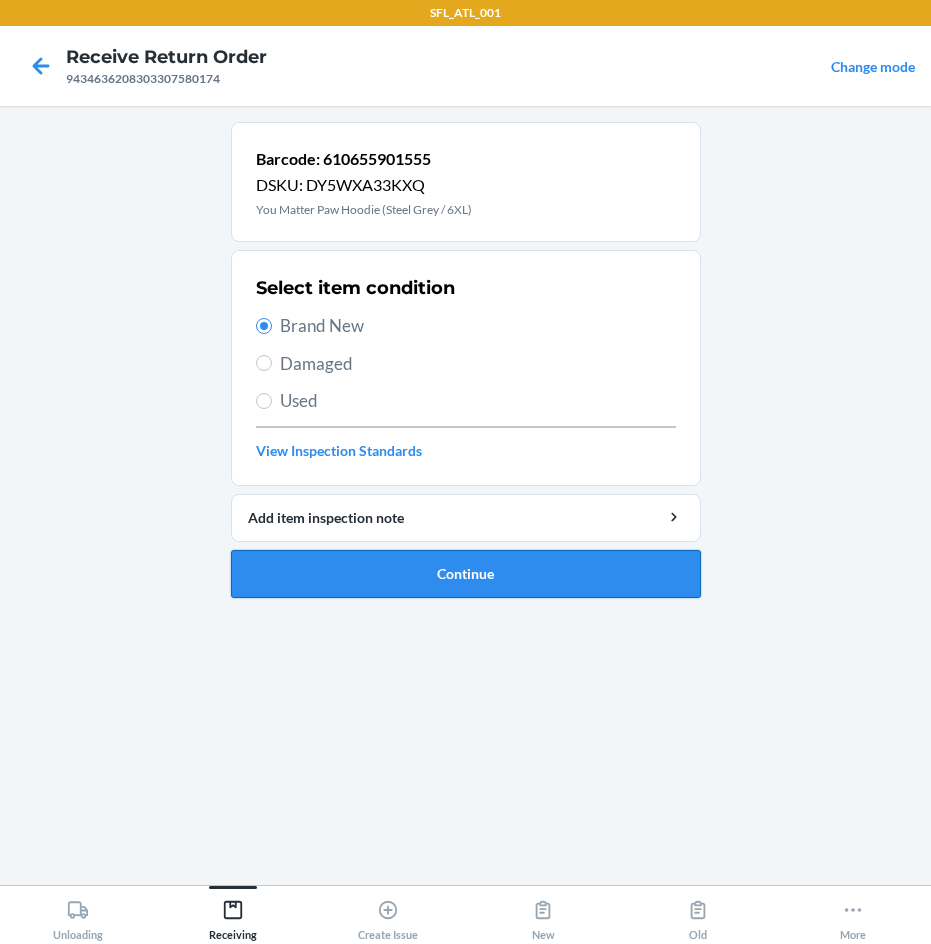 click on "Continue" at bounding box center (466, 574) 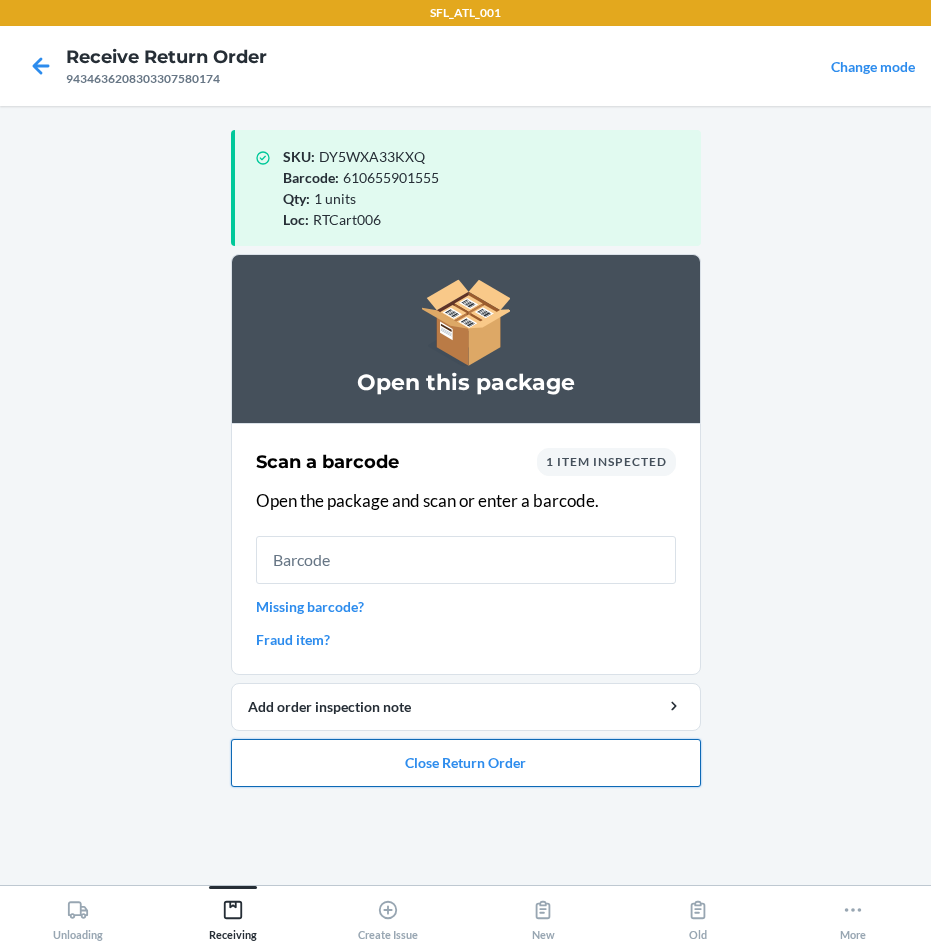 click on "Close Return Order" at bounding box center [466, 763] 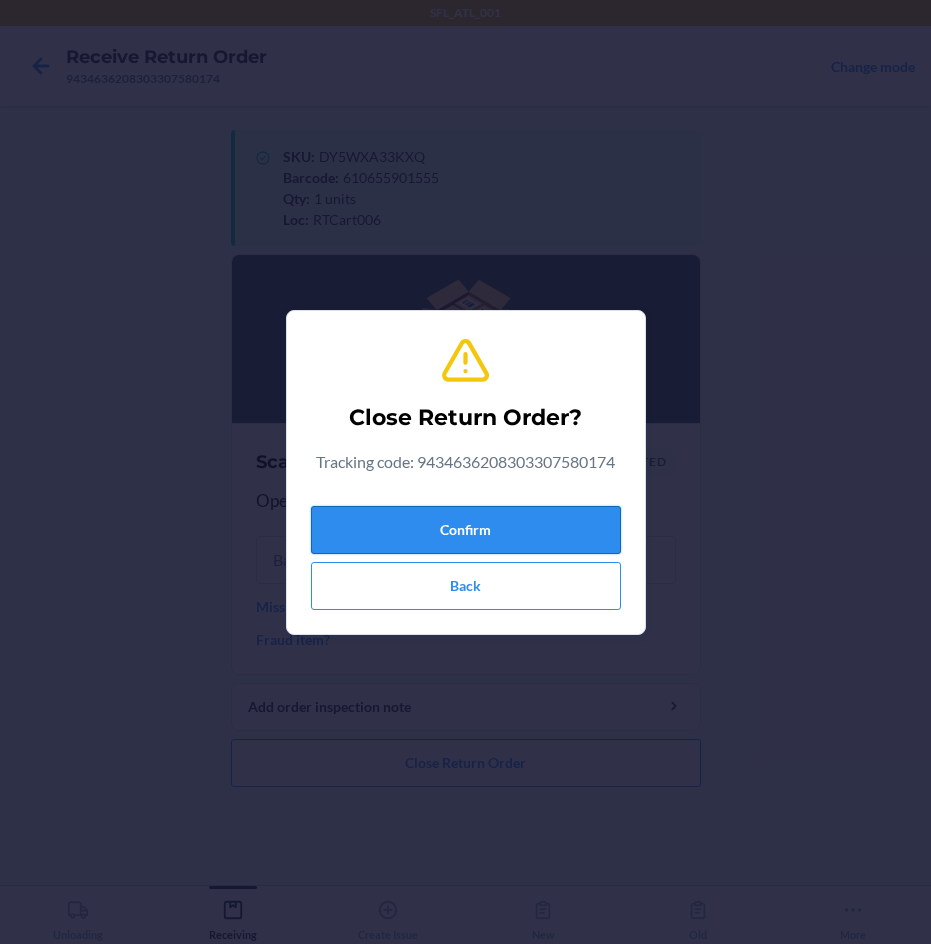 drag, startPoint x: 459, startPoint y: 541, endPoint x: 474, endPoint y: 545, distance: 15.524175 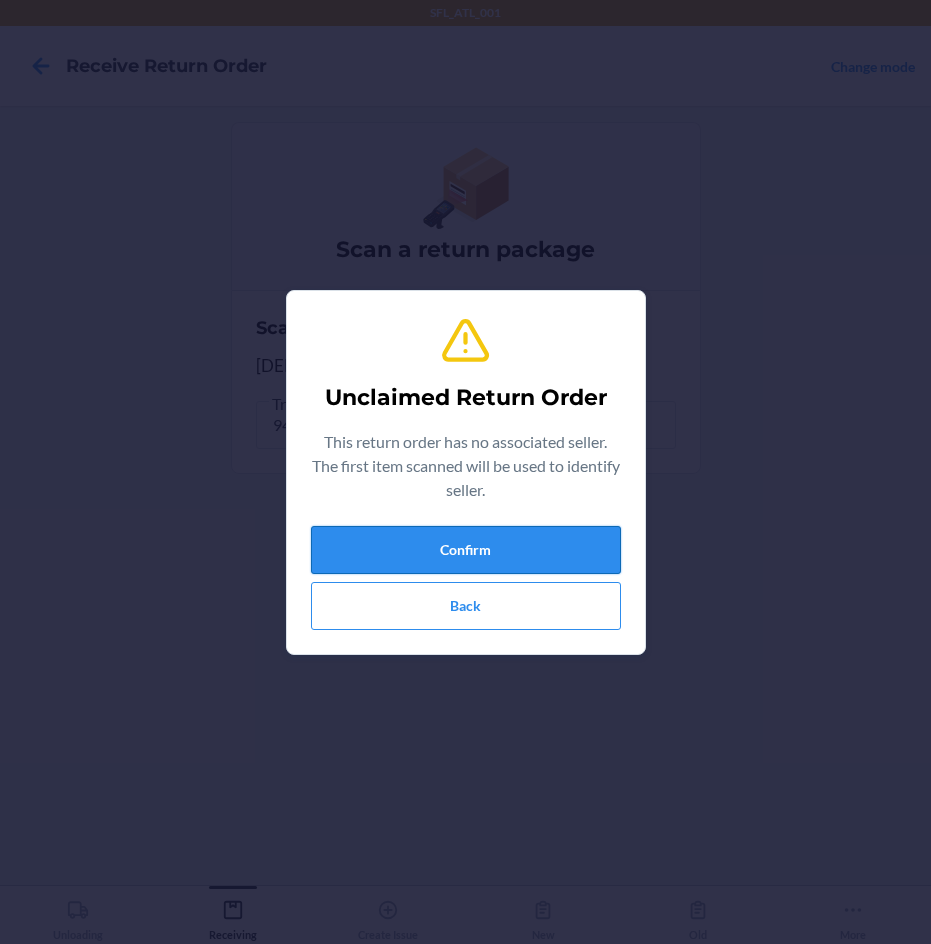 click on "Confirm" at bounding box center [466, 550] 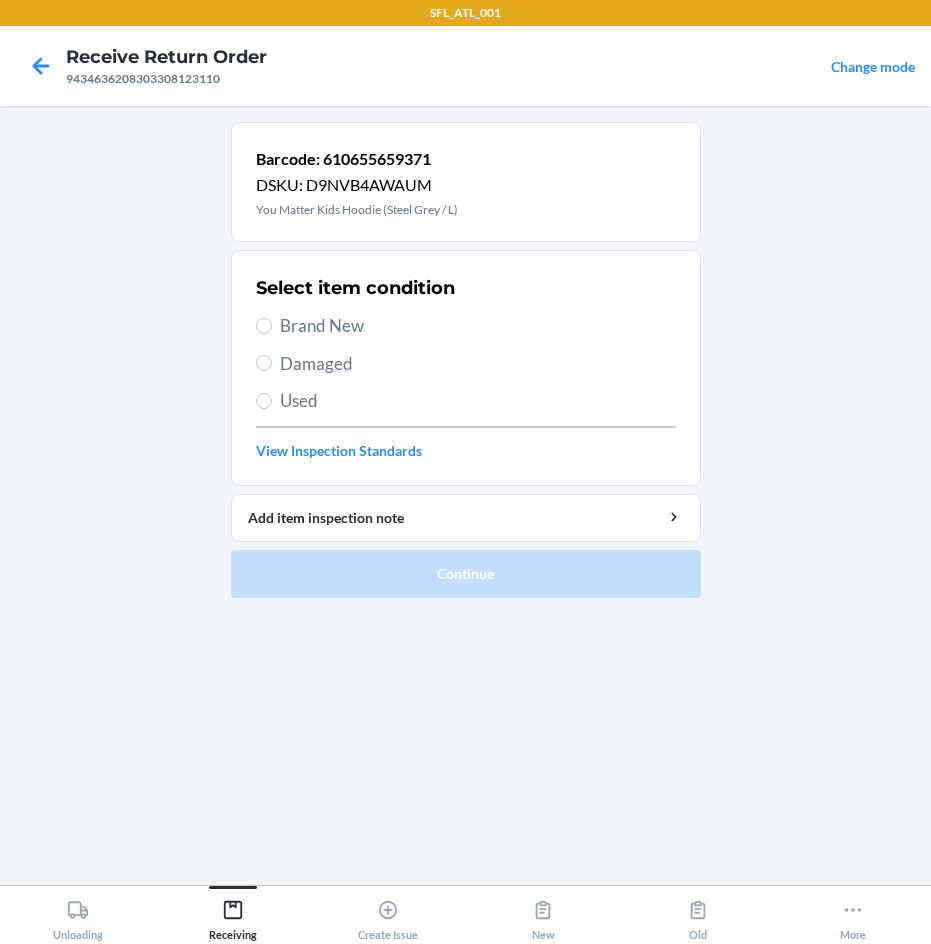 click on "Brand New" at bounding box center [478, 326] 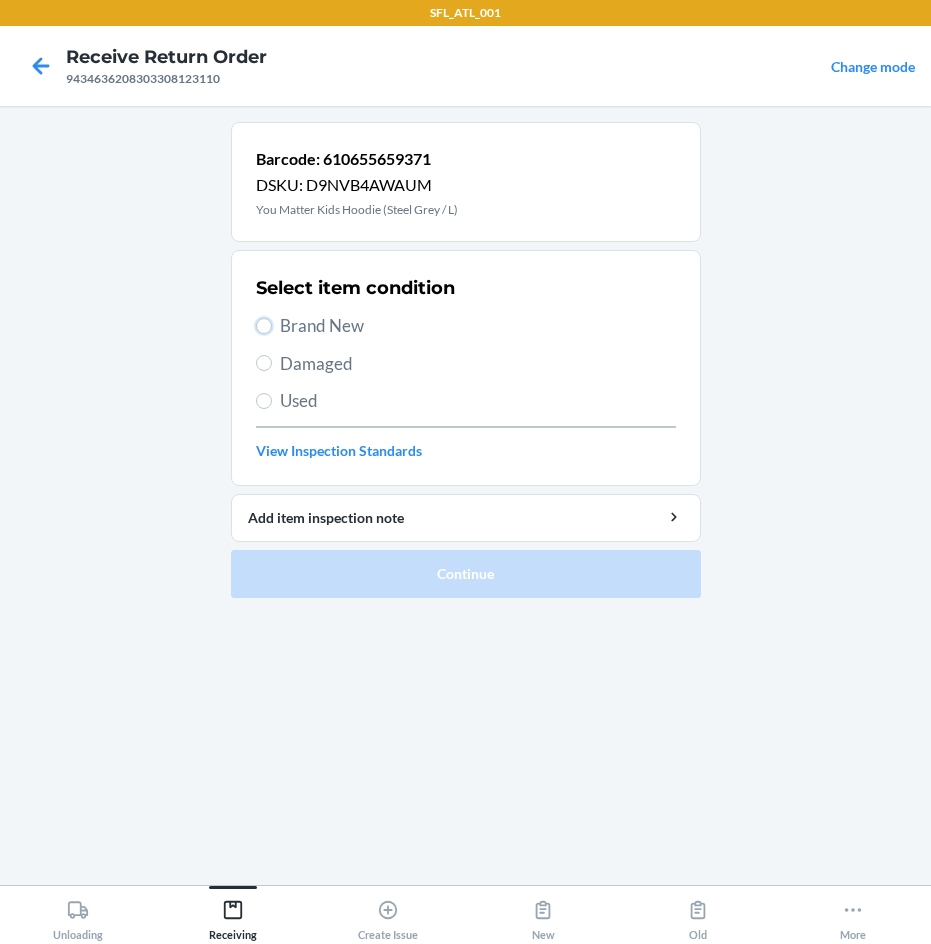click on "Brand New" at bounding box center (264, 326) 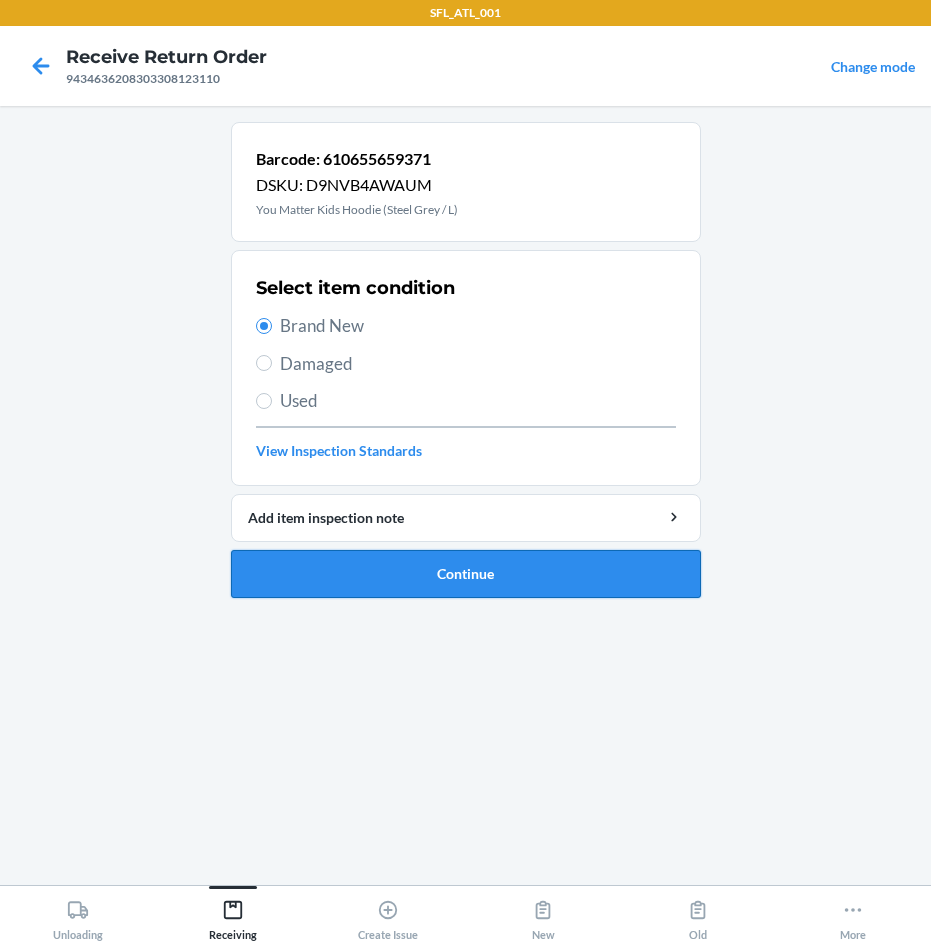 click on "Continue" at bounding box center (466, 574) 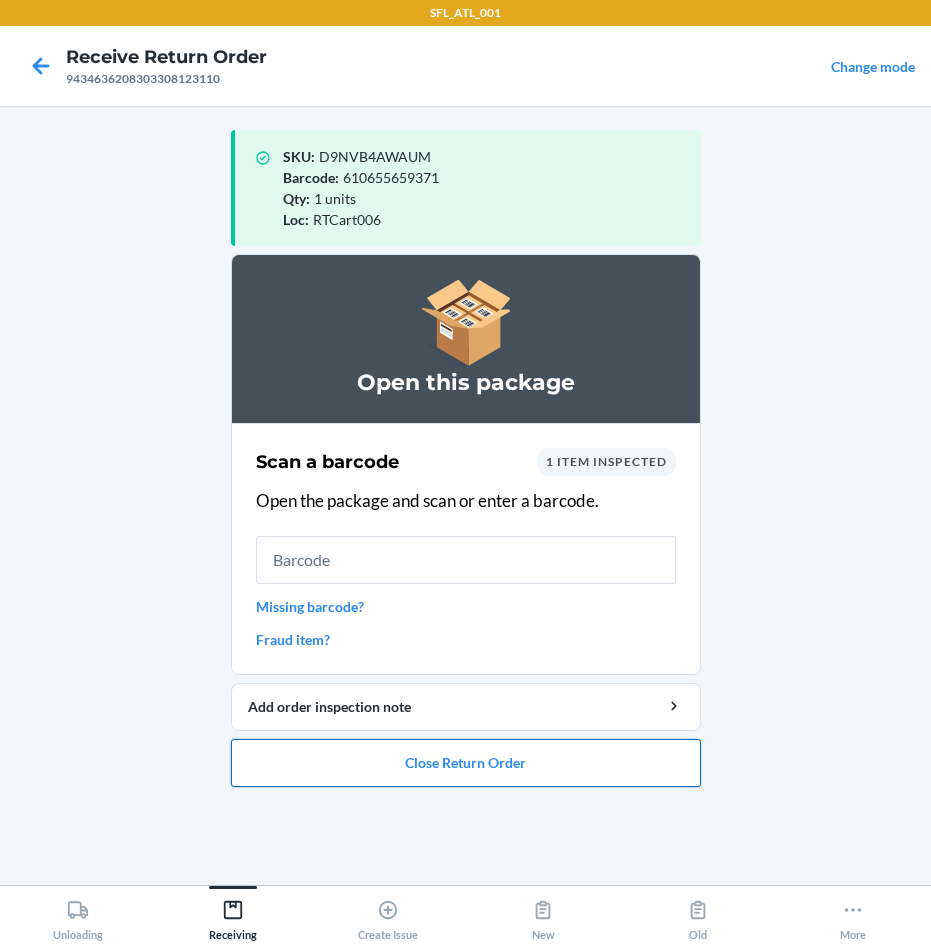 click on "Close Return Order" at bounding box center [466, 763] 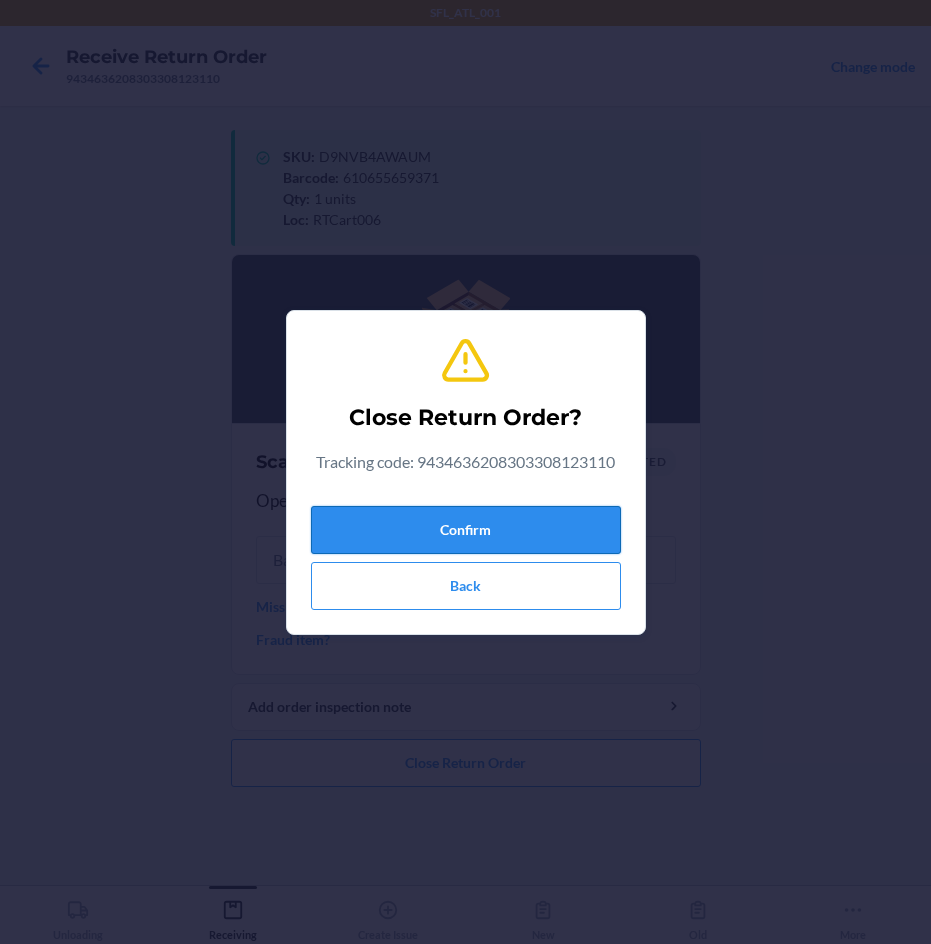 click on "Confirm" at bounding box center [466, 530] 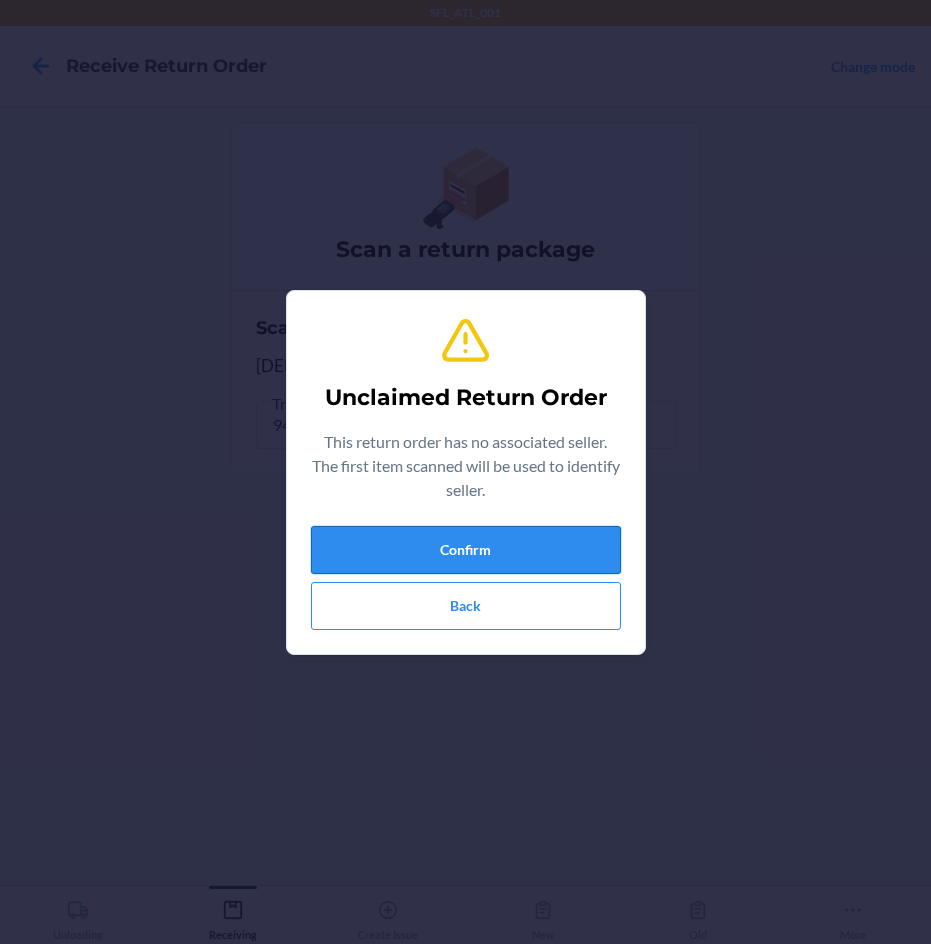 click on "Confirm" at bounding box center [466, 550] 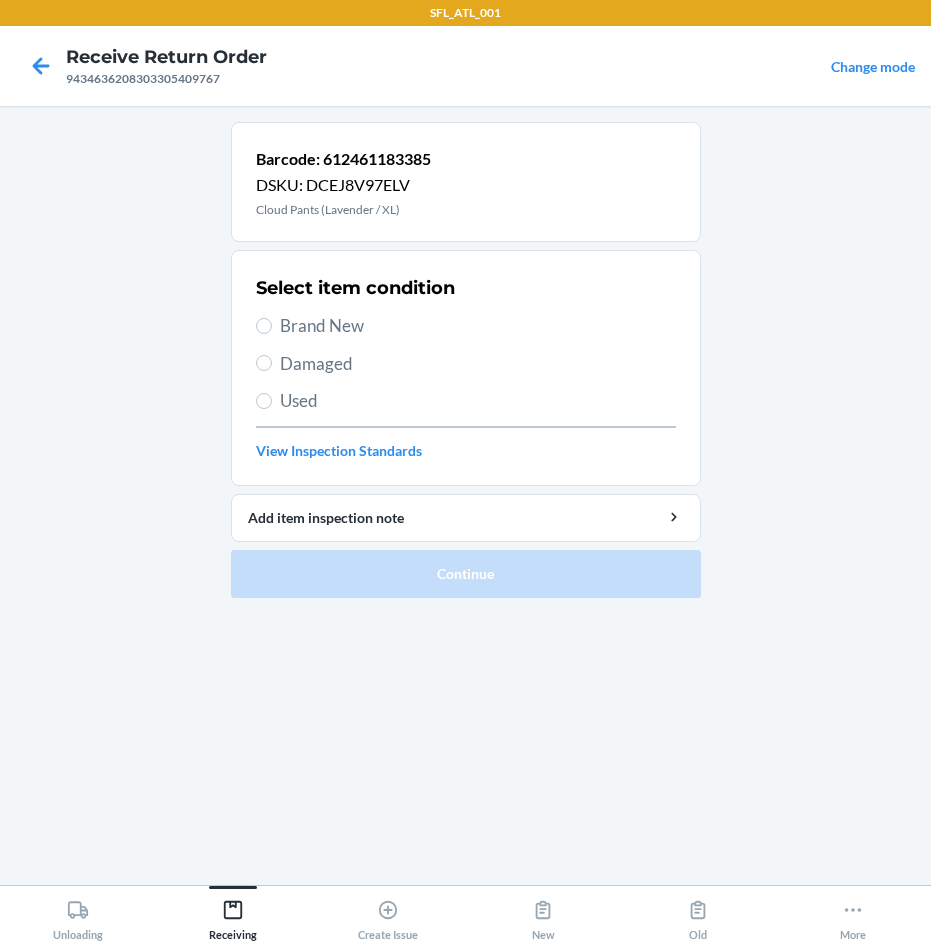 click on "Brand New" at bounding box center (478, 326) 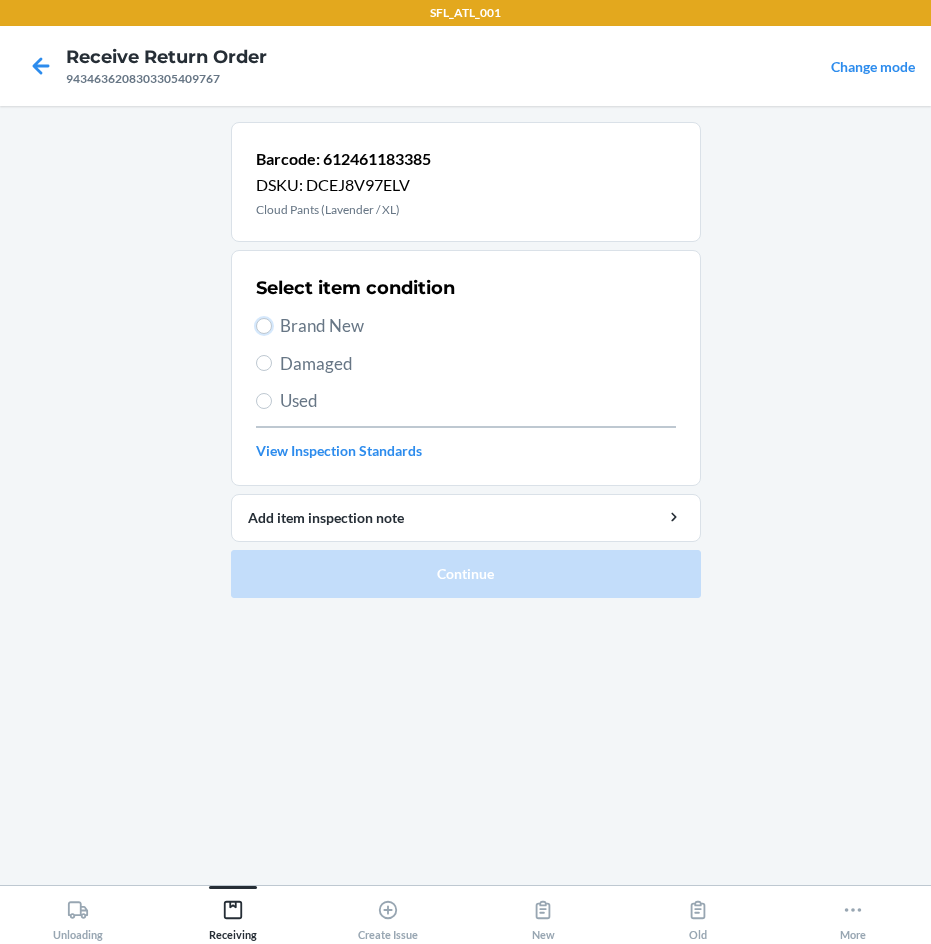 click on "Brand New" at bounding box center [264, 326] 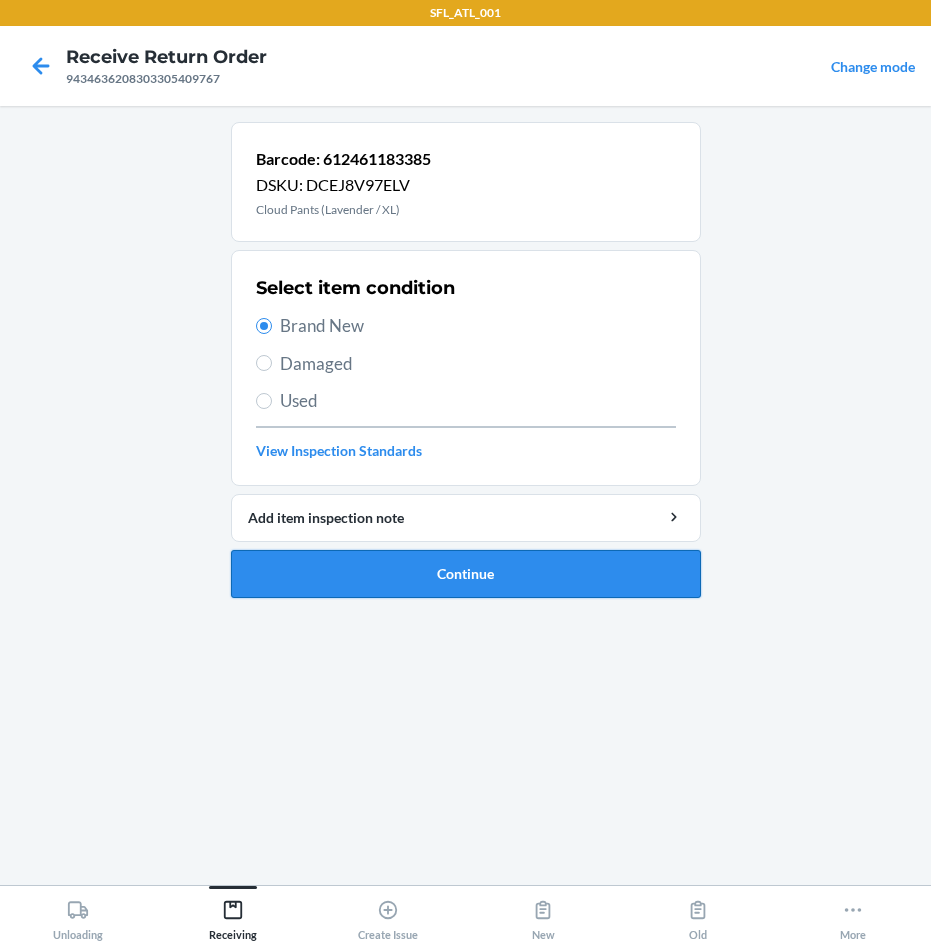 click on "Continue" at bounding box center (466, 574) 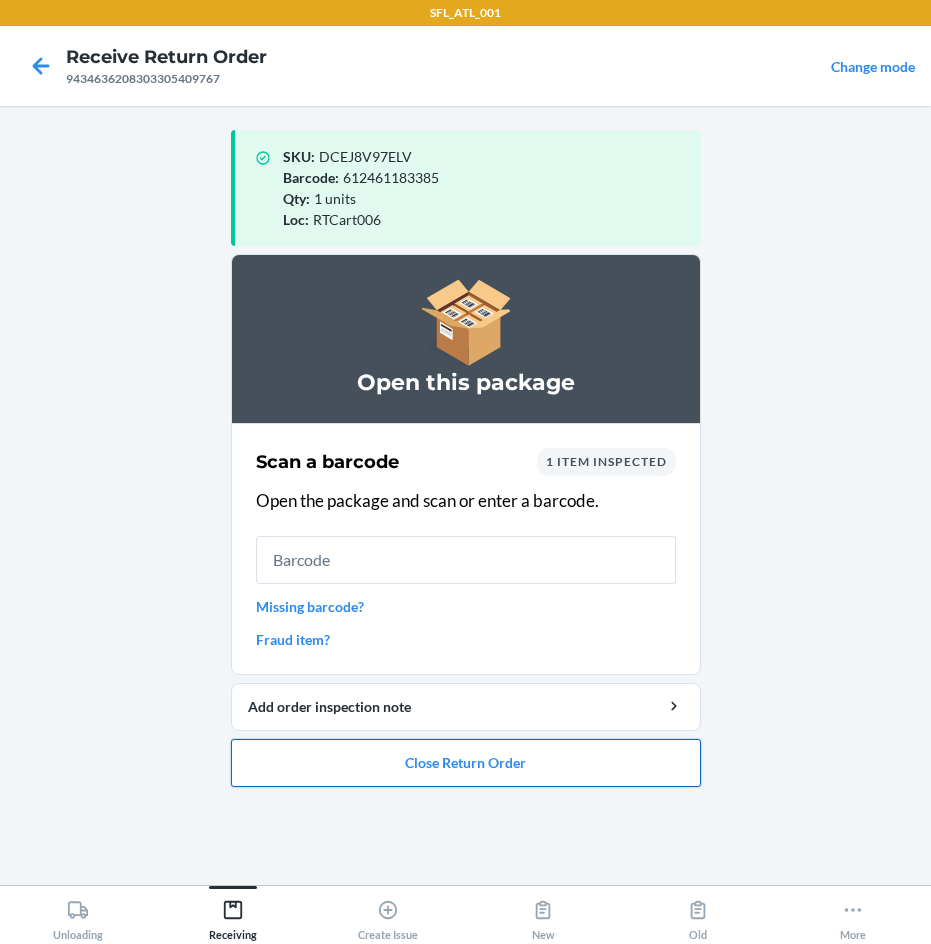 click on "Close Return Order" at bounding box center [466, 763] 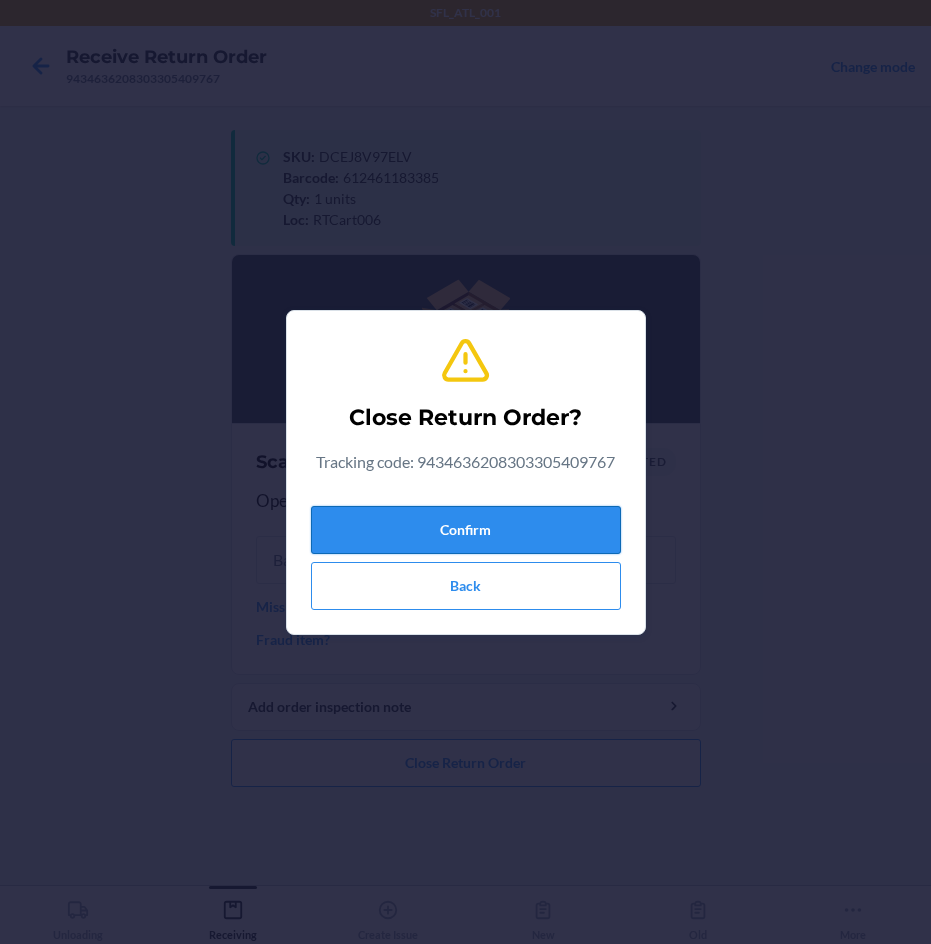 click on "Confirm" at bounding box center (466, 530) 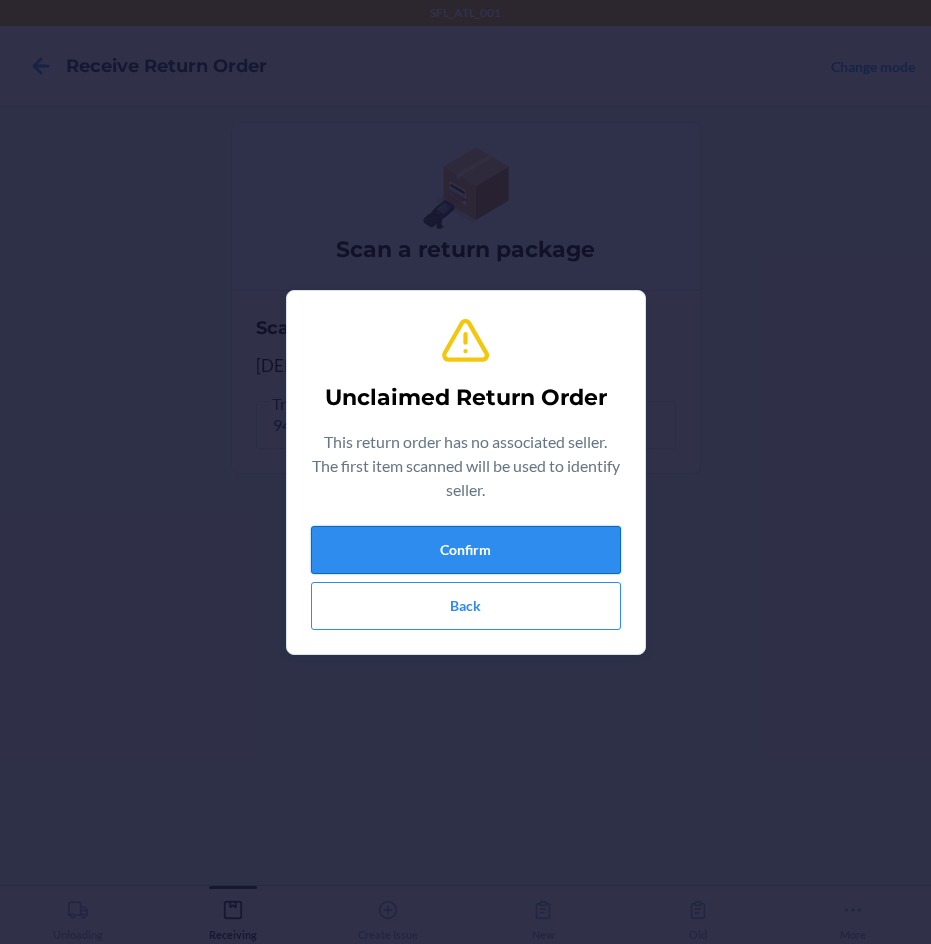 click on "Confirm" at bounding box center (466, 550) 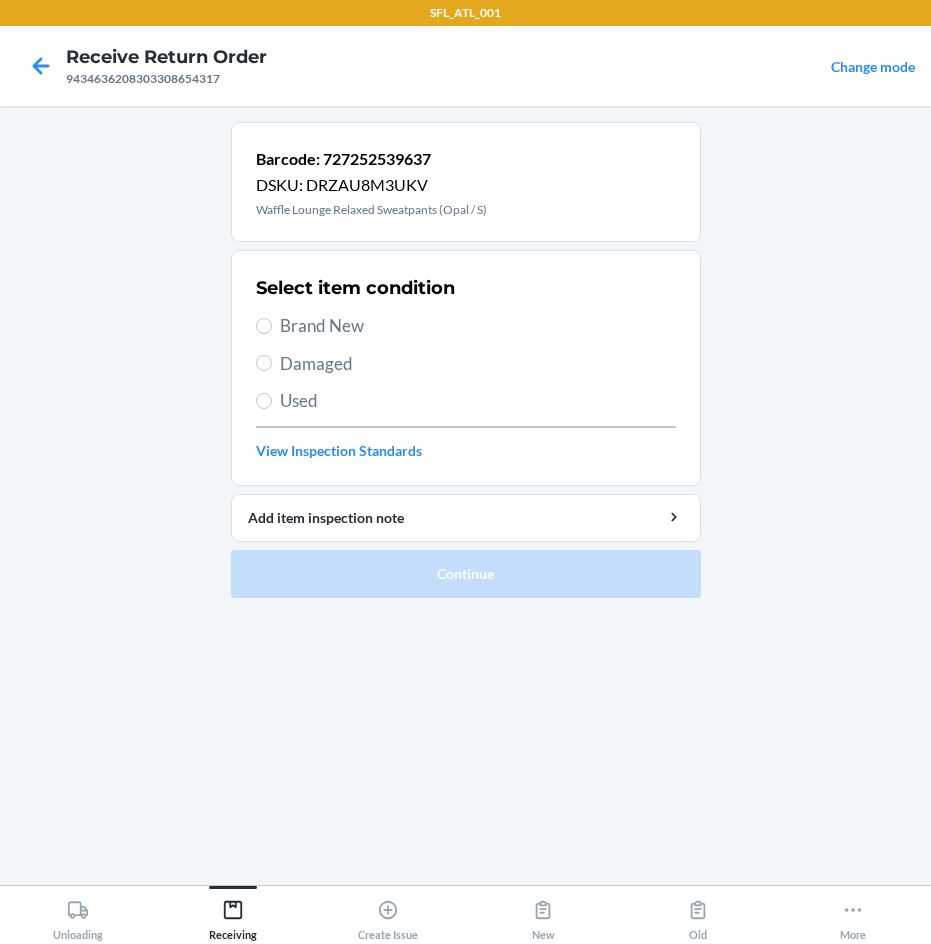 click on "Brand New" at bounding box center [466, 326] 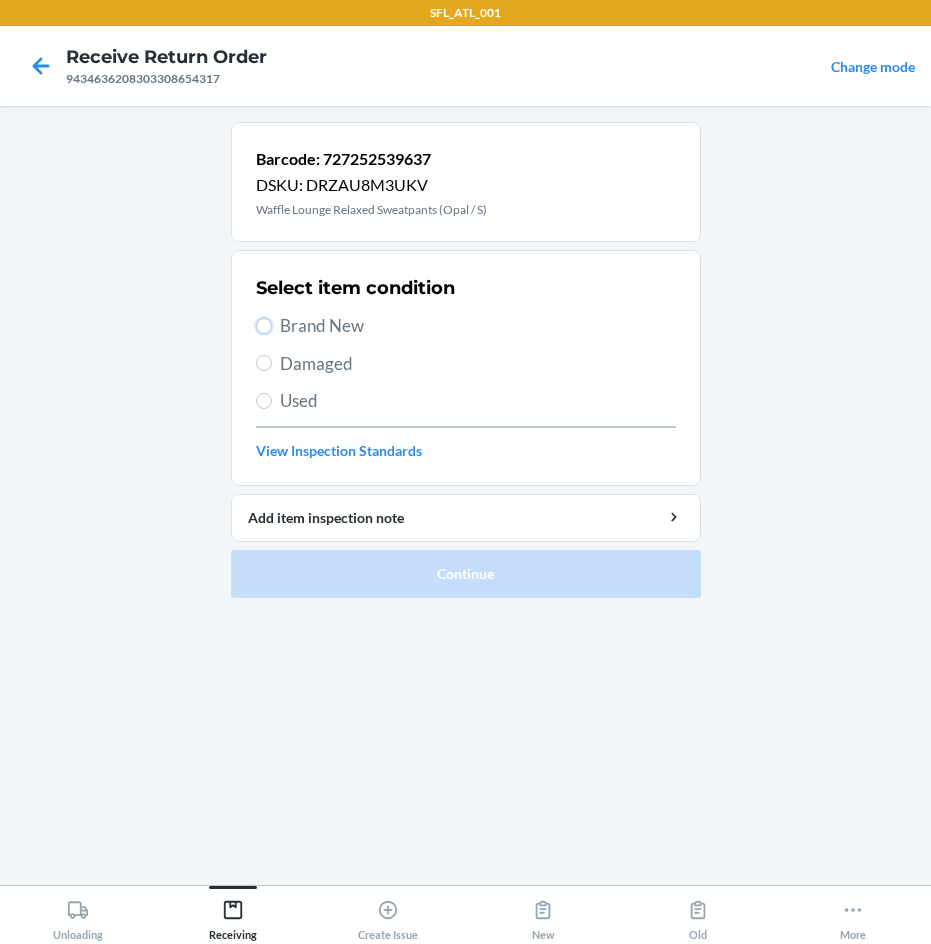click on "Brand New" at bounding box center (264, 326) 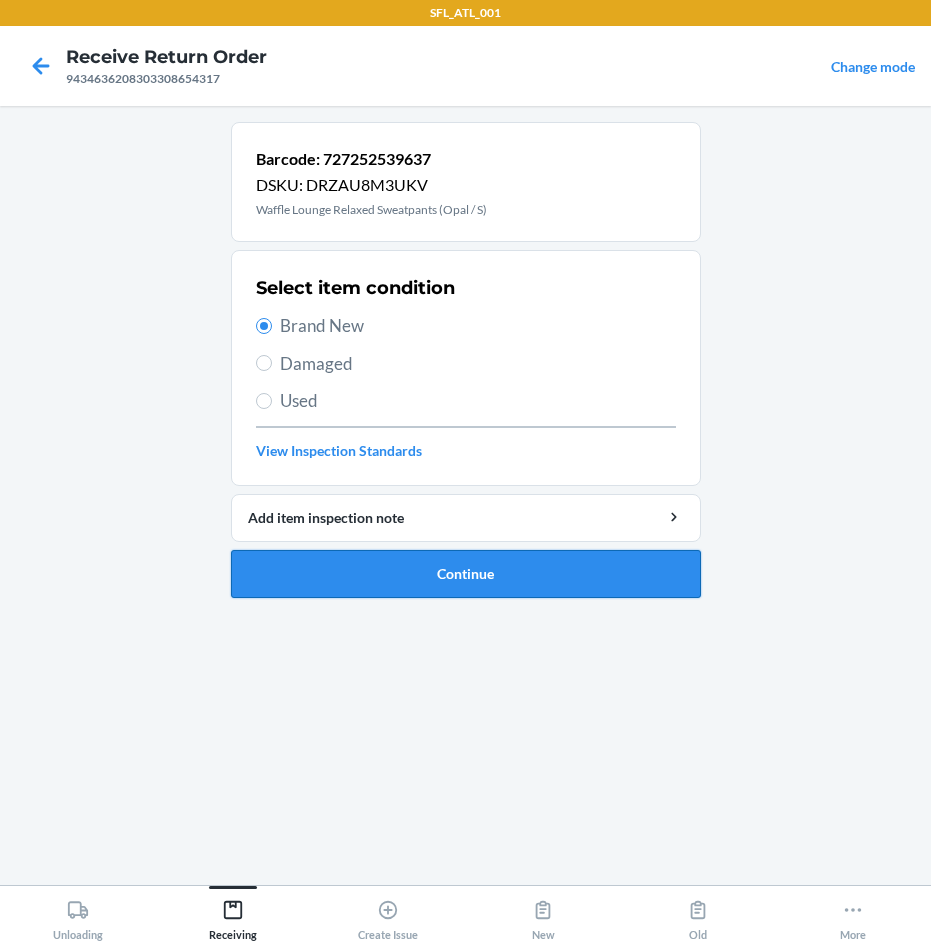 click on "Continue" at bounding box center [466, 574] 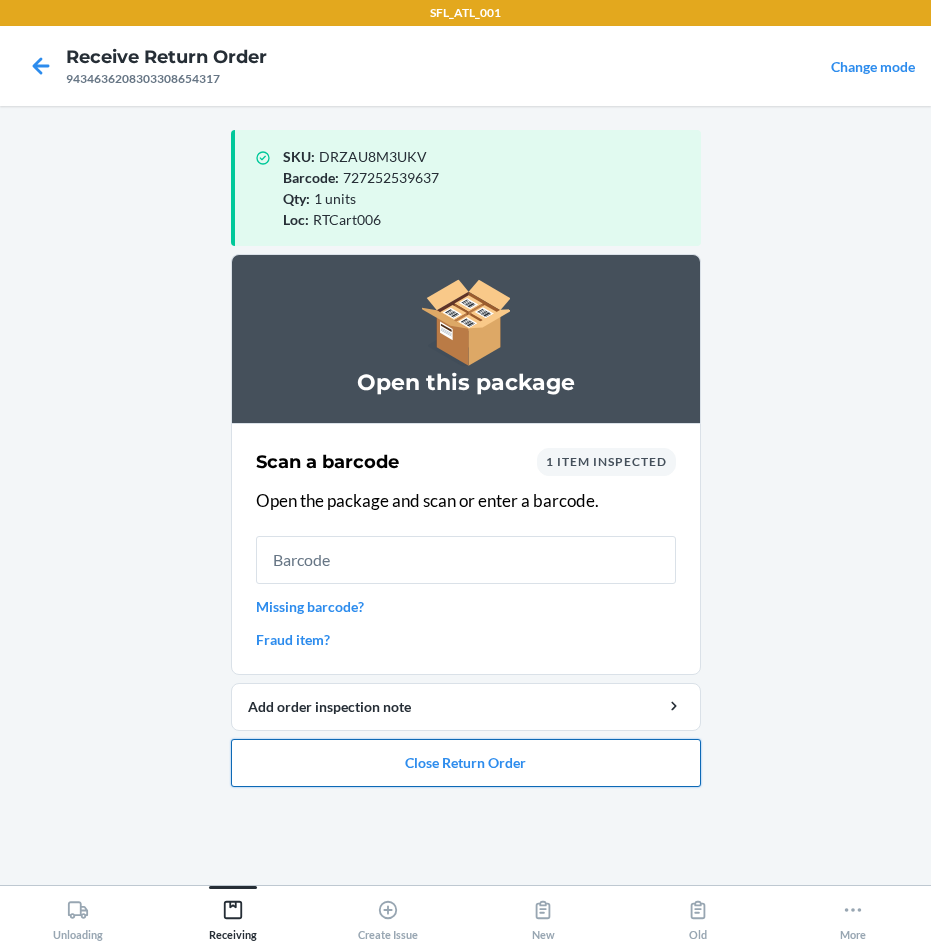 drag, startPoint x: 384, startPoint y: 774, endPoint x: 401, endPoint y: 770, distance: 17.464249 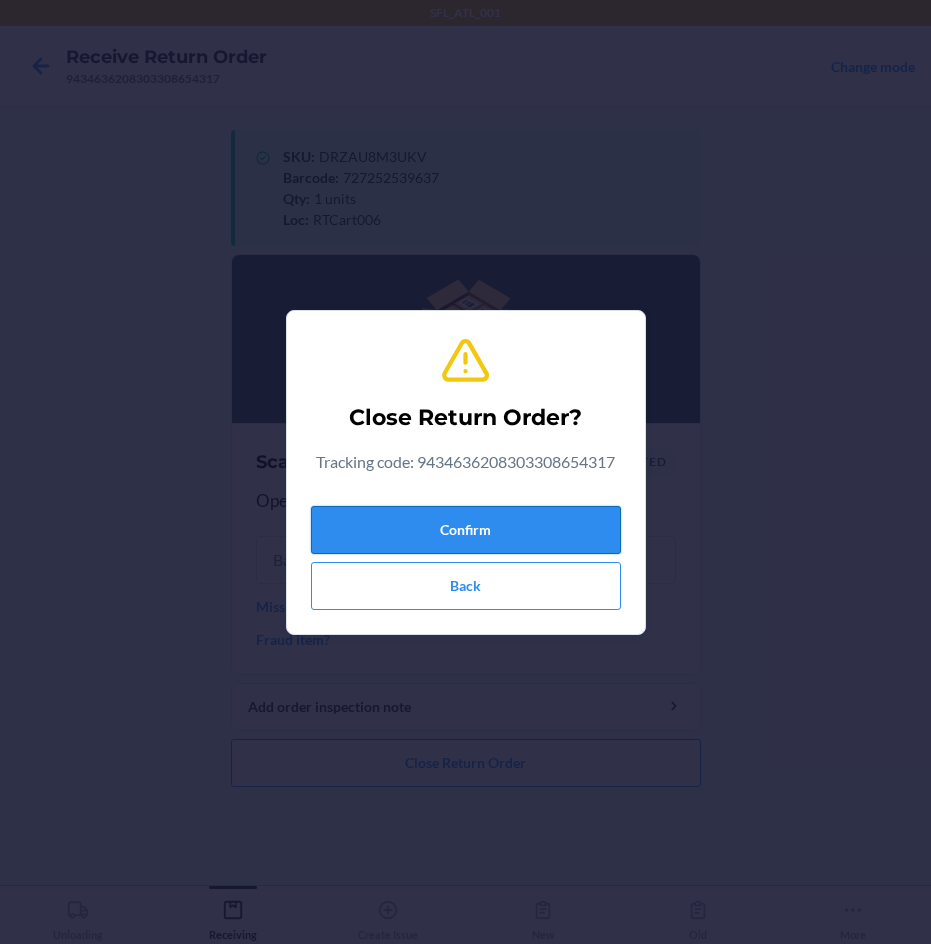 click on "Confirm" at bounding box center [466, 530] 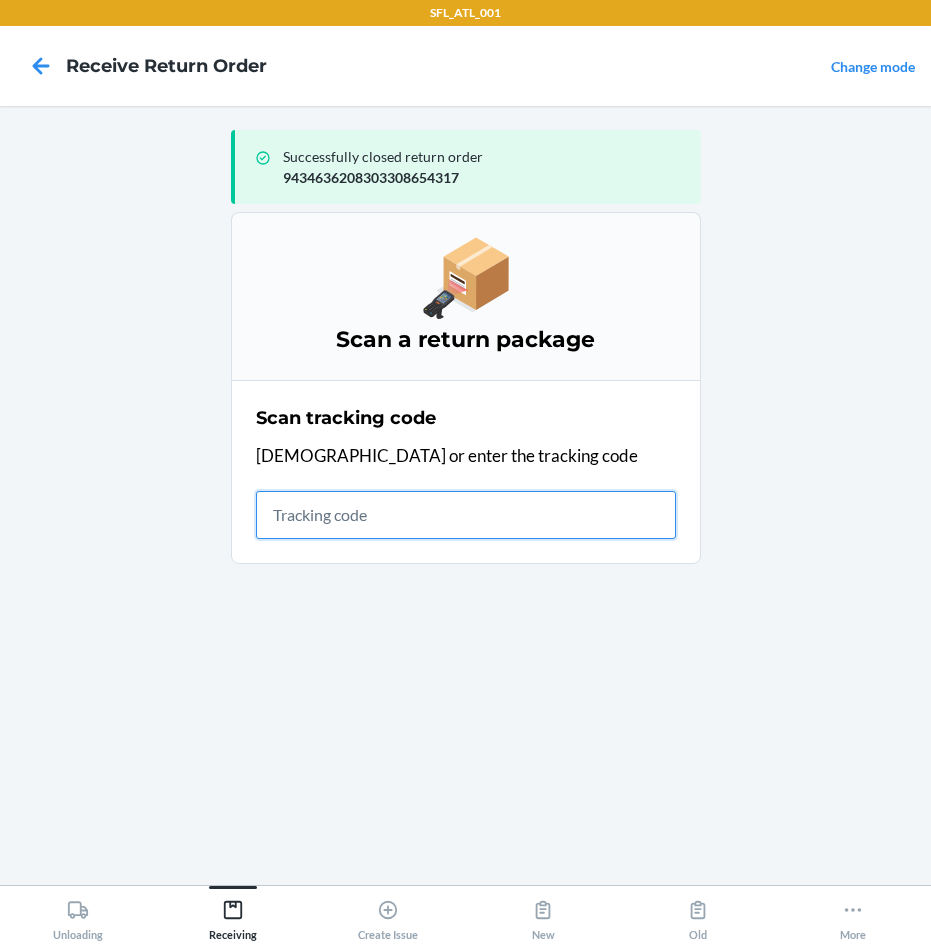 click at bounding box center (466, 515) 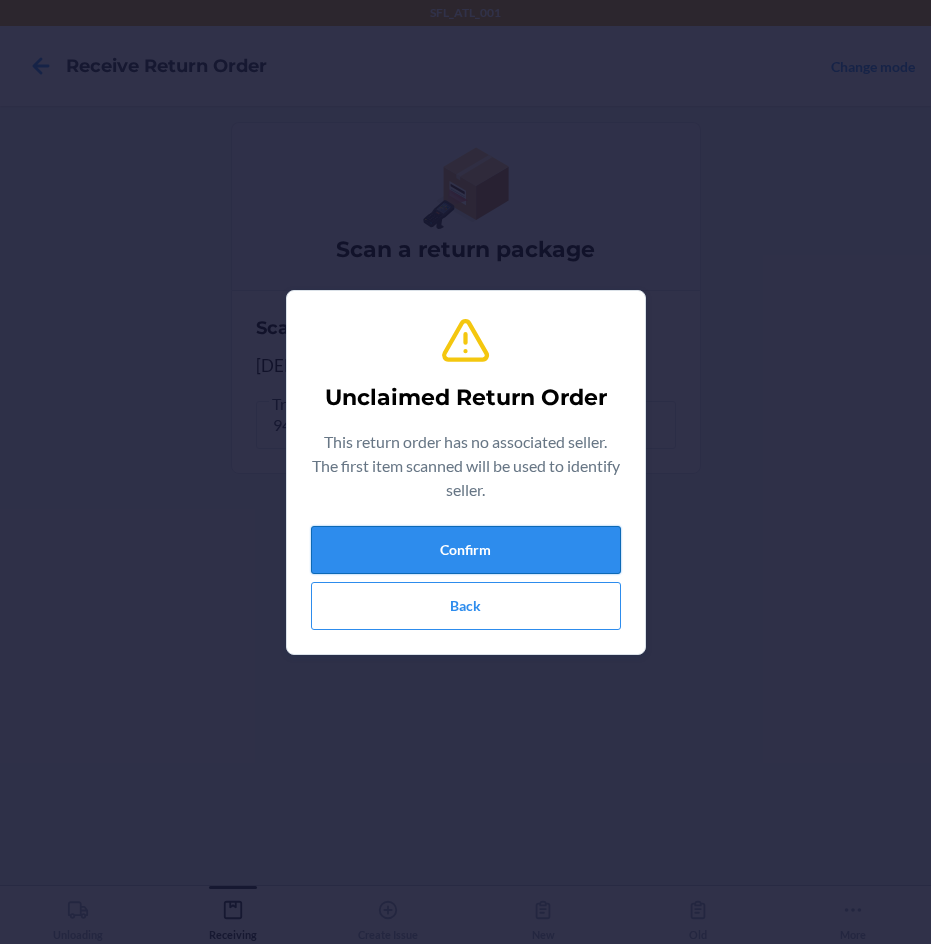 click on "Confirm" at bounding box center [466, 550] 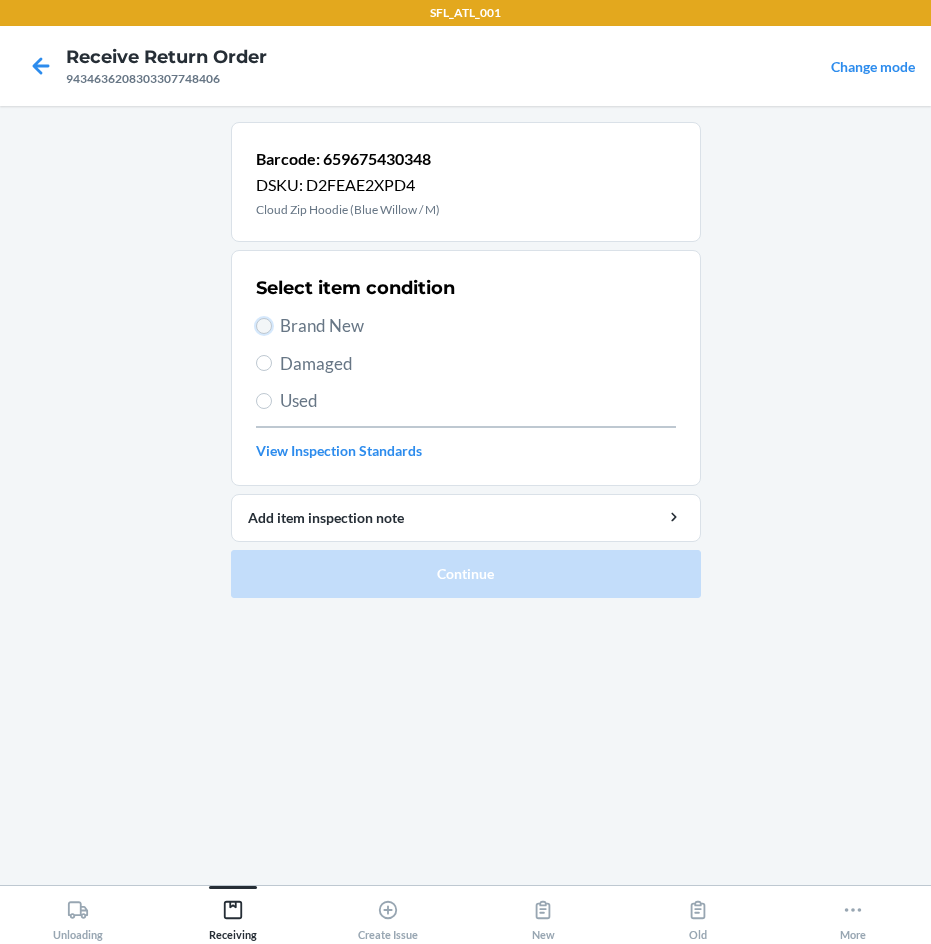 click on "Brand New" at bounding box center [264, 326] 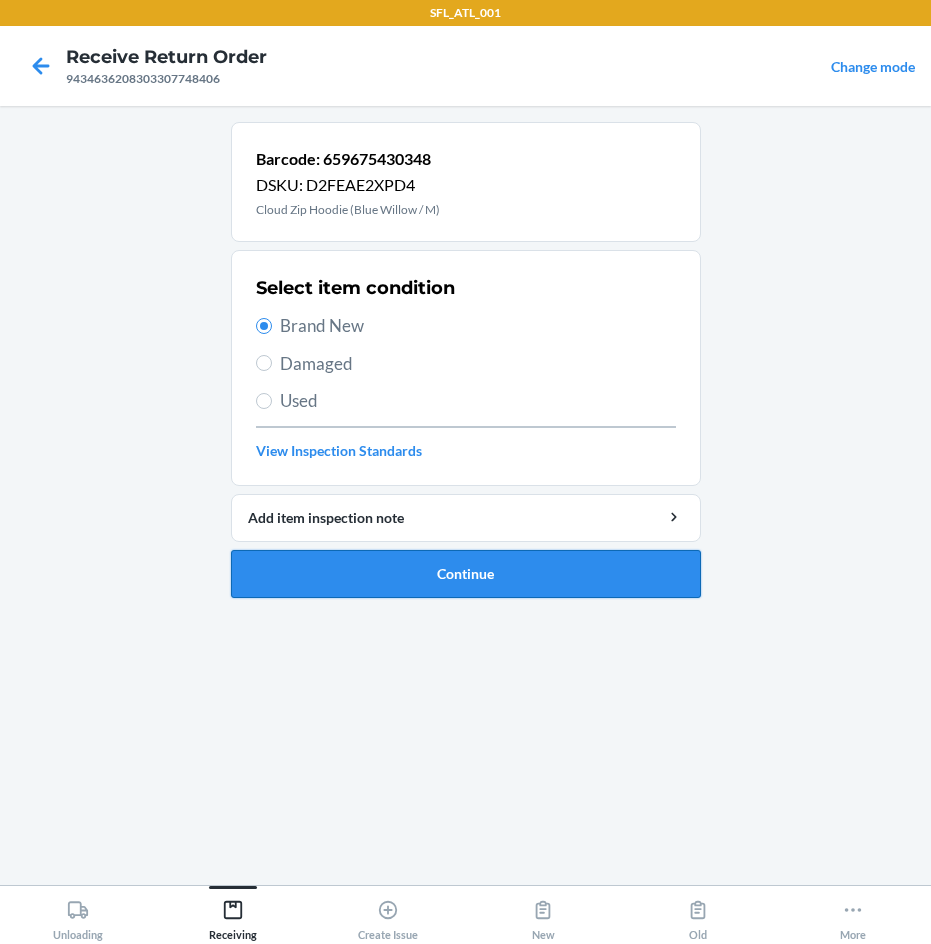 click on "Continue" at bounding box center (466, 574) 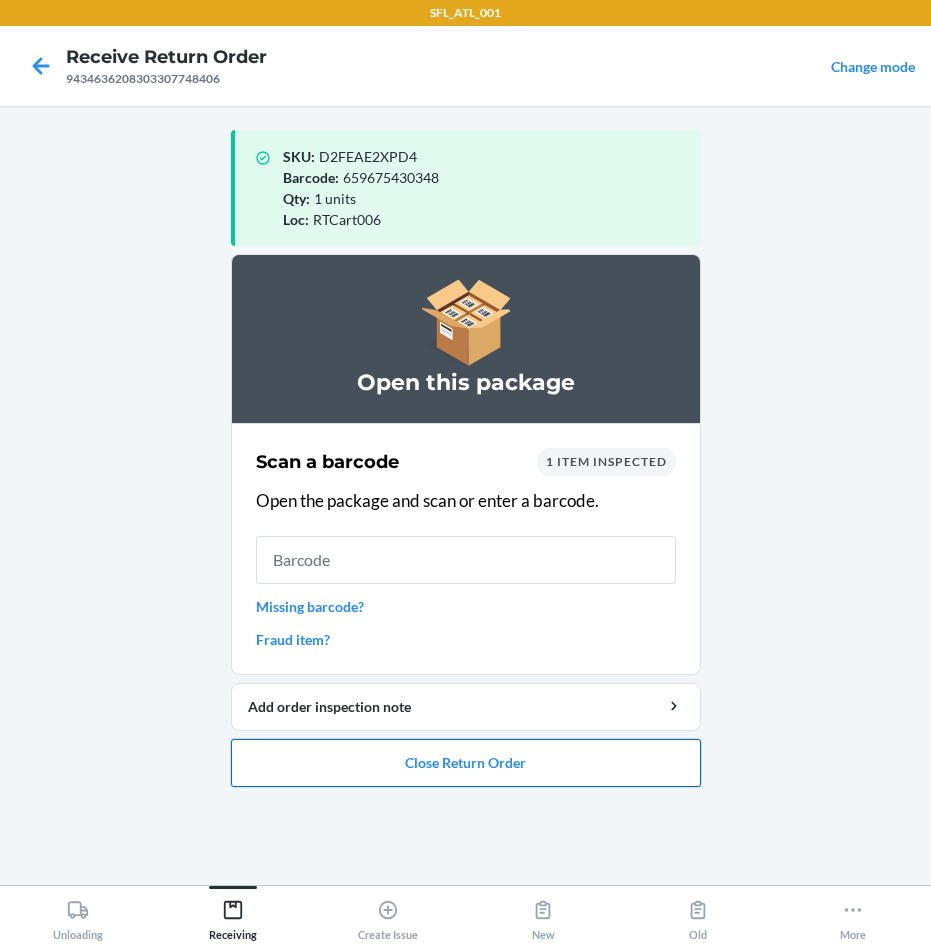 click on "Close Return Order" at bounding box center (466, 763) 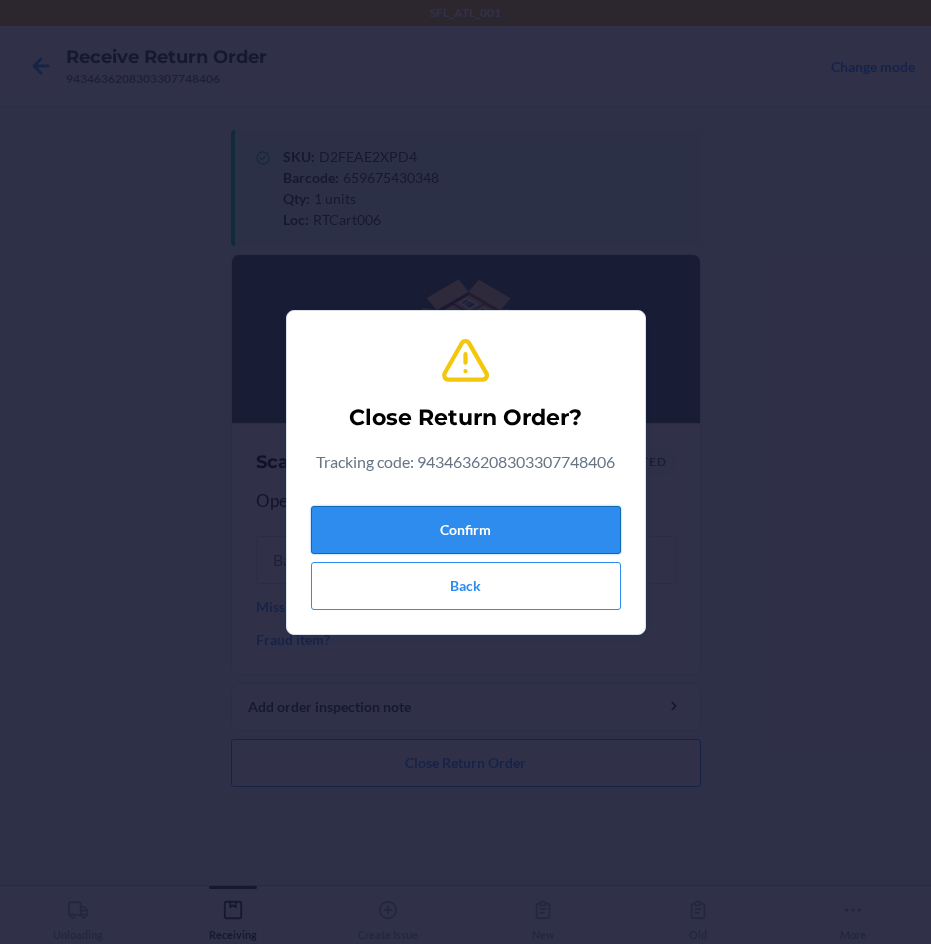 click on "Confirm" at bounding box center [466, 530] 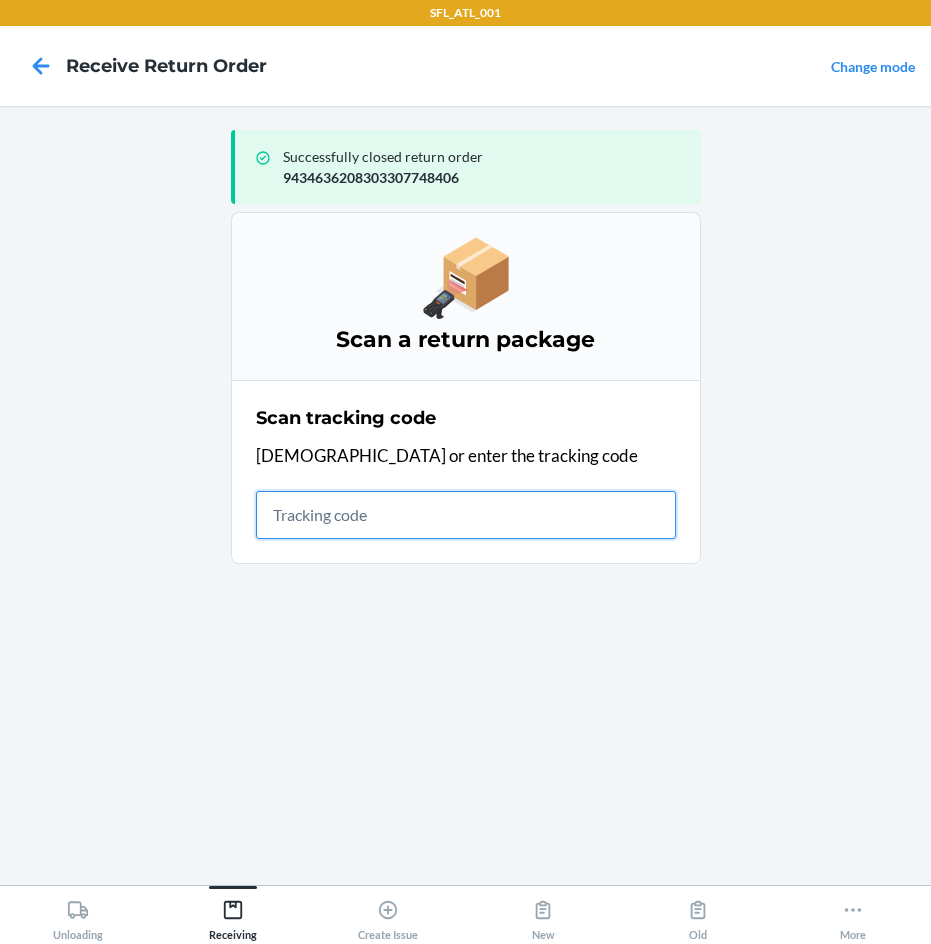 click at bounding box center [466, 515] 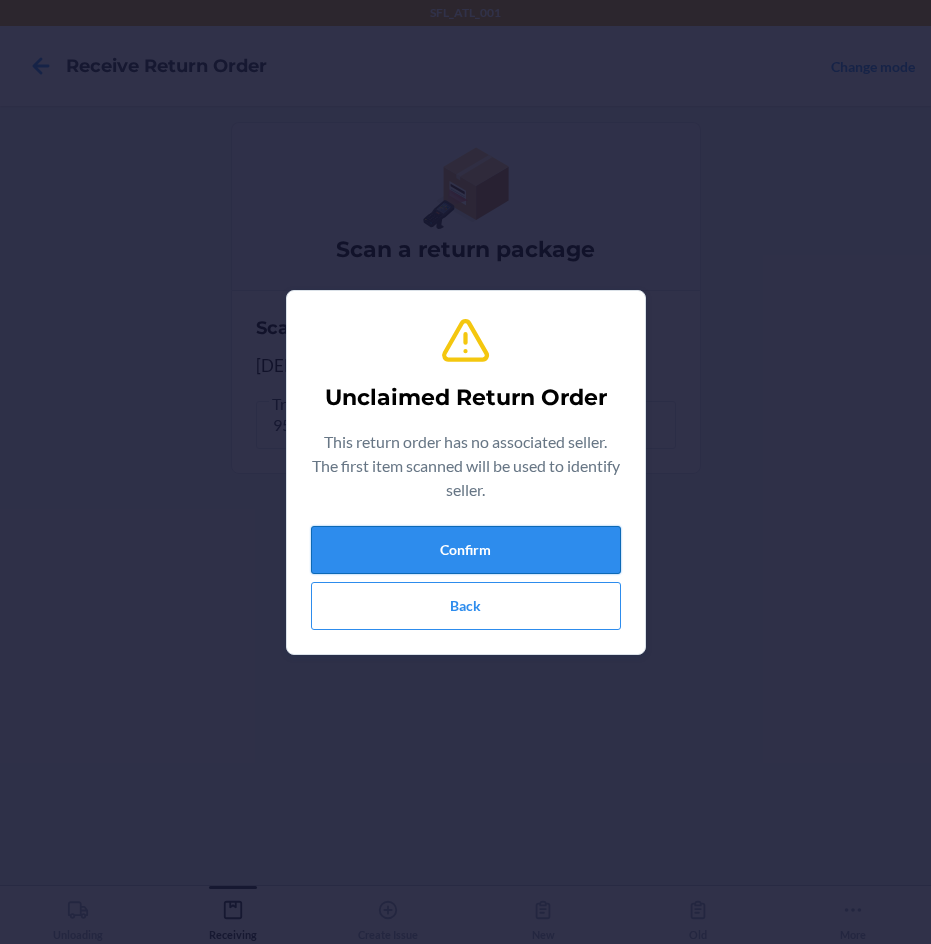 click on "Confirm" at bounding box center [466, 550] 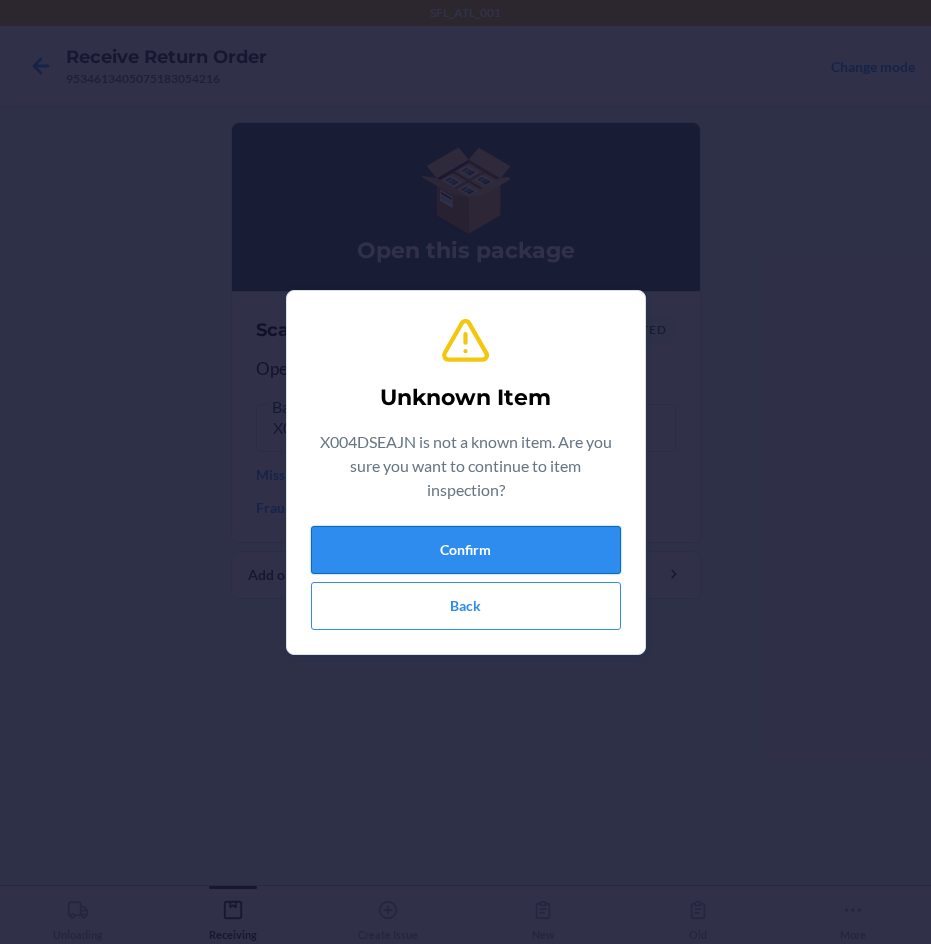 click on "Confirm" at bounding box center [466, 550] 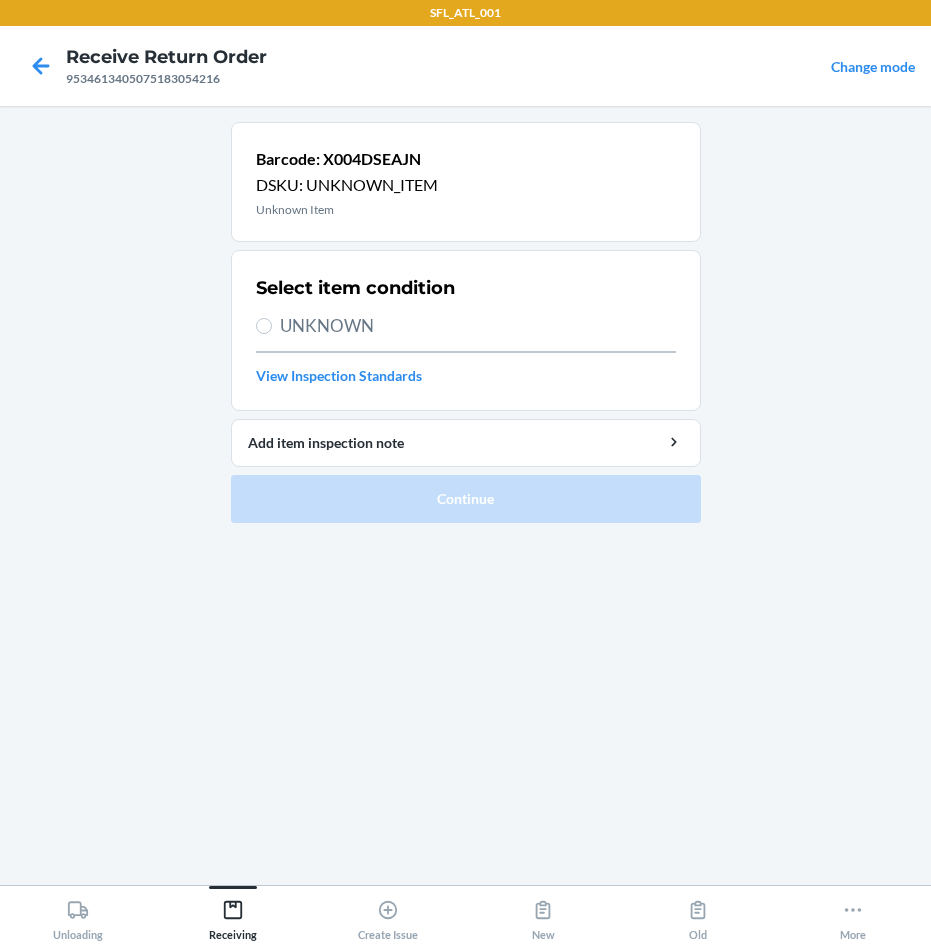 click on "UNKNOWN" at bounding box center (478, 326) 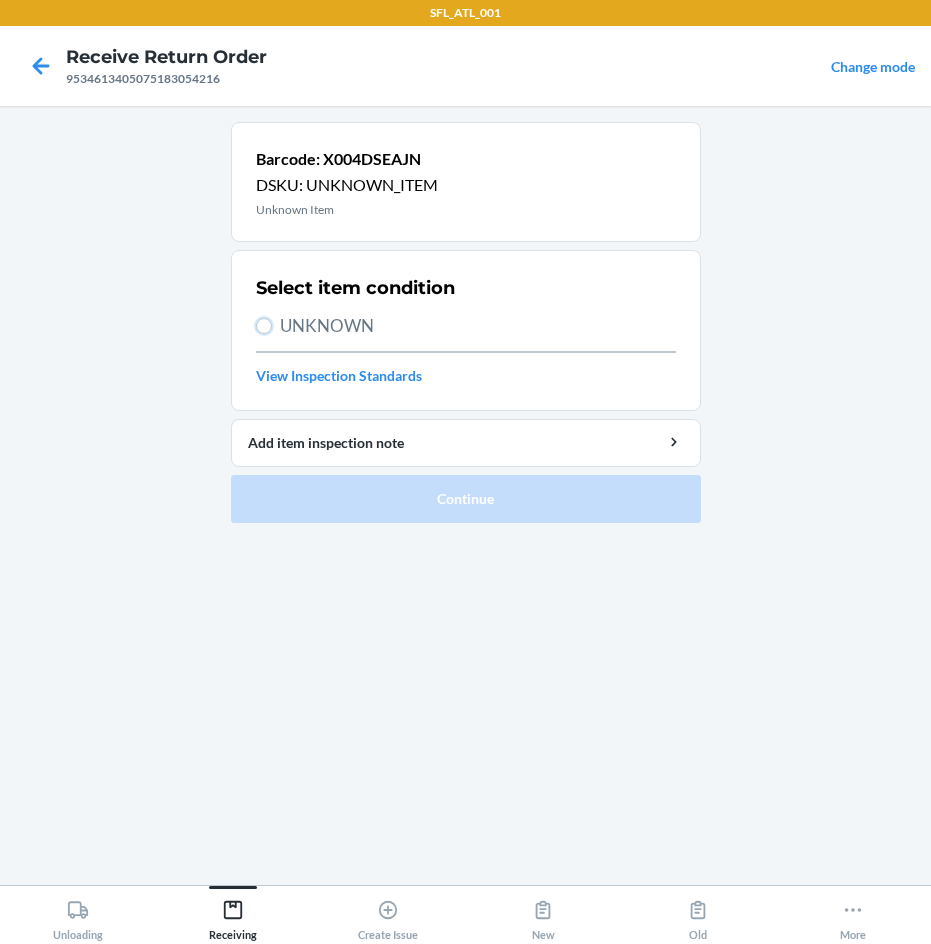 click on "UNKNOWN" at bounding box center [264, 326] 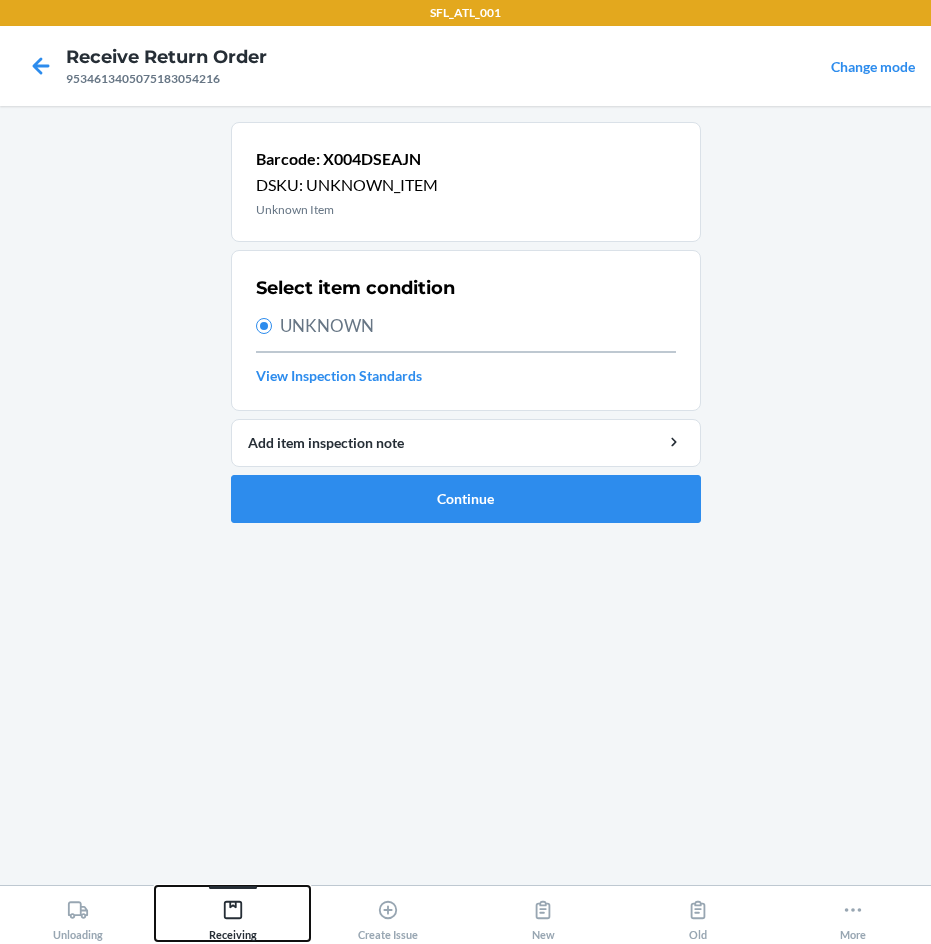 click on "Receiving" at bounding box center (233, 916) 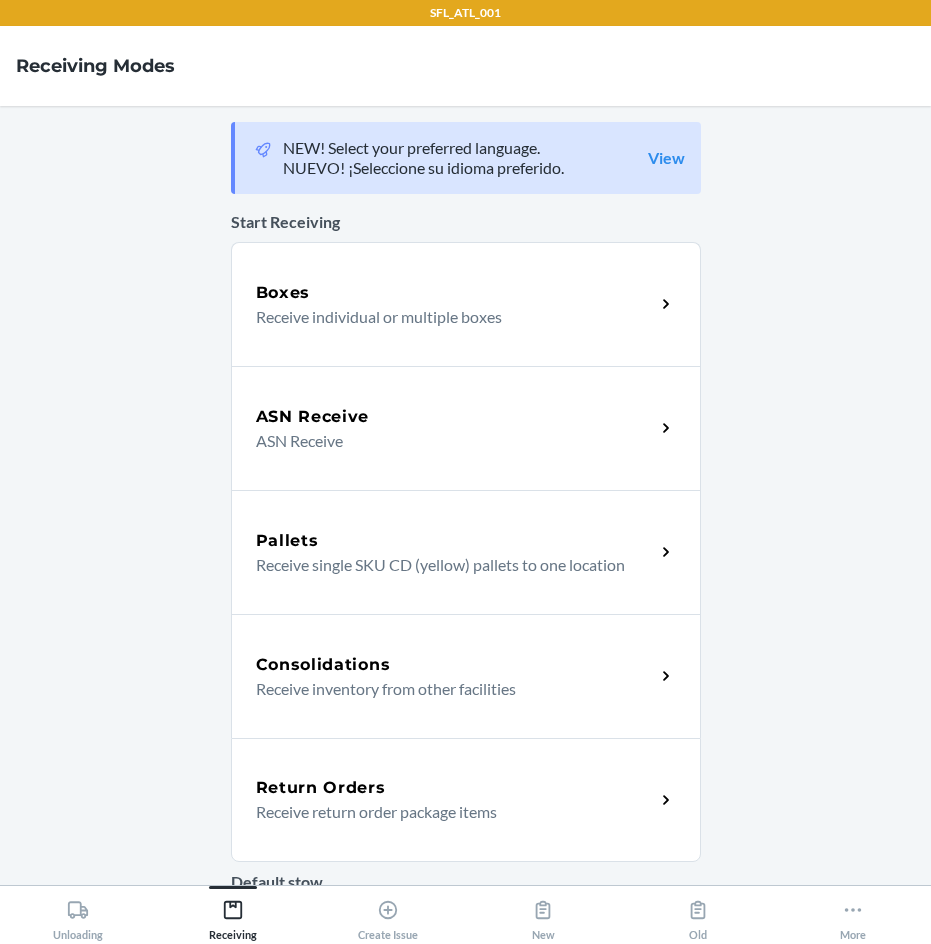 click on "Return Orders" at bounding box center [321, 788] 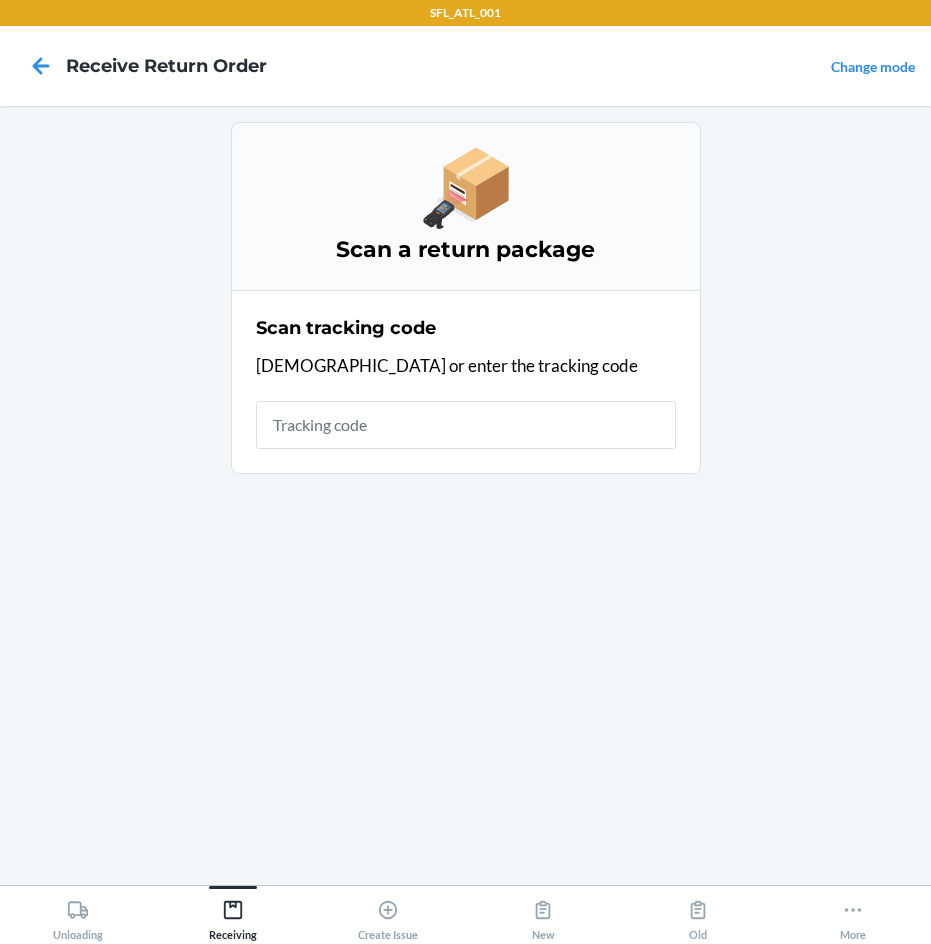 click at bounding box center [466, 425] 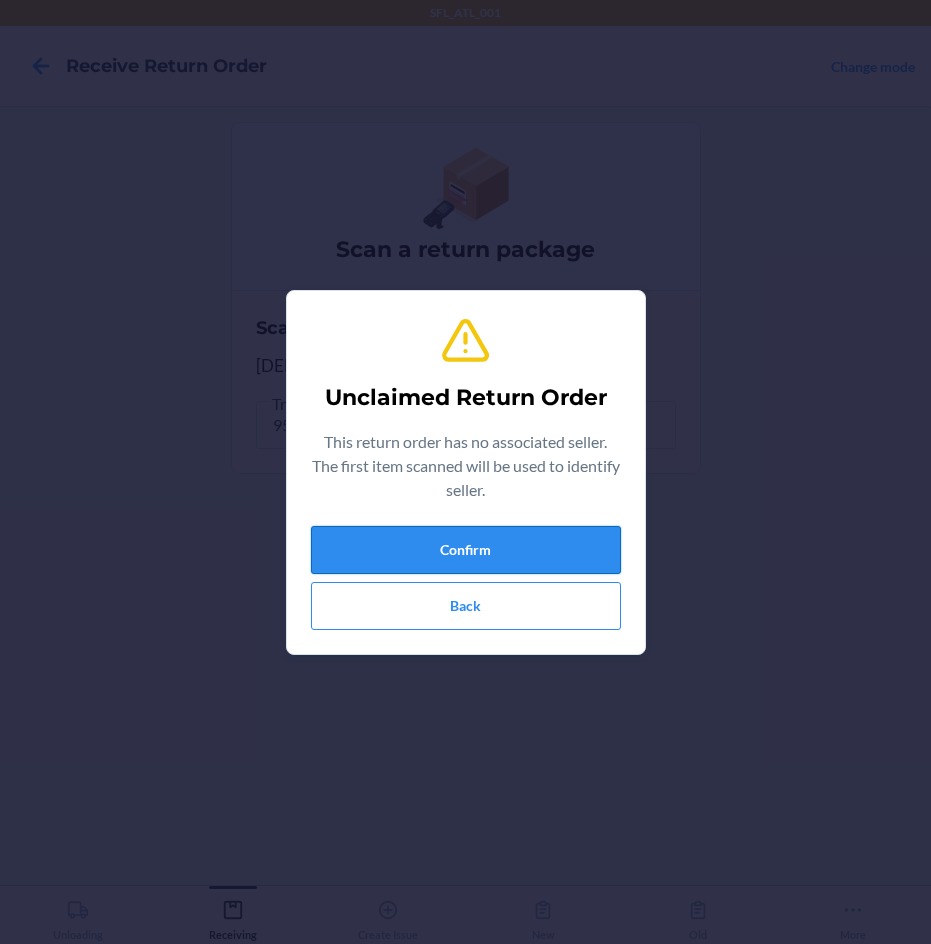 click on "Confirm" at bounding box center (466, 550) 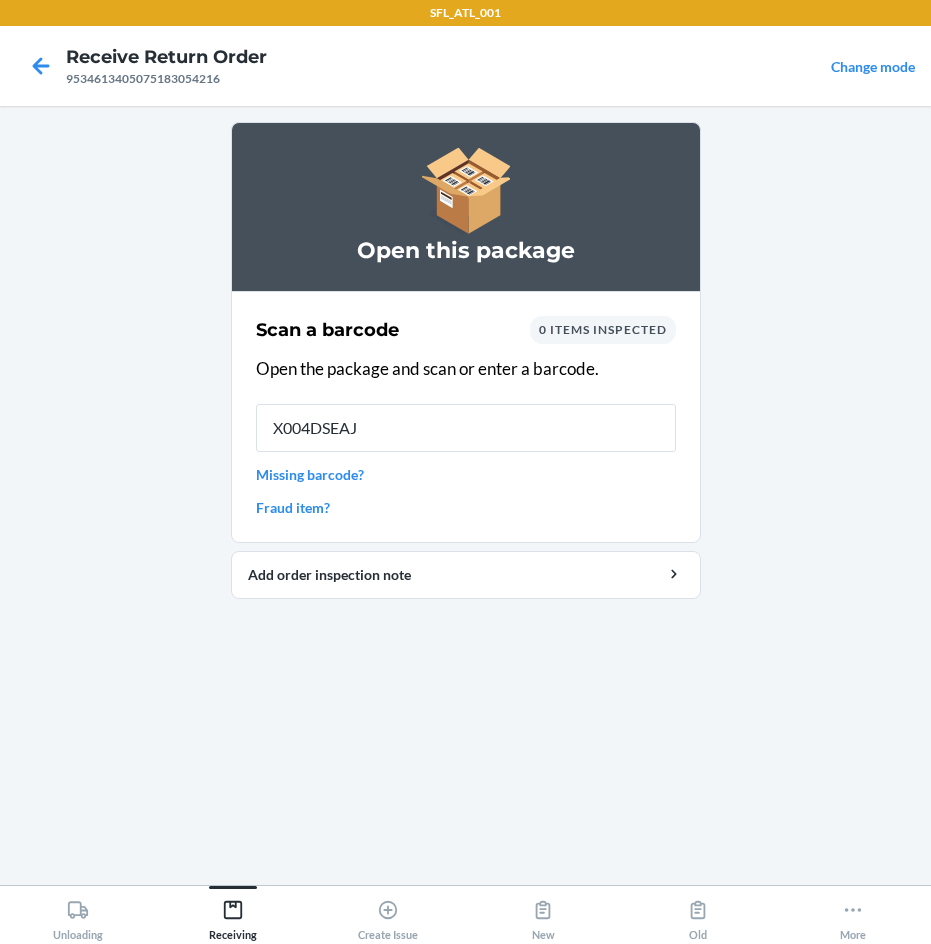 type on "X004DSEAJN" 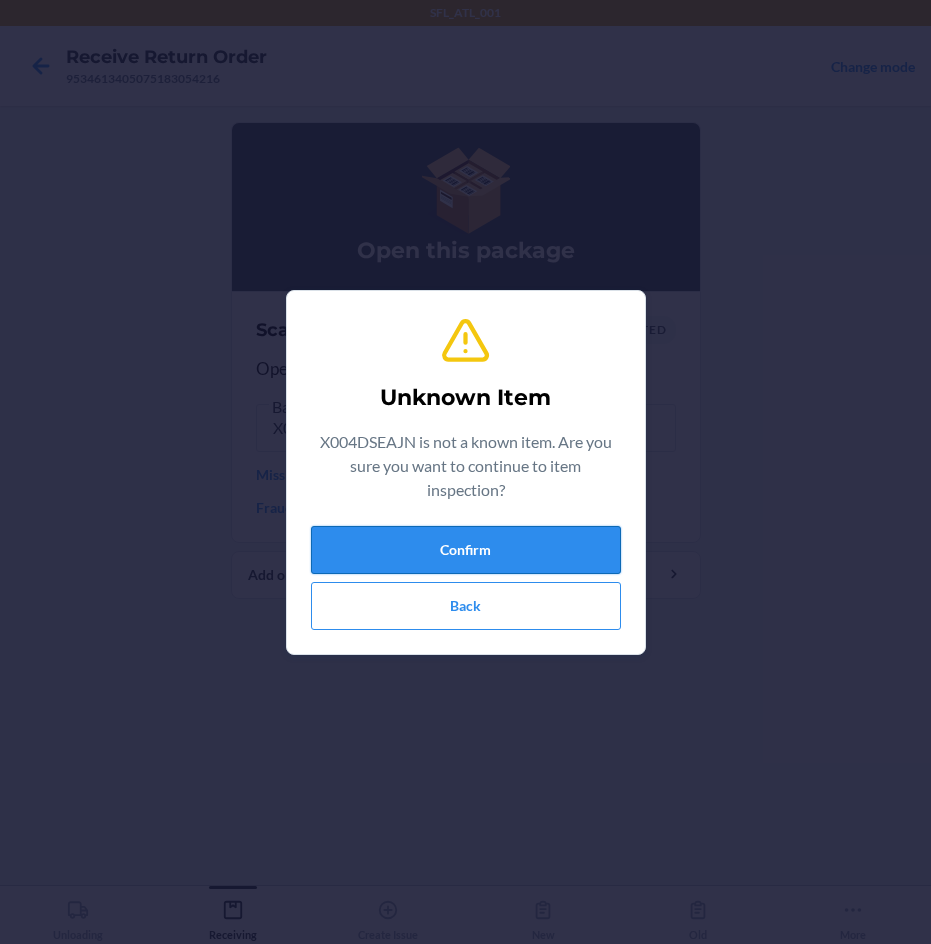 click on "Confirm" at bounding box center (466, 550) 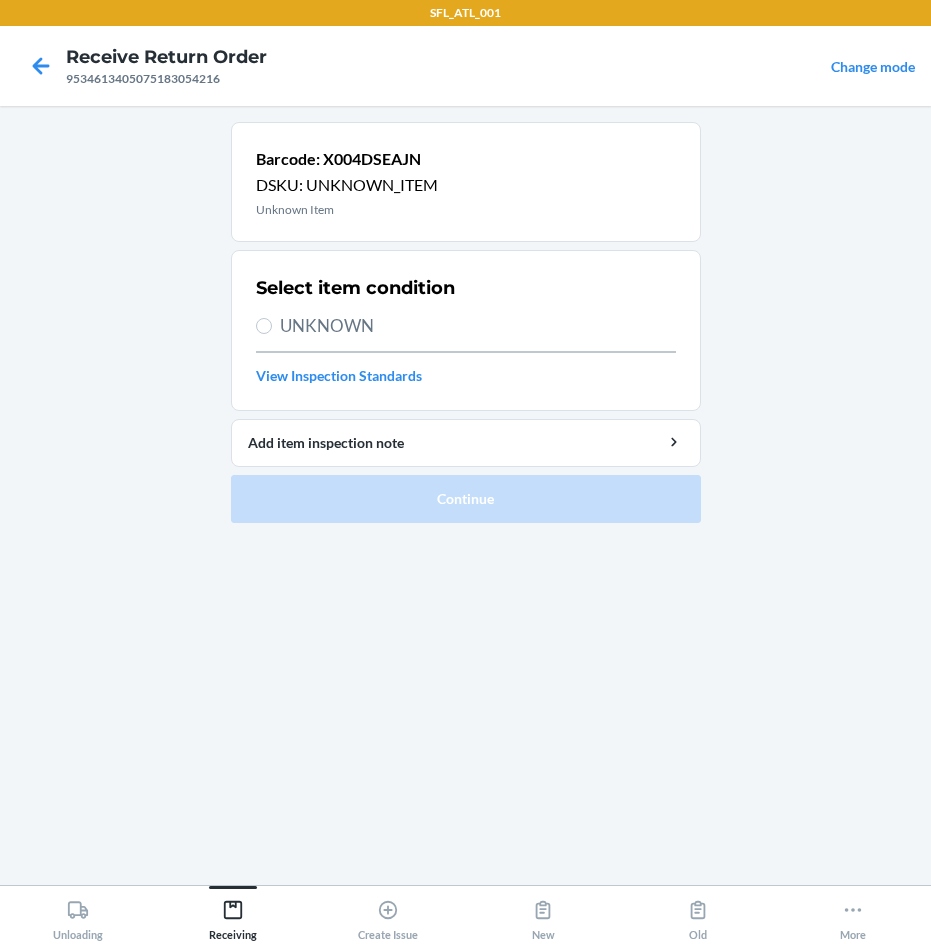 click on "UNKNOWN" at bounding box center (478, 326) 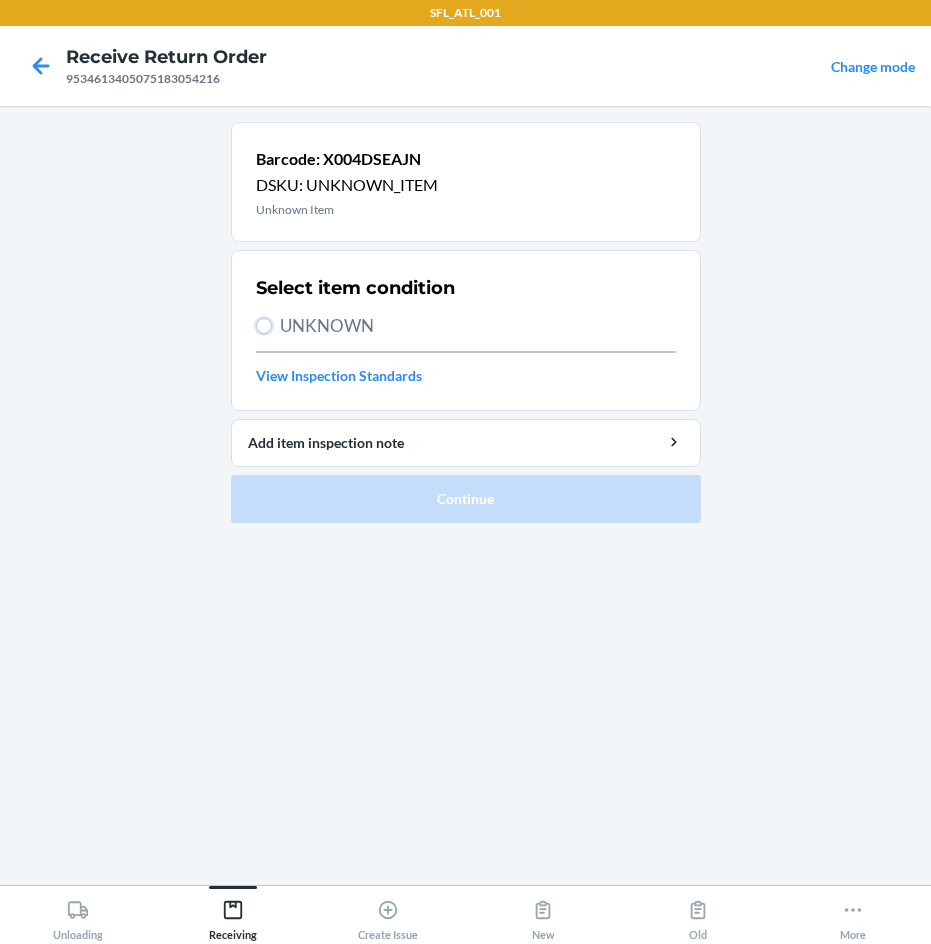 click on "UNKNOWN" at bounding box center (264, 326) 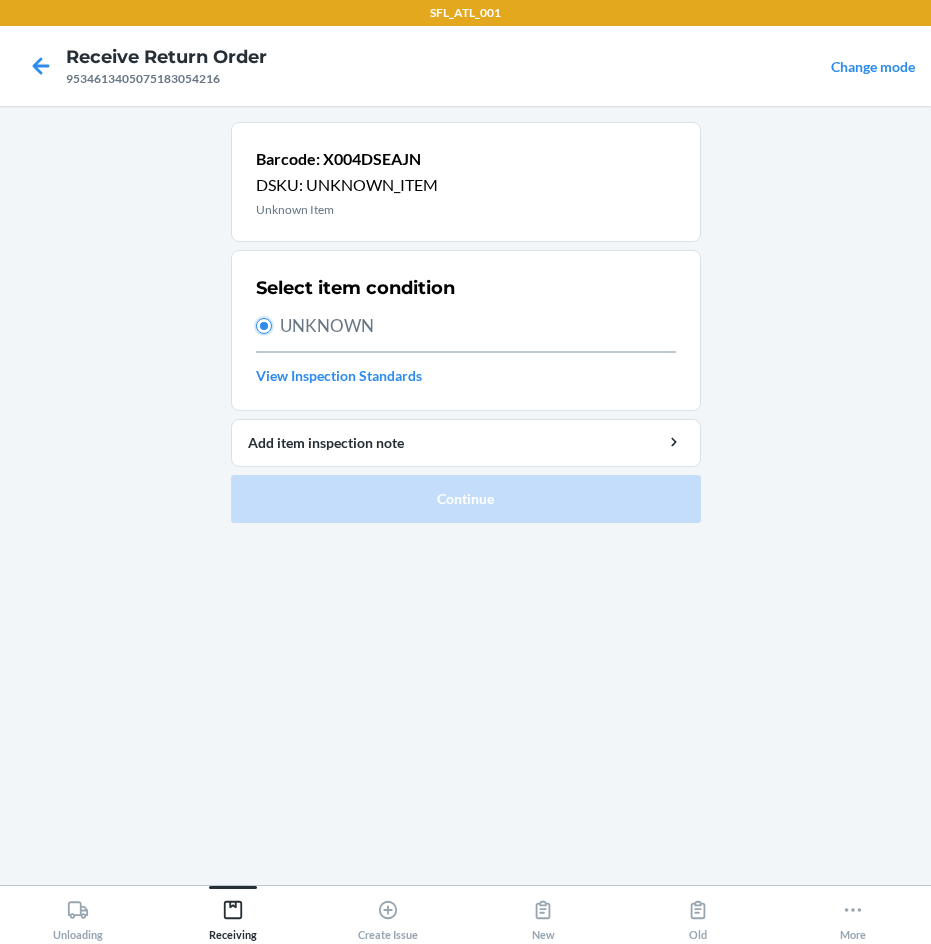 radio on "true" 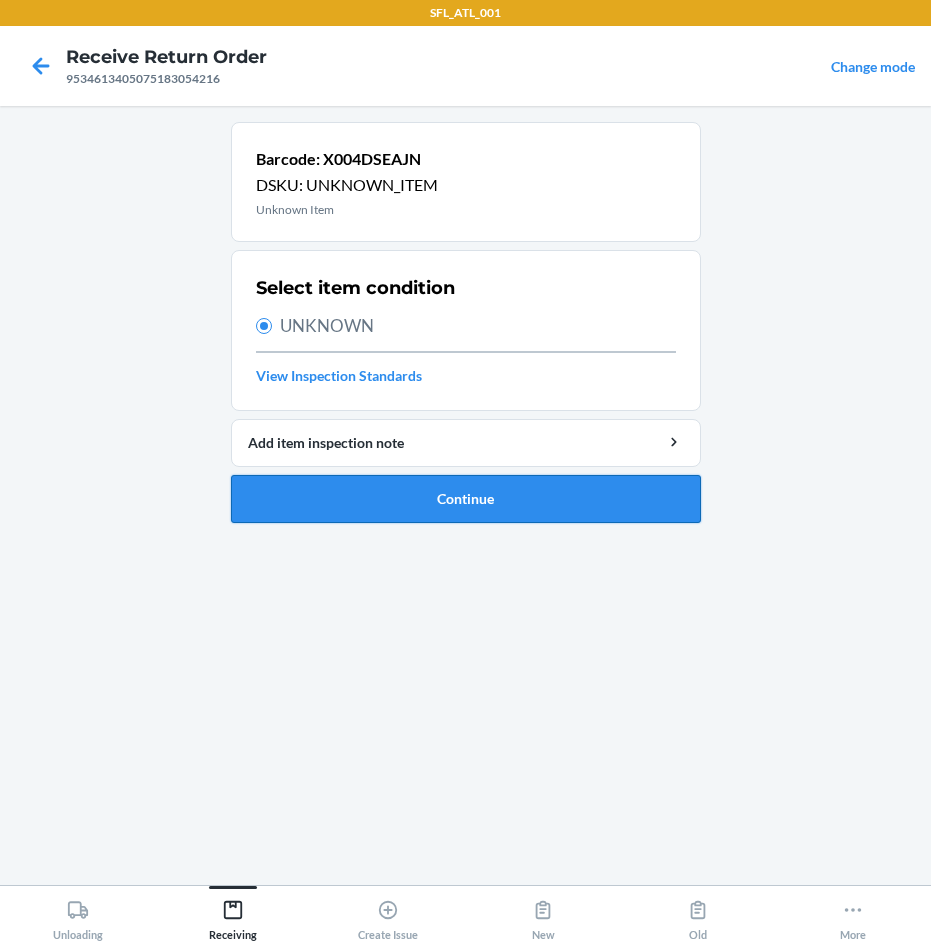 click on "Continue" at bounding box center [466, 499] 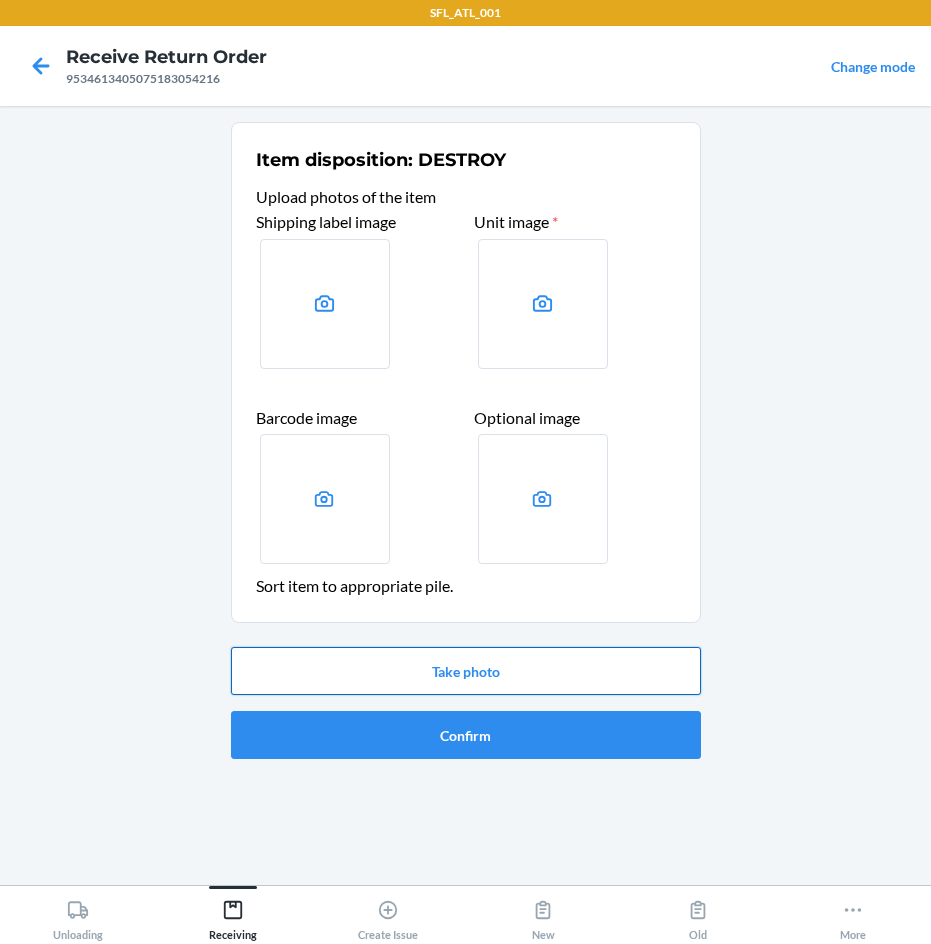 click on "Take photo" at bounding box center (466, 671) 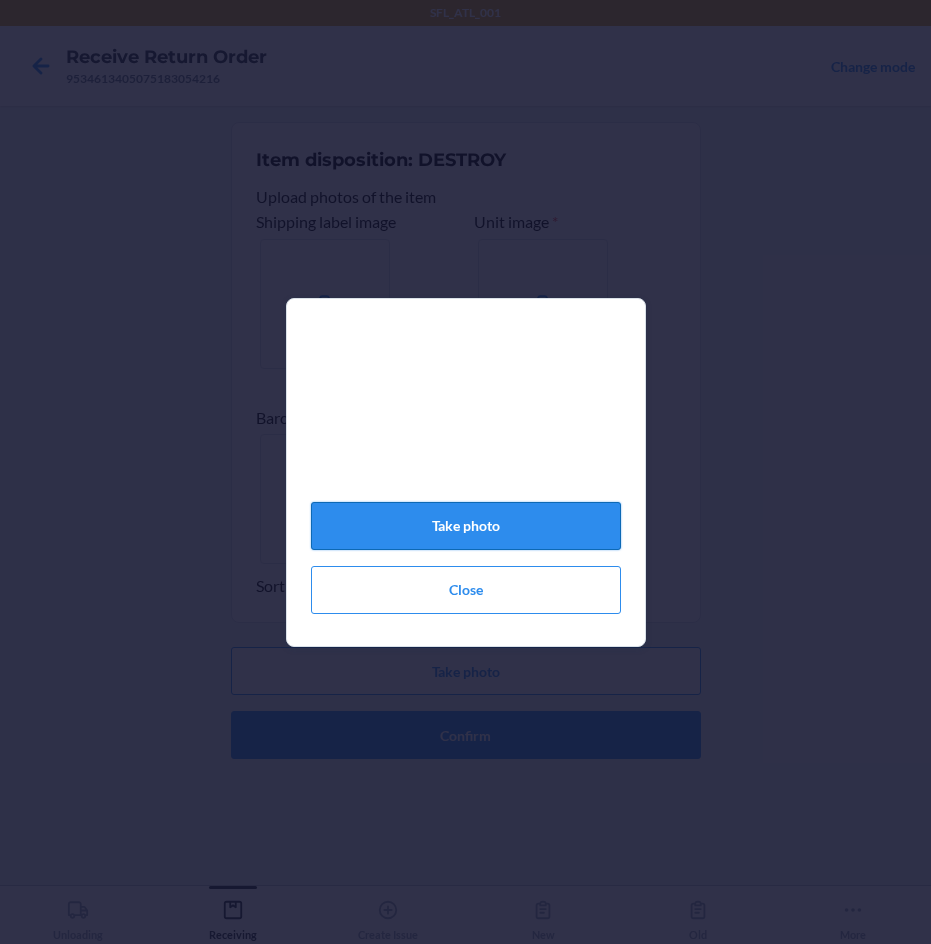 click on "Take photo" 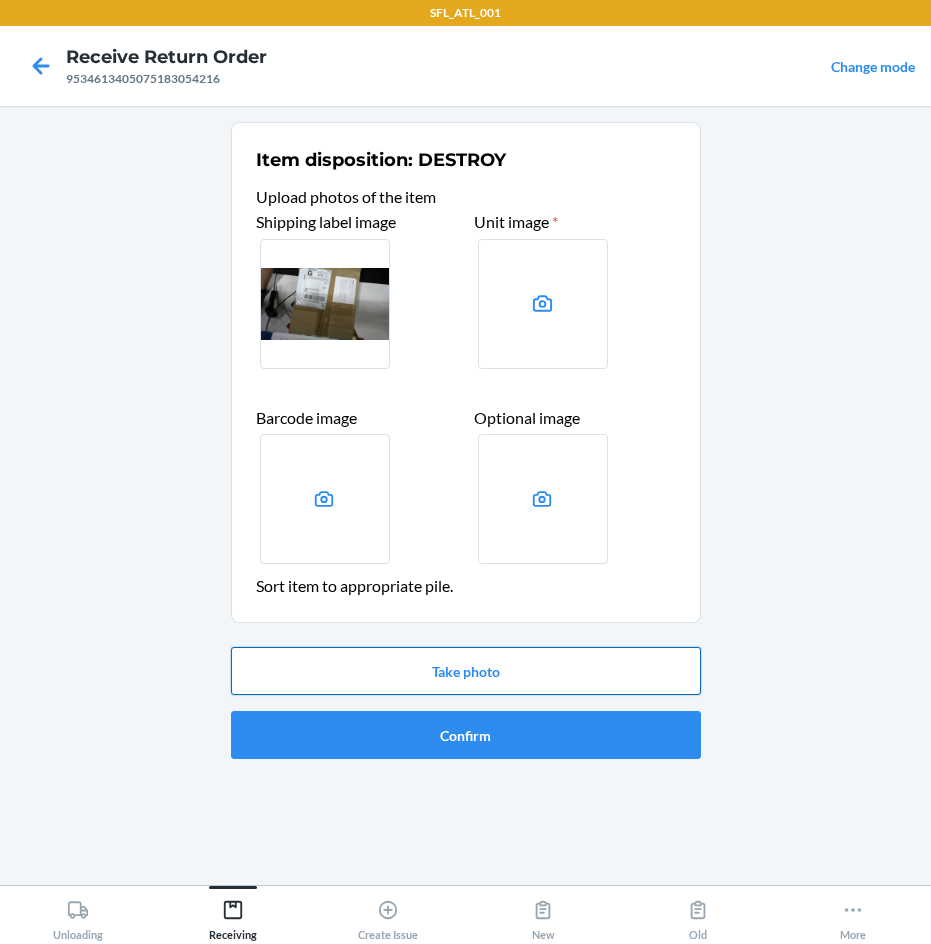 click on "Take photo" at bounding box center [466, 671] 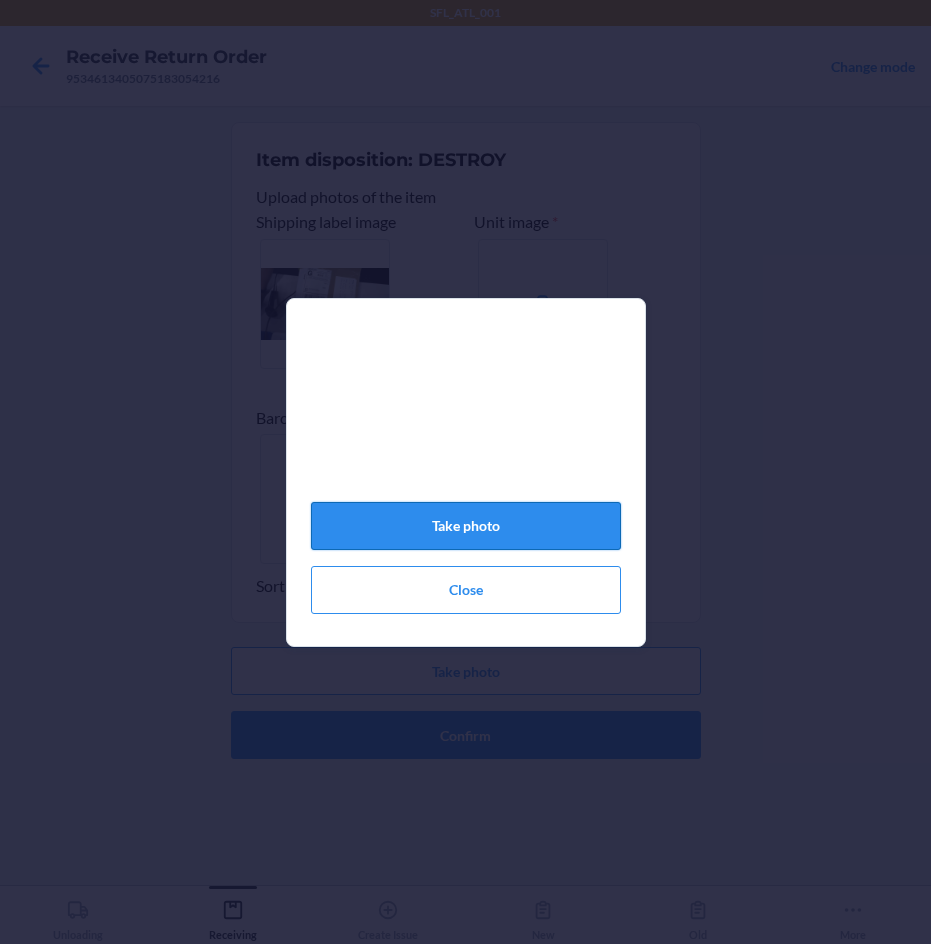 click on "Take photo" 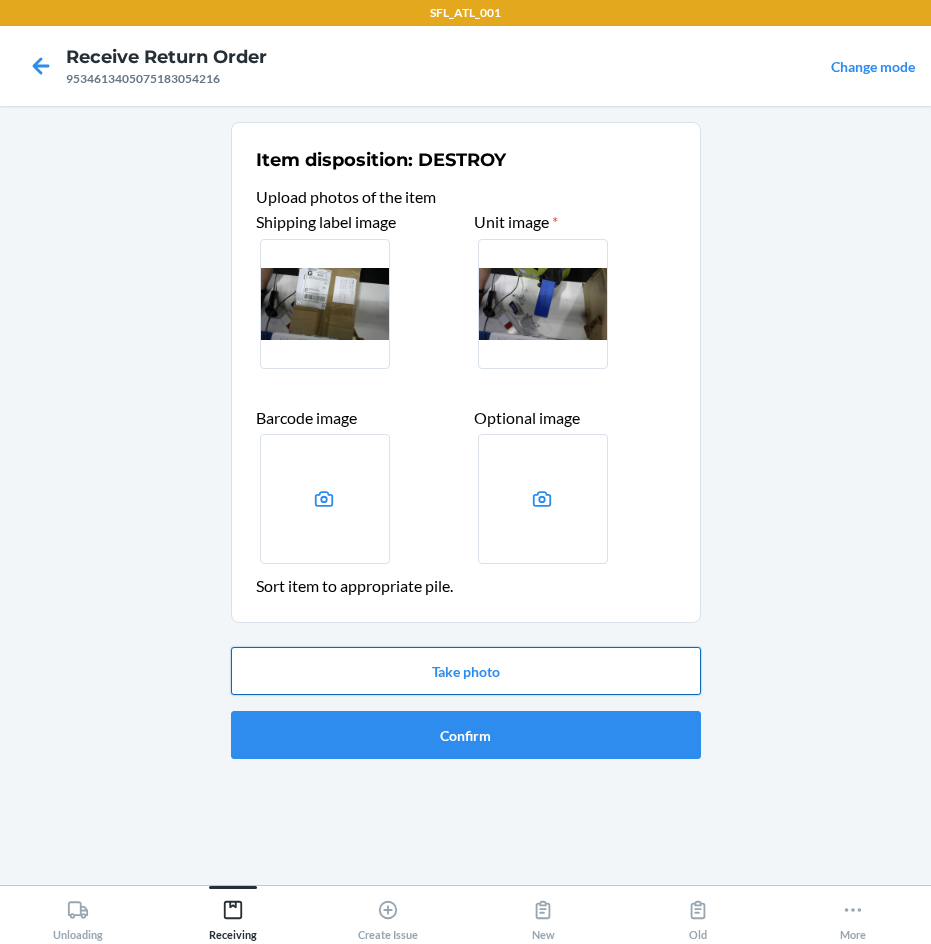 click on "Take photo" at bounding box center [466, 671] 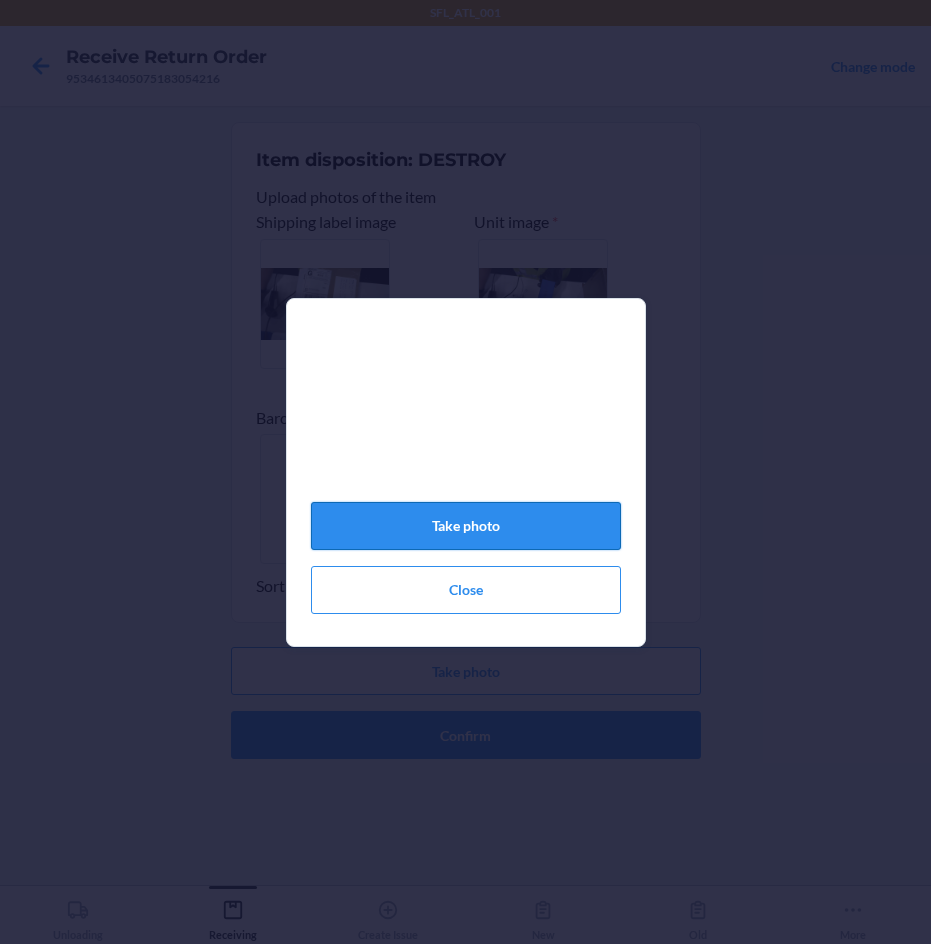 click on "Take photo" 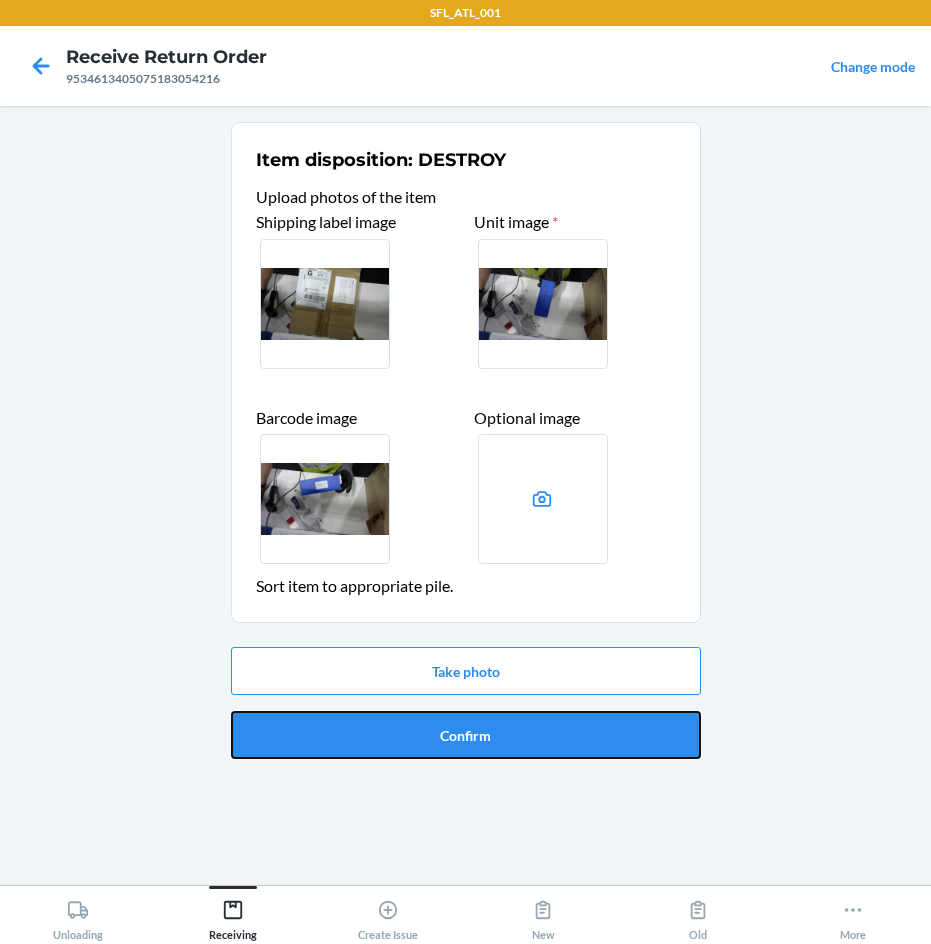 click on "Confirm" at bounding box center (466, 735) 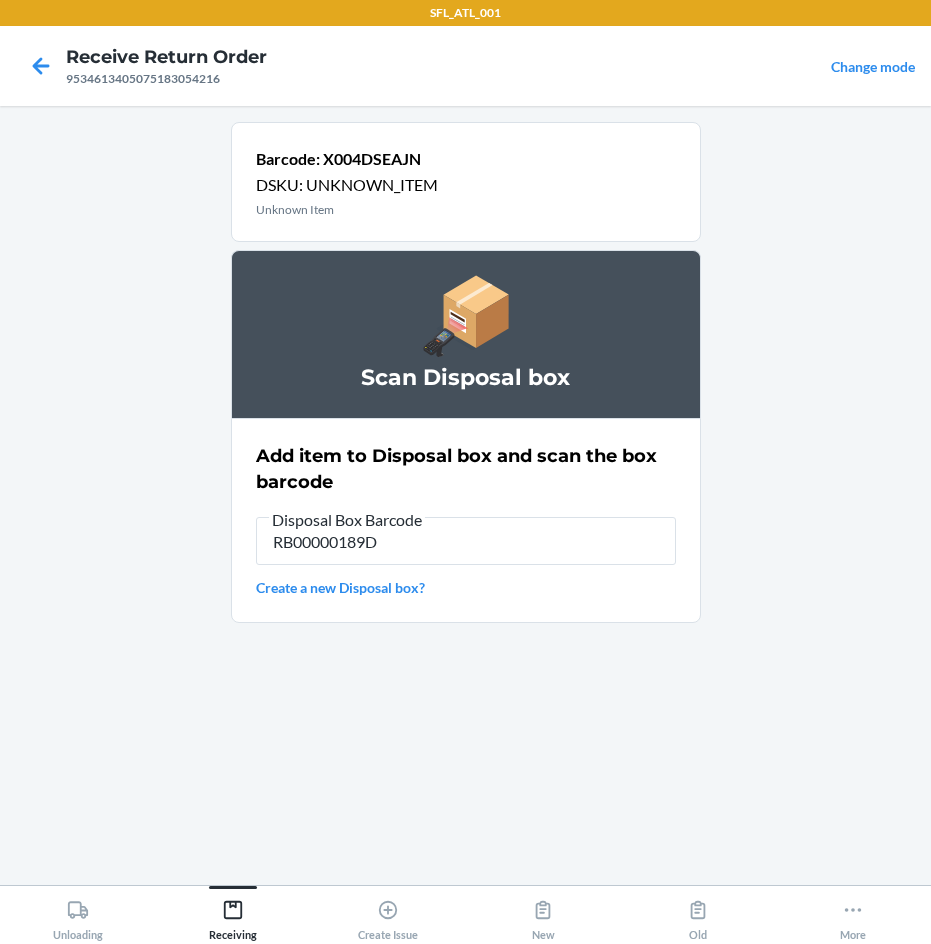 type on "RB00000189D" 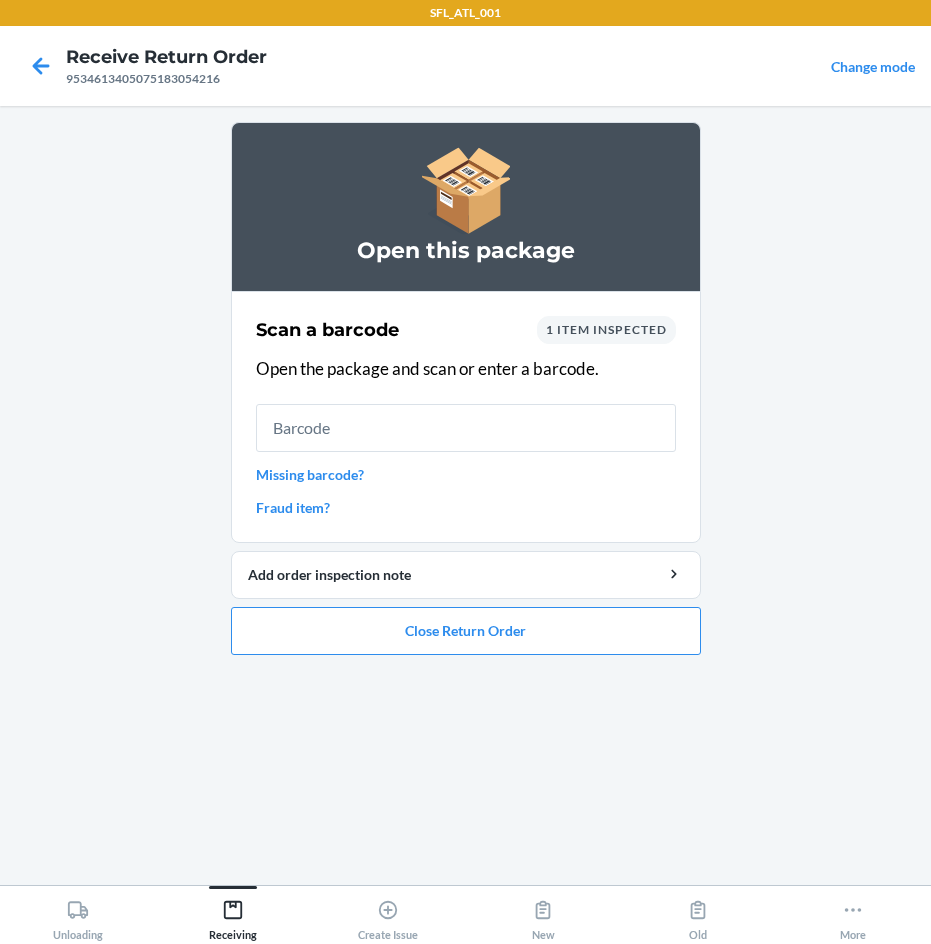 click on "Missing barcode?" at bounding box center (466, 474) 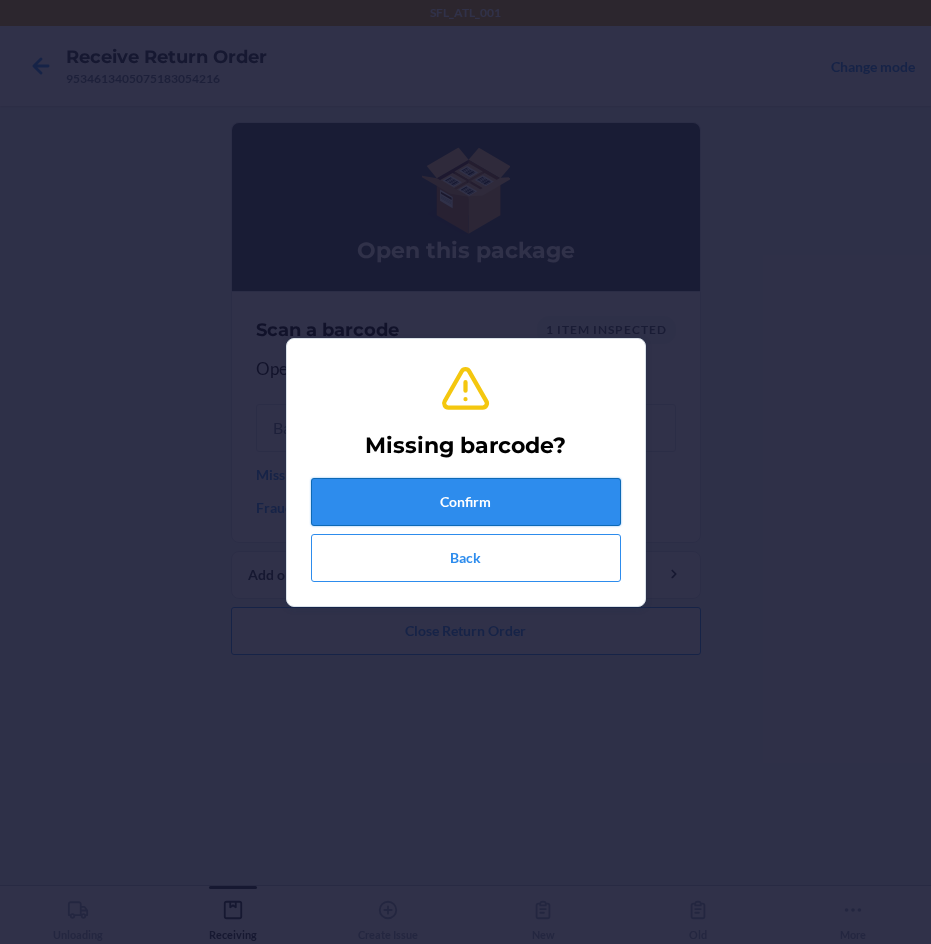 click on "Confirm" at bounding box center [466, 502] 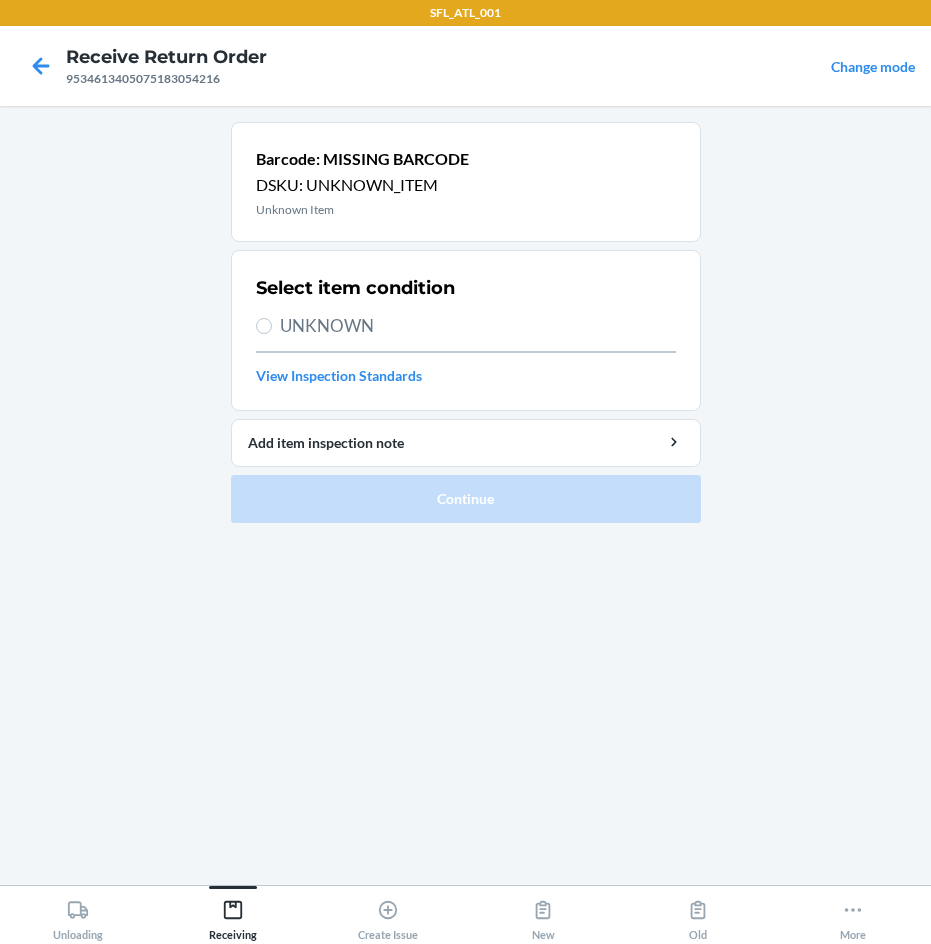 click on "UNKNOWN" at bounding box center (478, 326) 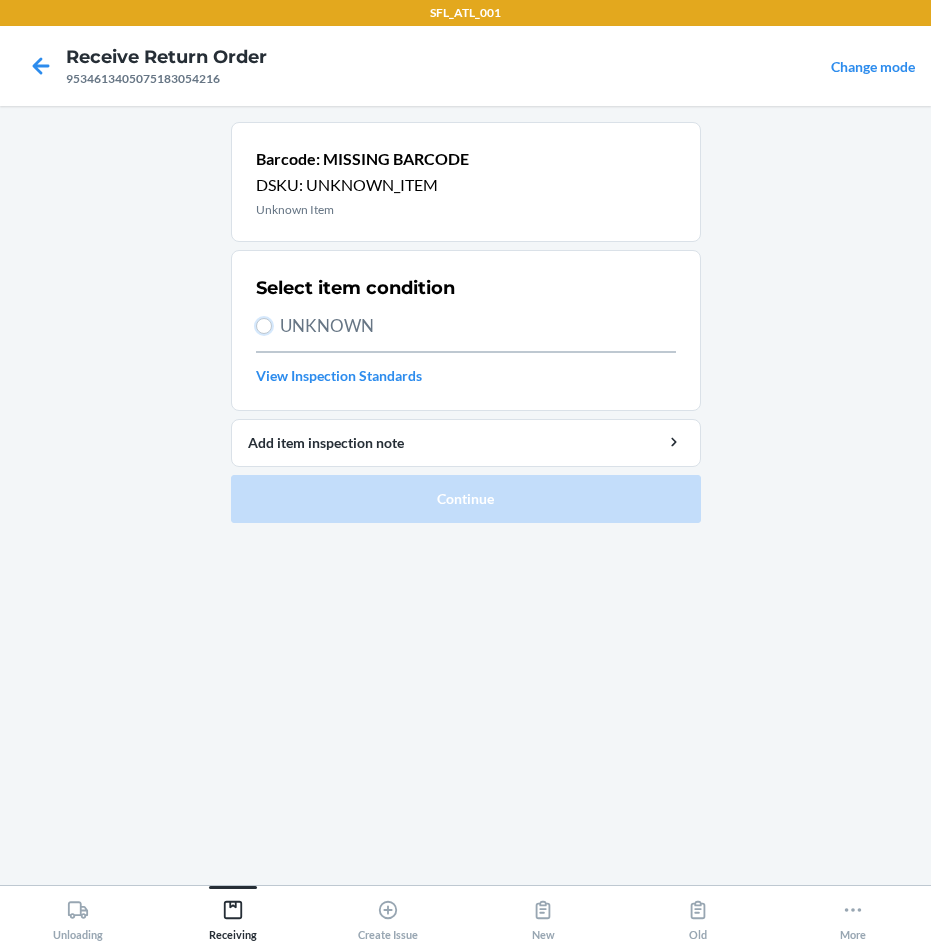 click on "UNKNOWN" at bounding box center (264, 326) 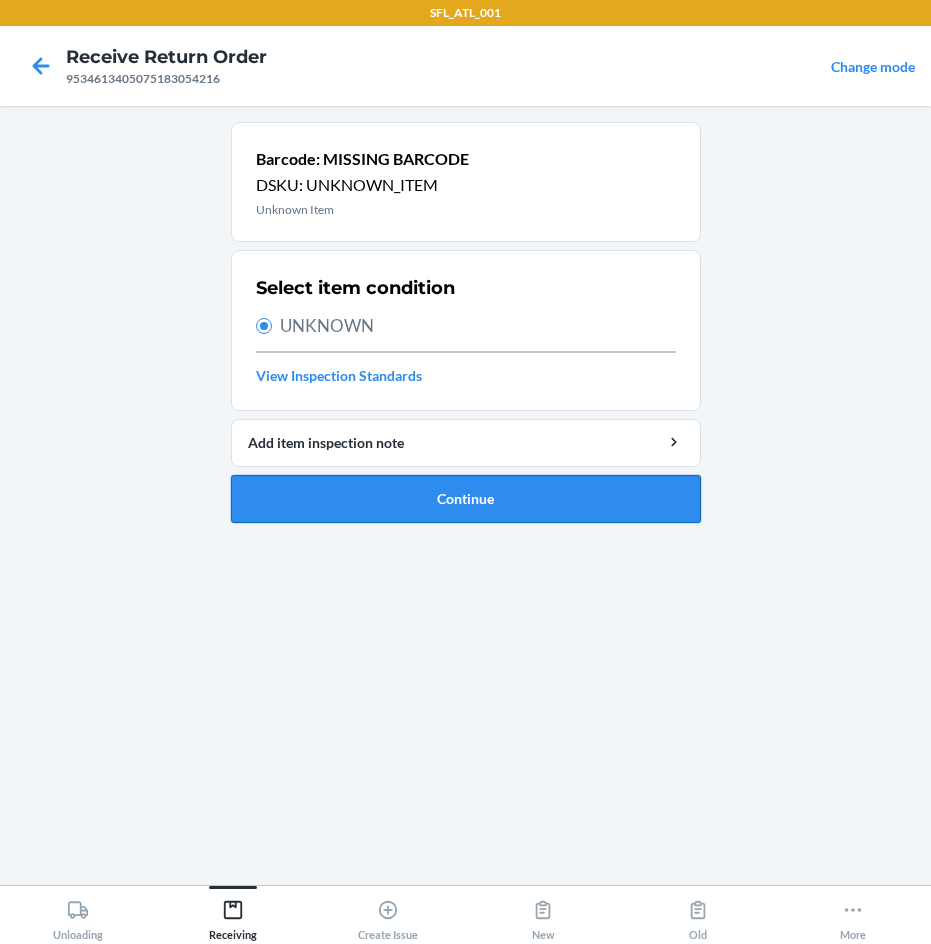 click on "Continue" at bounding box center [466, 499] 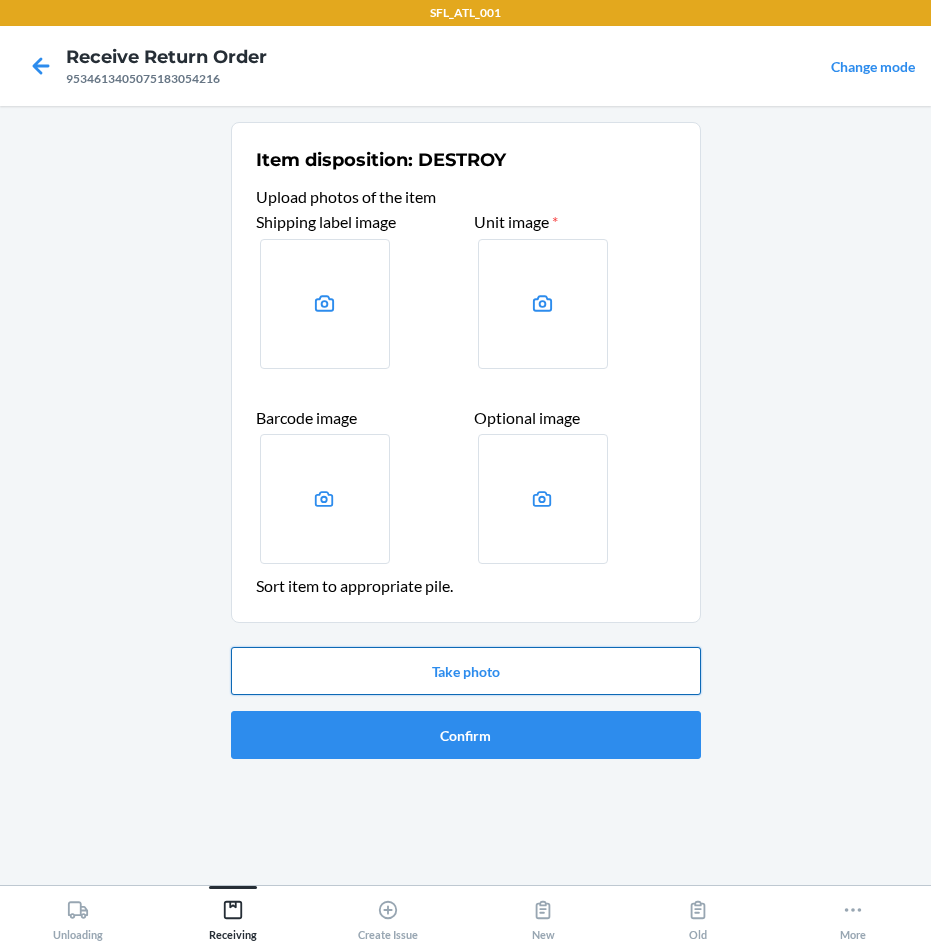 click on "Take photo" at bounding box center (466, 671) 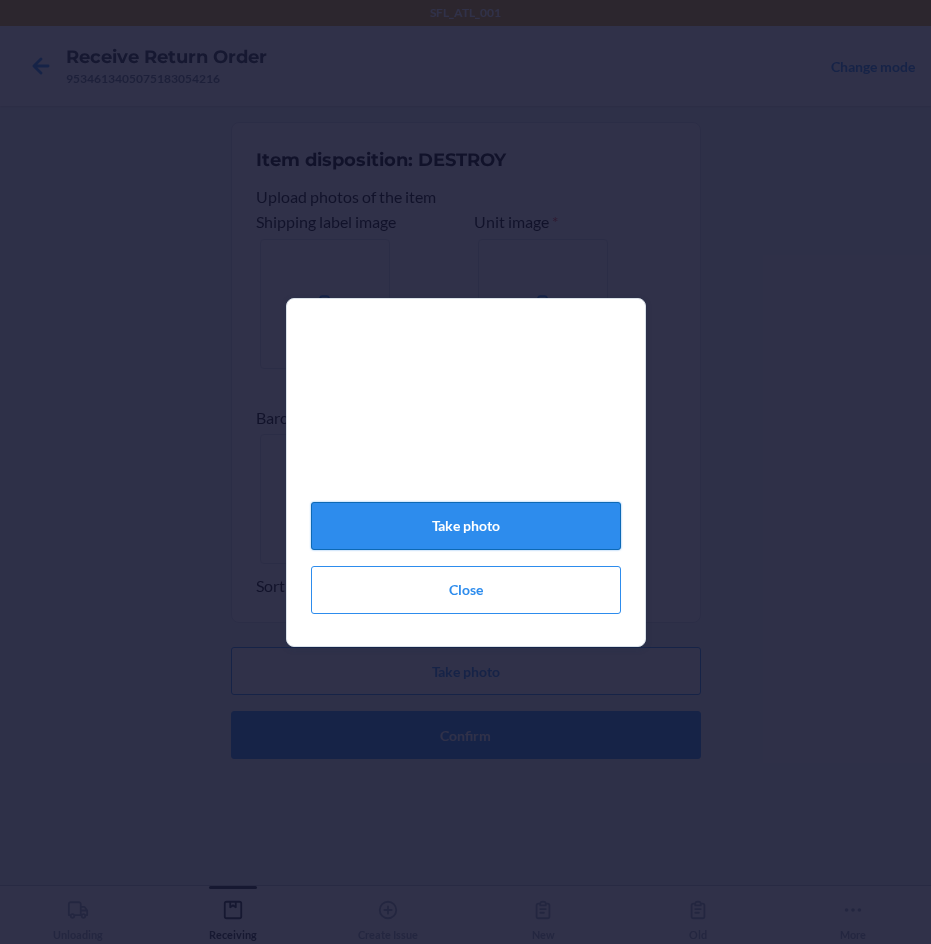 click on "Take photo" 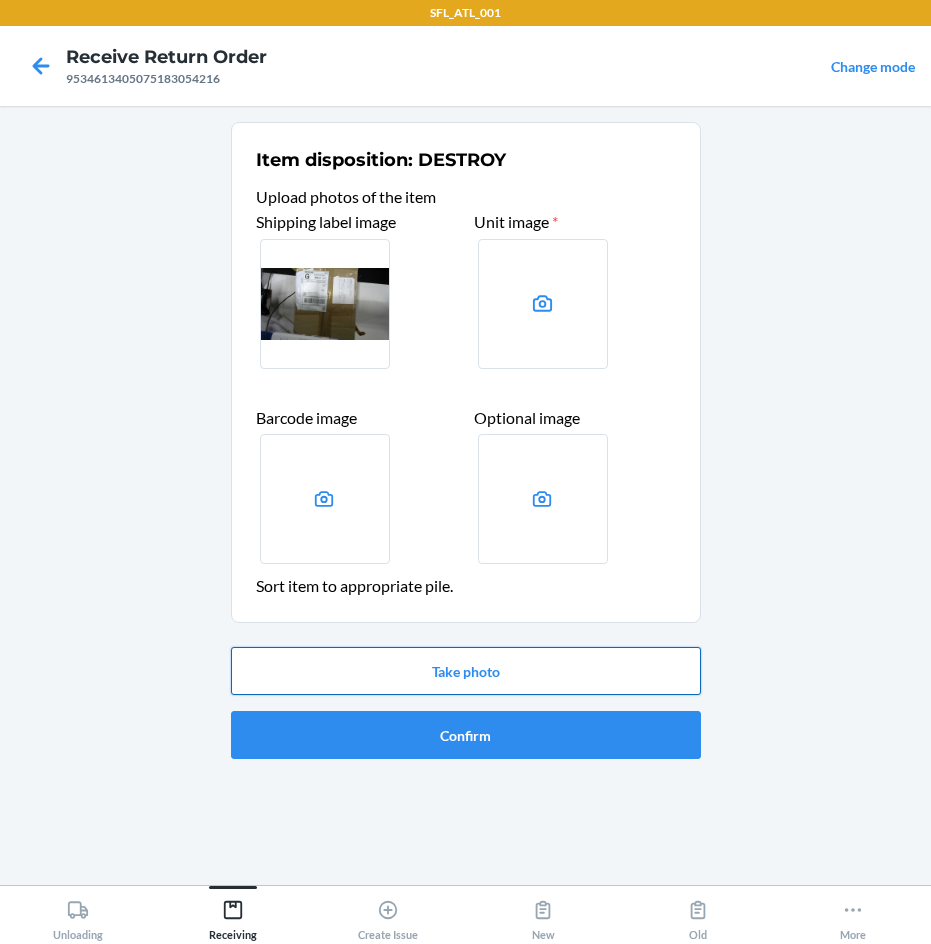 click on "Take photo" at bounding box center (466, 671) 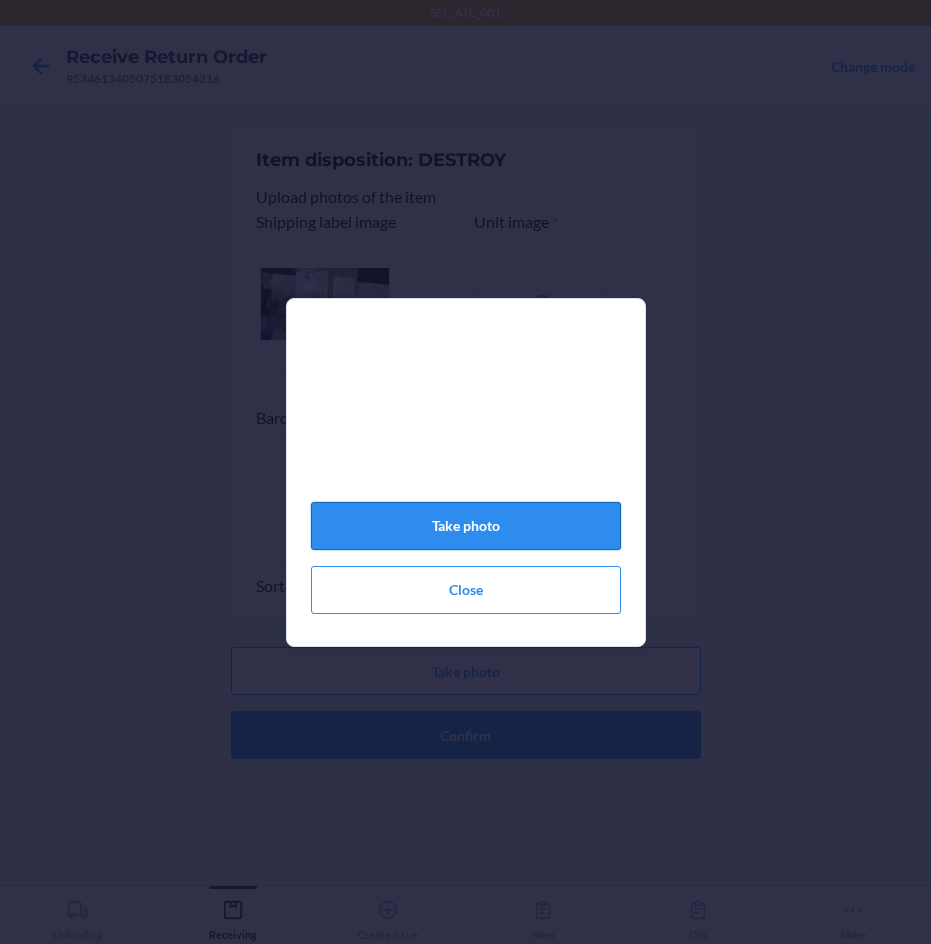 click on "Take photo" 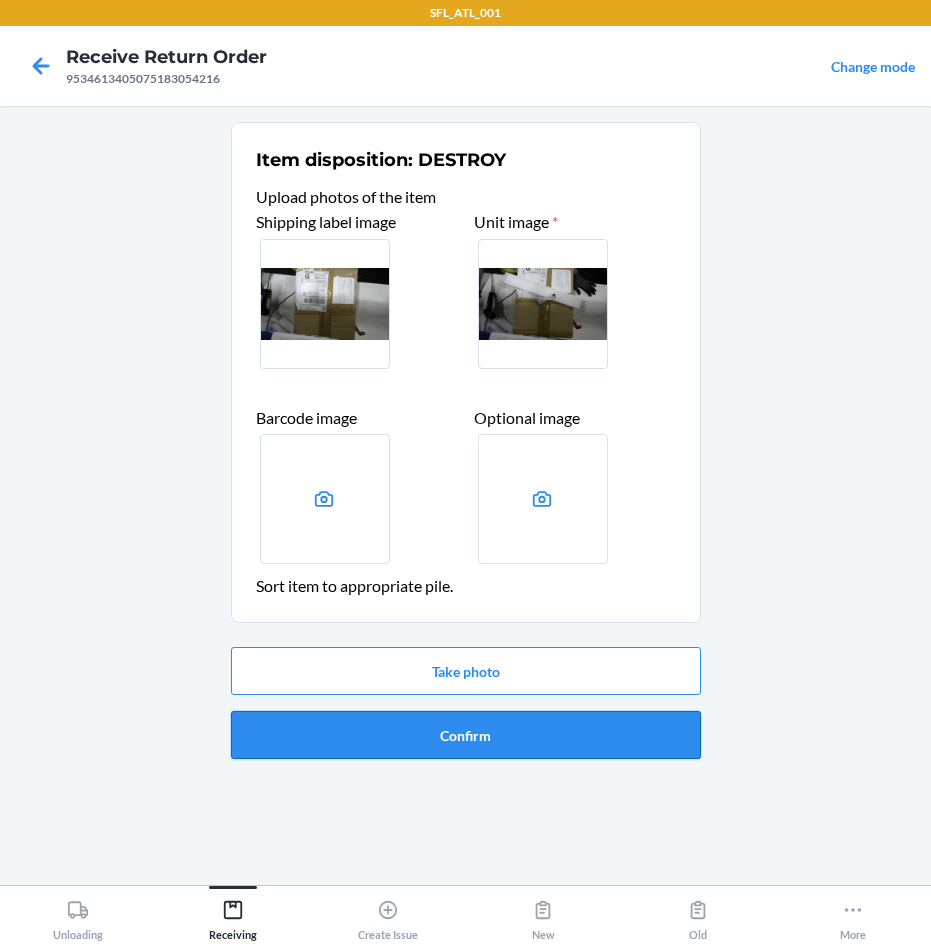 click on "Confirm" at bounding box center [466, 735] 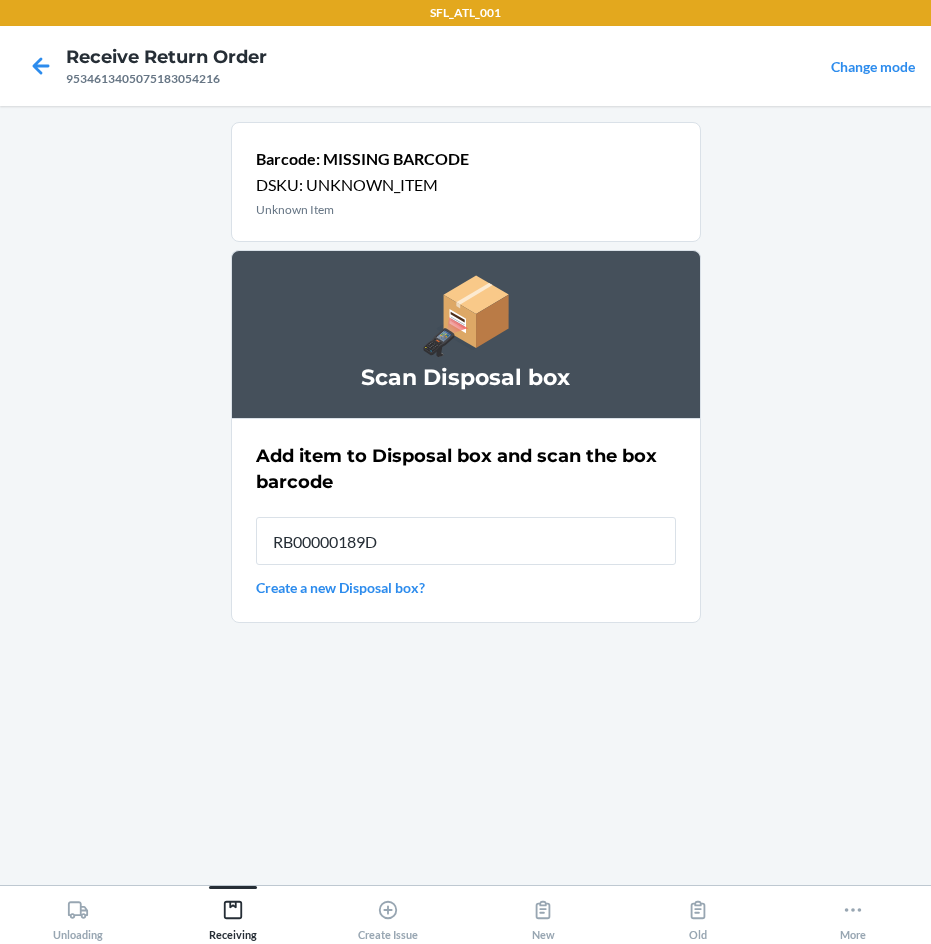 type on "RB00000189D" 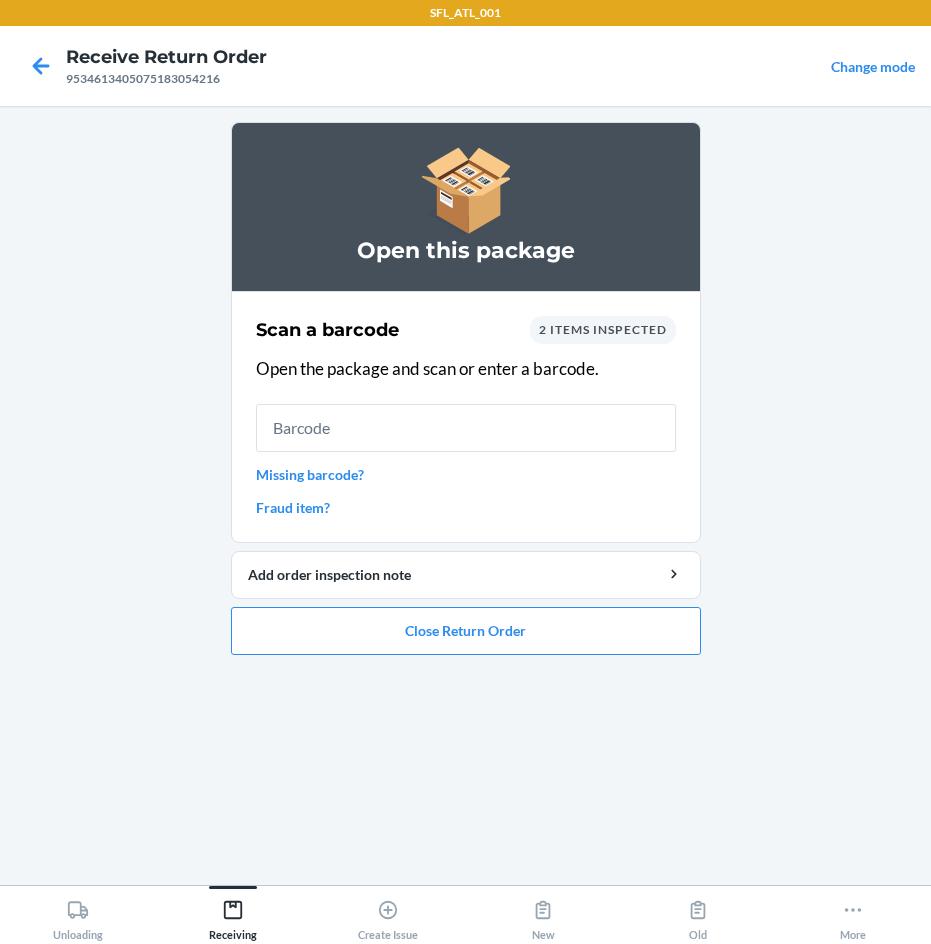 click on "Missing barcode?" at bounding box center (466, 474) 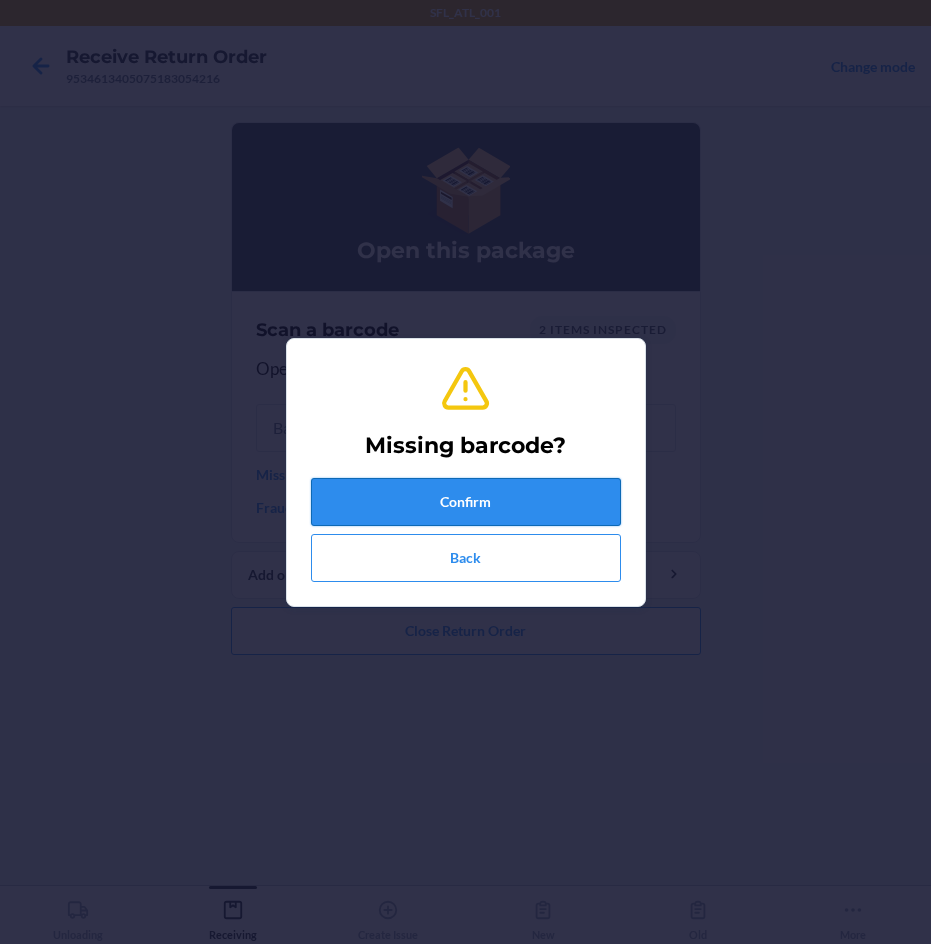 click on "Confirm" at bounding box center (466, 502) 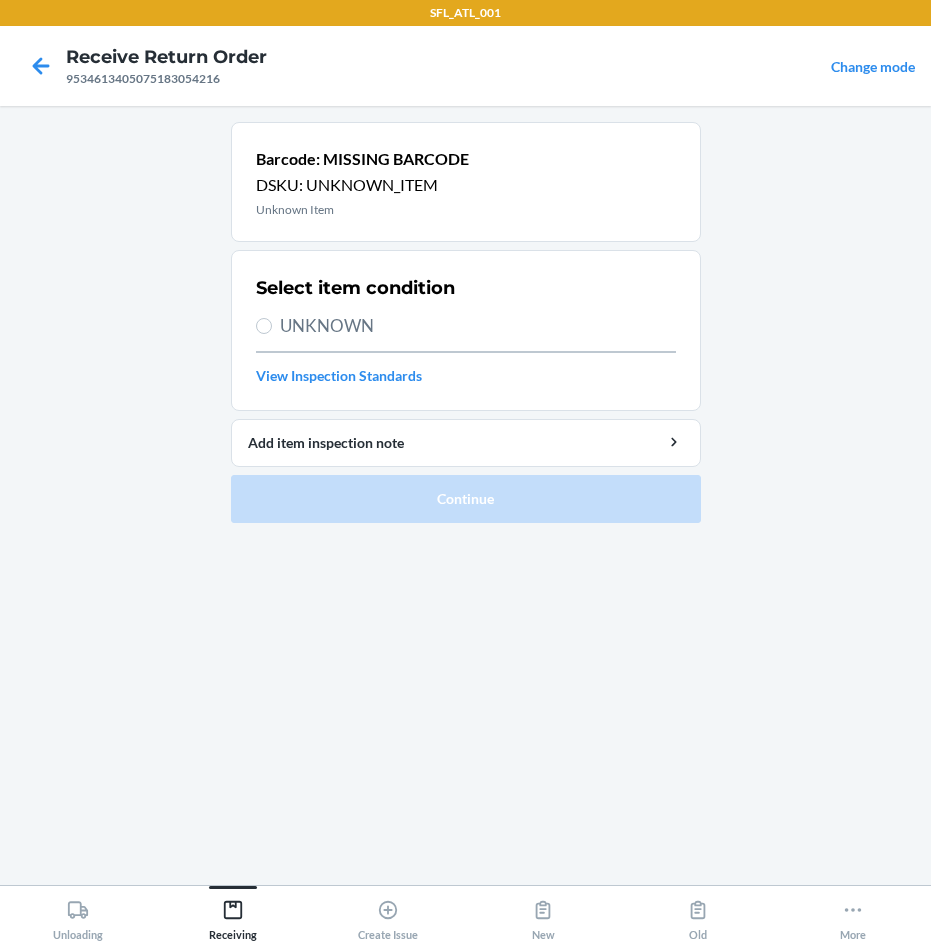 click on "UNKNOWN" at bounding box center [478, 326] 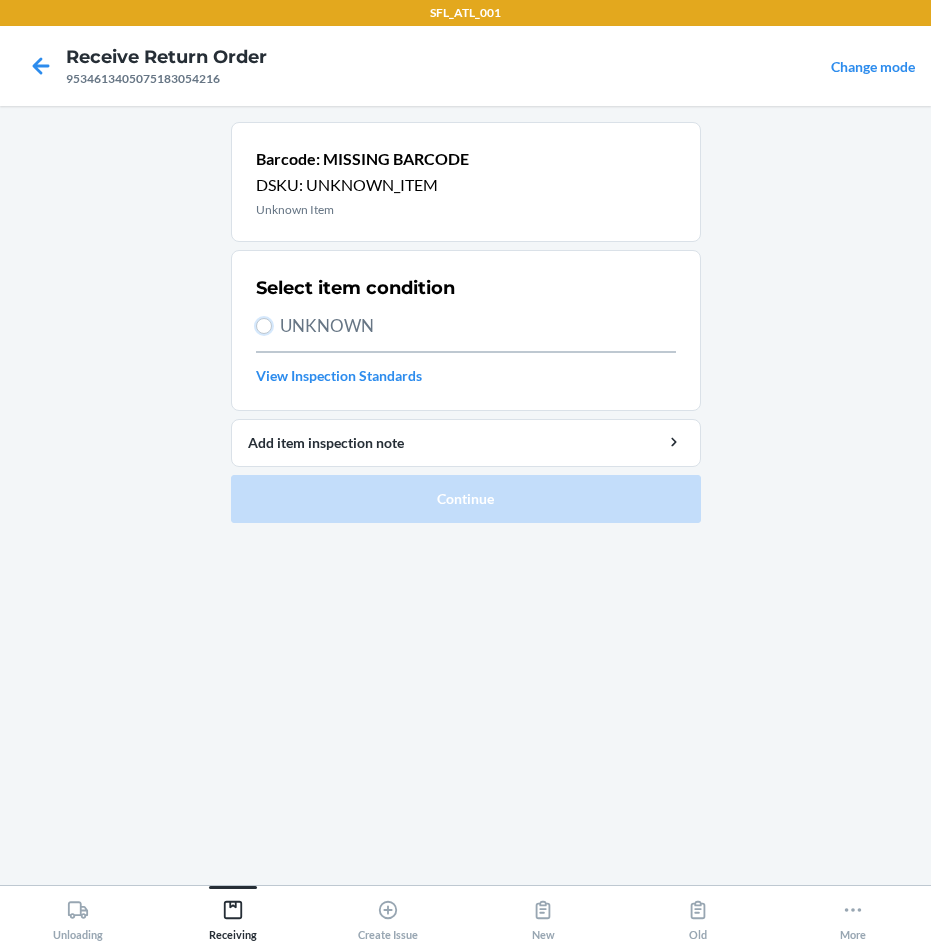 click on "UNKNOWN" at bounding box center (264, 326) 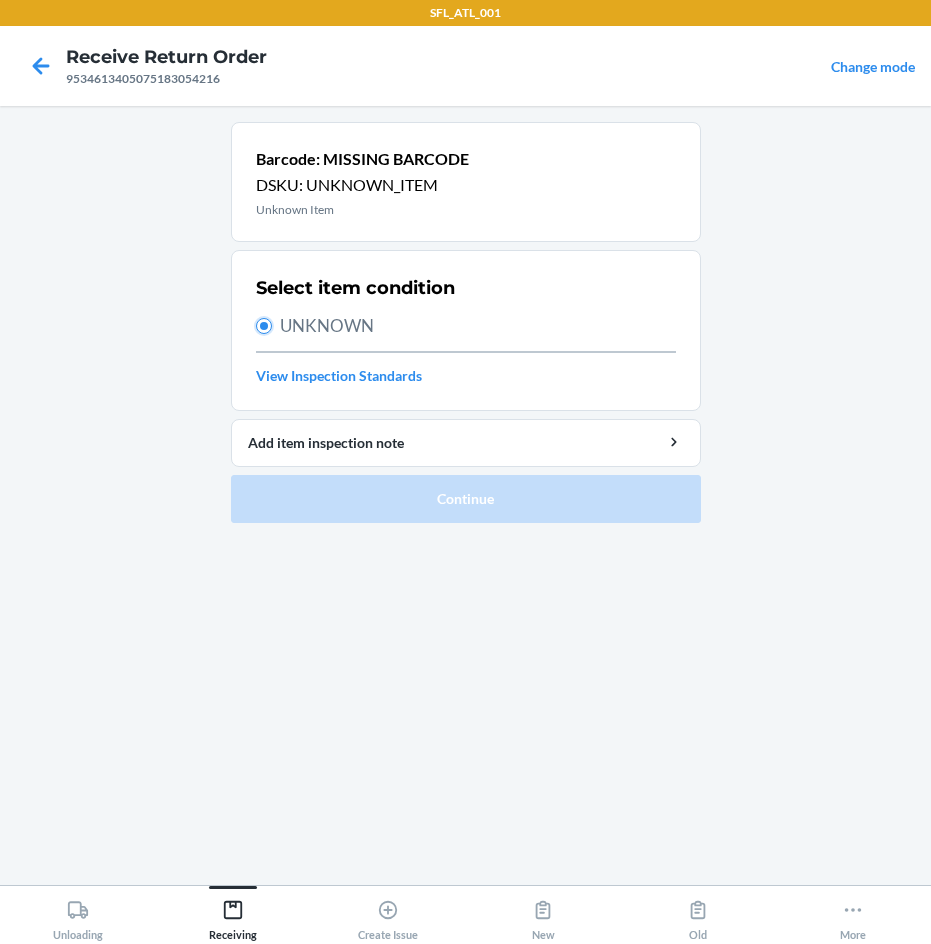 radio on "true" 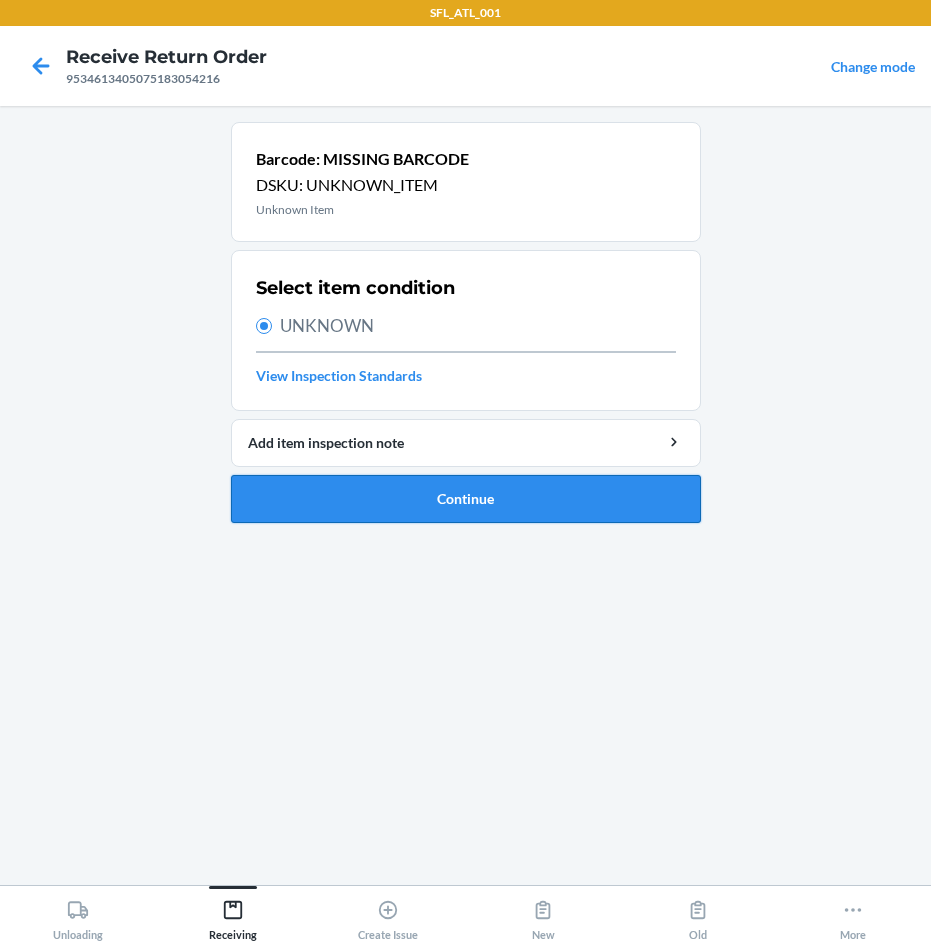 click on "Continue" at bounding box center [466, 499] 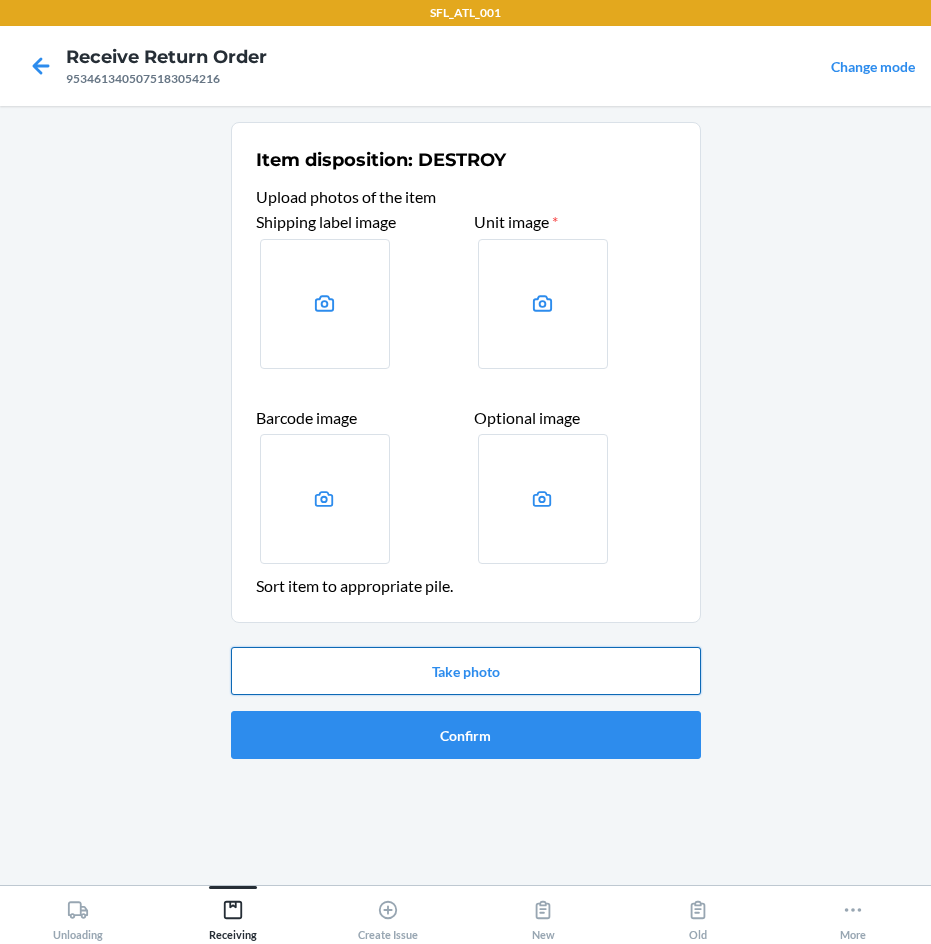 click on "Take photo" at bounding box center (466, 671) 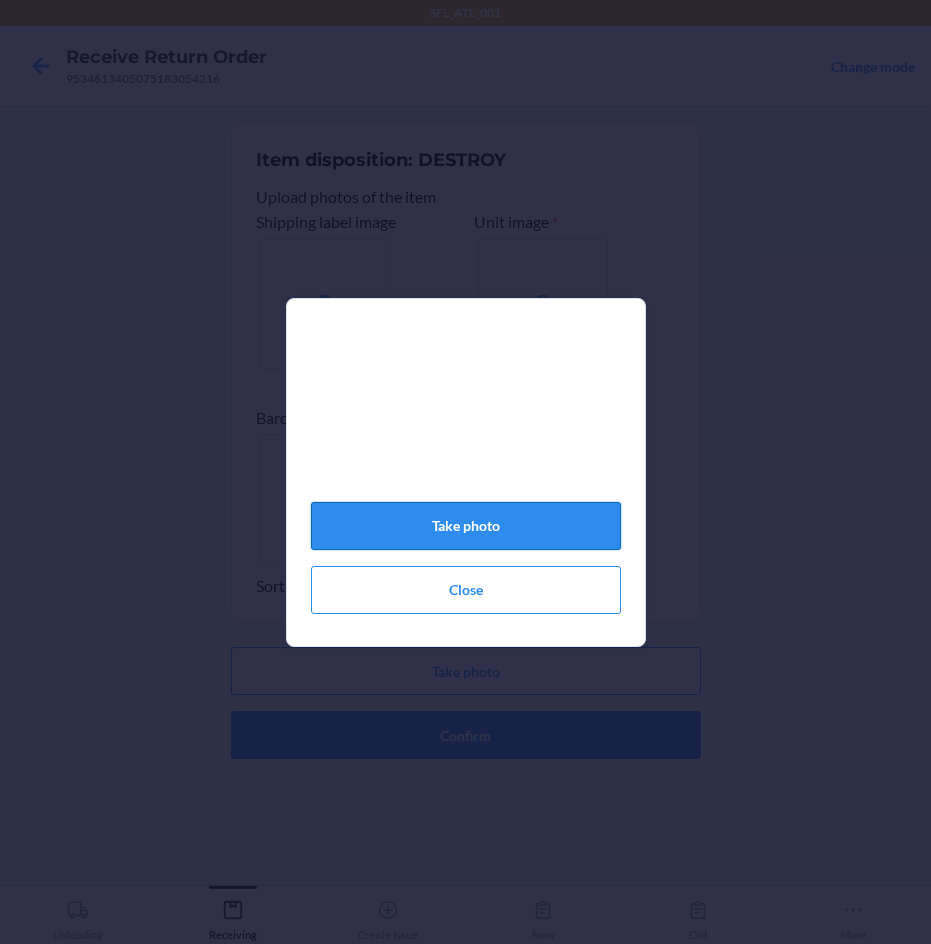 click on "Take photo" 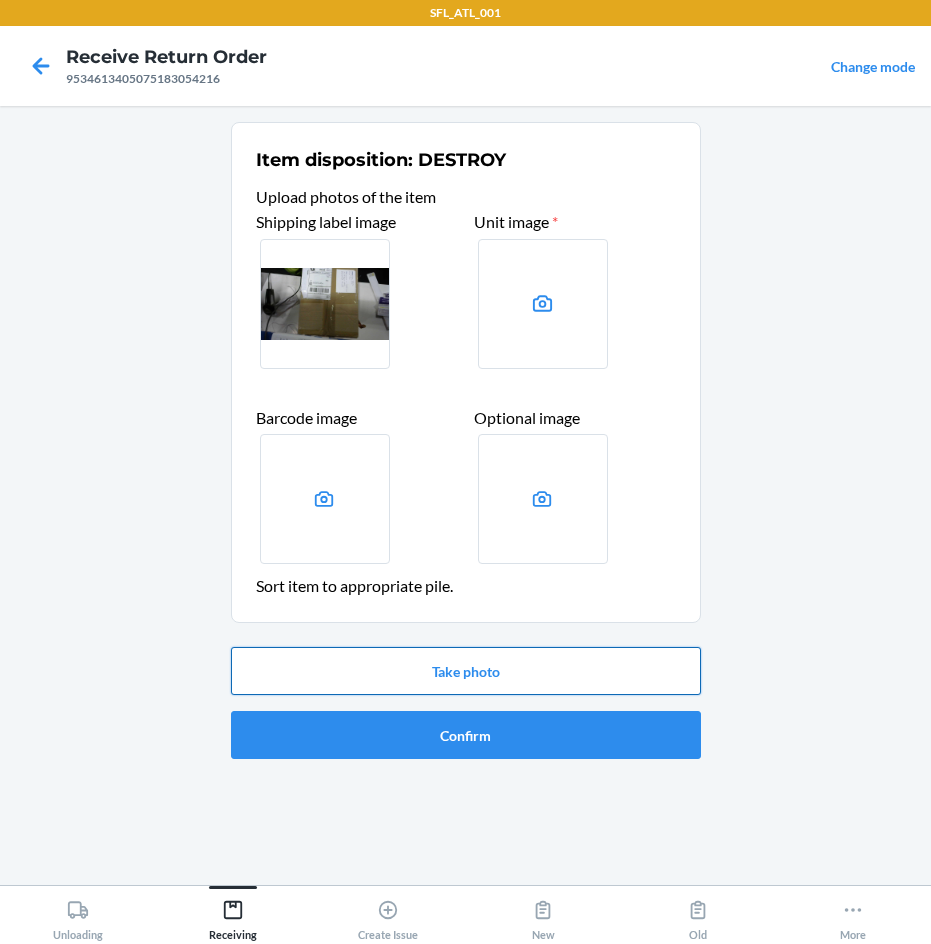 click on "Take photo" at bounding box center [466, 671] 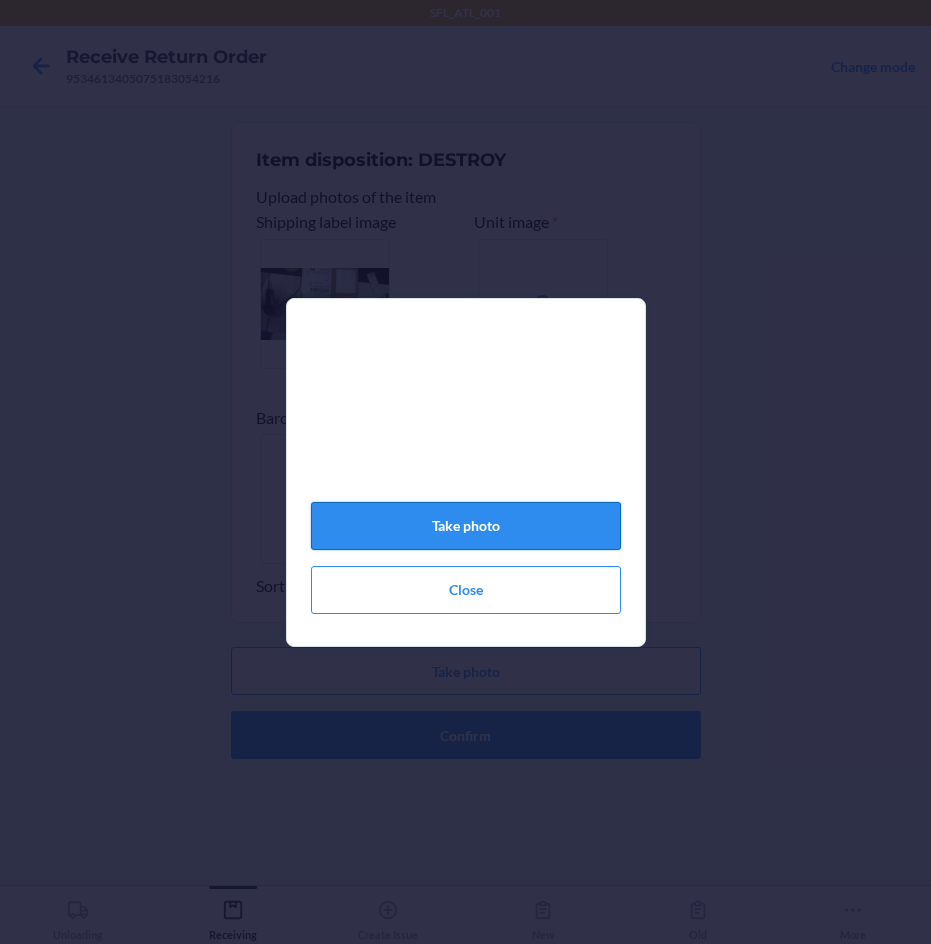 click on "Take photo" 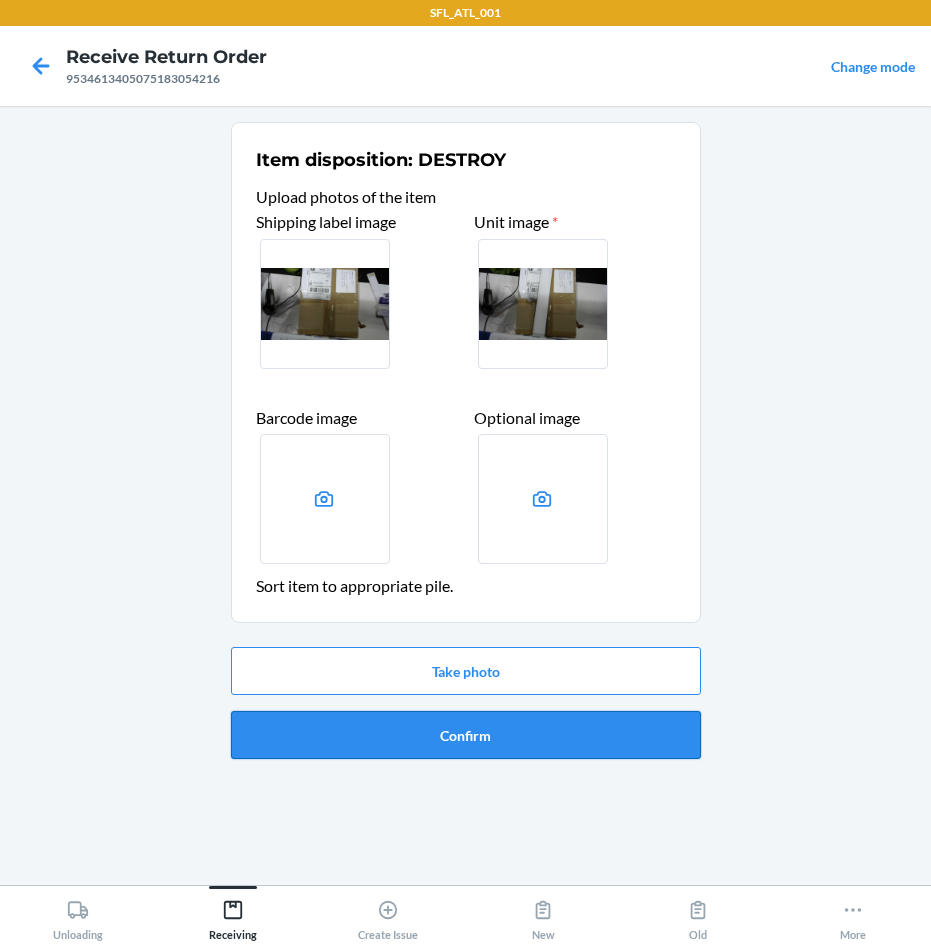 click on "Confirm" at bounding box center [466, 735] 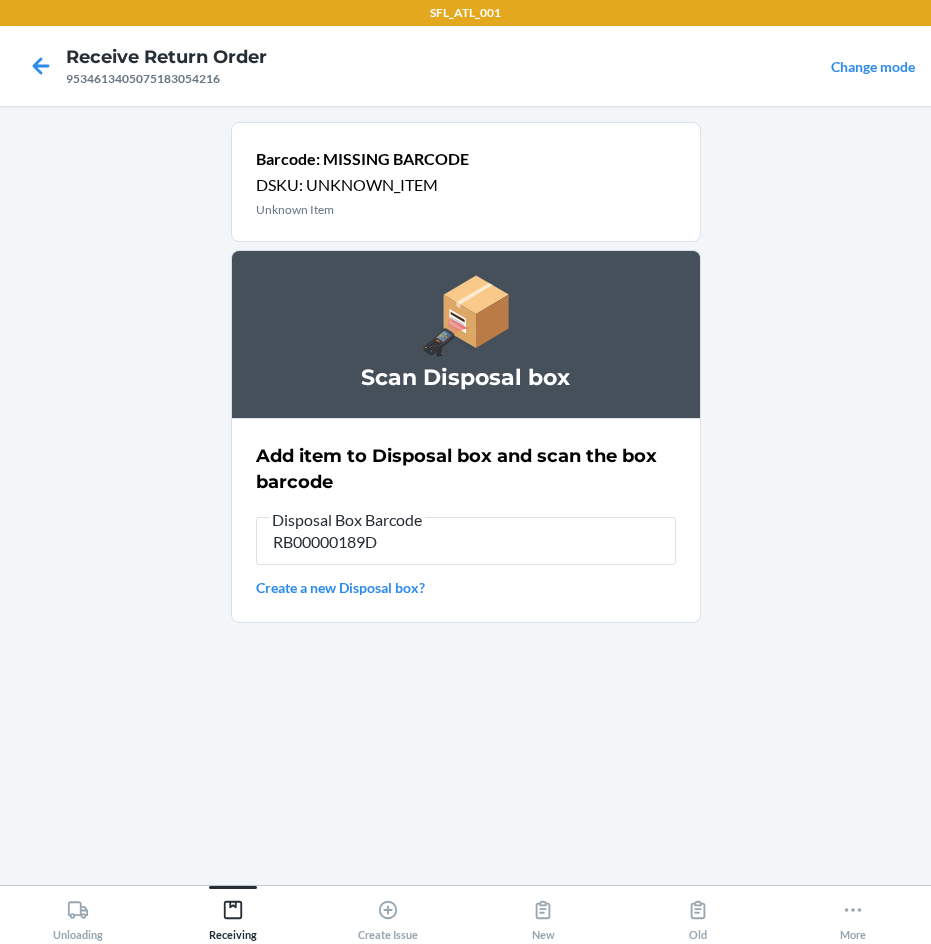 type on "RB00000189D" 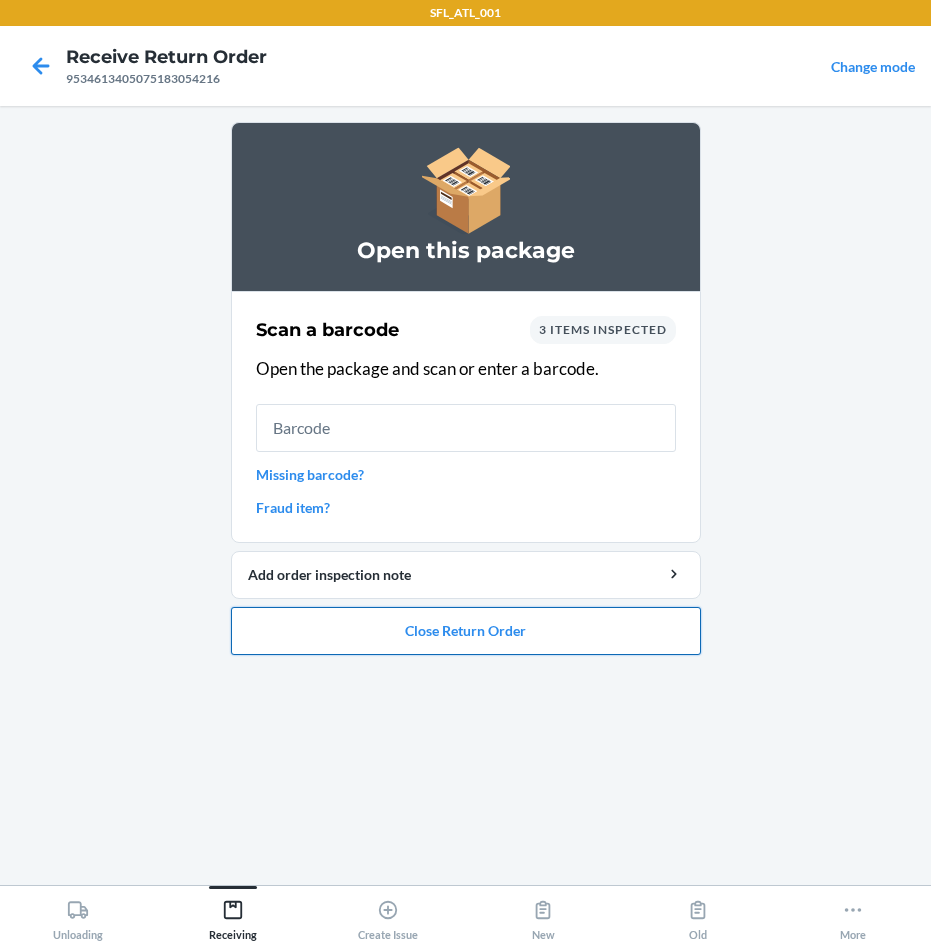 click on "Close Return Order" at bounding box center [466, 631] 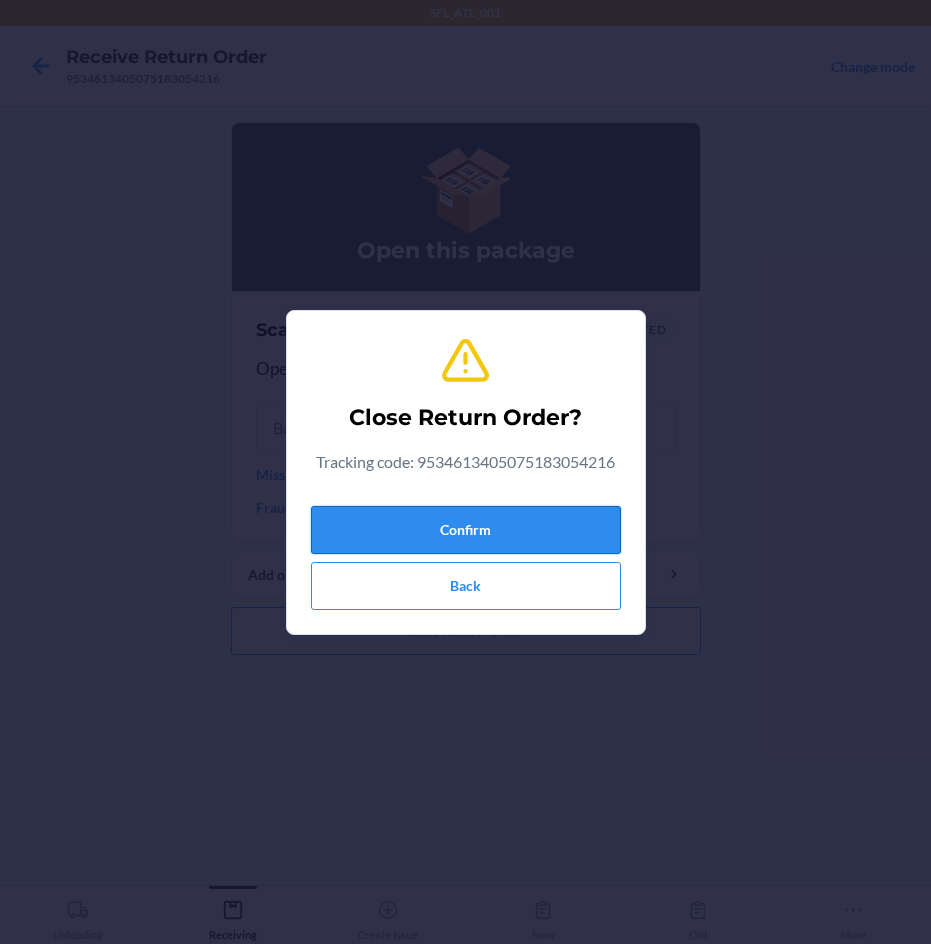 click on "Confirm" at bounding box center [466, 530] 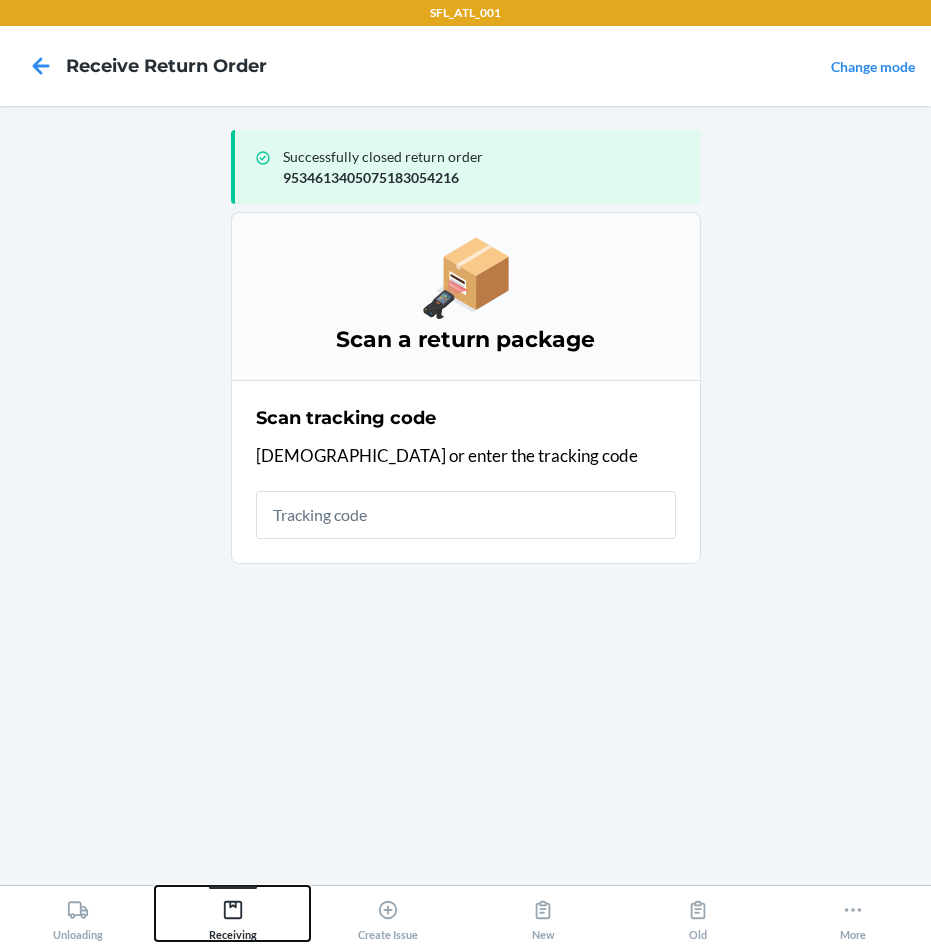 click on "Receiving" at bounding box center [233, 916] 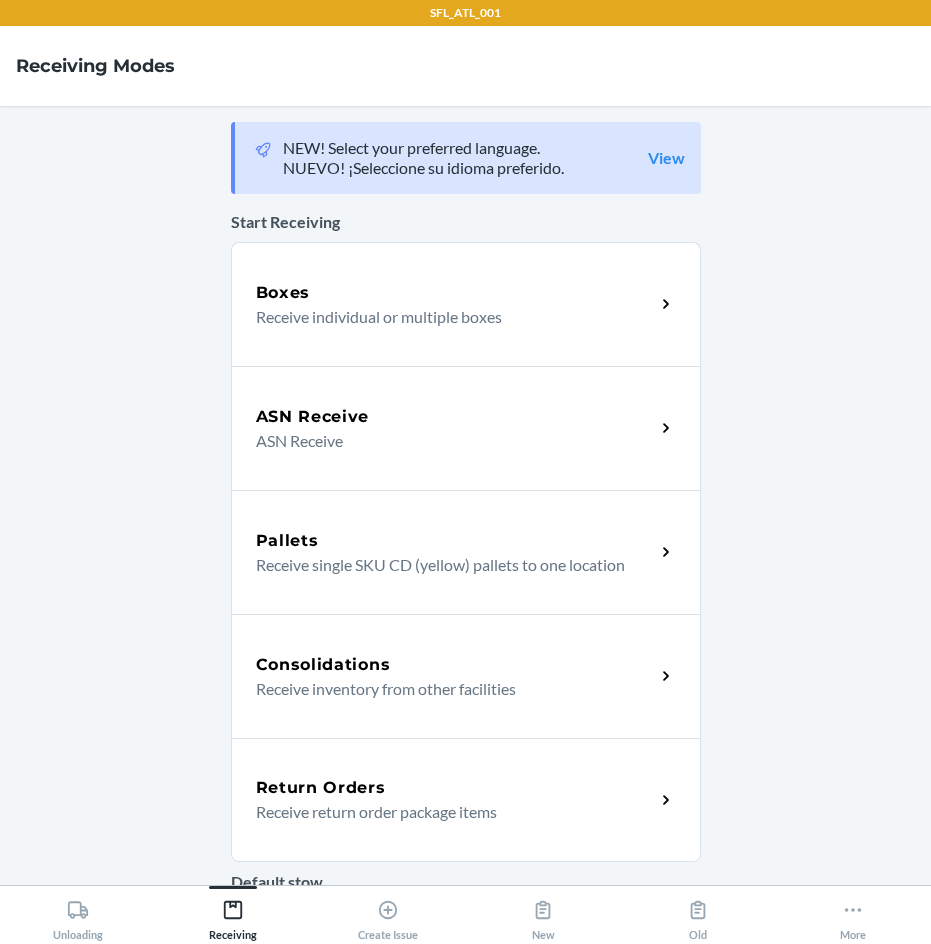 click on "Receive return order package items" at bounding box center [447, 812] 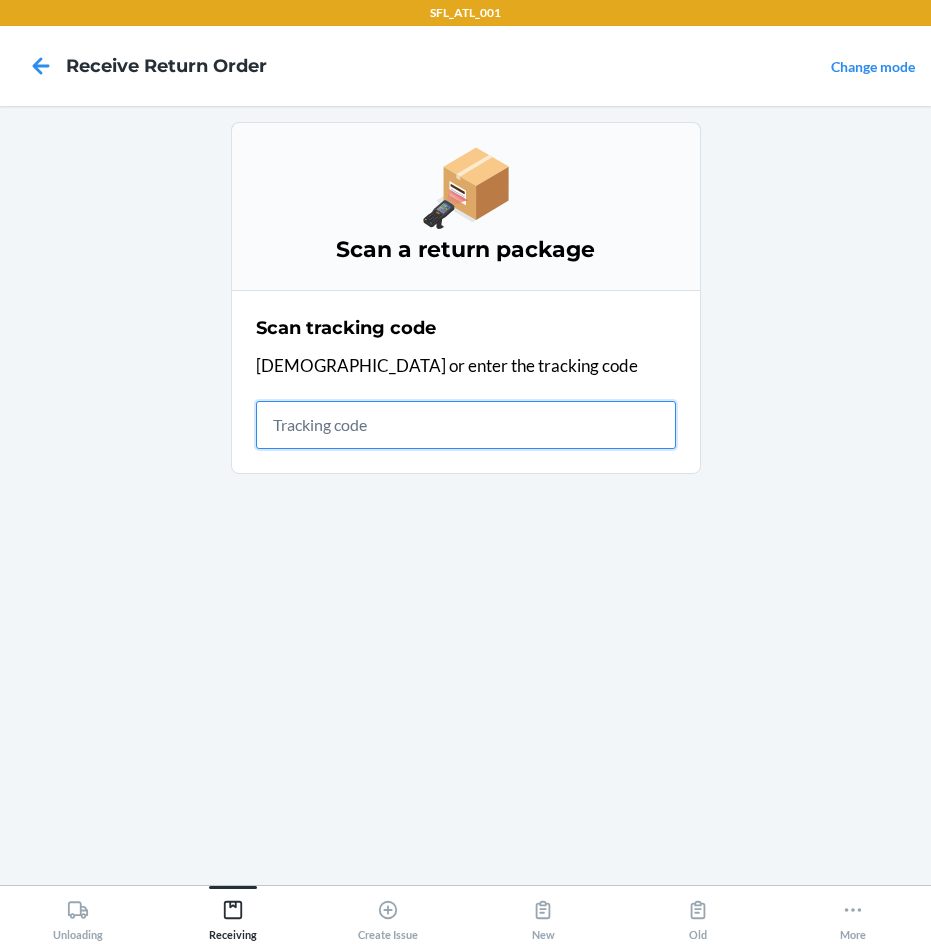 click at bounding box center [466, 425] 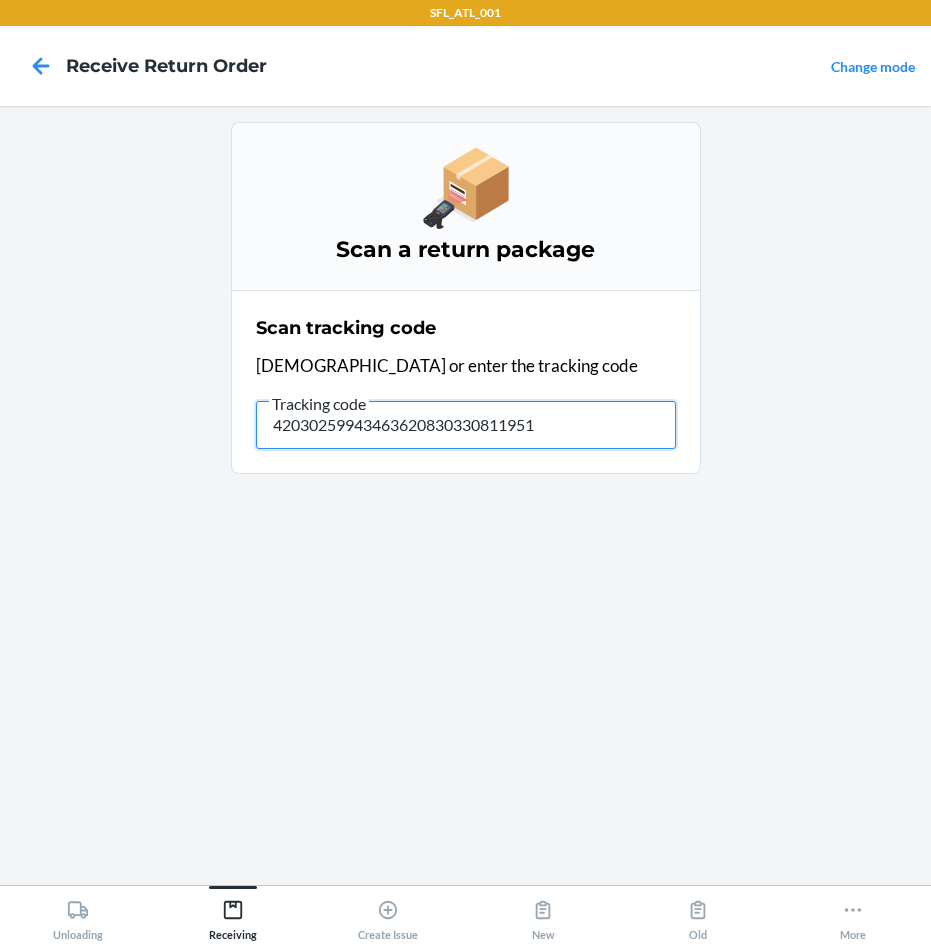 type on "420302599434636208303308119519" 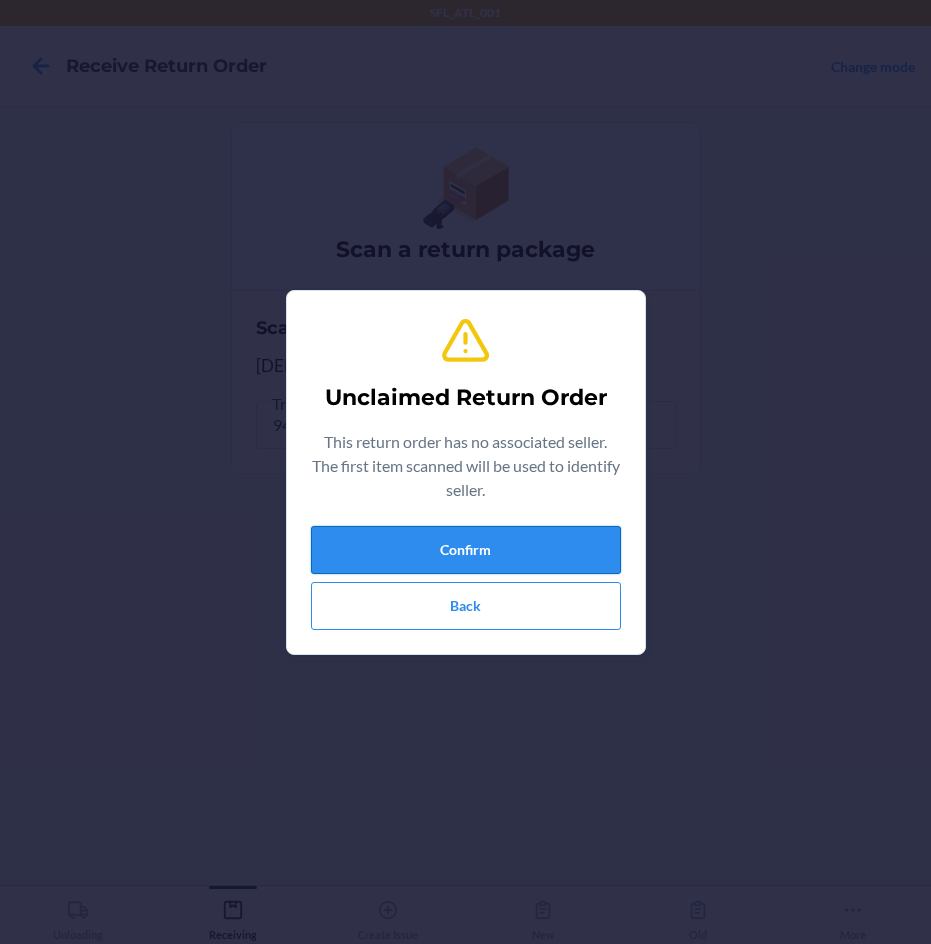 click on "Confirm" at bounding box center [466, 550] 